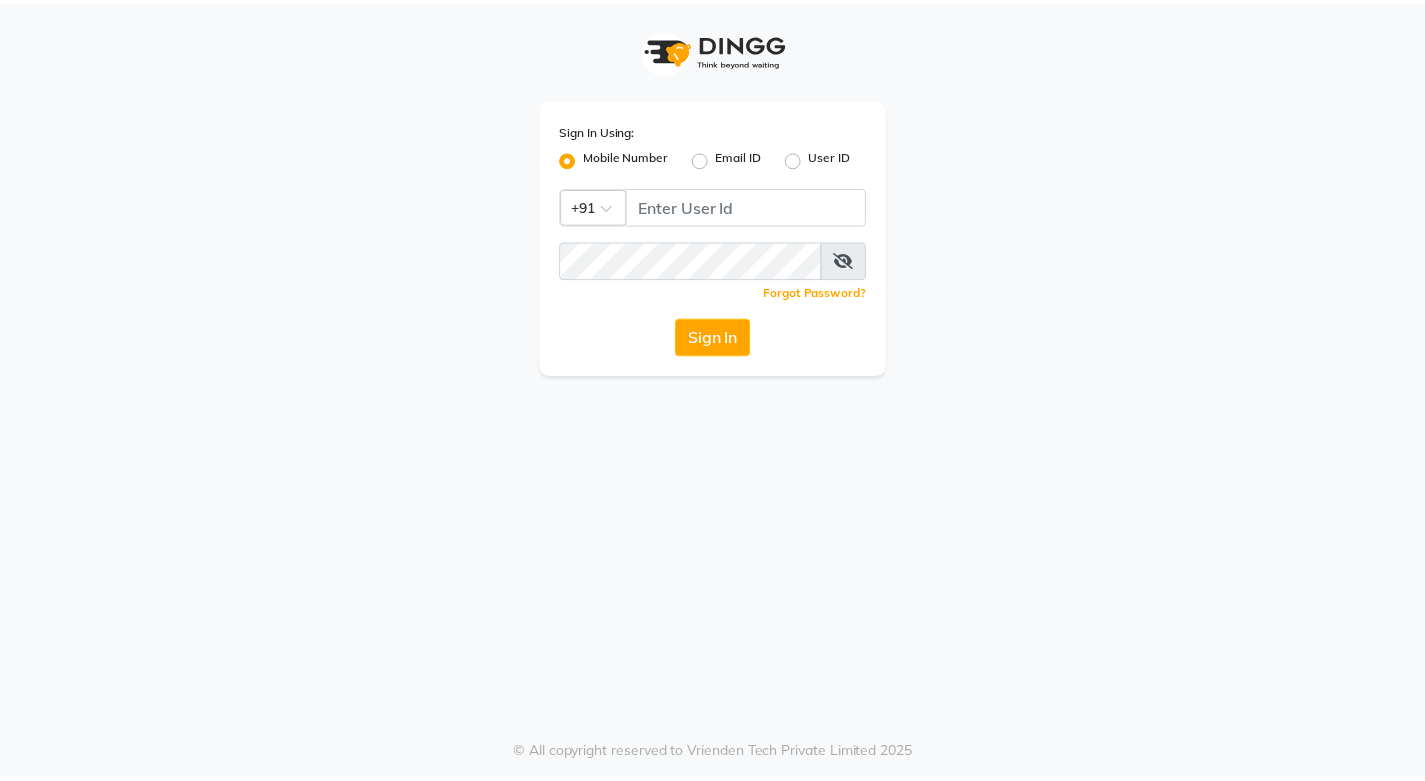 scroll, scrollTop: 0, scrollLeft: 0, axis: both 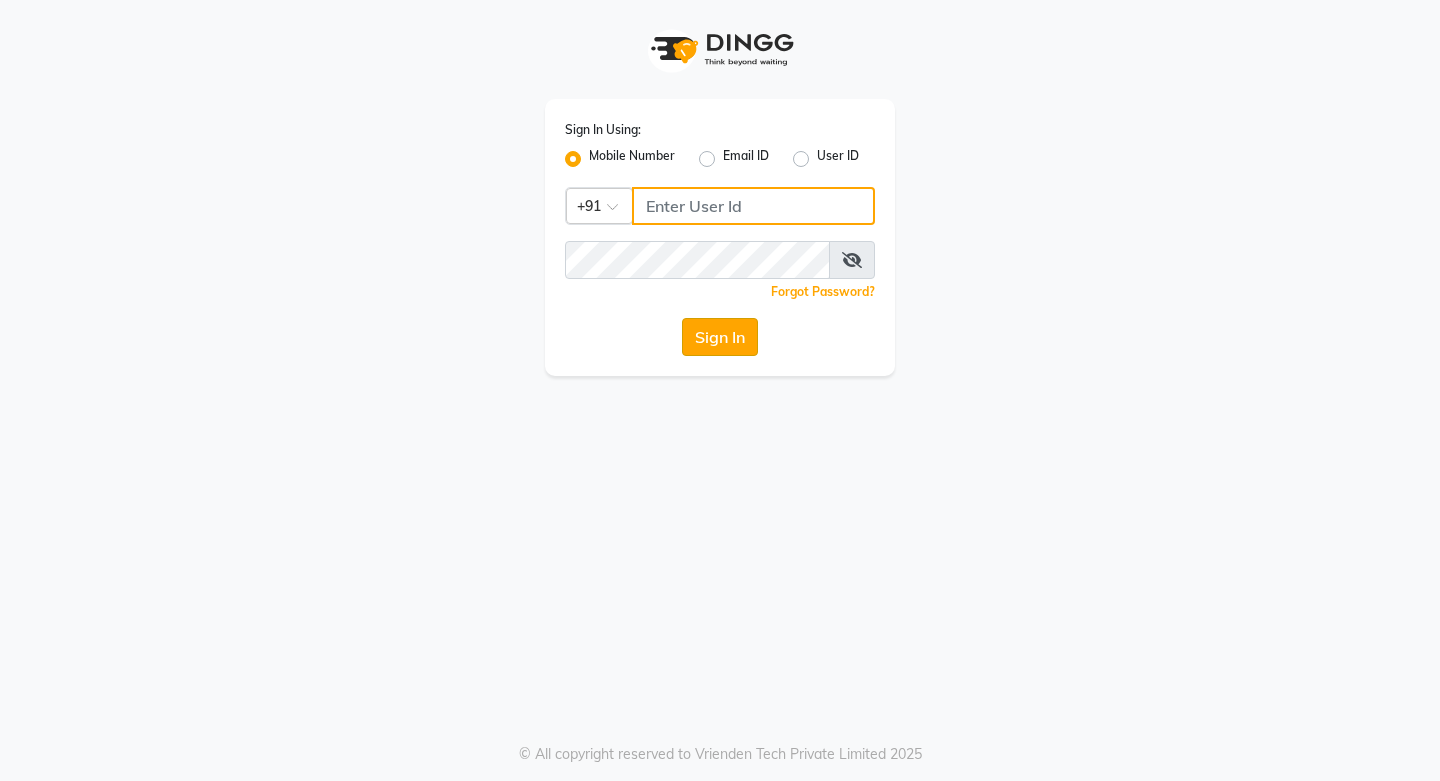 type on "9930166066" 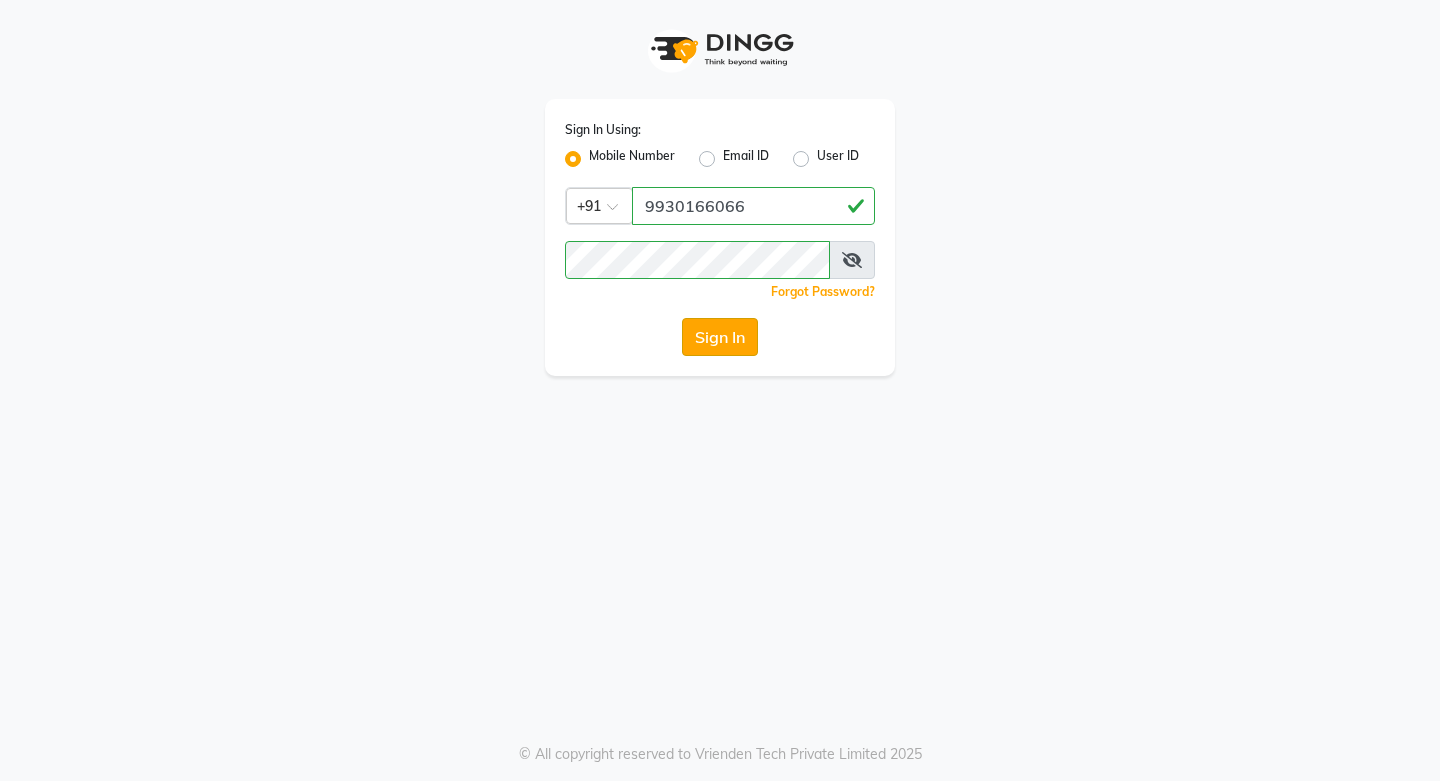 click on "Sign In" 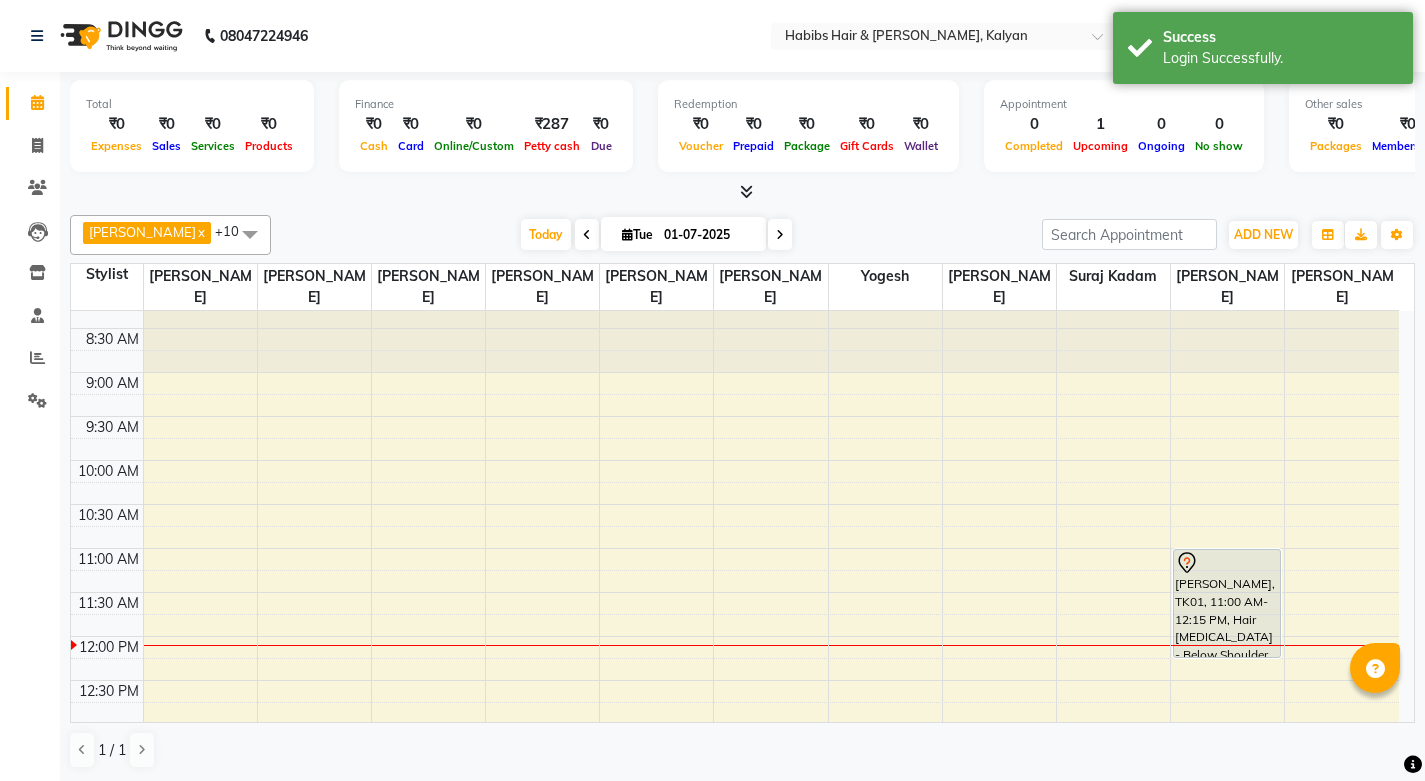 scroll, scrollTop: 0, scrollLeft: 0, axis: both 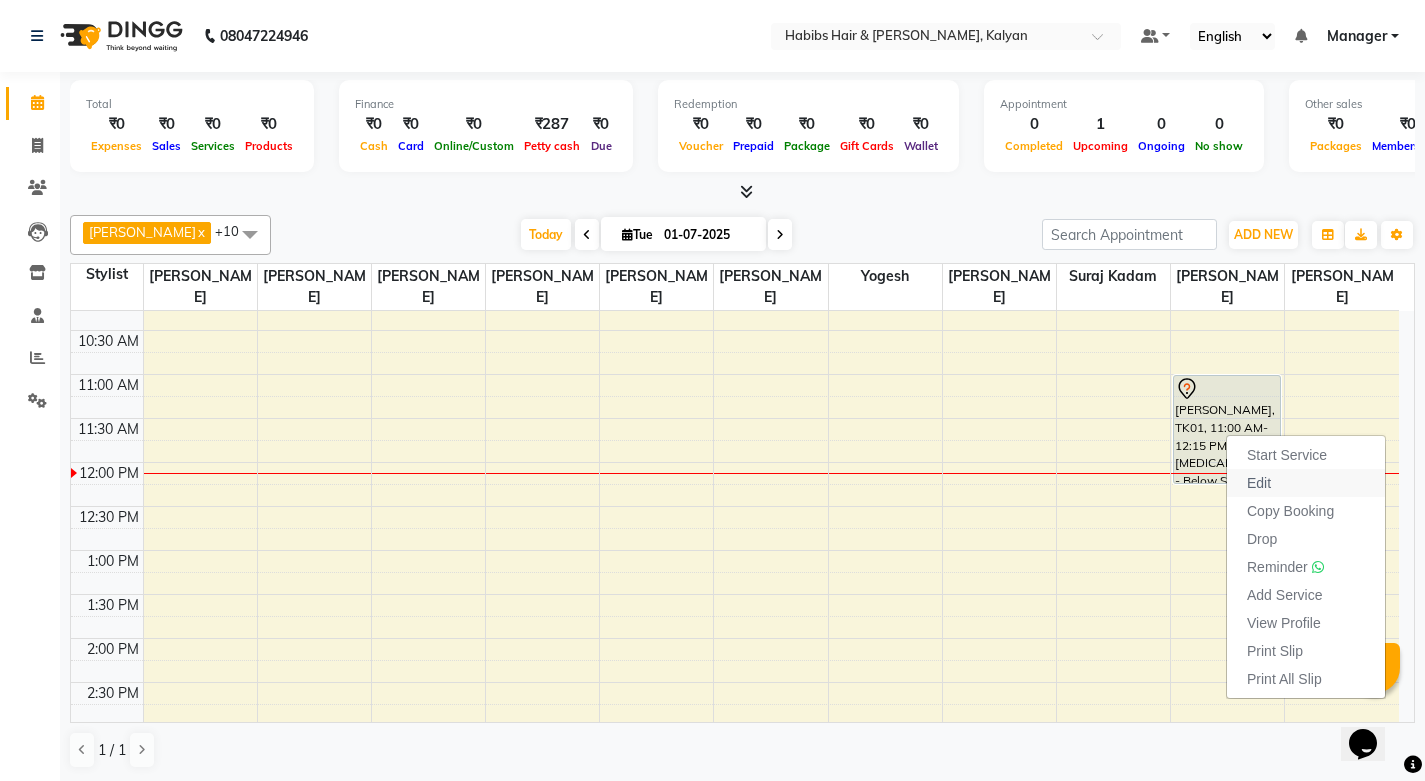 click on "Edit" at bounding box center (1259, 483) 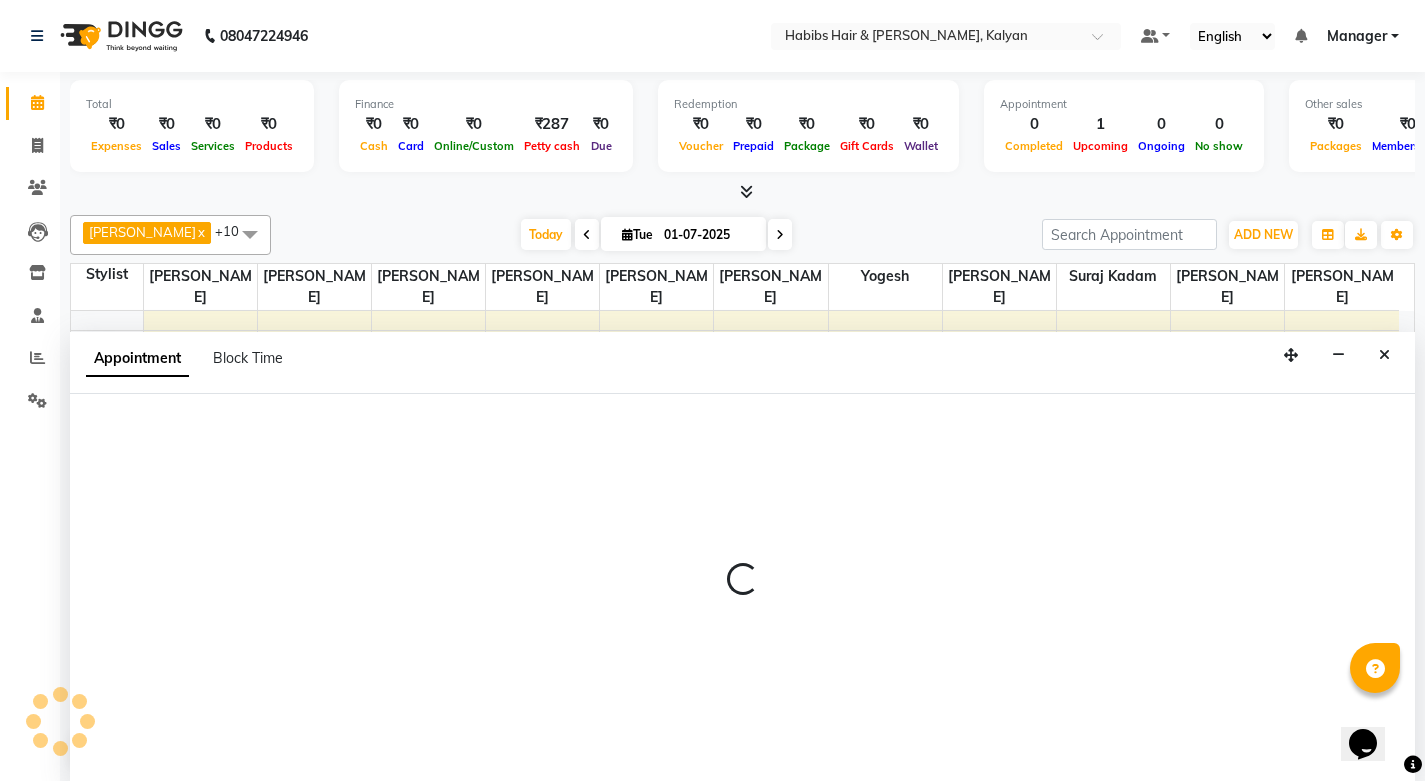 scroll, scrollTop: 1, scrollLeft: 0, axis: vertical 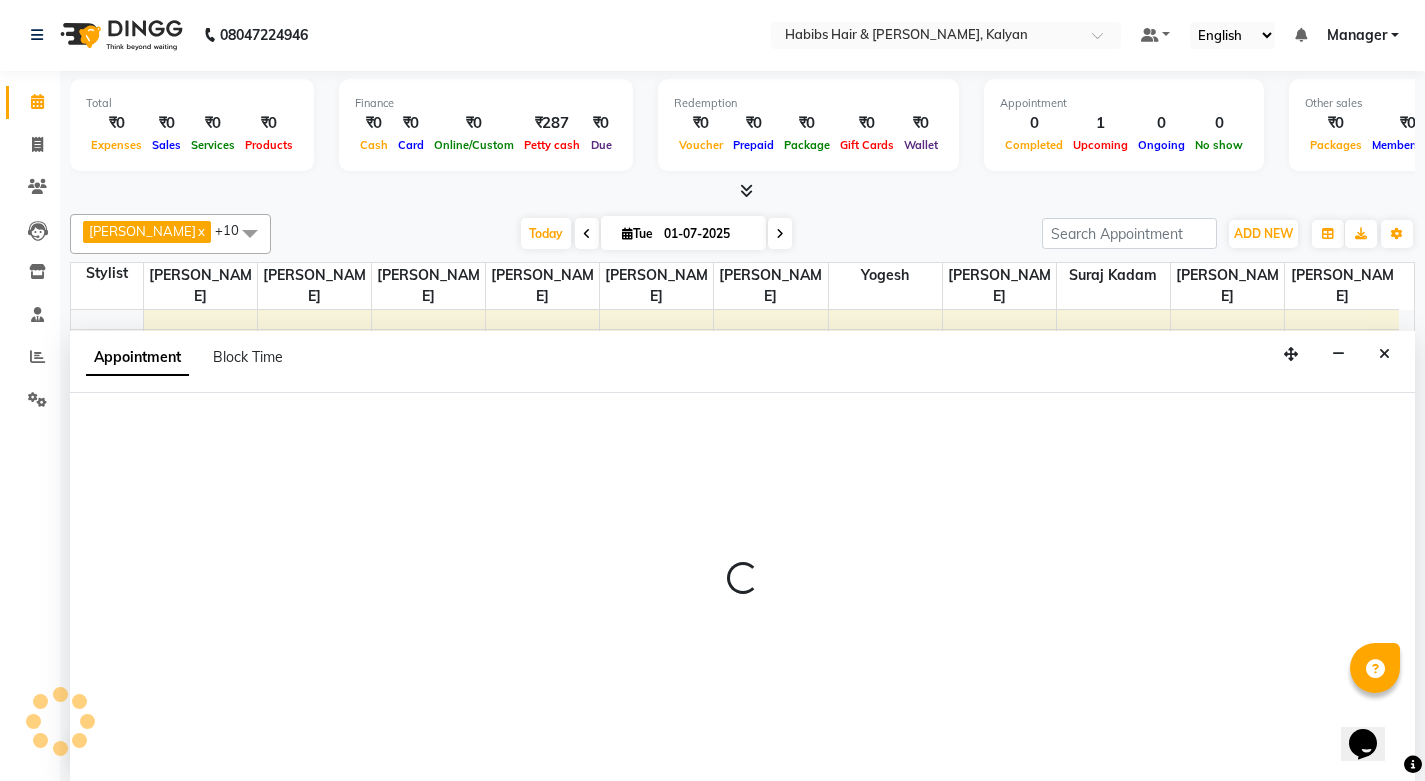 select on "tentative" 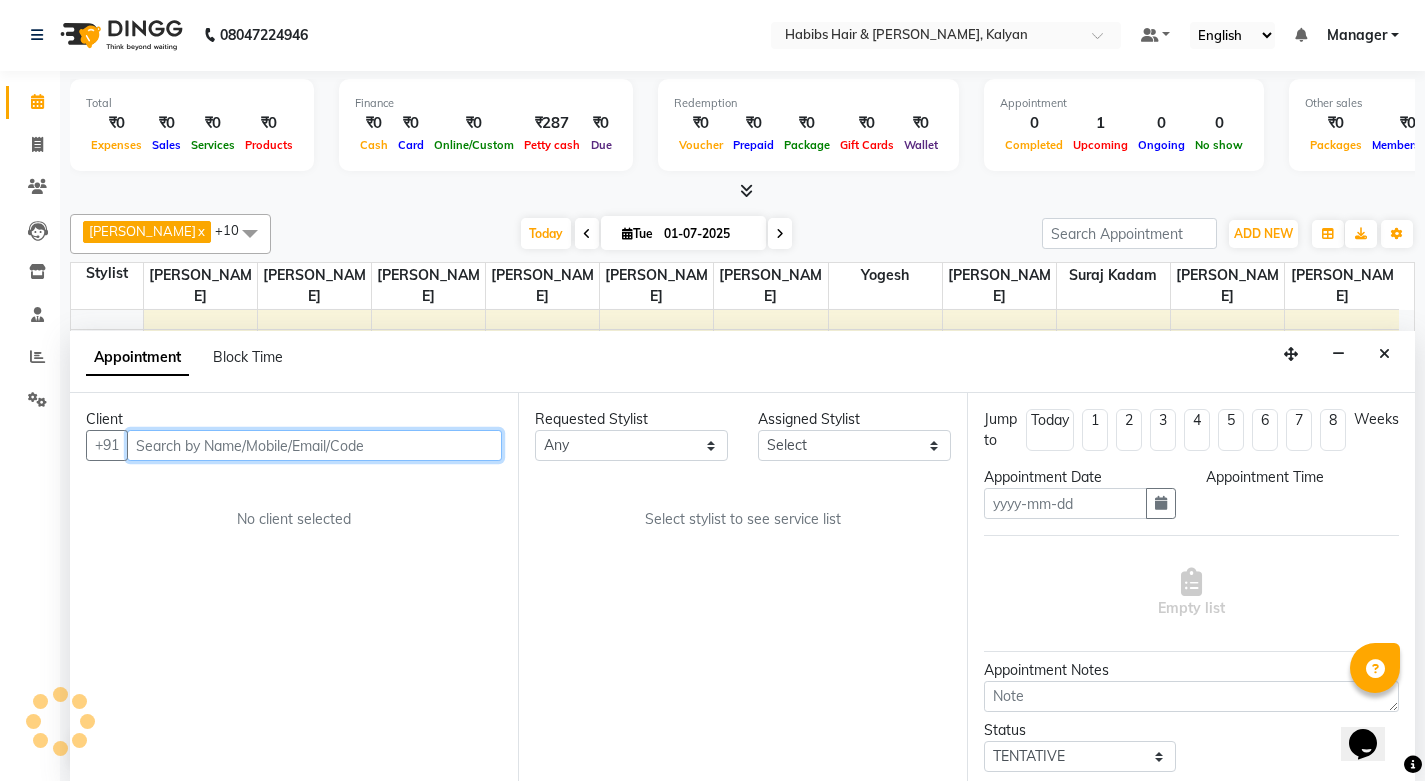 type on "01-07-2025" 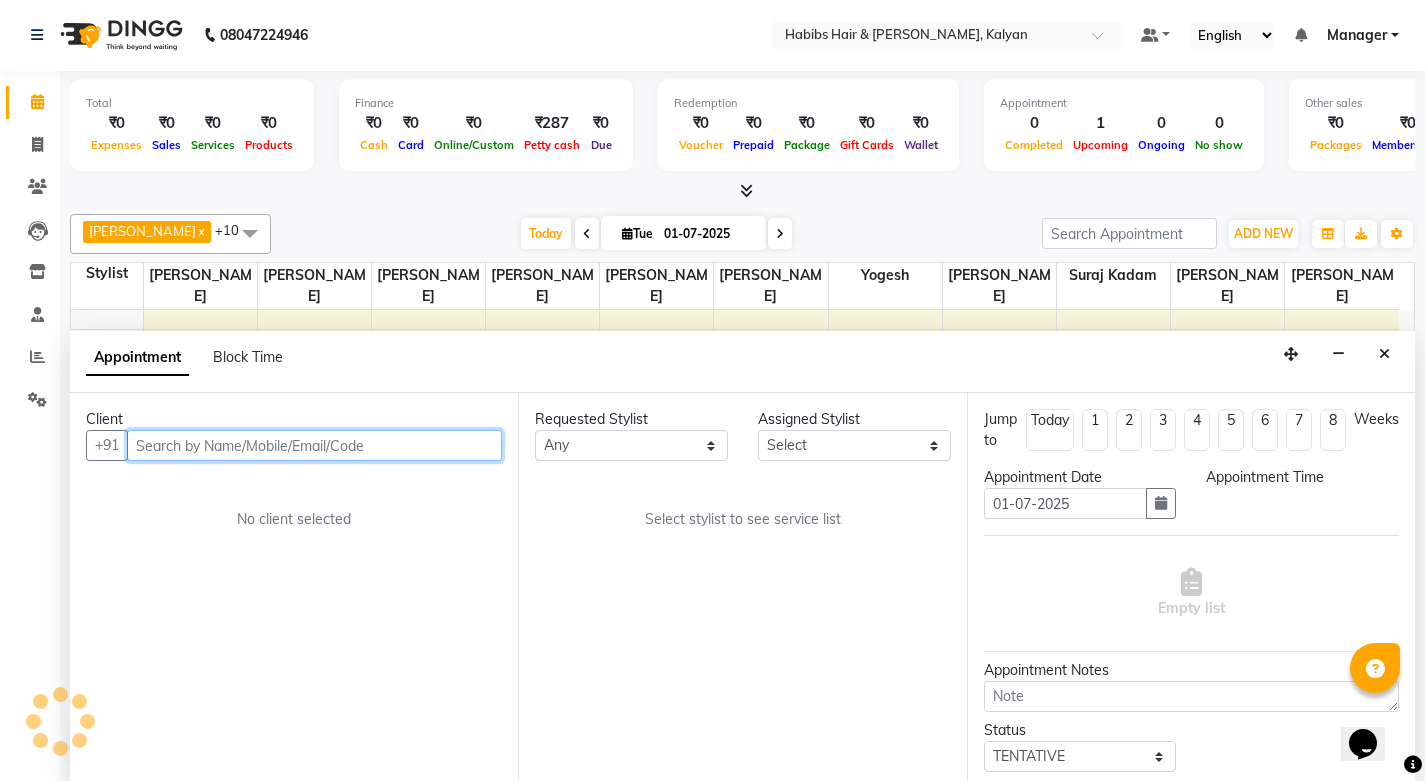 scroll, scrollTop: 0, scrollLeft: 0, axis: both 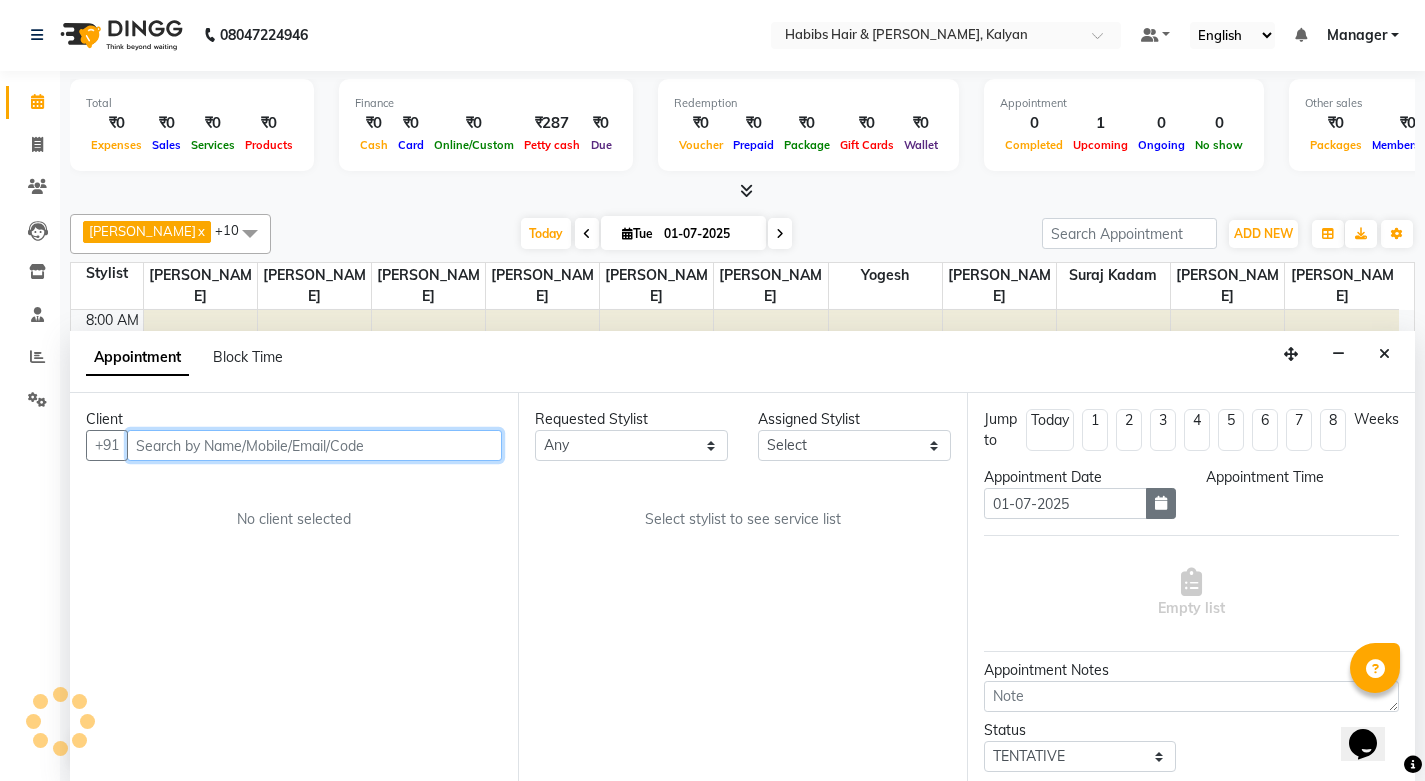 select on "660" 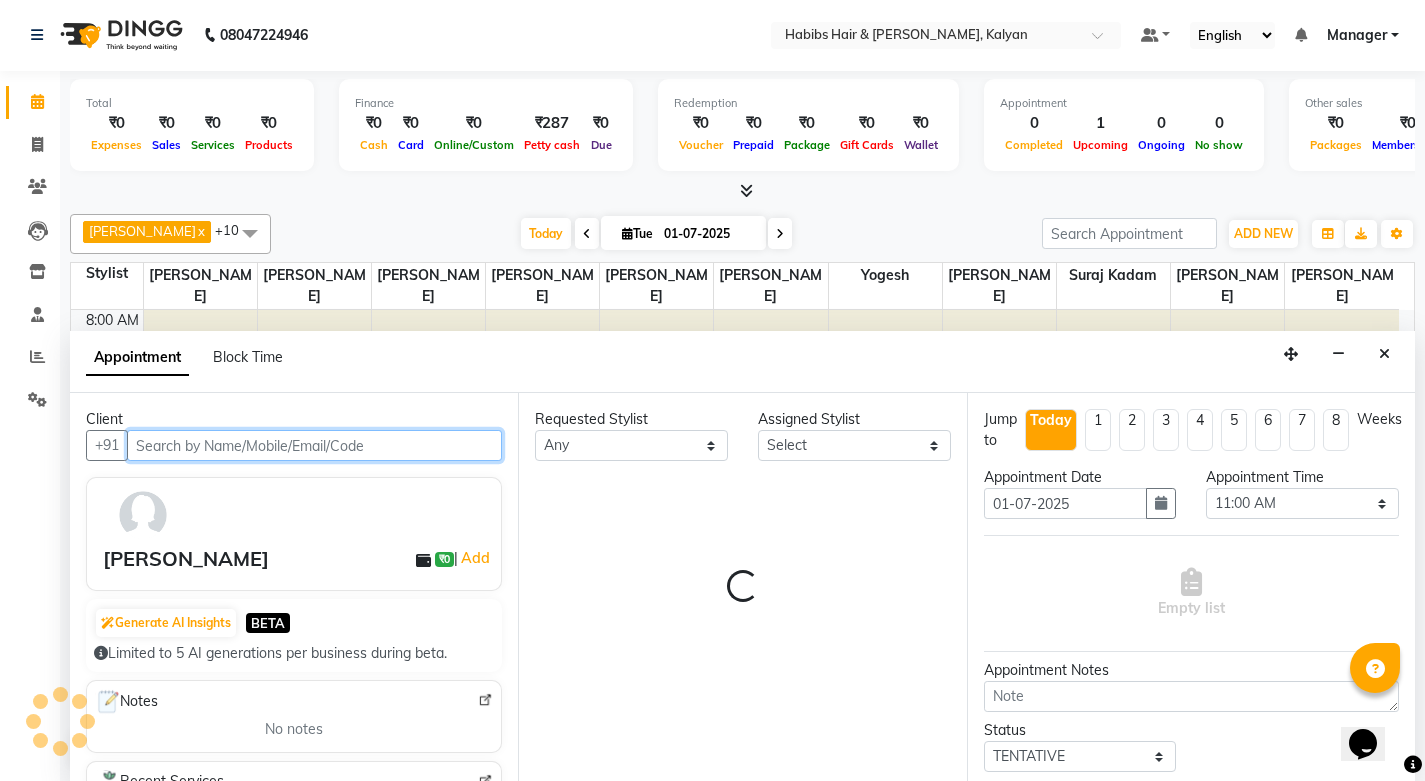 select on "81824" 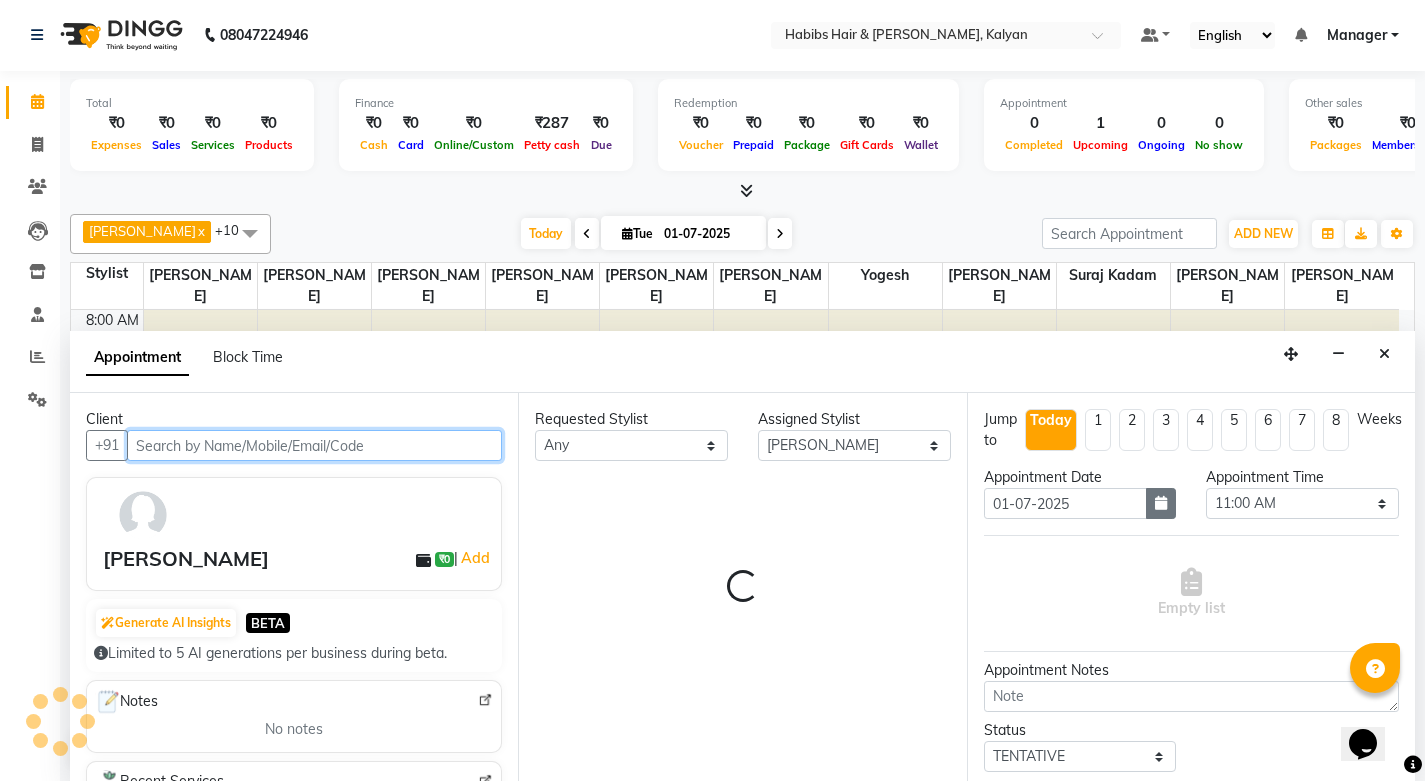 scroll, scrollTop: 353, scrollLeft: 0, axis: vertical 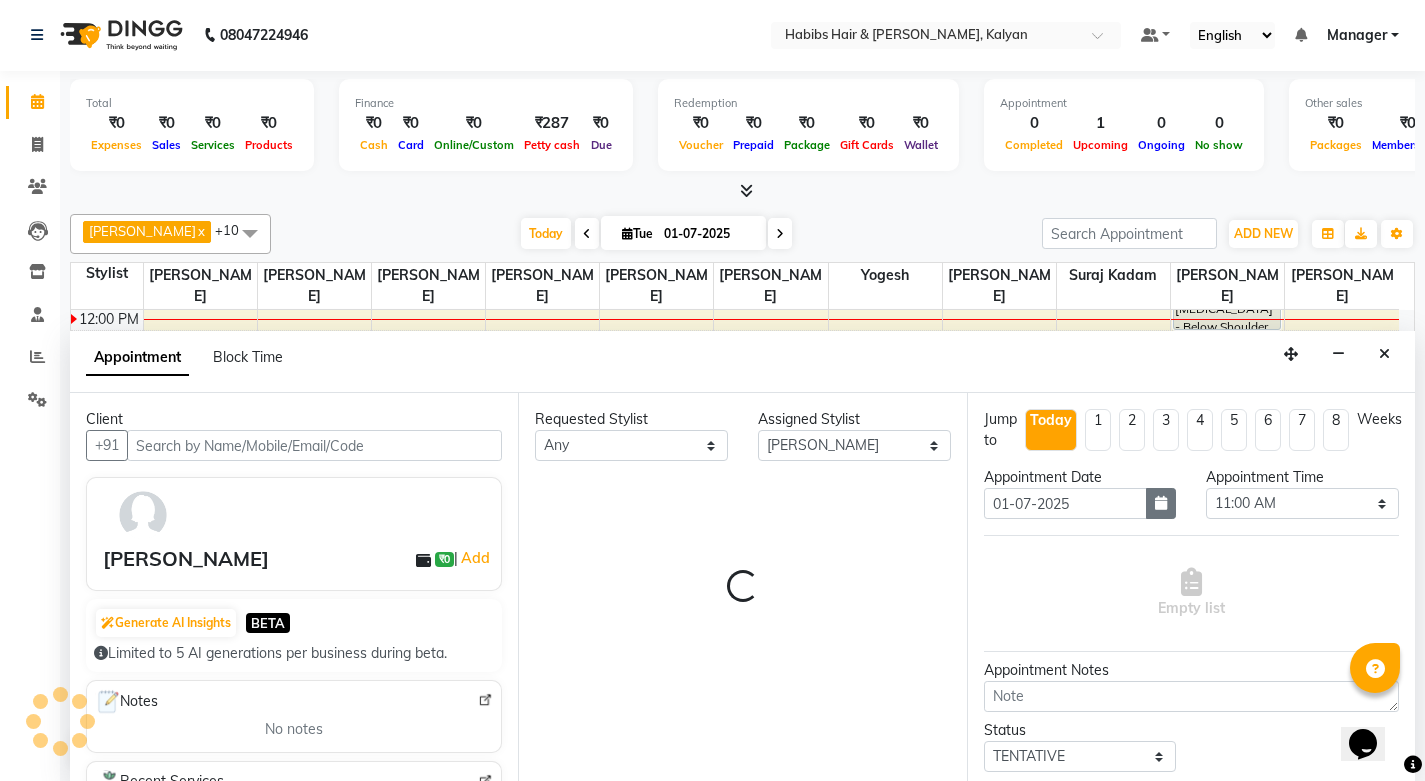 click at bounding box center [1161, 503] 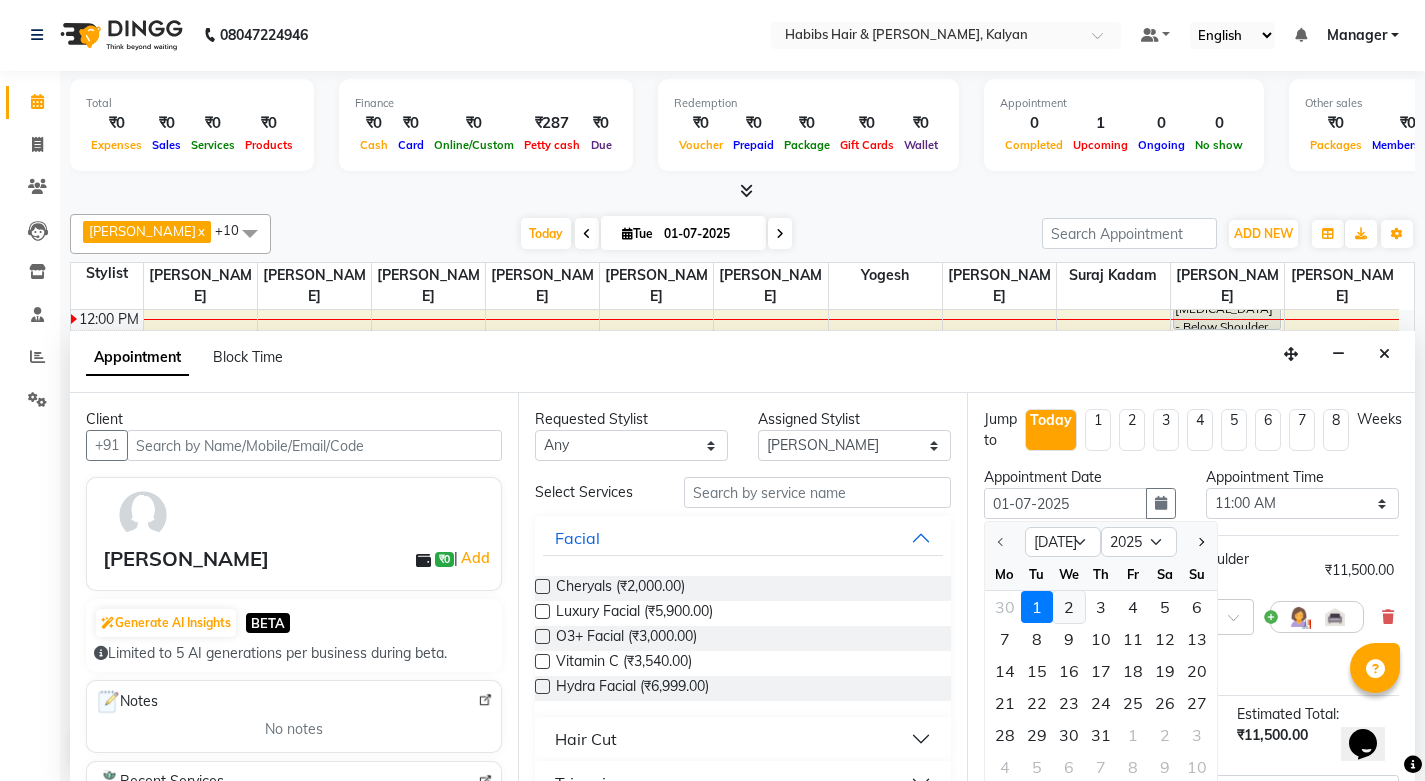 click on "2" at bounding box center (1069, 607) 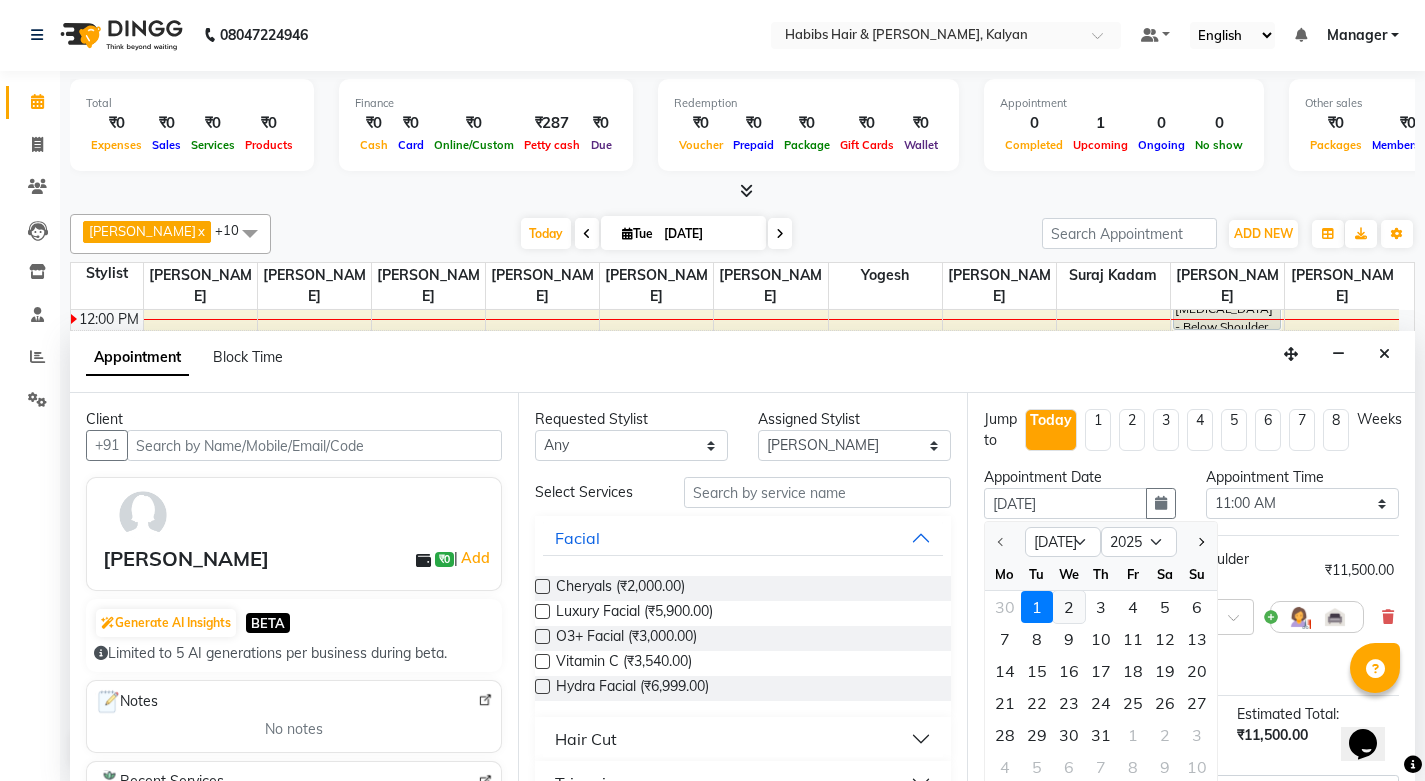 select on "660" 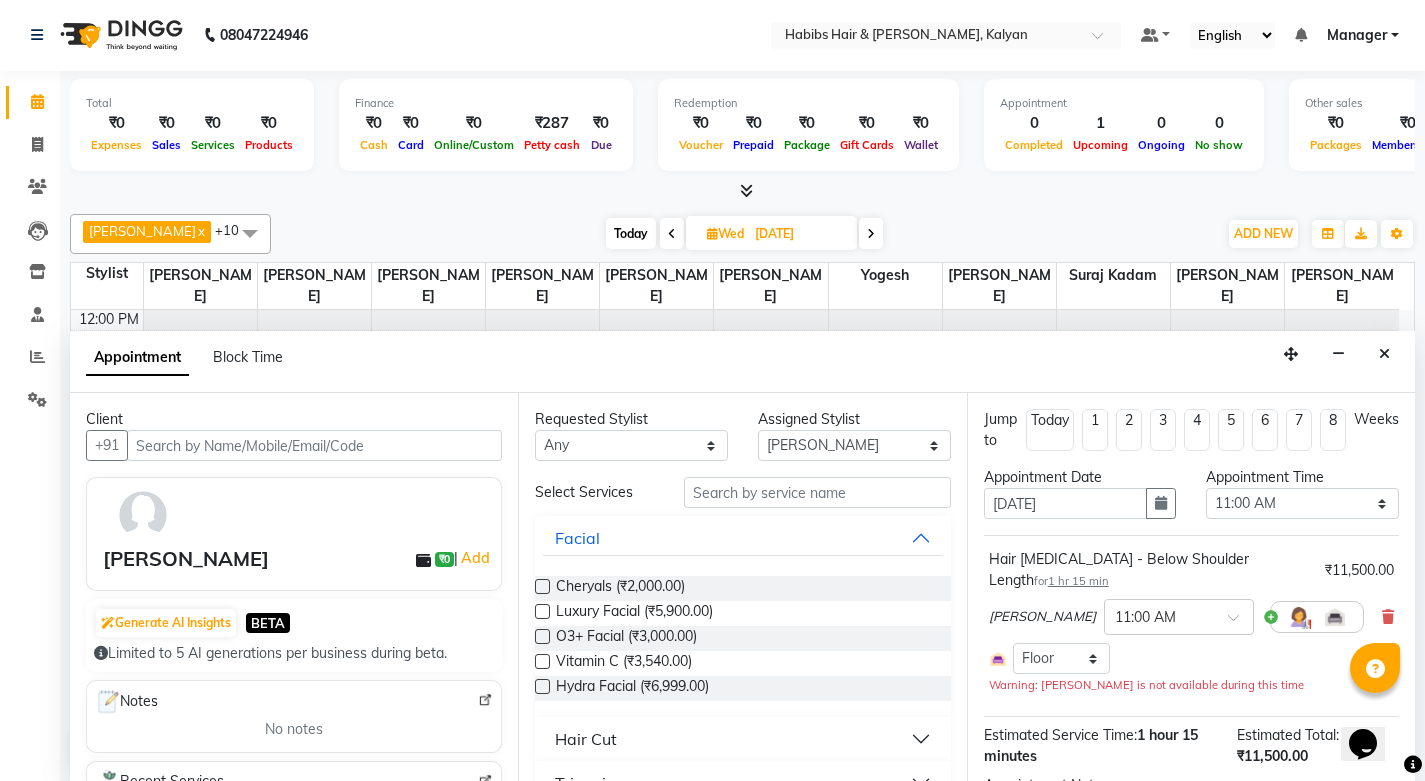 scroll, scrollTop: 0, scrollLeft: 0, axis: both 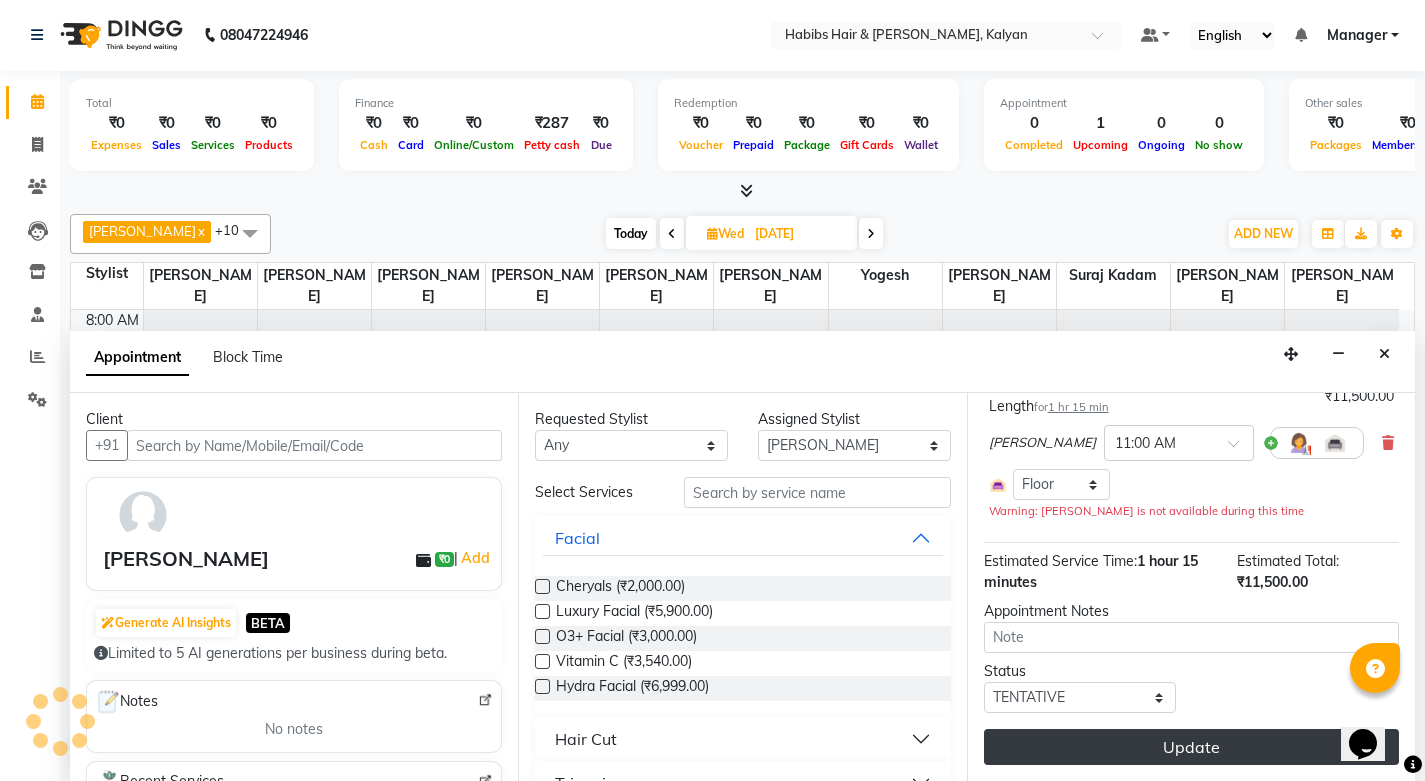 click on "Update" at bounding box center [1191, 747] 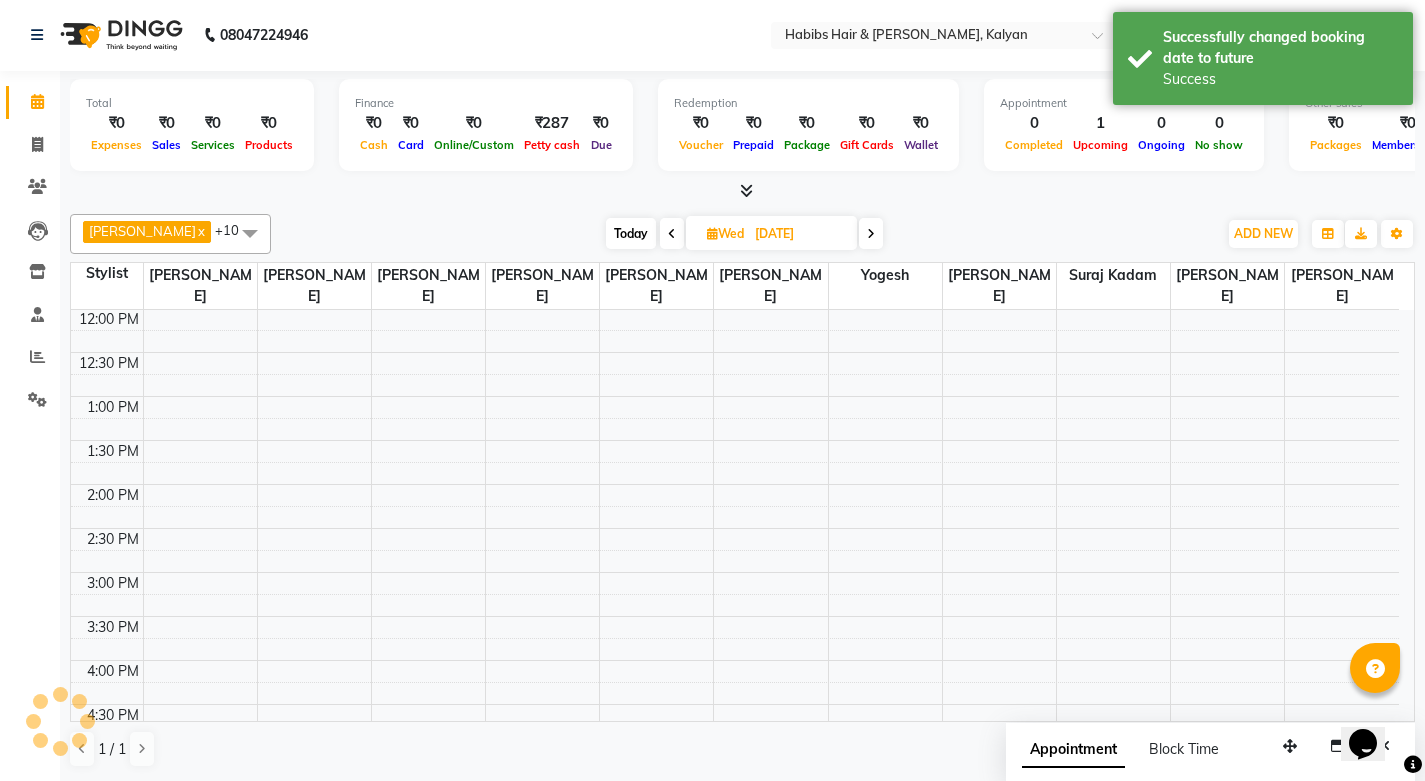 scroll, scrollTop: 0, scrollLeft: 0, axis: both 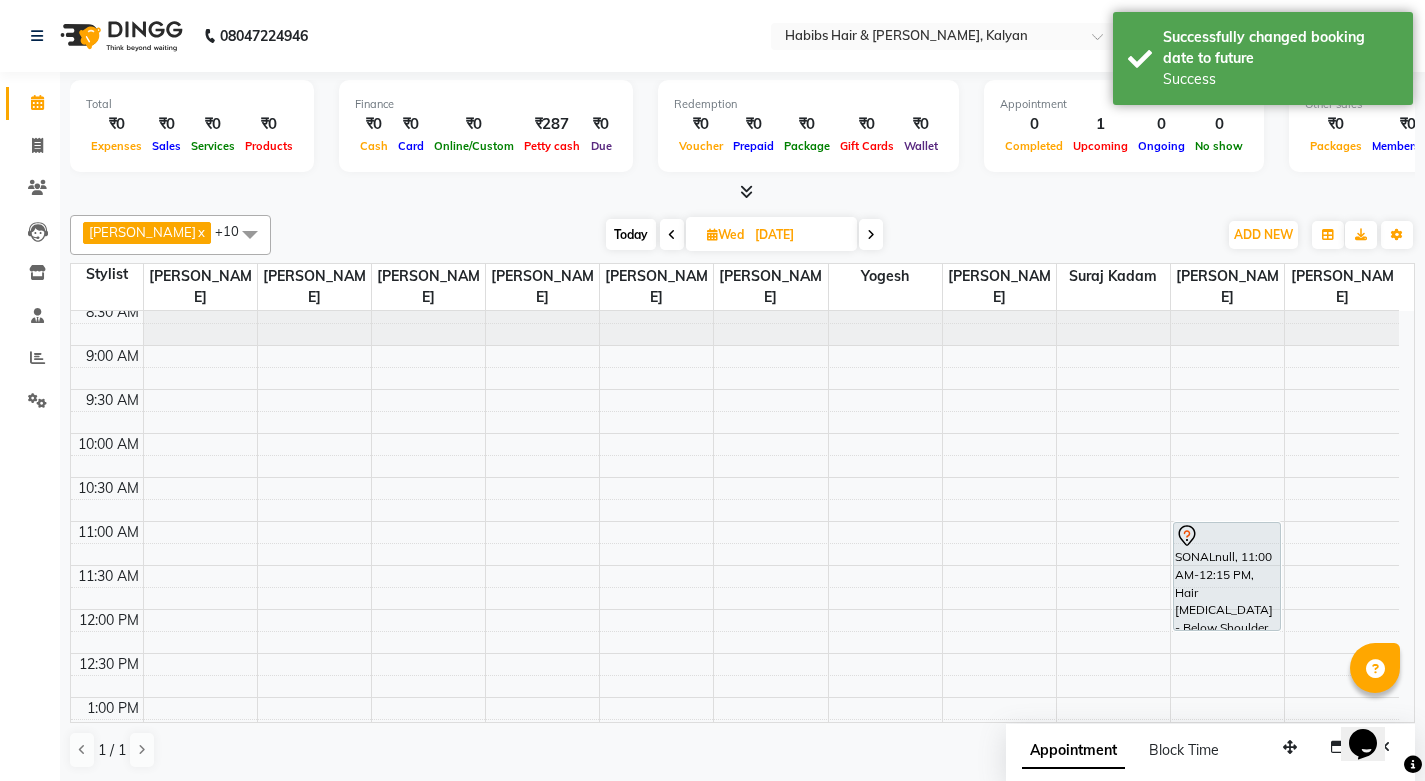 click at bounding box center [672, 234] 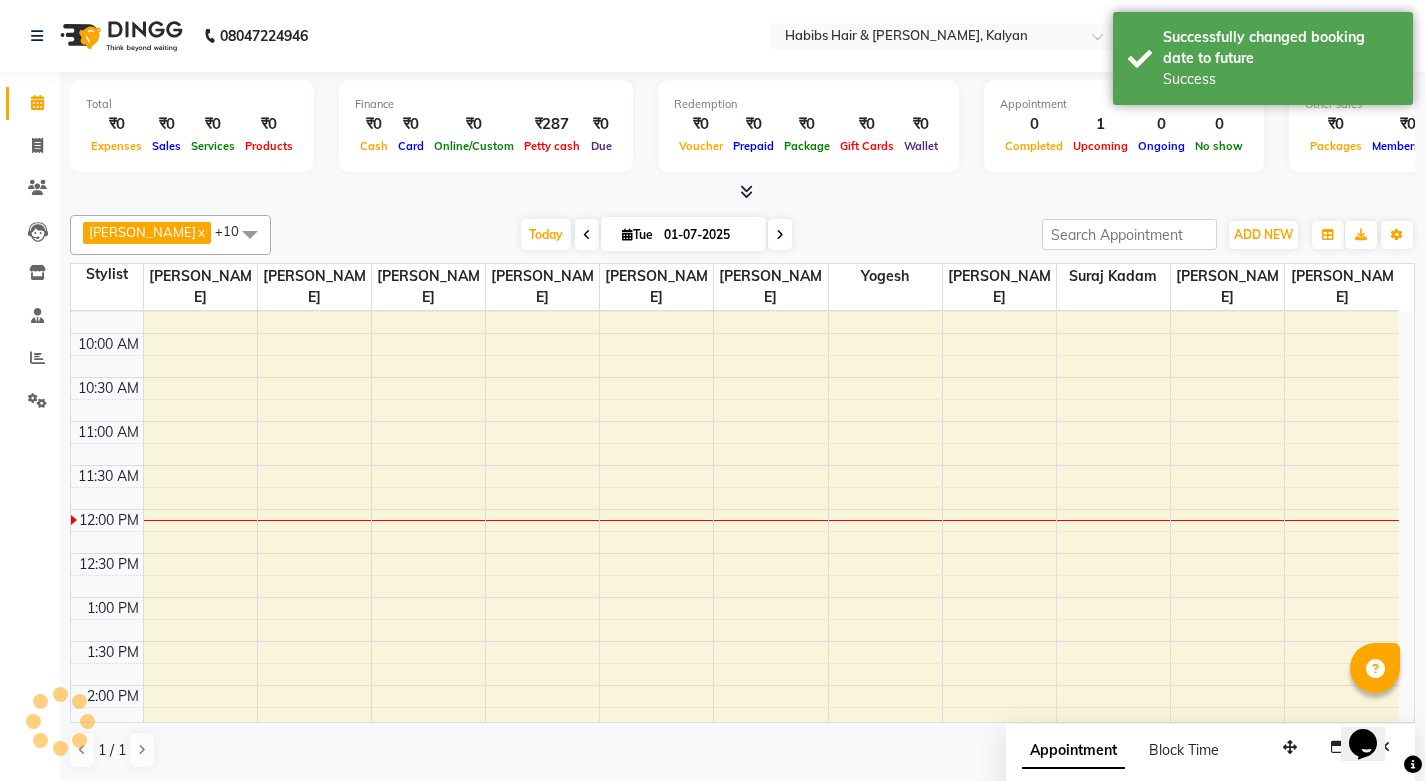 scroll, scrollTop: 53, scrollLeft: 0, axis: vertical 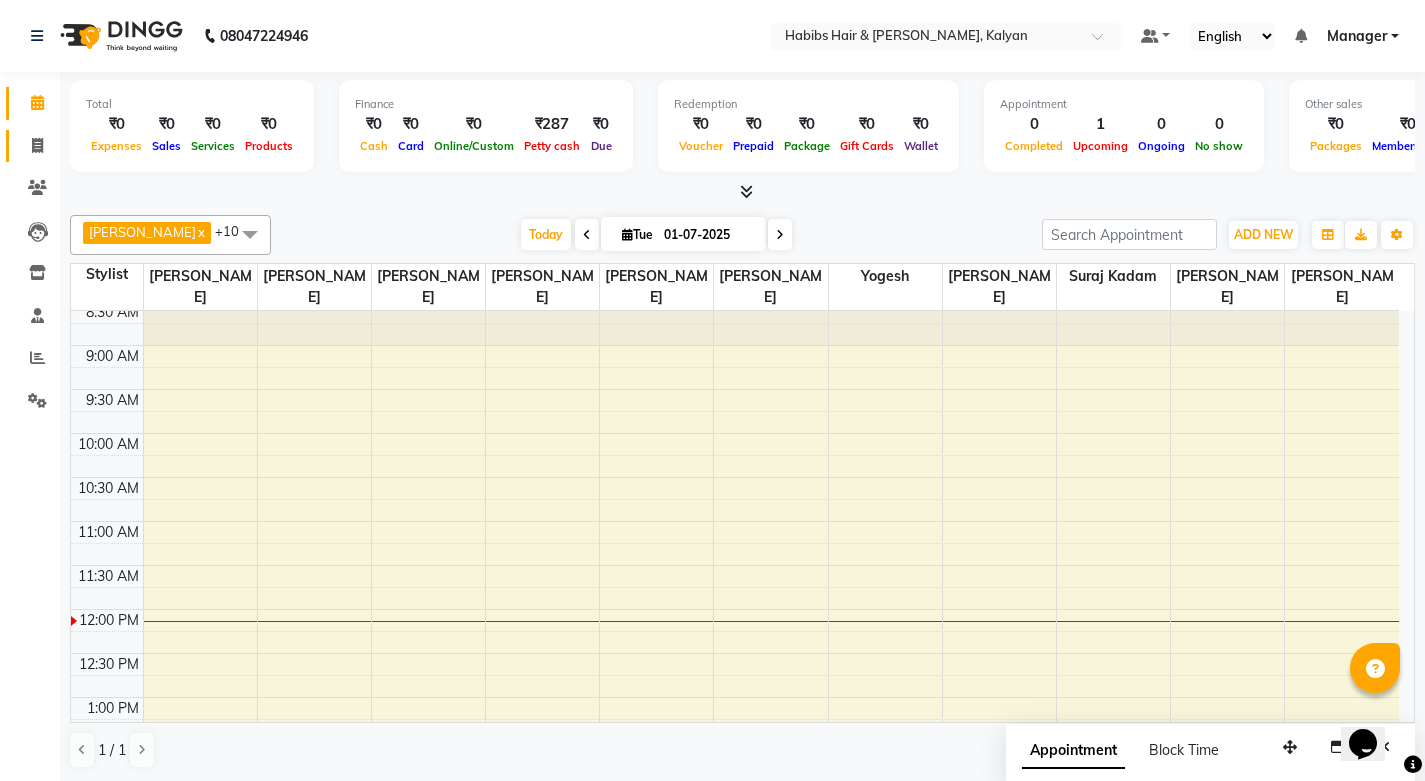 click on "Invoice" 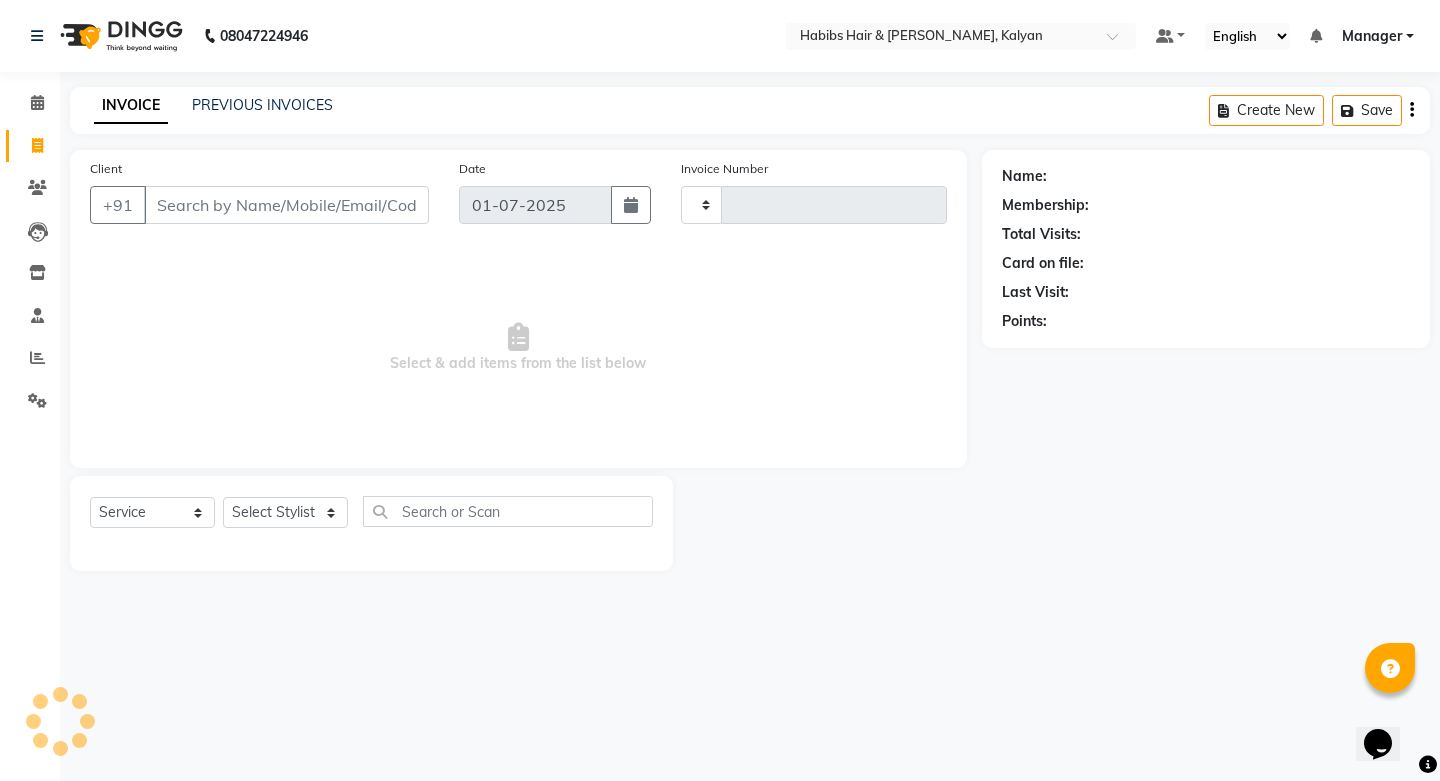 type on "1671" 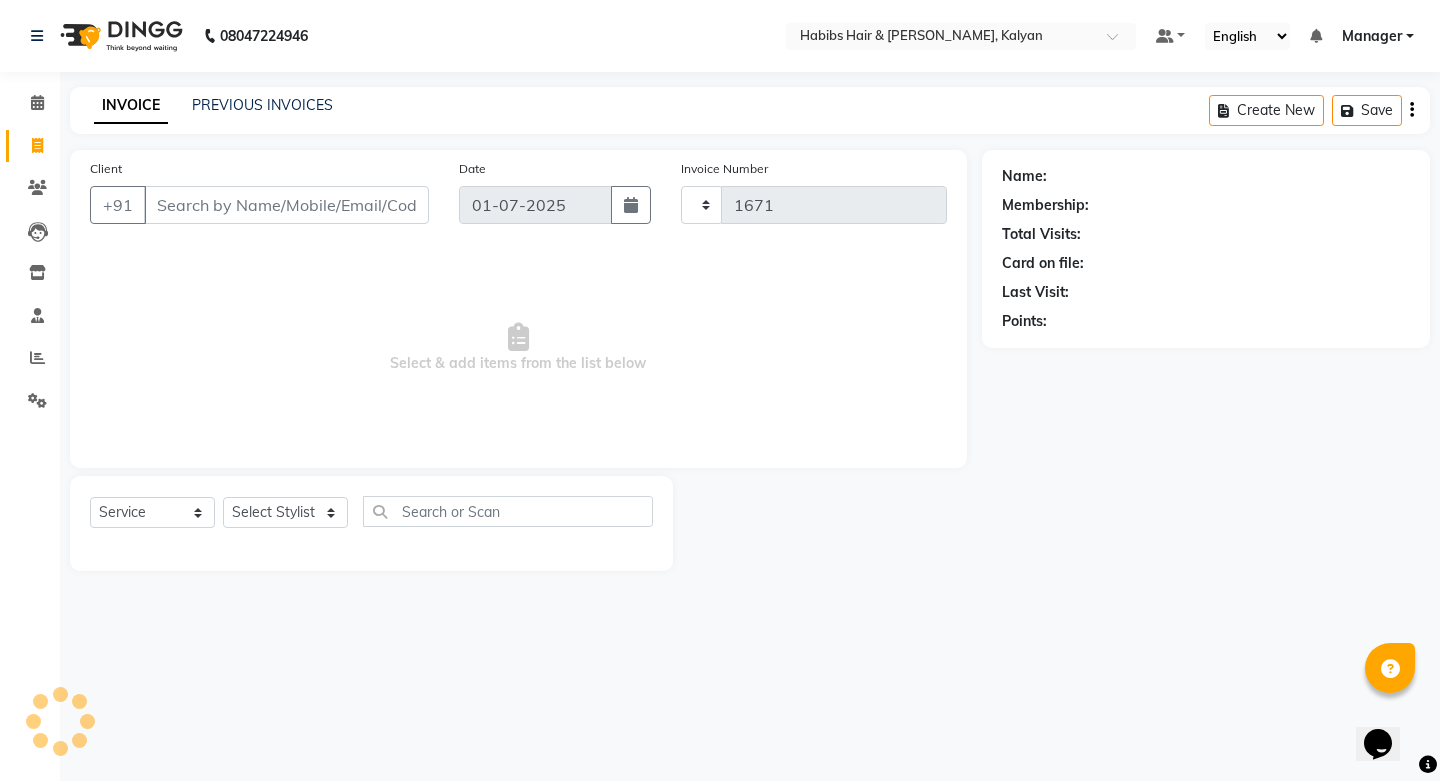 select on "8185" 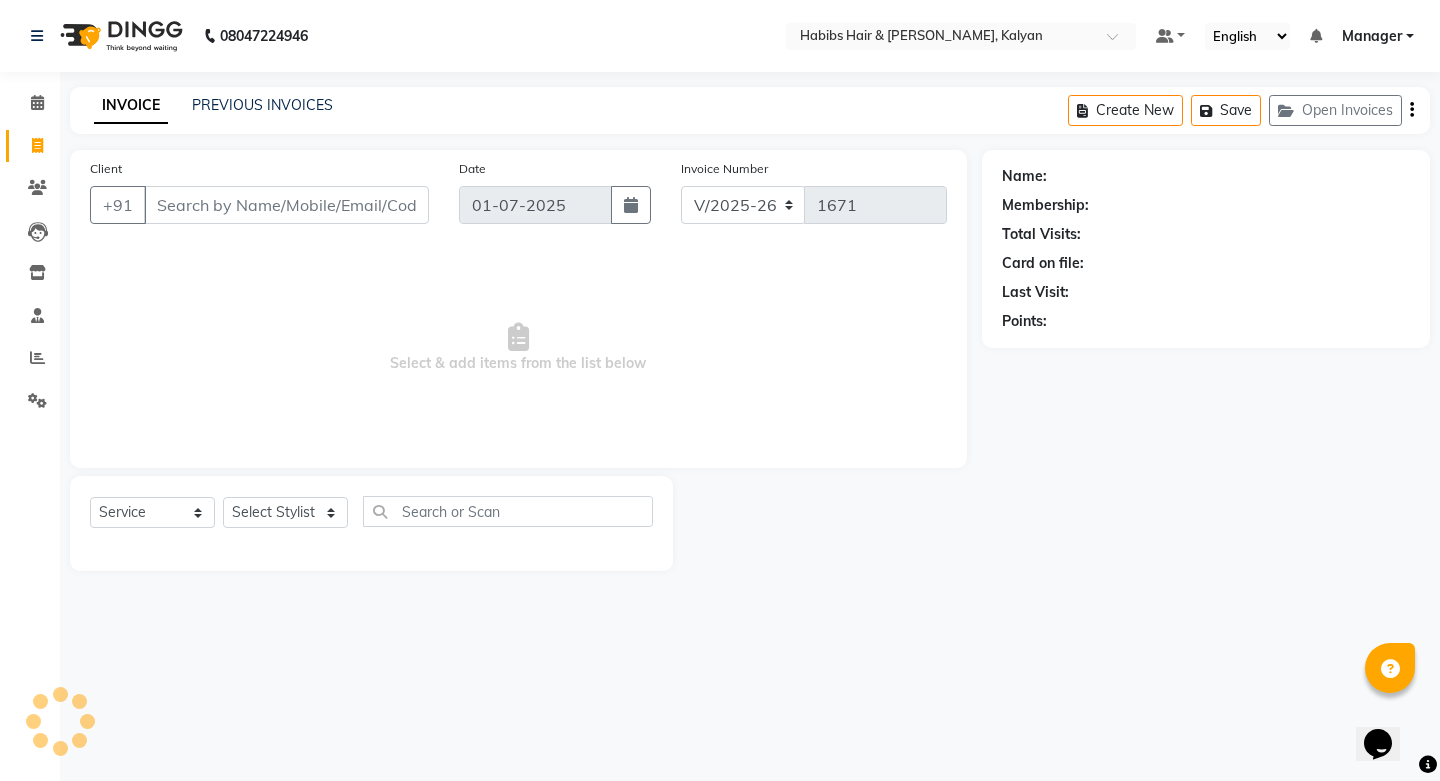 click on "PREVIOUS INVOICES" 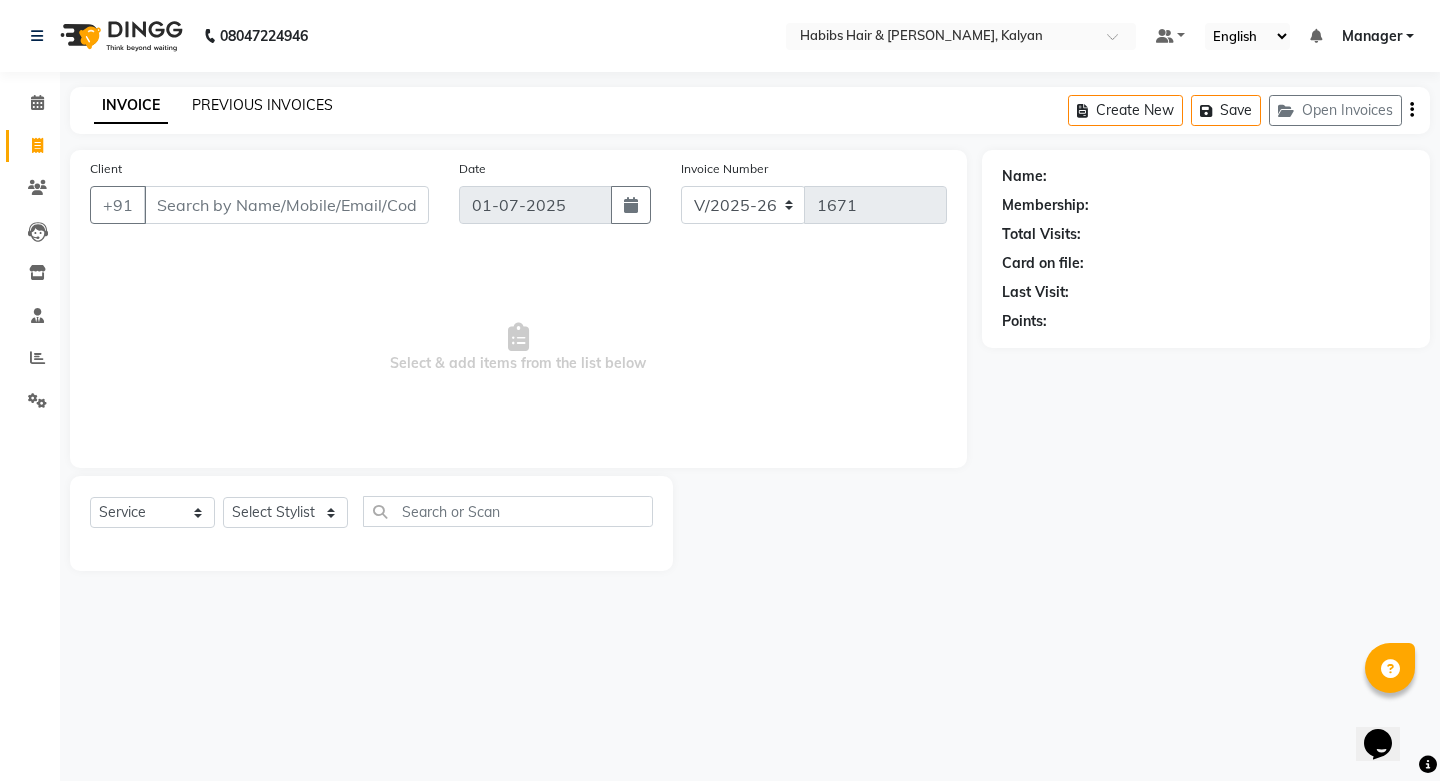 click on "PREVIOUS INVOICES" 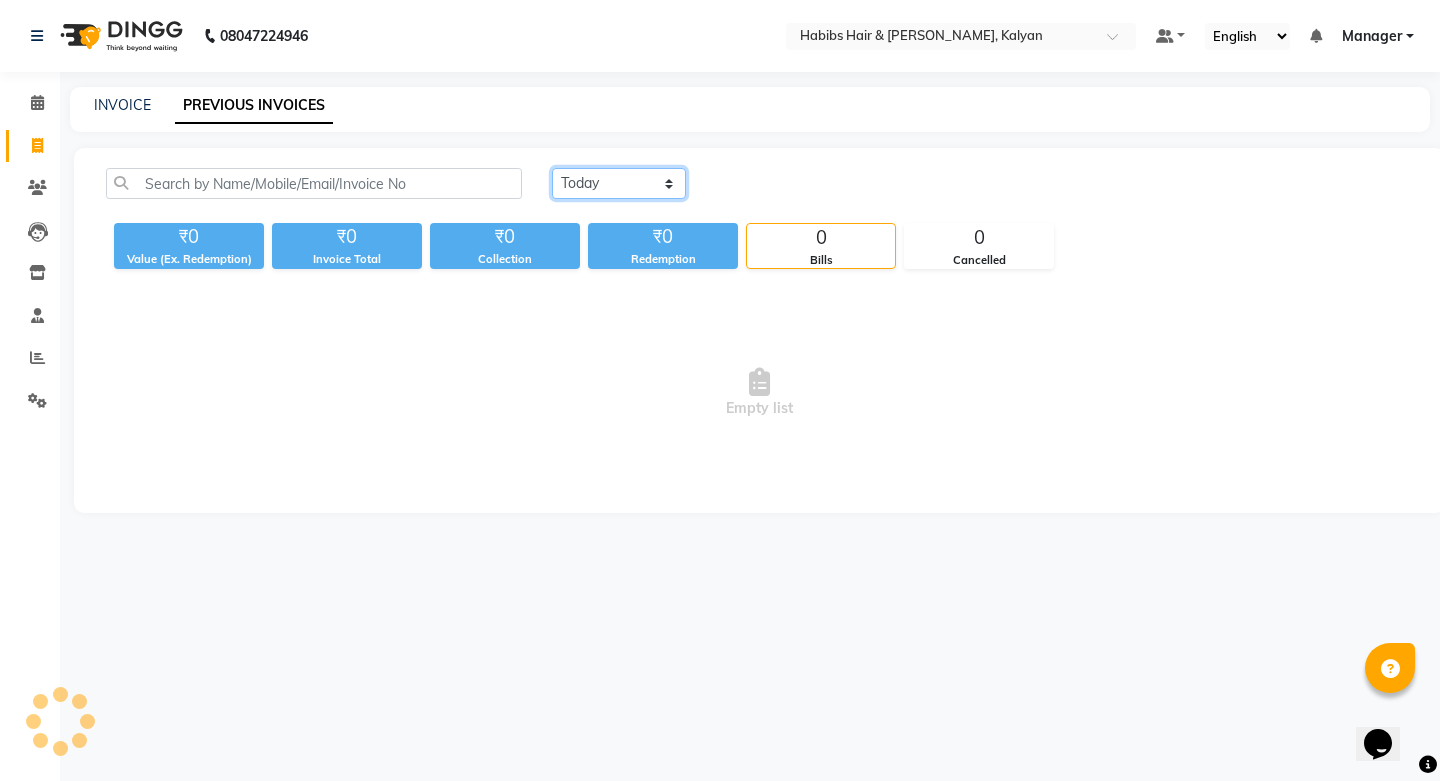 click on "[DATE] [DATE] Custom Range" 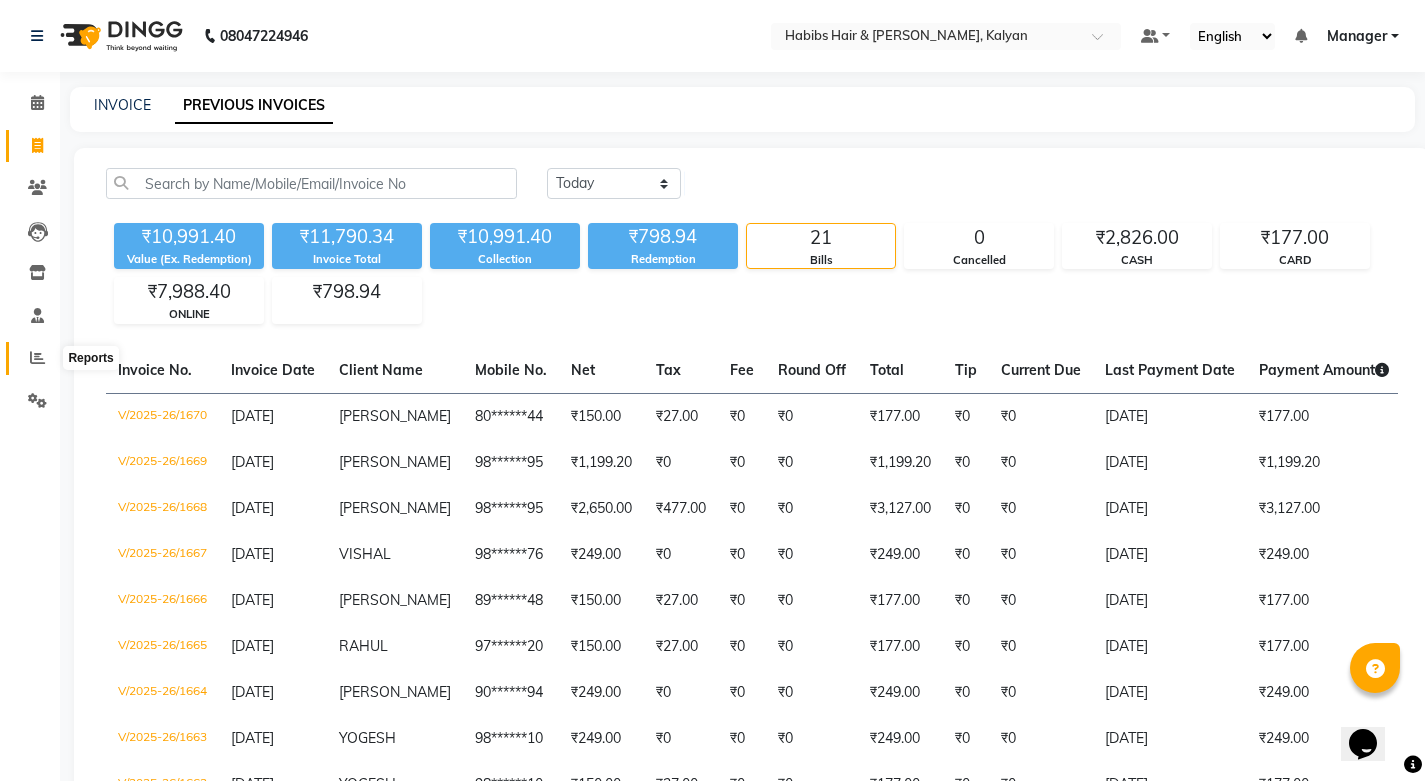 click 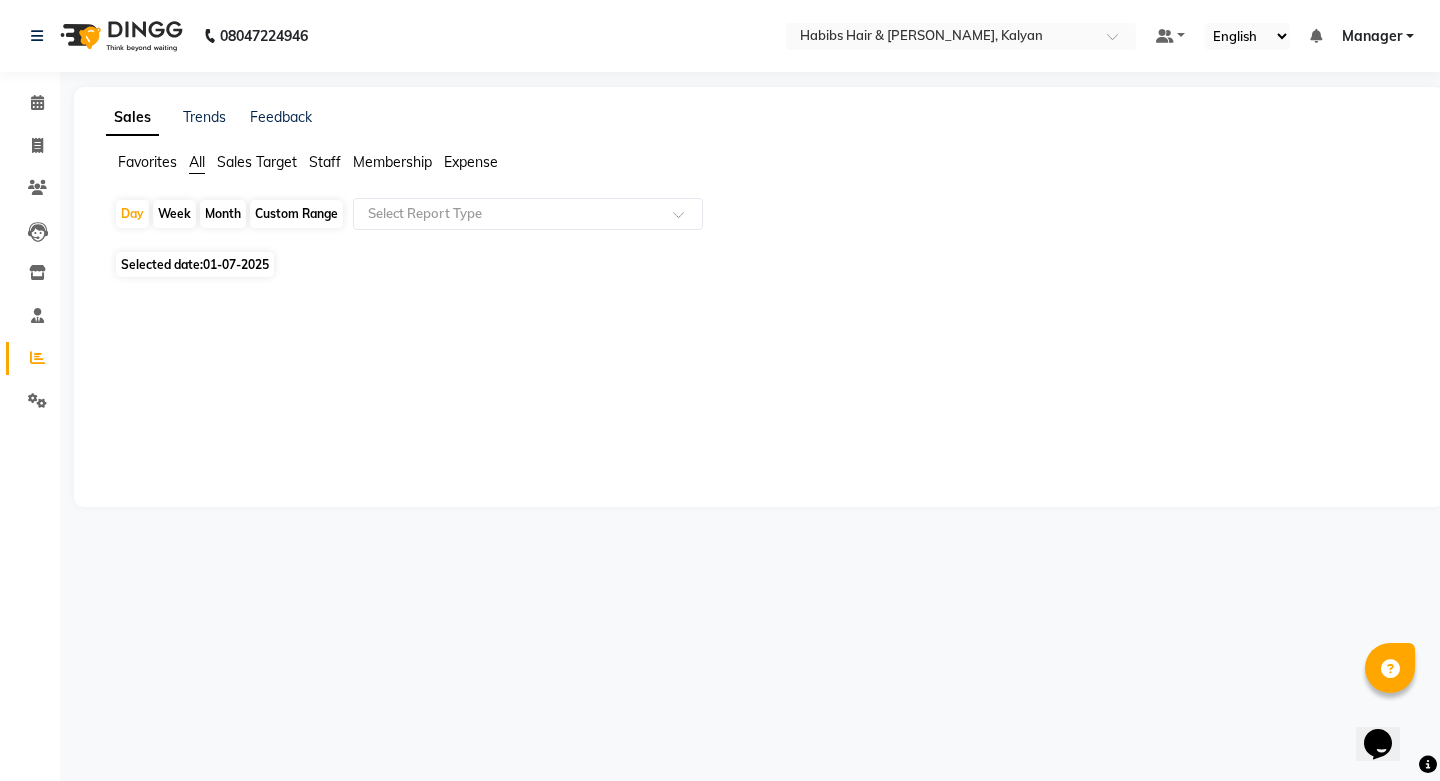 click on "01-07-2025" 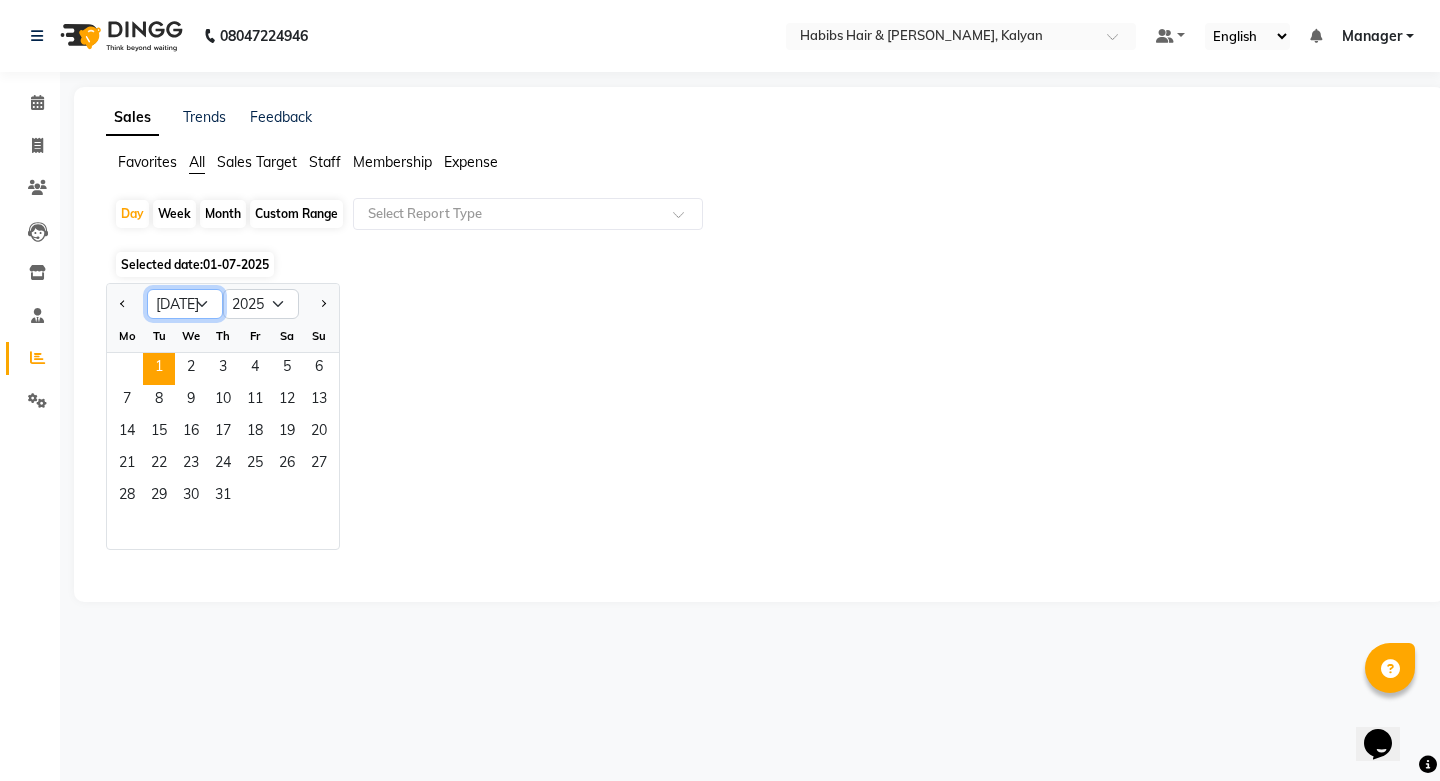click on "Jan Feb Mar Apr May Jun [DATE] Aug Sep Oct Nov Dec" 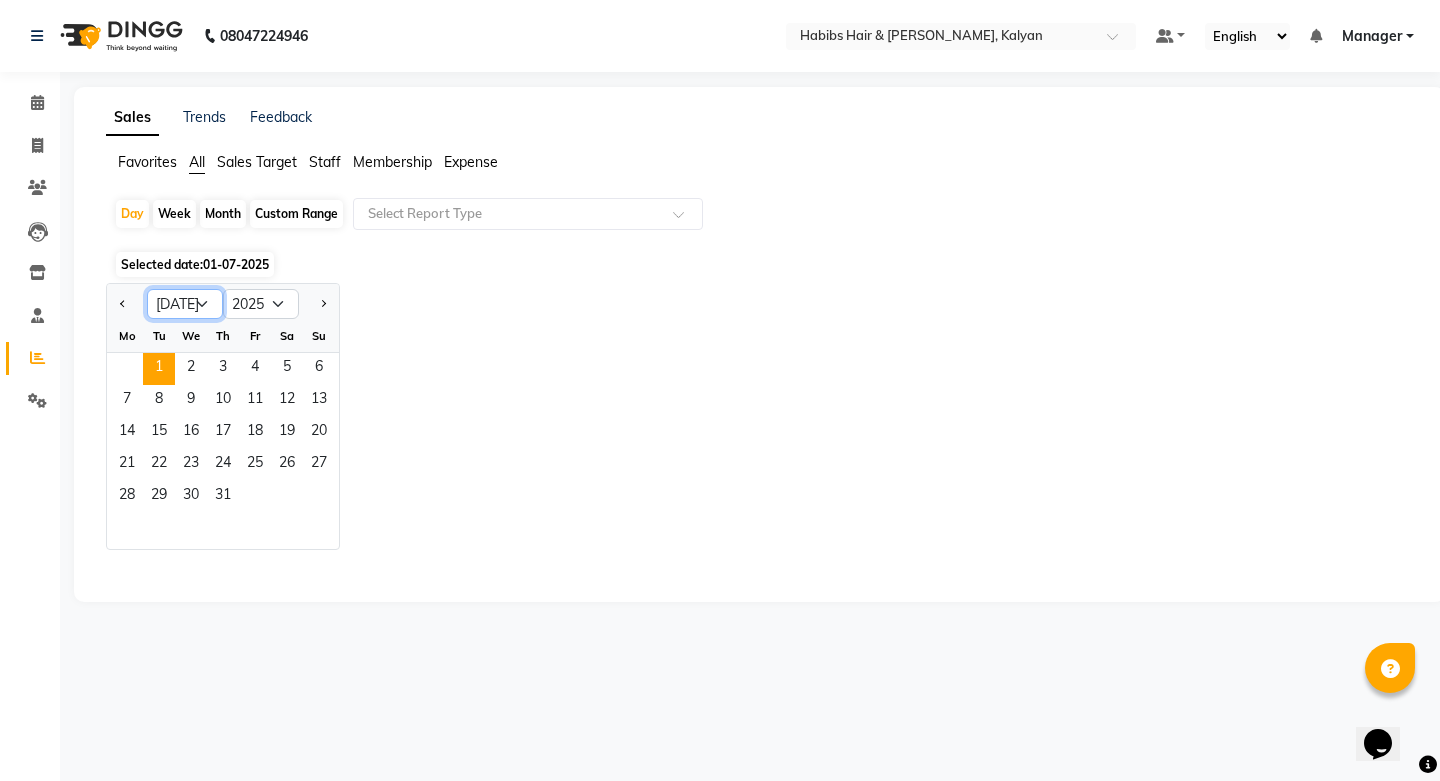 select on "6" 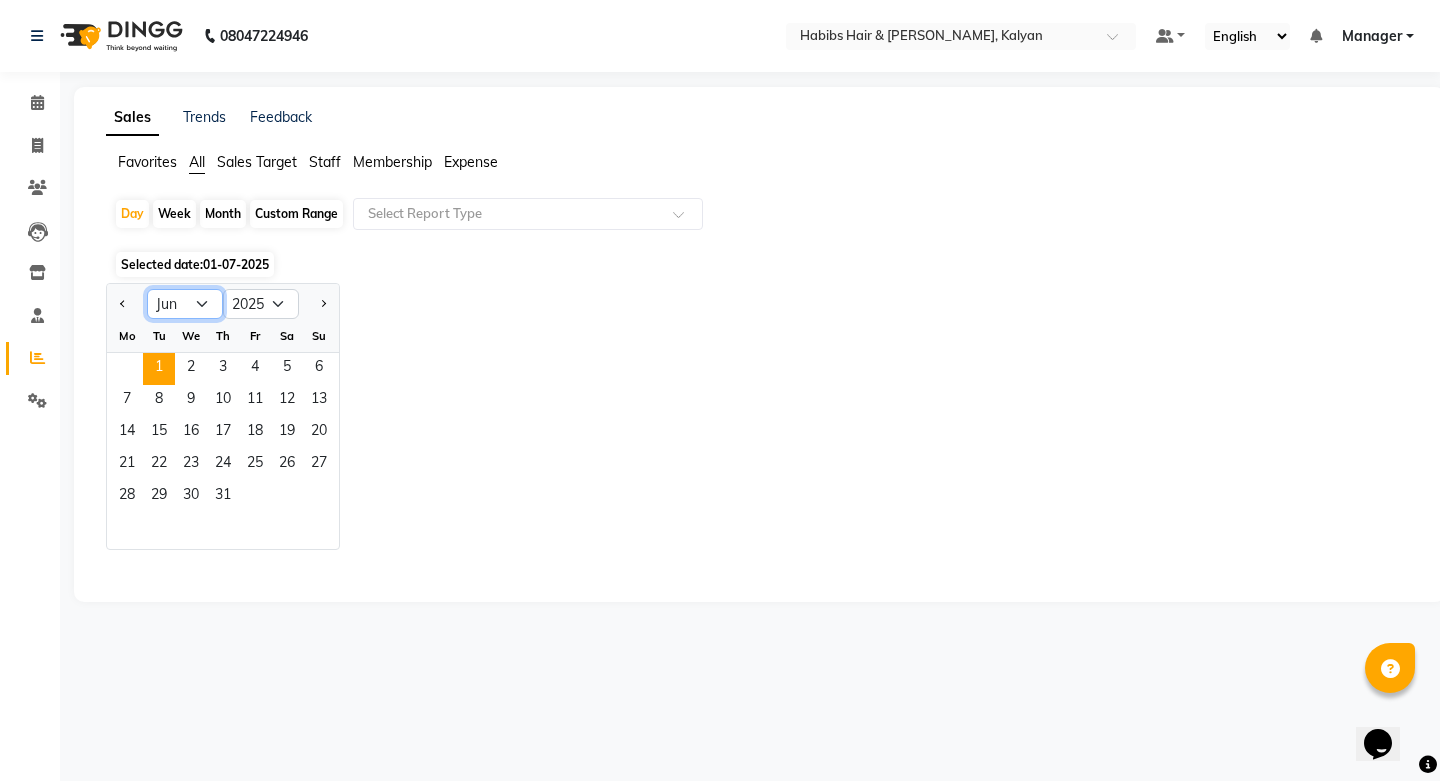 click on "Jan Feb Mar Apr May Jun [DATE] Aug Sep Oct Nov Dec" 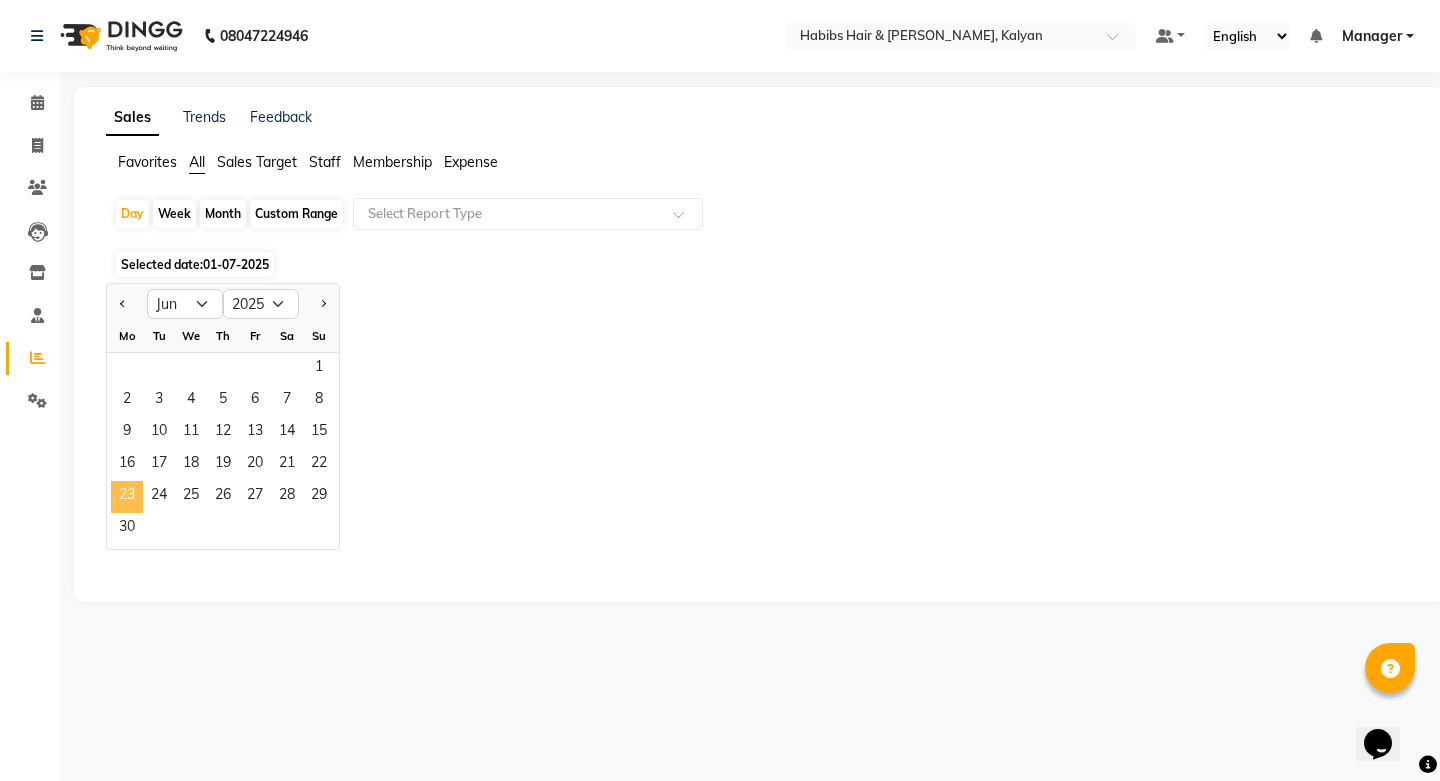 click on "23" 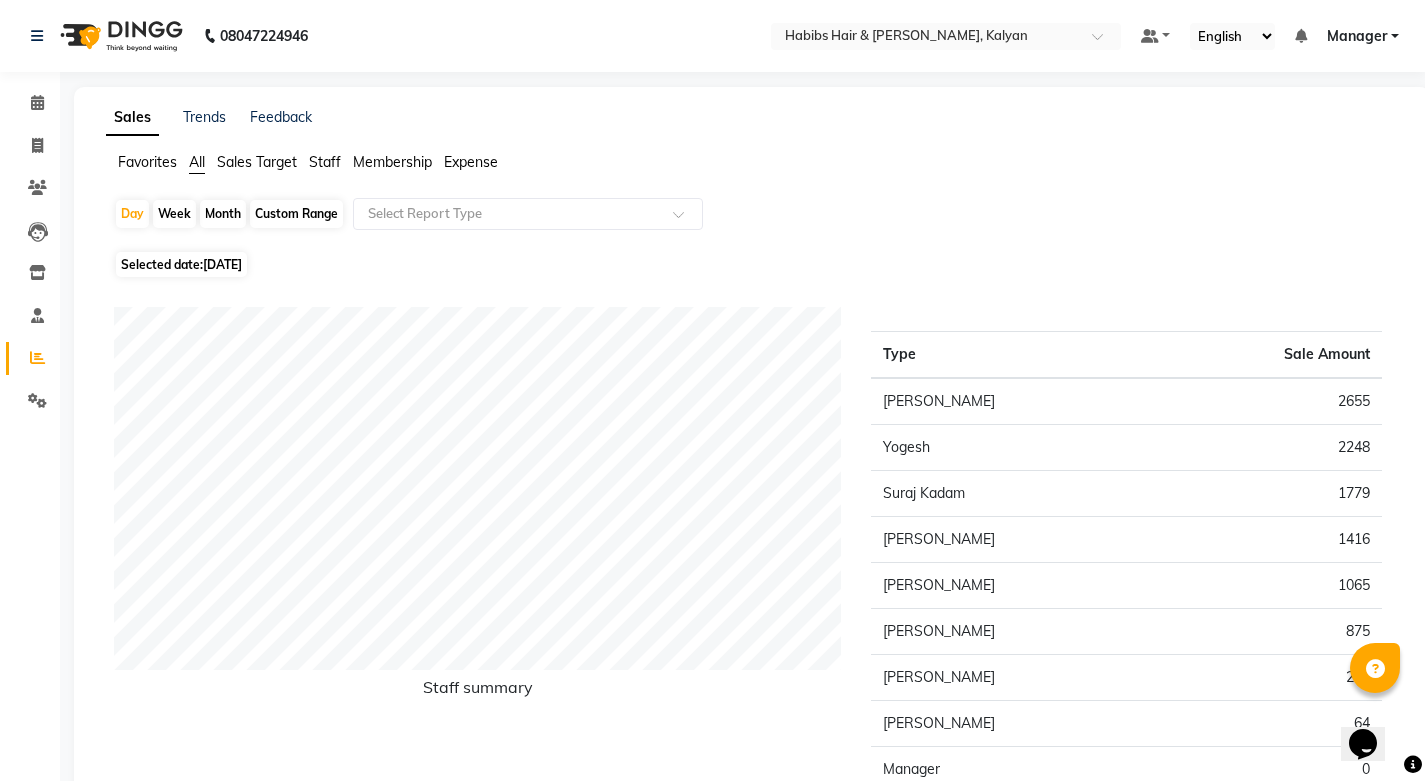 click on "[DATE]" 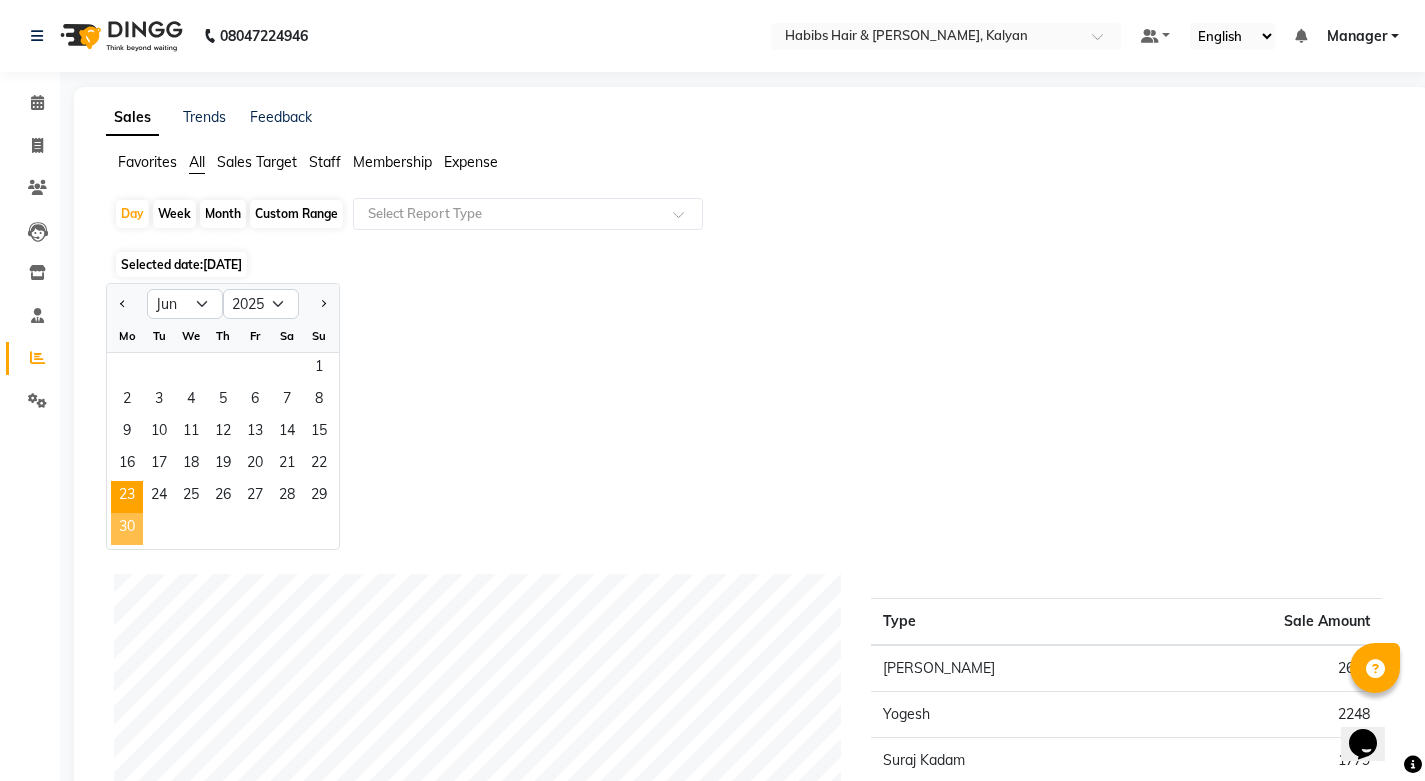 click on "30" 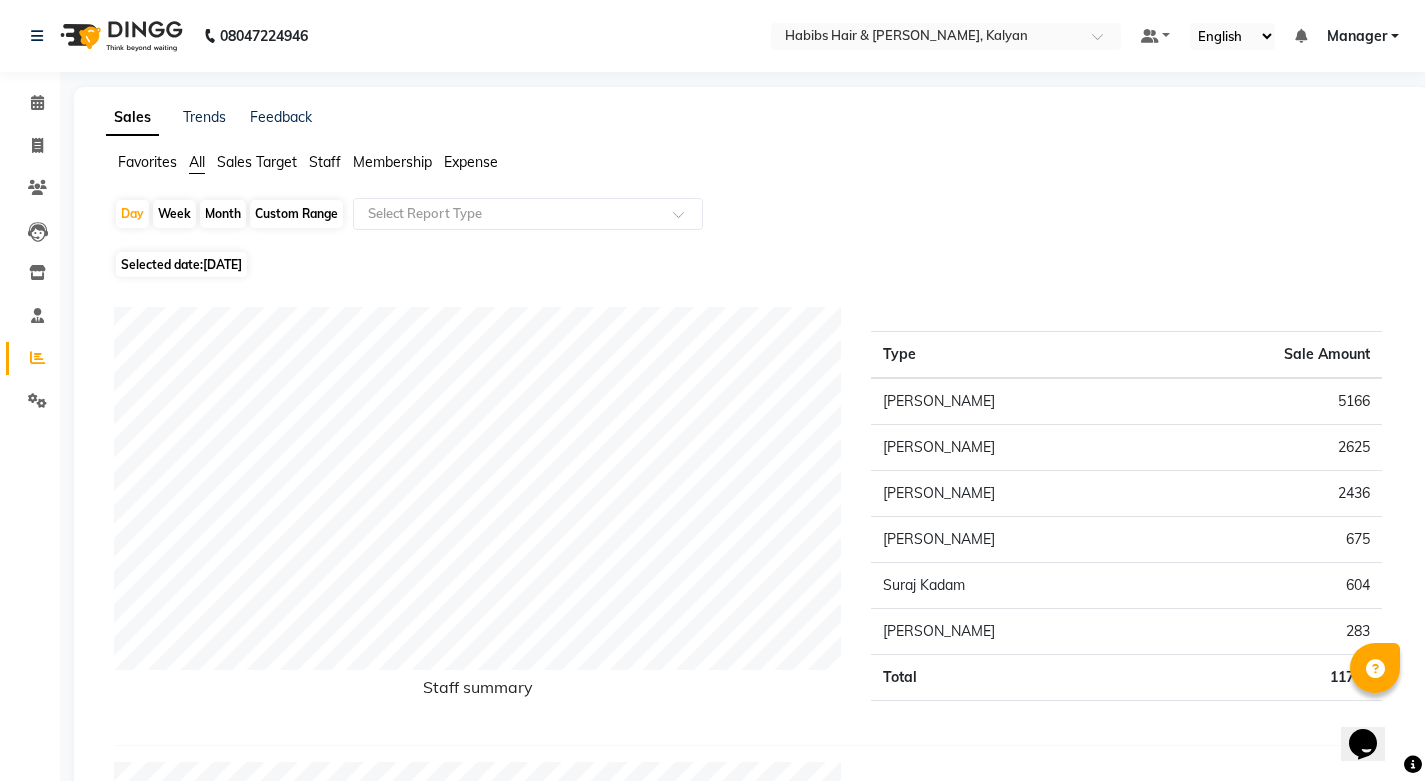 click on "Expense" 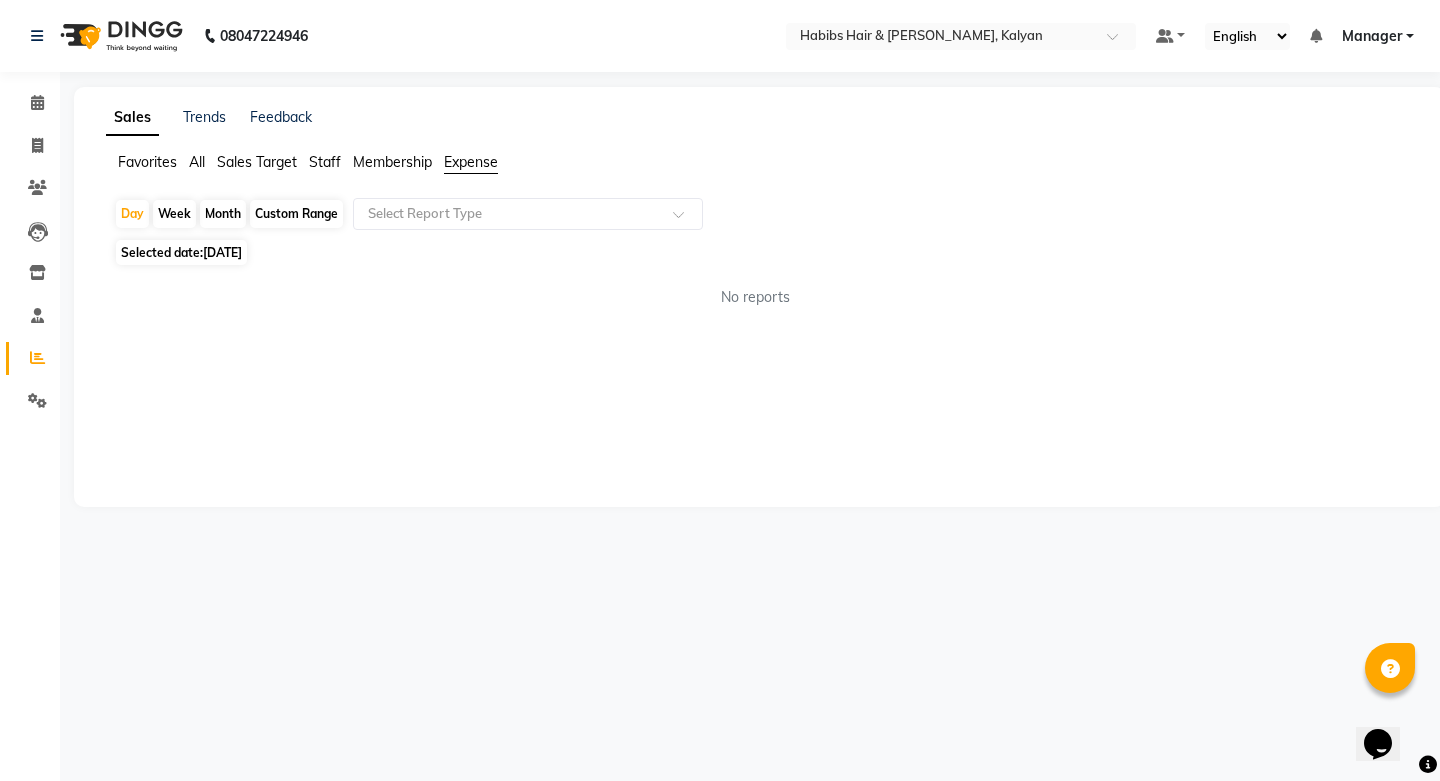 click on "Day   Week   Month   Custom Range  Select Report Type" 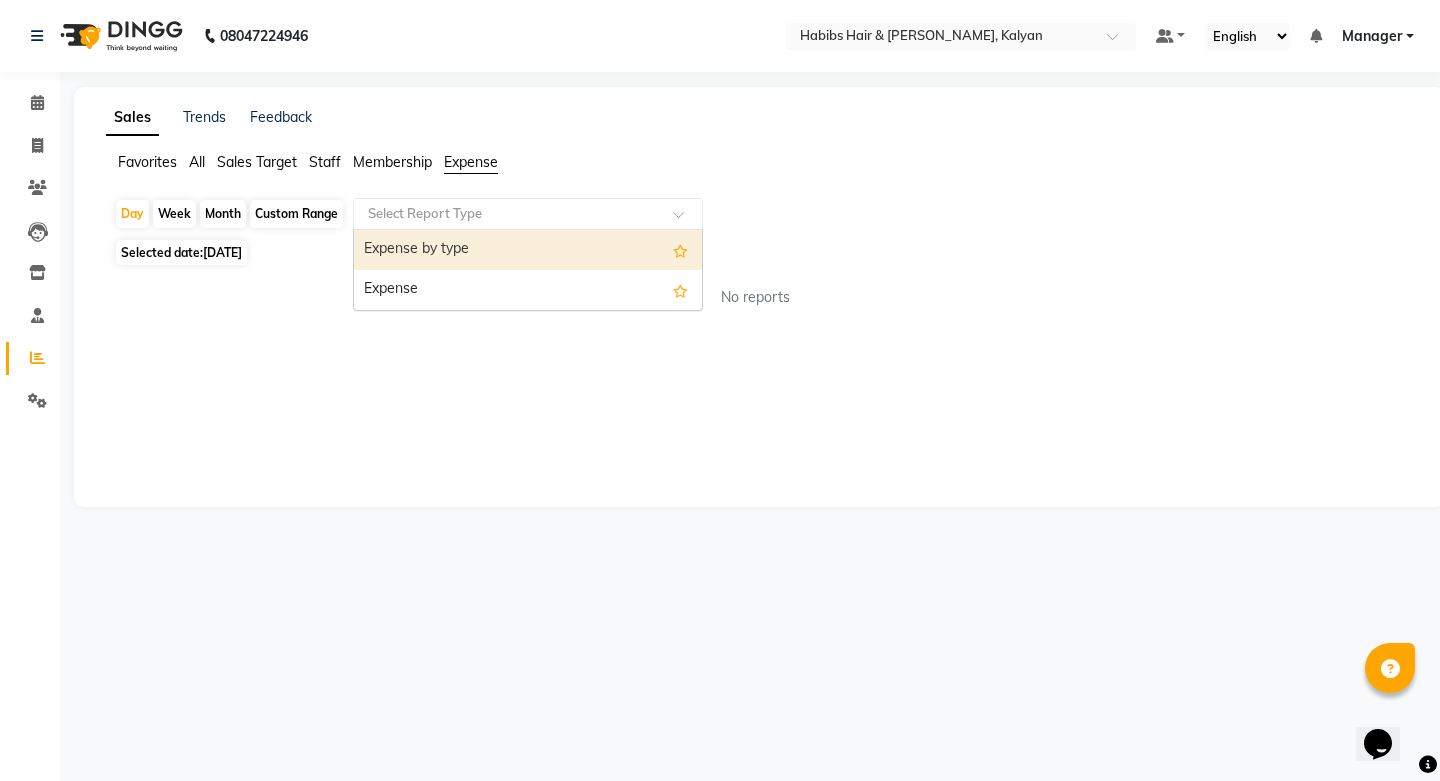 click 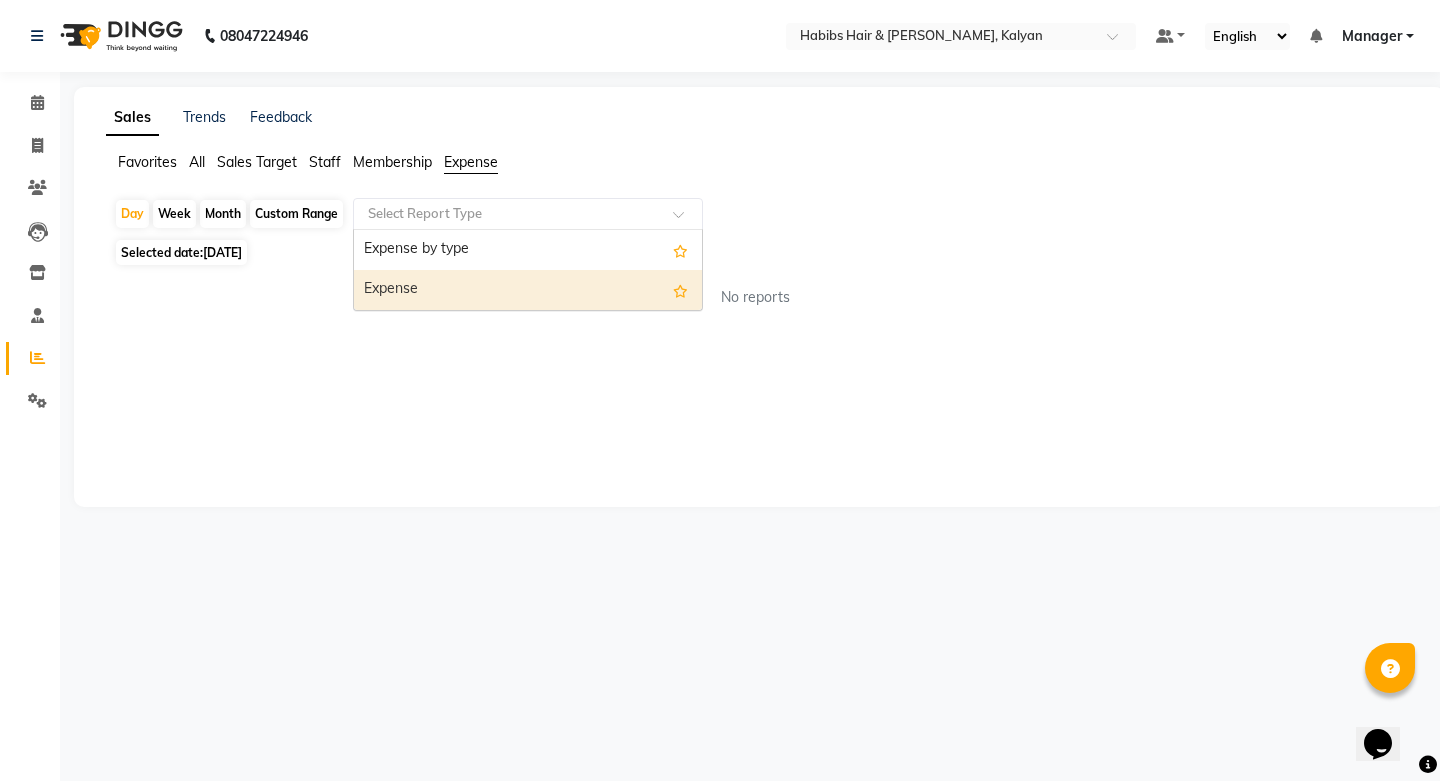click on "Expense" at bounding box center (528, 290) 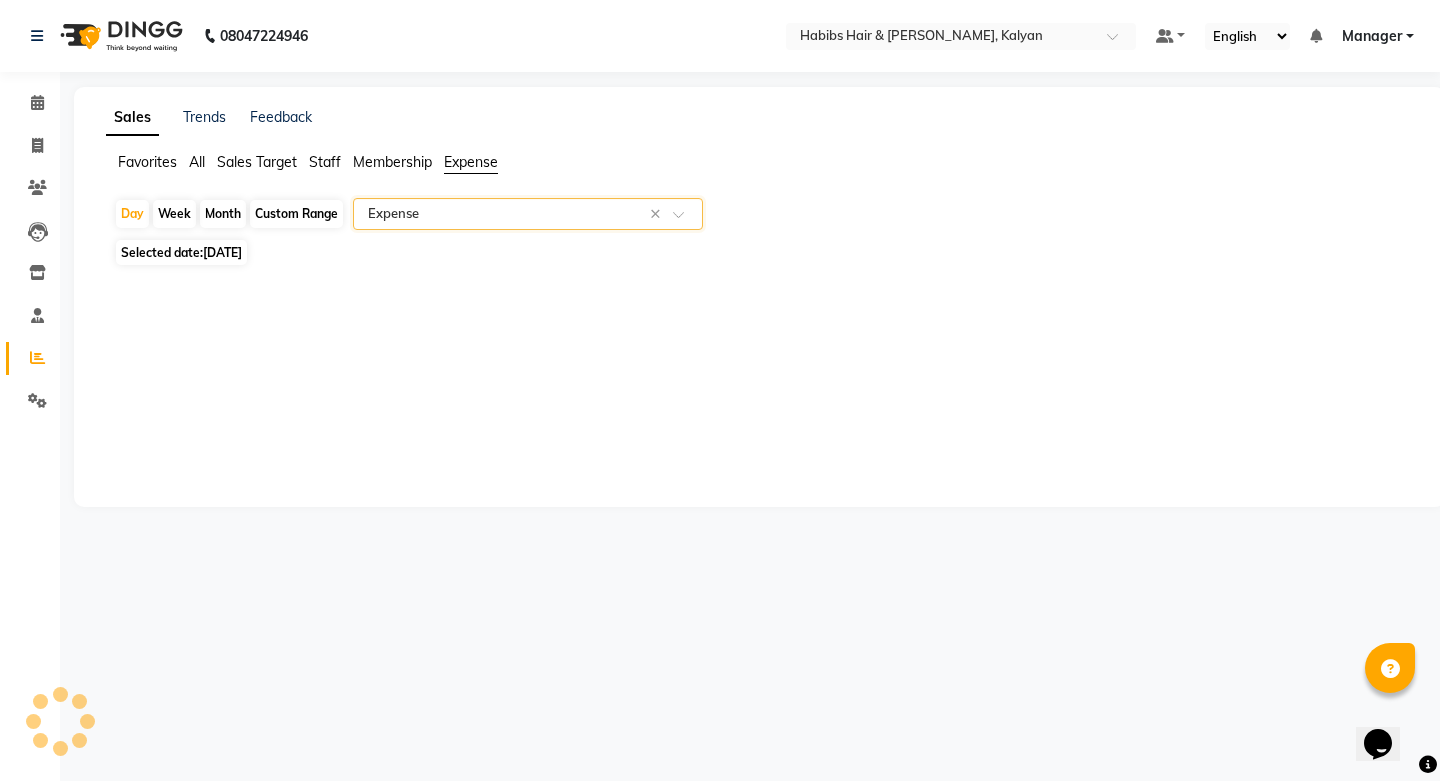 select on "csv" 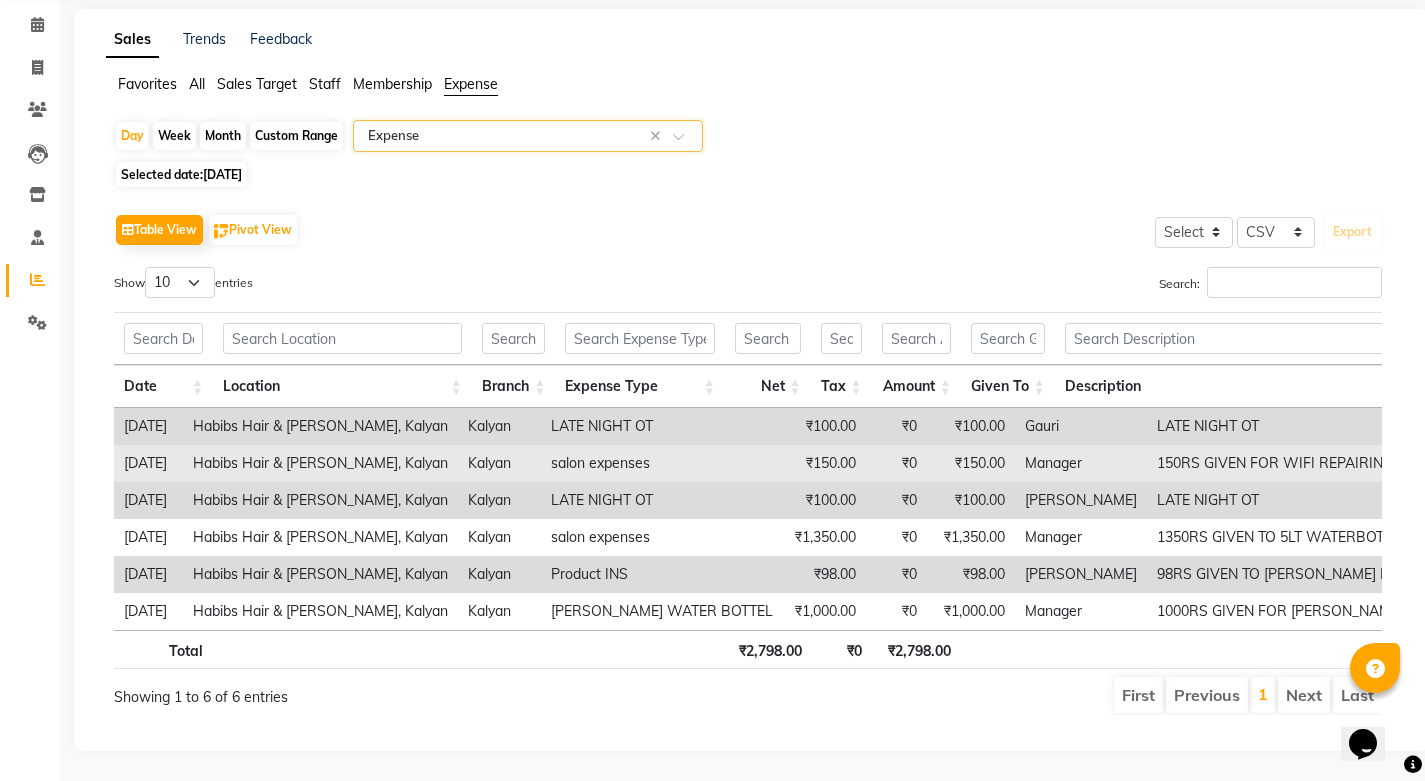 scroll, scrollTop: 108, scrollLeft: 0, axis: vertical 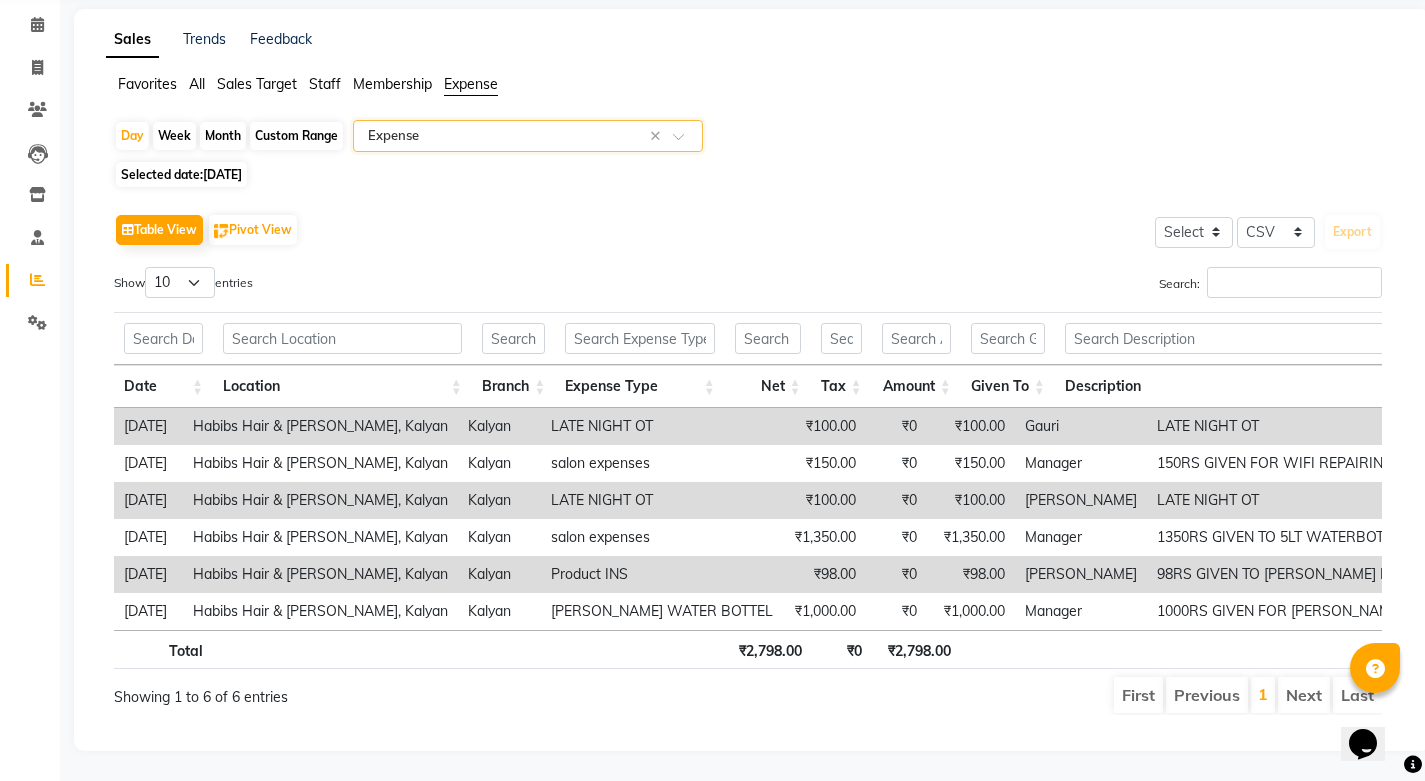 click on "Staff" 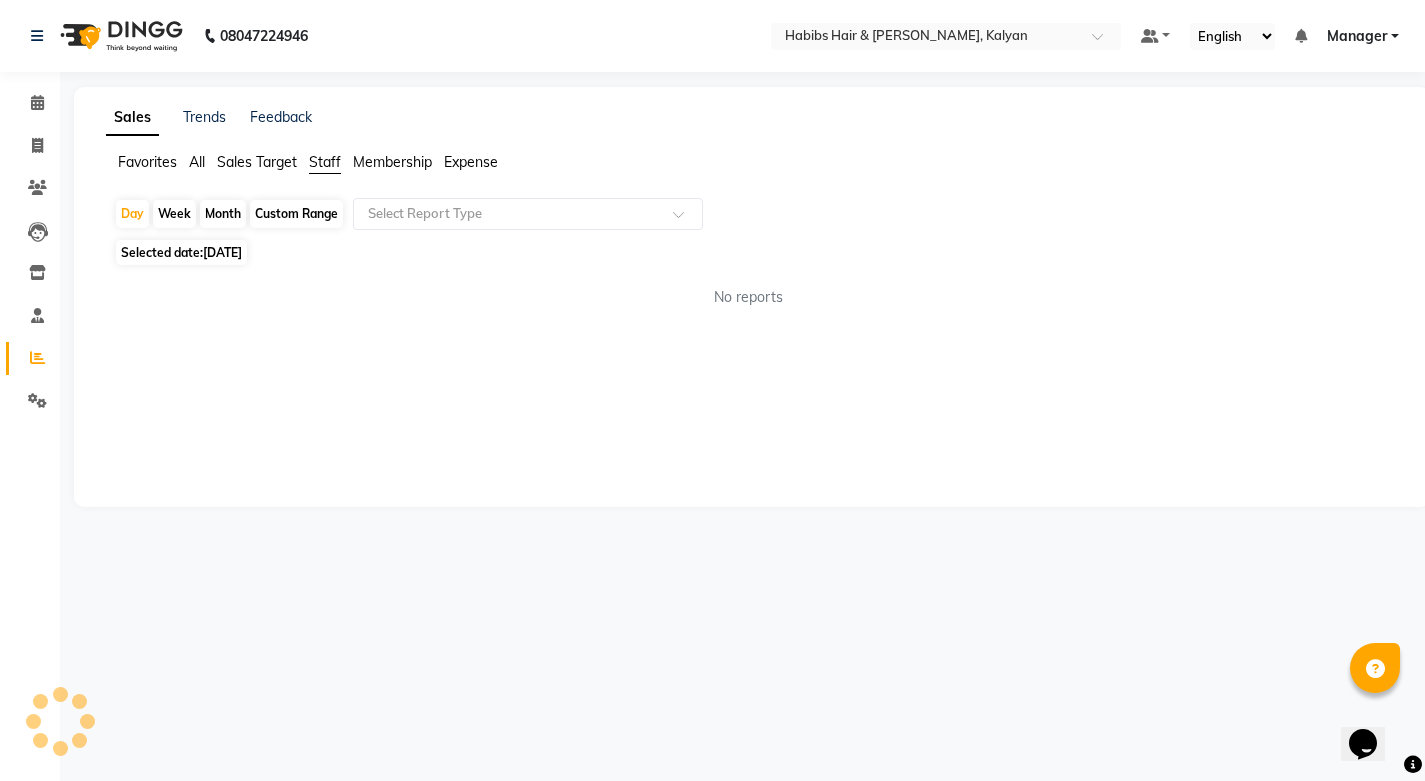 scroll, scrollTop: 0, scrollLeft: 0, axis: both 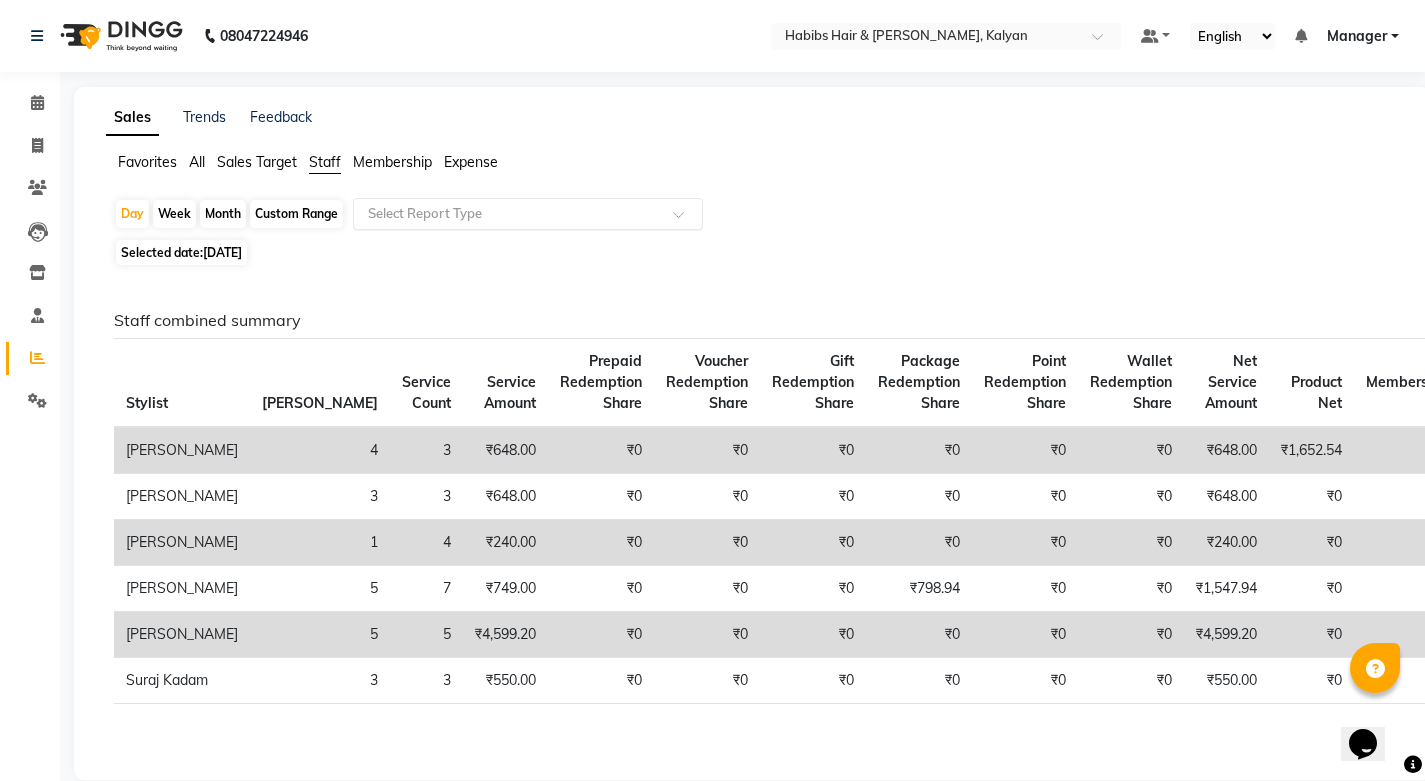 click 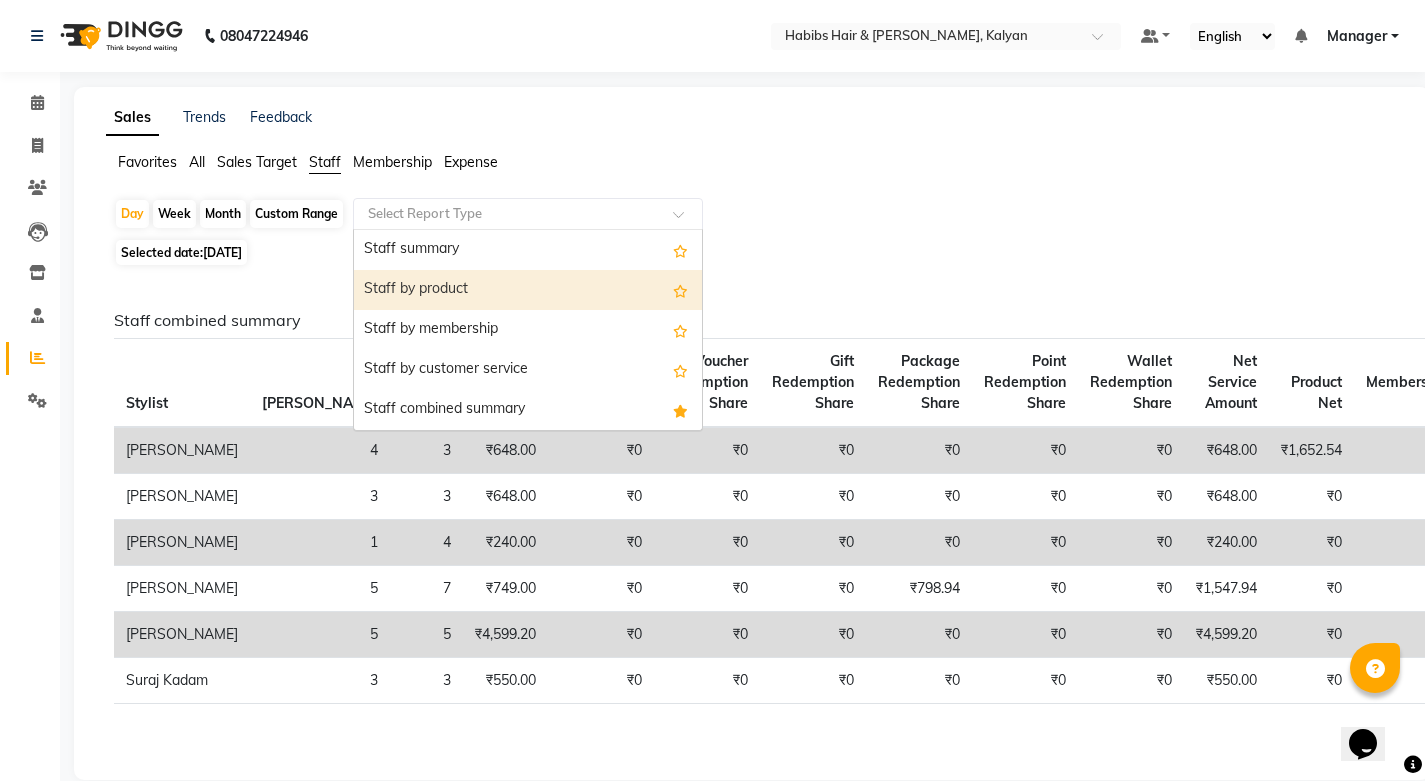 click on "Staff by product" at bounding box center [528, 290] 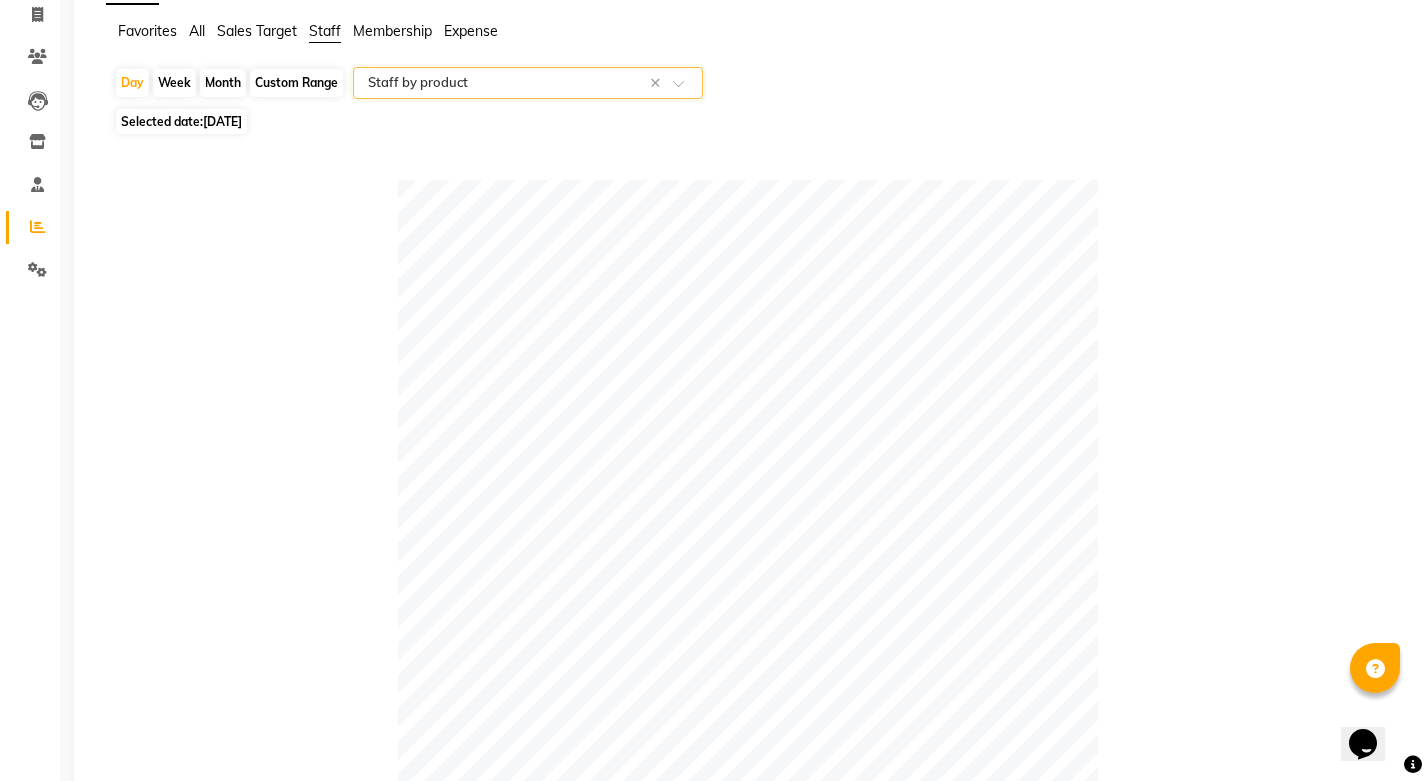 scroll, scrollTop: 0, scrollLeft: 0, axis: both 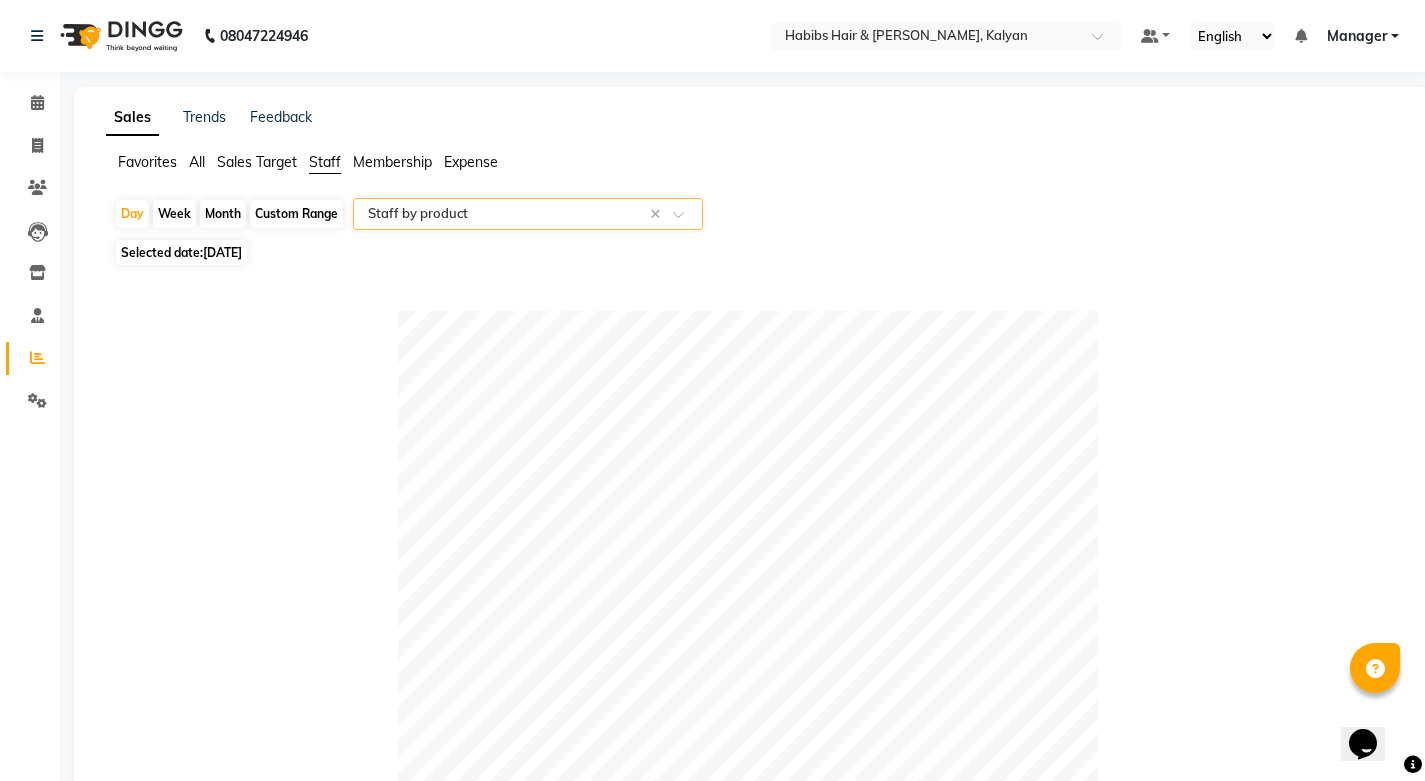click 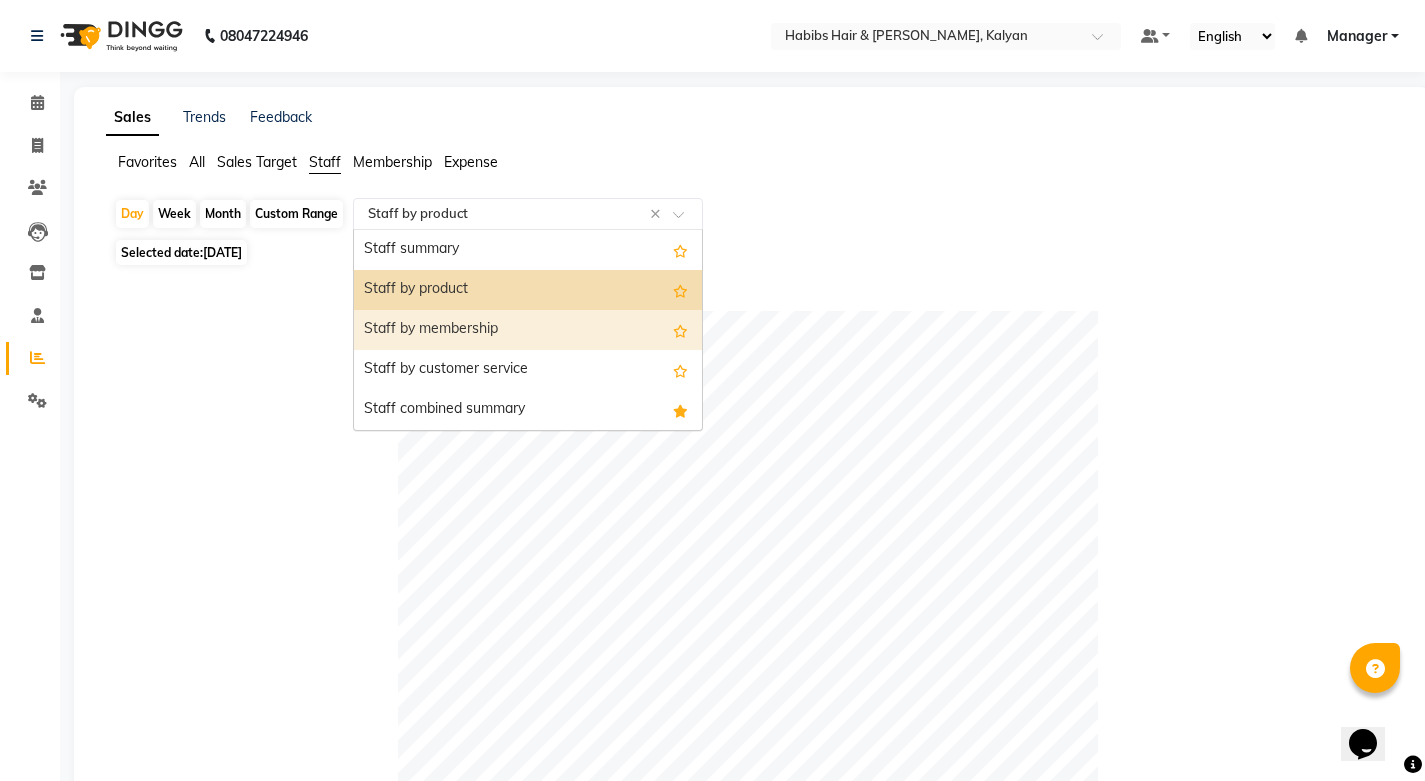 click on "Staff by membership" at bounding box center [528, 330] 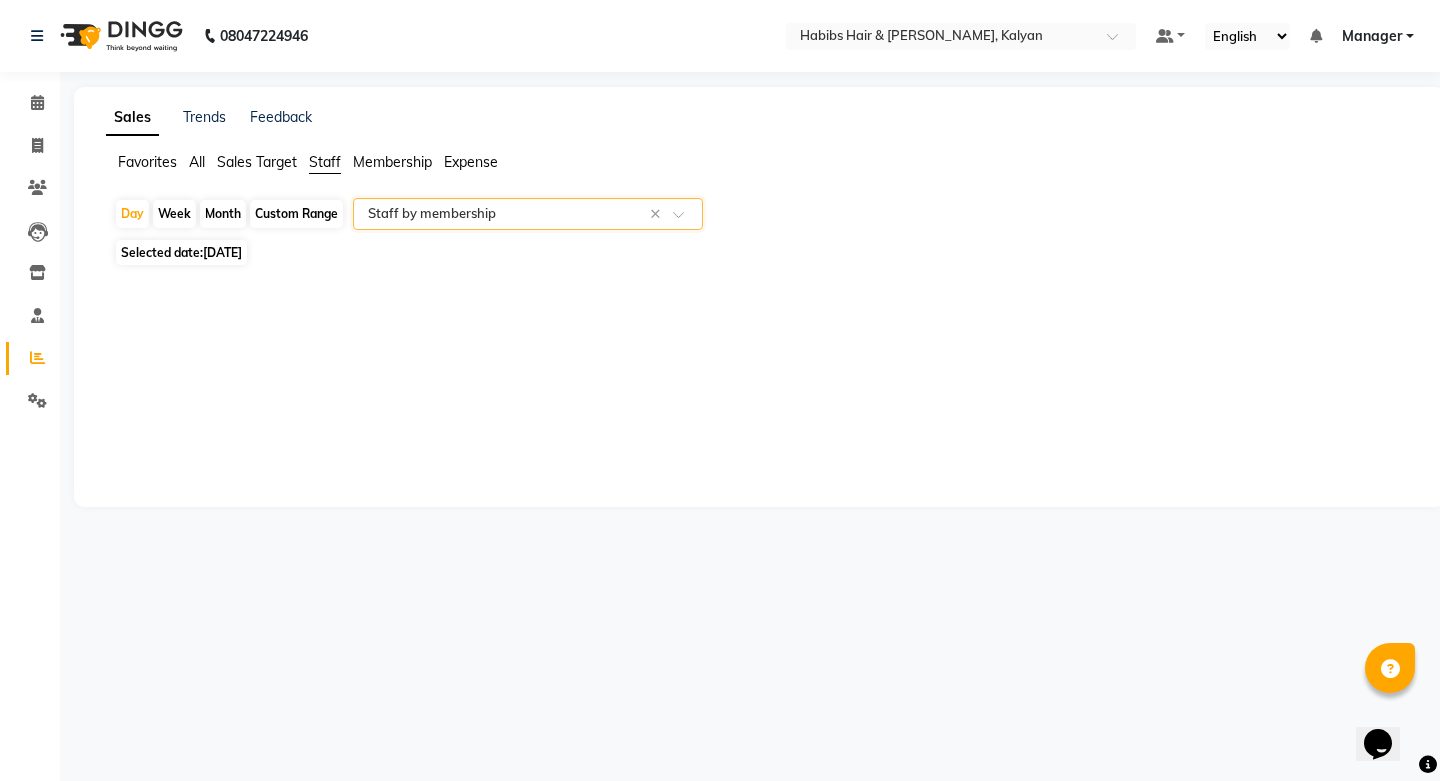 click 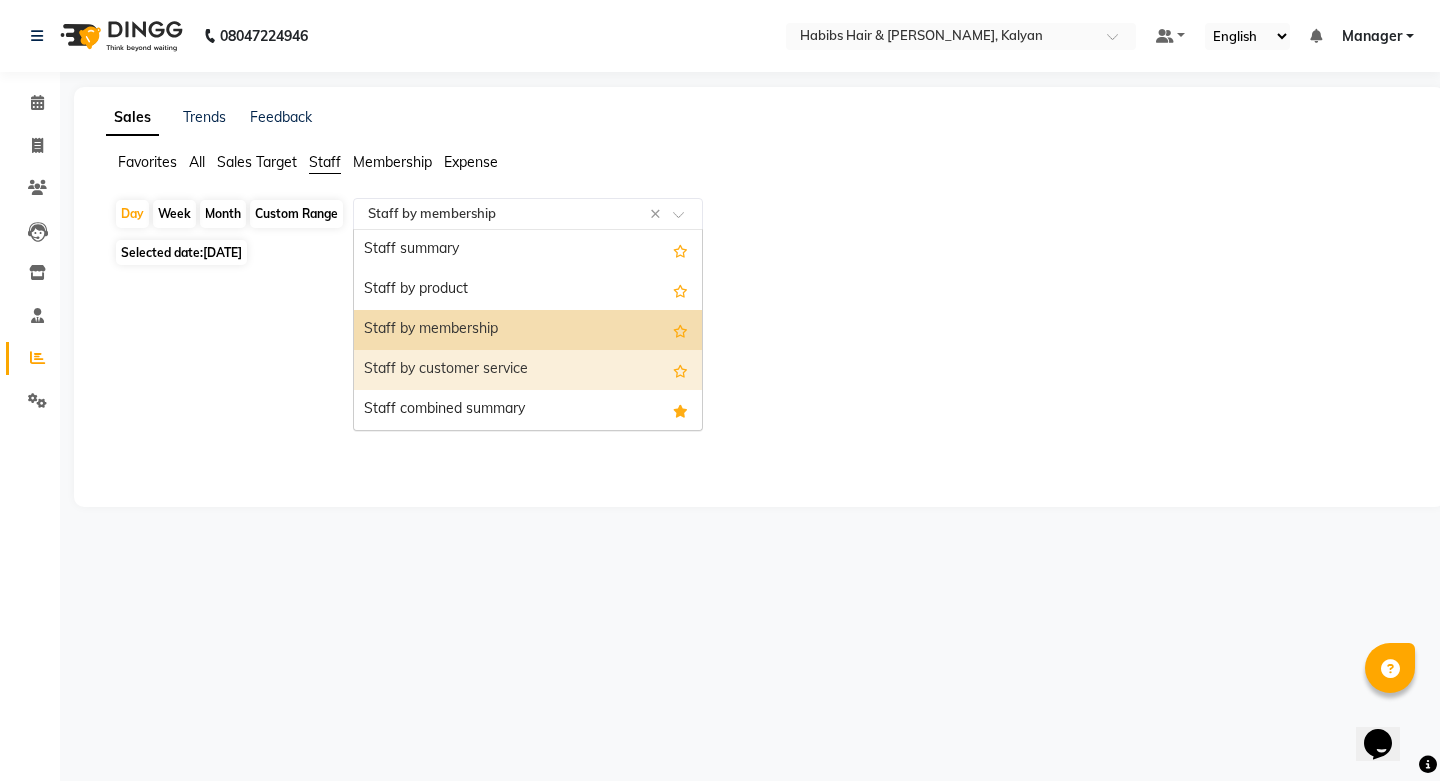 click on "Staff by customer service" at bounding box center (528, 370) 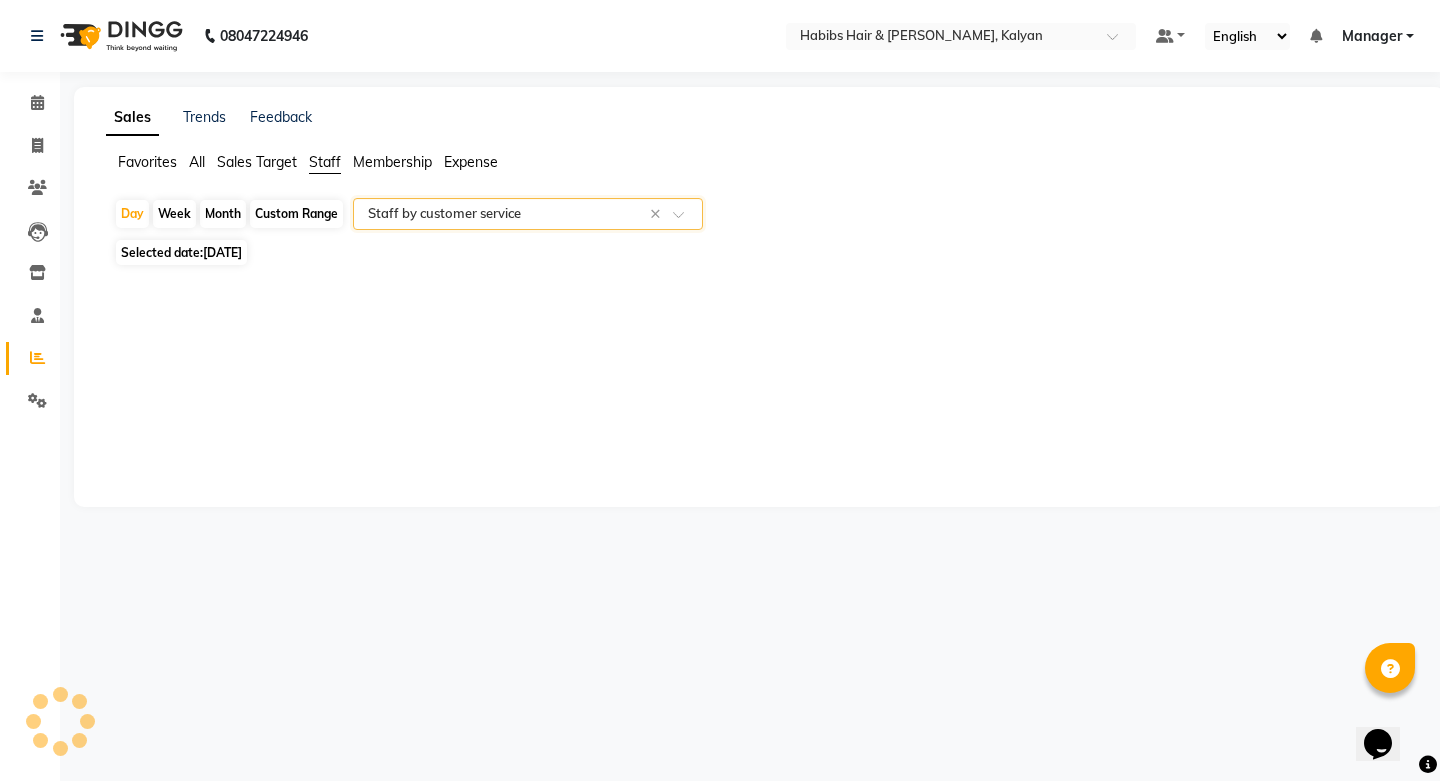 select on "csv" 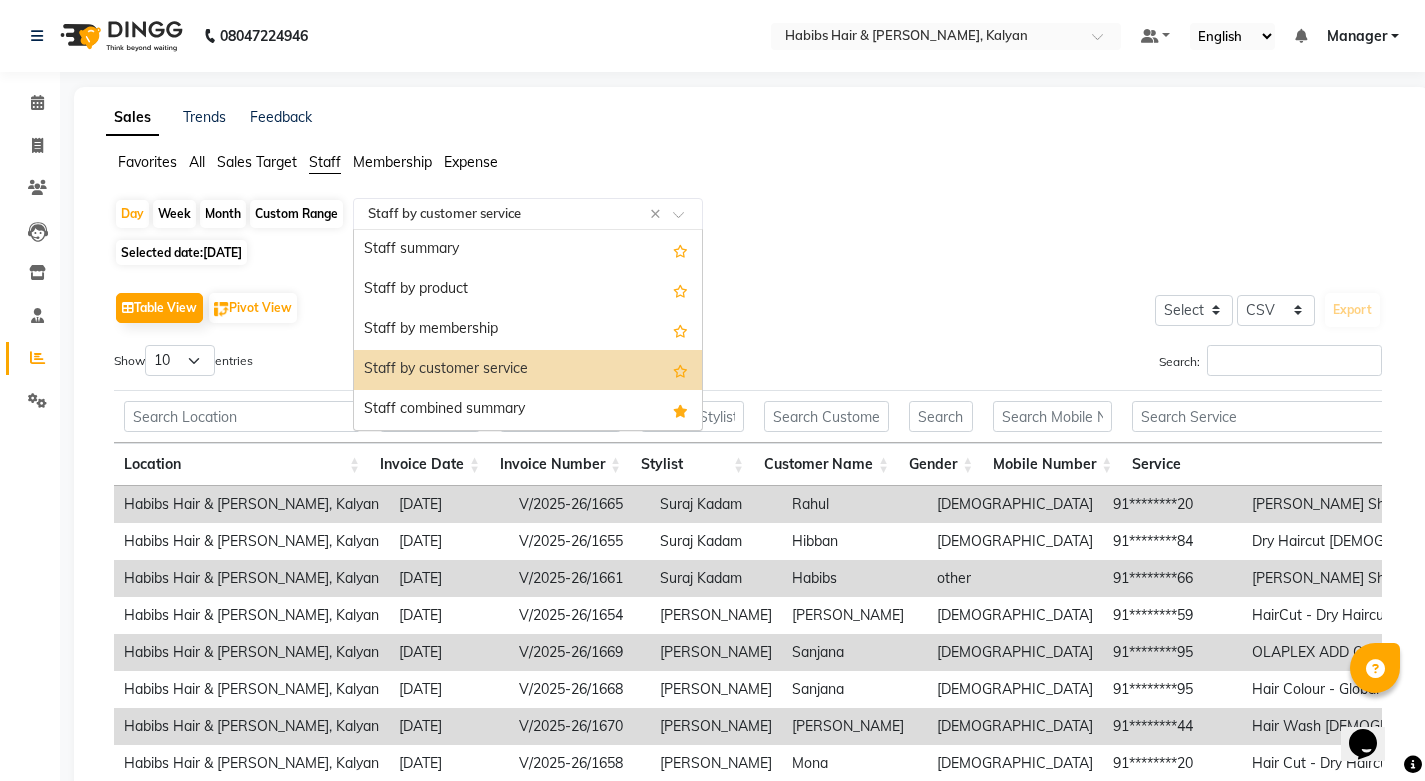 click on "Select Report Type × Staff by customer service ×" 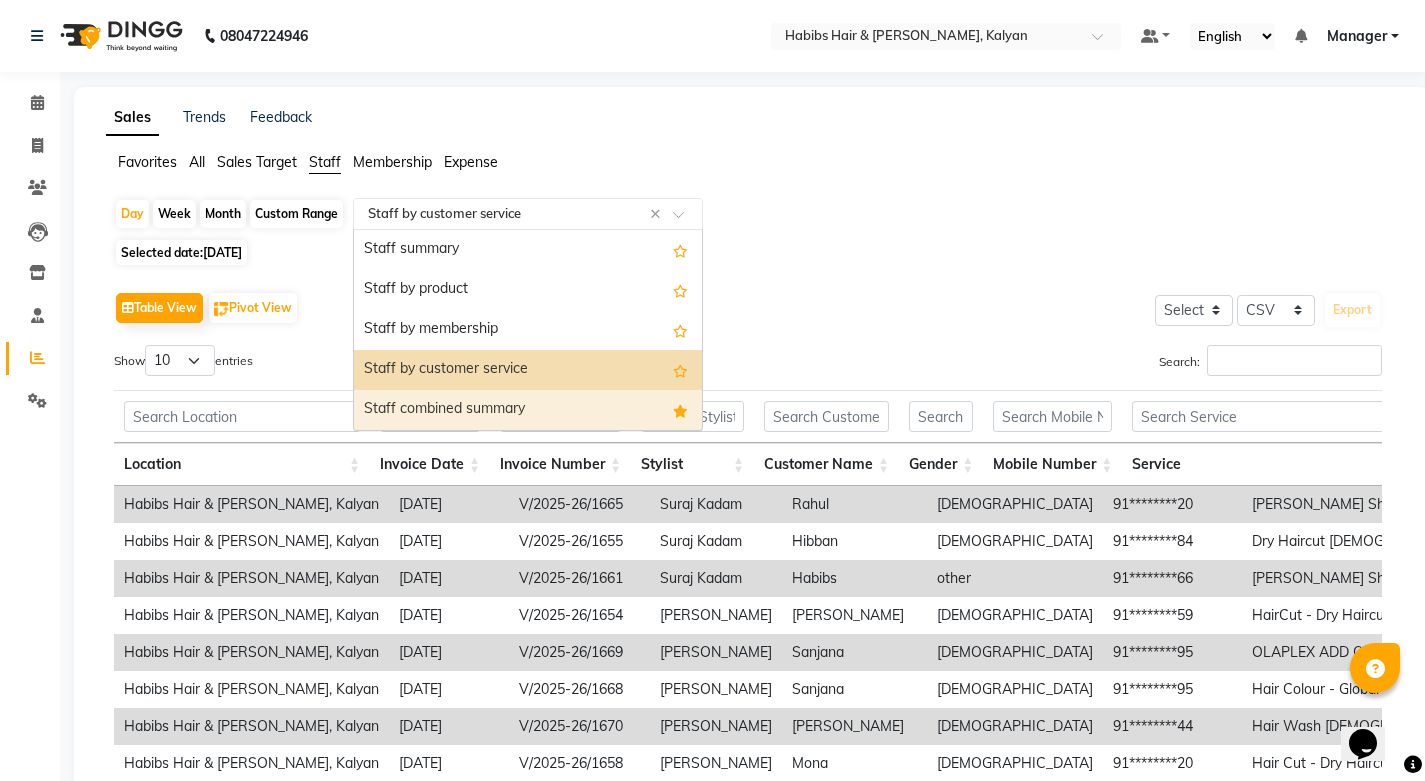 click on "Staff combined summary" at bounding box center (528, 410) 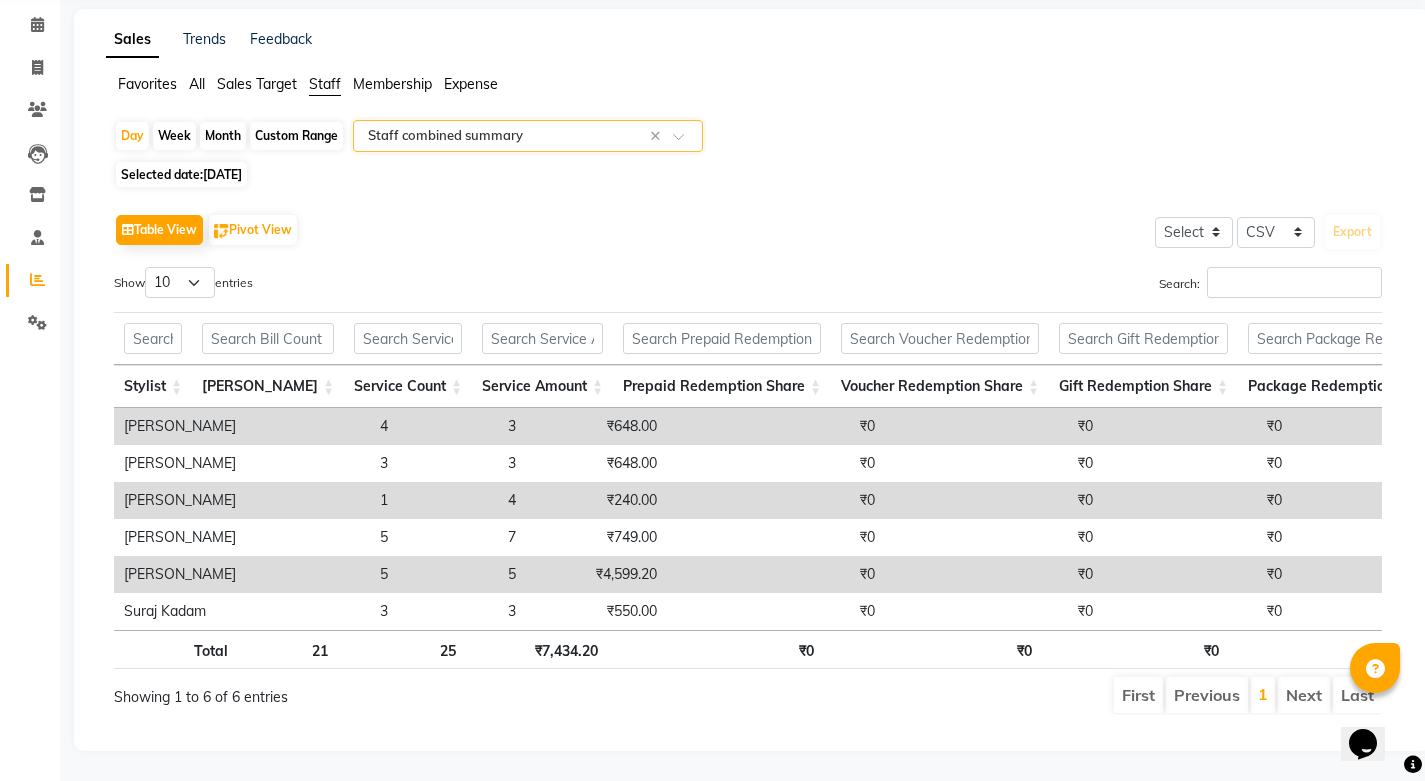 scroll, scrollTop: 108, scrollLeft: 0, axis: vertical 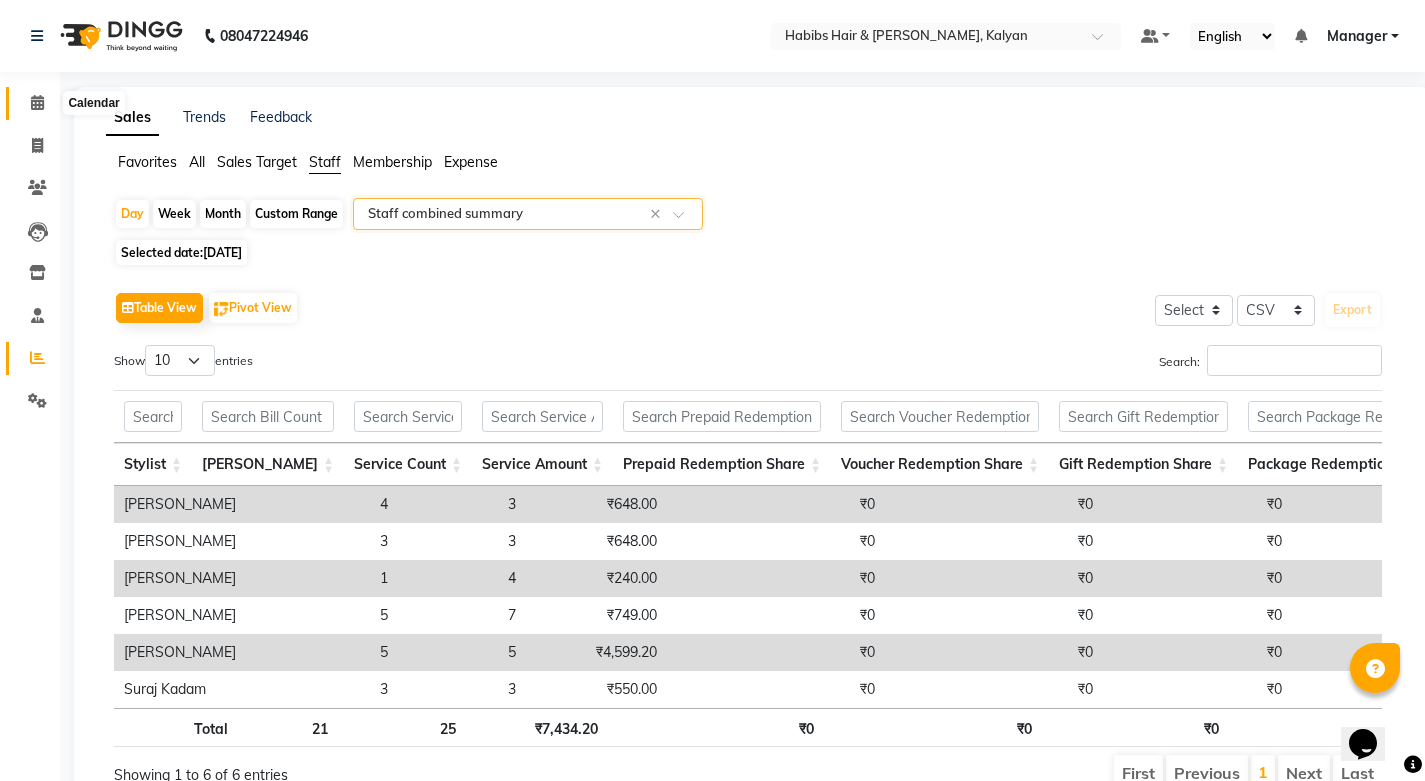 click 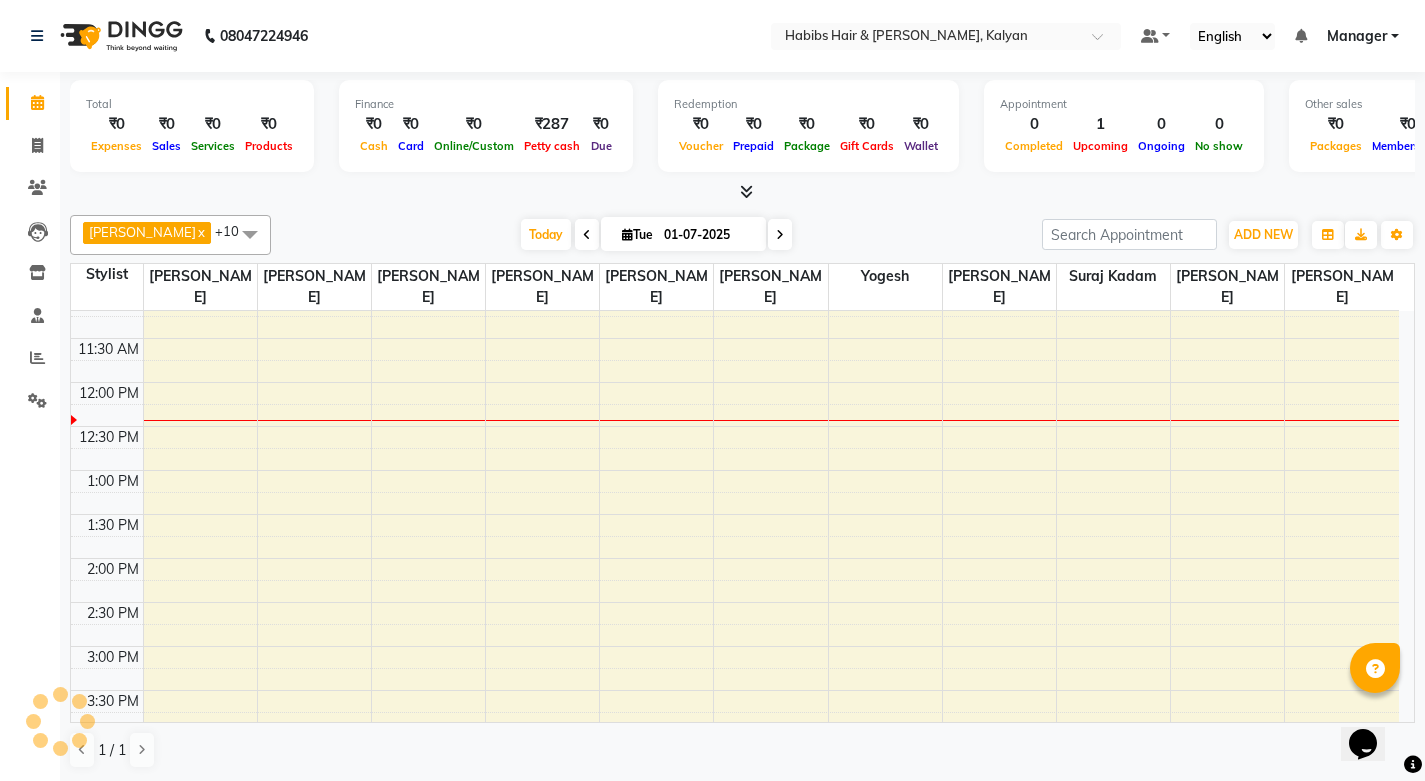scroll, scrollTop: 300, scrollLeft: 0, axis: vertical 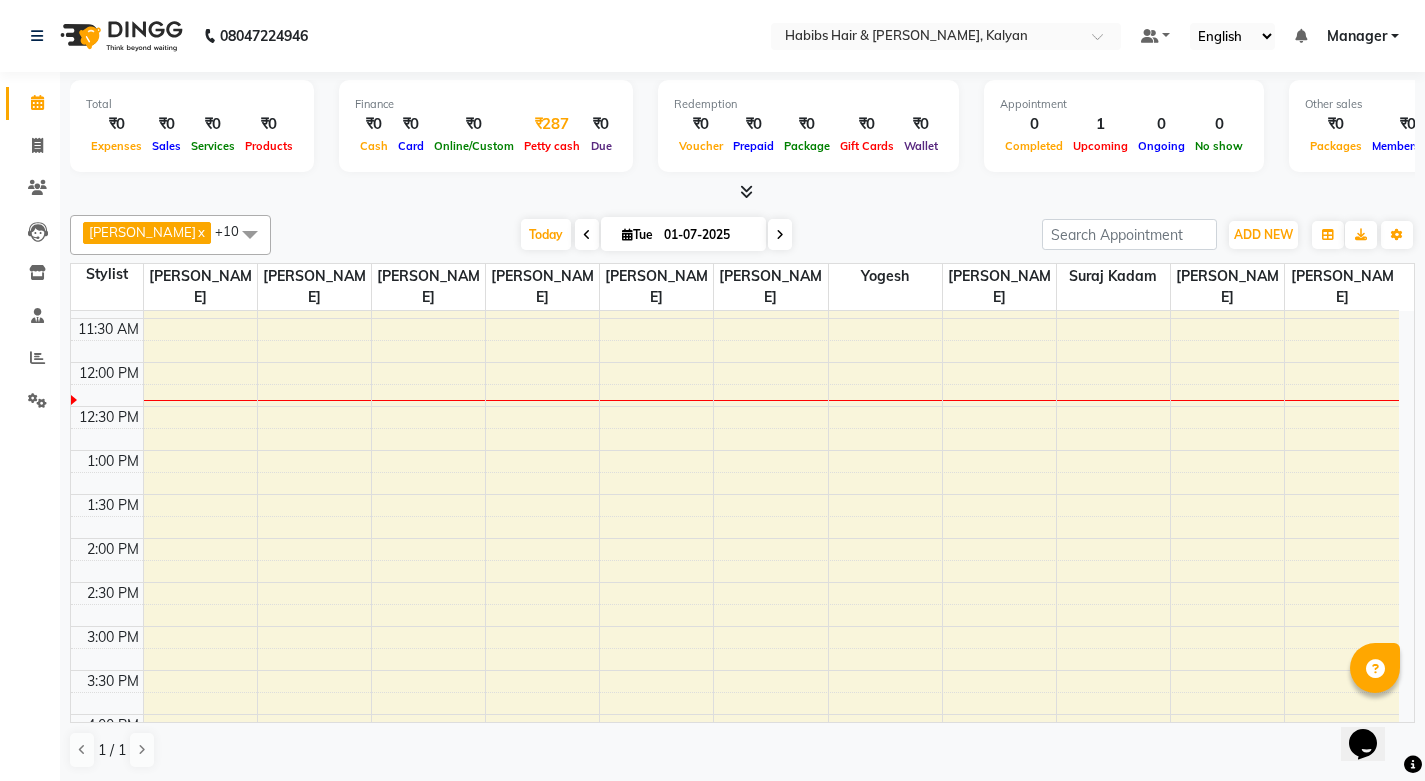 drag, startPoint x: 544, startPoint y: 129, endPoint x: 534, endPoint y: 120, distance: 13.453624 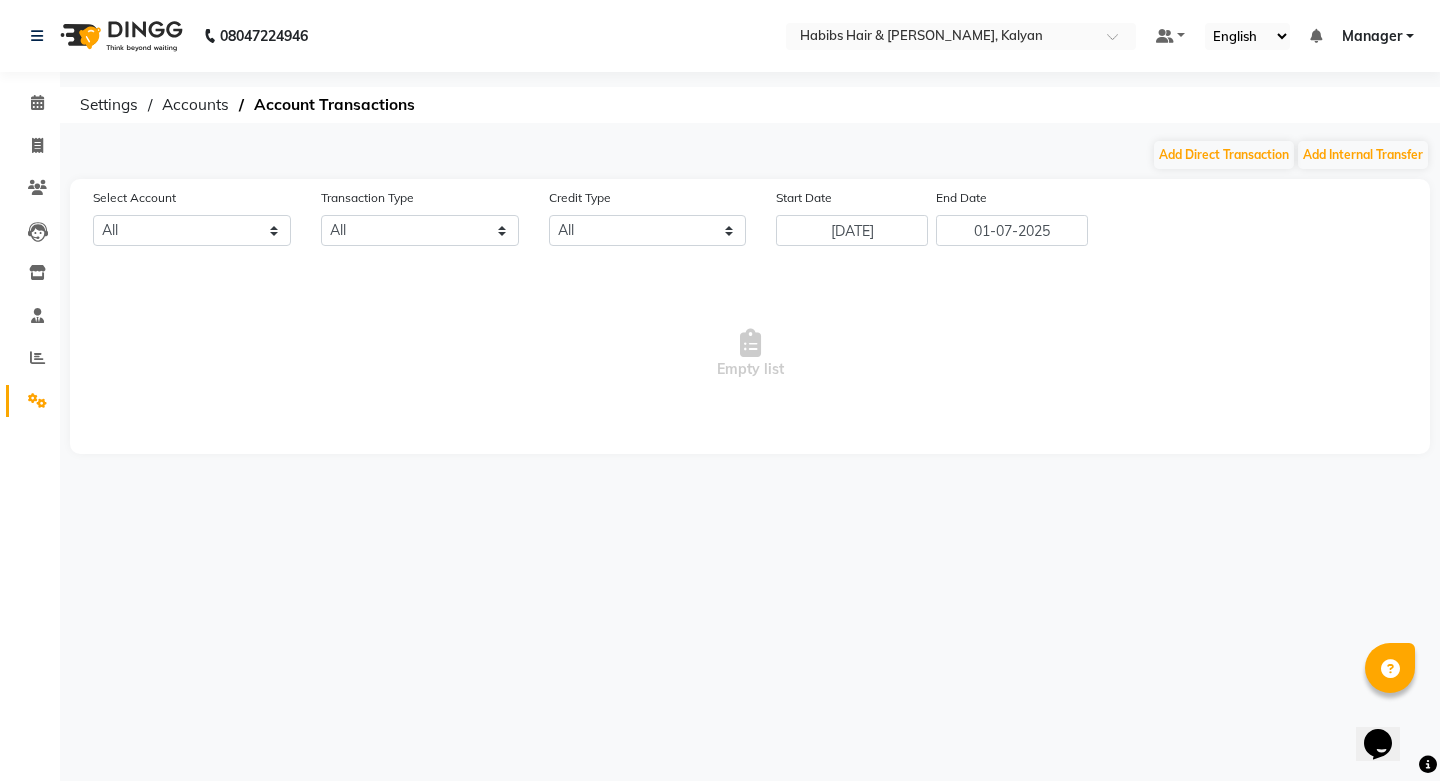 select on "7313" 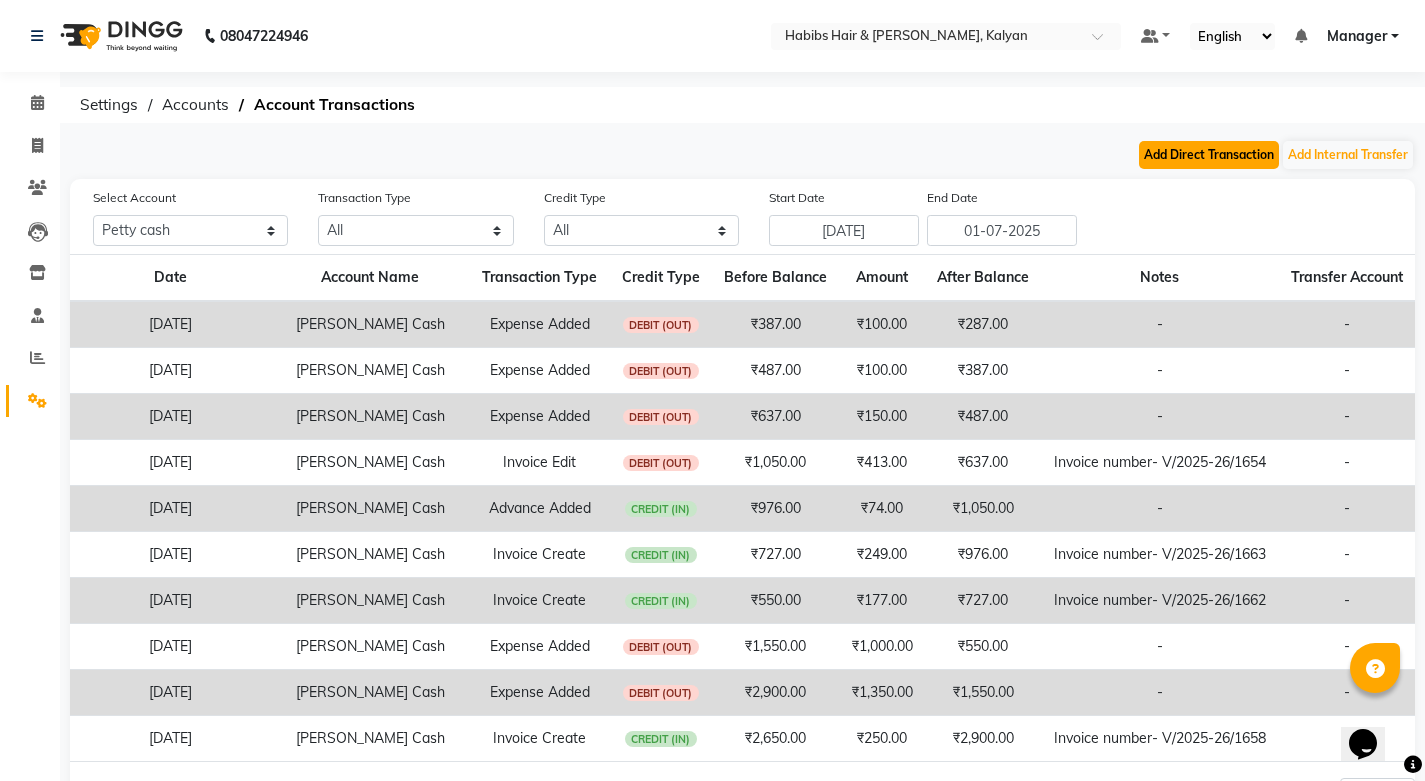 click on "Add Direct Transaction" 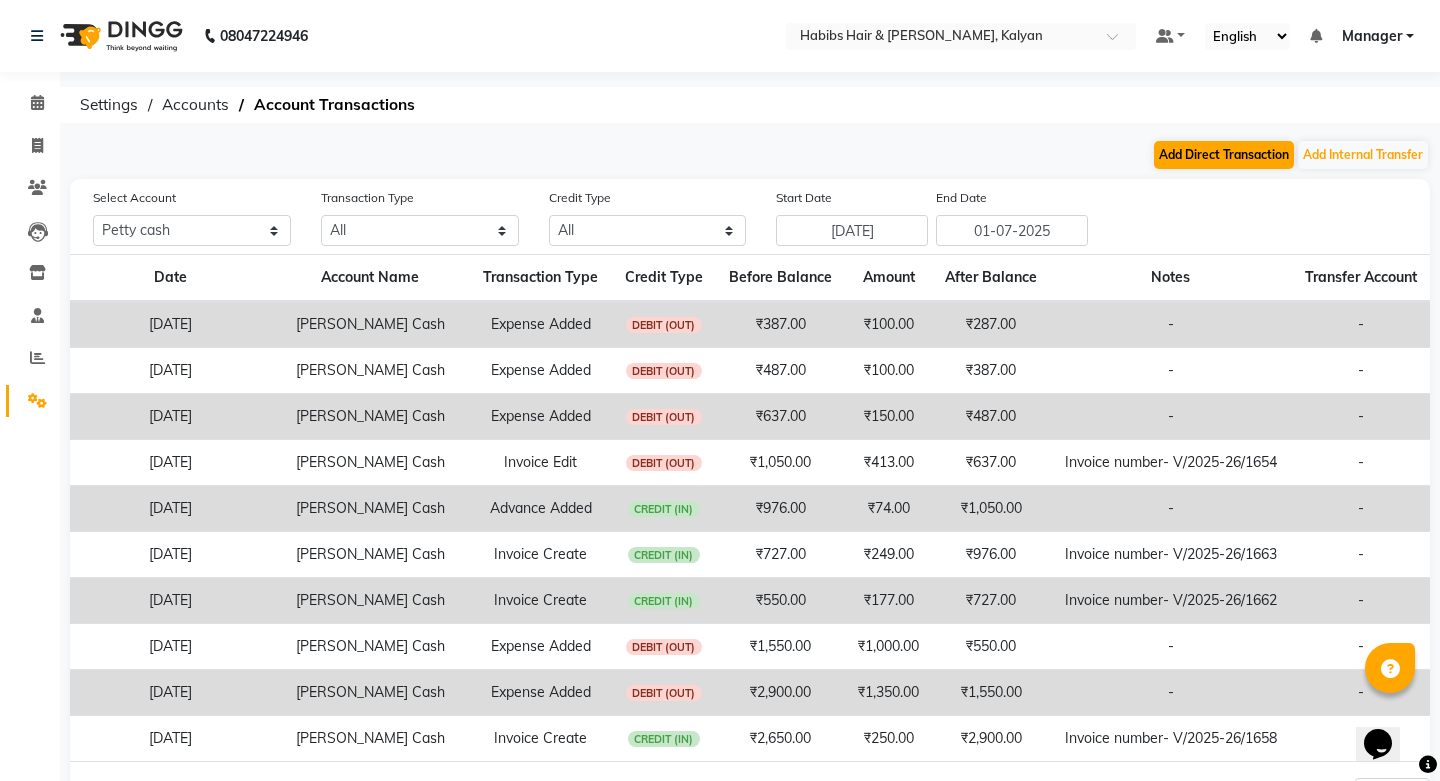 select on "direct" 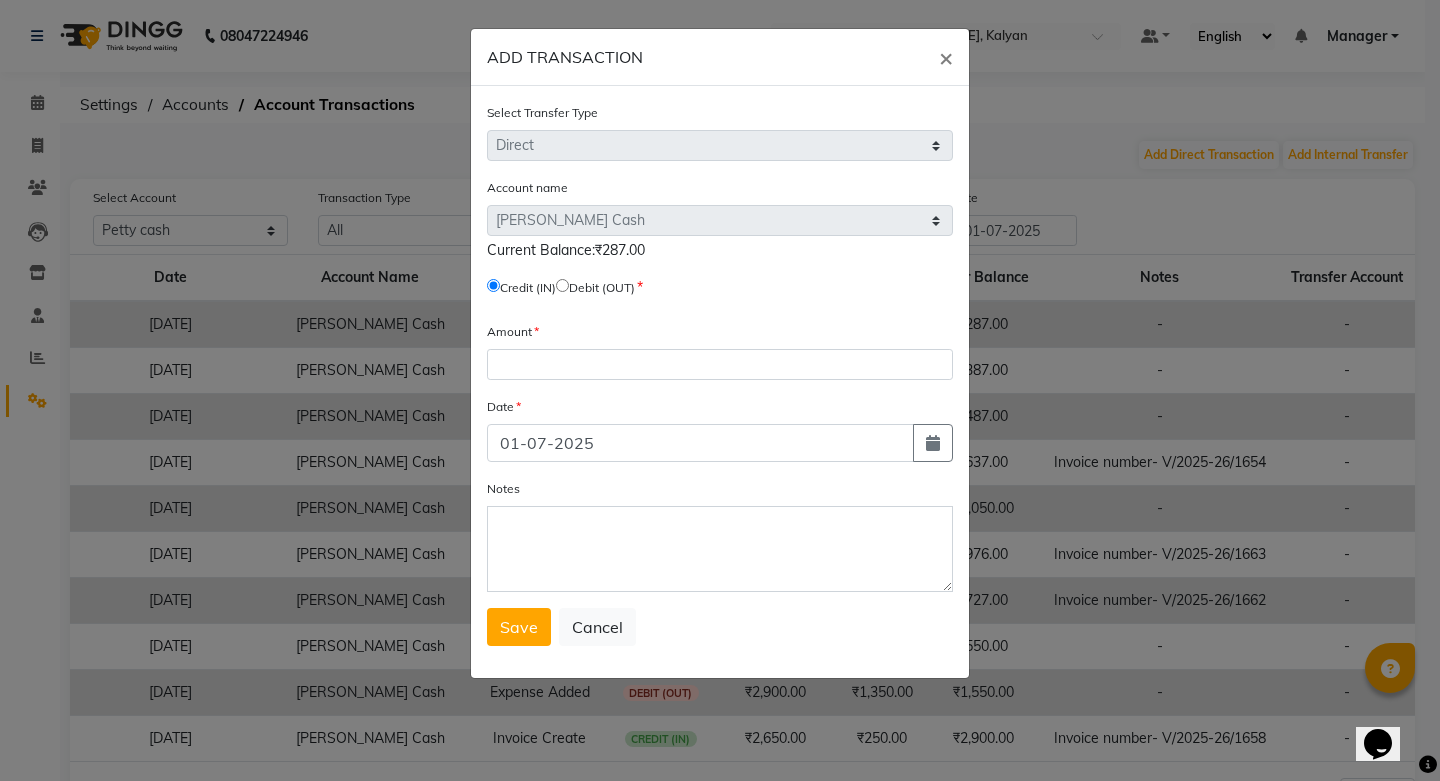 click 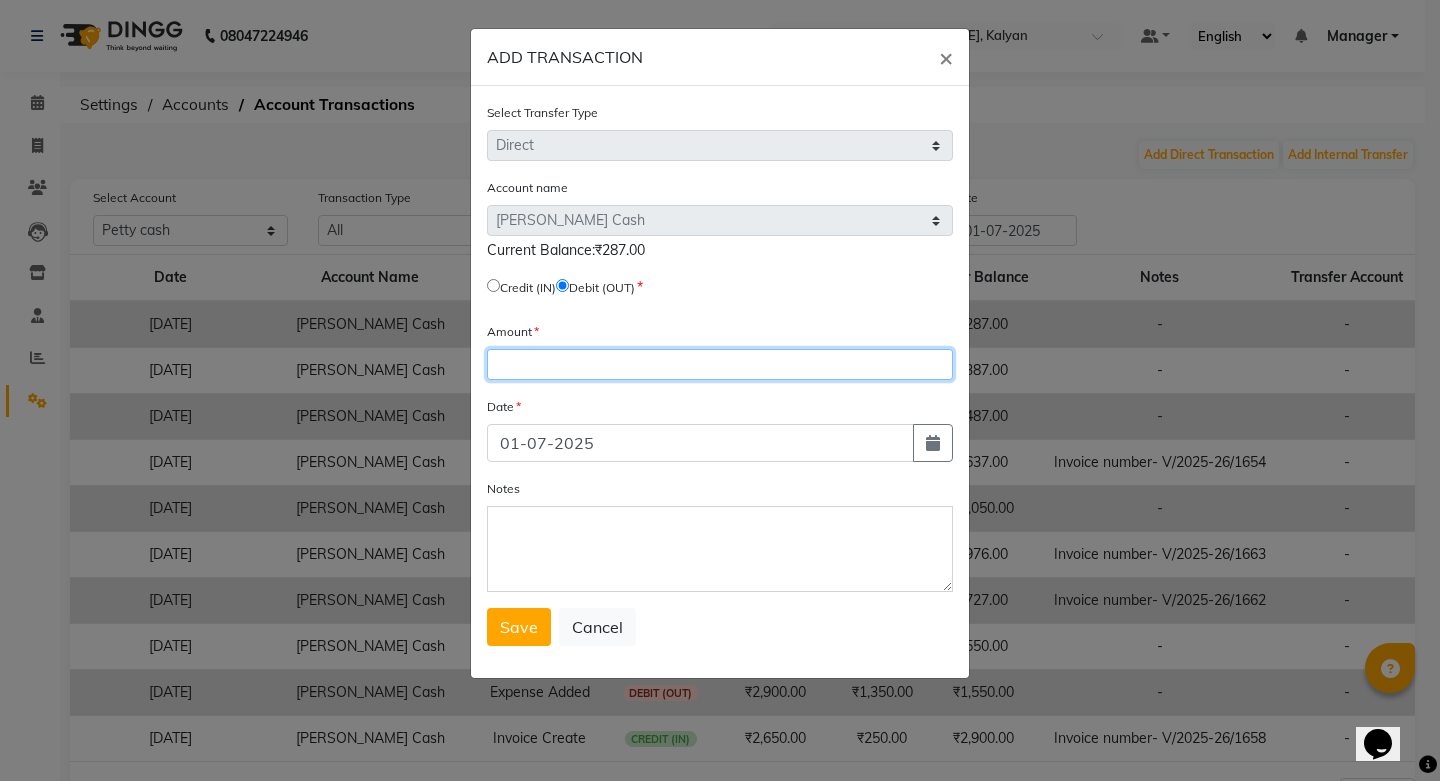 click 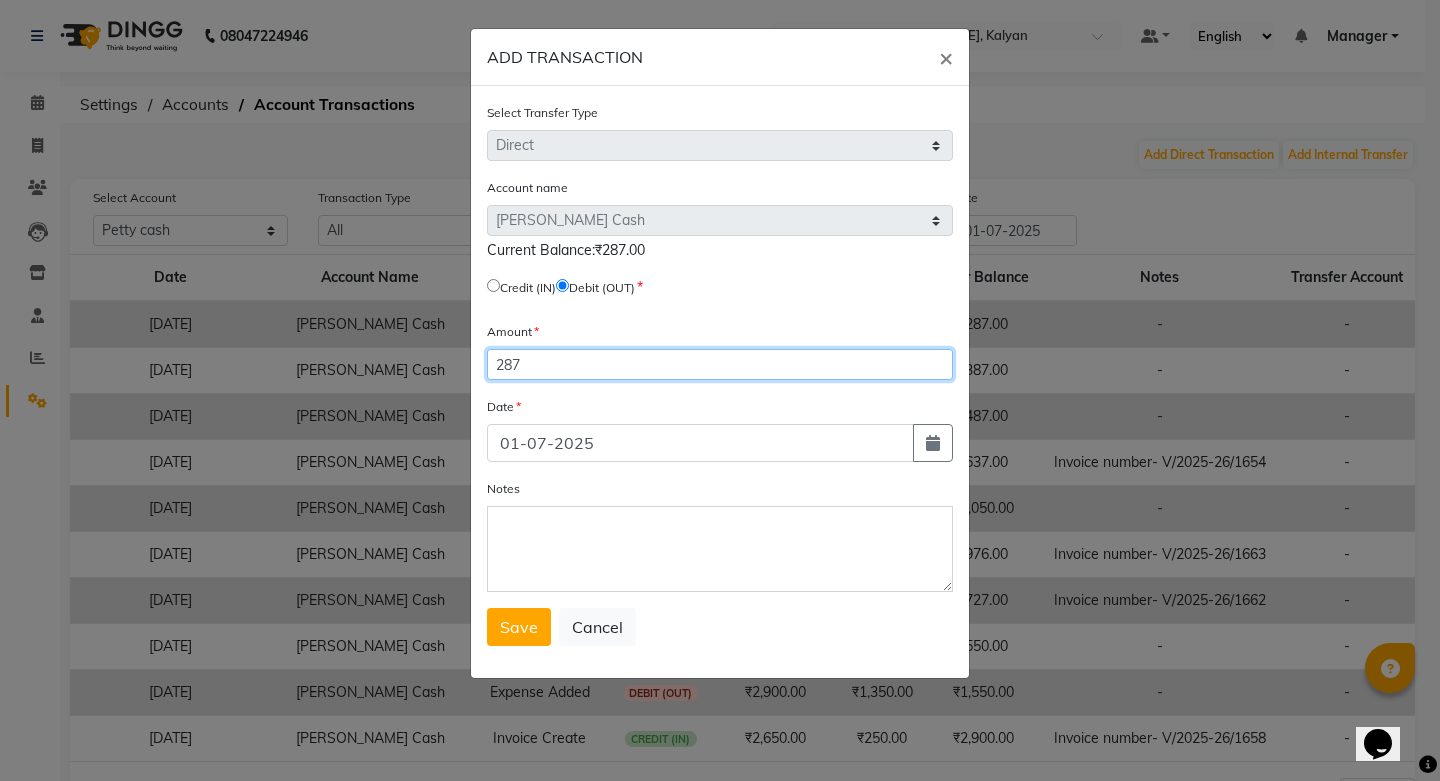 type on "287" 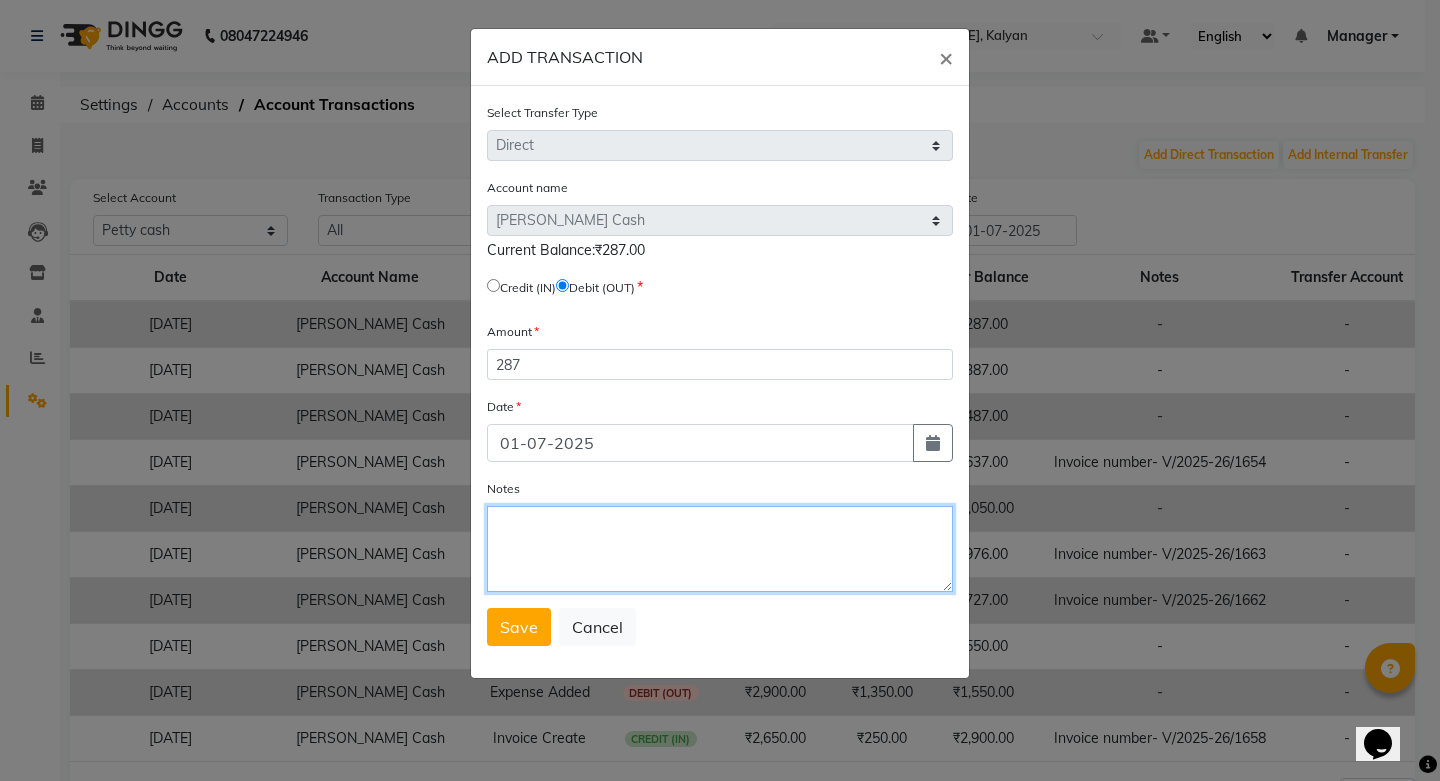click on "Notes" at bounding box center (720, 549) 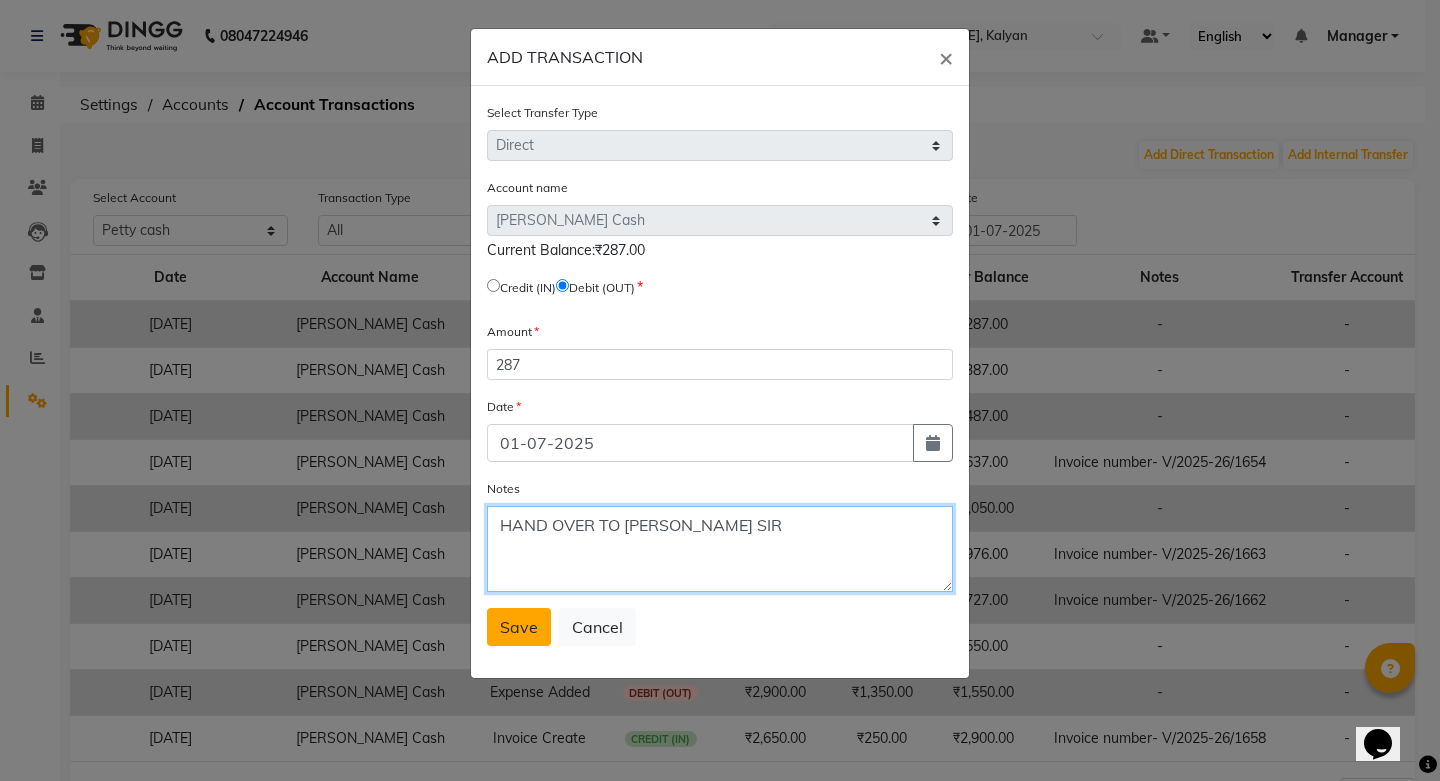 type on "HAND OVER TO SHUBHAM SIR" 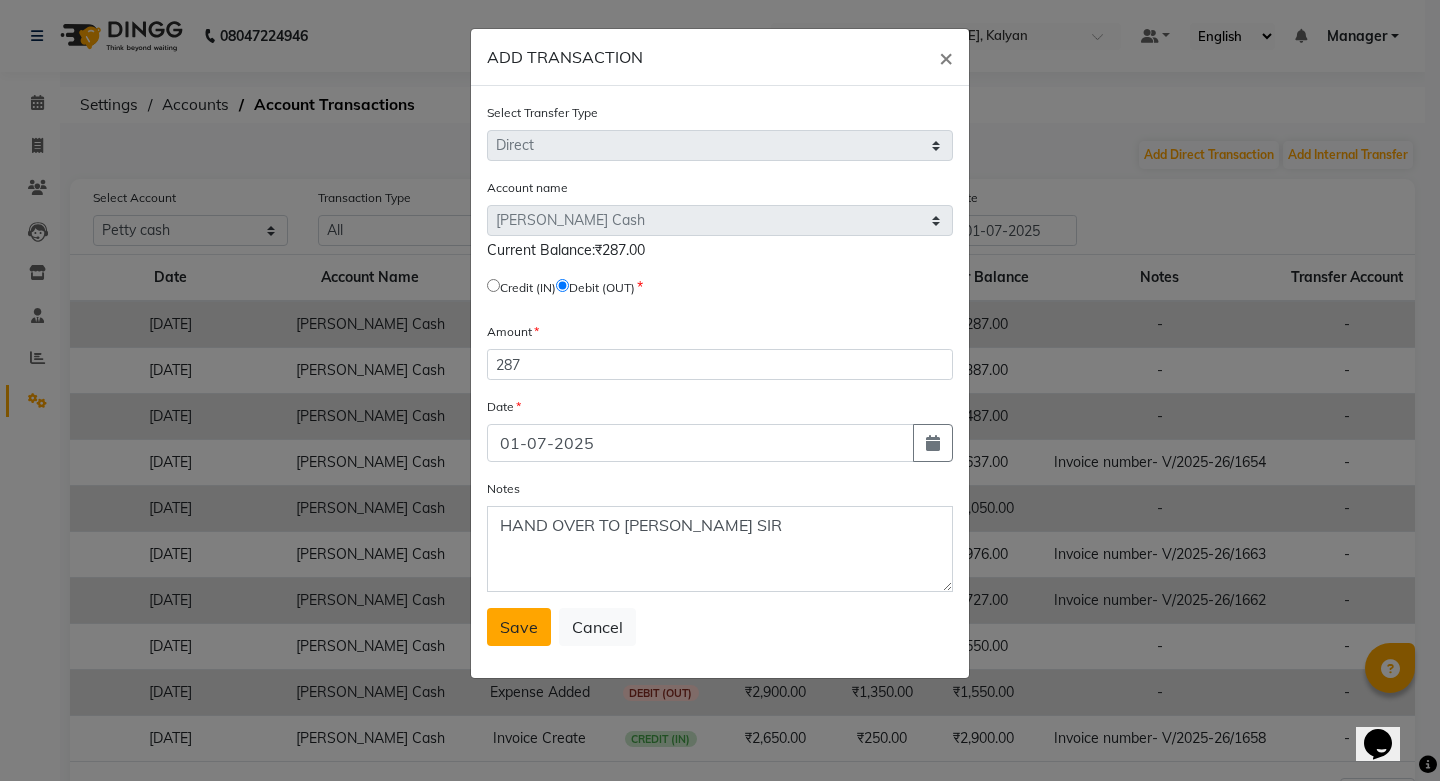 click on "Save" at bounding box center (519, 627) 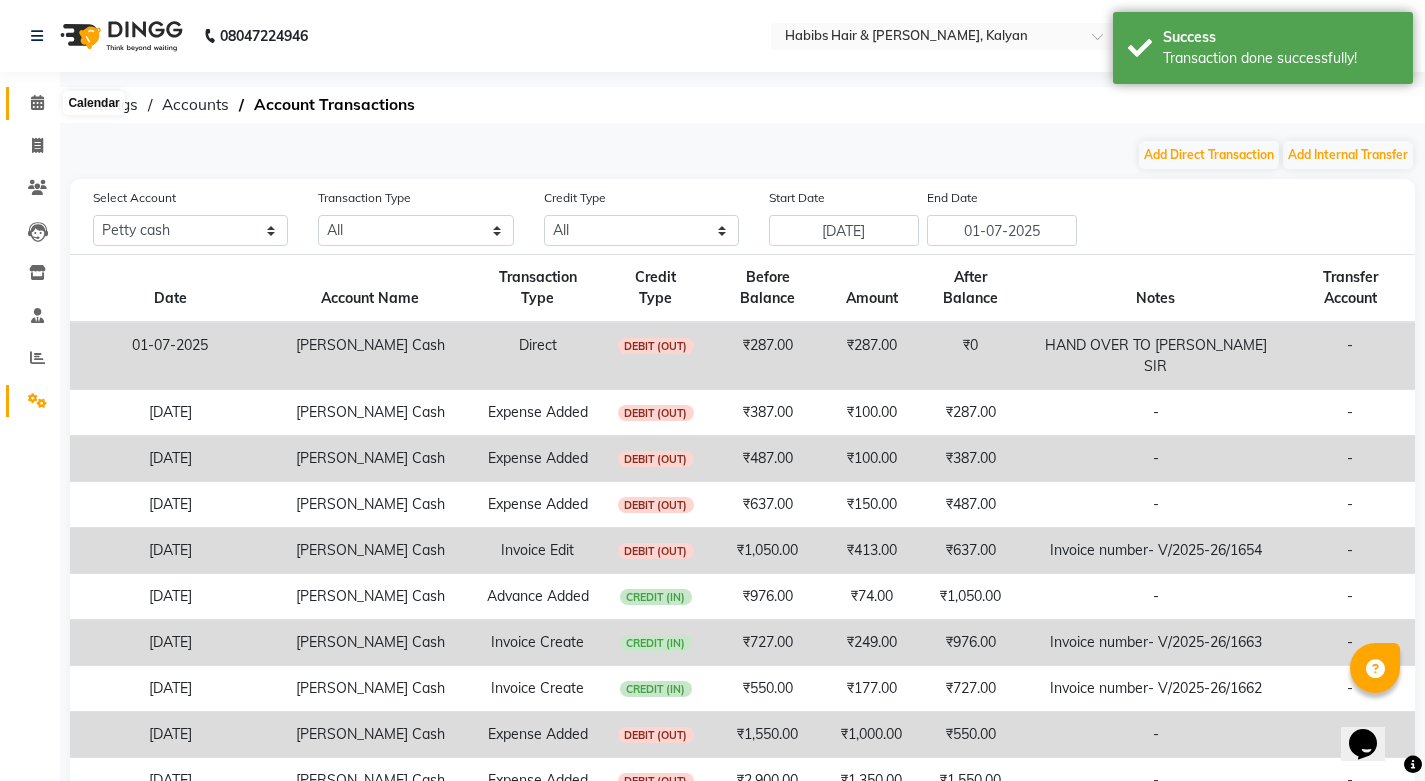 click 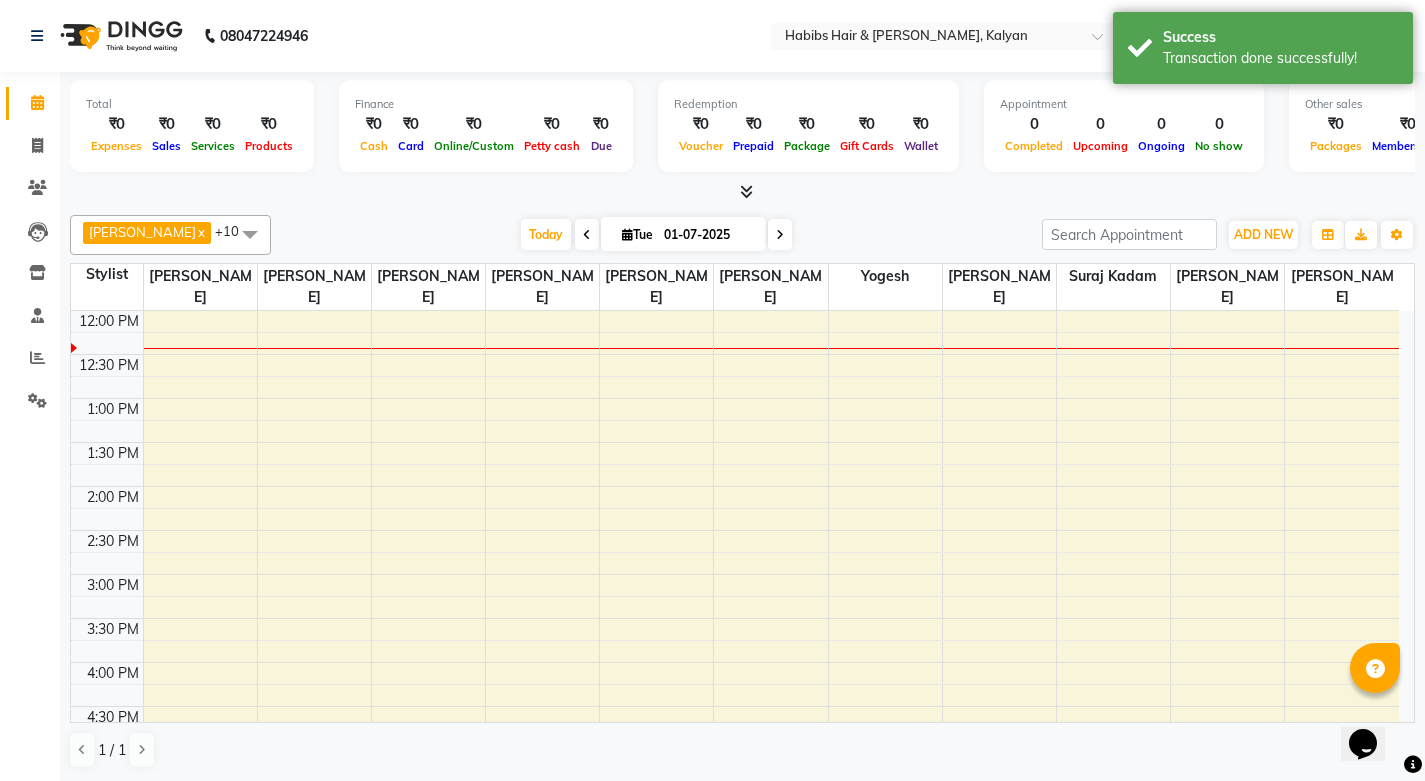 scroll, scrollTop: 400, scrollLeft: 0, axis: vertical 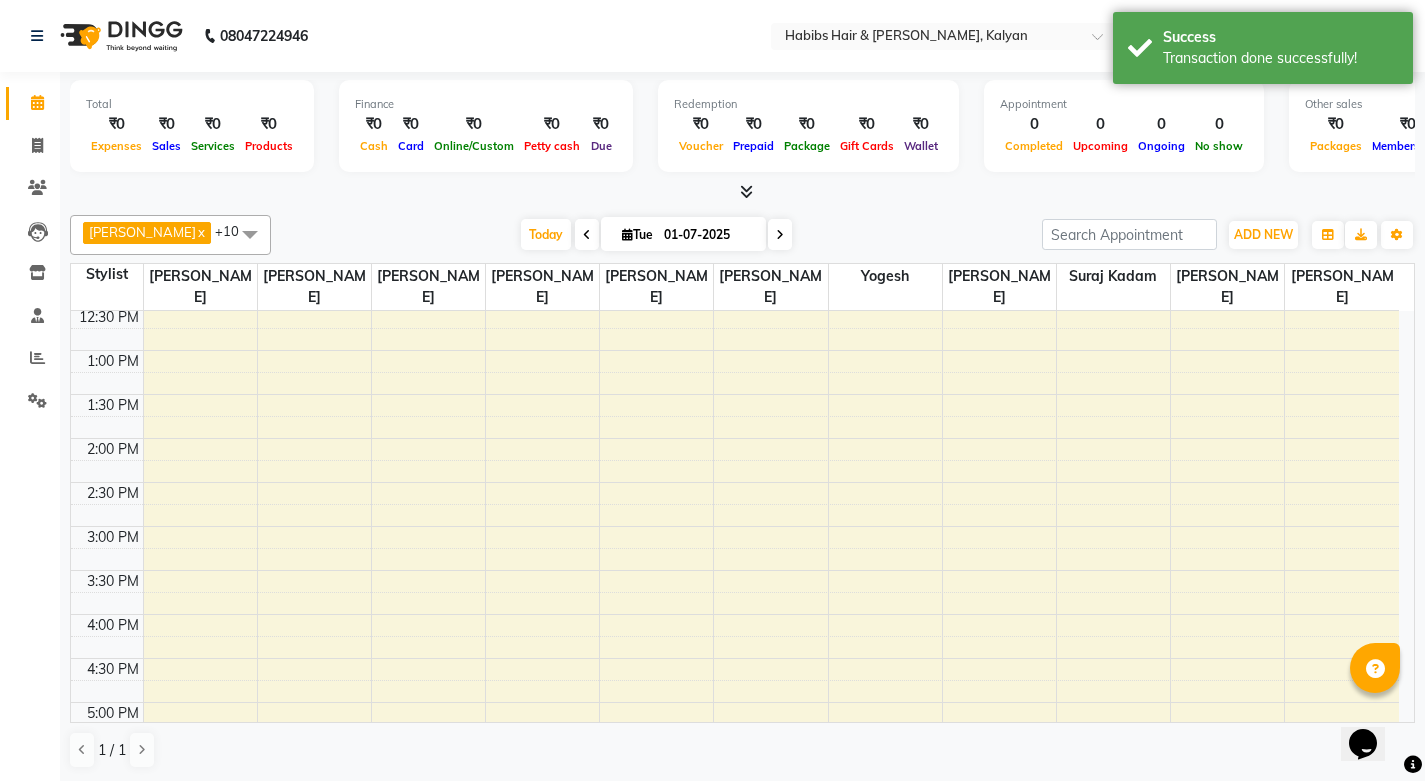 click at bounding box center (587, 235) 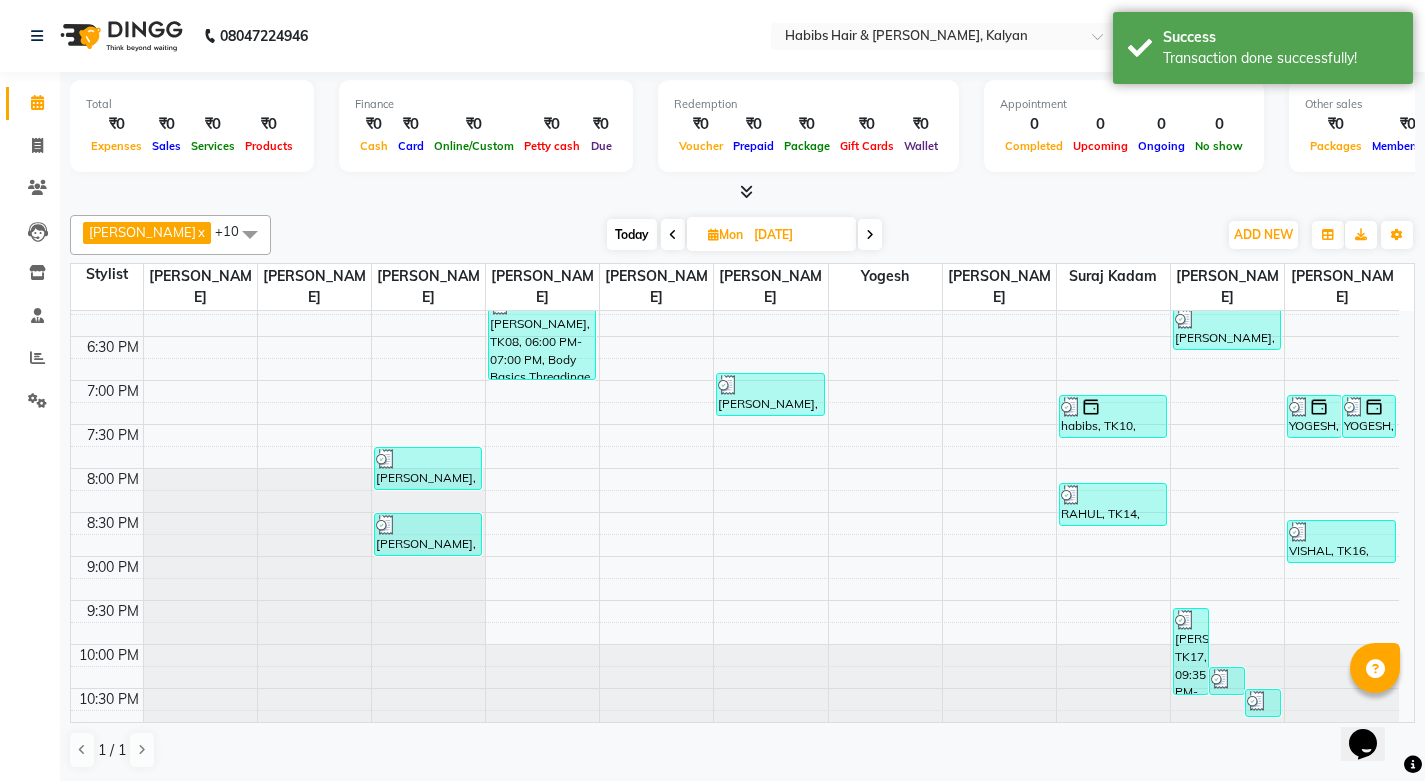 scroll, scrollTop: 908, scrollLeft: 0, axis: vertical 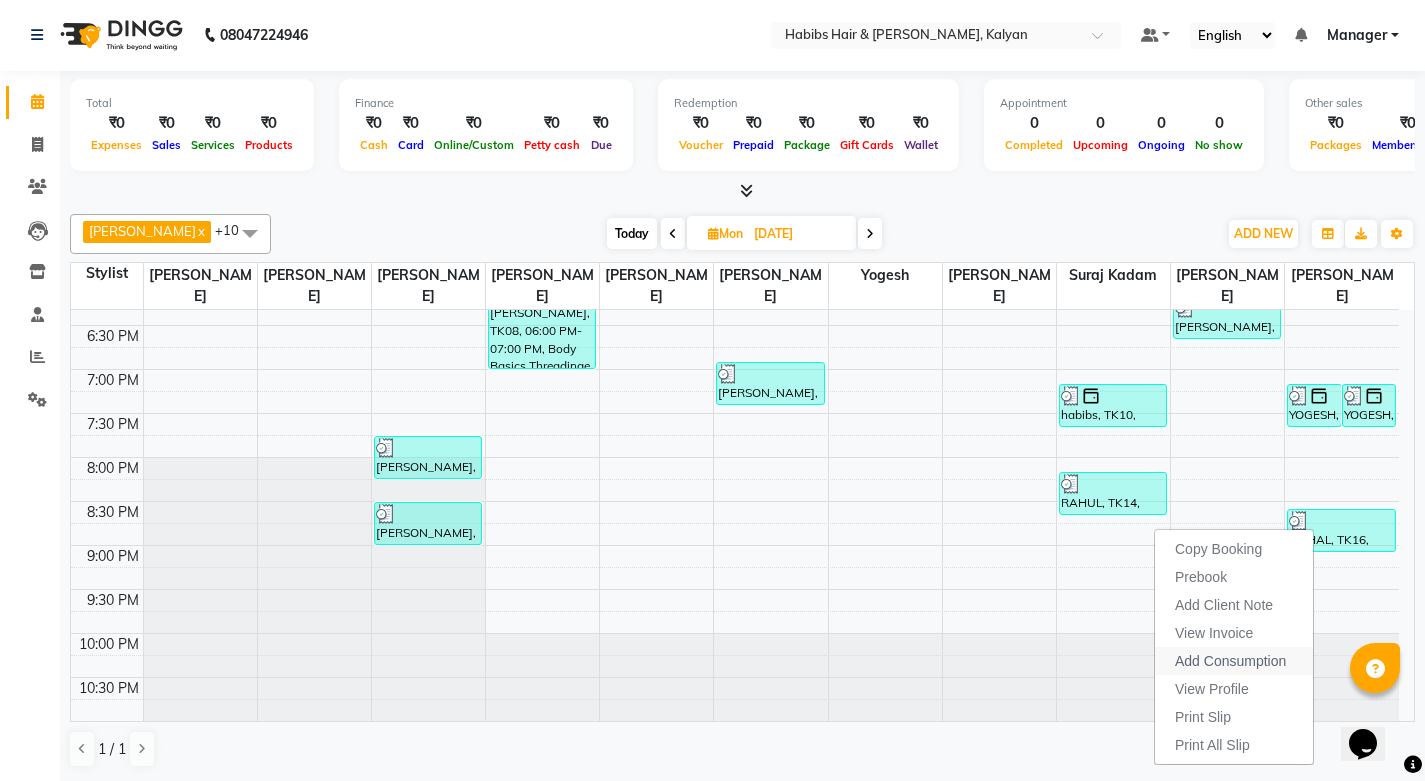 click on "Add Consumption" at bounding box center (1234, 661) 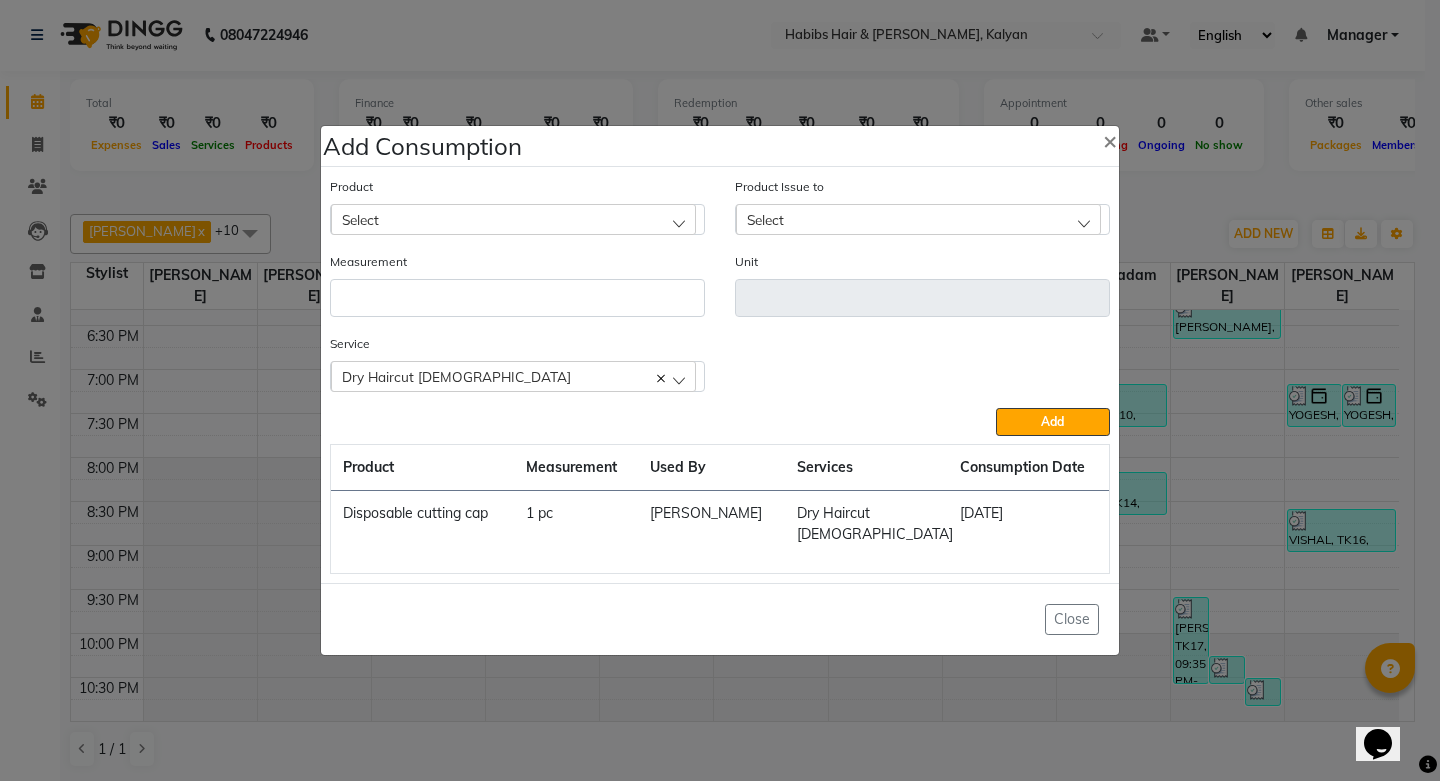 click on "Add Consumption × Product Select Product Issue to Select Measurement Unit Service  Dry Haircut Male  Dry Haircut Male  Add  Product Measurement Used By Services Consumption Date  Disposable cutting cap   1 pc   GANESH SHINDE   Dry Haircut Male   30-06-2025   Close" 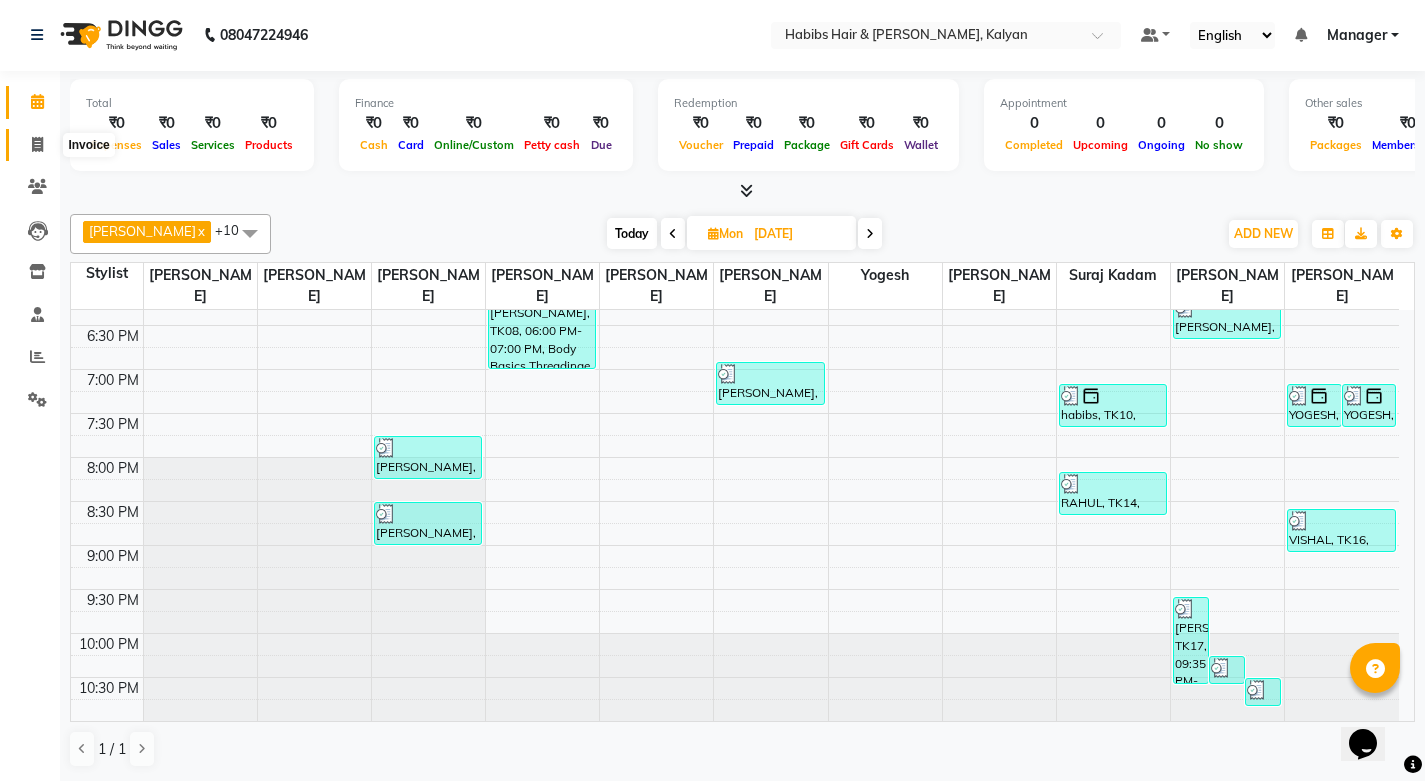 click 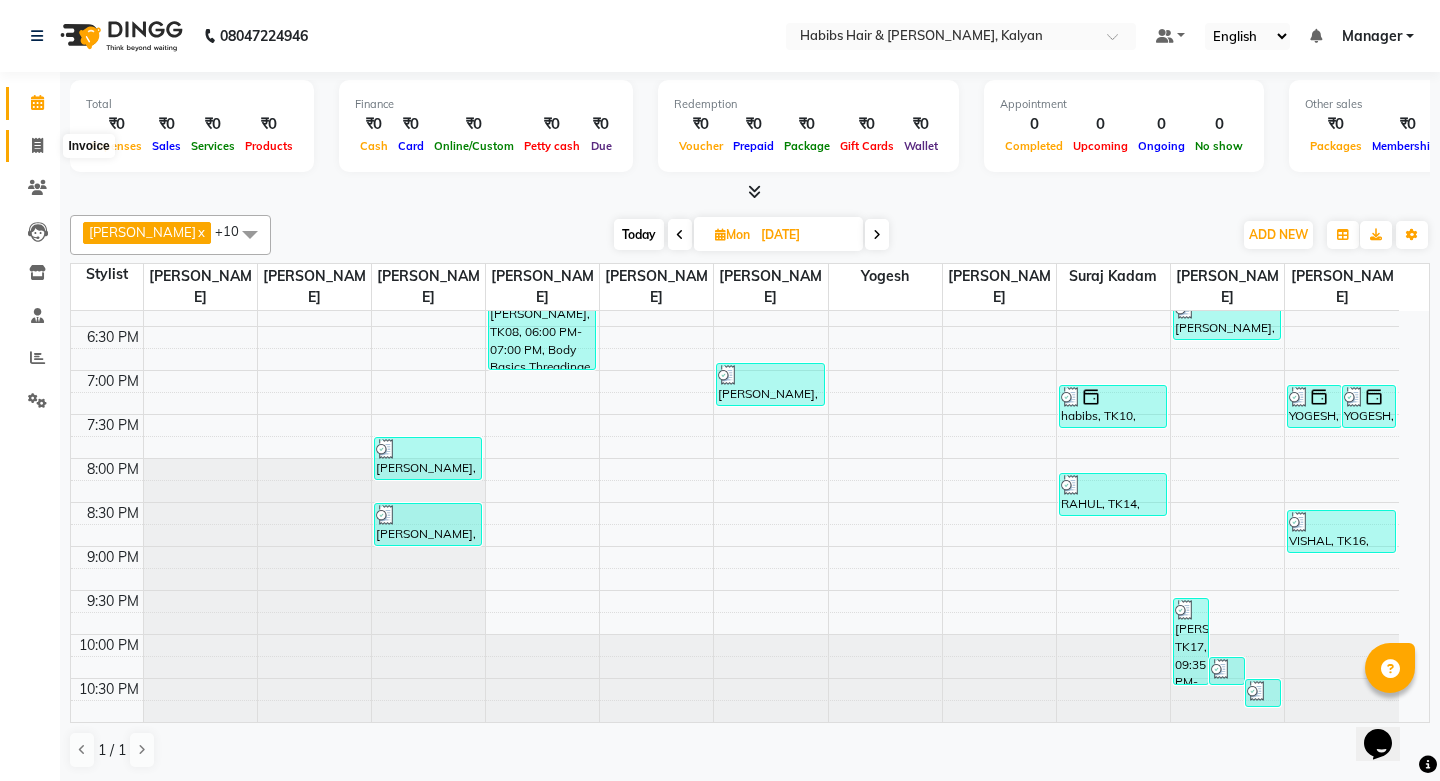 select on "service" 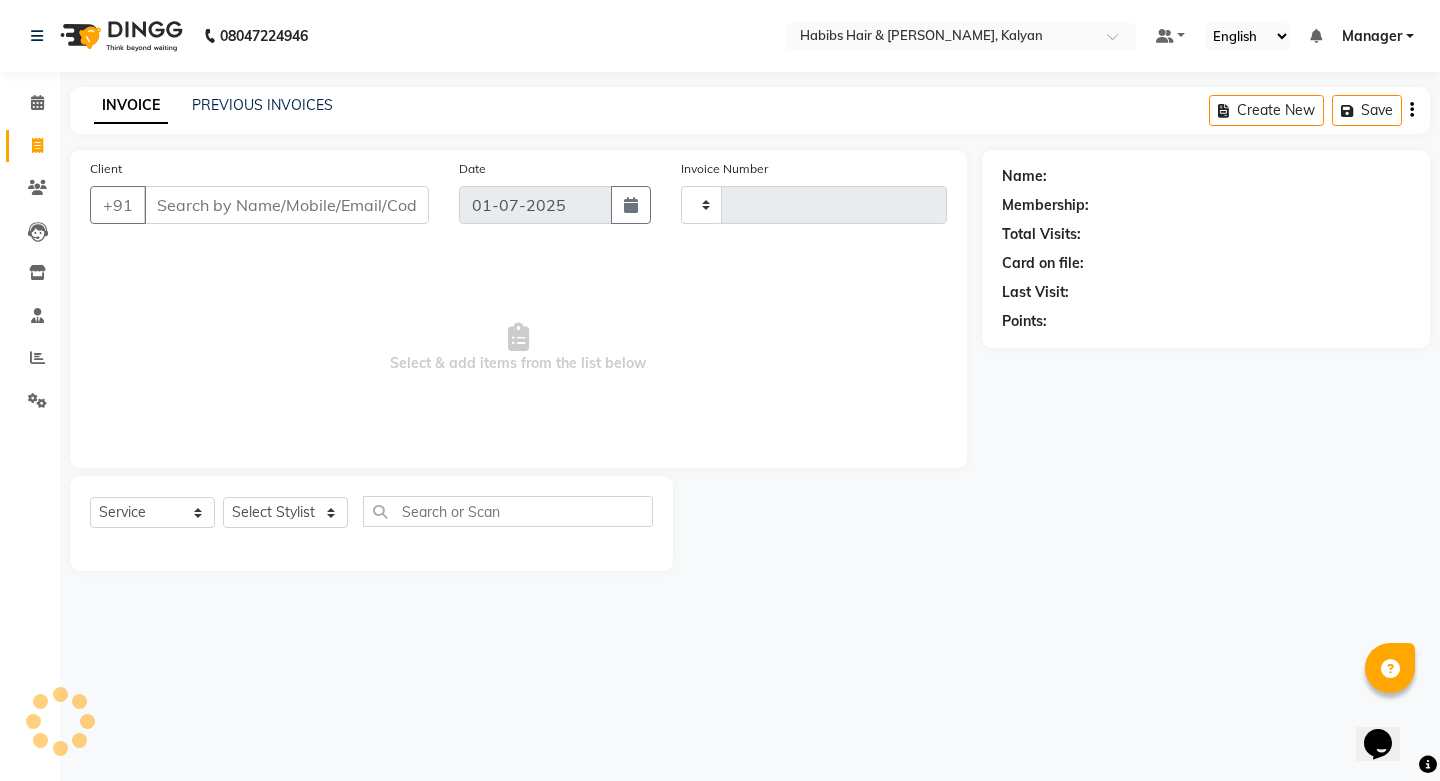 type on "1671" 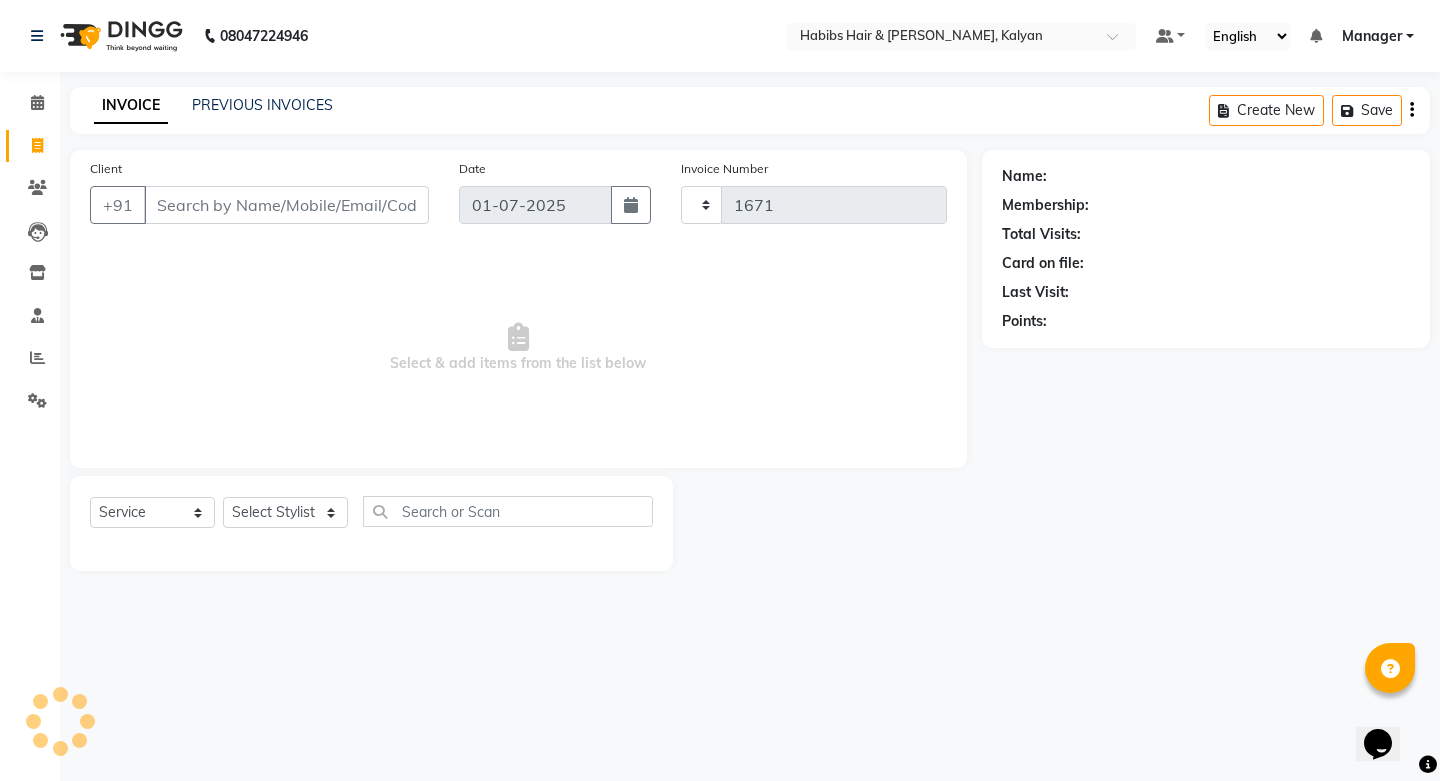 select on "8185" 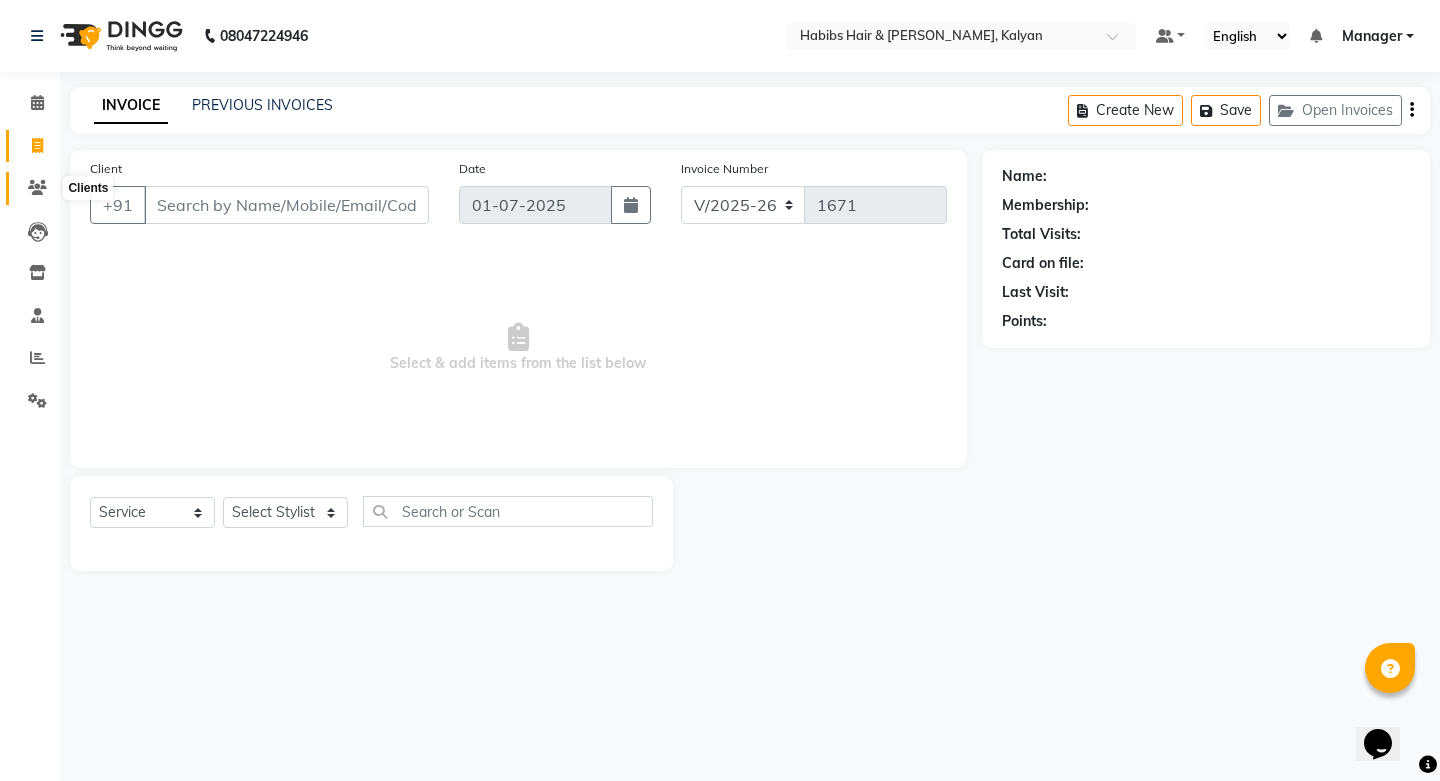 click 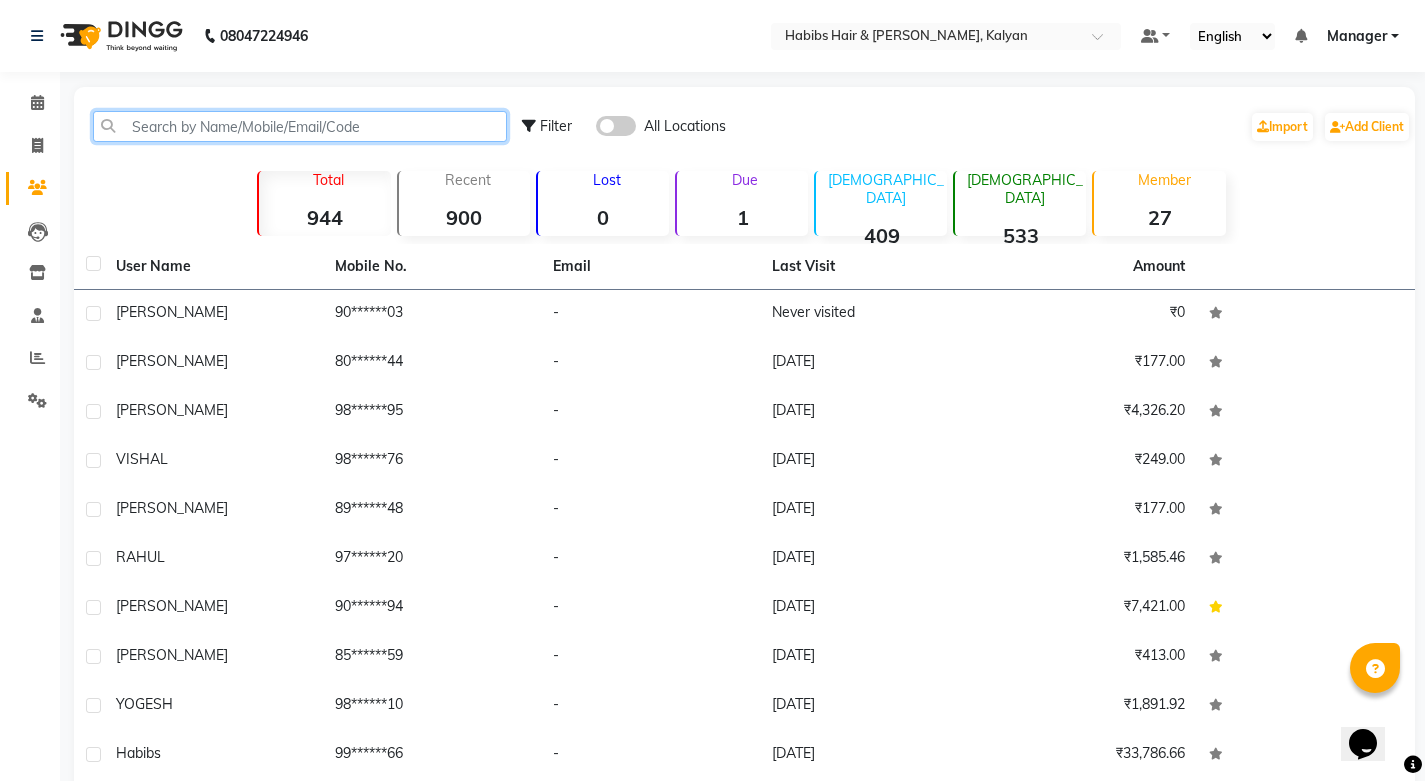 click 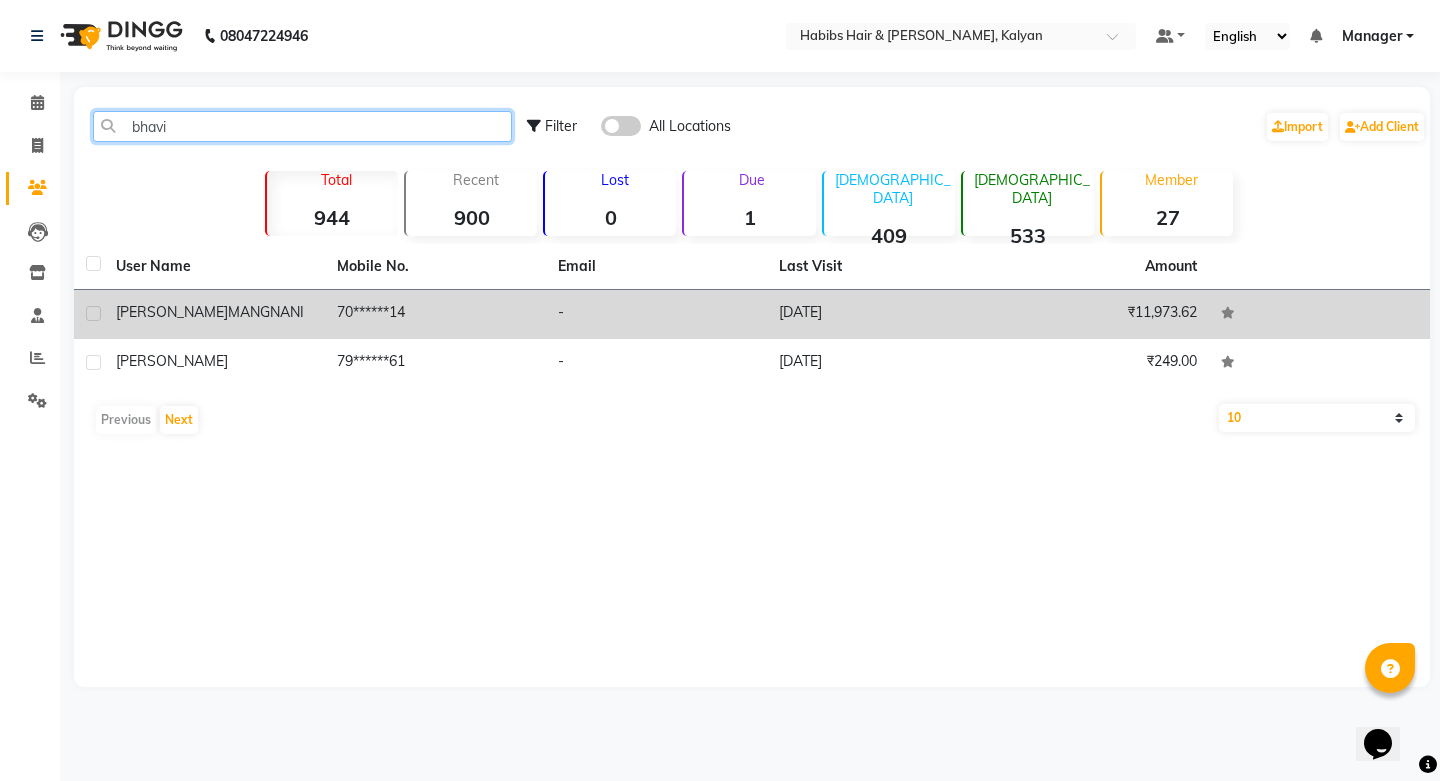 type on "bhavi" 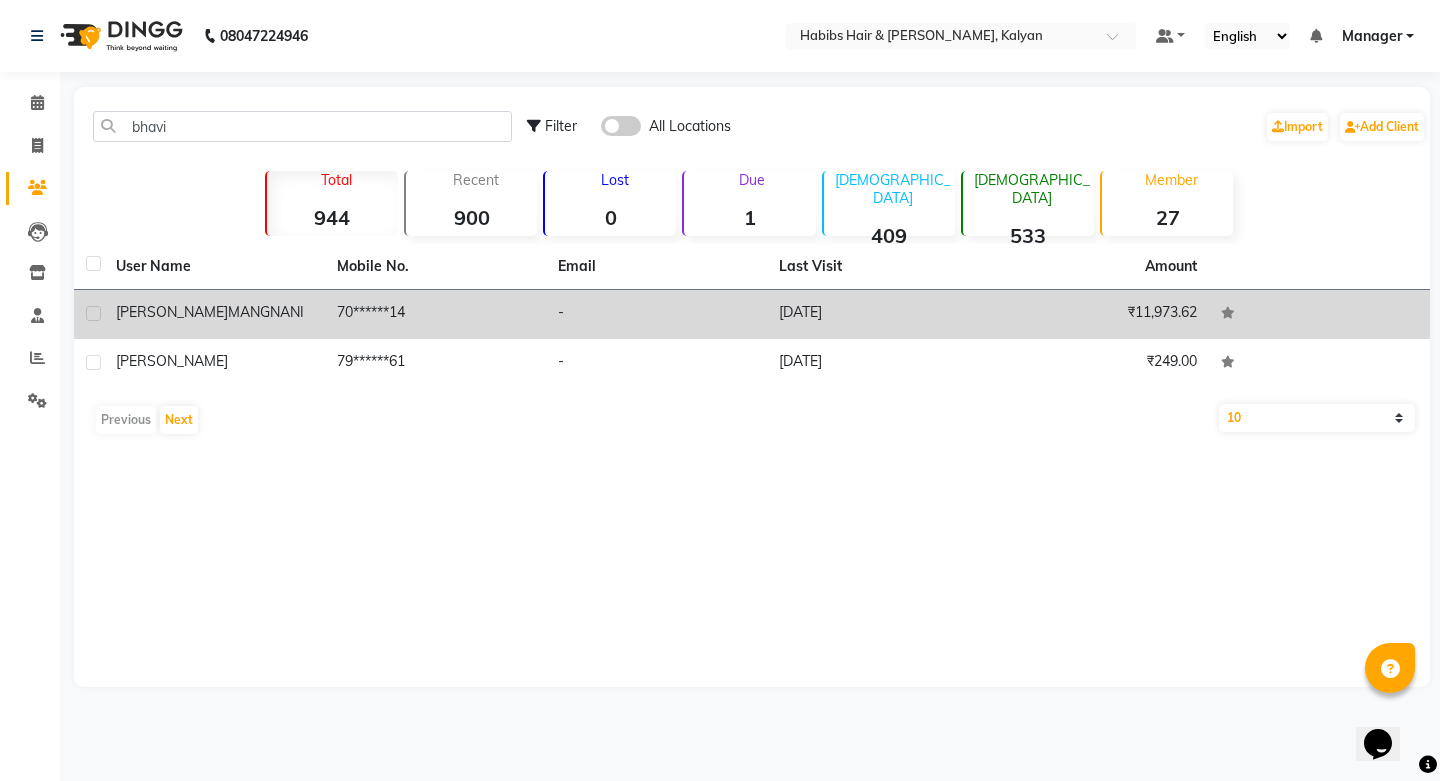 click on "26-06-2025" 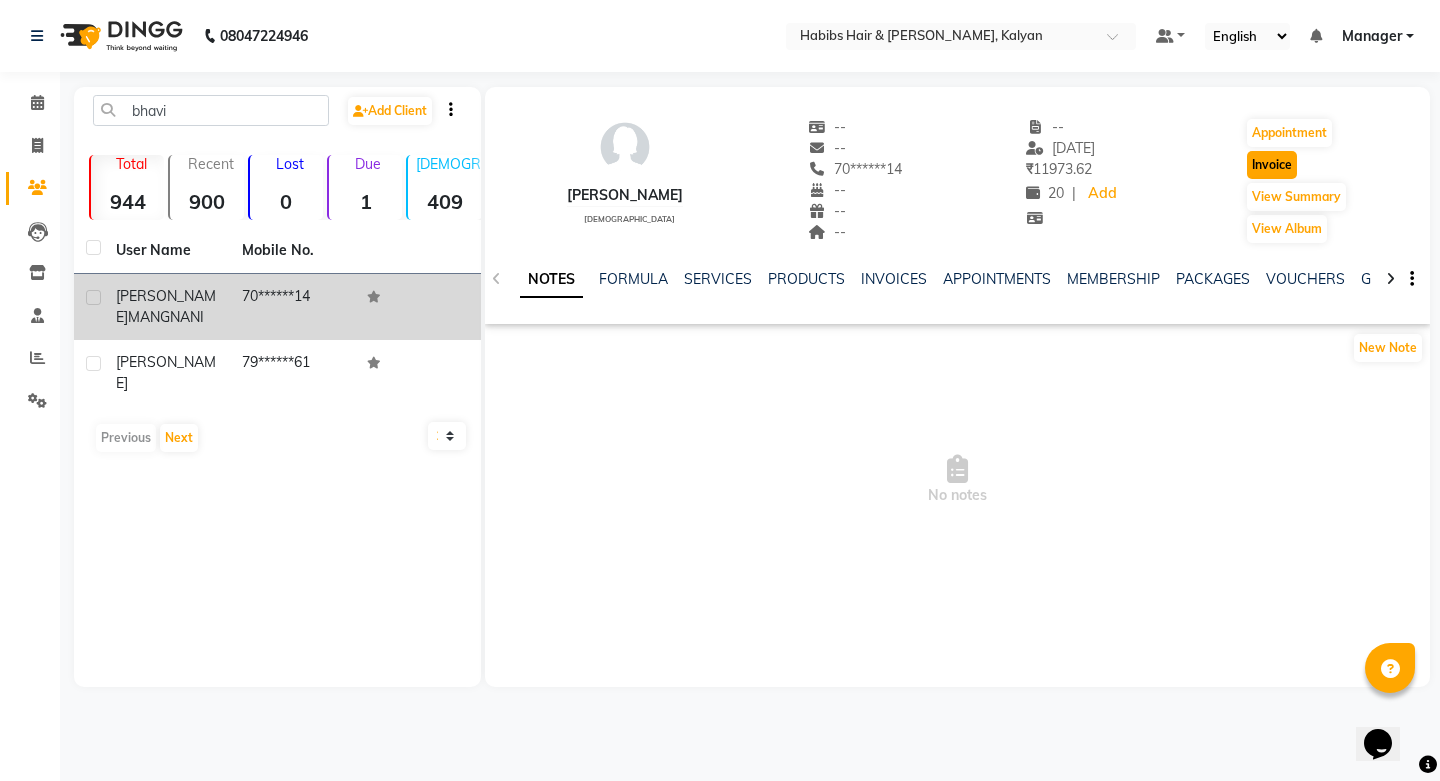 click on "Invoice" 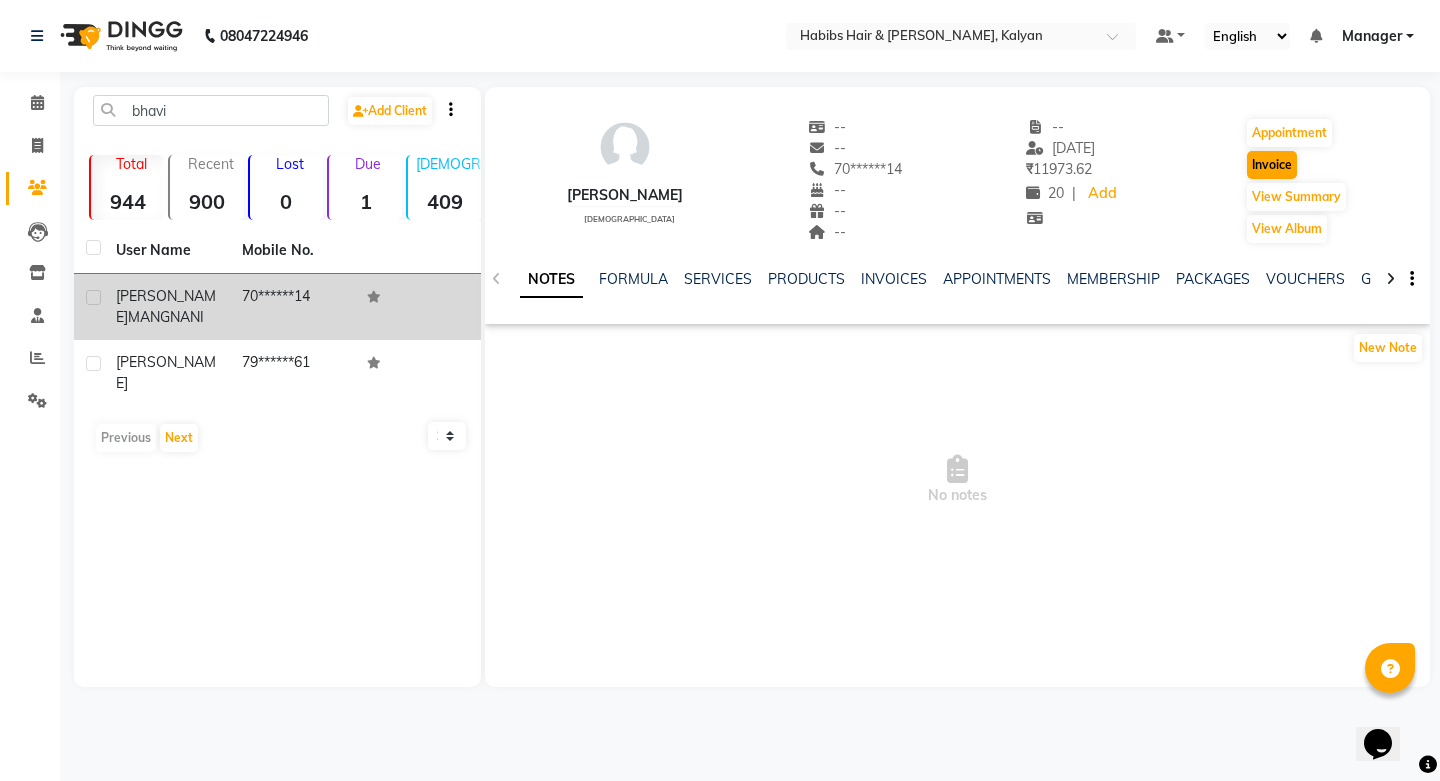 select on "service" 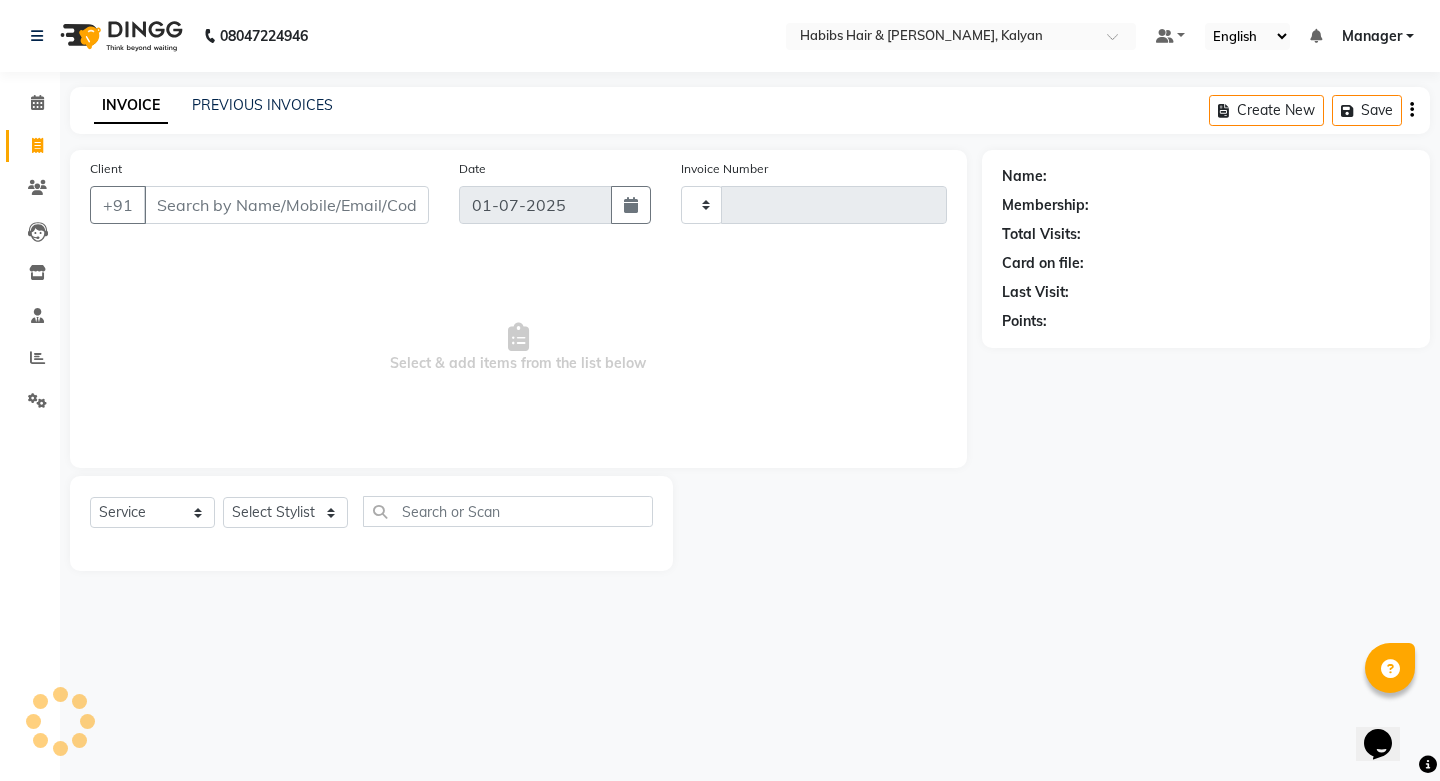 type on "1671" 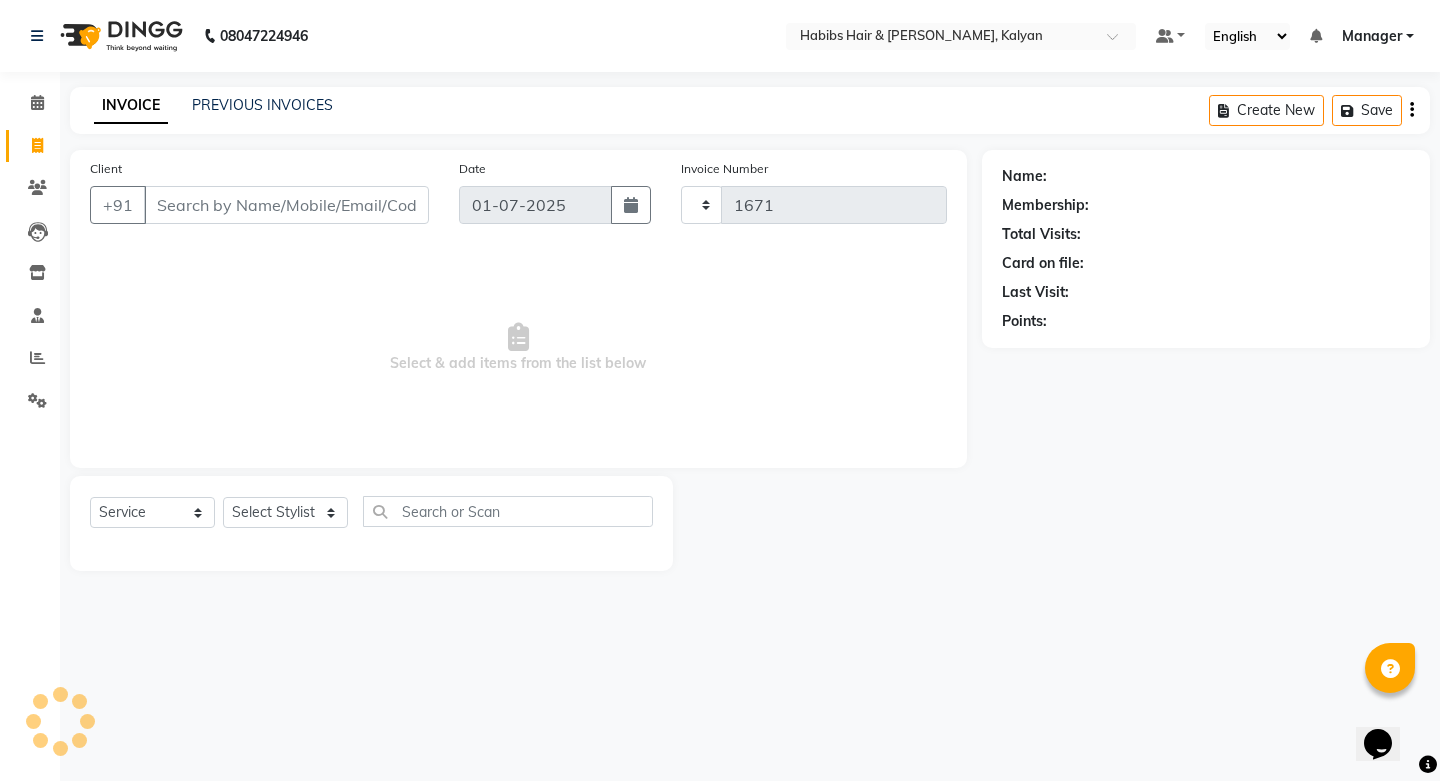select on "8185" 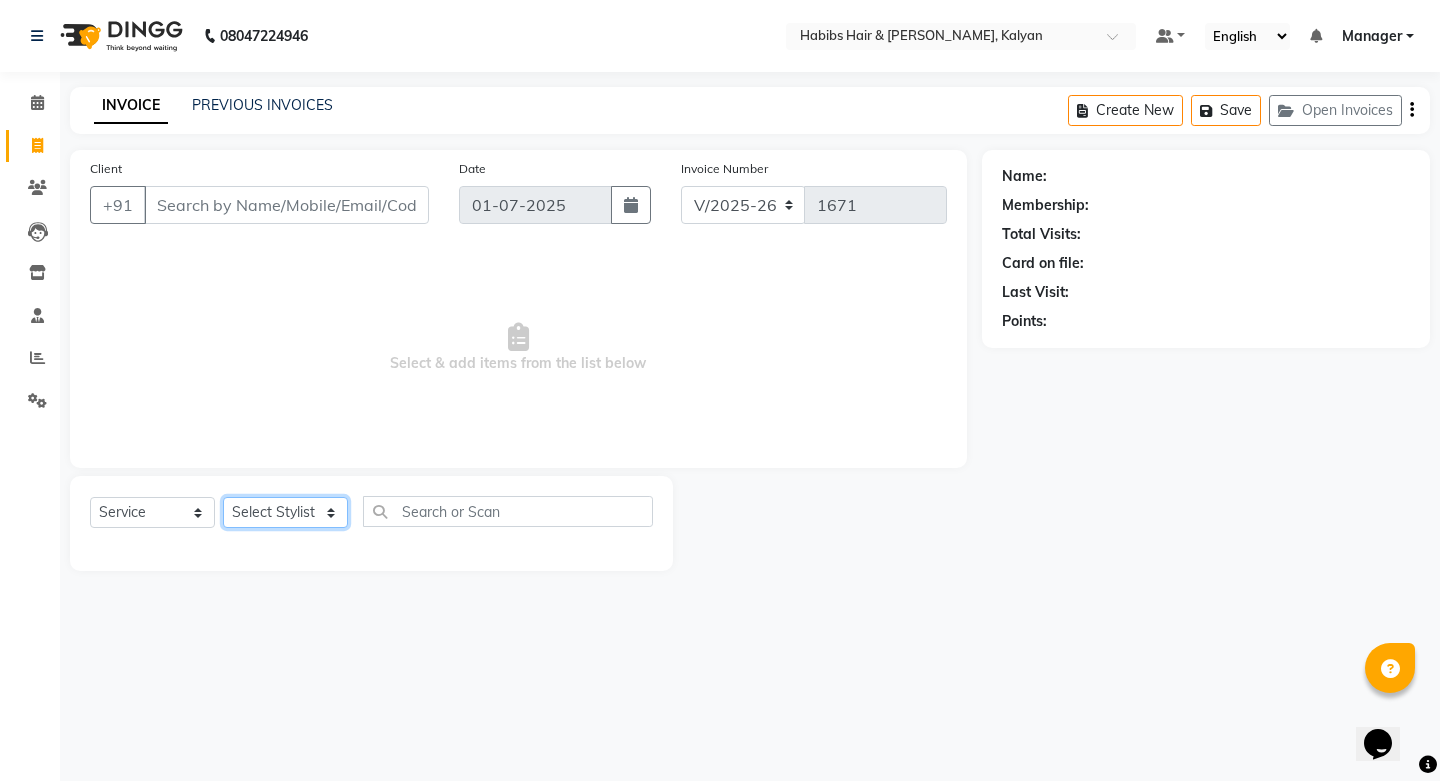 click on "Select Stylist" 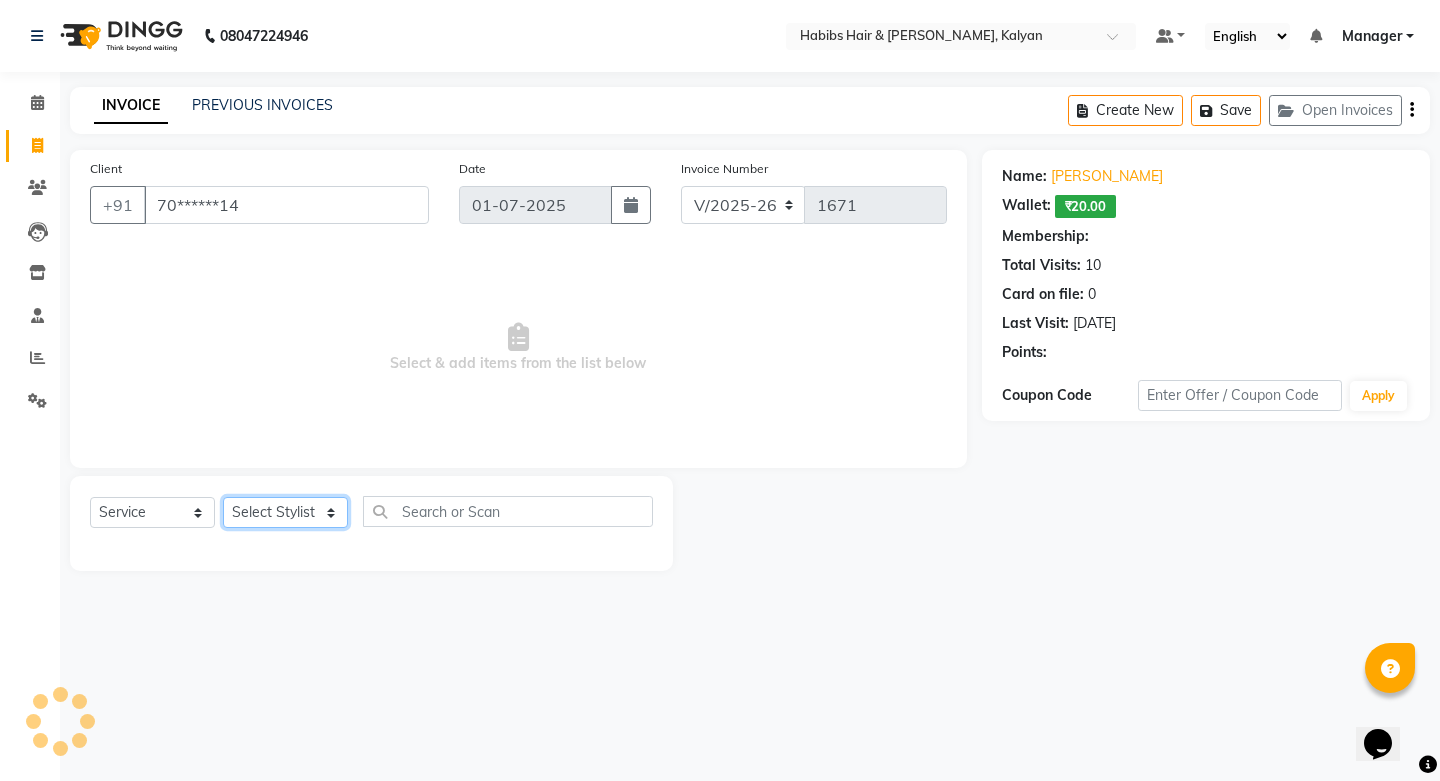 select on "1: Object" 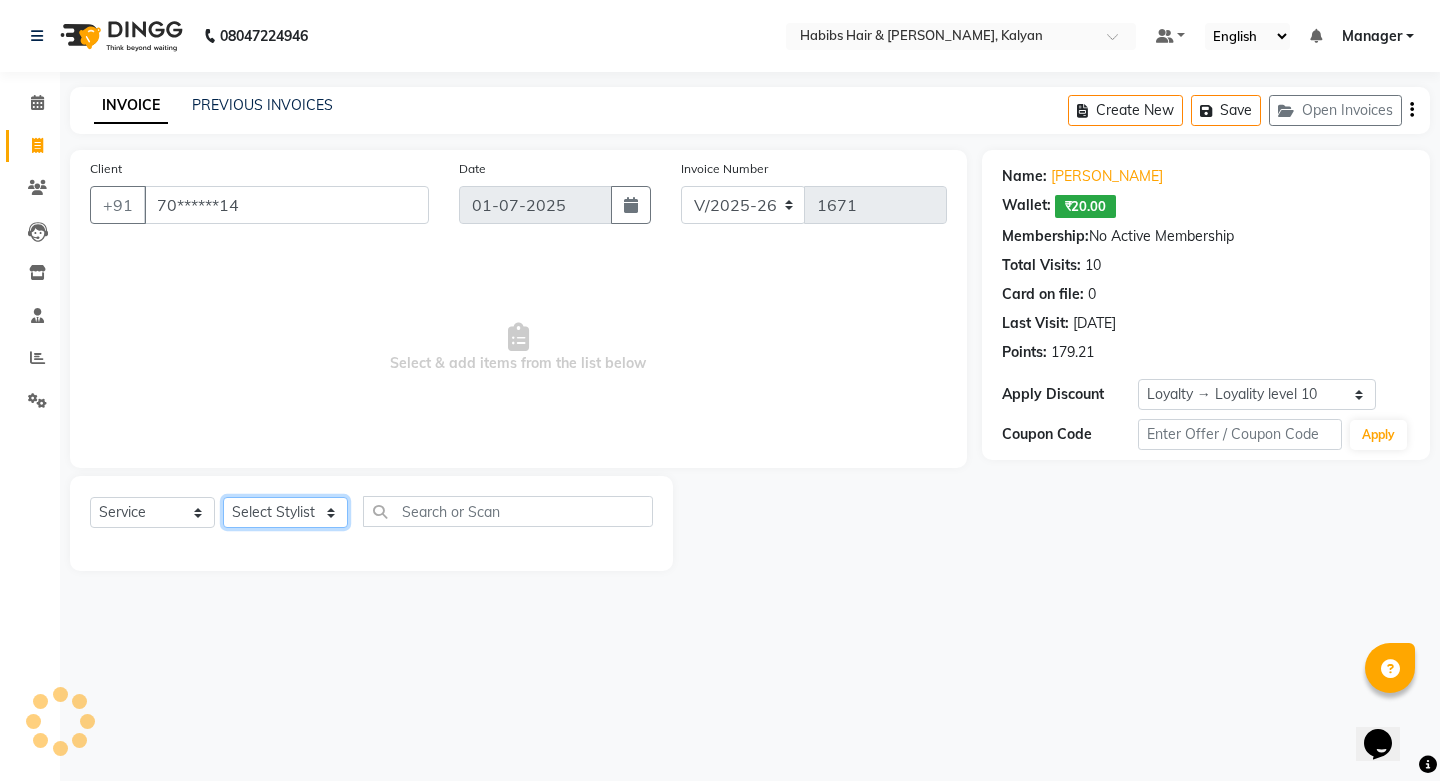 select on "80030" 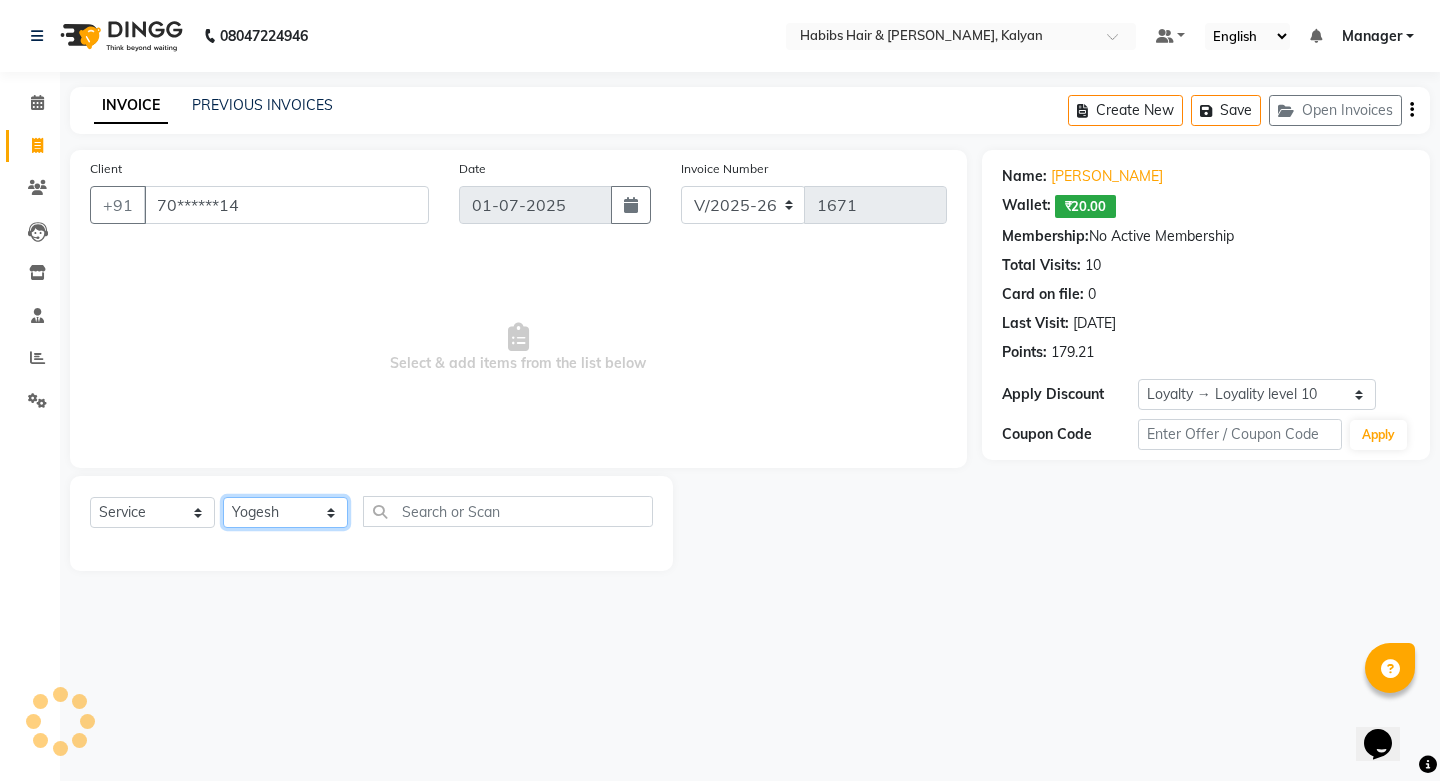 click on "Select Stylist ANWAR GANESH SHINDE Gauri Manager Maruf  mulla Meena Kumari Namrata zipre Neha M Omkar Priyanka Ranjana  singh  Sagar saindane SANTOSHI SHALINI Smruti Suraj Kadam Vinaya  Yogesh" 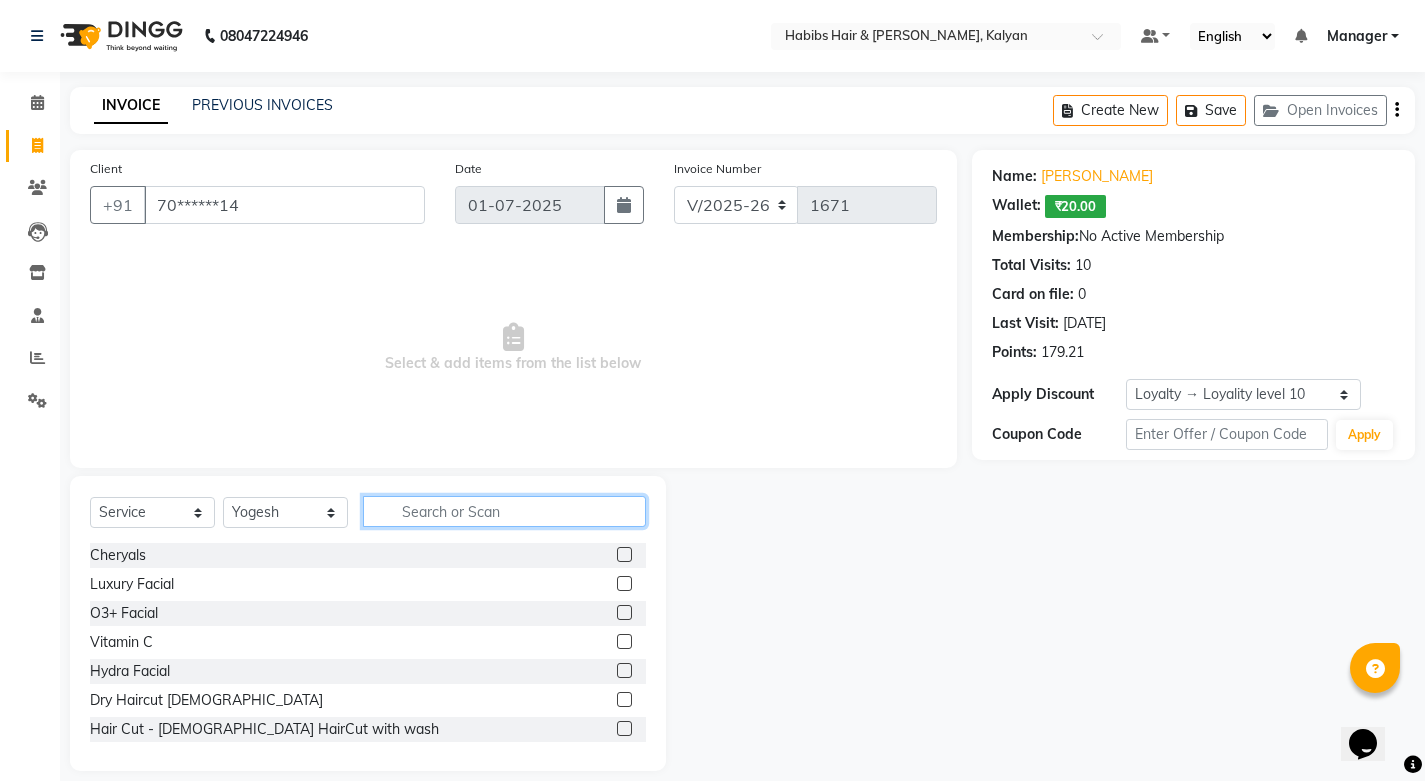 click 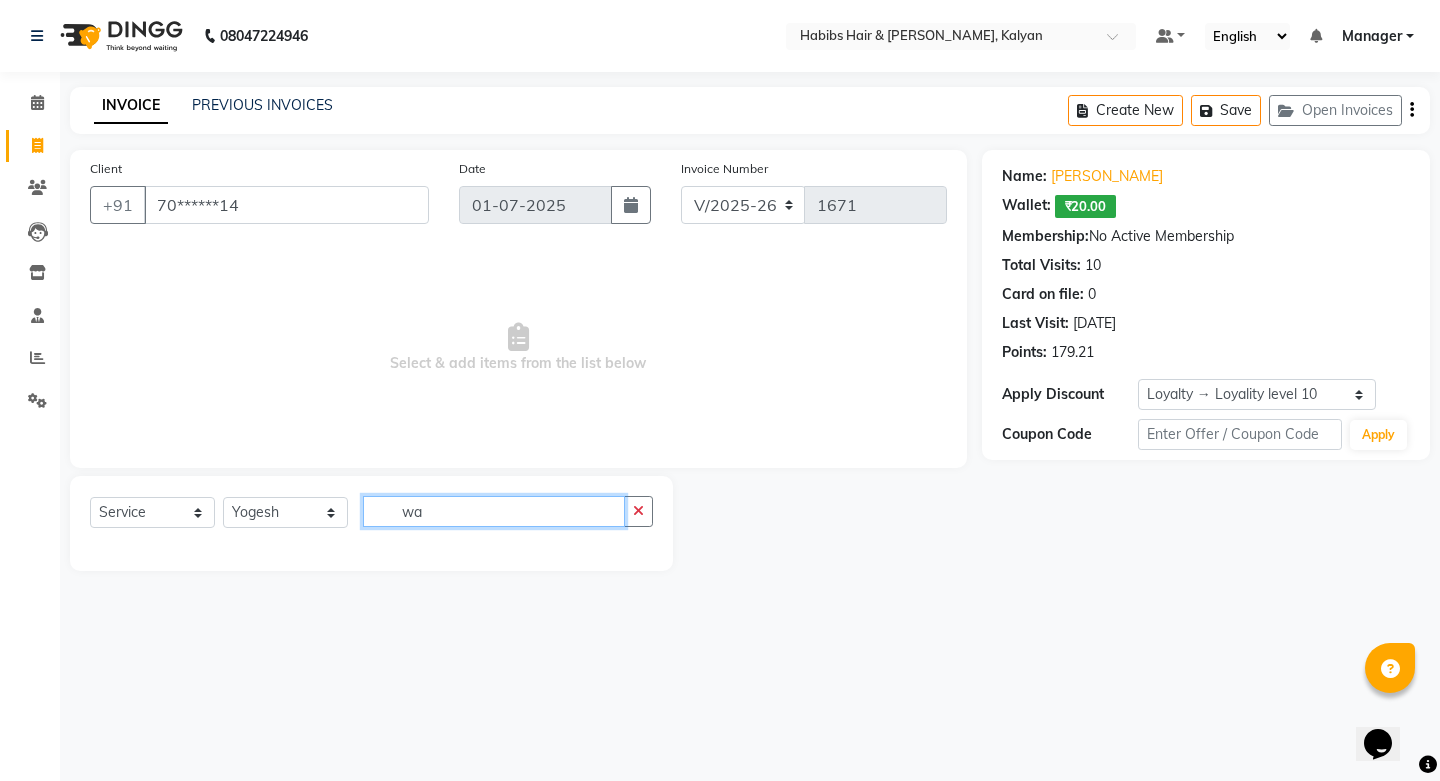 type on "w" 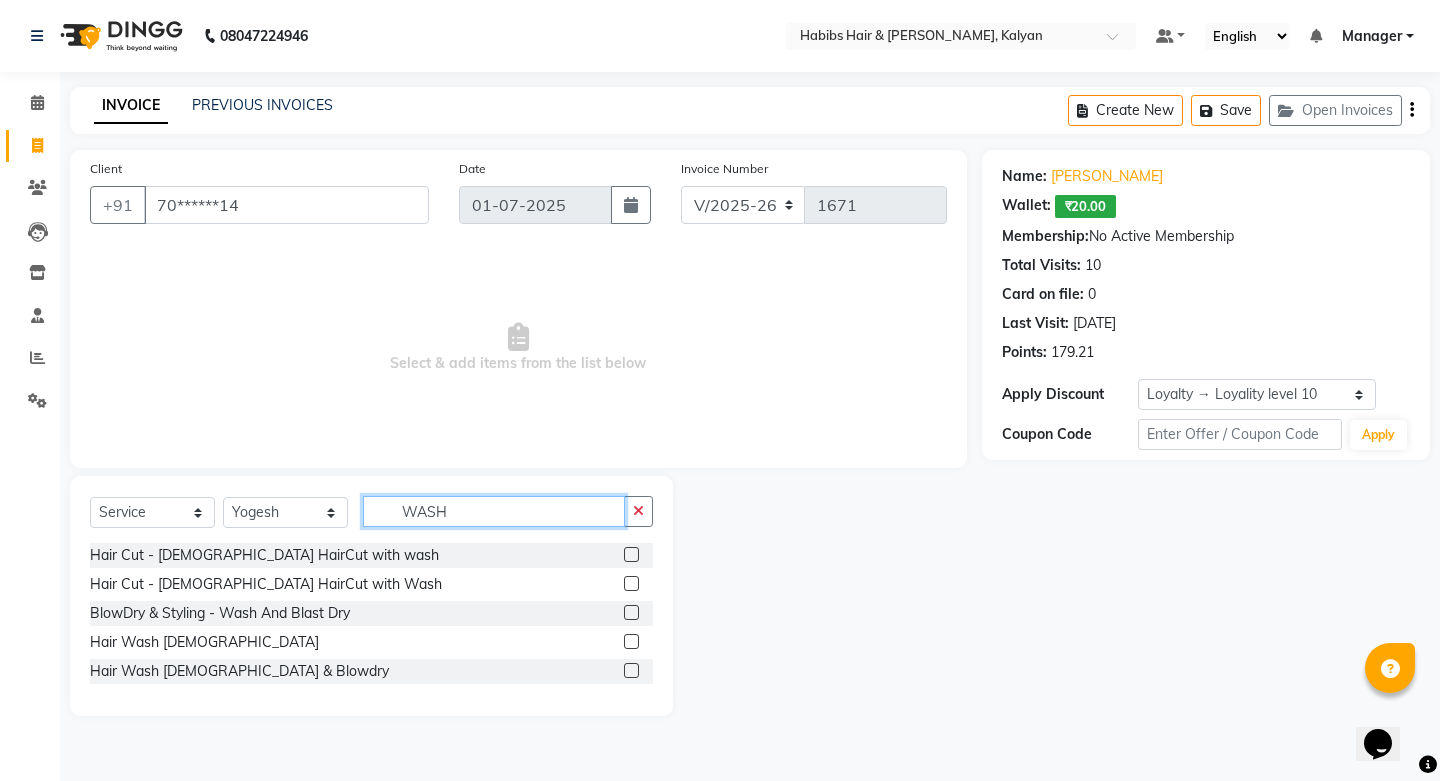 type on "WASH" 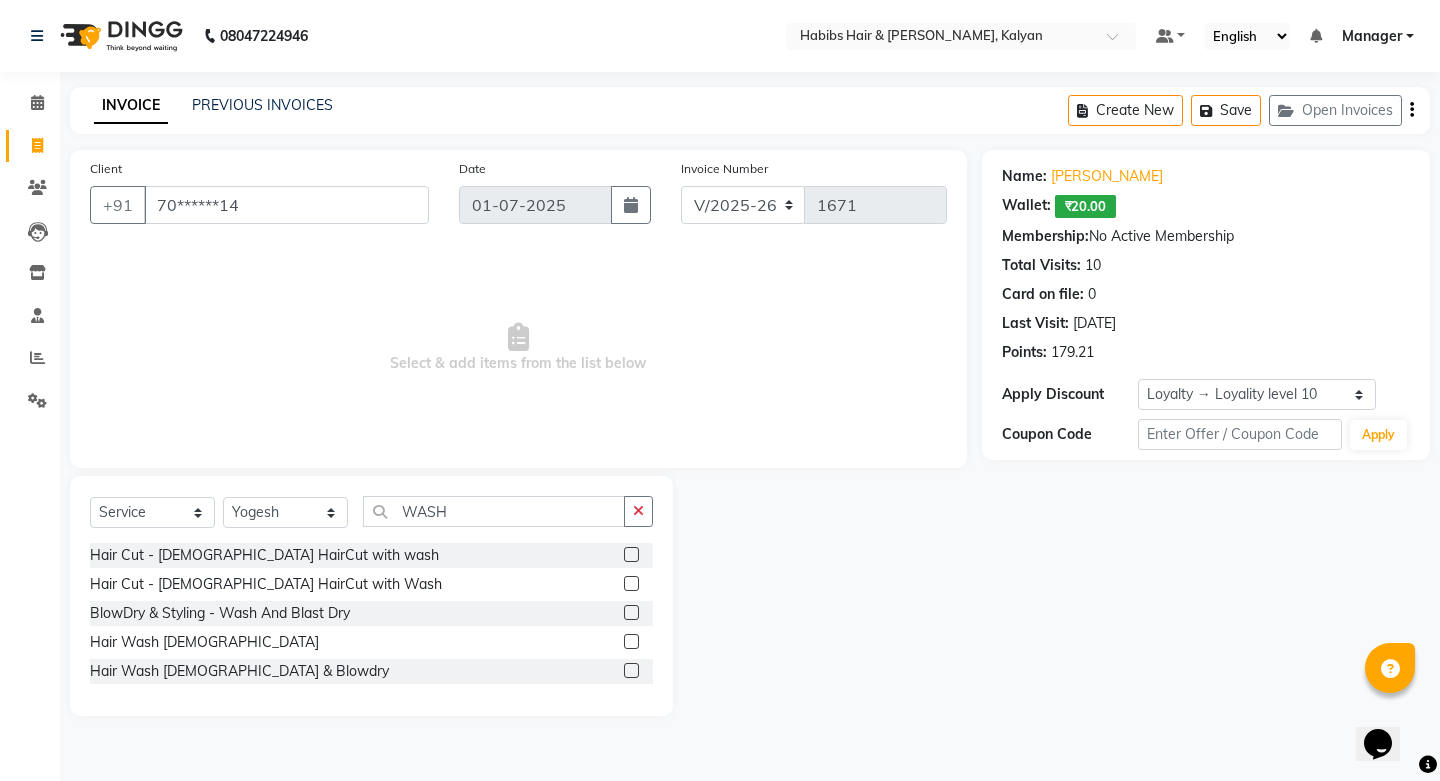 click 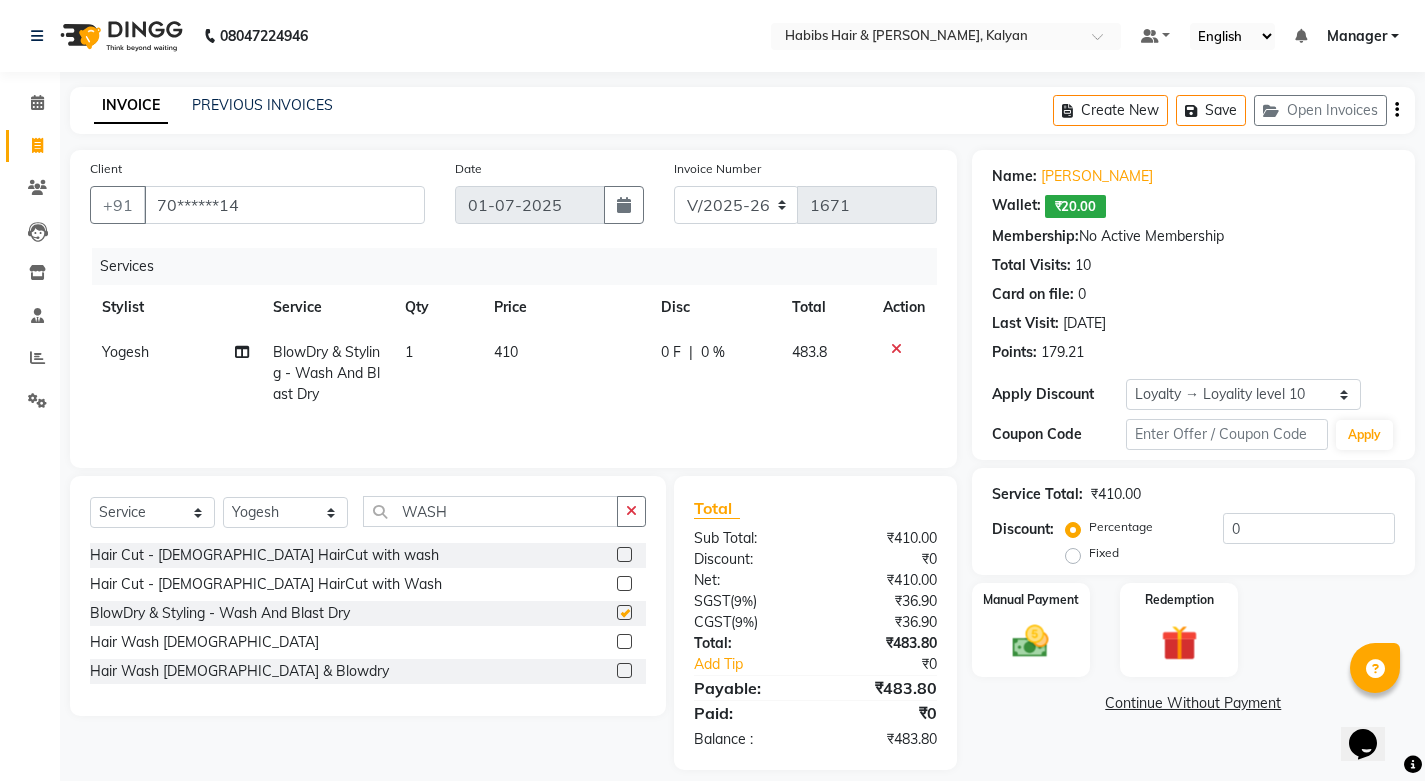 checkbox on "false" 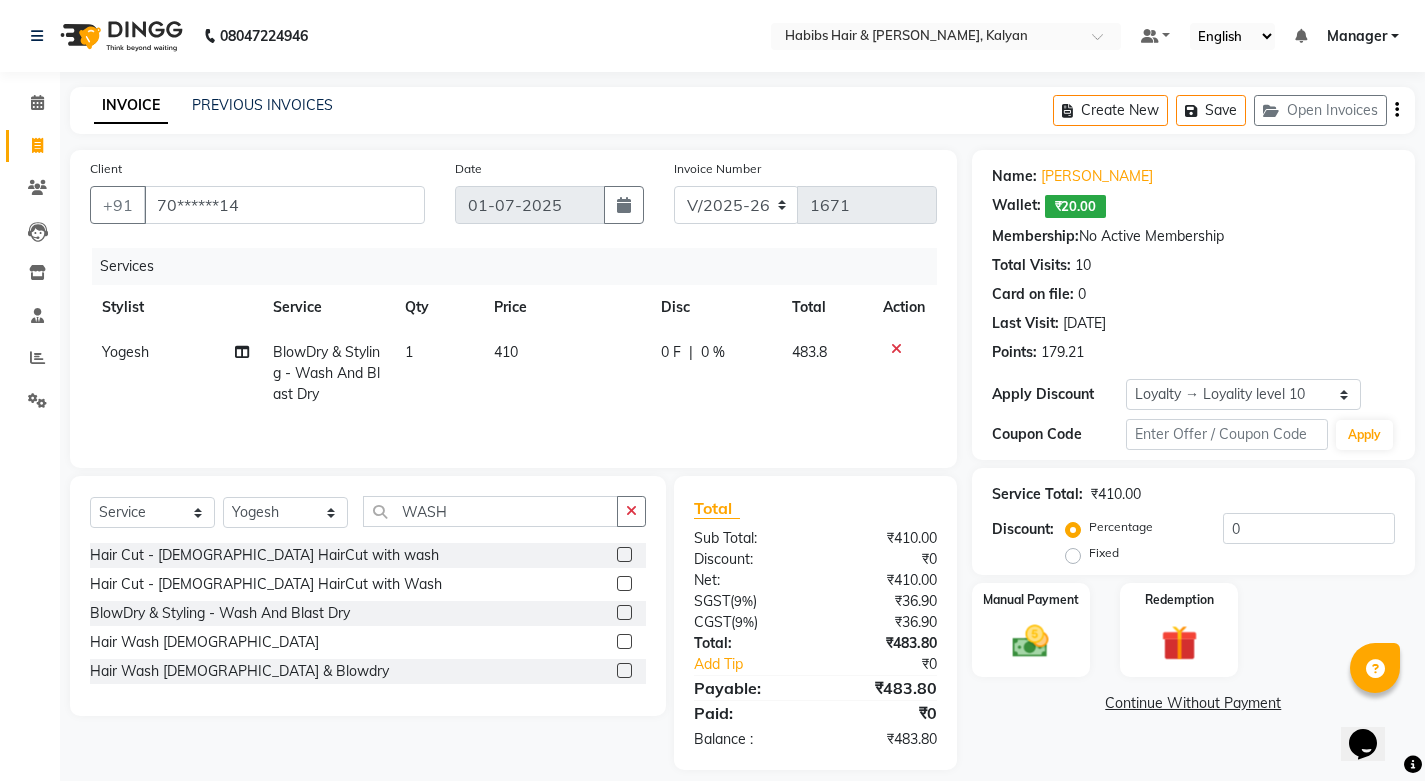 click on "410" 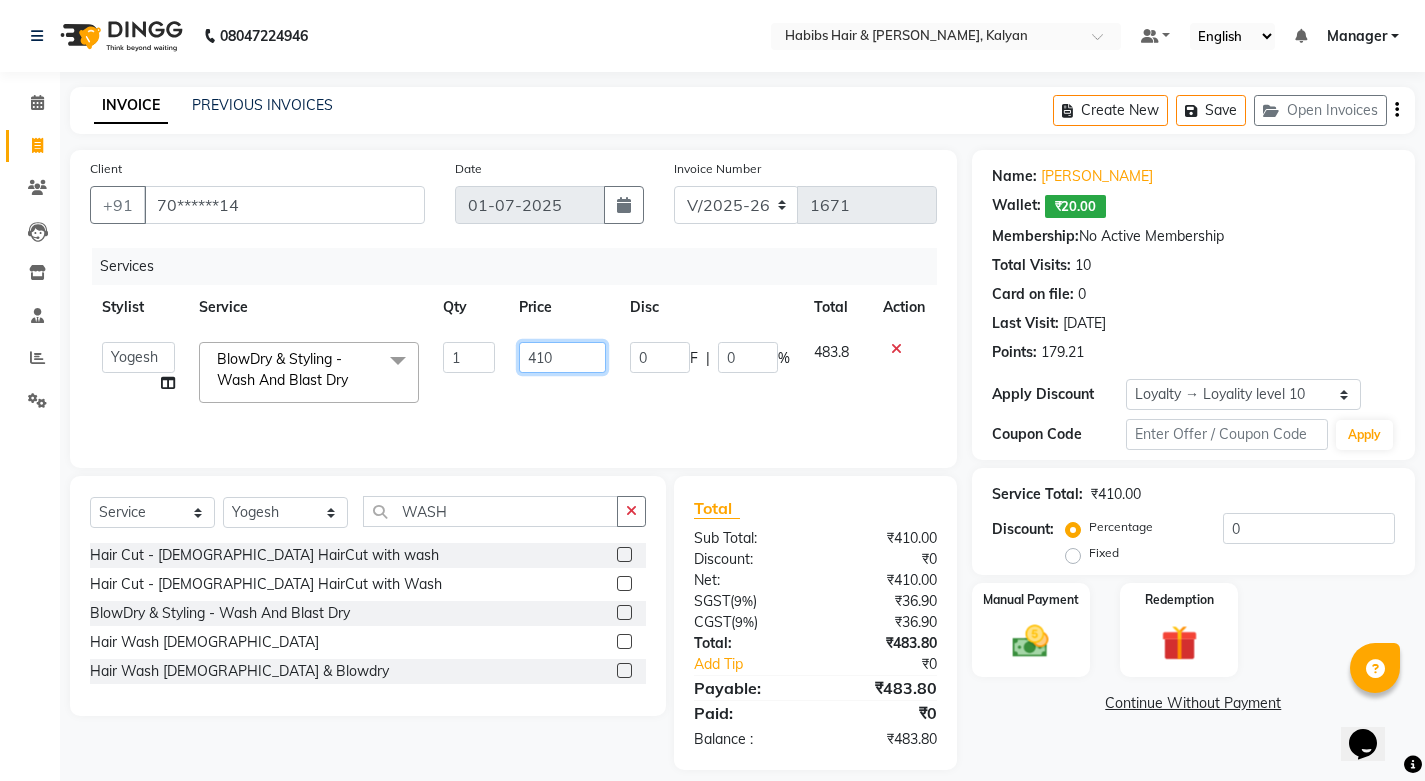 click on "410" 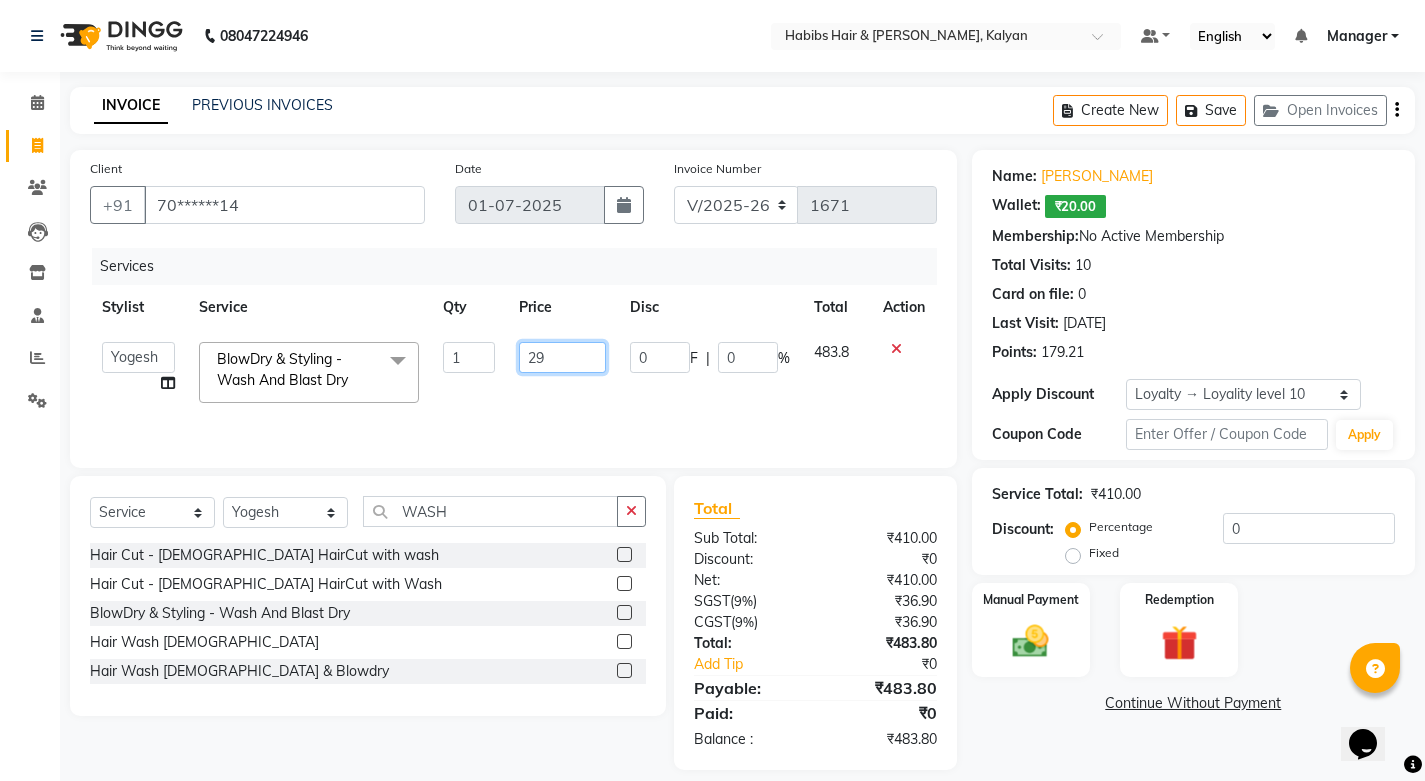 type on "296" 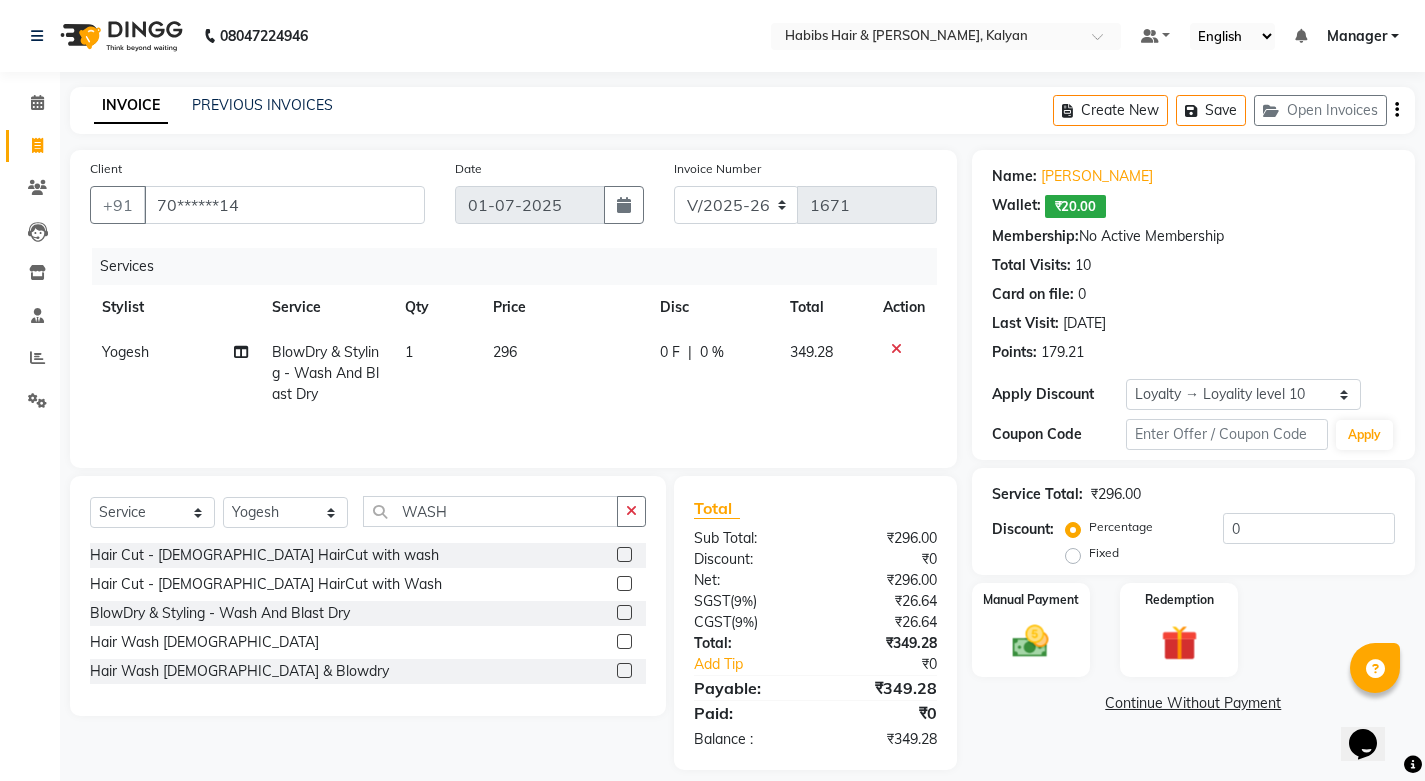 drag, startPoint x: 645, startPoint y: 419, endPoint x: 661, endPoint y: 422, distance: 16.27882 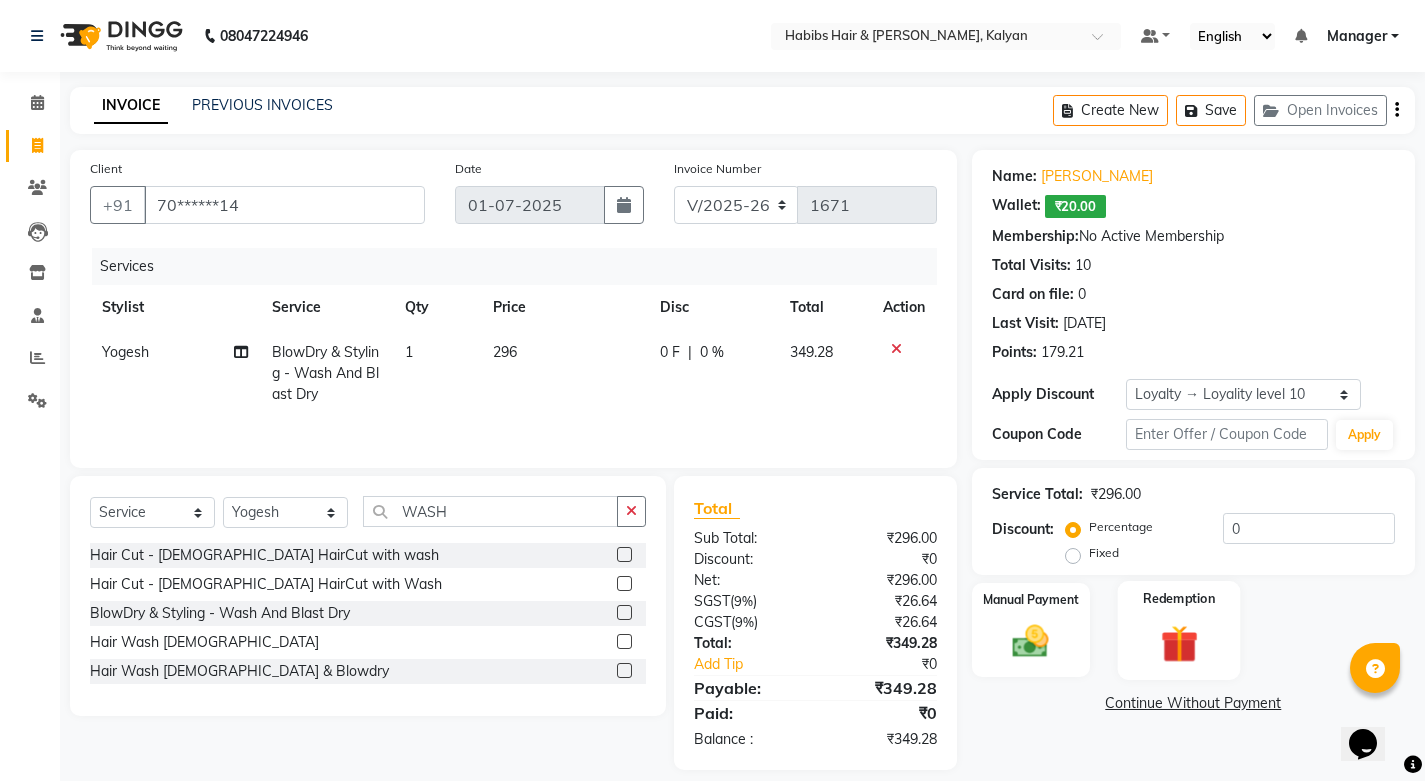 click 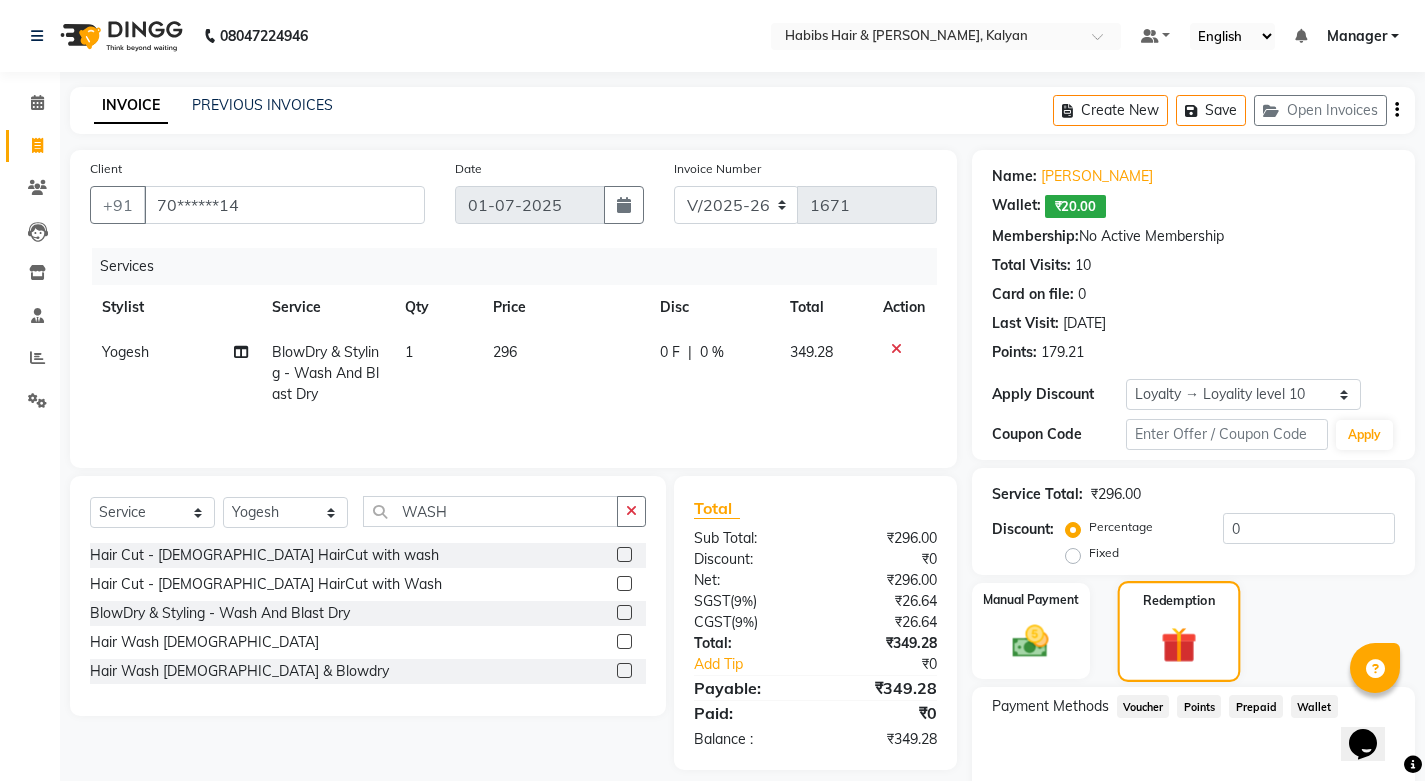 scroll, scrollTop: 97, scrollLeft: 0, axis: vertical 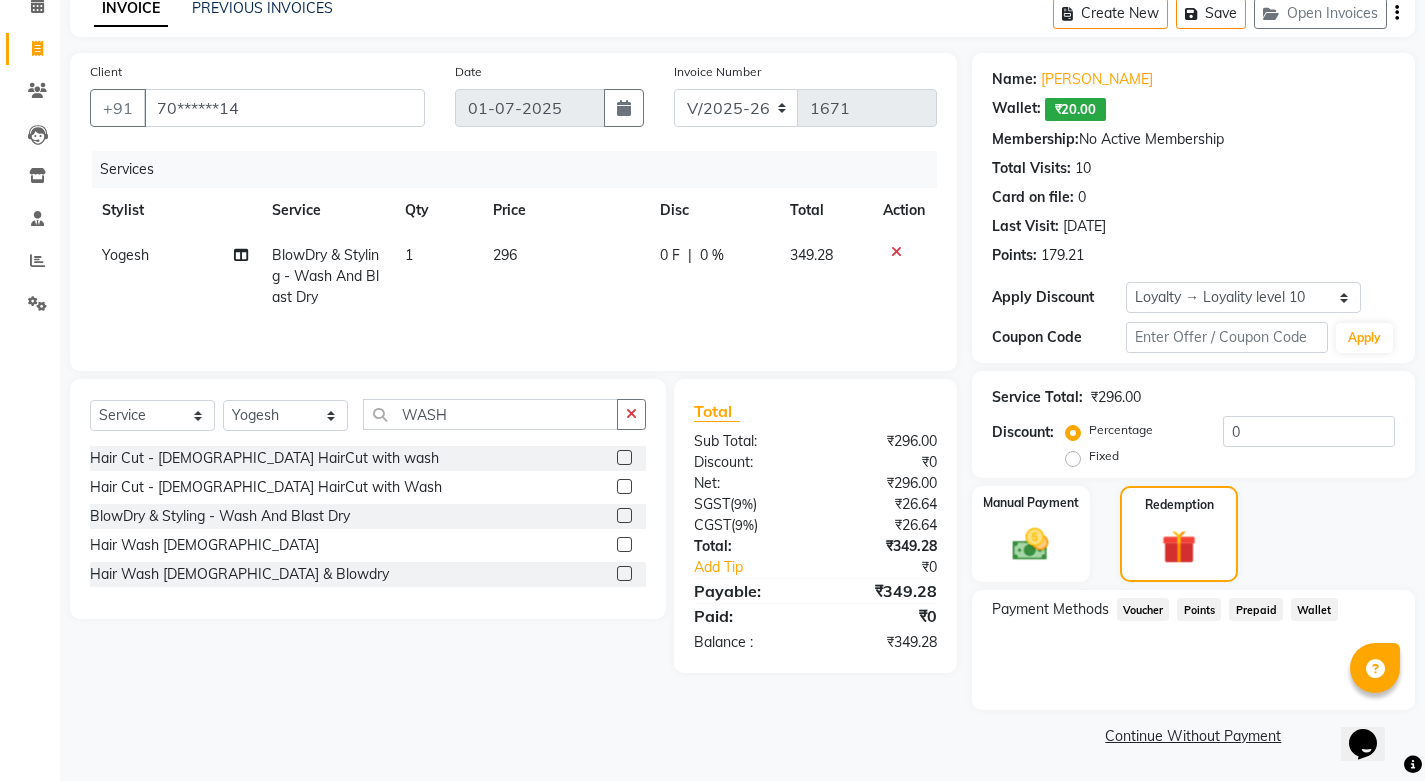 click on "Wallet" 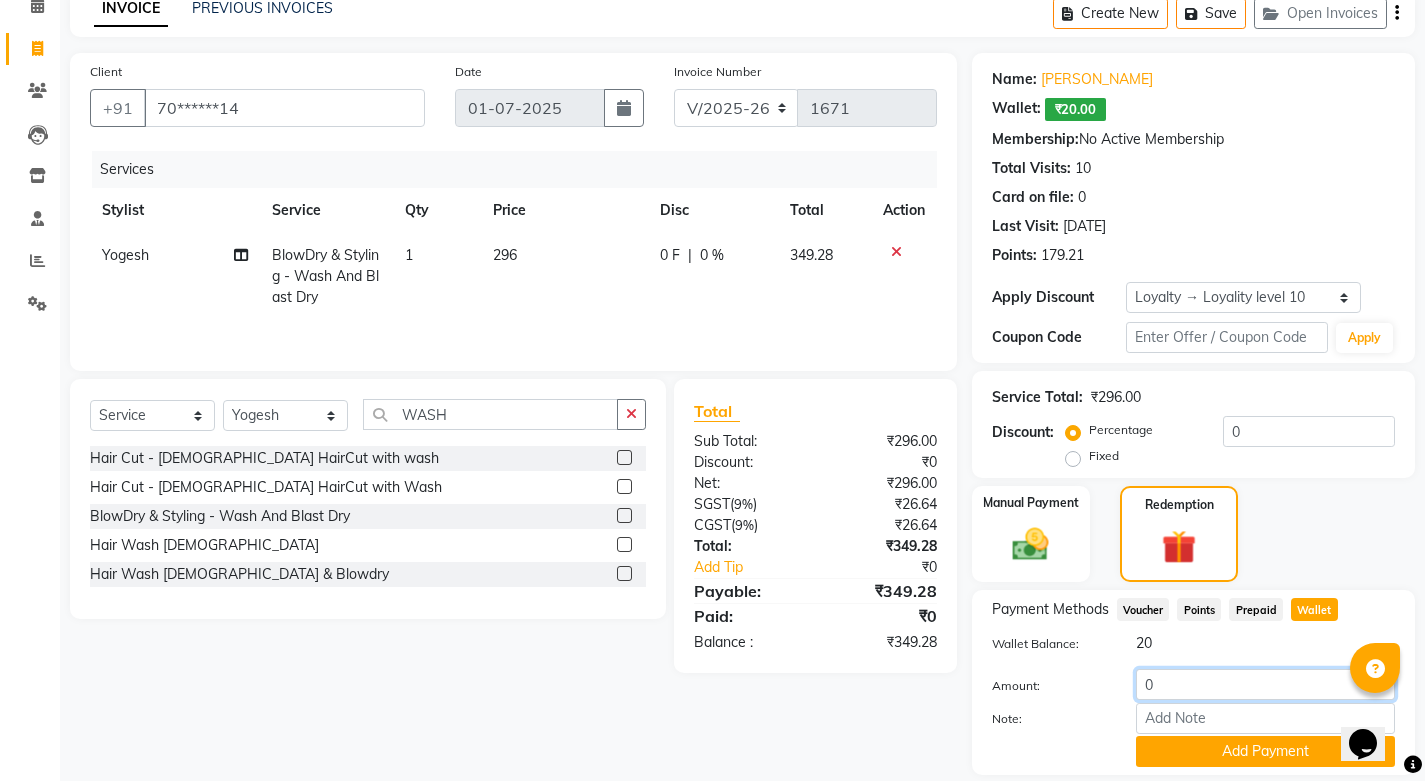 click on "0" 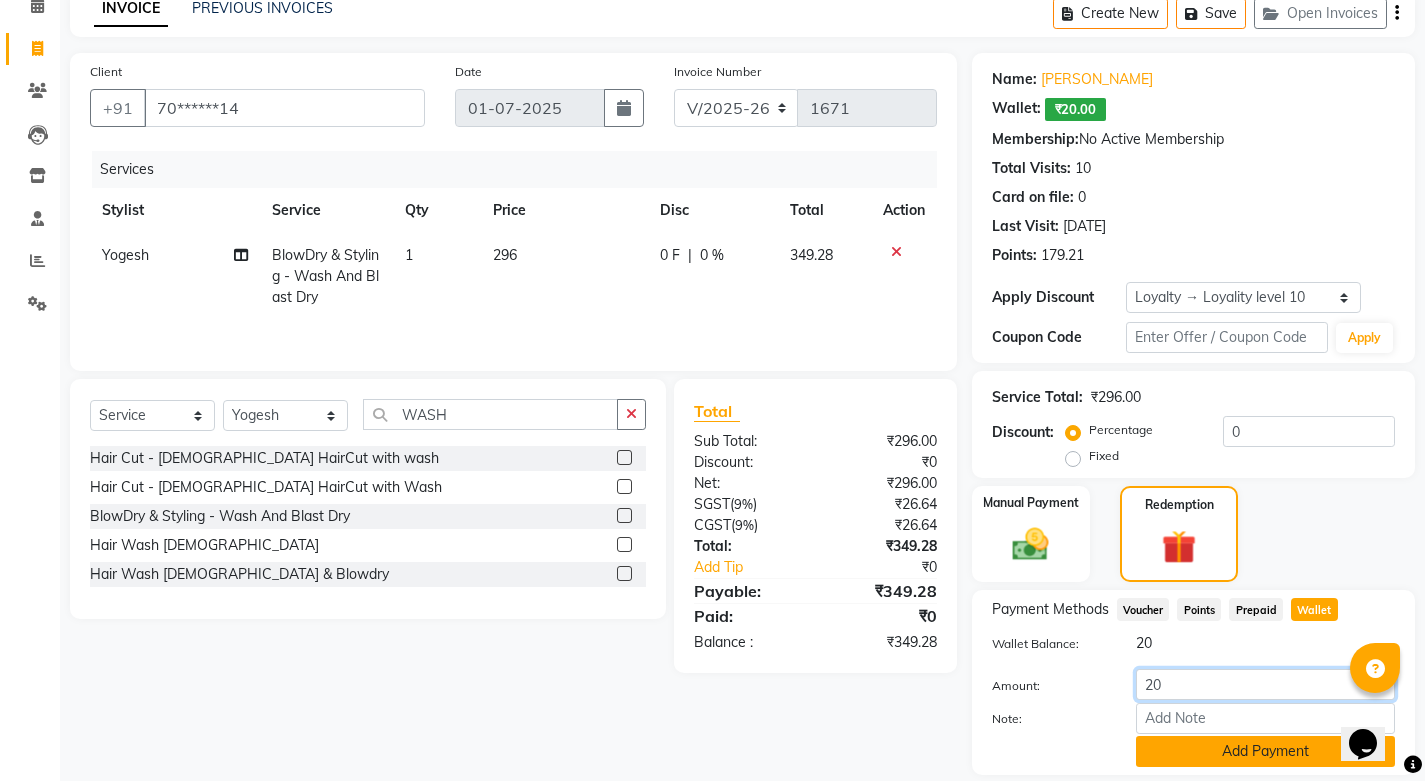 type on "20" 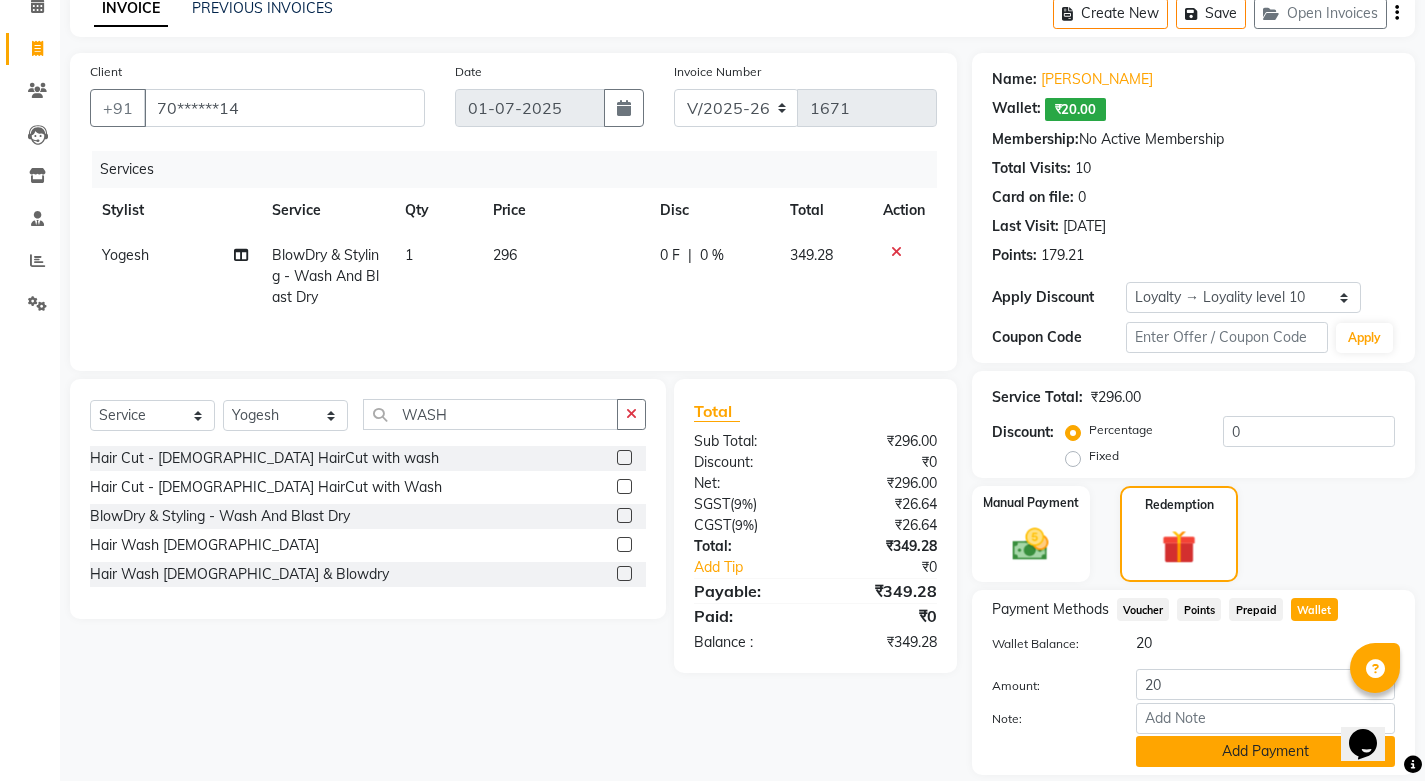 click on "Add Payment" 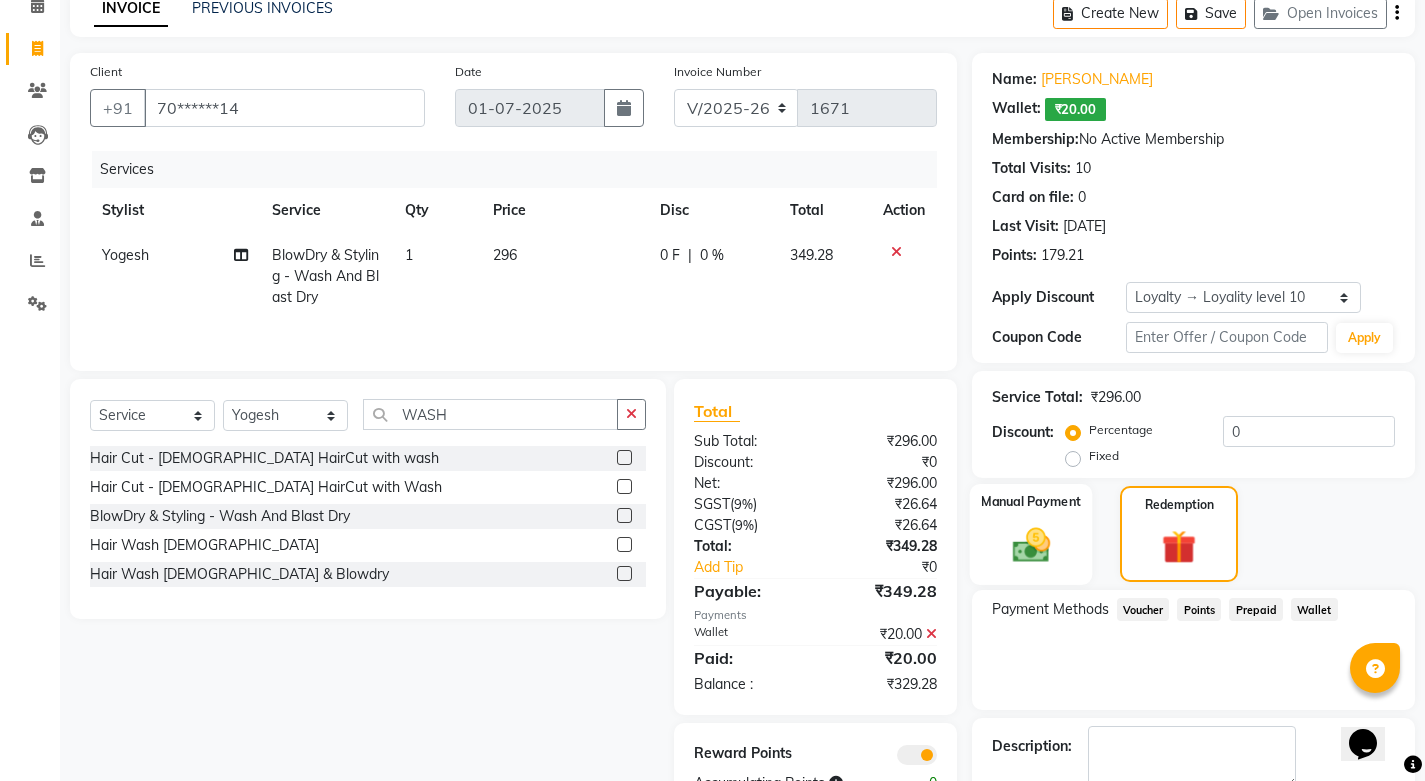 click 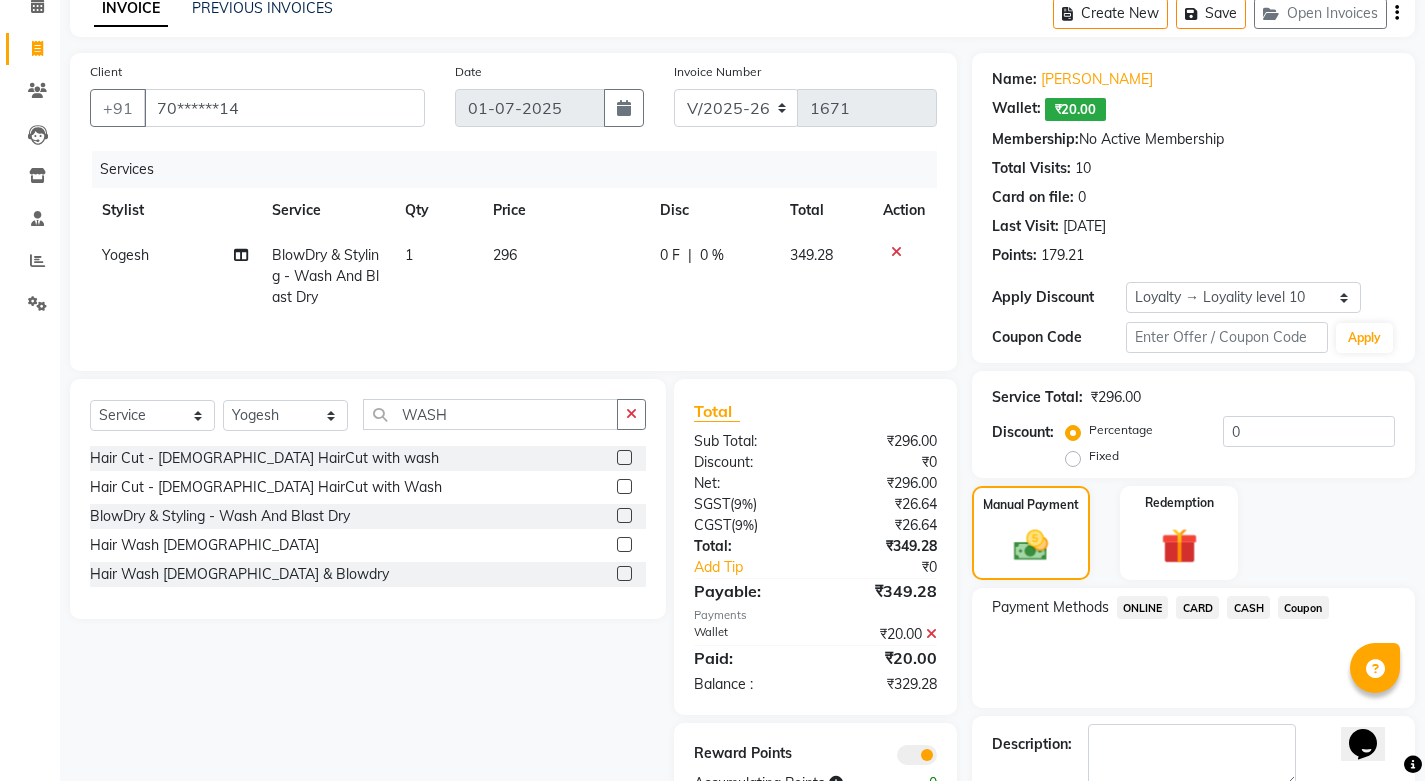 click on "ONLINE" 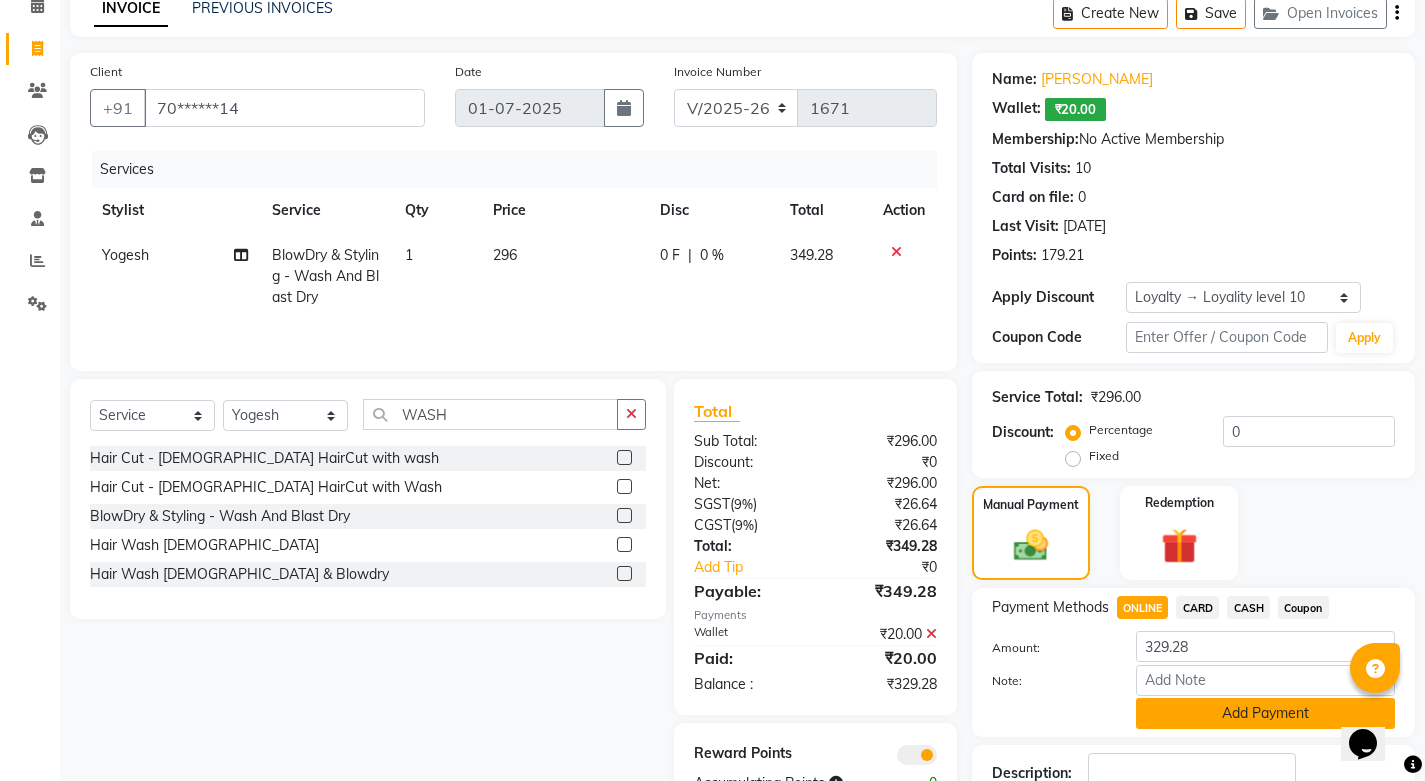 click on "Add Payment" 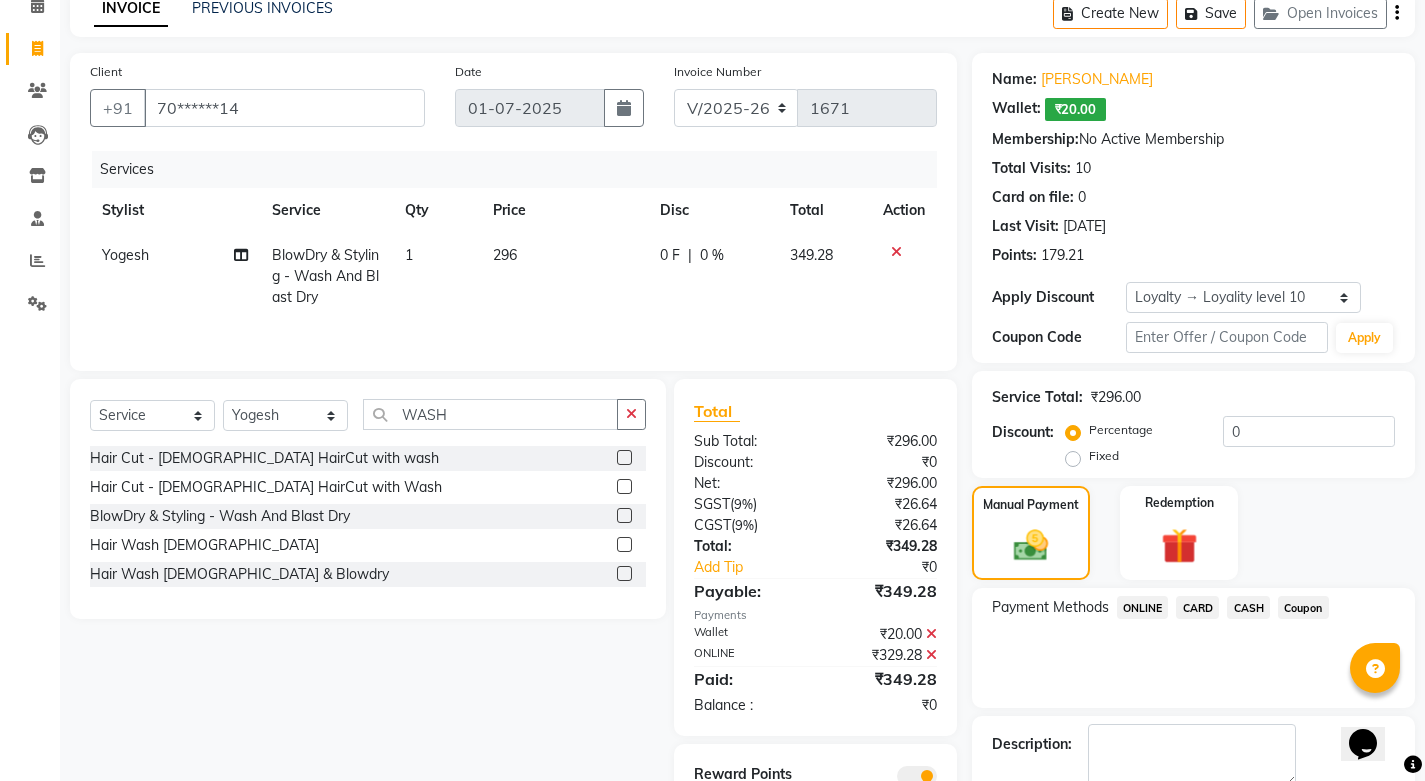 scroll, scrollTop: 208, scrollLeft: 0, axis: vertical 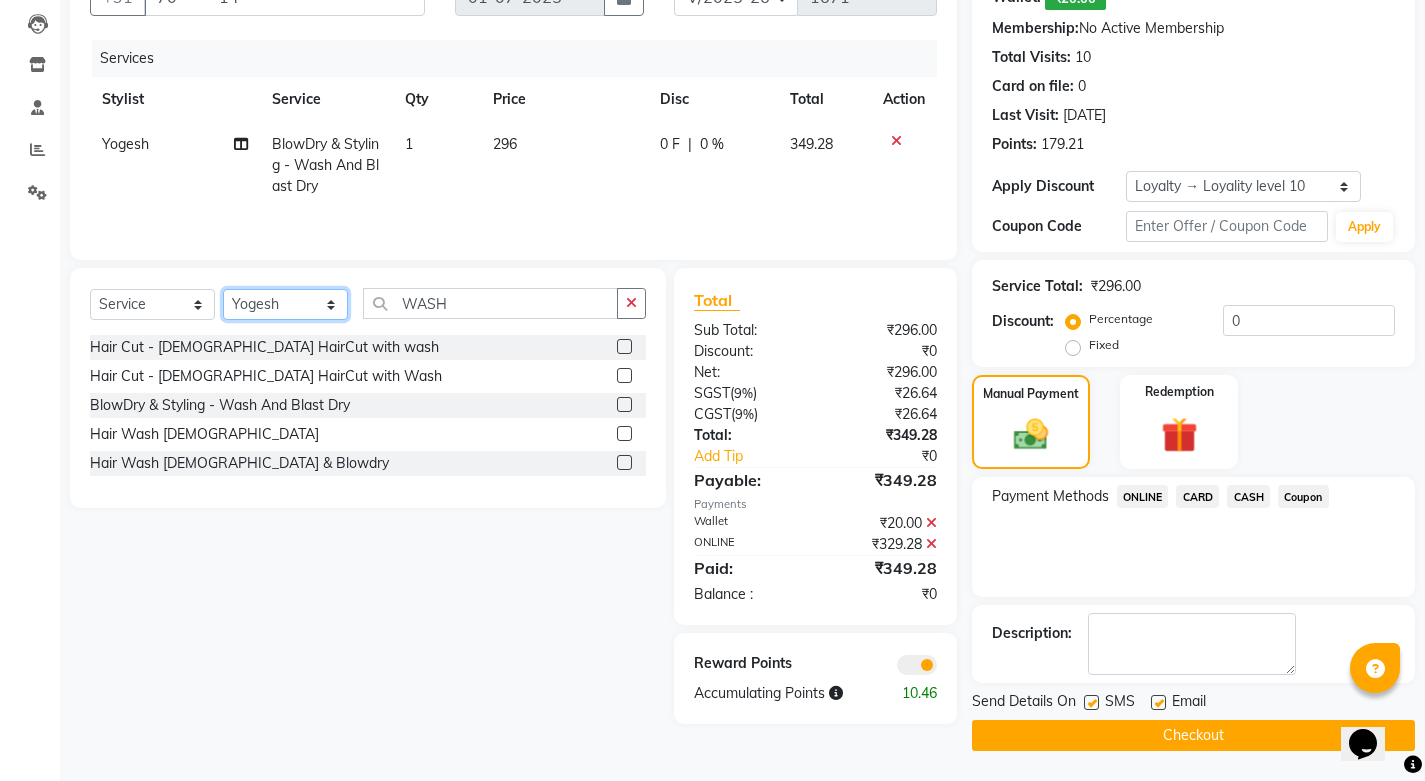 click on "Select Stylist [PERSON_NAME] Manager [PERSON_NAME] [PERSON_NAME] [PERSON_NAME] zipre [PERSON_NAME] [PERSON_NAME]  Sagar [PERSON_NAME] [PERSON_NAME] Suraj [PERSON_NAME]  [PERSON_NAME]" 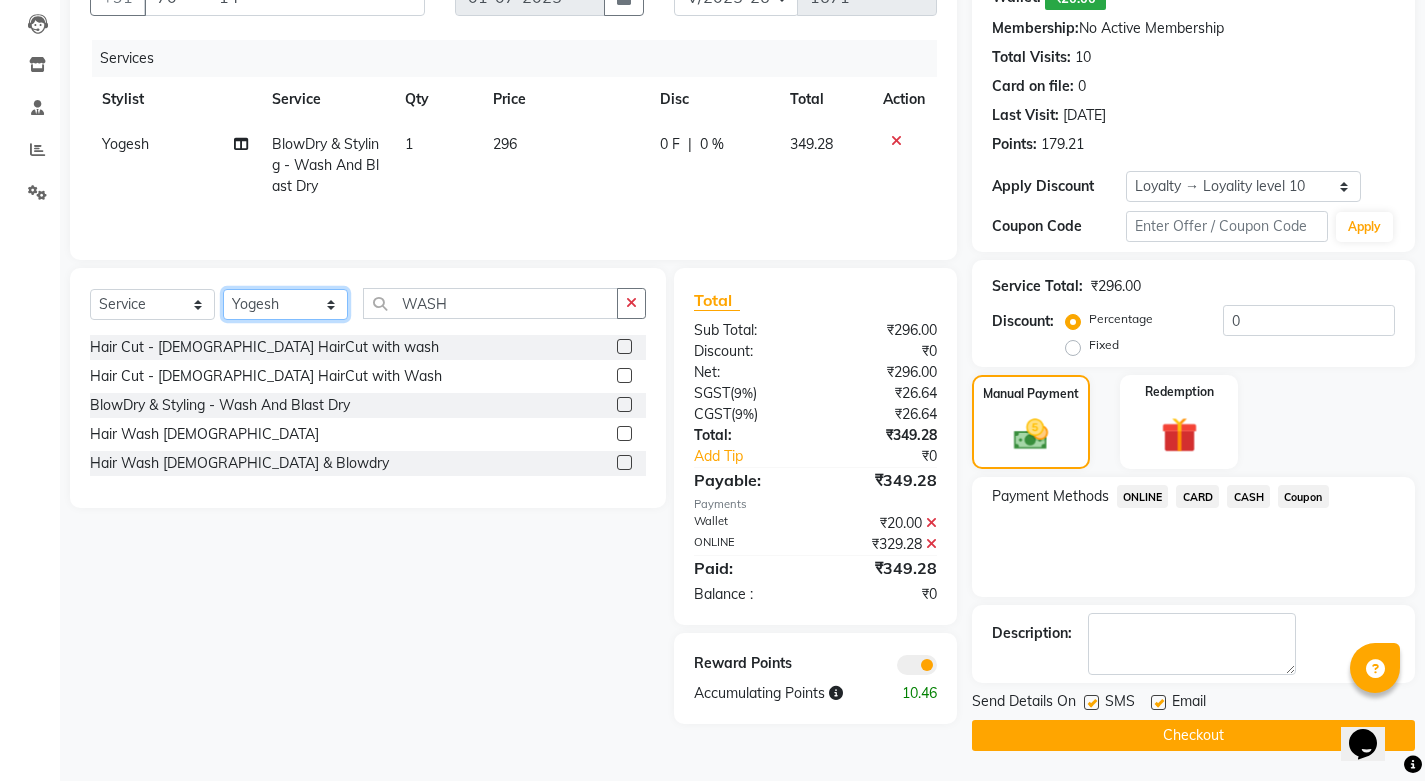 select on "80296" 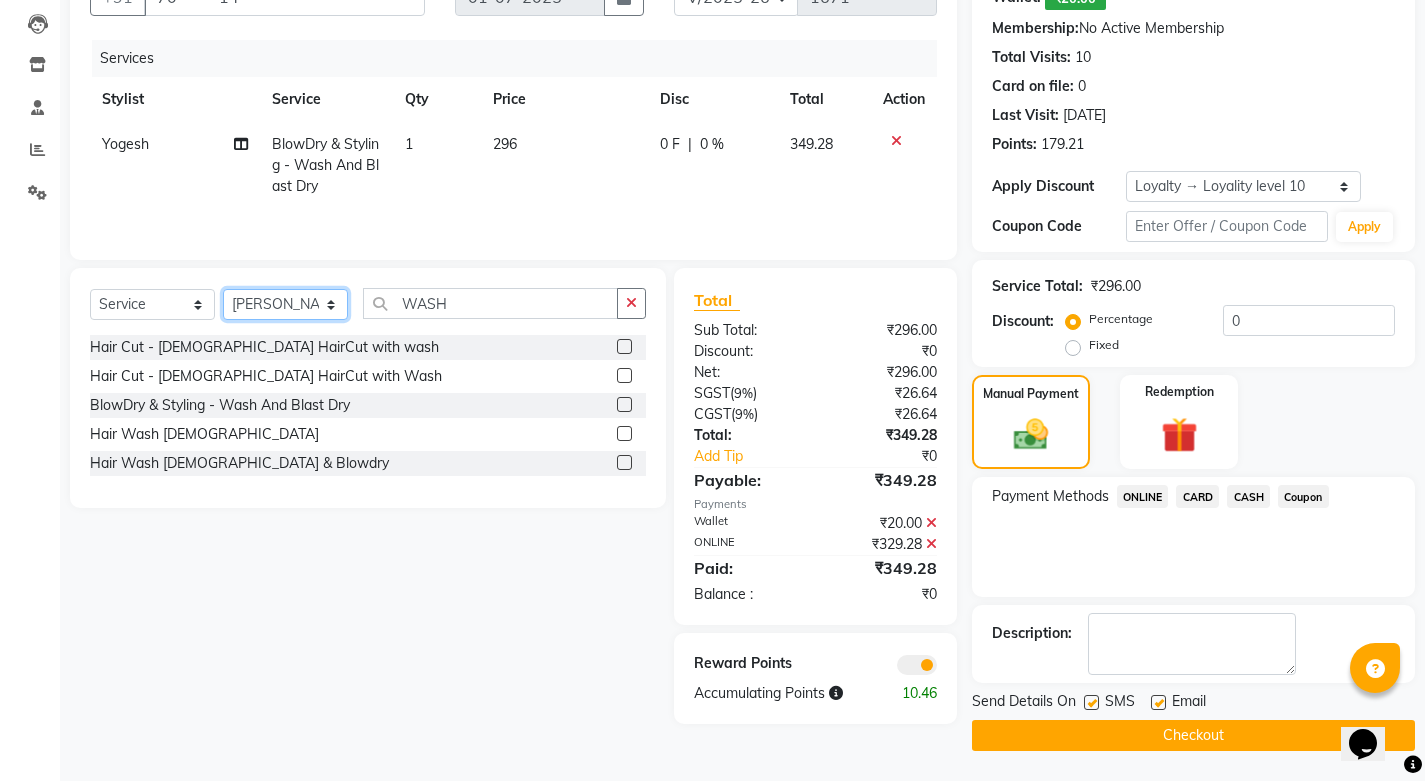 click on "Select Stylist [PERSON_NAME] Manager [PERSON_NAME] [PERSON_NAME] [PERSON_NAME] zipre [PERSON_NAME] [PERSON_NAME]  Sagar [PERSON_NAME] [PERSON_NAME] Suraj [PERSON_NAME]  [PERSON_NAME]" 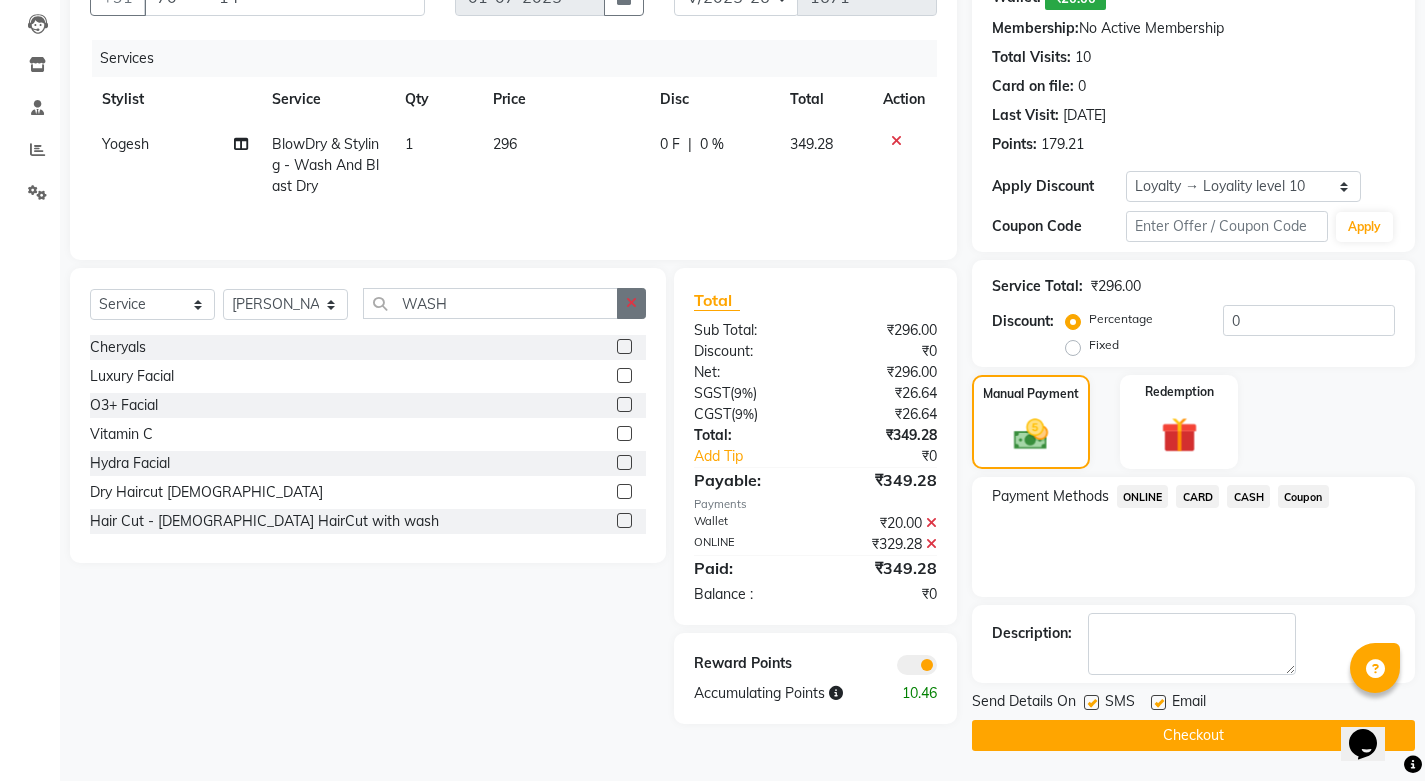 click 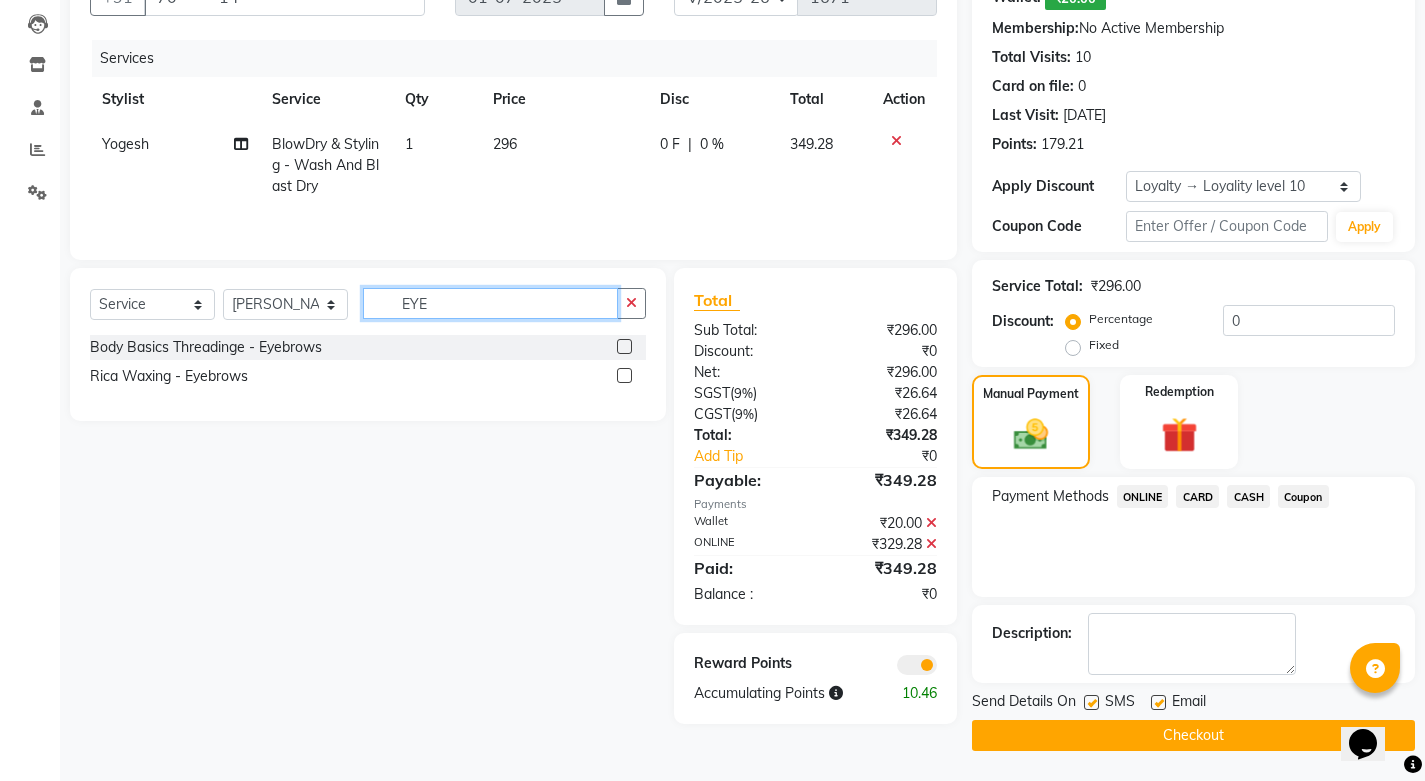 type on "EYE" 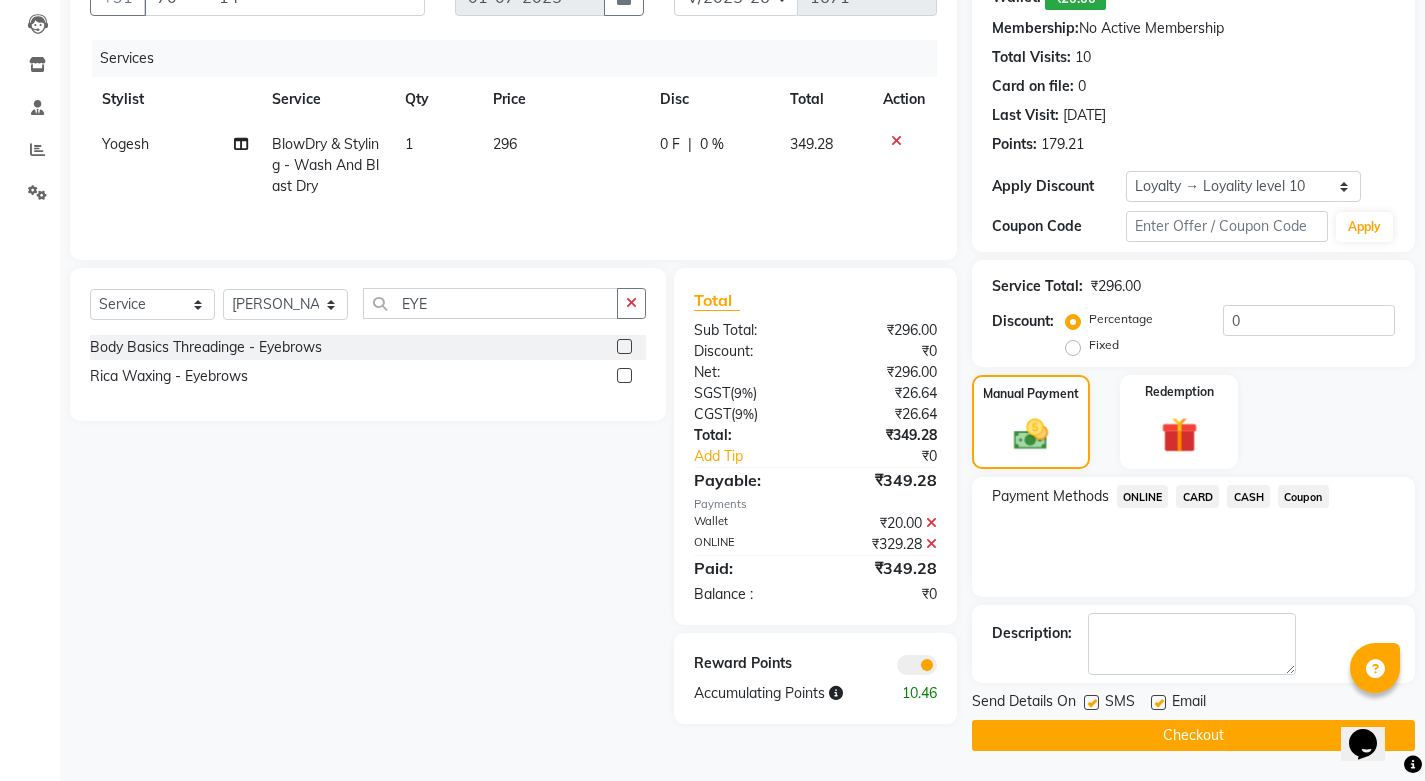 click 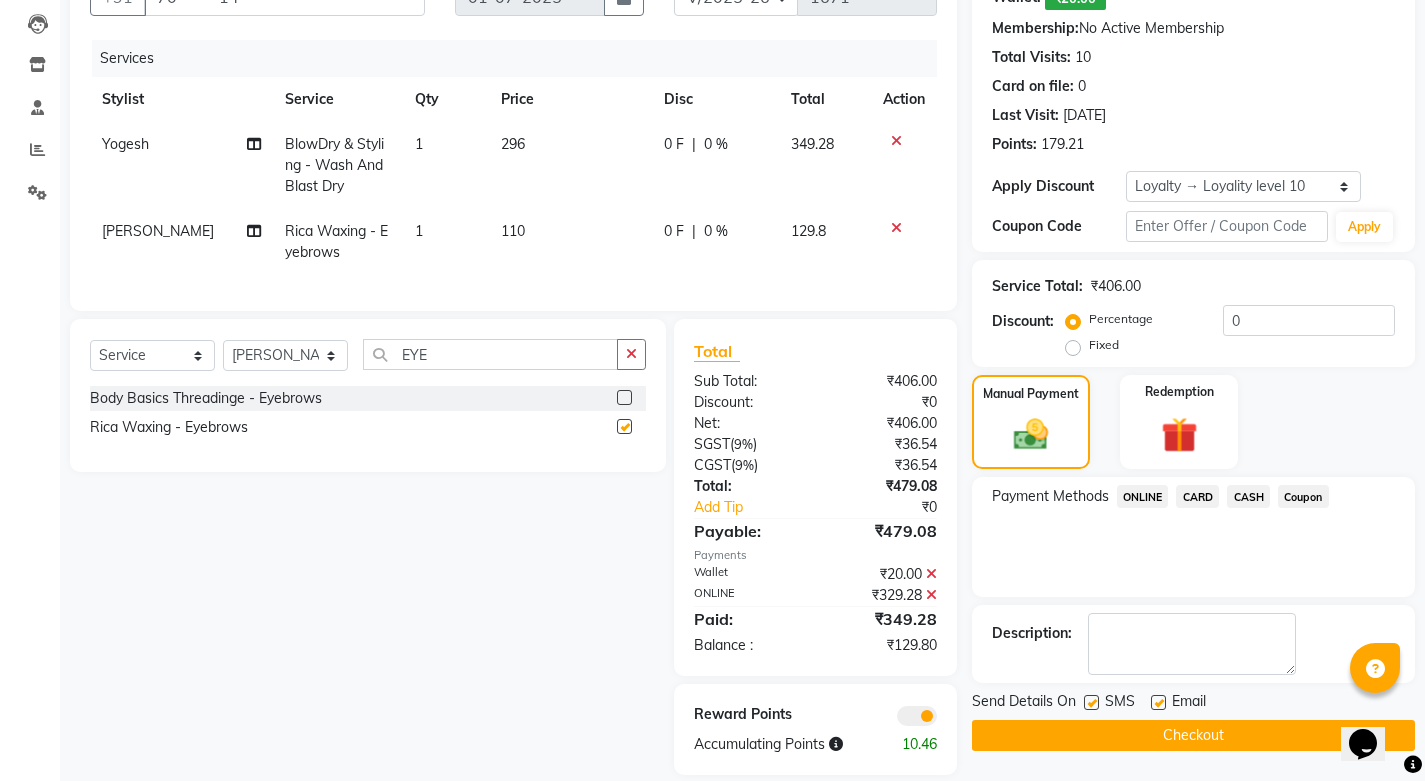 checkbox on "false" 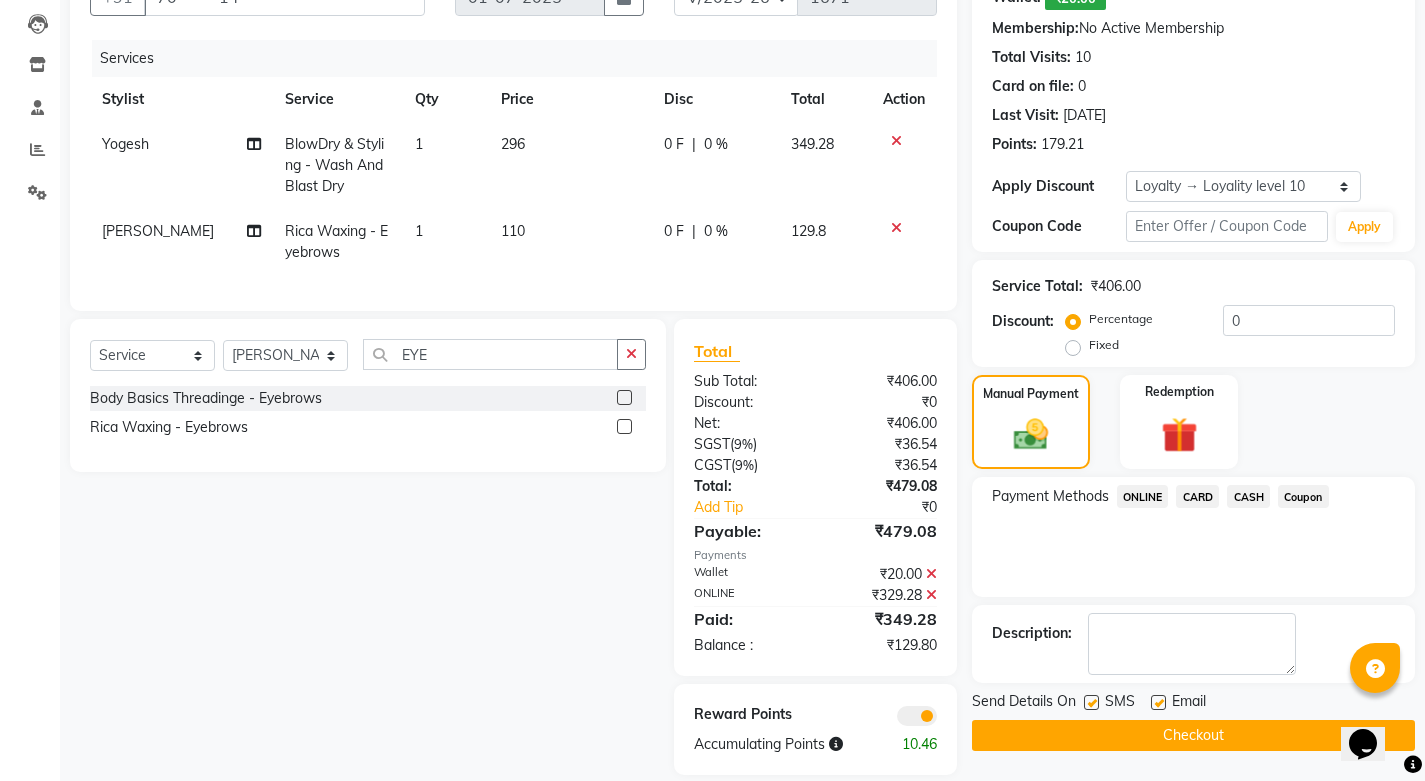 click on "0 %" 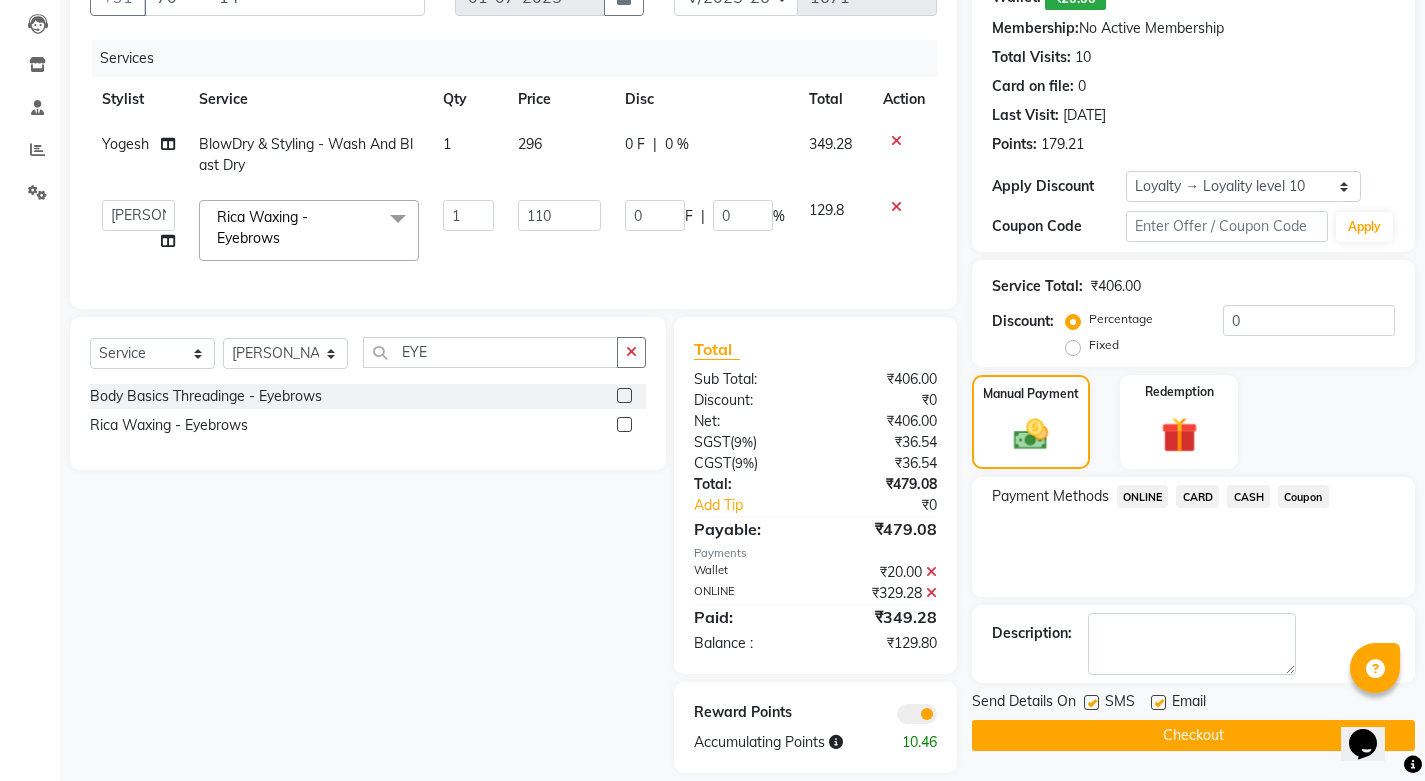 click on "0 F | 0 %" 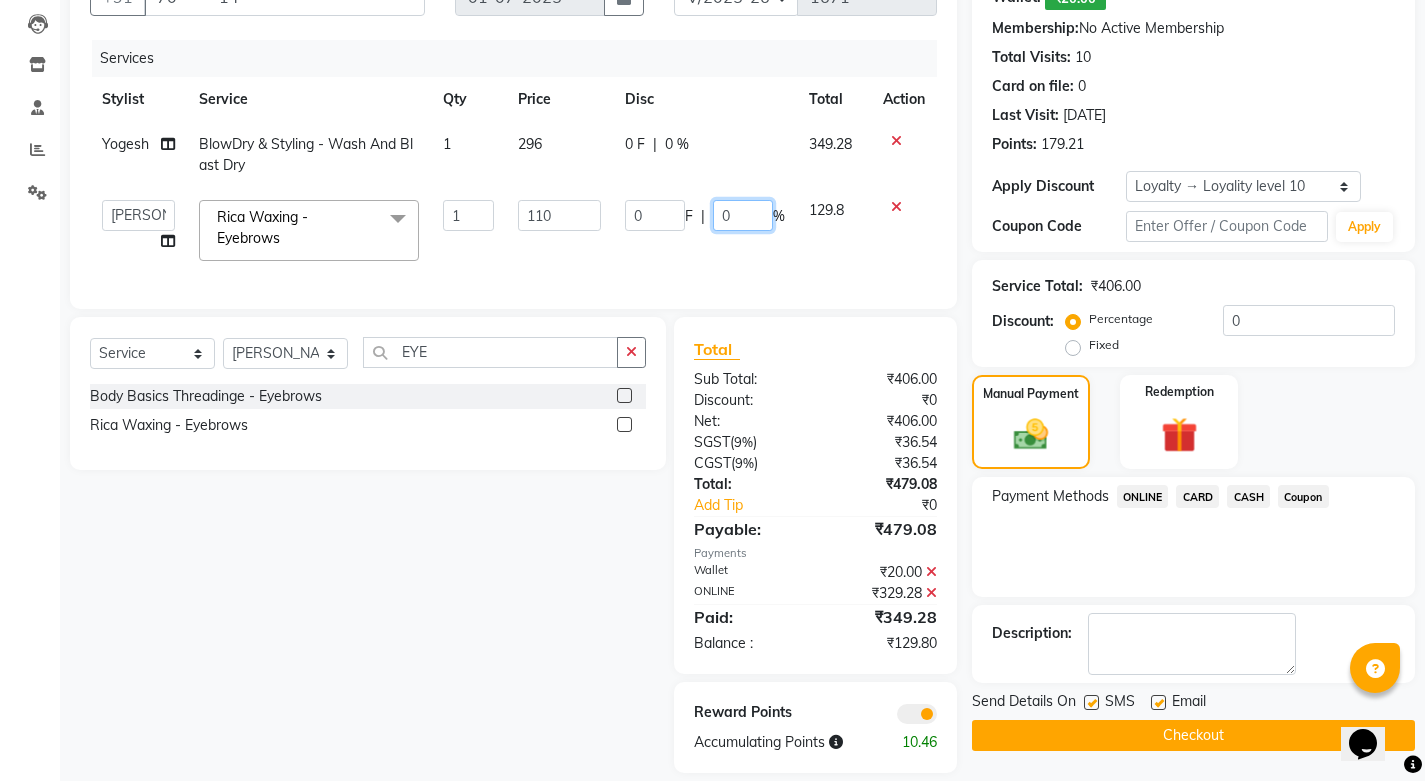 click on "0" 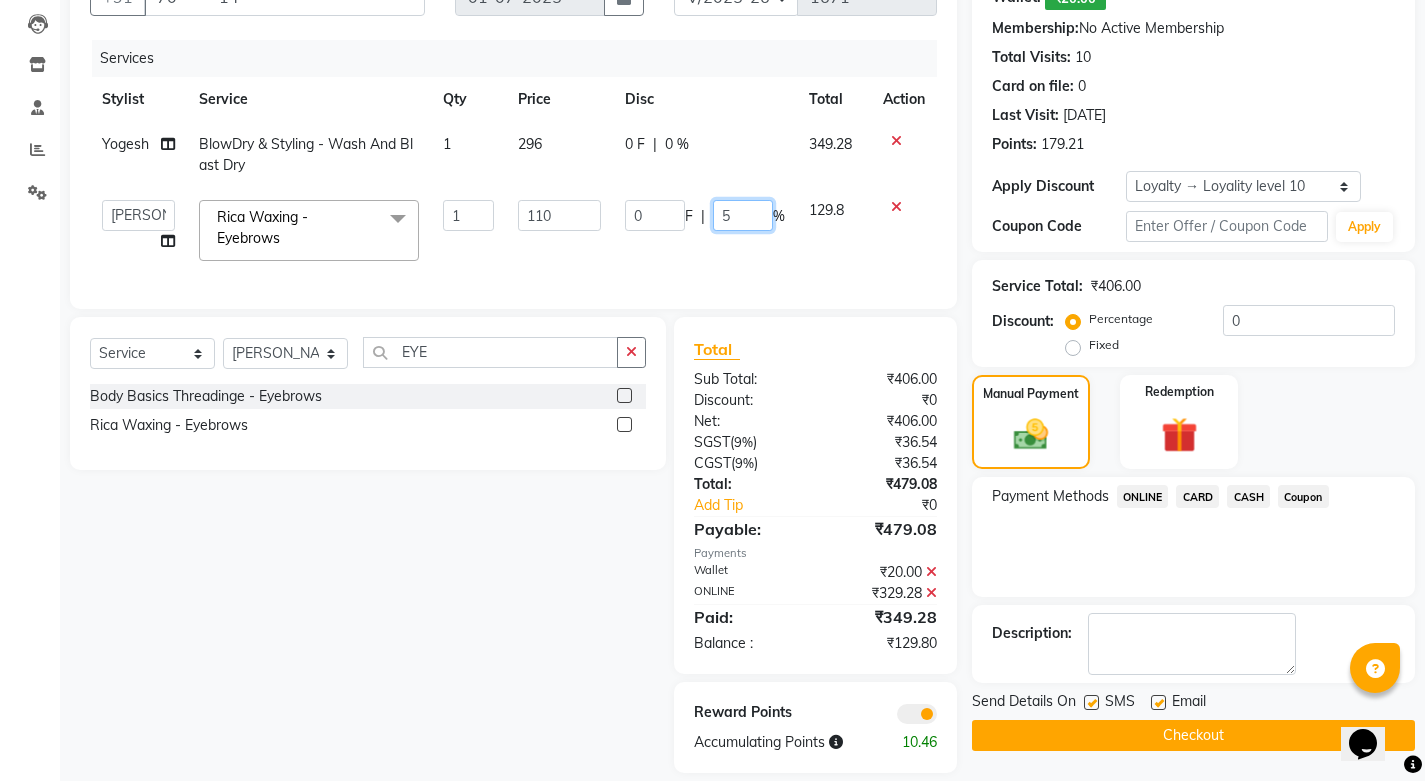 type on "50" 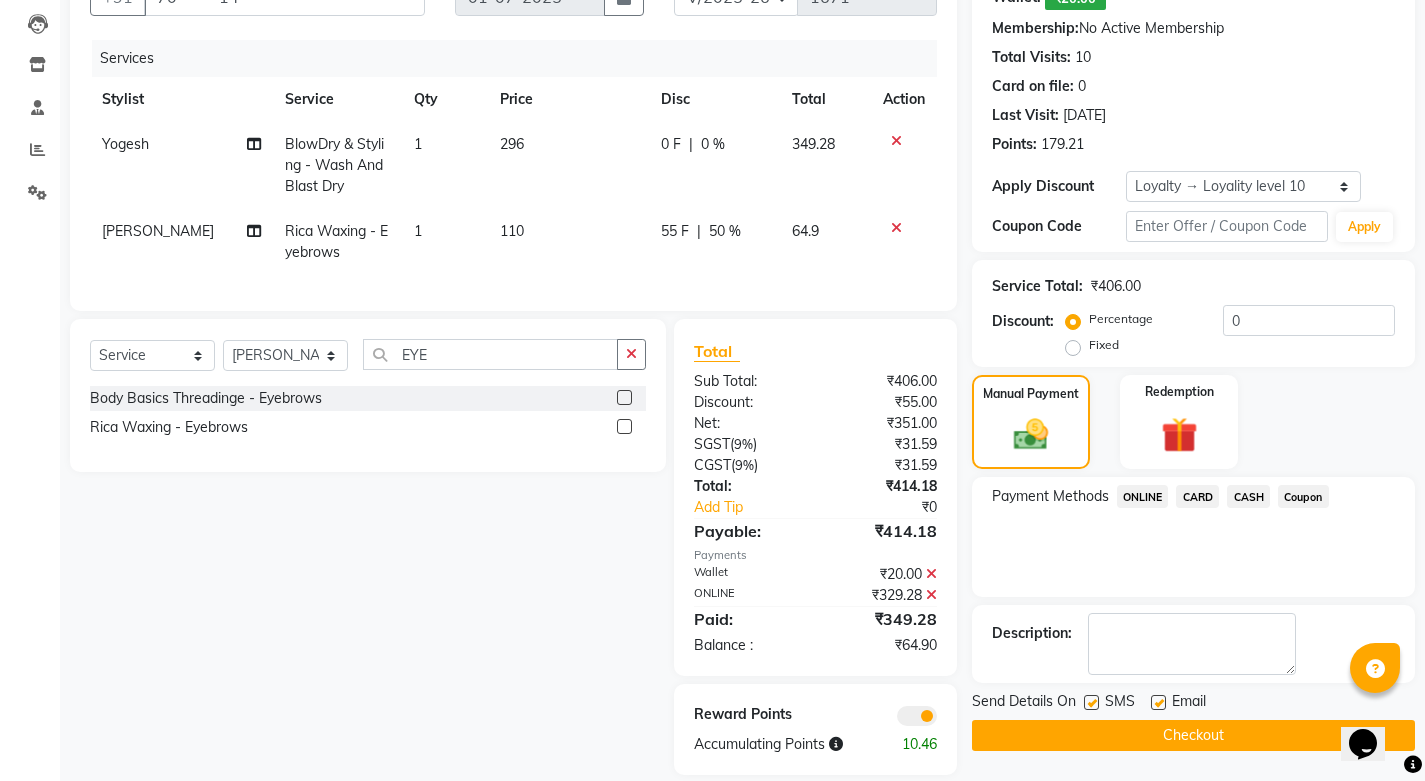click on "55 F | 50 %" 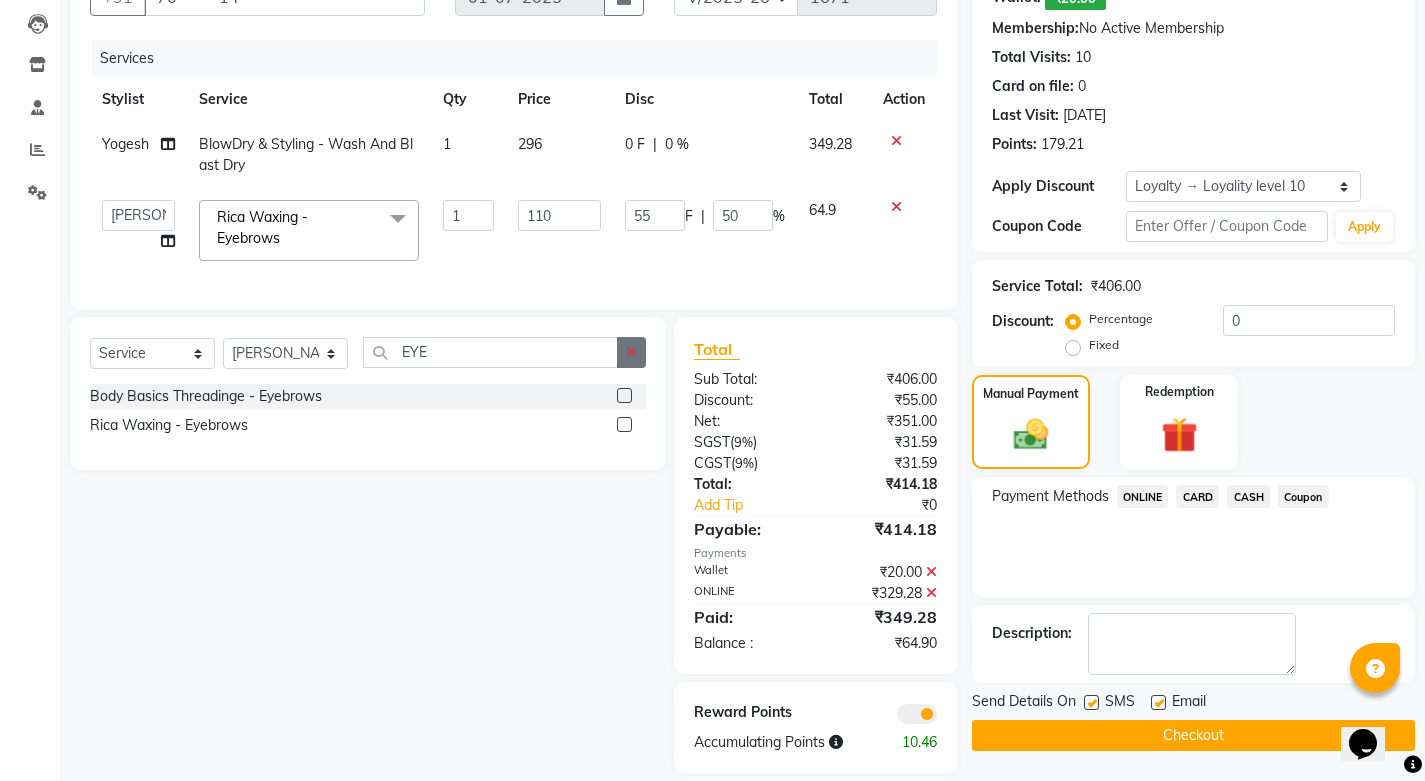 click 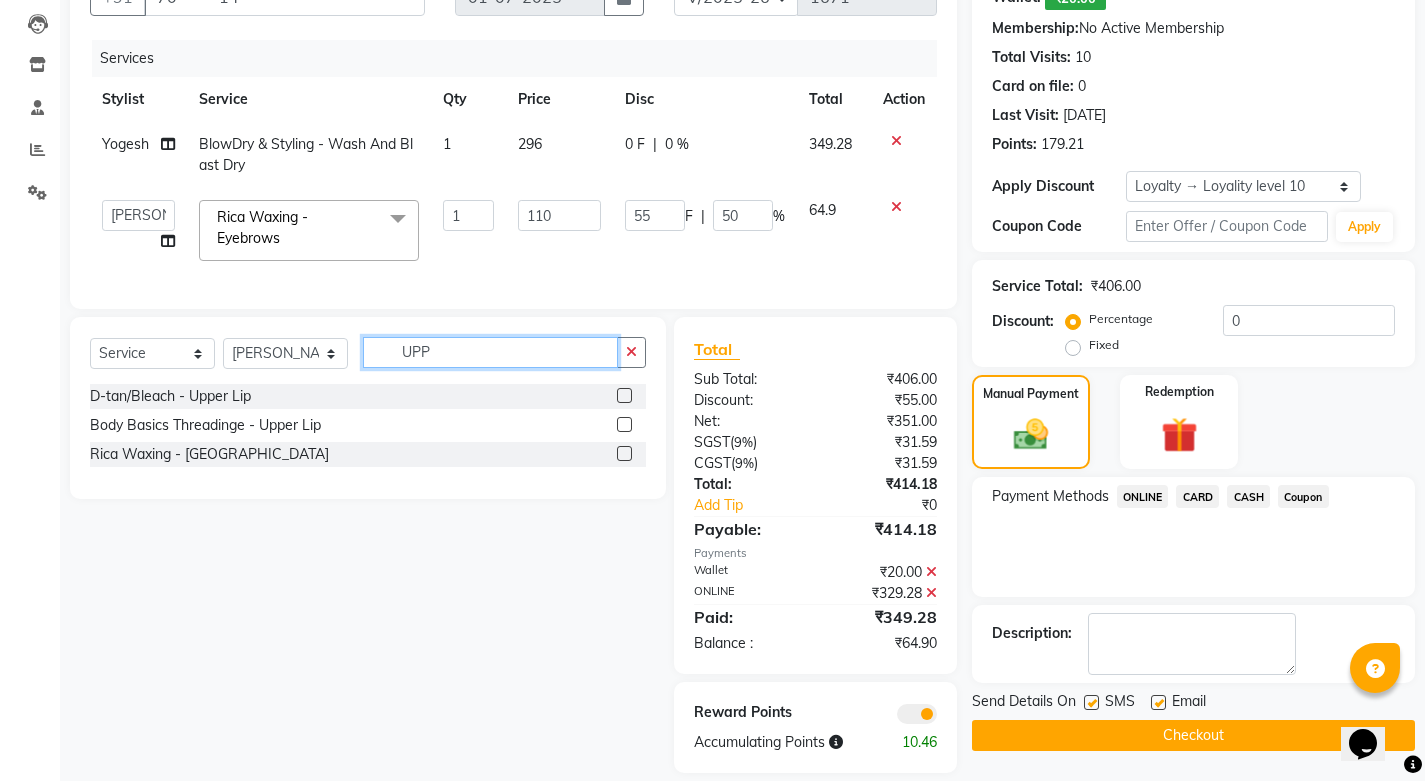 type on "UPP" 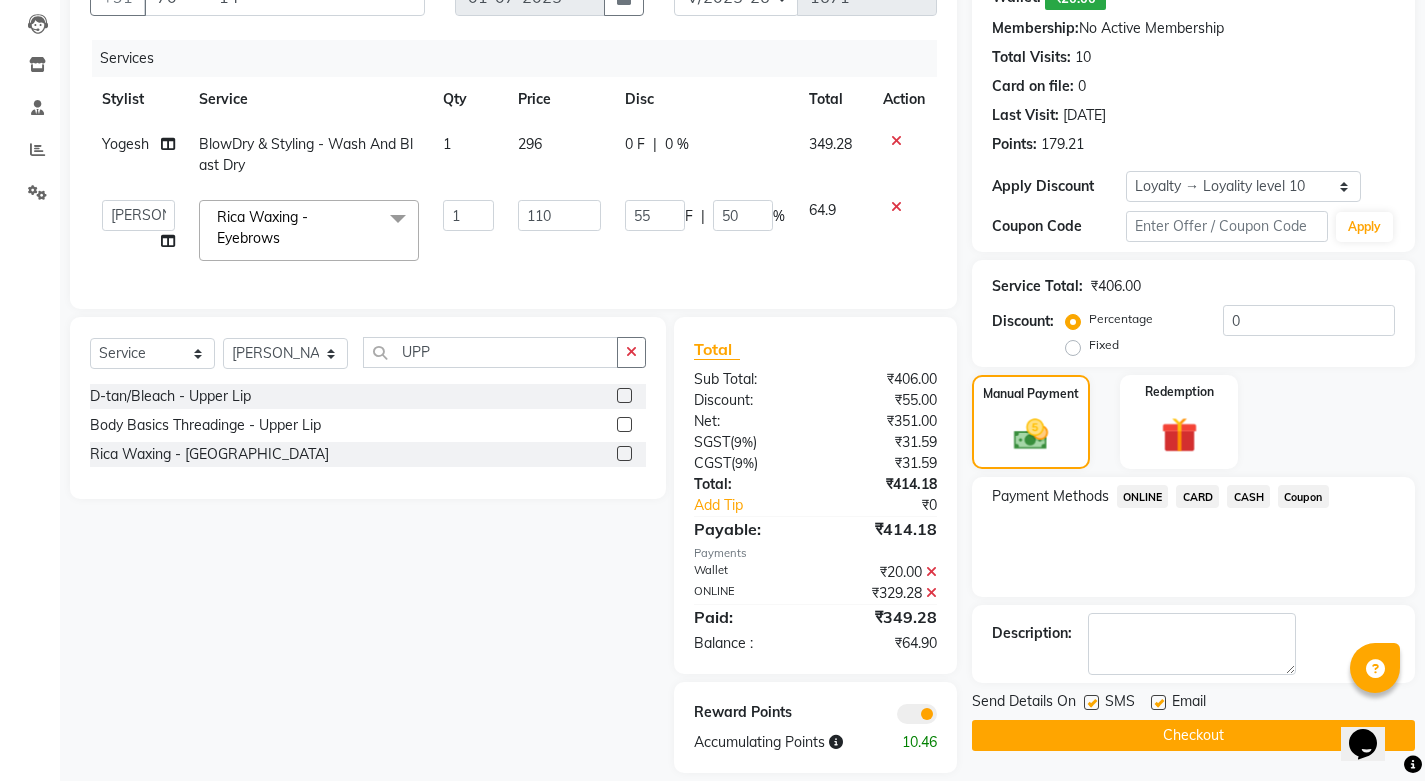 click 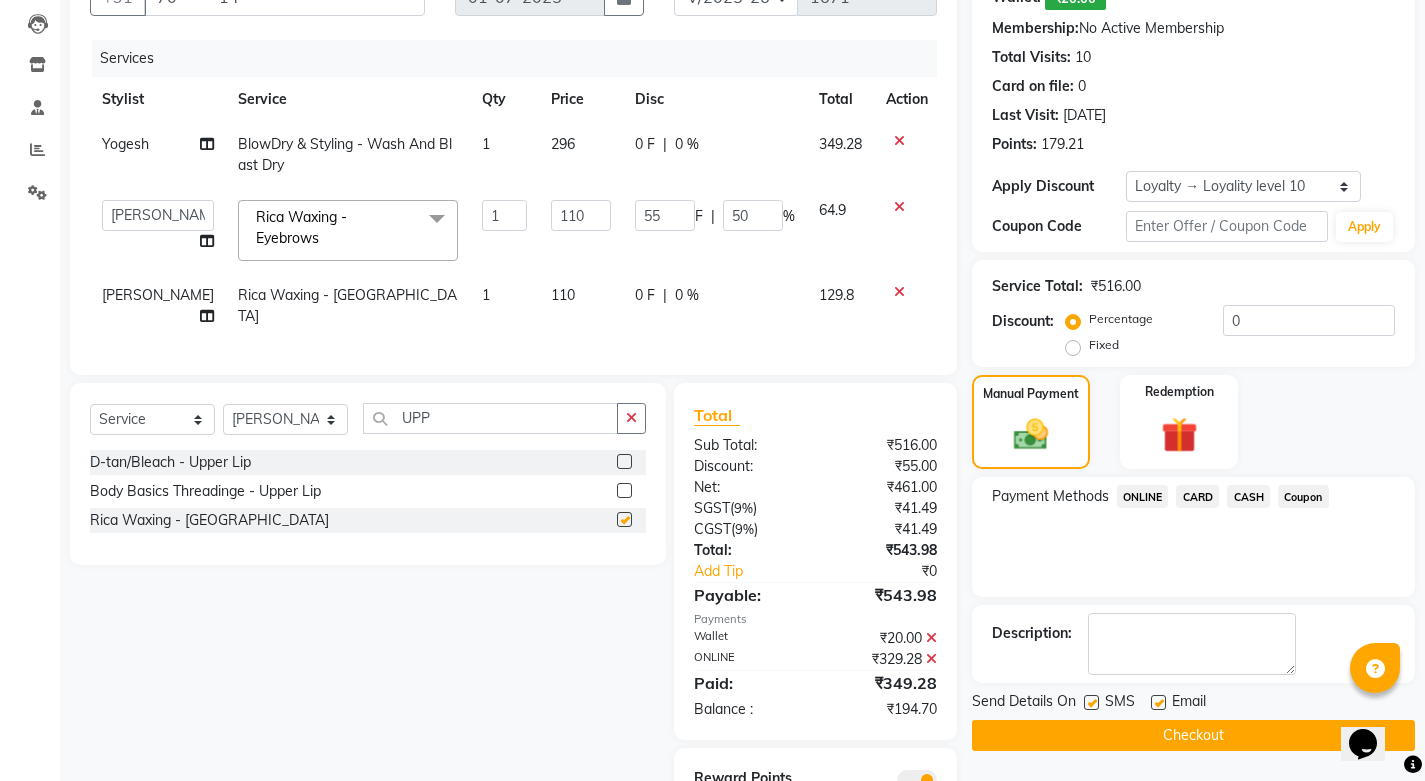 checkbox on "false" 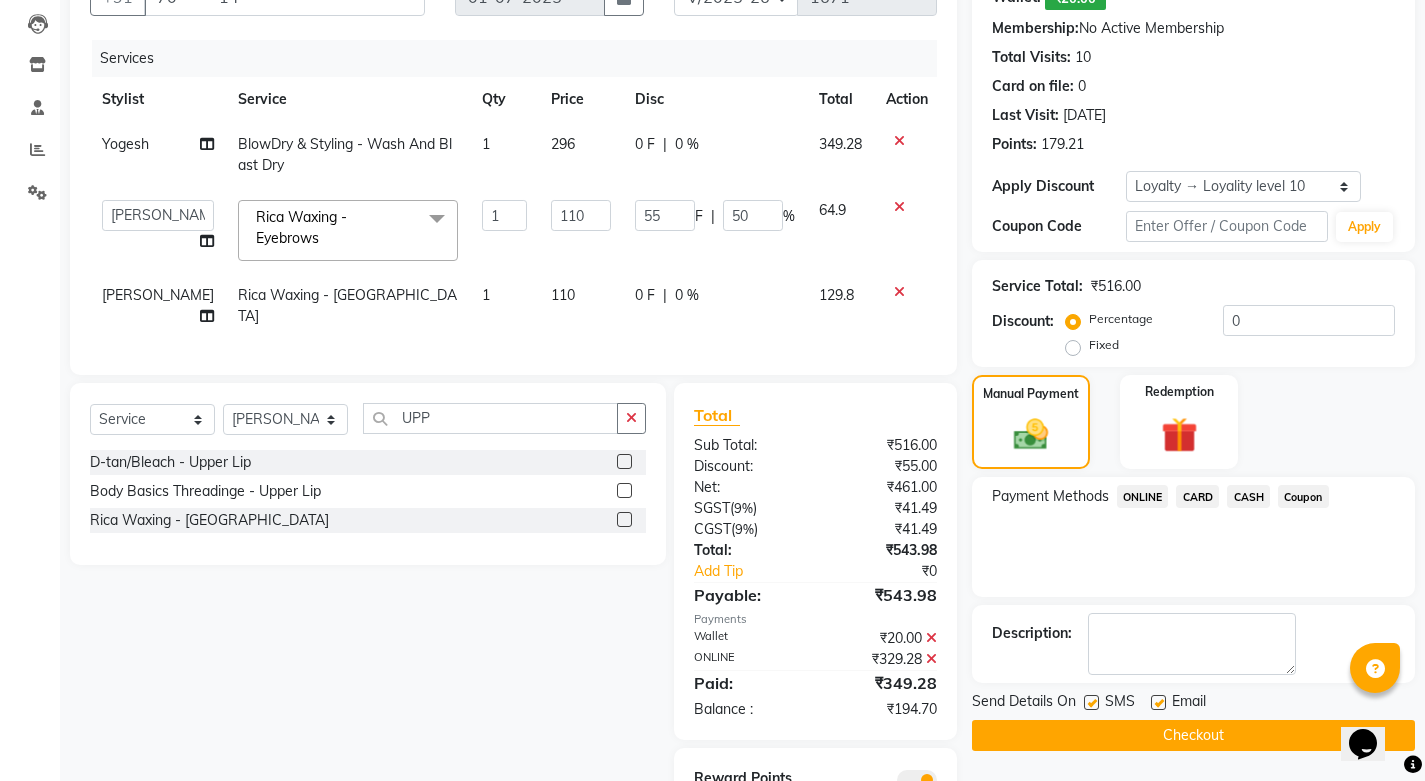 click on "0 %" 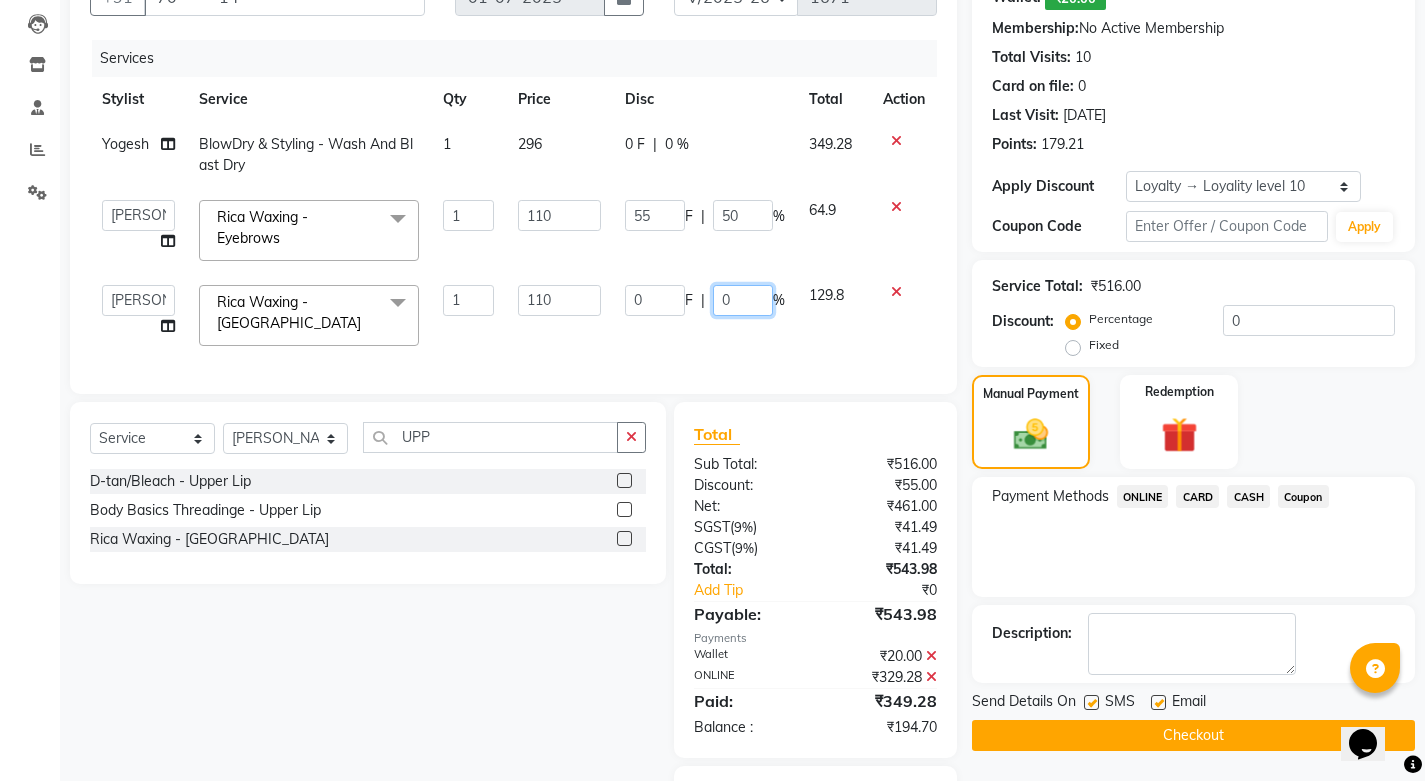 click on "0" 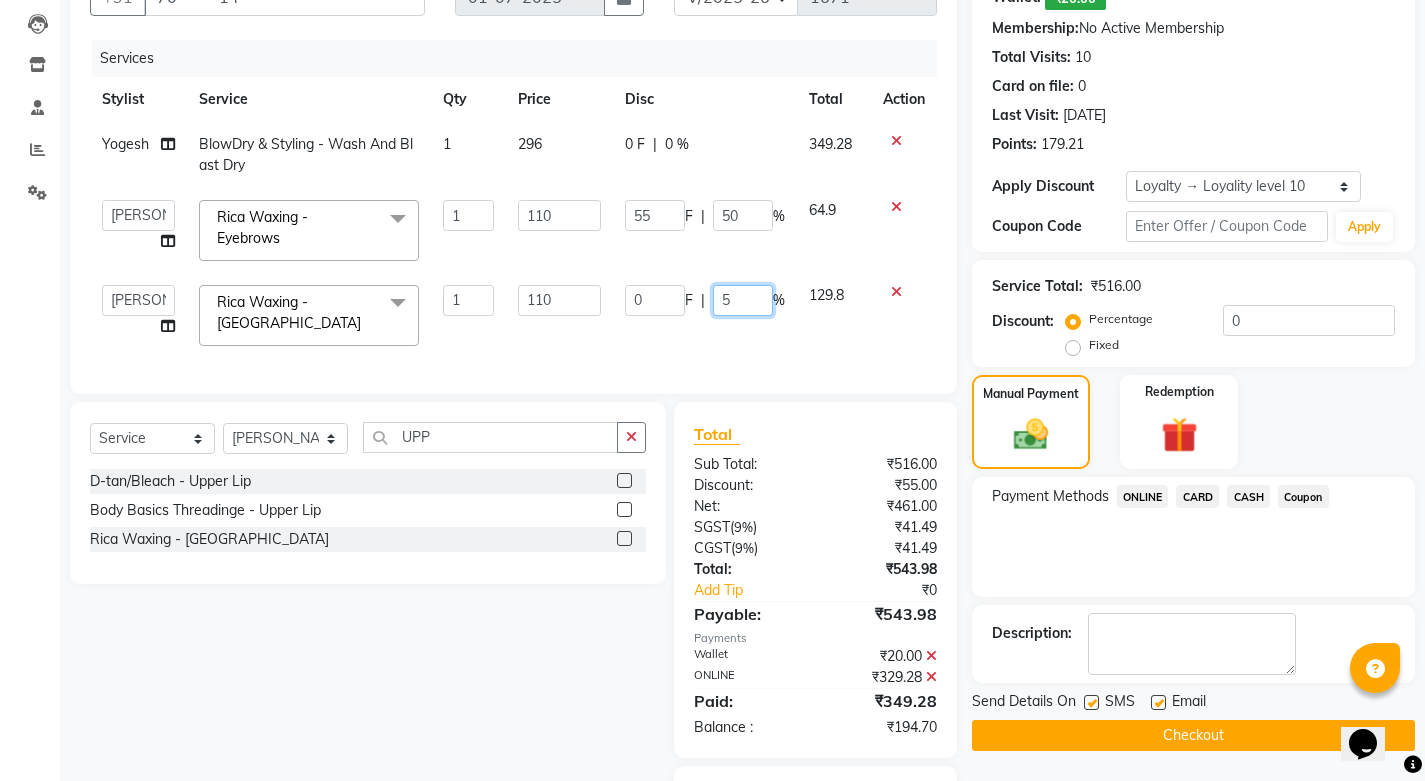 type on "50" 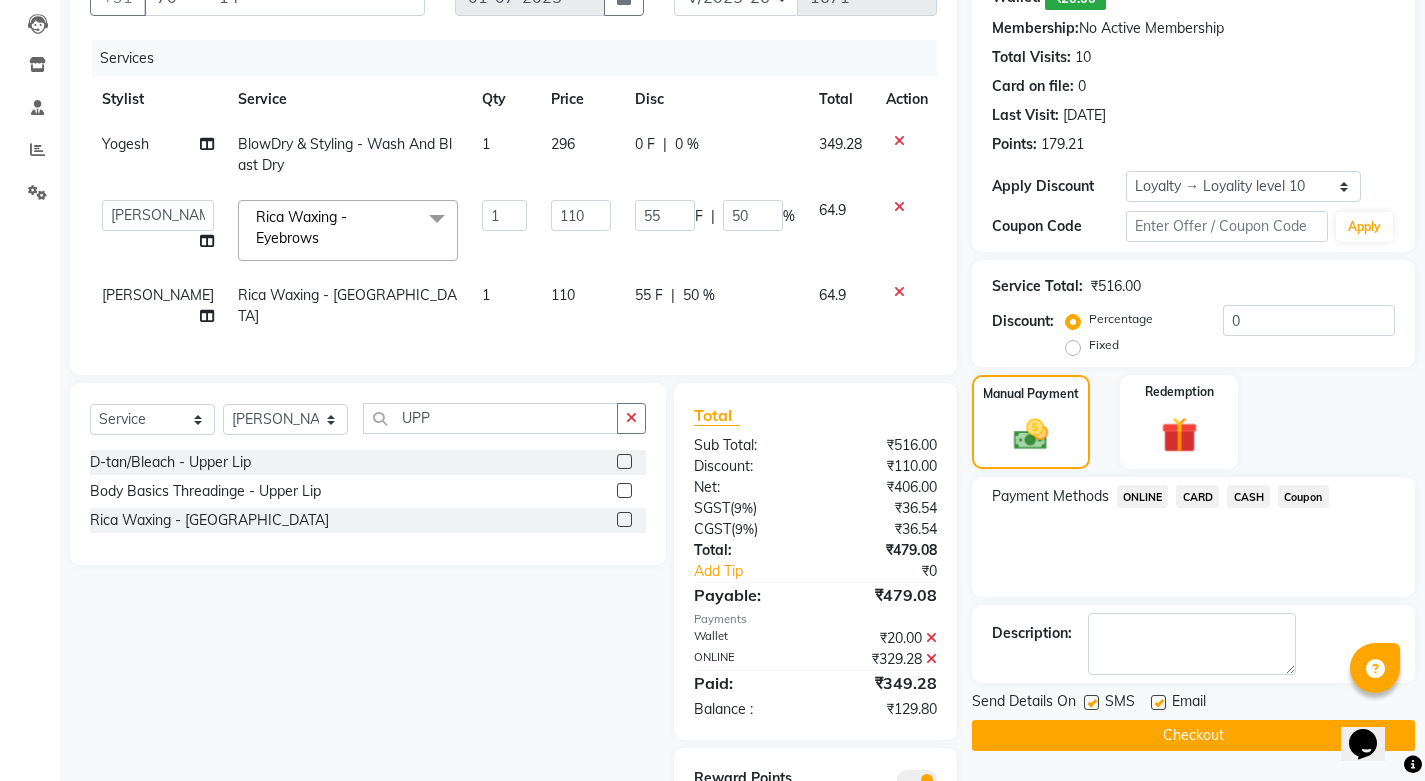click on "Services Stylist Service Qty Price Disc Total Action Yogesh BlowDry & Styling - Wash And Blast Dry 1 296 0 F | 0 % 349.28  ANWAR   GANESH SHINDE   Gauri   Manager   Maruf  mulla   Meena Kumari   Namrata zipre   Neha M   Omkar   Priyanka   Ranjana  singh    Sagar saindane   SANTOSHI   SHALINI   Smruti   Suraj Kadam   Vinaya    Yogesh  Rica Waxing - Eyebrows  x Cheryals Luxury Facial O3+ Facial Vitamin C Hydra Facial Dry Haircut Male Hair Cut - Female HairCut with wash Hair Cut - Male HairCut with Wash Hair Cut - Female Advanced Haircut Hair Cut - Fringe Haircut Hair Cut - Beard Trimming Hair Cut - Child  Haircut Girl Hair Cut - Child Haircut Boy Hair Cut - Dry Haircut Female Hair Cut - Dry Haircut Male HairCut - Dry Haircut Female+Blowdry Beard color Beard Sheving Beard Trimming D-tan/Bleach - Upper Lip D-tan/Bleach - Face / Neck D-tan/Bleach - Back Neck D-tan/Bleach - Under Arms D-tan/Bleach - Full Arms D-tan/Bleach - Full Legs D-tan/Bleach - Half Arms D-tan/Bleach - Half Legs D-tan/Bleach - Feet or Palms 1" 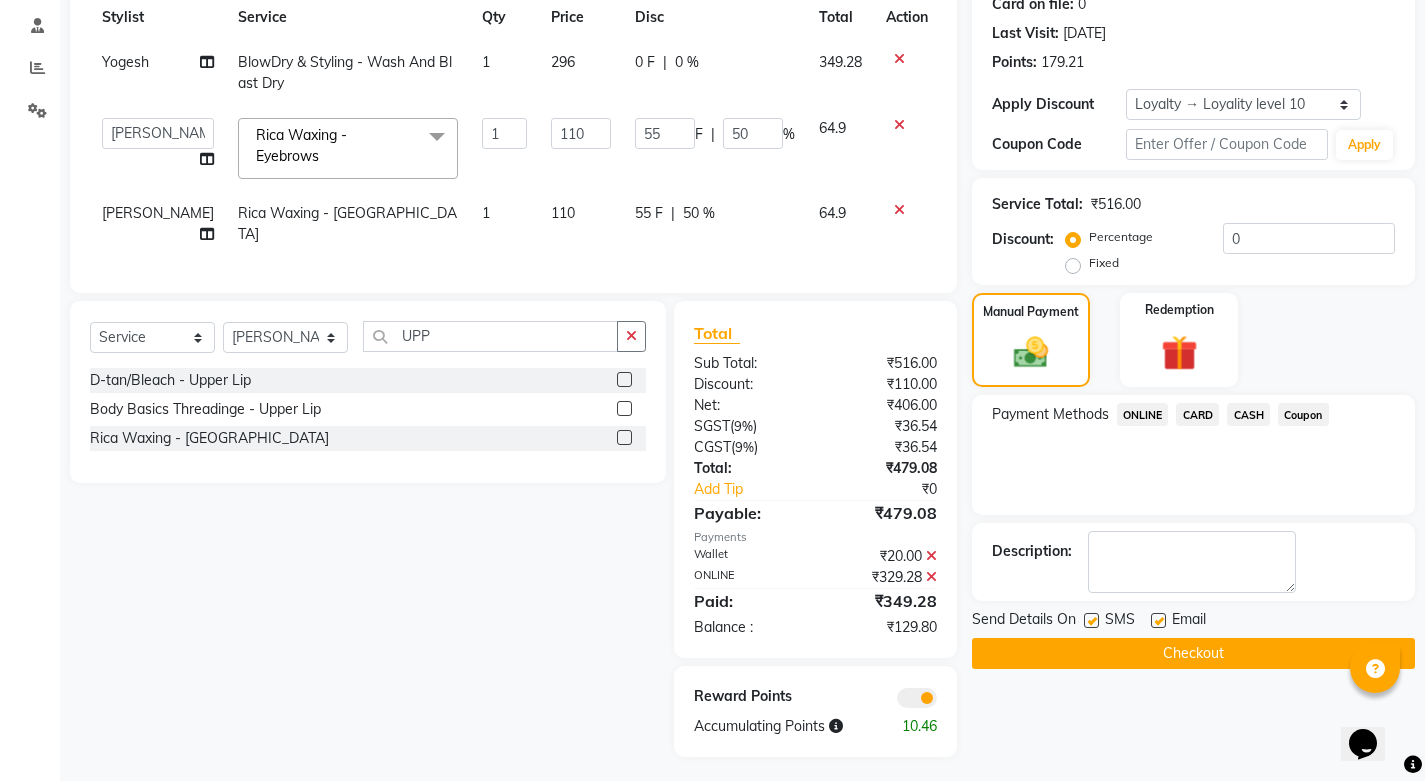 click 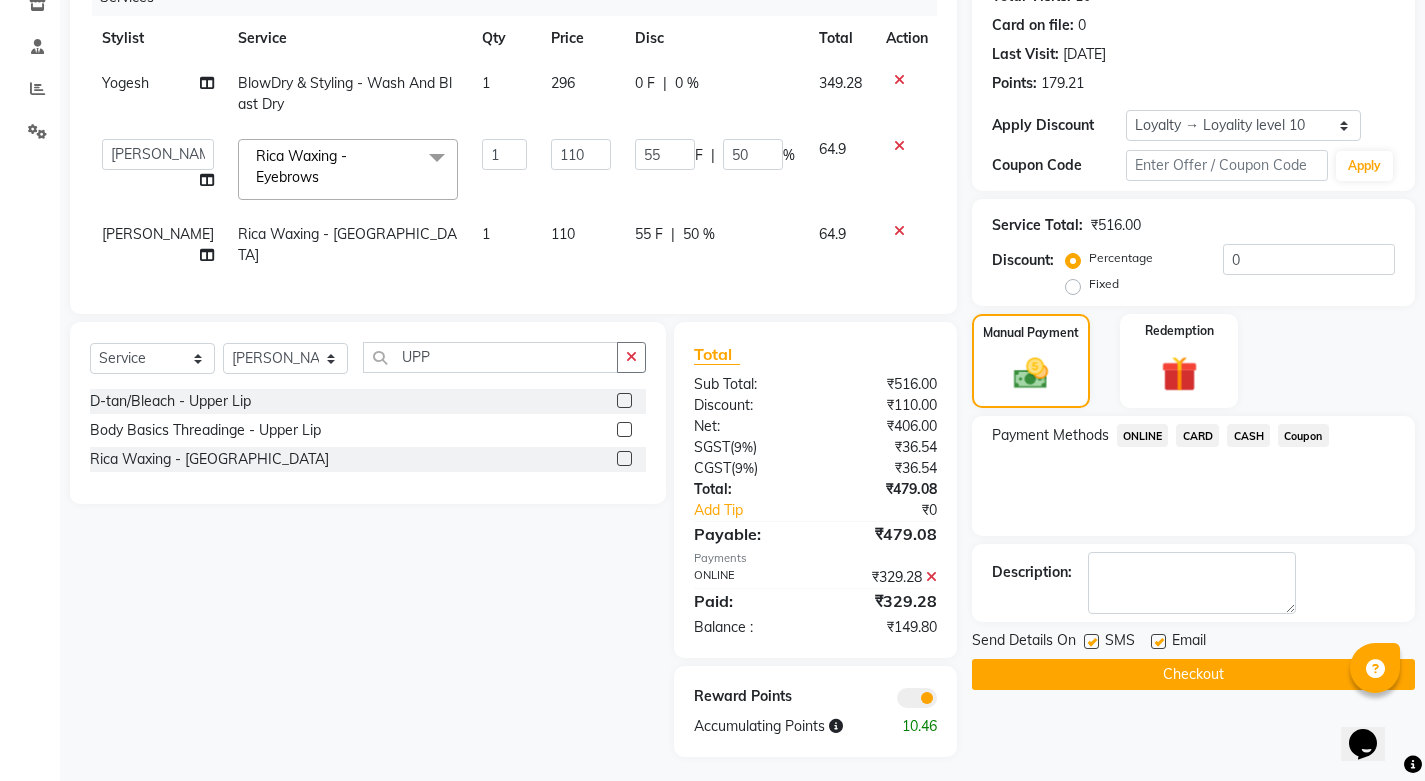 click 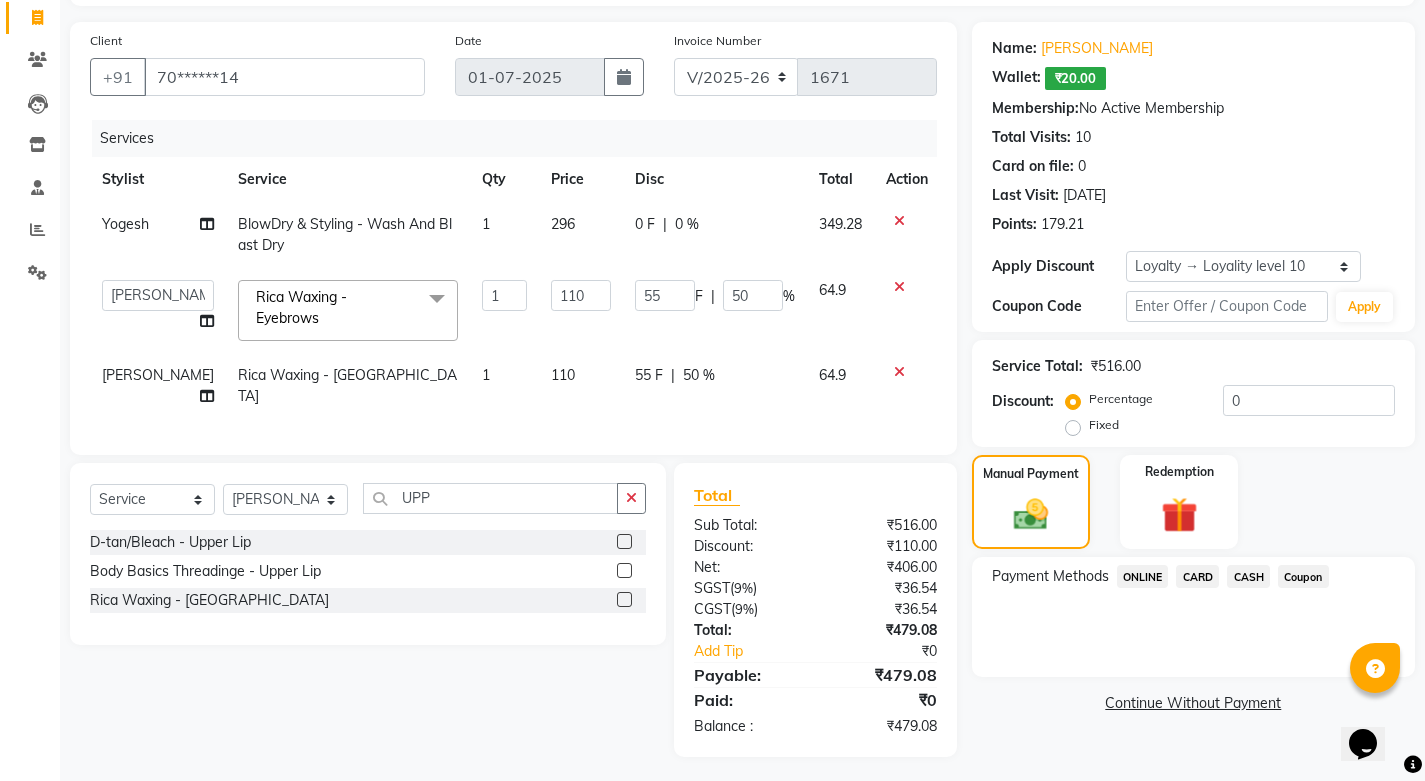 click on "CASH" 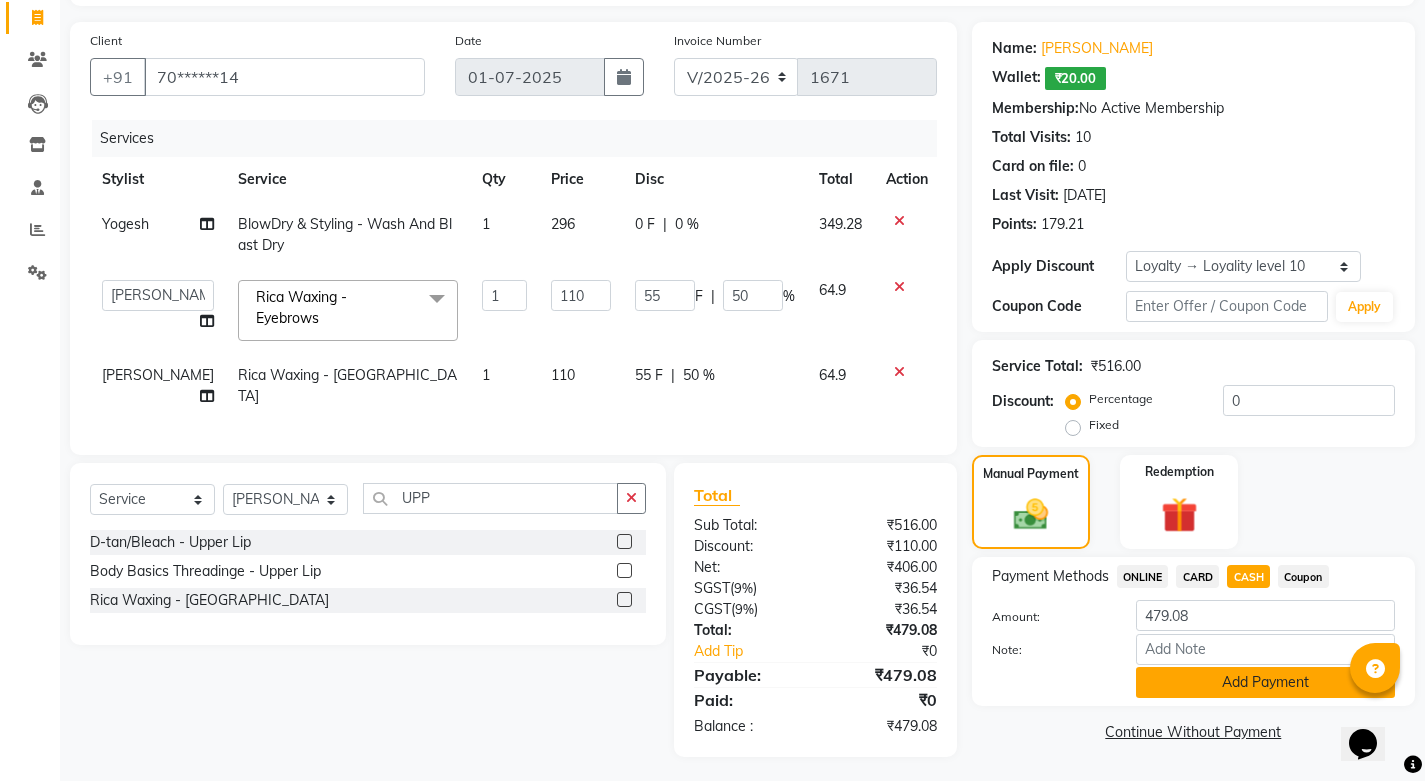 click on "Add Payment" 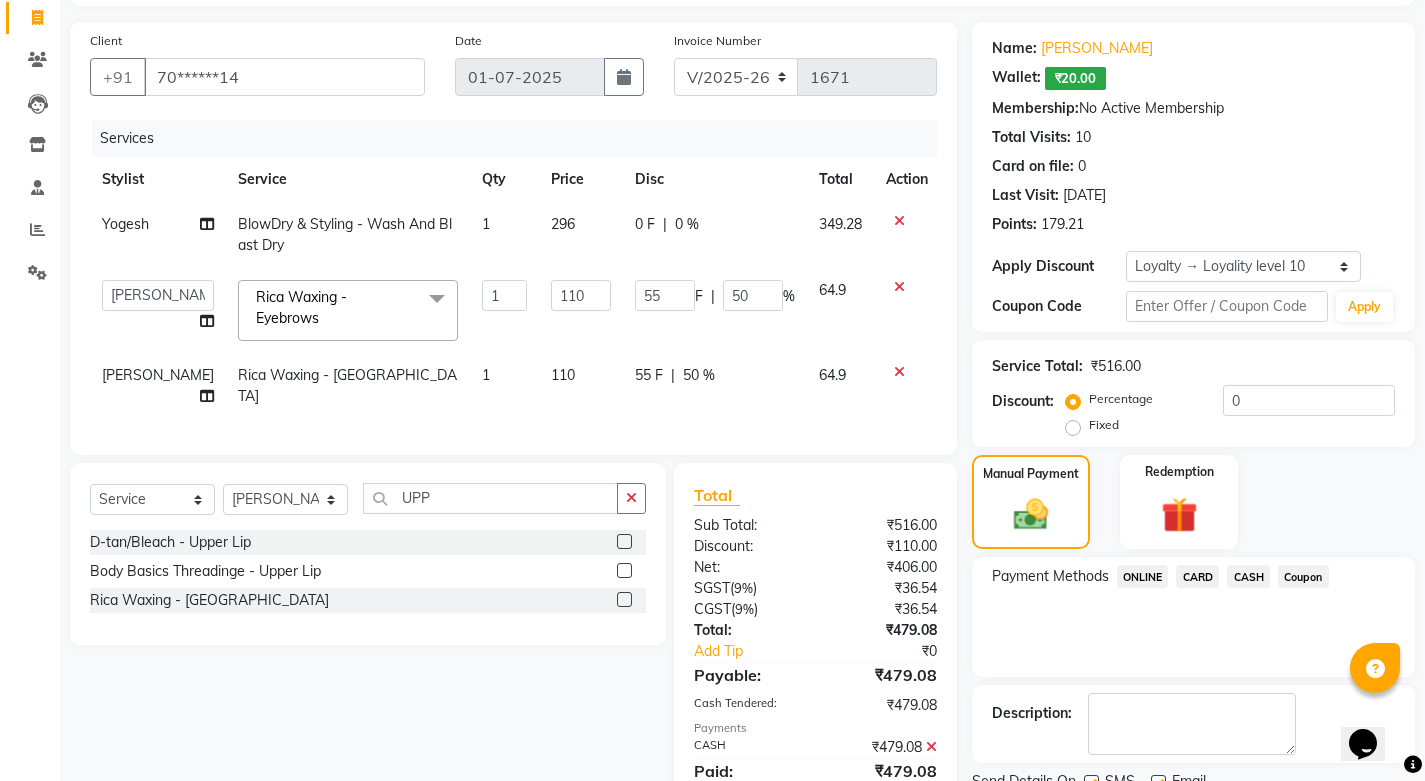 scroll, scrollTop: 298, scrollLeft: 0, axis: vertical 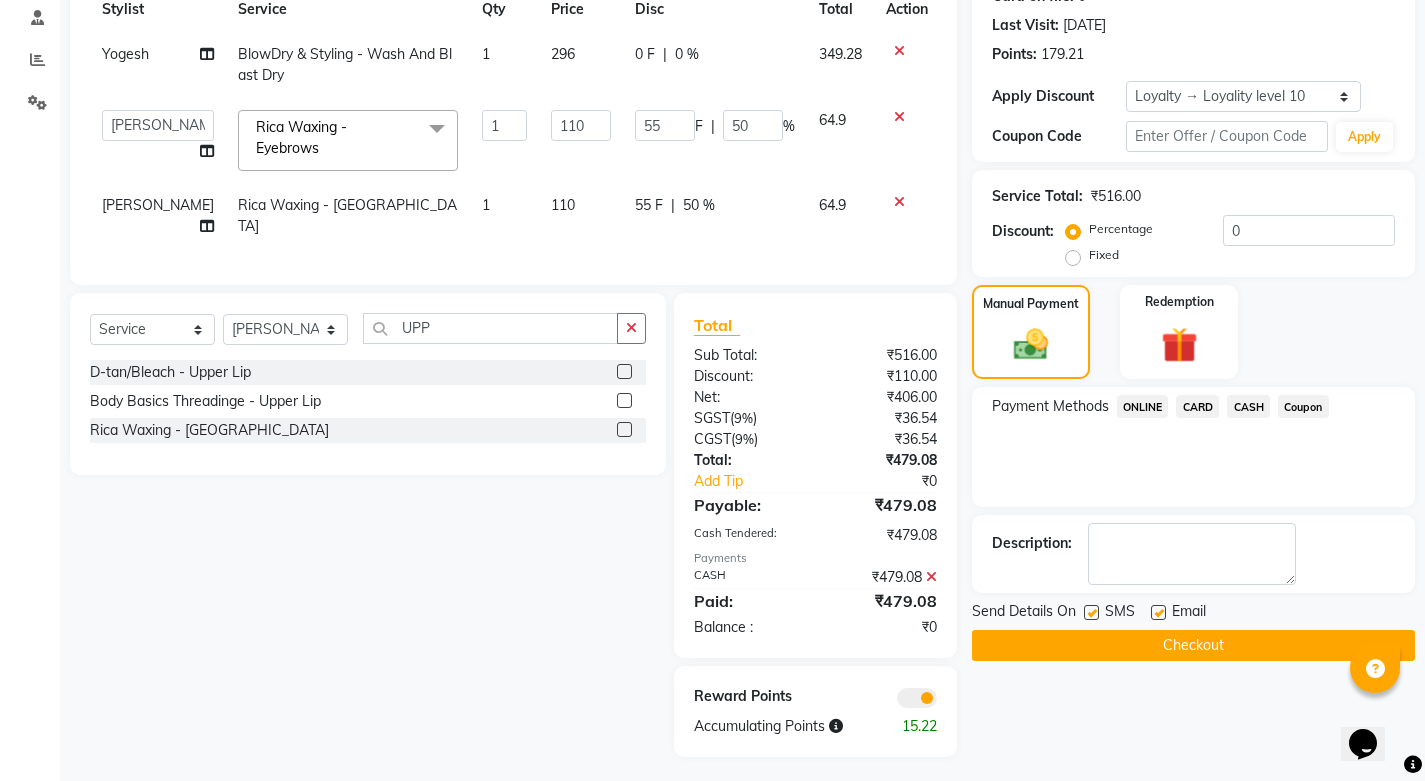 click on "Checkout" 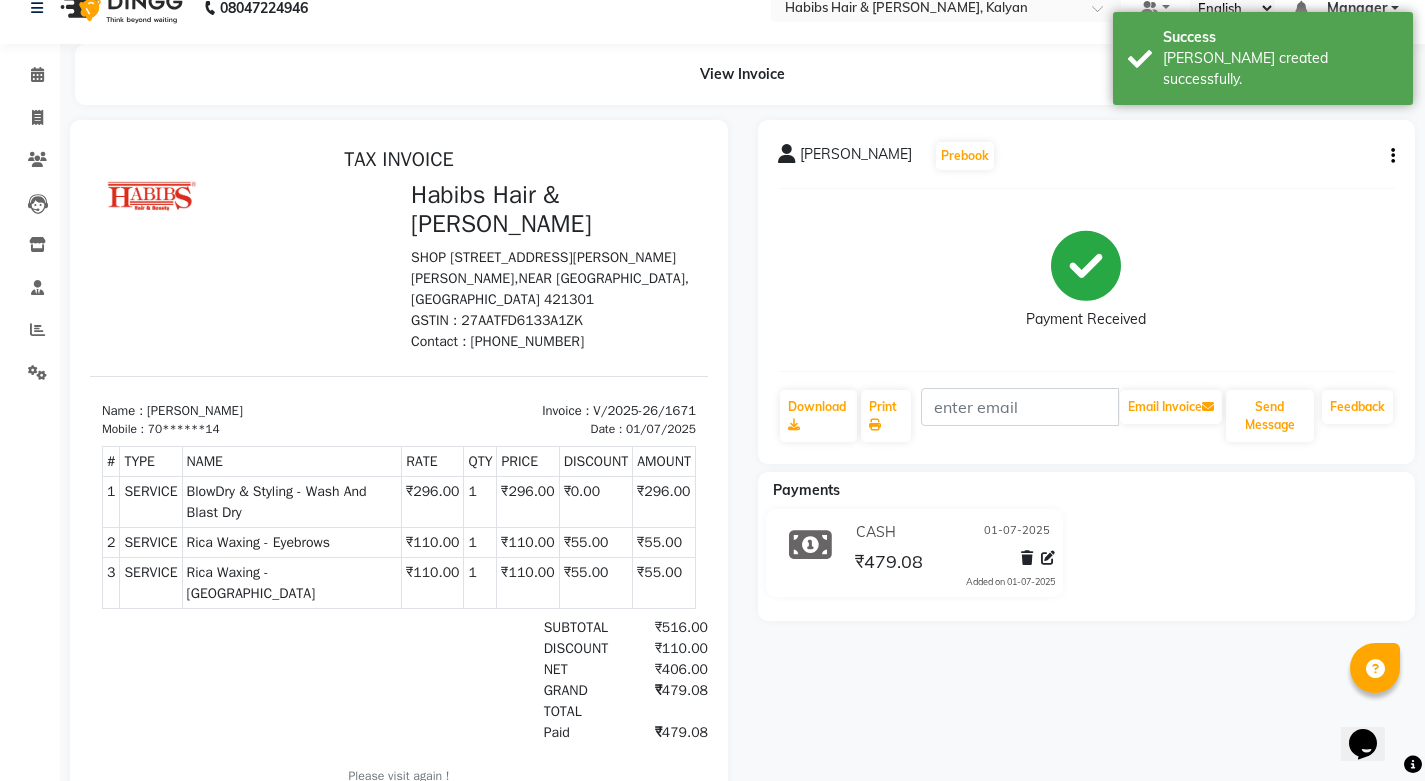 scroll, scrollTop: 0, scrollLeft: 0, axis: both 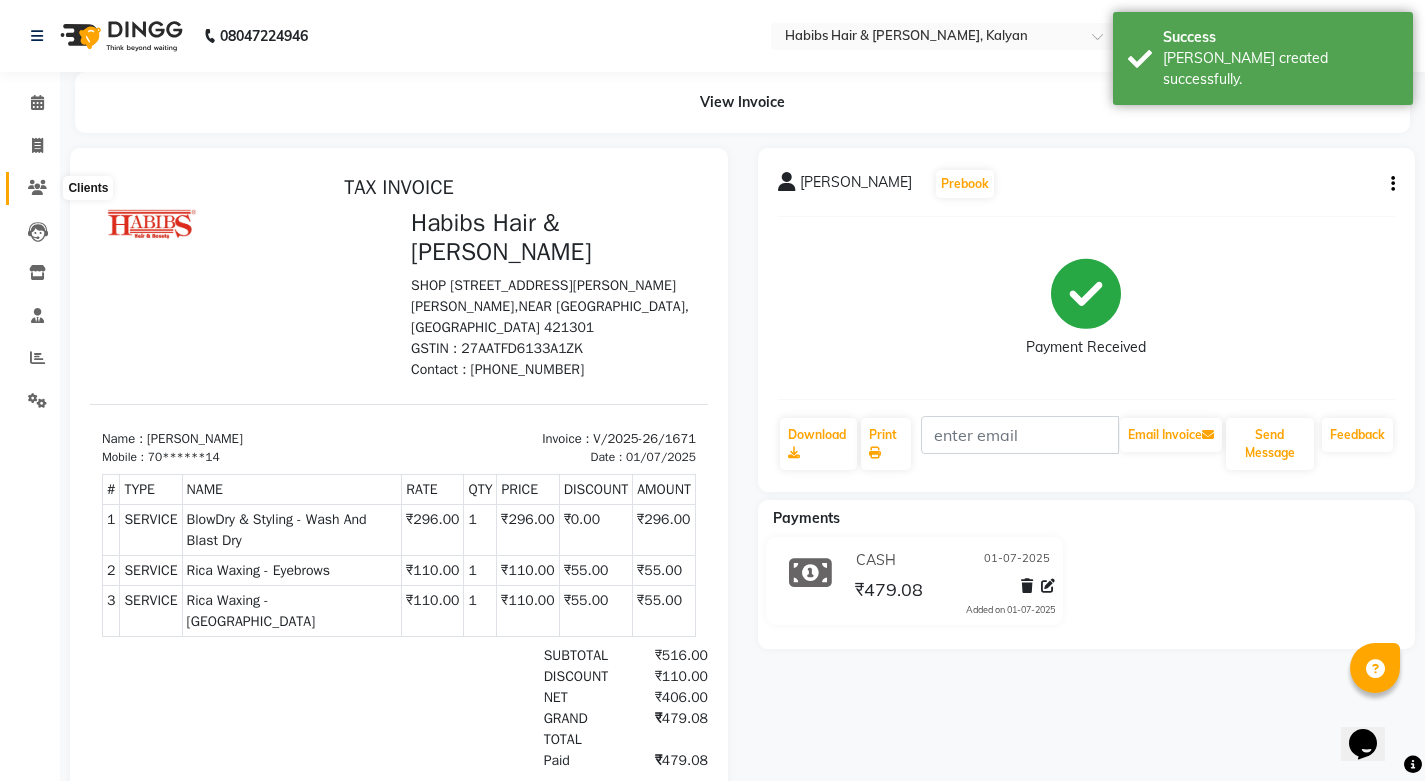 click 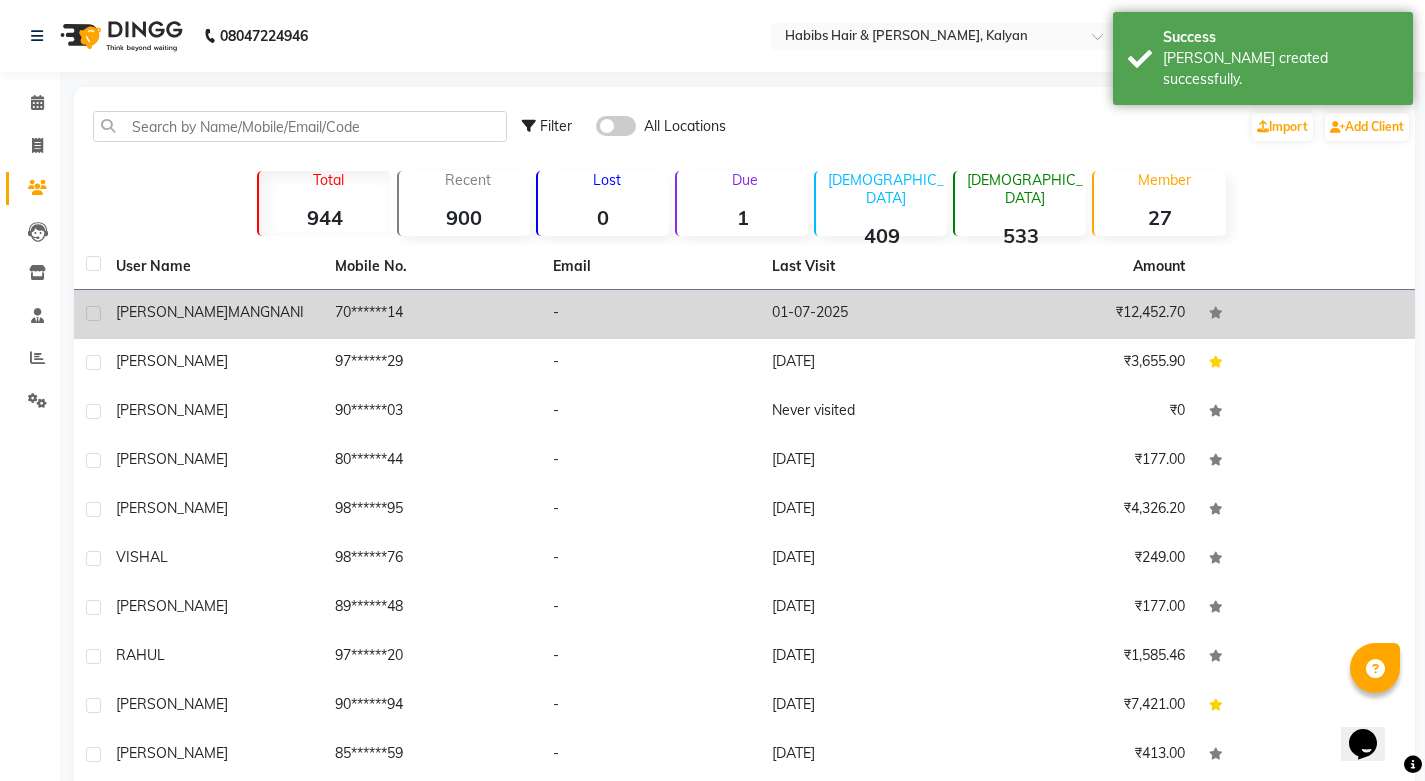 click on "BHAVIKA  MANGNANI" 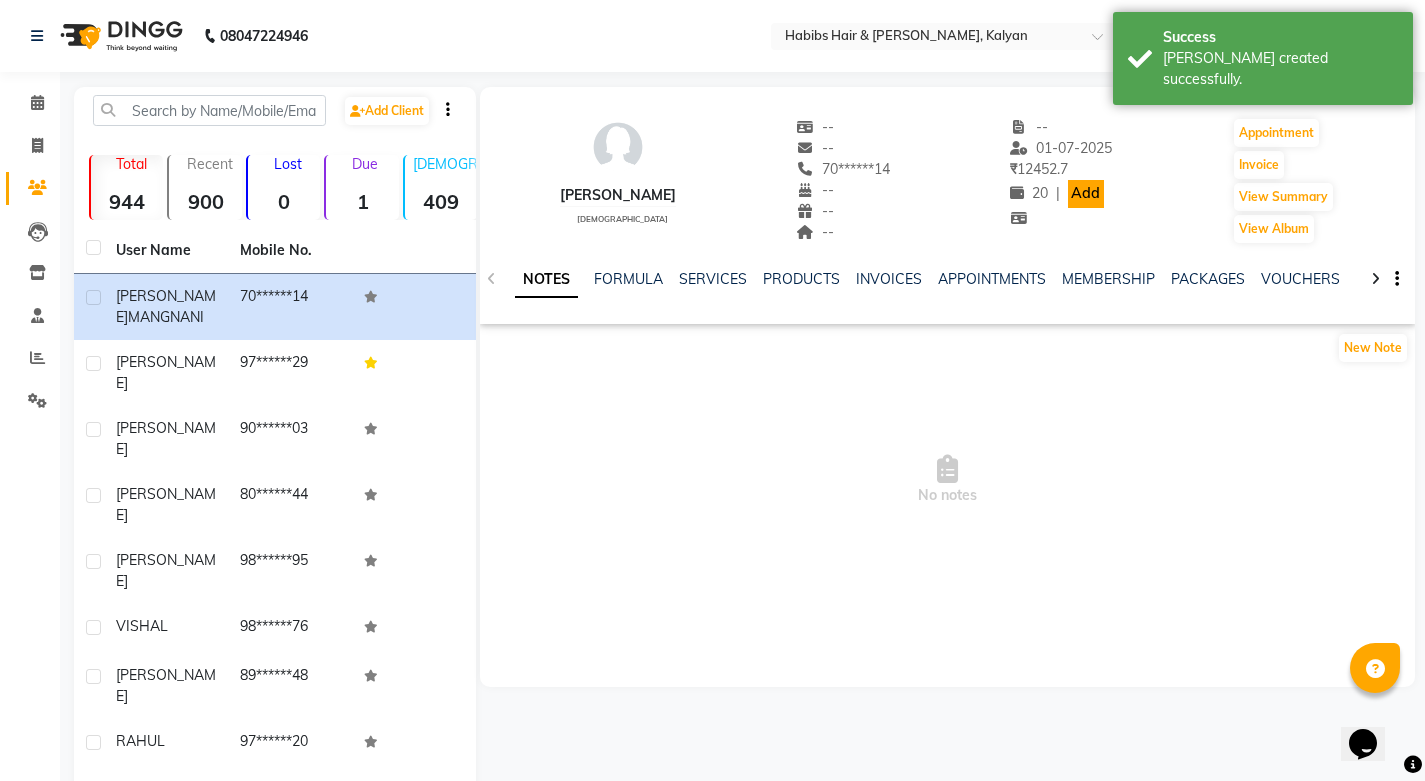 click on "Add" 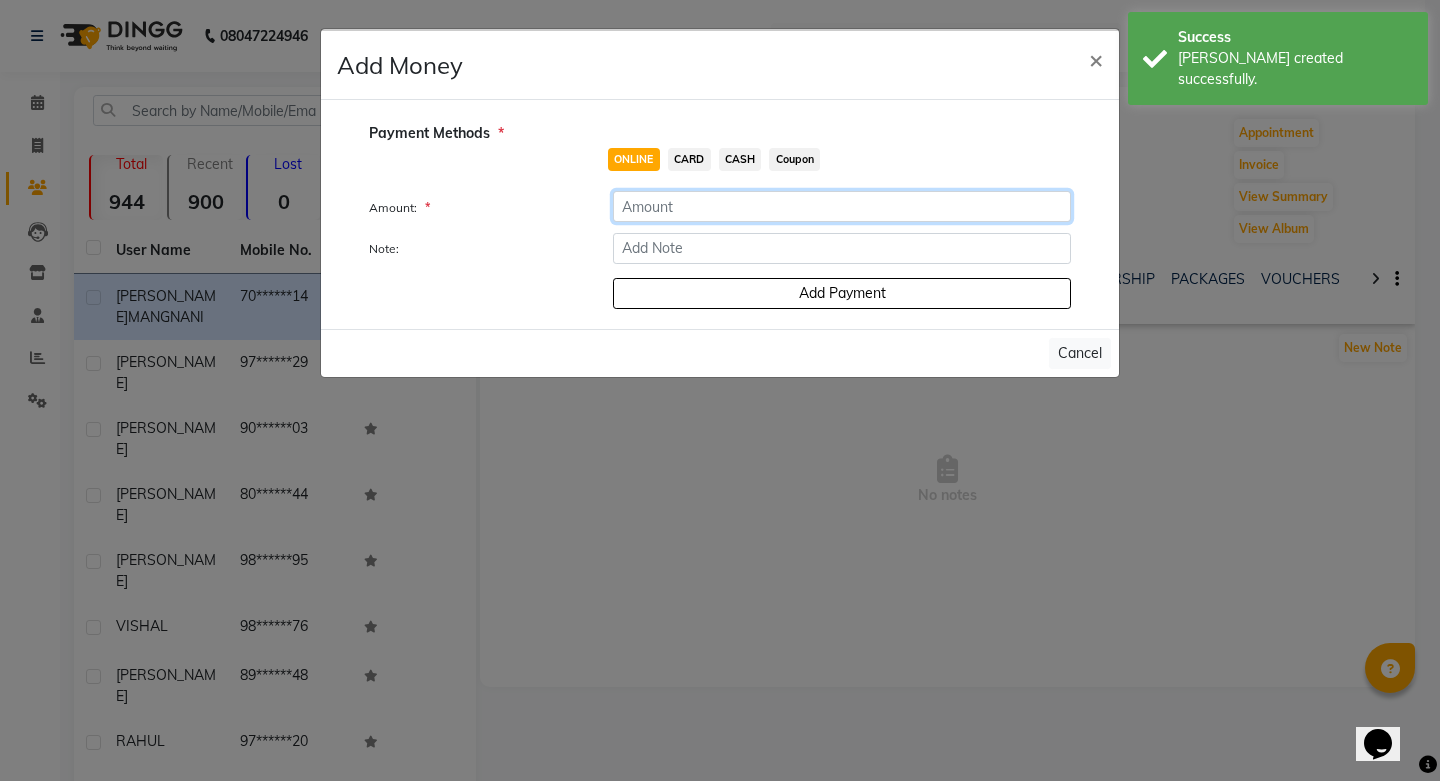 click 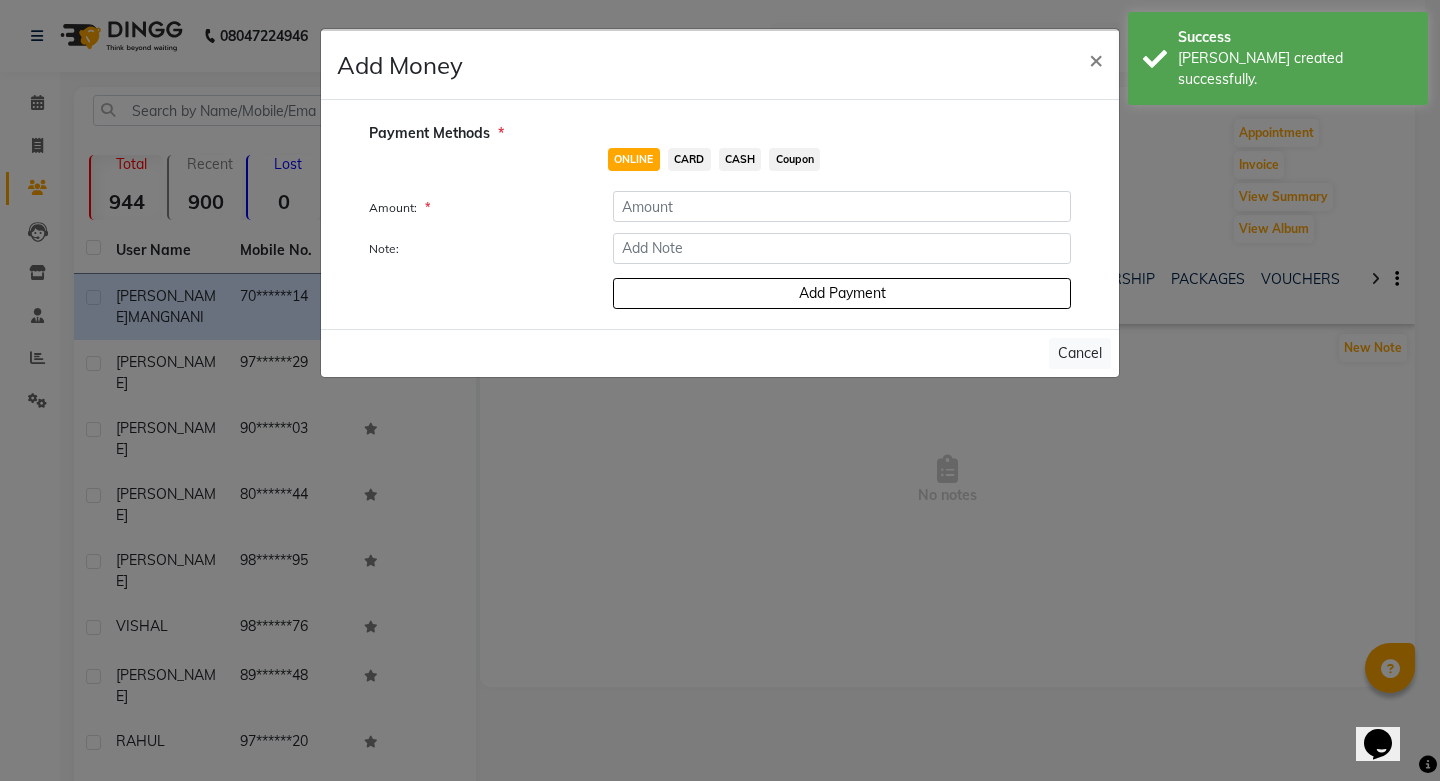 click on "CASH" 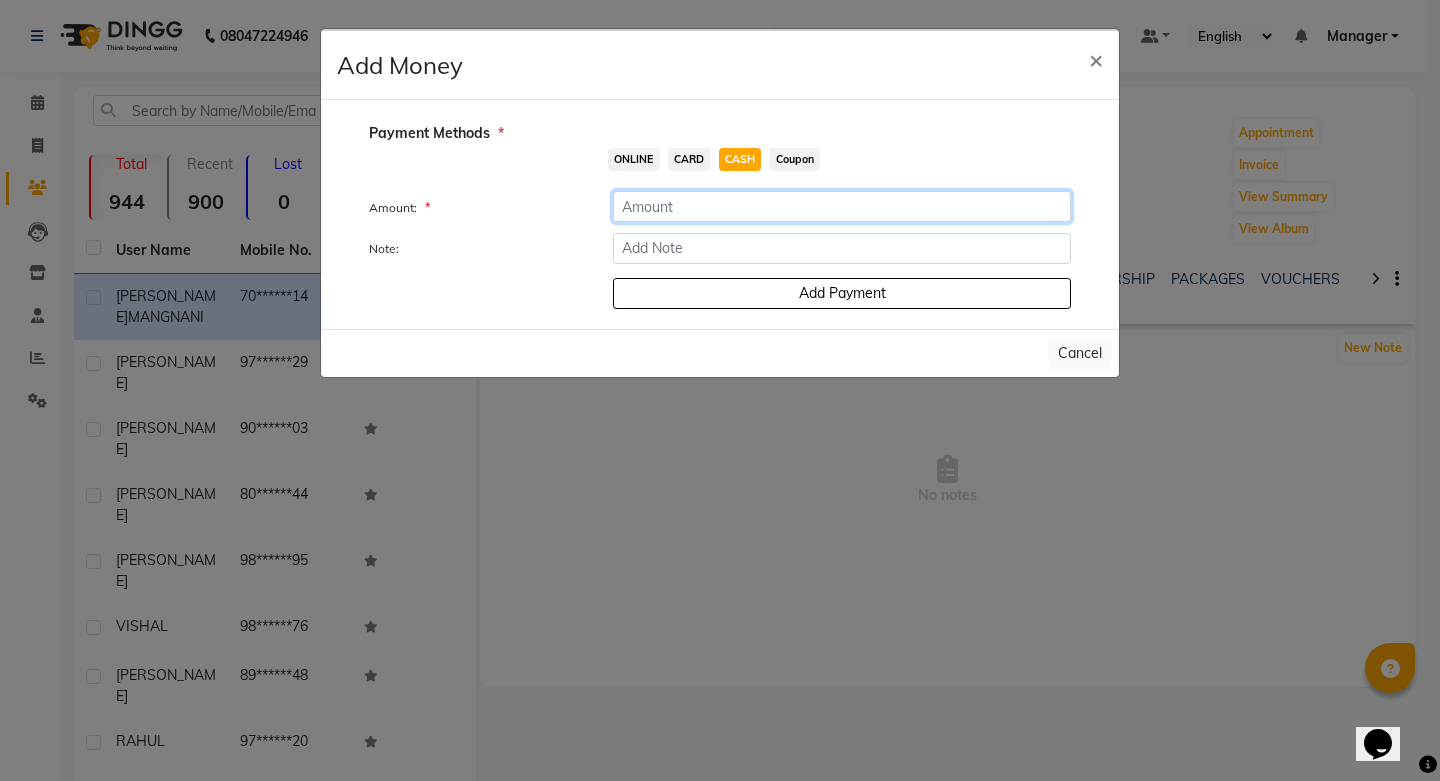 click 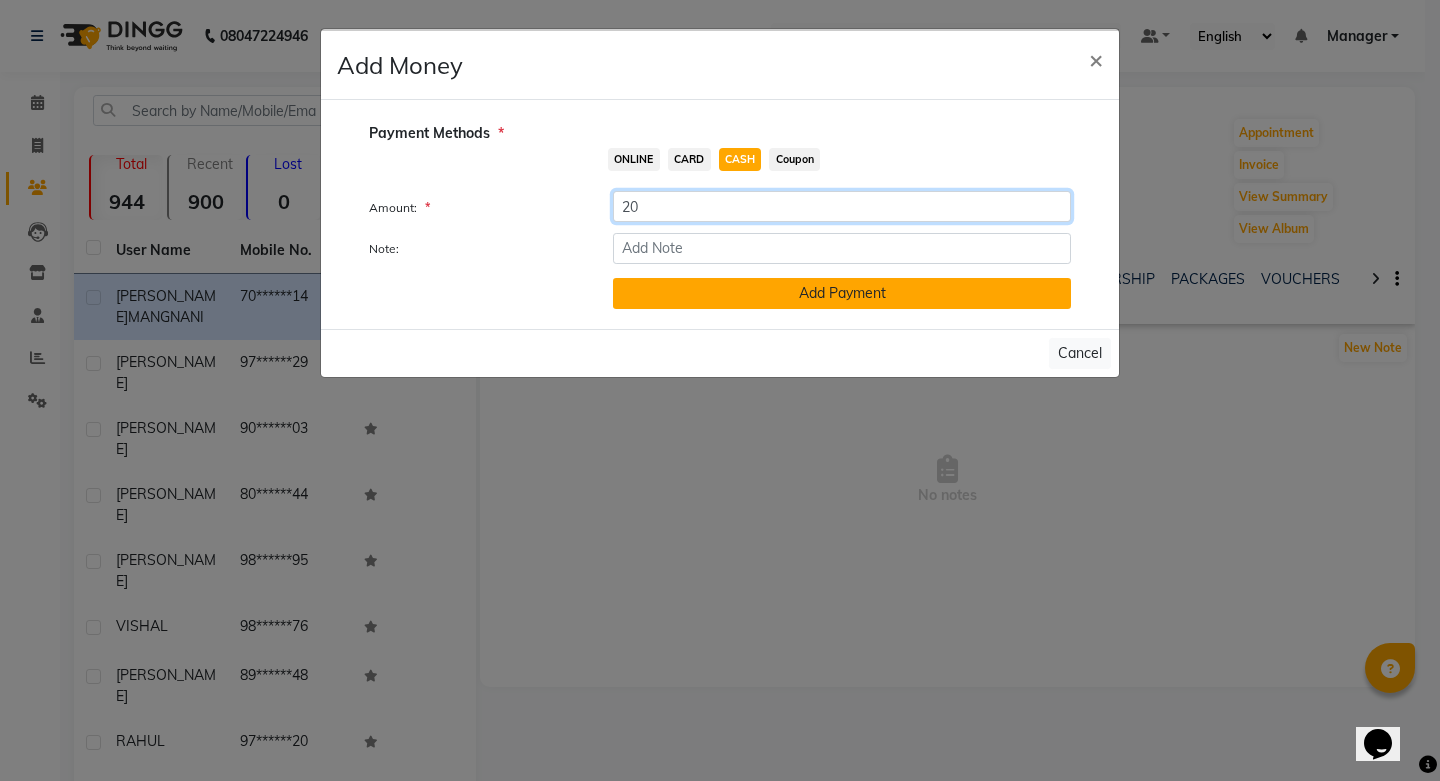 type on "20" 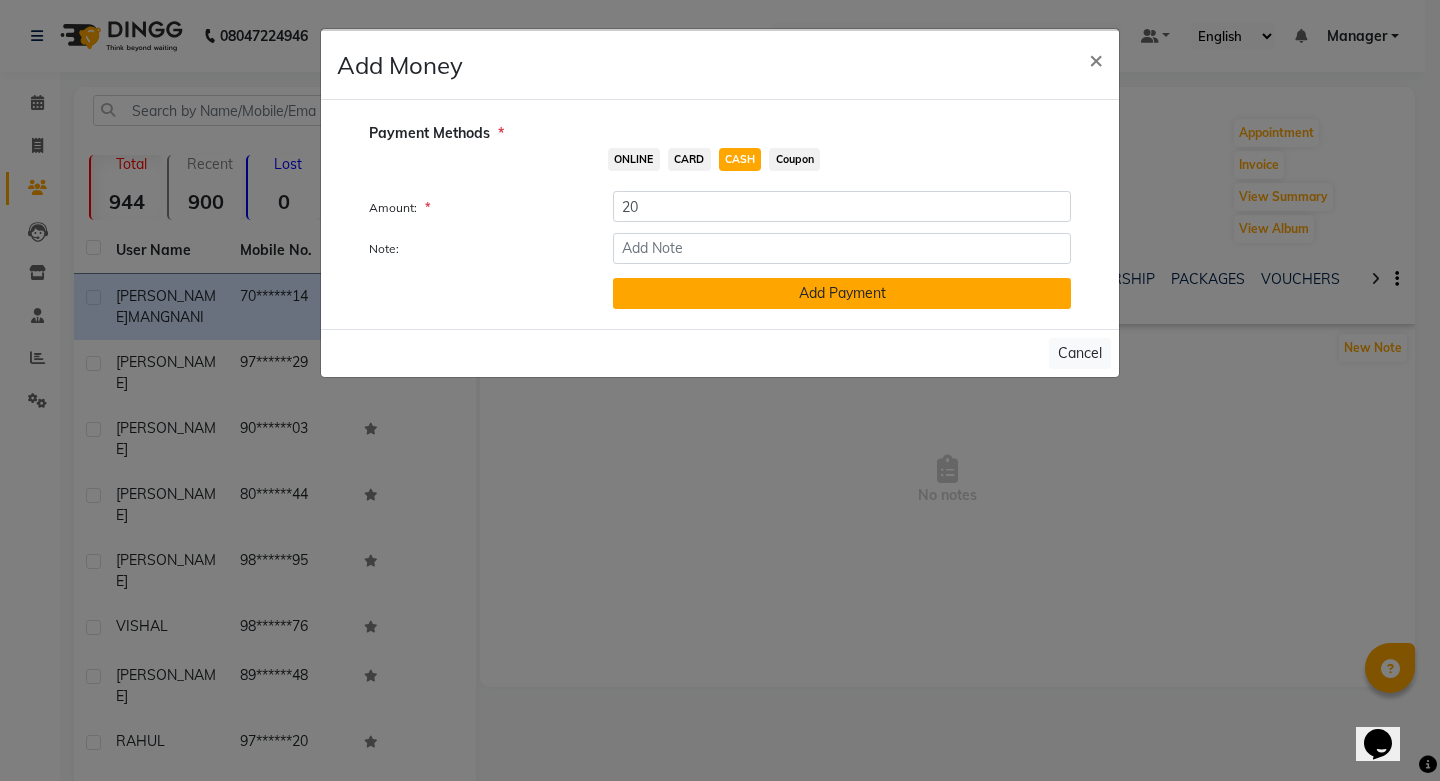 click on "Add Payment" 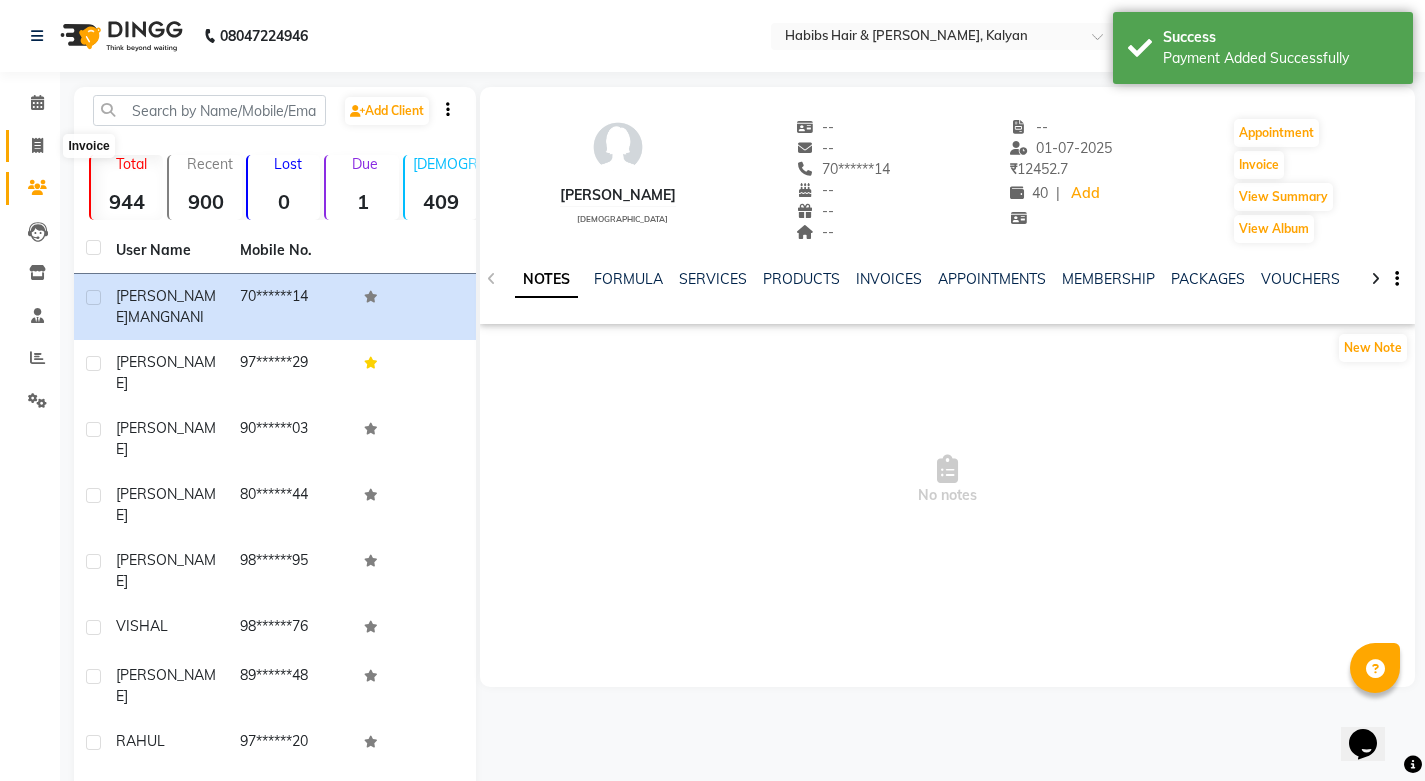 click 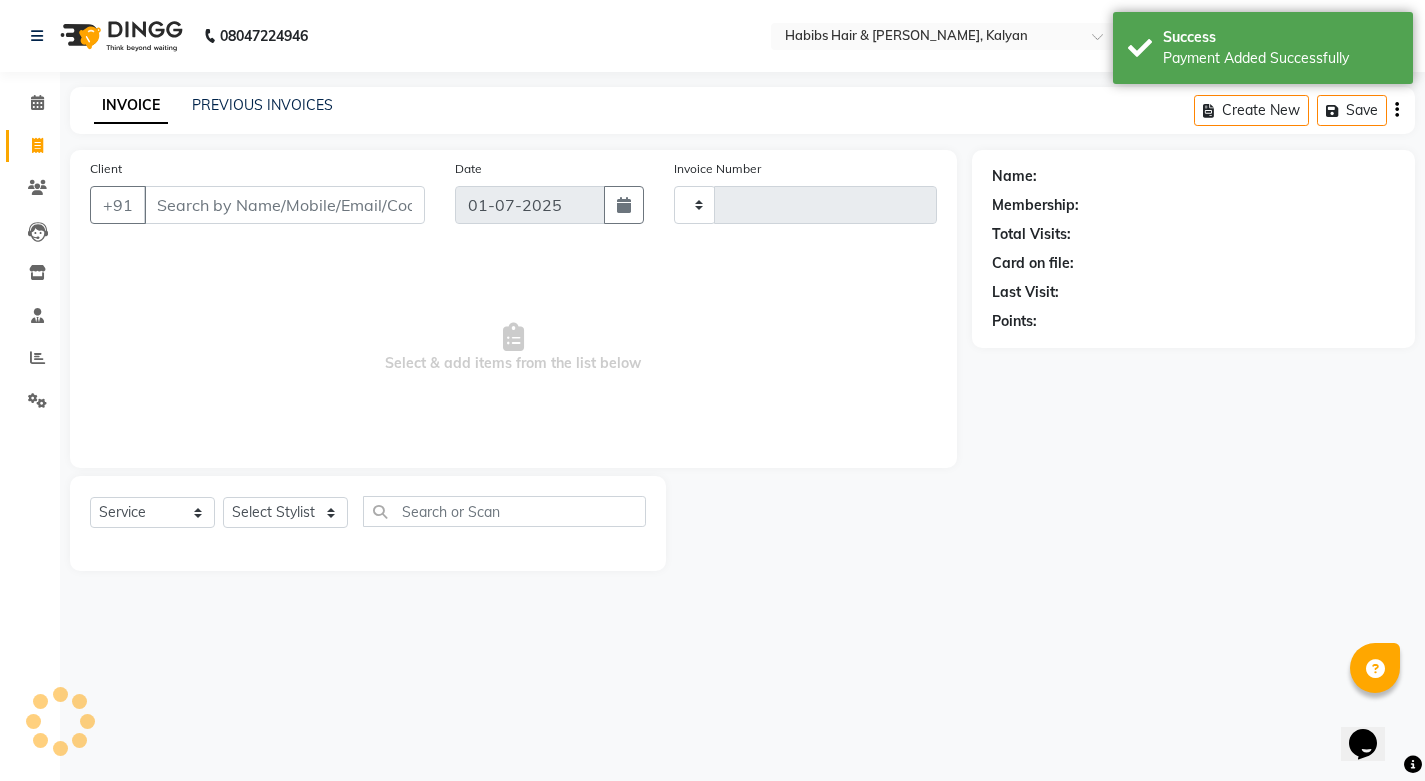 type on "1672" 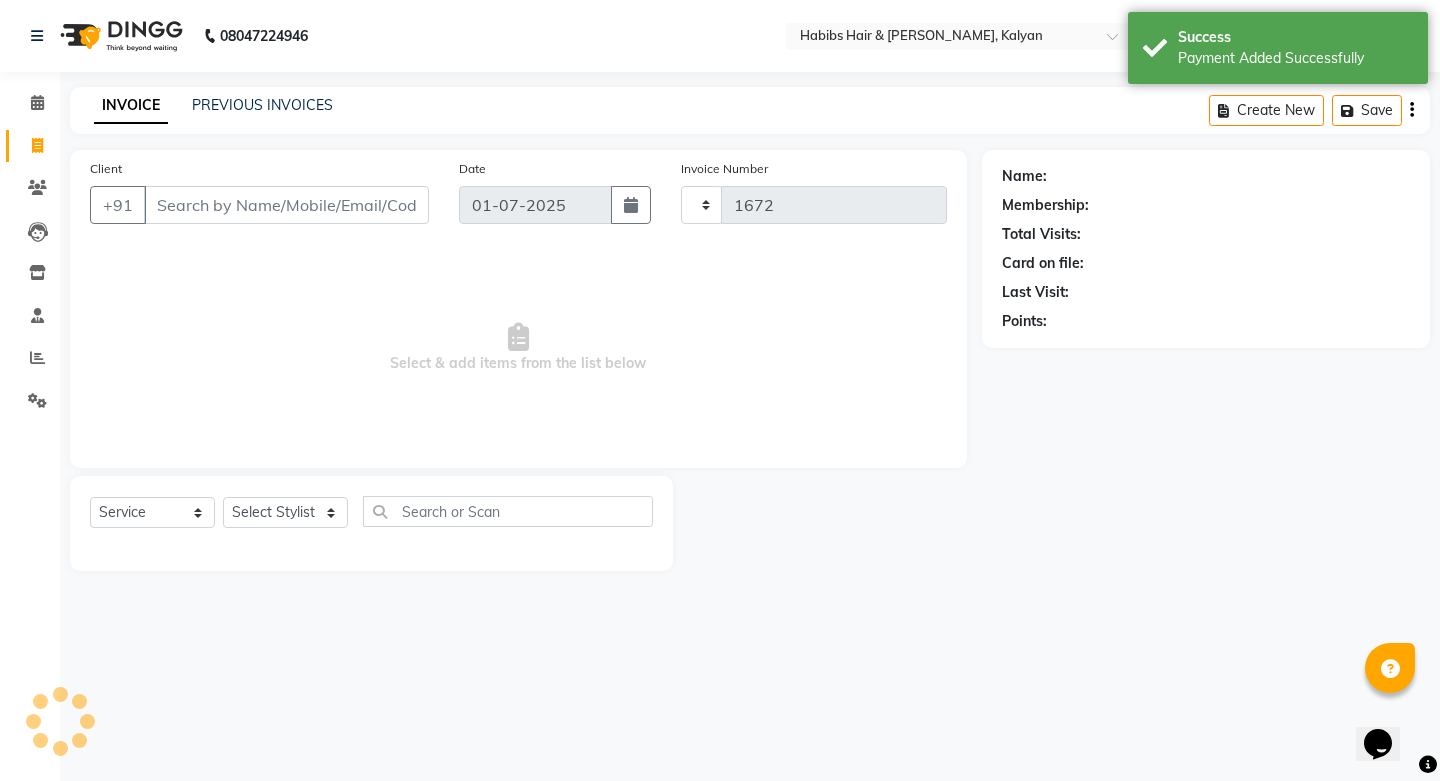 select on "8185" 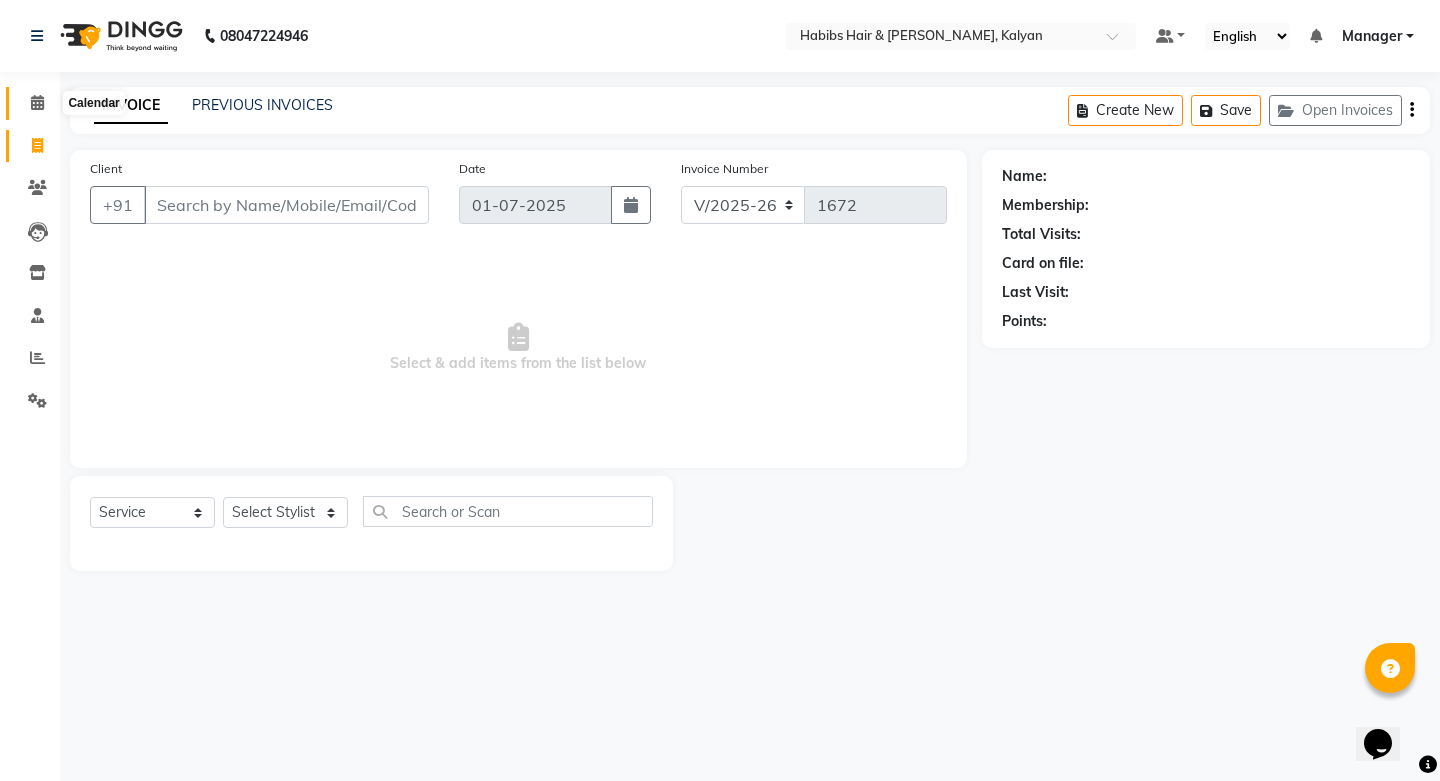 click 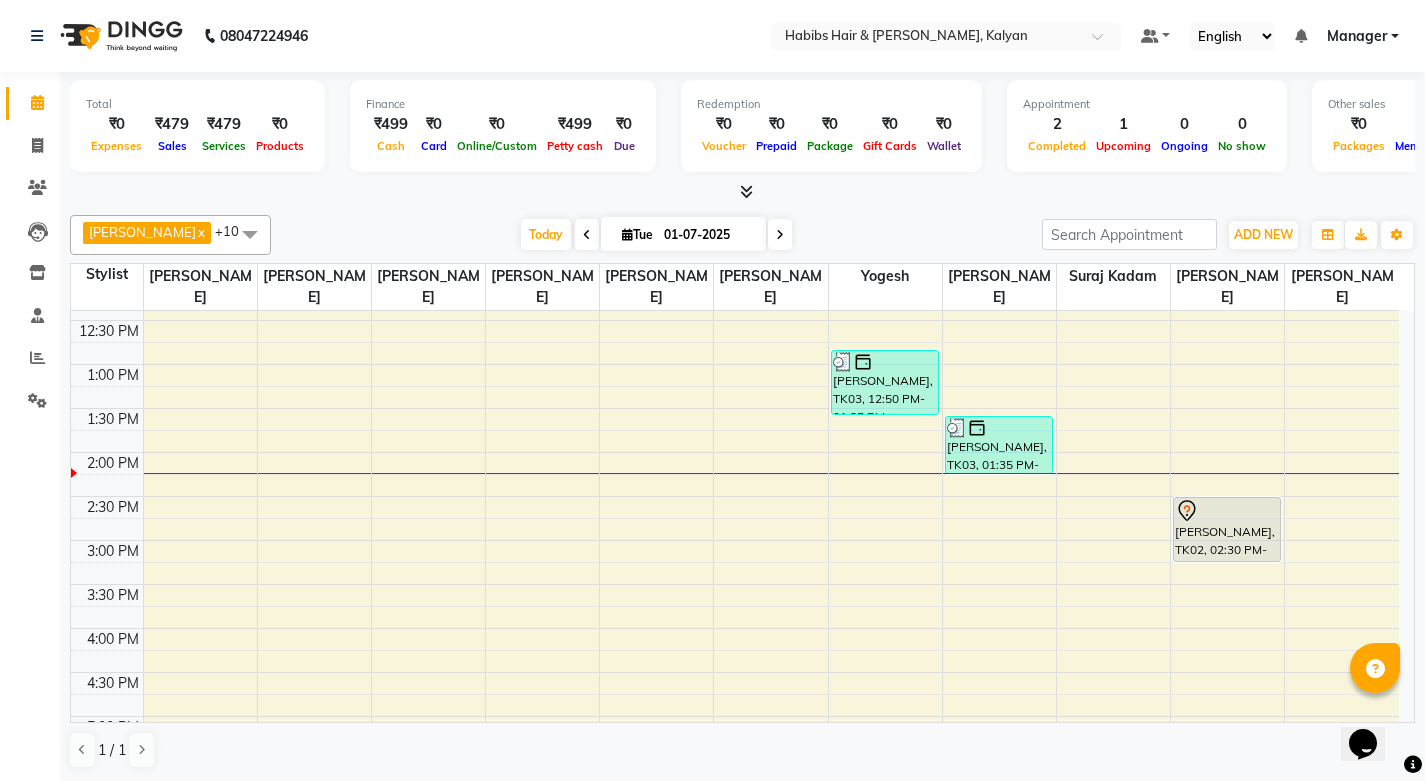 scroll, scrollTop: 100, scrollLeft: 0, axis: vertical 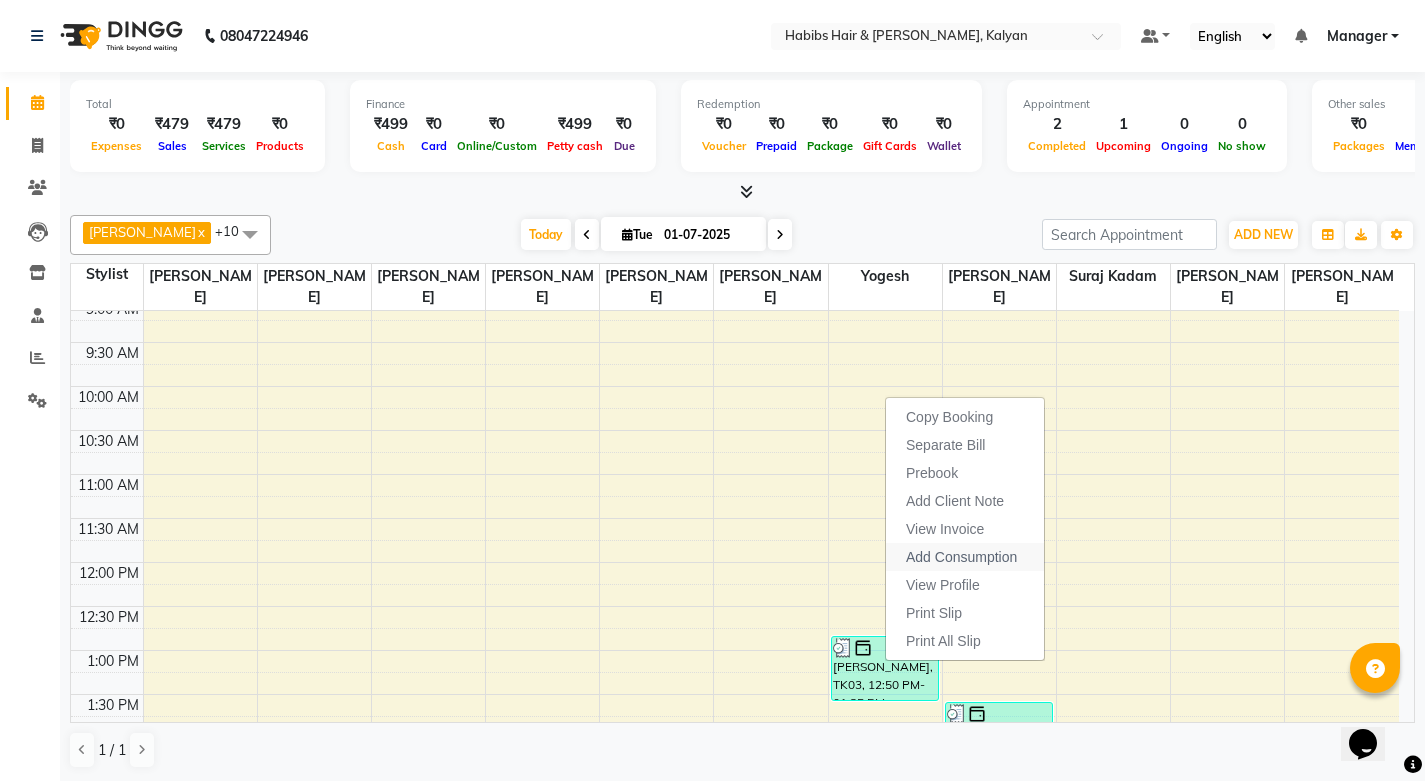 click on "Add Consumption" at bounding box center (961, 557) 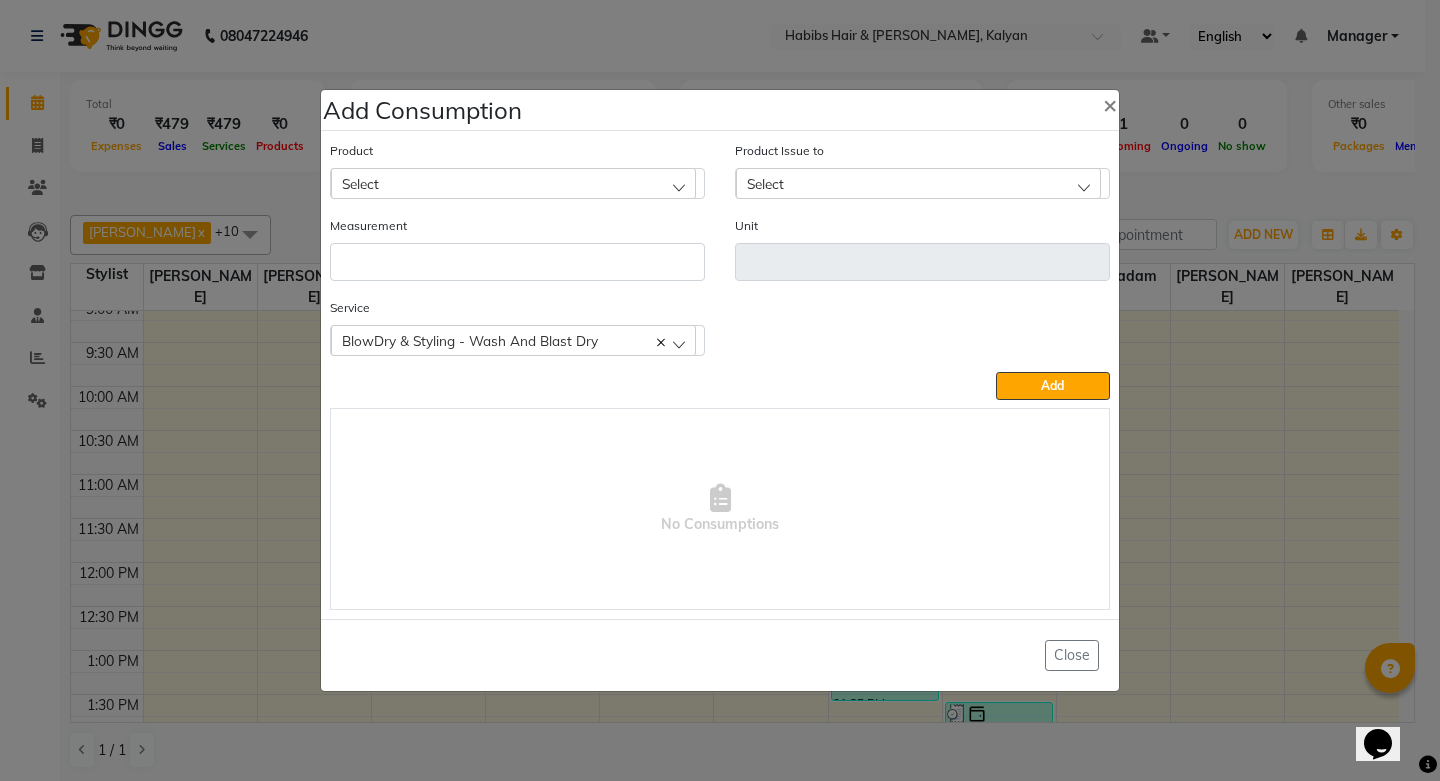 click on "Select" 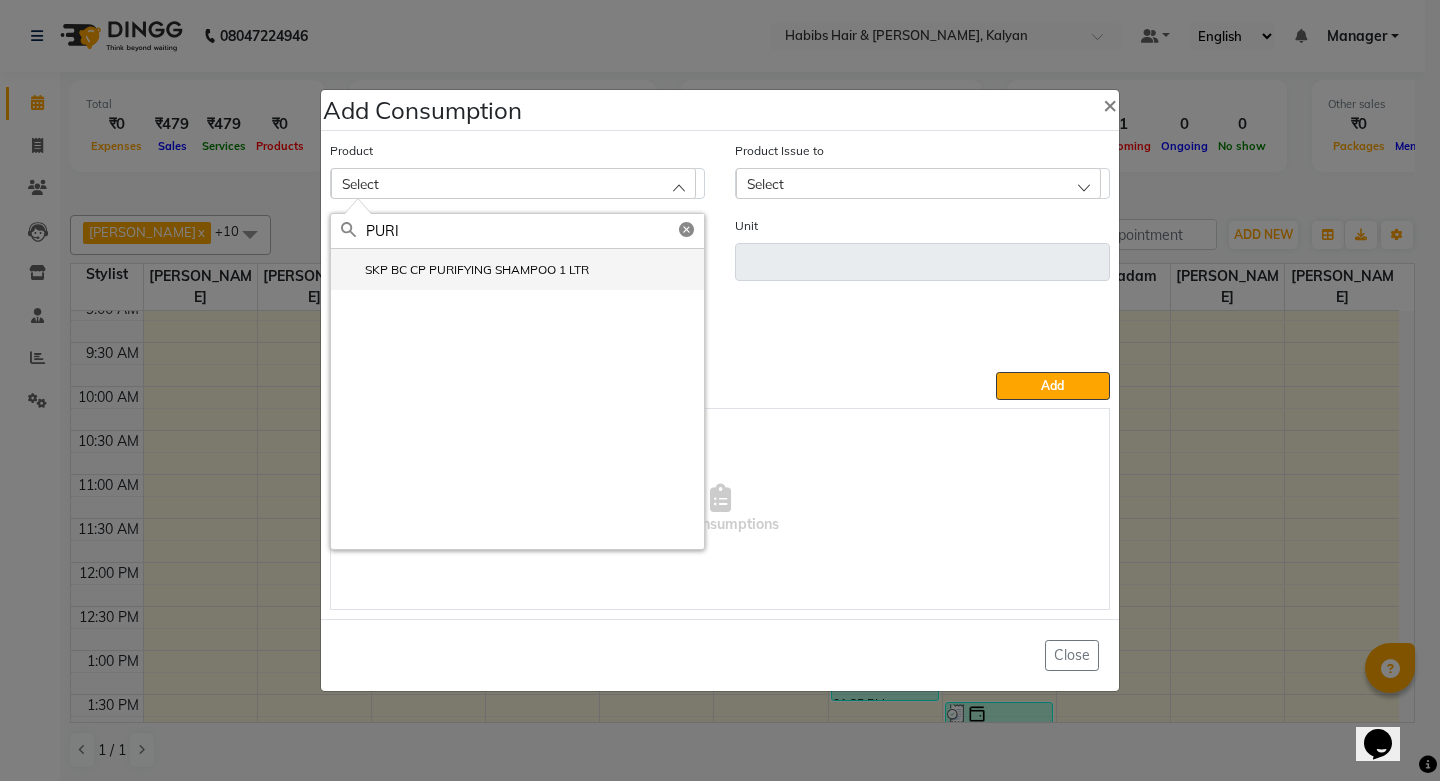 type on "PURI" 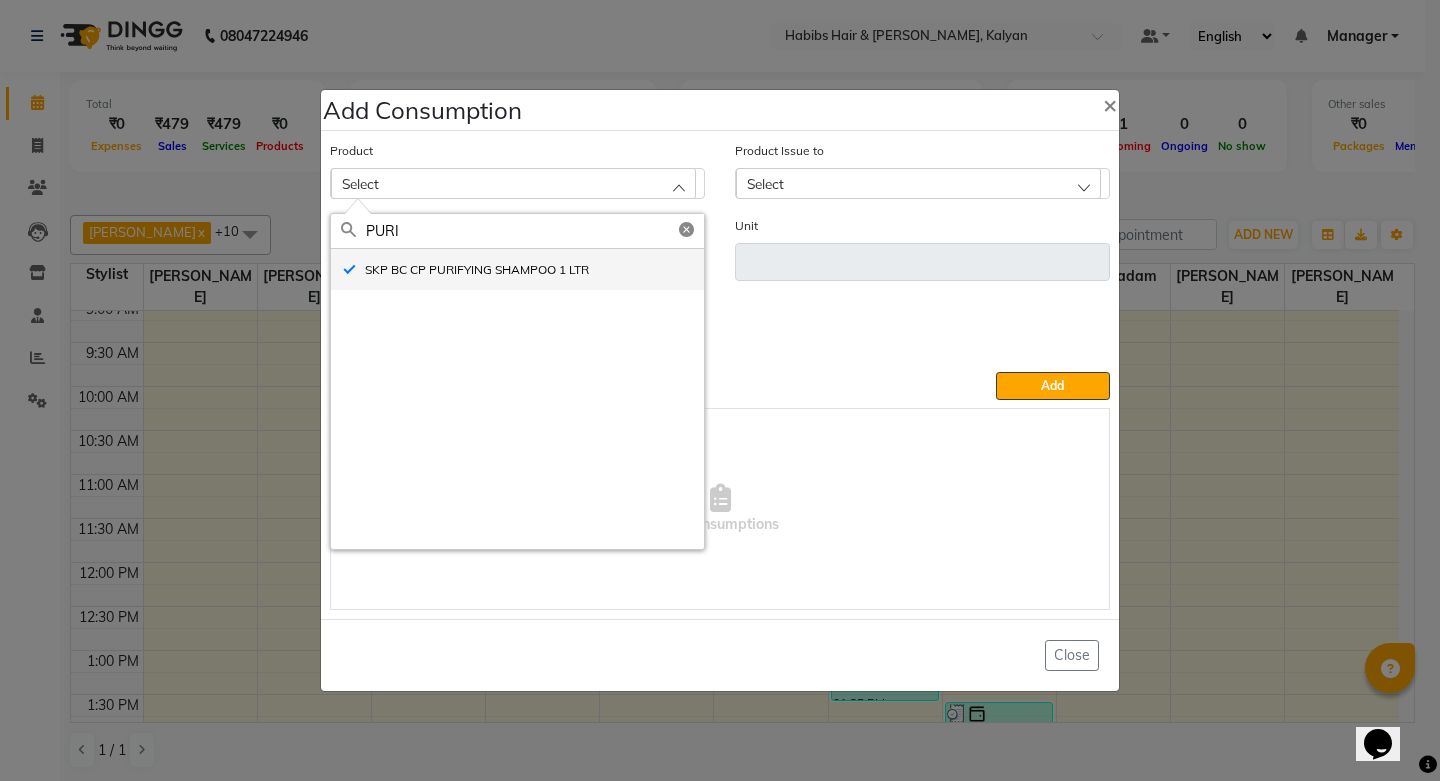type on "ml" 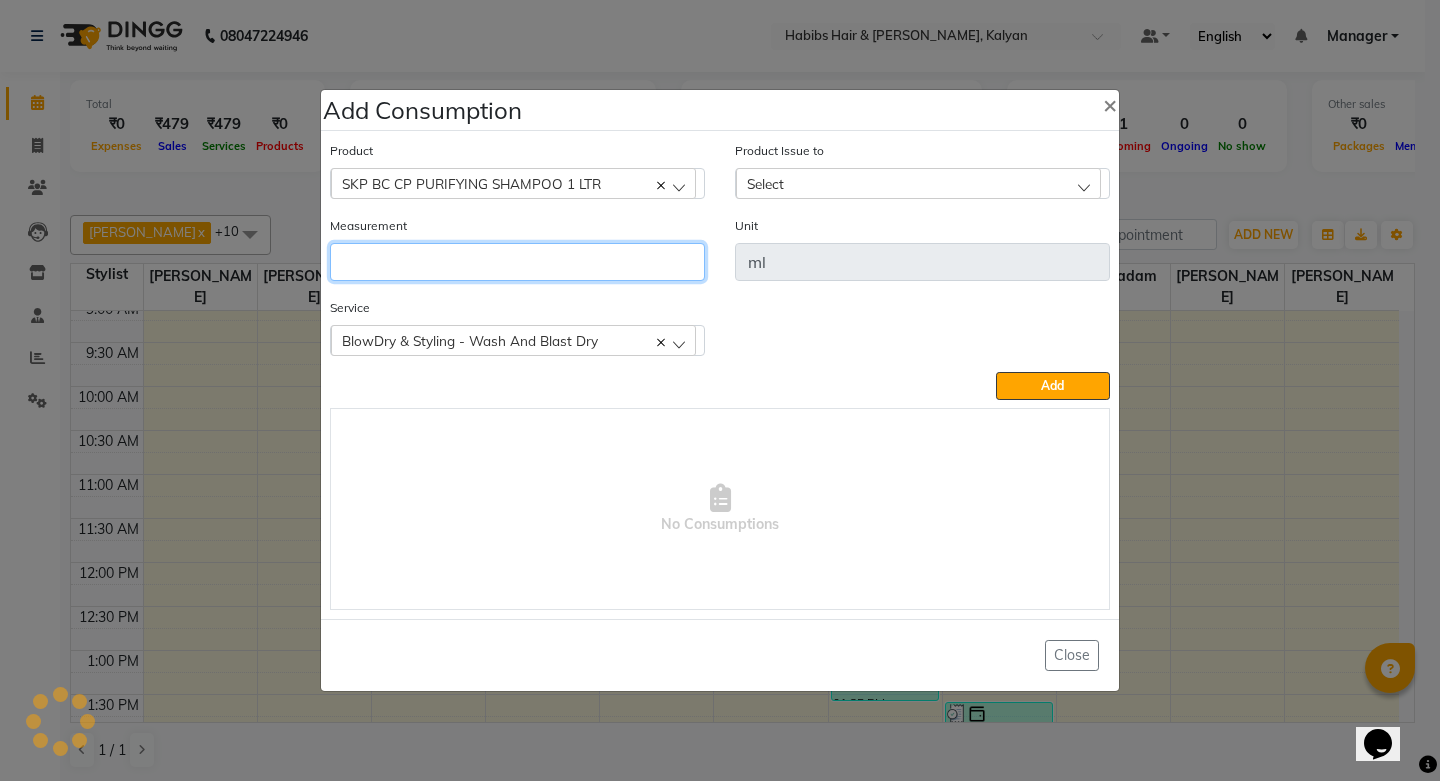click 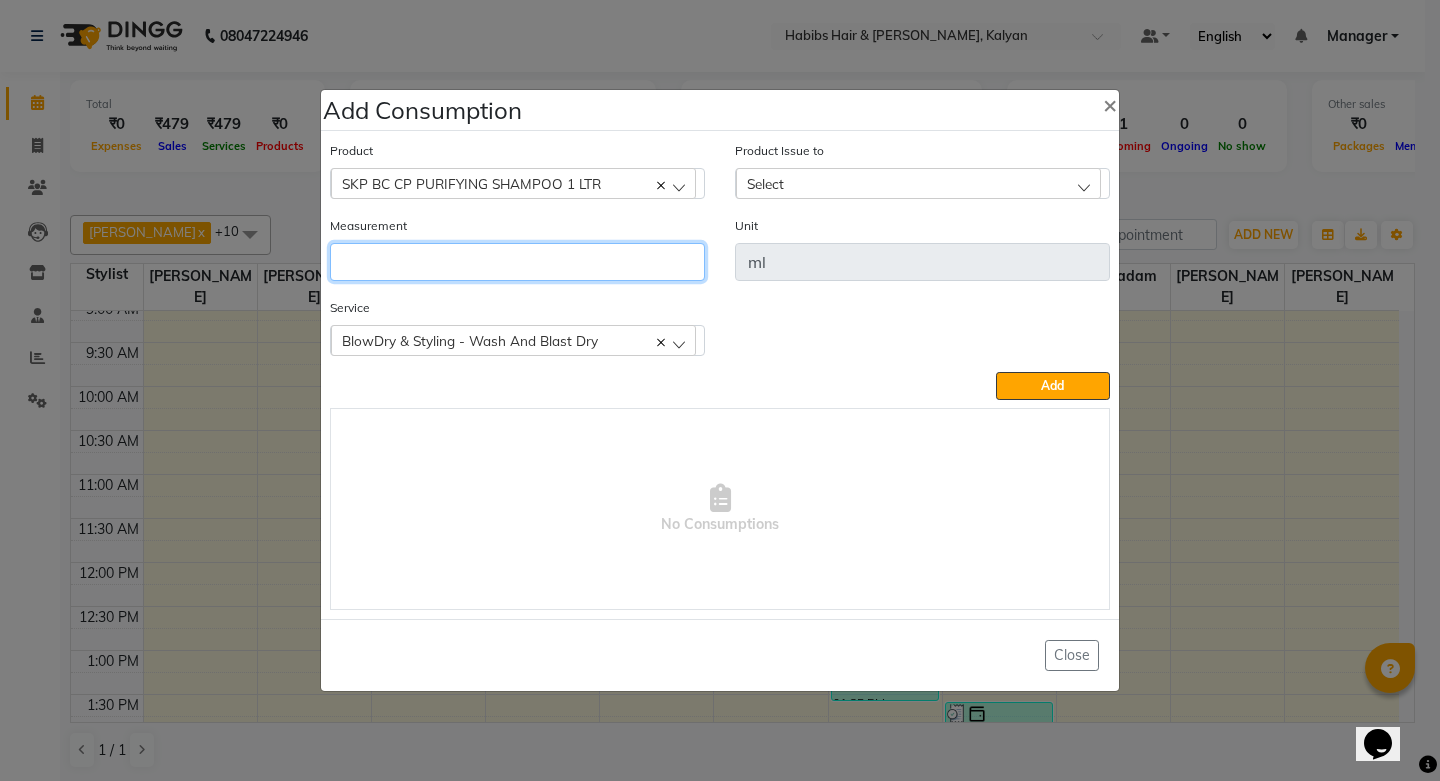type on "5" 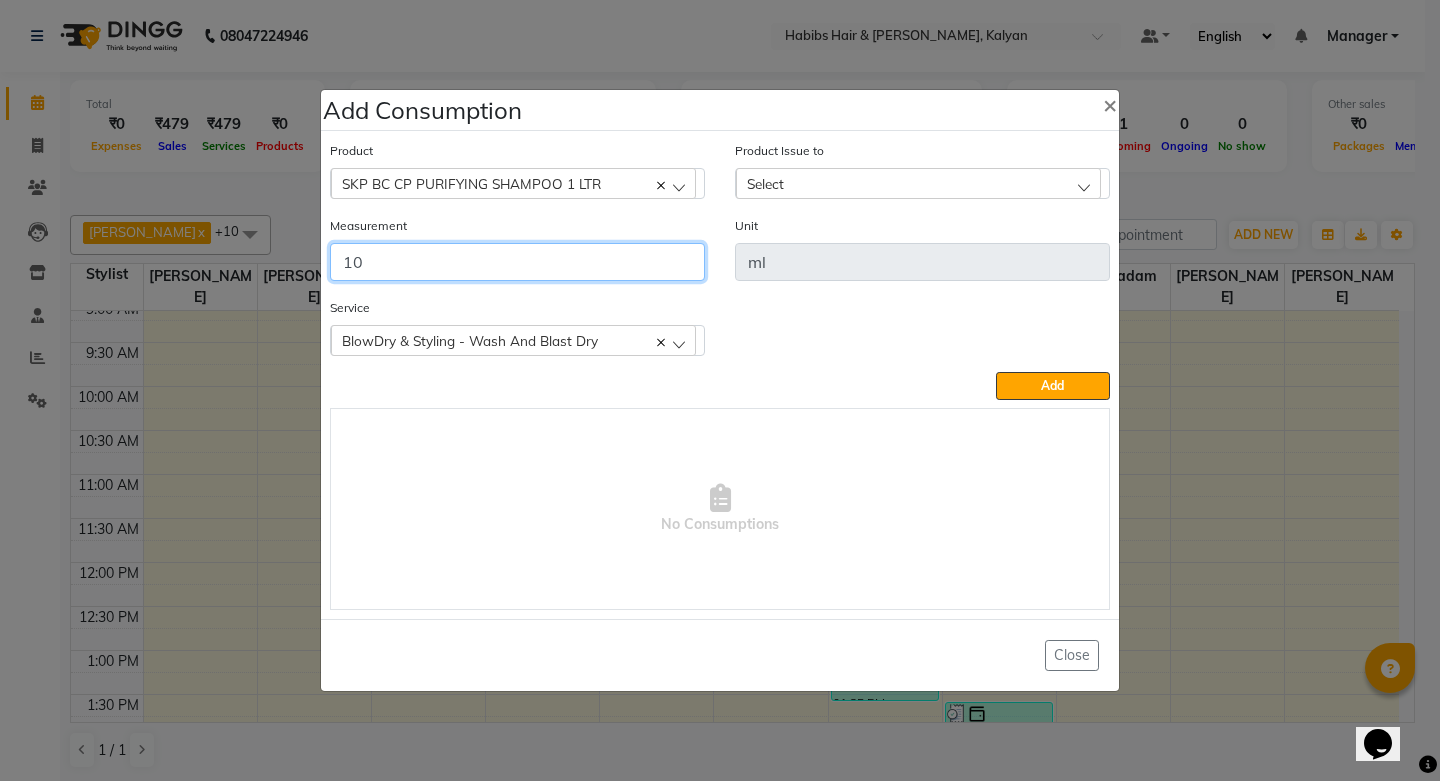 type on "10" 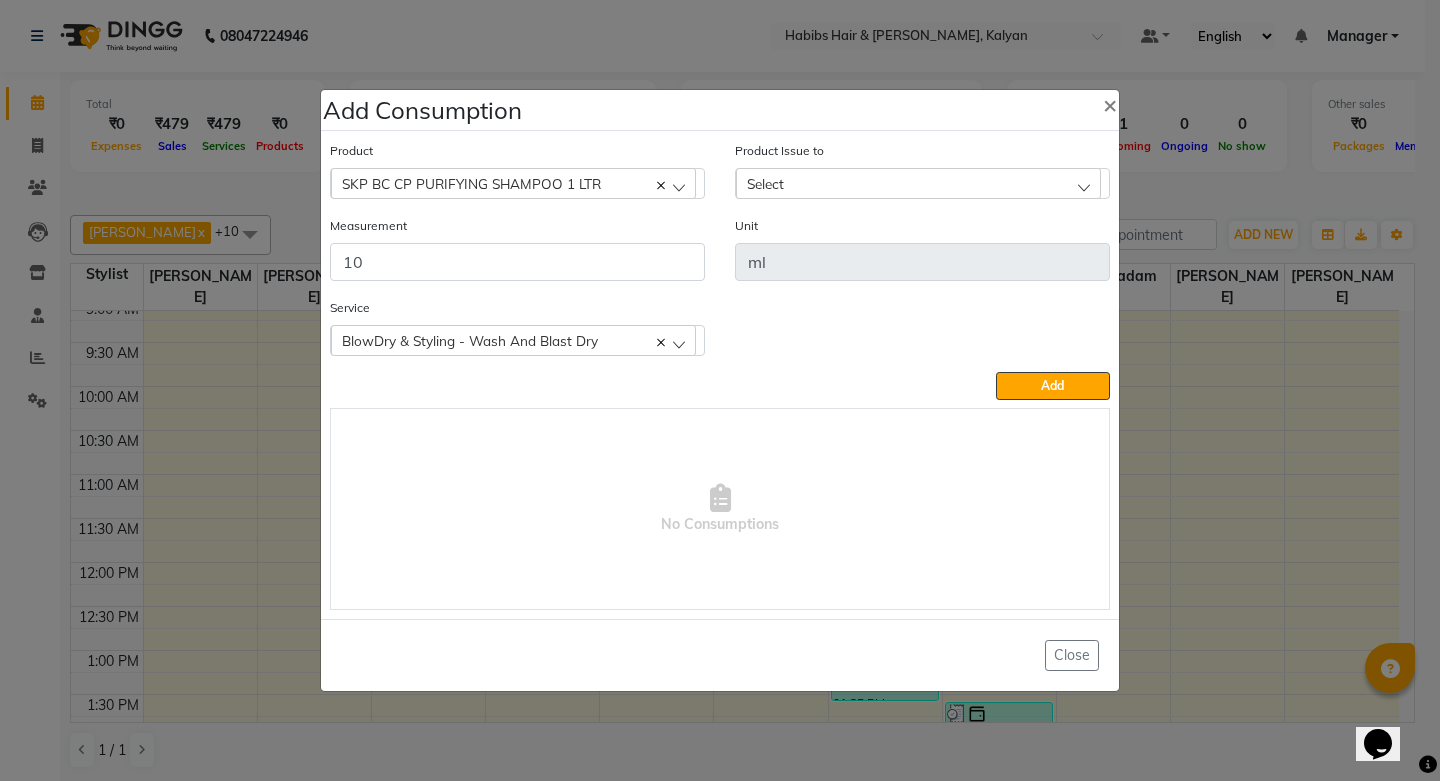 click on "Select" 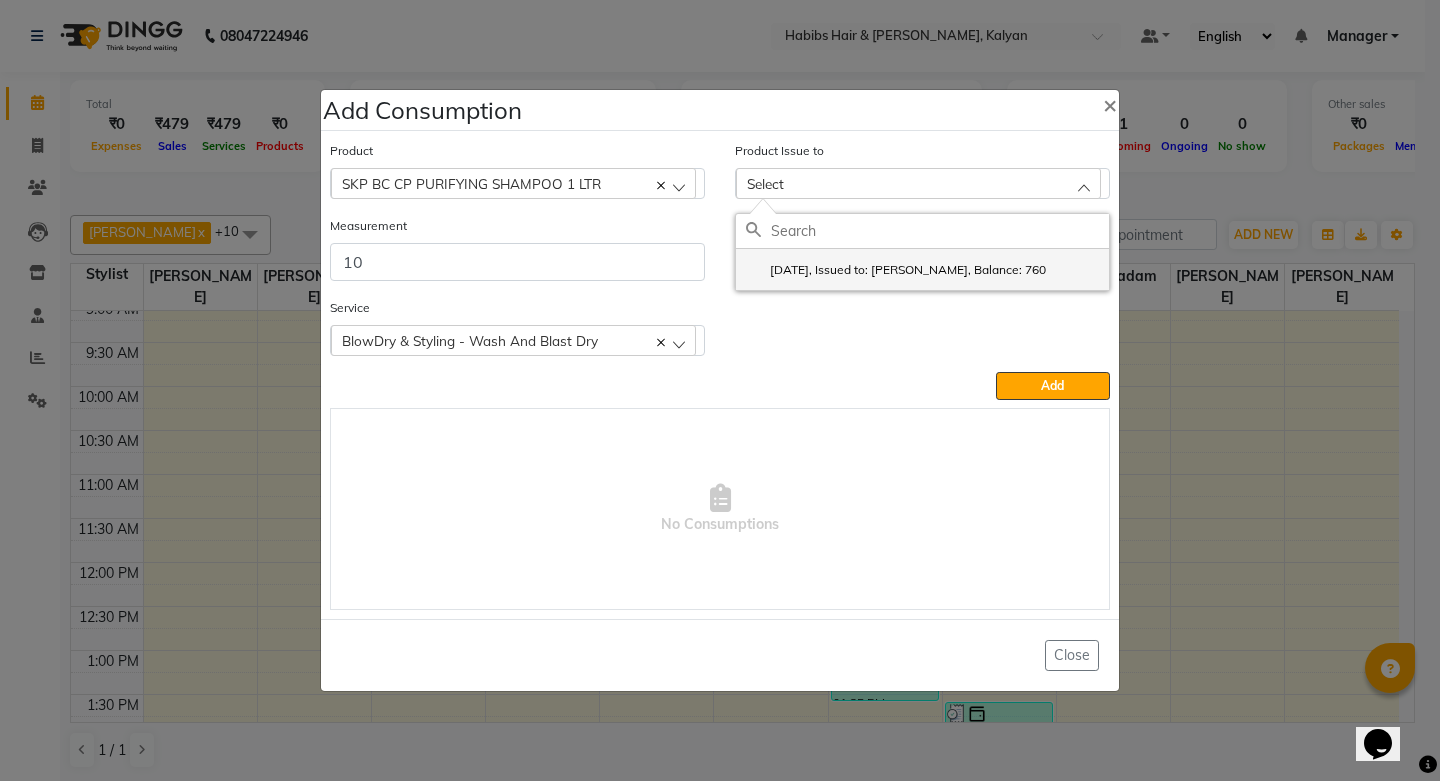 click on "2025-06-13, Issued to: SHALINI, Balance: 760" 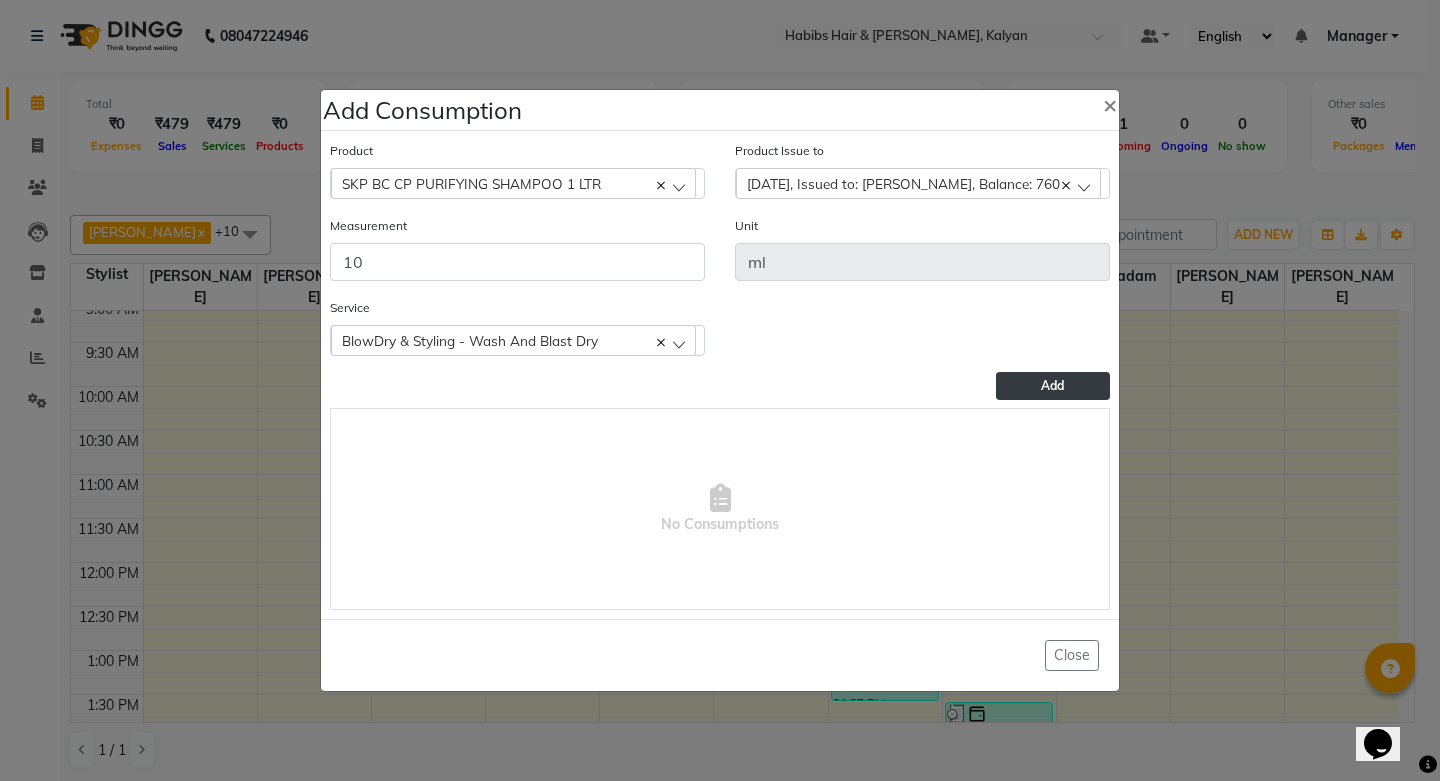 drag, startPoint x: 1021, startPoint y: 386, endPoint x: 1002, endPoint y: 383, distance: 19.235384 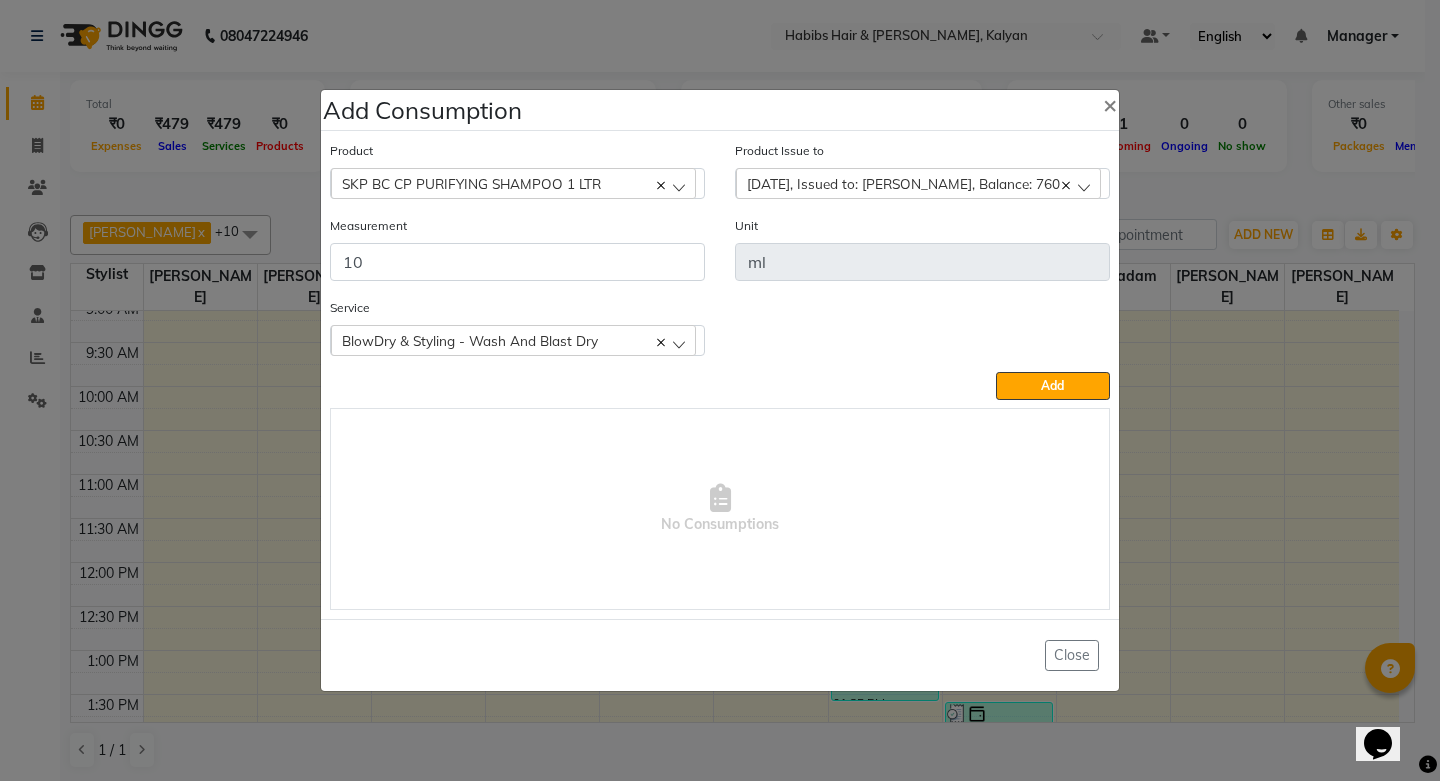 click on "Add" 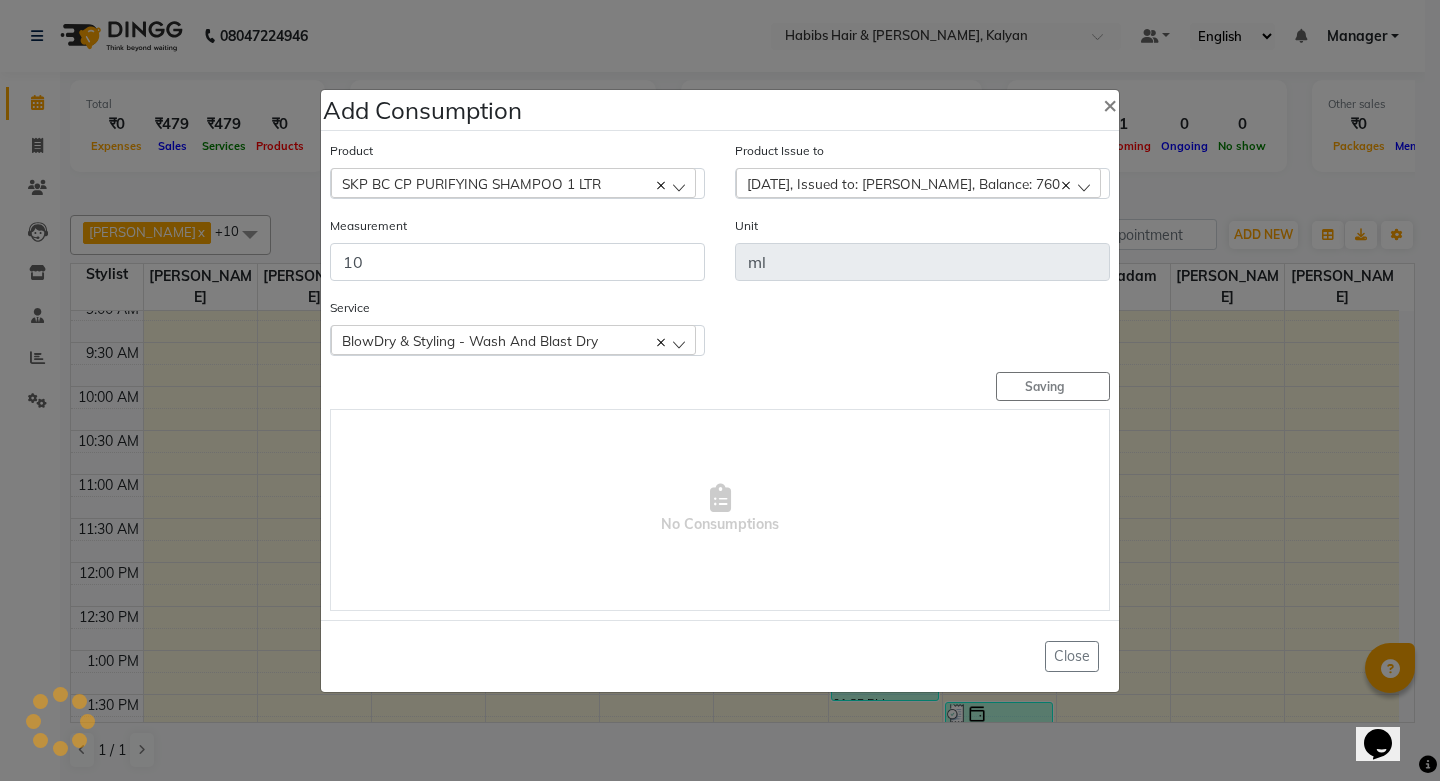 type 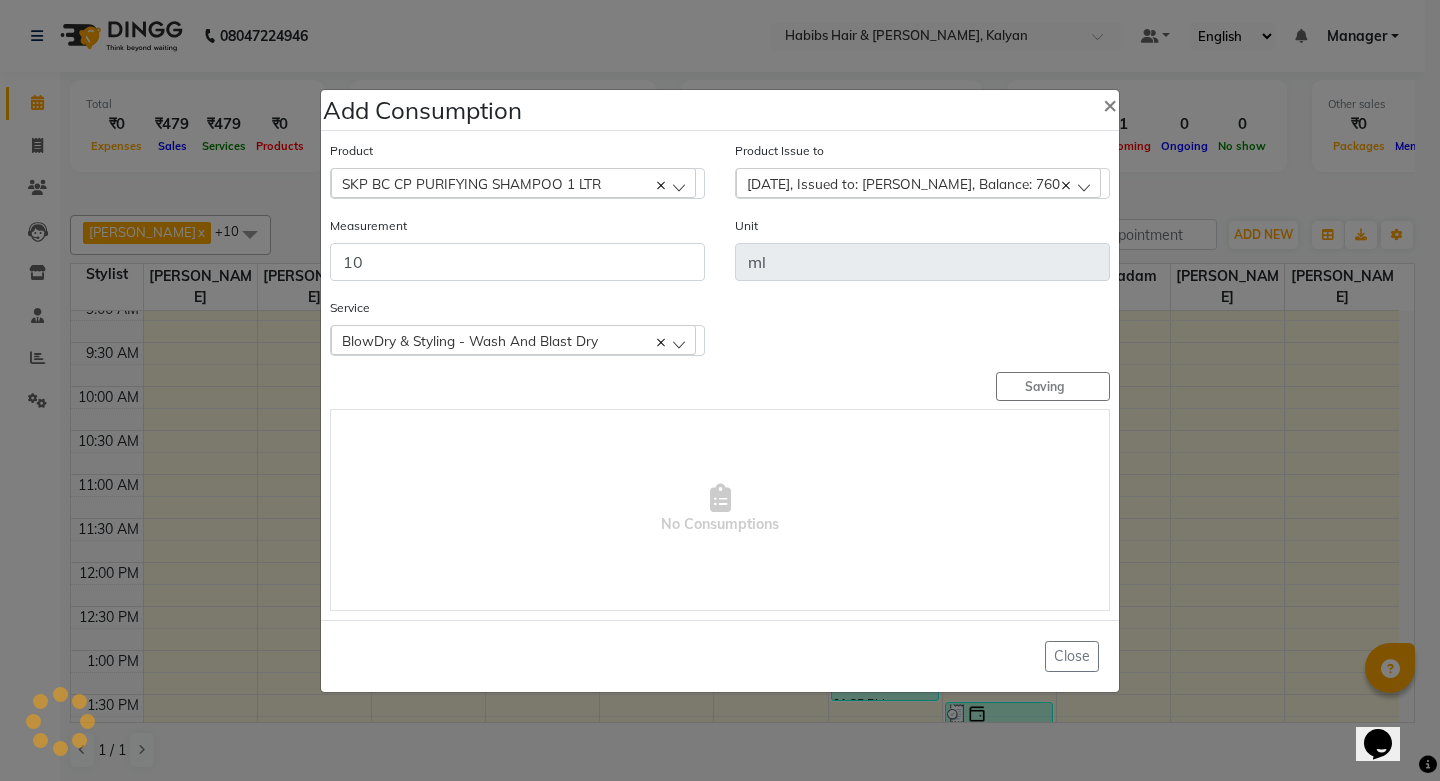 type 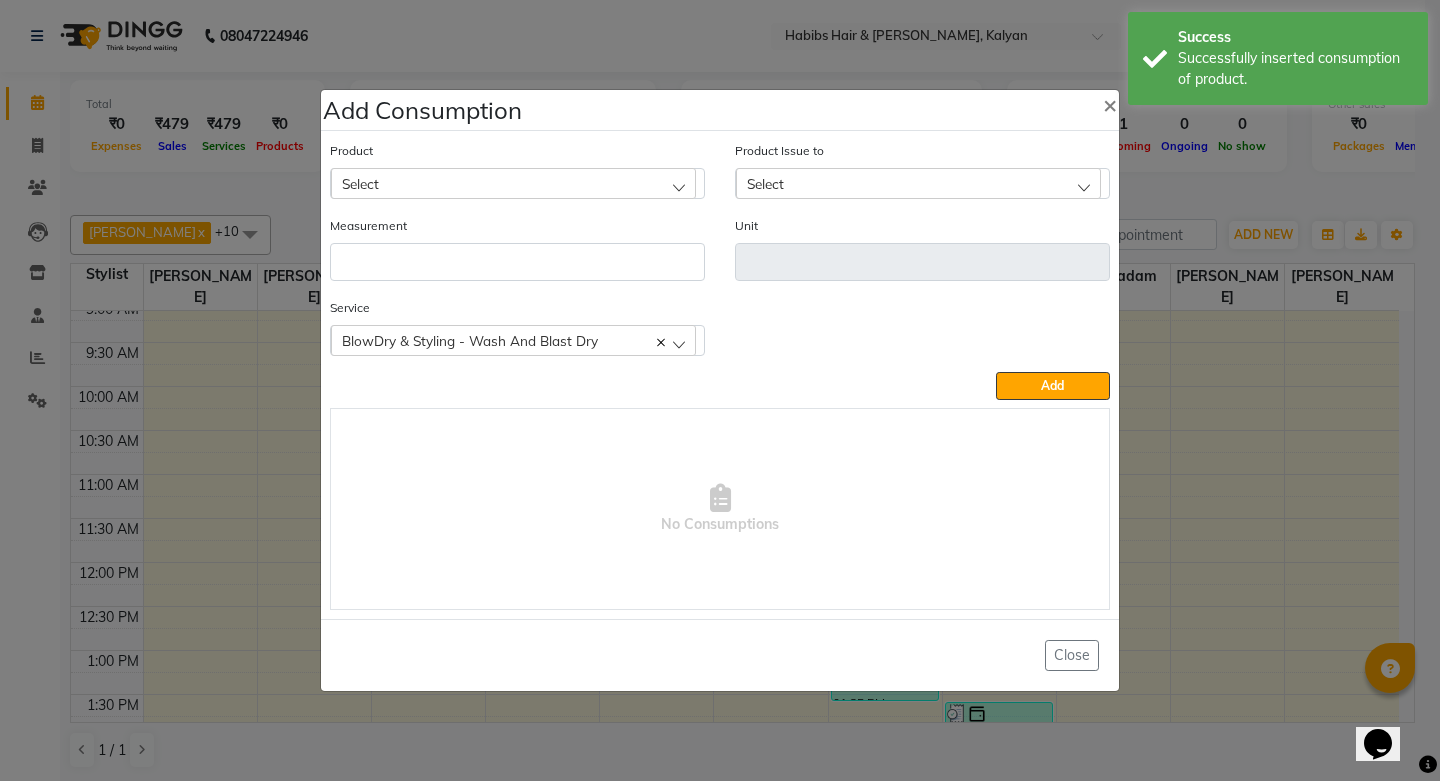 click on "Select" 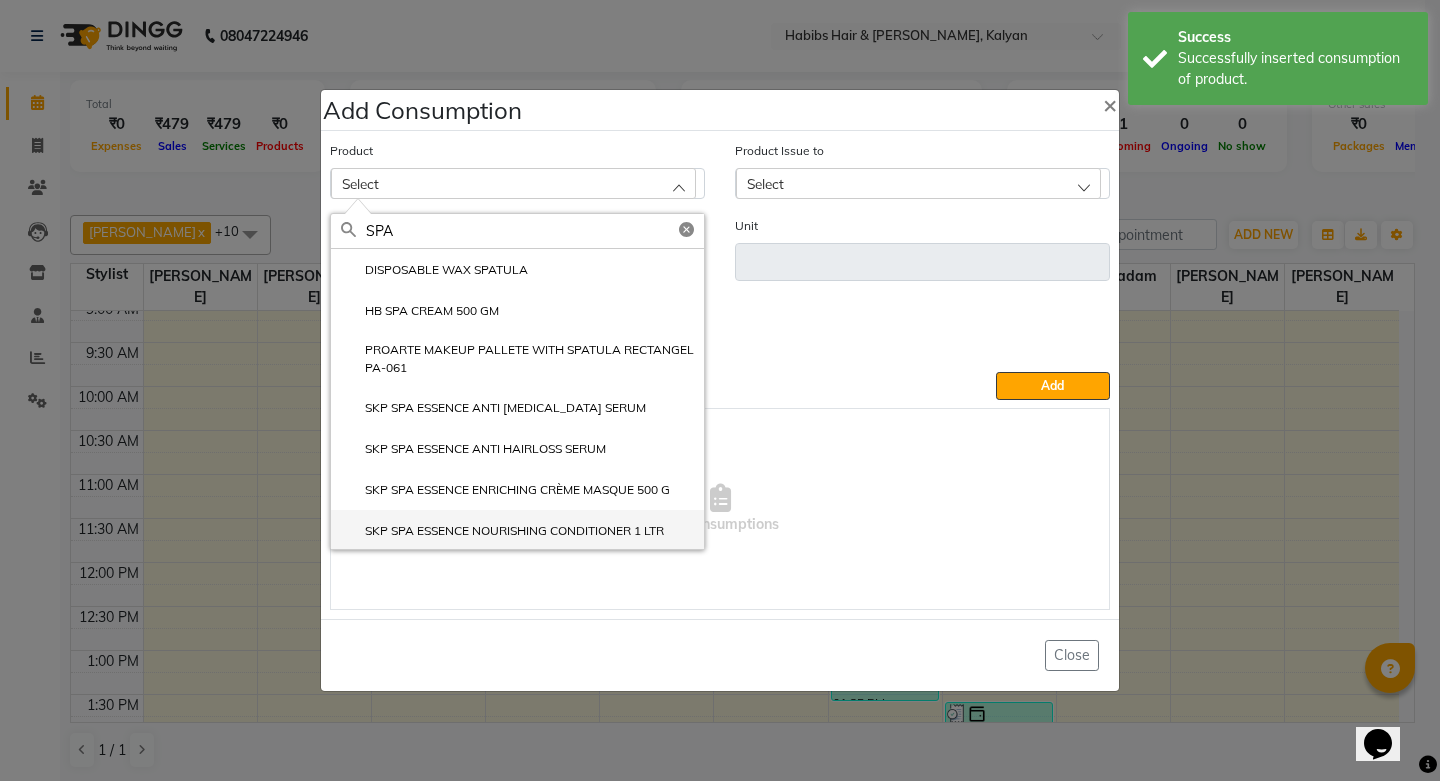 type on "SPA" 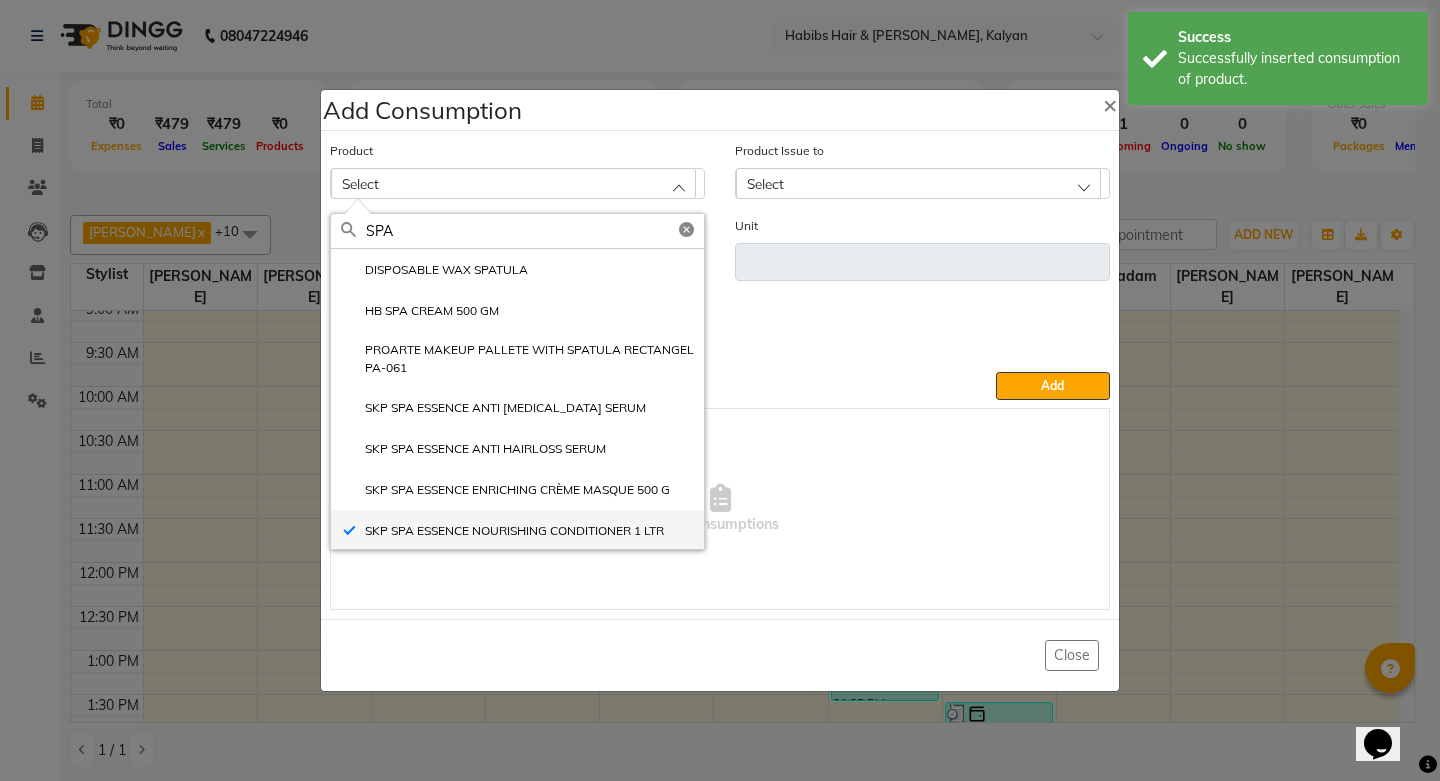 type on "ml" 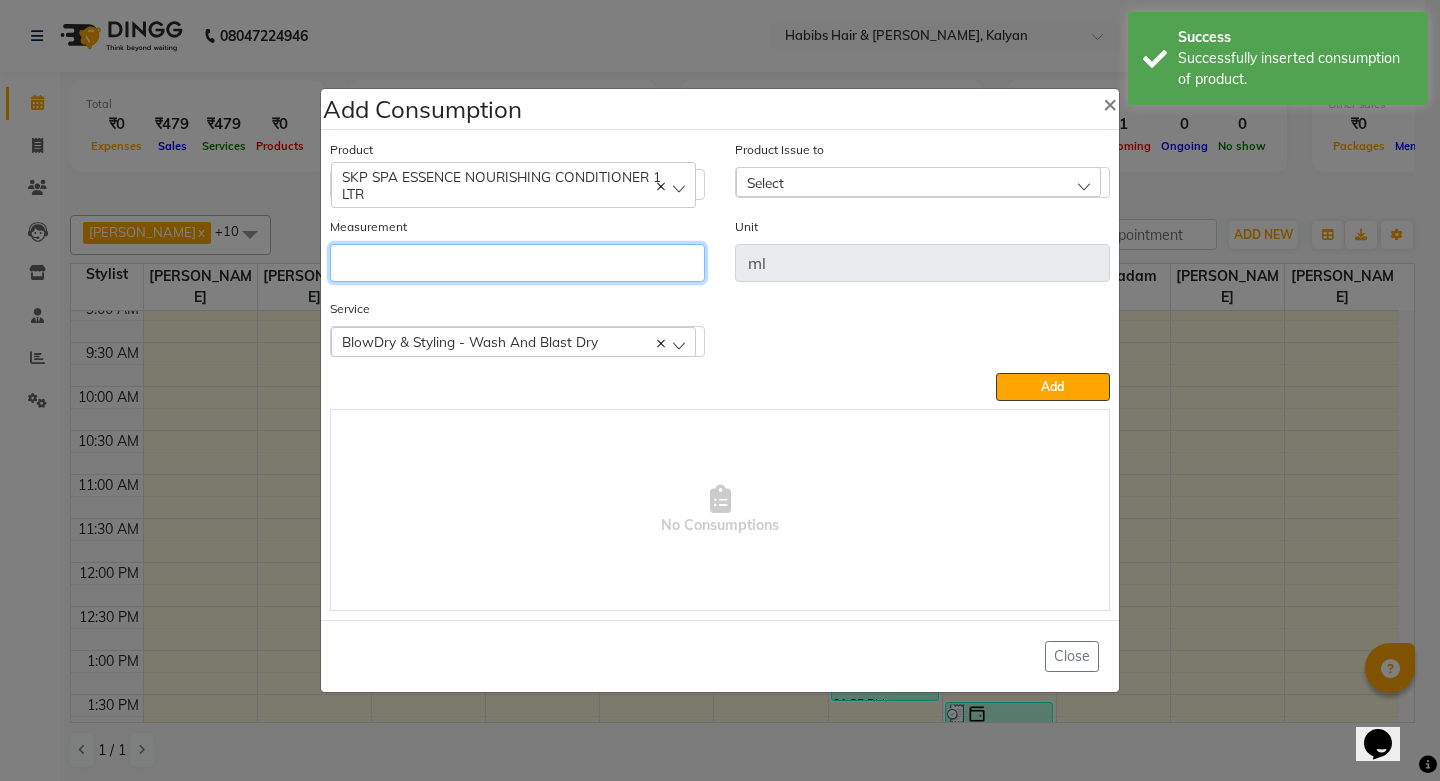 click 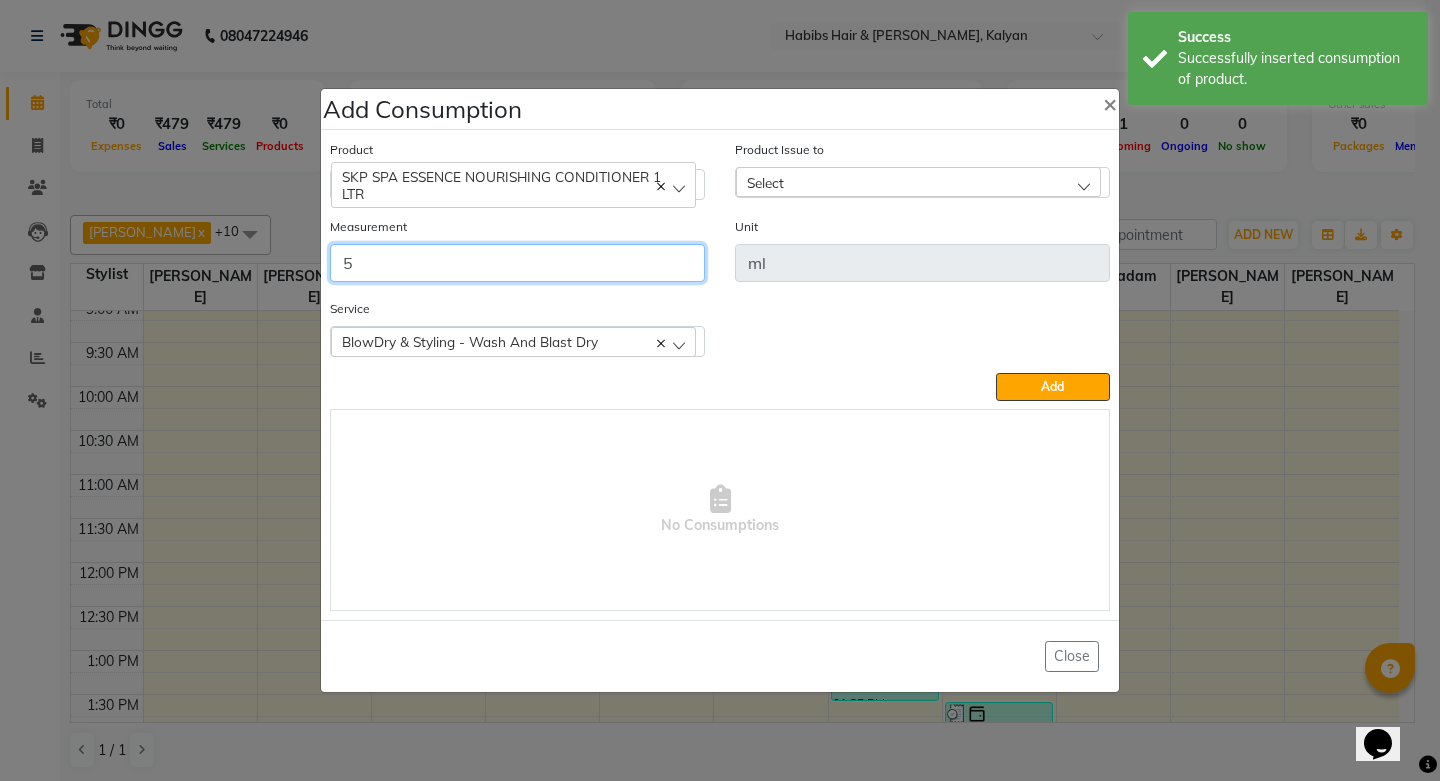 type on "5" 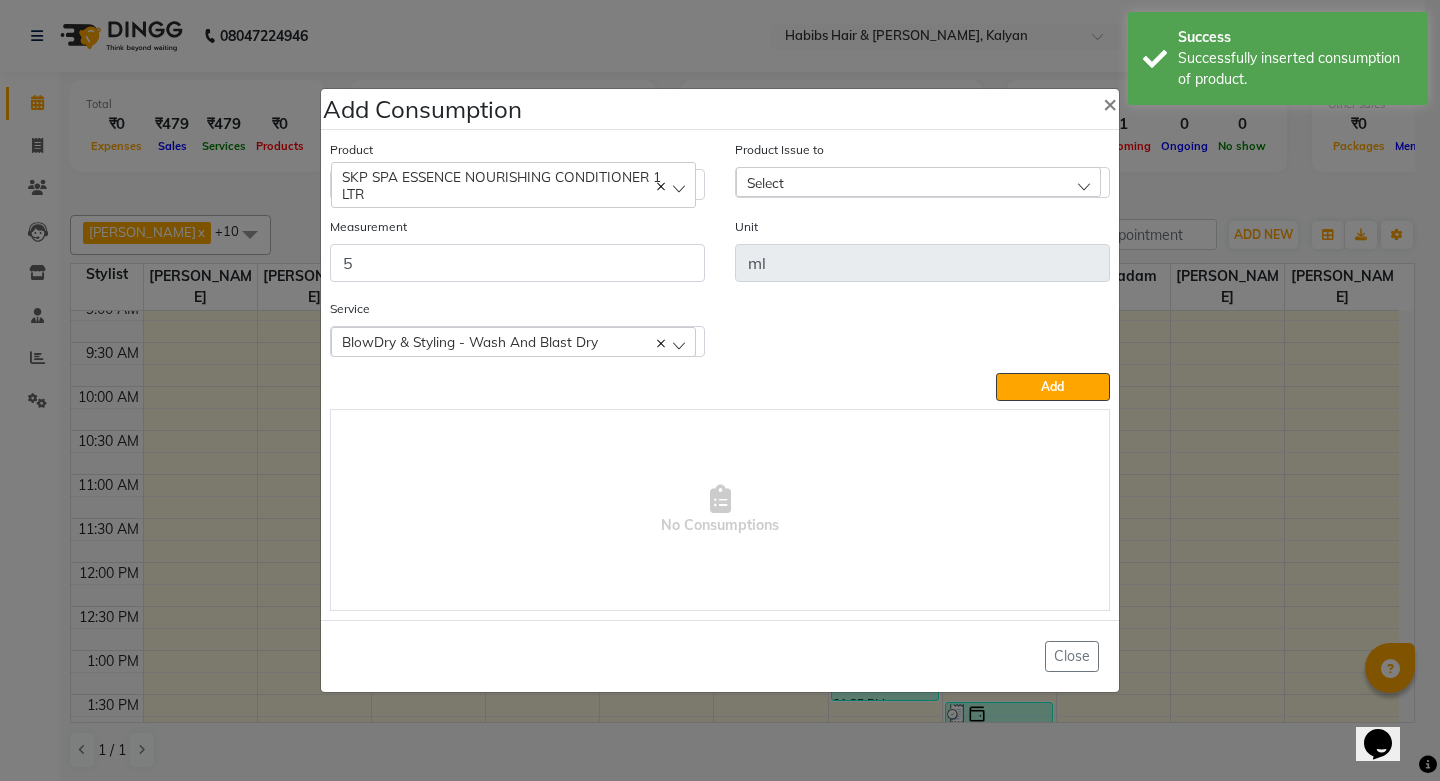 click on "Select" 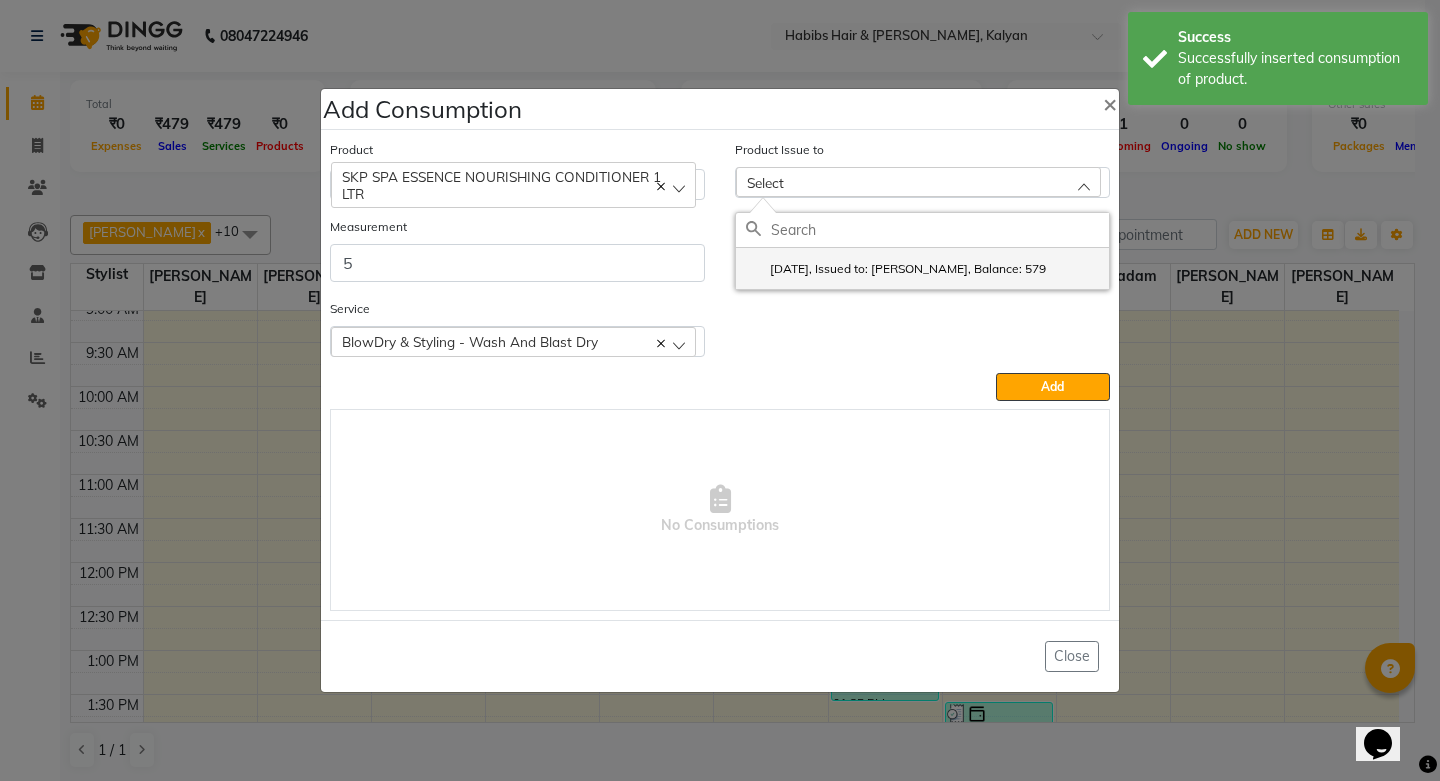 click on "2025-06-02, Issued to: SHALINI, Balance: 579" 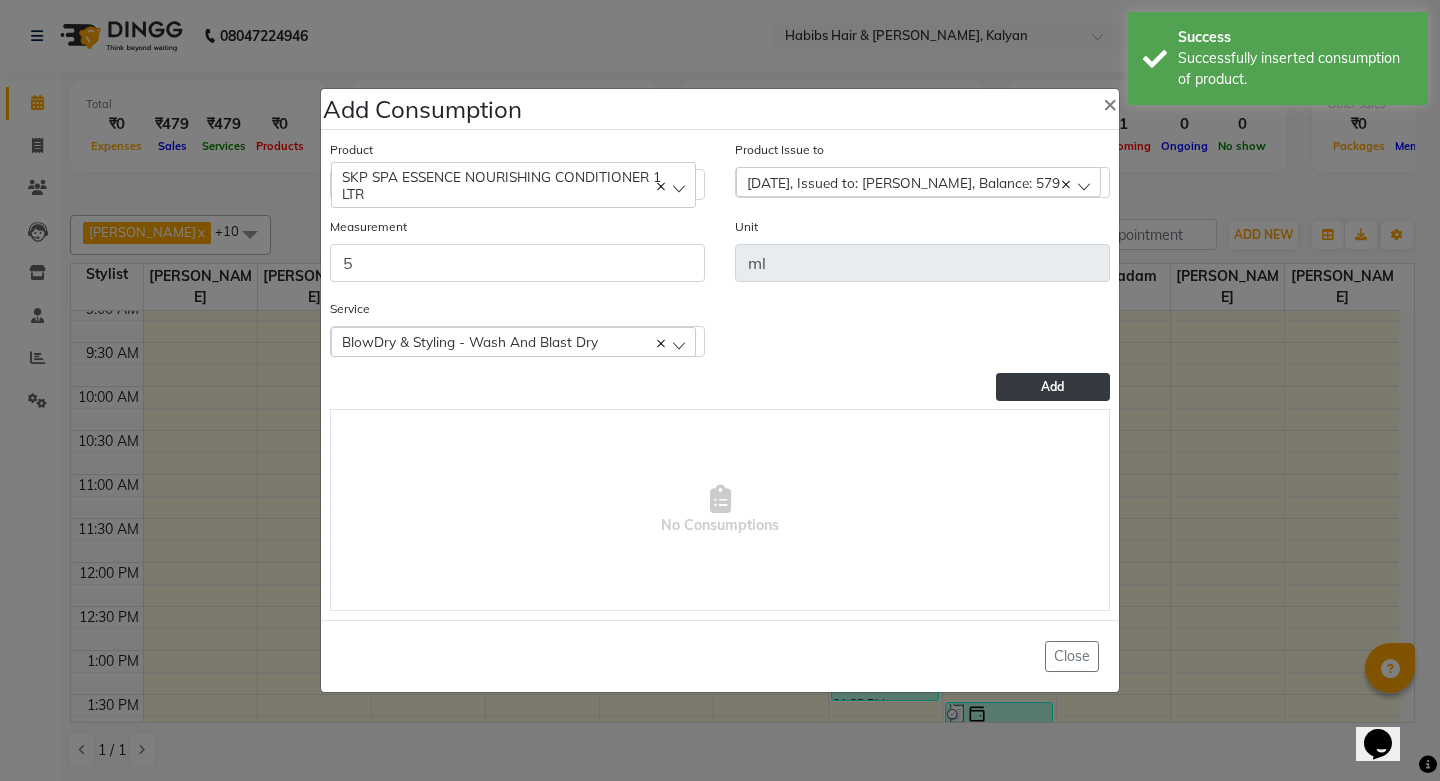 click on "Add" 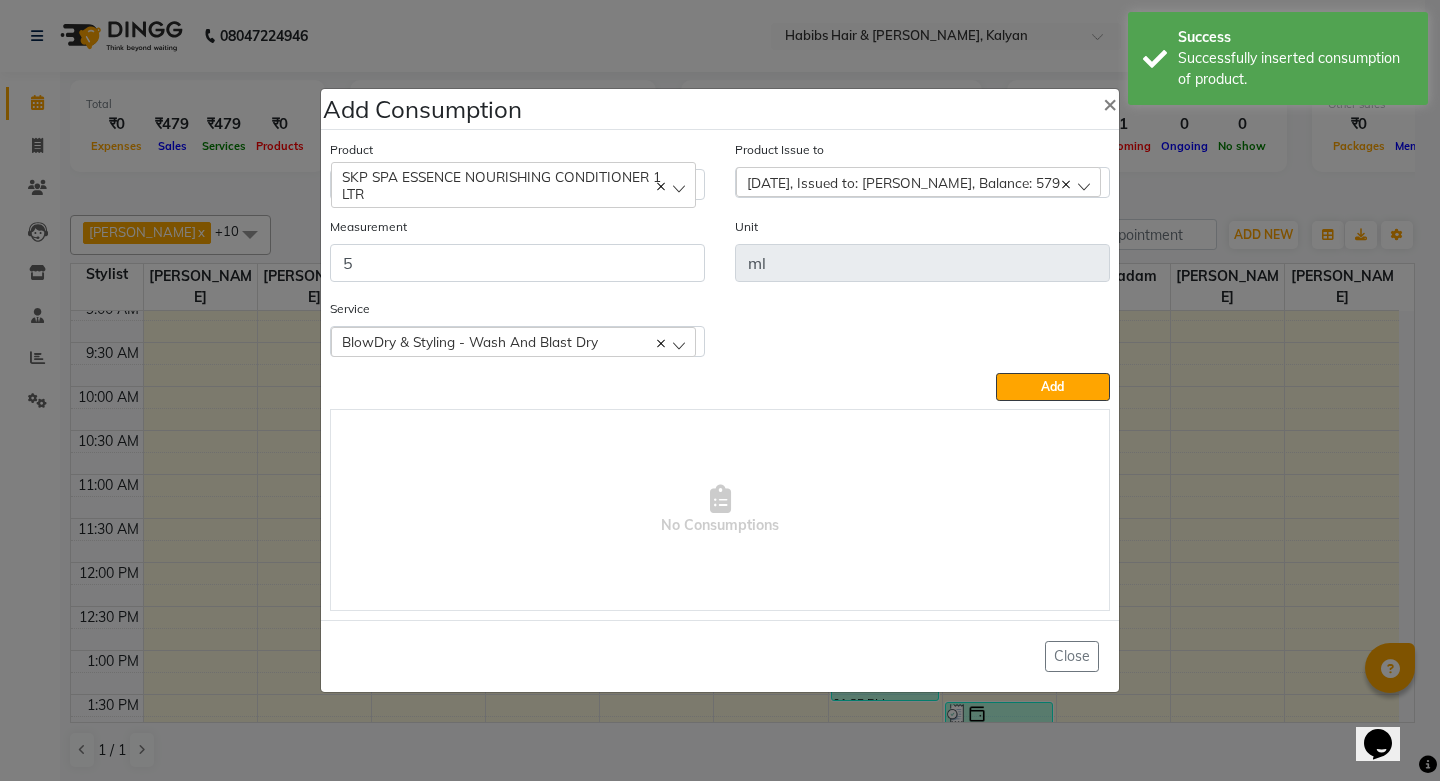 type 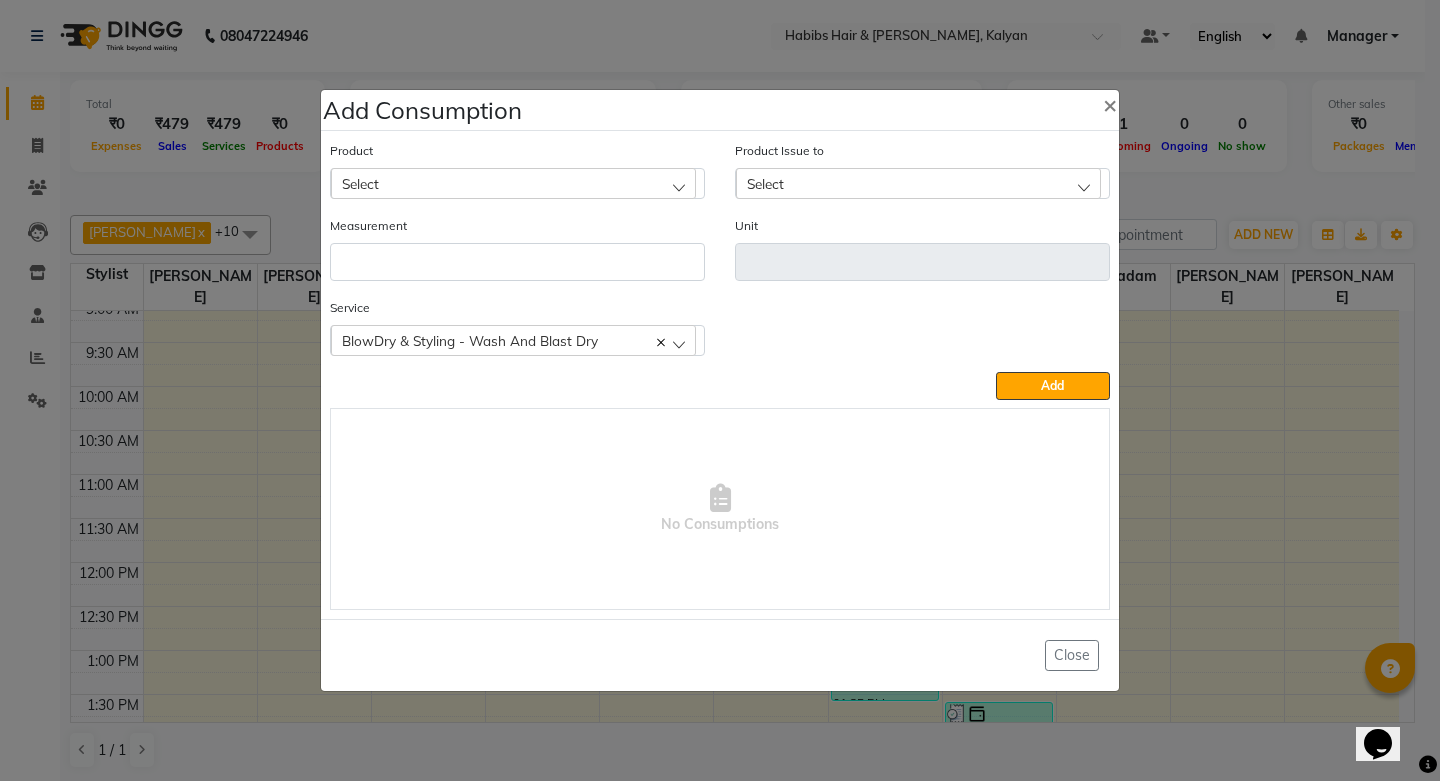 click on "Select" 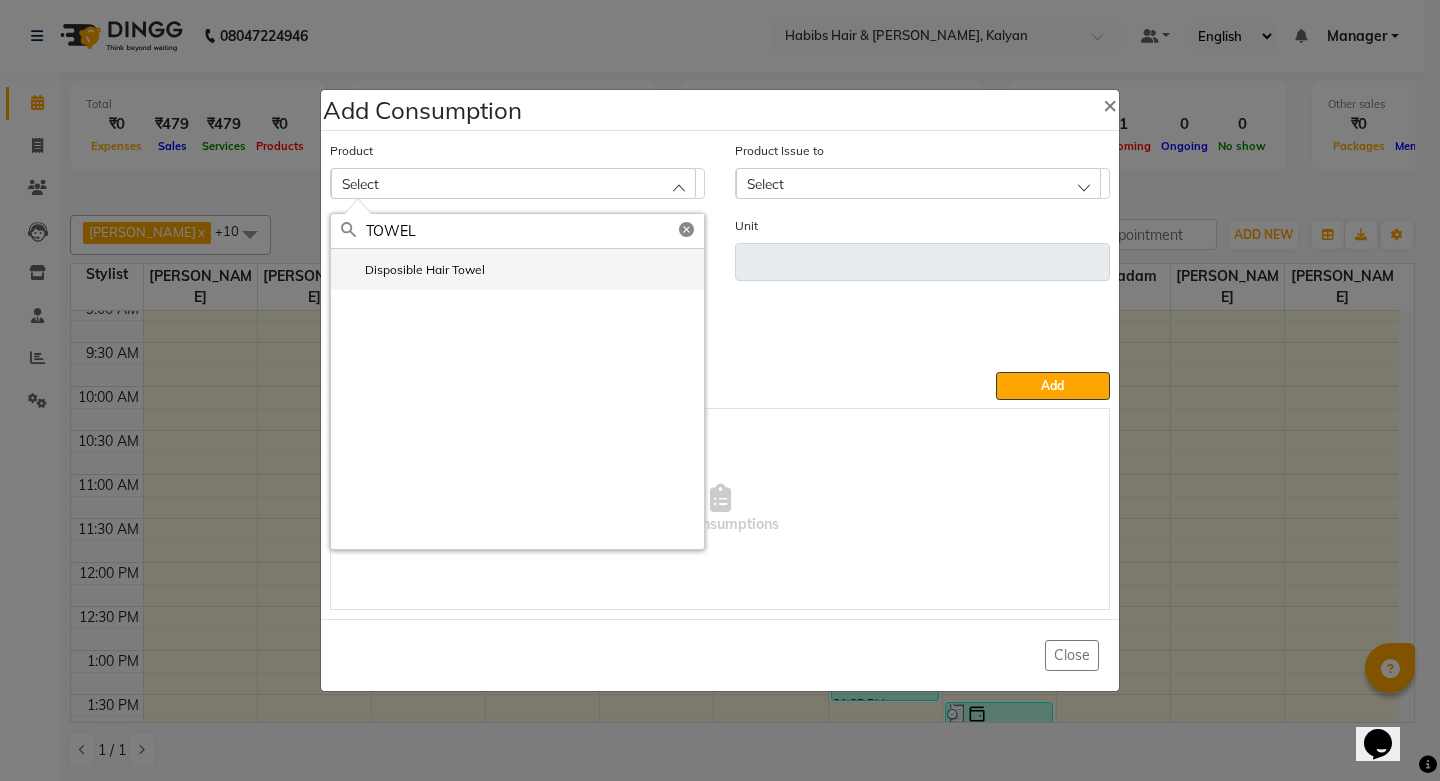 type on "TOWEL" 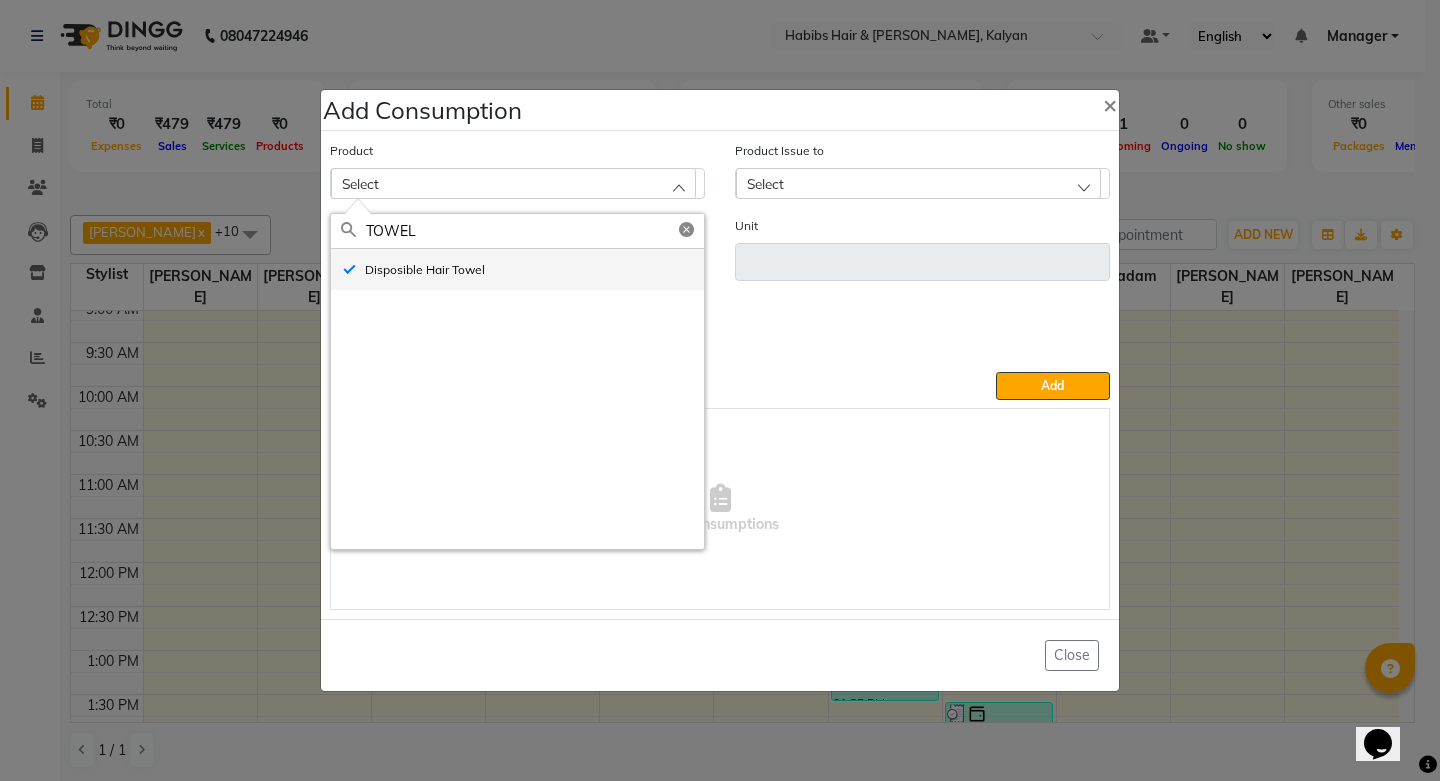 type on "pc" 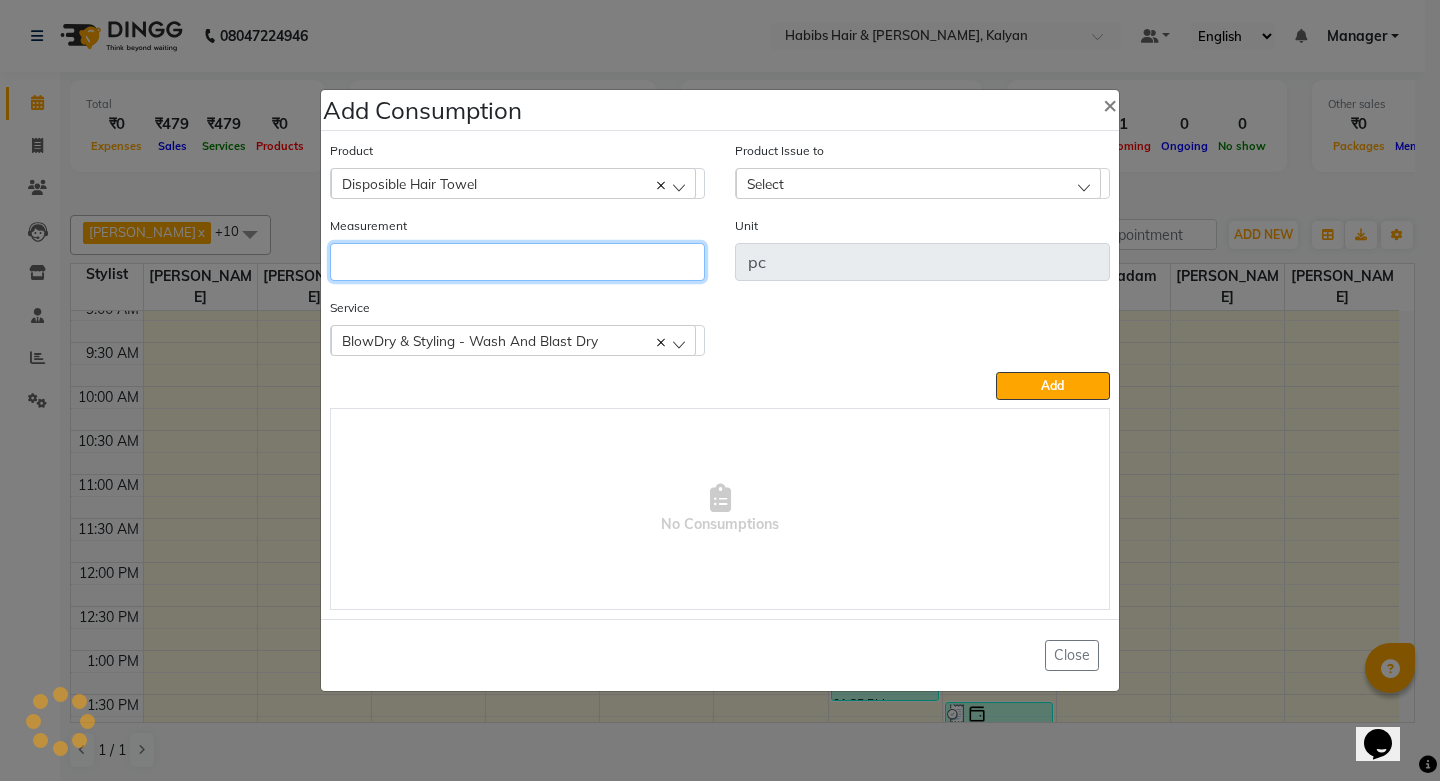 click 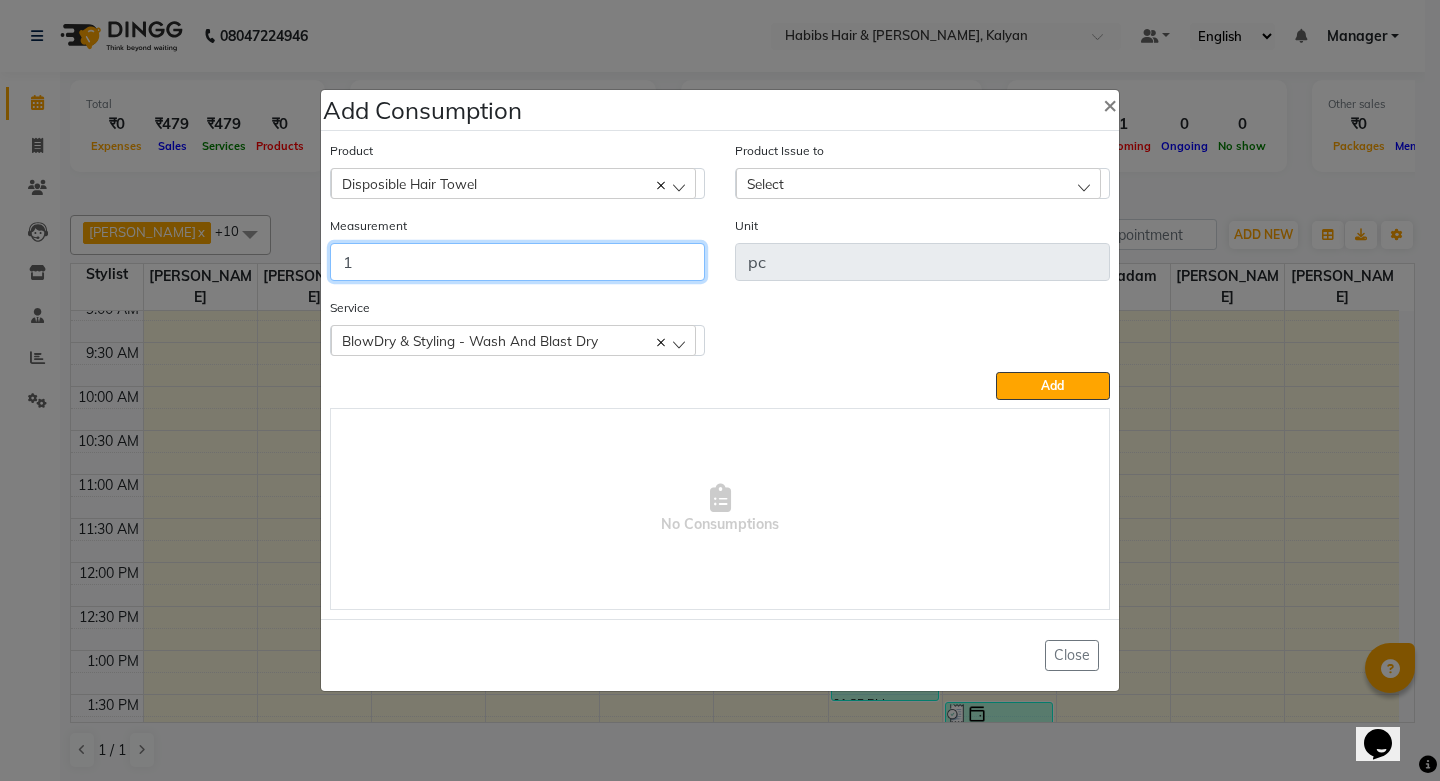 type on "1" 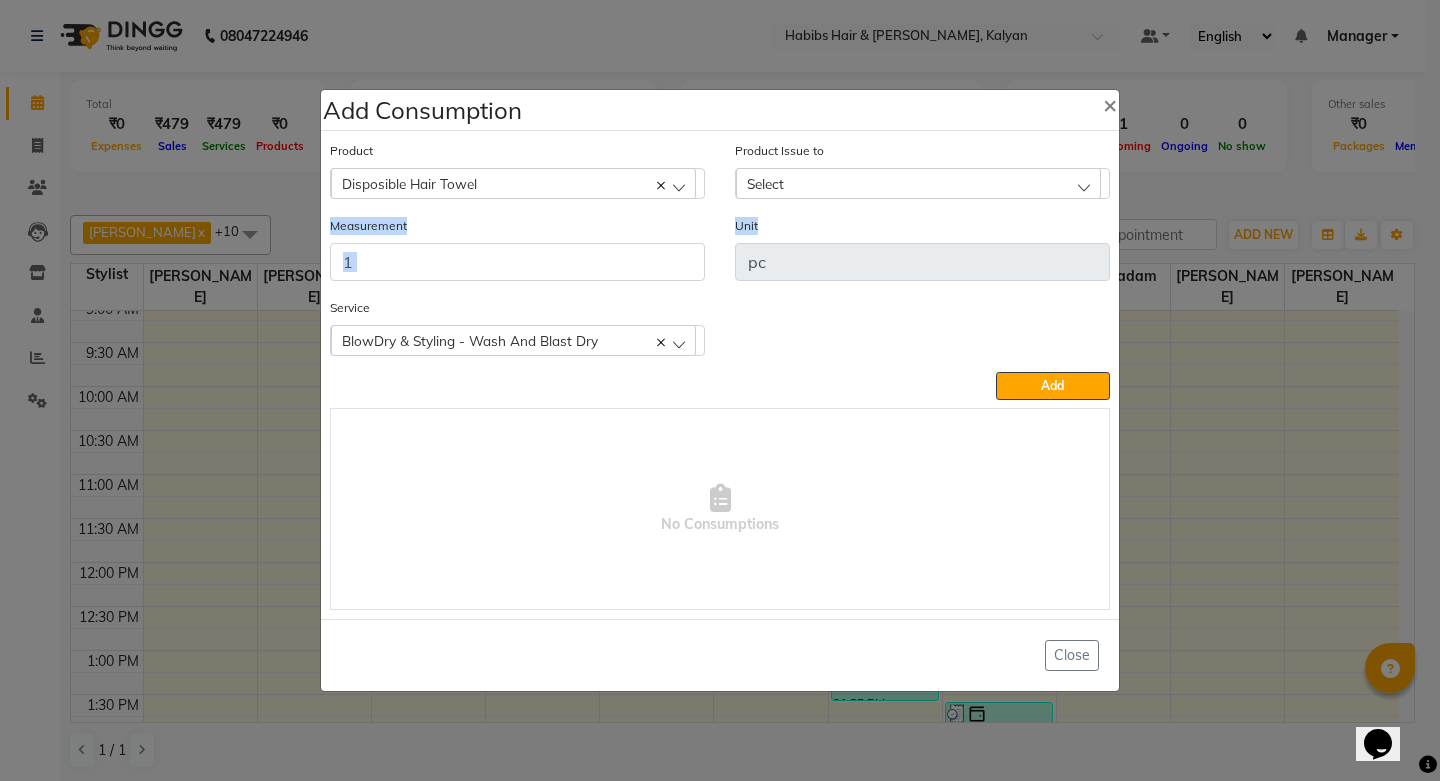 click on "Product  Disposible Hair Towel  001 BANANA POWDER 10GM Product Issue to Select 2025-06-29, Issued to: SHALINI, Balance: 36 Measurement 1 Unit pc Service  BlowDry & Styling - Wash And Blast Dry  BlowDry & Styling - Wash And Blast Dry  Add   No Consumptions" 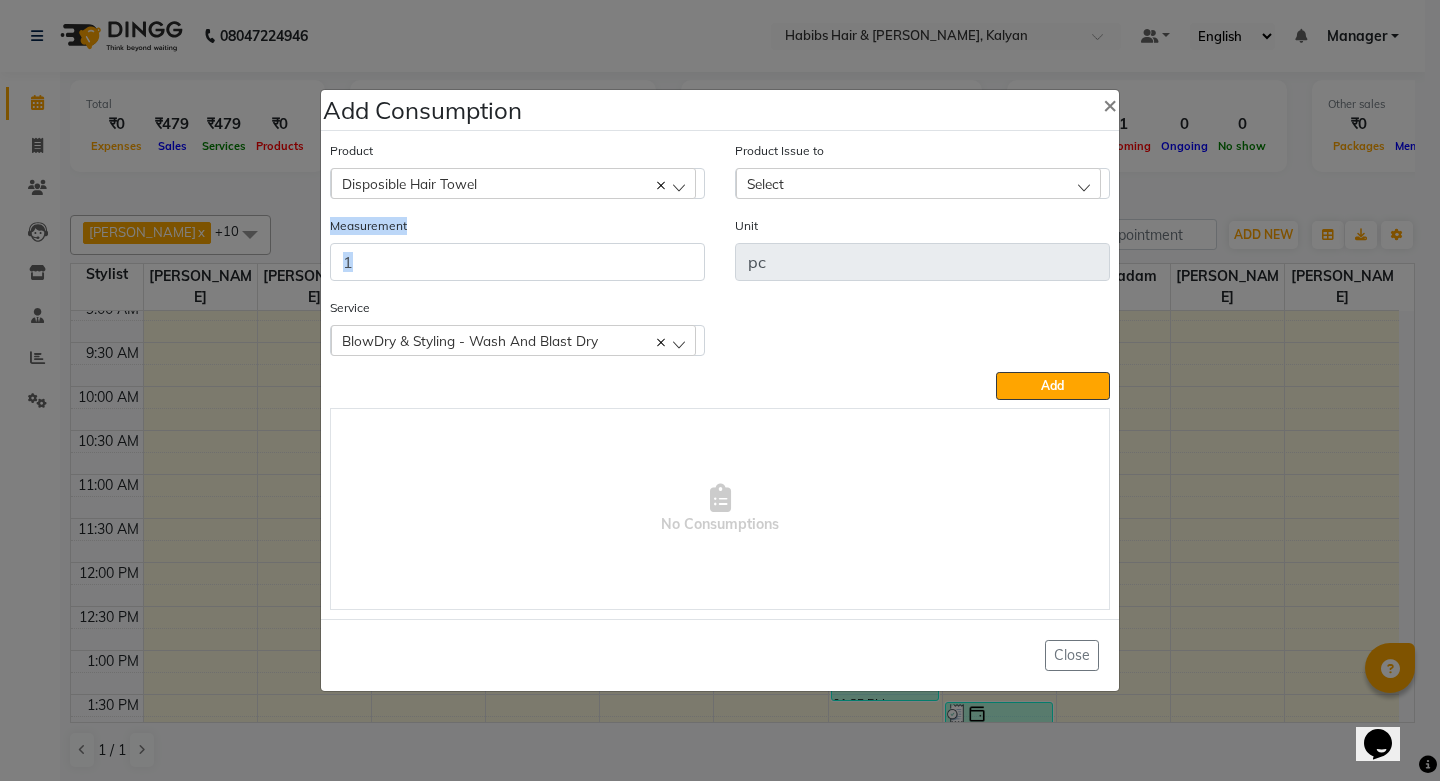 click on "Select" 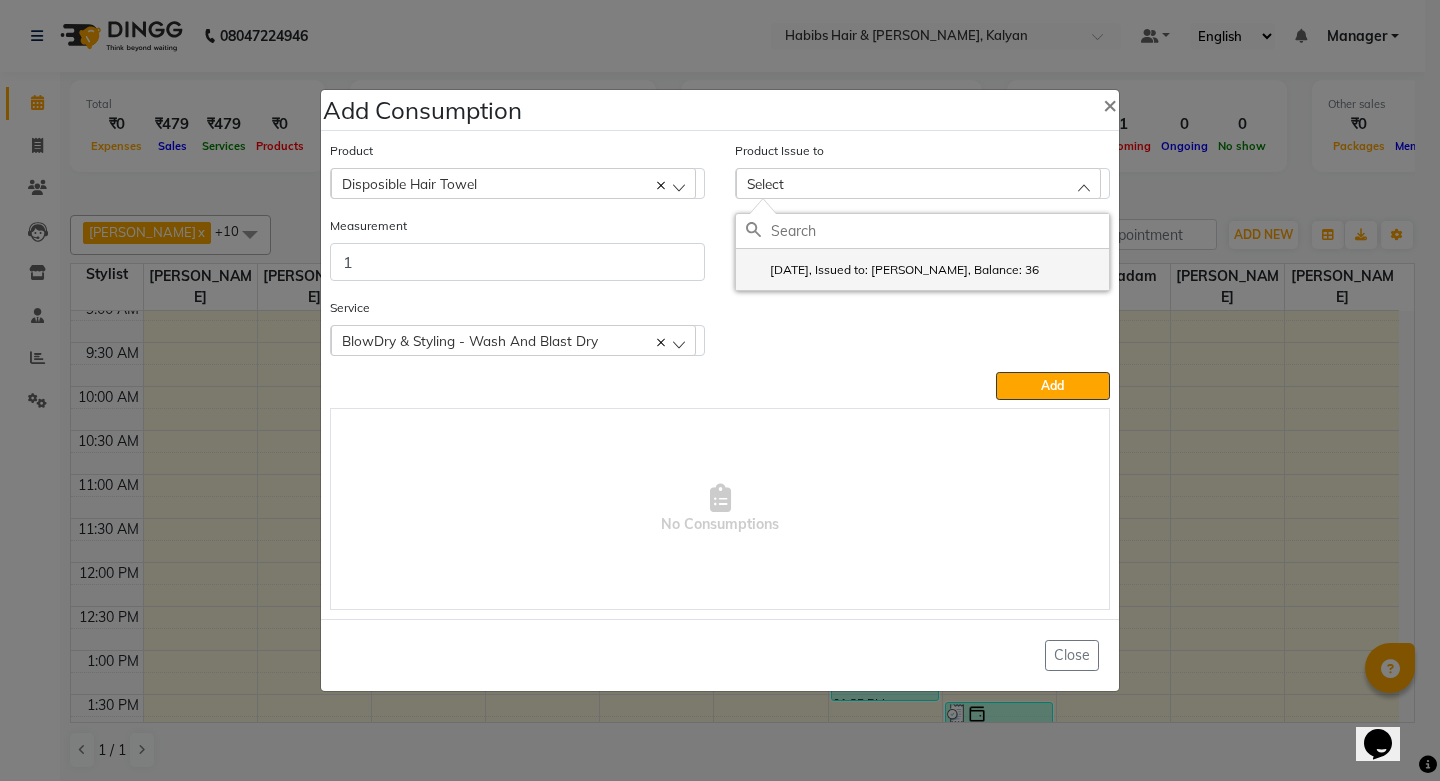 click on "2025-06-29, Issued to: SHALINI, Balance: 36" 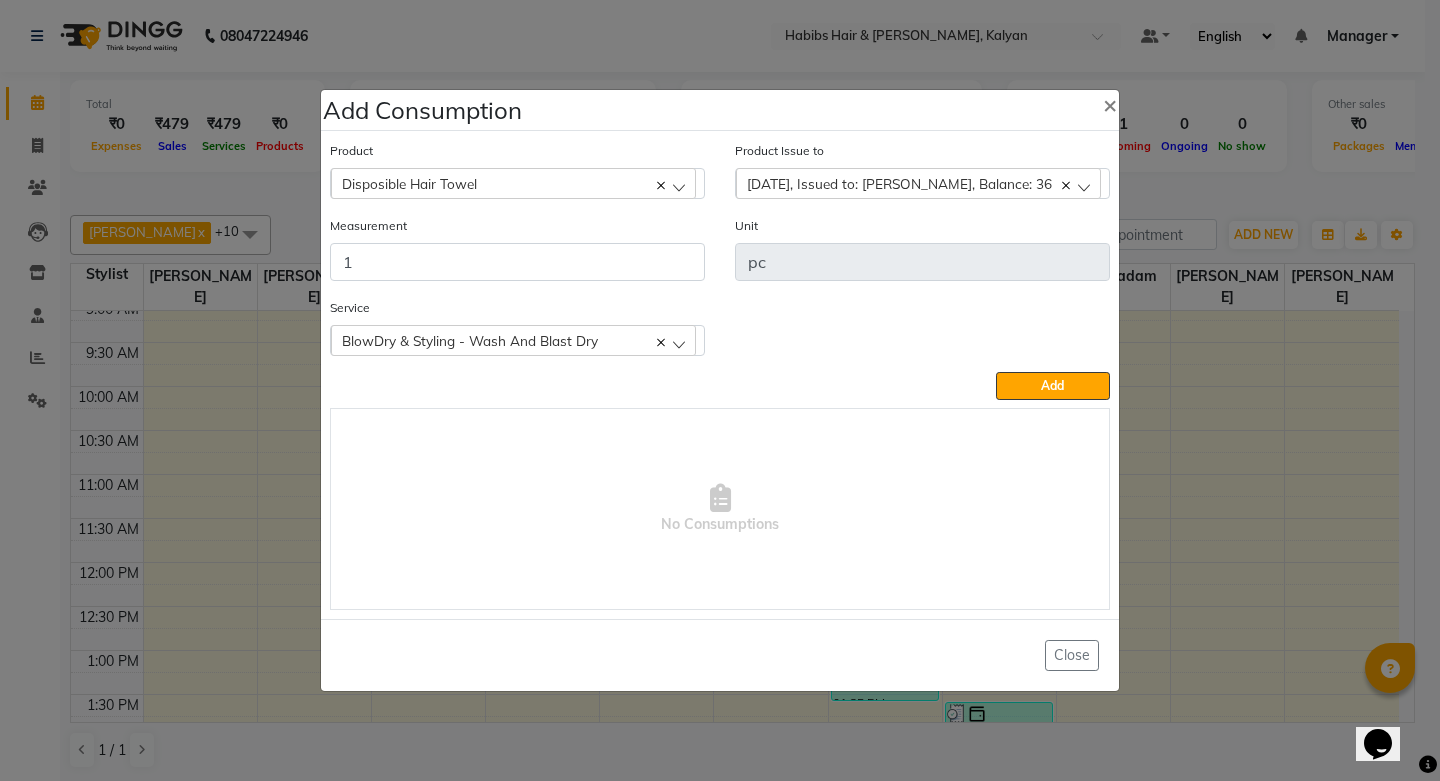 click on "Add" 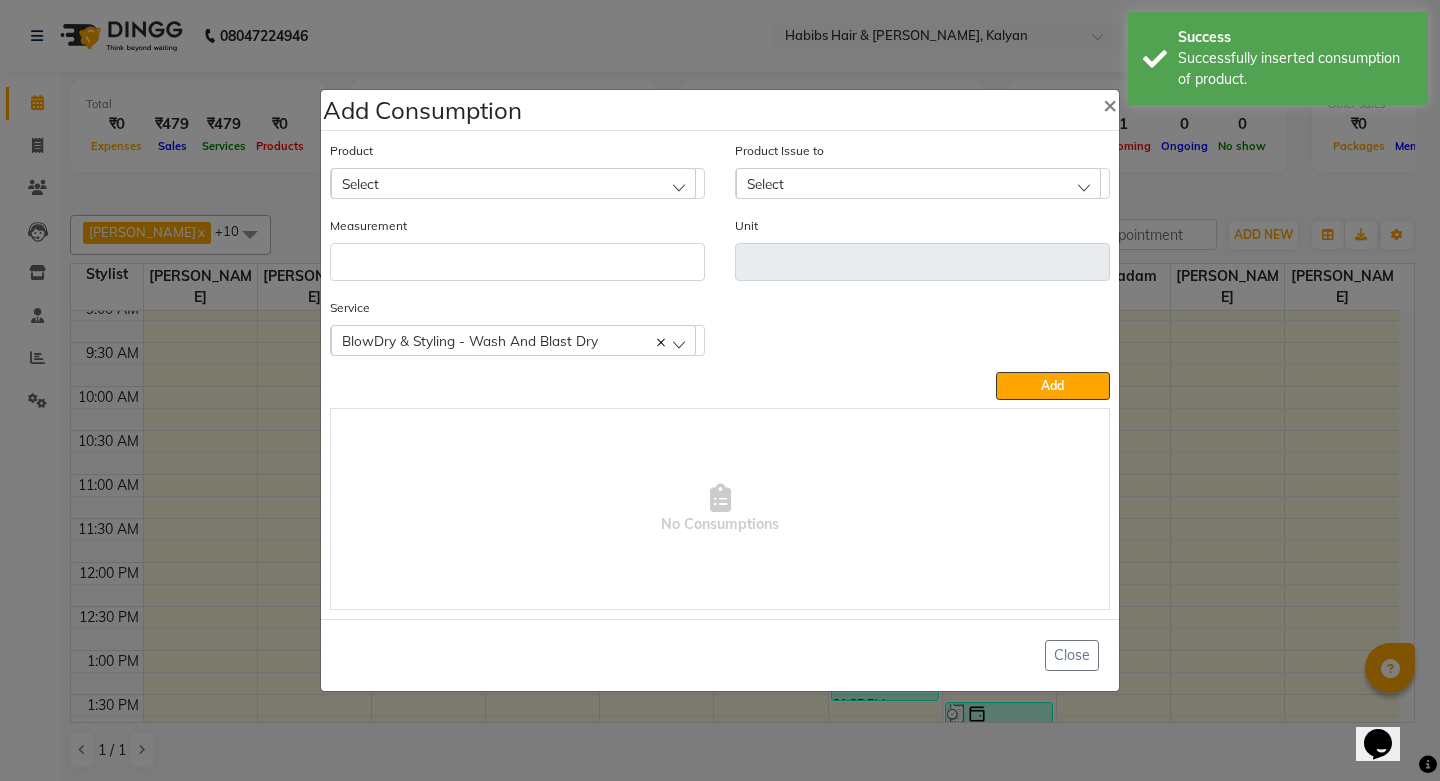 click on "Select" 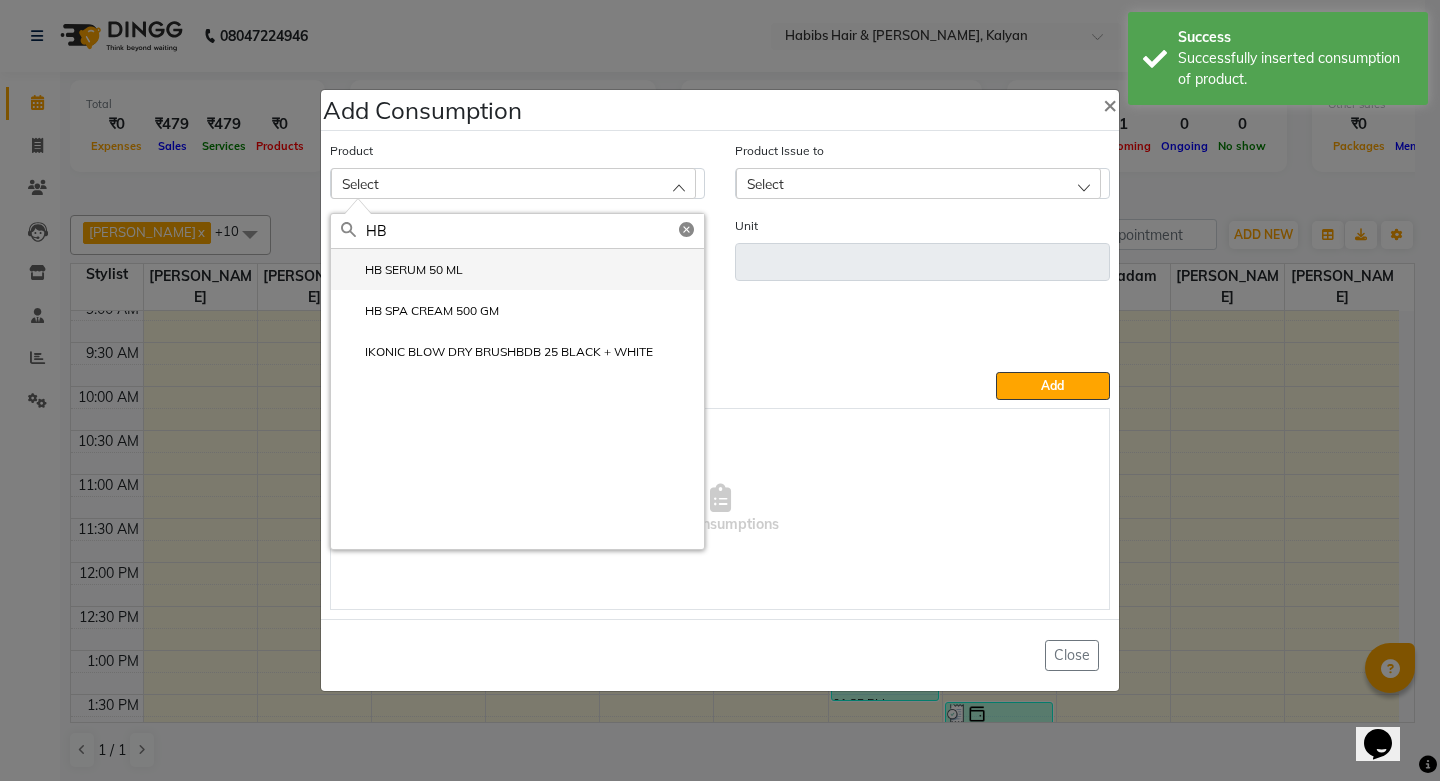 type on "HB" 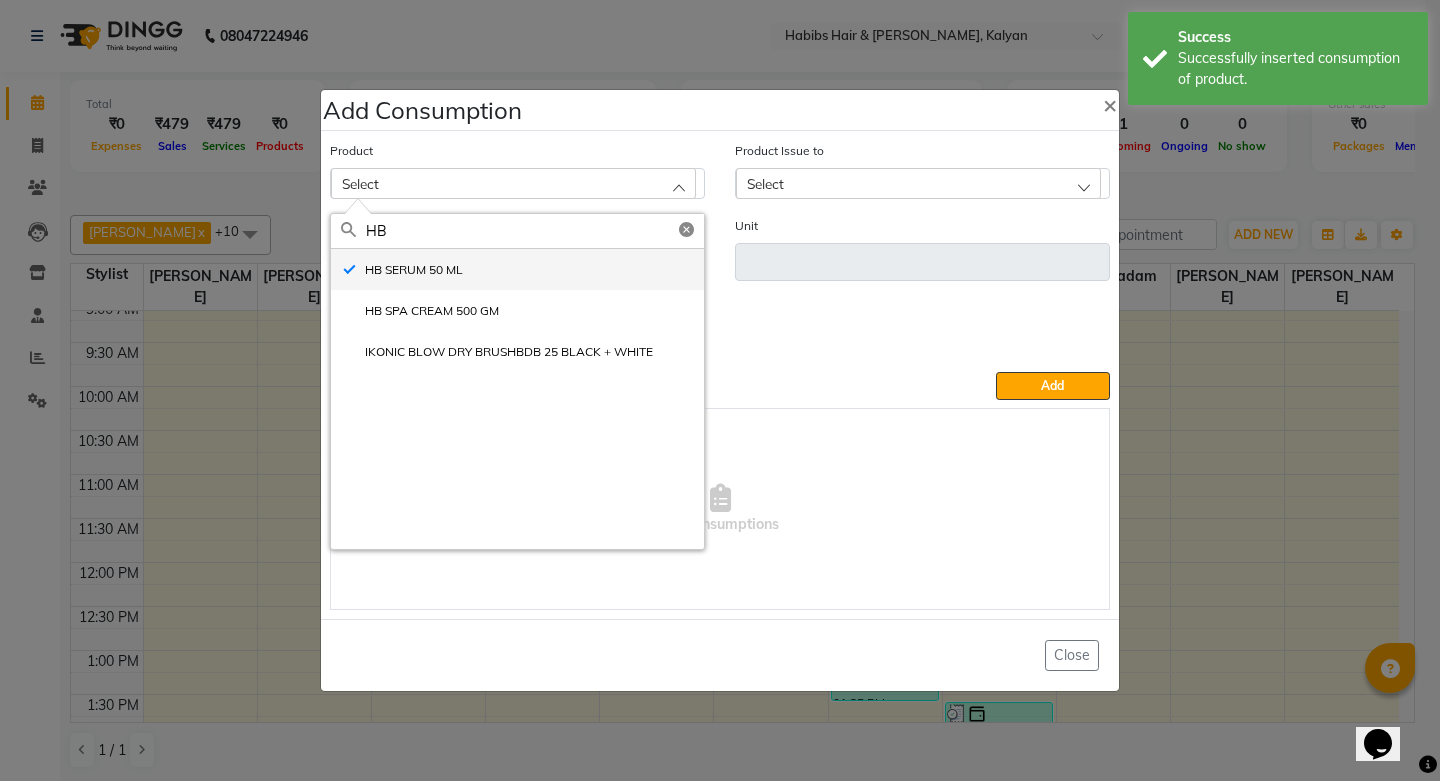 type on "ML" 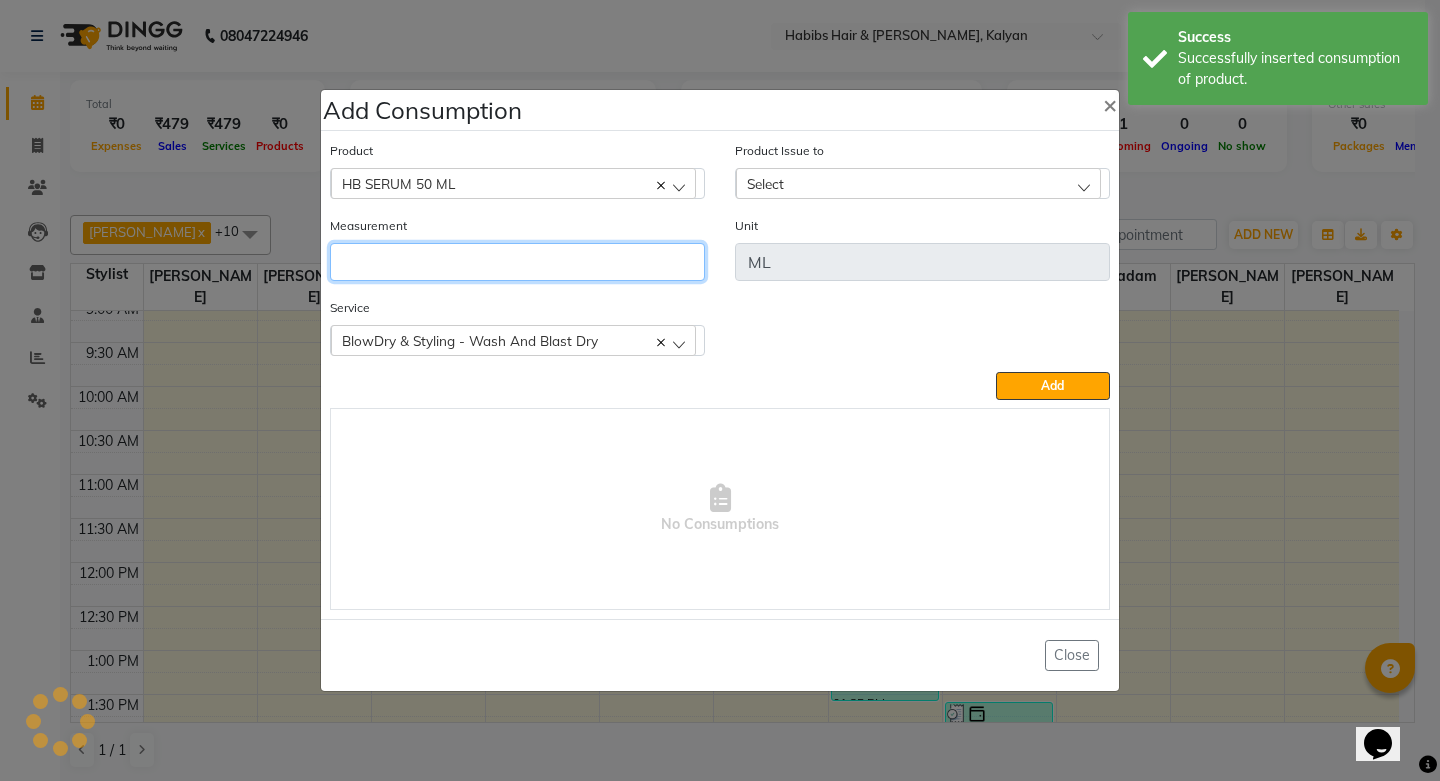 click 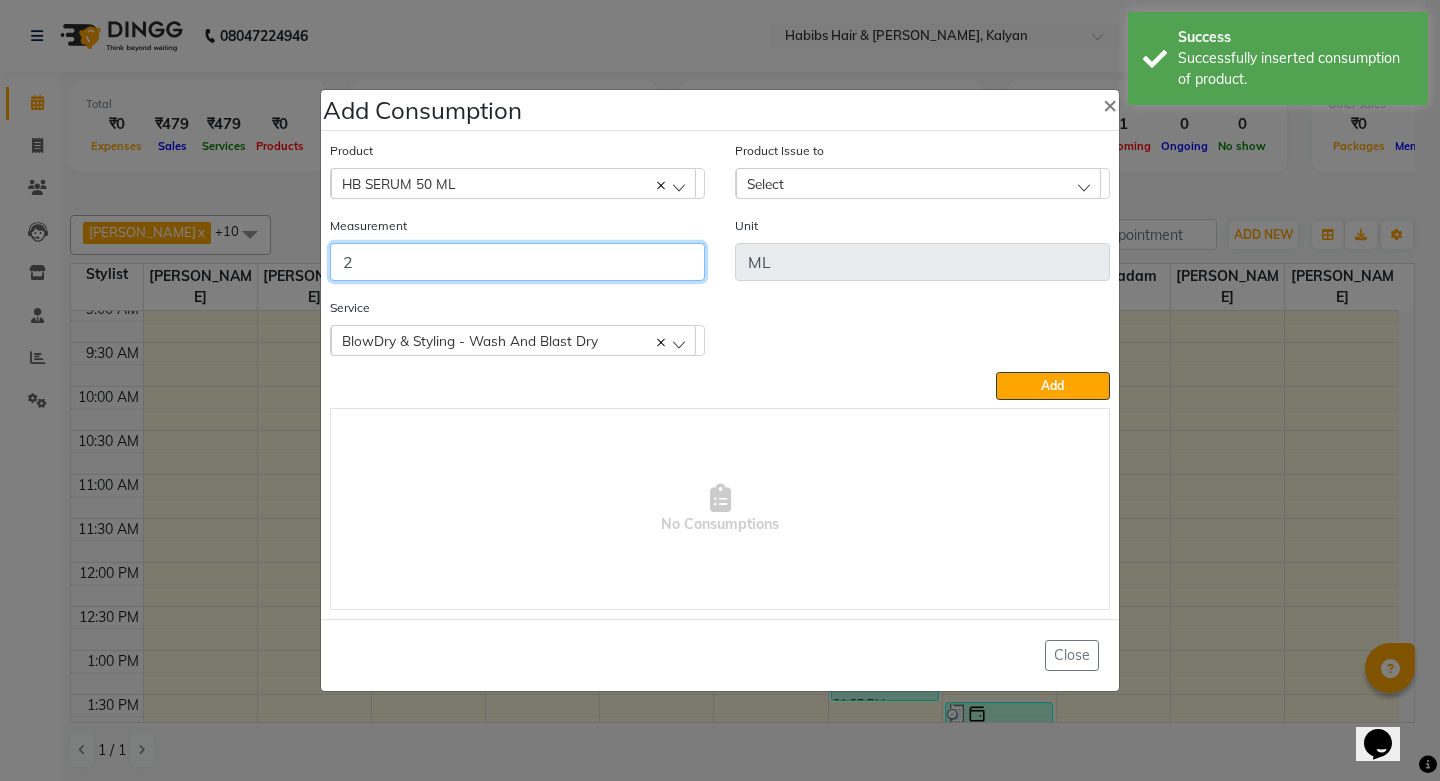 type on "2" 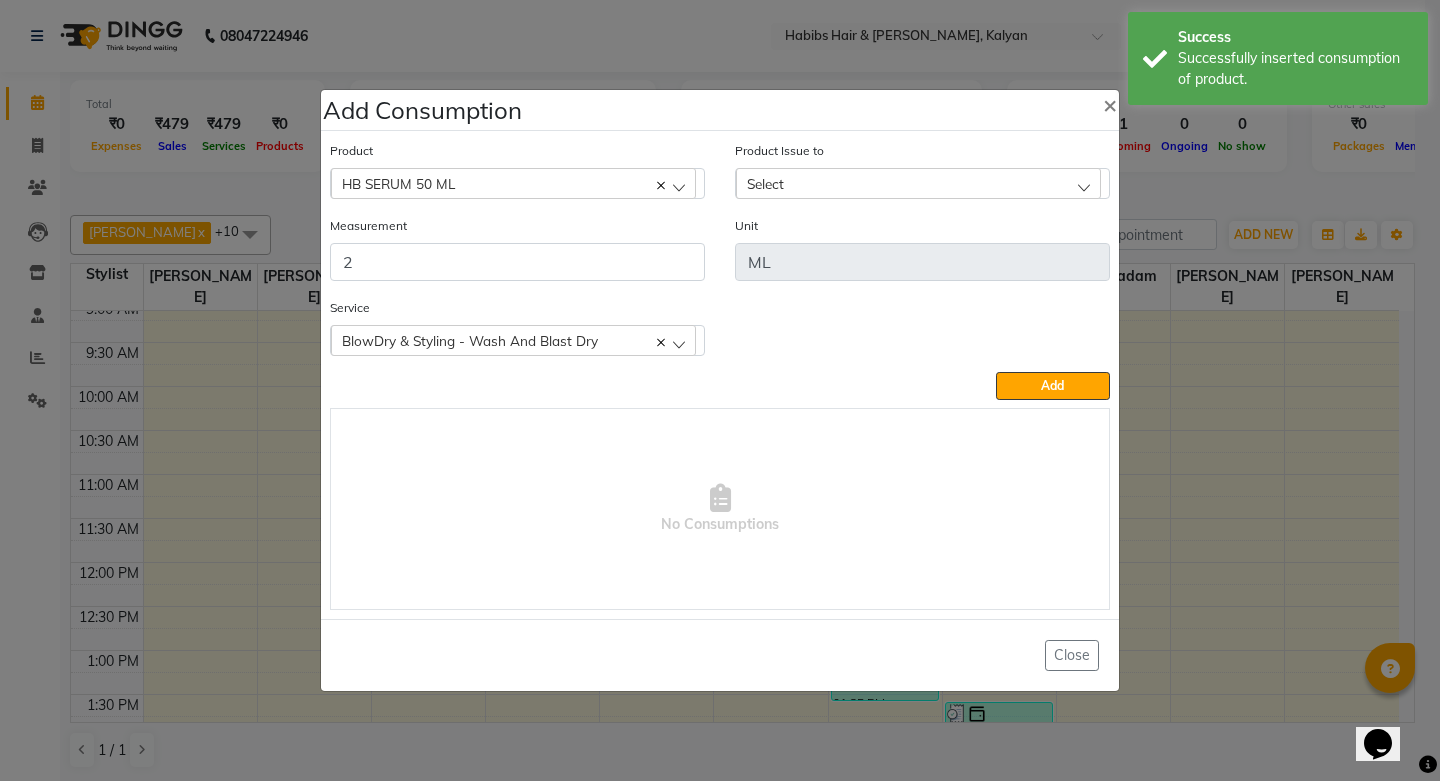 click on "Select" 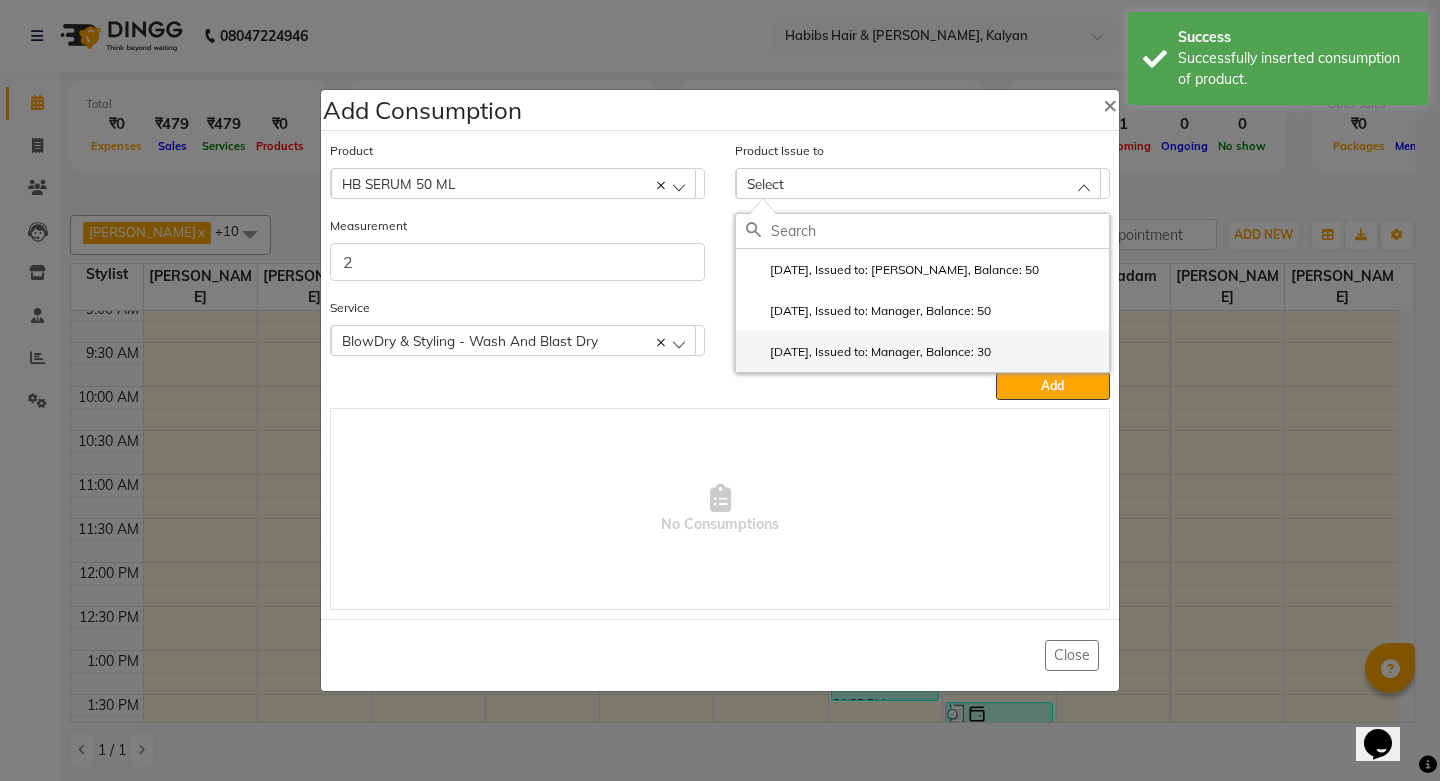click on "2025-06-17, Issued to: Manager, Balance: 30" 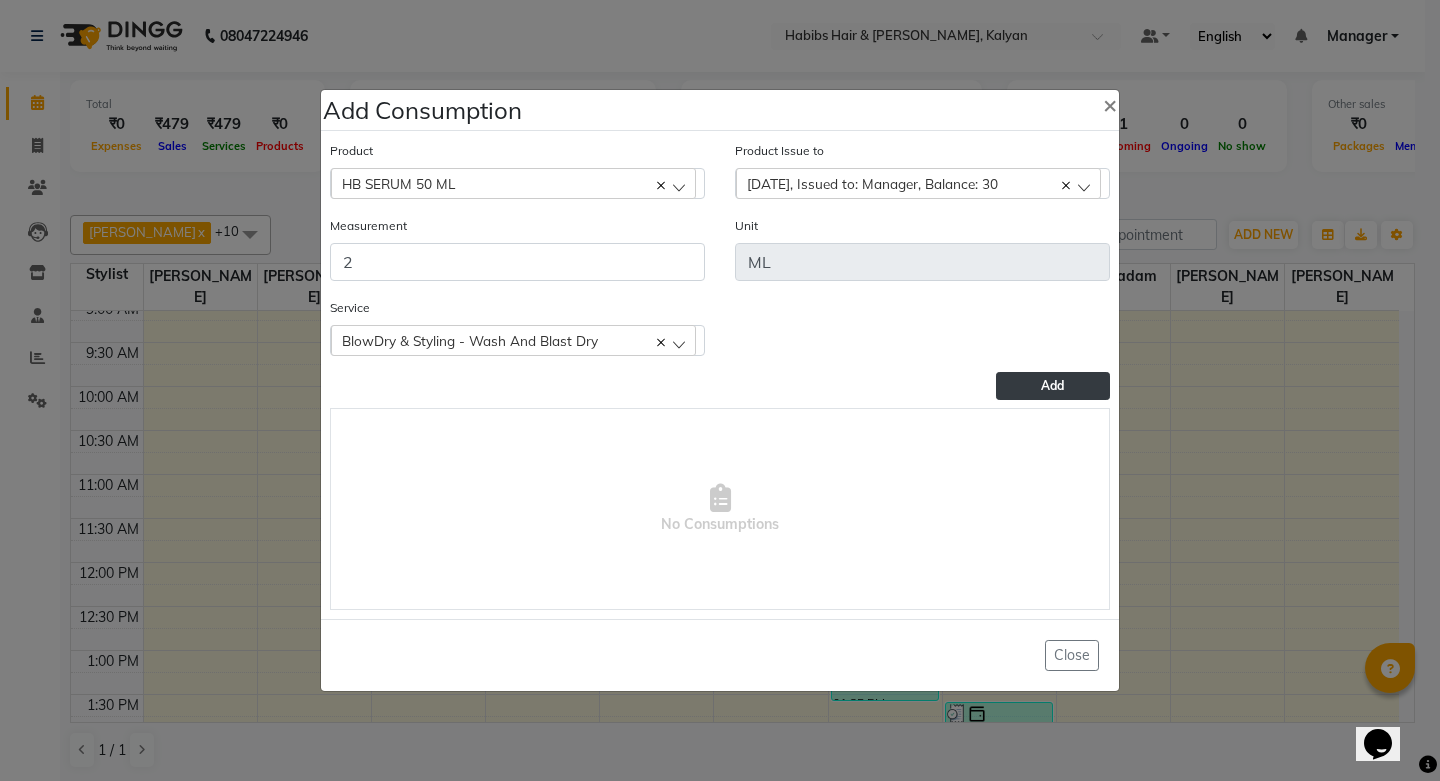 click on "Add" 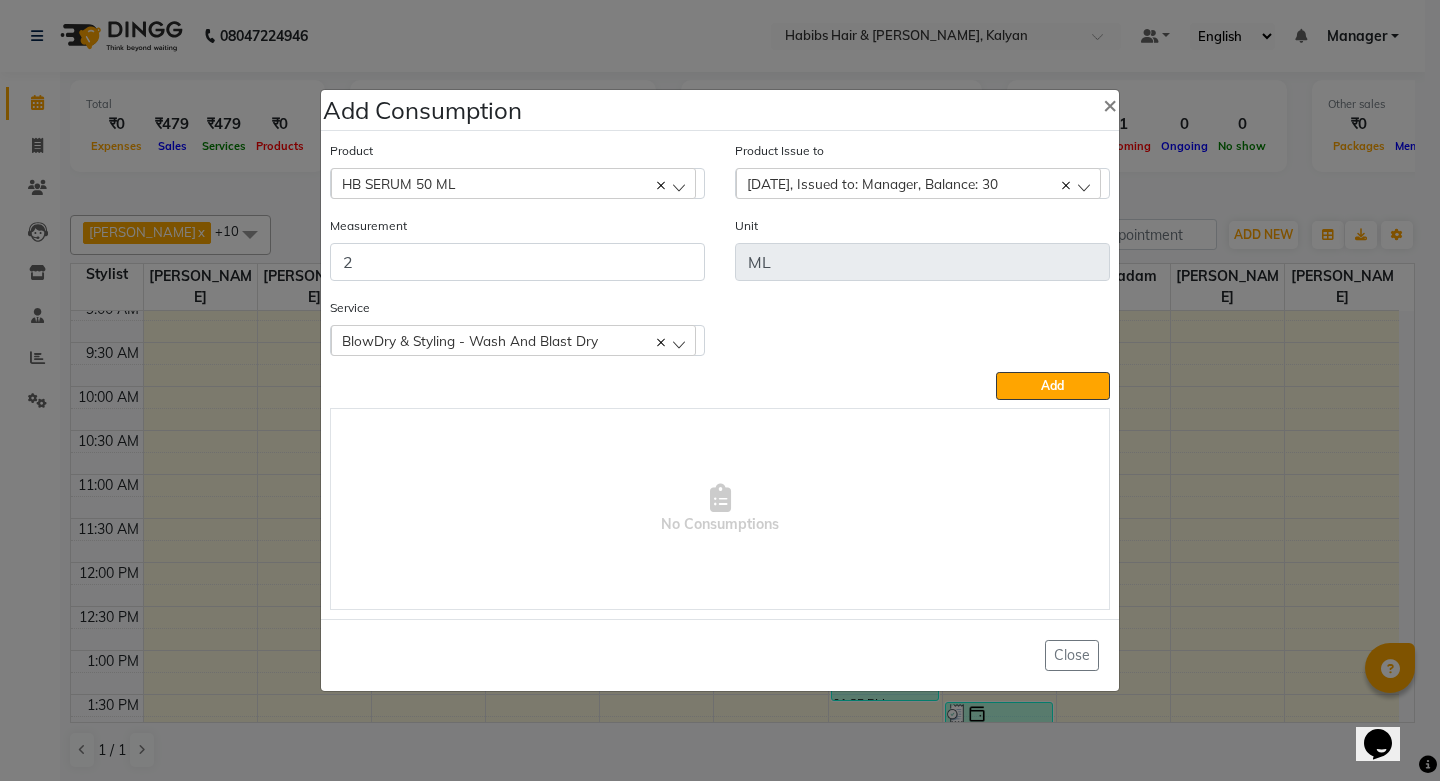 type 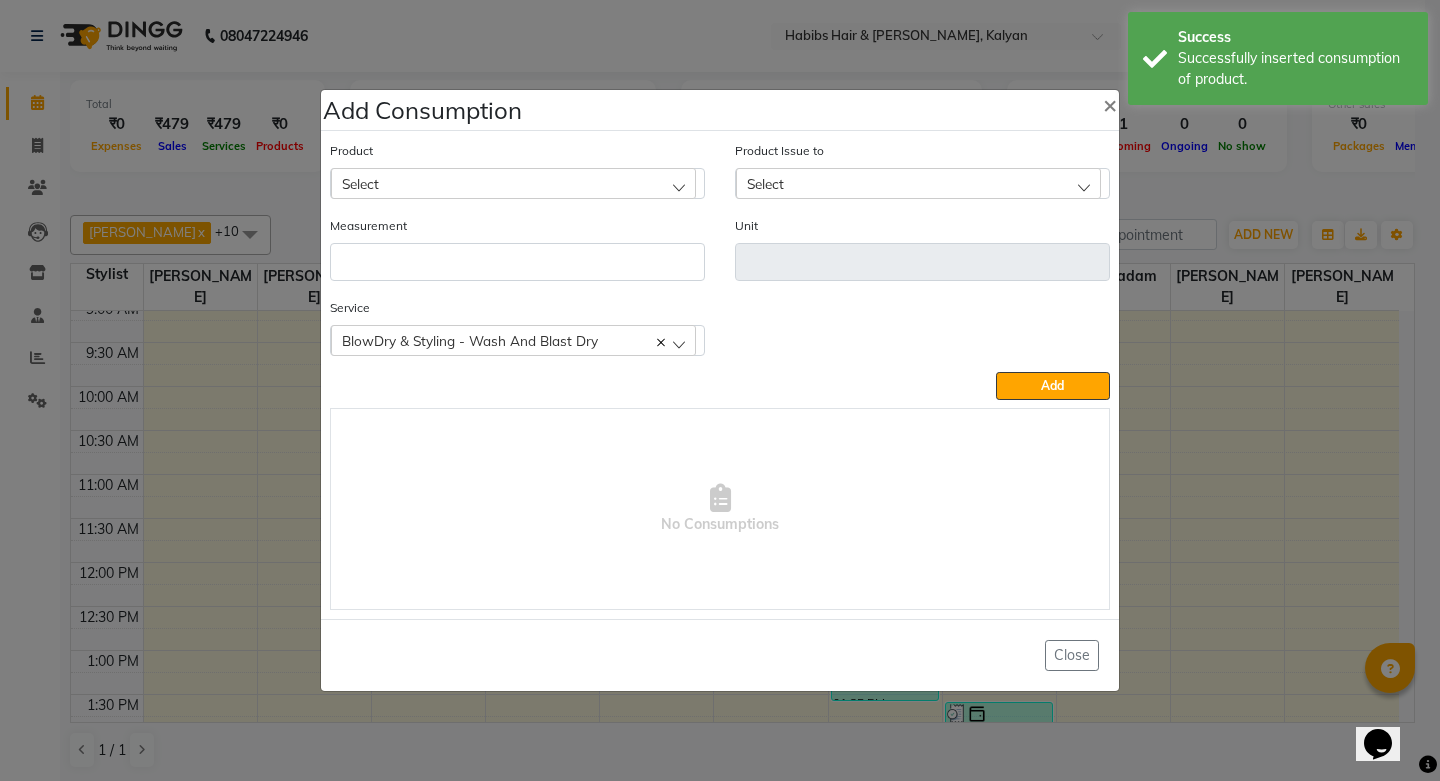 click on "Add Consumption × Product Select 001 BANANA POWDER 10GM Product Issue to Select 2025-06-27, Issued to: Omkar, Balance: 50 2025-06-17, Issued to: Manager, Balance: 50 2025-06-17, Issued to: Manager, Balance: 30 Measurement Unit Service  BlowDry & Styling - Wash And Blast Dry  BlowDry & Styling - Wash And Blast Dry  Add   No Consumptions   Close" 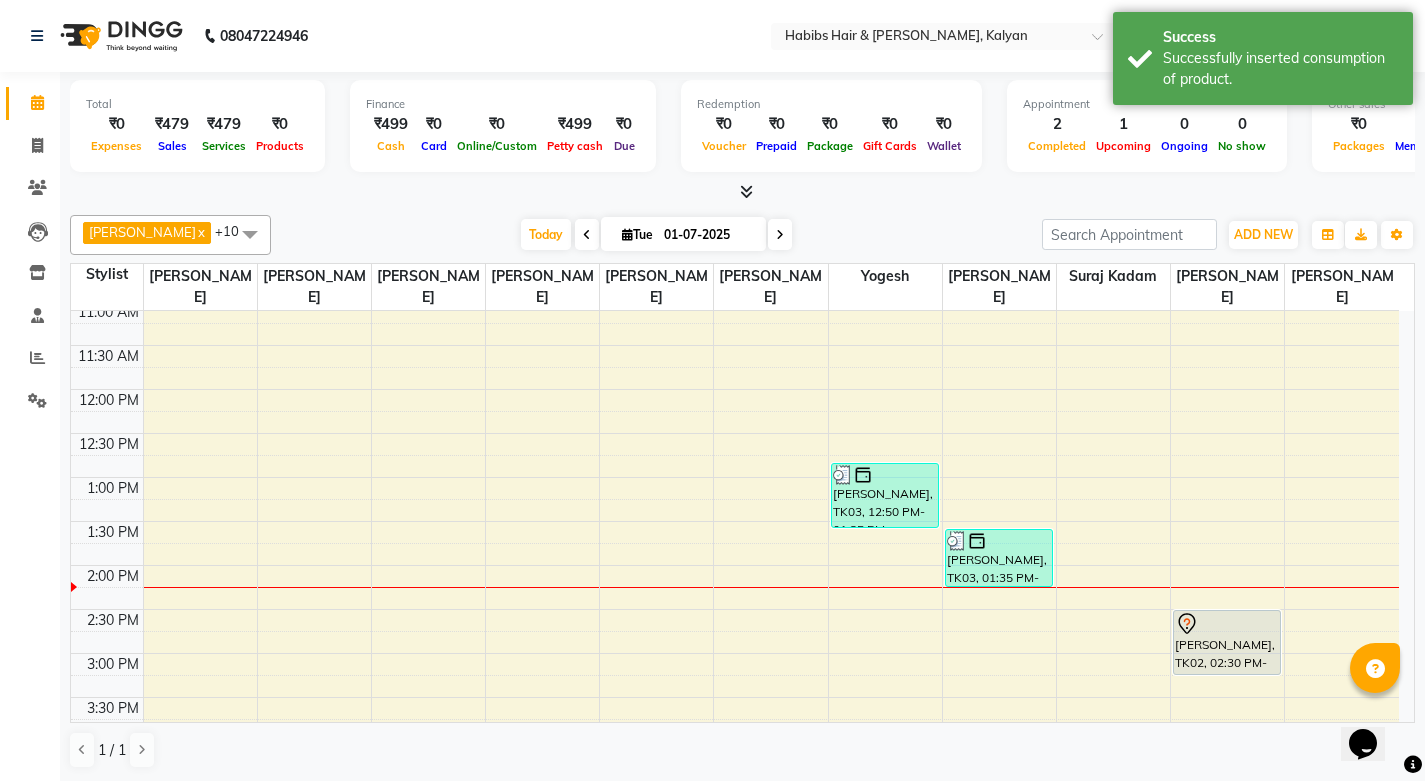 scroll, scrollTop: 300, scrollLeft: 0, axis: vertical 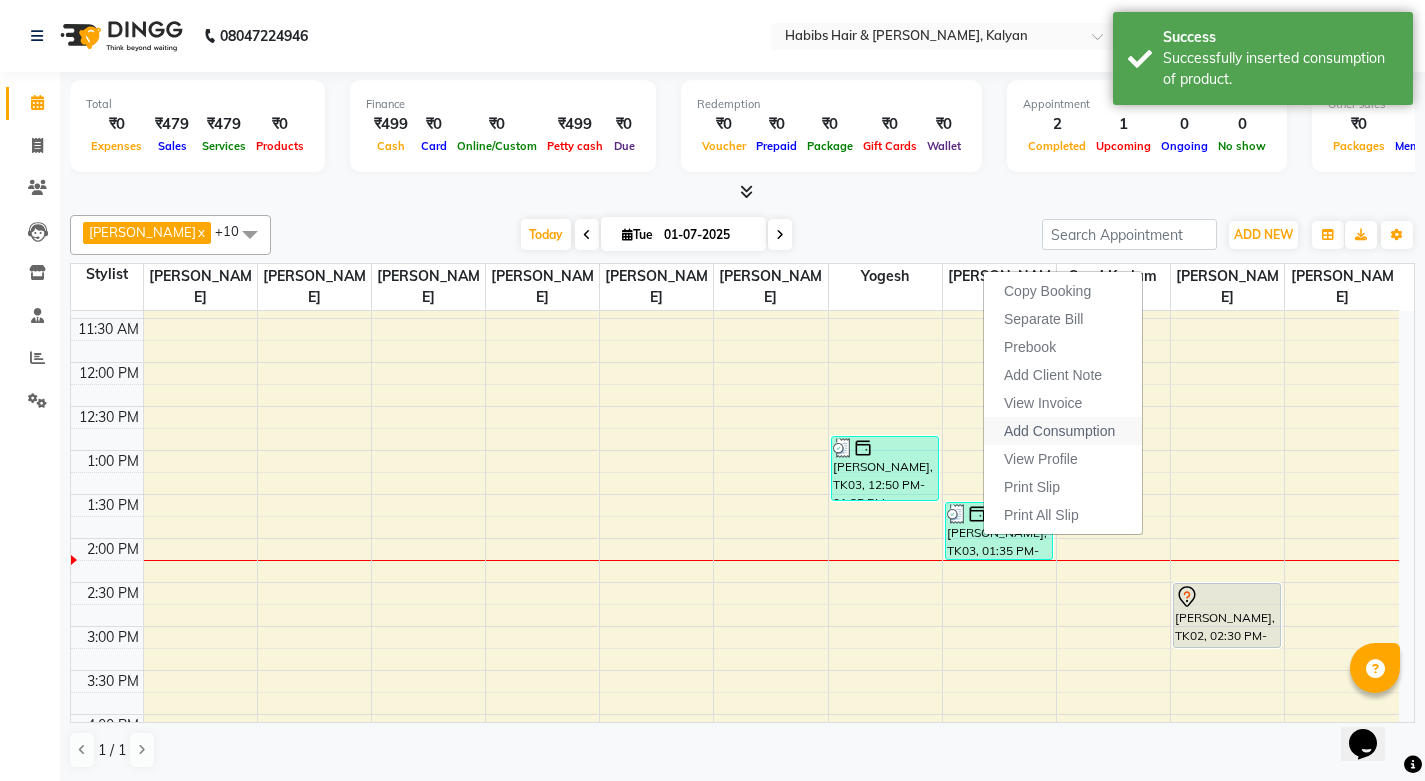 click on "Add Consumption" at bounding box center [1059, 431] 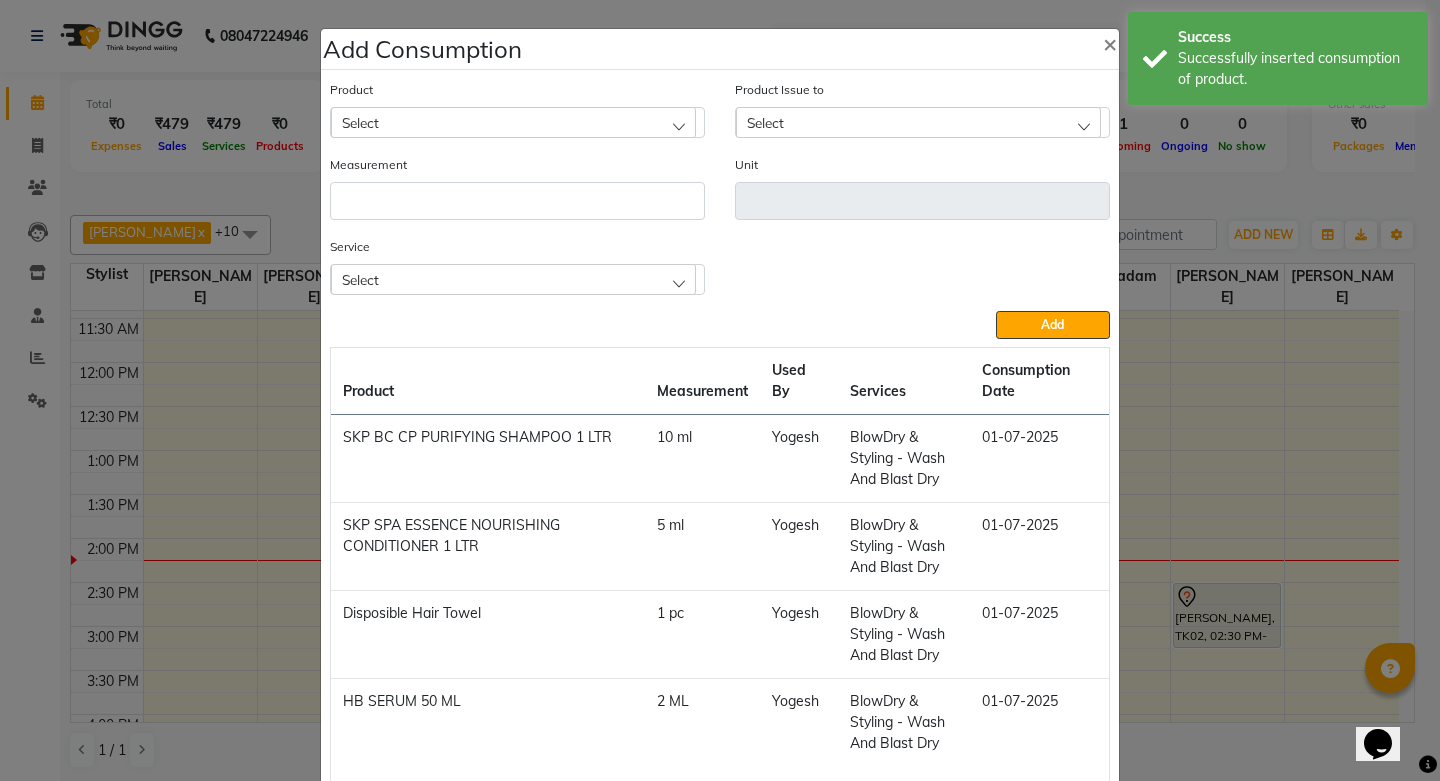 click on "Select" 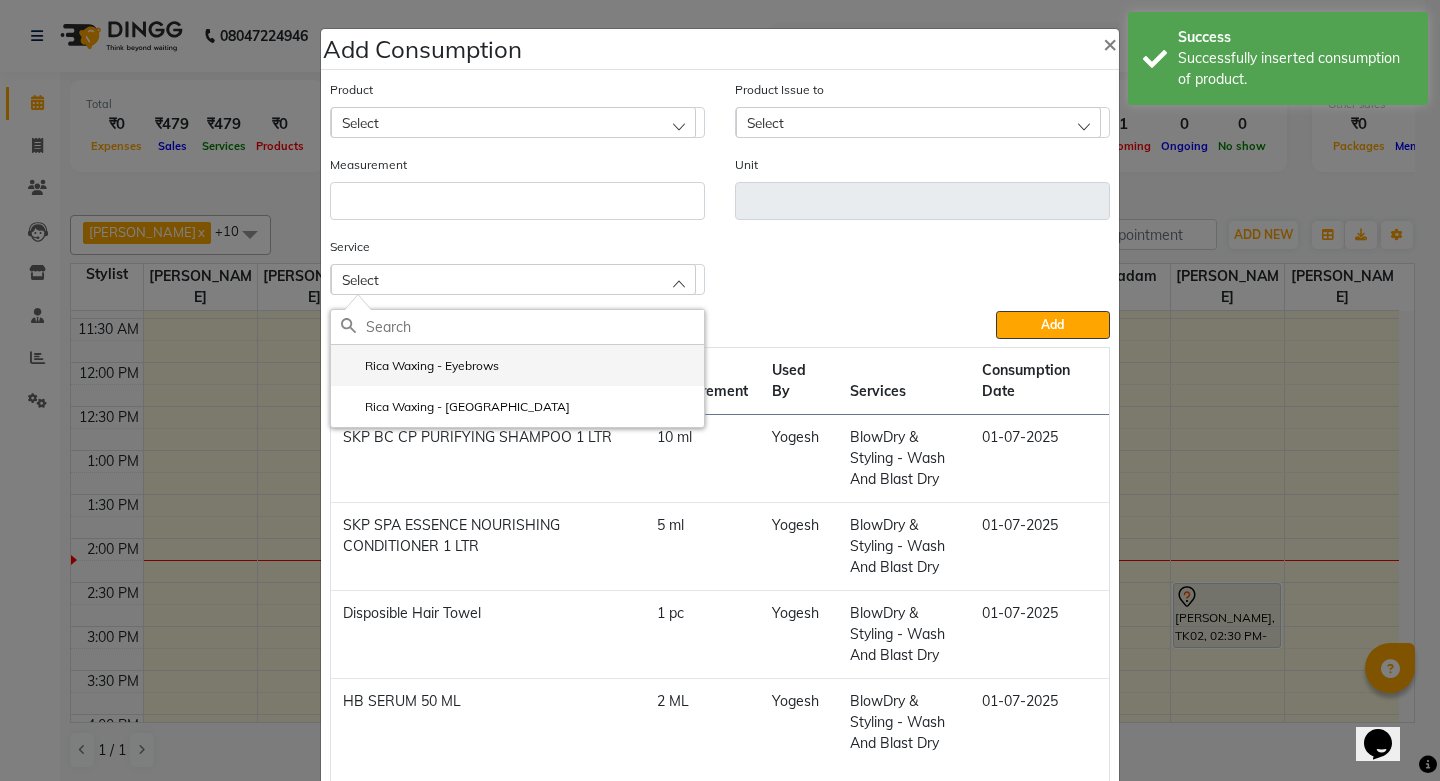 click on "Rica Waxing - Eyebrows" 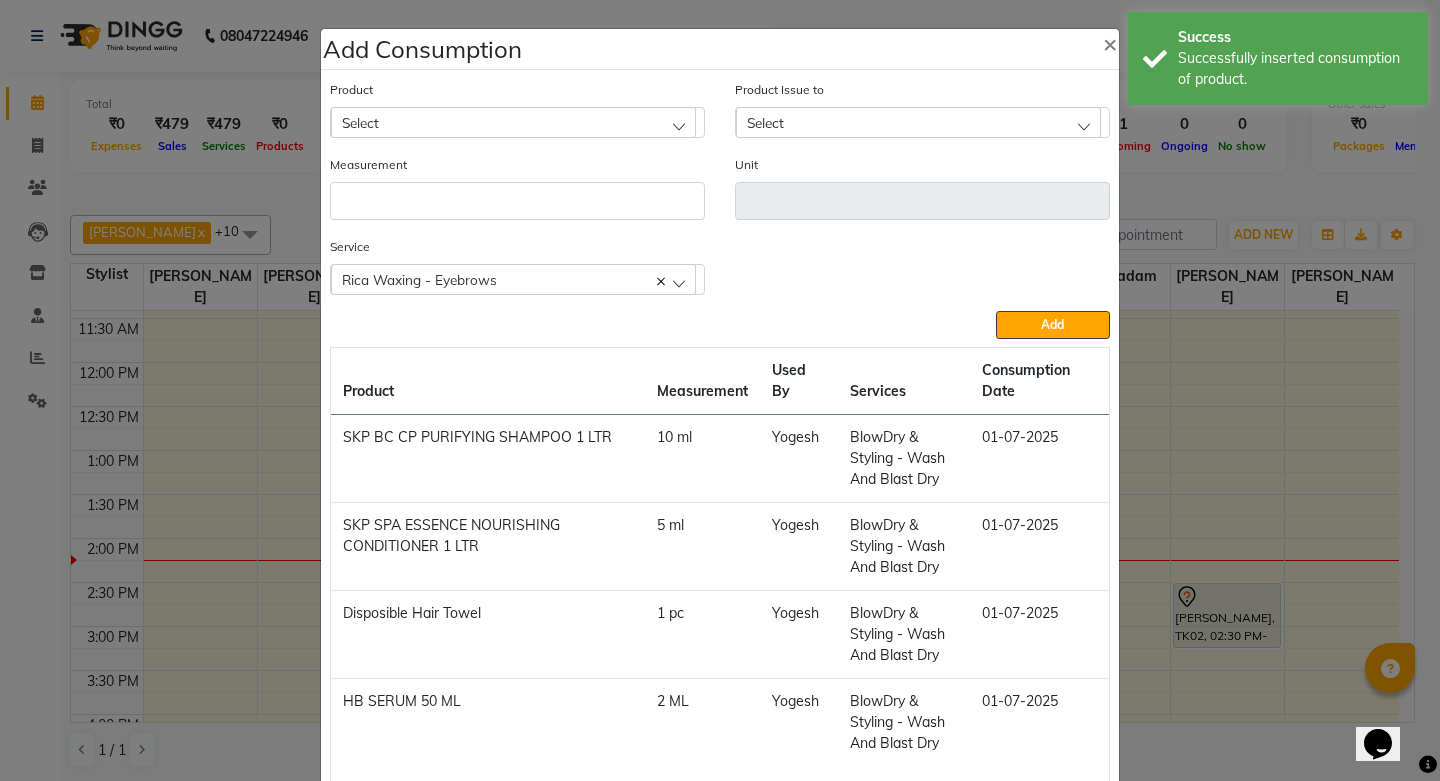 click on "Select" 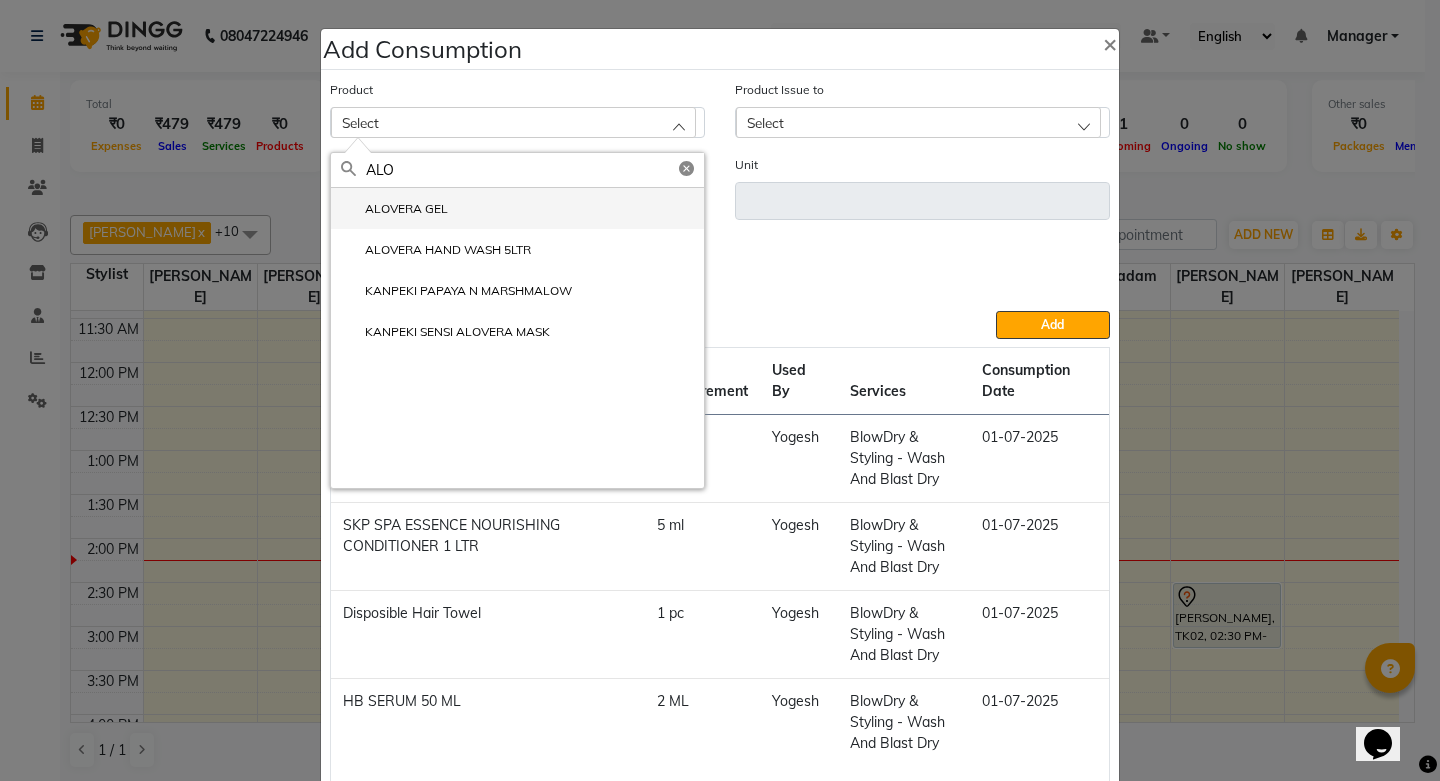 type on "ALO" 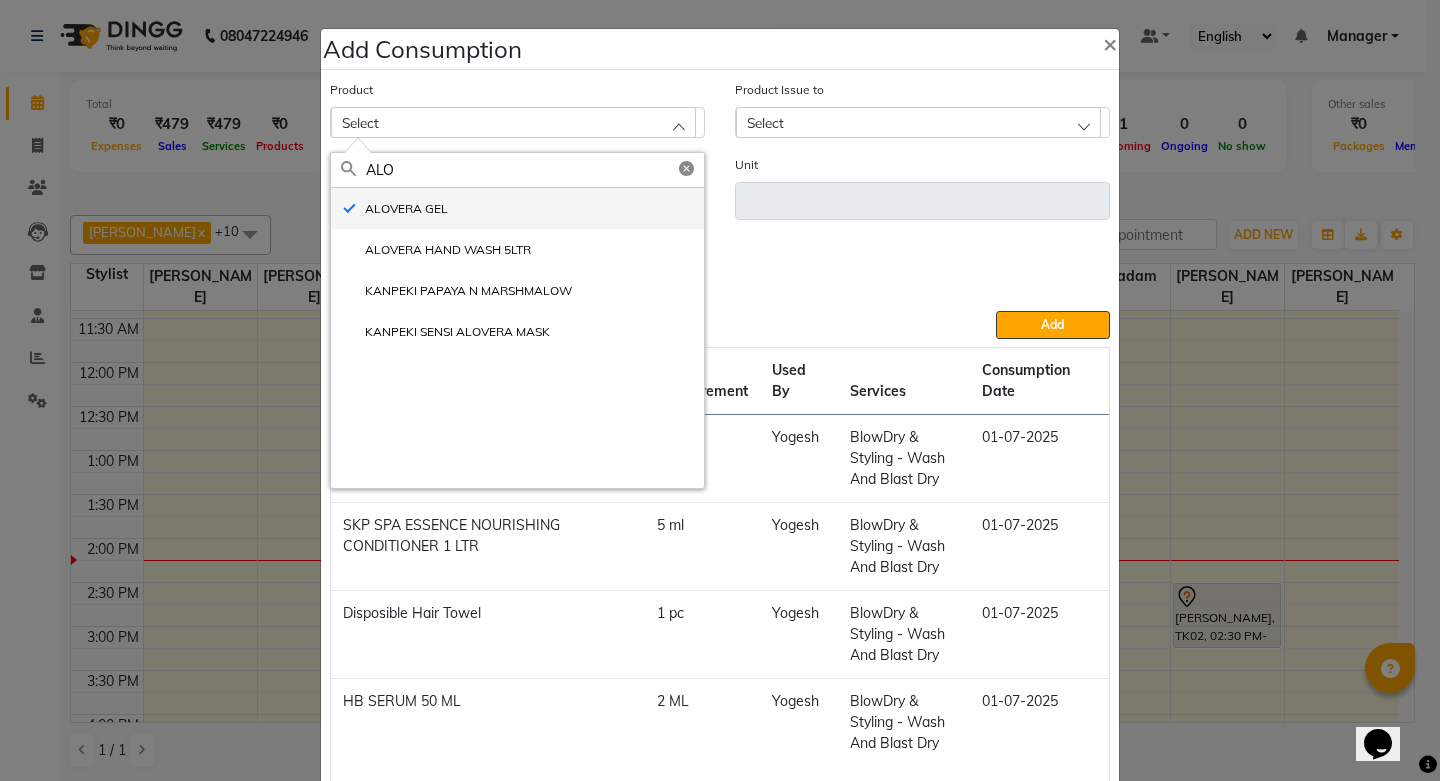 type on "ml" 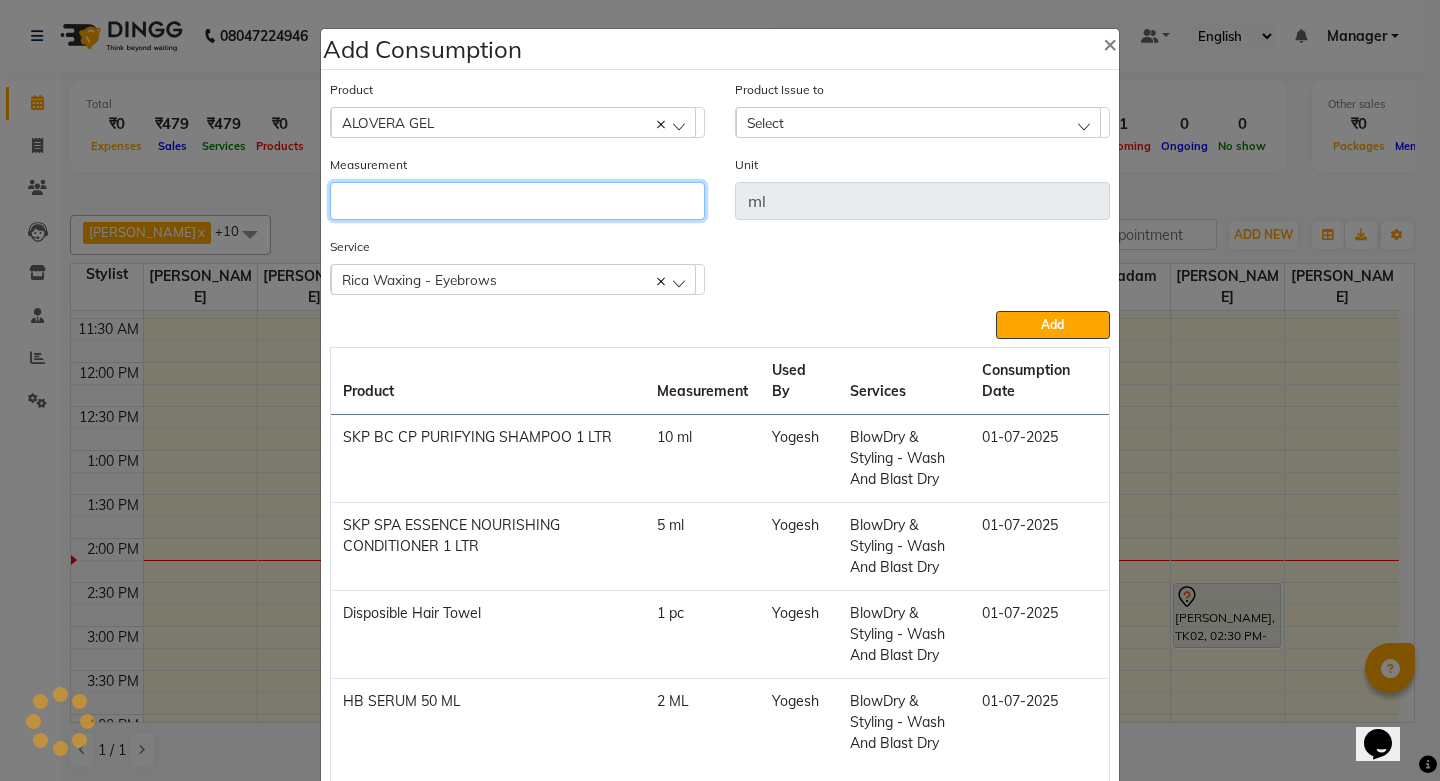 click 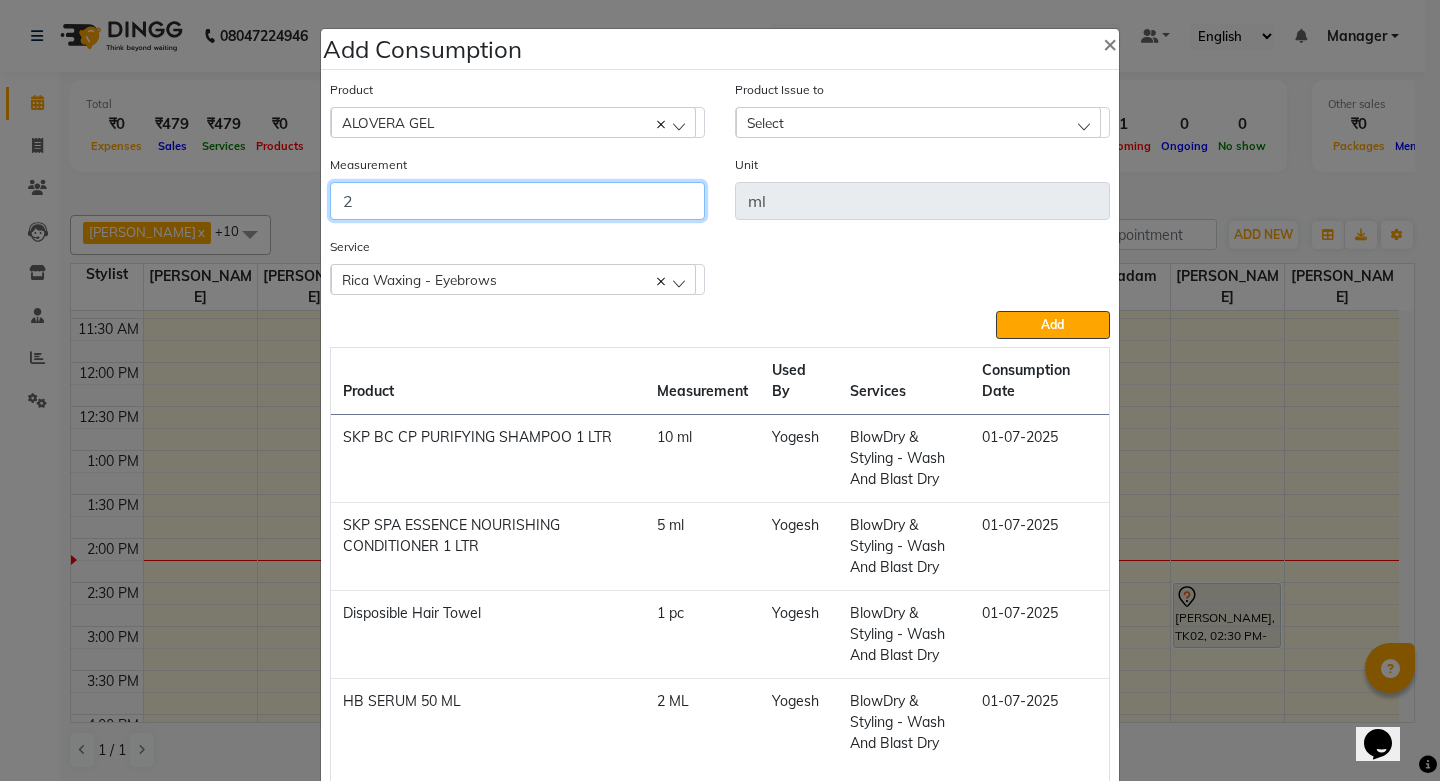 type on "2" 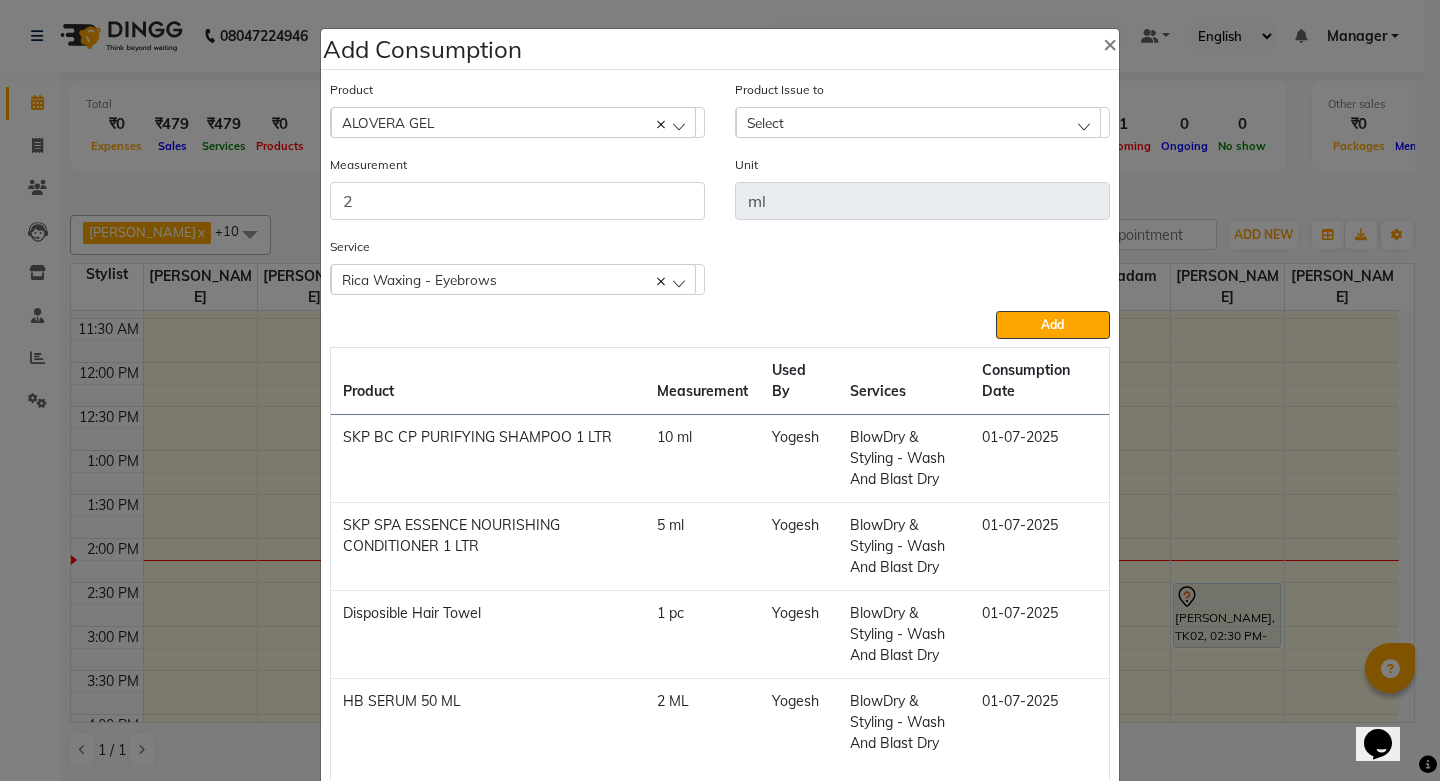click on "Select" 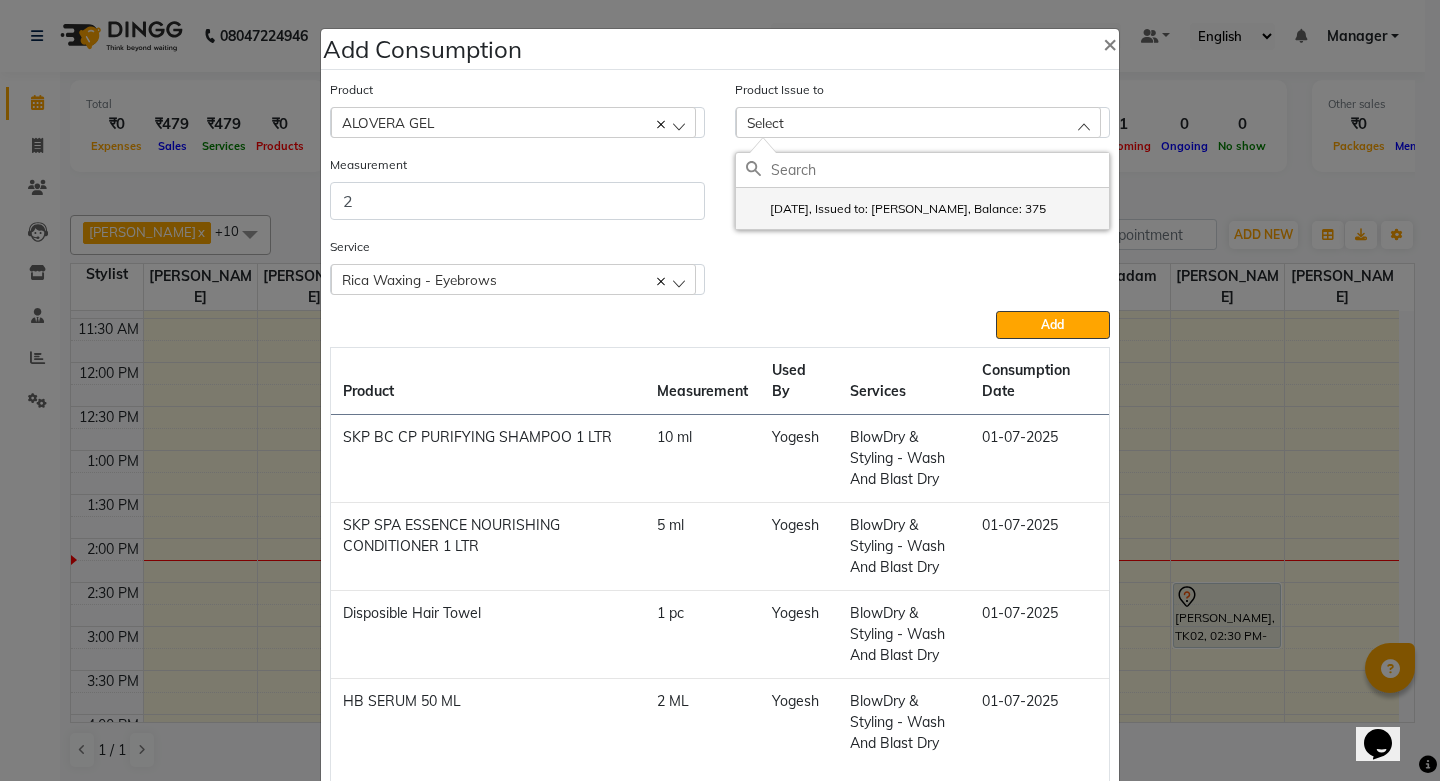 click on "2025-05-14, Issued to: SANTOSHI, Balance: 375" 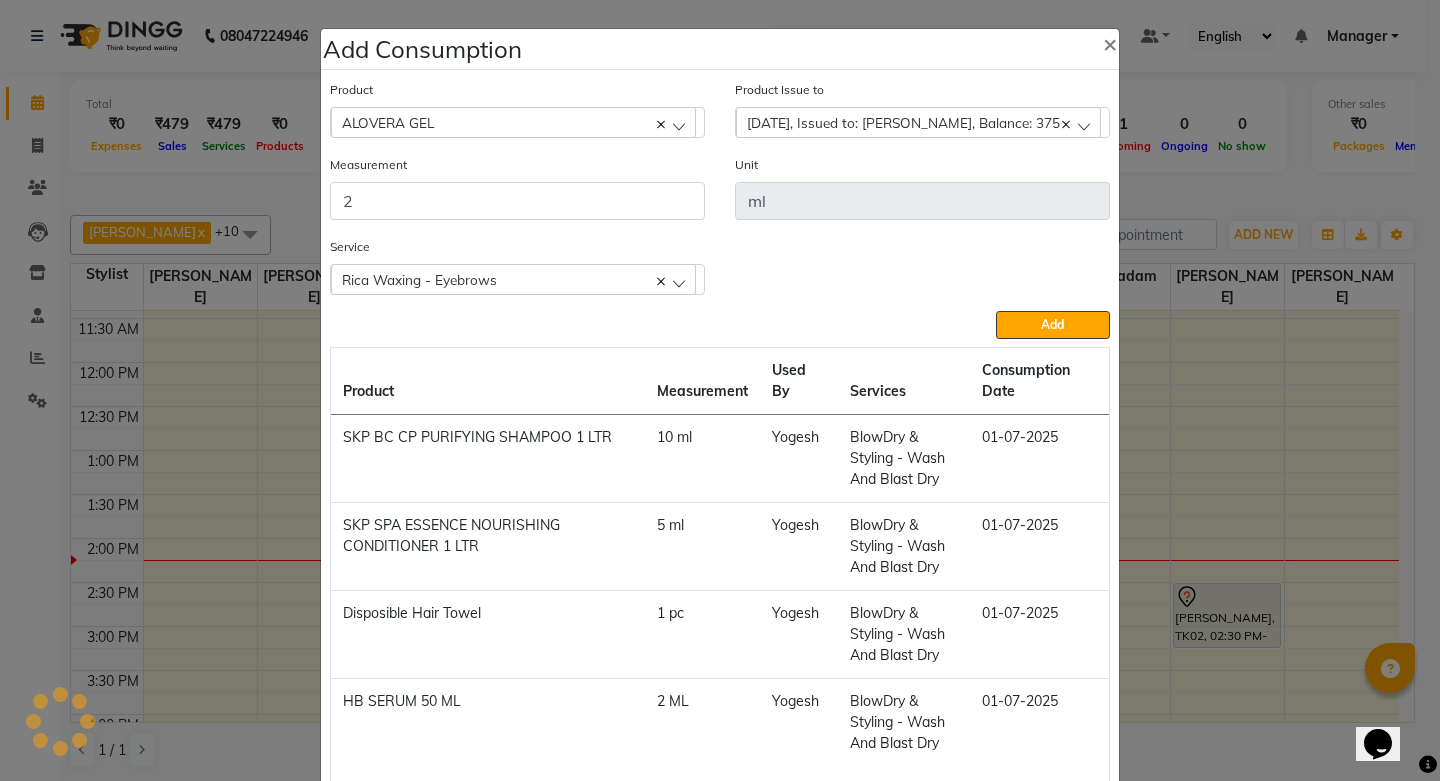 click on "Service  Rica Waxing - Eyebrows  Rica Waxing - Eyebrows Rica Waxing - Upper Lip" 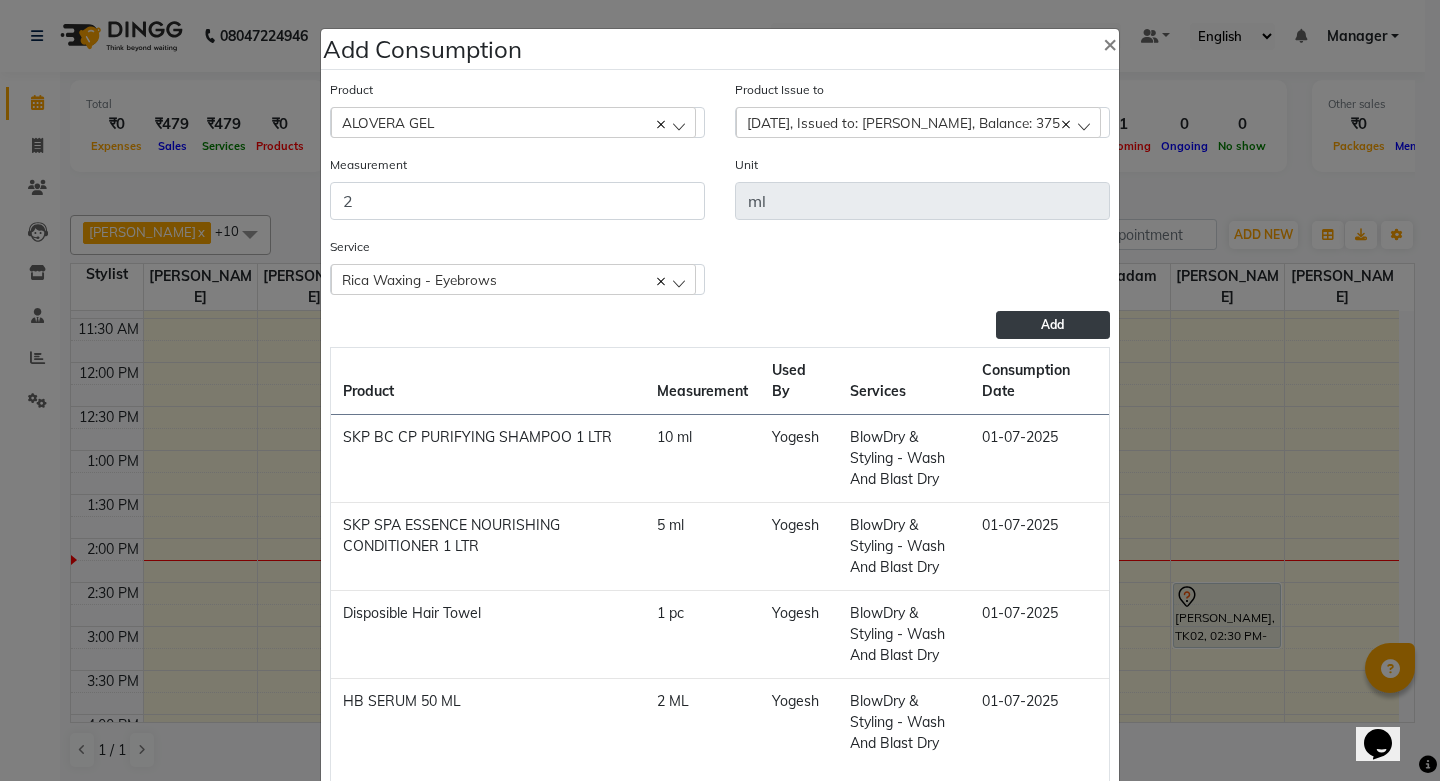 click on "Add" 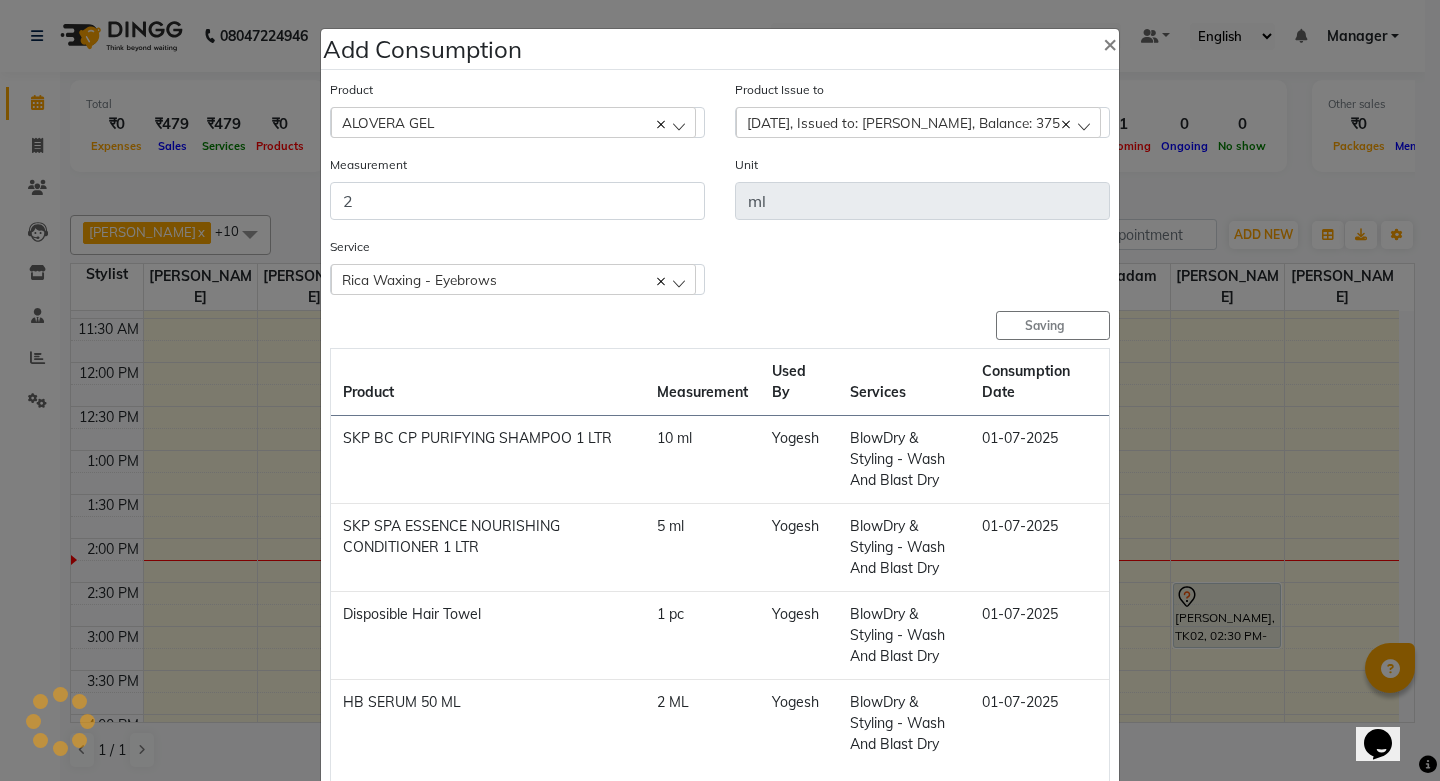 type 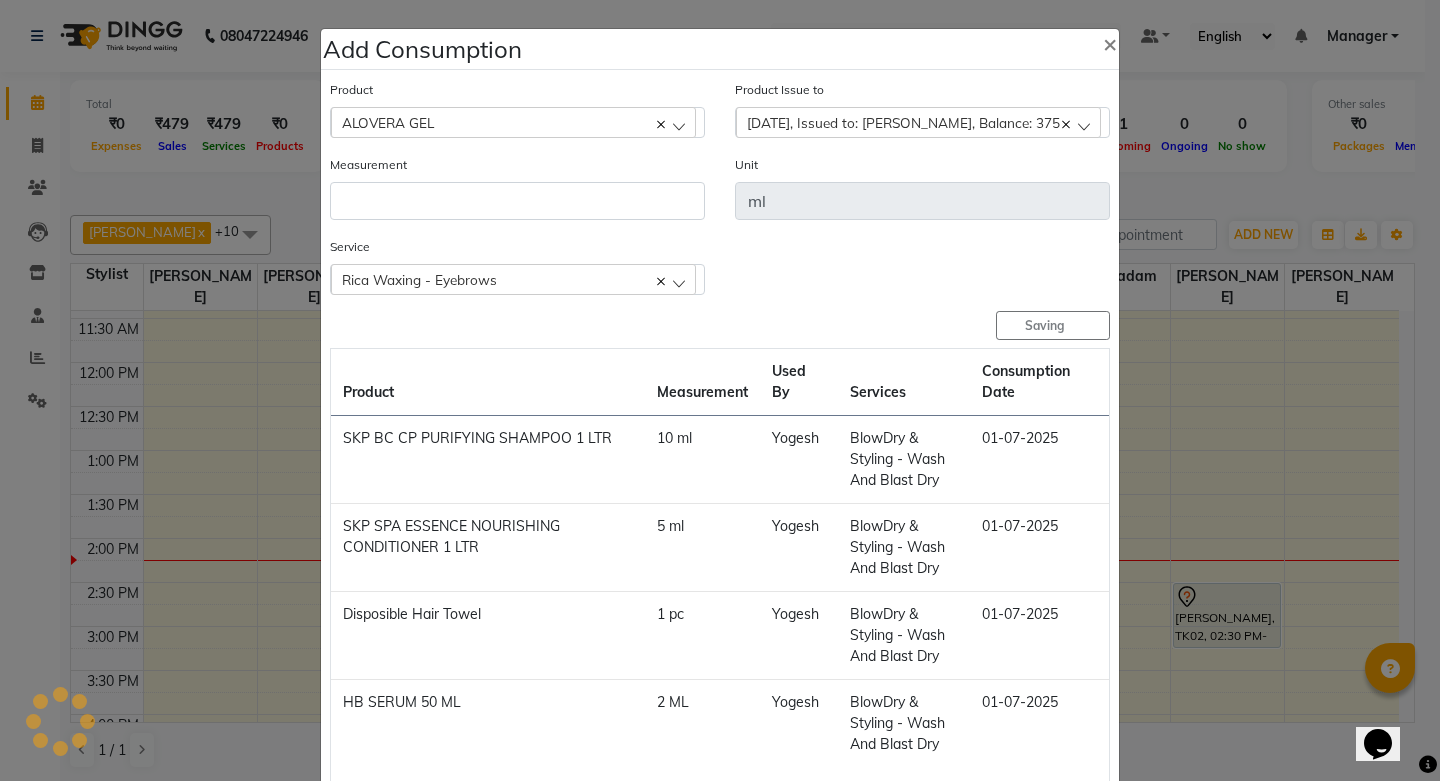 type 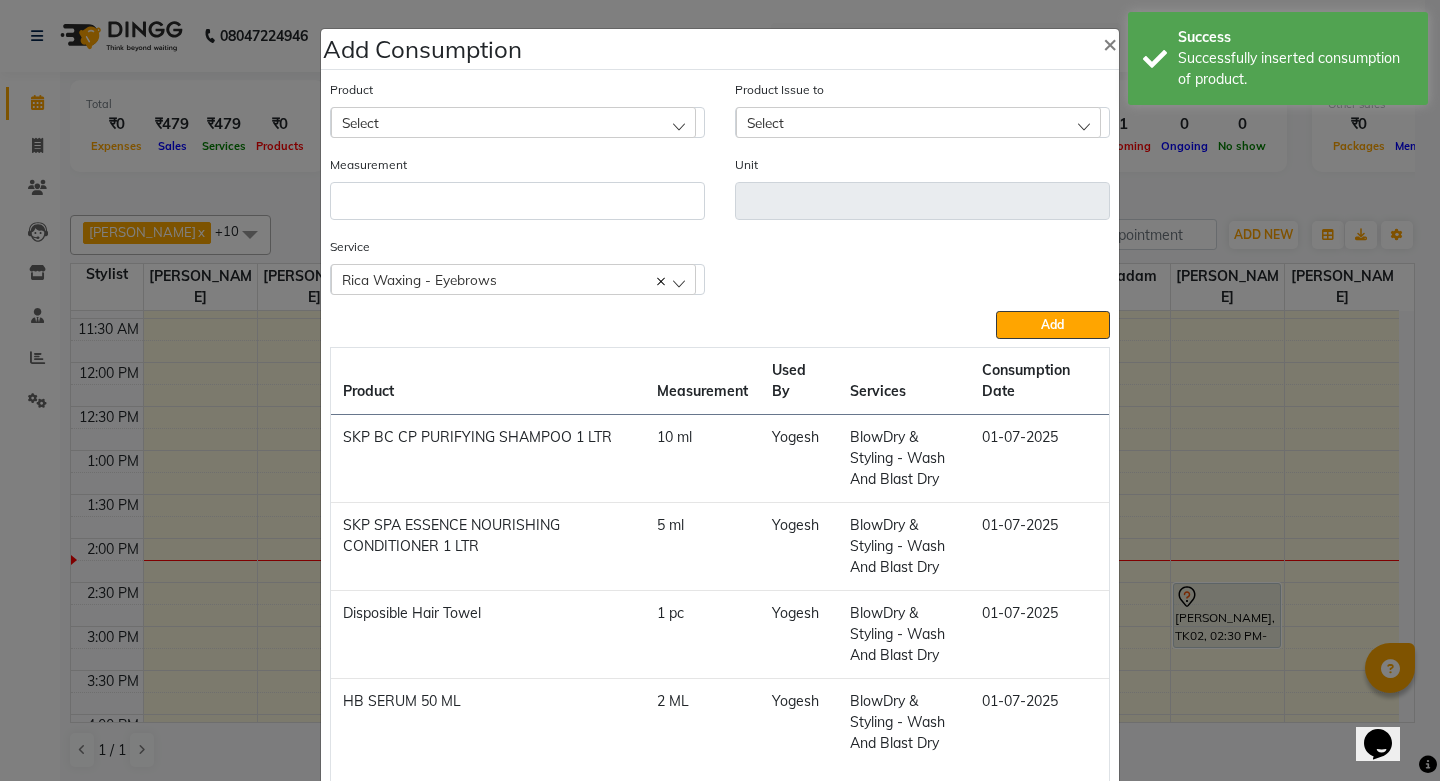 drag, startPoint x: 590, startPoint y: 127, endPoint x: 594, endPoint y: 116, distance: 11.7046995 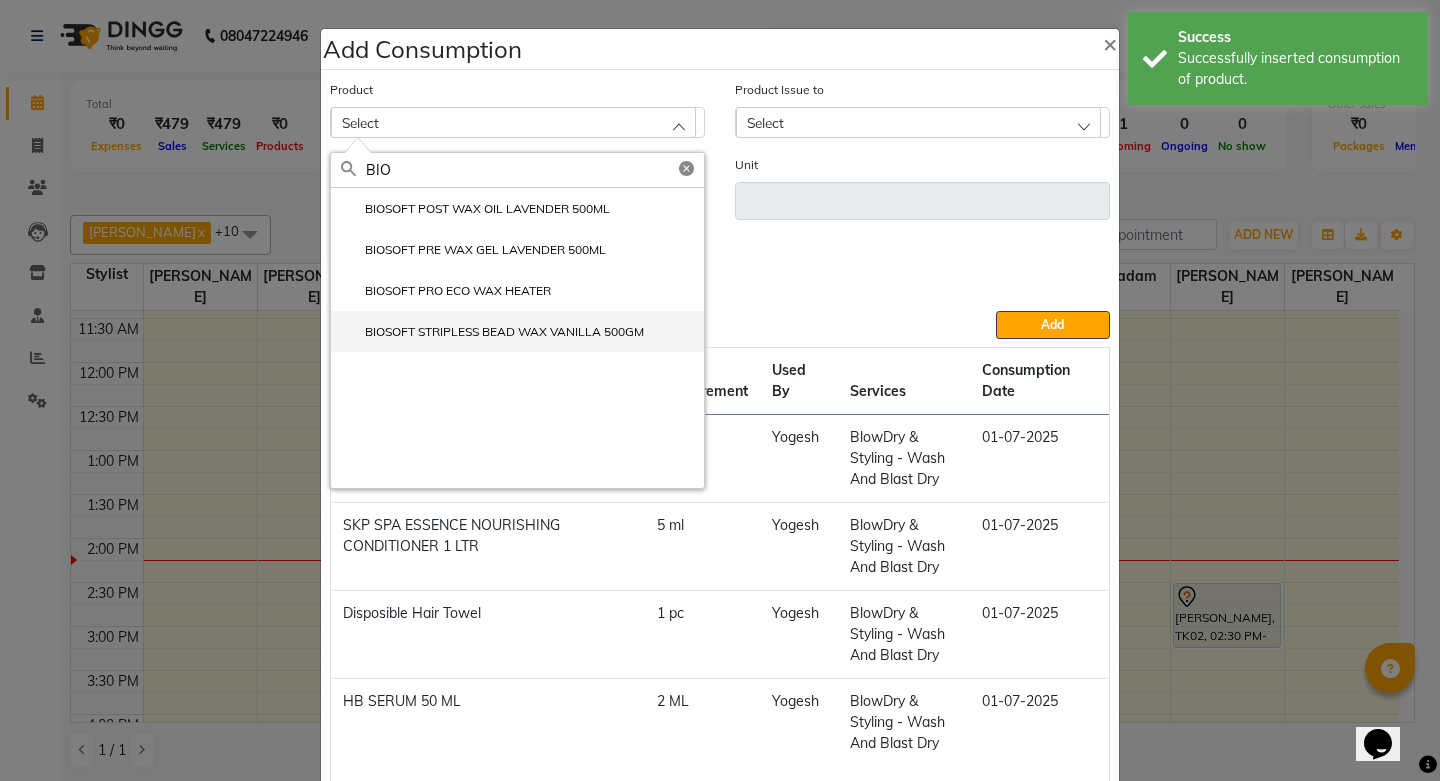 type on "BIO" 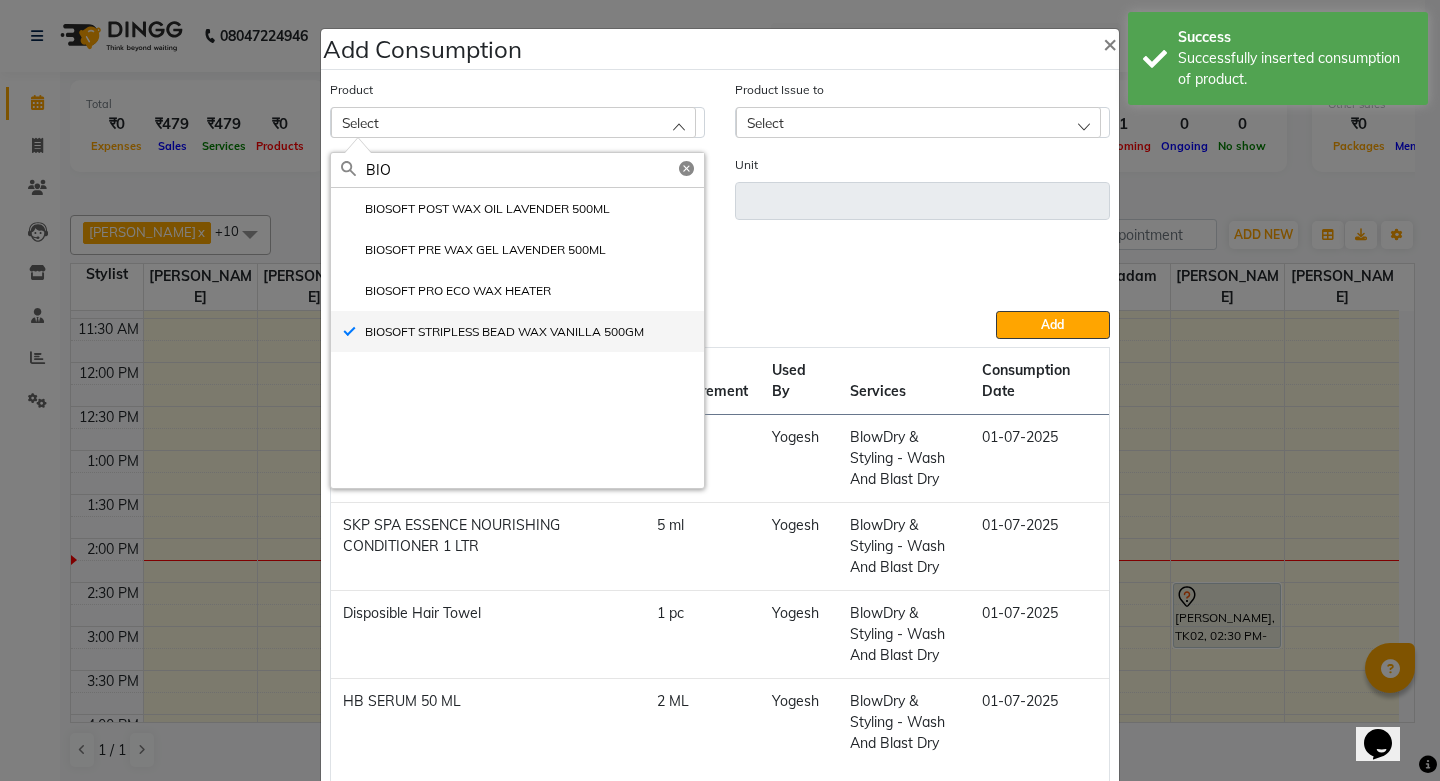 type on "GMS" 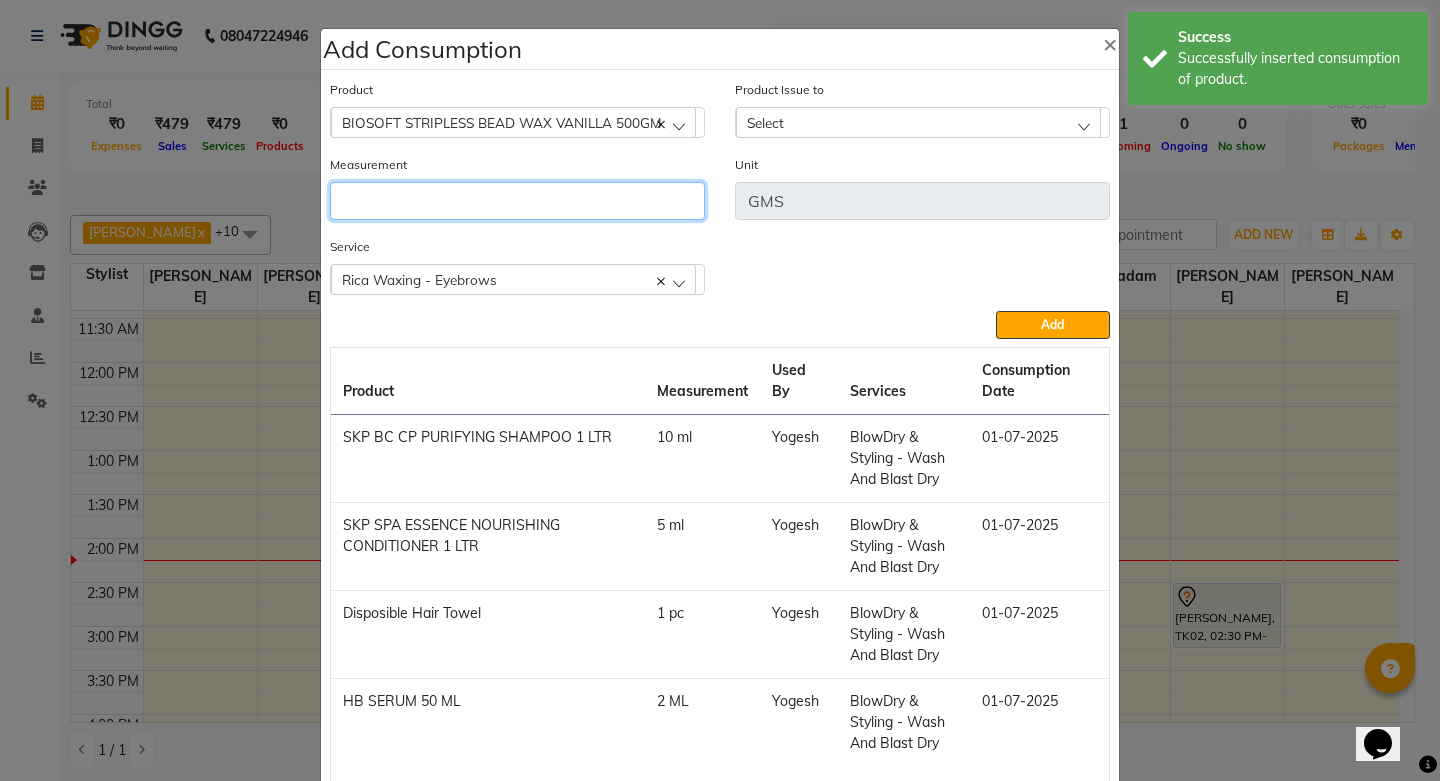 click 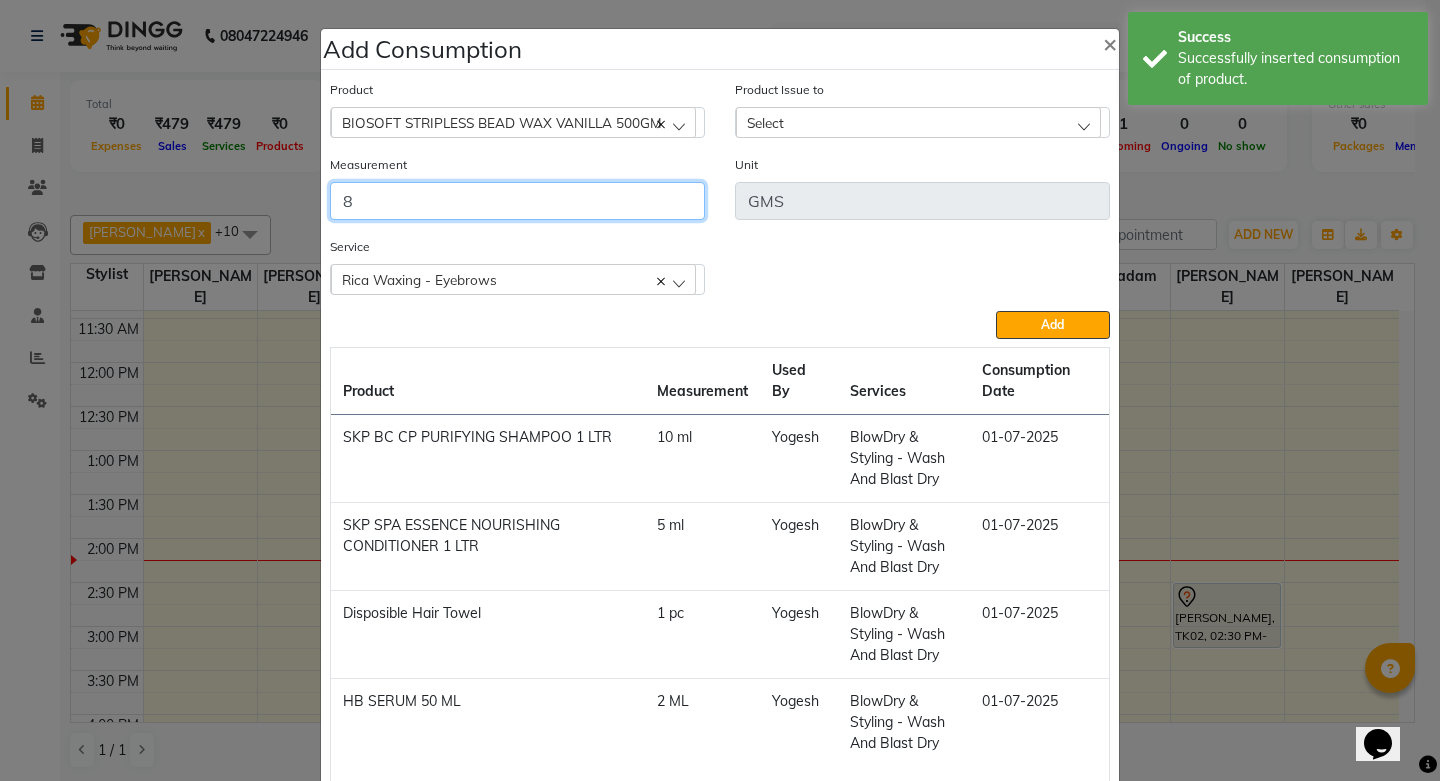type on "8" 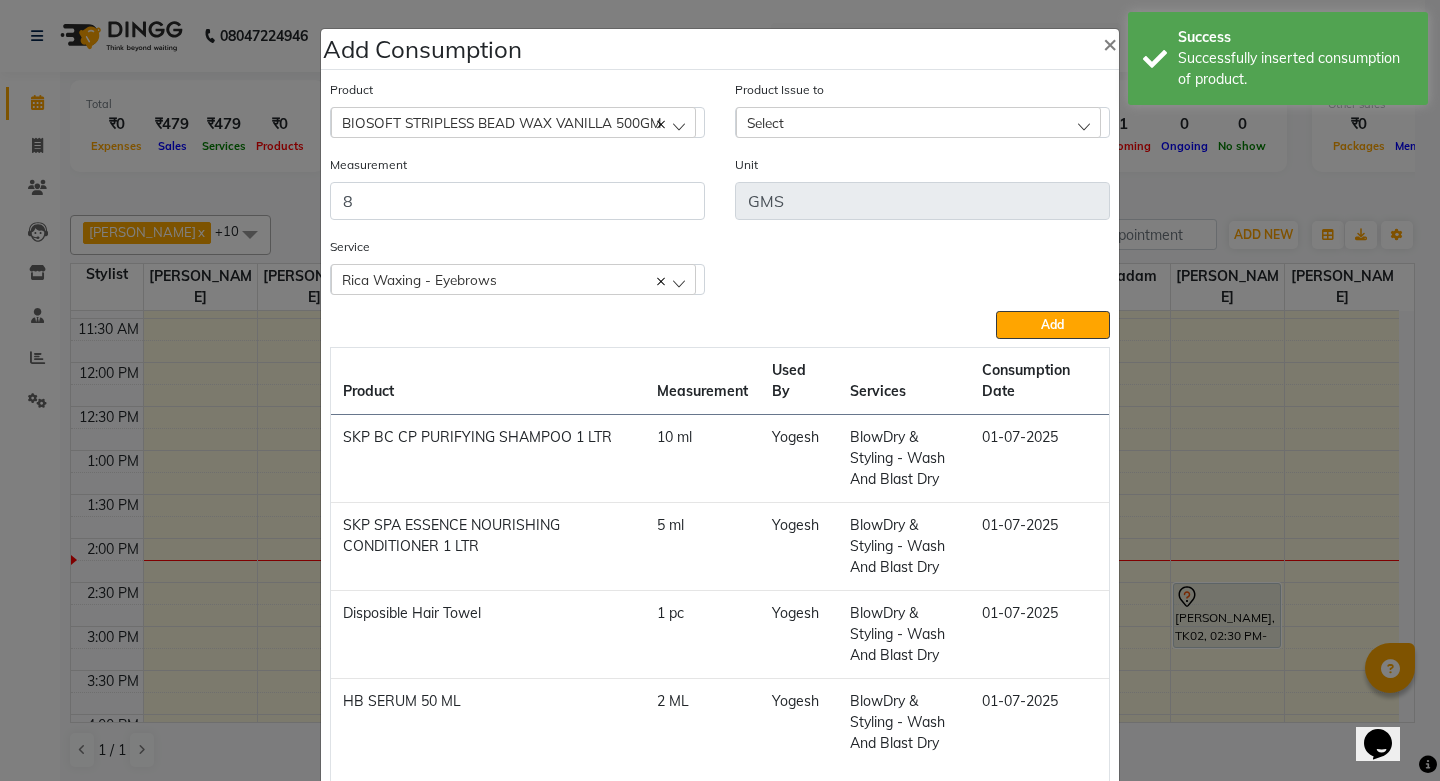 click on "Select" 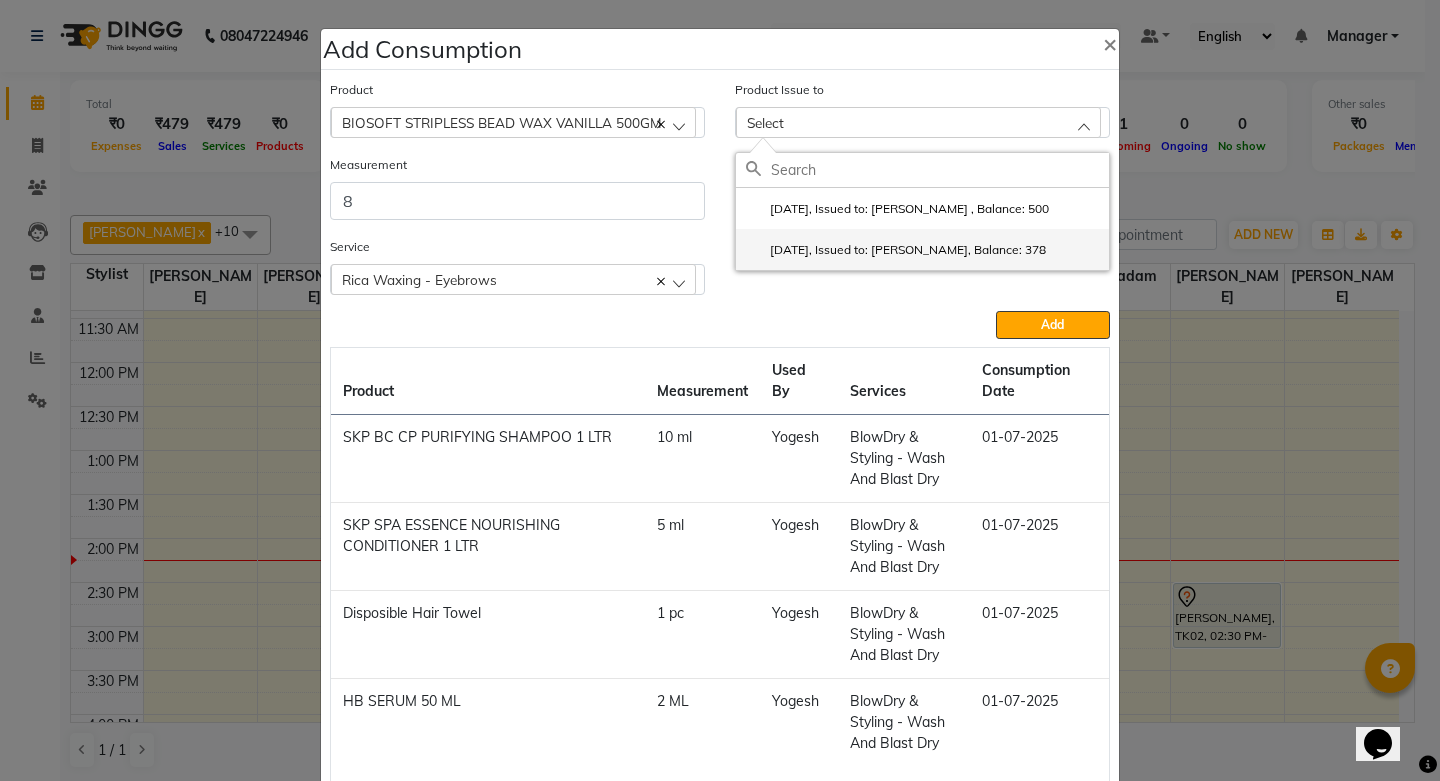 click on "2025-06-01, Issued to: Smruti, Balance: 378" 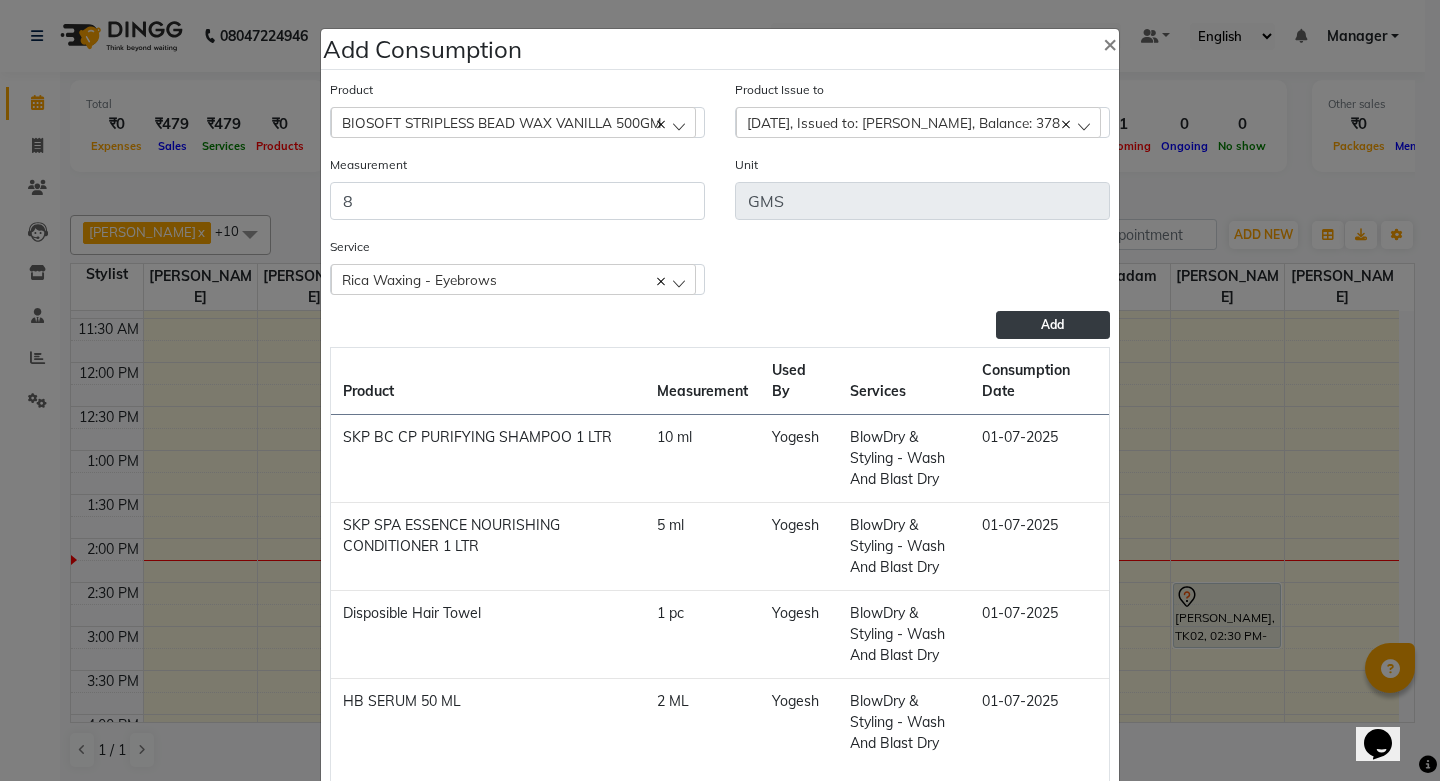 click on "Add" 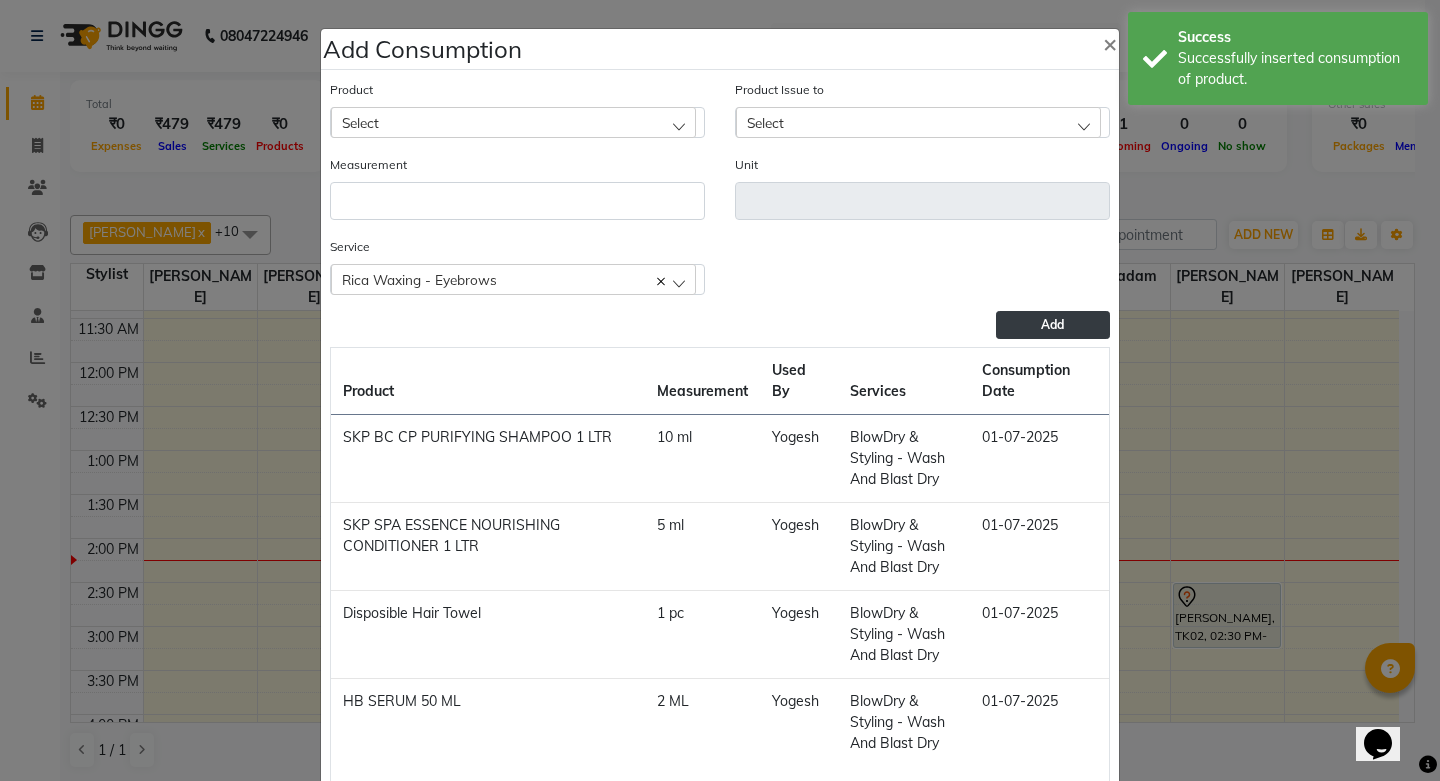 click on "Add Consumption × Product Select 001 BANANA POWDER 10GM Product Issue to Select 2025-06-21, Issued to: Ranjana  singh , Balance: 500 2025-06-01, Issued to: Smruti, Balance: 378 Measurement Unit Service  Rica Waxing - Eyebrows  Rica Waxing - Eyebrows Rica Waxing - Upper Lip  Add  Product Measurement Used By Services Consumption Date  SKP BC CP PURIFYING SHAMPOO 1 LTR   10 ml   Yogesh   BlowDry & Styling - Wash And Blast Dry   01-07-2025   SKP SPA ESSENCE NOURISHING CONDITIONER 1 LTR   5 ml   Yogesh   BlowDry & Styling - Wash And Blast Dry   01-07-2025   Disposible Hair Towel   1 pc   Yogesh   BlowDry & Styling - Wash And Blast Dry   01-07-2025   HB SERUM 50 ML   2 ML   Yogesh   BlowDry & Styling - Wash And Blast Dry   01-07-2025   Close" 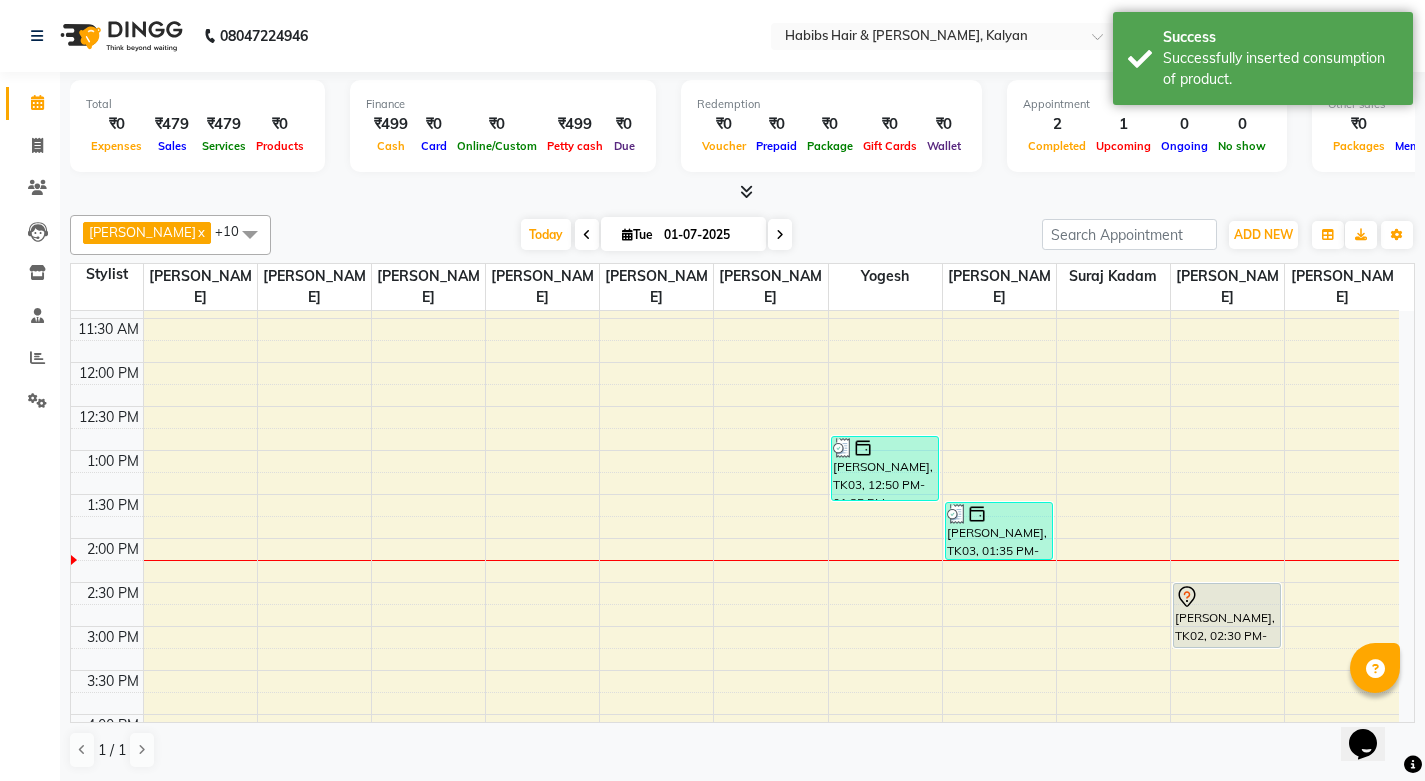 click at bounding box center [587, 234] 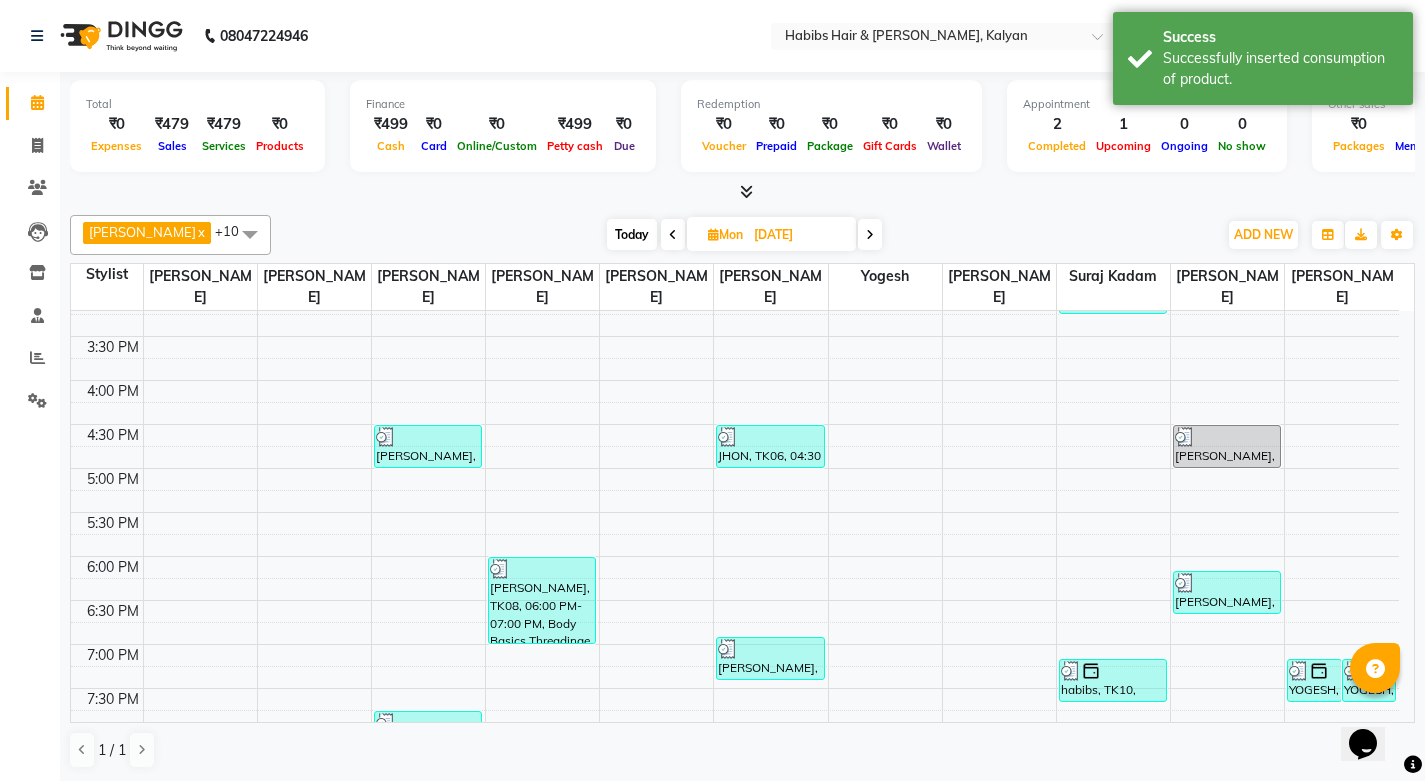 scroll, scrollTop: 908, scrollLeft: 0, axis: vertical 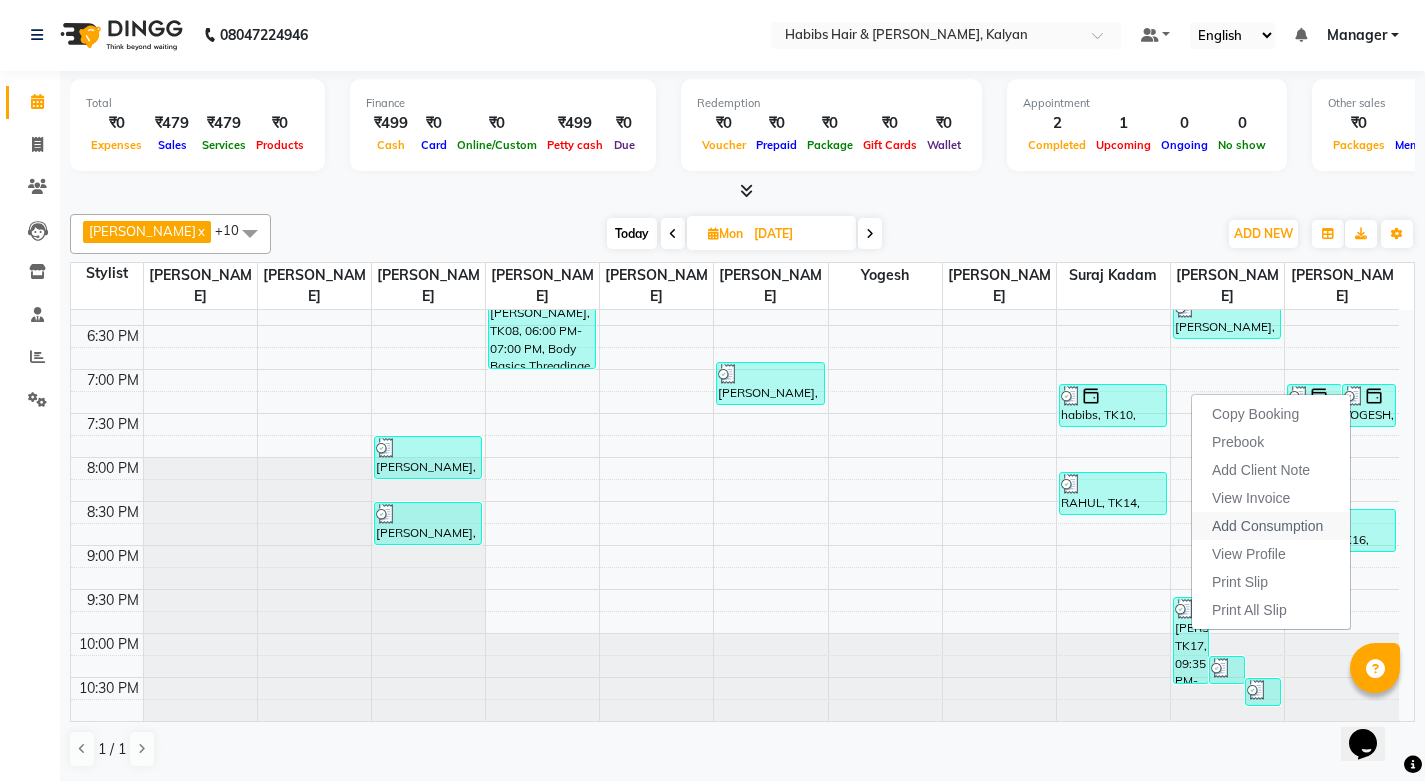 click on "Add Consumption" at bounding box center (1267, 526) 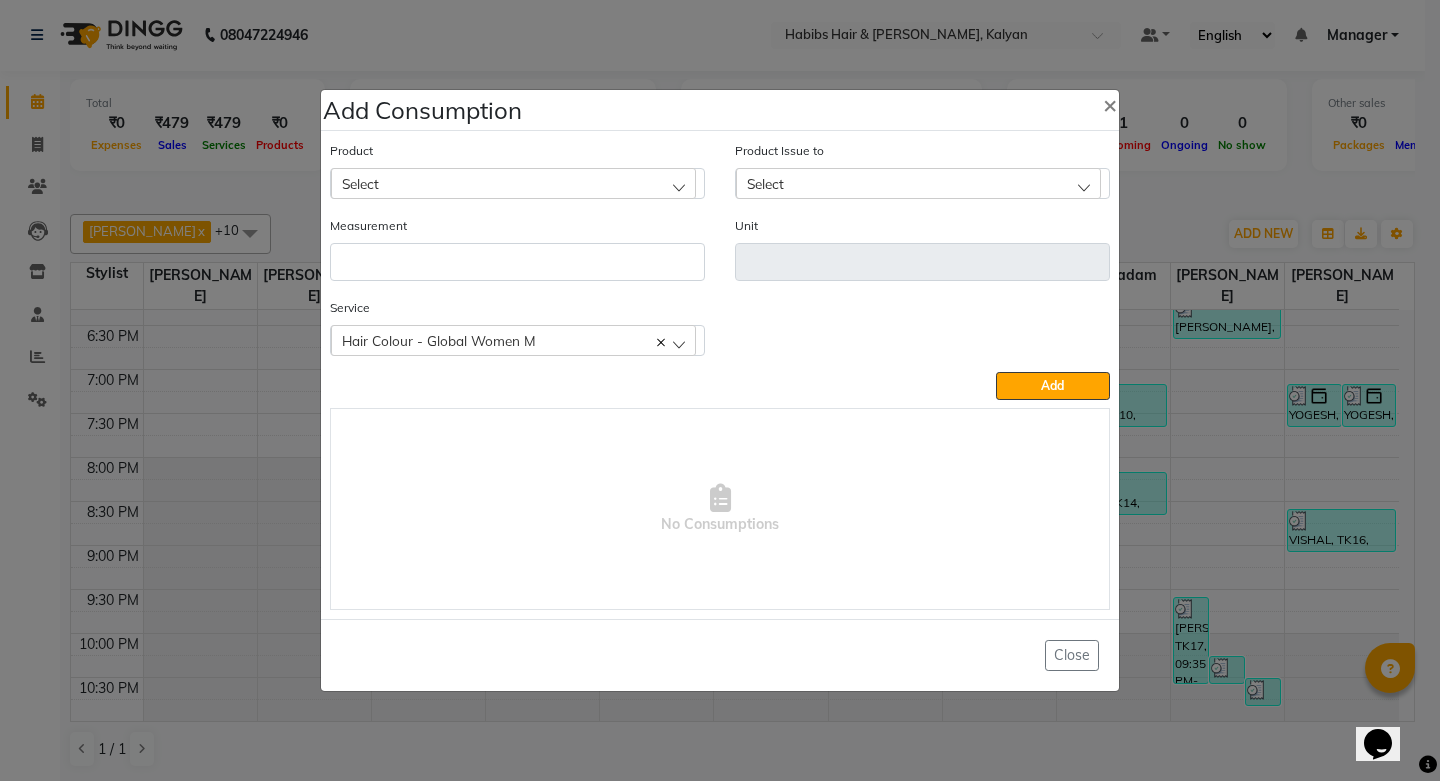 click on "Select" 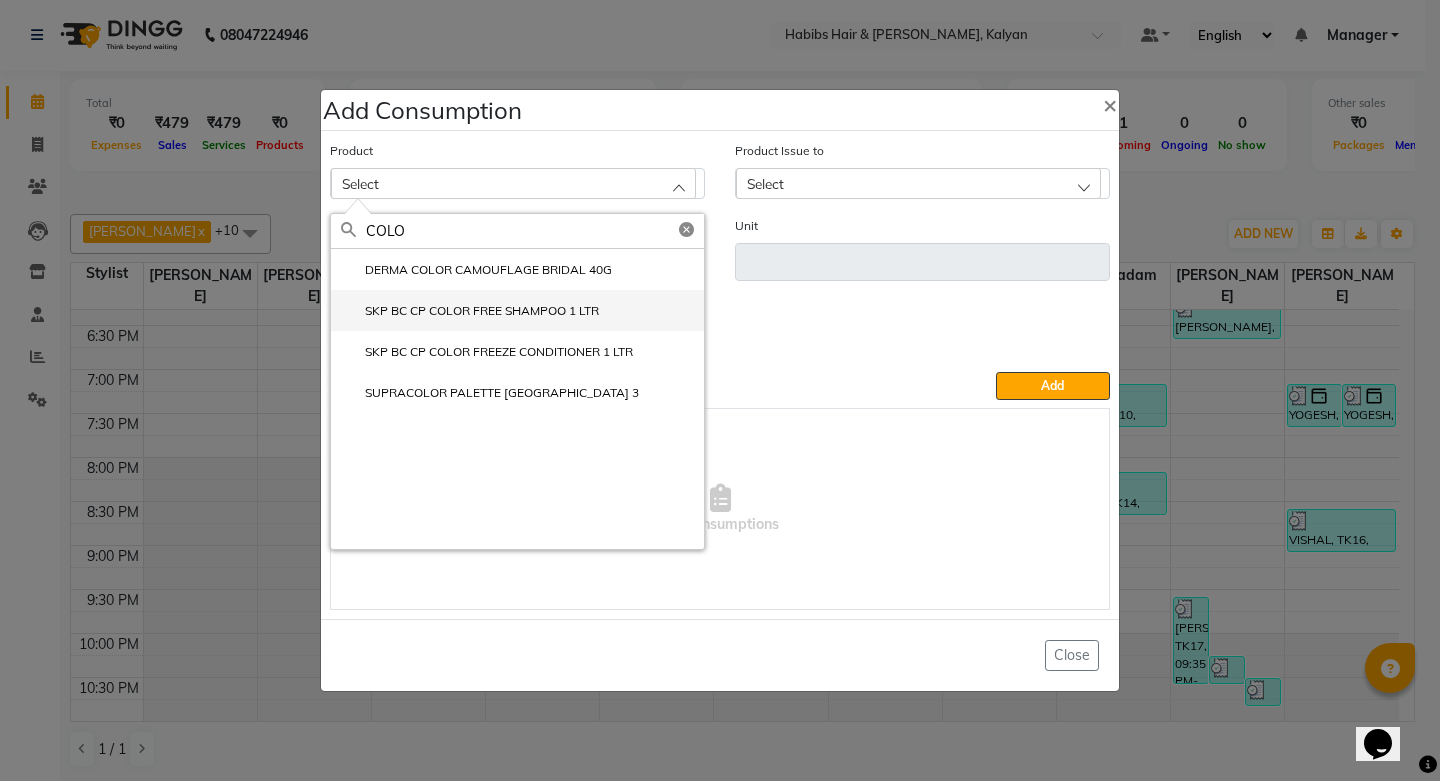 type on "COLO" 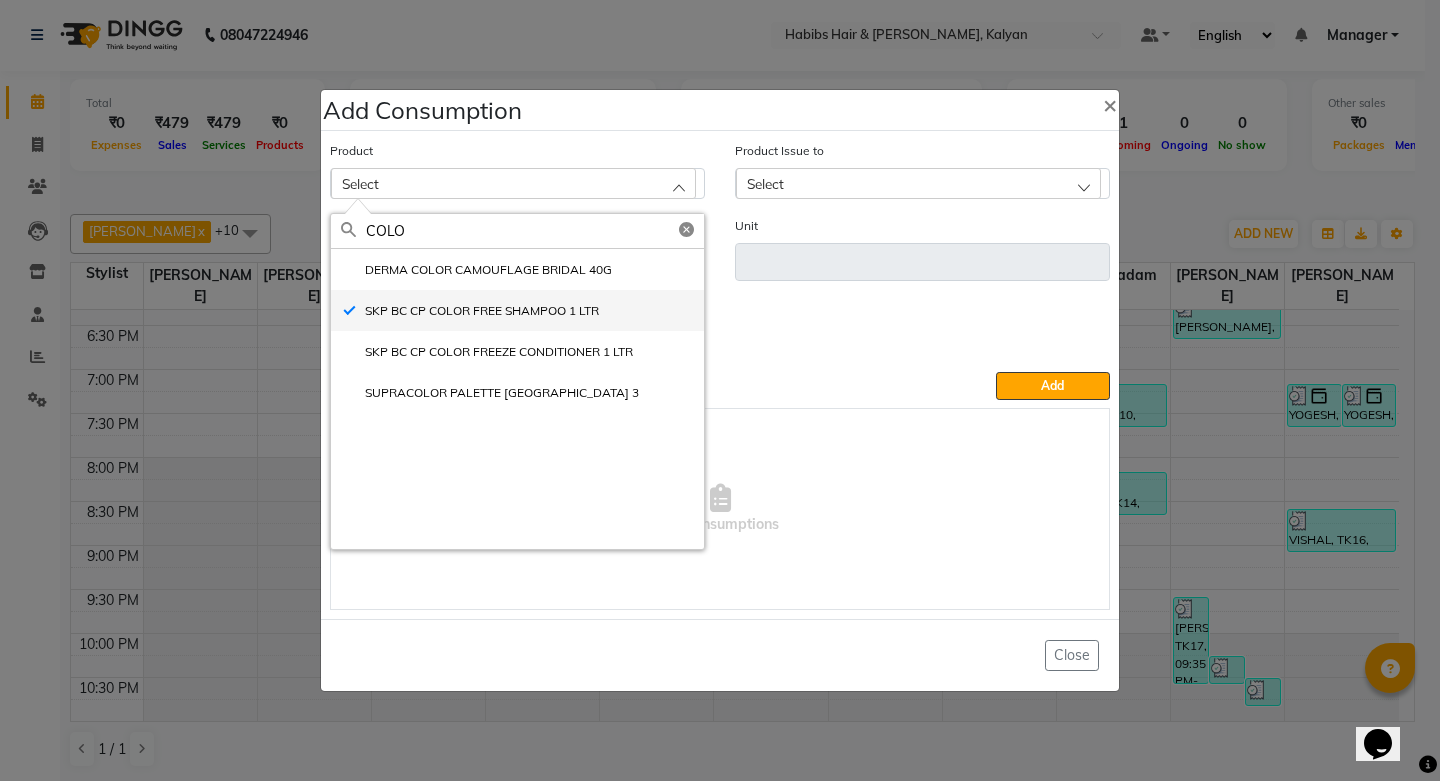 type on "ml" 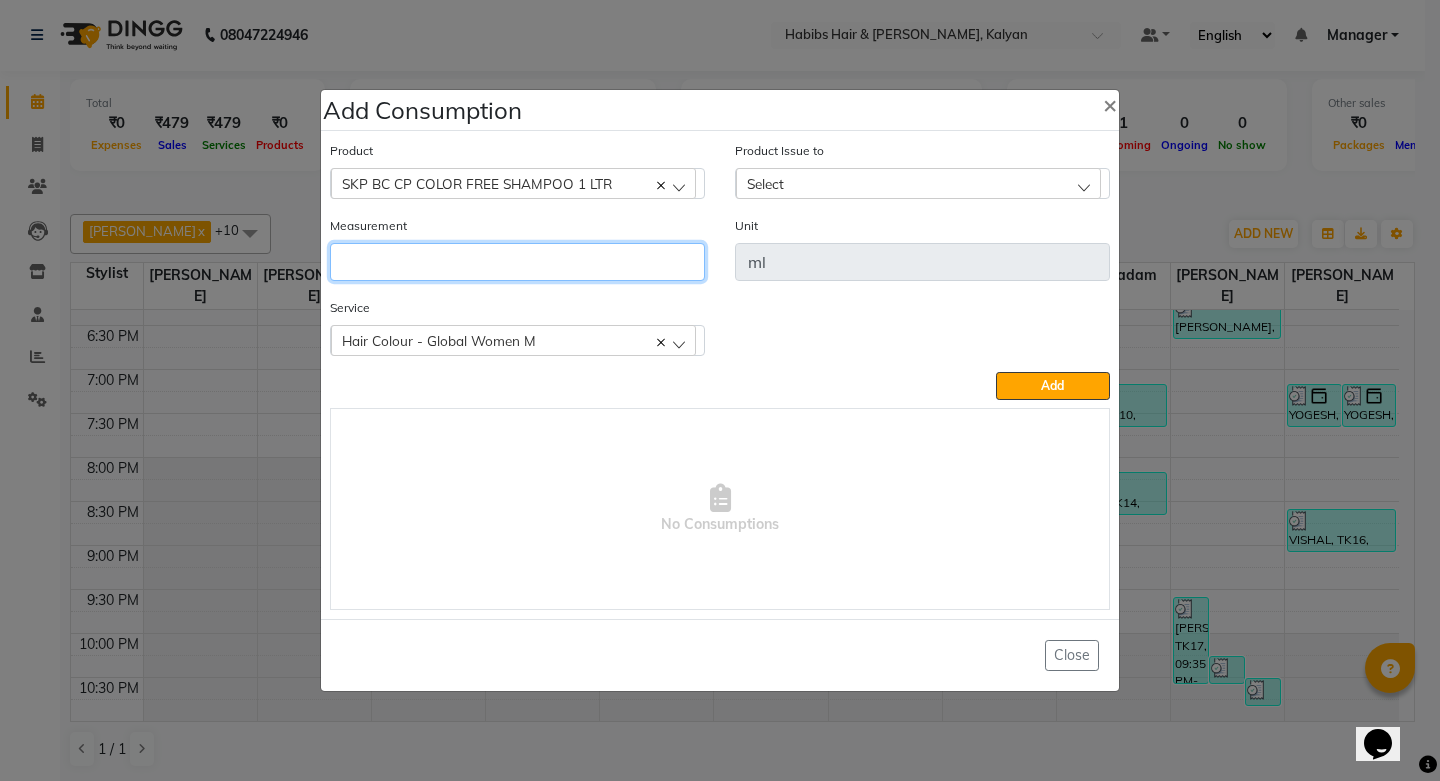 click 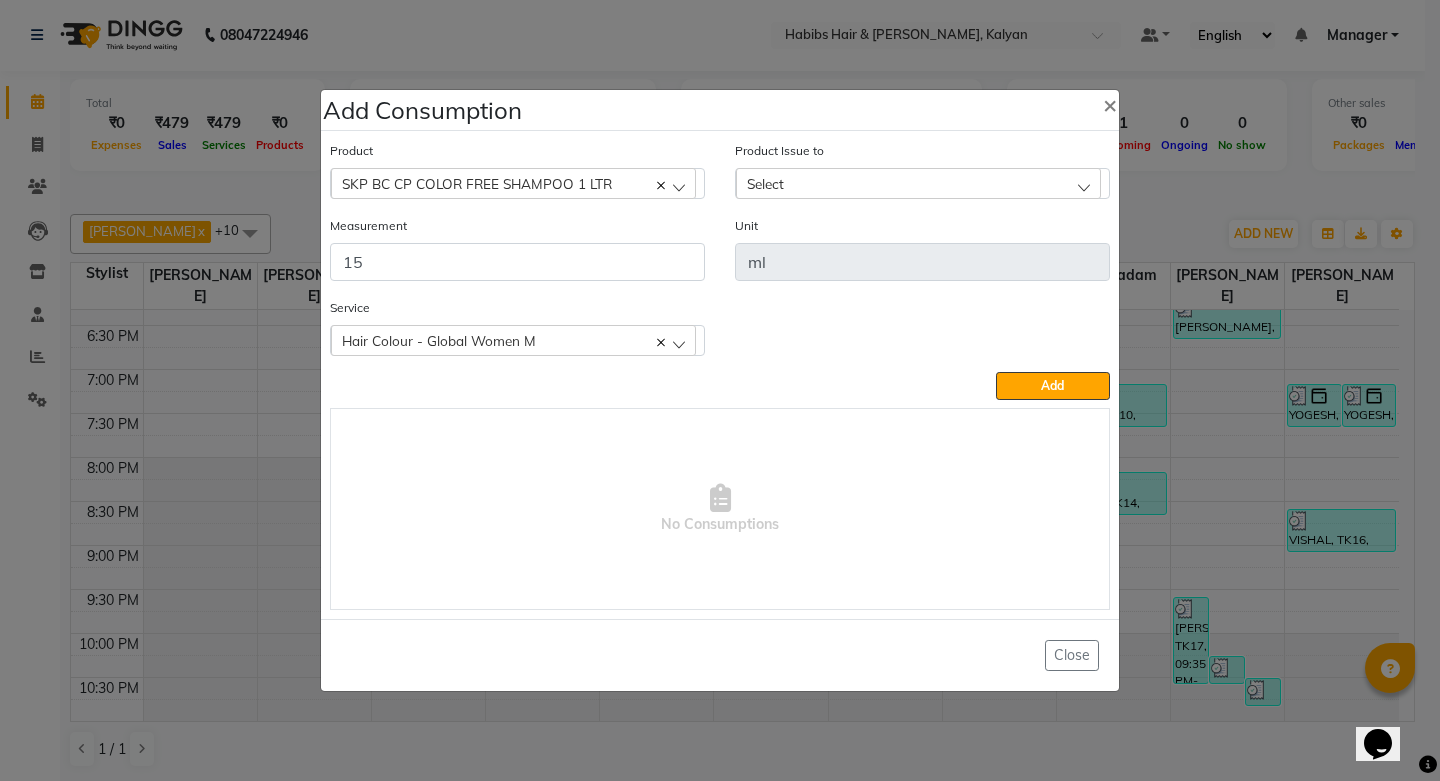 click on "Select" 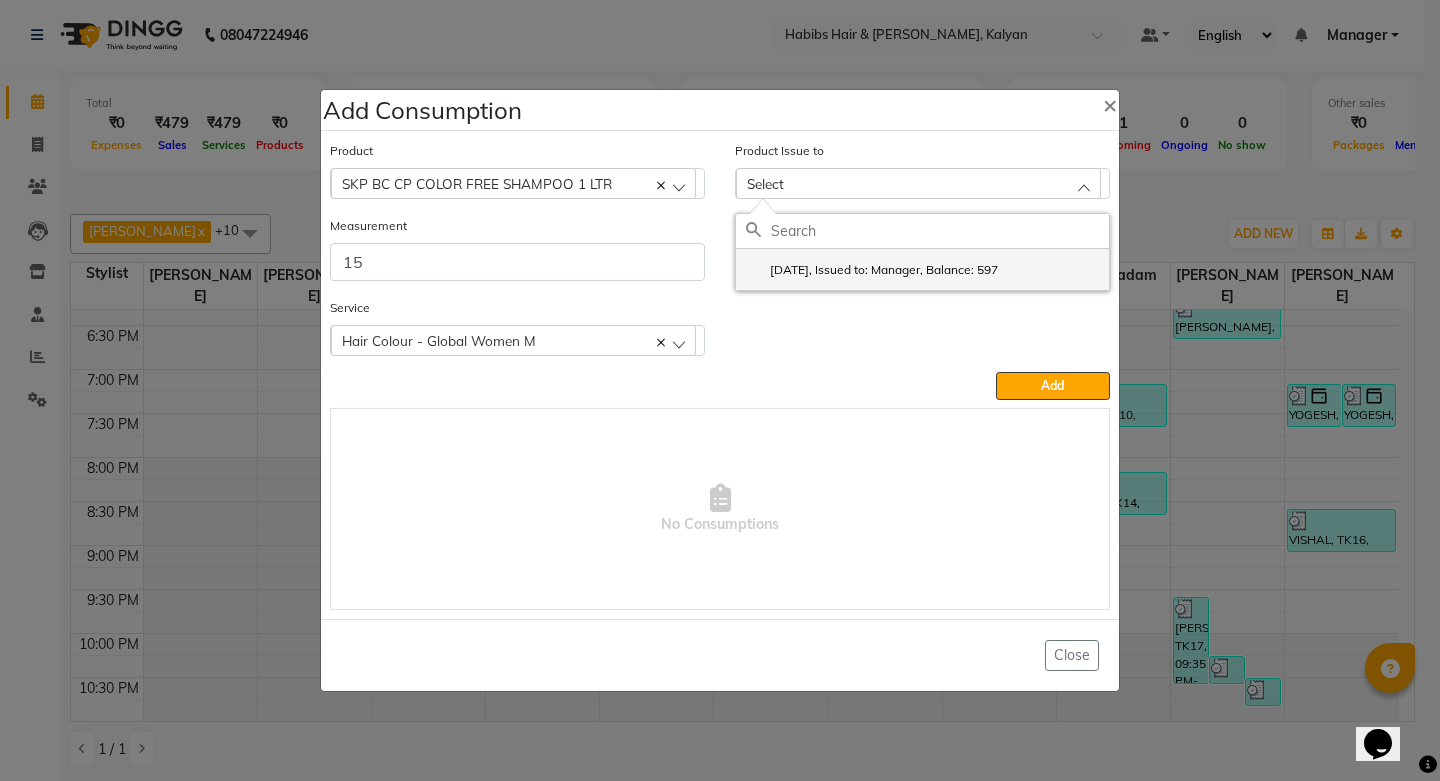 click on "2025-05-04, Issued to: Manager, Balance: 597" 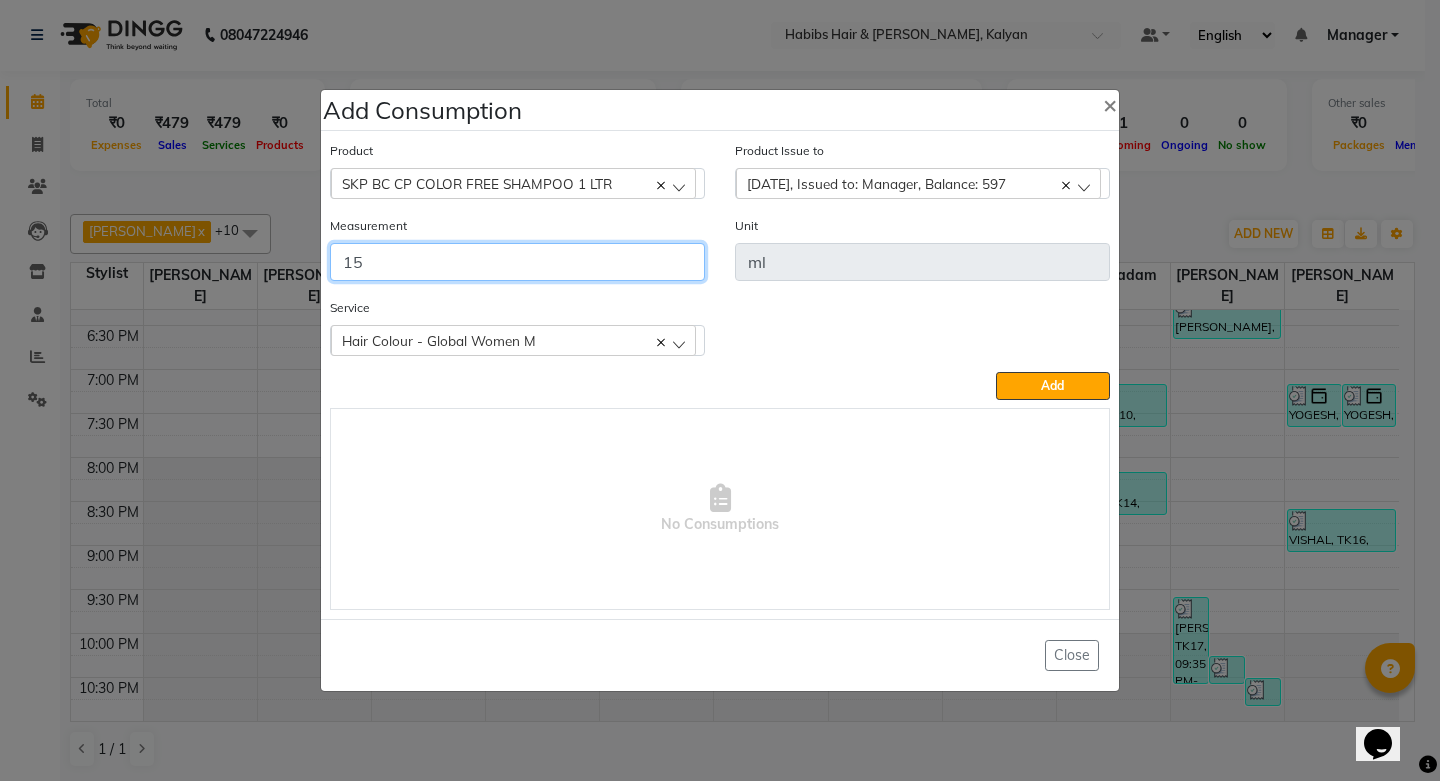 click on "15" 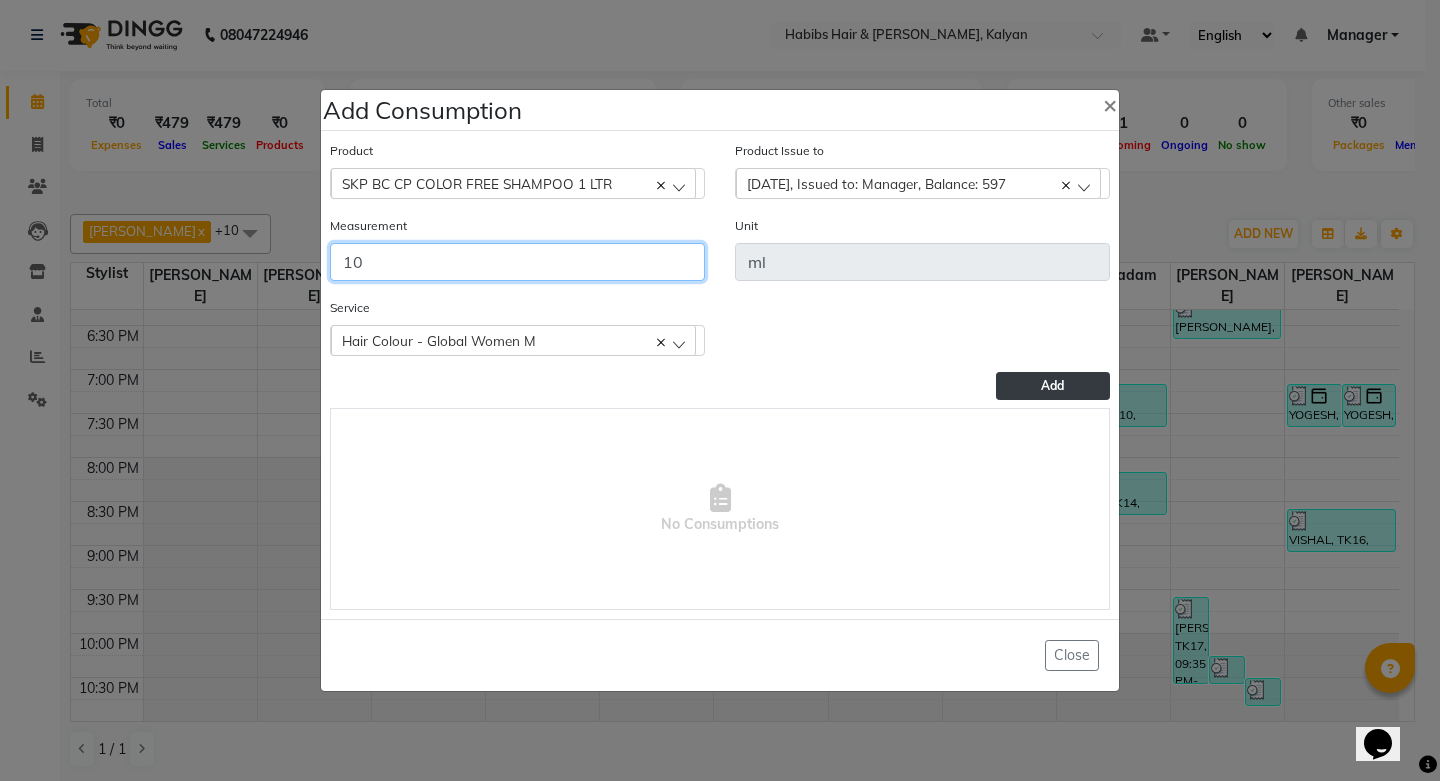 type on "10" 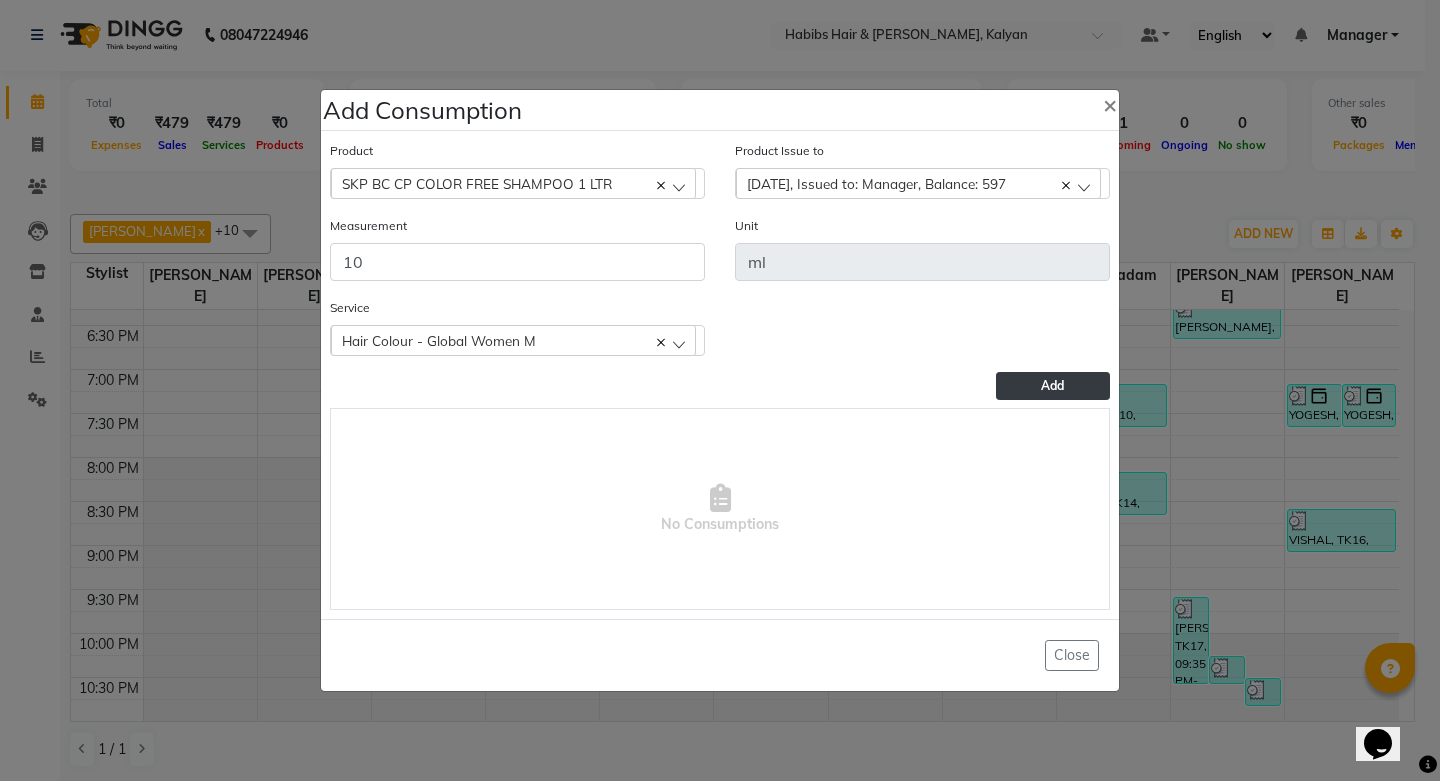 click on "Add" 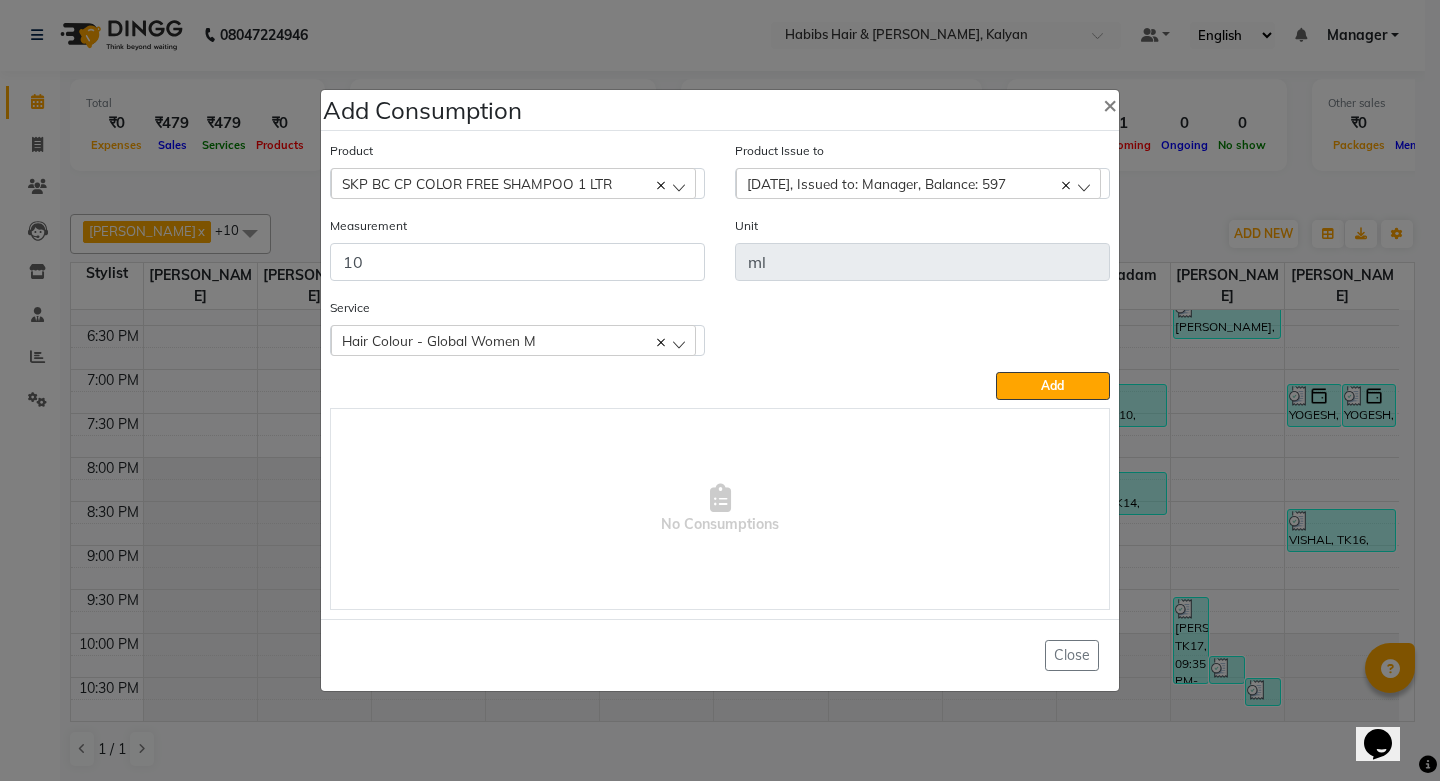 type 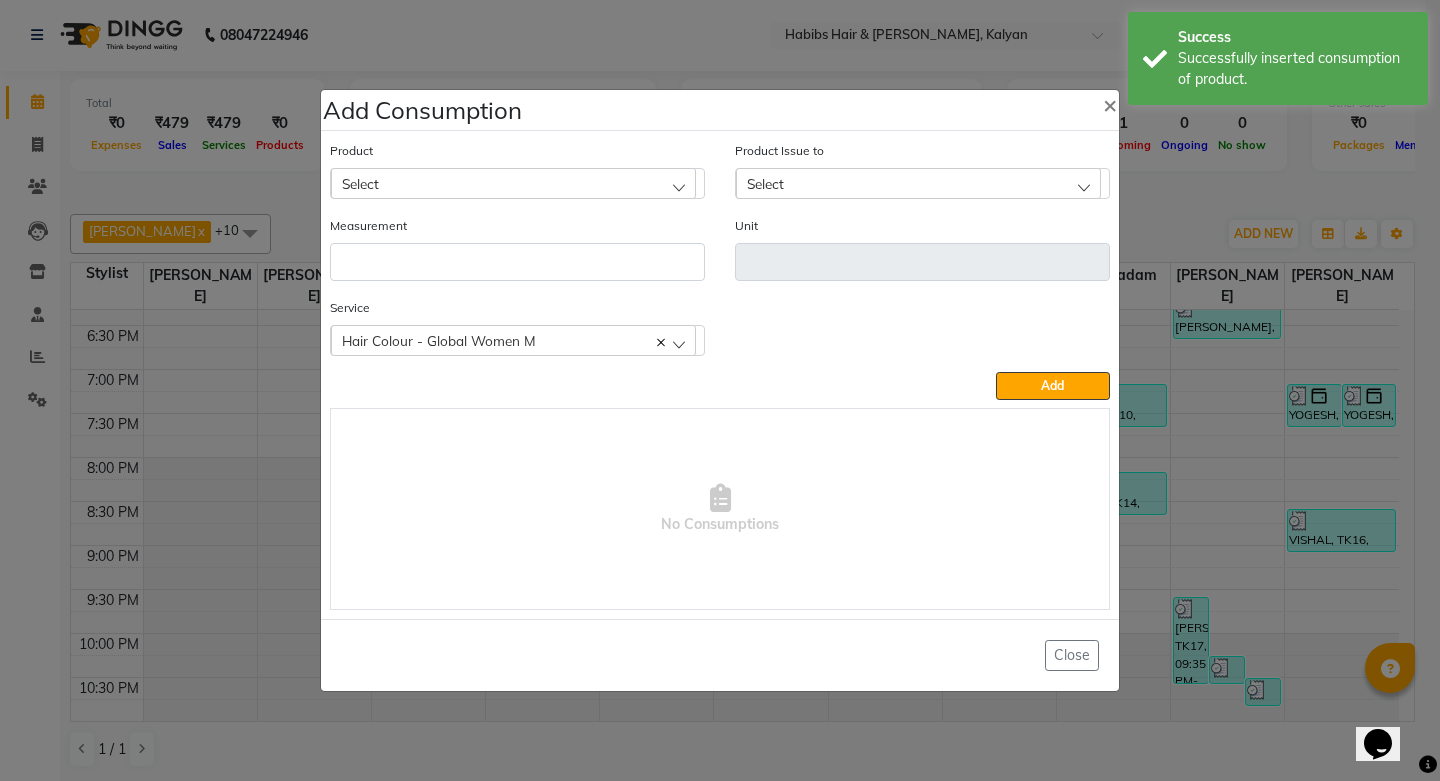 click on "Select" 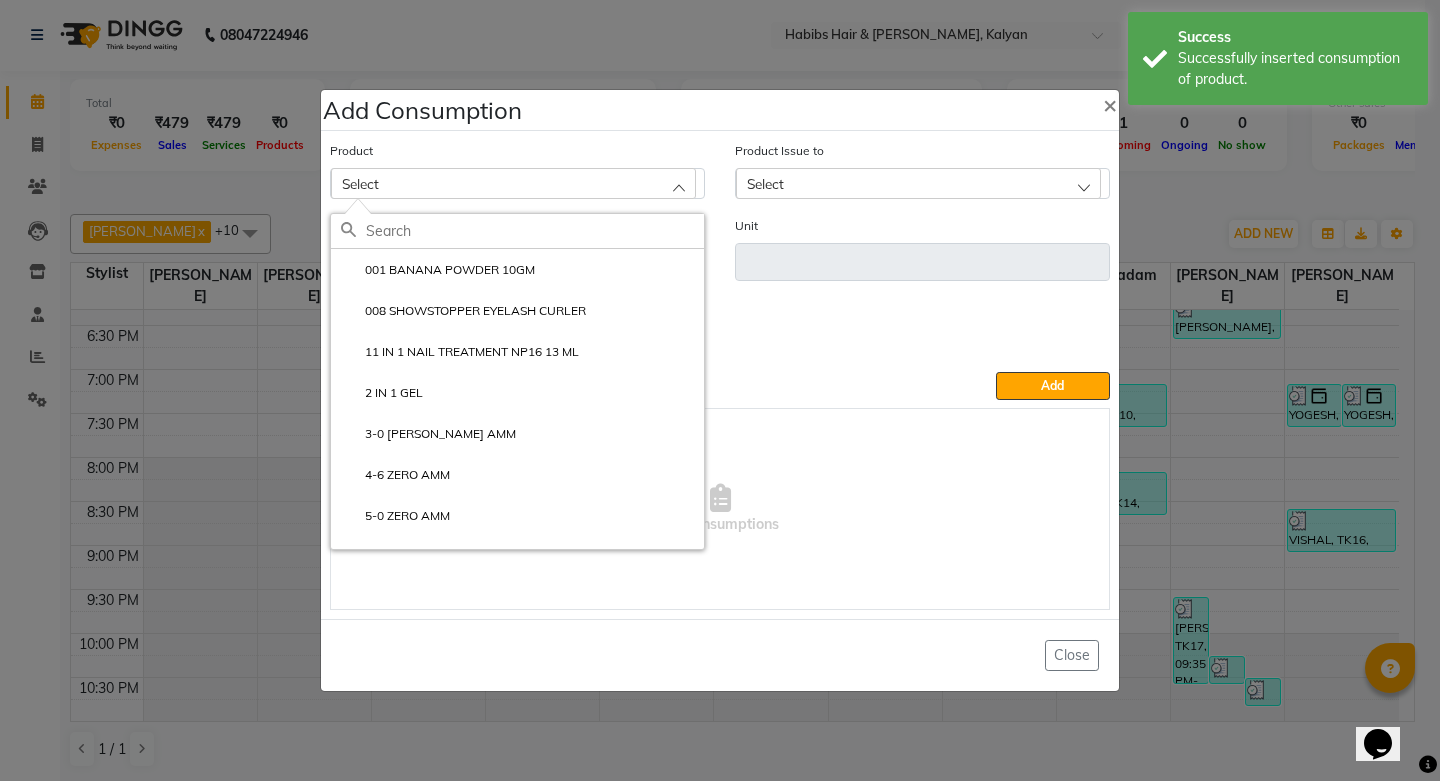 type on "S" 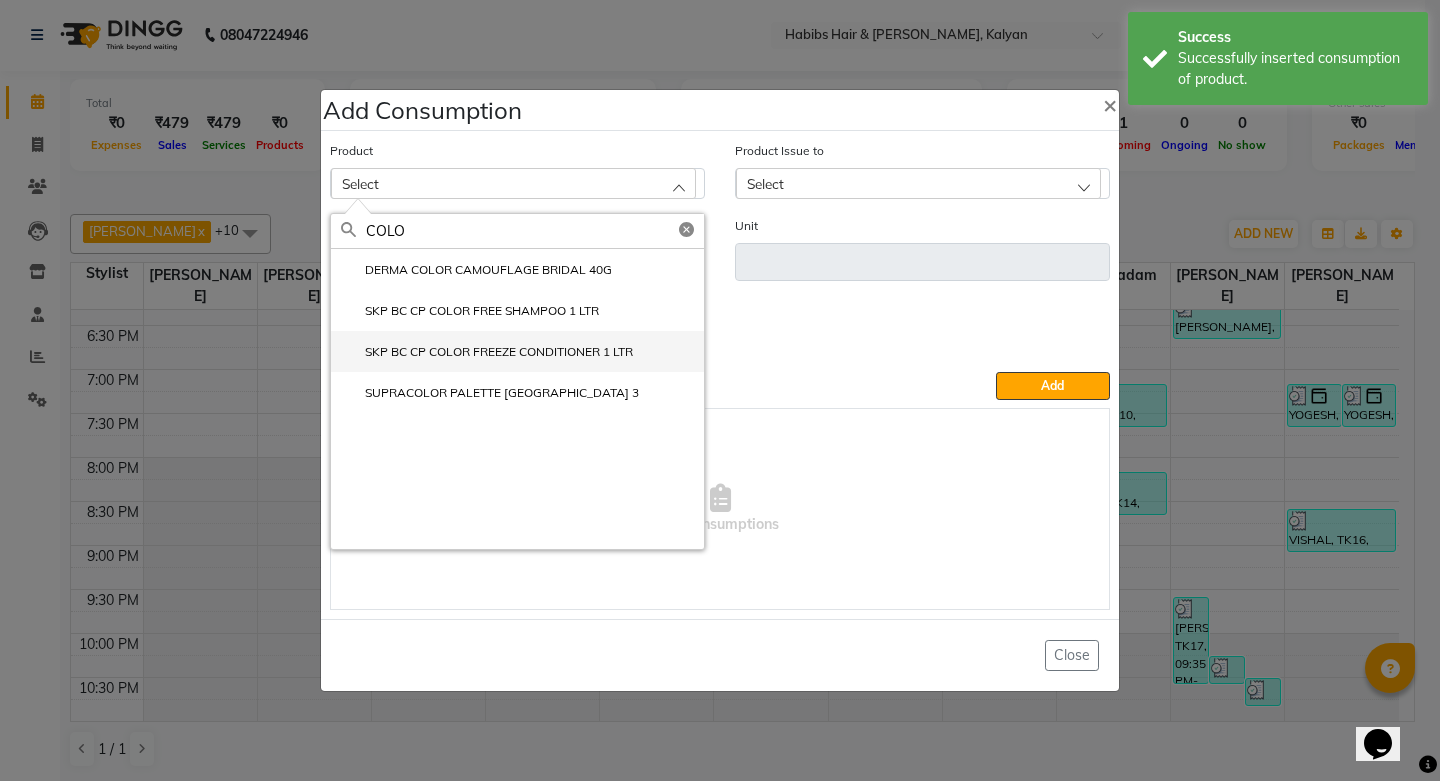 type on "COLO" 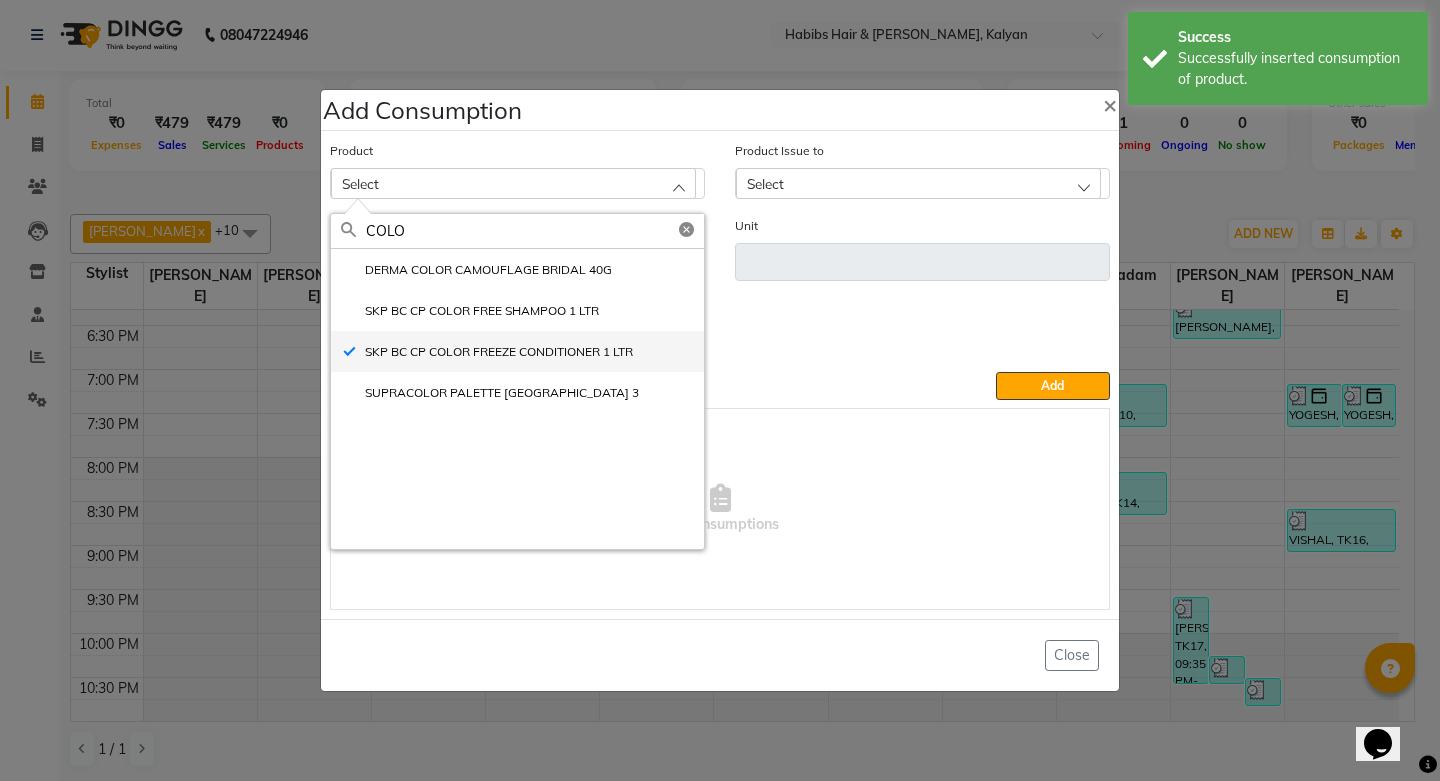 type on "ml" 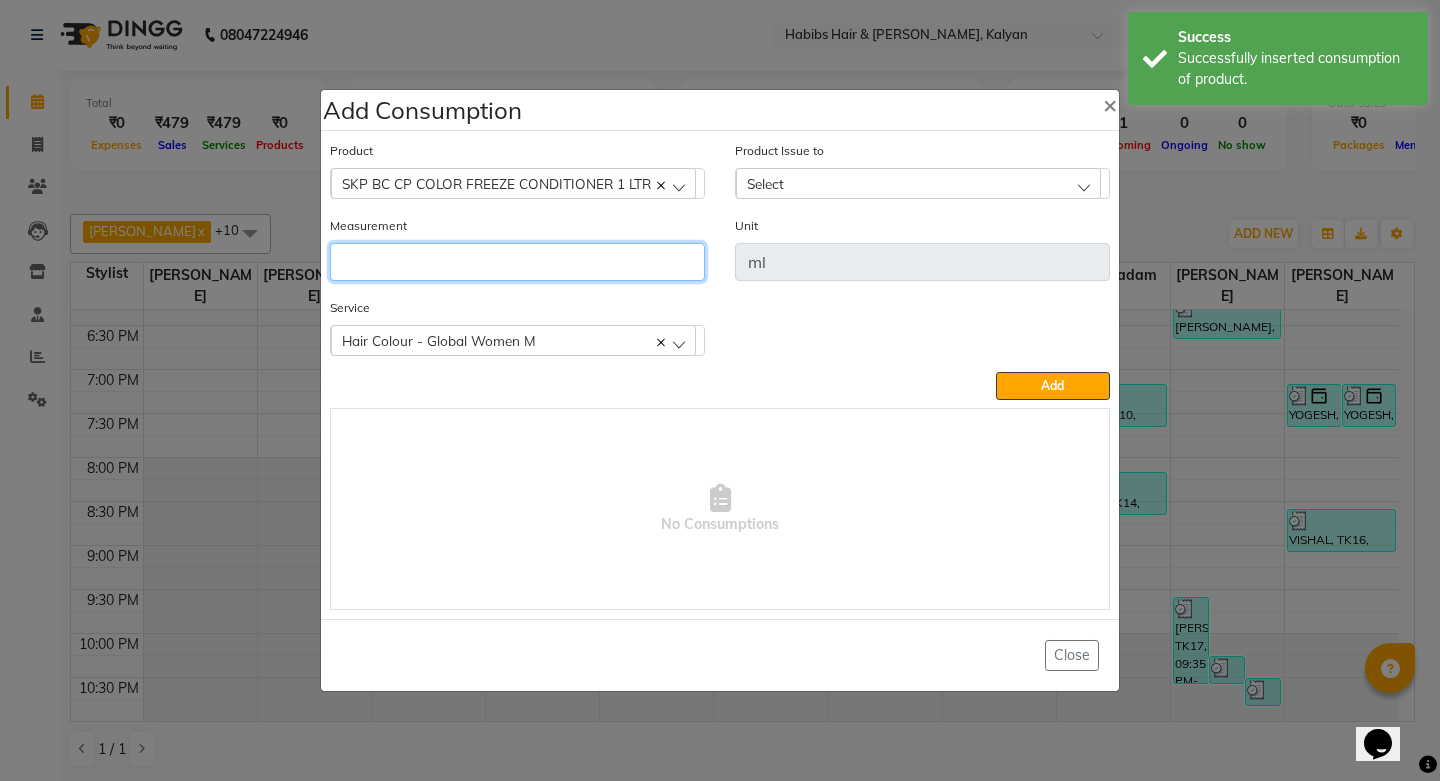 click 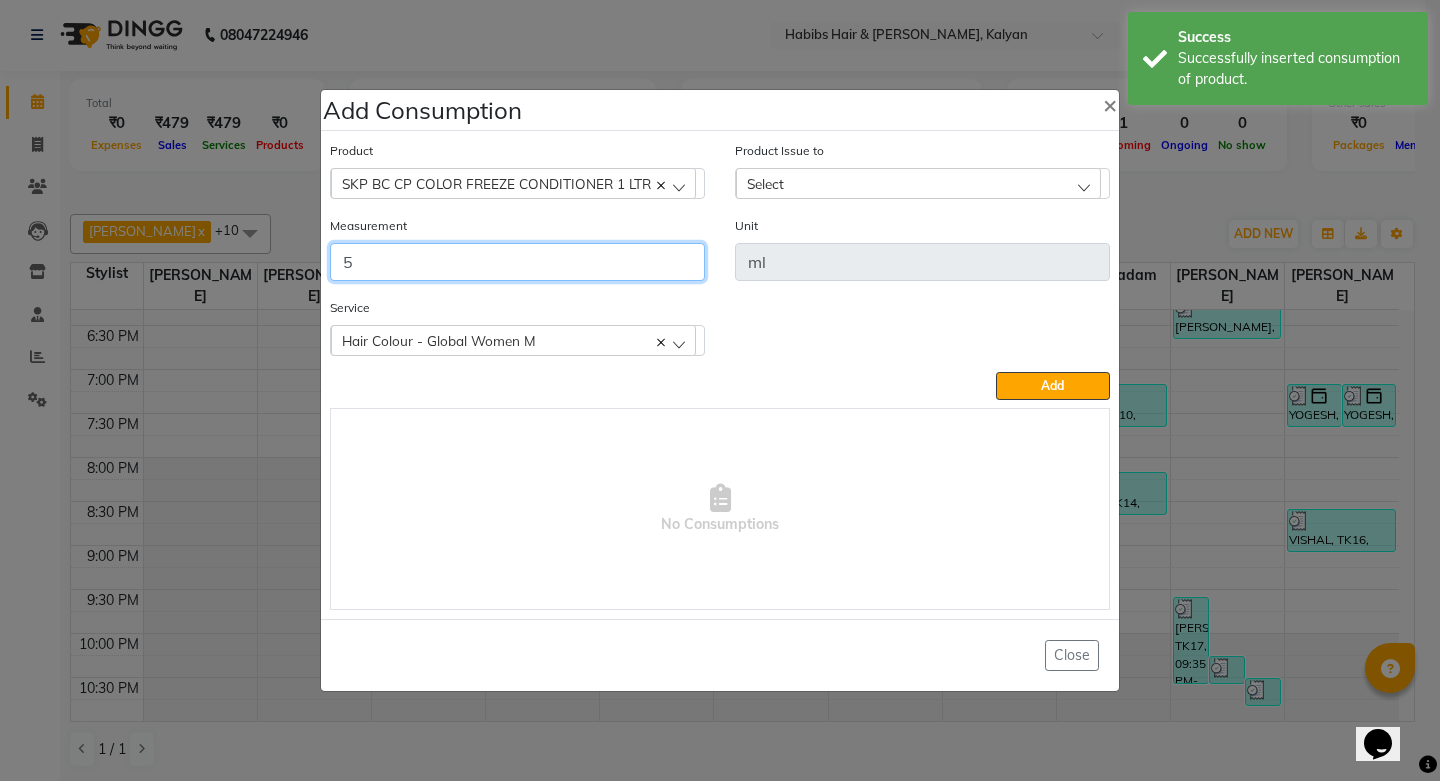 type on "5" 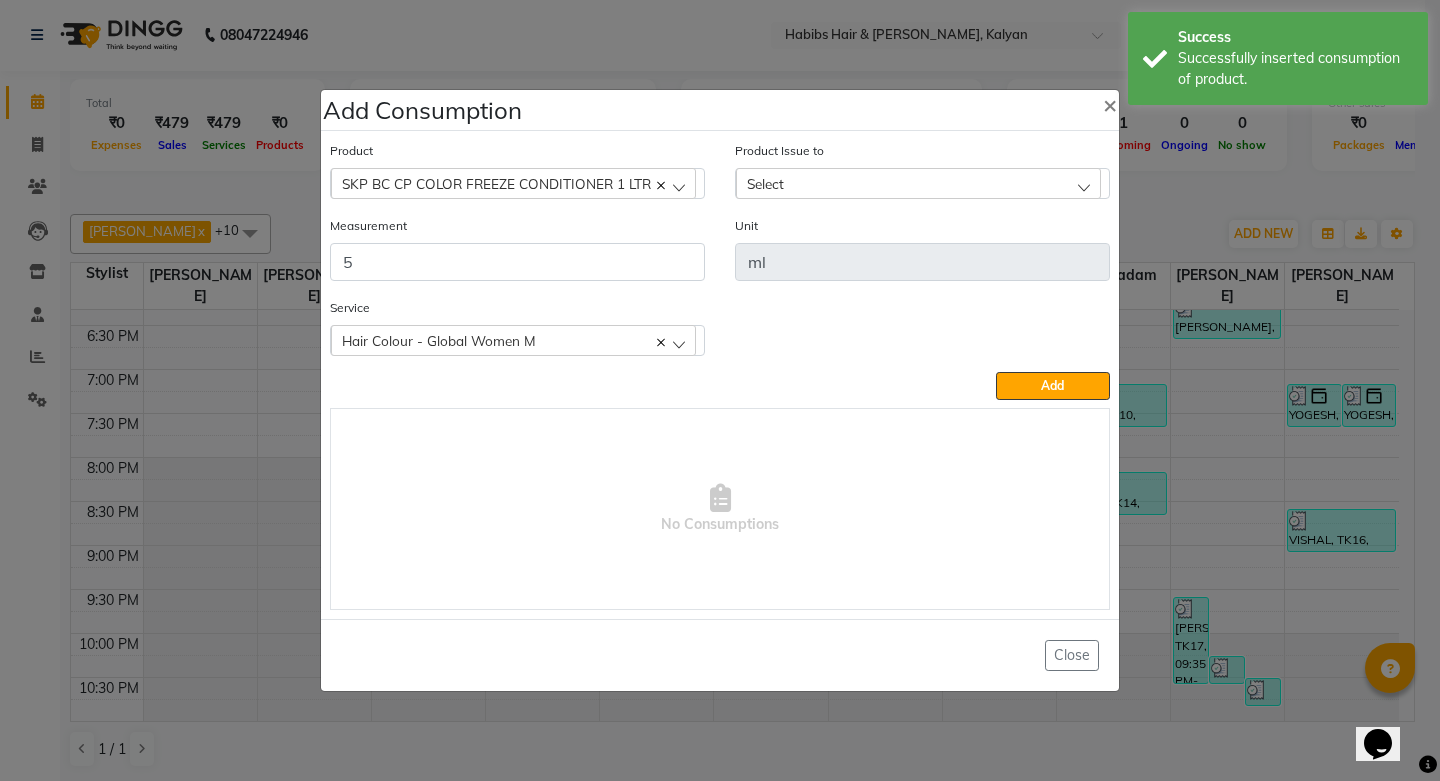 click on "Select" 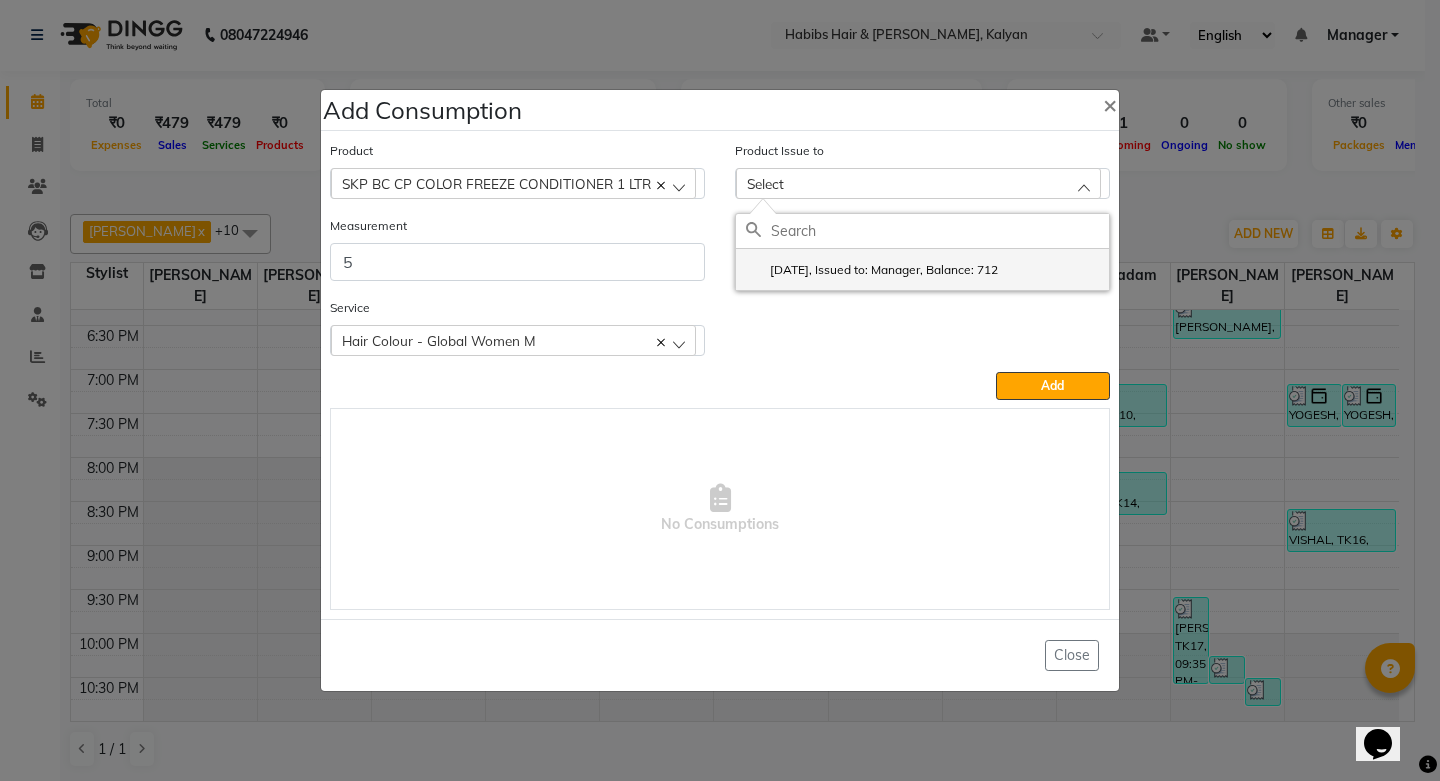 click on "2025-05-04, Issued to: Manager, Balance: 712" 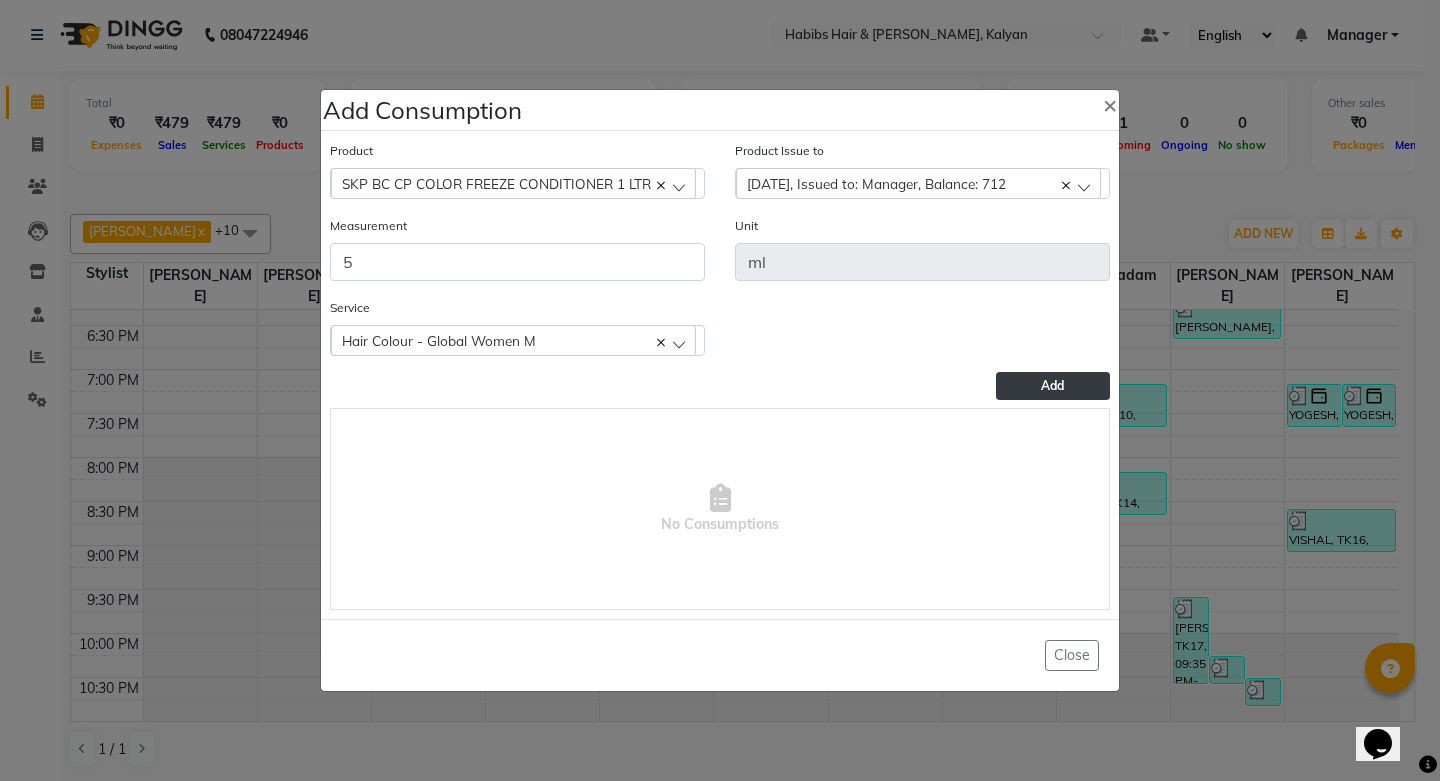 click on "Add" 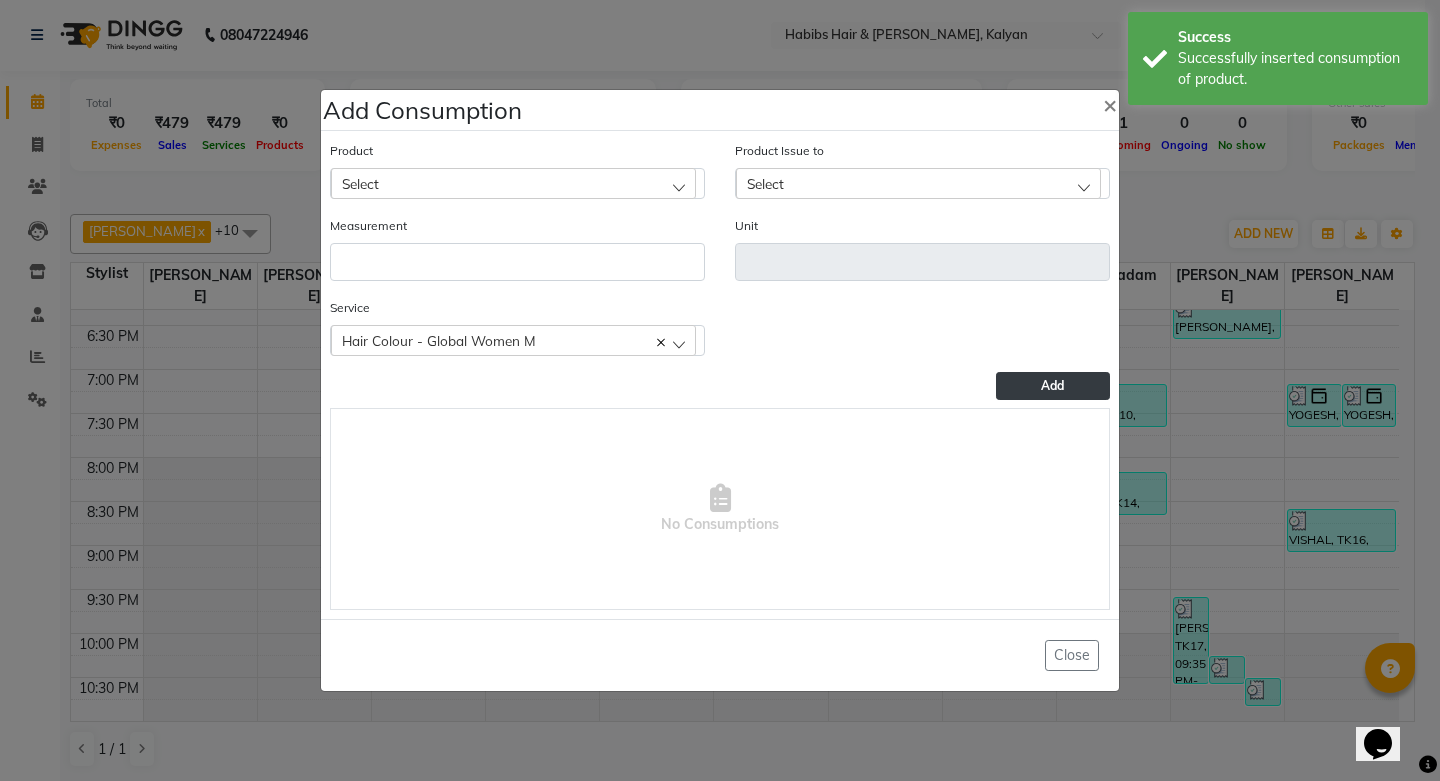 click on "Select" 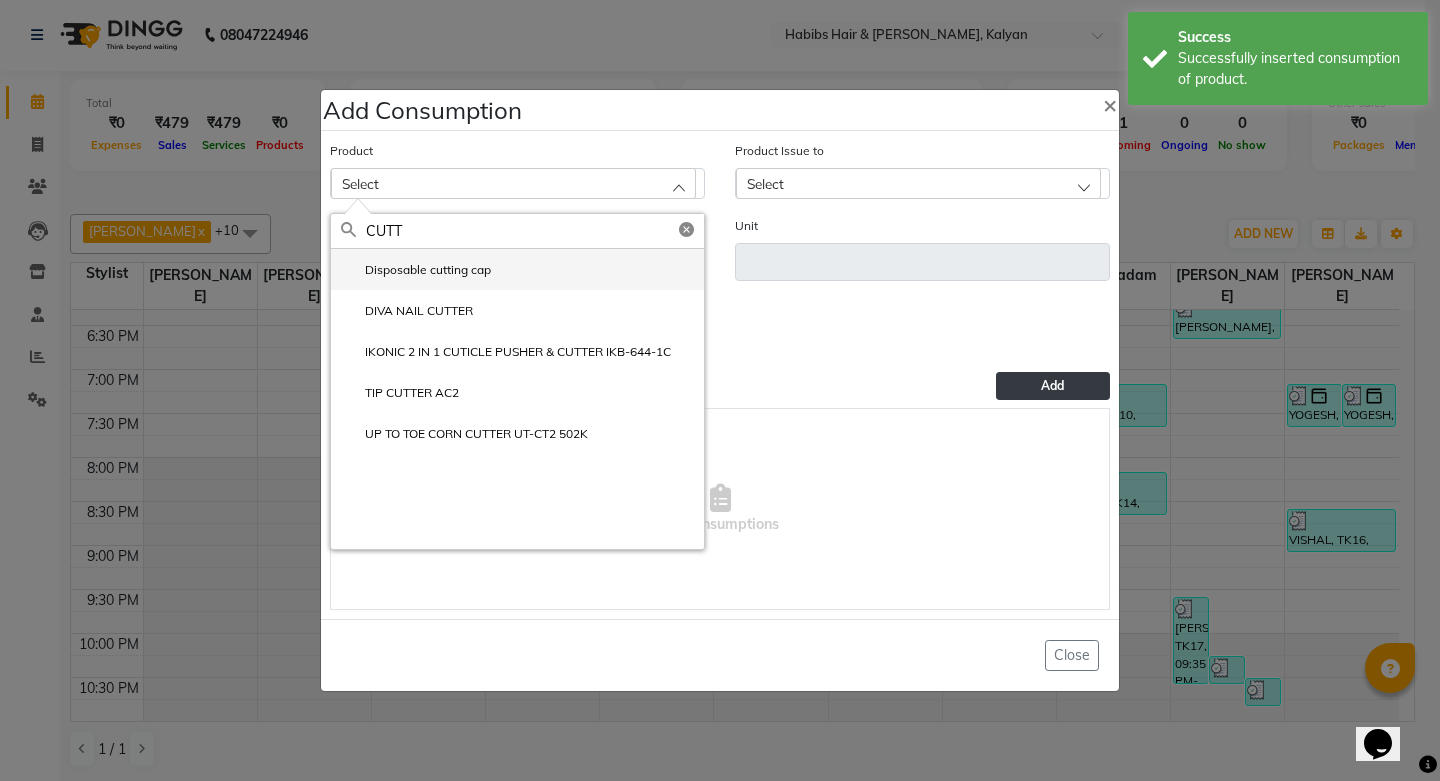 type on "CUTT" 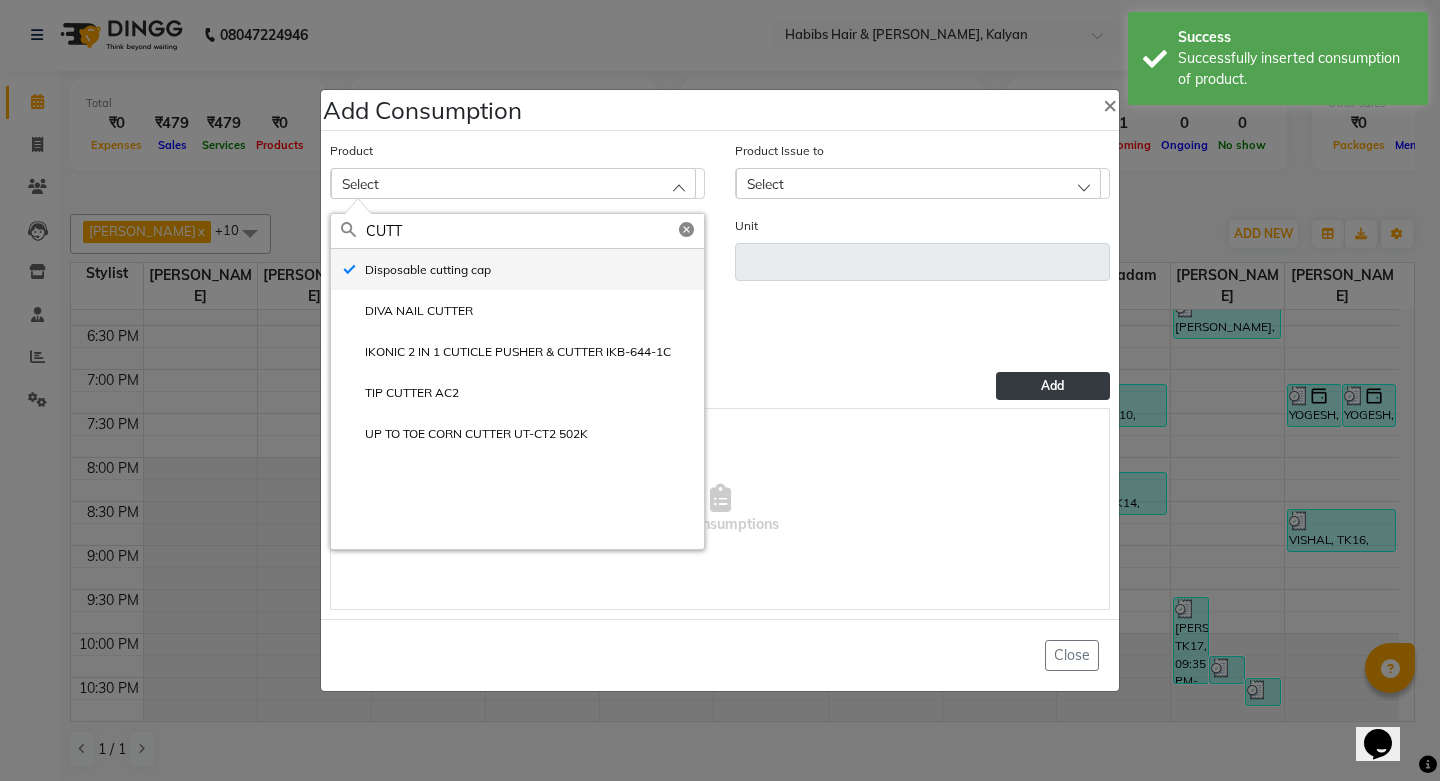 type on "pc" 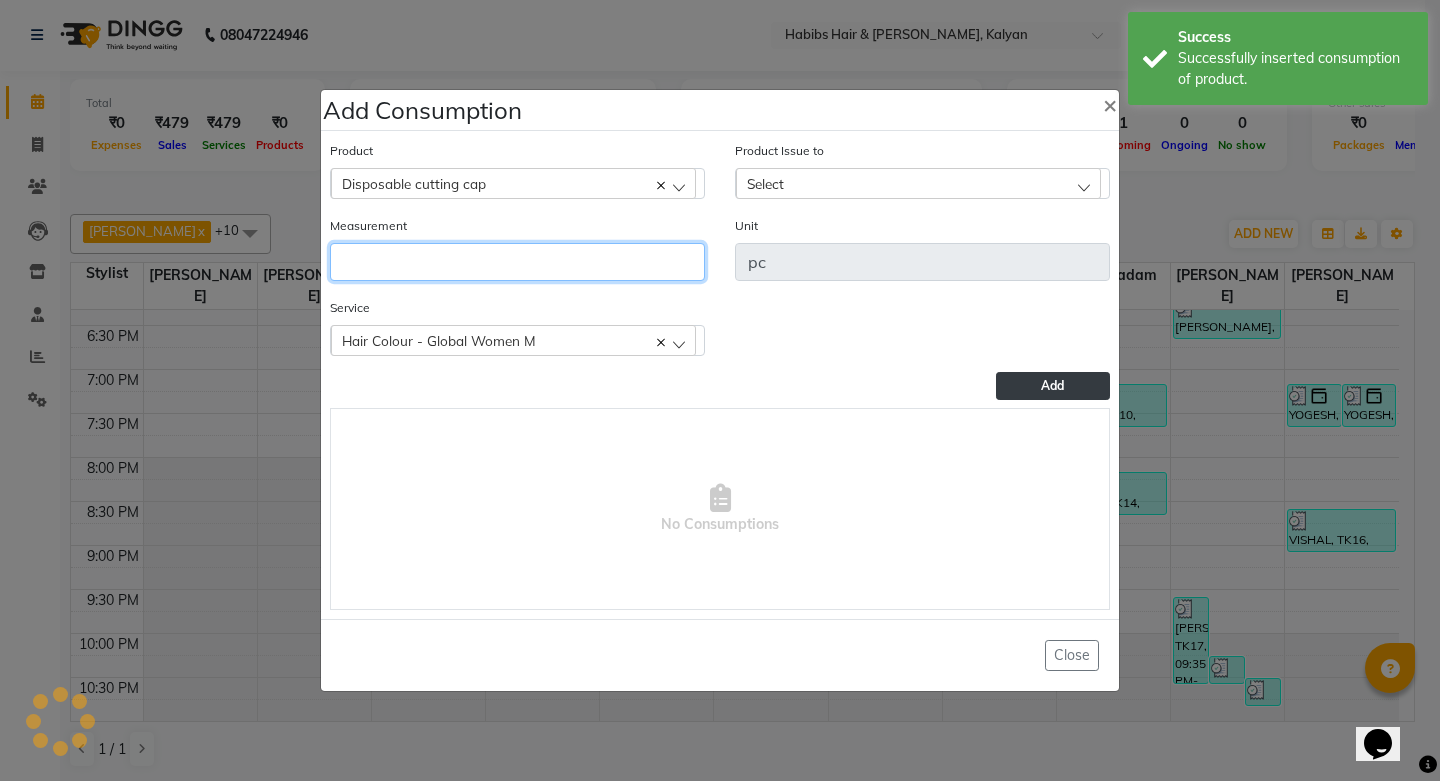 click 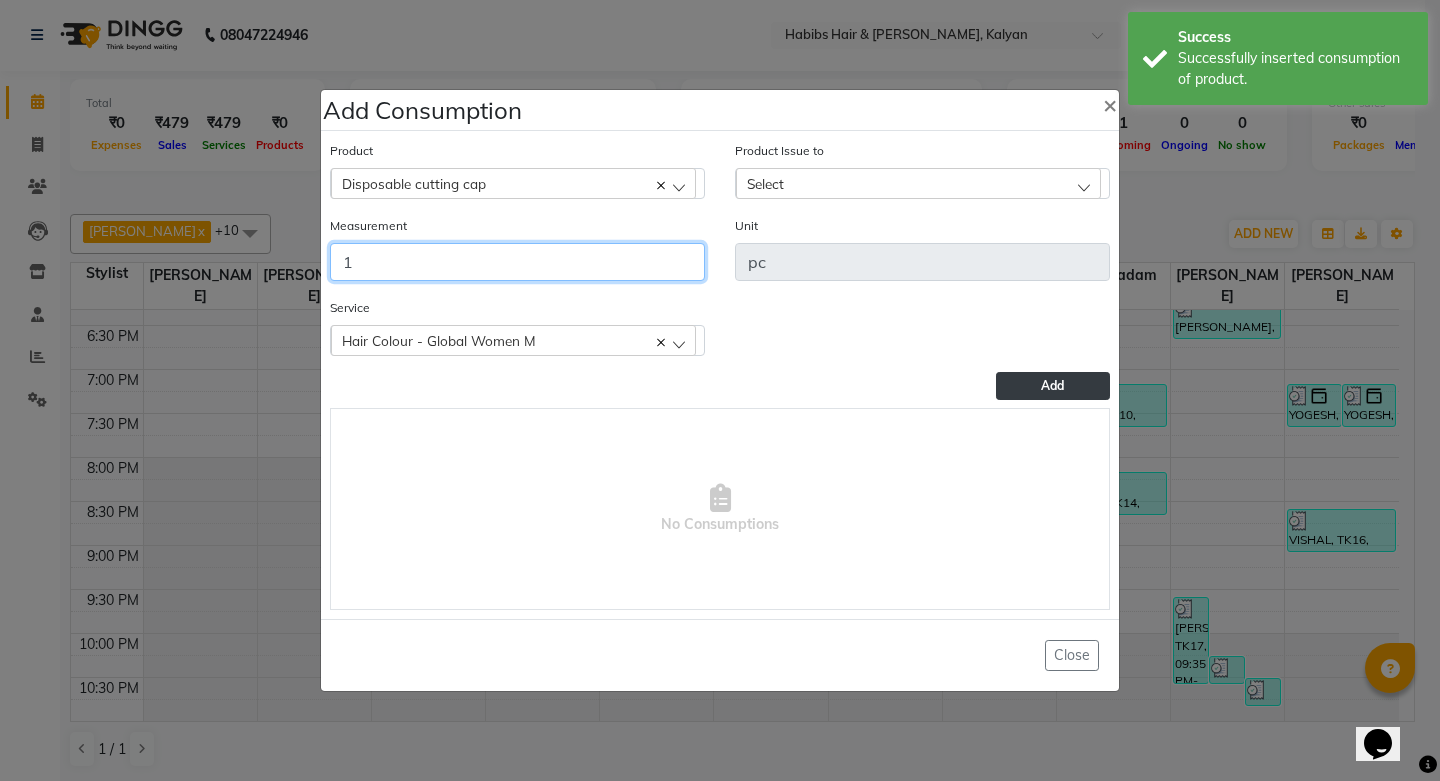 type on "1" 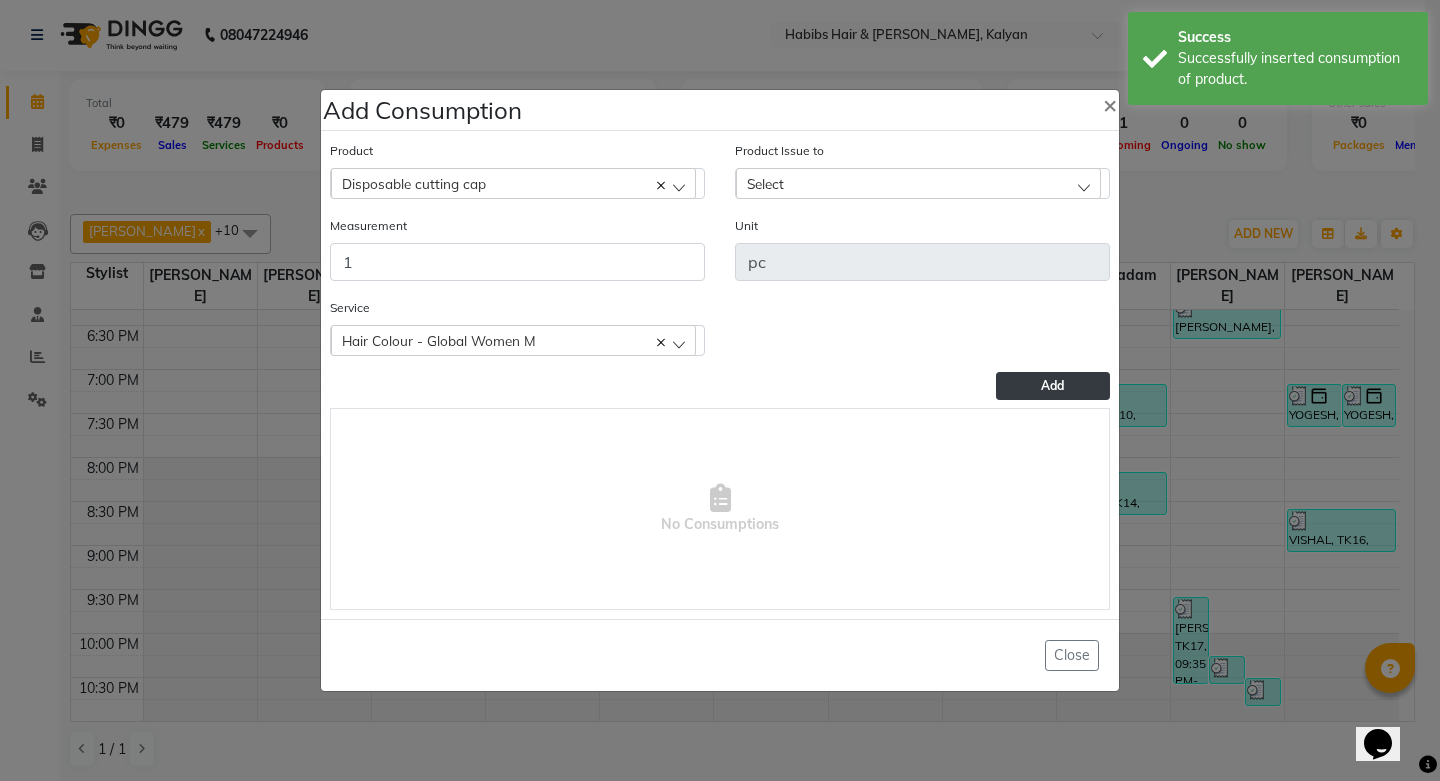 click on "Select" 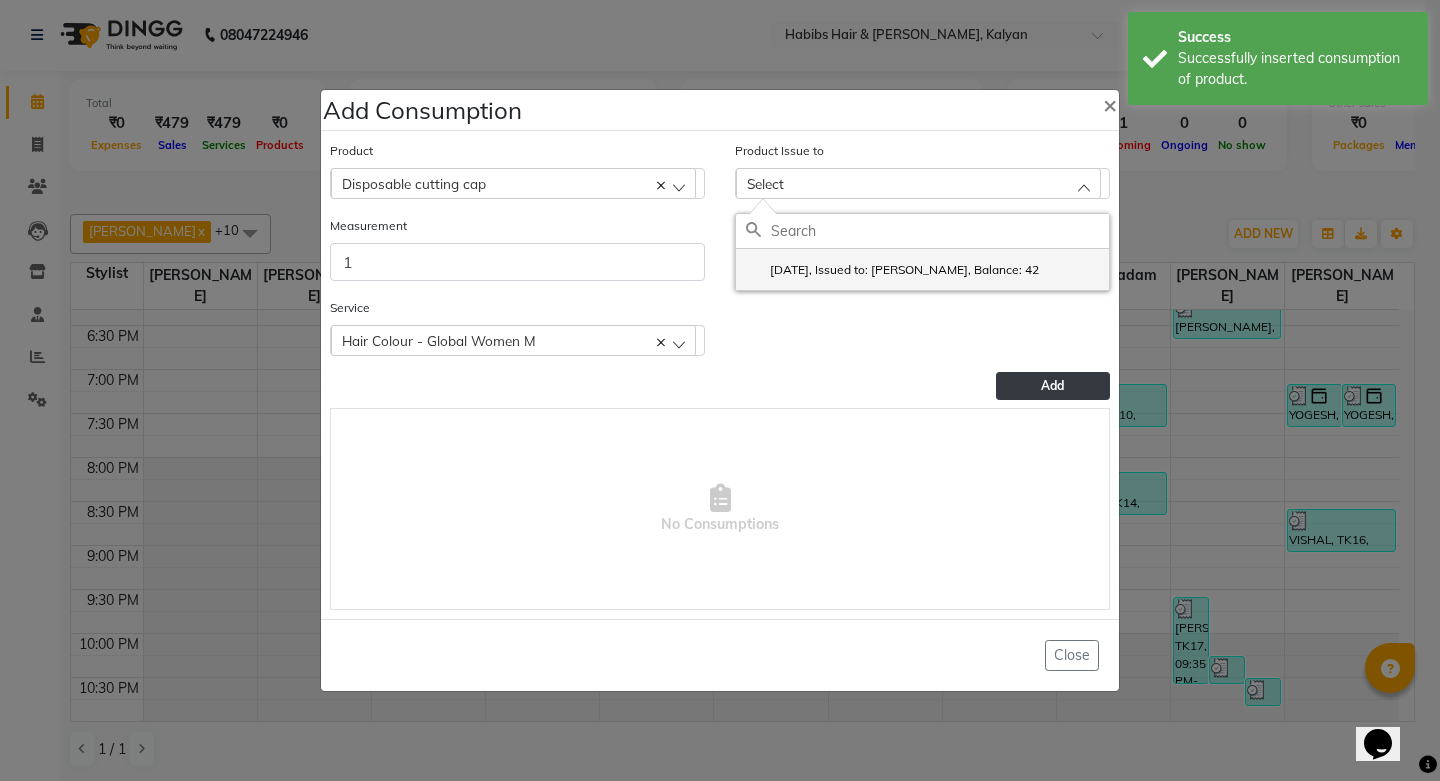 click on "2025-06-30, Issued to: Suraj Kadam, Balance: 42" 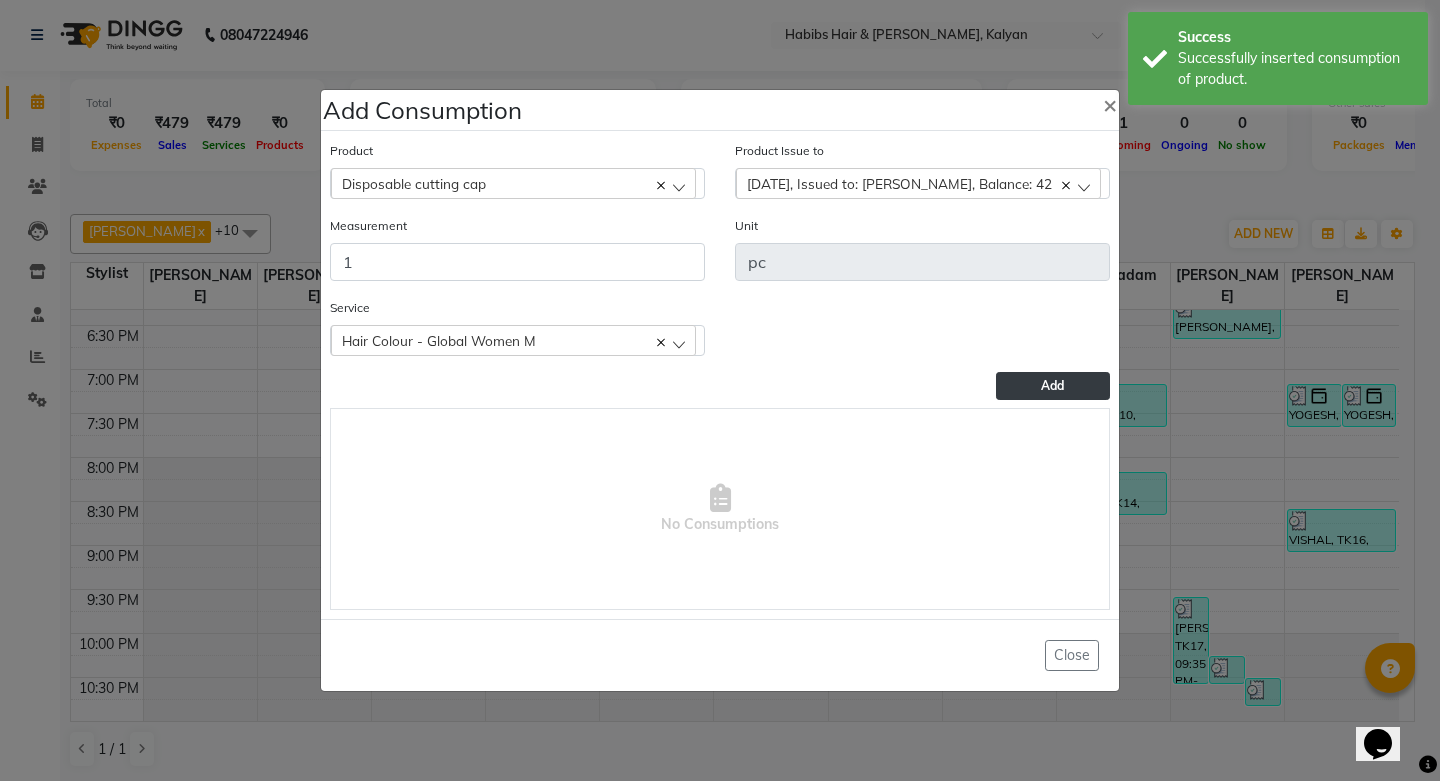 click on "Add" 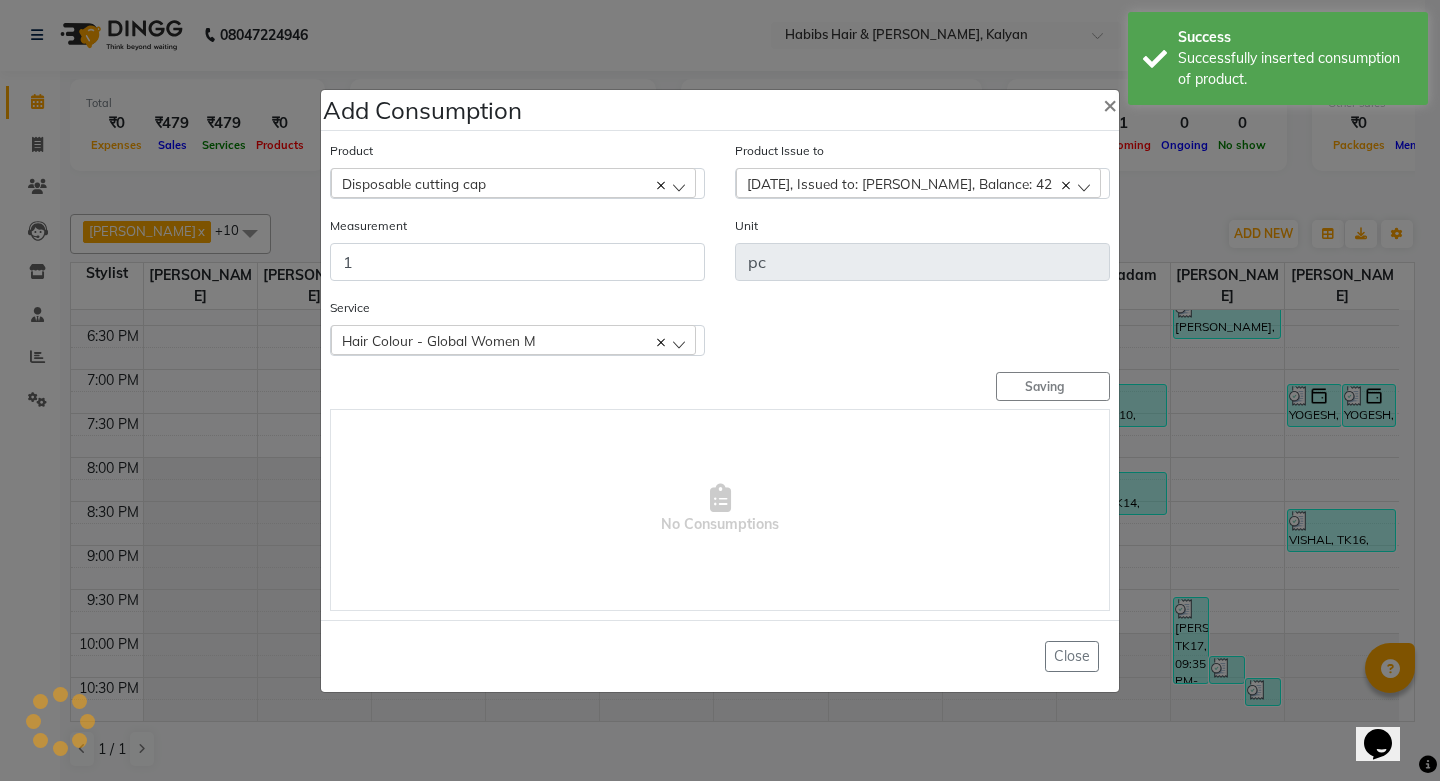 type 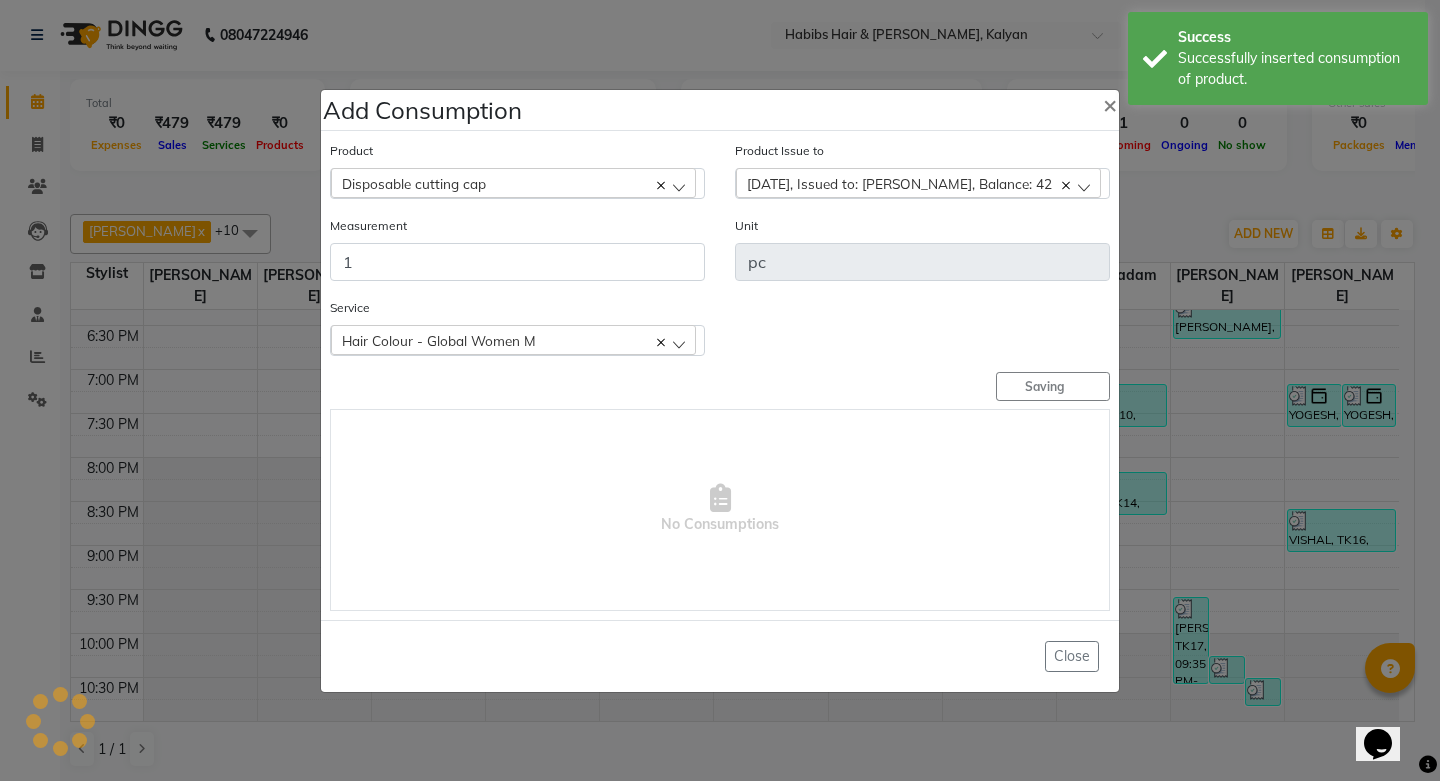 type 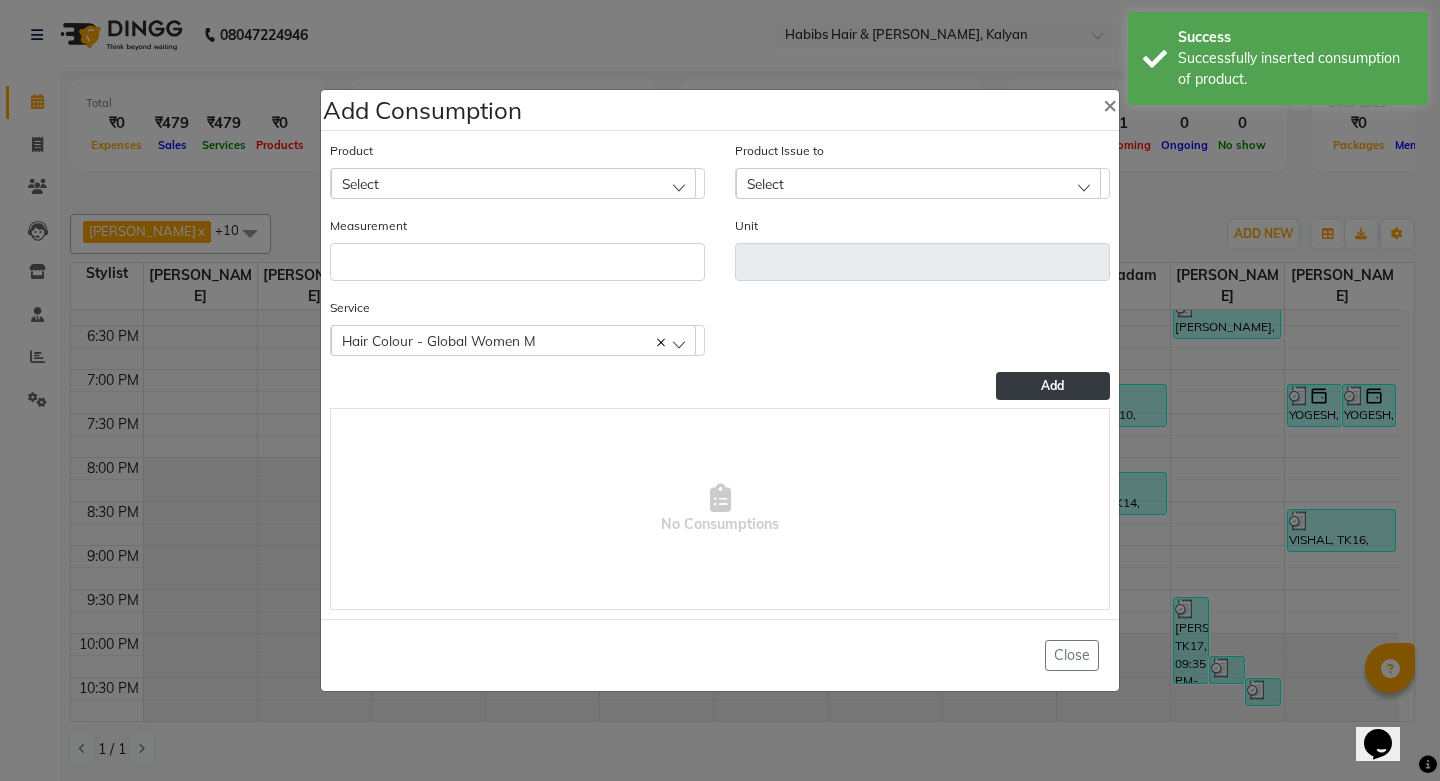 click on "Select" 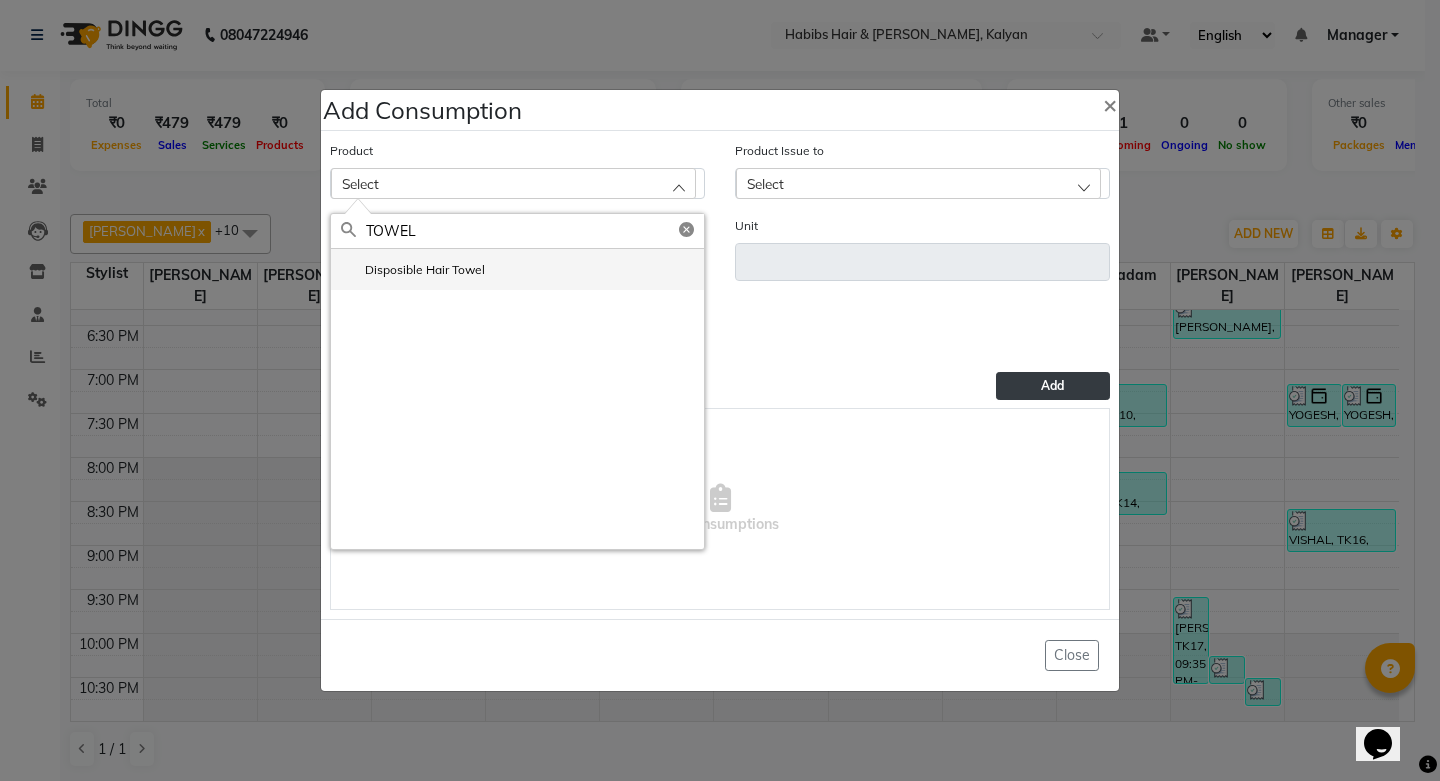 type on "TOWEL" 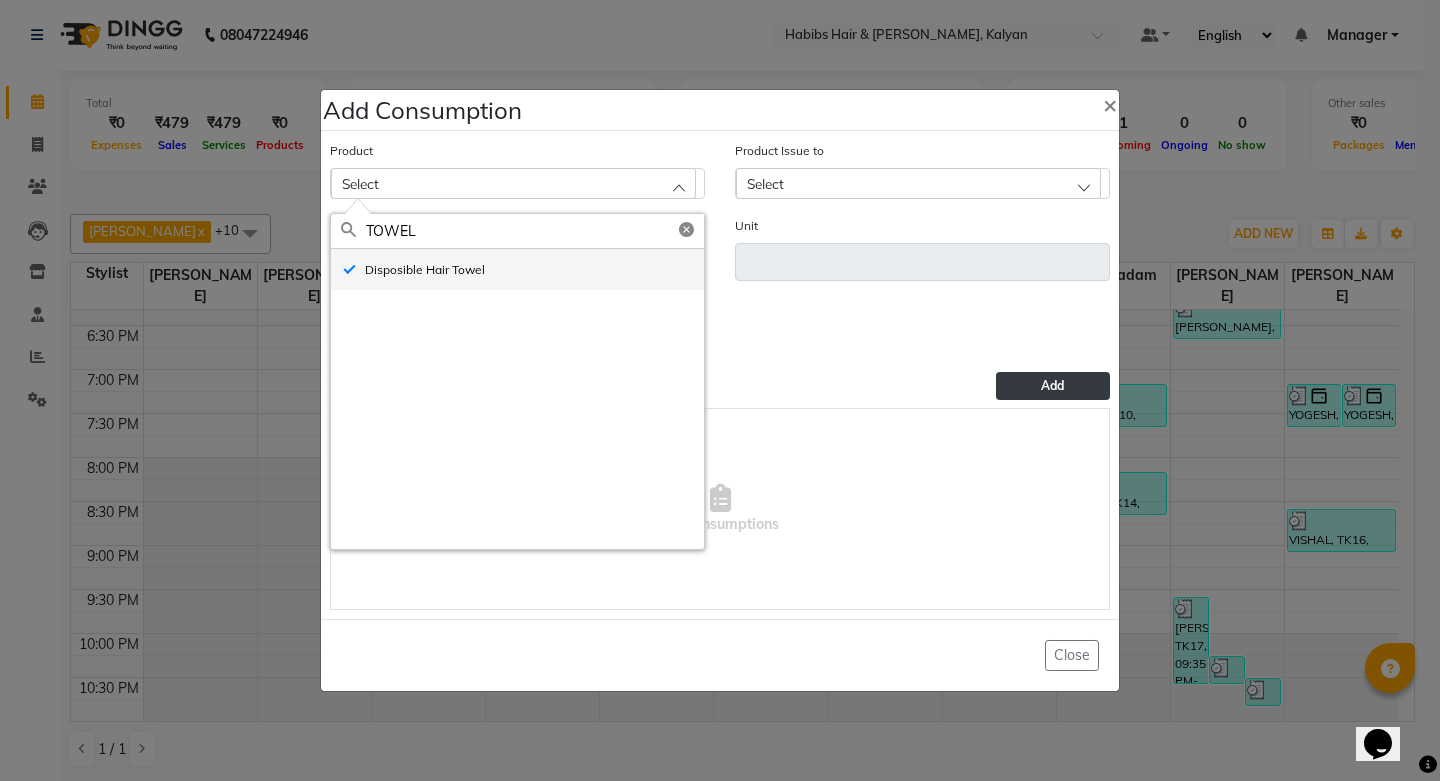 type on "pc" 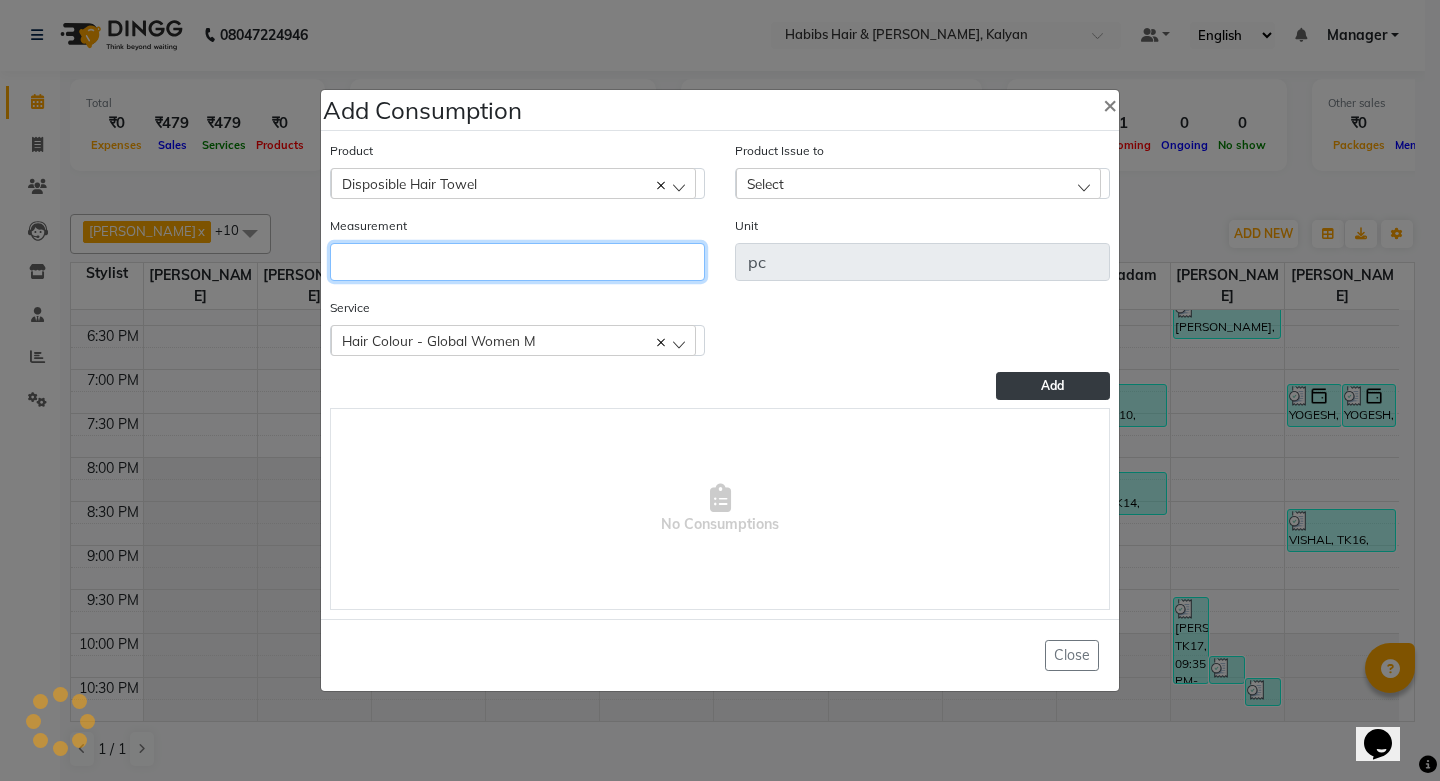 click 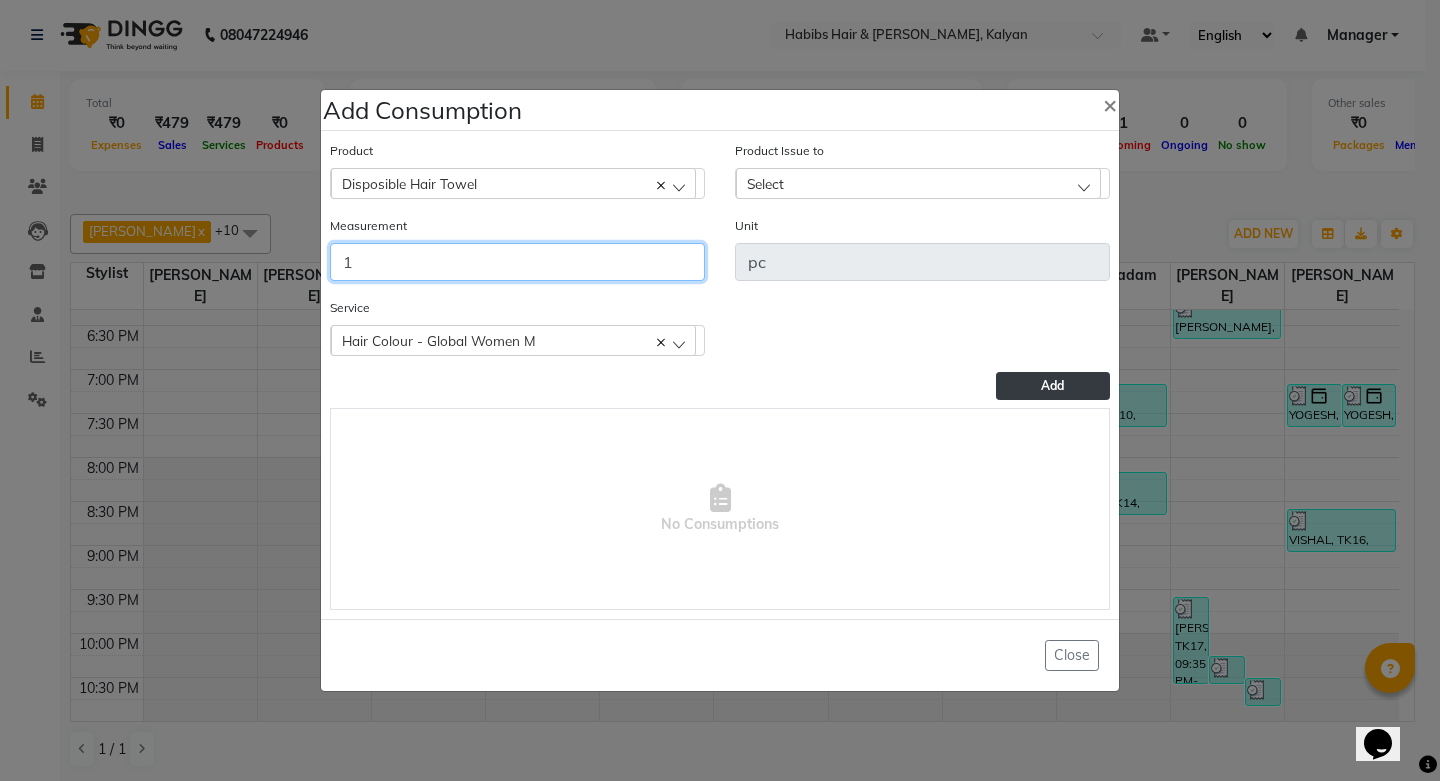 type on "1" 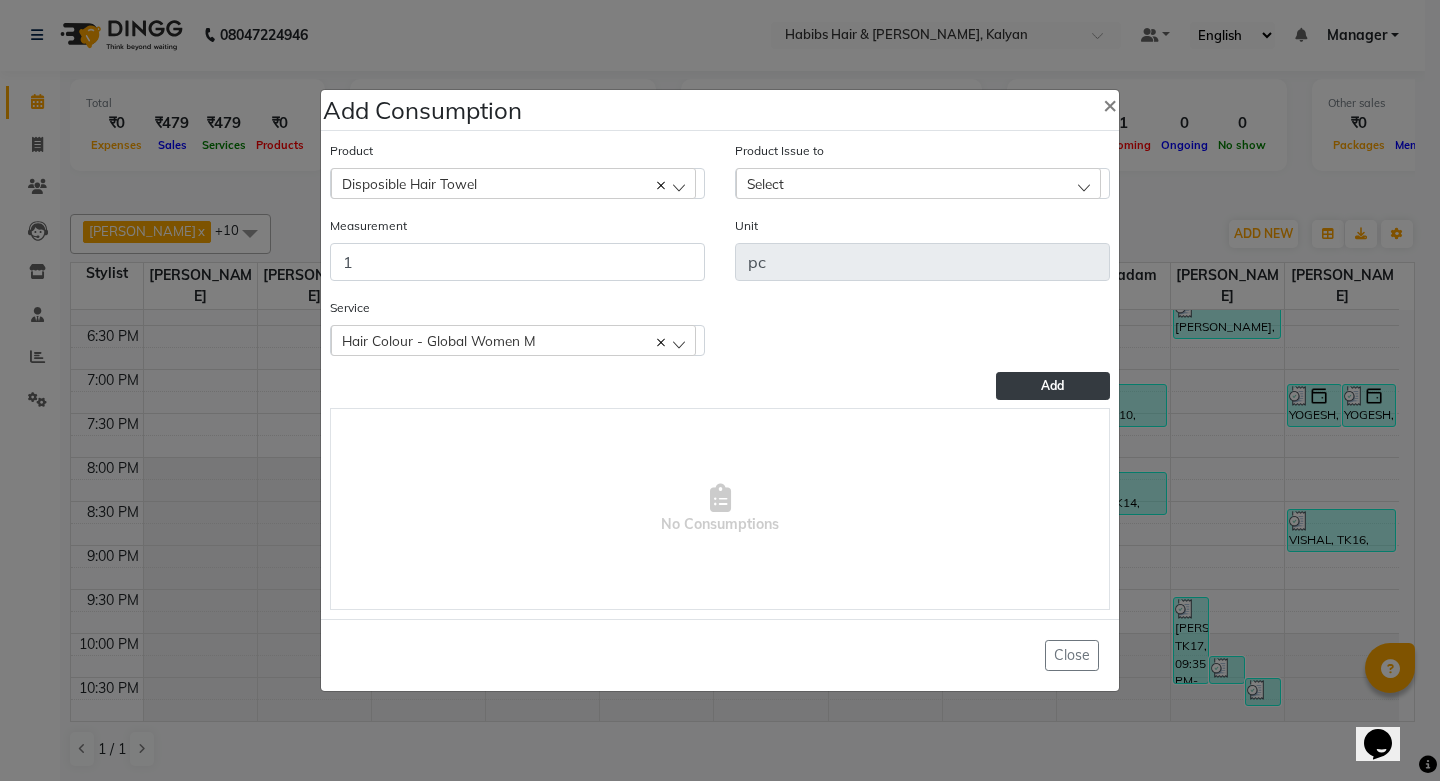 click on "Select" 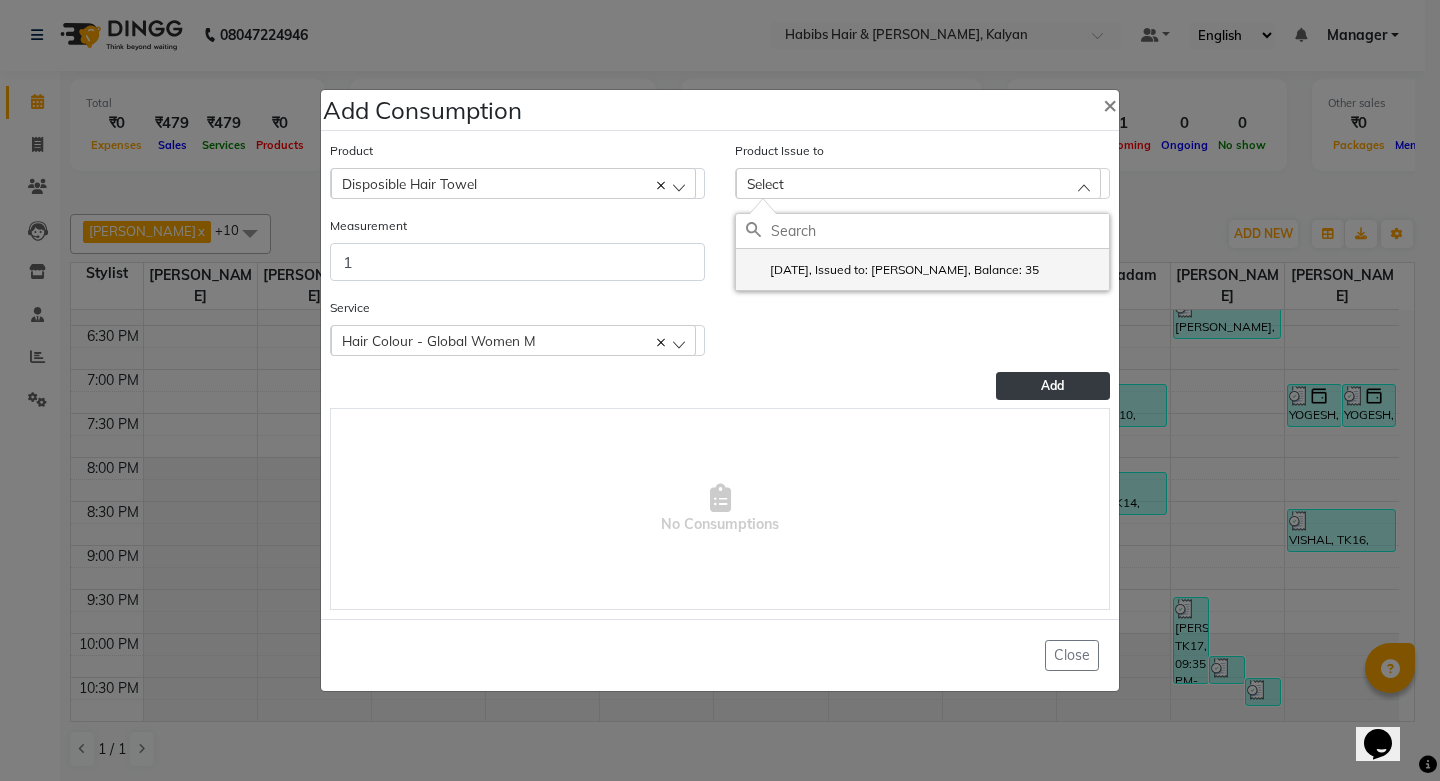 click on "2025-06-29, Issued to: SHALINI, Balance: 35" 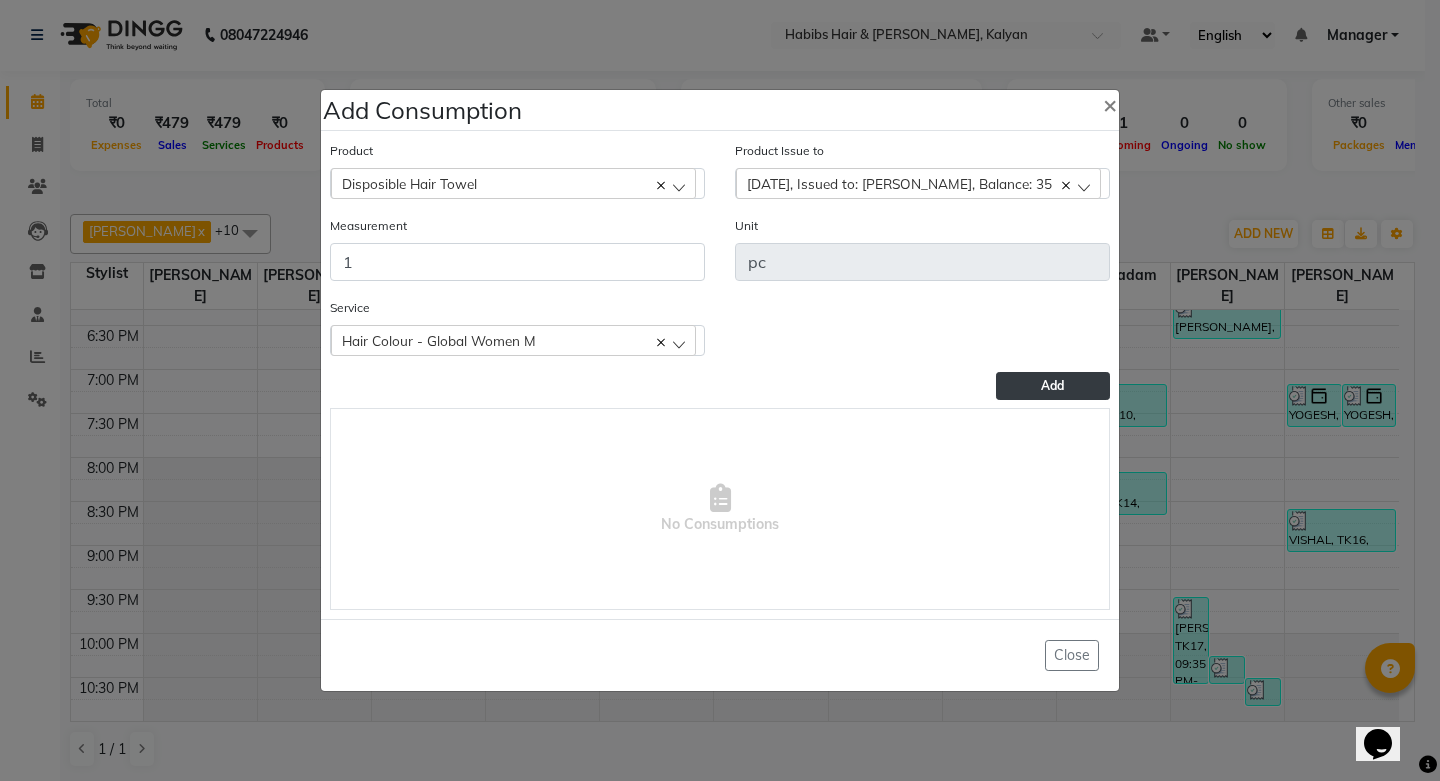 click on "Add" 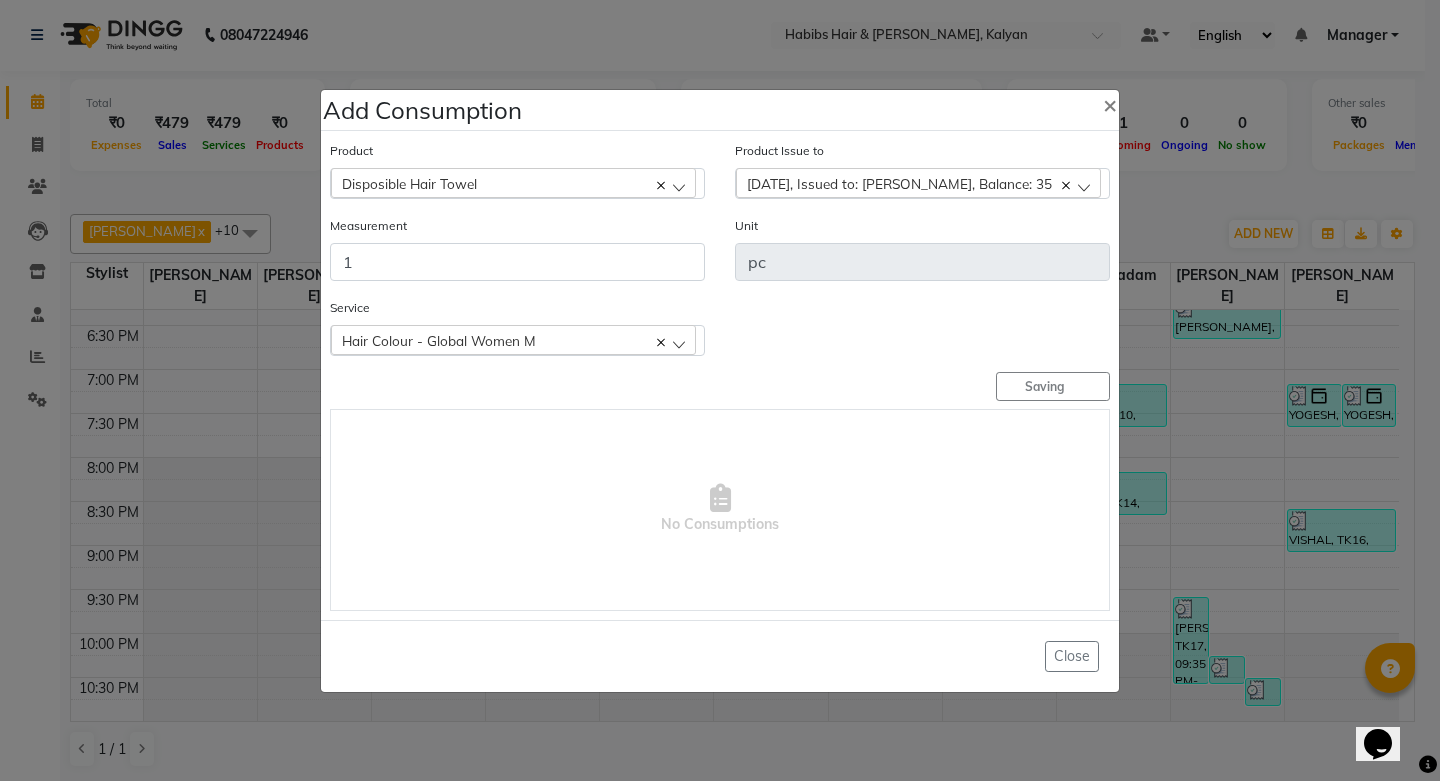 type 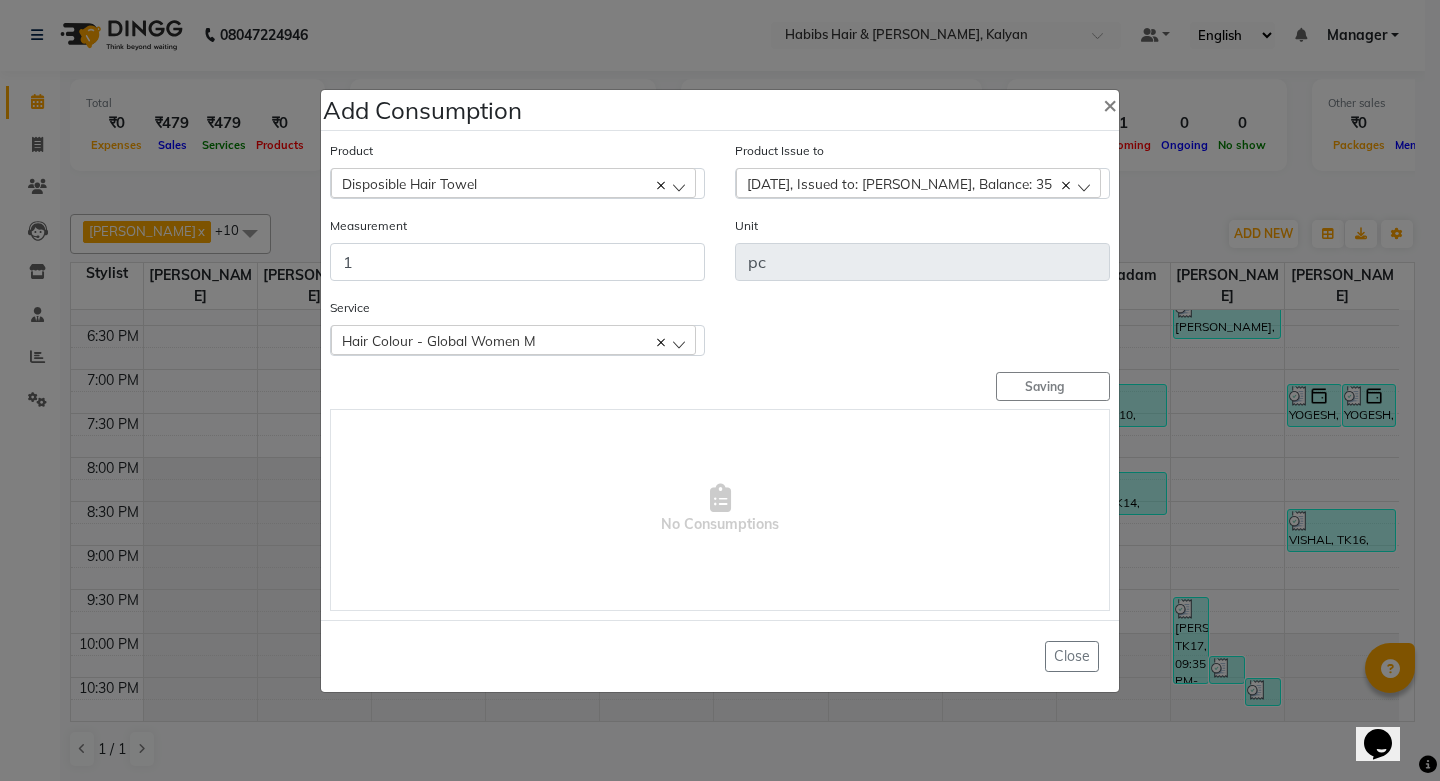 type 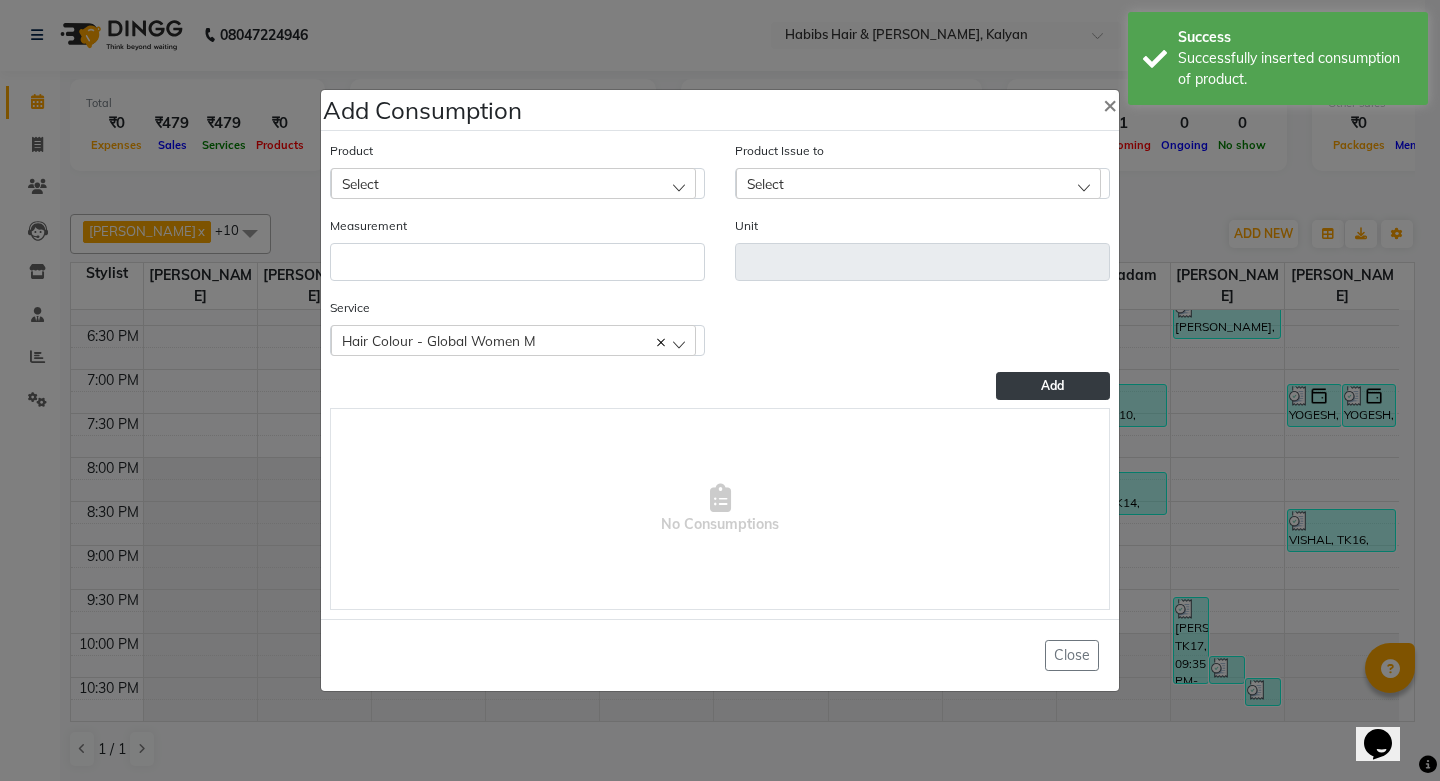 click on "Select" 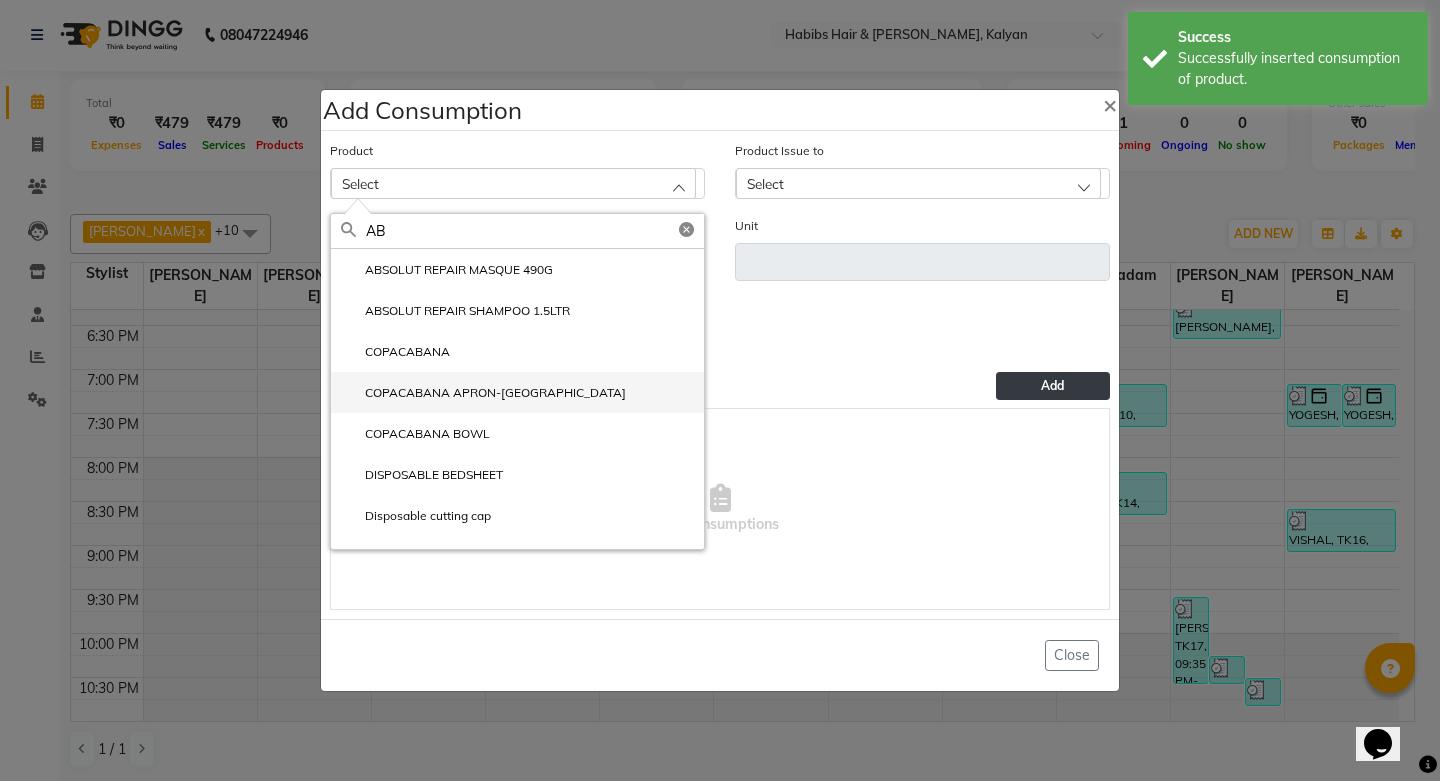 scroll, scrollTop: 400, scrollLeft: 0, axis: vertical 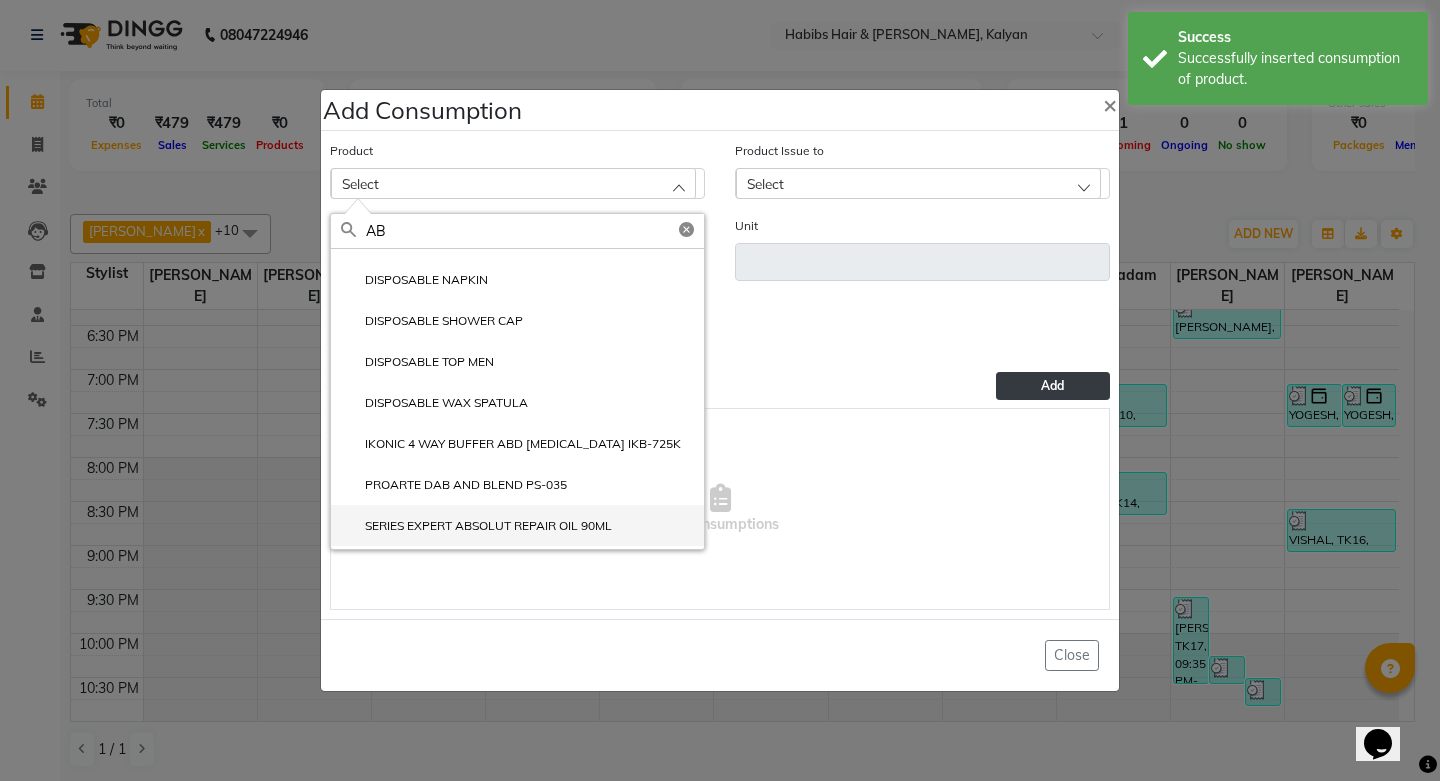 type on "AB" 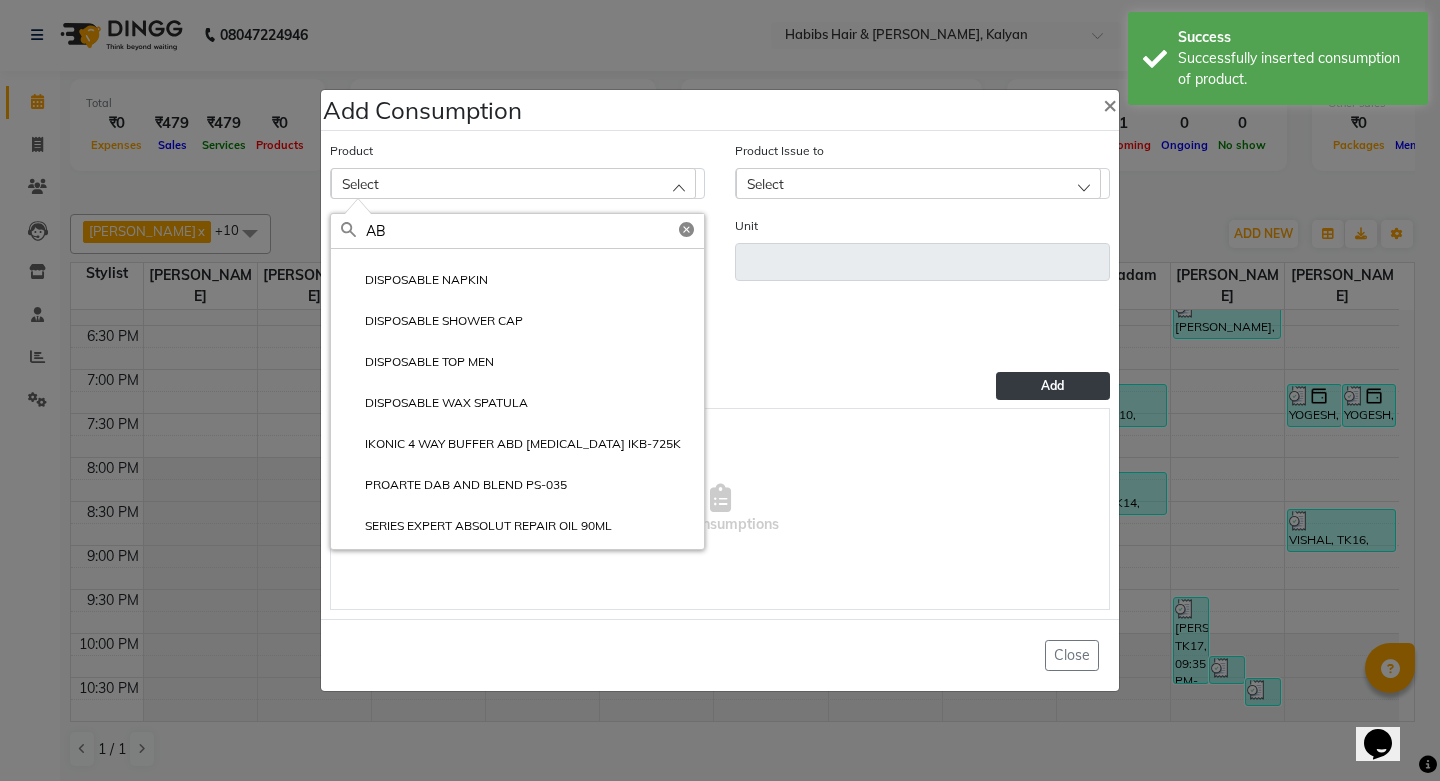 drag, startPoint x: 473, startPoint y: 516, endPoint x: 408, endPoint y: 446, distance: 95.524864 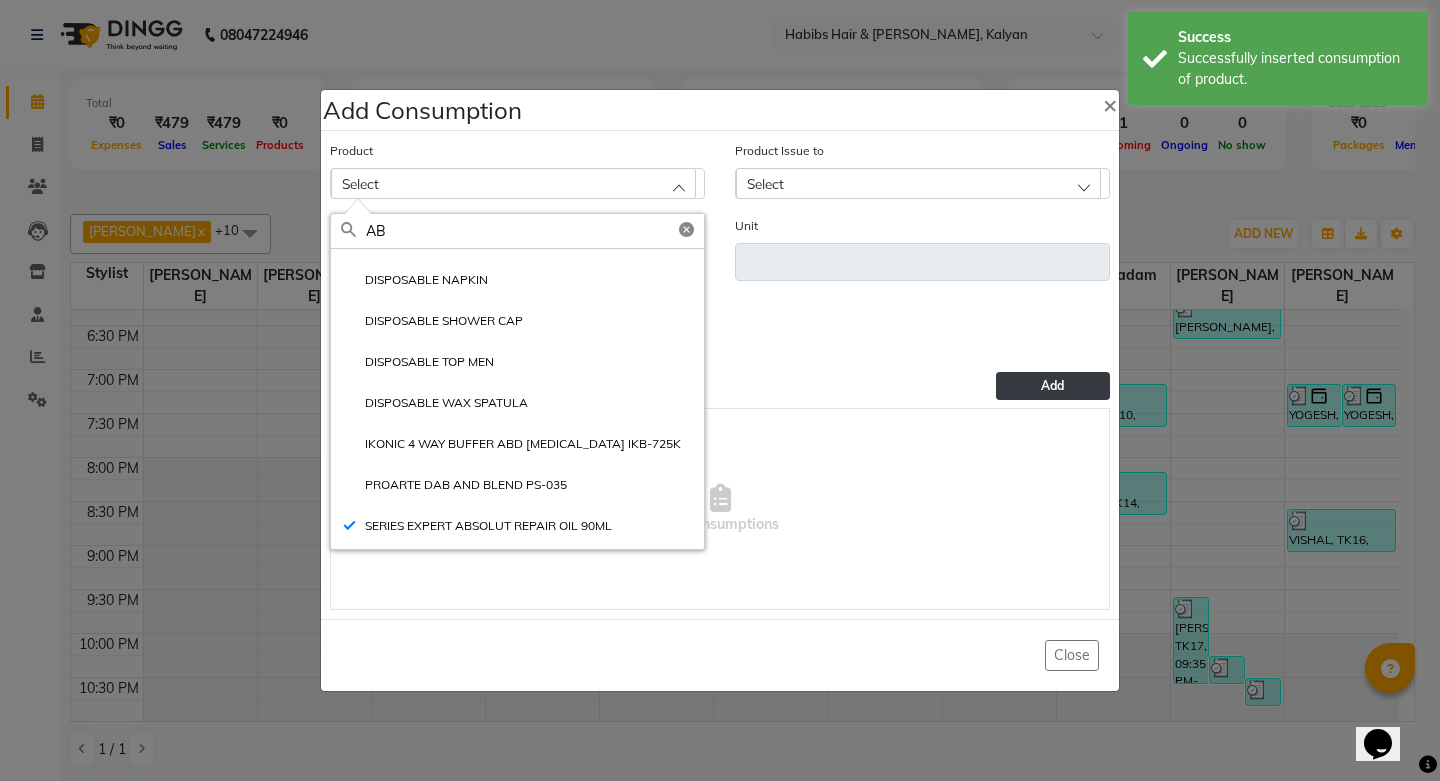 type on "ML" 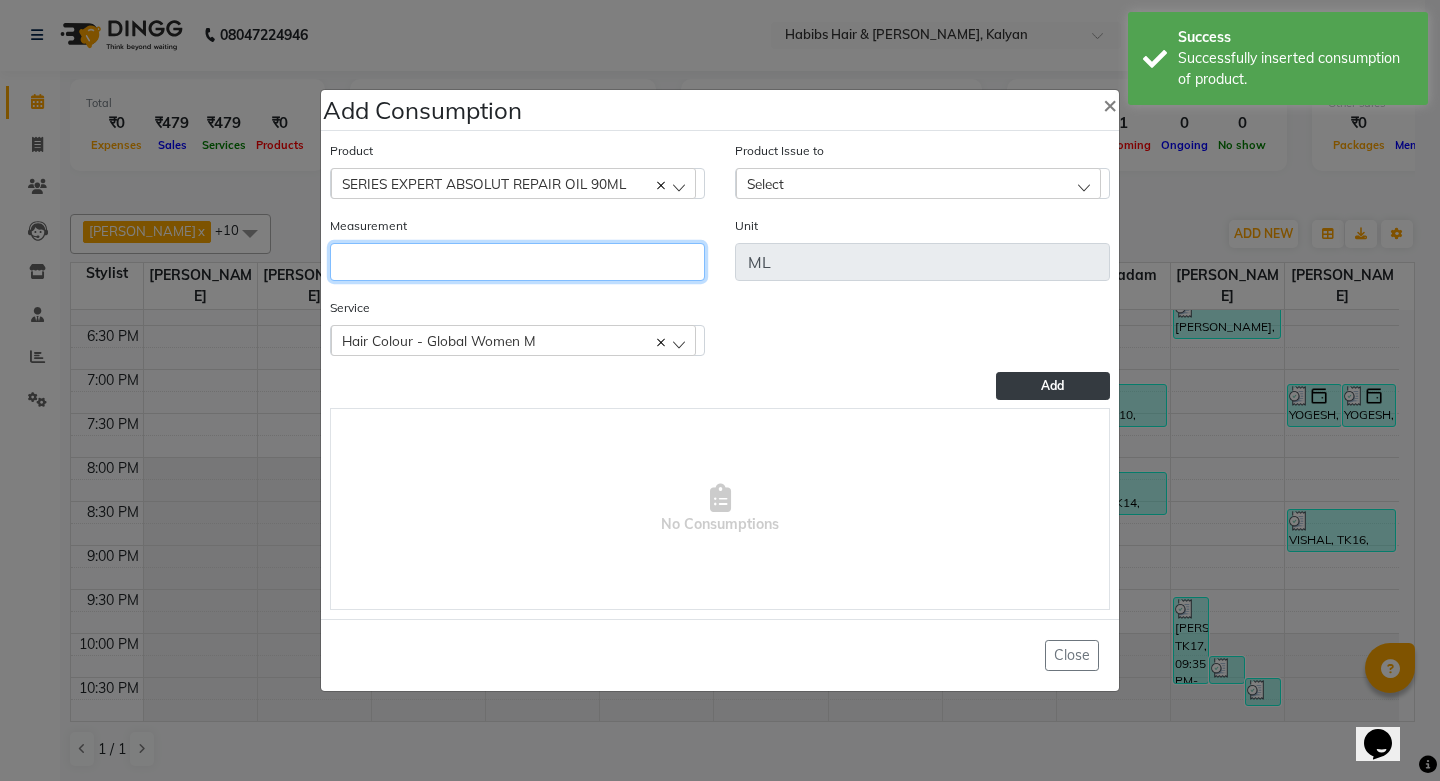 click 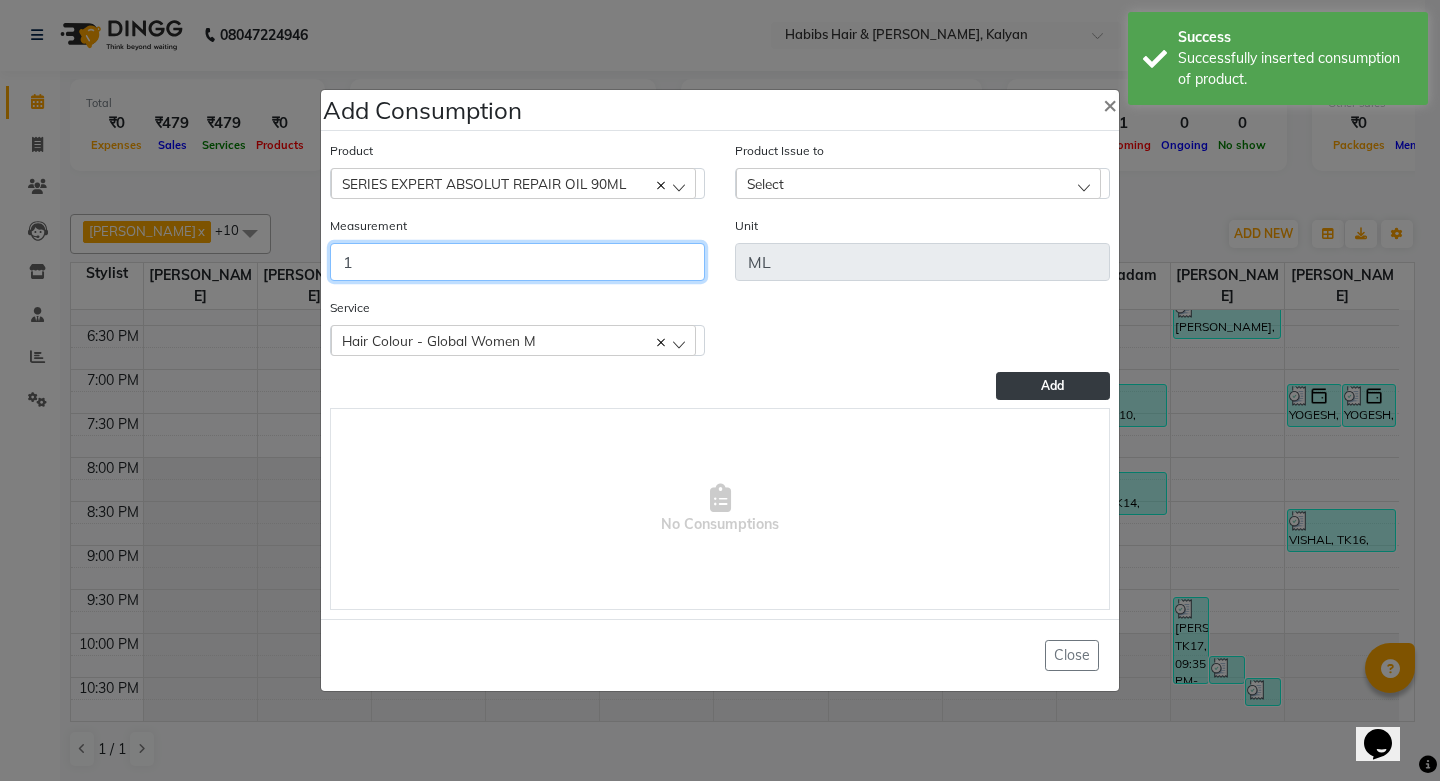 type on "1" 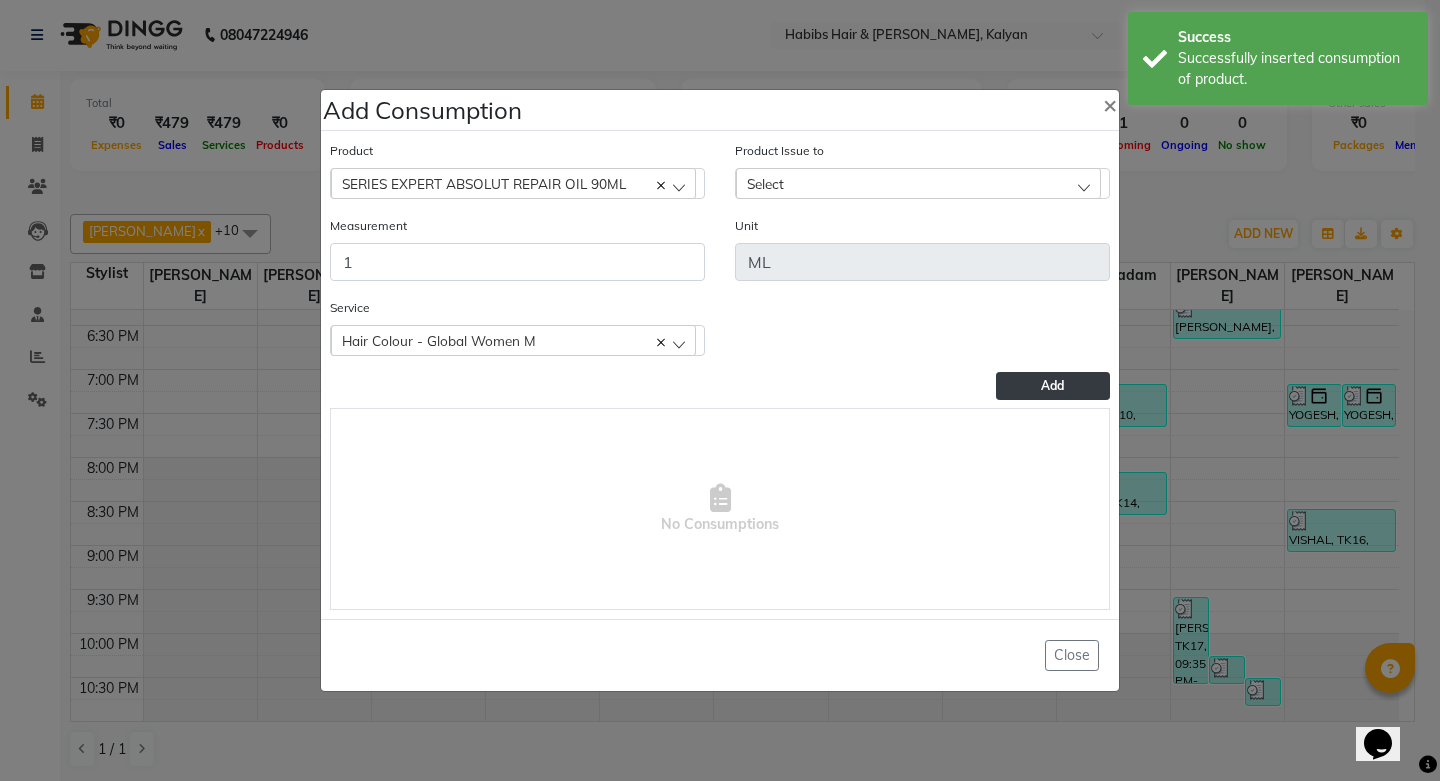 click on "Select" 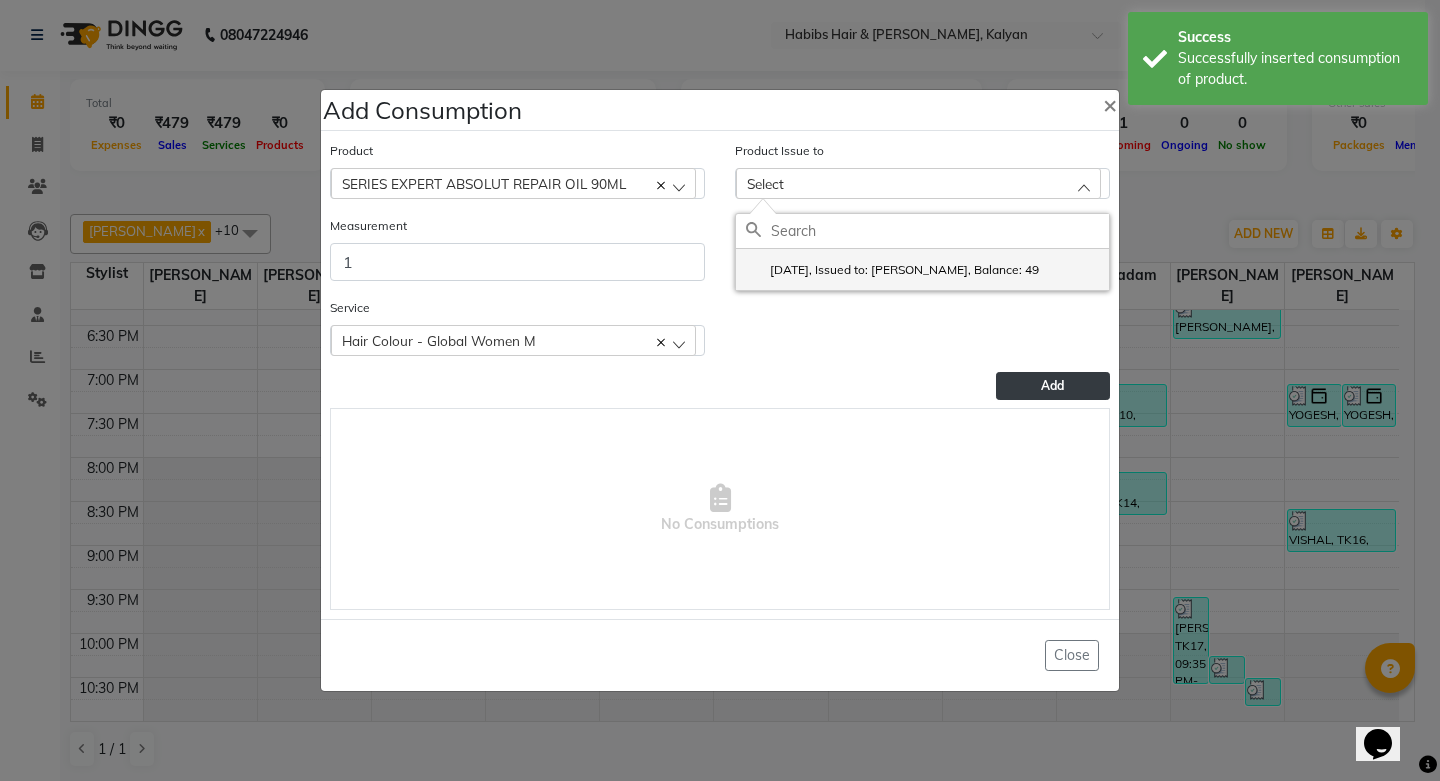 click on "2025-06-09, Issued to: Sagar saindane, Balance: 49" 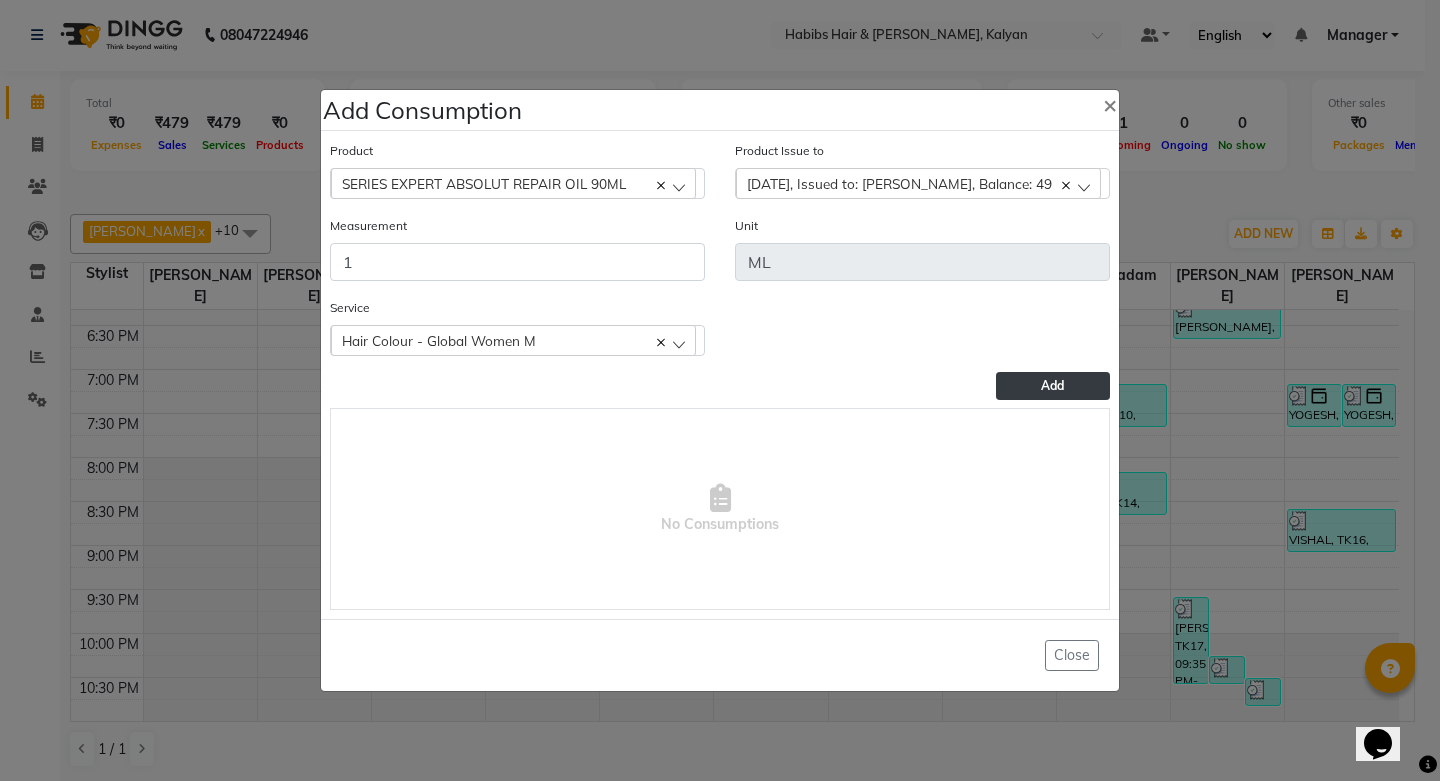 click on "Add" 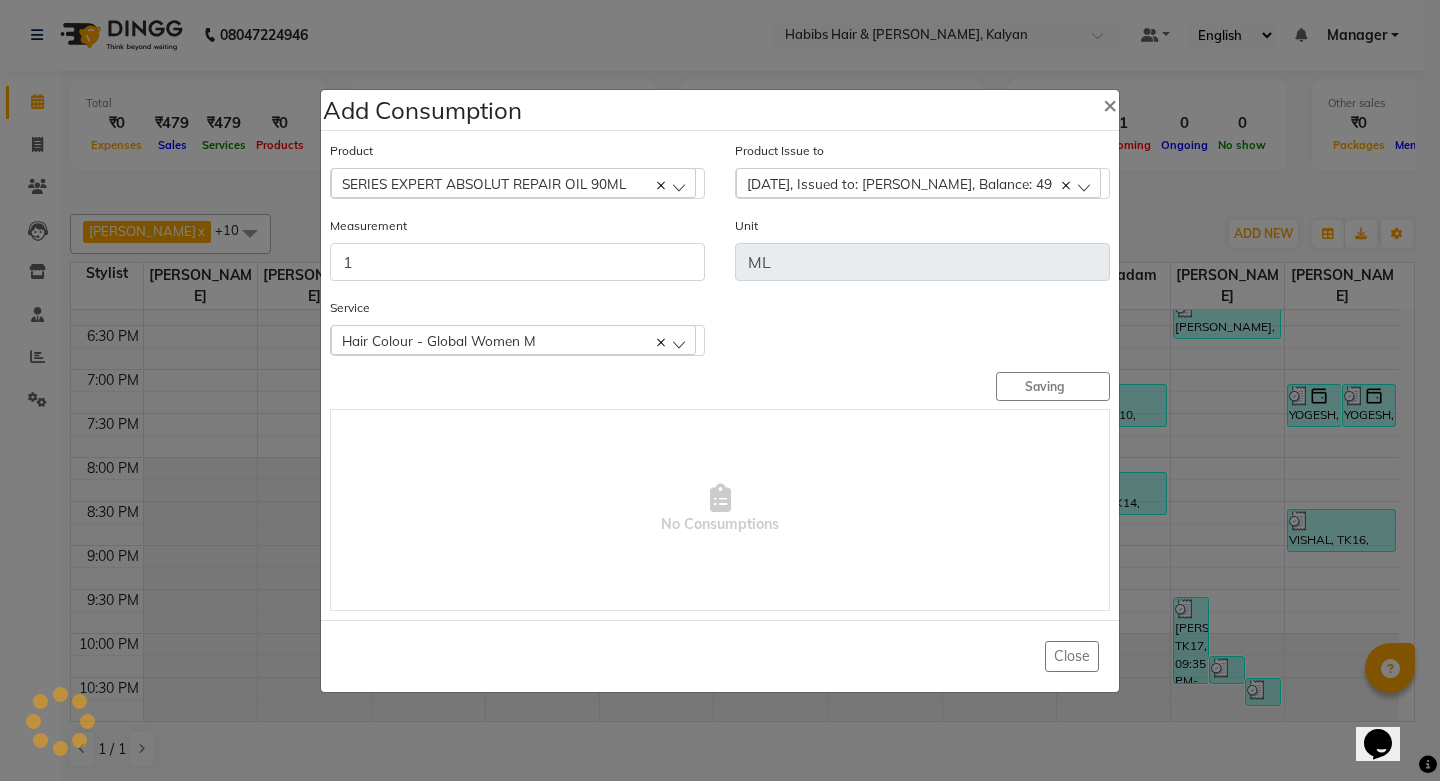 type 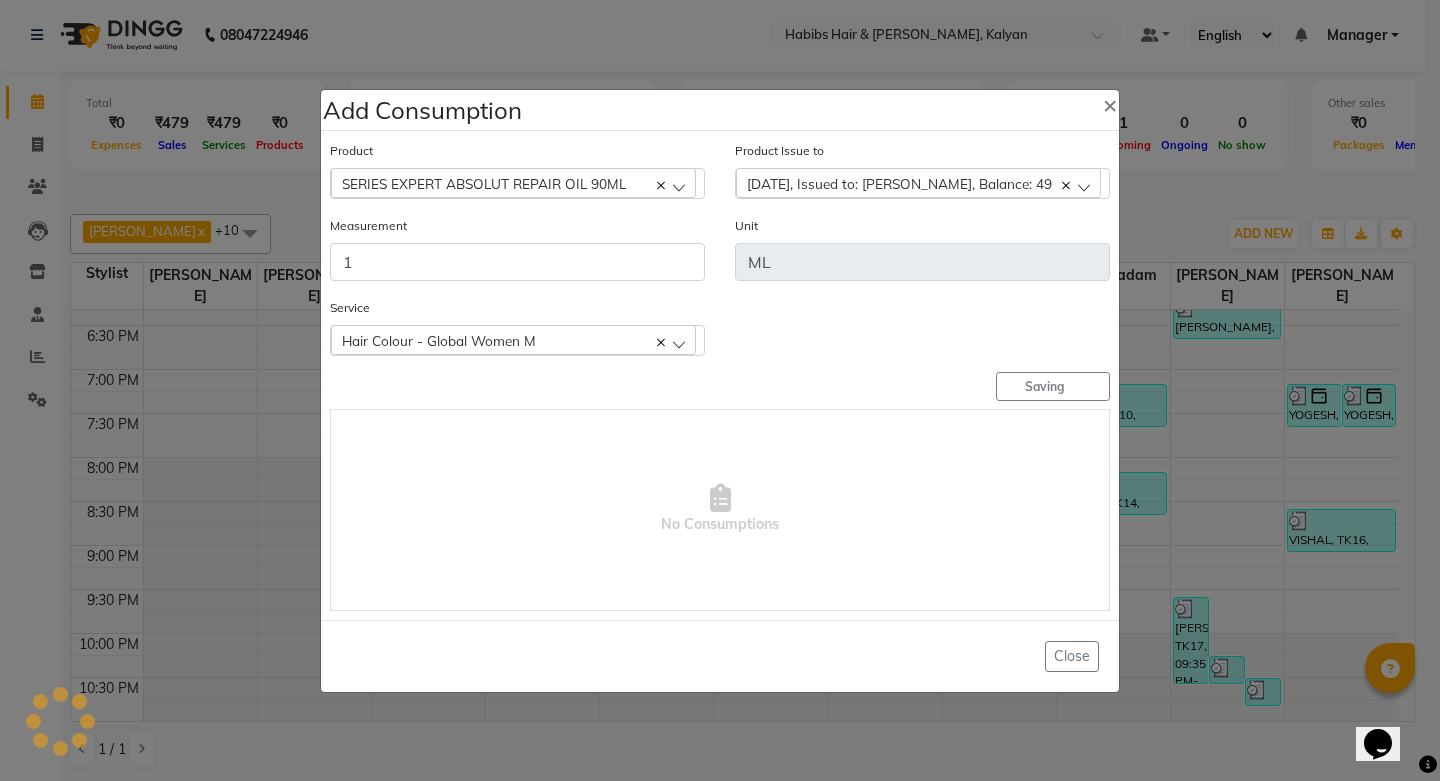 type 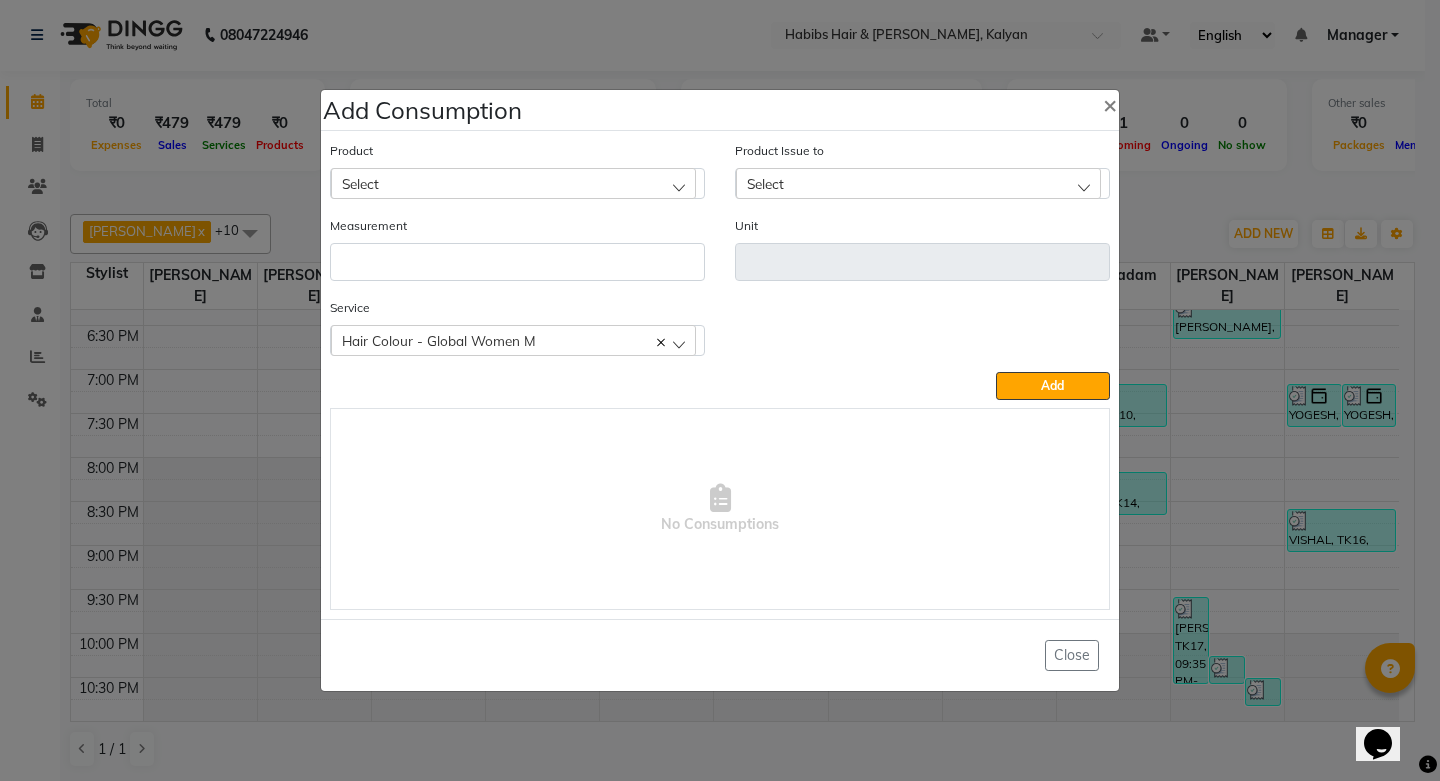 click on "Select" 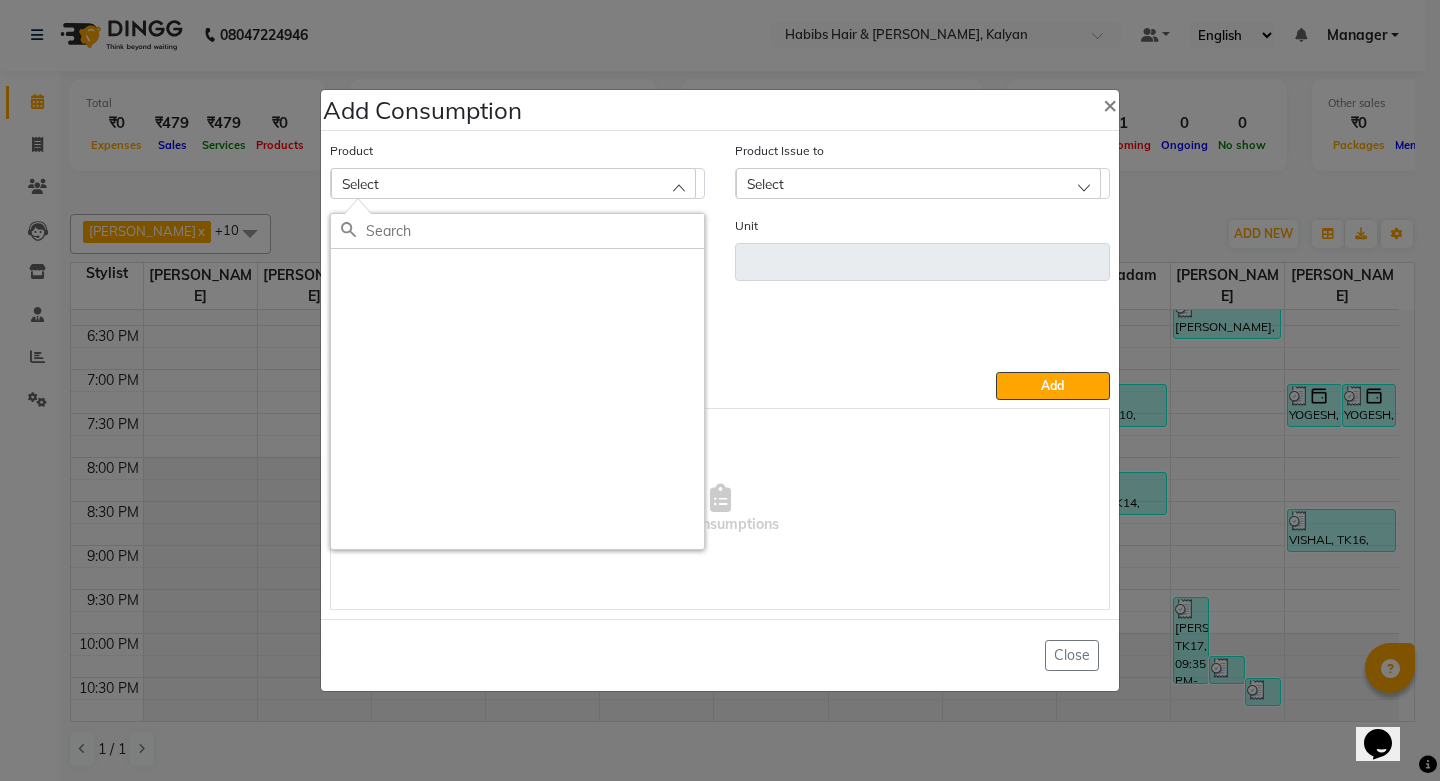 scroll, scrollTop: 0, scrollLeft: 0, axis: both 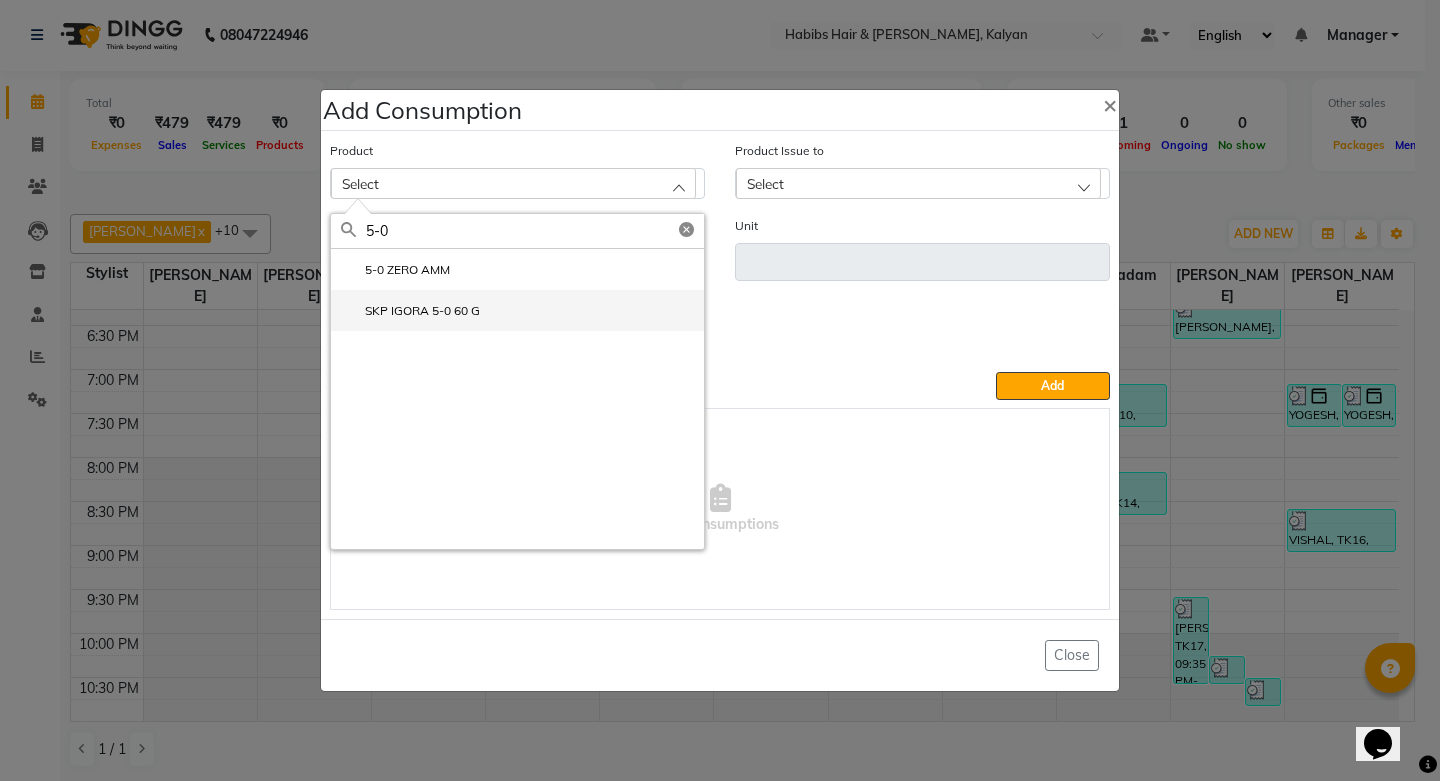 type on "5-0" 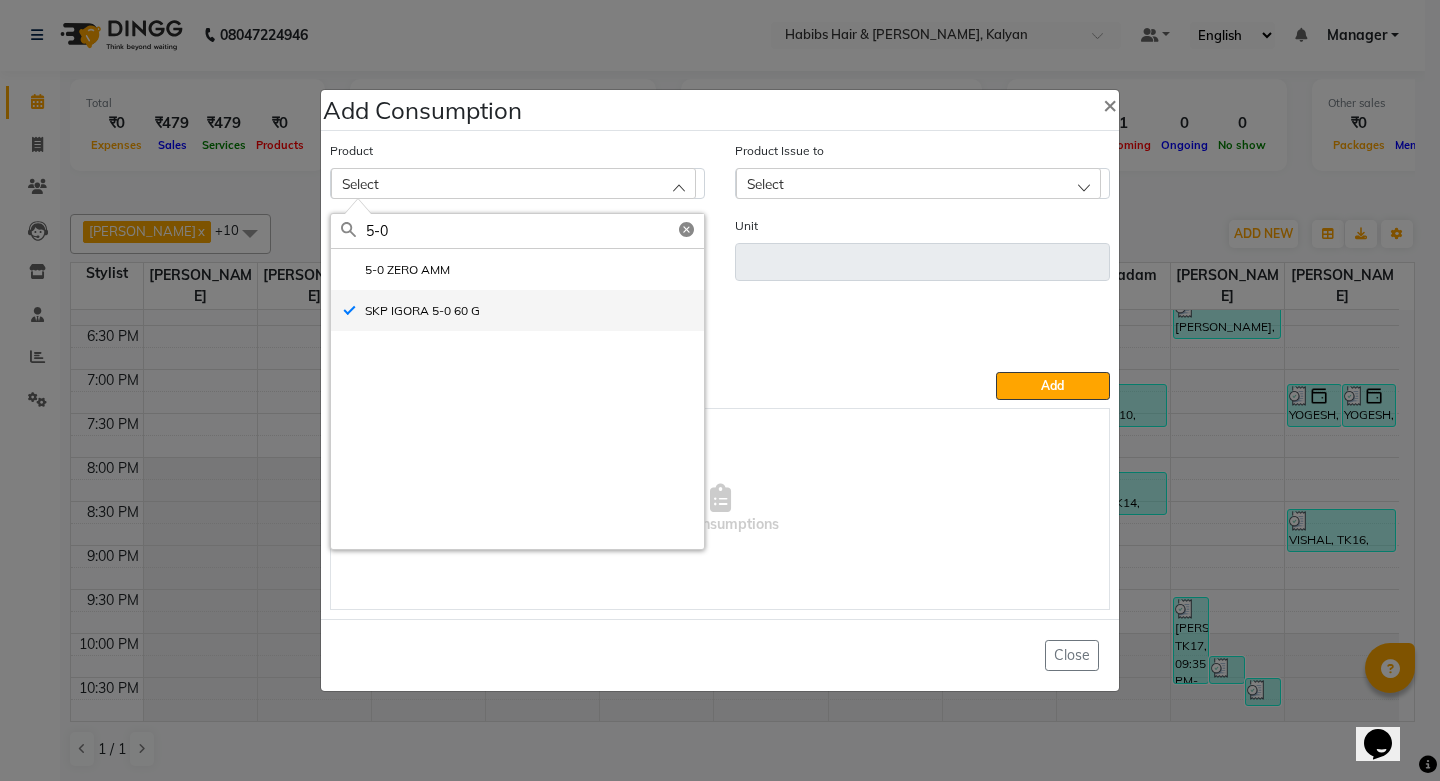 type on "ml" 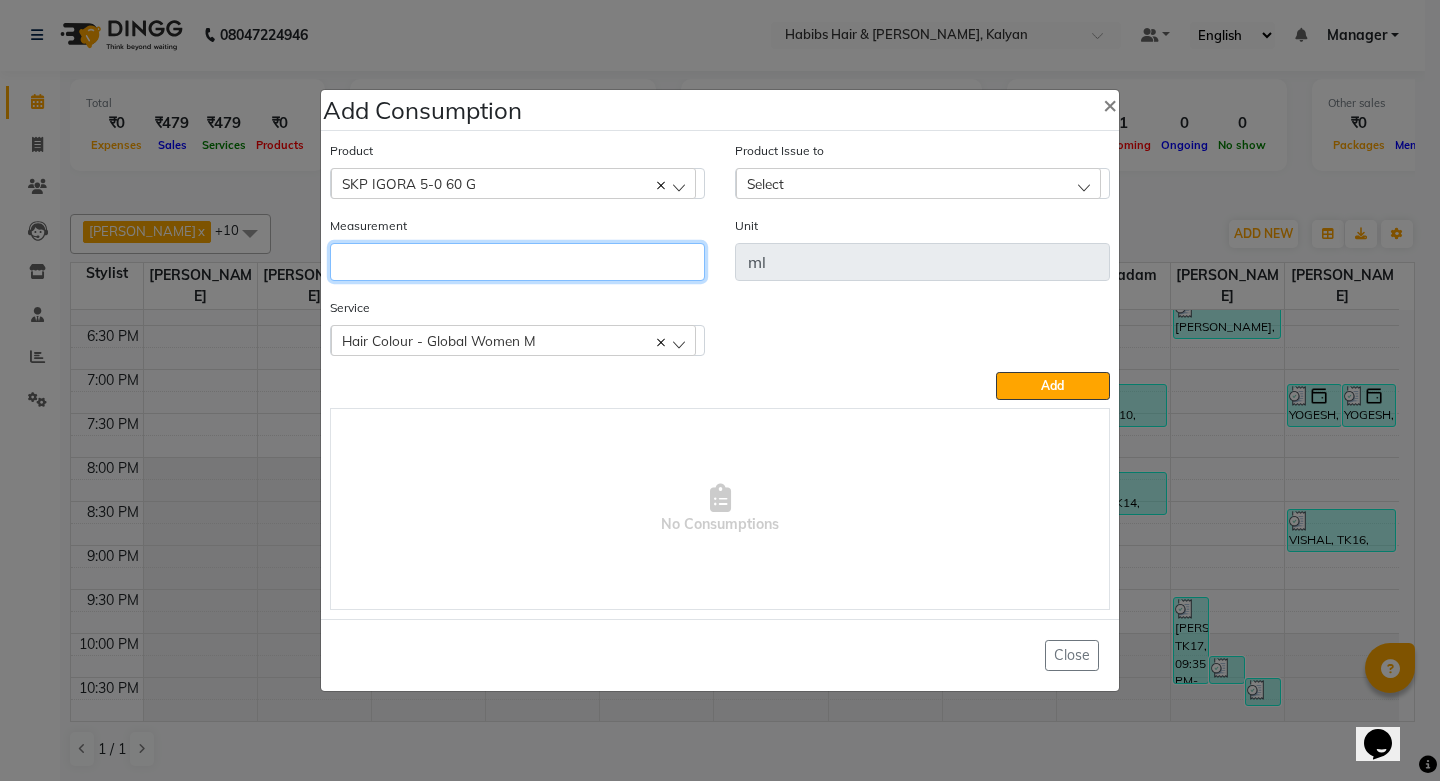 click 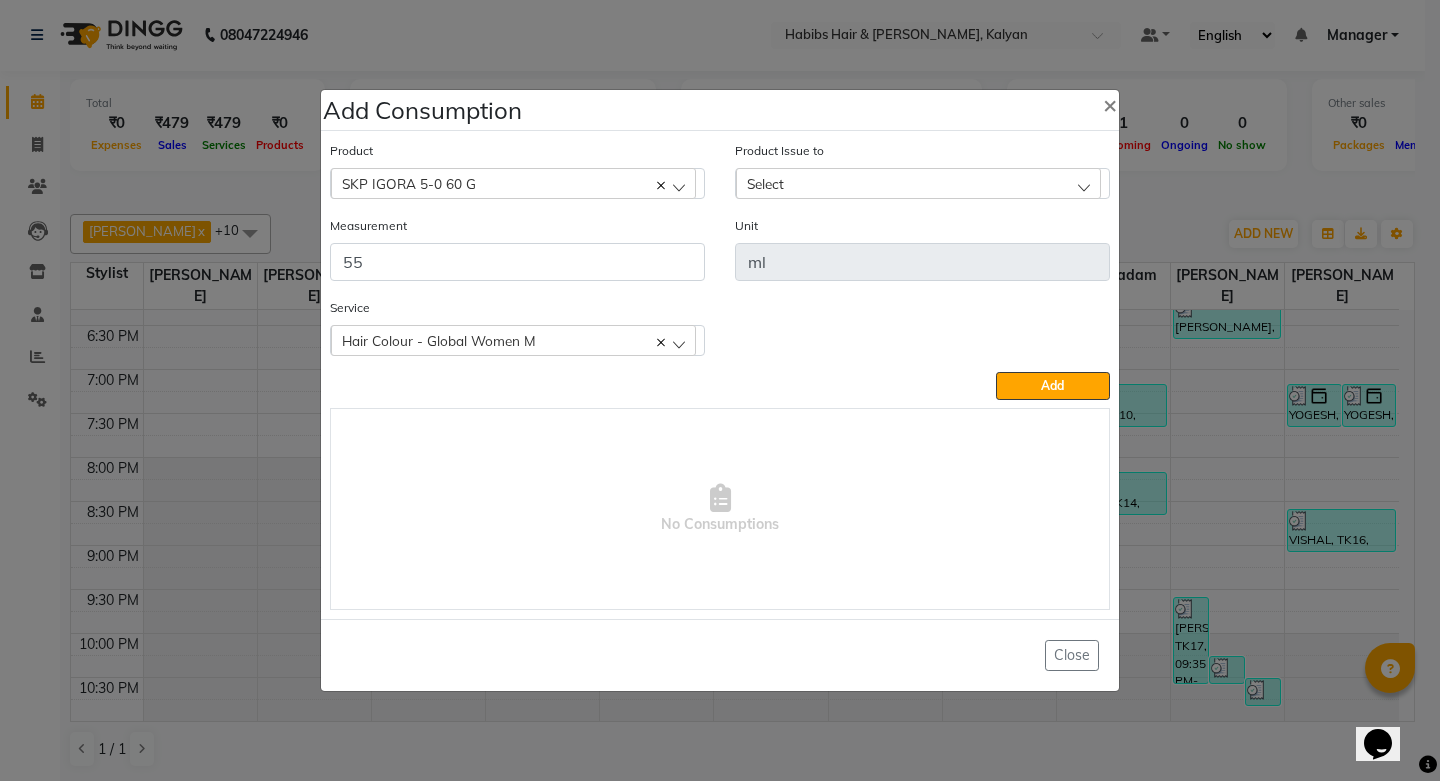 click on "Select" 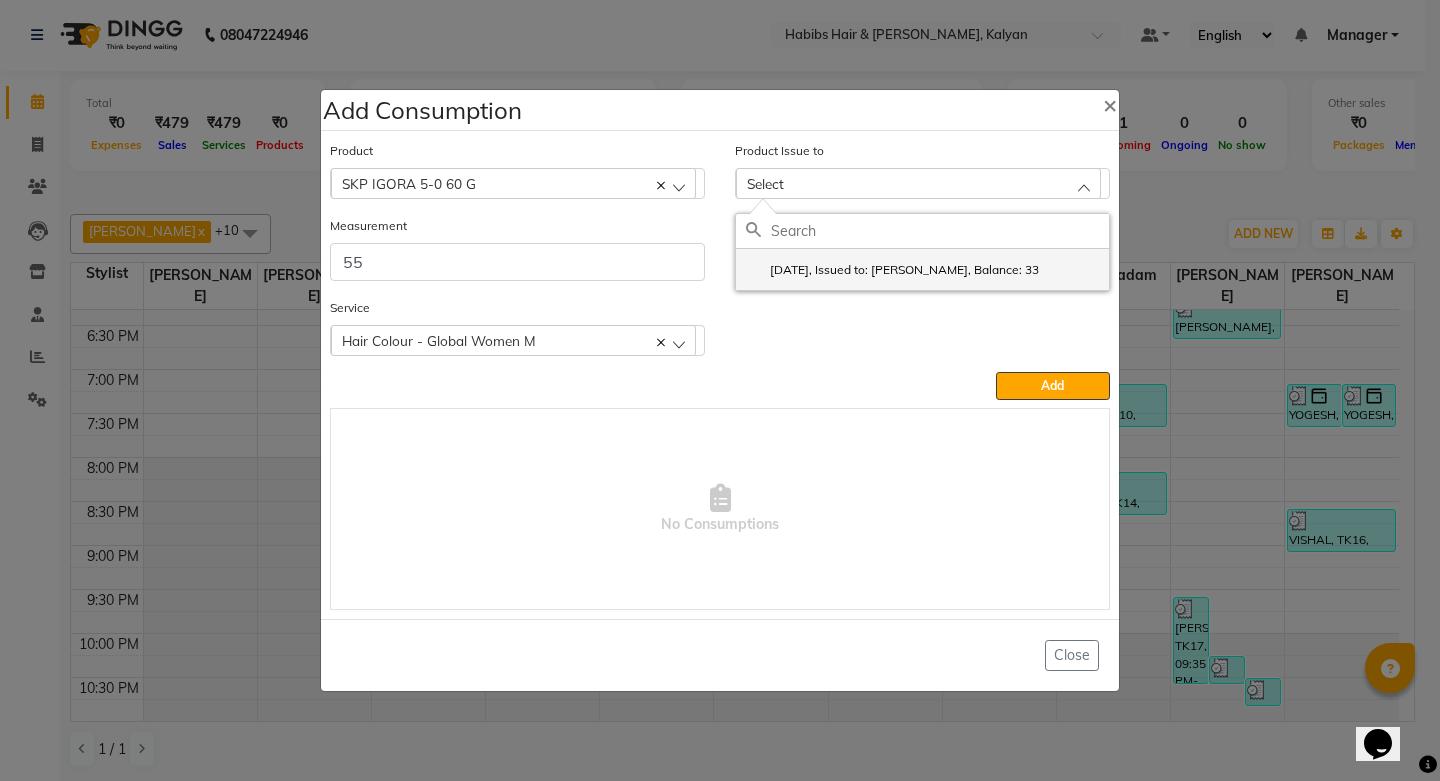 click on "2025-06-16, Issued to: Yogesh, Balance: 33" 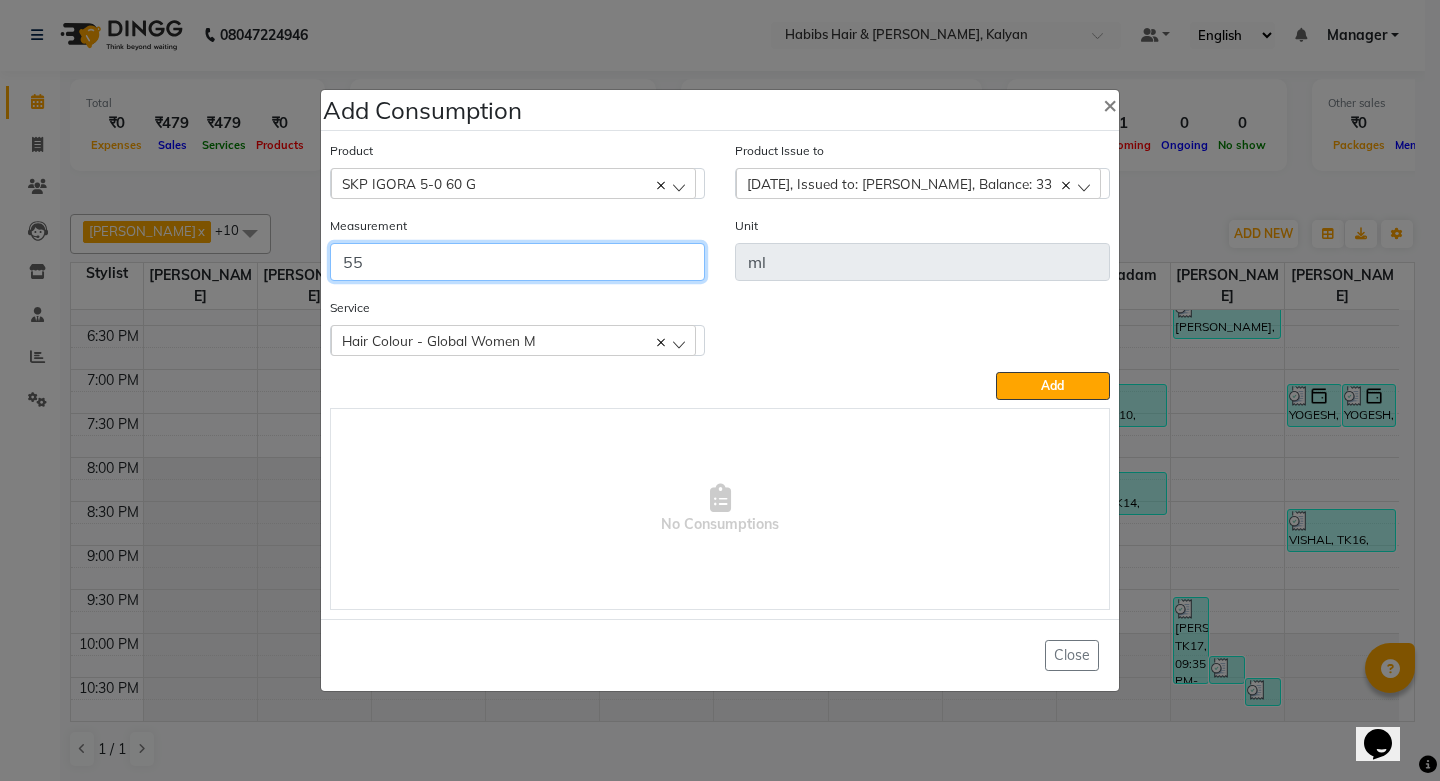 click on "55" 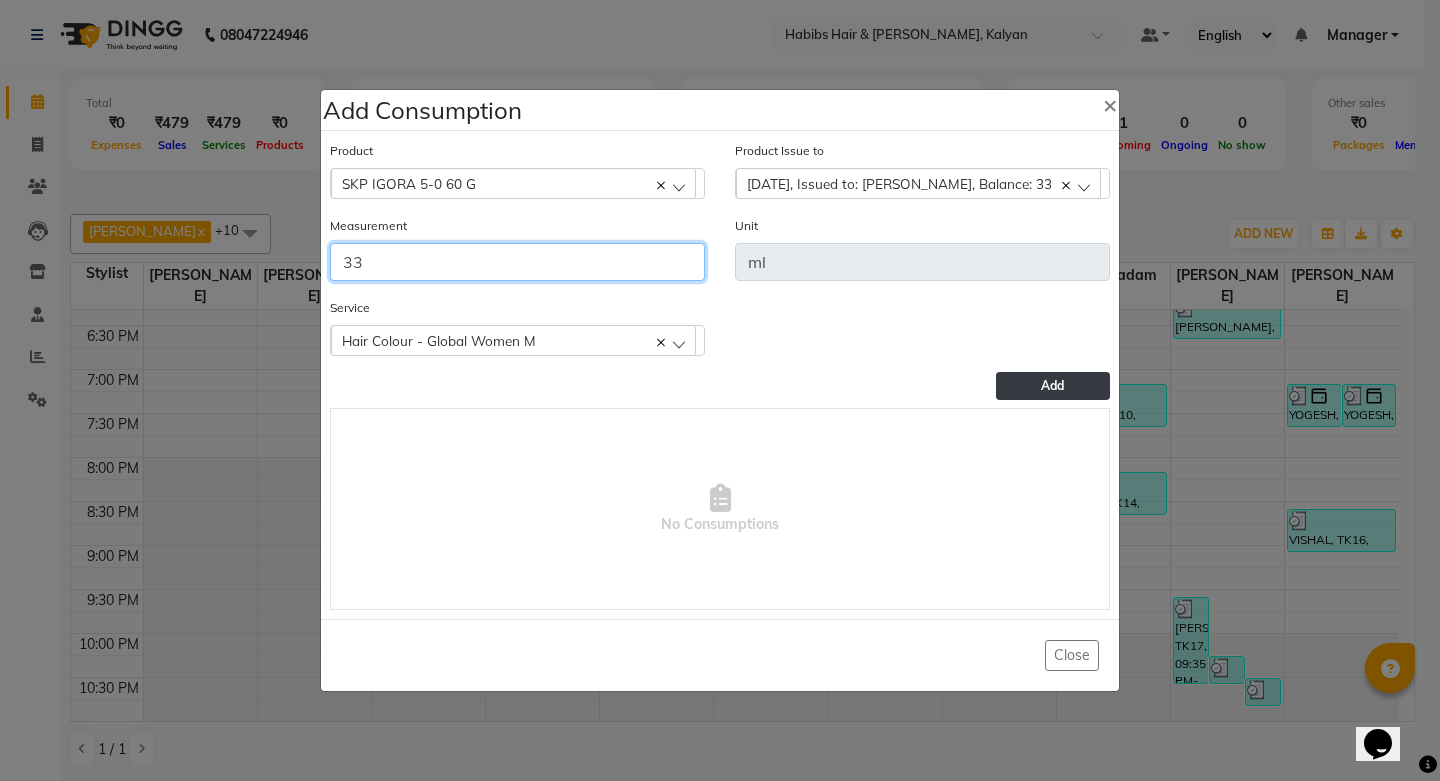 type on "33" 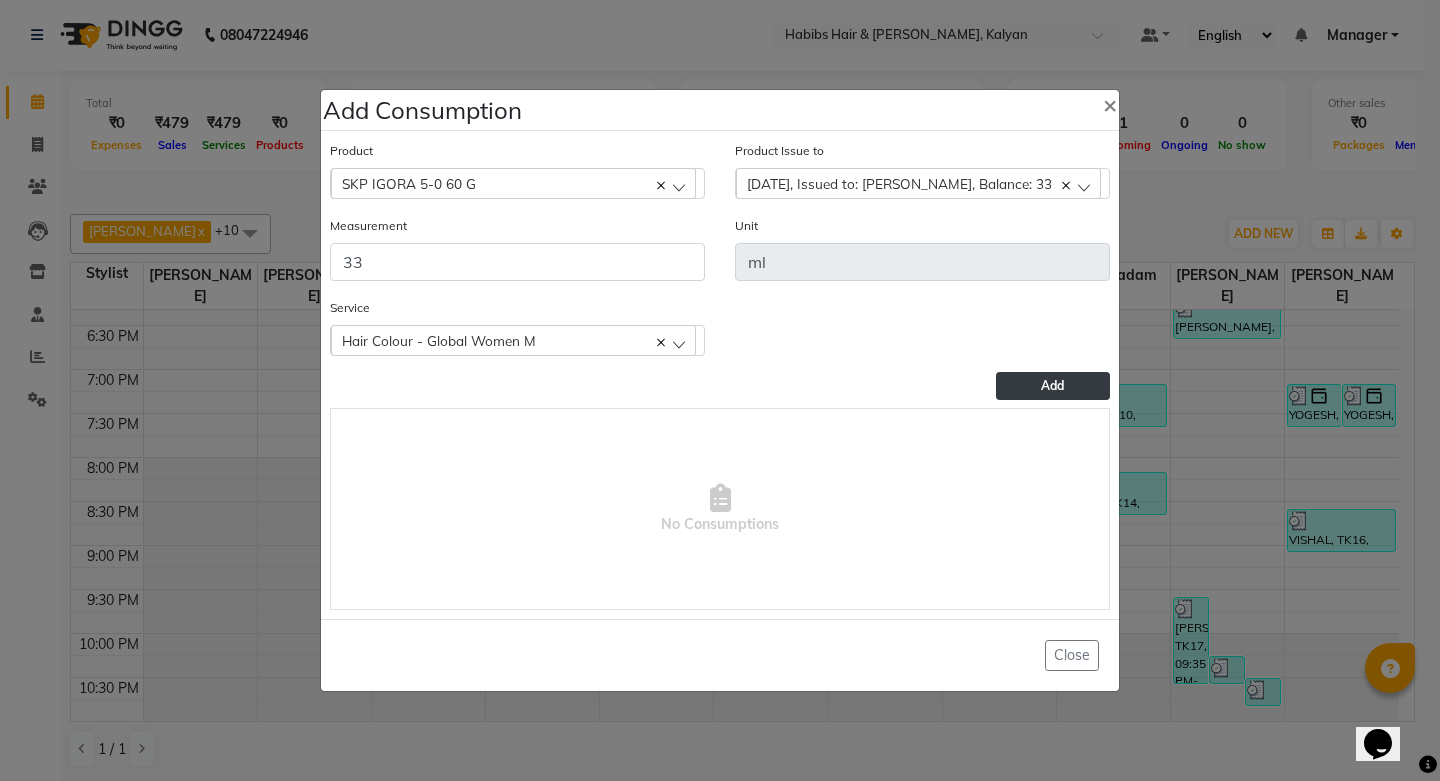 click on "Add" 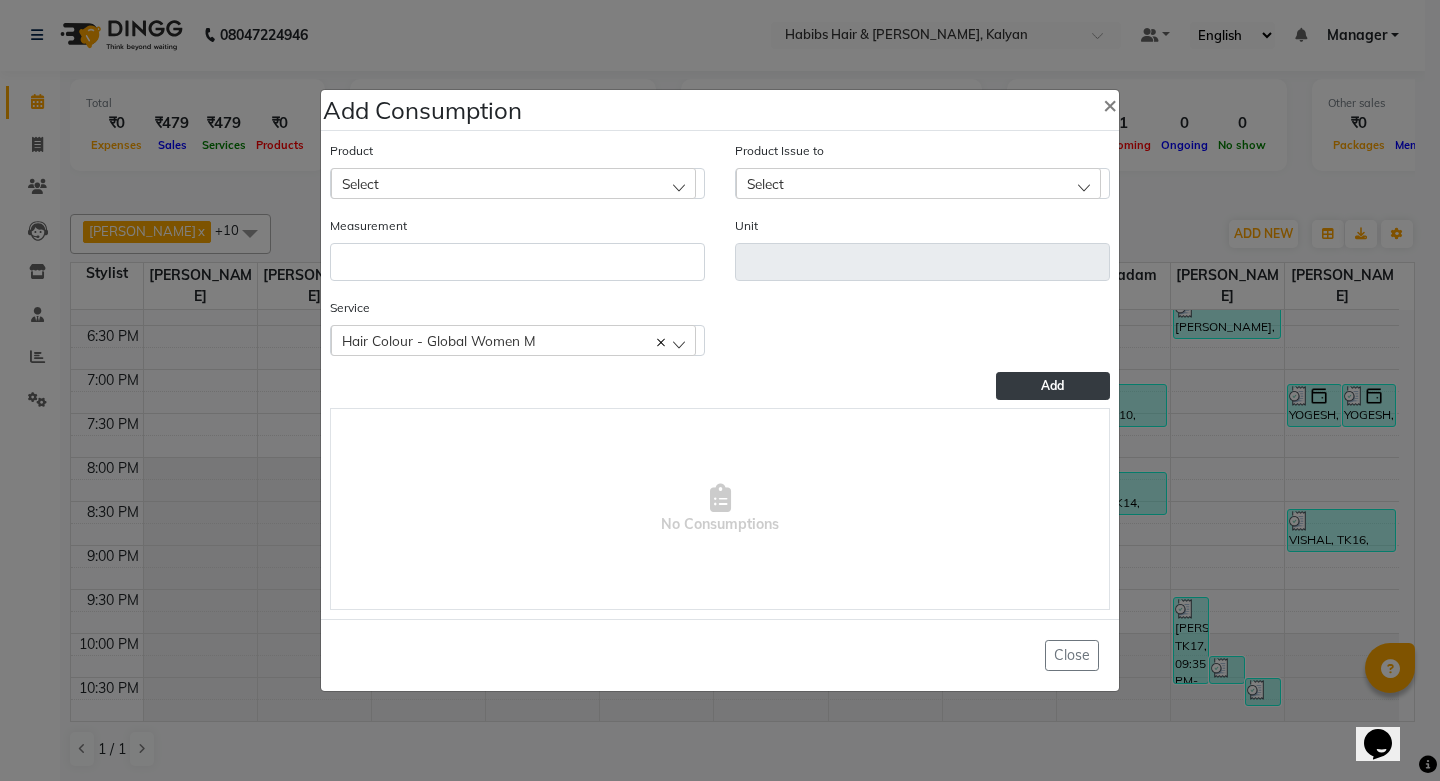 drag, startPoint x: 496, startPoint y: 164, endPoint x: 497, endPoint y: 179, distance: 15.033297 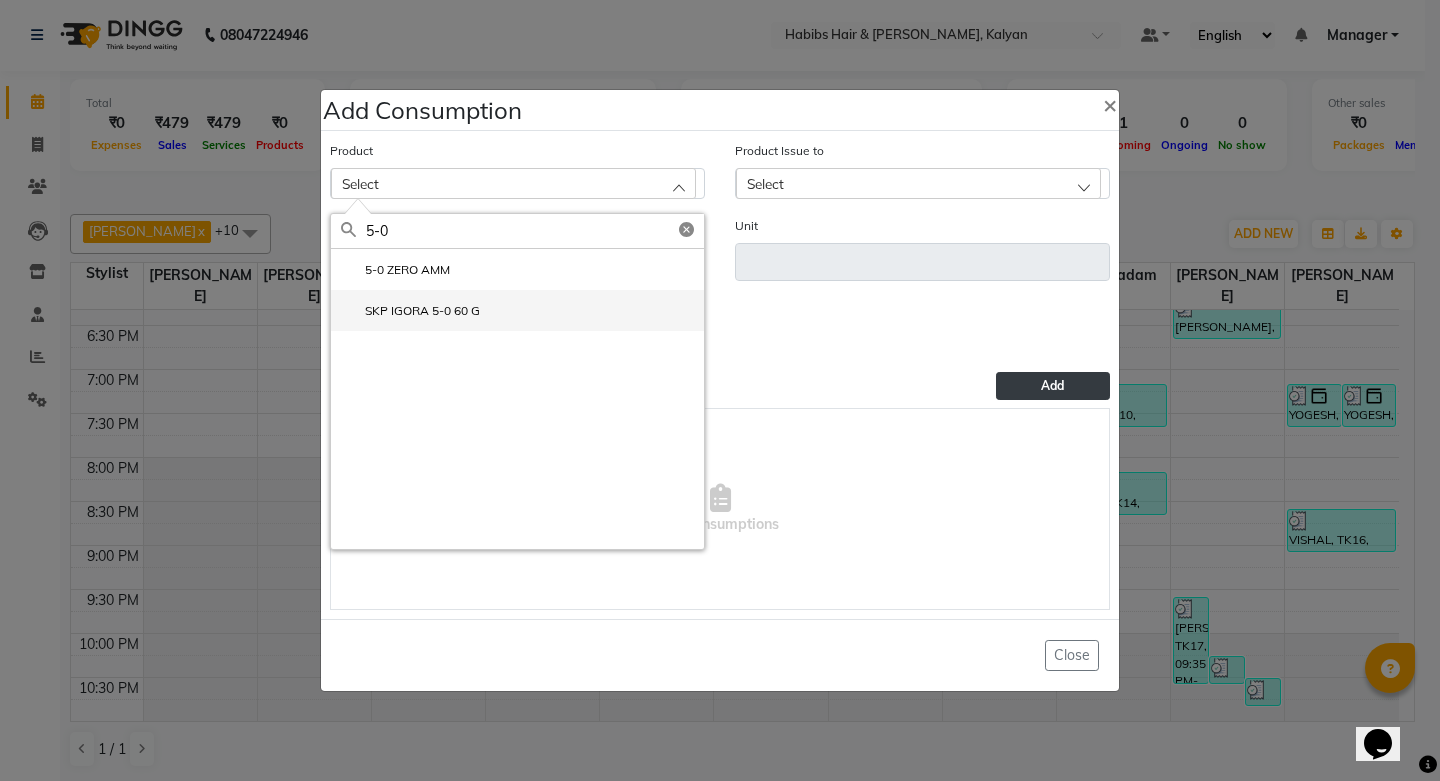 type on "5-0" 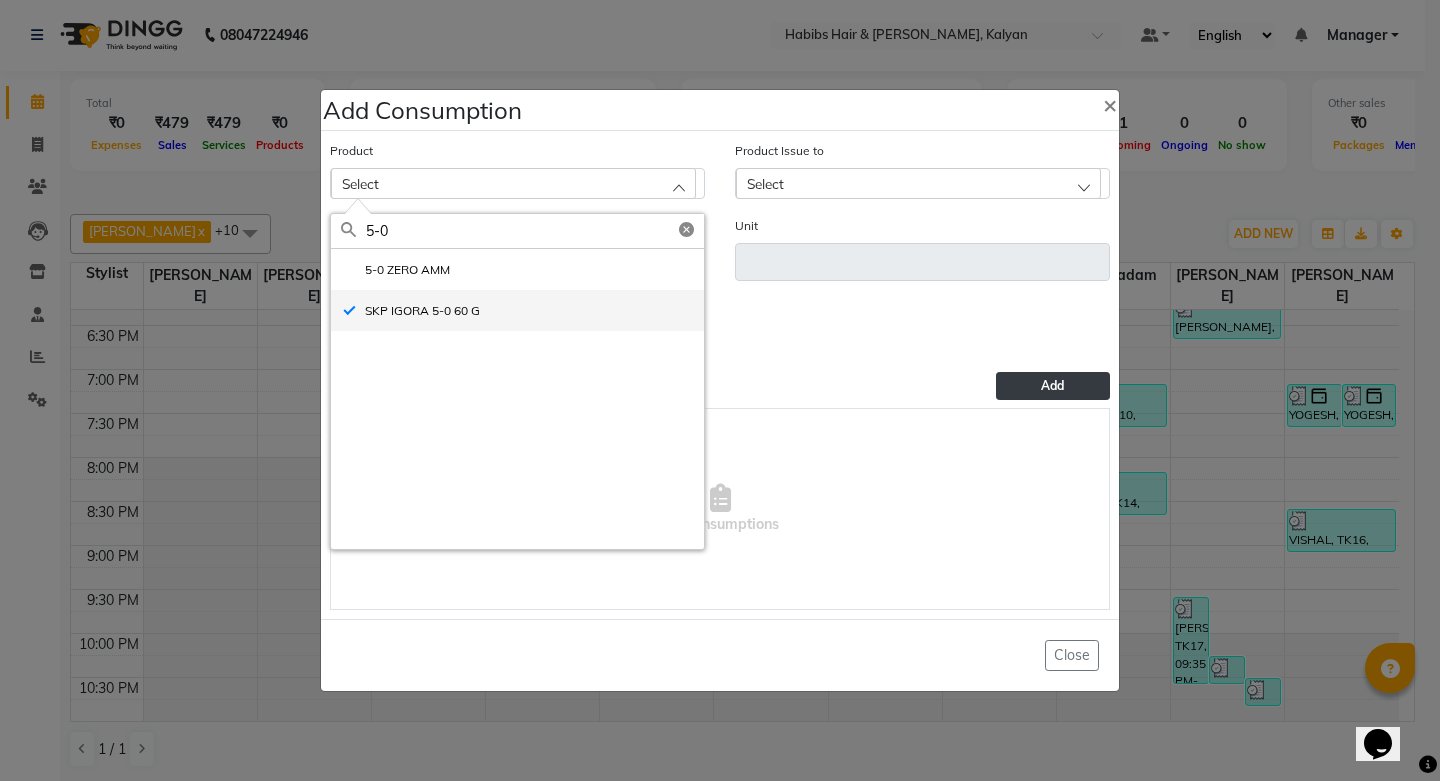 type on "ml" 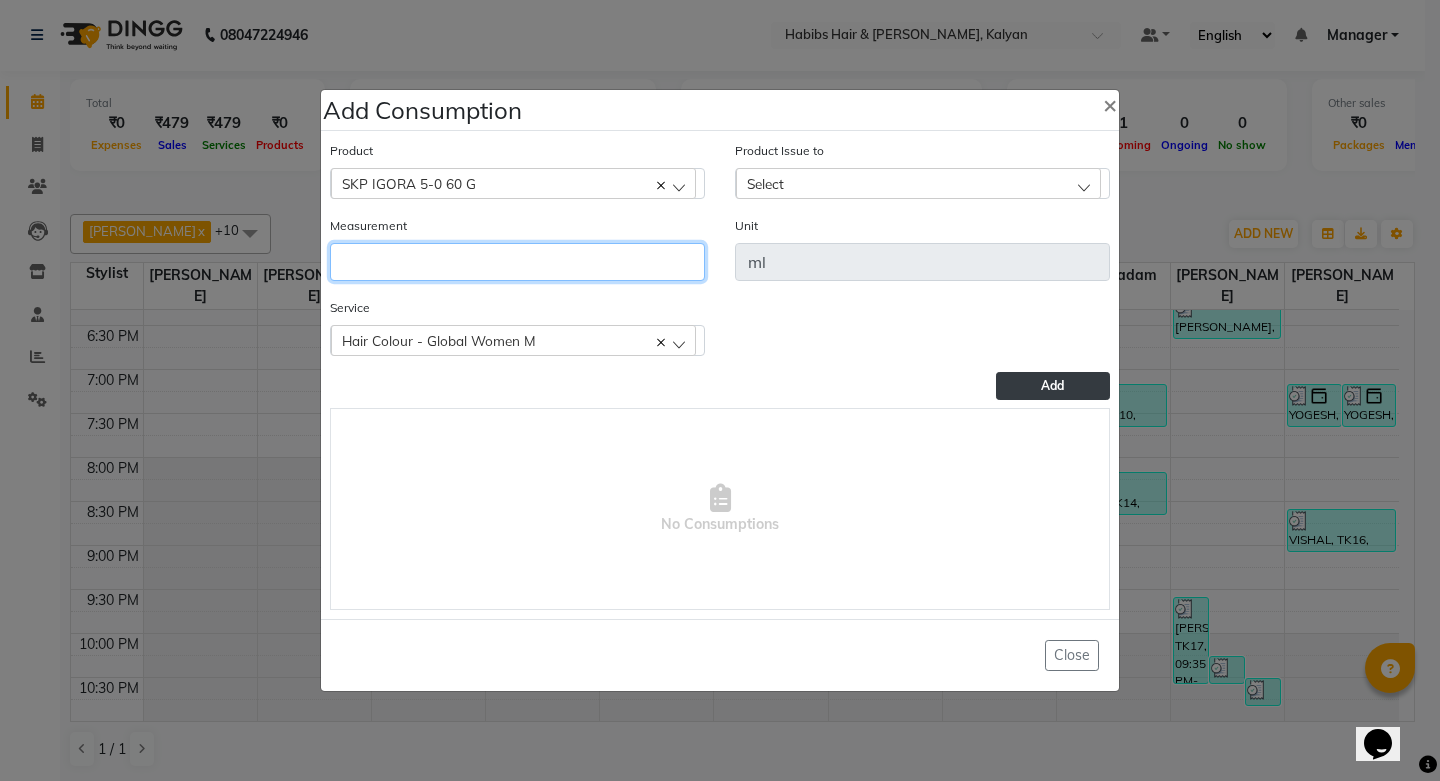 click 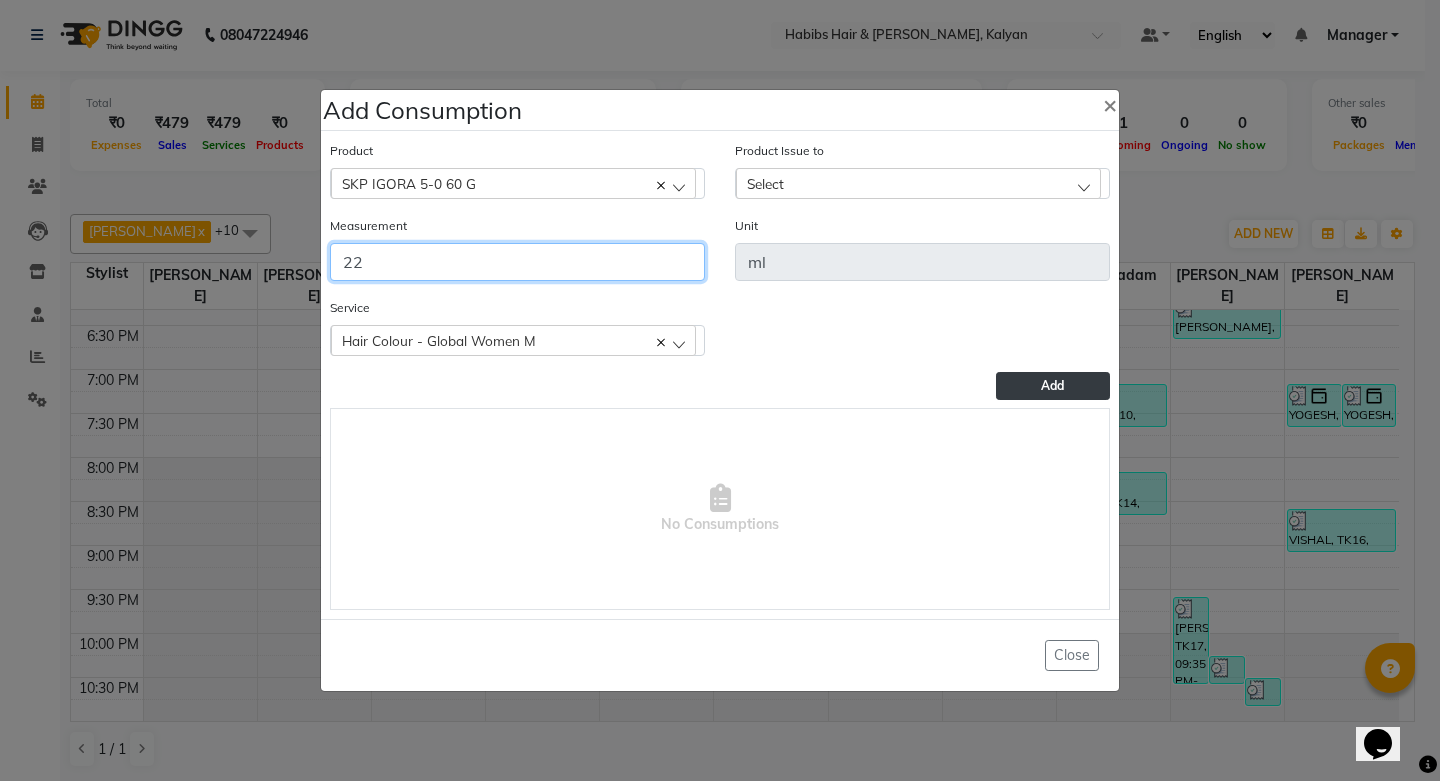 type on "22" 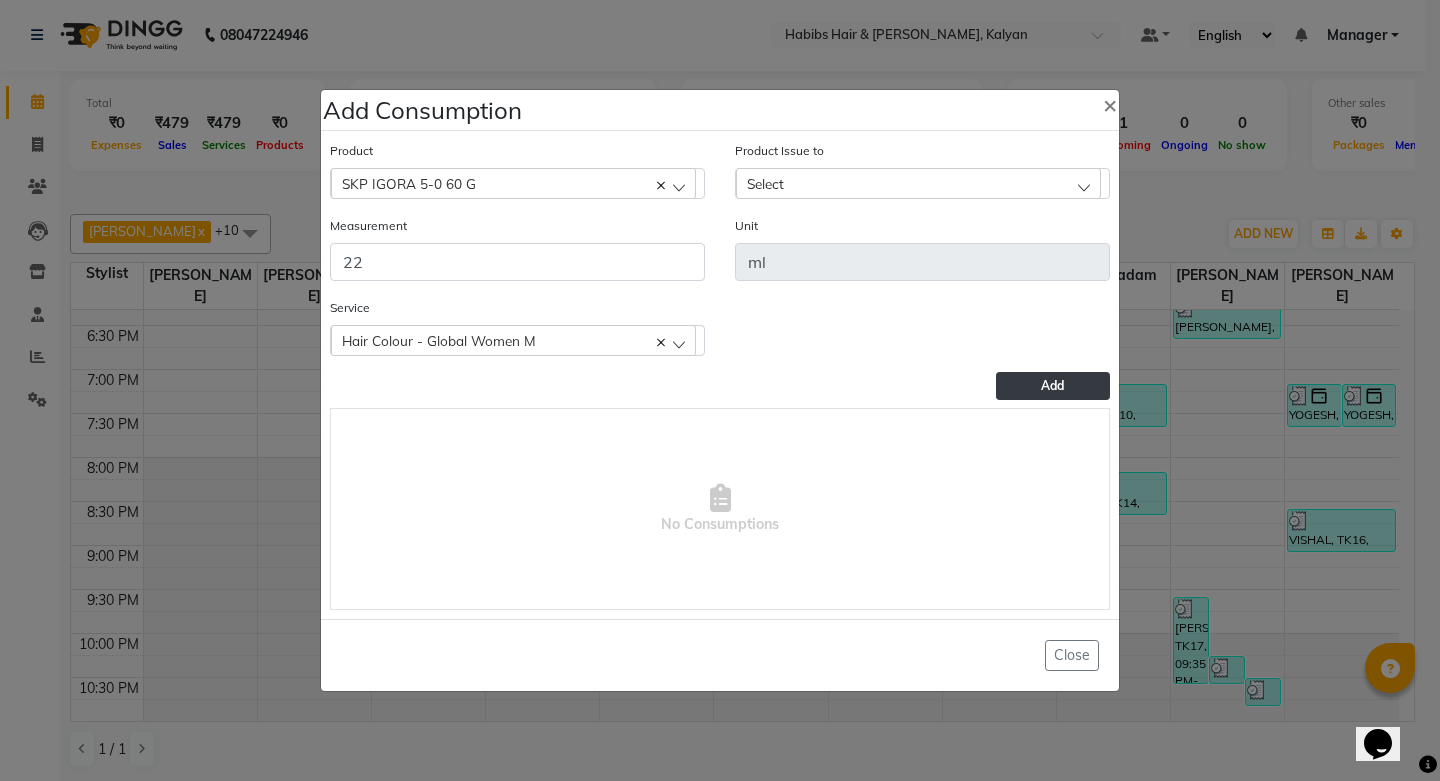click on "Select" 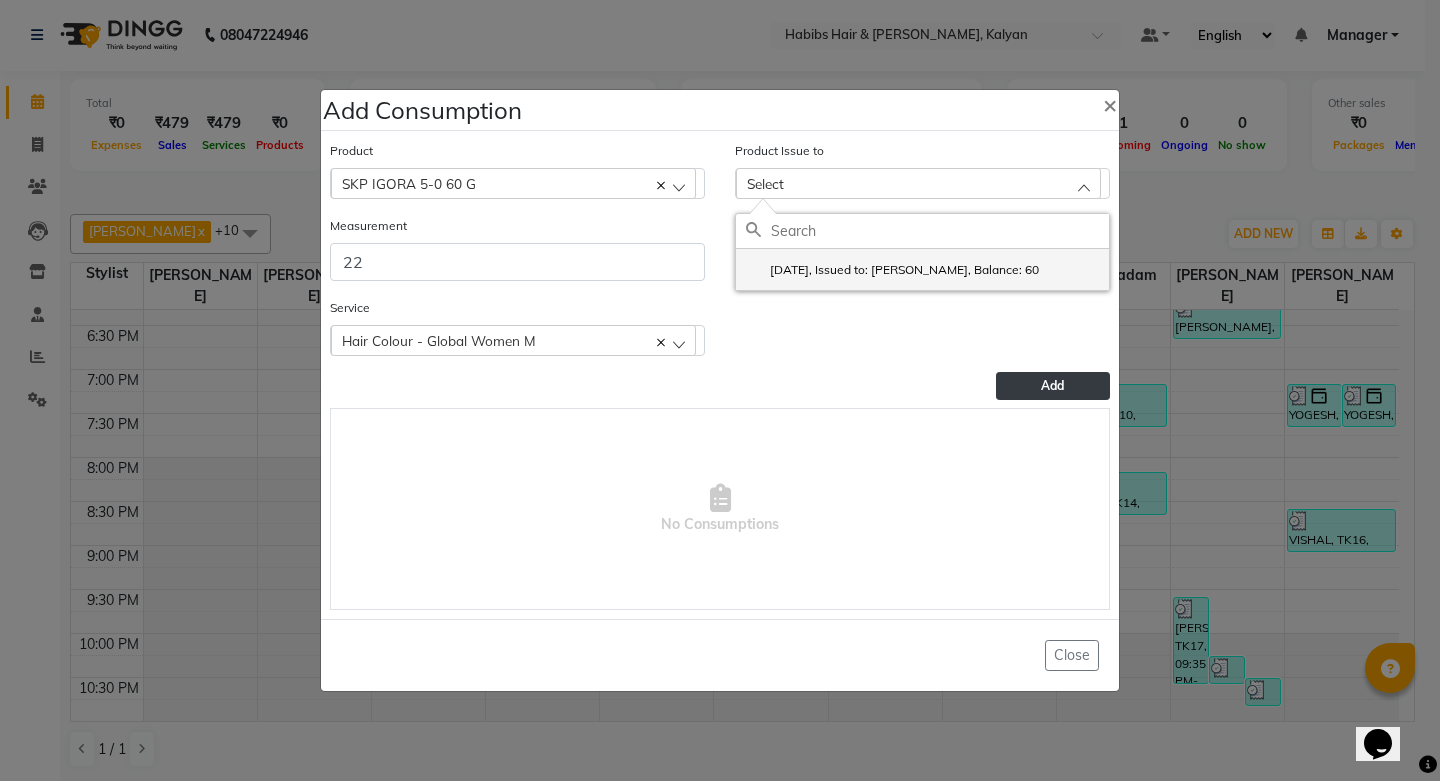 click on "2025-07-01, Issued to: SHALINI, Balance: 60" 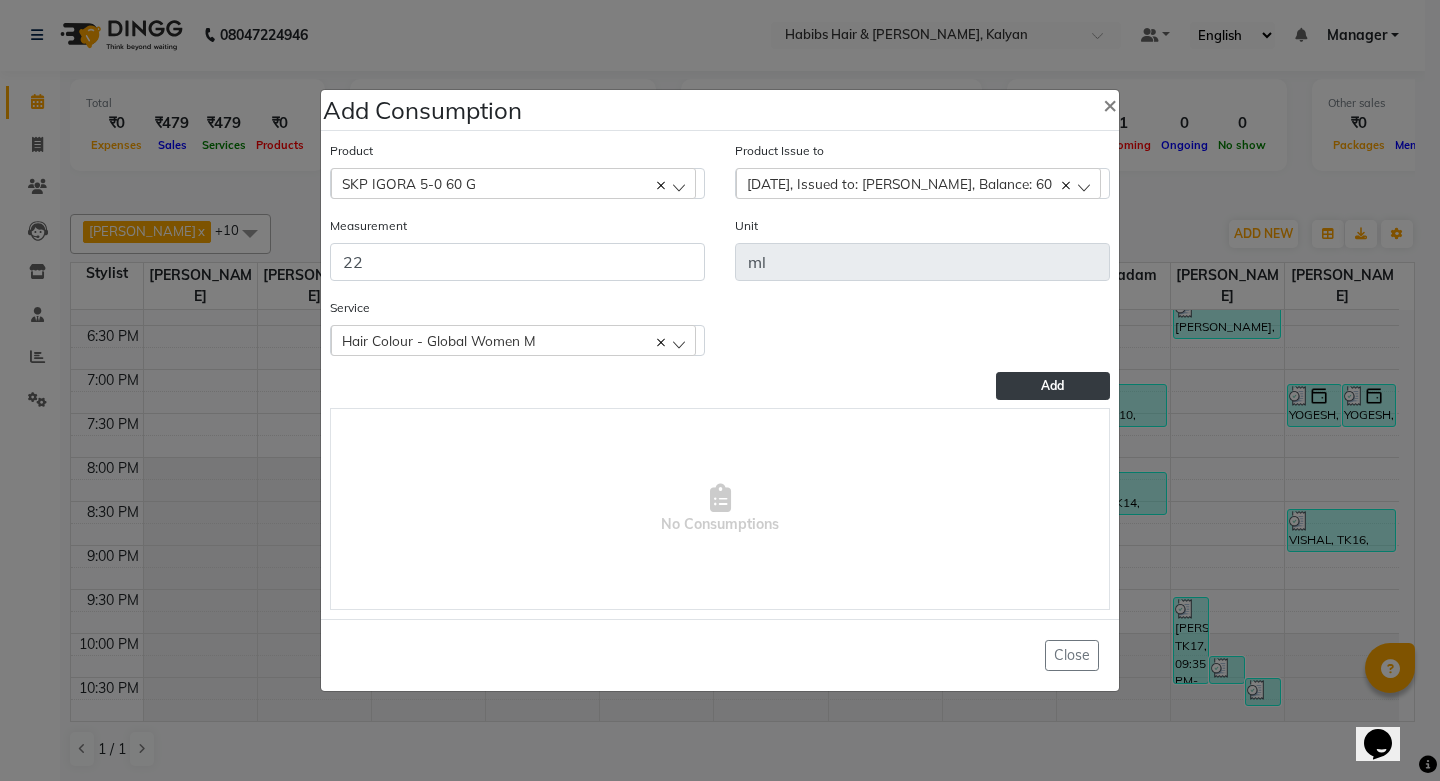 click on "Add" 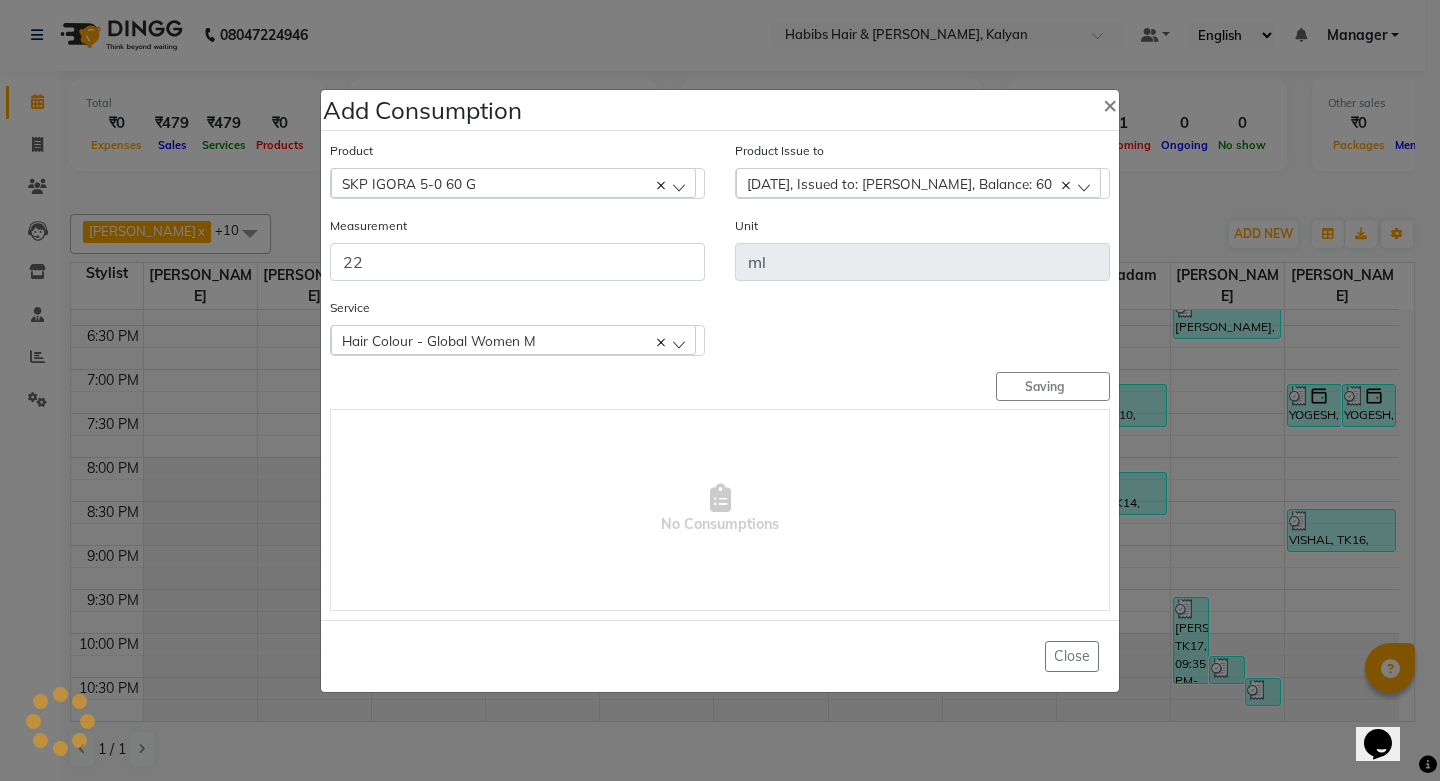 type 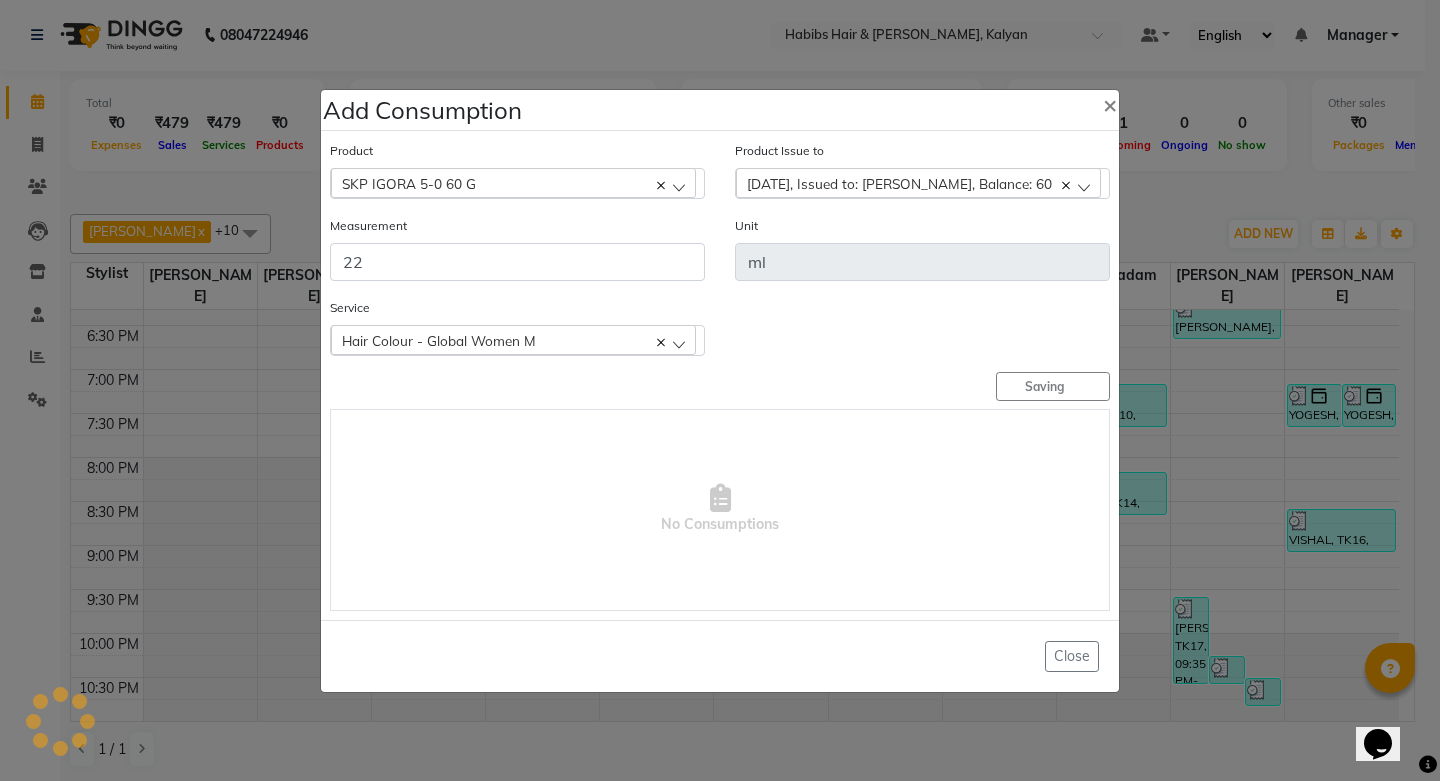 type 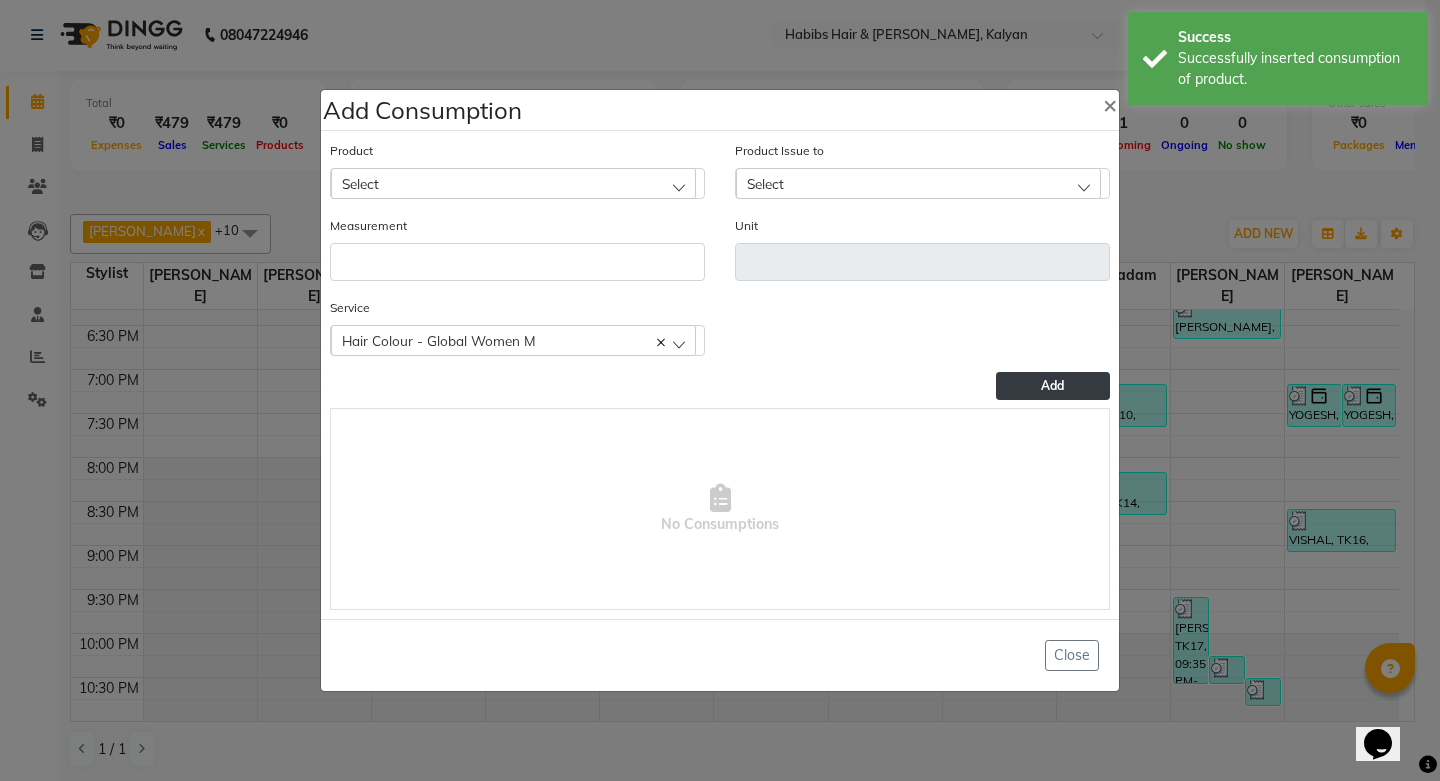 click on "Select" 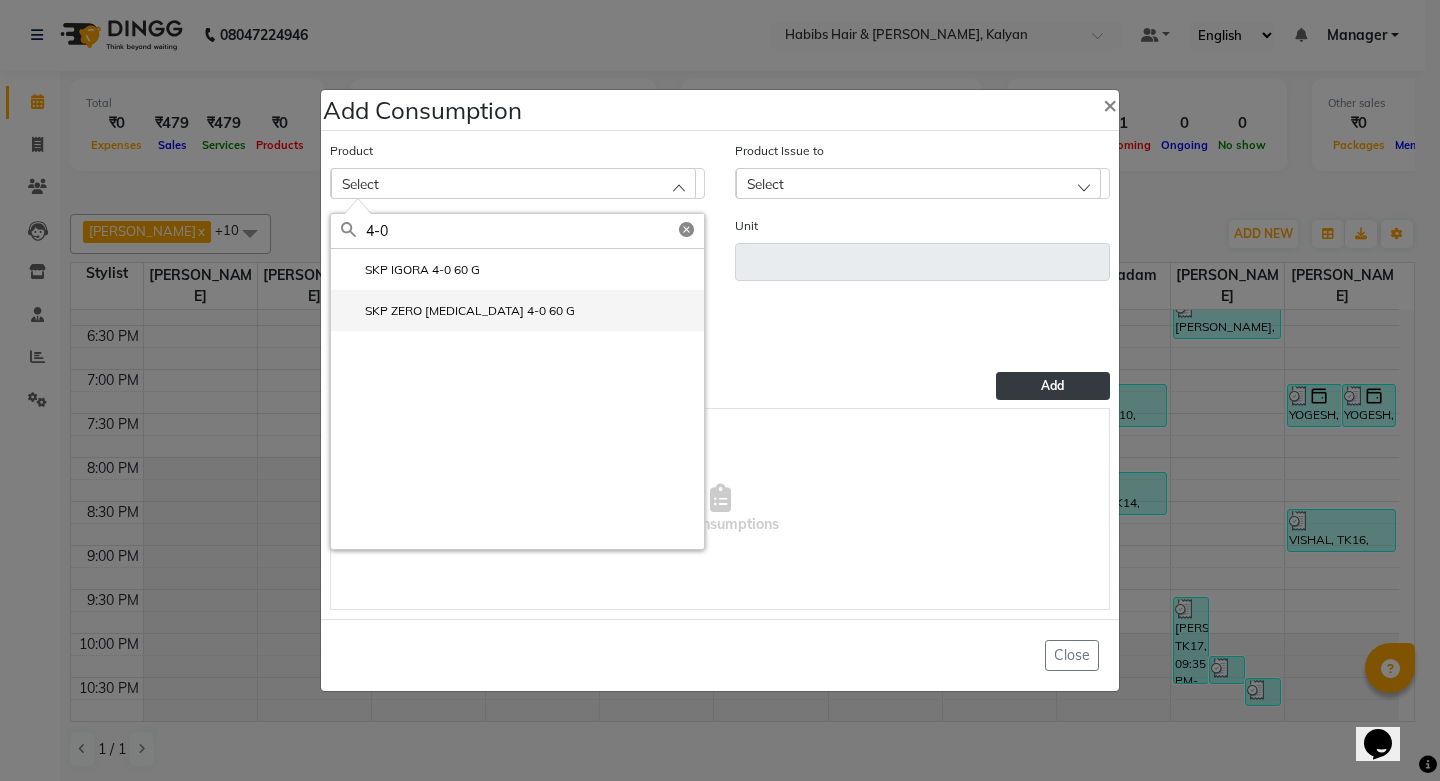 type on "4-0" 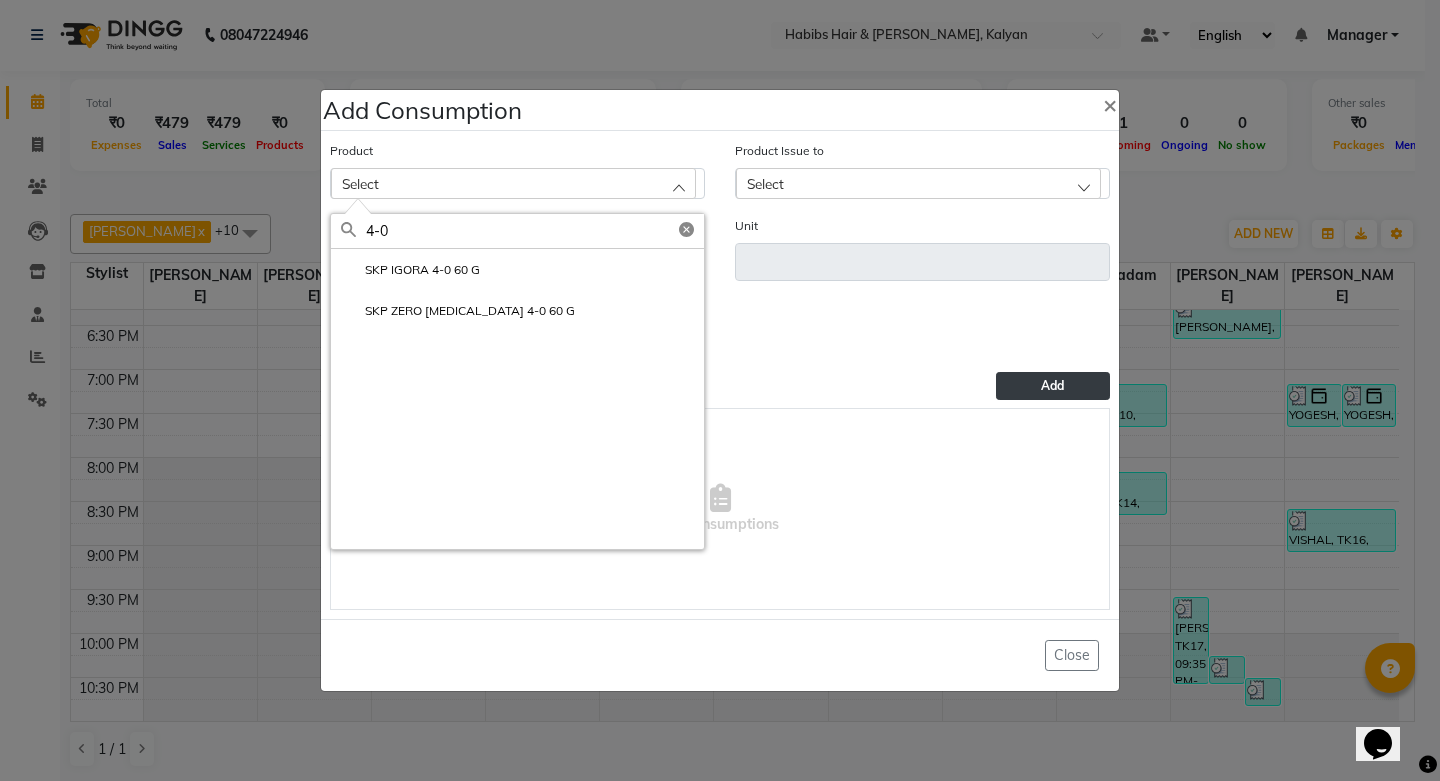 click on "SKP ZERO AMMONIA 4-0 60 G" 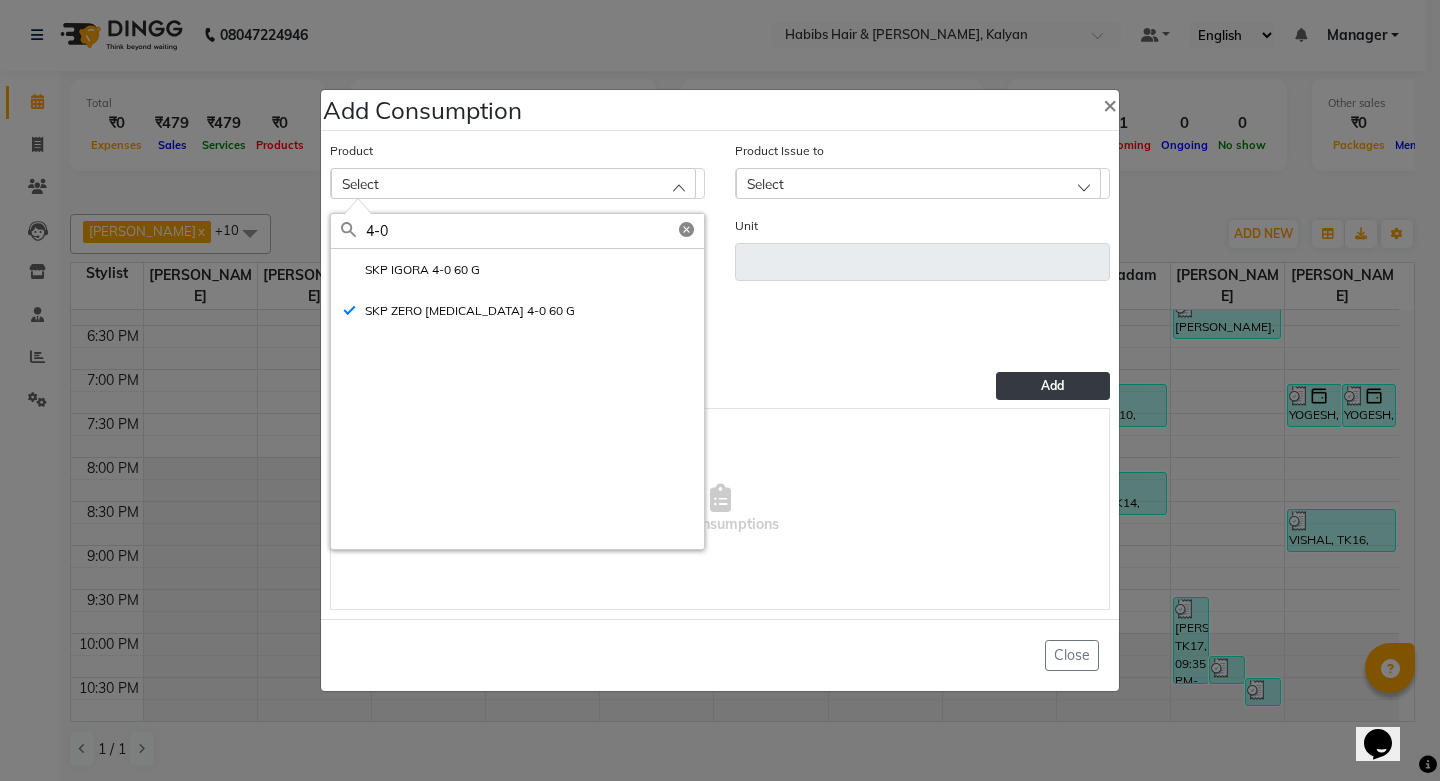 type on "ml" 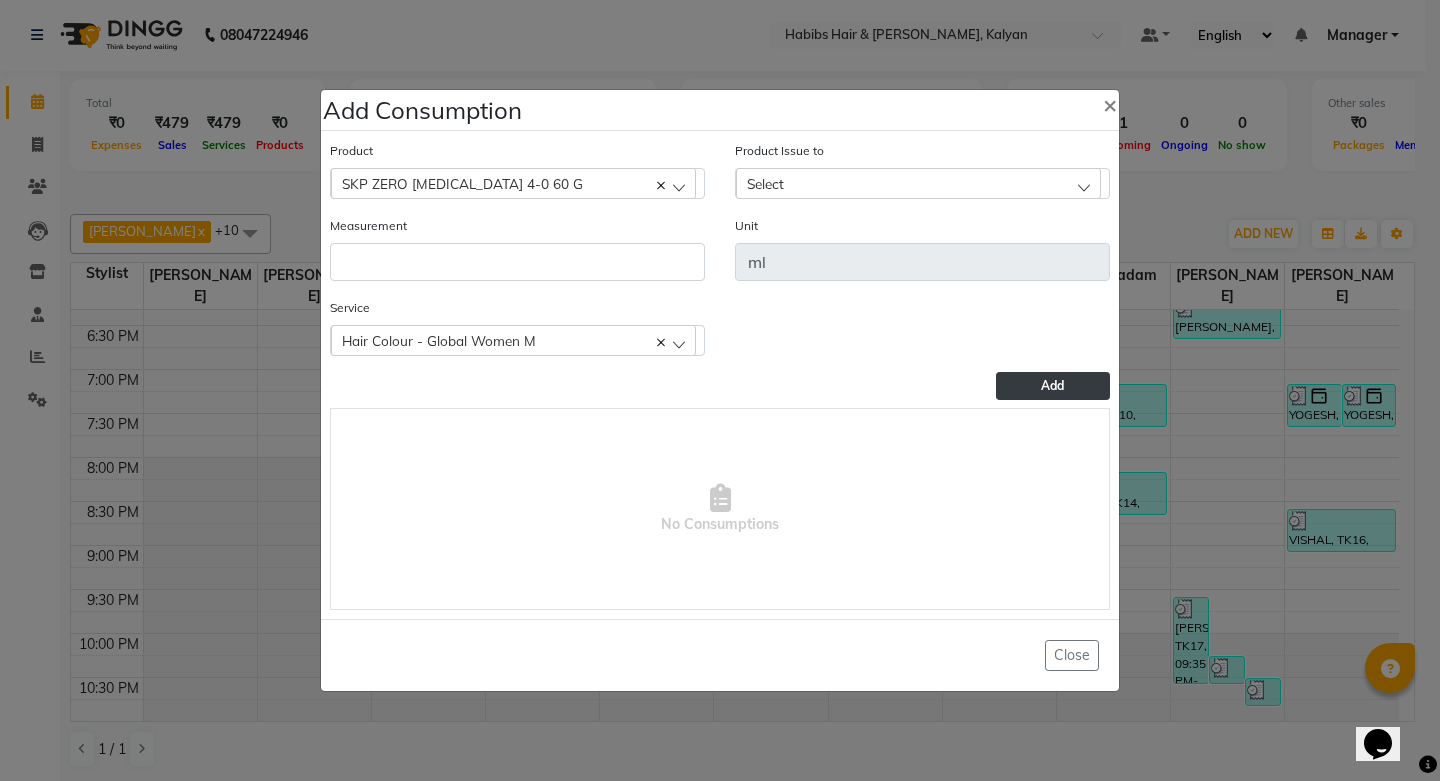 click on "Select" 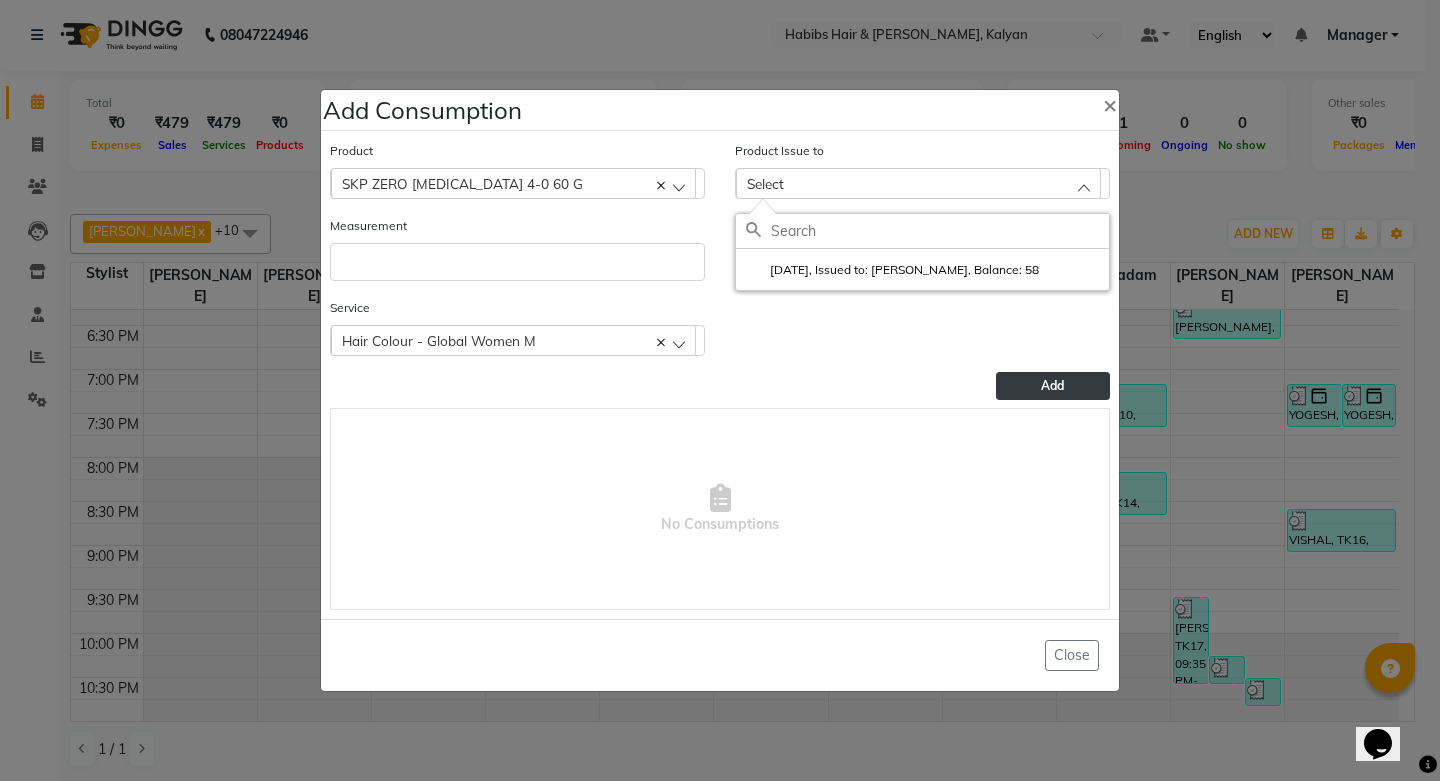 drag, startPoint x: 921, startPoint y: 262, endPoint x: 773, endPoint y: 231, distance: 151.21178 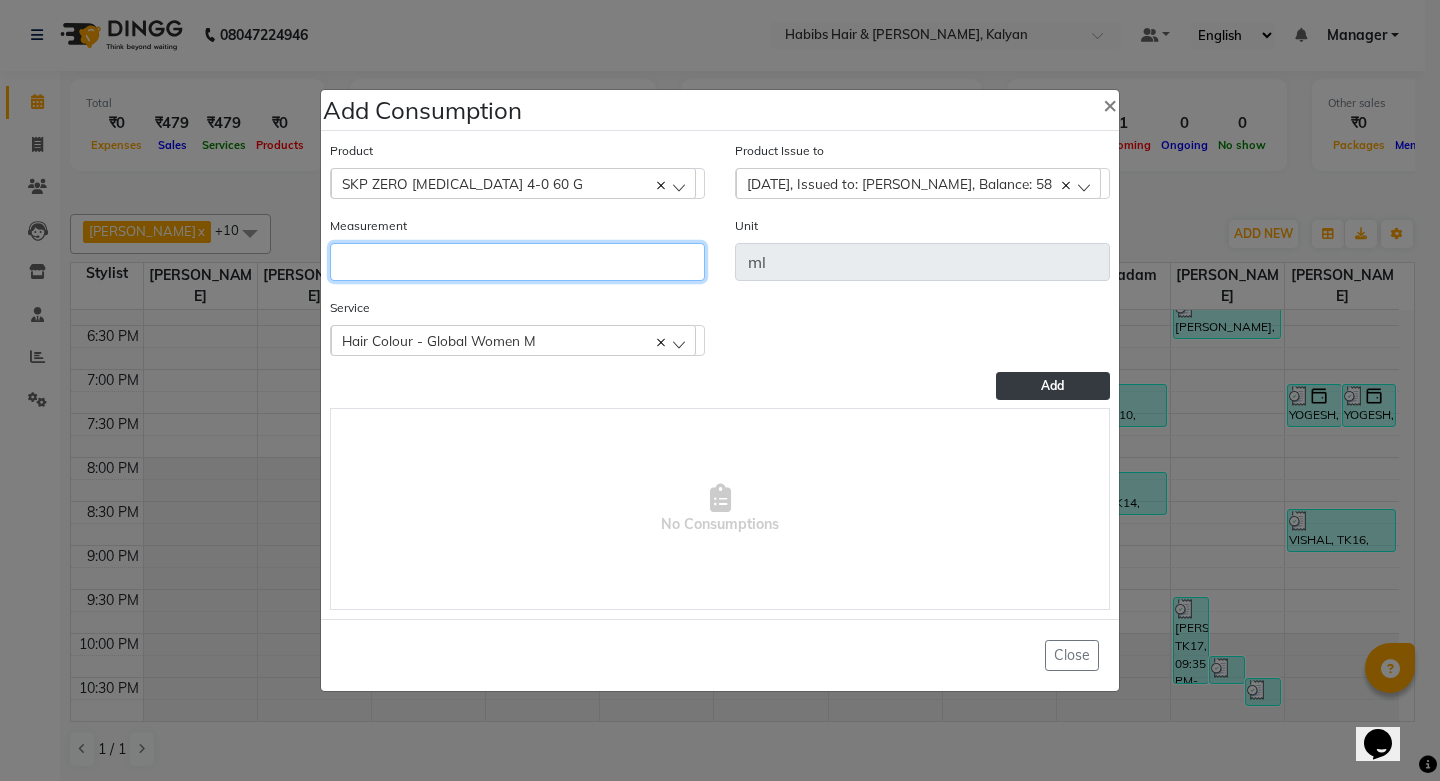 click 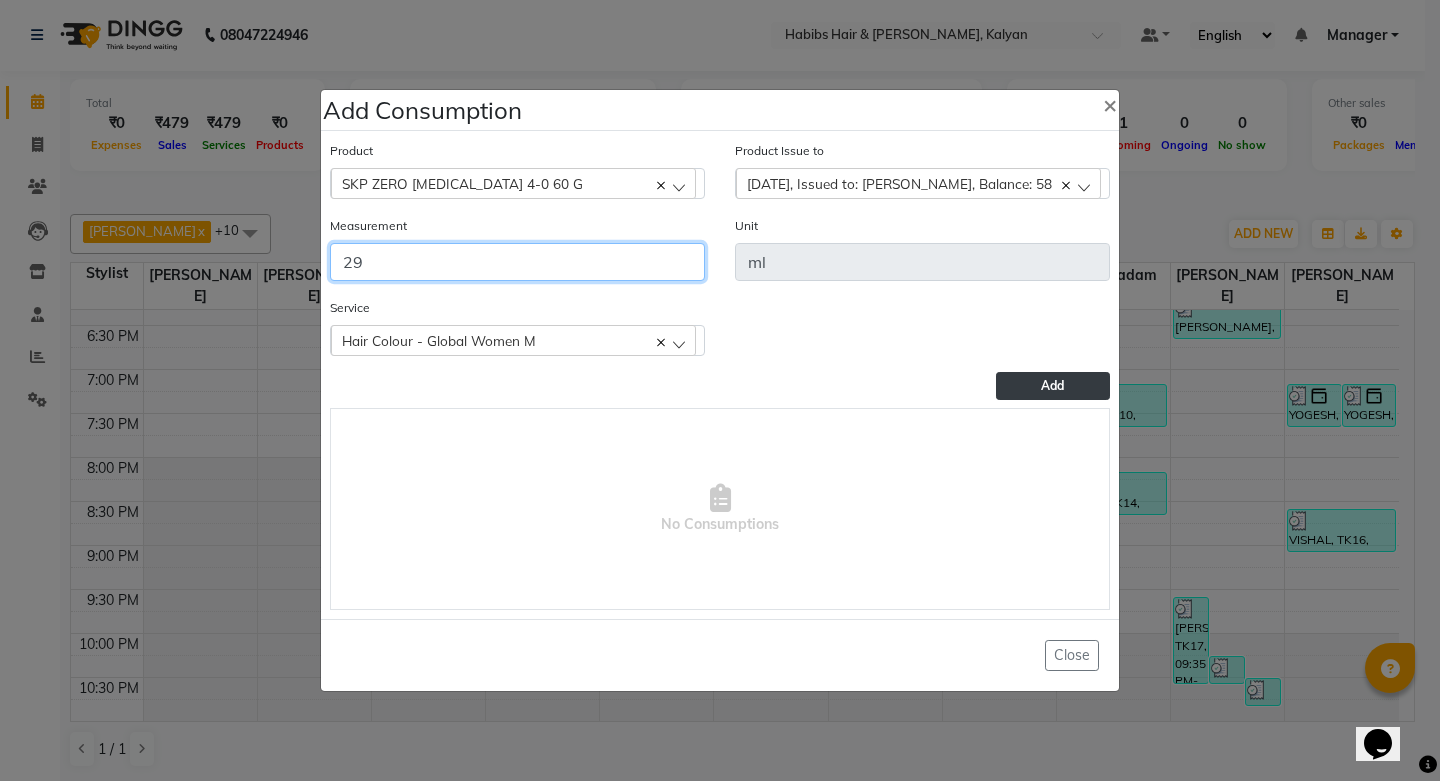 type on "29" 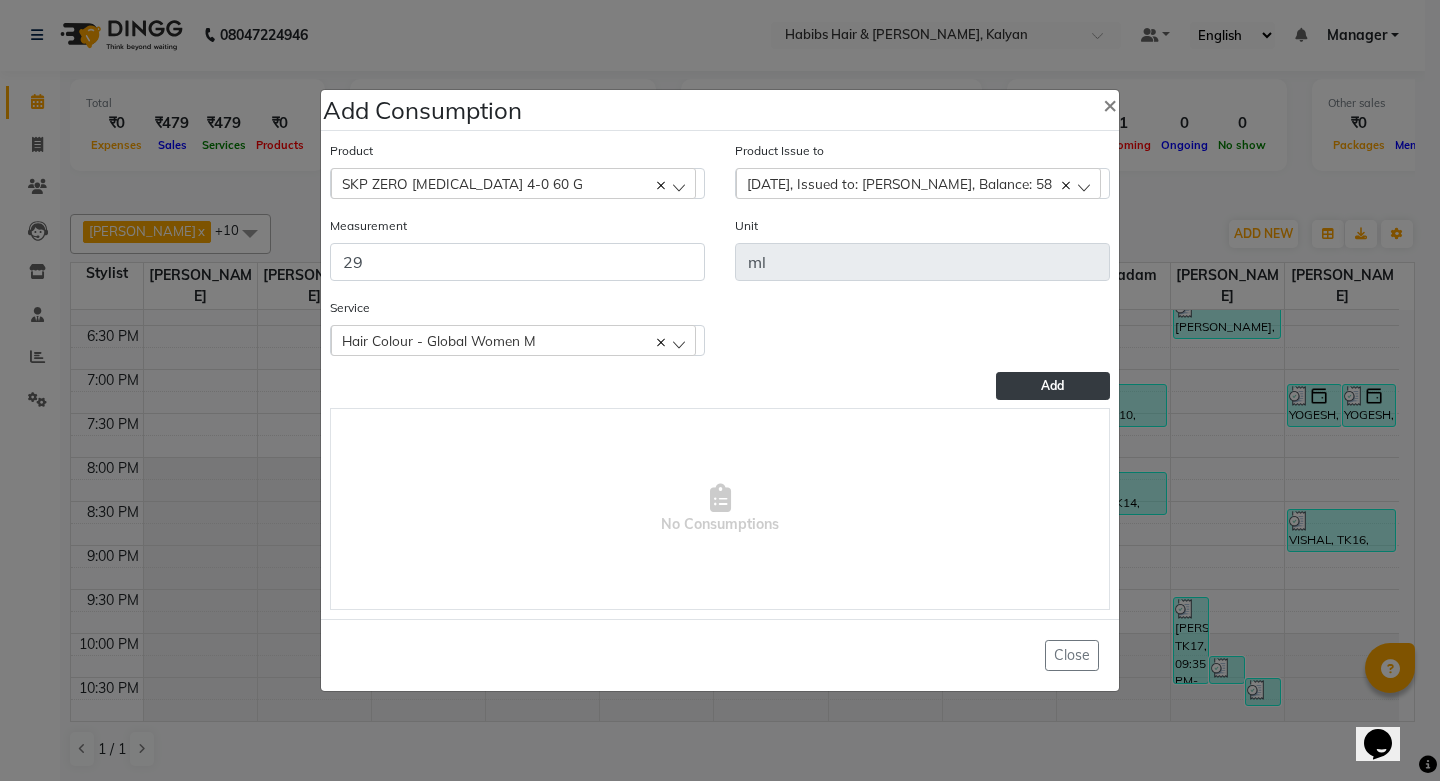 click on "Add" 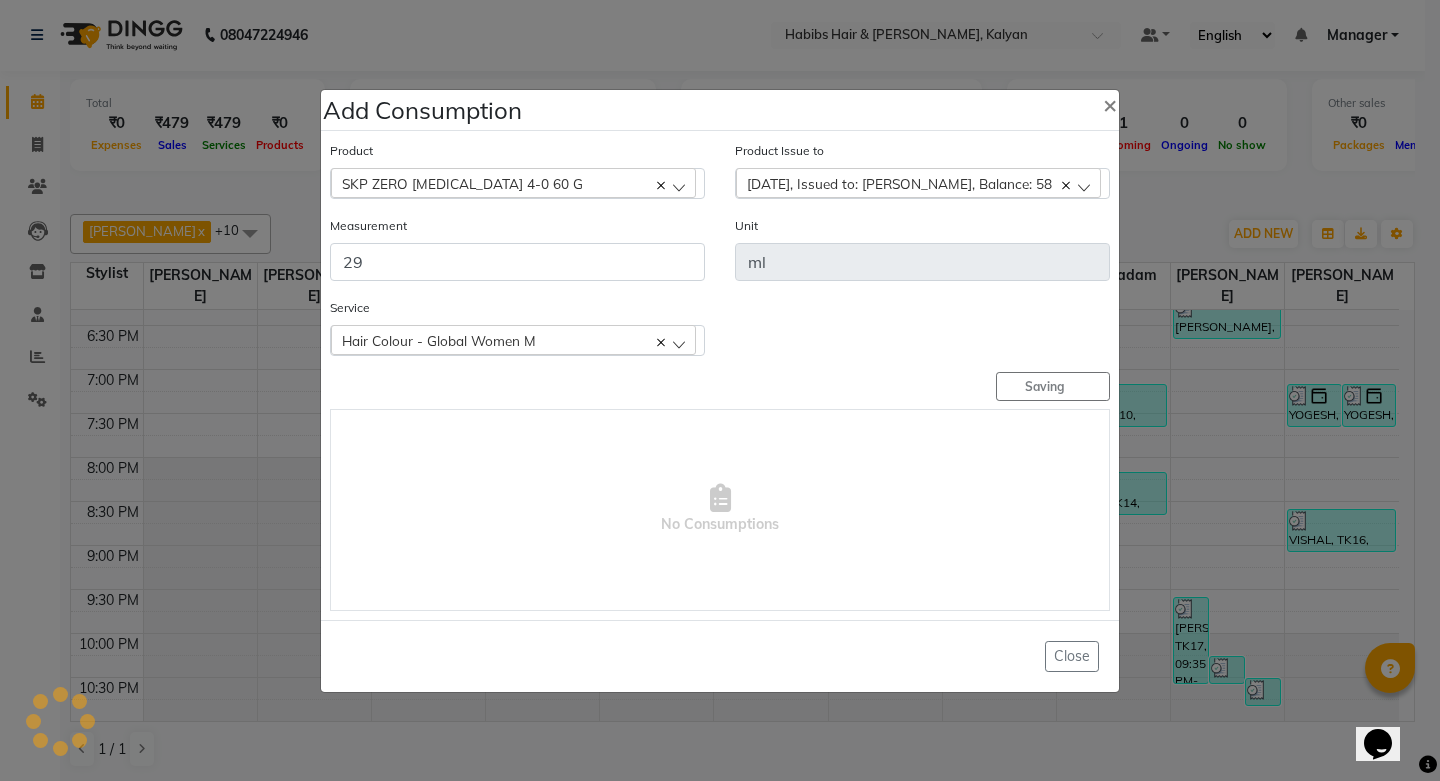 type 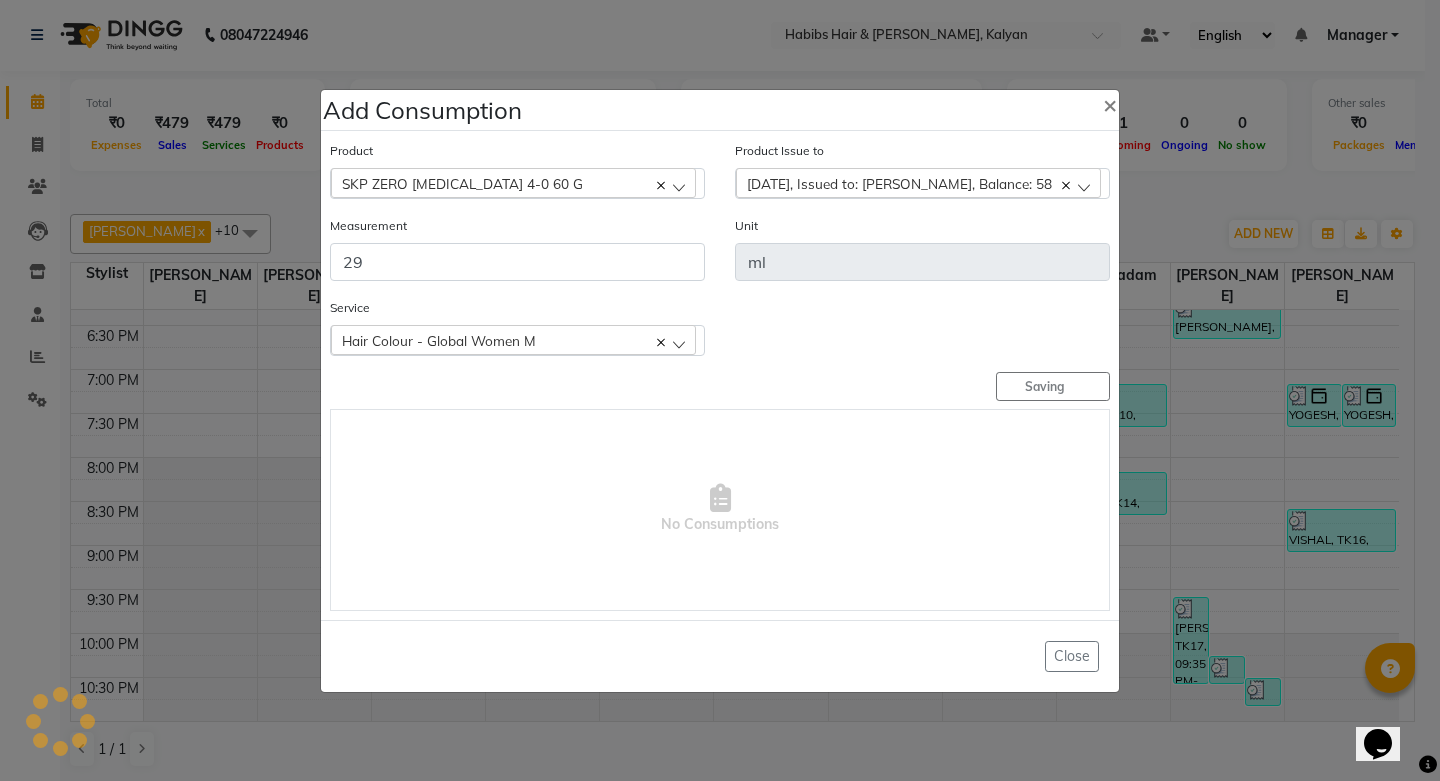 type 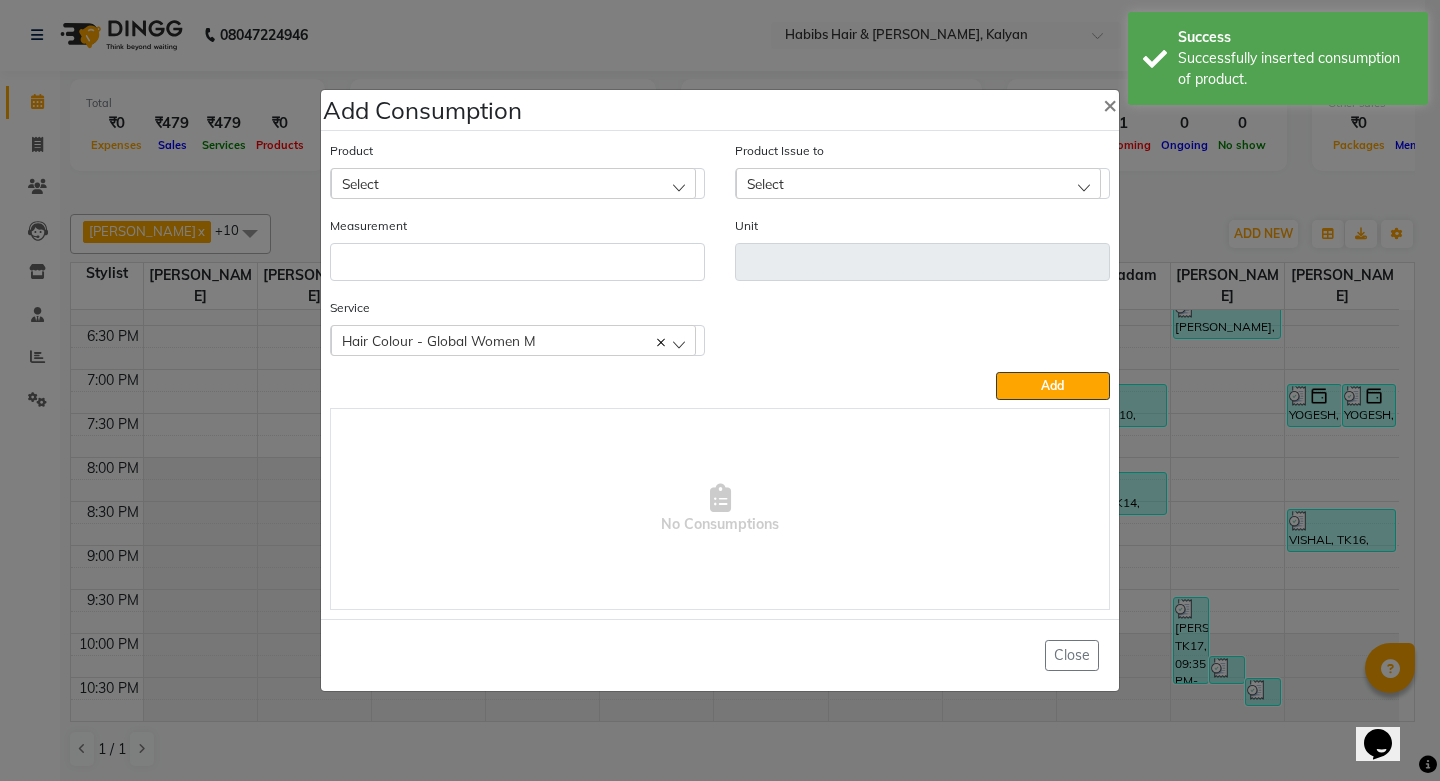click on "Select" 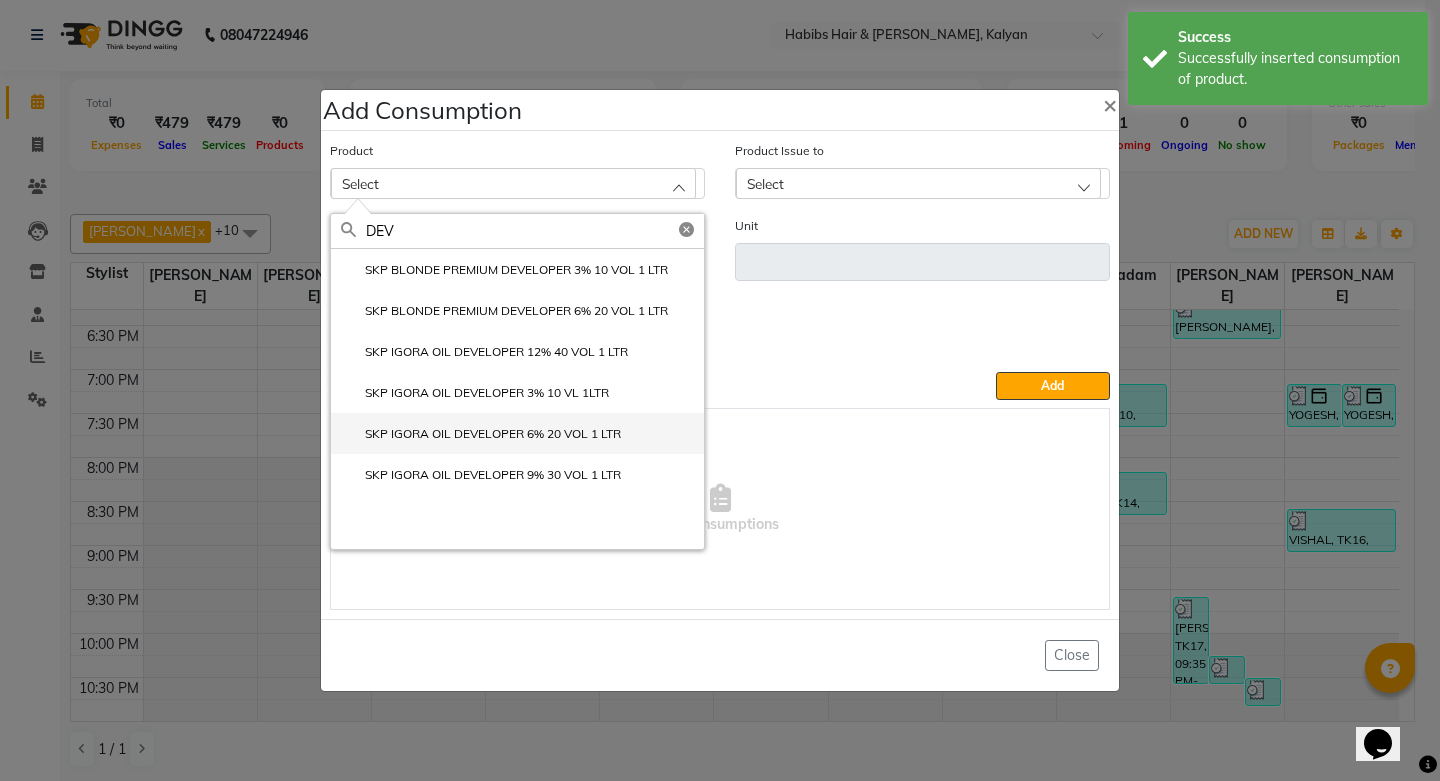 type on "DEV" 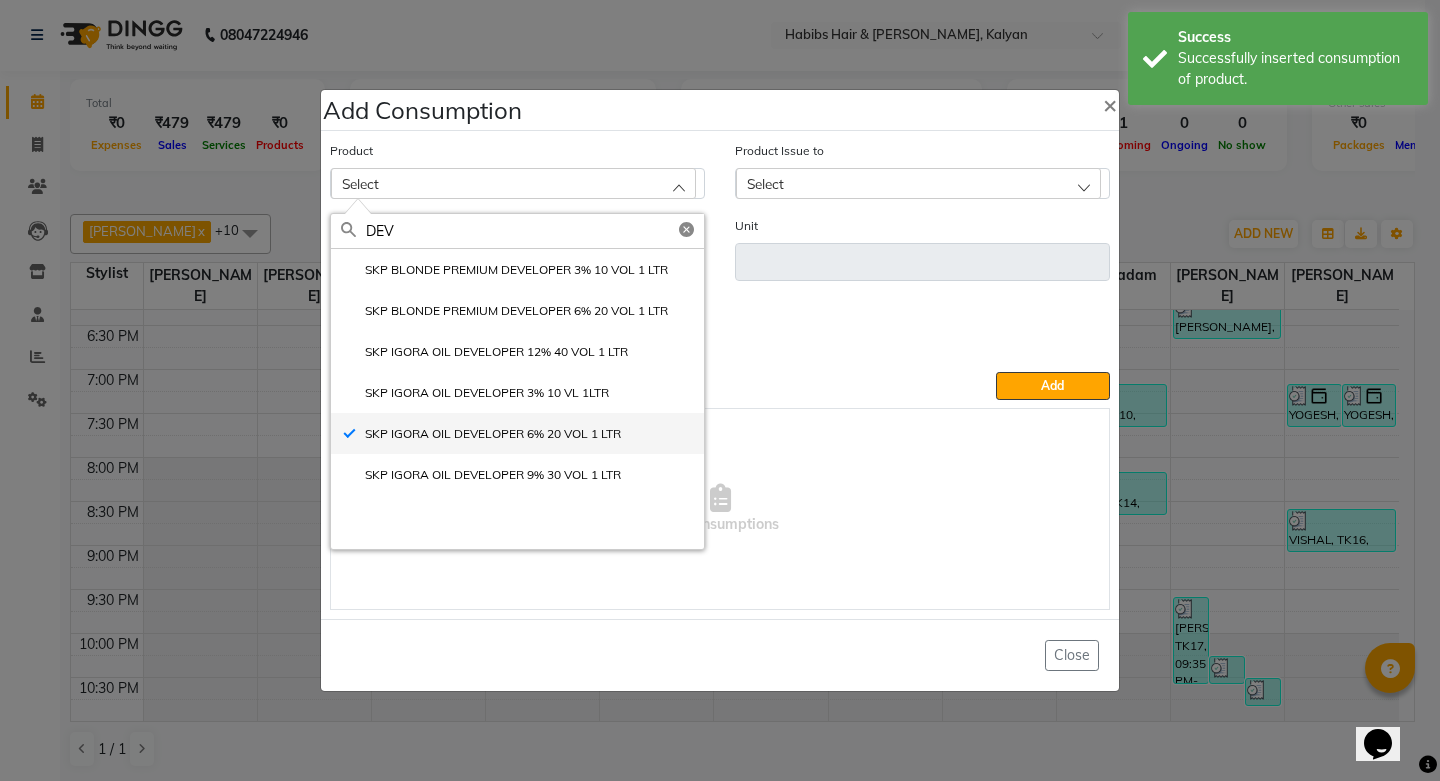 type on "ml" 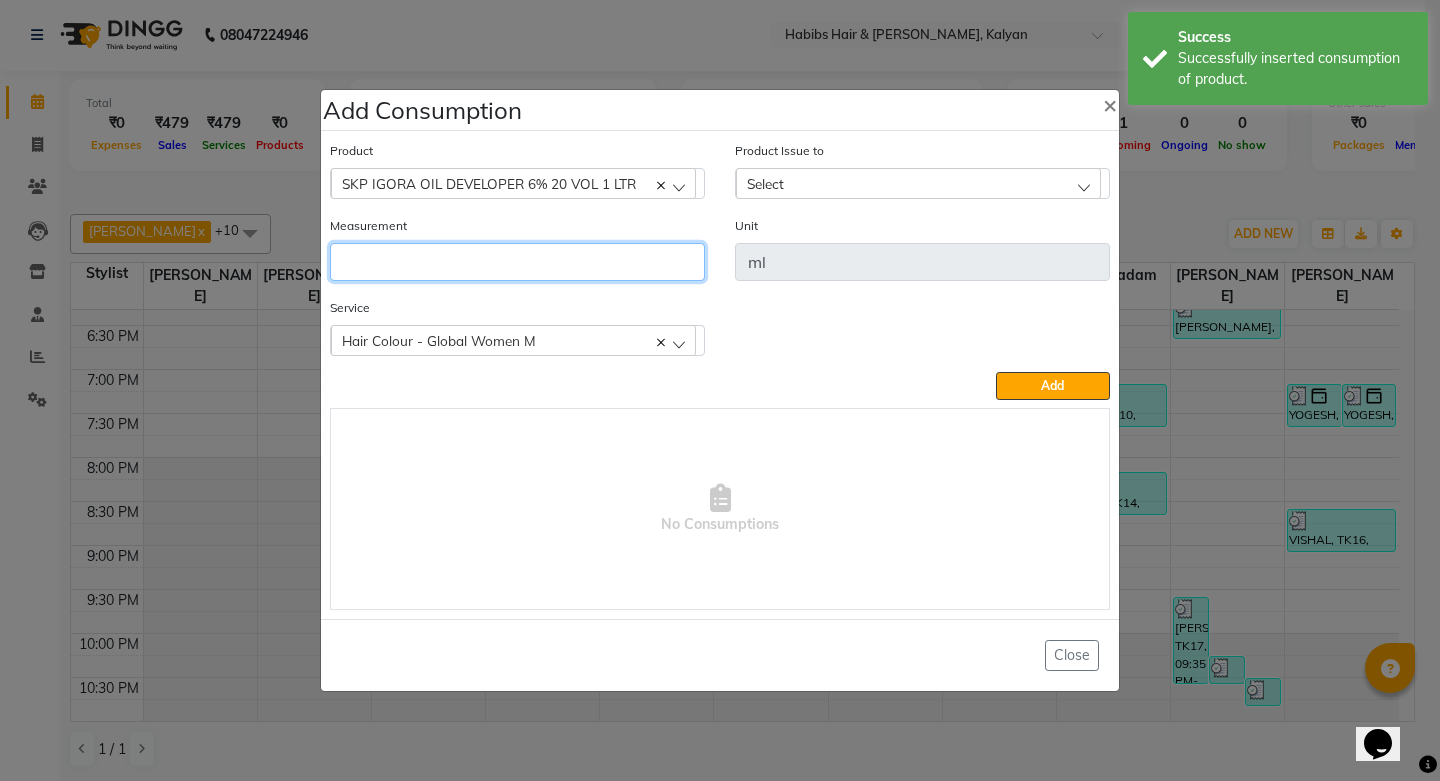 click 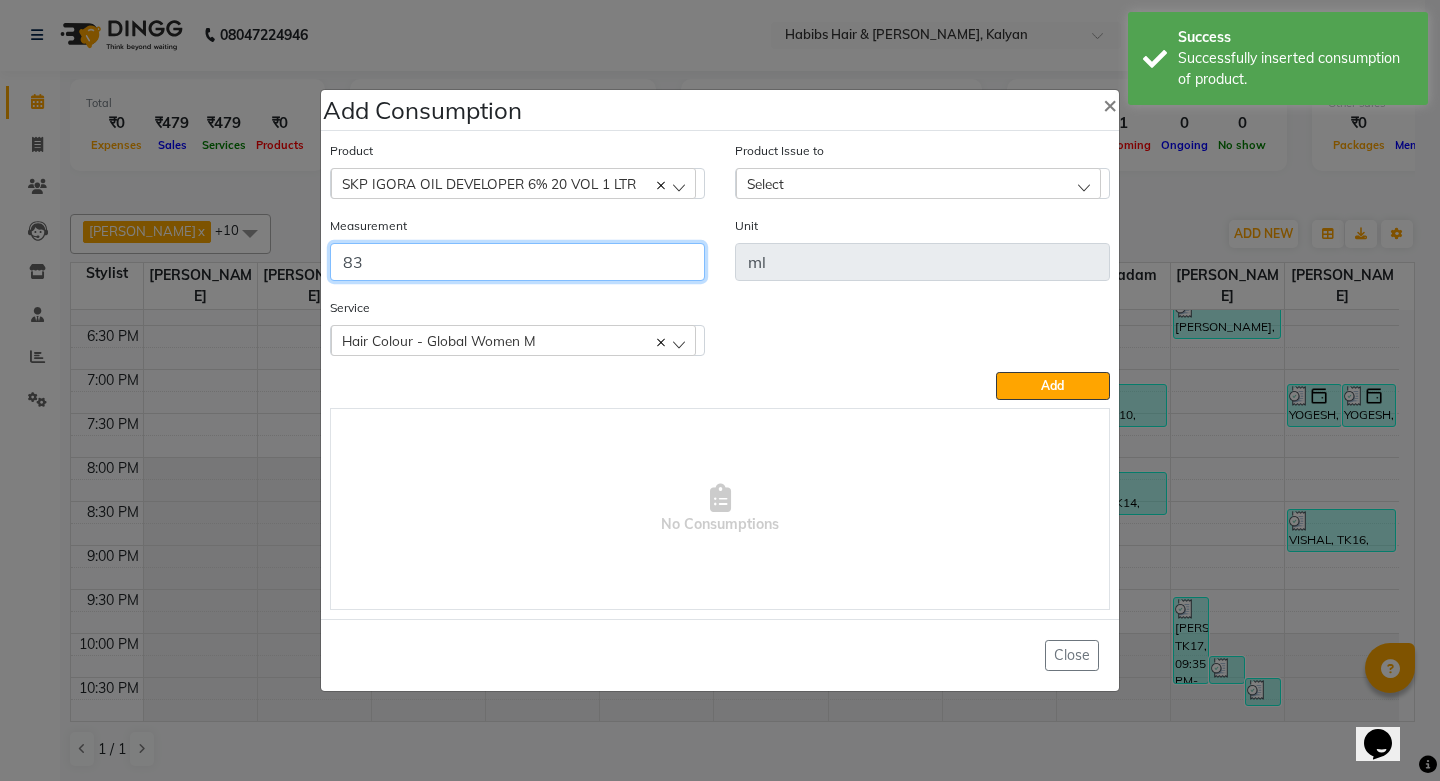 type on "83" 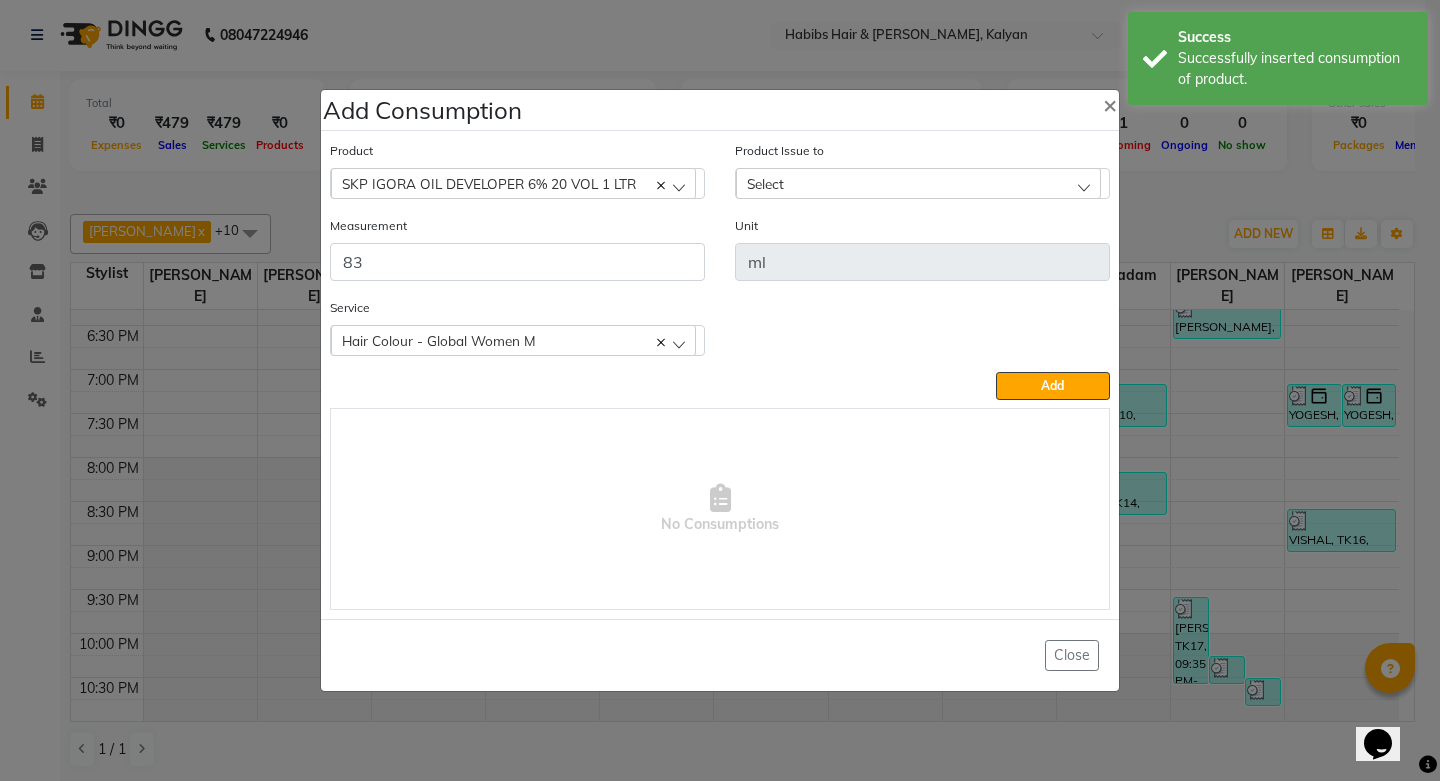 click on "Select" 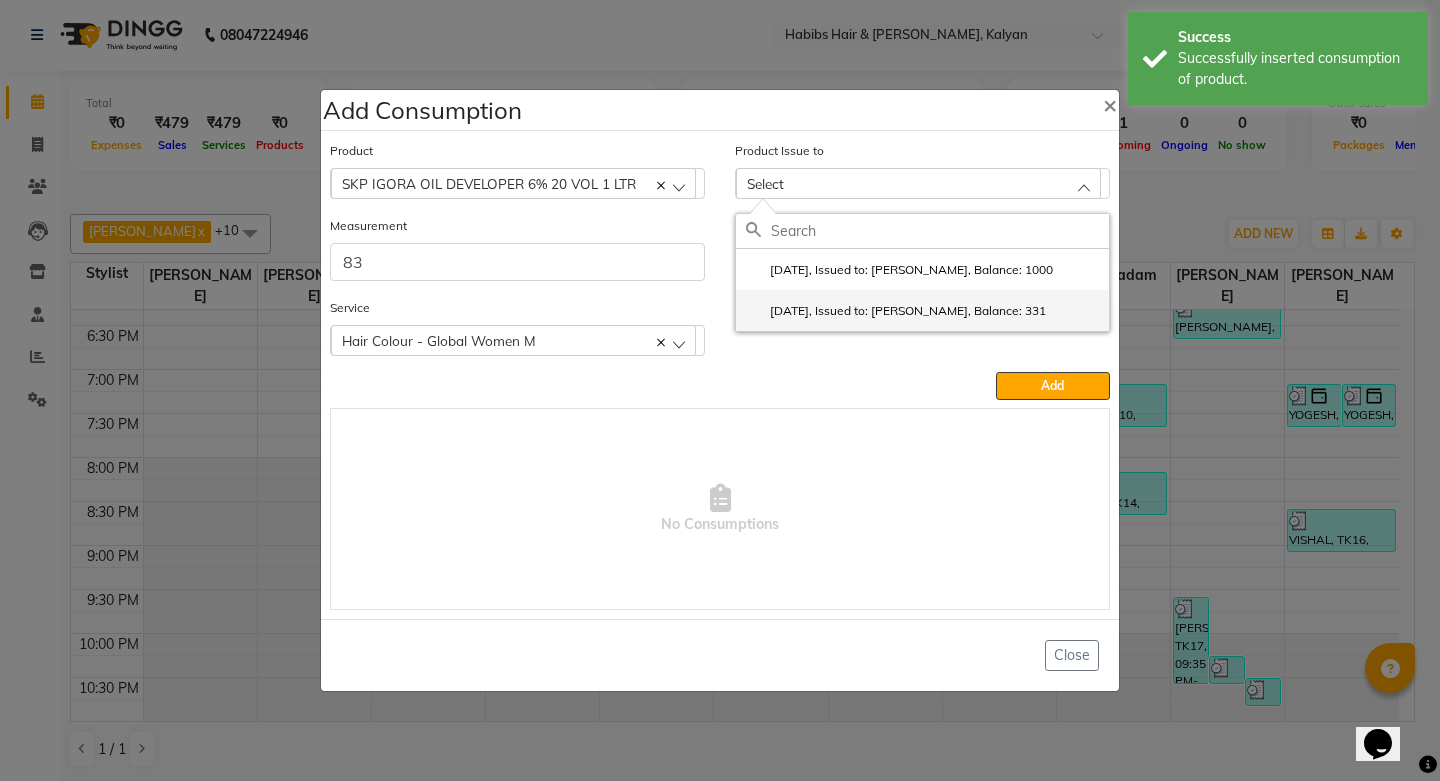 click on "2025-05-25, Issued to: Sagar saindane, Balance: 331" 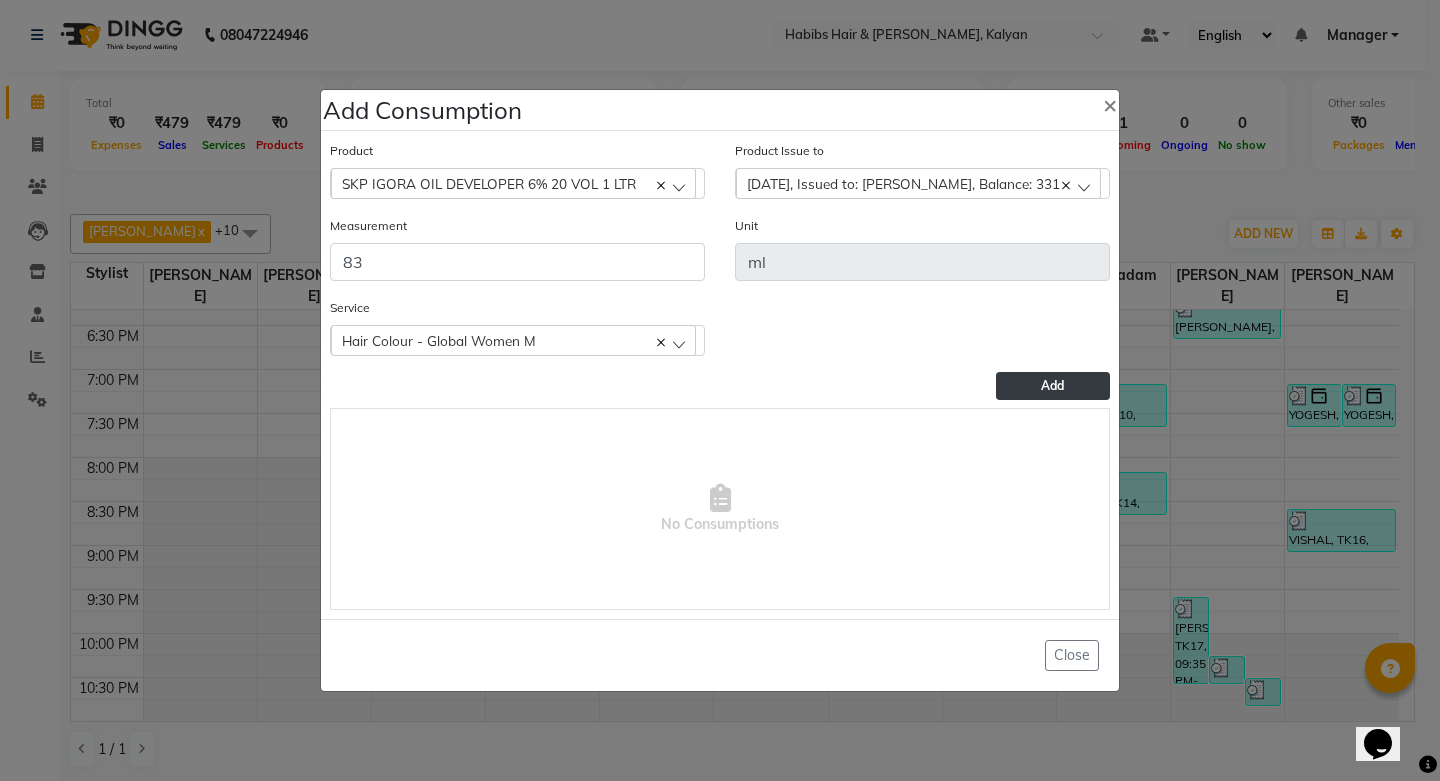 click on "Add" 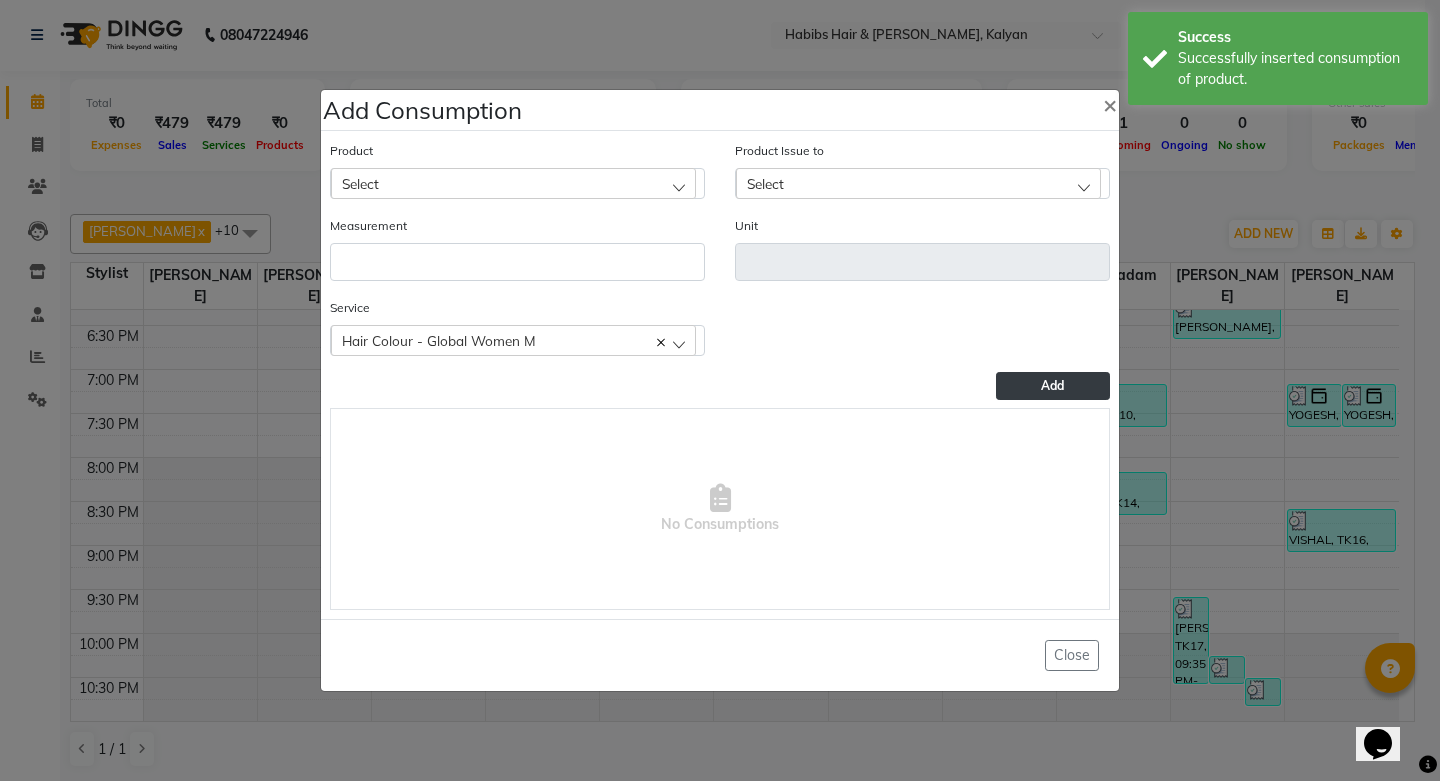 click on "Add Consumption × Product Select 001 BANANA POWDER 10GM Product Issue to Select 2025-06-15, Issued to: Sagar saindane, Balance: 1000 2025-05-25, Issued to: Sagar saindane, Balance: 331 Measurement Unit Service  Hair Colour - Global Women M  Hair Colour - Global Women M  Add   No Consumptions   Close" 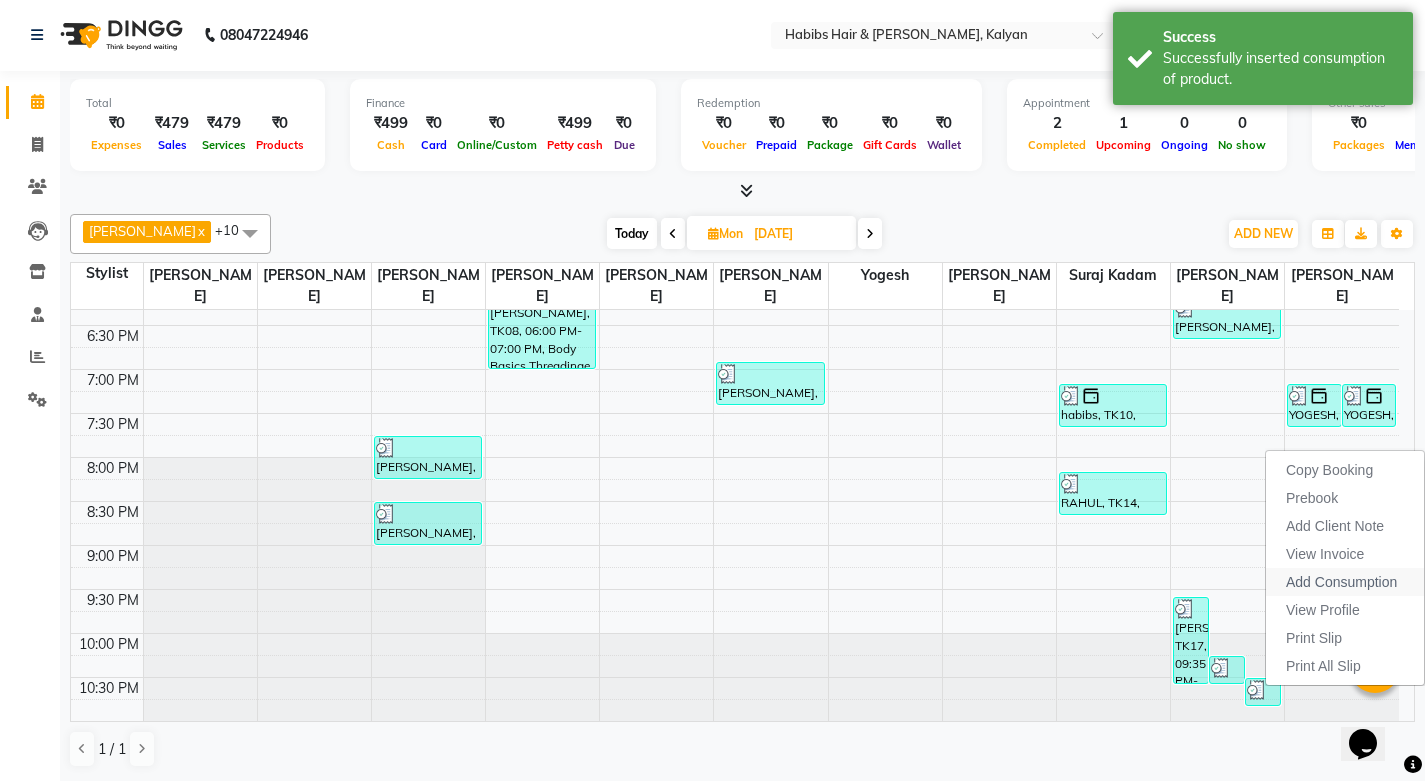click on "Add Consumption" at bounding box center [1341, 582] 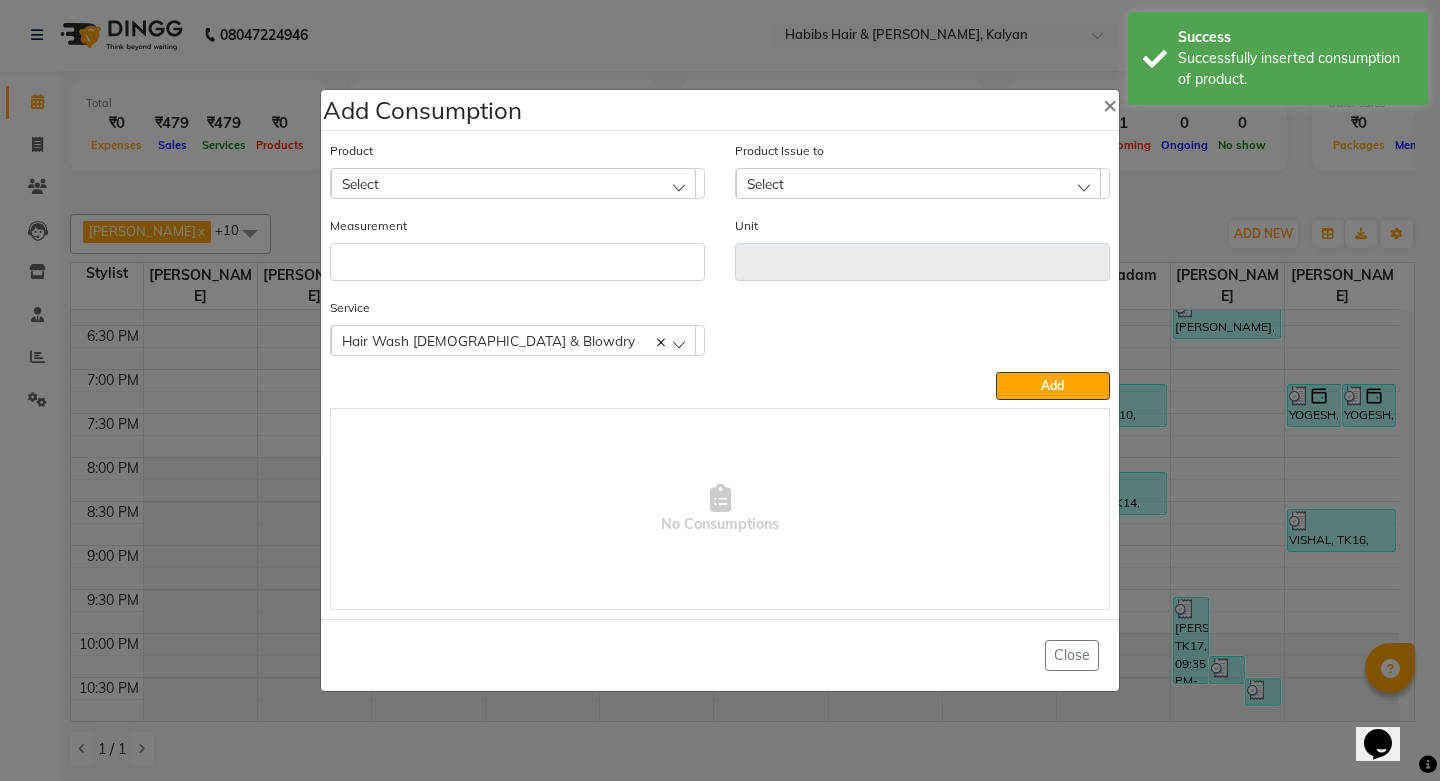 click on "Select" 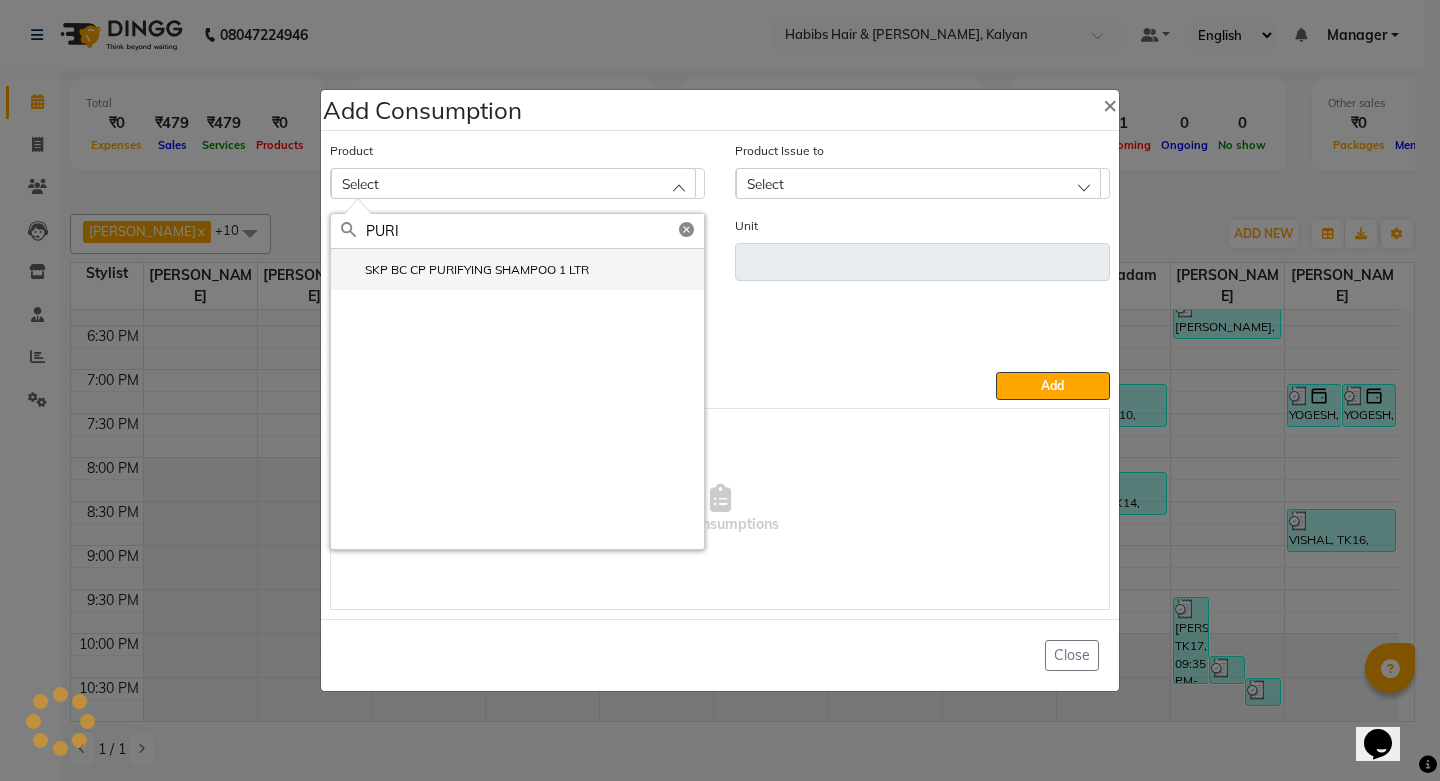 type on "PURI" 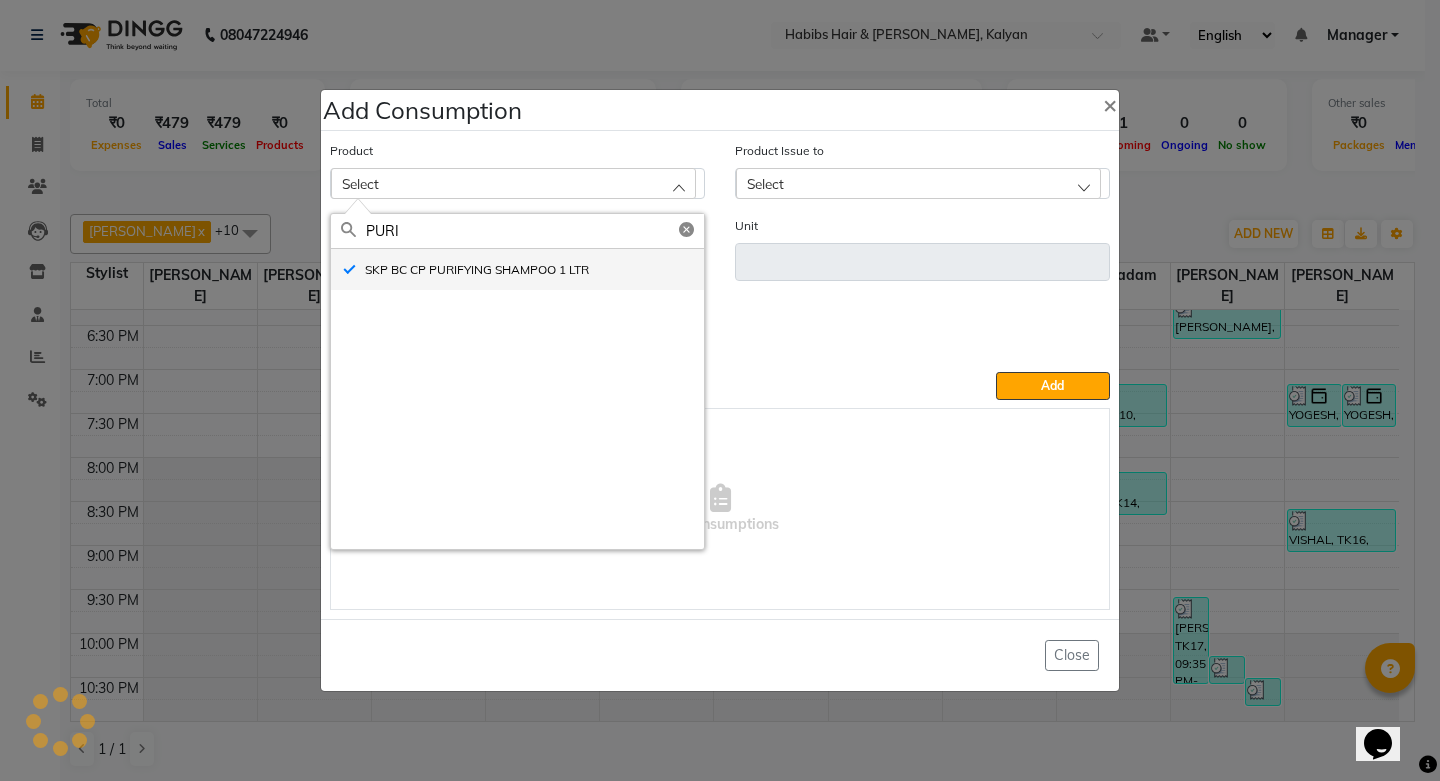 type on "ml" 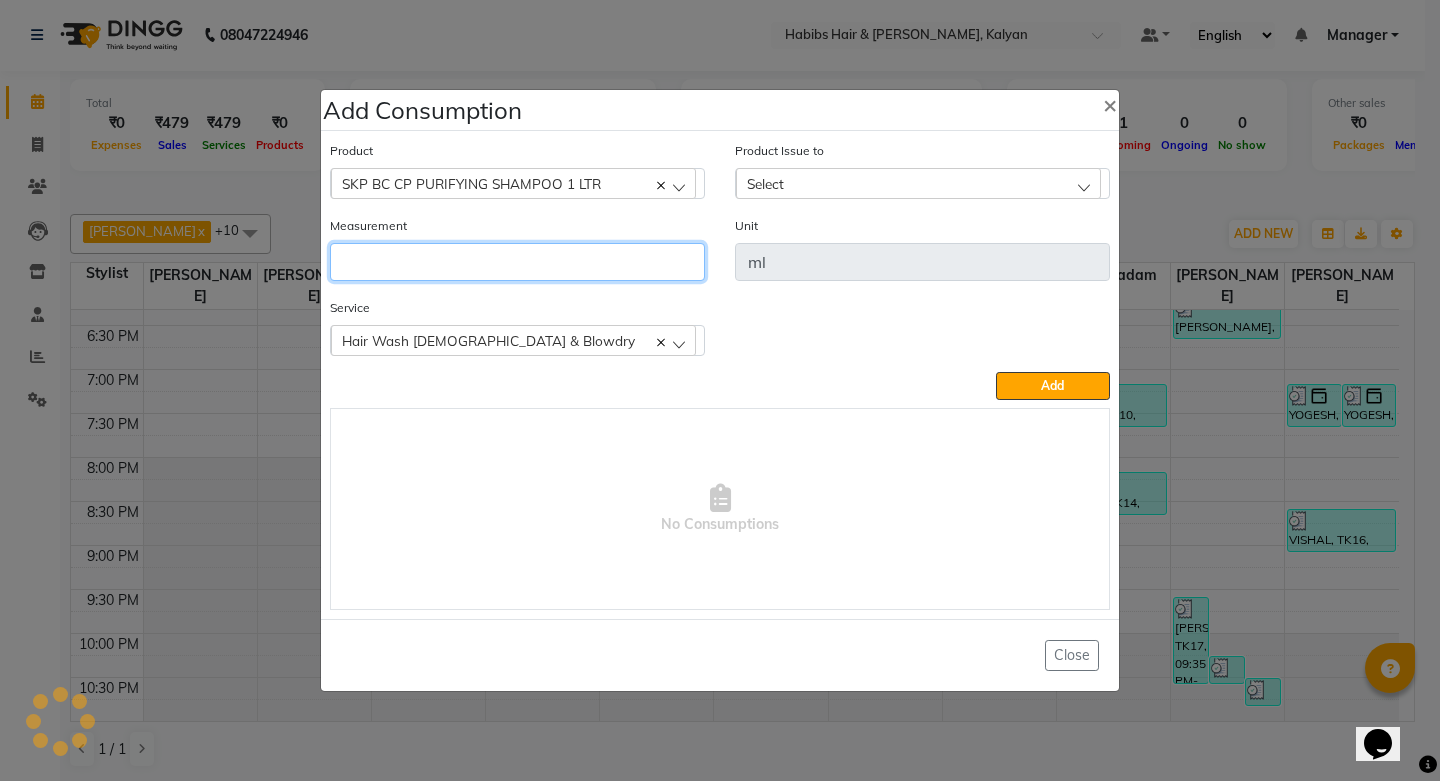 click 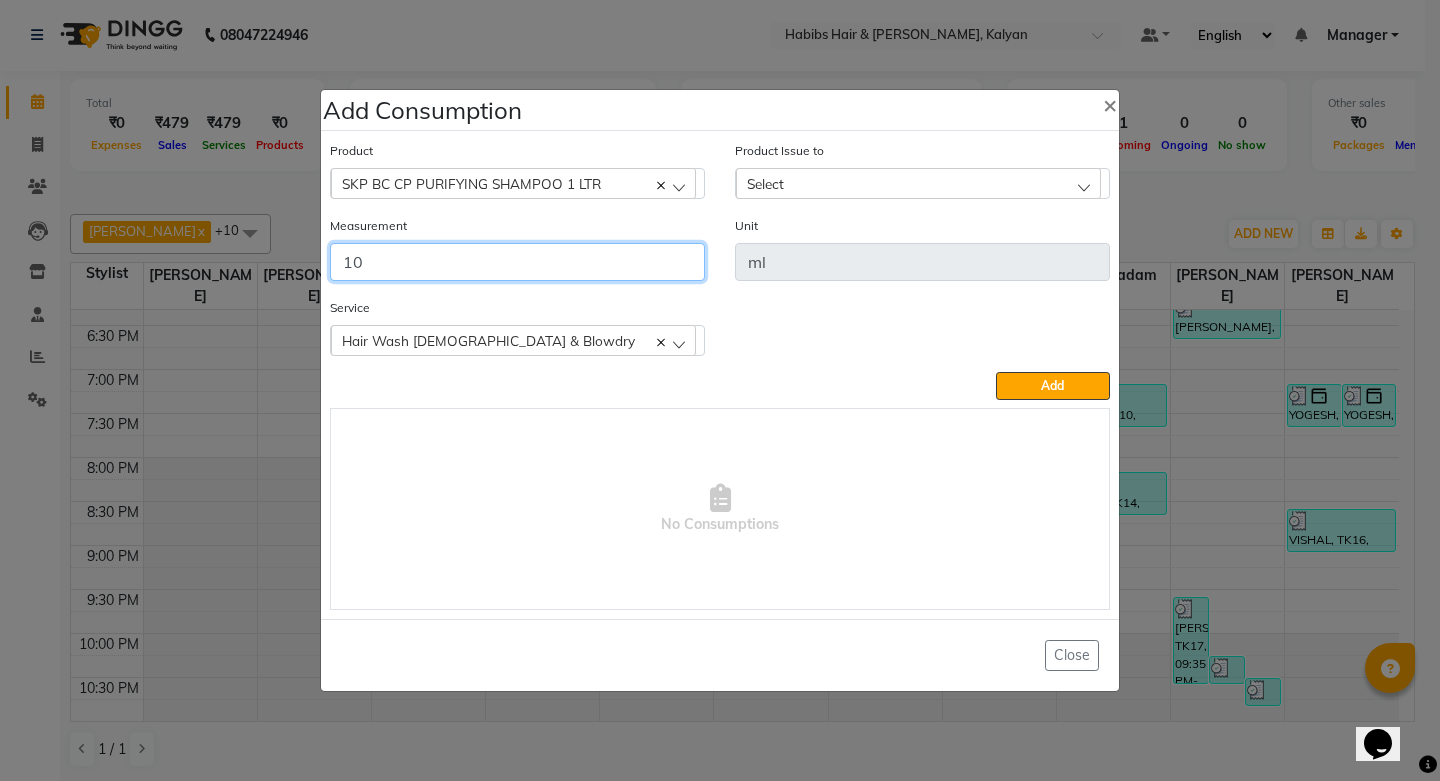 type on "10" 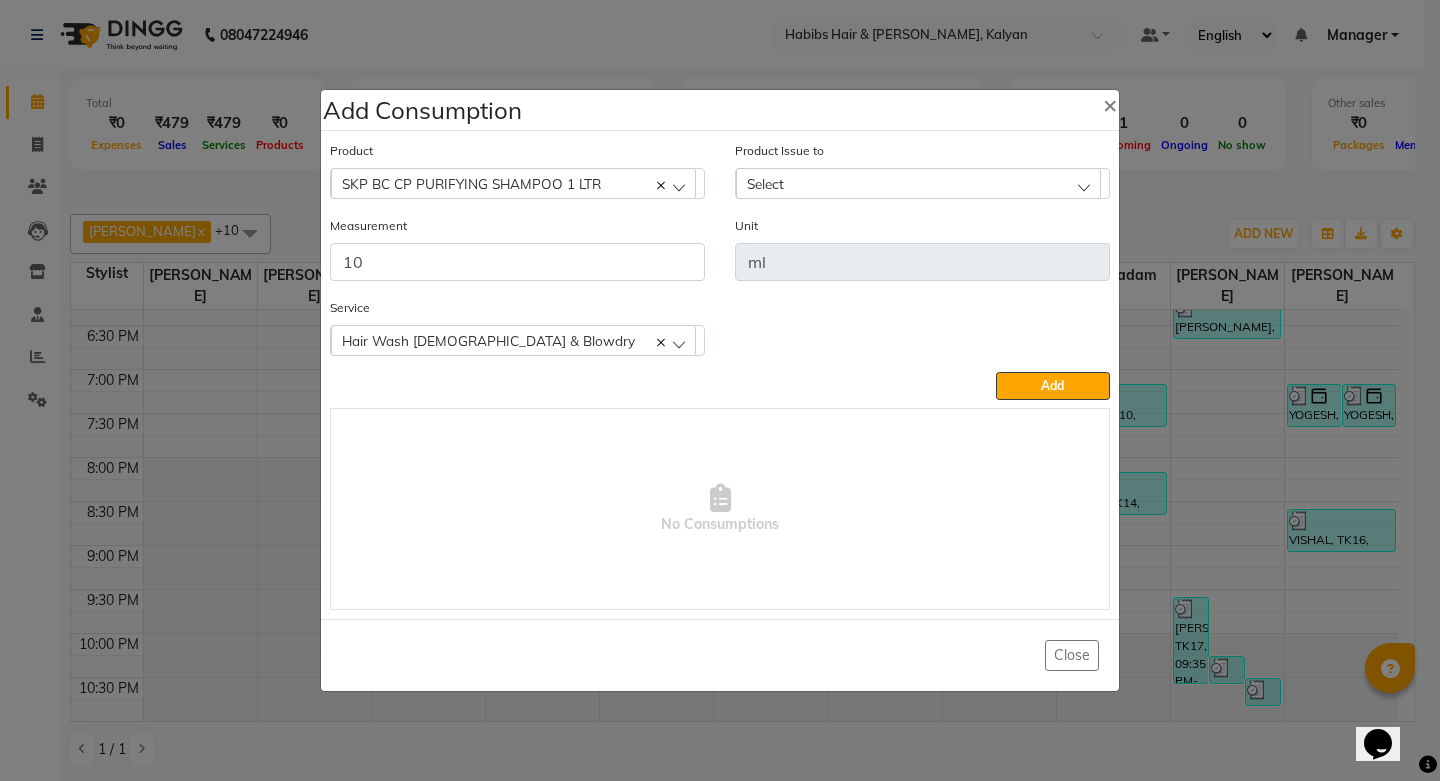 click on "Select" 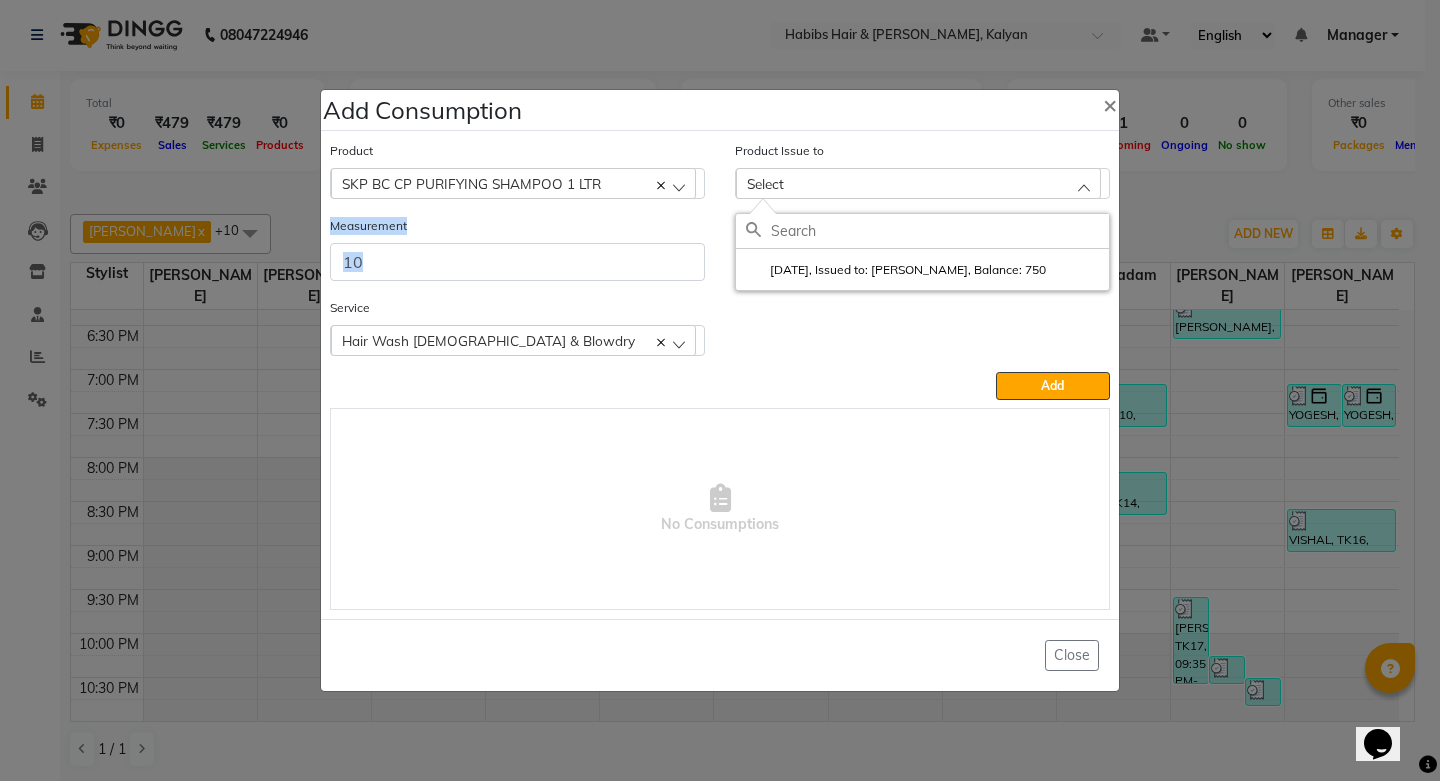 drag, startPoint x: 1055, startPoint y: 283, endPoint x: 1064, endPoint y: 301, distance: 20.12461 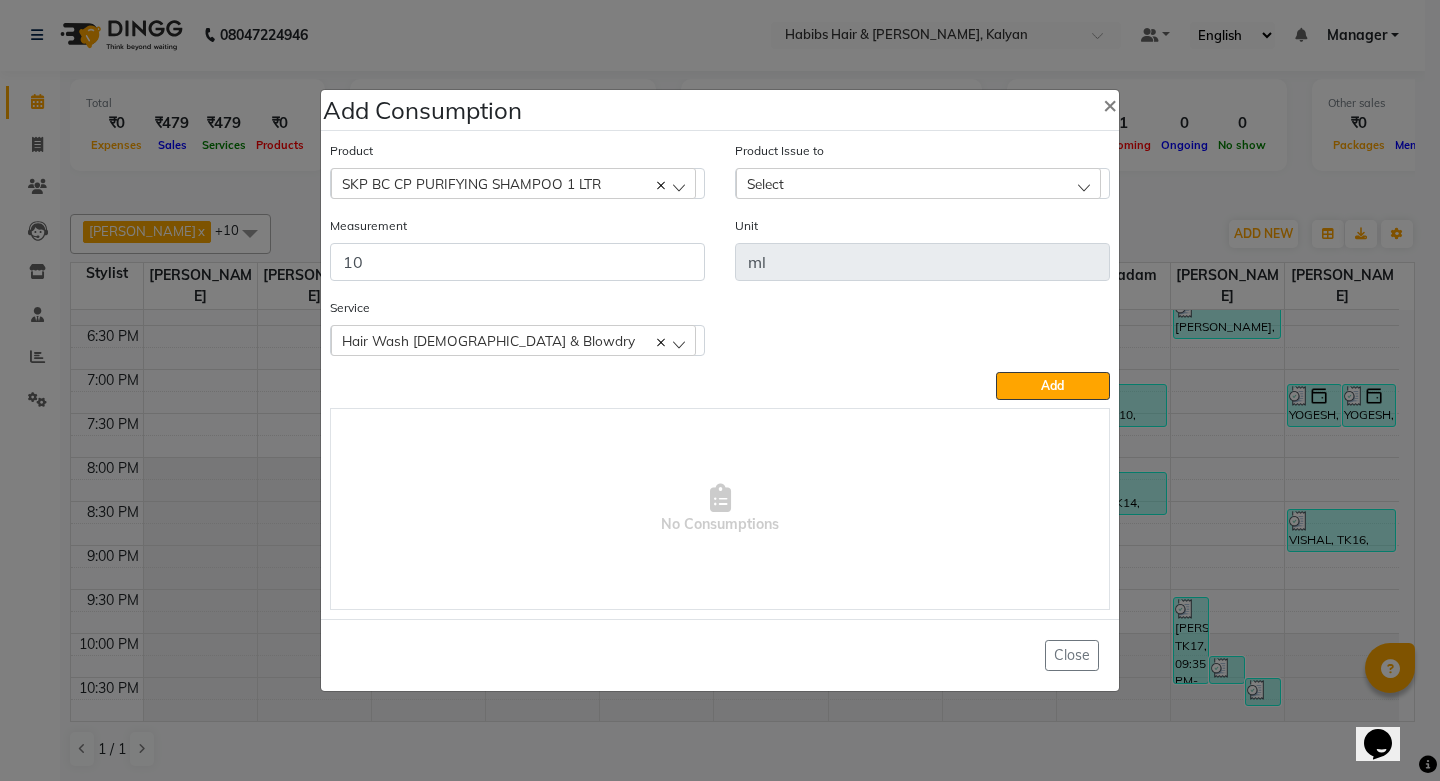 click on "Select" 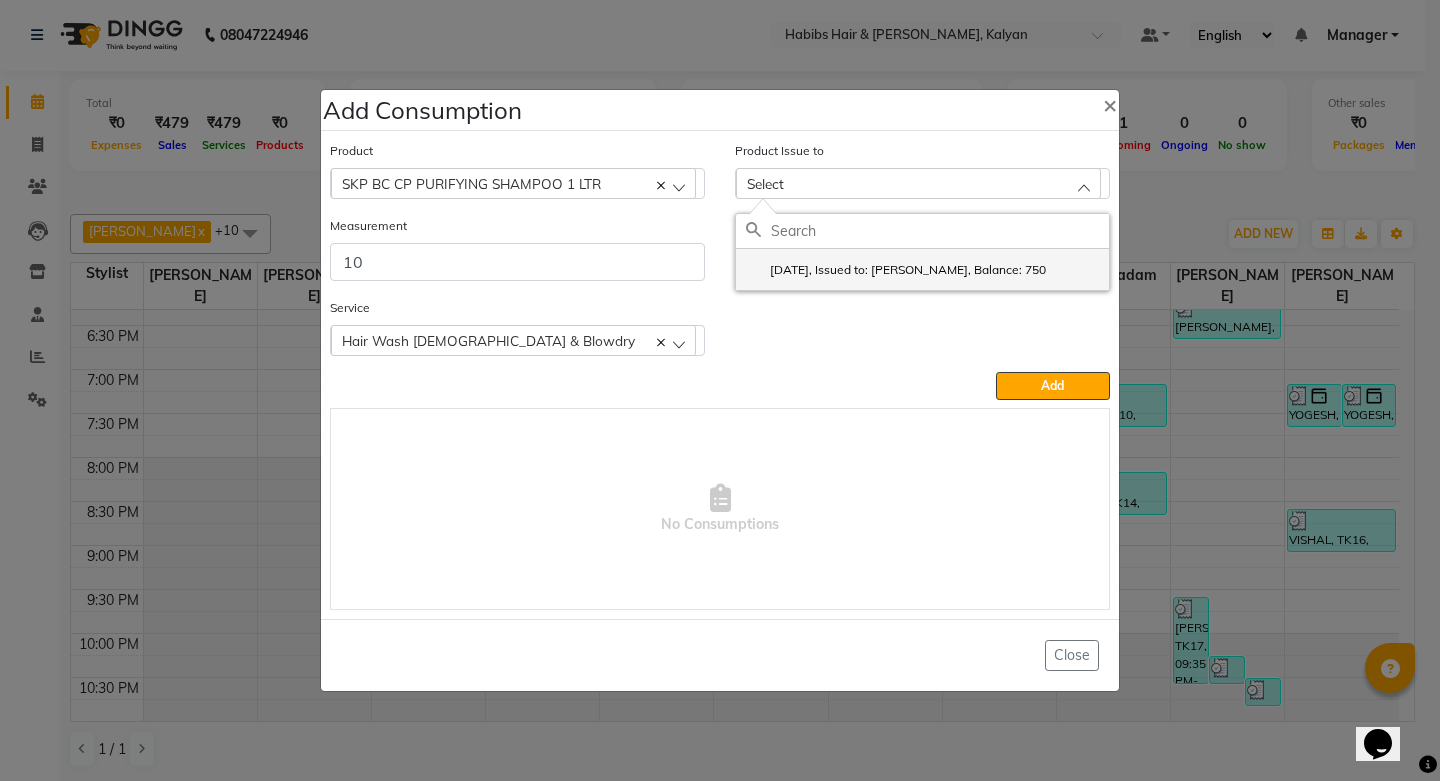 click on "2025-06-13, Issued to: SHALINI, Balance: 750" 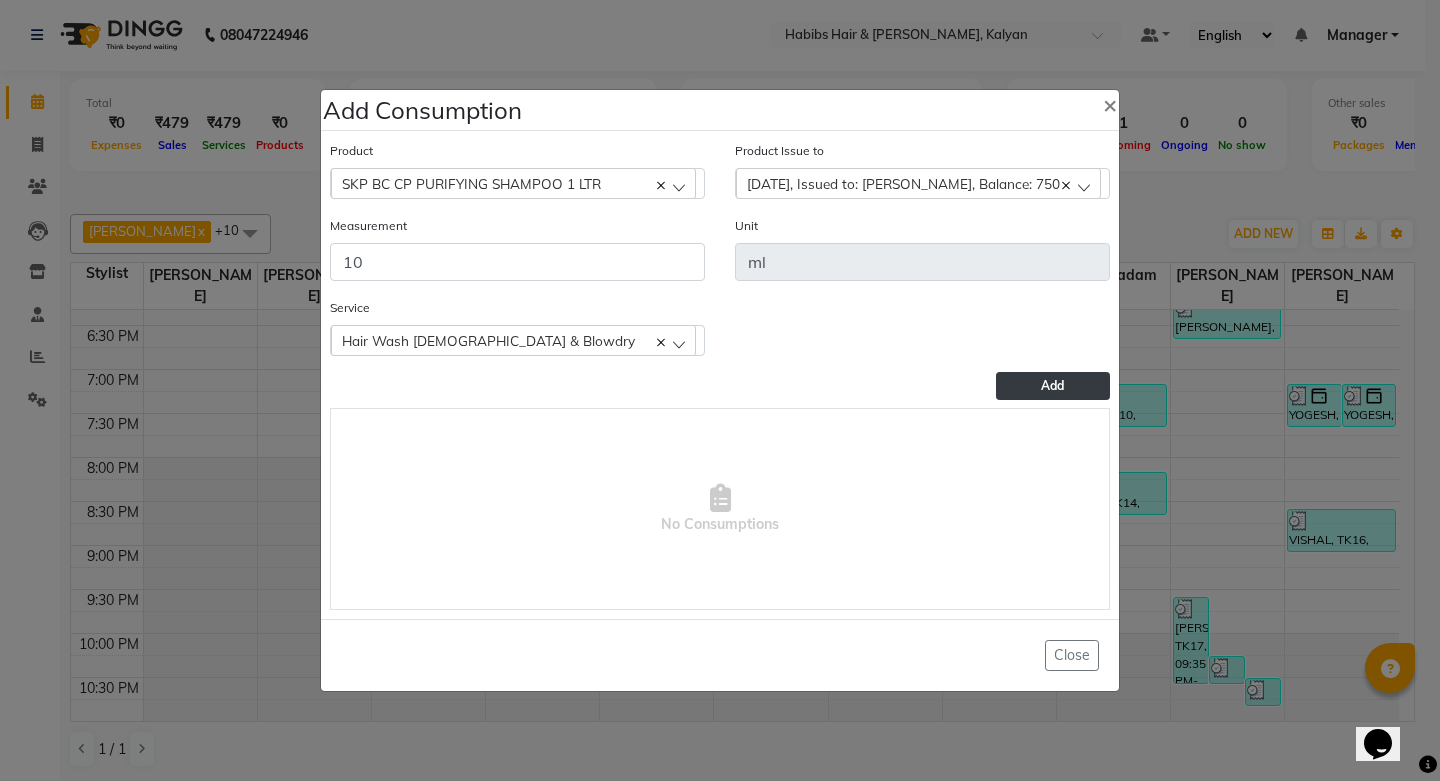 click on "Add" 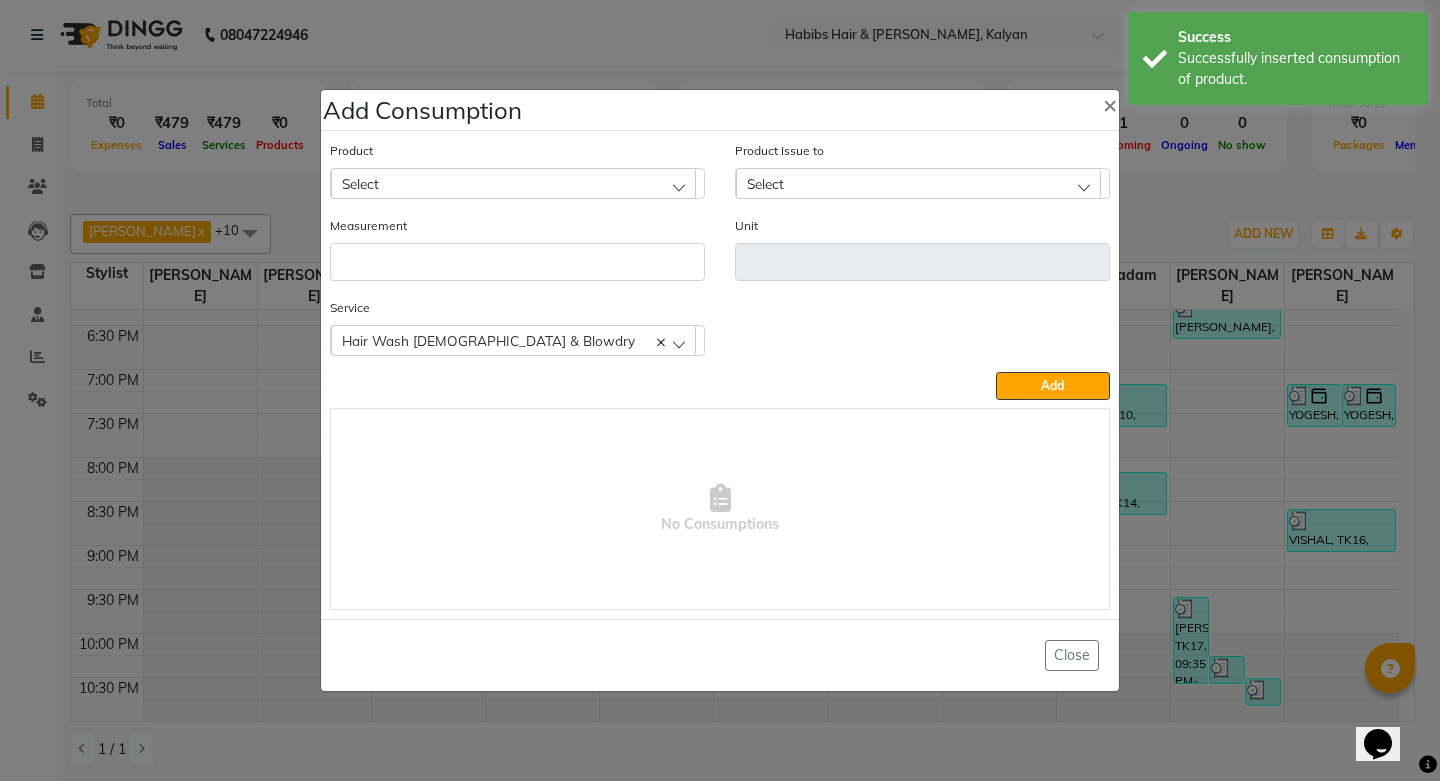 click on "Select" 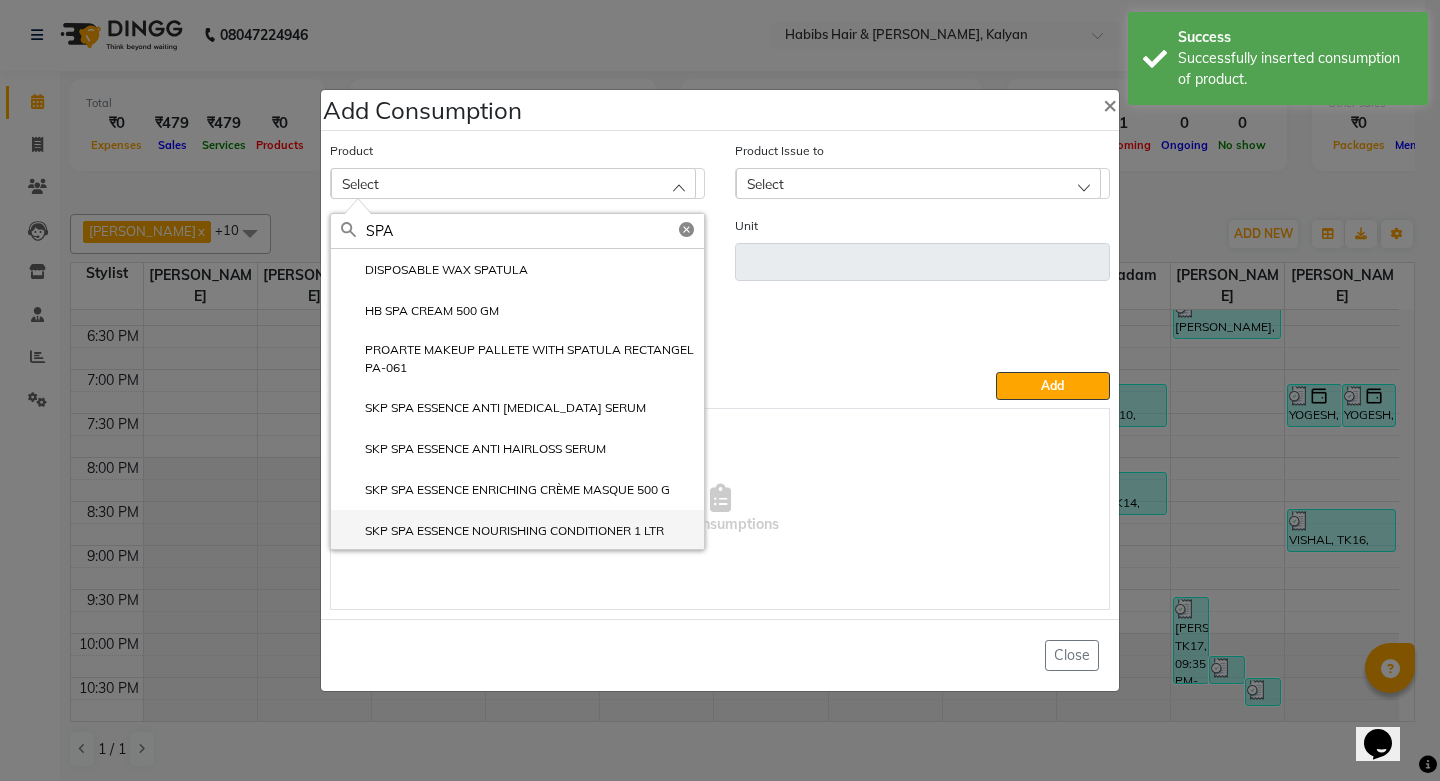 type on "SPA" 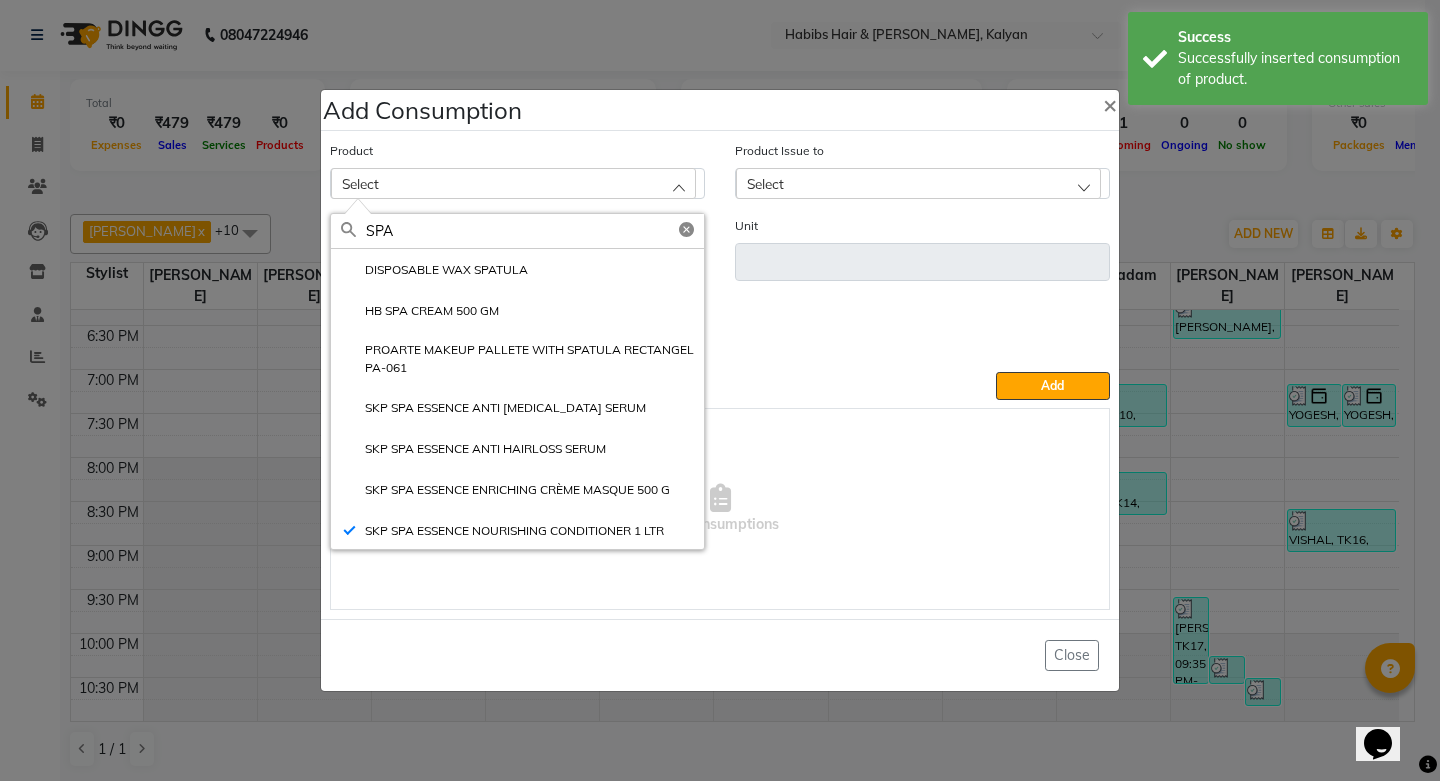 type on "ml" 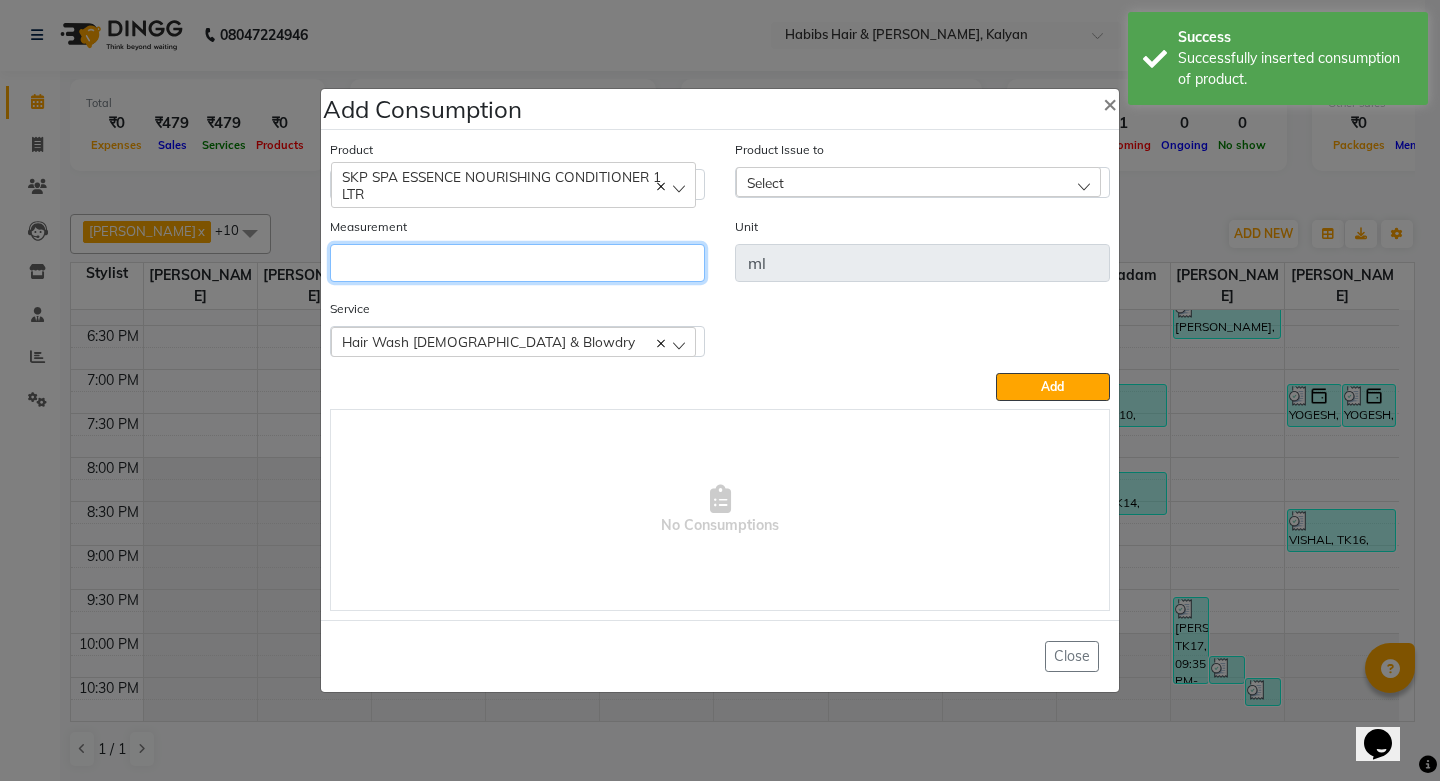 click 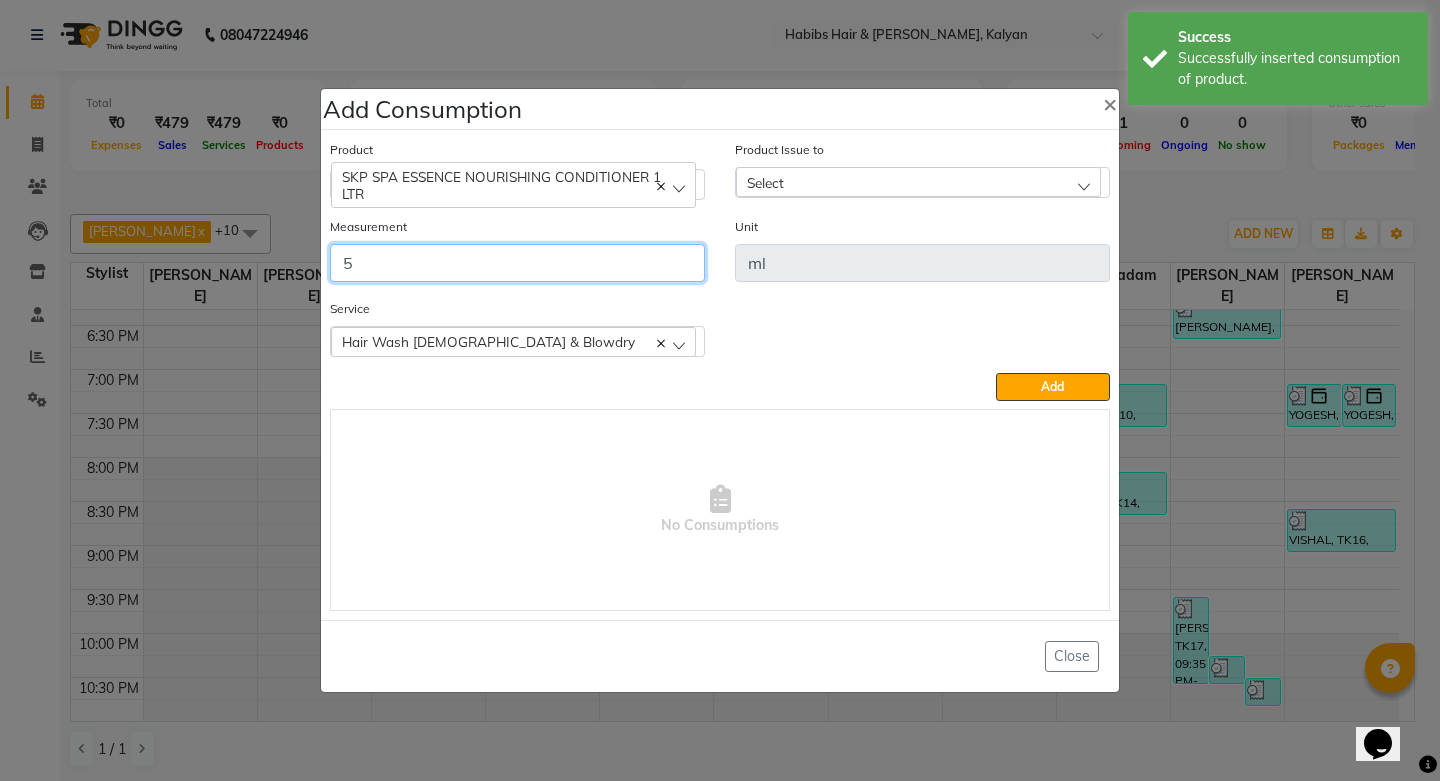 type on "5" 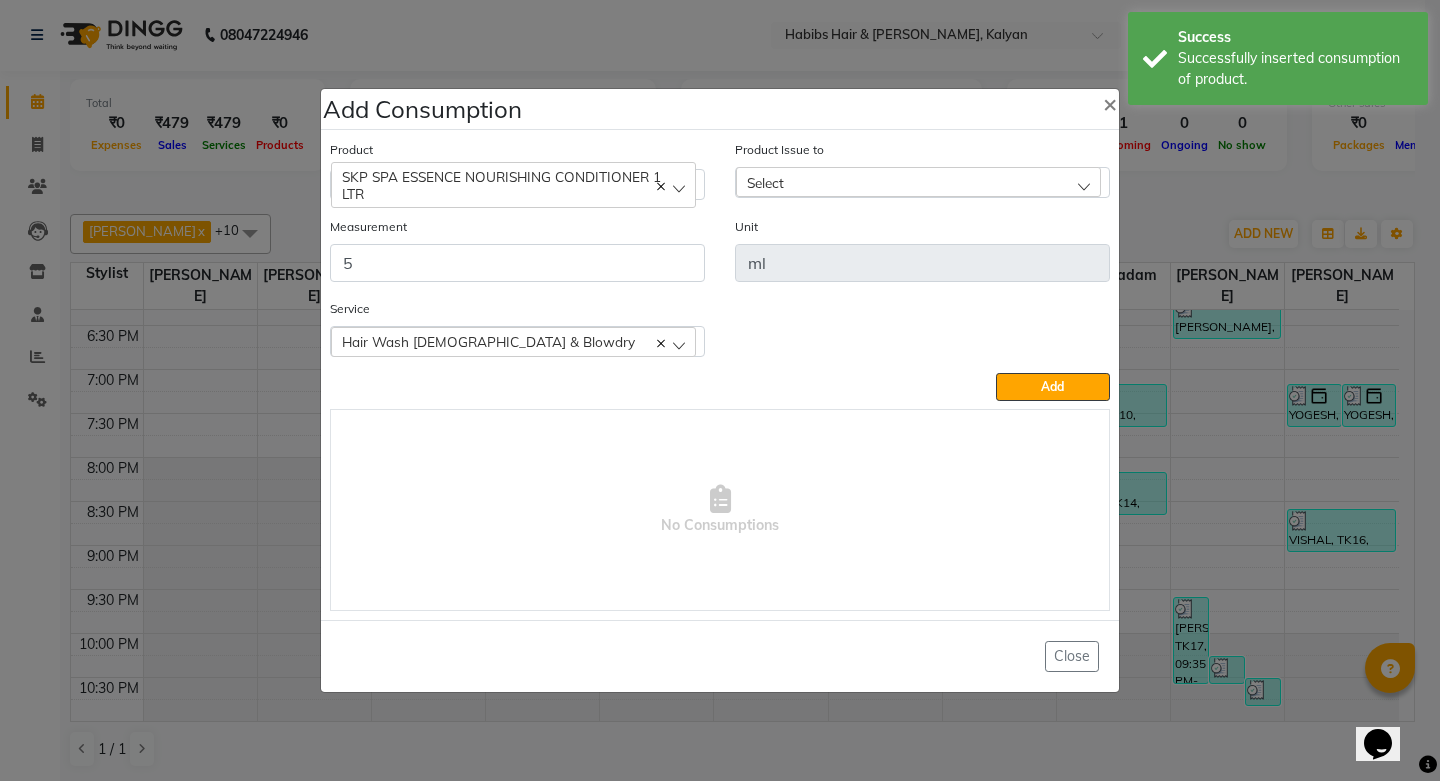 click on "Select" 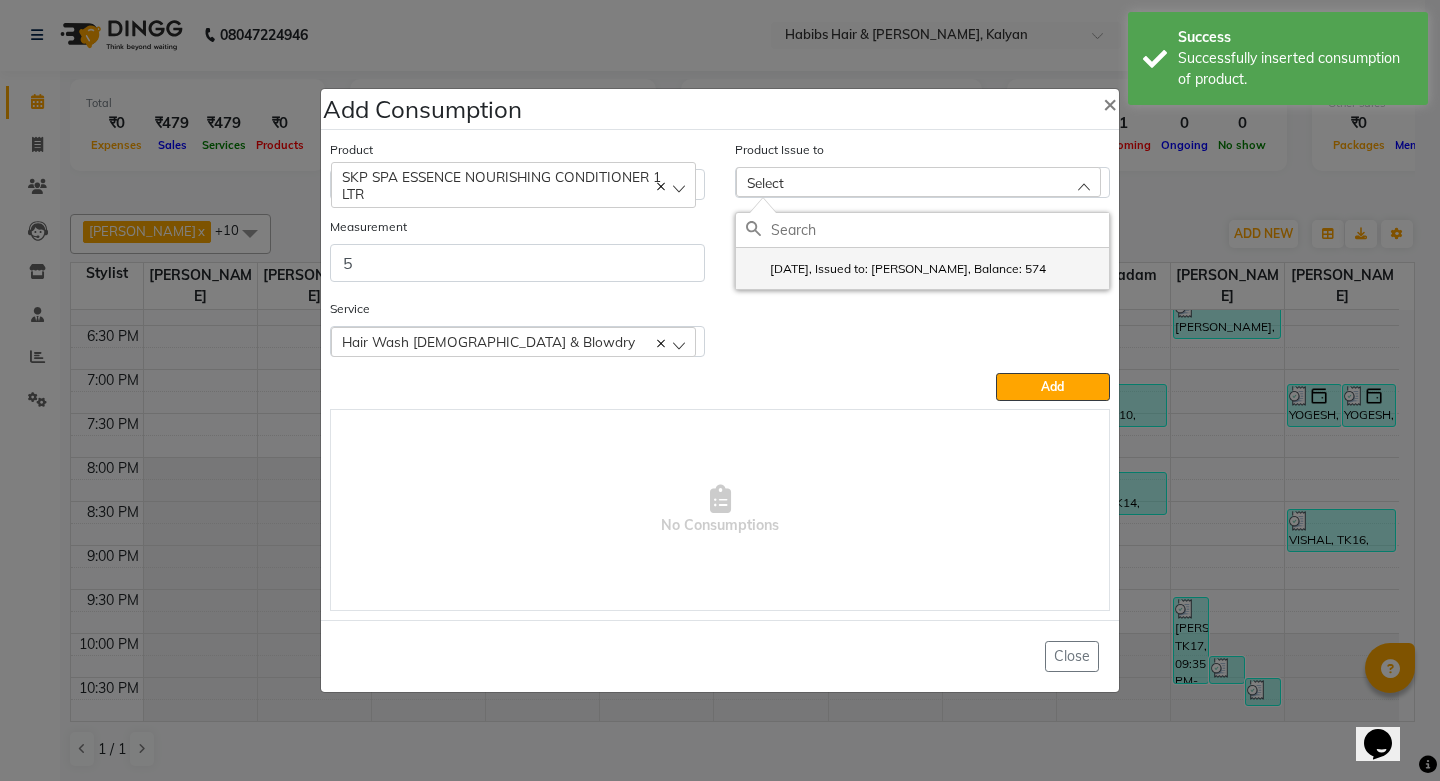 click on "2025-06-02, Issued to: SHALINI, Balance: 574" 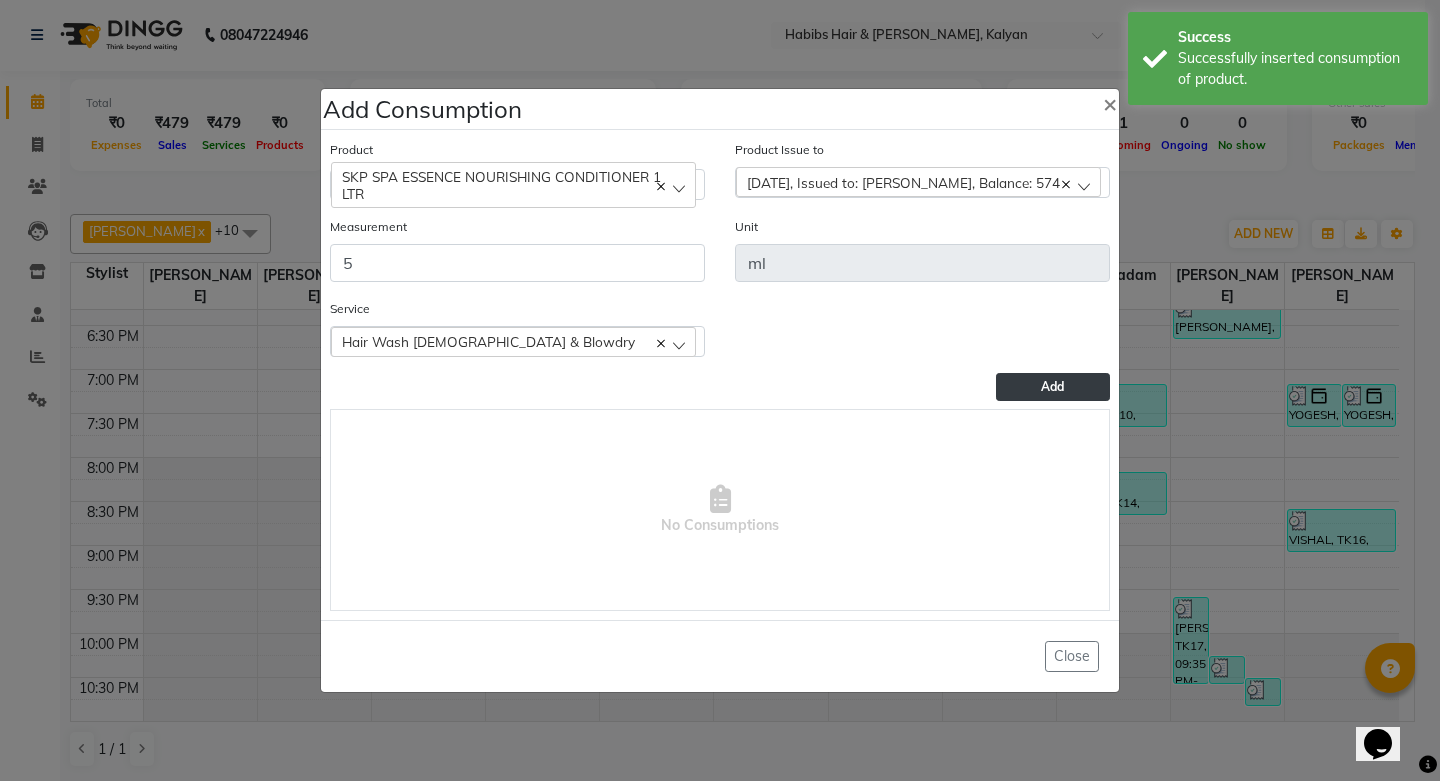 click on "Add" 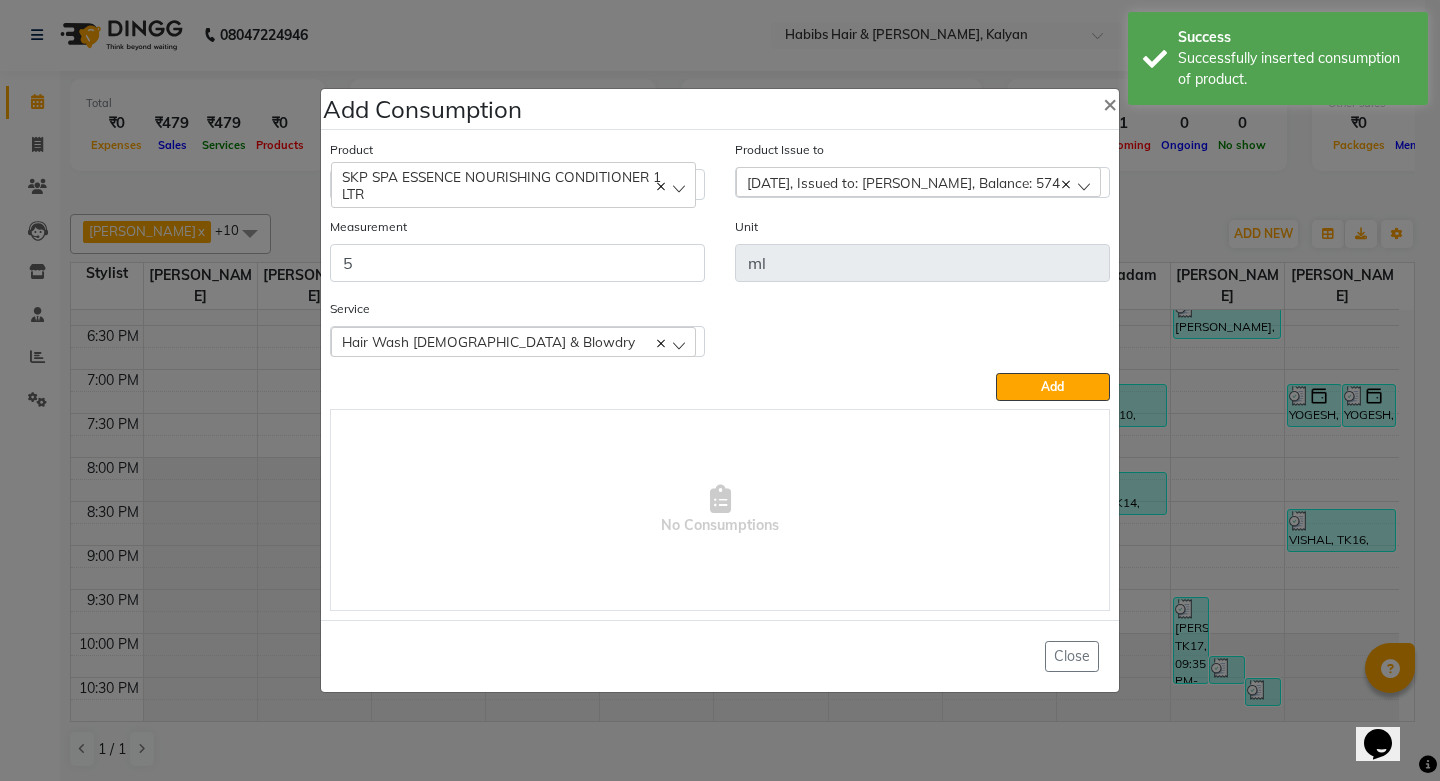 type 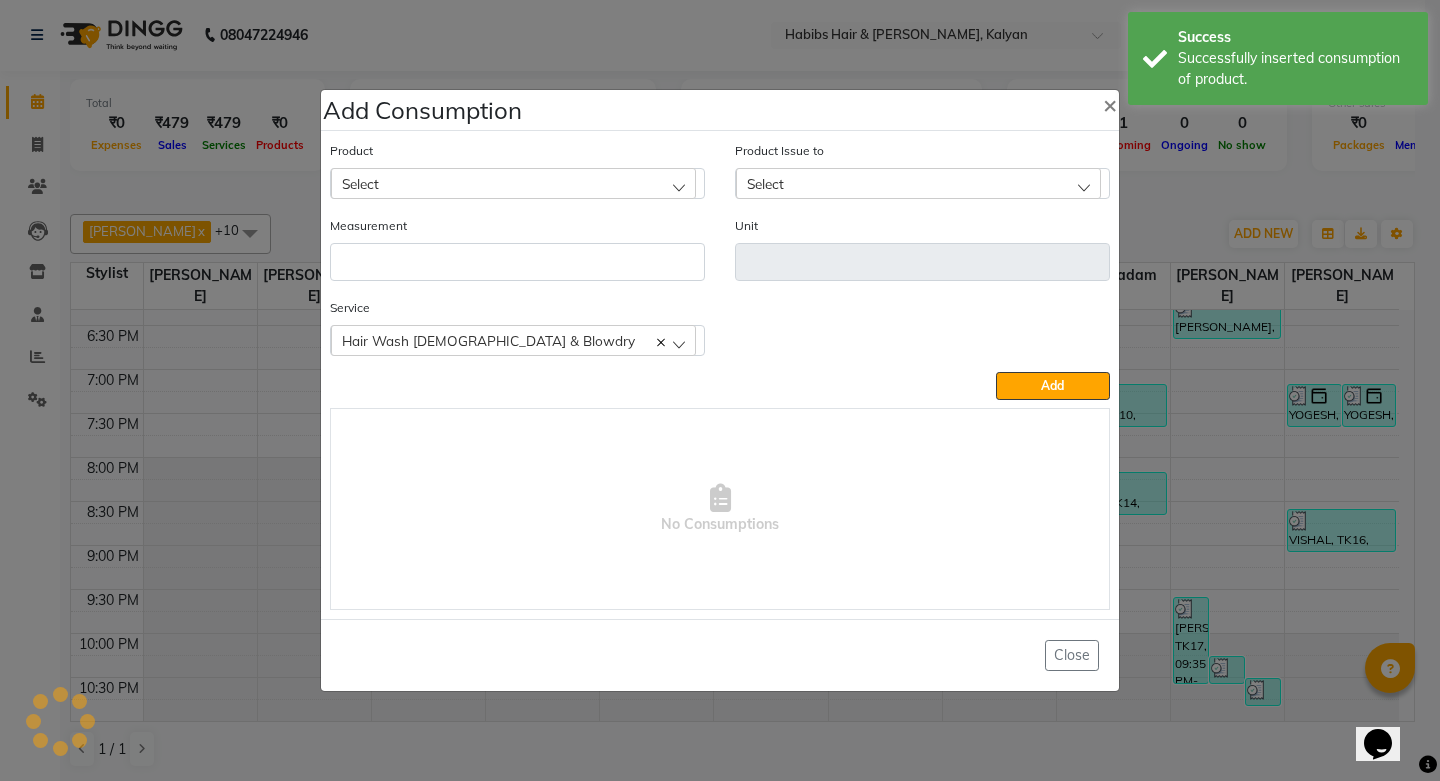 click on "Select" 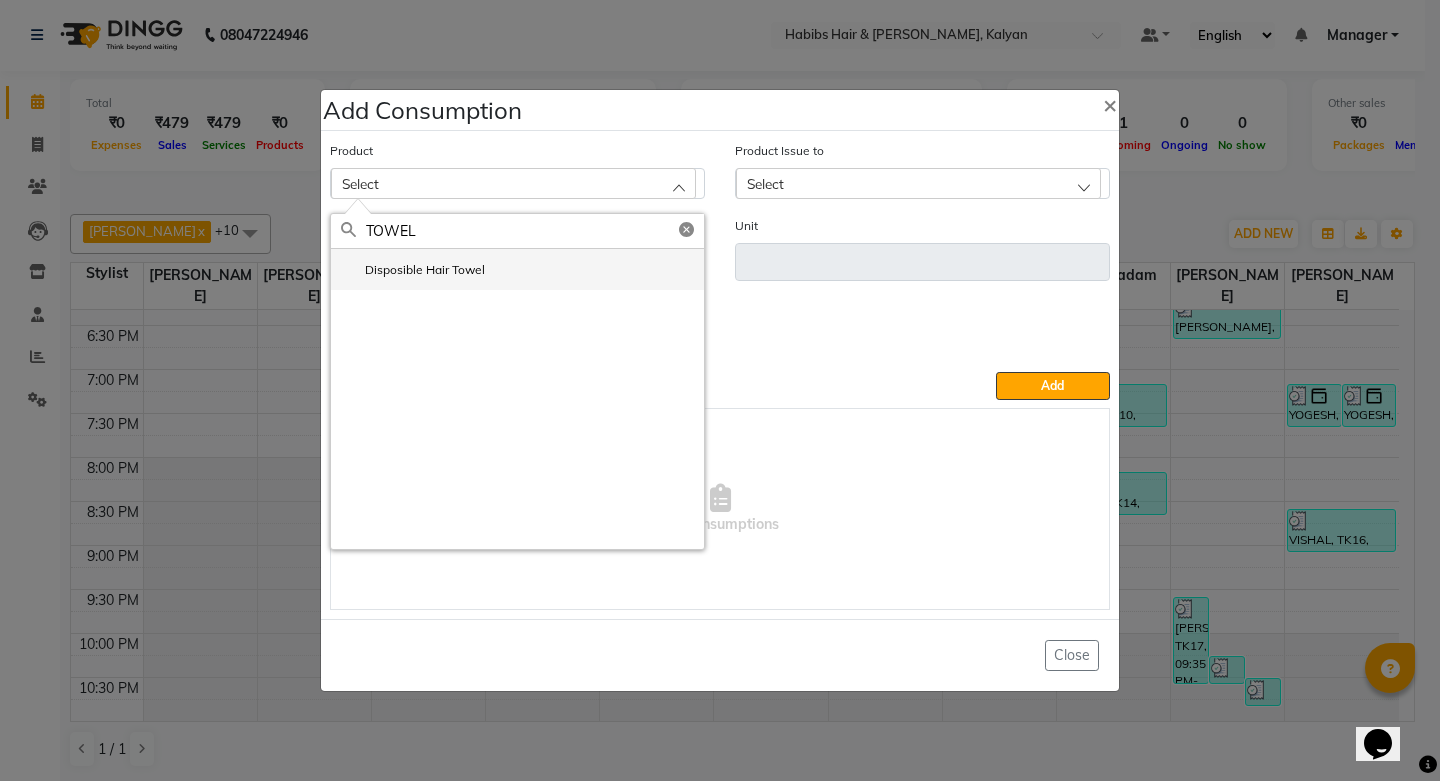 type on "TOWEL" 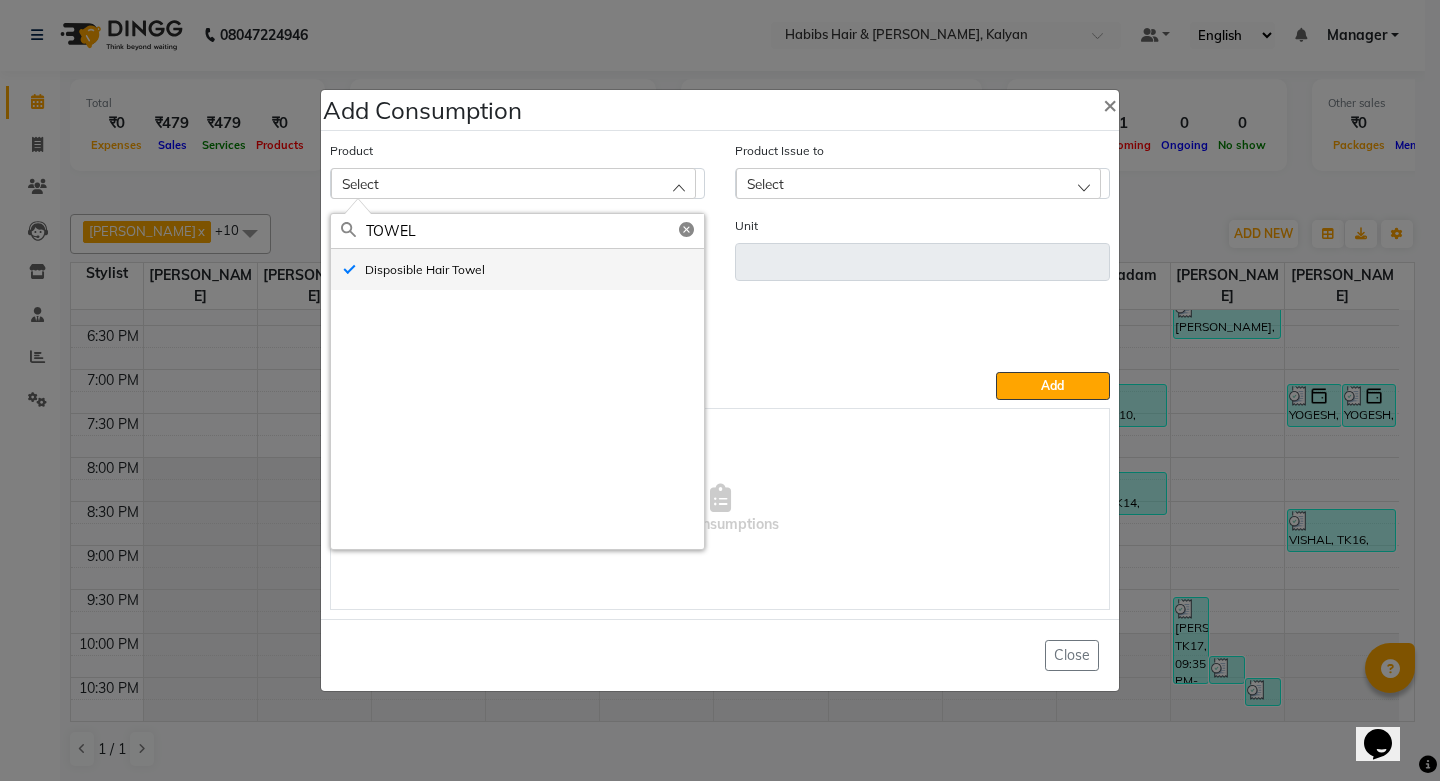 type on "pc" 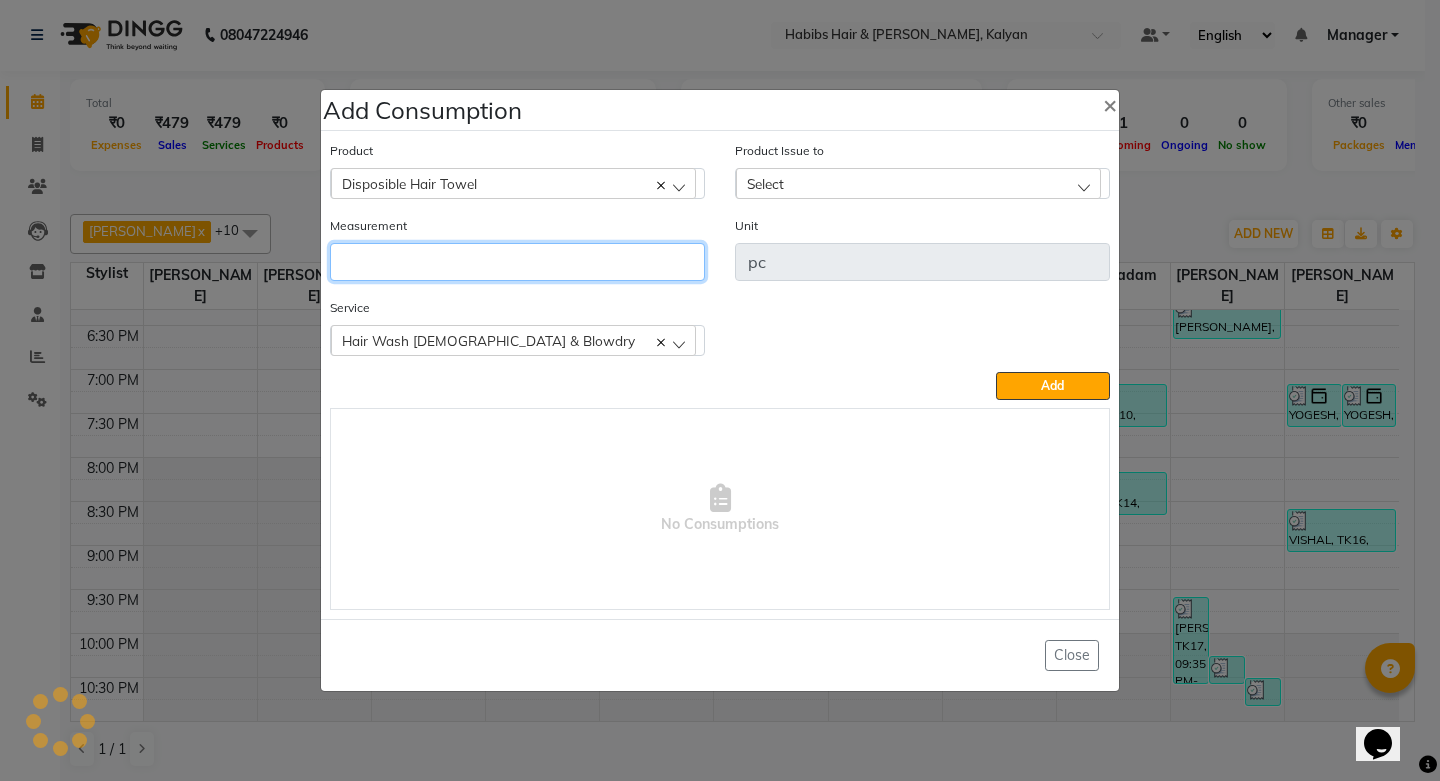 click 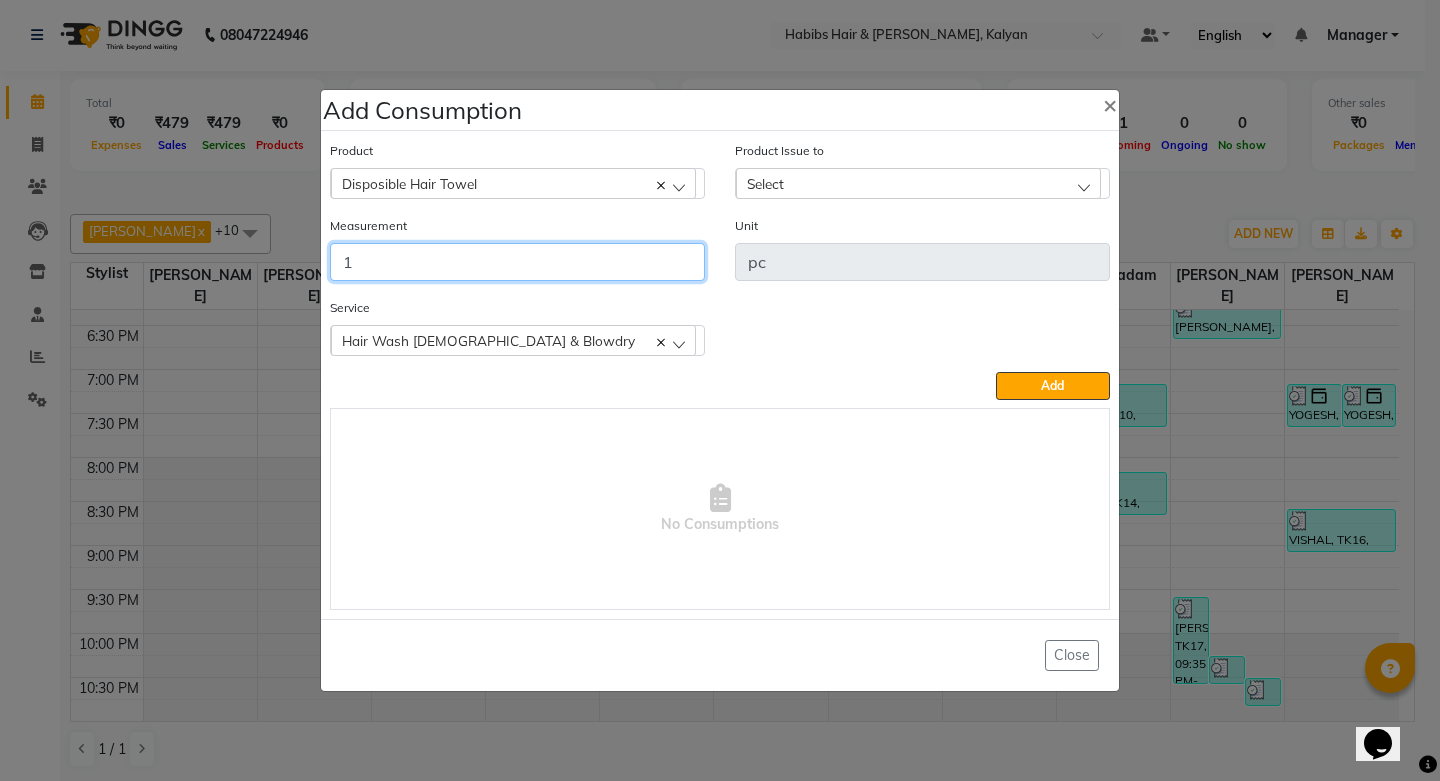 type on "1" 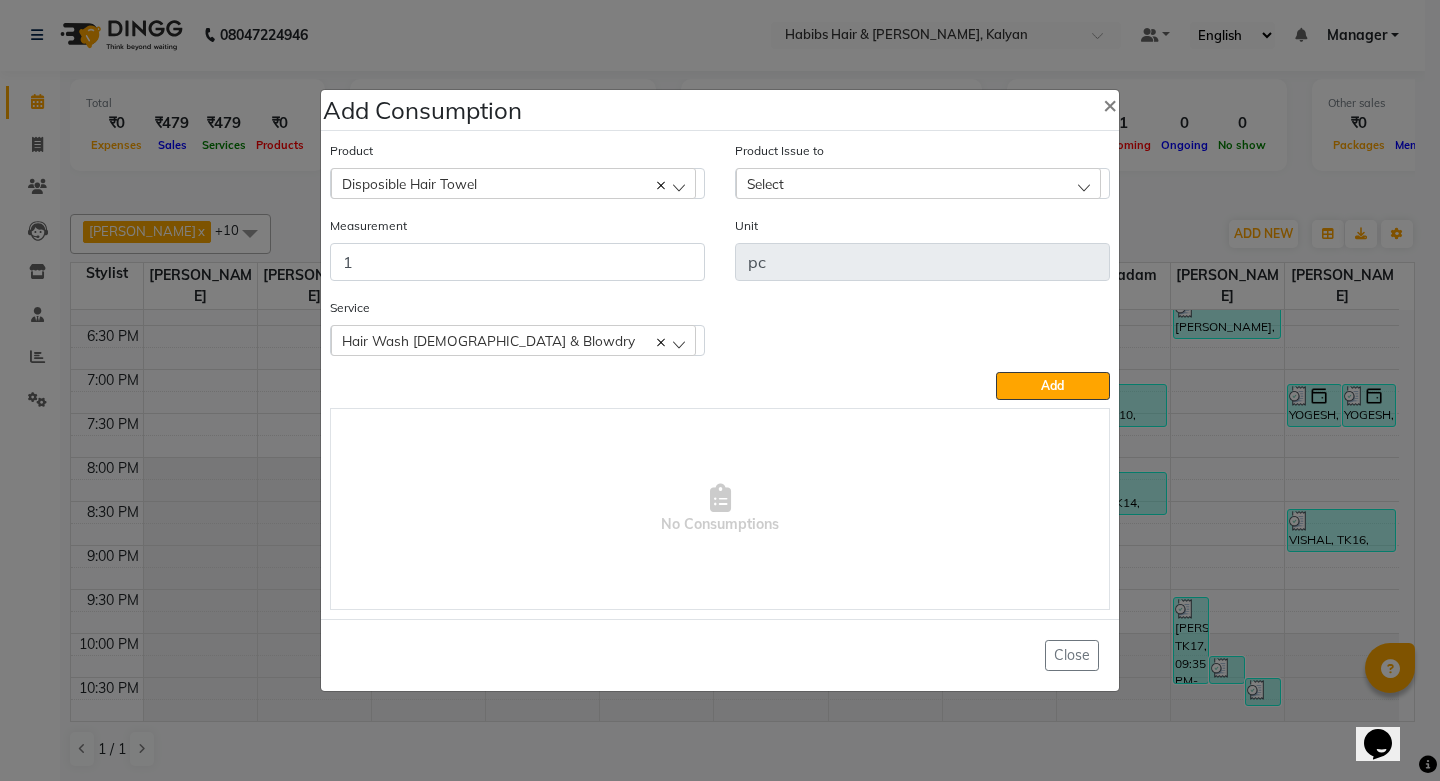 click on "Select" 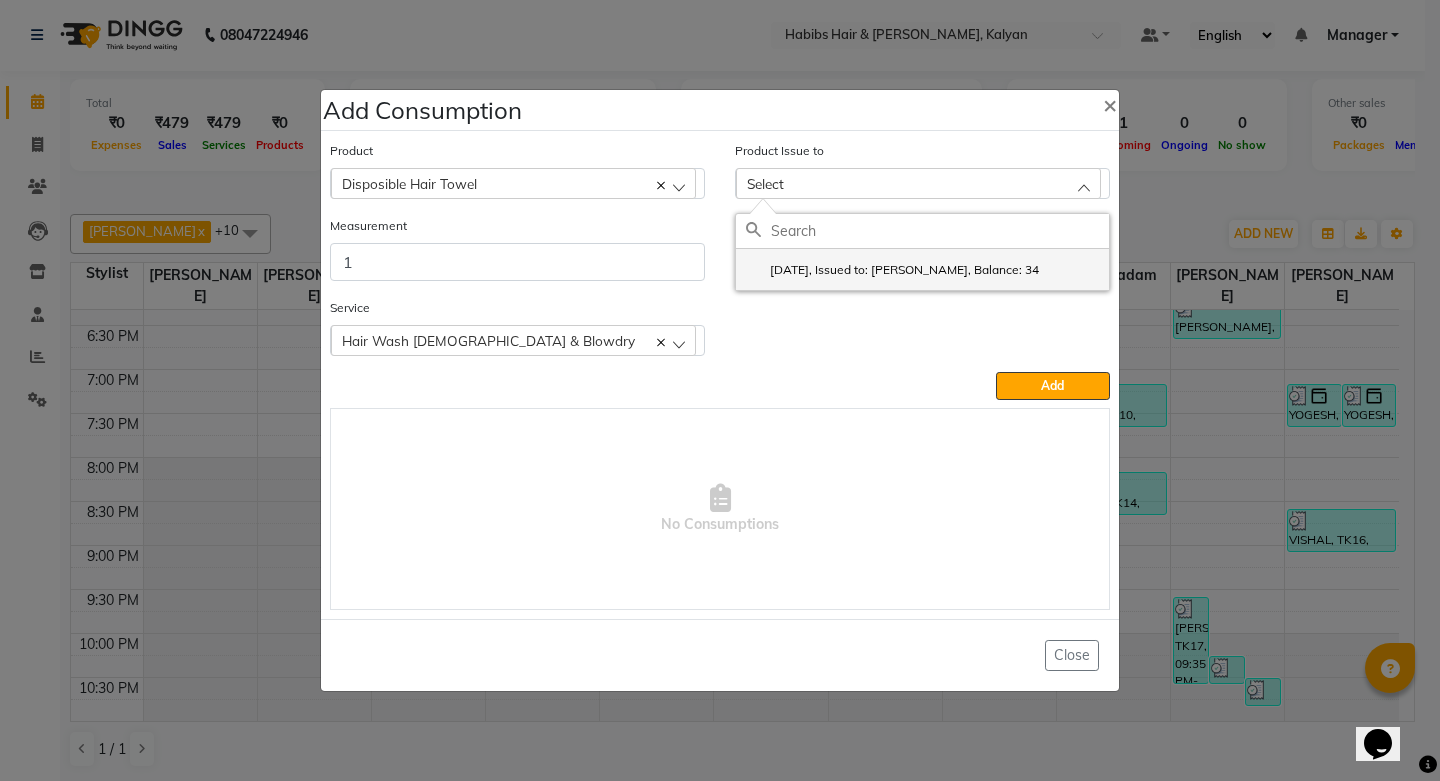click on "2025-06-29, Issued to: SHALINI, Balance: 34" 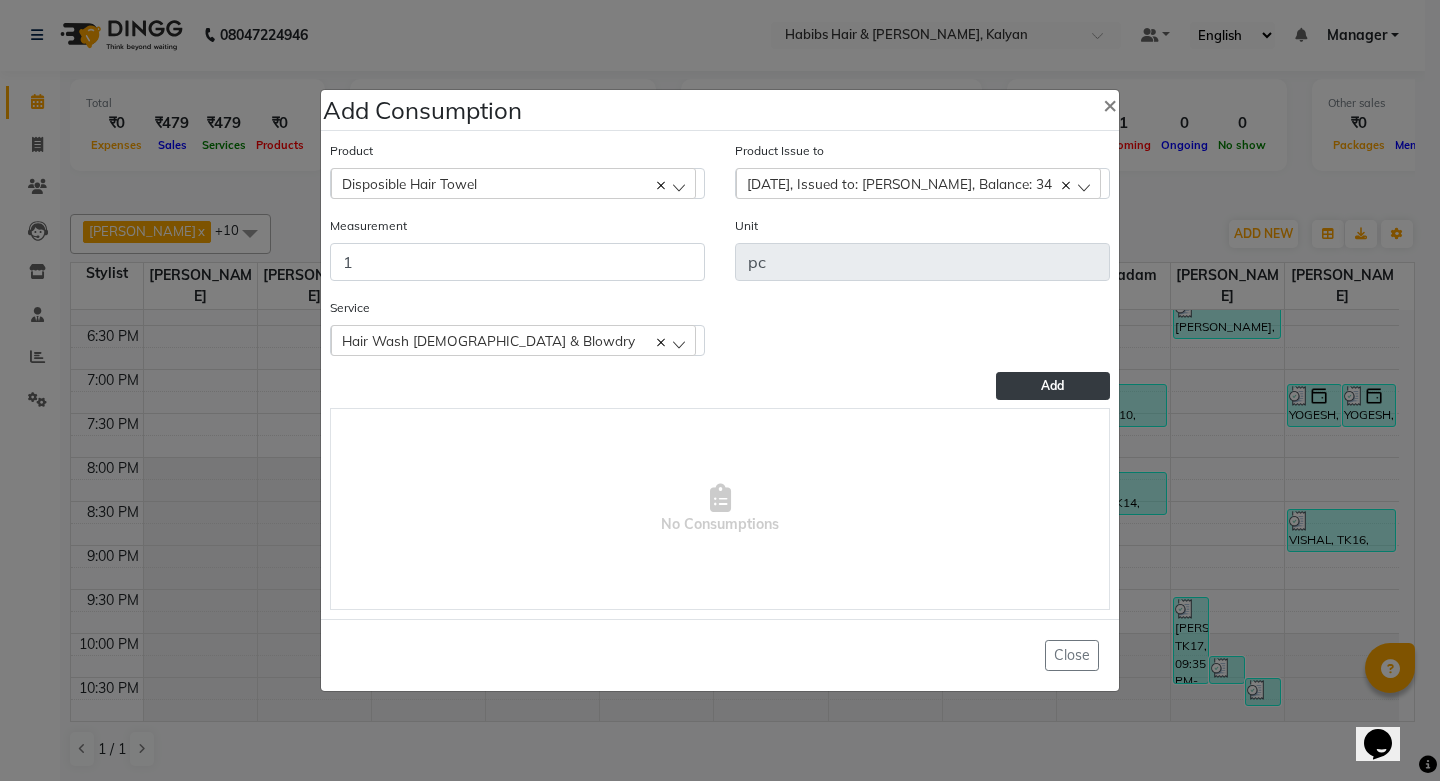 click on "Add" 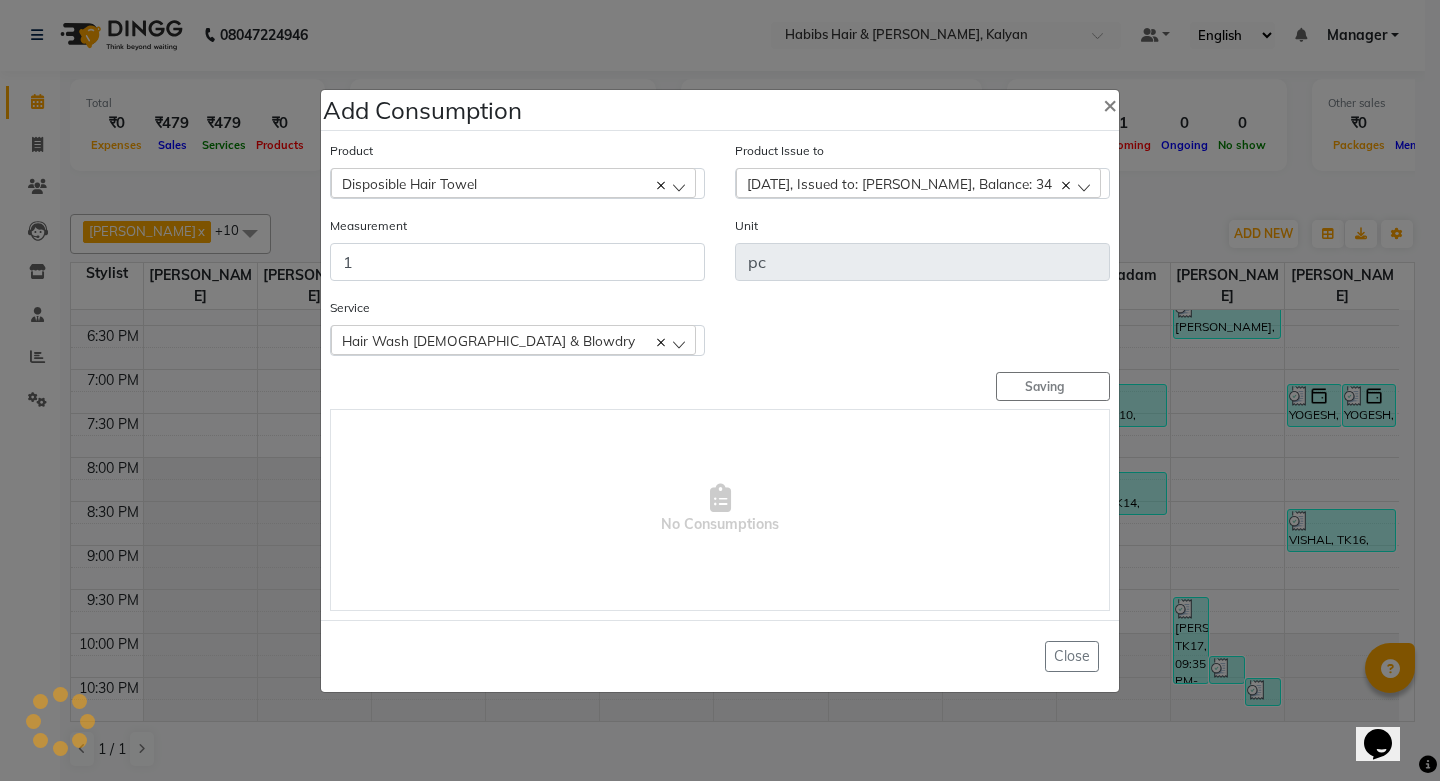 type 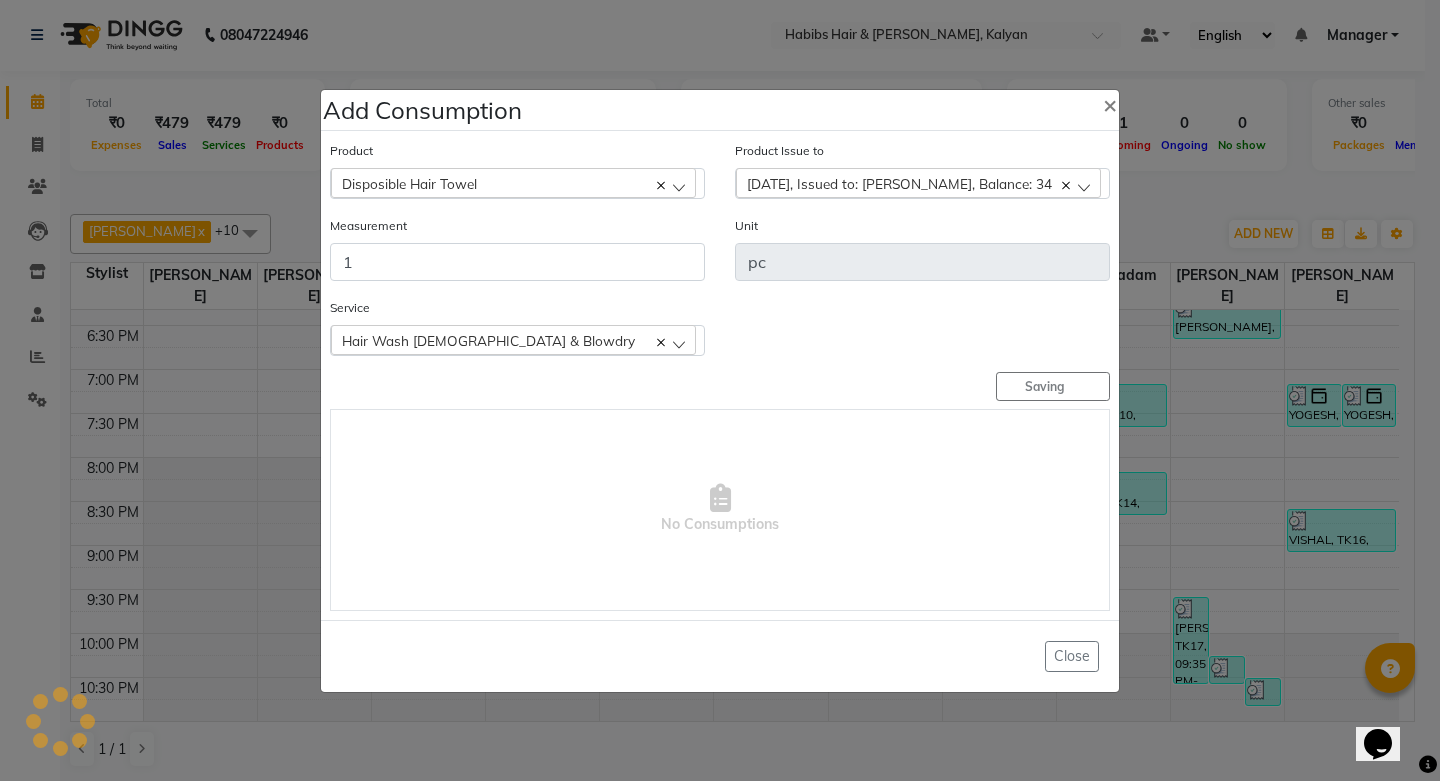 type 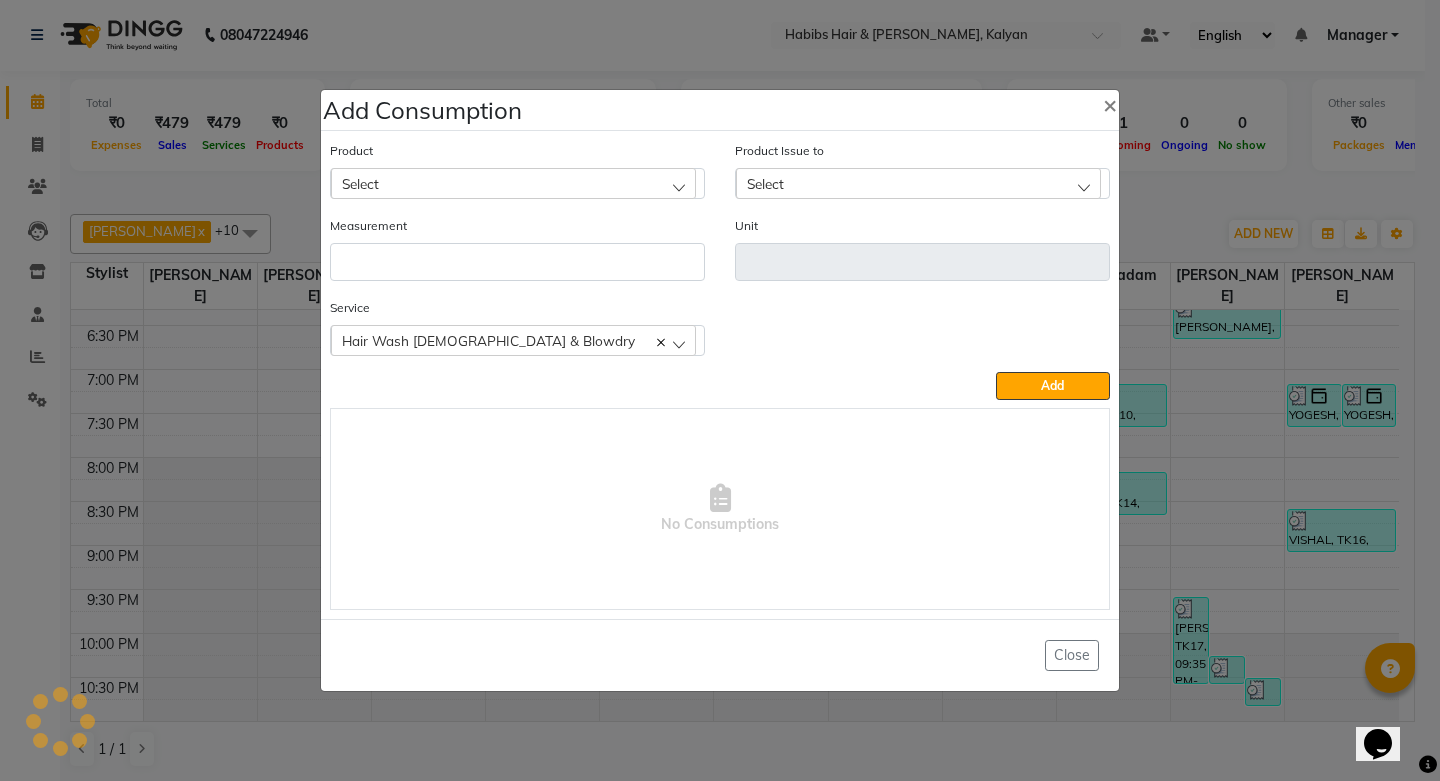 click on "Add Consumption × Product Select 001 BANANA POWDER 10GM Product Issue to Select 2025-06-29, Issued to: SHALINI, Balance: 34 Measurement Unit Service  Hair Wash Female & Blowdry  Hair Wash Female & Blowdry  Add   No Consumptions   Close" 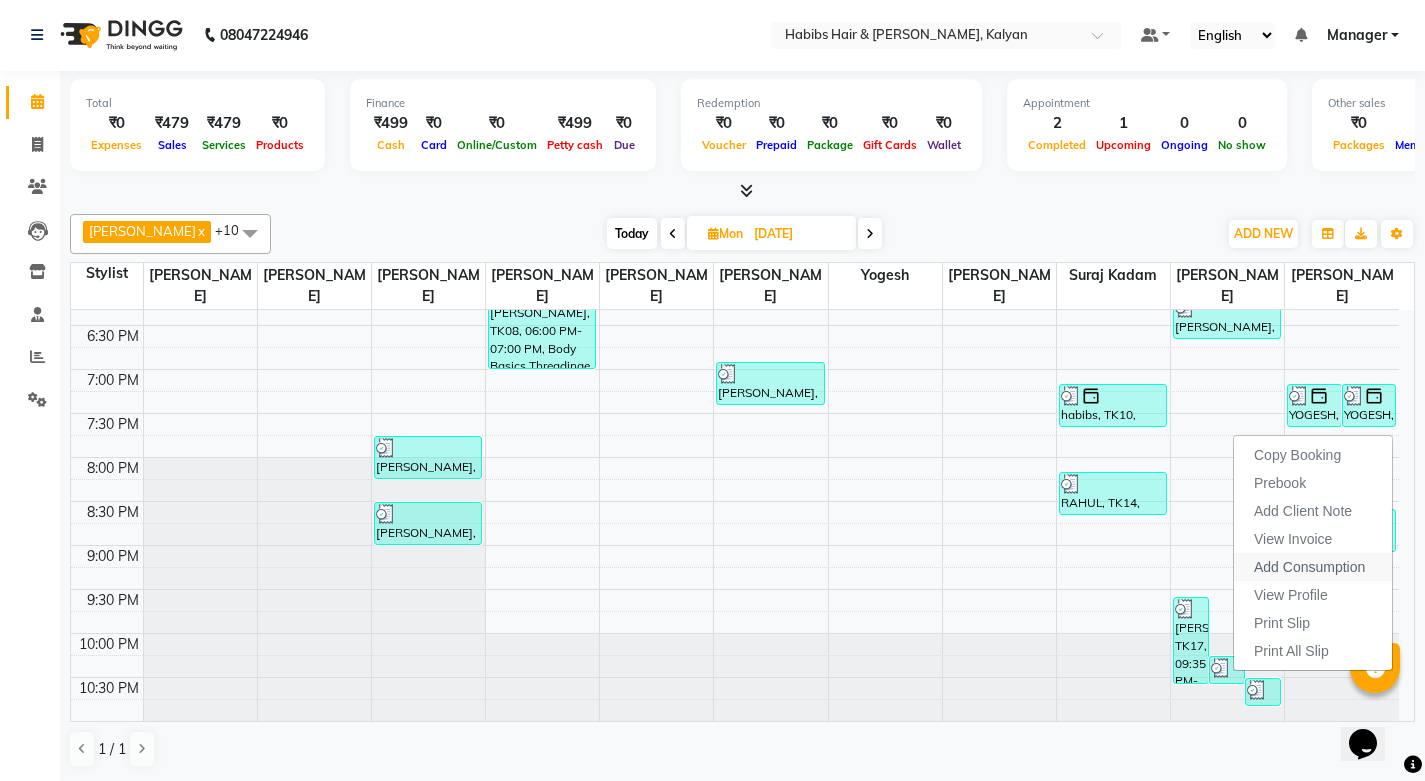 click on "Add Consumption" at bounding box center (1309, 567) 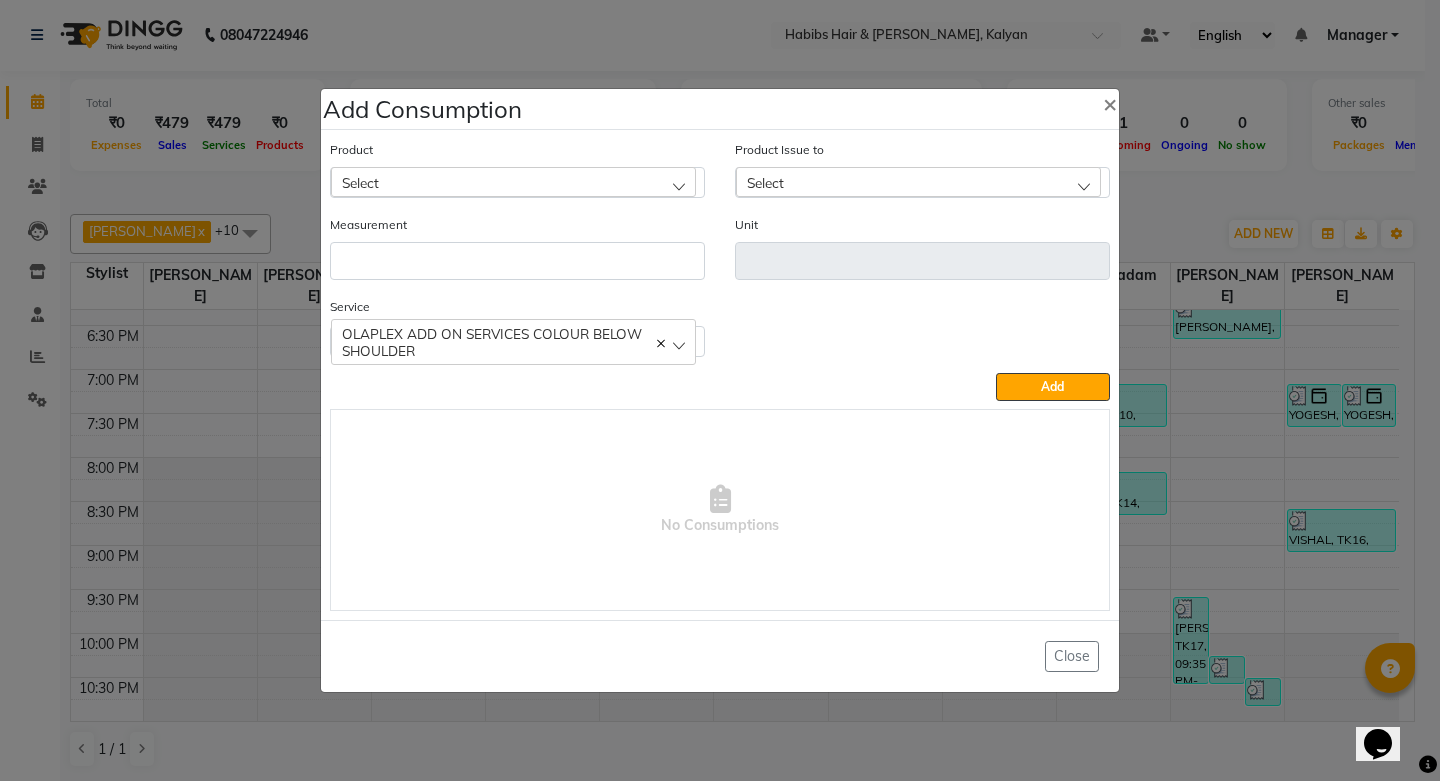 click on "Select" 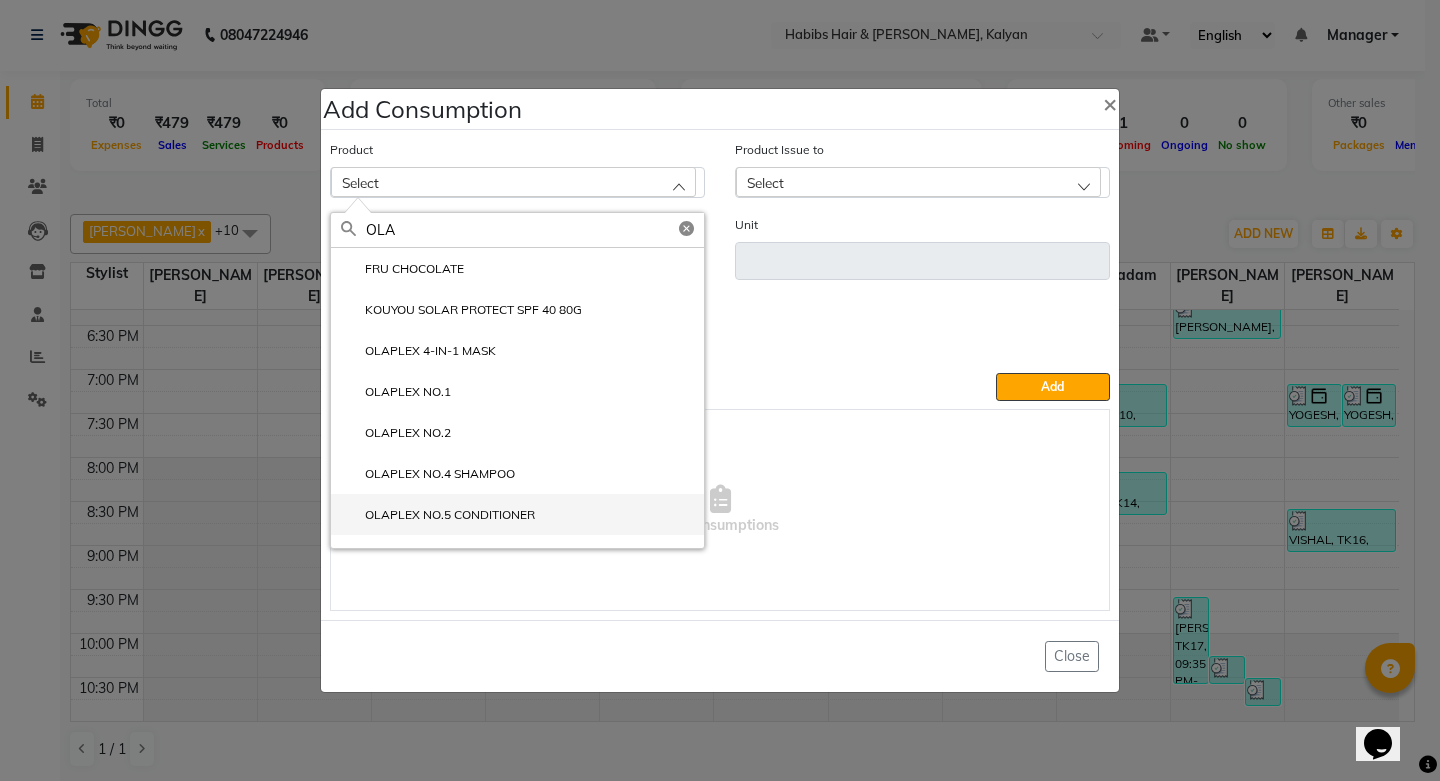 scroll, scrollTop: 100, scrollLeft: 0, axis: vertical 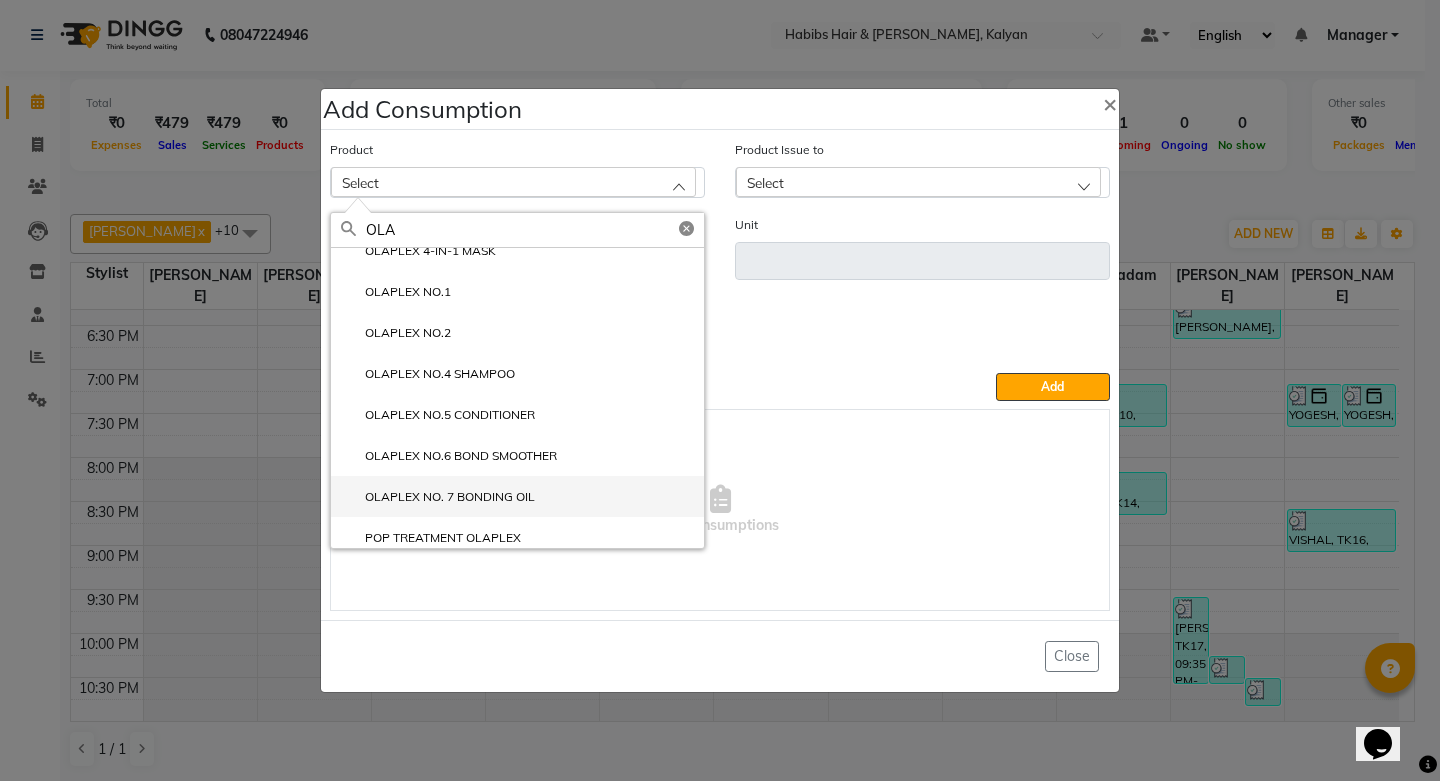 type on "OLA" 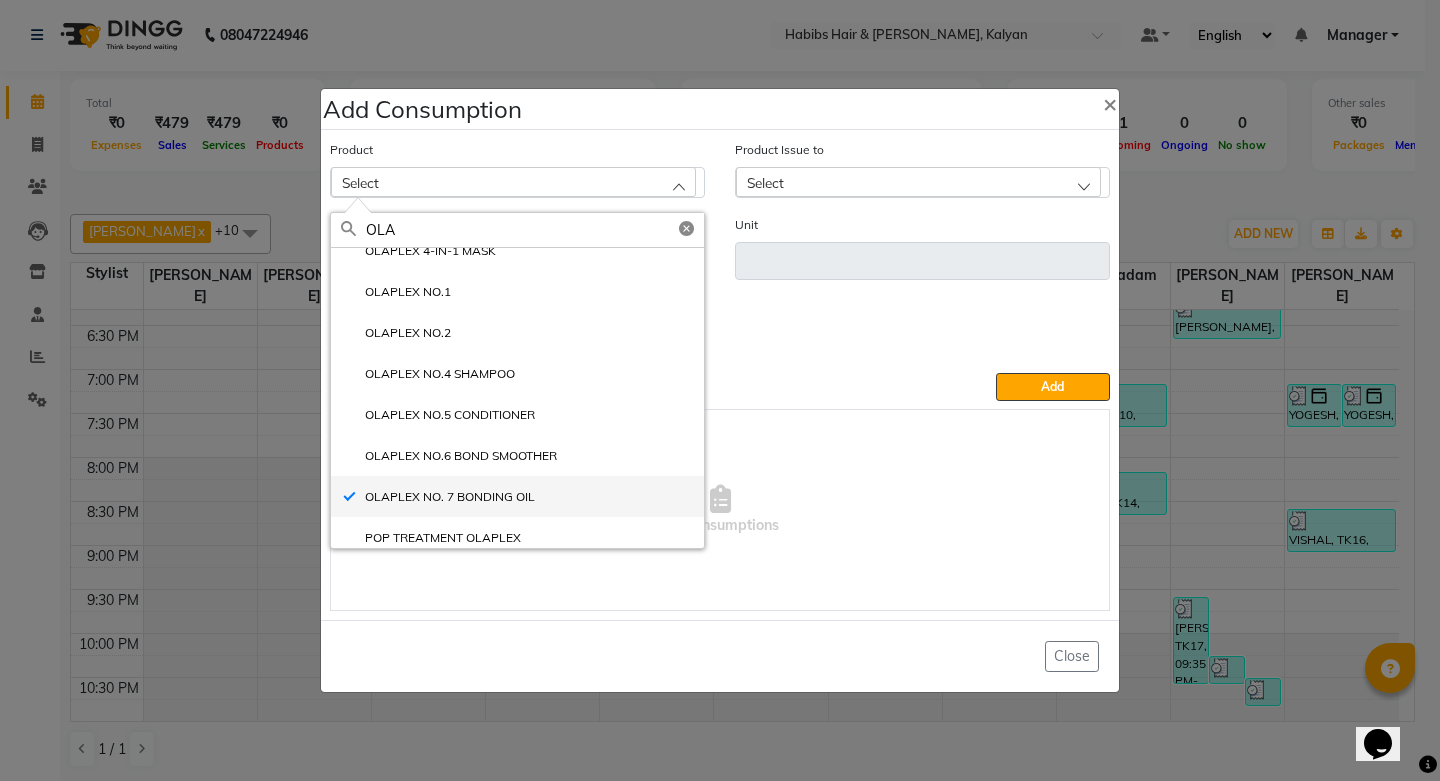 type on "ml" 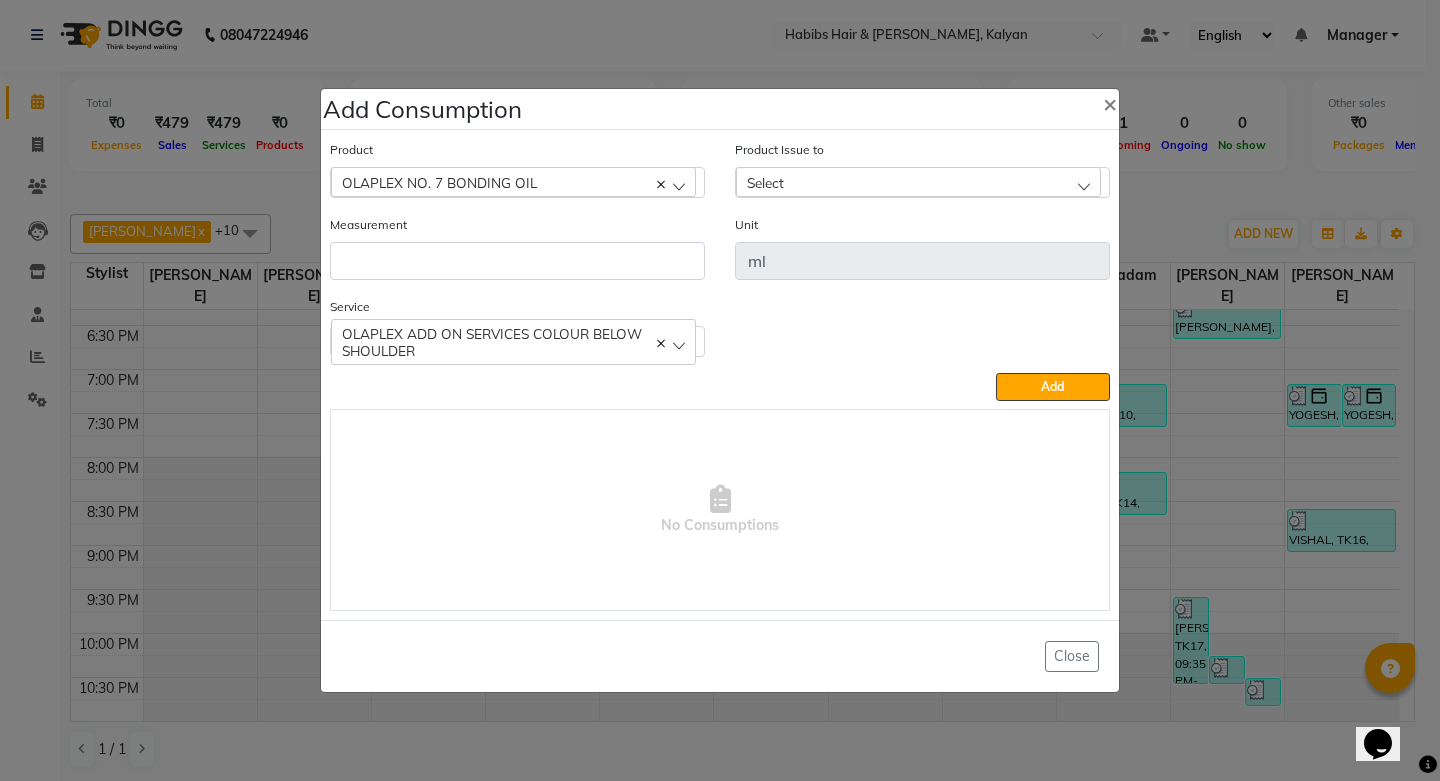 click 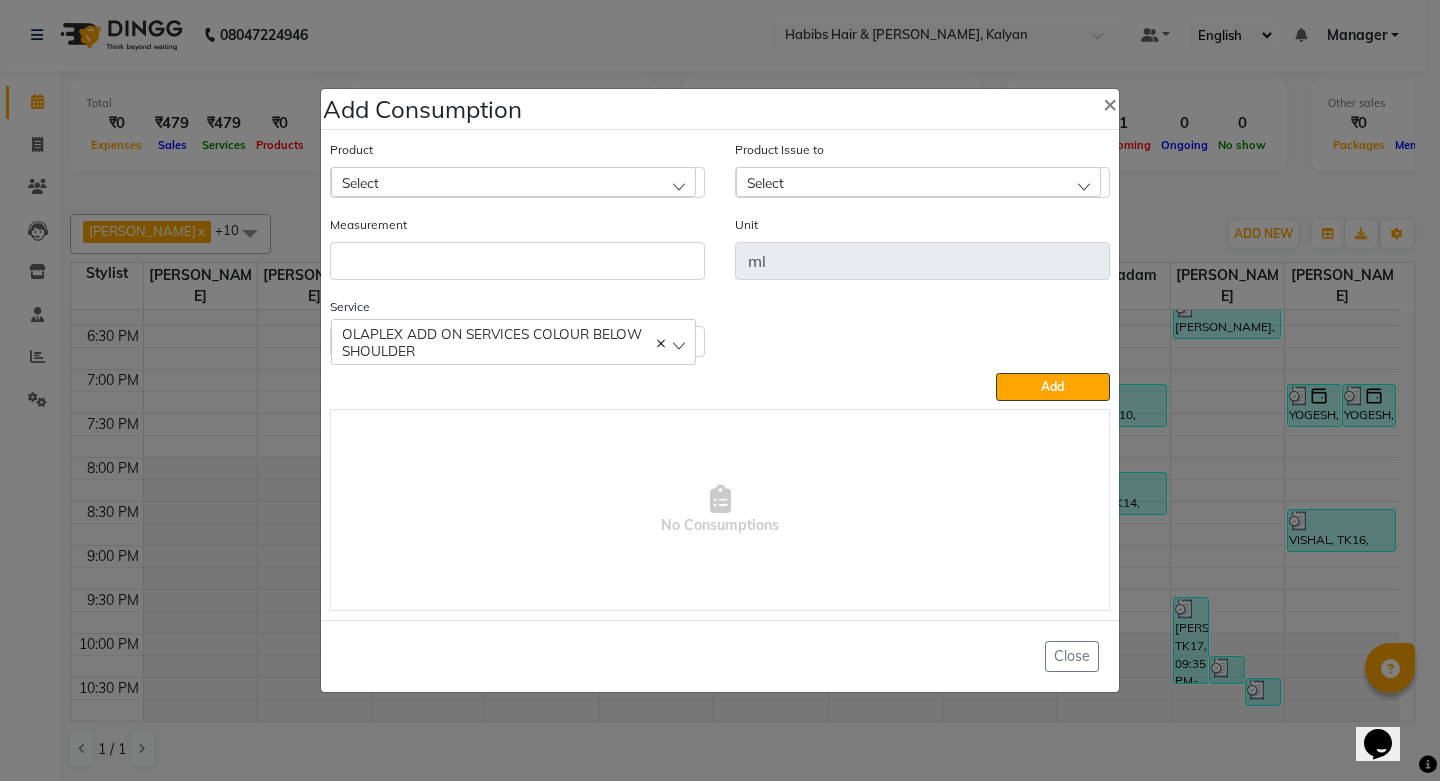 click on "Select" 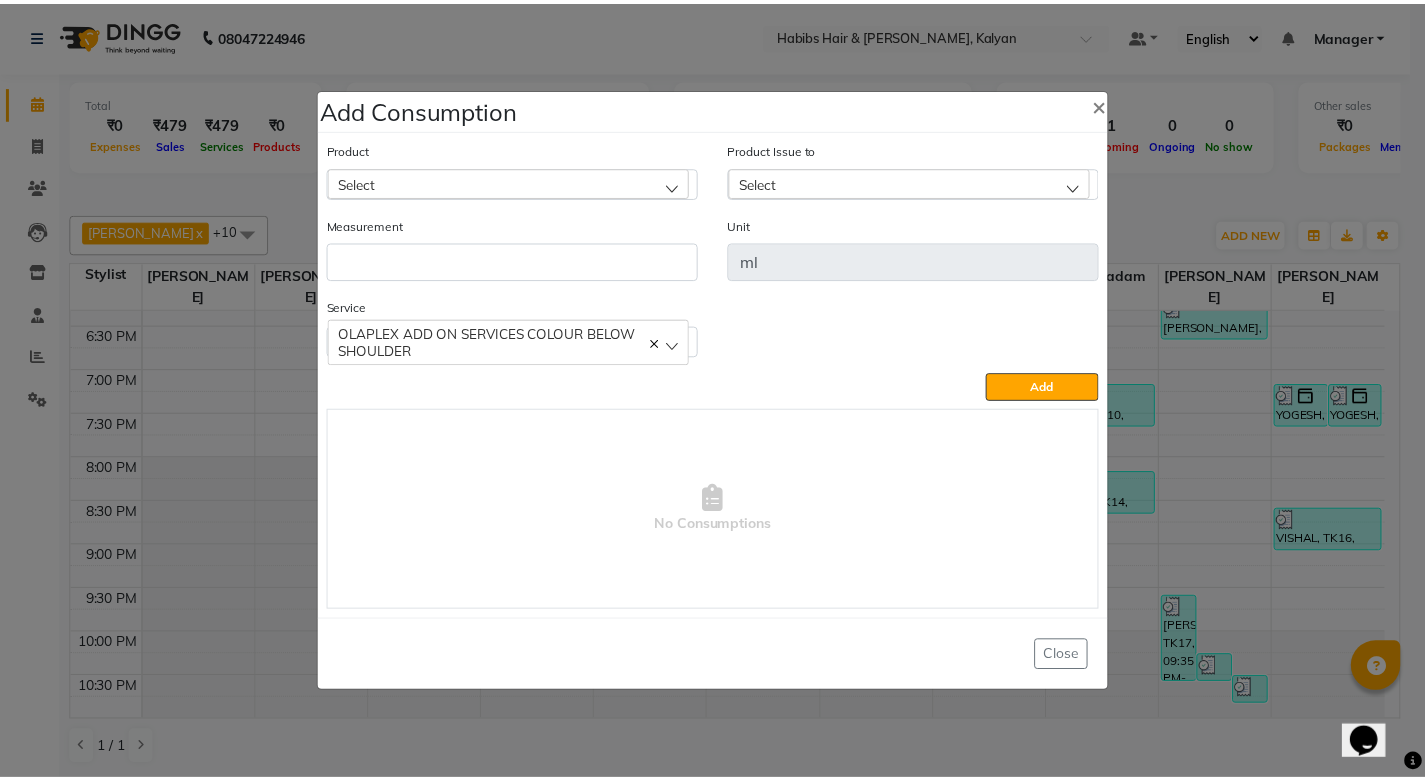 scroll, scrollTop: 0, scrollLeft: 0, axis: both 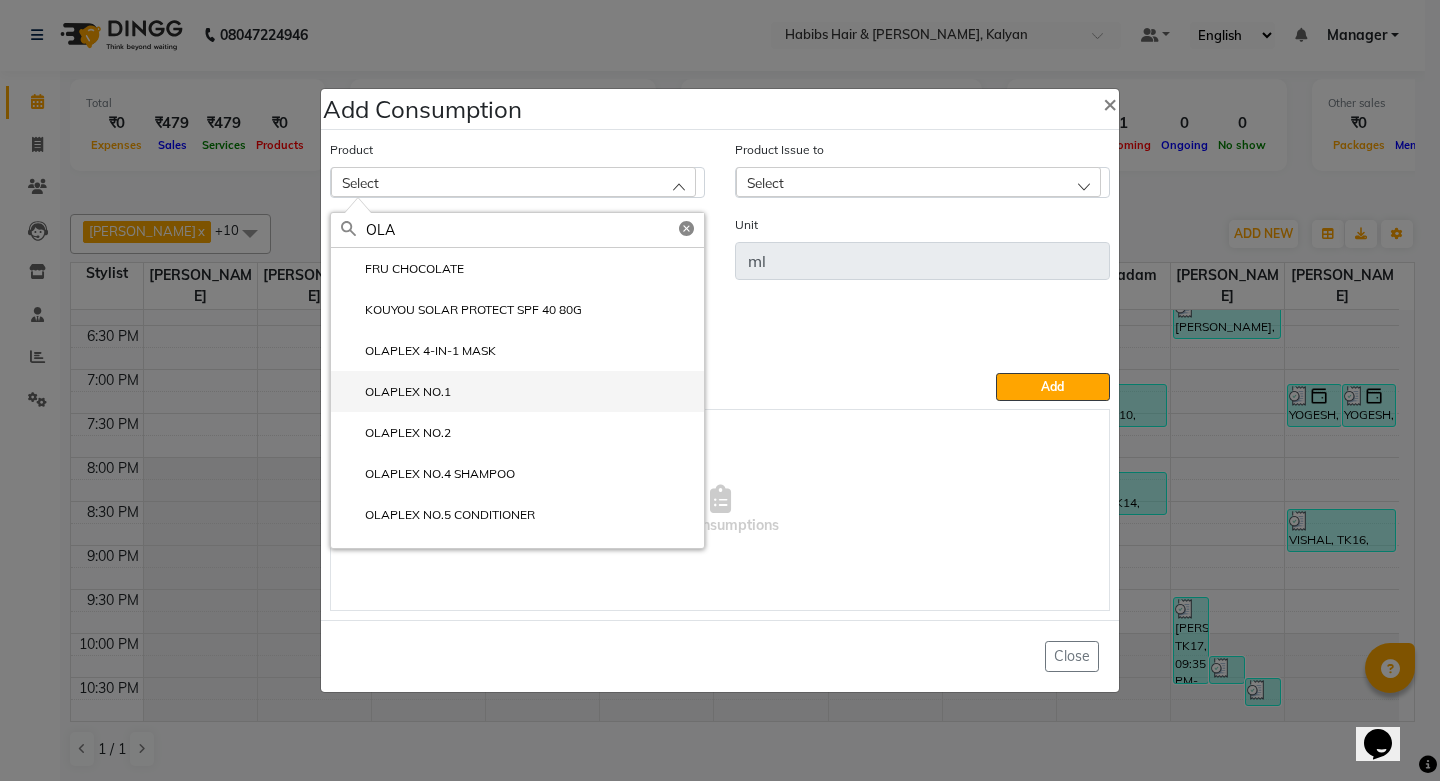 type on "OLA" 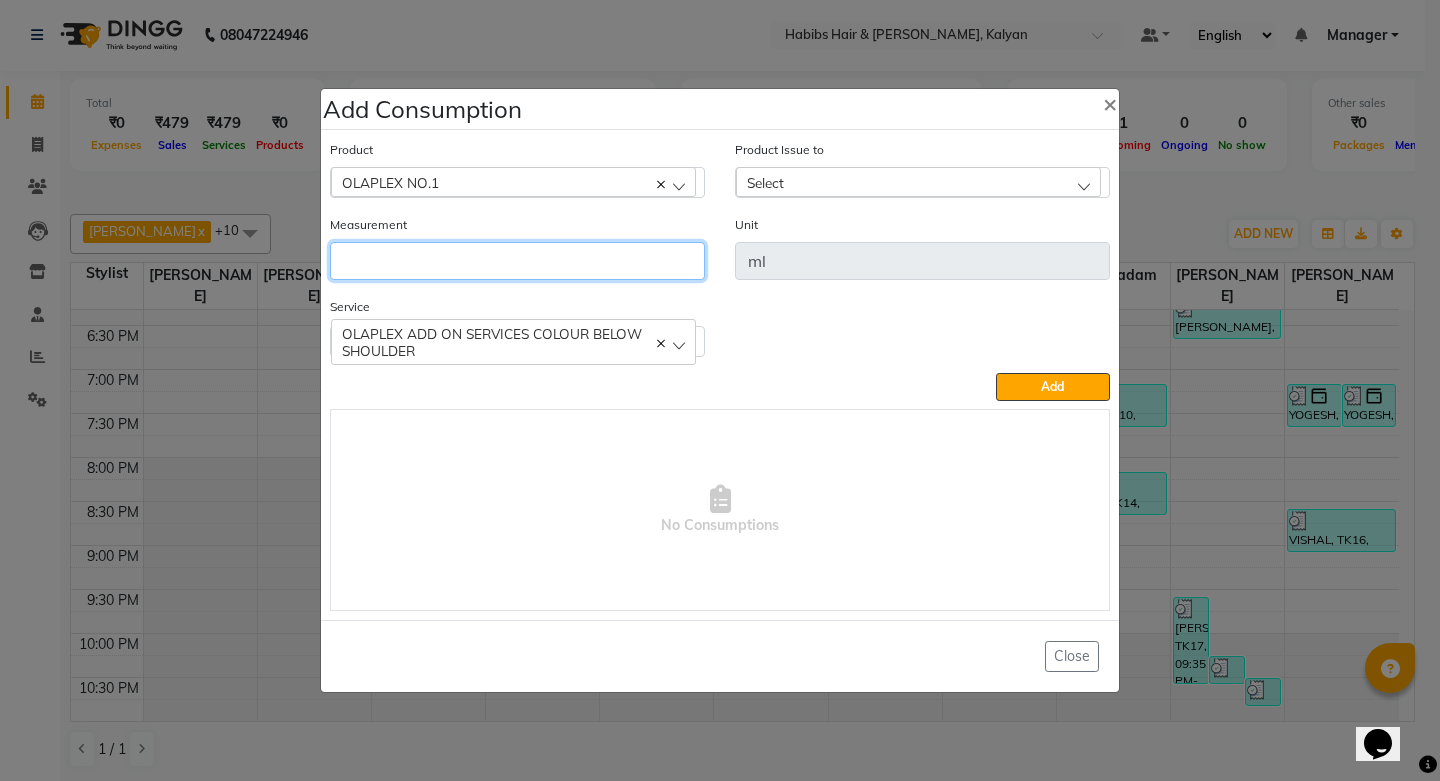 click 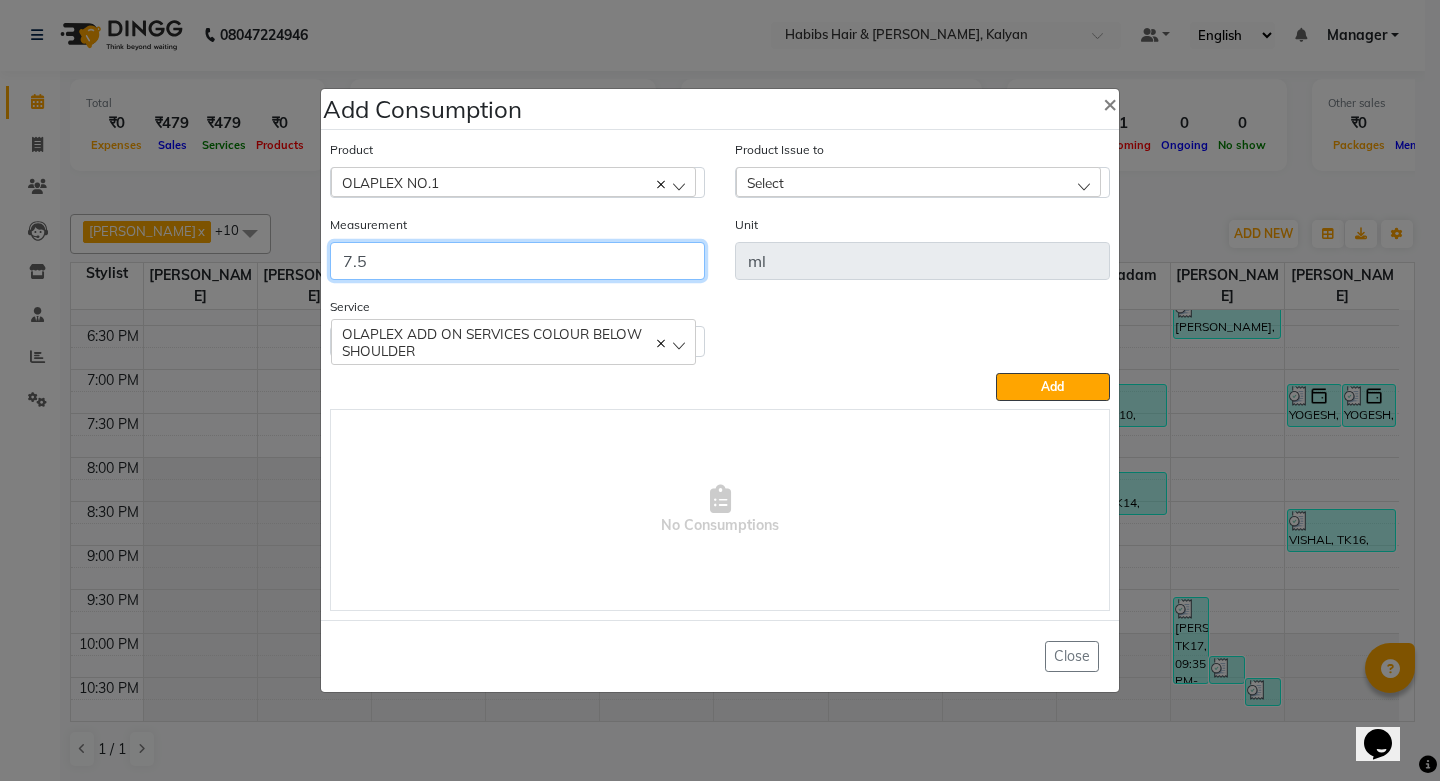 type on "7.5" 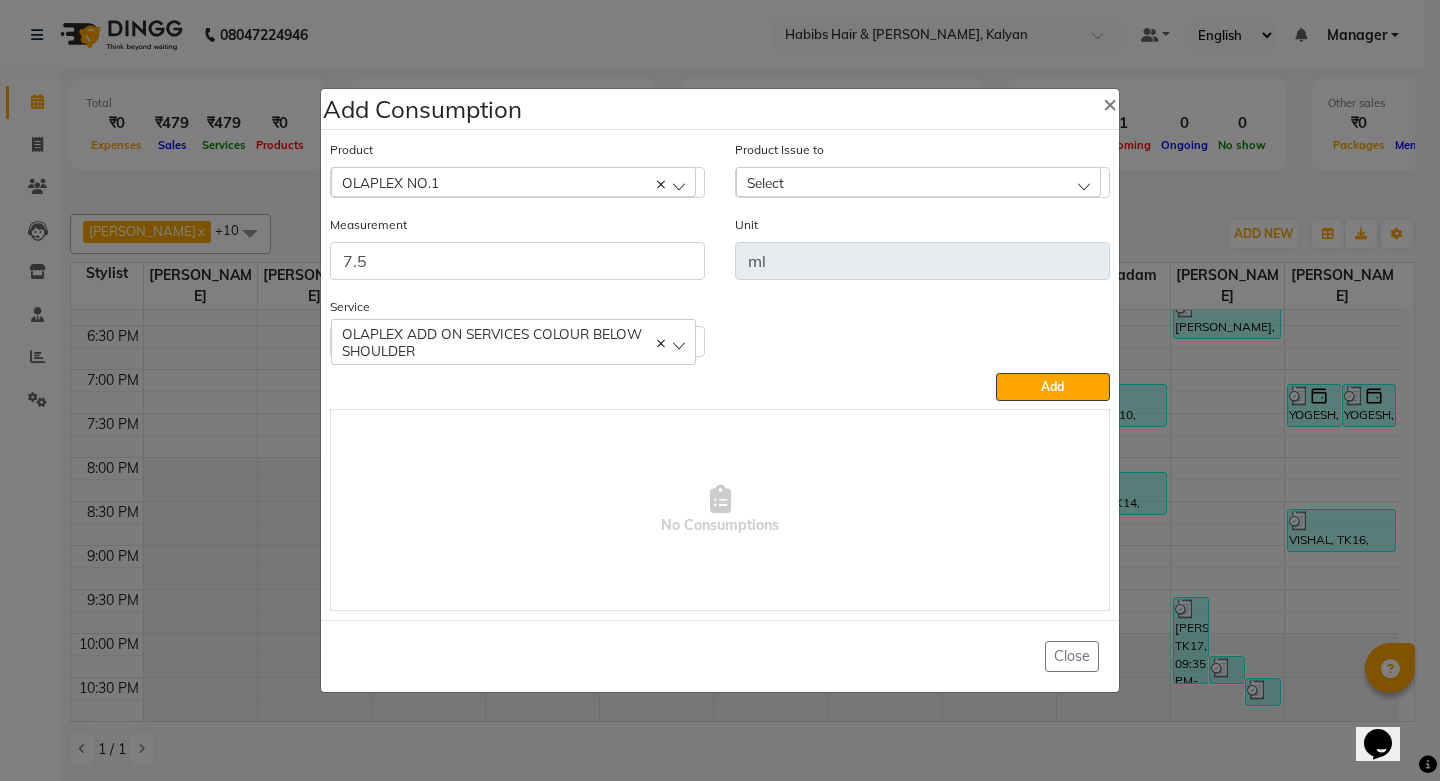 click on "Select" 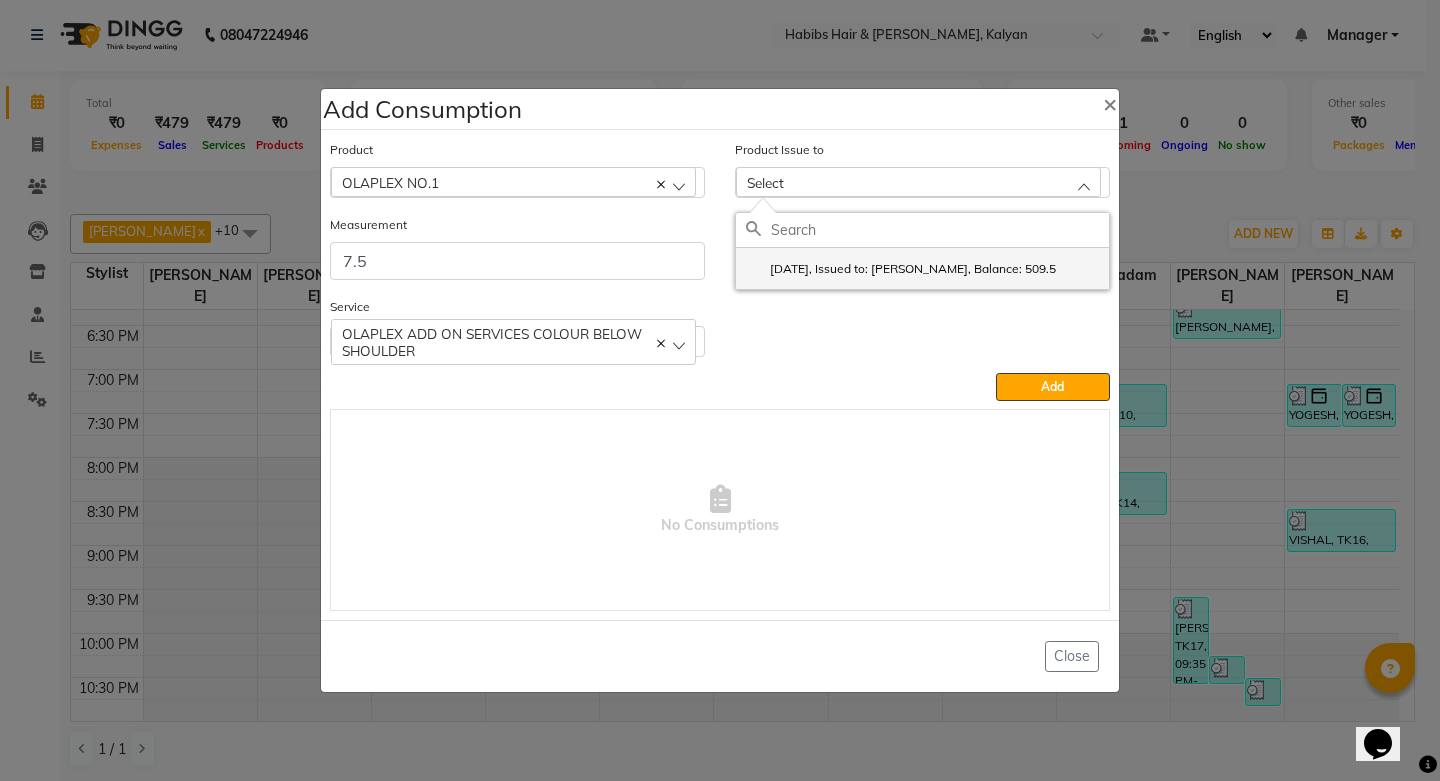 click on "2025-06-07, Issued to: Sagar saindane, Balance: 509.5" 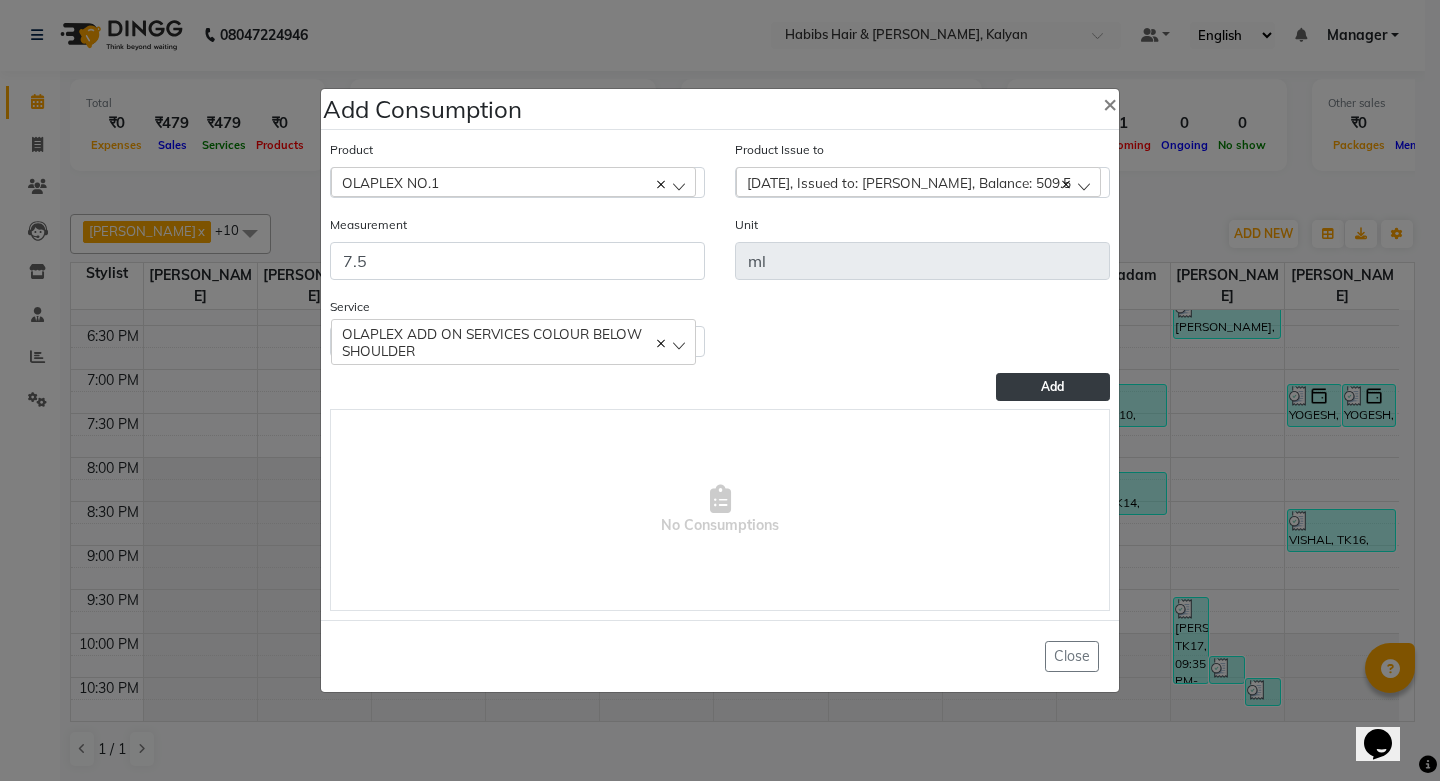 click on "Add" 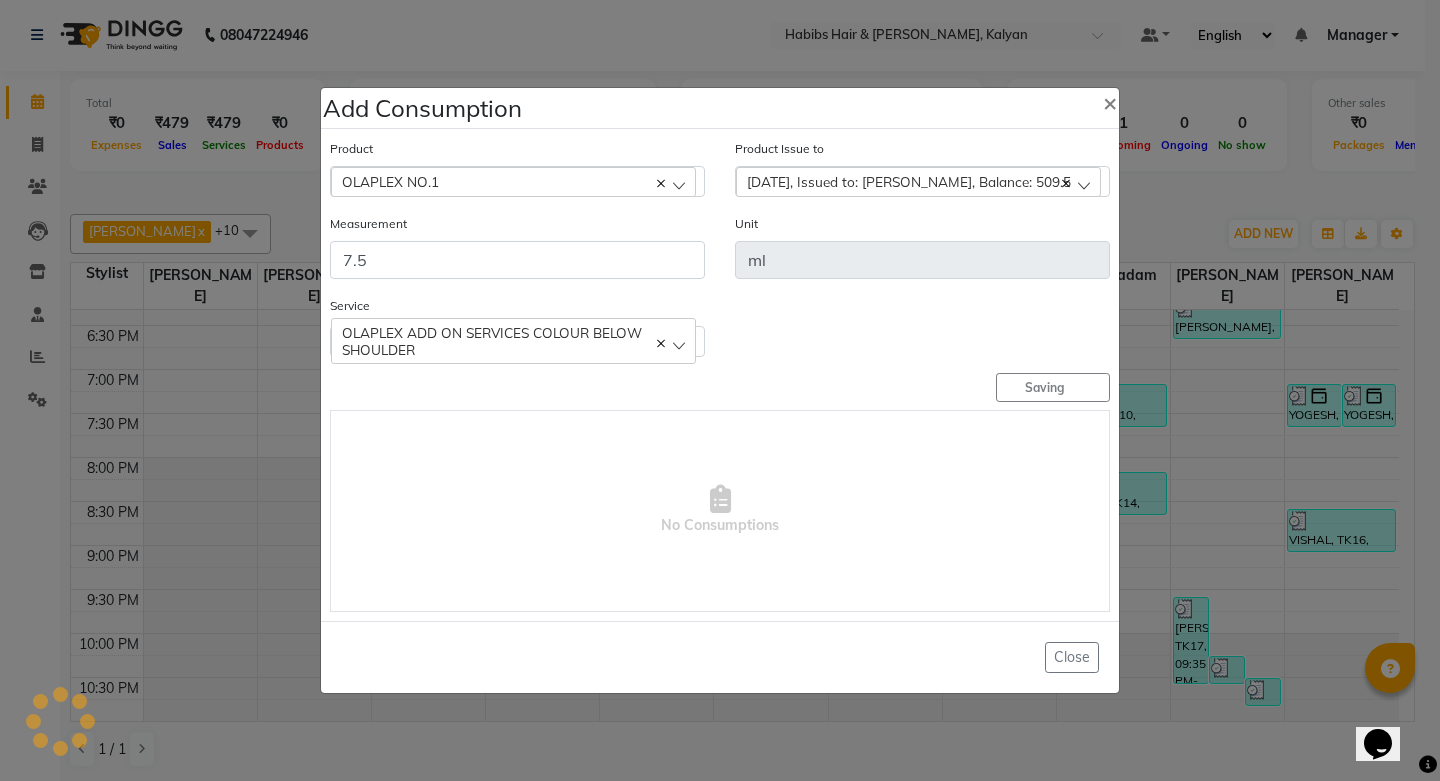 type 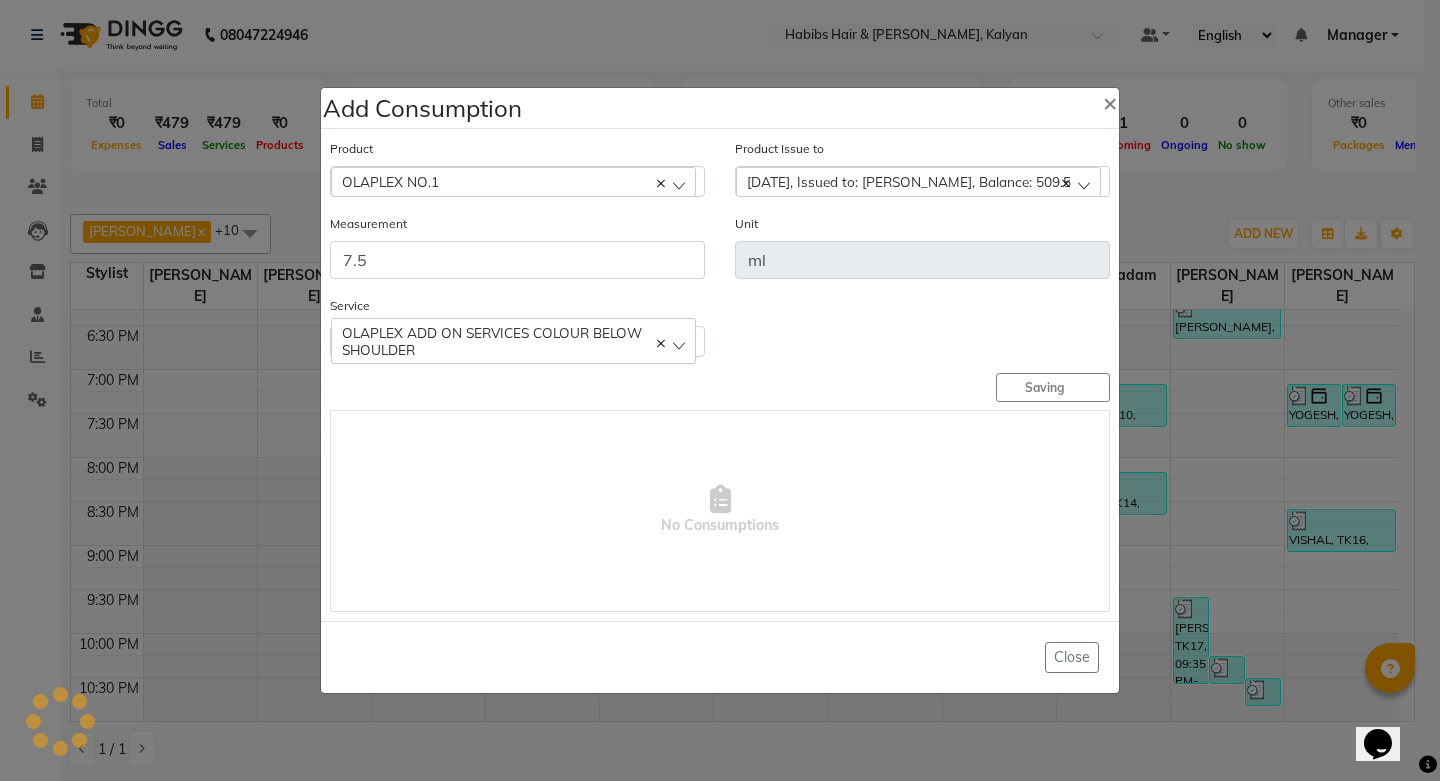 type 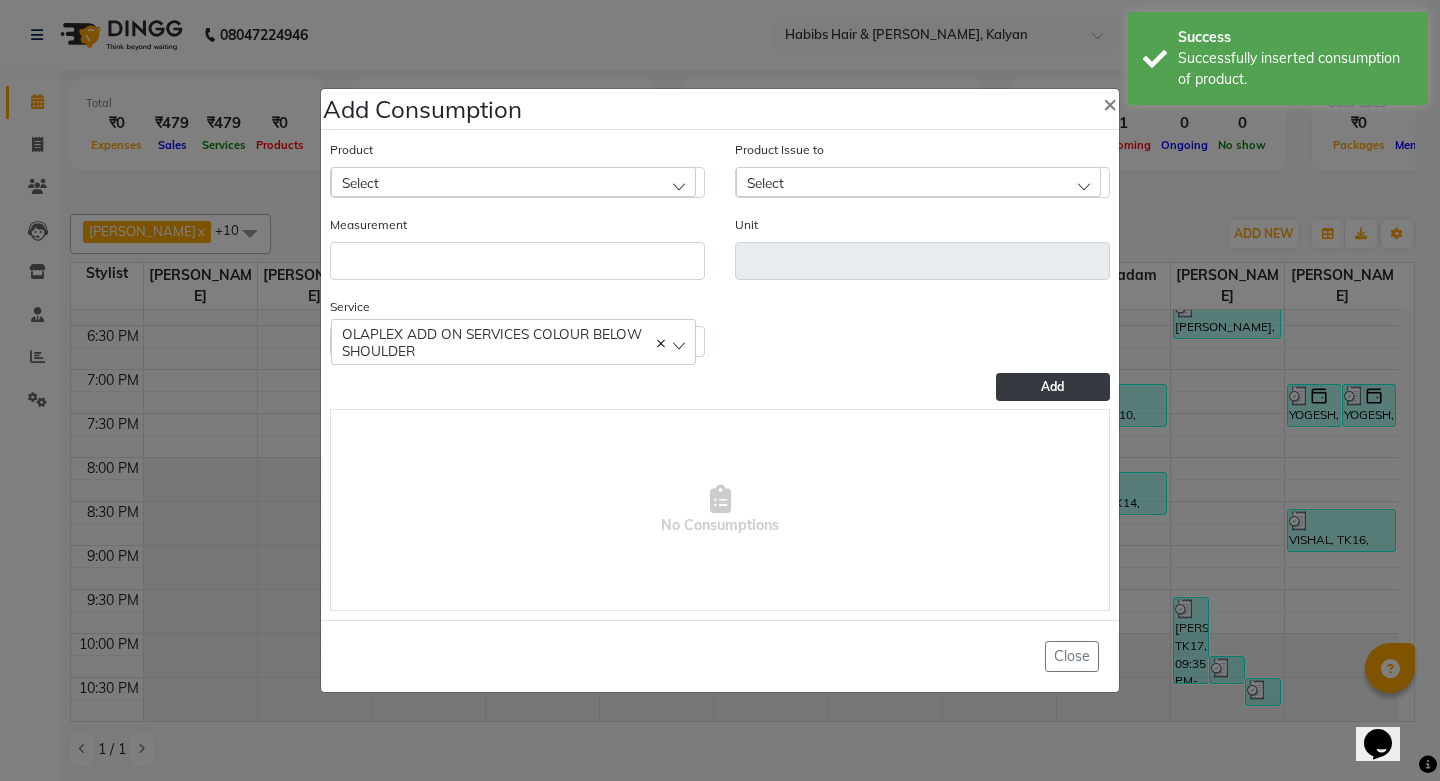 click on "Select" 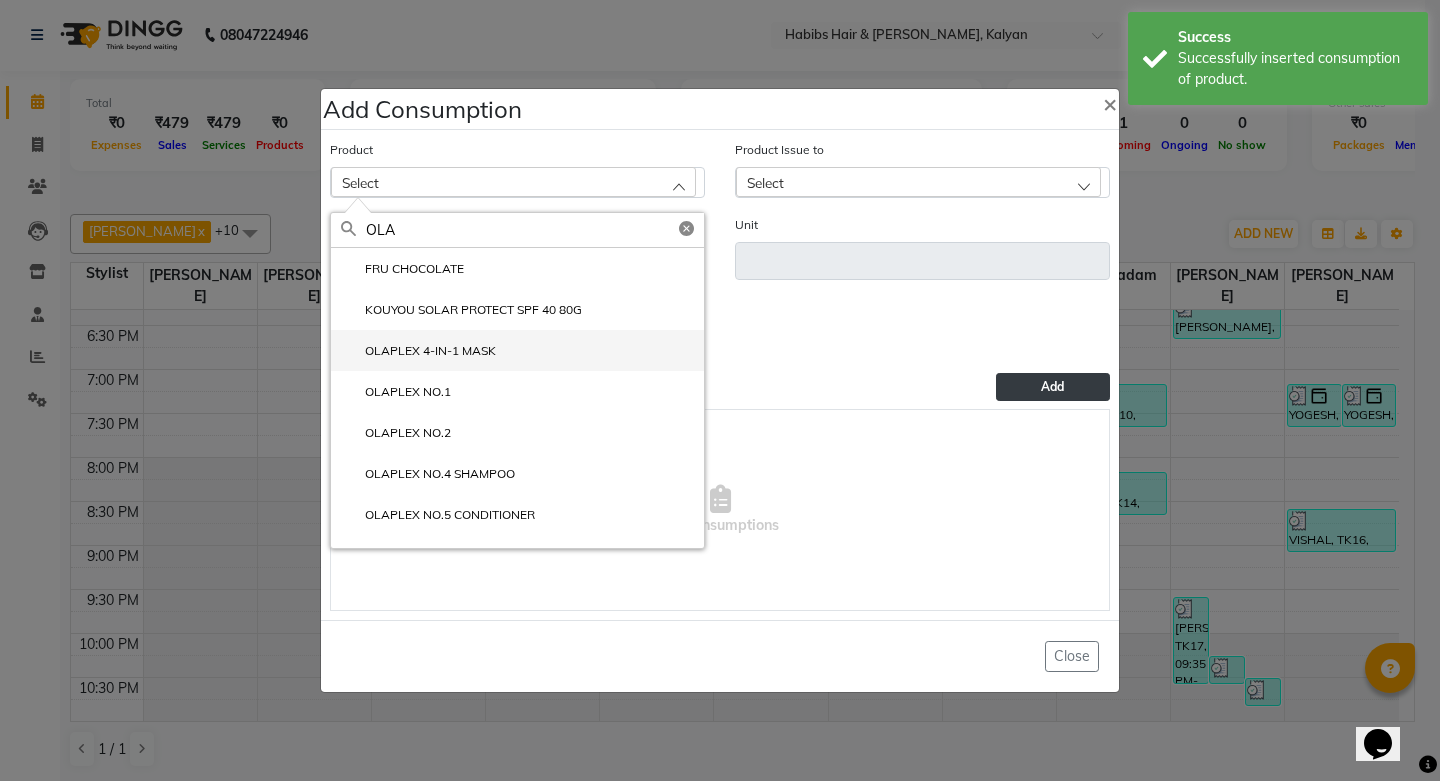 type on "OLA" 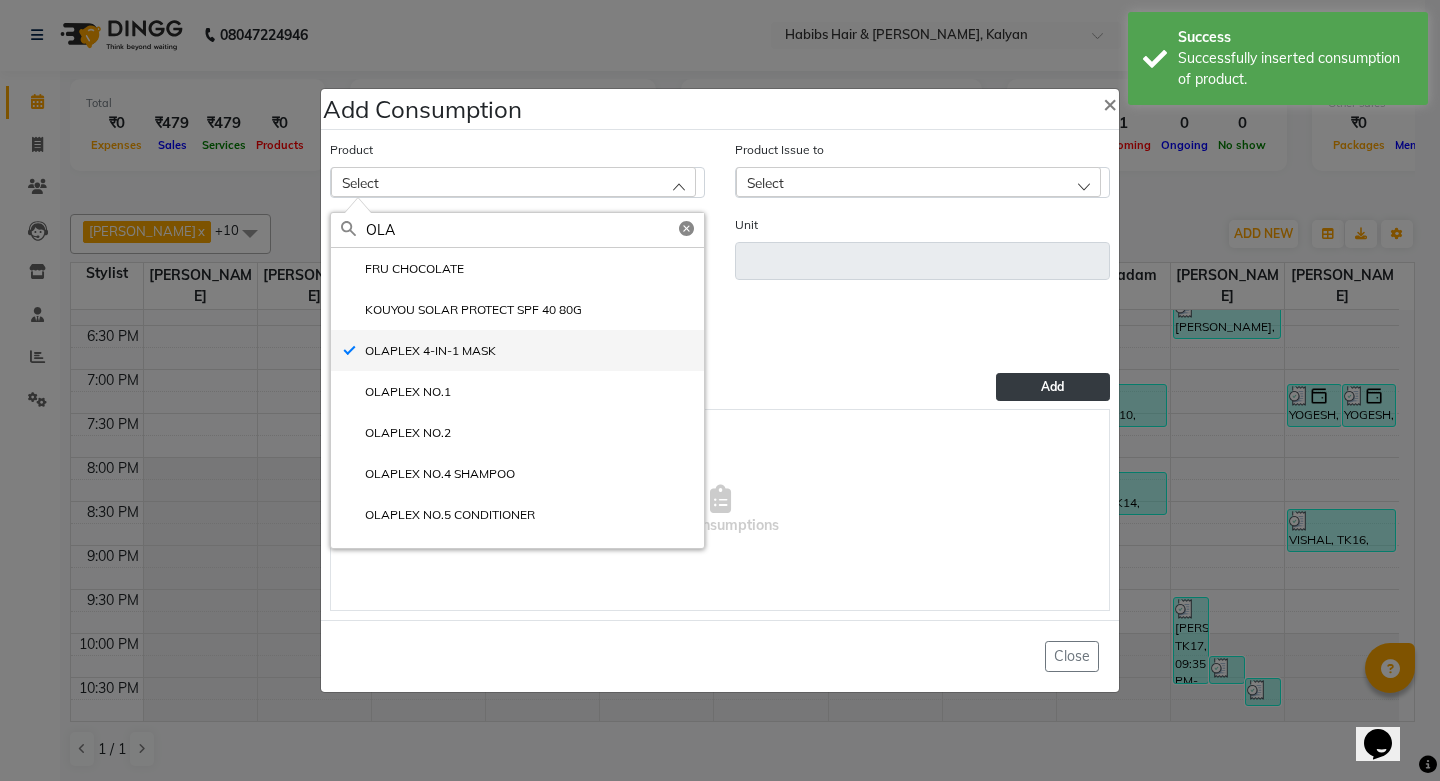 type on "ml" 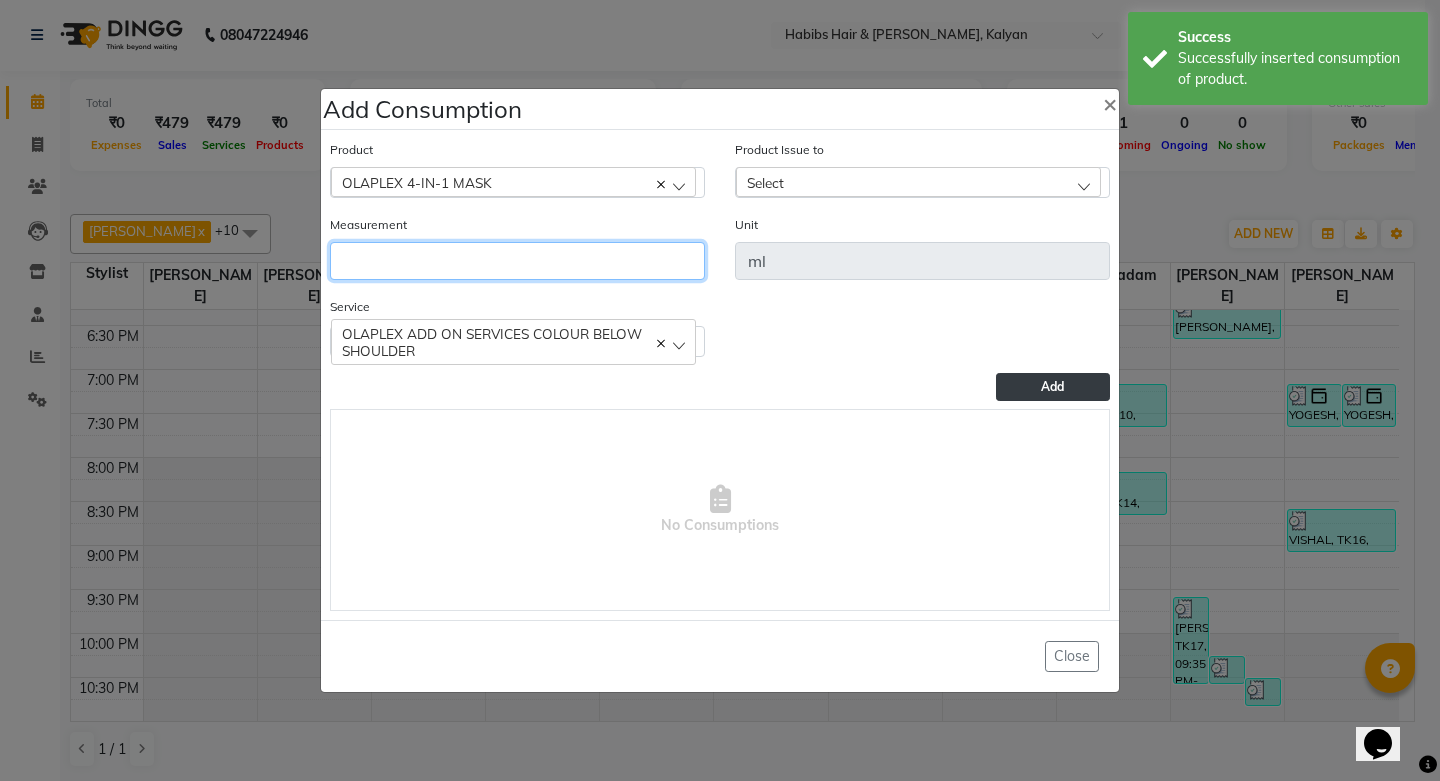 click 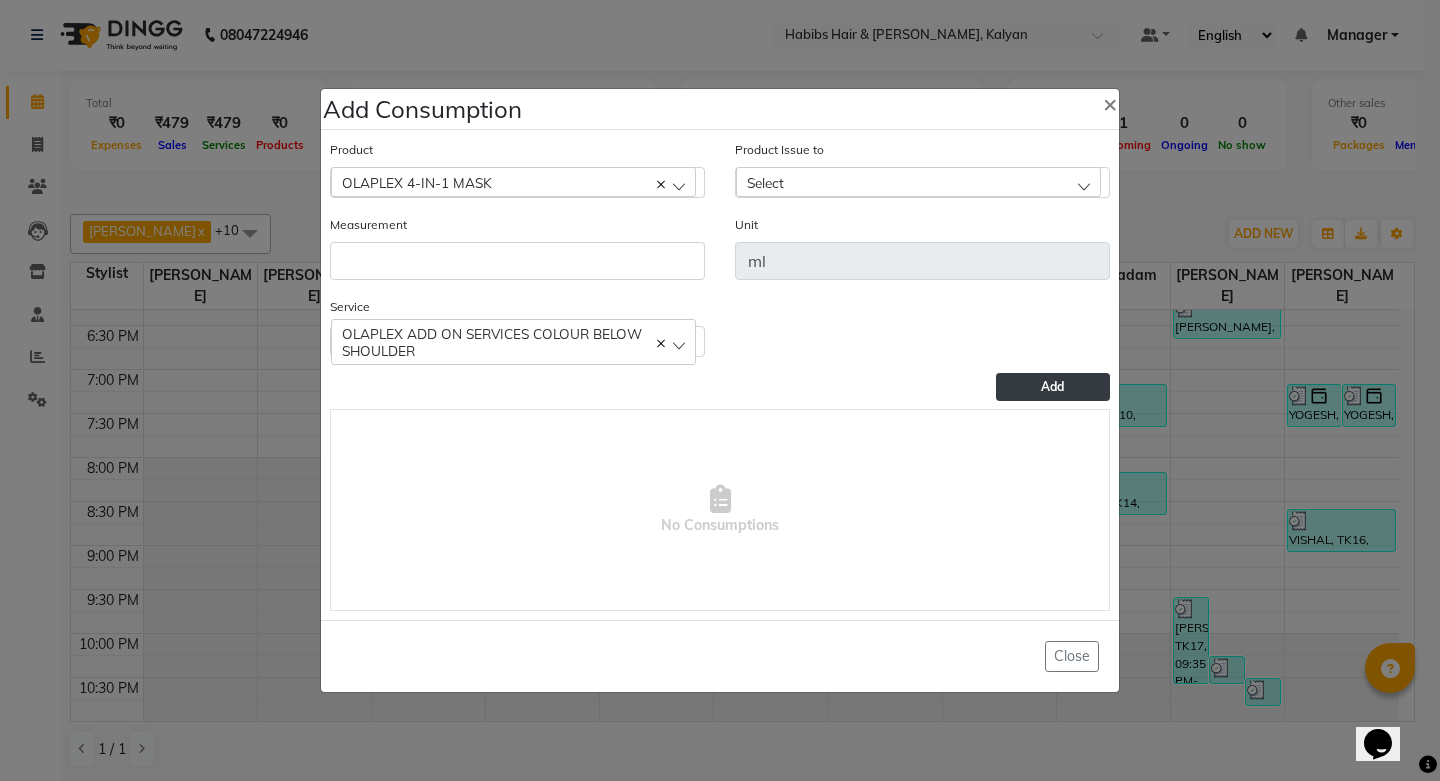 click 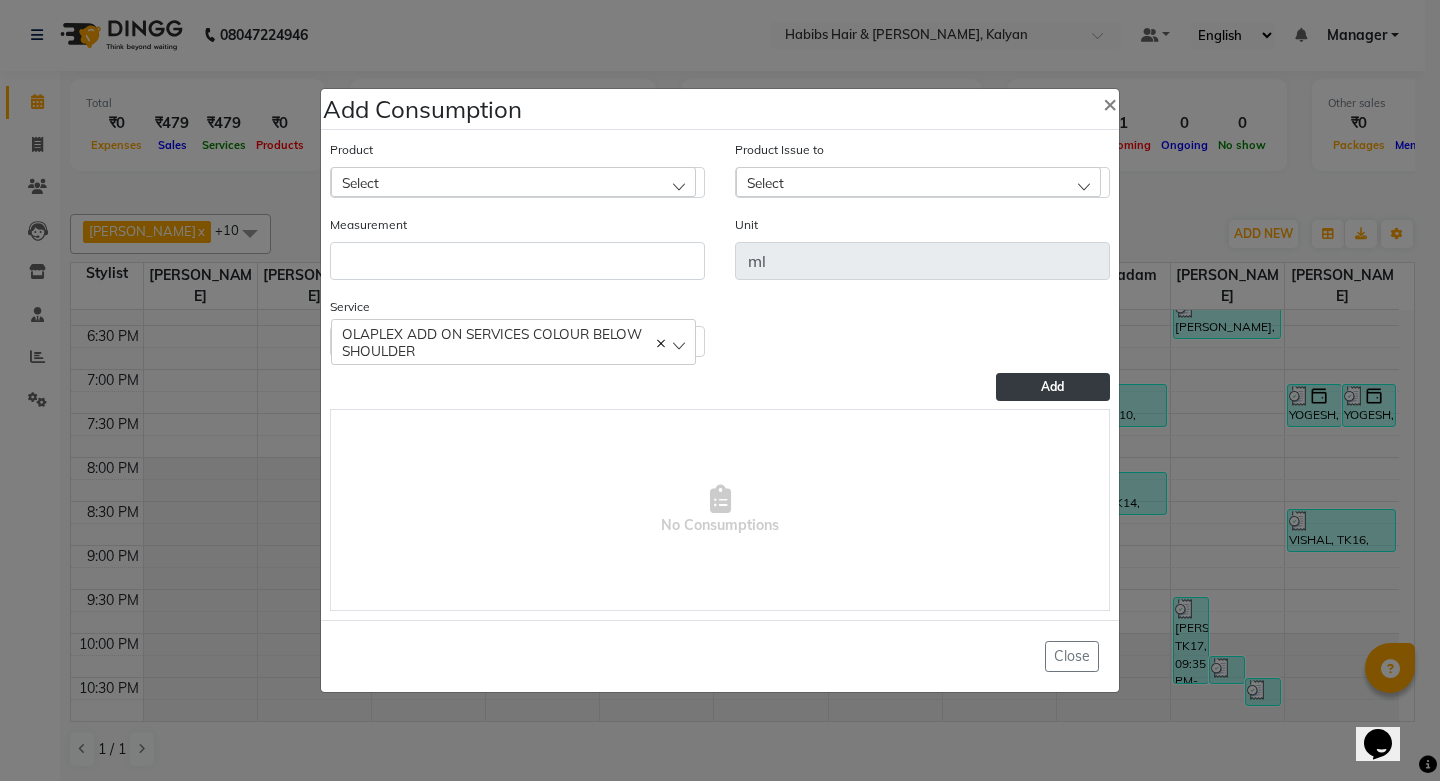 click on "Select" 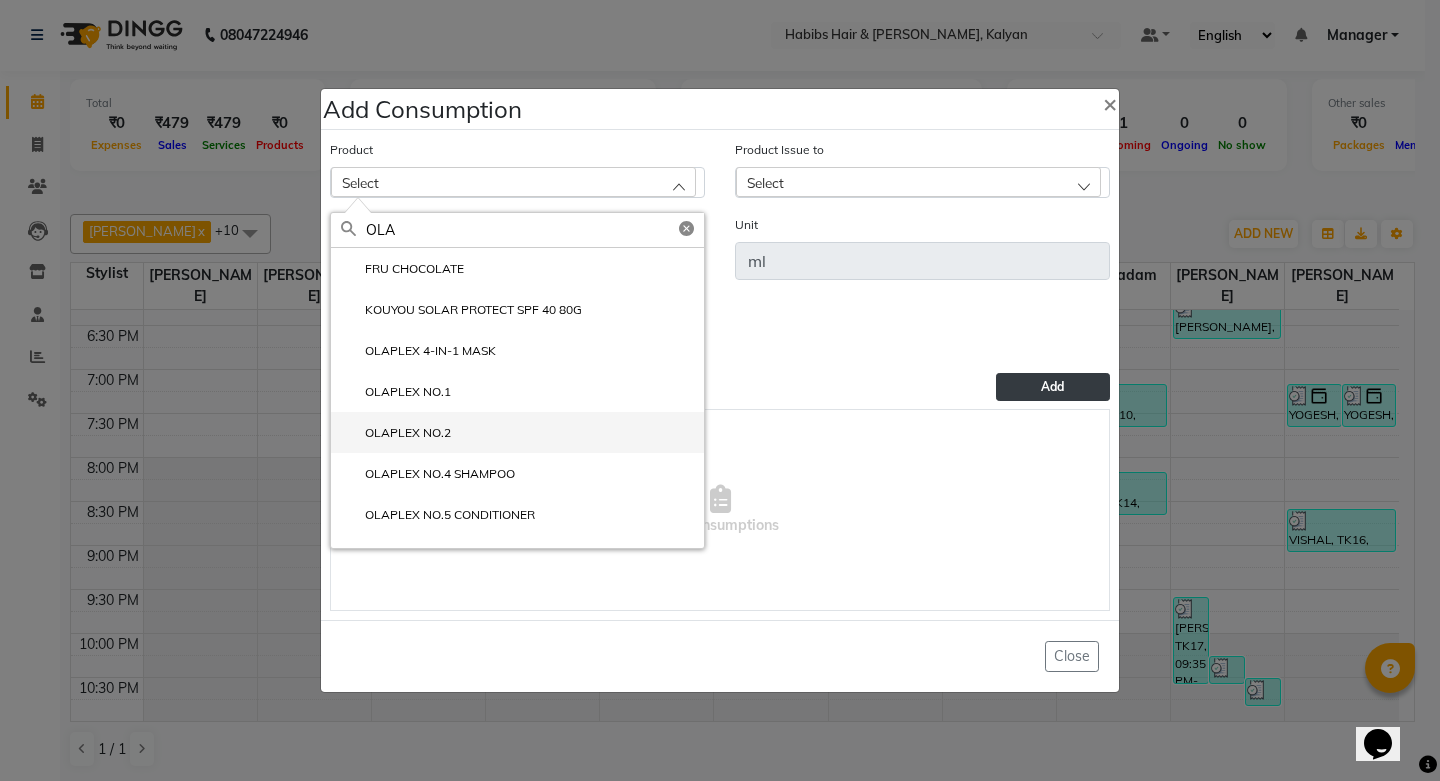type on "OLA" 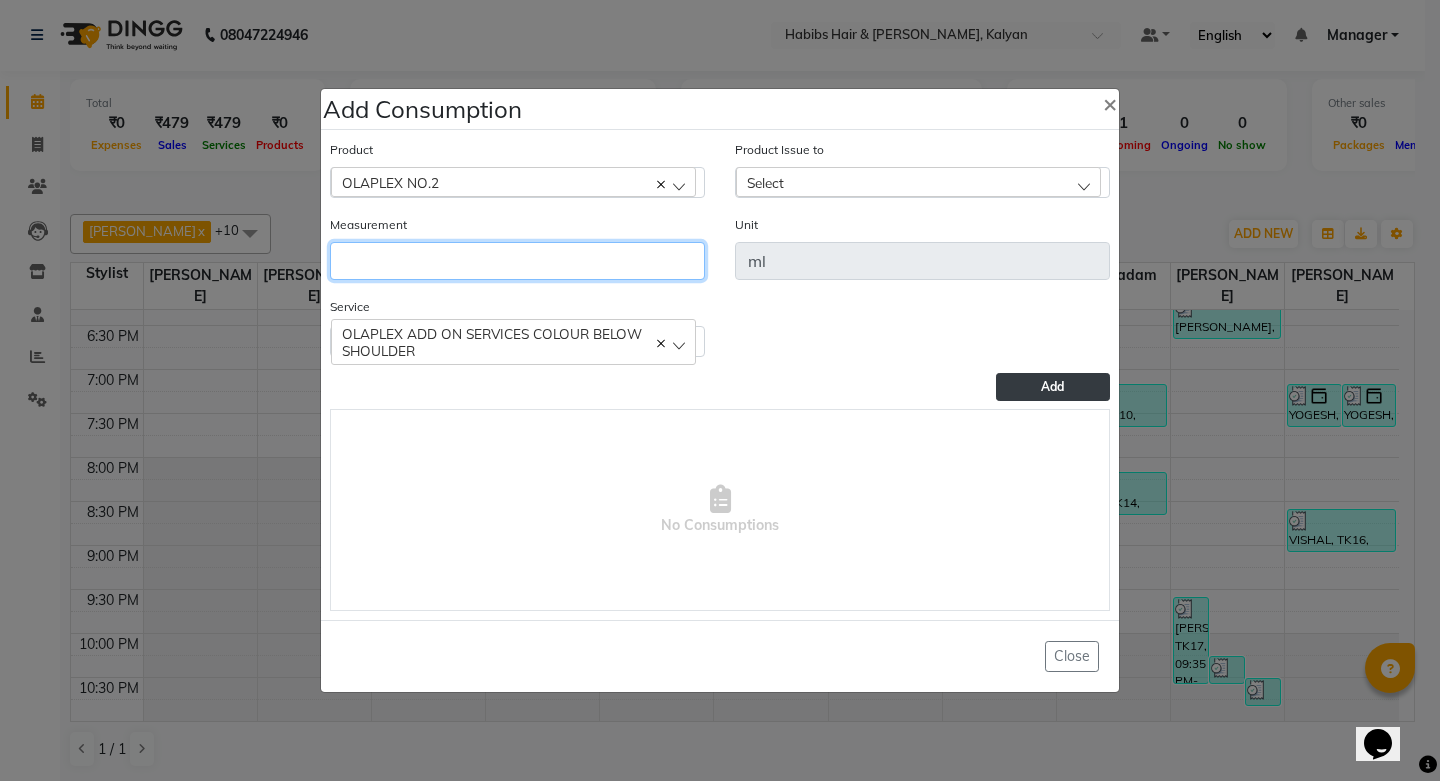 click 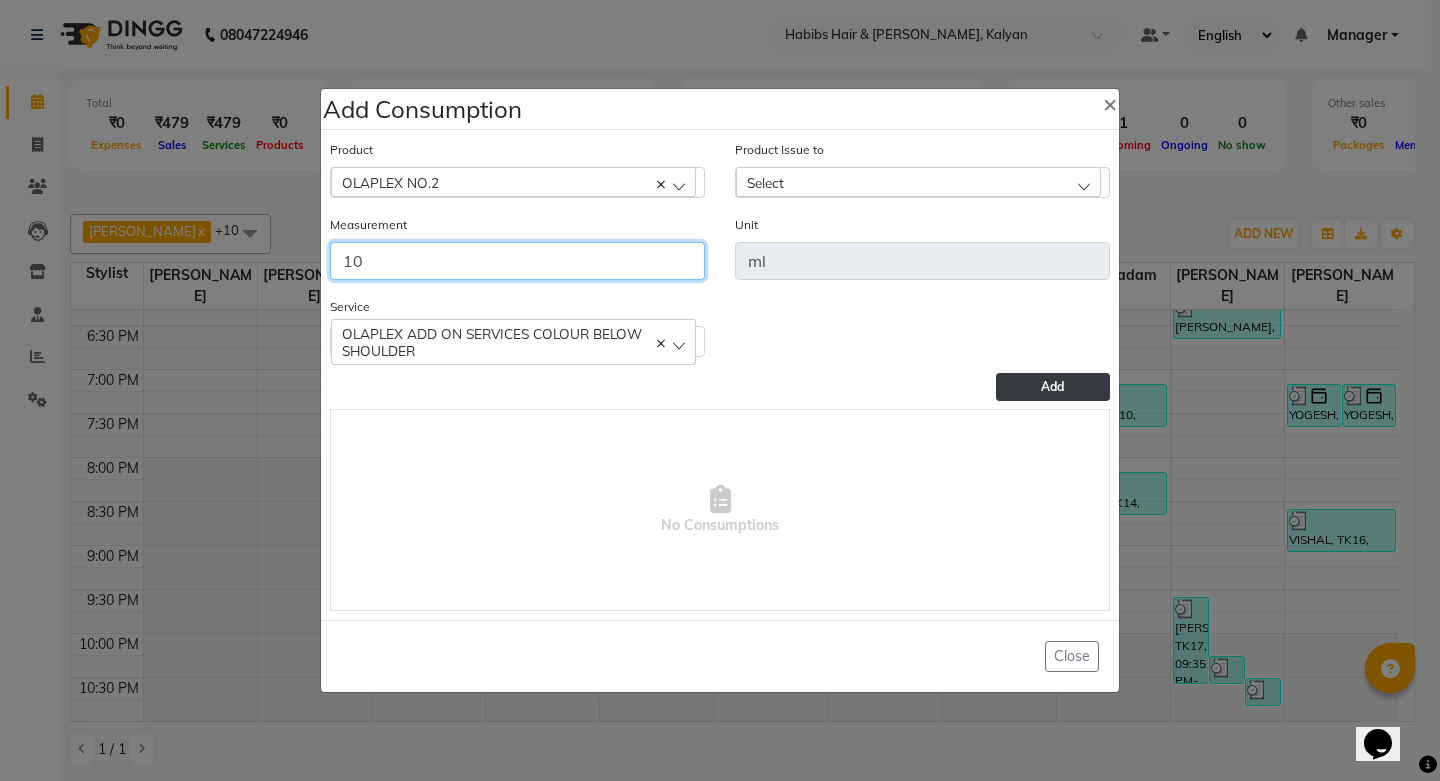 type on "10" 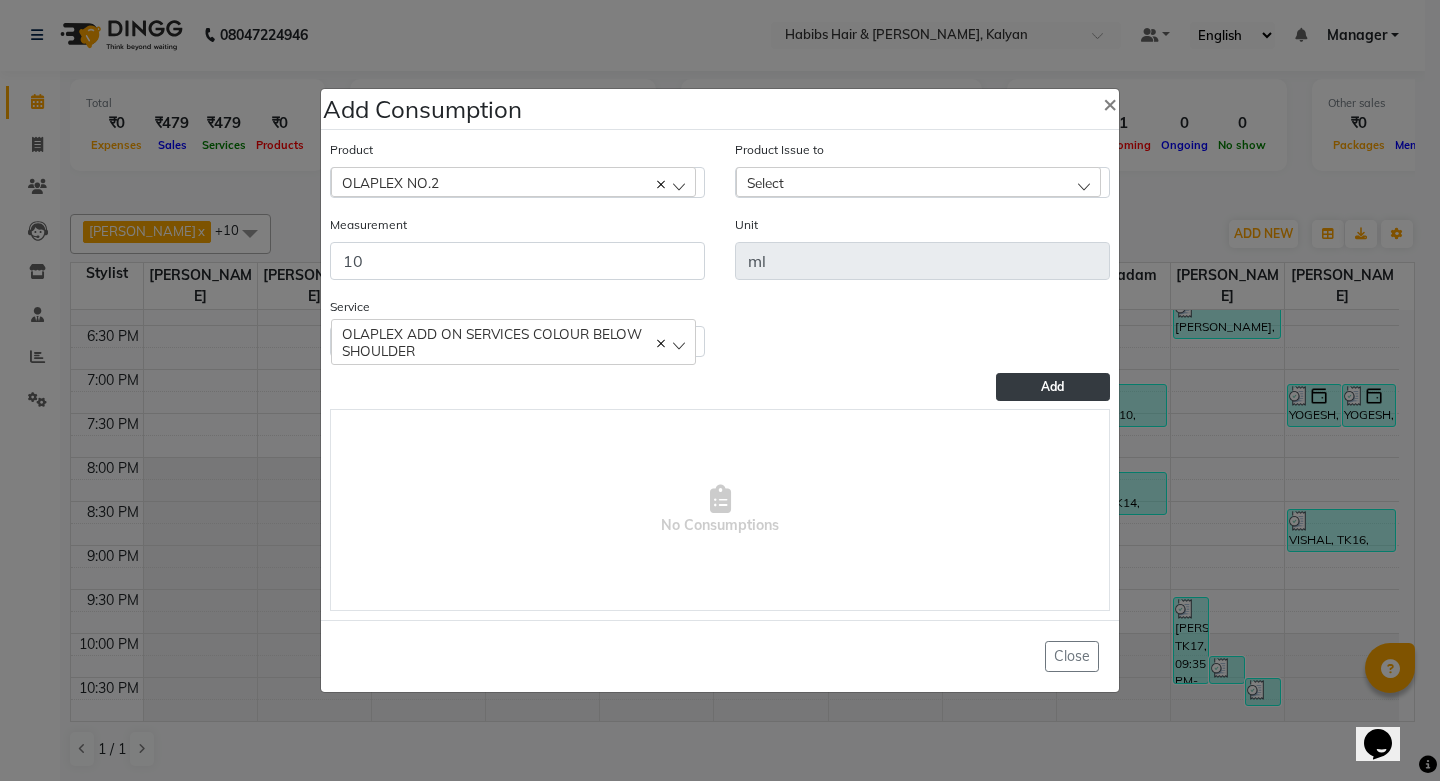 click on "Select" 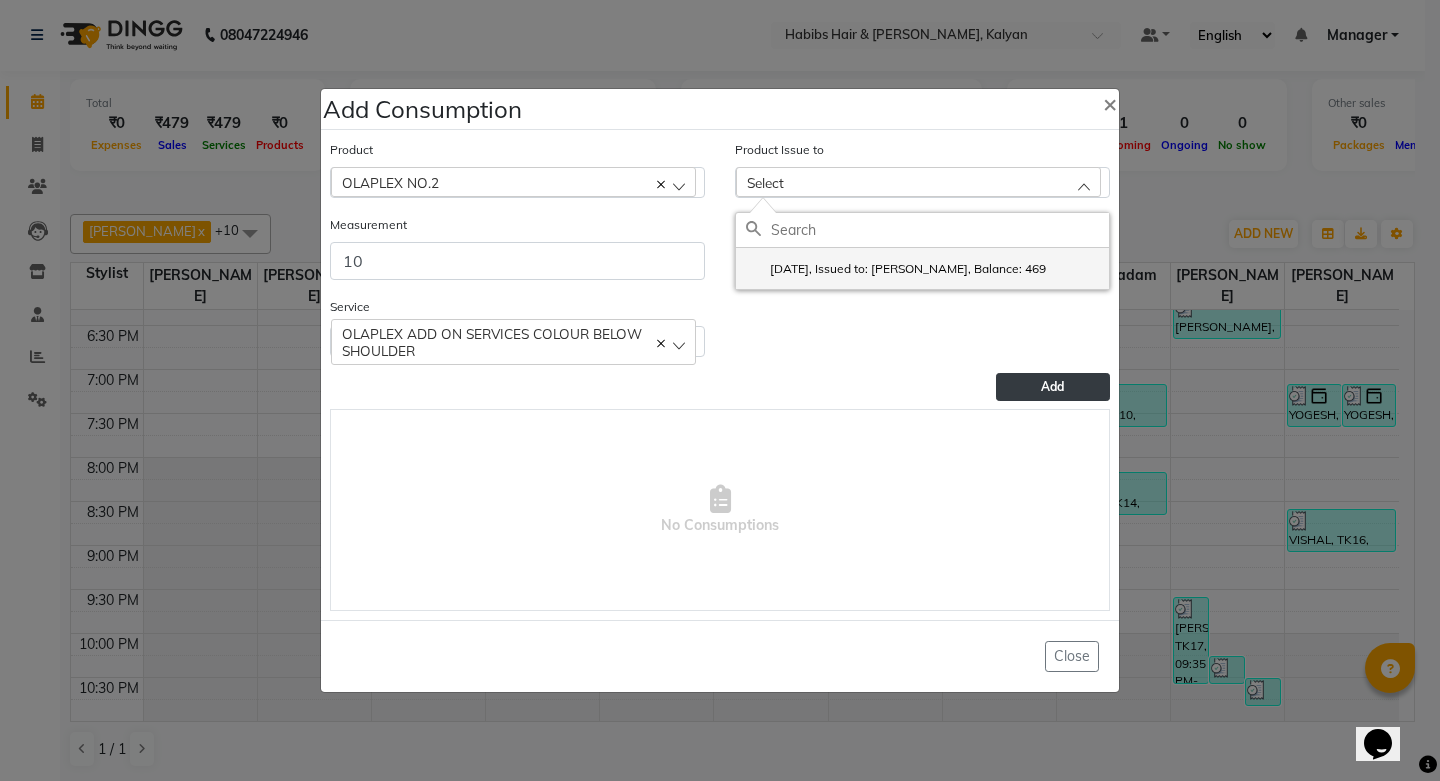 click on "2025-06-07, Issued to: Sagar saindane, Balance: 469" 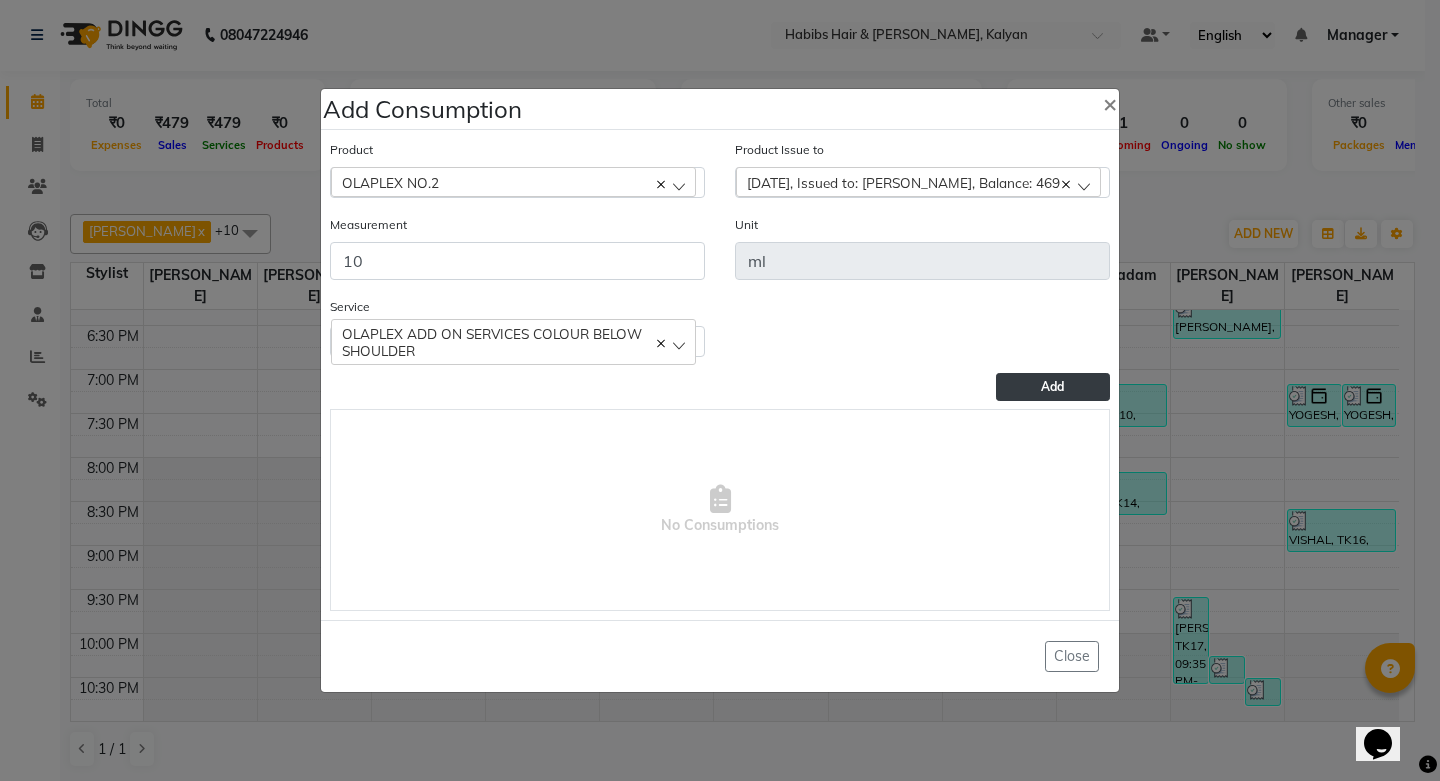 click on "Add" 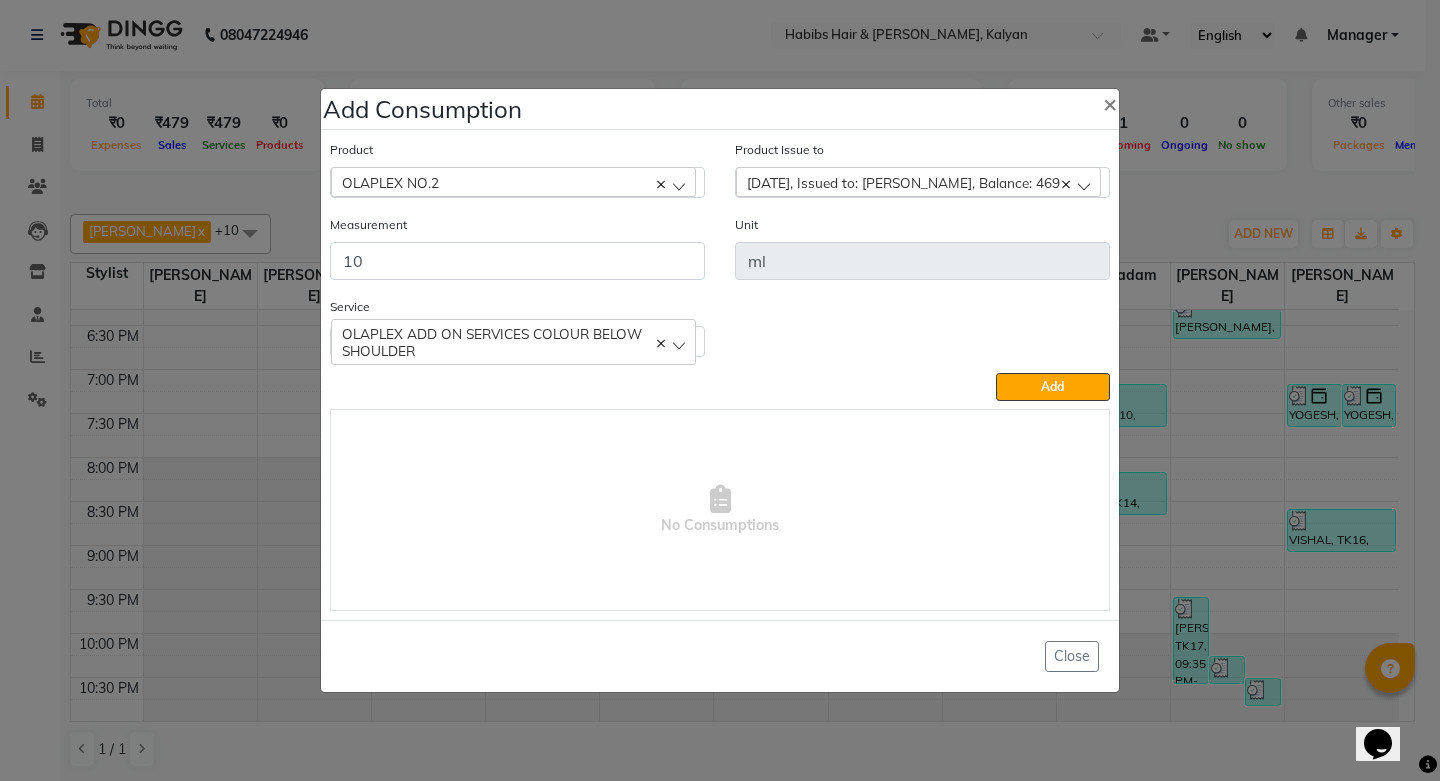type 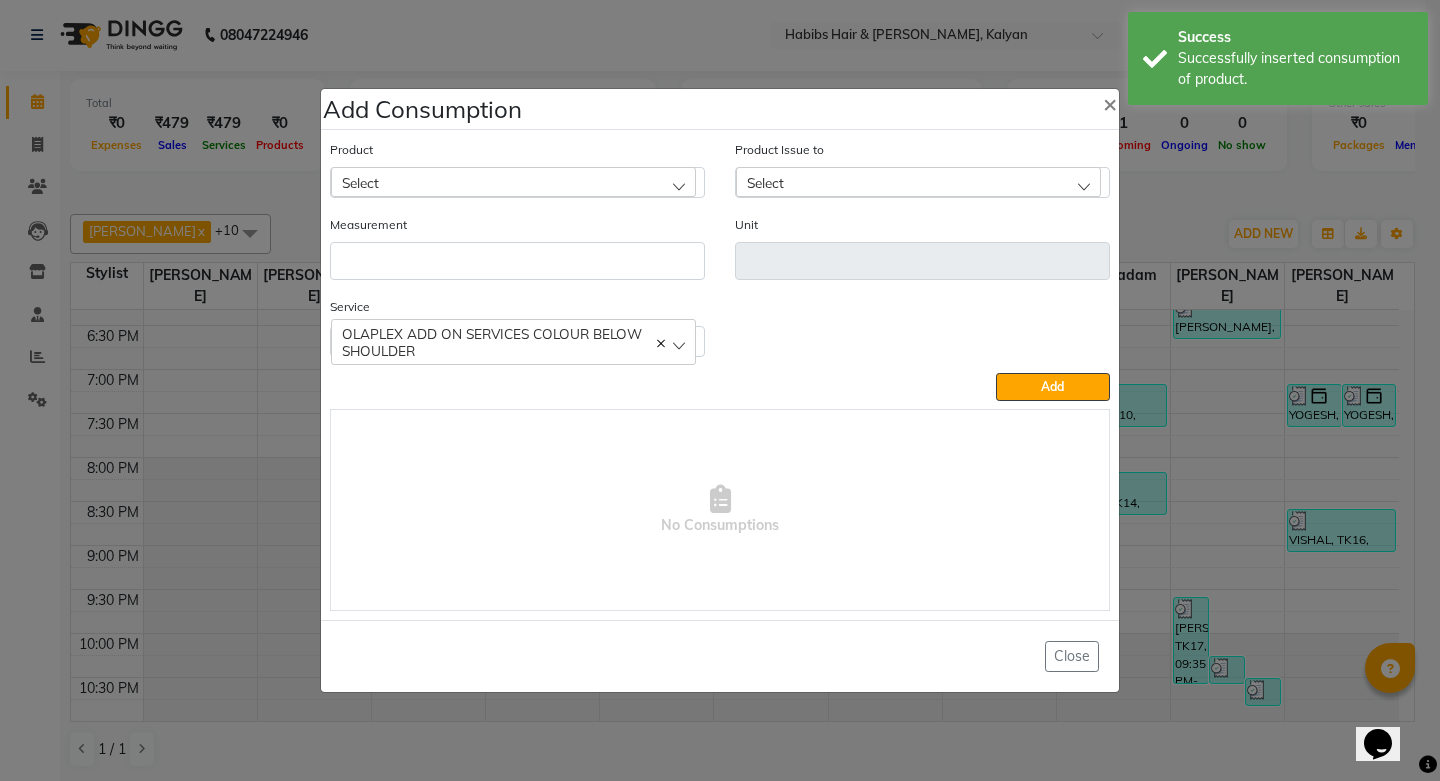 click on "Add Consumption × Product Select 001 BANANA POWDER 10GM Product Issue to Select 2025-06-07, Issued to: Sagar saindane, Balance: 469 Measurement Unit Service  OLAPLEX ADD ON SERVICES COLOUR BELOW SHOULDER  OLAPLEX ADD ON SERVICES COLOUR BELOW SHOULDER  Add   No Consumptions   Close" 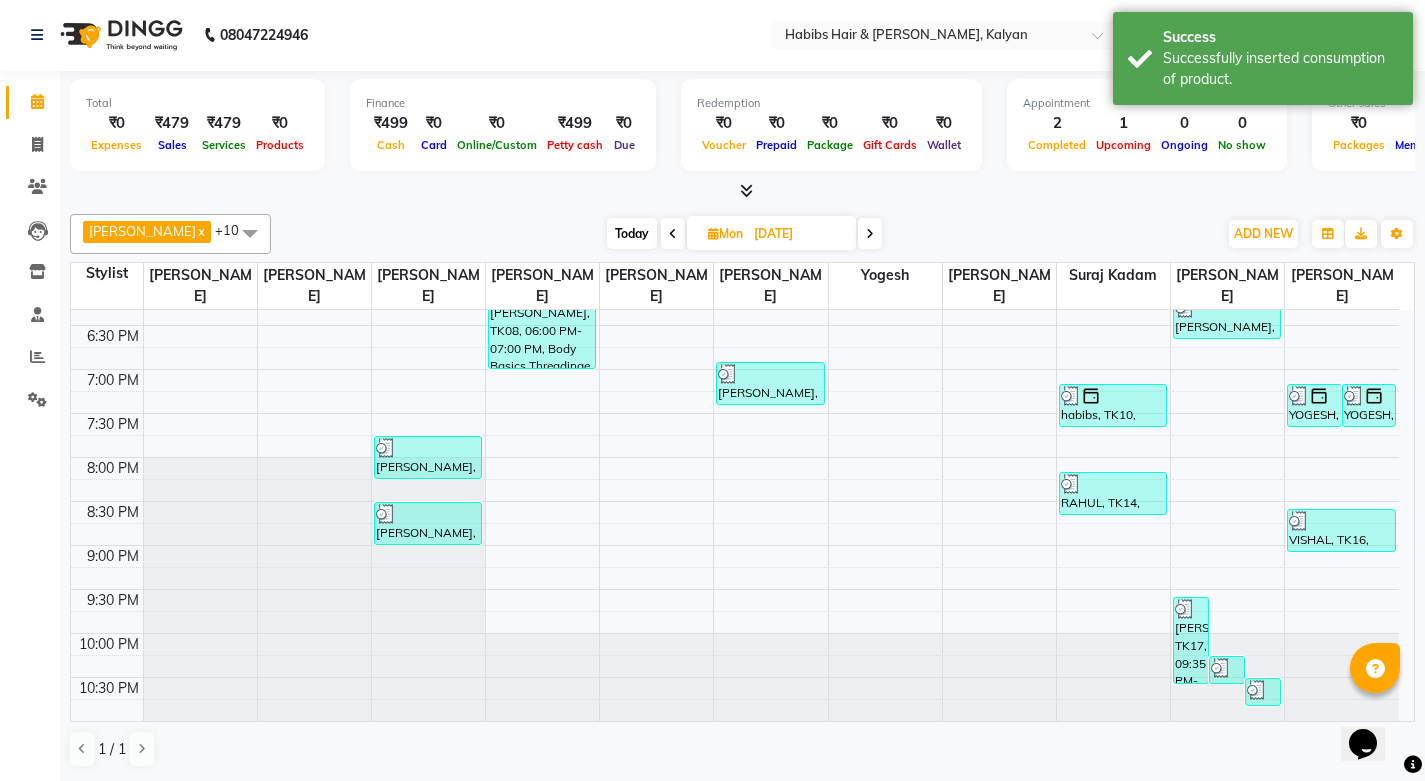 click at bounding box center (870, 233) 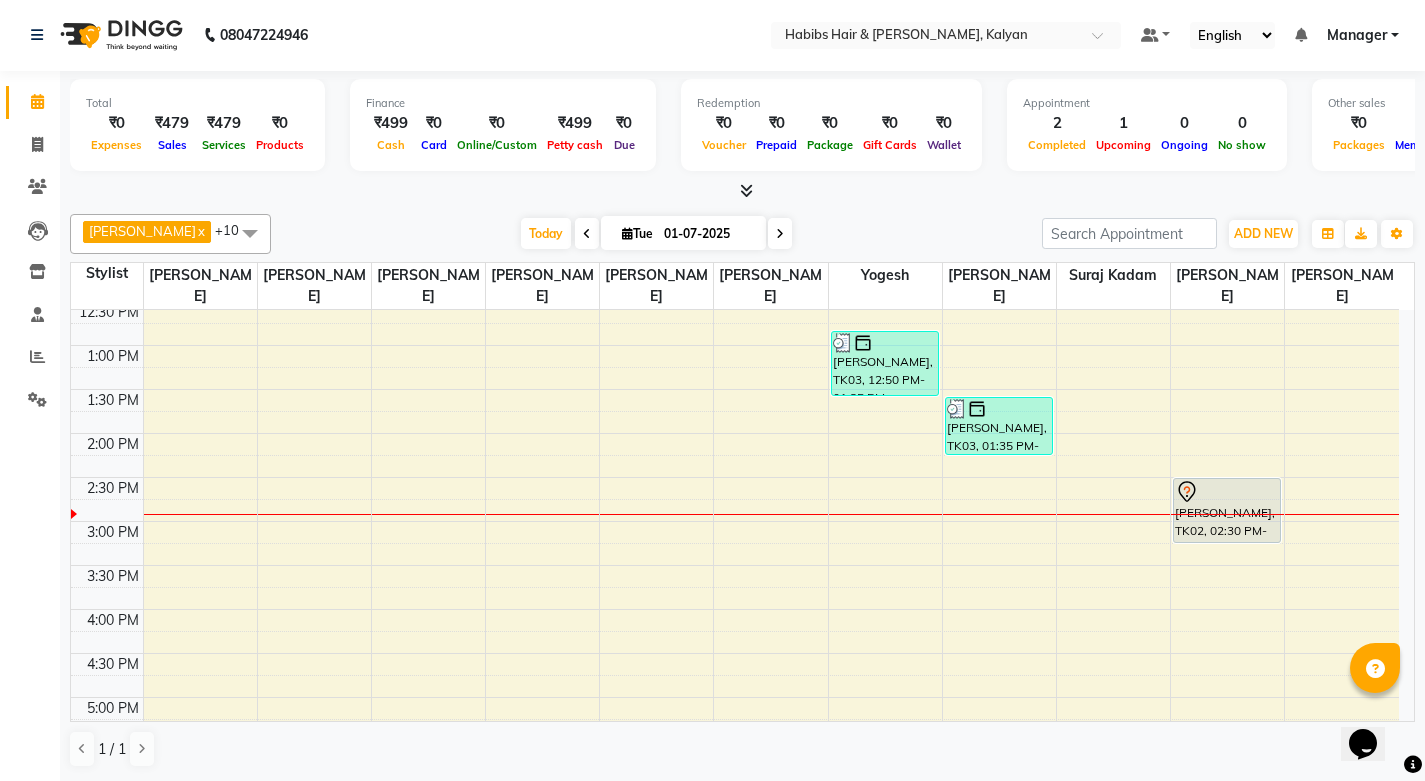 scroll, scrollTop: 400, scrollLeft: 0, axis: vertical 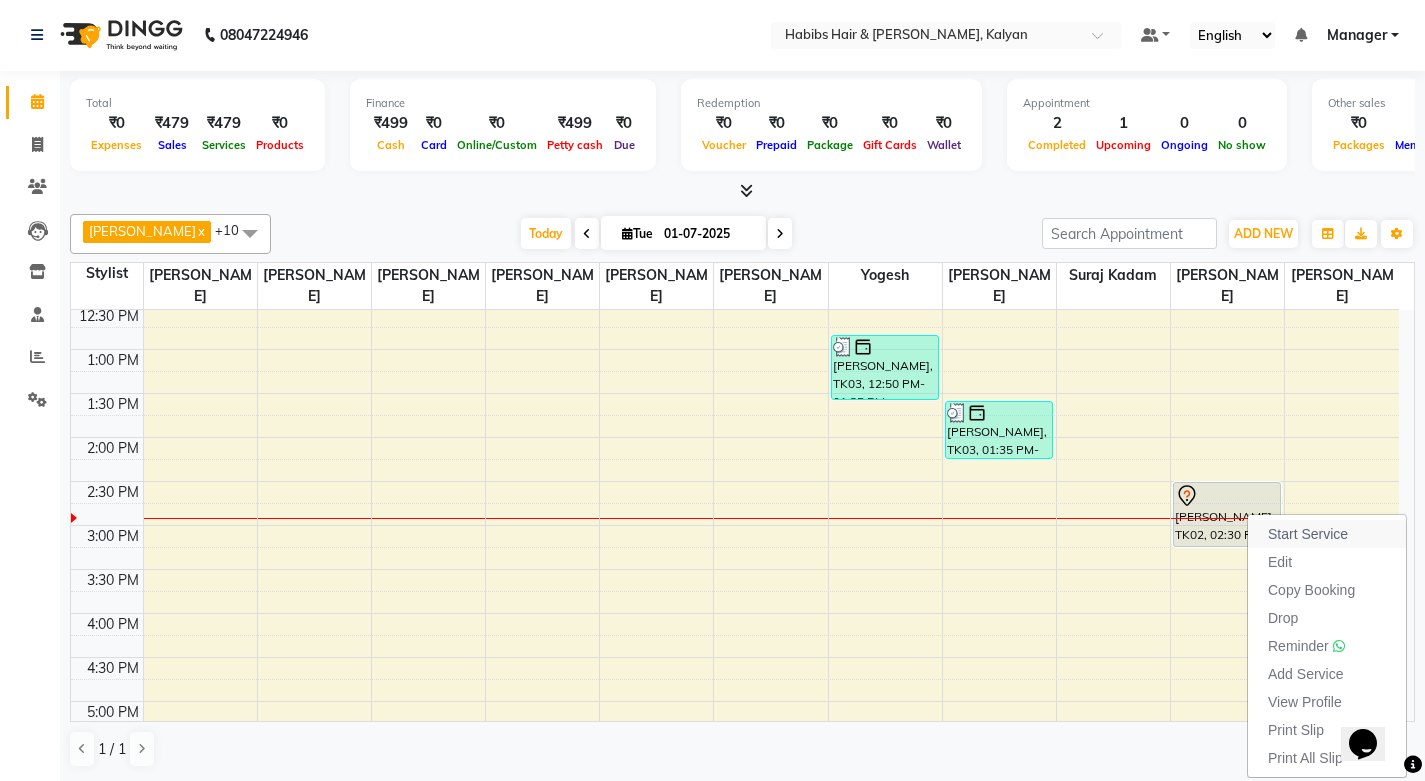 click on "Start Service" at bounding box center (1308, 534) 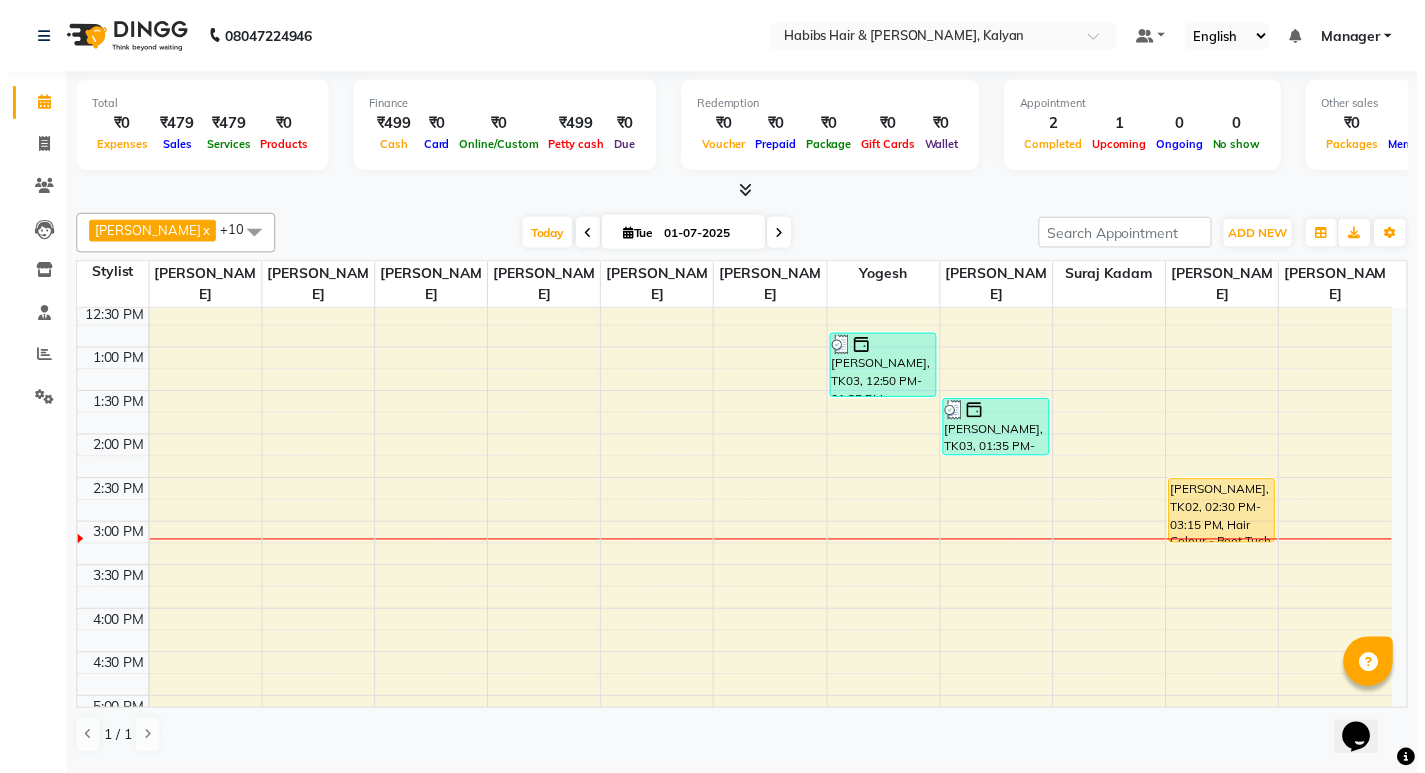 scroll, scrollTop: 0, scrollLeft: 0, axis: both 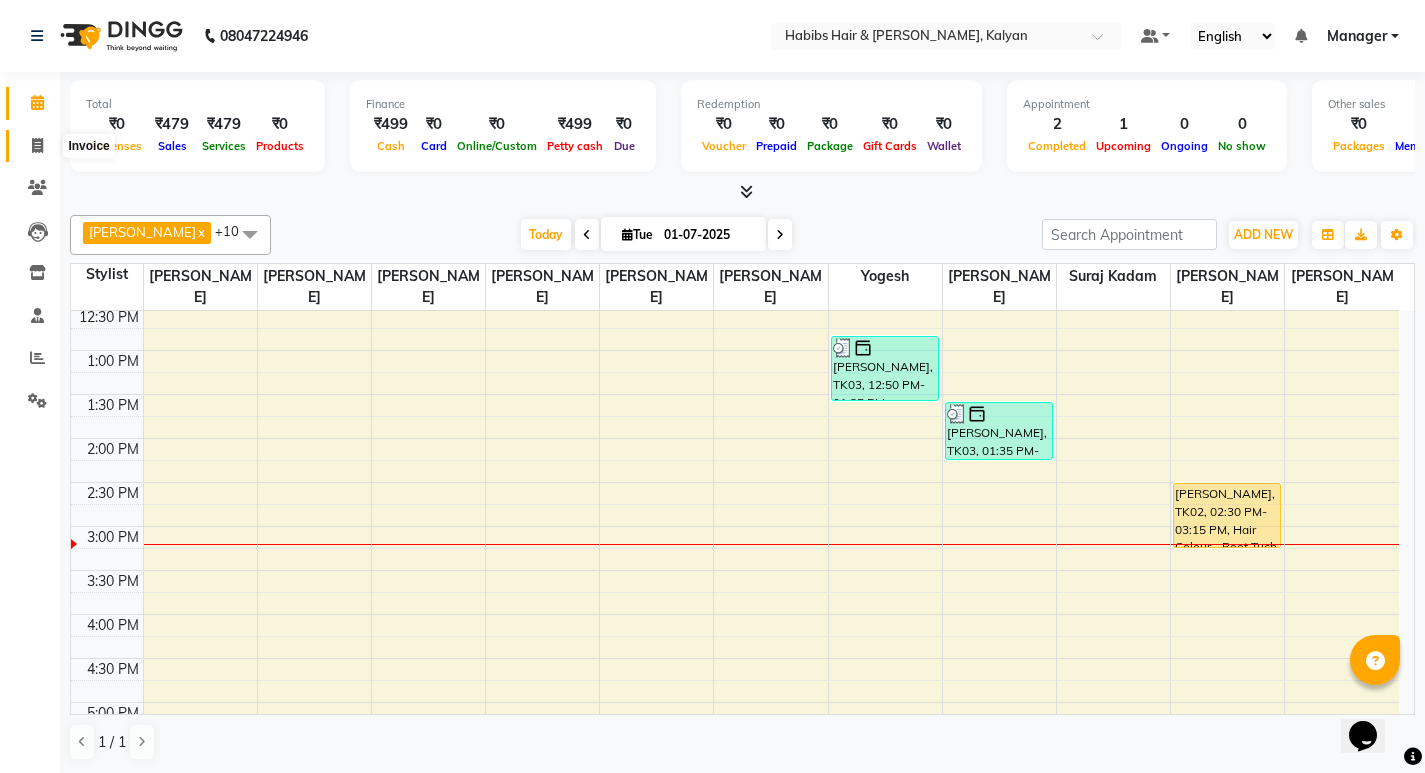 click 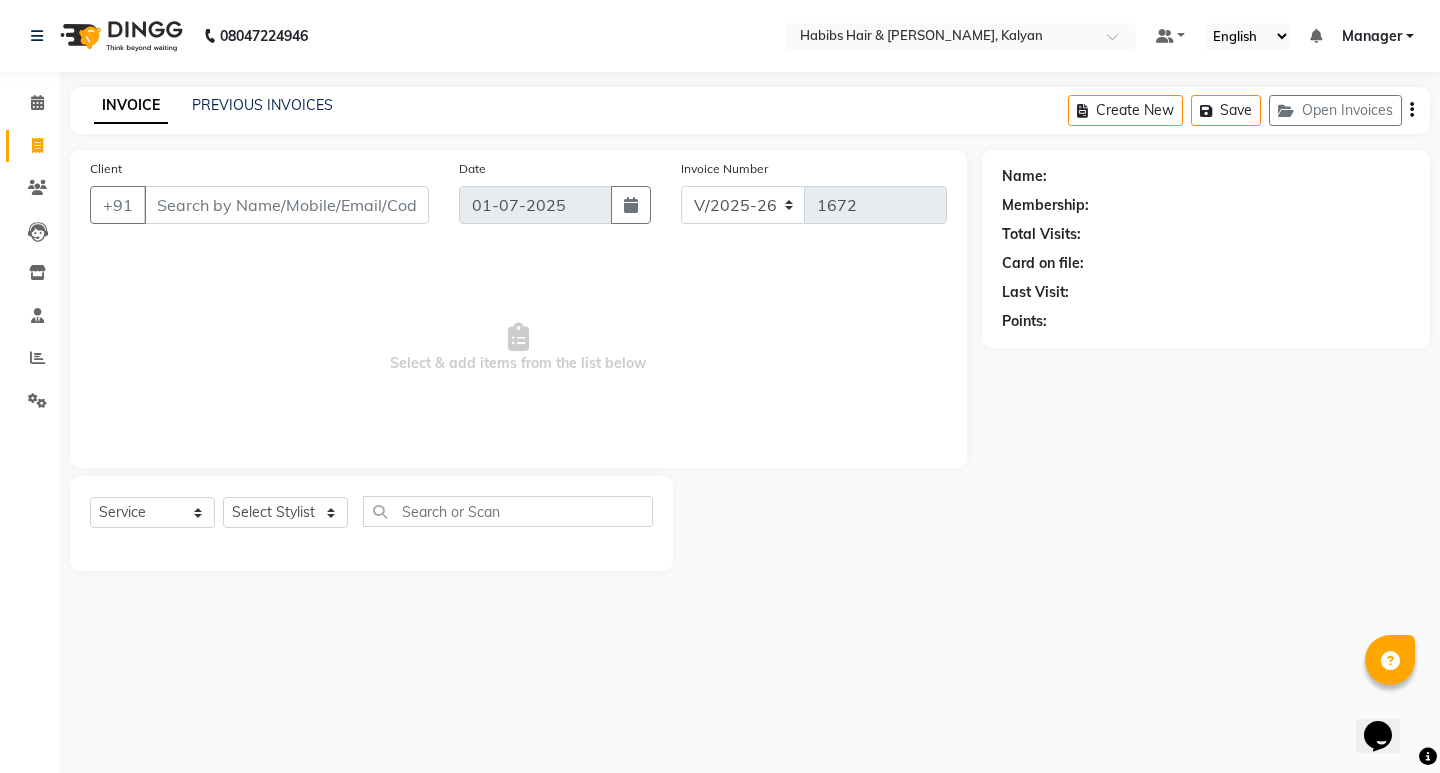 click on "Name: Membership: Total Visits: Card on file: Last Visit:  Points:" 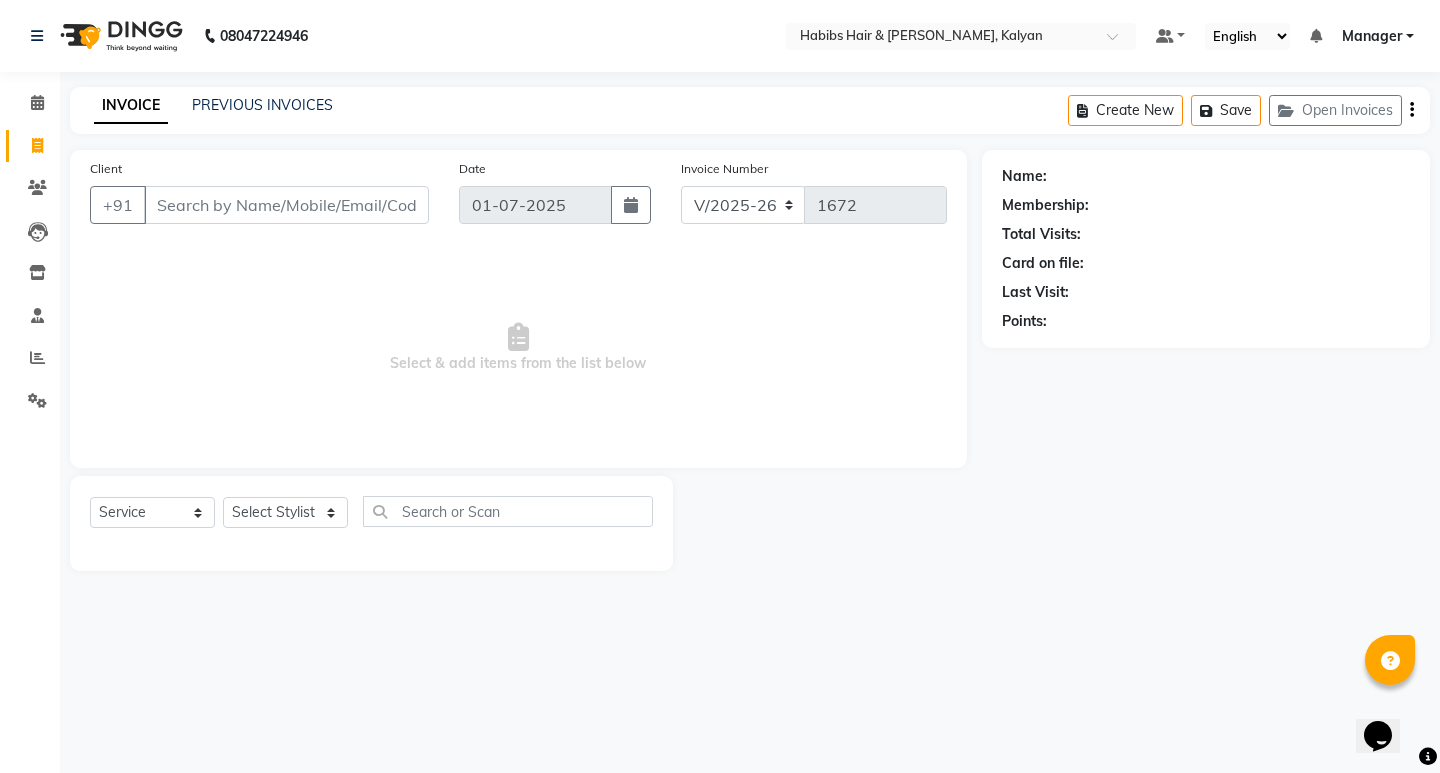 click on "Name: Membership: Total Visits: Card on file: Last Visit:  Points:" 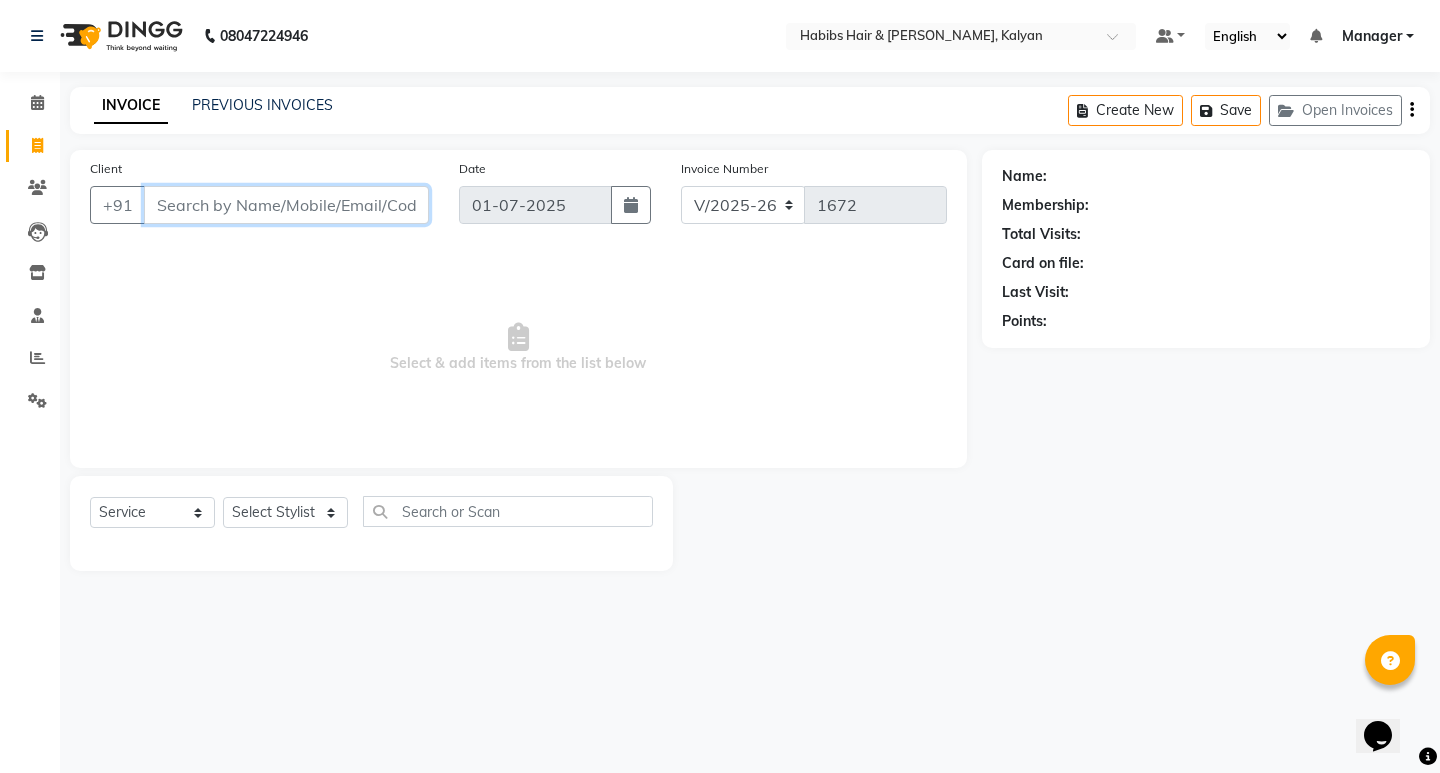 drag, startPoint x: 373, startPoint y: 211, endPoint x: 359, endPoint y: 221, distance: 17.20465 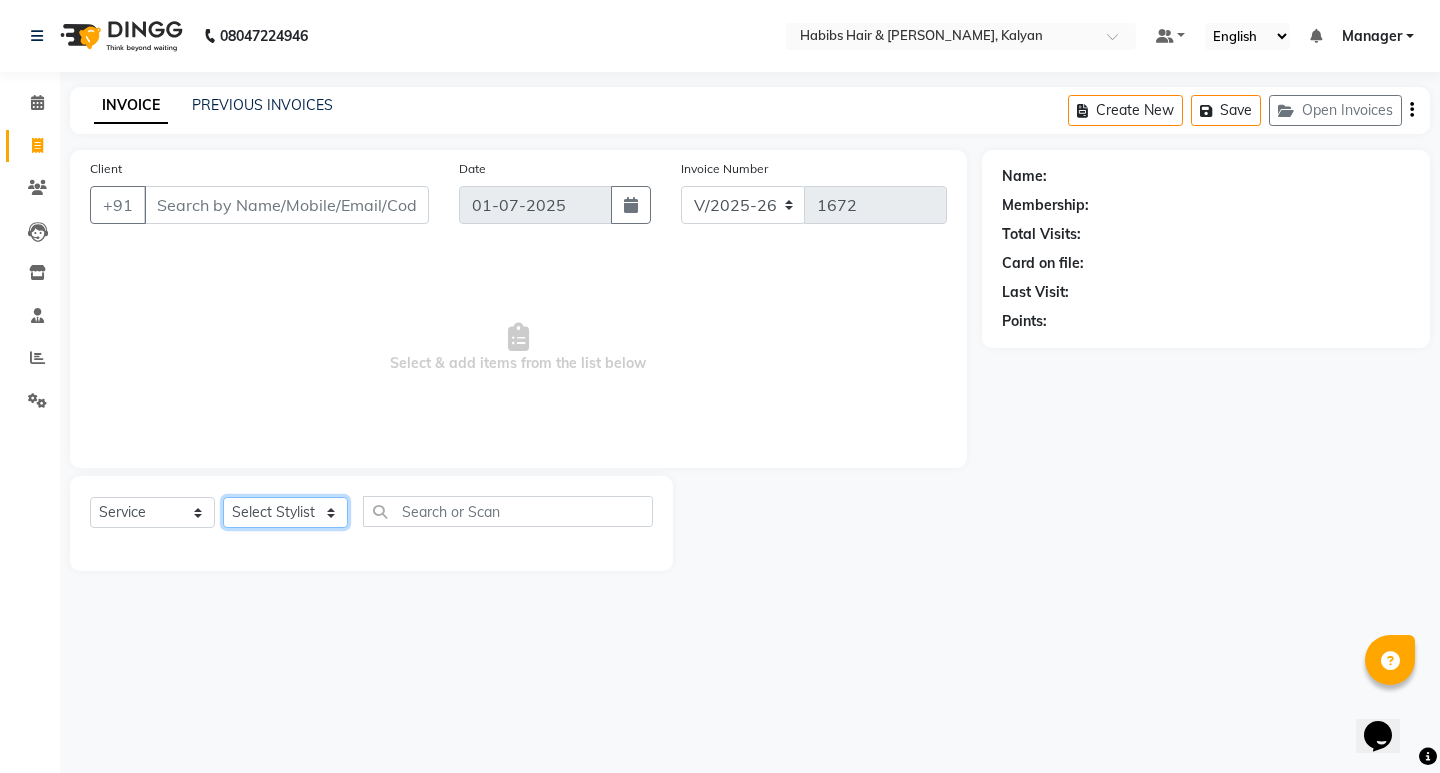 click on "Select Stylist [PERSON_NAME] Manager [PERSON_NAME] [PERSON_NAME] [PERSON_NAME] zipre [PERSON_NAME] [PERSON_NAME]  Sagar [PERSON_NAME] [PERSON_NAME] Suraj [PERSON_NAME]  [PERSON_NAME]" 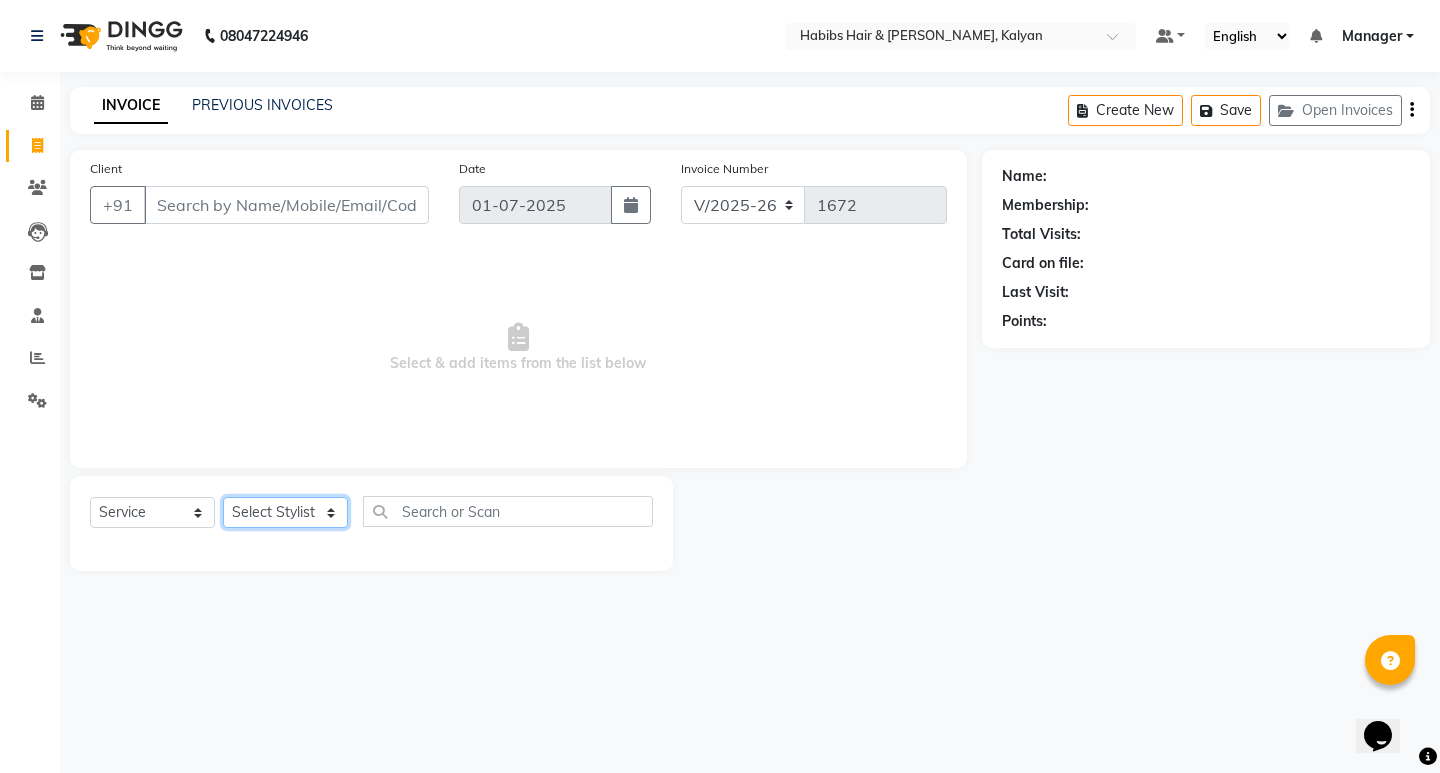 select on "80296" 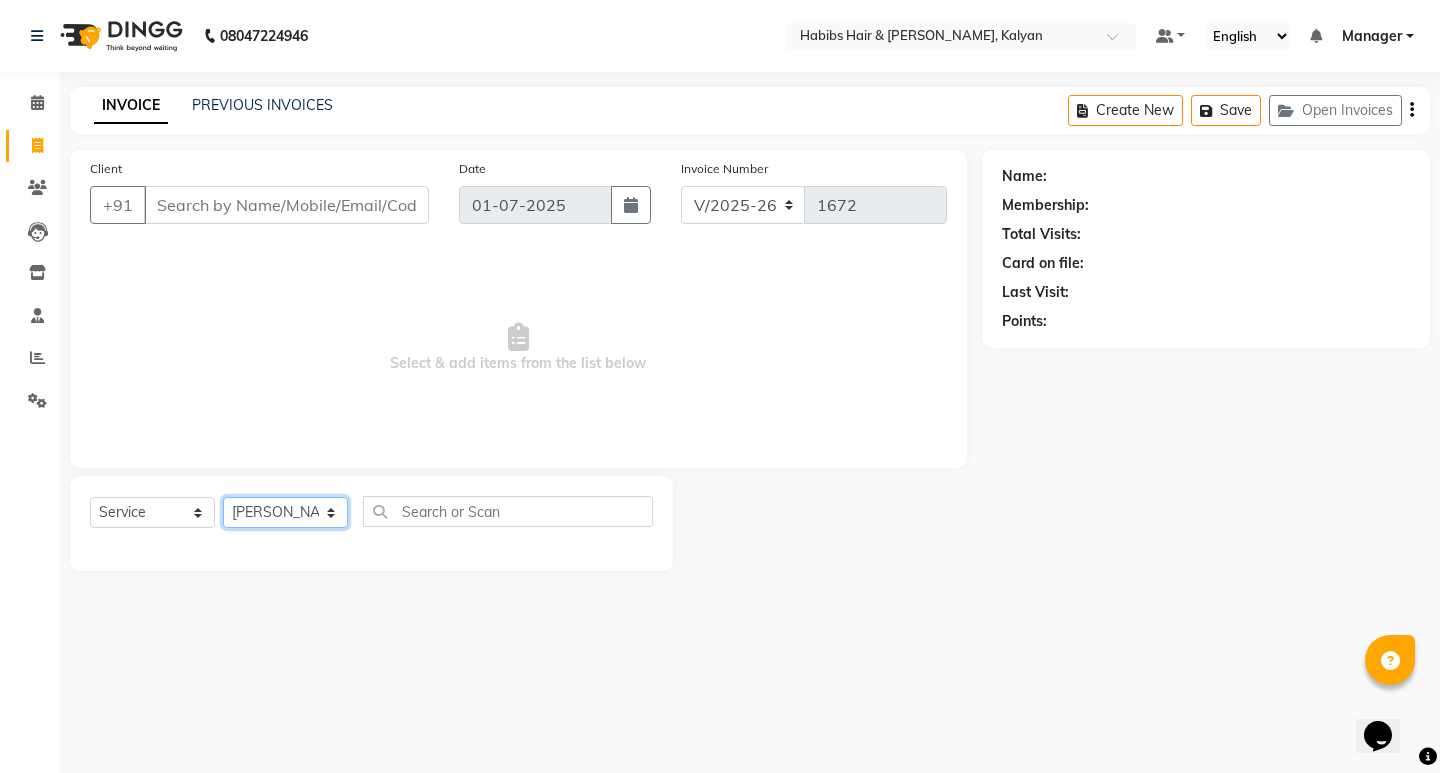 click on "Select Stylist [PERSON_NAME] Manager [PERSON_NAME] [PERSON_NAME] [PERSON_NAME] zipre [PERSON_NAME] [PERSON_NAME]  Sagar [PERSON_NAME] [PERSON_NAME] Suraj [PERSON_NAME]  [PERSON_NAME]" 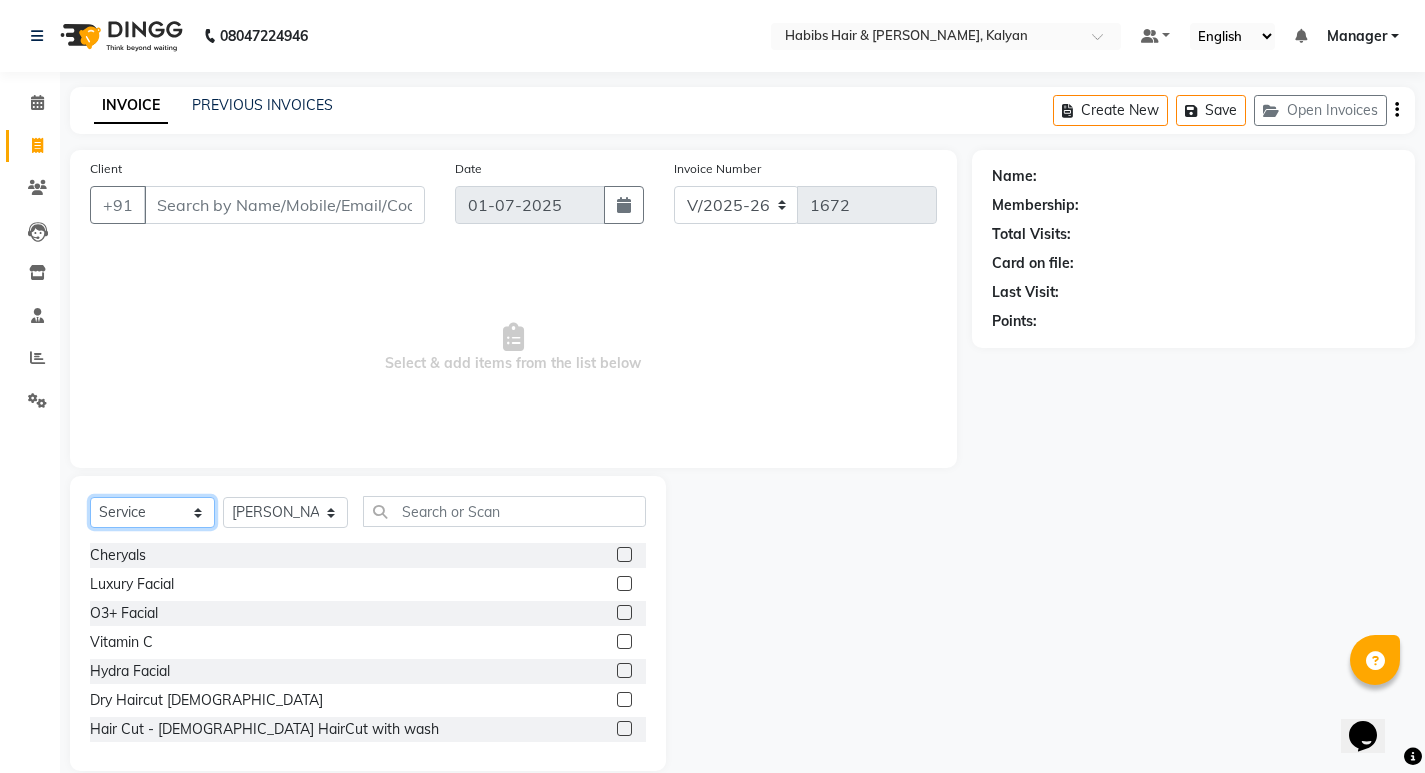 click on "Select  Service  Product  Membership  Package Voucher Prepaid Gift Card" 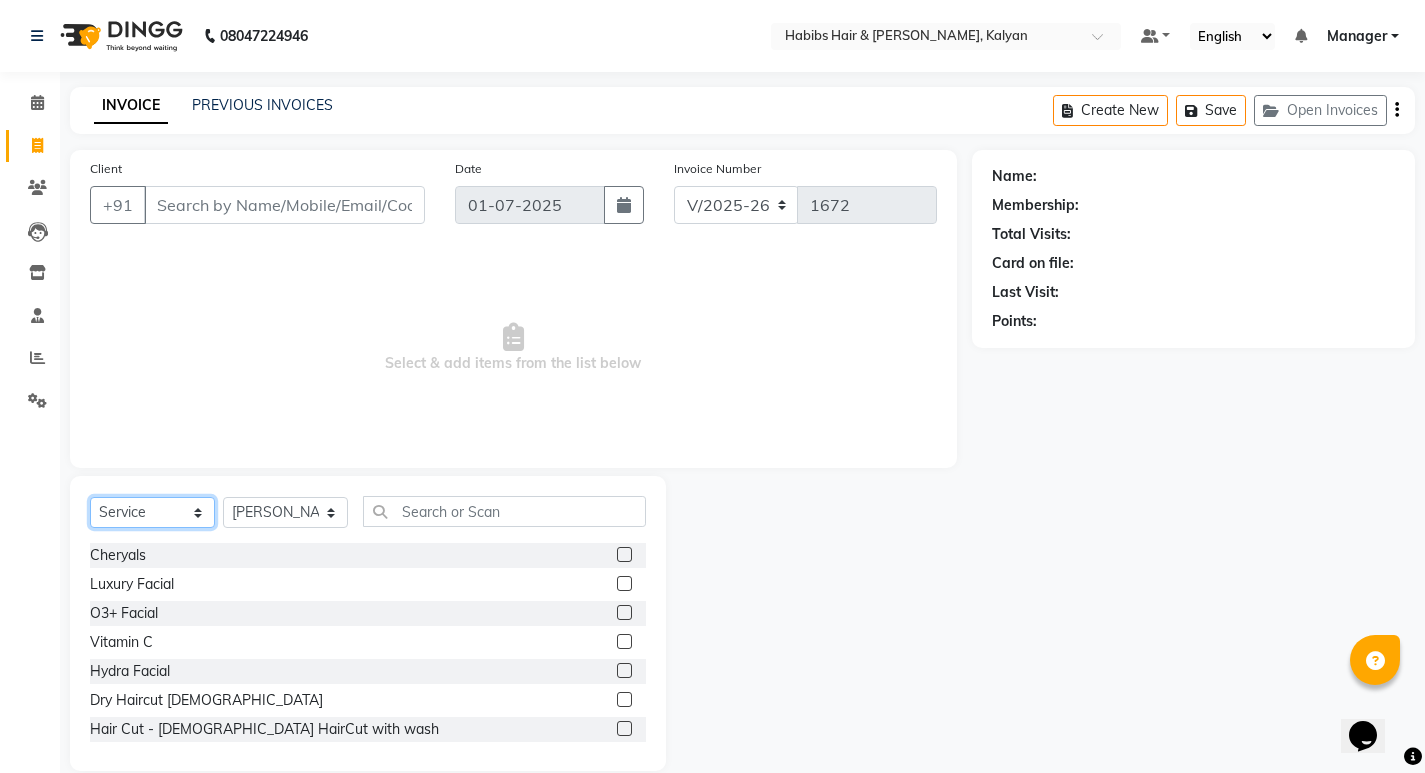 select on "package" 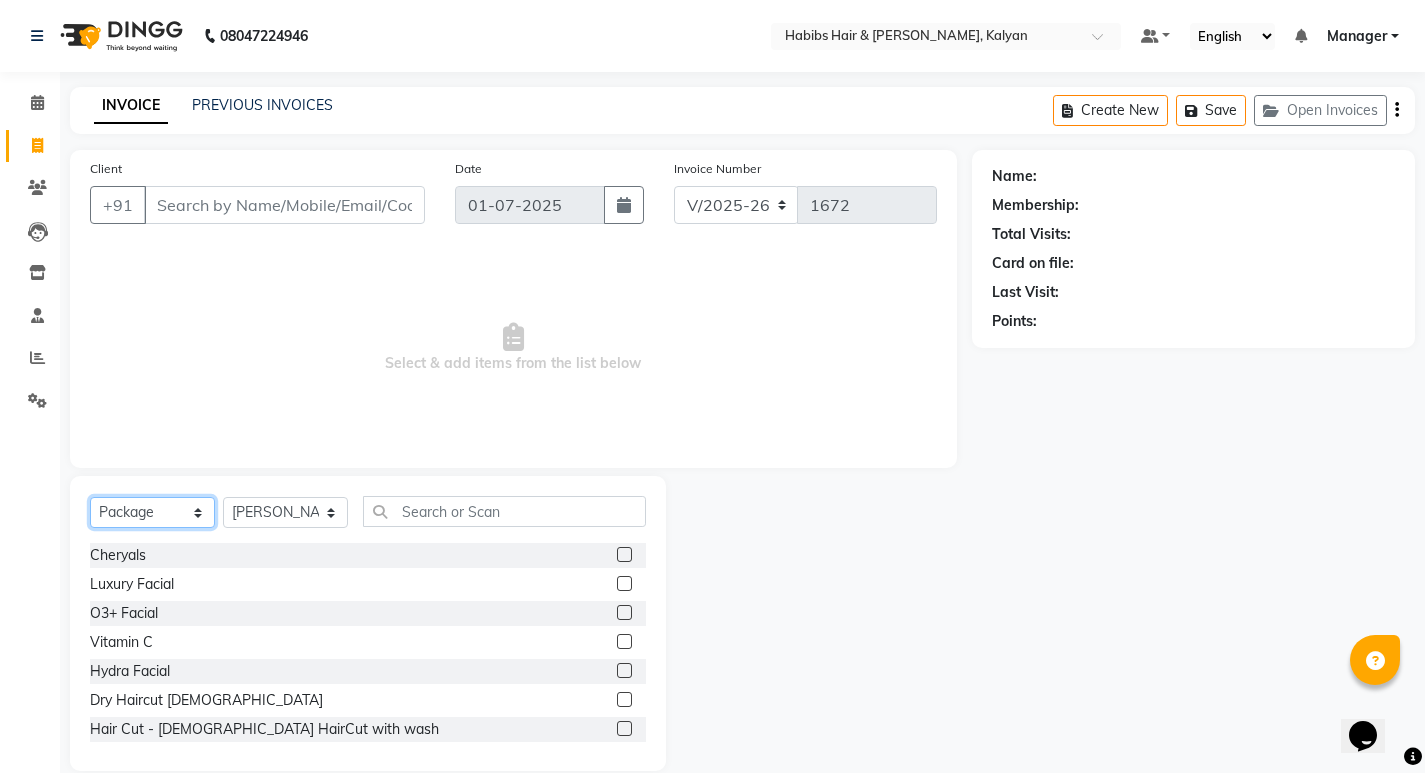 click on "Select  Service  Product  Membership  Package Voucher Prepaid Gift Card" 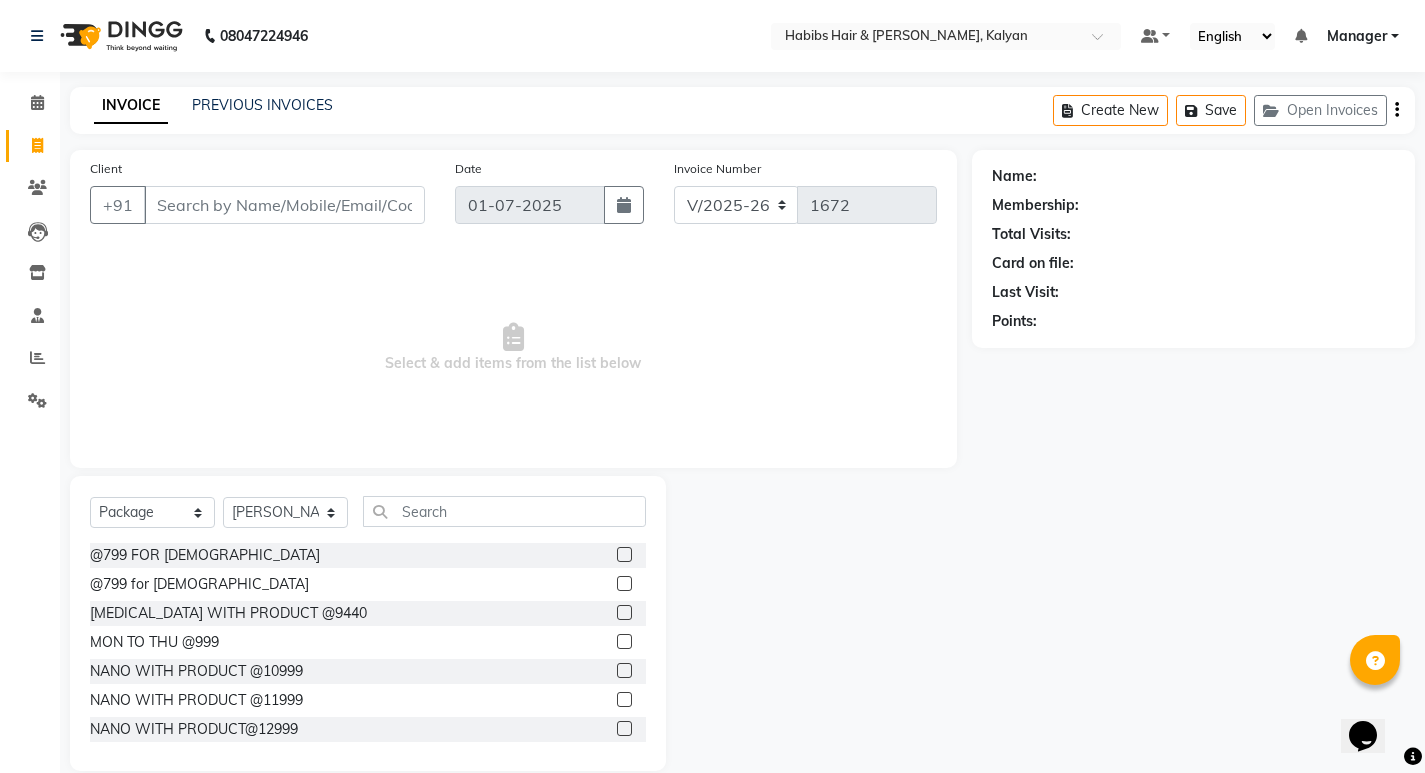 click 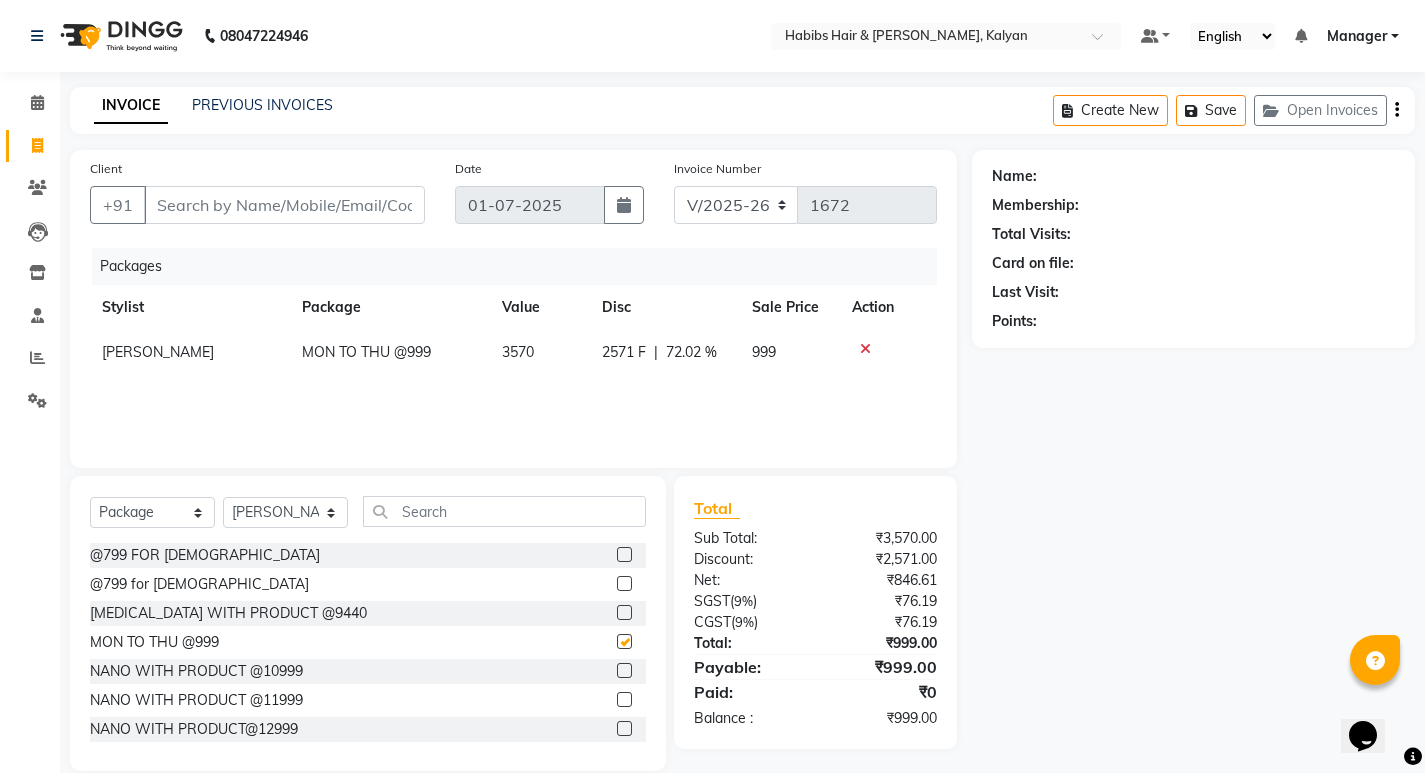 checkbox on "false" 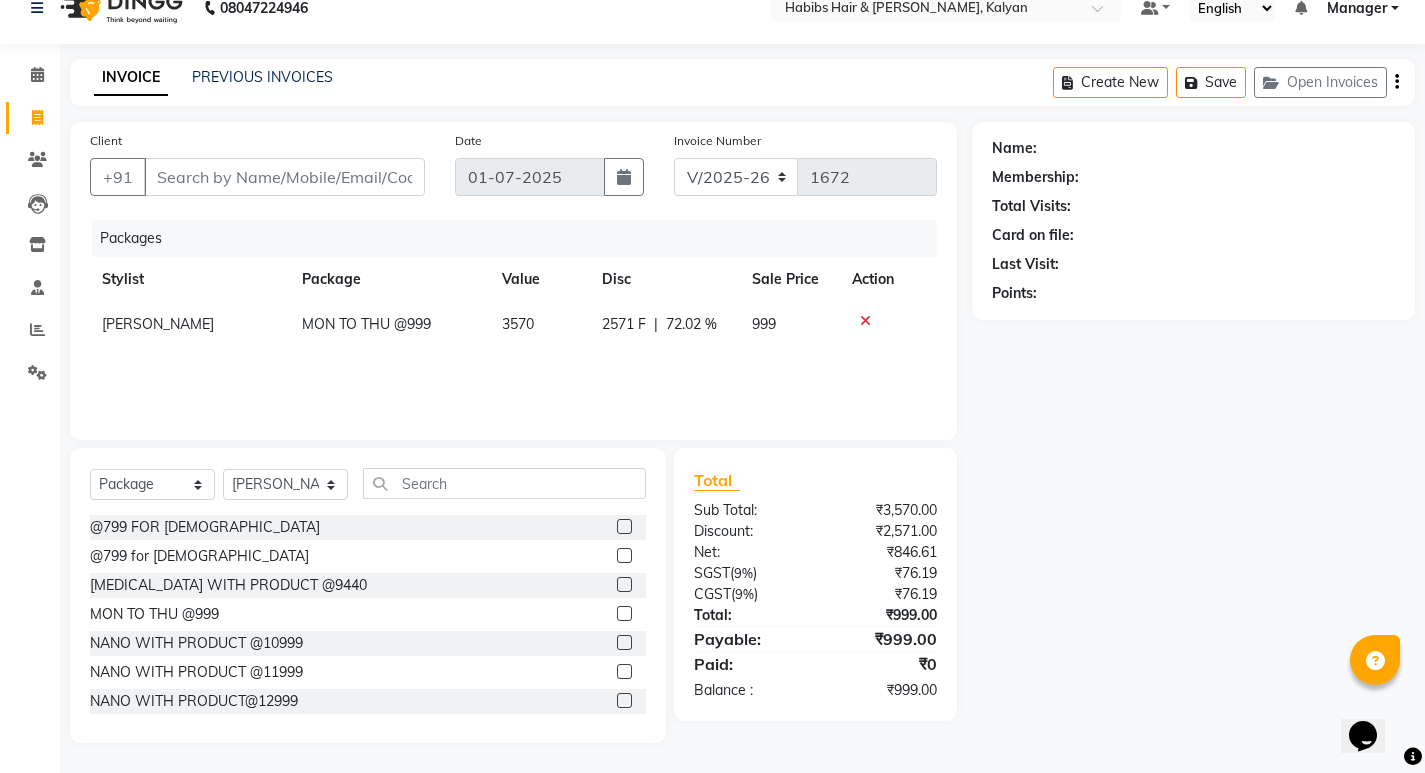 scroll, scrollTop: 0, scrollLeft: 0, axis: both 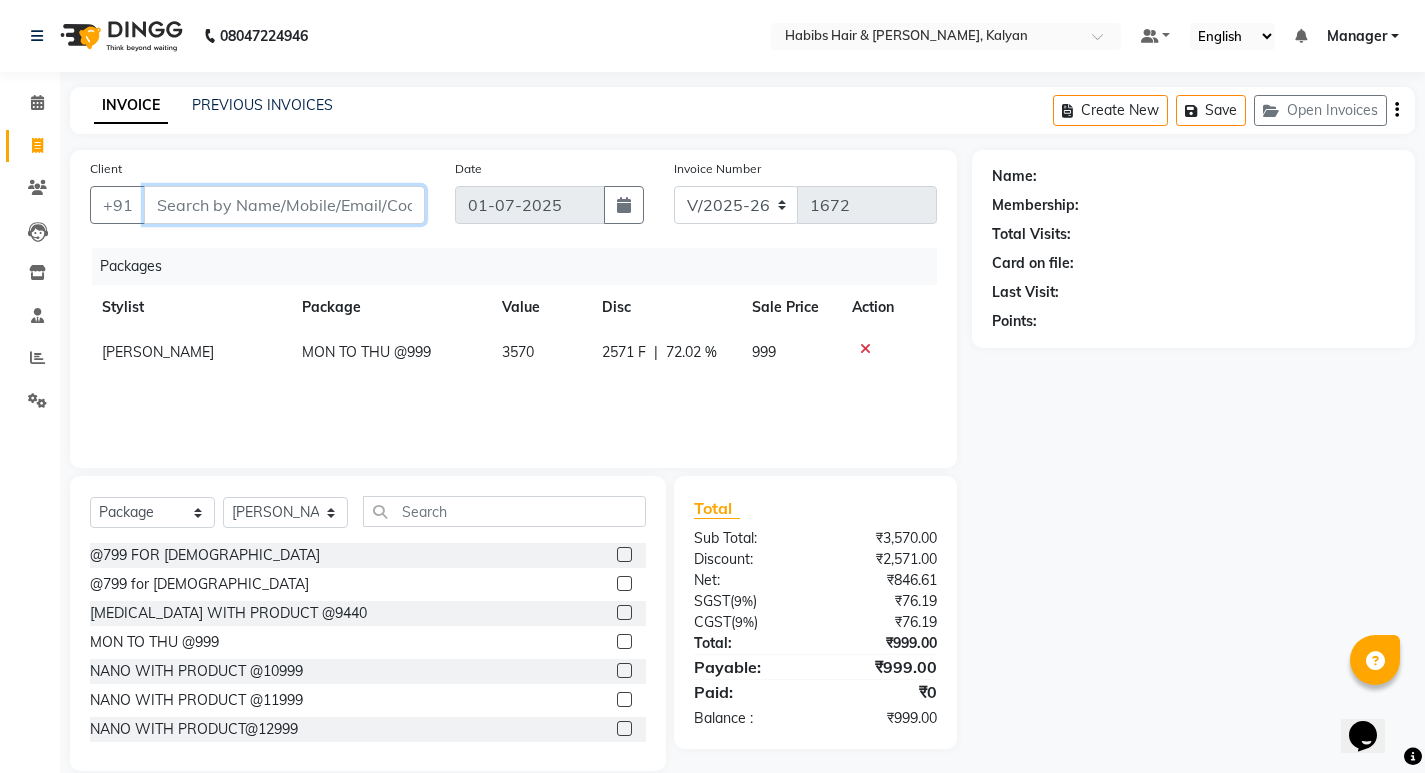 click on "Client" at bounding box center [284, 205] 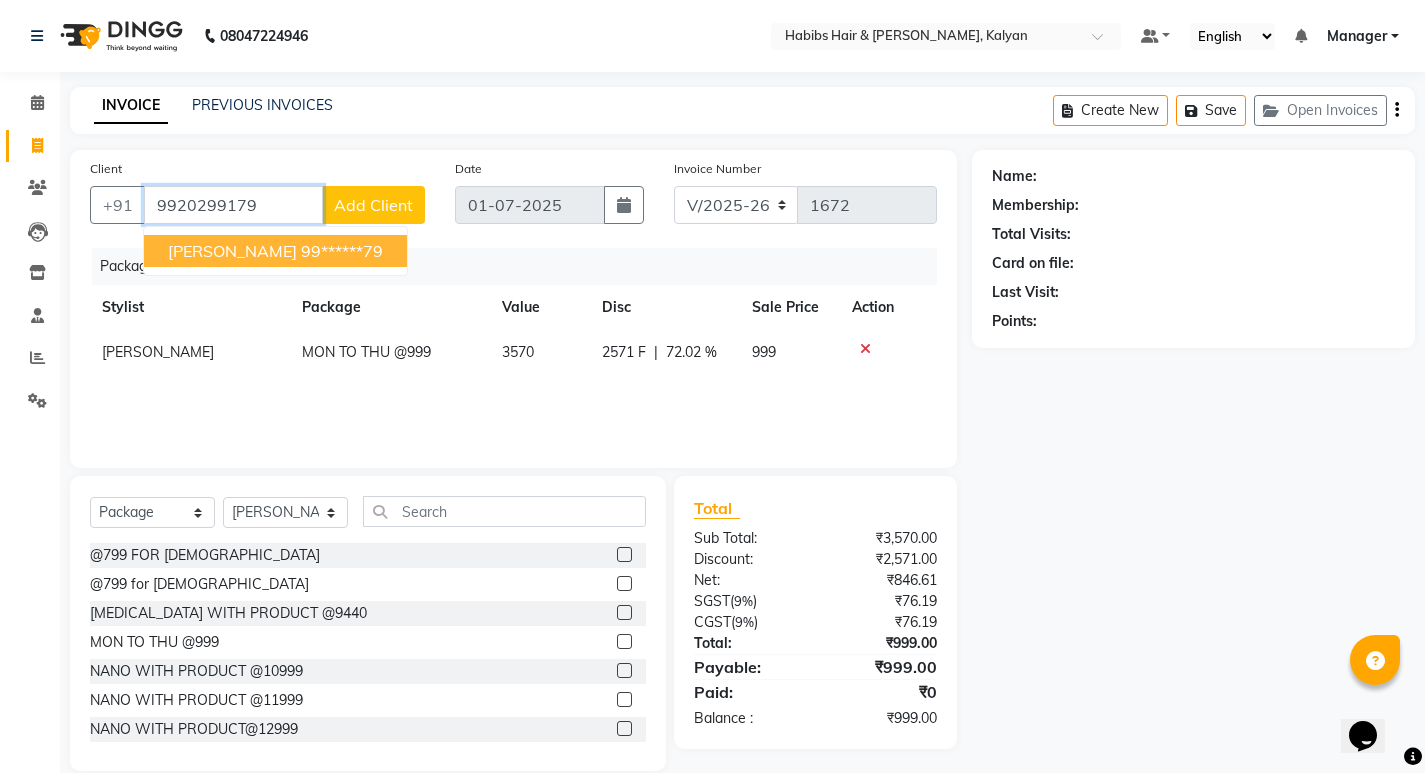 type on "9920299179" 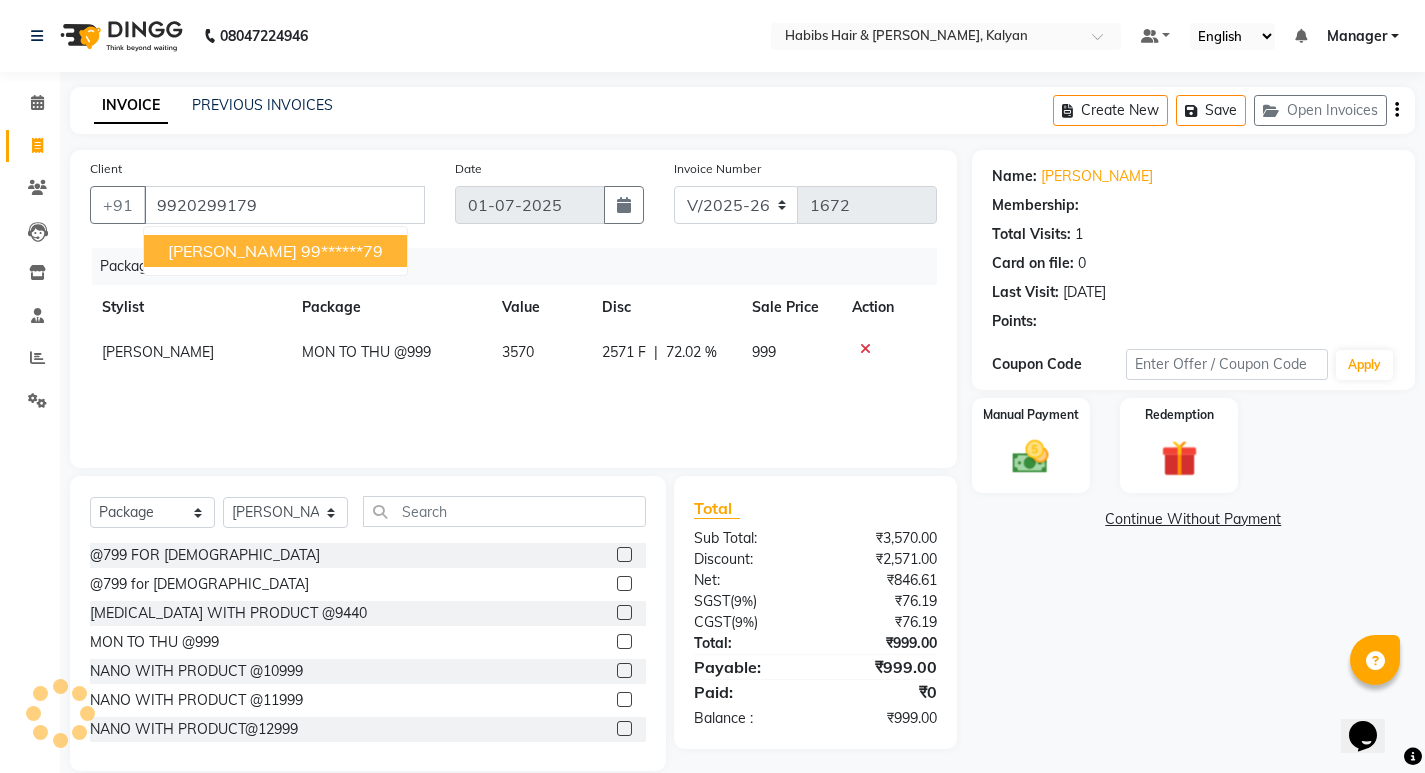 select on "1: Object" 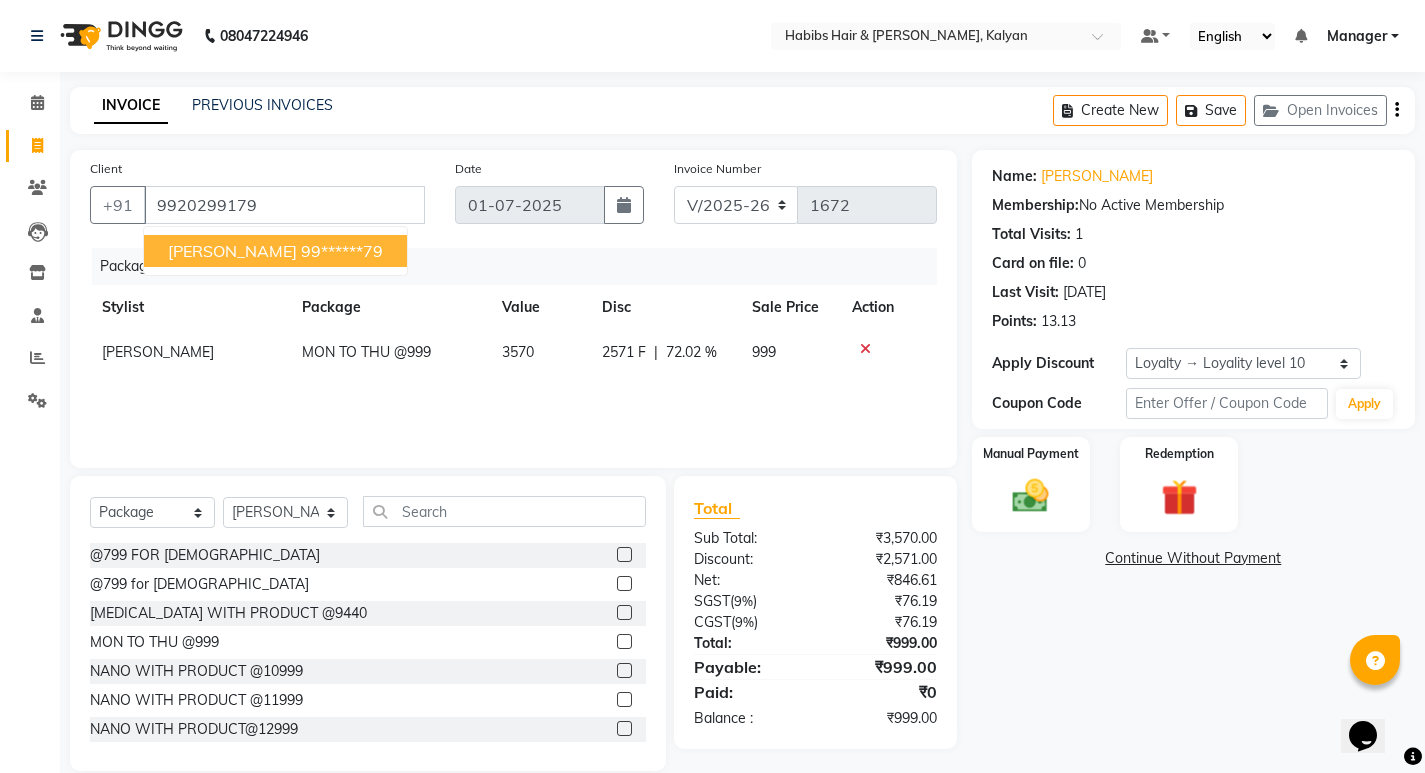 click on "SANJEETA" at bounding box center (232, 251) 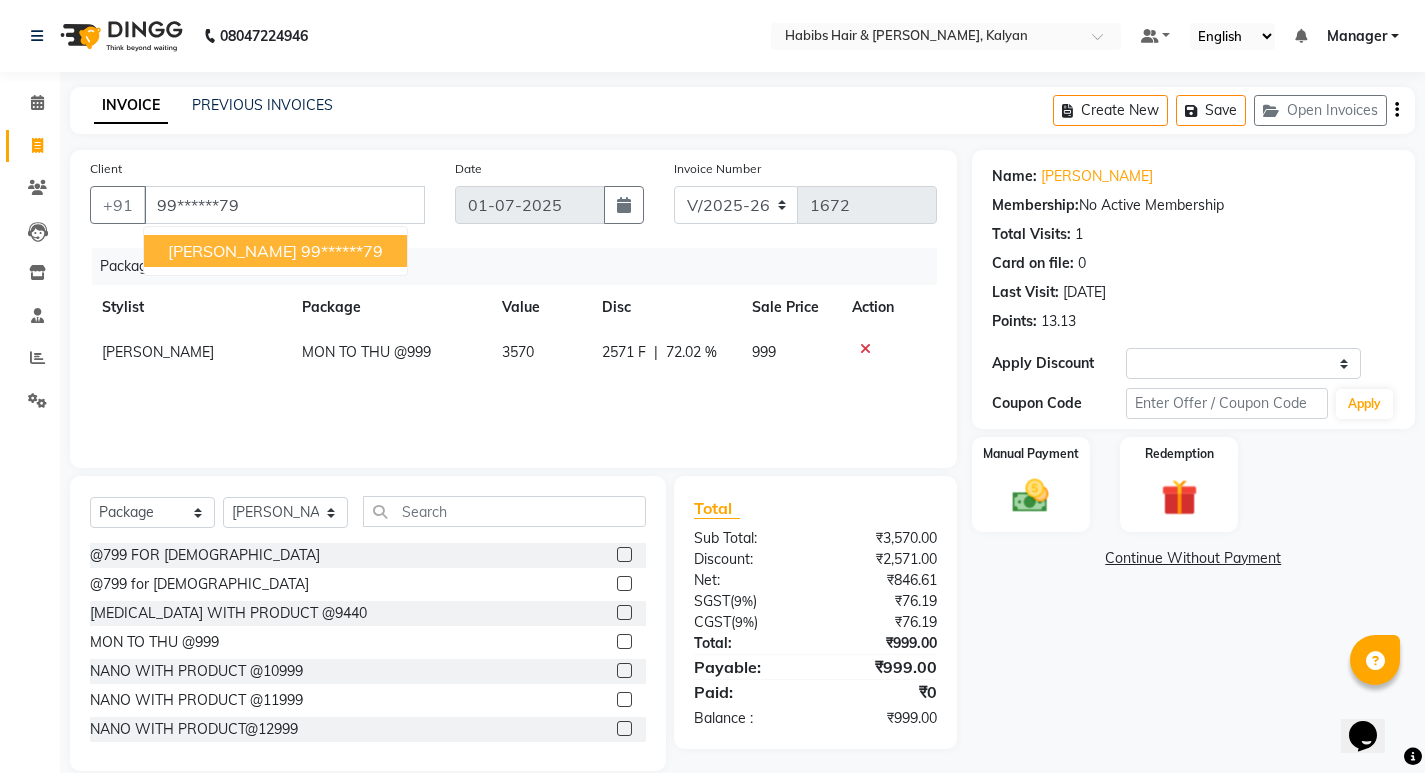 select on "1: Object" 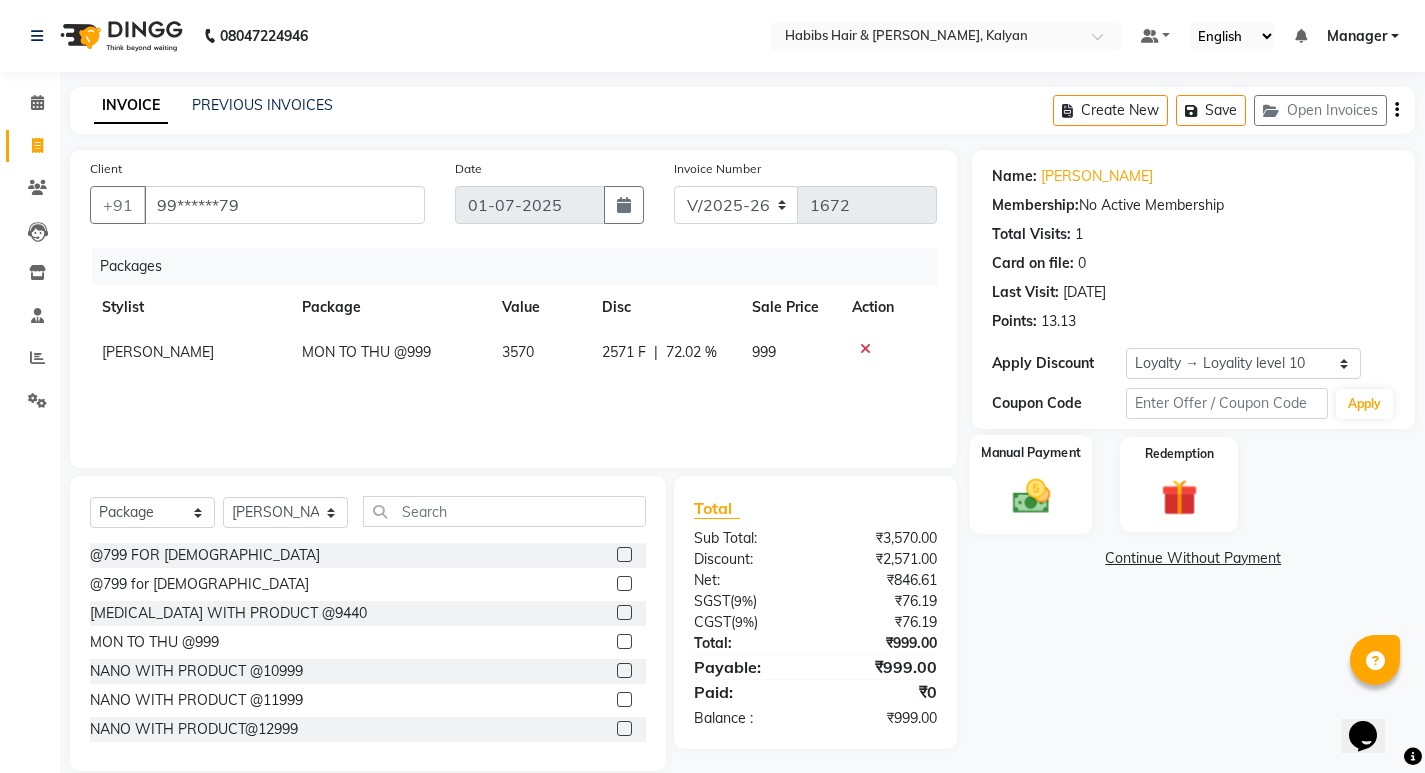 scroll, scrollTop: 28, scrollLeft: 0, axis: vertical 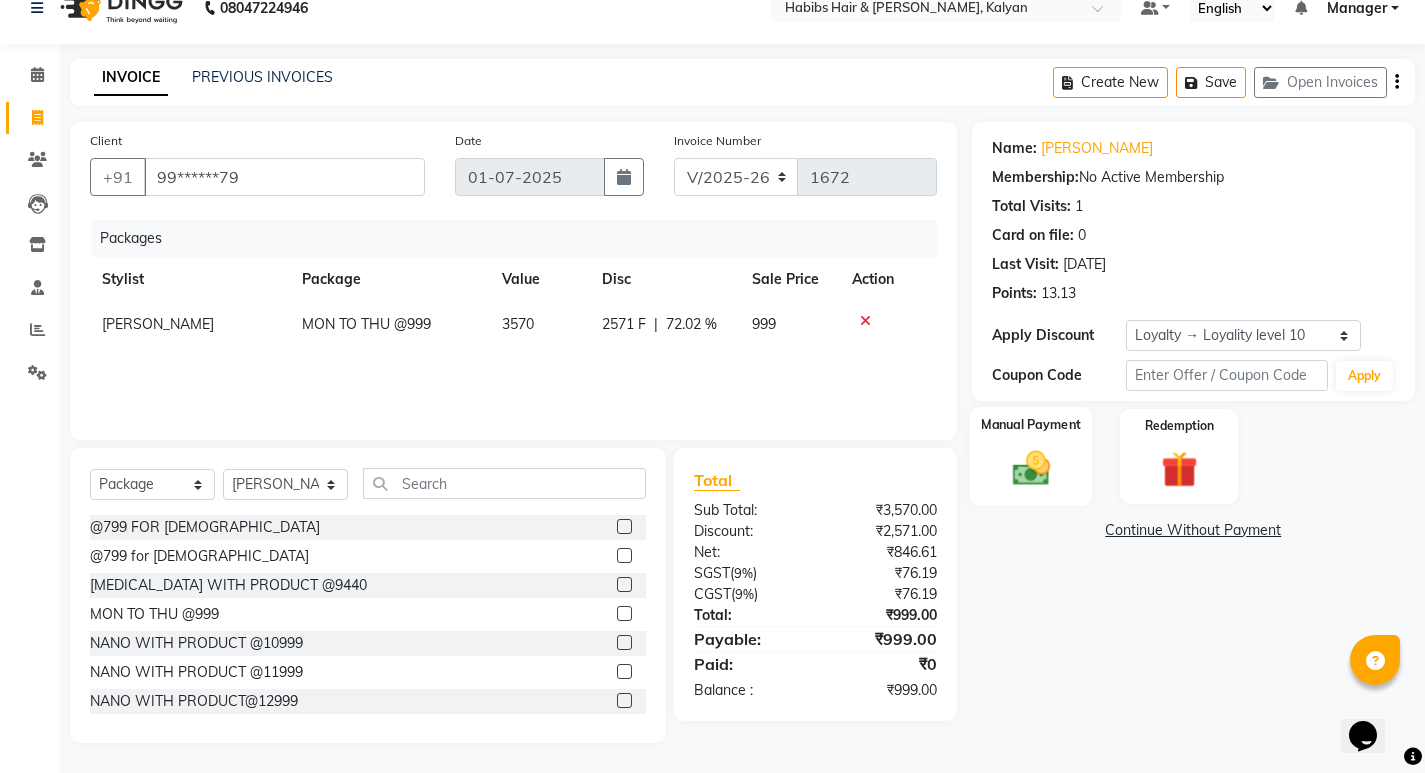 click 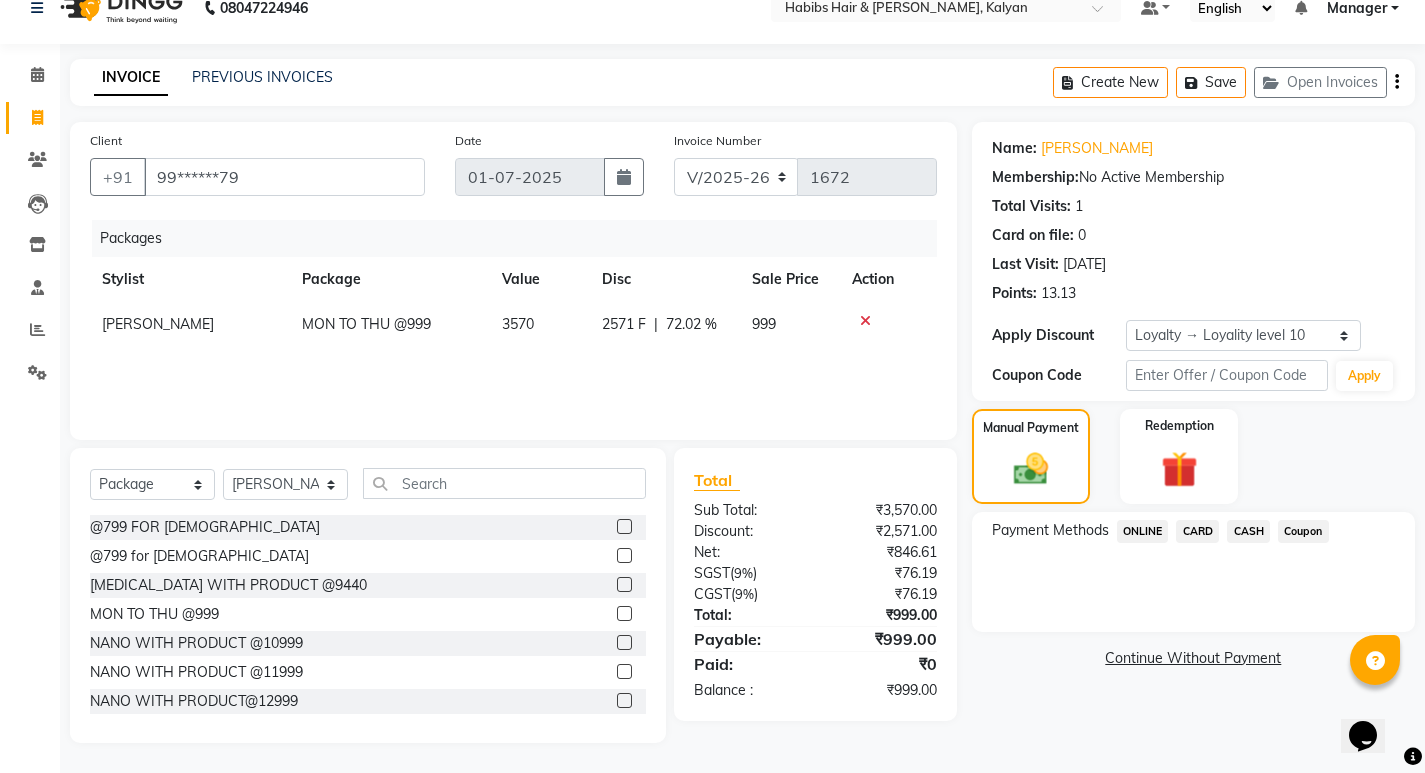 click on "ONLINE" 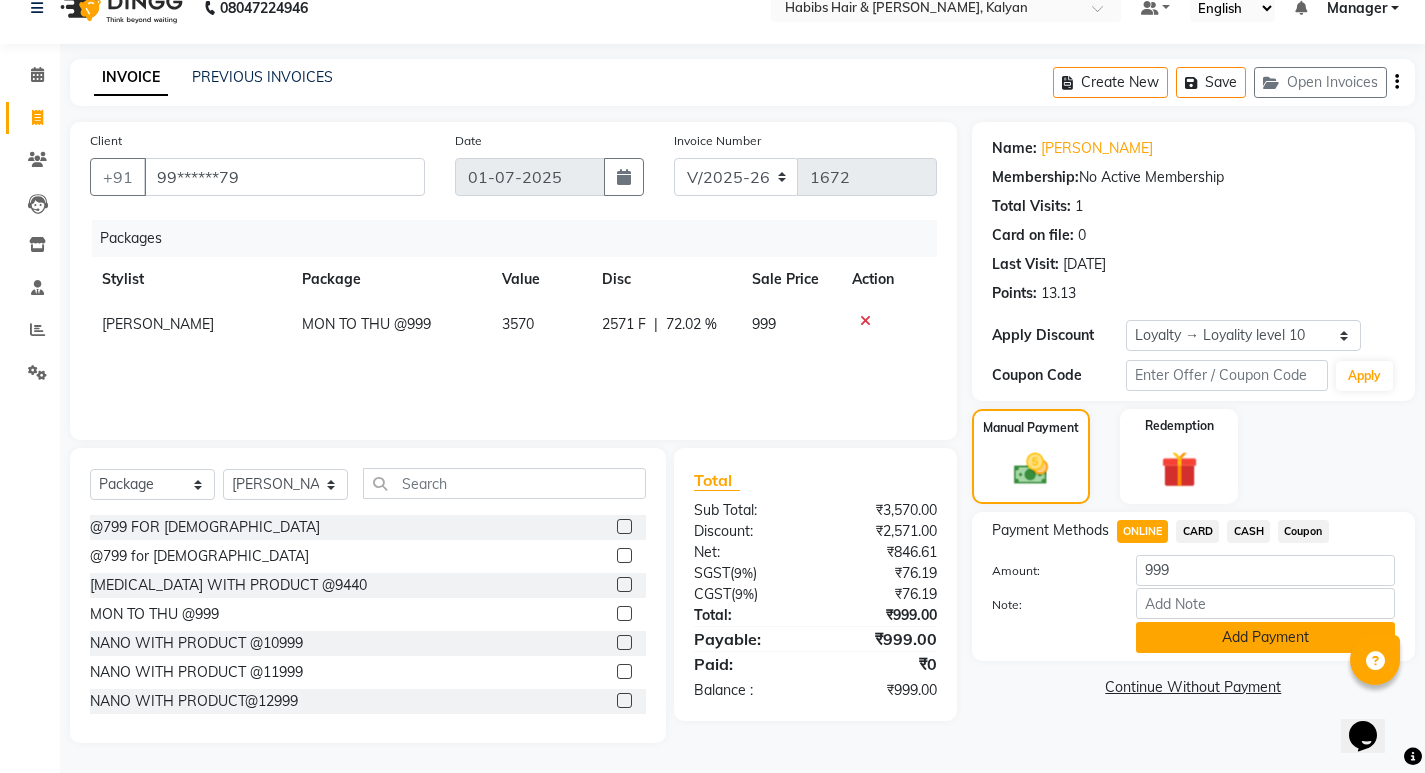 click on "Add Payment" 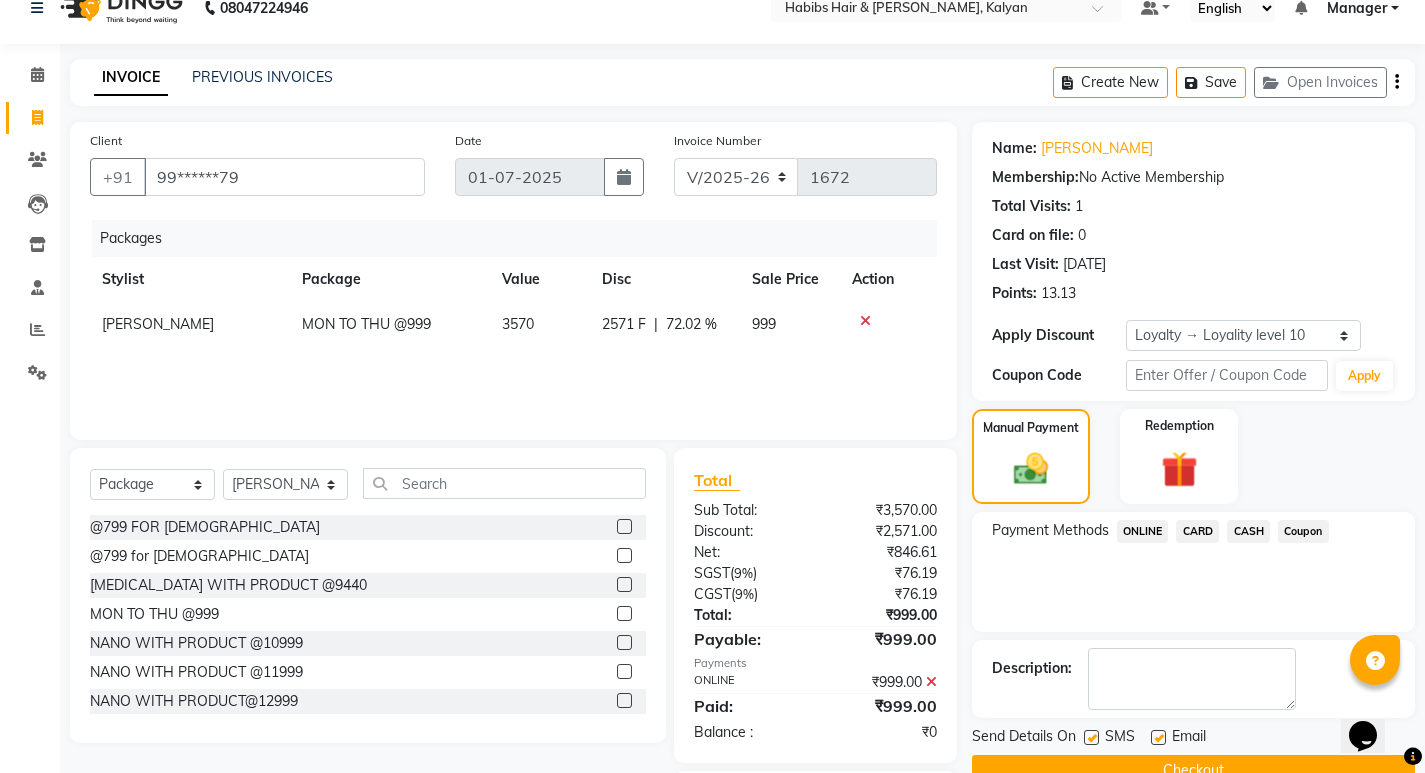 scroll, scrollTop: 147, scrollLeft: 0, axis: vertical 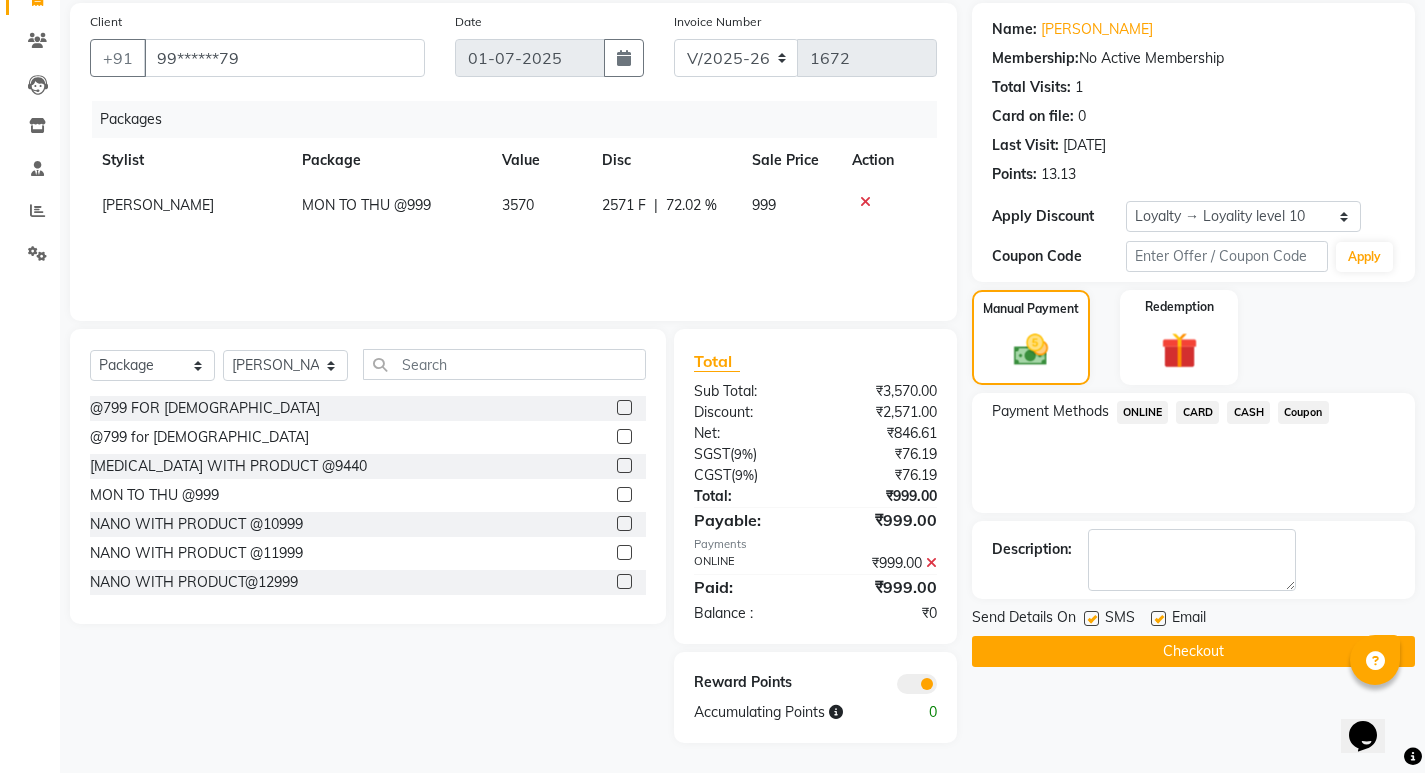 click on "Checkout" 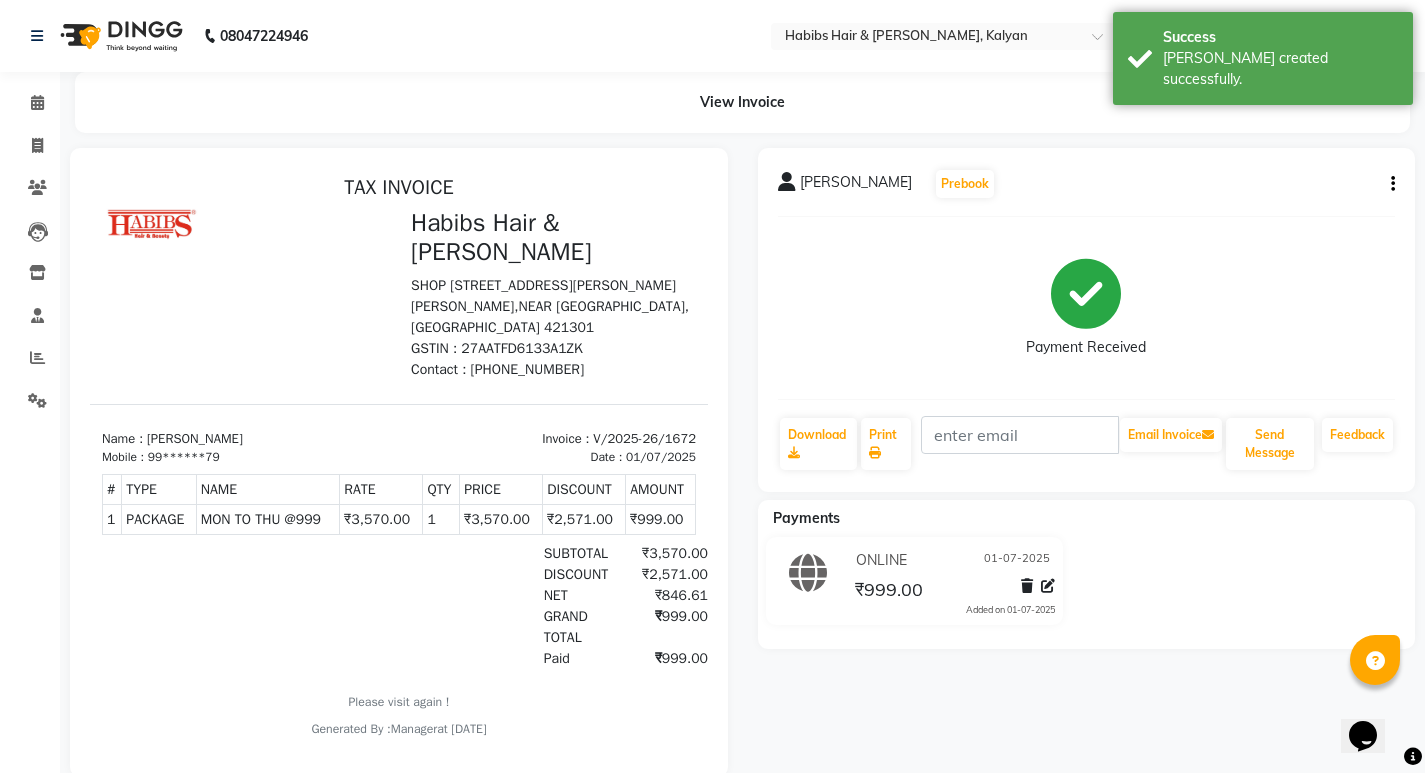scroll, scrollTop: 0, scrollLeft: 0, axis: both 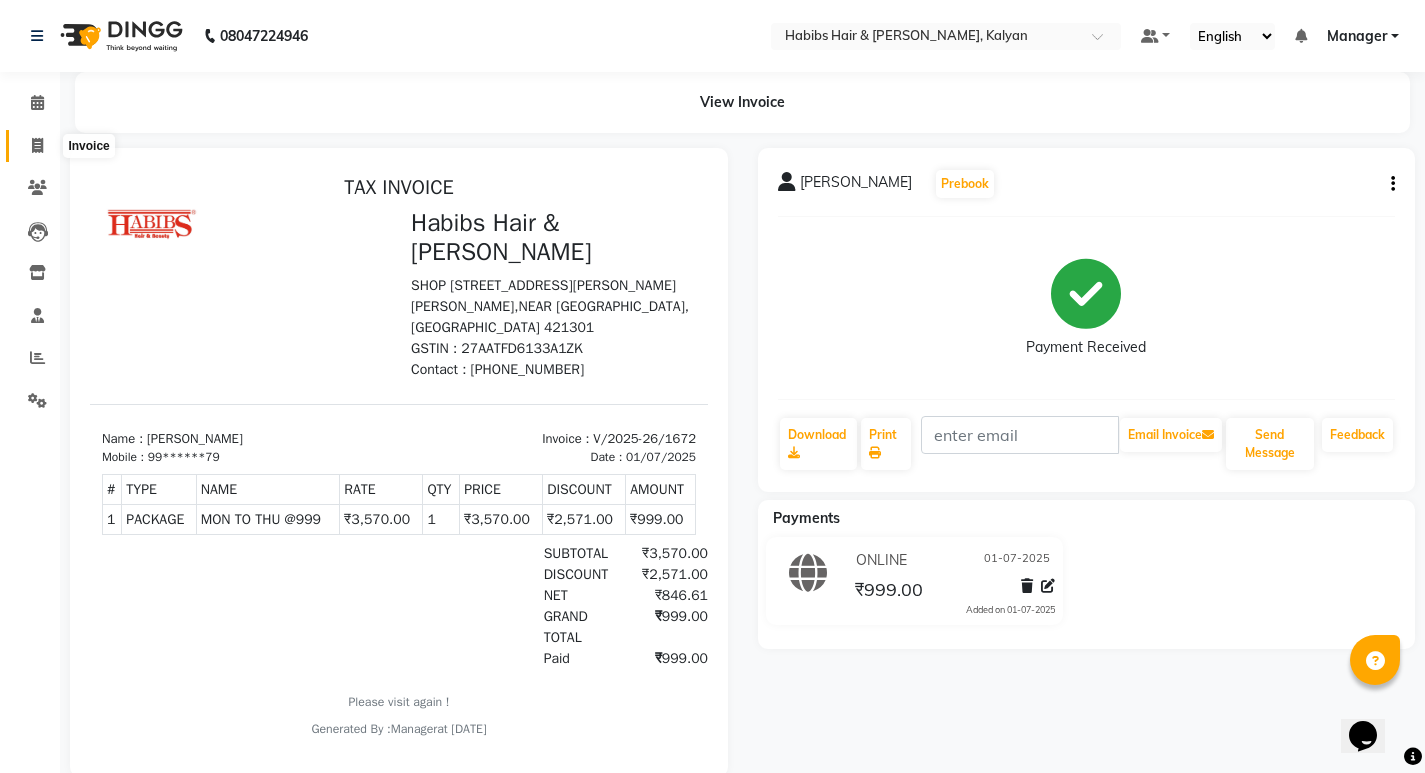 click 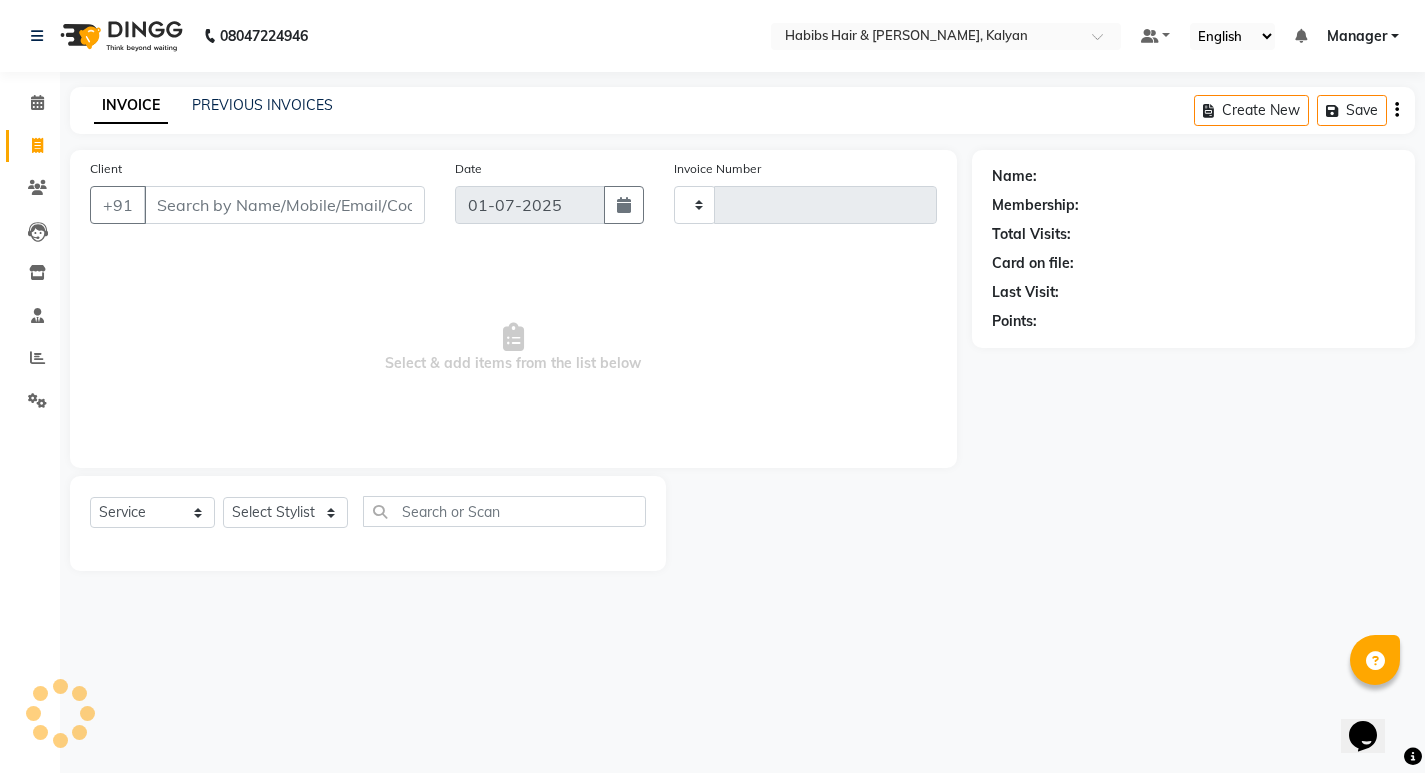 type on "1673" 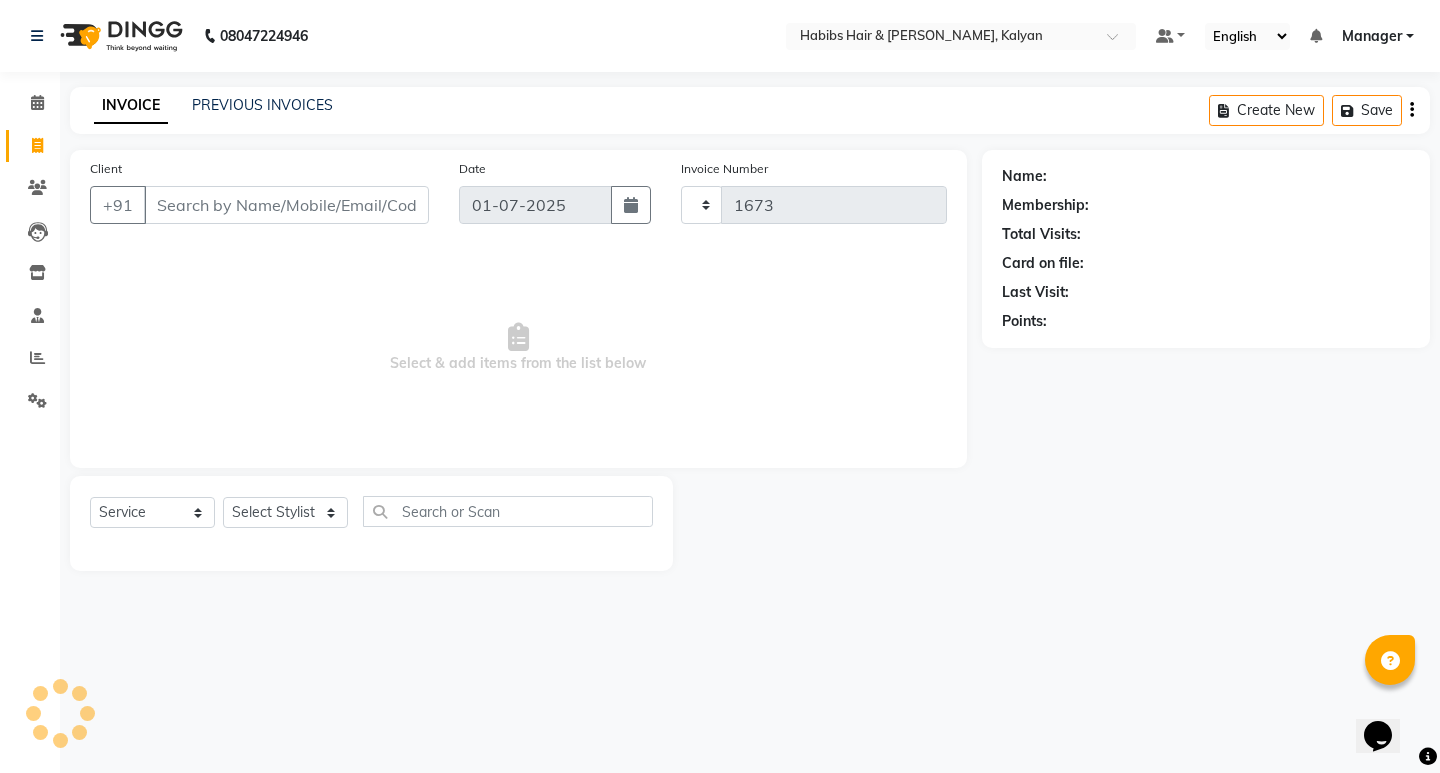 select on "8185" 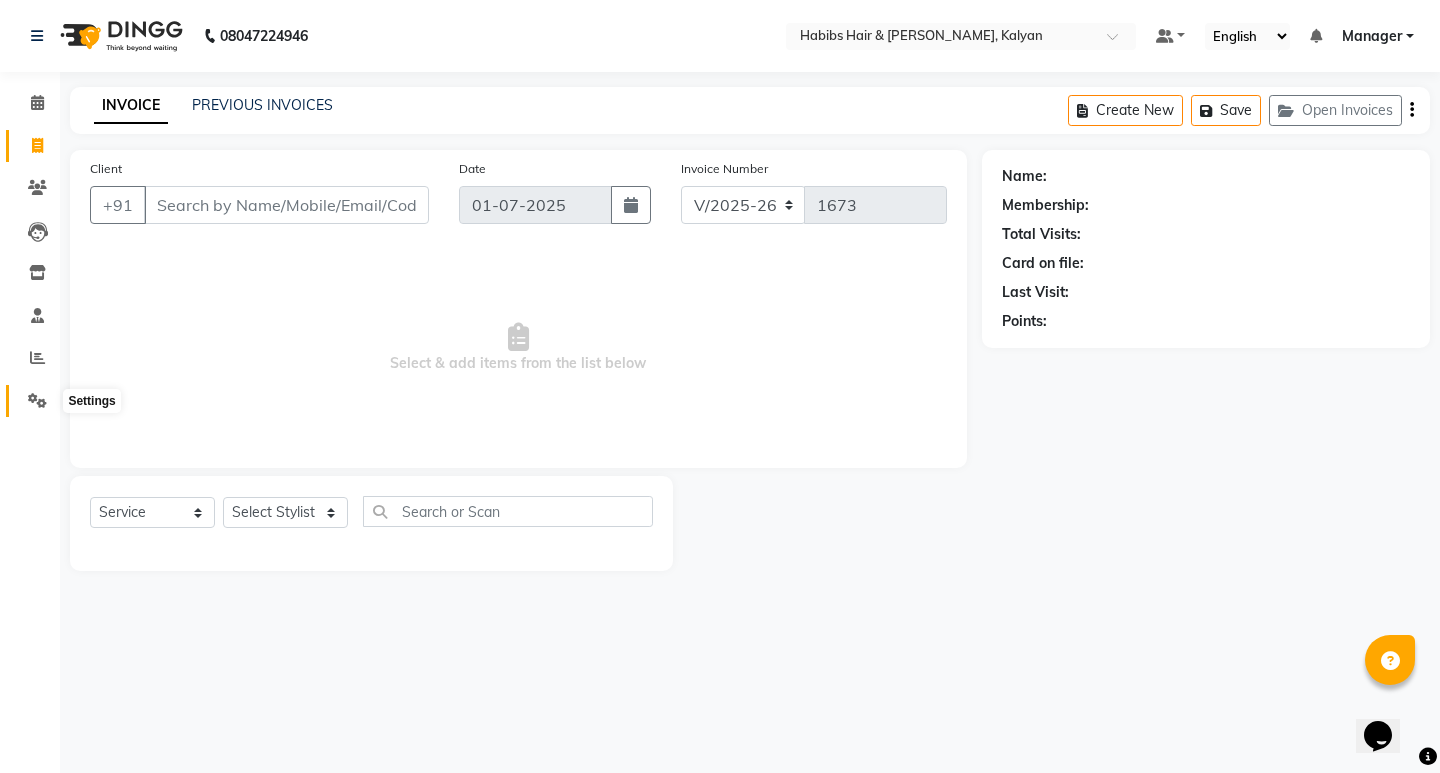 click 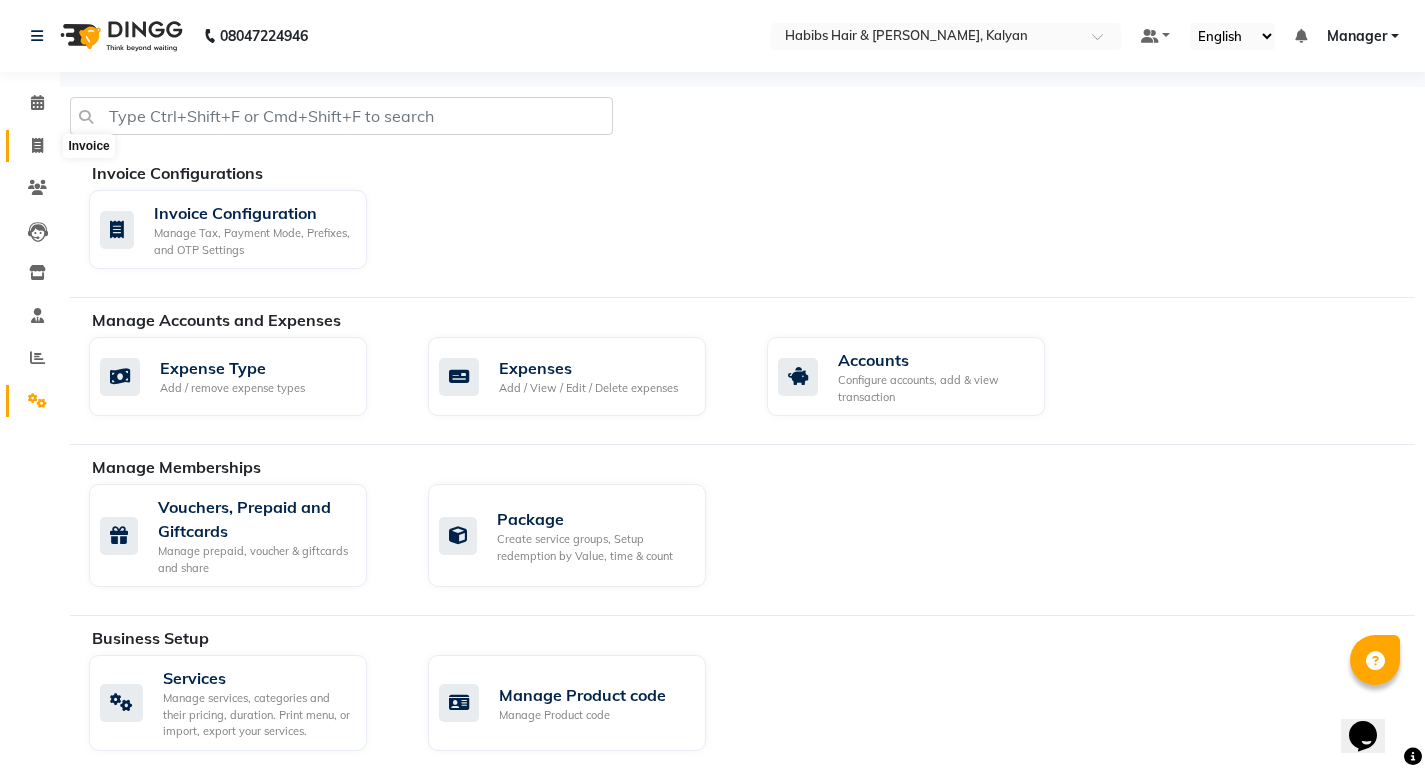 click 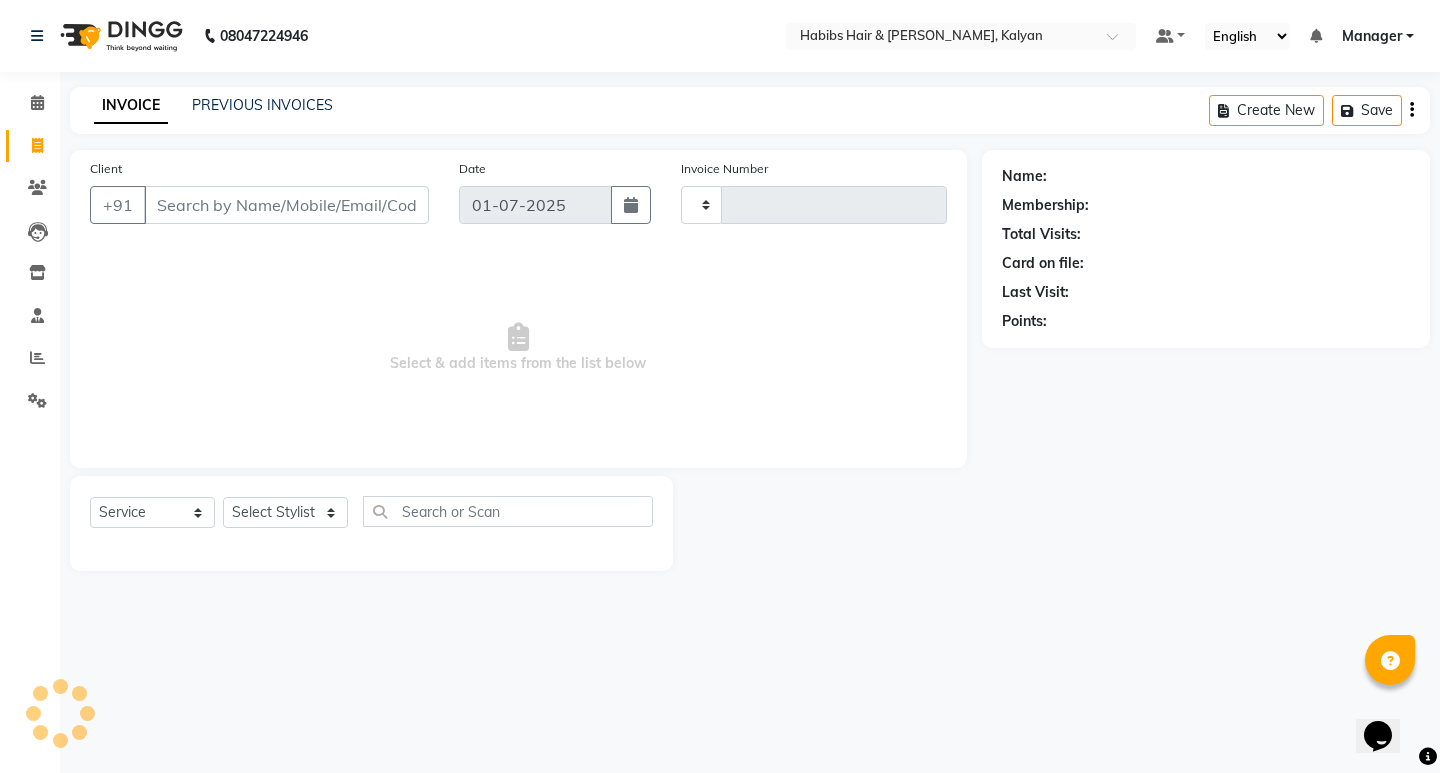 type on "1673" 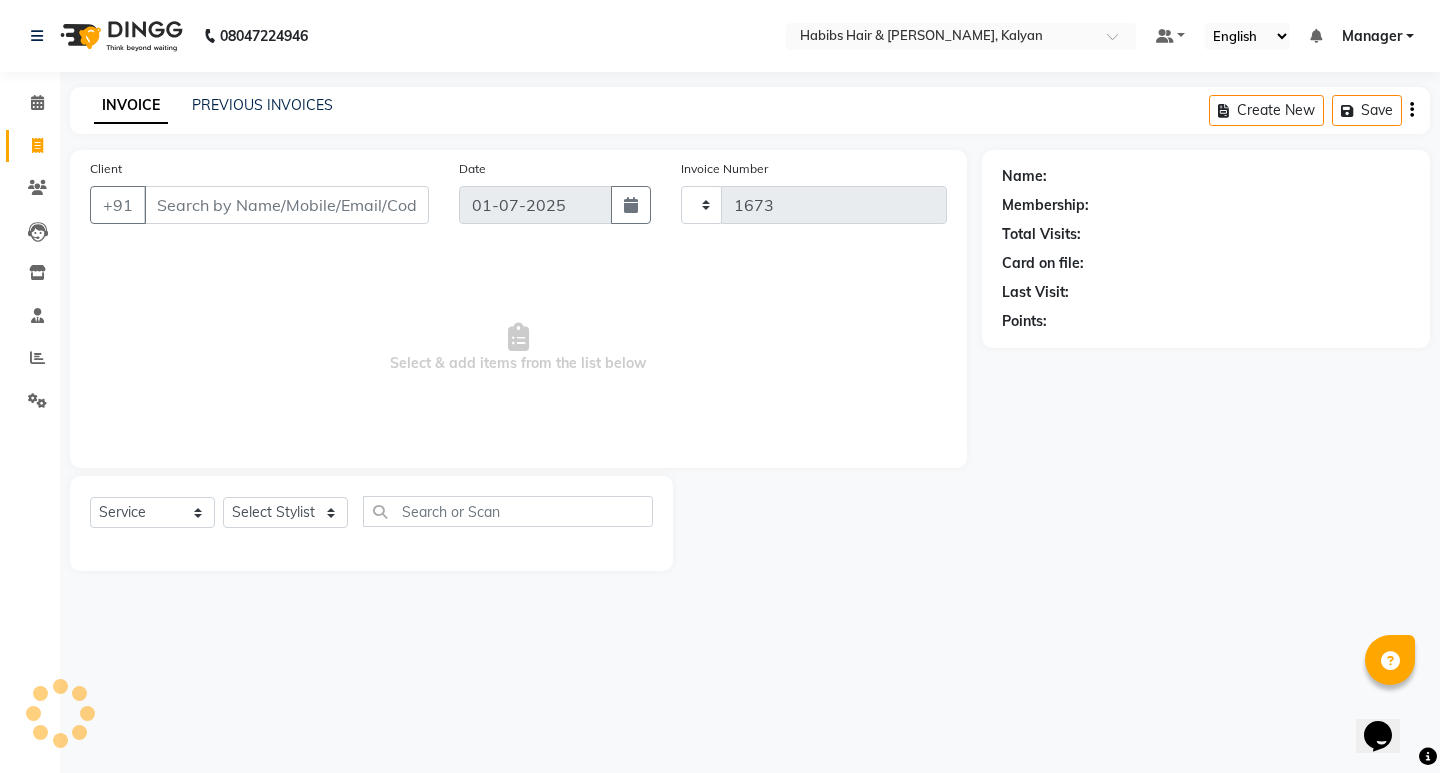 select on "8185" 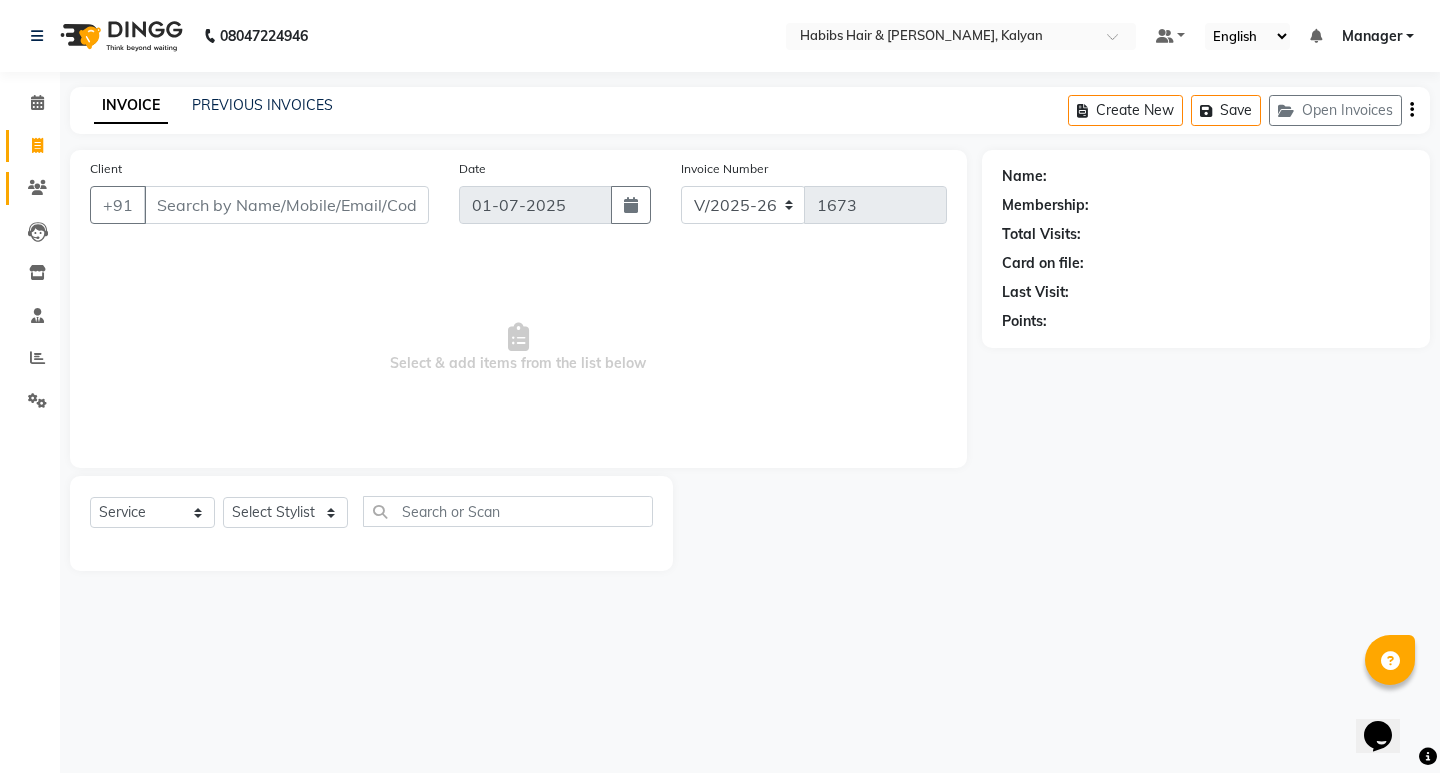 drag, startPoint x: 30, startPoint y: 211, endPoint x: 15, endPoint y: 172, distance: 41.785164 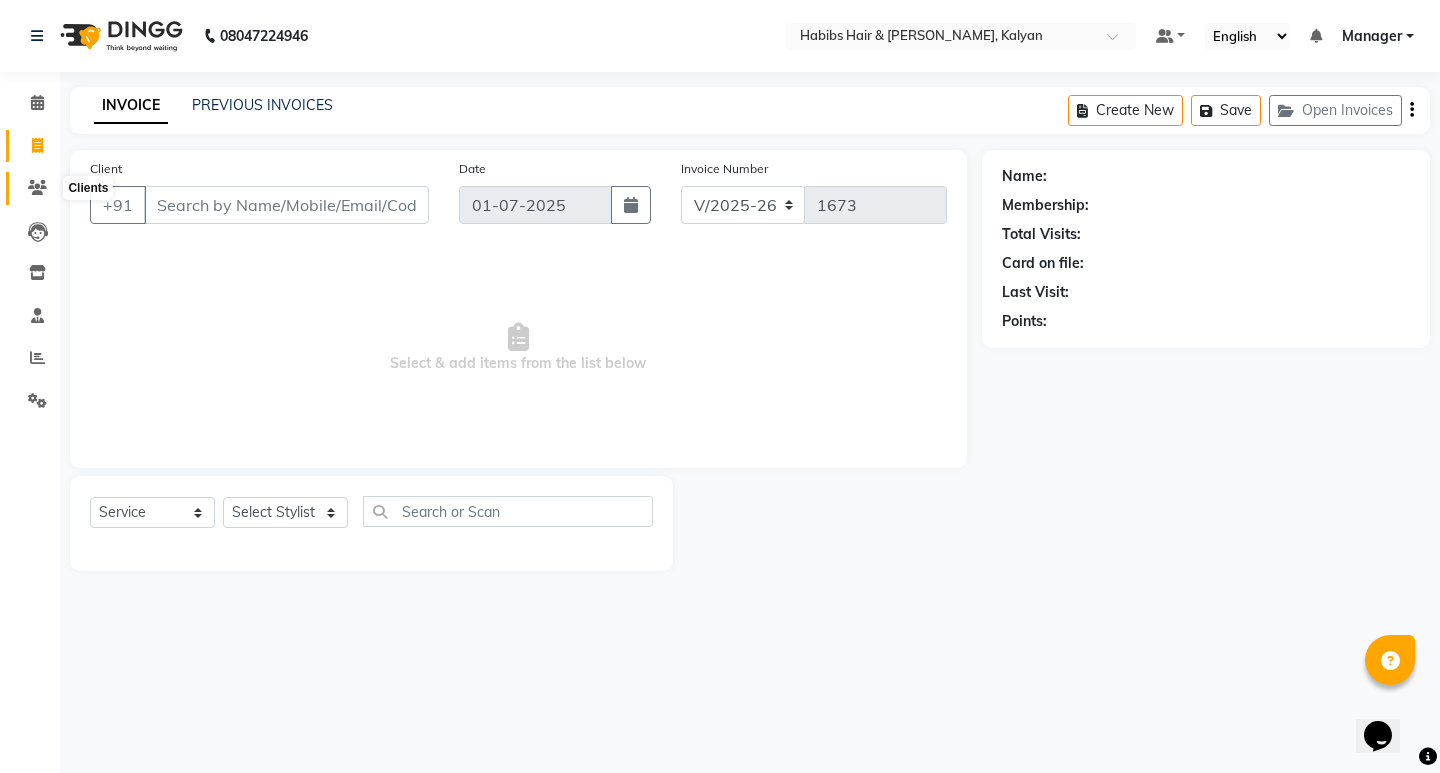 click 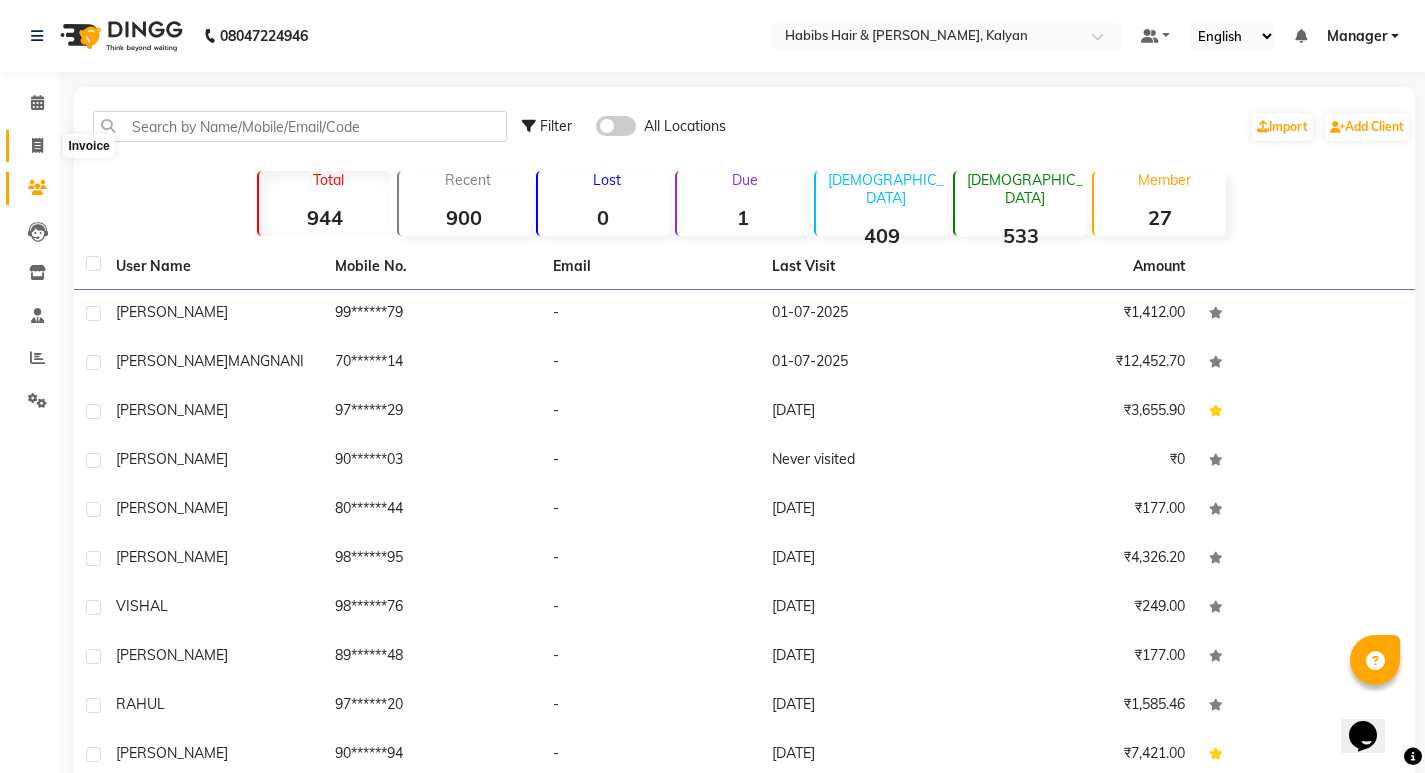 click 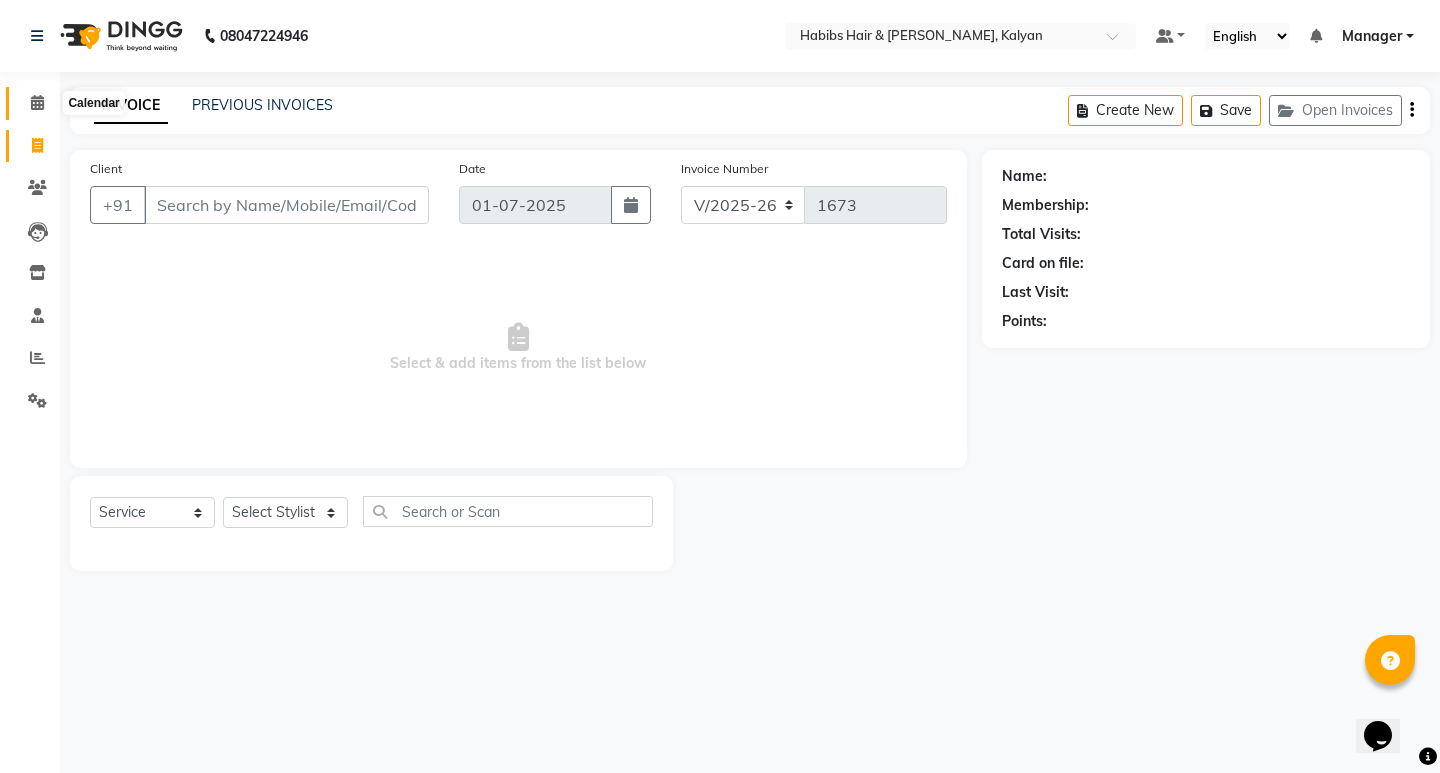 click 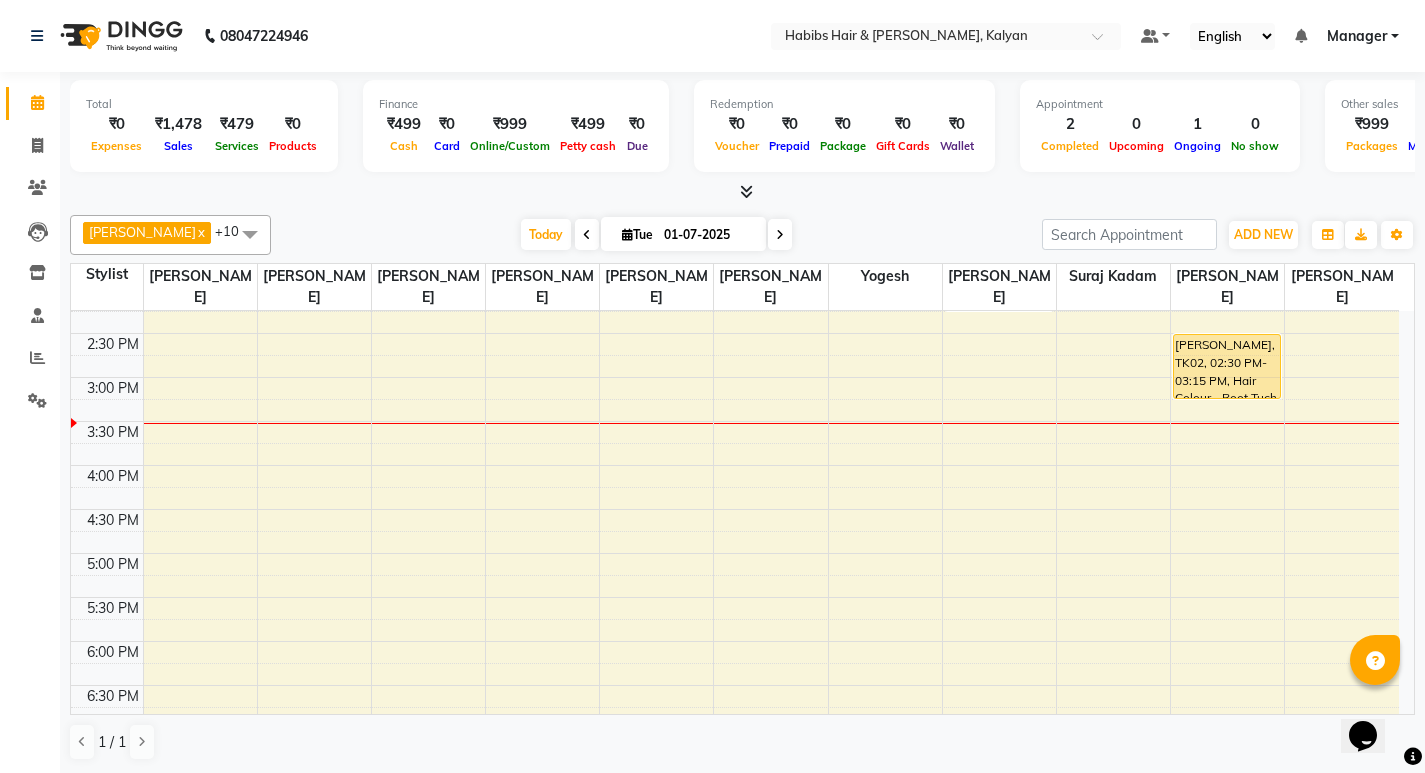 scroll, scrollTop: 500, scrollLeft: 0, axis: vertical 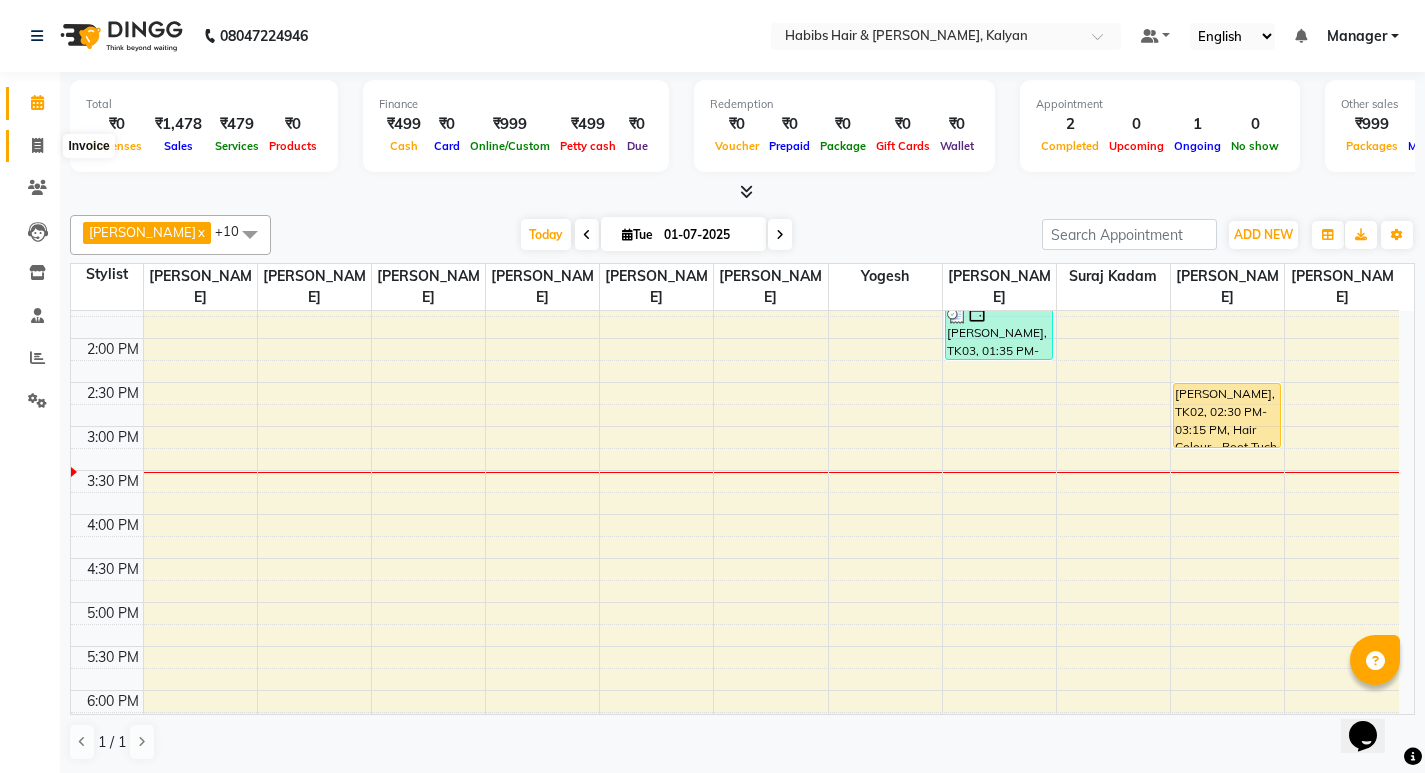 drag, startPoint x: 34, startPoint y: 139, endPoint x: 60, endPoint y: 148, distance: 27.513634 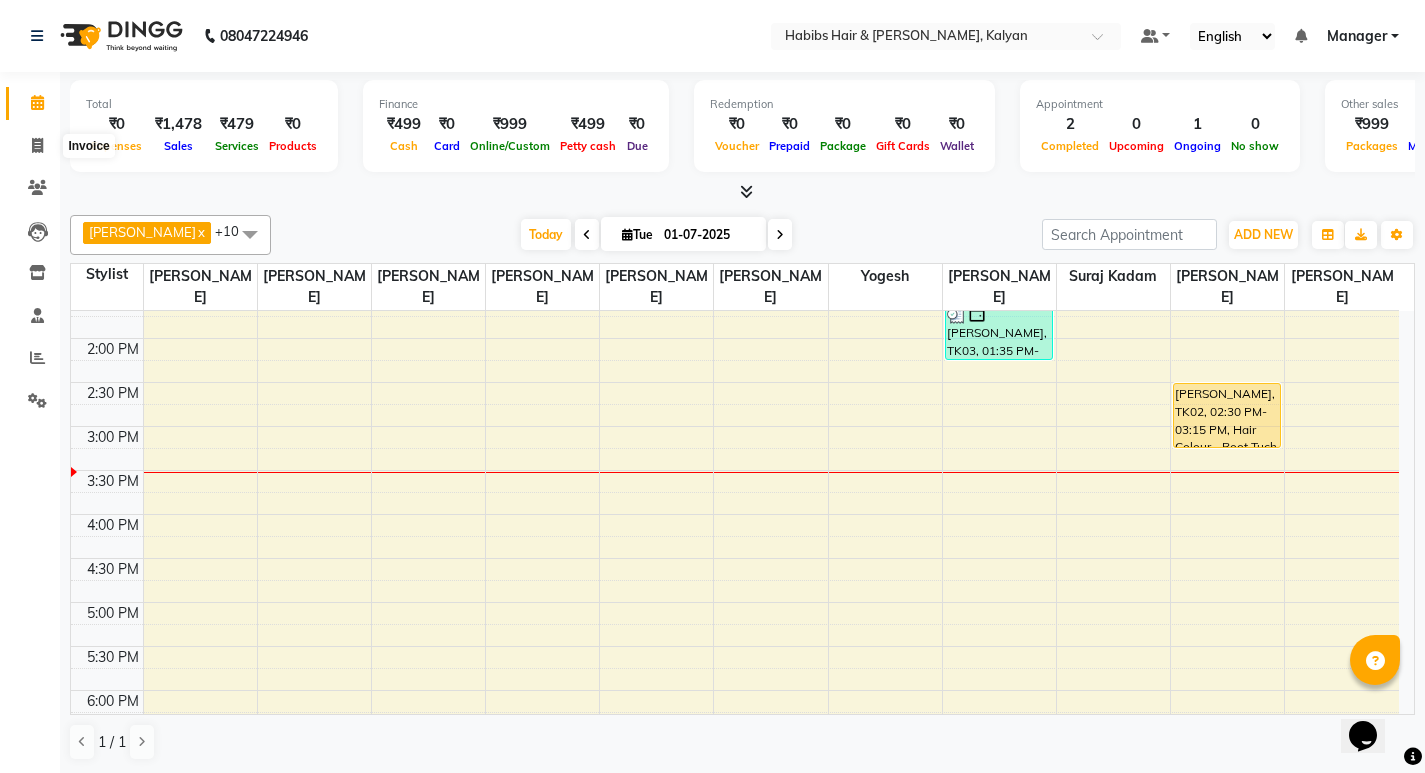 select on "8185" 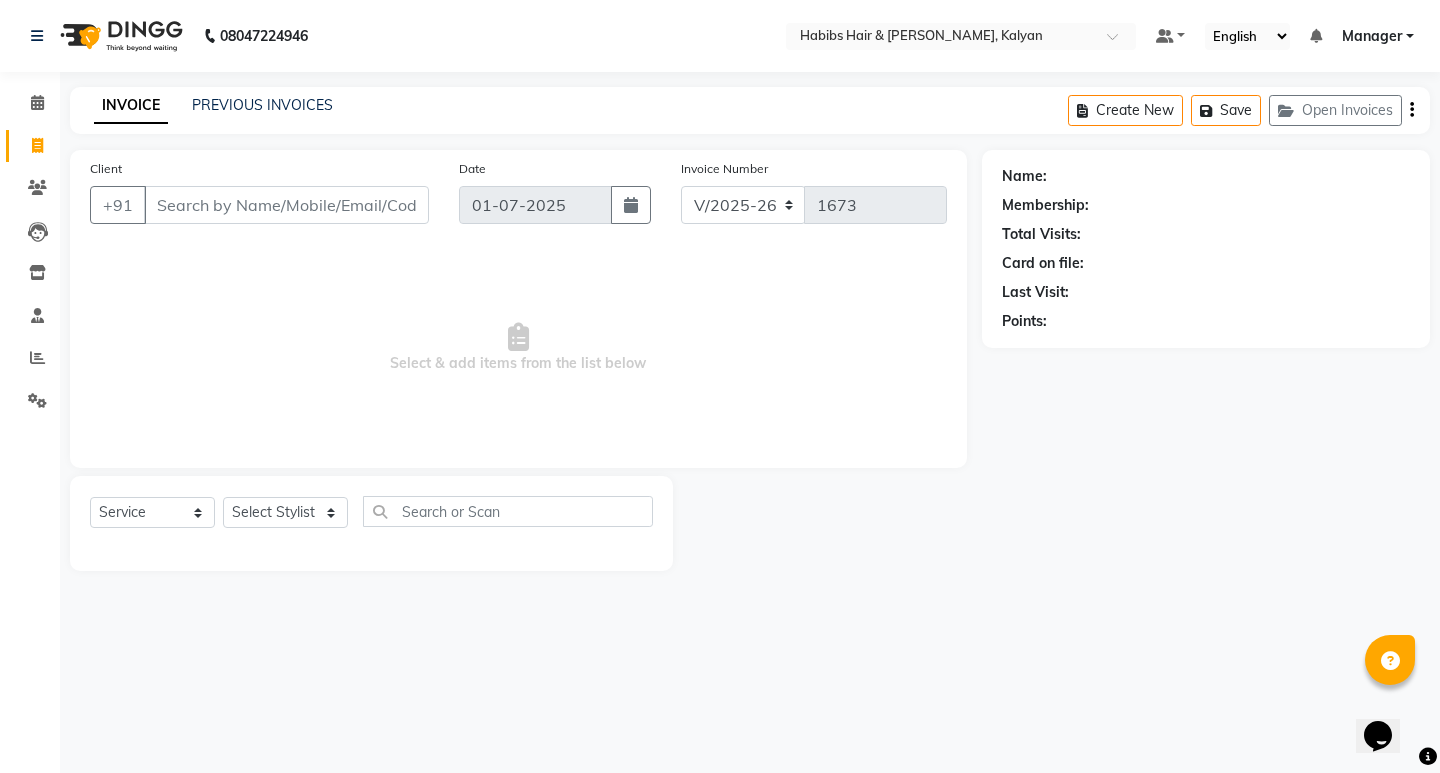 click on "Select & add items from the list below" at bounding box center [518, 348] 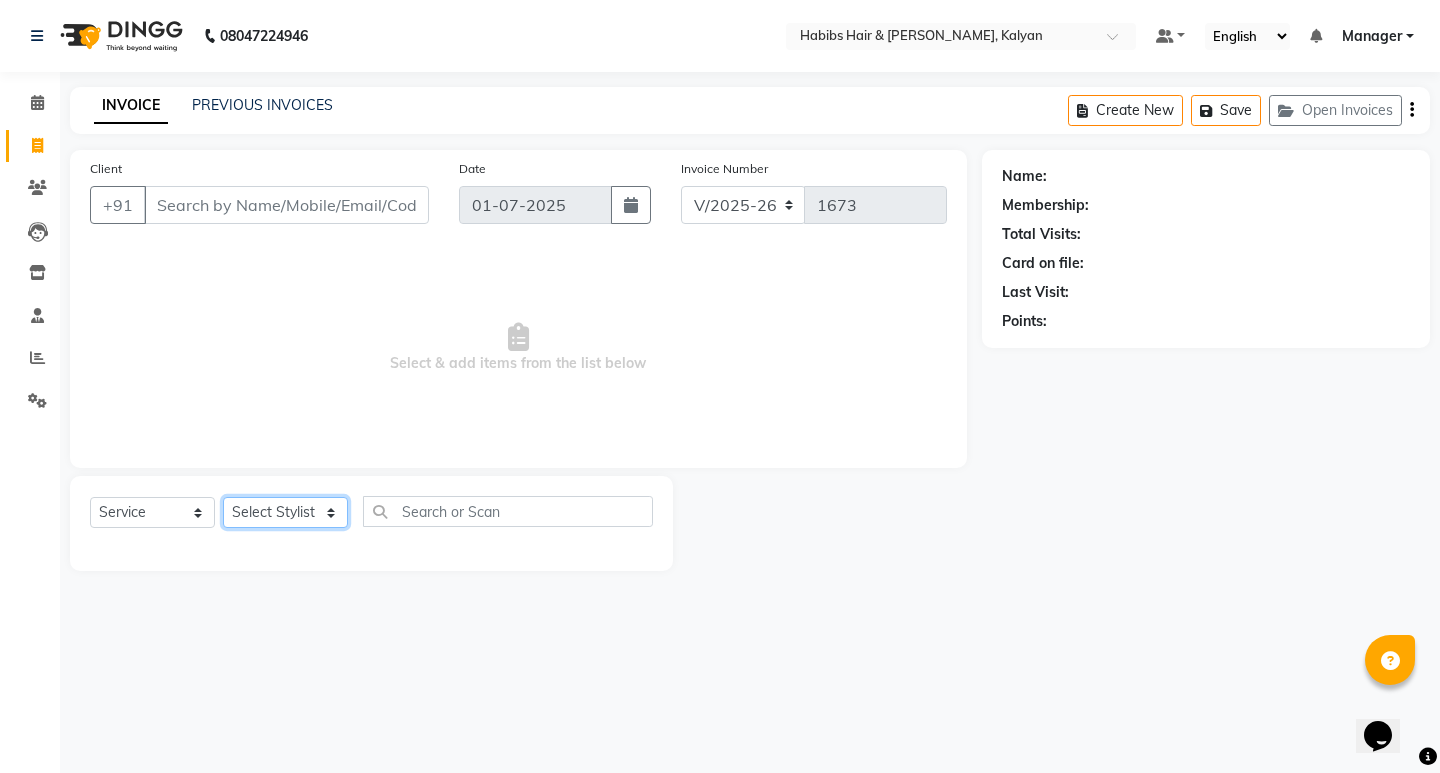 click on "Select Stylist [PERSON_NAME] Manager [PERSON_NAME] [PERSON_NAME] [PERSON_NAME] zipre [PERSON_NAME] [PERSON_NAME]  Sagar [PERSON_NAME] [PERSON_NAME] Suraj [PERSON_NAME]  [PERSON_NAME]" 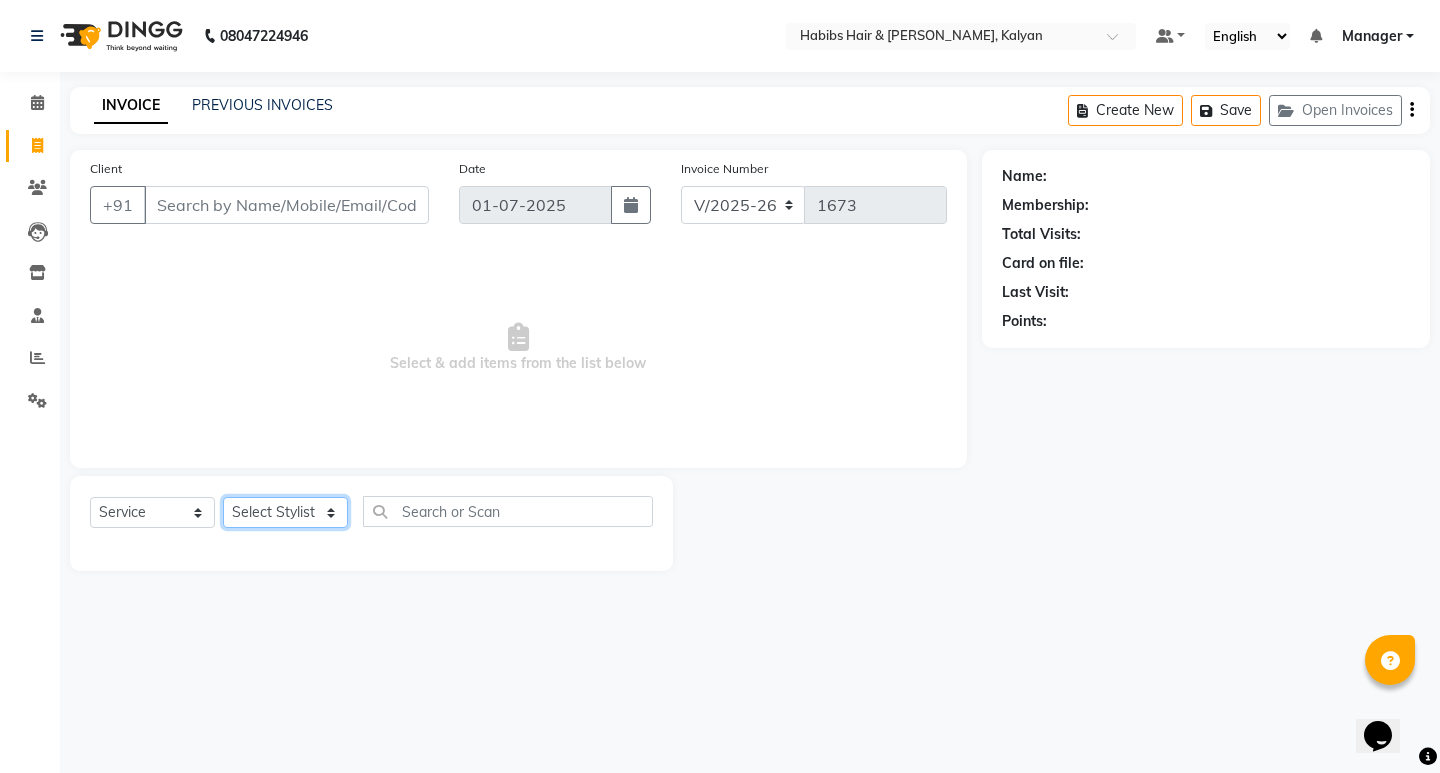 select on "79306" 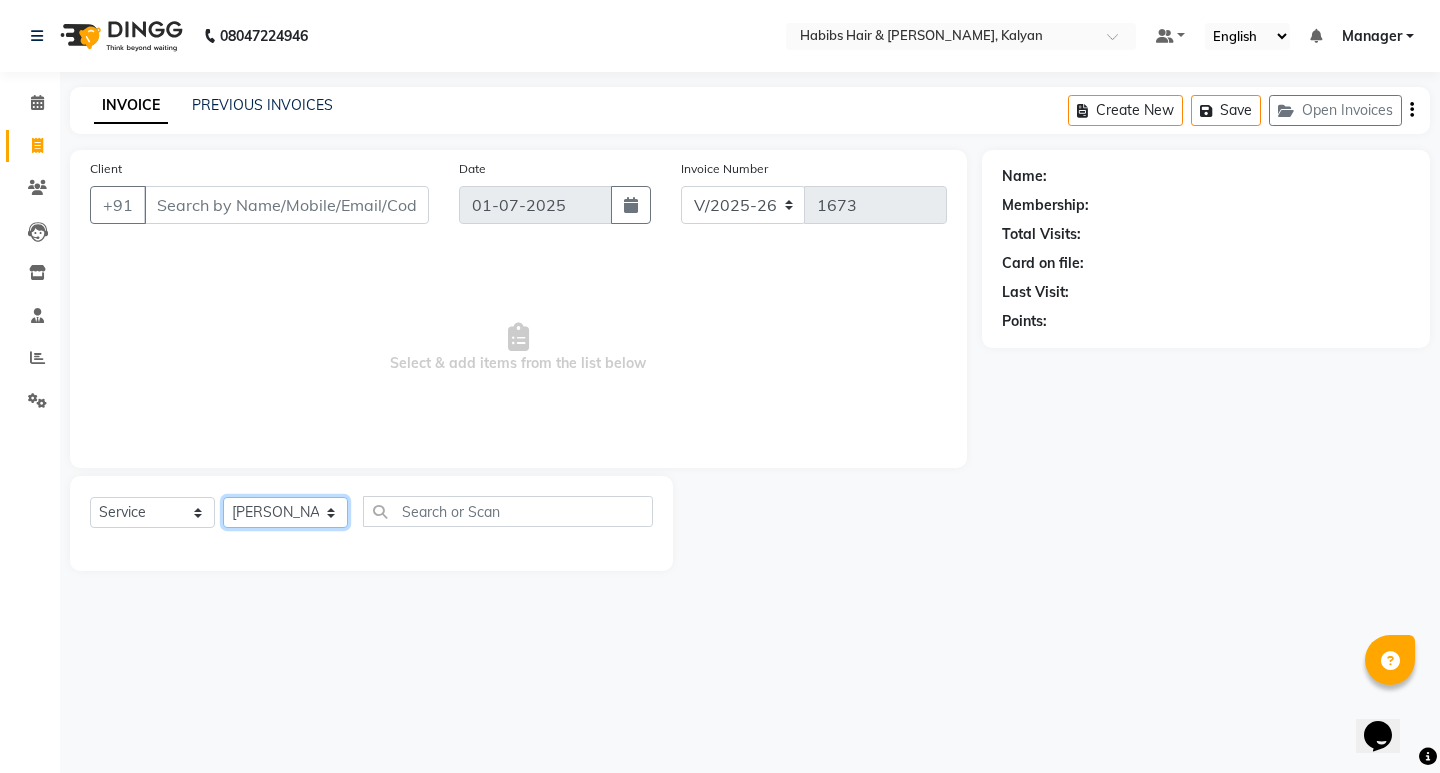 click on "Select Stylist [PERSON_NAME] Manager [PERSON_NAME] [PERSON_NAME] [PERSON_NAME] zipre [PERSON_NAME] [PERSON_NAME]  Sagar [PERSON_NAME] [PERSON_NAME] Suraj [PERSON_NAME]  [PERSON_NAME]" 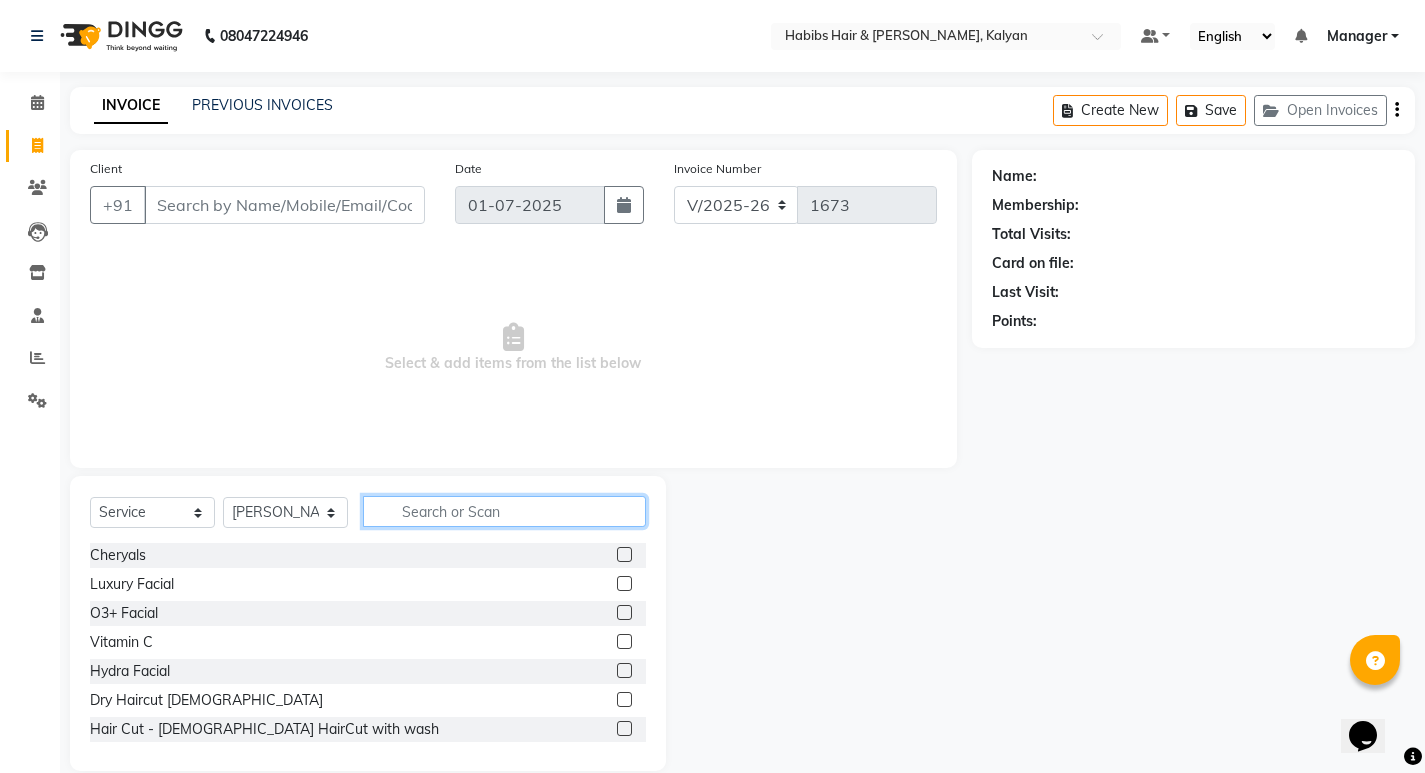 click 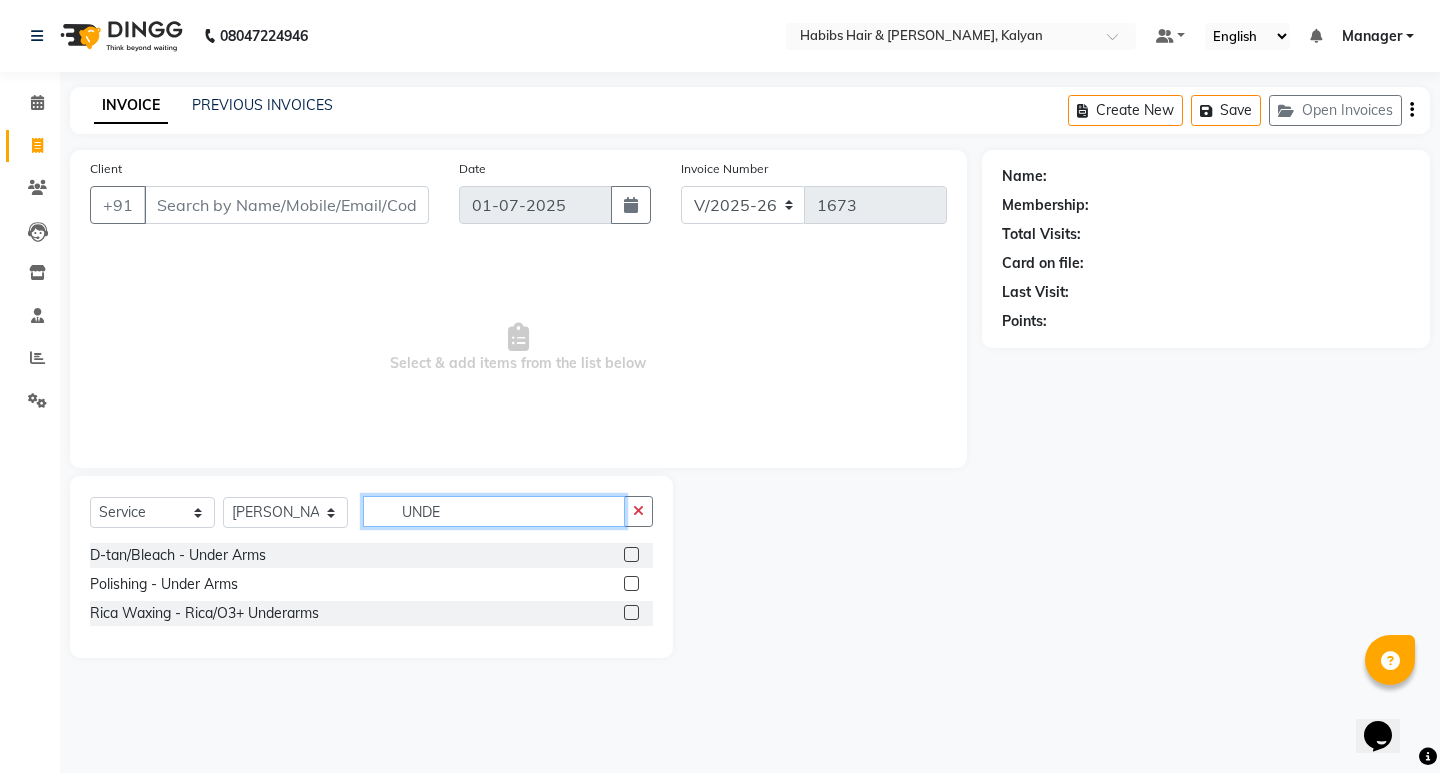 type on "UNDE" 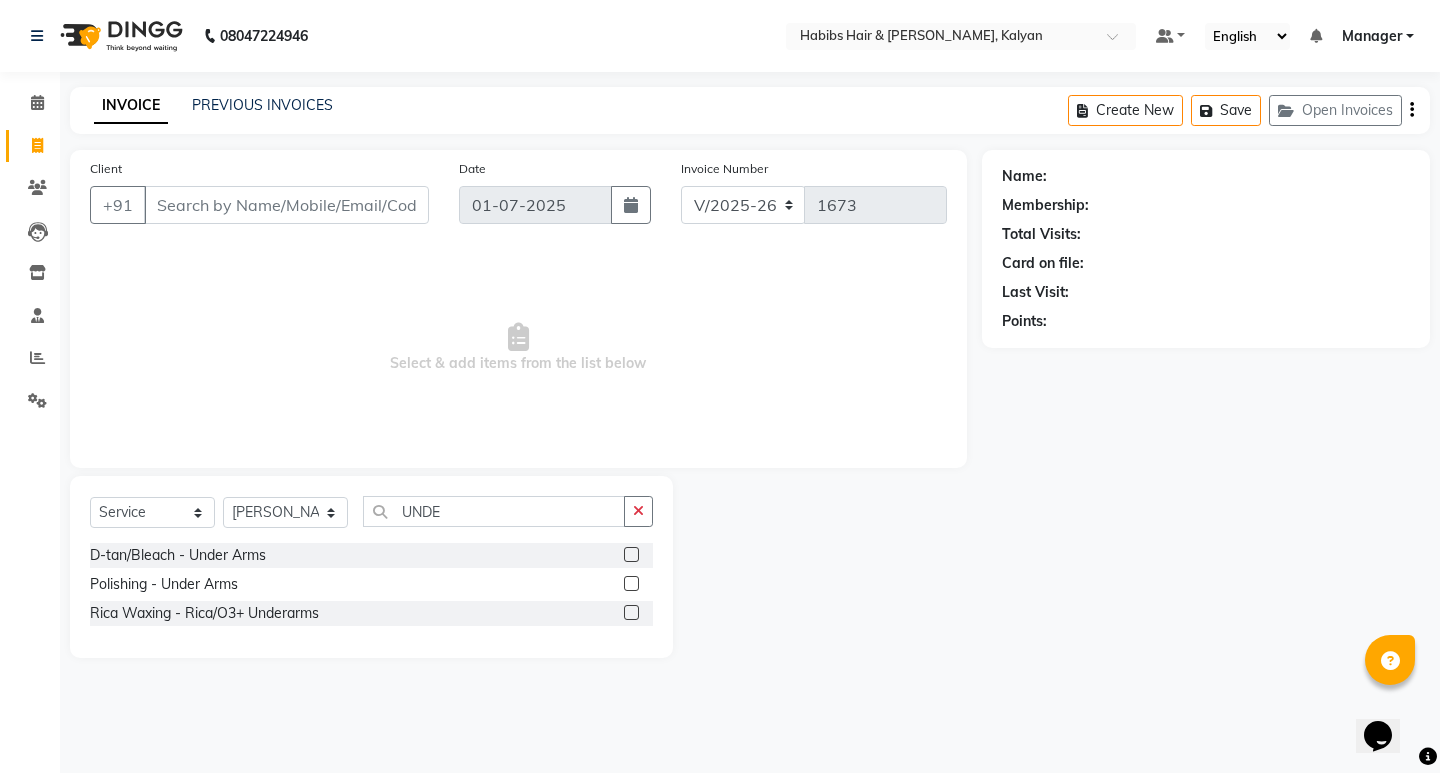 click 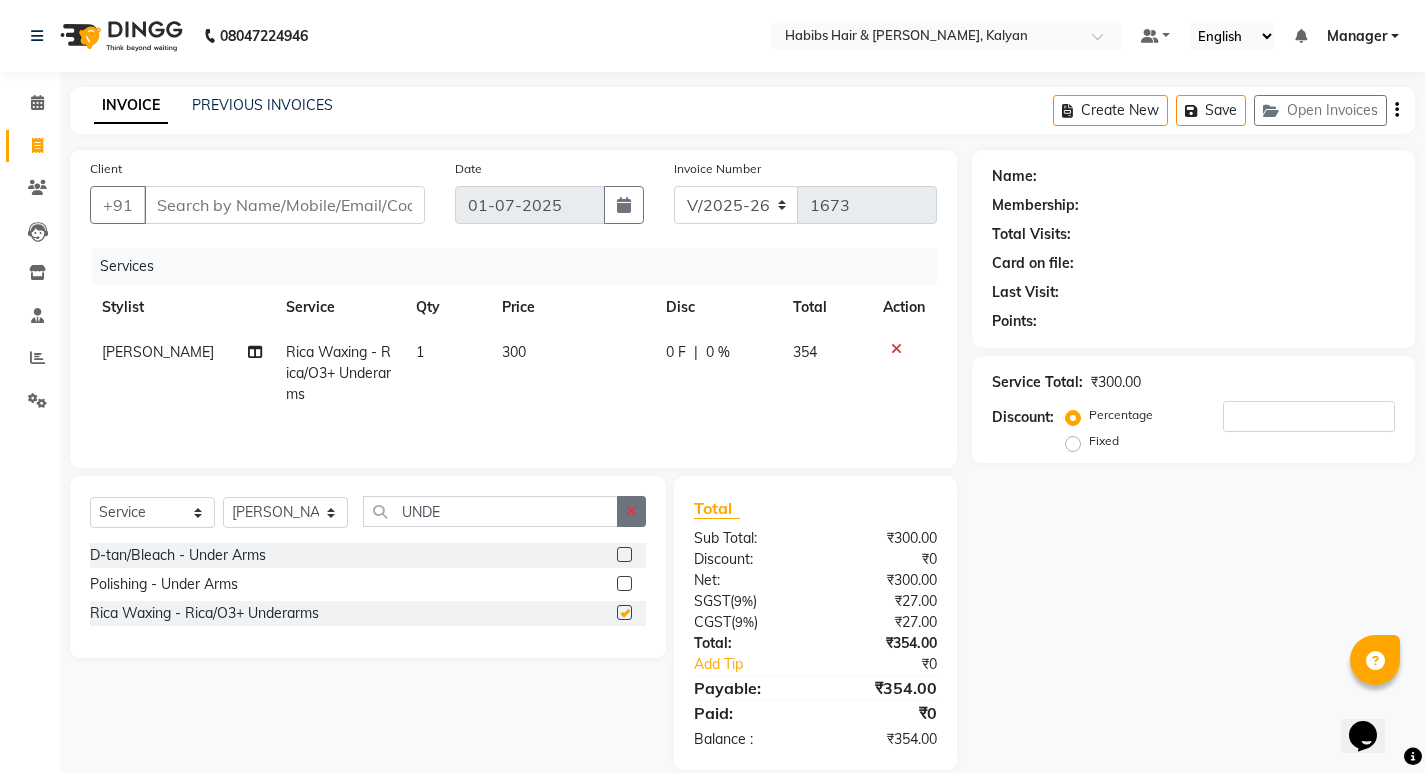 checkbox on "false" 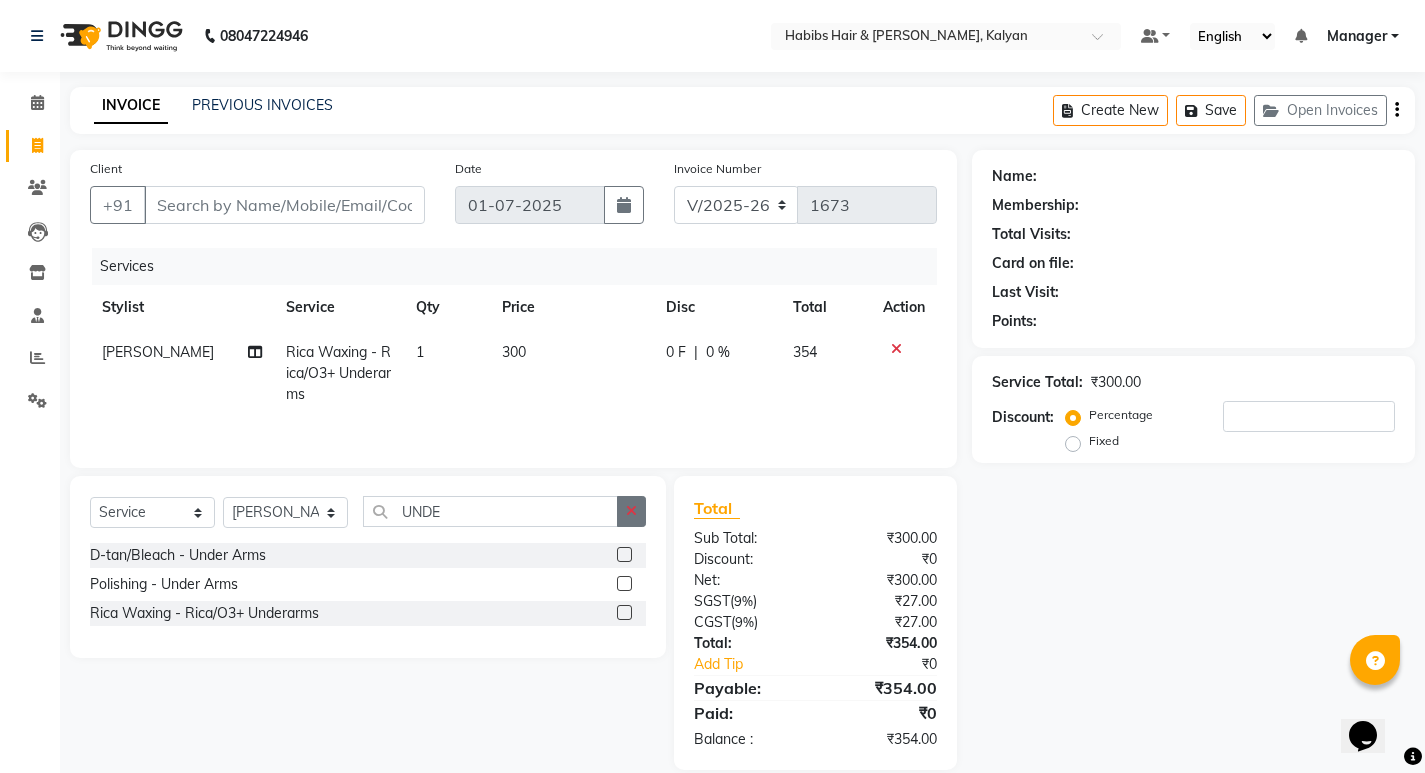 click 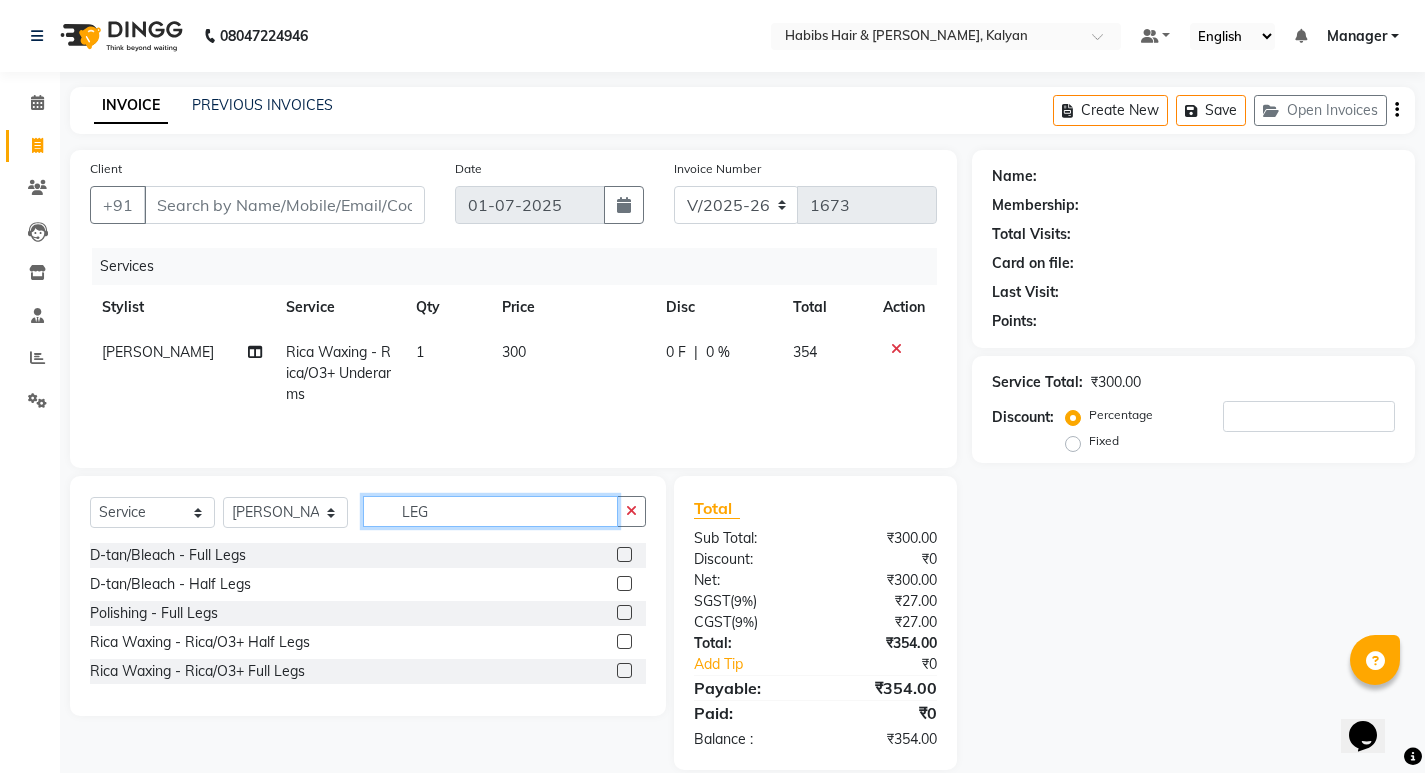 type on "LEG" 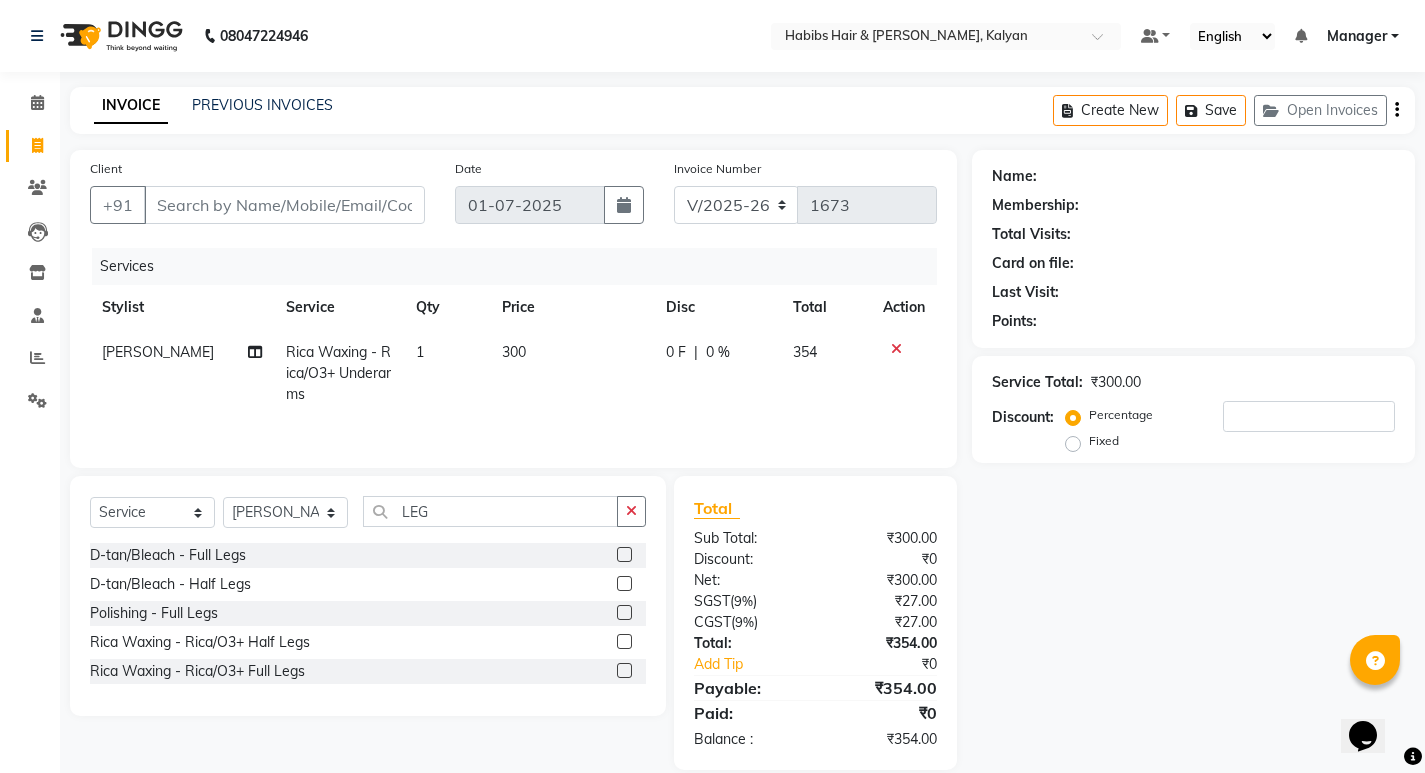 click 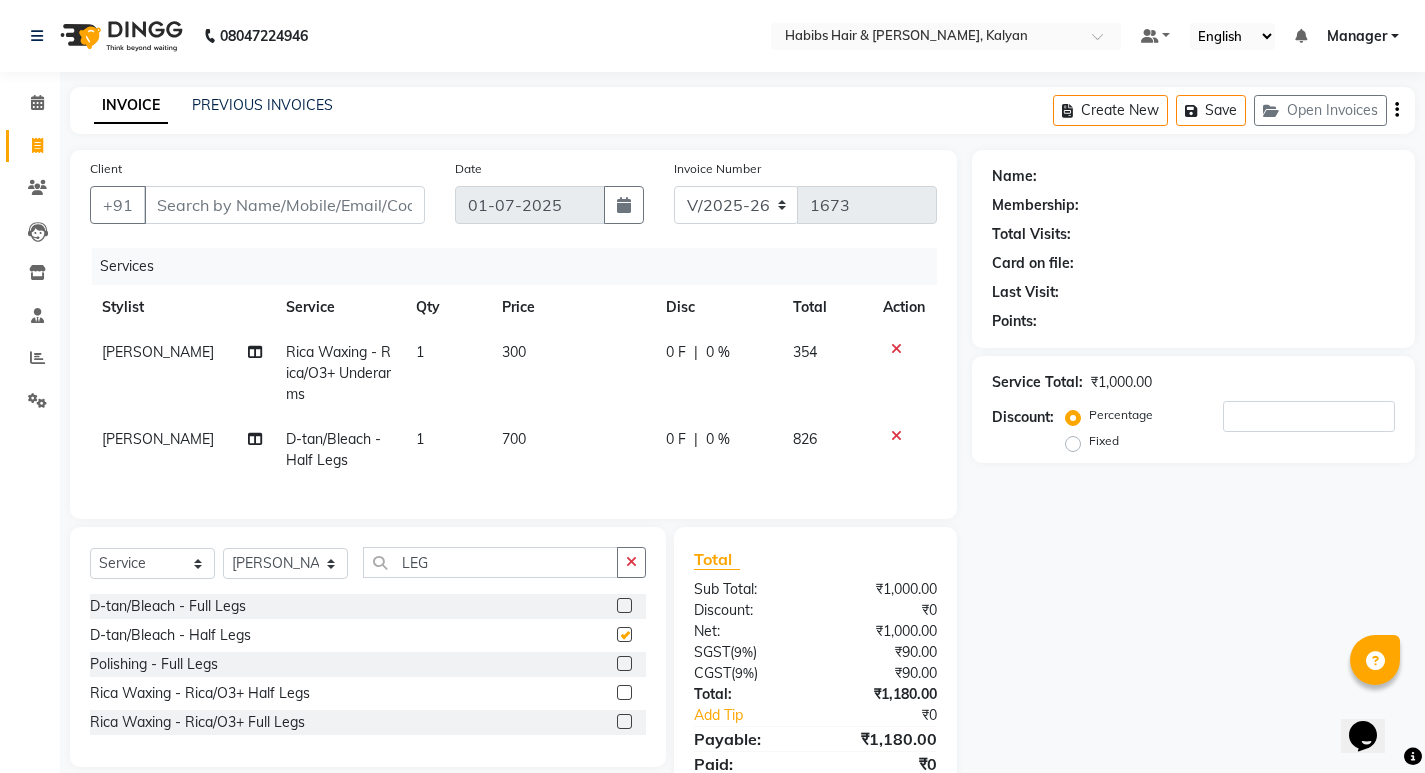 checkbox on "false" 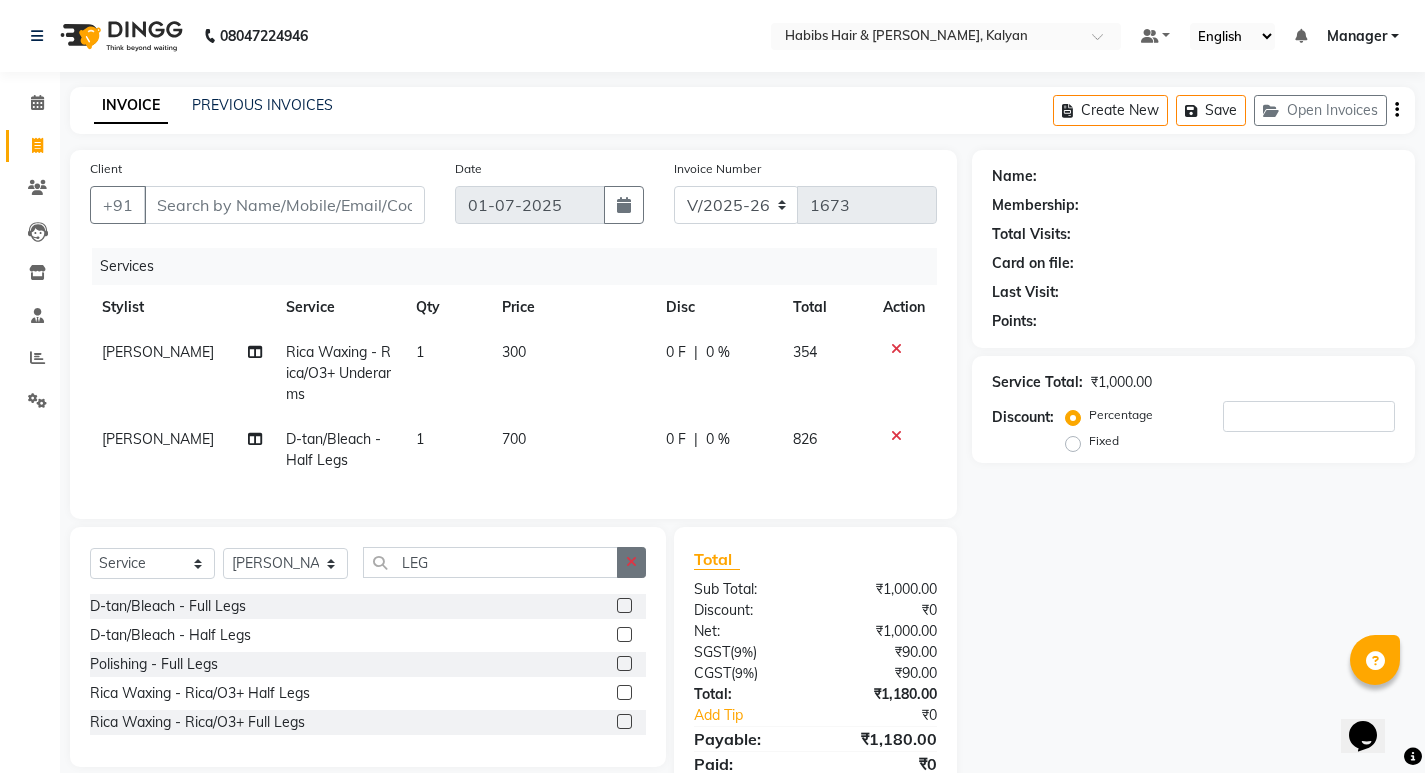 click 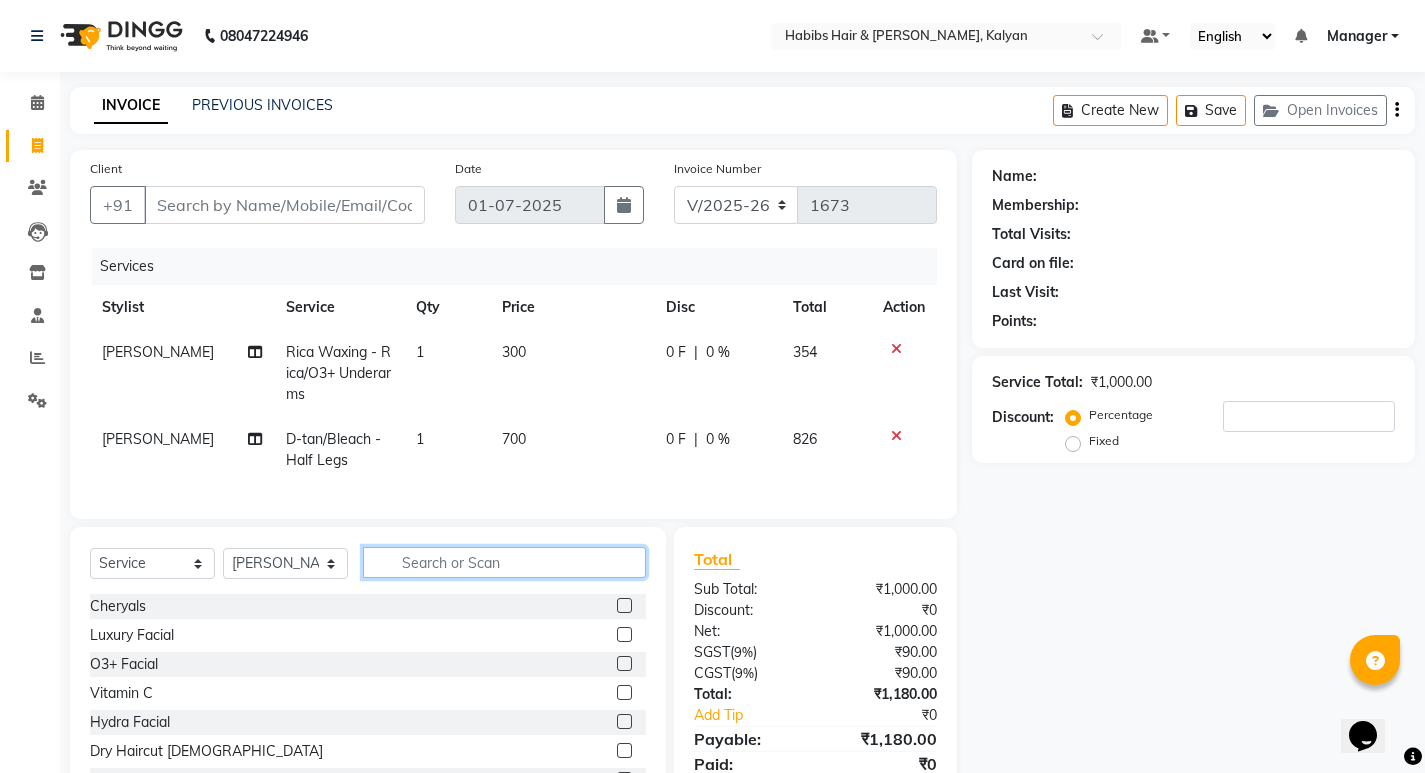 click 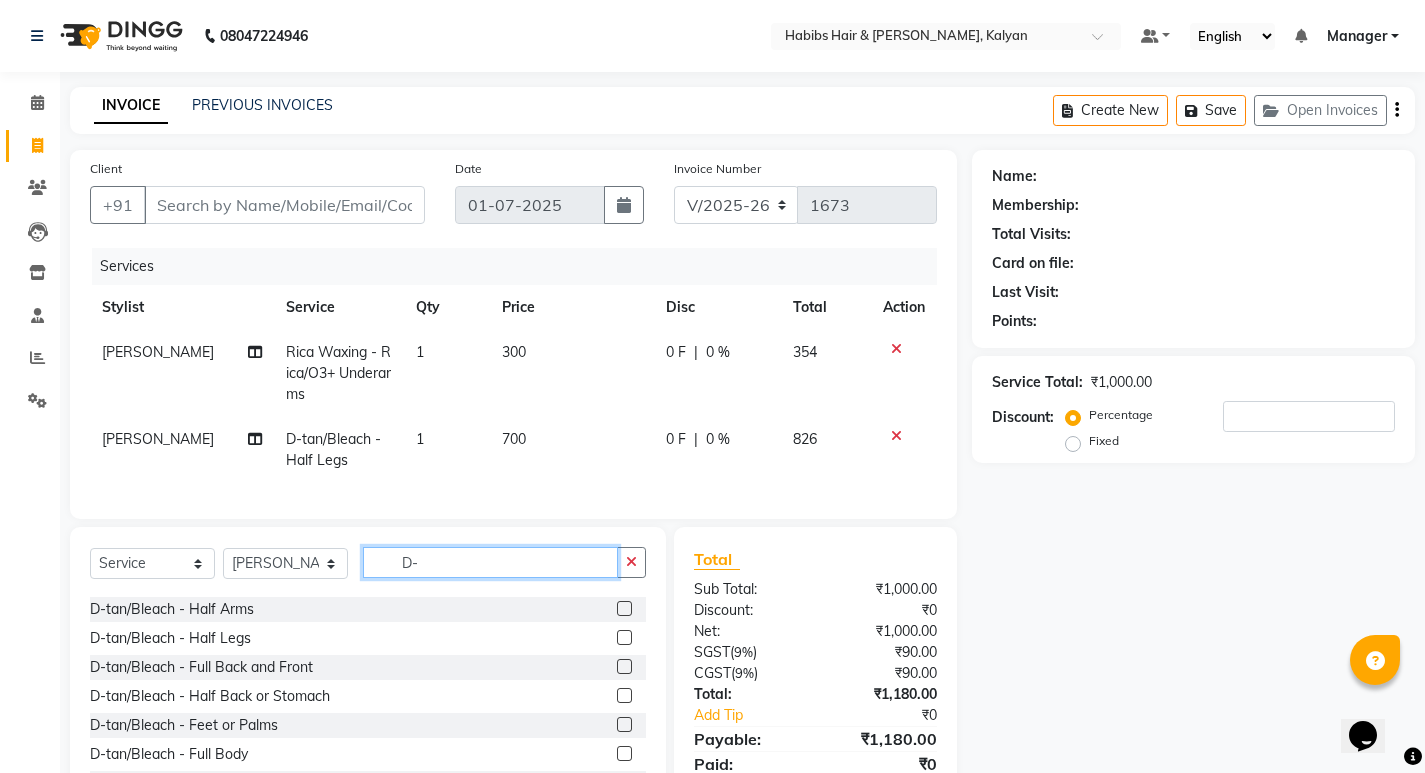 scroll, scrollTop: 177, scrollLeft: 0, axis: vertical 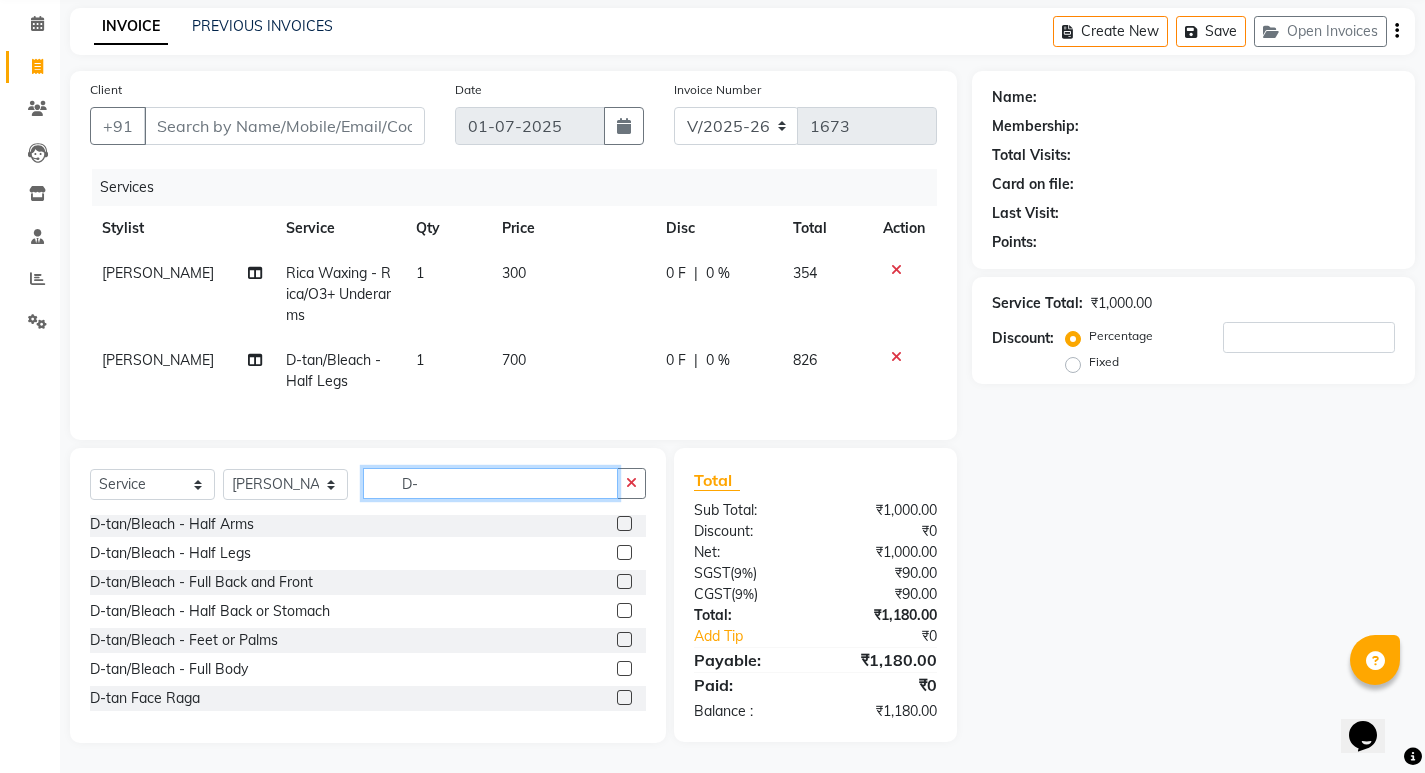 type on "D-" 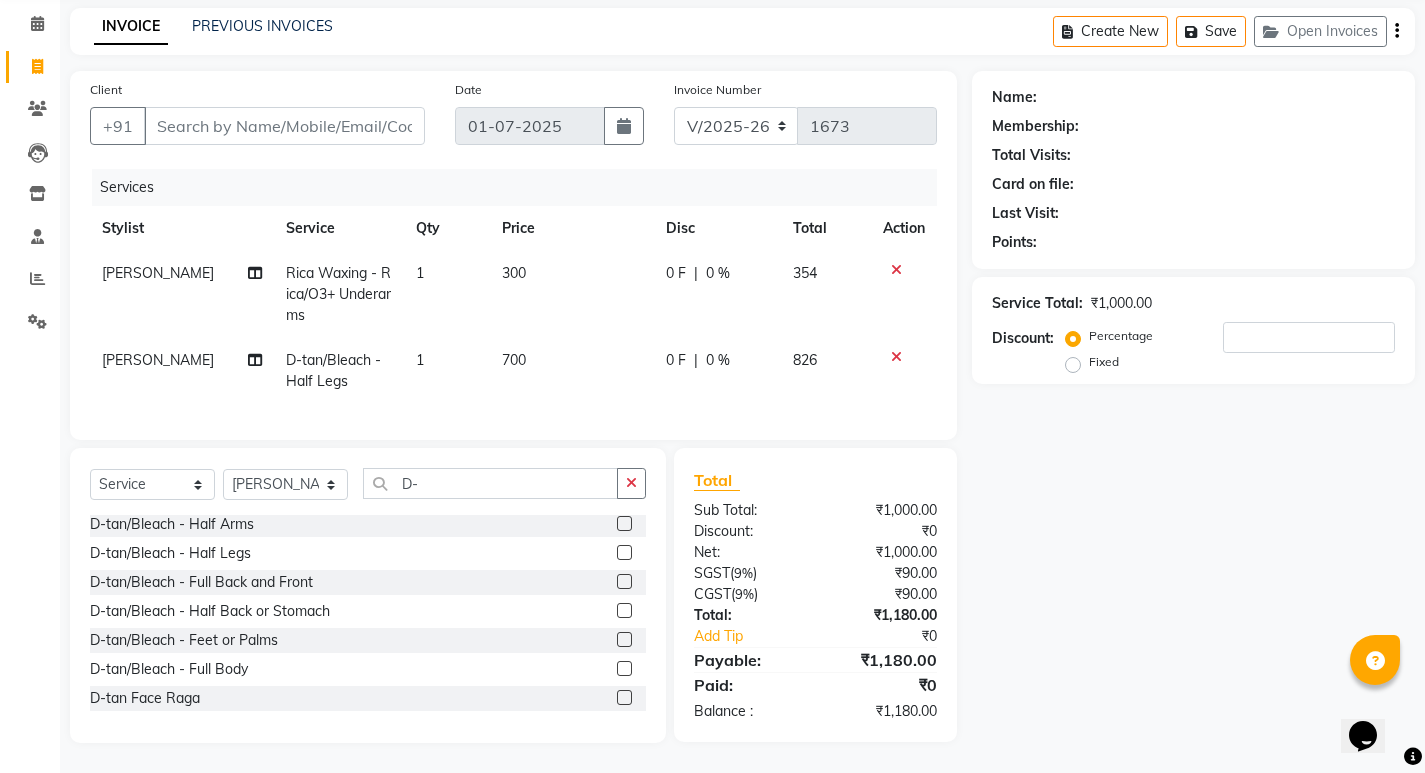 click 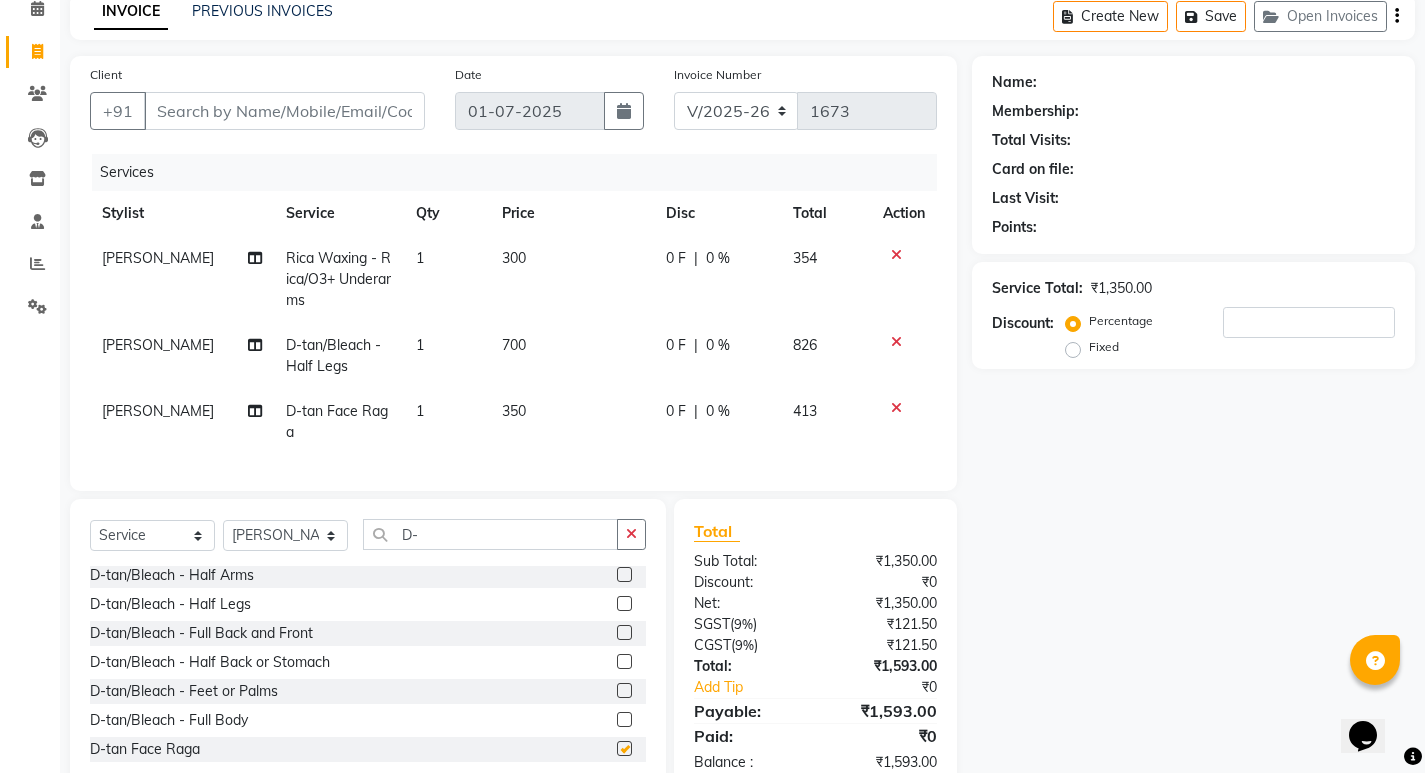 checkbox on "false" 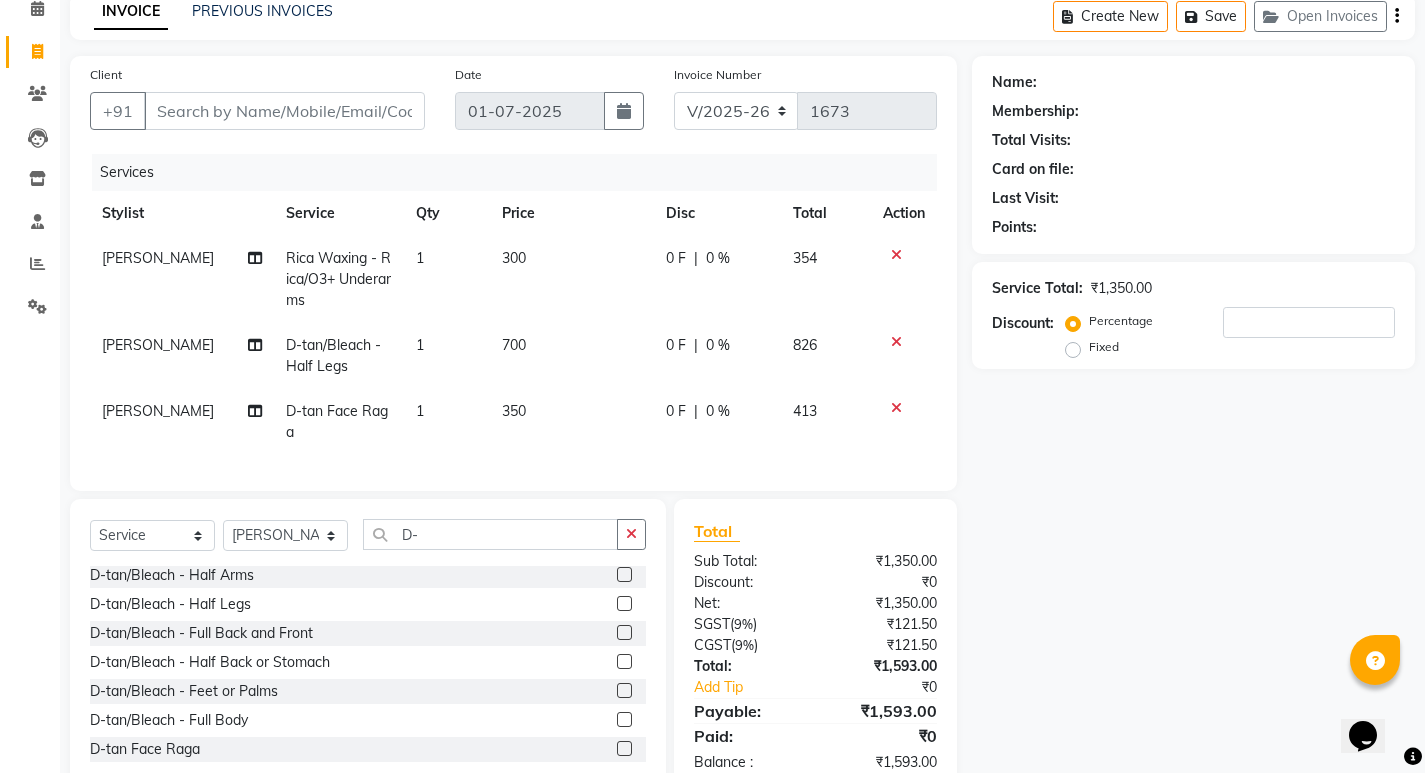 click on "350" 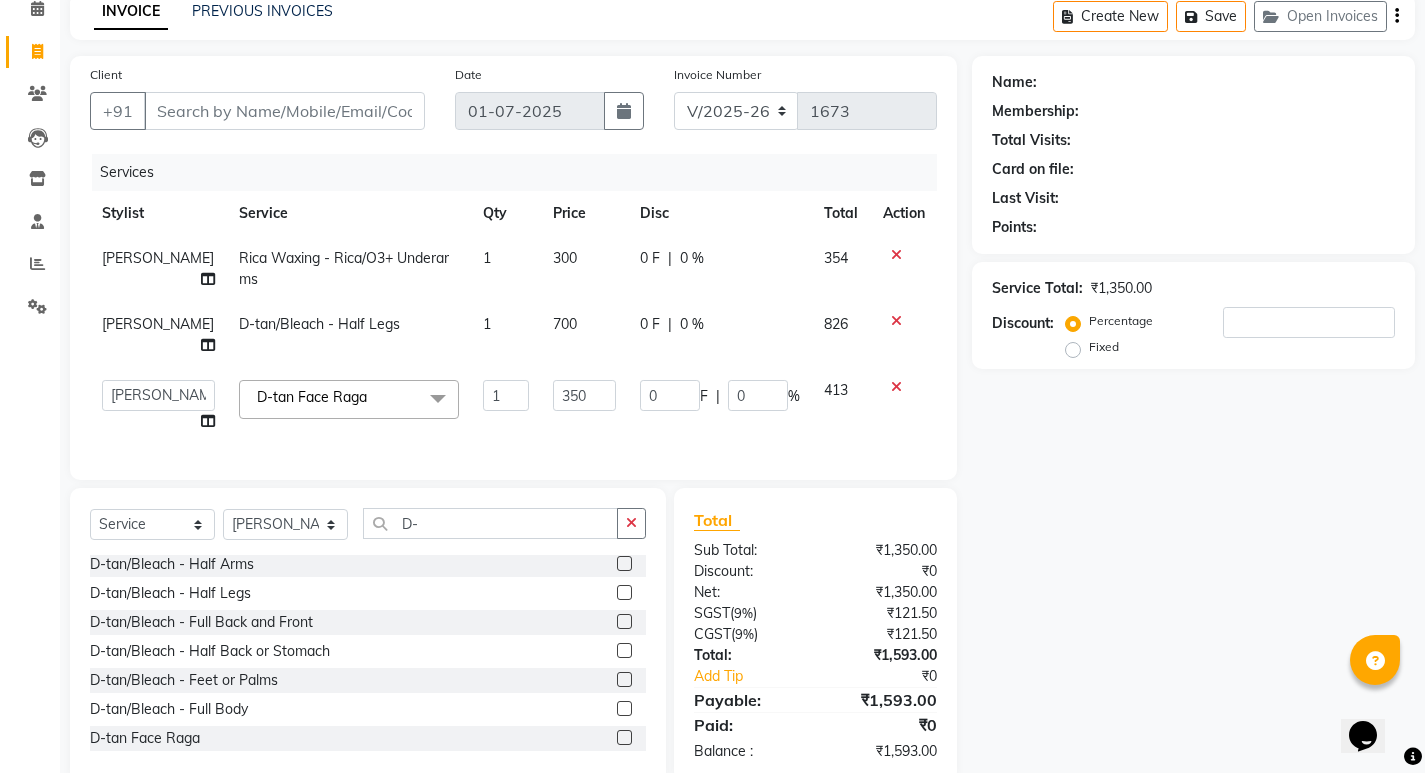 click on "350" 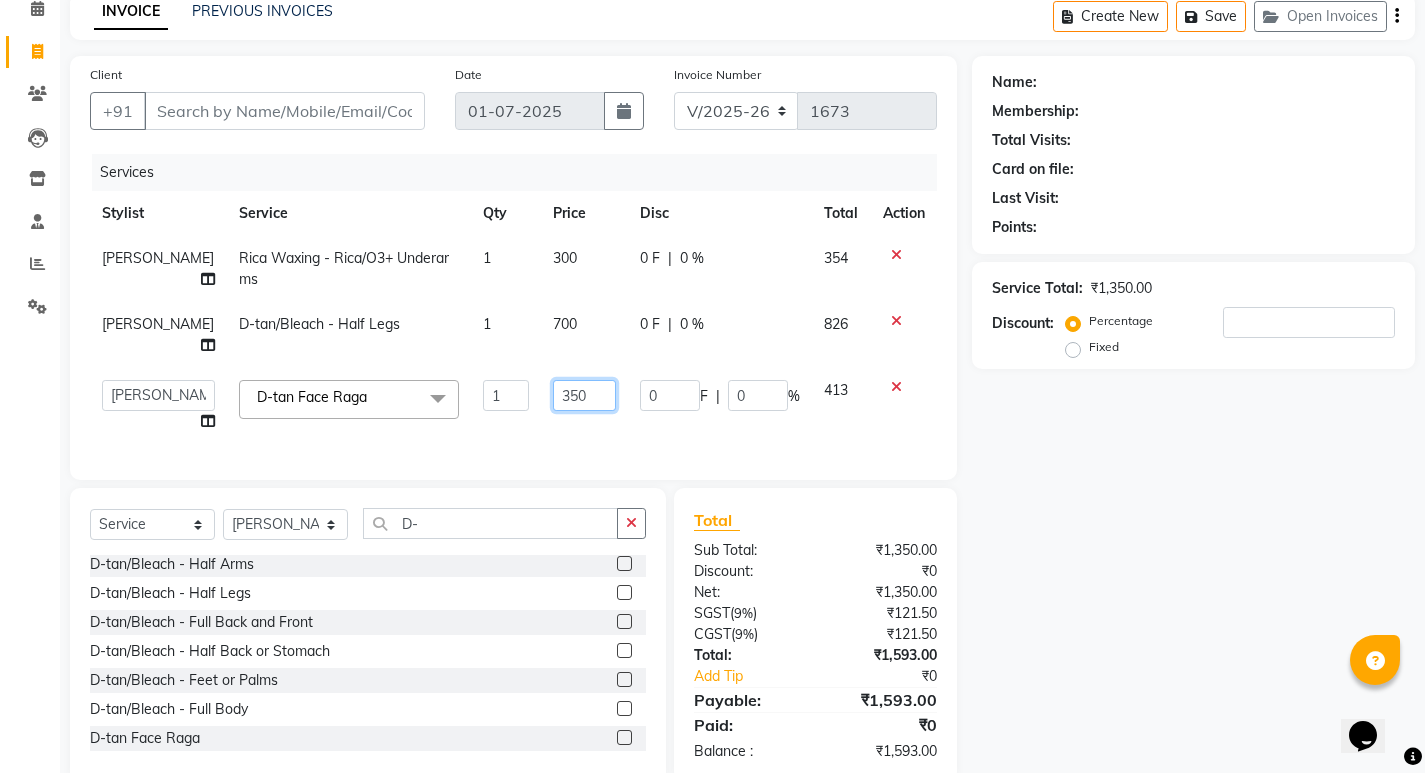 click on "350" 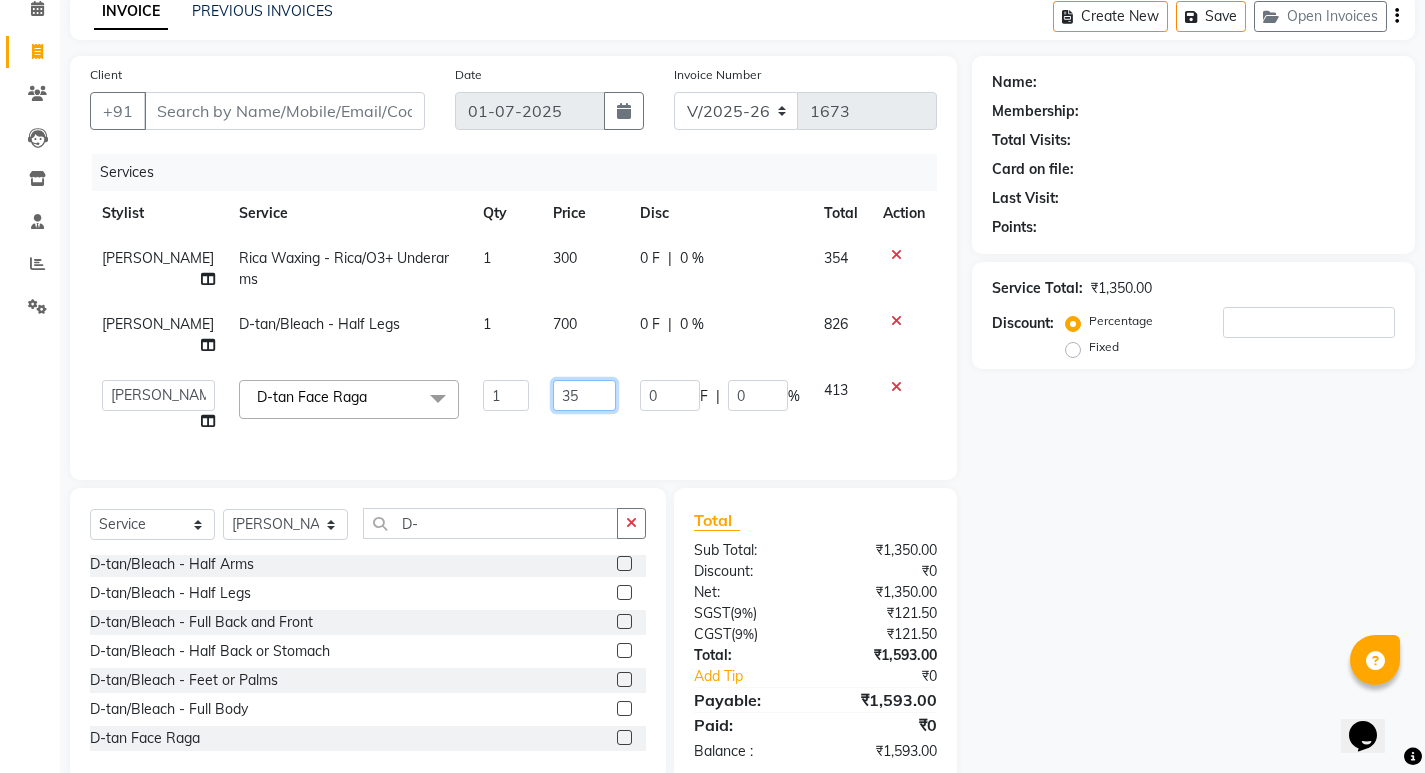 type on "3" 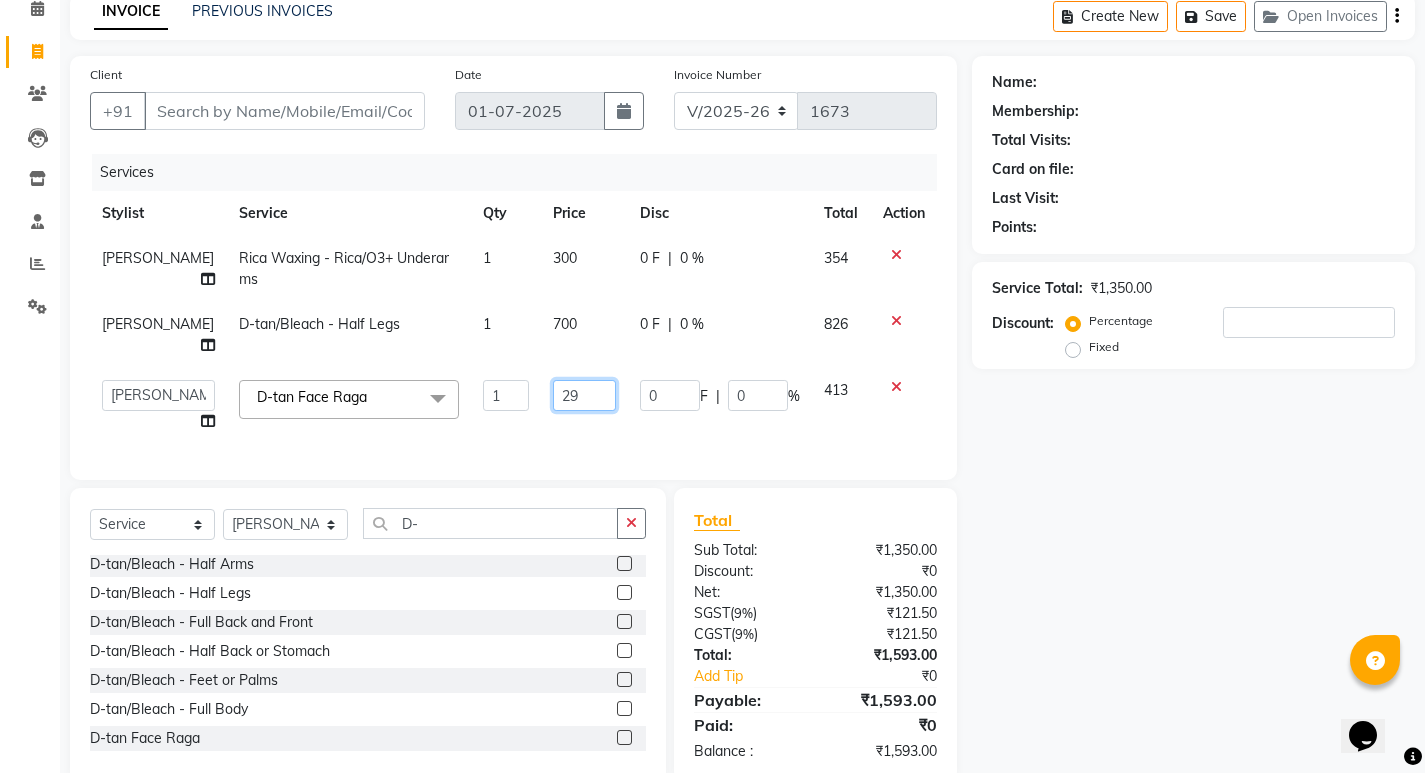 type on "296" 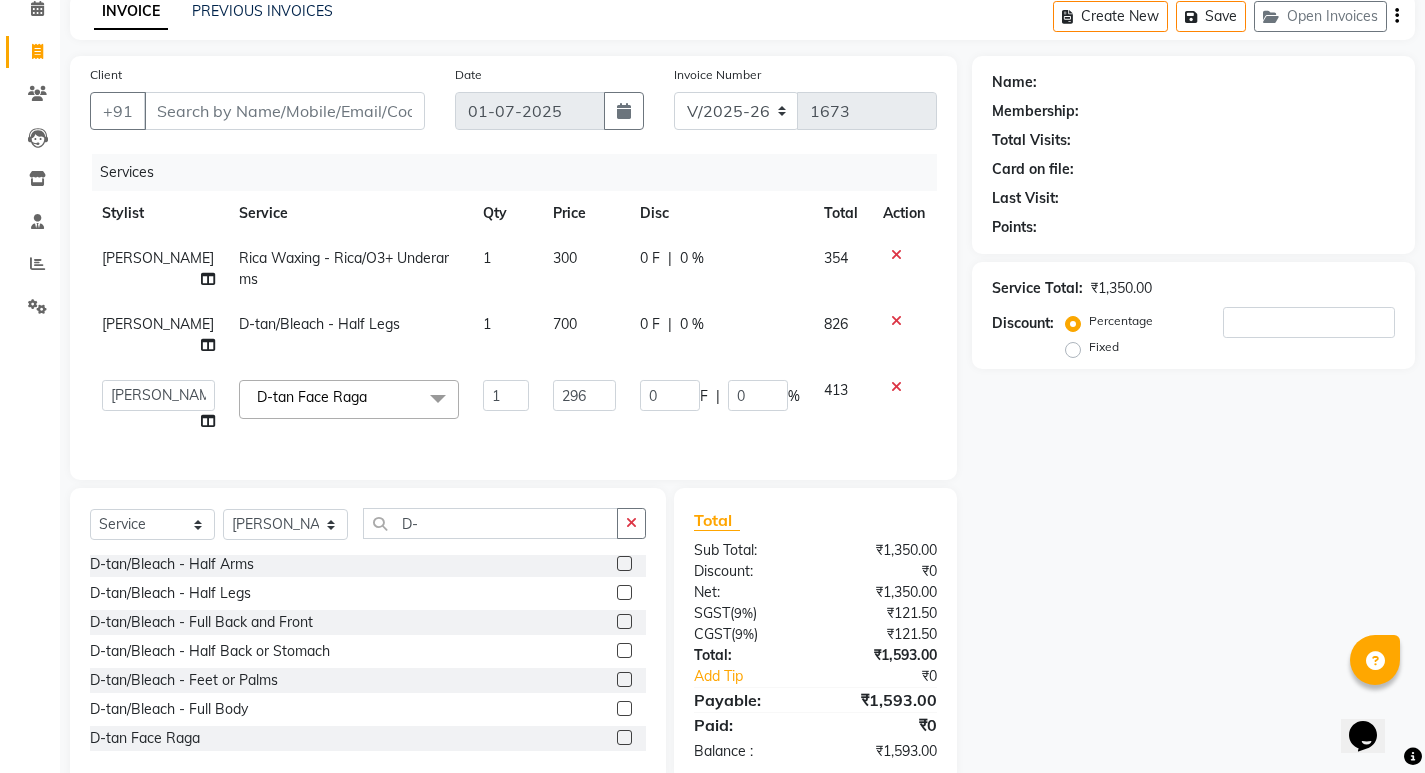 click on "Name: Membership: Total Visits: Card on file: Last Visit:  Points:  Service Total:  ₹1,350.00  Discount:  Percentage   Fixed" 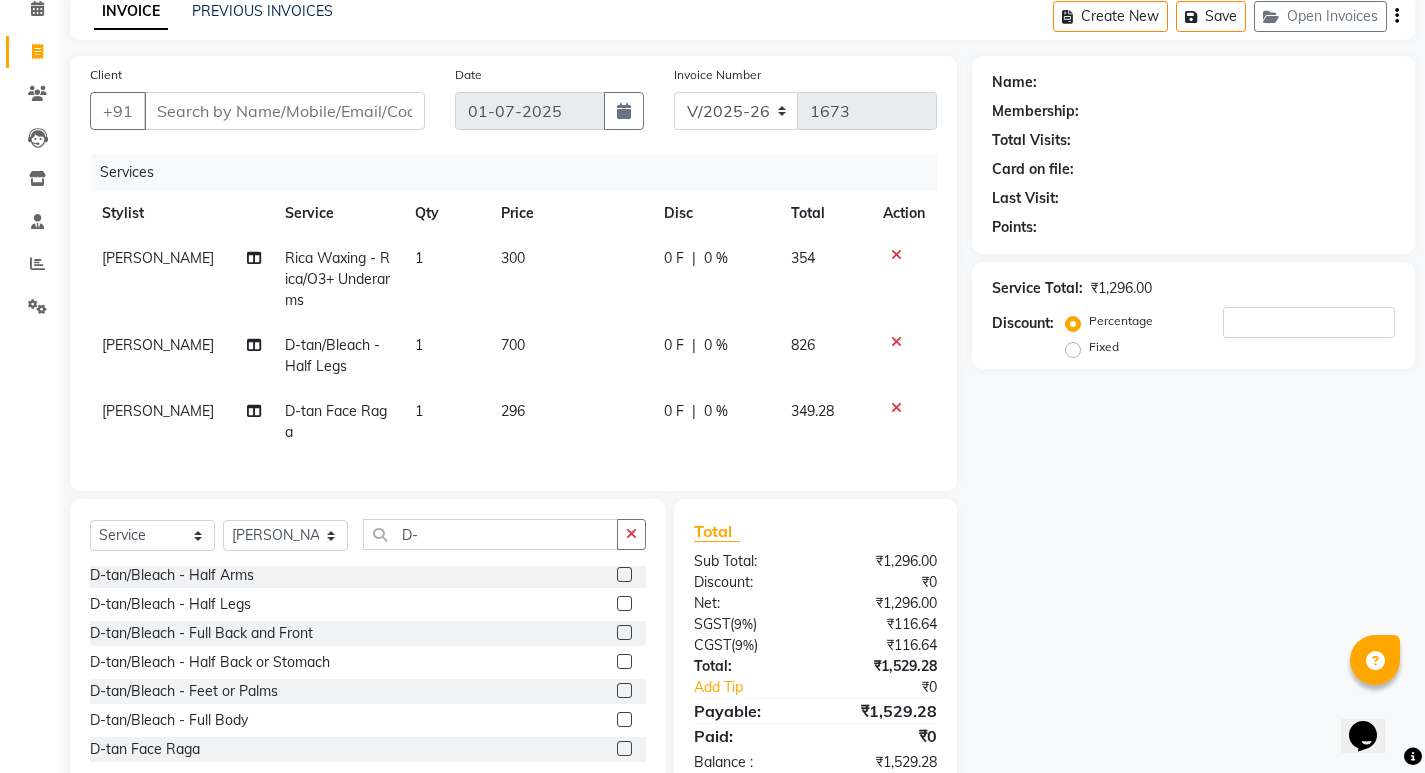 click on "0 %" 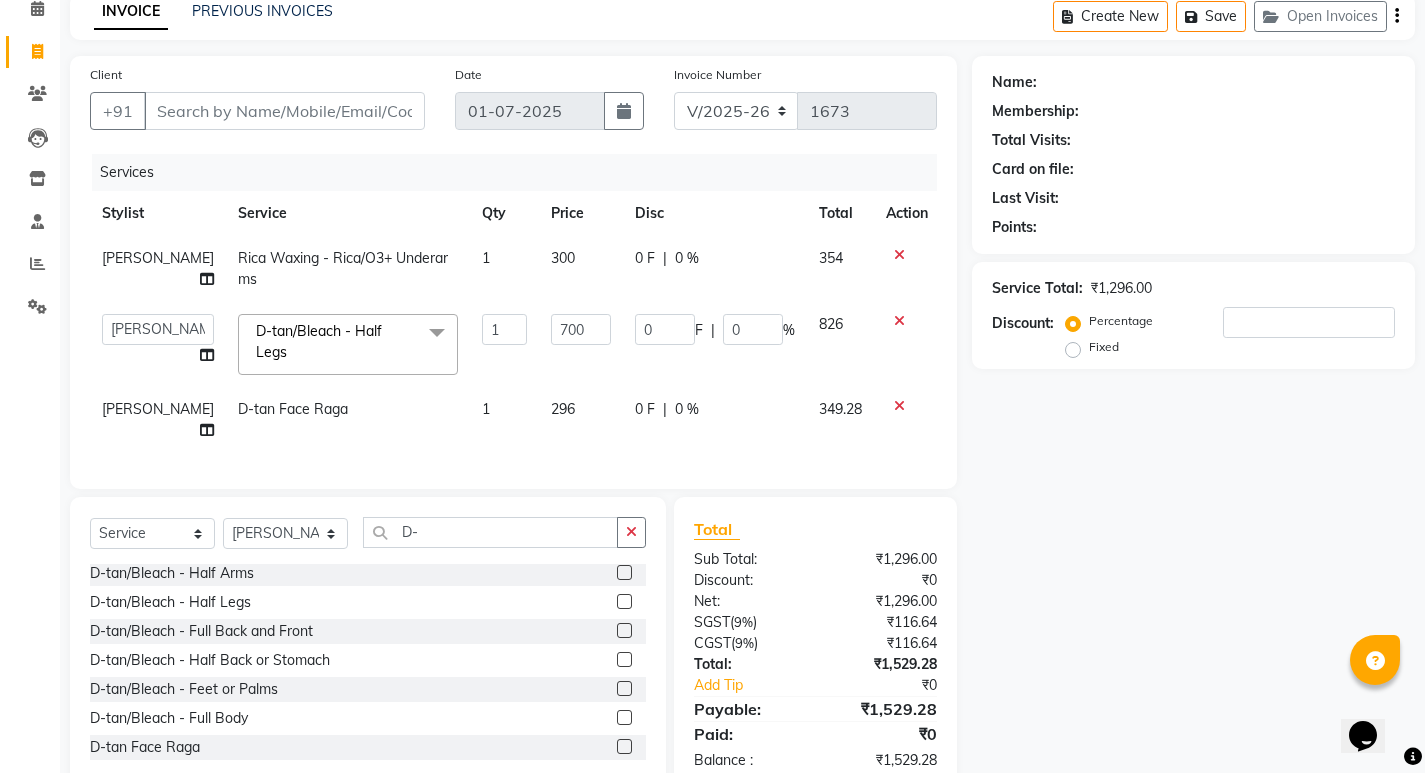 click on "0" 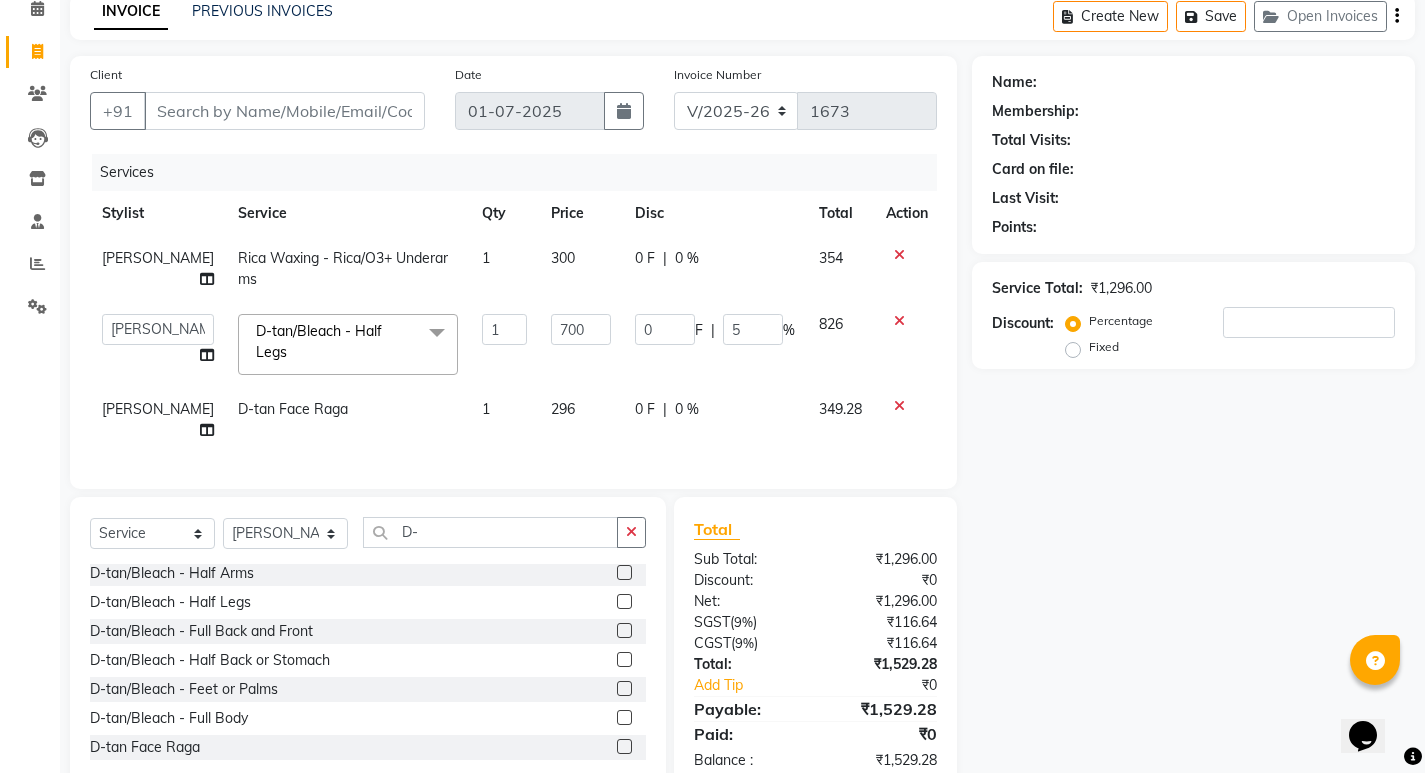 type on "50" 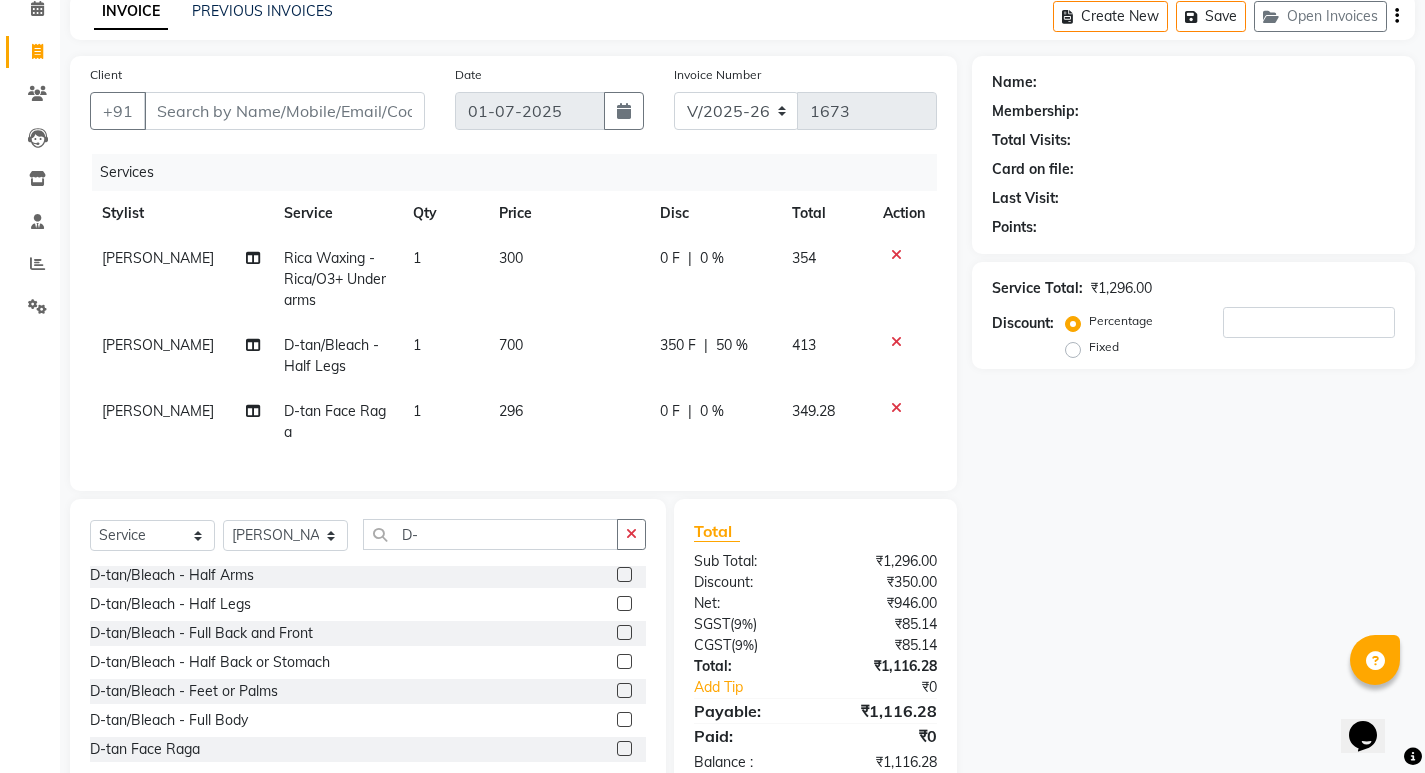 click on "0 F | 0 %" 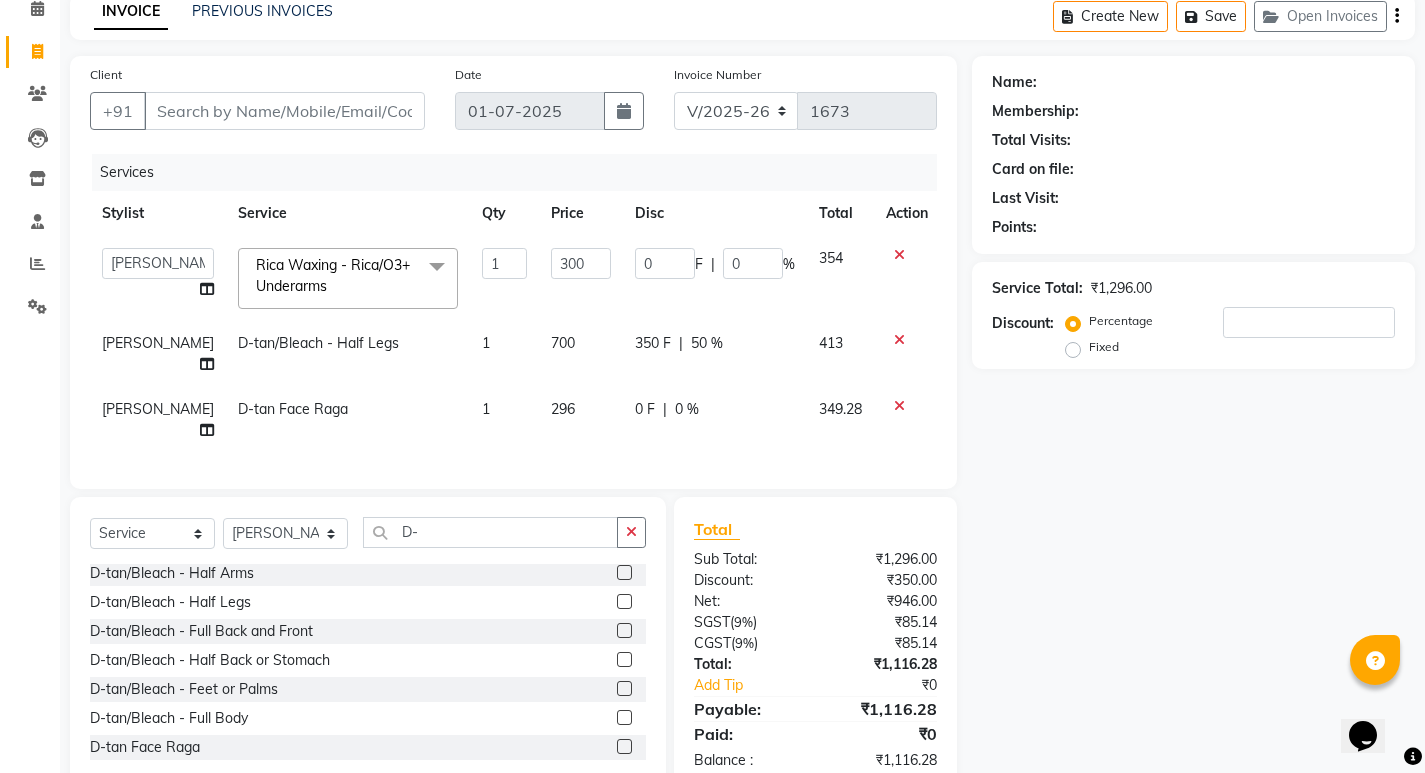 click on "0 F | 0 %" 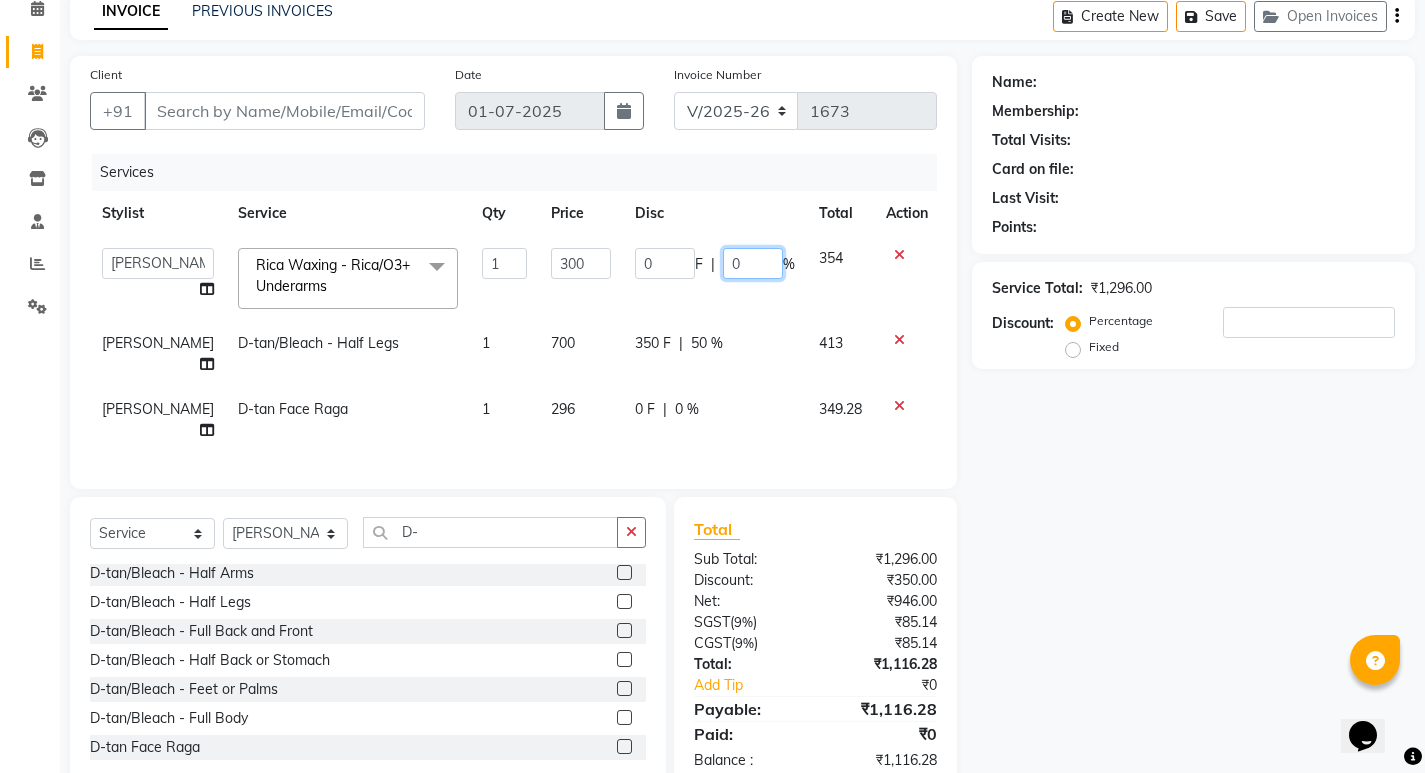 click on "0" 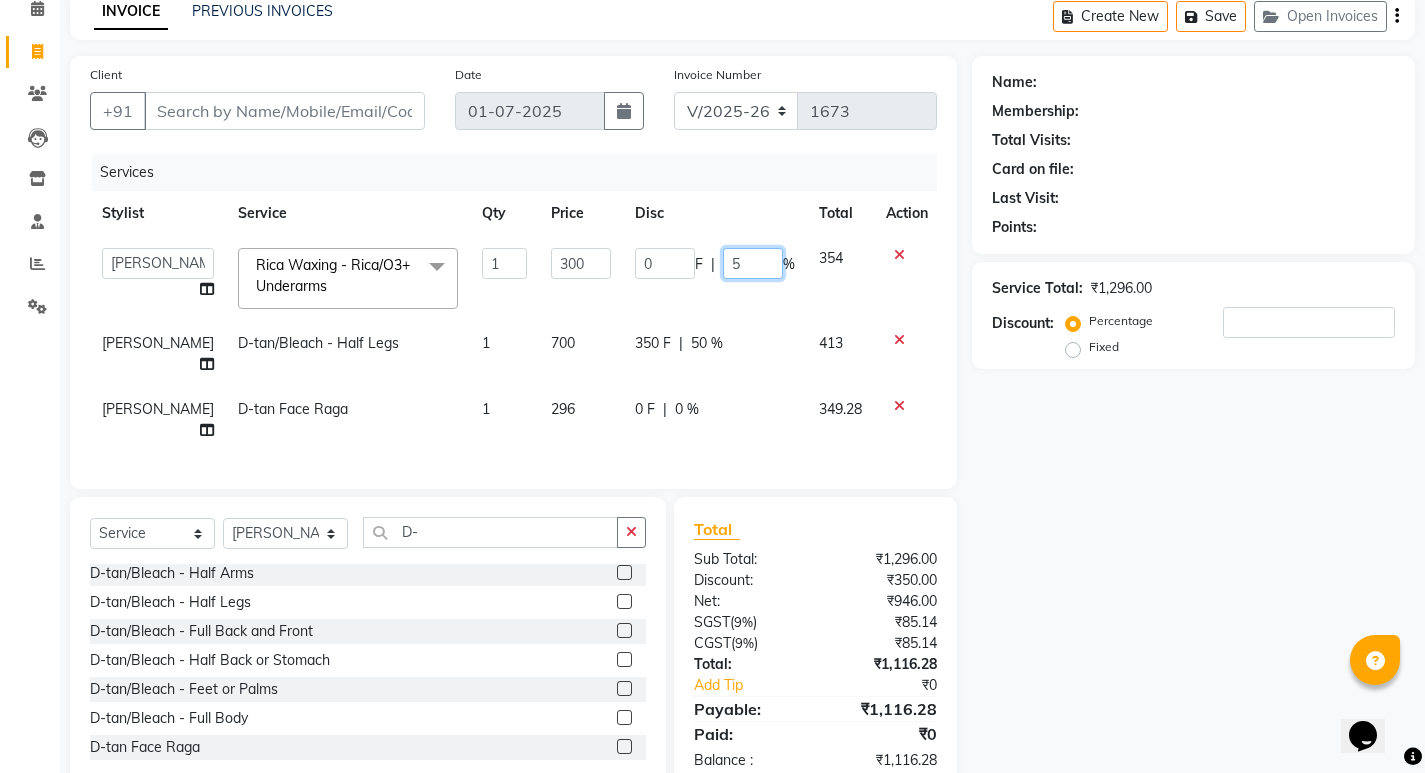 type on "50" 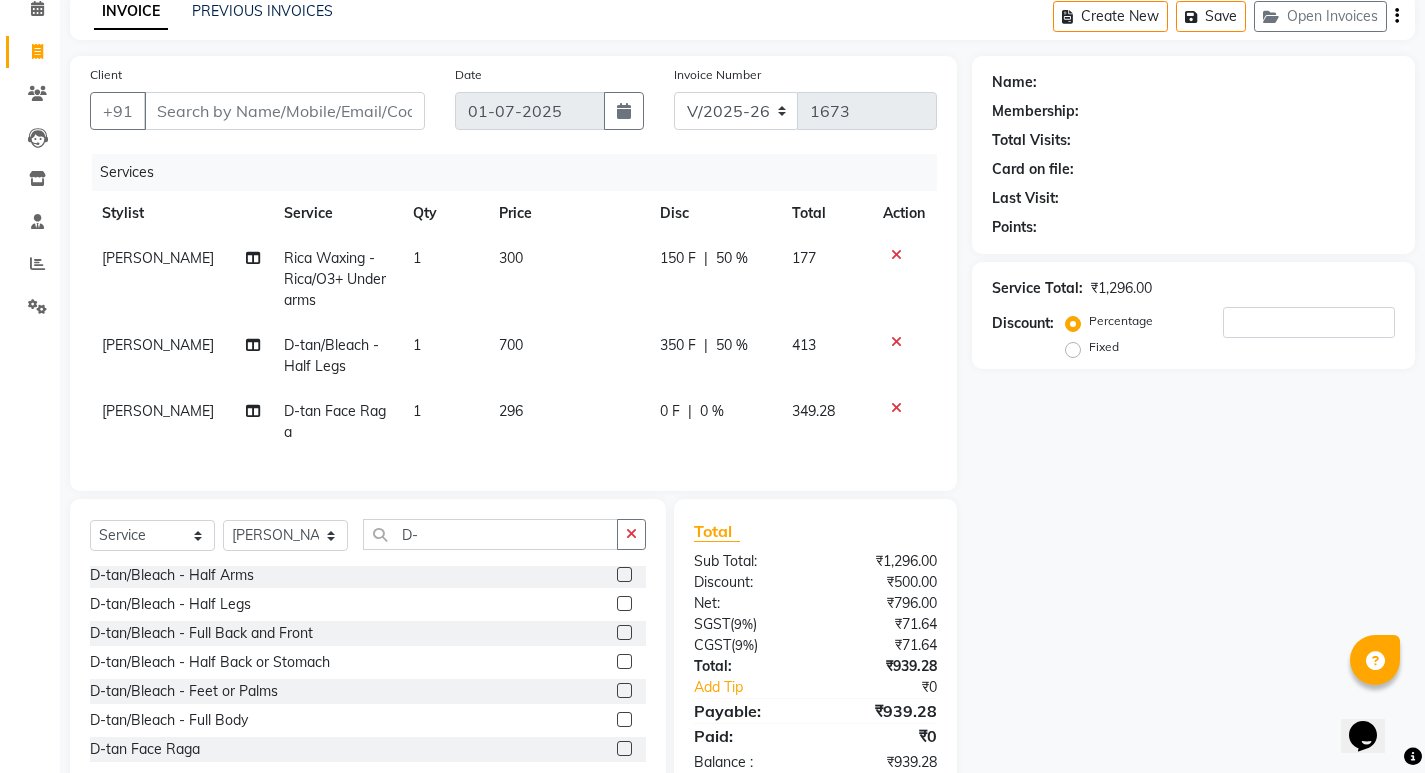 click on "Name: Membership: Total Visits: Card on file: Last Visit:  Points:  Service Total:  ₹1,296.00  Discount:  Percentage   Fixed" 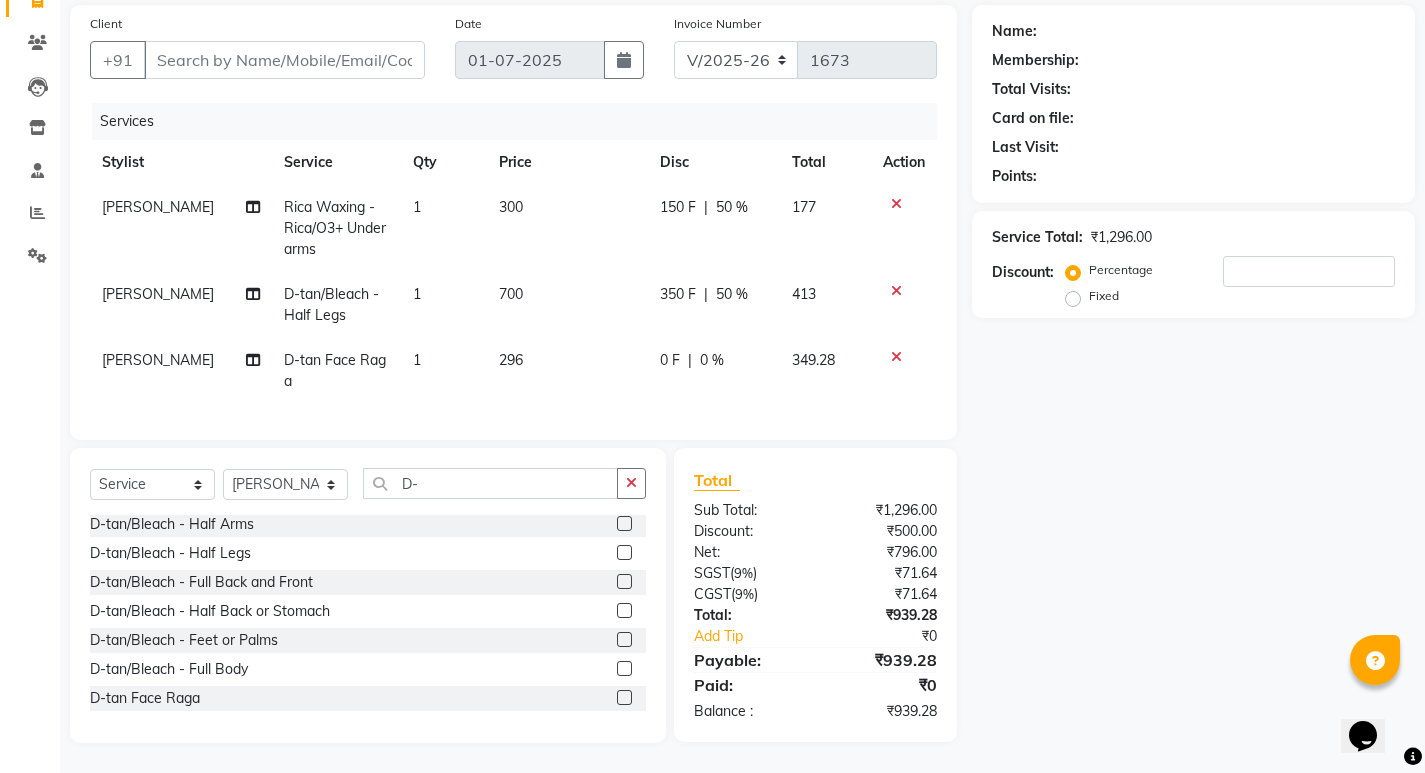 scroll, scrollTop: 0, scrollLeft: 0, axis: both 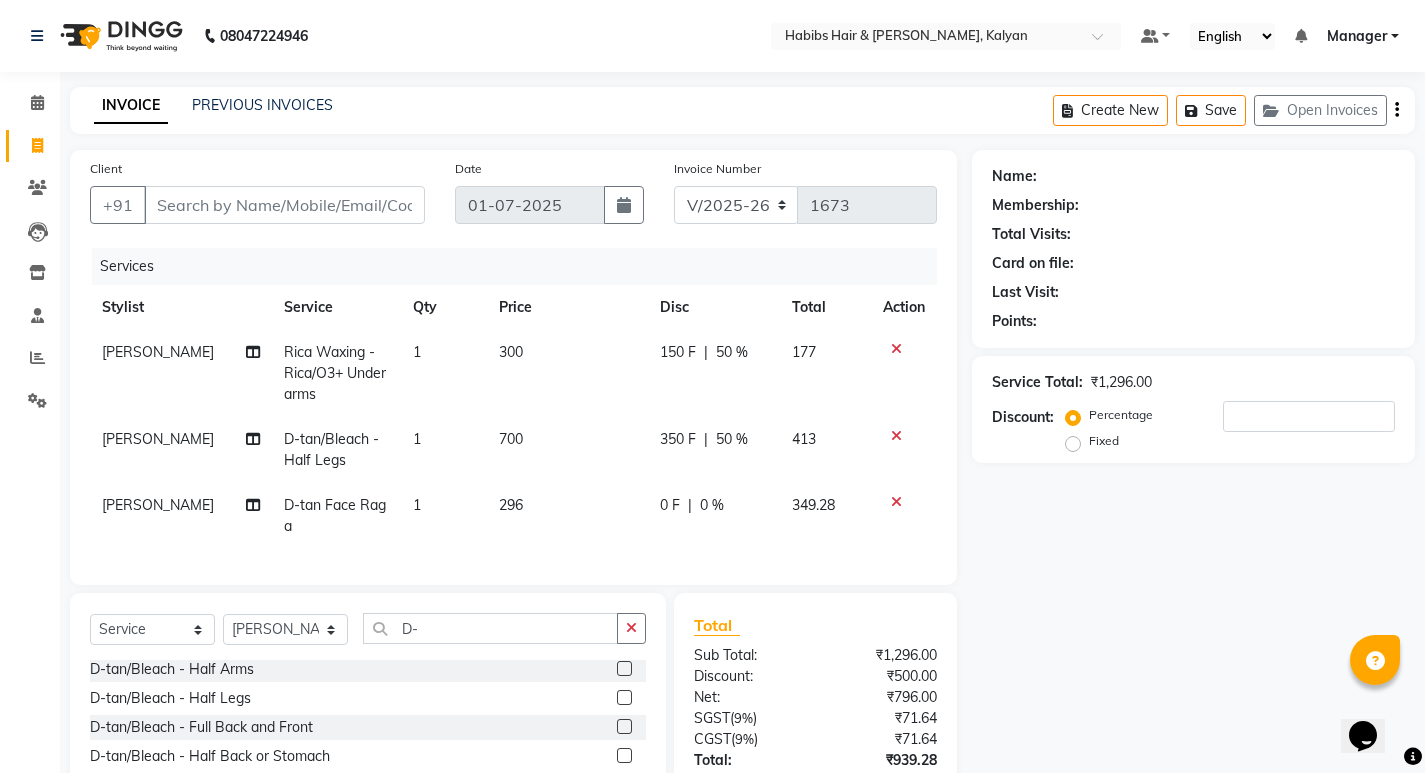 click on "Last Visit:" 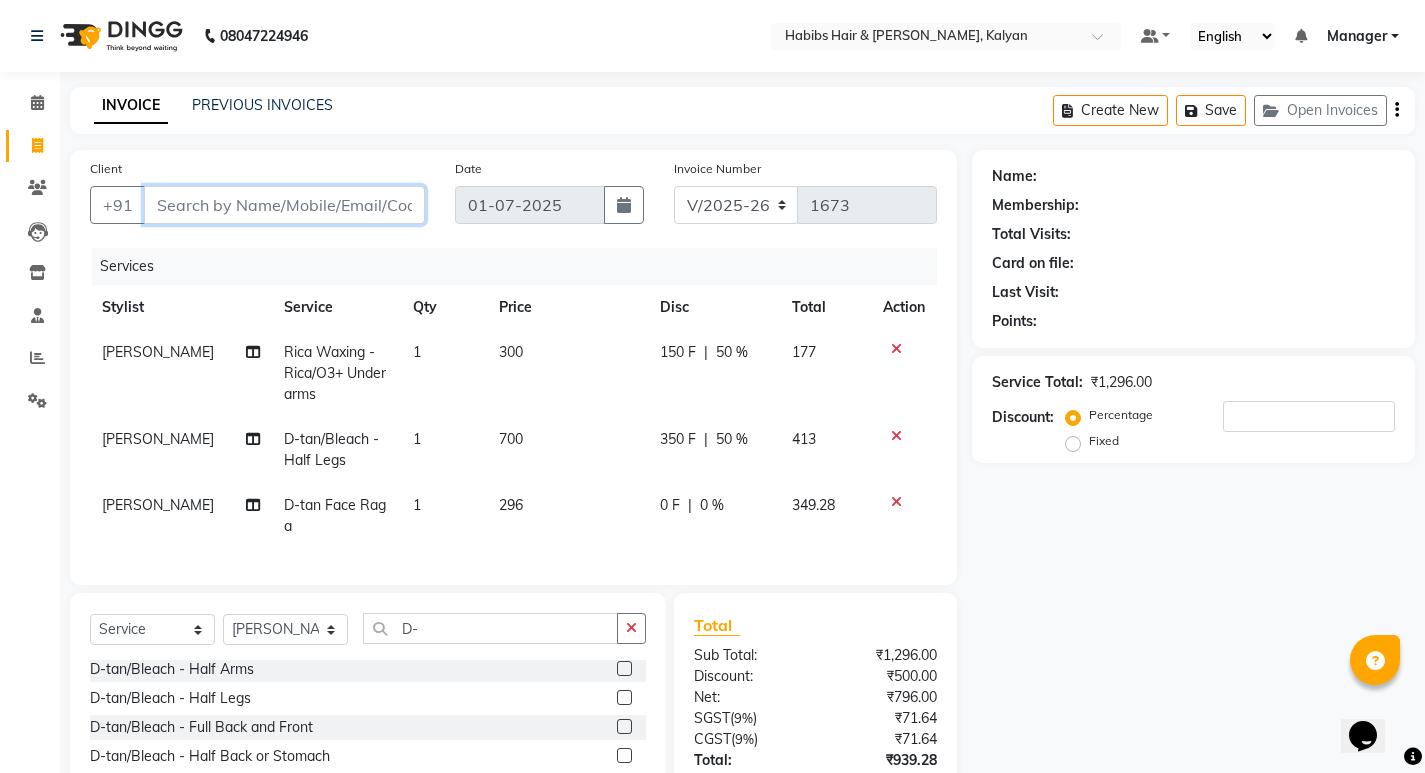 click on "Client" at bounding box center (284, 205) 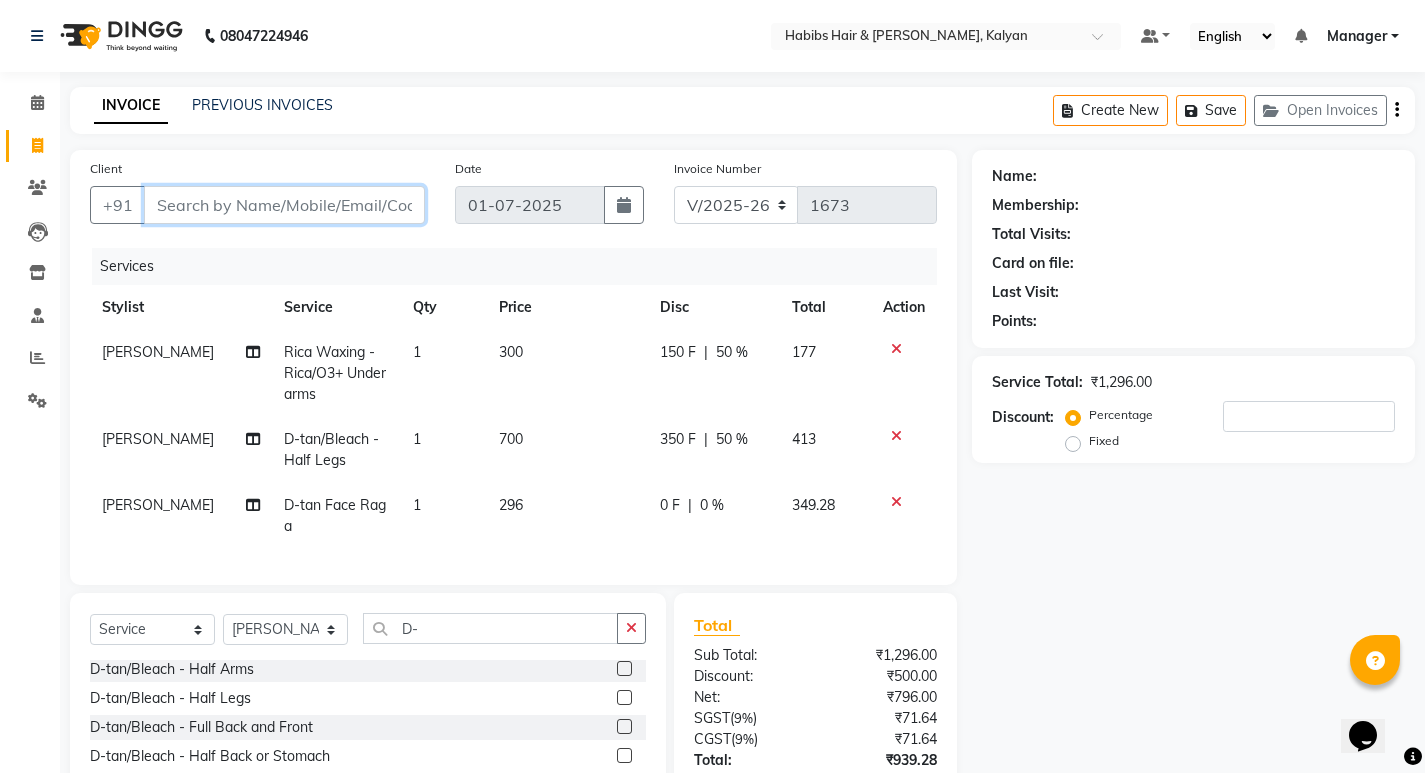 click on "Client" at bounding box center (284, 205) 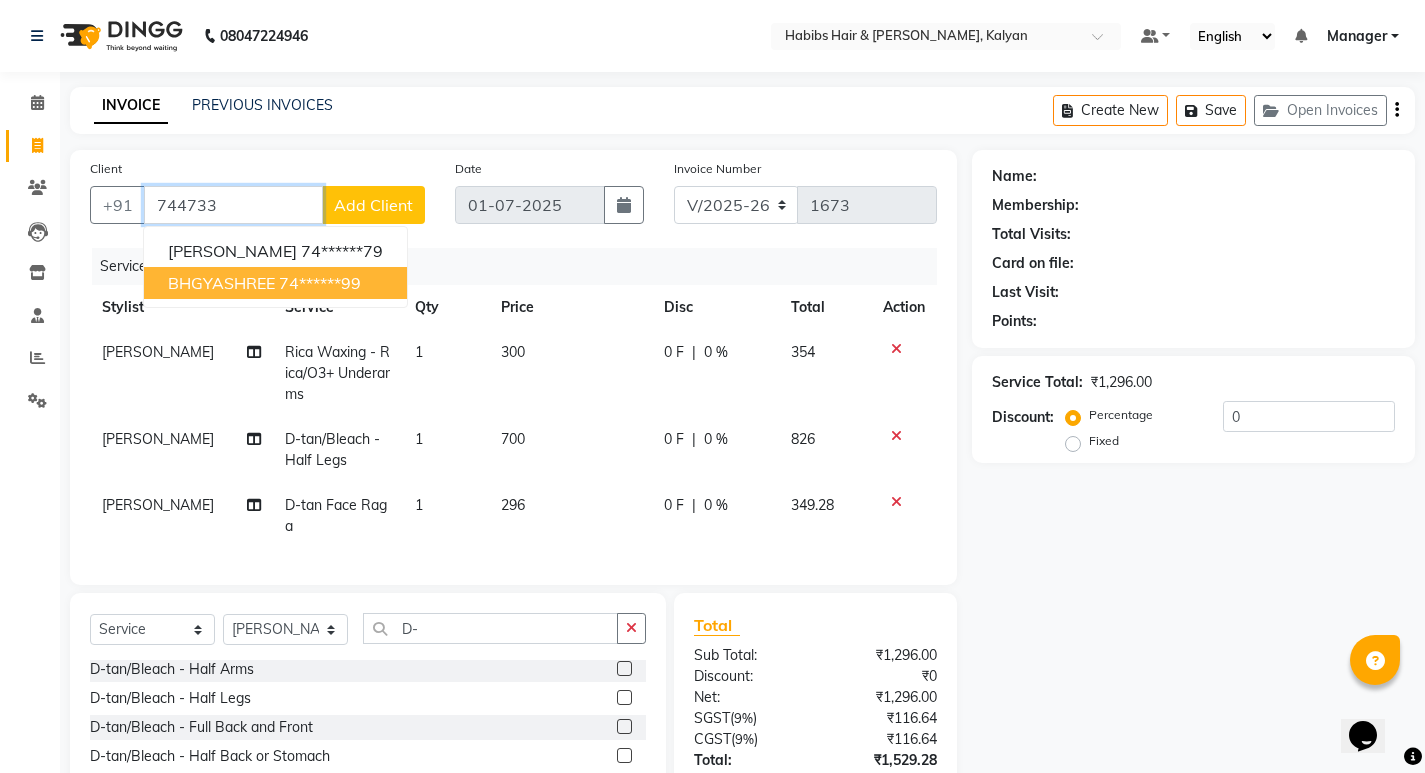 click on "BHGYASHREE" at bounding box center (221, 283) 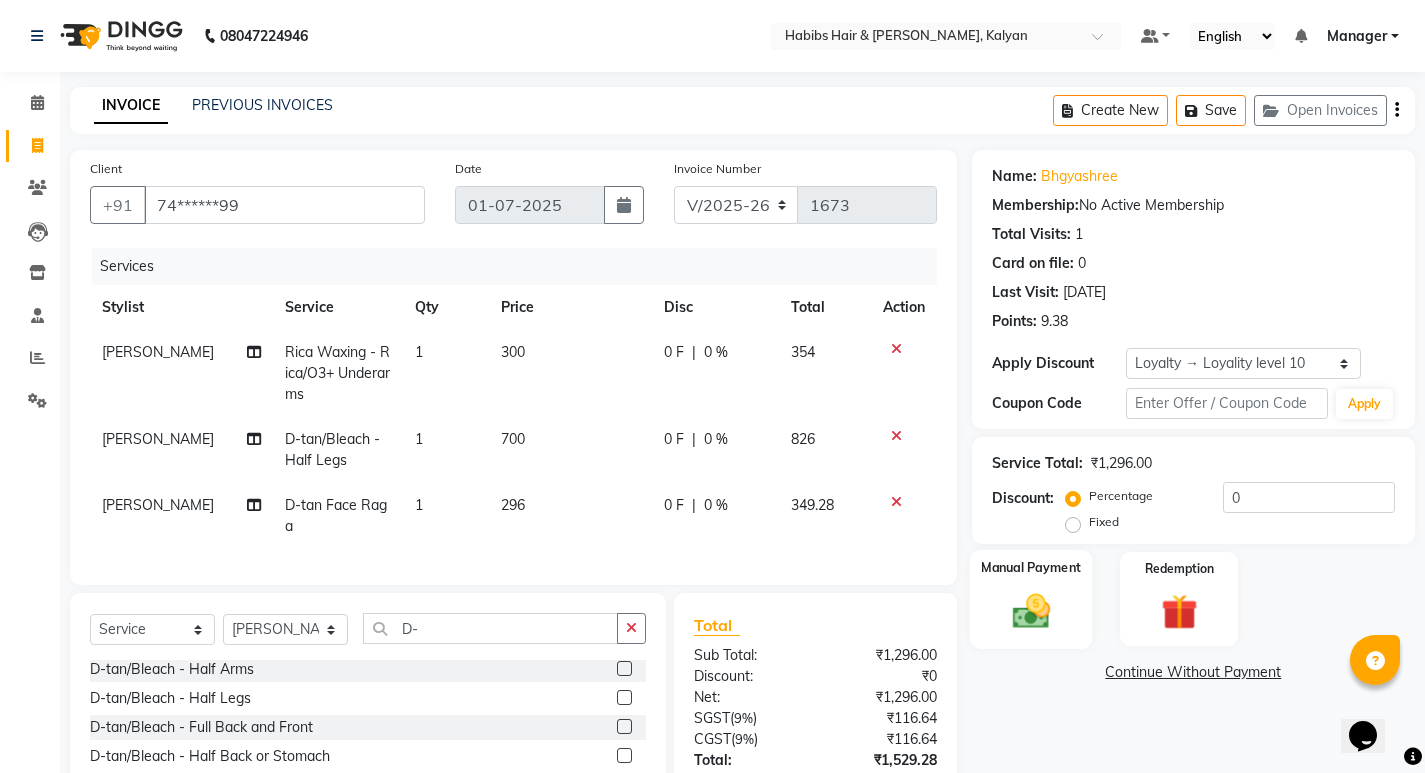 scroll, scrollTop: 100, scrollLeft: 0, axis: vertical 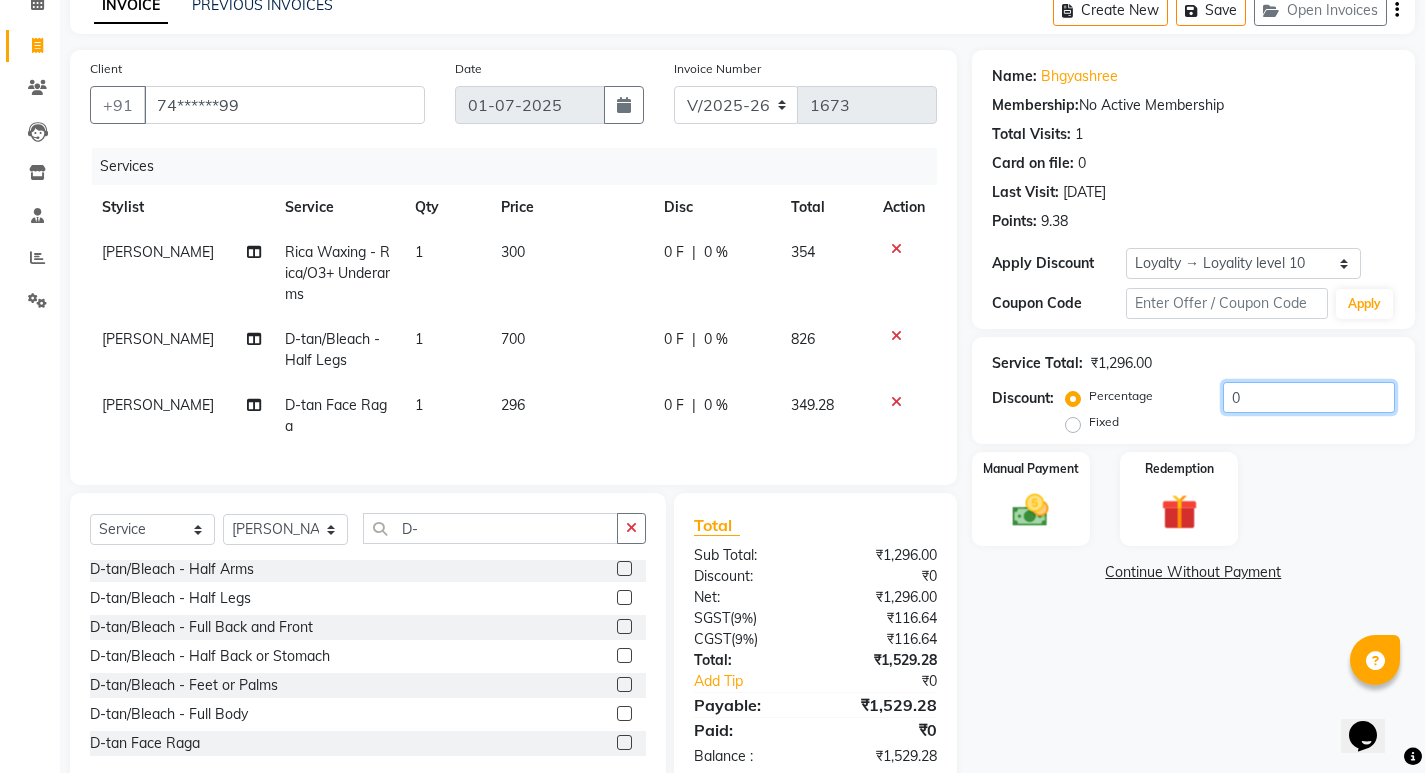 click on "0" 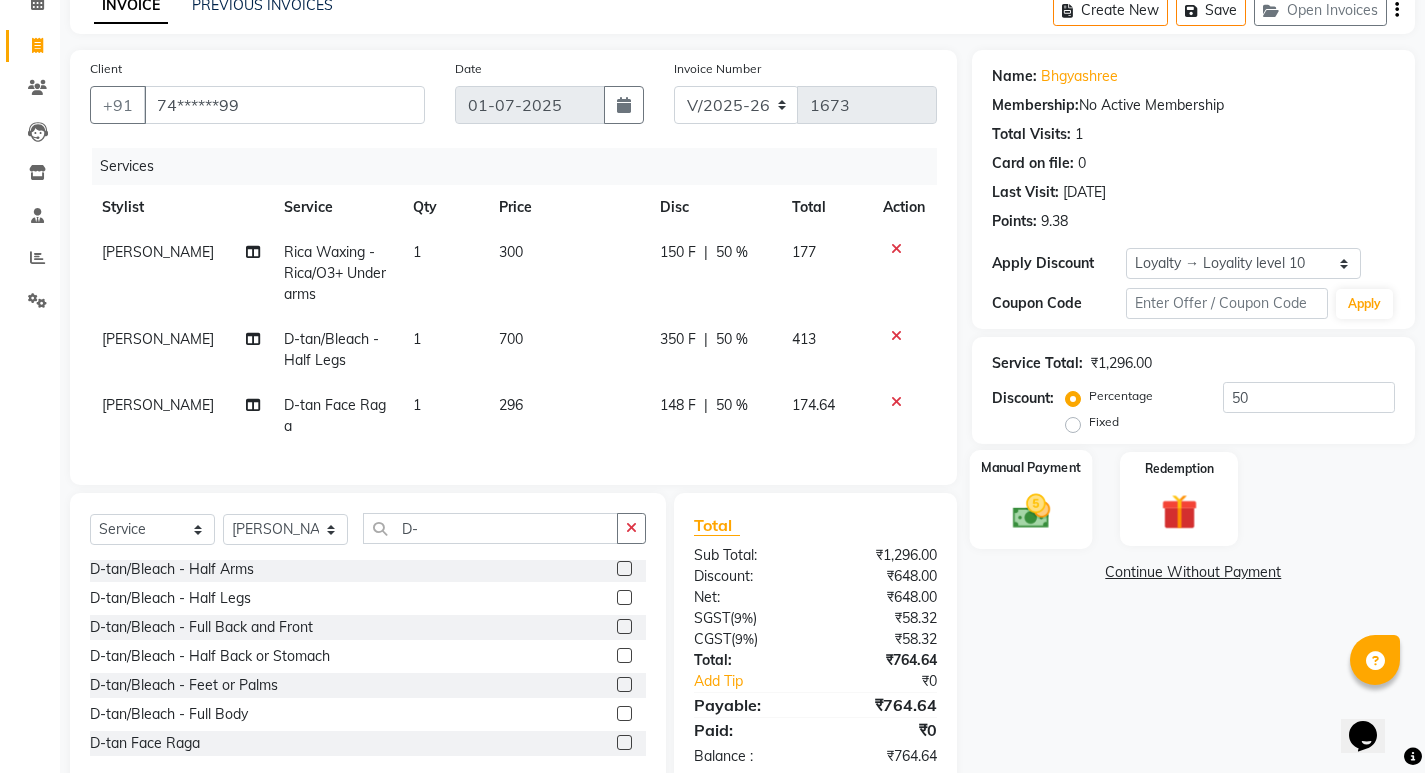 click 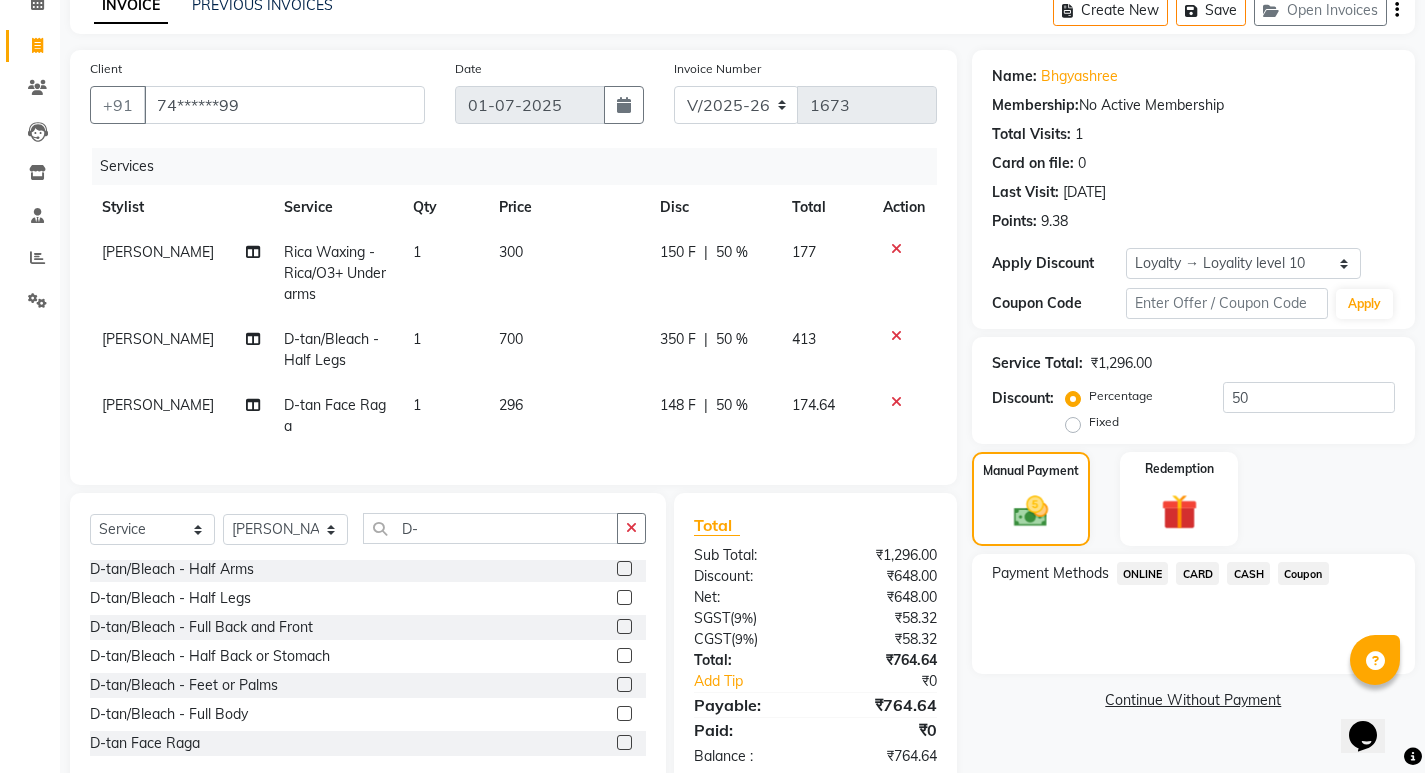 scroll, scrollTop: 160, scrollLeft: 0, axis: vertical 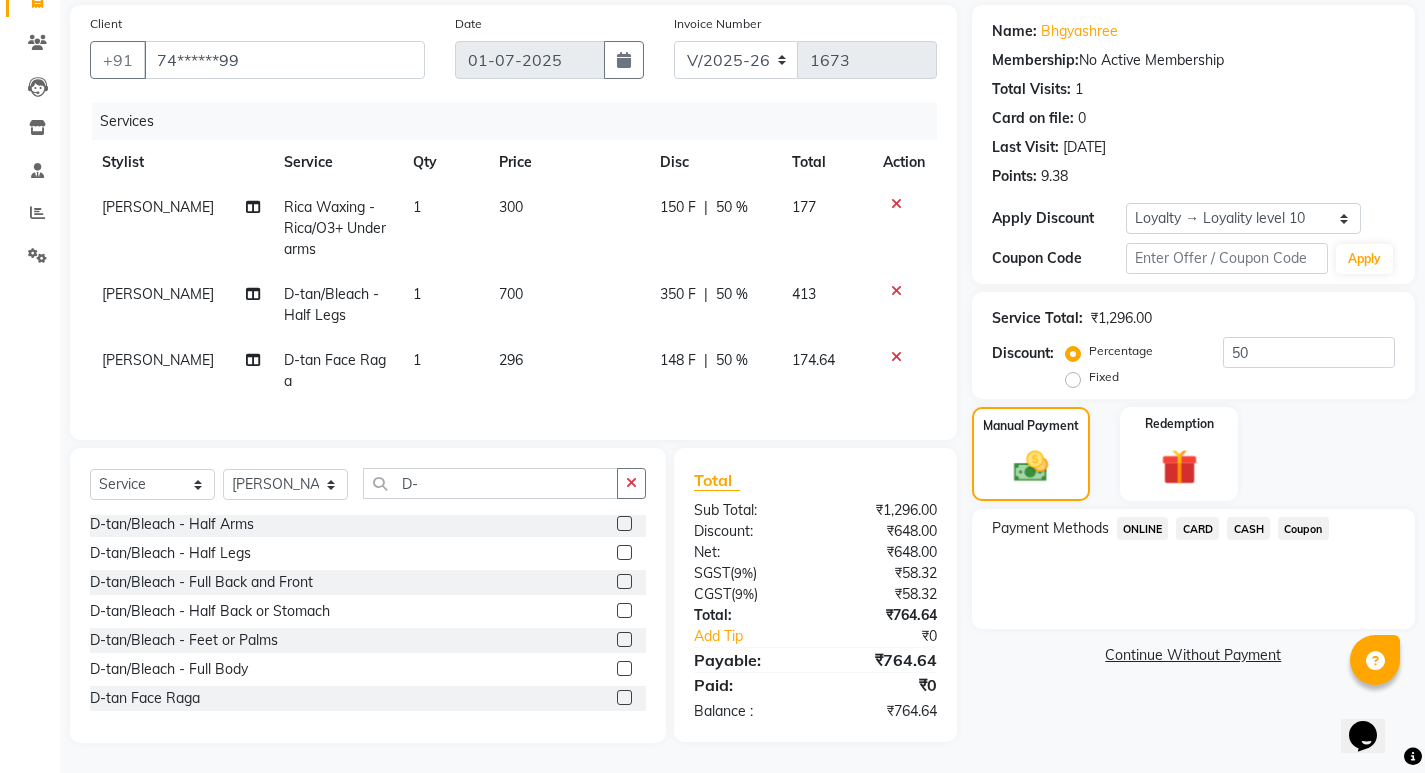 click on "50 %" 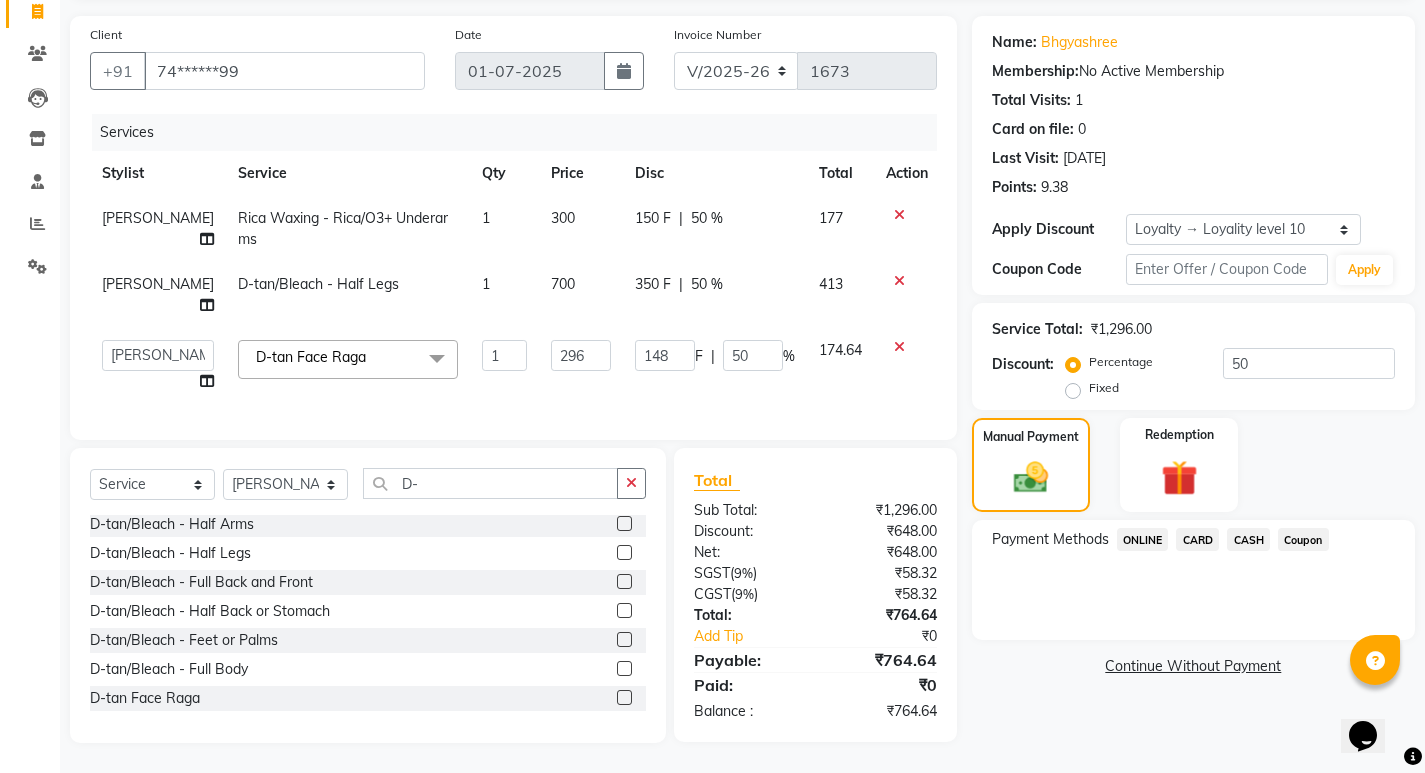 scroll, scrollTop: 149, scrollLeft: 0, axis: vertical 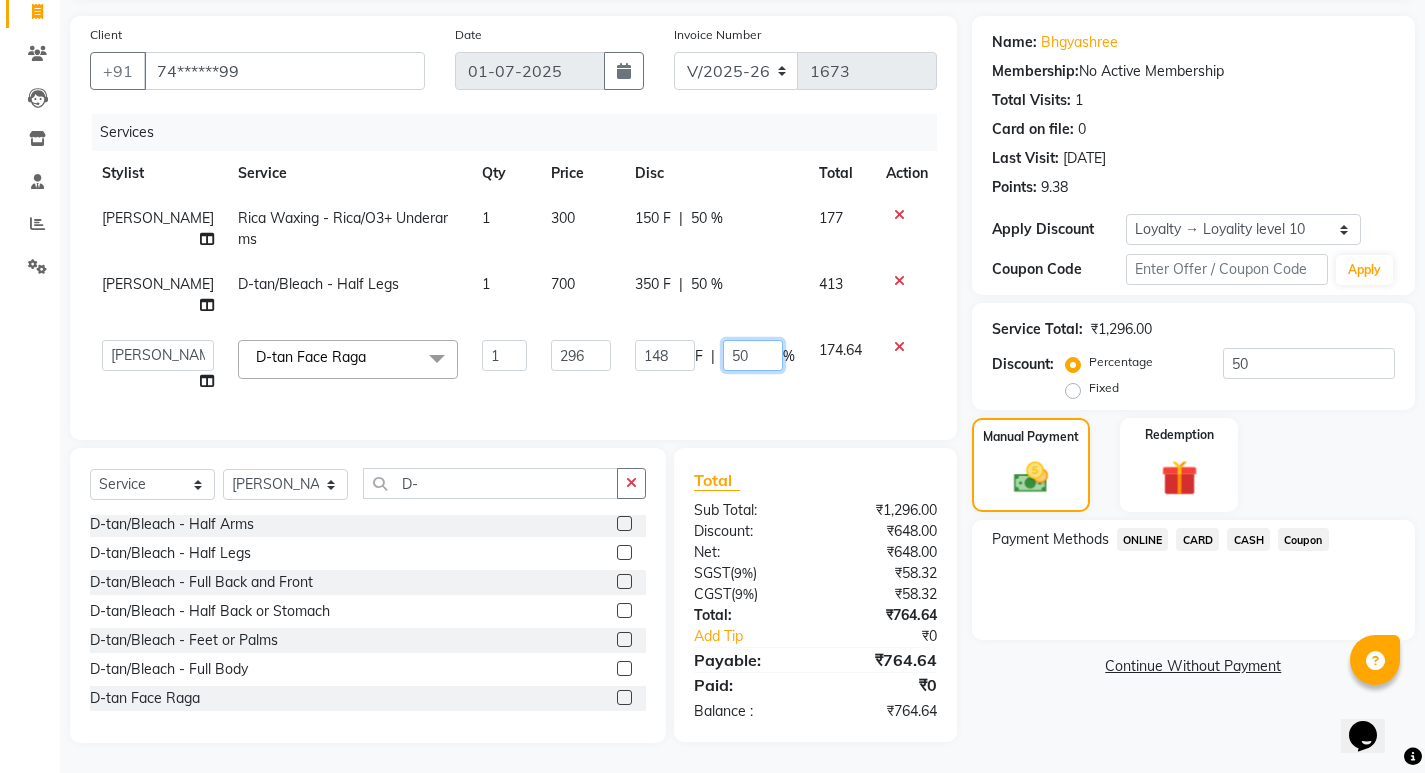 click on "50" 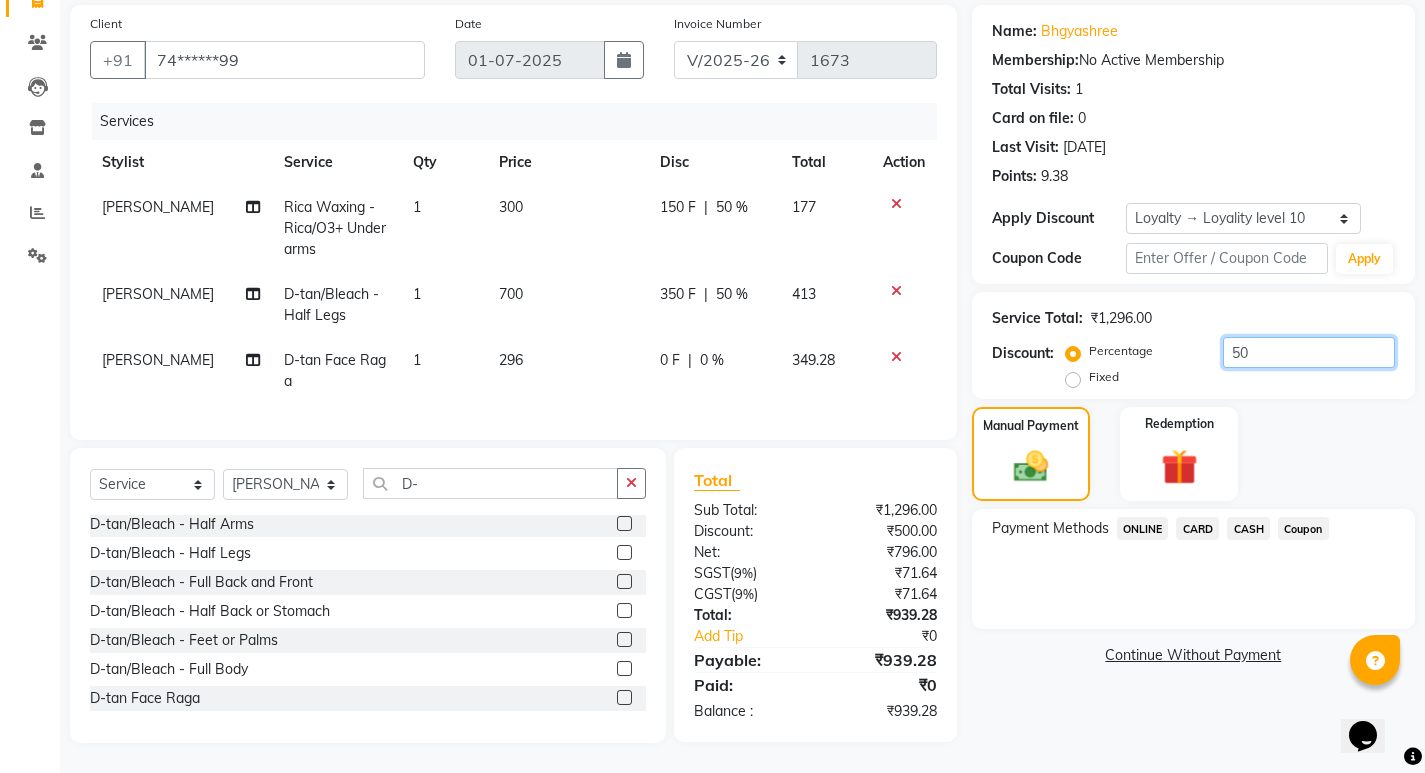 click on "50" 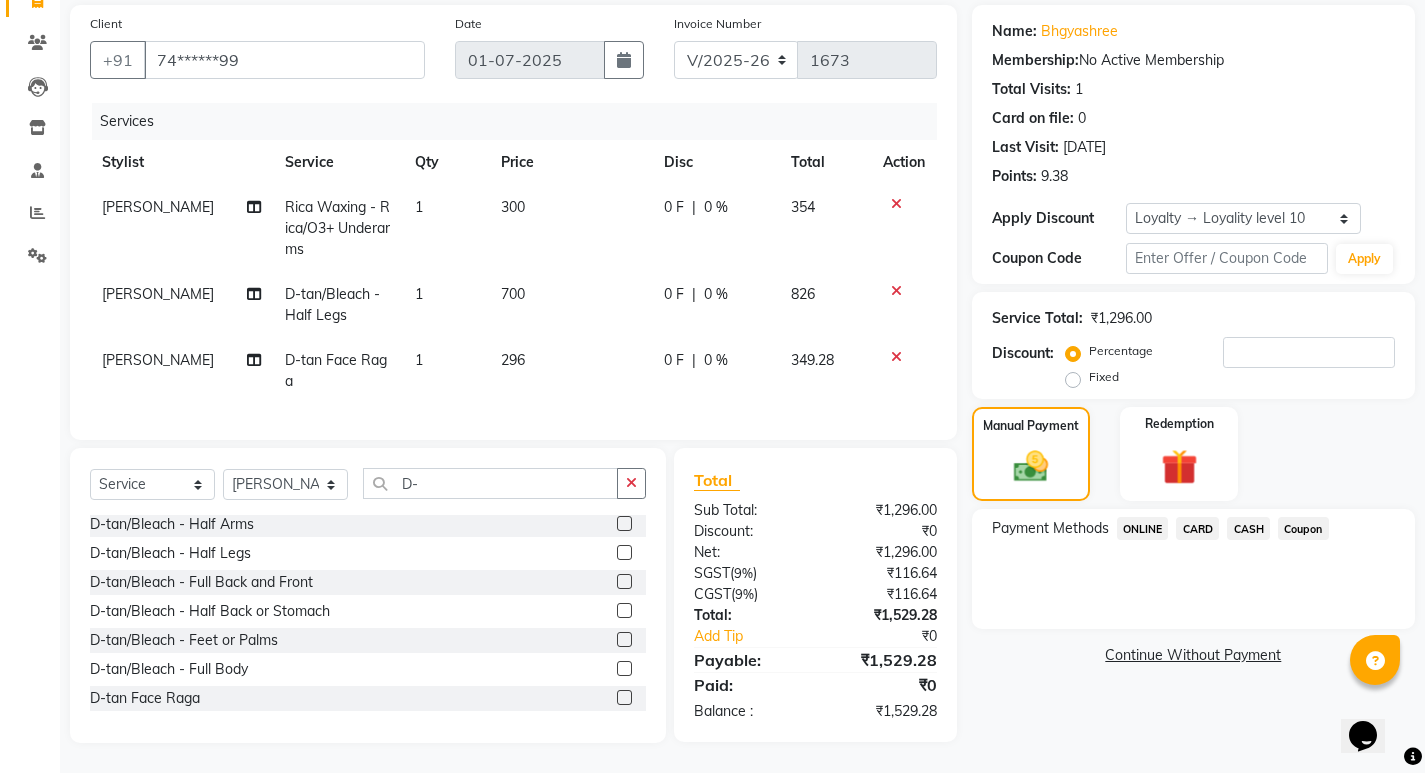 click on "0 F | 0 %" 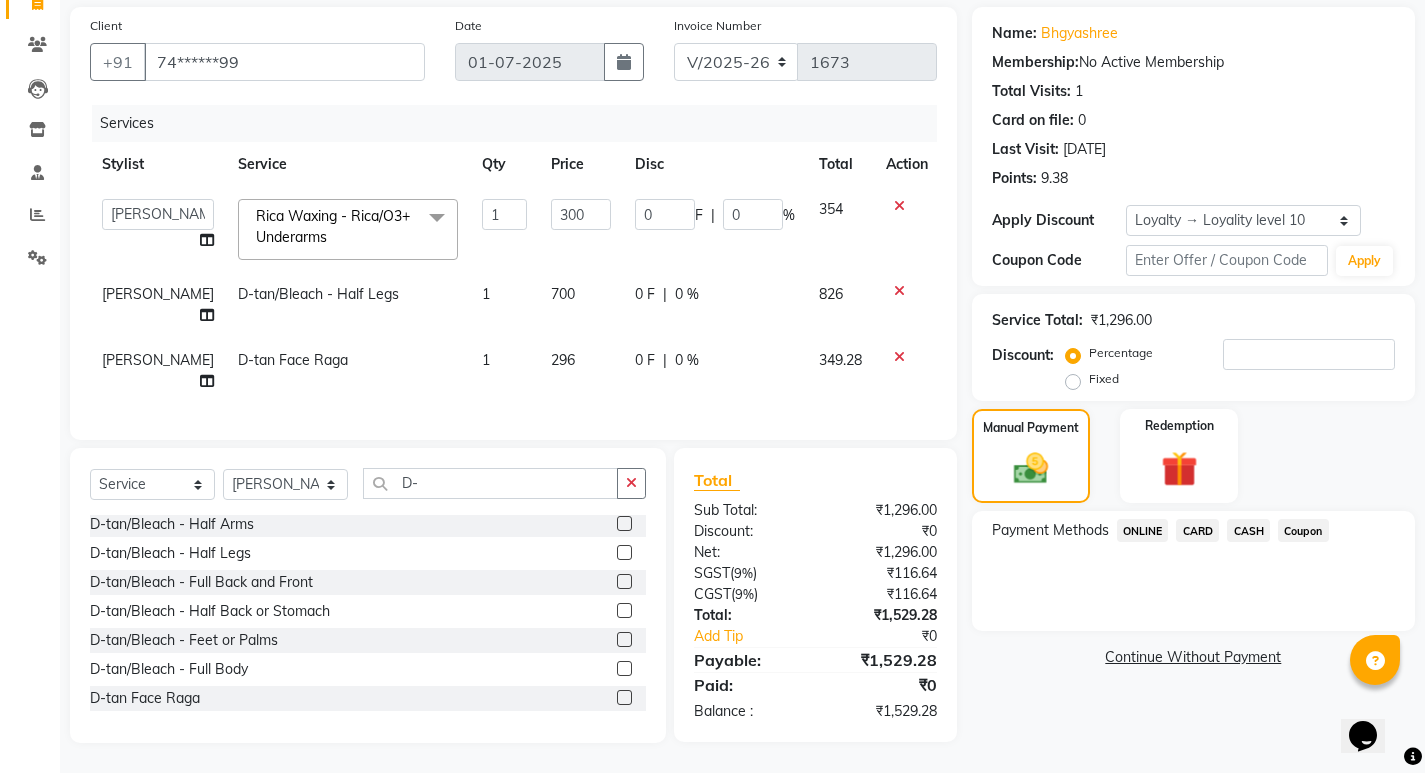 click on "0 F | 0 %" 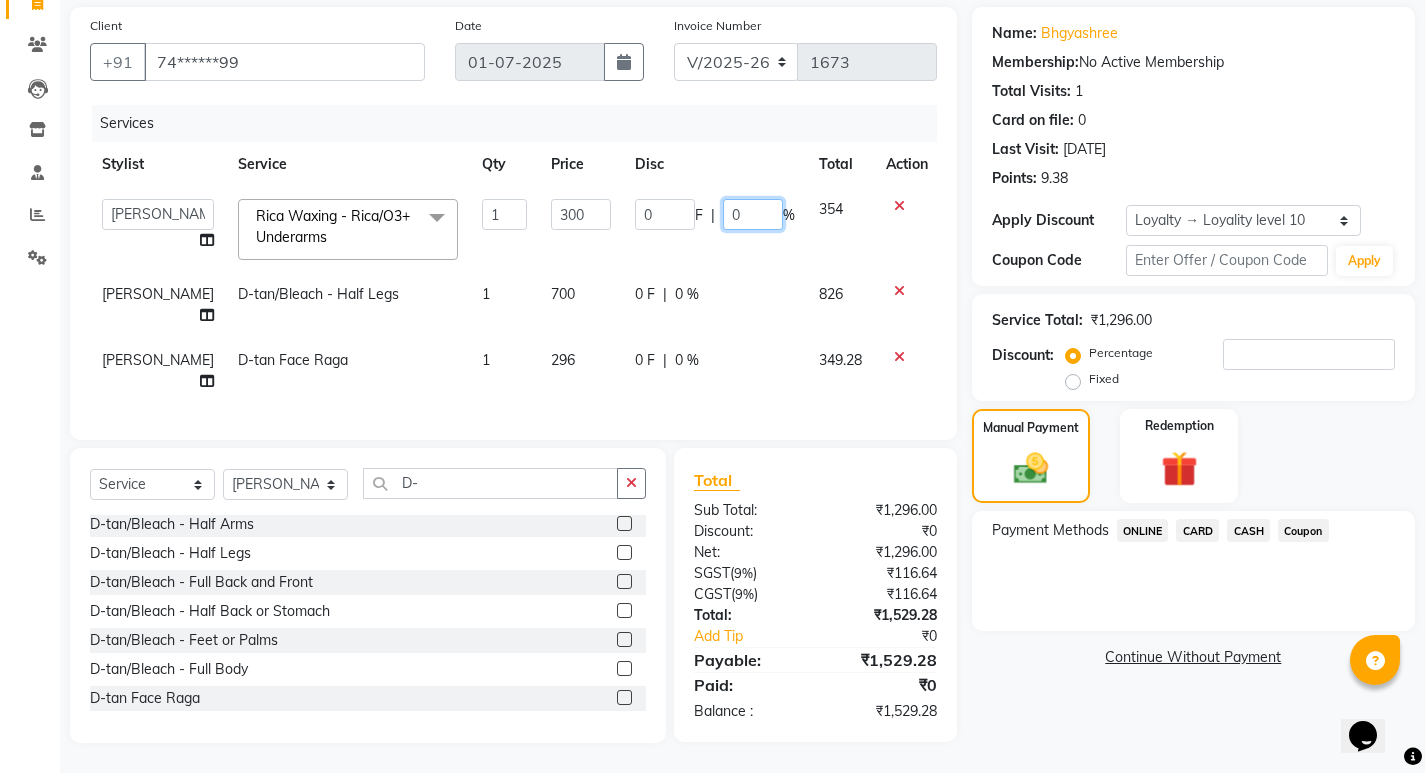 click on "0" 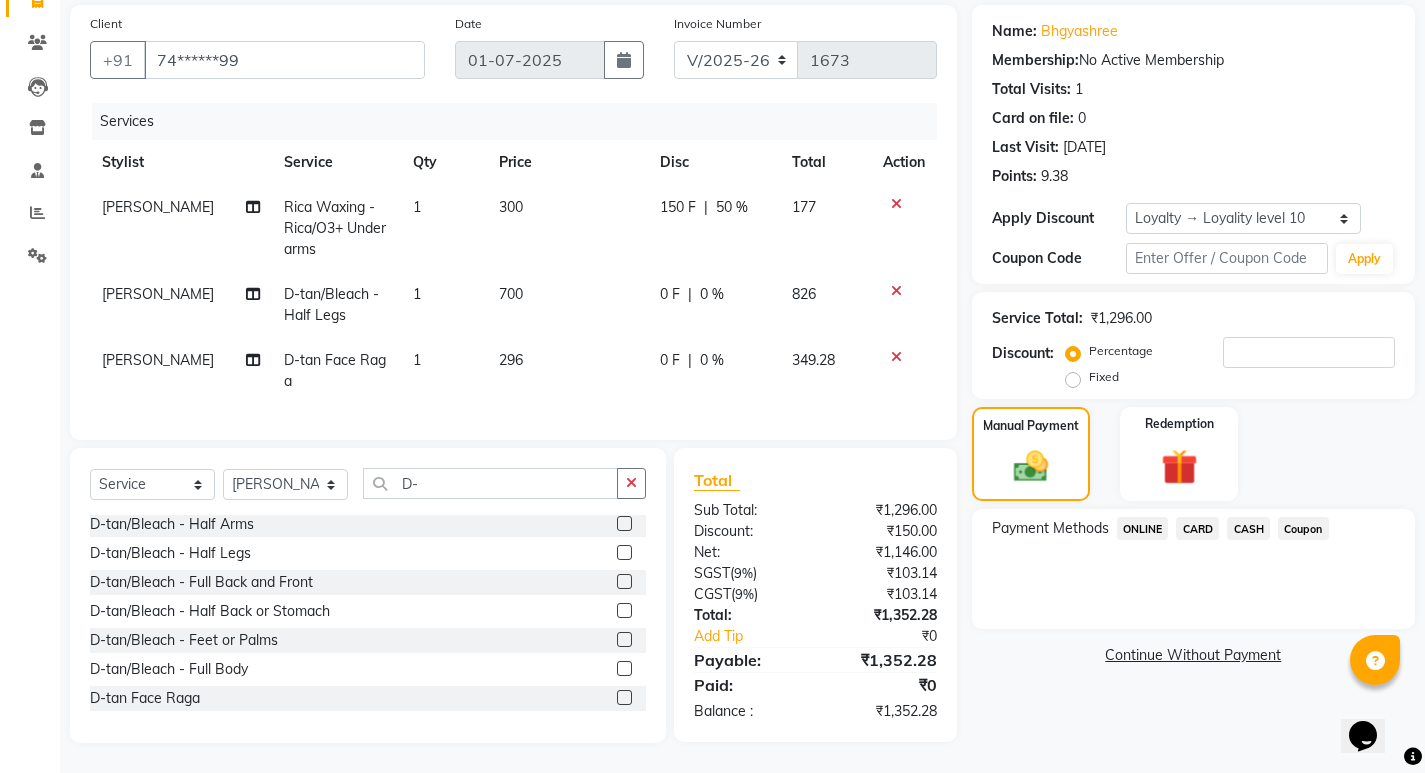 click on "0 F | 0 %" 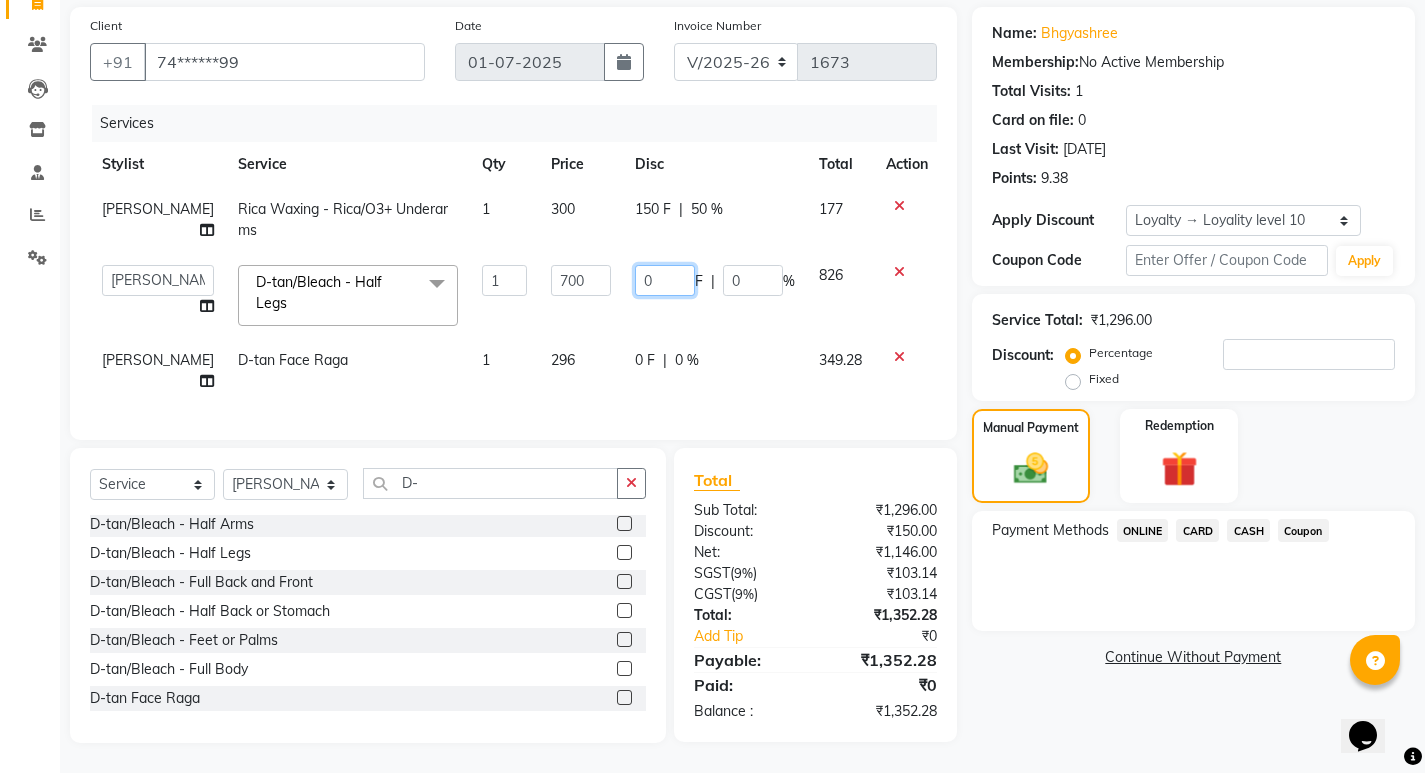 click on "0" 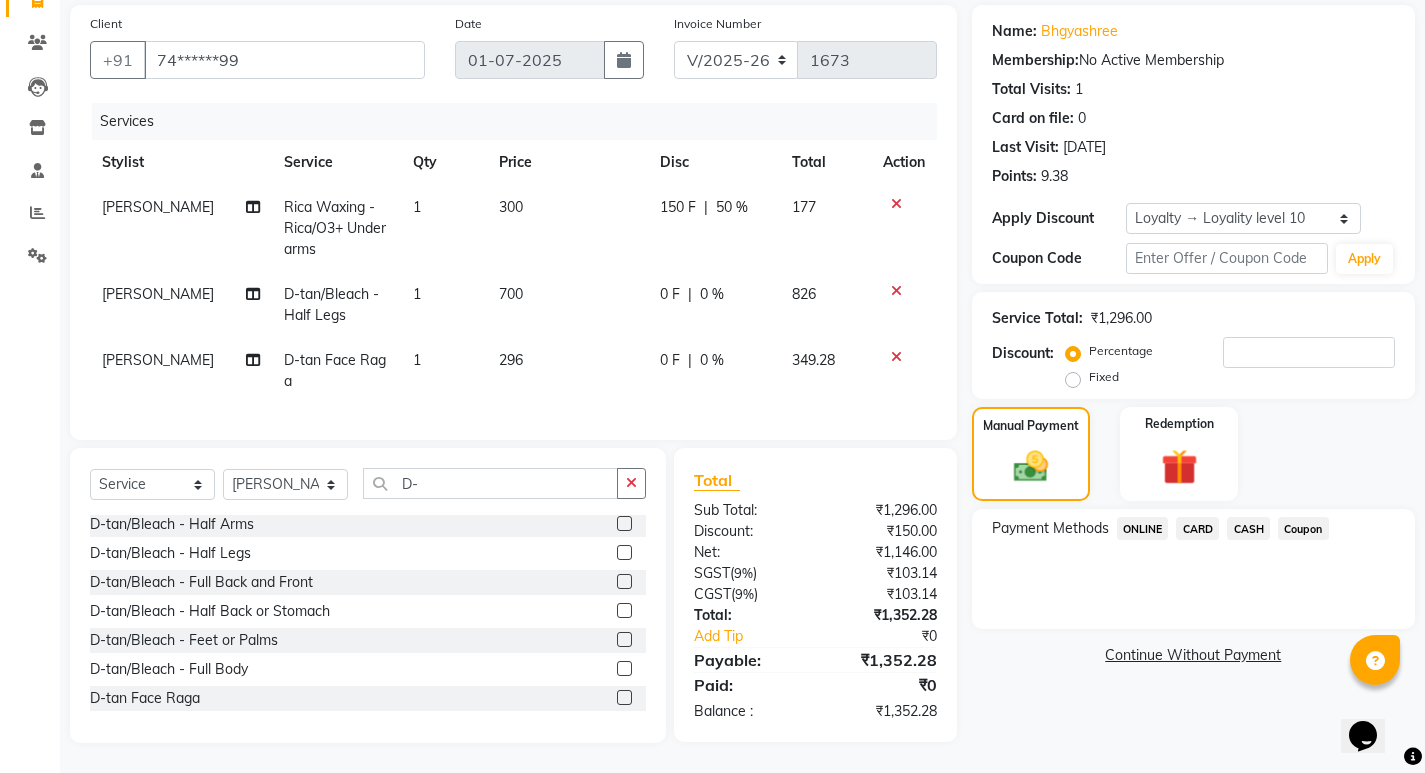 click on "0 F | 0 %" 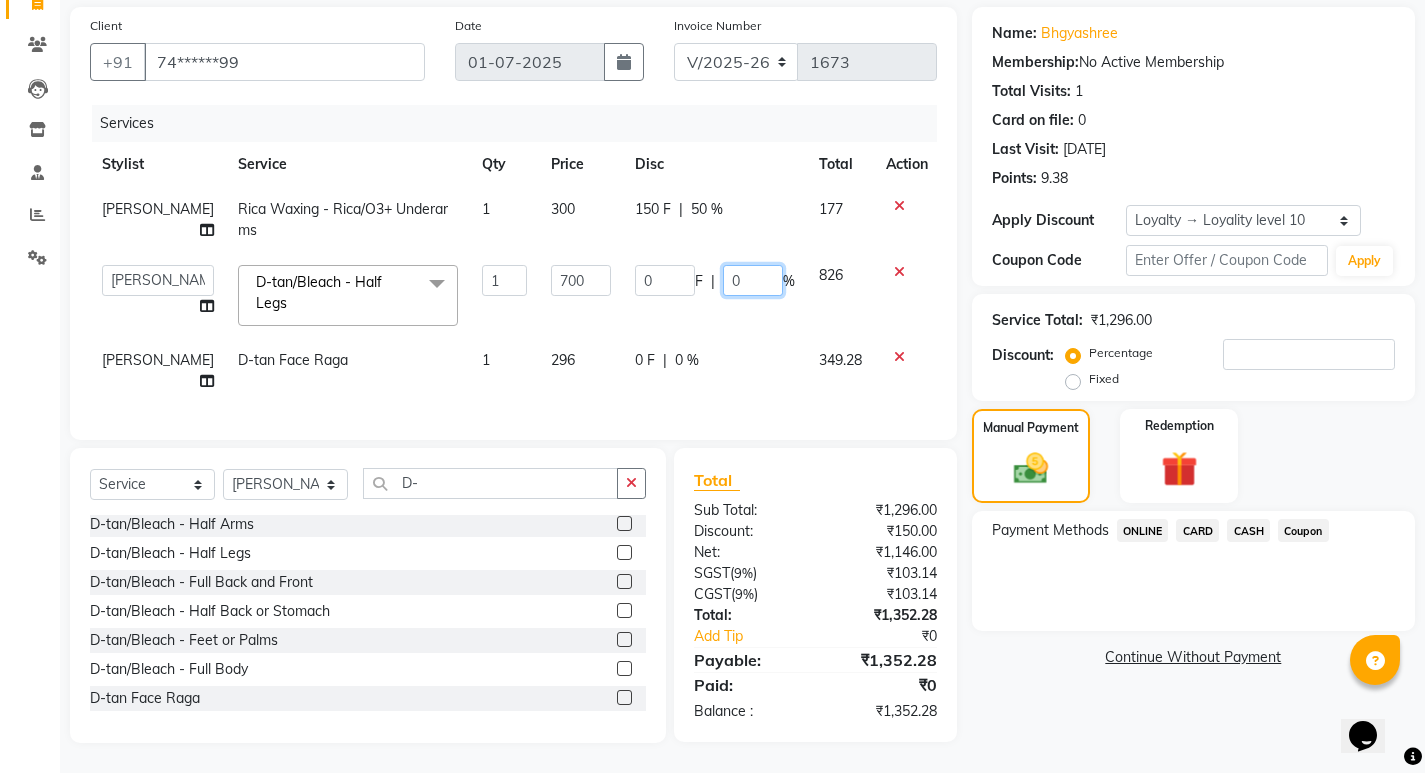 click on "0" 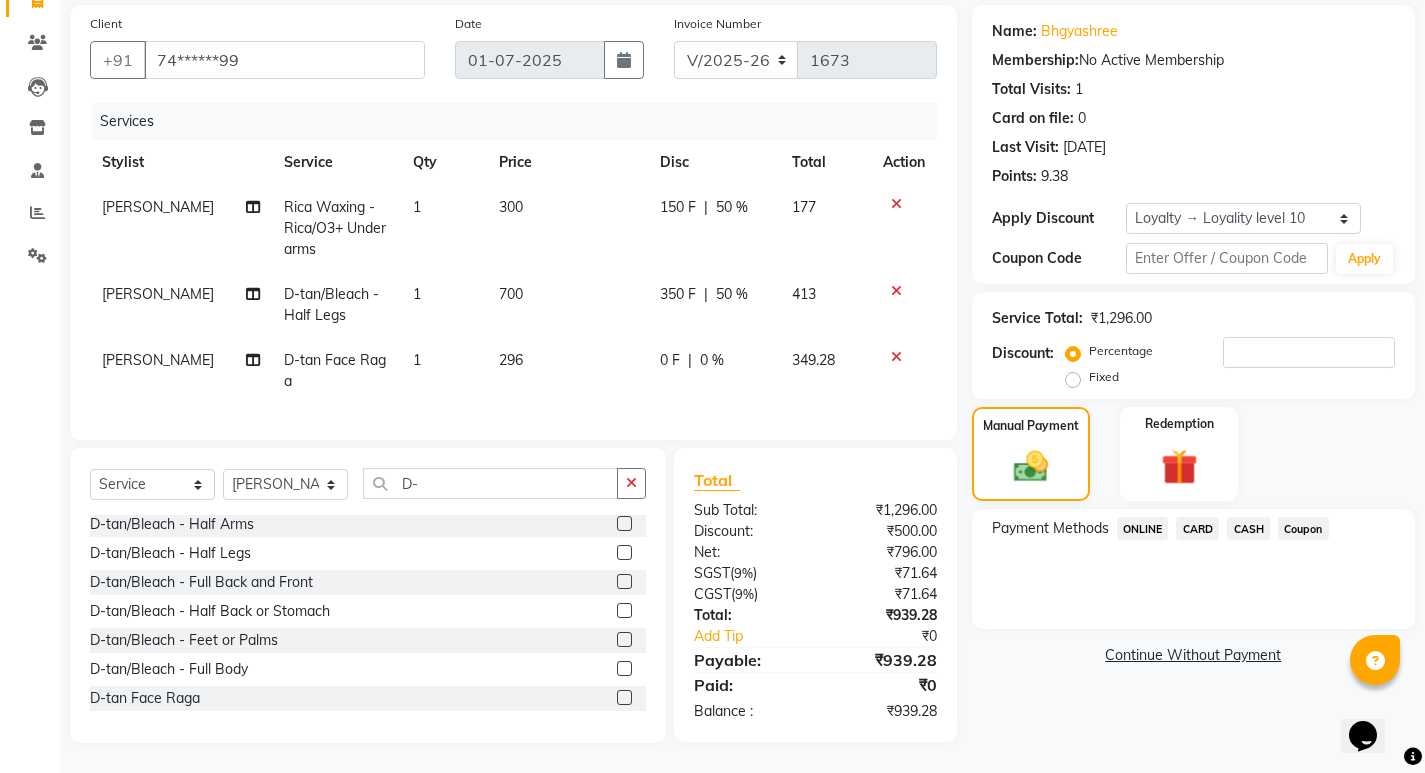 click on "Payment Methods  ONLINE   CARD   CASH   Coupon" 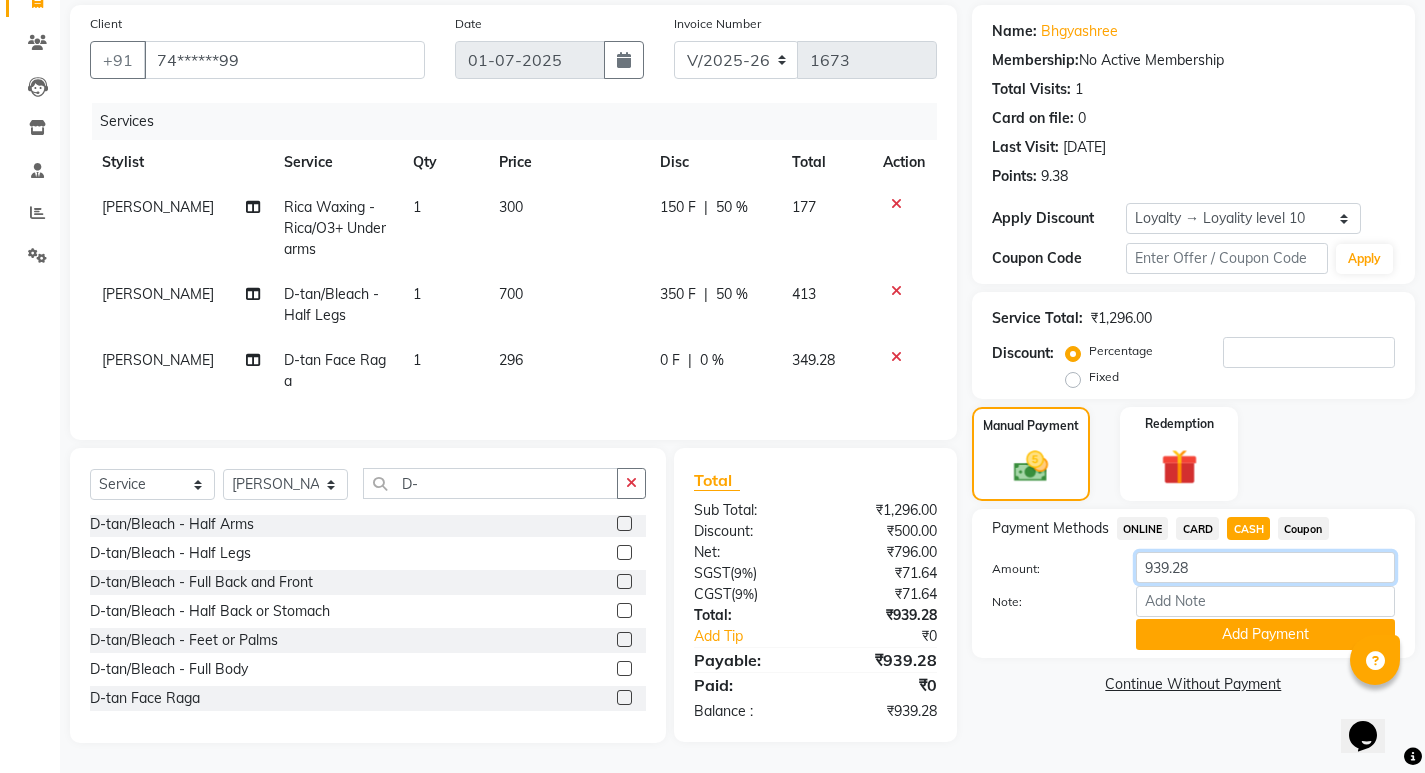 click on "939.28" 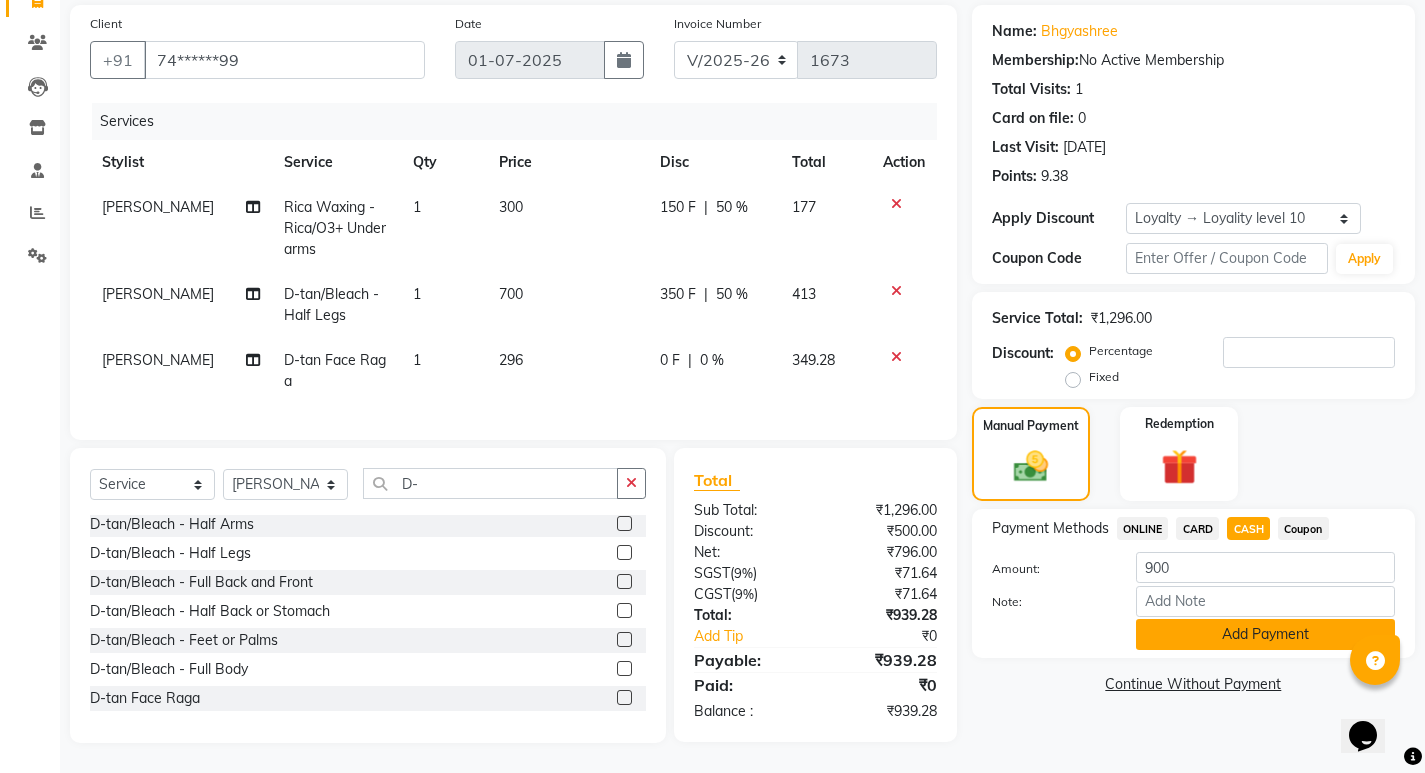 click on "Add Payment" 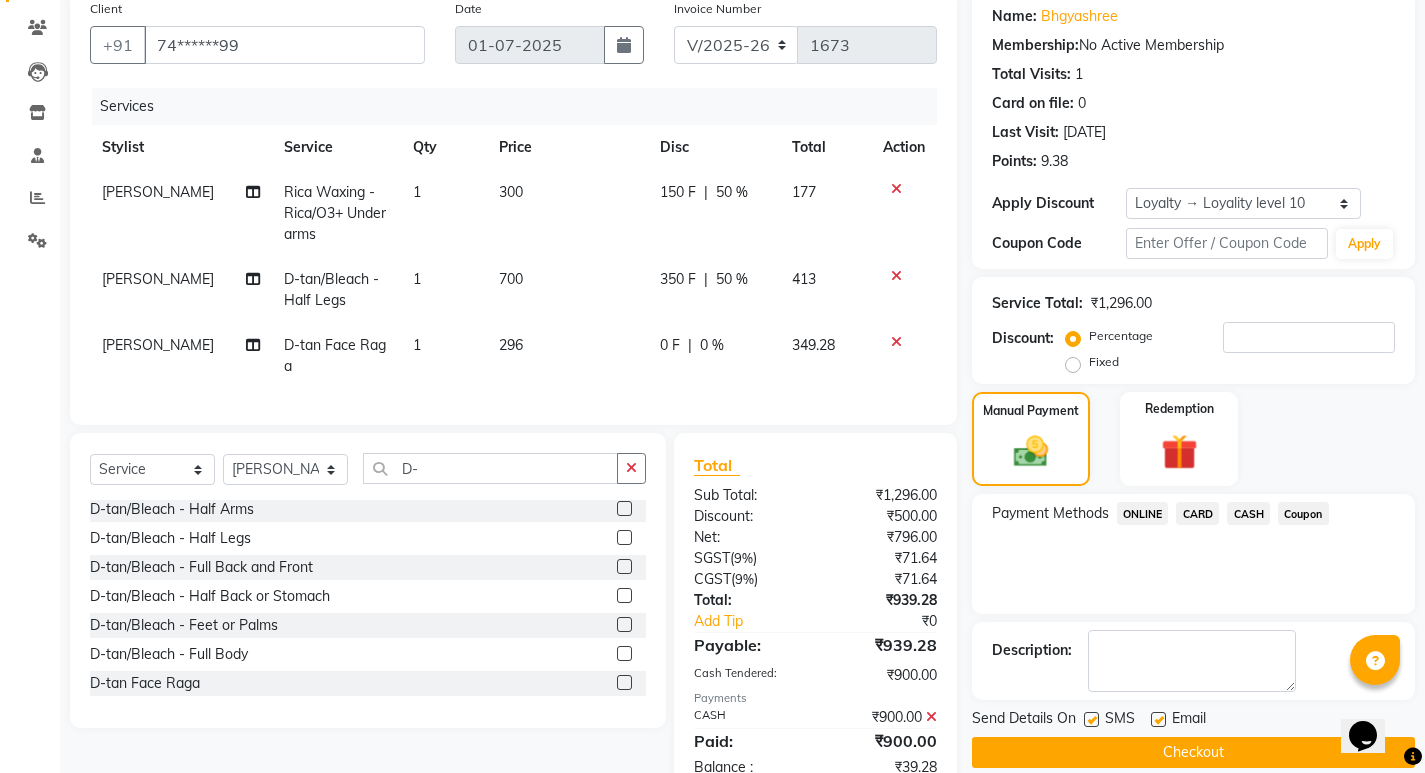 click on "ONLINE" 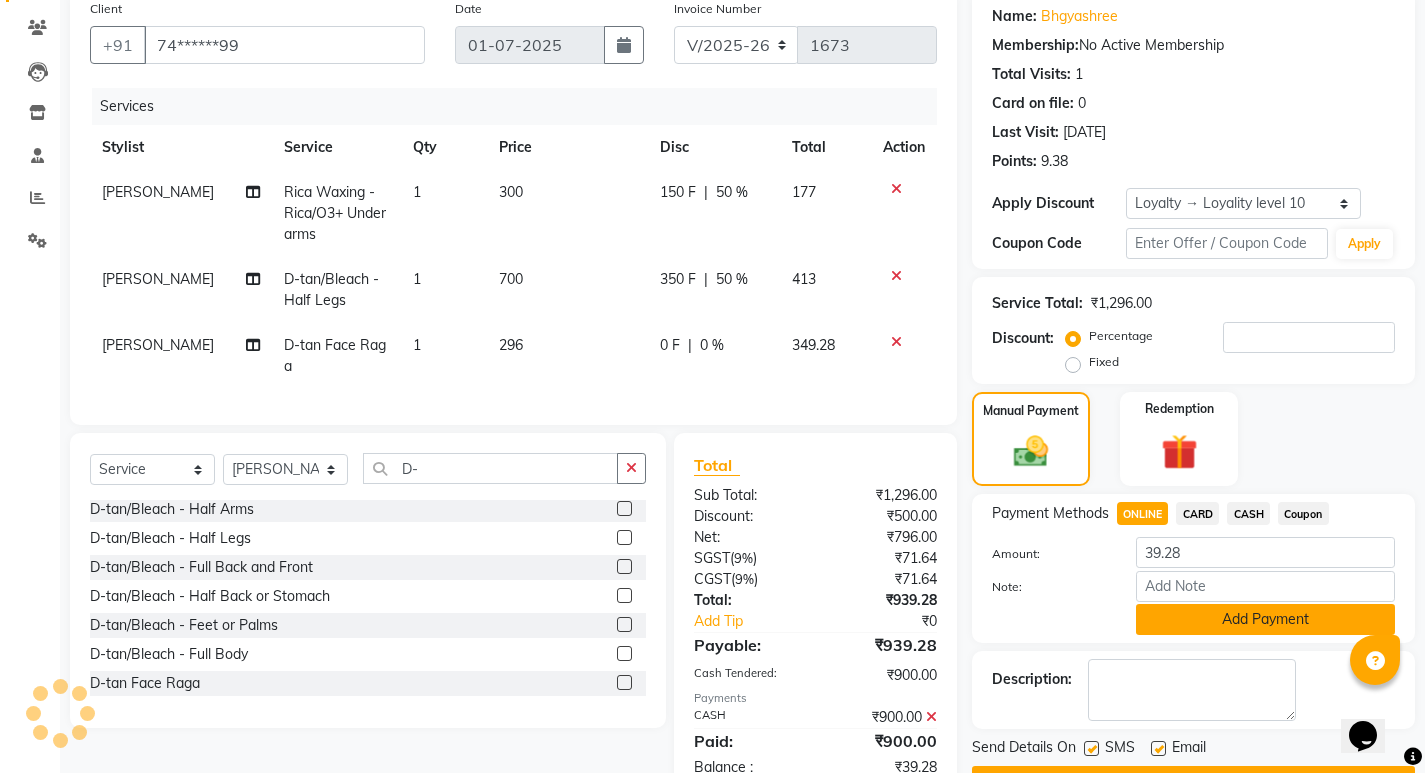 click on "Add Payment" 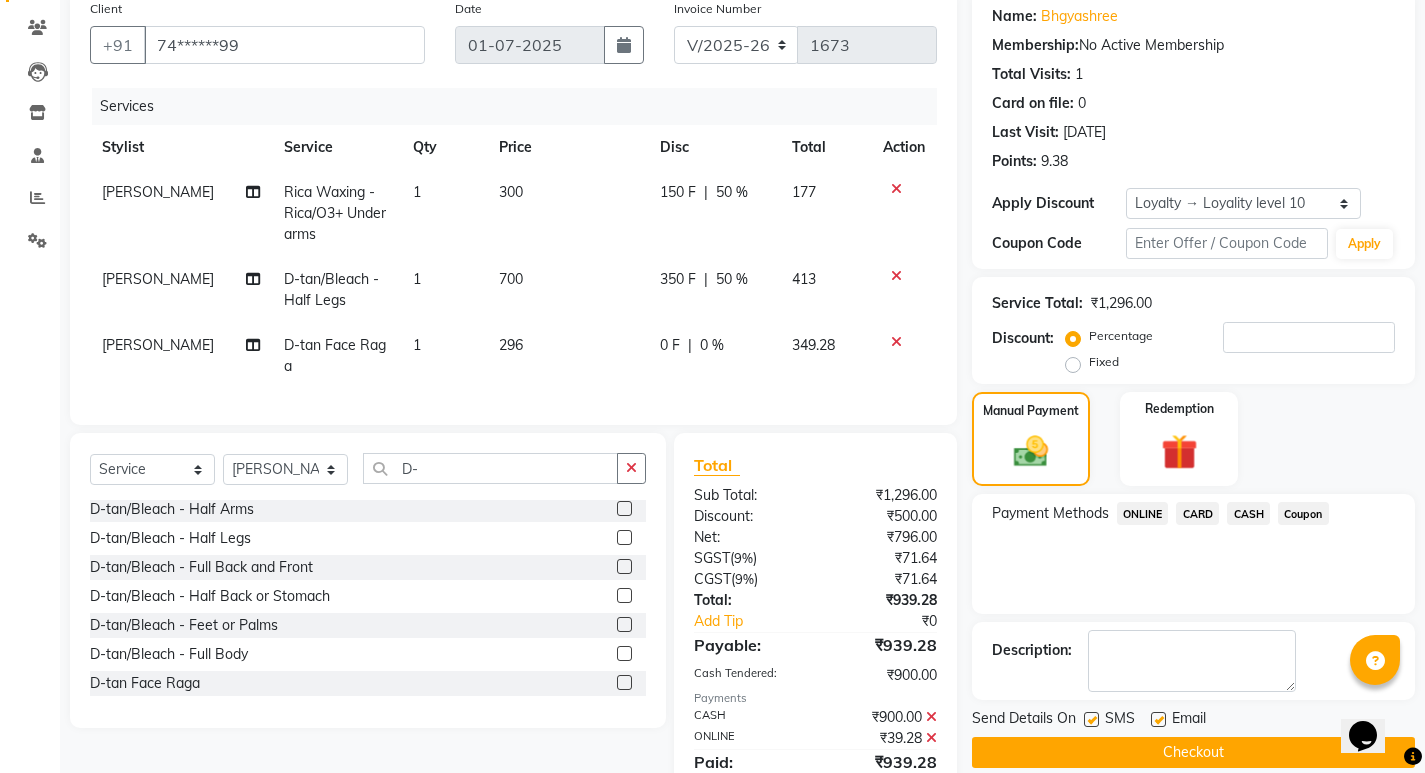 scroll, scrollTop: 350, scrollLeft: 0, axis: vertical 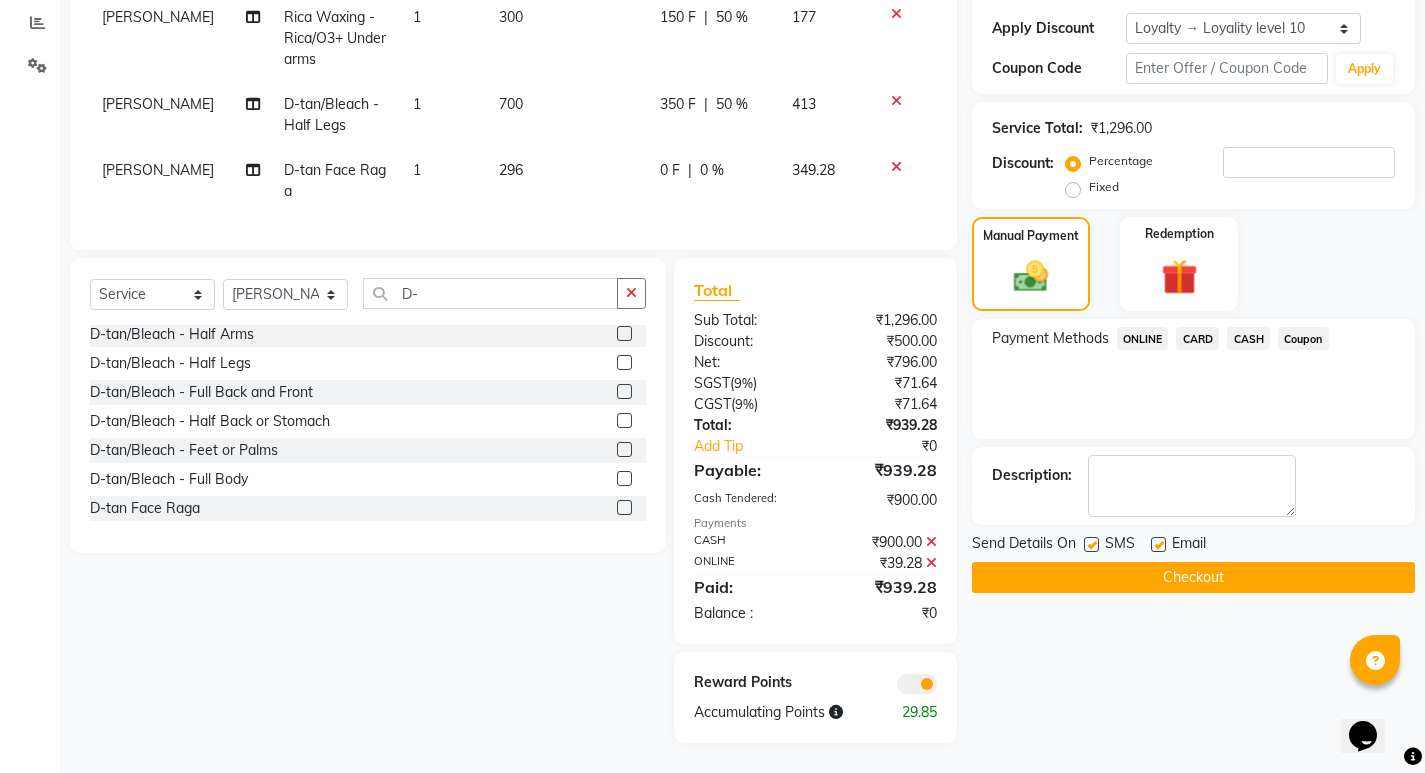 click on "Checkout" 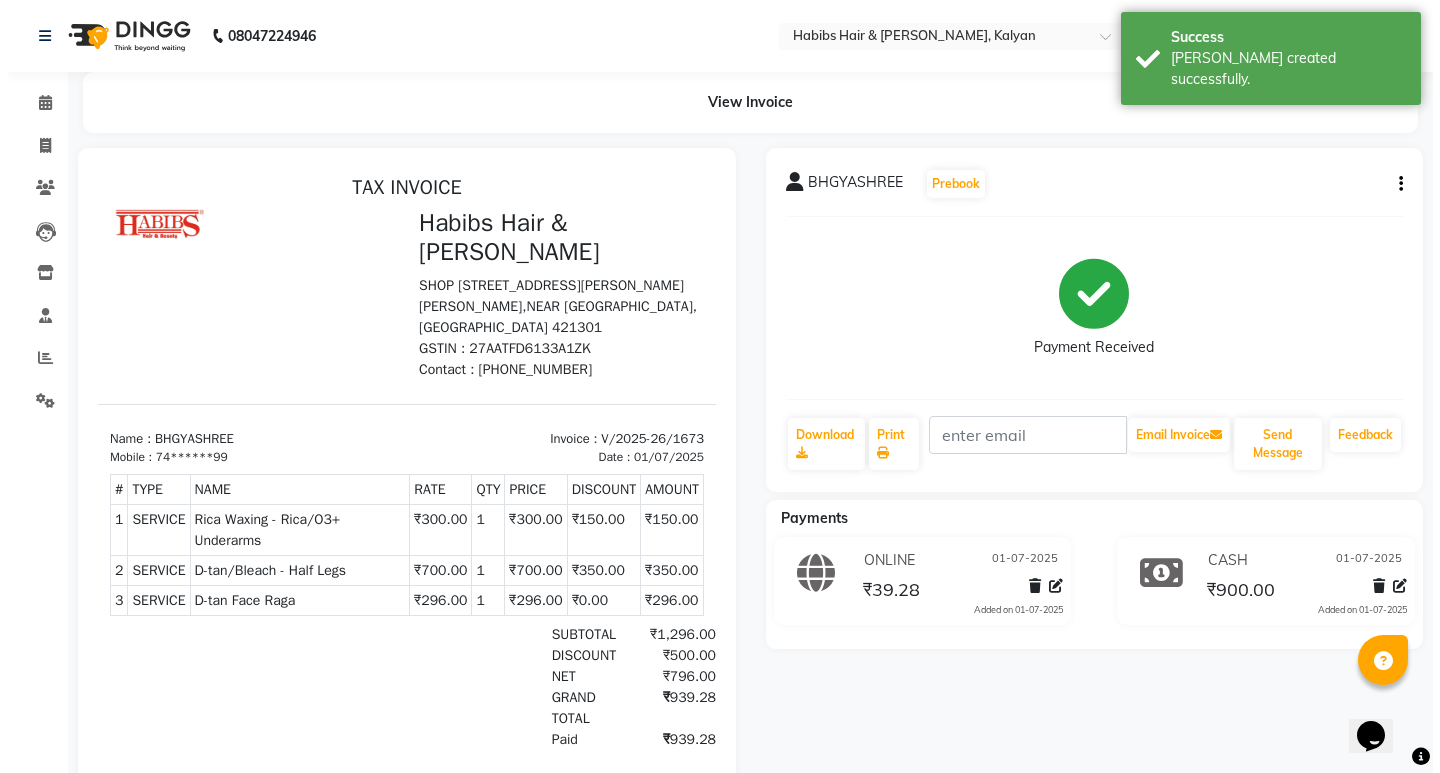 scroll, scrollTop: 0, scrollLeft: 0, axis: both 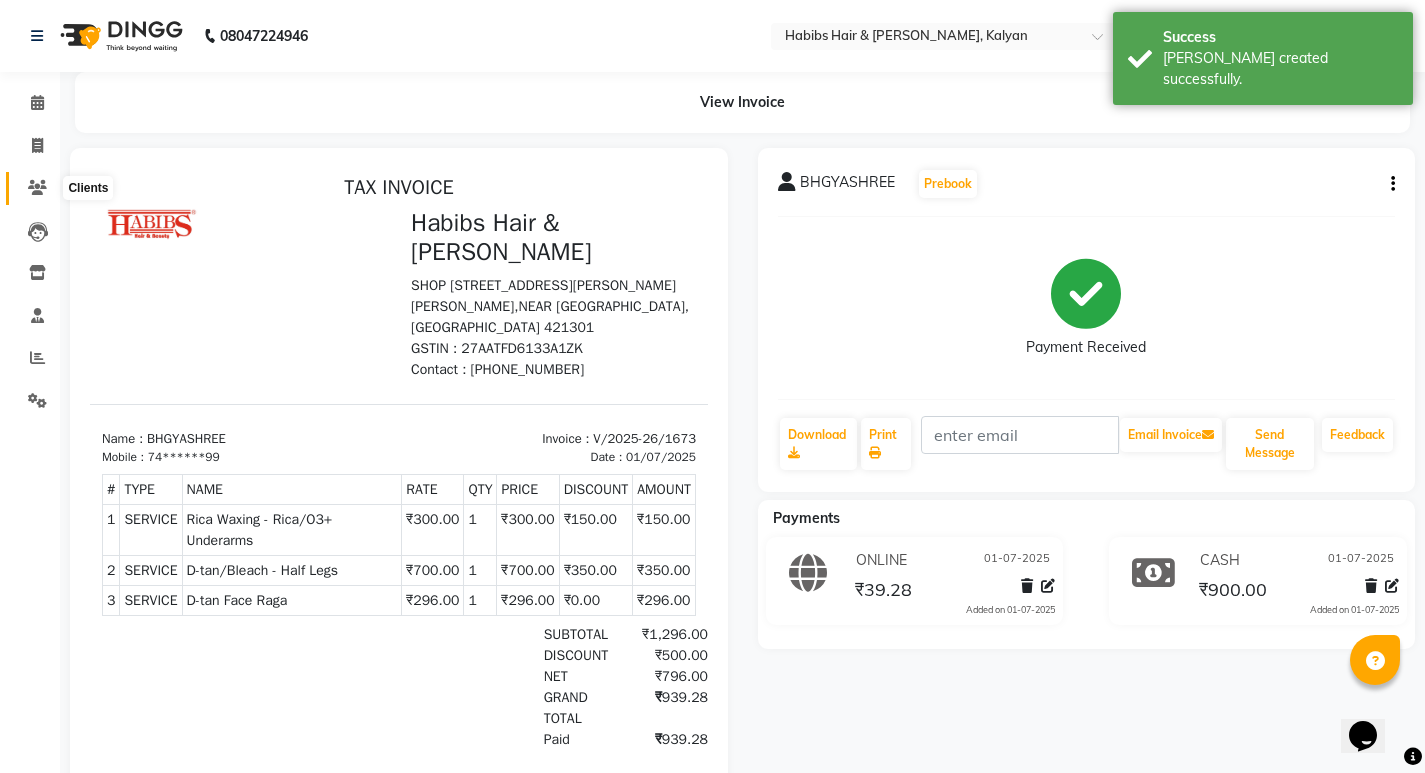 click 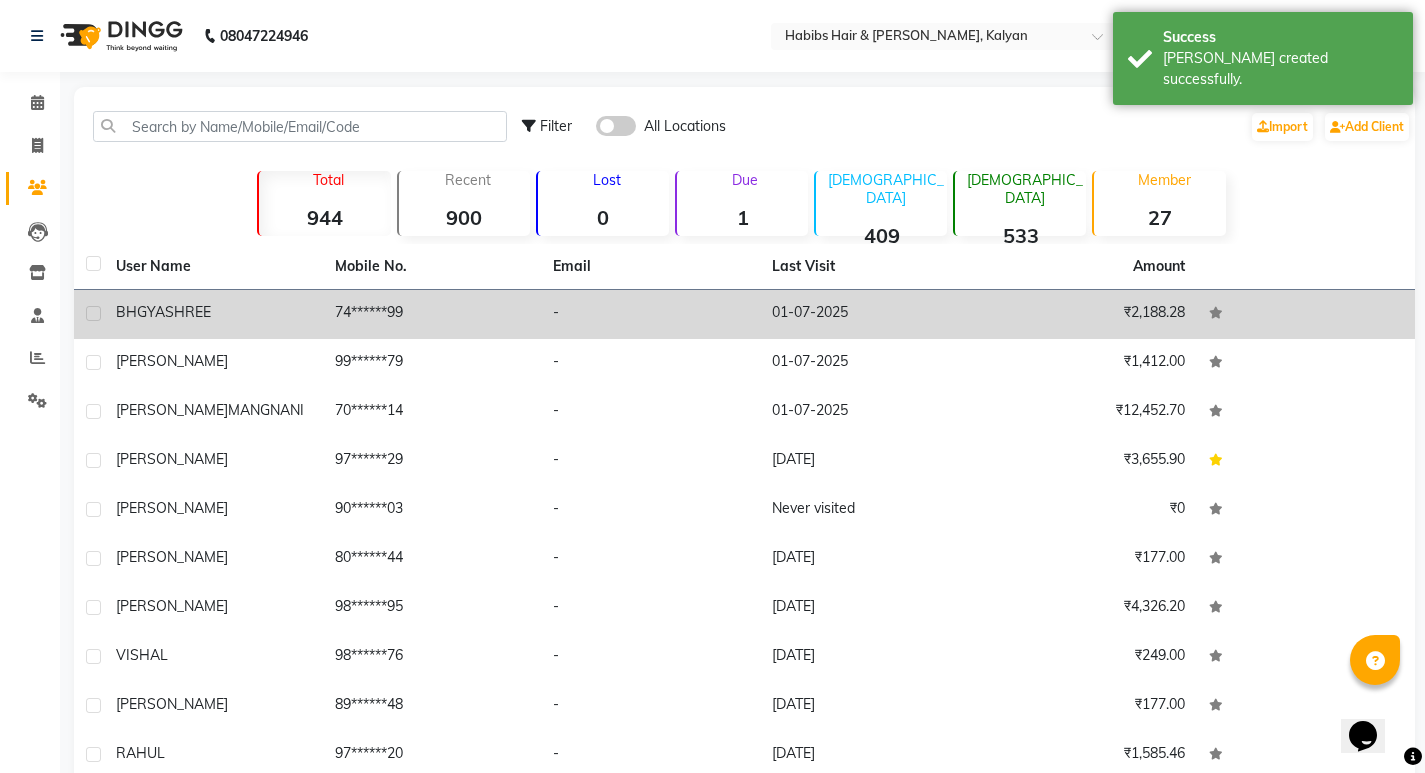 click on "BHGYASHREE" 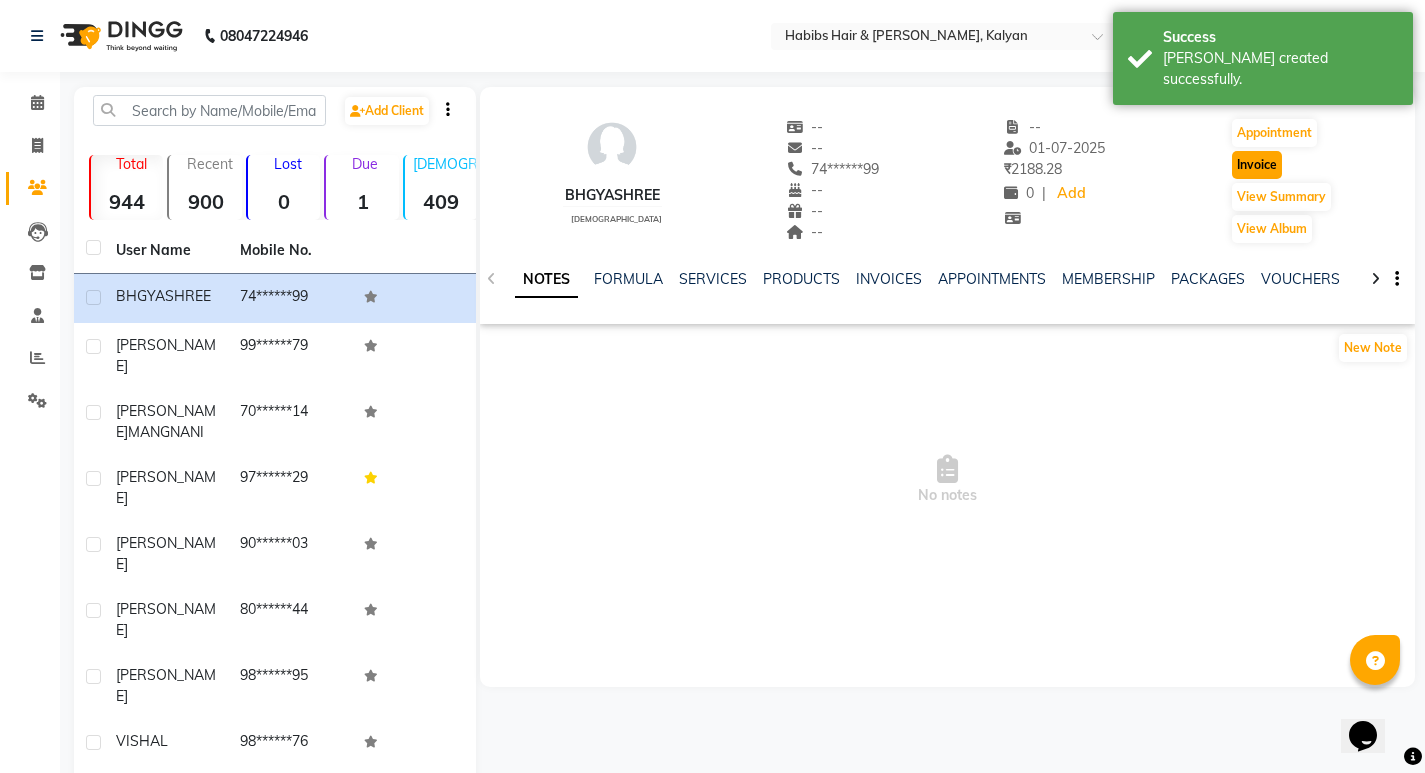 click on "Invoice" 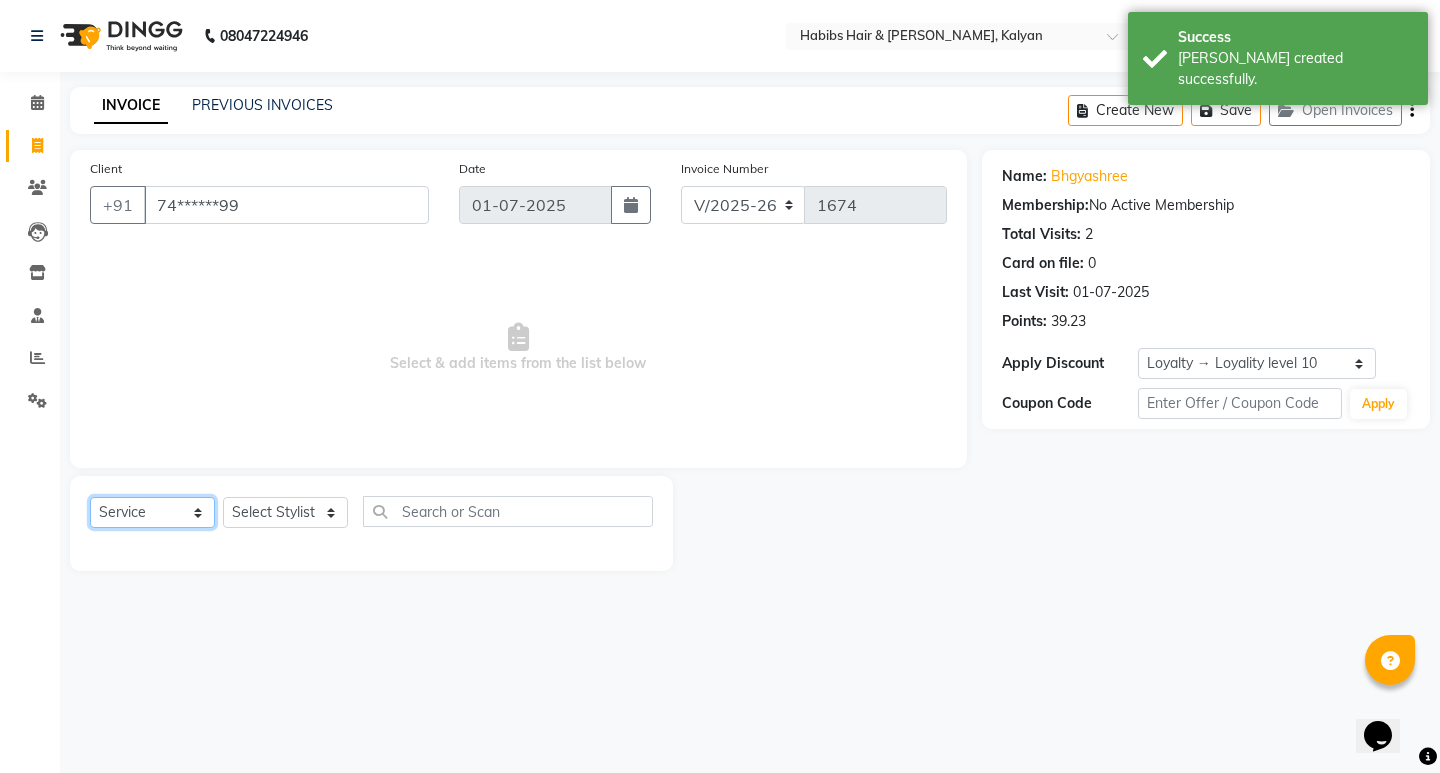 drag, startPoint x: 145, startPoint y: 518, endPoint x: 151, endPoint y: 488, distance: 30.594116 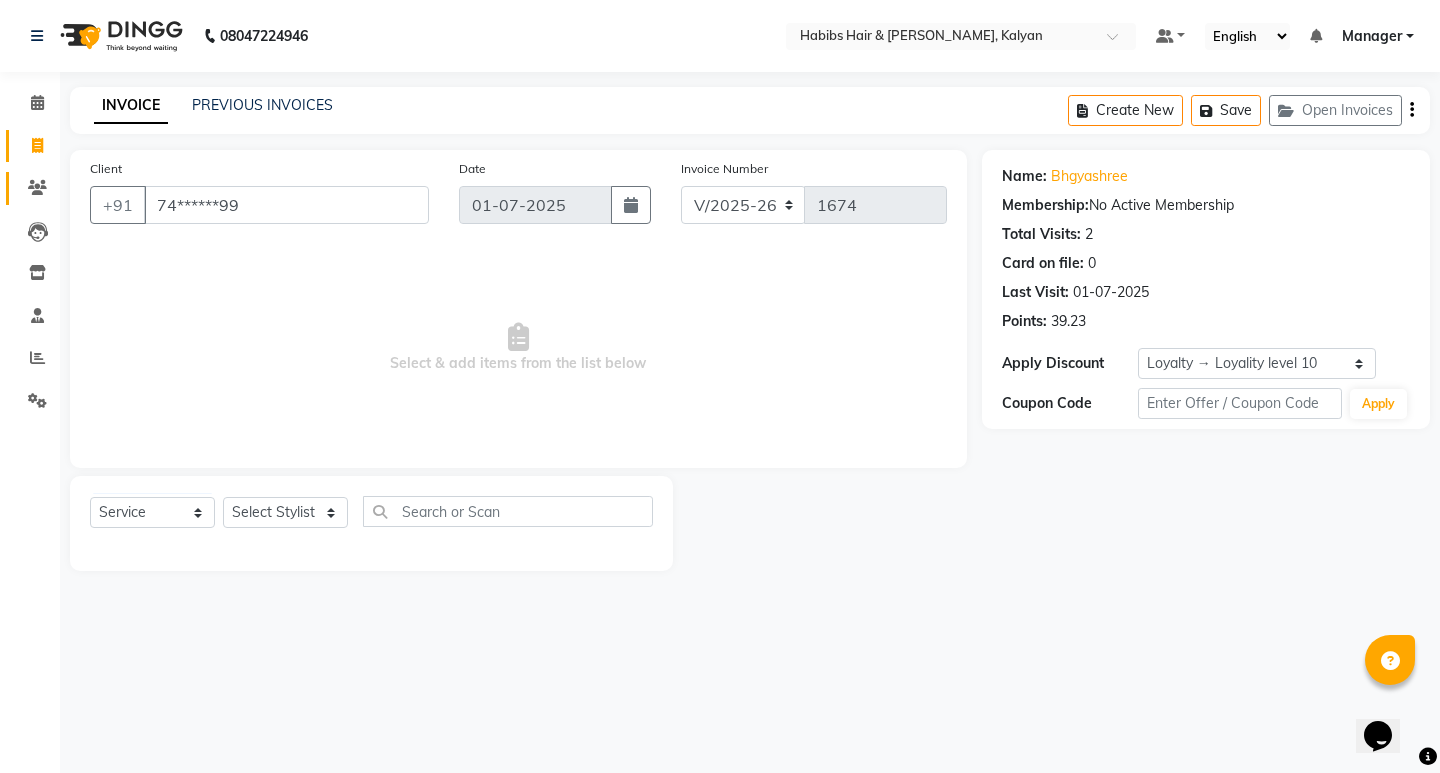 click on "Clients" 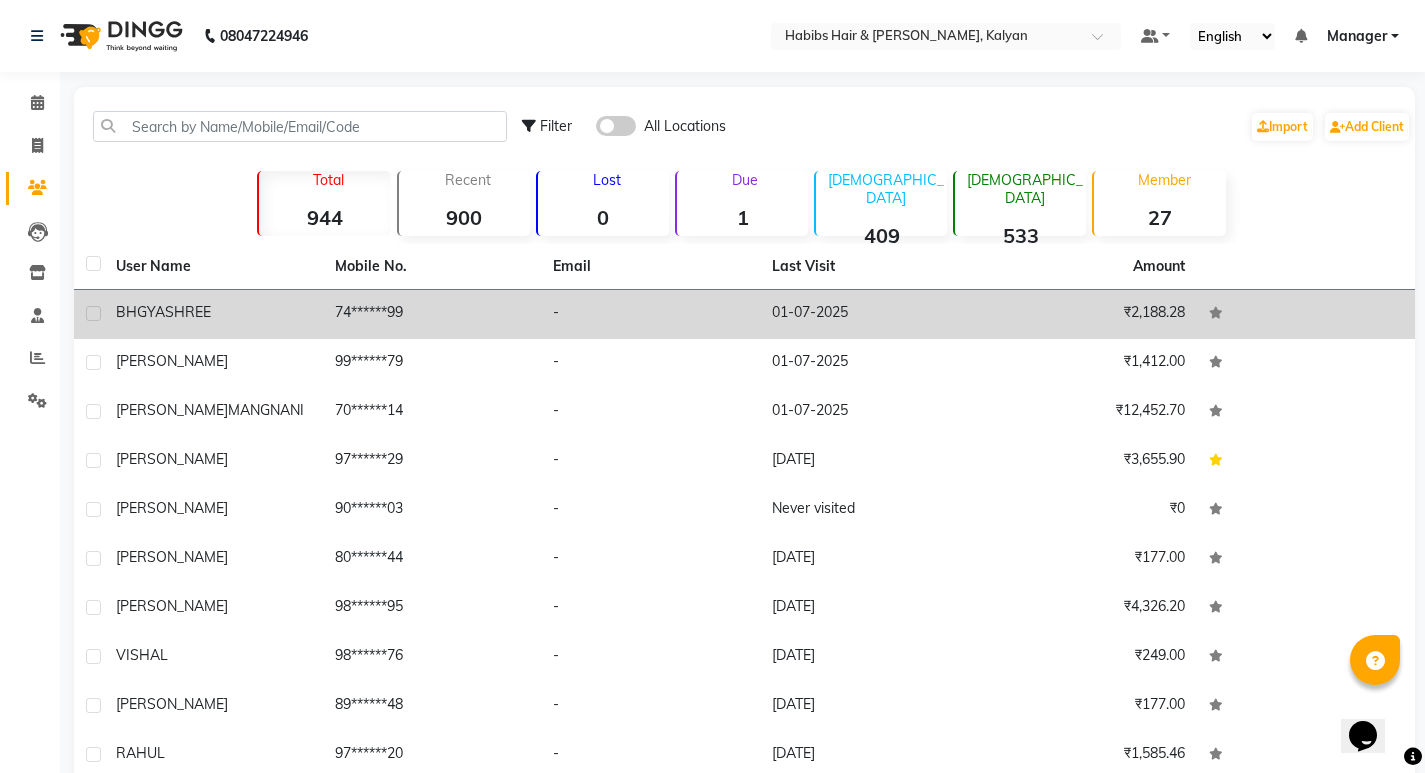 click on "74******99" 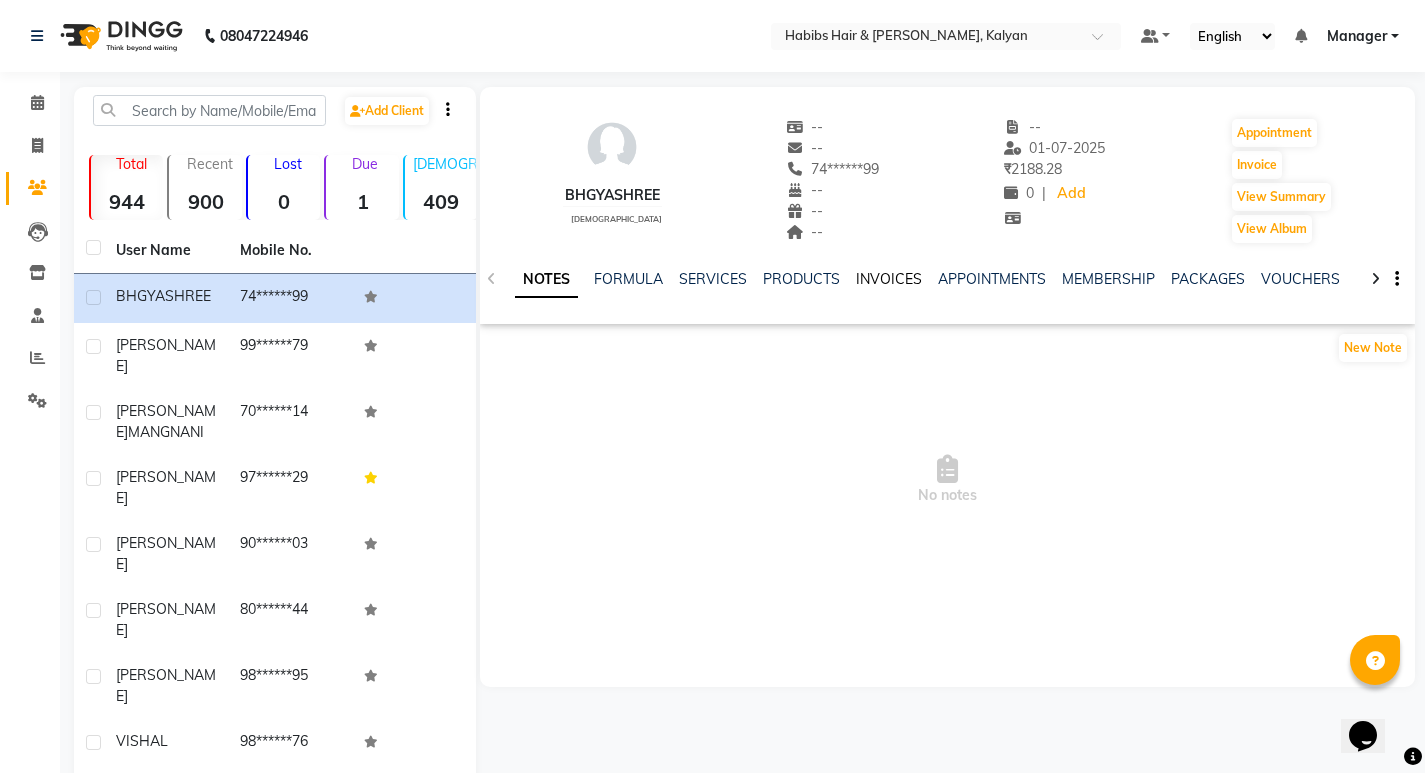 click on "INVOICES" 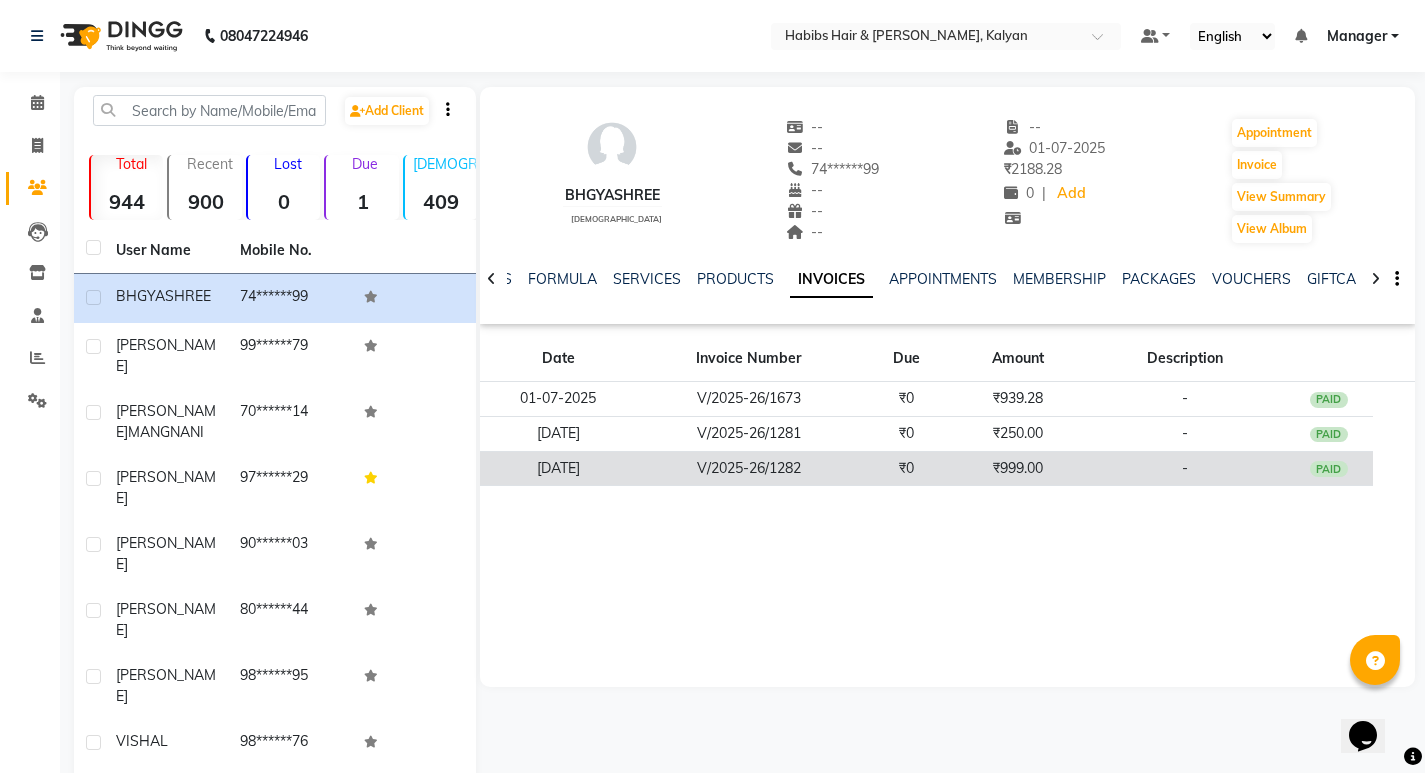 click on "₹999.00" 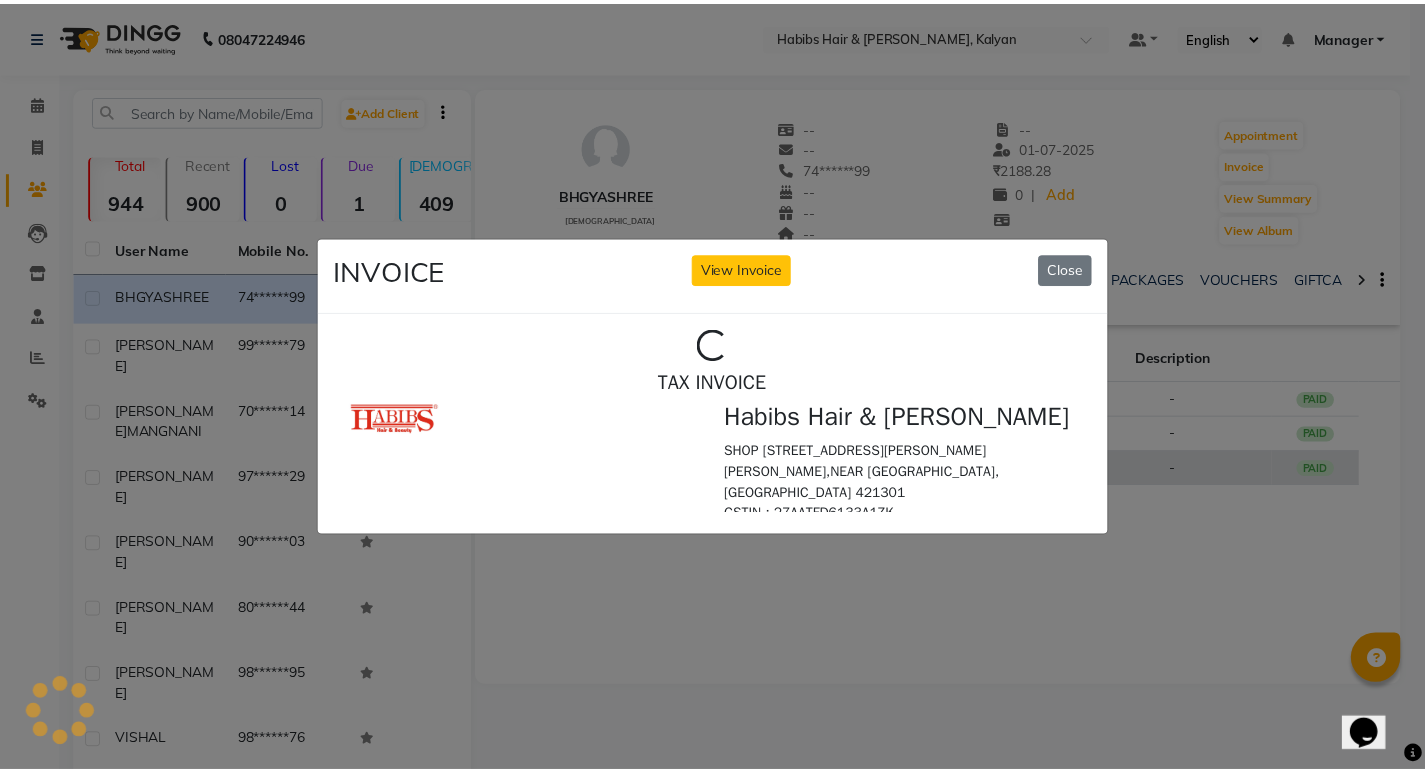 scroll, scrollTop: 0, scrollLeft: 0, axis: both 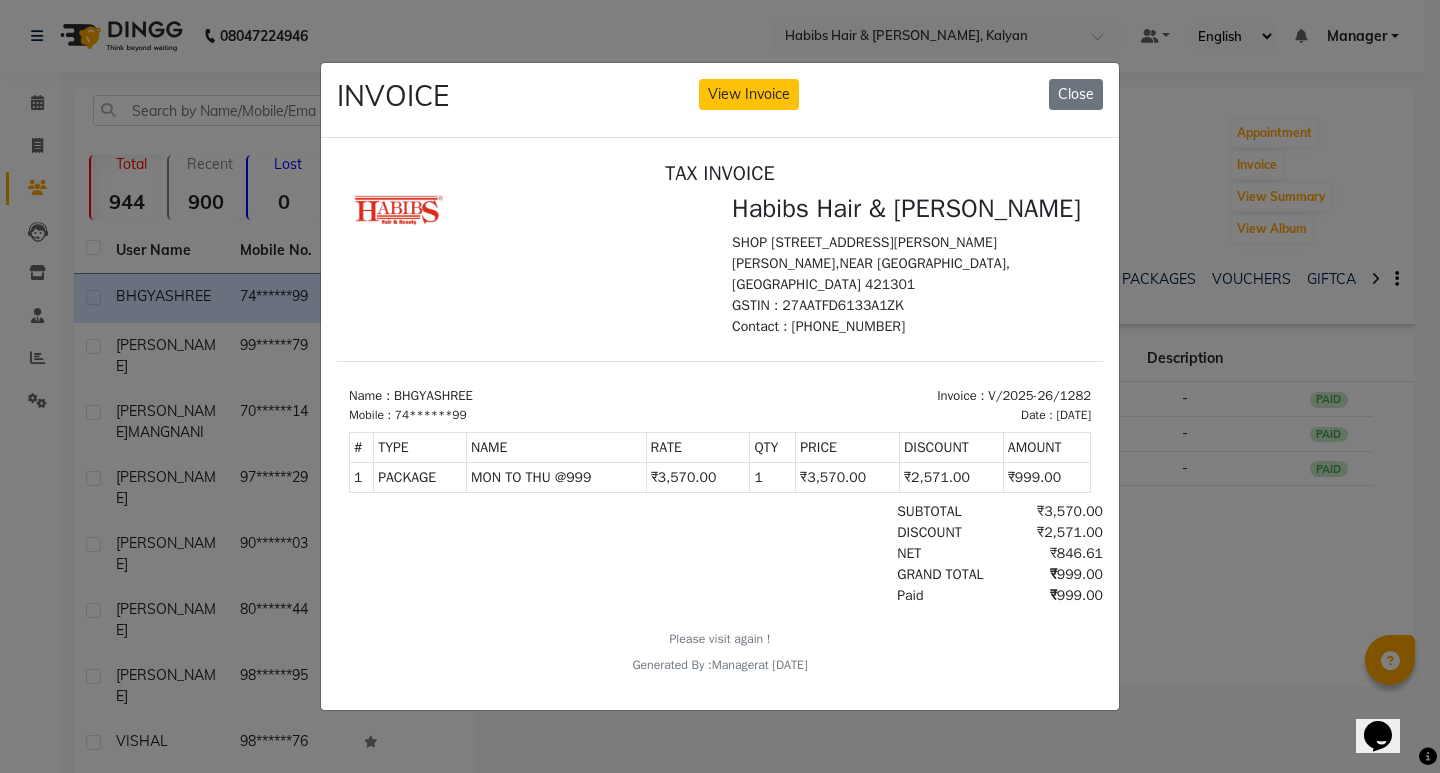 click on "INVOICE View Invoice Close" 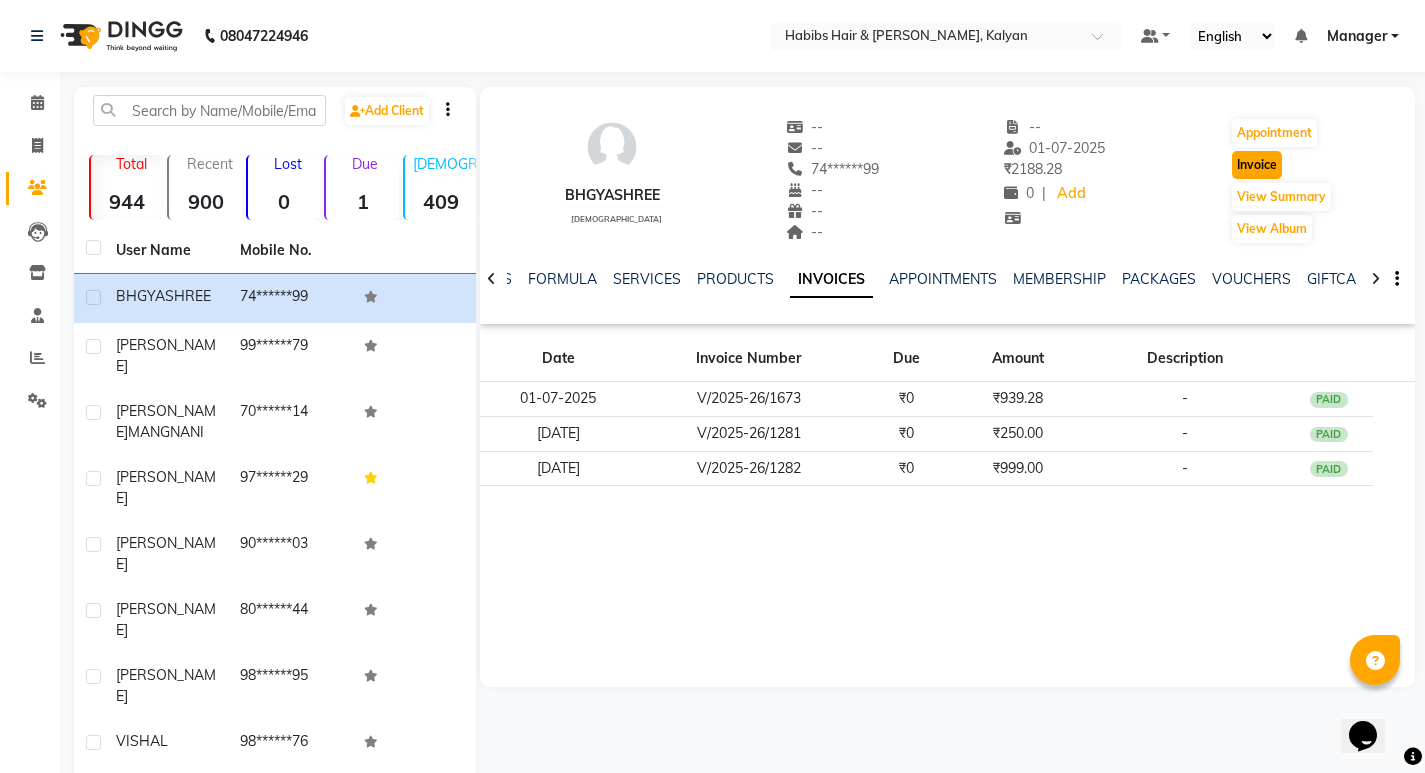click on "Invoice" 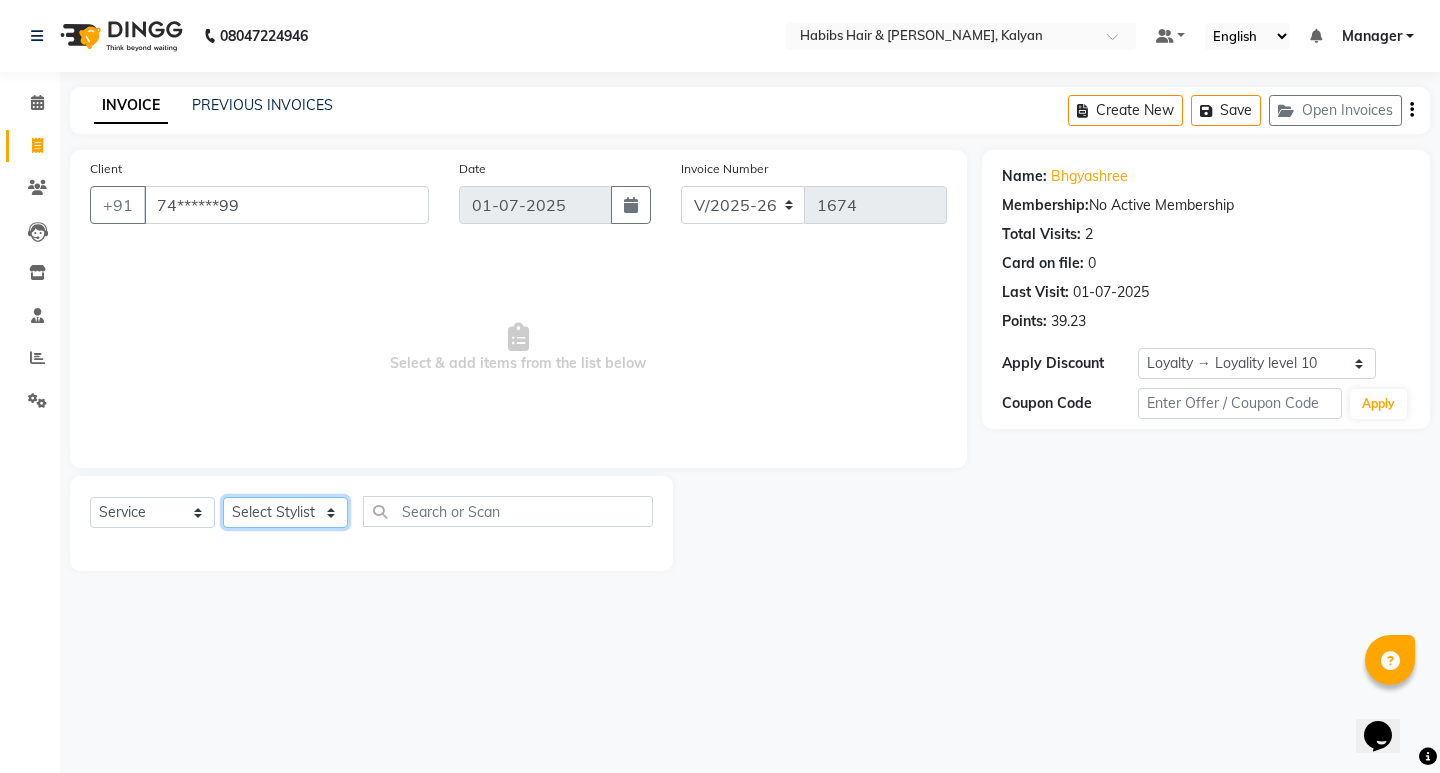 click on "Select Stylist [PERSON_NAME] Manager [PERSON_NAME] [PERSON_NAME] [PERSON_NAME] zipre [PERSON_NAME] [PERSON_NAME]  Sagar [PERSON_NAME] [PERSON_NAME] Suraj [PERSON_NAME]  [PERSON_NAME]" 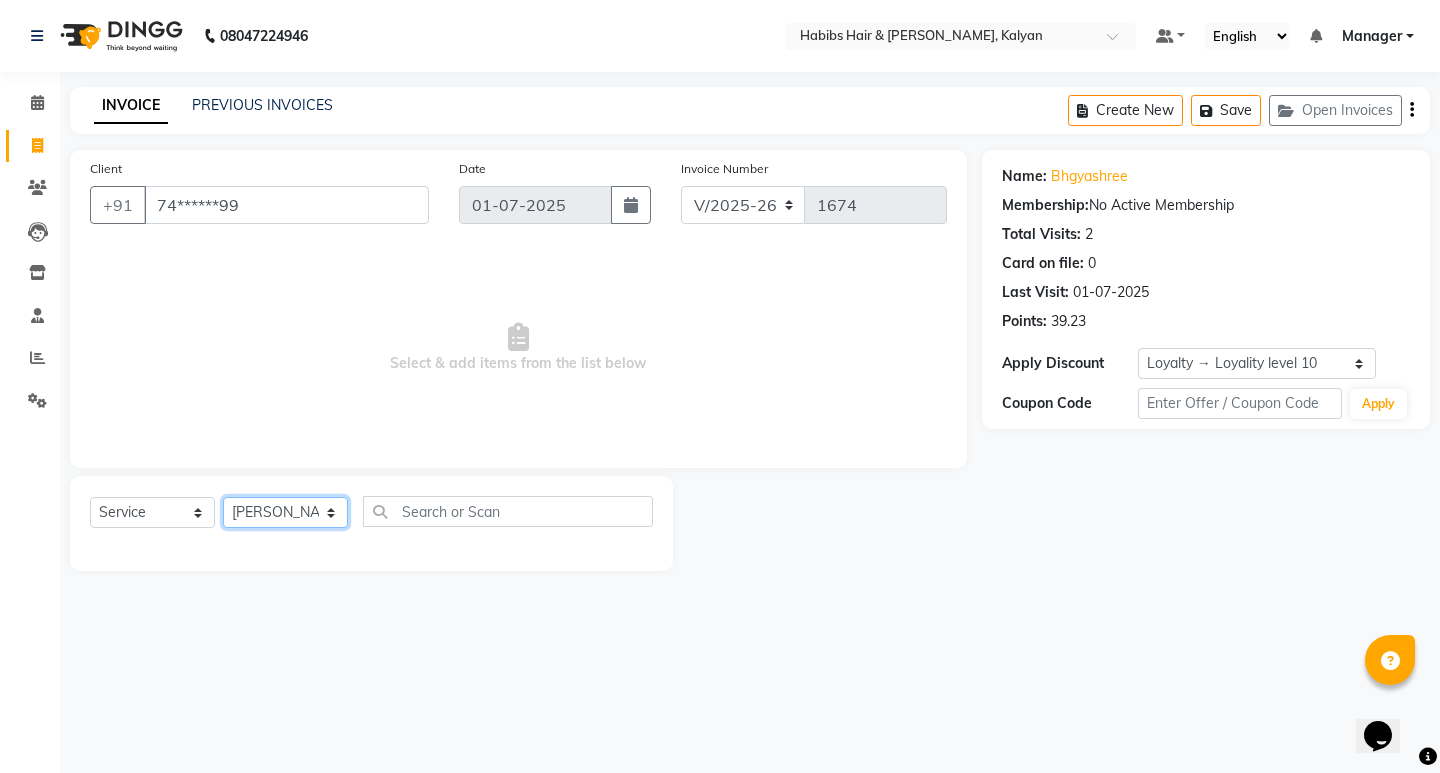 click on "Select Stylist [PERSON_NAME] Manager [PERSON_NAME] [PERSON_NAME] [PERSON_NAME] zipre [PERSON_NAME] [PERSON_NAME]  Sagar [PERSON_NAME] [PERSON_NAME] Suraj [PERSON_NAME]  [PERSON_NAME]" 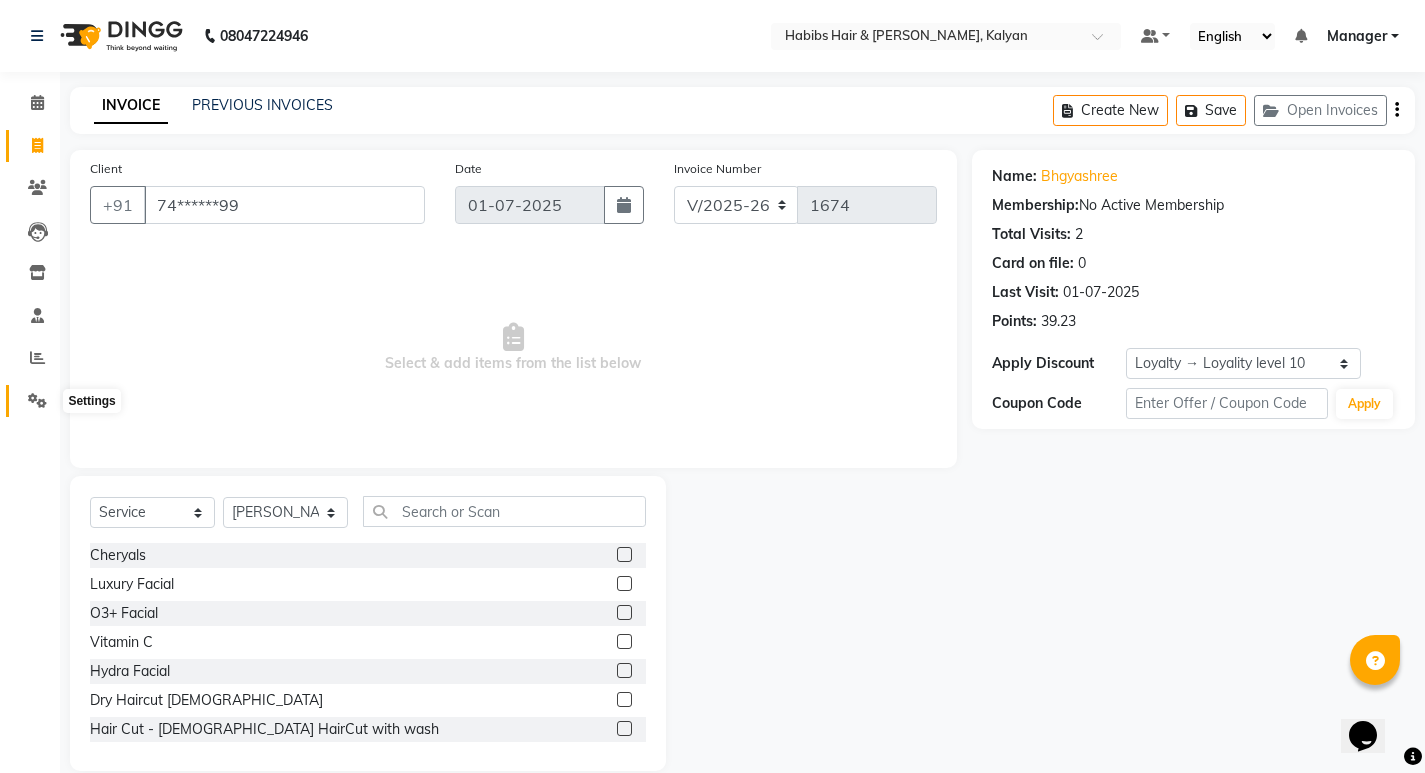 click 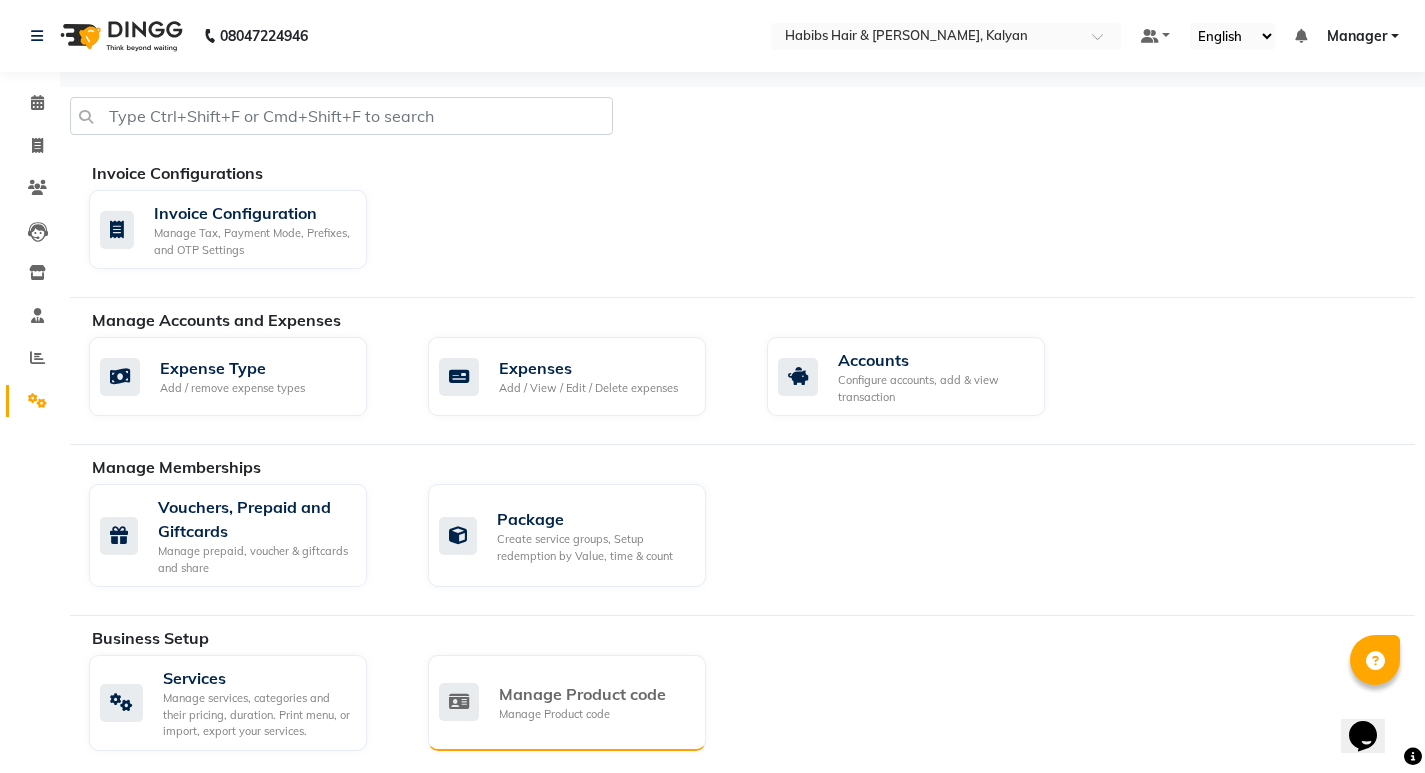 scroll, scrollTop: 178, scrollLeft: 0, axis: vertical 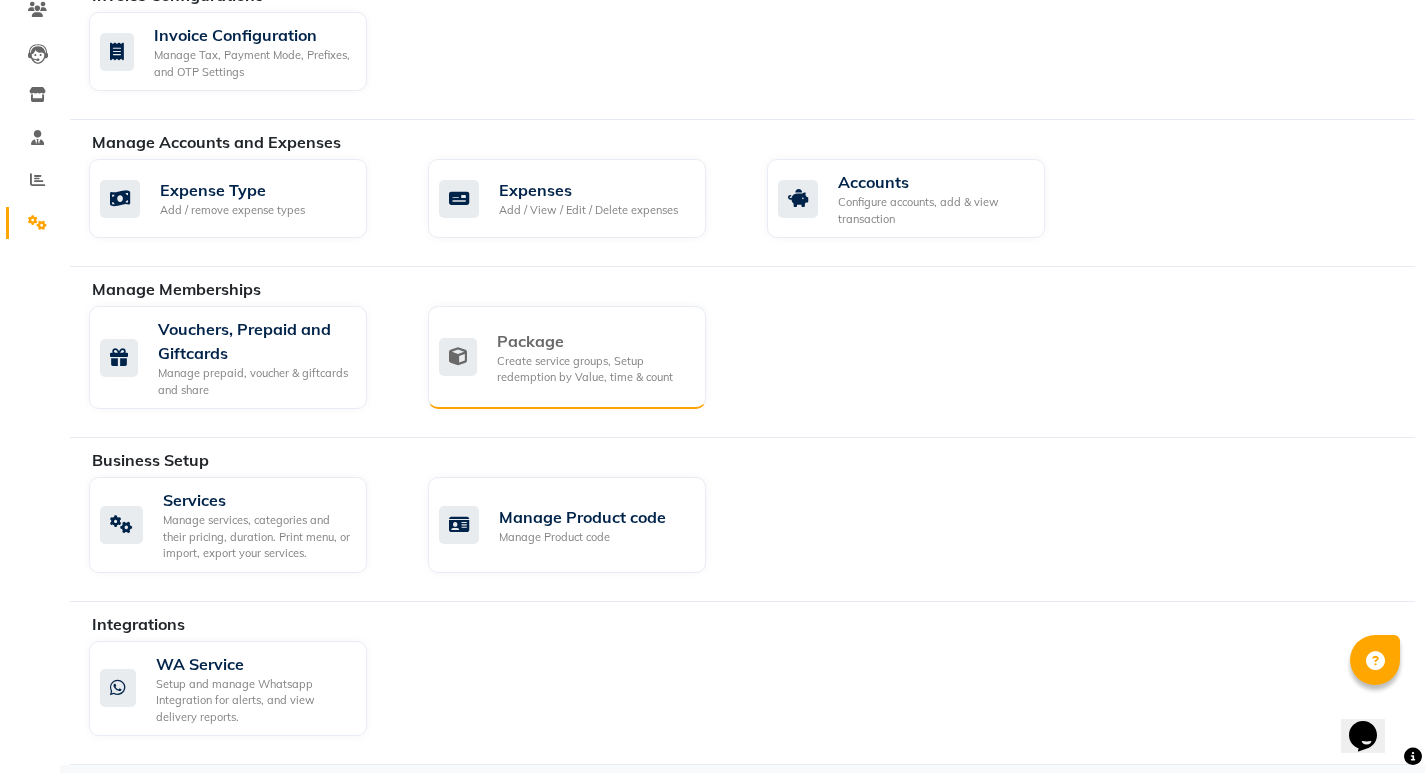 click on "Create service groups, Setup redemption by Value, time & count" 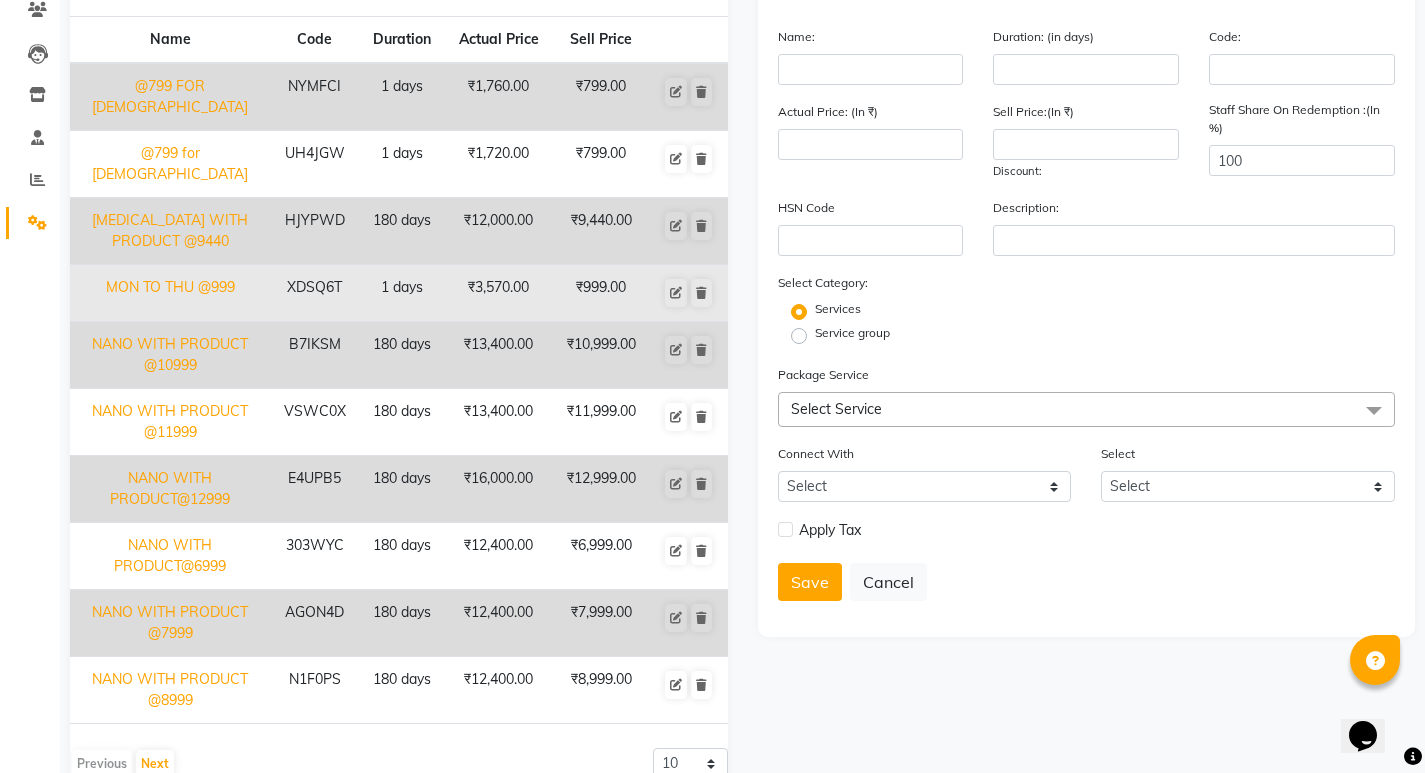 click on "MON TO THU @999" 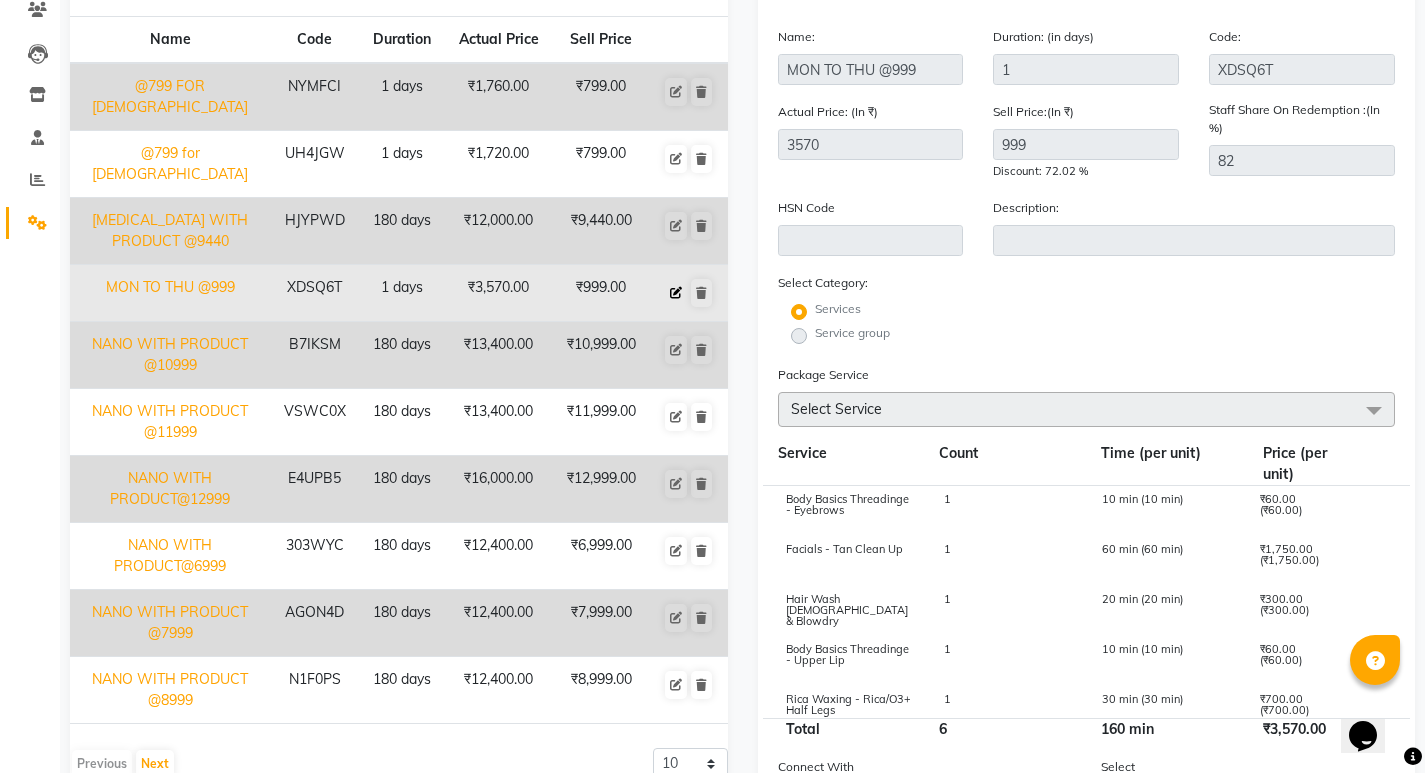 click 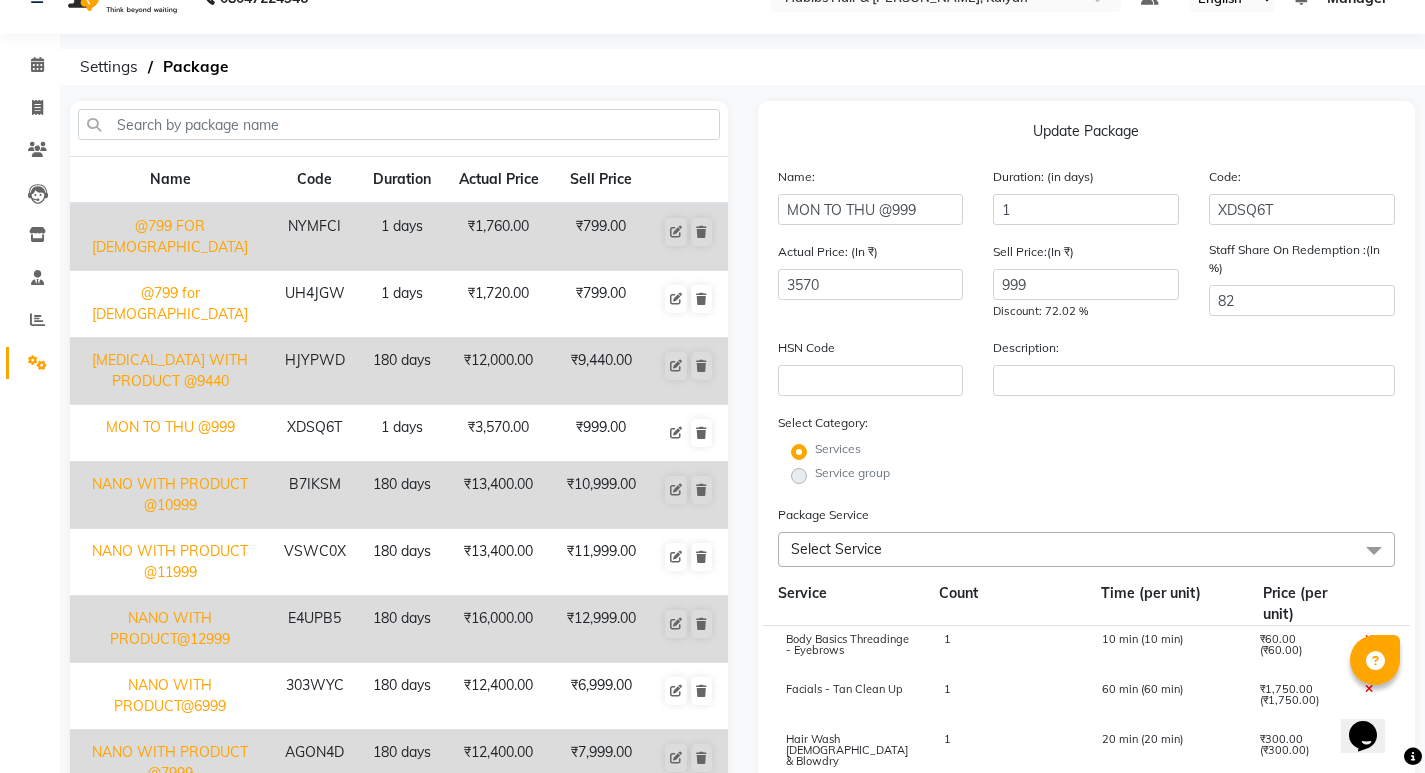 scroll, scrollTop: 0, scrollLeft: 0, axis: both 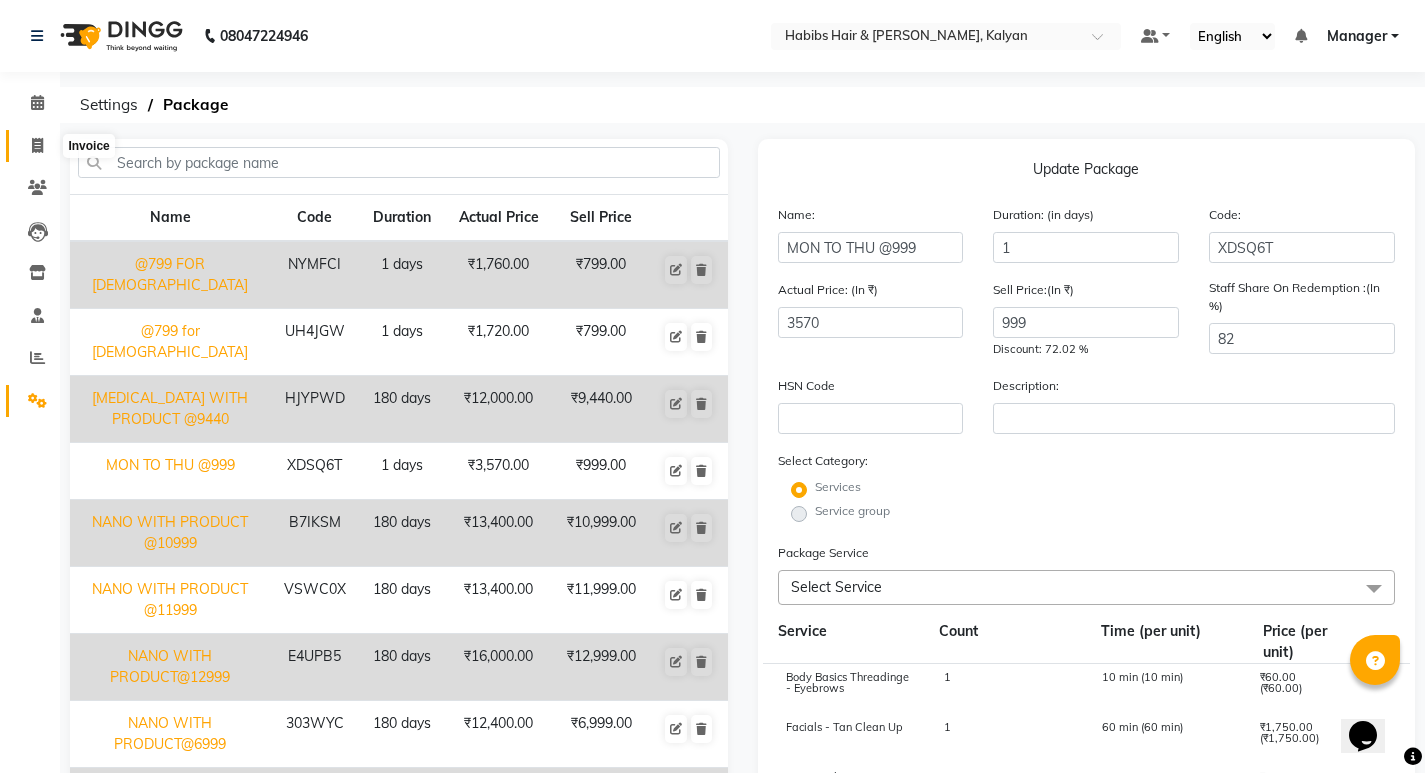 click 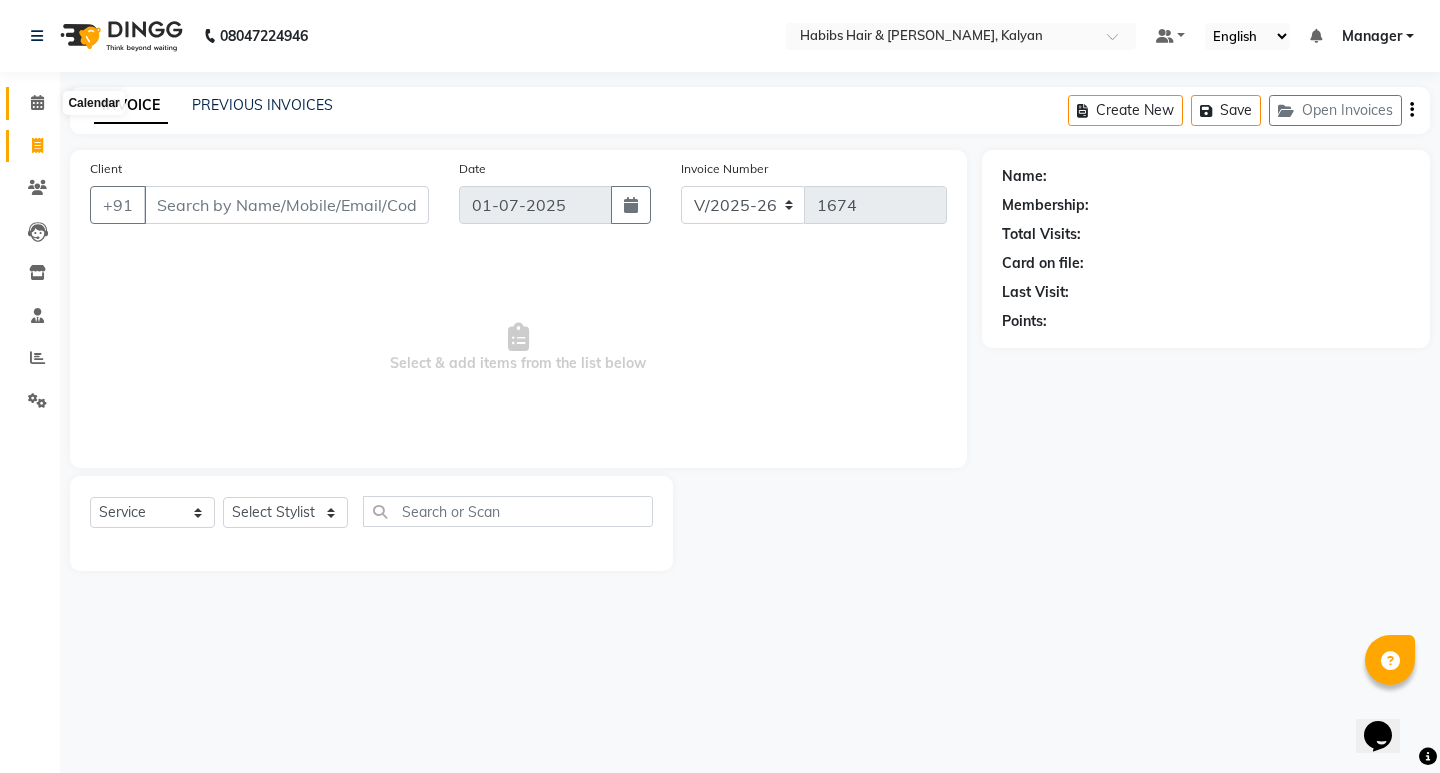 click 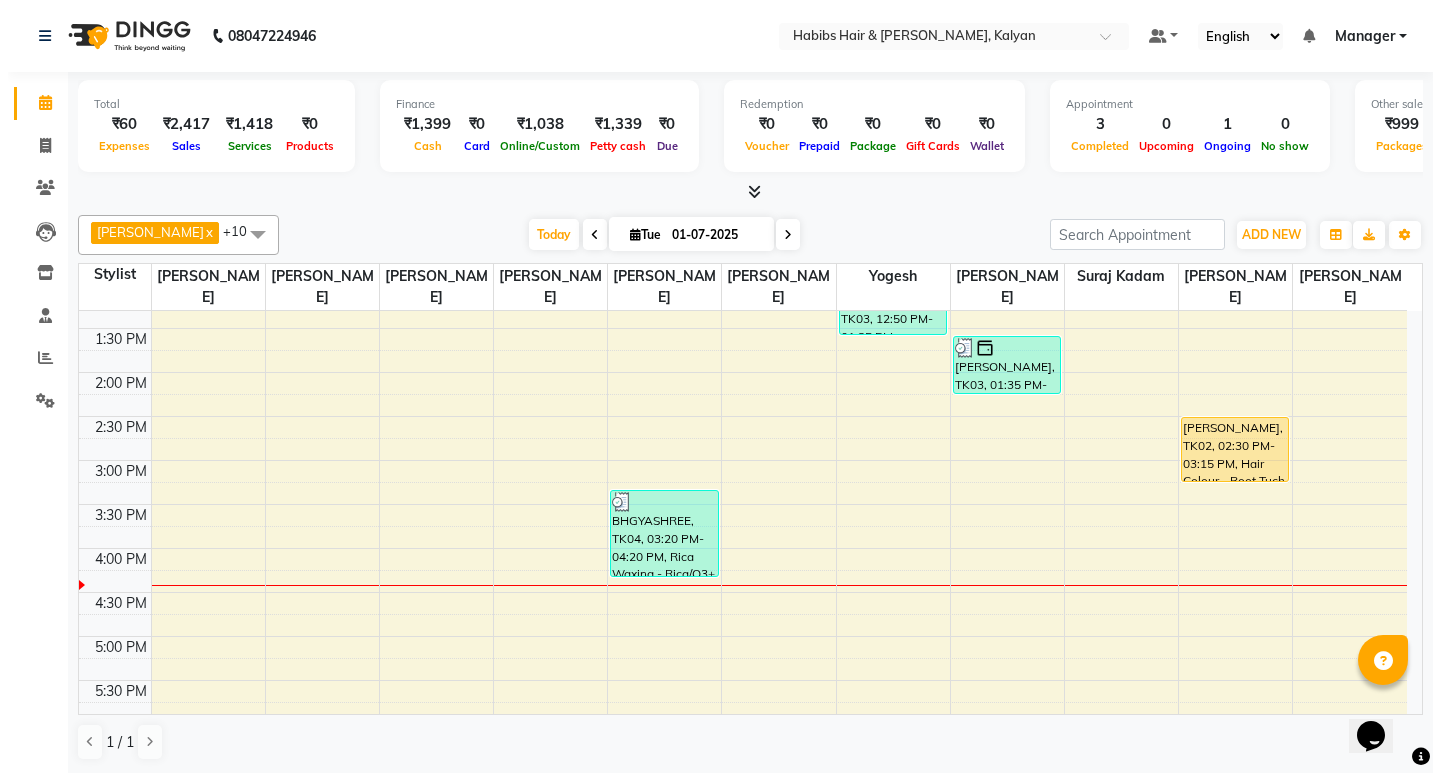 scroll, scrollTop: 400, scrollLeft: 0, axis: vertical 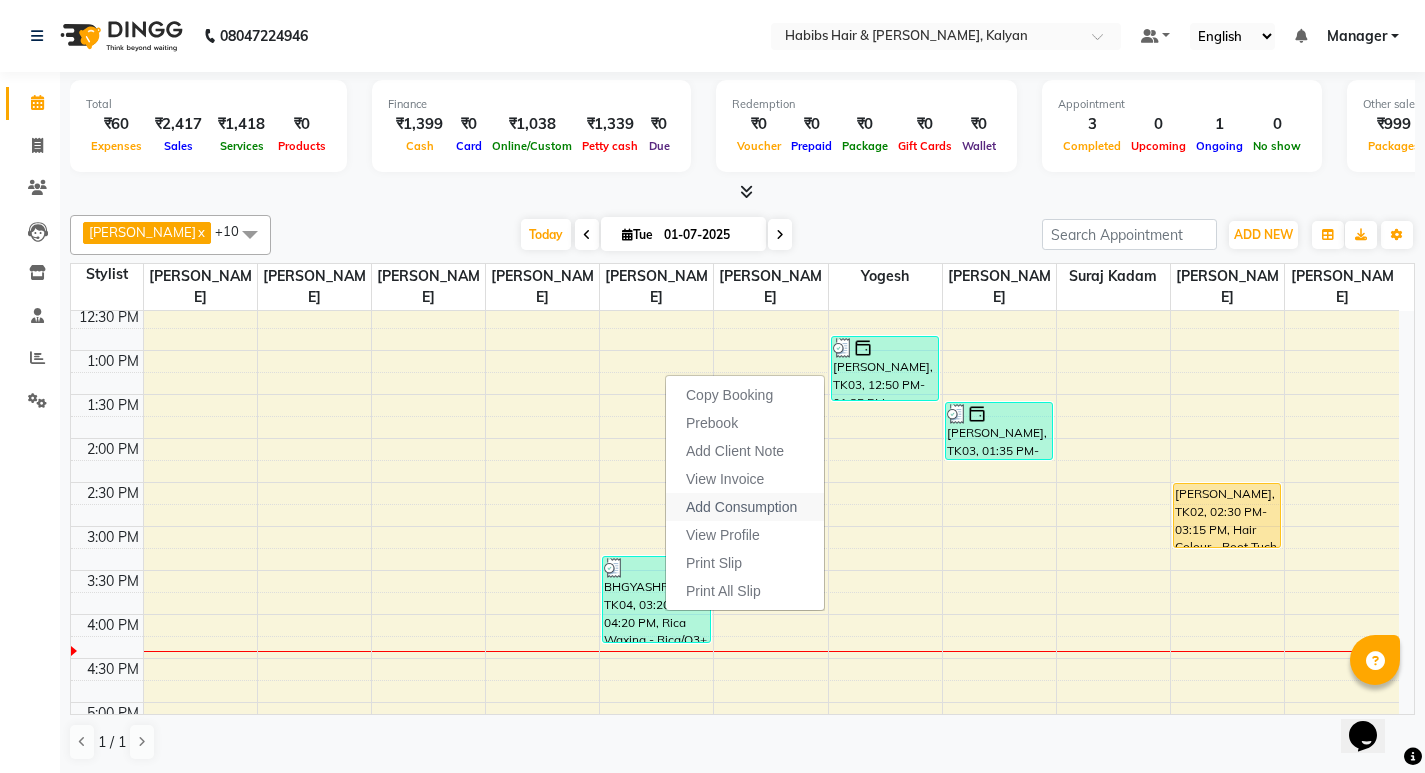 click on "Add Consumption" at bounding box center (741, 507) 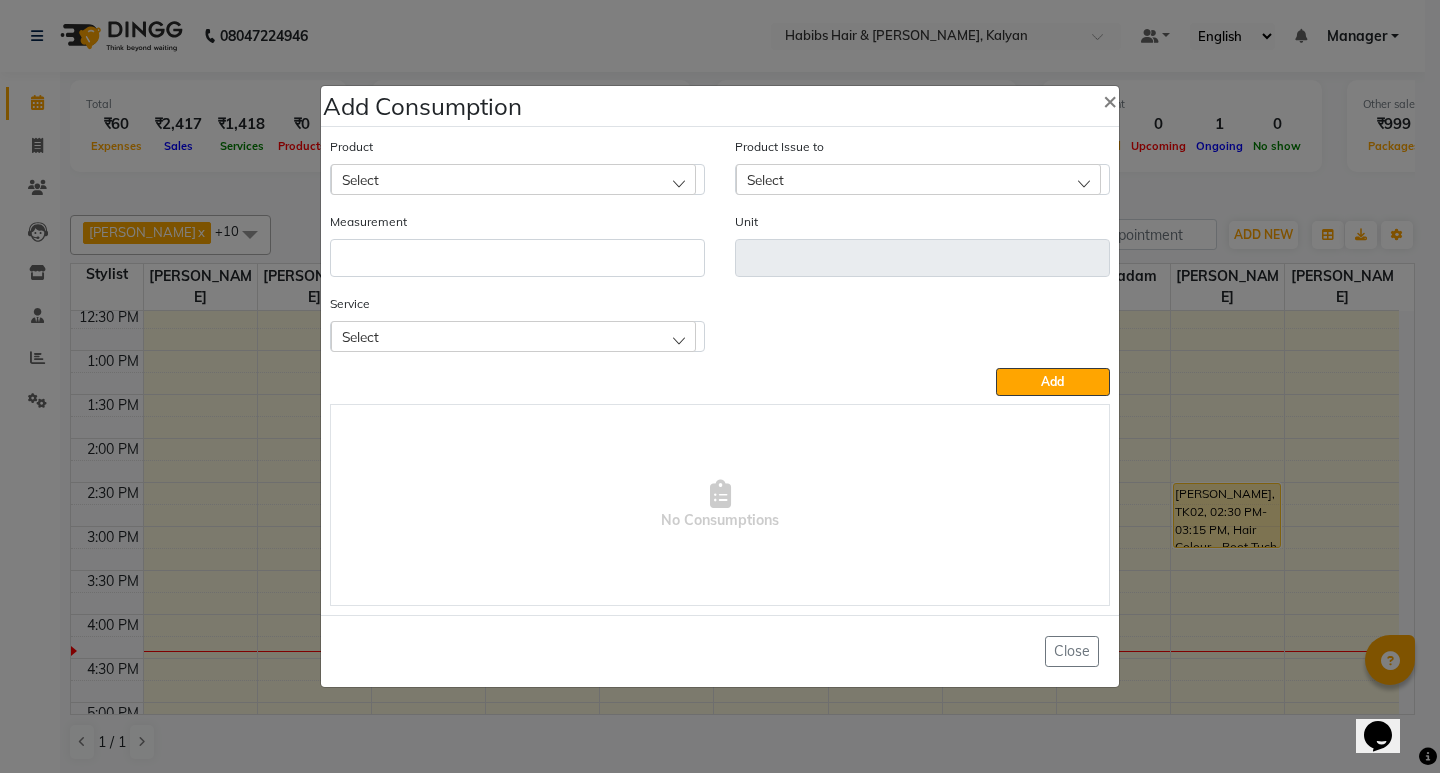 click on "Select" 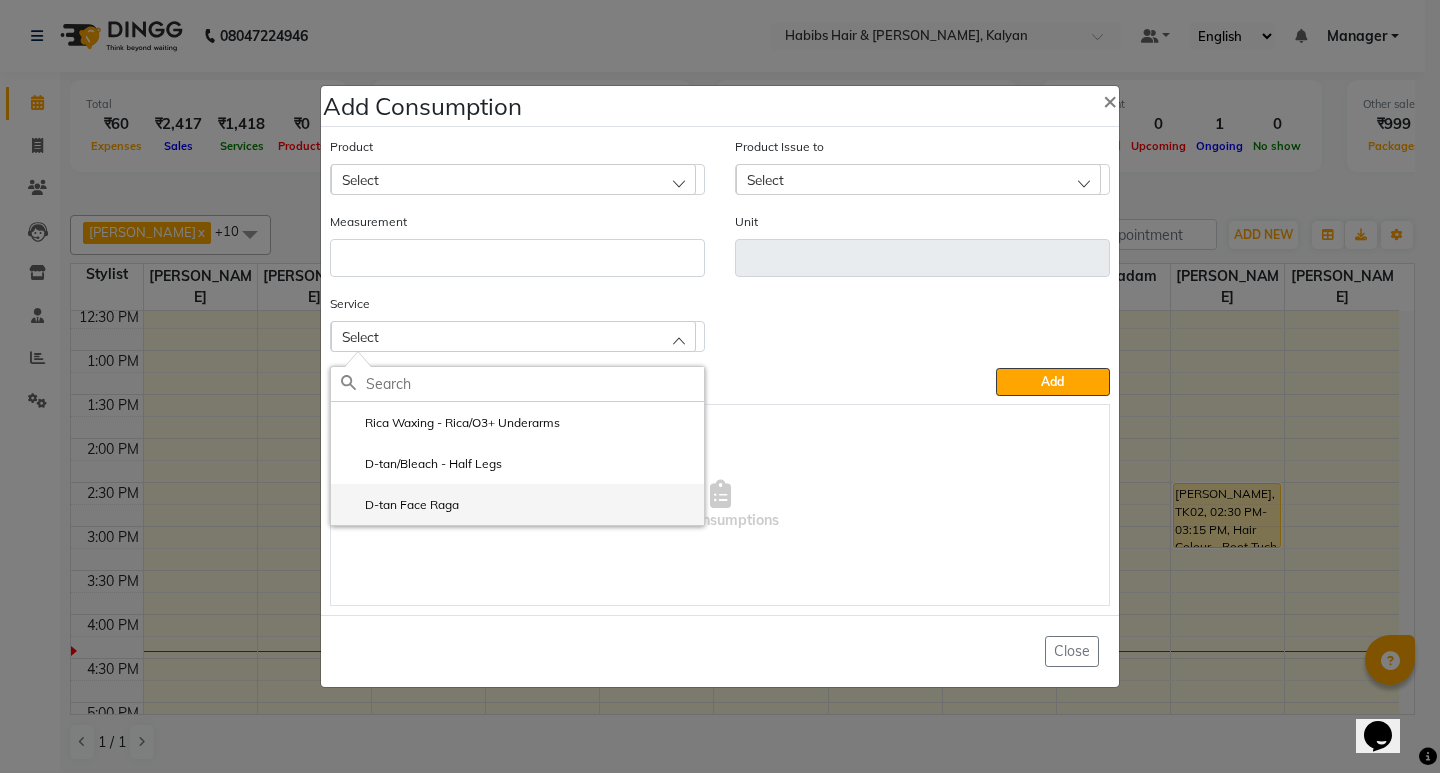 click on "D-tan Face Raga" 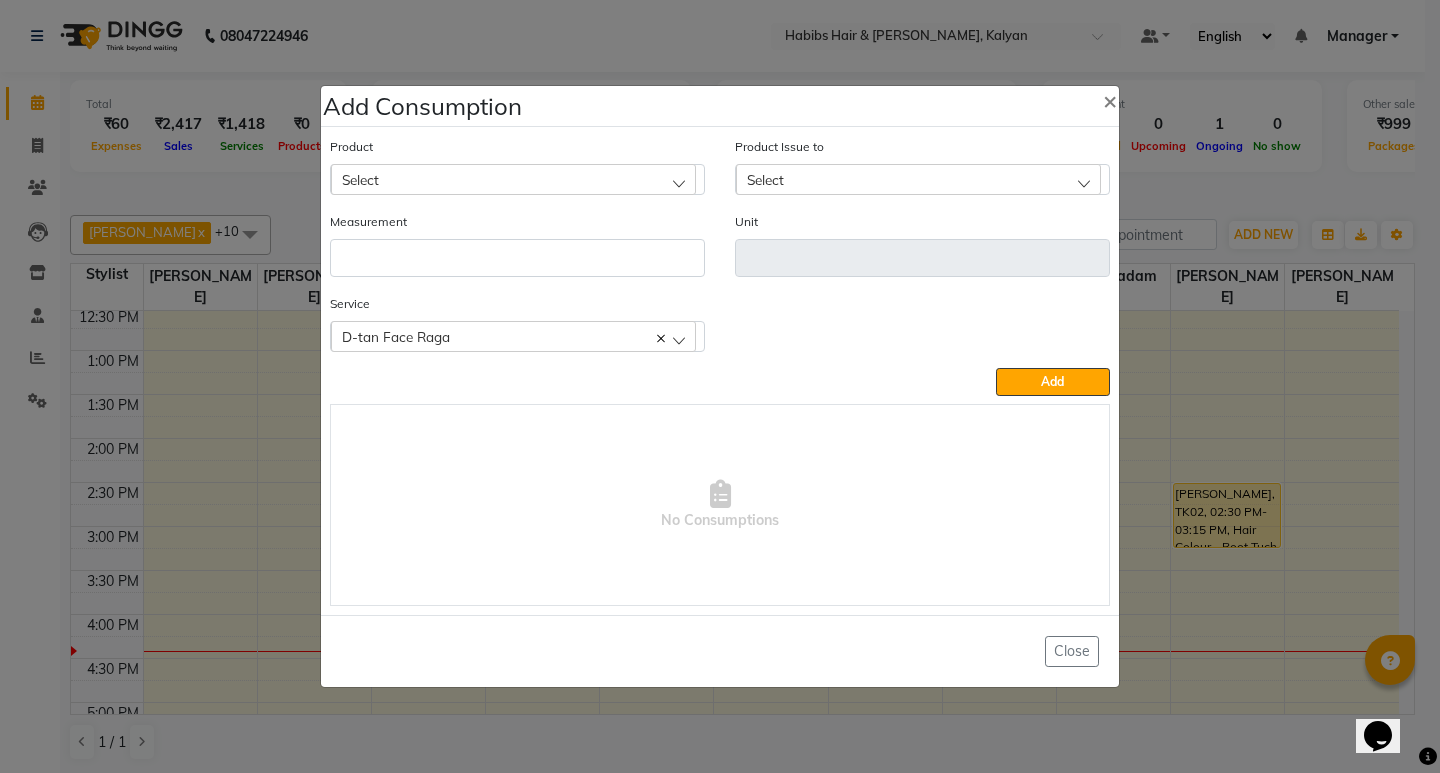 click on "Select" 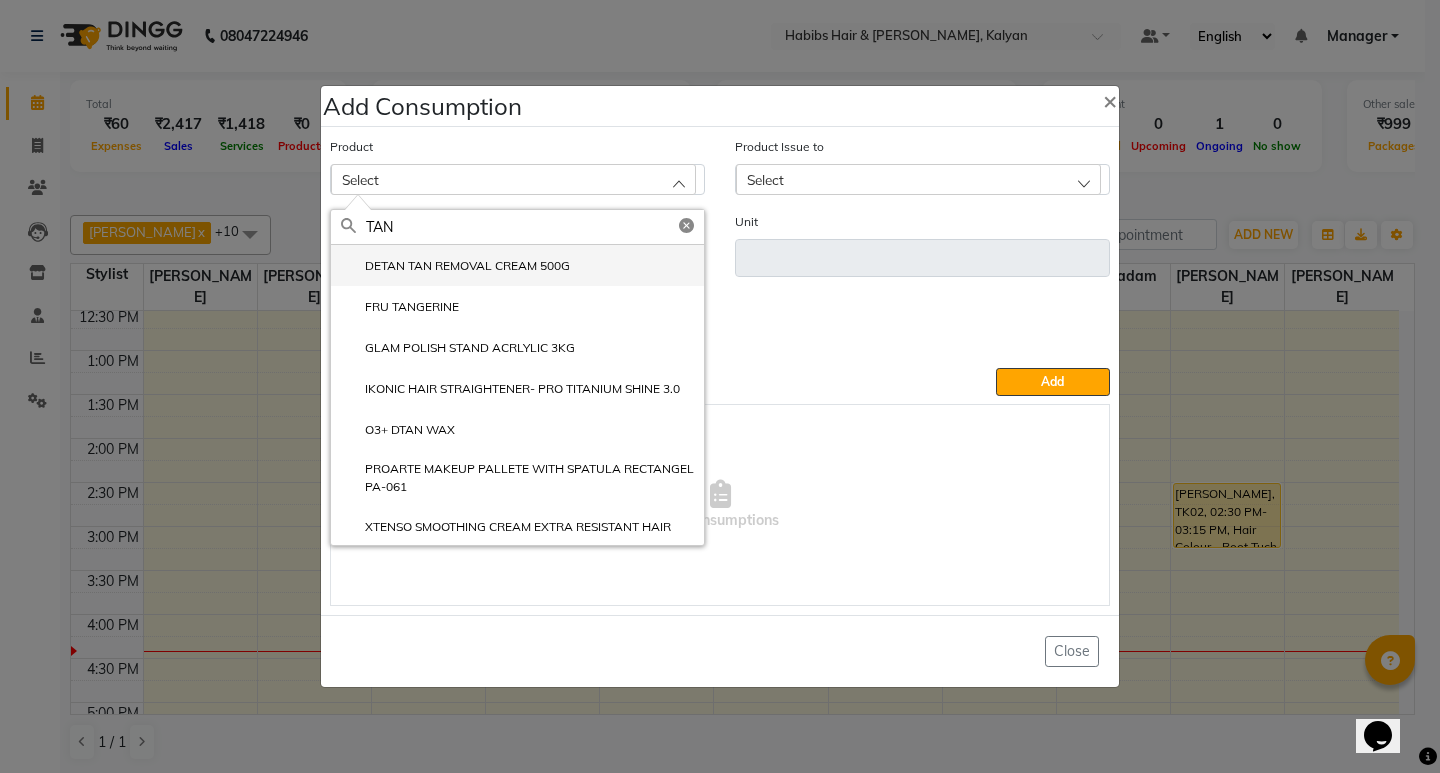 click on "DETAN TAN REMOVAL CREAM 500G" 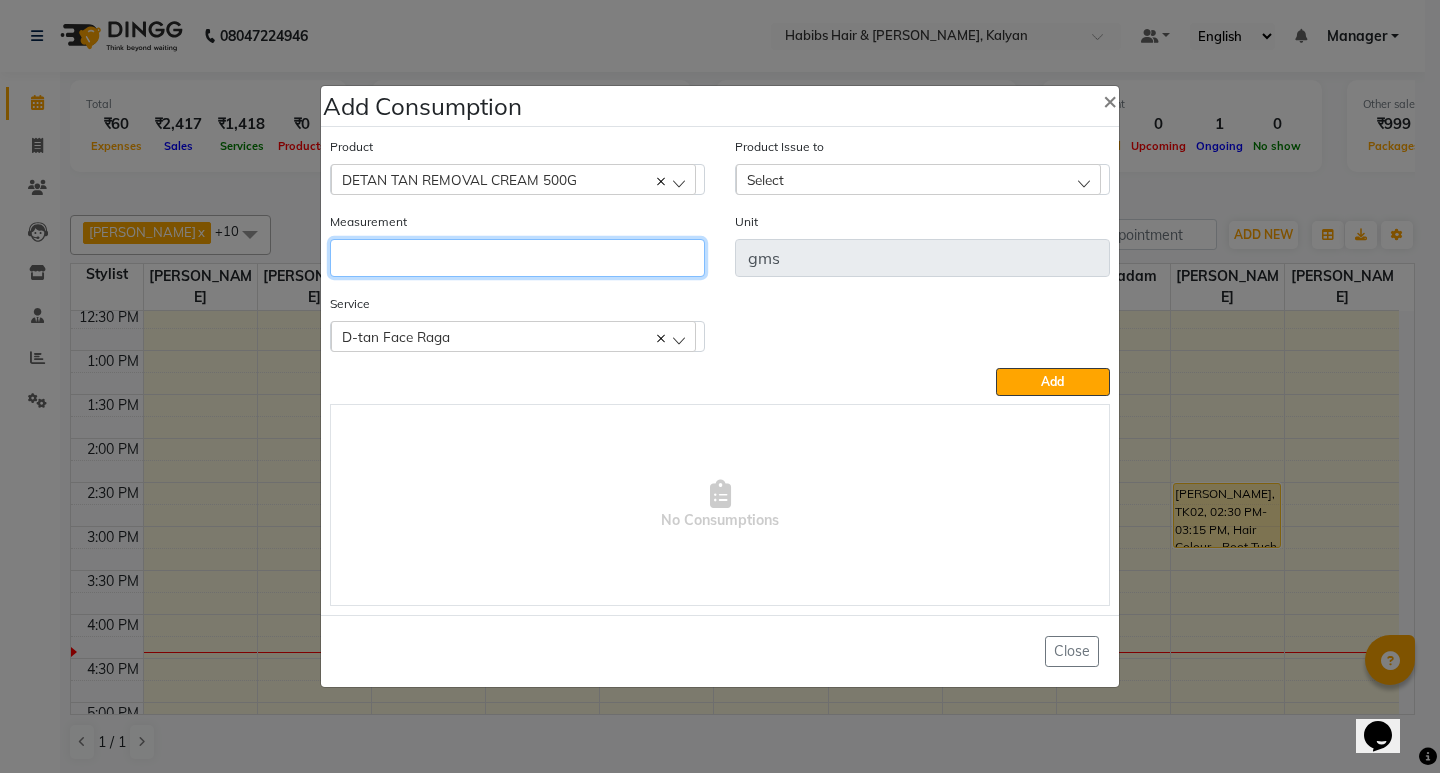 click 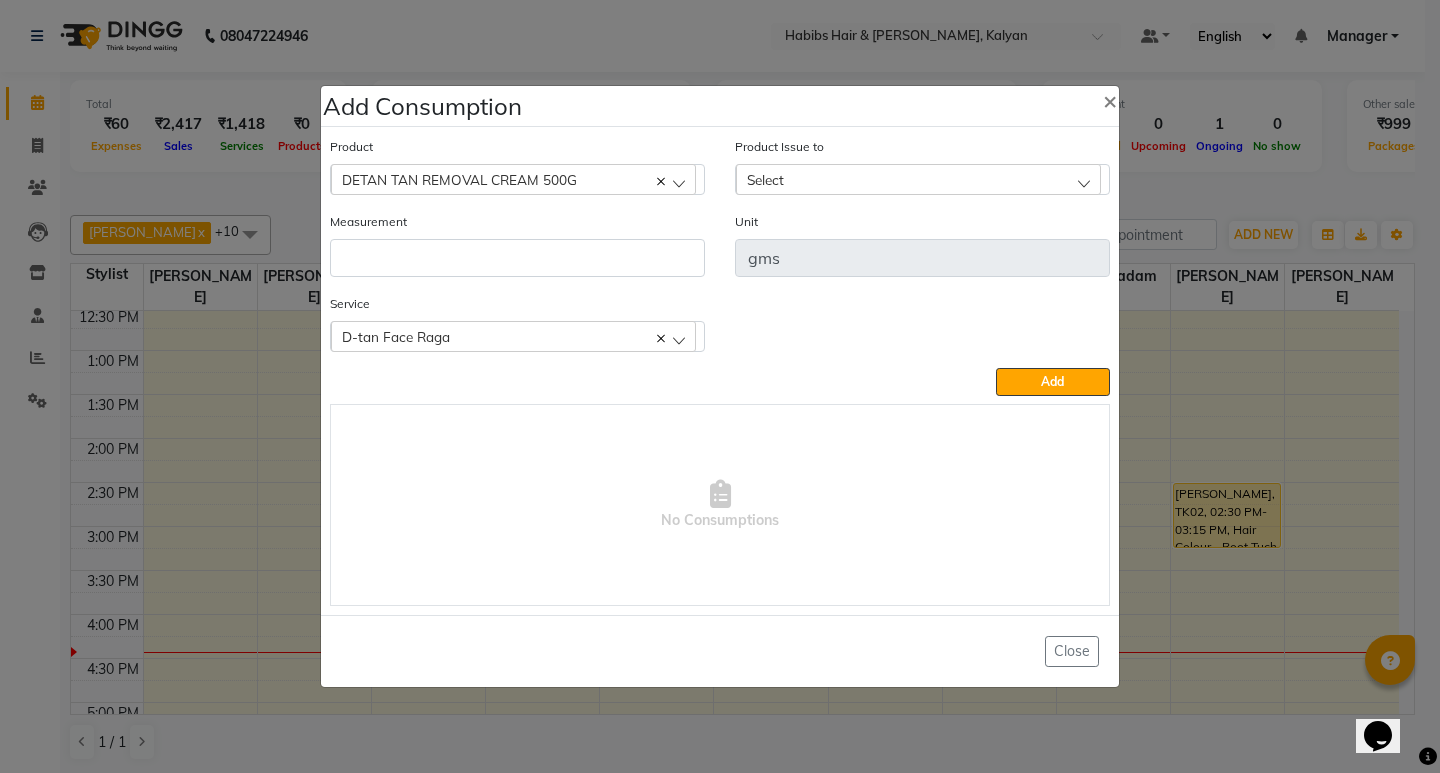 click on "Add Consumption × Product  DETAN TAN REMOVAL CREAM 500G  001 BANANA POWDER 10GM Product Issue to Select 2025-05-12, Issued to: Meena Kumari, Balance: 300 Measurement Unit gms Service  D-tan Face Raga  Rica Waxing - Rica/O3+ Underarms D-tan/Bleach - Half Legs D-tan Face Raga  Add   No Consumptions   Close" 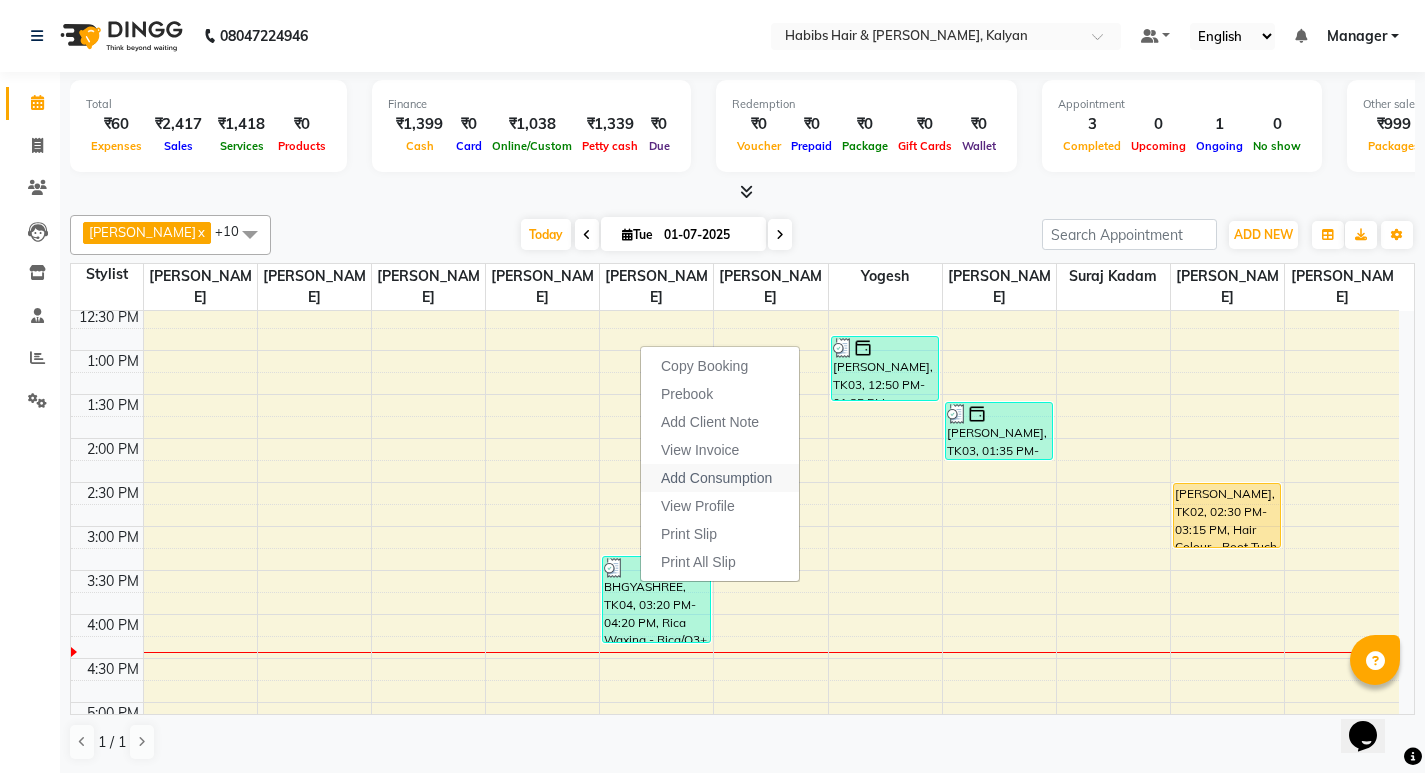 click on "Add Consumption" at bounding box center [716, 478] 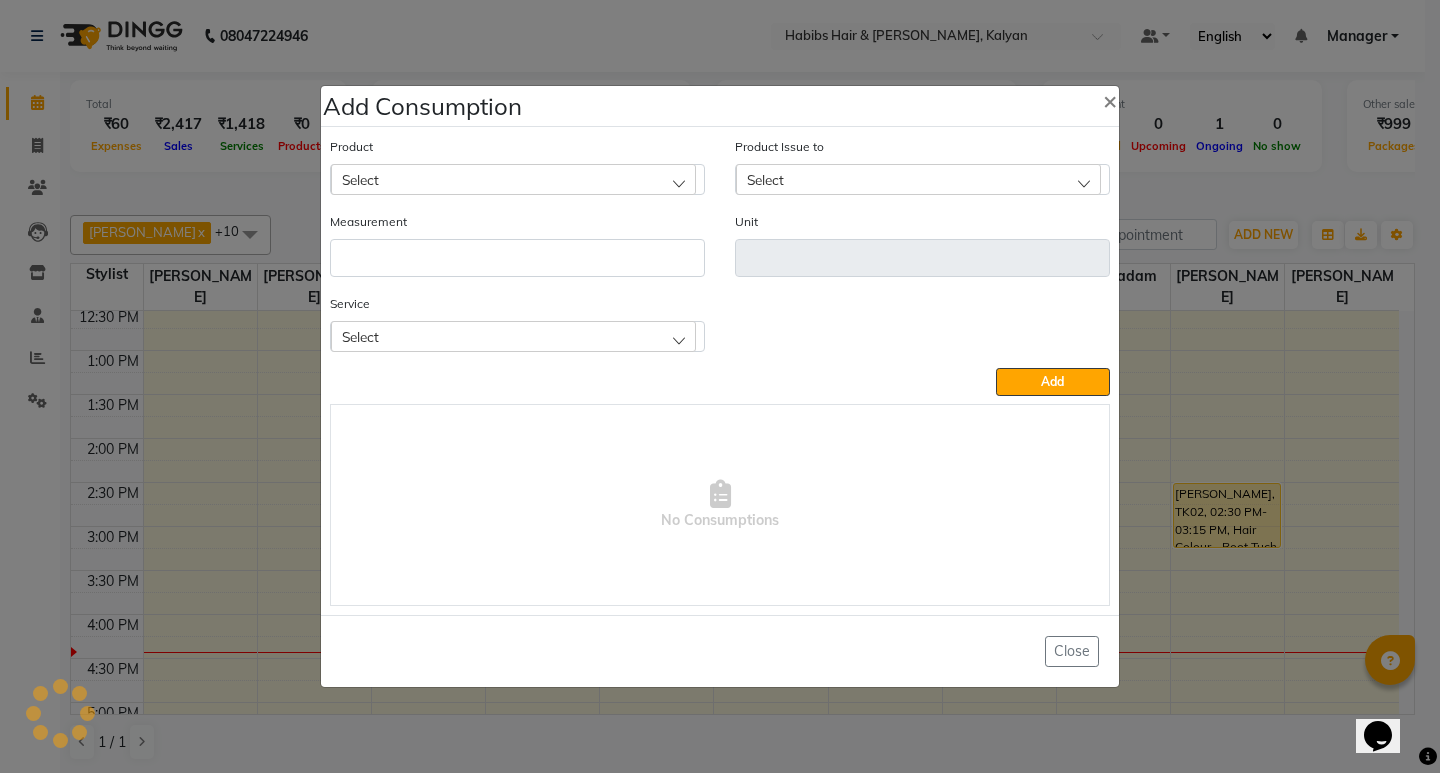 click on "Add Consumption × Product Select Product Issue to Select Measurement Unit Service Select Rica Waxing - Rica/O3+ Underarms D-tan/Bleach - Half Legs D-tan Face Raga  Add   No Consumptions   Close" 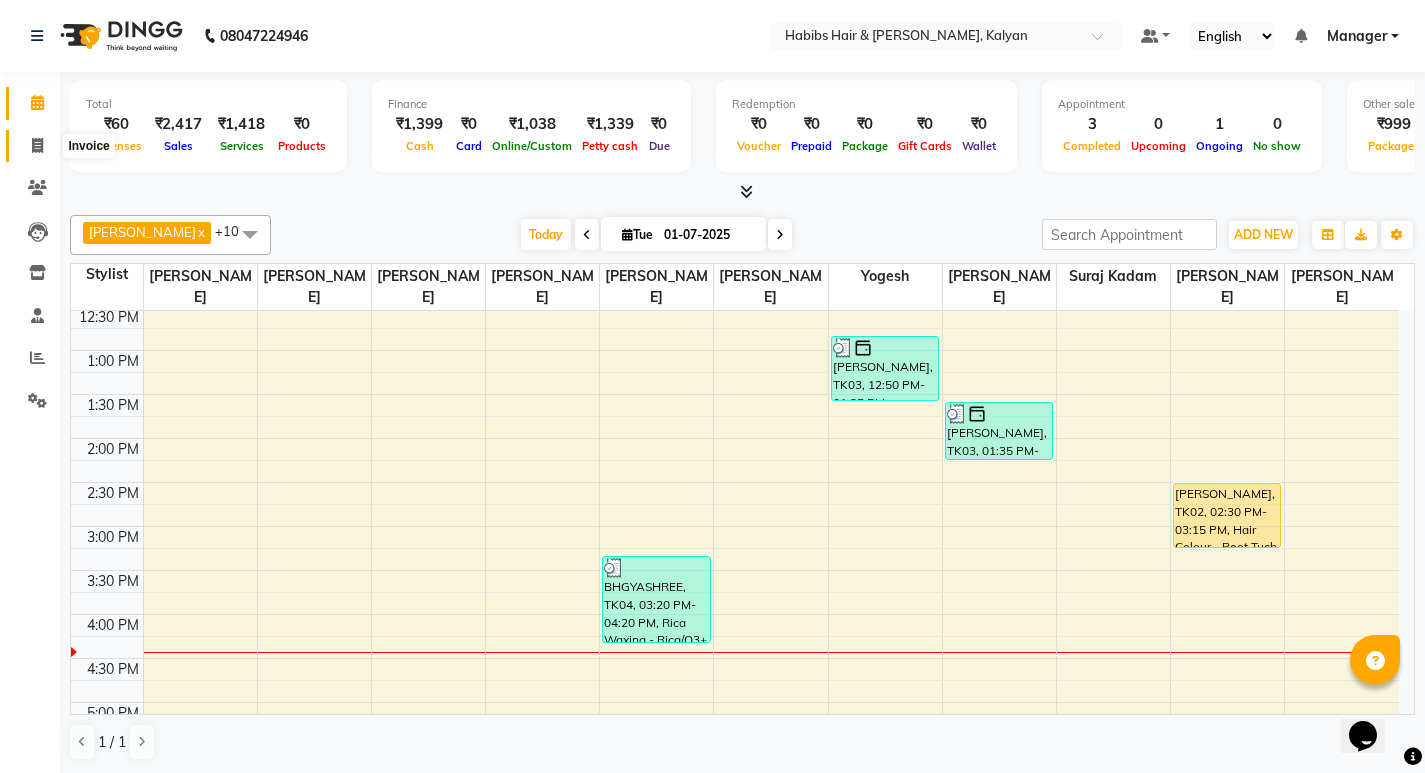 click 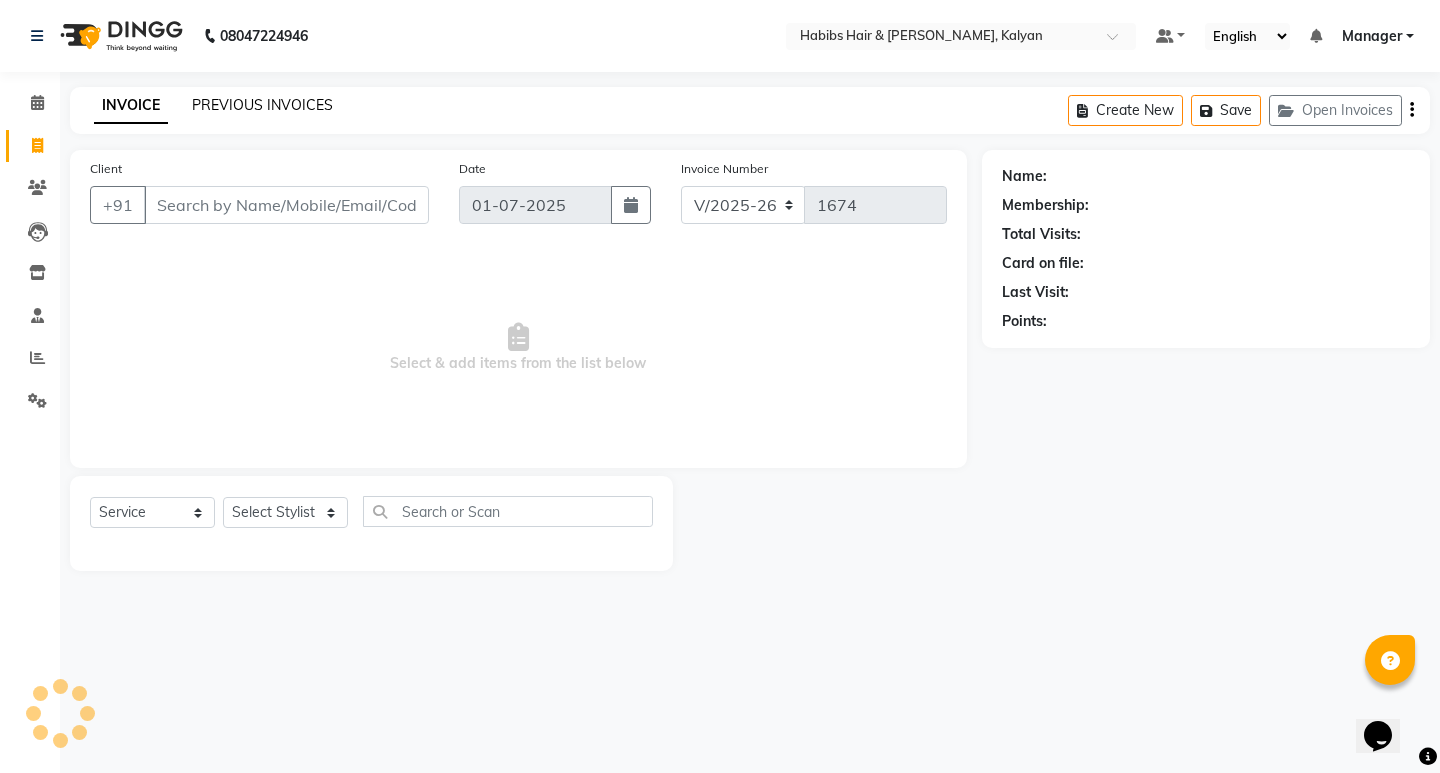 click on "PREVIOUS INVOICES" 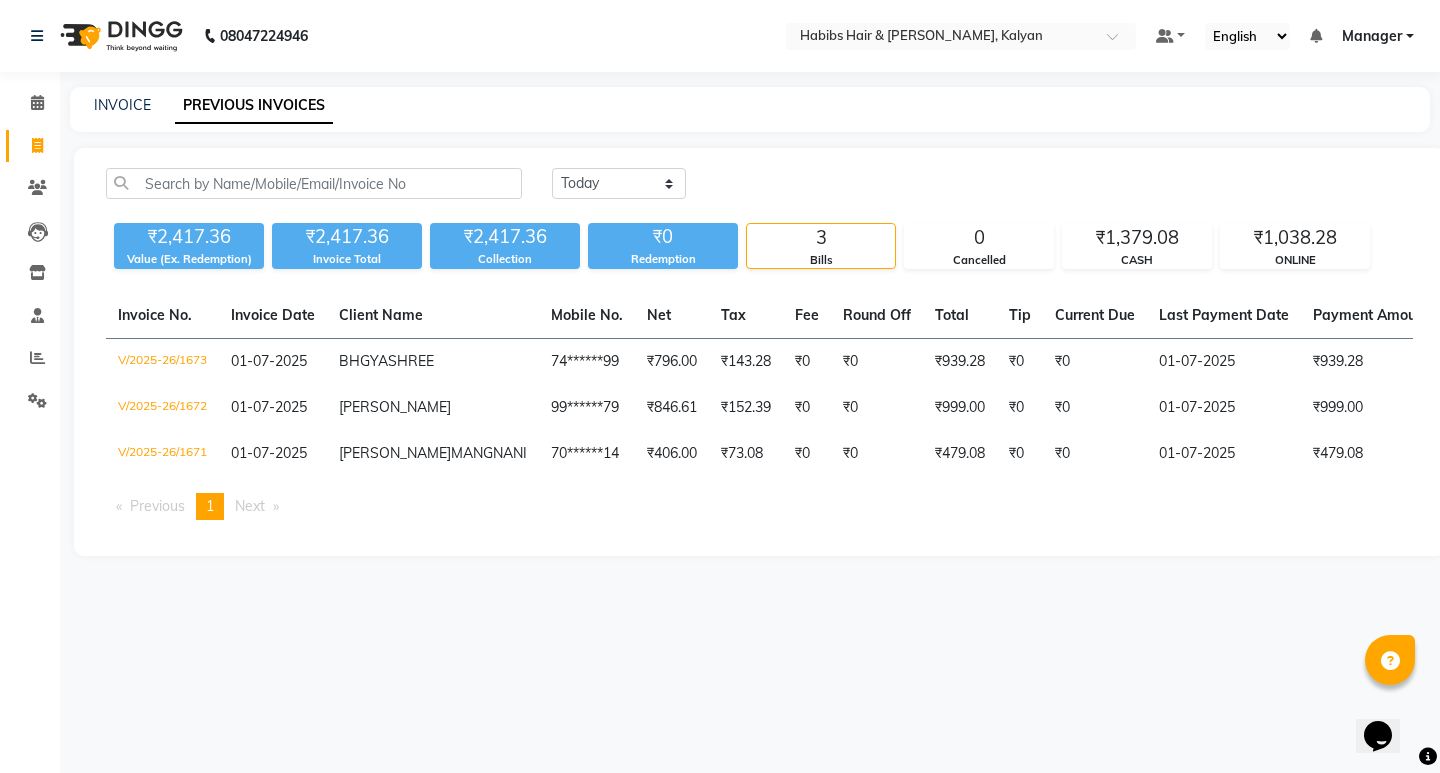 scroll, scrollTop: 0, scrollLeft: 119, axis: horizontal 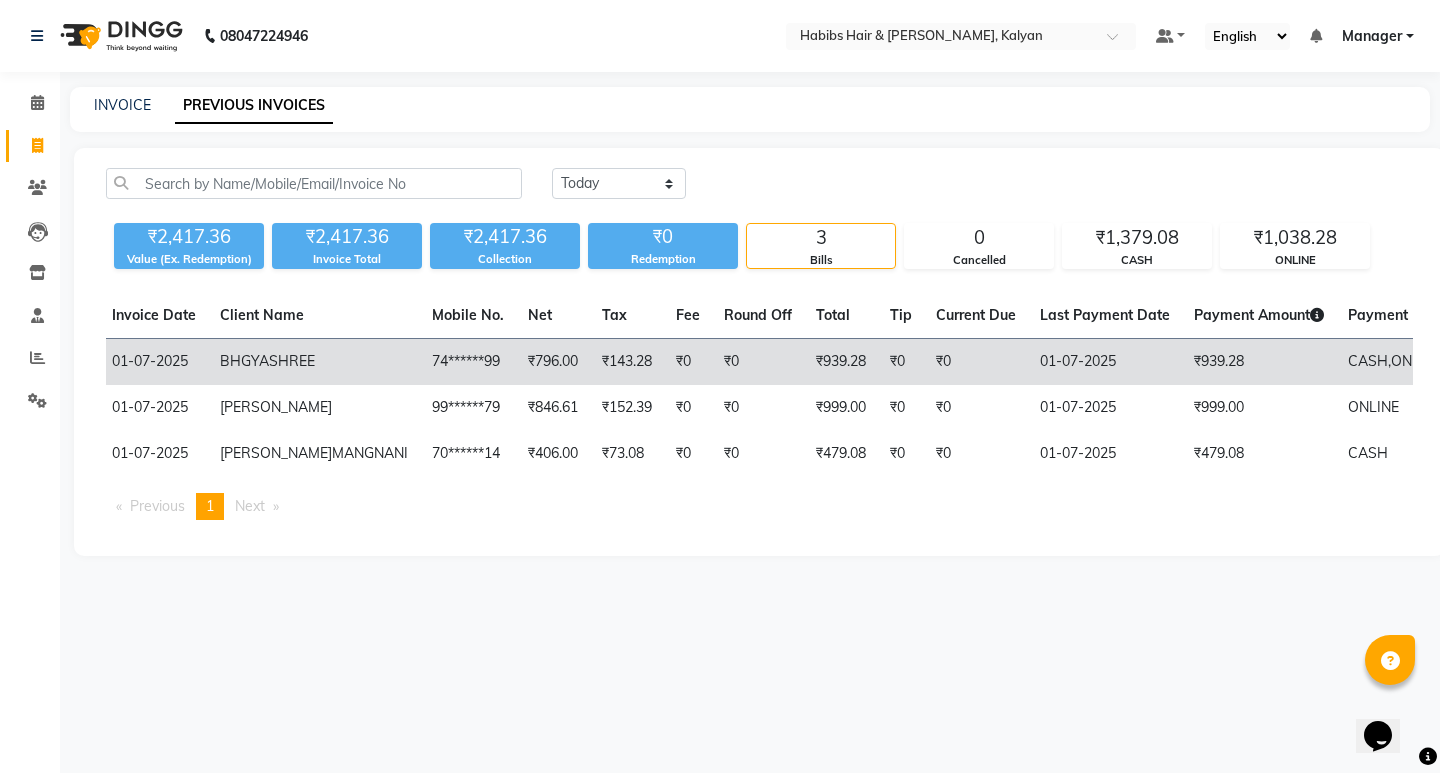 click on "01-07-2025" 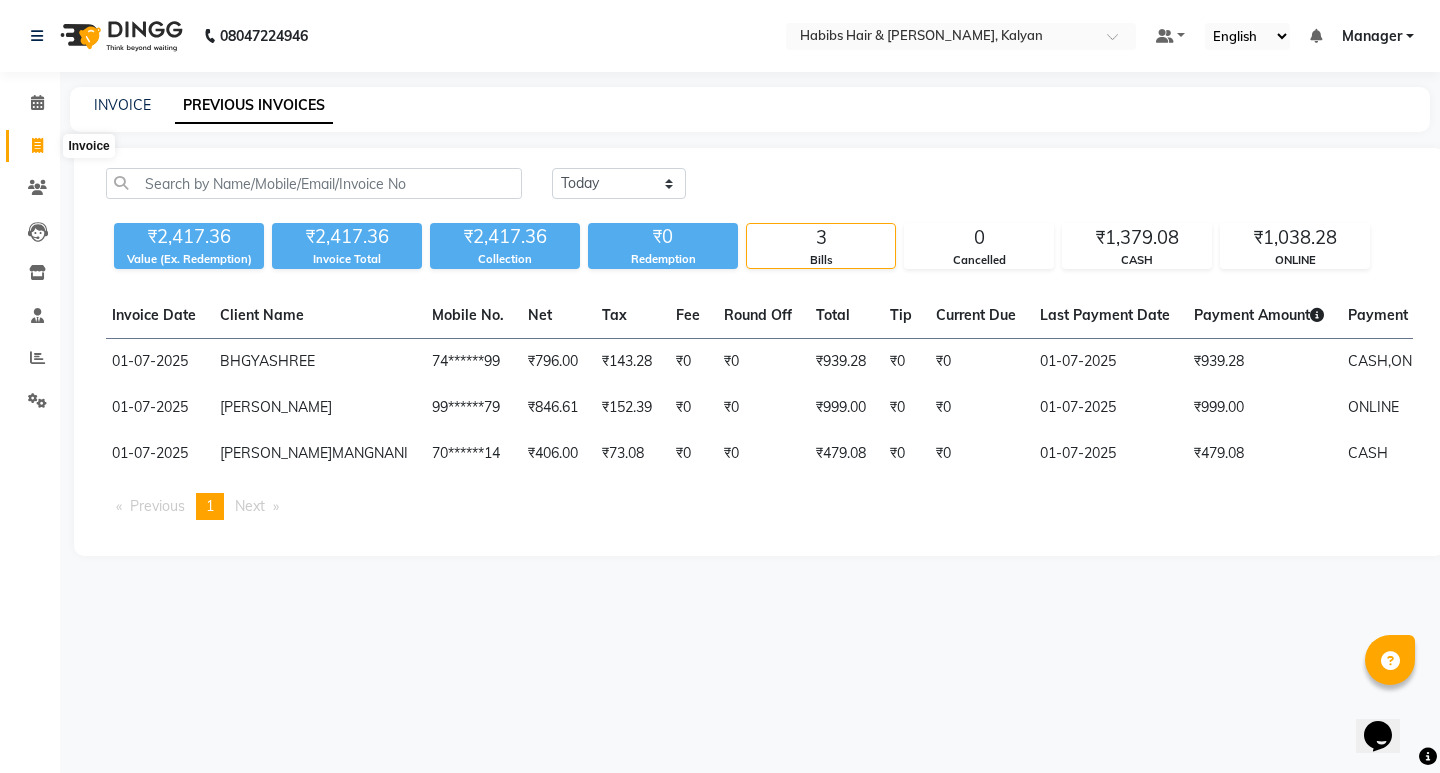 click 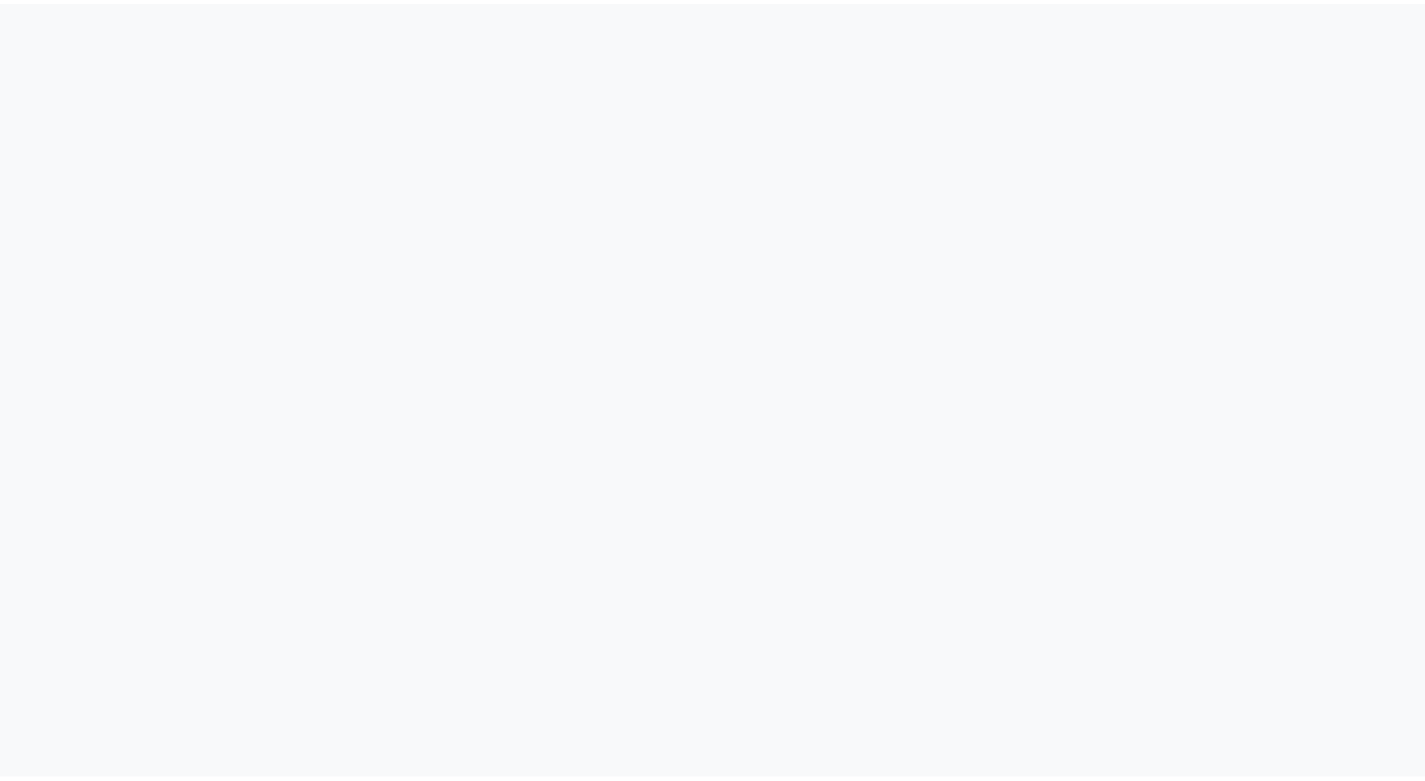 scroll, scrollTop: 0, scrollLeft: 0, axis: both 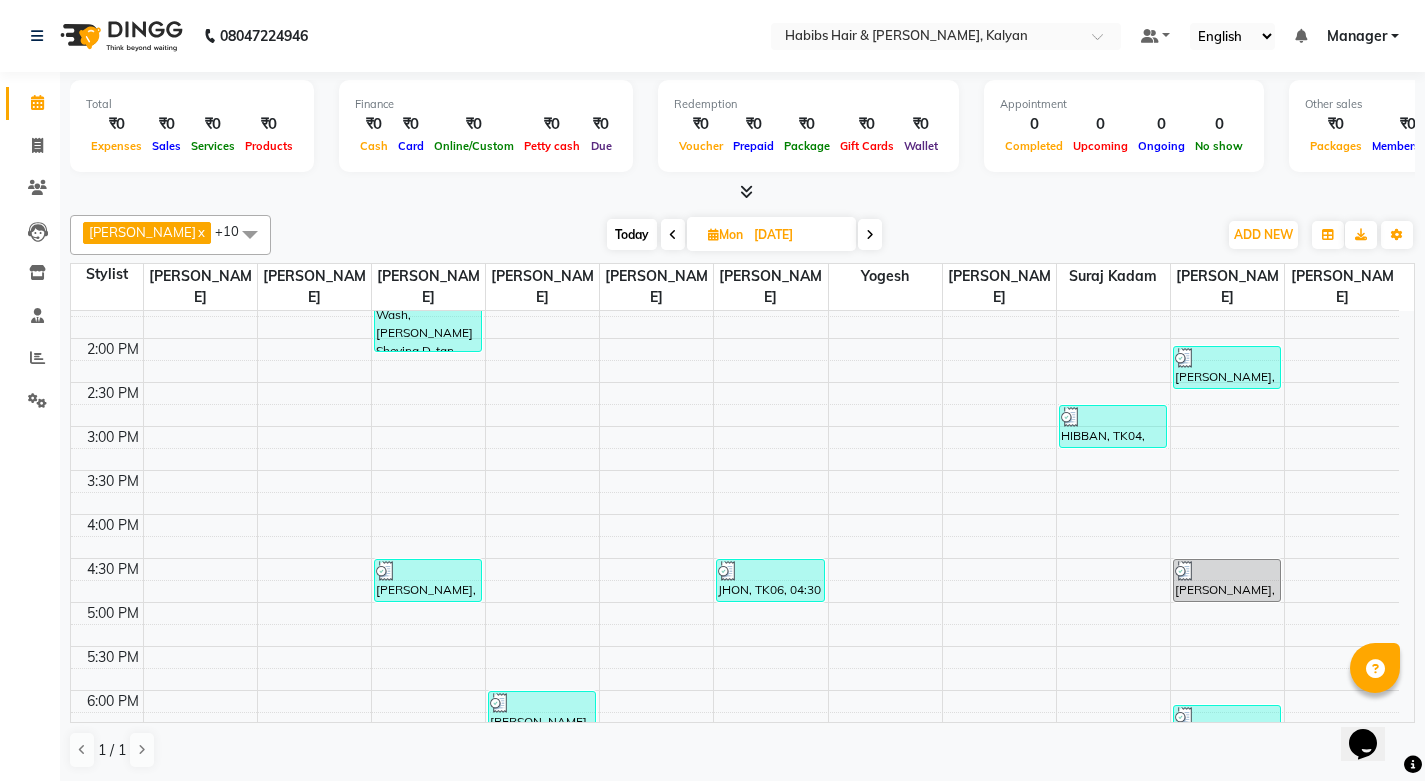 click at bounding box center [870, 235] 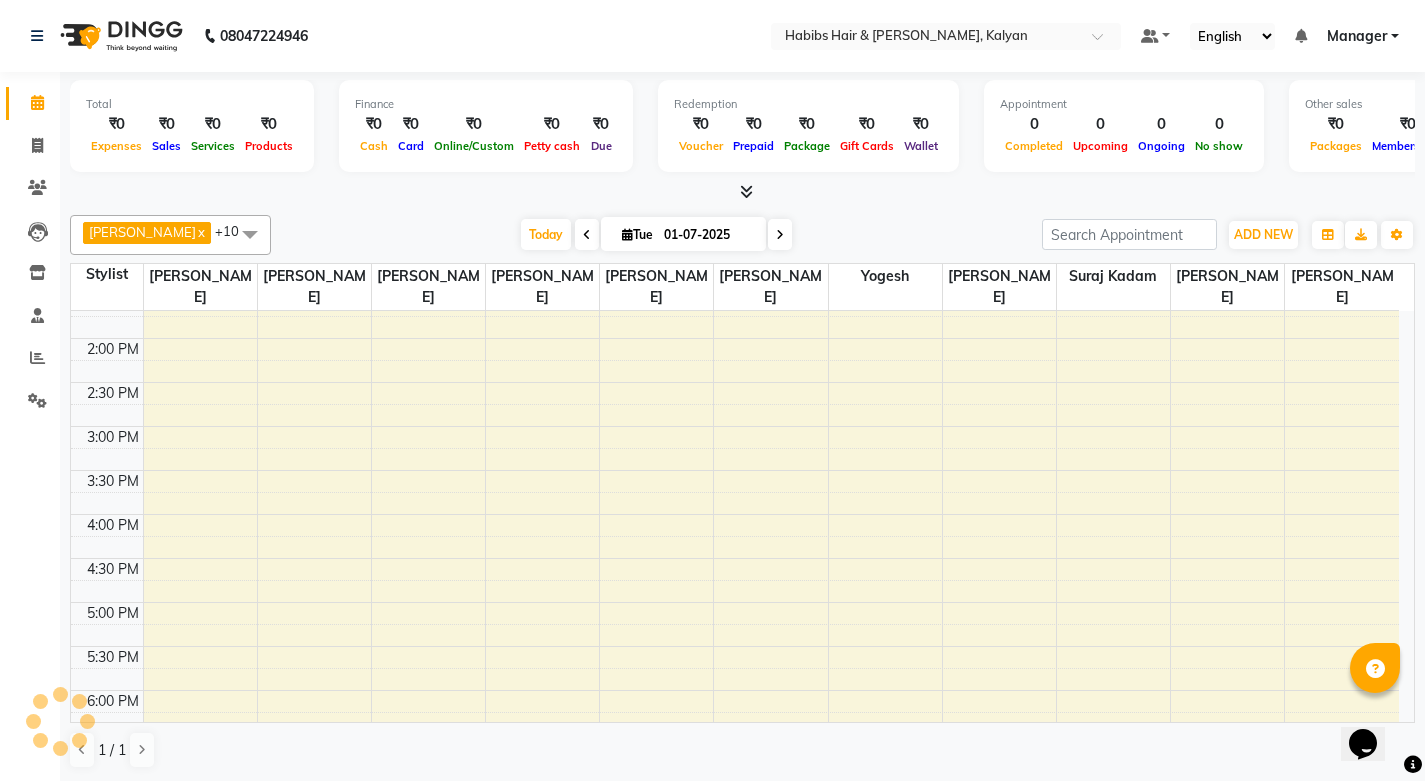 scroll, scrollTop: 441, scrollLeft: 0, axis: vertical 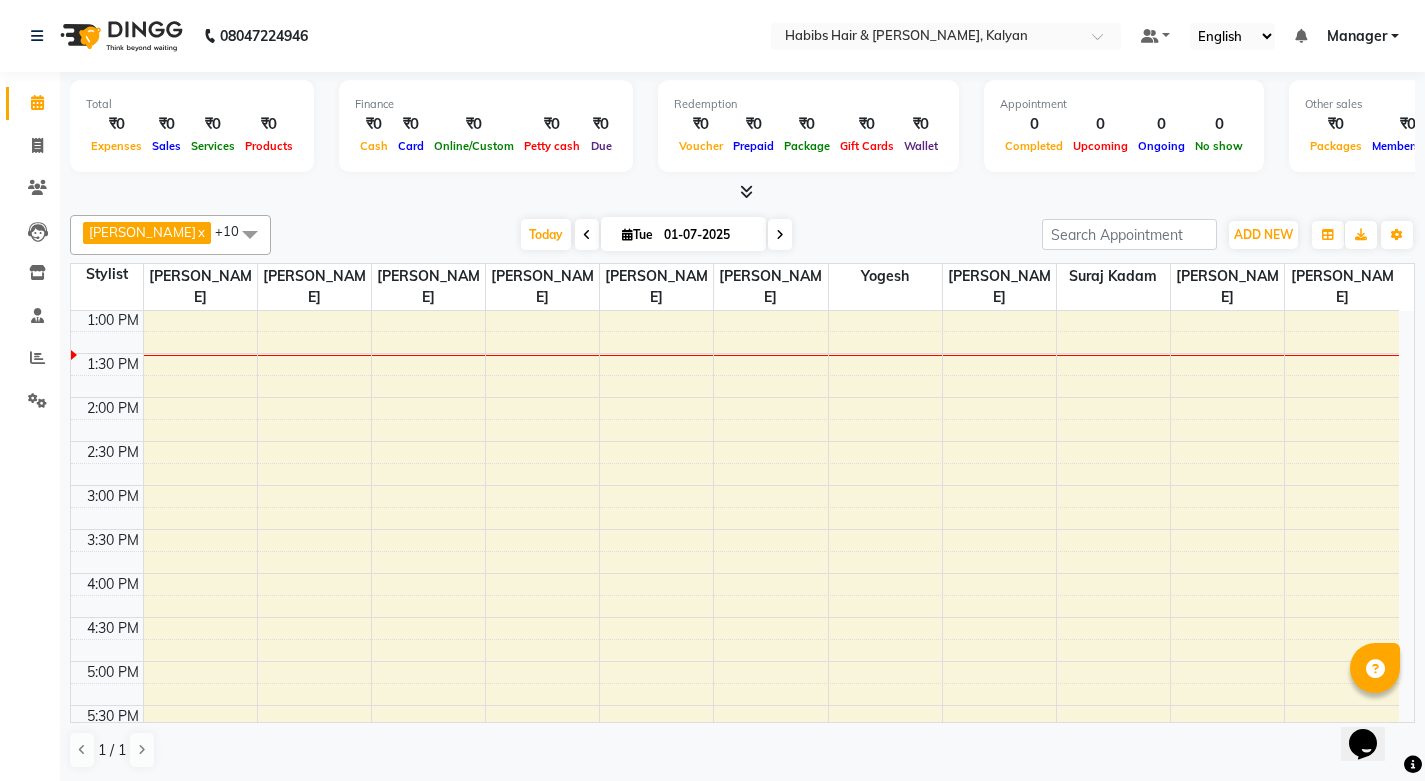 click on "8:00 AM 8:30 AM 9:00 AM 9:30 AM 10:00 AM 10:30 AM 11:00 AM 11:30 AM 12:00 PM 12:30 PM 1:00 PM 1:30 PM 2:00 PM 2:30 PM 3:00 PM 3:30 PM 4:00 PM 4:30 PM 5:00 PM 5:30 PM 6:00 PM 6:30 PM 7:00 PM 7:30 PM 8:00 PM 8:30 PM 9:00 PM 9:30 PM 10:00 PM 10:30 PM" at bounding box center [735, 529] 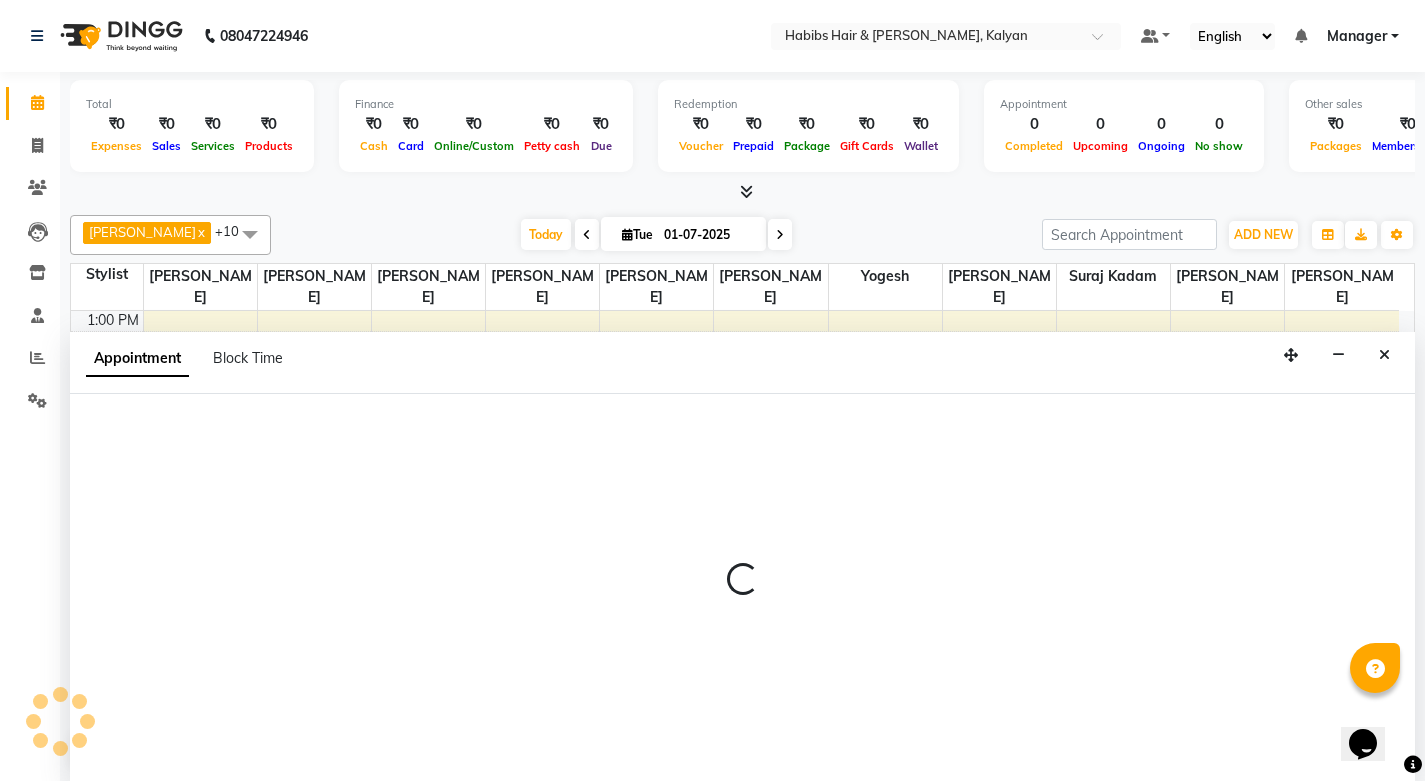 scroll, scrollTop: 1, scrollLeft: 0, axis: vertical 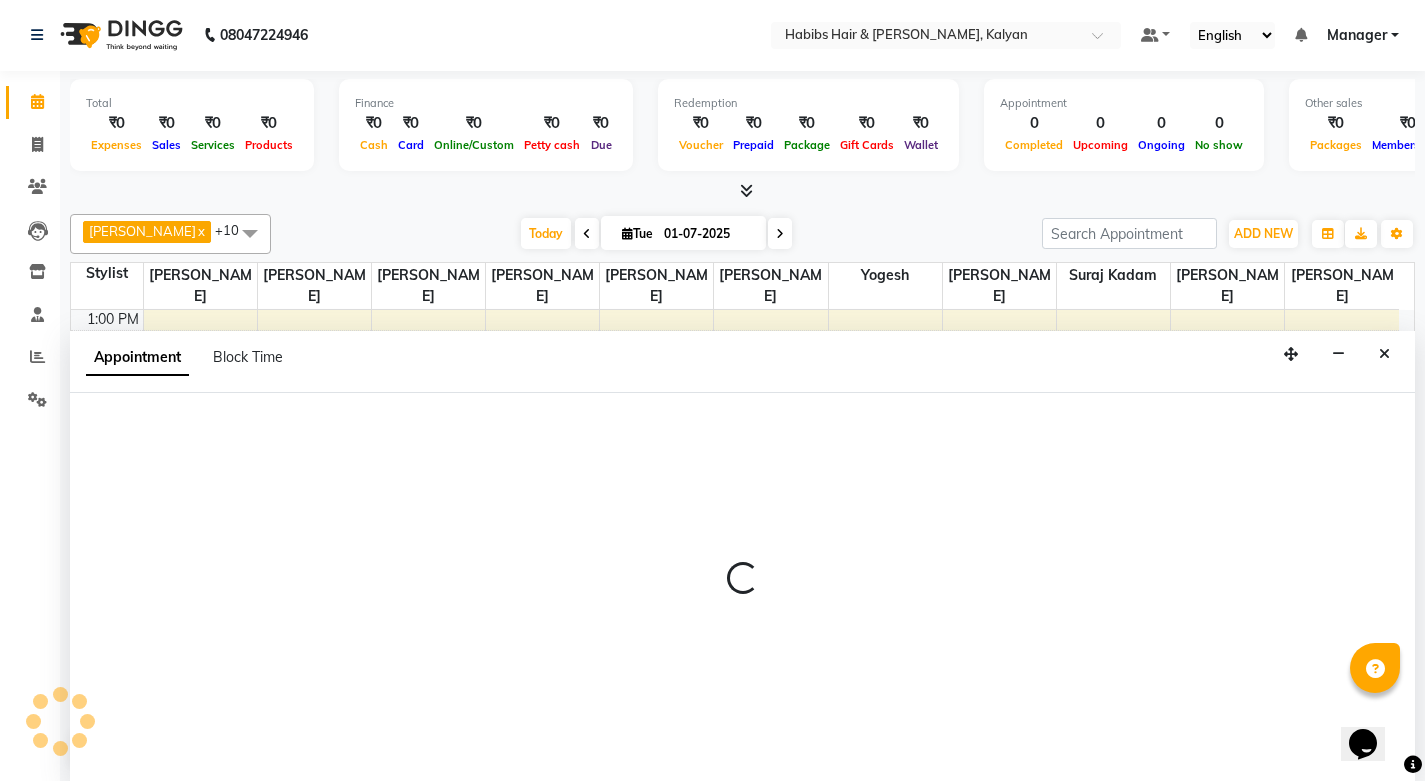 select on "81824" 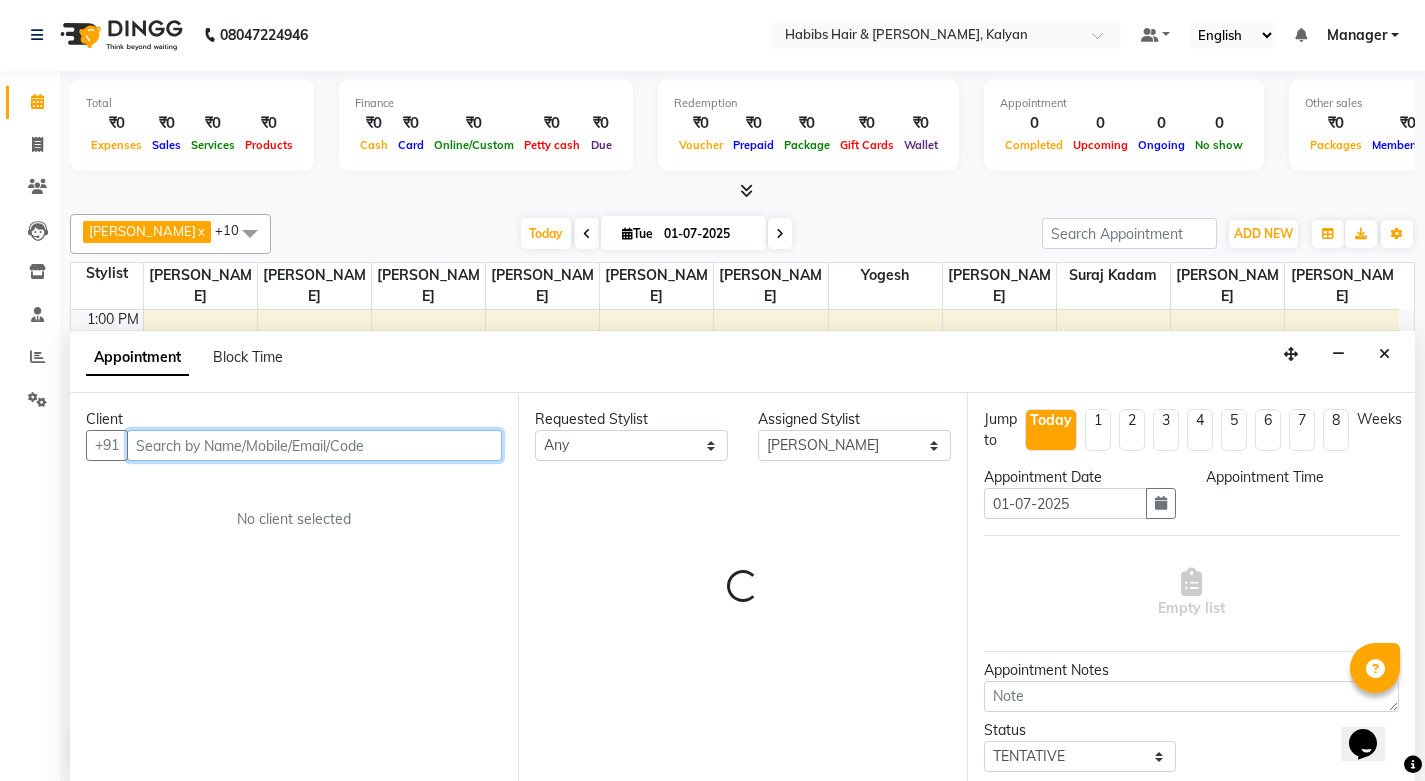 select on "870" 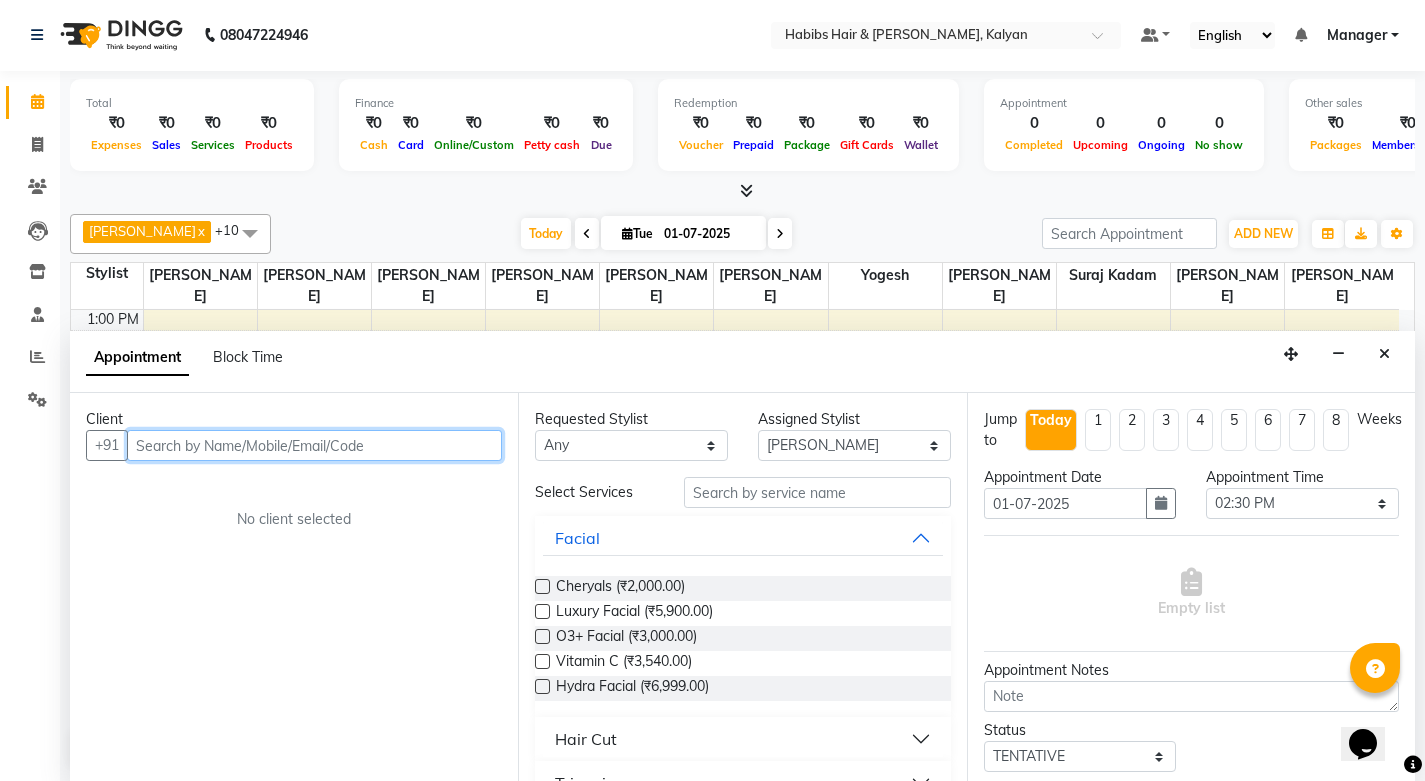 click at bounding box center (314, 445) 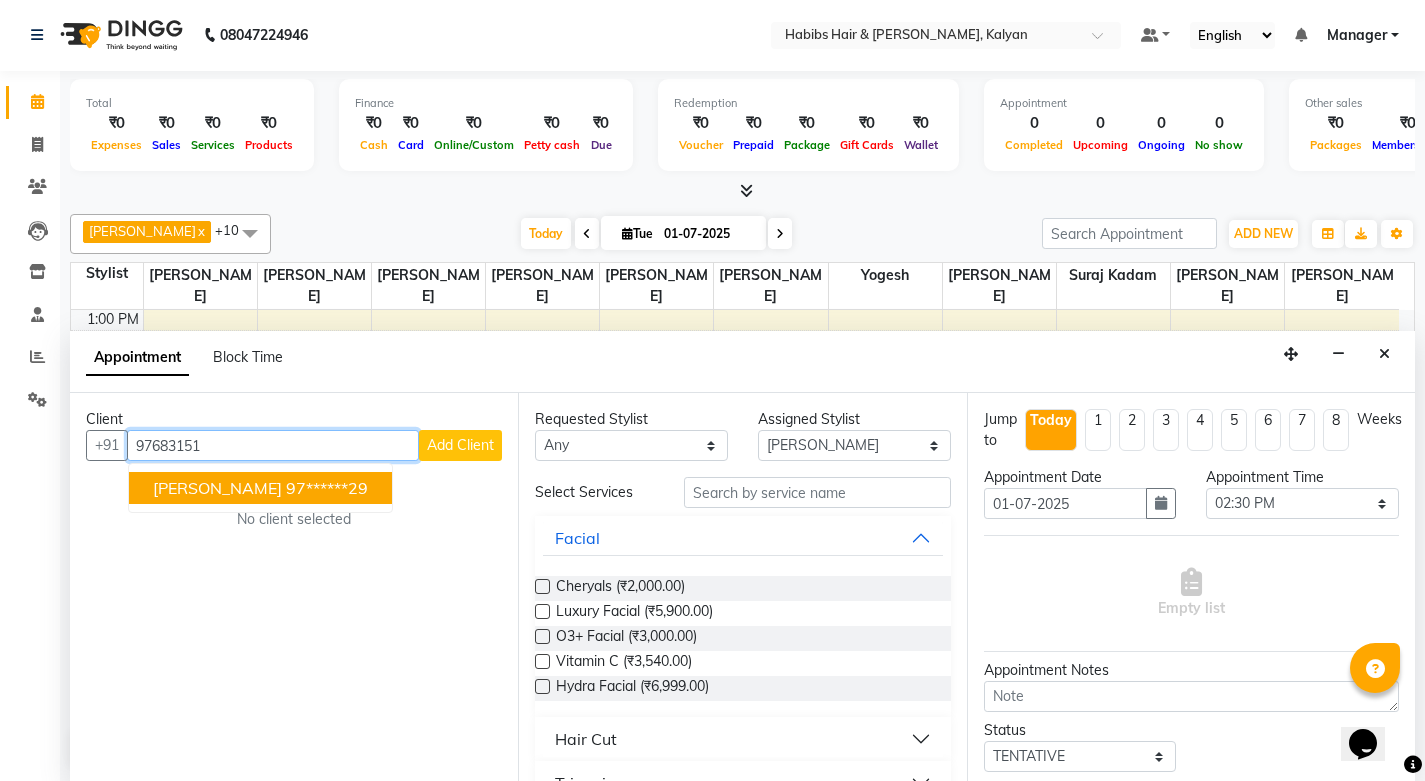 click on "SHUBHANGI  97******29" at bounding box center [260, 488] 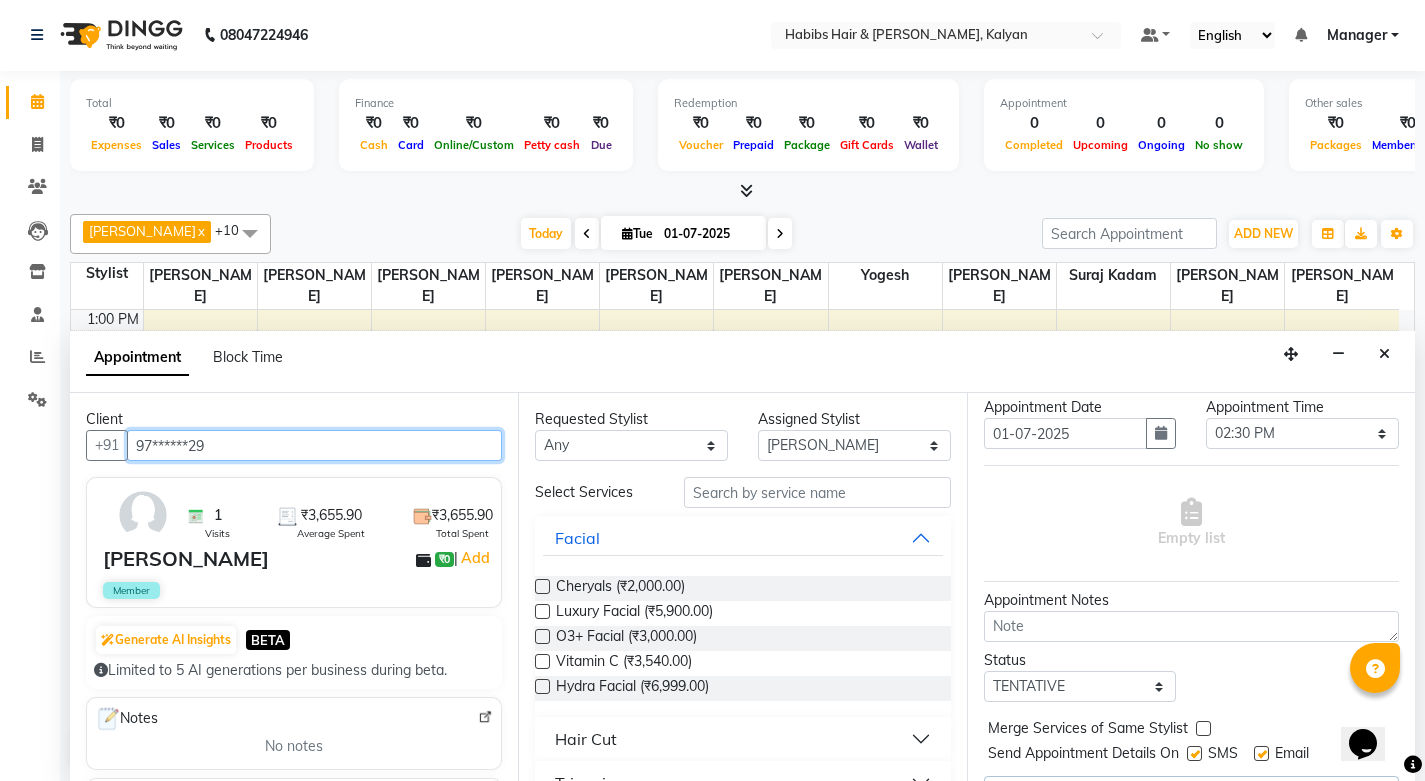 scroll, scrollTop: 134, scrollLeft: 0, axis: vertical 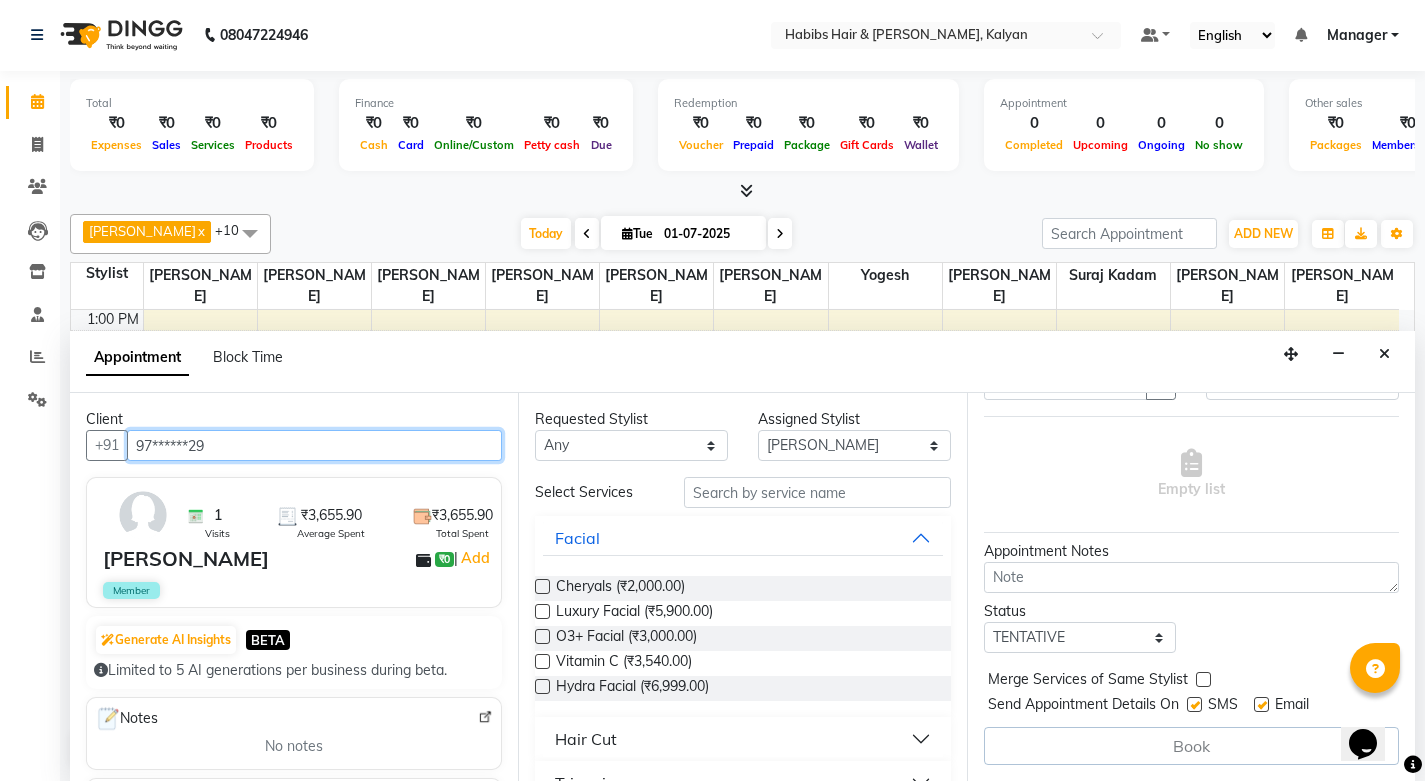 type on "97******29" 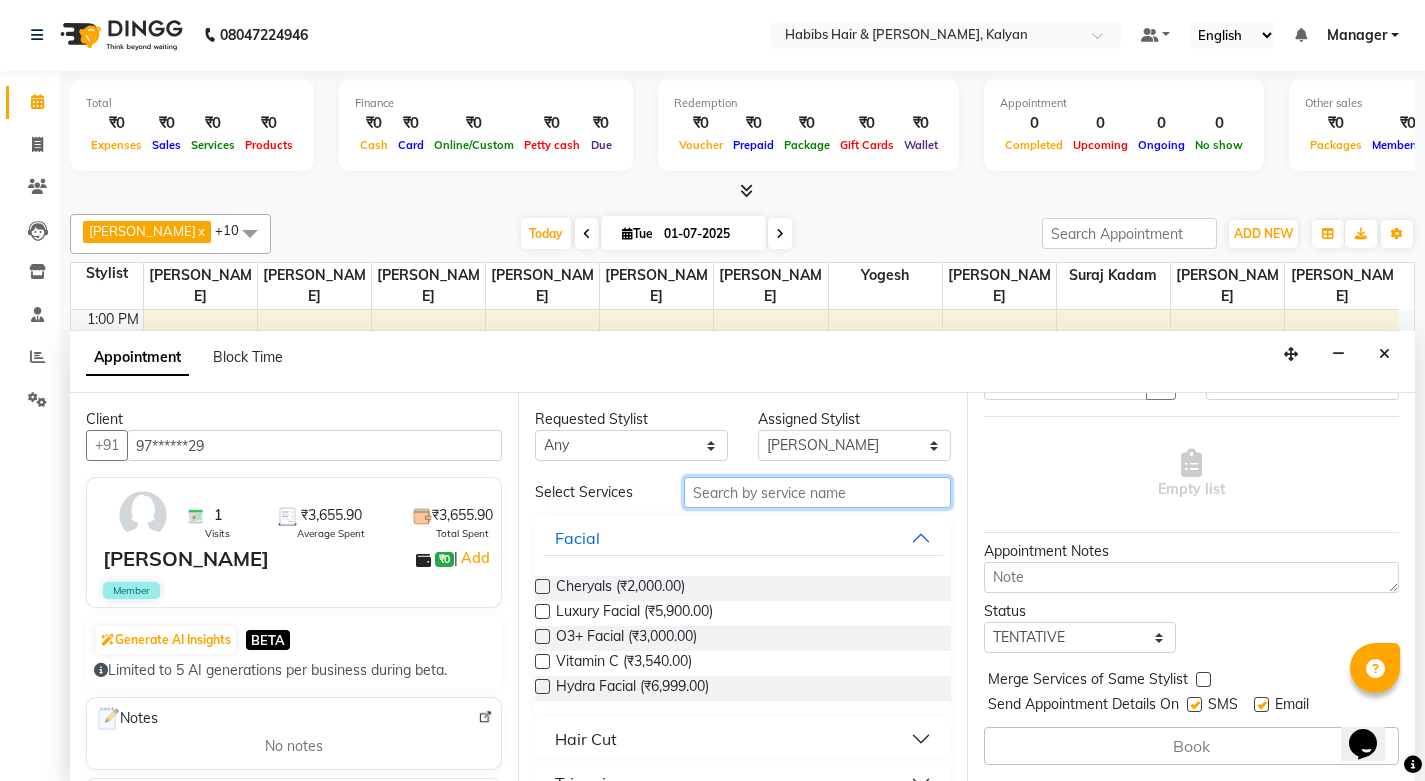 click at bounding box center (817, 492) 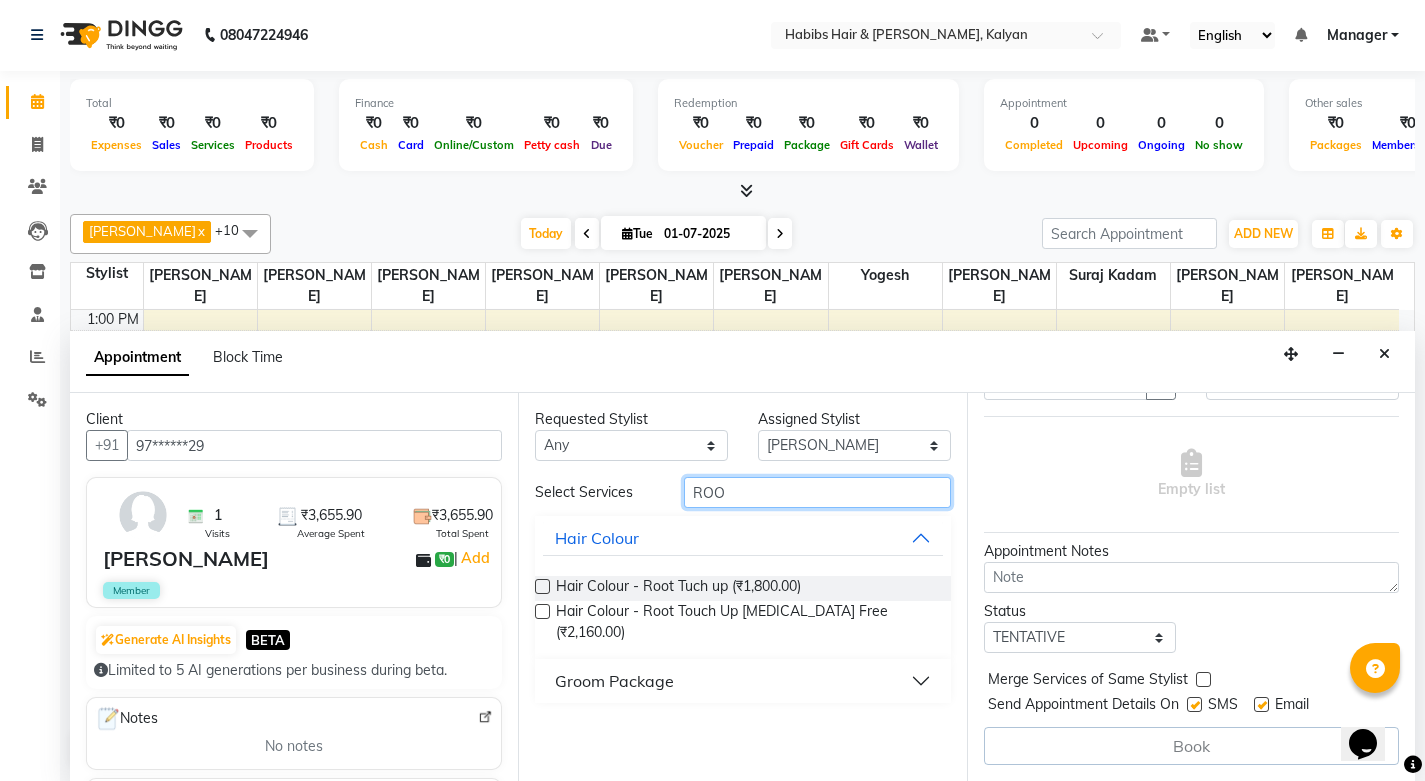 type on "ROO" 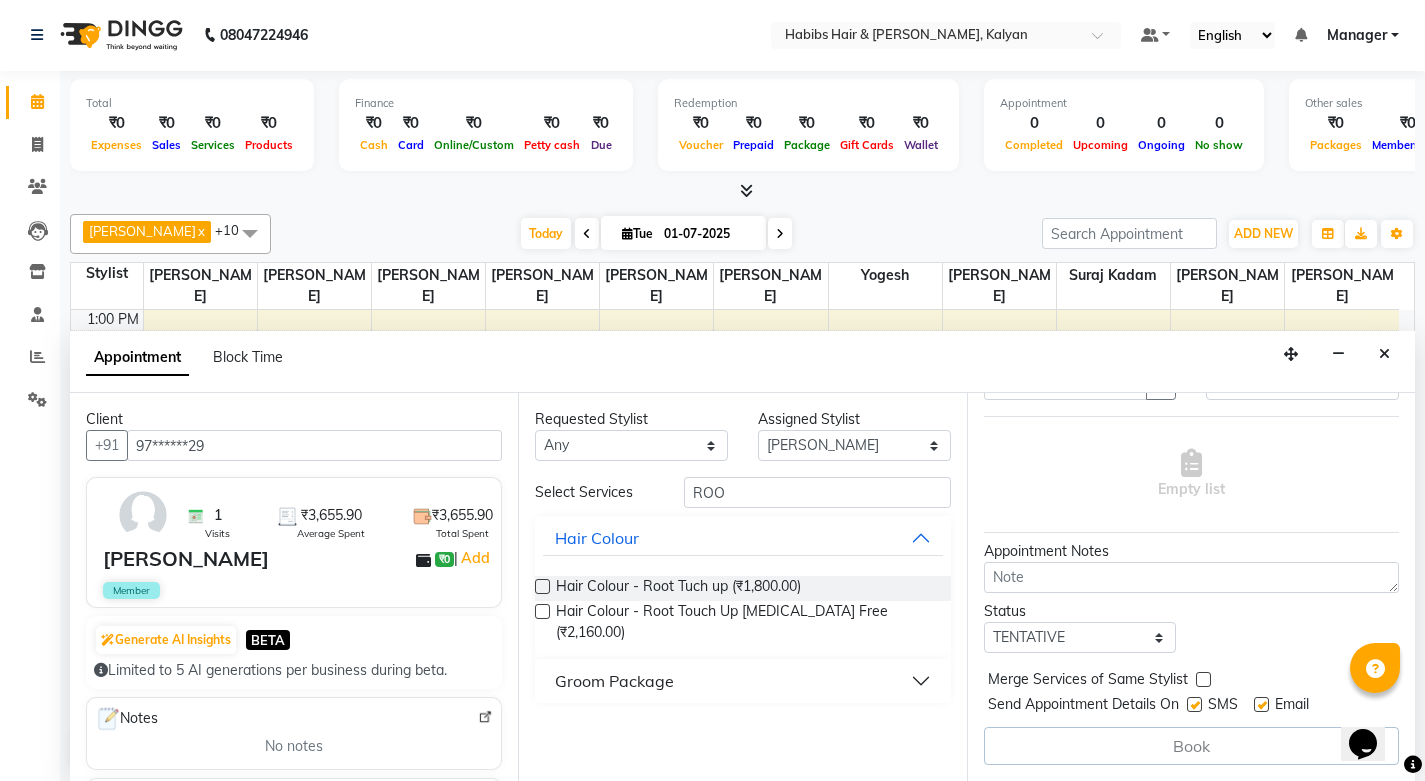 click at bounding box center (542, 586) 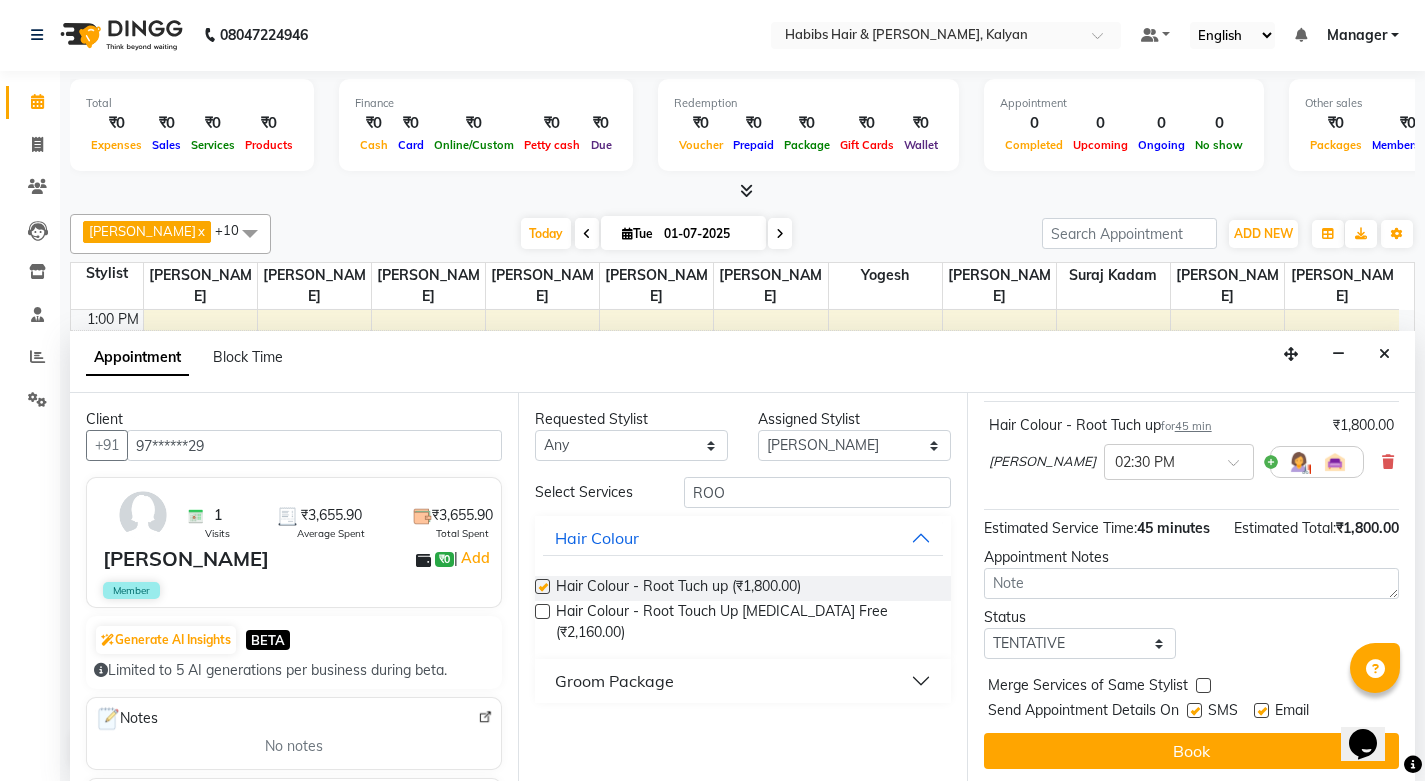 checkbox on "false" 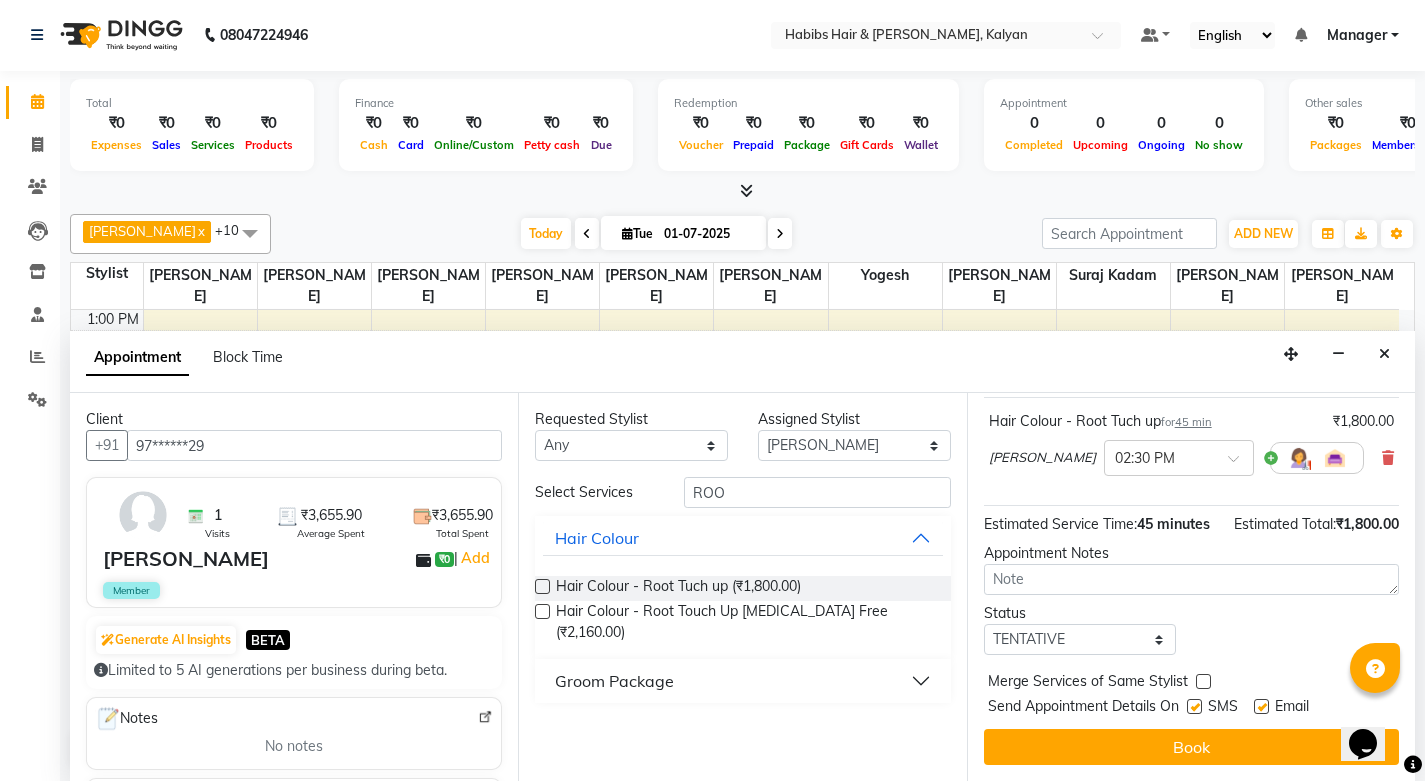 scroll, scrollTop: 174, scrollLeft: 0, axis: vertical 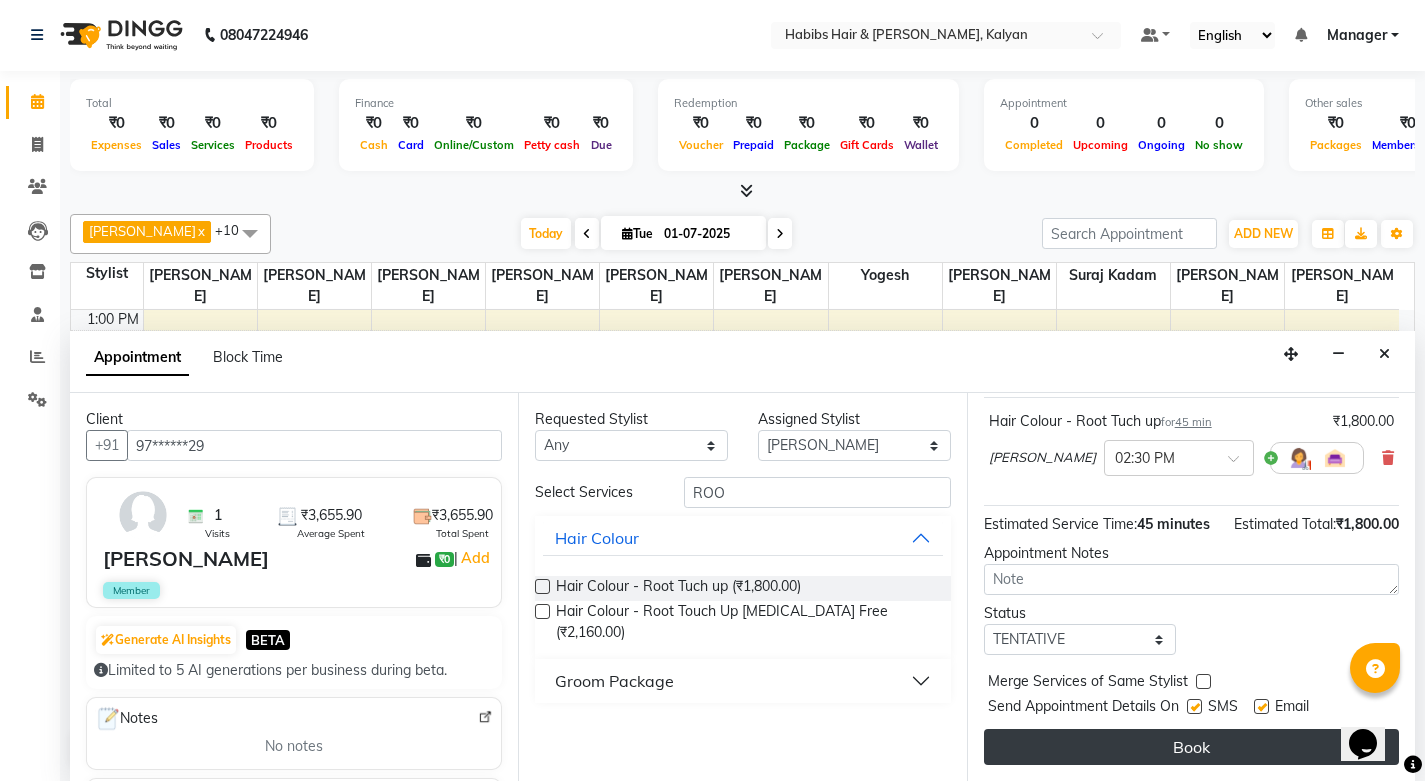 click on "Book" at bounding box center (1191, 747) 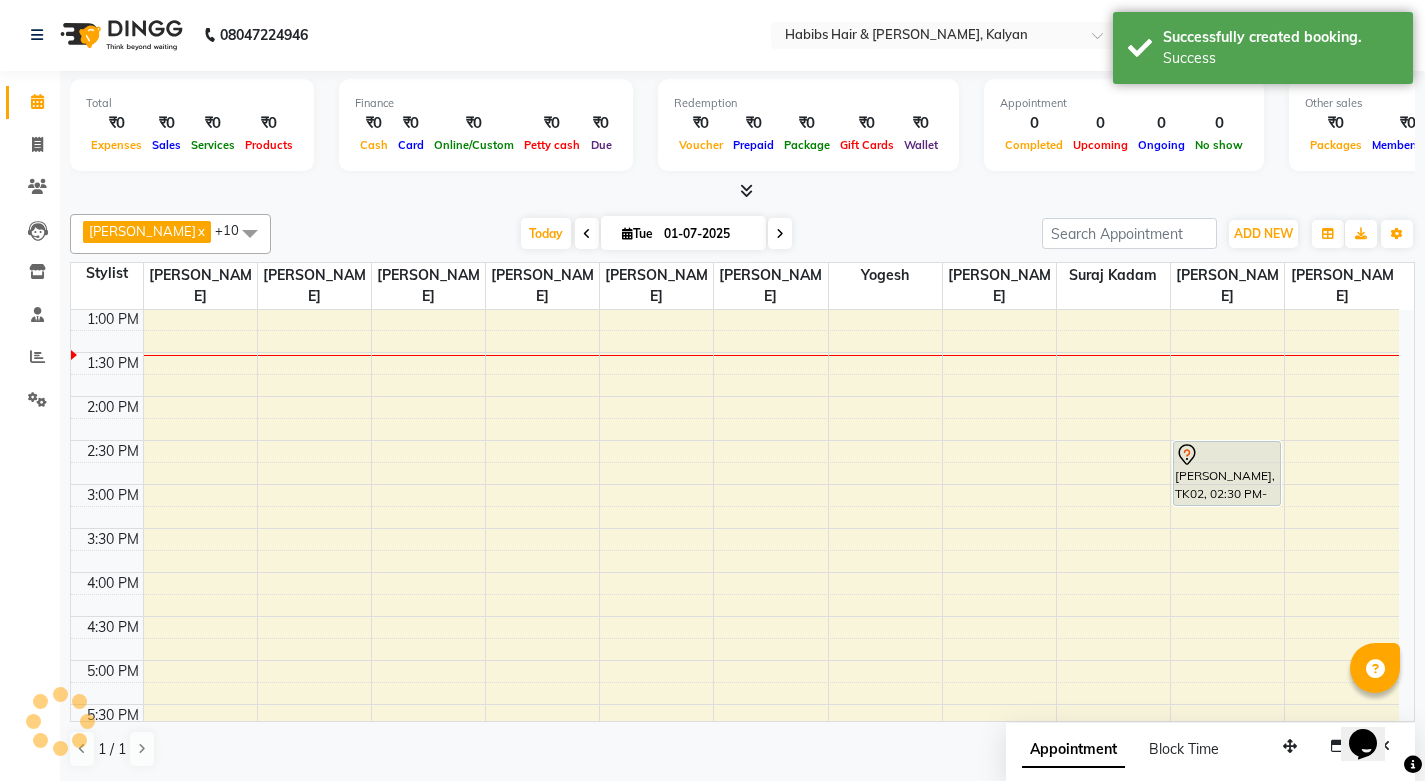 scroll, scrollTop: 0, scrollLeft: 0, axis: both 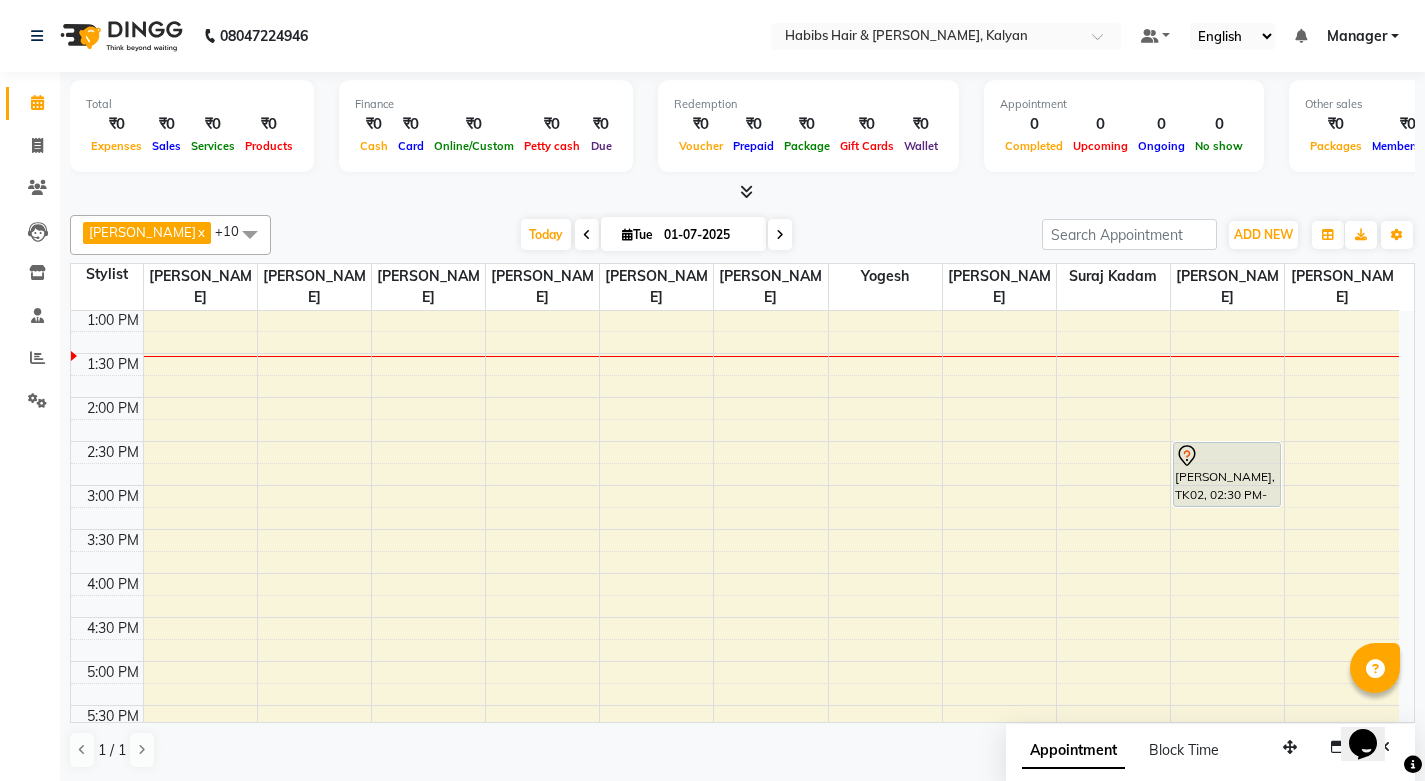 click on "Today  Tue 01-07-2025" at bounding box center (656, 235) 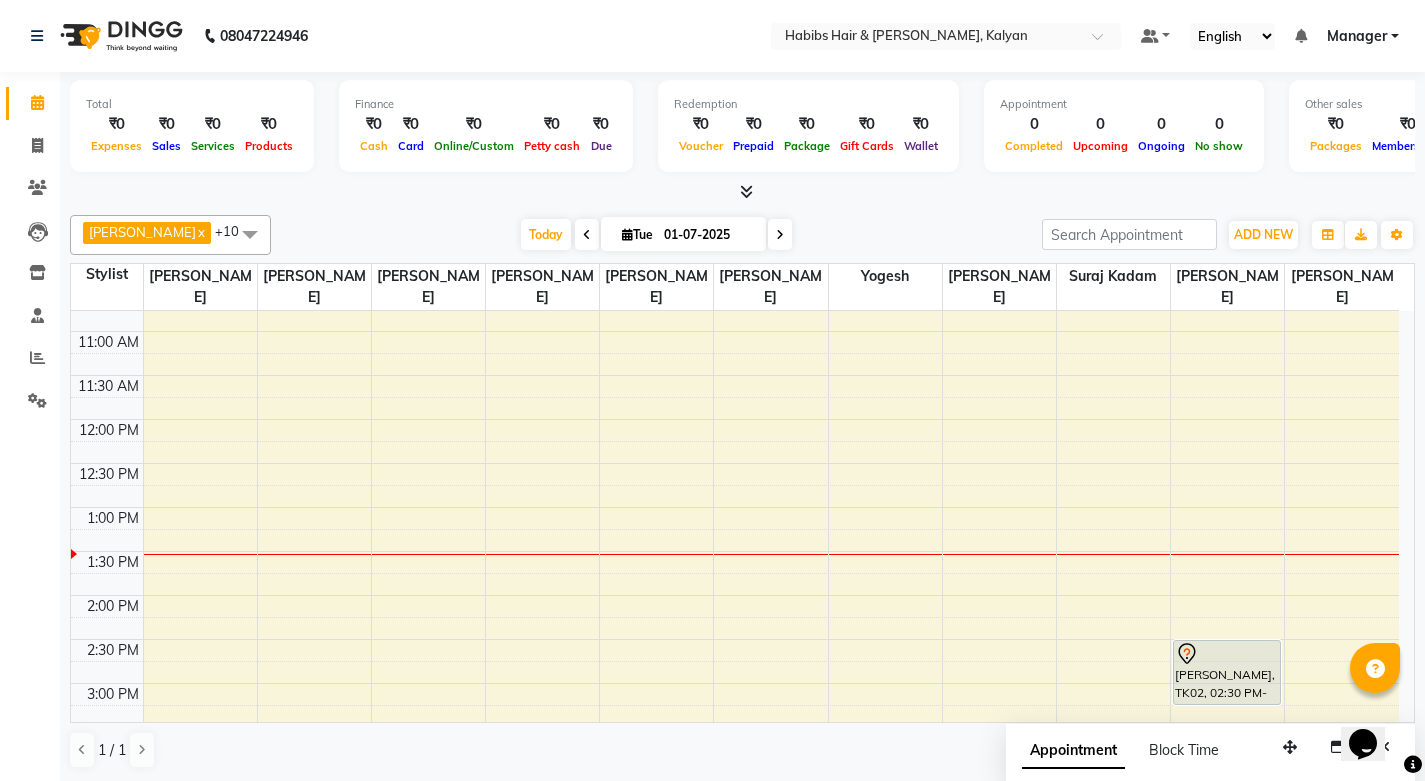 scroll, scrollTop: 241, scrollLeft: 0, axis: vertical 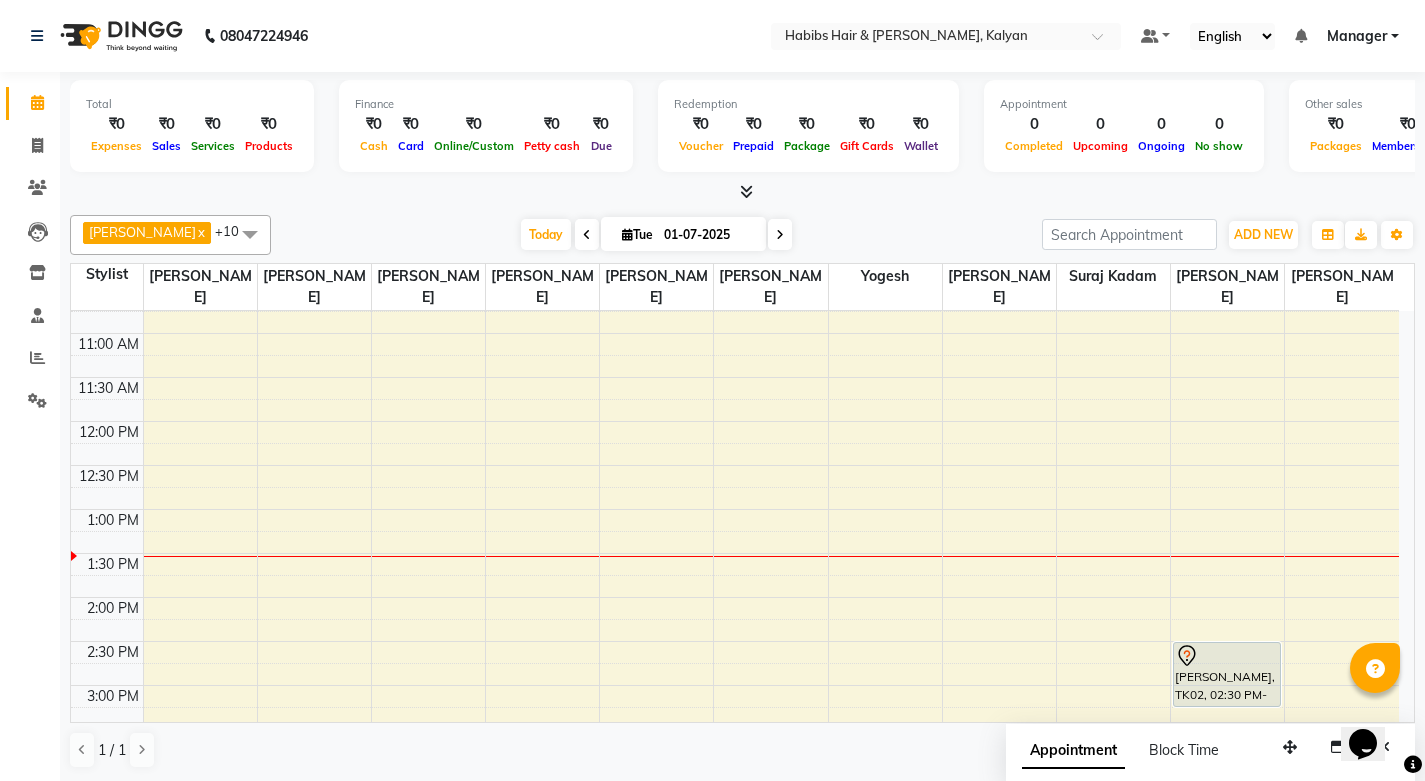 click at bounding box center [587, 235] 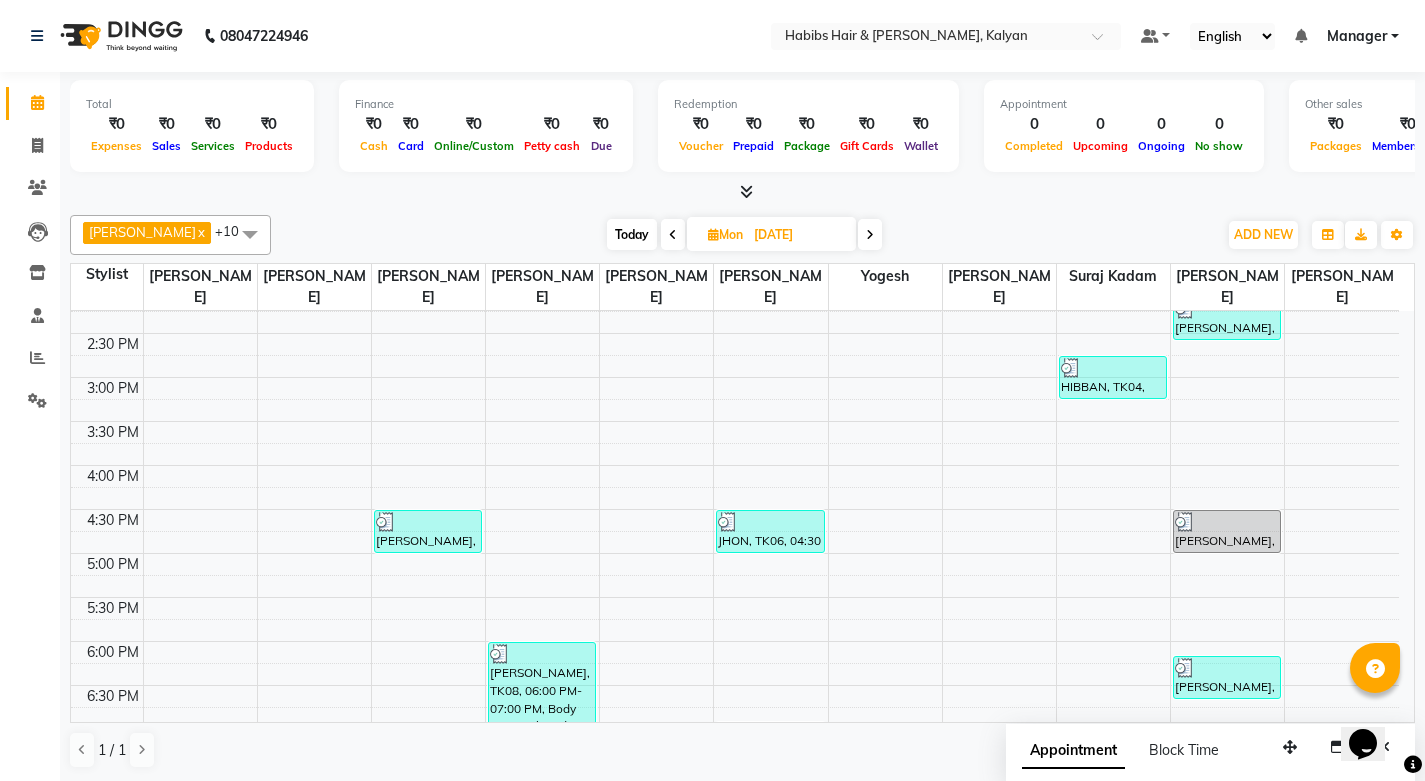 scroll, scrollTop: 641, scrollLeft: 0, axis: vertical 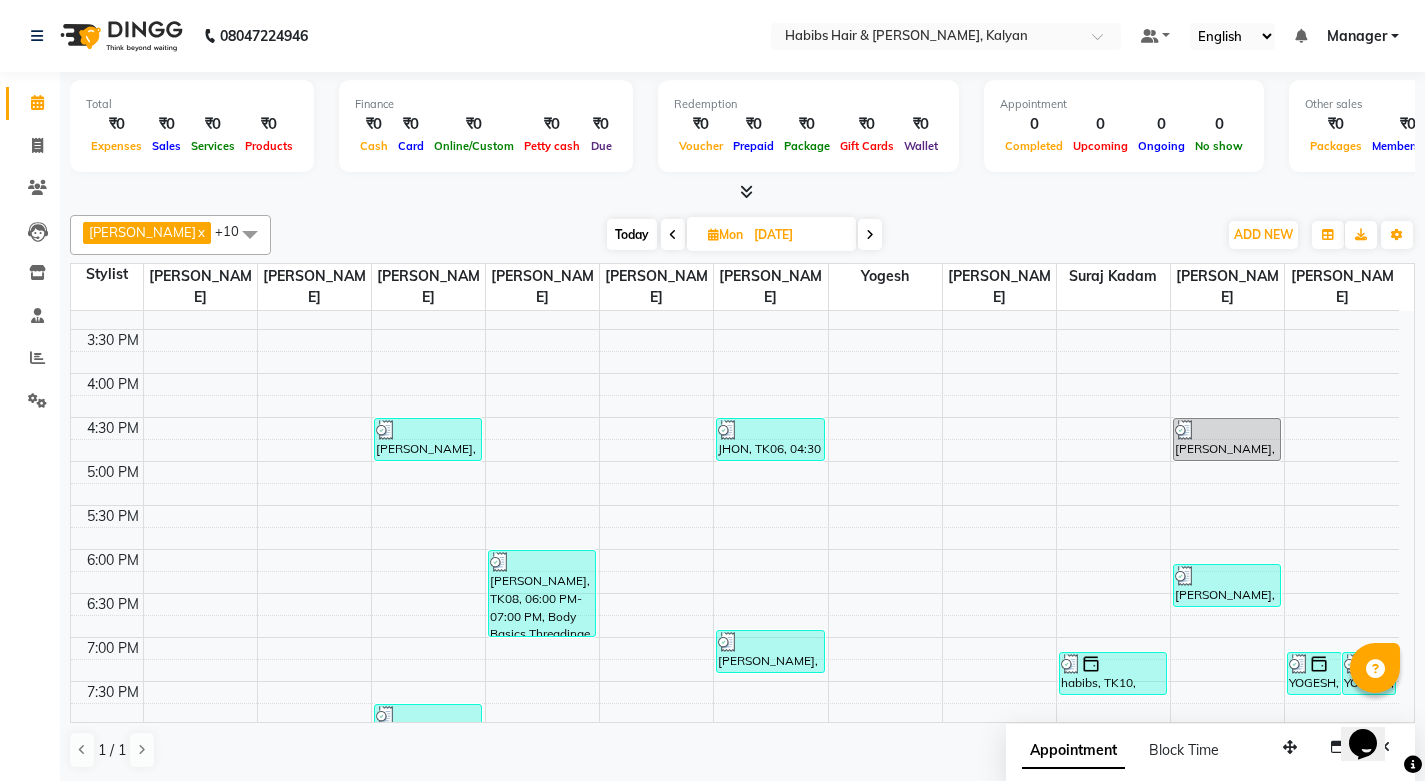 click on "[DATE]" at bounding box center [798, 235] 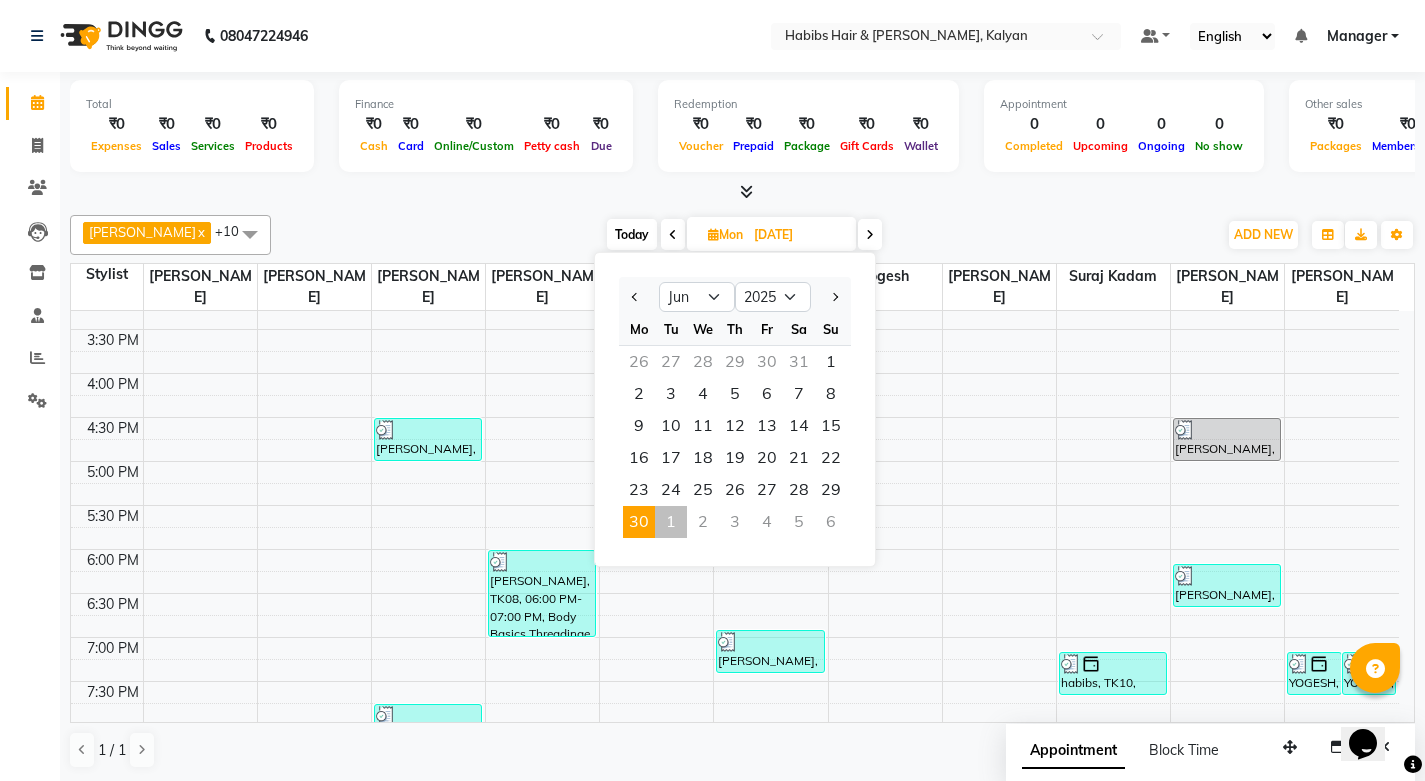 click at bounding box center (870, 234) 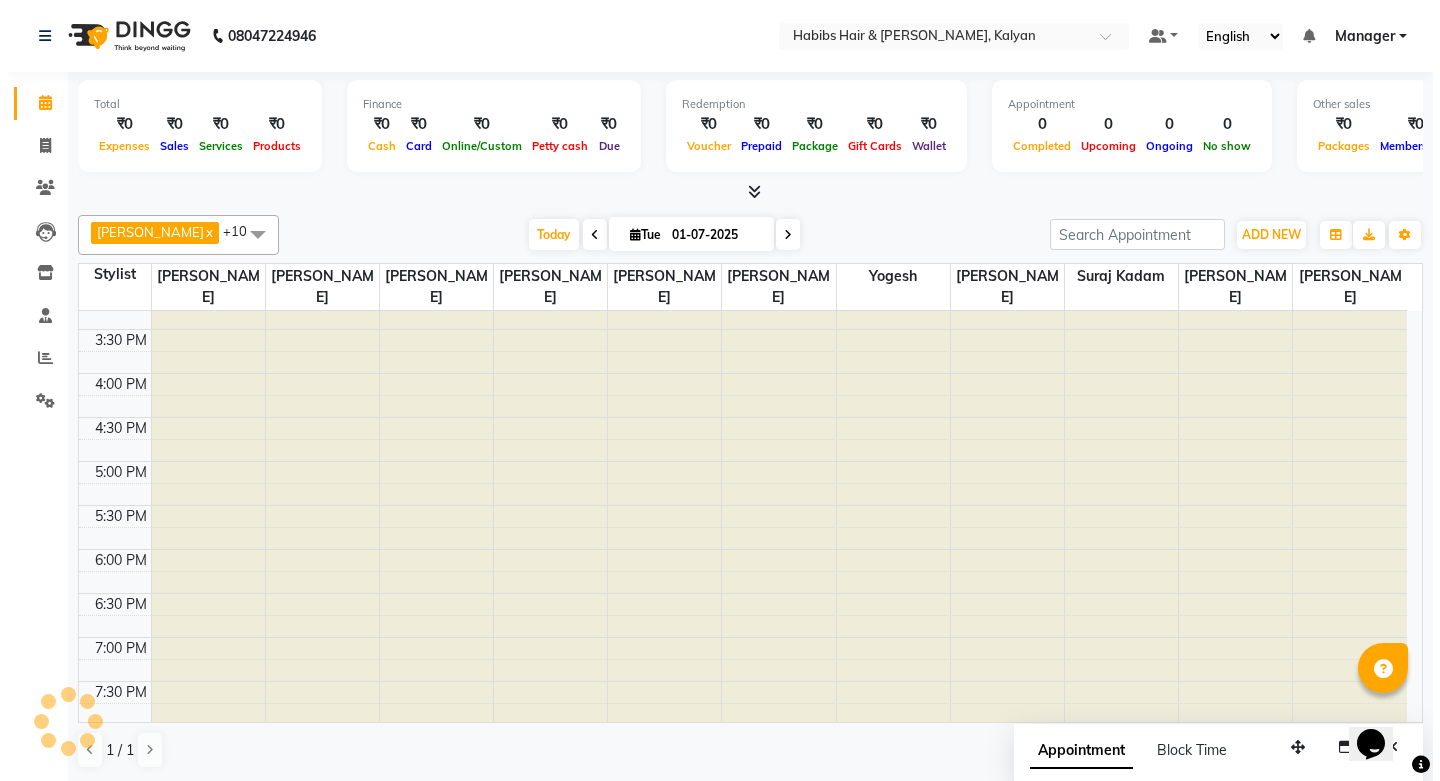 scroll, scrollTop: 441, scrollLeft: 0, axis: vertical 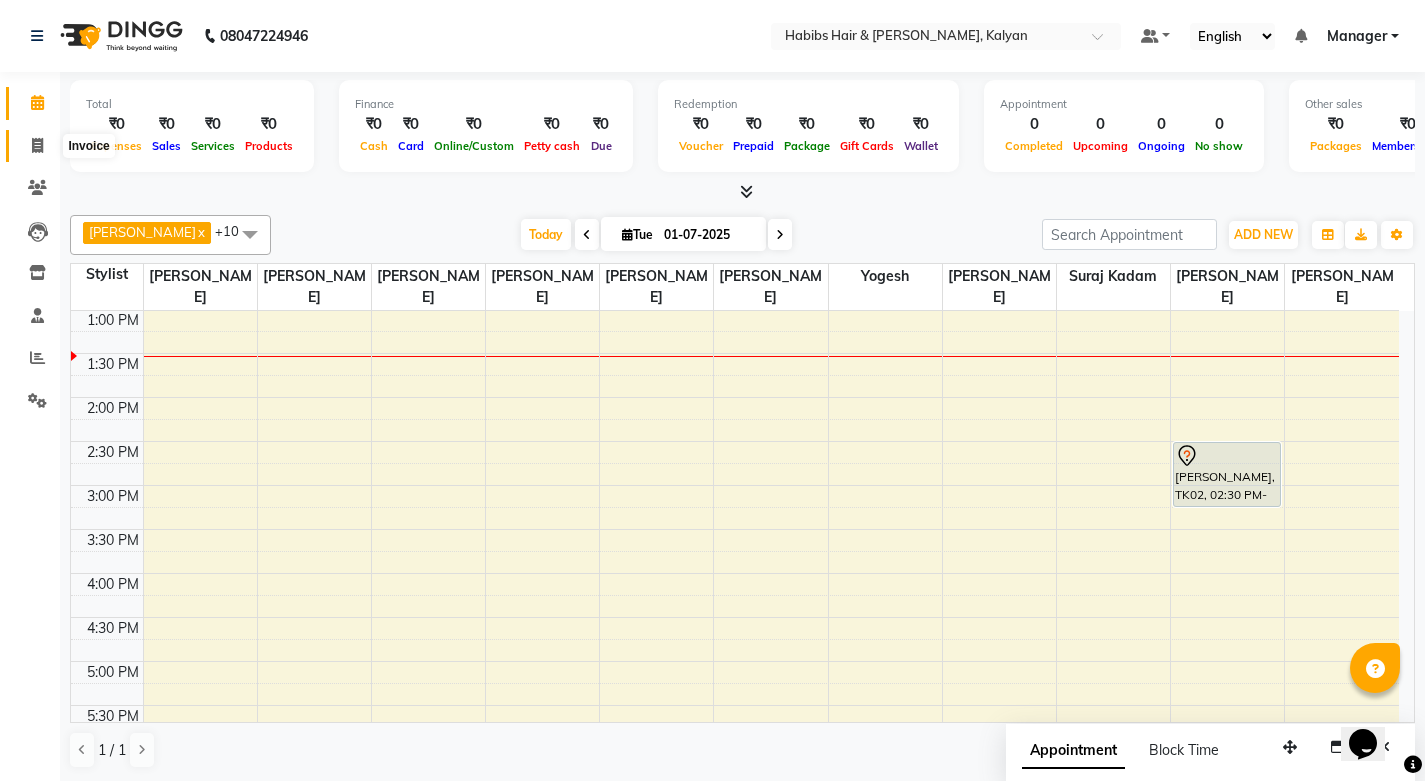 click 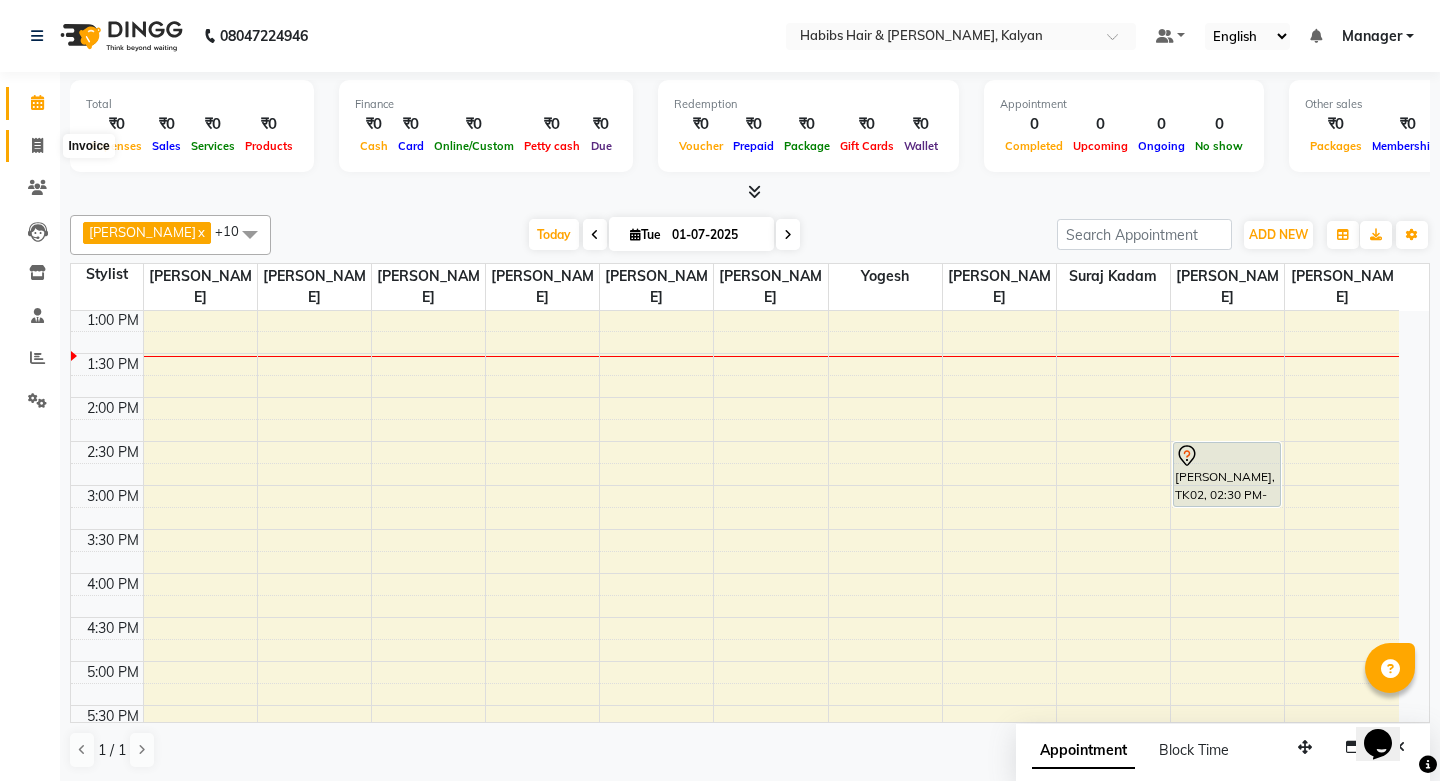 select on "8185" 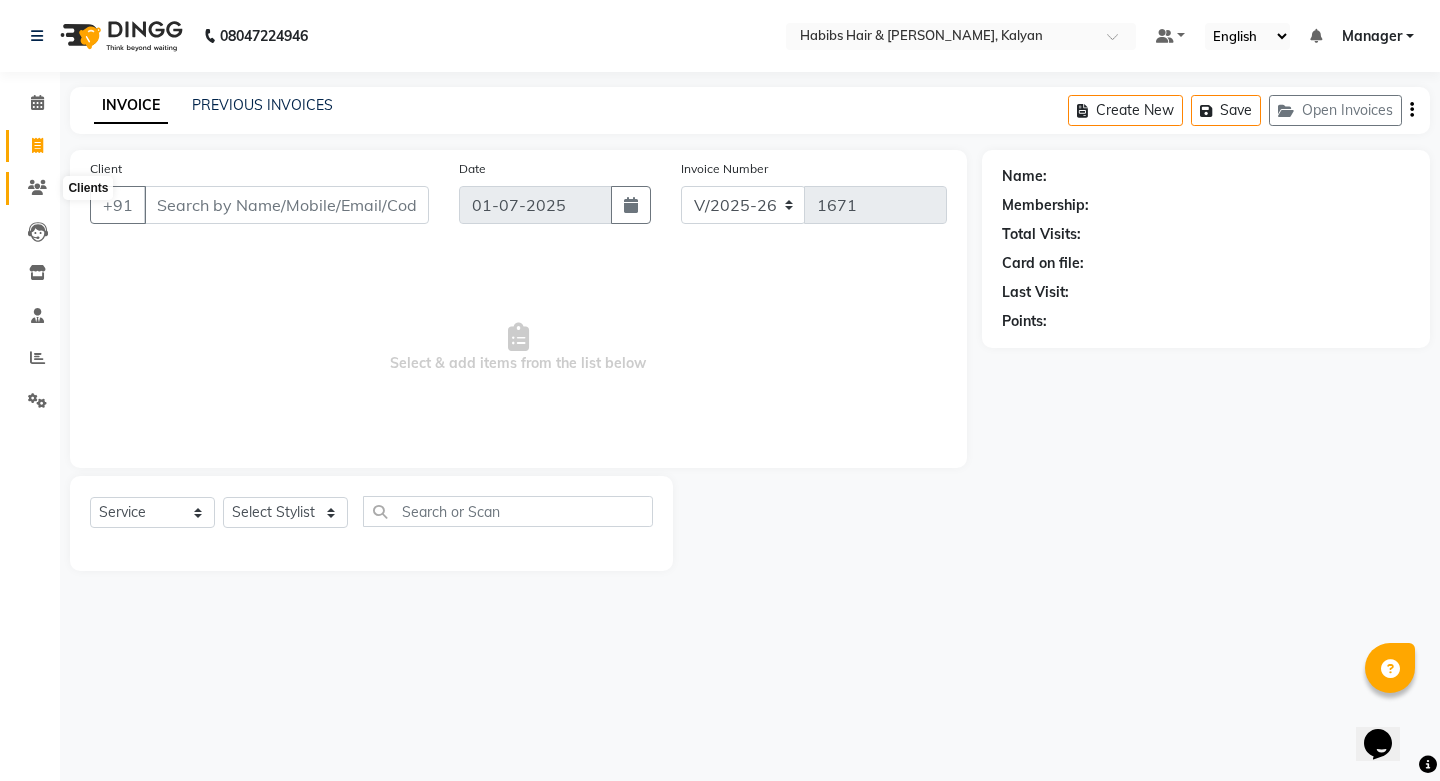 click 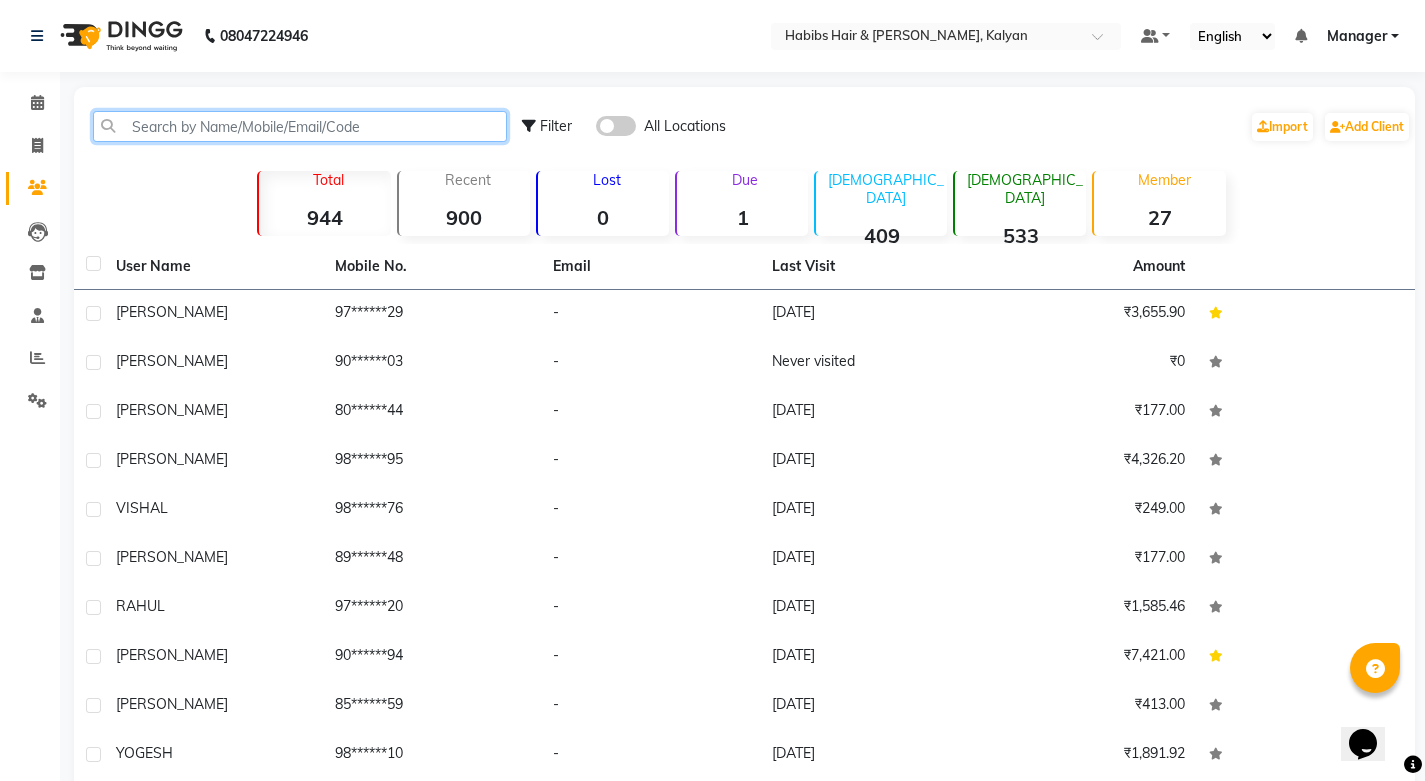 click 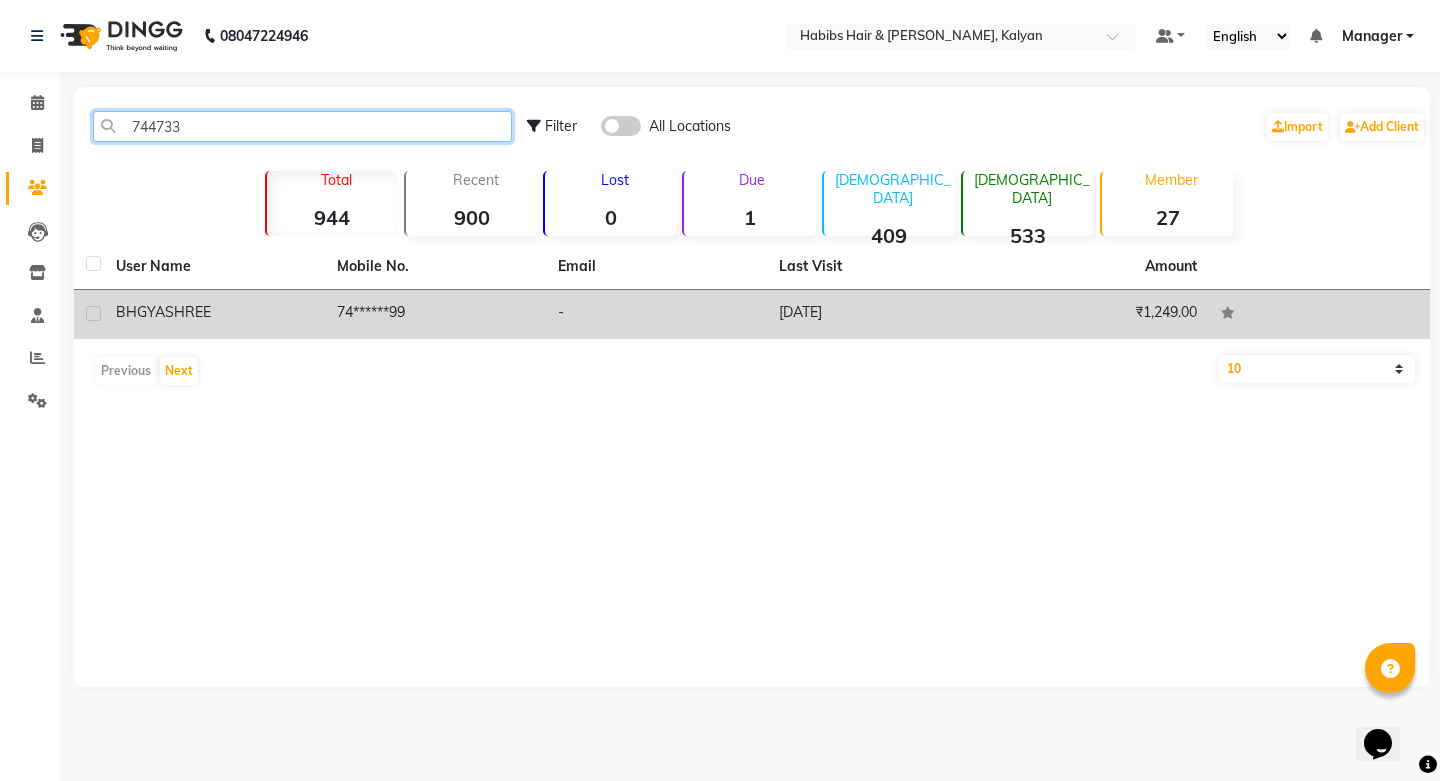type on "744733" 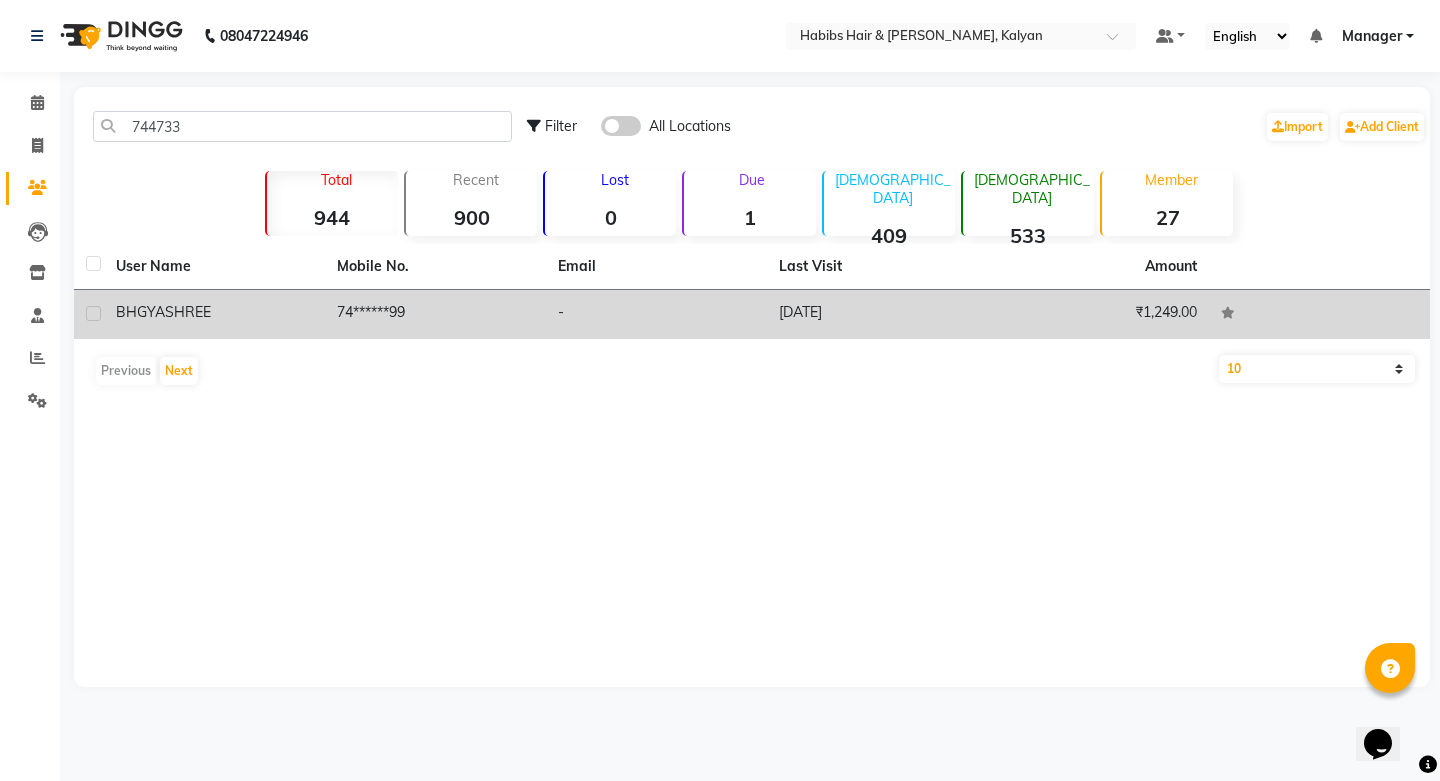 click on "74******99" 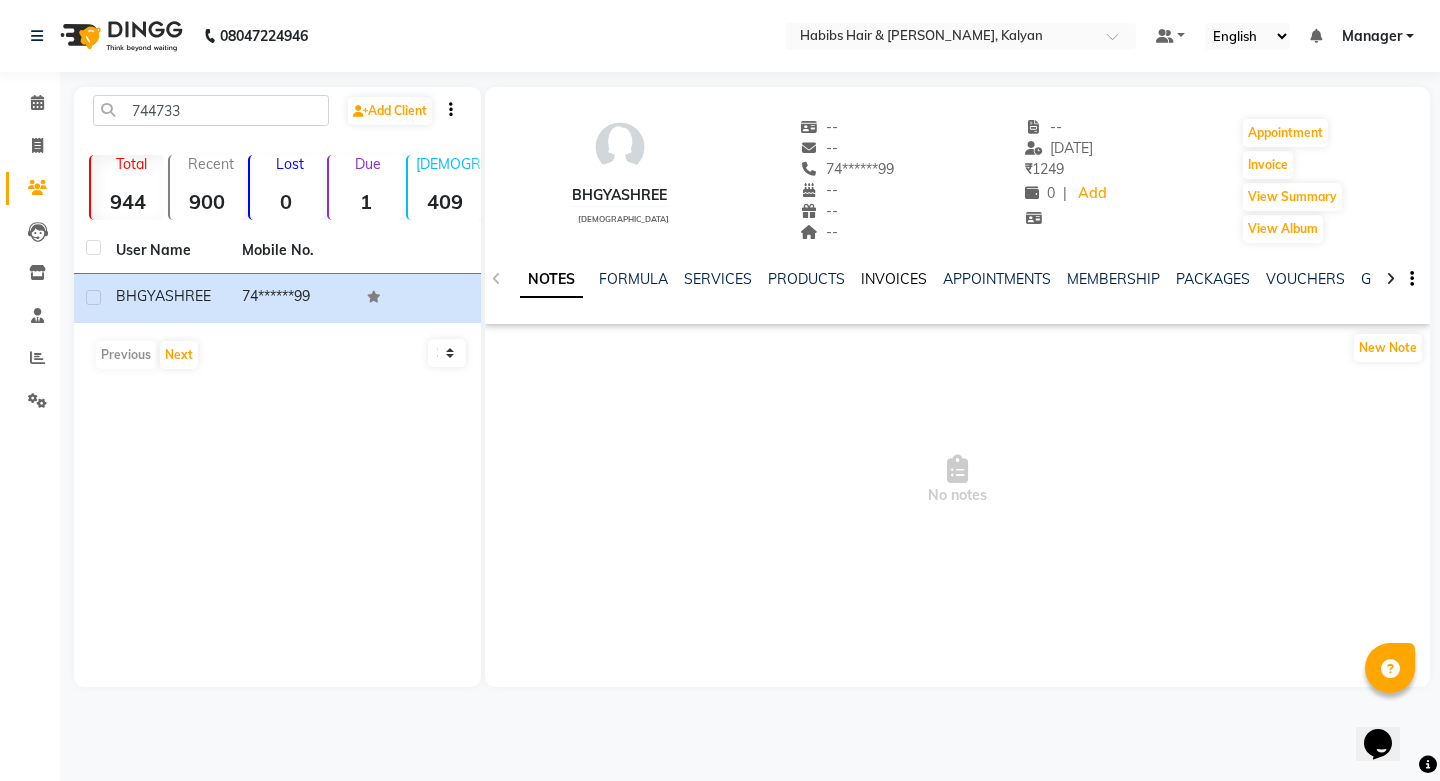 click on "INVOICES" 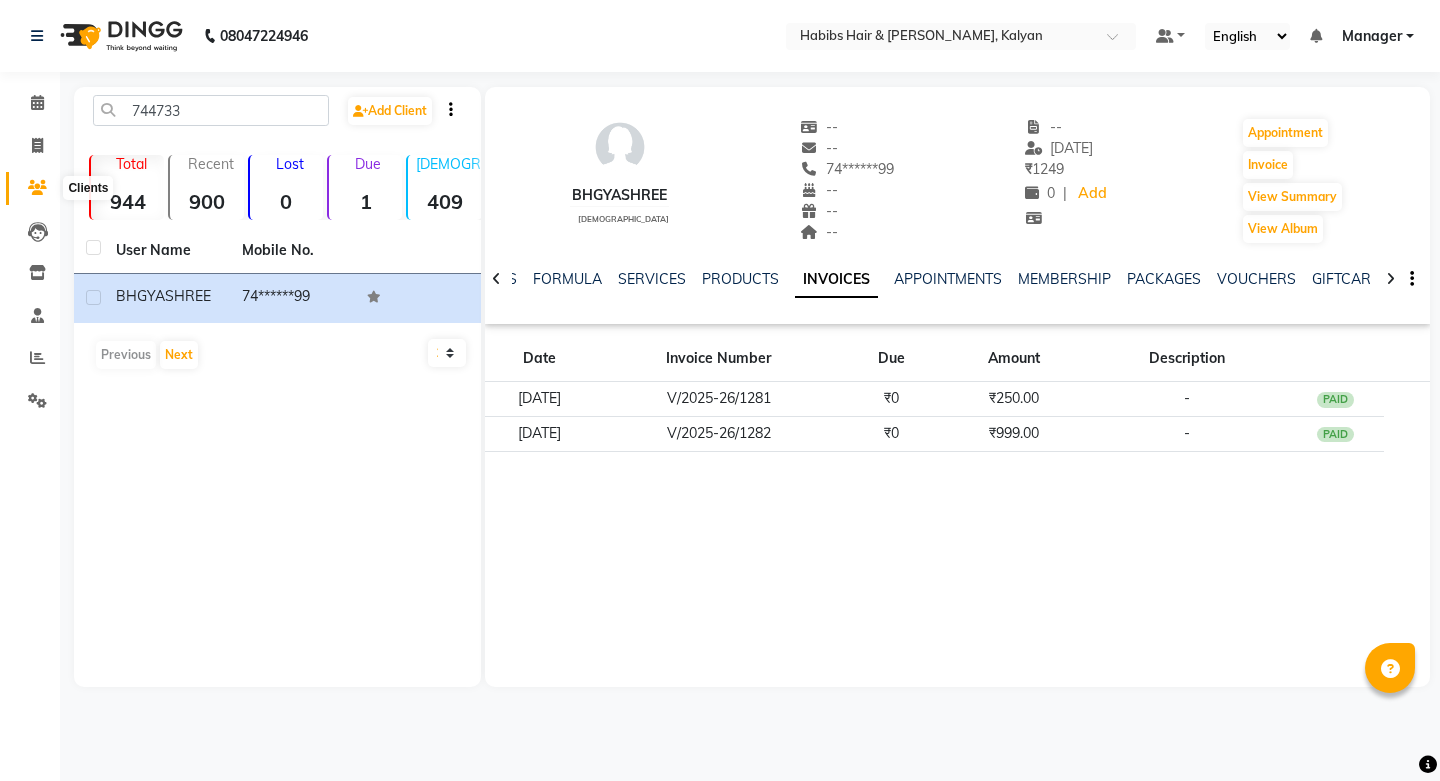 scroll, scrollTop: 0, scrollLeft: 0, axis: both 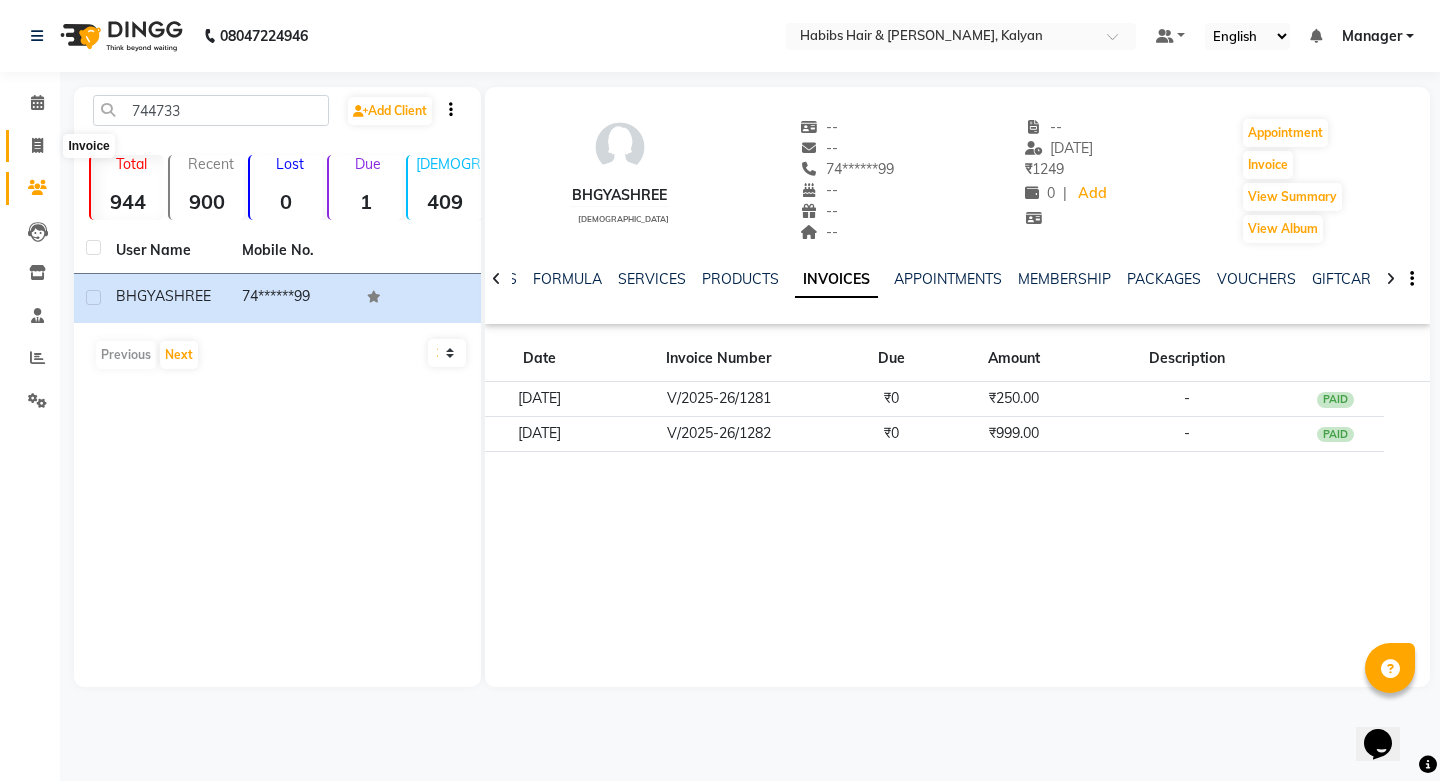 click 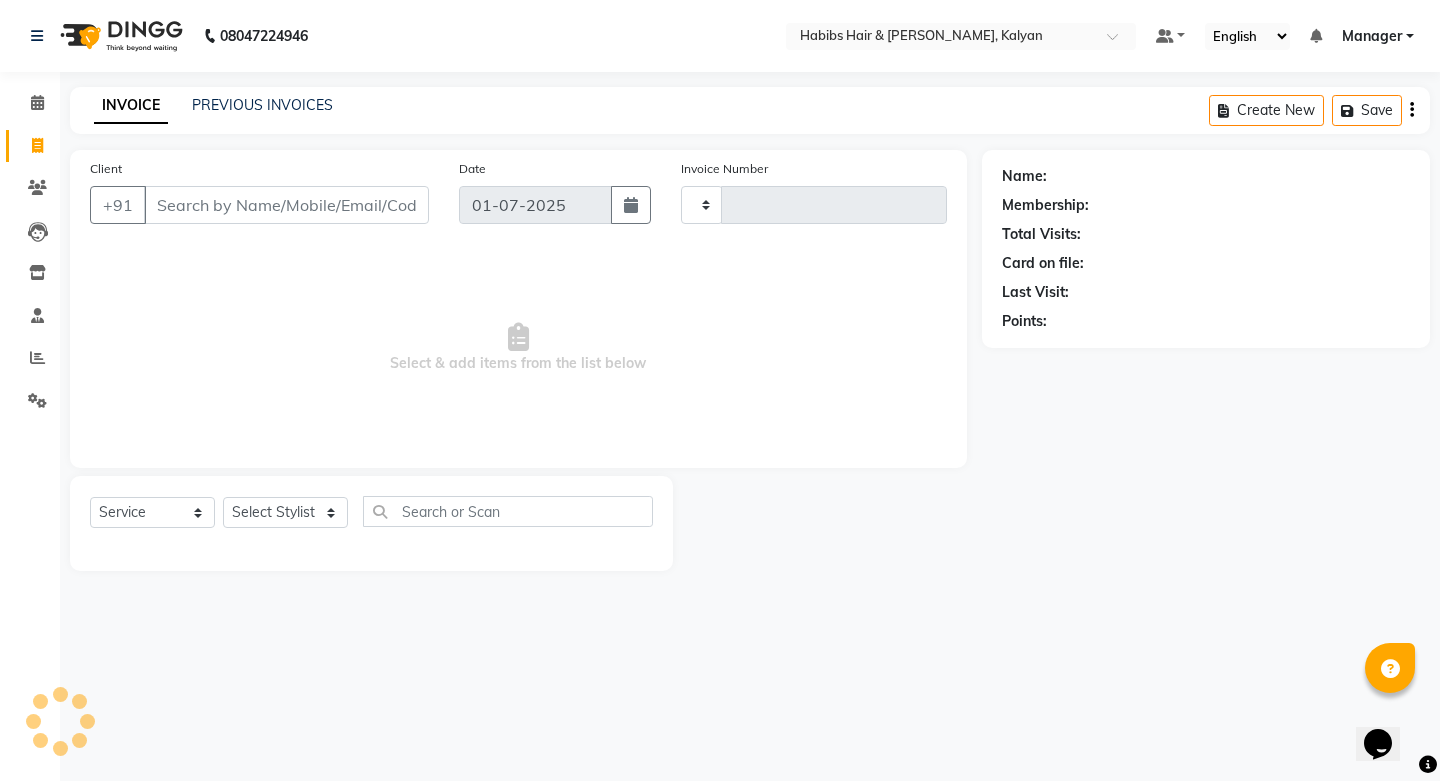 type on "1672" 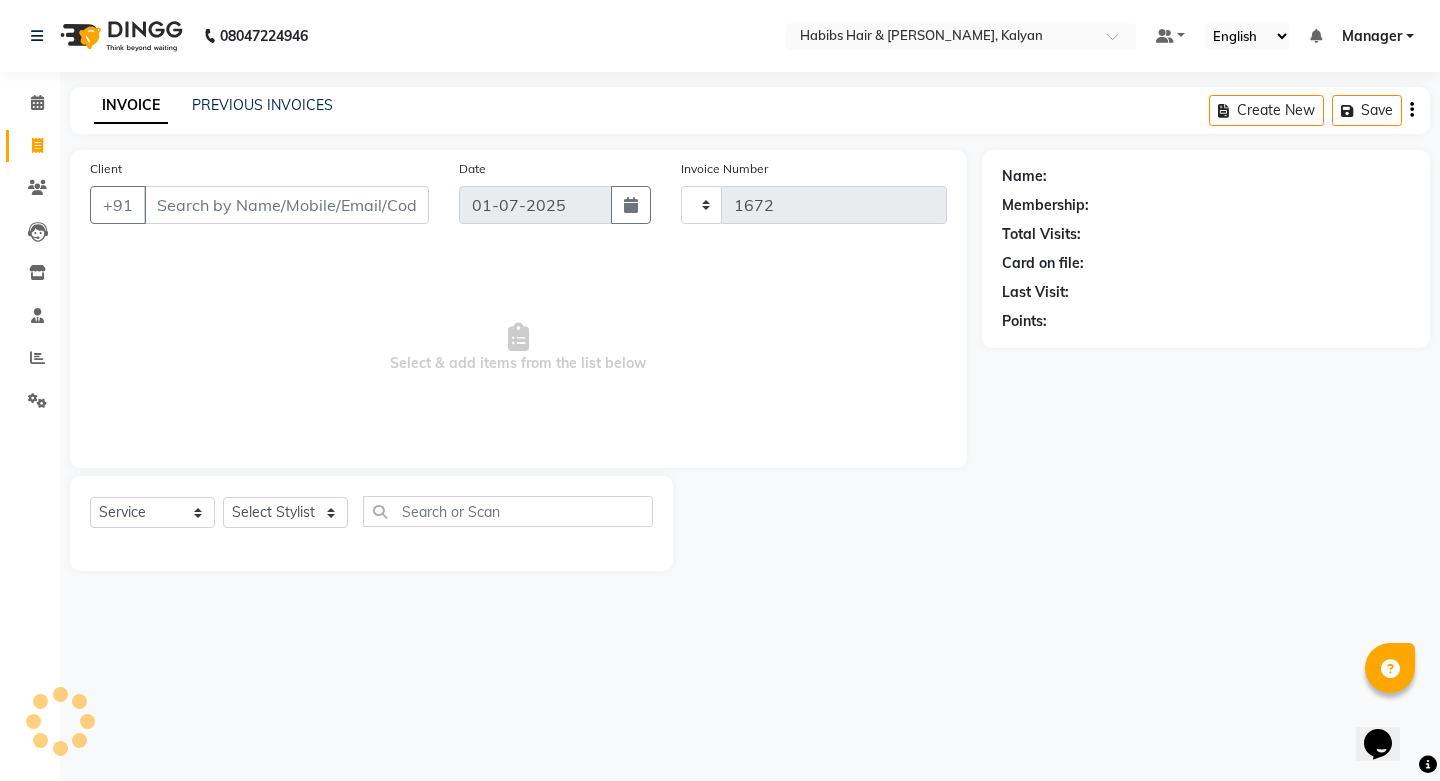 select on "8185" 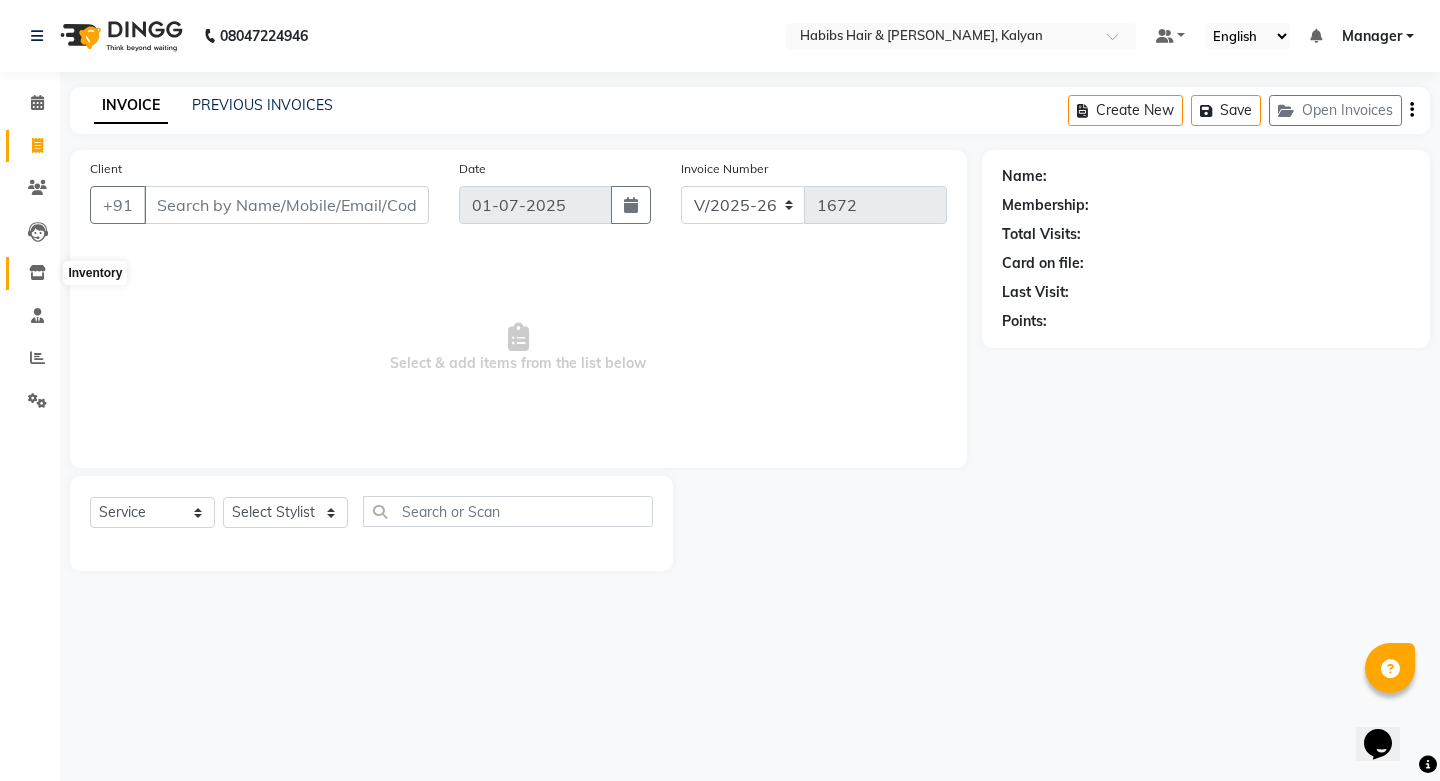 click 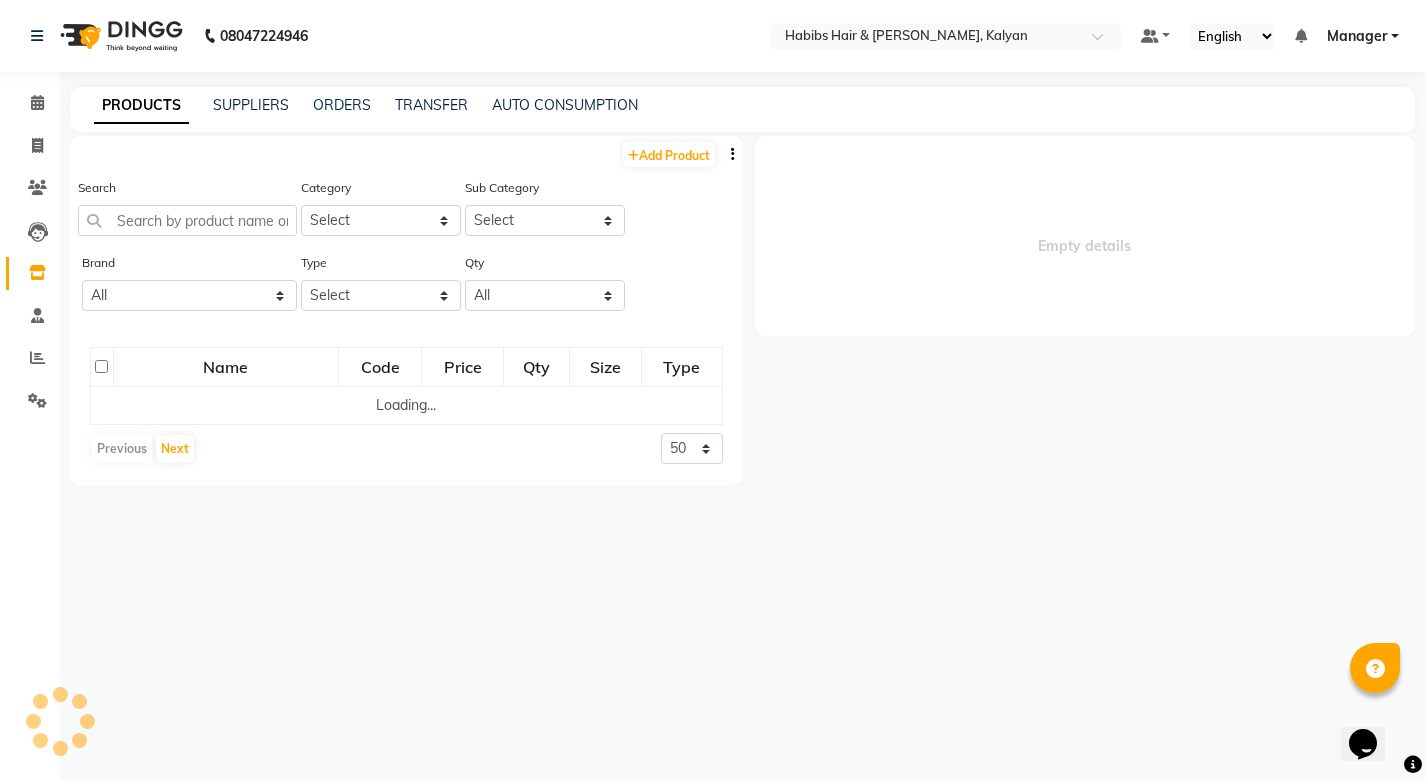 select 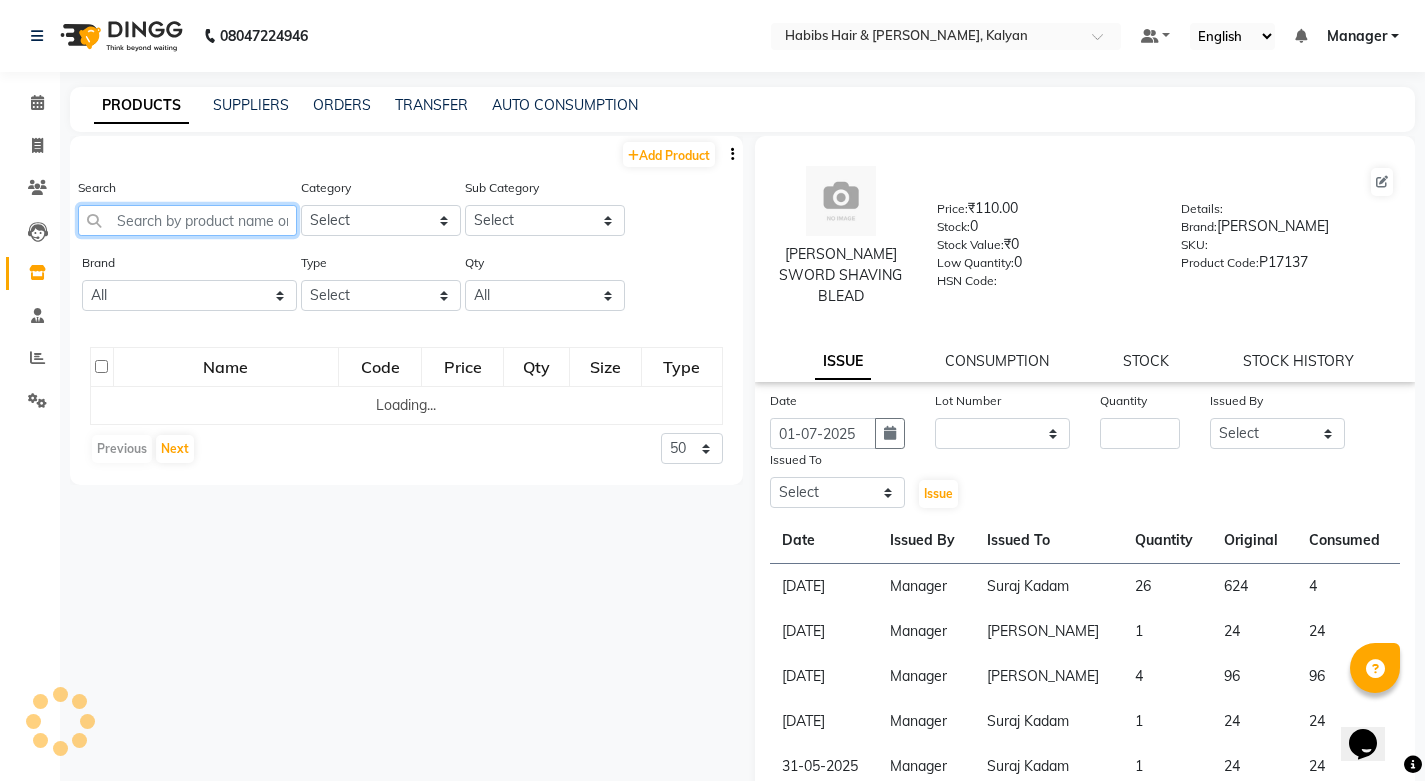 click 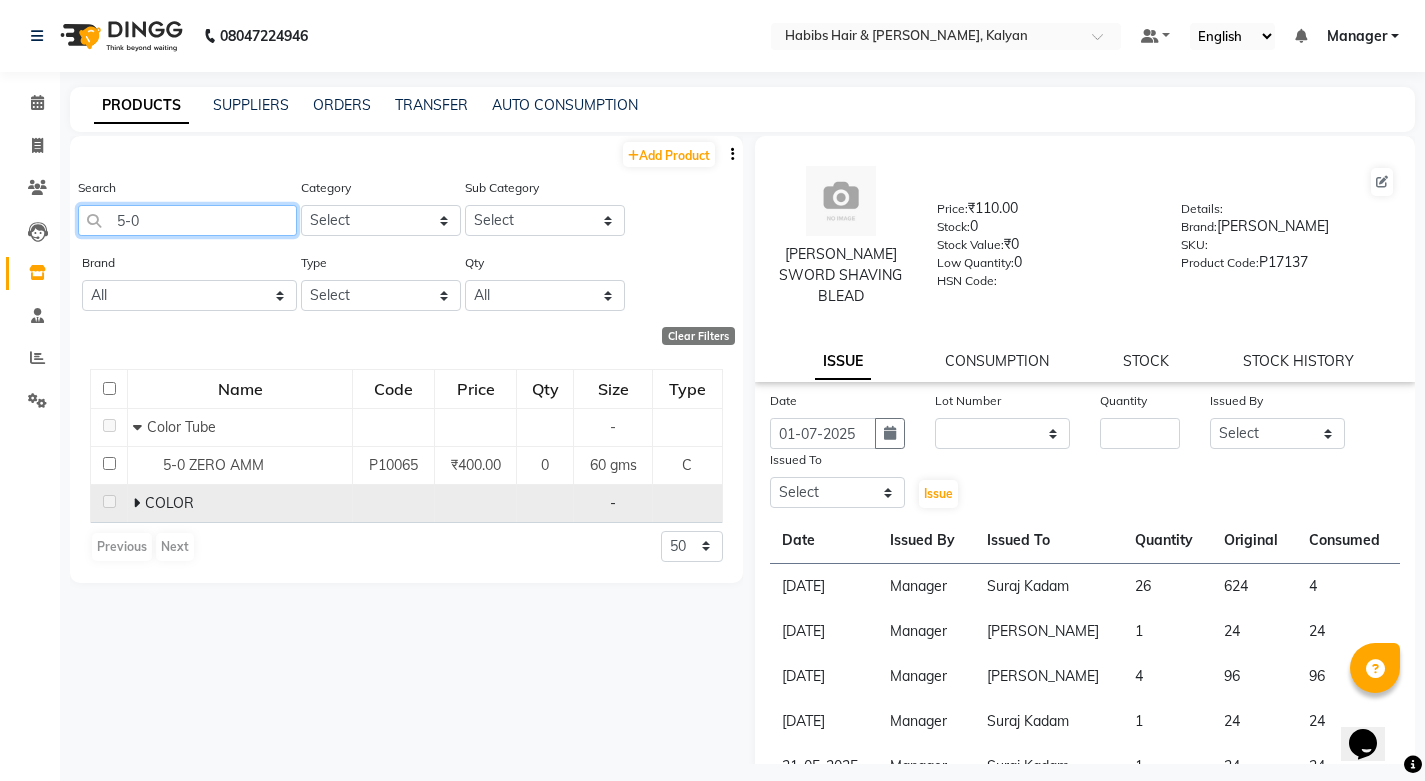 type on "5-0" 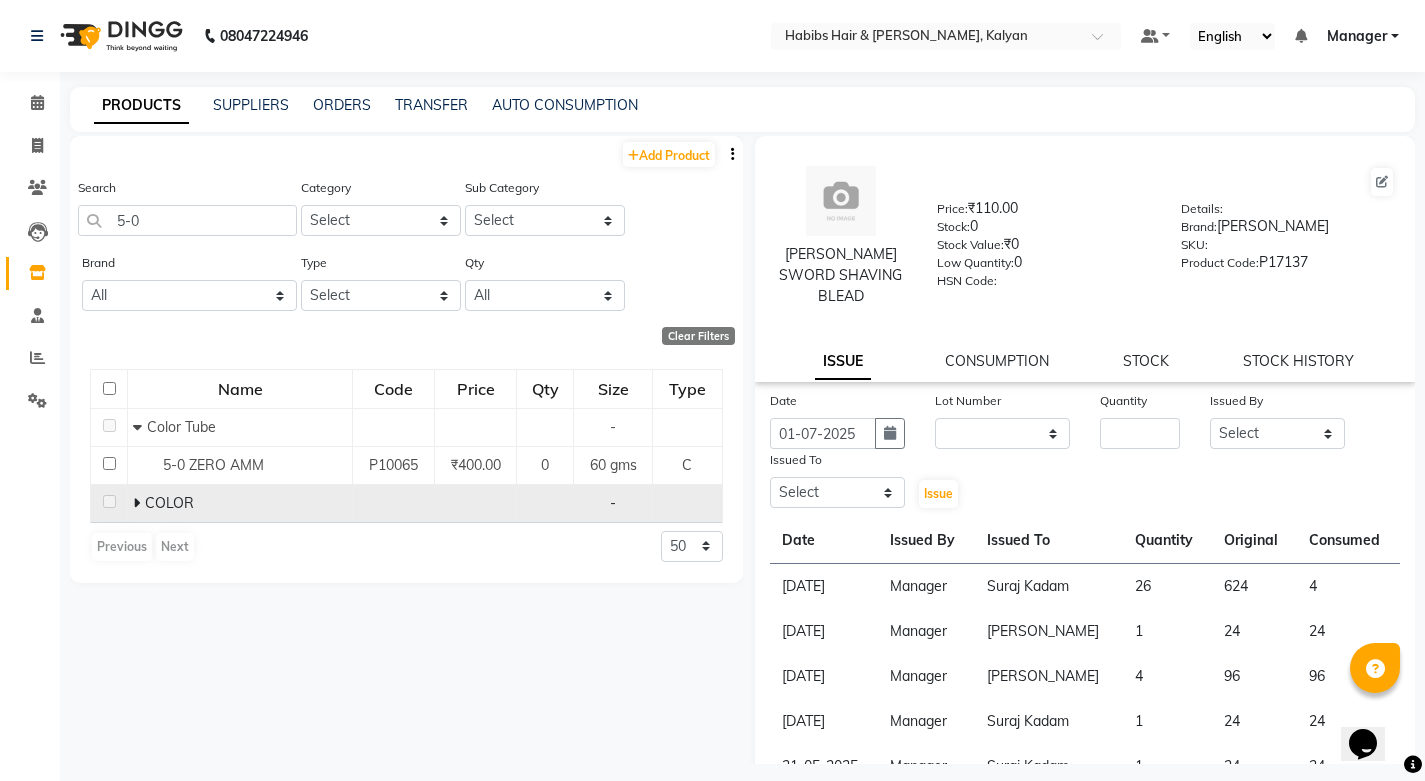click 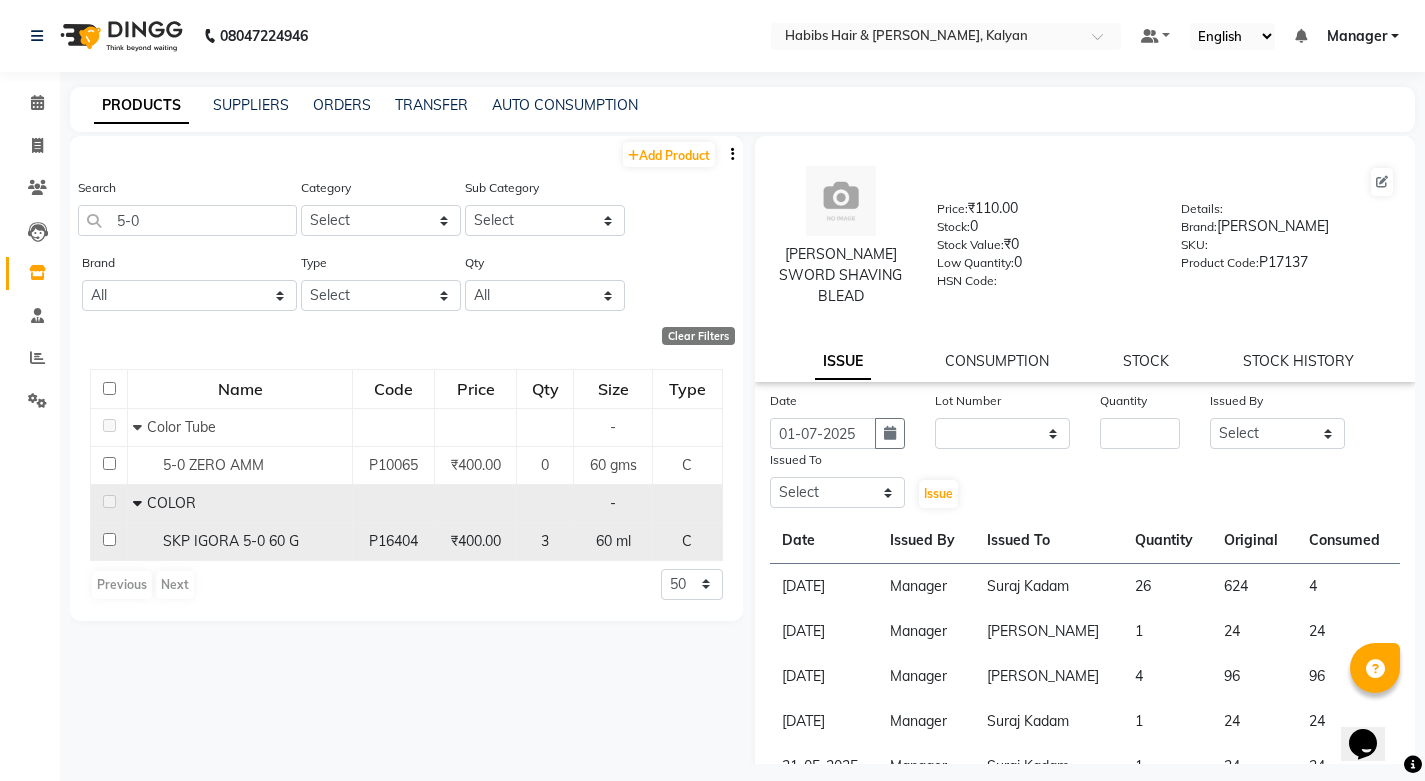 click 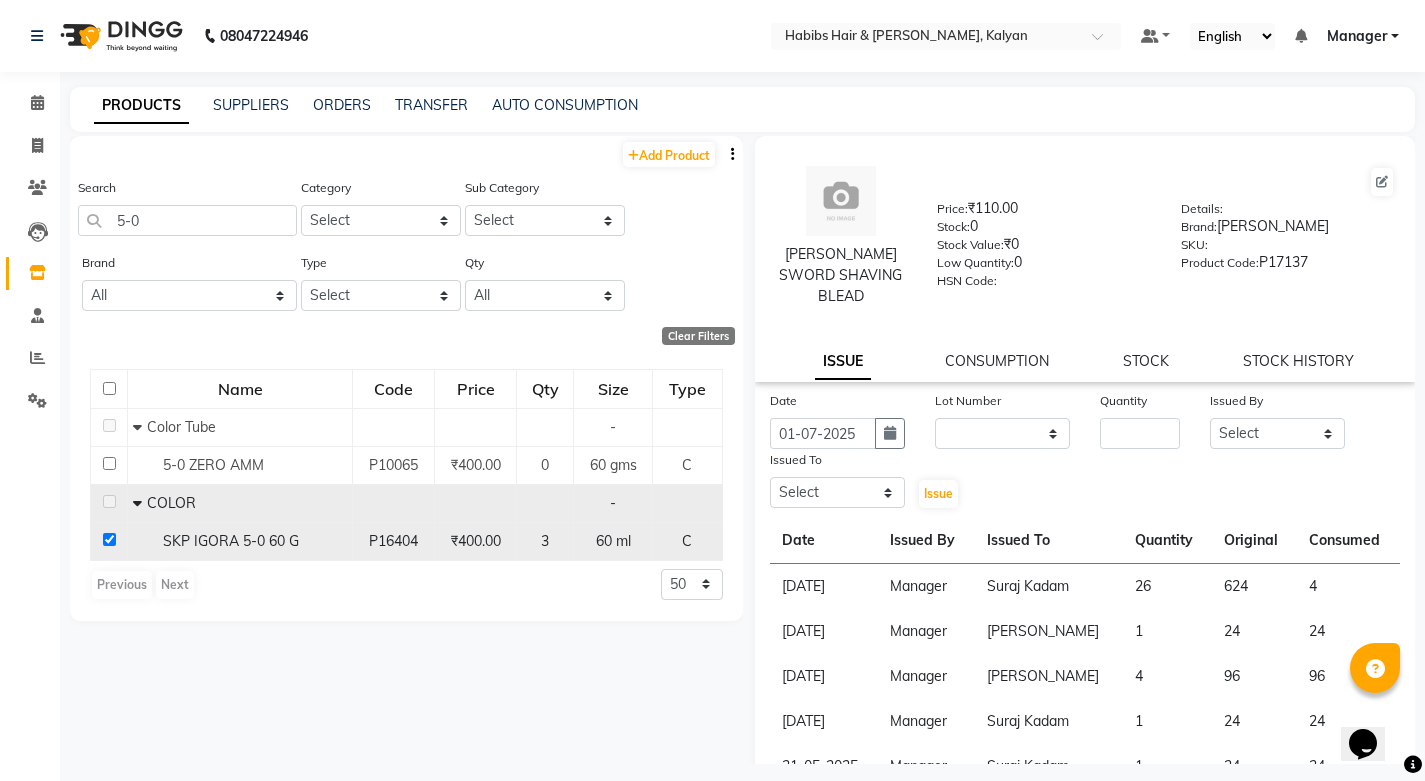 checkbox on "true" 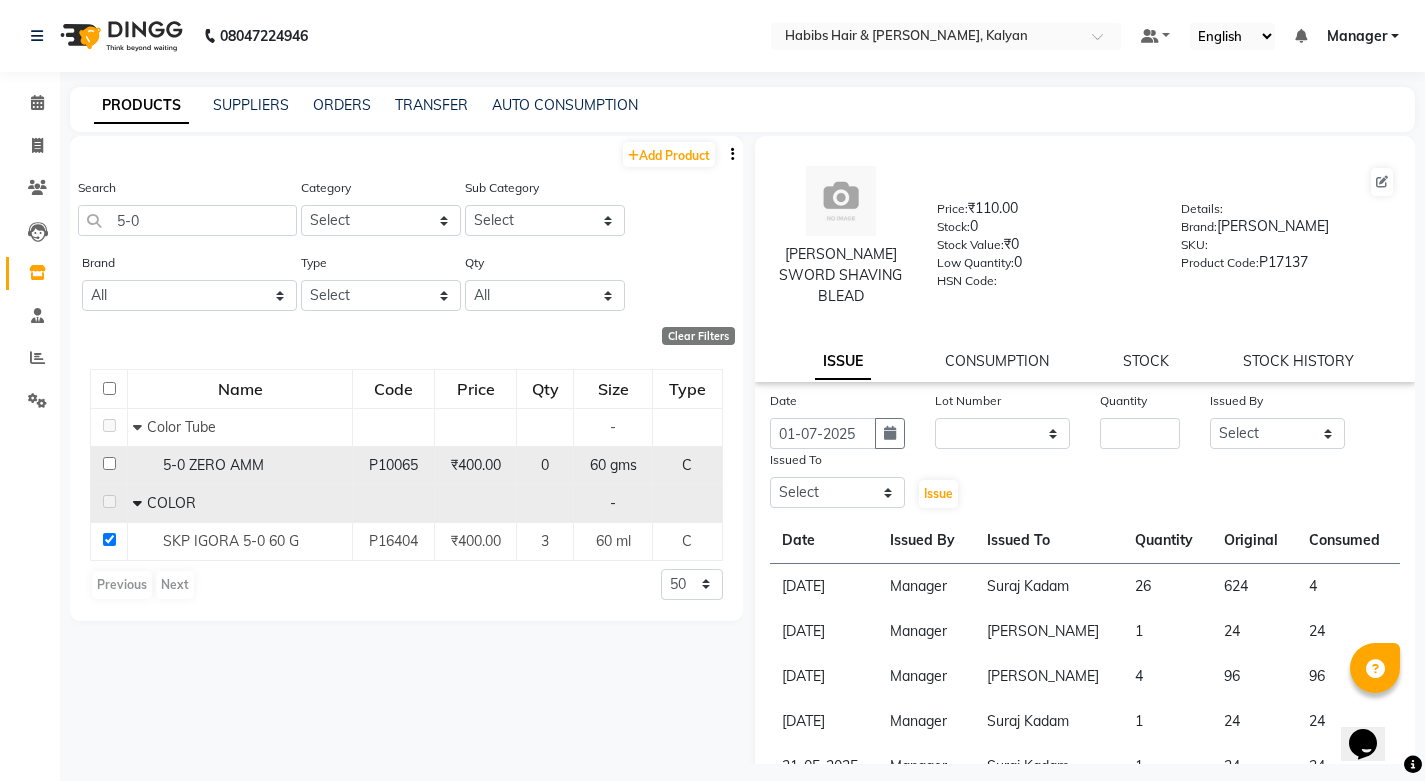select 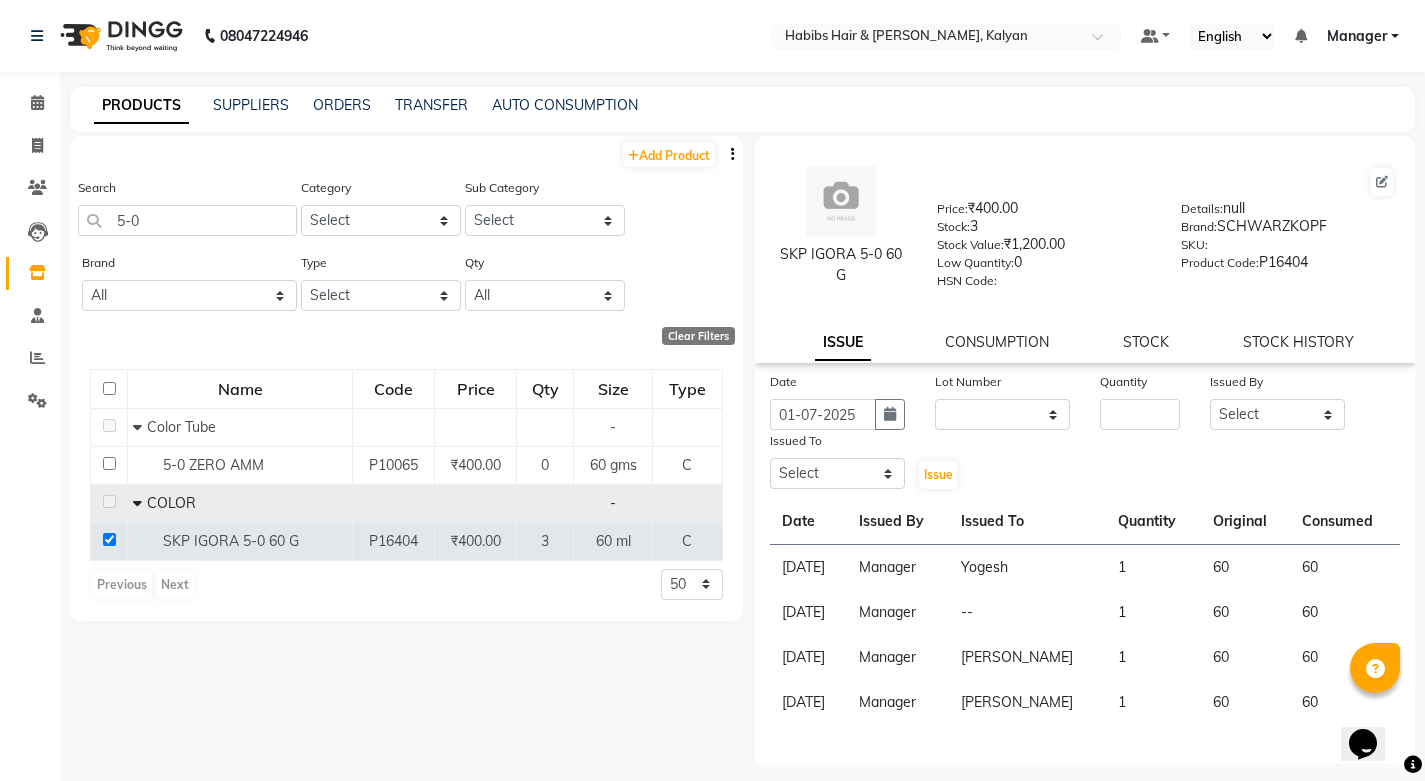 click on "Date 01-07-2025 Lot Number None Quantity Issued By Select ANWAR GANESH SHINDE Gauri Manager Maruf  mulla Meena Kumari Namrata zipre Neha M Omkar Priyanka Ranjana  singh  Sagar saindane SANTOSHI SHALINI Smruti Suraj Kadam Vinaya  Yogesh Issued To Select ANWAR GANESH SHINDE Gauri Manager Maruf  mulla Meena Kumari Namrata zipre Neha M Omkar Priyanka Ranjana  singh  Sagar saindane SANTOSHI SHALINI Smruti Suraj Kadam Vinaya  Yogesh  Issue" 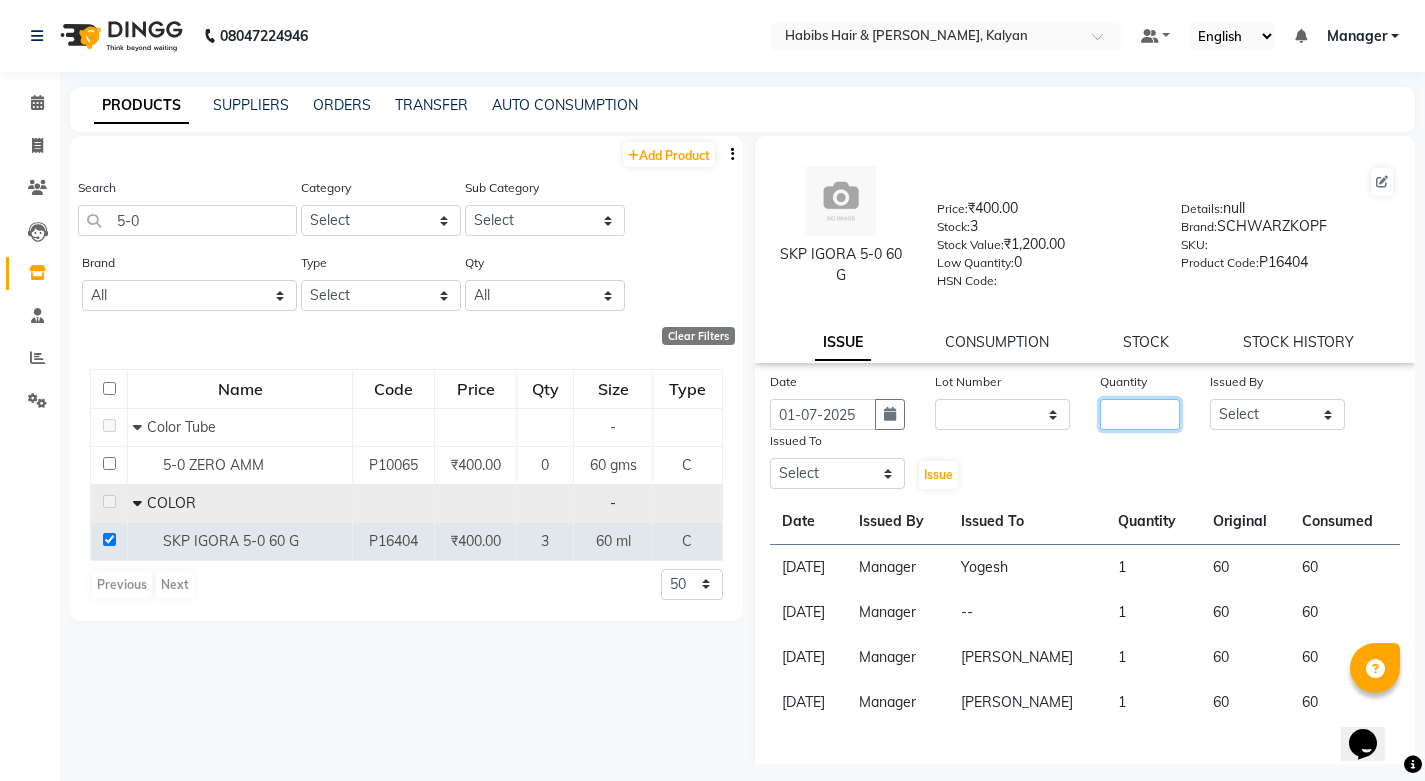 click 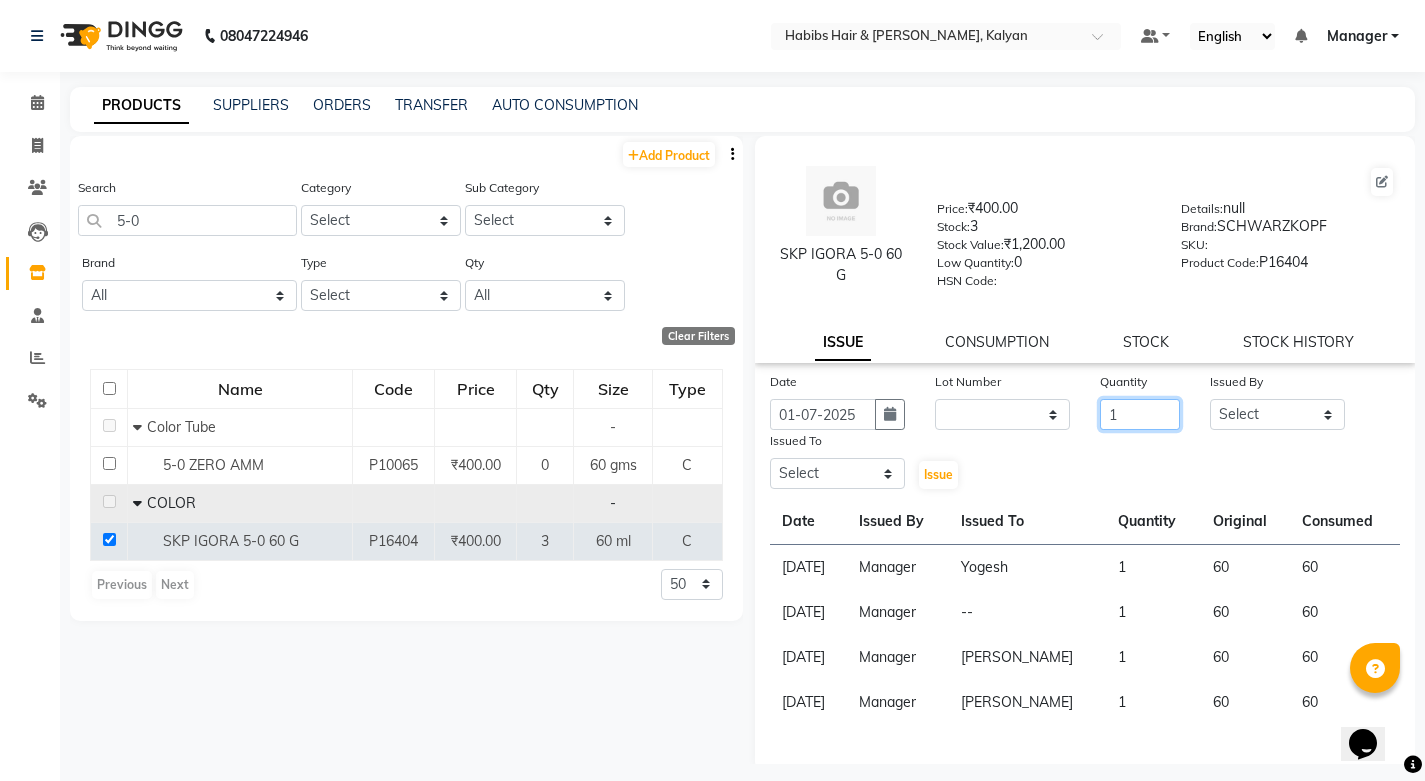 type on "1" 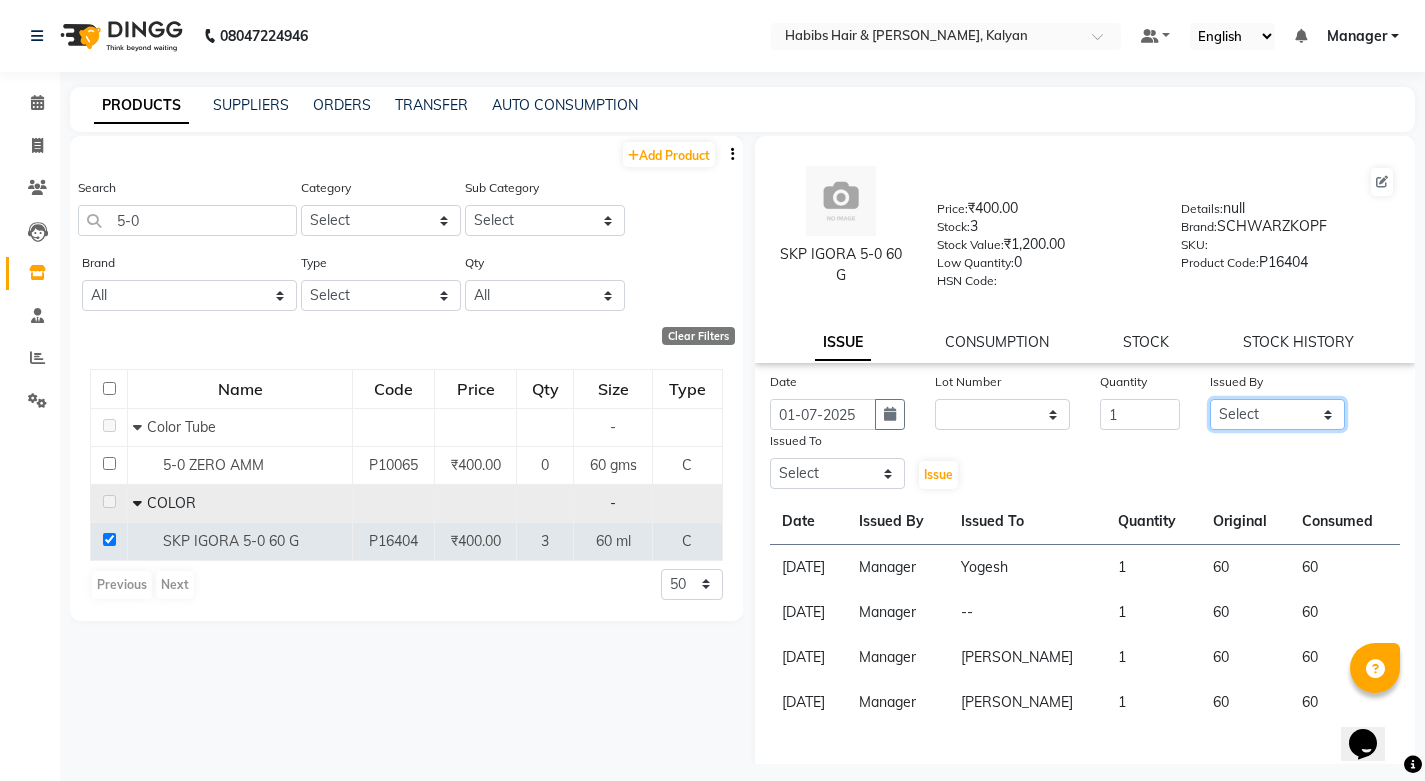 click on "Select [PERSON_NAME] Manager [PERSON_NAME] [PERSON_NAME] [PERSON_NAME] zipre [PERSON_NAME] [PERSON_NAME]  Sagar [PERSON_NAME] [PERSON_NAME] Suraj [PERSON_NAME]  [PERSON_NAME]" 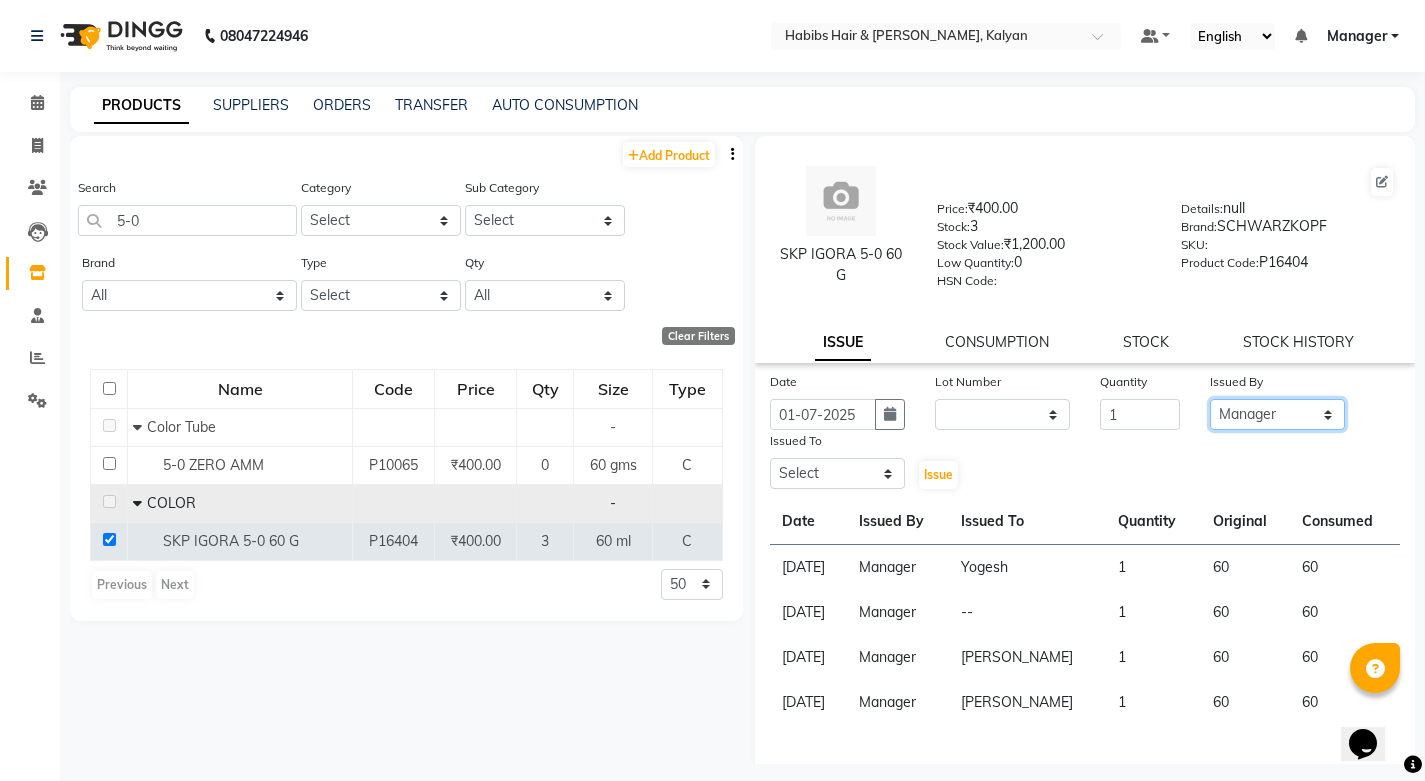click on "Select [PERSON_NAME] Manager [PERSON_NAME] [PERSON_NAME] [PERSON_NAME] zipre [PERSON_NAME] [PERSON_NAME]  Sagar [PERSON_NAME] [PERSON_NAME] Suraj [PERSON_NAME]  [PERSON_NAME]" 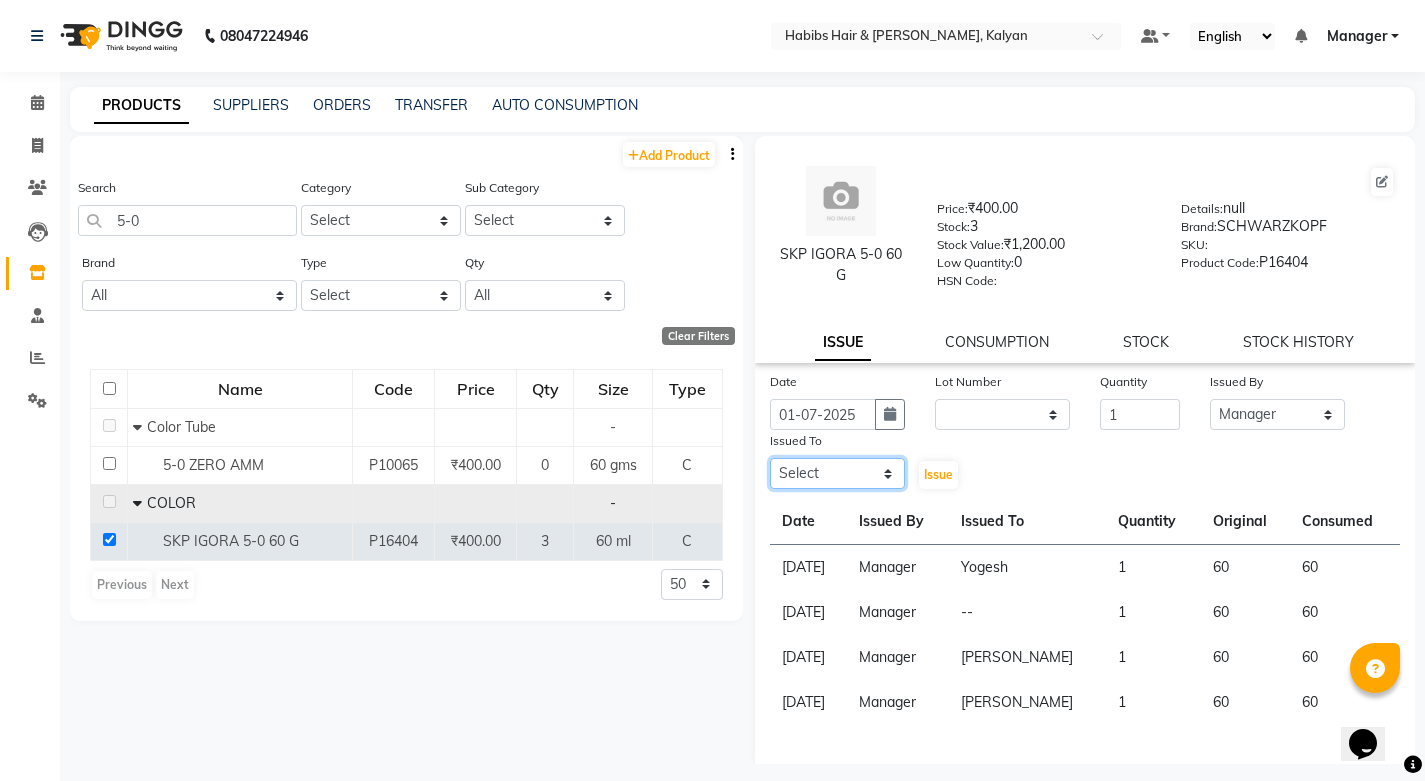 click on "Select [PERSON_NAME] Manager [PERSON_NAME] [PERSON_NAME] [PERSON_NAME] zipre [PERSON_NAME] [PERSON_NAME]  Sagar [PERSON_NAME] [PERSON_NAME] Suraj [PERSON_NAME]  [PERSON_NAME]" 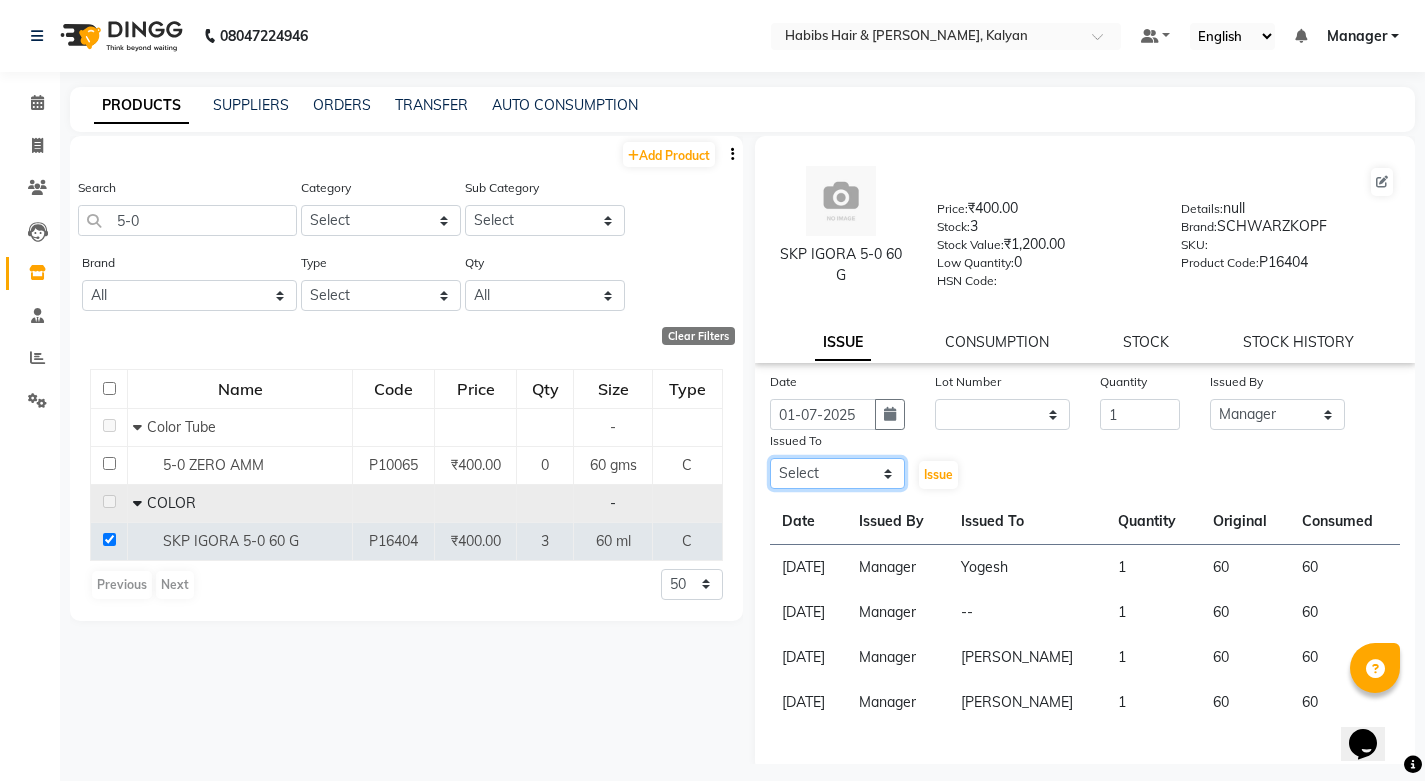 select on "81824" 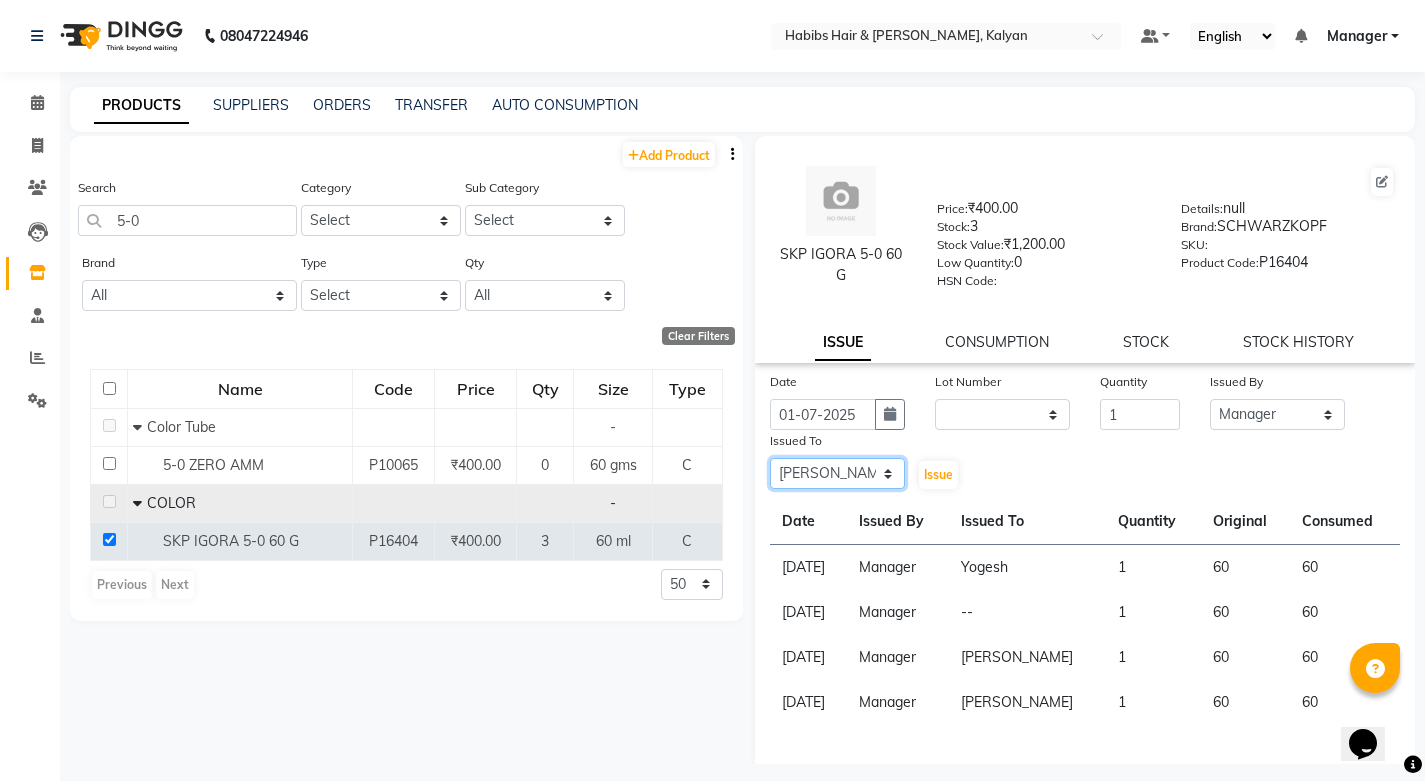 click on "Select ANWAR GANESH SHINDE Gauri Manager Maruf  mulla Meena Kumari Namrata zipre Neha M Omkar Priyanka Ranjana  singh  Sagar saindane SANTOSHI SHALINI Smruti Suraj Kadam Vinaya  Yogesh" 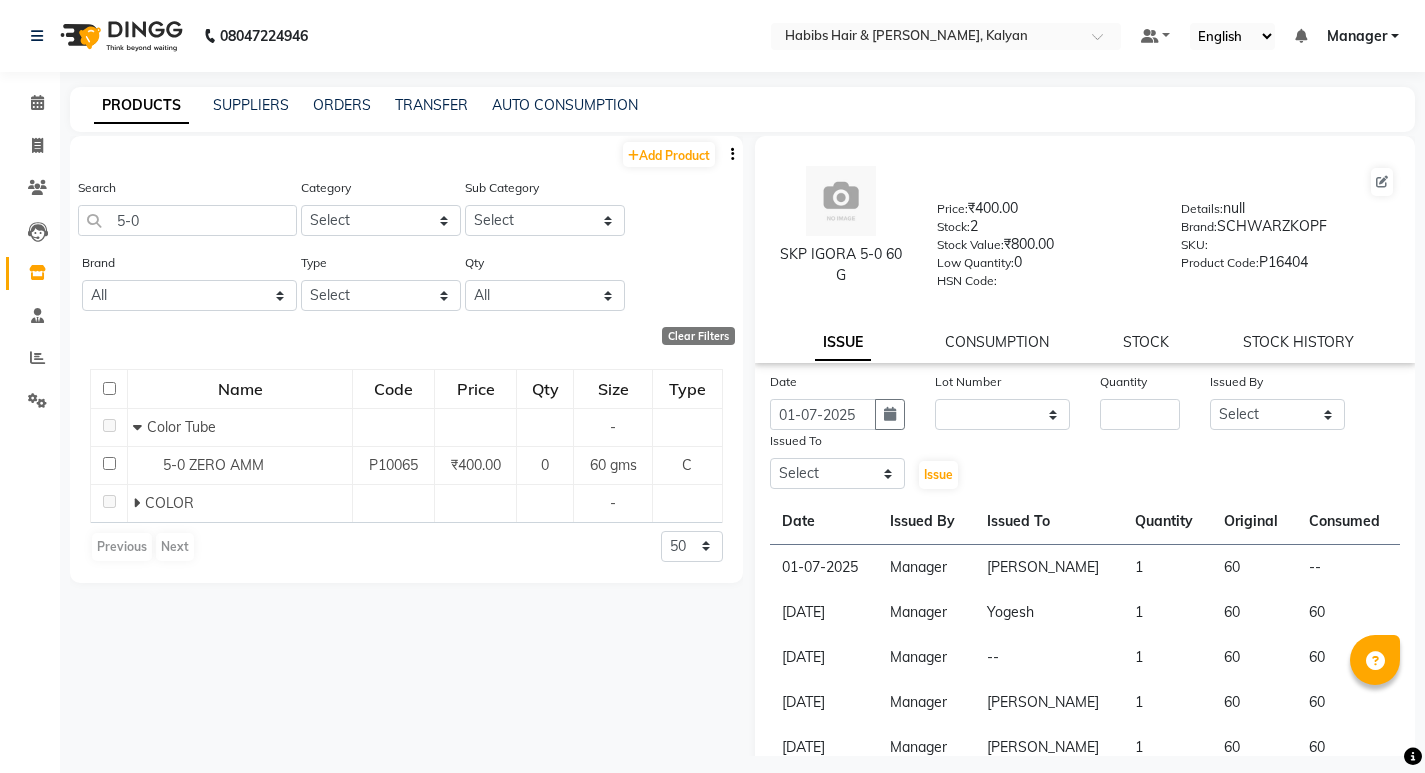 select 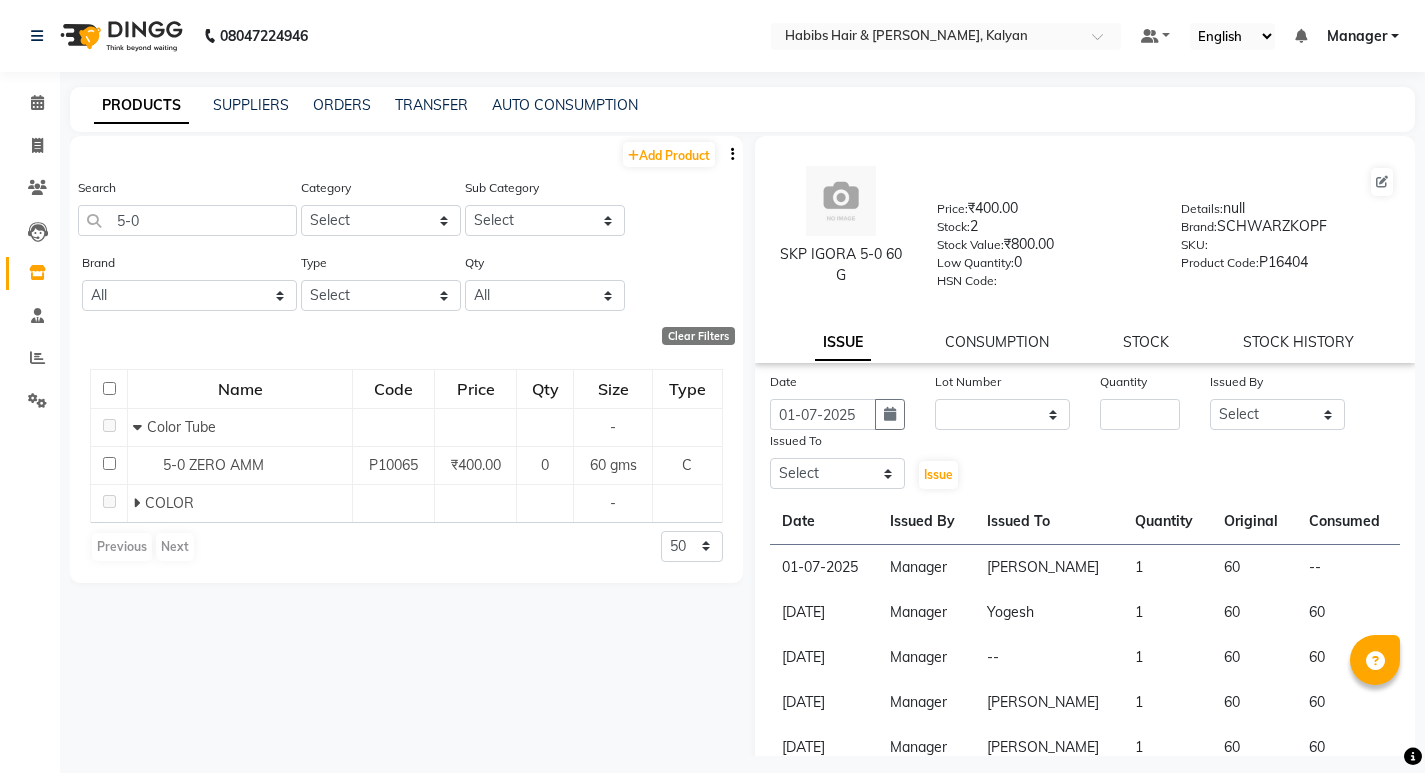 scroll, scrollTop: 0, scrollLeft: 0, axis: both 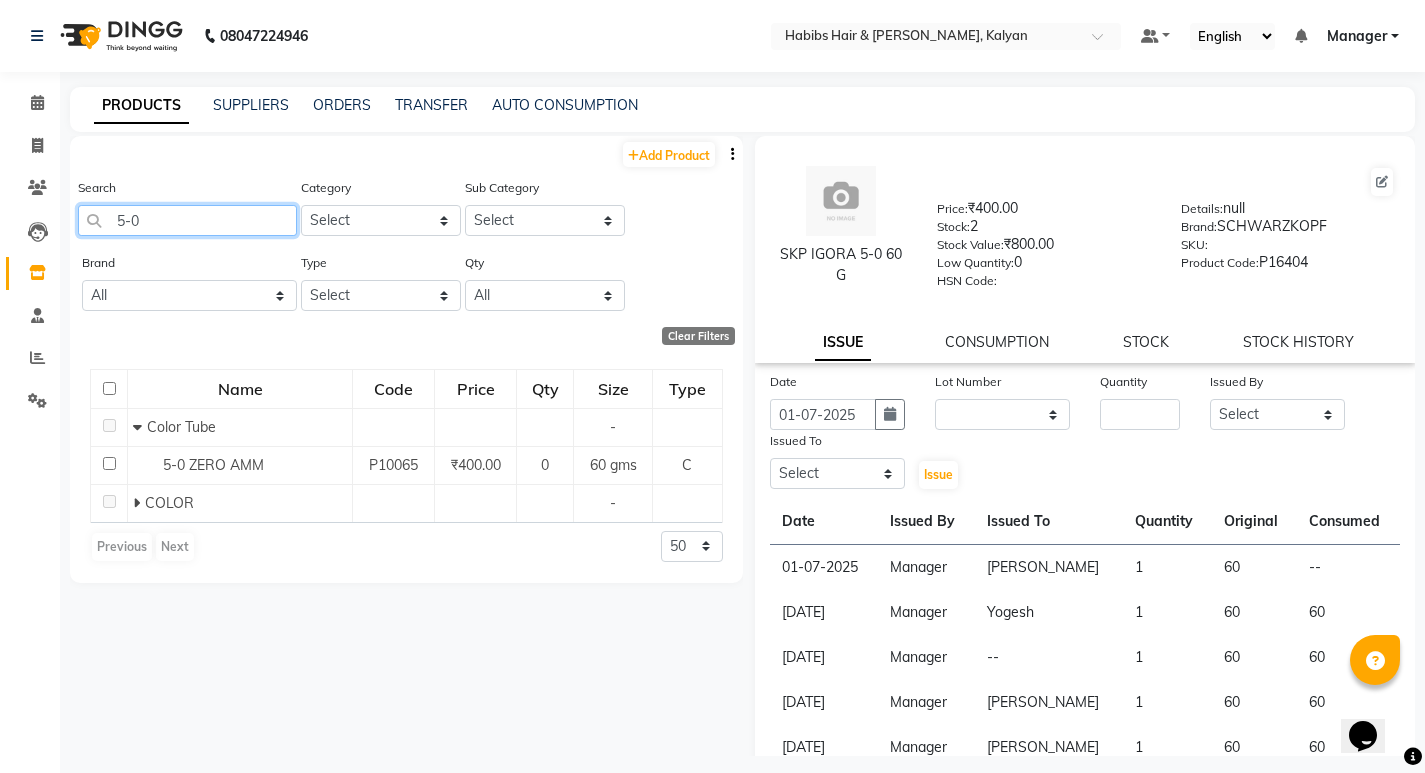 click on "5-0" 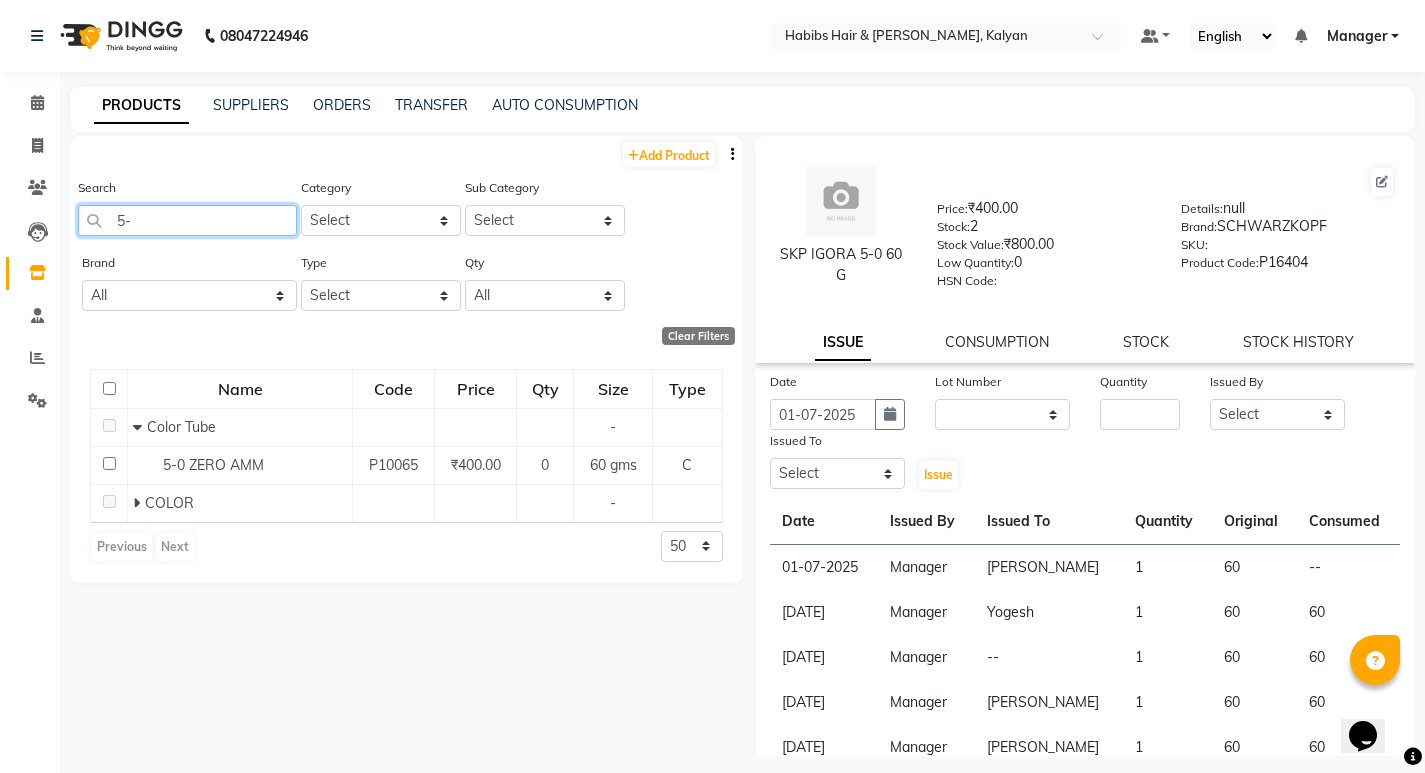 type on "5" 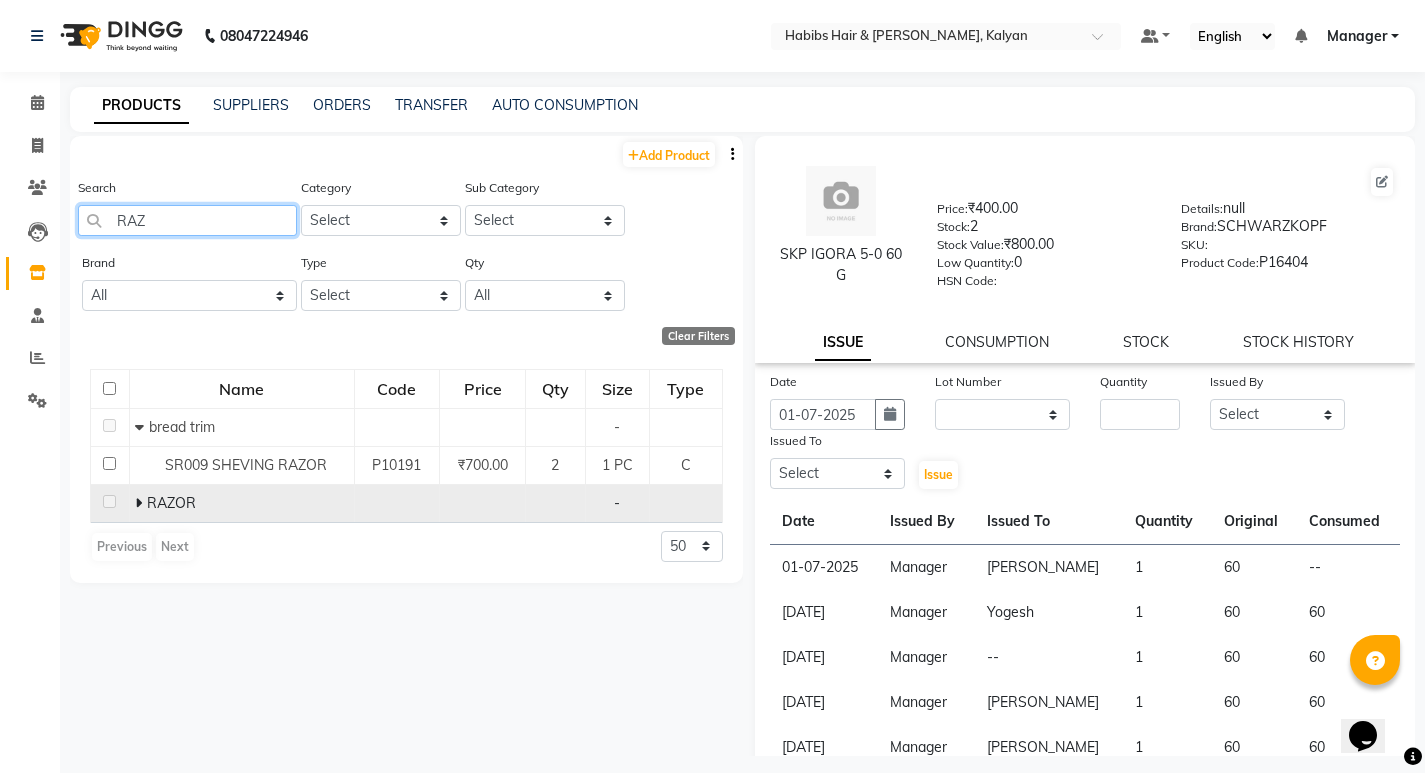 type on "RAZ" 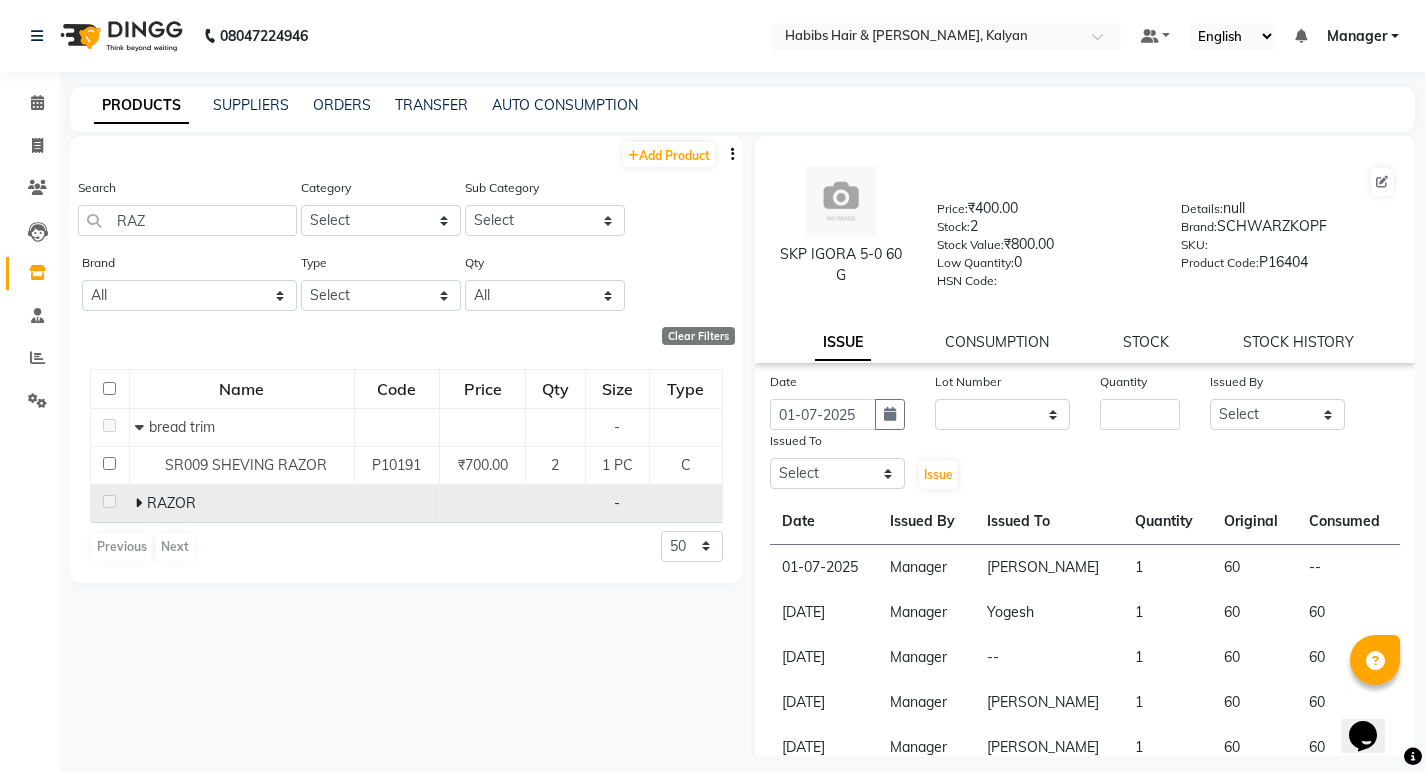 click 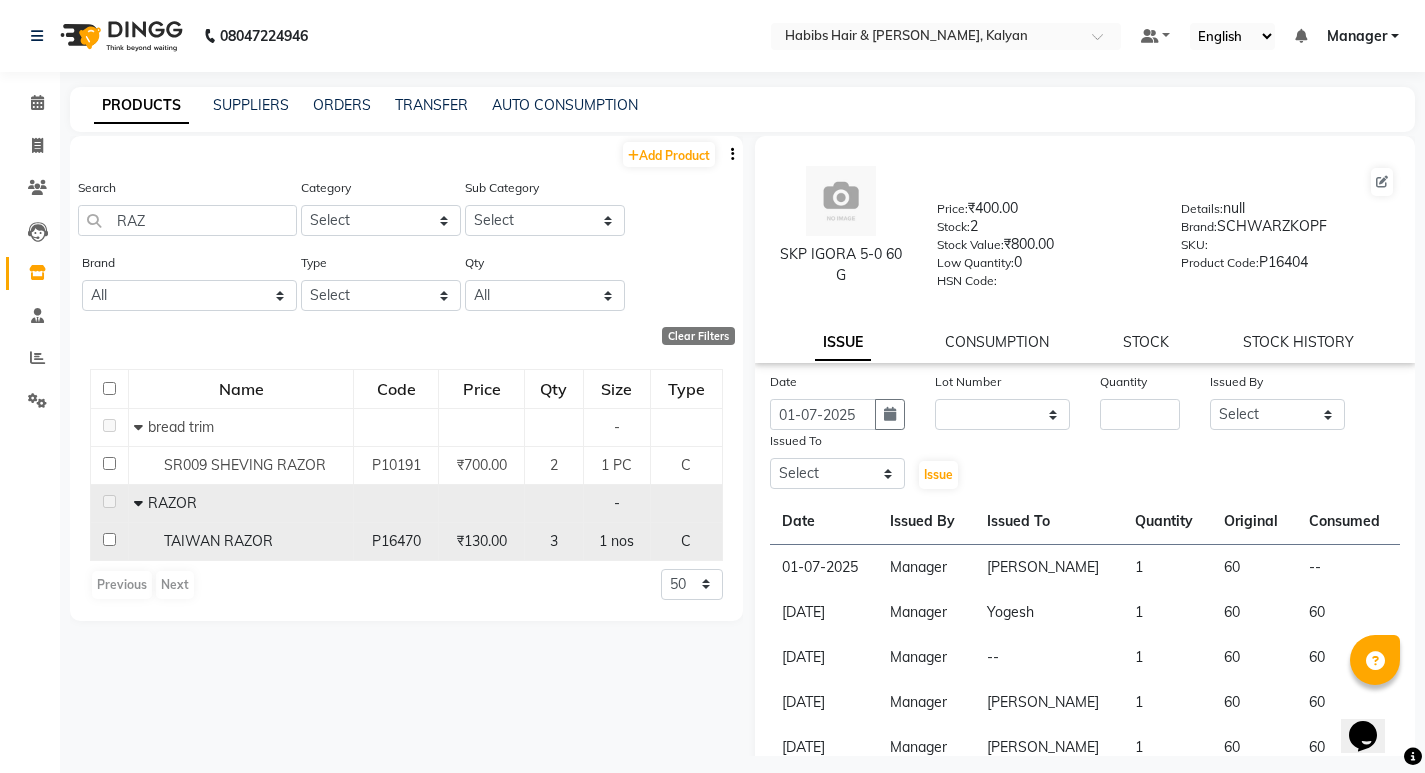 click 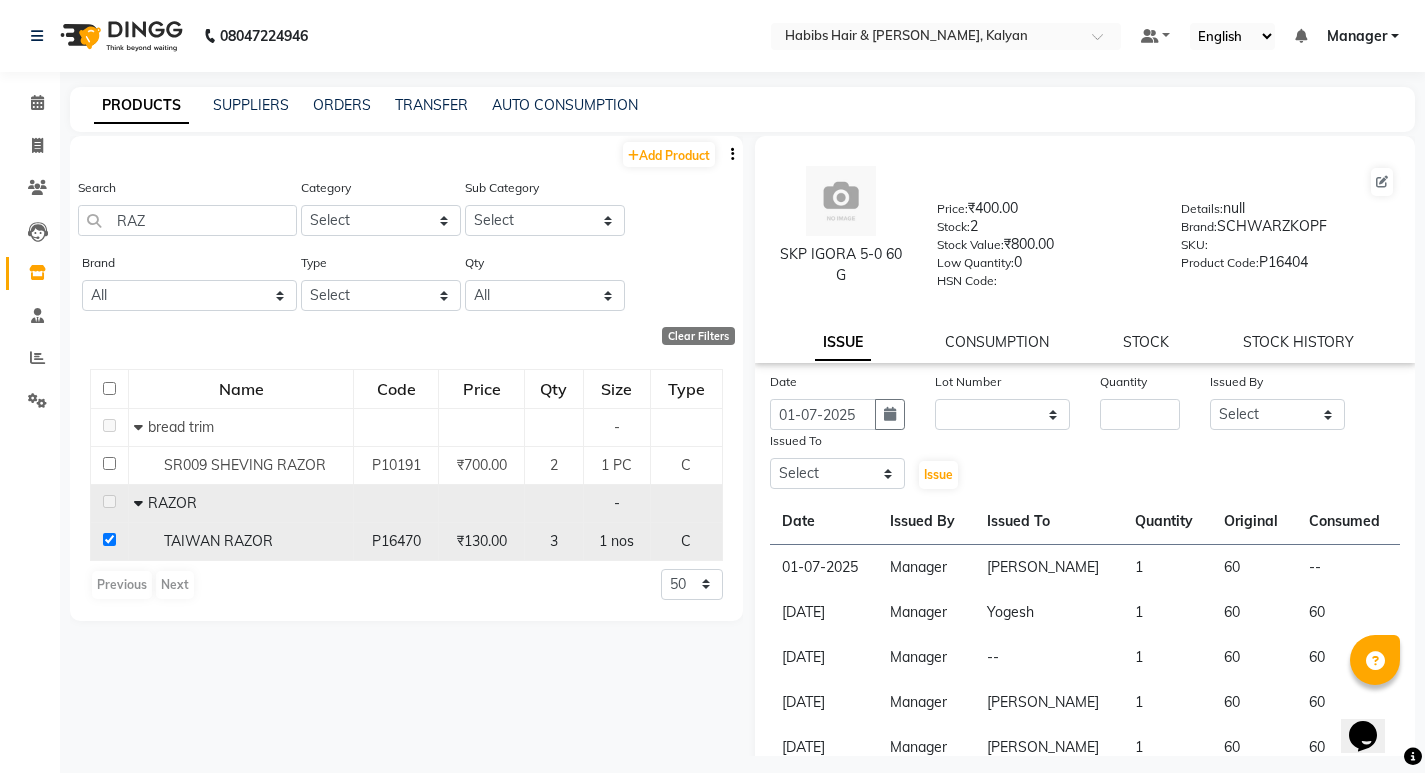 checkbox on "true" 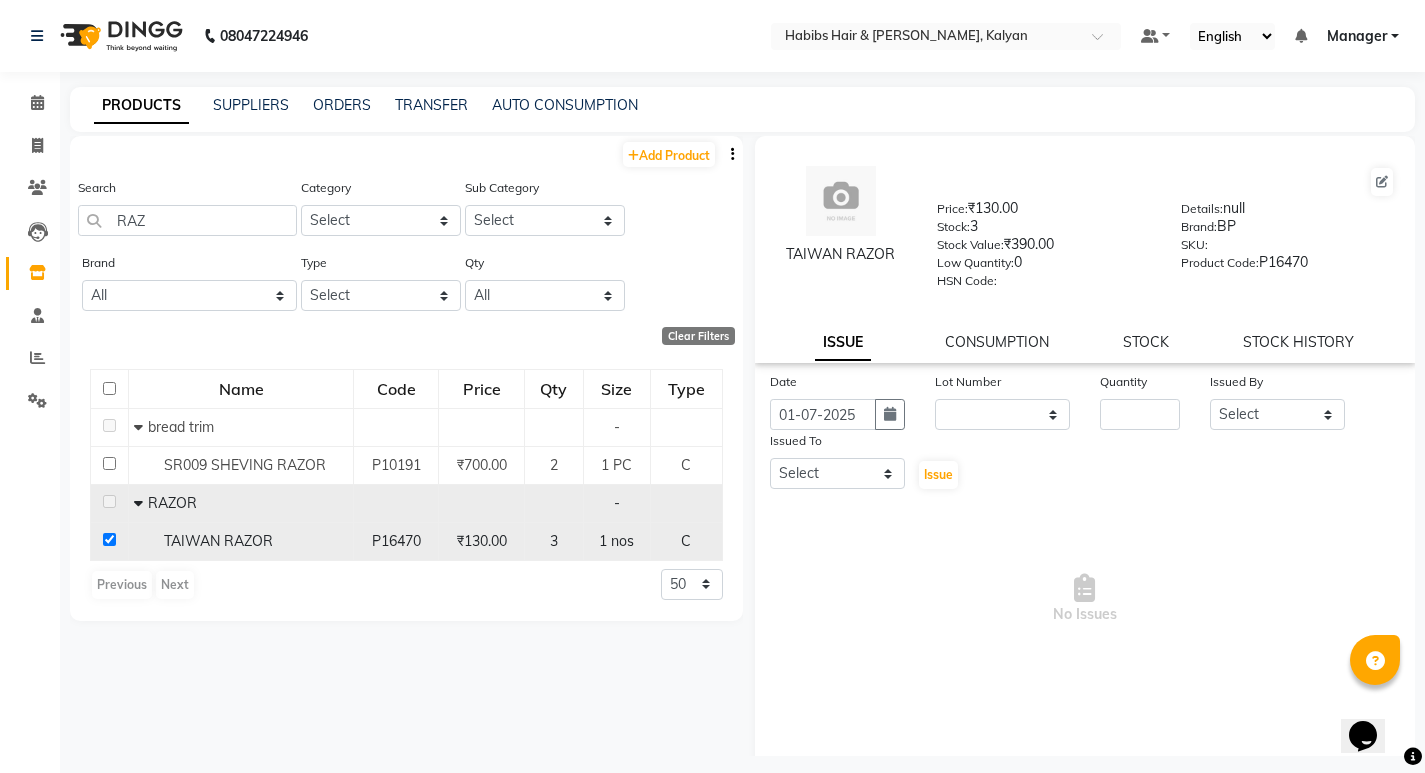 click 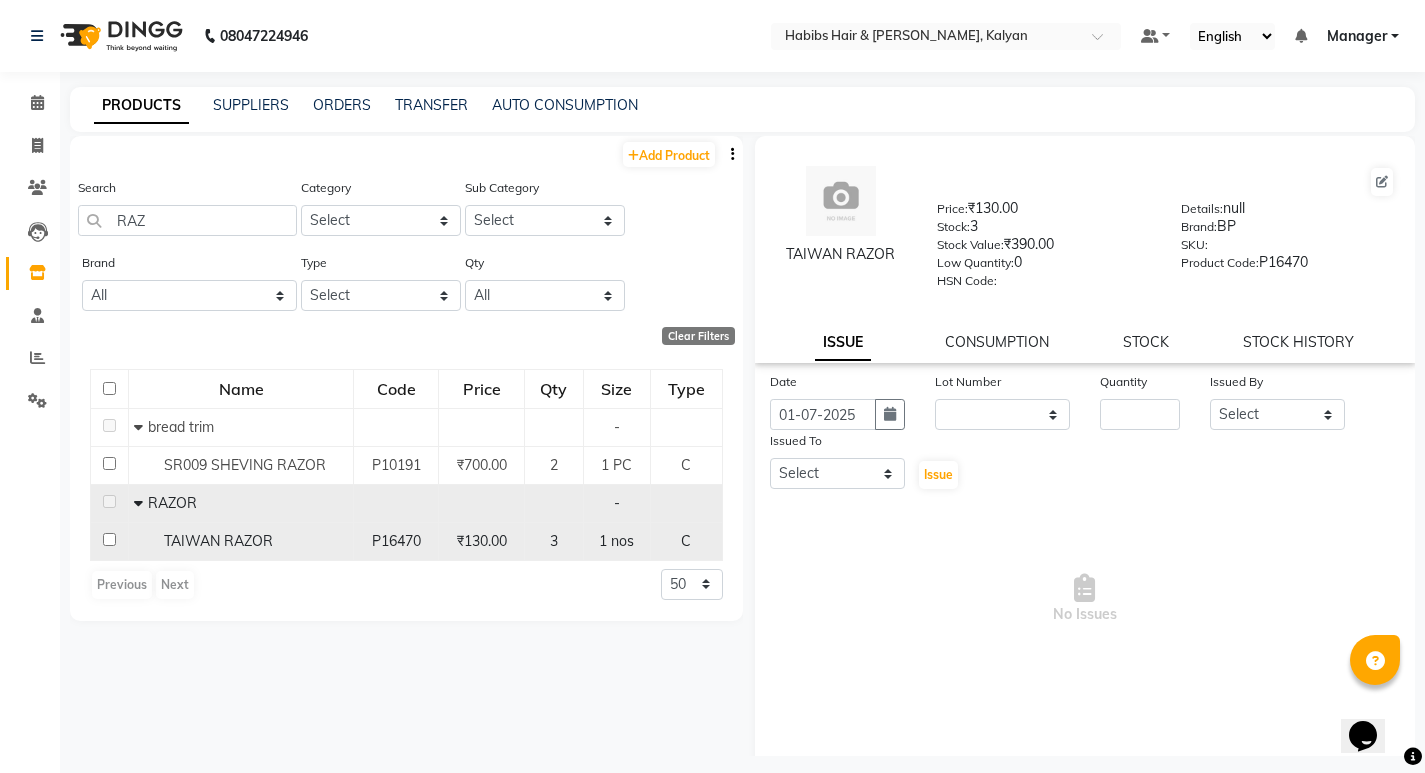 checkbox on "false" 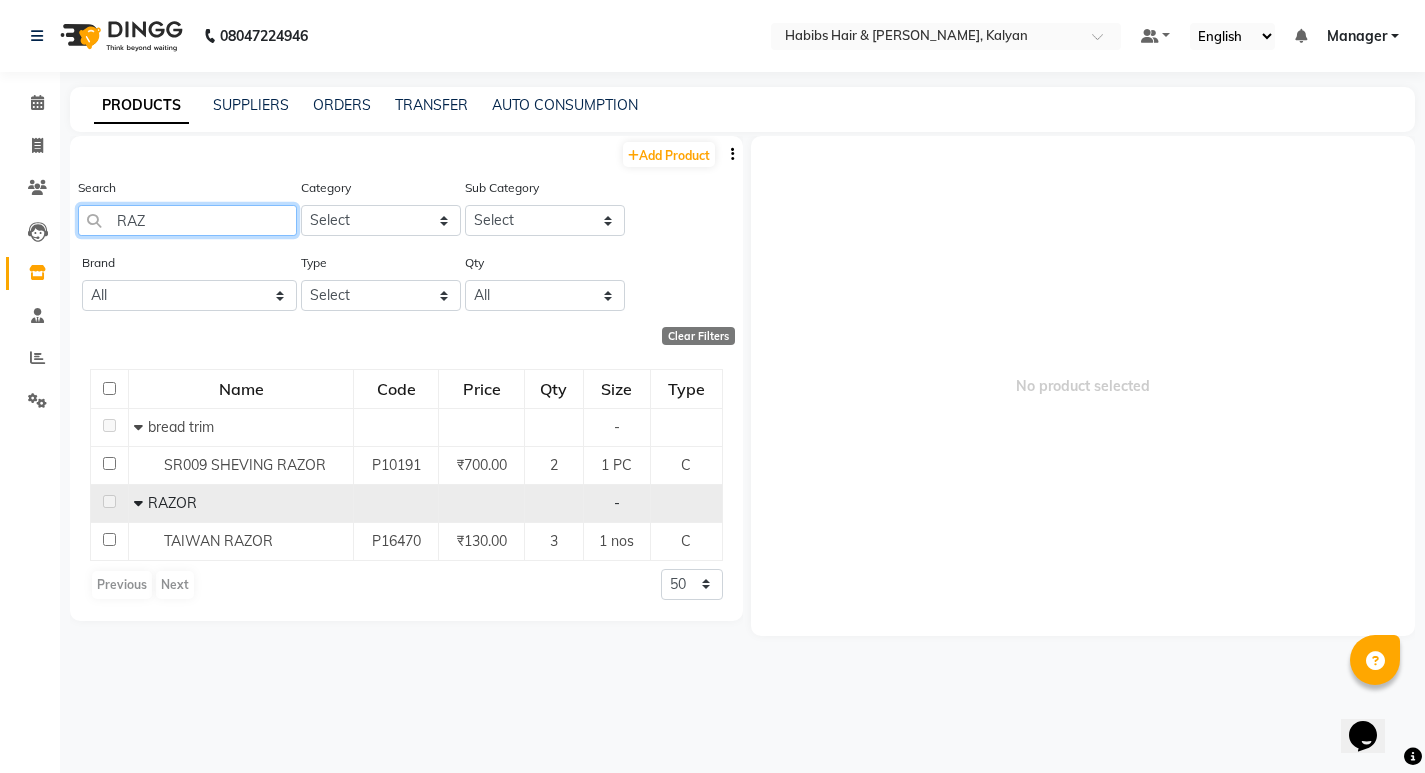 click on "RAZ" 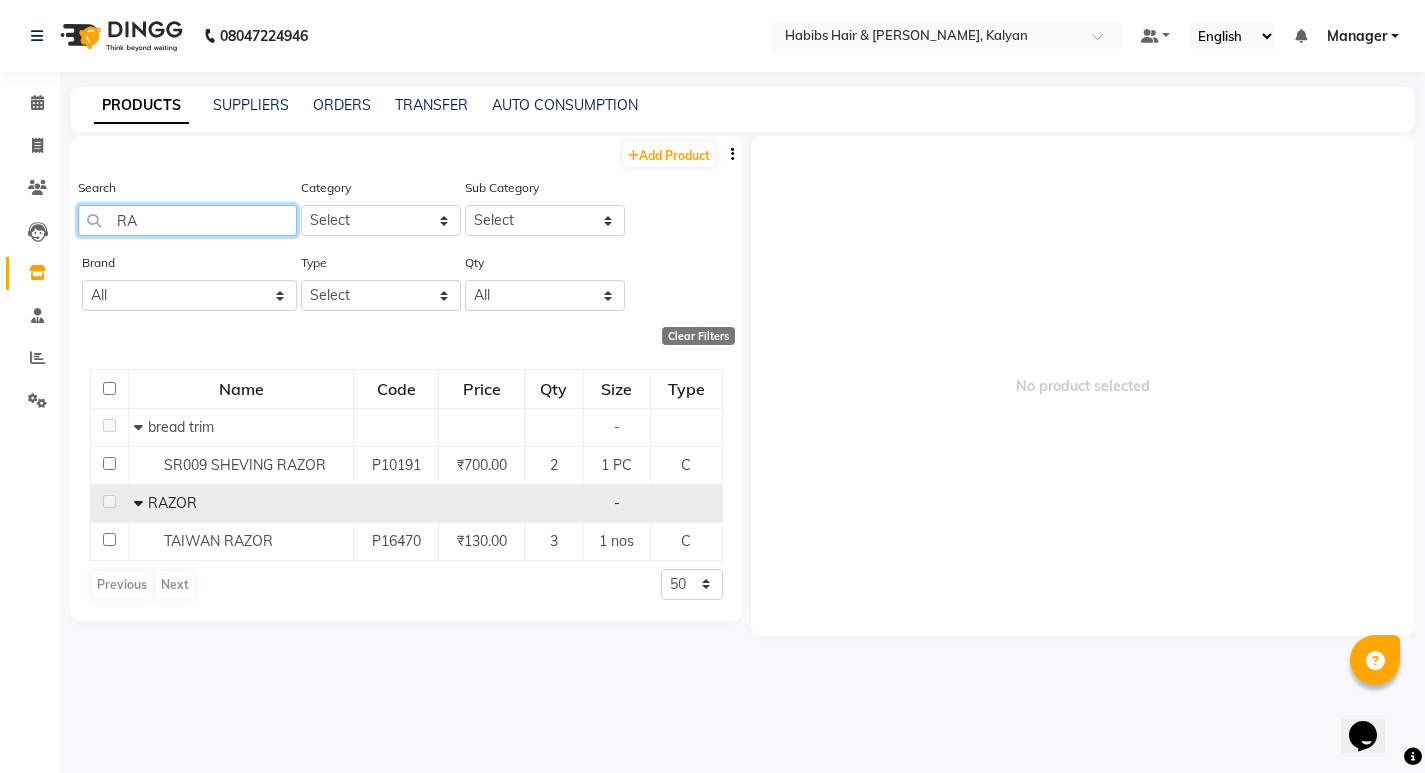 type on "R" 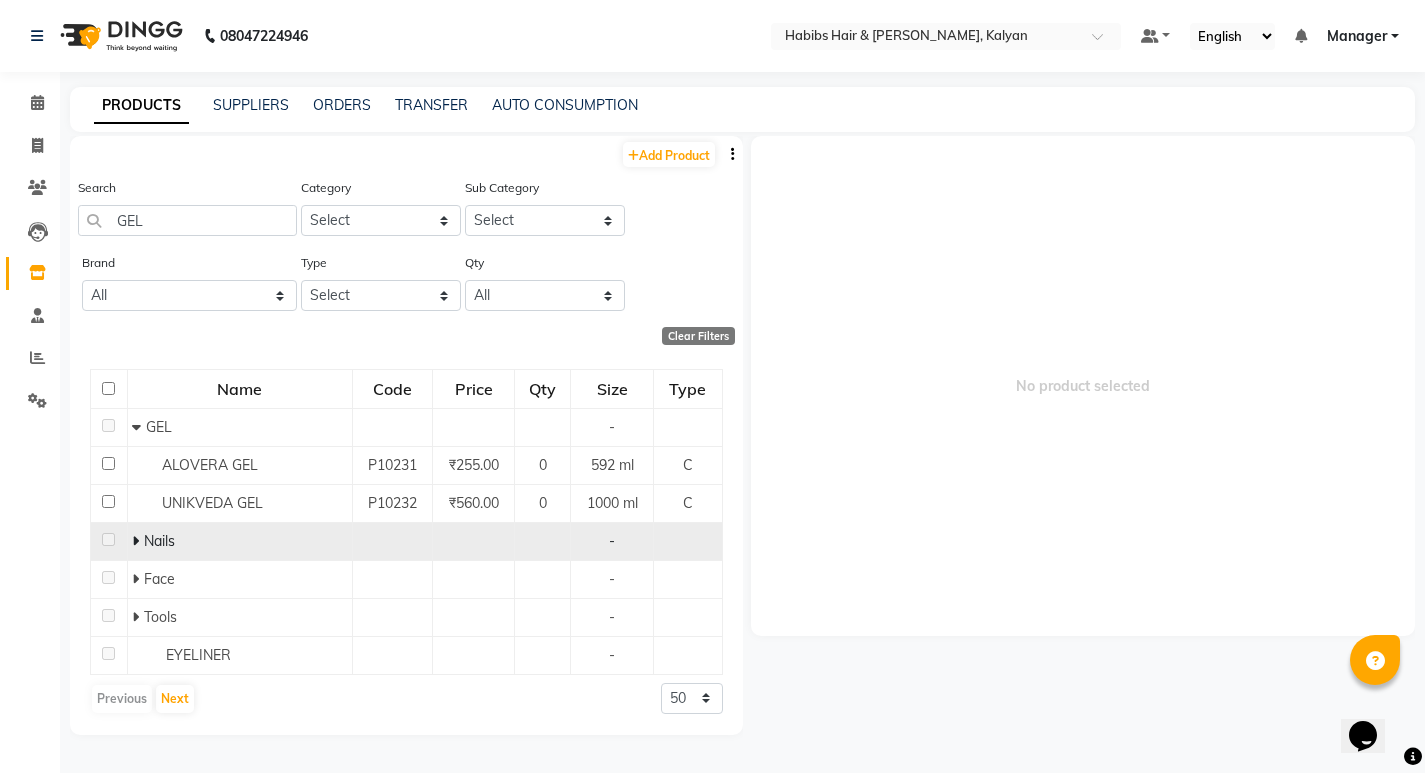 click 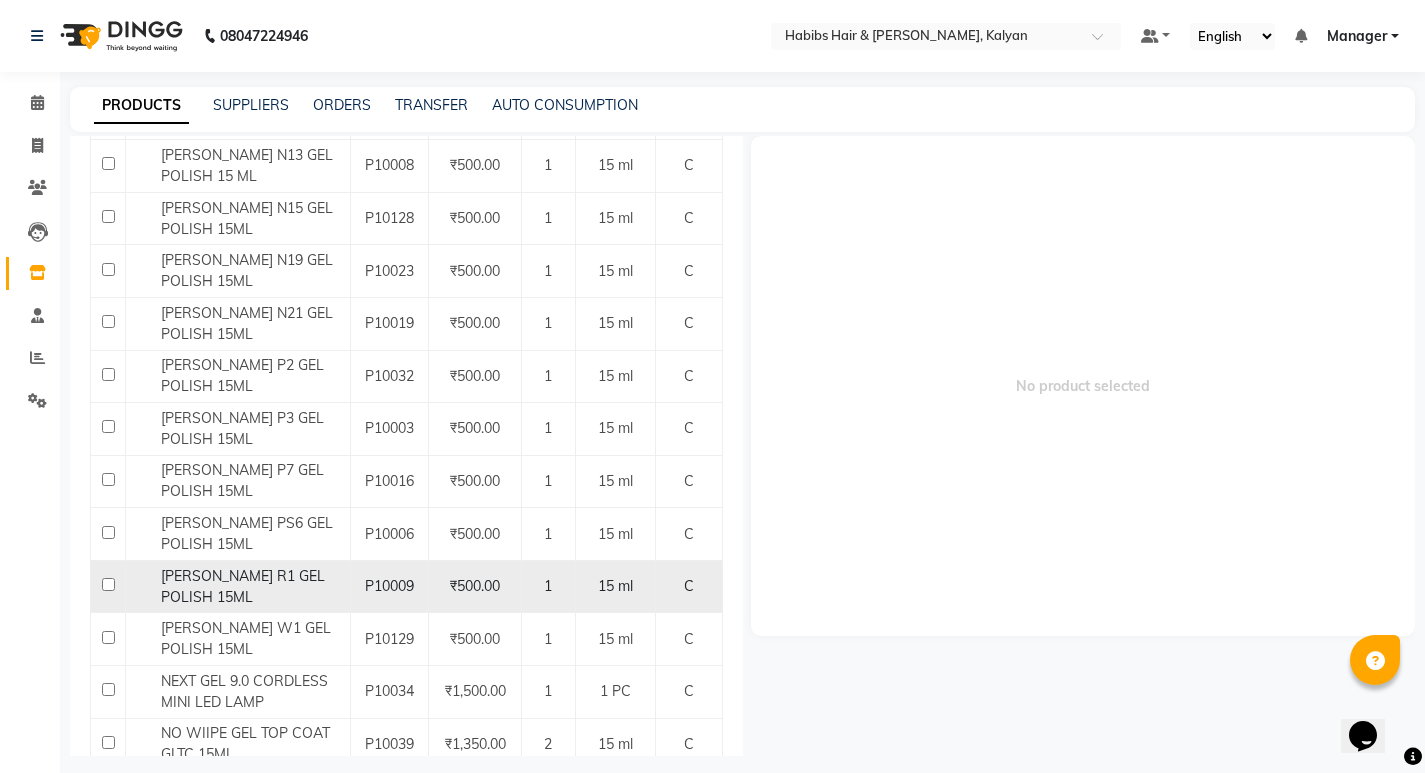 scroll, scrollTop: 1725, scrollLeft: 0, axis: vertical 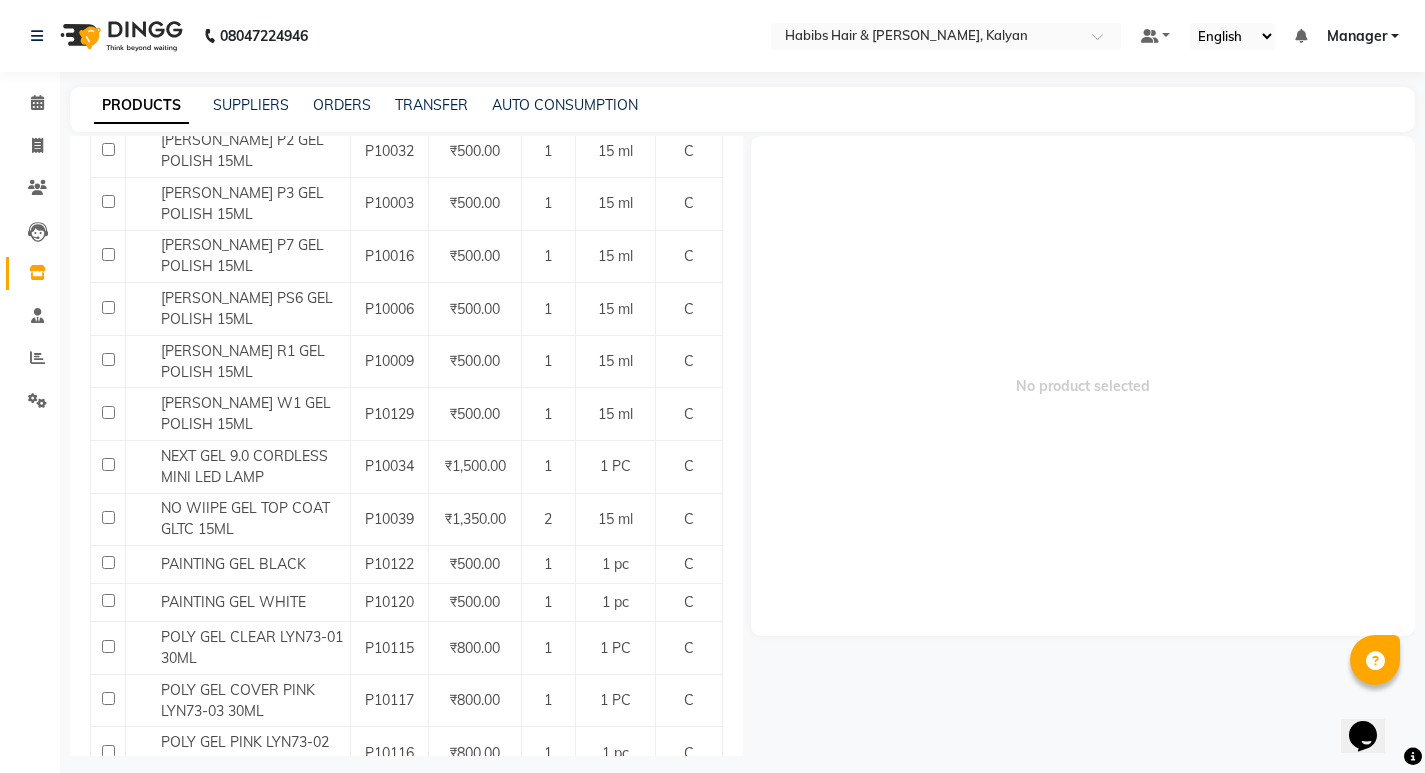 click 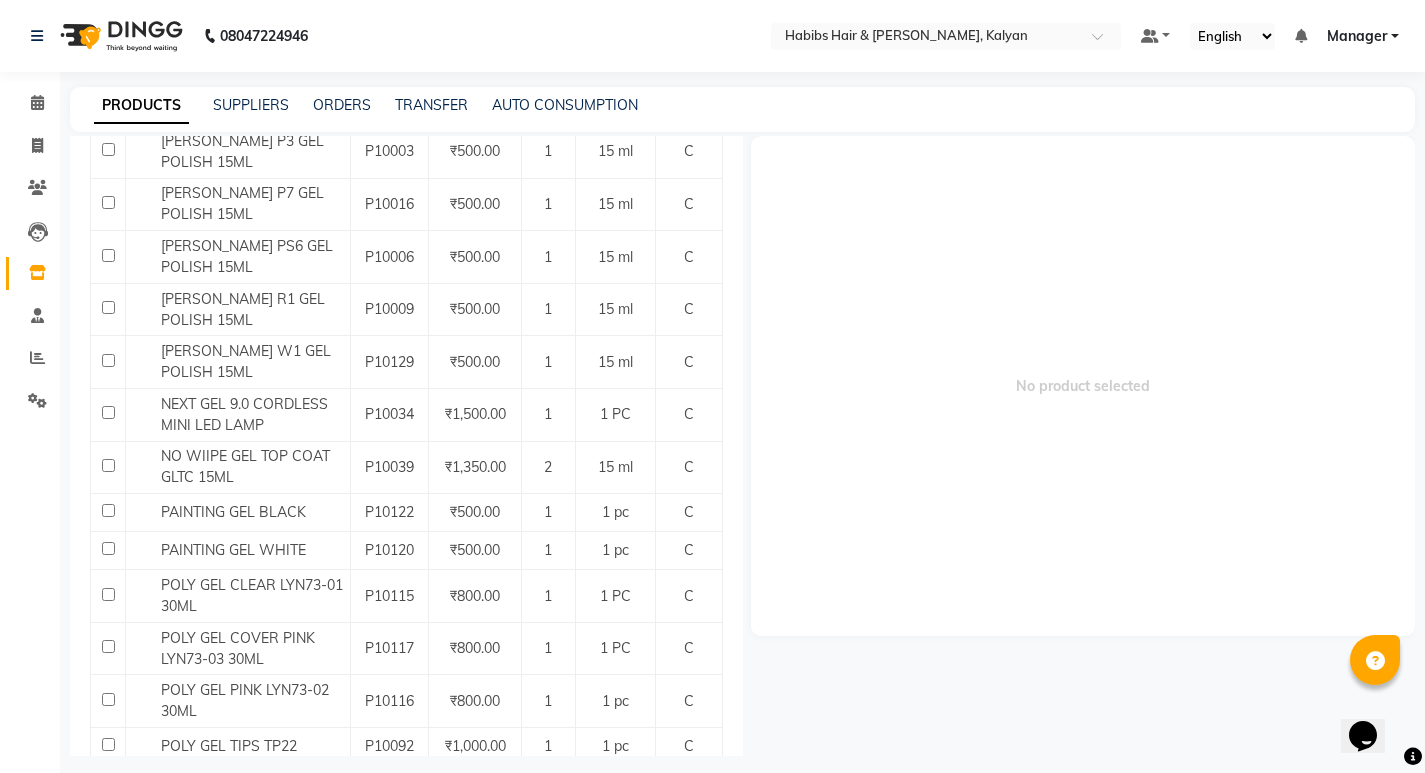 click 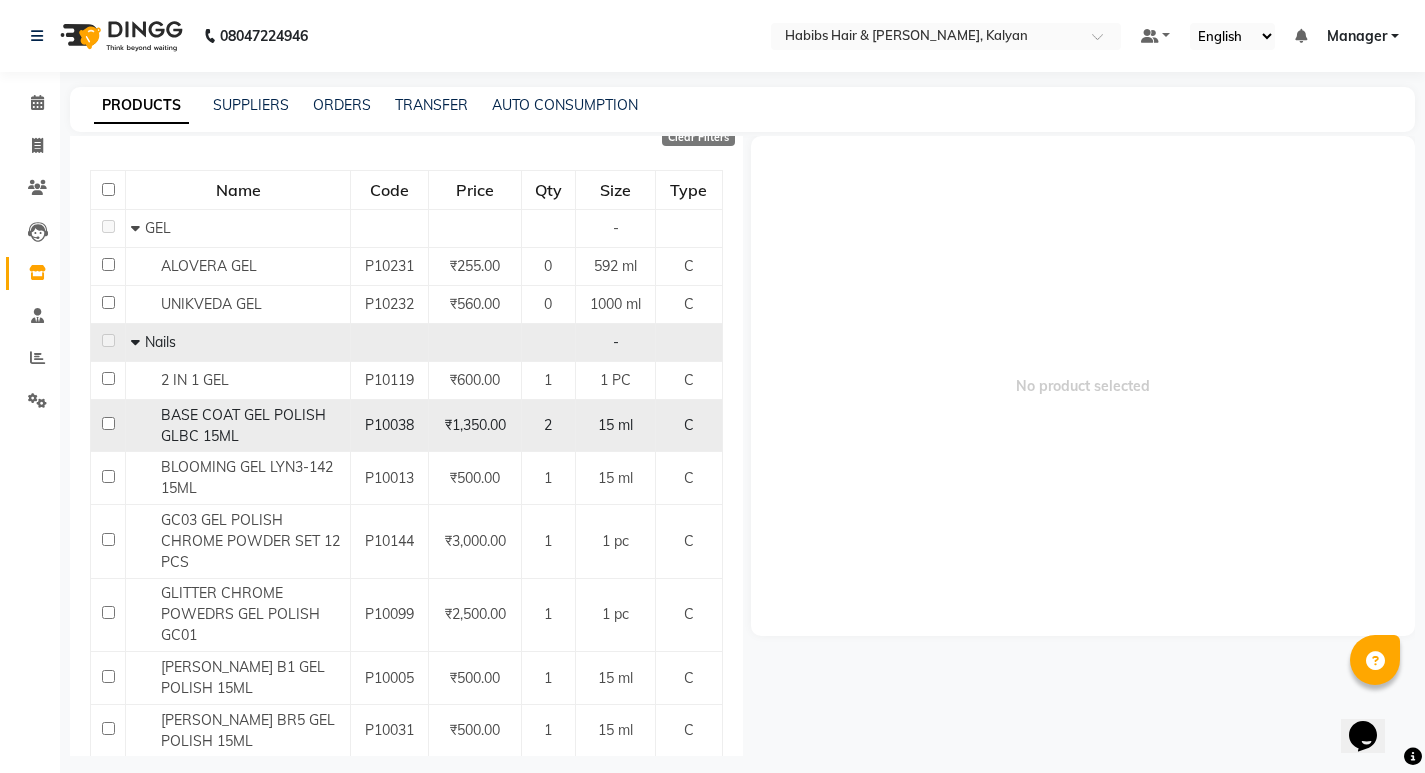 scroll, scrollTop: 0, scrollLeft: 0, axis: both 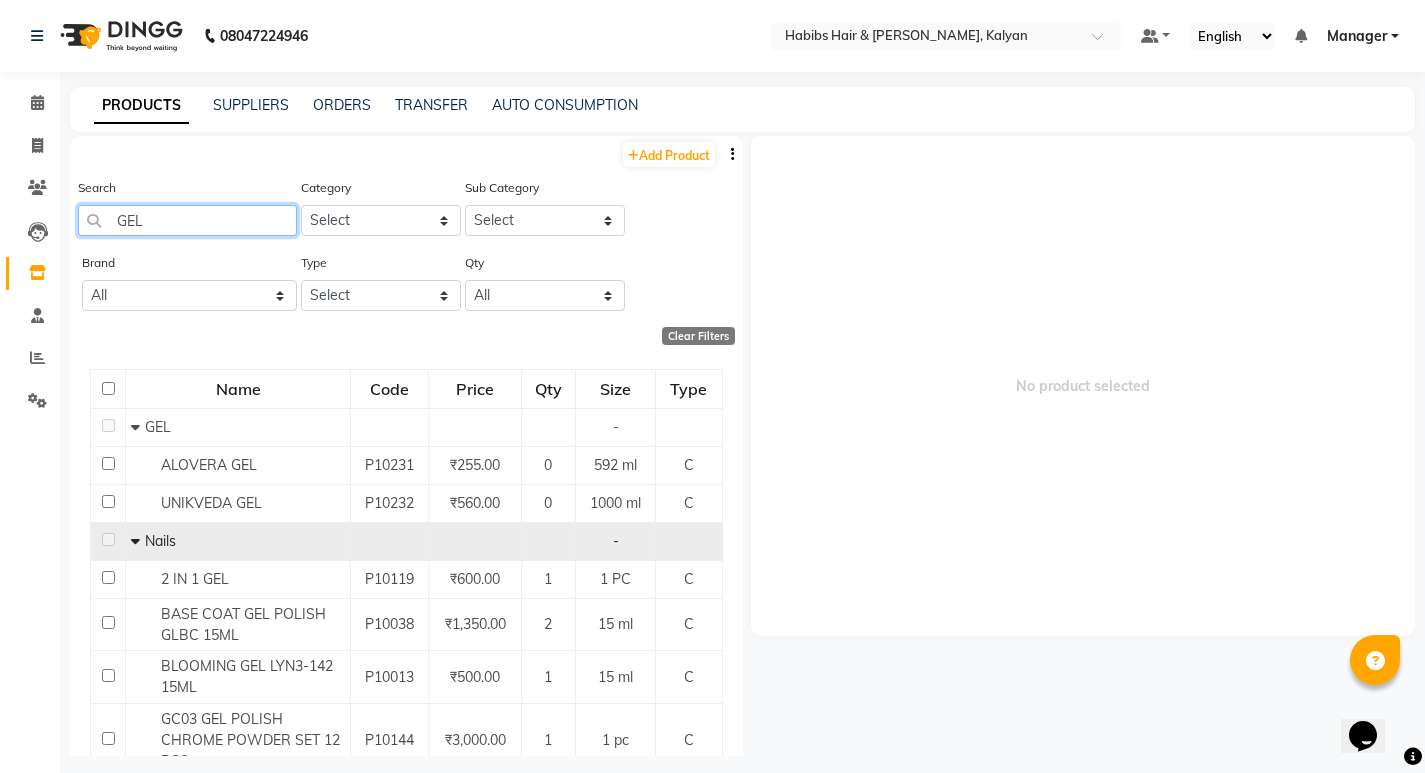click on "GEL" 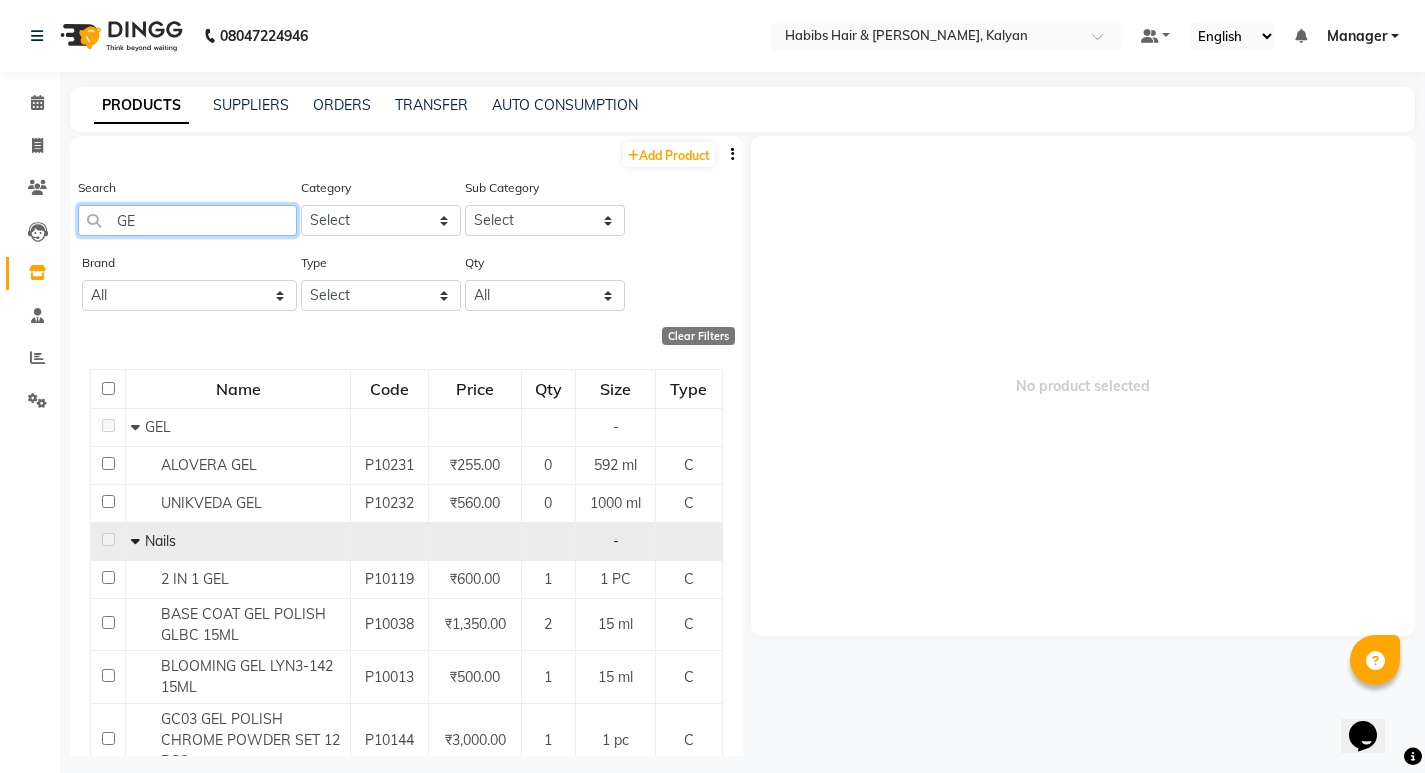 type on "G" 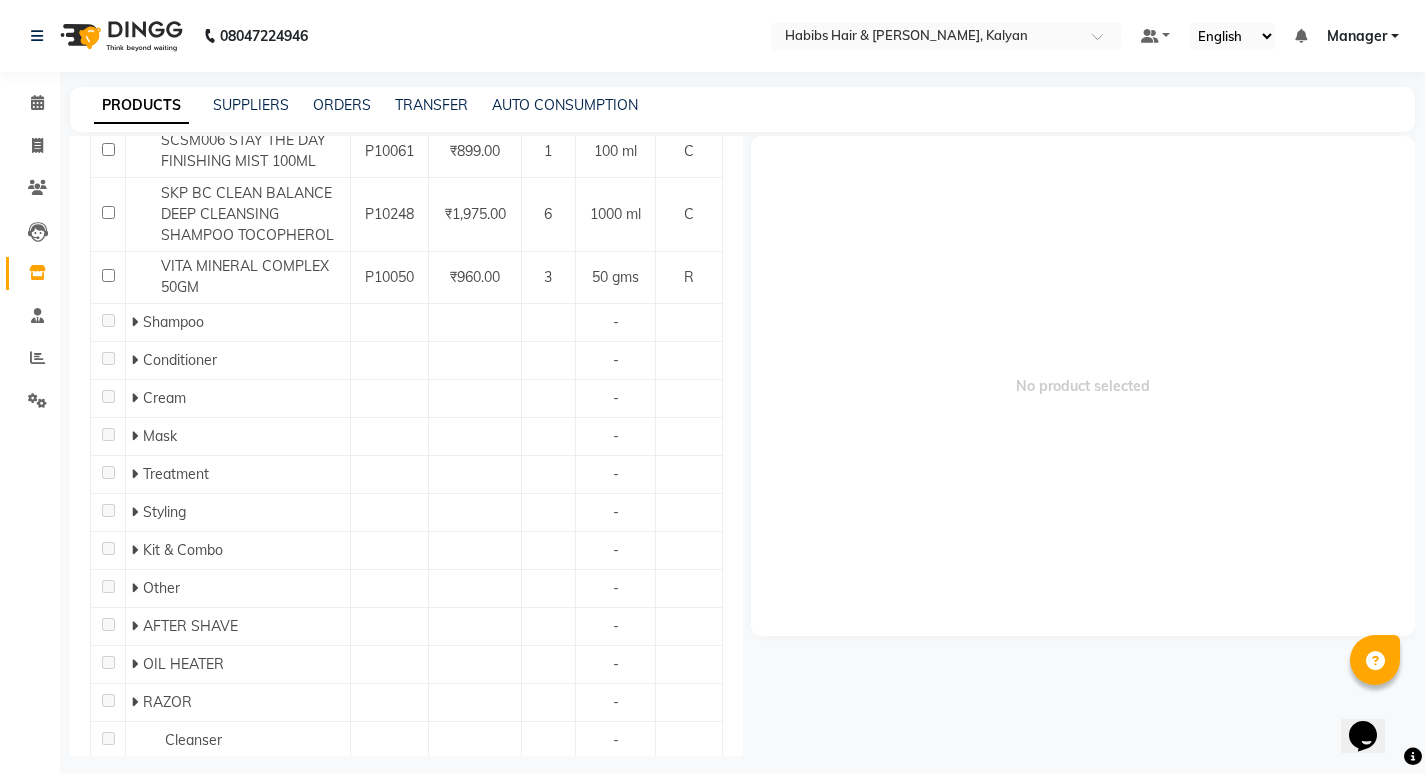 scroll, scrollTop: 798, scrollLeft: 0, axis: vertical 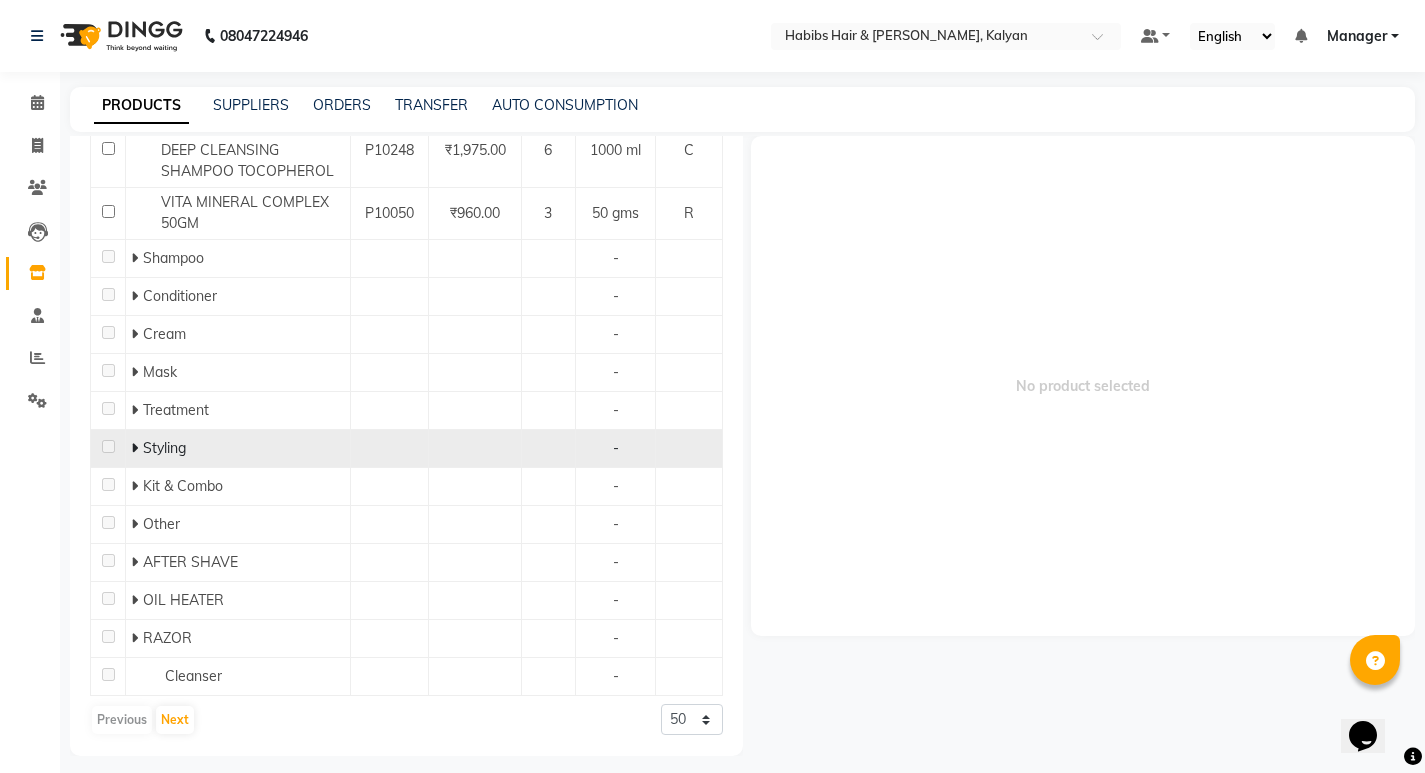 type on "T" 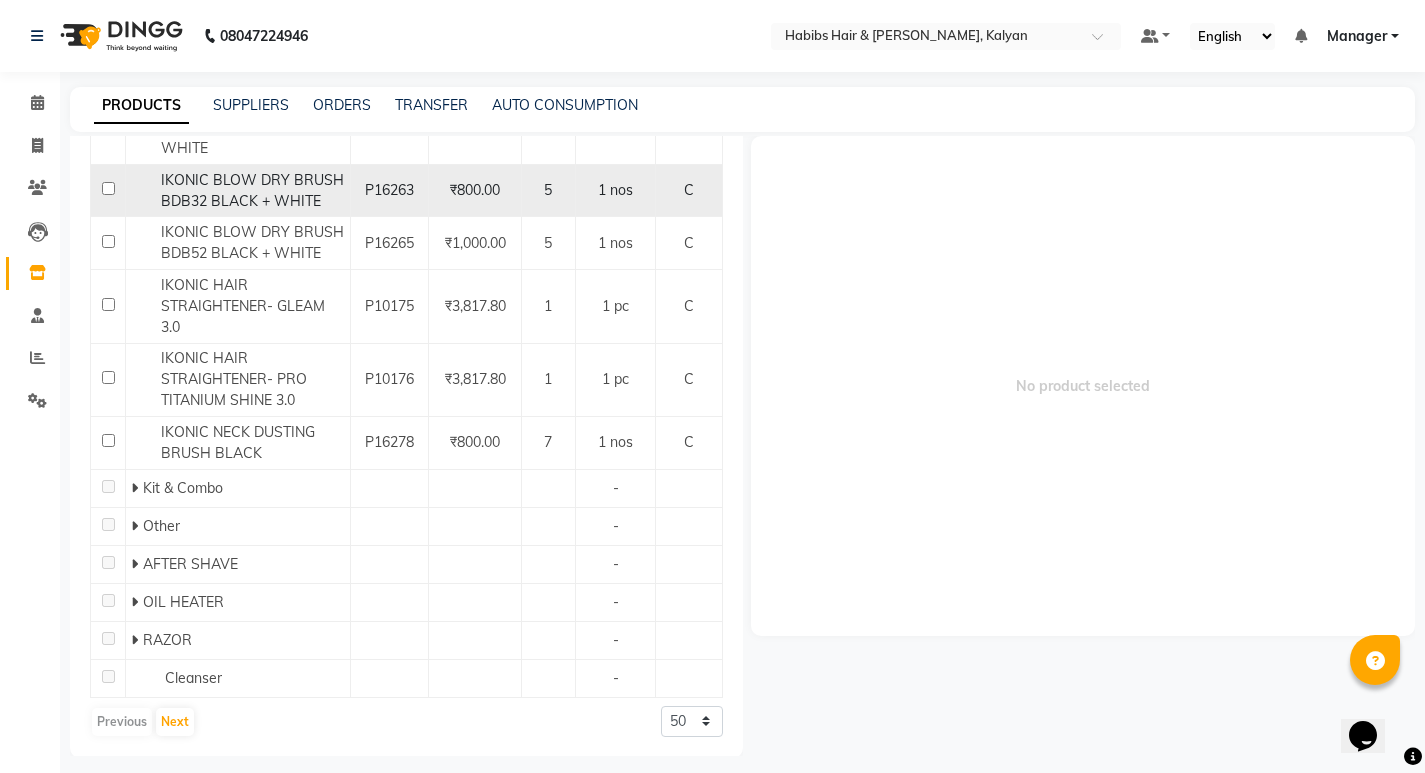 scroll, scrollTop: 1177, scrollLeft: 0, axis: vertical 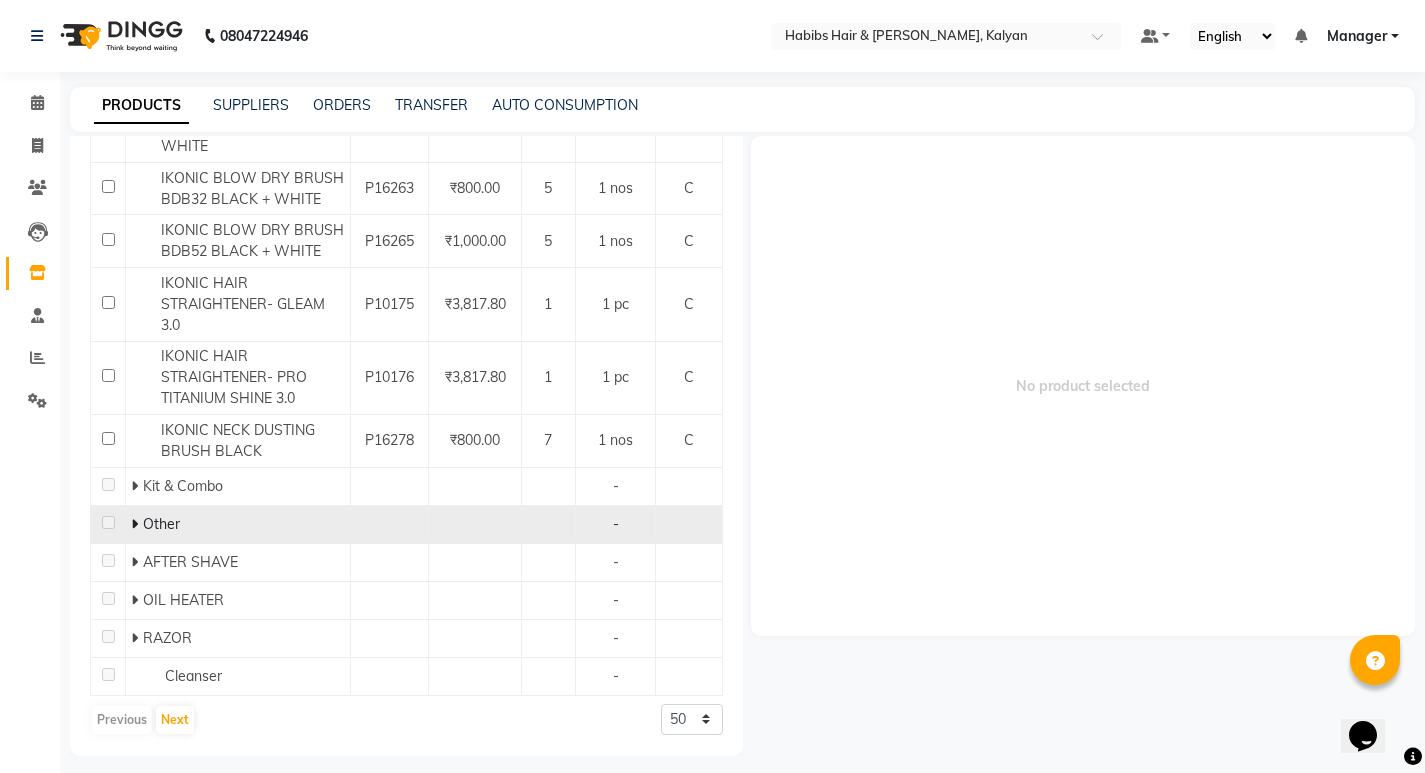 click 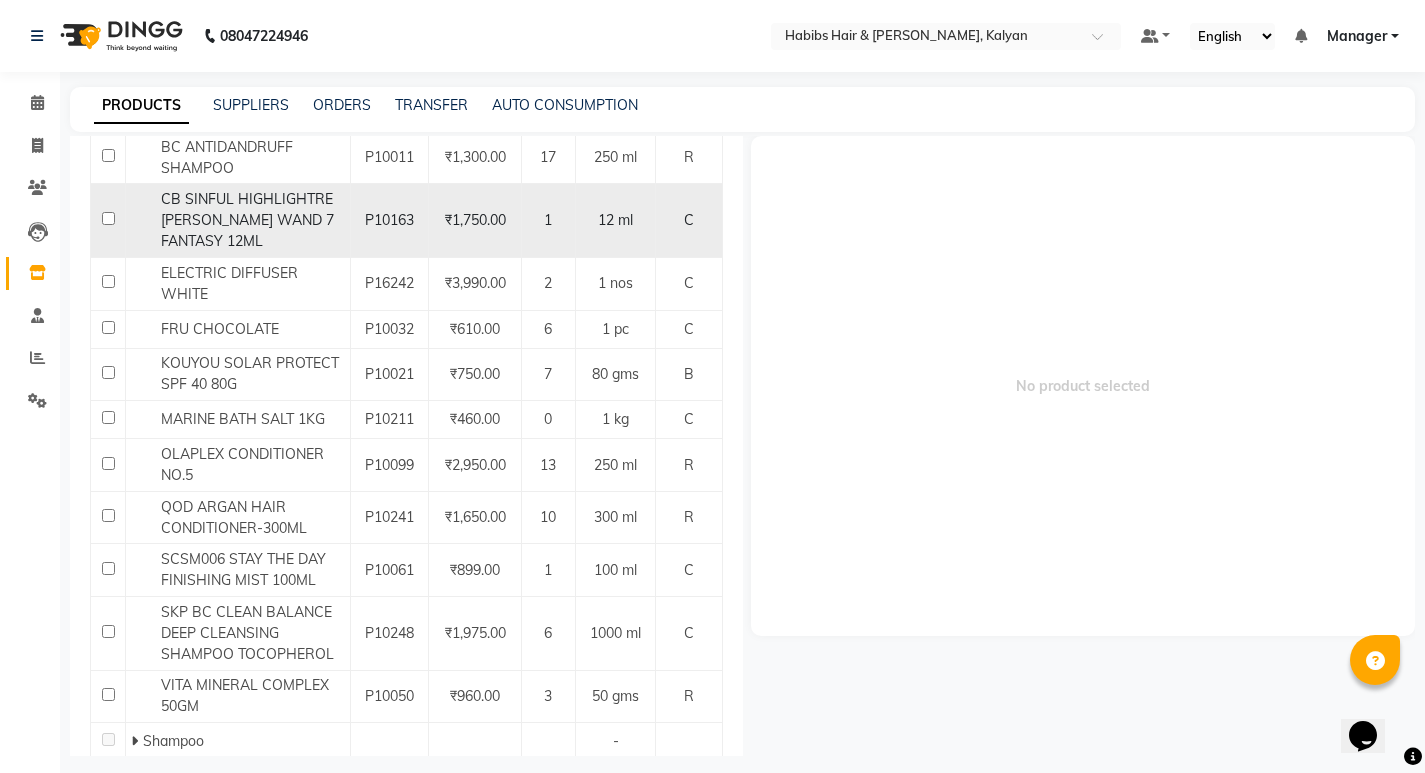 scroll, scrollTop: 0, scrollLeft: 0, axis: both 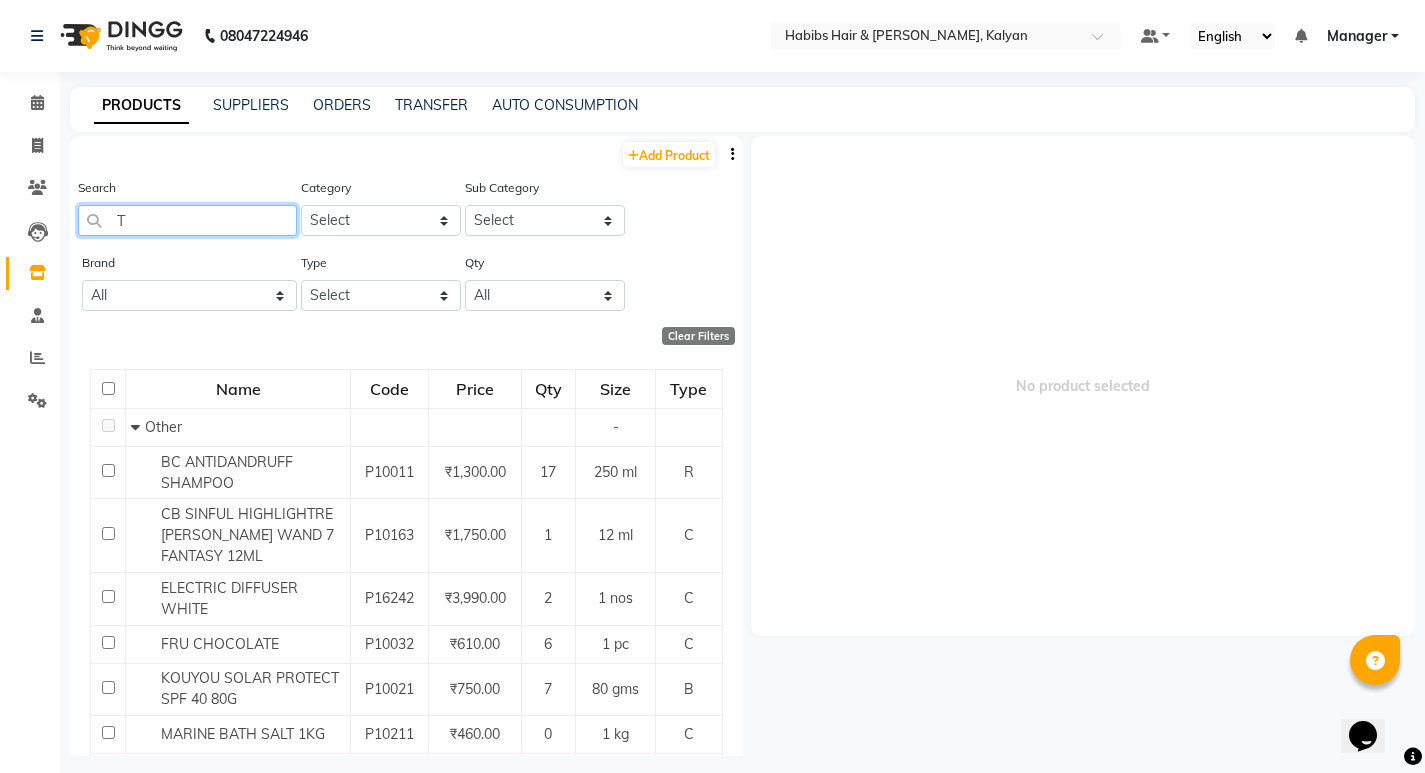 click on "T" 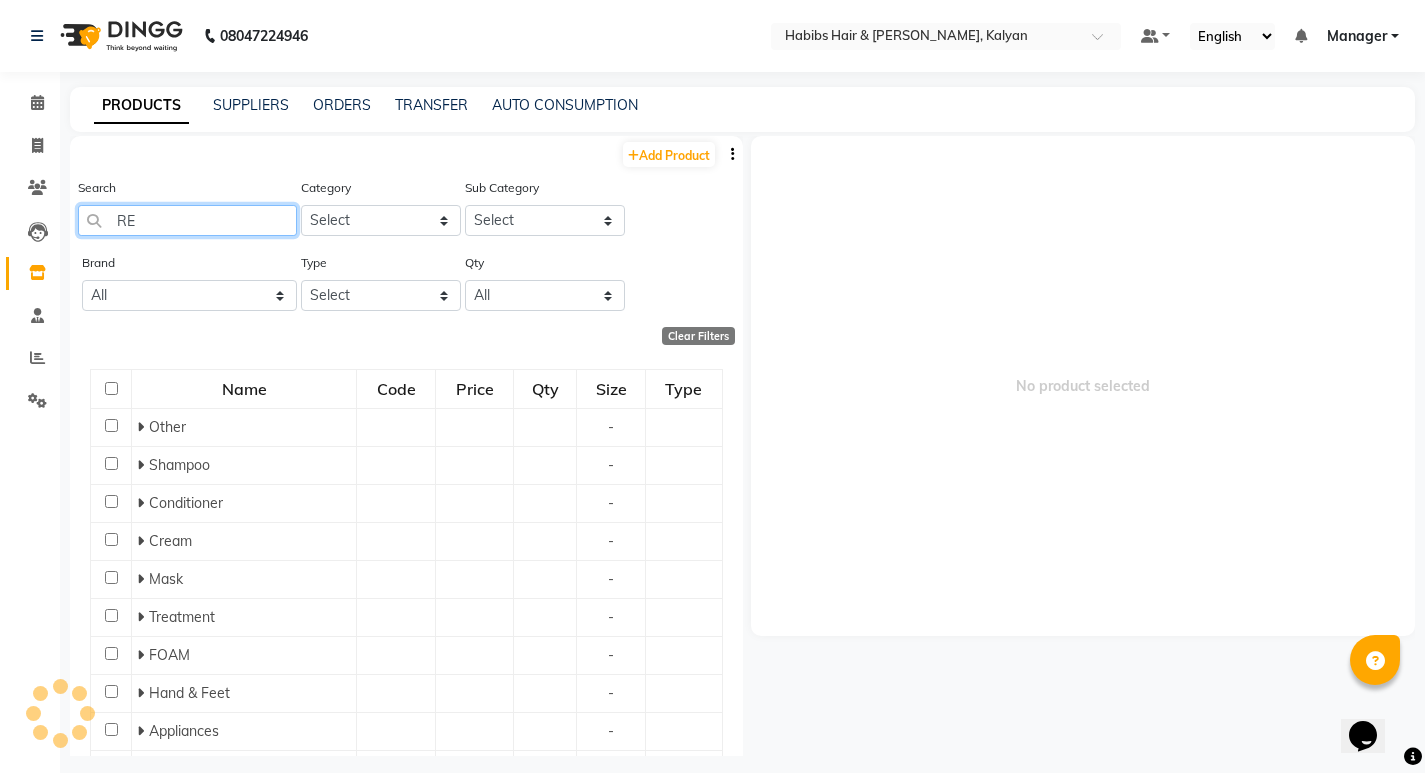 type on "R" 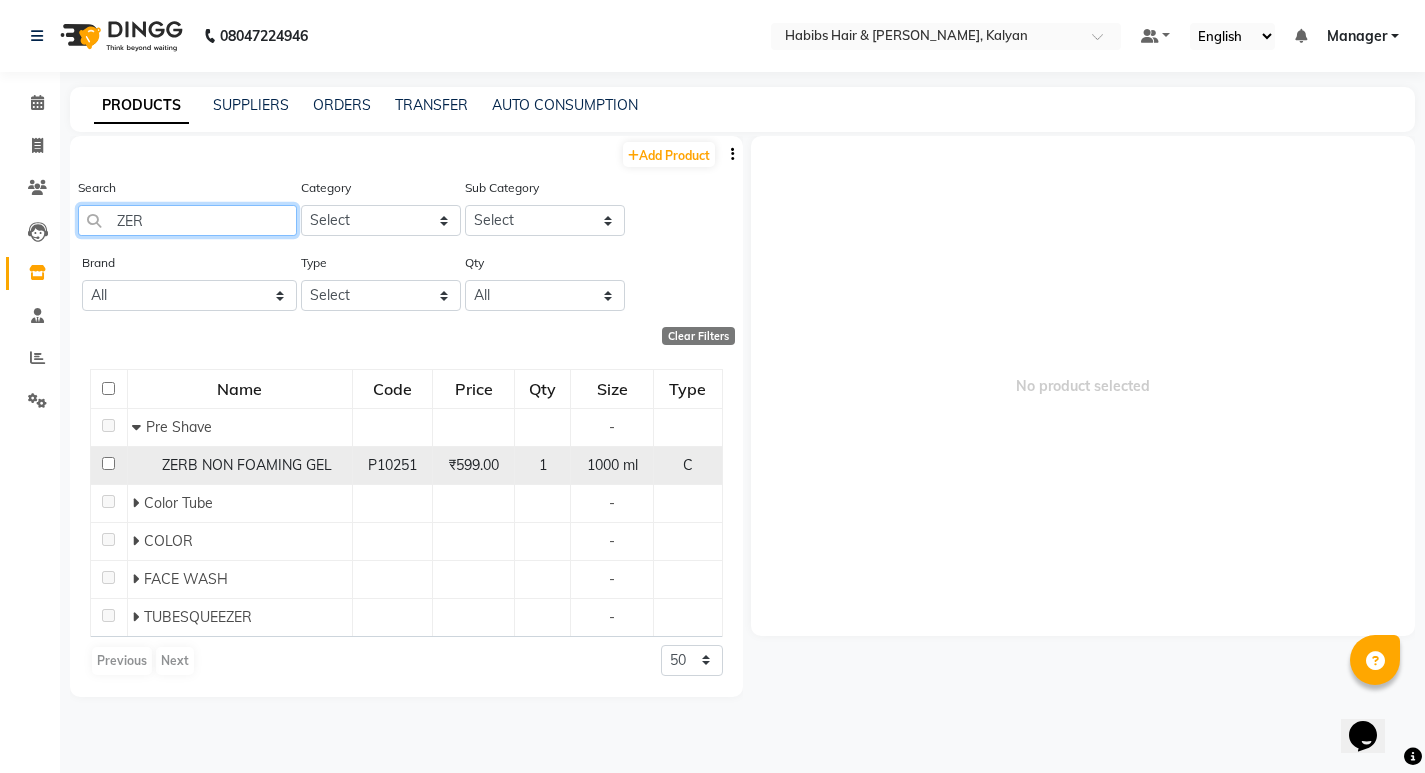 type on "ZER" 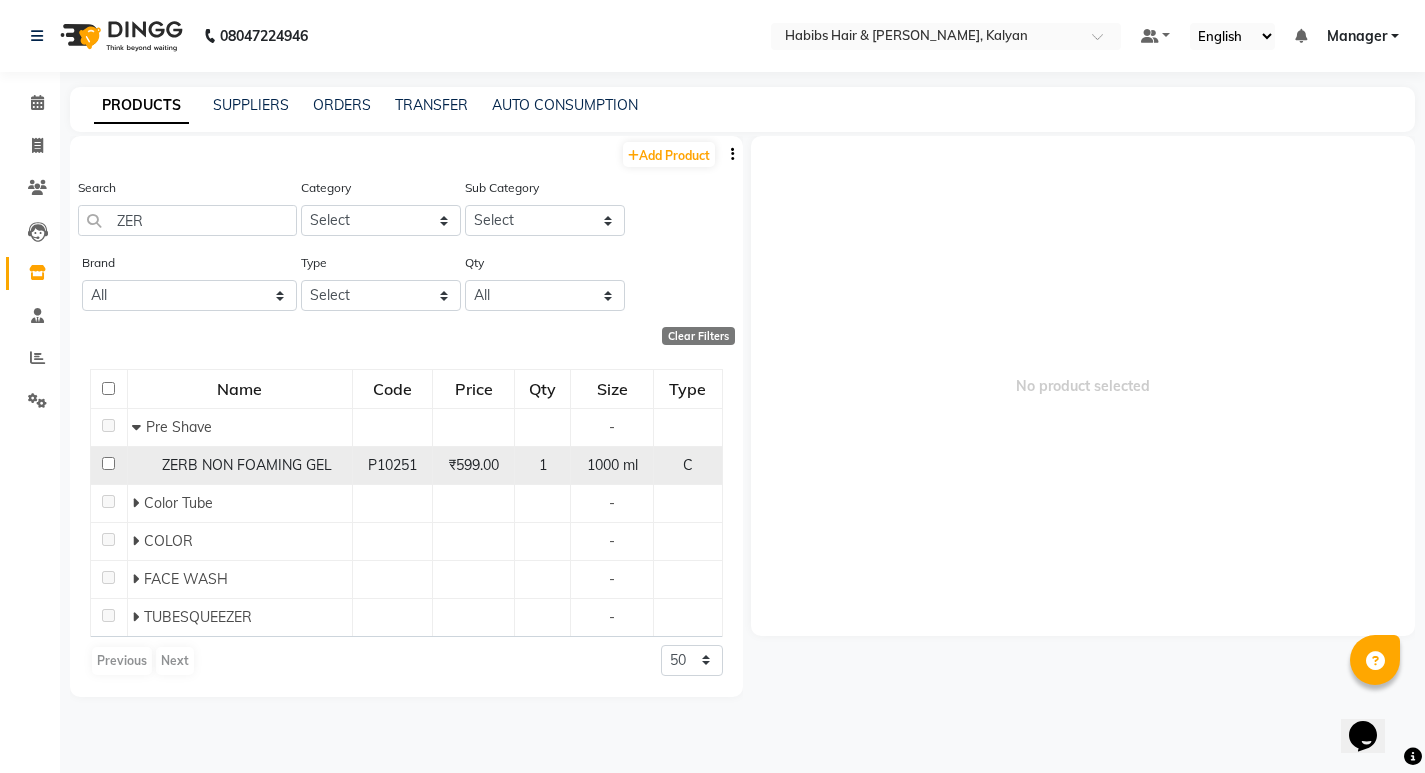 click 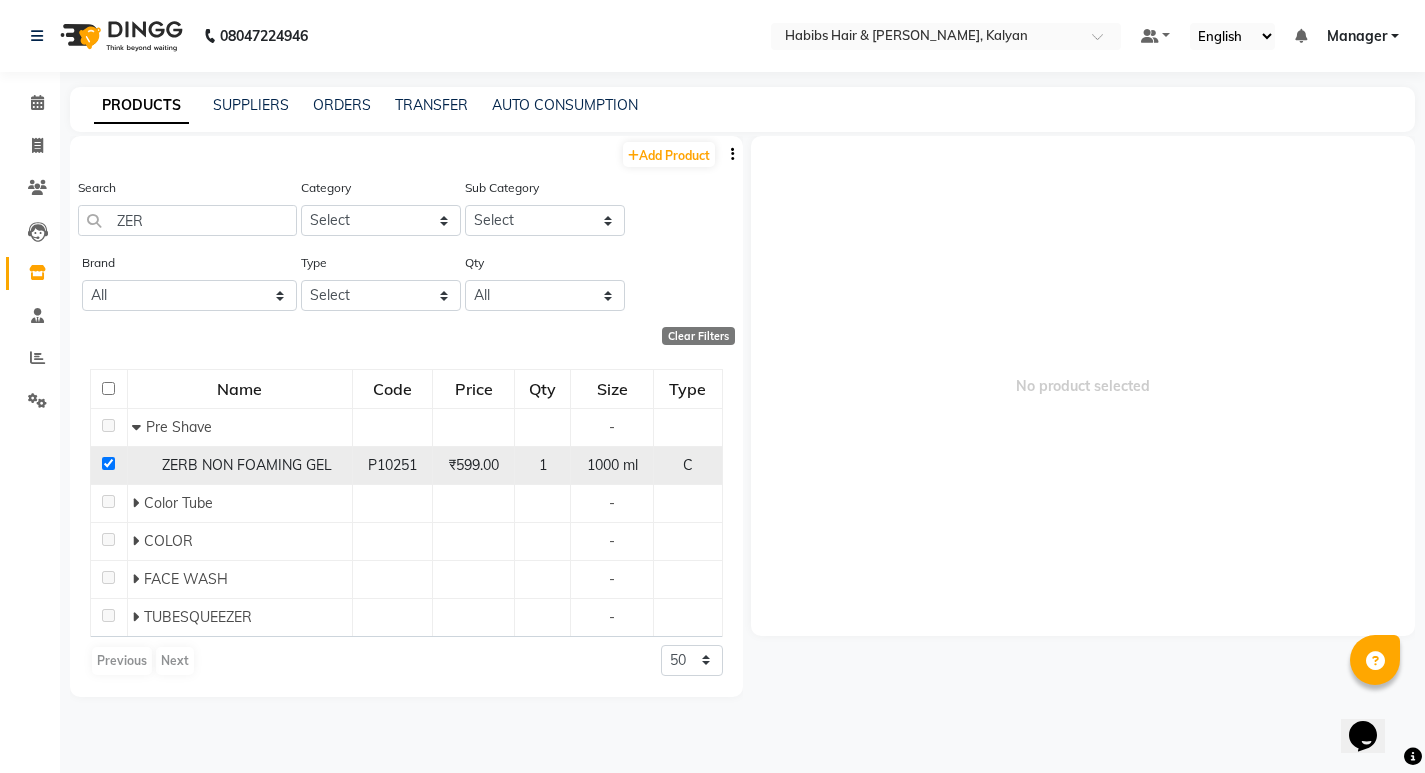 checkbox on "true" 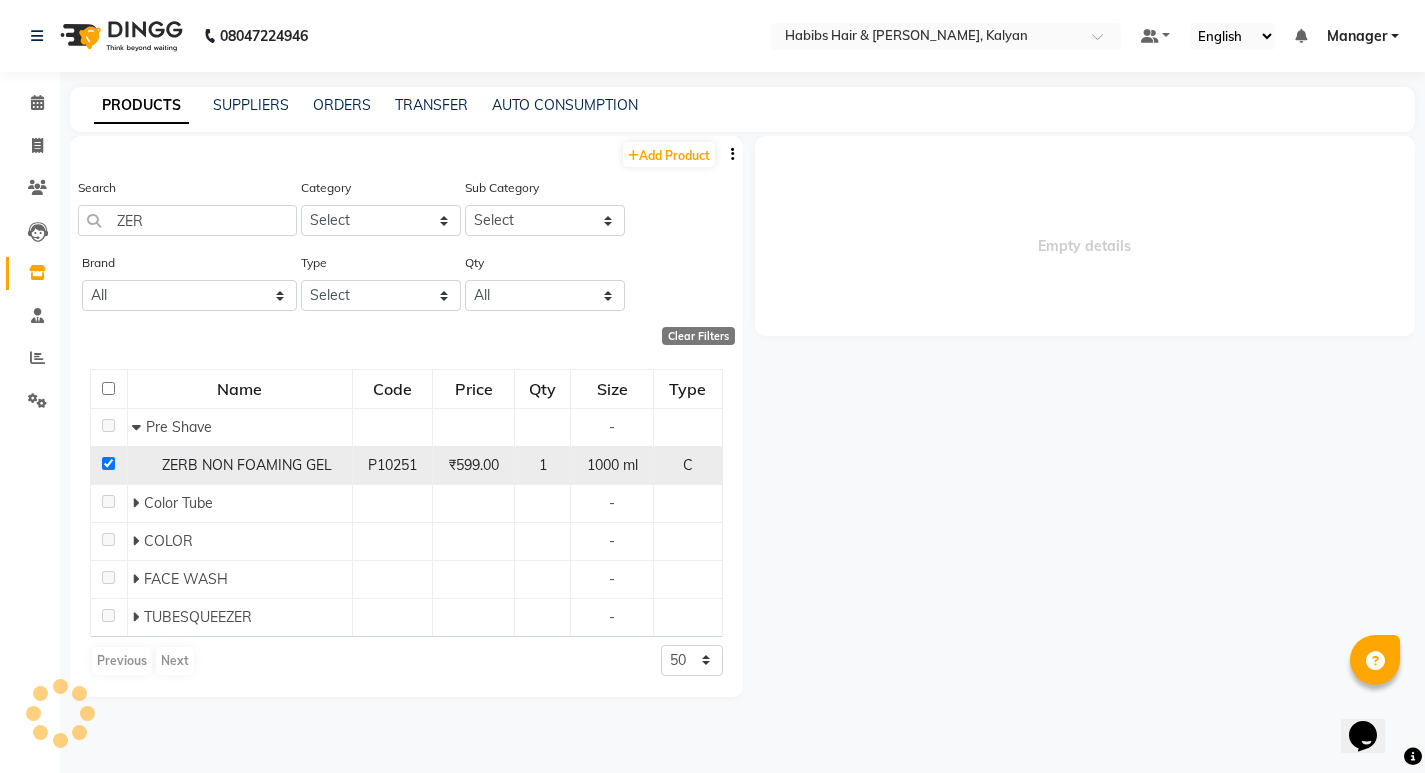 select 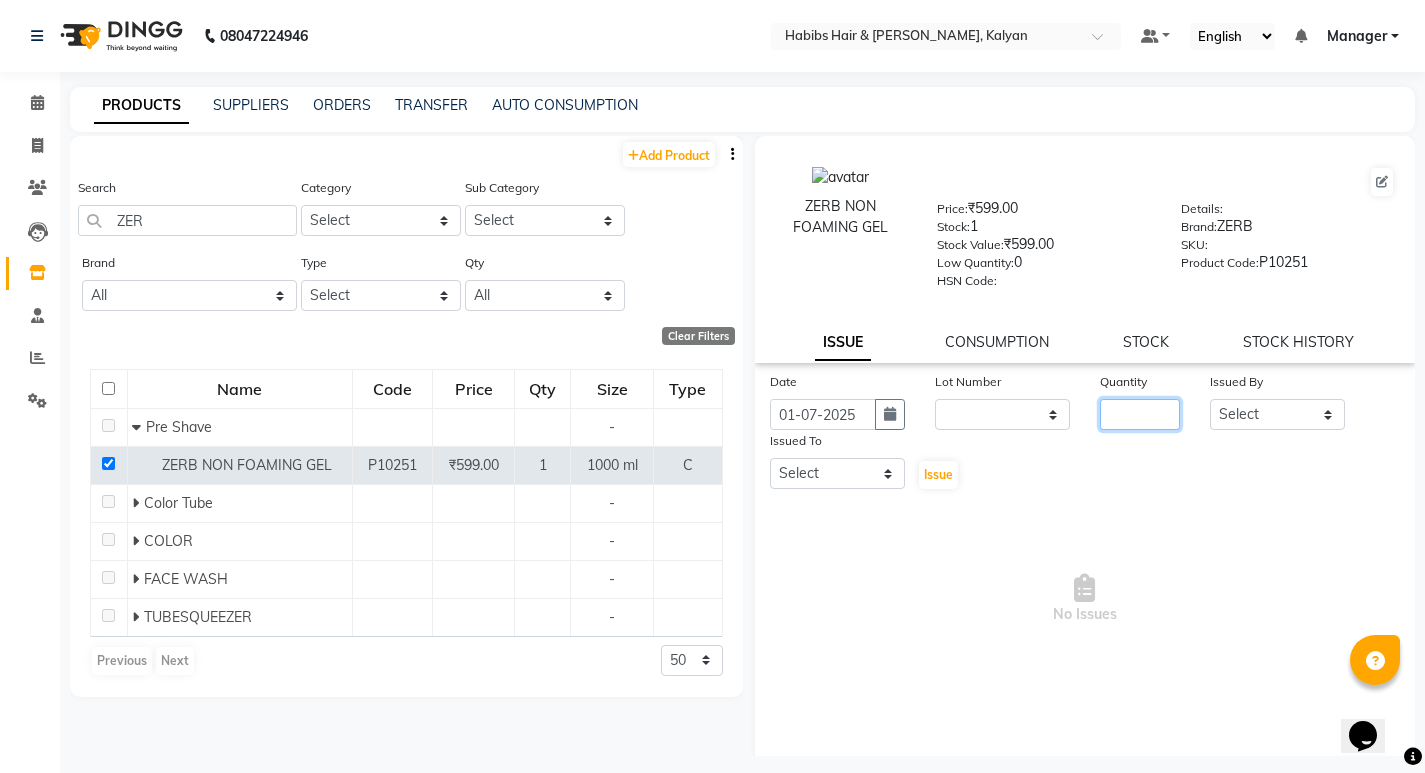 click 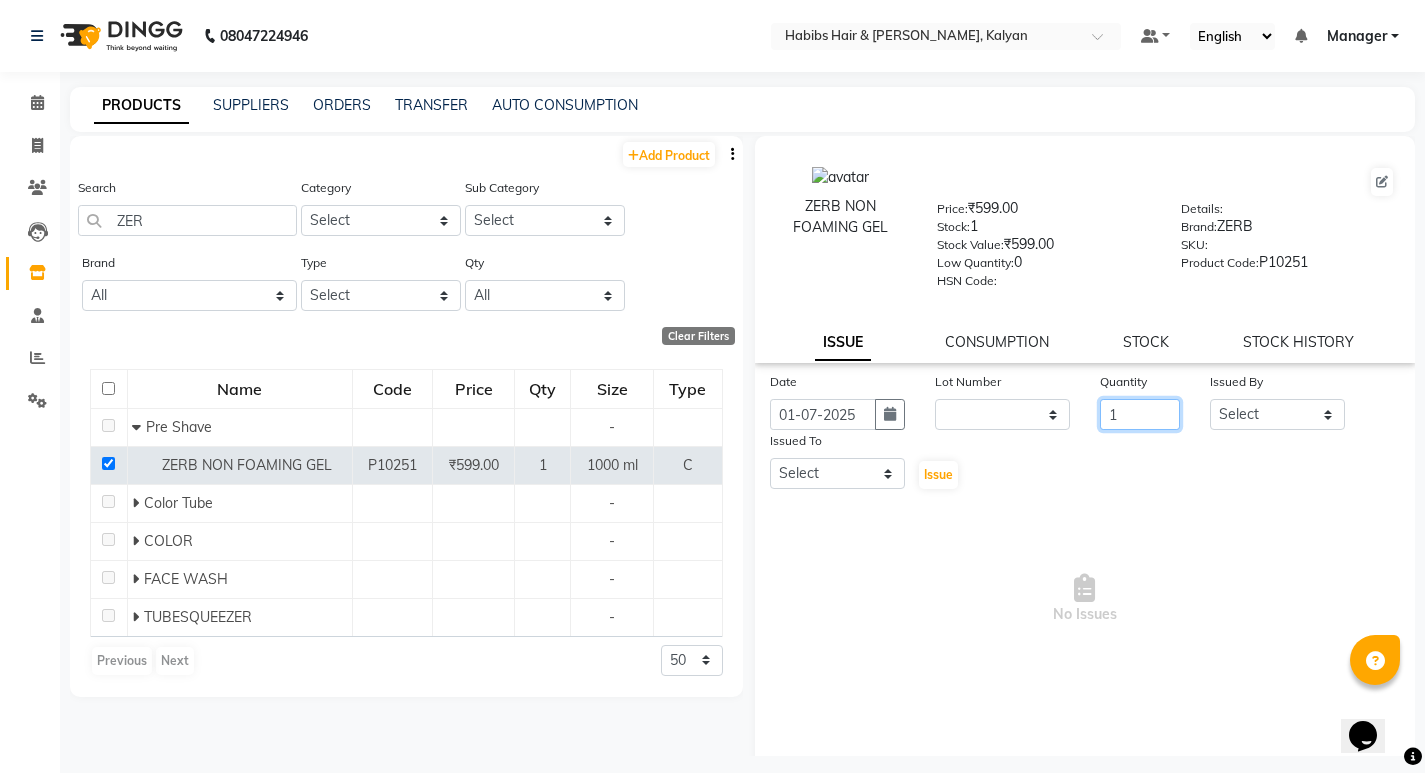 type on "1" 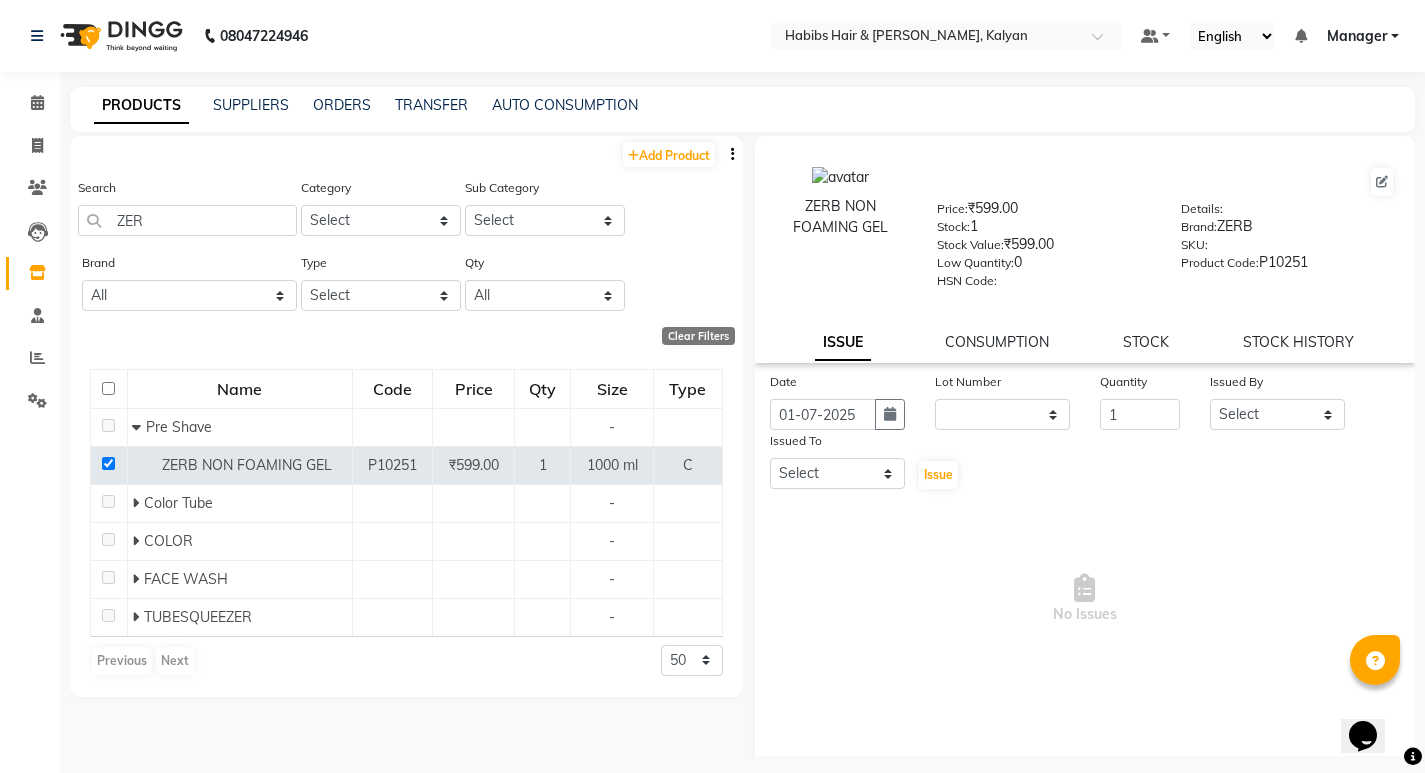 click on "Issued By" 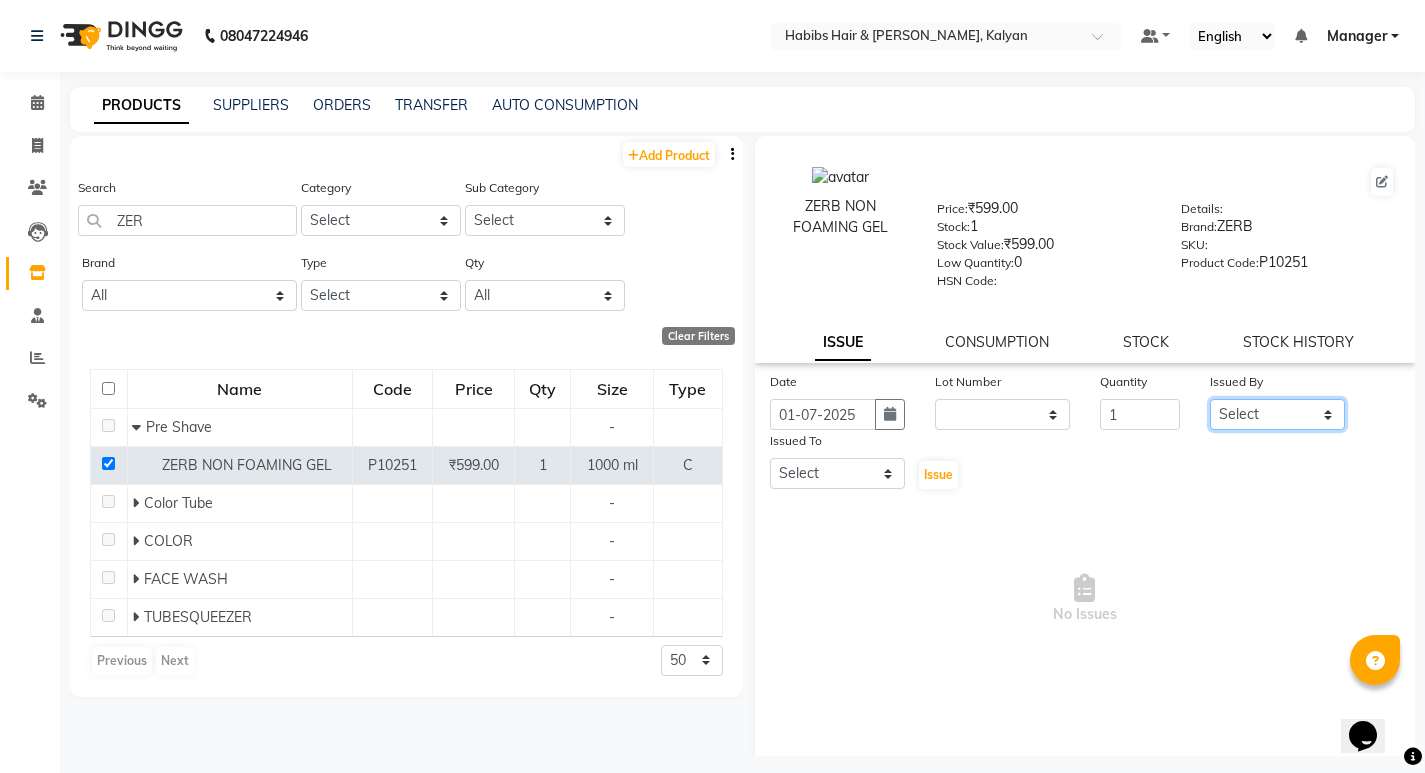 click on "Select ANWAR GANESH SHINDE Gauri Manager Maruf  mulla Meena Kumari Namrata zipre Neha M Omkar Priyanka Ranjana  singh  Sagar saindane SANTOSHI SHALINI Smruti Suraj Kadam Vinaya  Yogesh" 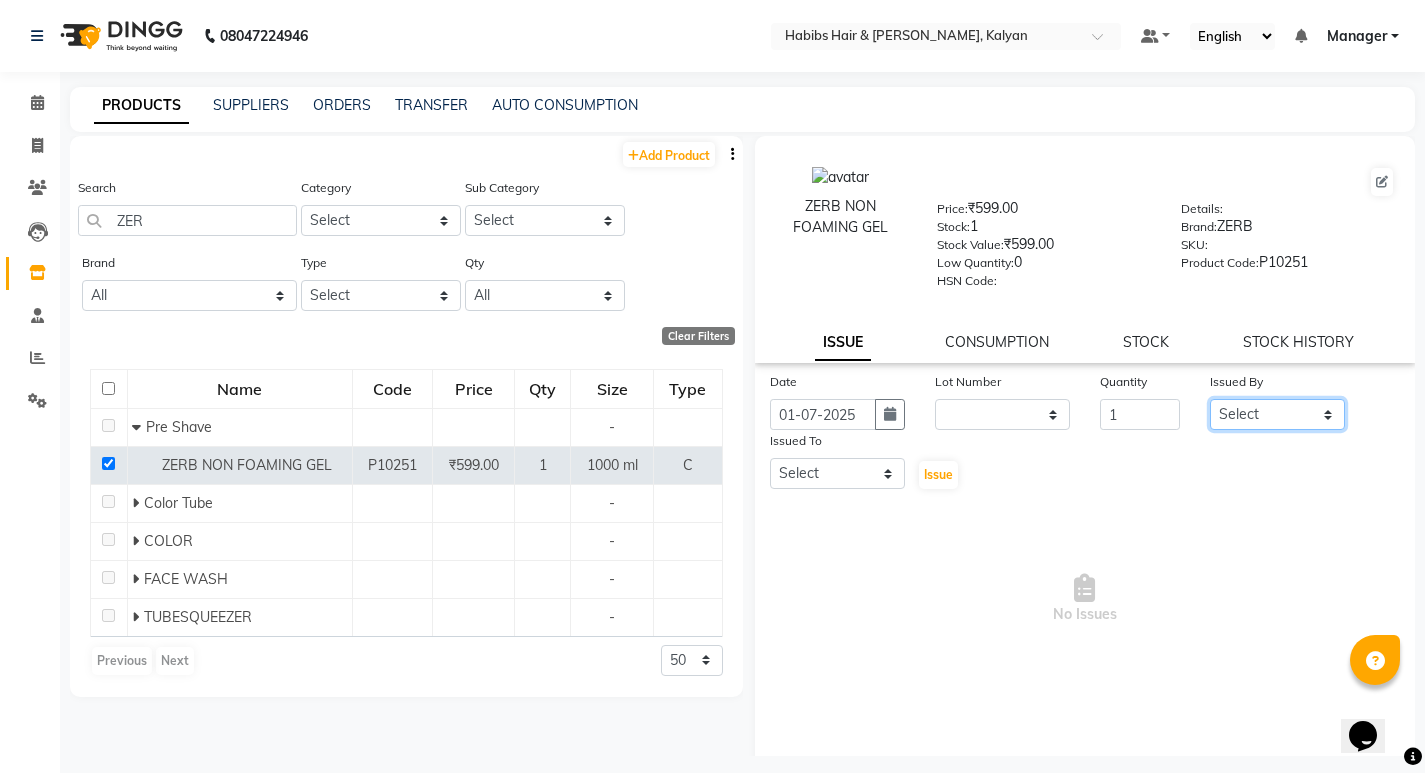 select on "77015" 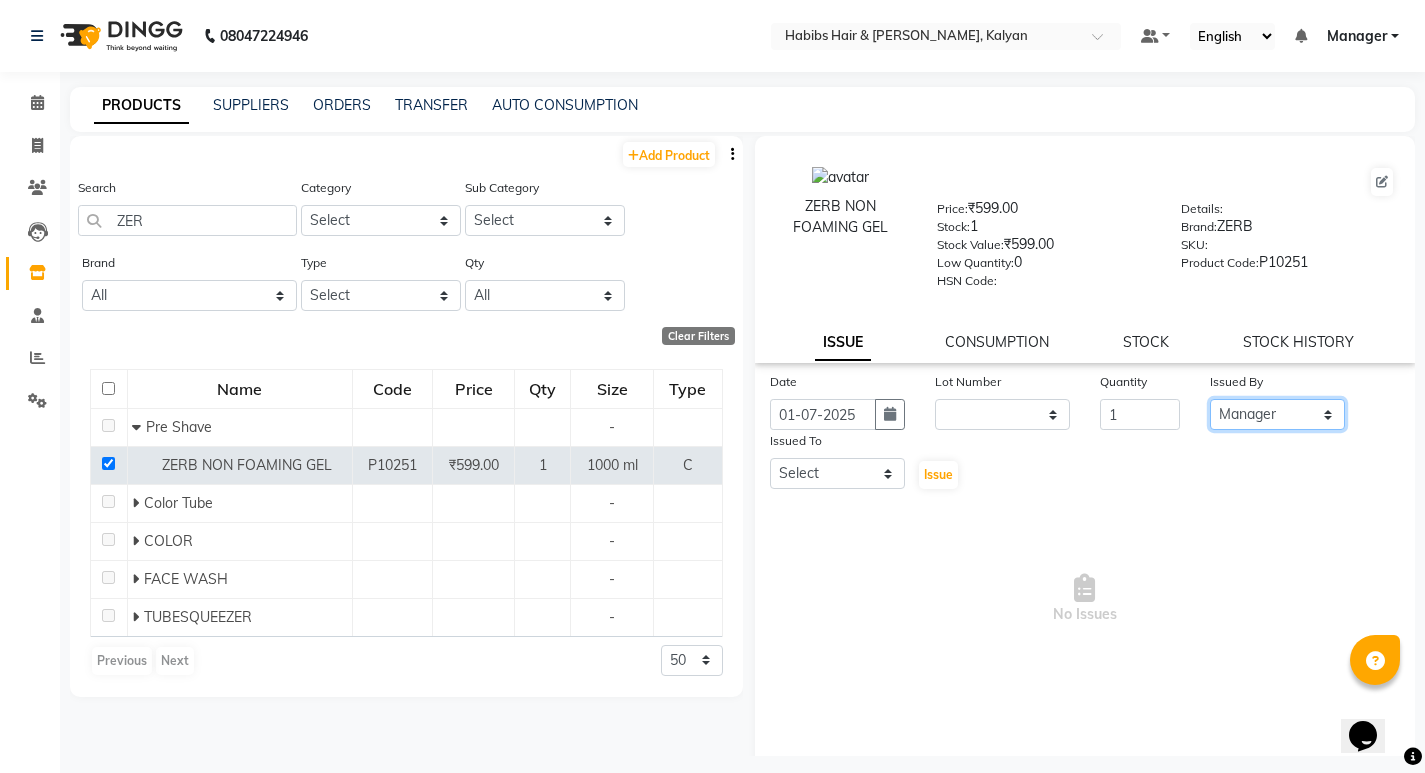 click on "Select ANWAR GANESH SHINDE Gauri Manager Maruf  mulla Meena Kumari Namrata zipre Neha M Omkar Priyanka Ranjana  singh  Sagar saindane SANTOSHI SHALINI Smruti Suraj Kadam Vinaya  Yogesh" 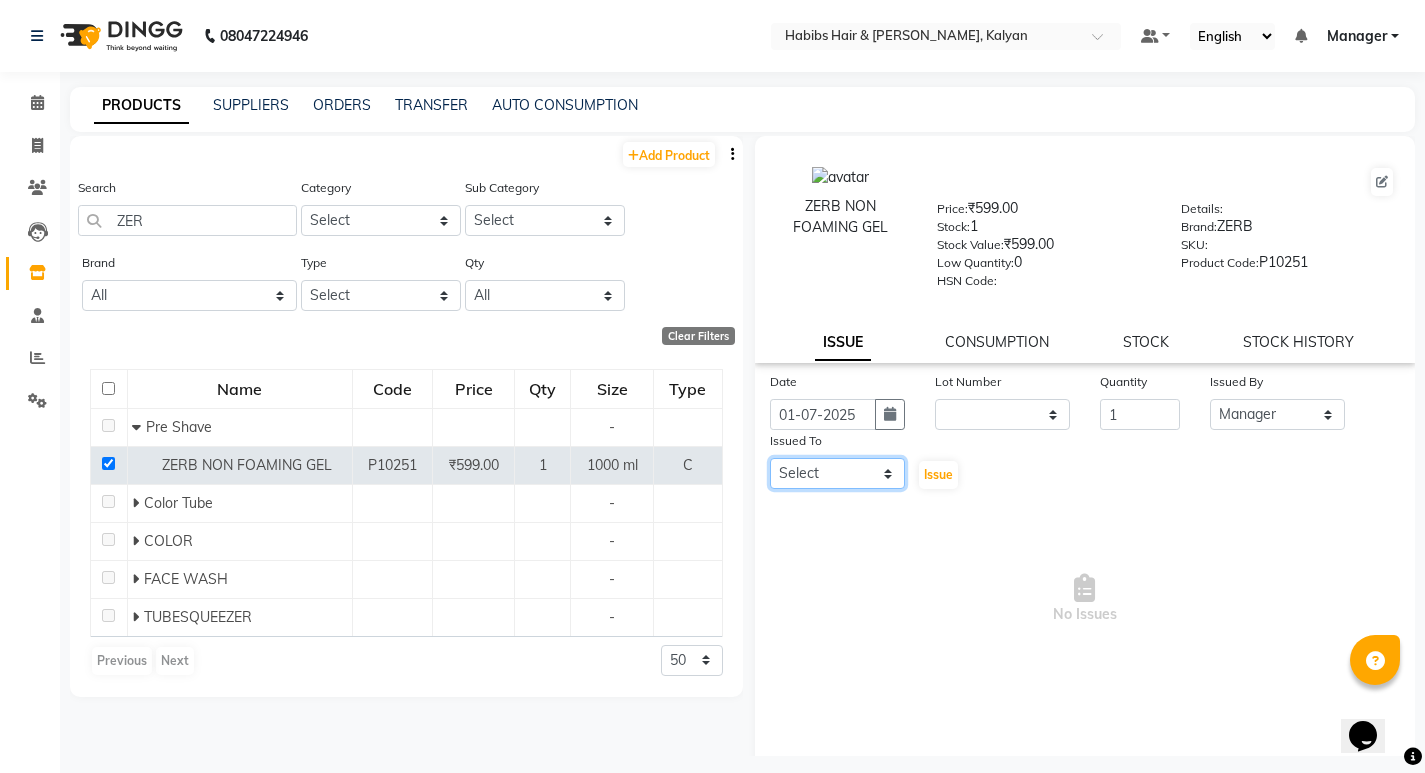 click on "Select ANWAR GANESH SHINDE Gauri Manager Maruf  mulla Meena Kumari Namrata zipre Neha M Omkar Priyanka Ranjana  singh  Sagar saindane SANTOSHI SHALINI Smruti Suraj Kadam Vinaya  Yogesh" 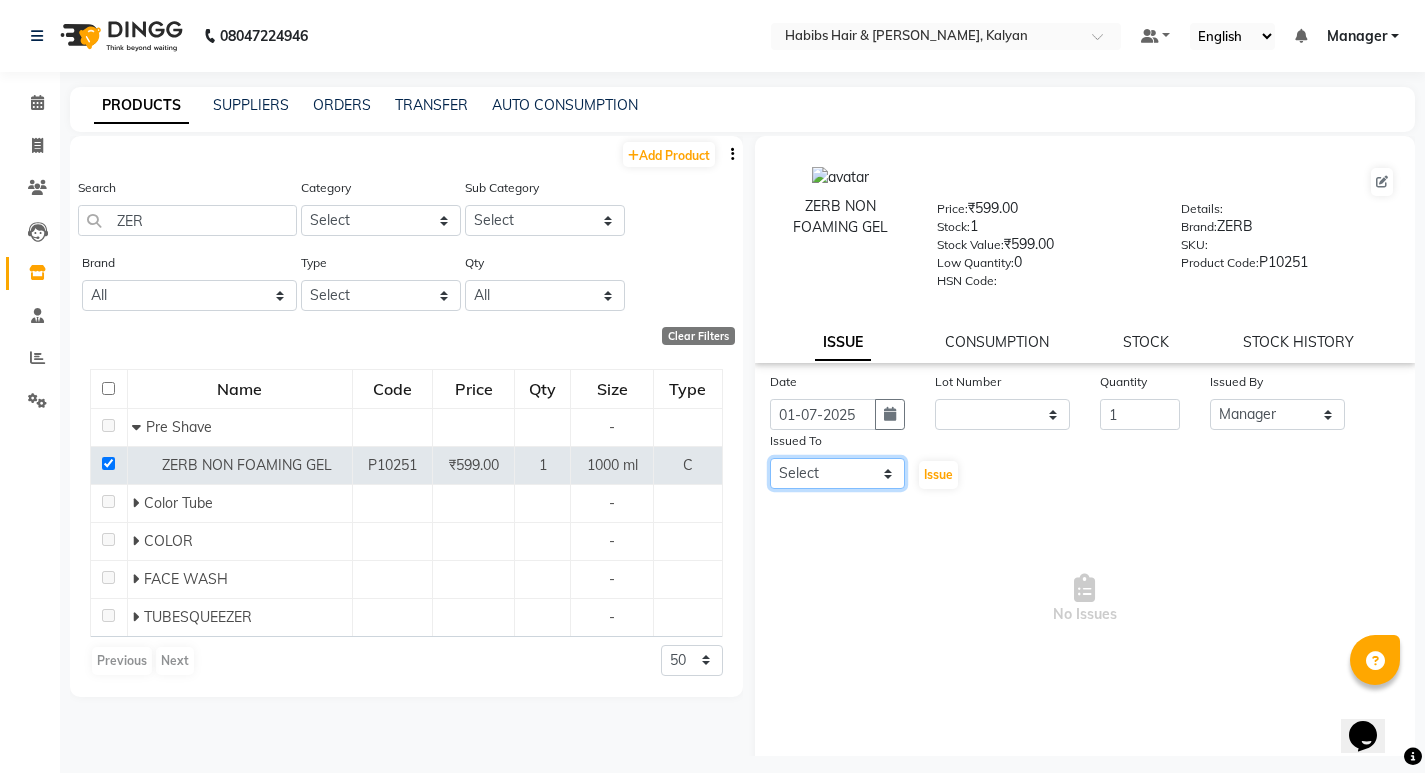 select on "81200" 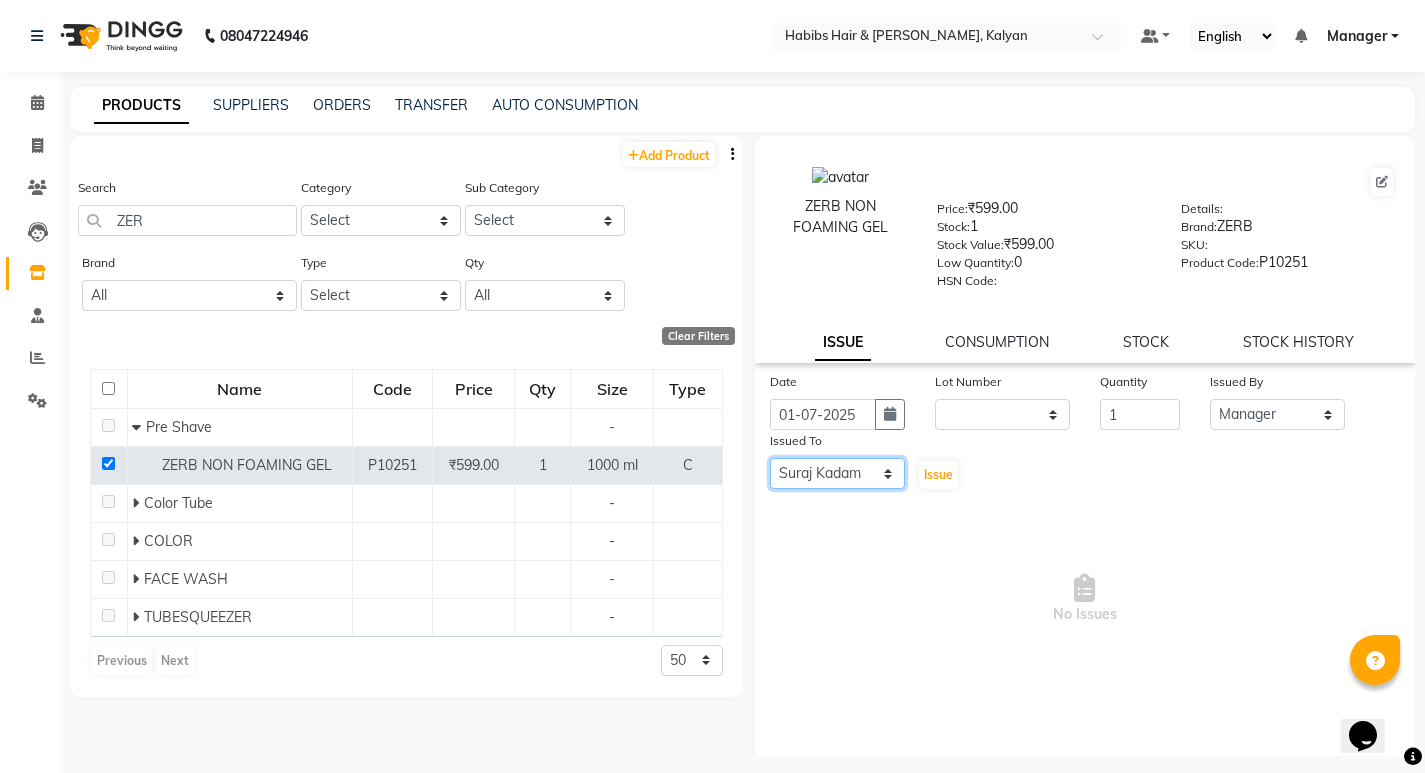 click on "Select ANWAR GANESH SHINDE Gauri Manager Maruf  mulla Meena Kumari Namrata zipre Neha M Omkar Priyanka Ranjana  singh  Sagar saindane SANTOSHI SHALINI Smruti Suraj Kadam Vinaya  Yogesh" 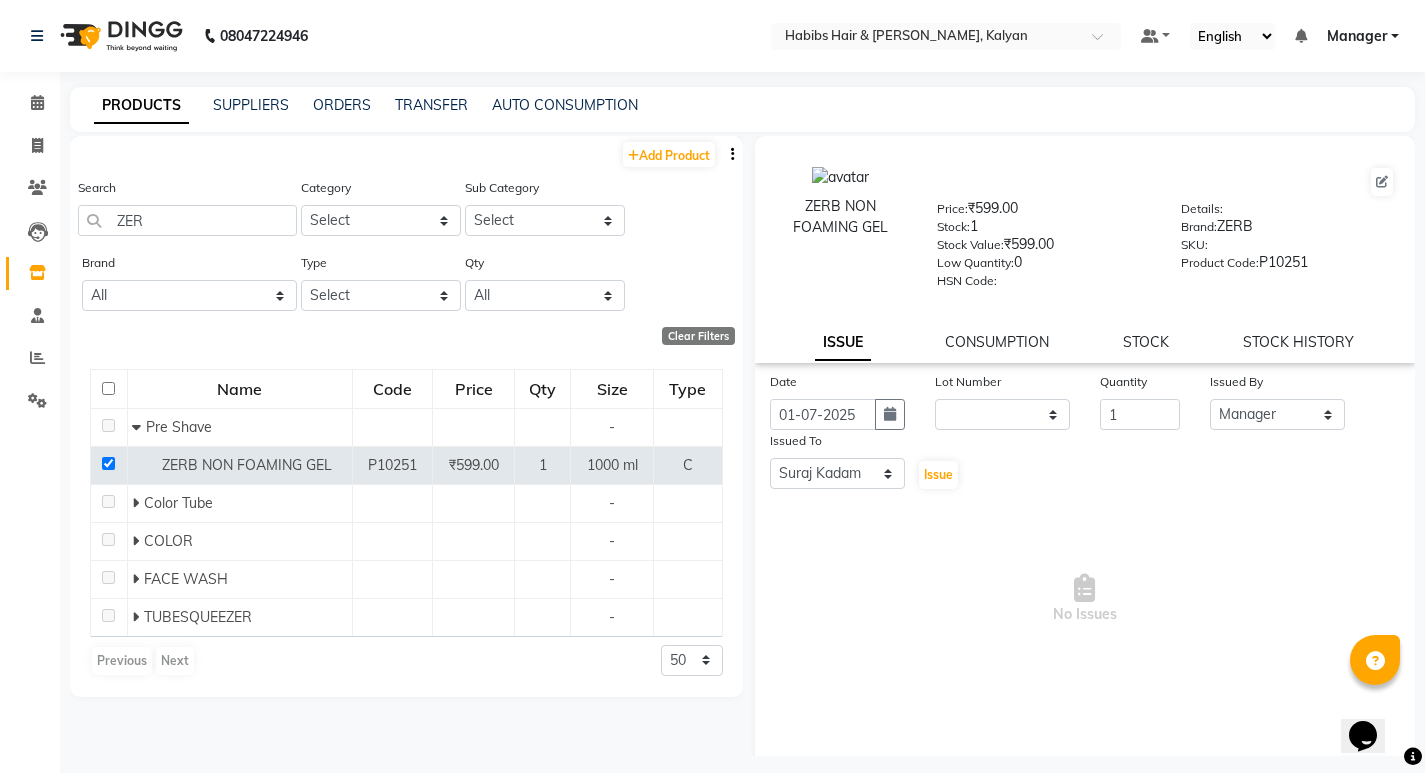 click on "Issue" 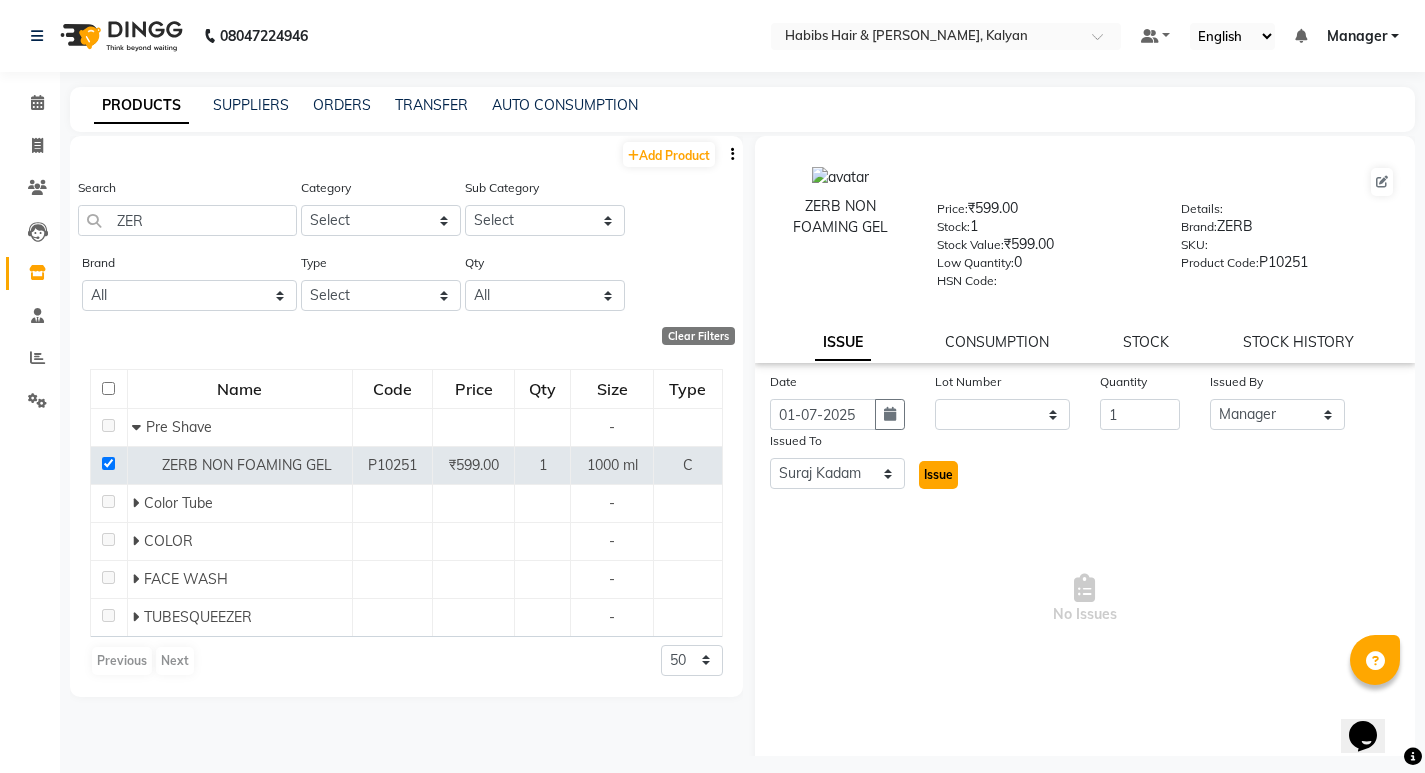 click on "Issue" 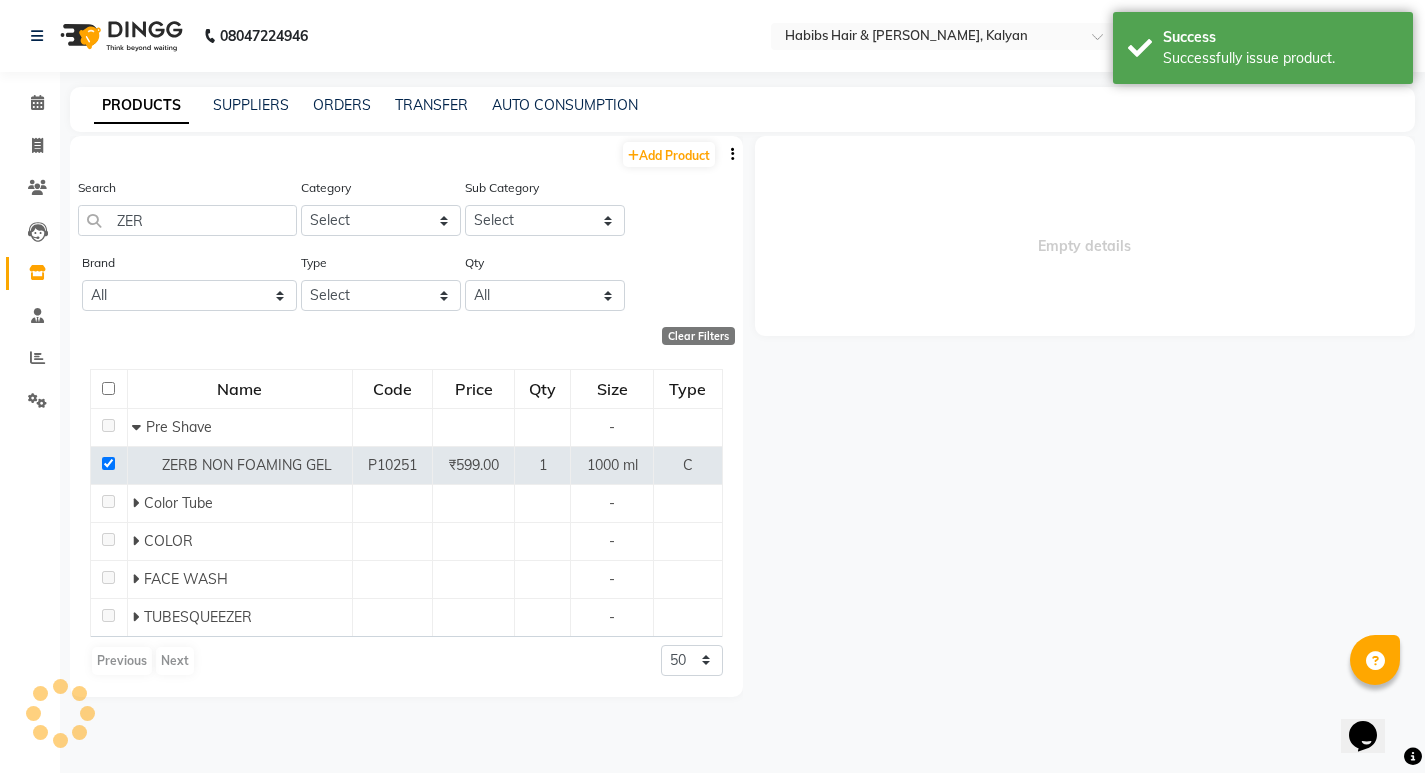 select 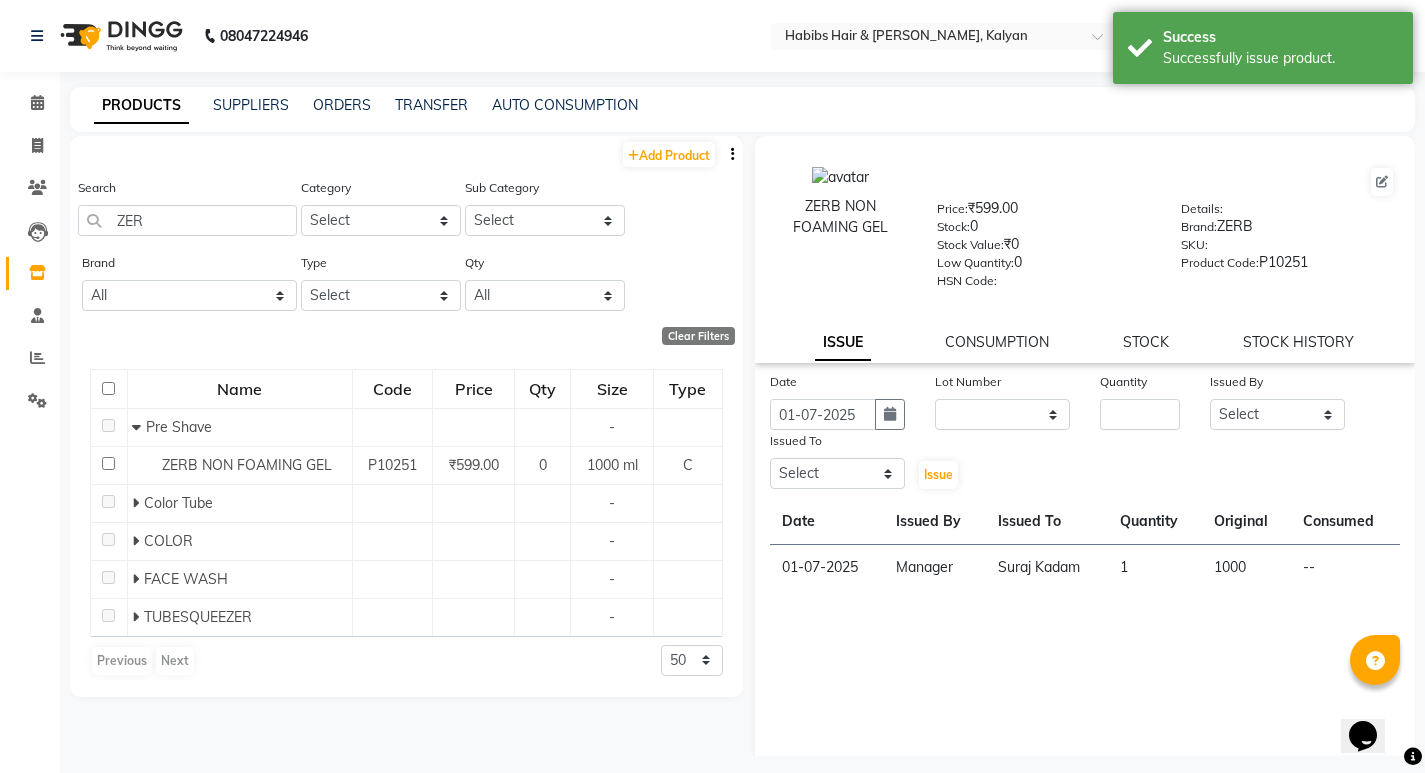 drag, startPoint x: 936, startPoint y: 656, endPoint x: 915, endPoint y: 653, distance: 21.213203 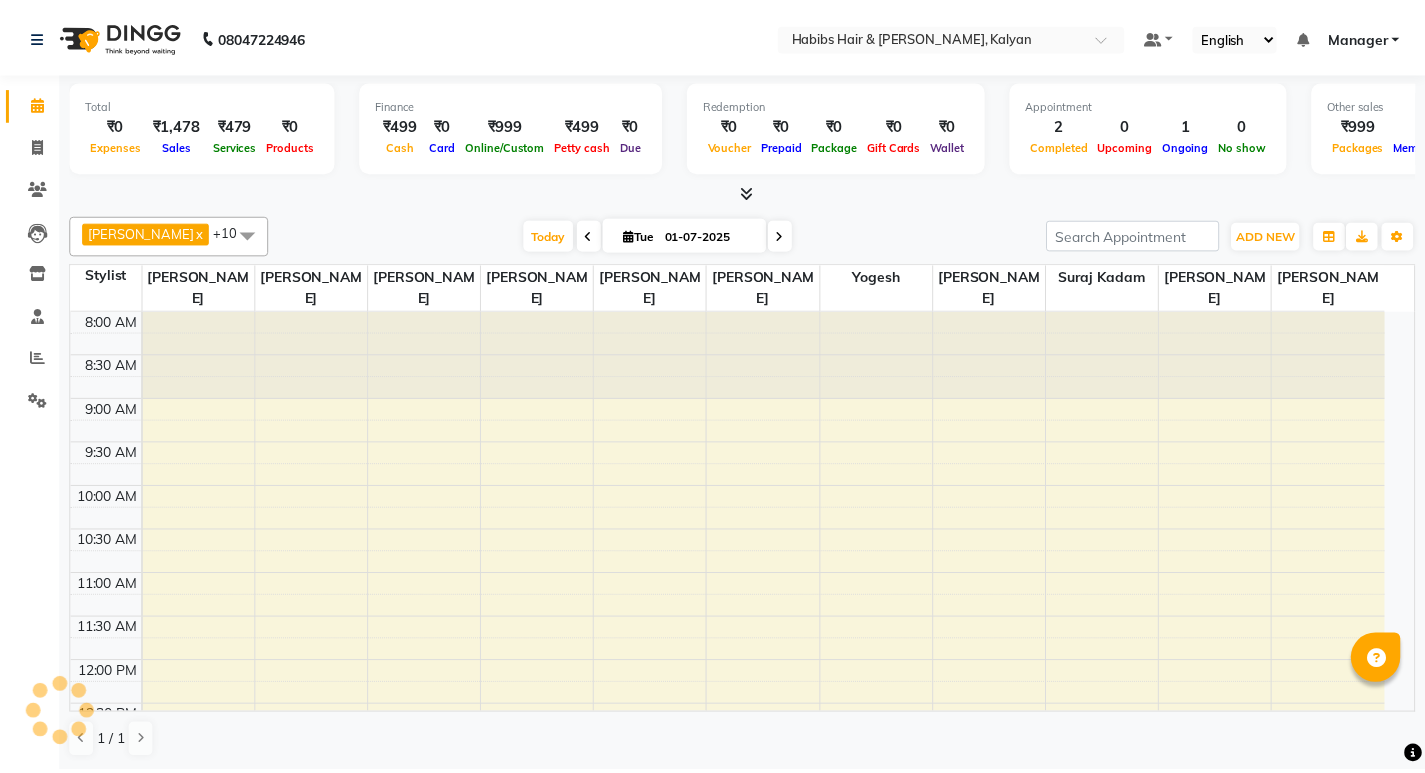 scroll, scrollTop: 0, scrollLeft: 0, axis: both 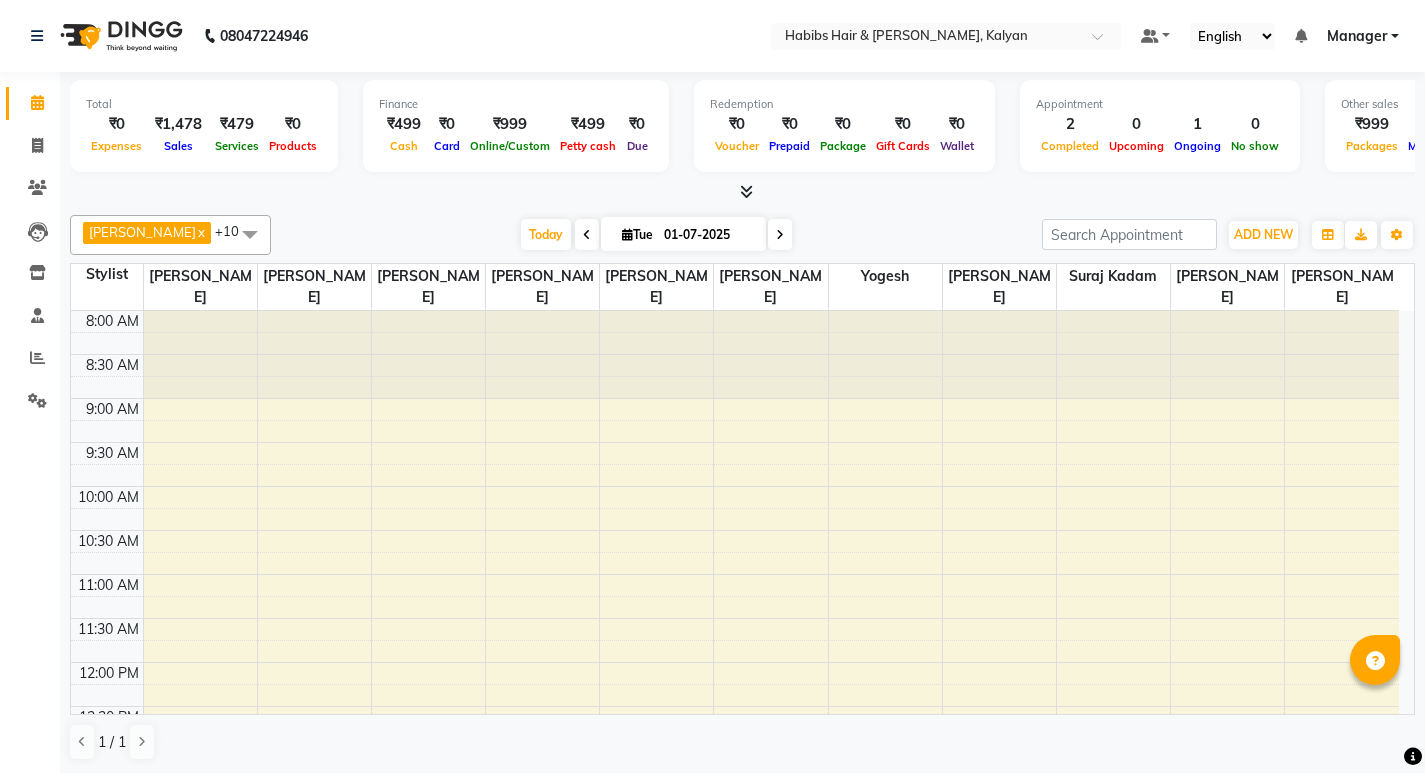 click on "Settings" 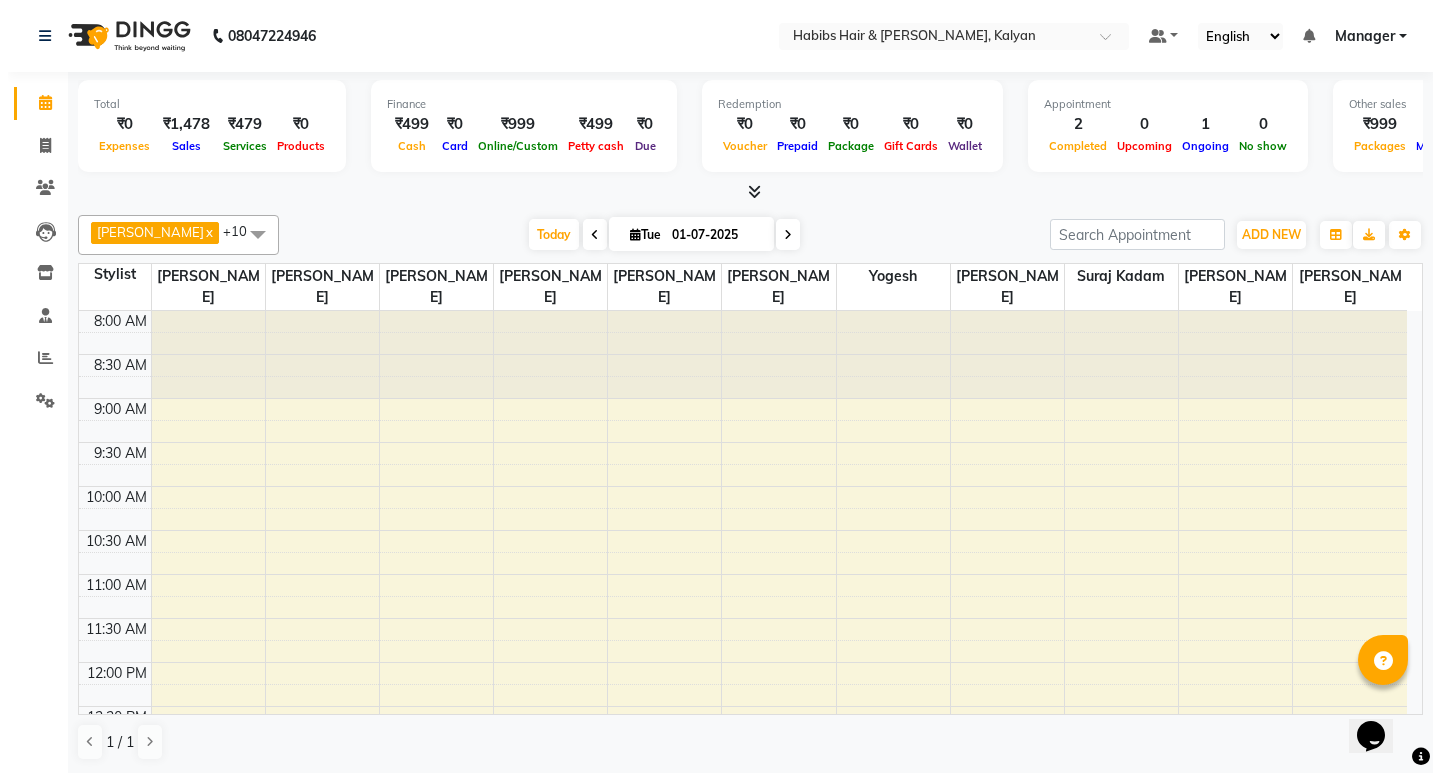 scroll, scrollTop: 0, scrollLeft: 0, axis: both 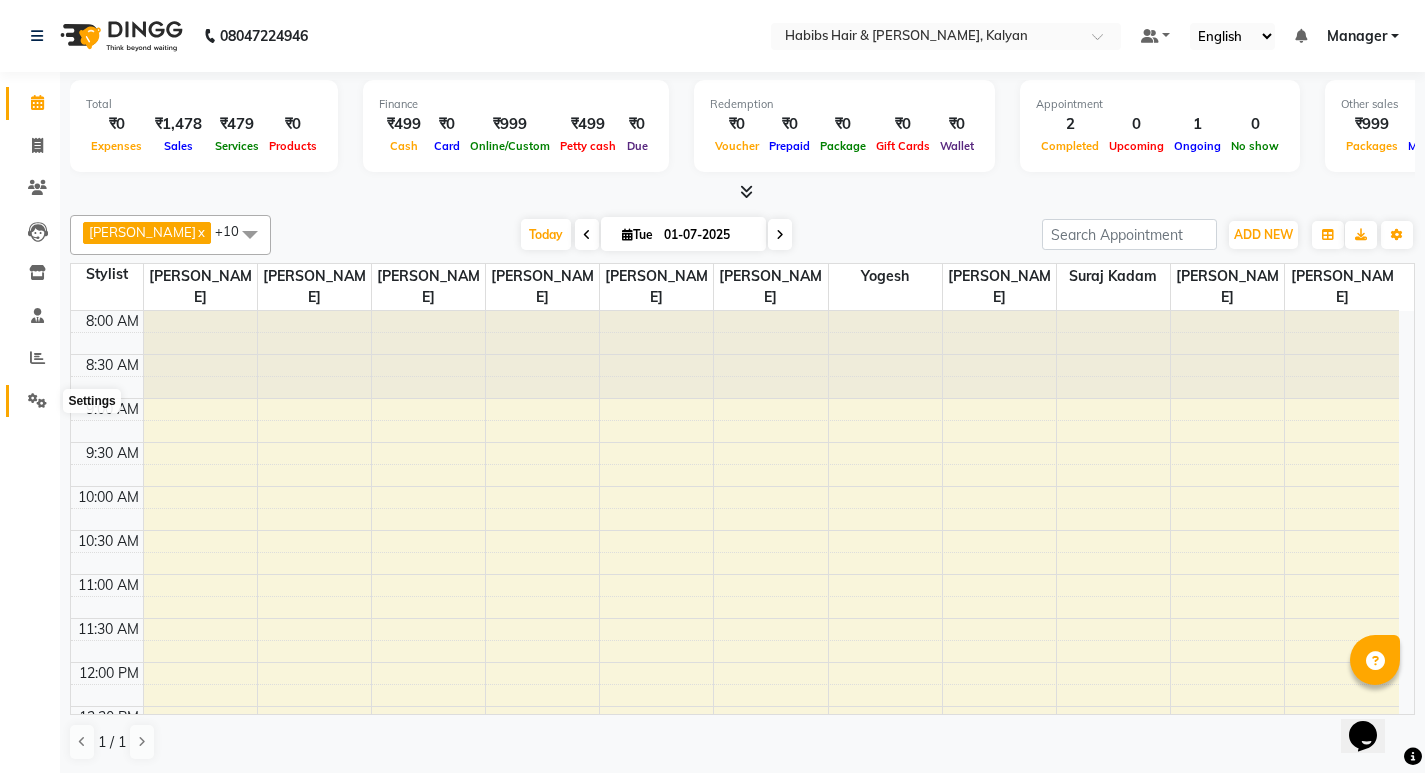 click 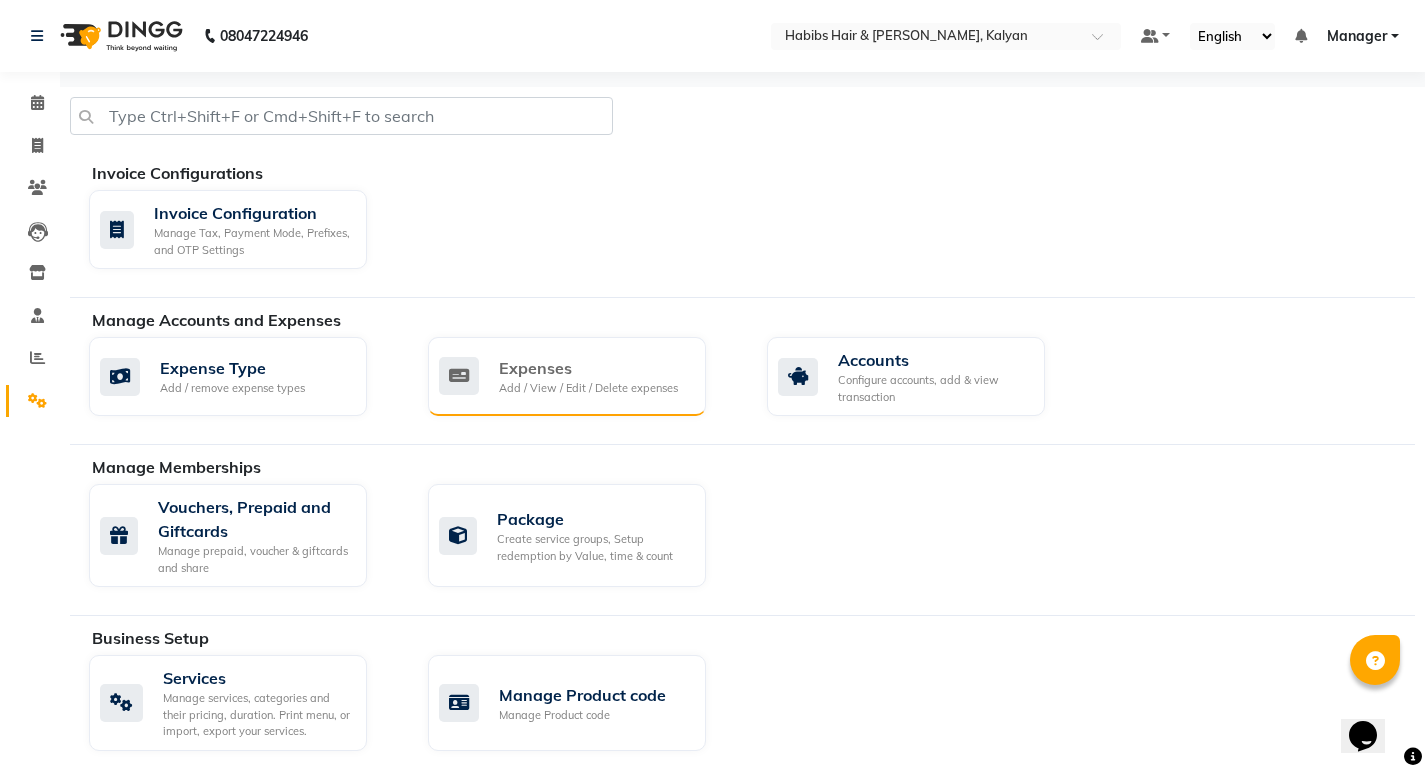 click on "Add / View / Edit / Delete expenses" 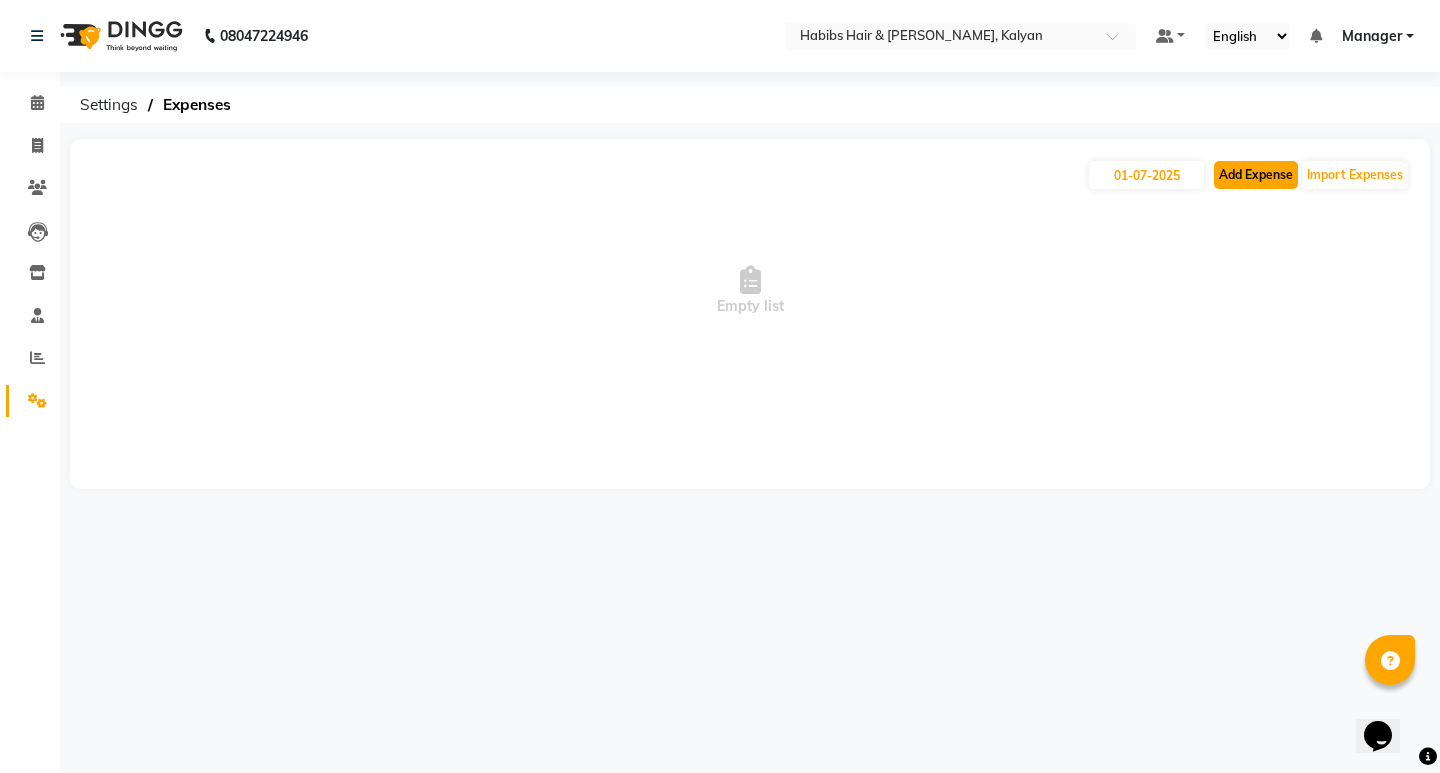 click on "Add Expense" 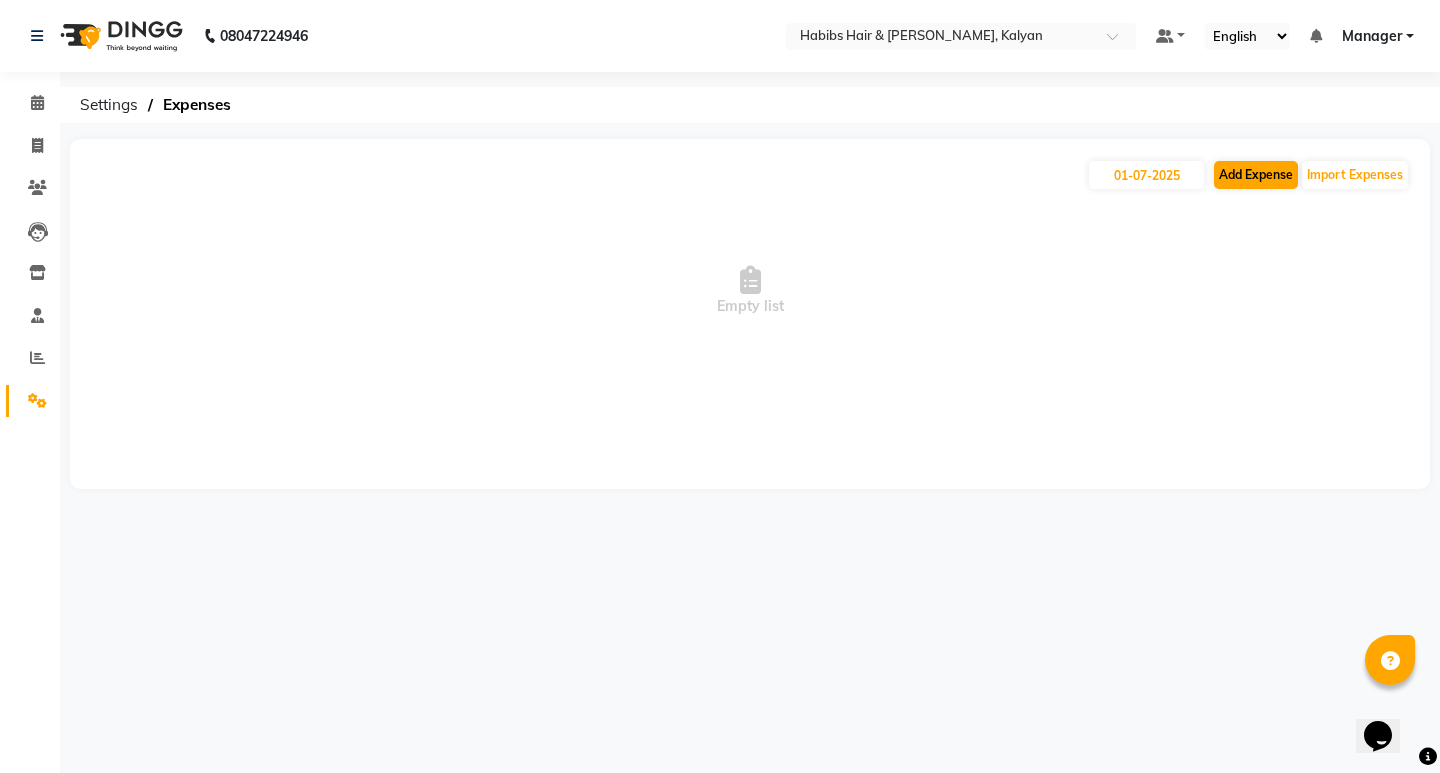 select on "1" 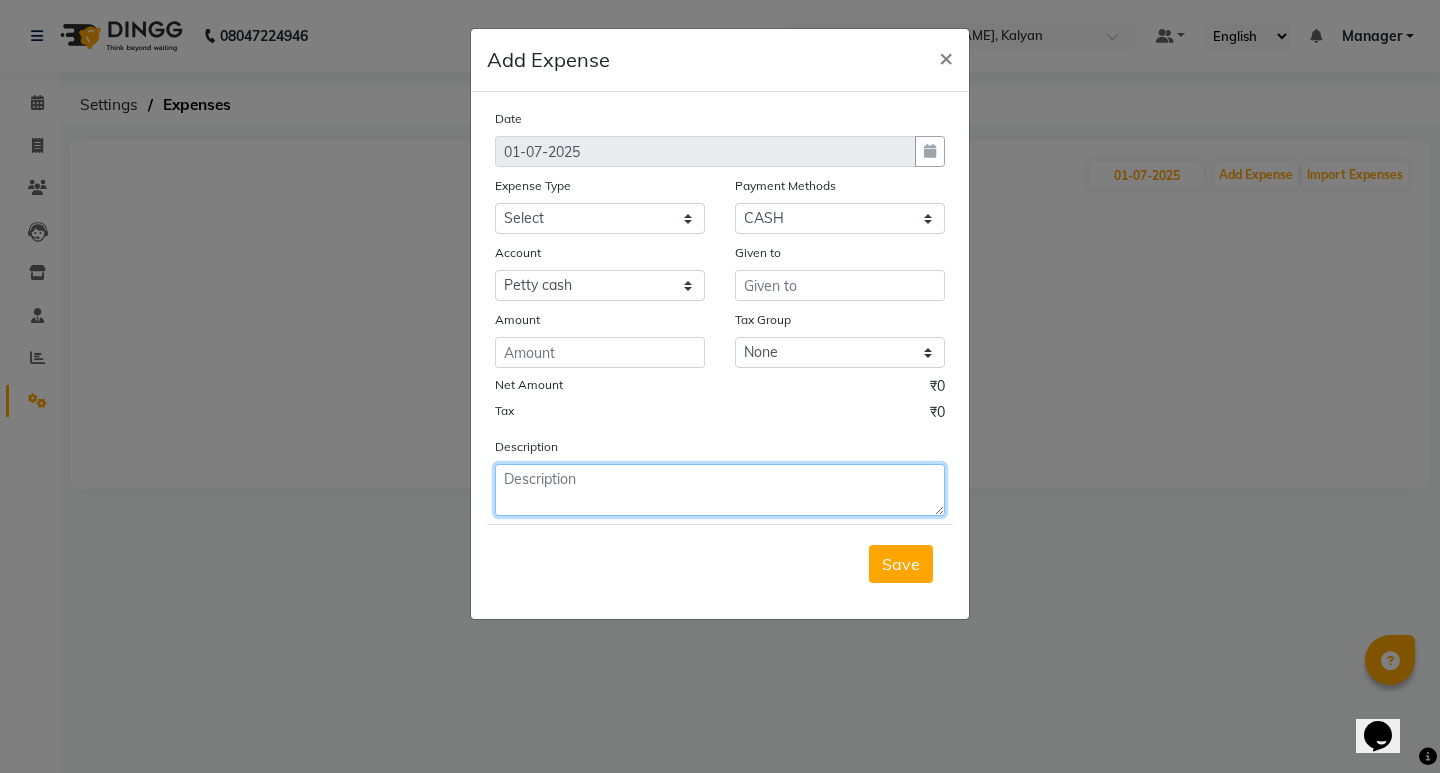 click 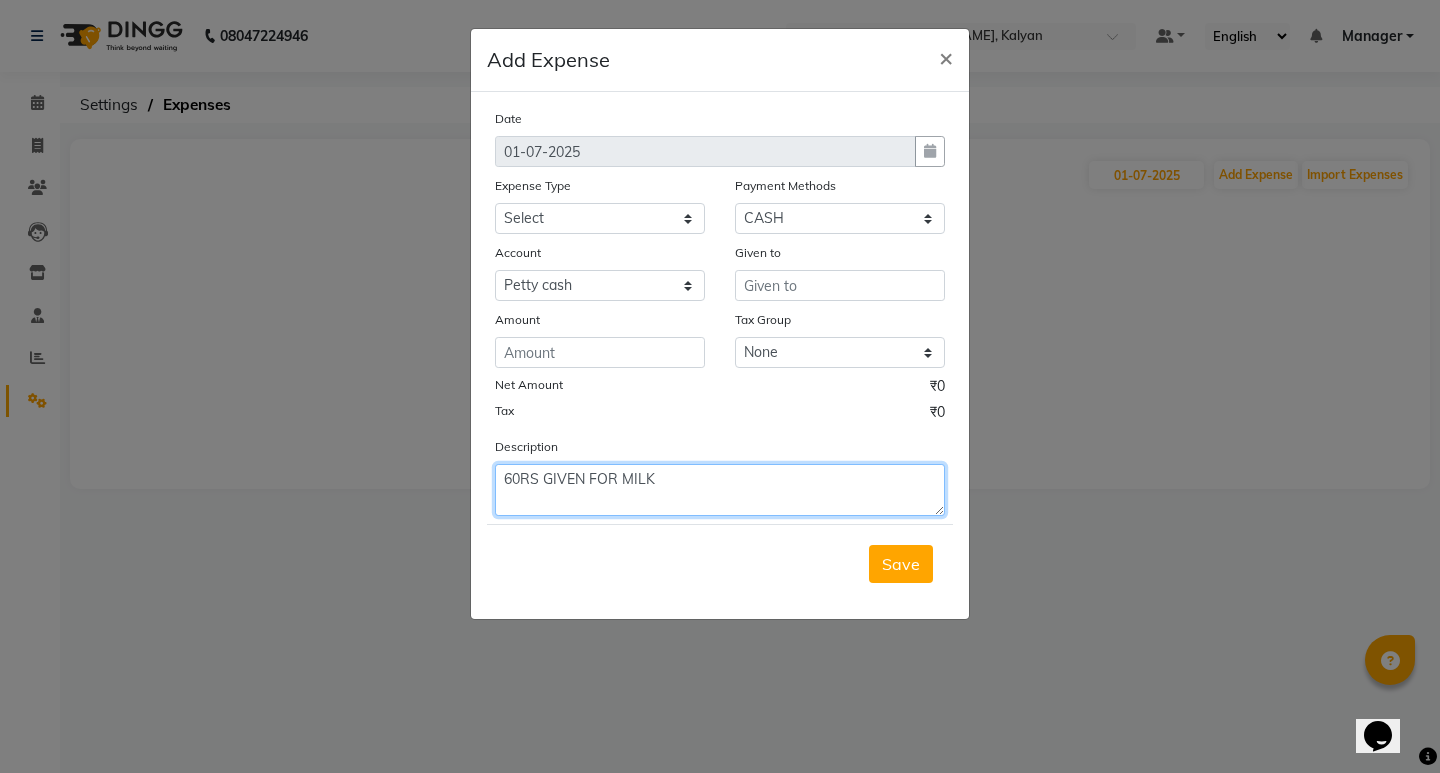 type on "60RS GIVEN FOR MILK" 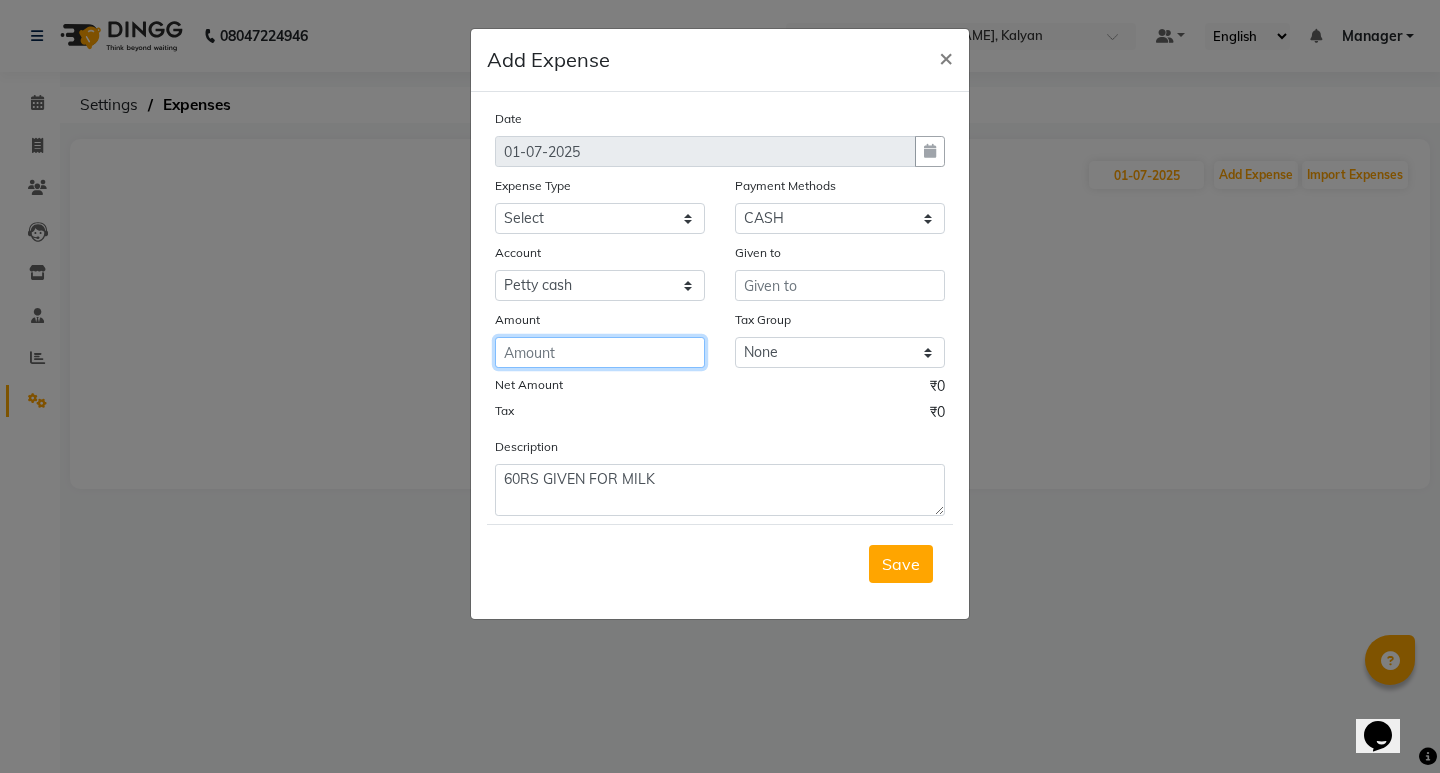 click 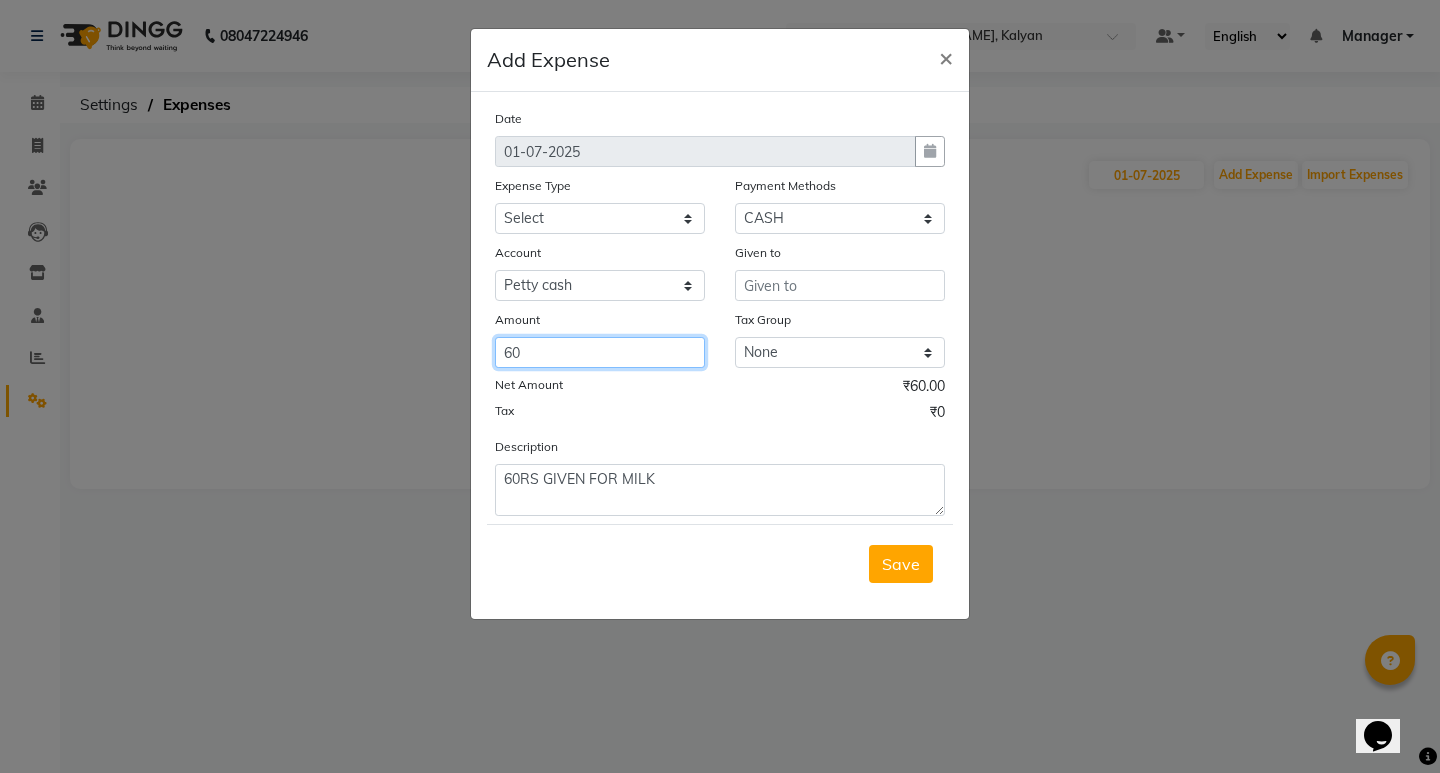 type on "60" 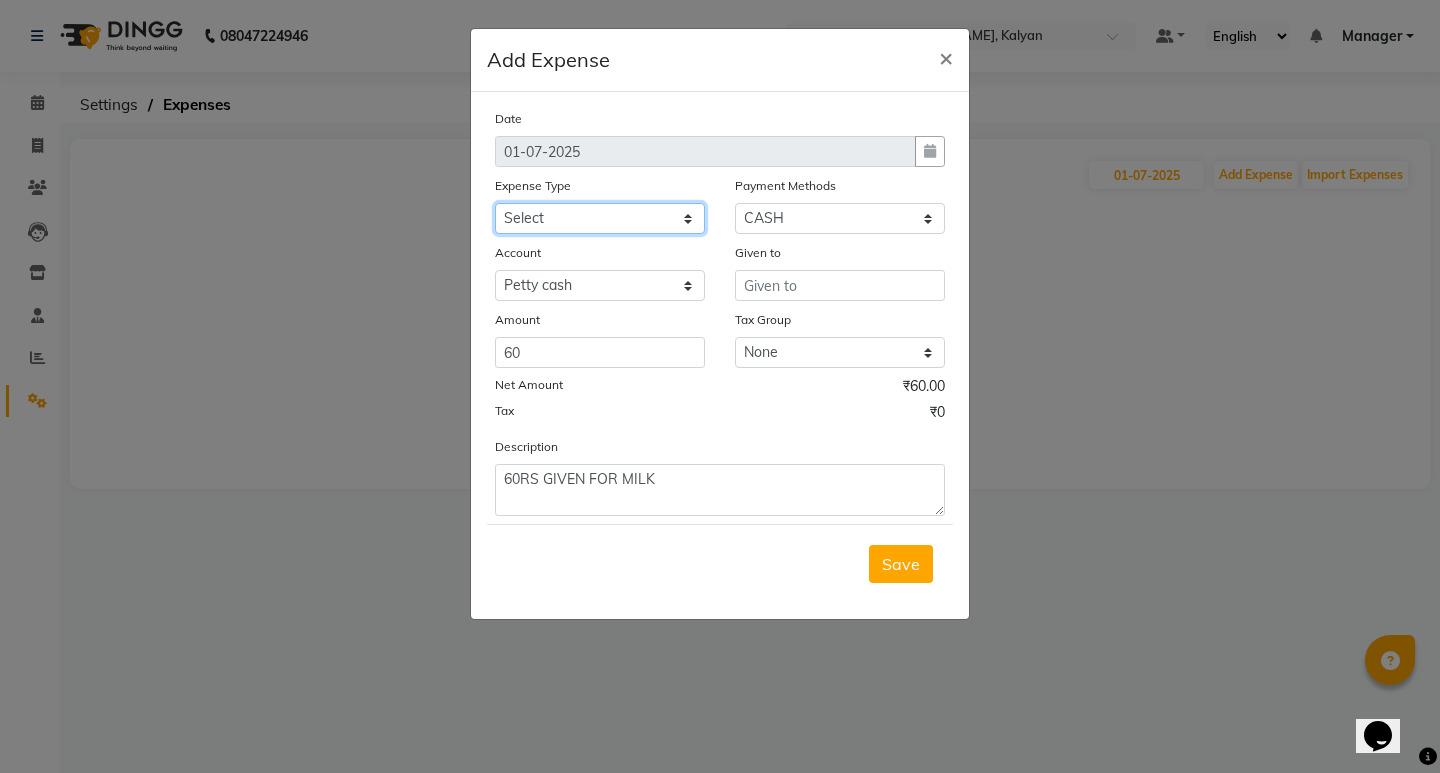 click on "Select client coffee client refund clint snacks CLINT TEA CLINT WATER BOTTEL DAILY INCENTIVE LATE  NIGHT OT MAMBERSHIP INS PKG INS Product INS Salary salon expenses STAFF TEA STAFF TEA MONTHLY STAFF TIP STAFF WATER MONHLY" 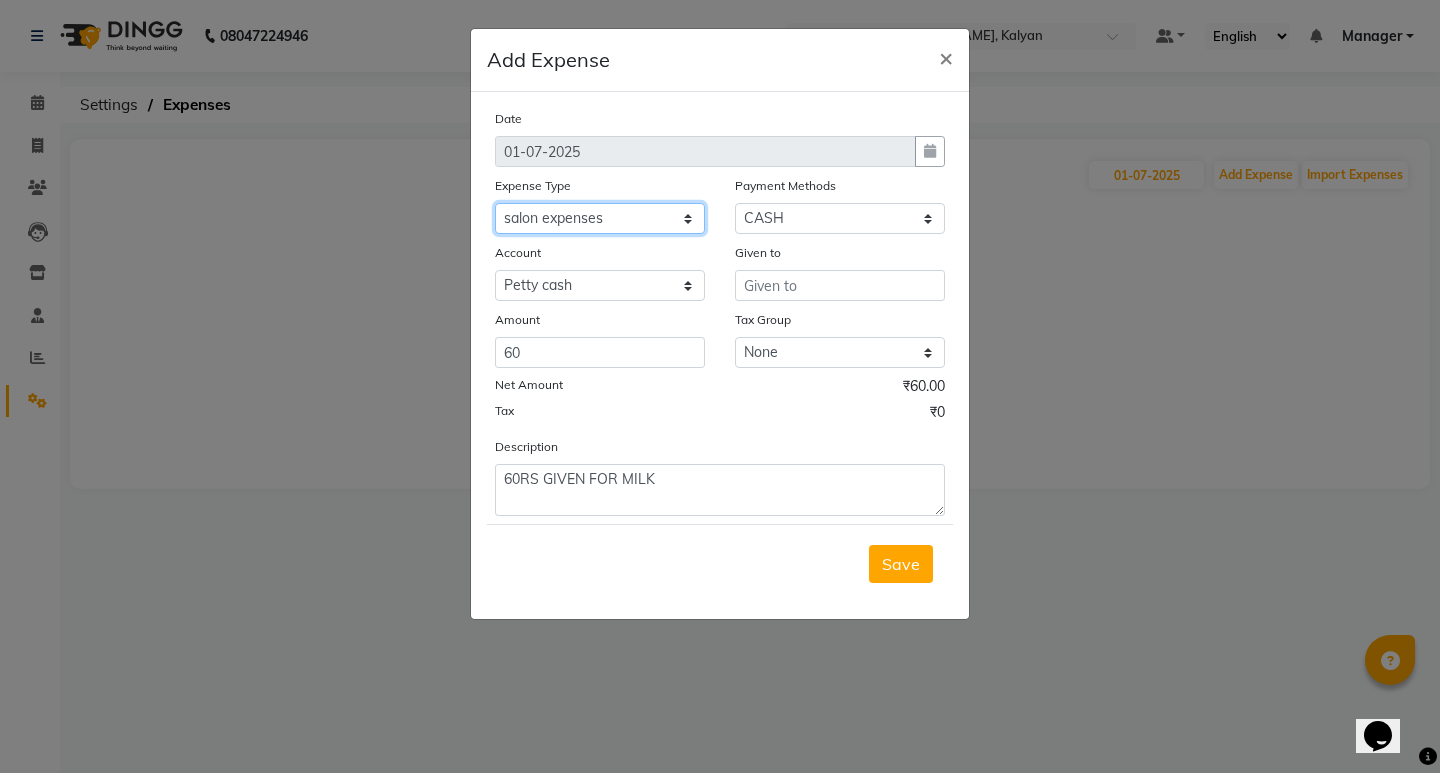 click on "Select client coffee client refund clint snacks CLINT TEA CLINT WATER BOTTEL DAILY INCENTIVE LATE  NIGHT OT MAMBERSHIP INS PKG INS Product INS Salary salon expenses STAFF TEA STAFF TEA MONTHLY STAFF TIP STAFF WATER MONHLY" 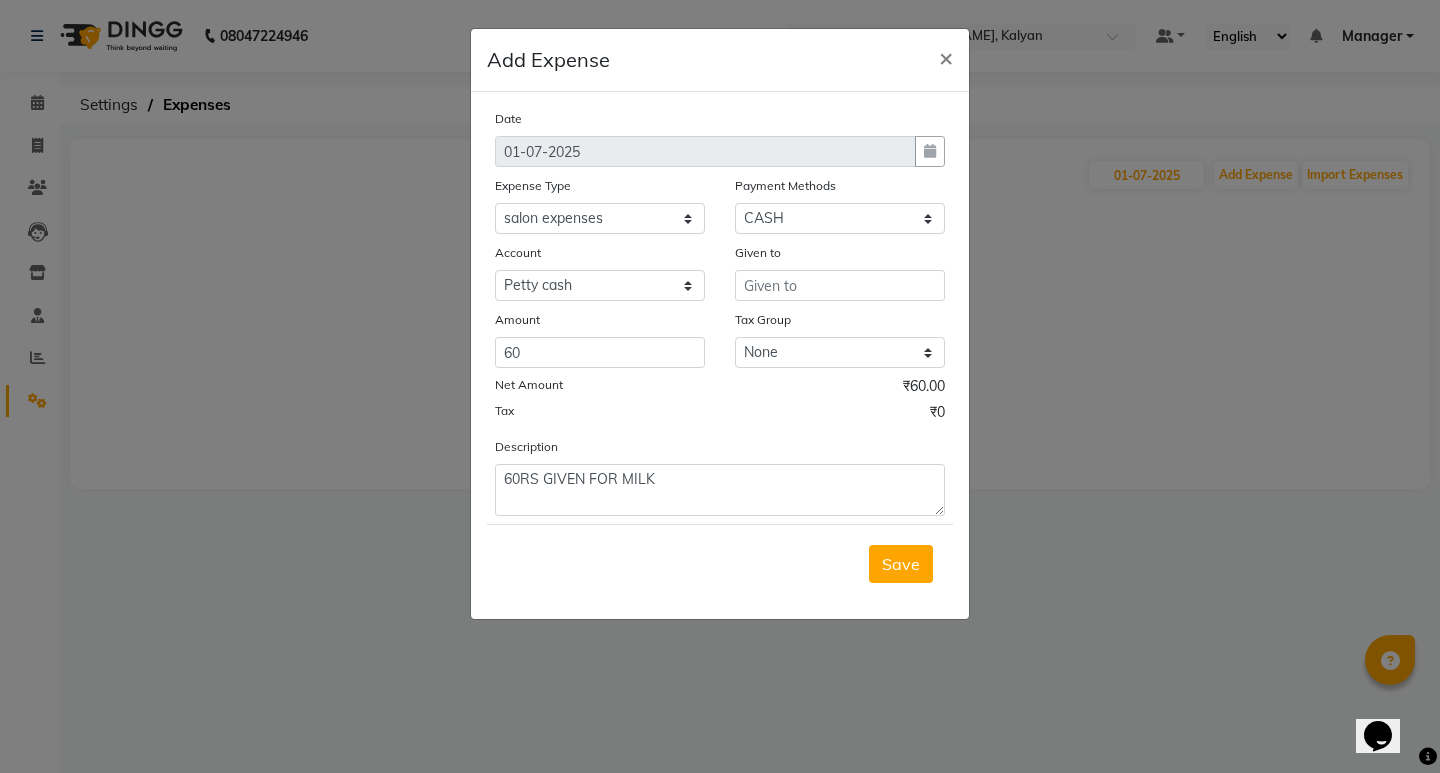 click on "Given to" 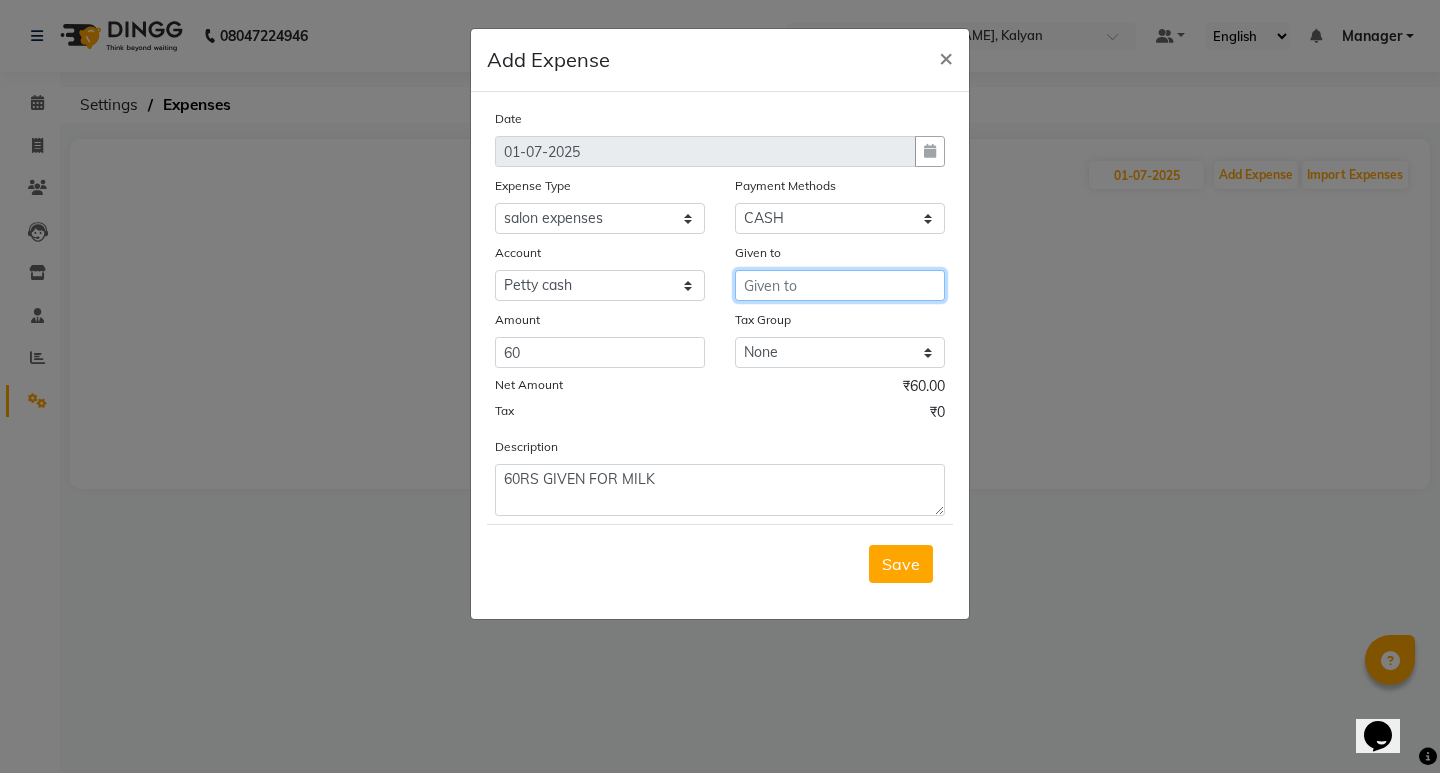 click at bounding box center (840, 285) 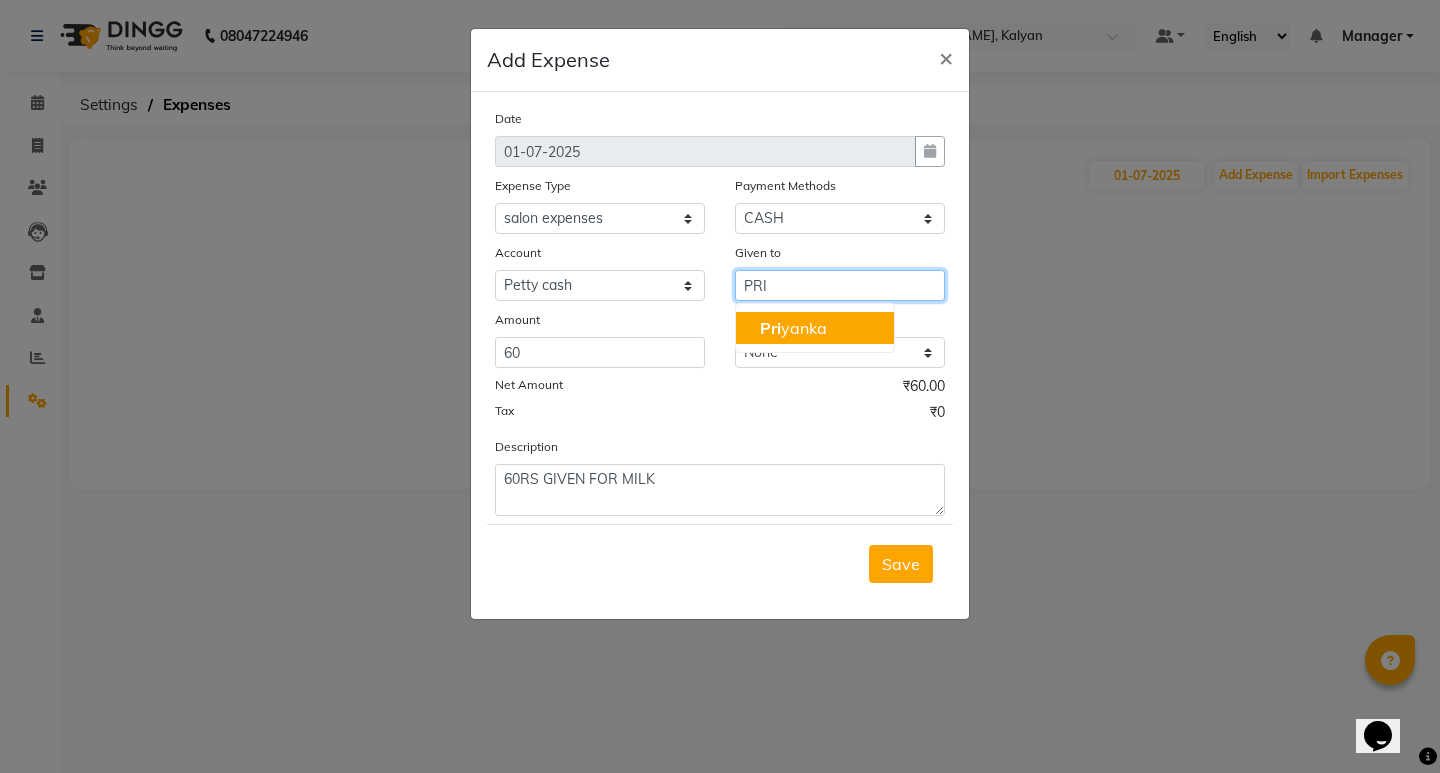 click on "Pri yanka" at bounding box center [793, 328] 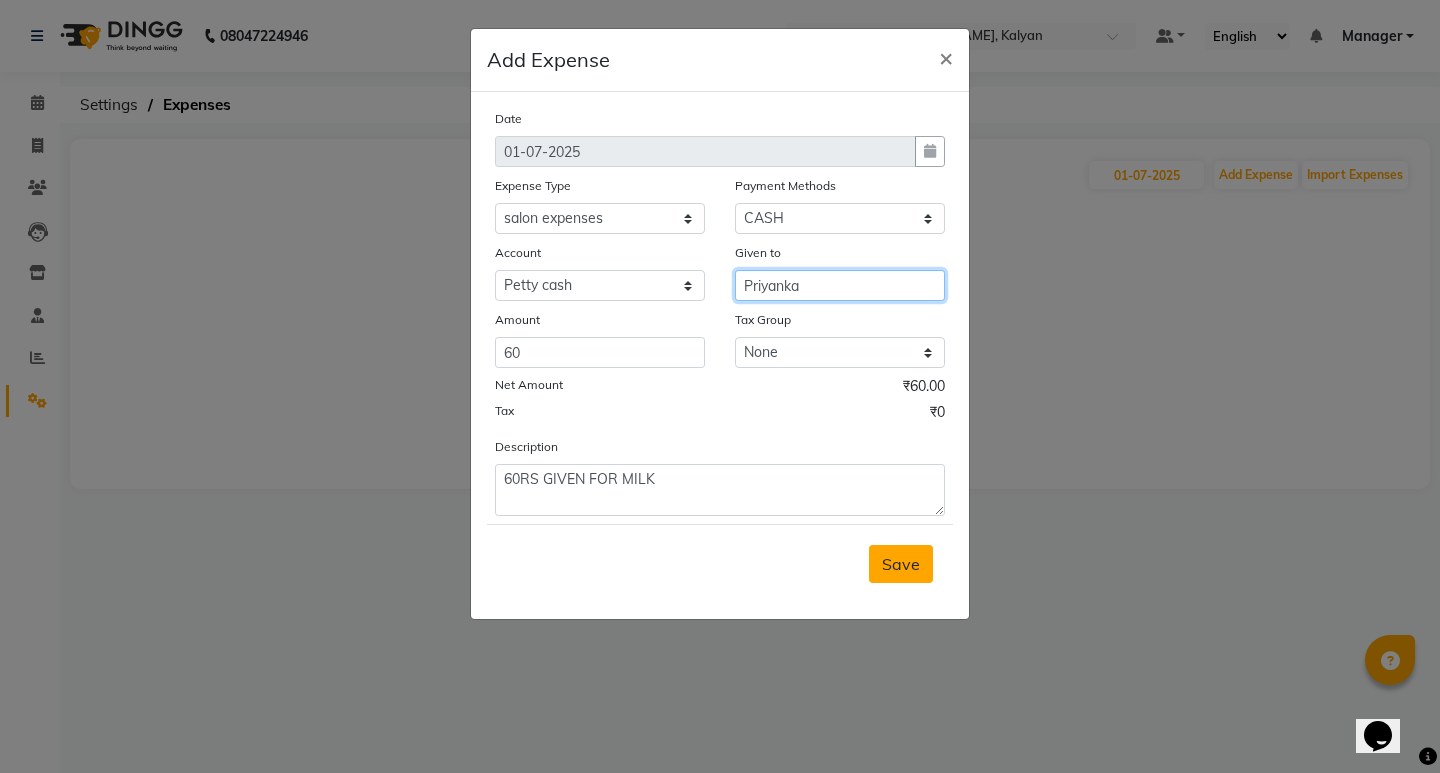 type on "Priyanka" 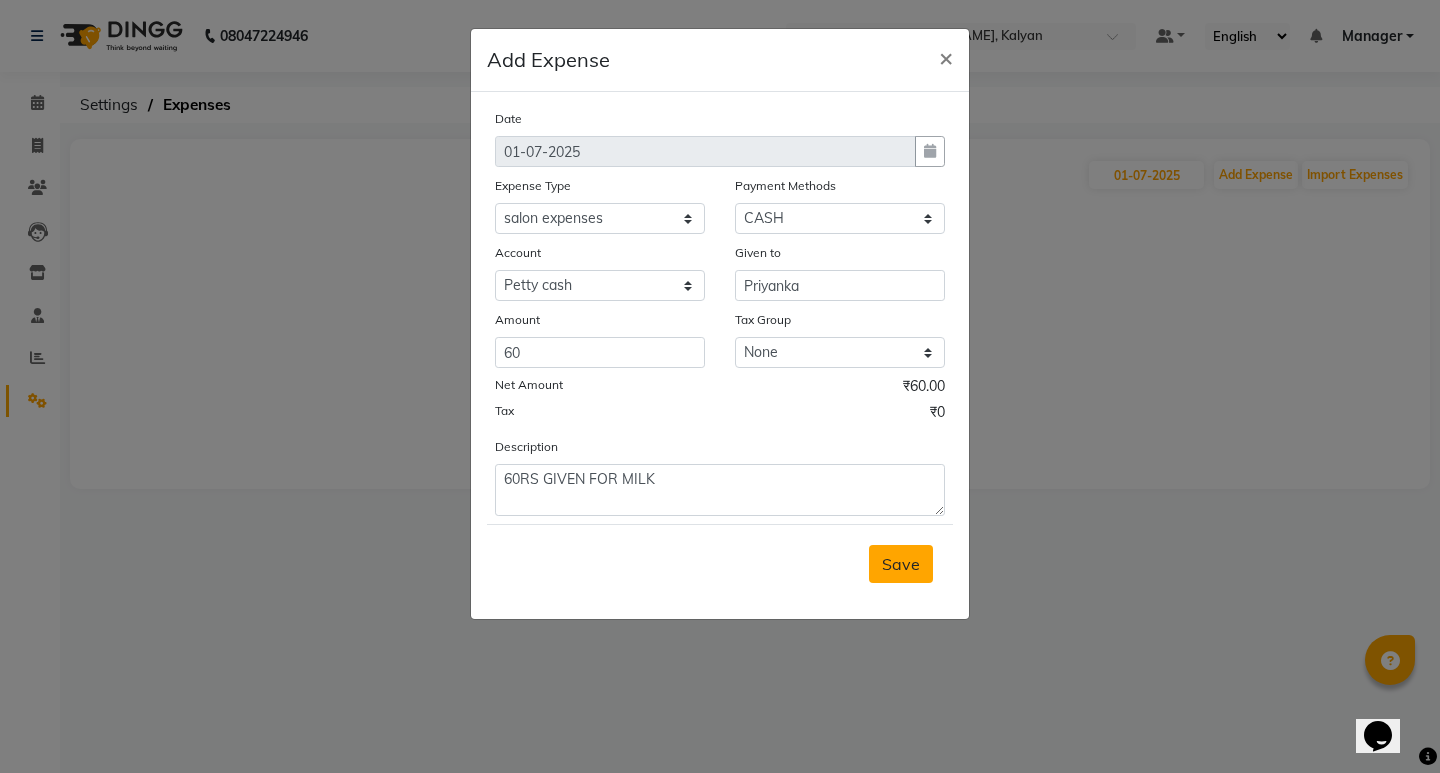 click on "Save" at bounding box center (901, 564) 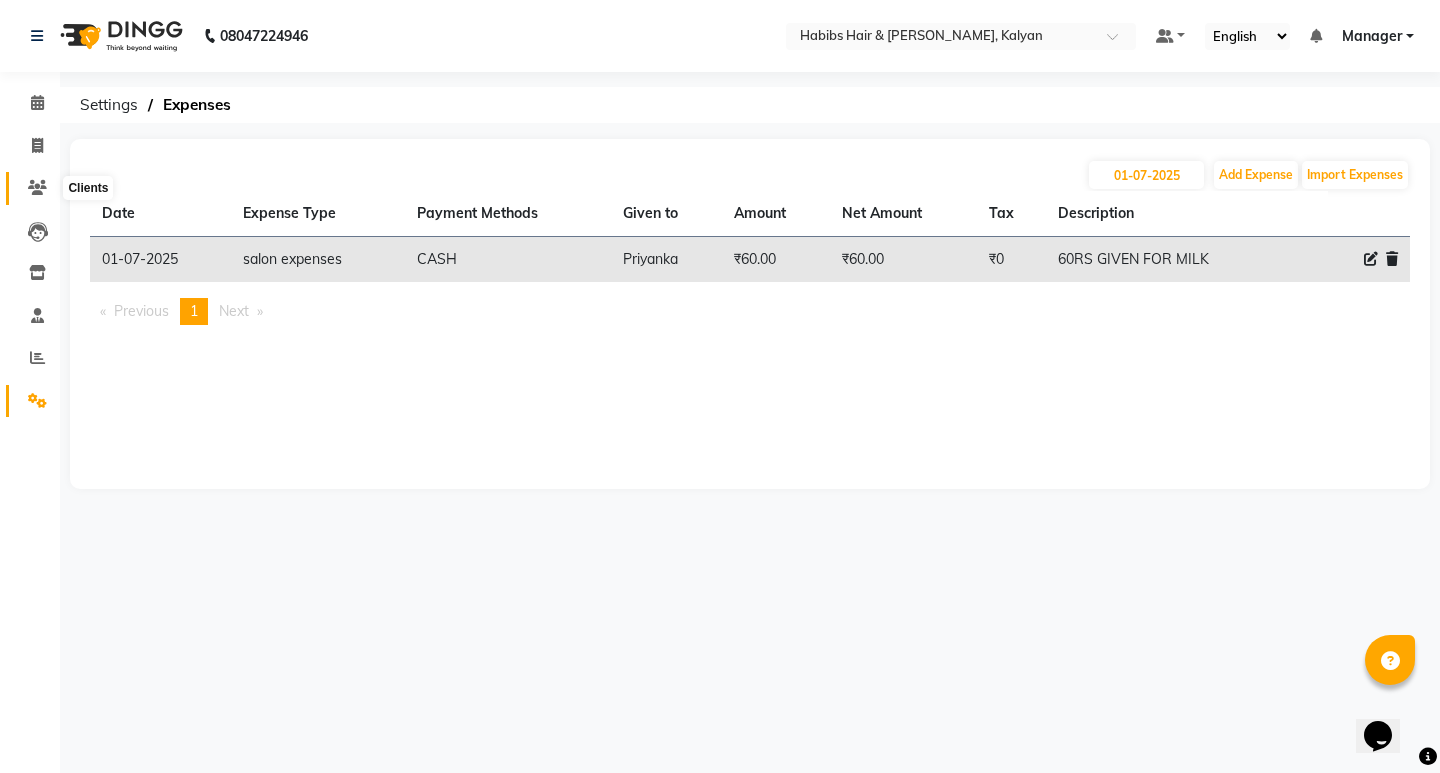 click 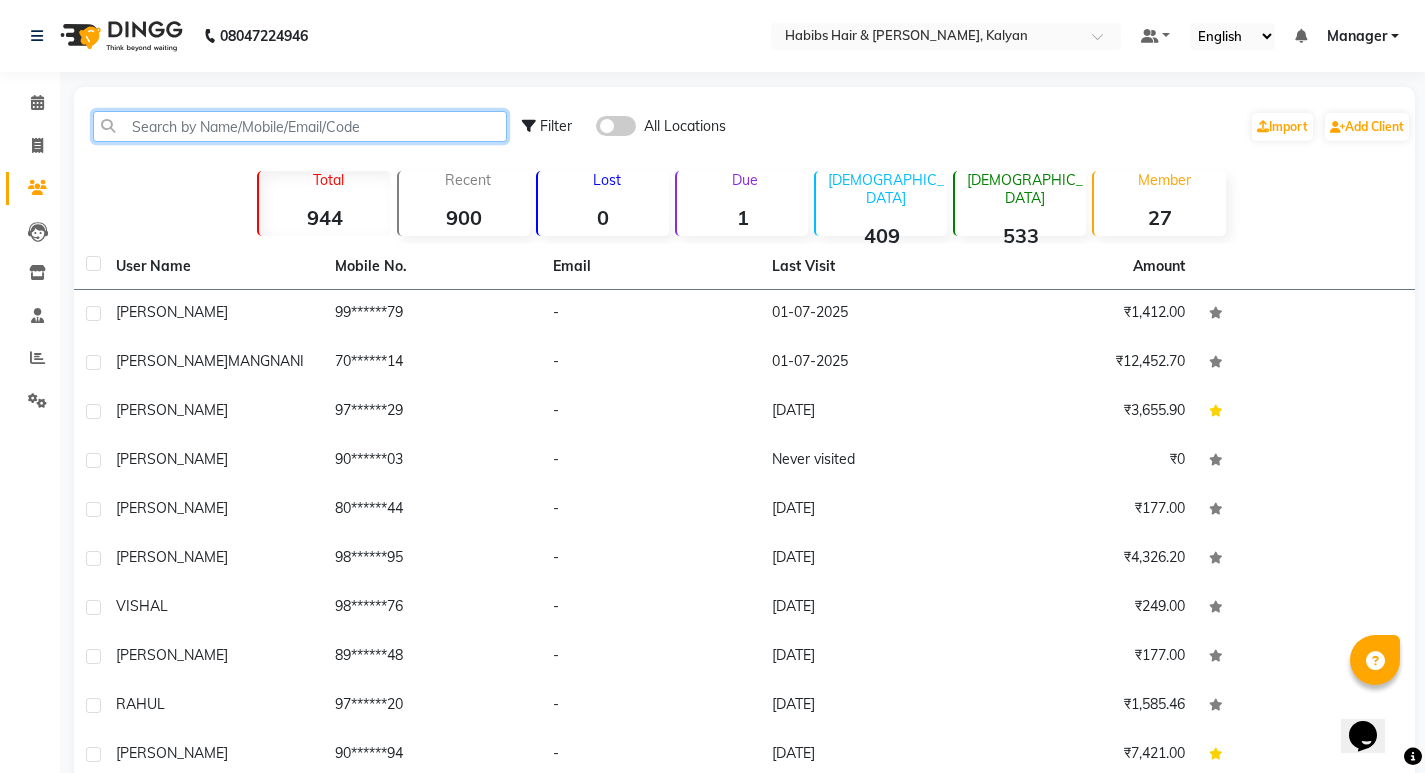 click 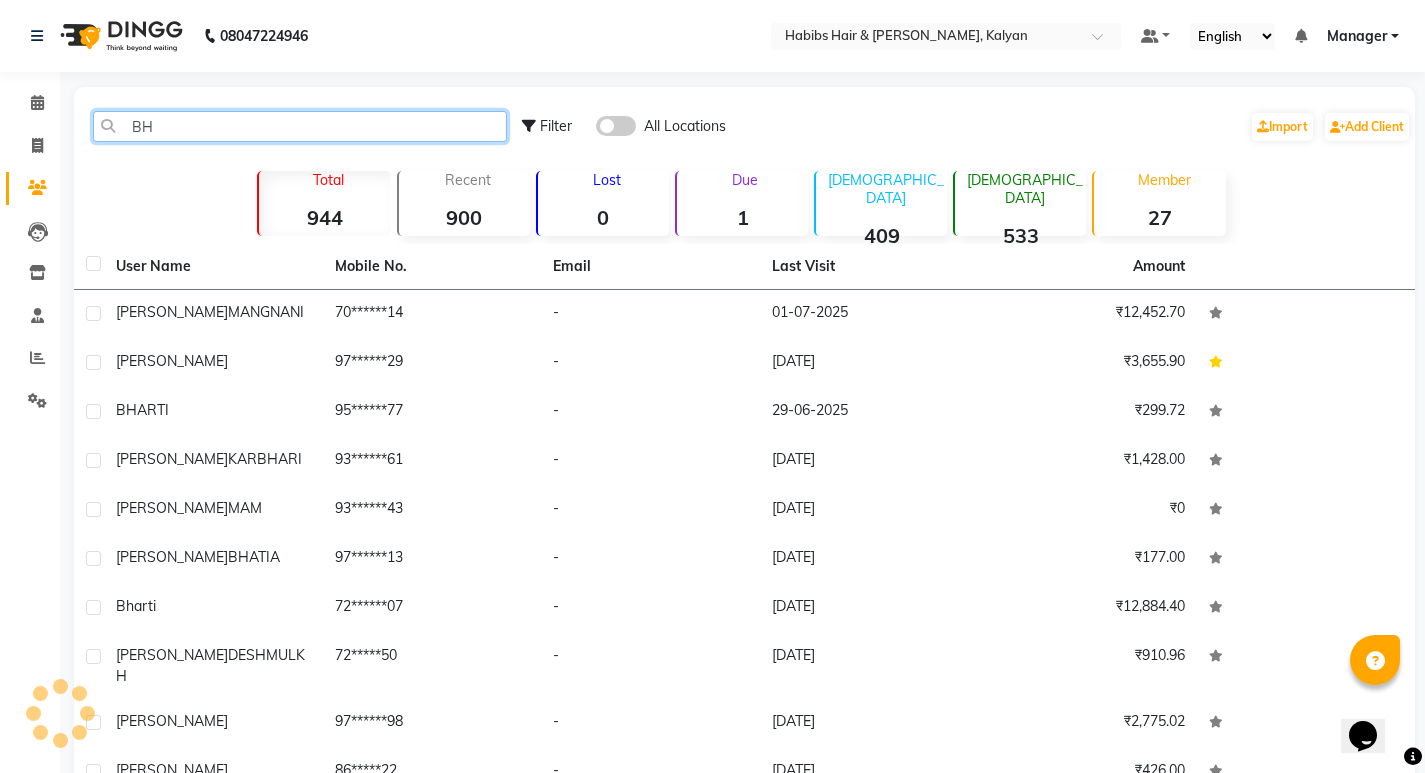 type on "B" 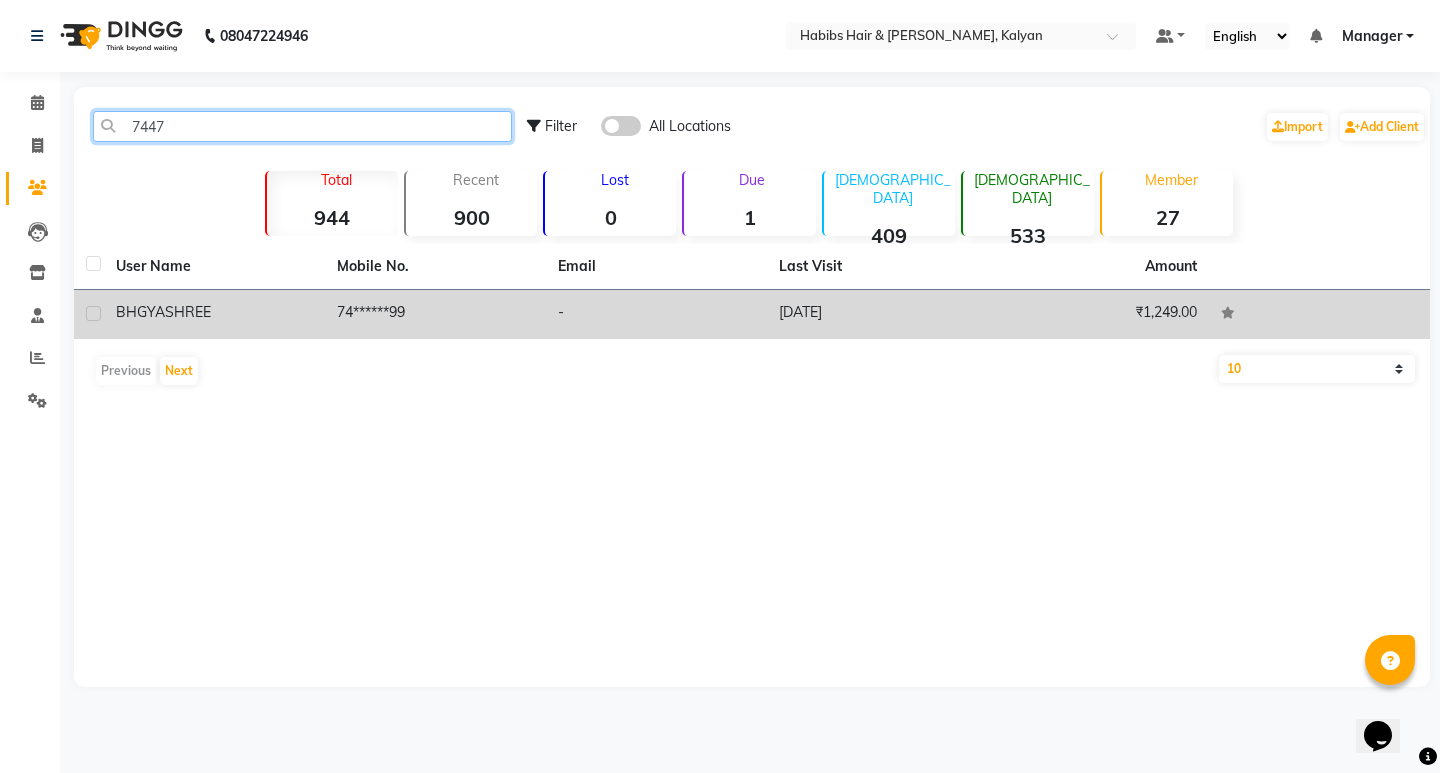 type on "7447" 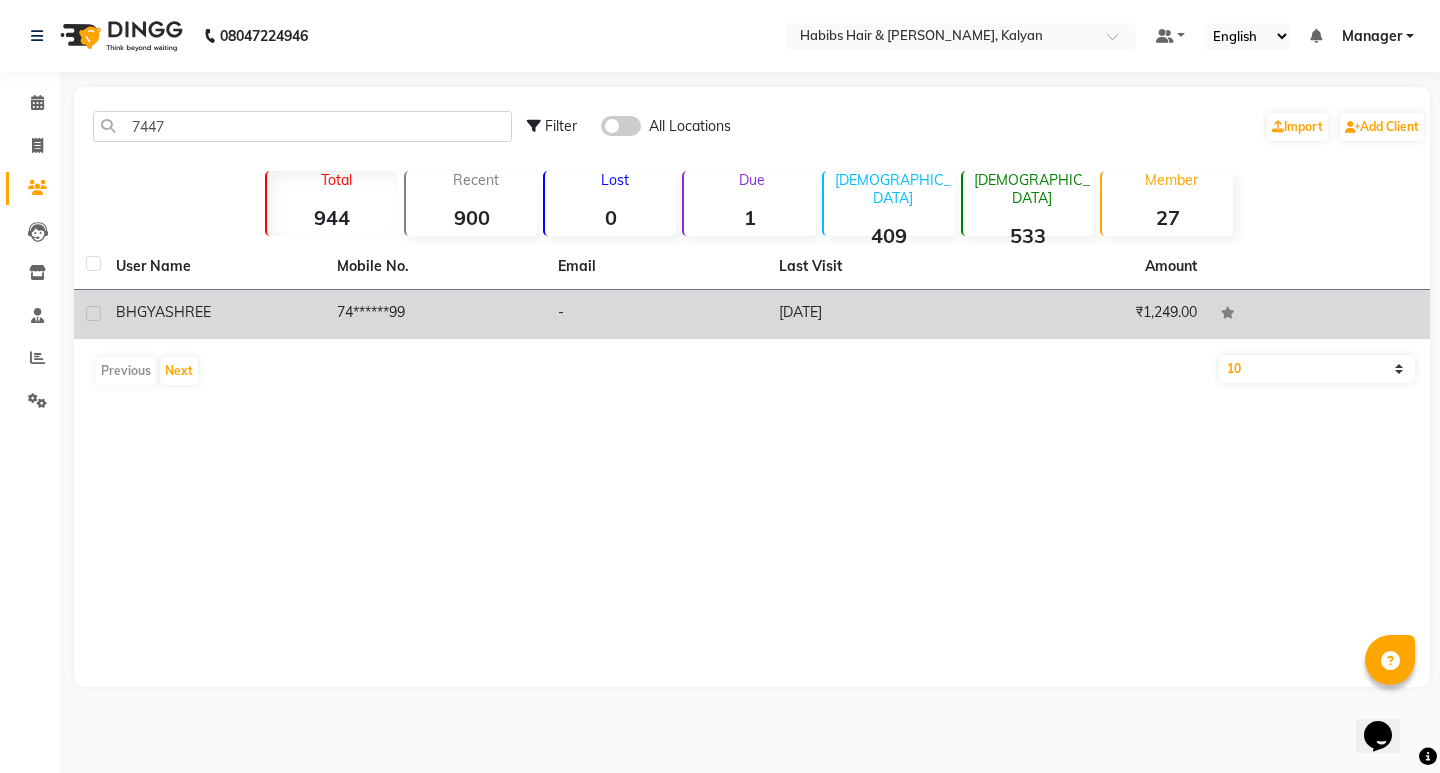 click on "BHGYASHREE" 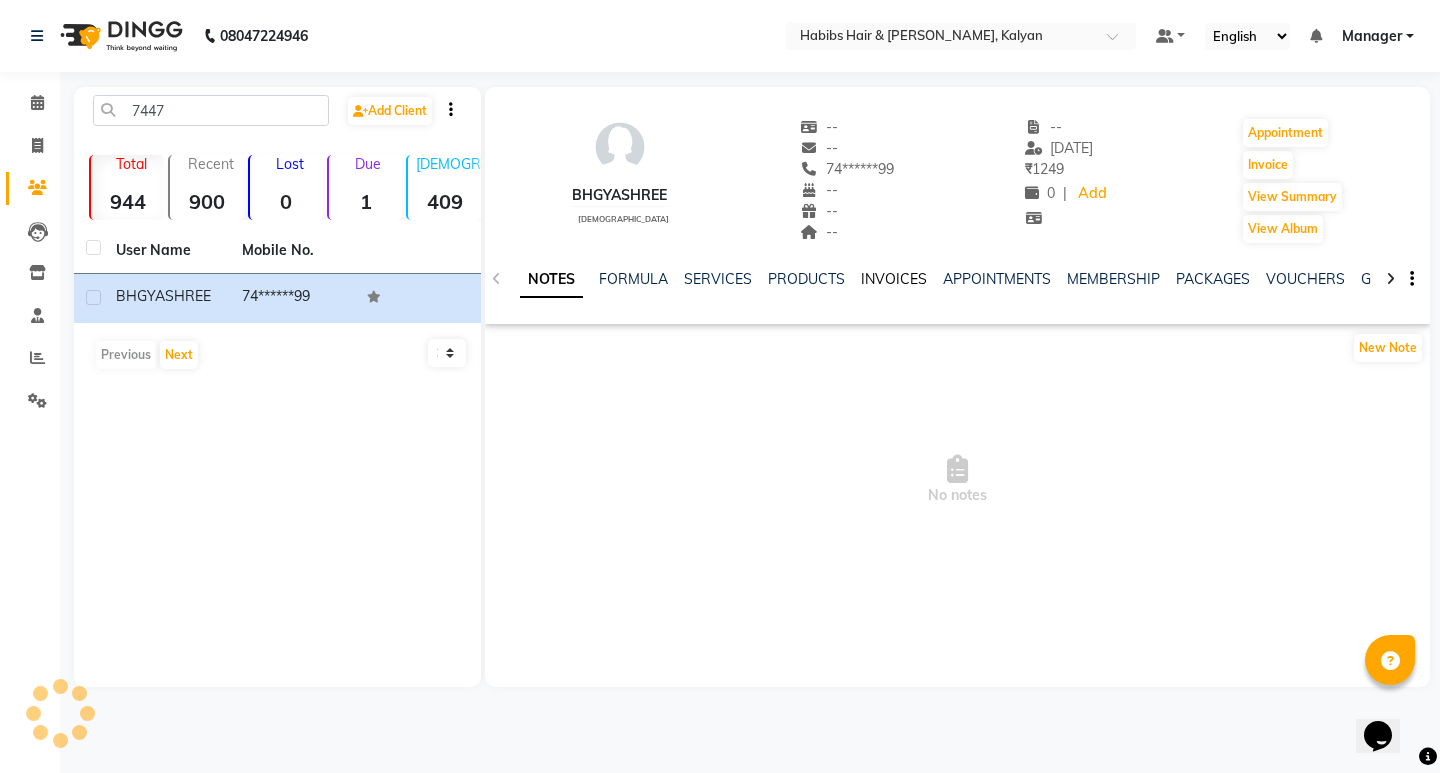 click on "INVOICES" 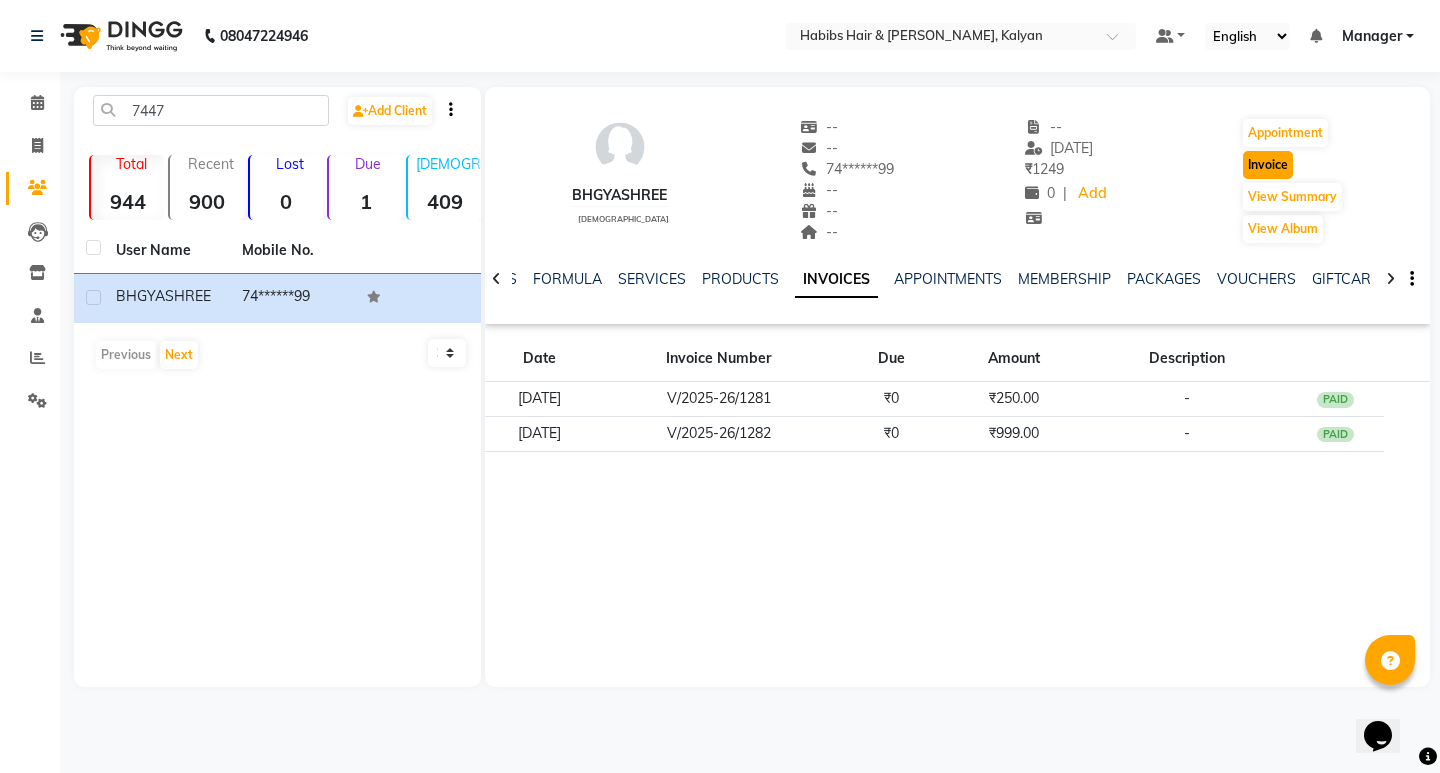 click on "Invoice" 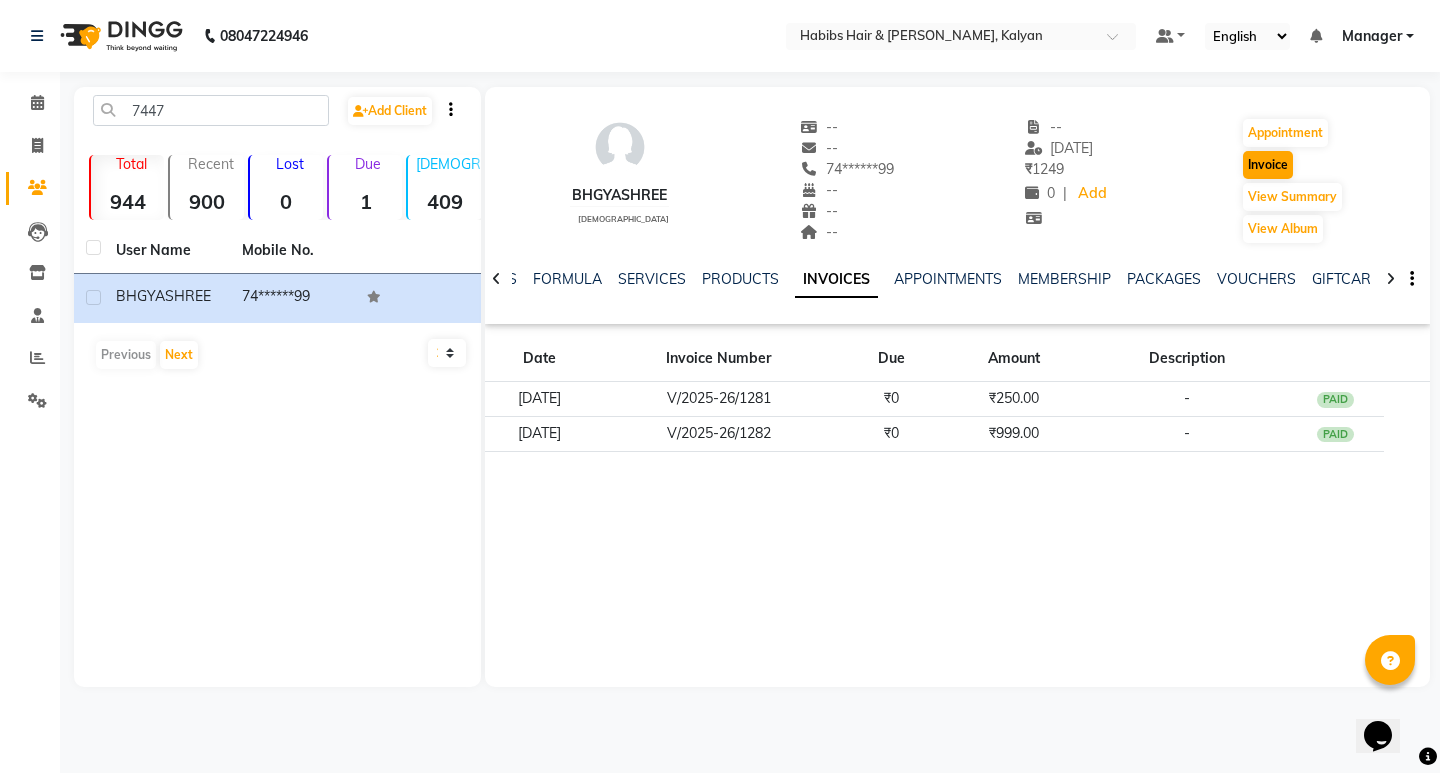 select on "service" 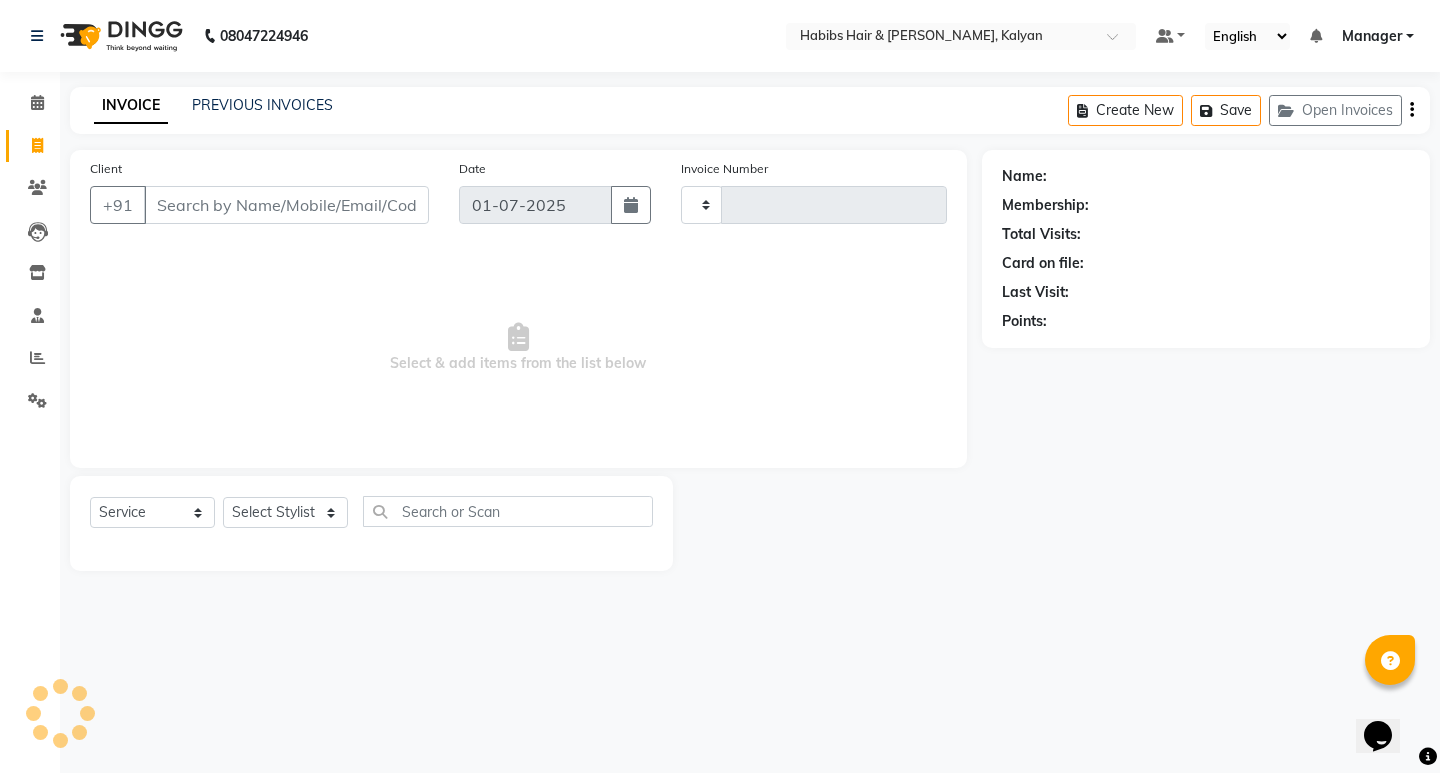 type on "1673" 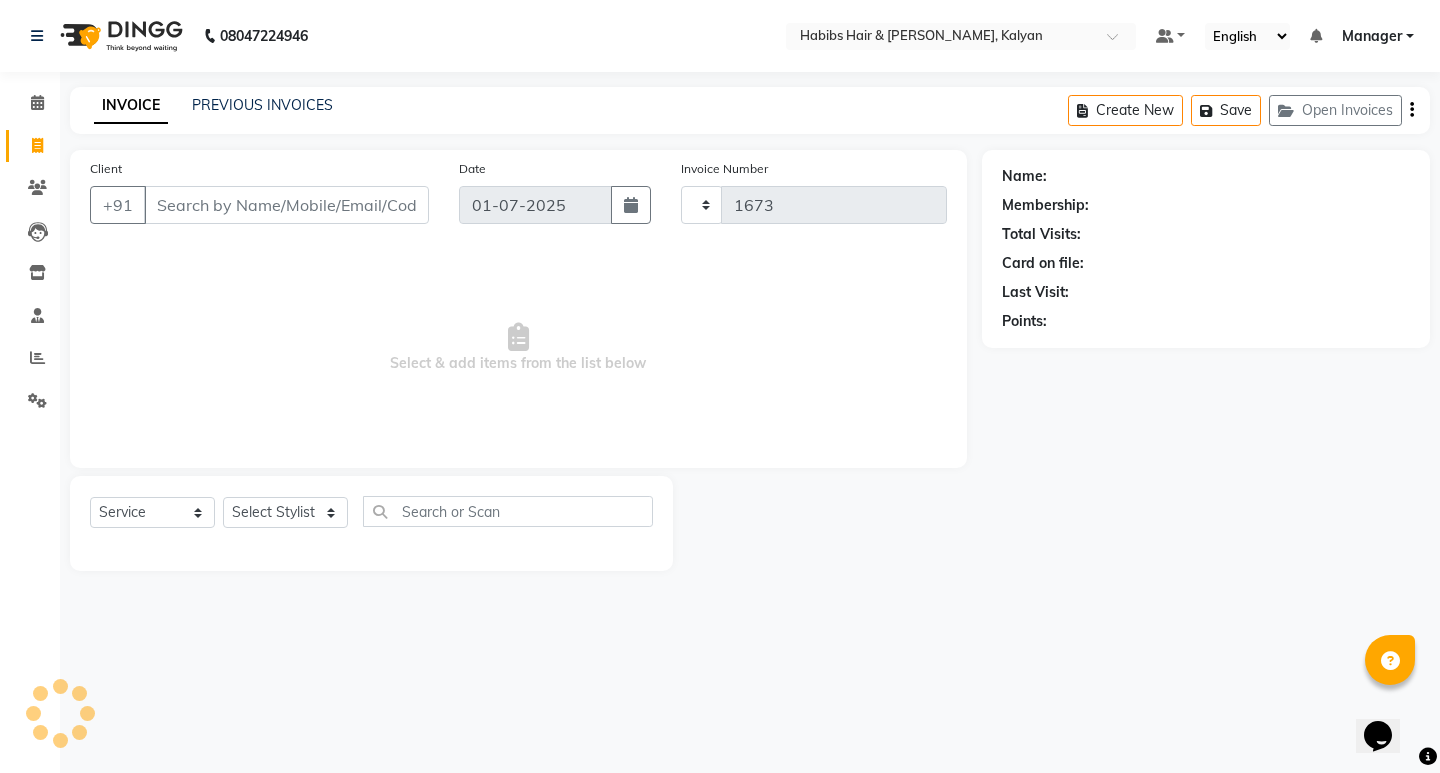 select on "8185" 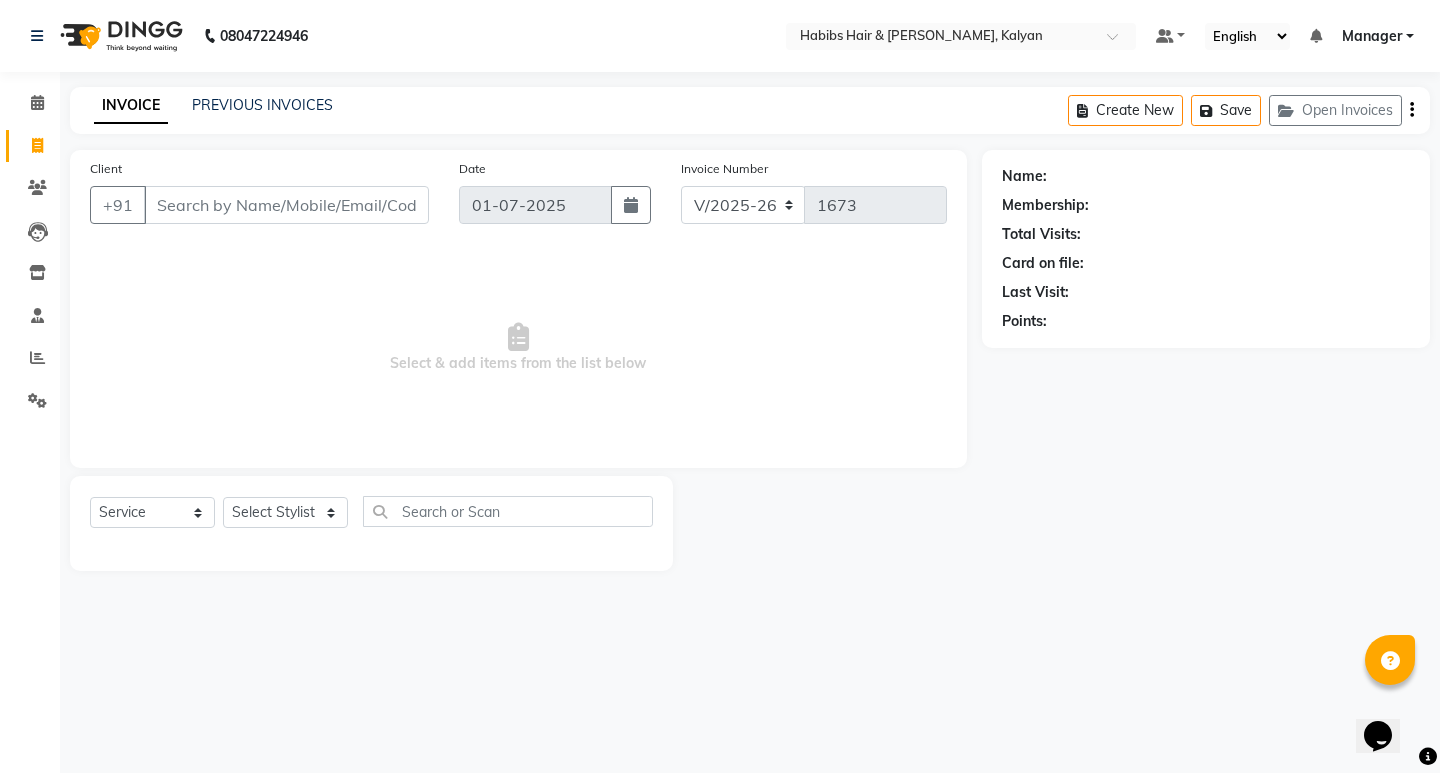 type on "74******99" 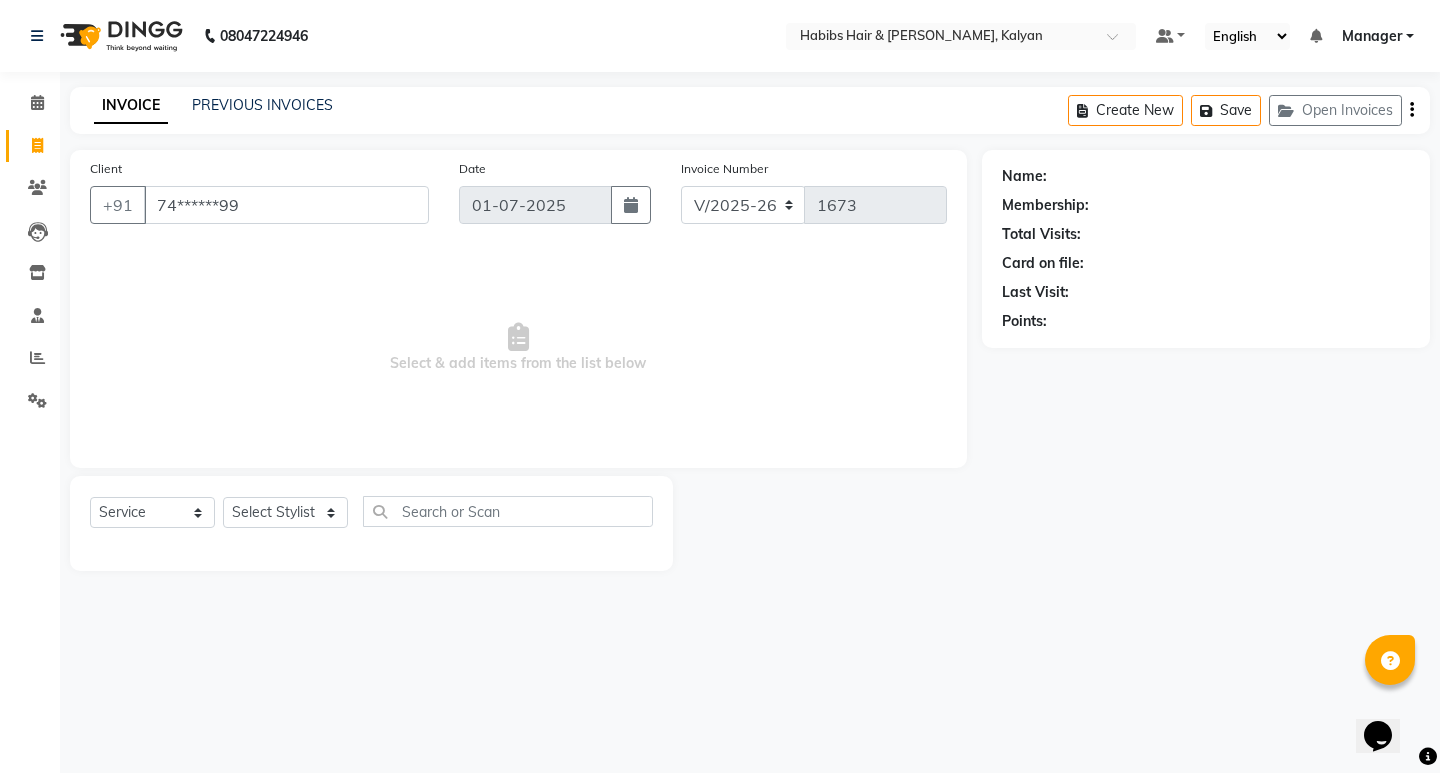 select on "1: Object" 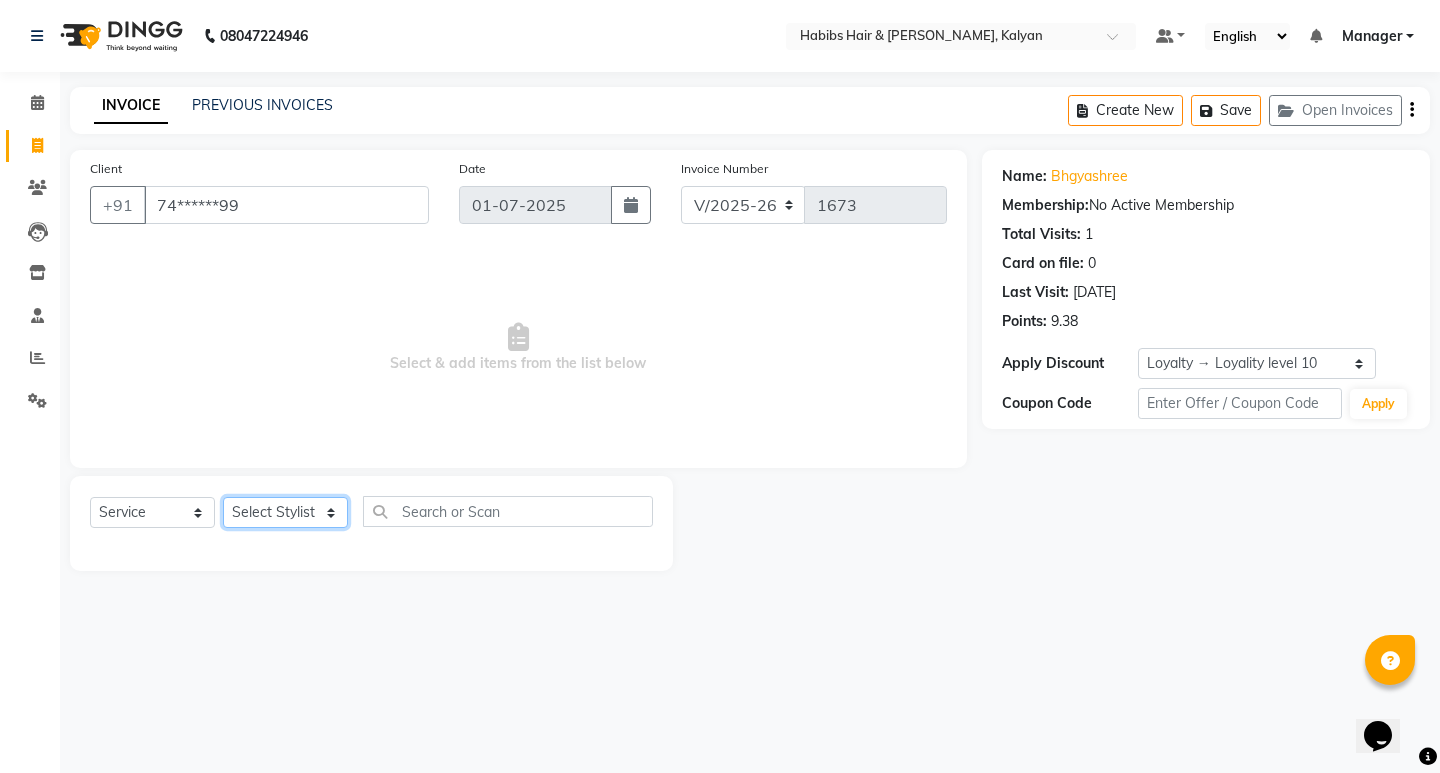 click on "Select Stylist ANWAR GANESH SHINDE Gauri Manager Maruf  mulla Meena Kumari Namrata zipre Neha M Omkar Priyanka Ranjana  singh  Sagar saindane SANTOSHI SHALINI Smruti Suraj Kadam Vinaya  Yogesh" 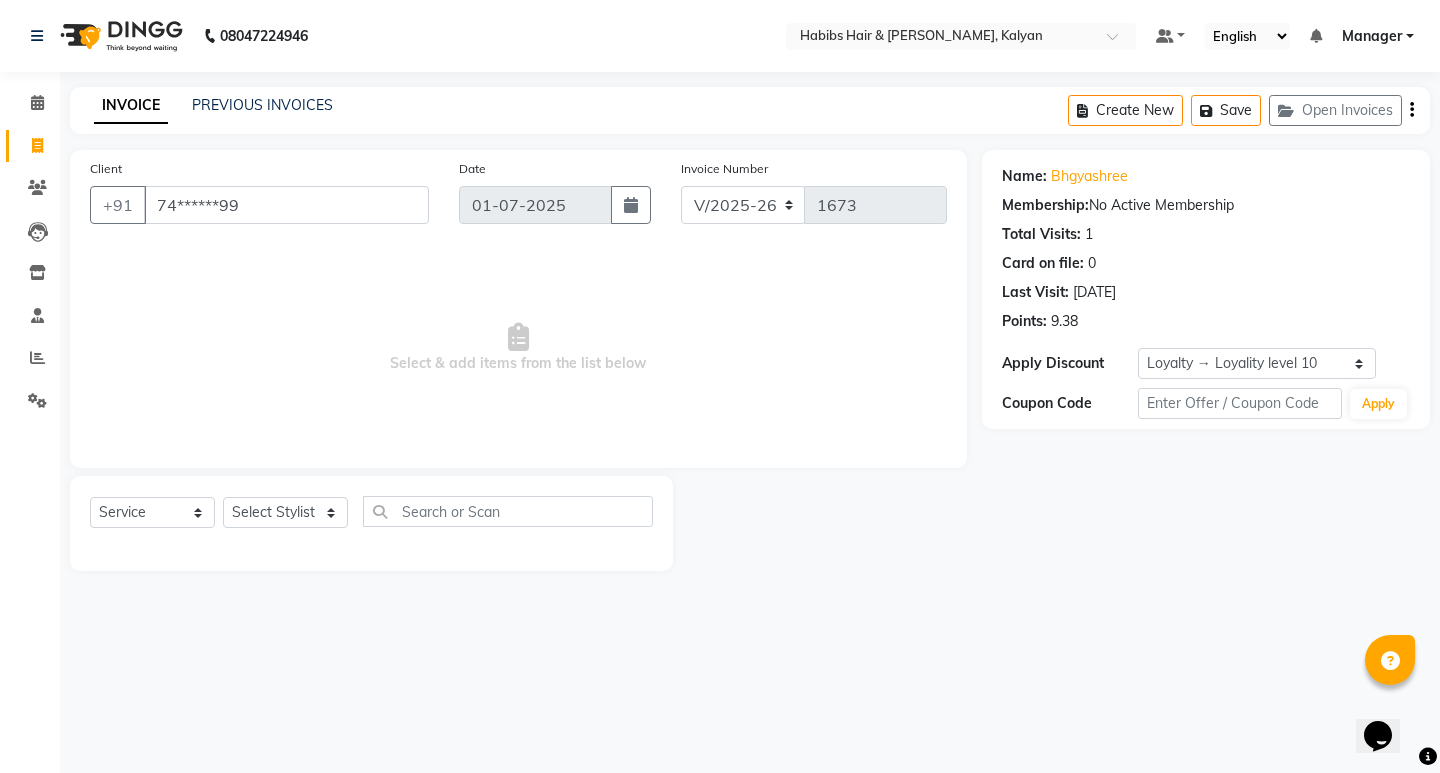 click on "INVOICE PREVIOUS INVOICES Create New   Save   Open Invoices  Client +91 74******99 Date 01-07-2025 Invoice Number V/2025 V/2025-26 1673  Select & add items from the list below  Select  Service  Product  Membership  Package Voucher Prepaid Gift Card  Select Stylist ANWAR GANESH SHINDE Gauri Manager Maruf  mulla Meena Kumari Namrata zipre Neha M Omkar Priyanka Ranjana  singh  Sagar saindane SANTOSHI SHALINI Smruti Suraj Kadam Vinaya  Yogesh Name: Bhgyashree  Membership:  No Active Membership  Total Visits:  1 Card on file:  0 Last Visit:   17-06-2025 Points:   9.38  Apply Discount Select  Loyalty → Loyality level 10  Coupon Code Apply" 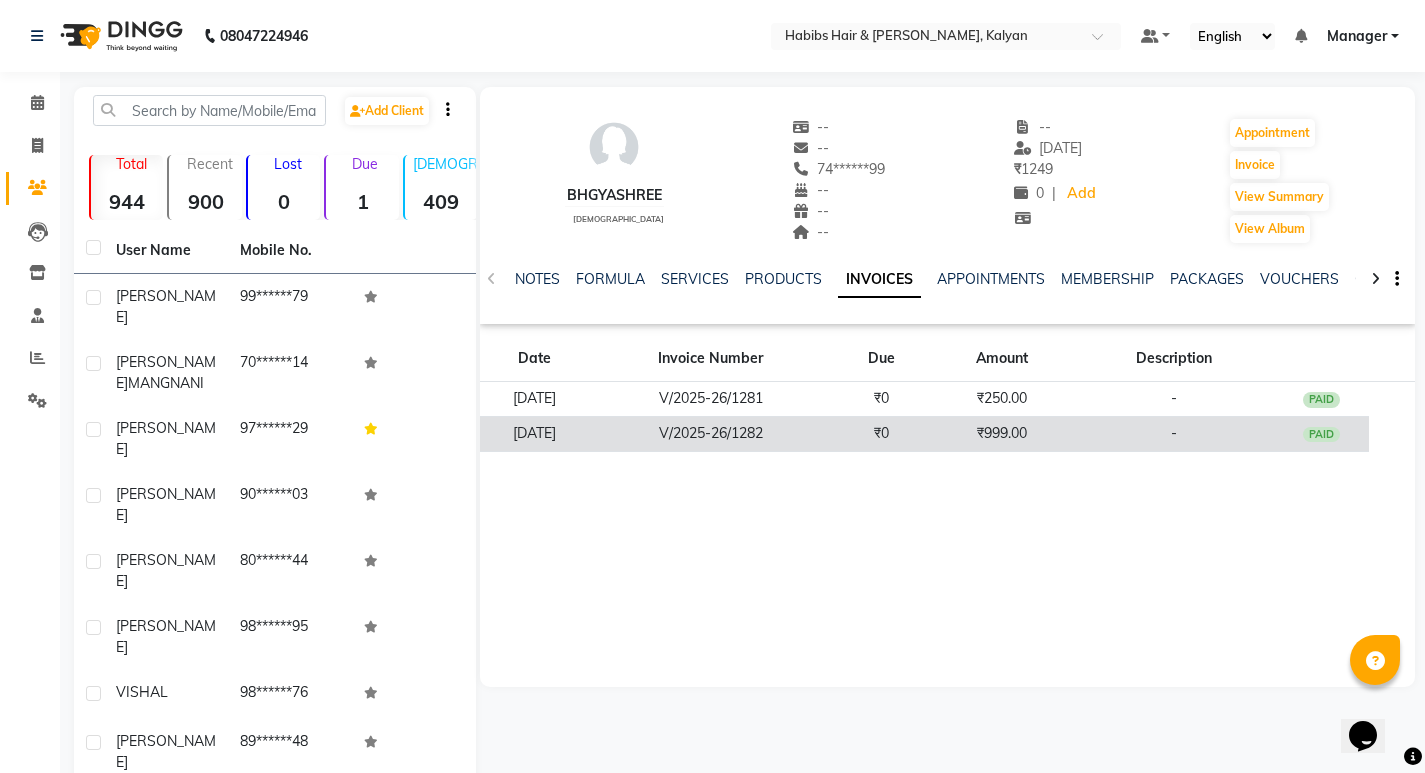 click on "V/2025-26/1282" 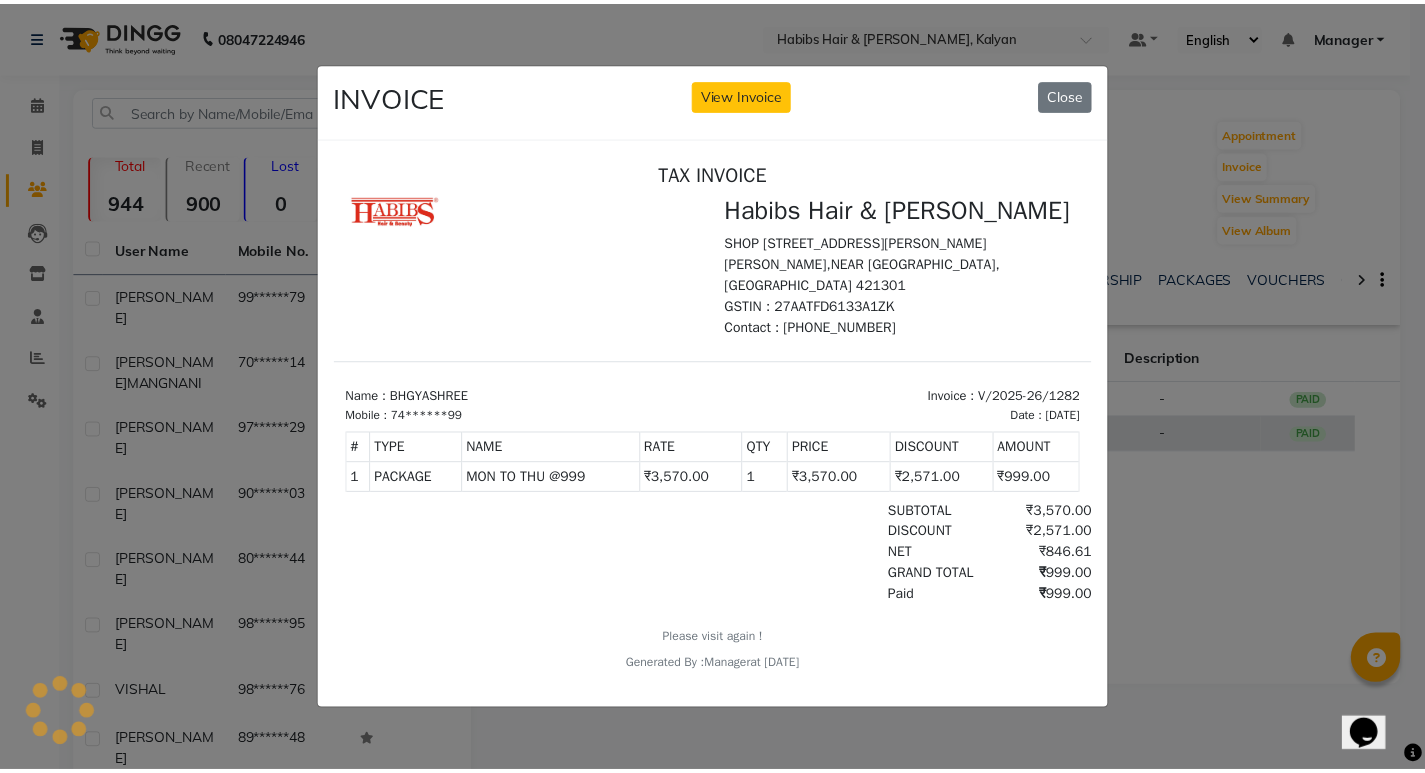 scroll, scrollTop: 0, scrollLeft: 0, axis: both 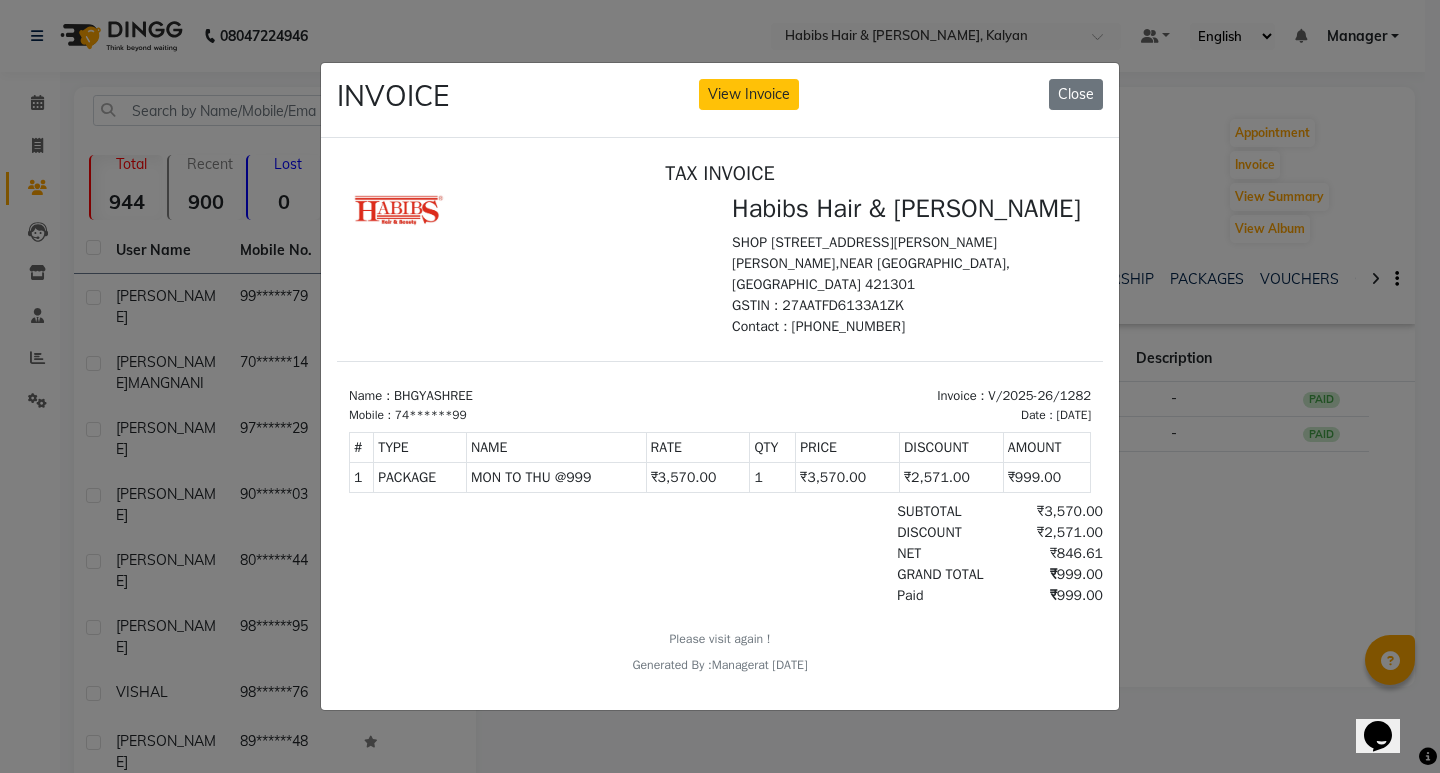 click on "INVOICE View Invoice Close" 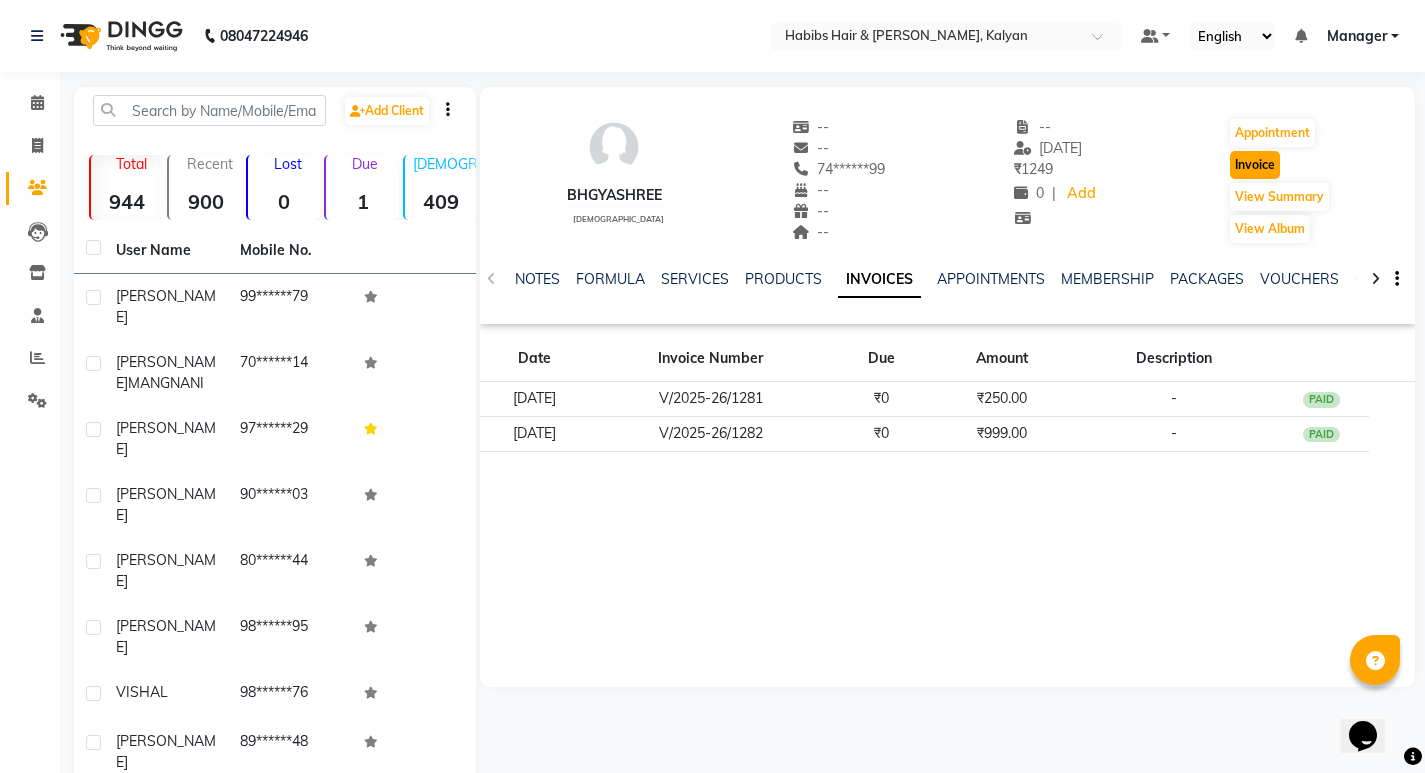 click on "Invoice" 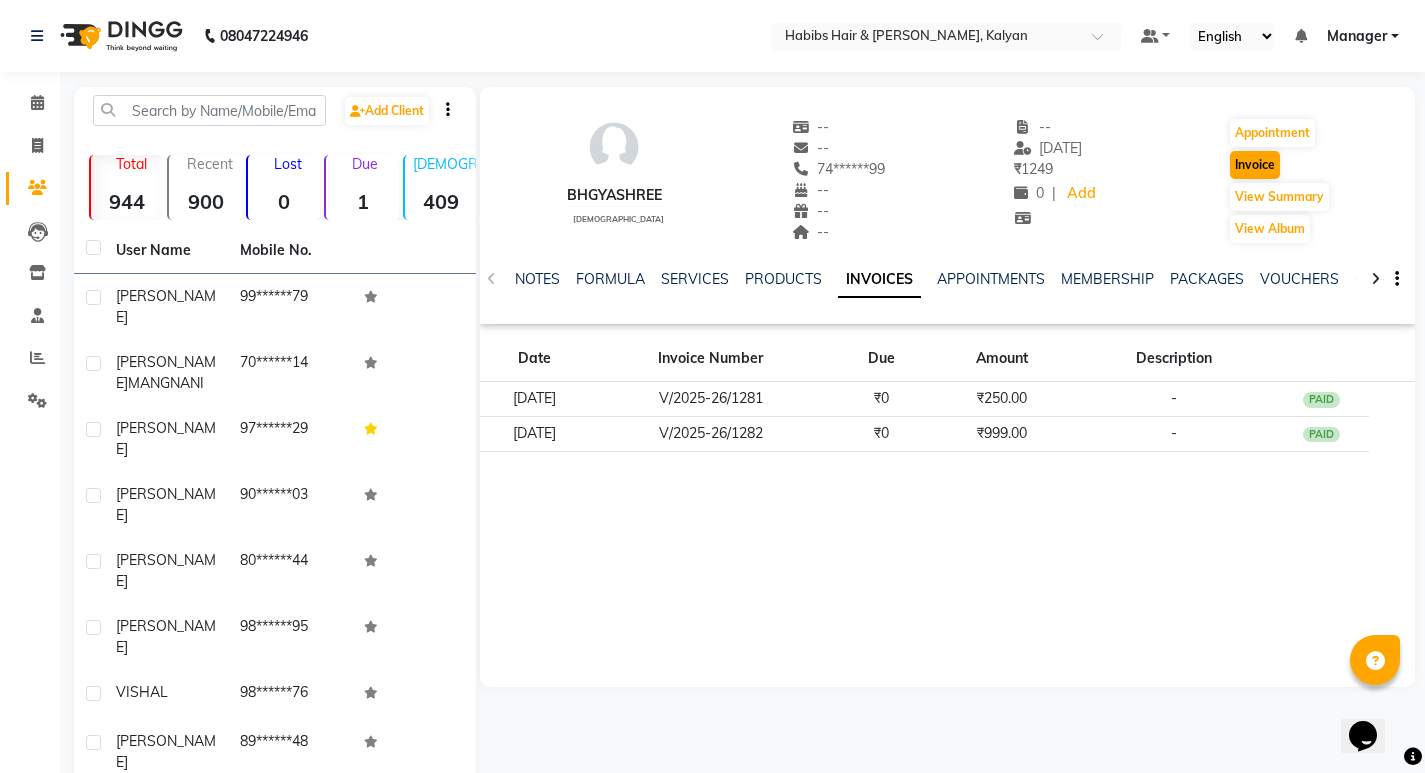 select on "8185" 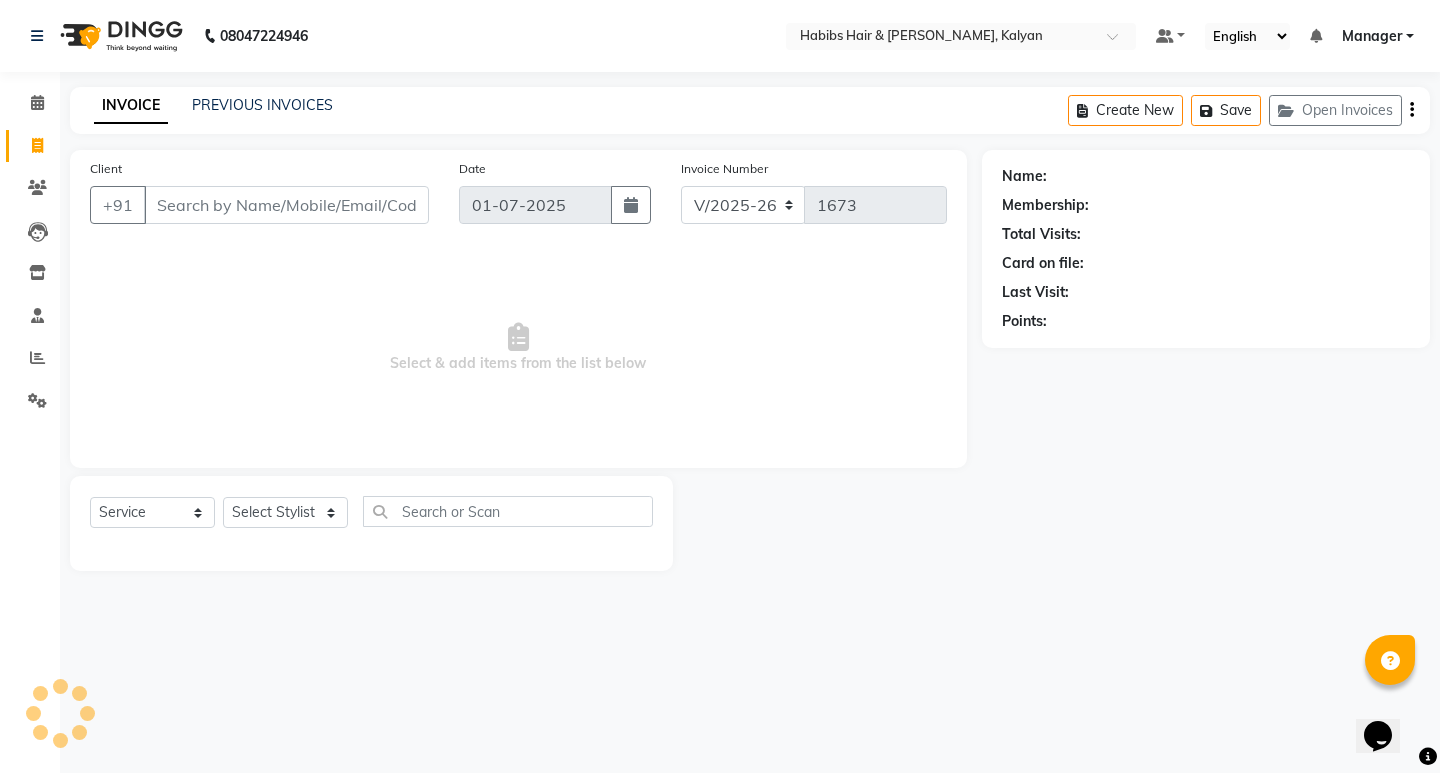 type on "74******99" 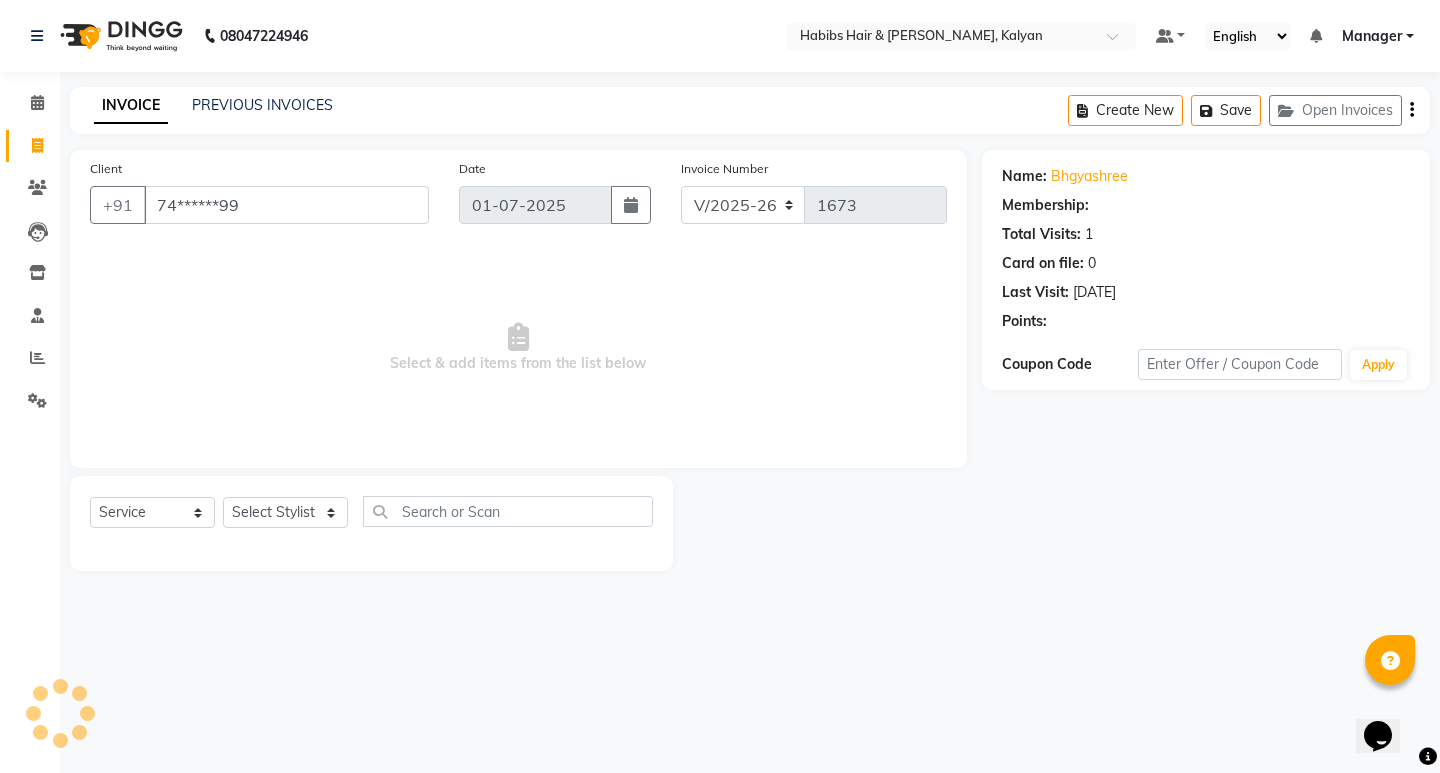 select on "1: Object" 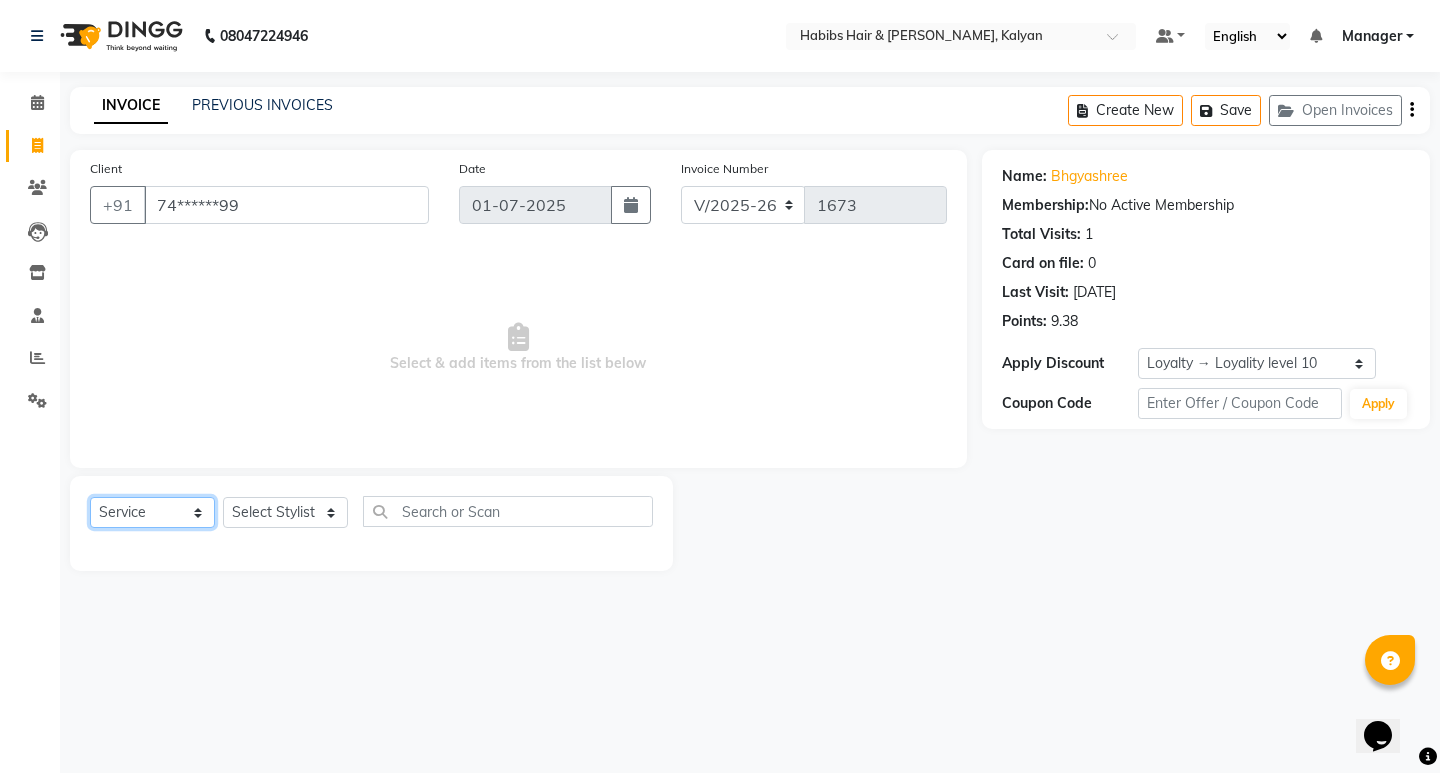click on "Select  Service  Product  Membership  Package Voucher Prepaid Gift Card" 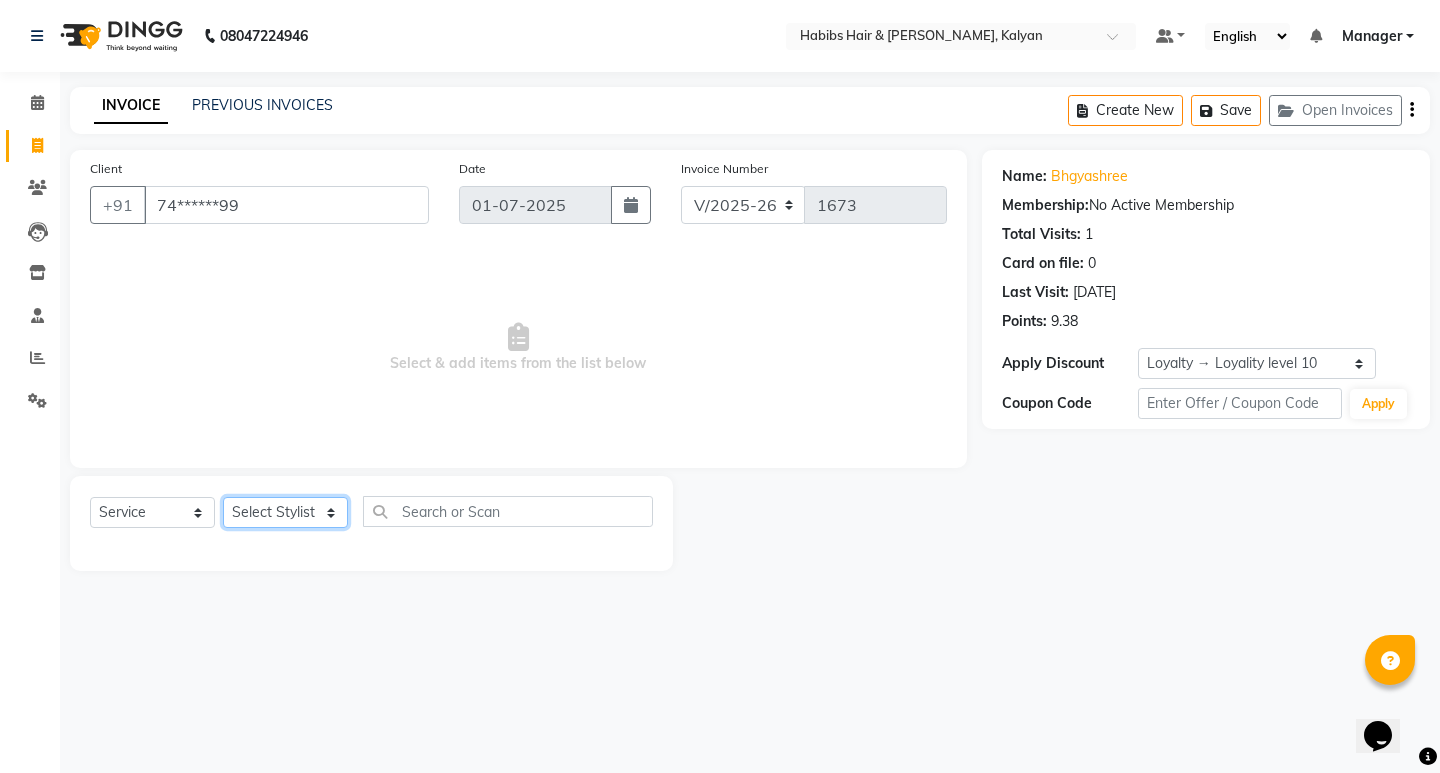 click on "Select Stylist [PERSON_NAME] Manager [PERSON_NAME] [PERSON_NAME] [PERSON_NAME] zipre [PERSON_NAME] [PERSON_NAME]  Sagar [PERSON_NAME] [PERSON_NAME] Suraj [PERSON_NAME]  [PERSON_NAME]" 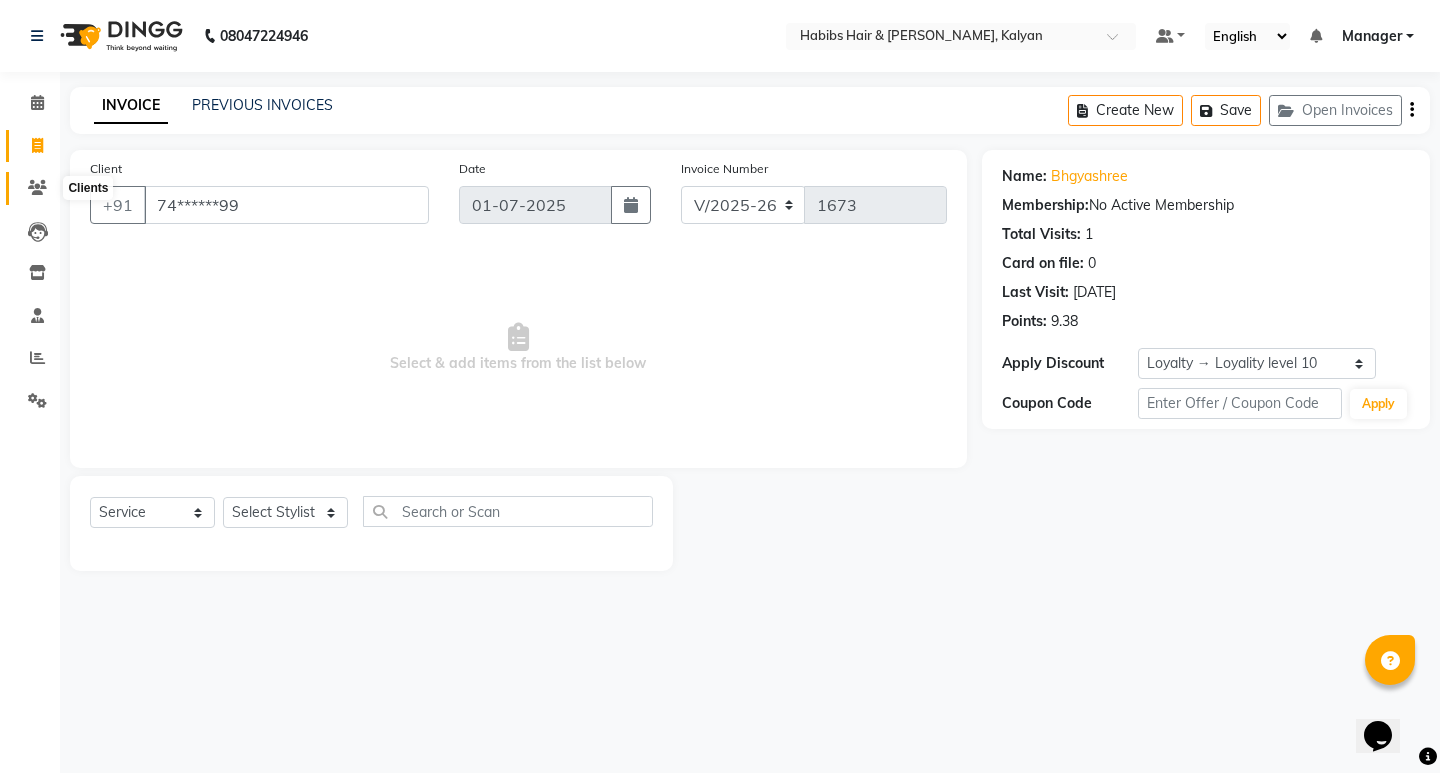 click 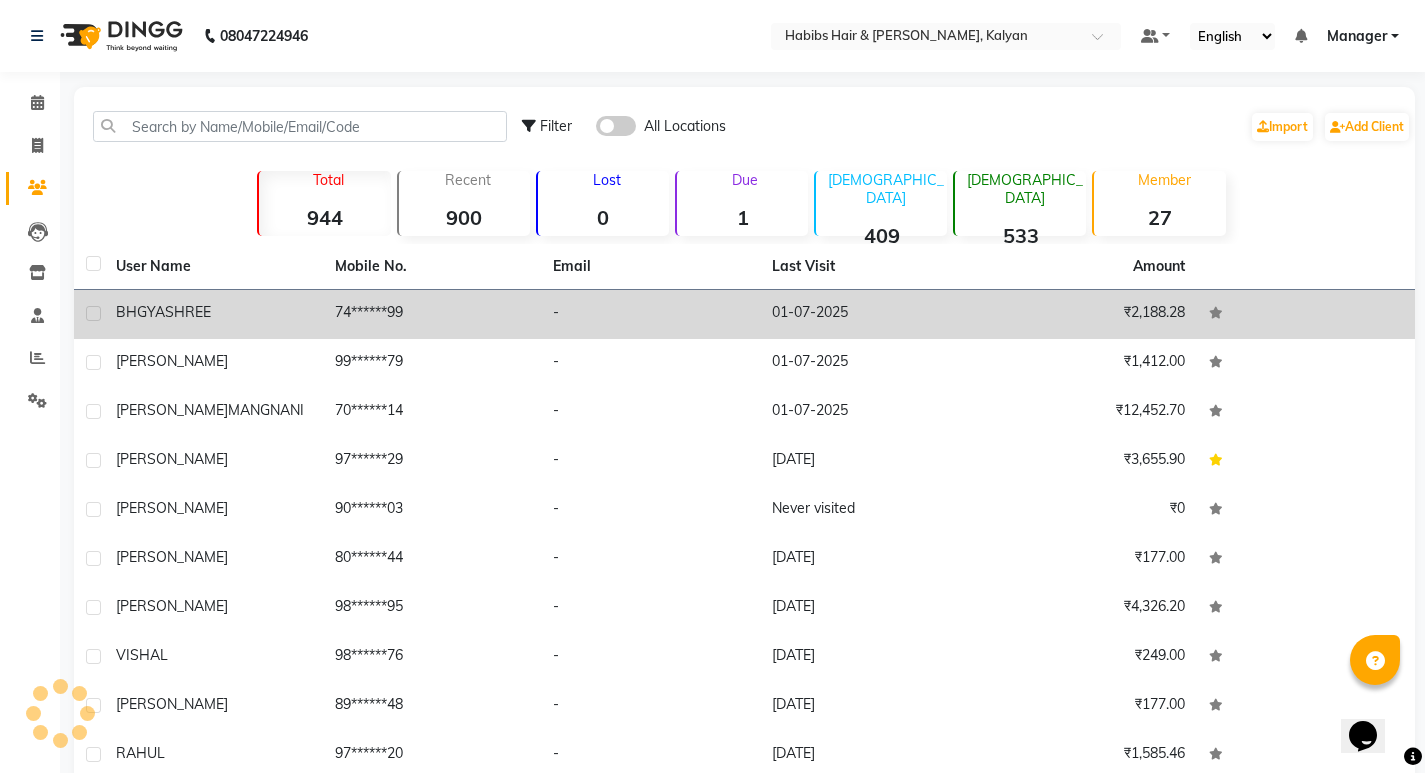 click on "-" 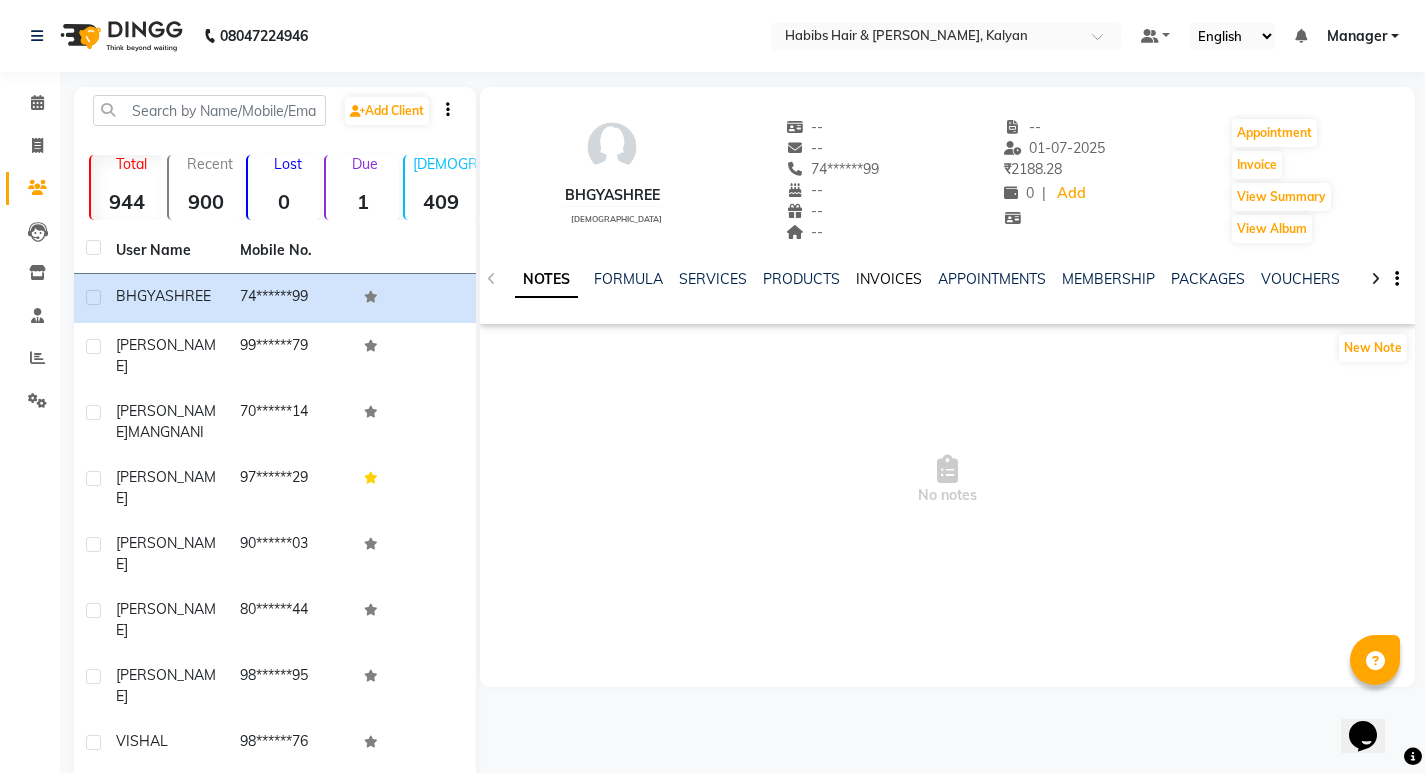 click on "INVOICES" 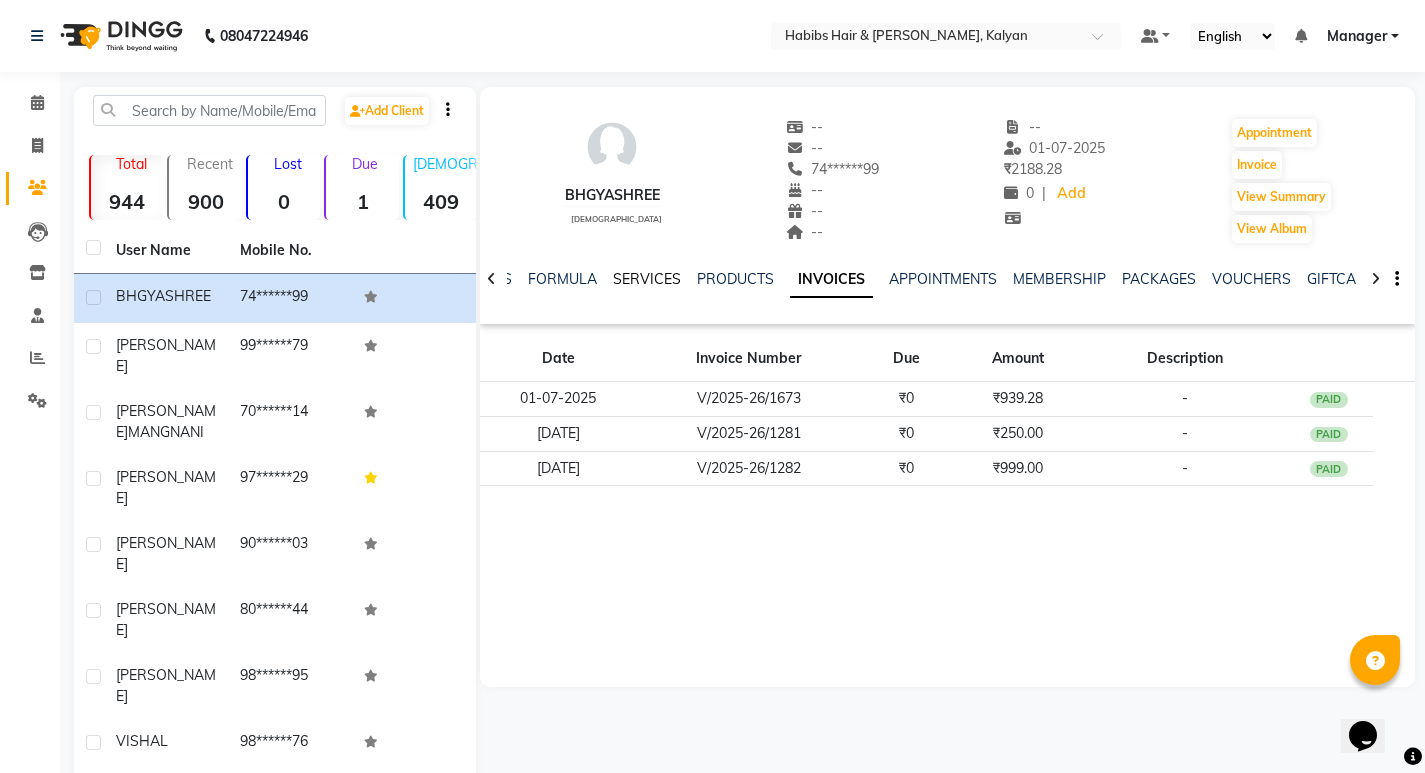 click on "SERVICES" 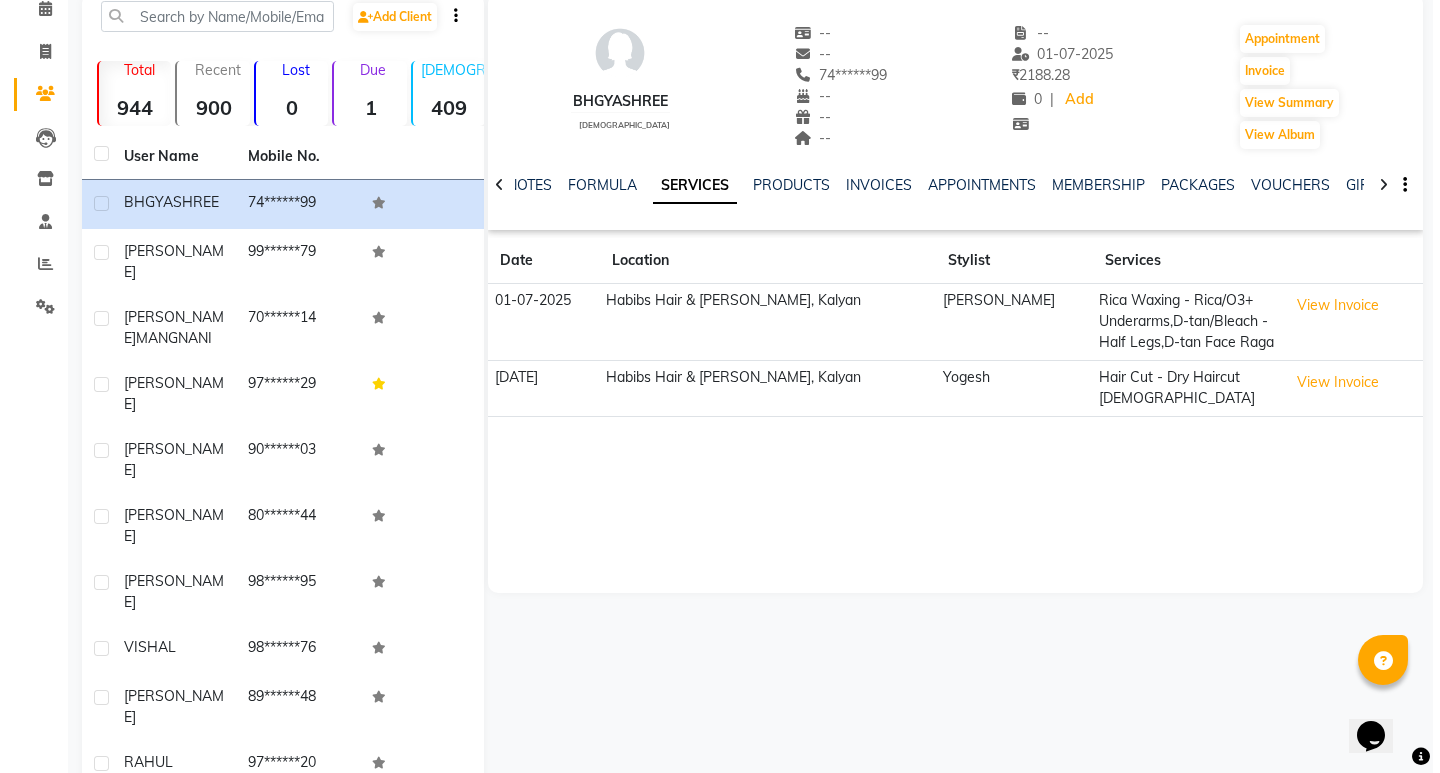 scroll, scrollTop: 0, scrollLeft: 0, axis: both 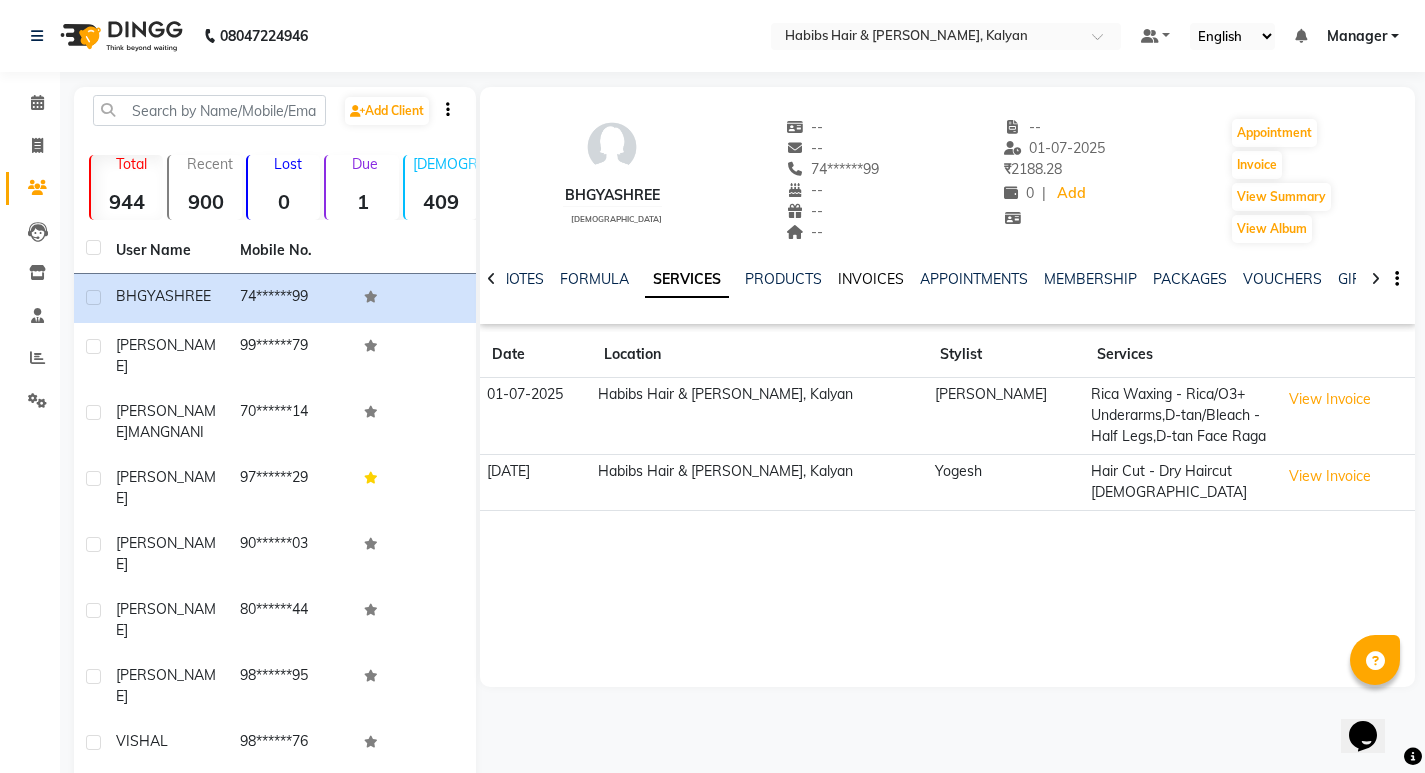 click on "INVOICES" 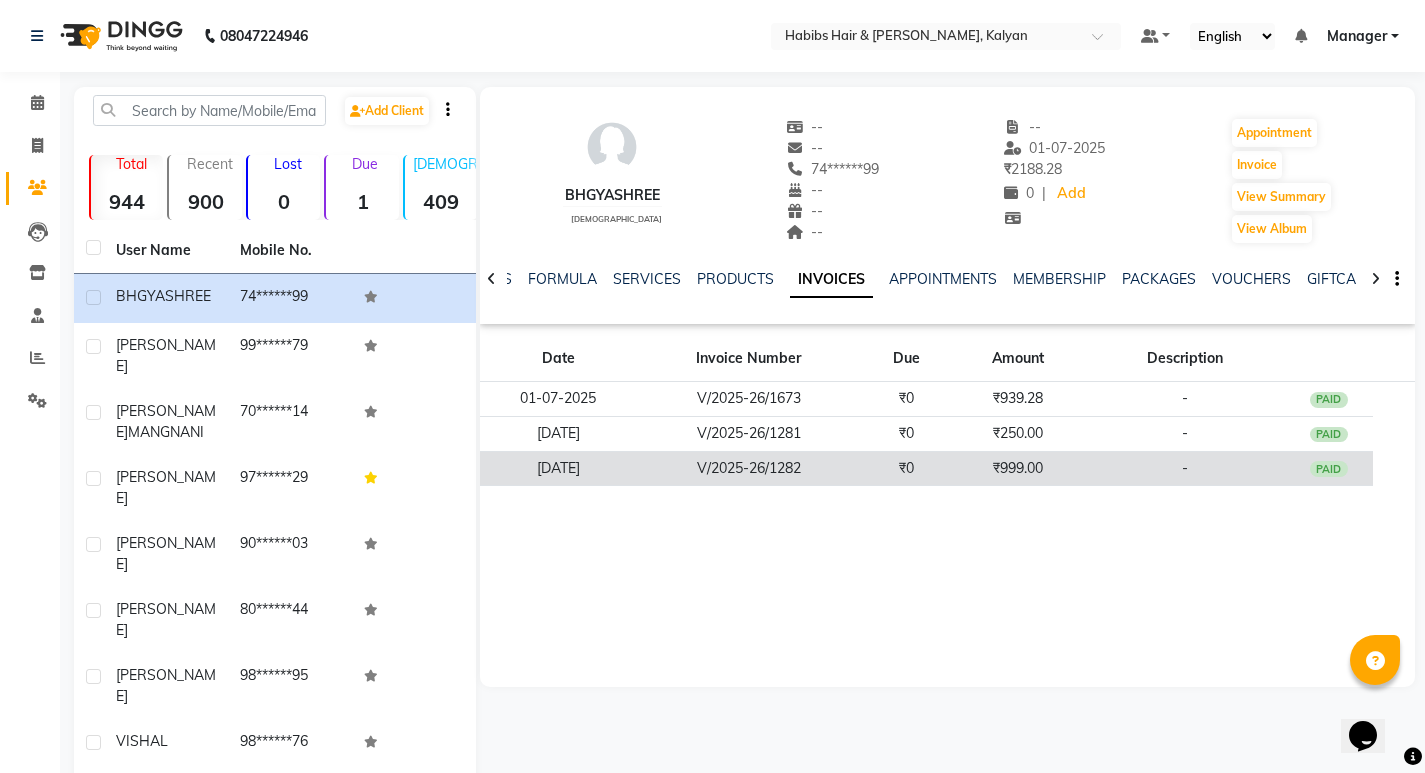 click on "₹999.00" 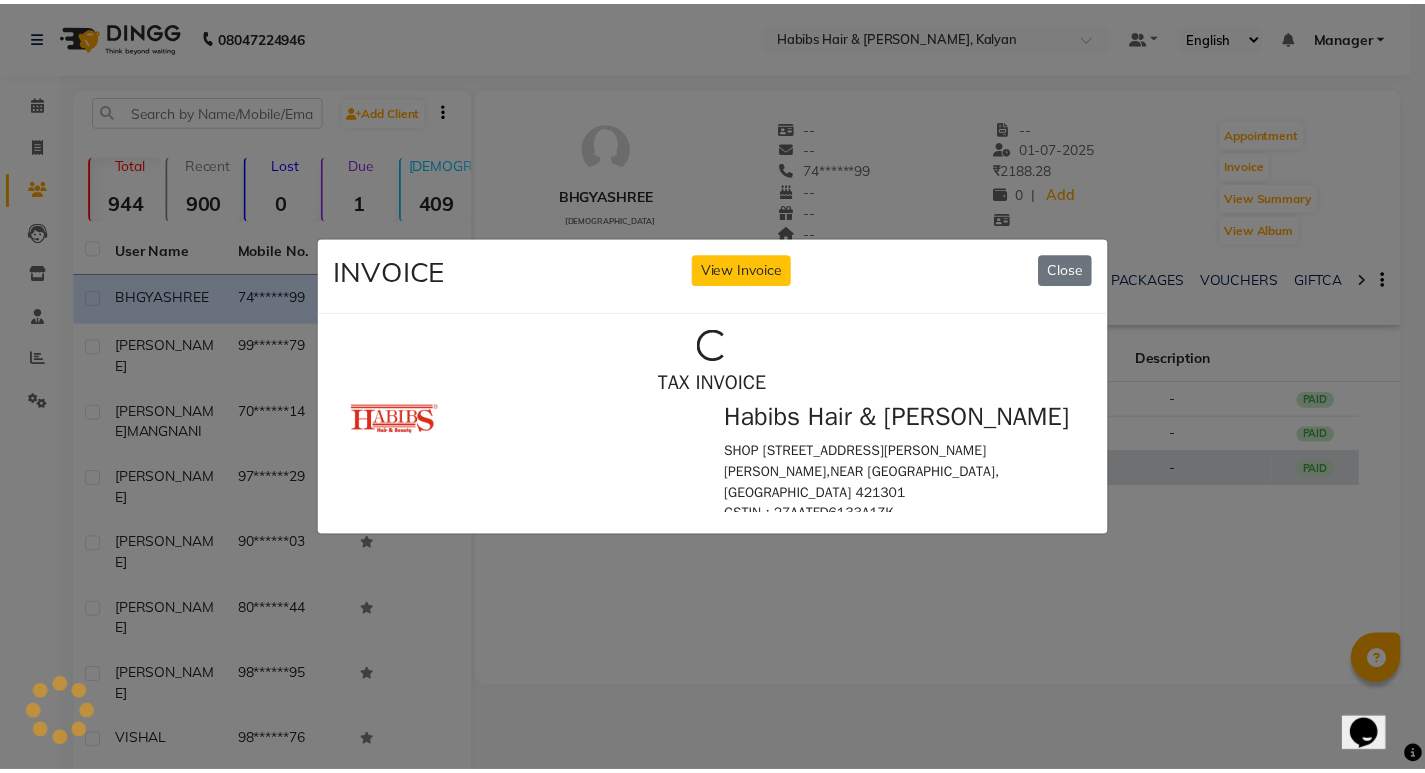 scroll, scrollTop: 0, scrollLeft: 0, axis: both 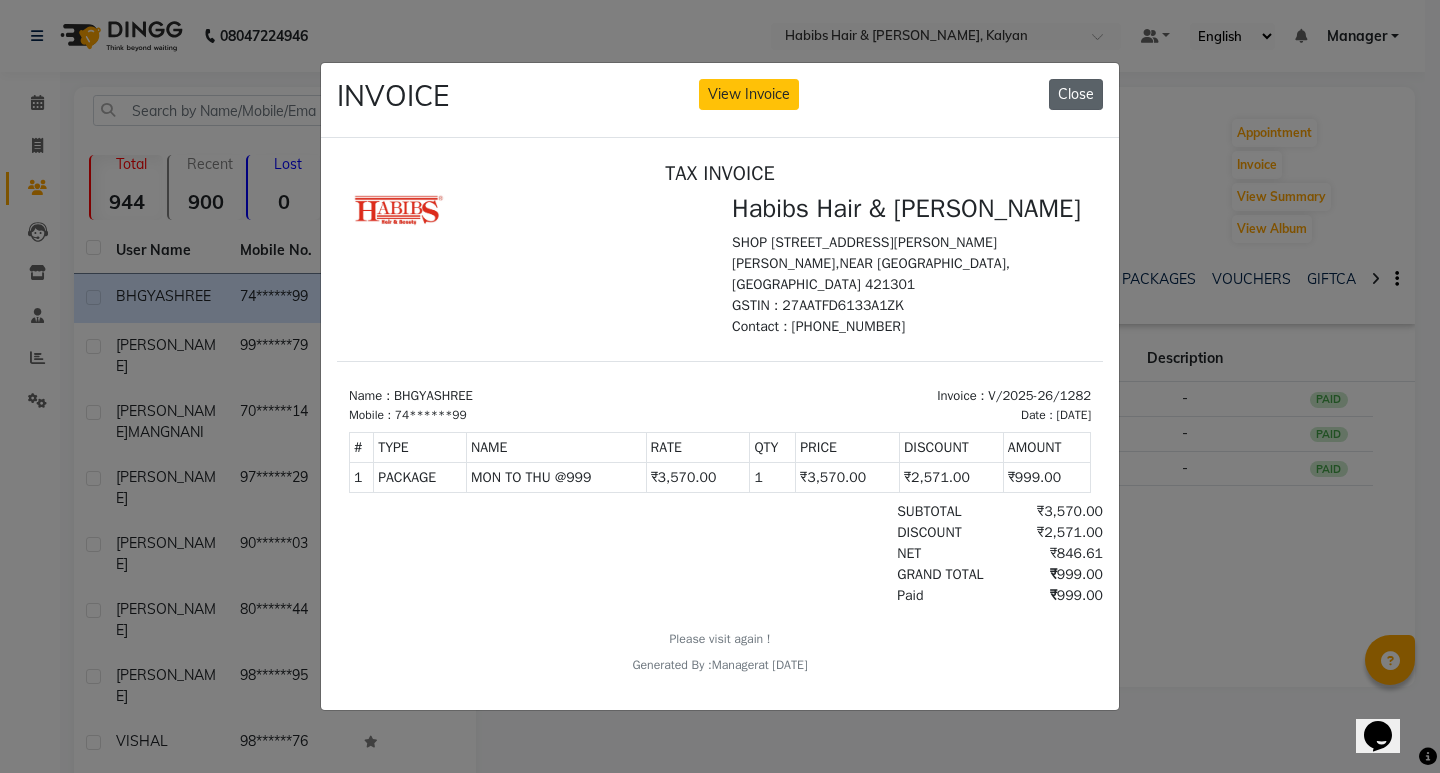 click on "Close" 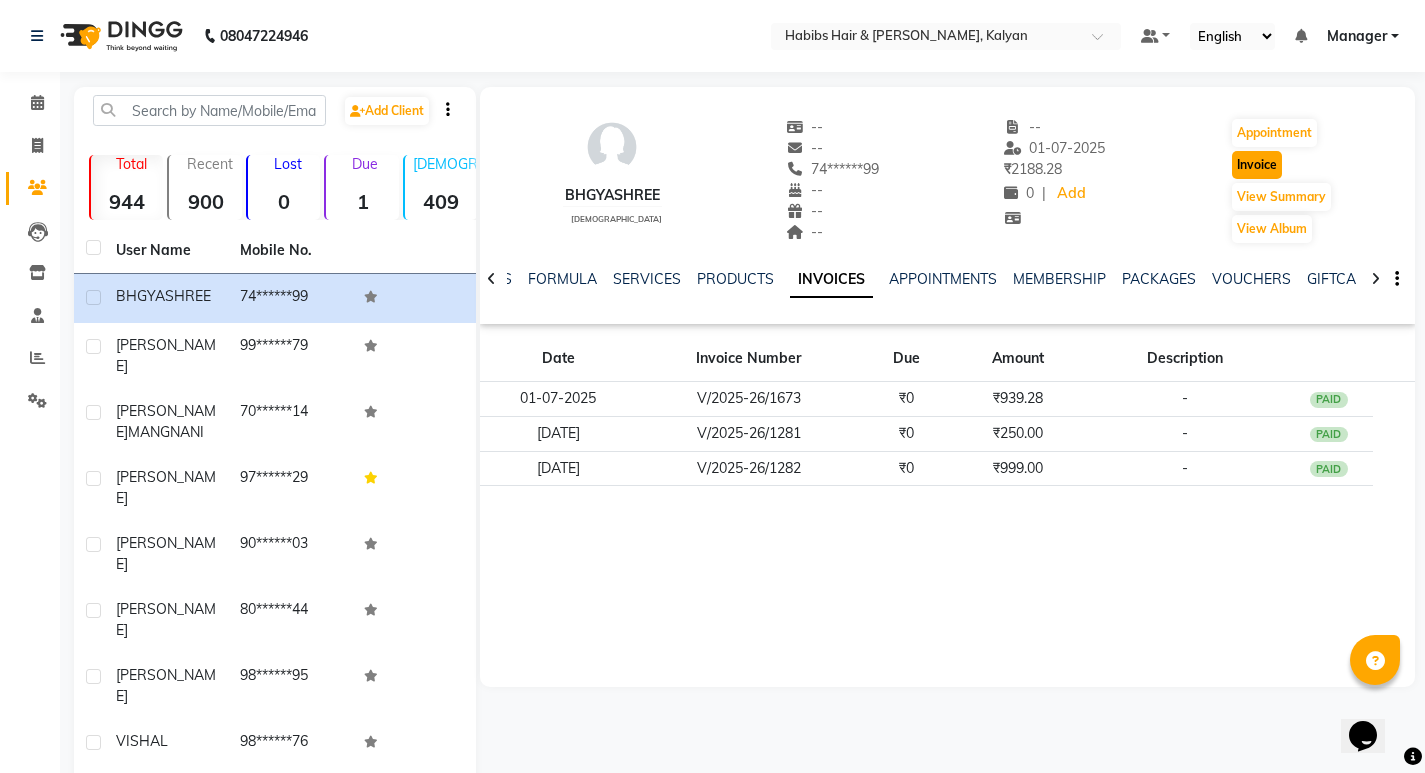 click on "Invoice" 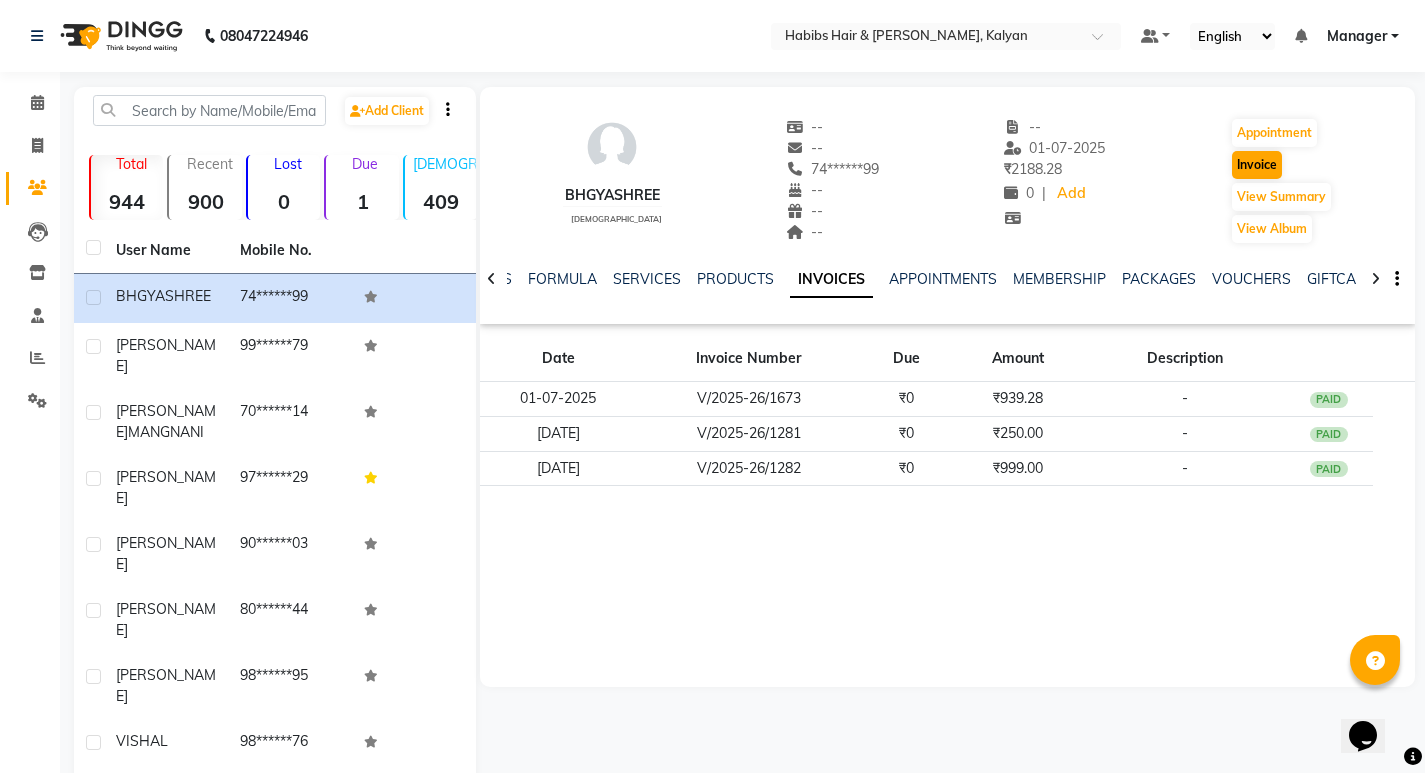 select on "service" 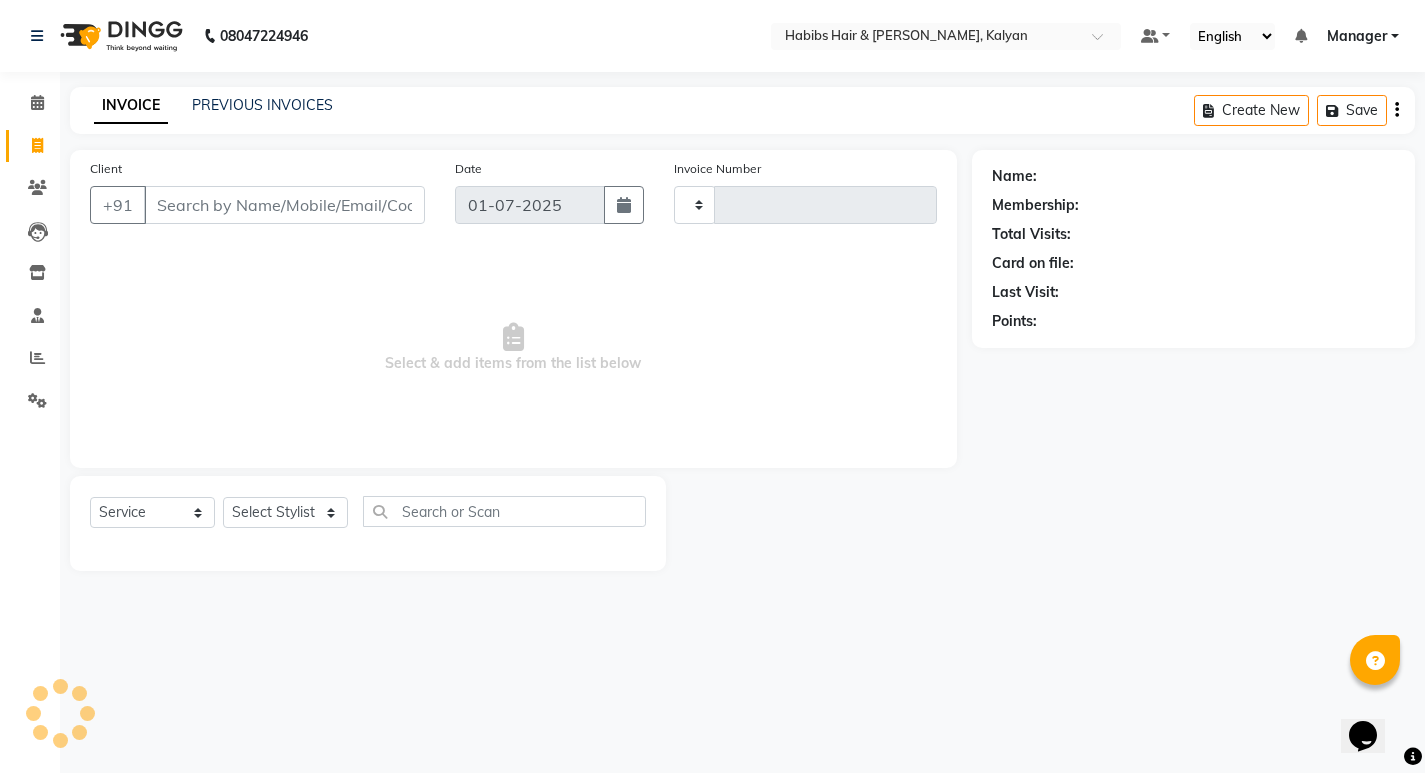 type on "1674" 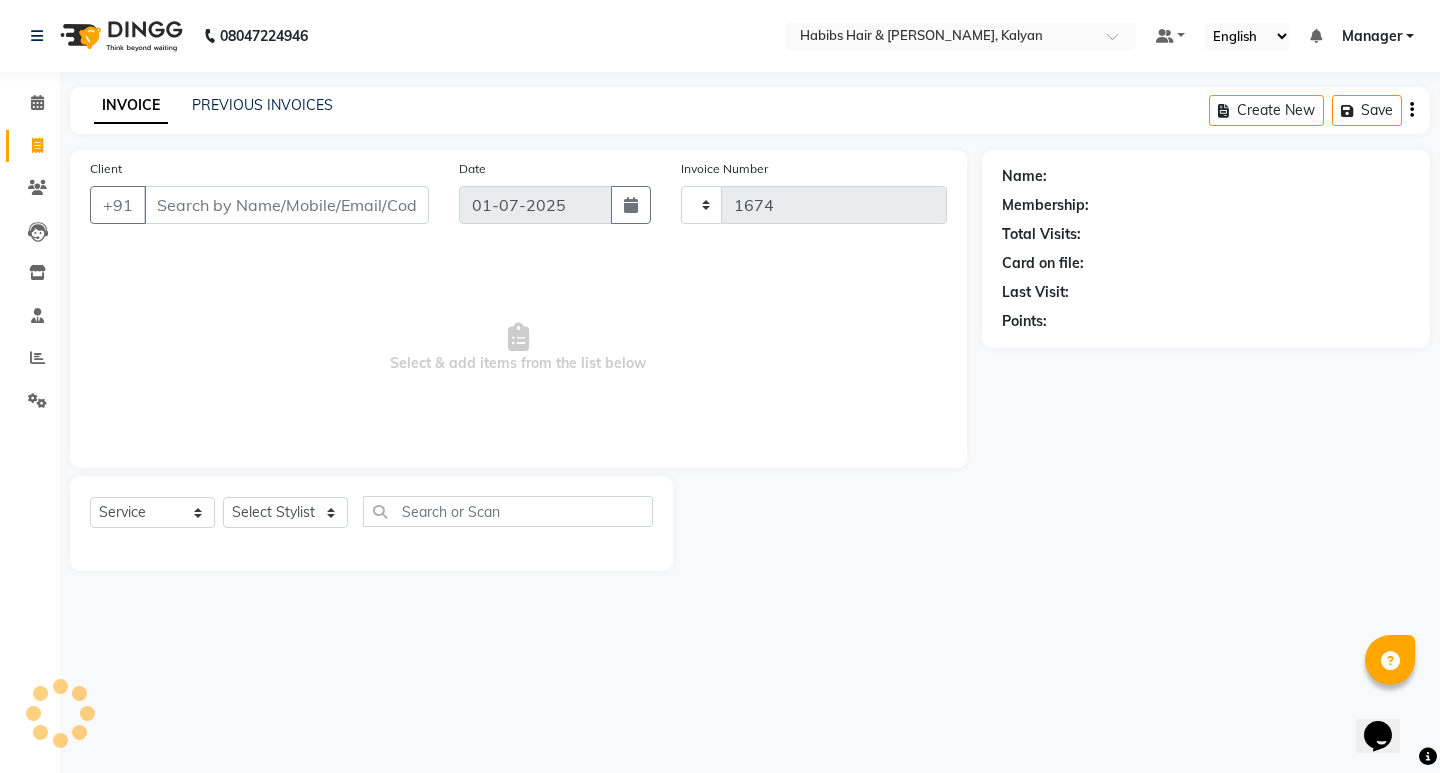 select on "8185" 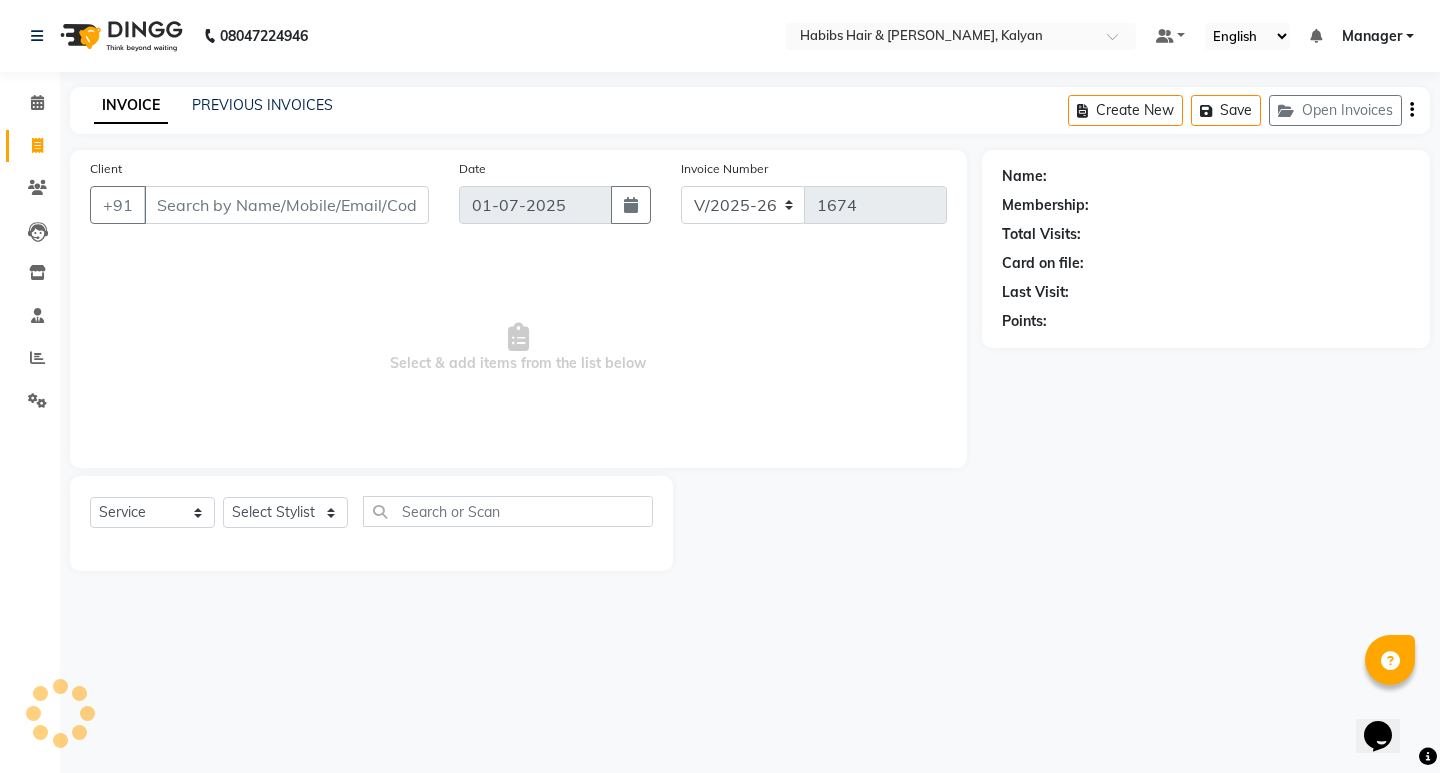 type on "74******99" 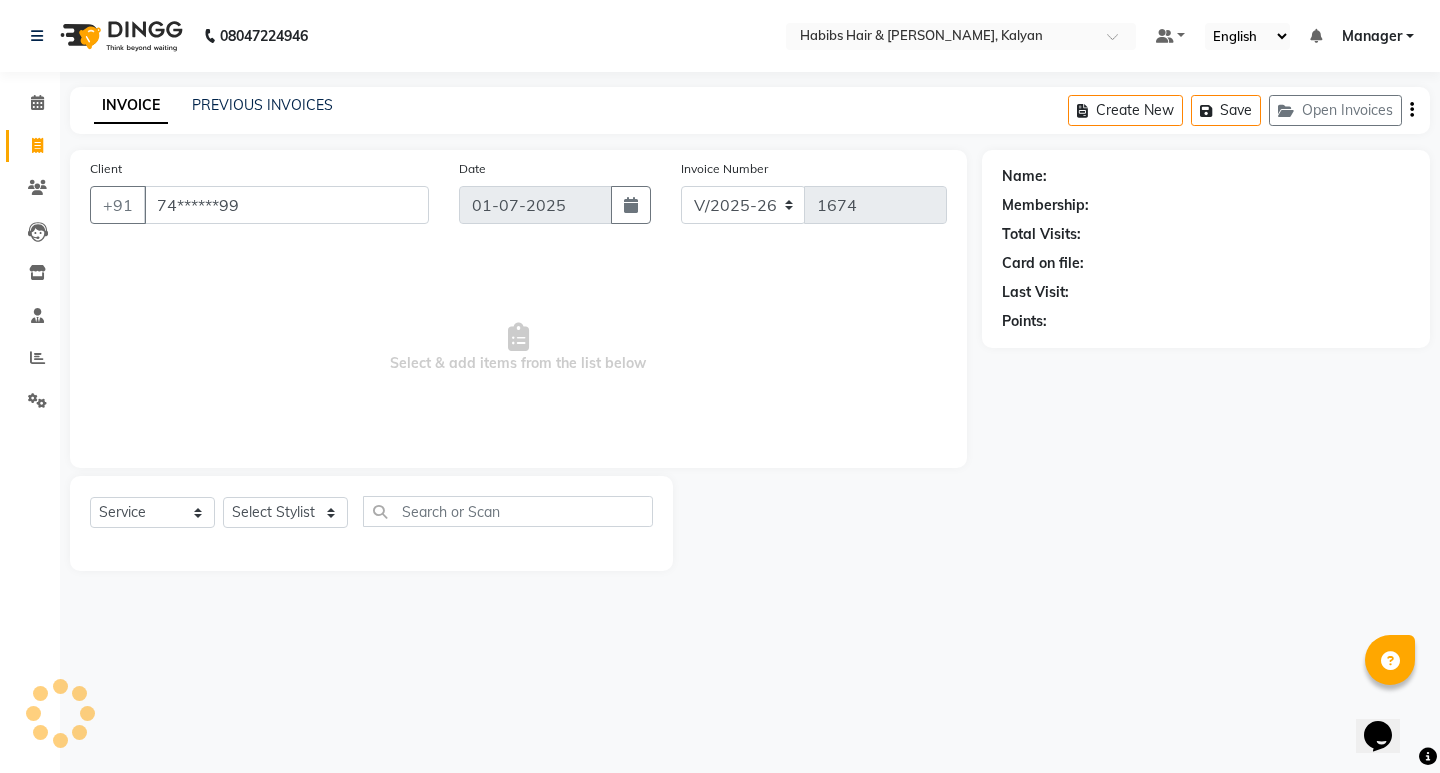 select on "1: Object" 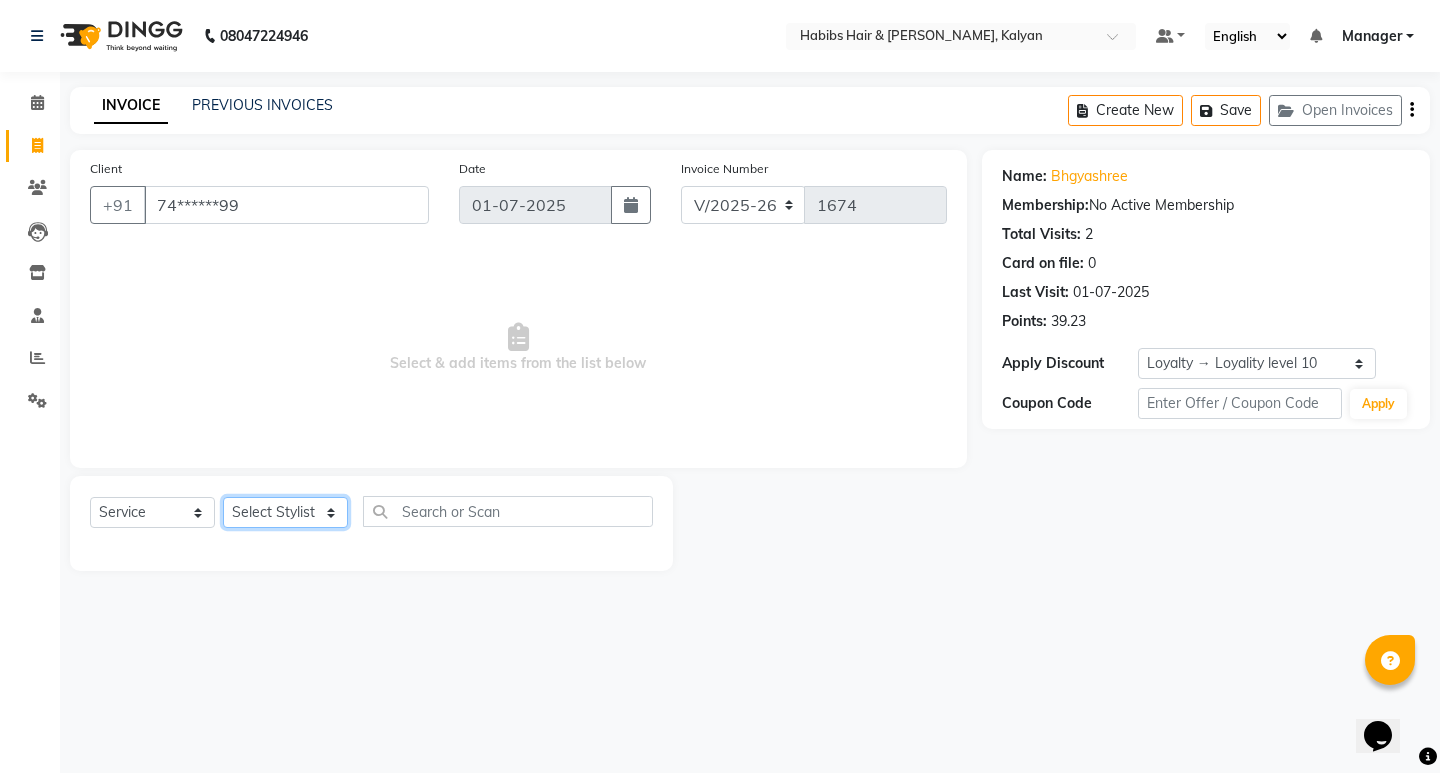 click on "Select Stylist [PERSON_NAME] Manager [PERSON_NAME] [PERSON_NAME] [PERSON_NAME] zipre [PERSON_NAME] [PERSON_NAME]  Sagar [PERSON_NAME] [PERSON_NAME] Suraj [PERSON_NAME]  [PERSON_NAME]" 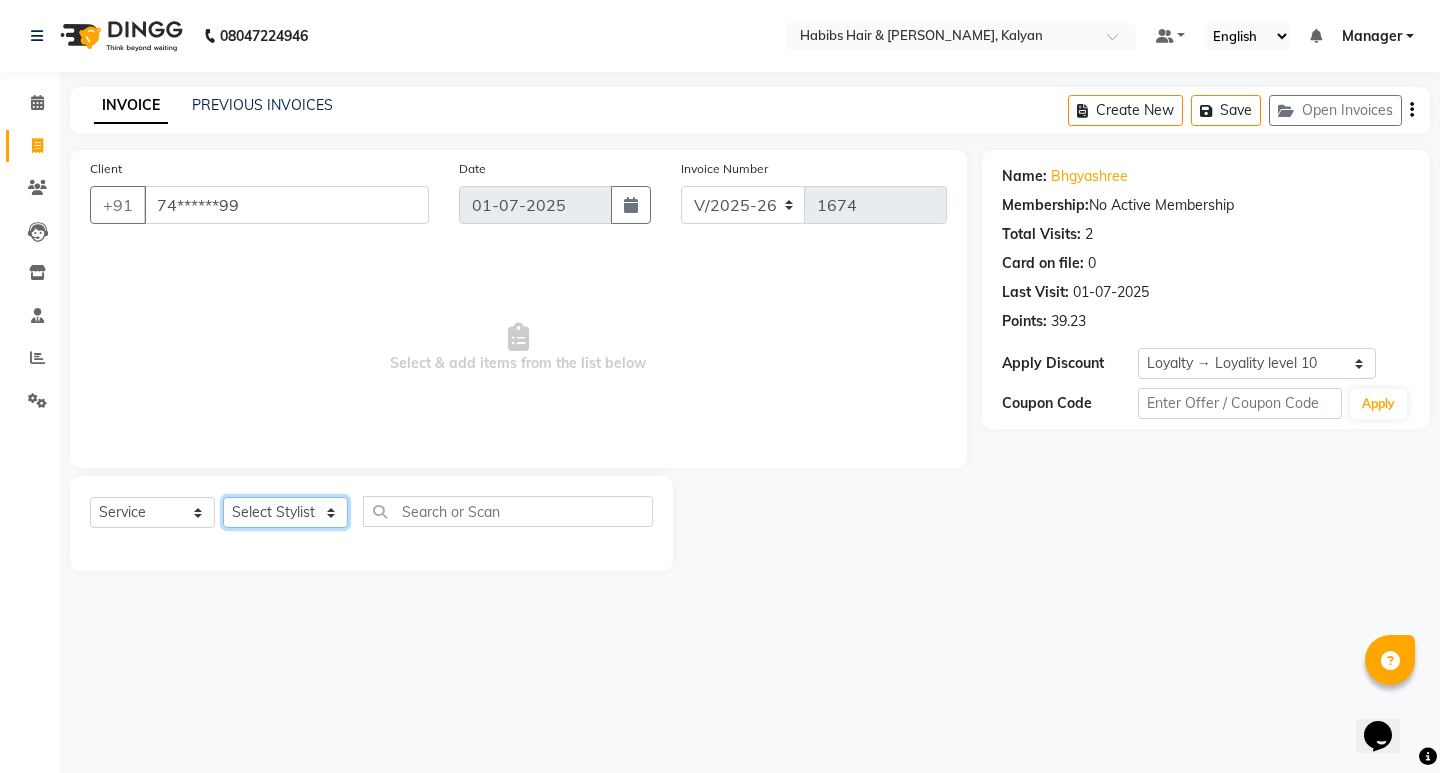 select on "81200" 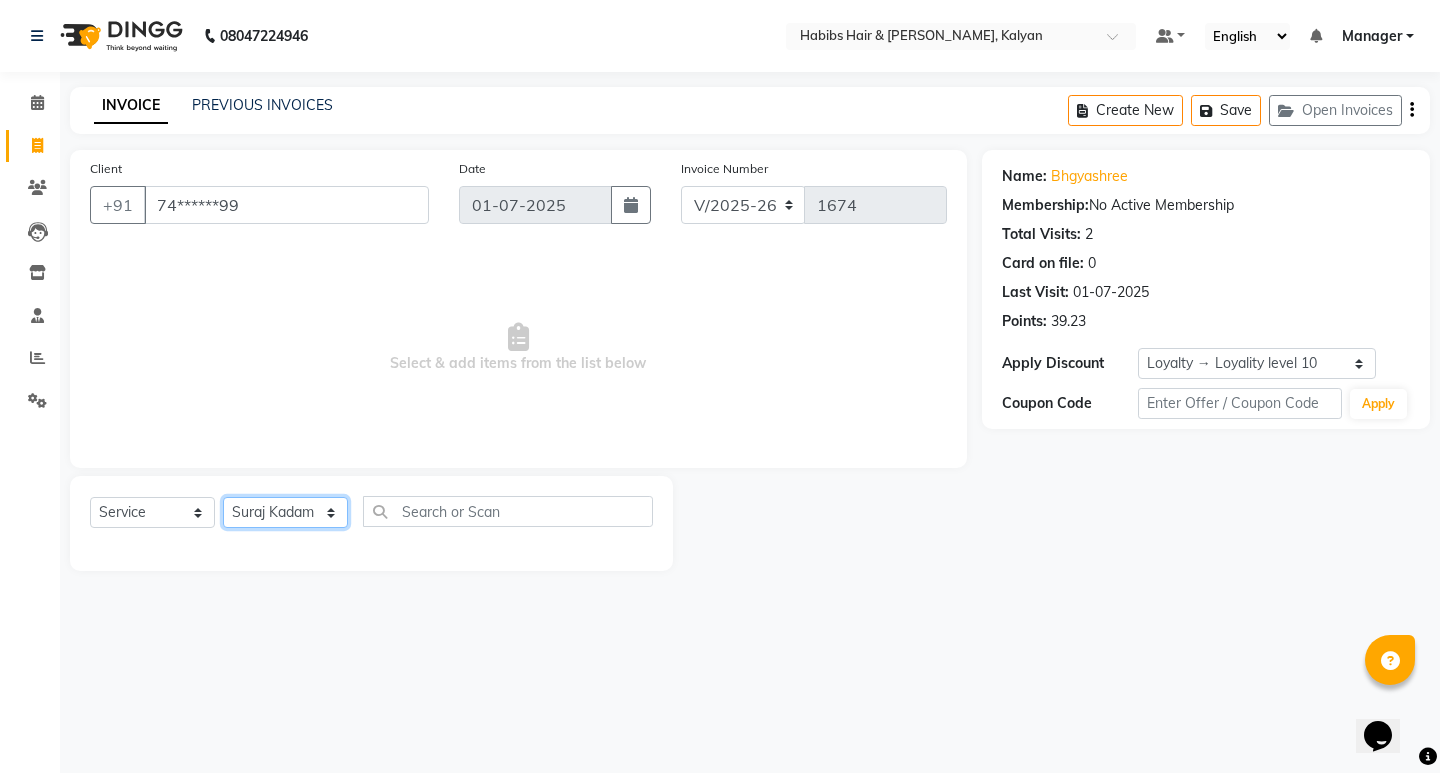 click on "Select Stylist [PERSON_NAME] Manager [PERSON_NAME] [PERSON_NAME] [PERSON_NAME] zipre [PERSON_NAME] [PERSON_NAME]  Sagar [PERSON_NAME] [PERSON_NAME] Suraj [PERSON_NAME]  [PERSON_NAME]" 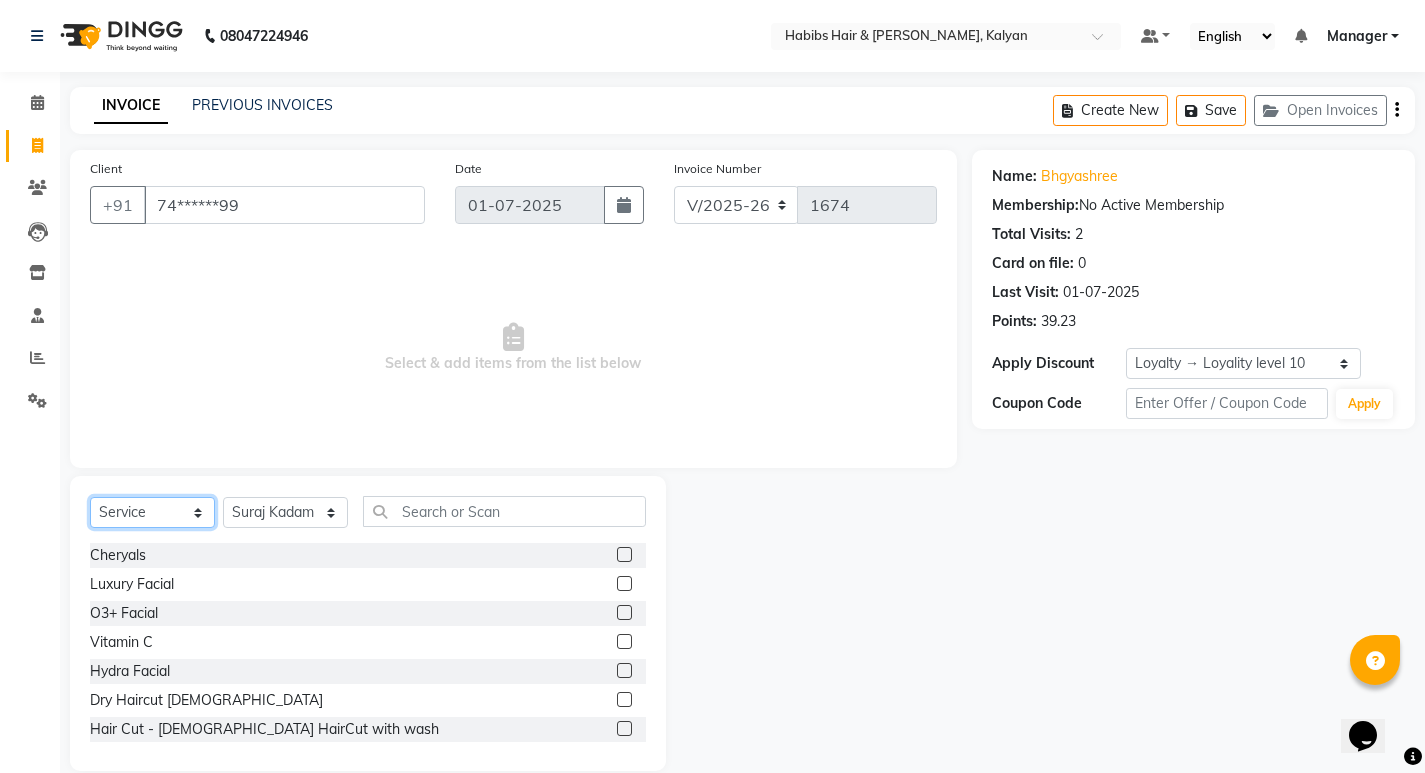 click on "Select  Service  Product  Membership  Package Voucher Prepaid Gift Card" 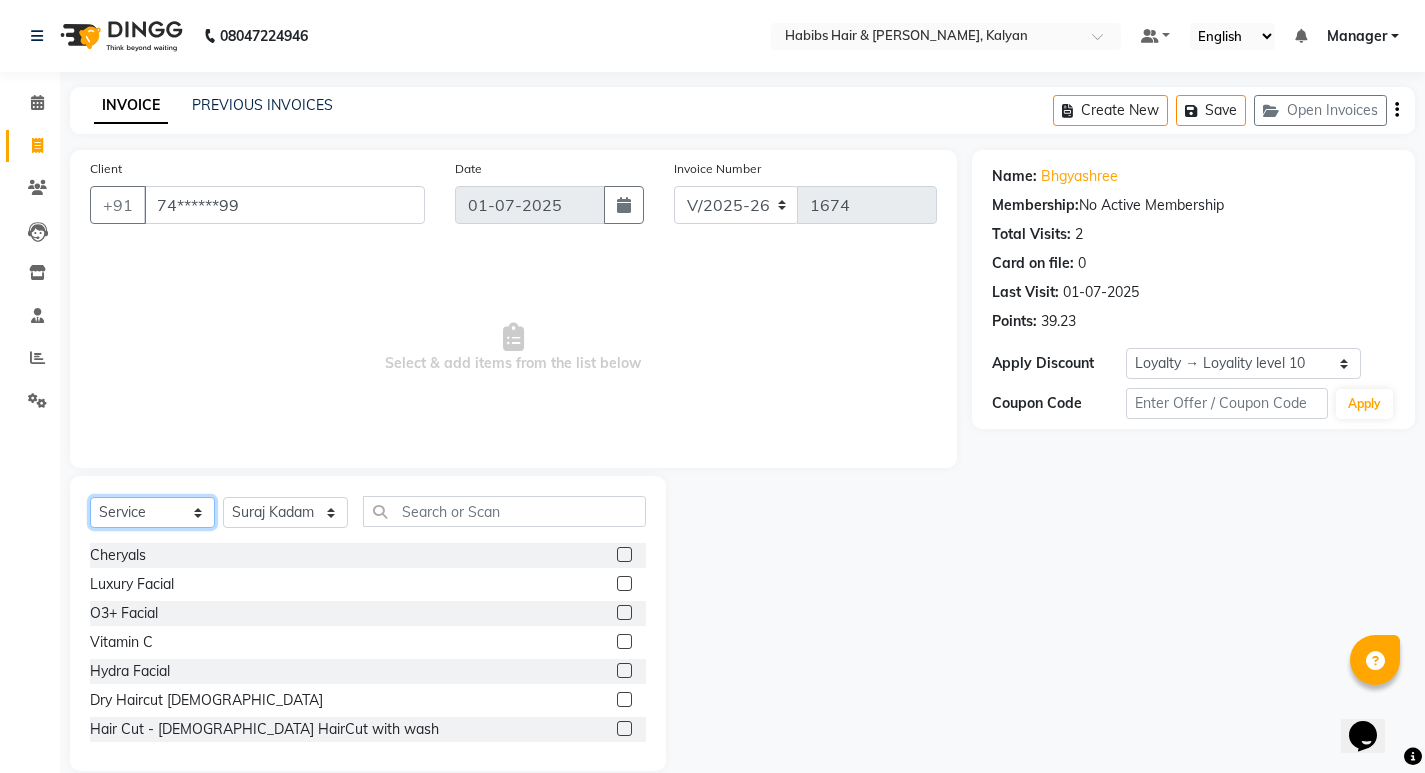 select on "package" 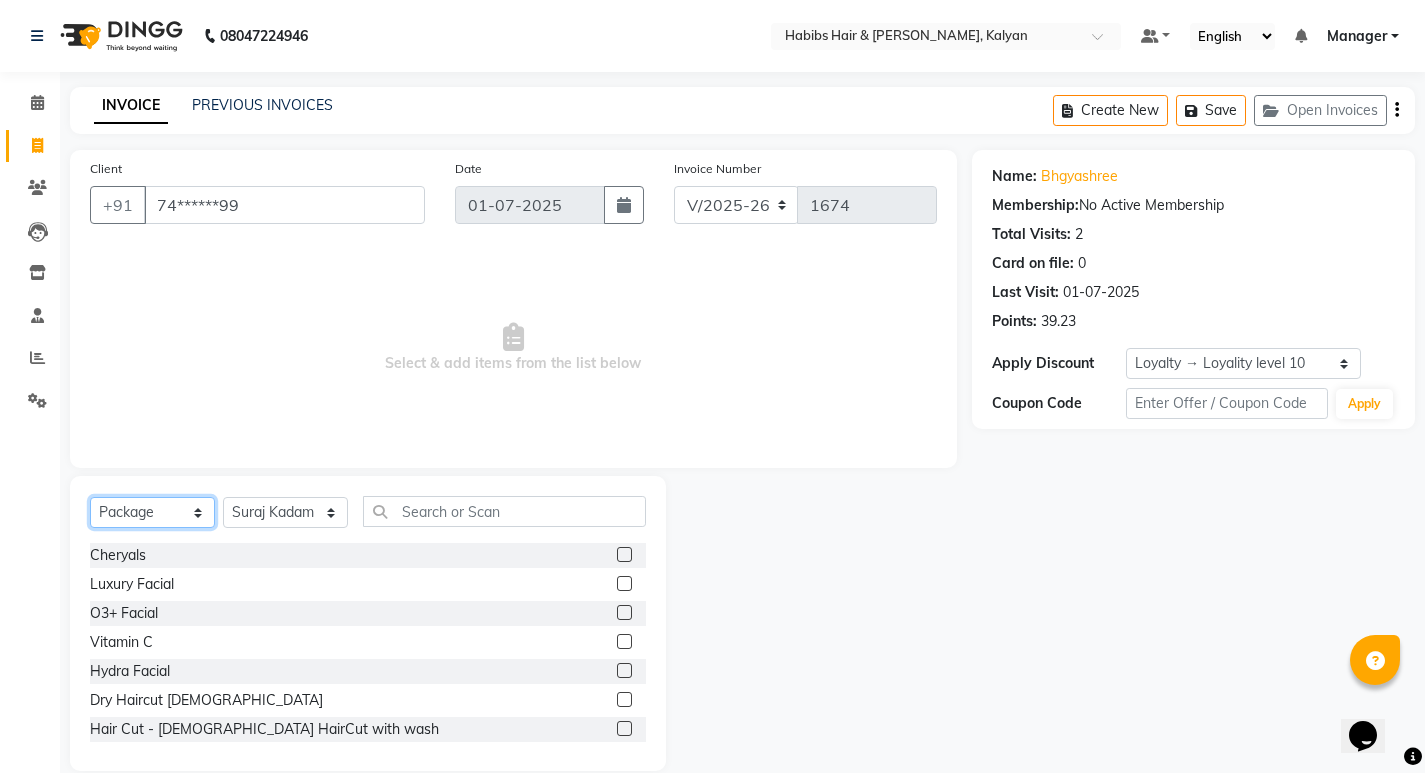 click on "Select  Service  Product  Membership  Package Voucher Prepaid Gift Card" 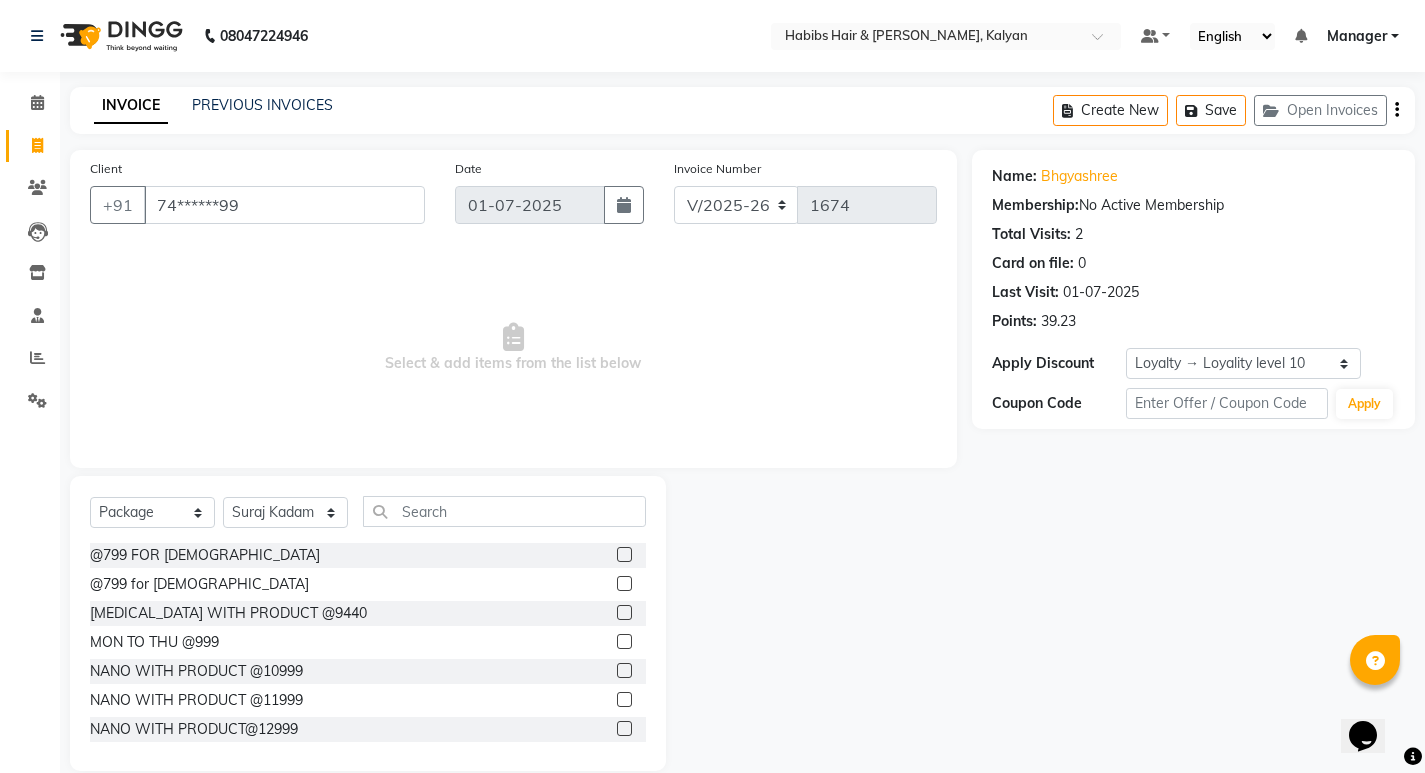 click on "Select & add items from the list below" at bounding box center (513, 348) 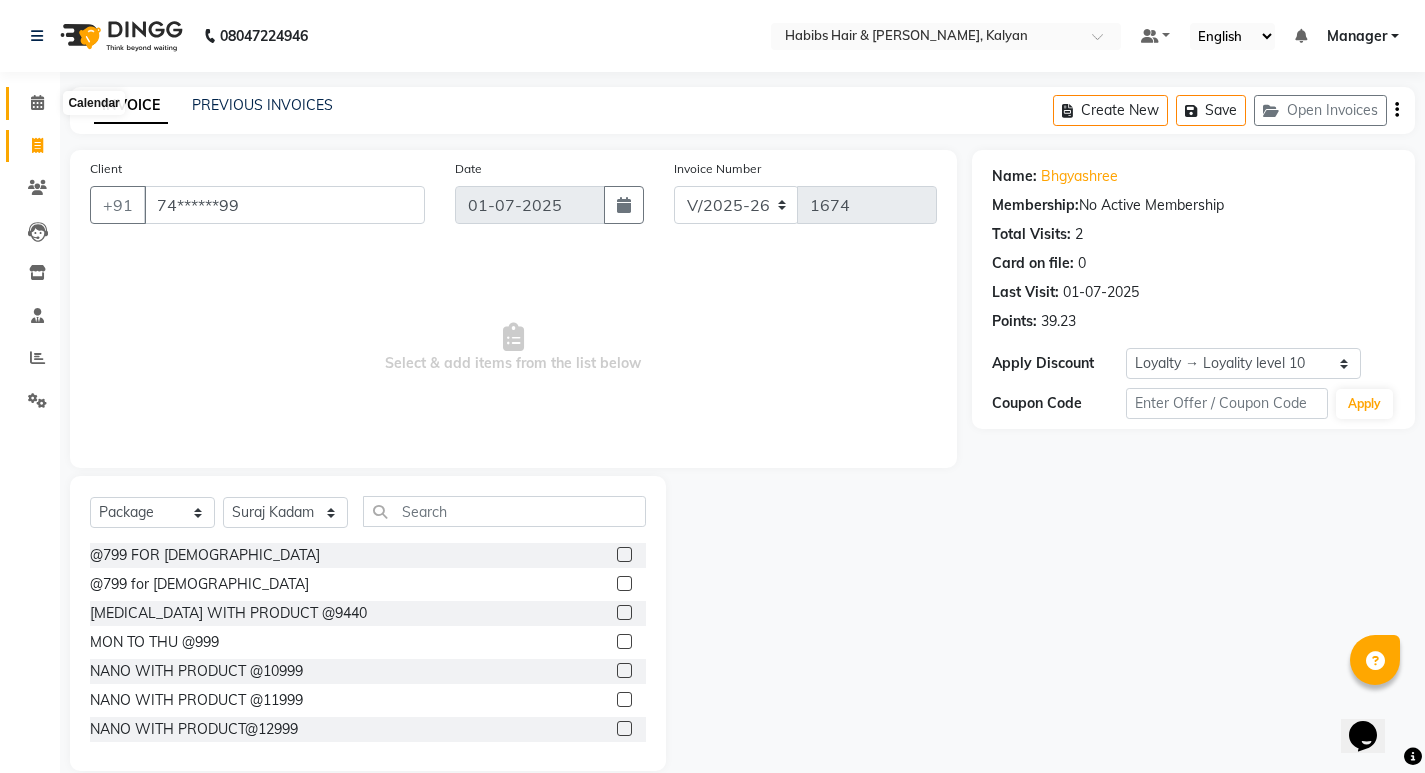 click 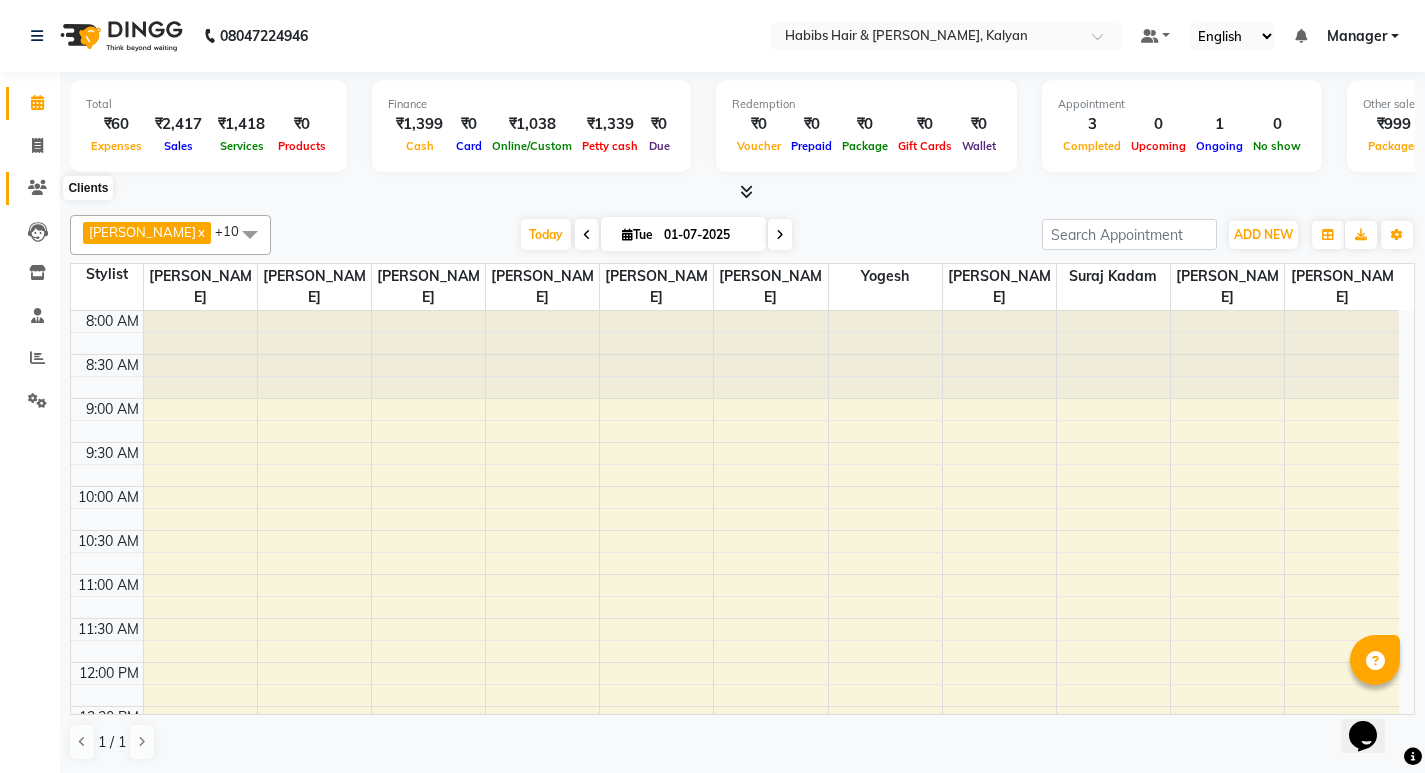 click 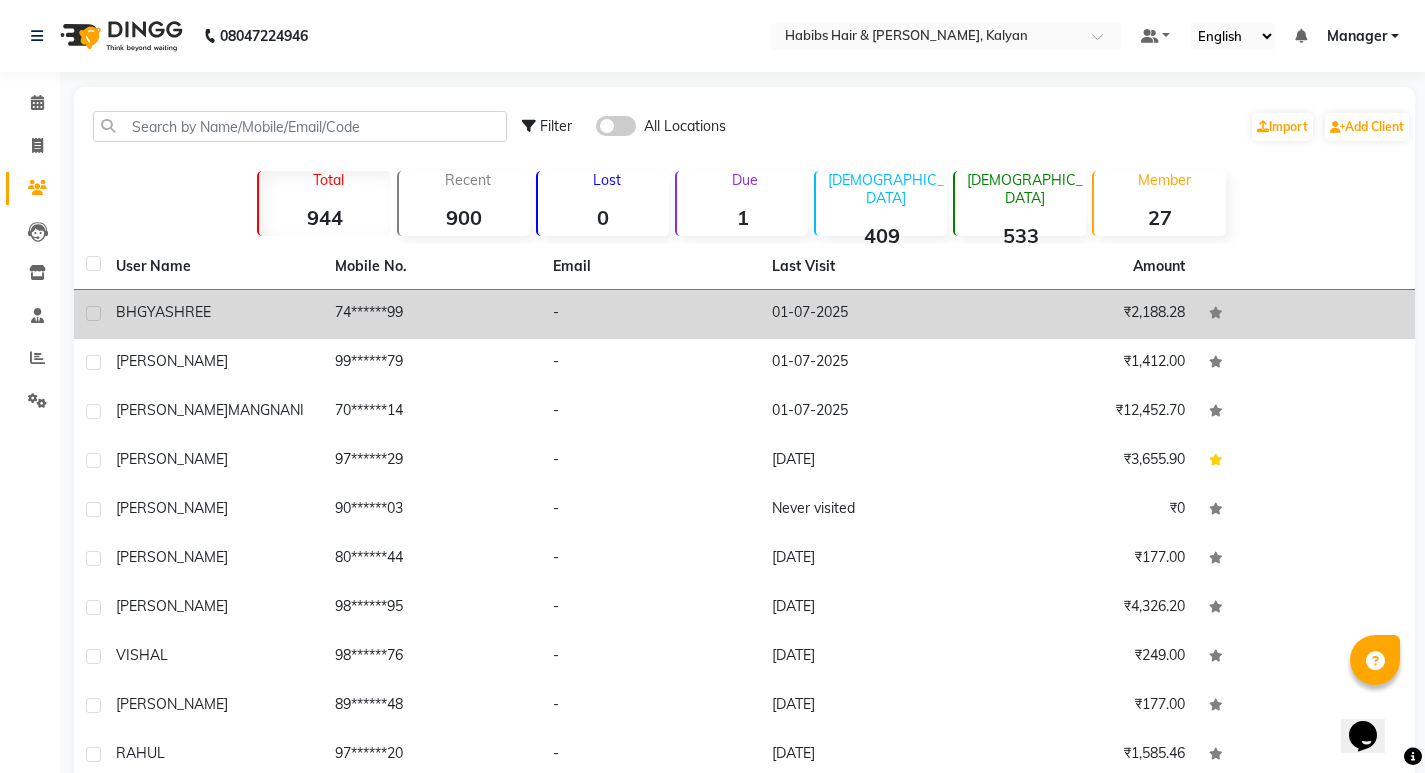 click on "74******99" 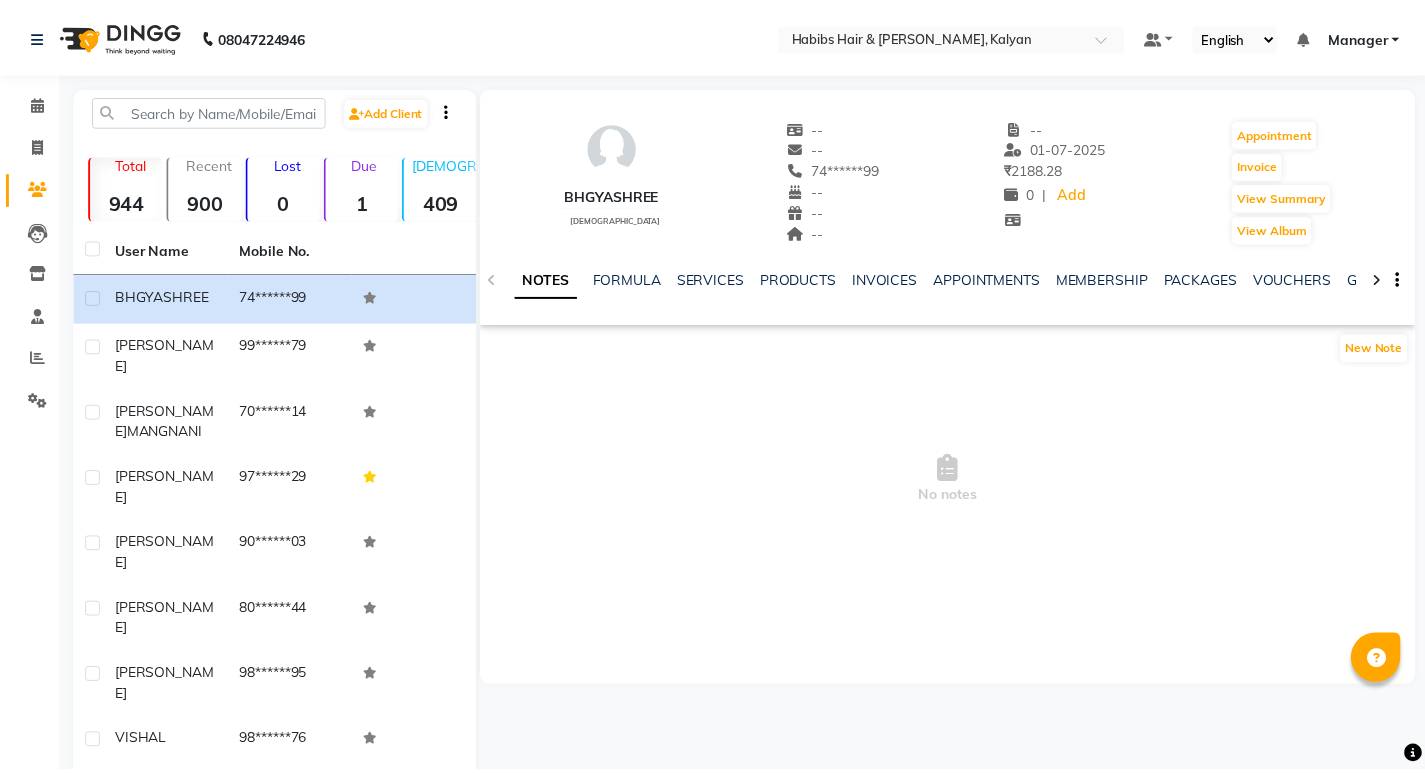 scroll, scrollTop: 0, scrollLeft: 0, axis: both 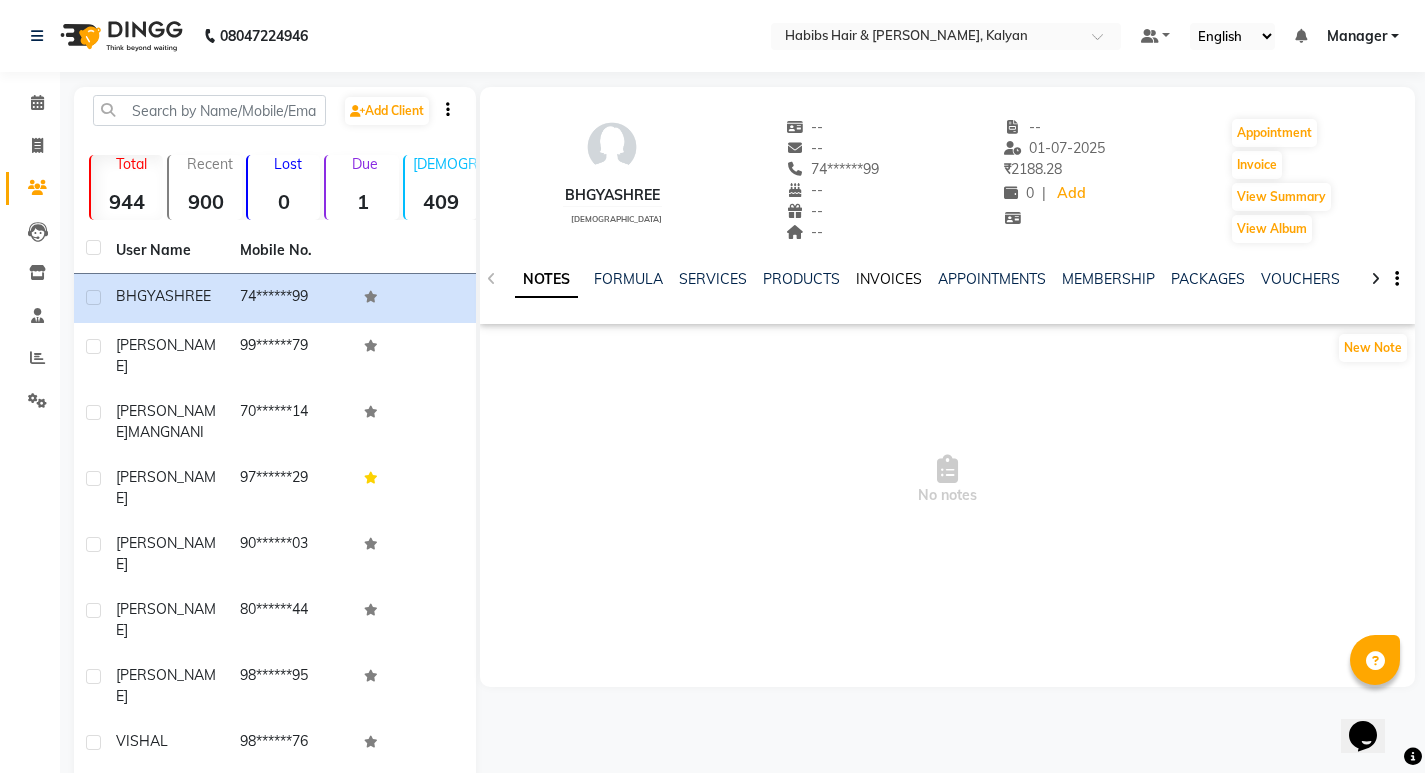 click on "INVOICES" 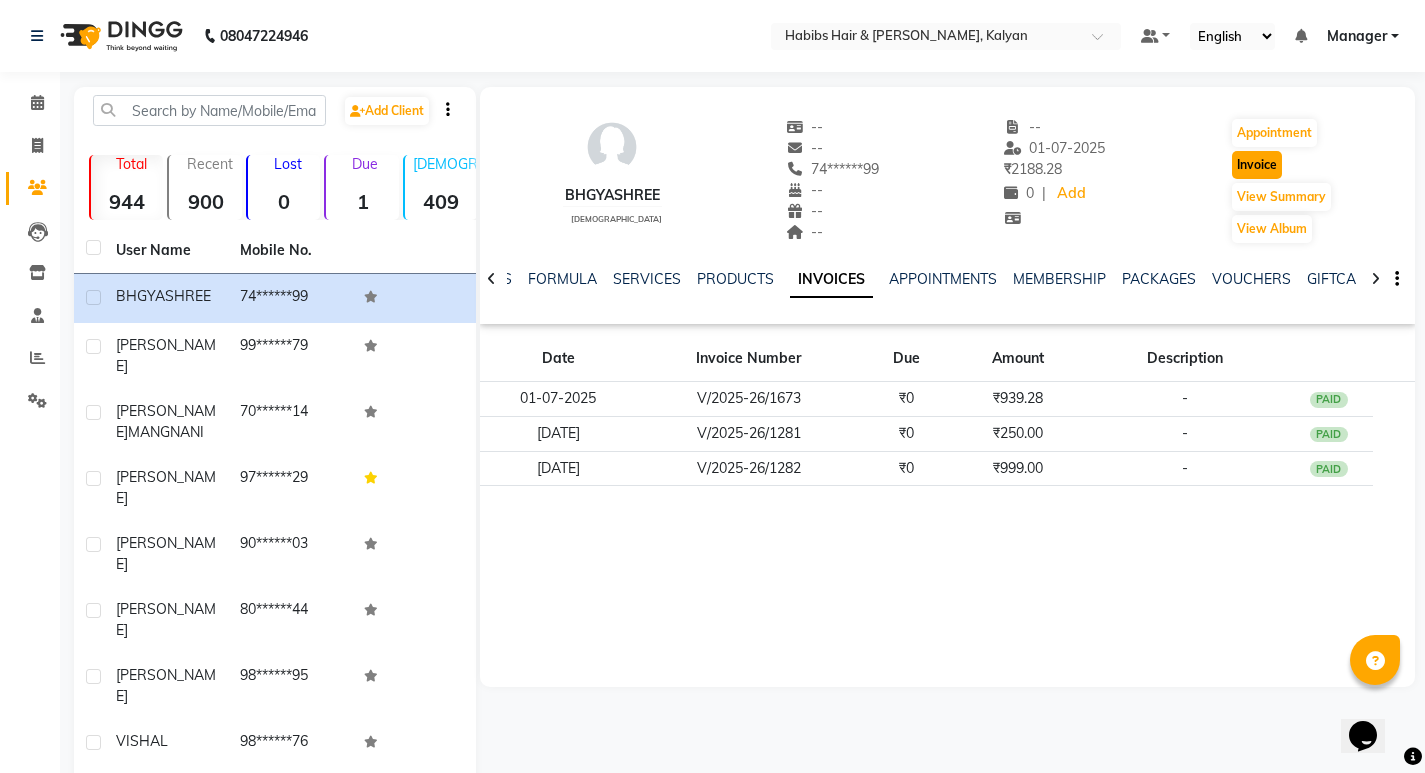 click on "Invoice" 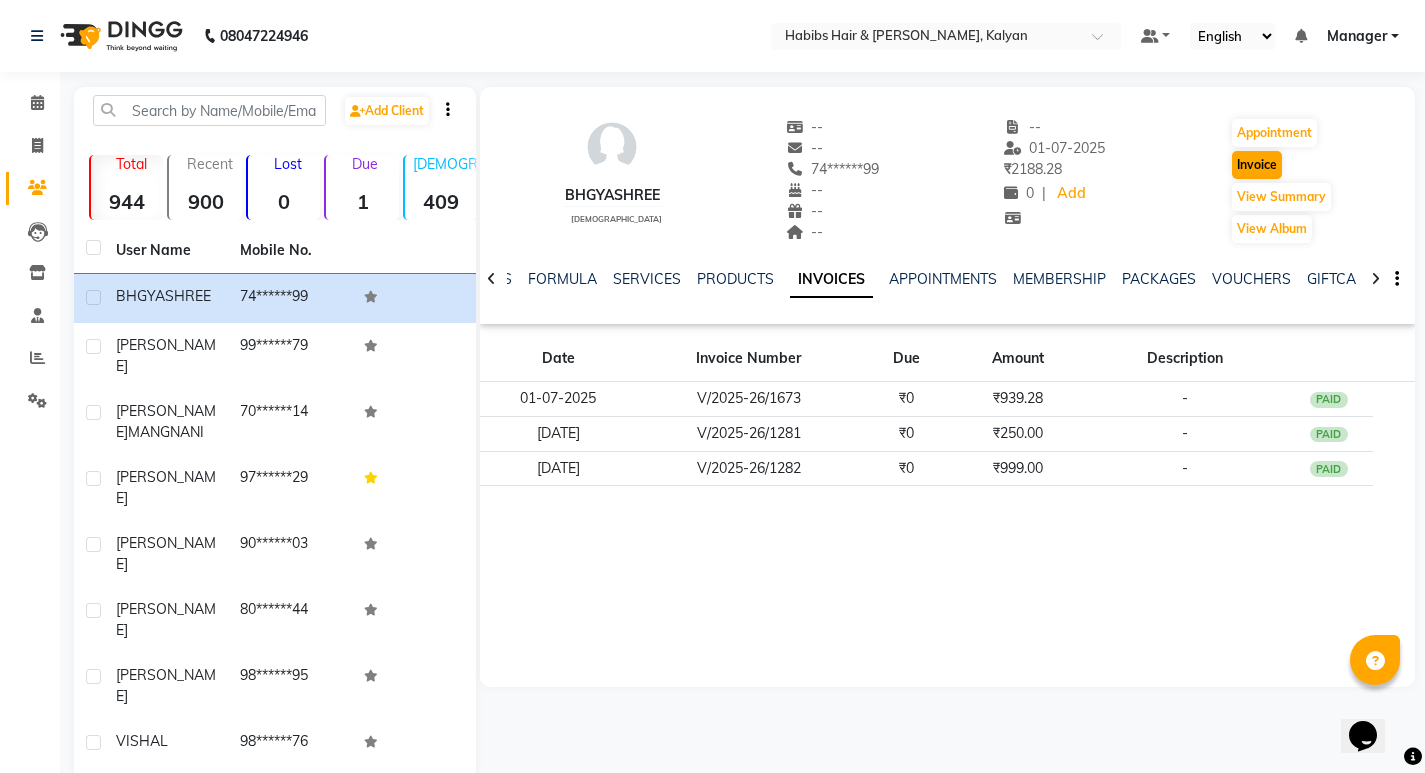 select on "service" 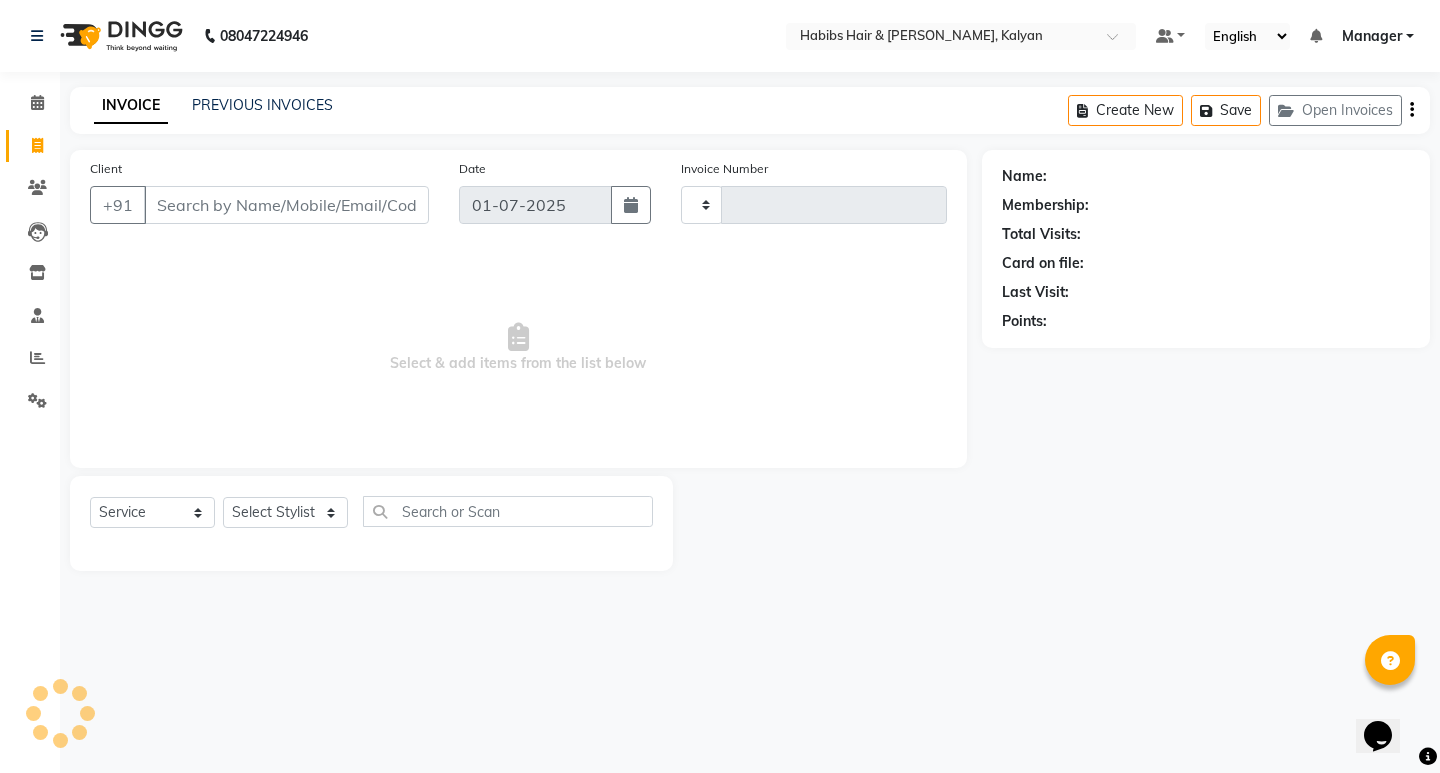 type on "1674" 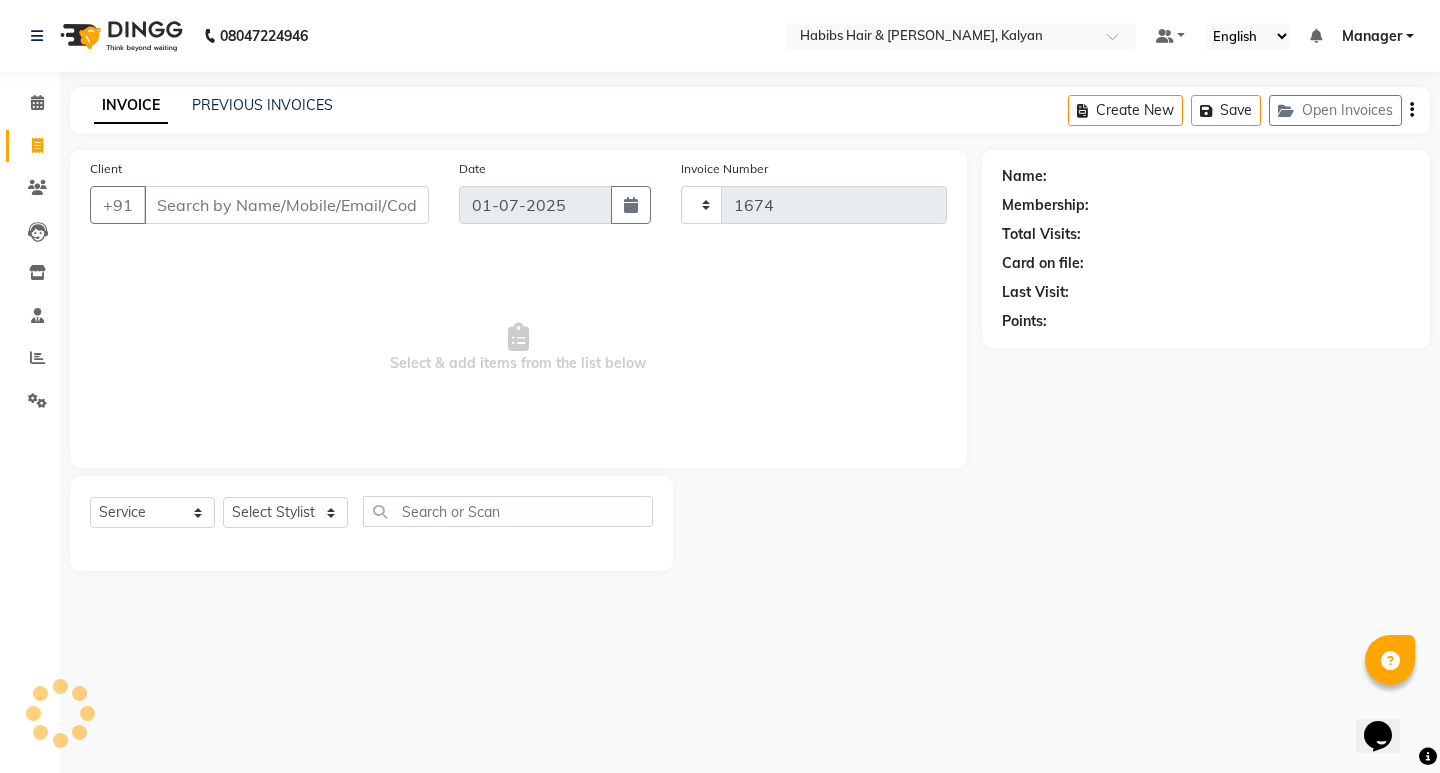 select on "8185" 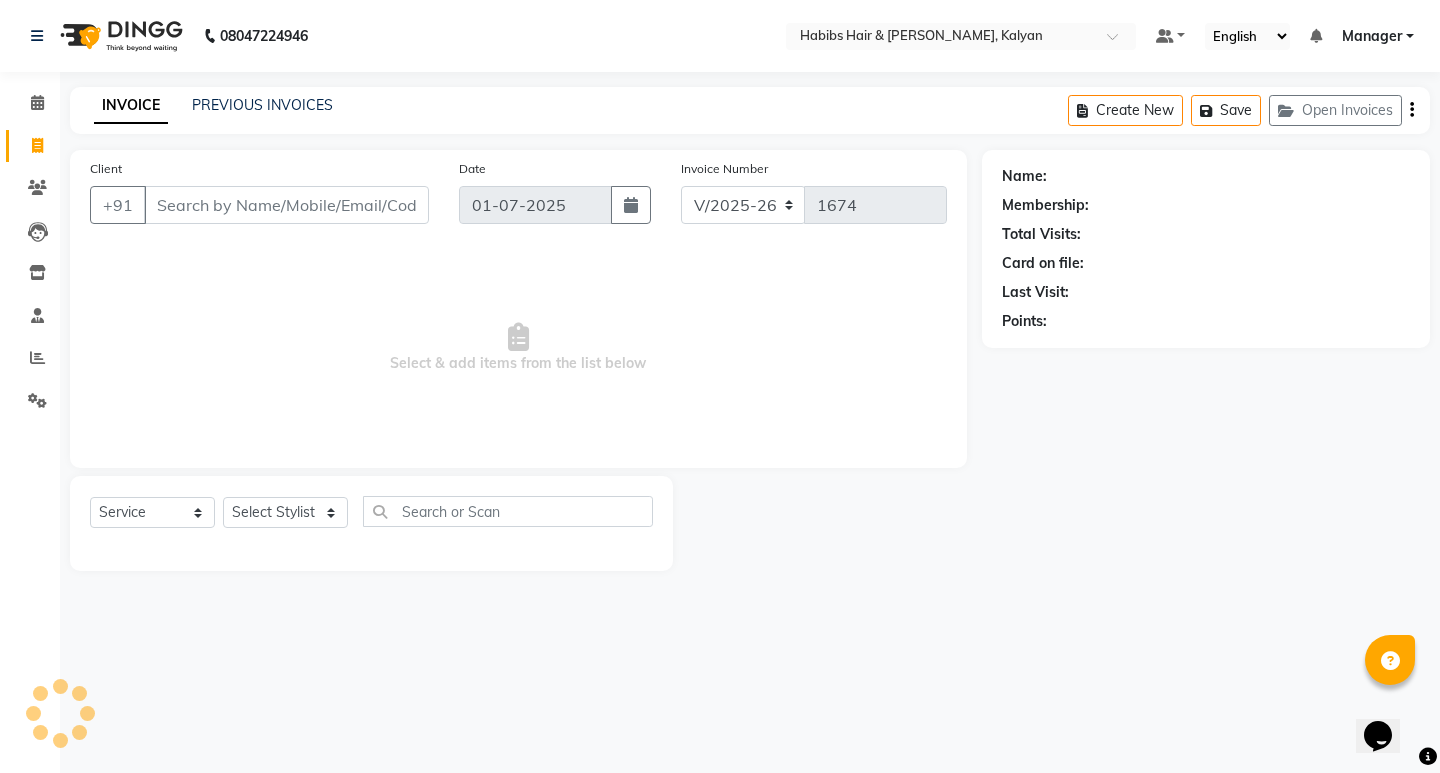 type on "74******99" 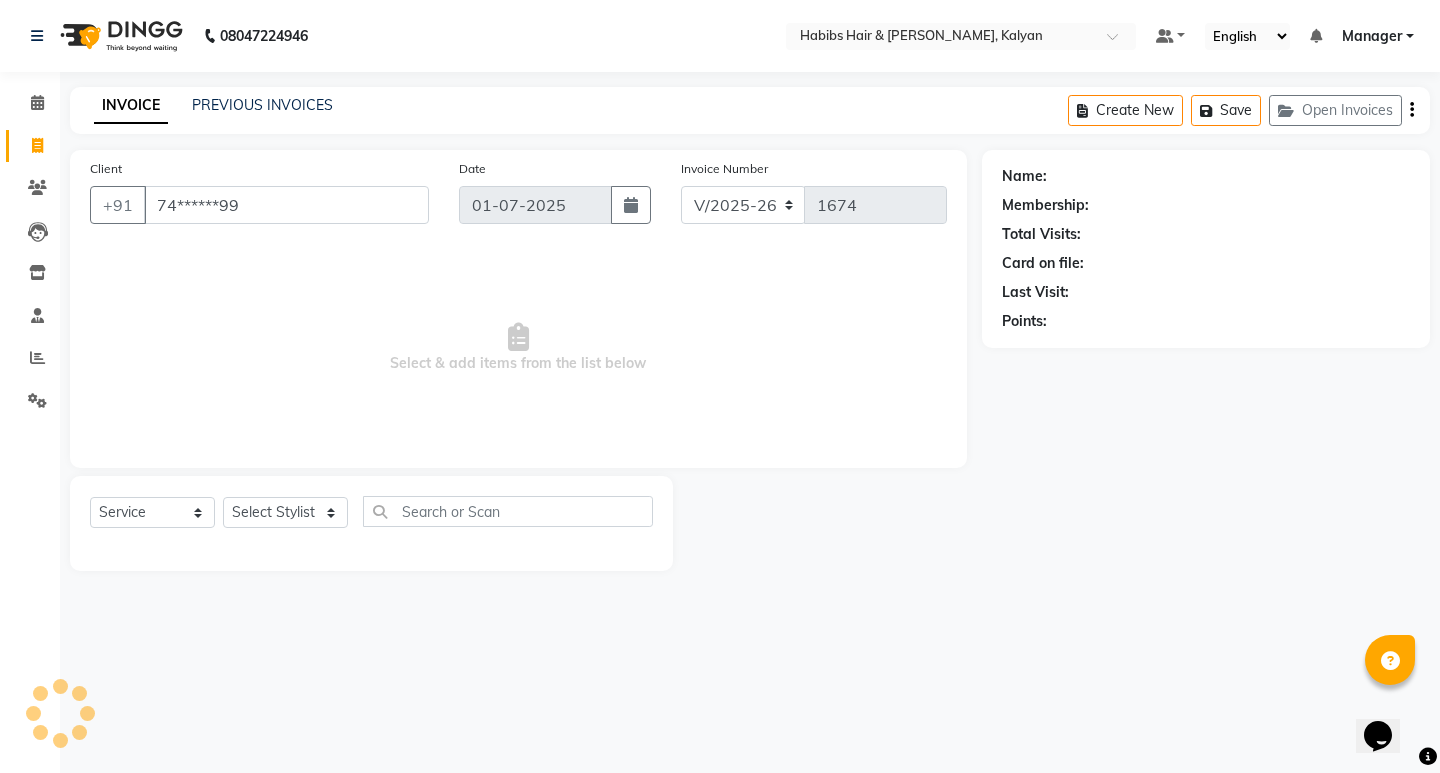 select on "1: Object" 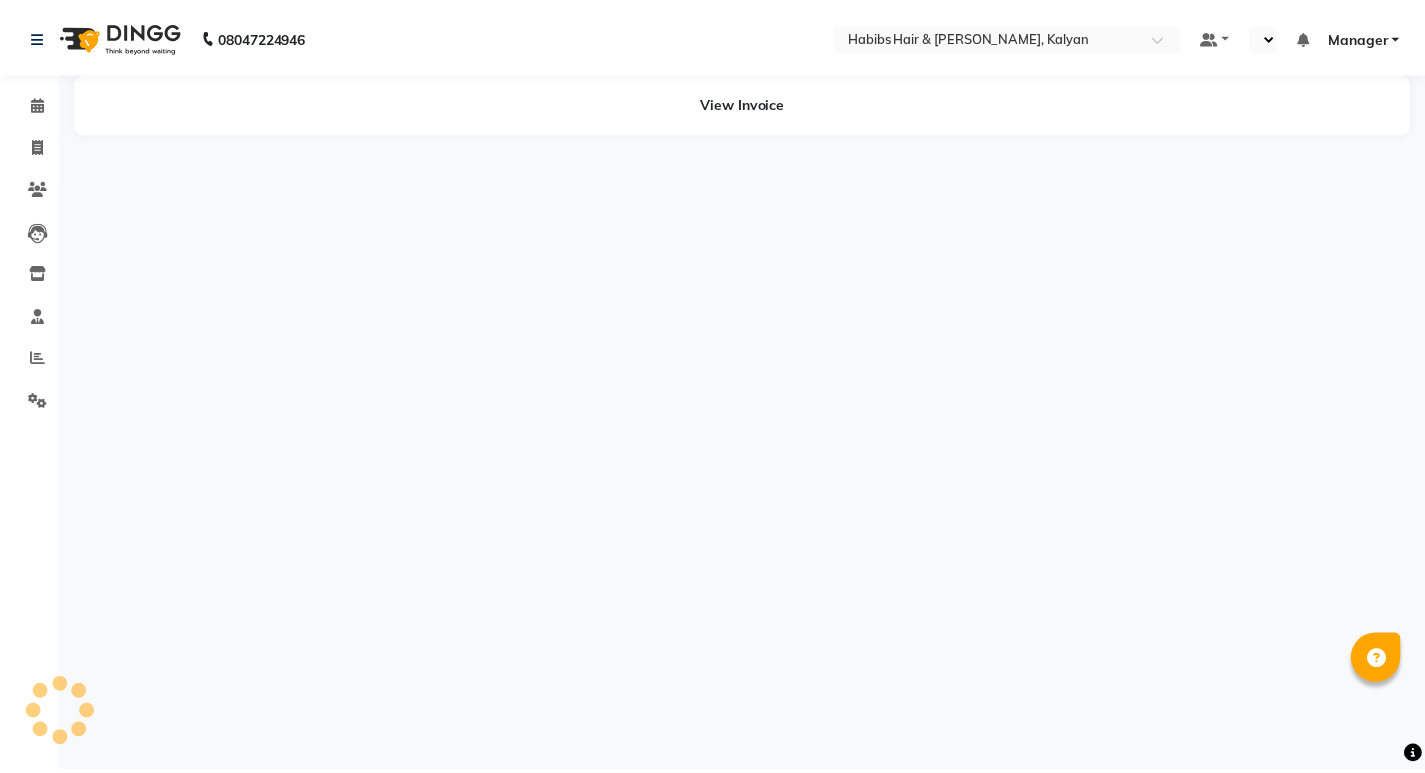 scroll, scrollTop: 0, scrollLeft: 0, axis: both 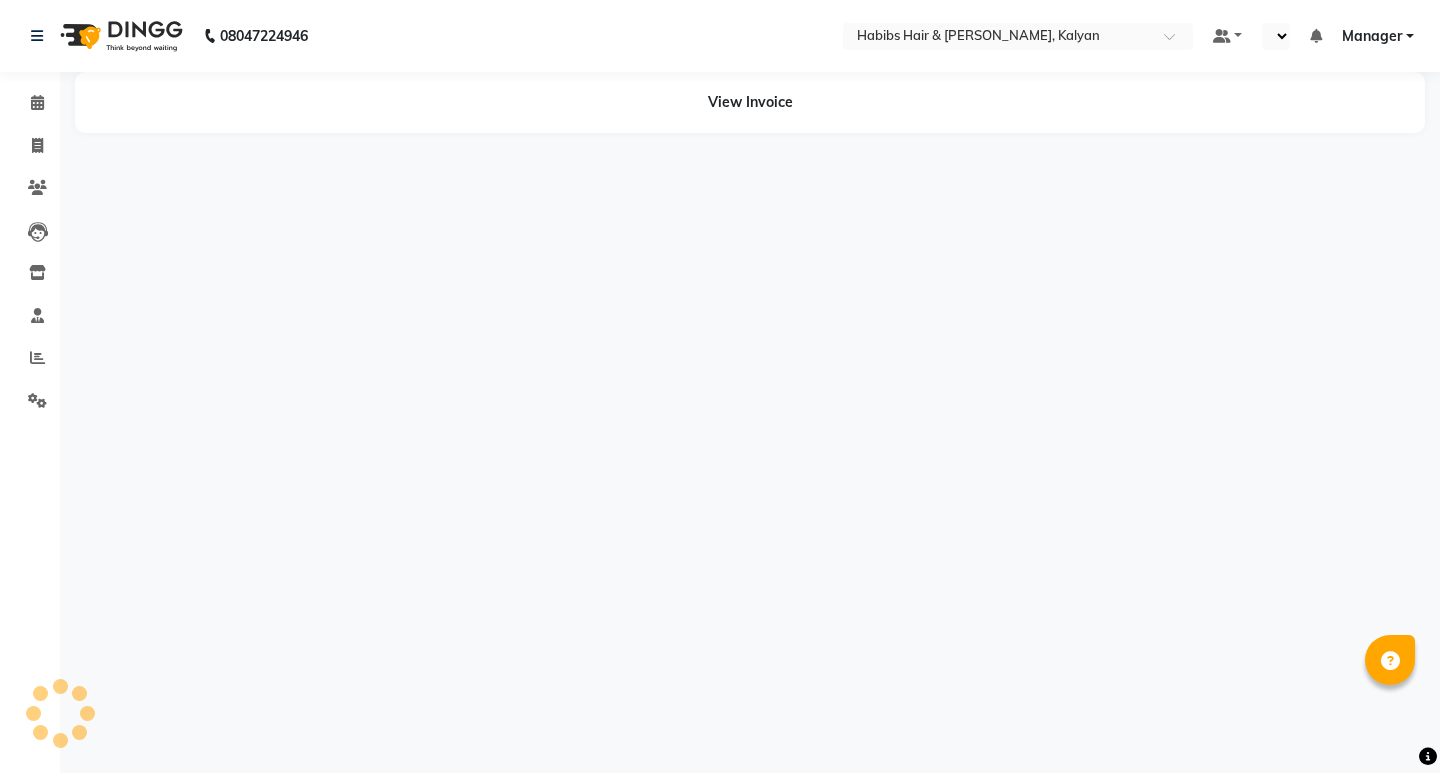 select on "en" 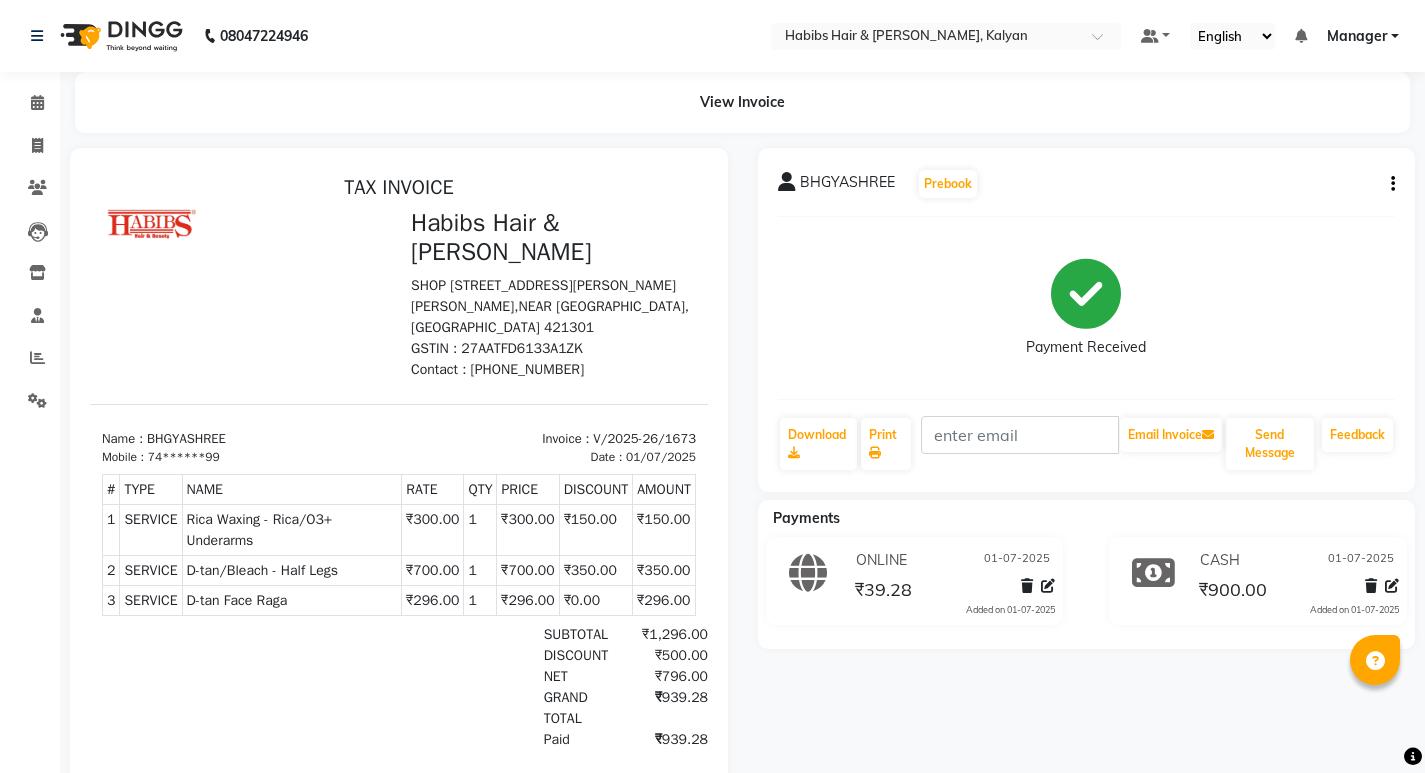 scroll, scrollTop: 0, scrollLeft: 0, axis: both 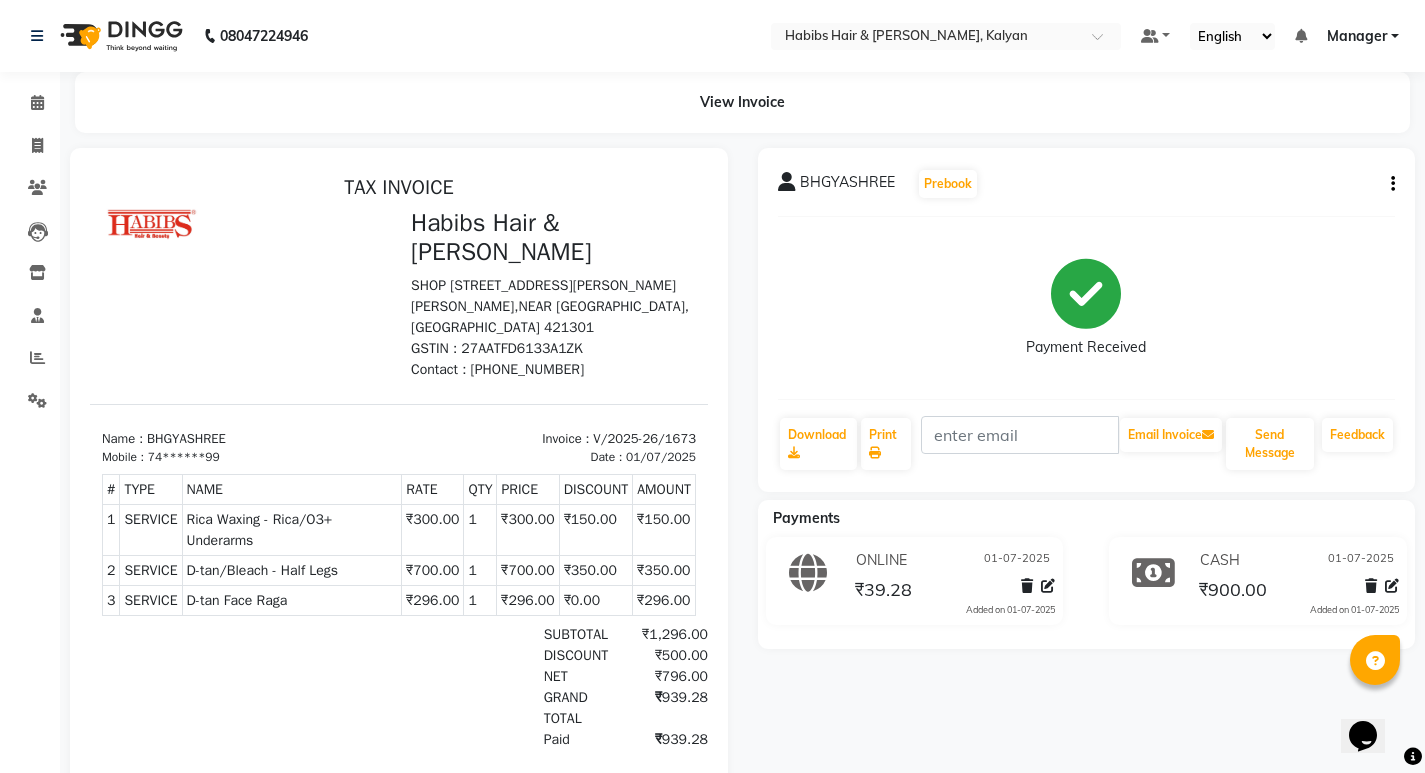 click on "BHGYASHREE   Prebook   Payment Received  Download  Print   Email Invoice   Send Message Feedback" 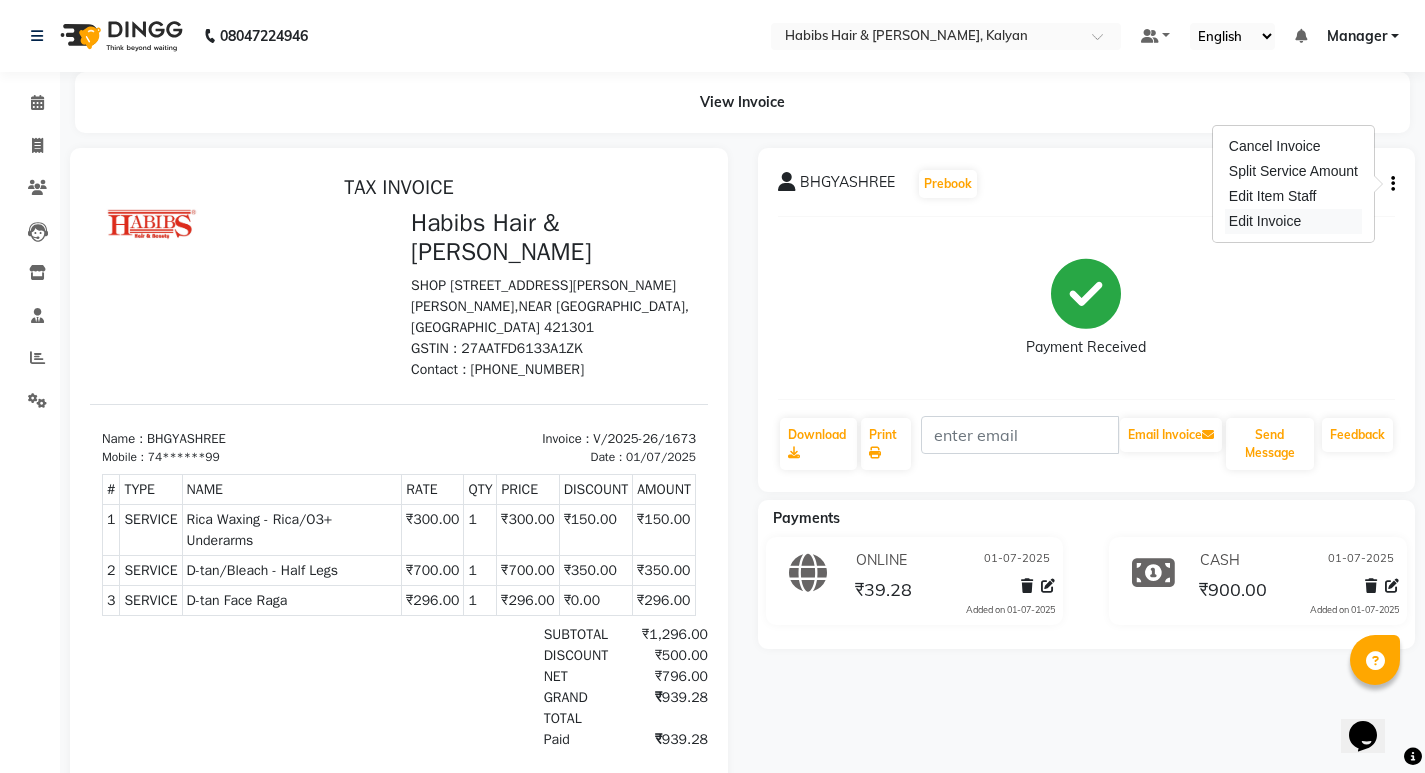 click on "Edit Invoice" at bounding box center (1293, 221) 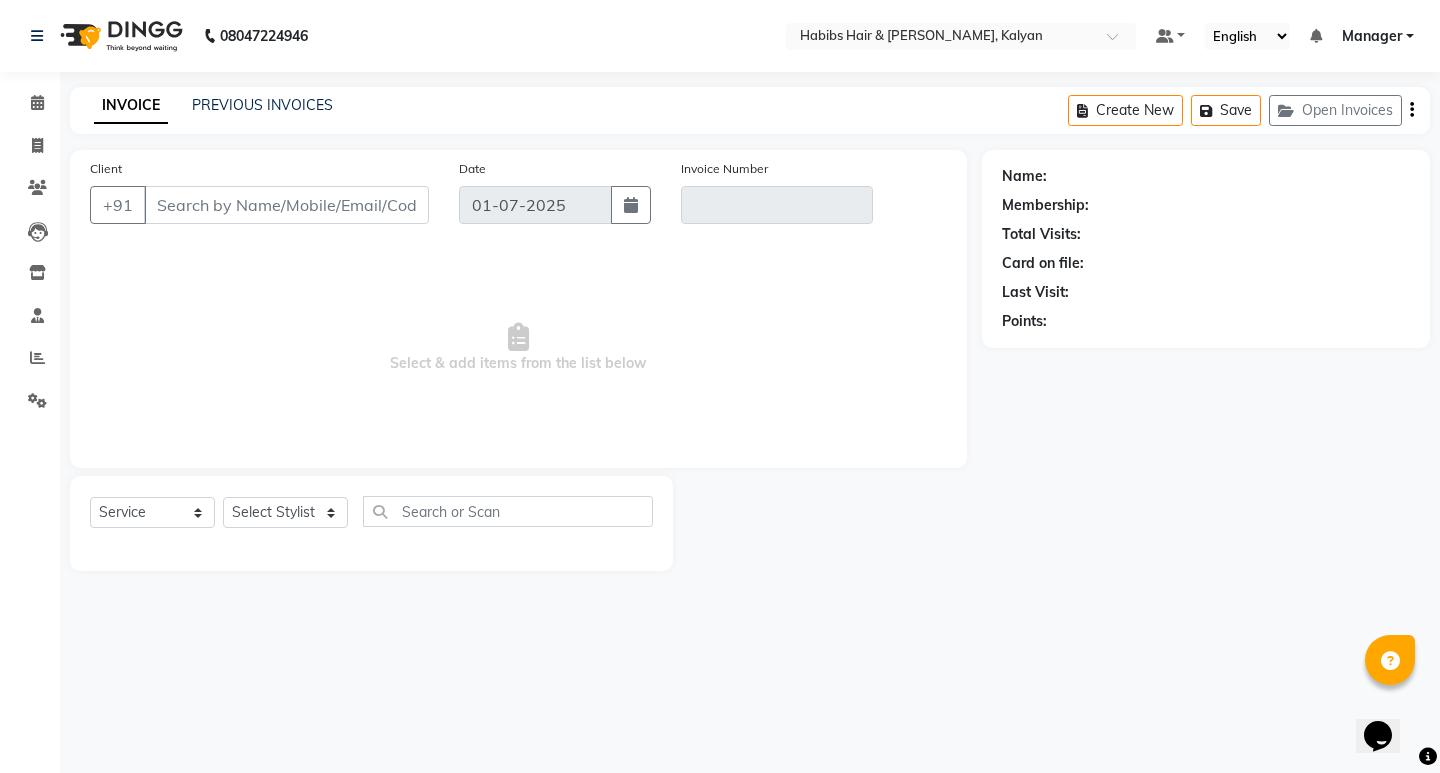 type on "74******99" 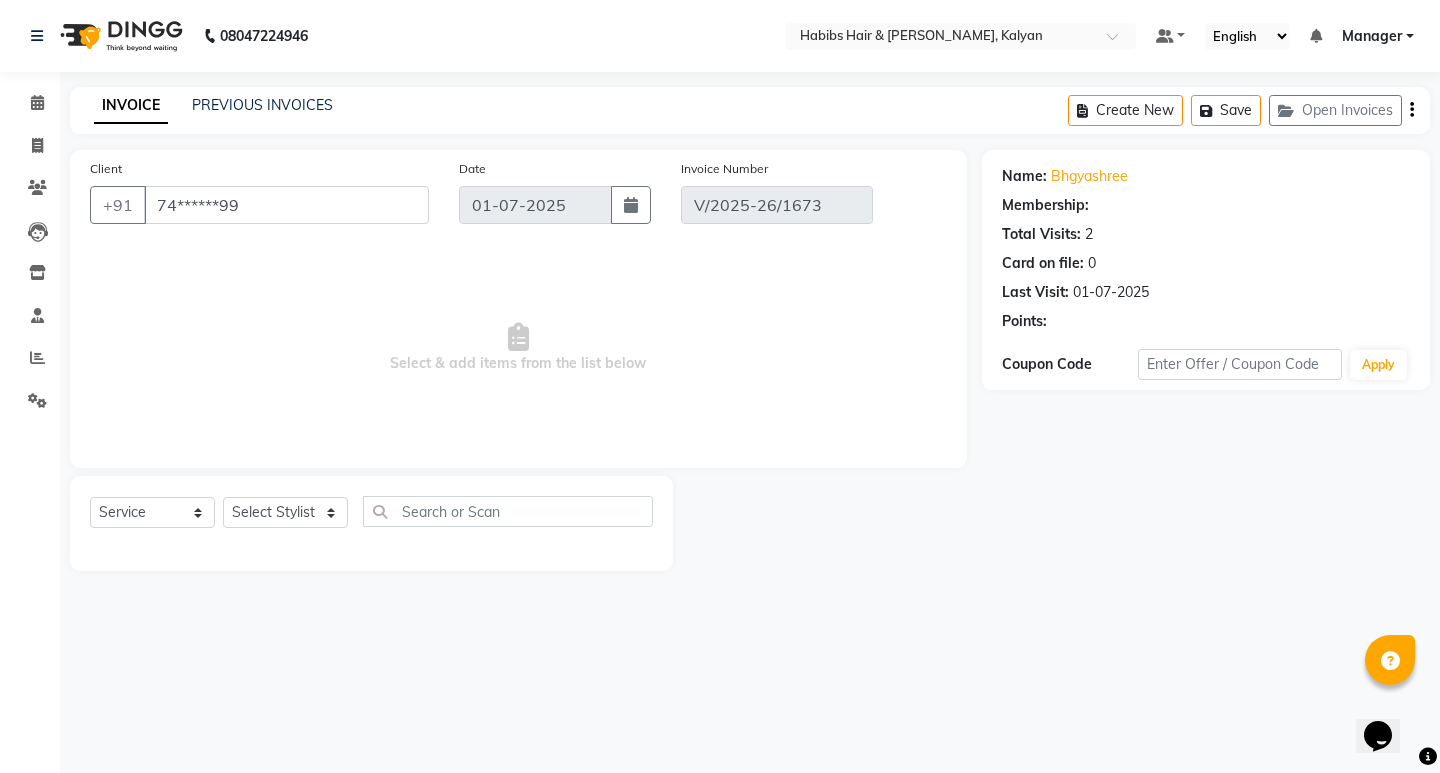 select on "select" 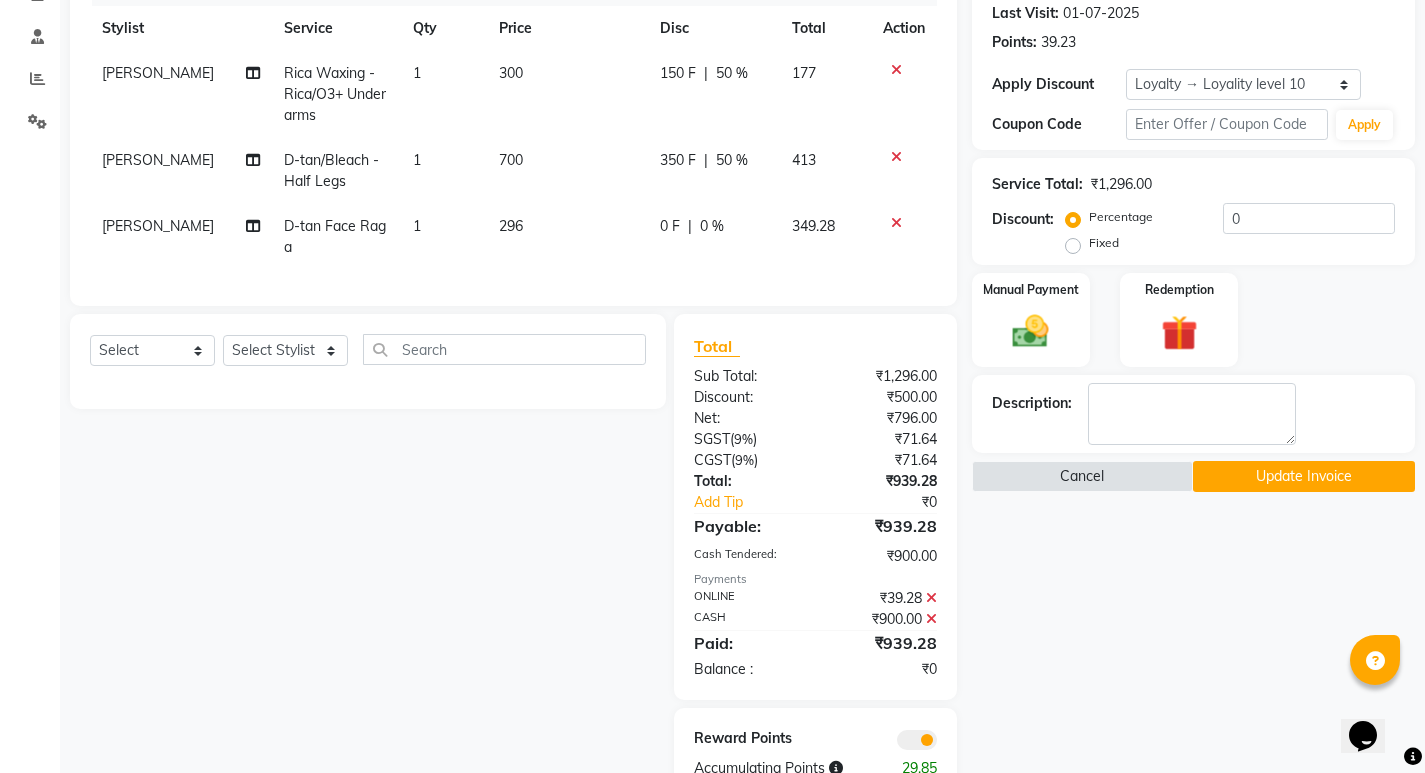 scroll, scrollTop: 300, scrollLeft: 0, axis: vertical 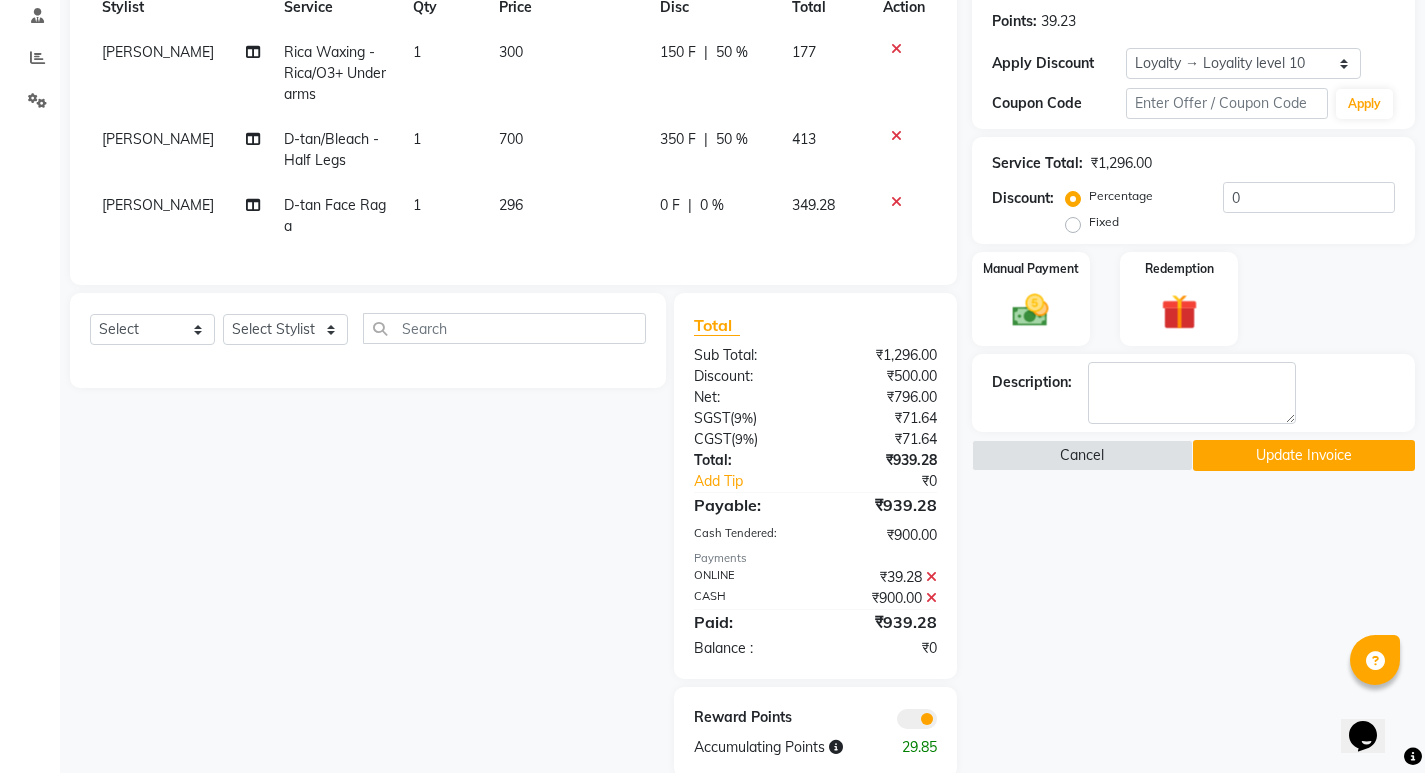 click 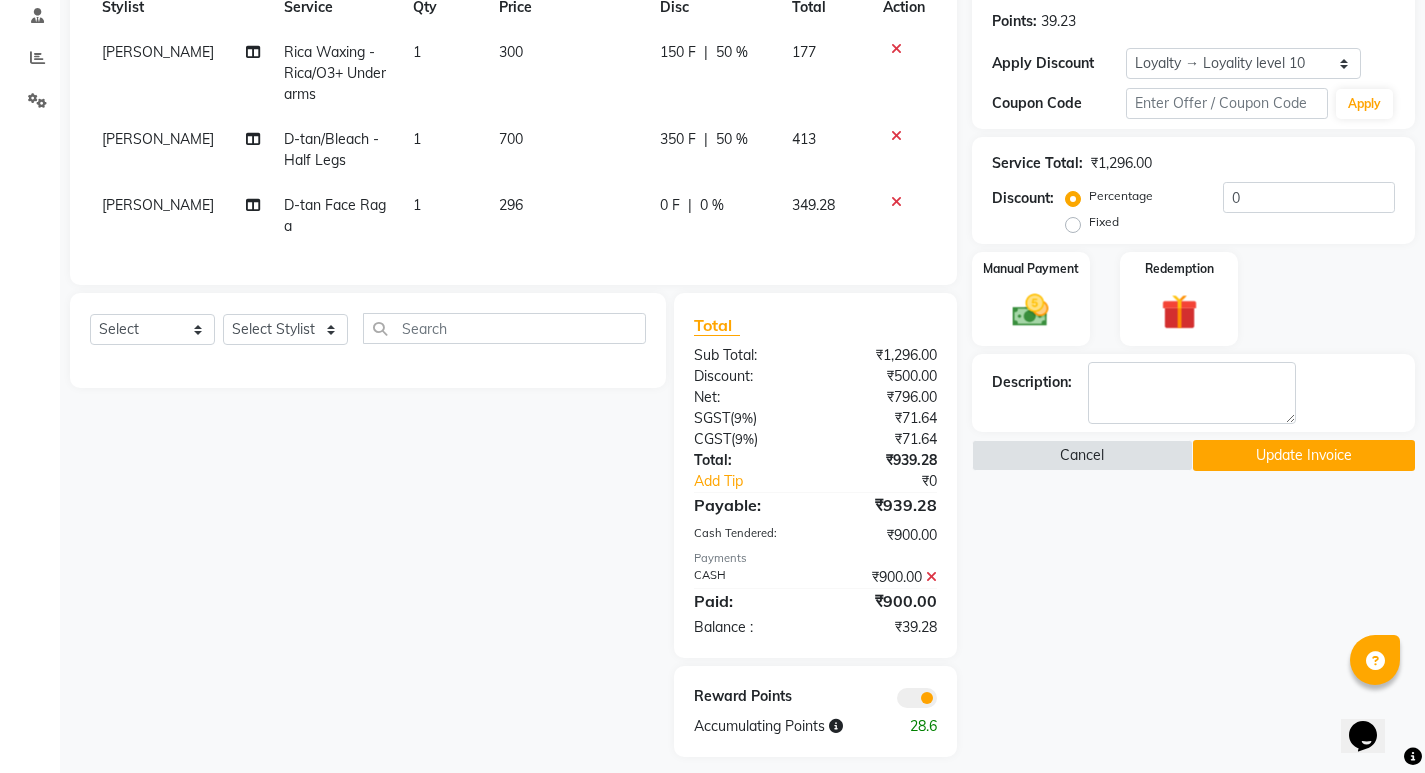 click 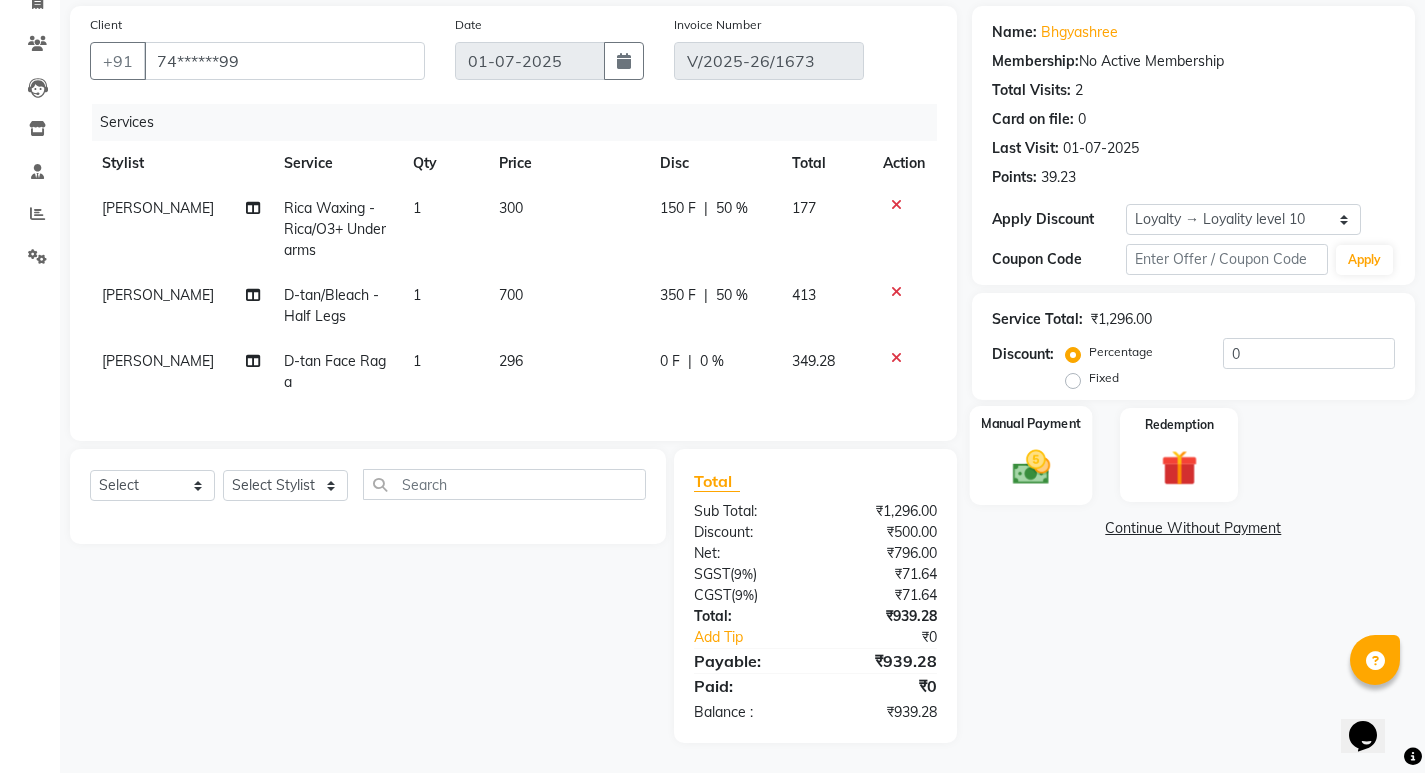 click 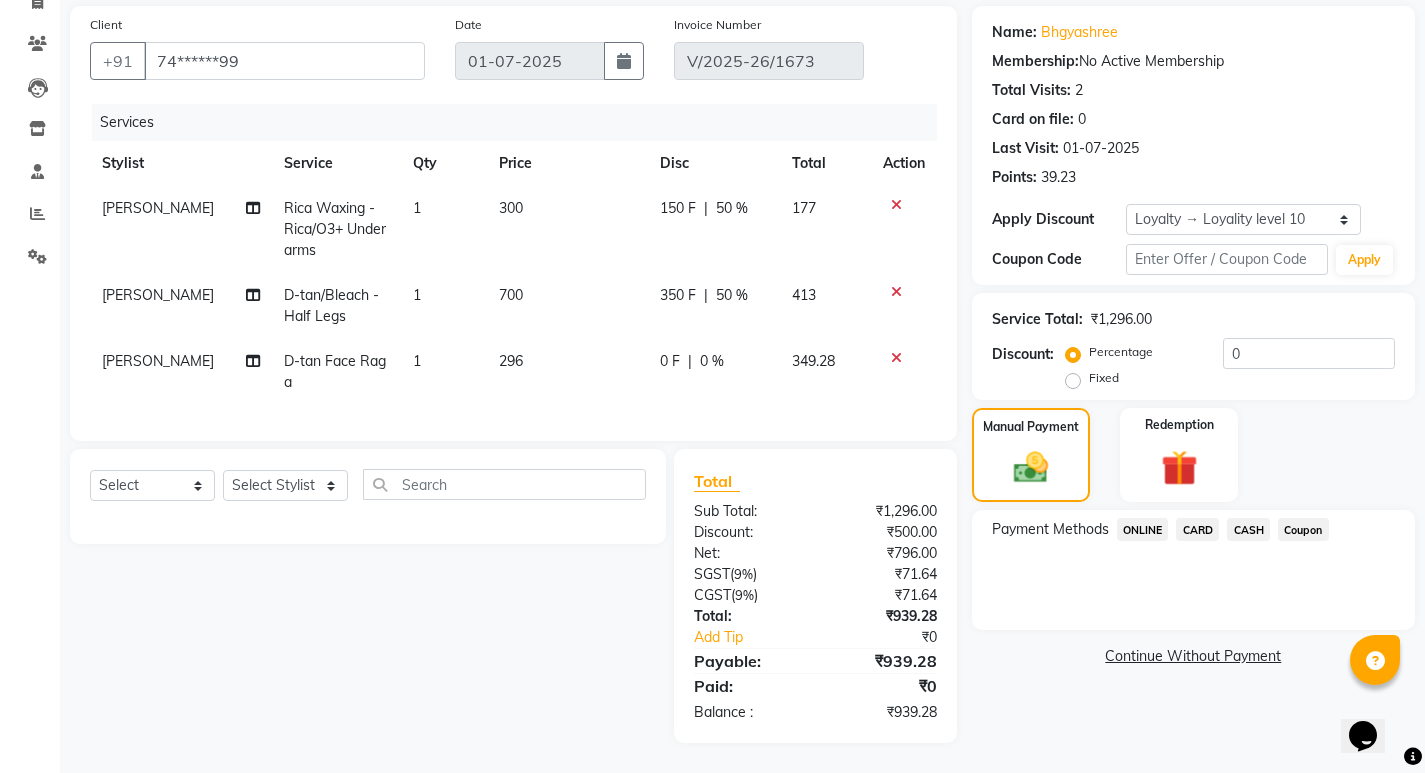 click on "CASH" 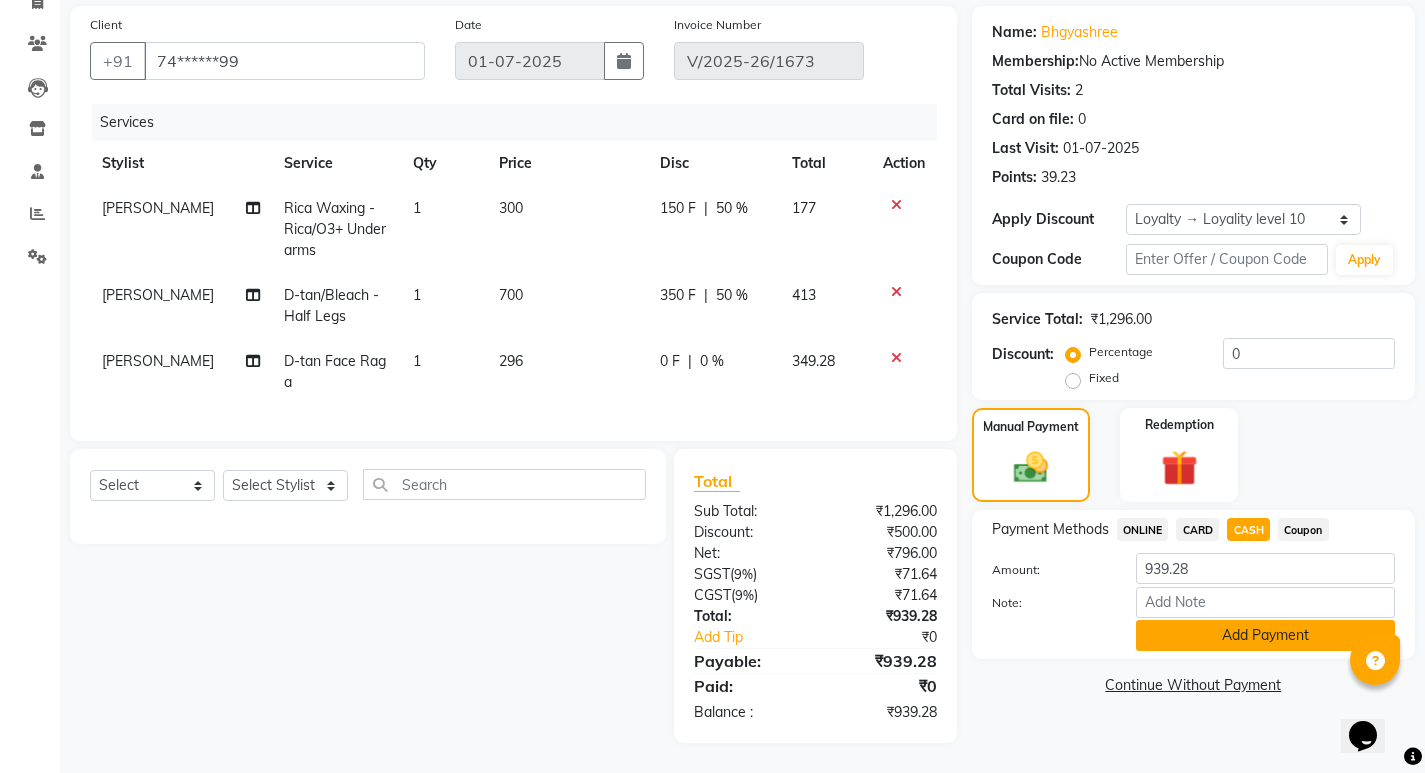 click on "Add Payment" 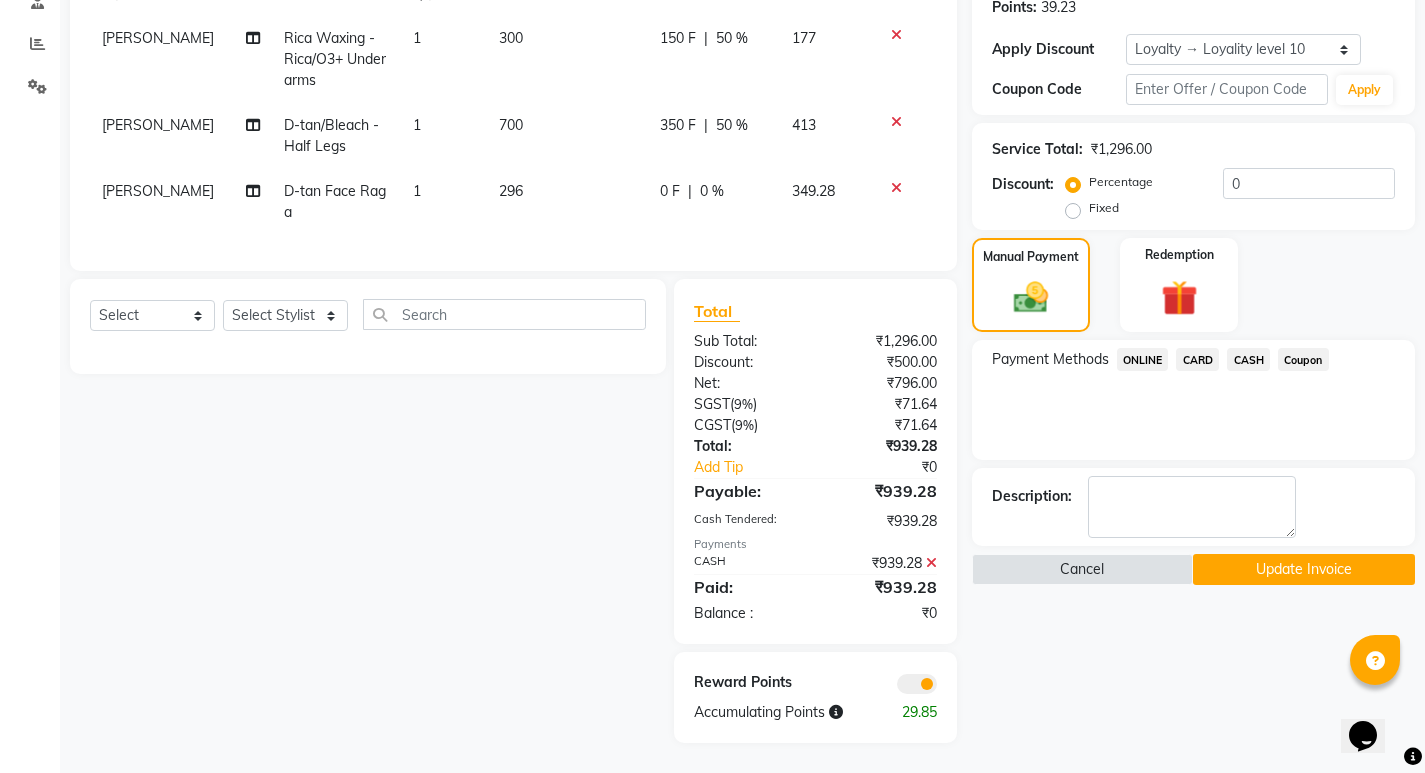 scroll, scrollTop: 329, scrollLeft: 0, axis: vertical 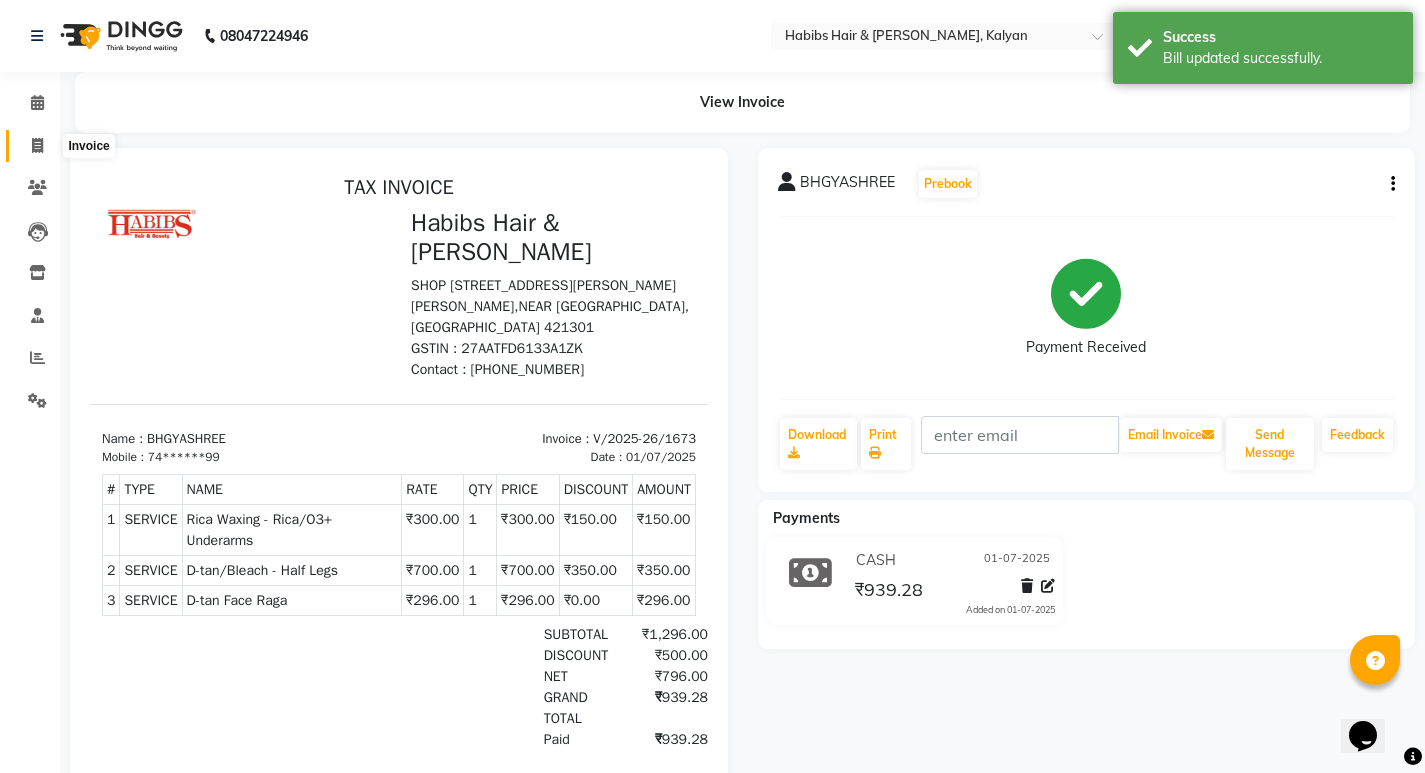click 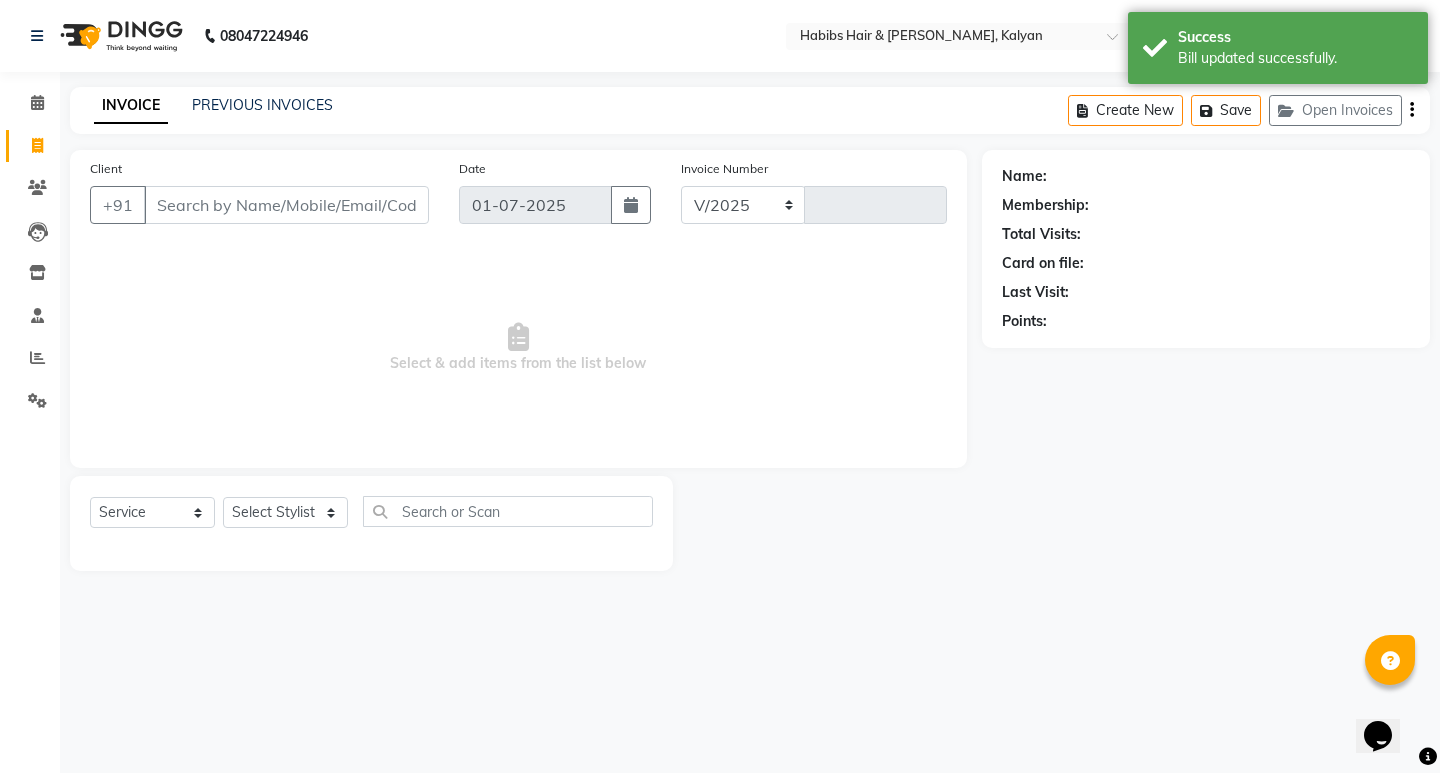 select on "8185" 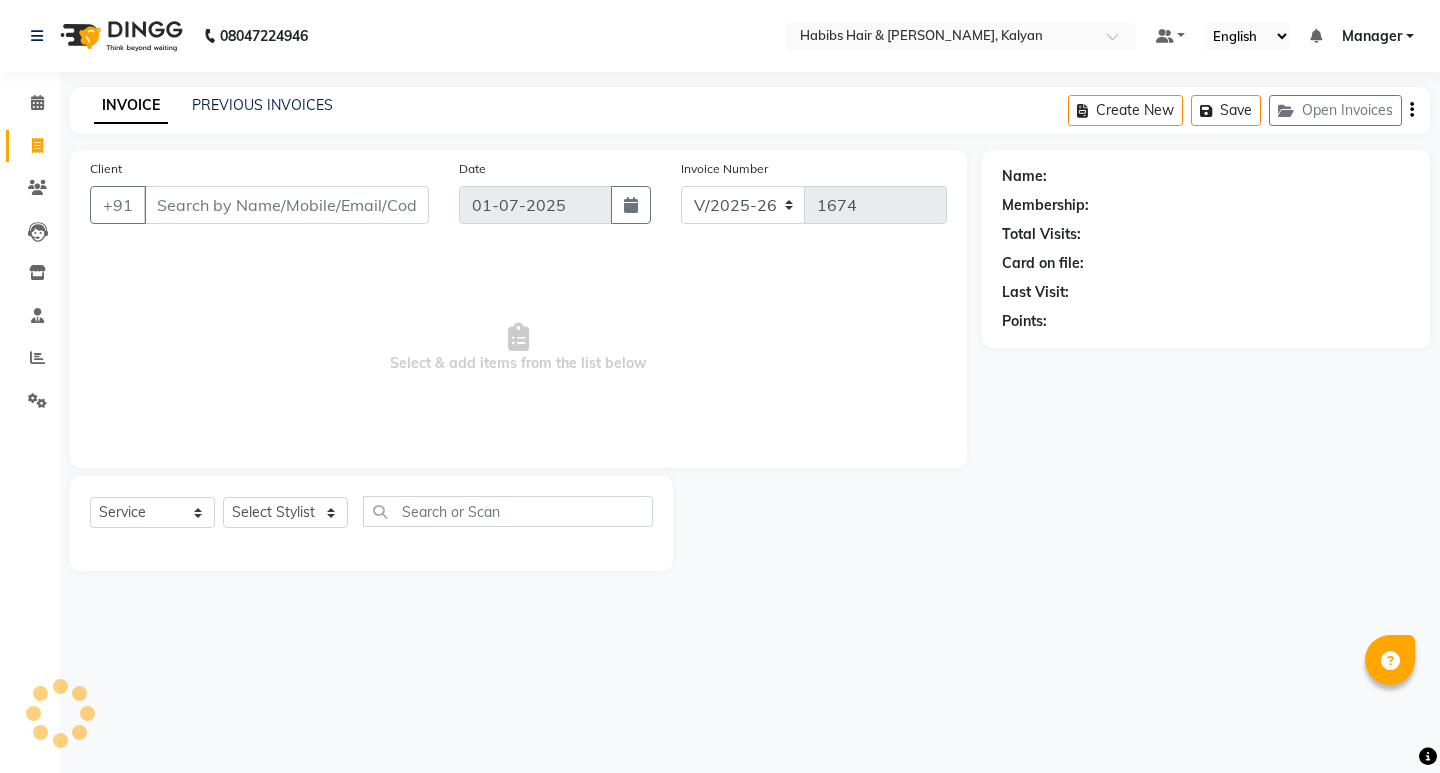 select on "8185" 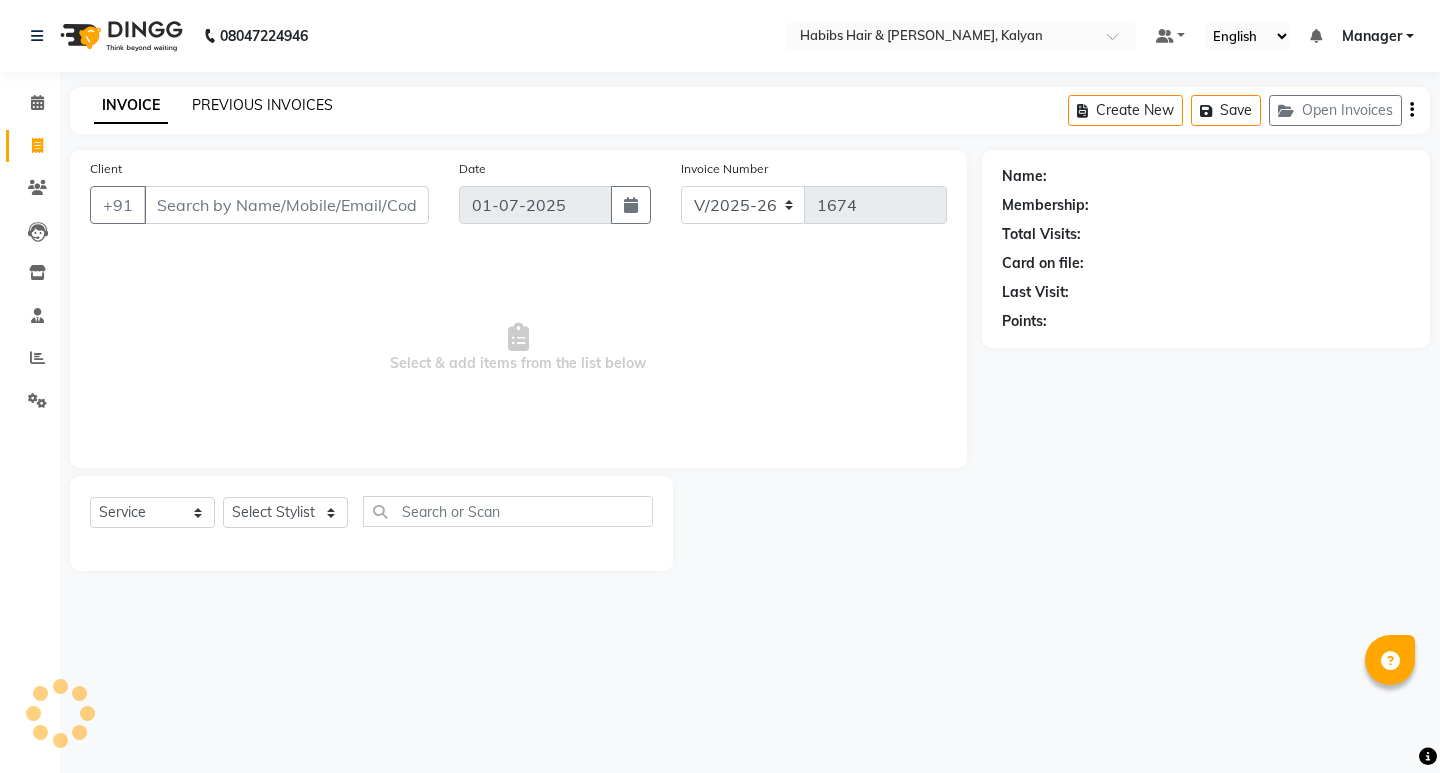 click on "PREVIOUS INVOICES" 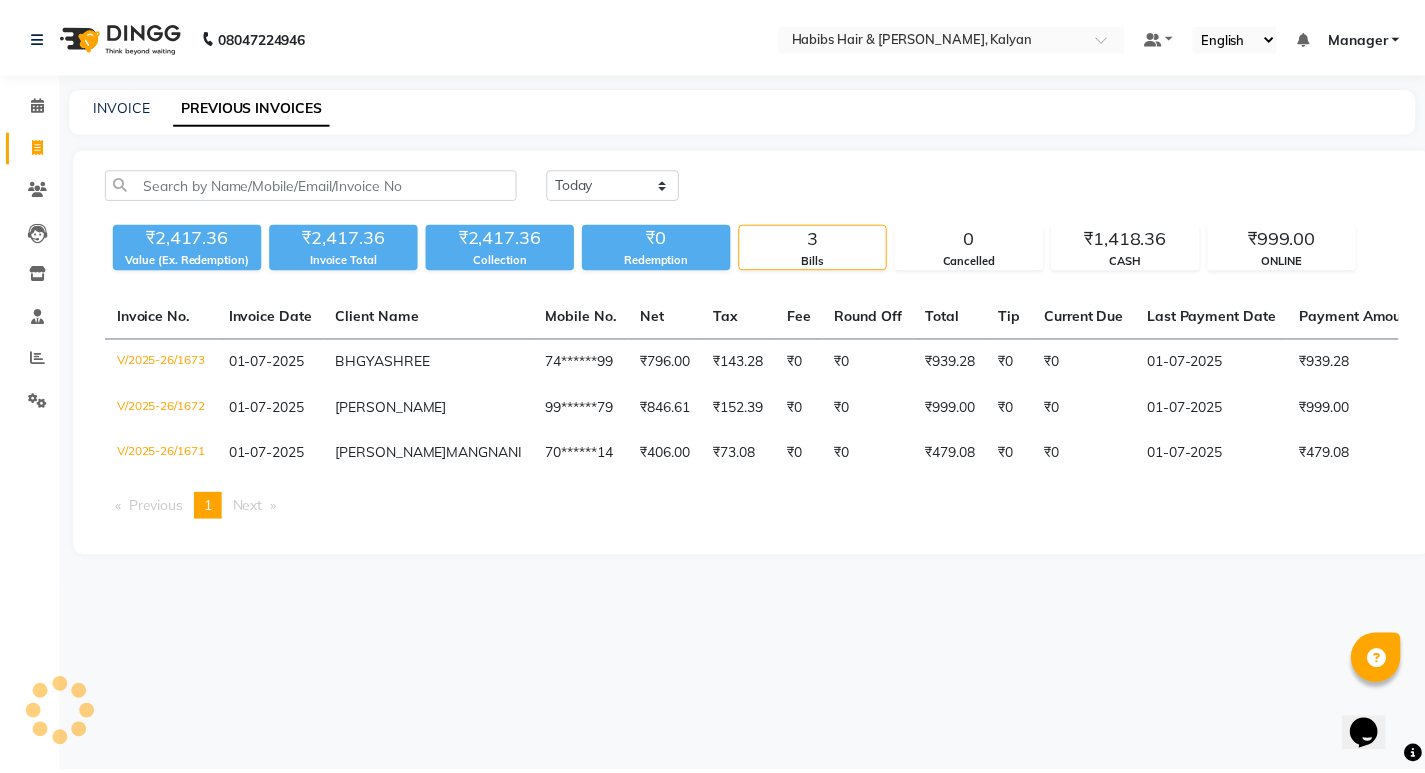 scroll, scrollTop: 0, scrollLeft: 0, axis: both 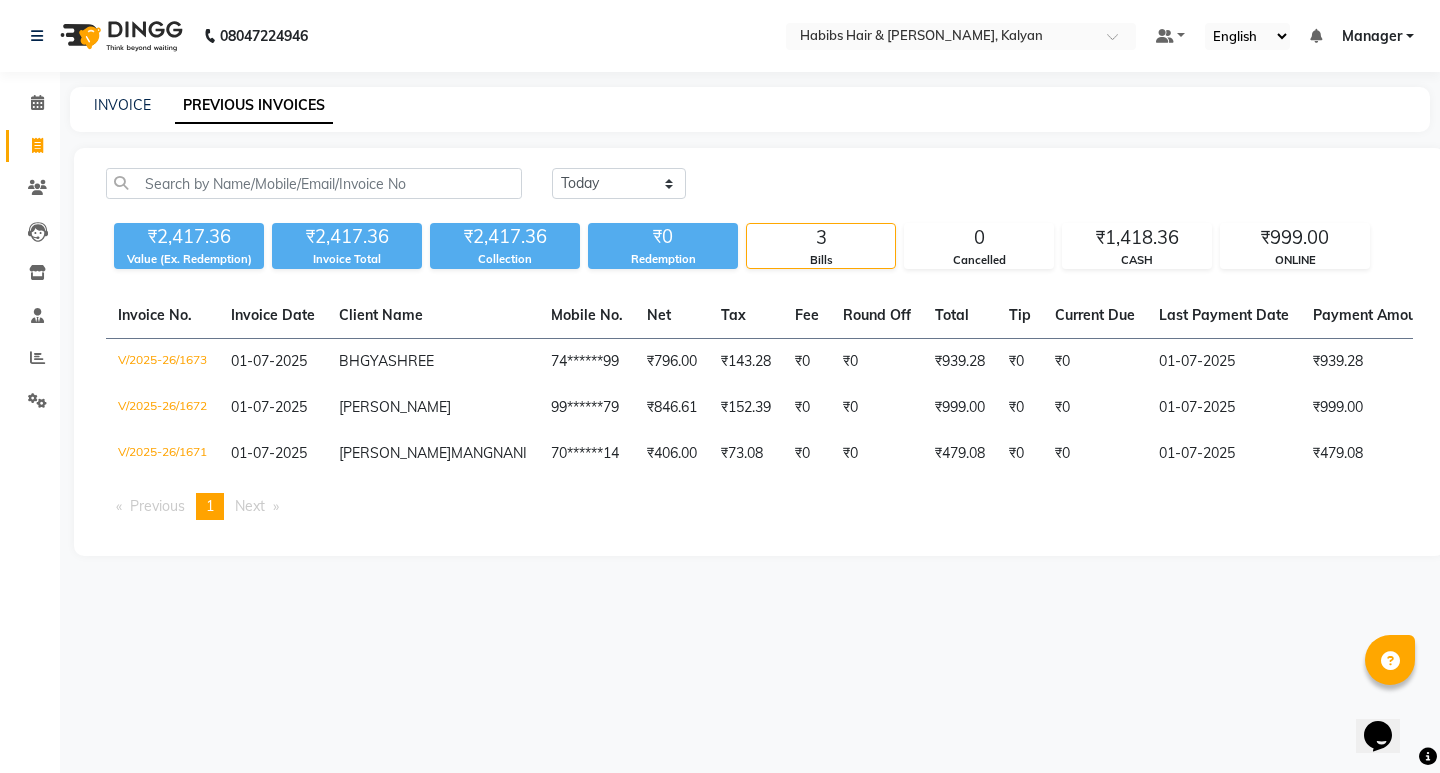 drag, startPoint x: 23, startPoint y: 128, endPoint x: 26, endPoint y: 117, distance: 11.401754 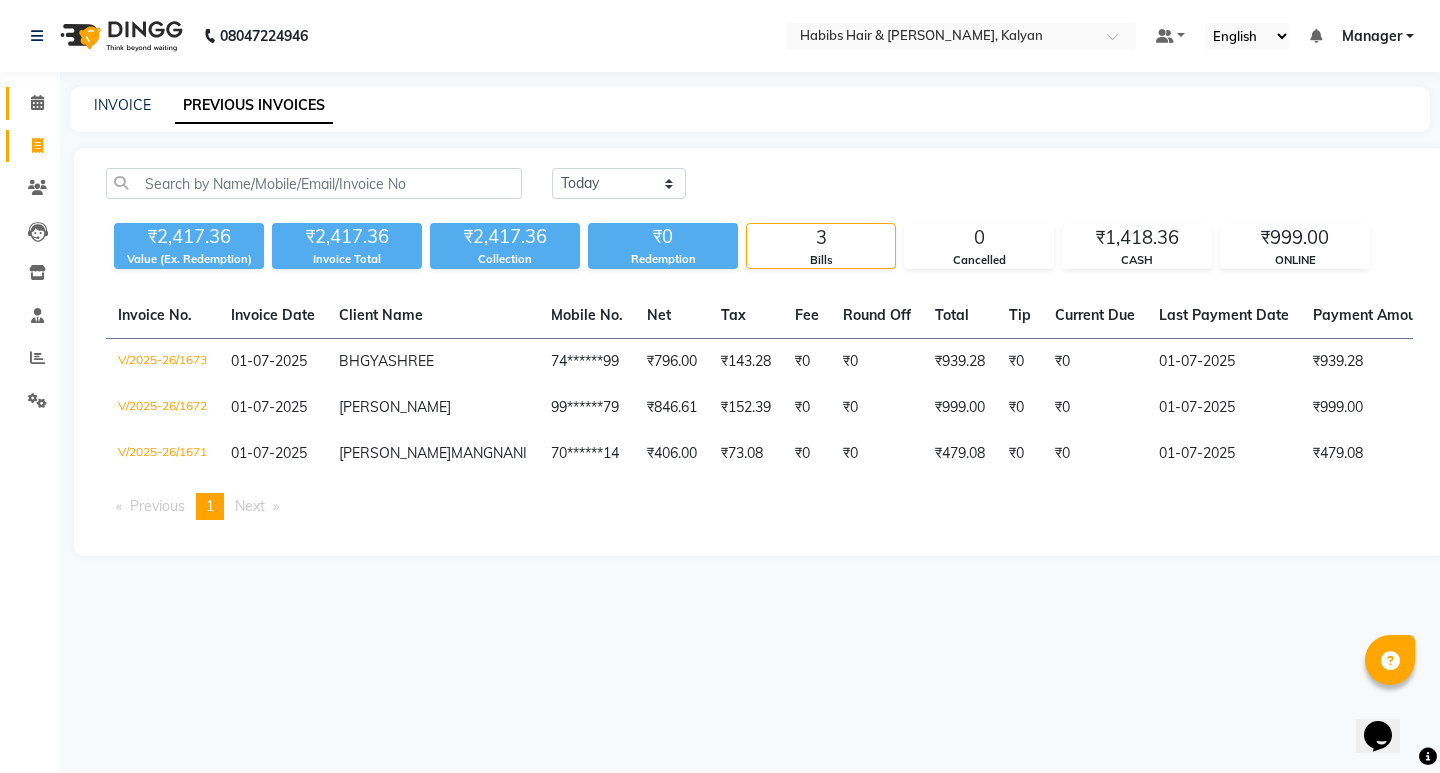 click on "Invoice" 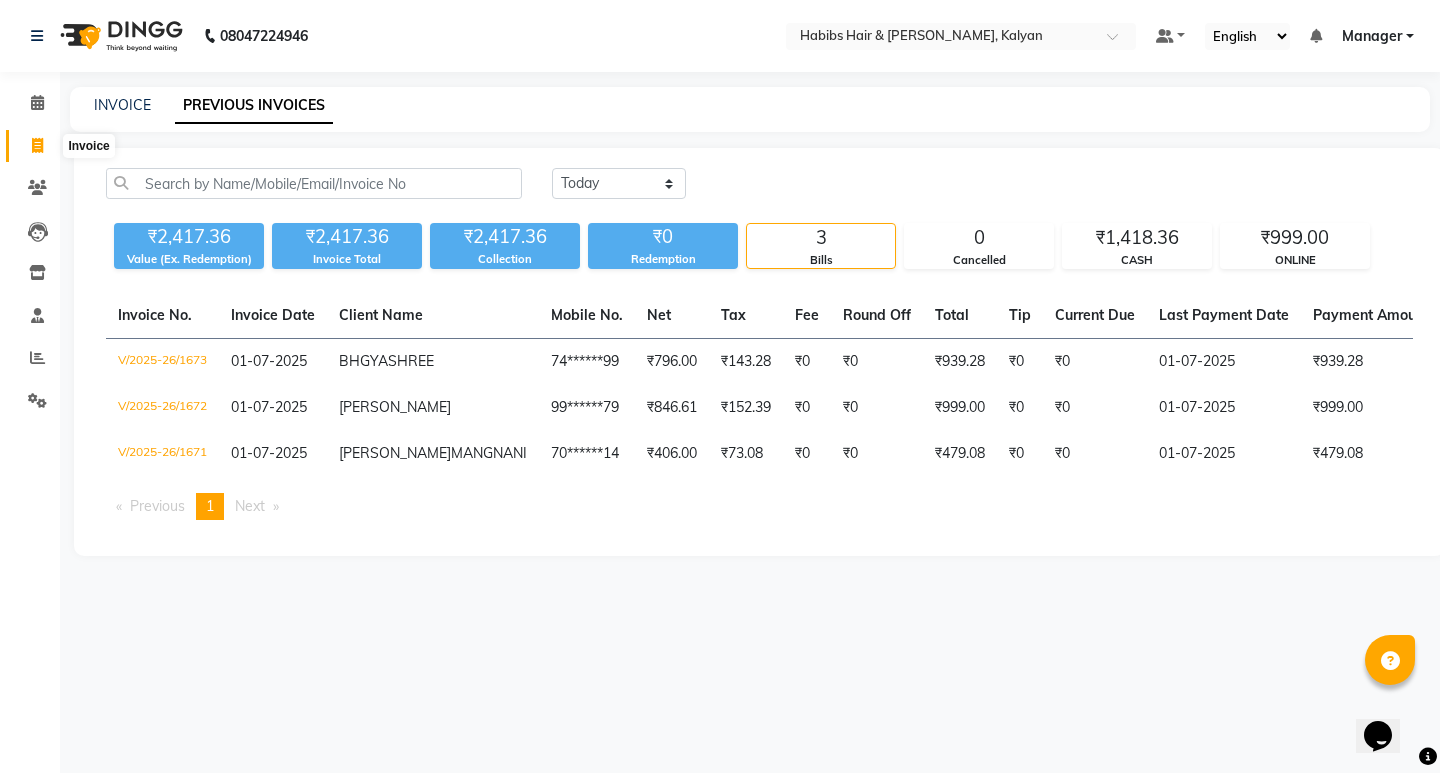 click 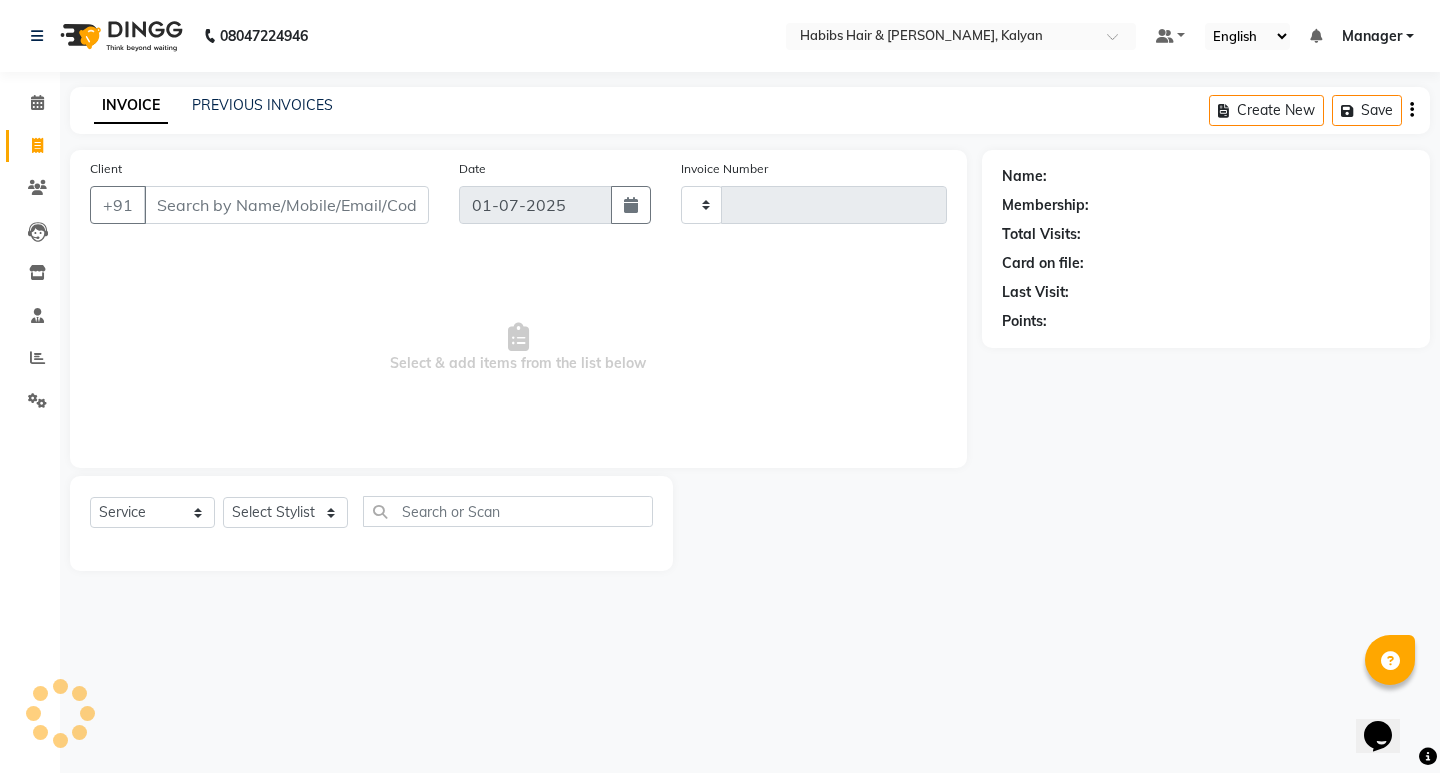 type on "1674" 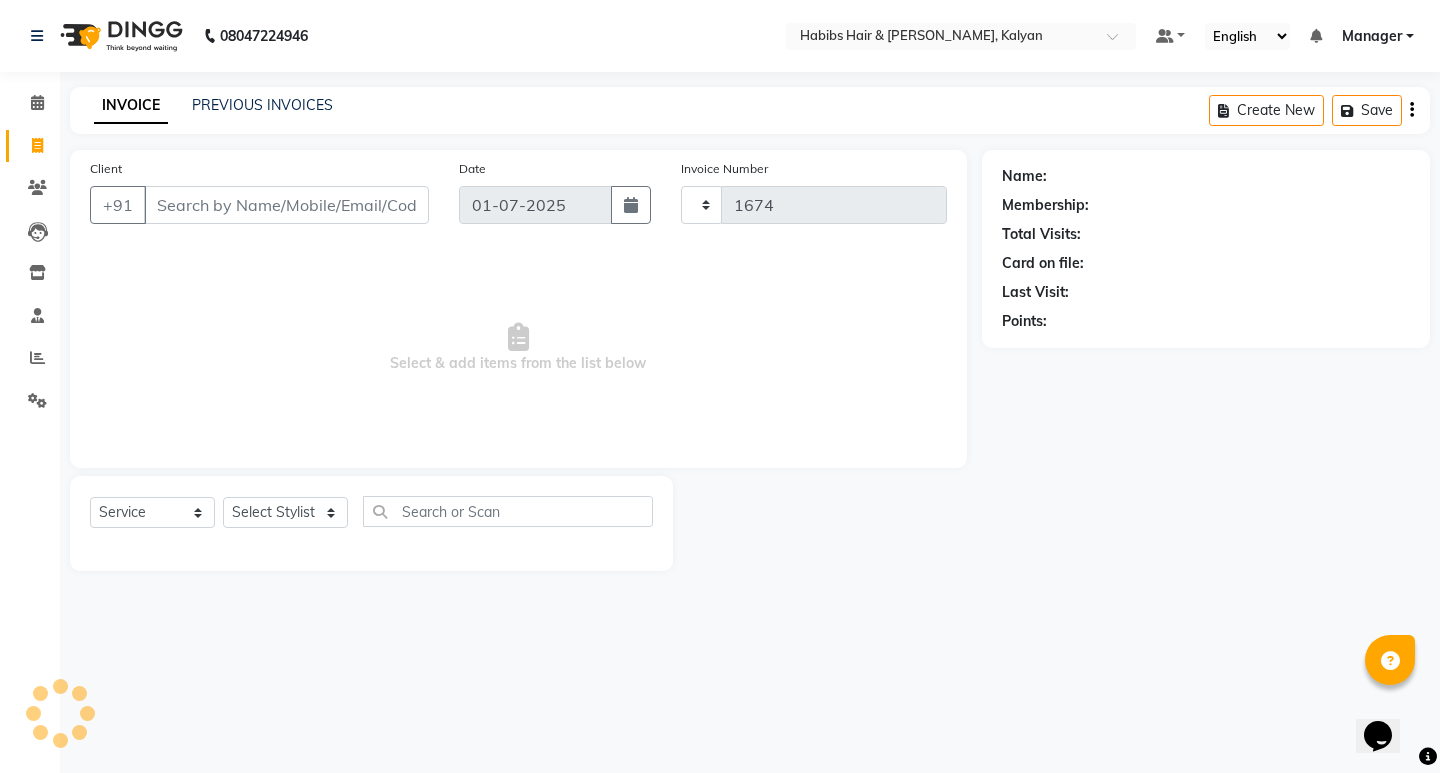 select on "8185" 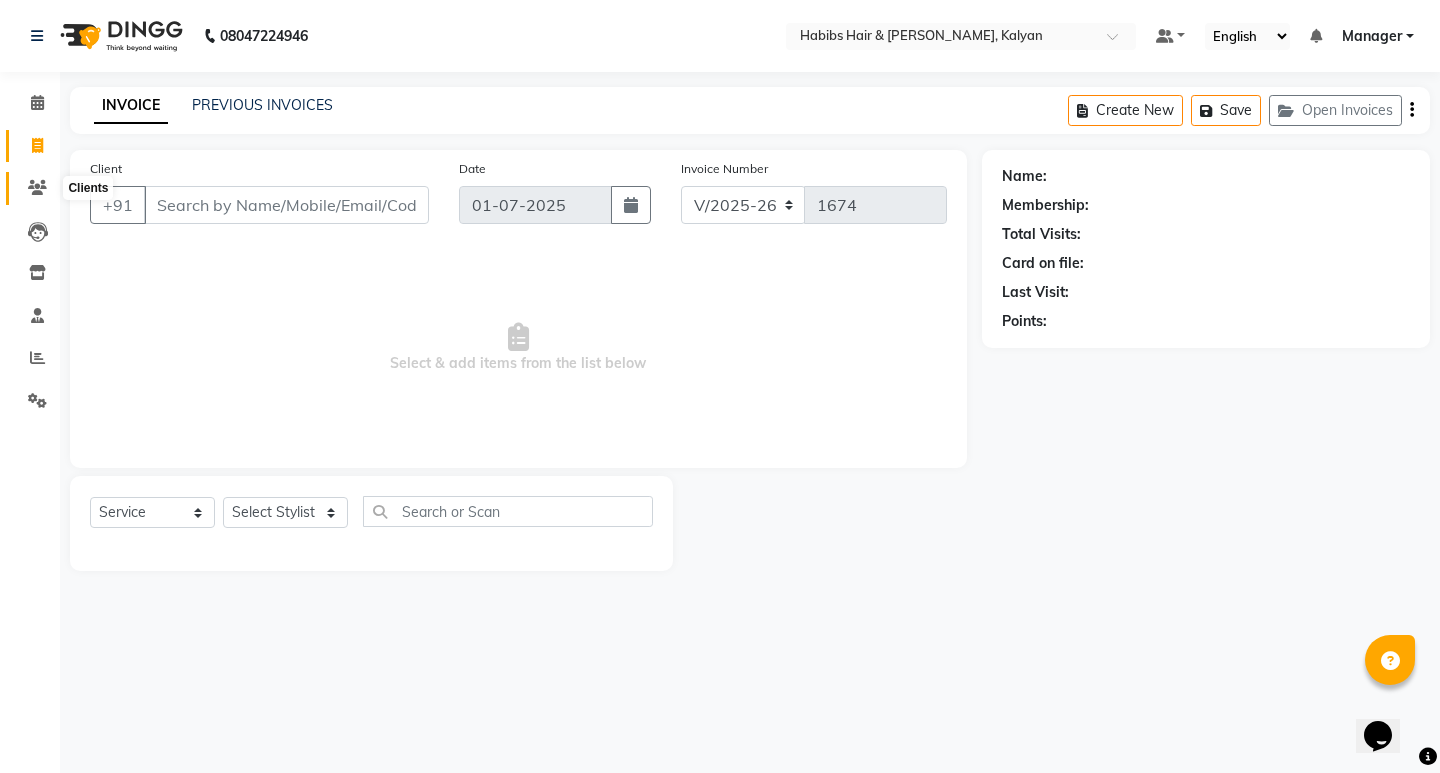 click 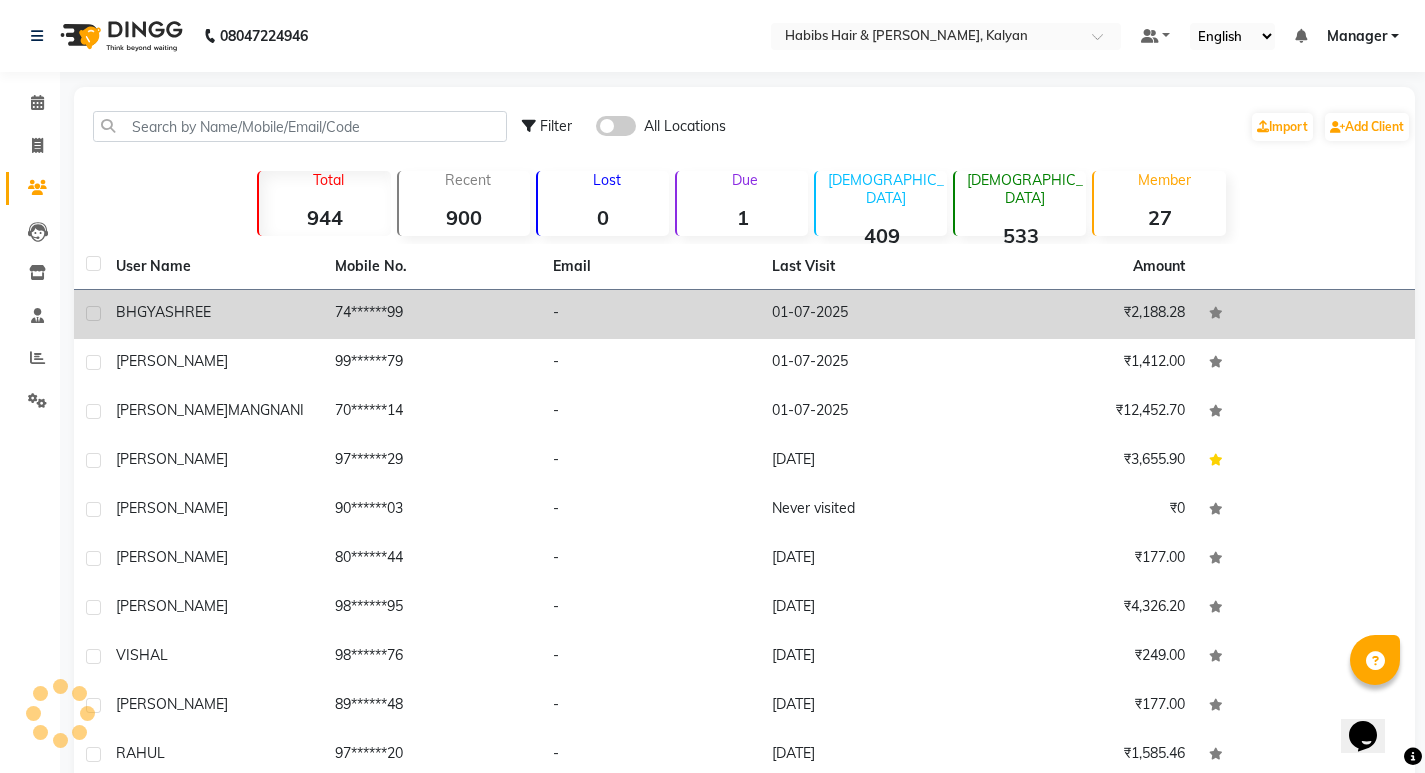 click on "74******99" 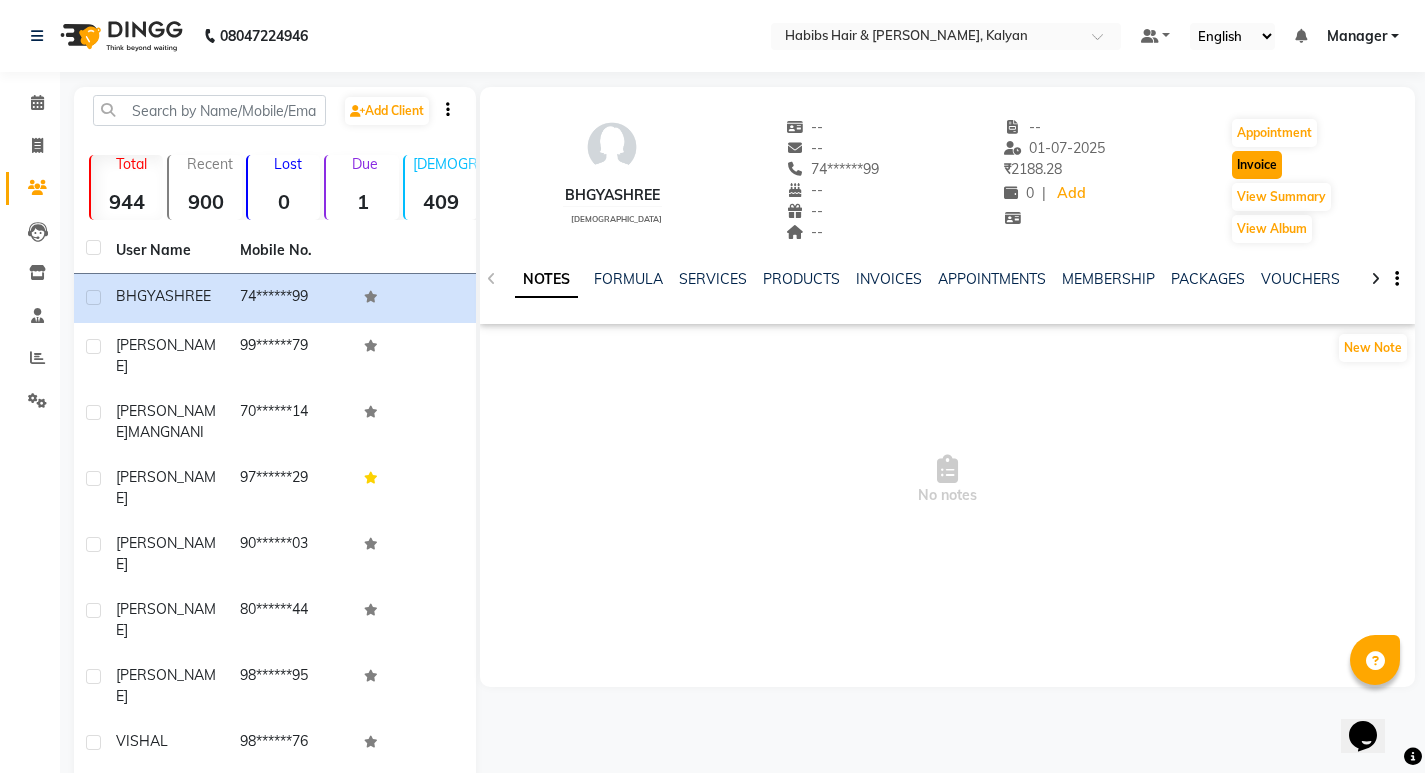 click on "Invoice" 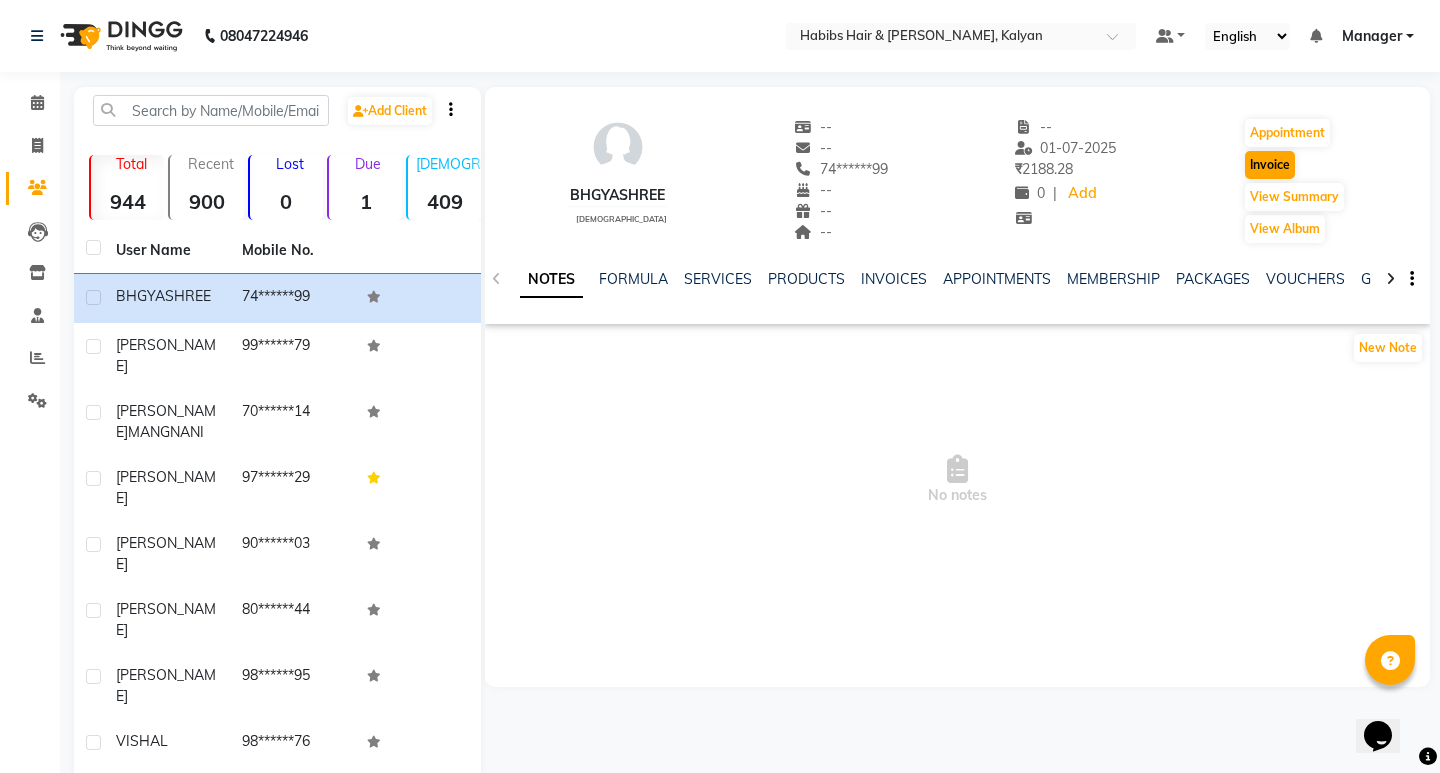 select on "8185" 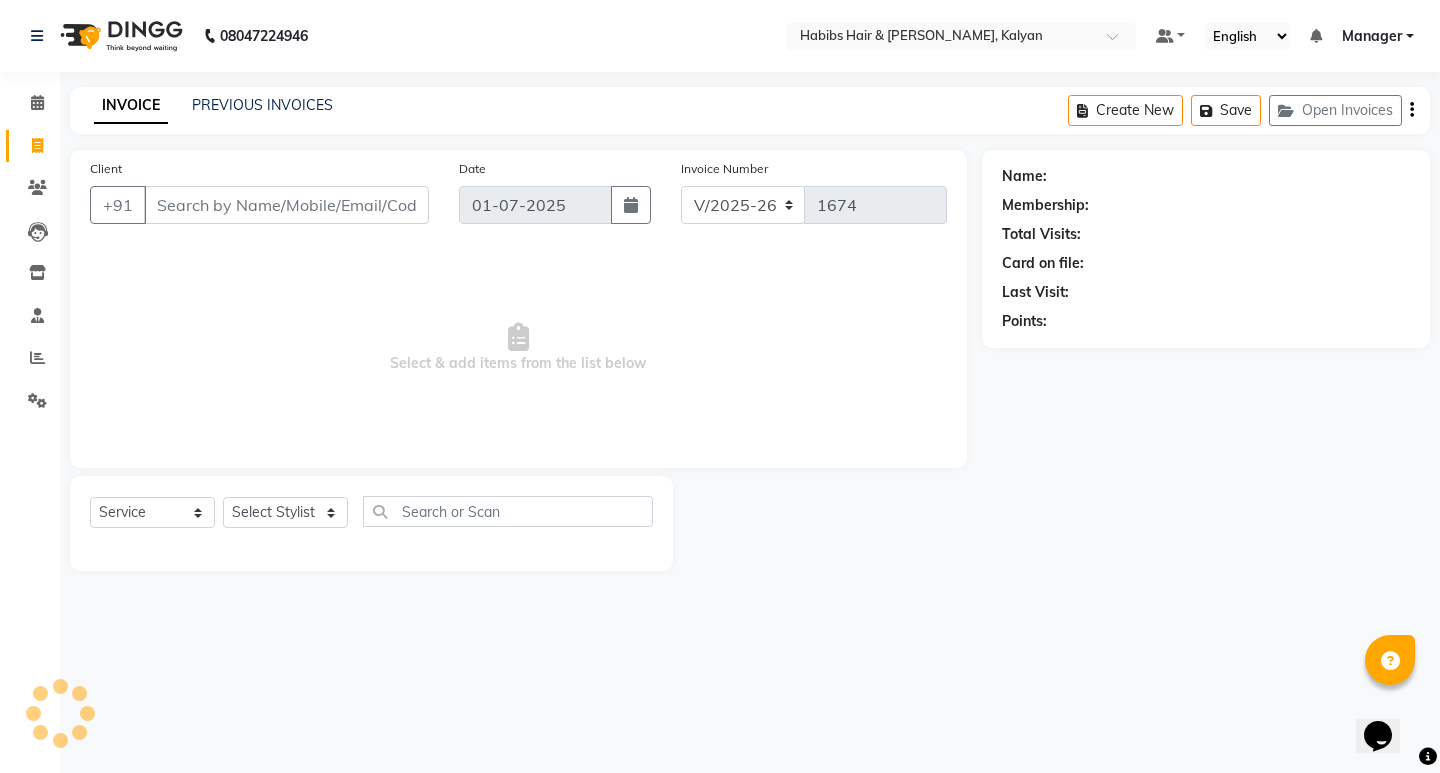 type on "74******99" 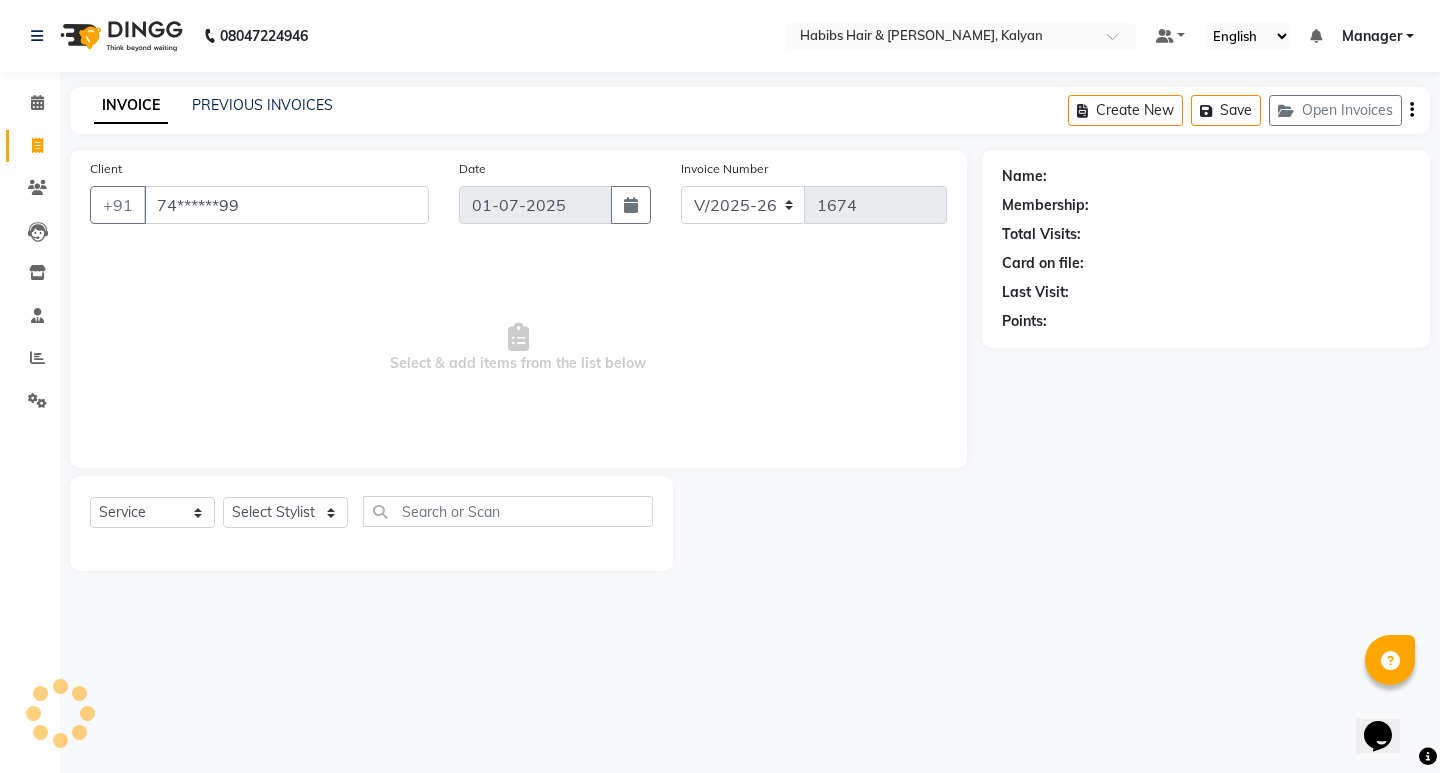 select on "1: Object" 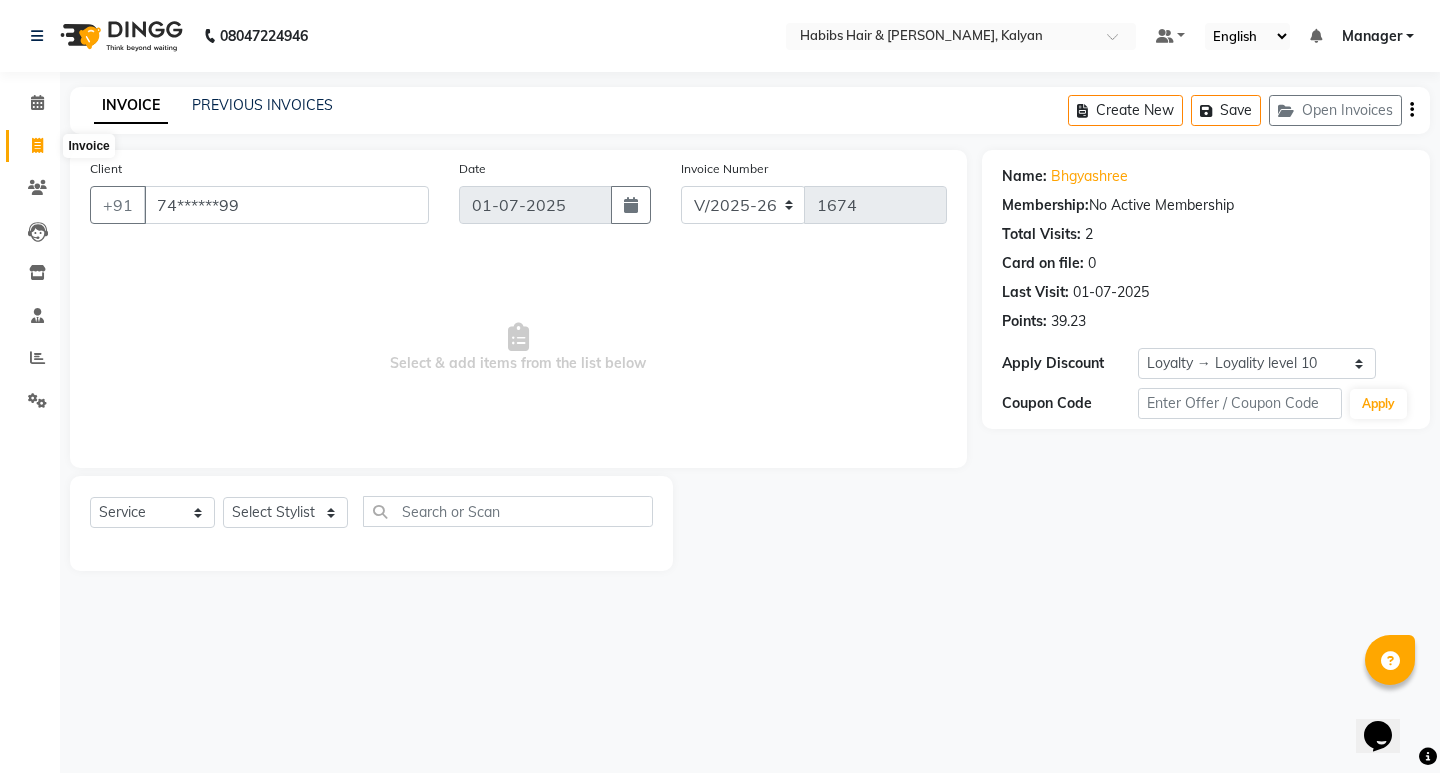 click 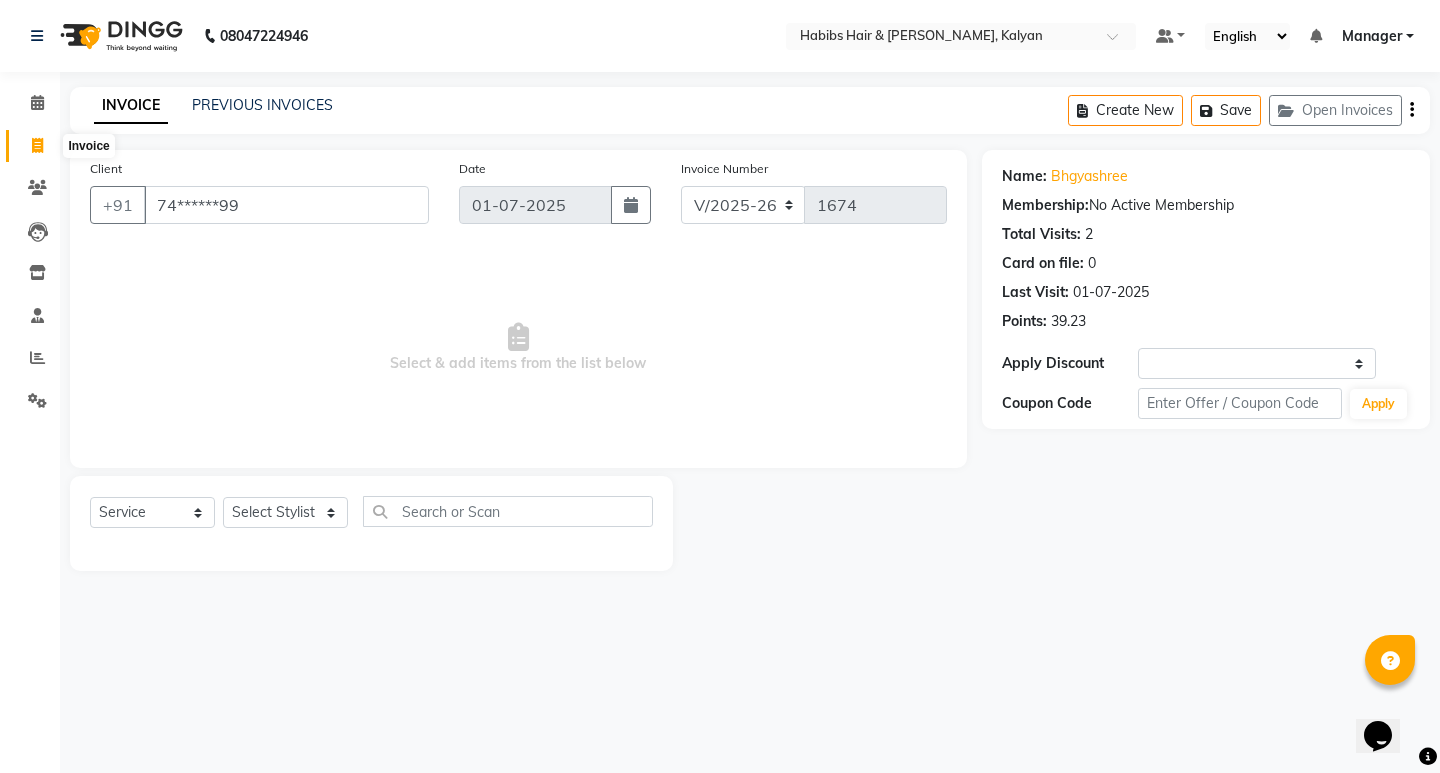 select on "8185" 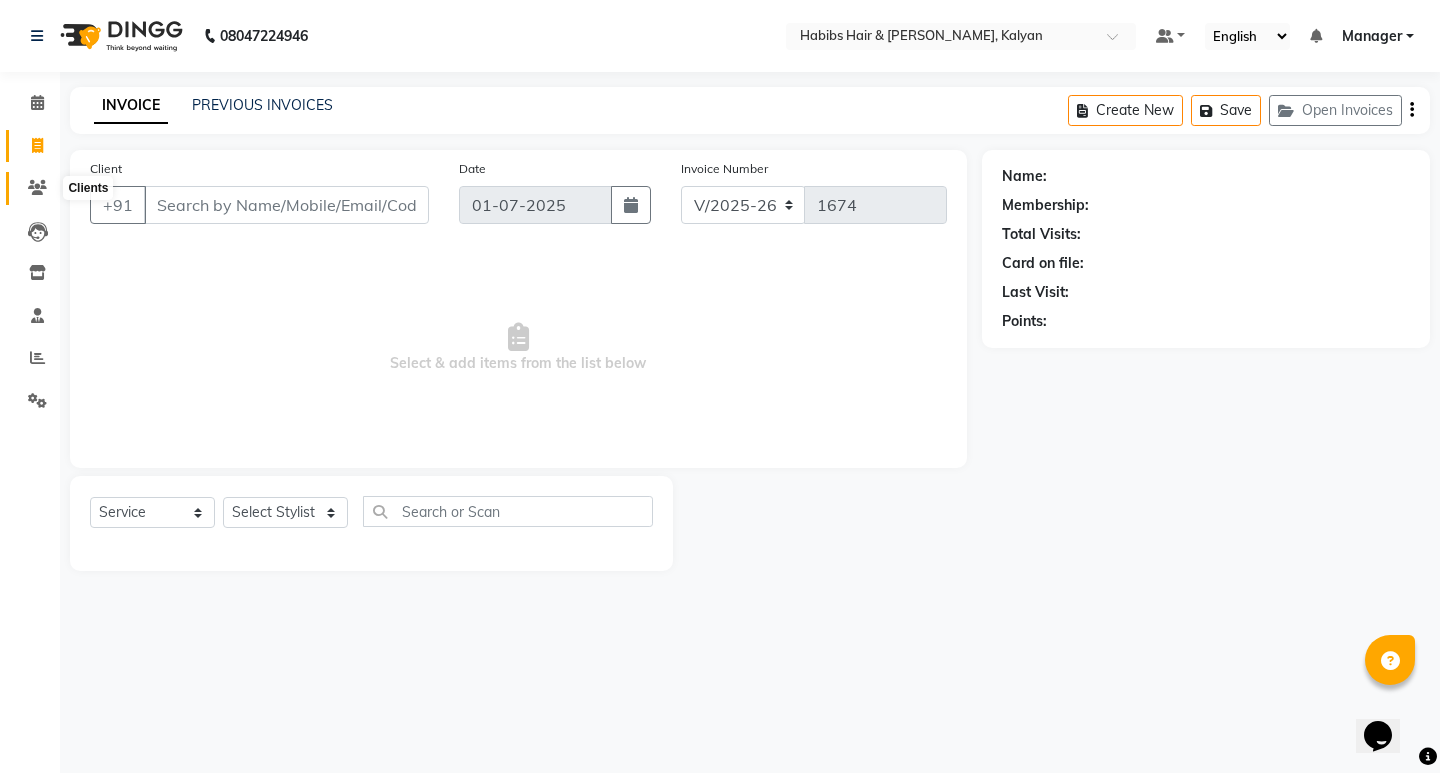 click 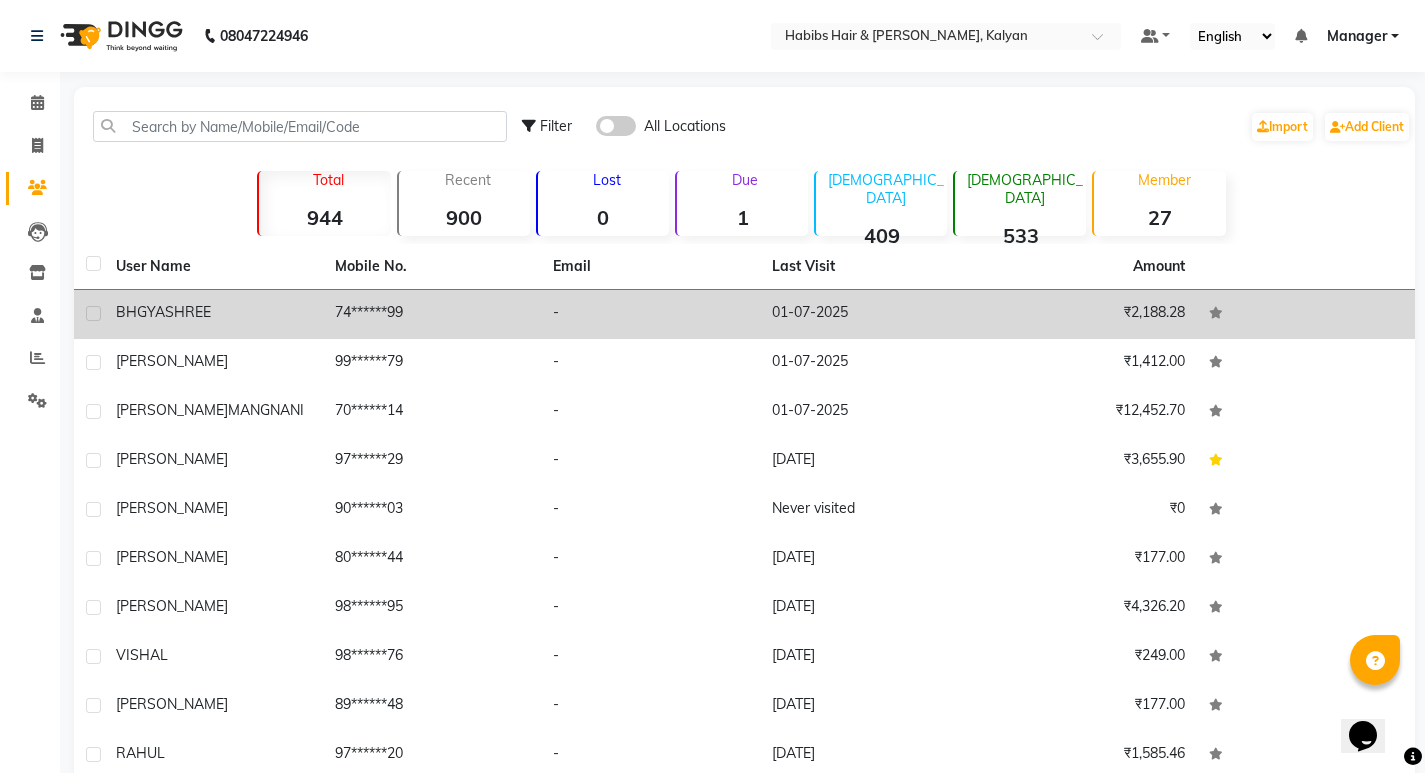 click on "74******99" 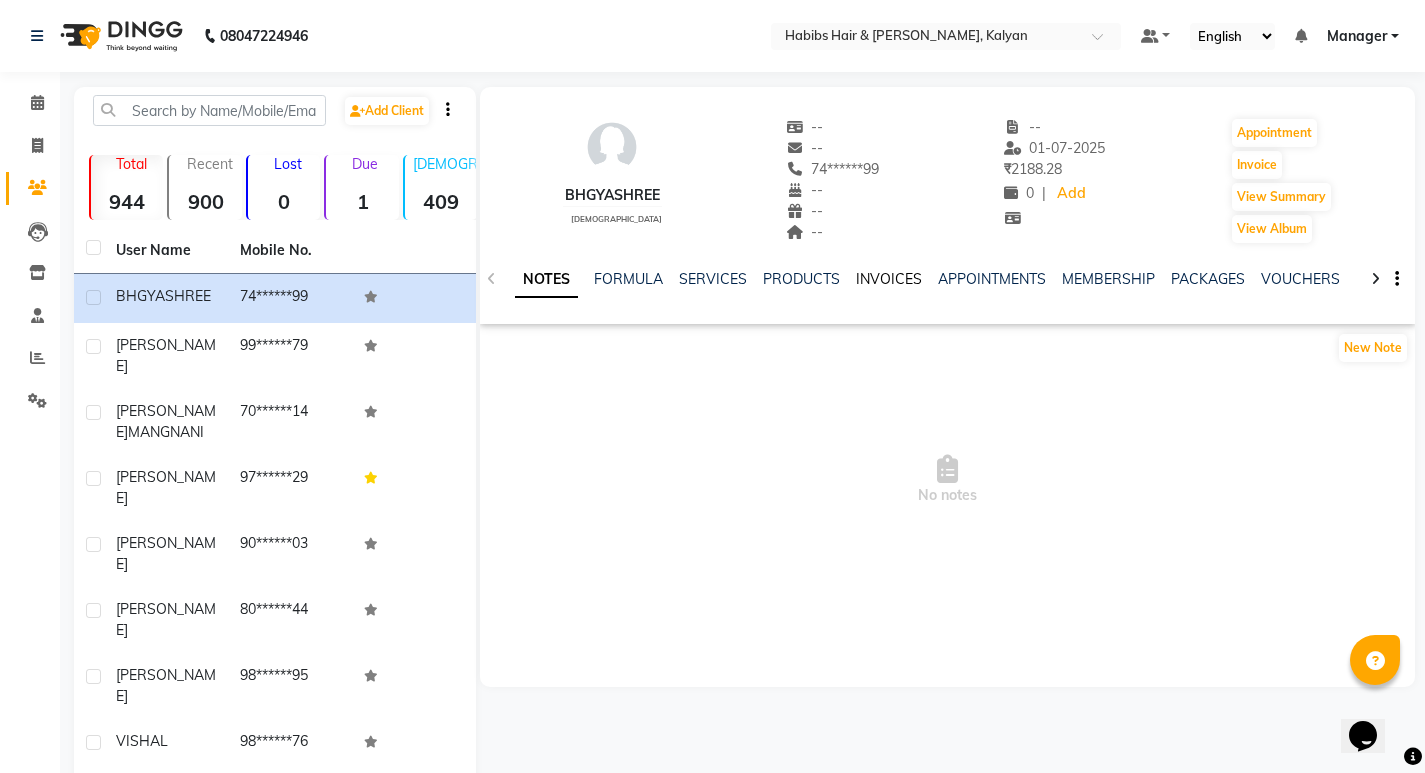 click on "INVOICES" 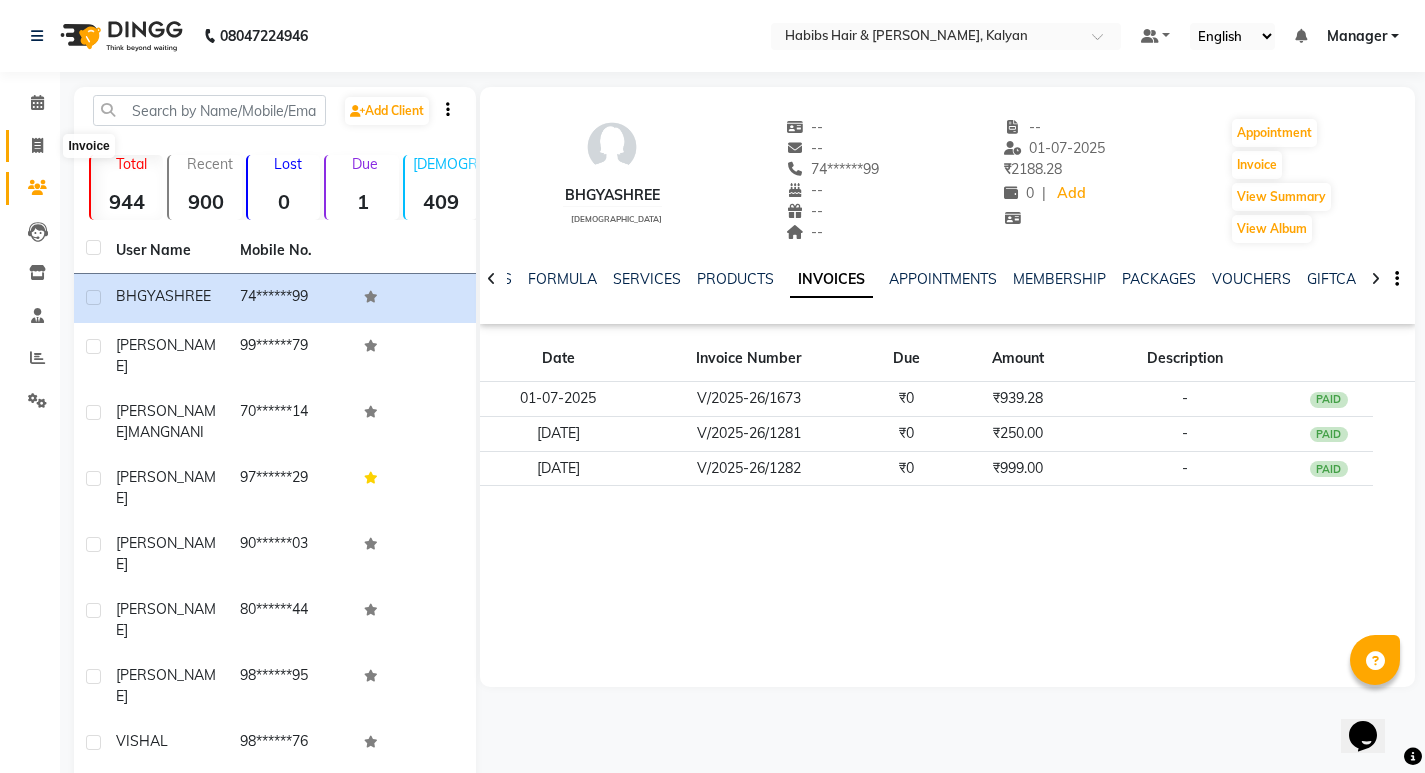 click 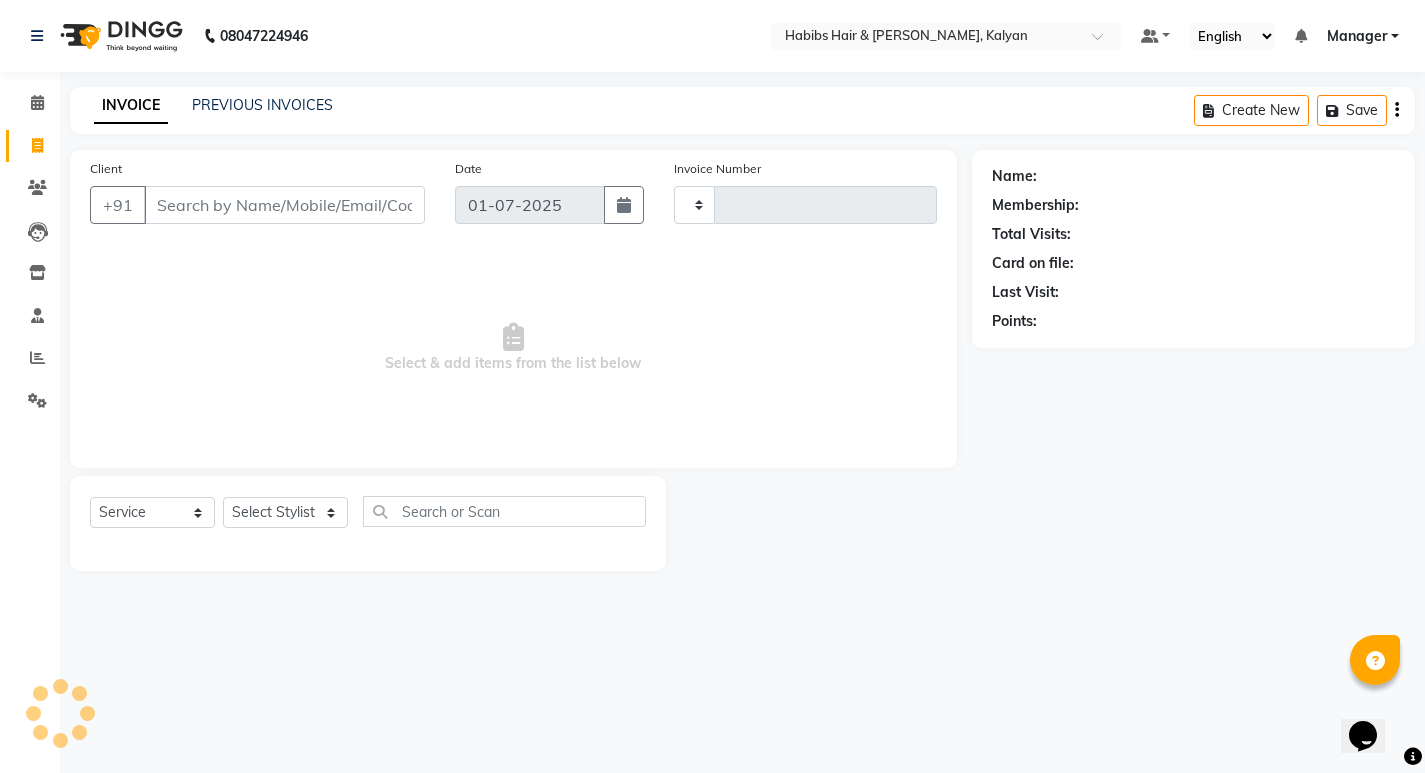 type on "1674" 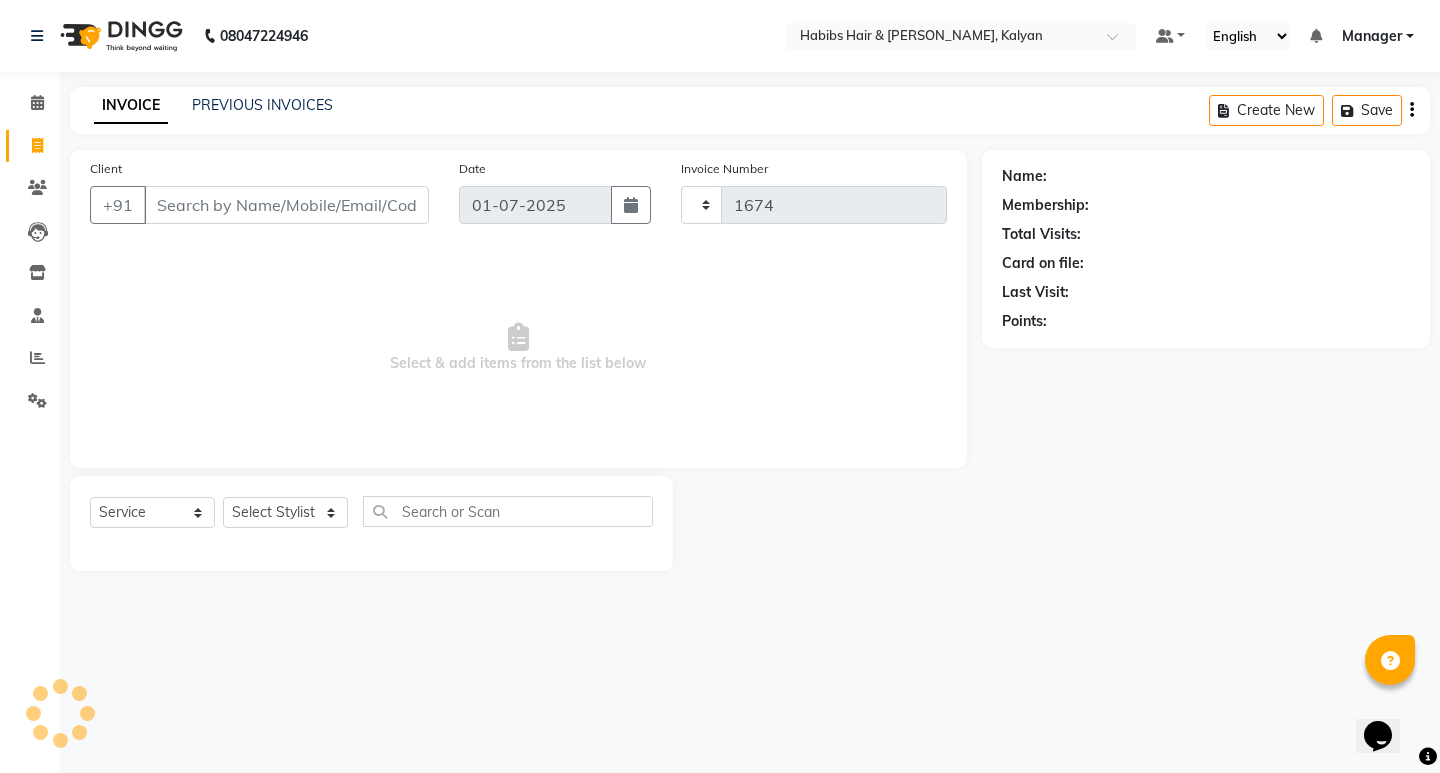 select on "8185" 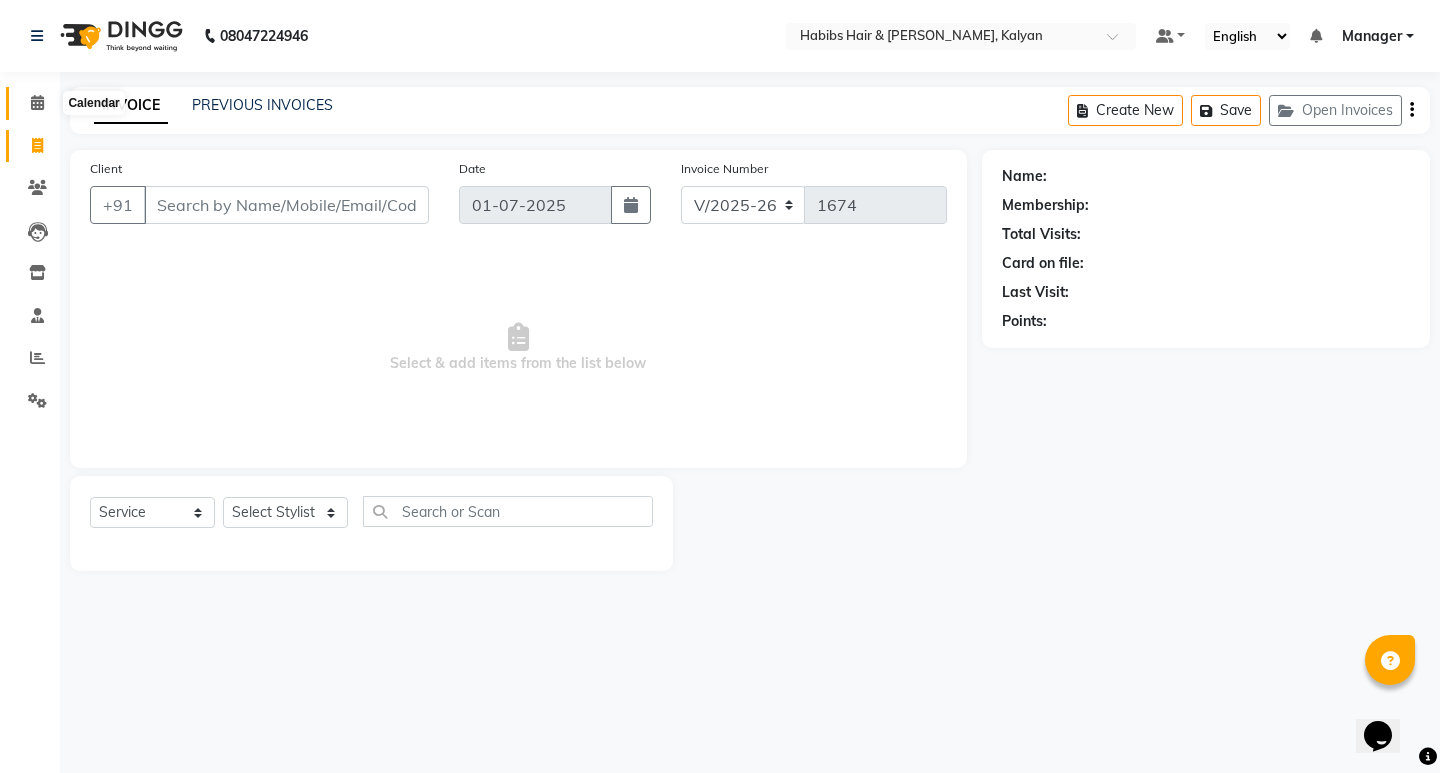 click 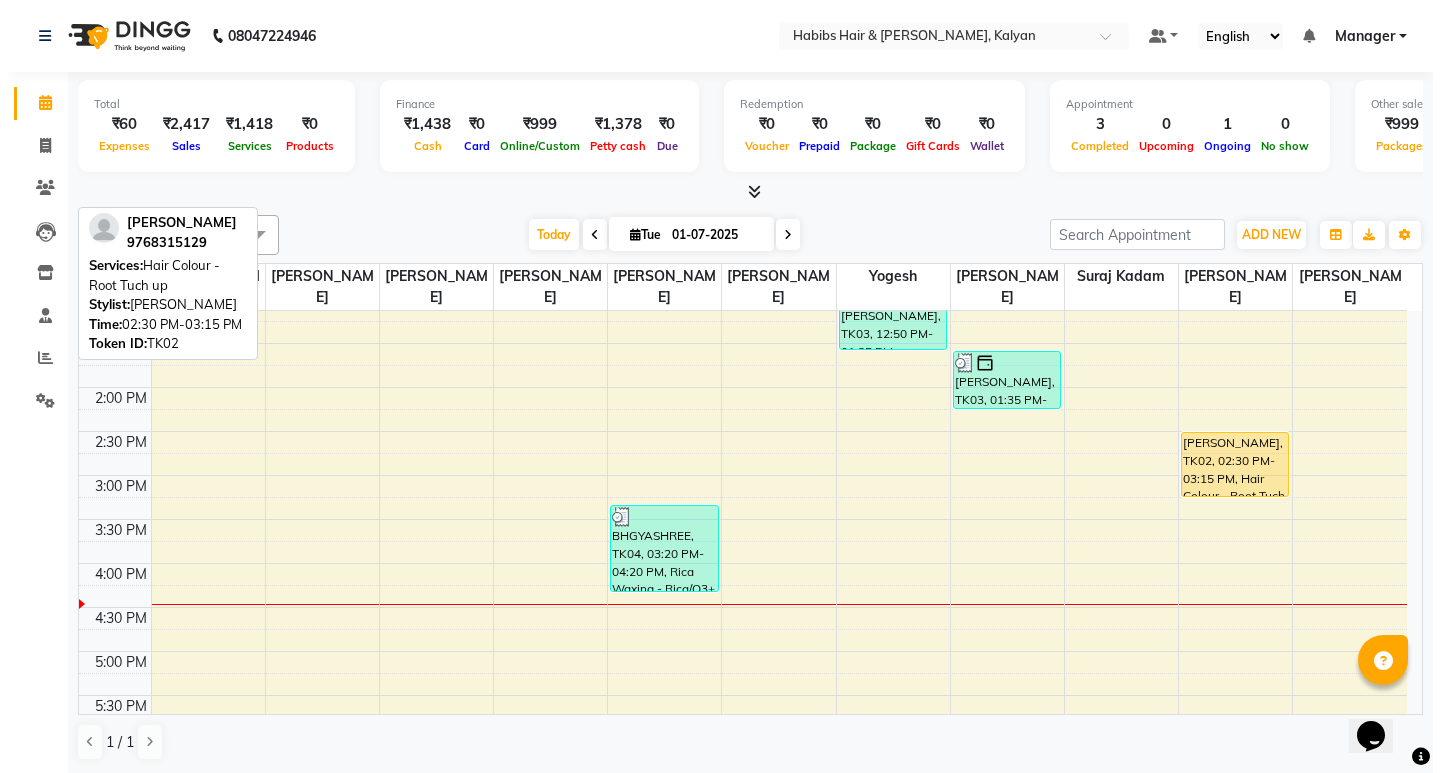 scroll, scrollTop: 500, scrollLeft: 0, axis: vertical 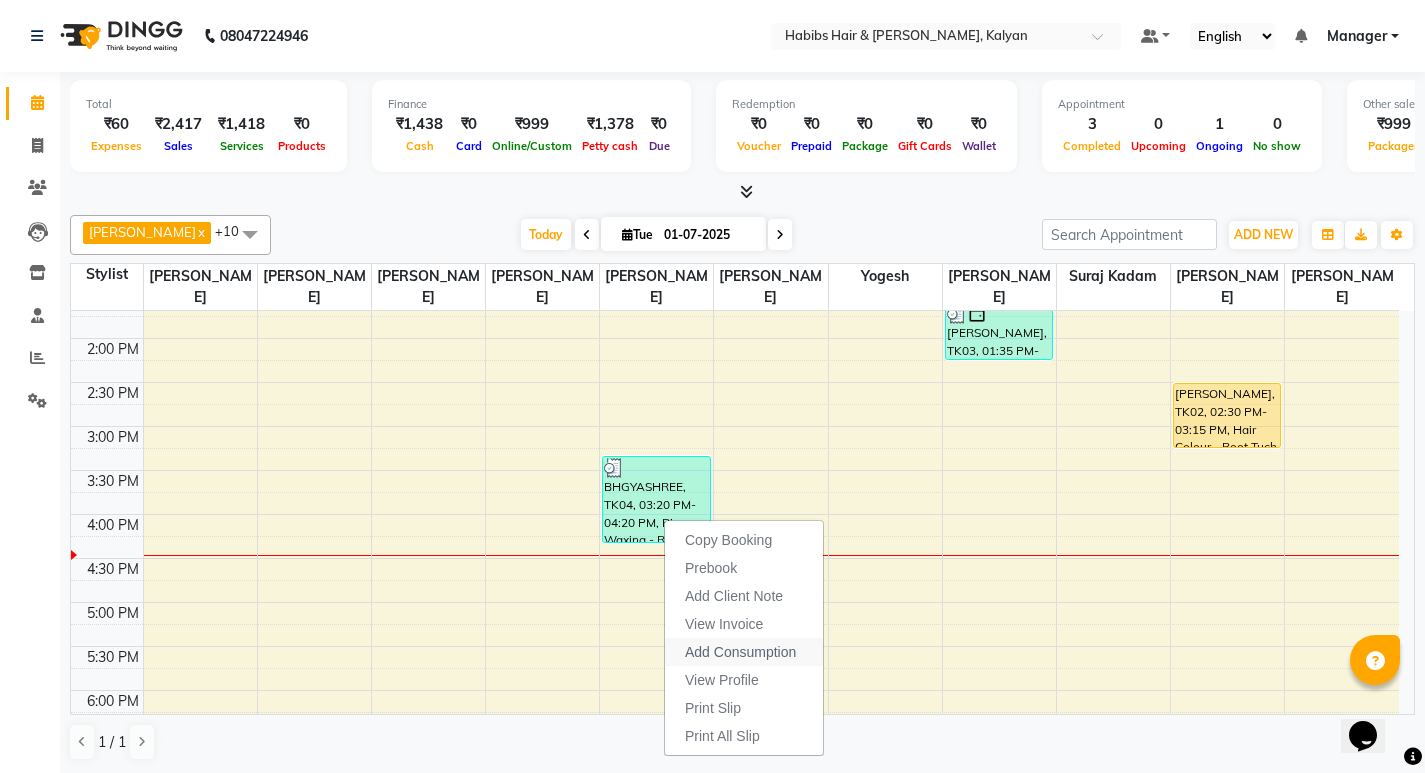 click on "Add Consumption" at bounding box center (744, 652) 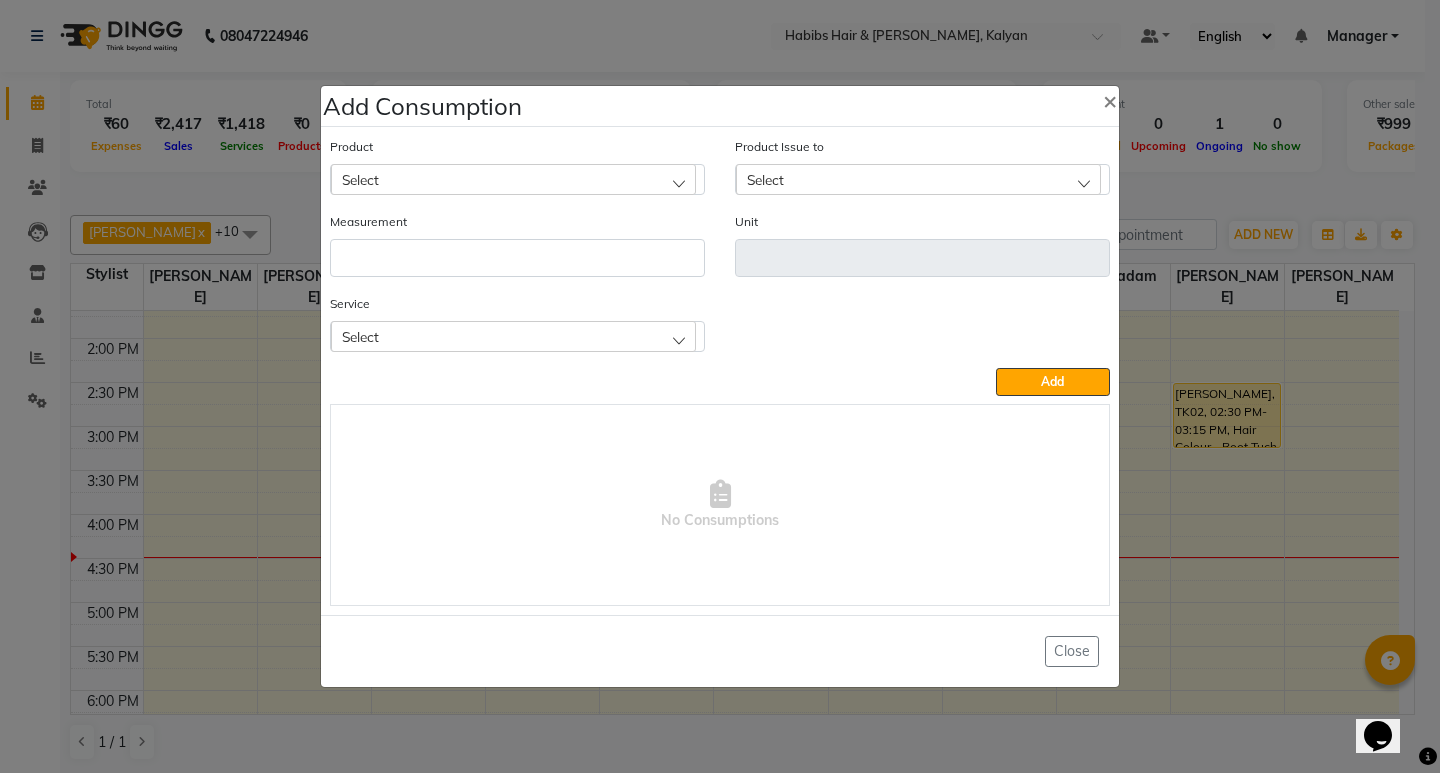 click on "Select" 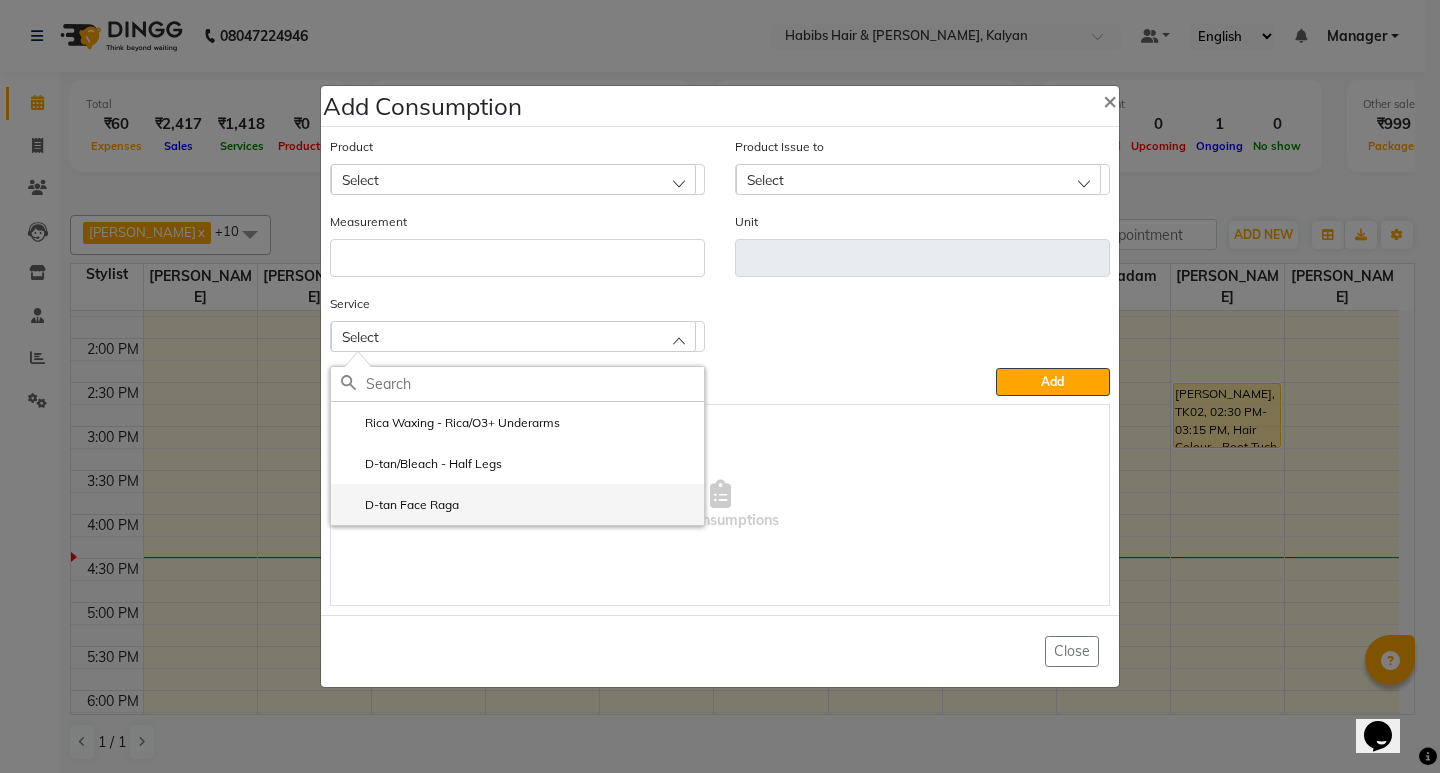 click on "D-tan Face Raga" 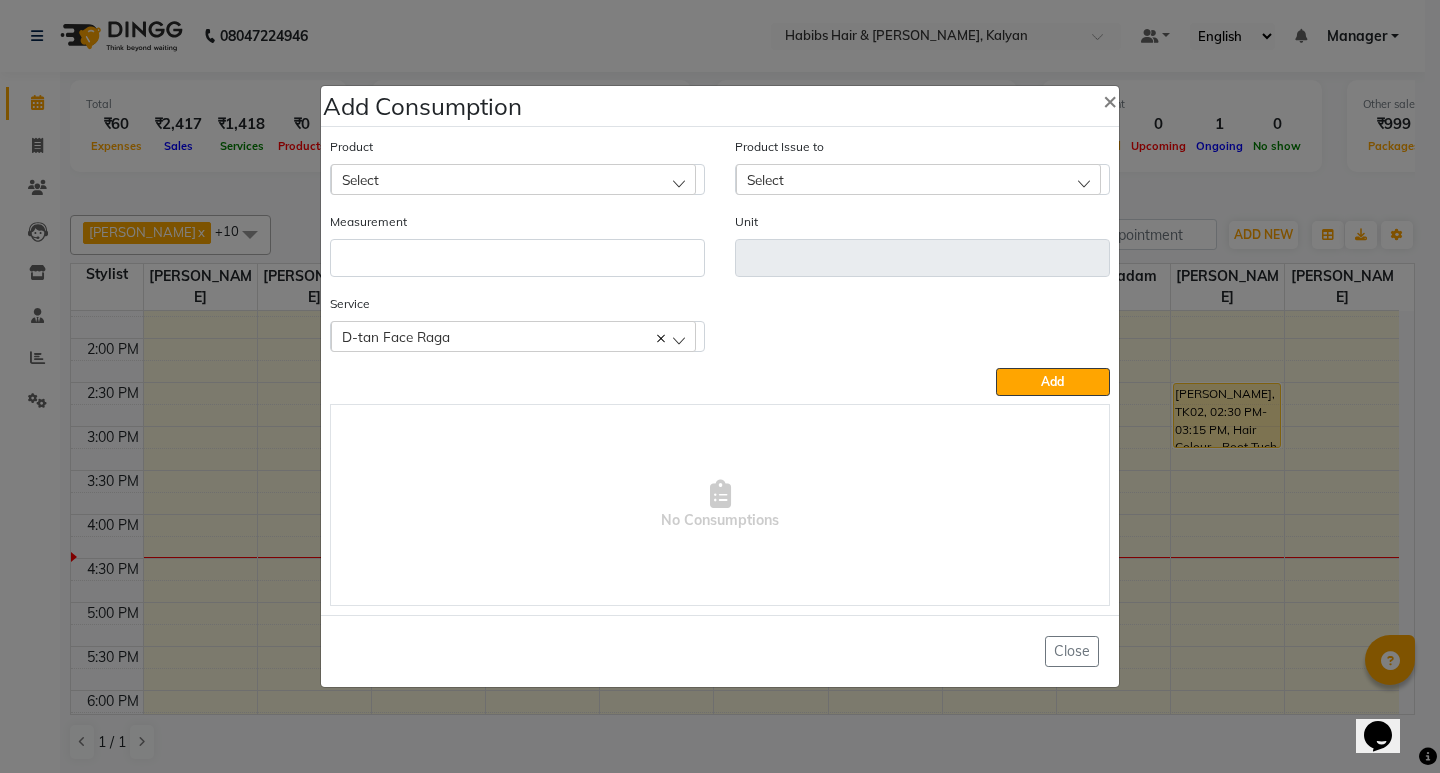 click on "Select" 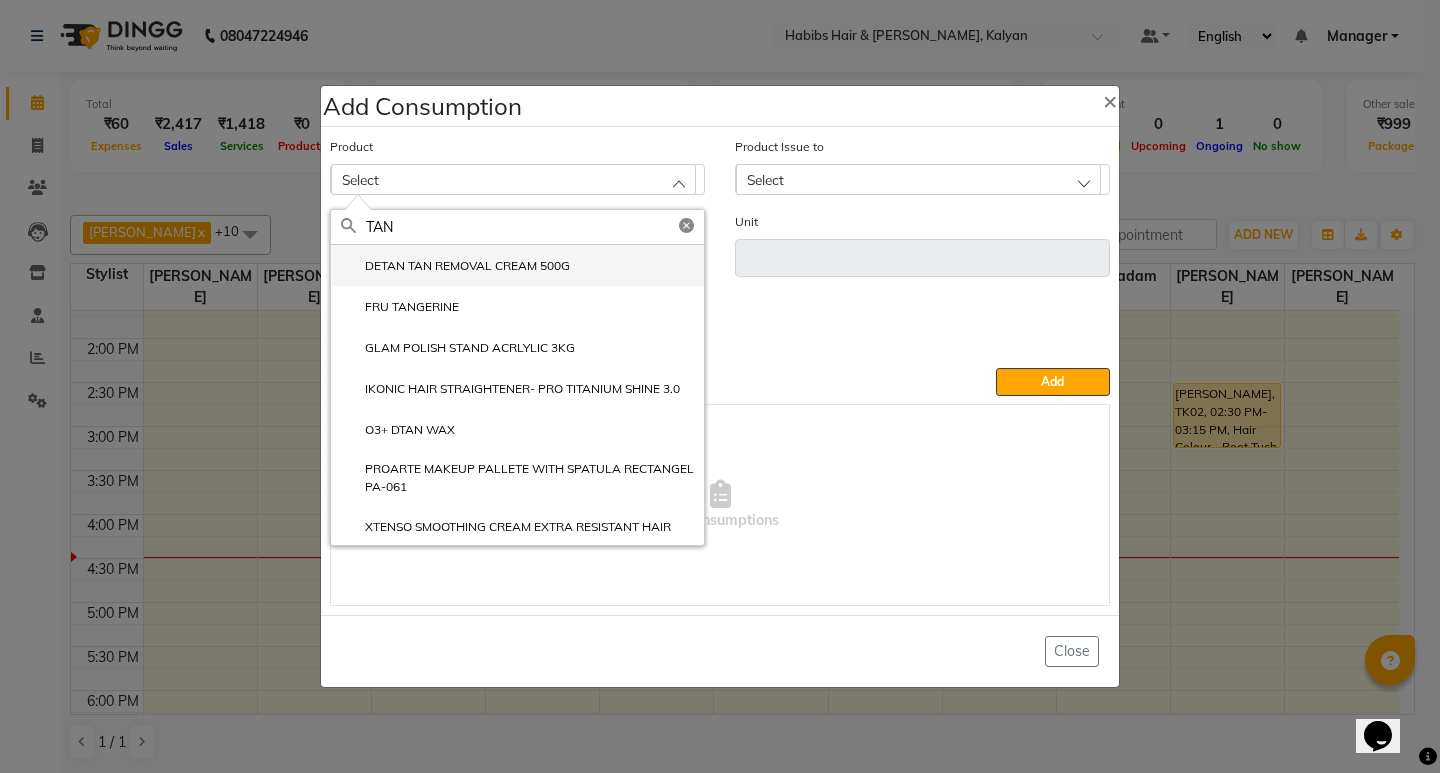 type on "TAN" 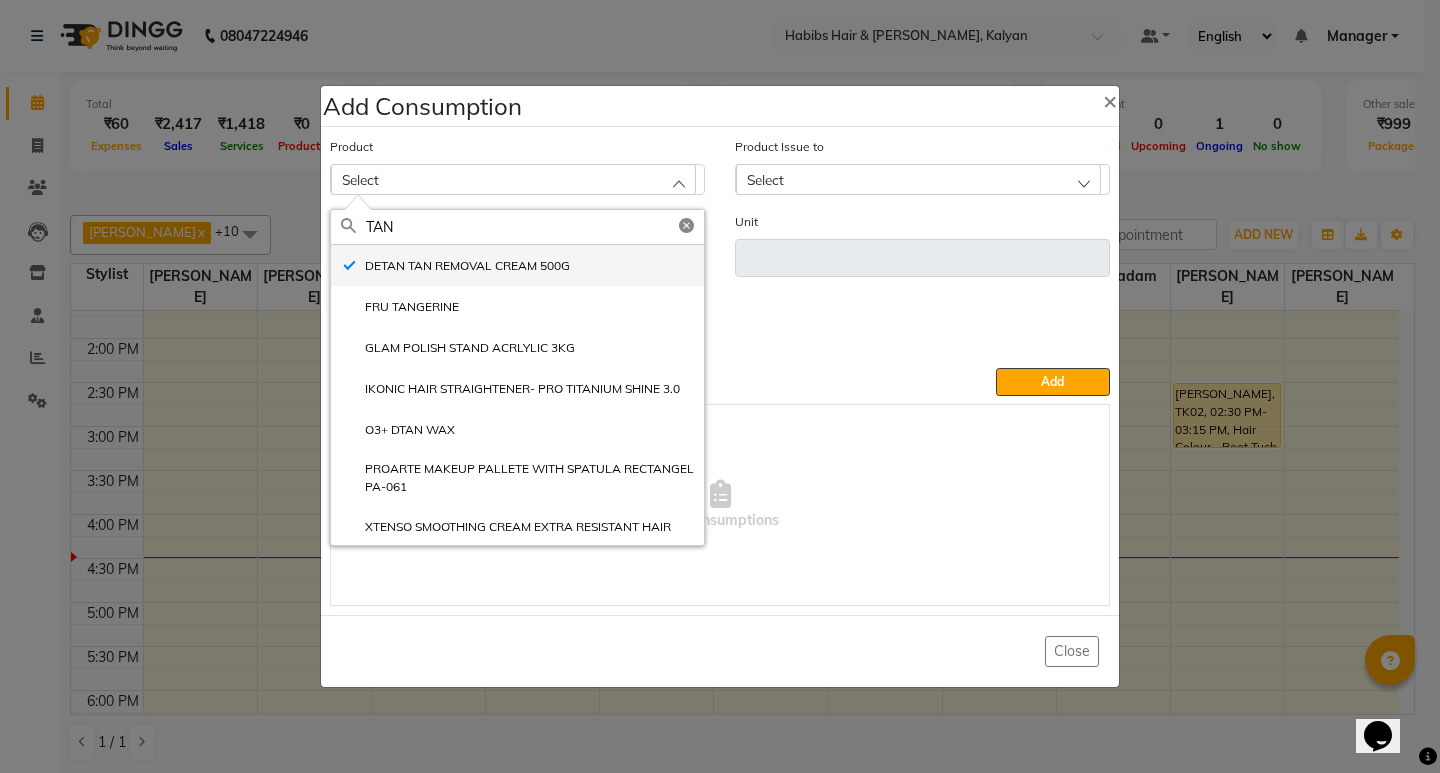 type on "gms" 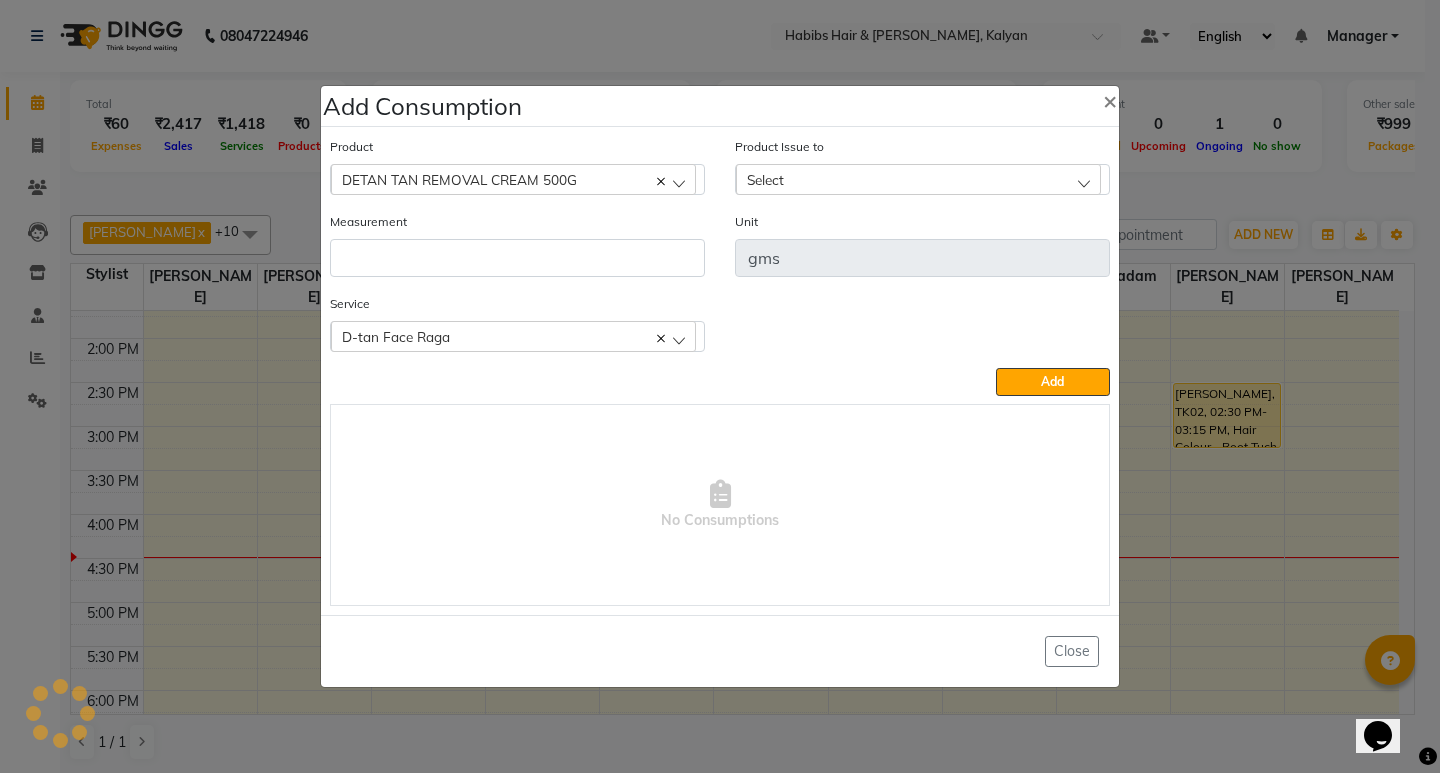 click on "Measurement" 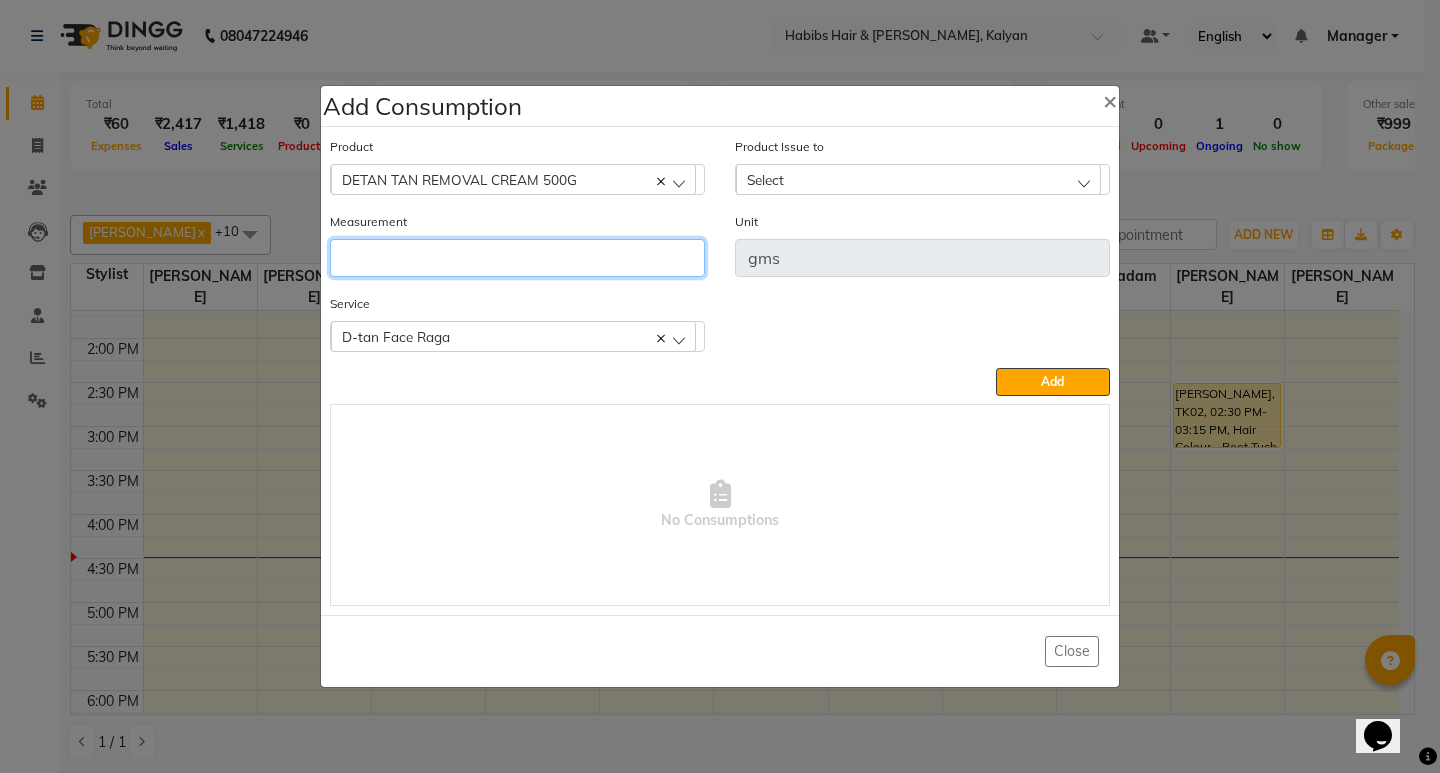 click 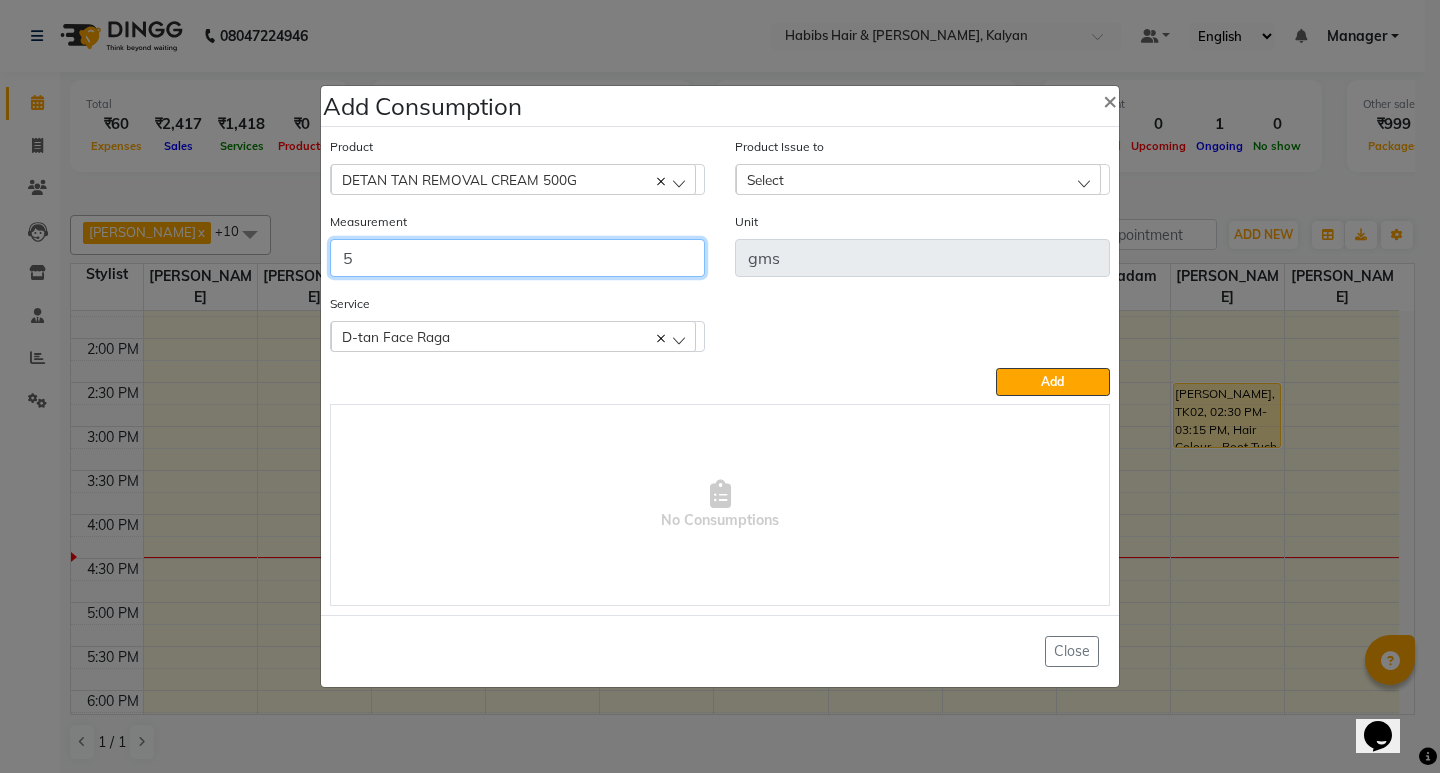 type on "5" 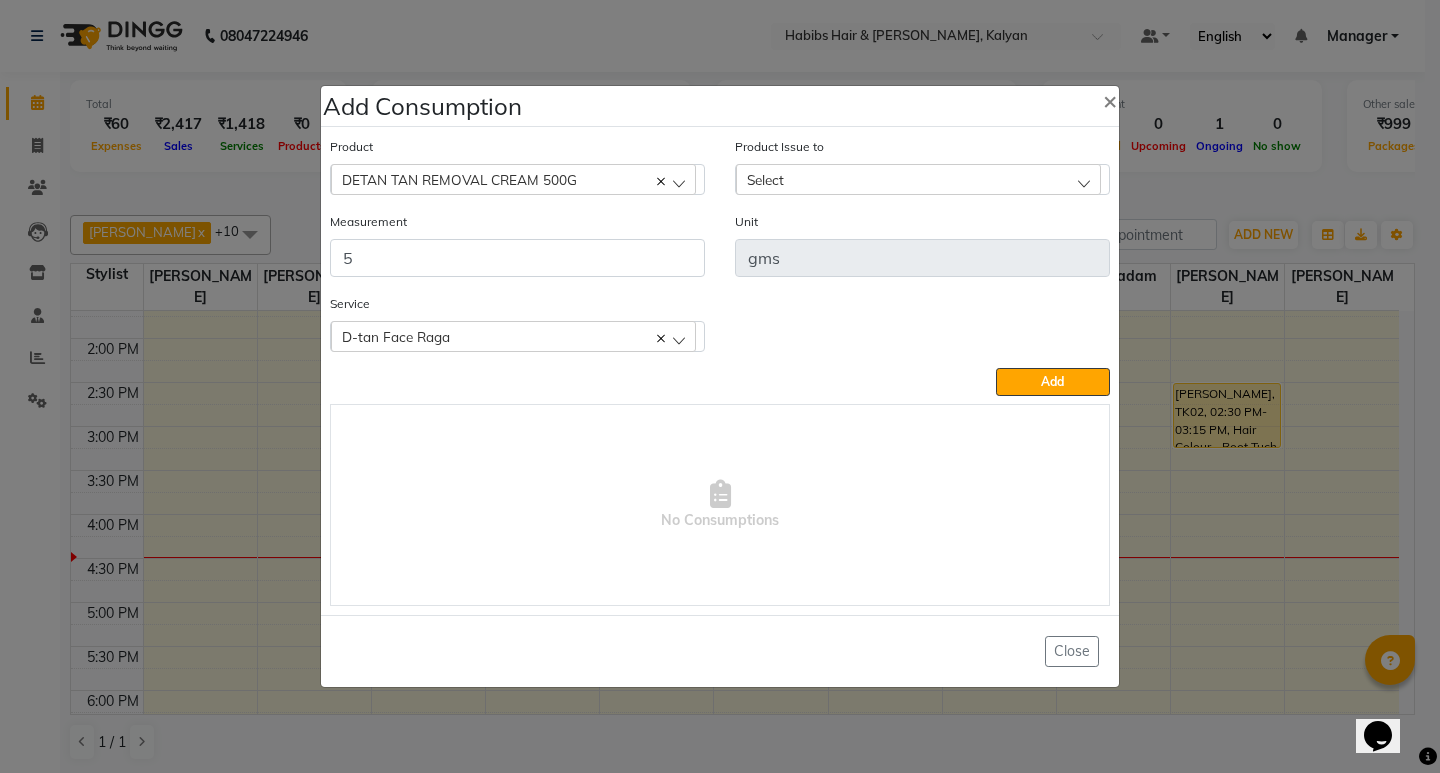 click on "Select" 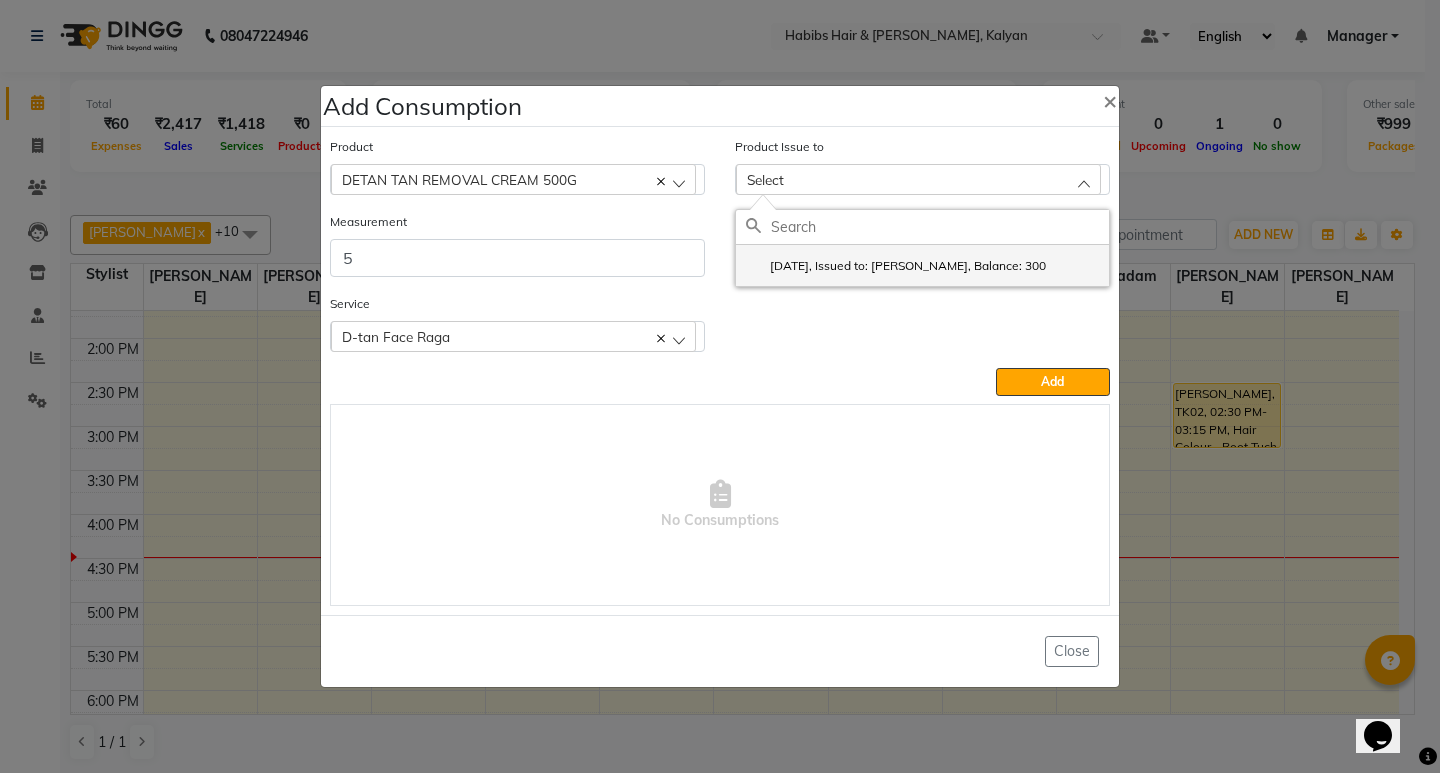 click on "[DATE], Issued to: [PERSON_NAME], Balance: 300" 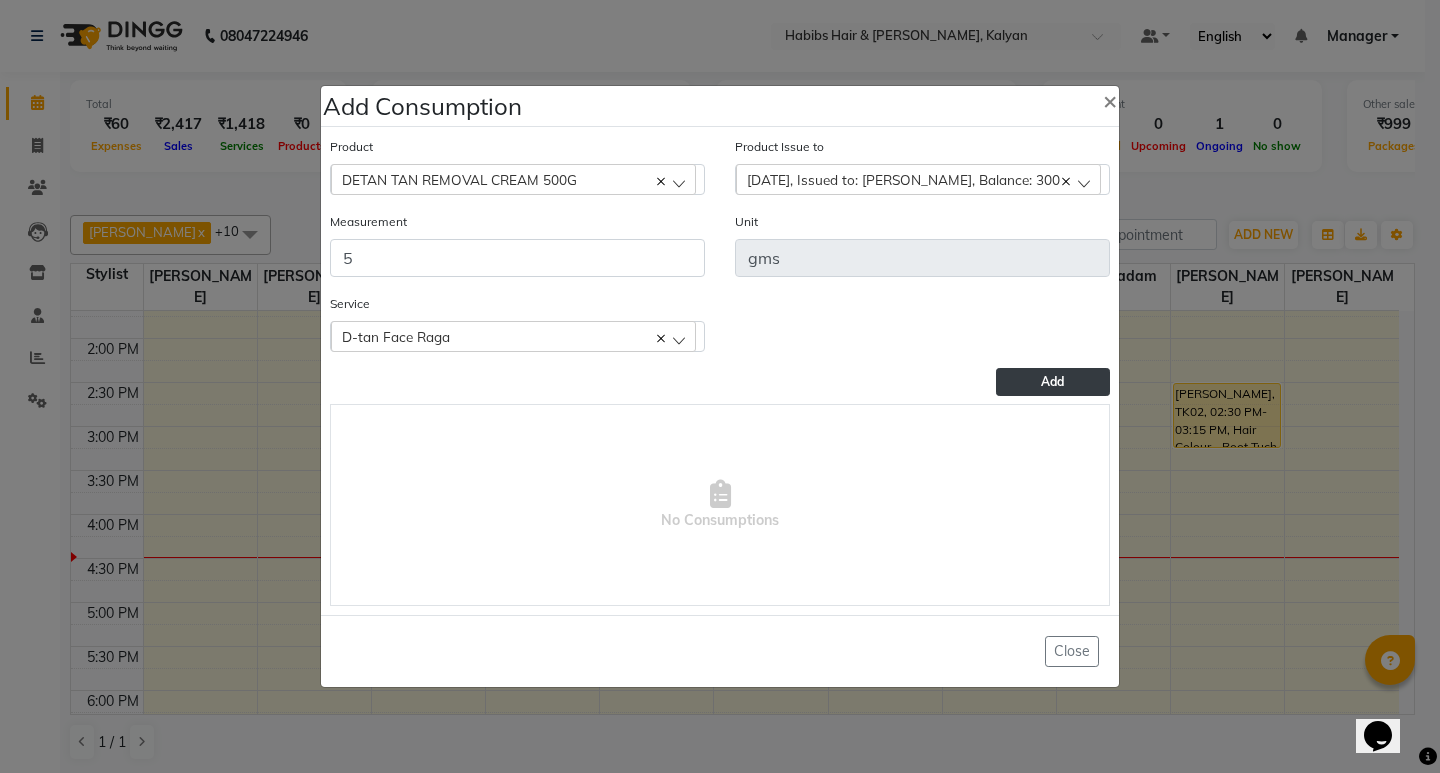 click on "Add" 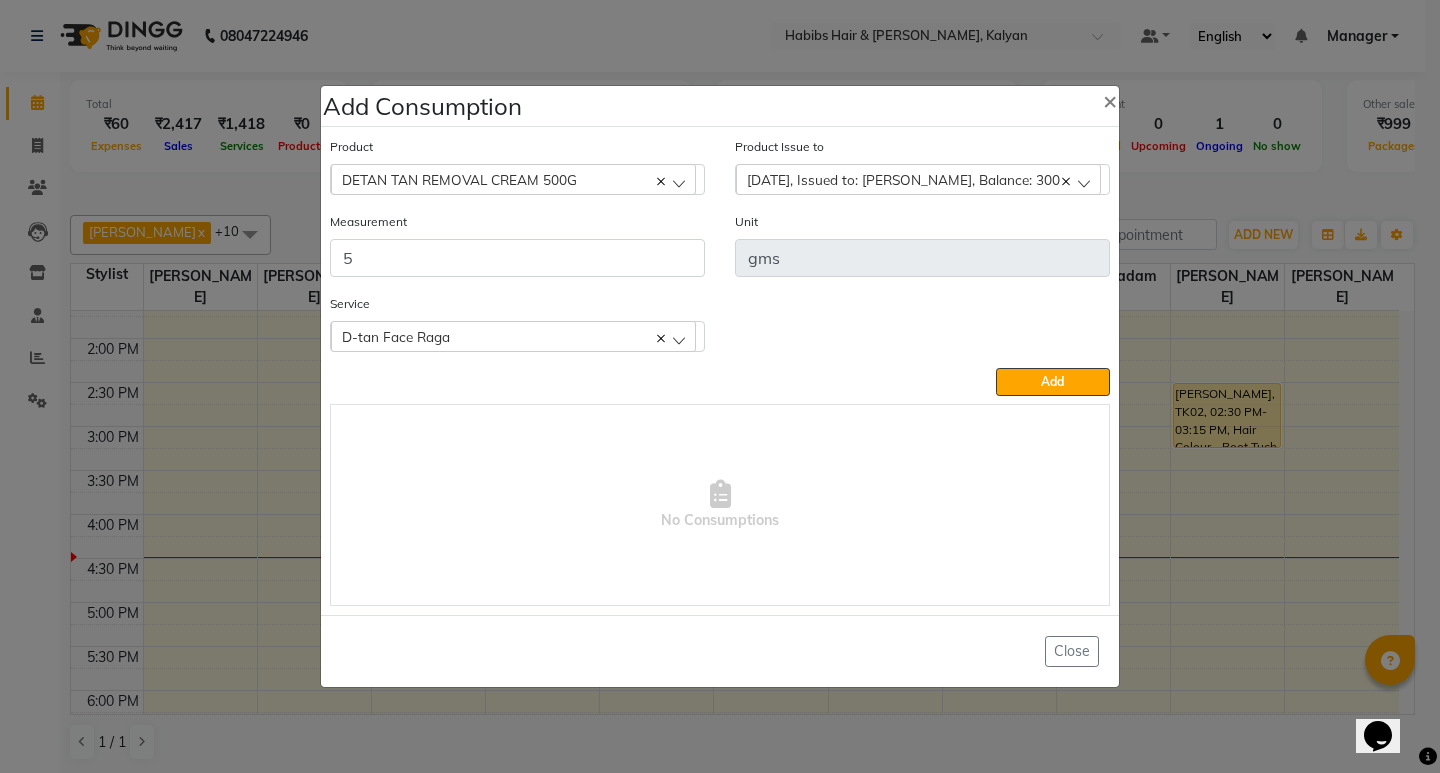 type 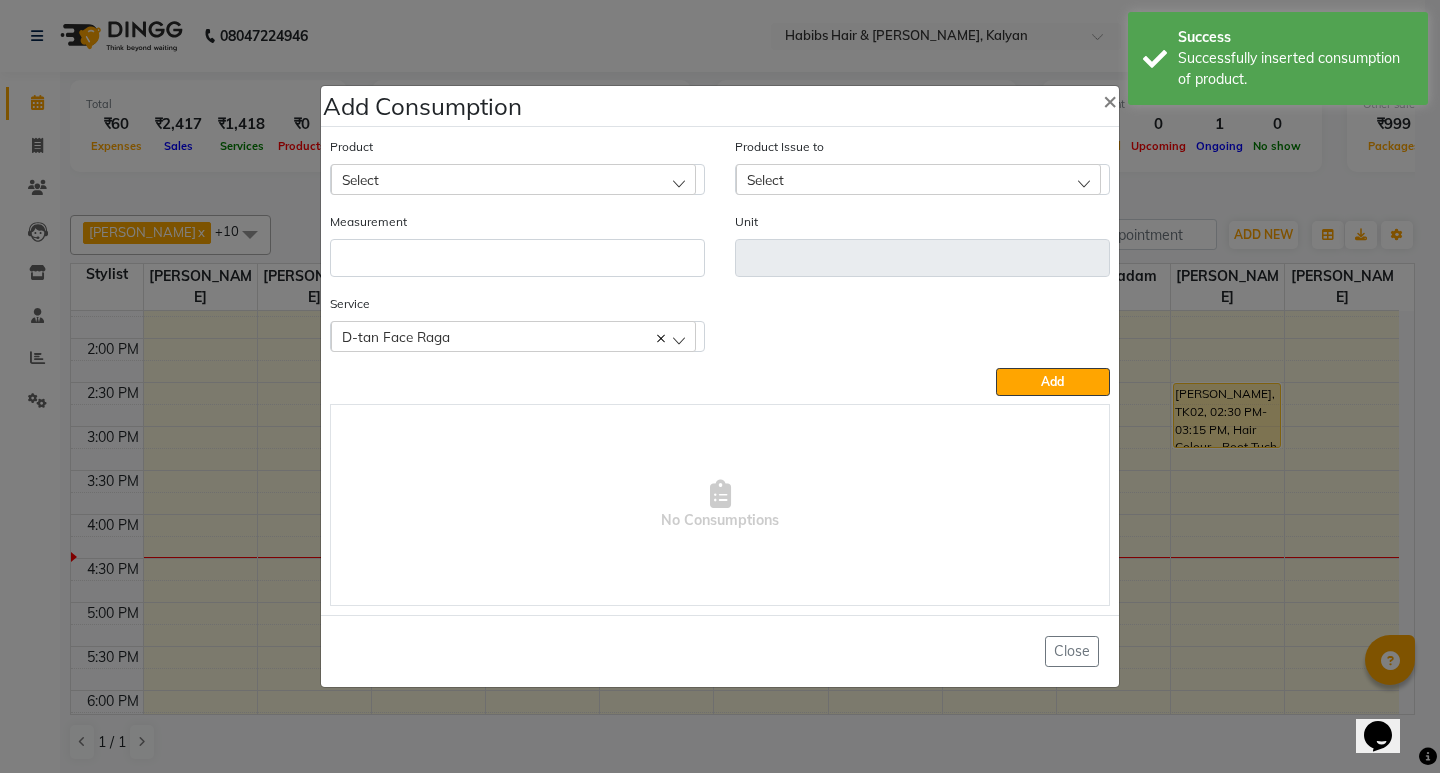 click on "Select" 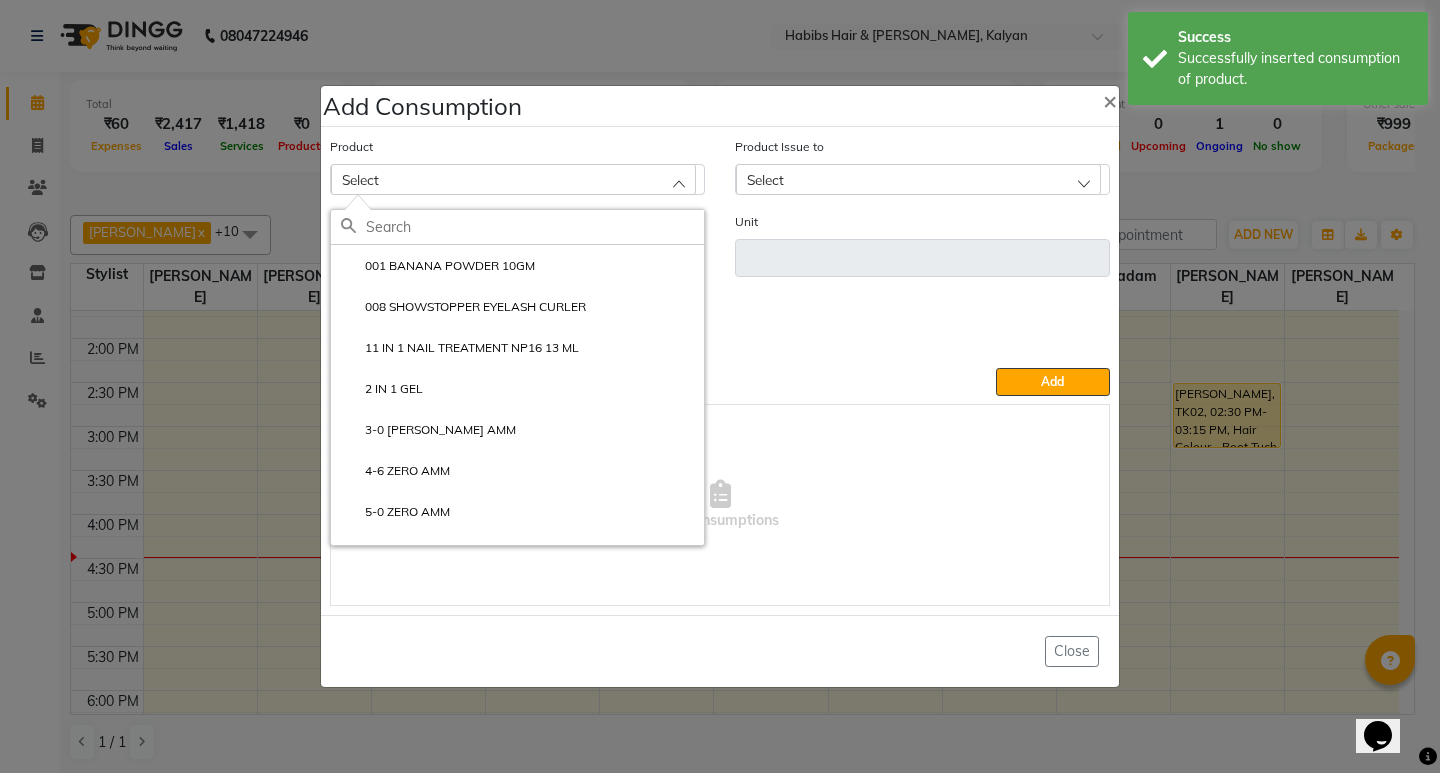 click on "No Consumptions" at bounding box center (720, 505) 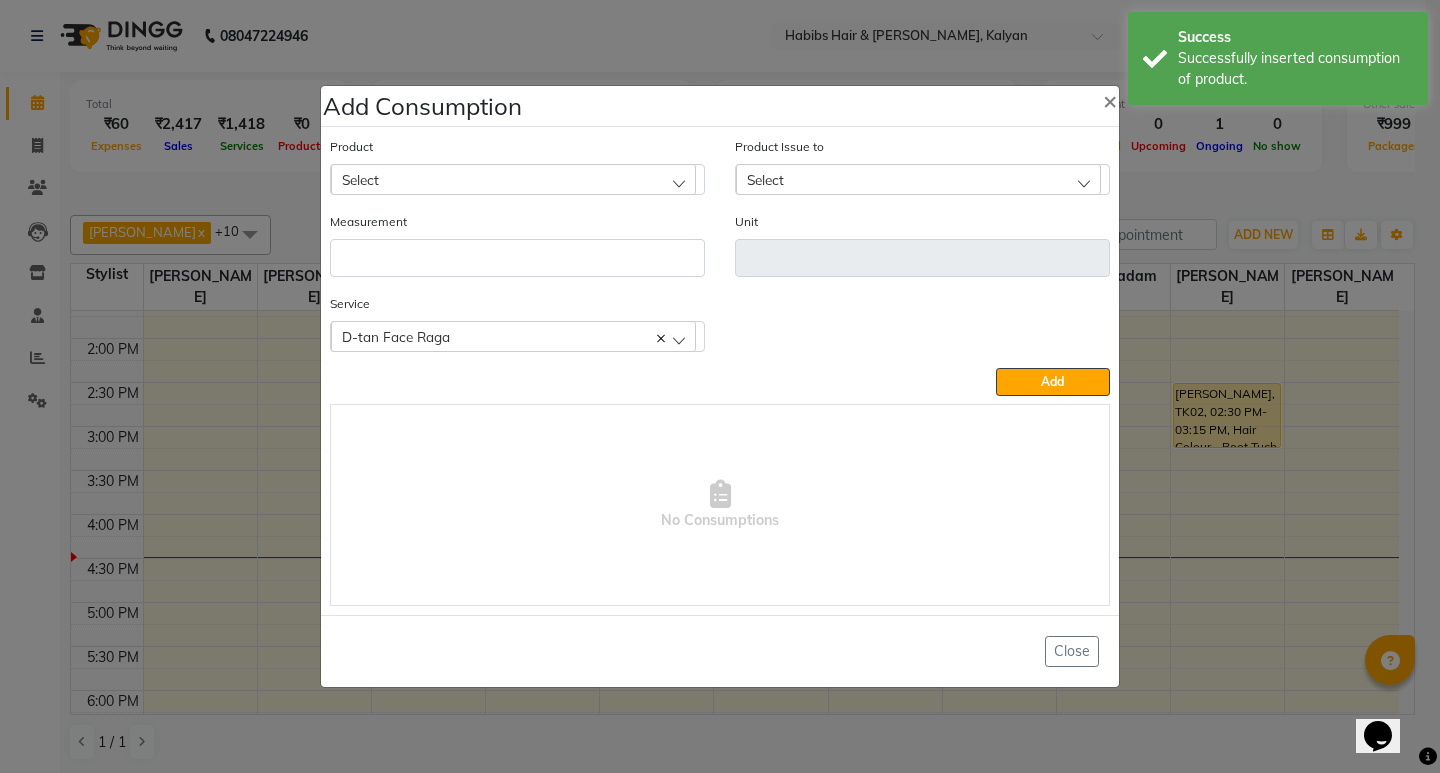 click on "D-tan Face Raga" 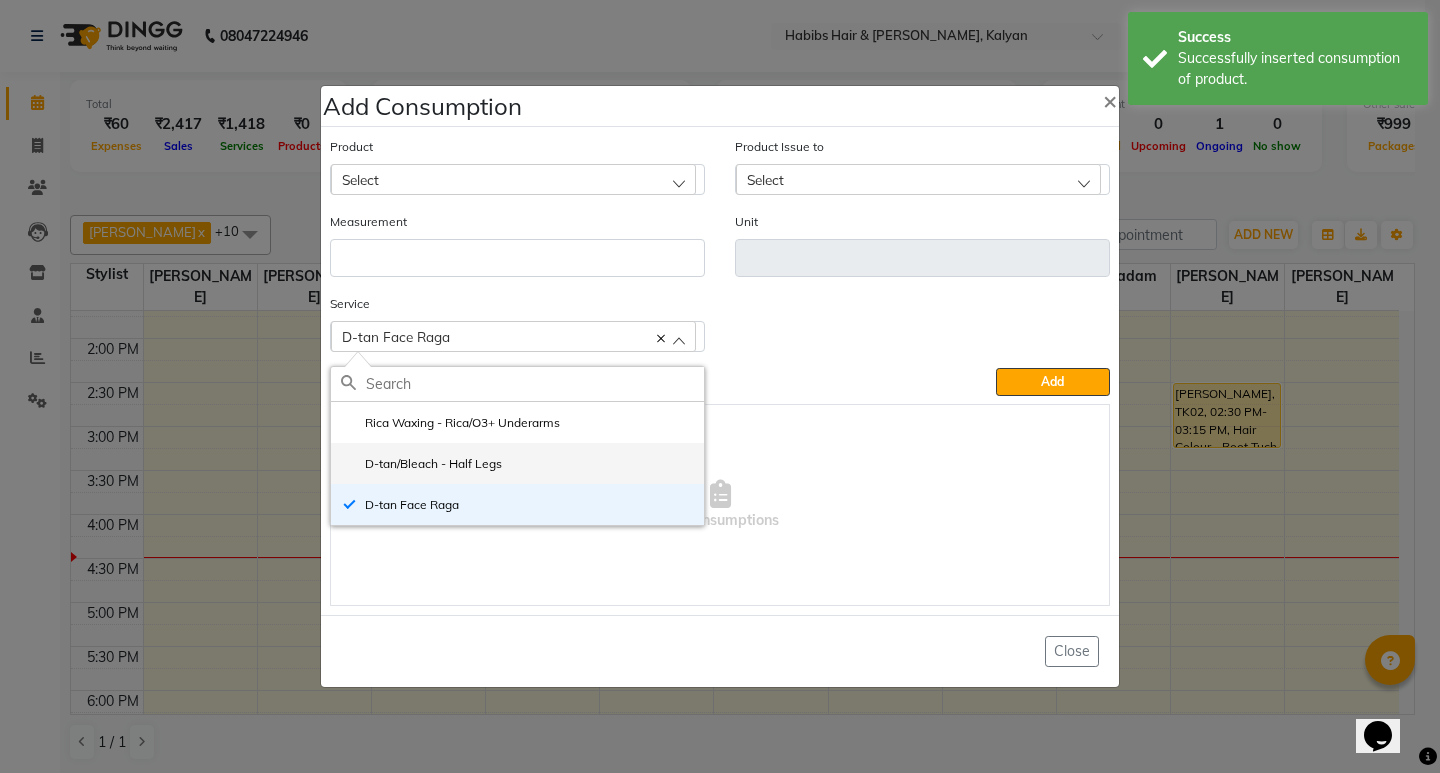 click on "D-tan/Bleach - Half Legs" 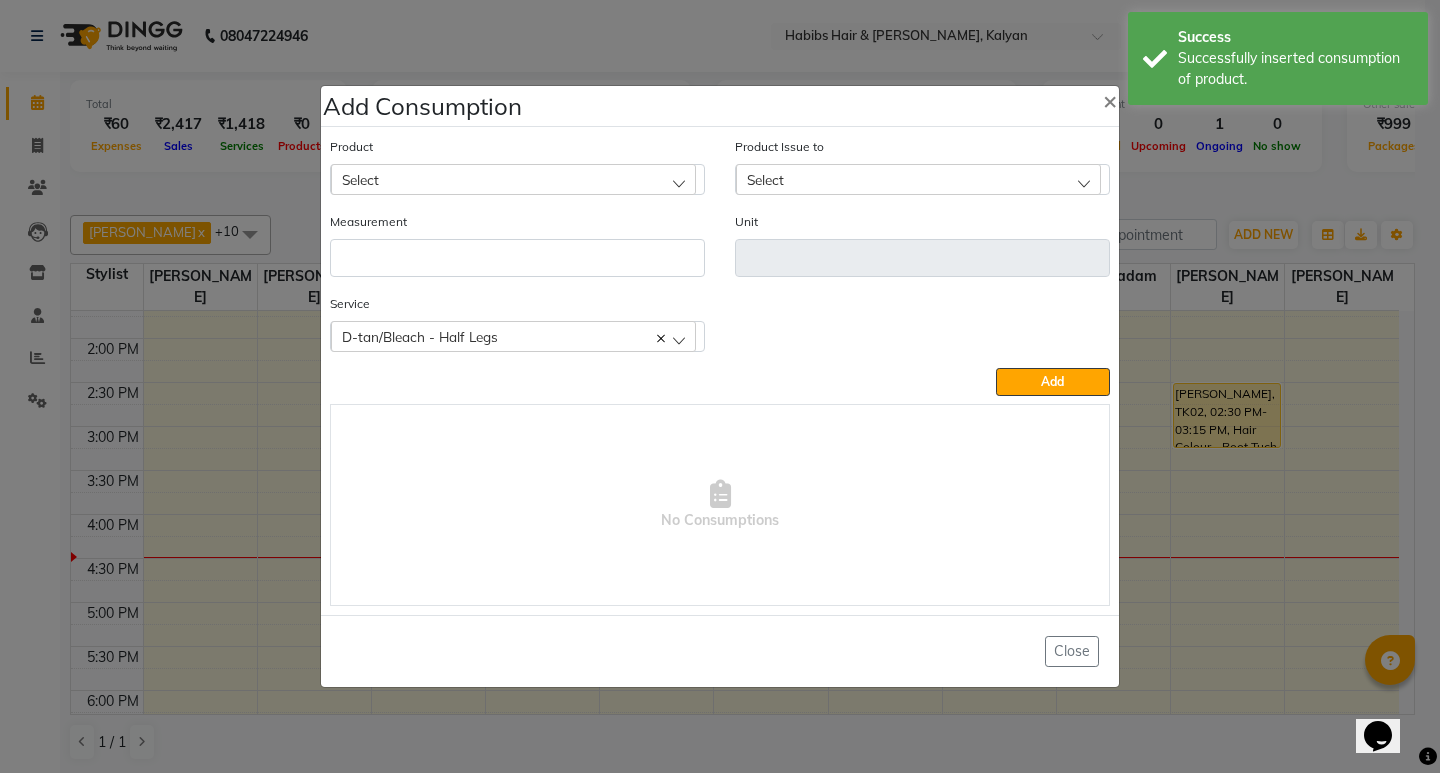 click on "Select" 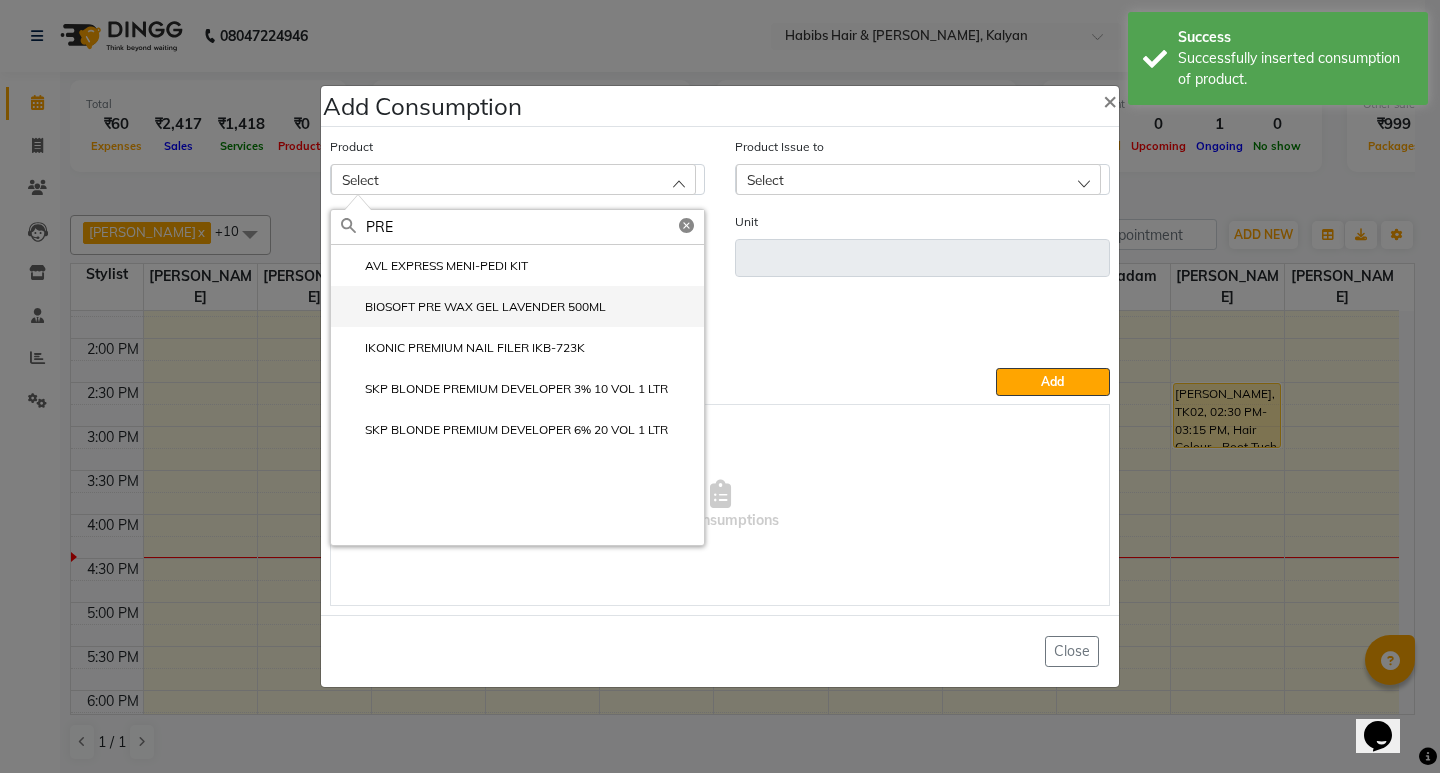 type on "PRE" 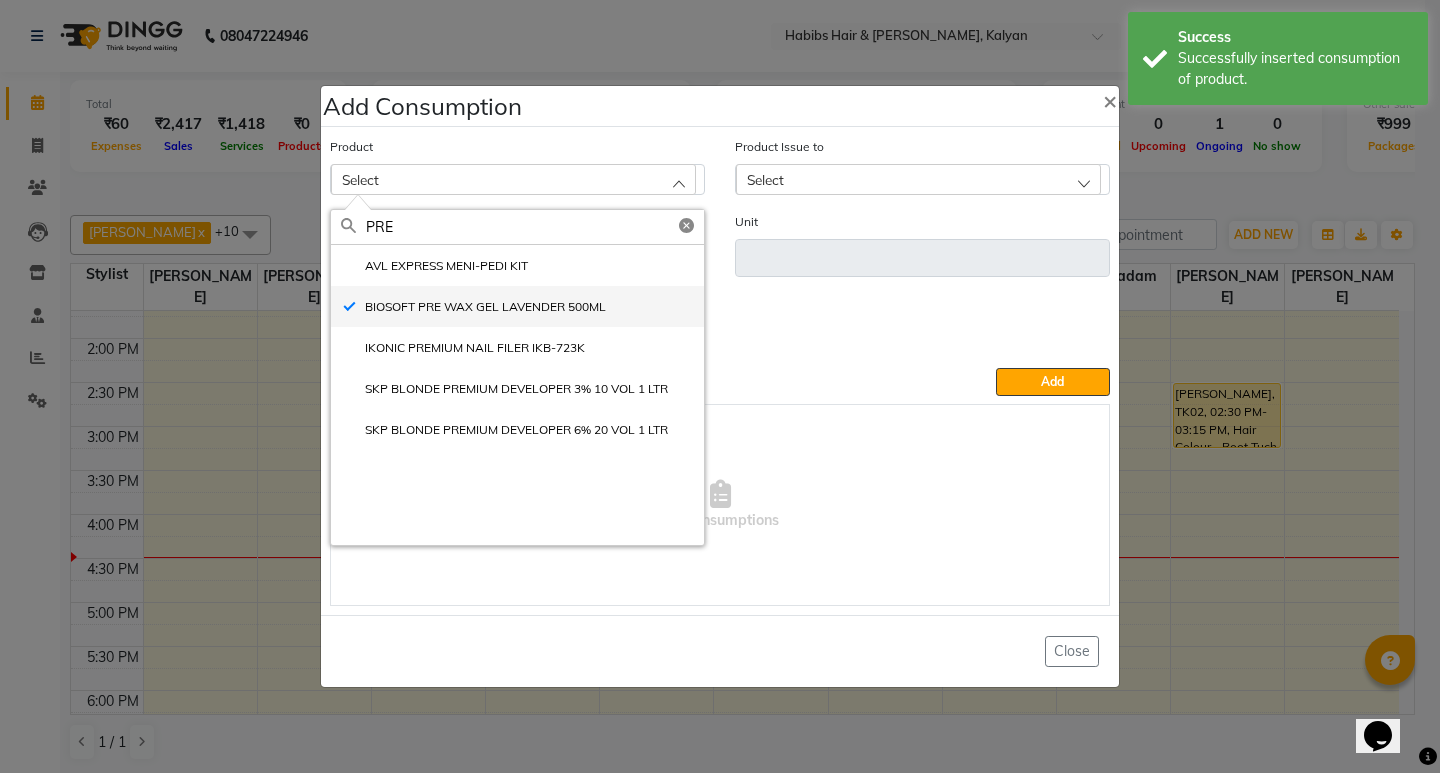 type on "PCS" 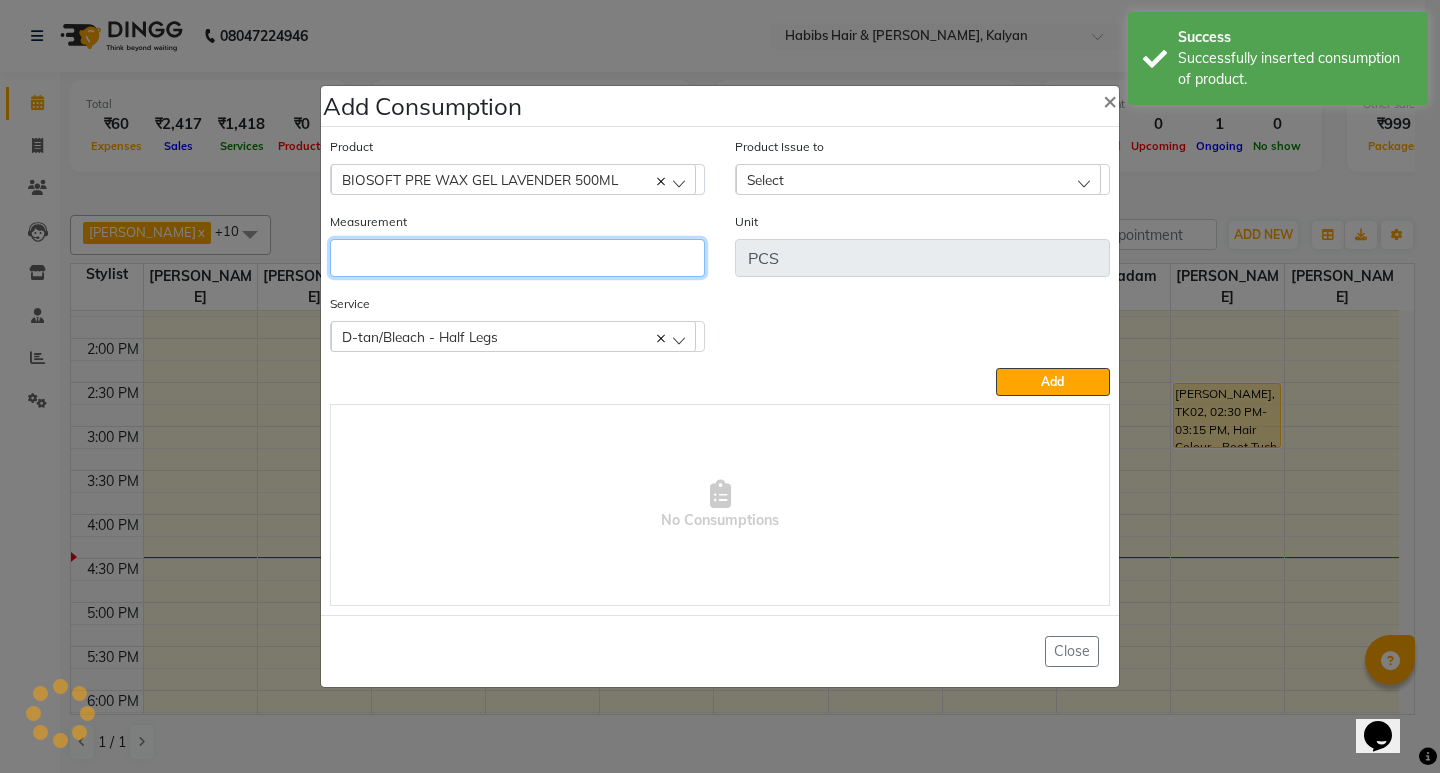 click 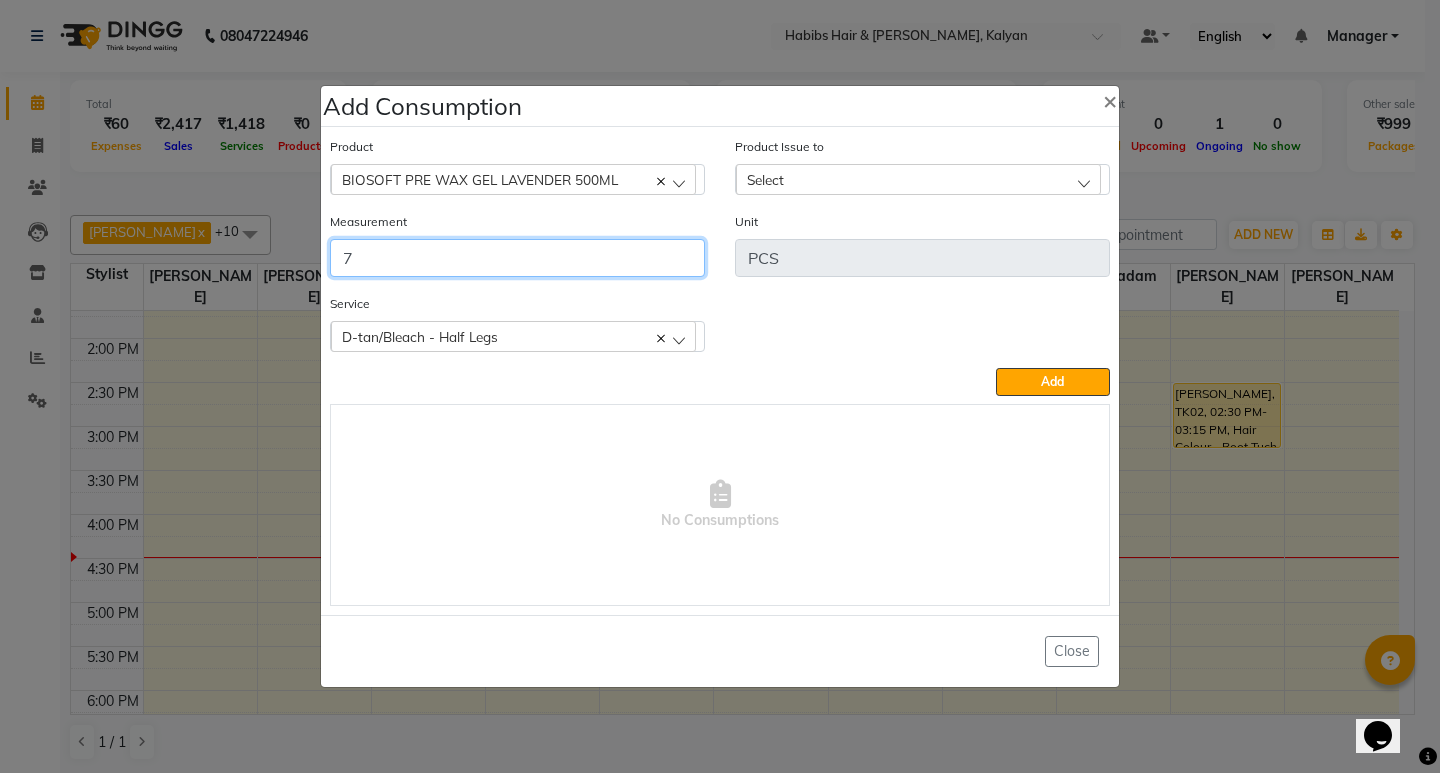 type on "7" 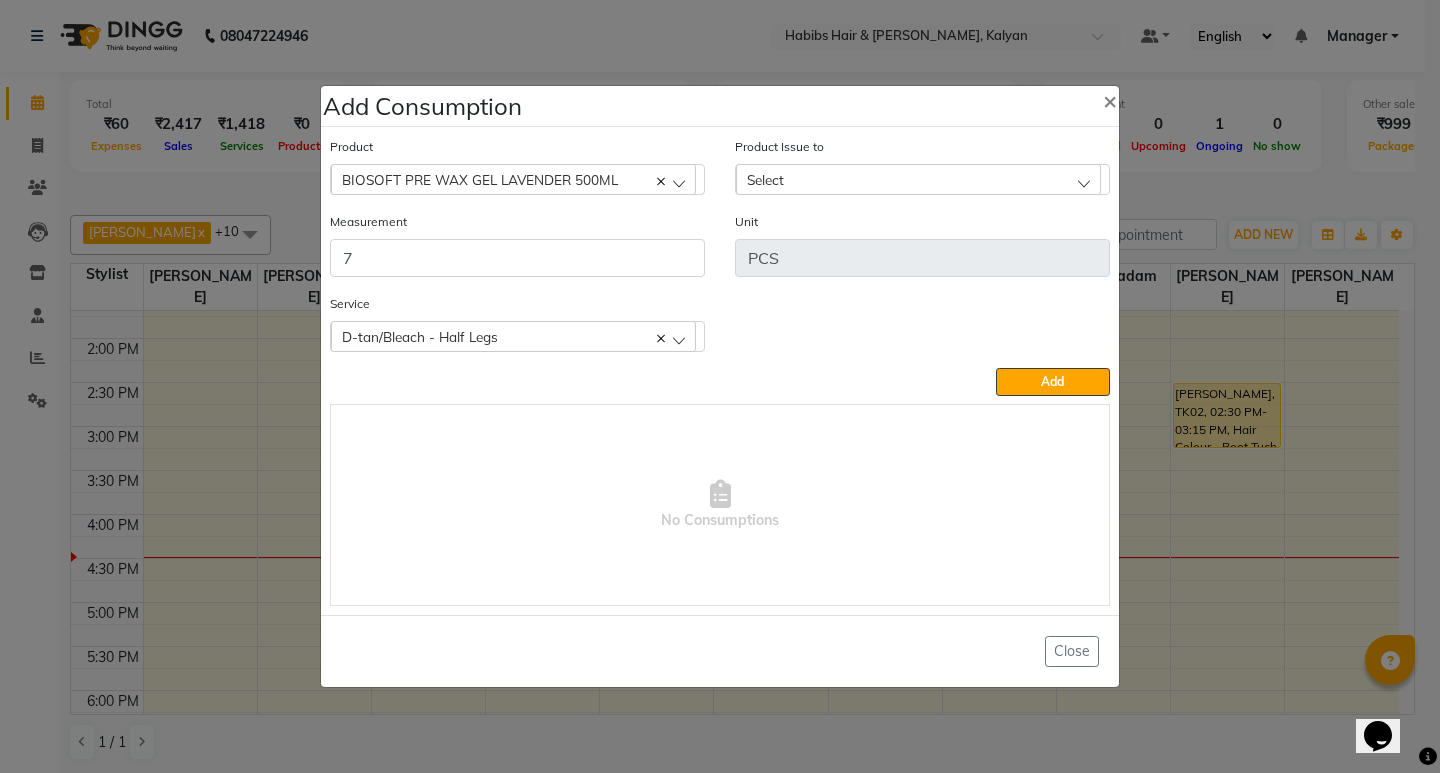 click on "Select" 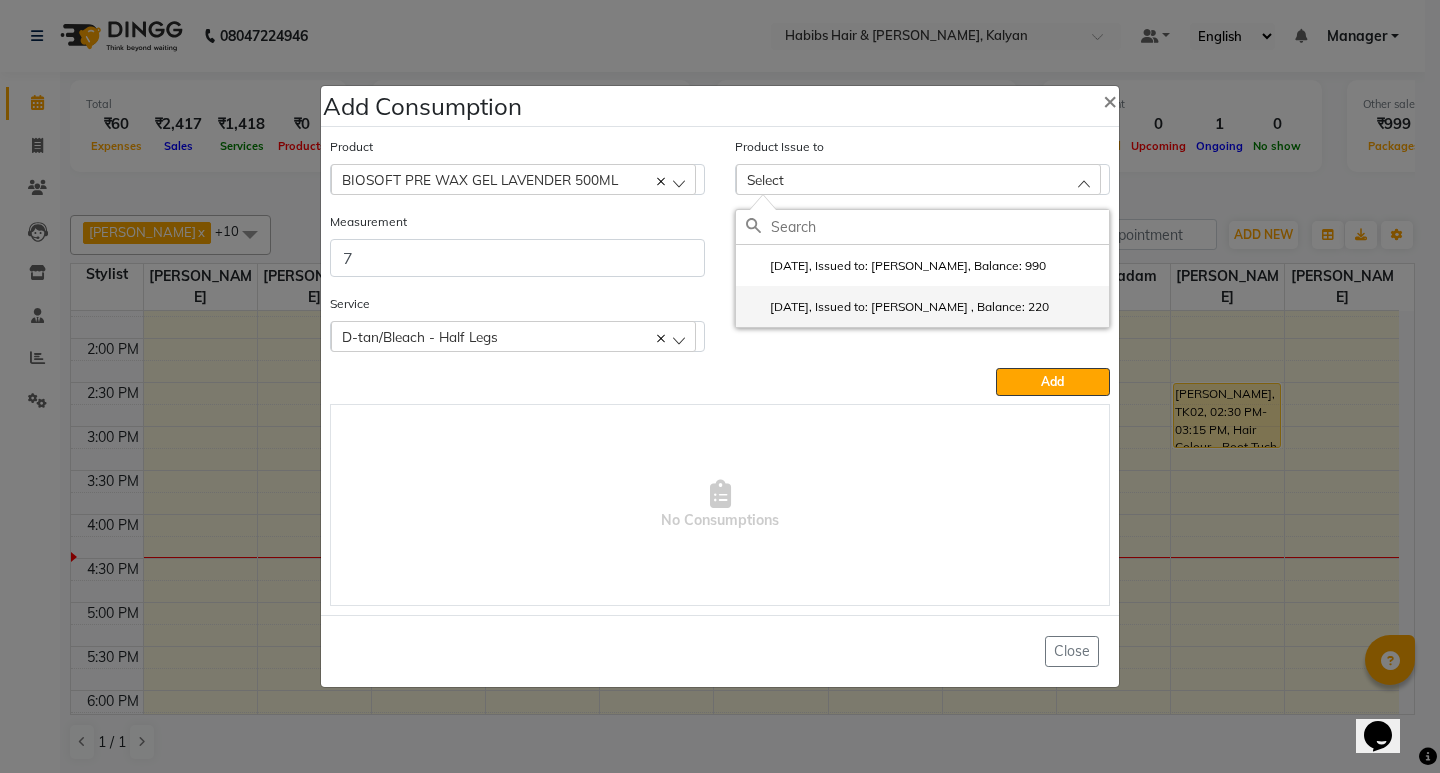 click on "[DATE], Issued to: [PERSON_NAME] , Balance: 220" 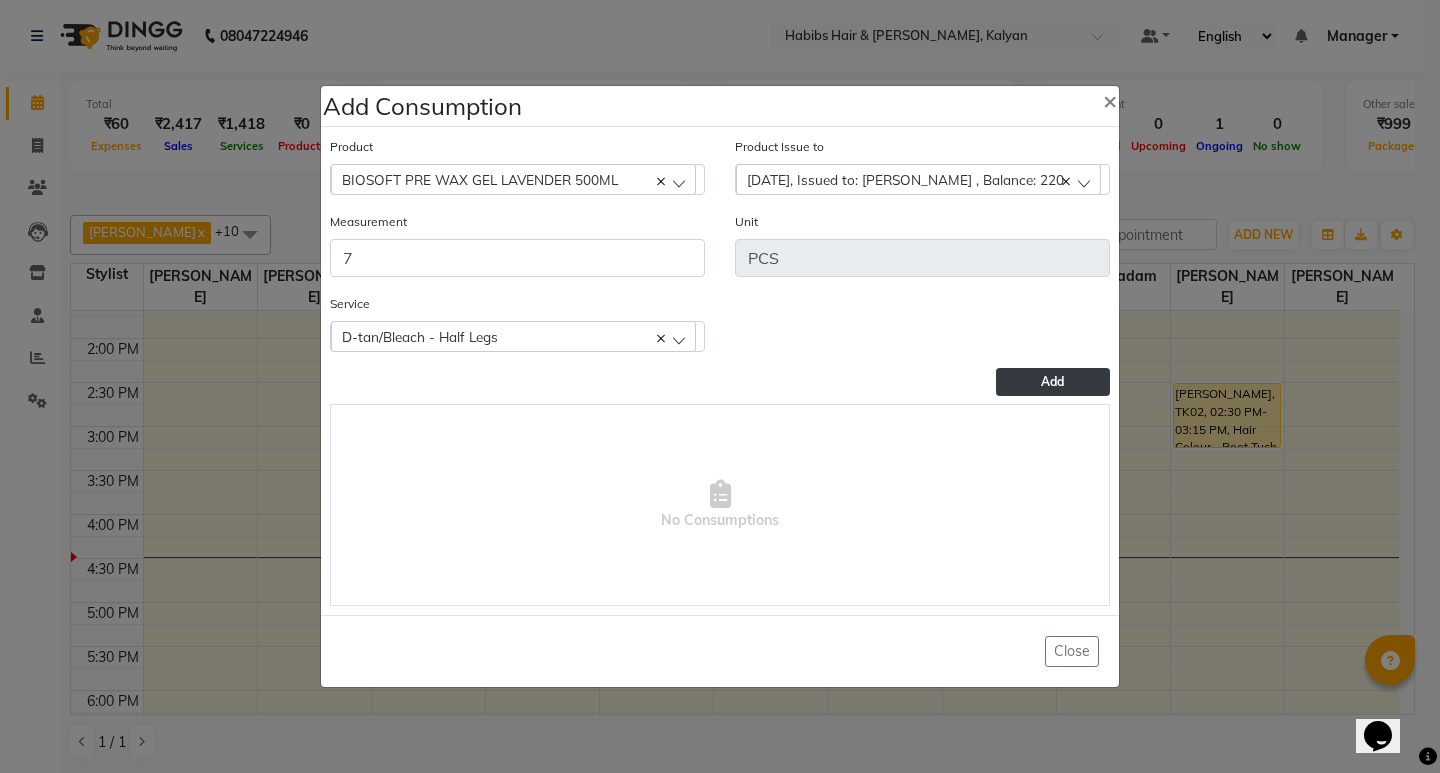 click on "Add" 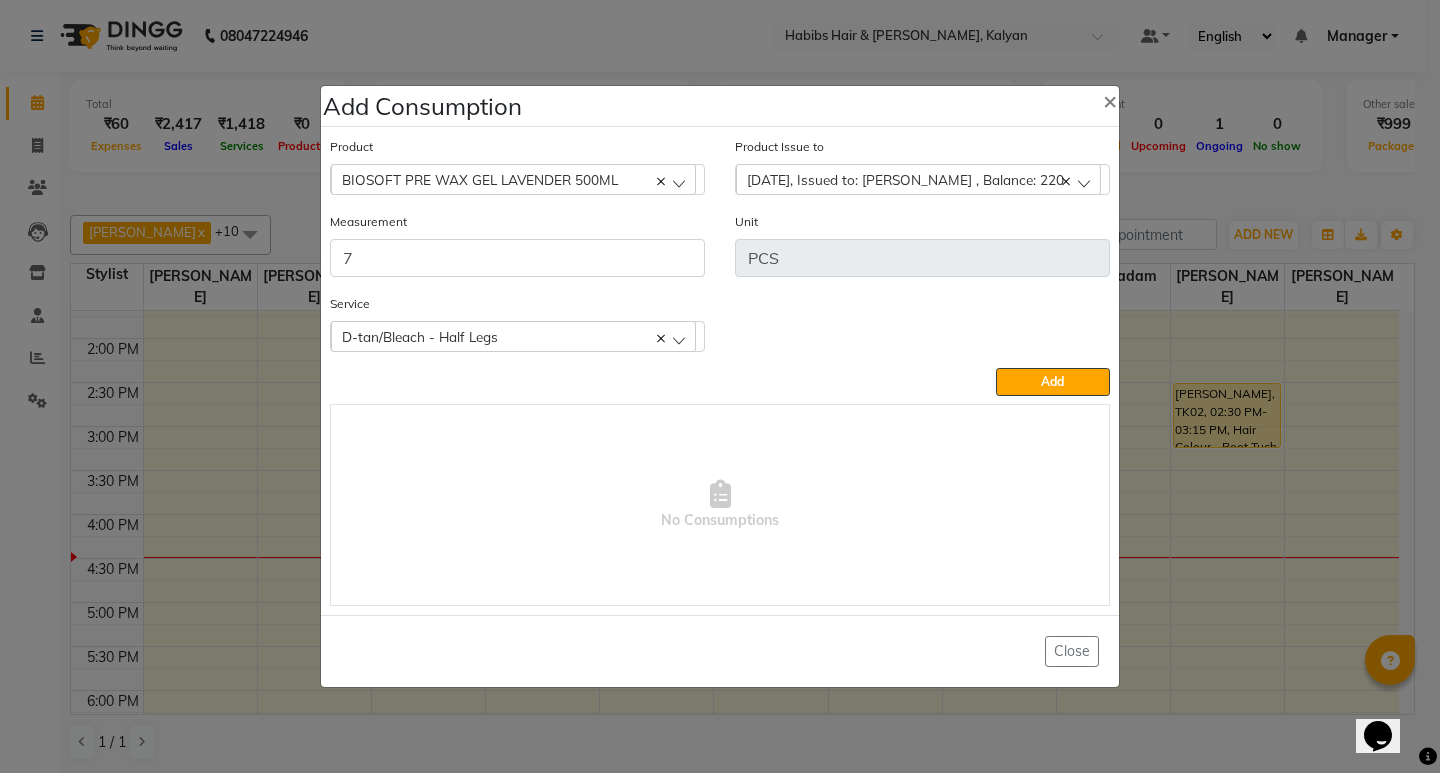type 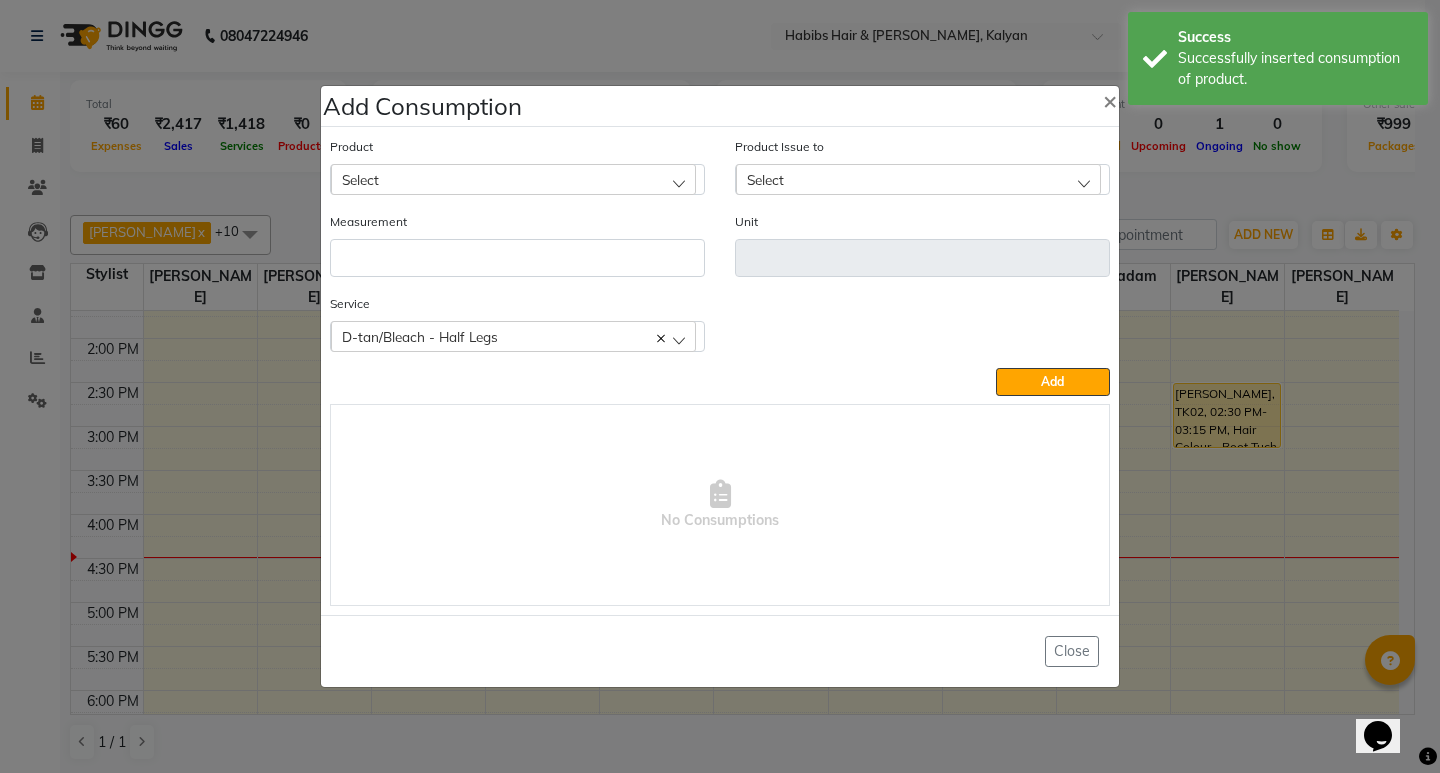 click on "Select" 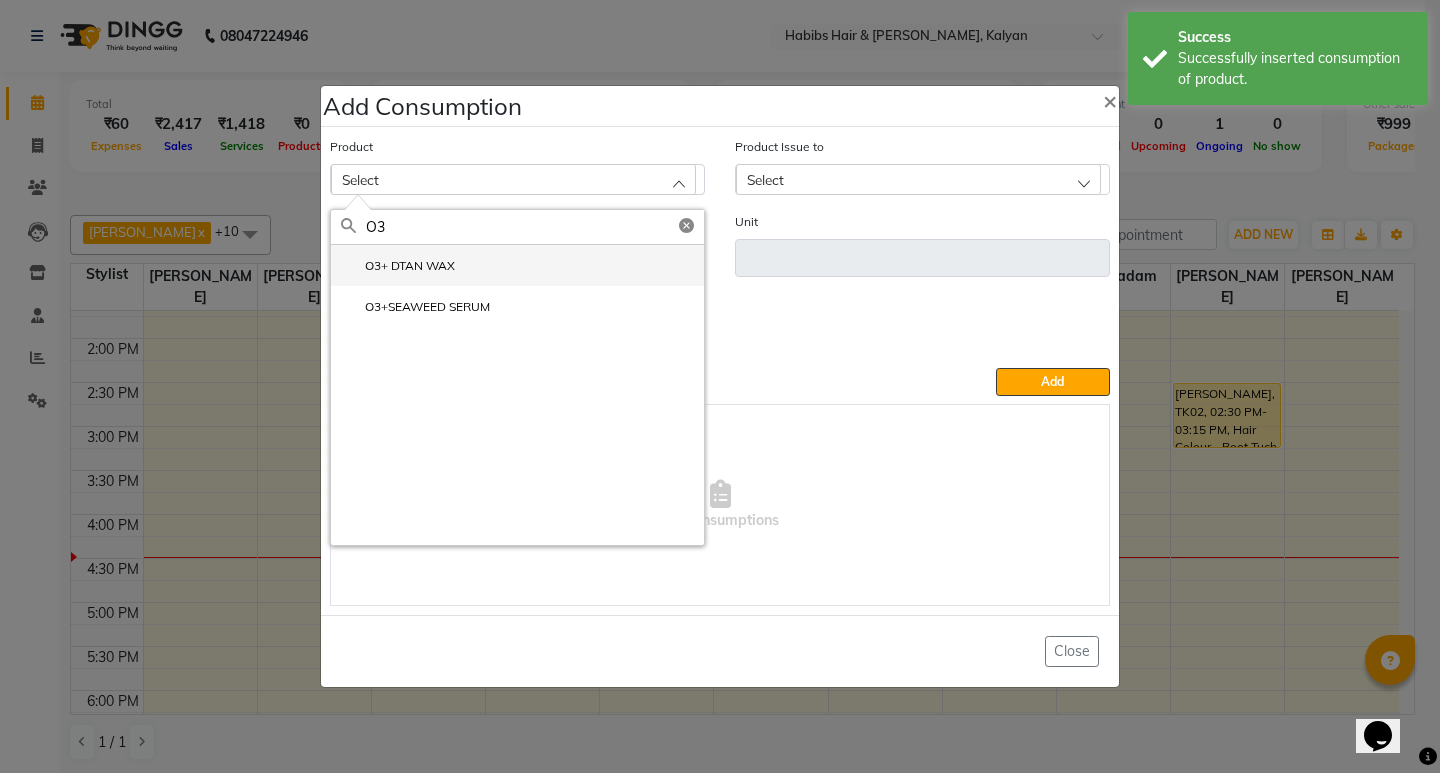 type on "O3" 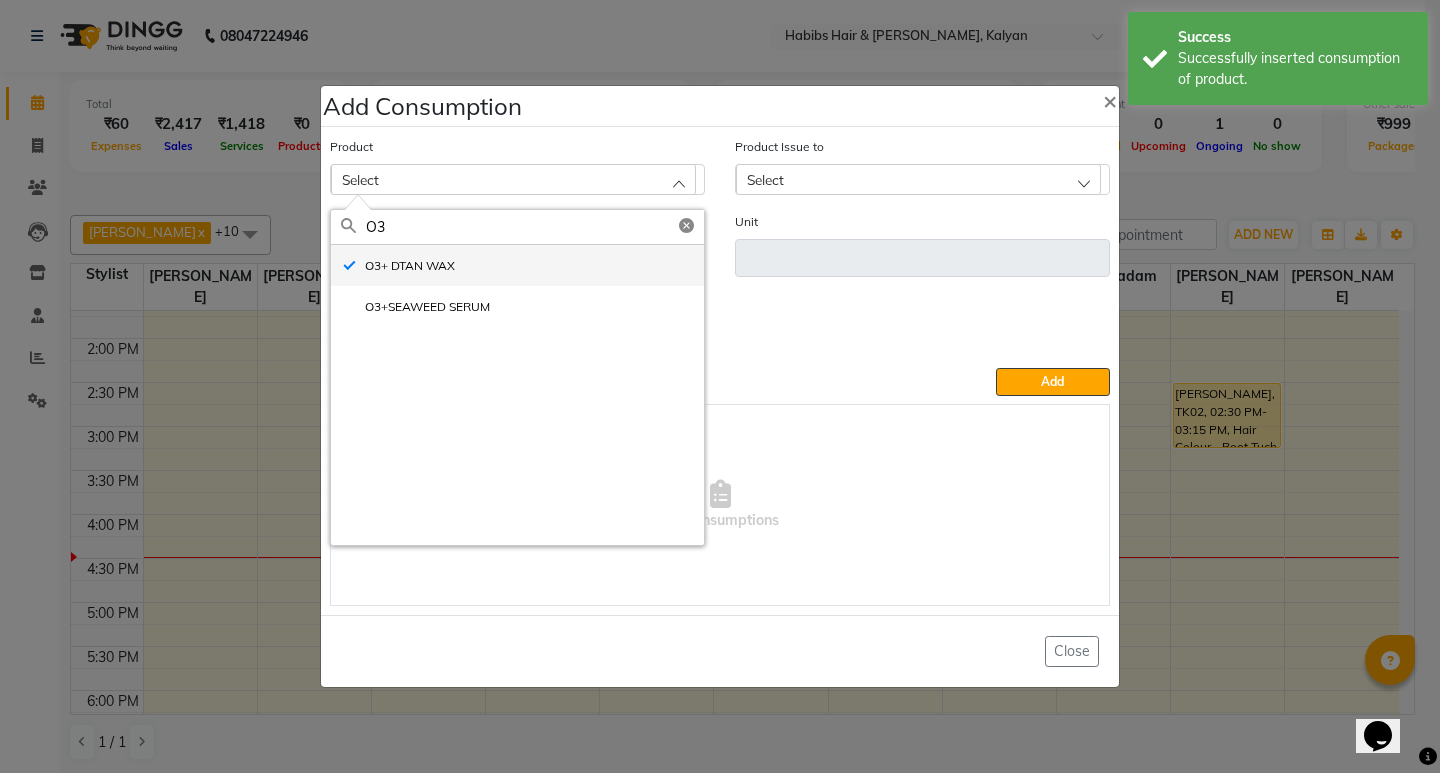 type on "ml" 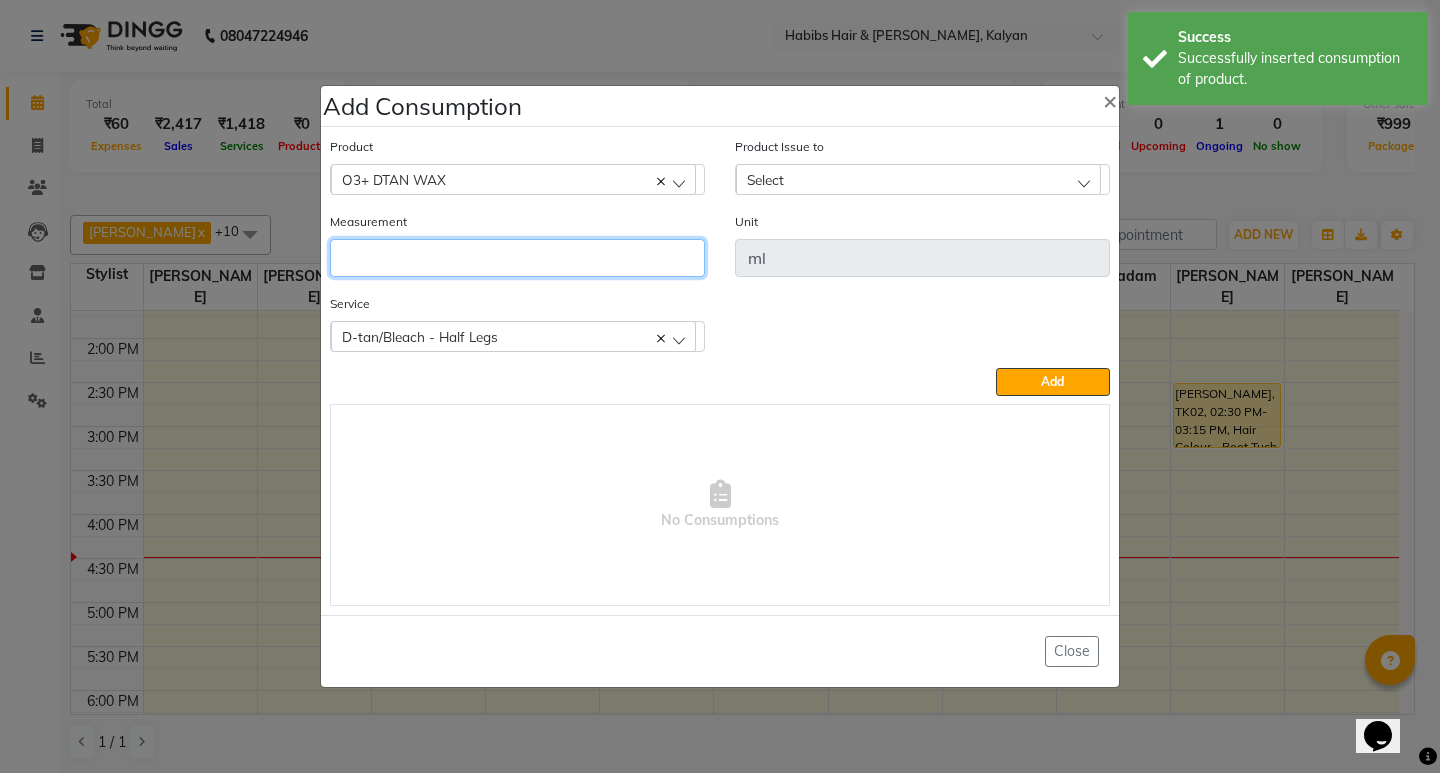 click 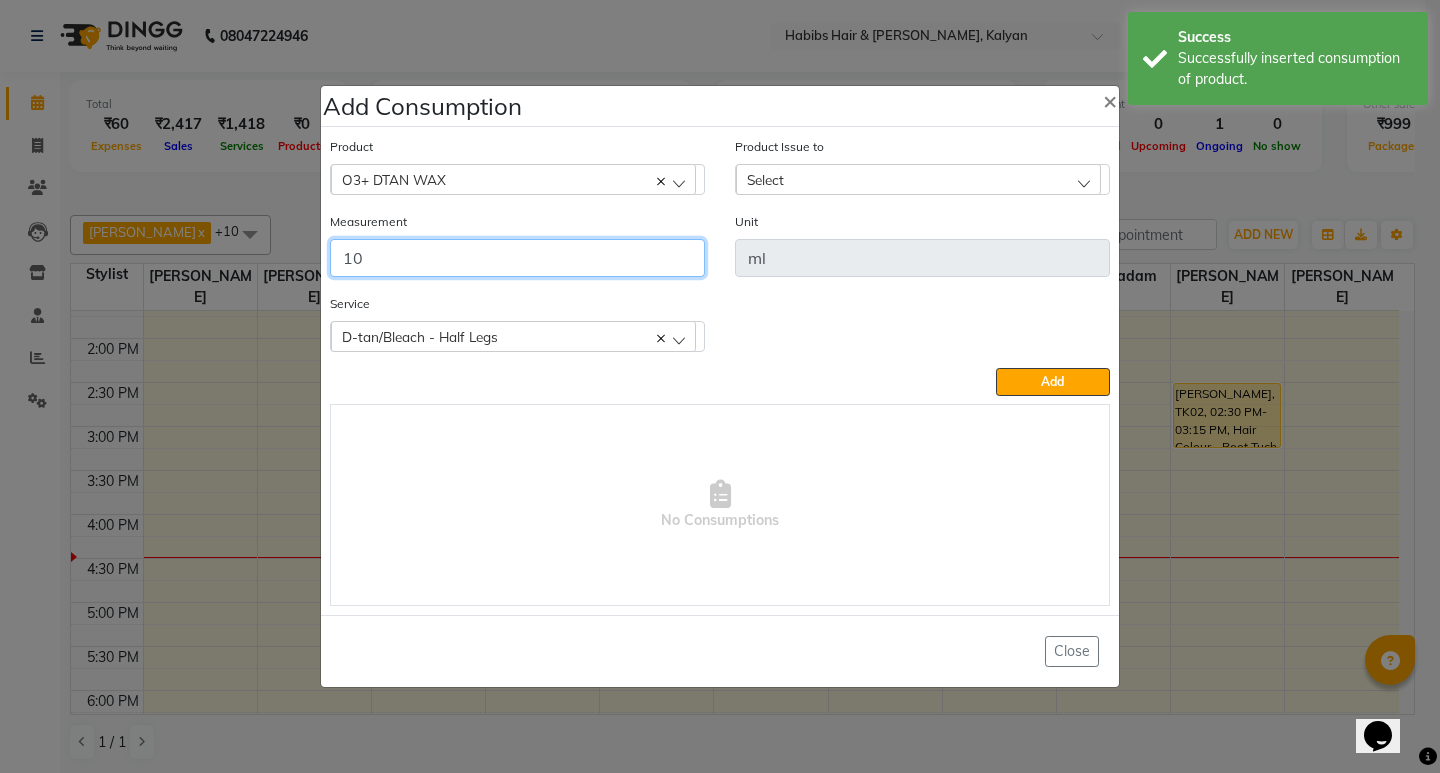 type on "10" 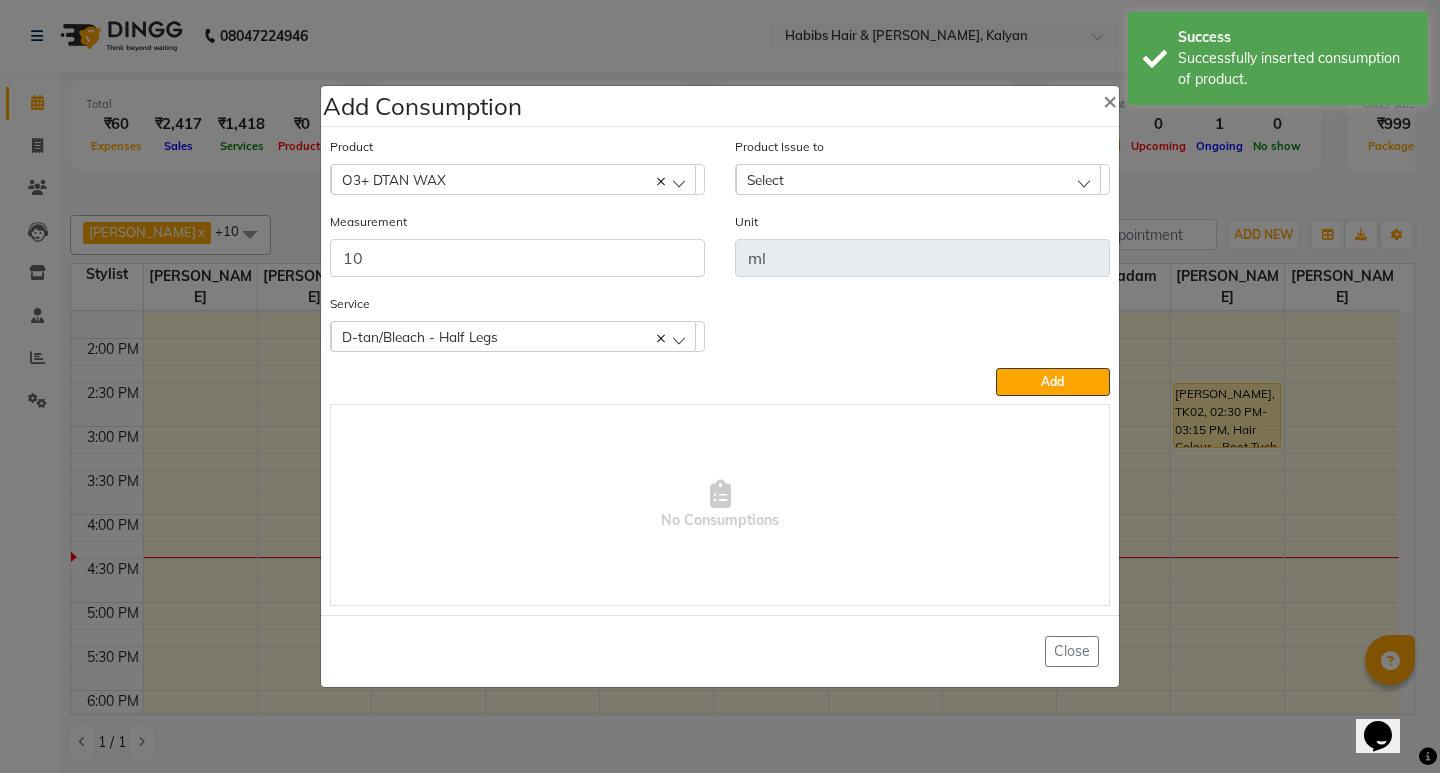 click on "Select" 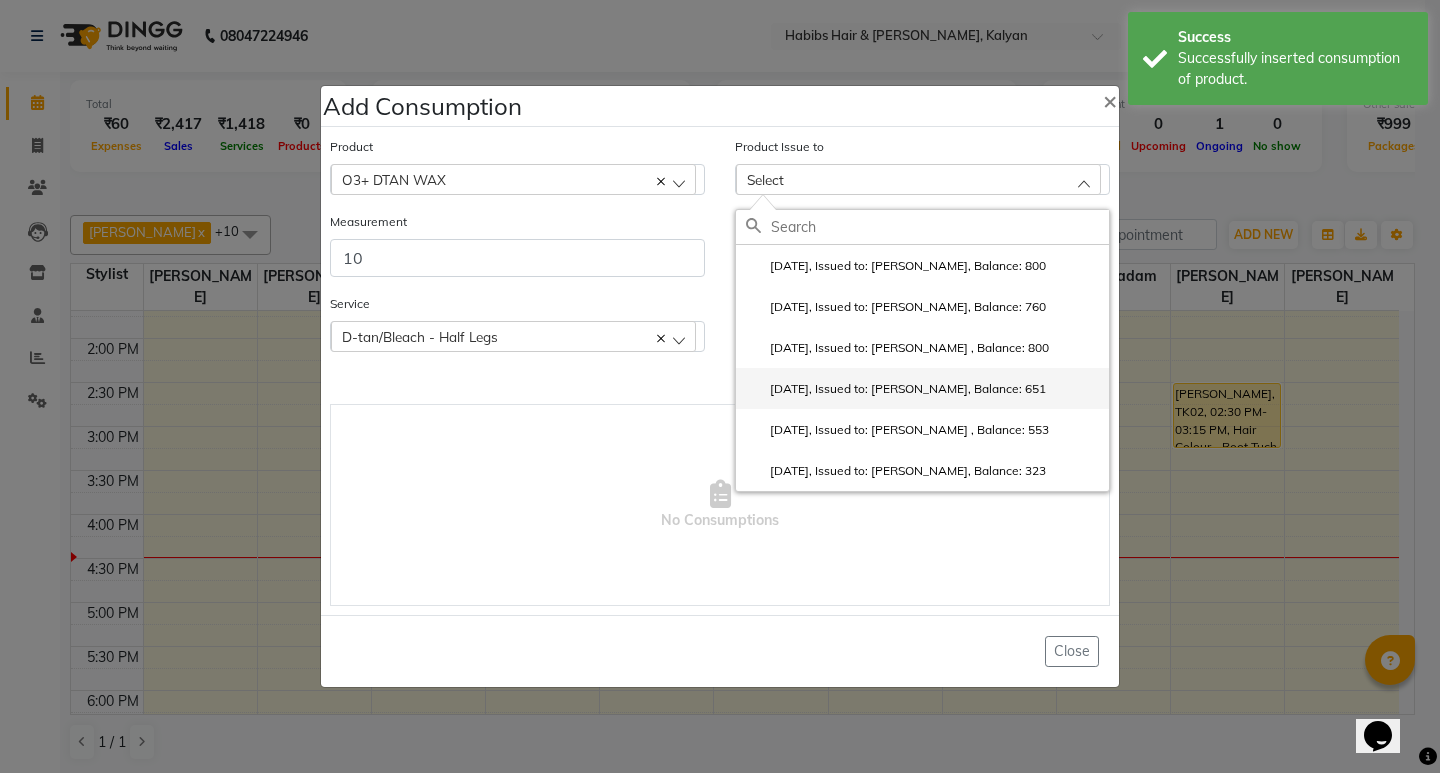 click on "[DATE], Issued to: [PERSON_NAME], Balance: 651" 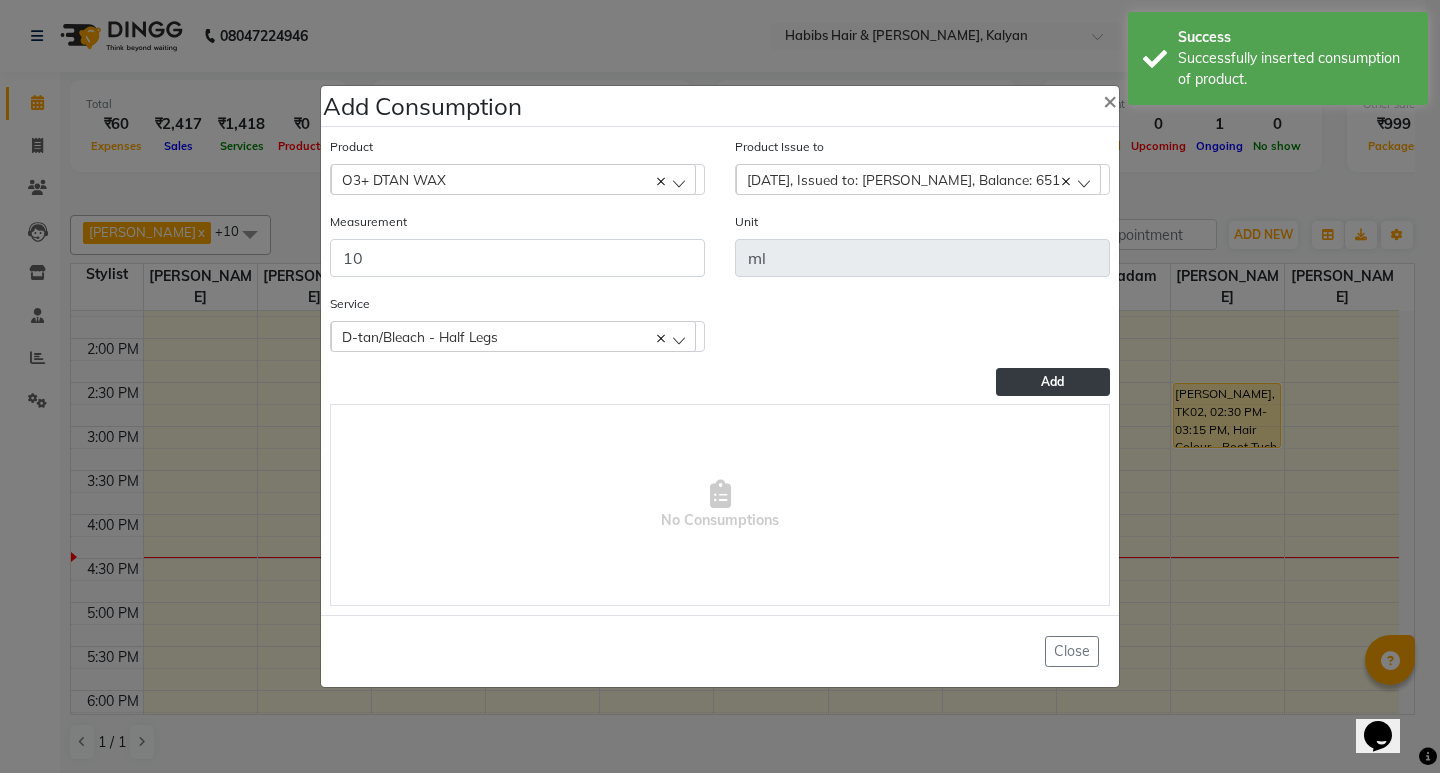 click on "Add" 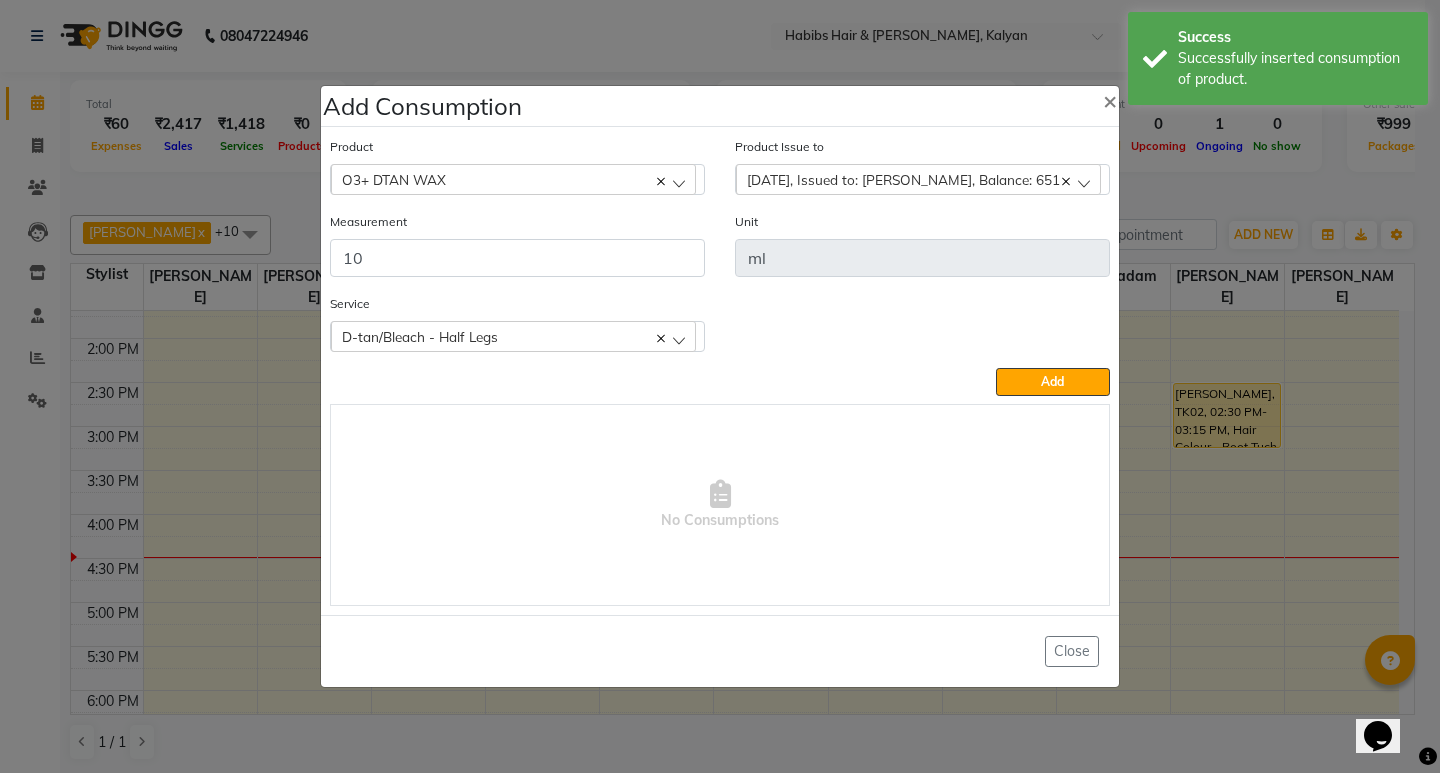 type 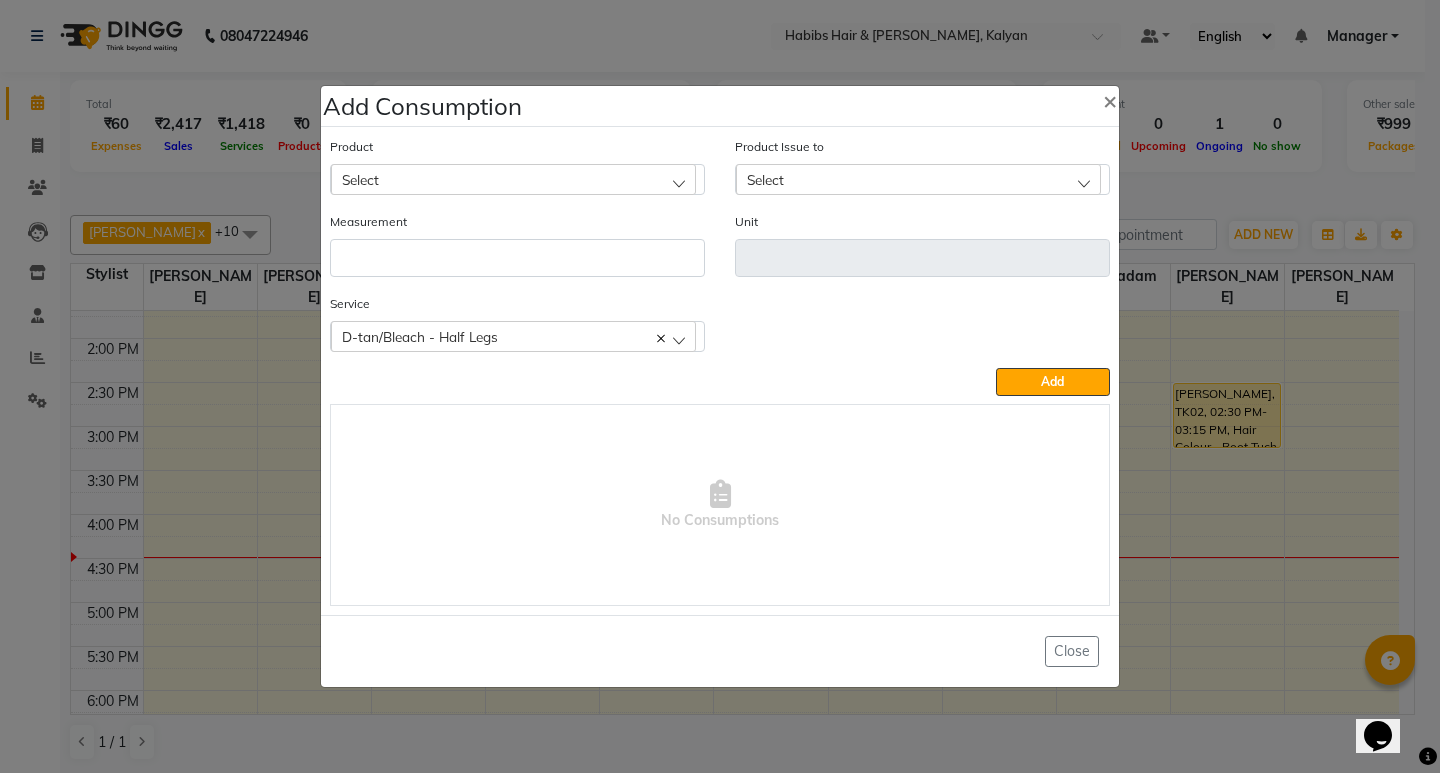click on "Select" 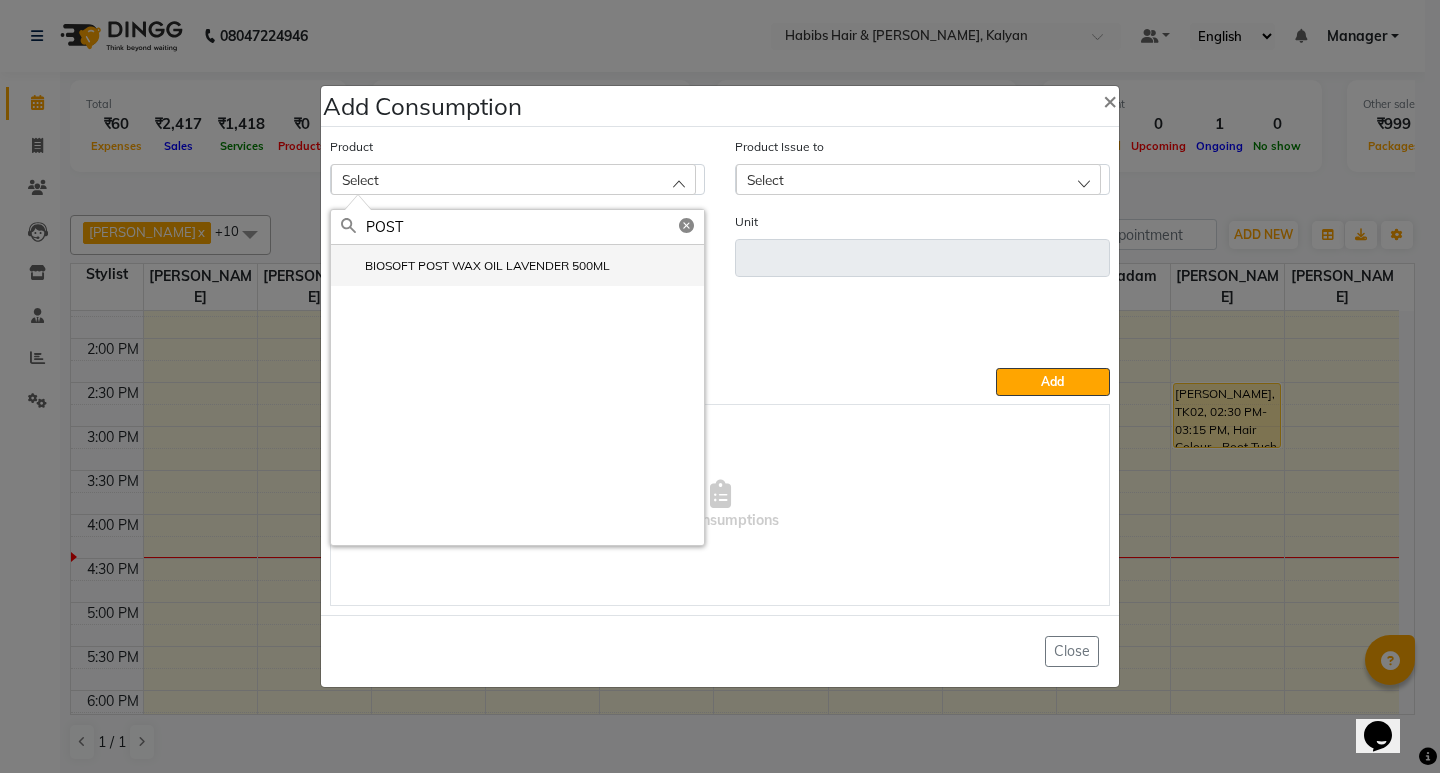 type on "POST" 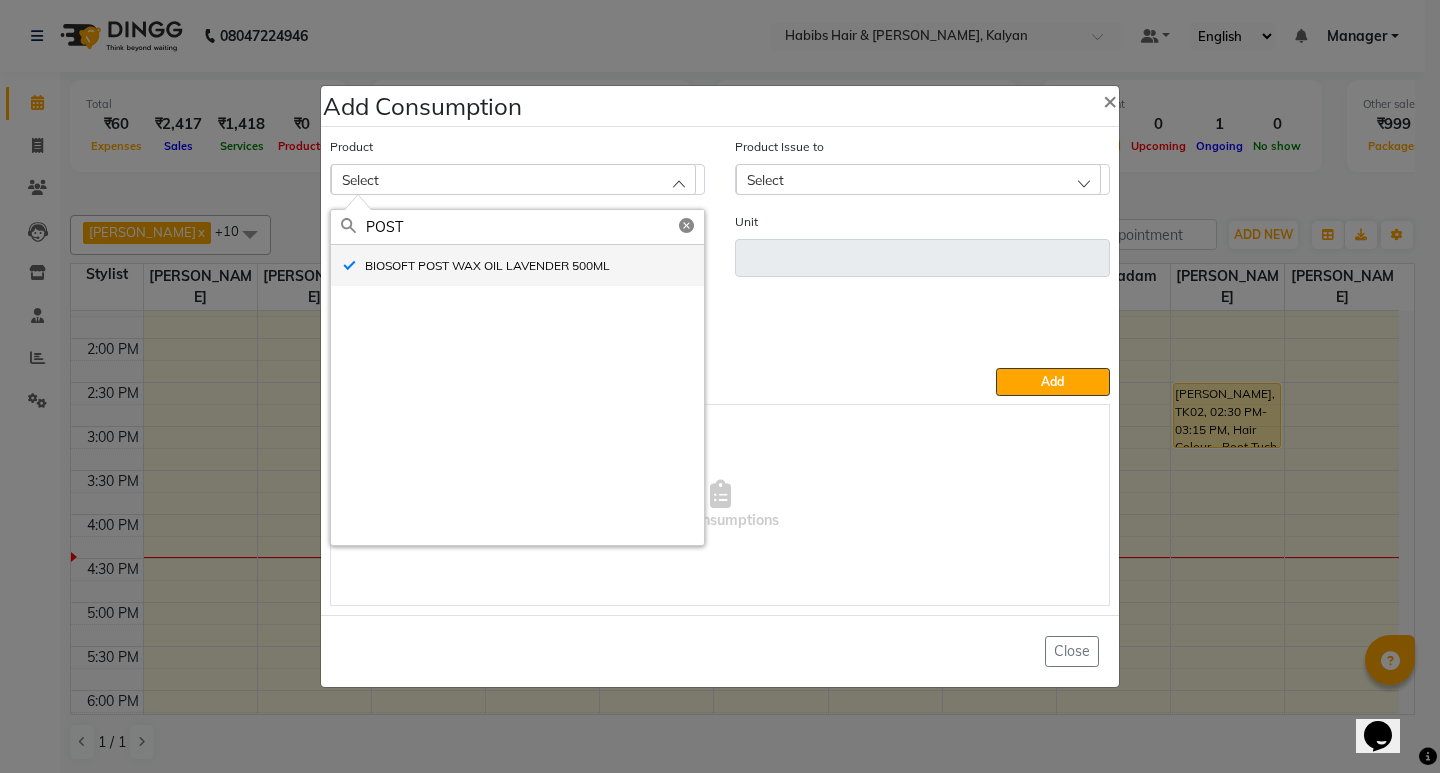 type on "ML" 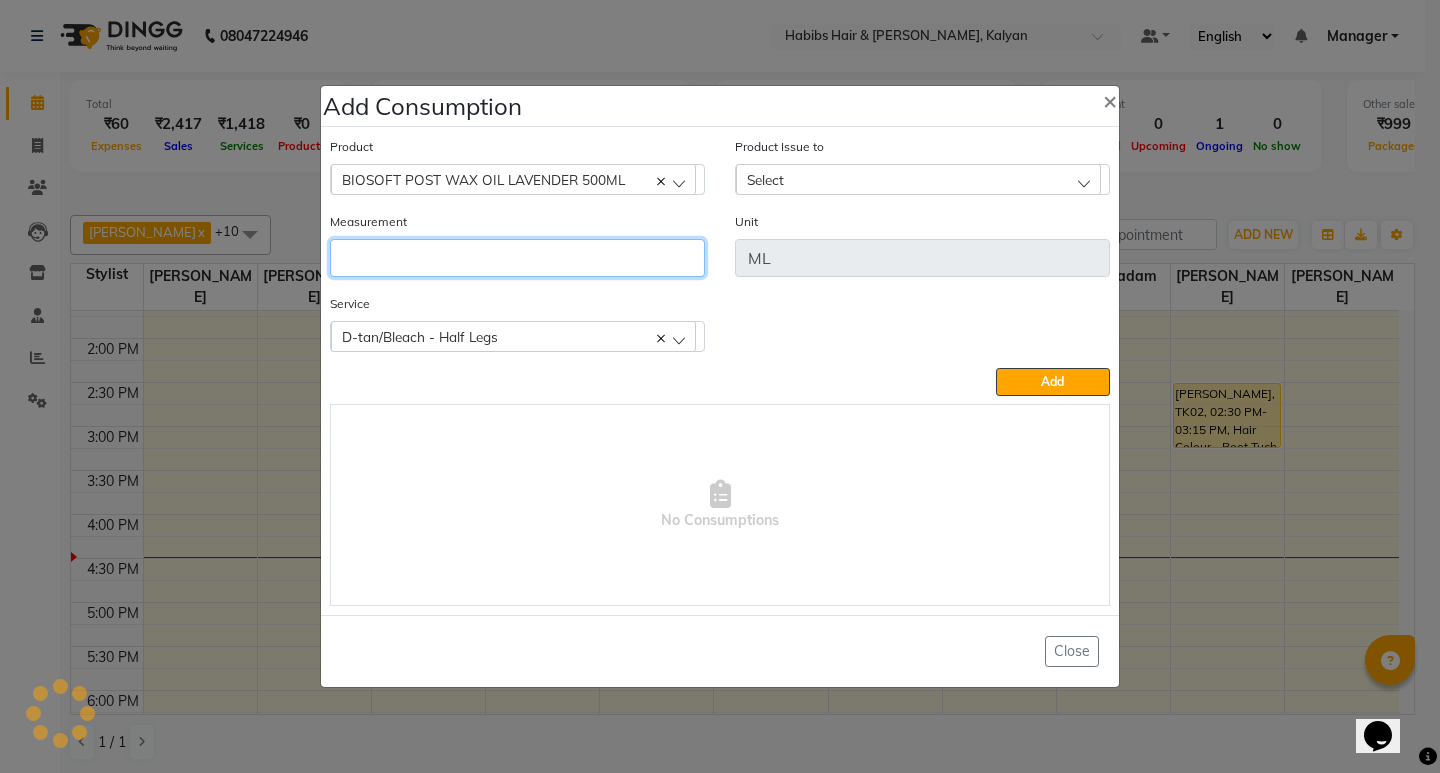 click 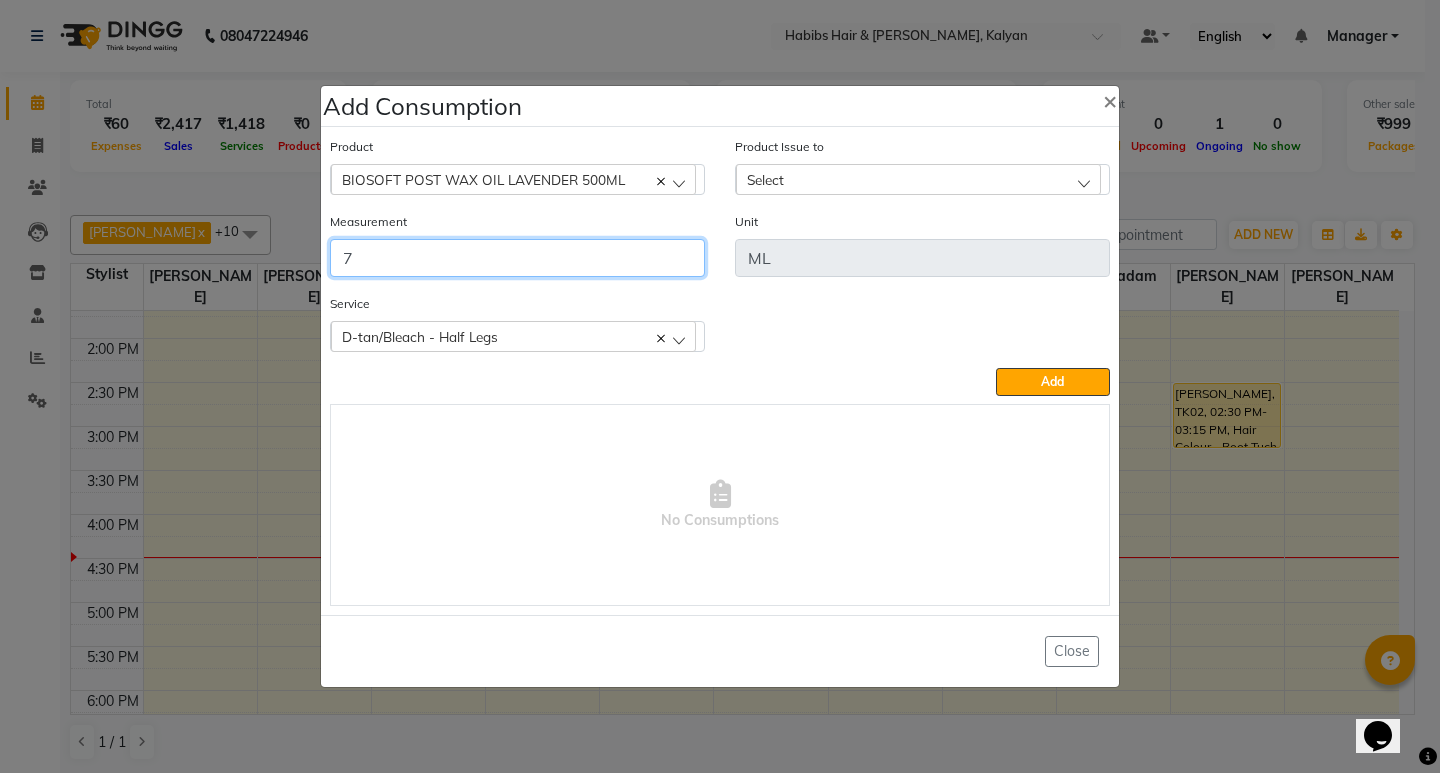 type on "7" 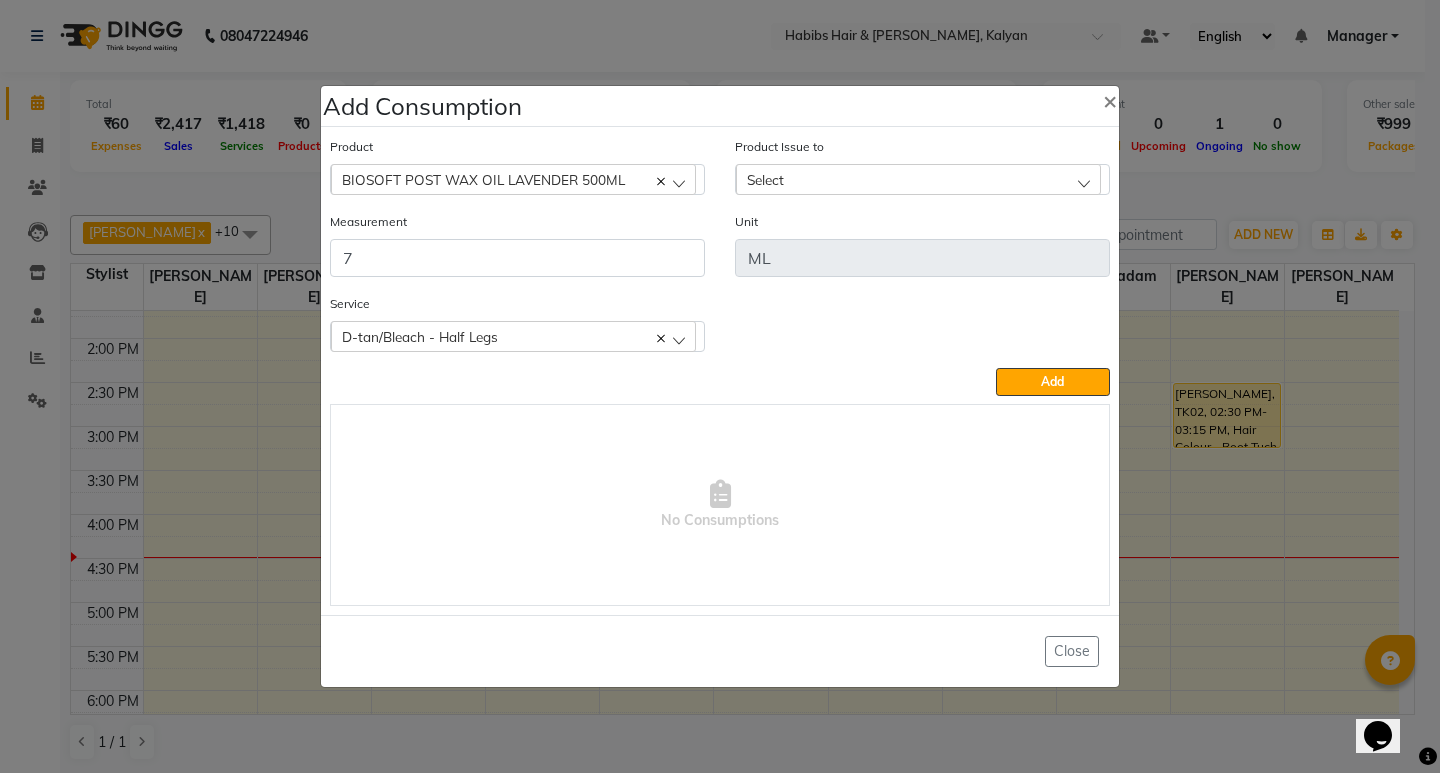 click on "Select" 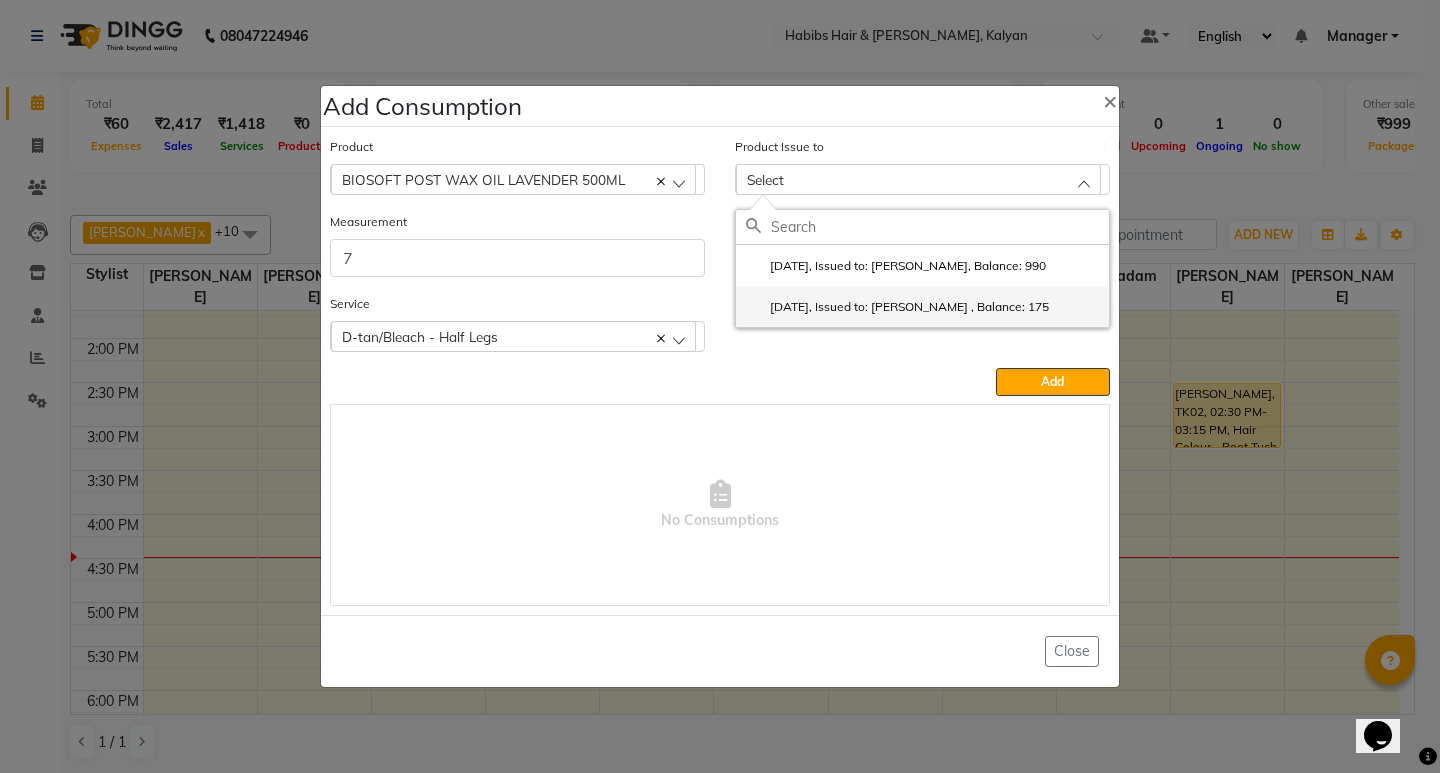 click on "[DATE], Issued to: [PERSON_NAME] , Balance: 175" 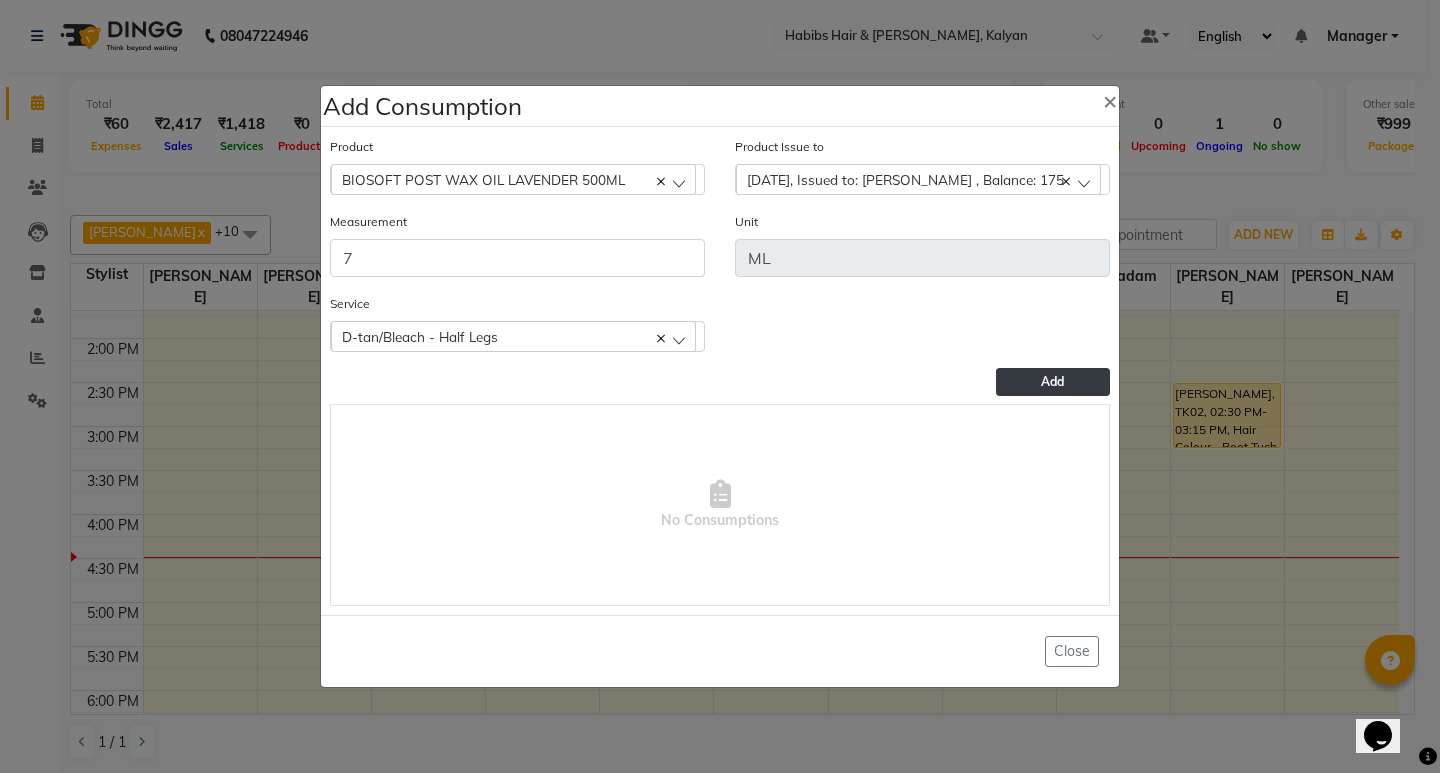 click on "Add" 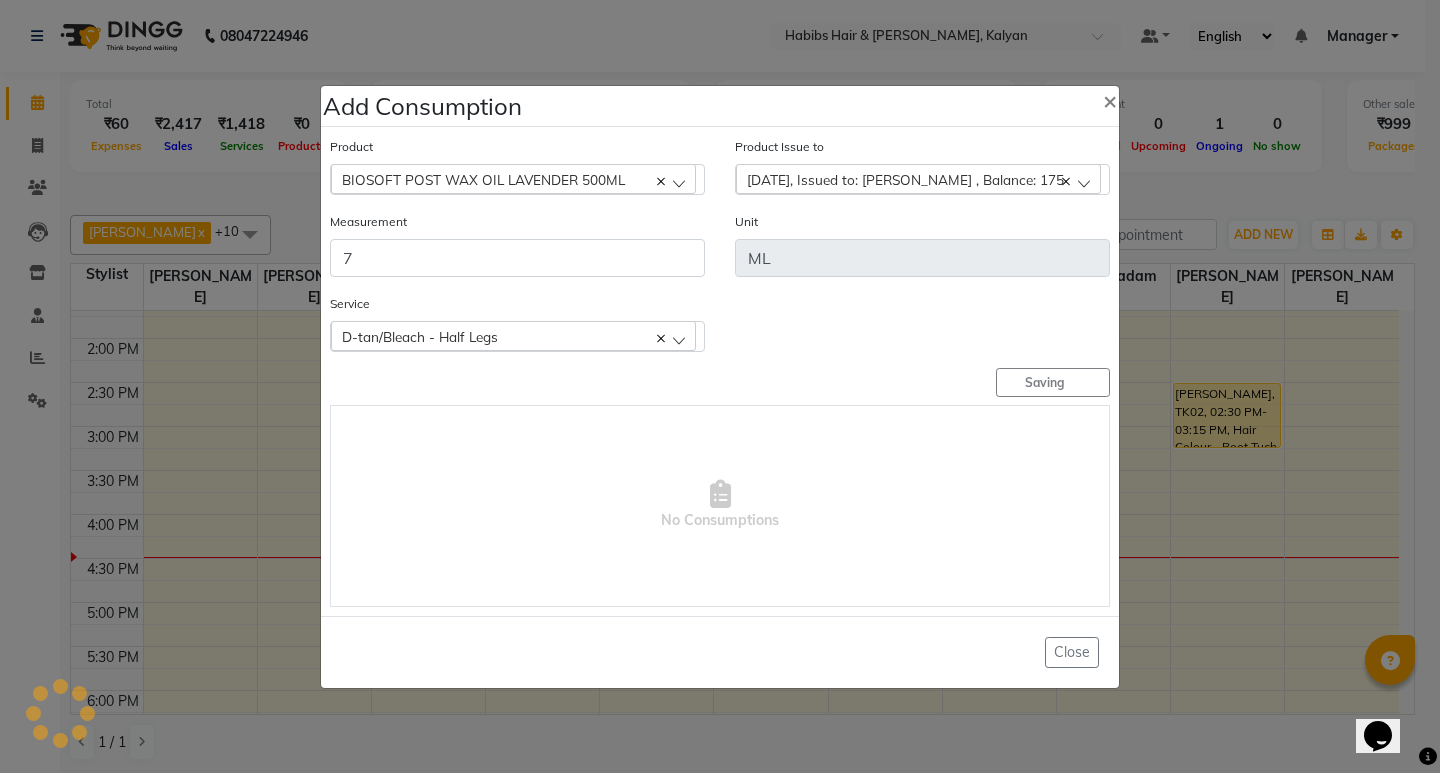 type 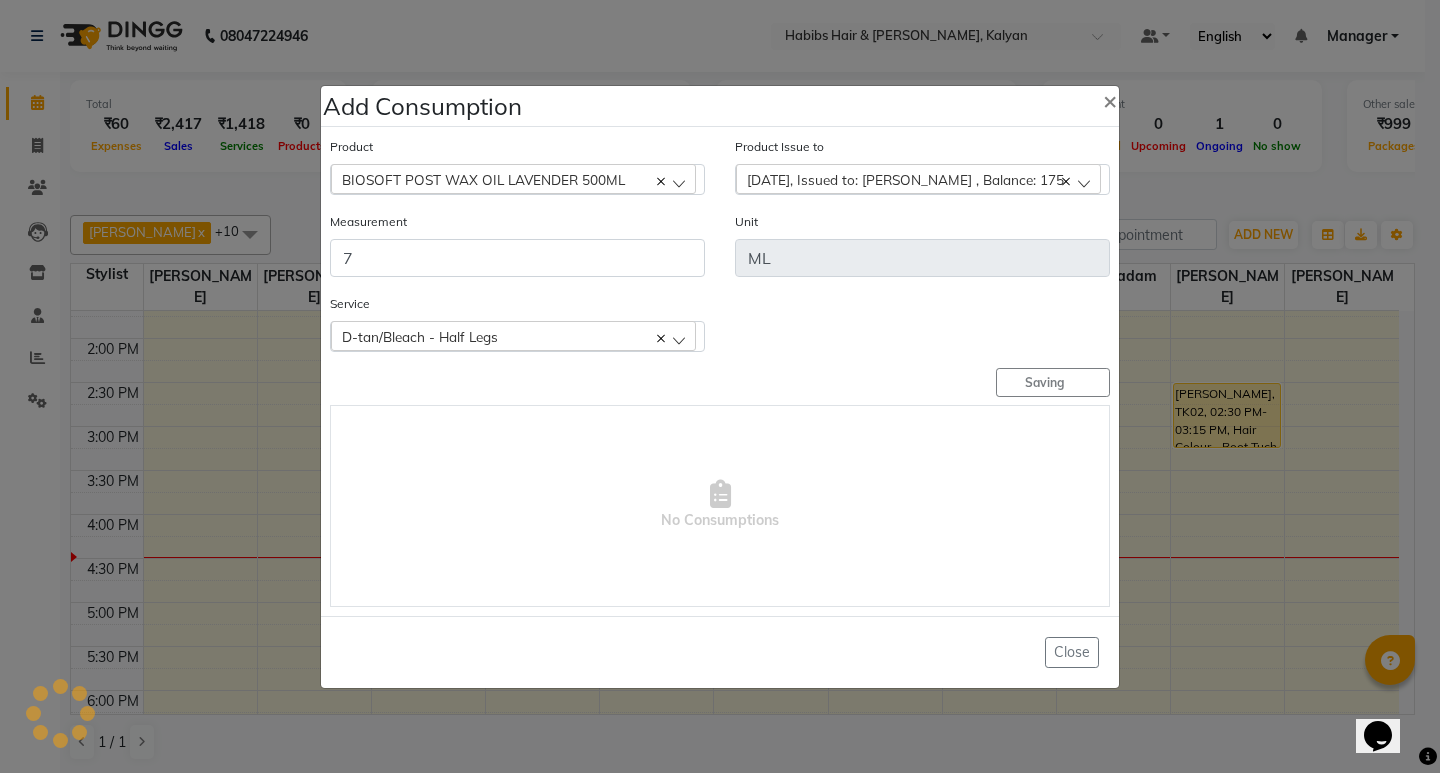 type 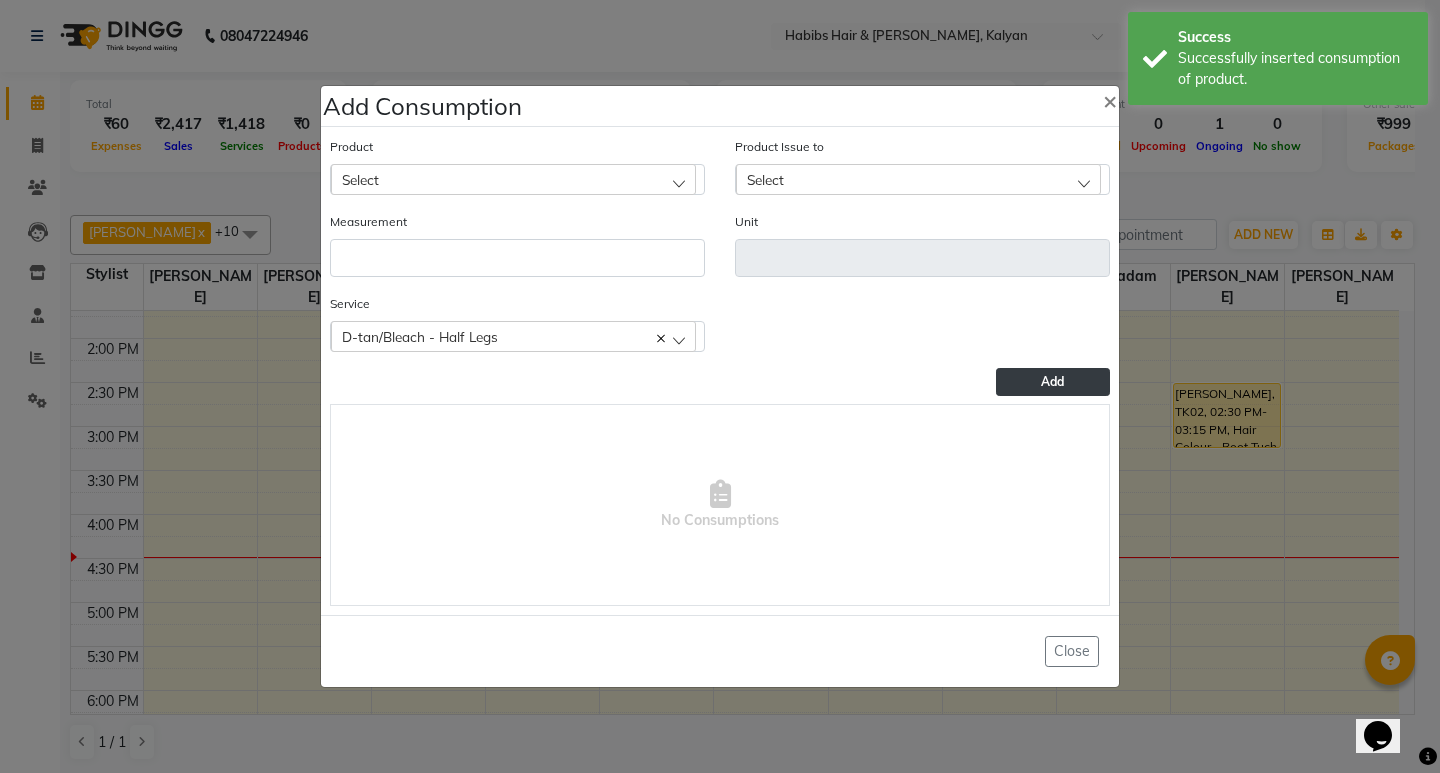 click on "Add Consumption × Product Select 001 BANANA POWDER 10GM Product Issue to Select [DATE], Issued to: [PERSON_NAME], Balance: 990 [DATE], Issued to: [PERSON_NAME] , Balance: 175 Measurement Unit Service  D-tan/Bleach - Half Legs  Rica Waxing - Rica/O3+ Underarms D-tan/Bleach - Half Legs D-tan Face Raga  Add   No Consumptions   Close" 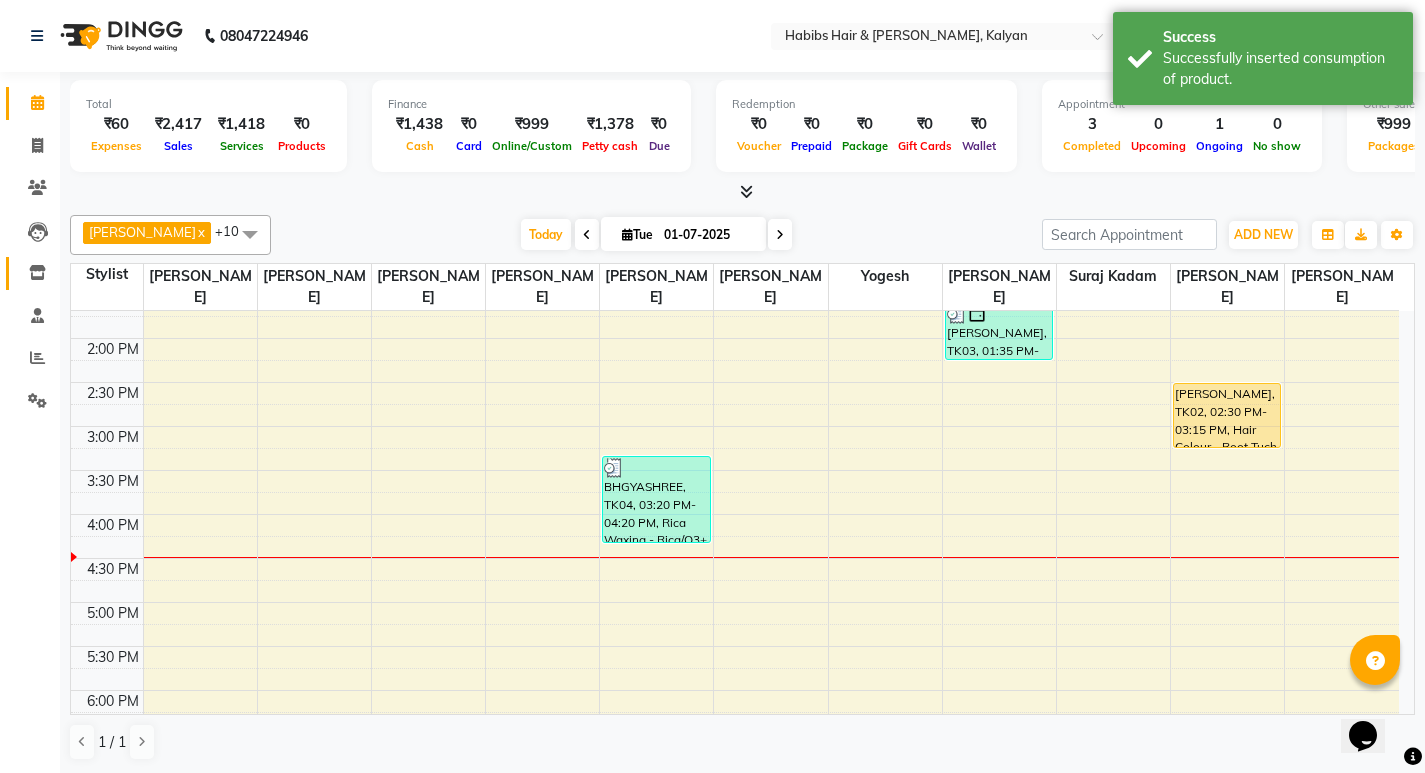 click 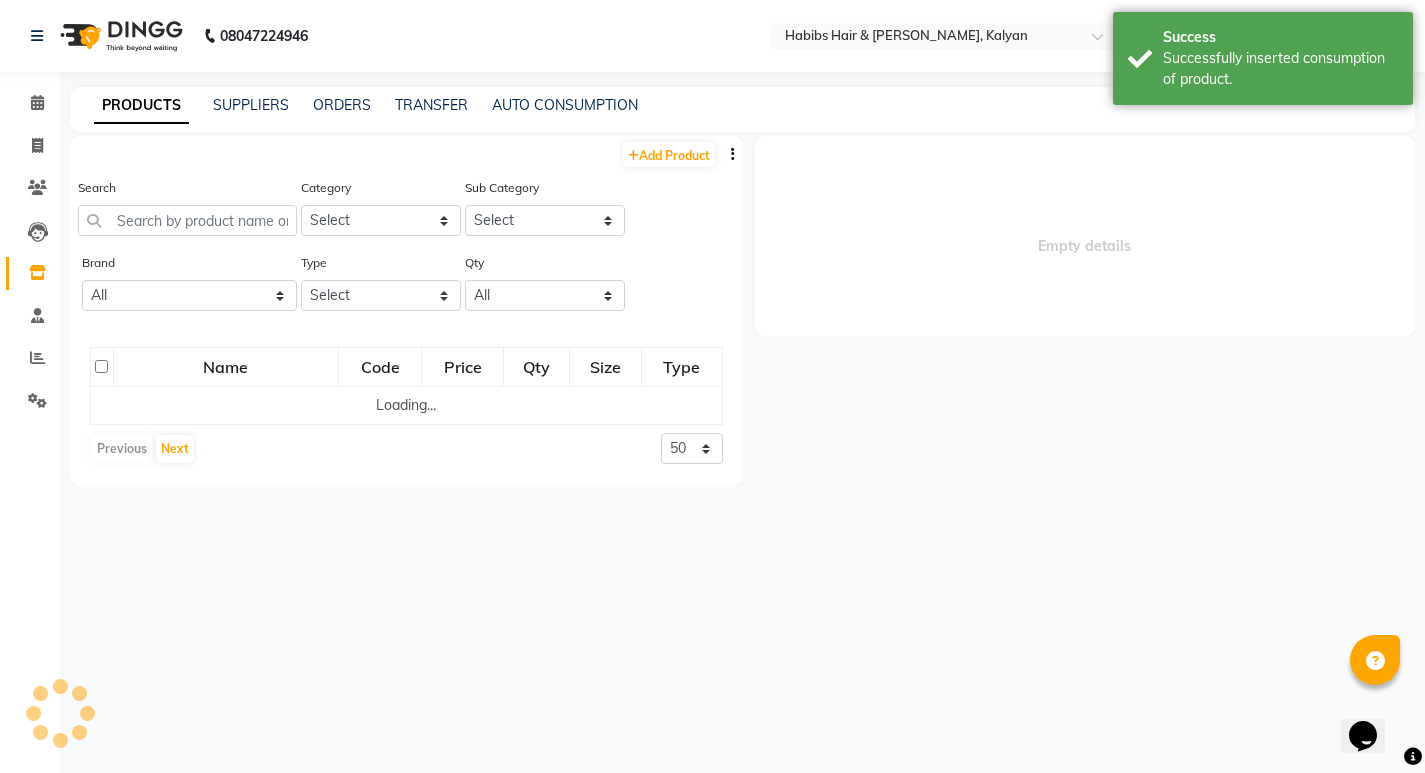 select 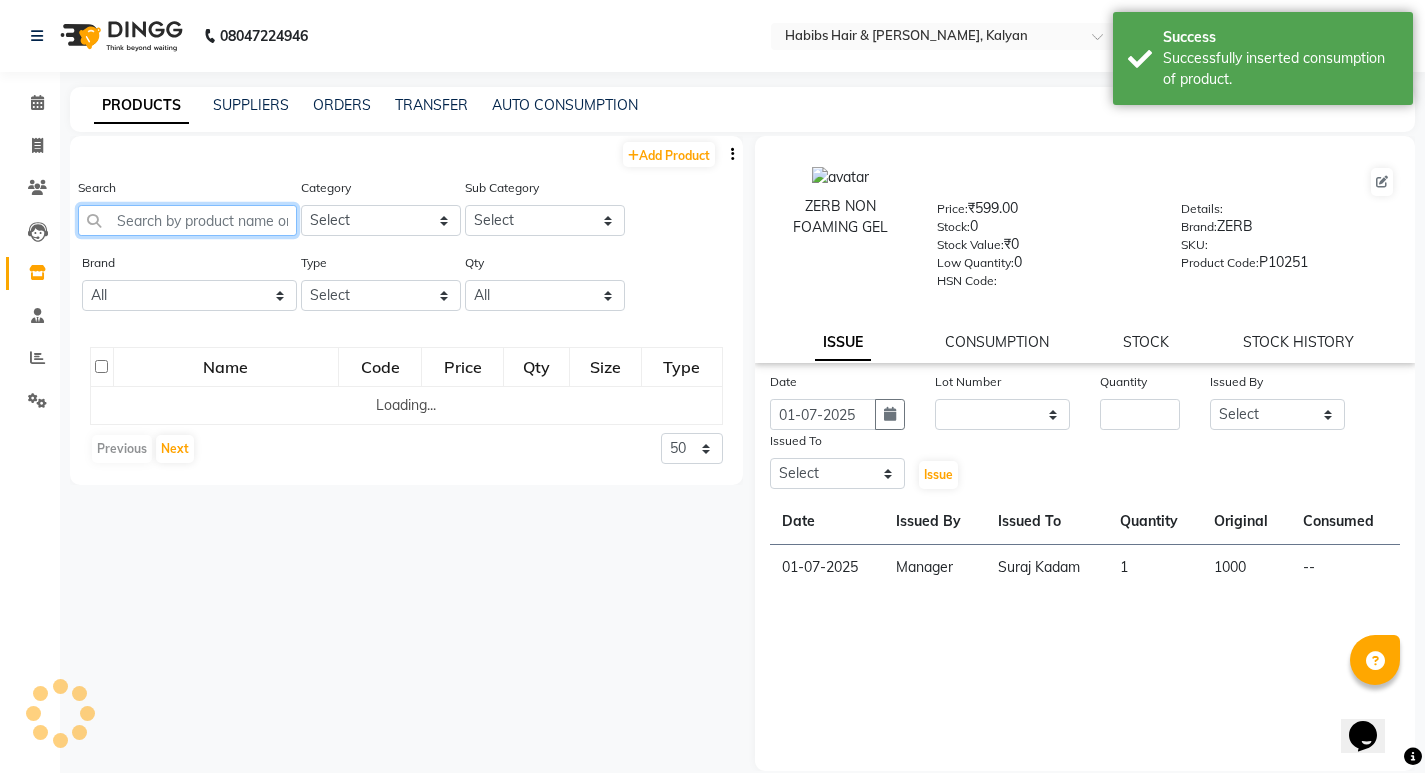 click 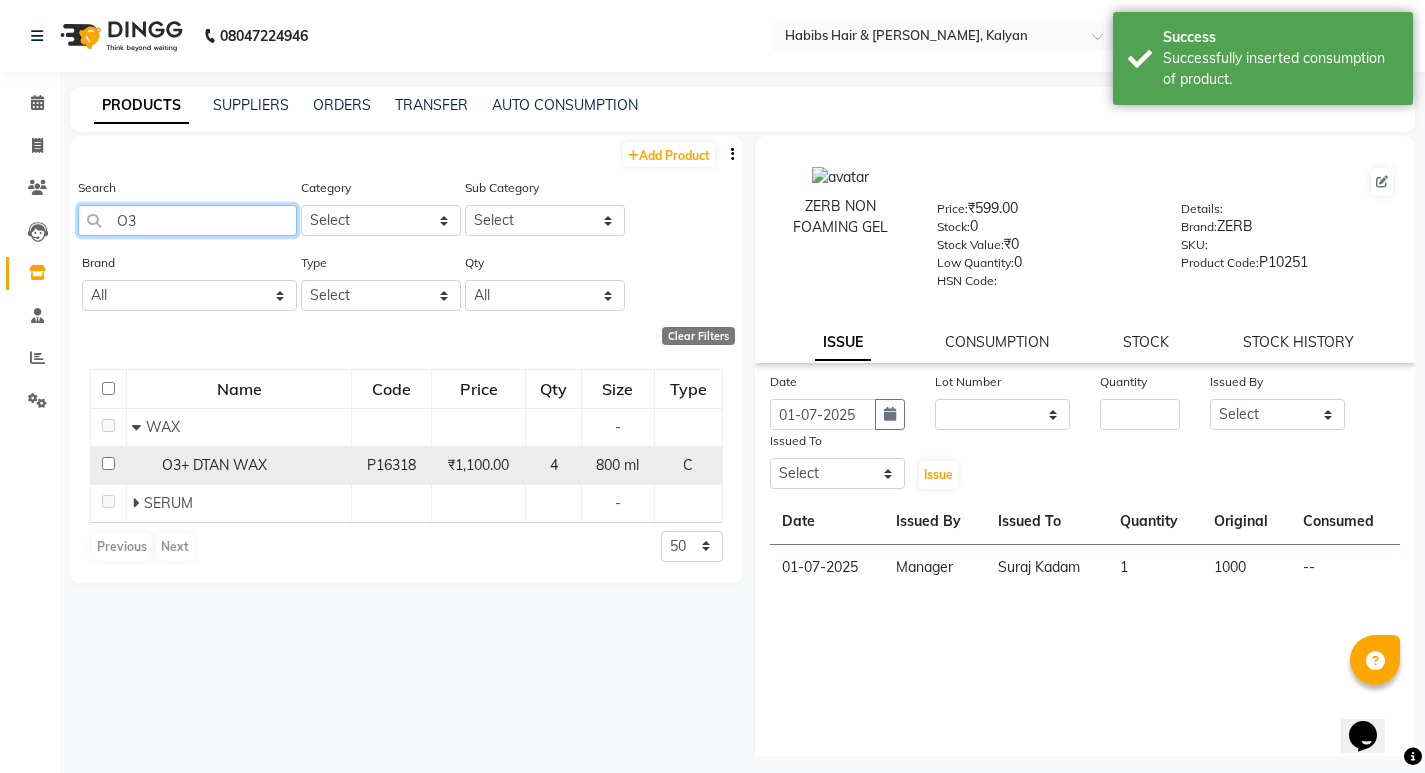 type on "O3" 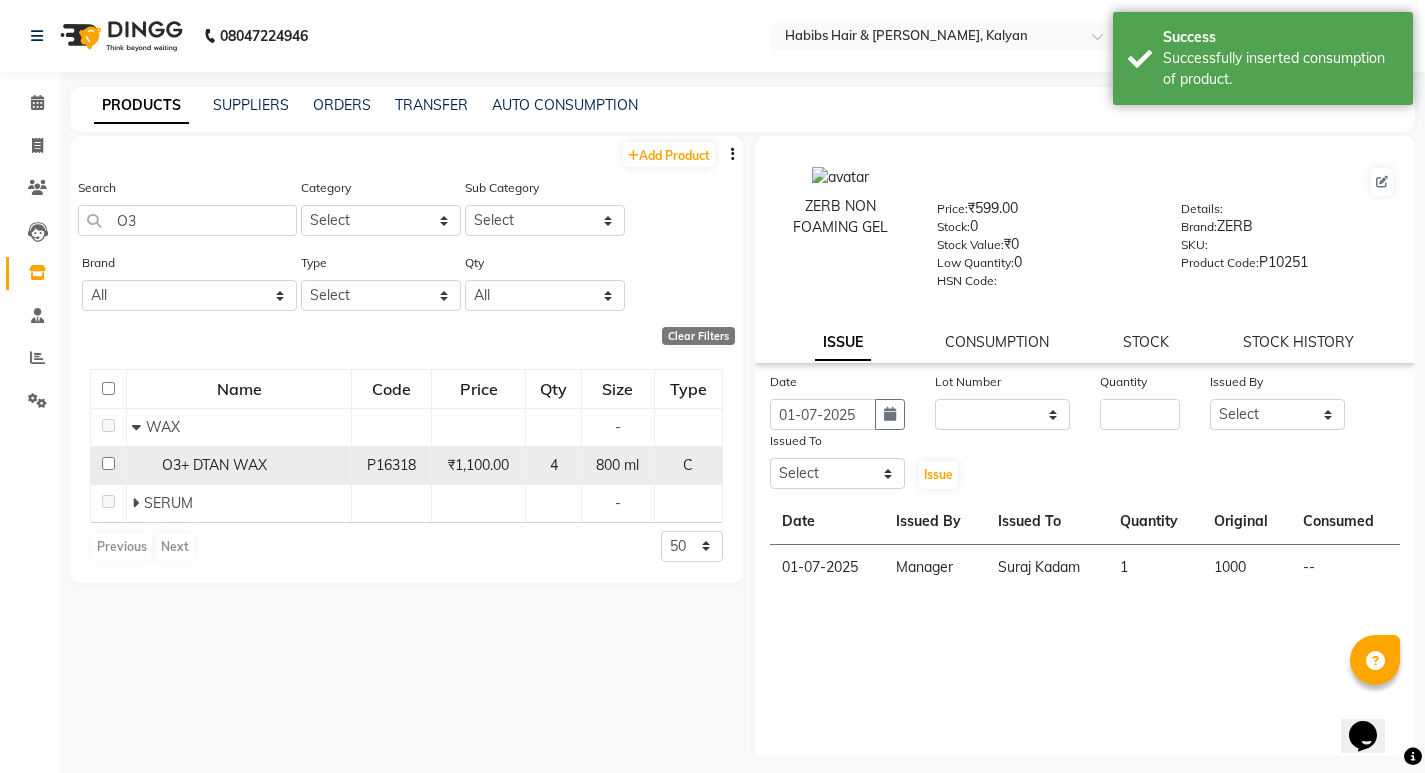 click 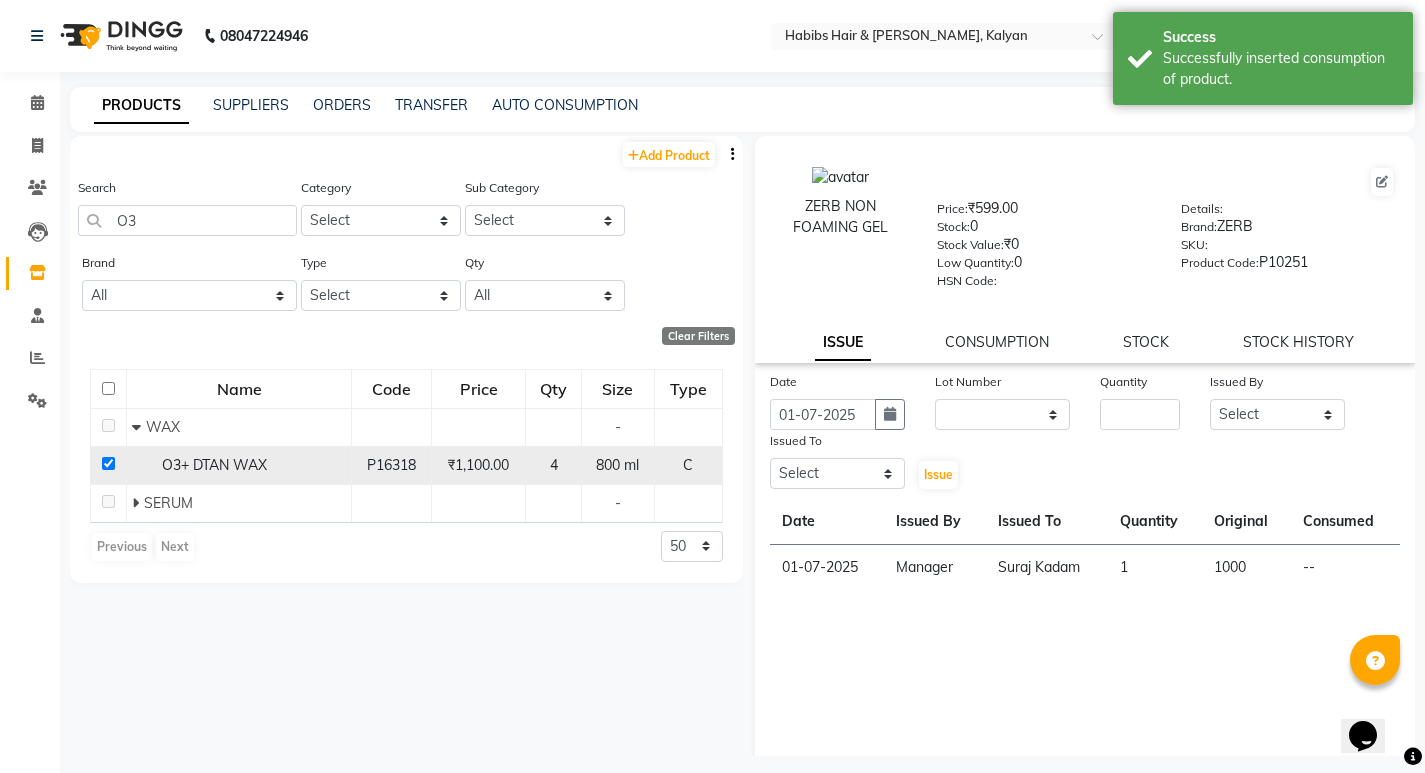 checkbox on "true" 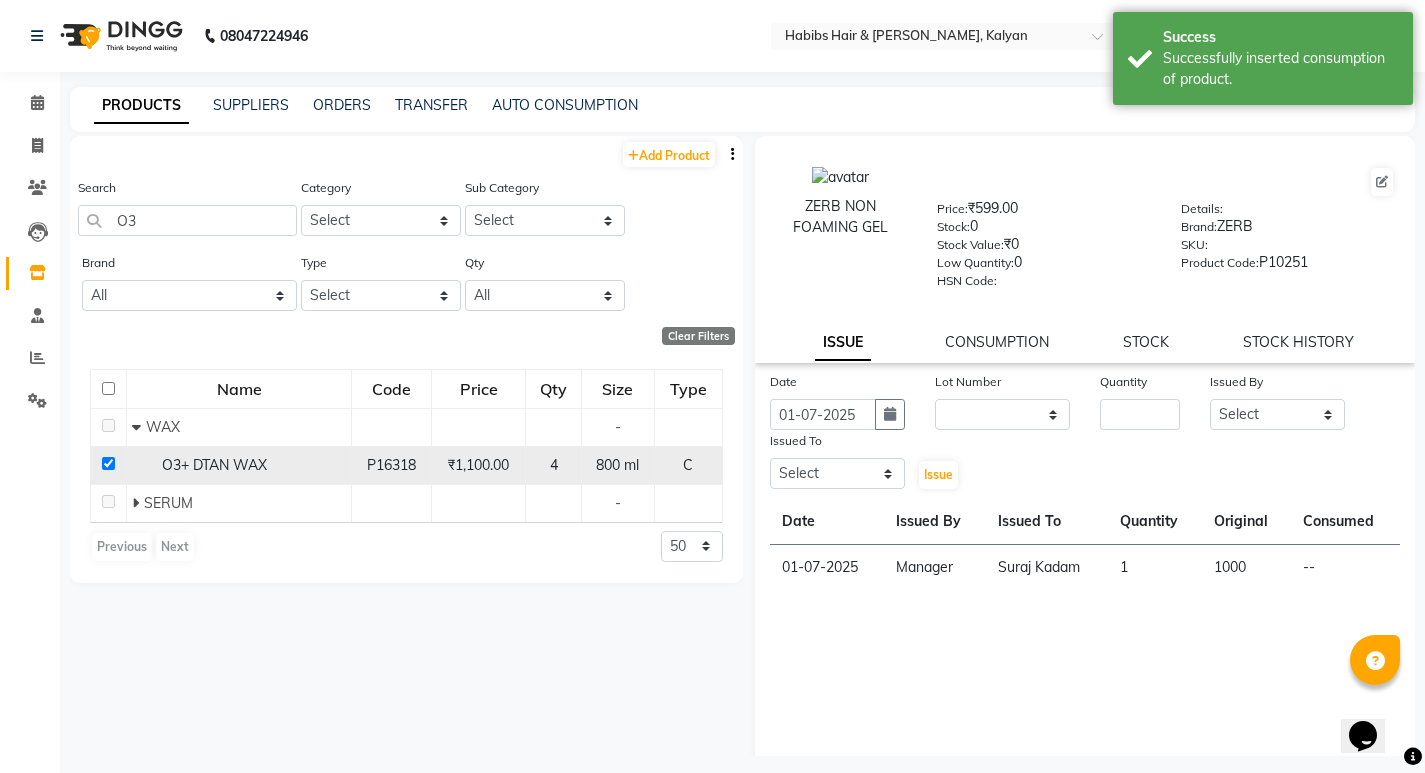 select 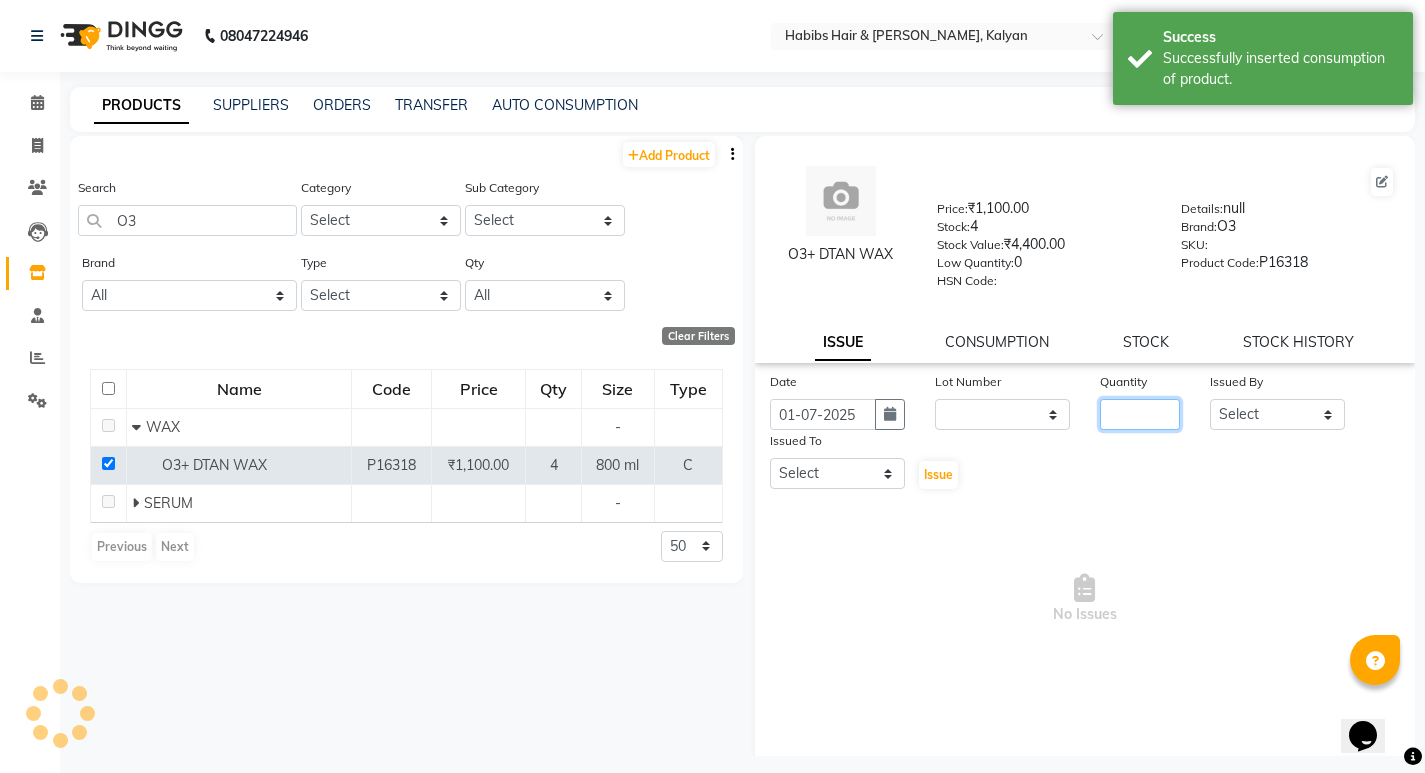 click 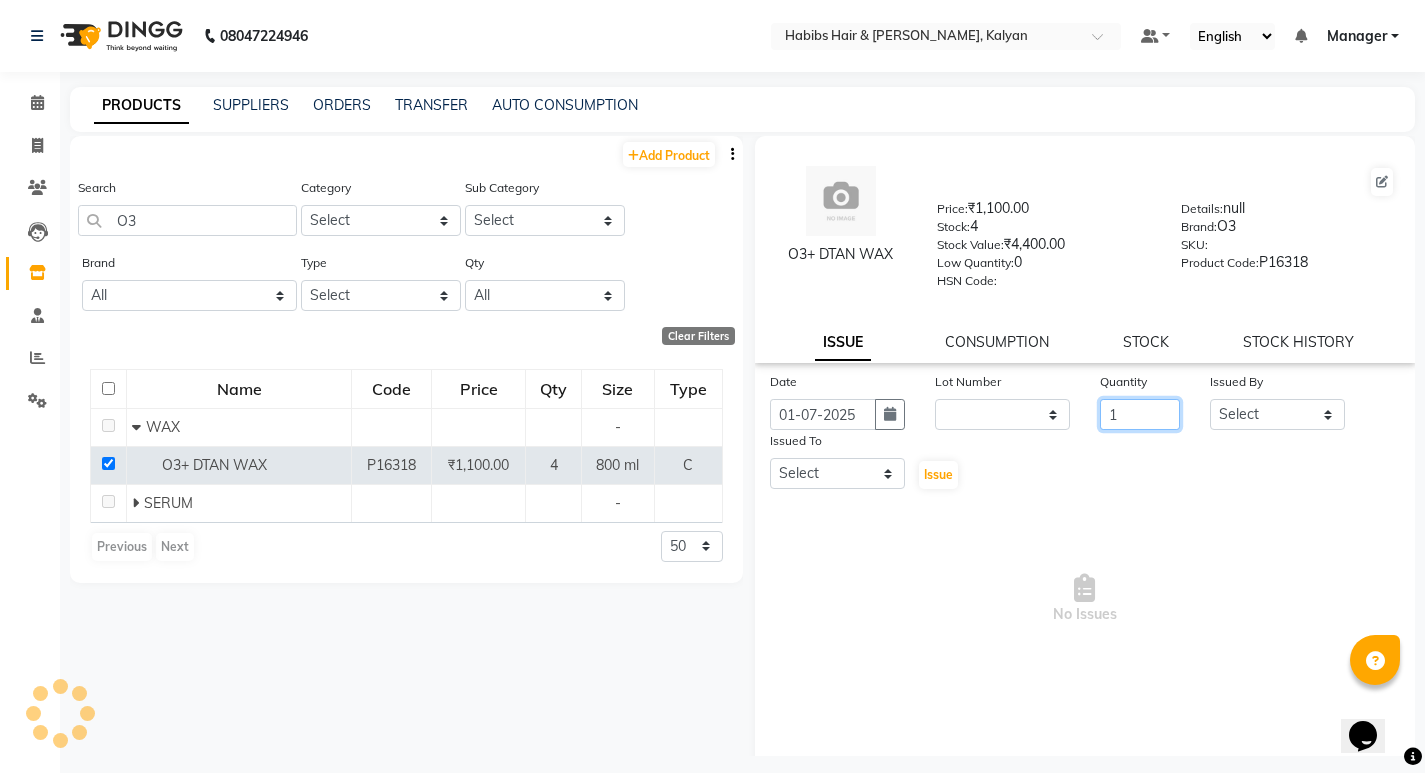 type on "1" 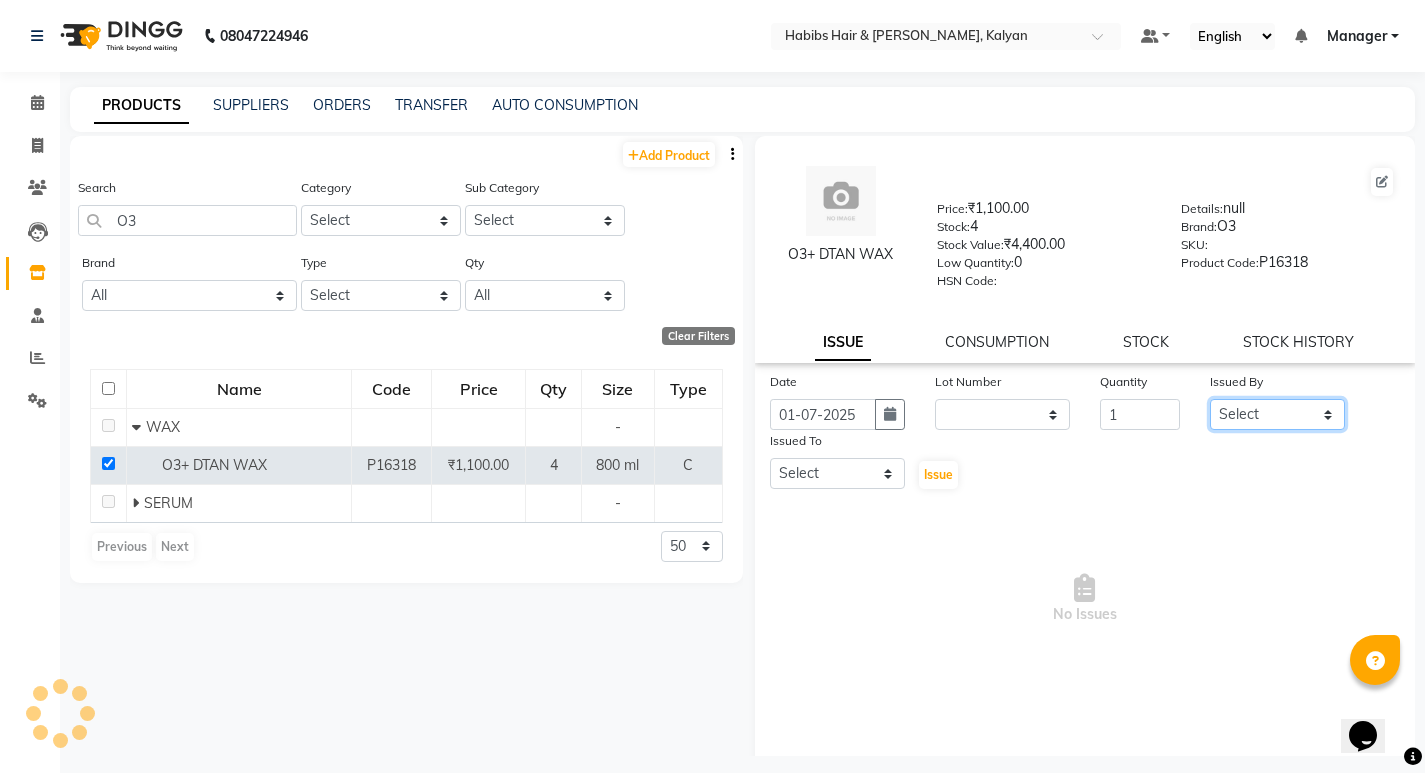 click on "Select ANWAR GANESH SHINDE Gauri Manager Maruf  mulla Meena Kumari Namrata zipre Neha M Omkar Priyanka Ranjana  singh  Sagar saindane SANTOSHI SHALINI Smruti Suraj Kadam Vinaya  Yogesh" 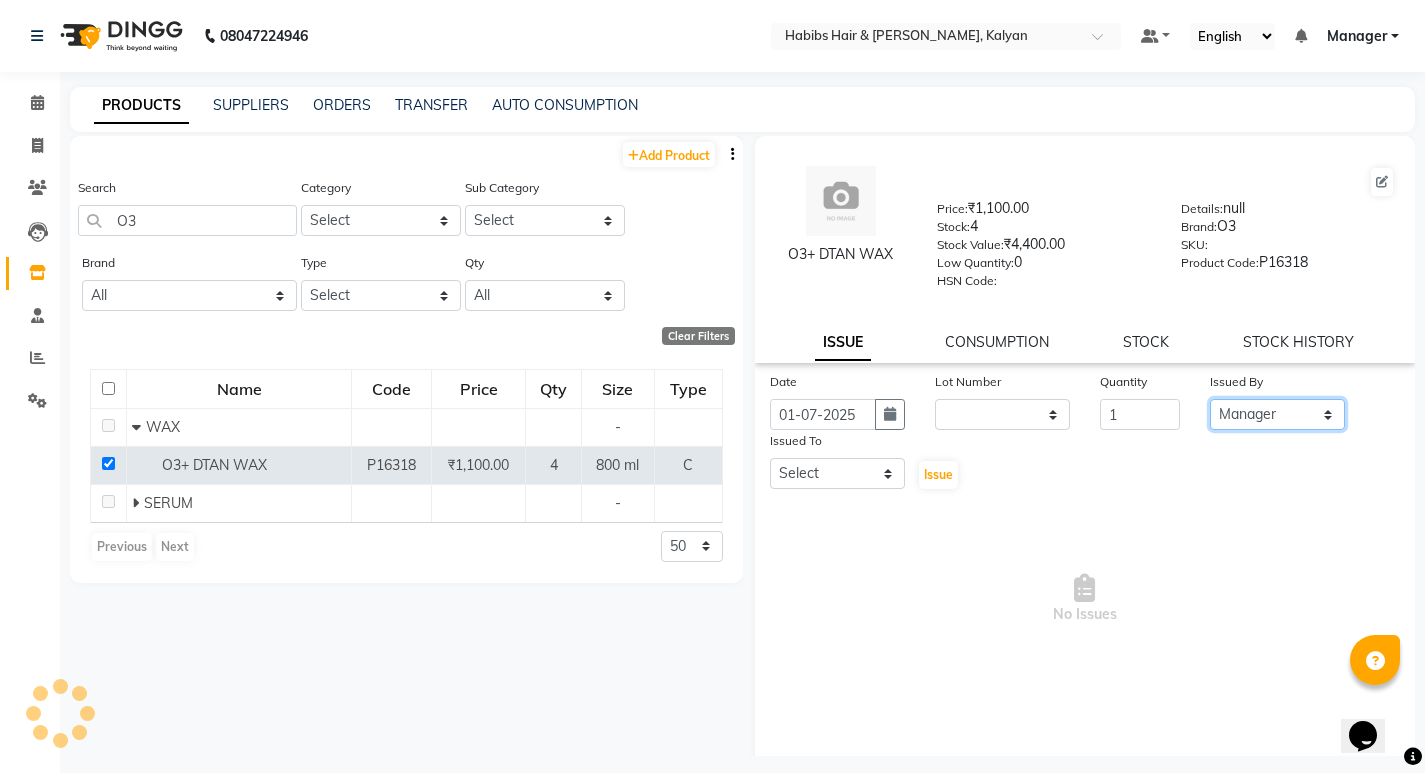 click on "Select ANWAR GANESH SHINDE Gauri Manager Maruf  mulla Meena Kumari Namrata zipre Neha M Omkar Priyanka Ranjana  singh  Sagar saindane SANTOSHI SHALINI Smruti Suraj Kadam Vinaya  Yogesh" 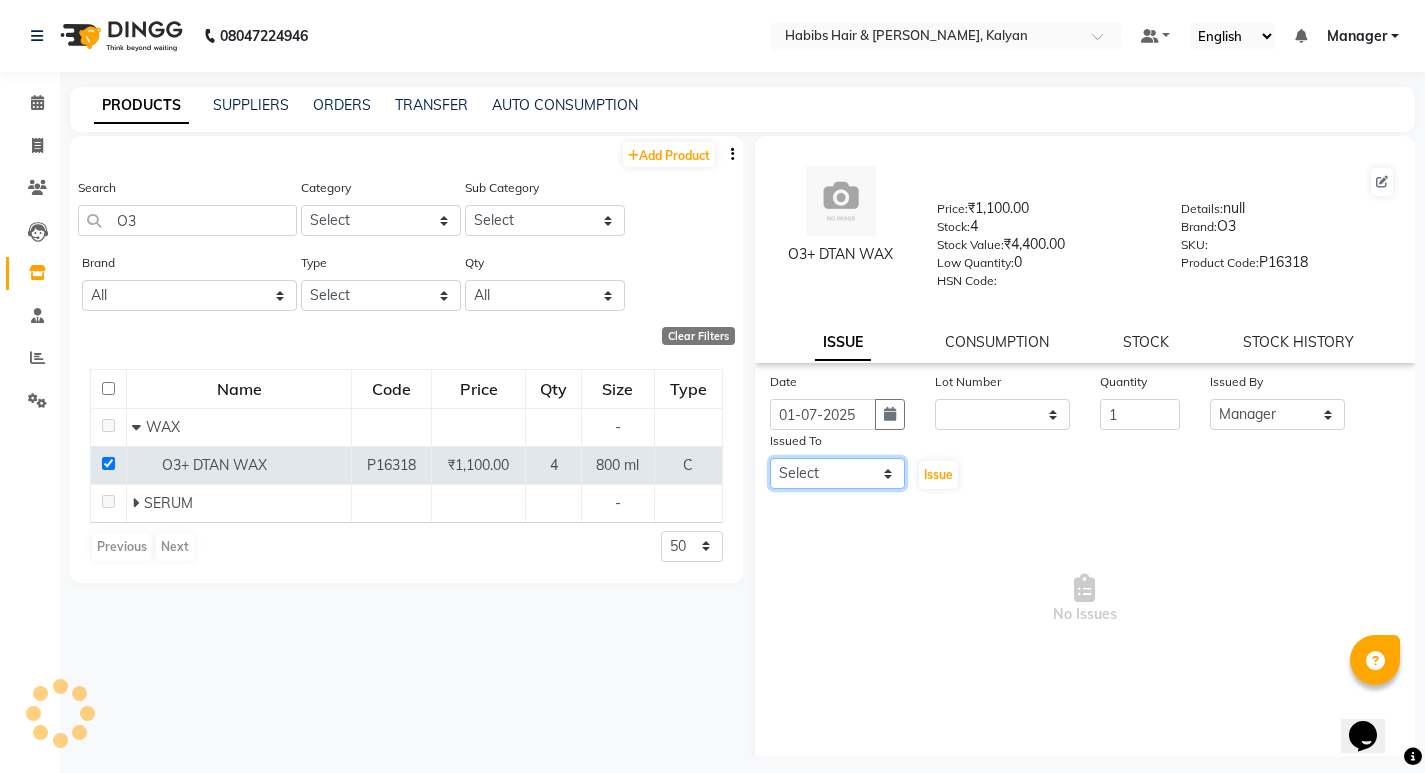 click on "Select ANWAR GANESH SHINDE Gauri Manager Maruf  mulla Meena Kumari Namrata zipre Neha M Omkar Priyanka Ranjana  singh  Sagar saindane SANTOSHI SHALINI Smruti Suraj Kadam Vinaya  Yogesh" 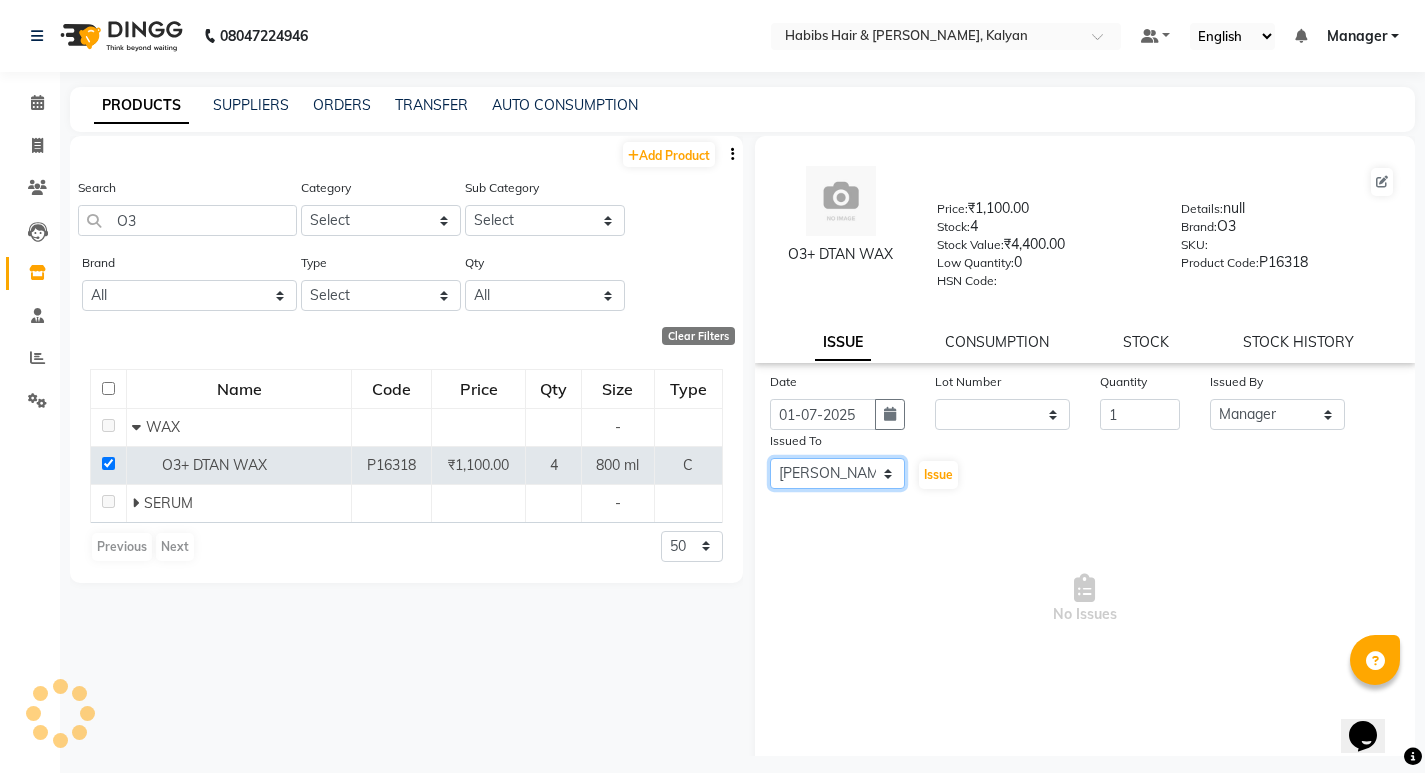 click on "Select ANWAR GANESH SHINDE Gauri Manager Maruf  mulla Meena Kumari Namrata zipre Neha M Omkar Priyanka Ranjana  singh  Sagar saindane SANTOSHI SHALINI Smruti Suraj Kadam Vinaya  Yogesh" 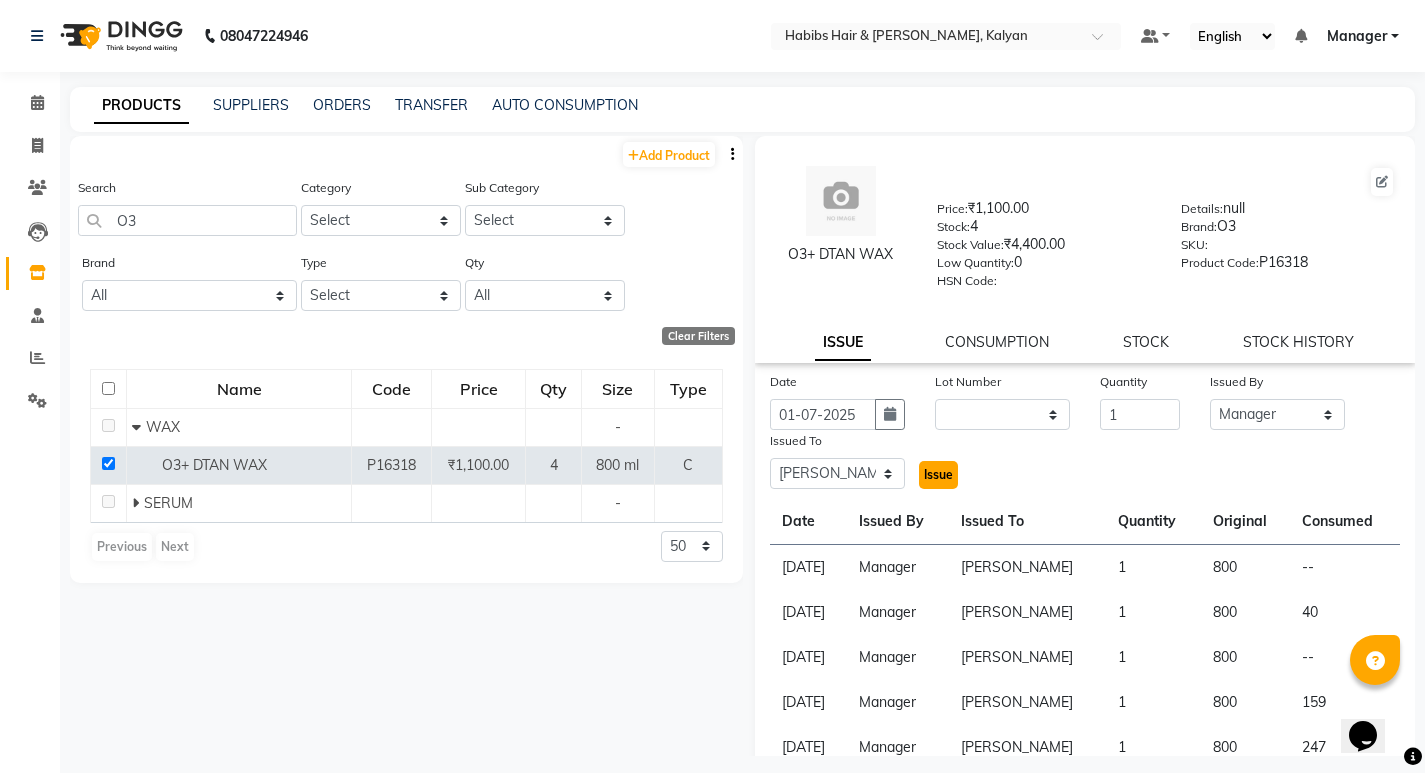 click on "Issue" 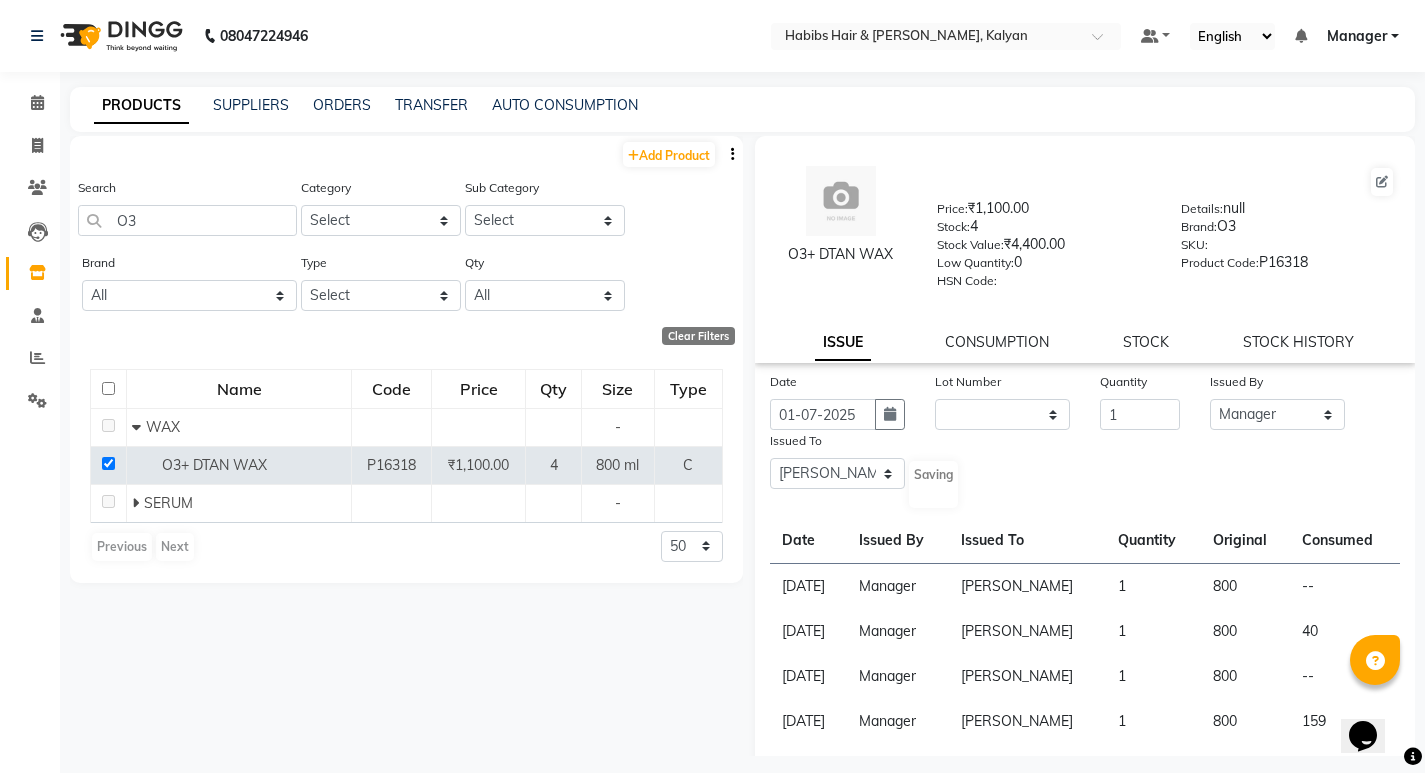 select 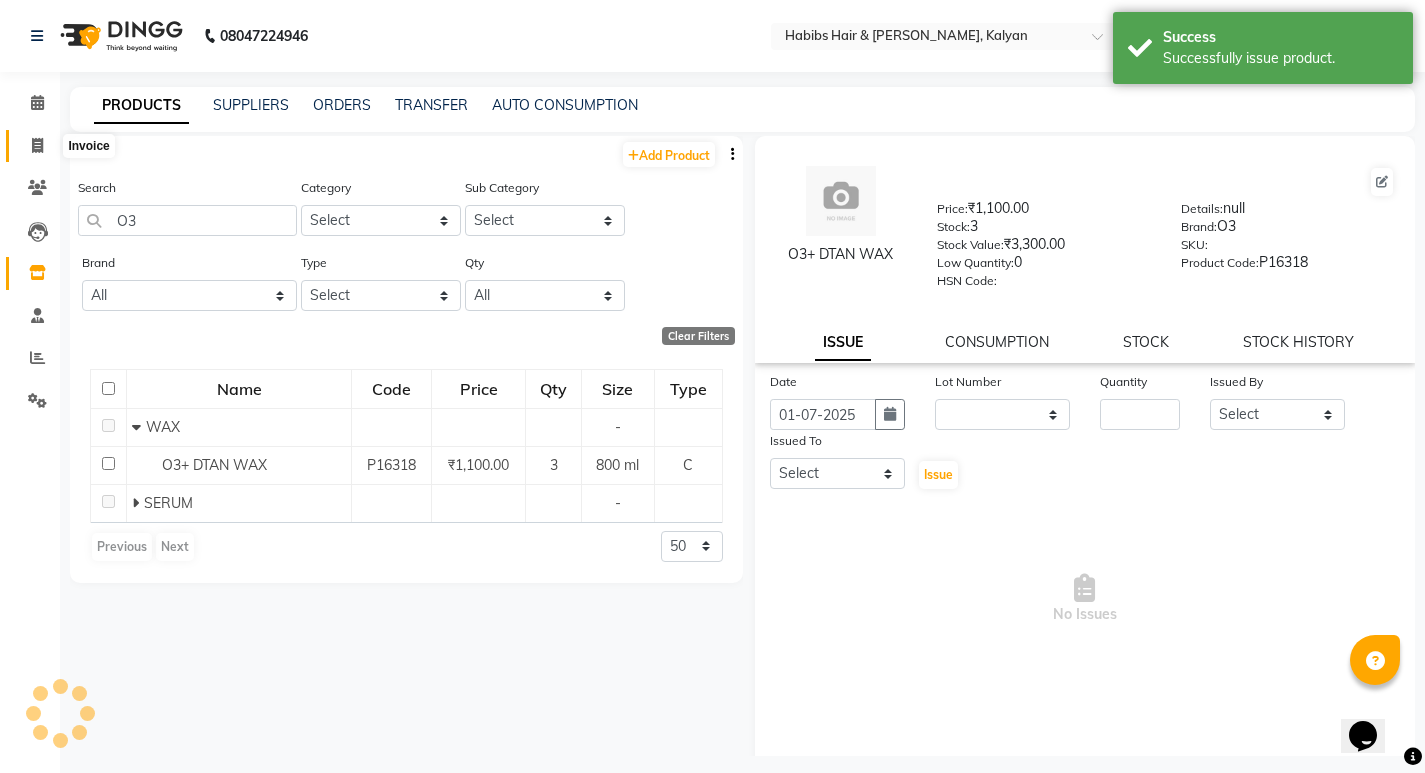 click 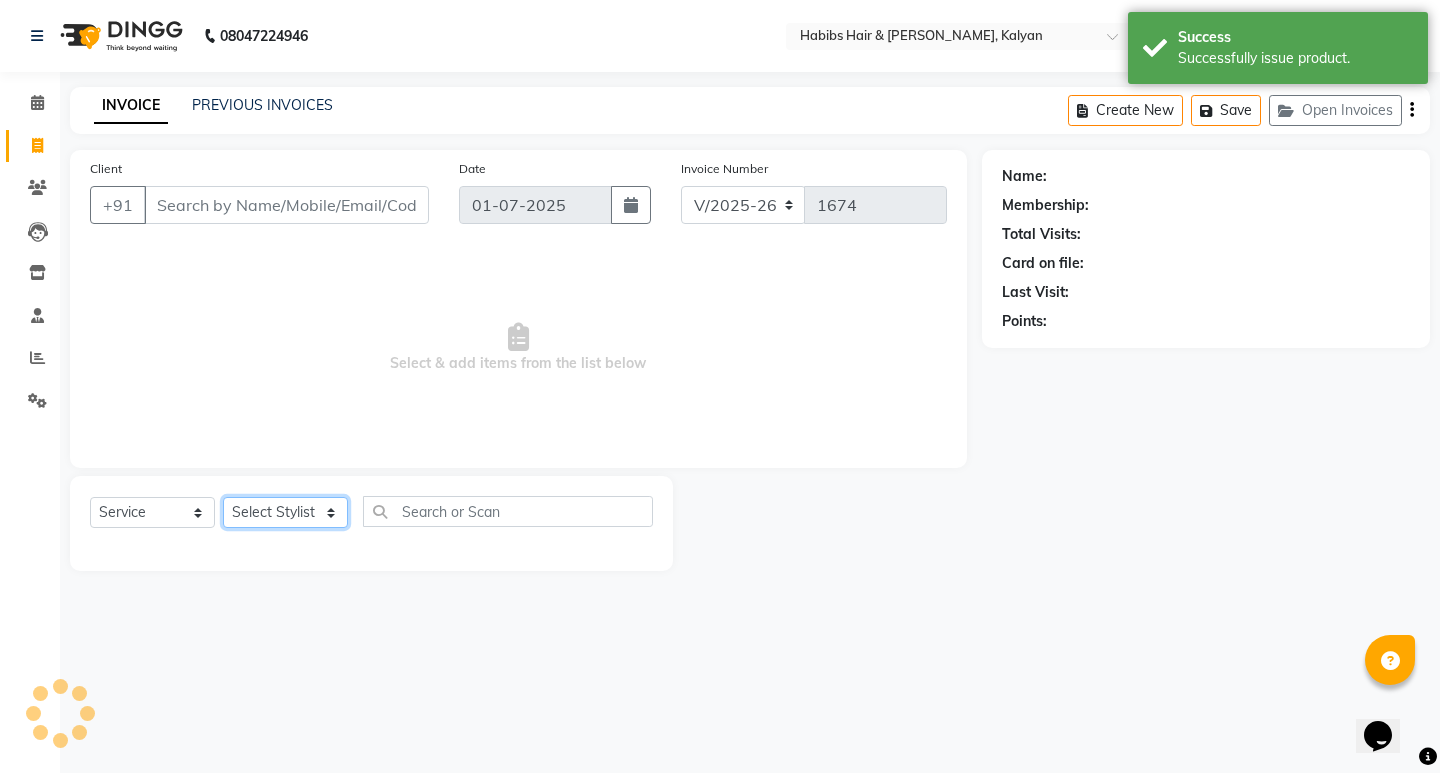 click on "Select Stylist [PERSON_NAME] Manager [PERSON_NAME] [PERSON_NAME] [PERSON_NAME] zipre [PERSON_NAME] [PERSON_NAME]  Sagar [PERSON_NAME] [PERSON_NAME] Suraj [PERSON_NAME]  [PERSON_NAME]" 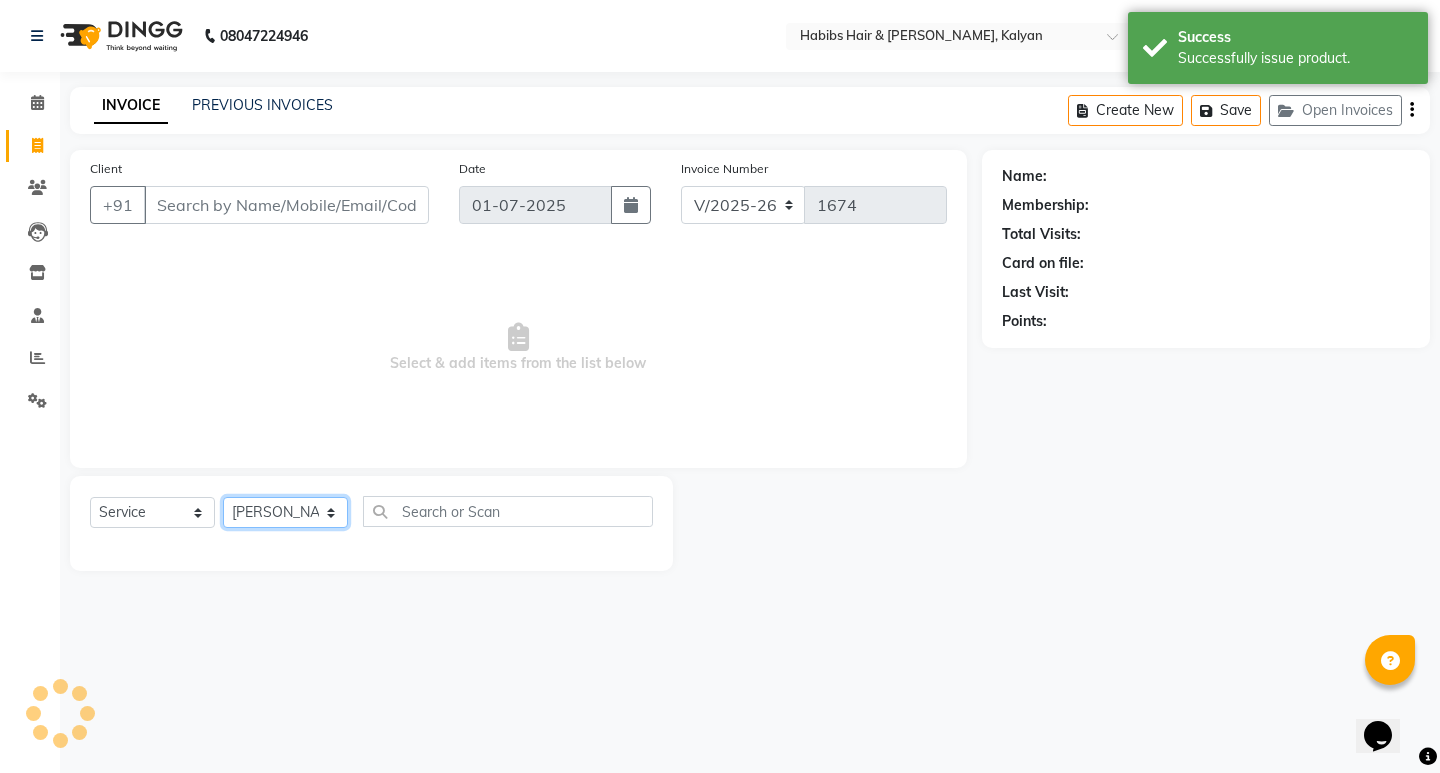click on "Select Stylist [PERSON_NAME] Manager [PERSON_NAME] [PERSON_NAME] [PERSON_NAME] zipre [PERSON_NAME] [PERSON_NAME]  Sagar [PERSON_NAME] [PERSON_NAME] Suraj [PERSON_NAME]  [PERSON_NAME]" 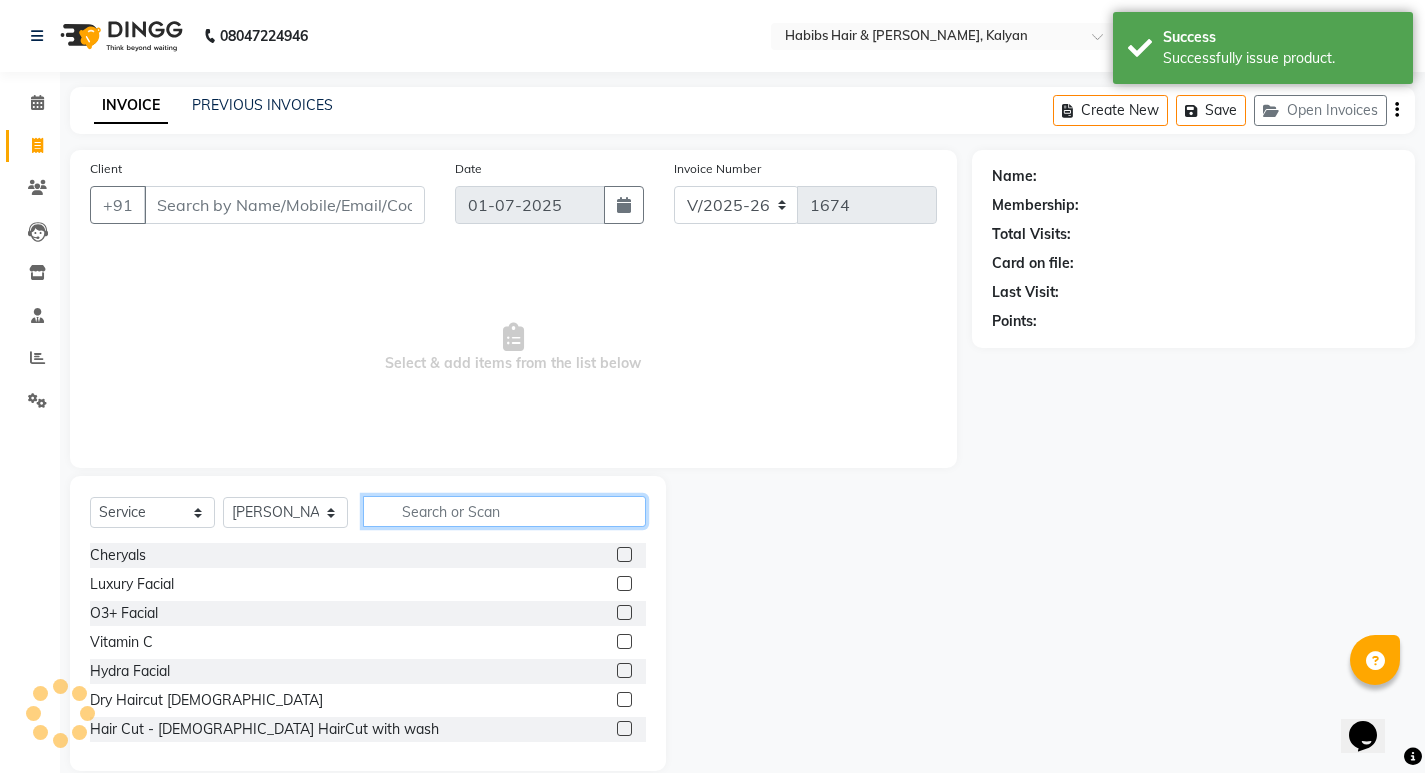 click 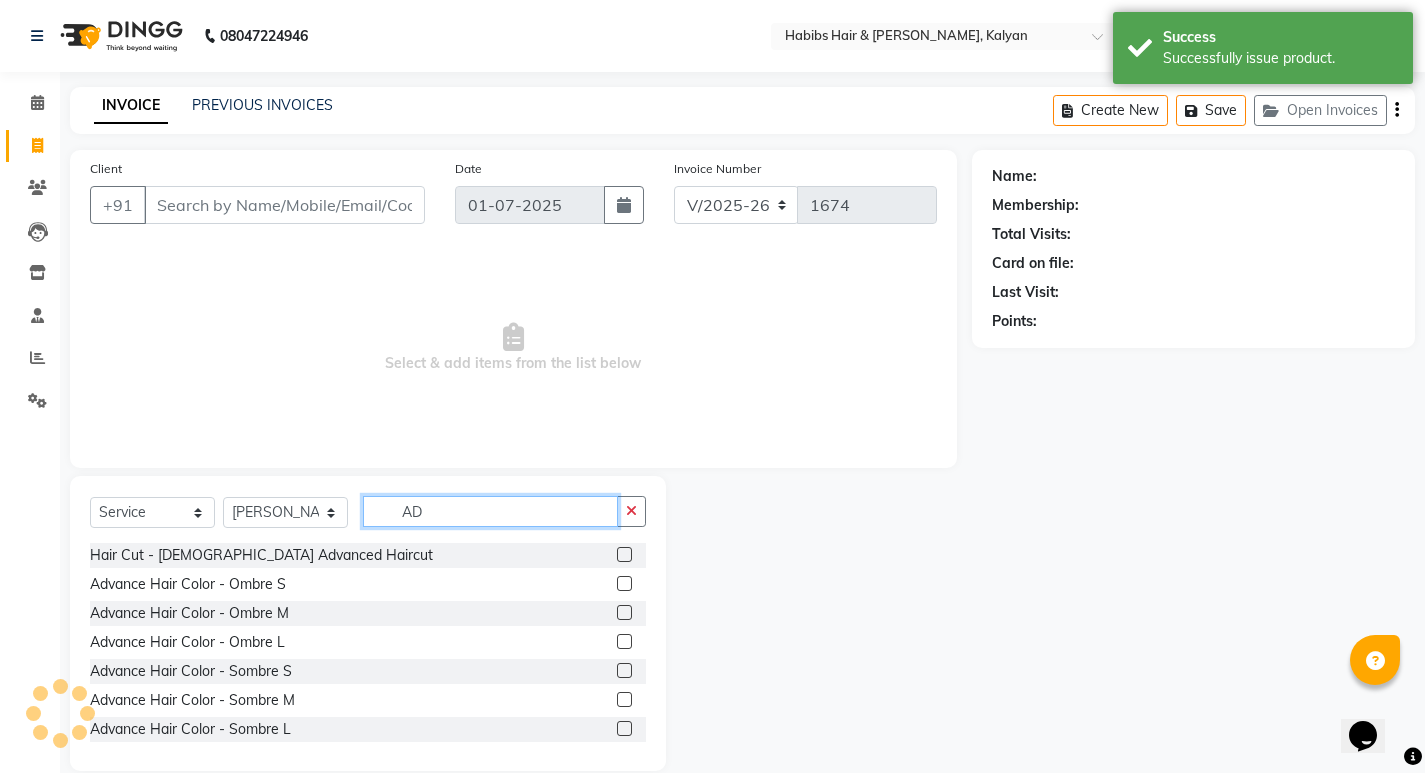 type on "AD" 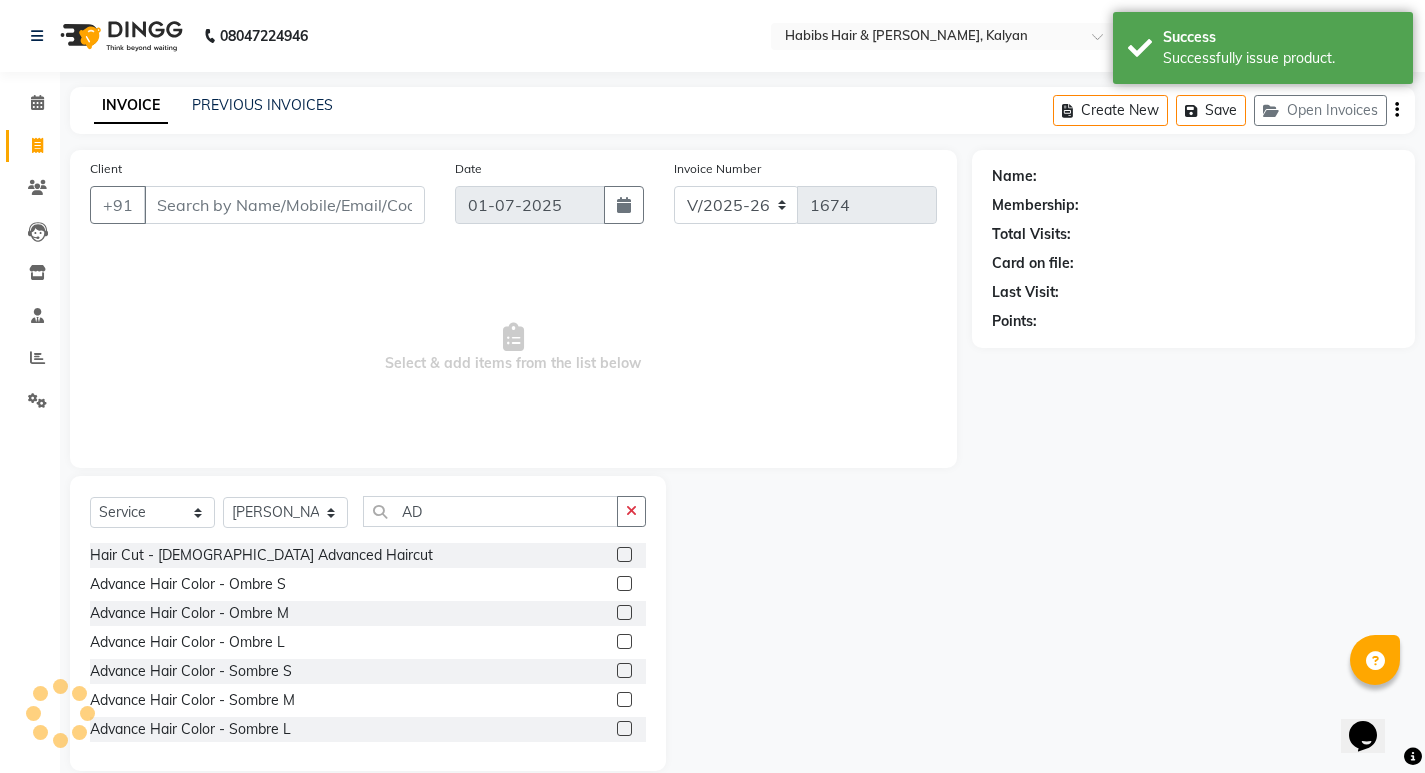 click on "Hair Cut - [DEMOGRAPHIC_DATA] Advanced Haircut" 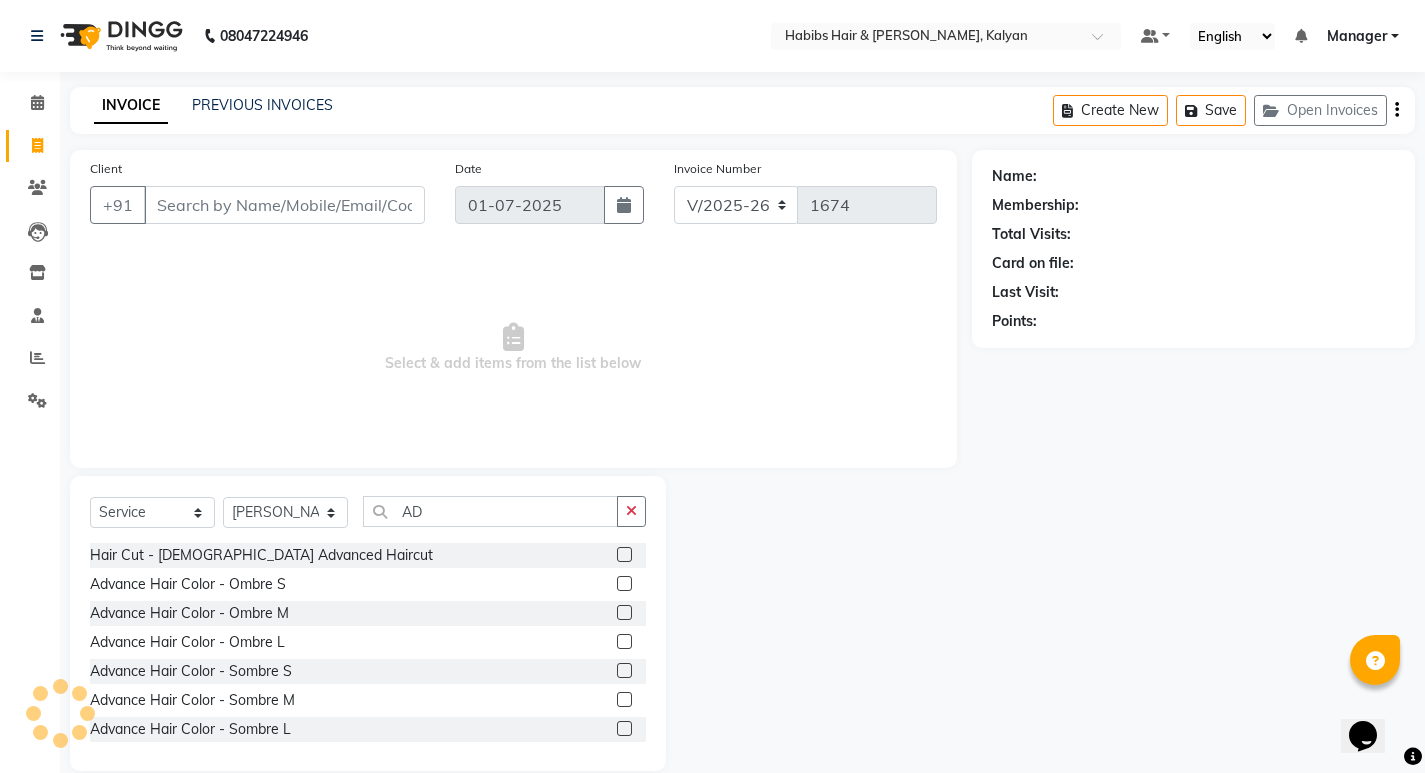 click 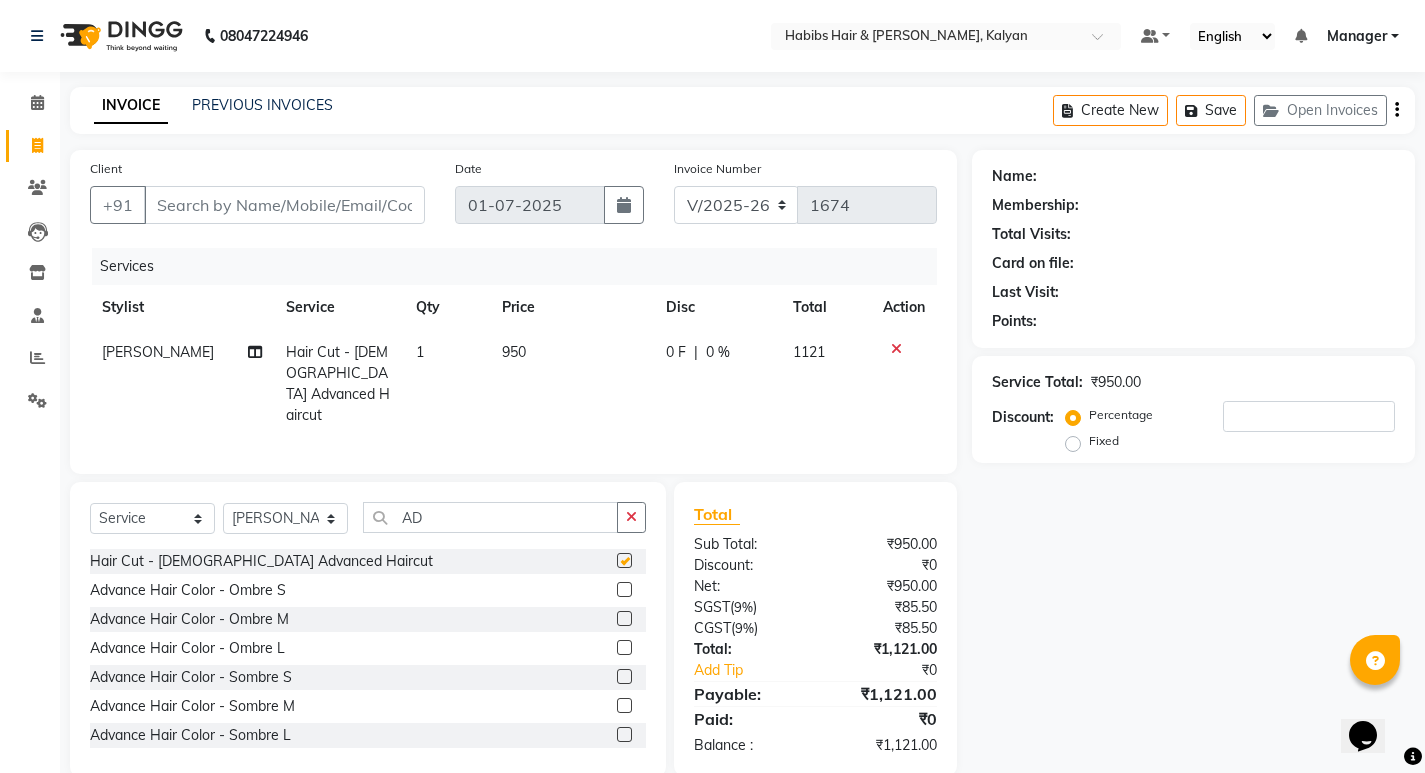checkbox on "false" 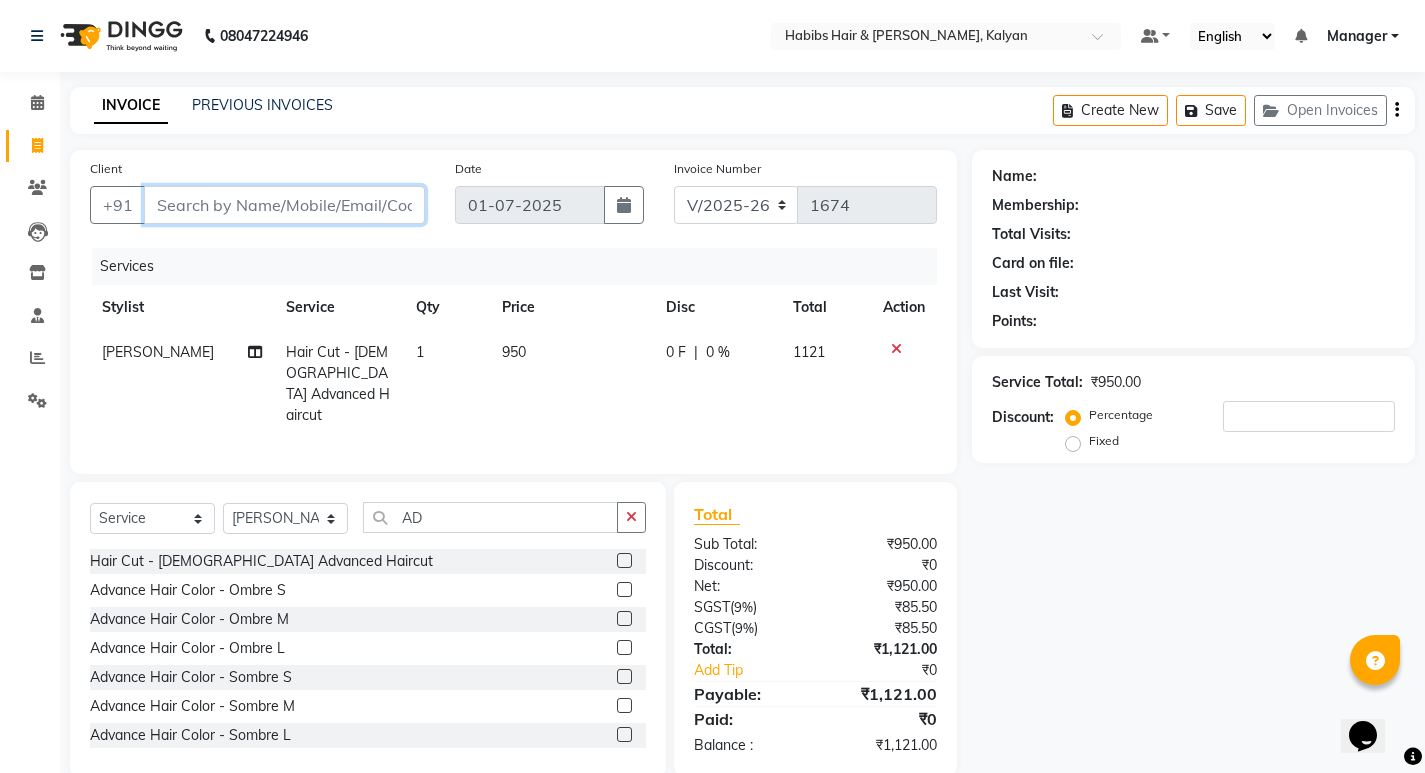 click on "Client" at bounding box center [284, 205] 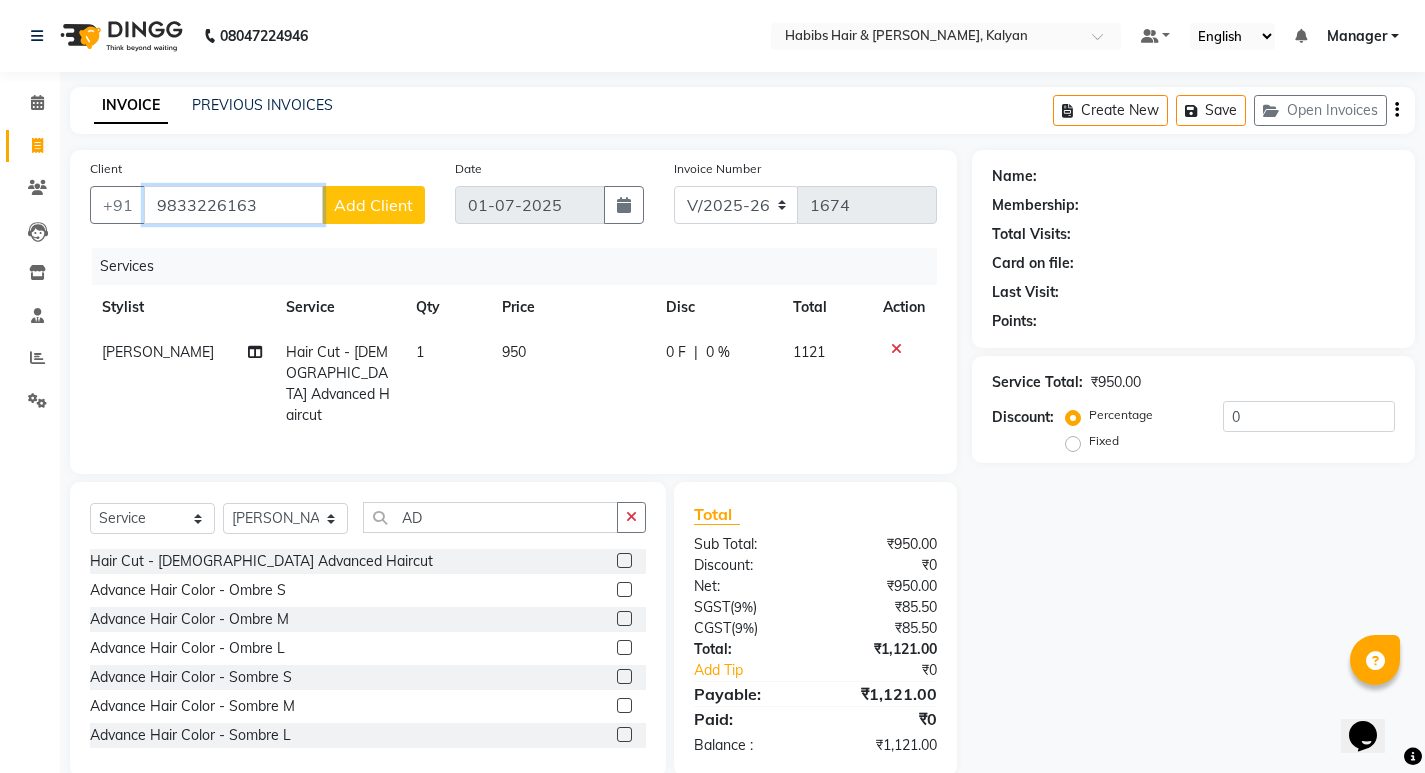 type on "9833226163" 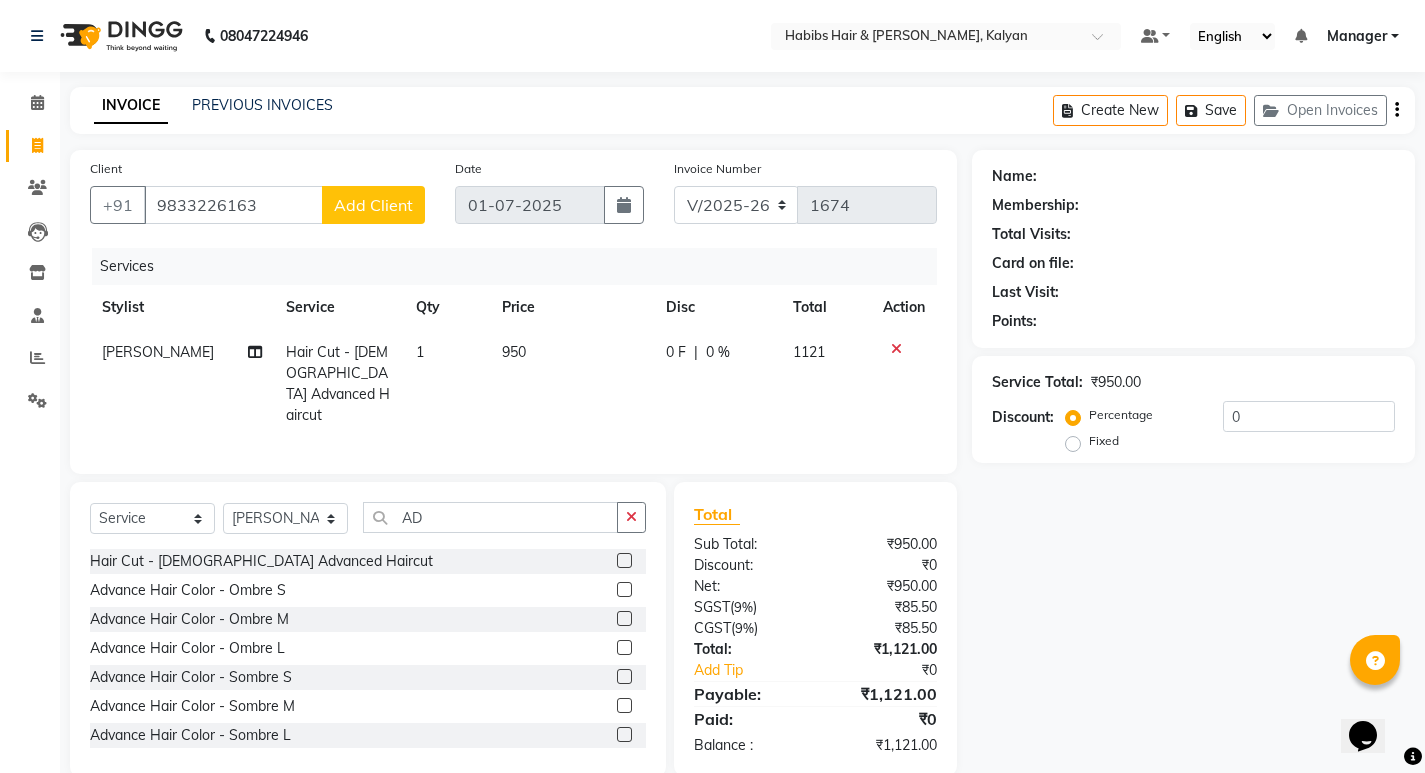 click on "Add Client" 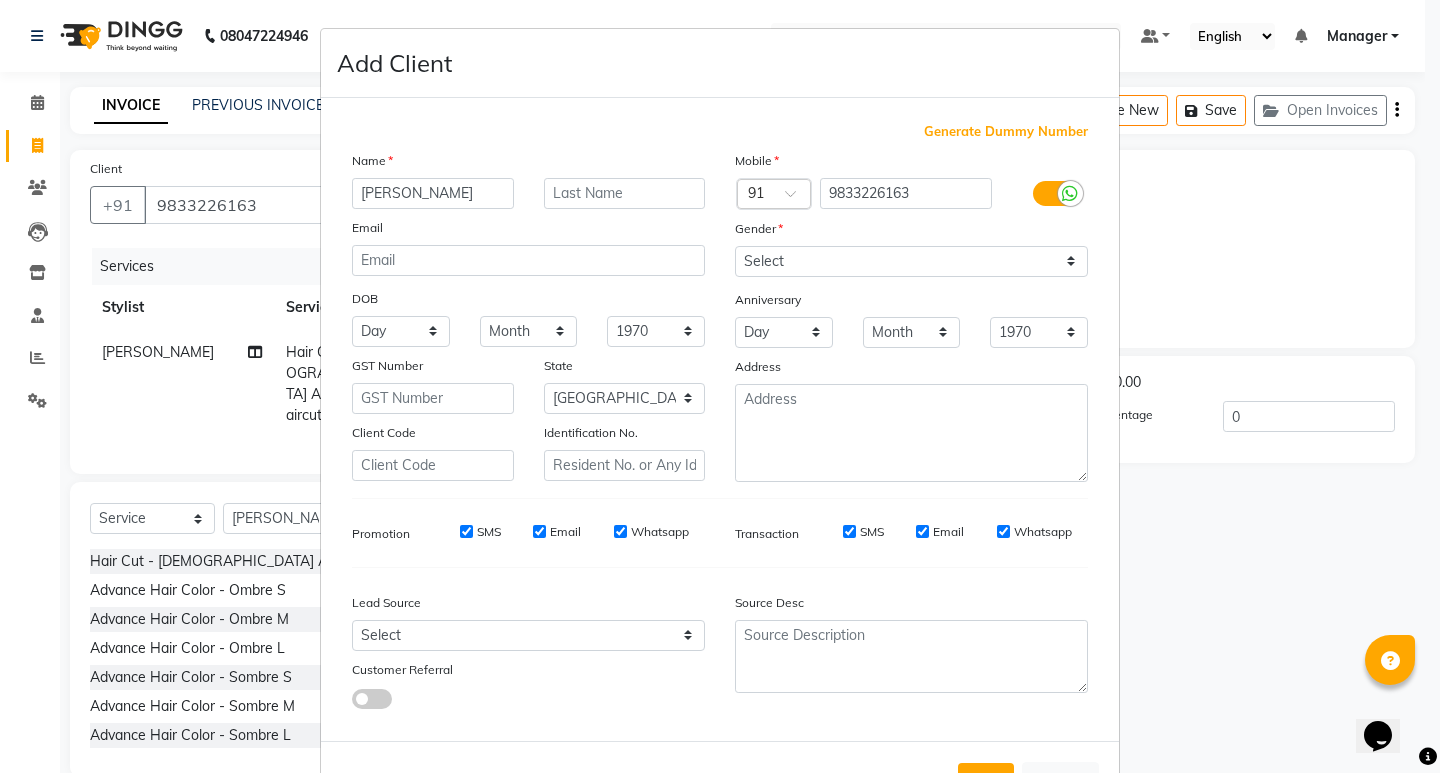 type on "[PERSON_NAME]" 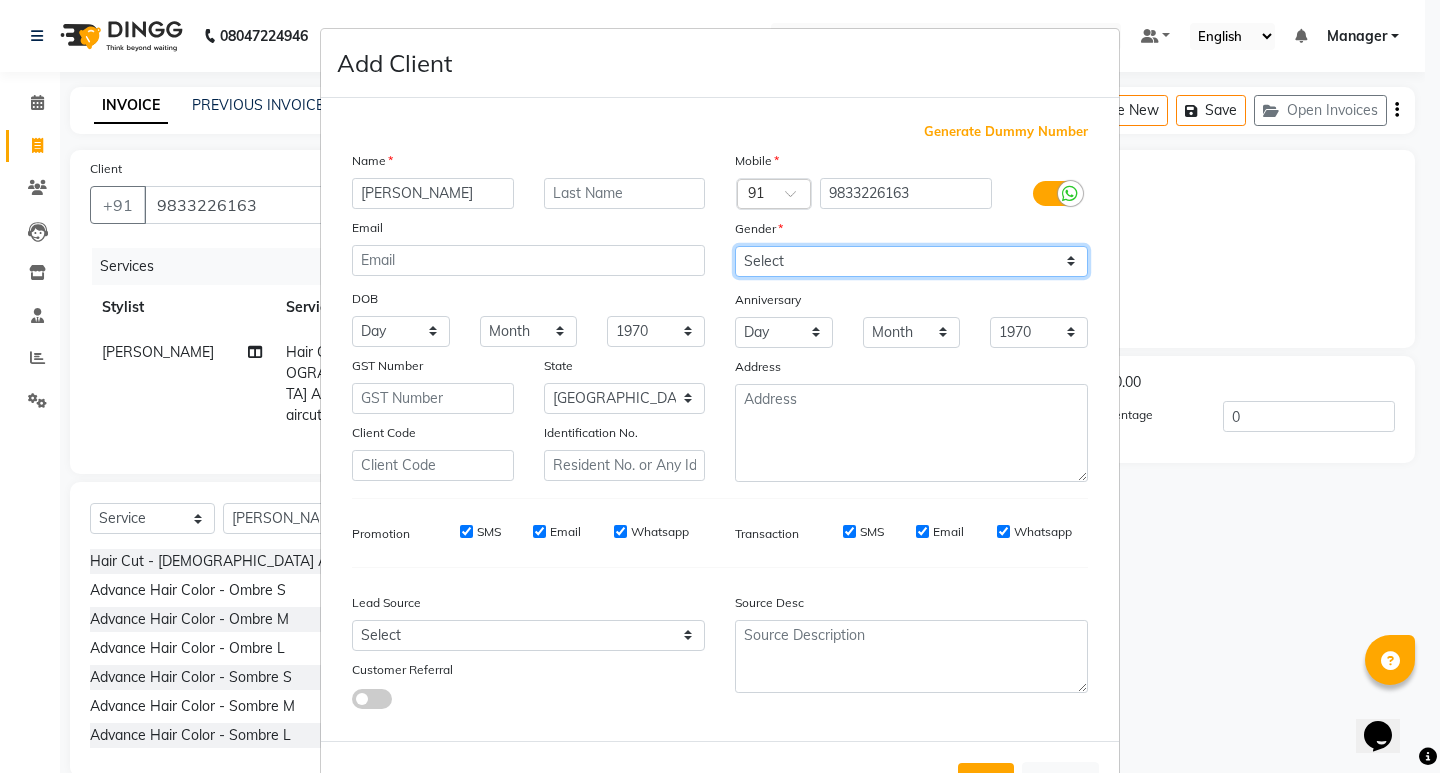 click on "Select Male Female Other Prefer Not To Say" at bounding box center (911, 261) 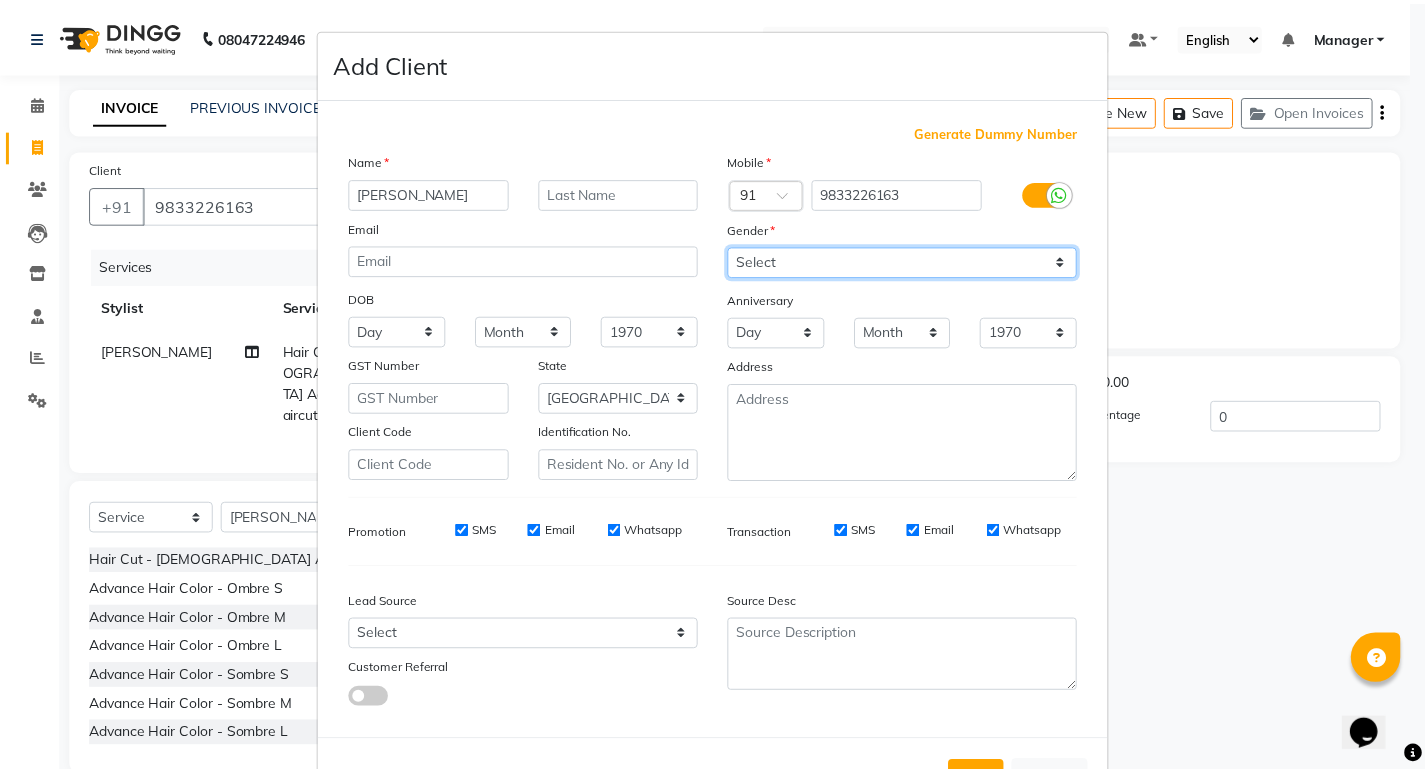 scroll, scrollTop: 76, scrollLeft: 0, axis: vertical 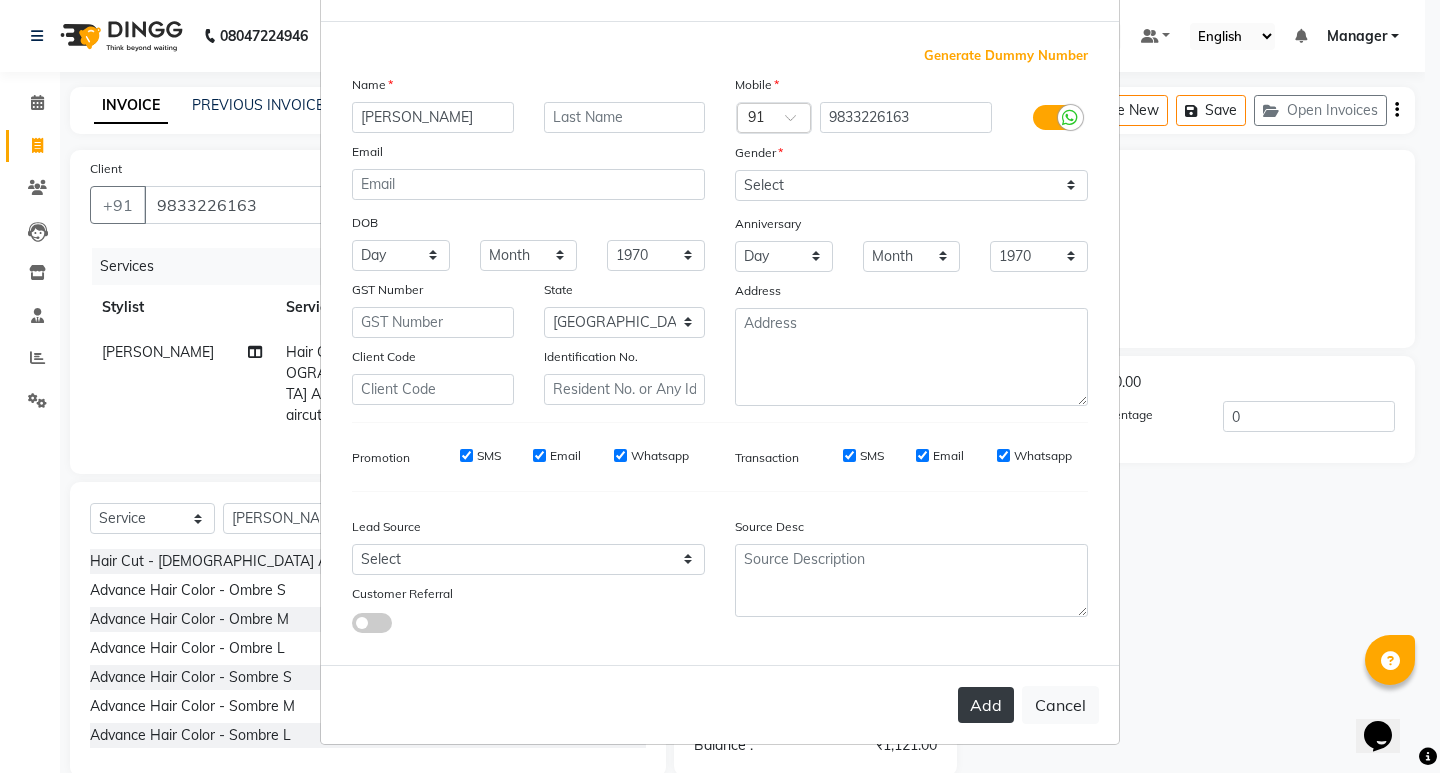 click on "Add" at bounding box center (986, 705) 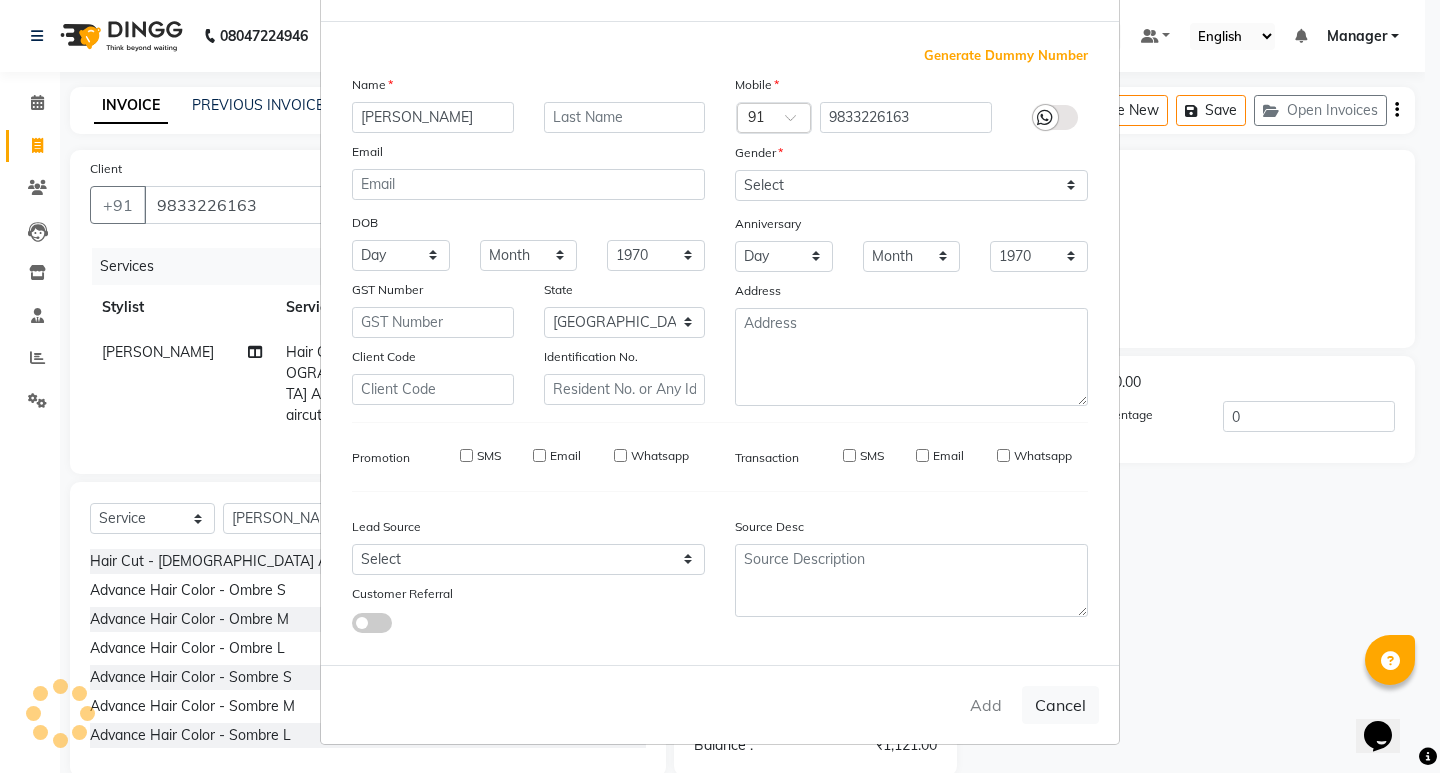 type on "98******63" 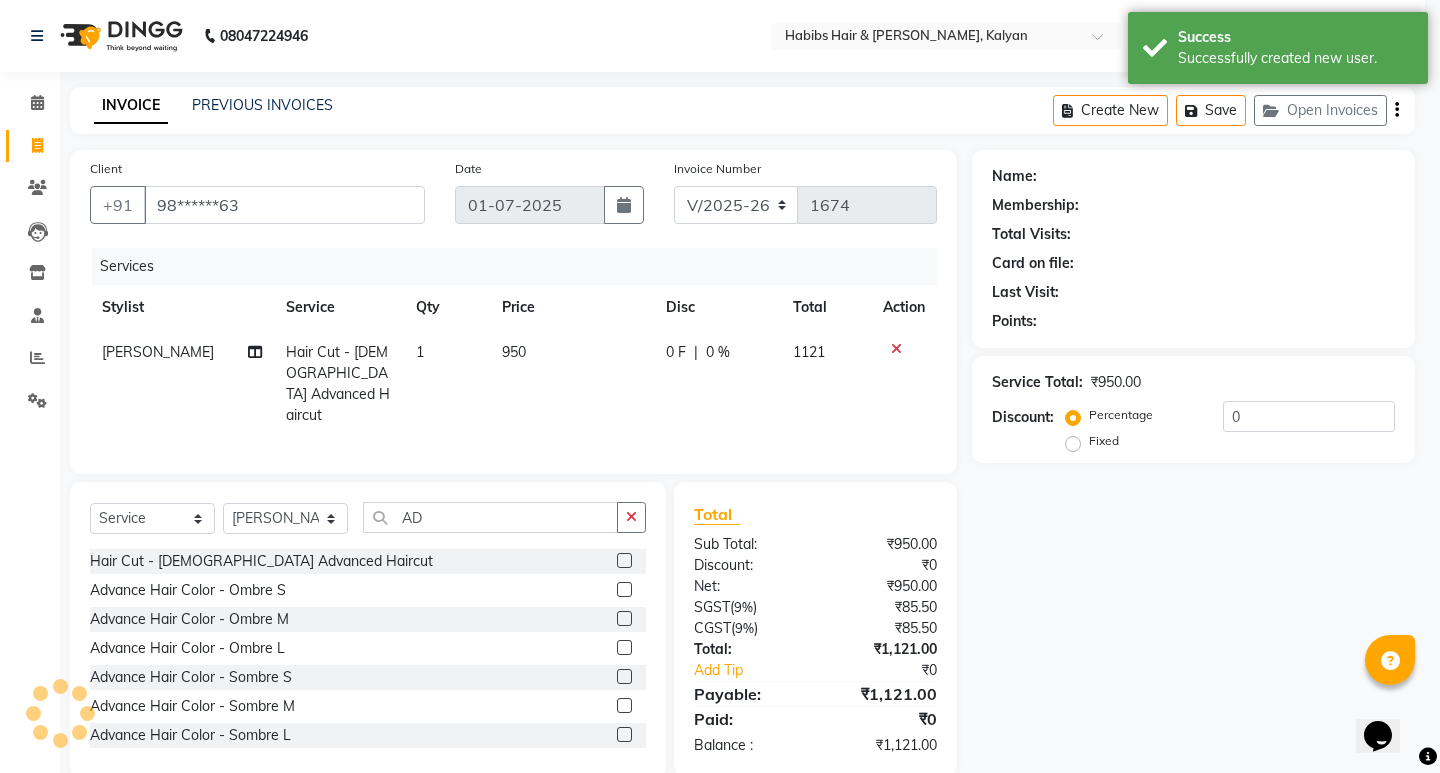 select on "1: Object" 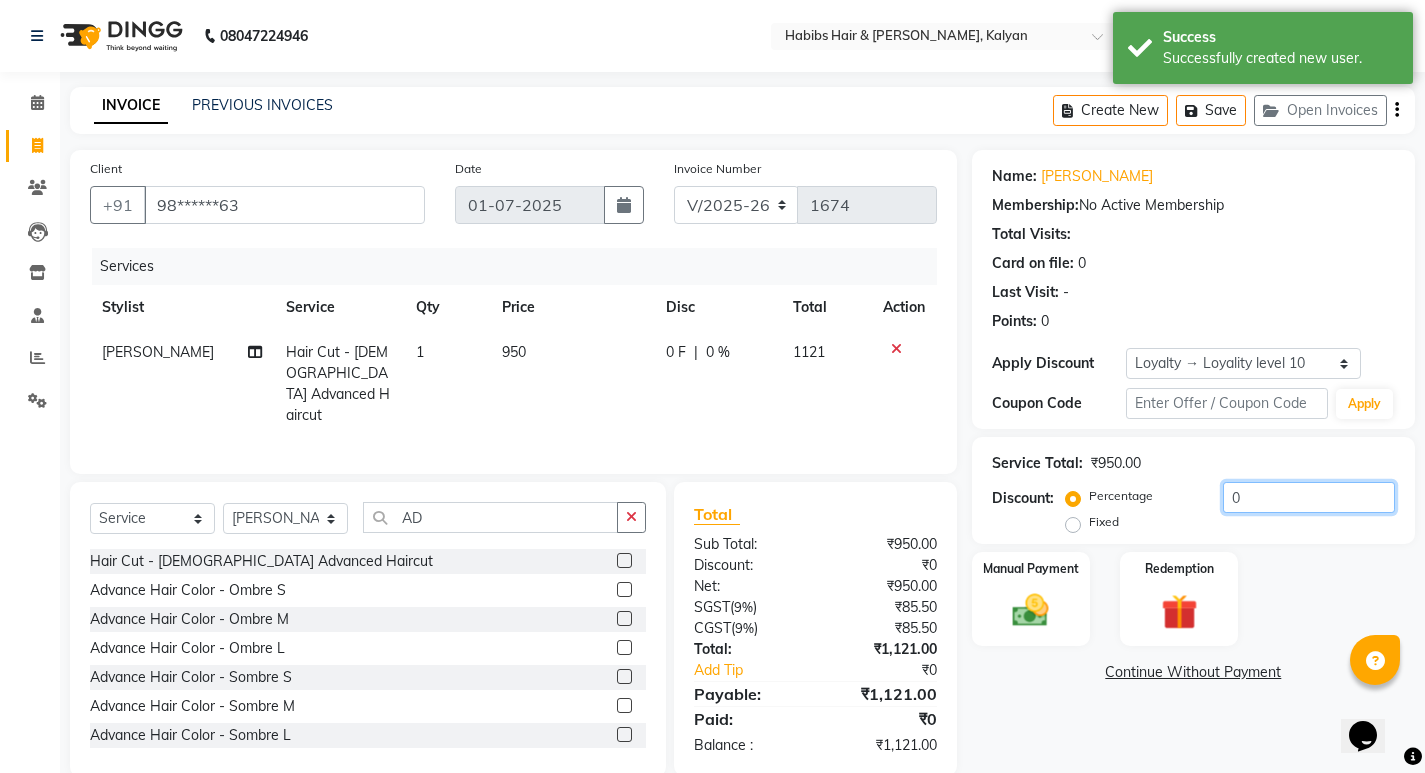 click on "0" 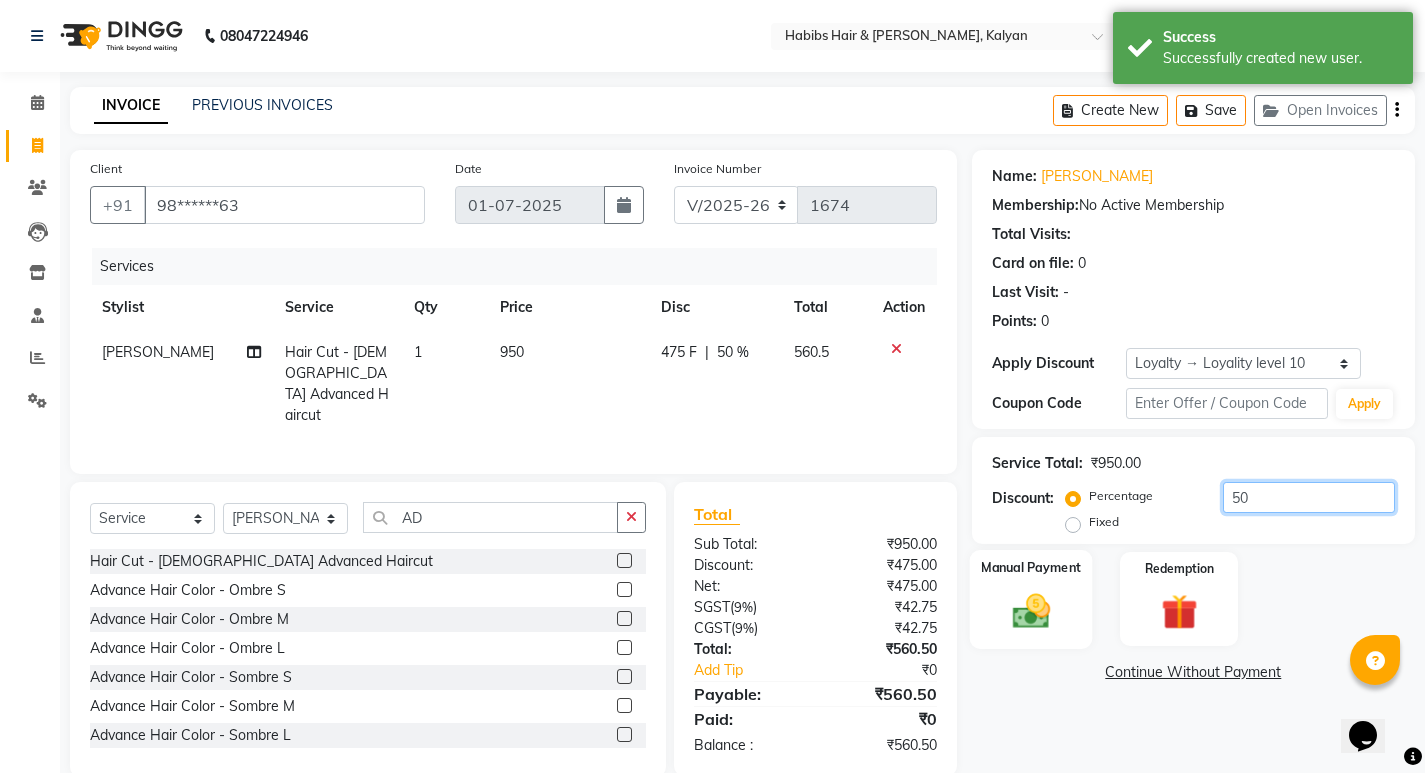 type on "50" 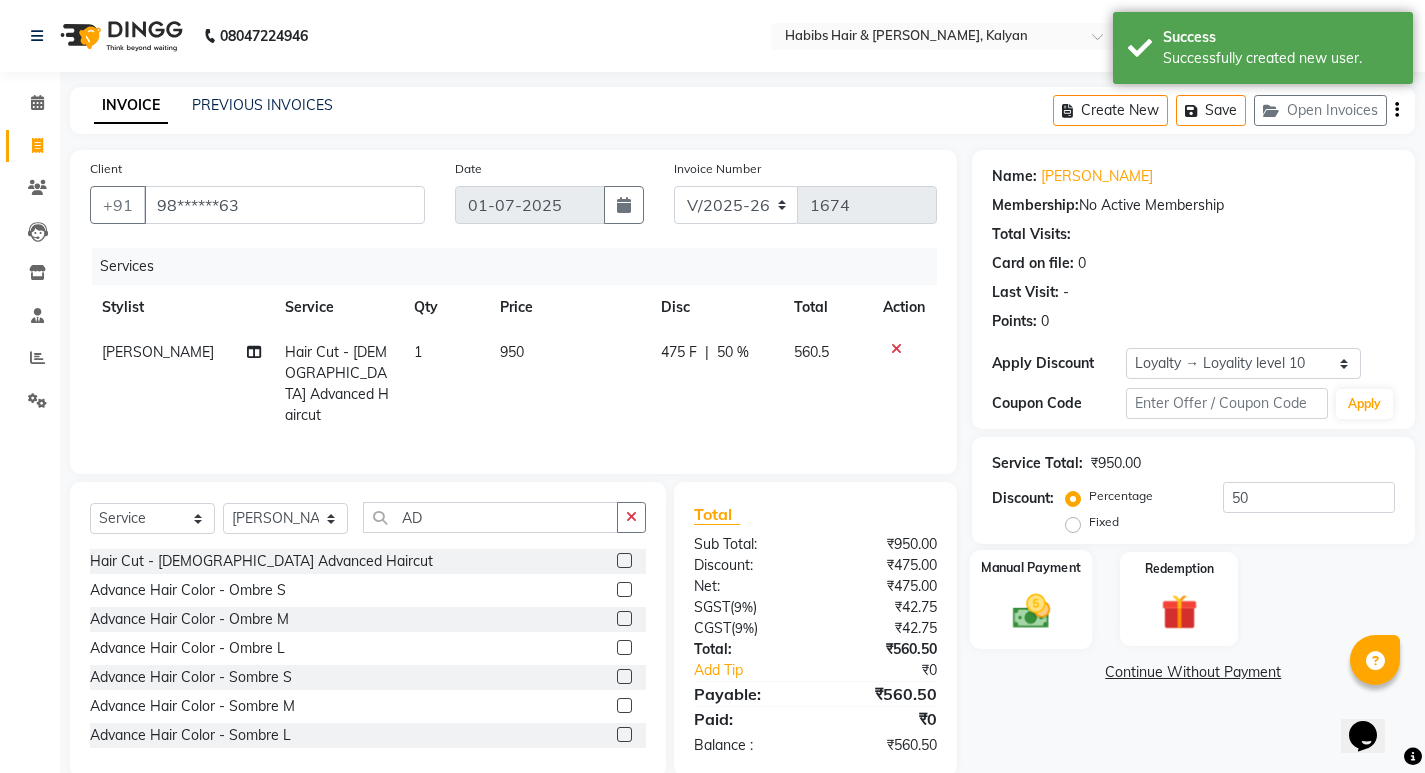 click on "Manual Payment" 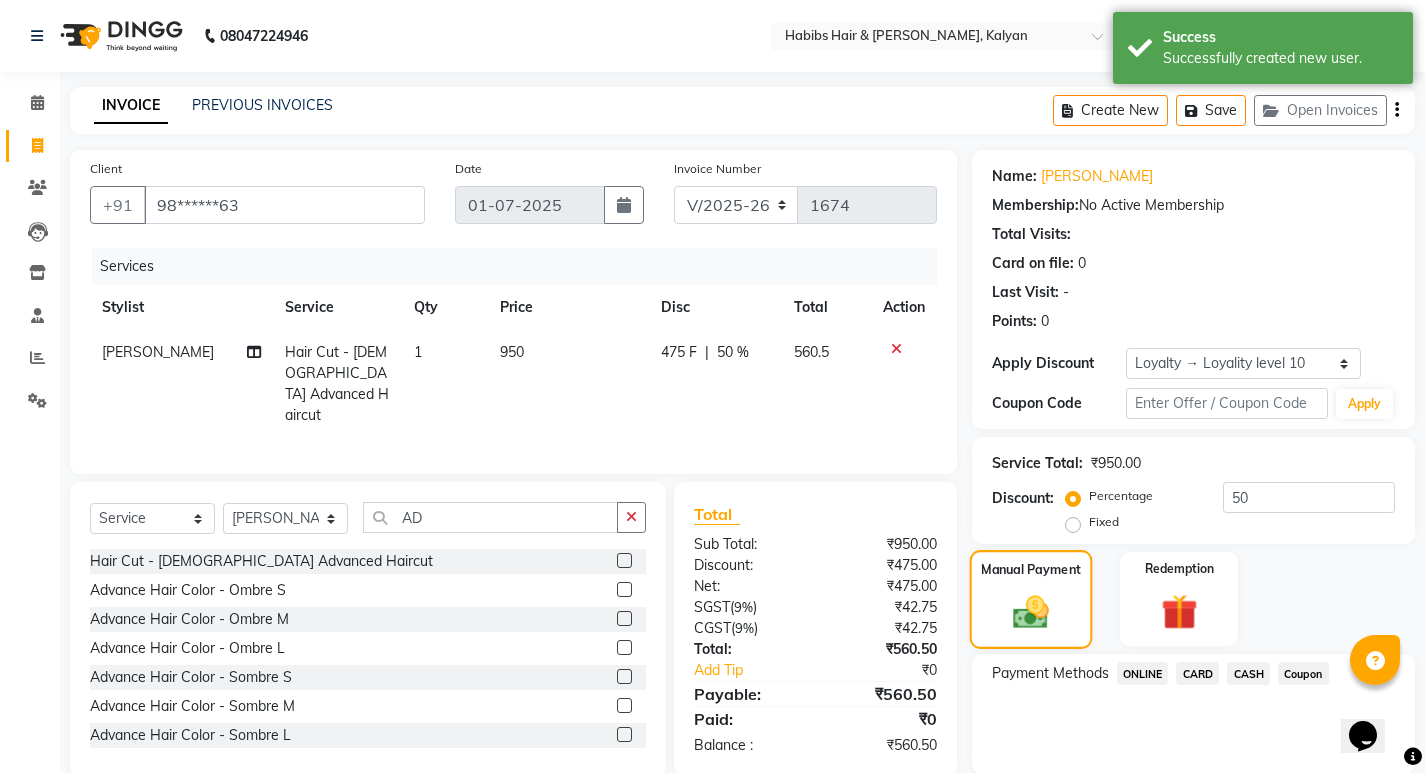 scroll, scrollTop: 72, scrollLeft: 0, axis: vertical 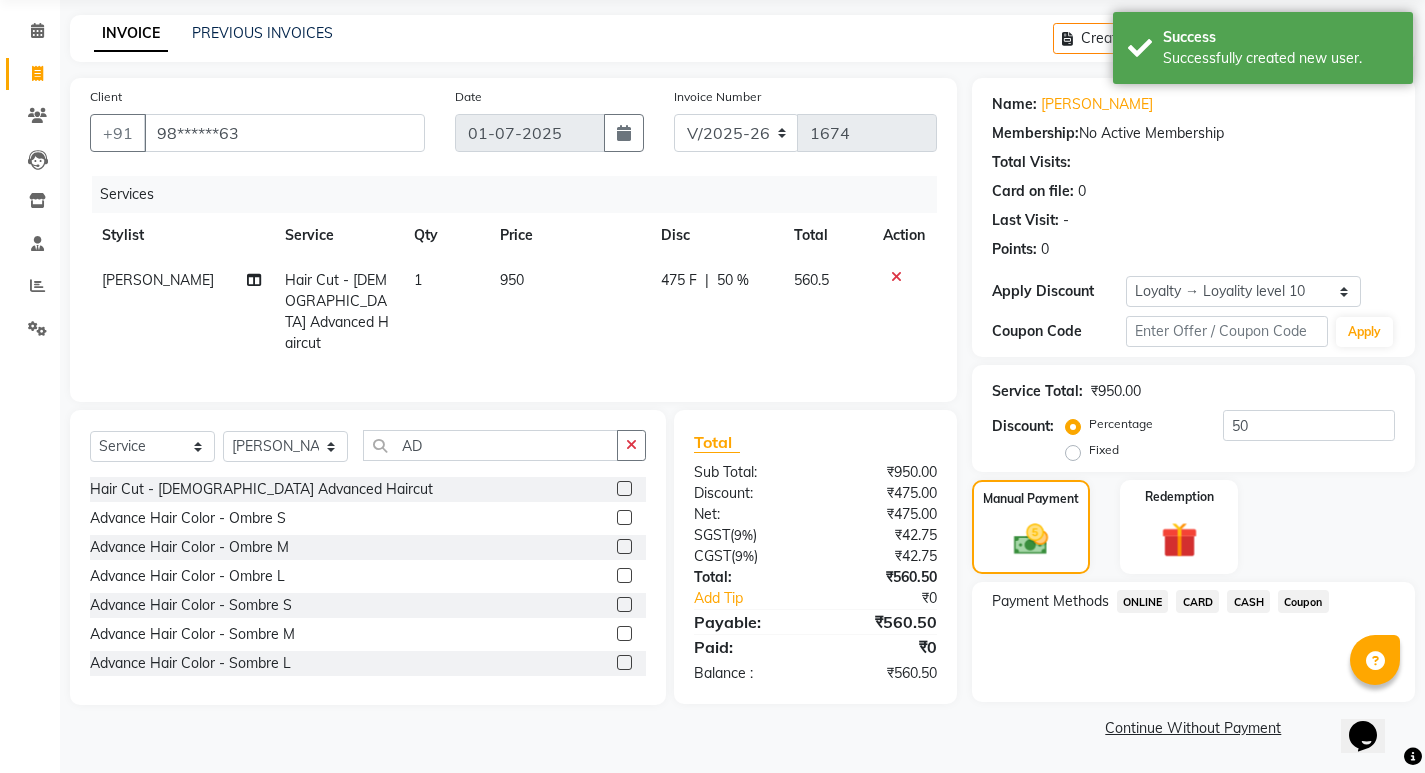 click on "ONLINE" 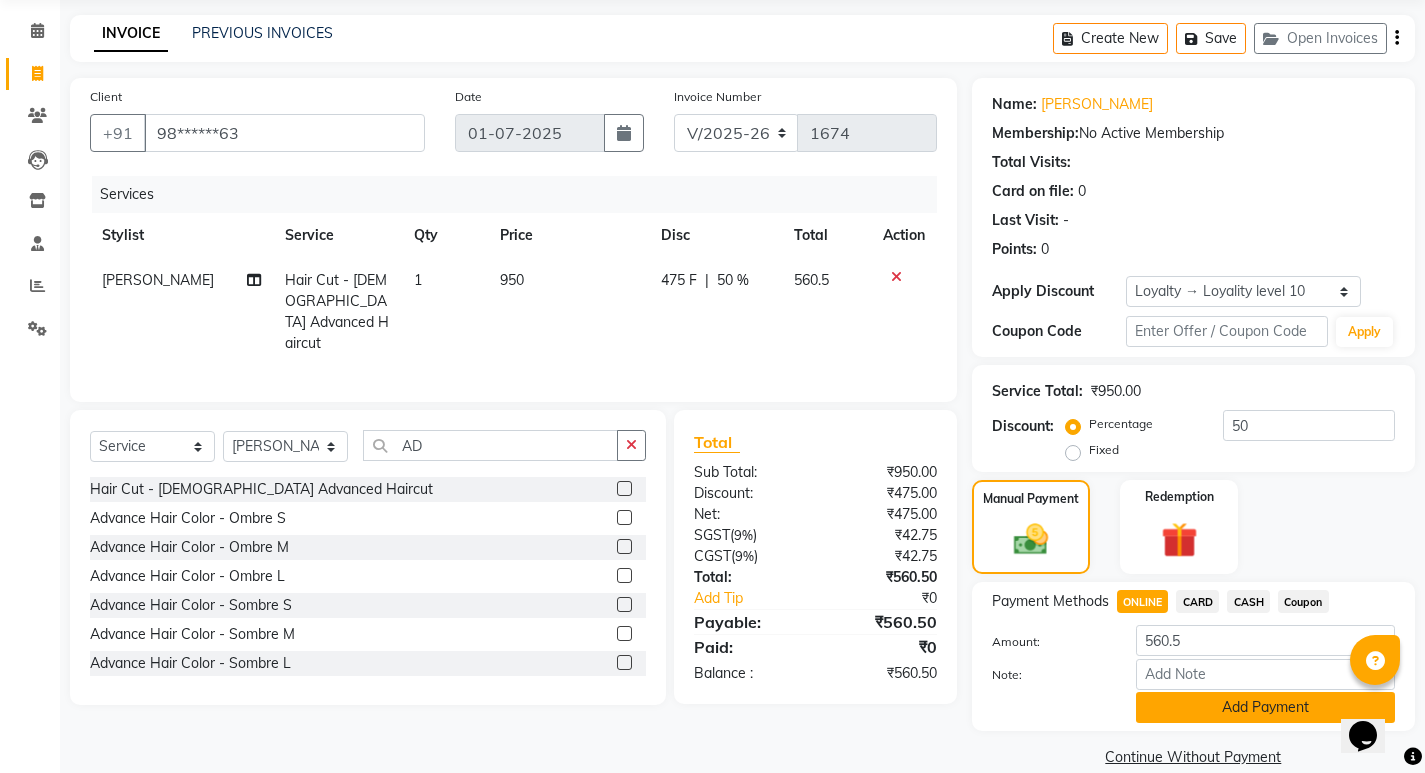 click on "Add Payment" 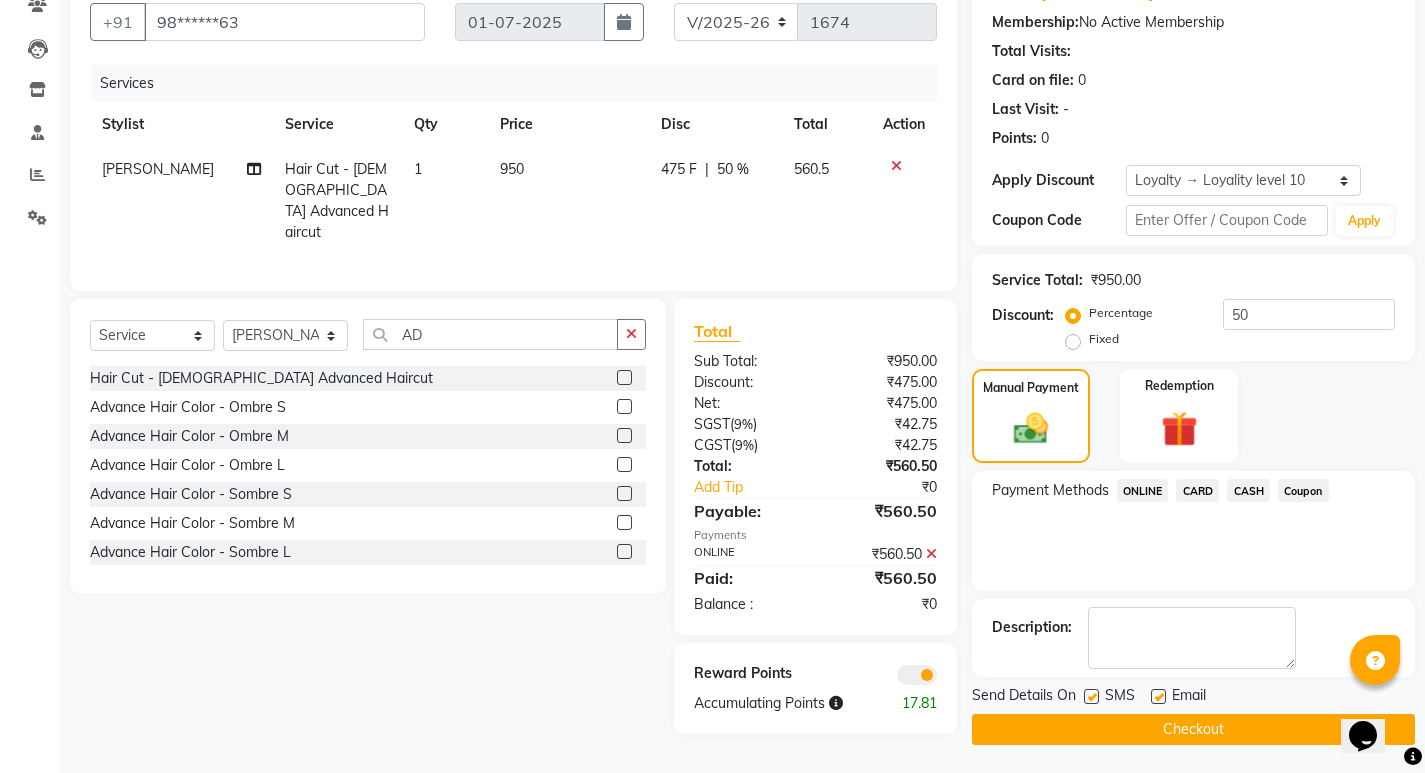 scroll, scrollTop: 185, scrollLeft: 0, axis: vertical 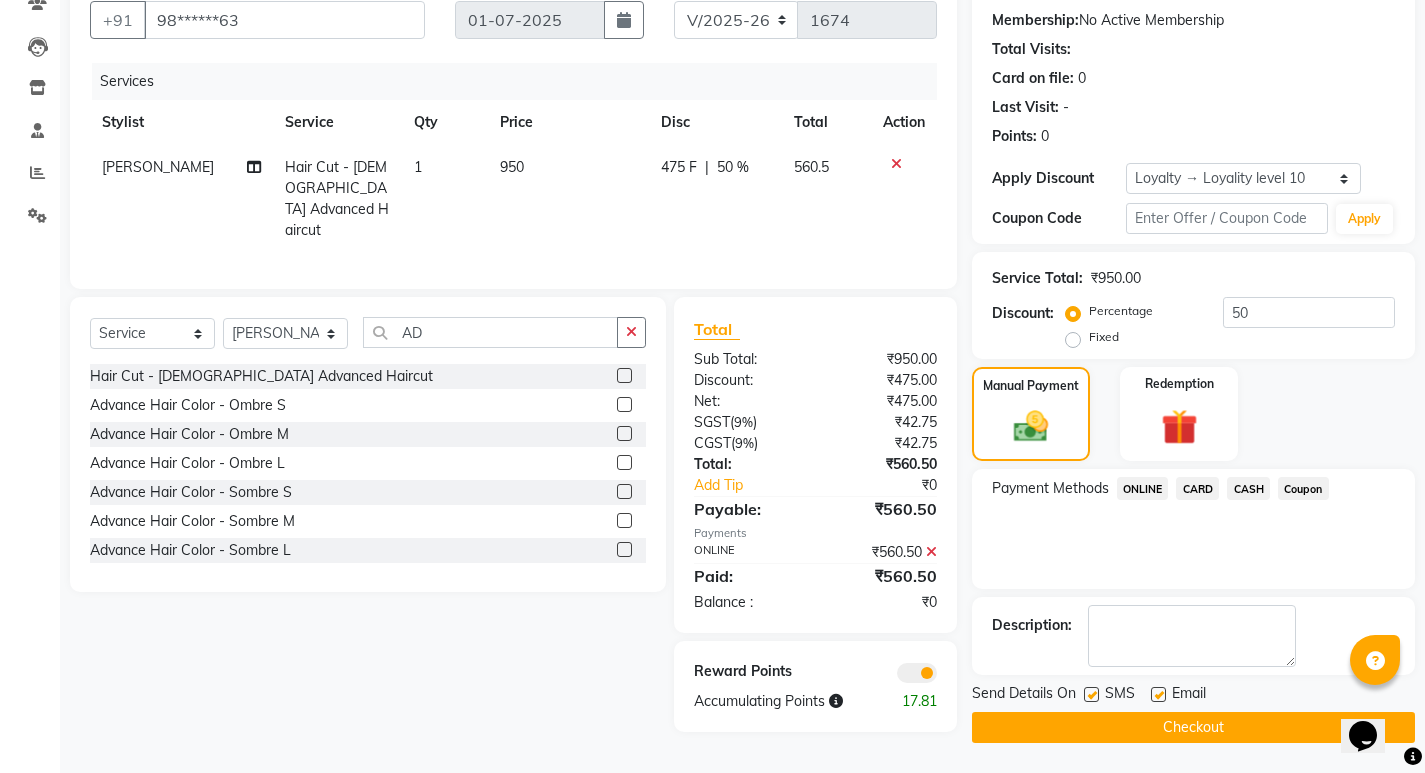 click on "Checkout" 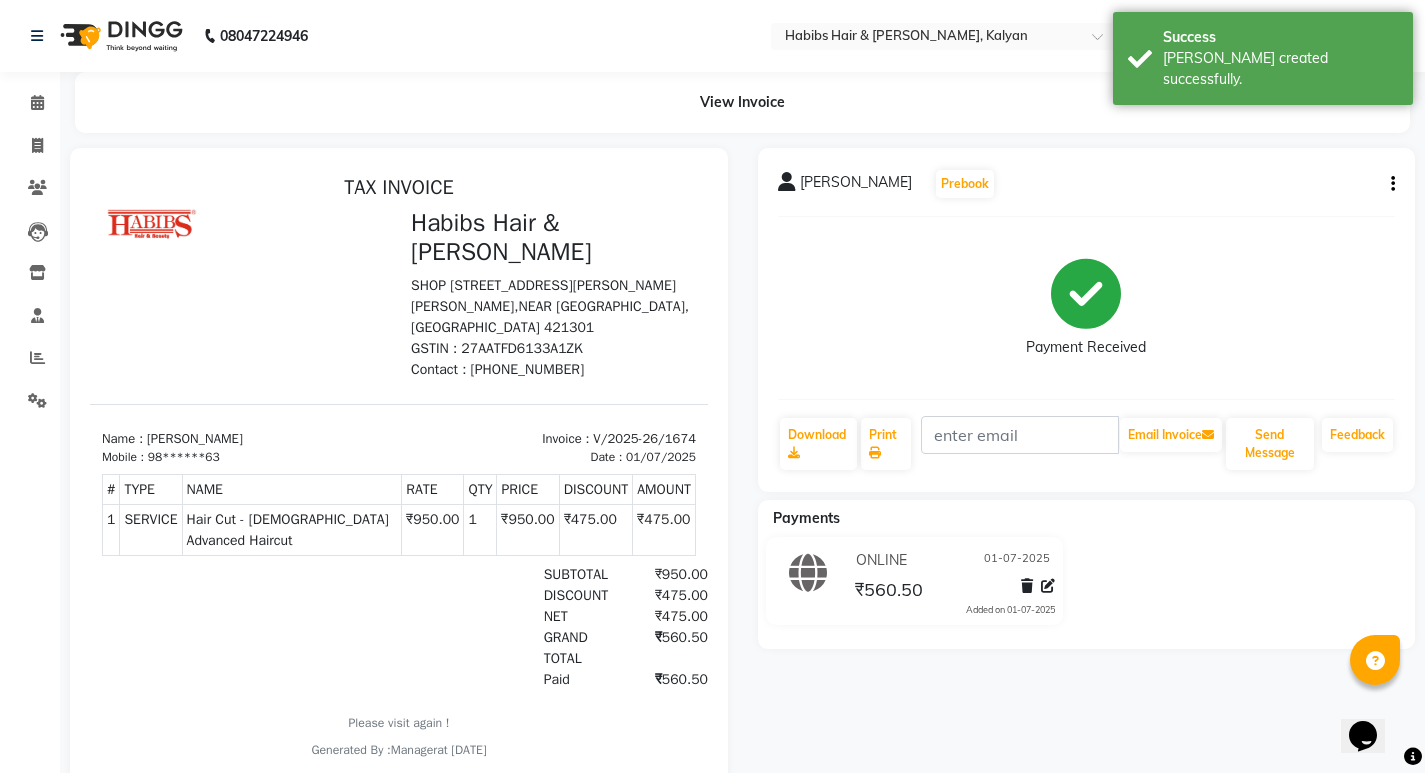 scroll, scrollTop: 0, scrollLeft: 0, axis: both 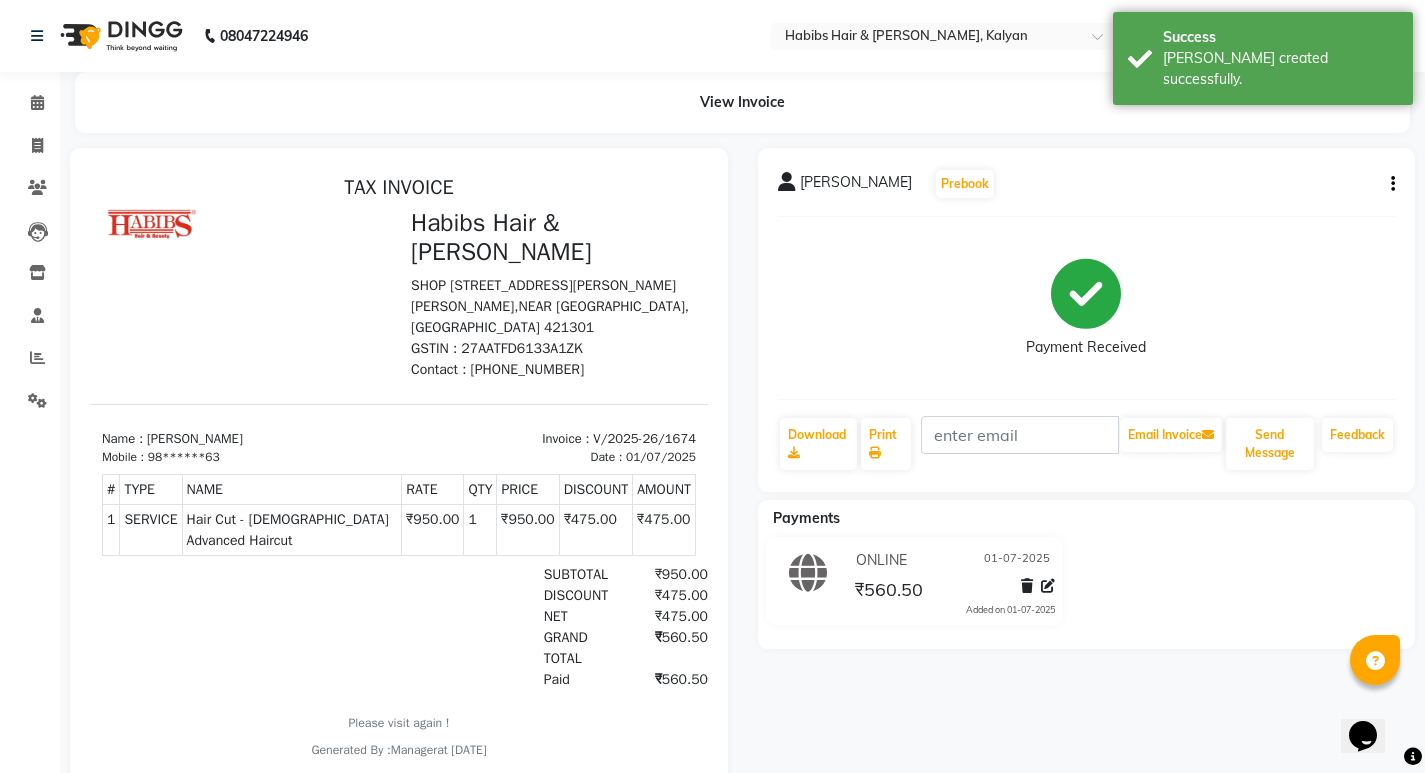 select on "8185" 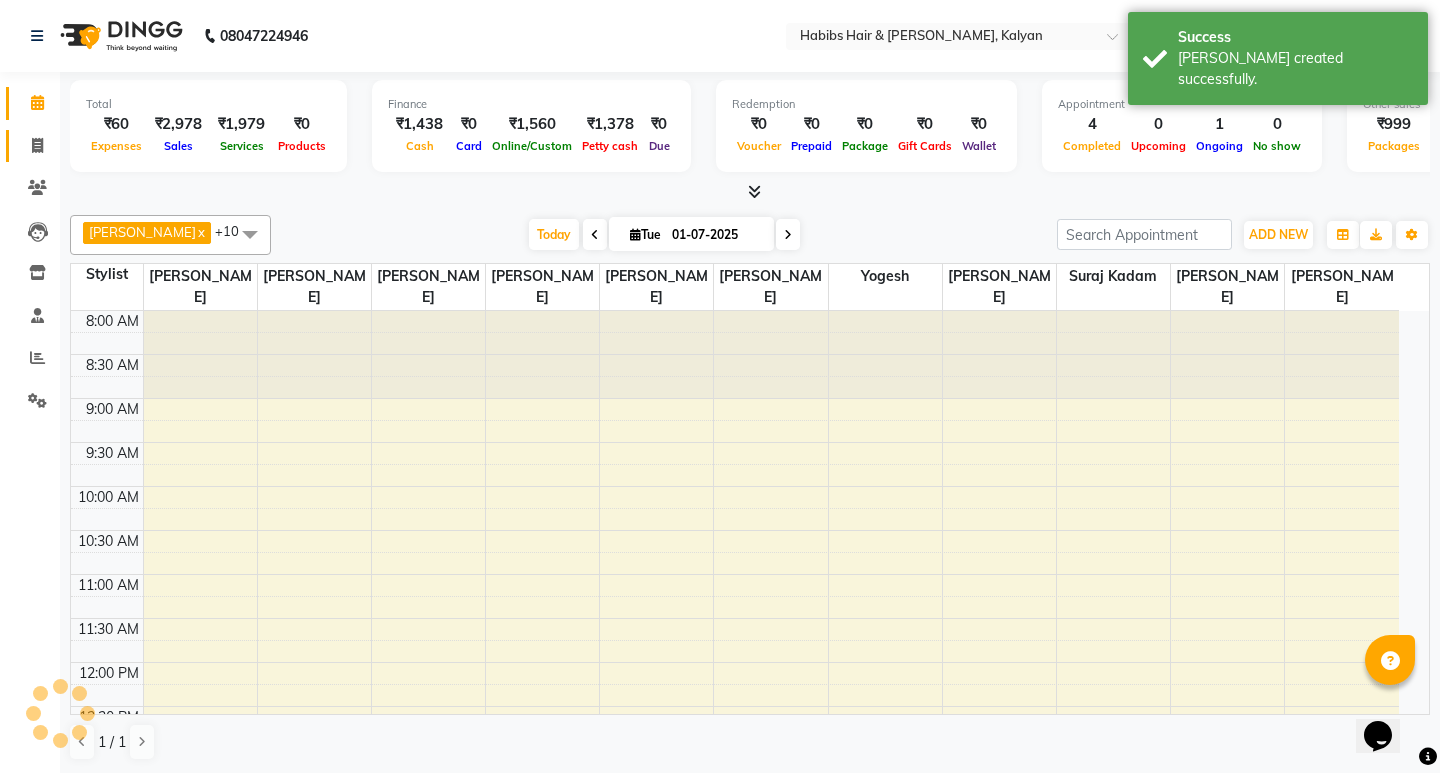 scroll, scrollTop: 0, scrollLeft: 0, axis: both 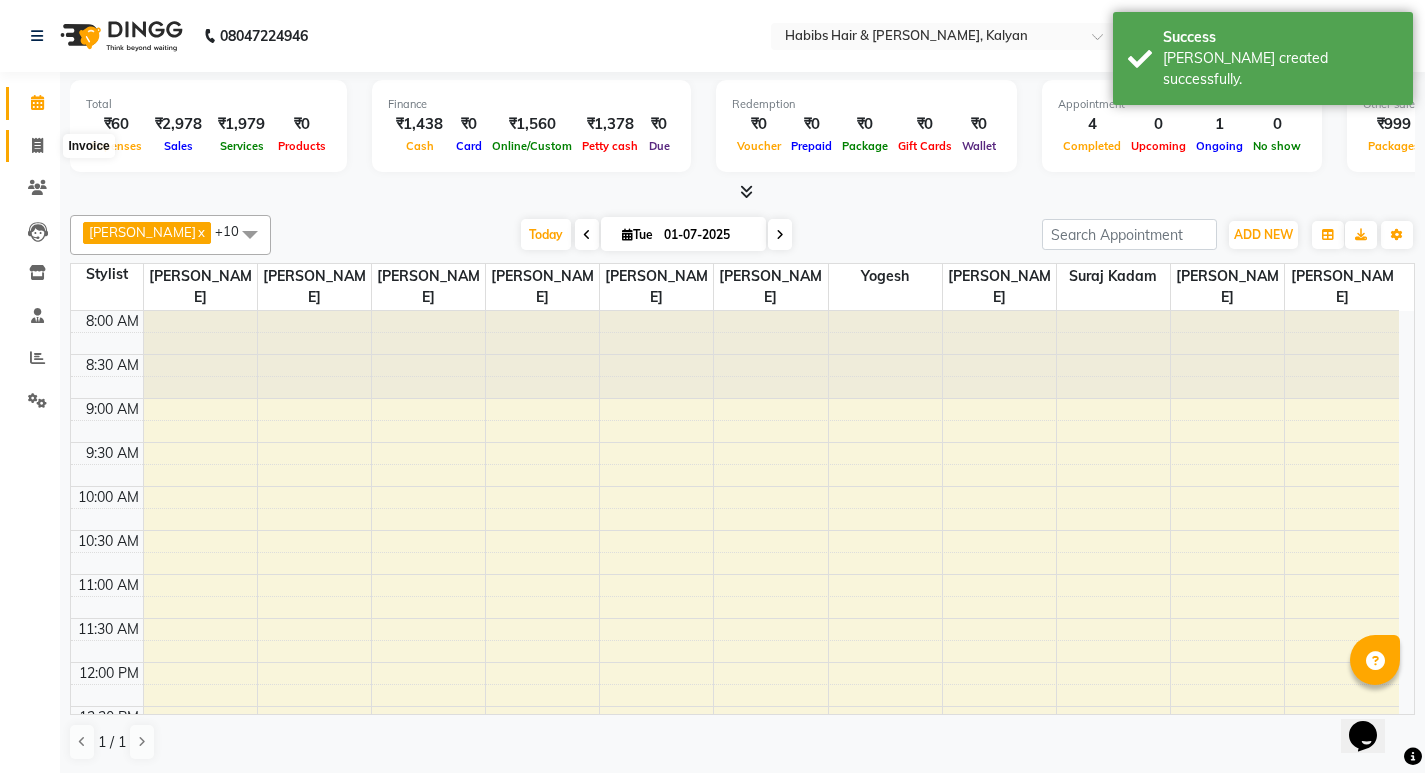 click 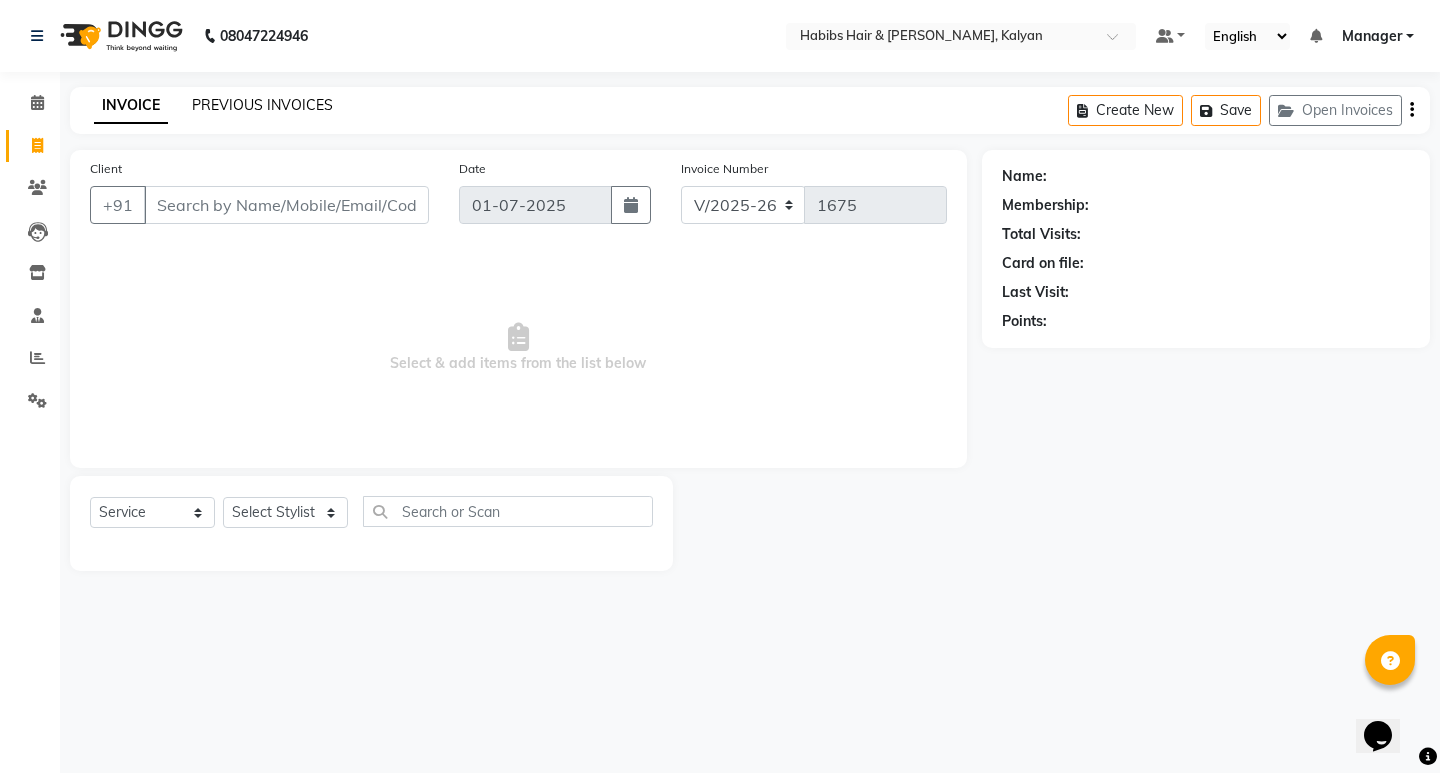 click on "PREVIOUS INVOICES" 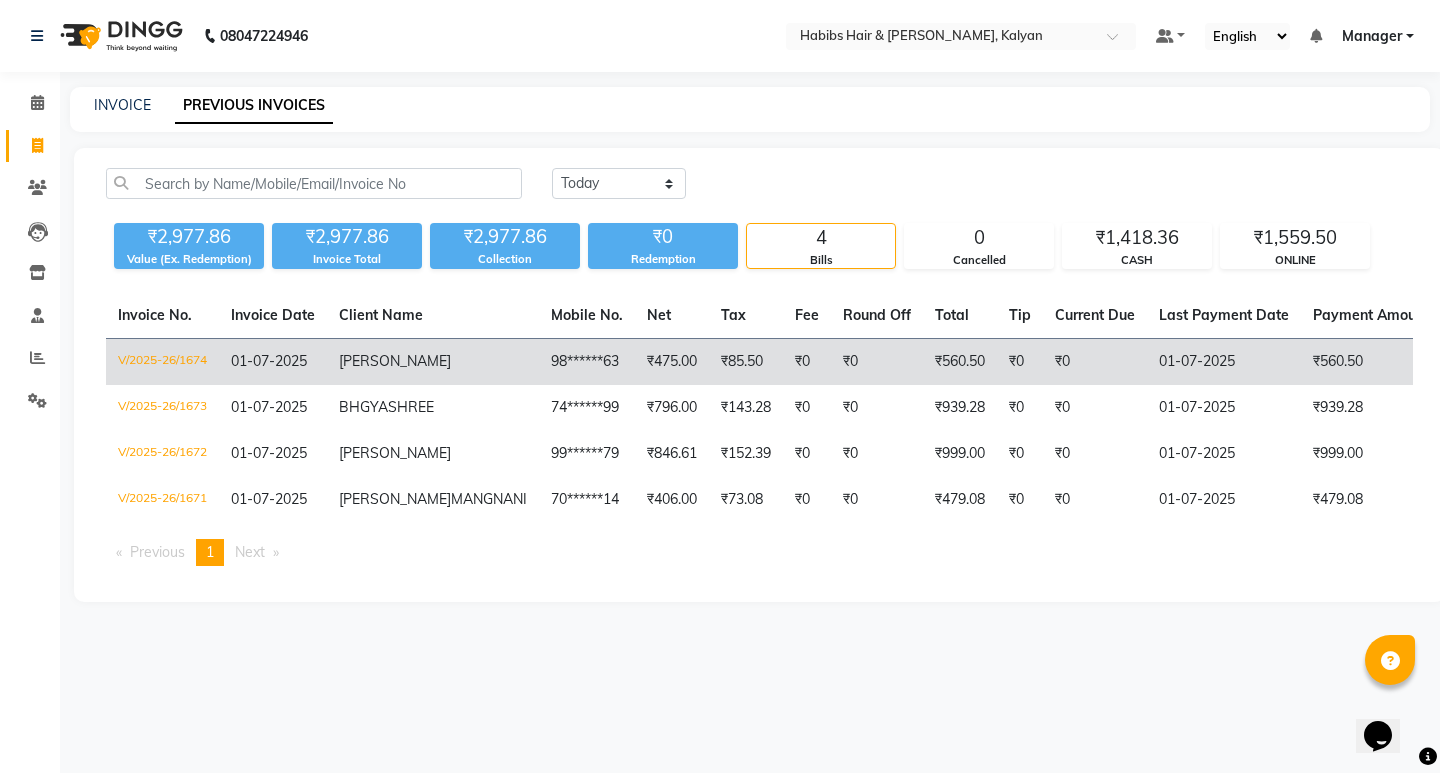 click on "₹0" 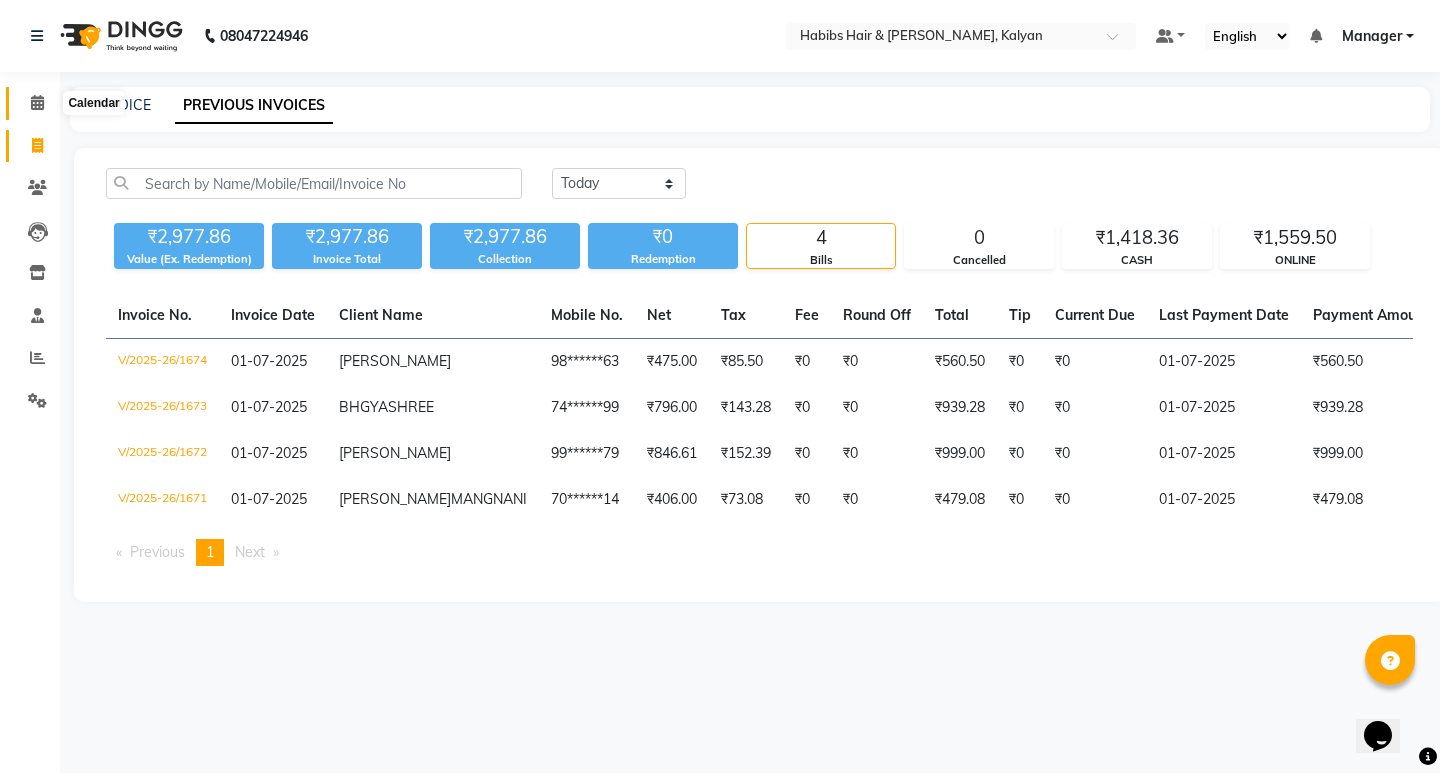 click 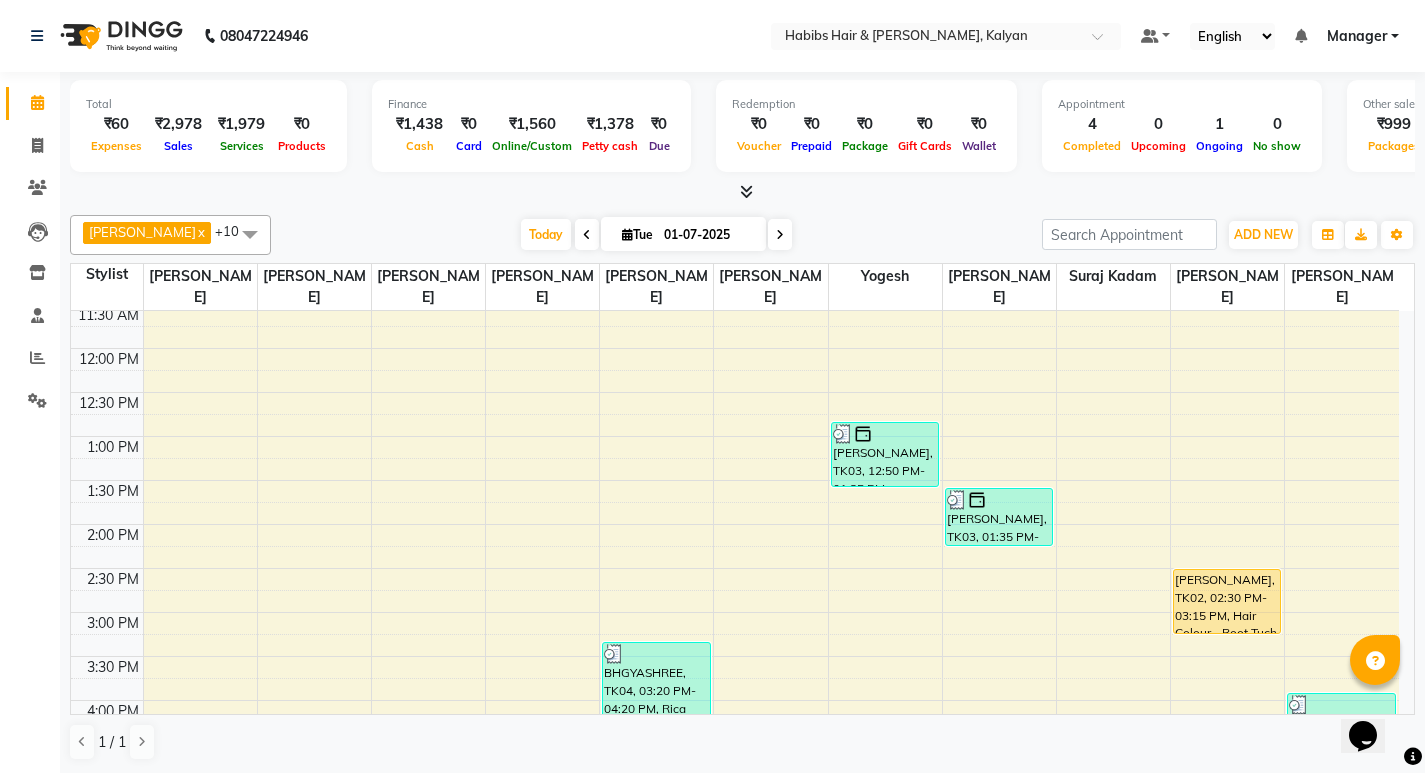 scroll, scrollTop: 300, scrollLeft: 0, axis: vertical 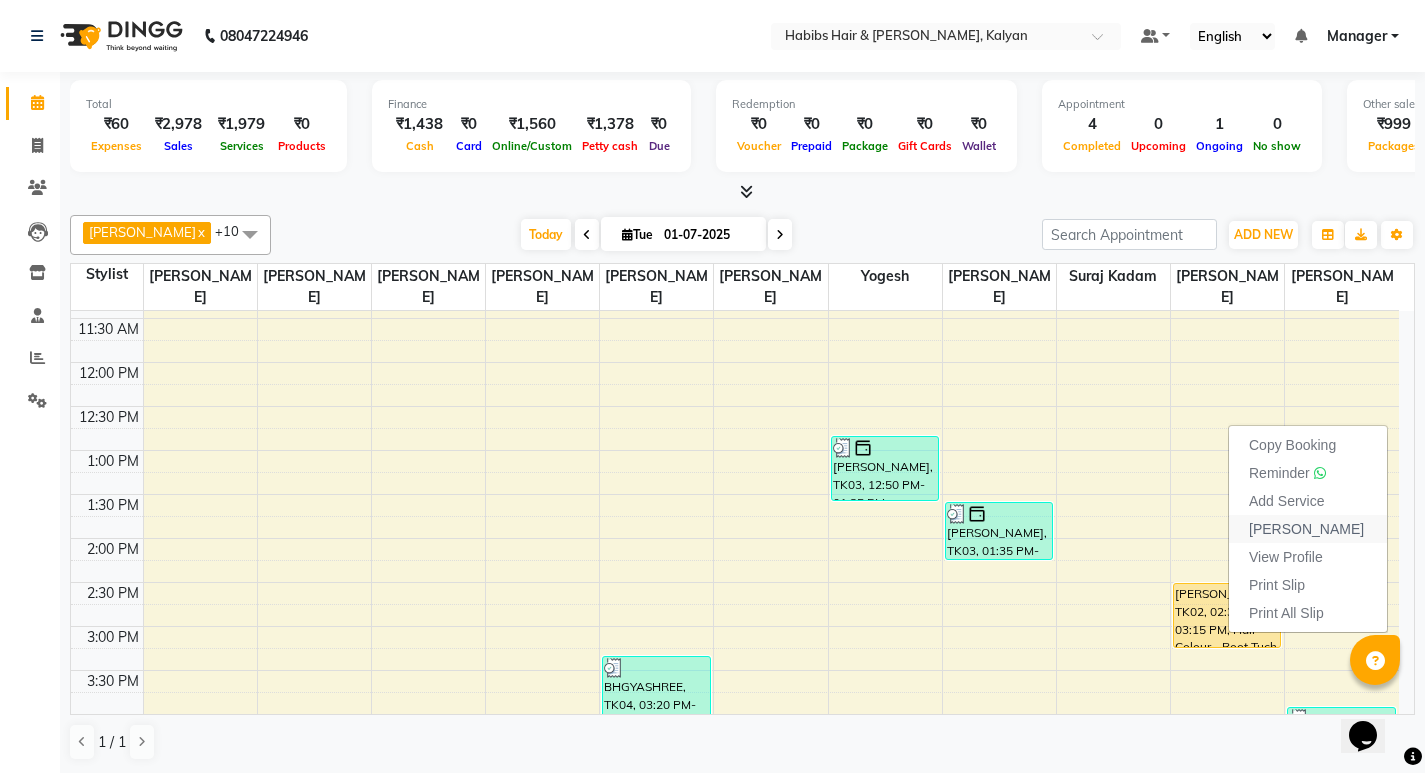 click on "Mark Done" at bounding box center [1306, 529] 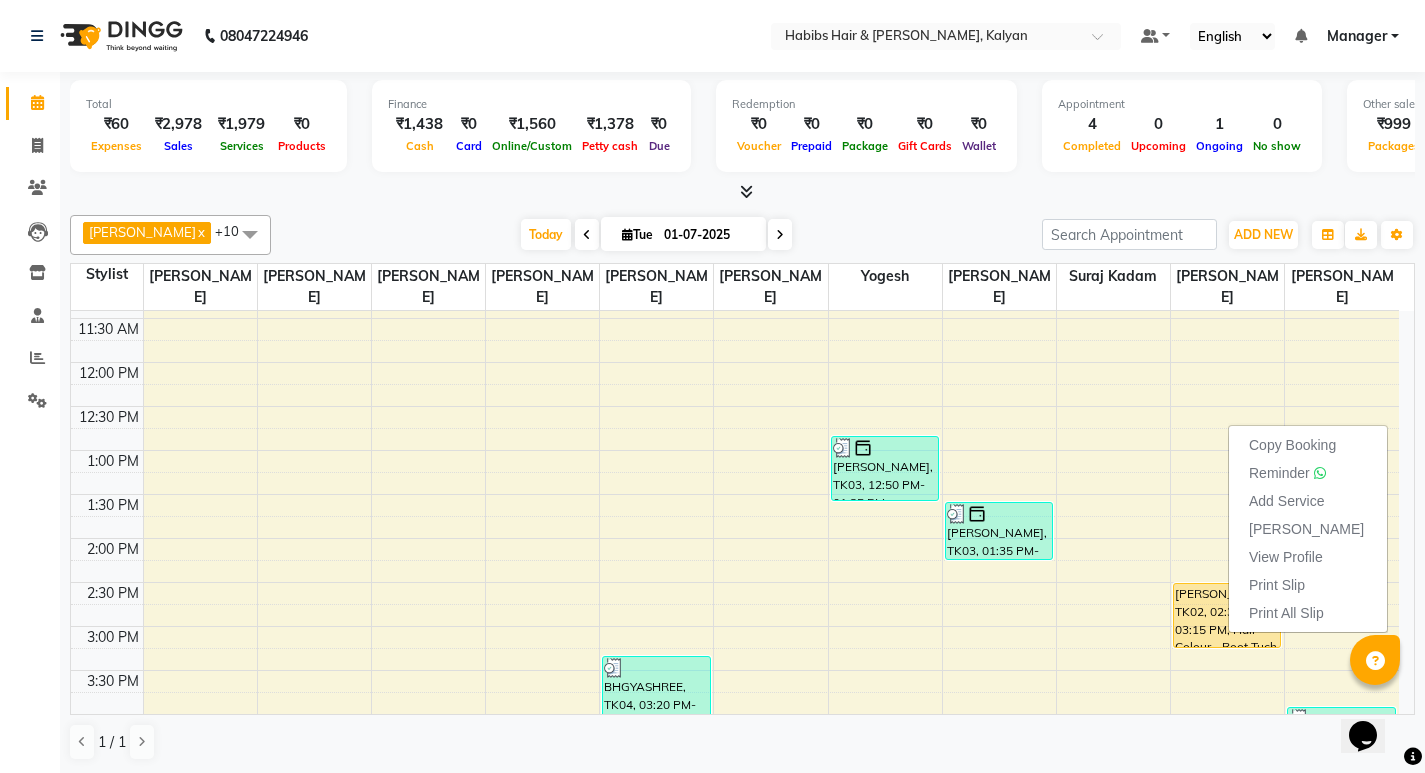 select on "service" 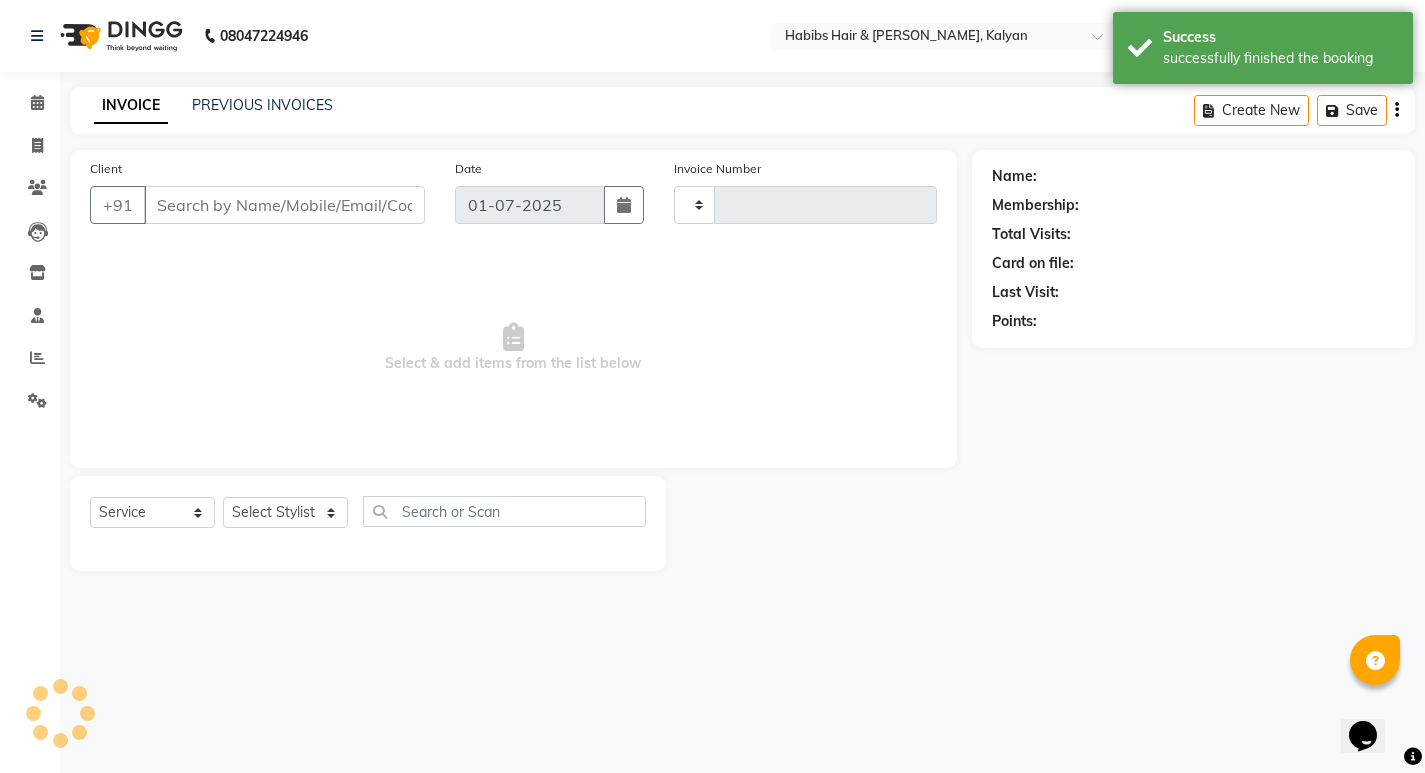 type on "1675" 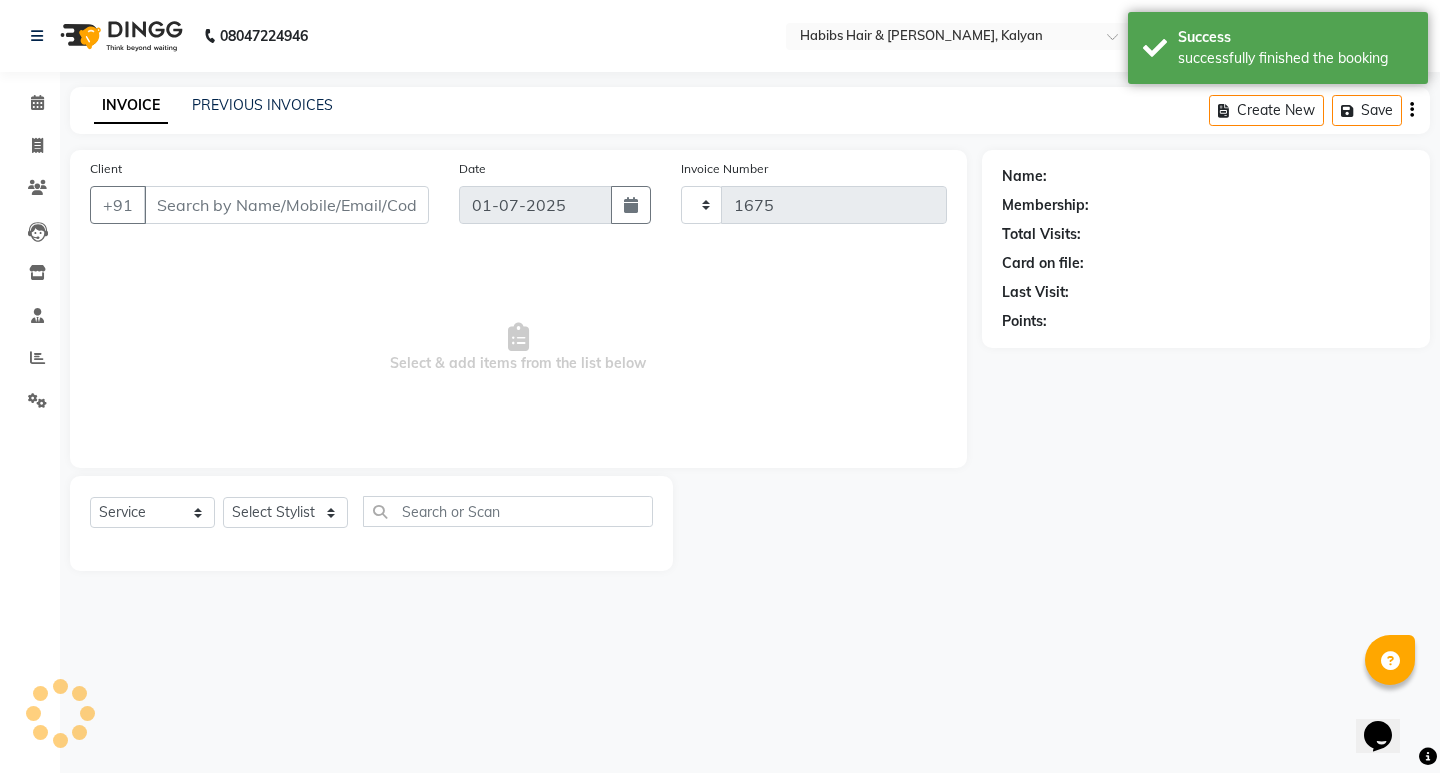 select on "8185" 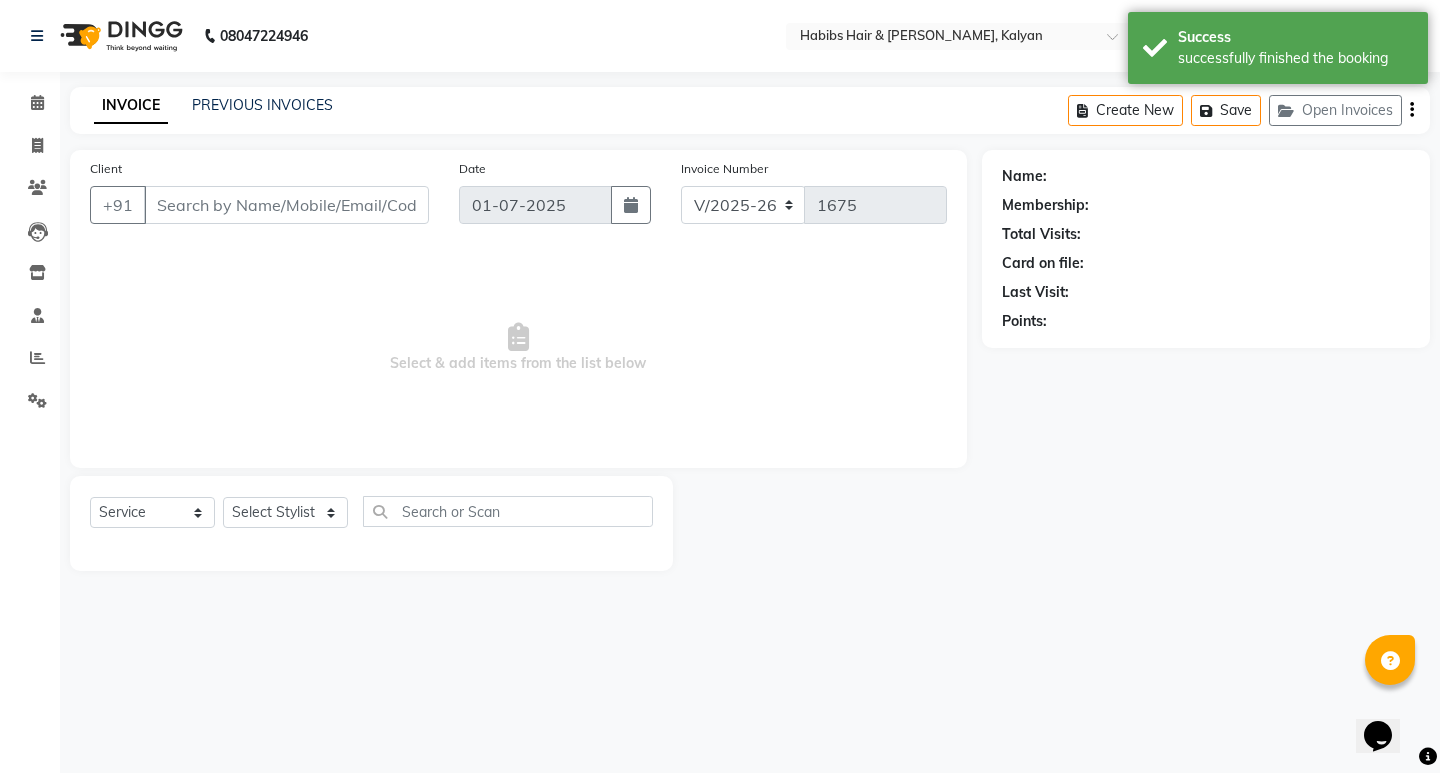 type on "97******29" 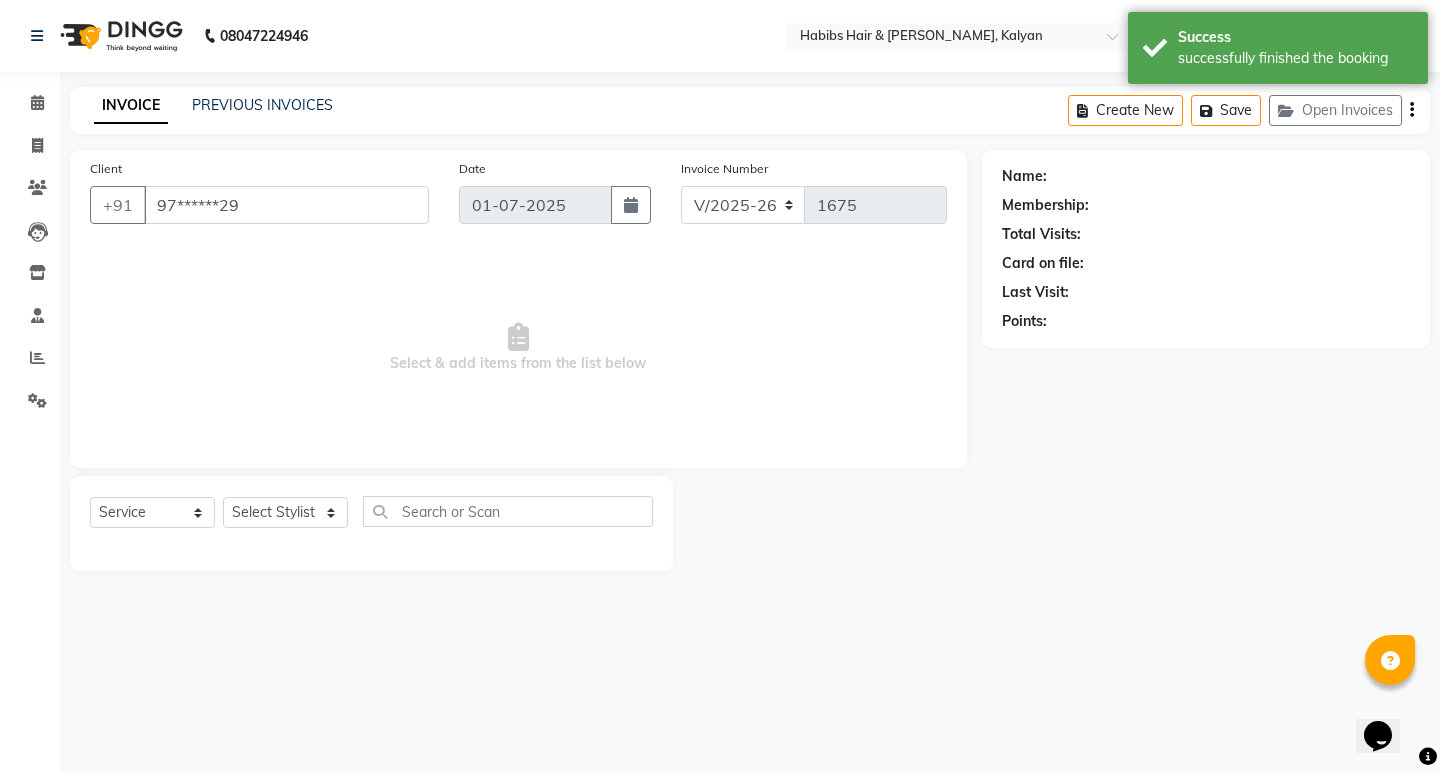select on "81824" 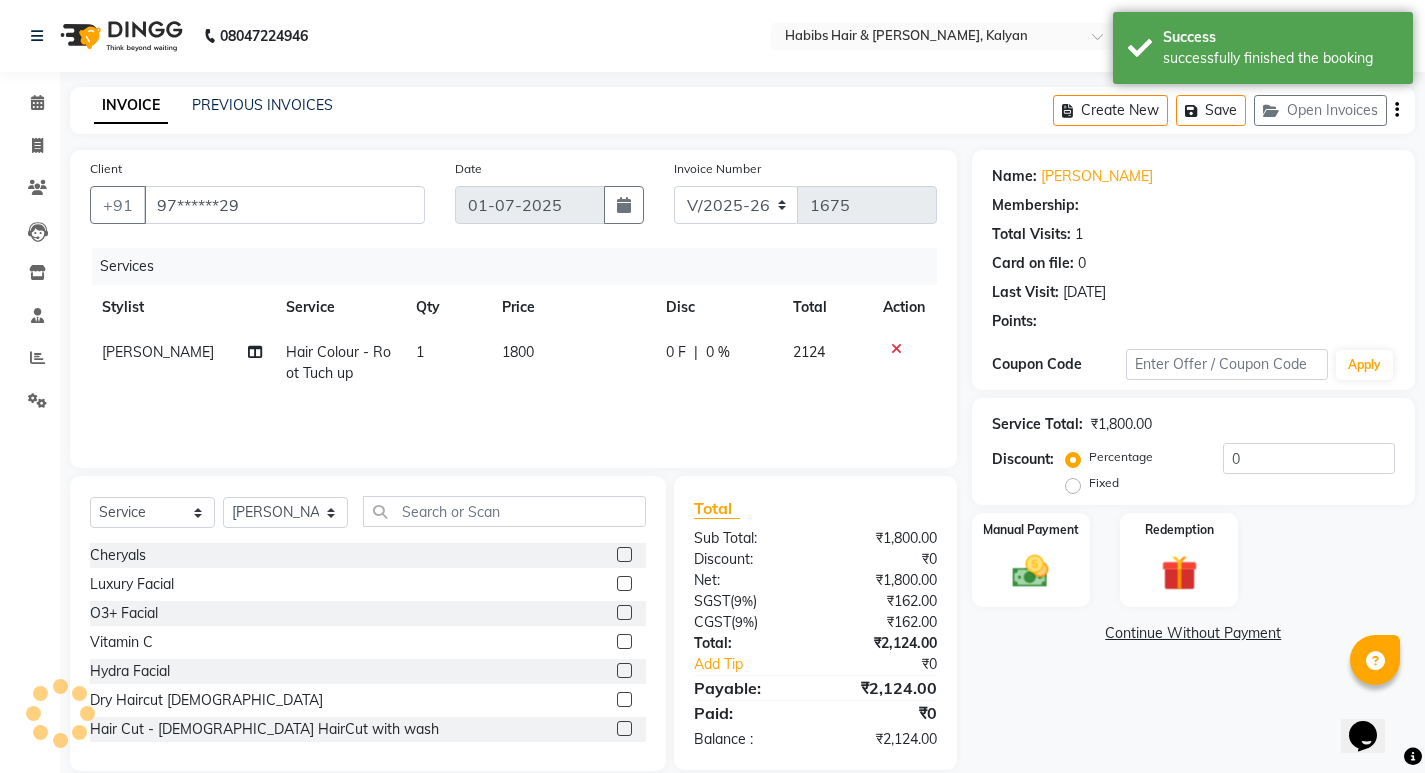type on "20" 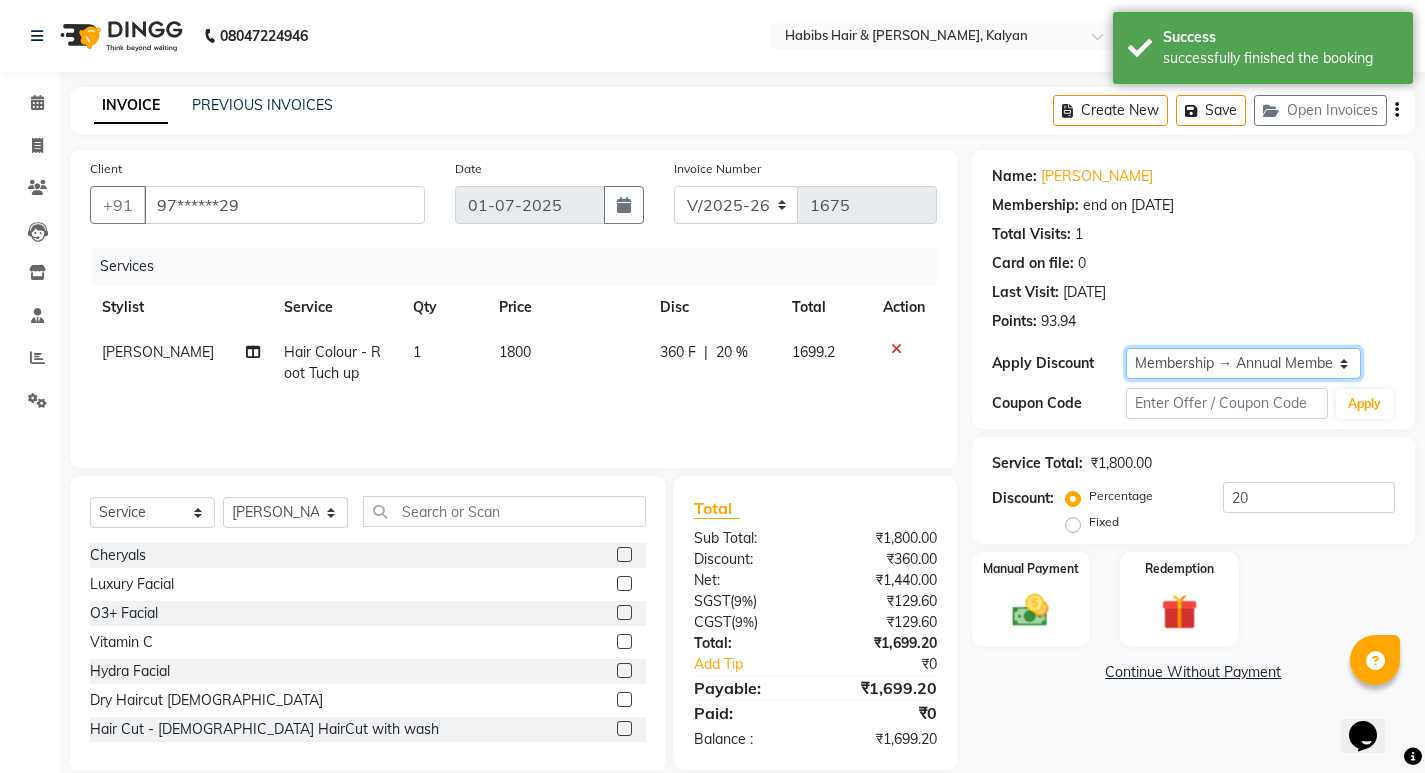 click on "Select Membership → Annual Membership  Loyalty → Loyality level 10" 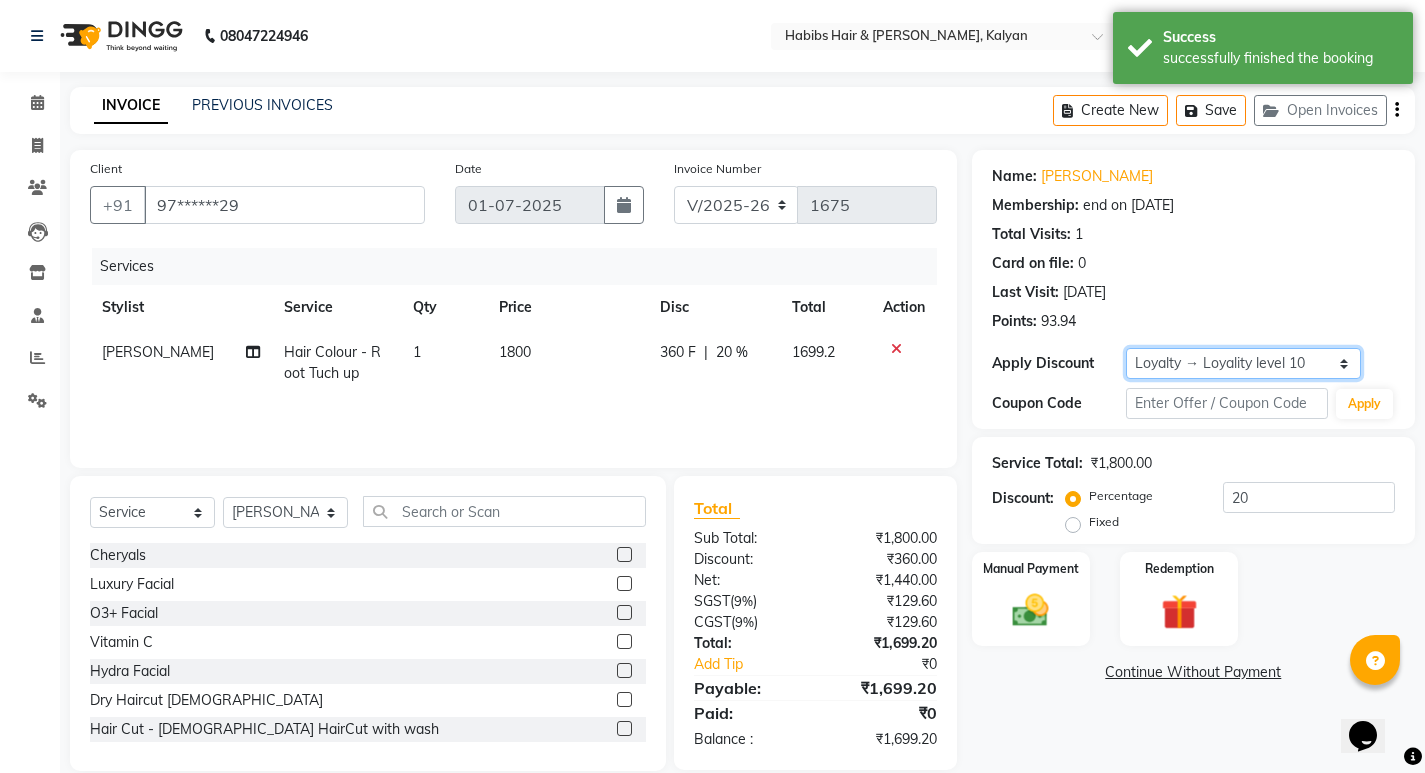 click on "Select Membership → Annual Membership  Loyalty → Loyality level 10" 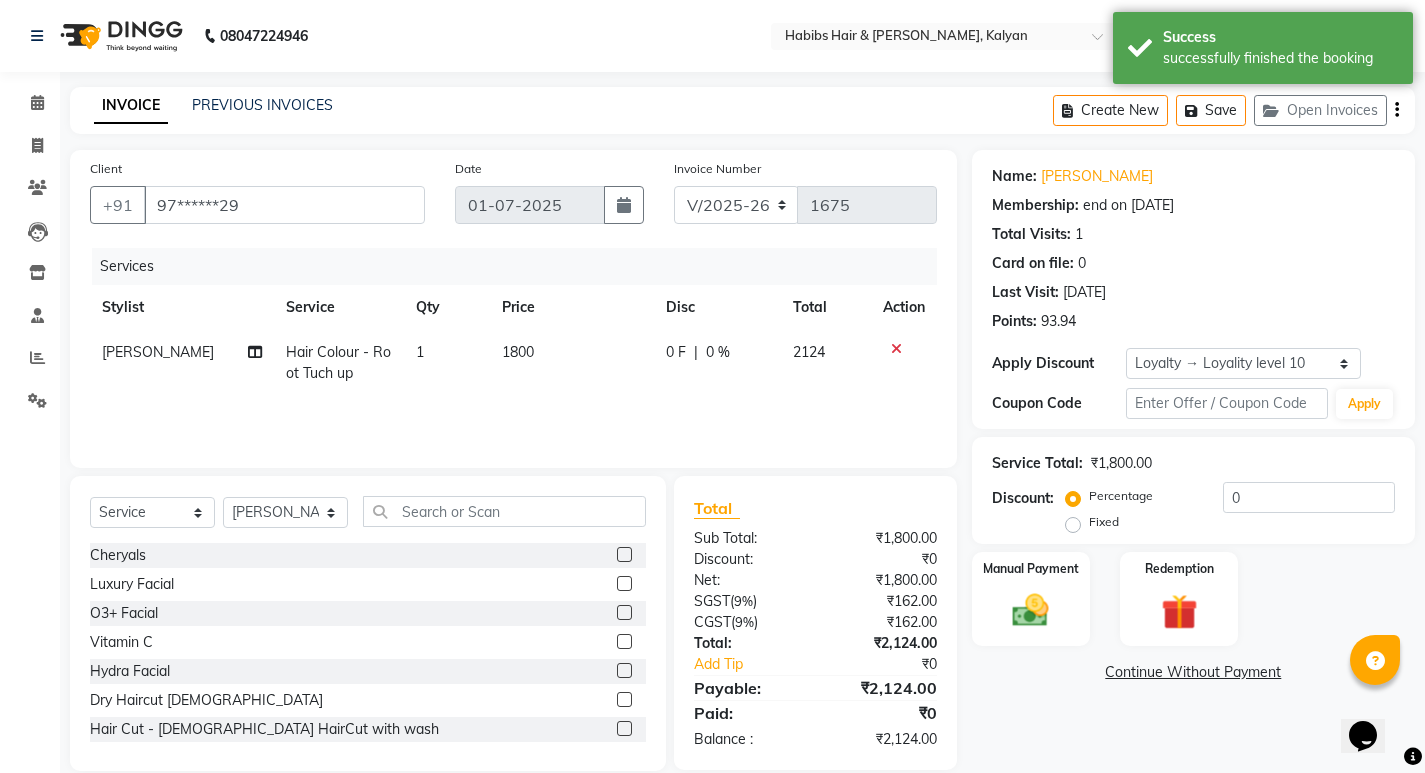 click on "0 %" 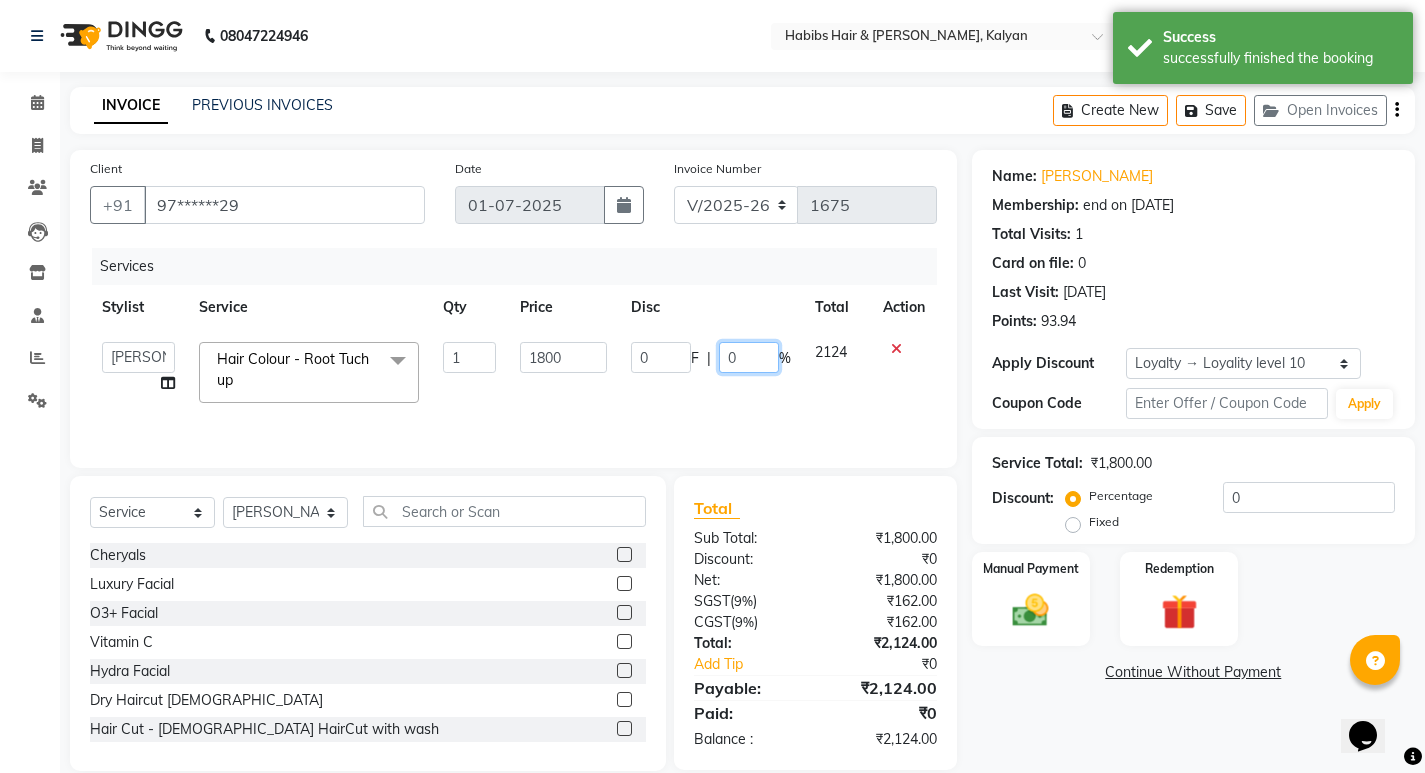 click on "0" 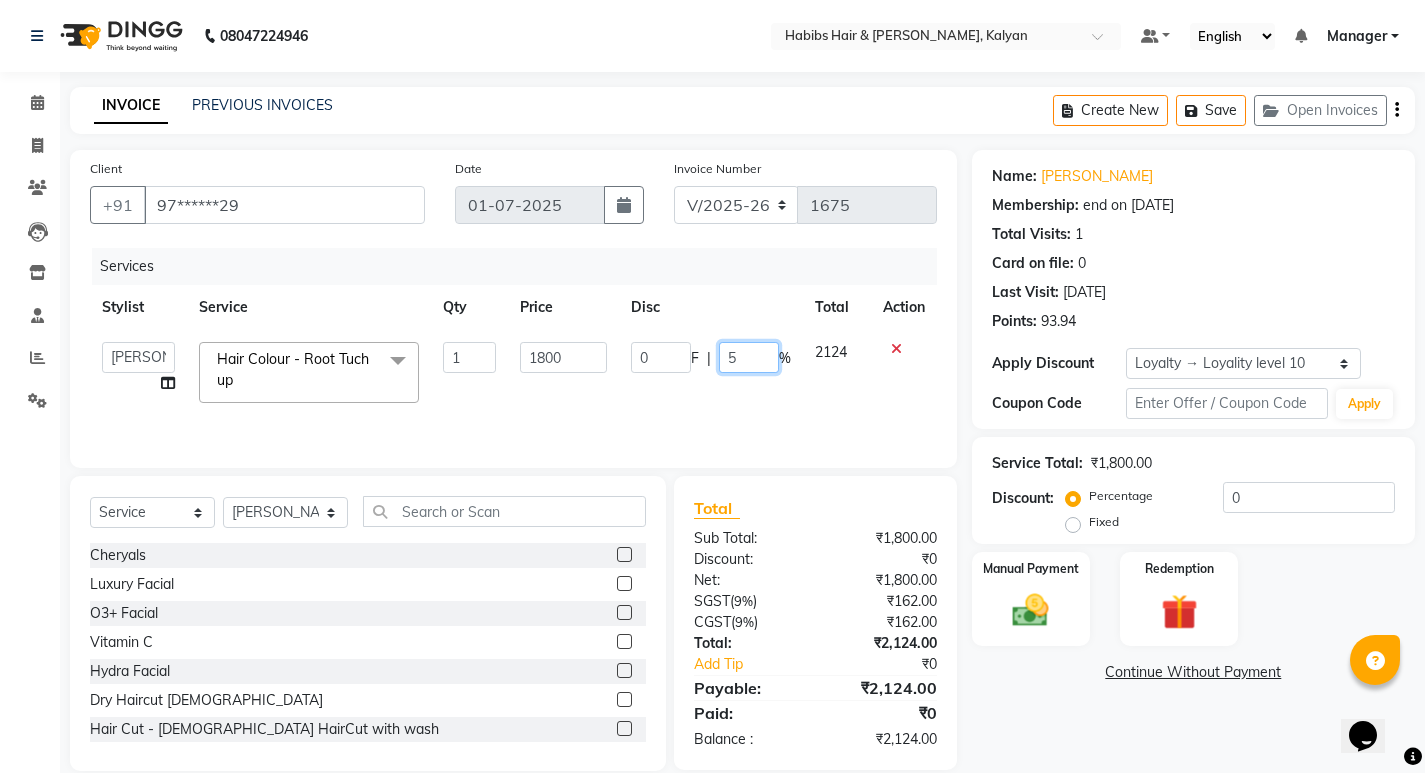 type on "50" 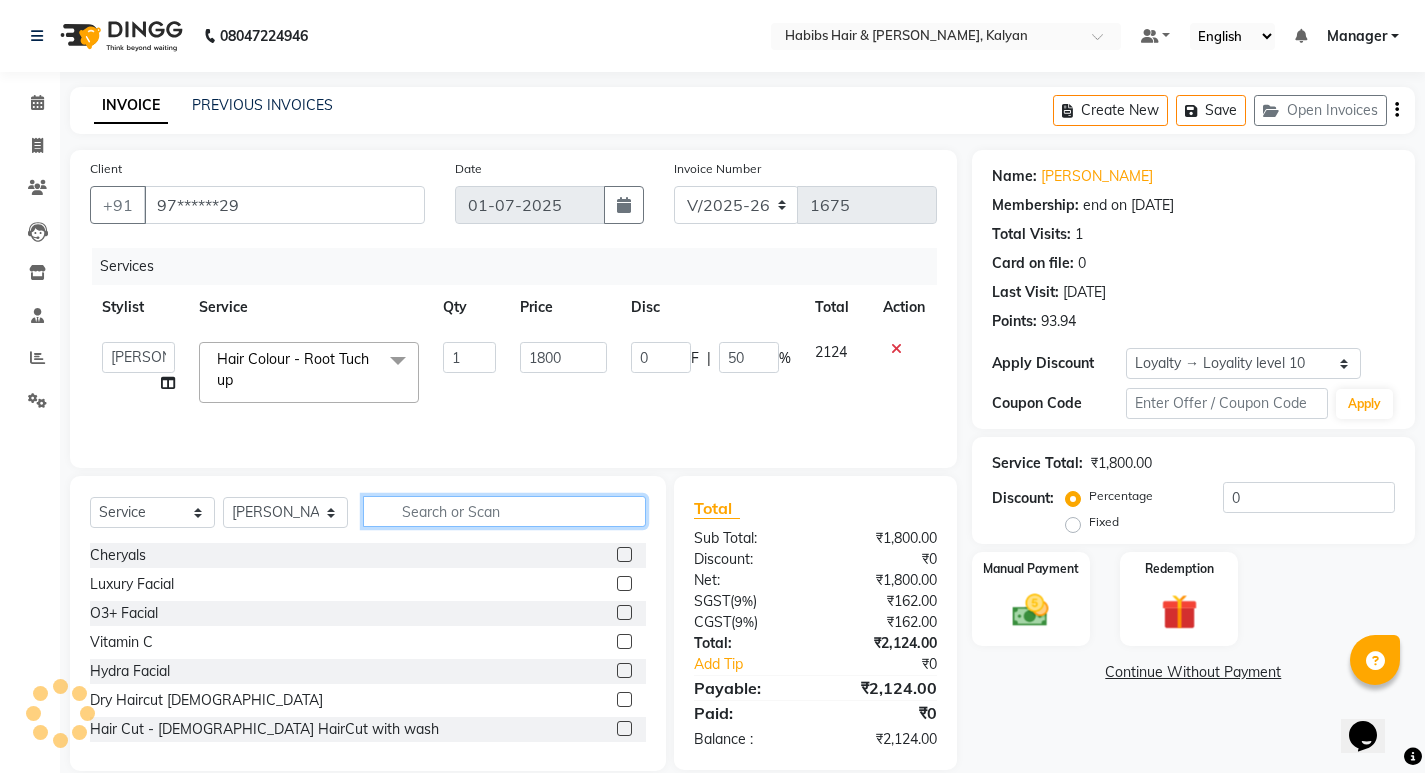 click 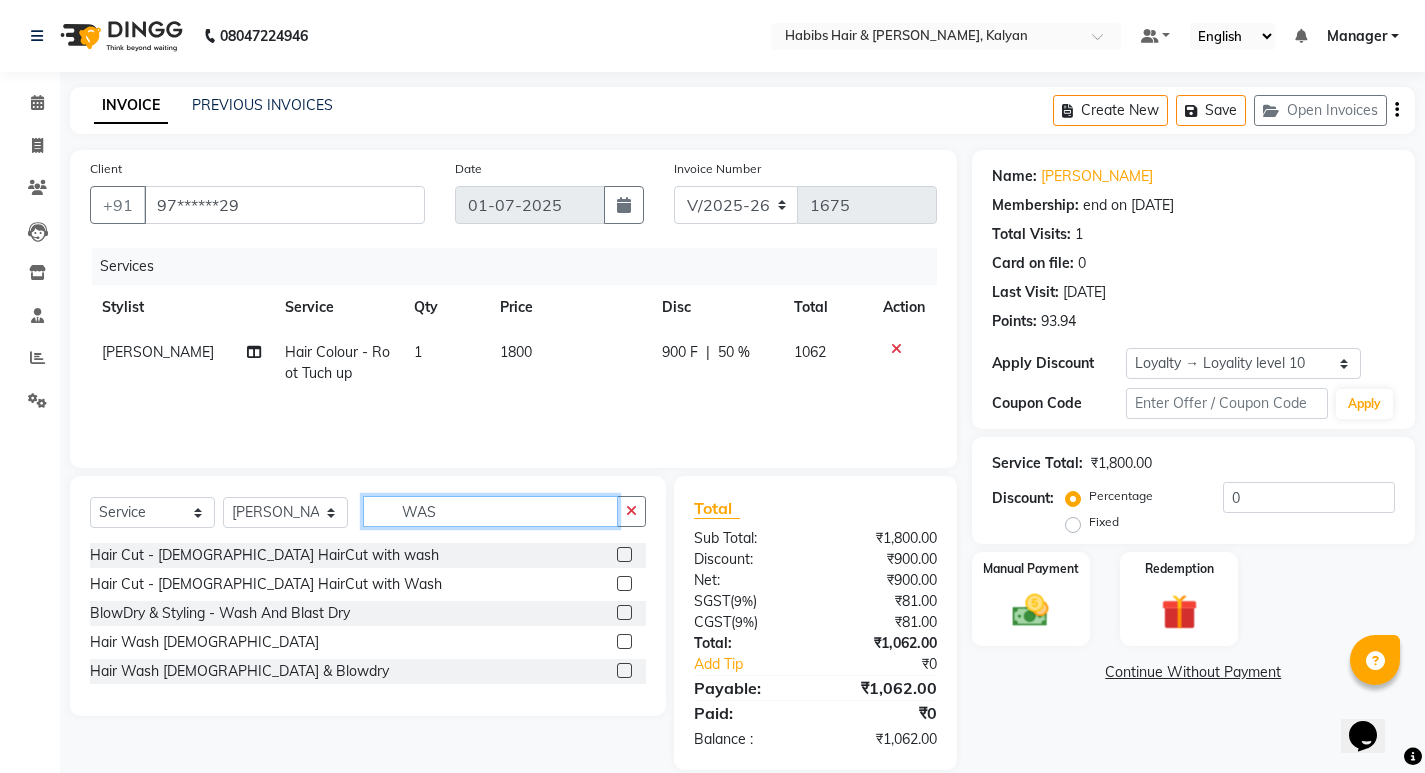 type on "WAS" 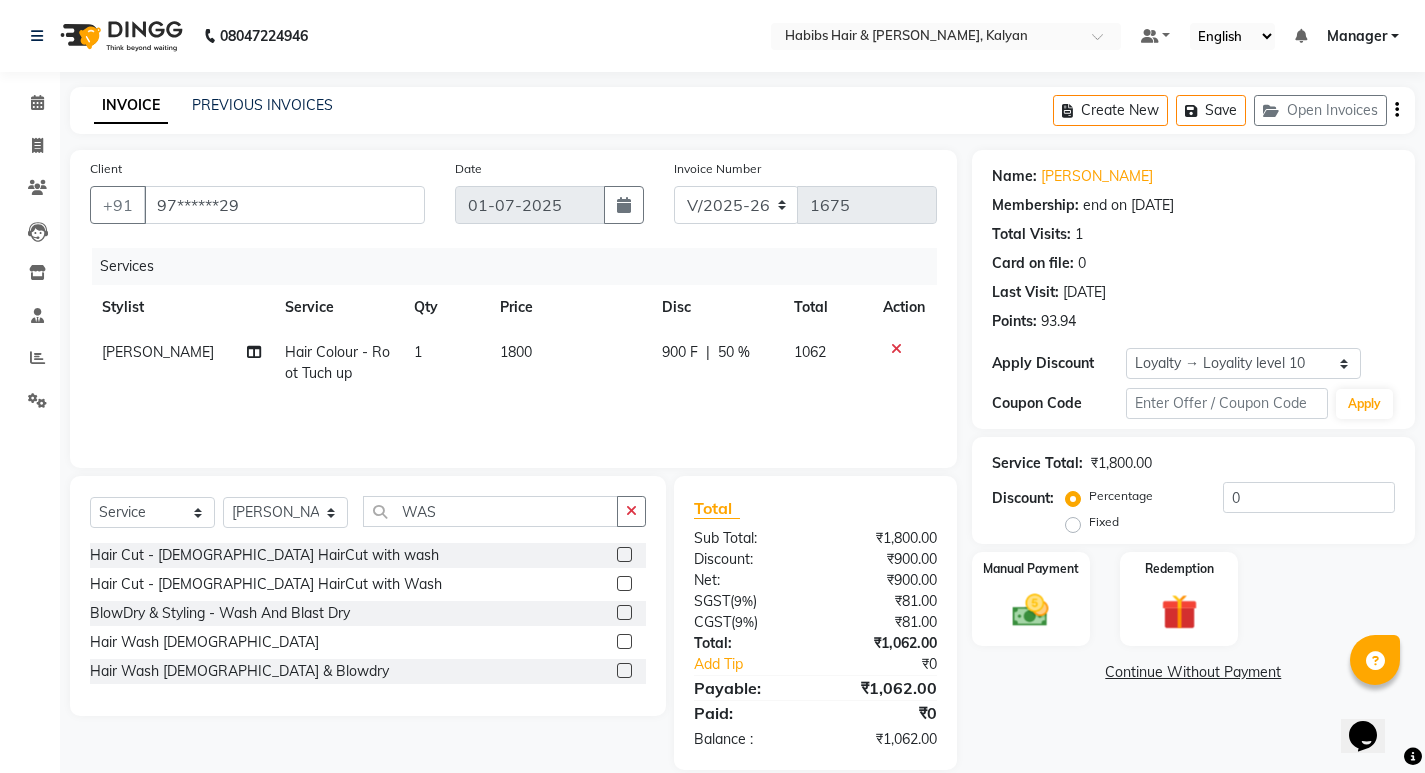click 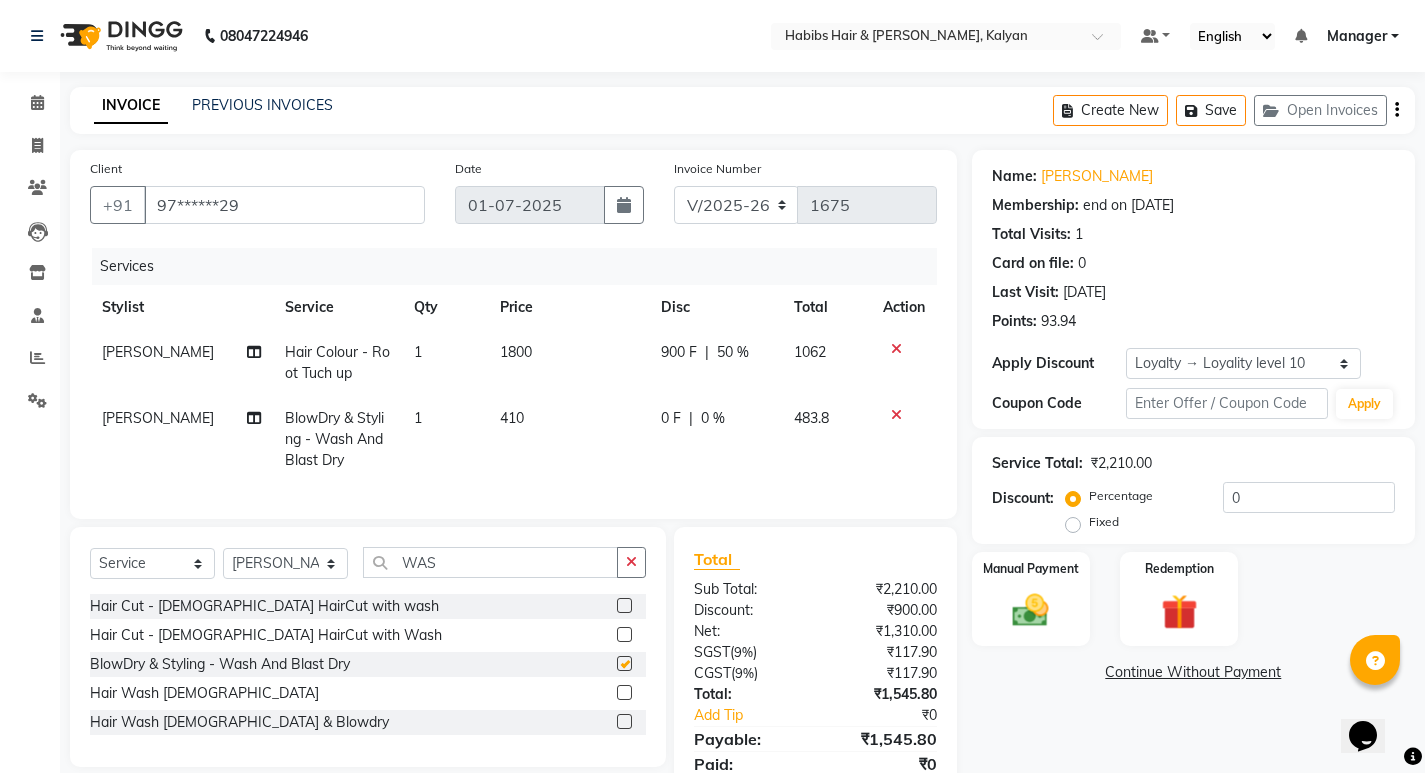 checkbox on "false" 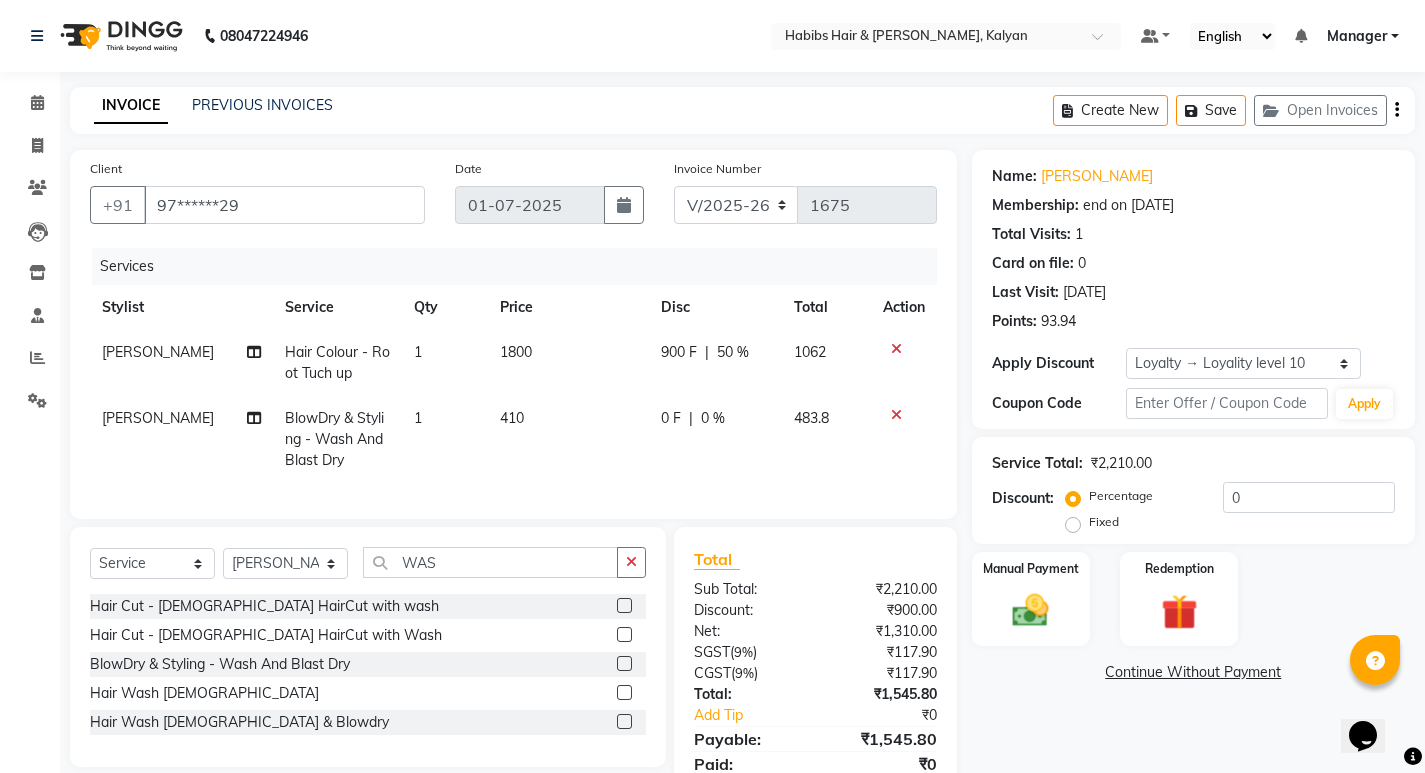 click on "410" 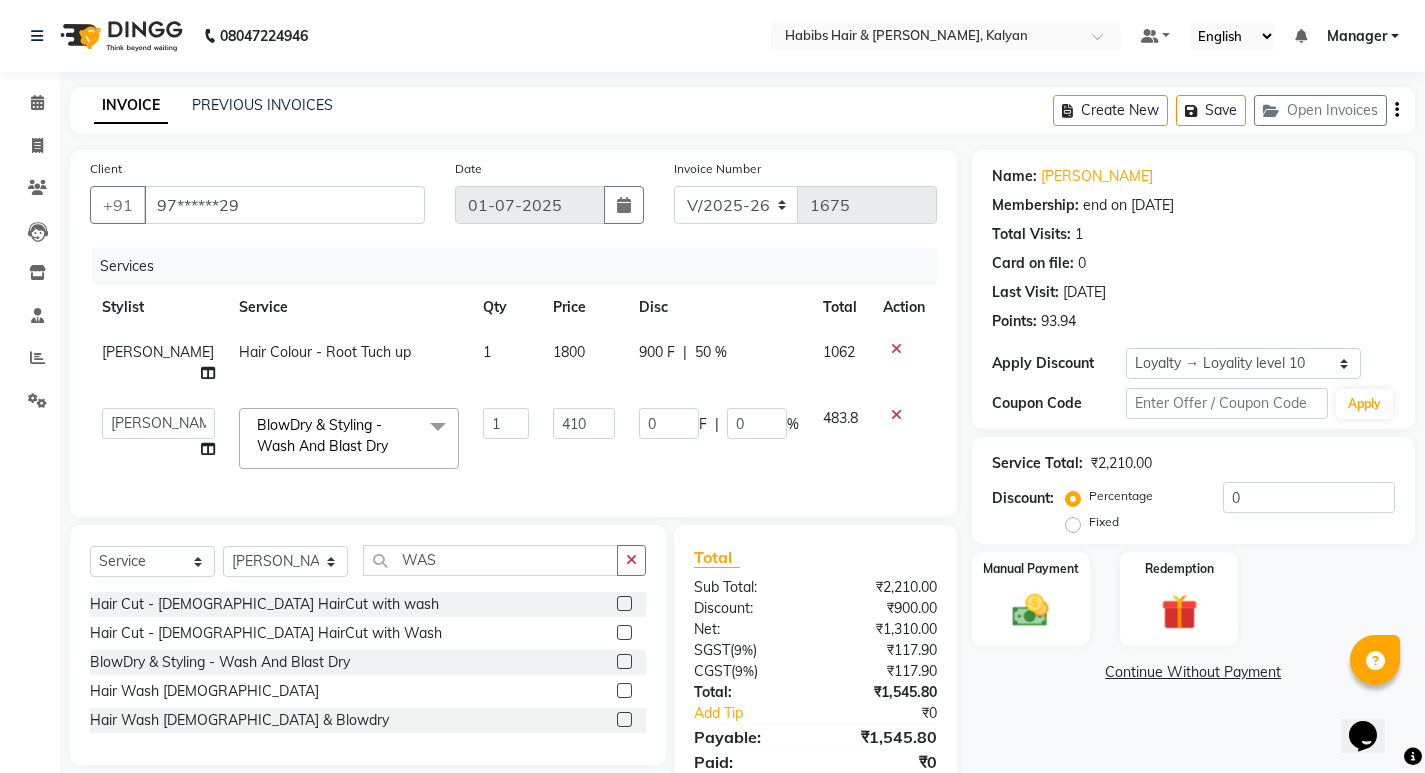 click on "410" 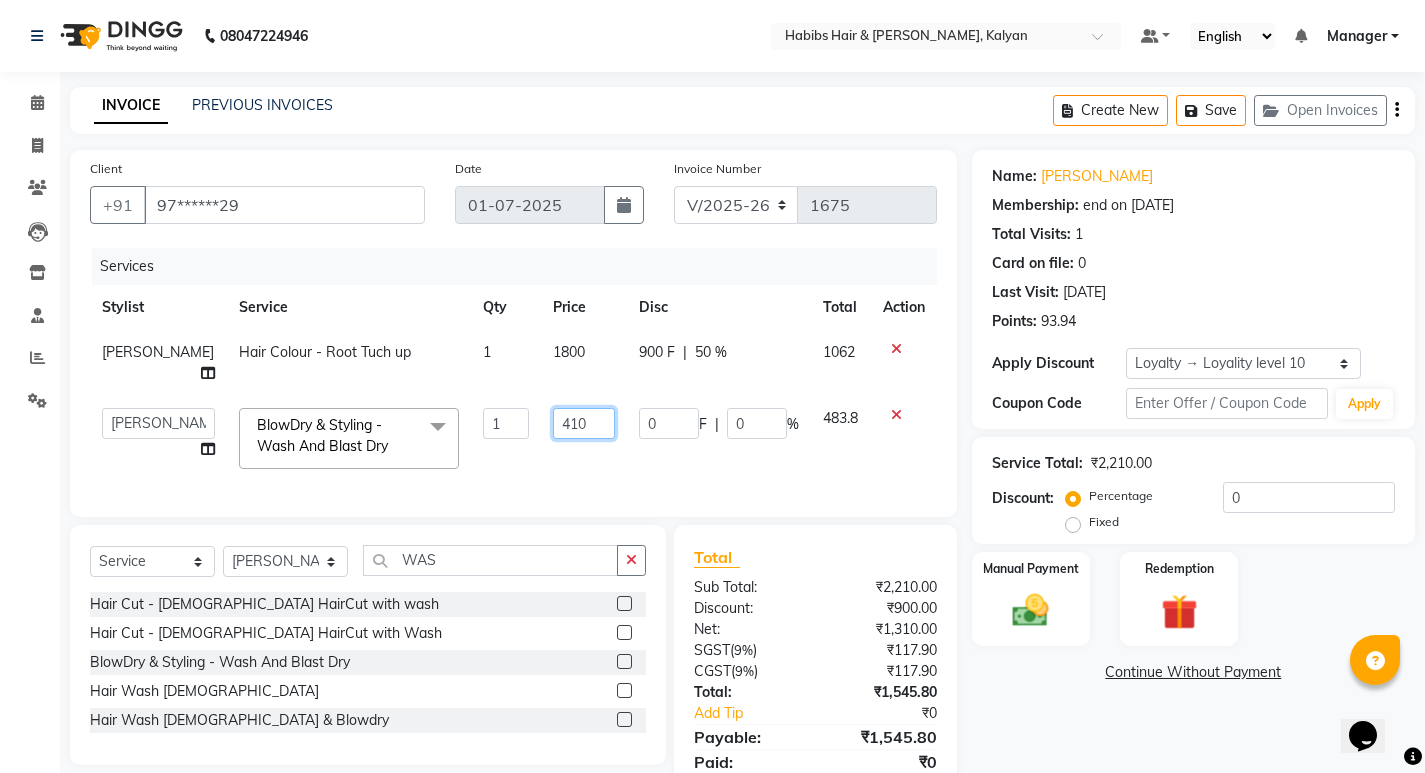click on "410" 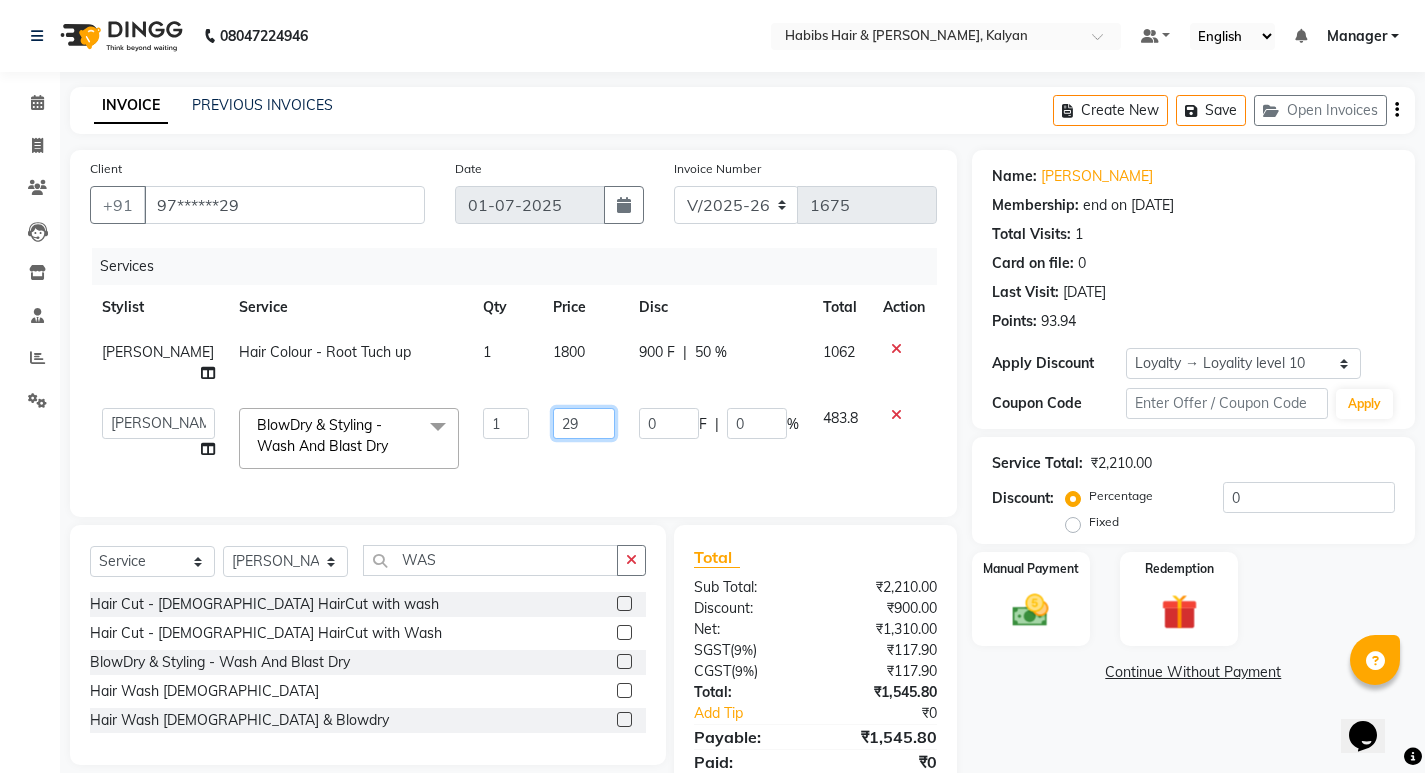 type on "296" 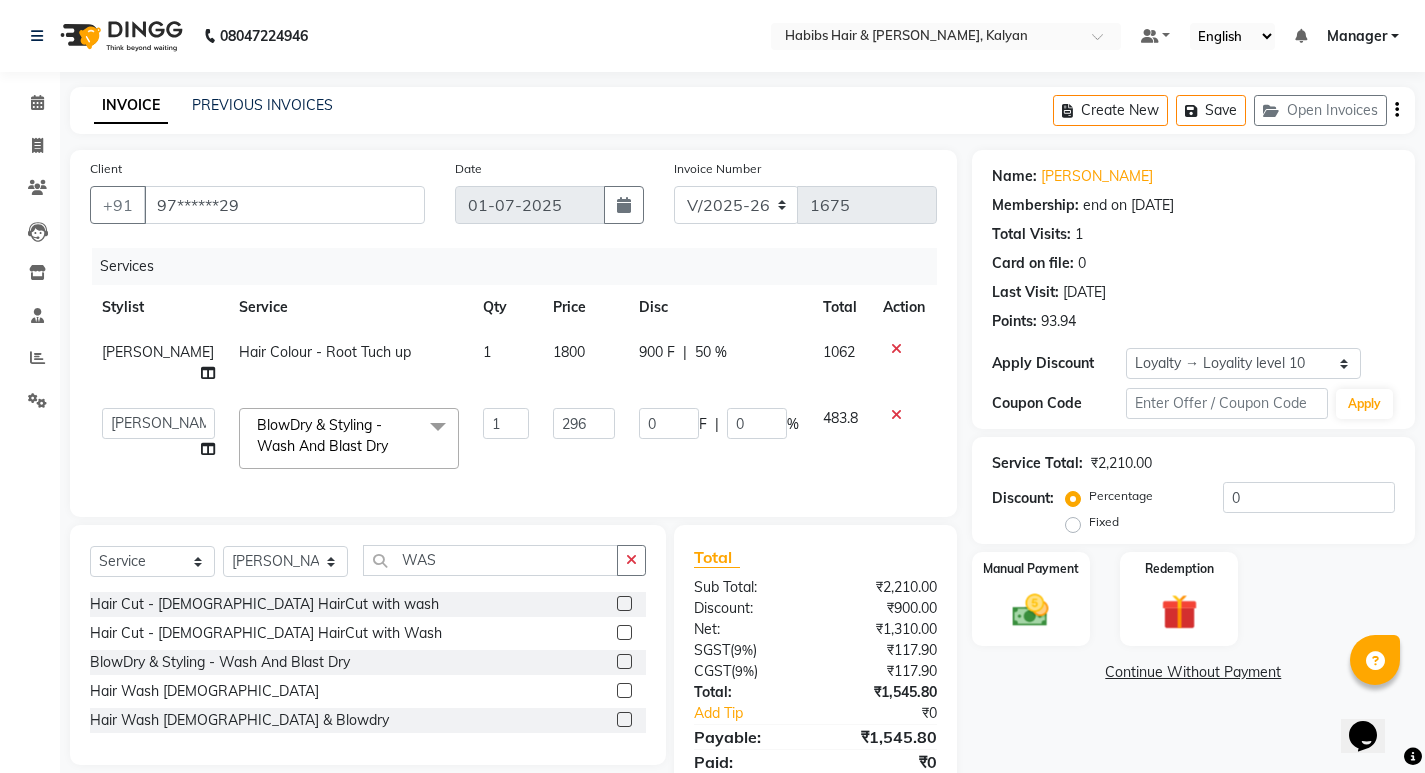 click on "296" 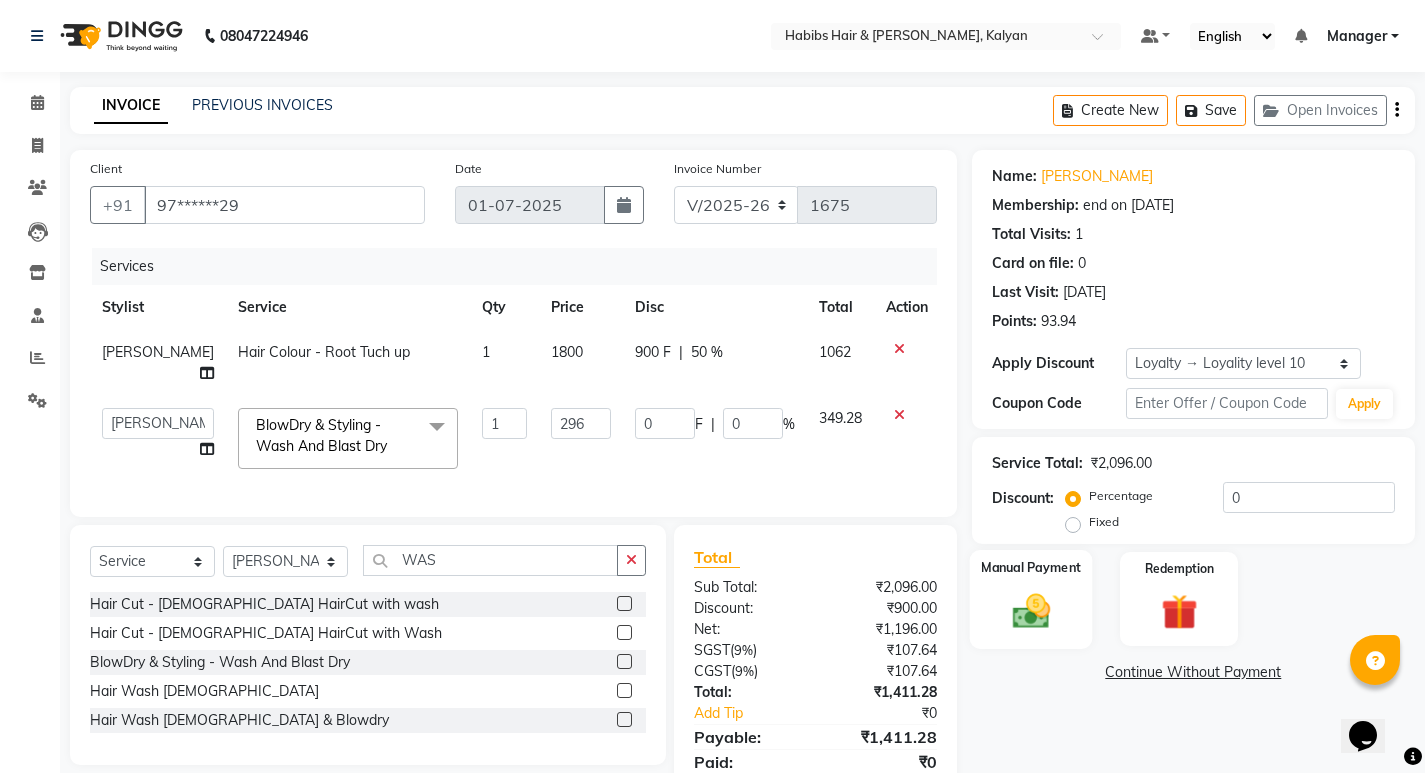 scroll, scrollTop: 70, scrollLeft: 0, axis: vertical 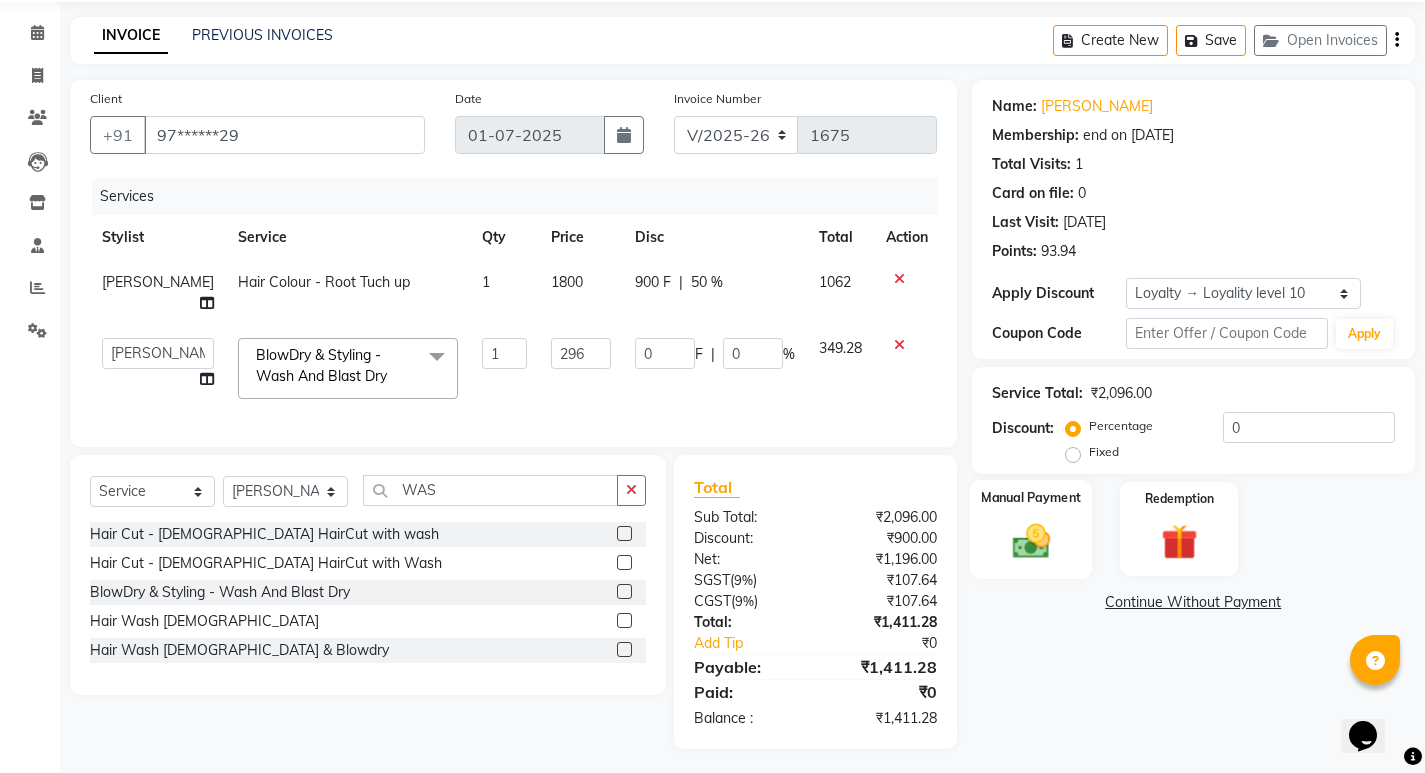 click 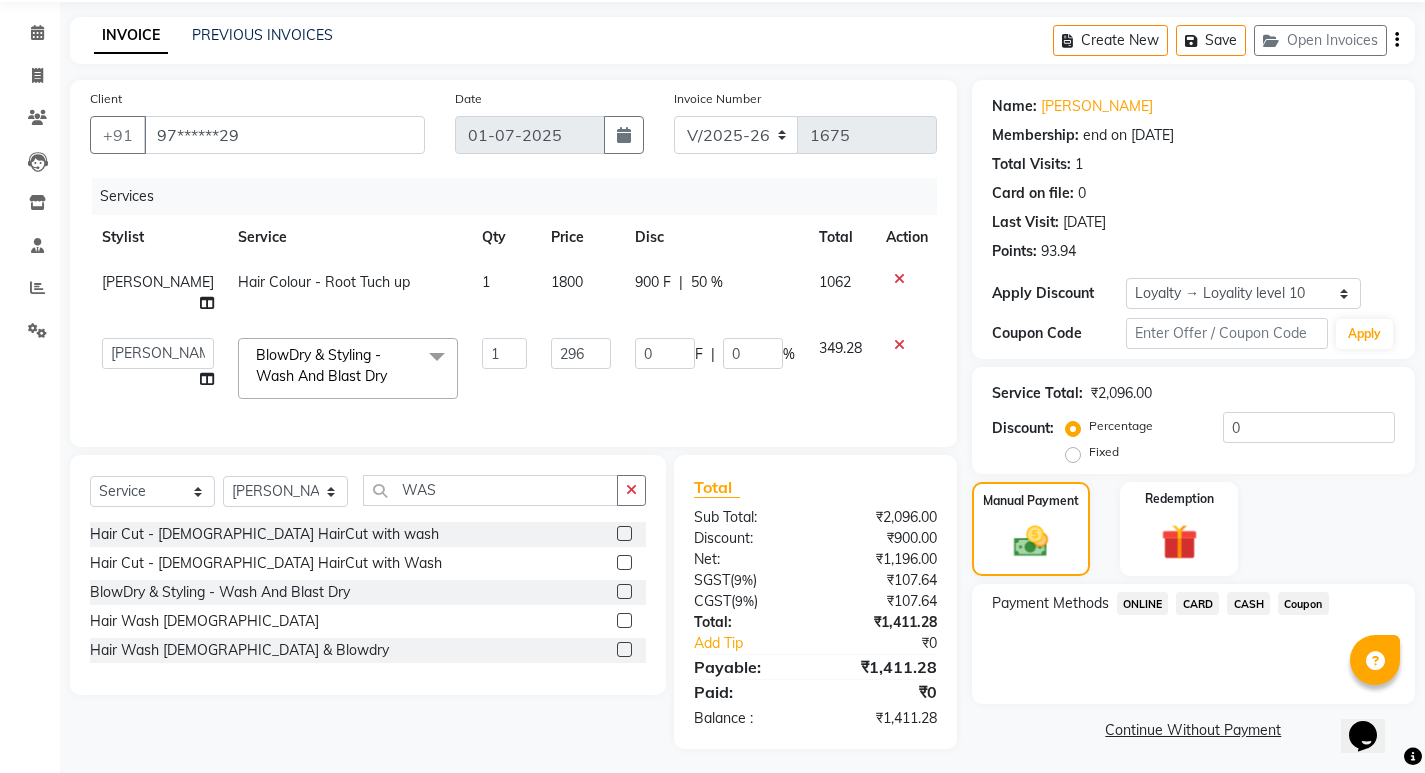 click on "Manual Payment Redemption" 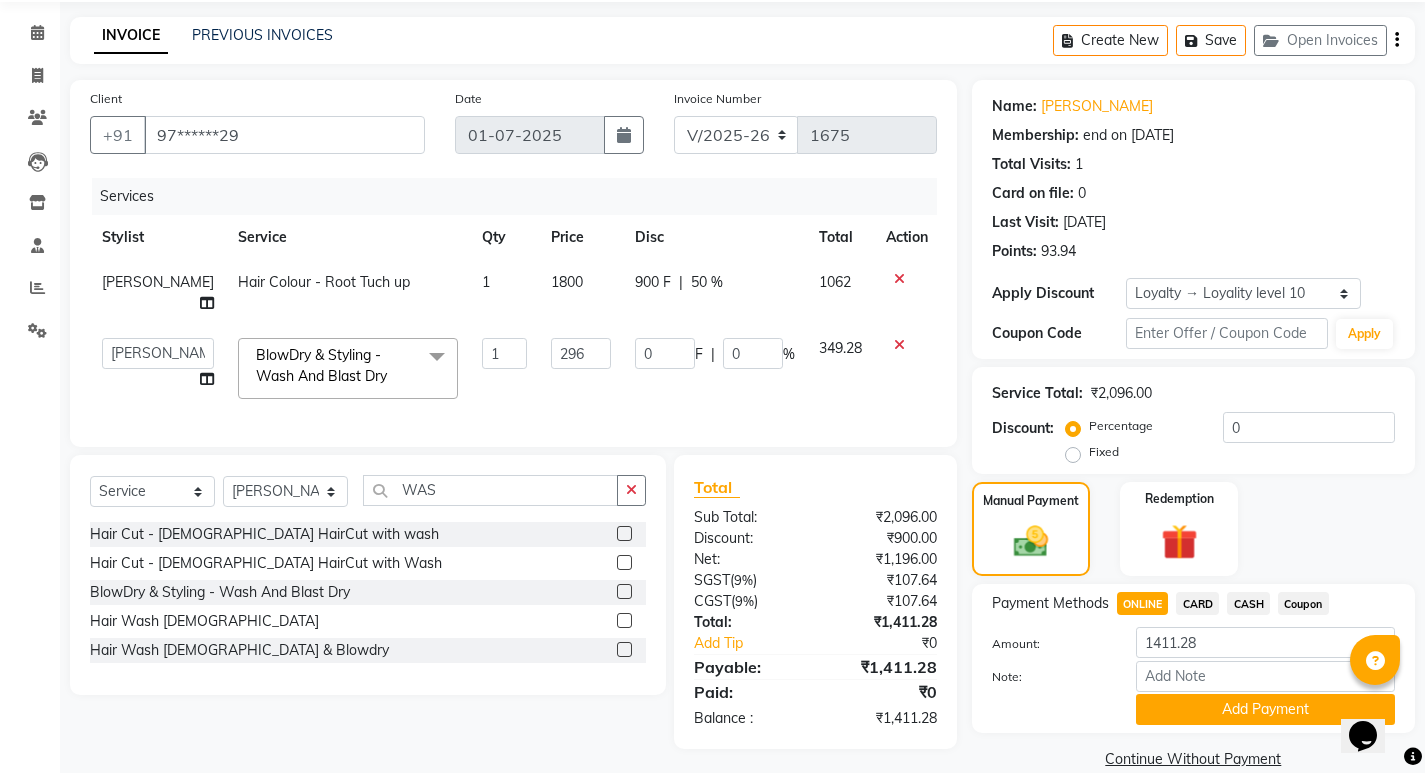 click on "CARD" 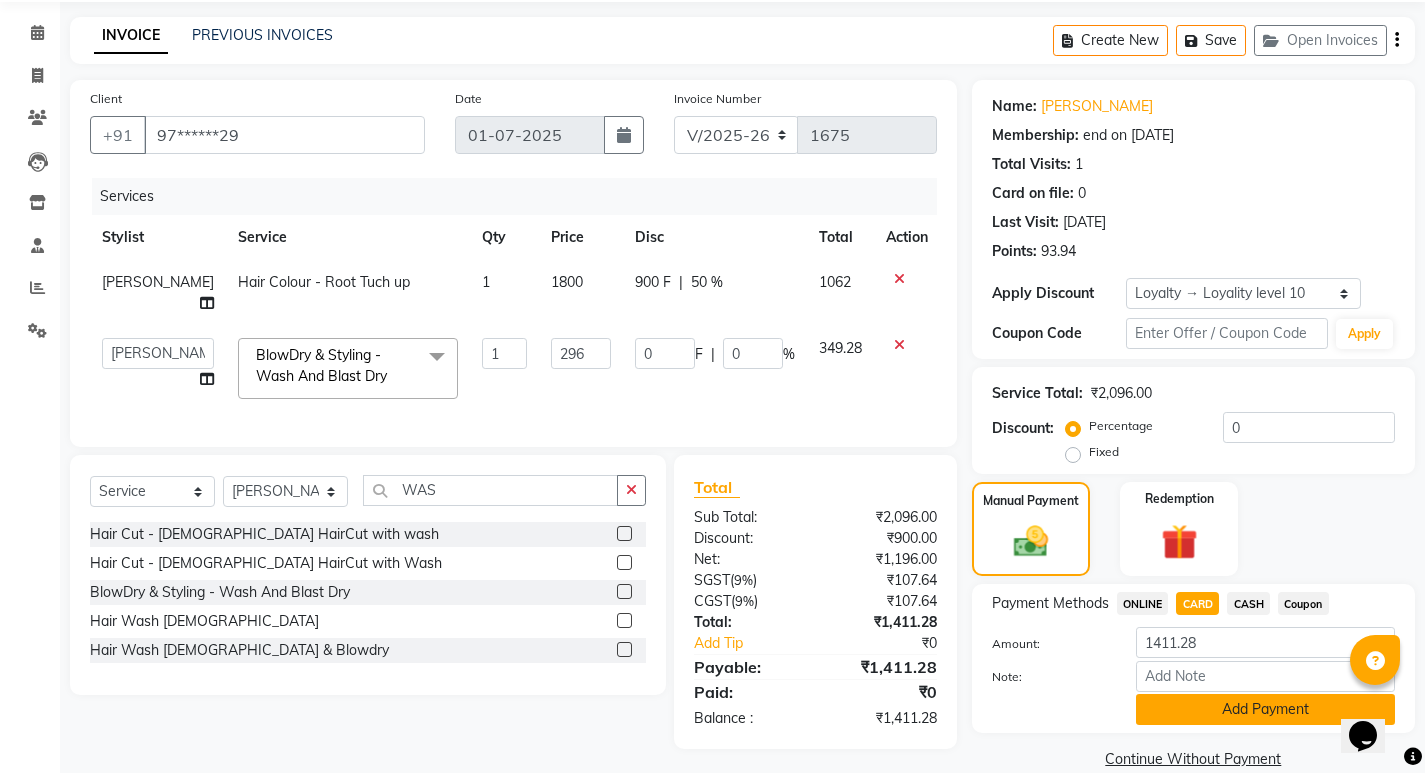 click on "Add Payment" 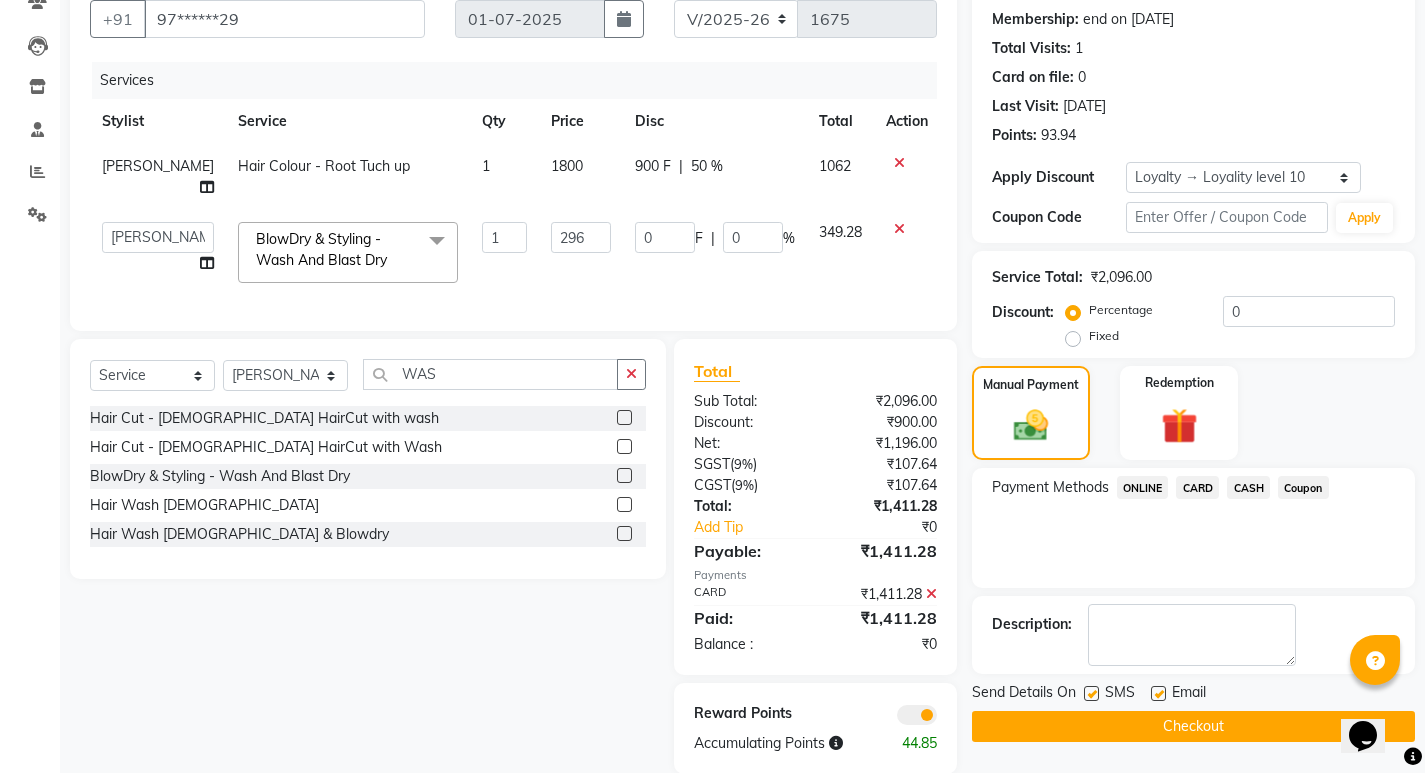 scroll, scrollTop: 211, scrollLeft: 0, axis: vertical 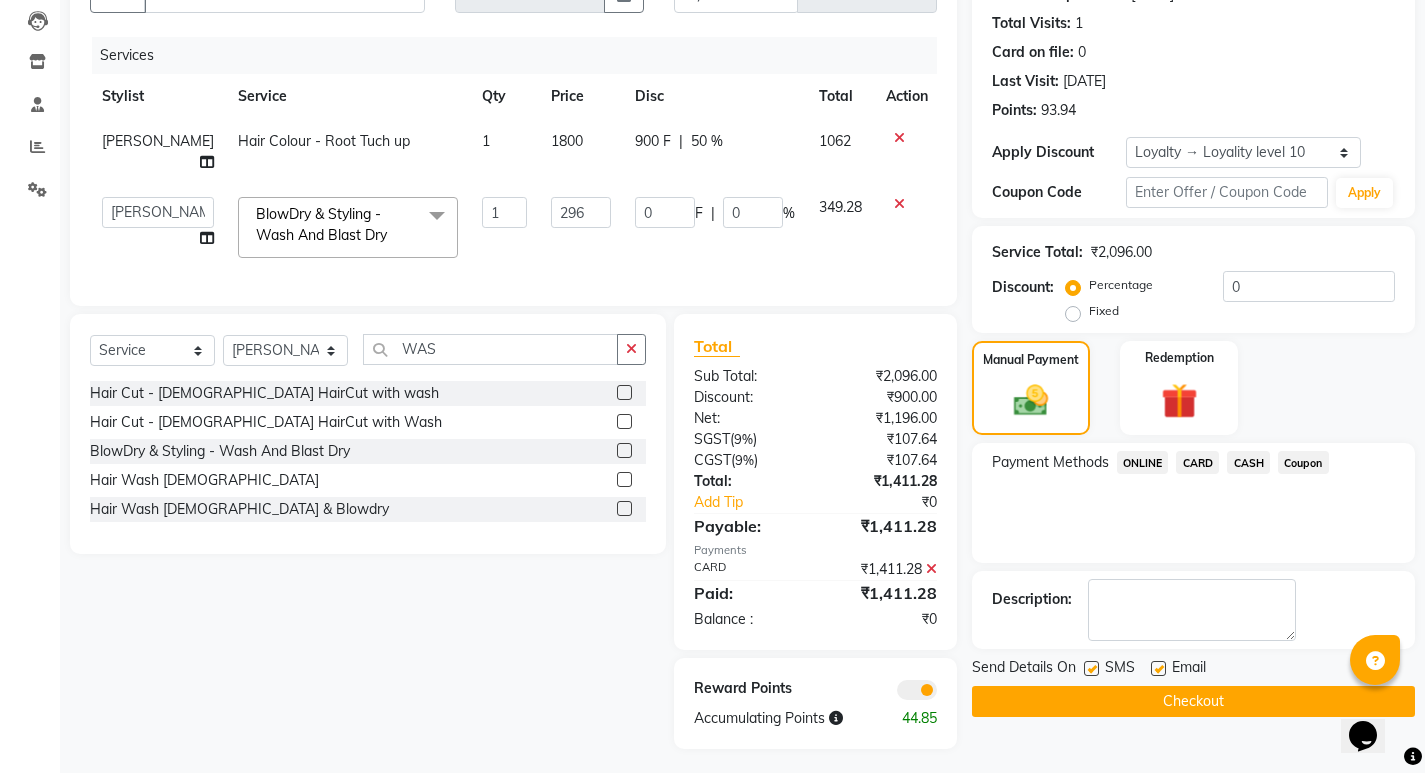 drag, startPoint x: 1190, startPoint y: 696, endPoint x: 1204, endPoint y: 709, distance: 19.104973 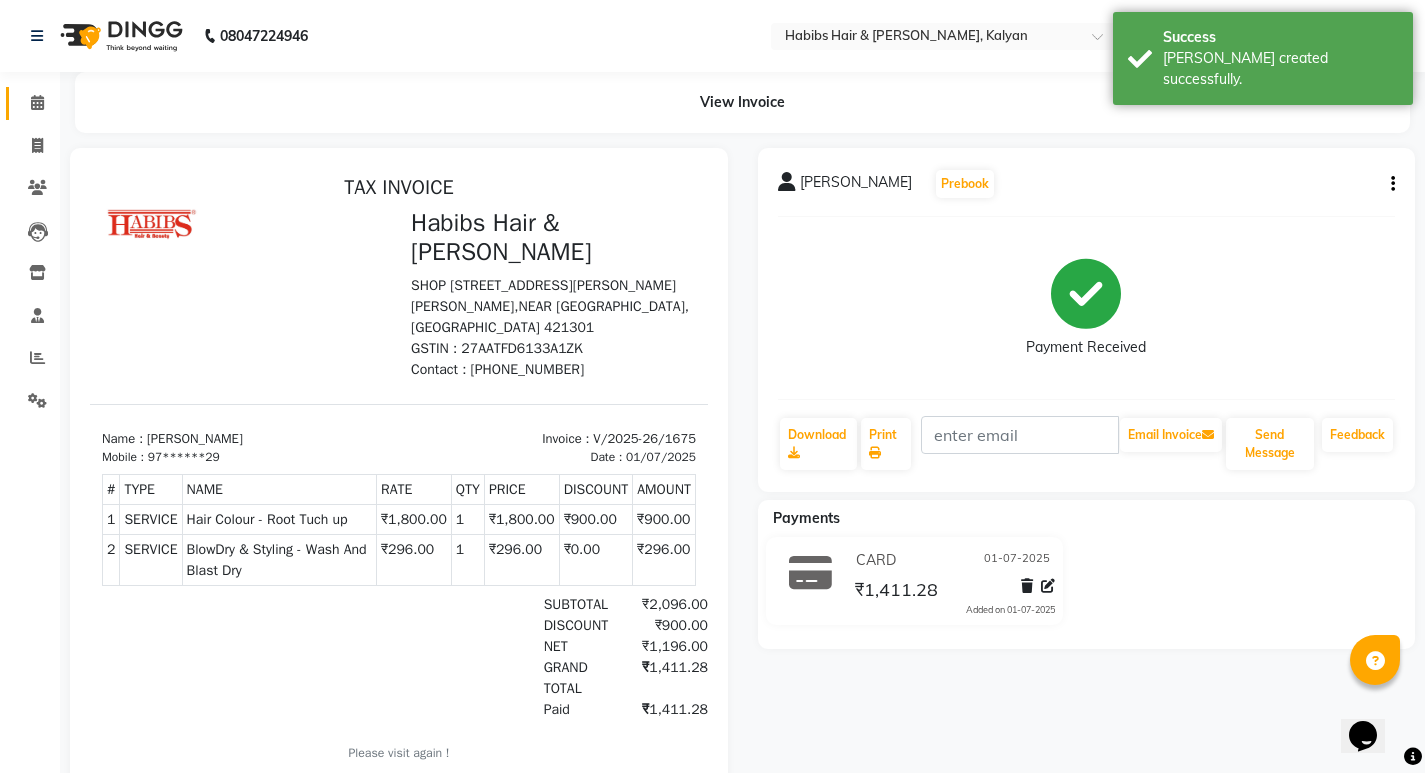 scroll, scrollTop: 0, scrollLeft: 0, axis: both 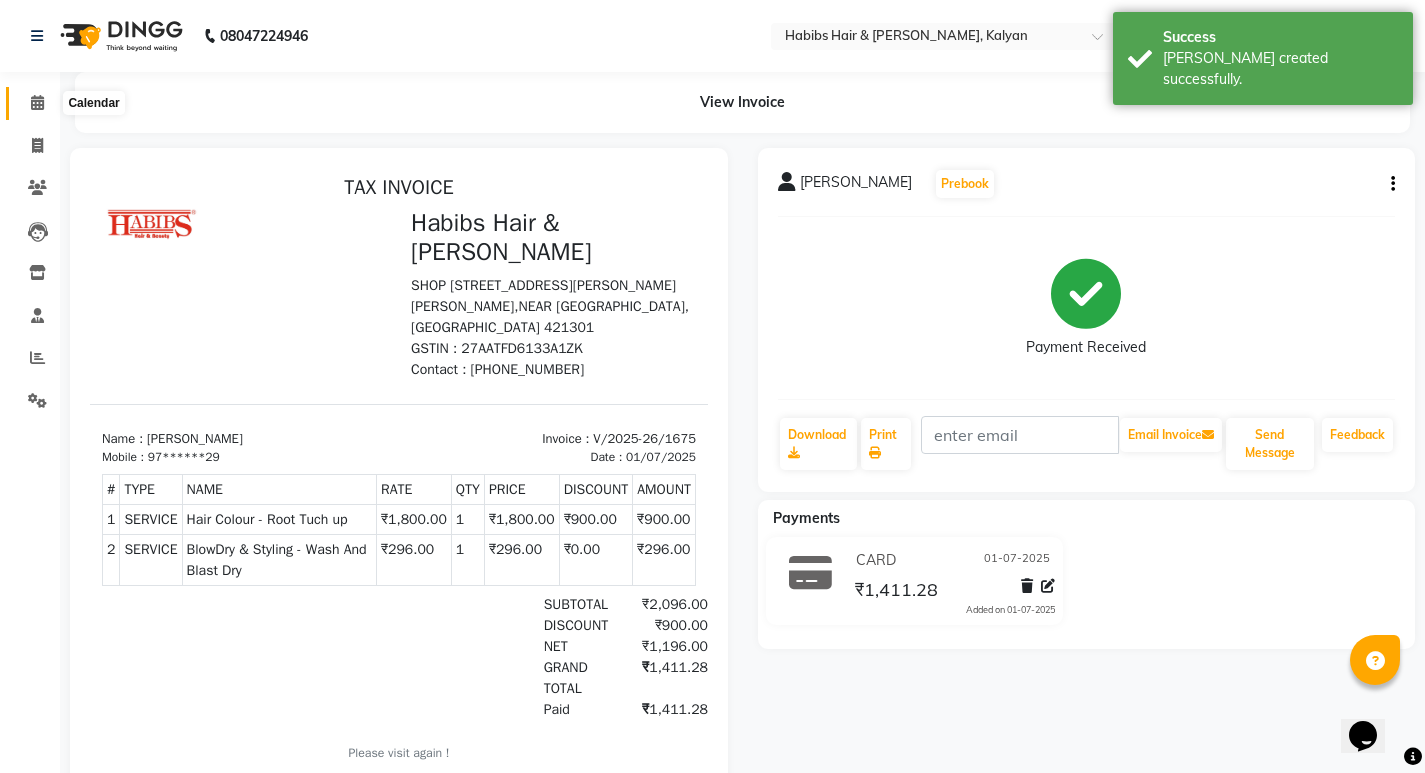 click on "Calendar" 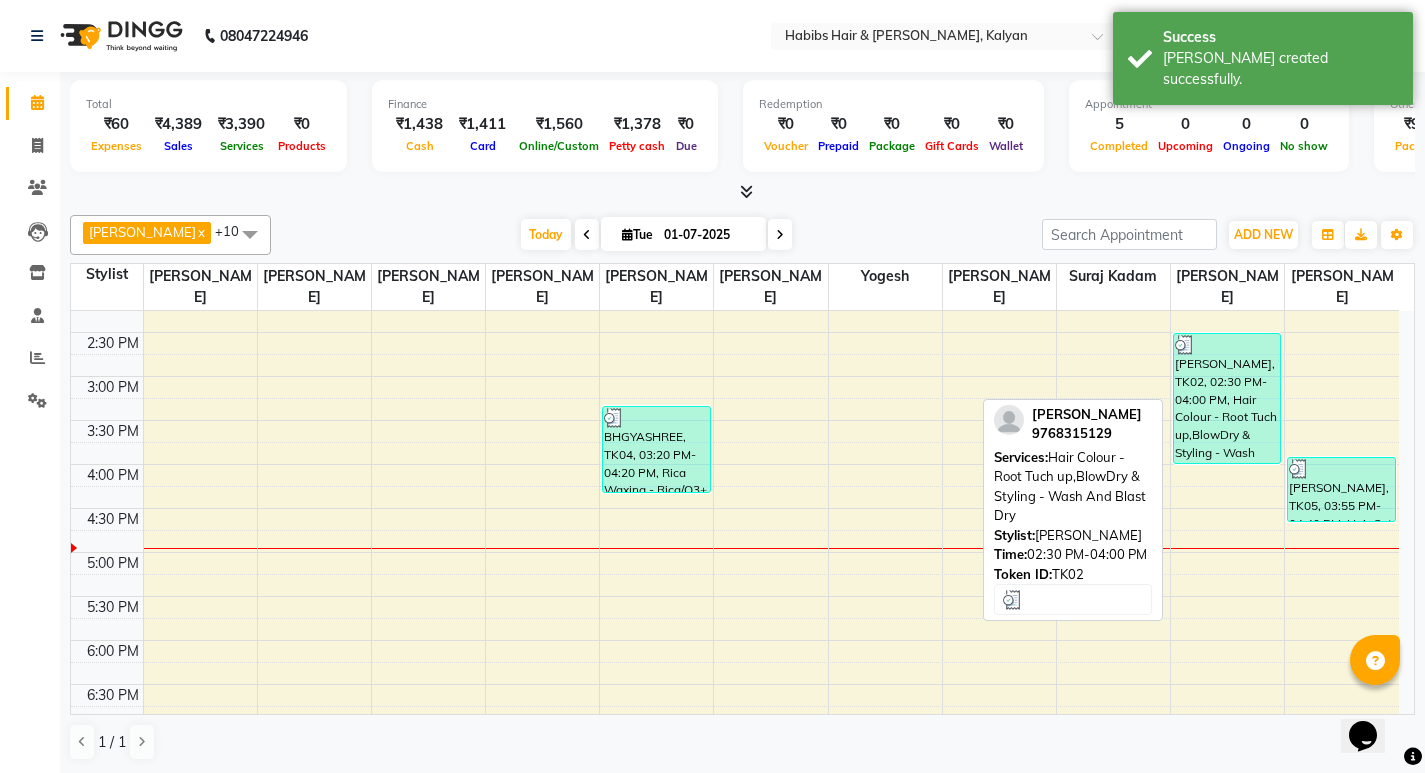 scroll, scrollTop: 505, scrollLeft: 0, axis: vertical 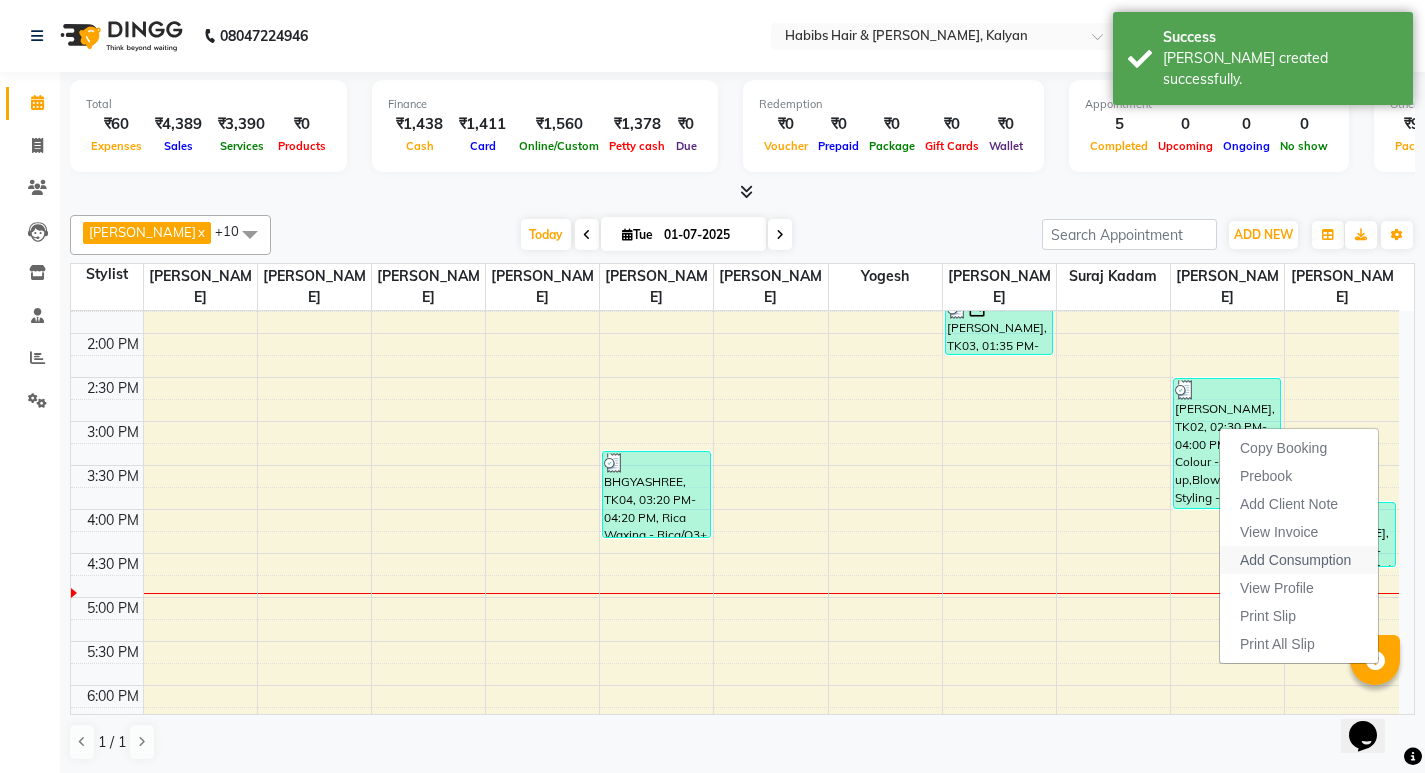 click on "Add Consumption" at bounding box center (1295, 560) 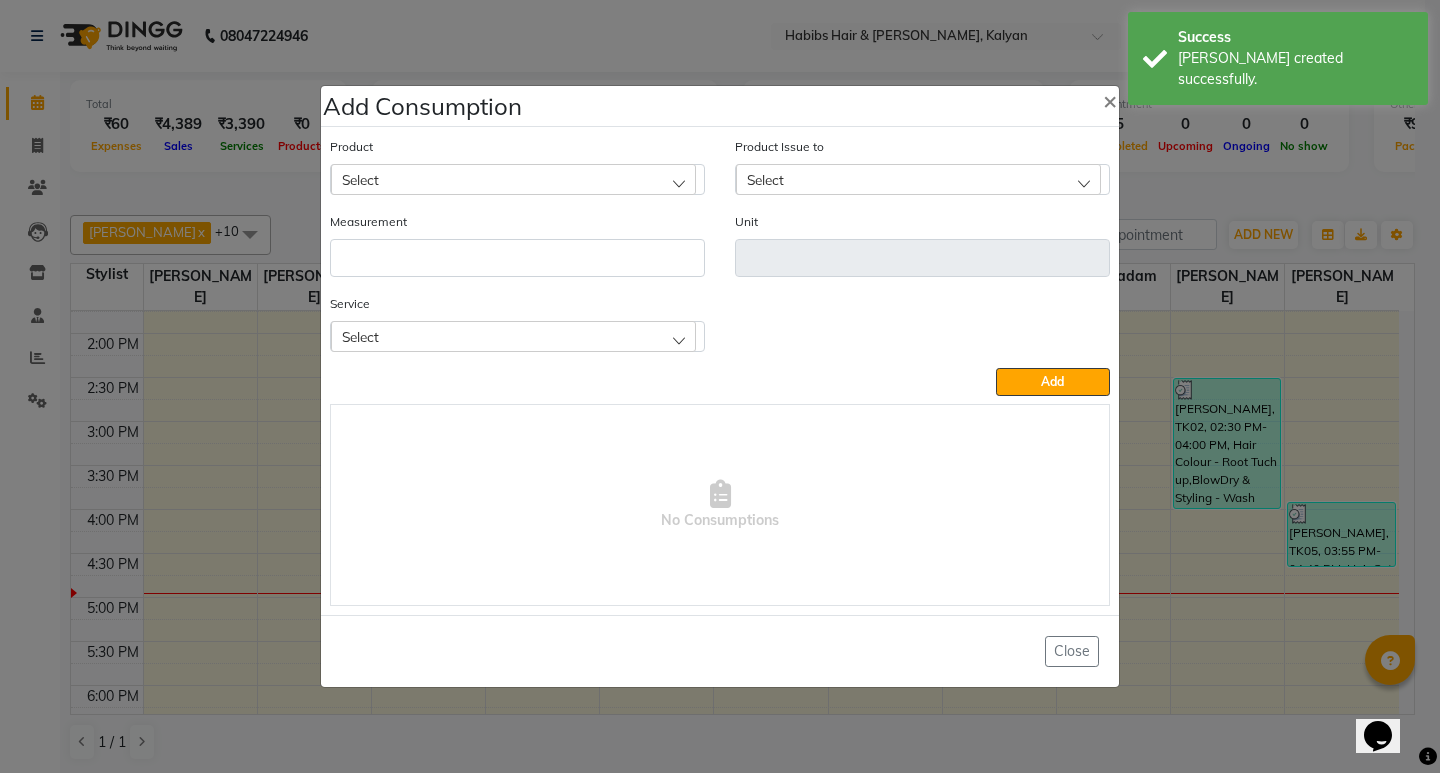 click on "Select" 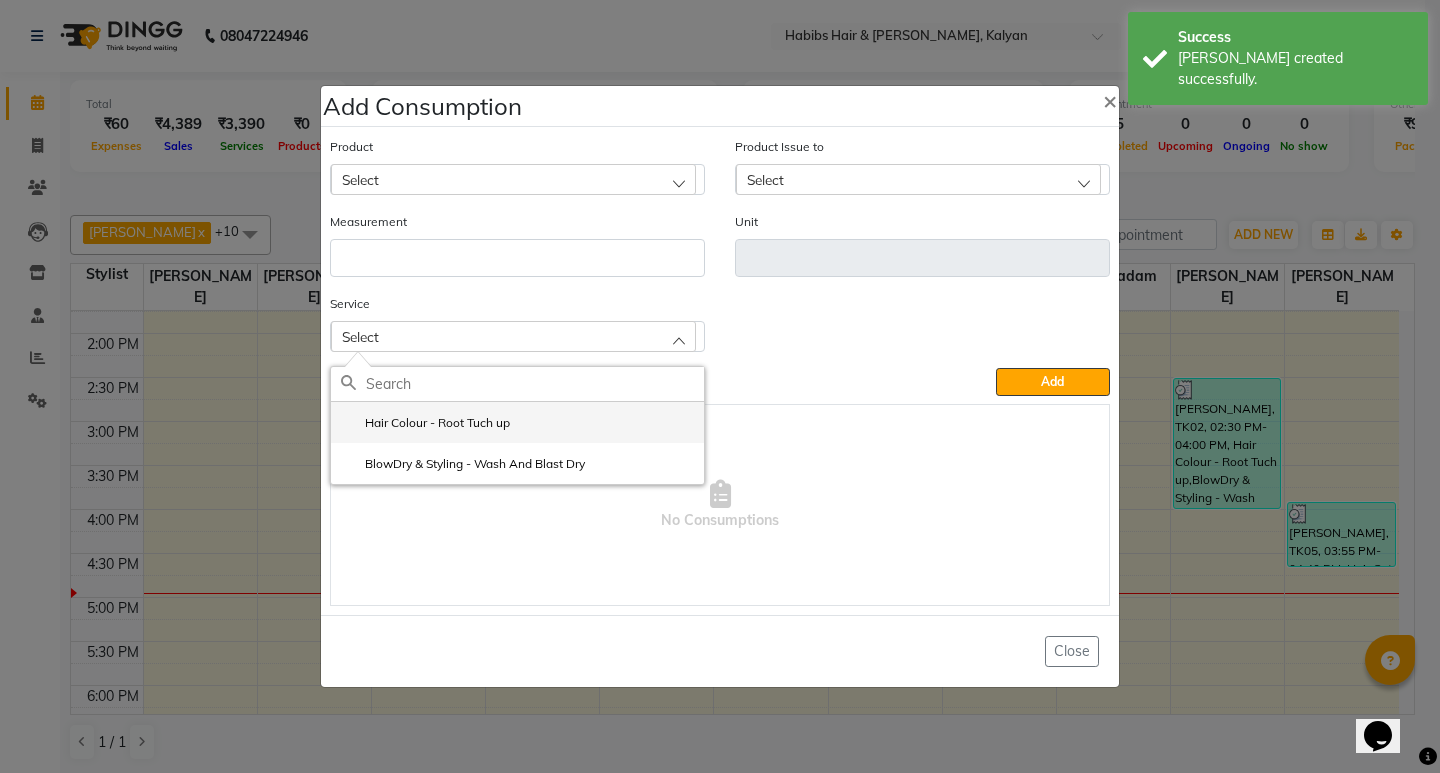 click on "Hair Colour - Root Tuch up" 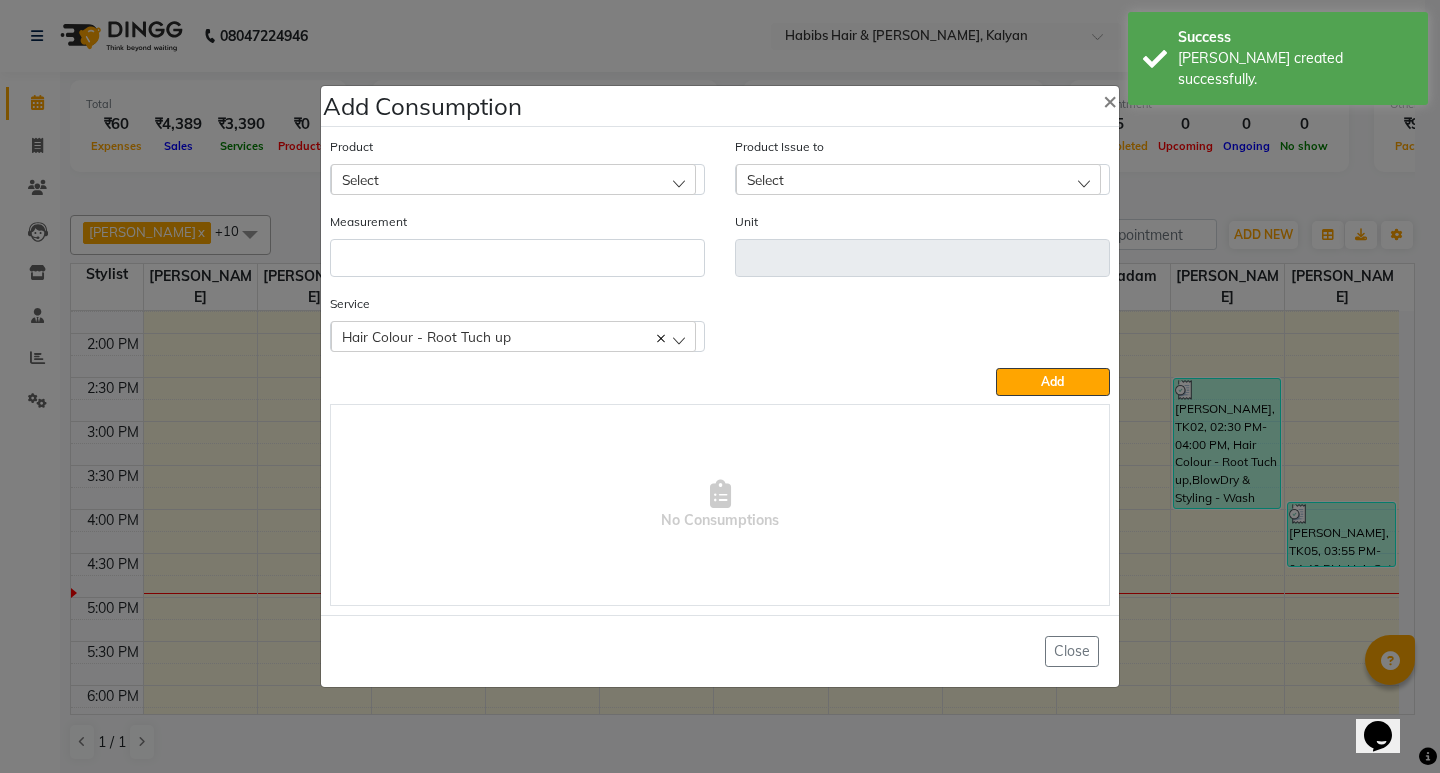 click on "Select" 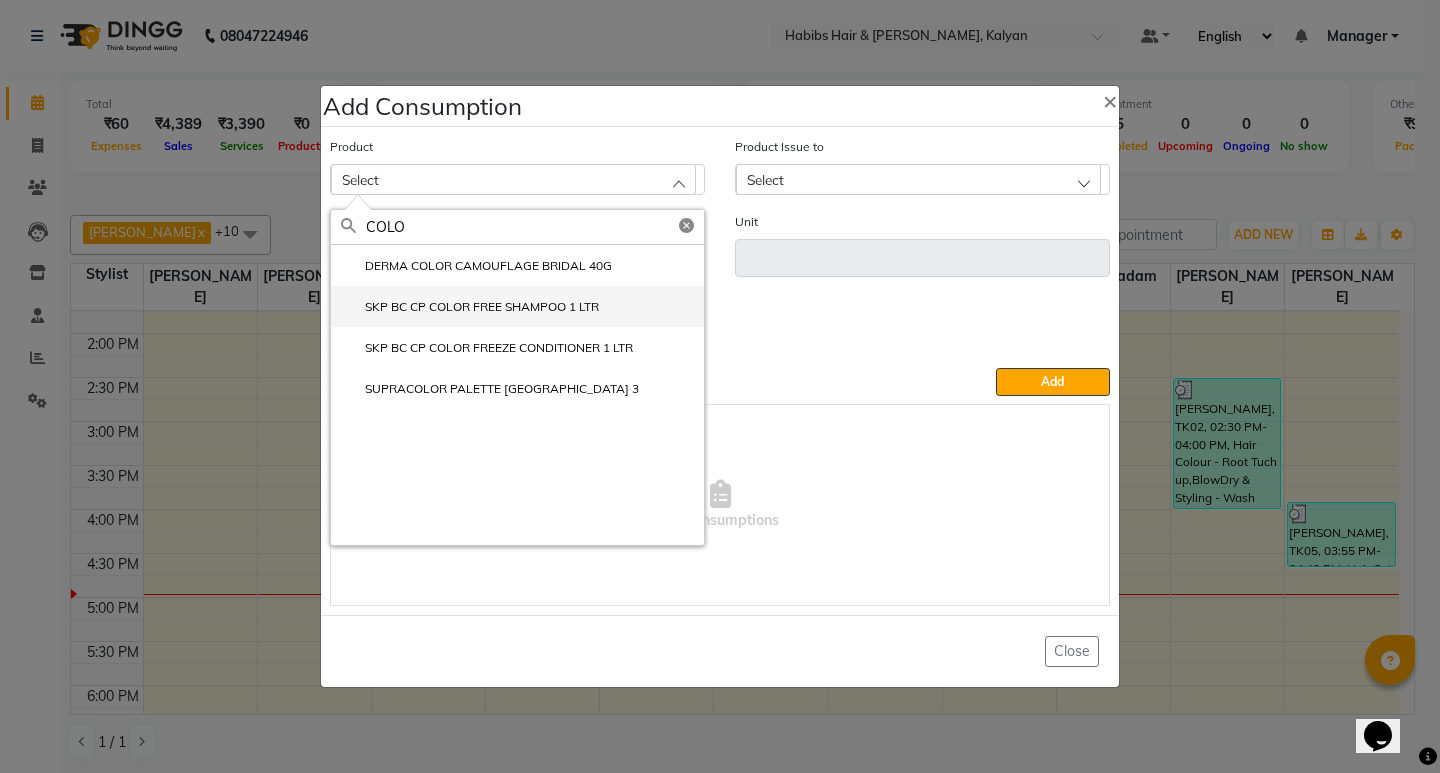 type on "COLO" 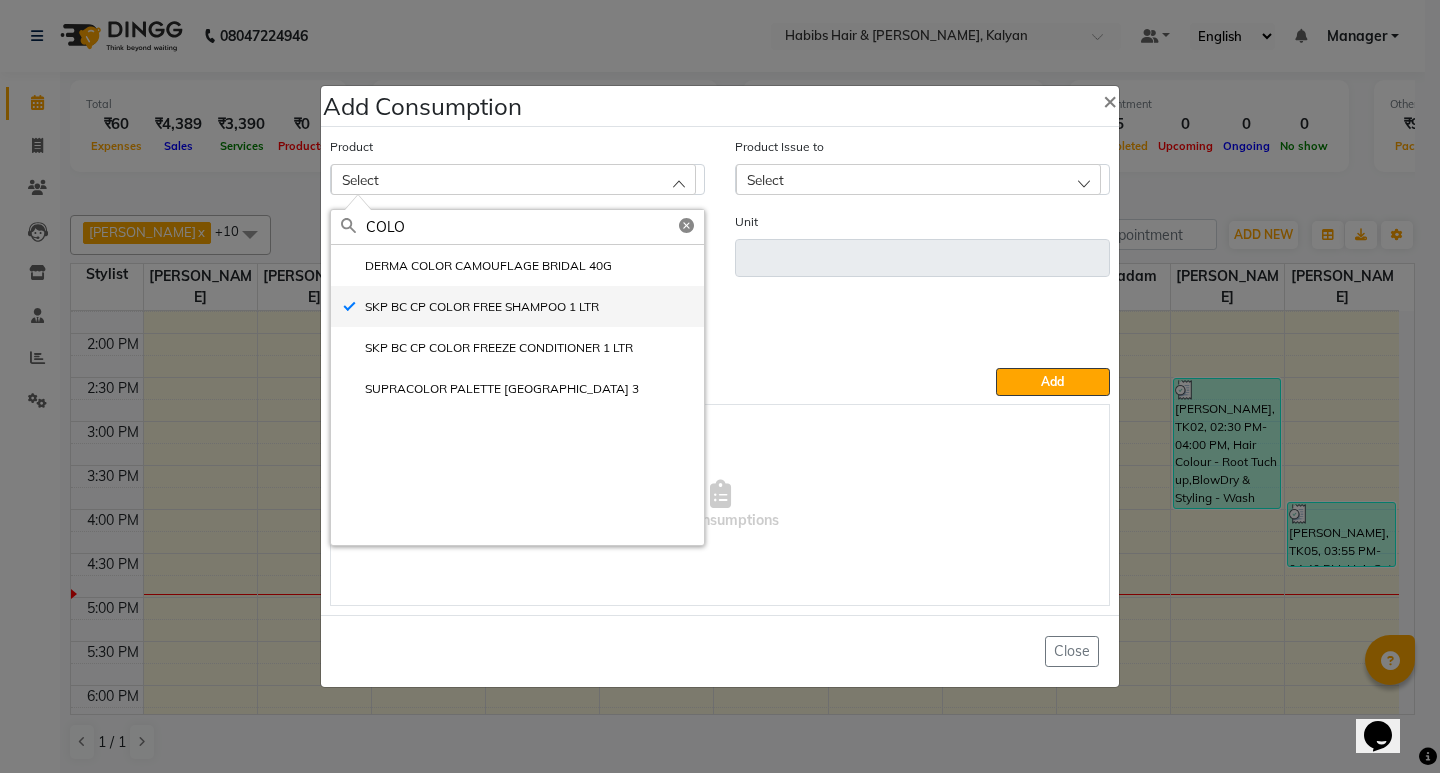type on "ml" 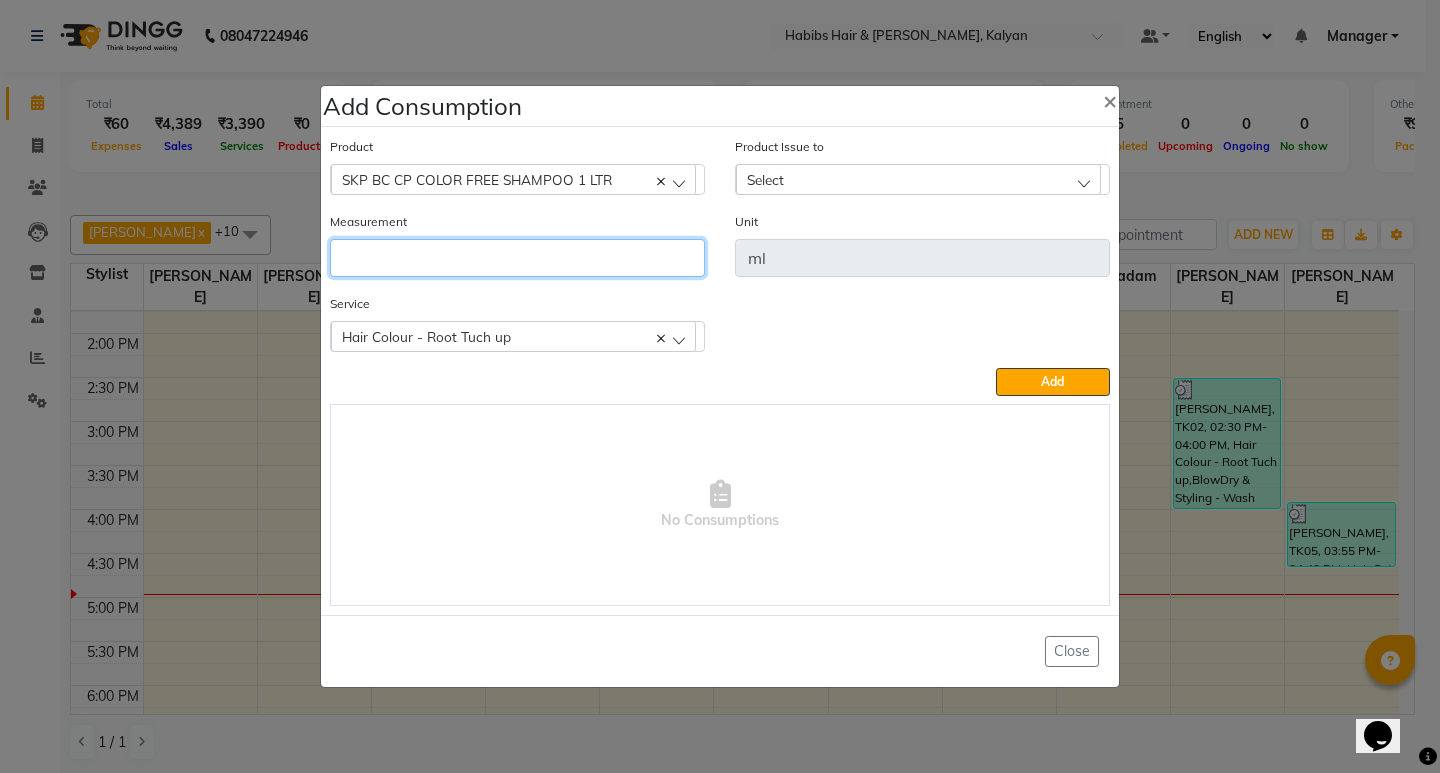 click 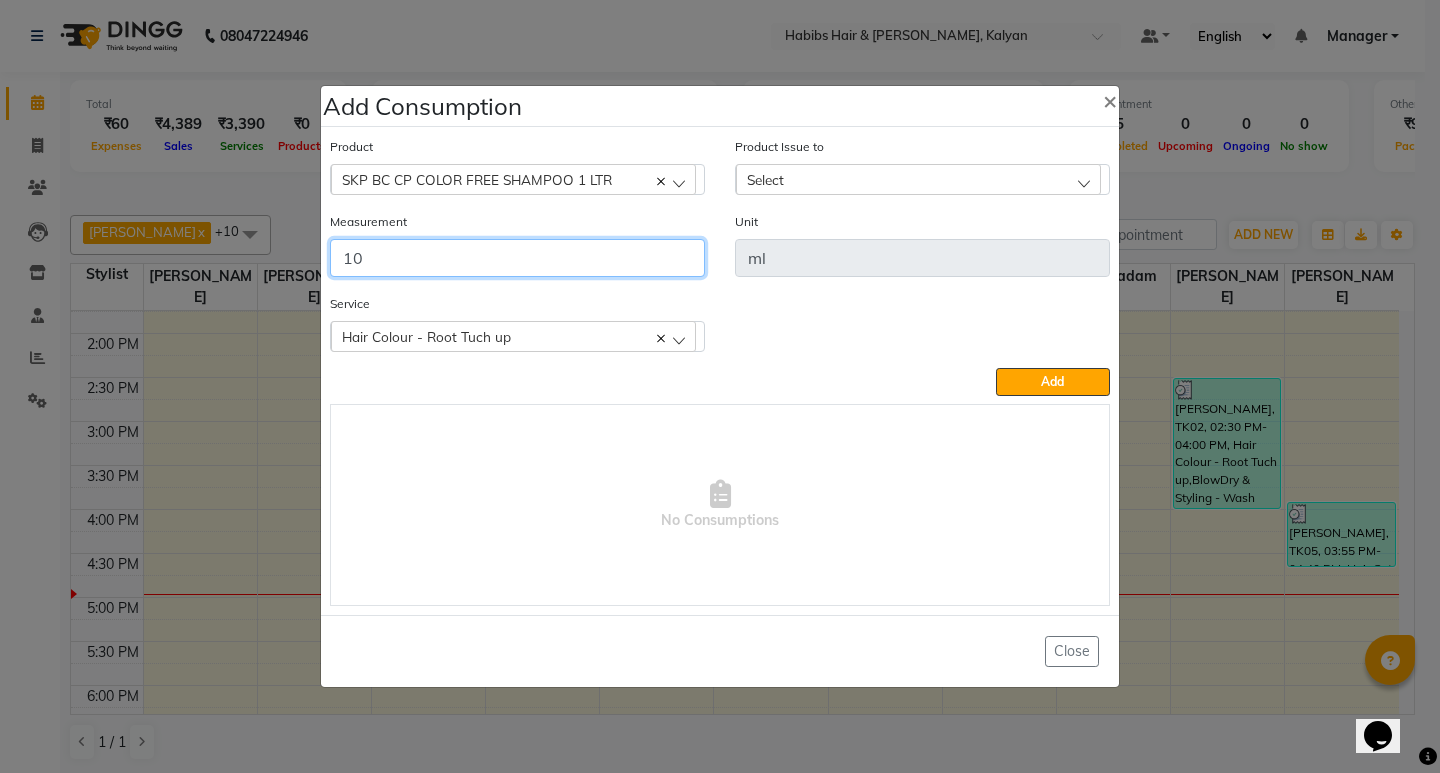 type on "10" 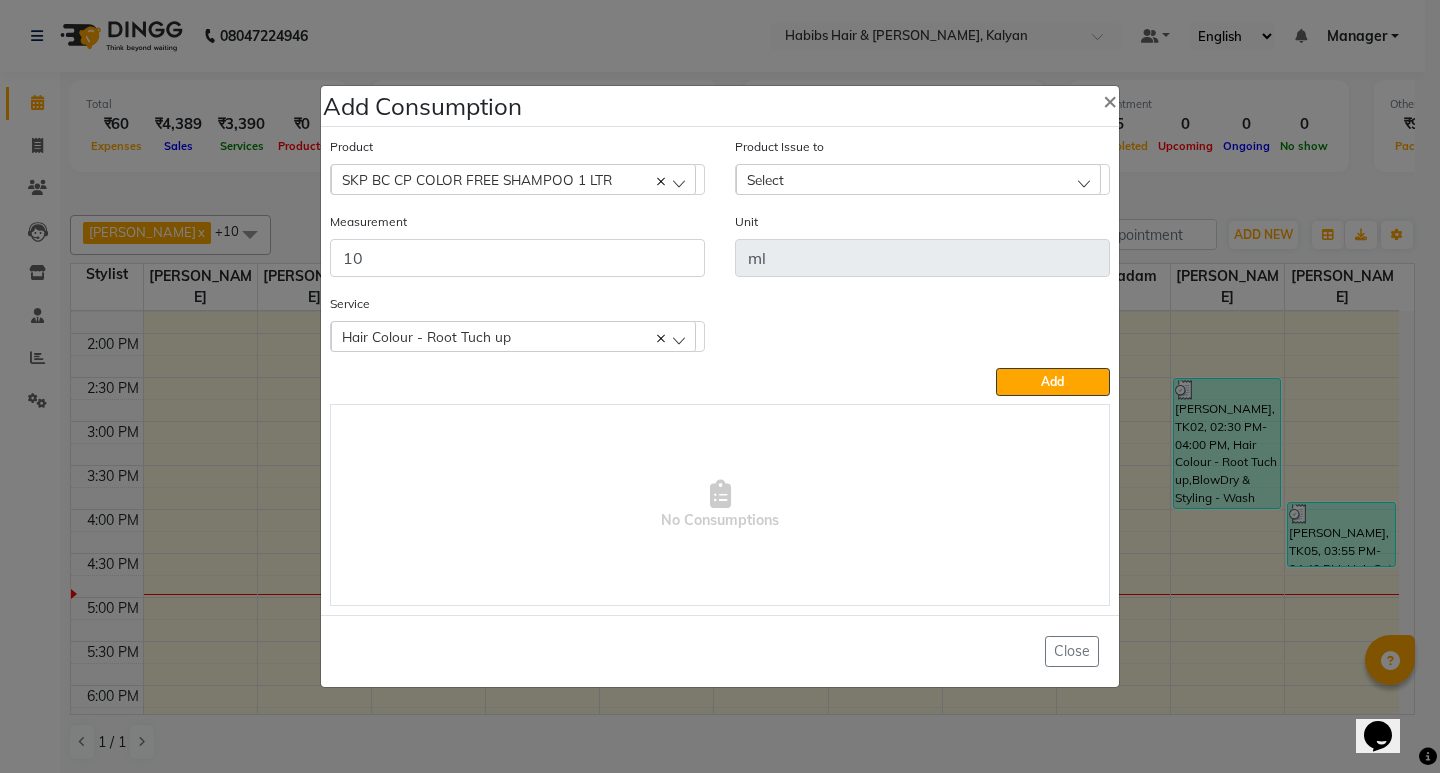 click on "Select" 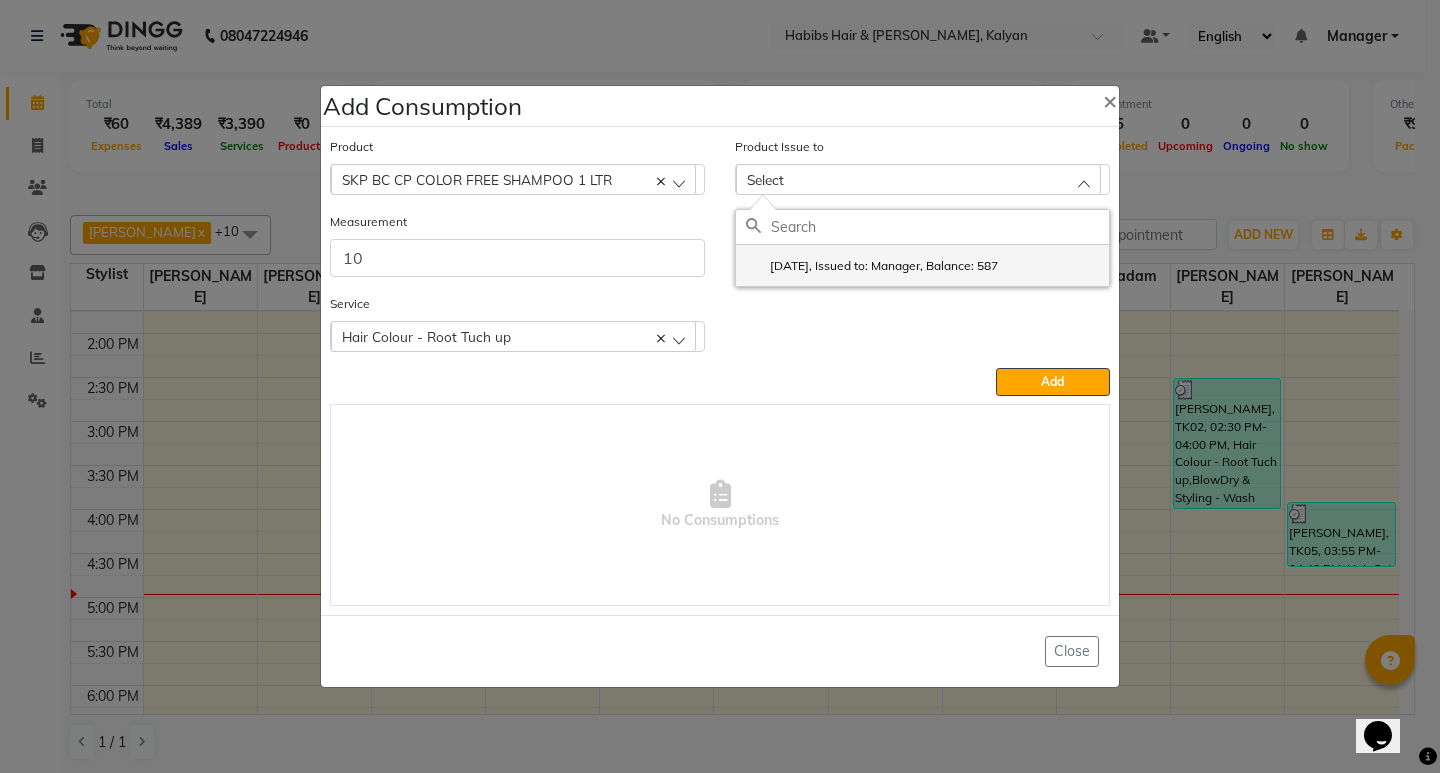 click on "2025-05-04, Issued to: Manager, Balance: 587" 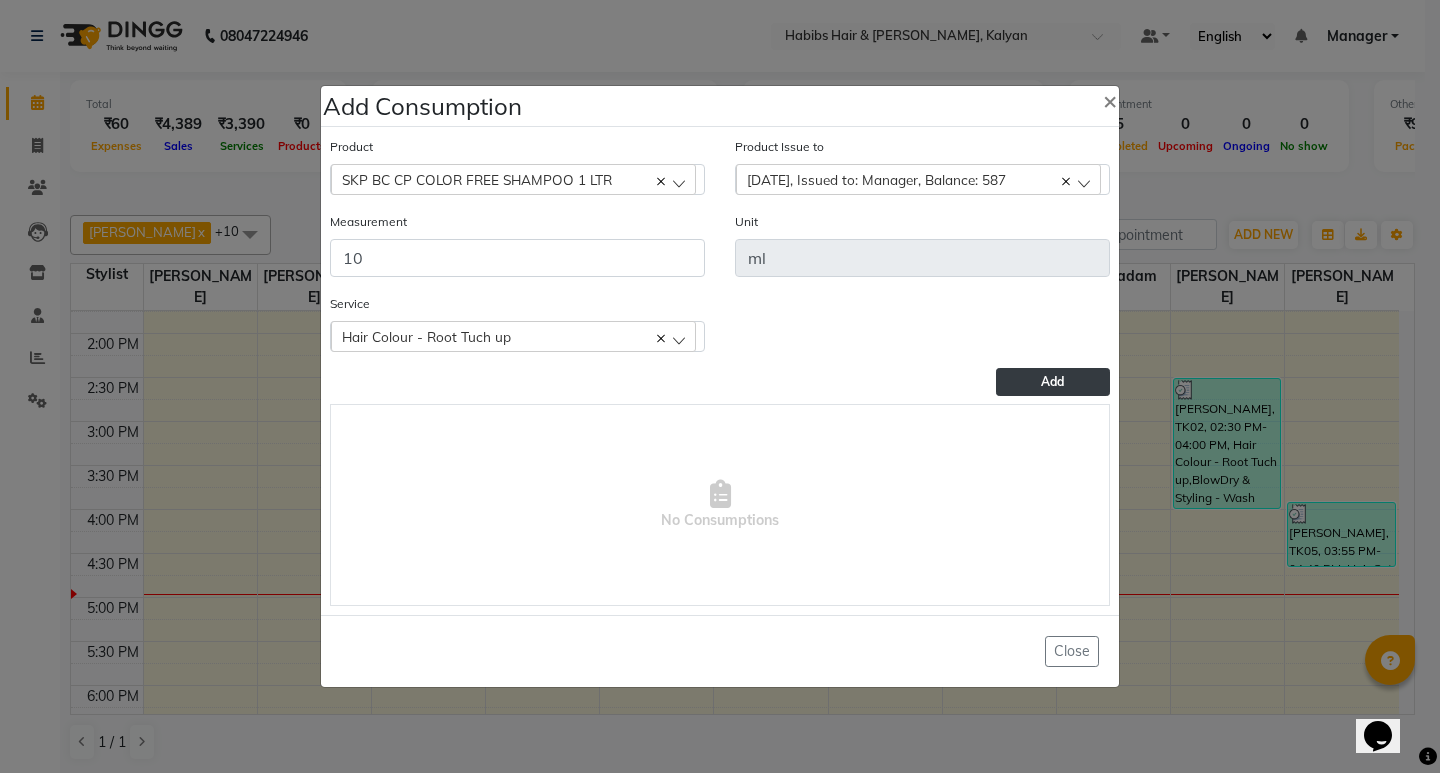 click on "Add" 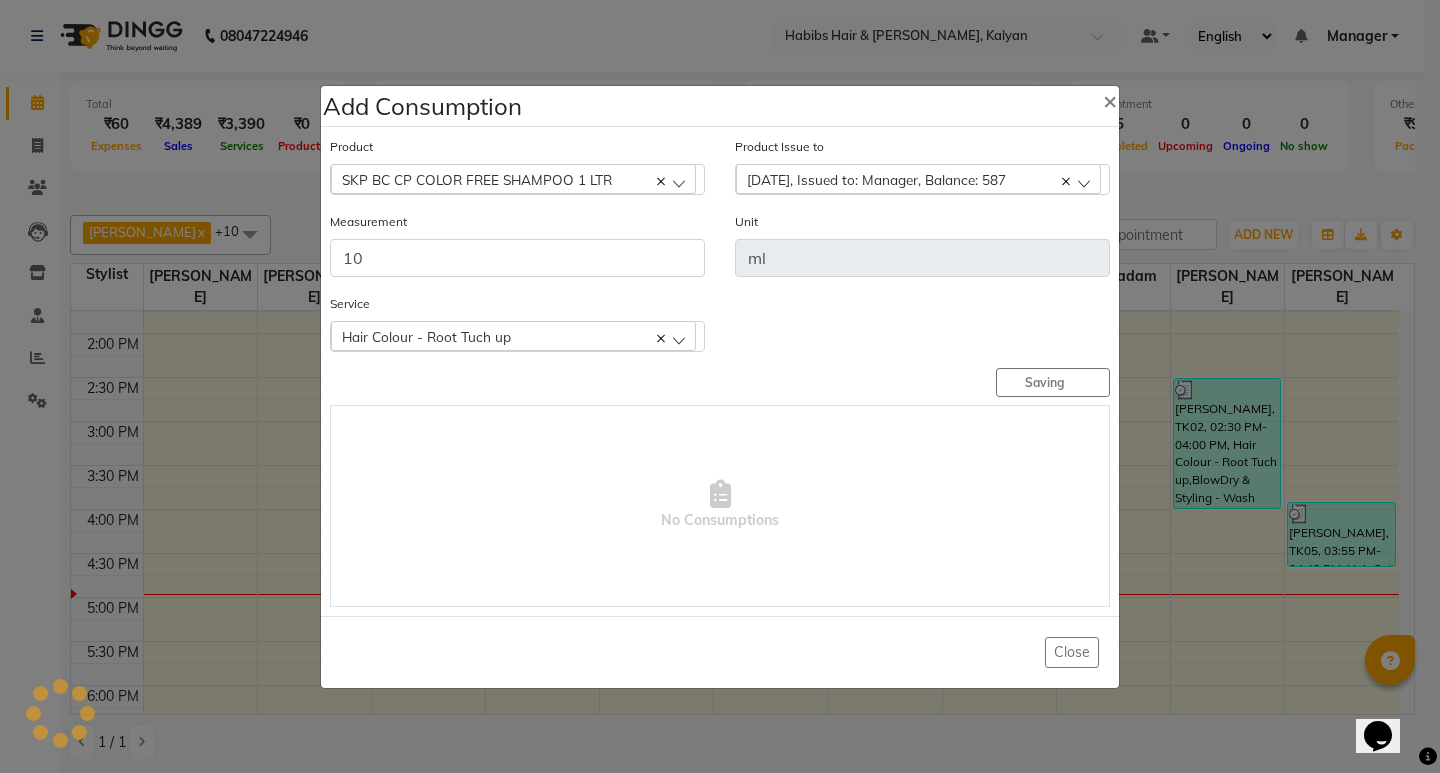 type 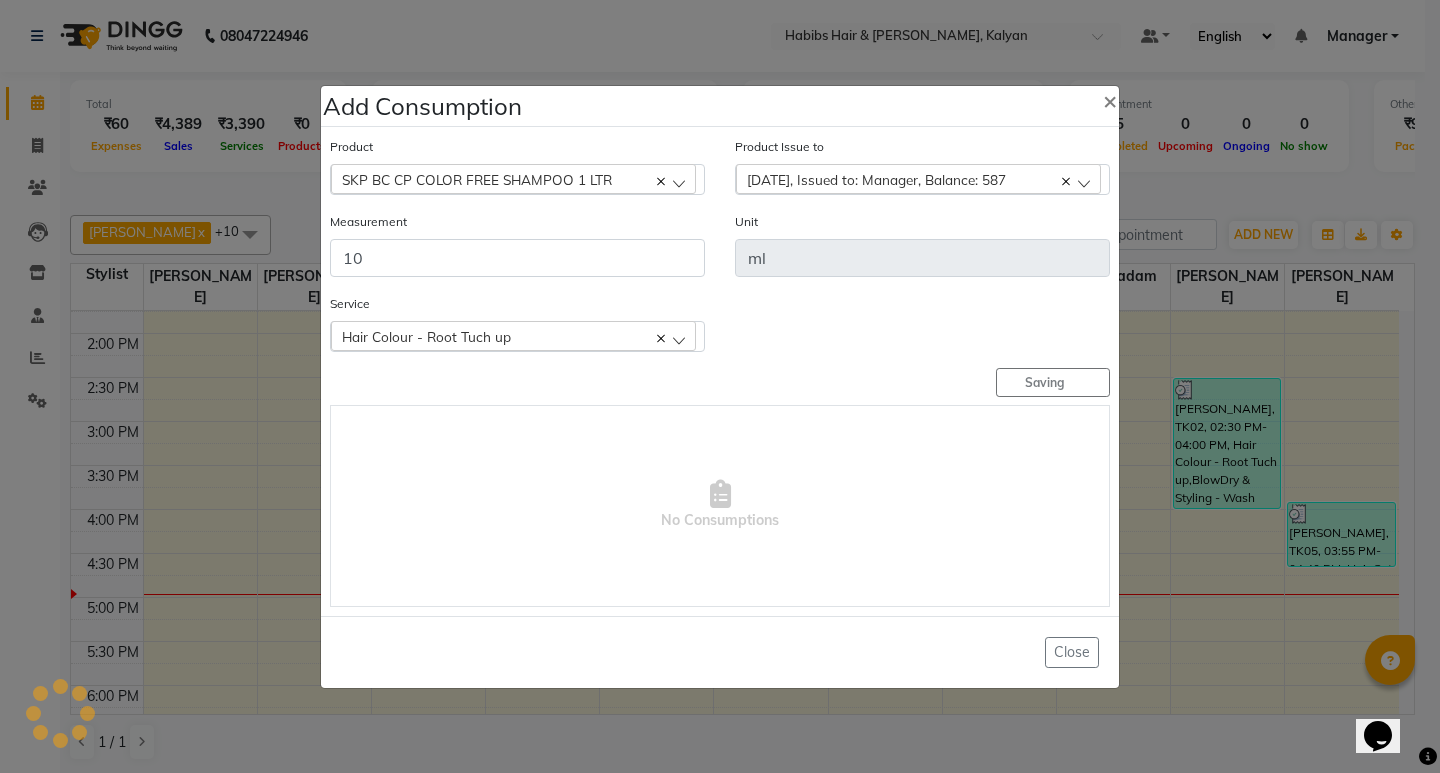 type 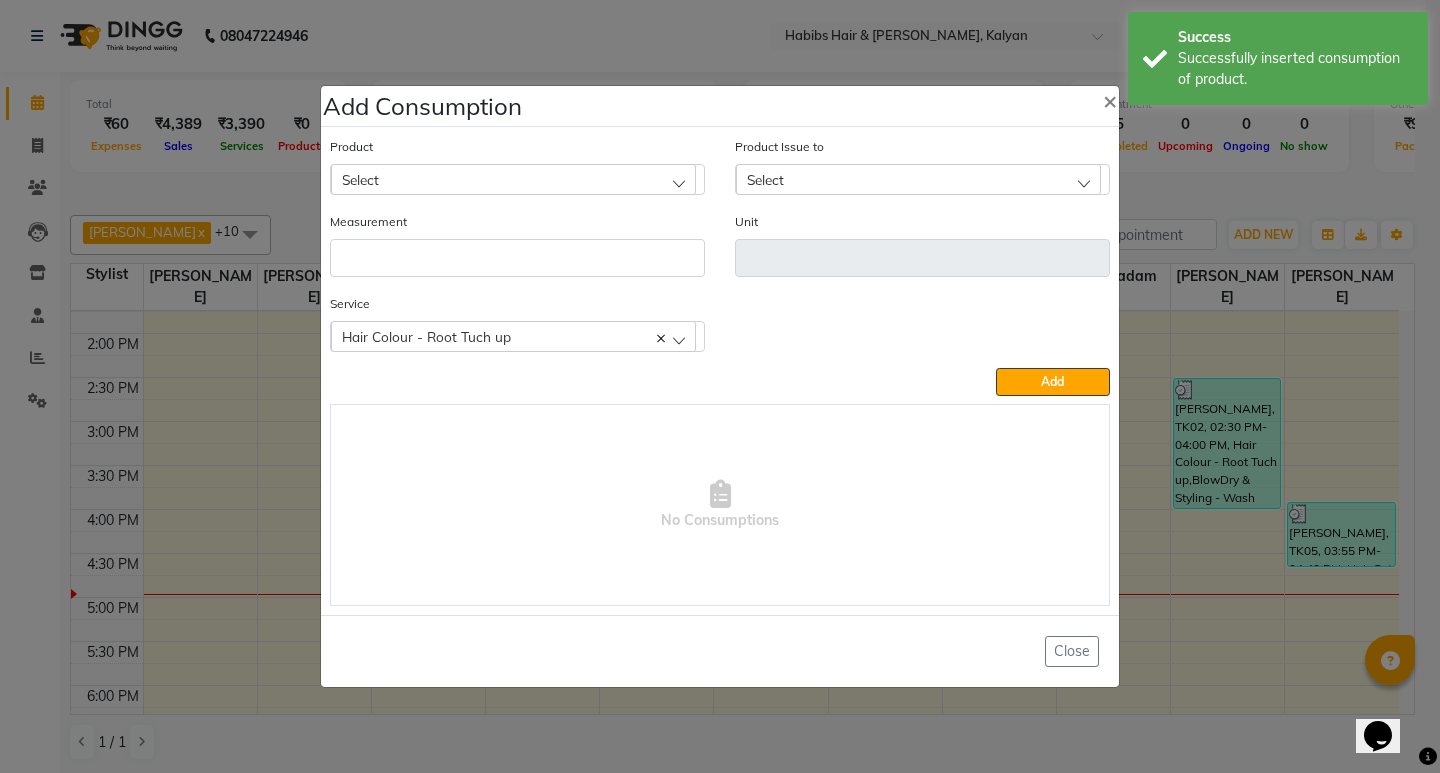click on "Select" 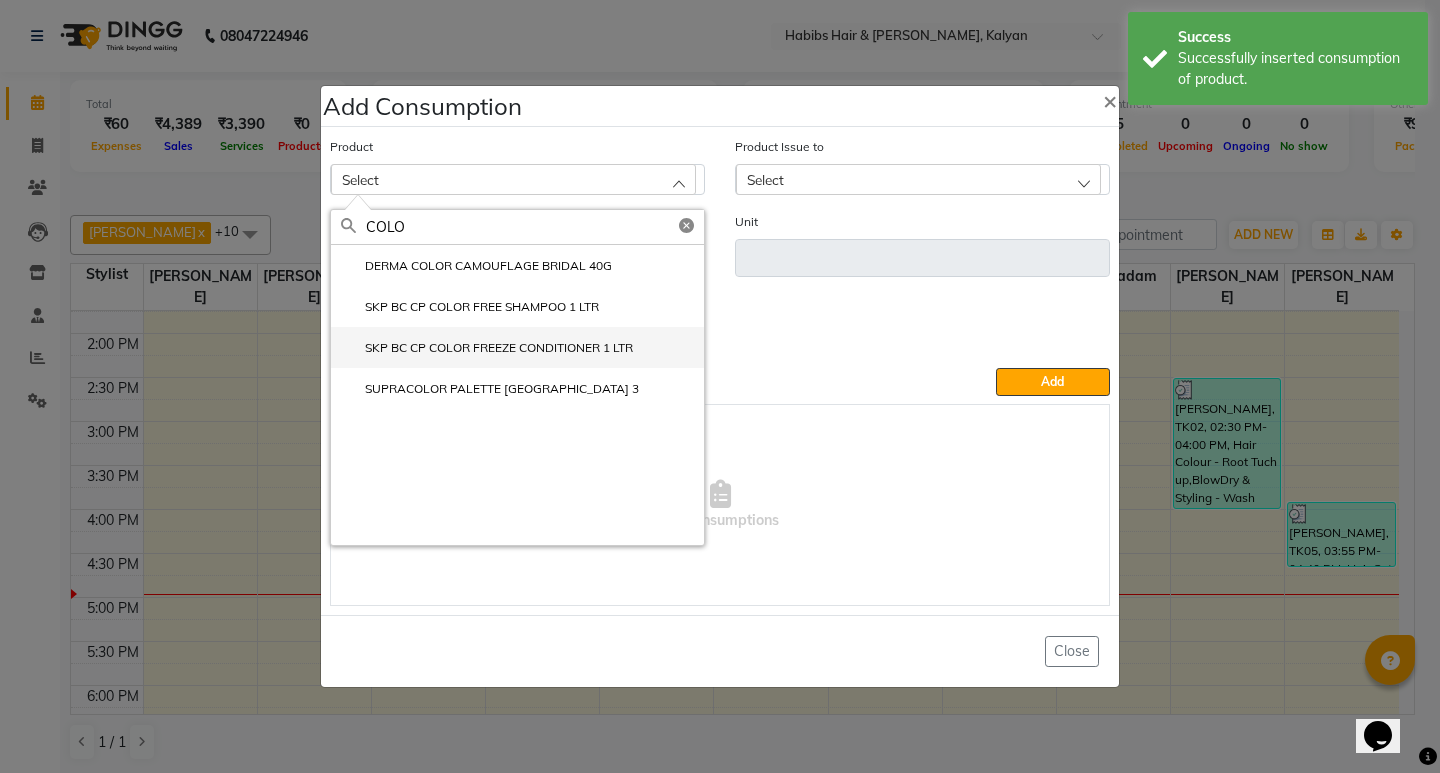 type on "COLO" 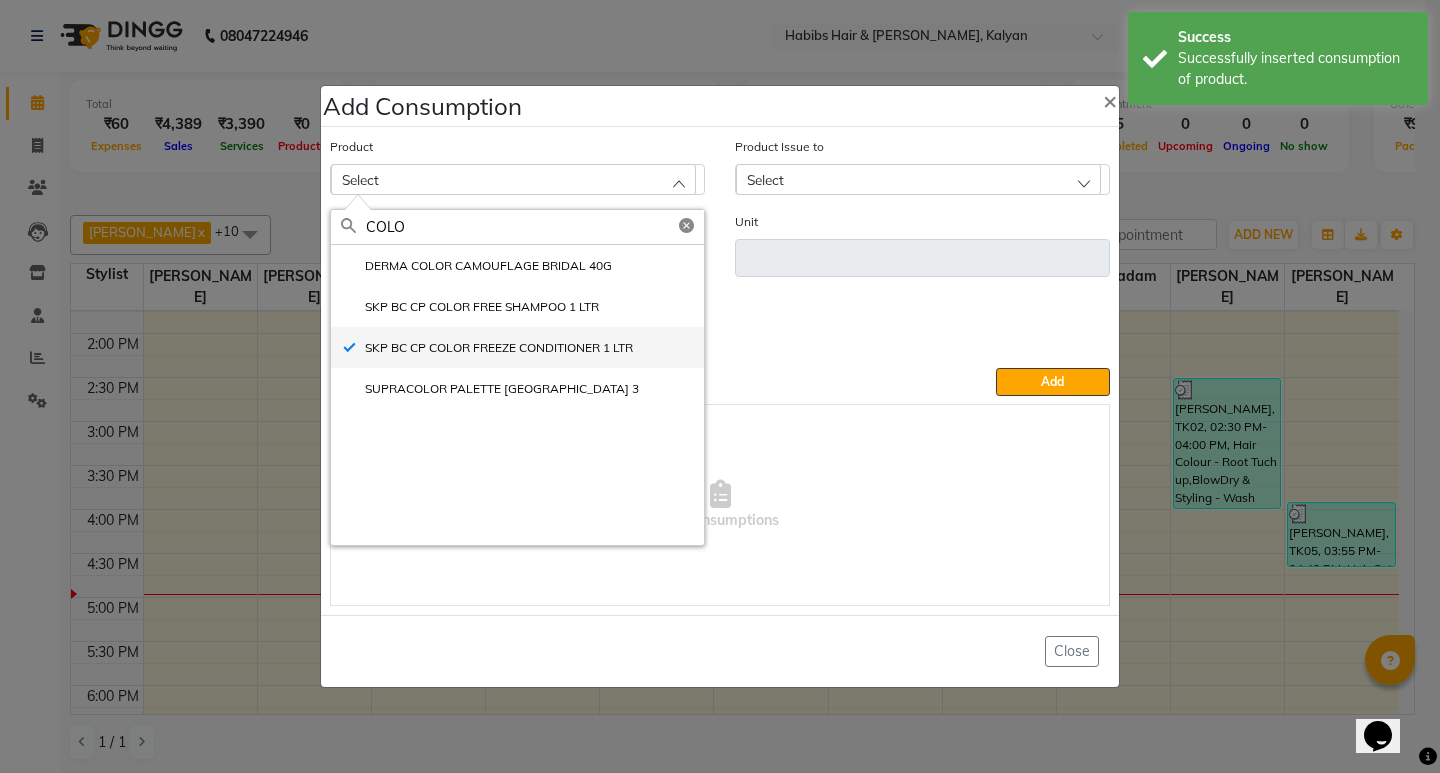 type on "ml" 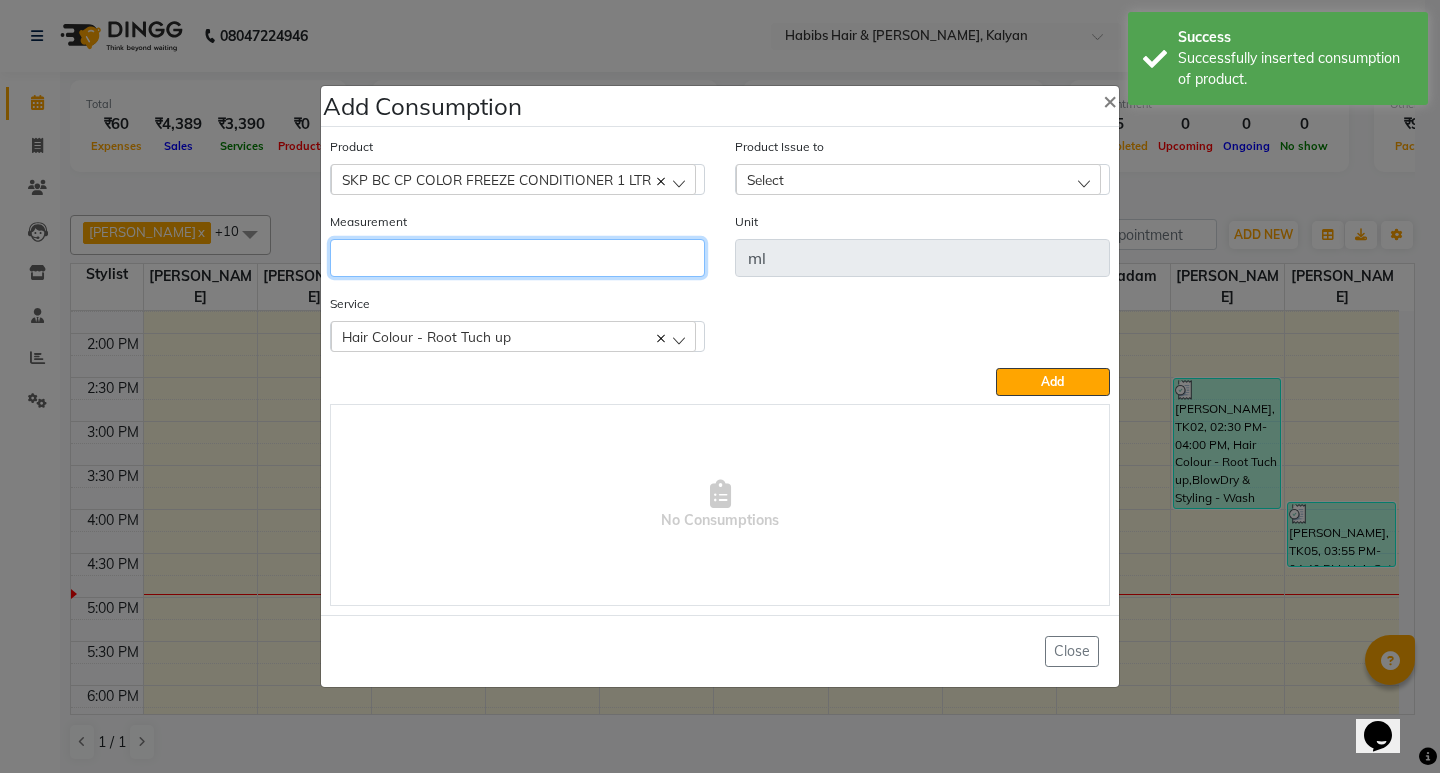 click 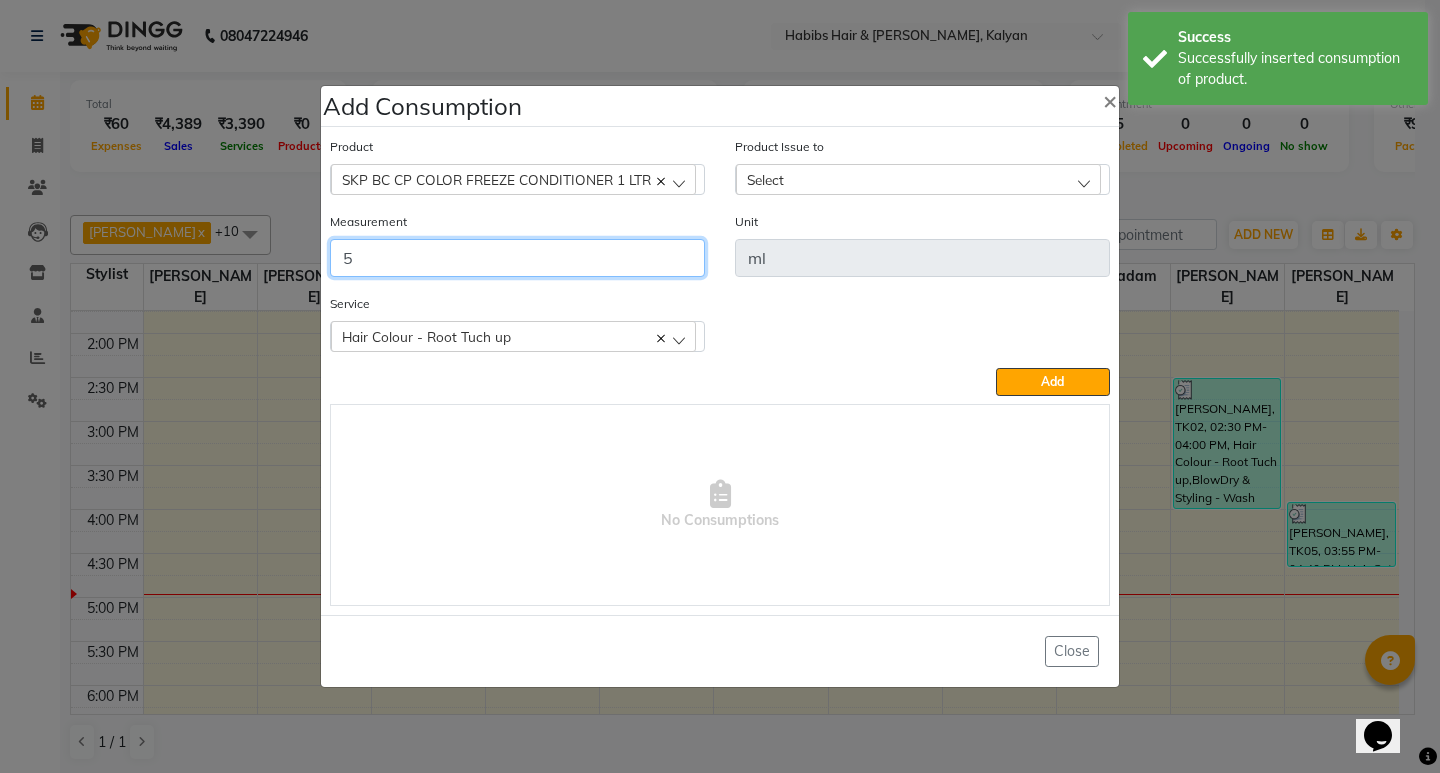 type on "5" 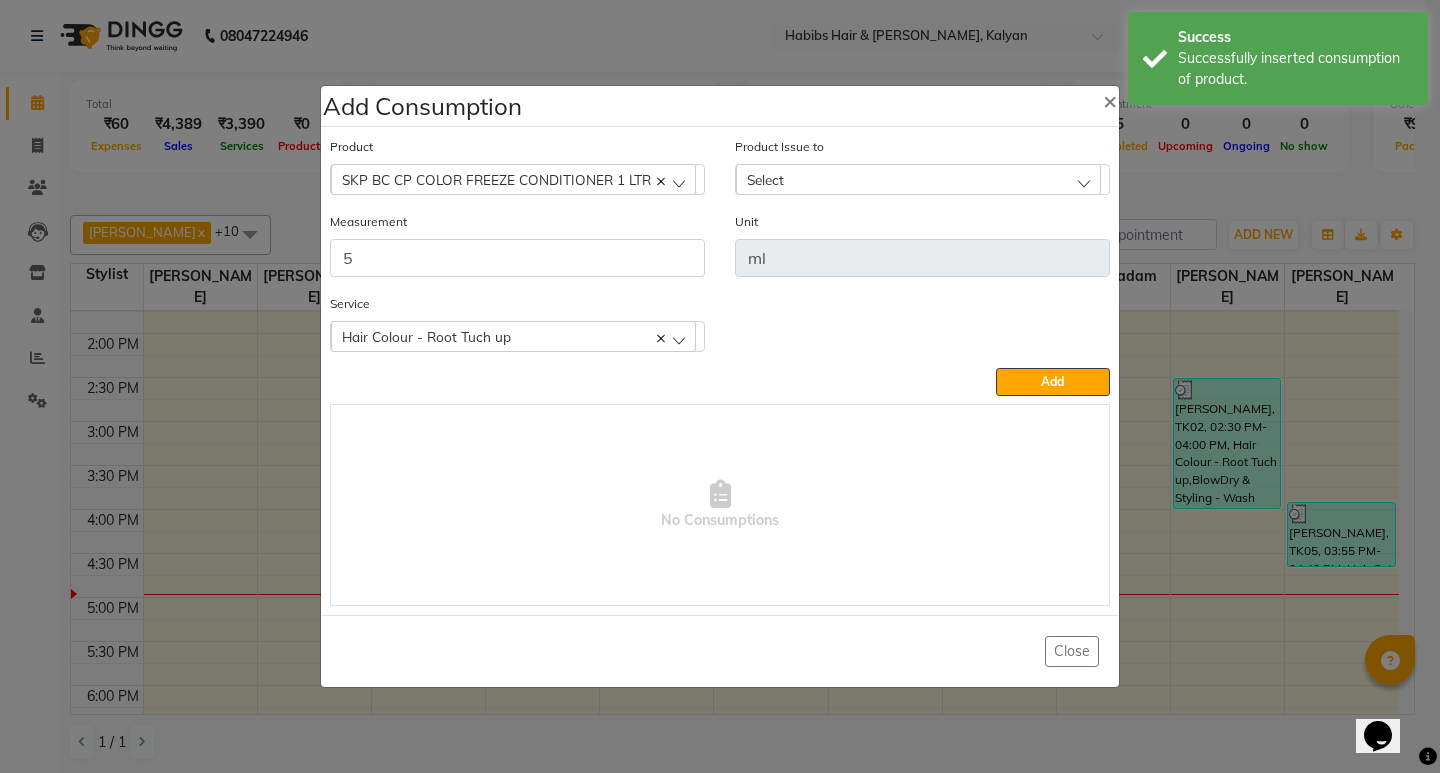 click on "Select" 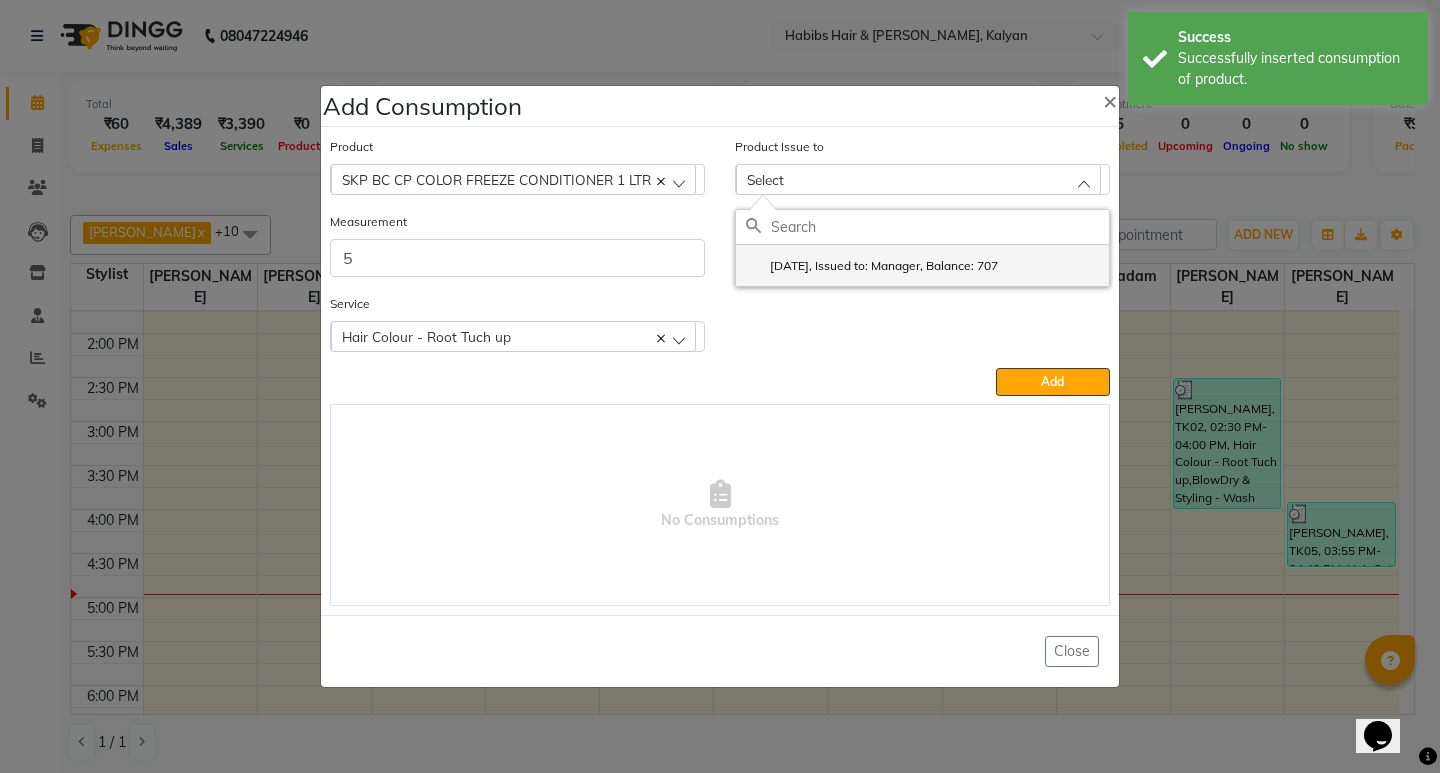 click on "2025-05-04, Issued to: Manager, Balance: 707" 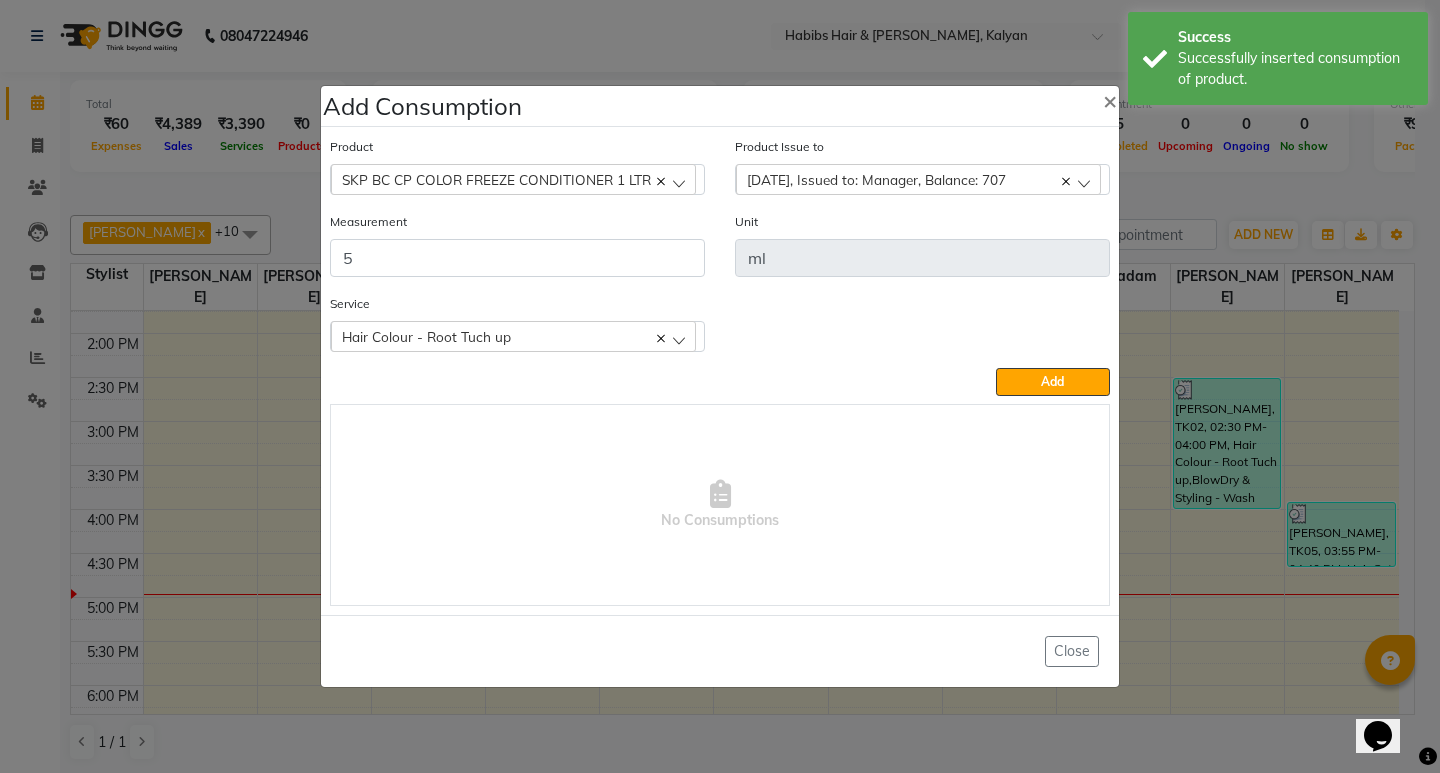 click on "Service  Hair Colour - Root Tuch up  Hair Colour - Root Tuch up BlowDry & Styling - Wash And Blast Dry" 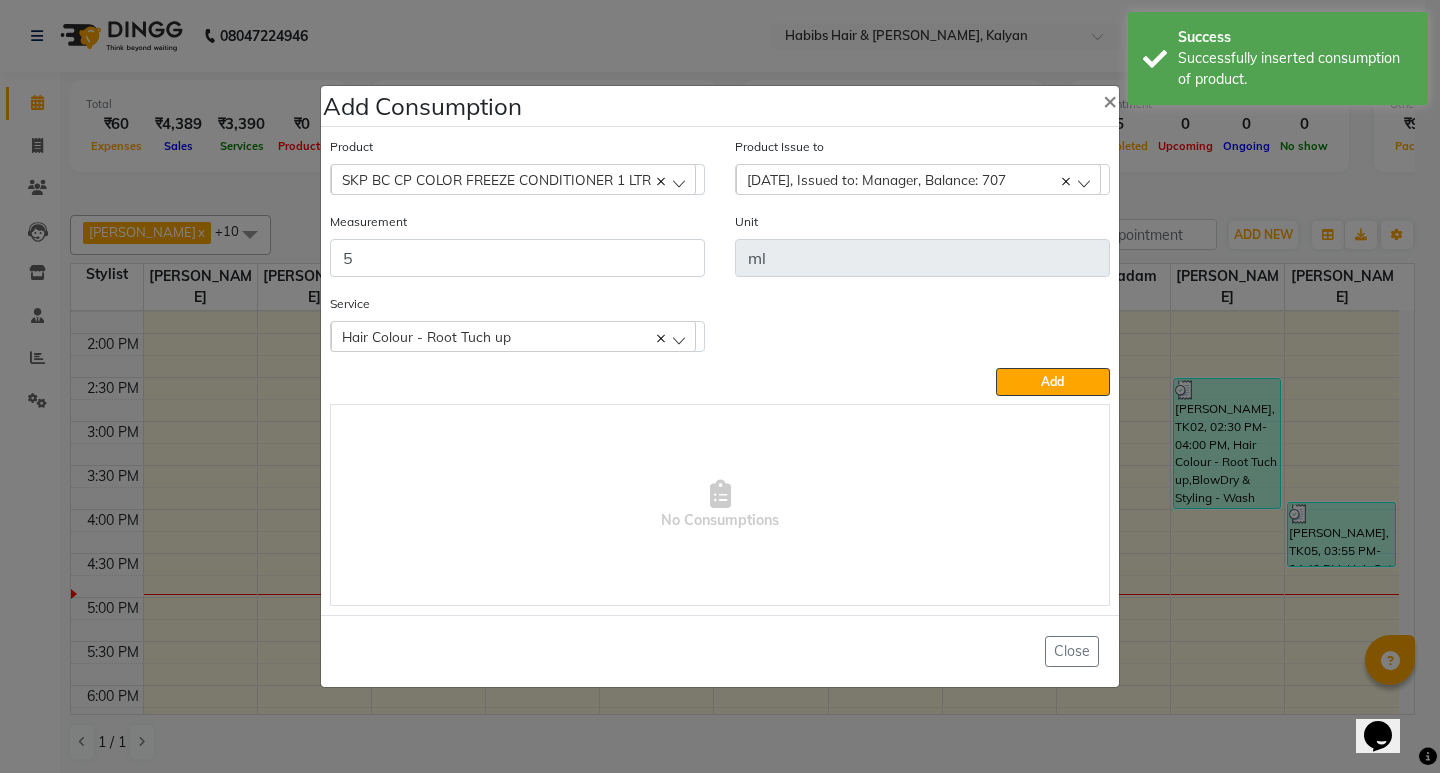 drag, startPoint x: 1040, startPoint y: 374, endPoint x: 908, endPoint y: 401, distance: 134.73306 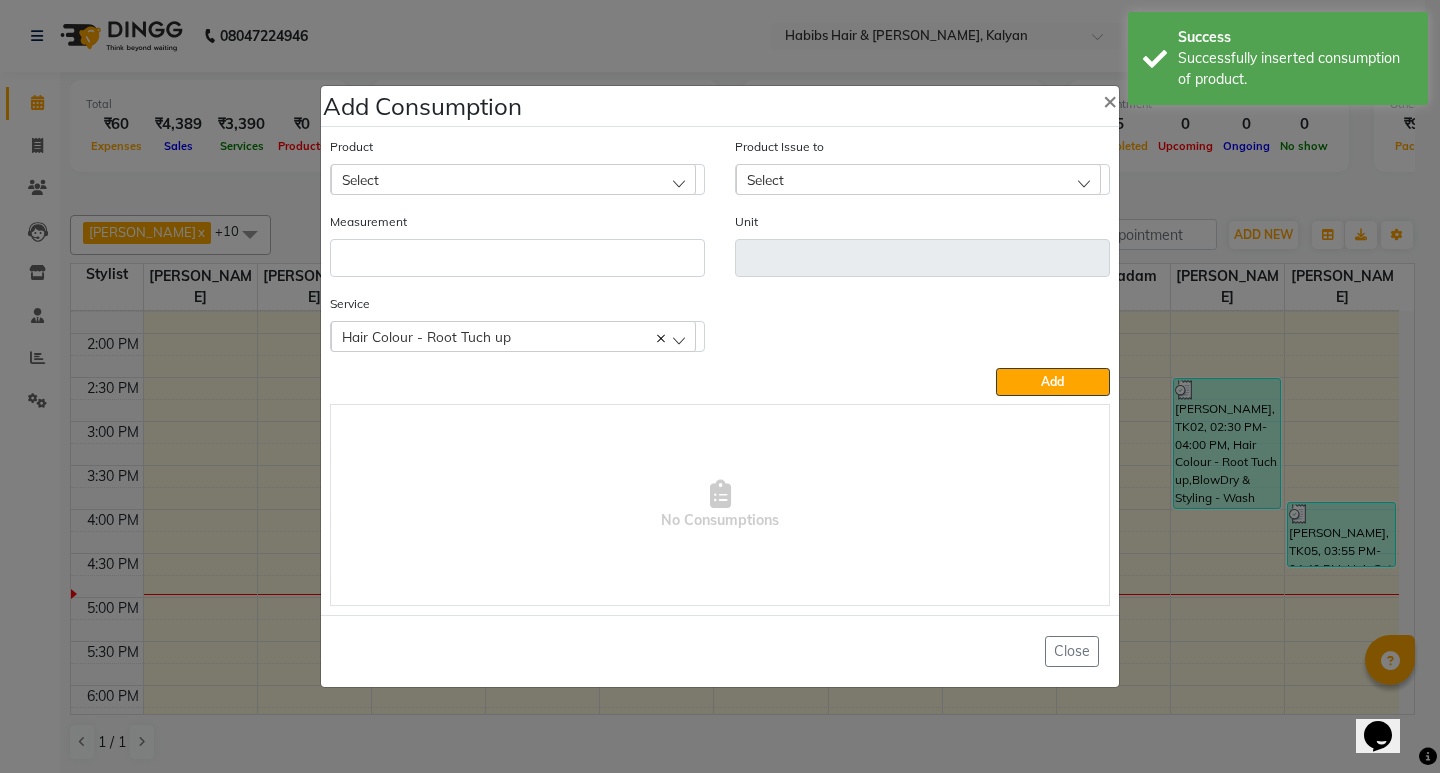 click on "Select" 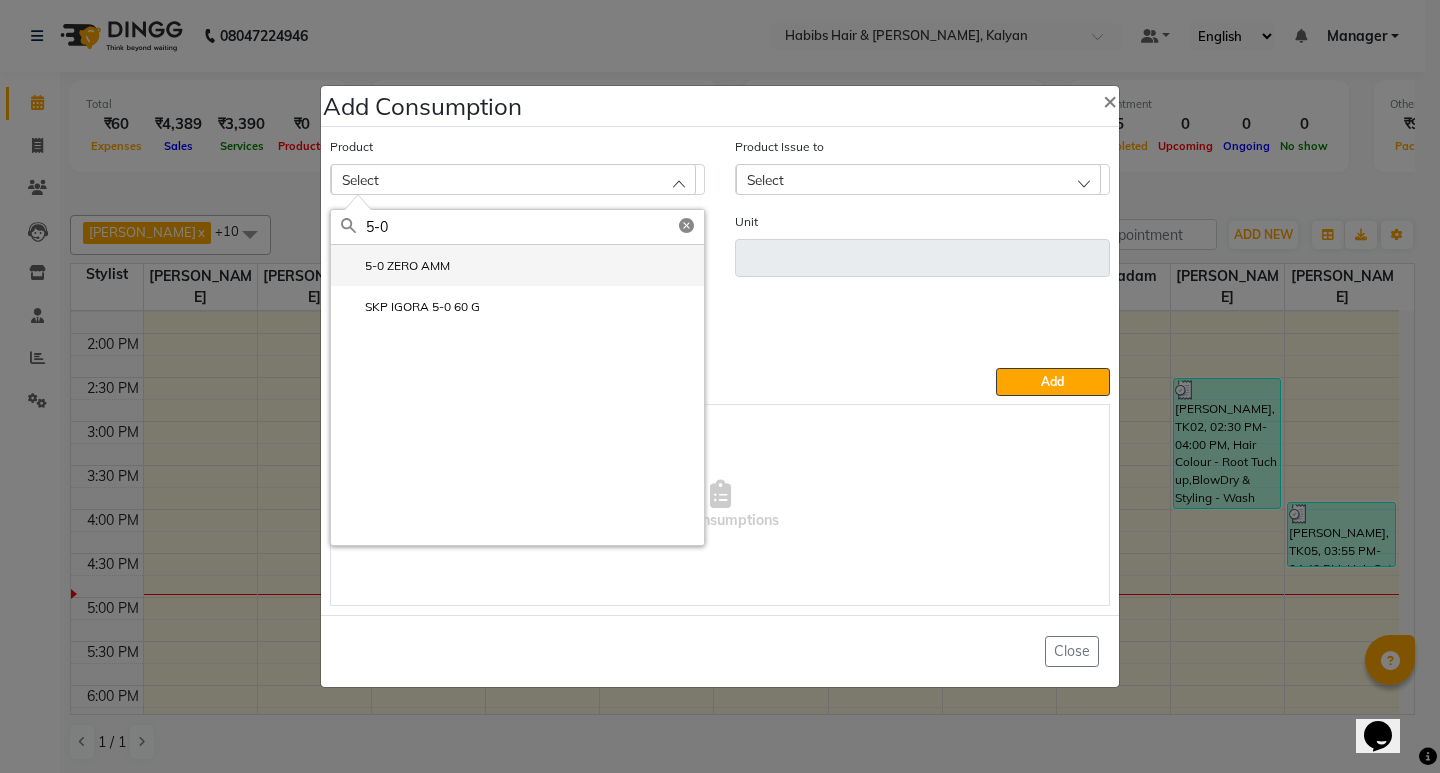 type on "5-0" 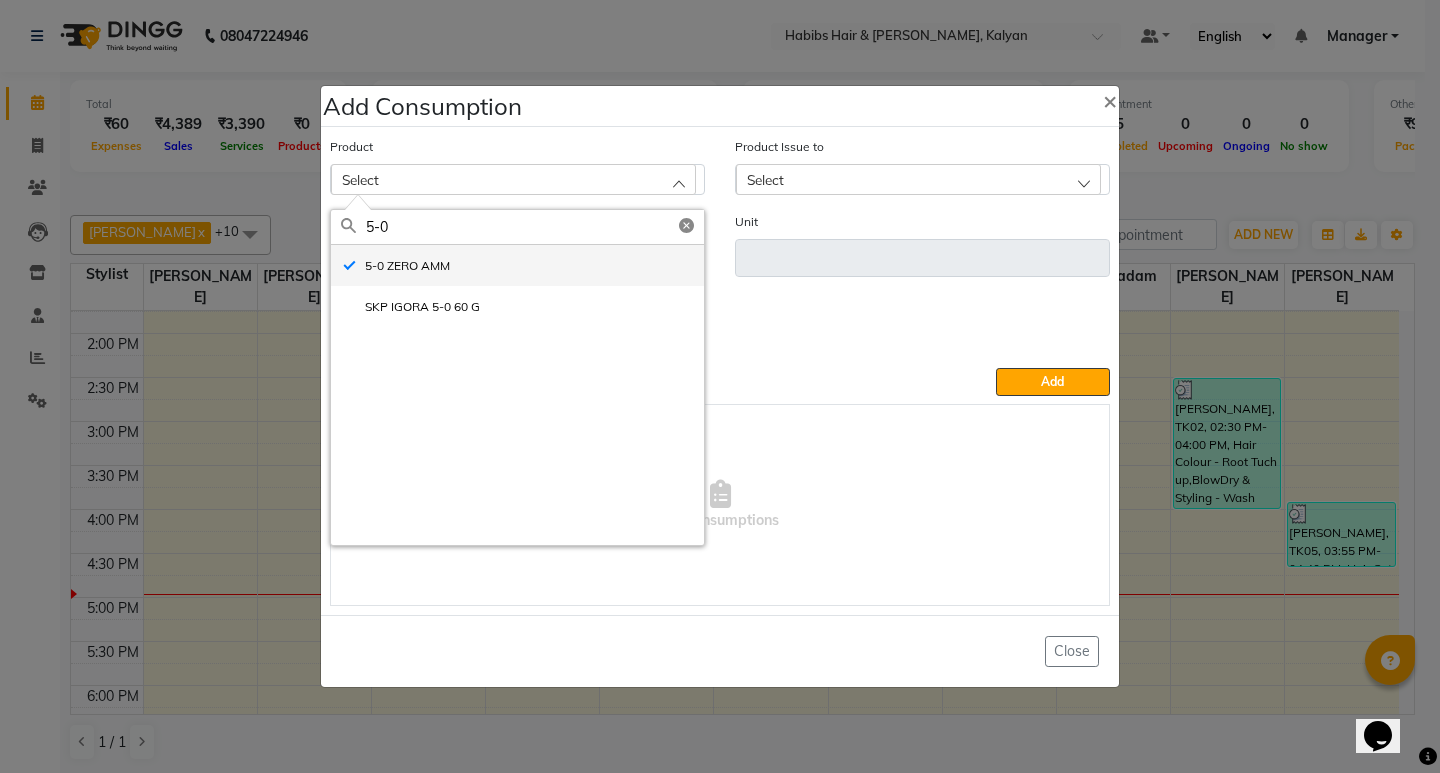 type on "gms" 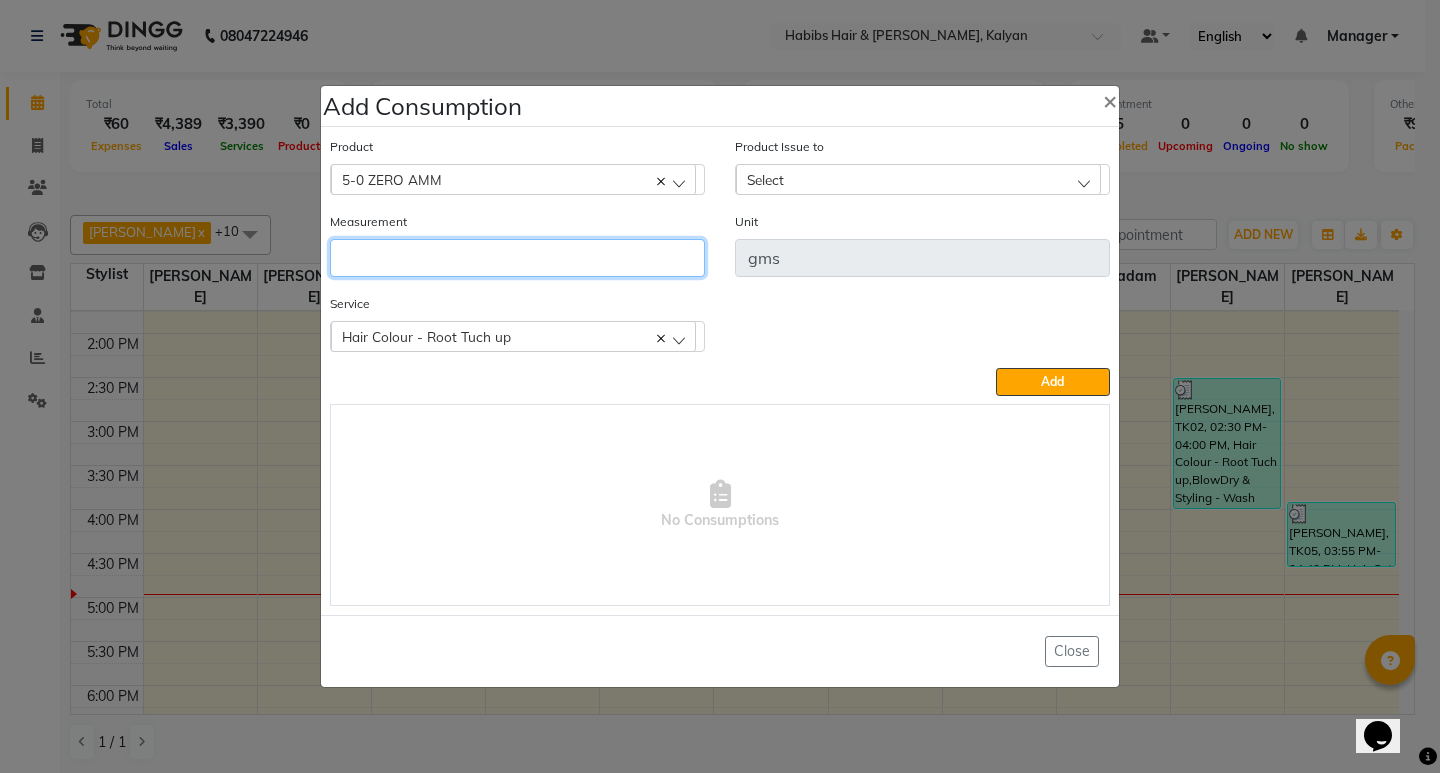click 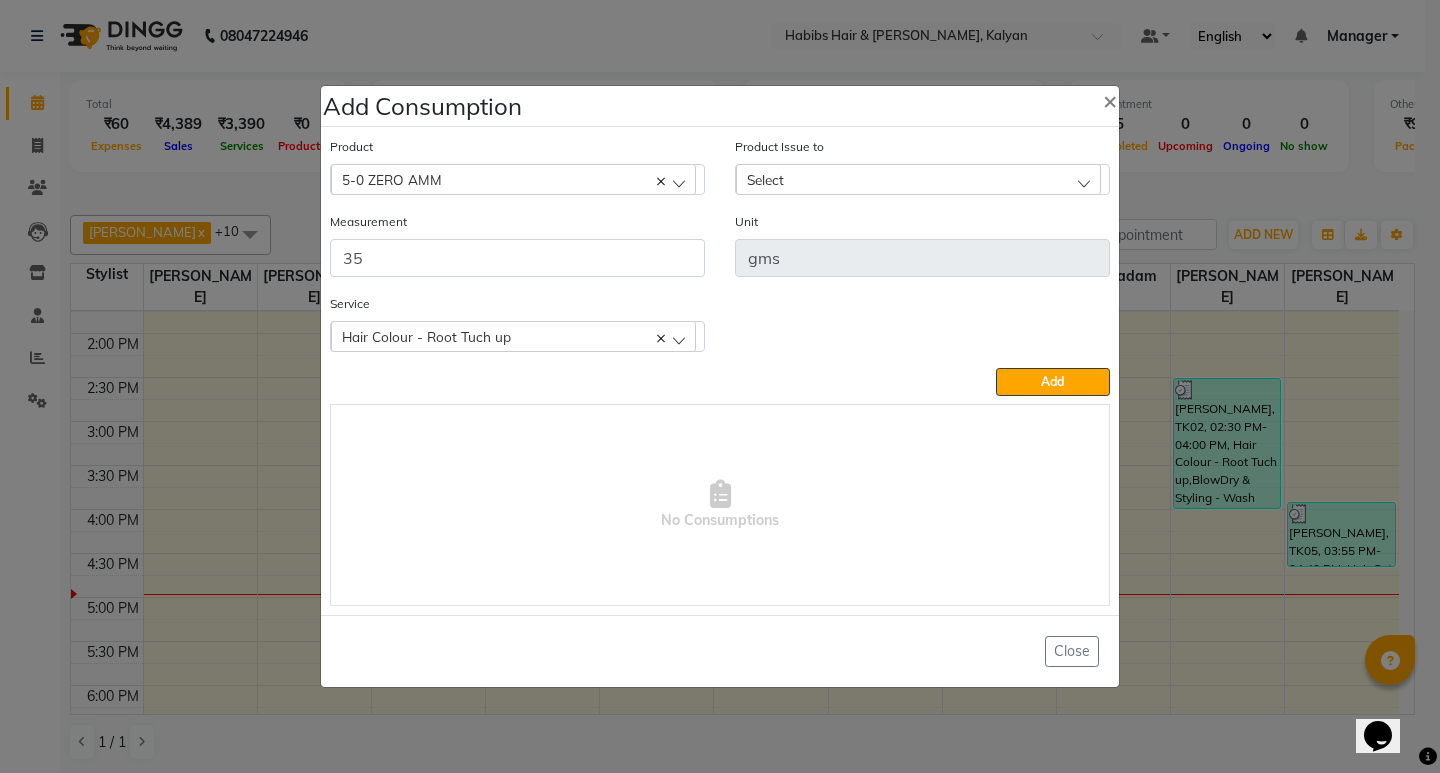 click on "Select" 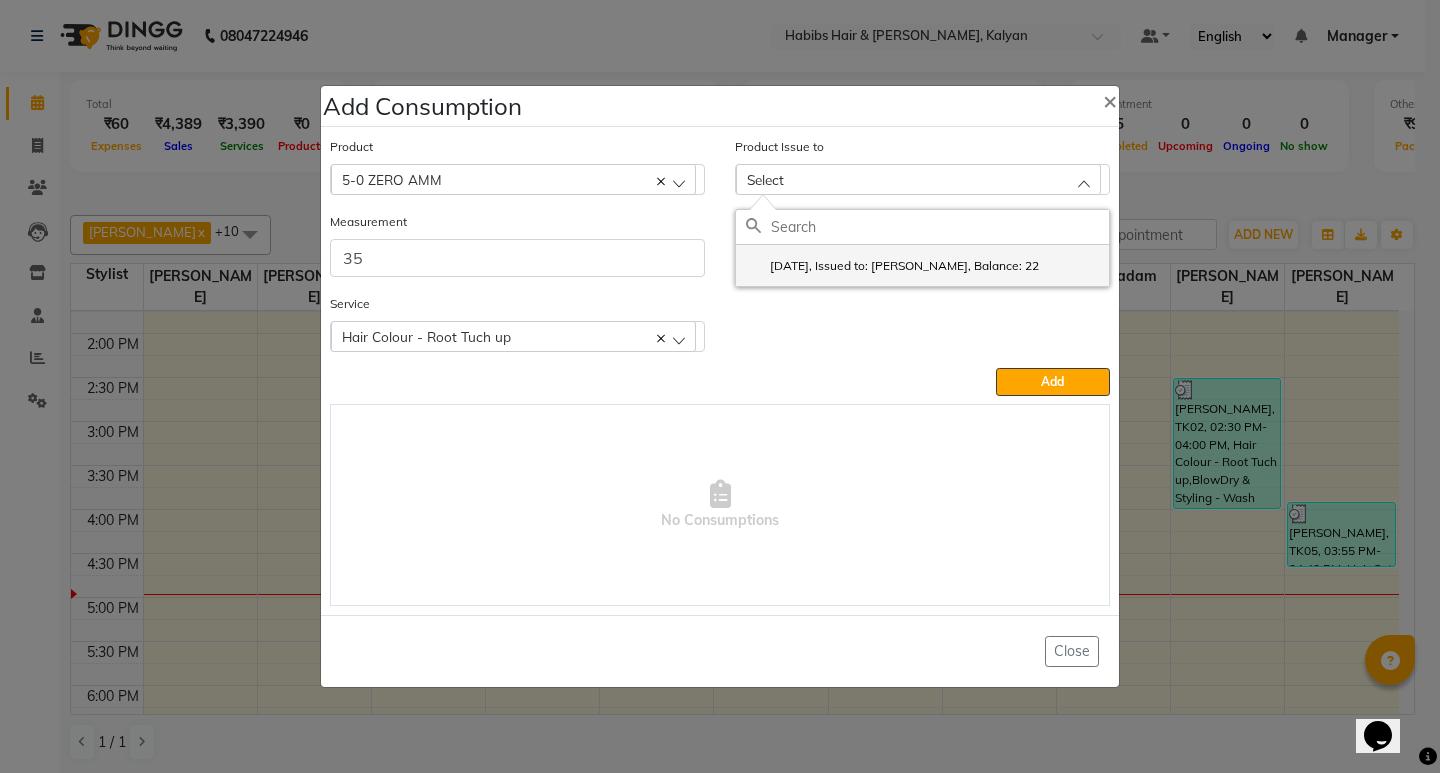 click on "2025-06-01, Issued to: Omkar, Balance: 22" 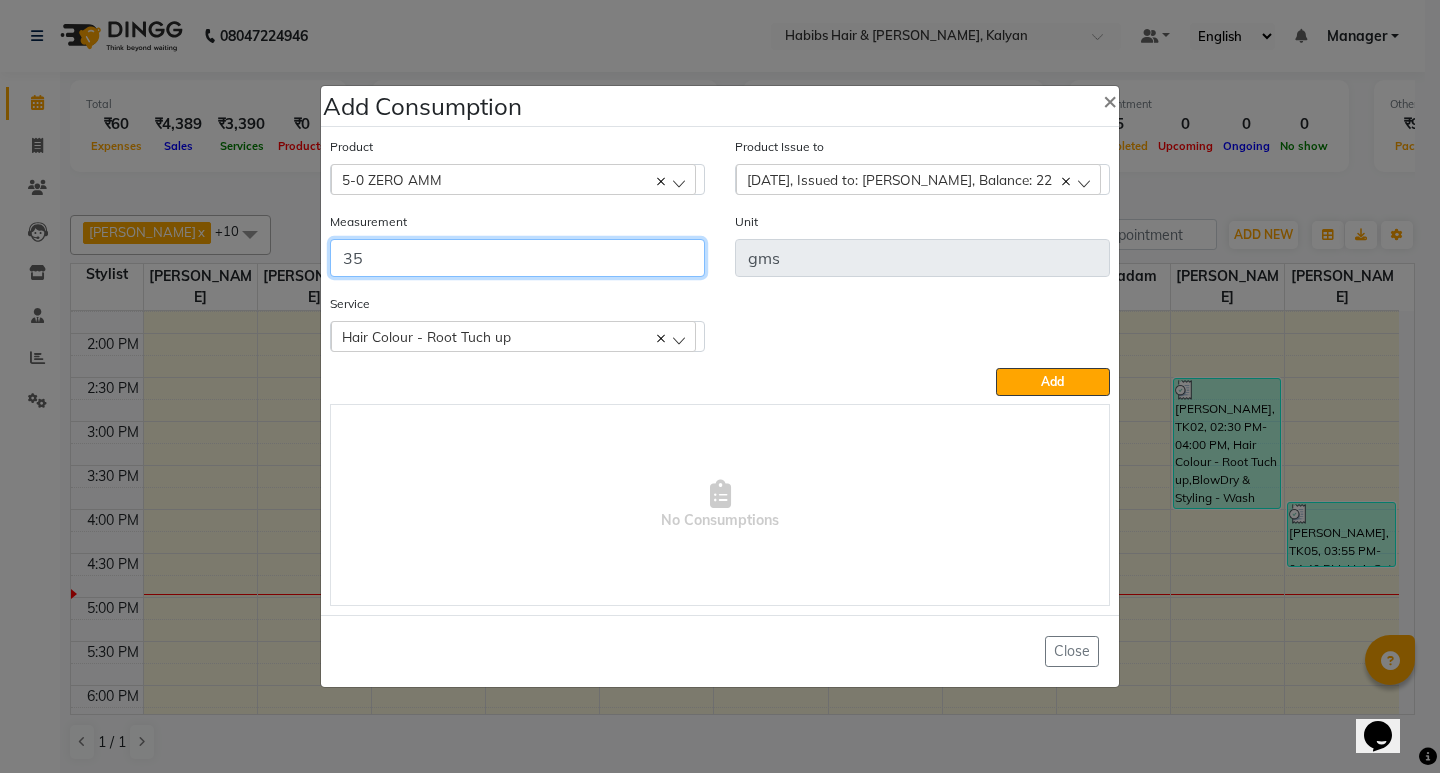 click on "35" 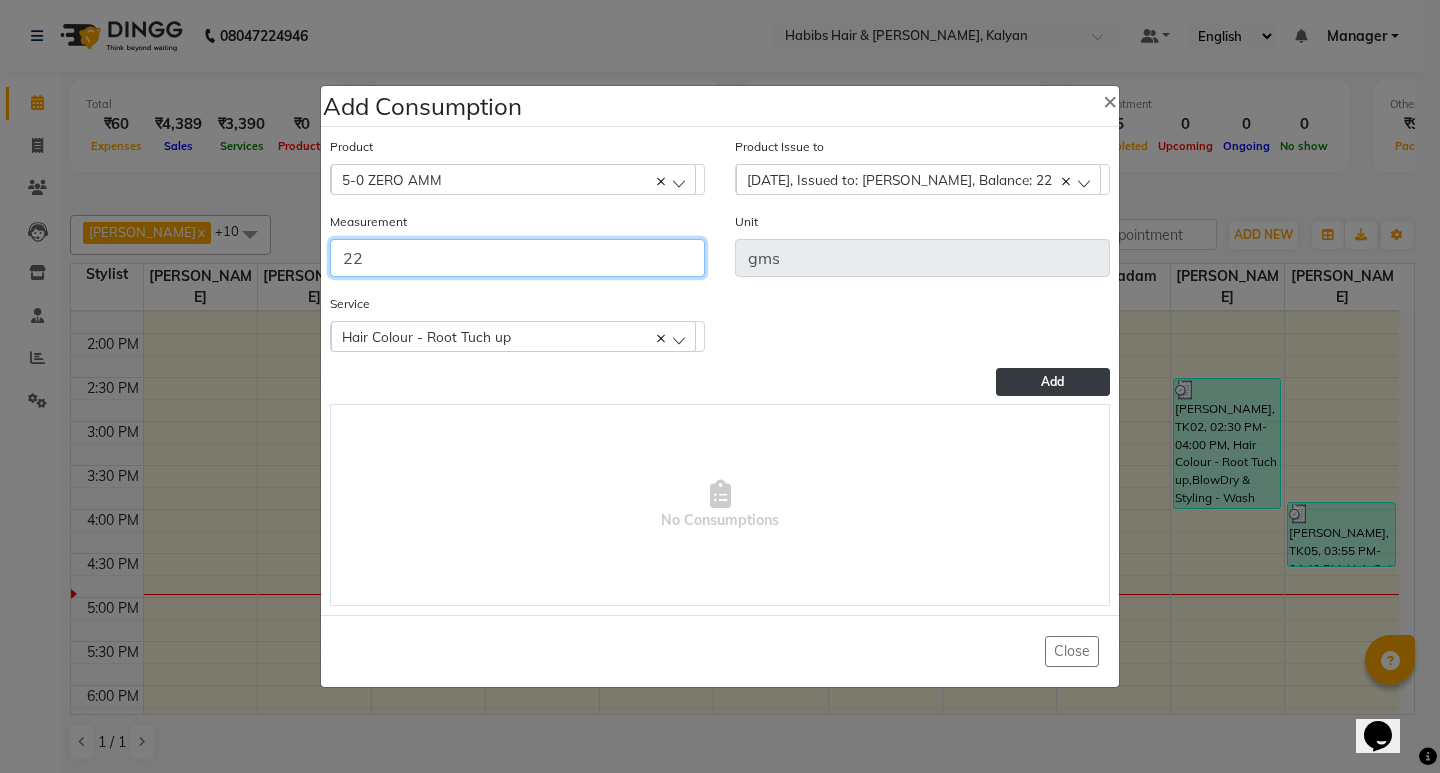 type on "22" 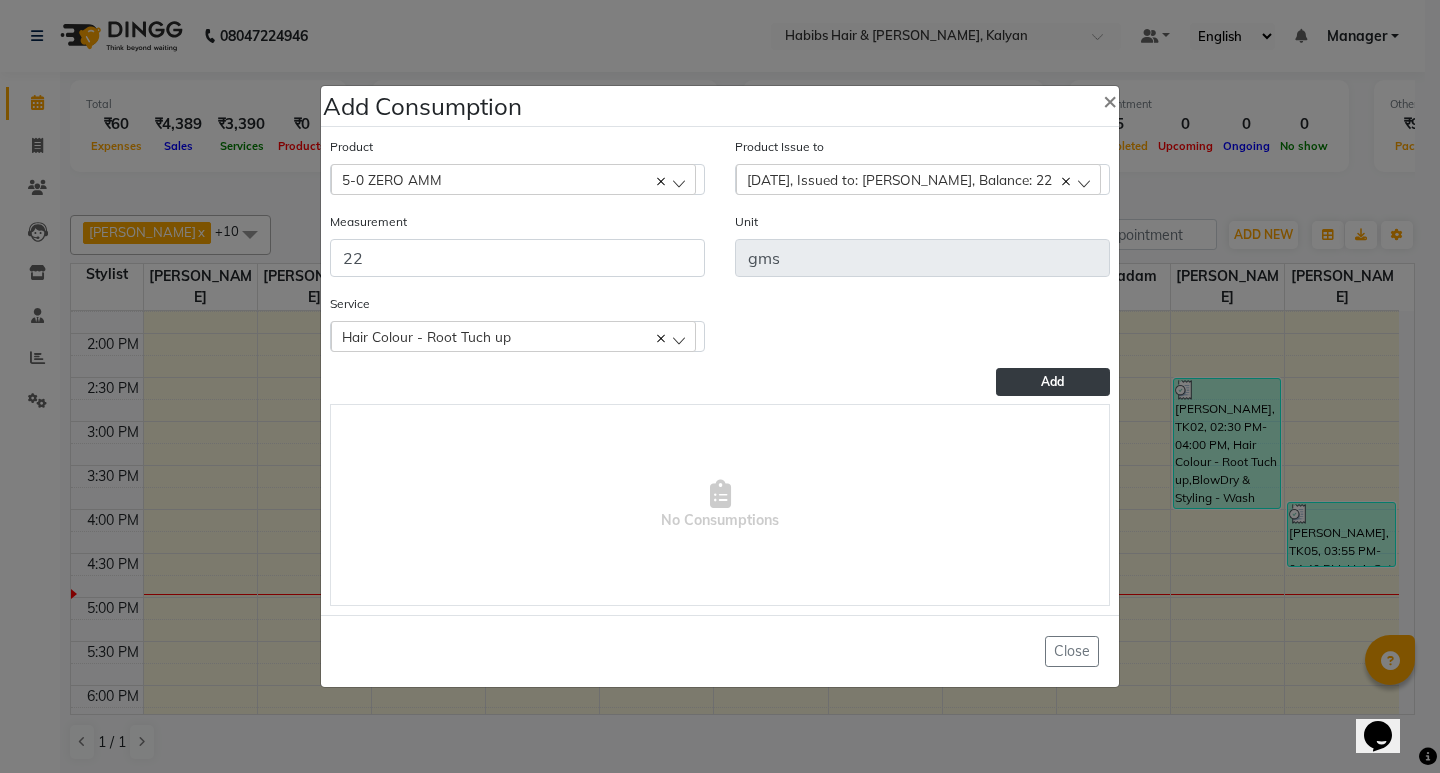 click on "Add" 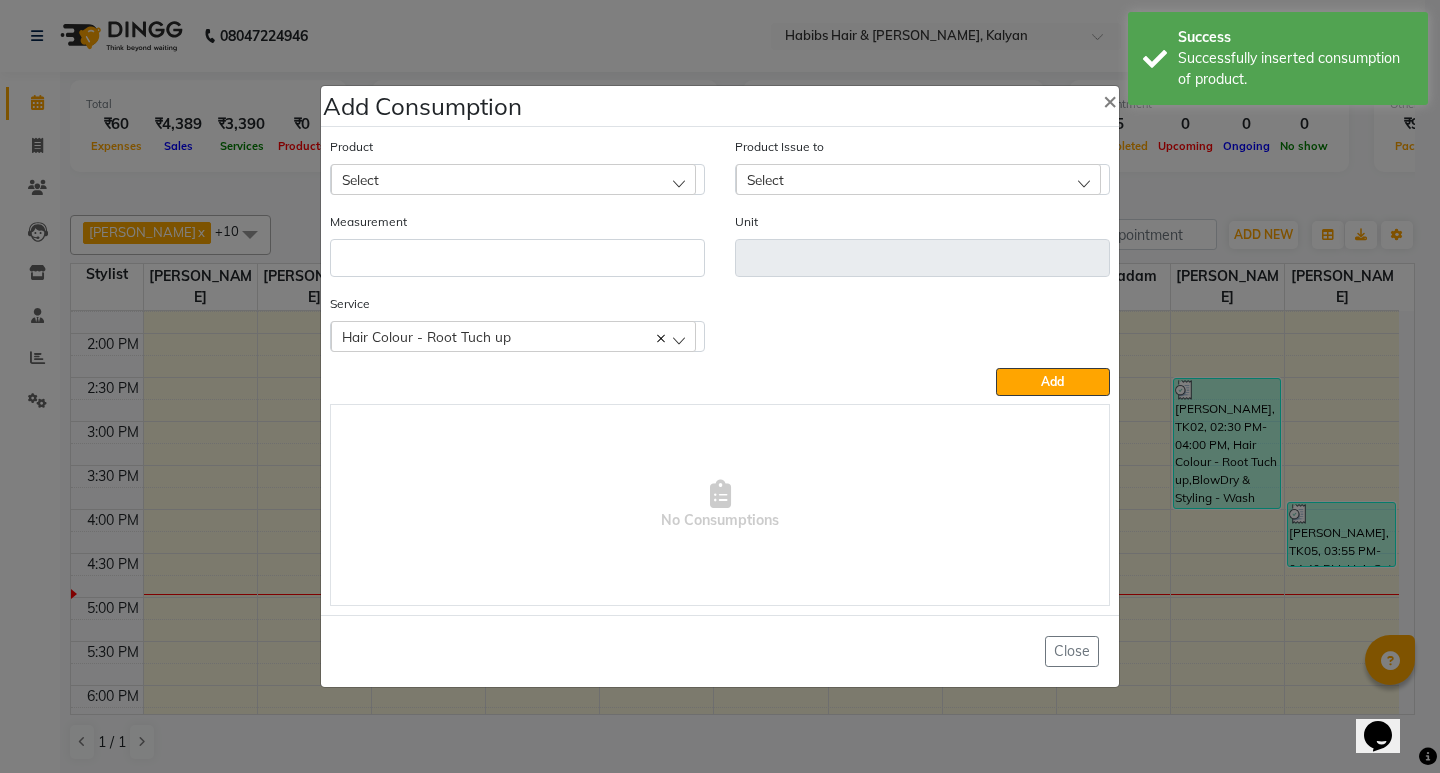 click on "Add Consumption × Product Select 001 BANANA POWDER 10GM Product Issue to Select 2025-06-01, Issued to: Omkar, Balance: 22 Measurement Unit Service  Hair Colour - Root Tuch up  Hair Colour - Root Tuch up BlowDry & Styling - Wash And Blast Dry  Add   No Consumptions   Close" 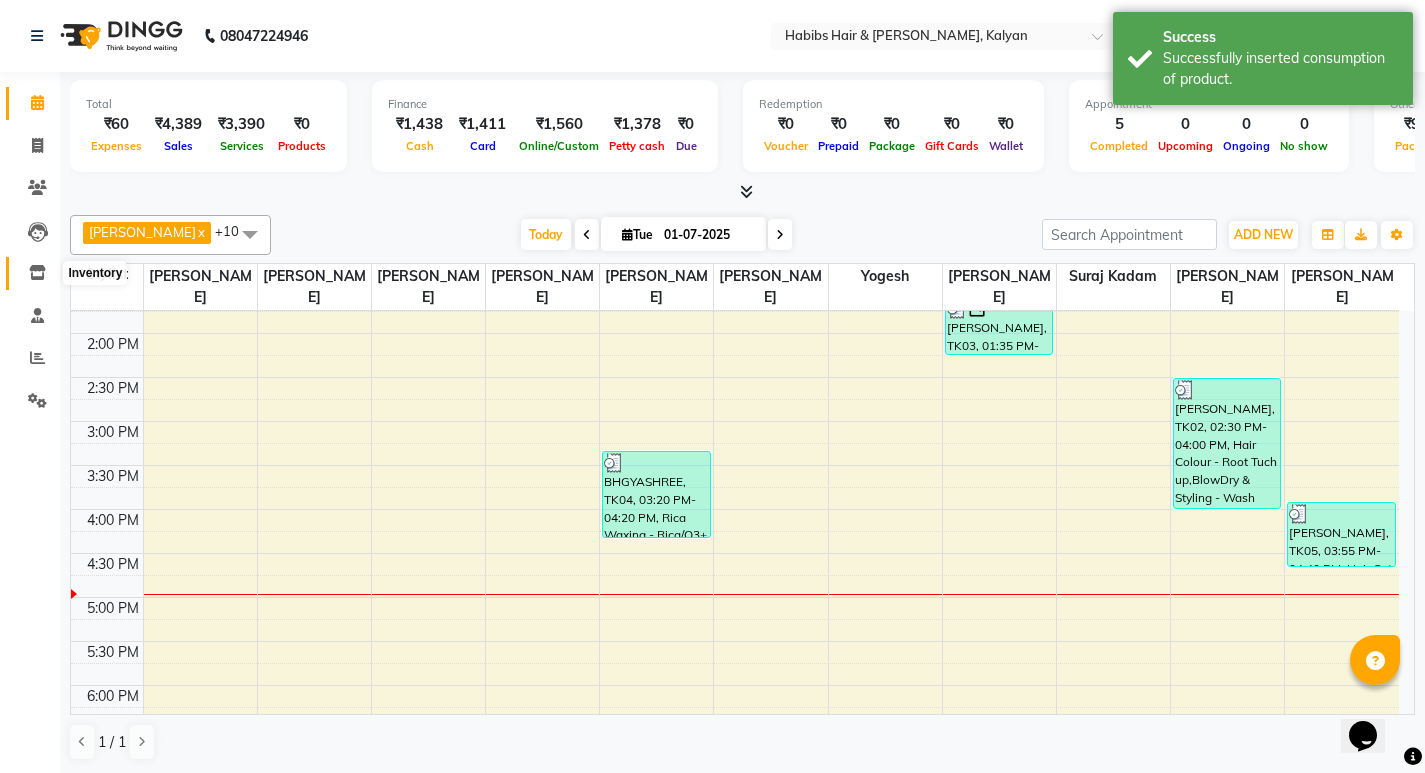 click 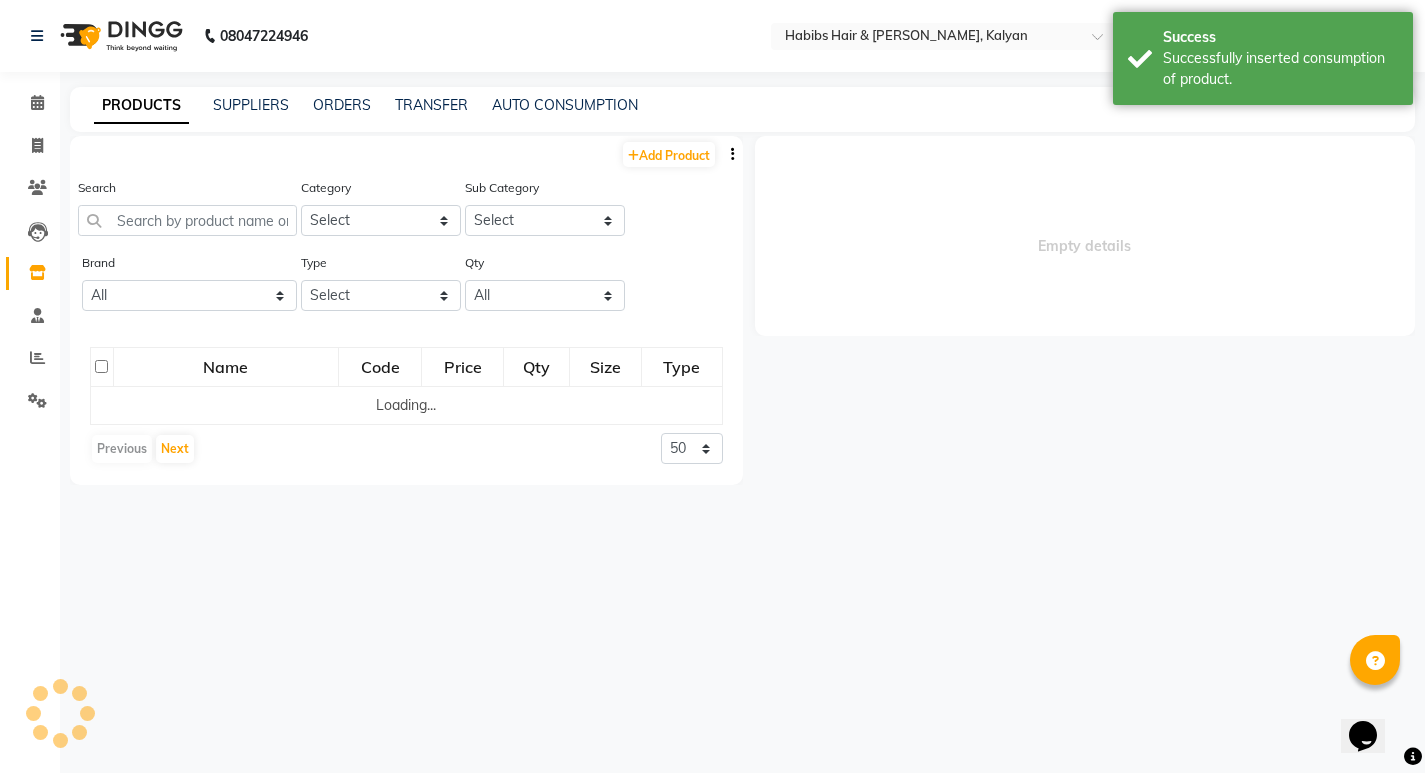 select 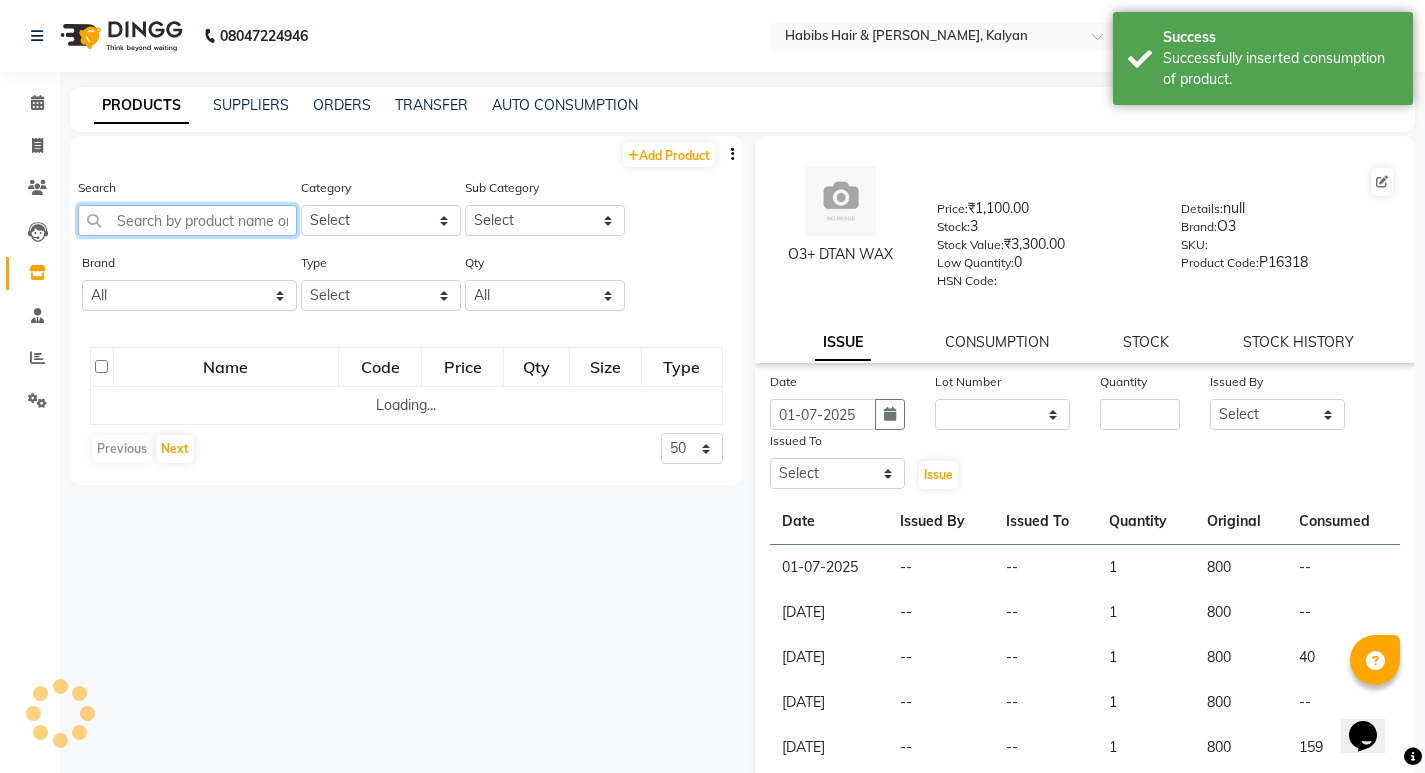 click 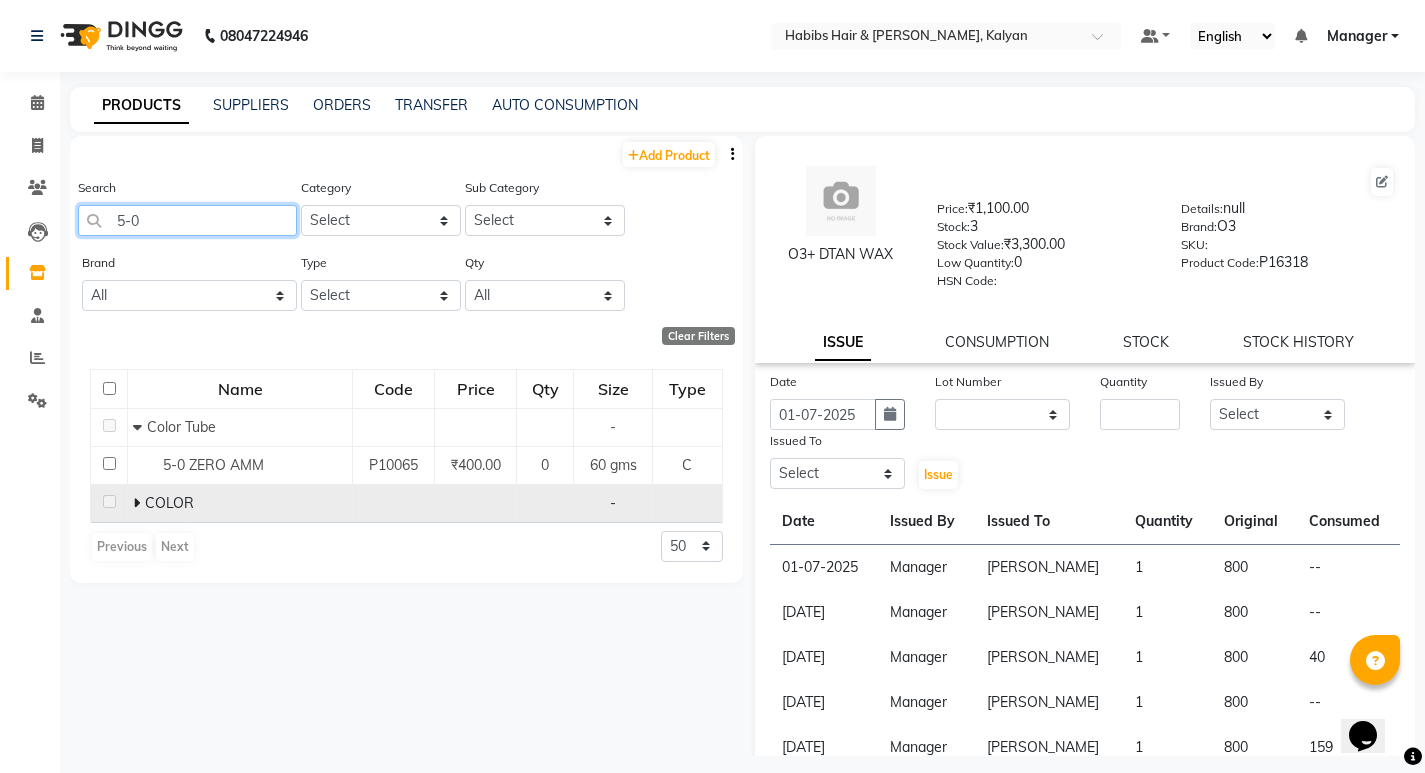 type on "5-0" 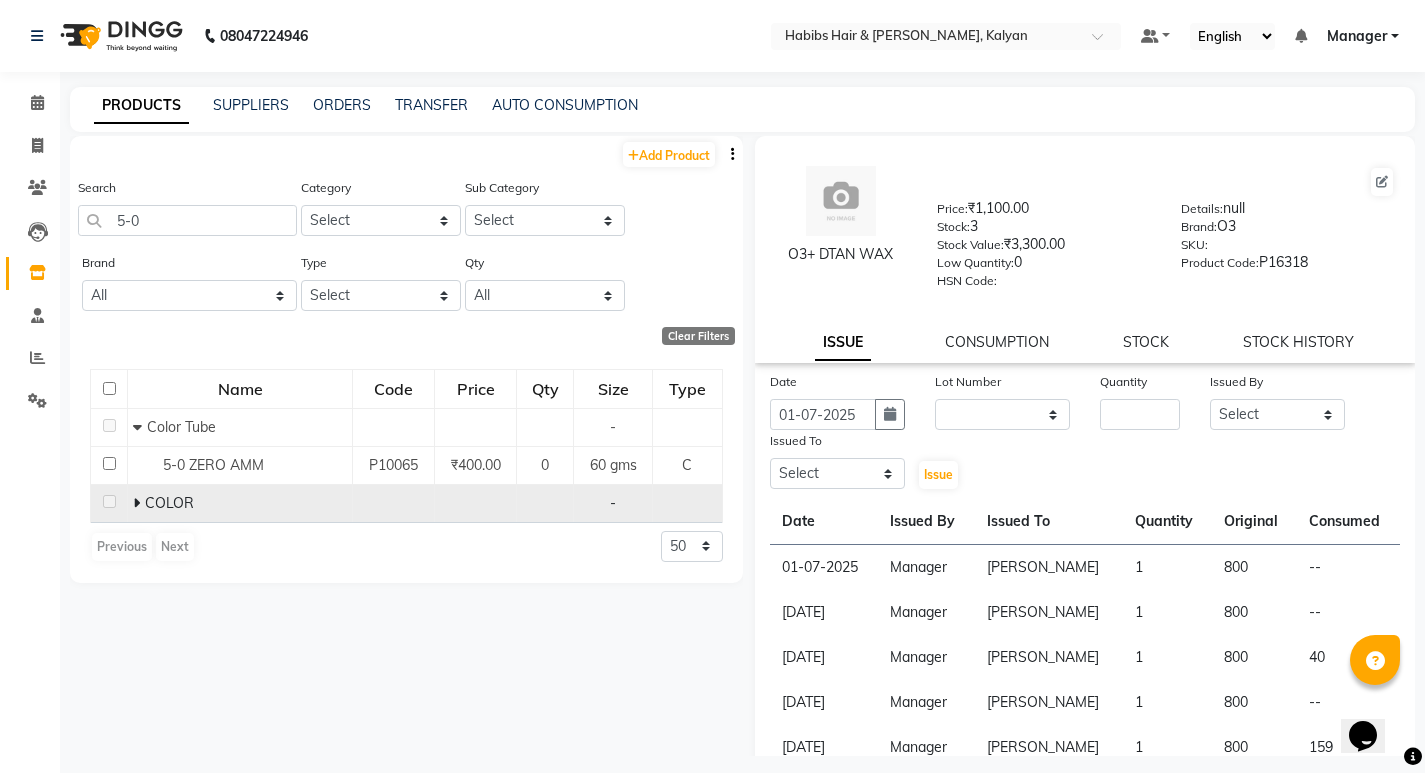click 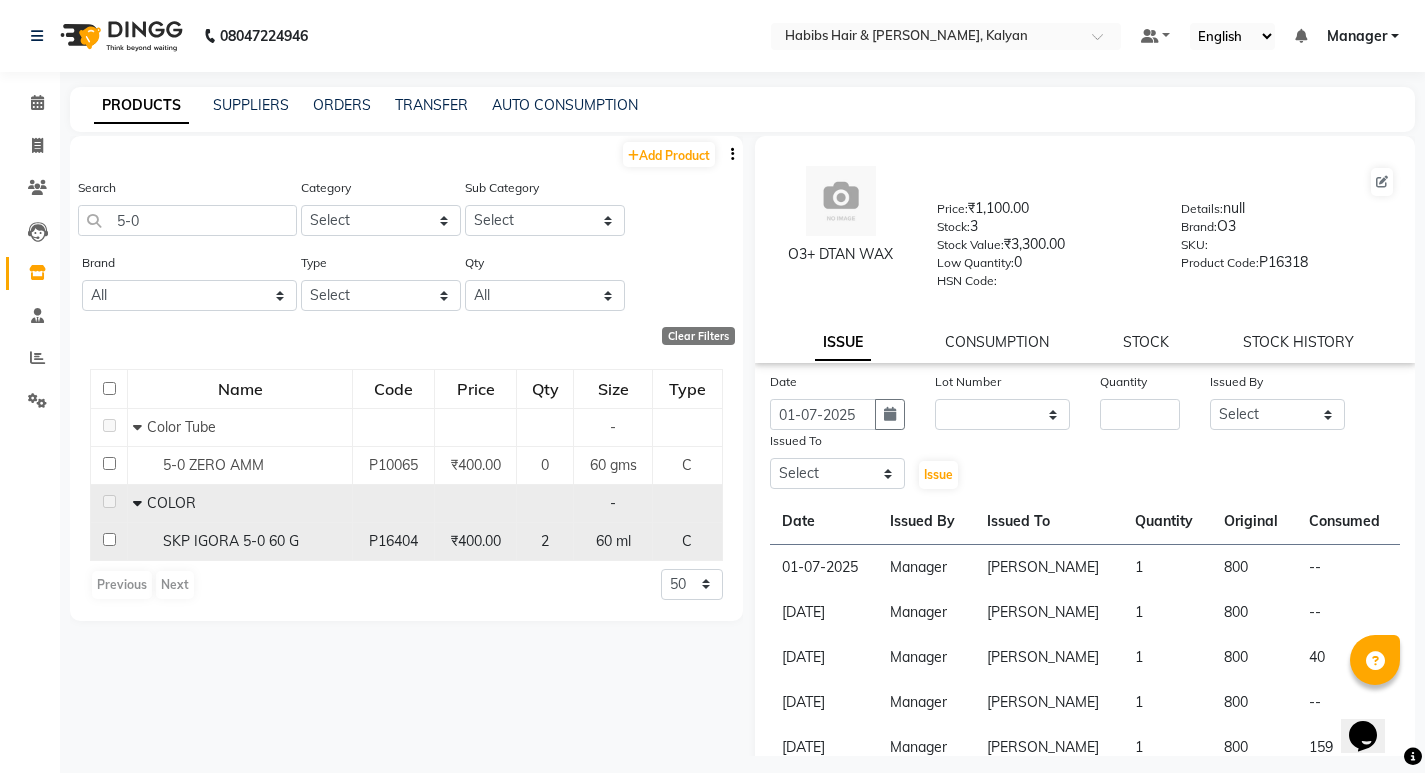 click 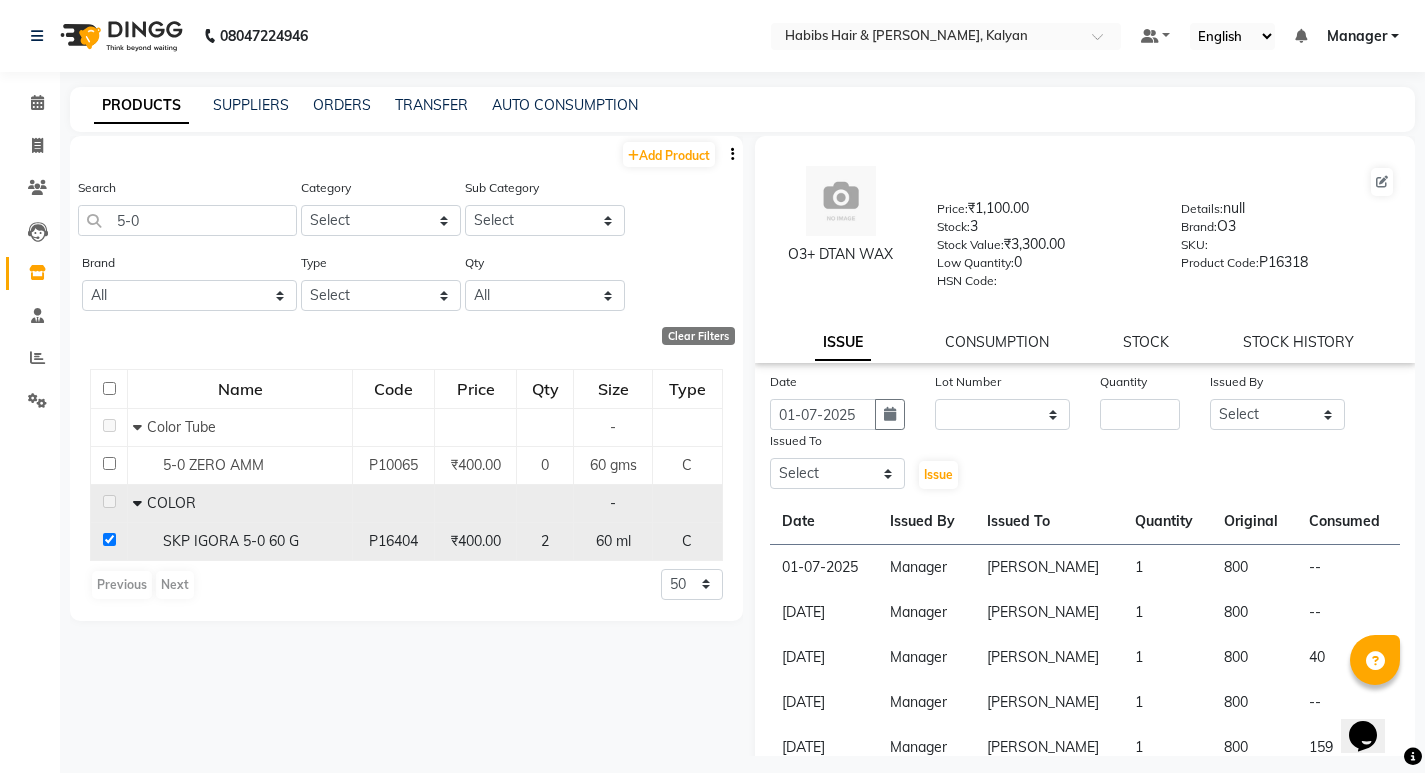 checkbox on "true" 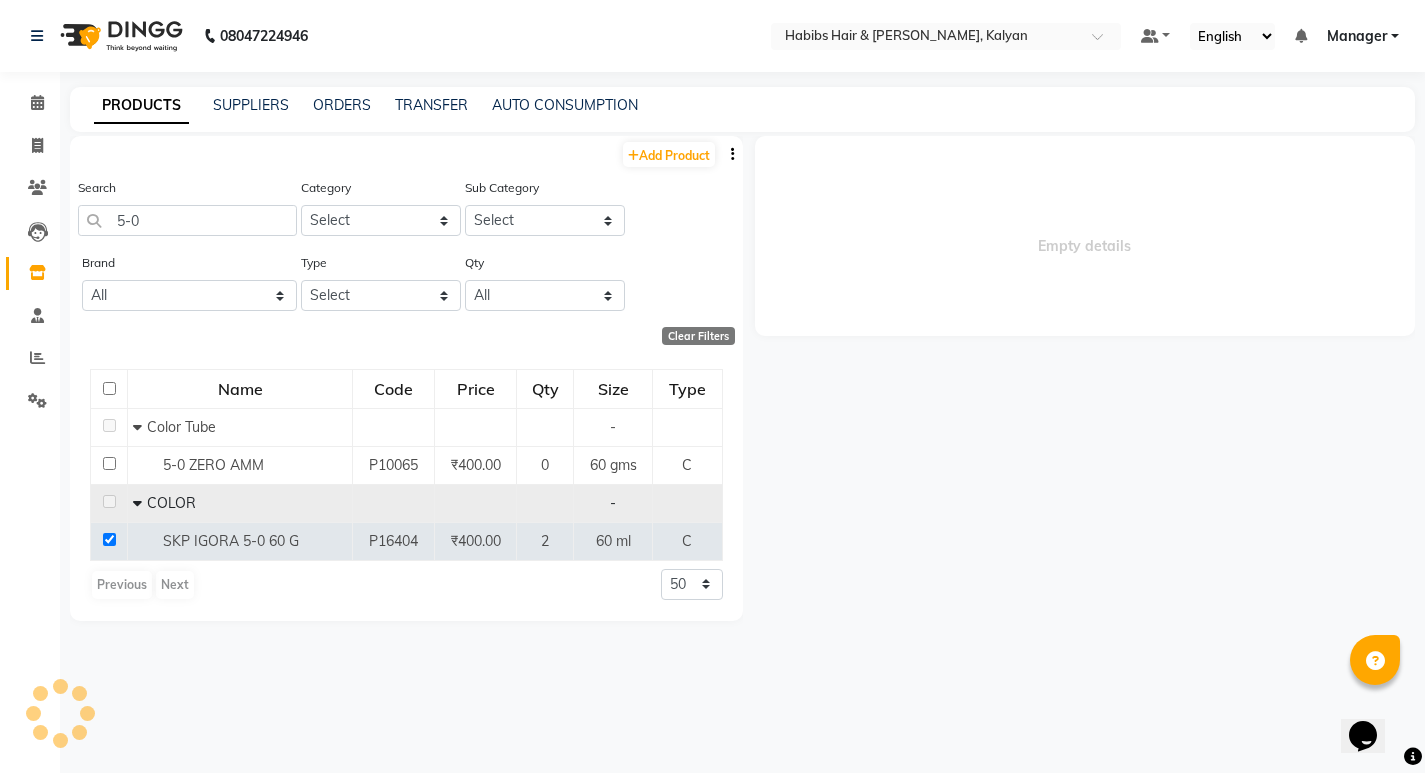 select 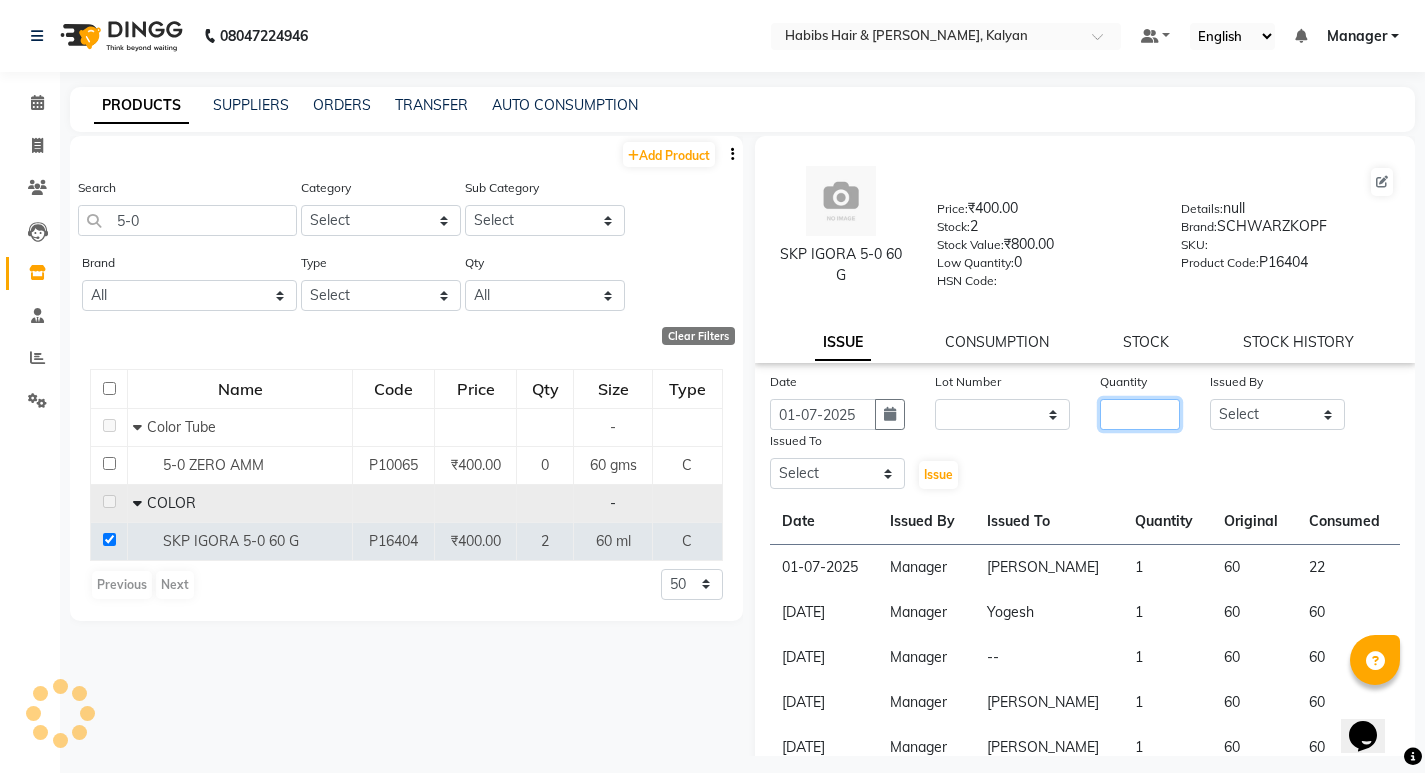 click 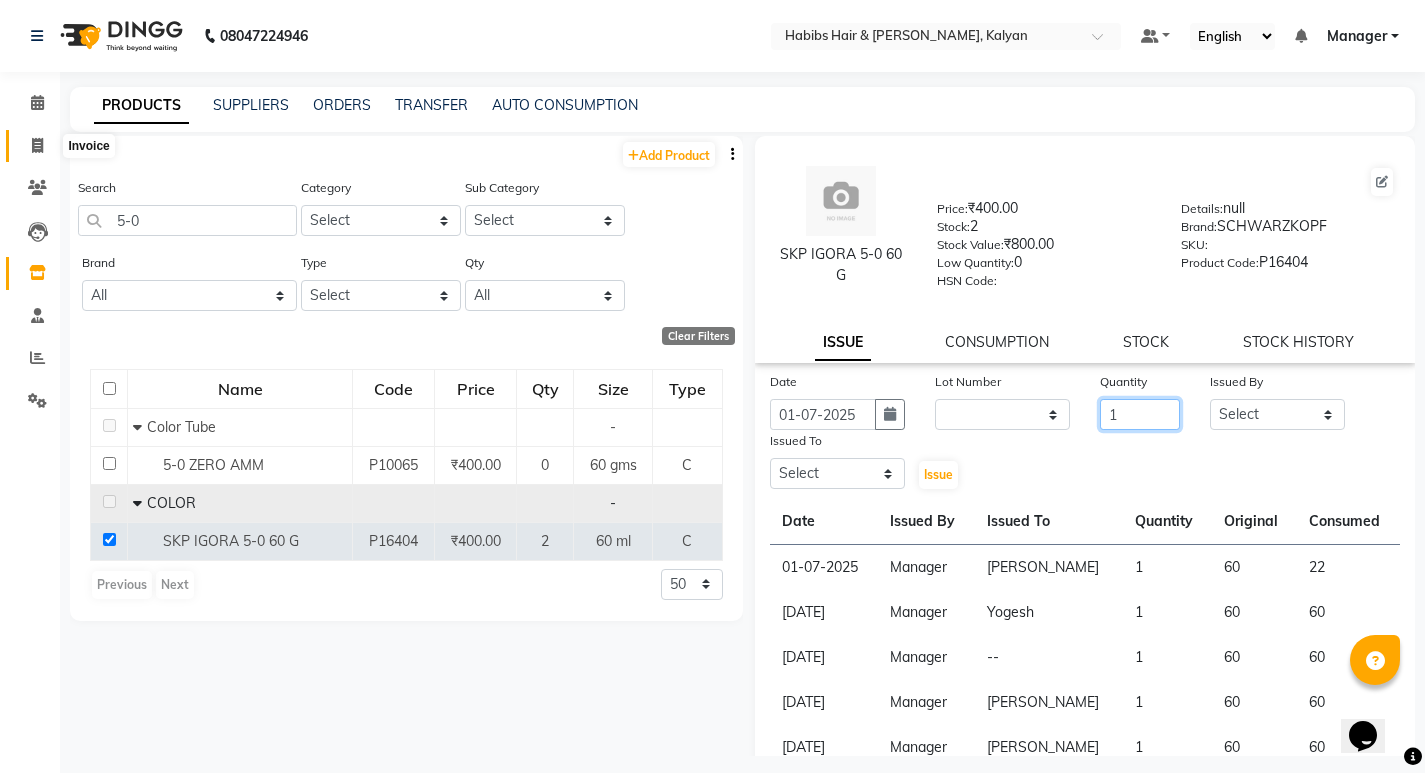 type on "1" 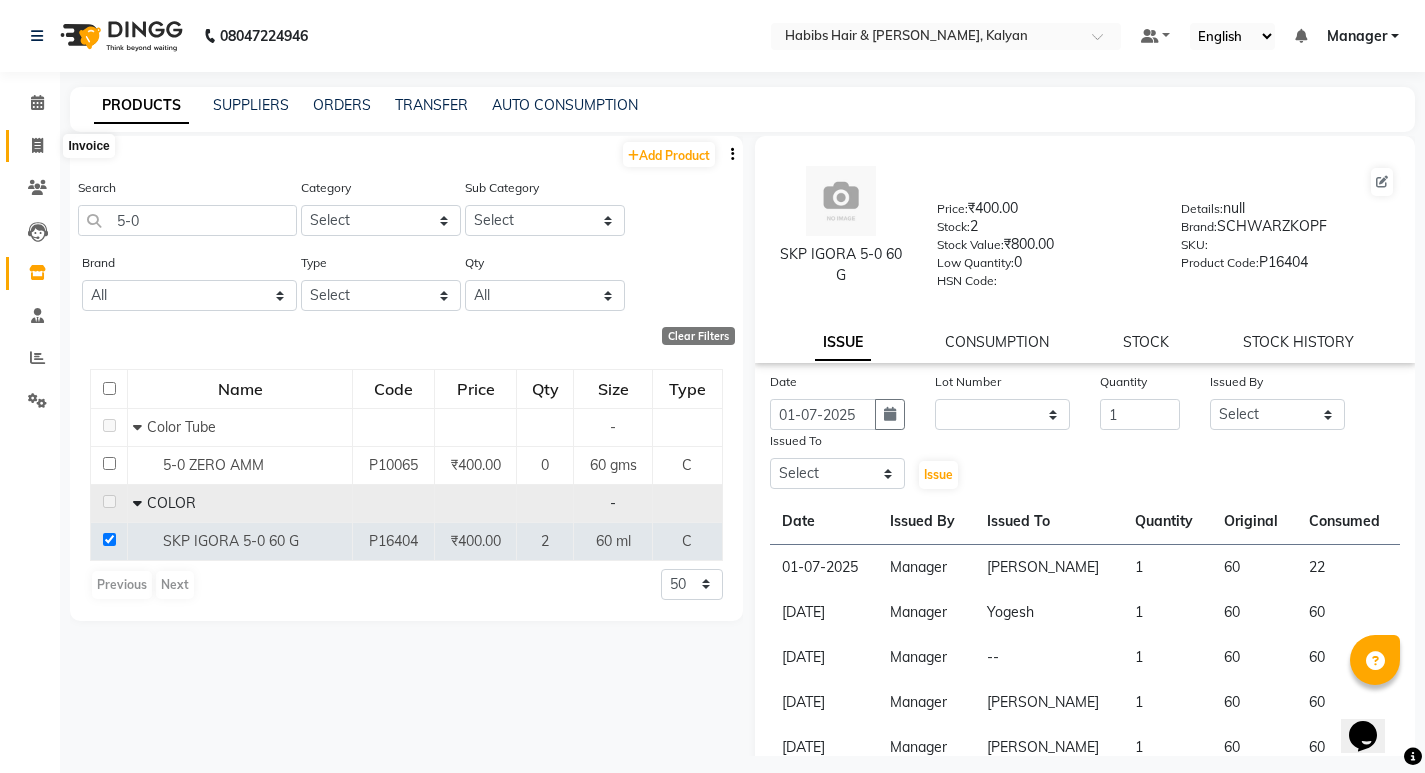 click 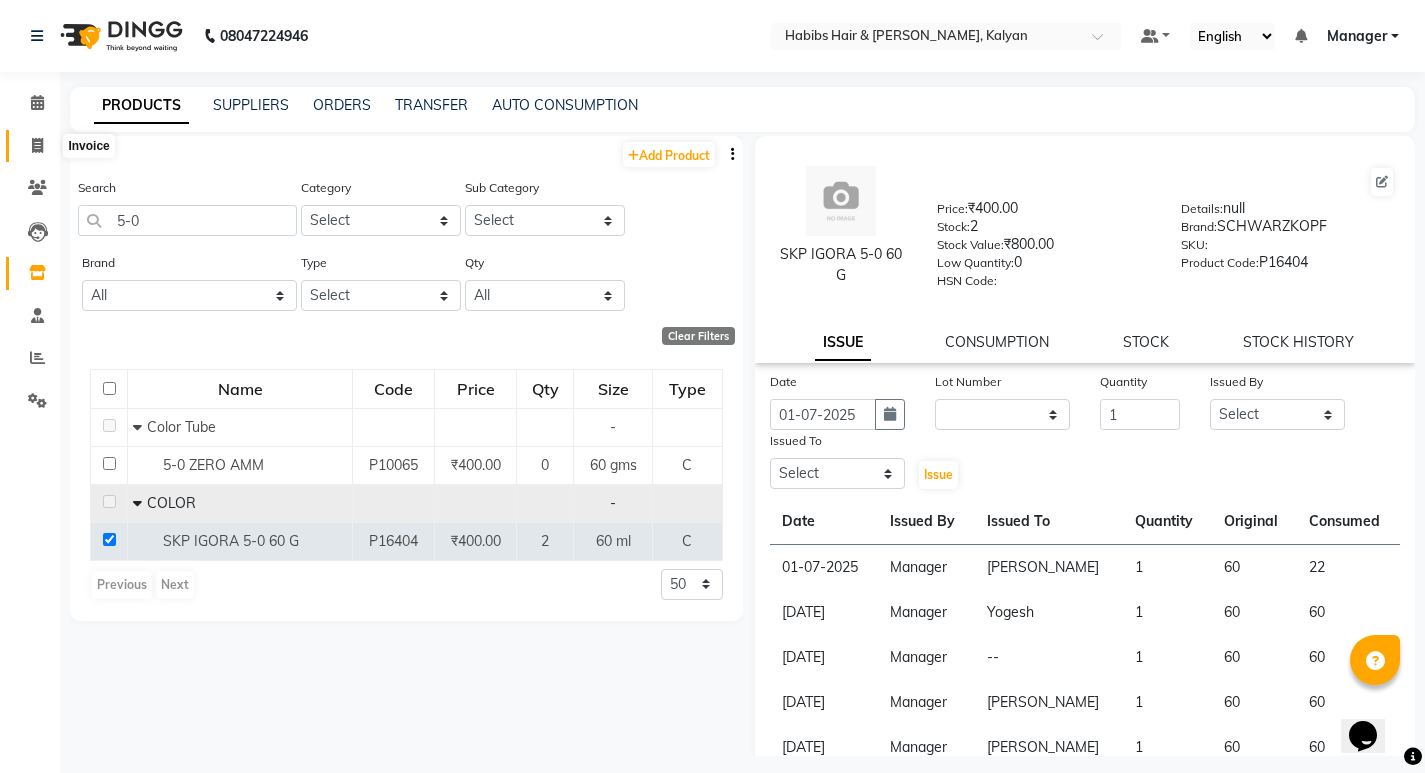 select on "service" 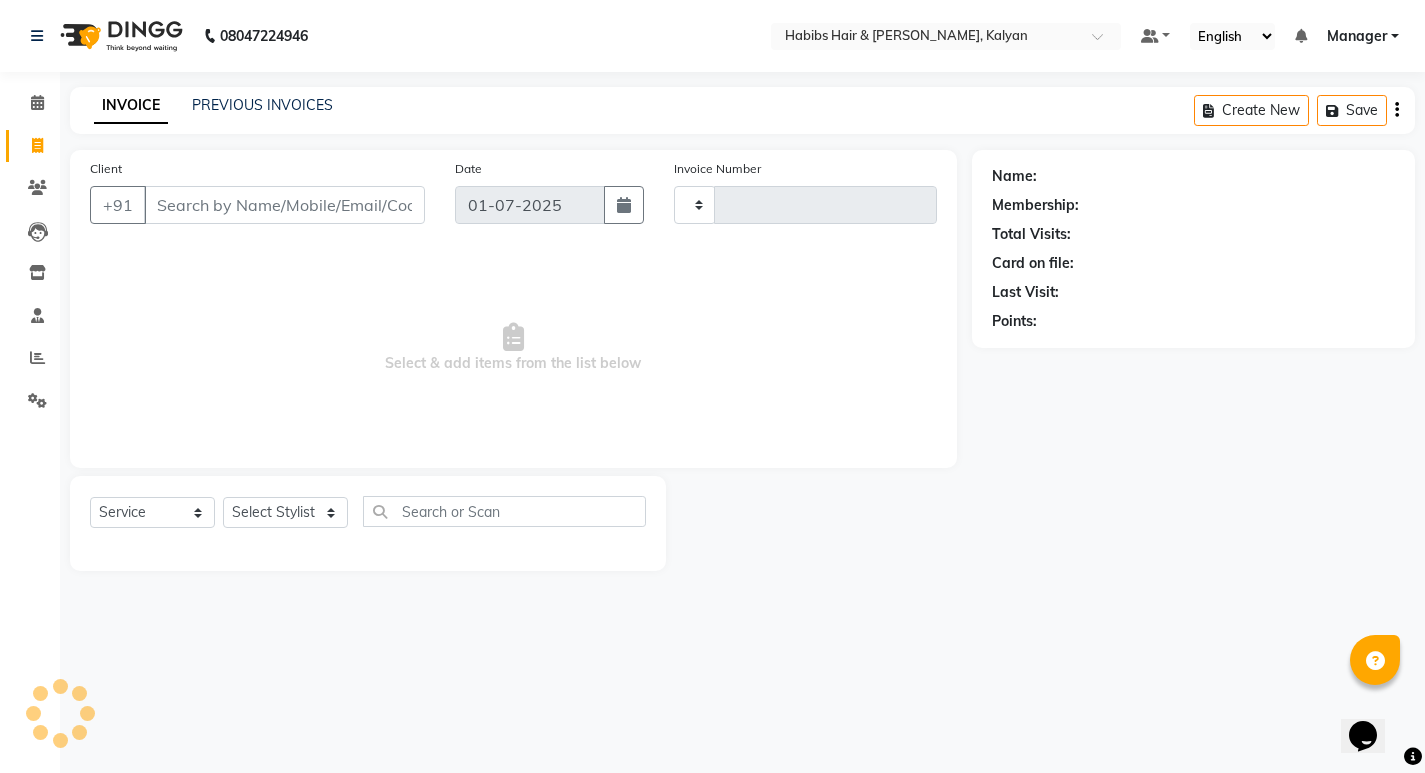 type on "1676" 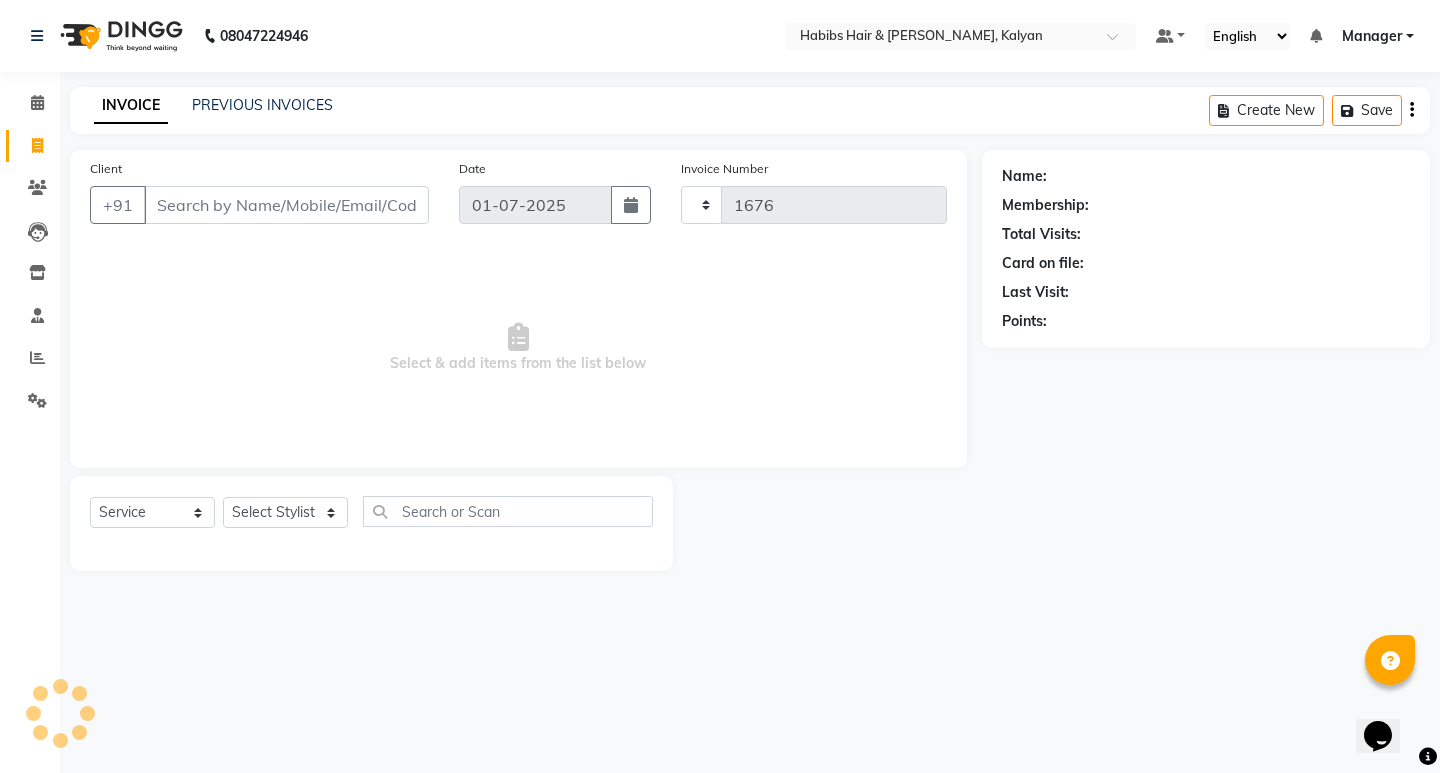 select on "8185" 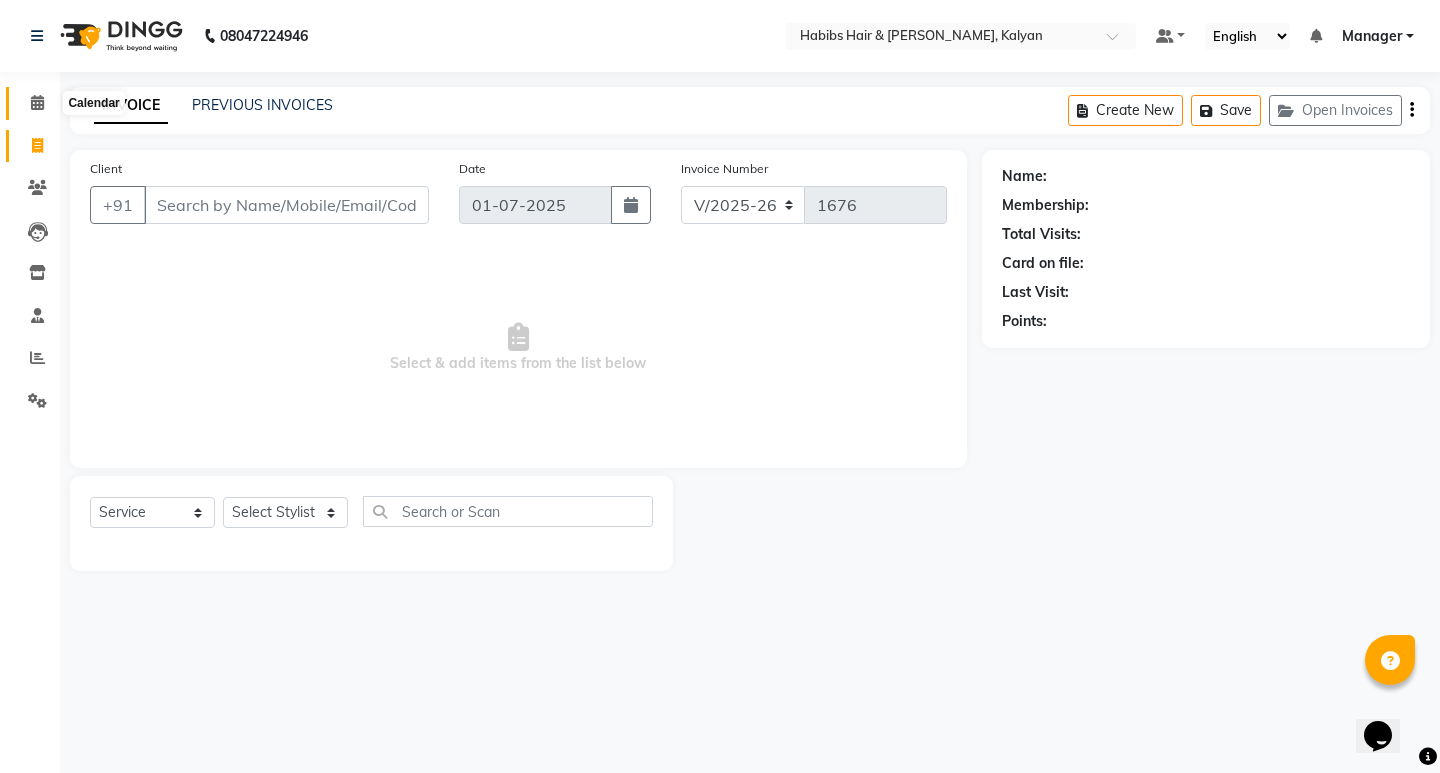 click 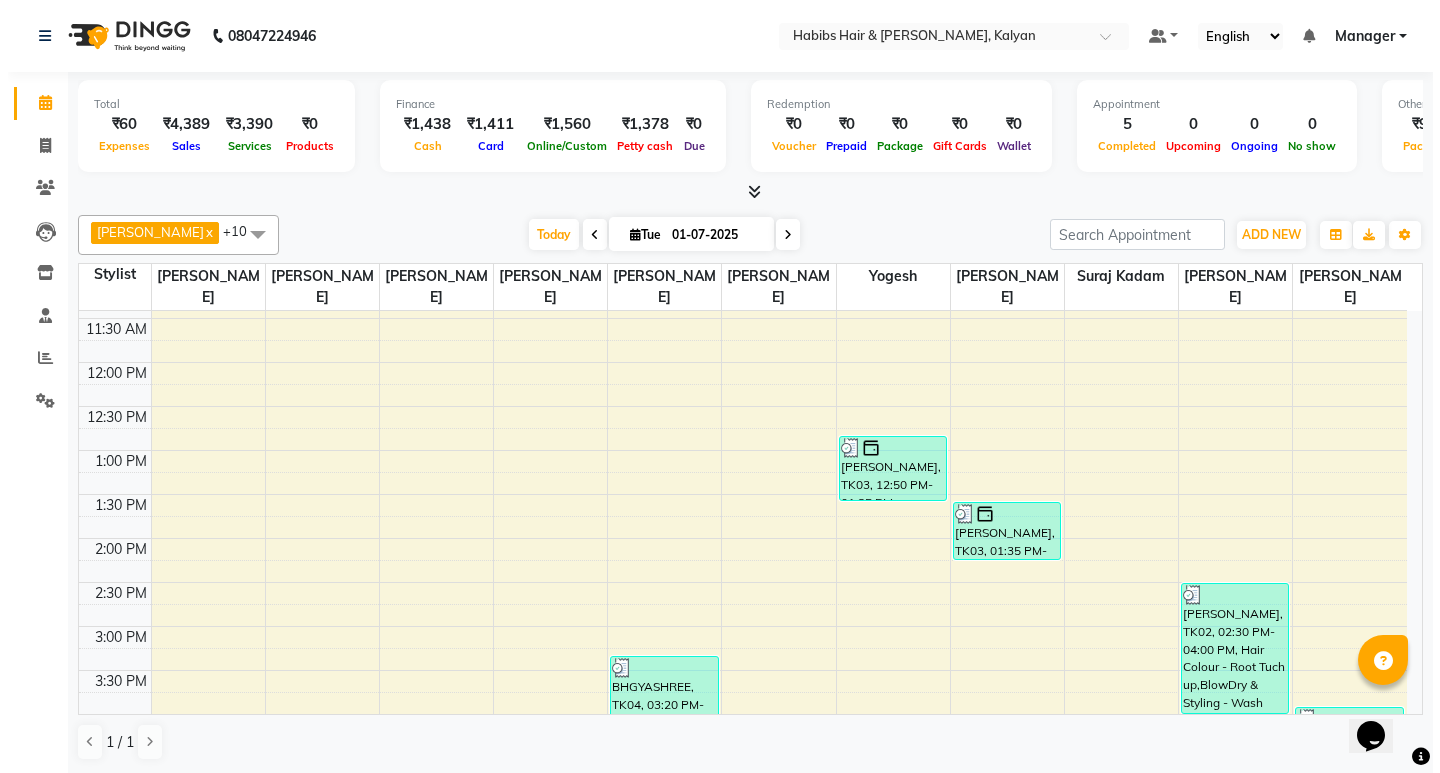 scroll, scrollTop: 400, scrollLeft: 0, axis: vertical 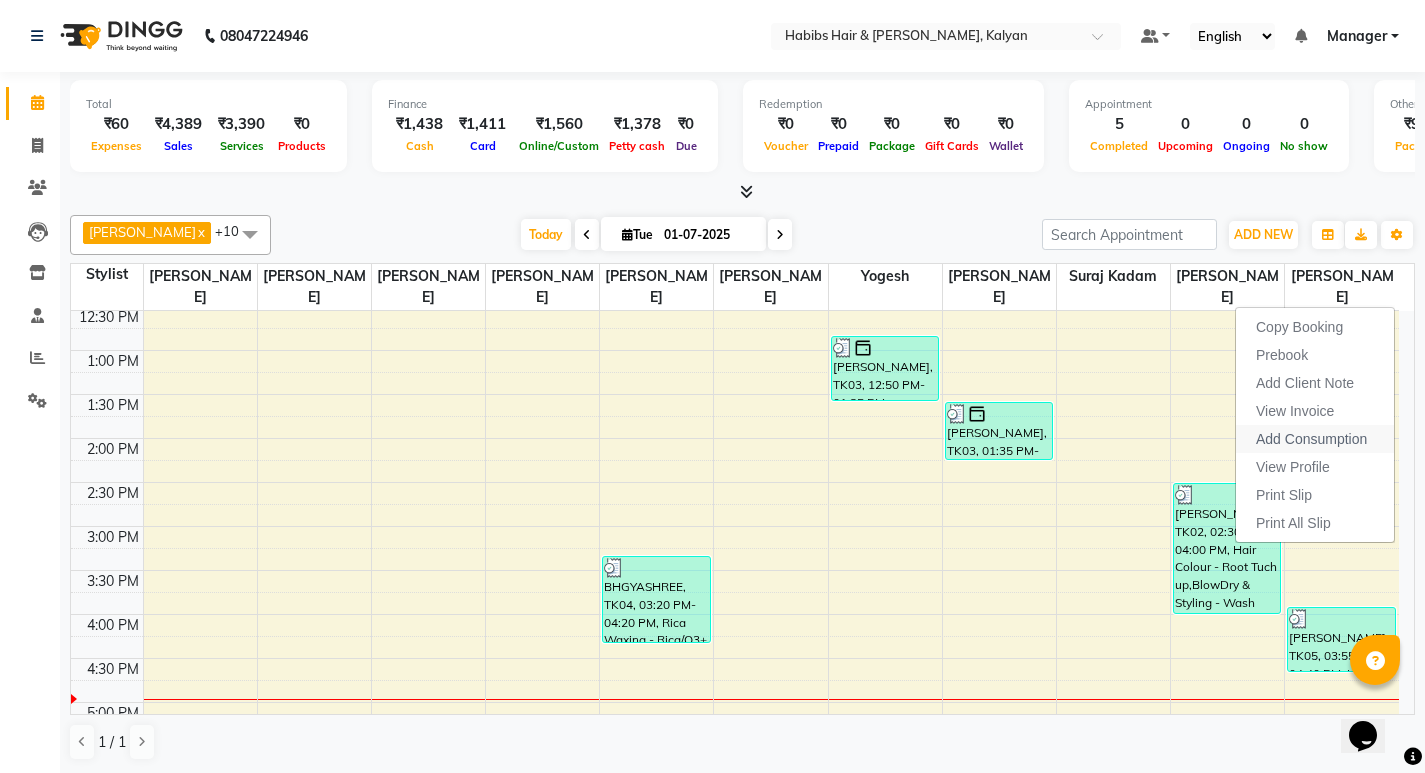 click on "Add Consumption" at bounding box center [1315, 439] 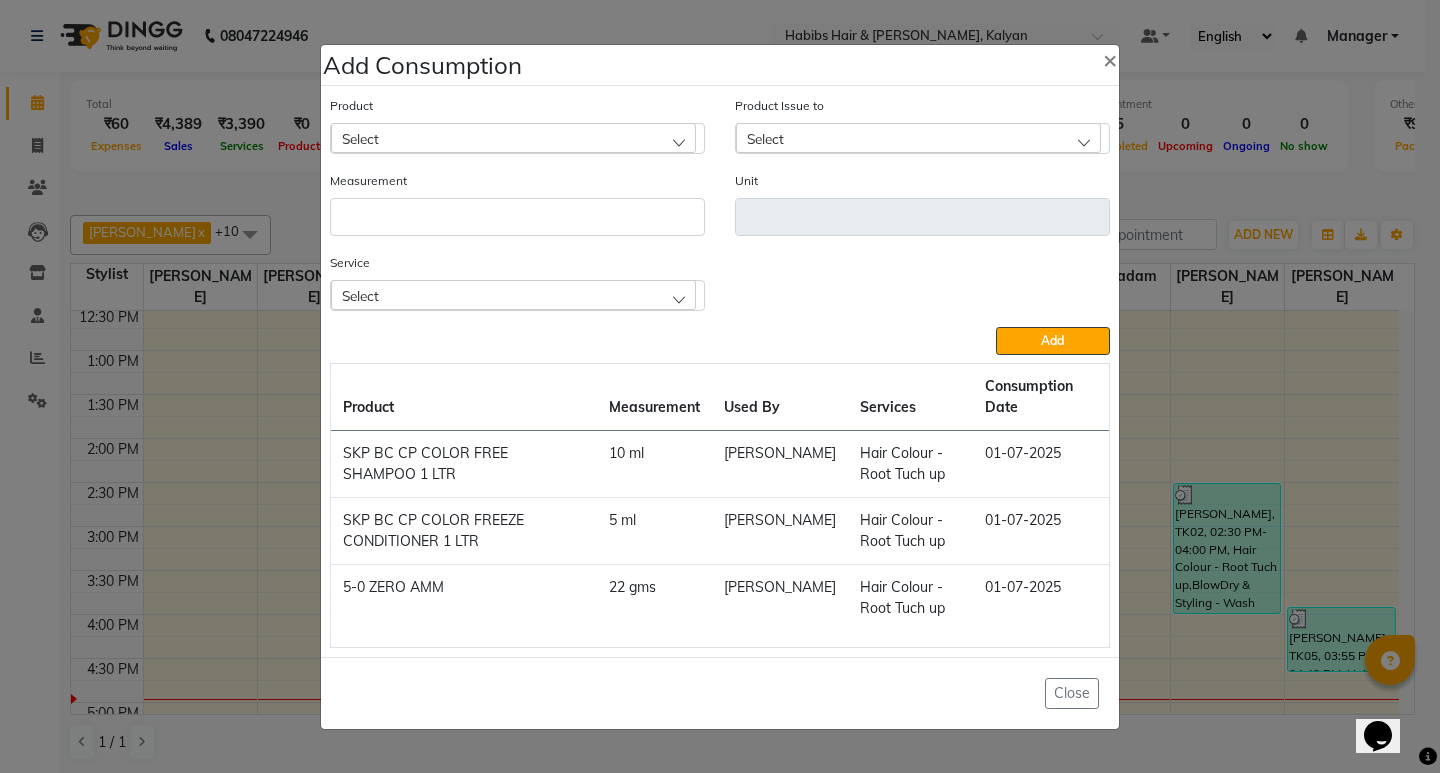 click on "Select" 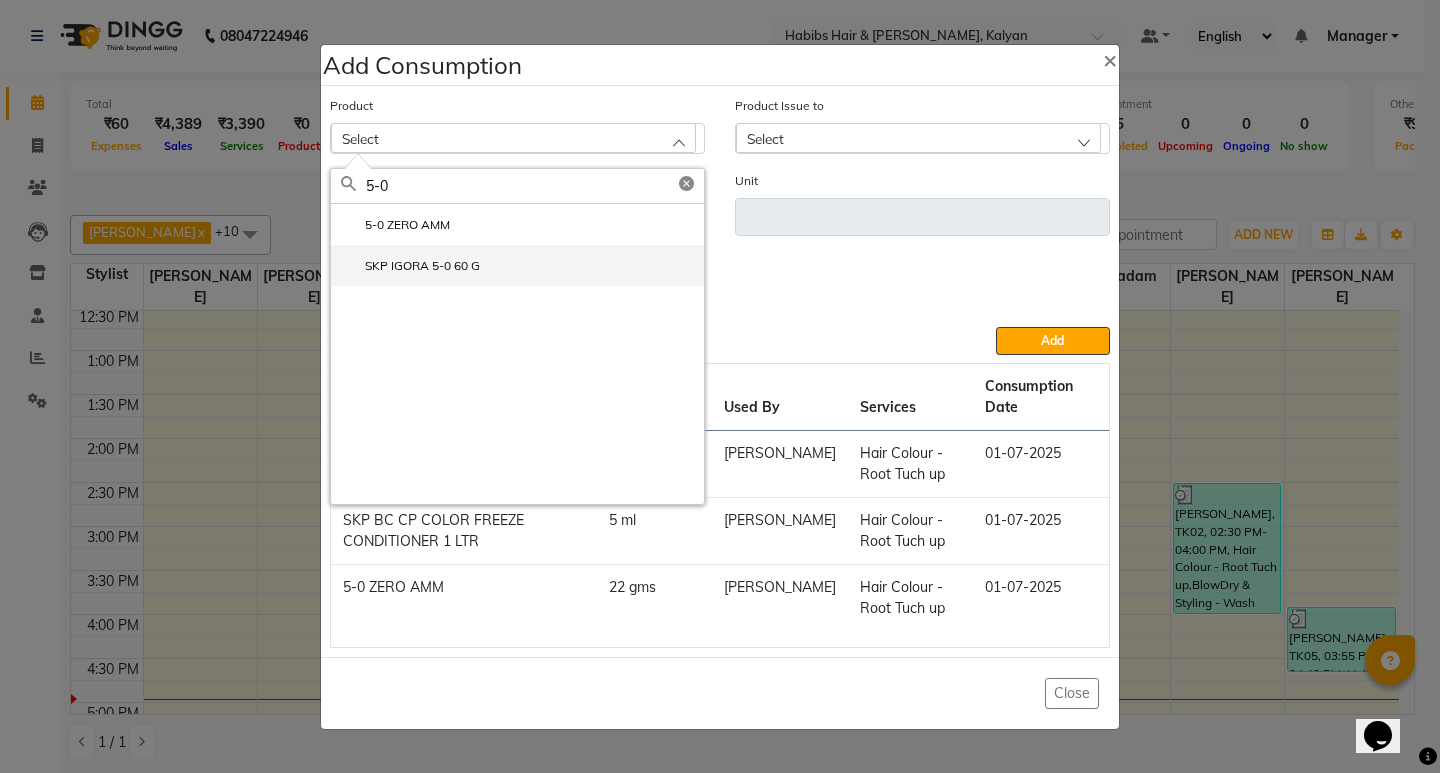 type on "5-0" 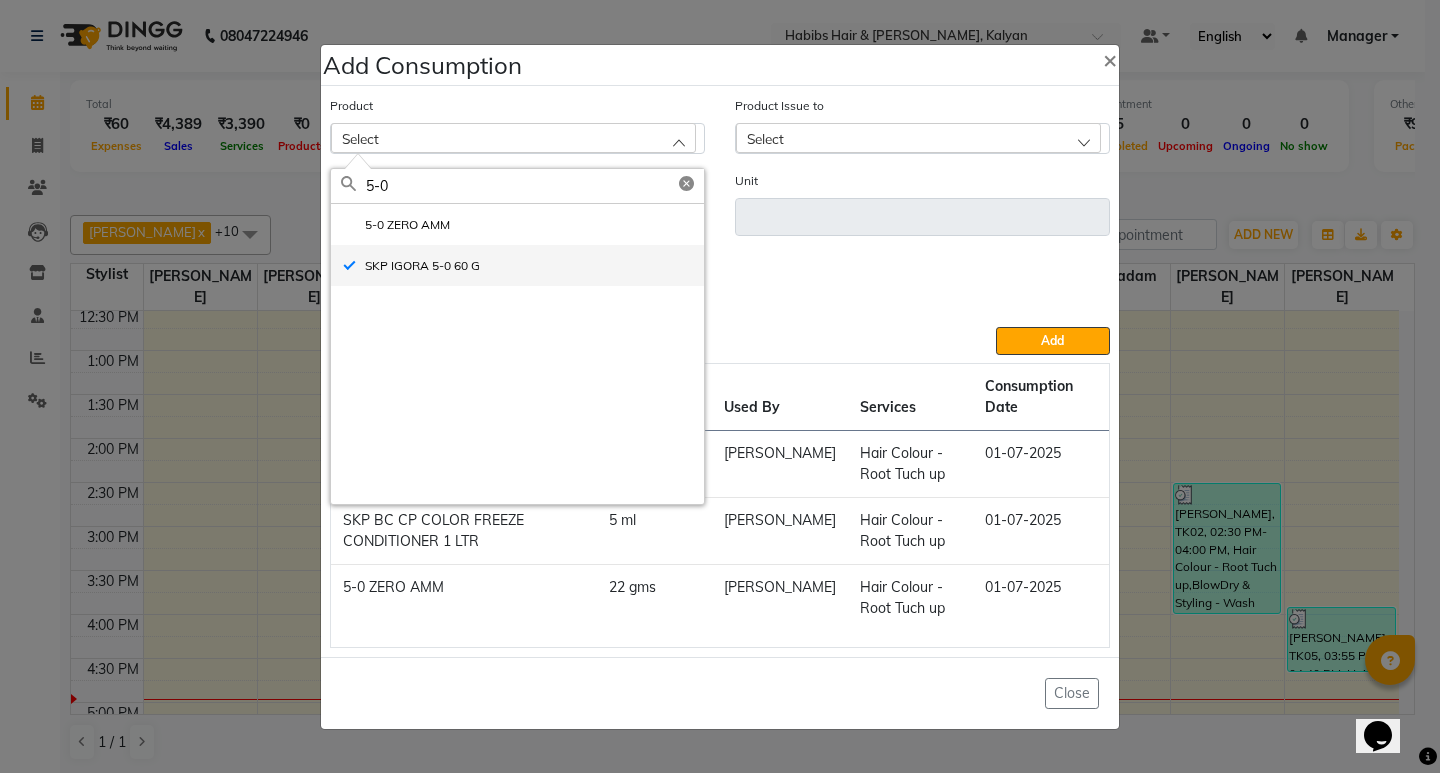 type on "ml" 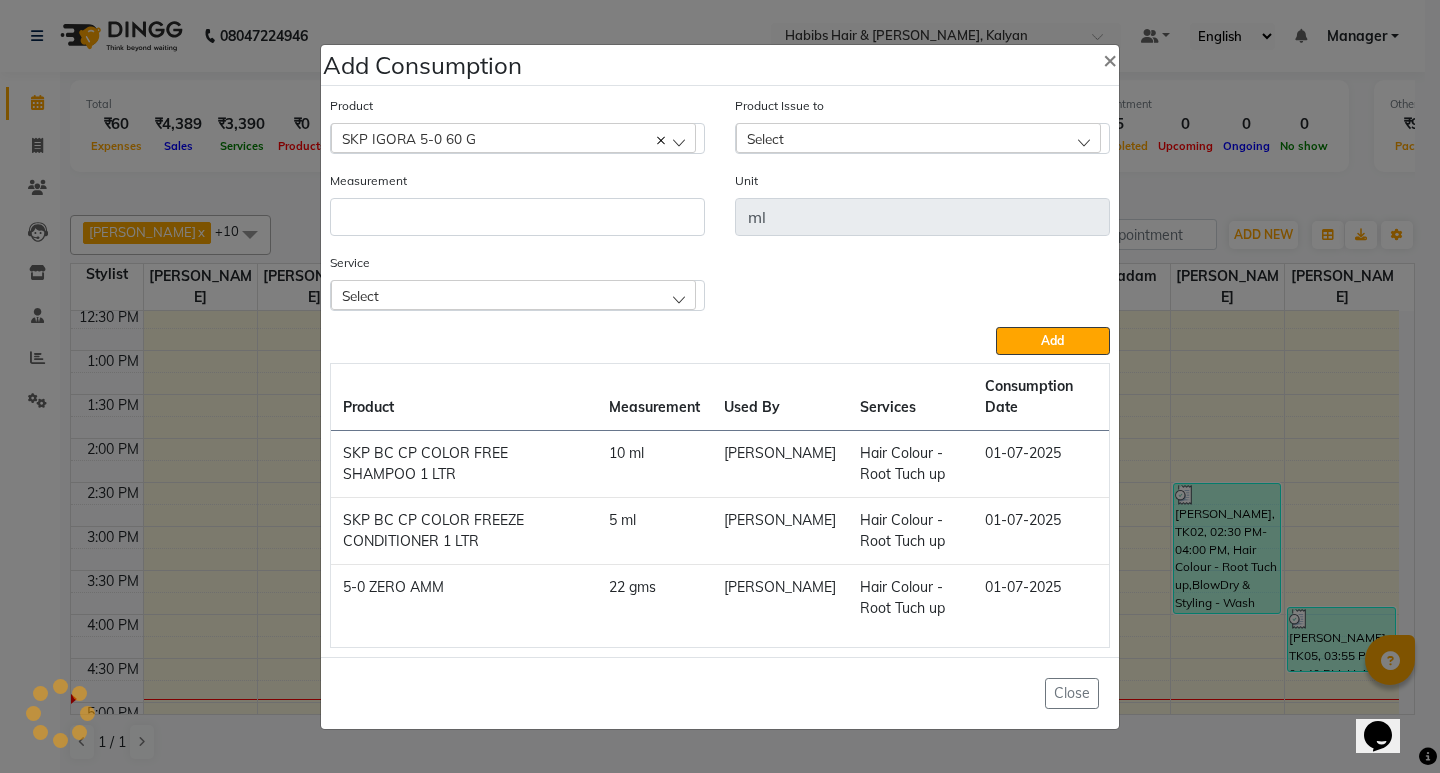 drag, startPoint x: 920, startPoint y: 127, endPoint x: 875, endPoint y: 144, distance: 48.104053 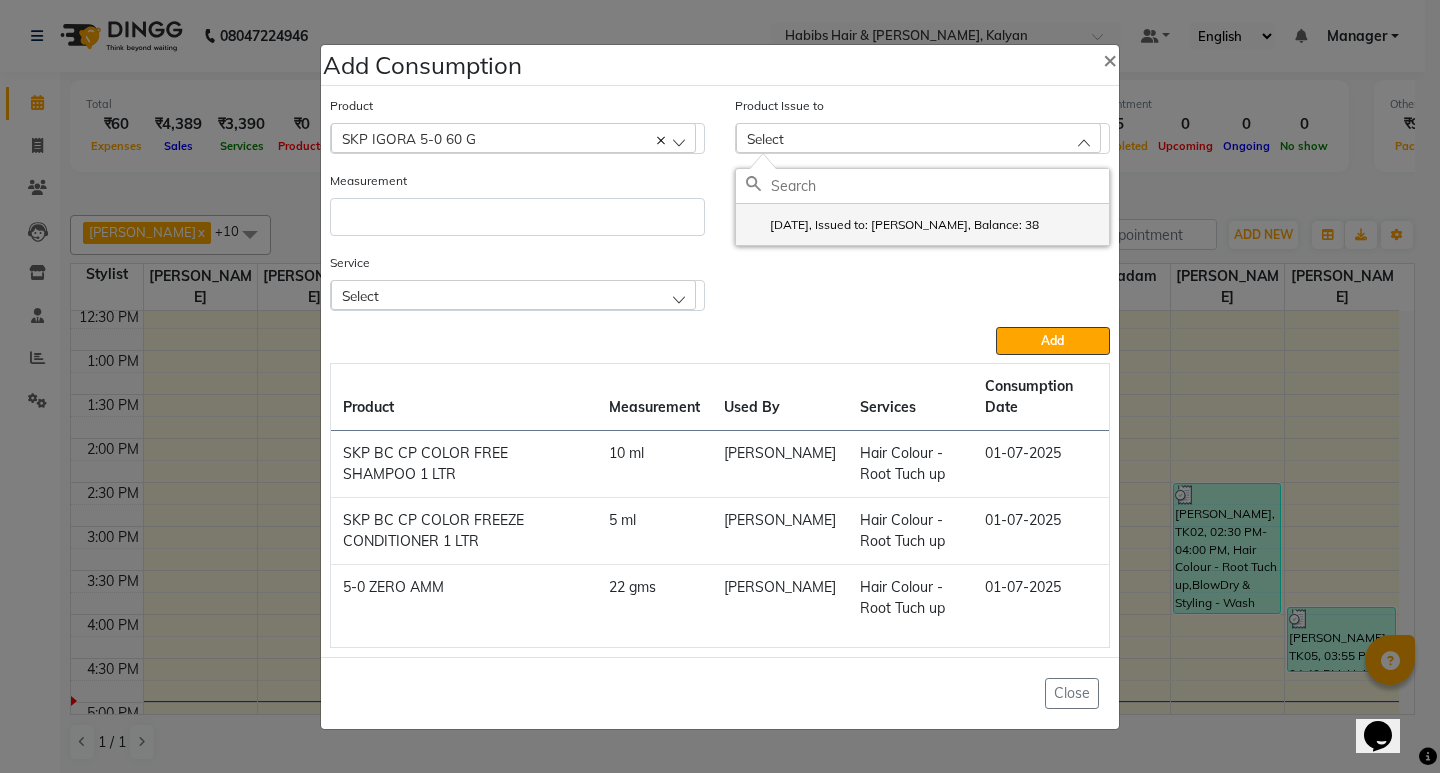 click on "2025-07-01, Issued to: SHALINI, Balance: 38" 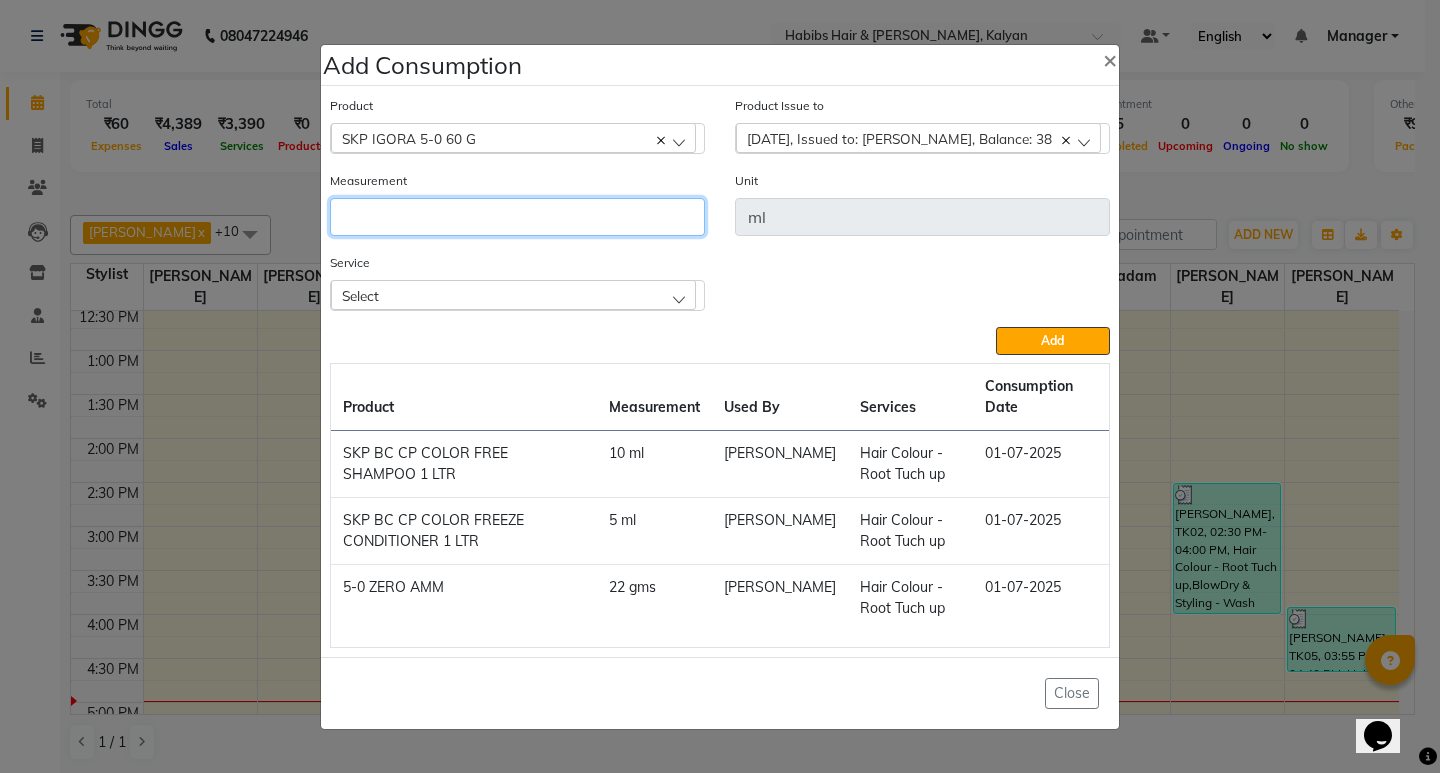 click 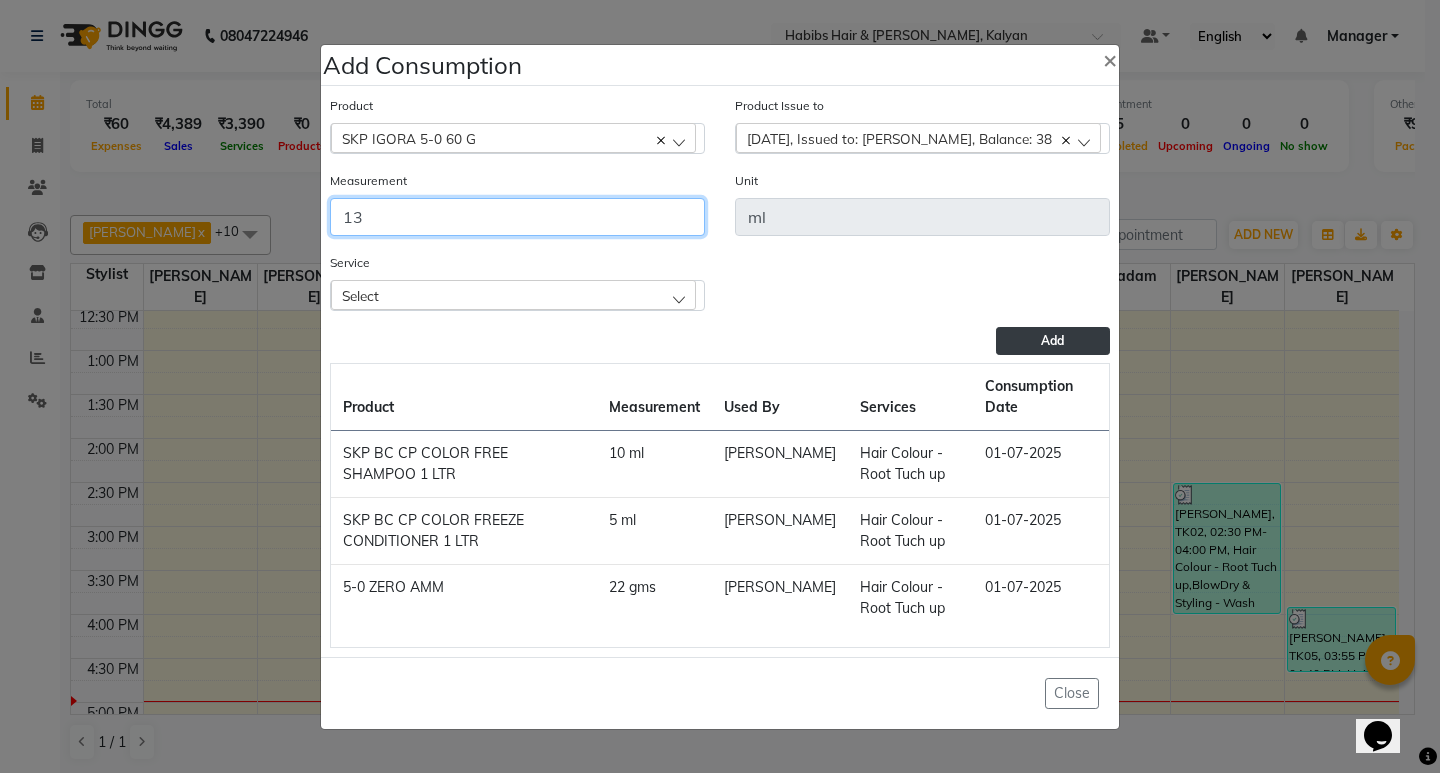 type on "13" 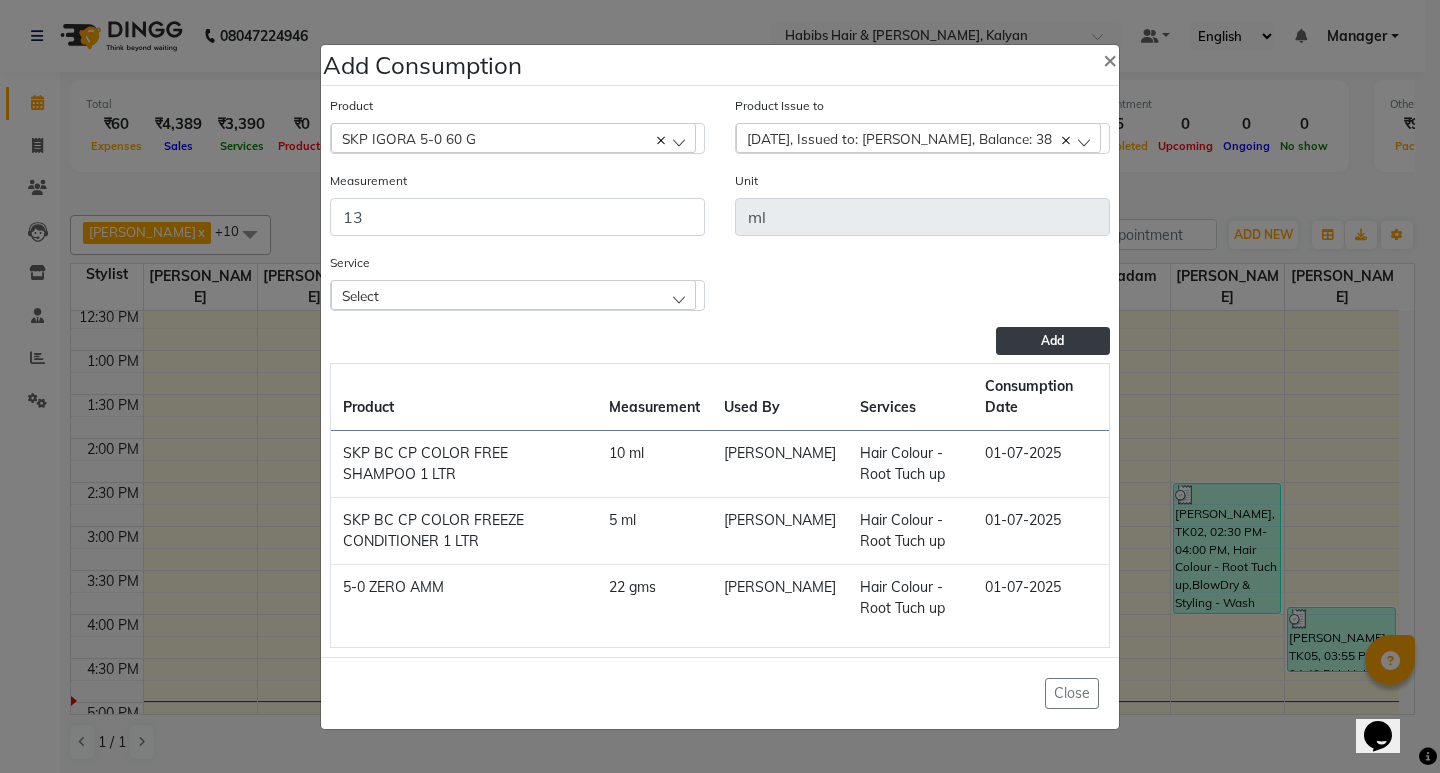 click on "Add" 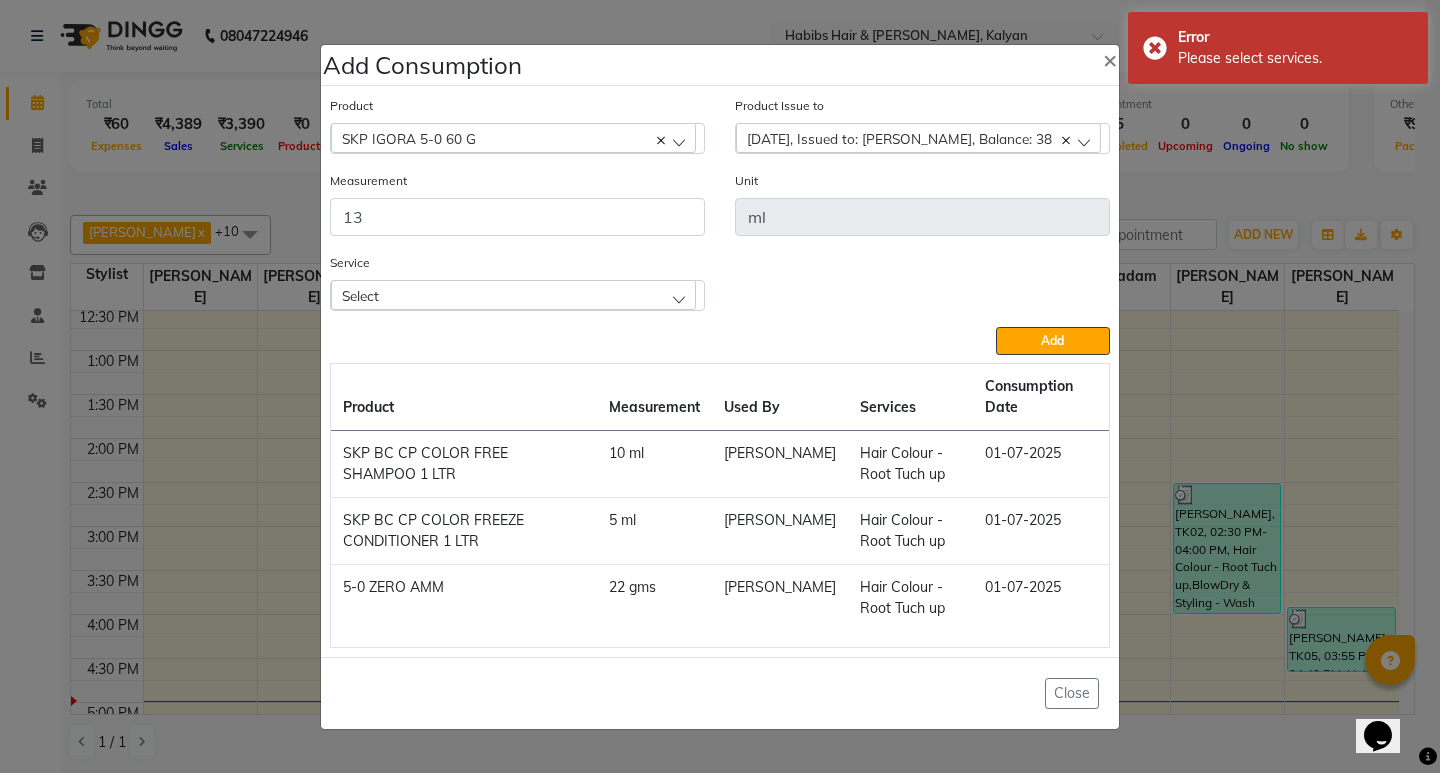 click on "Select" 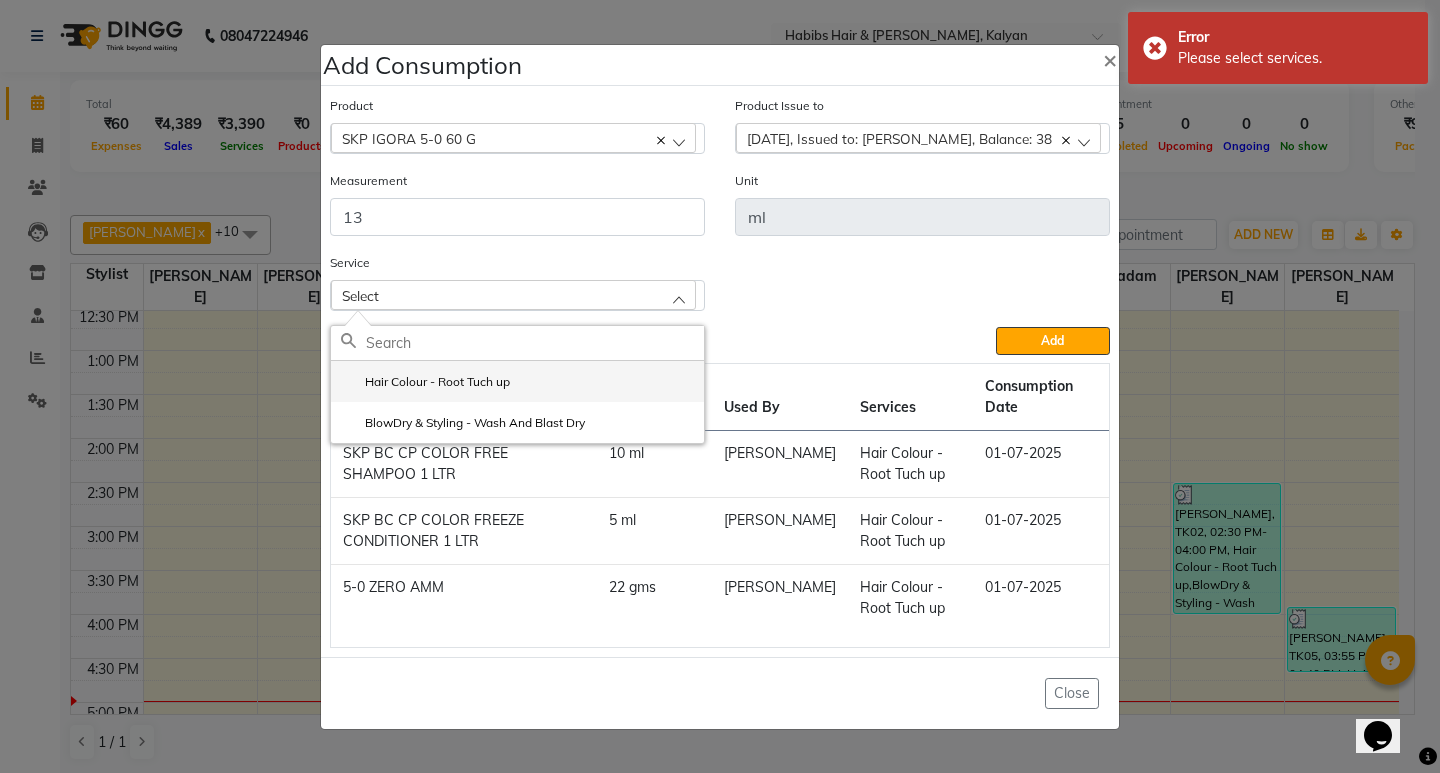 click on "Hair Colour - Root Tuch up" 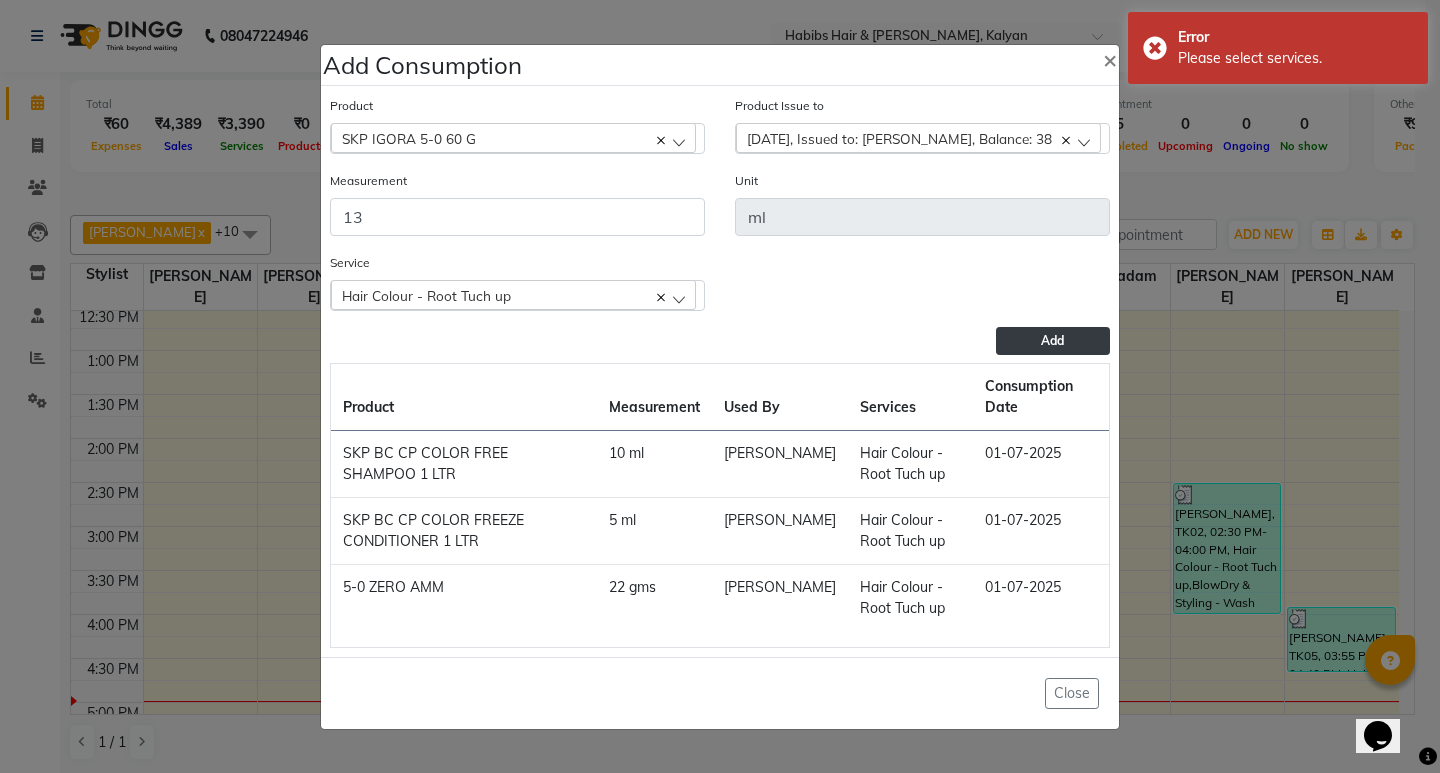 click on "Add" 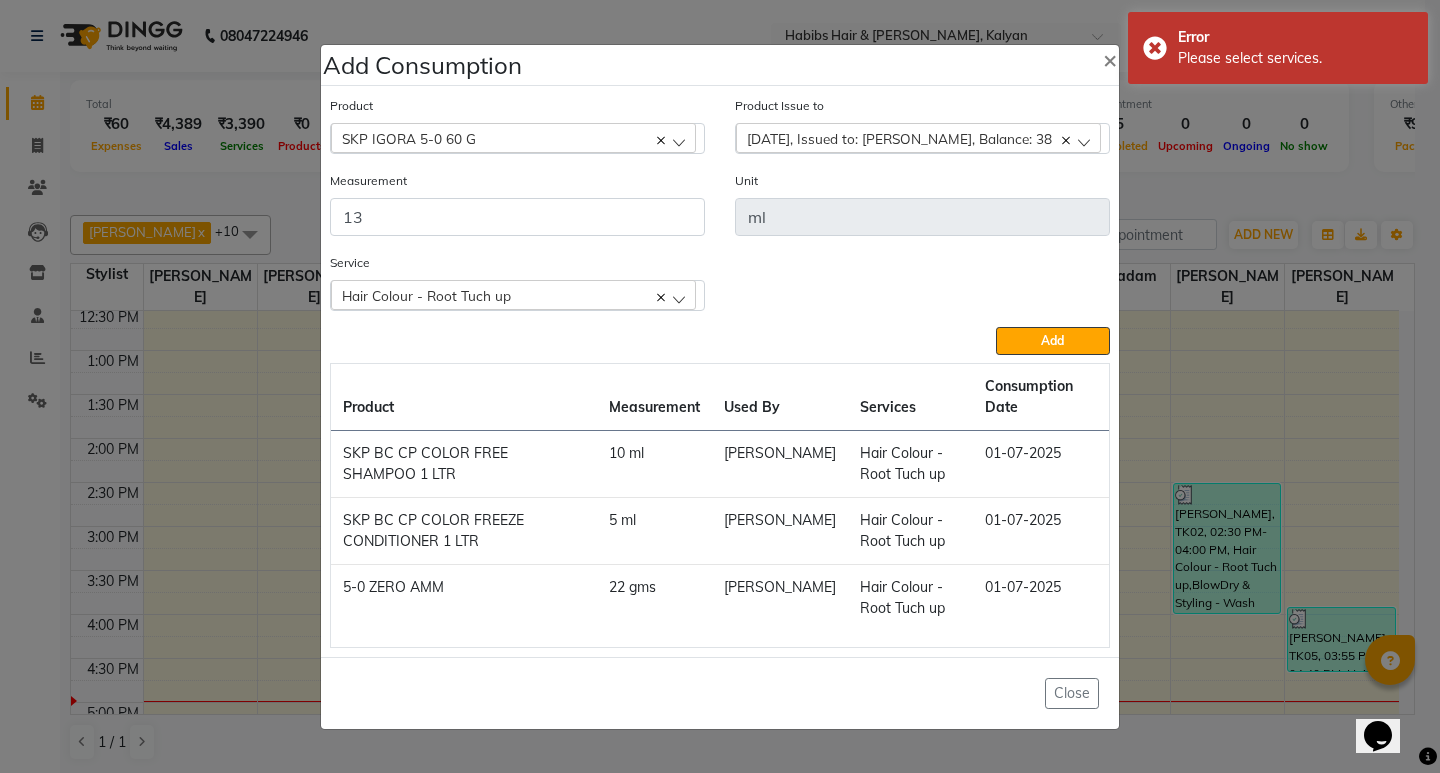 type 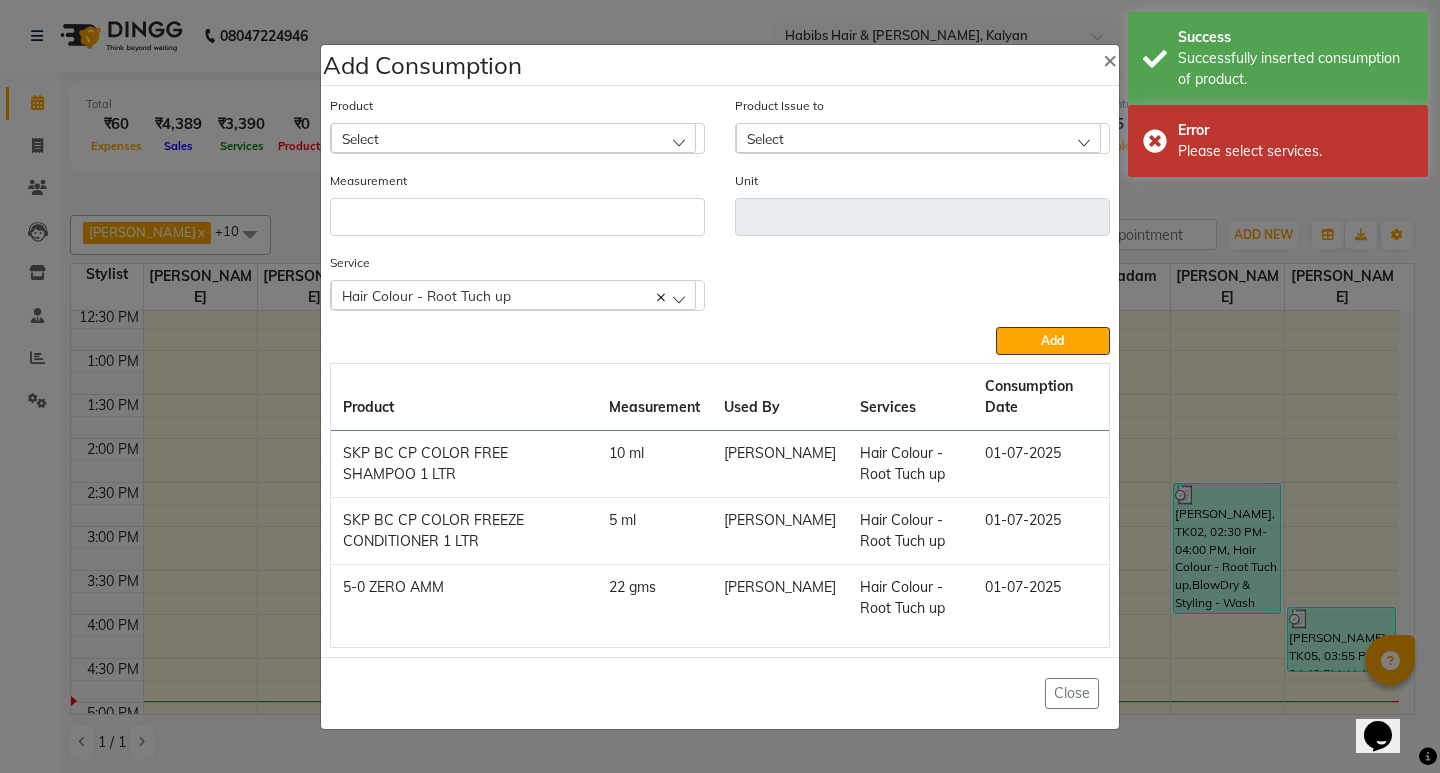 click on "Select" 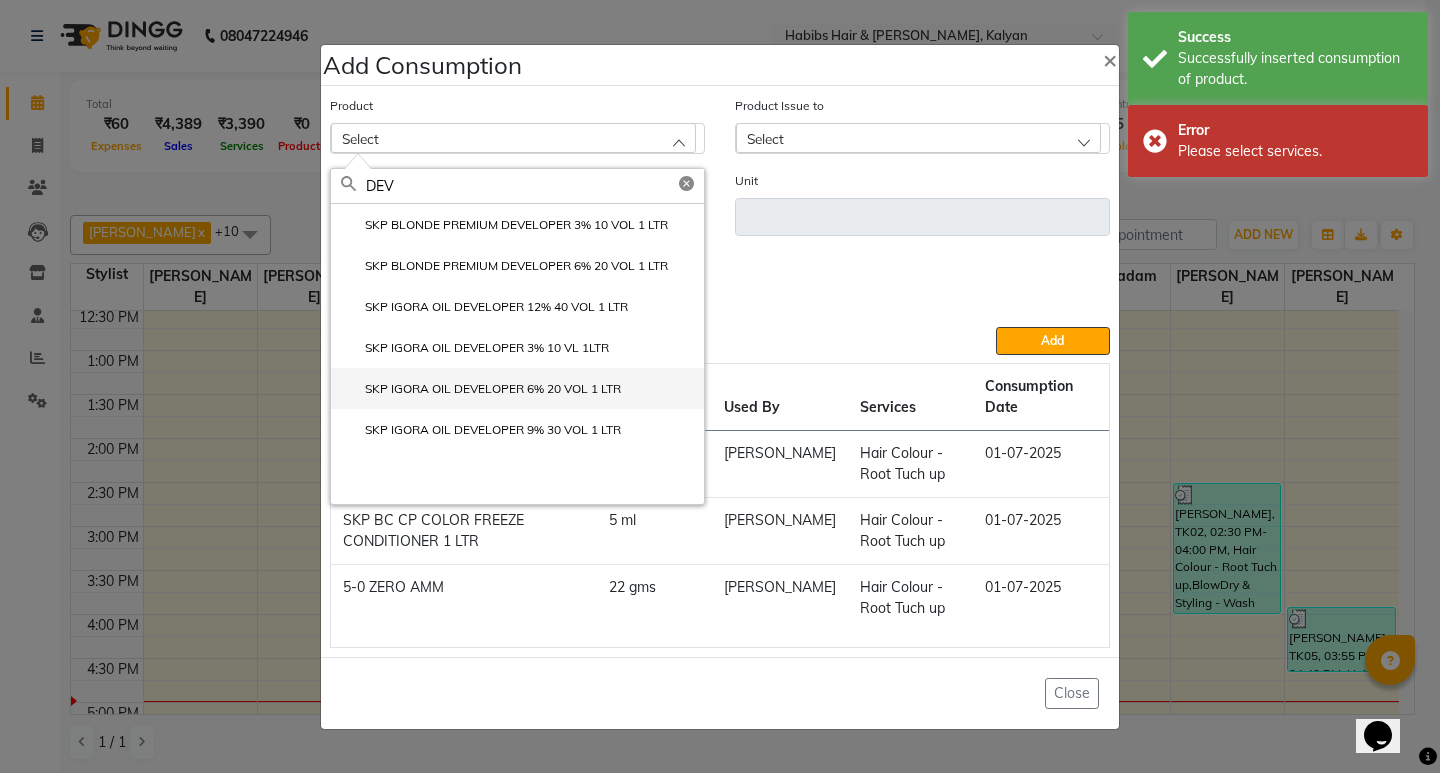 type on "DEV" 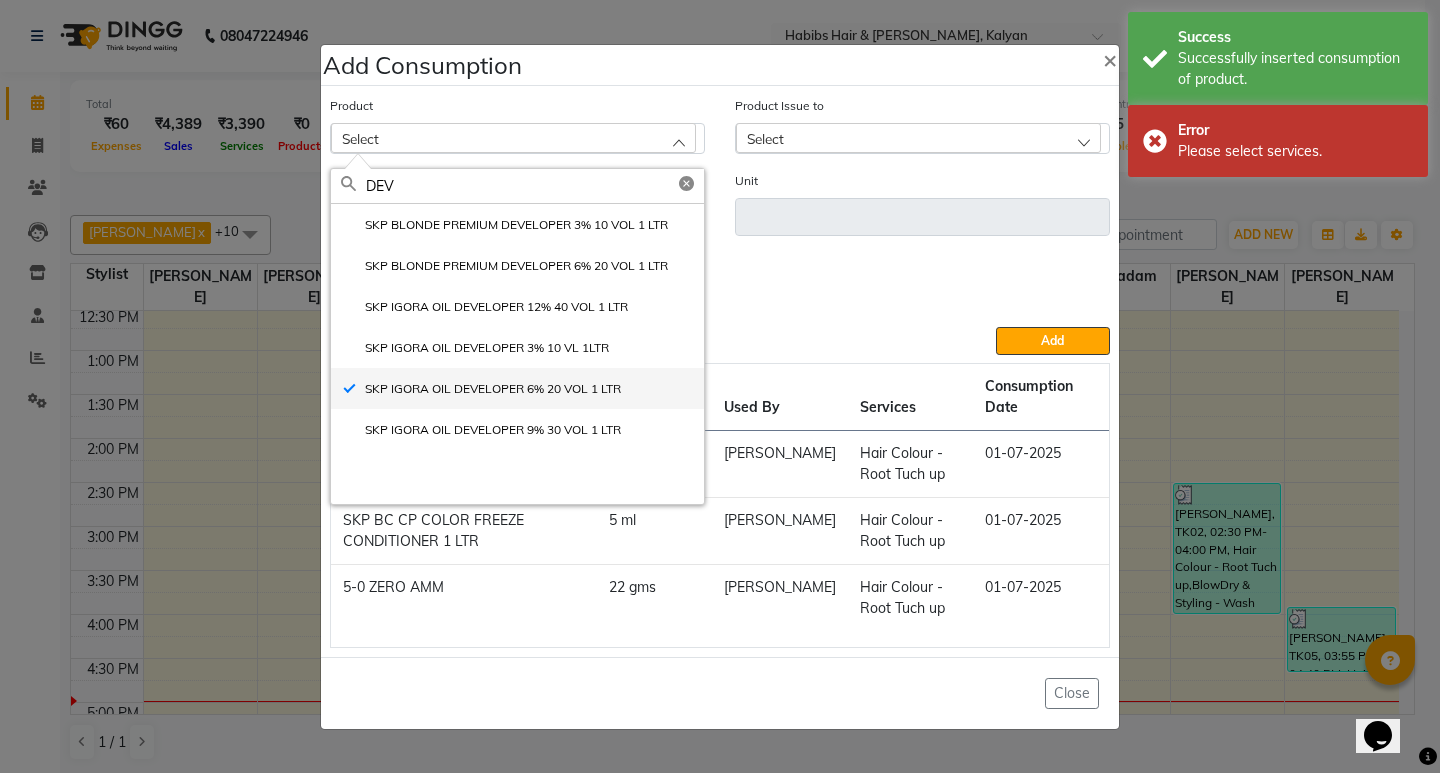 type on "ml" 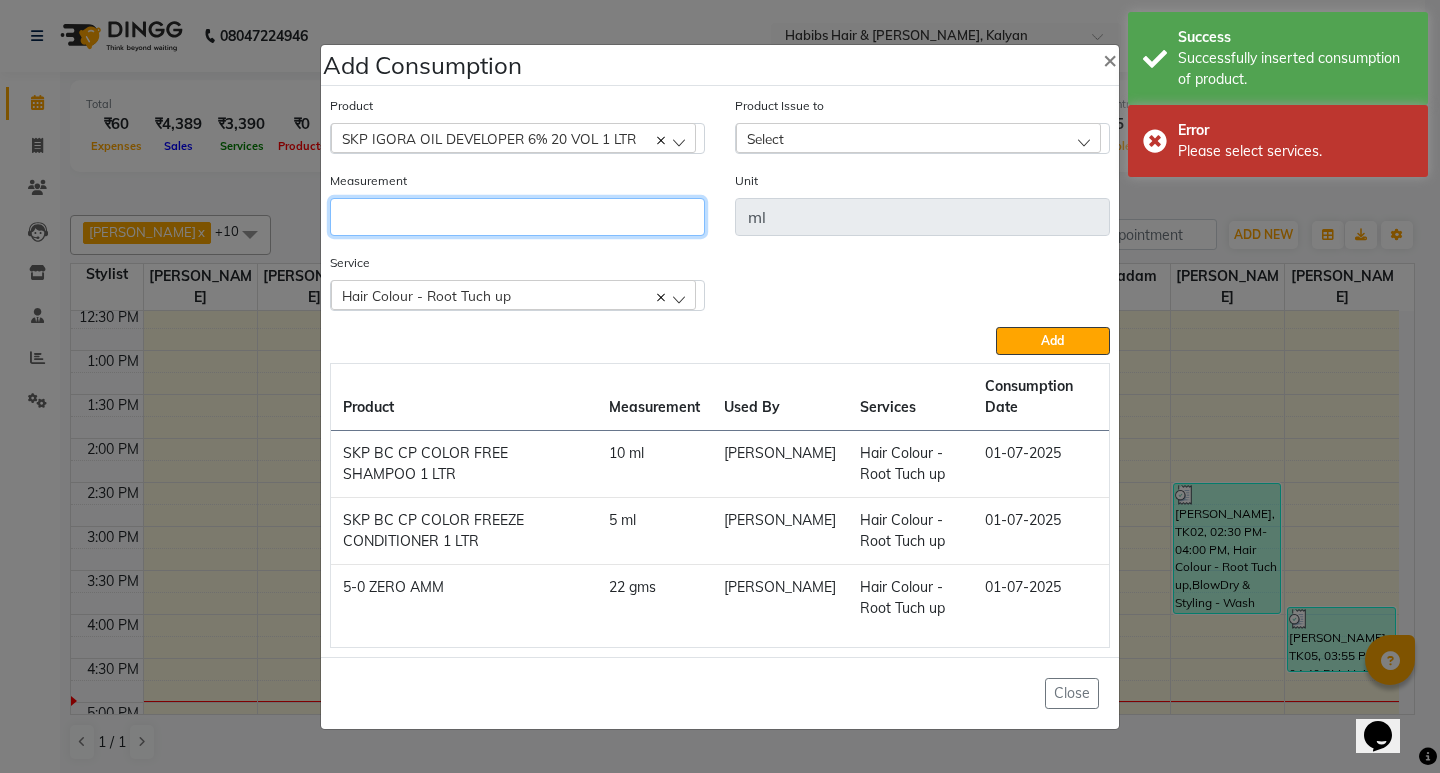 click 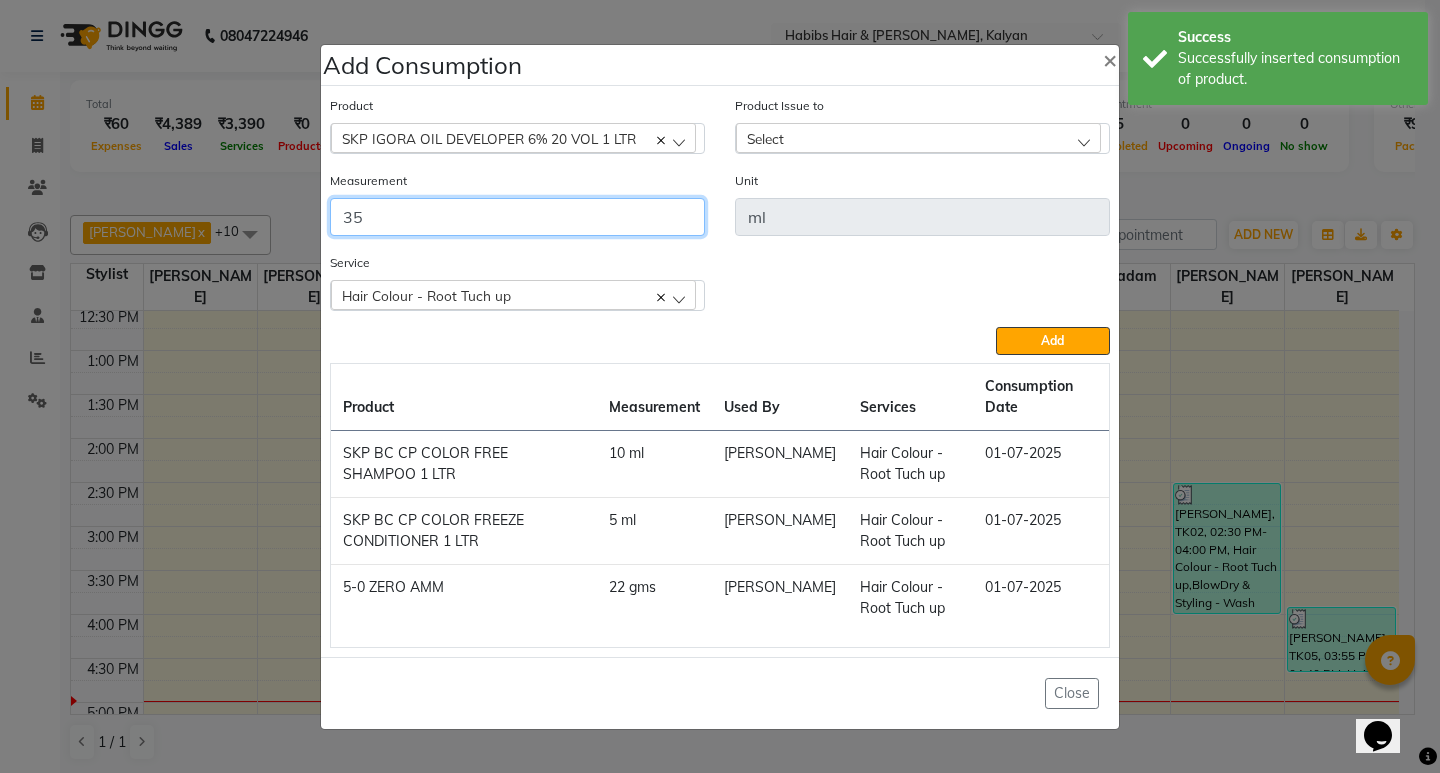 type on "35" 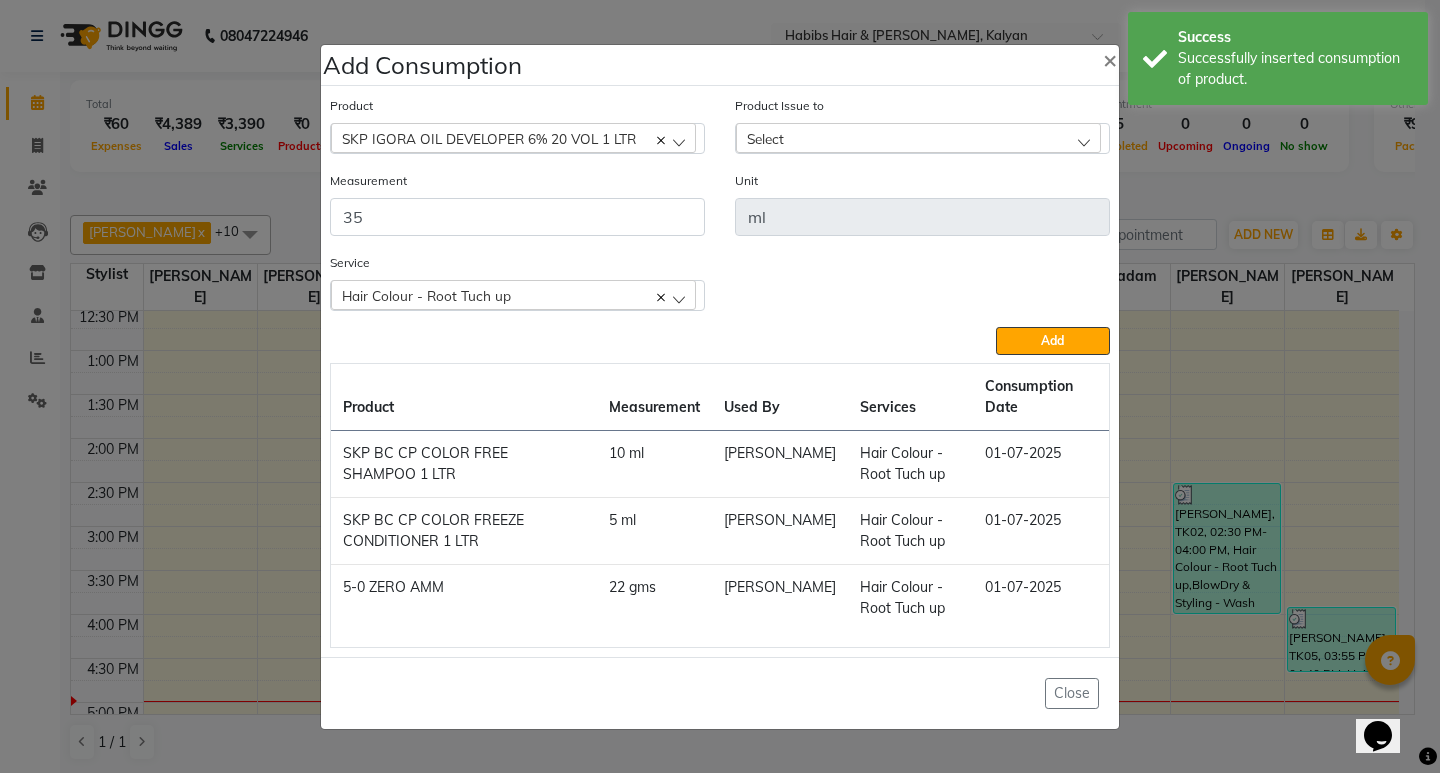 click on "Select" 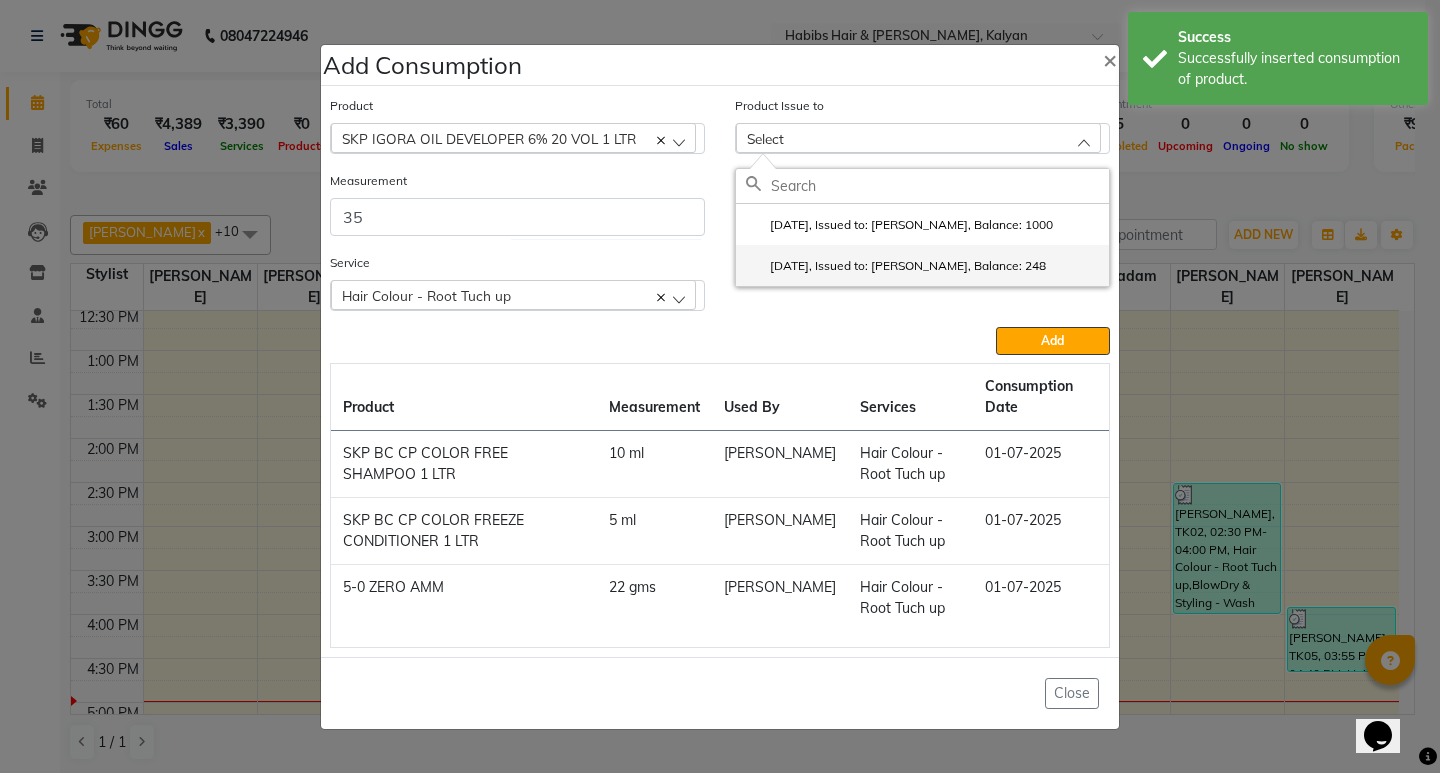 click on "2025-05-25, Issued to: Sagar saindane, Balance: 248" 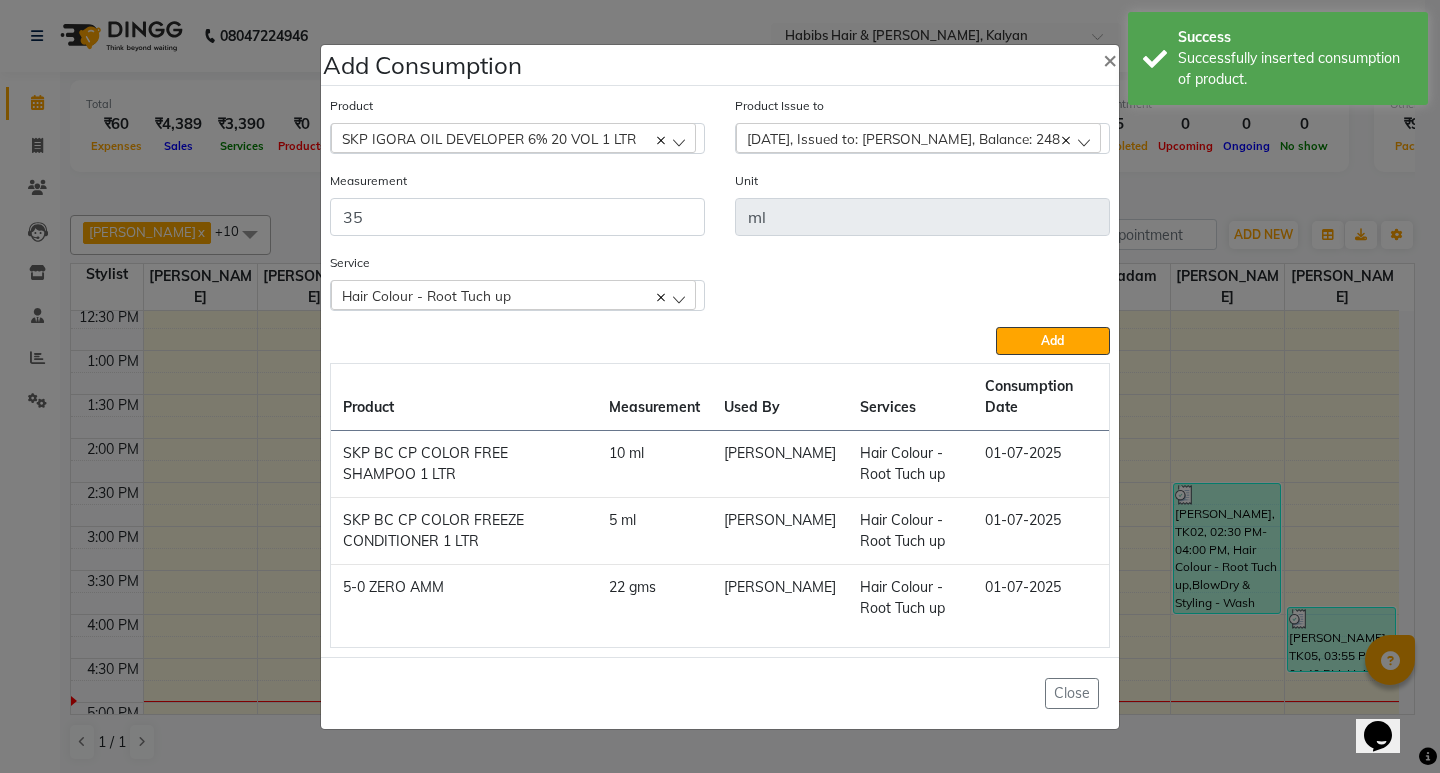 click on "Add" 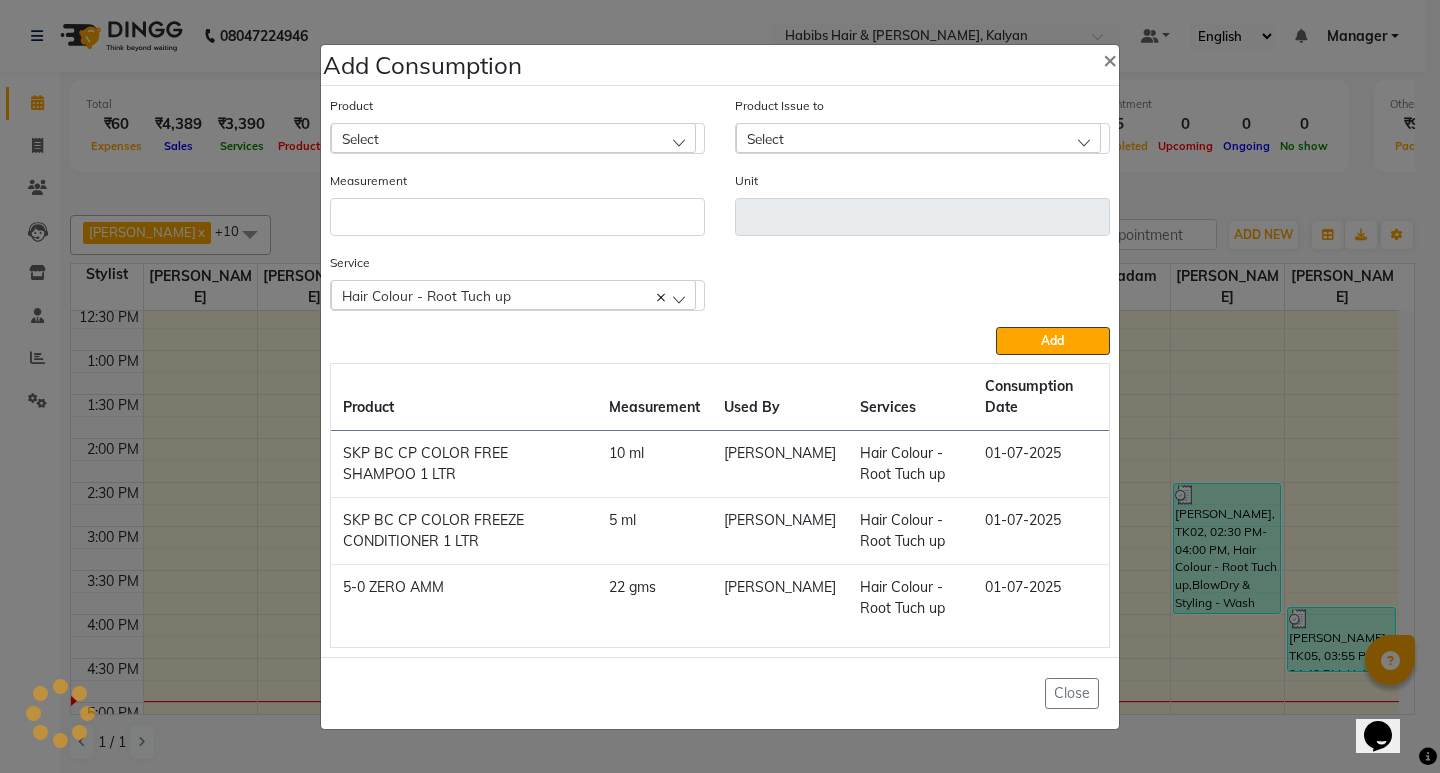 click on "Select" 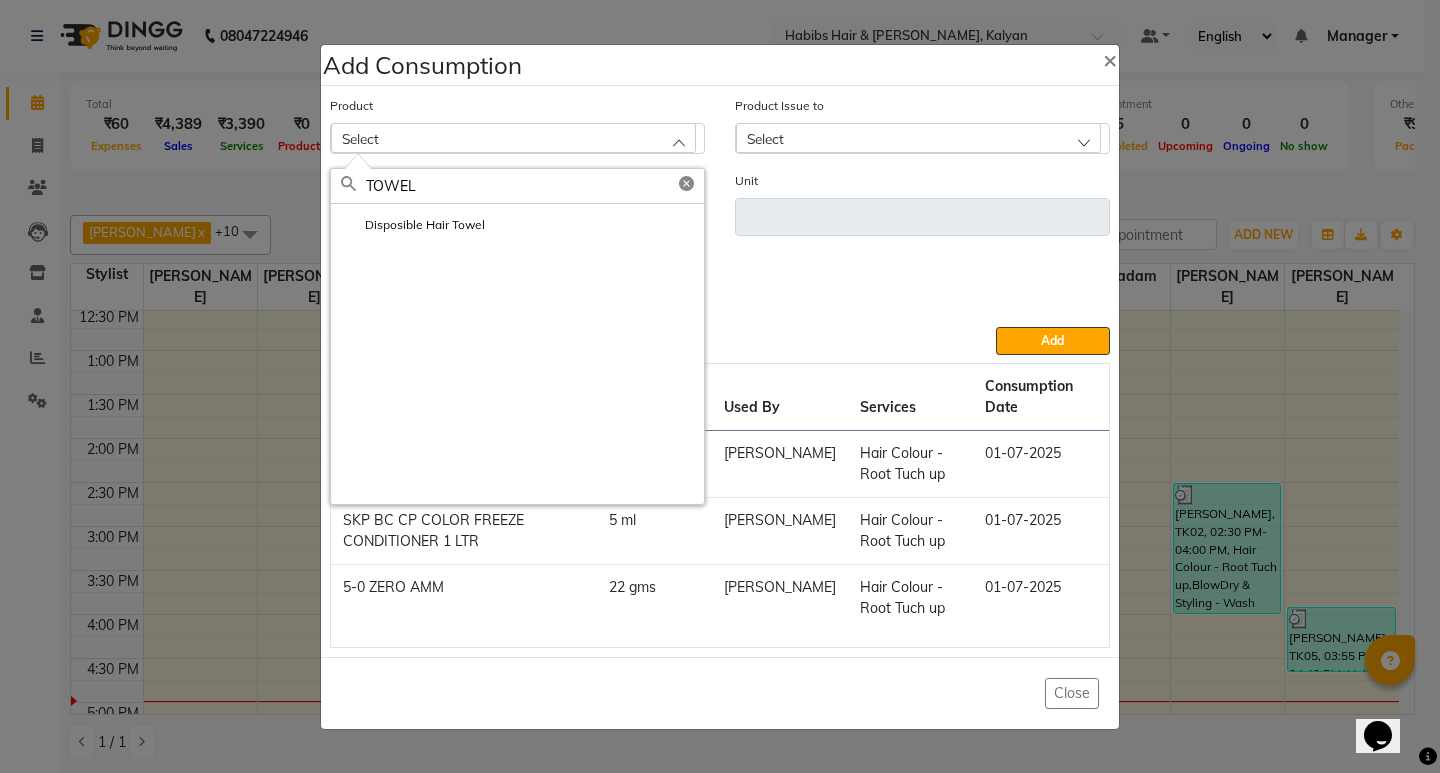 type on "TOWEL" 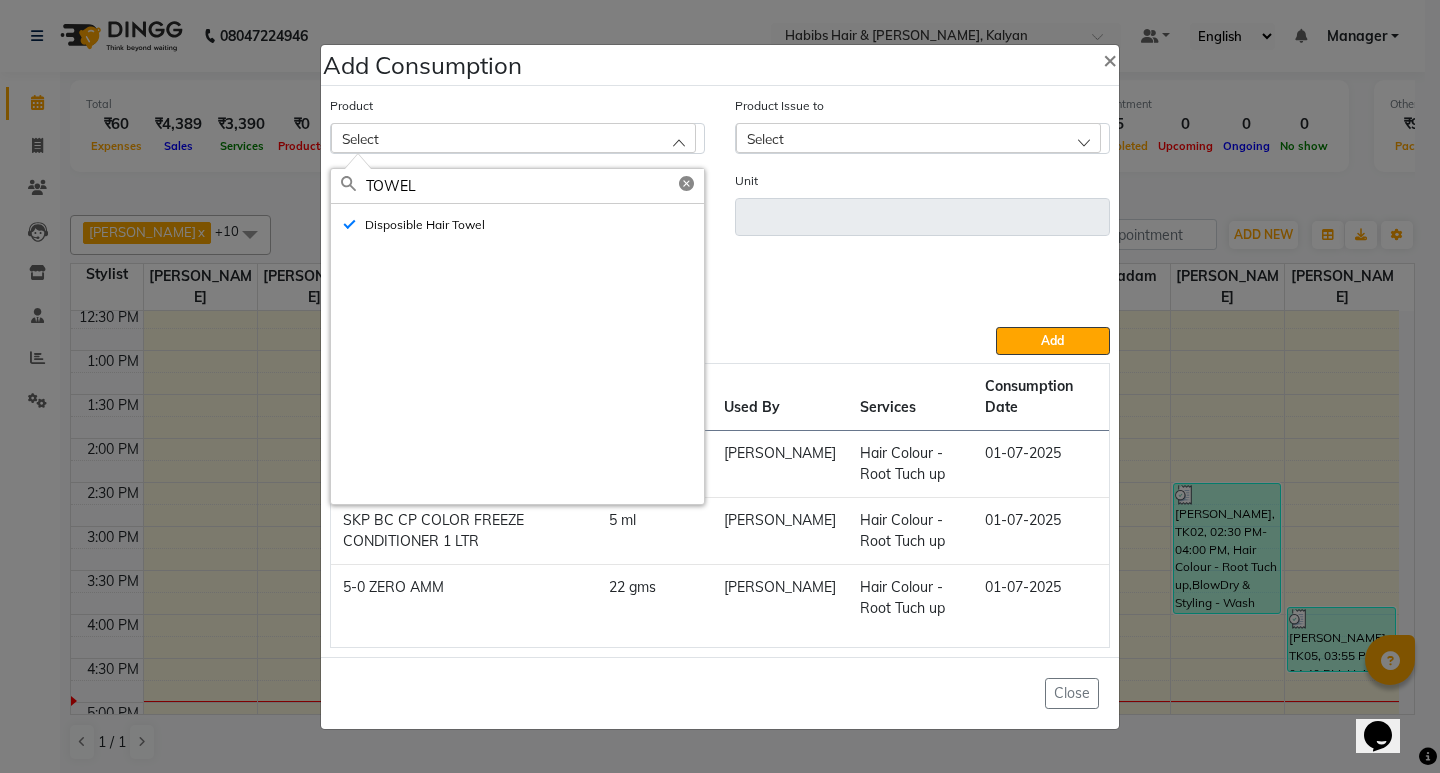 type on "pc" 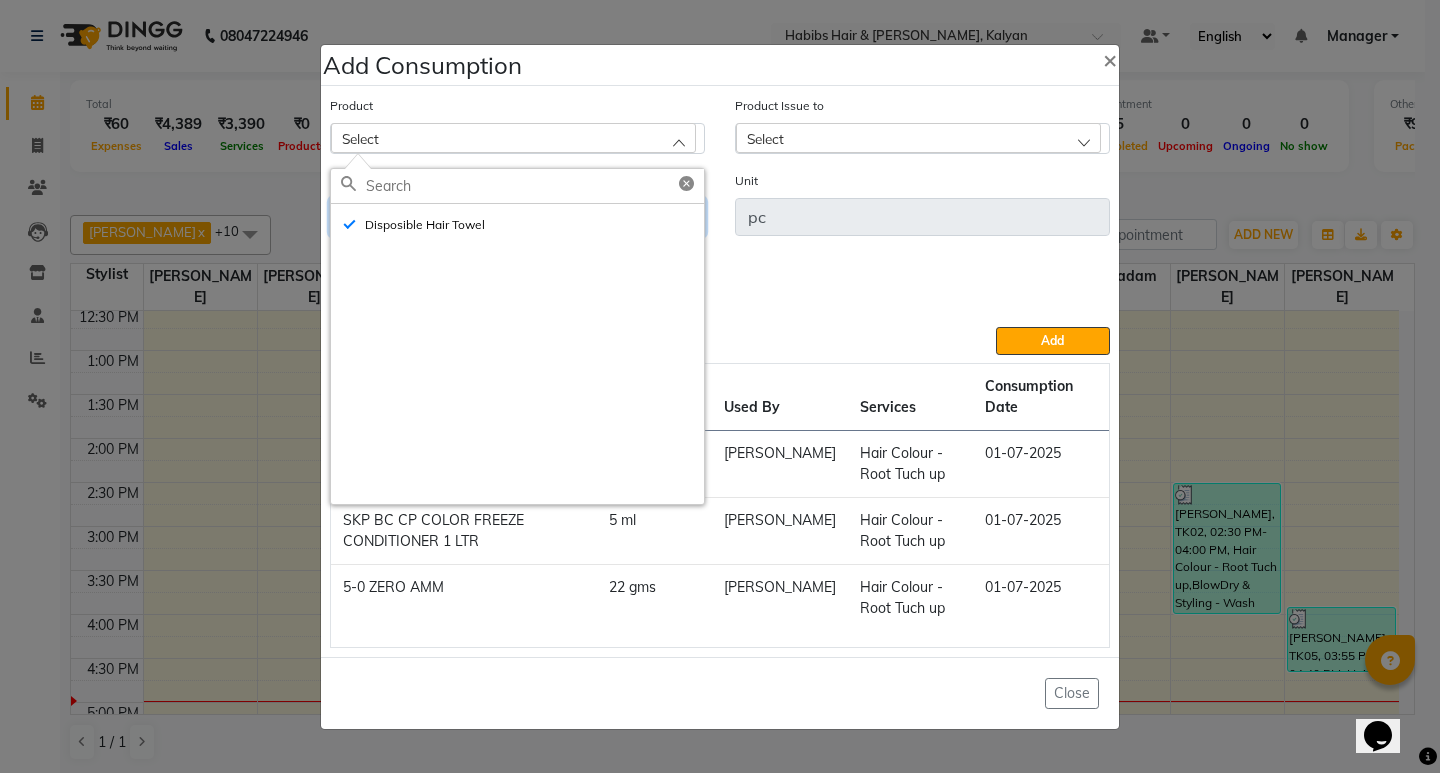 click 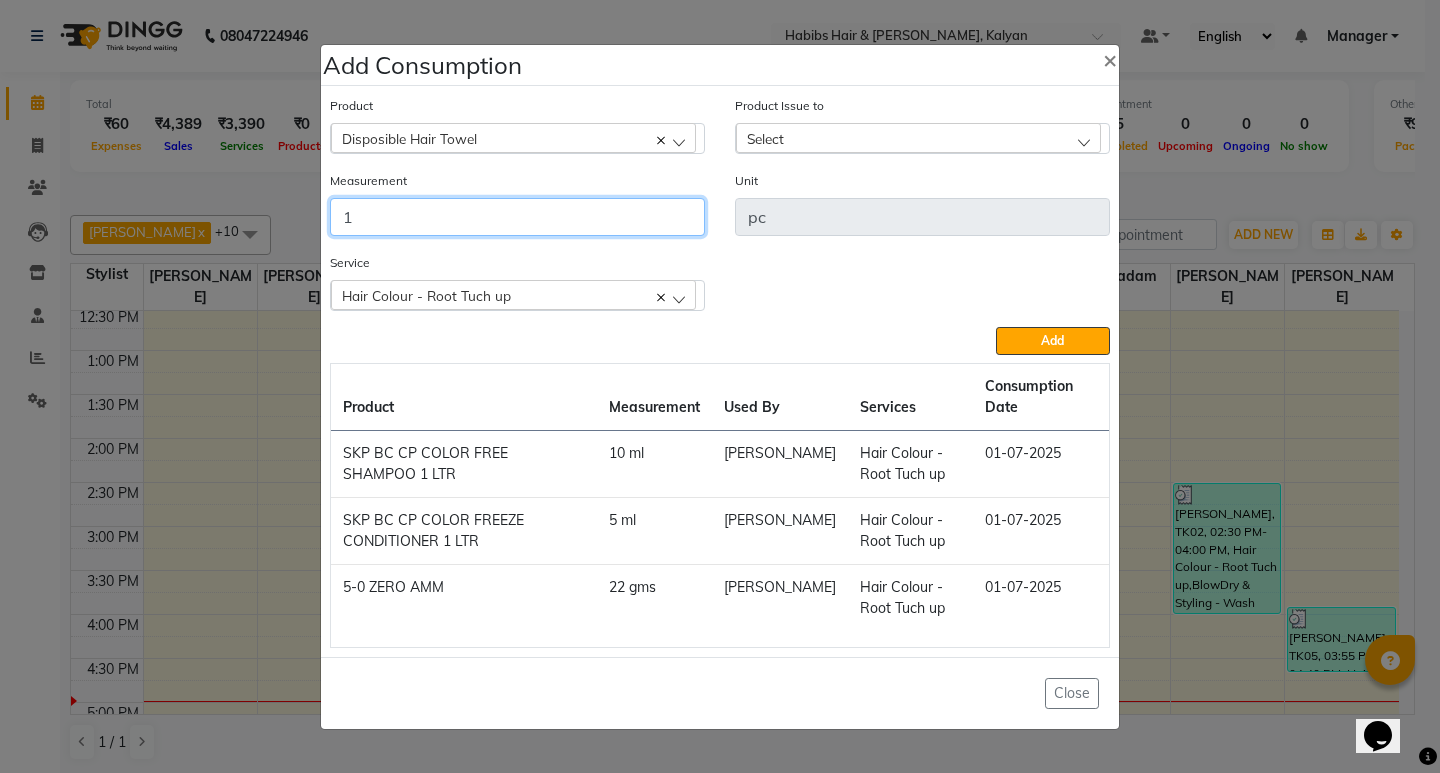 type on "1" 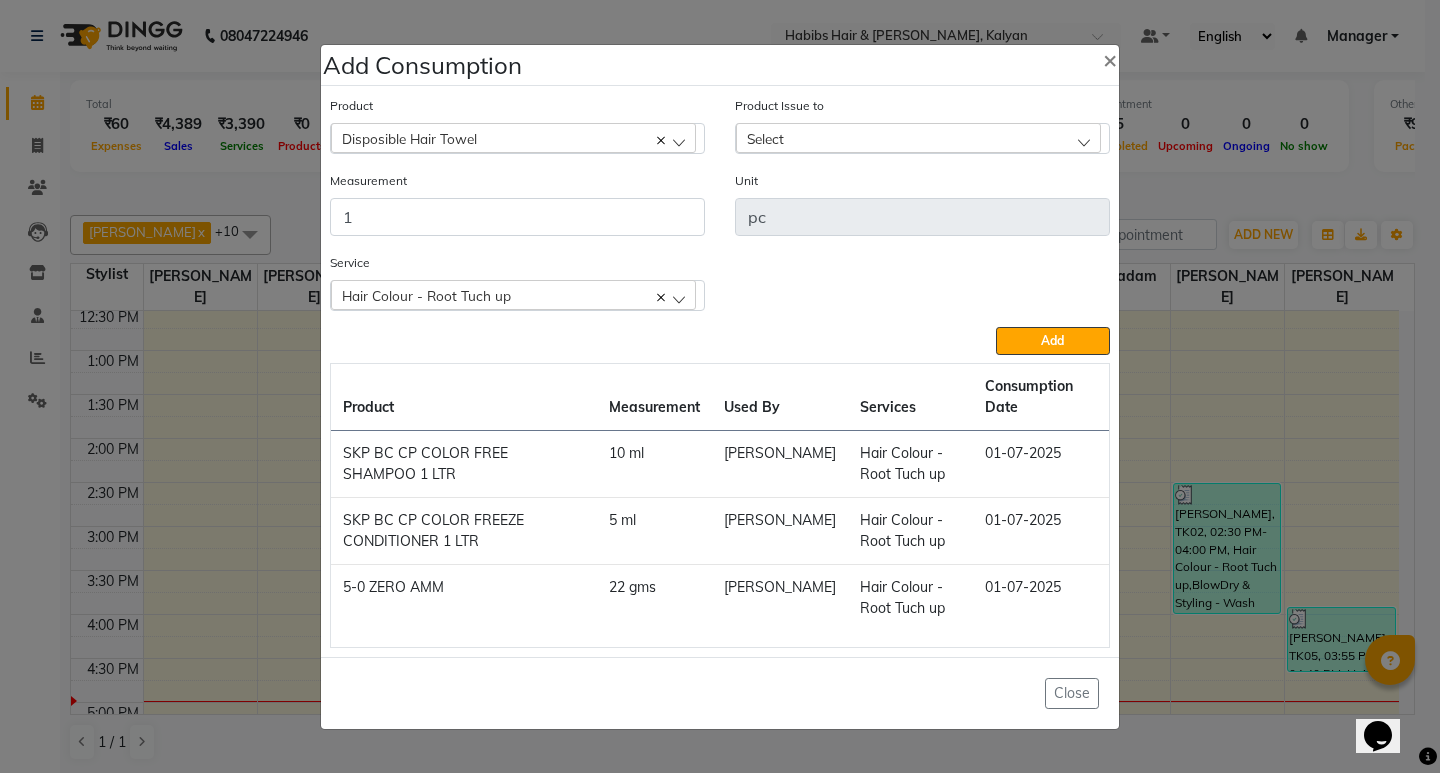 click on "Select" 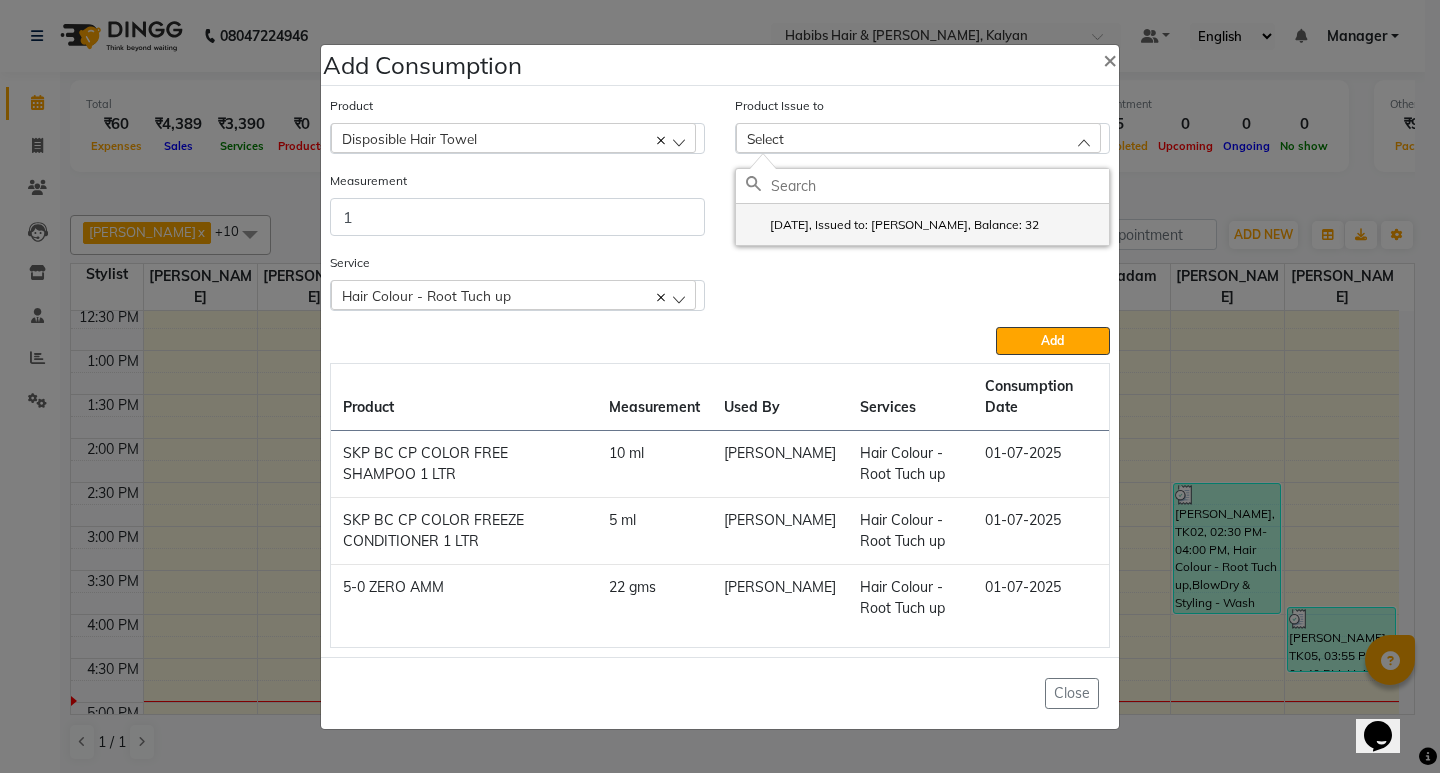 click on "2025-06-29, Issued to: SHALINI, Balance: 32" 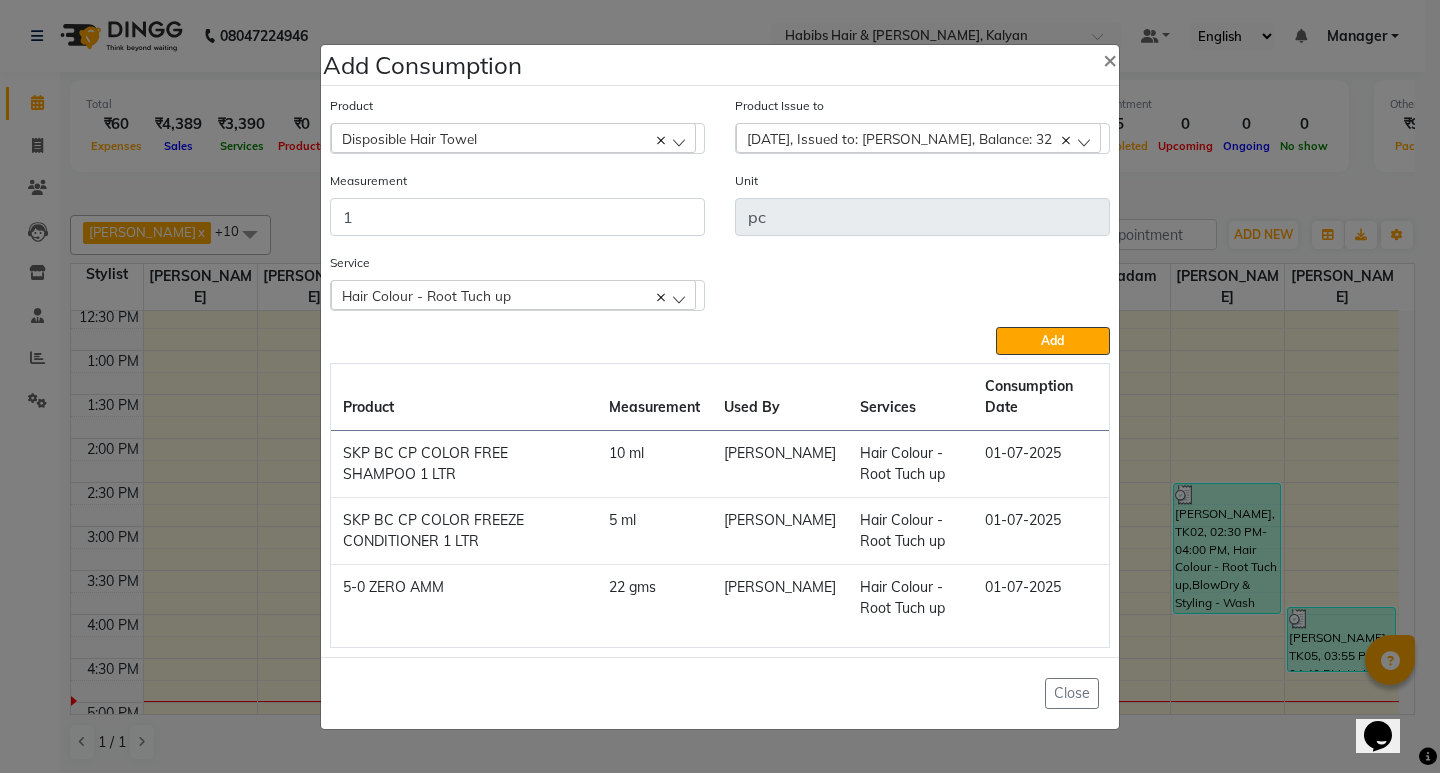 drag, startPoint x: 1025, startPoint y: 330, endPoint x: 530, endPoint y: 154, distance: 525.358 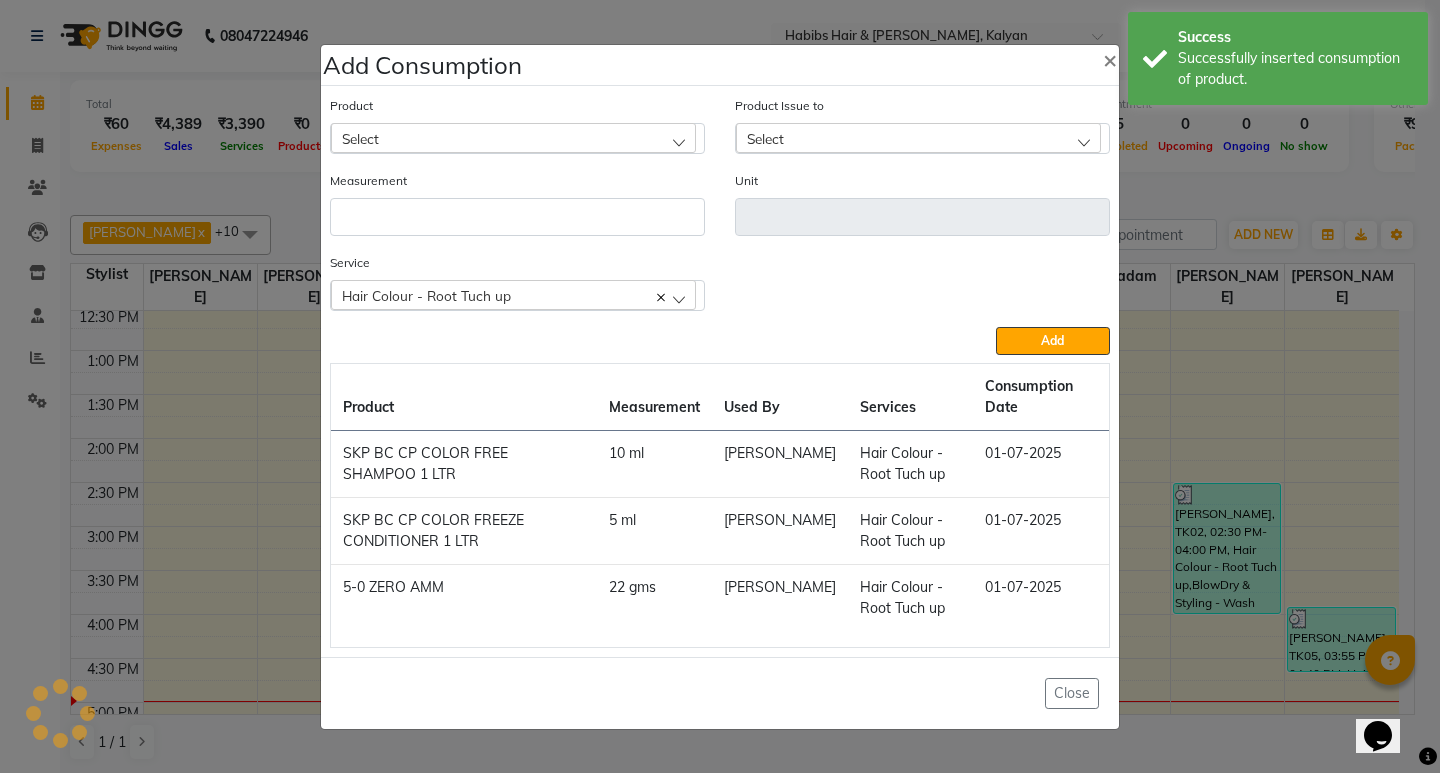 click on "Select" 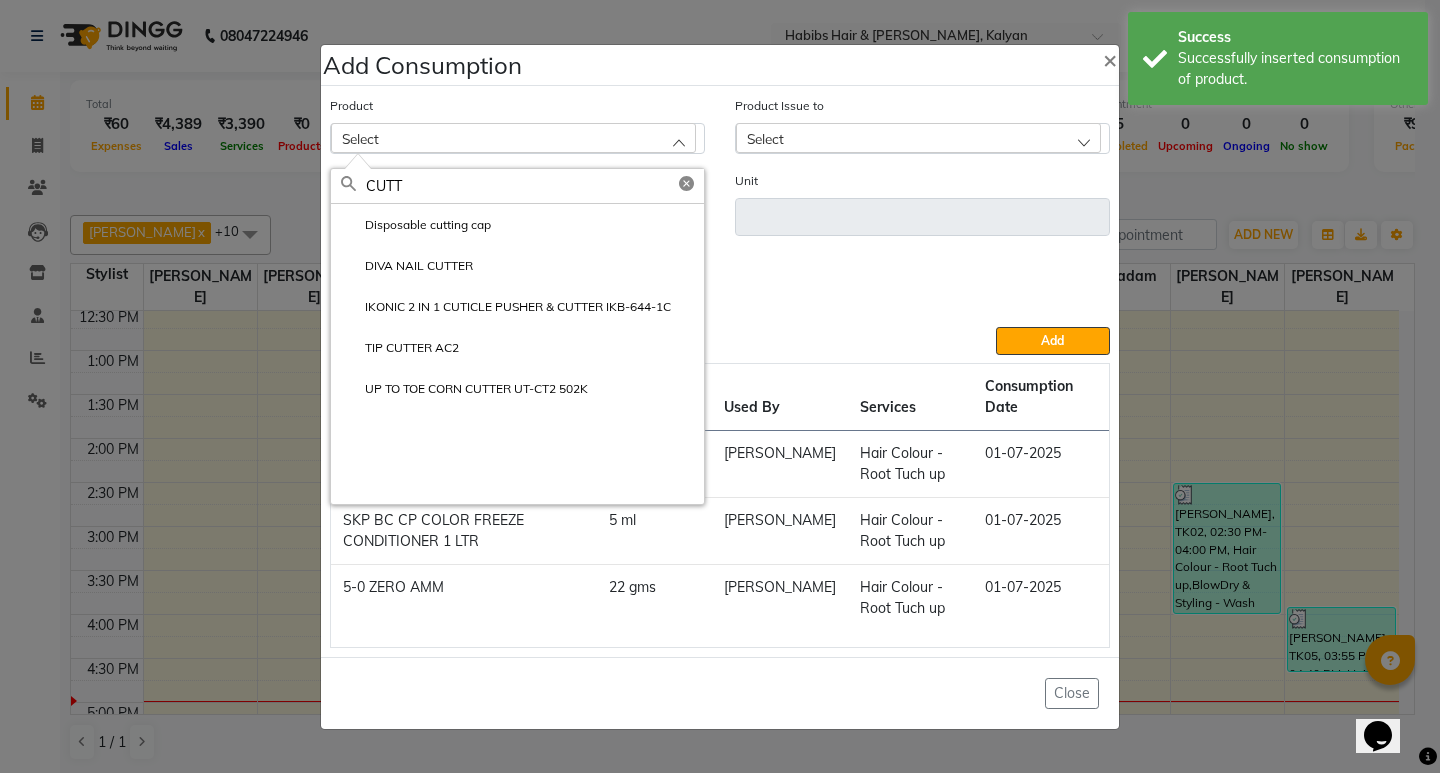 type on "CUTT" 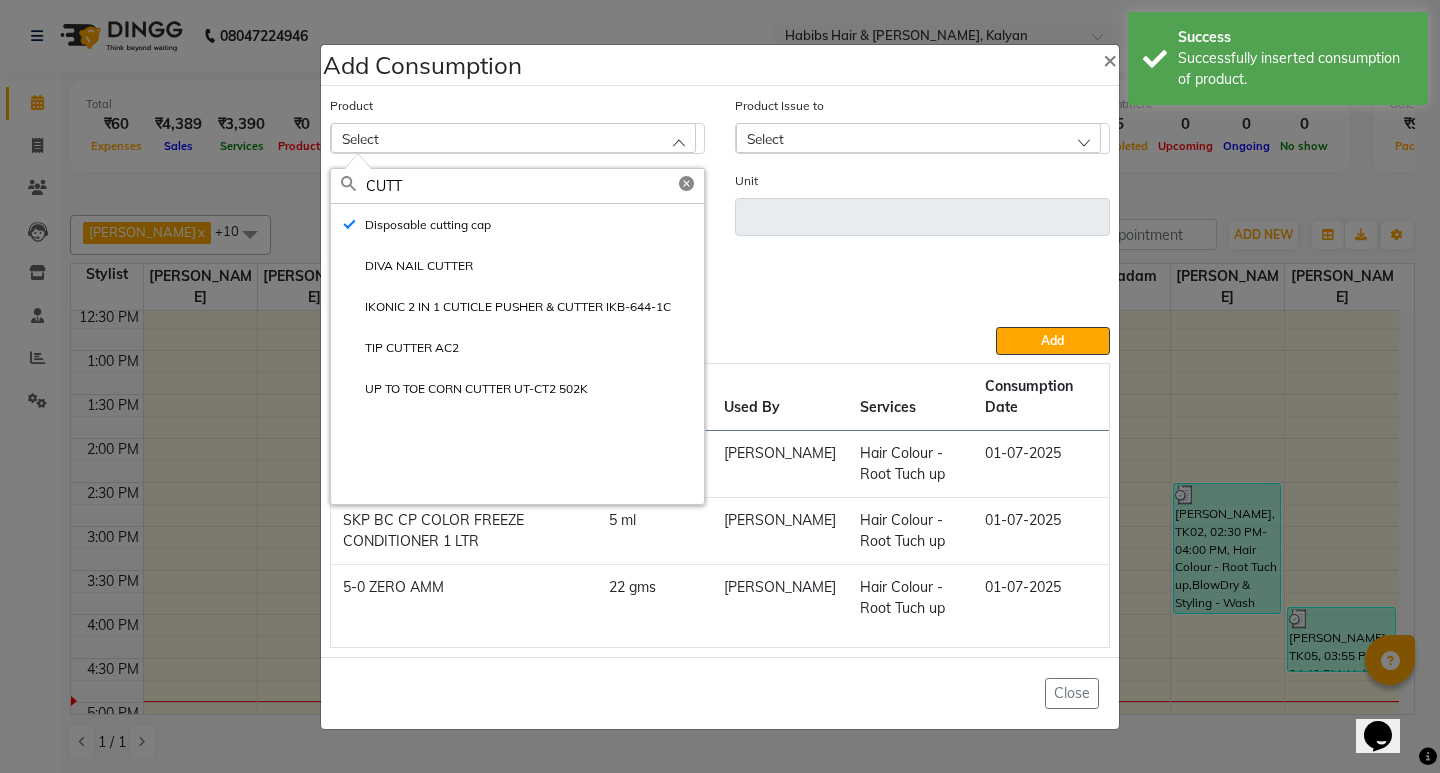 type on "pc" 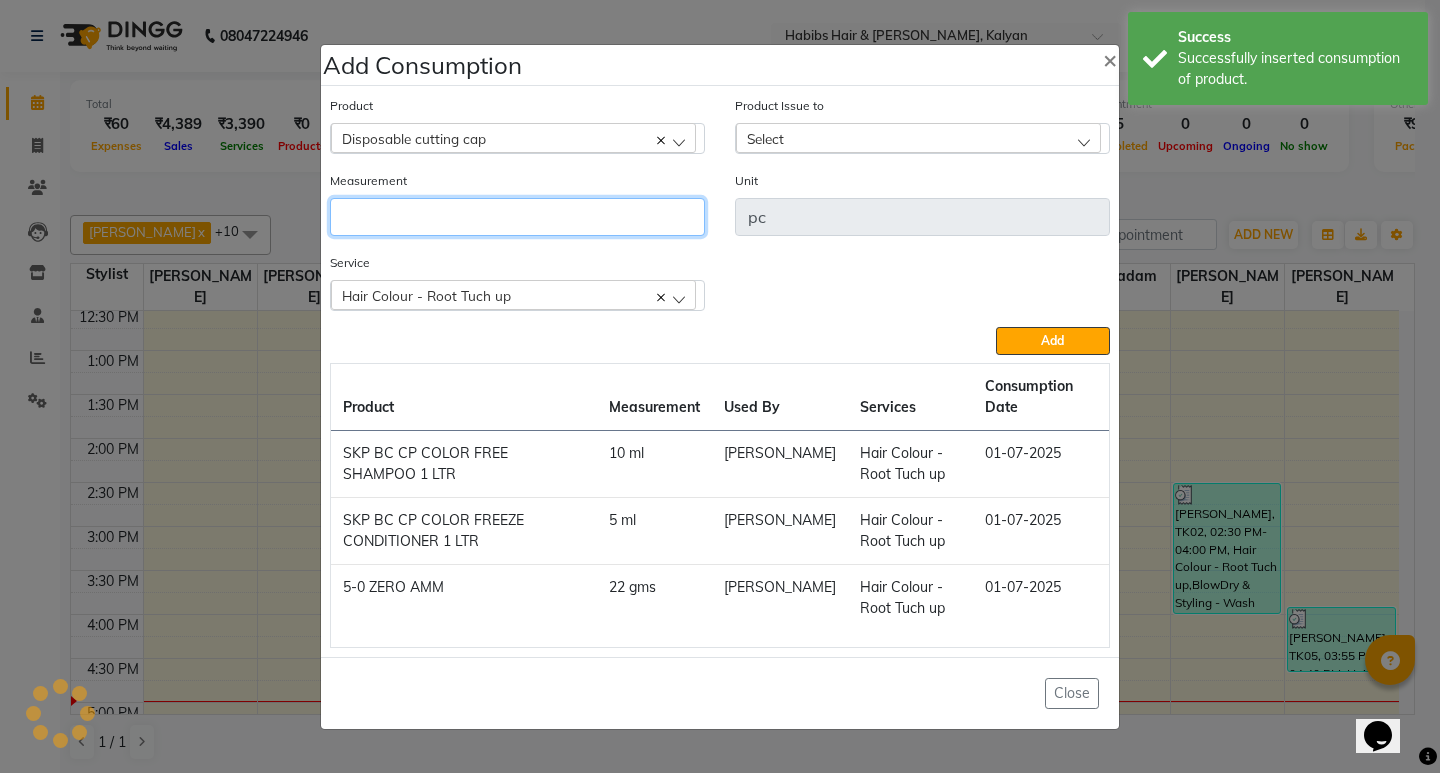 click 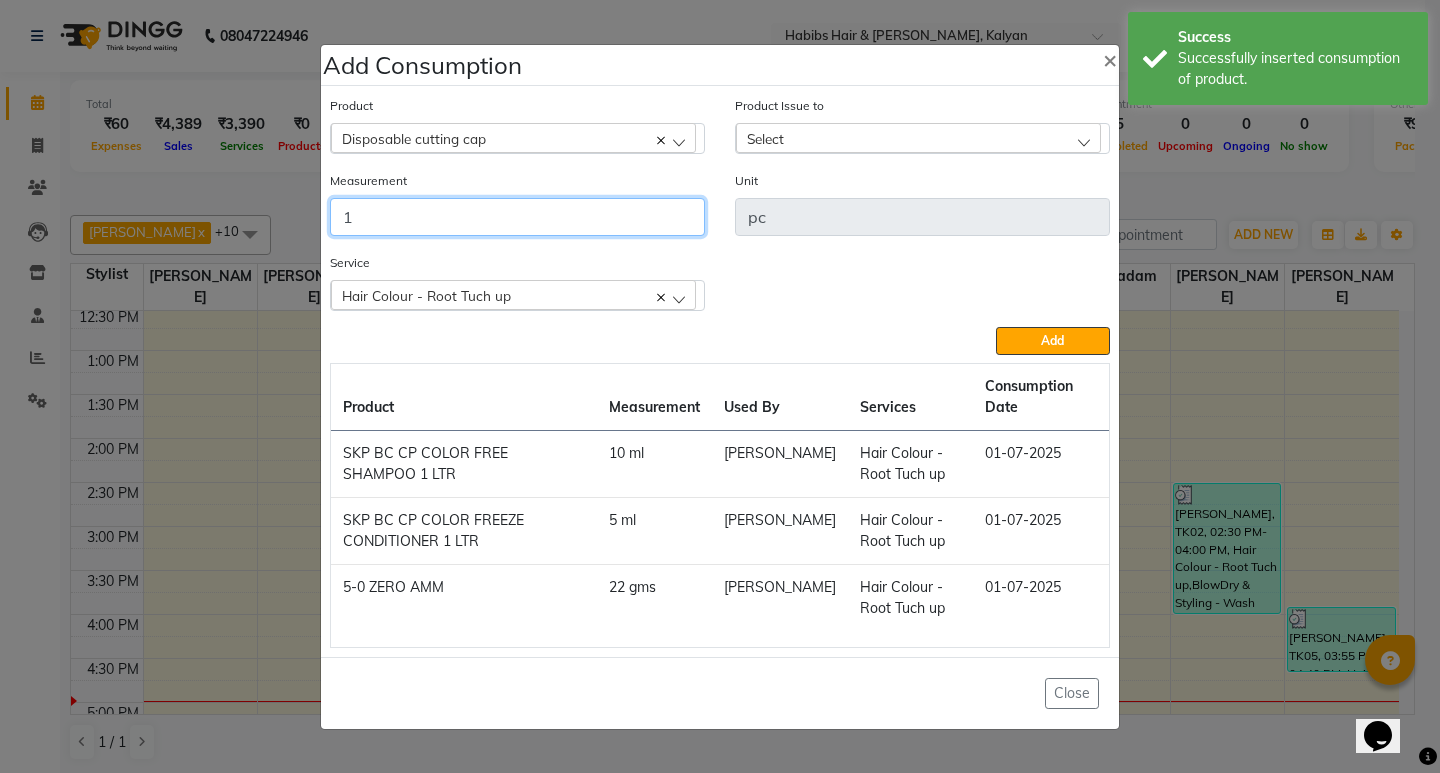 type on "1" 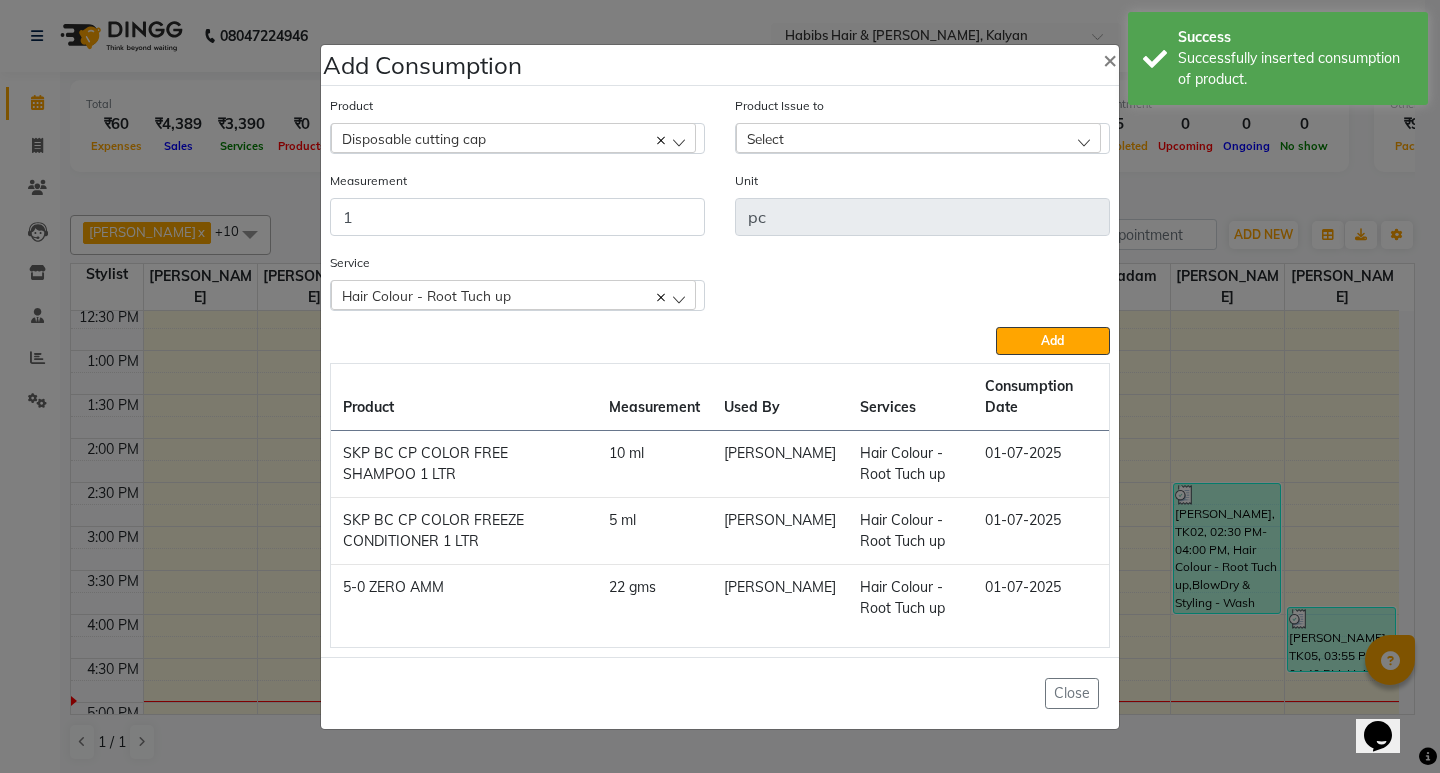 click on "Select" 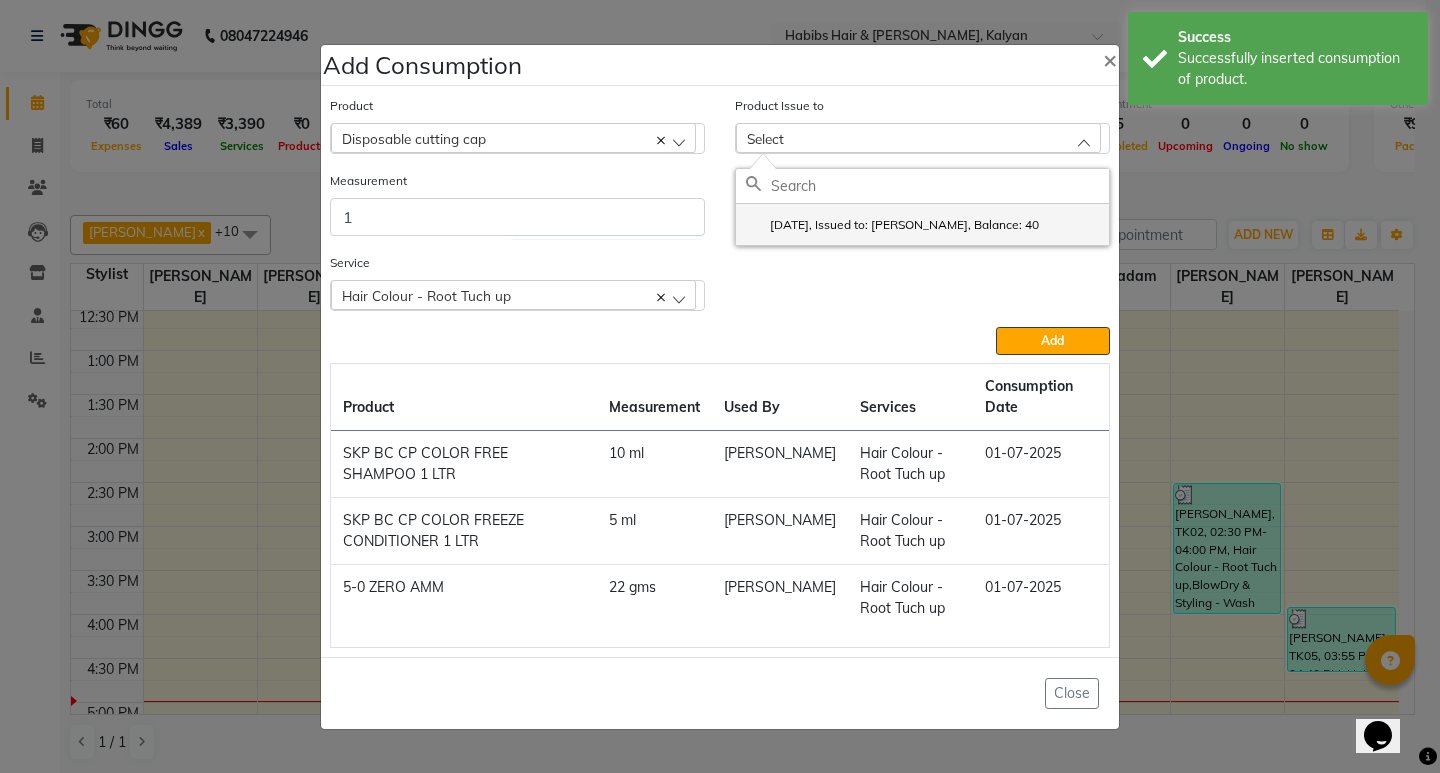 click on "2025-06-30, Issued to: Suraj Kadam, Balance: 40" 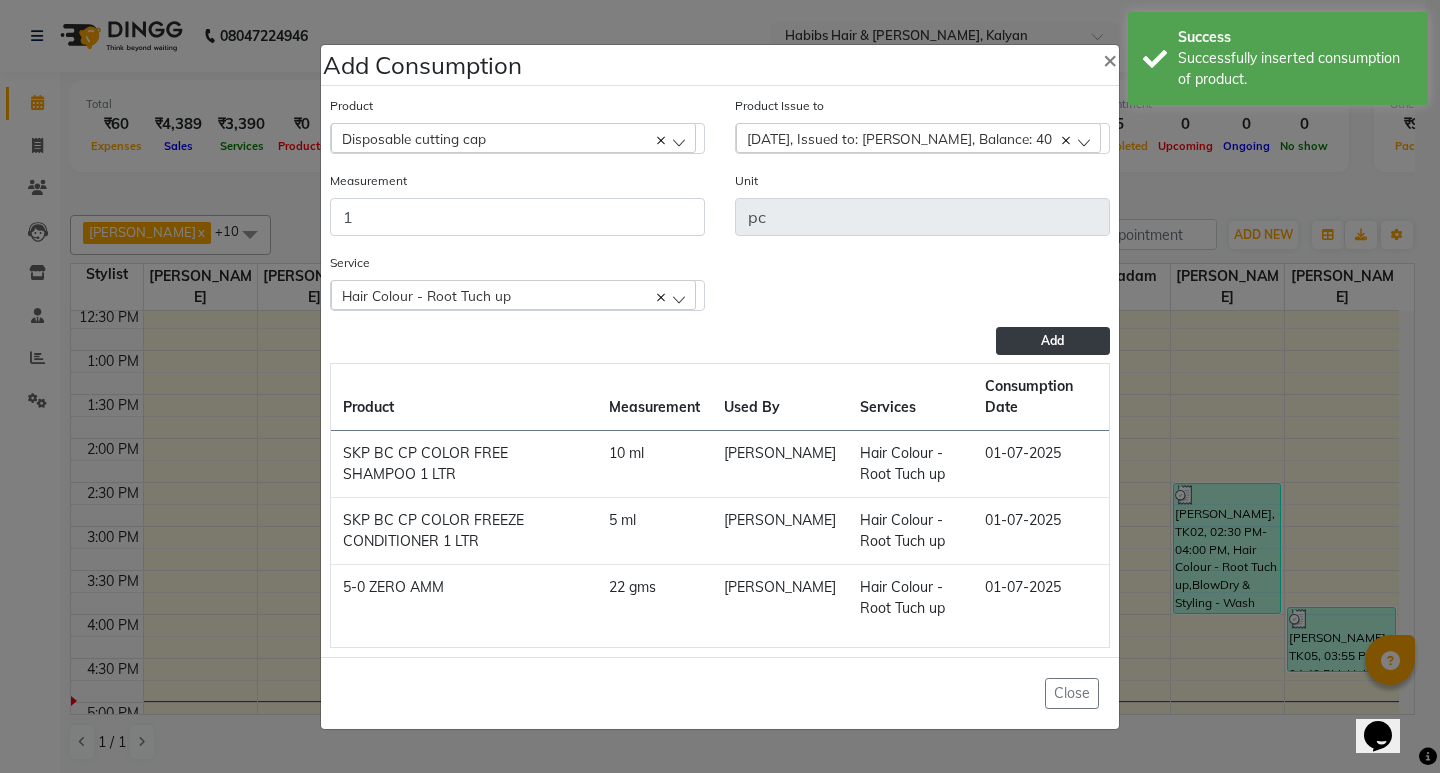 click on "Add" 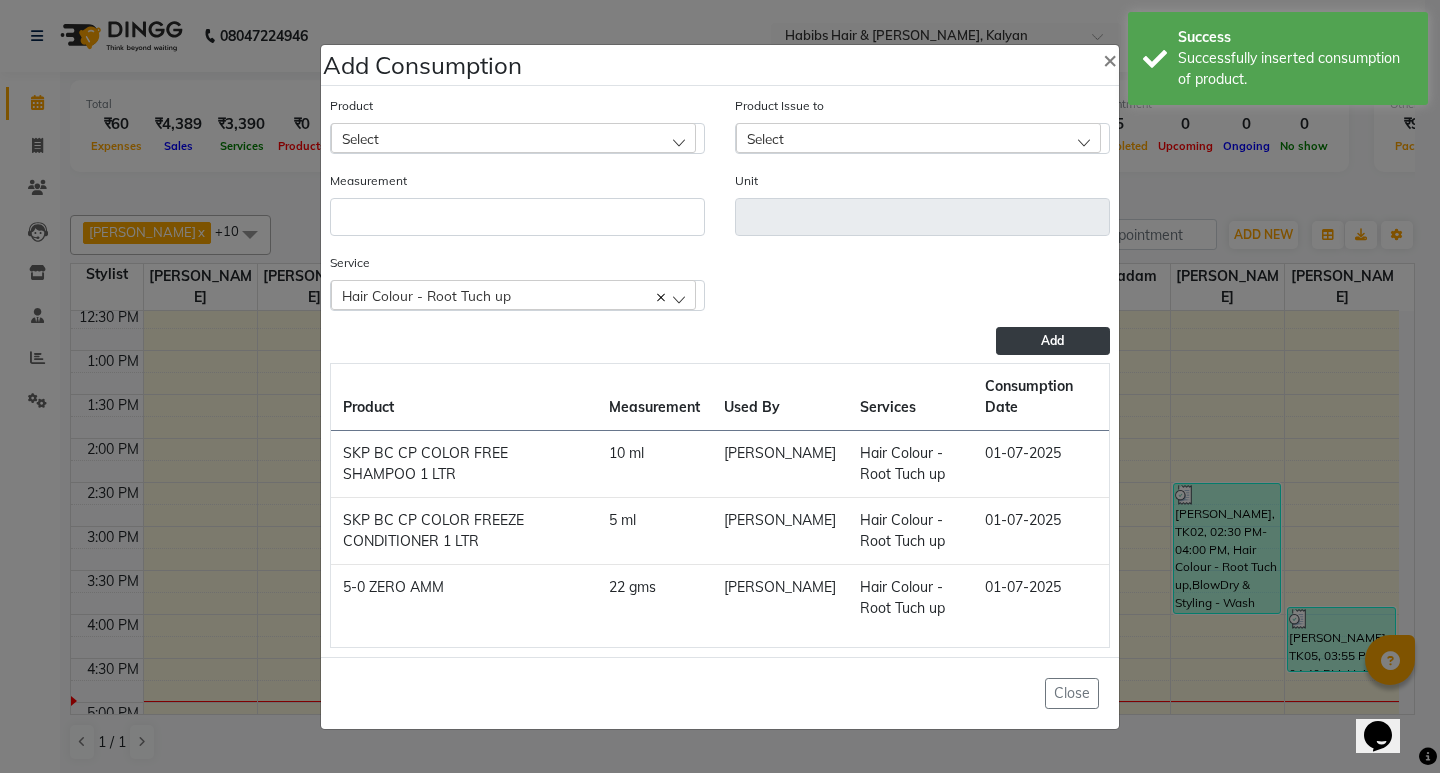 click on "Hair Colour - Root Tuch up" 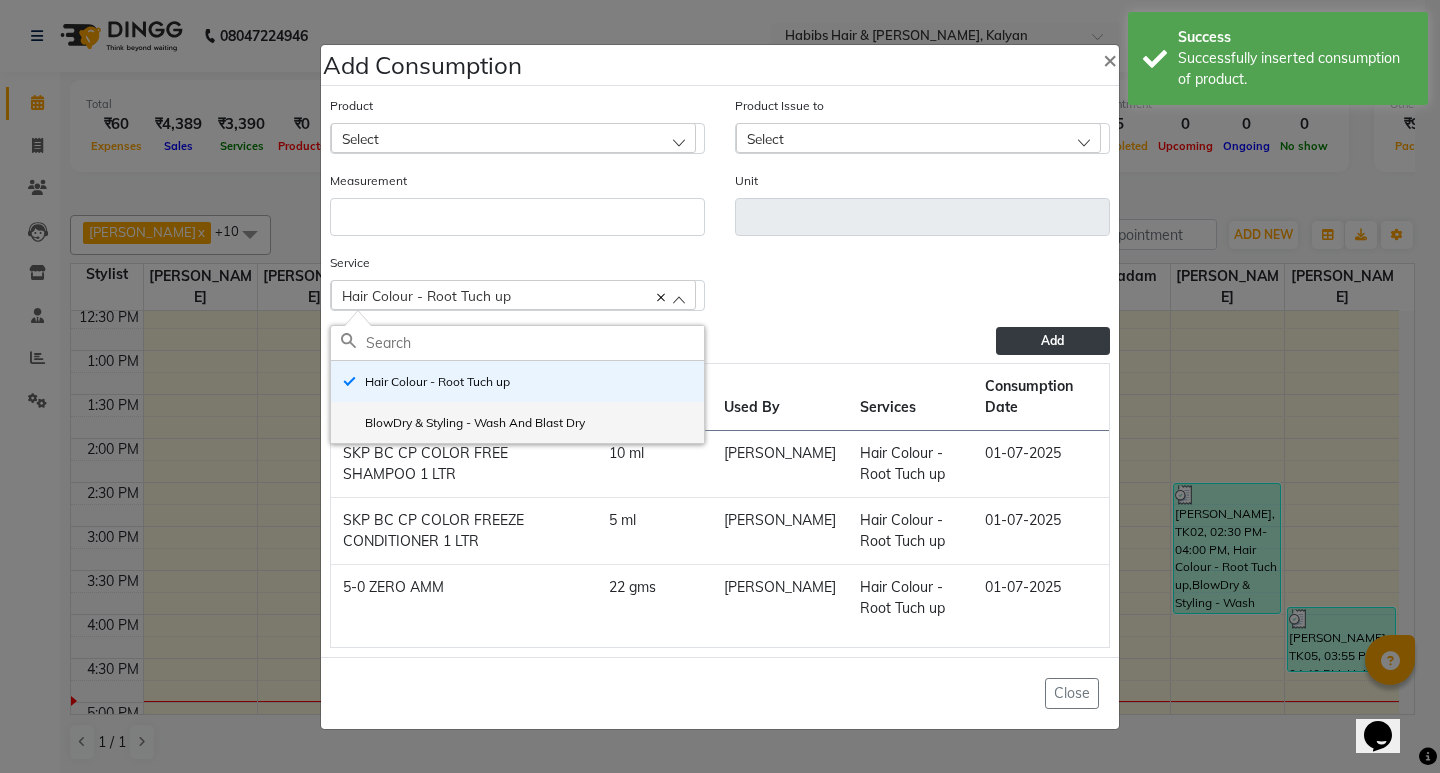 click on "BlowDry & Styling - Wash And Blast Dry" 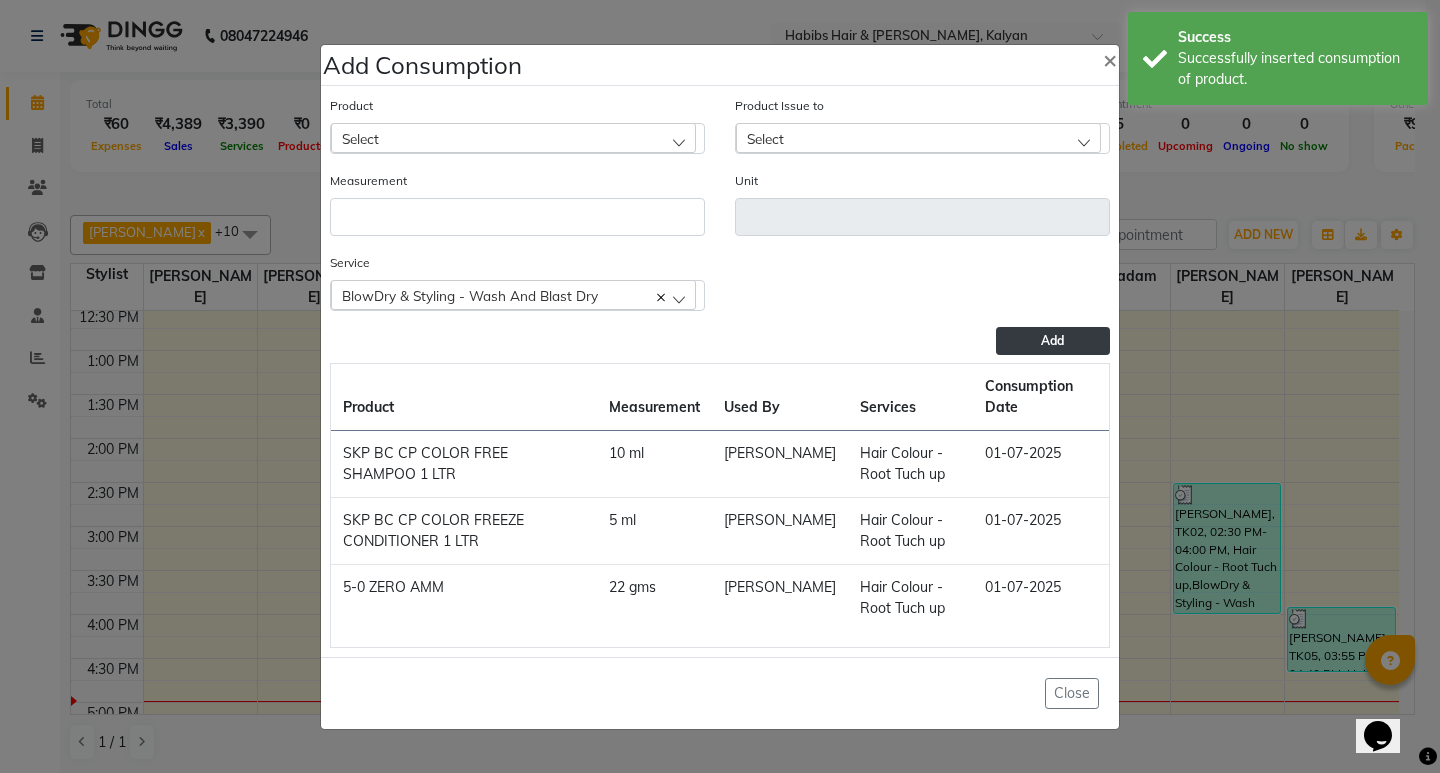 click on "Select" 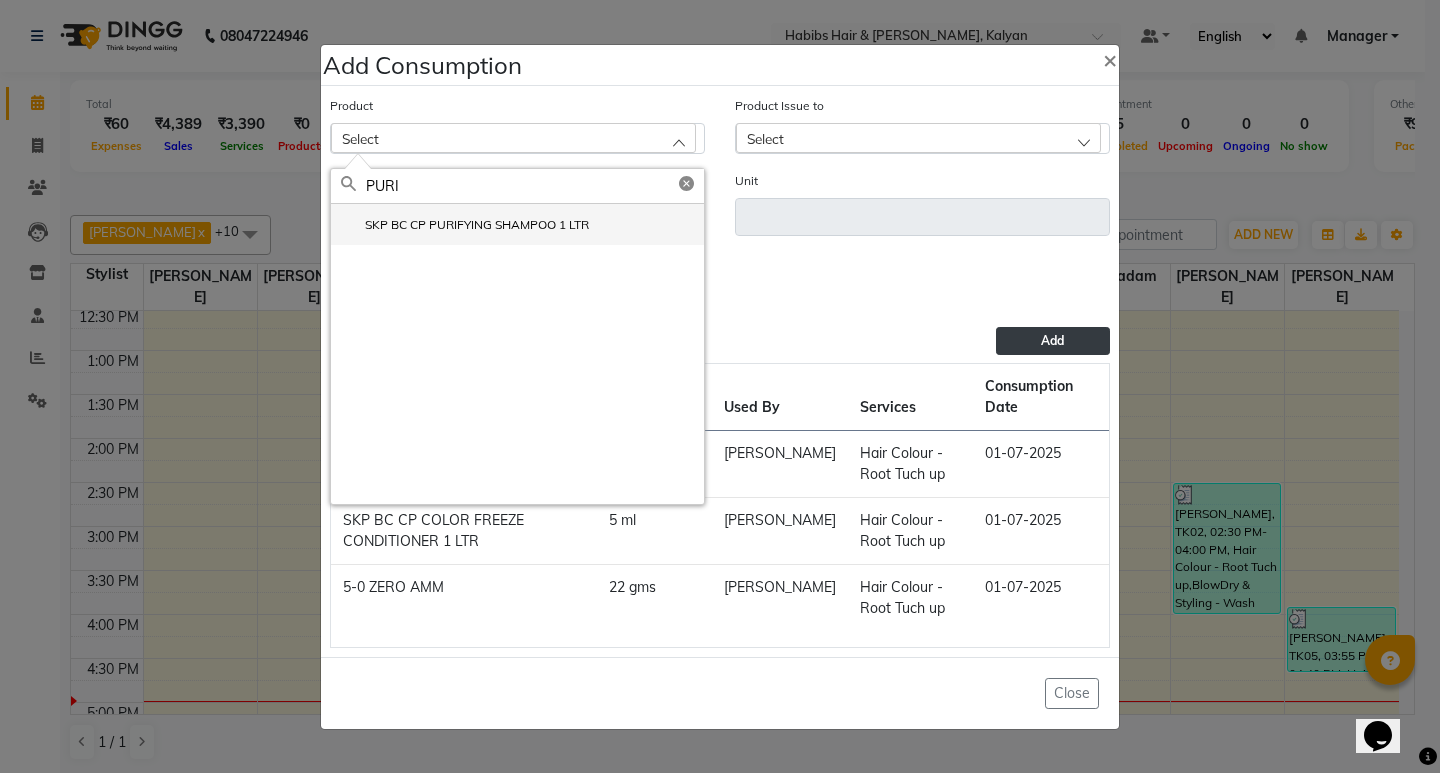 type on "PURI" 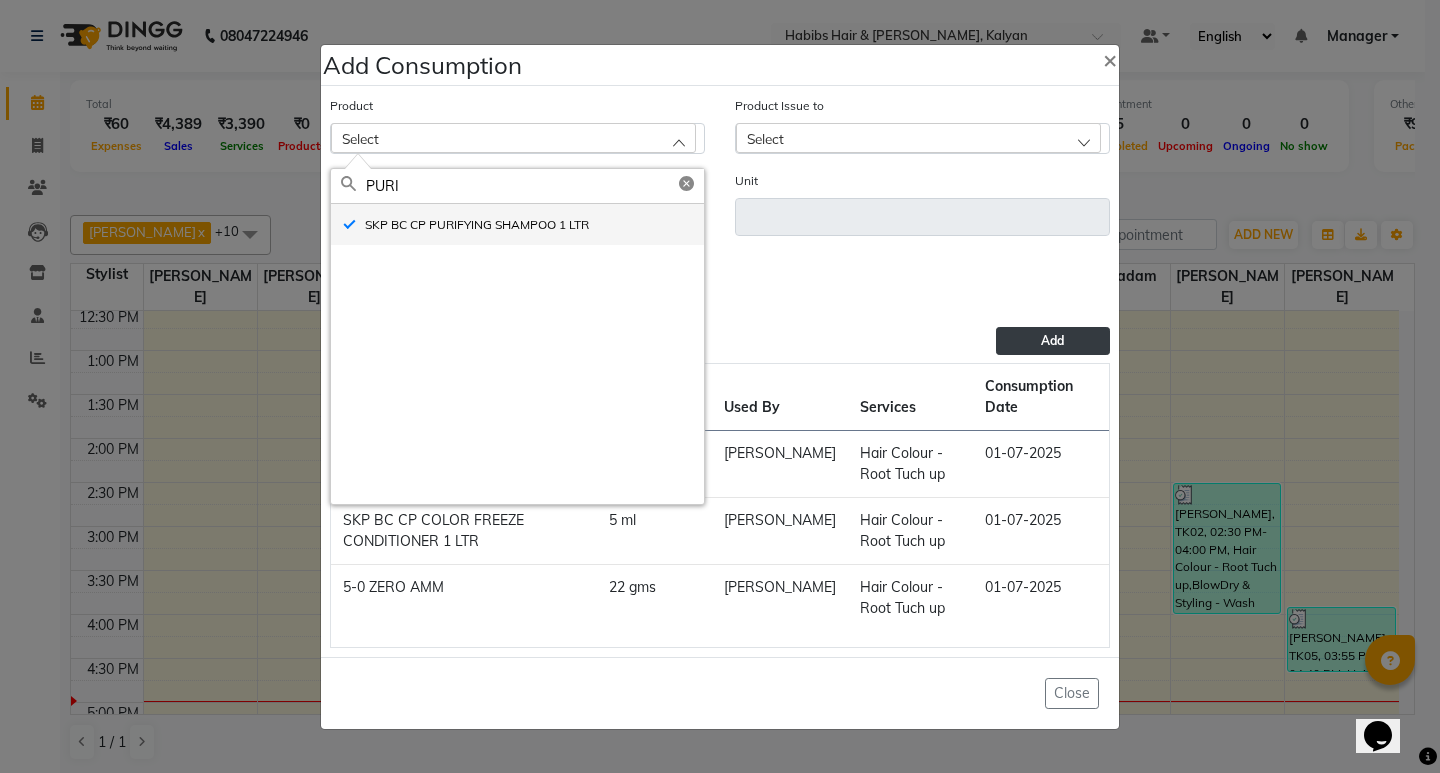 type on "ml" 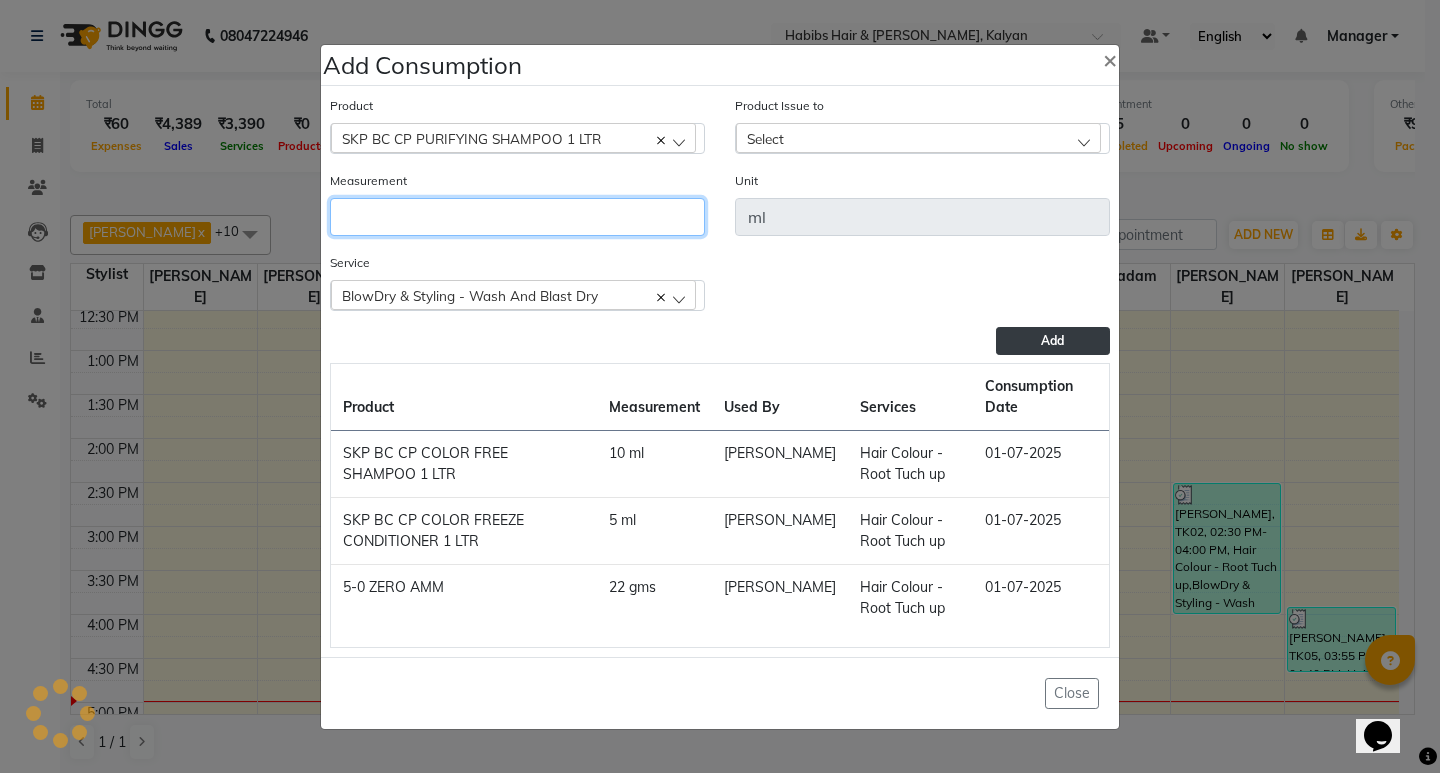 click 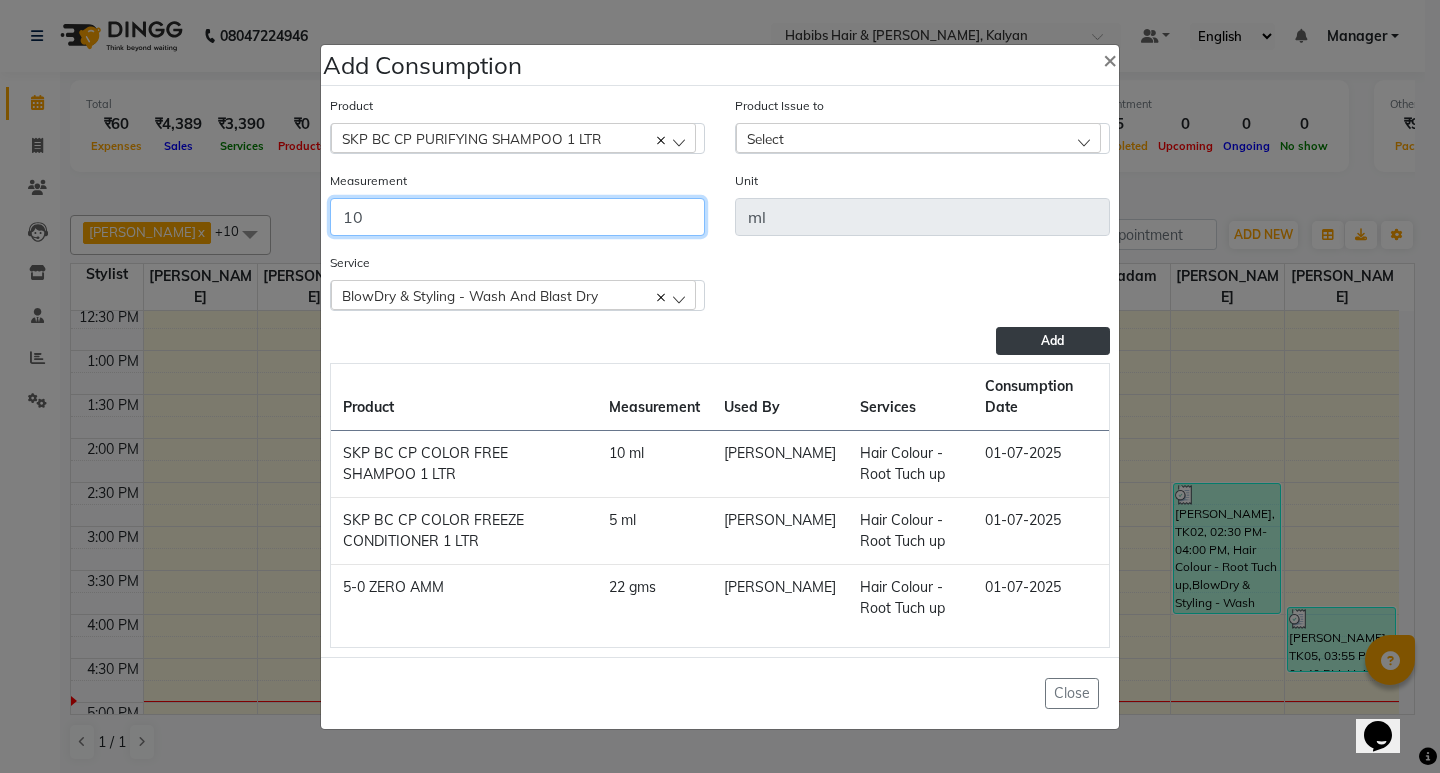type on "10" 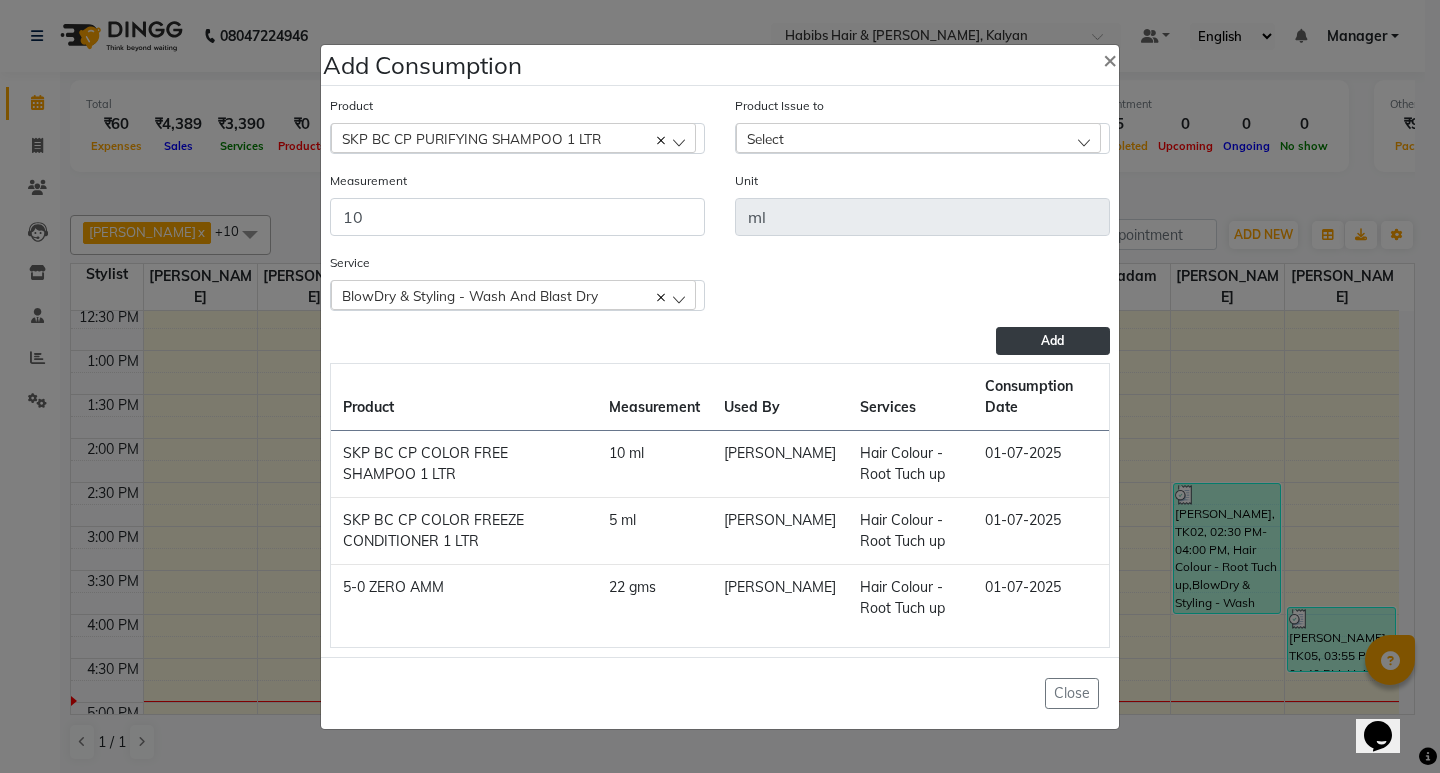 click on "Select" 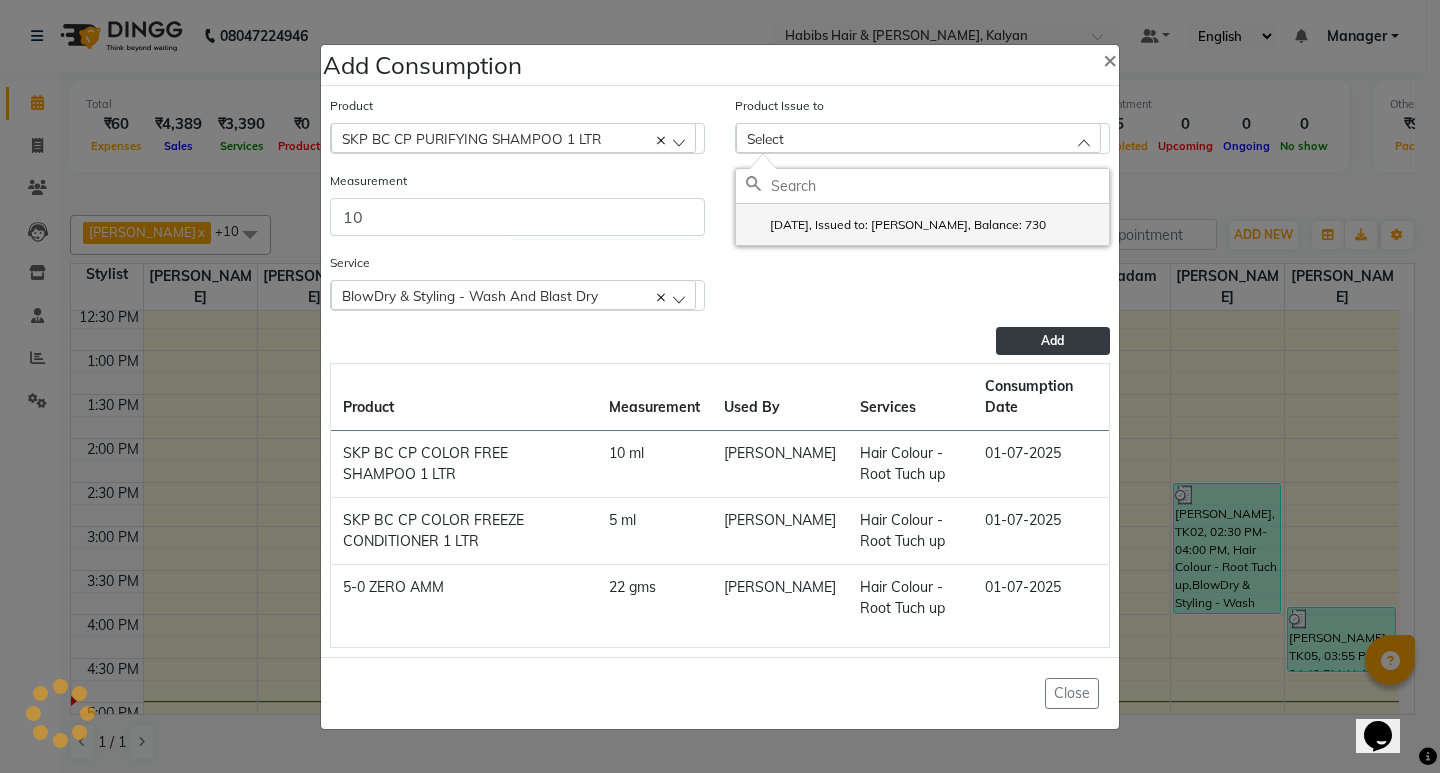 click on "2025-06-13, Issued to: SHALINI, Balance: 730" 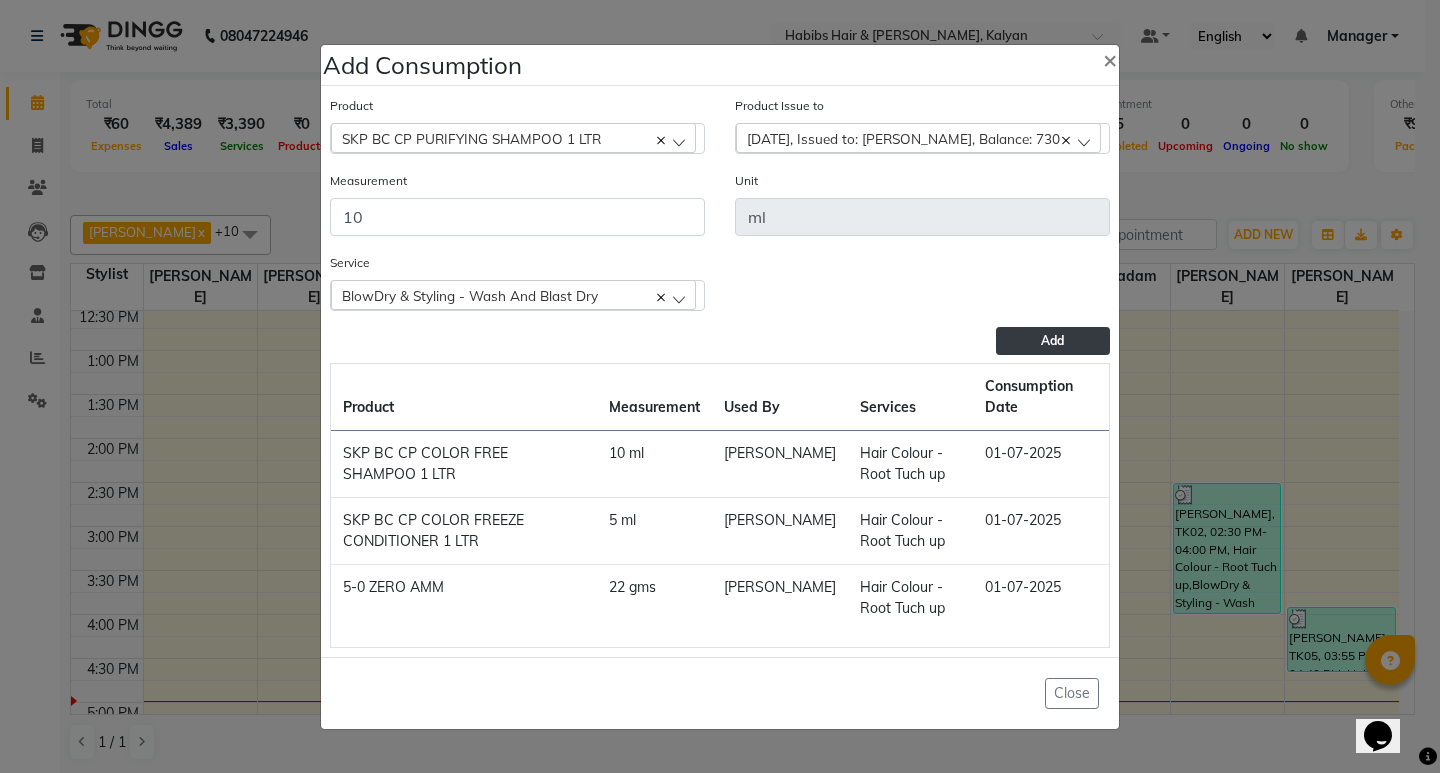 click on "Add" 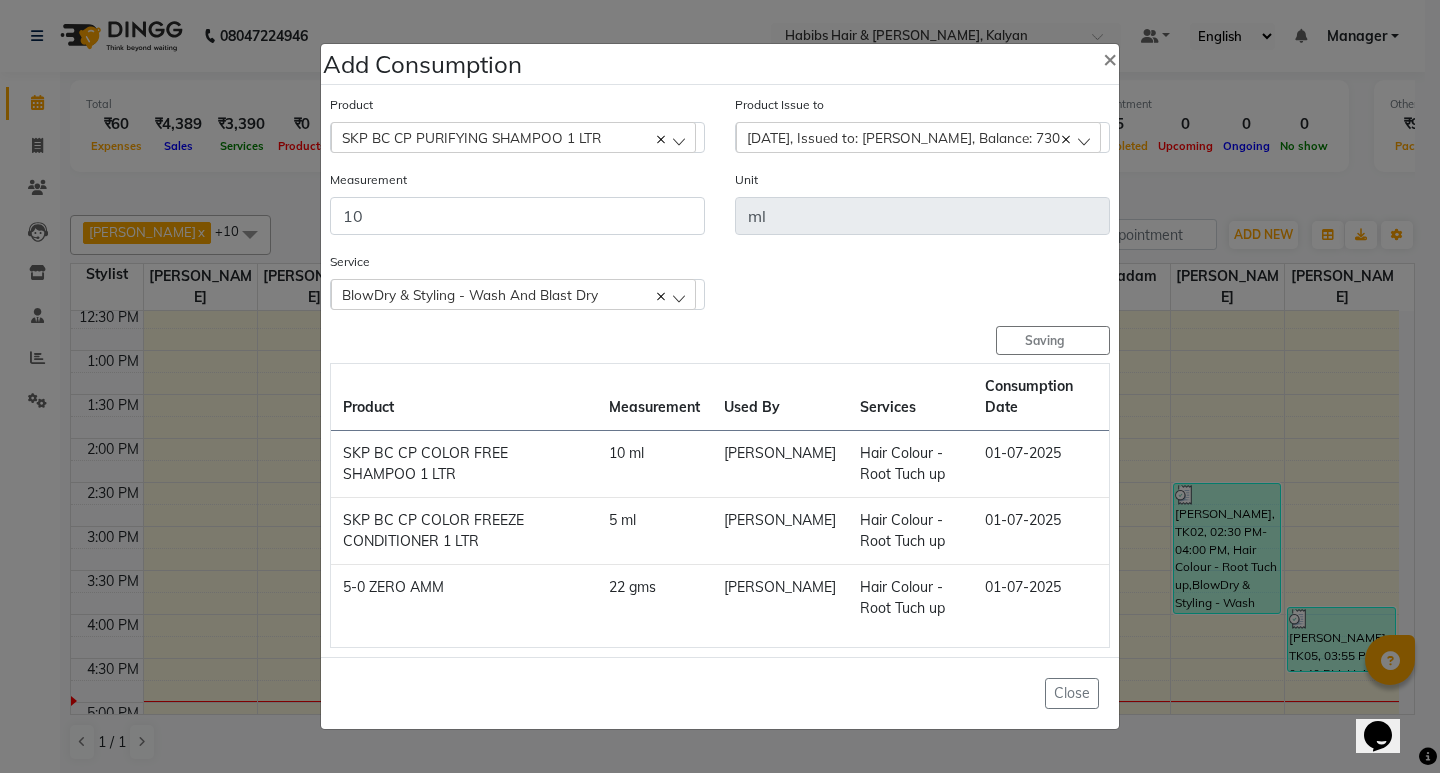 type 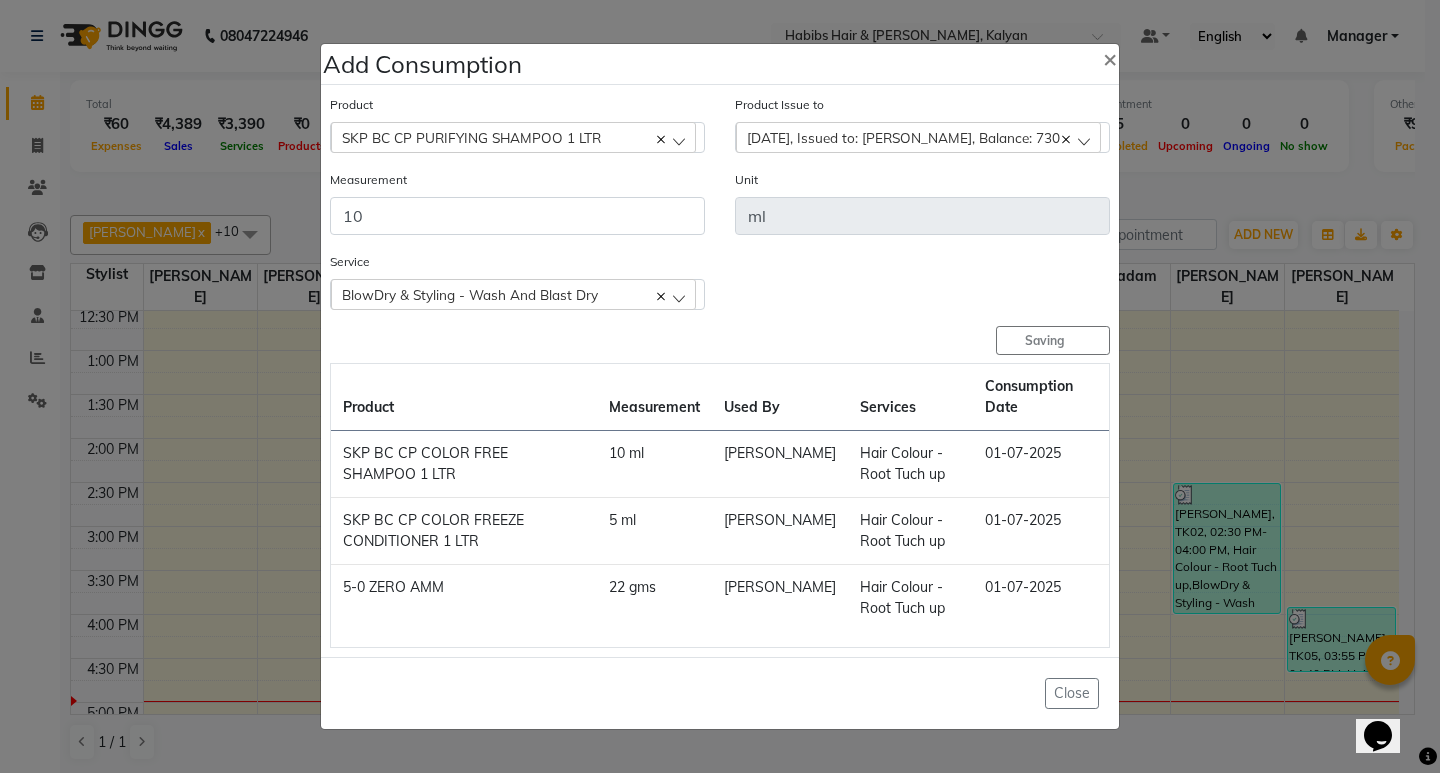 type 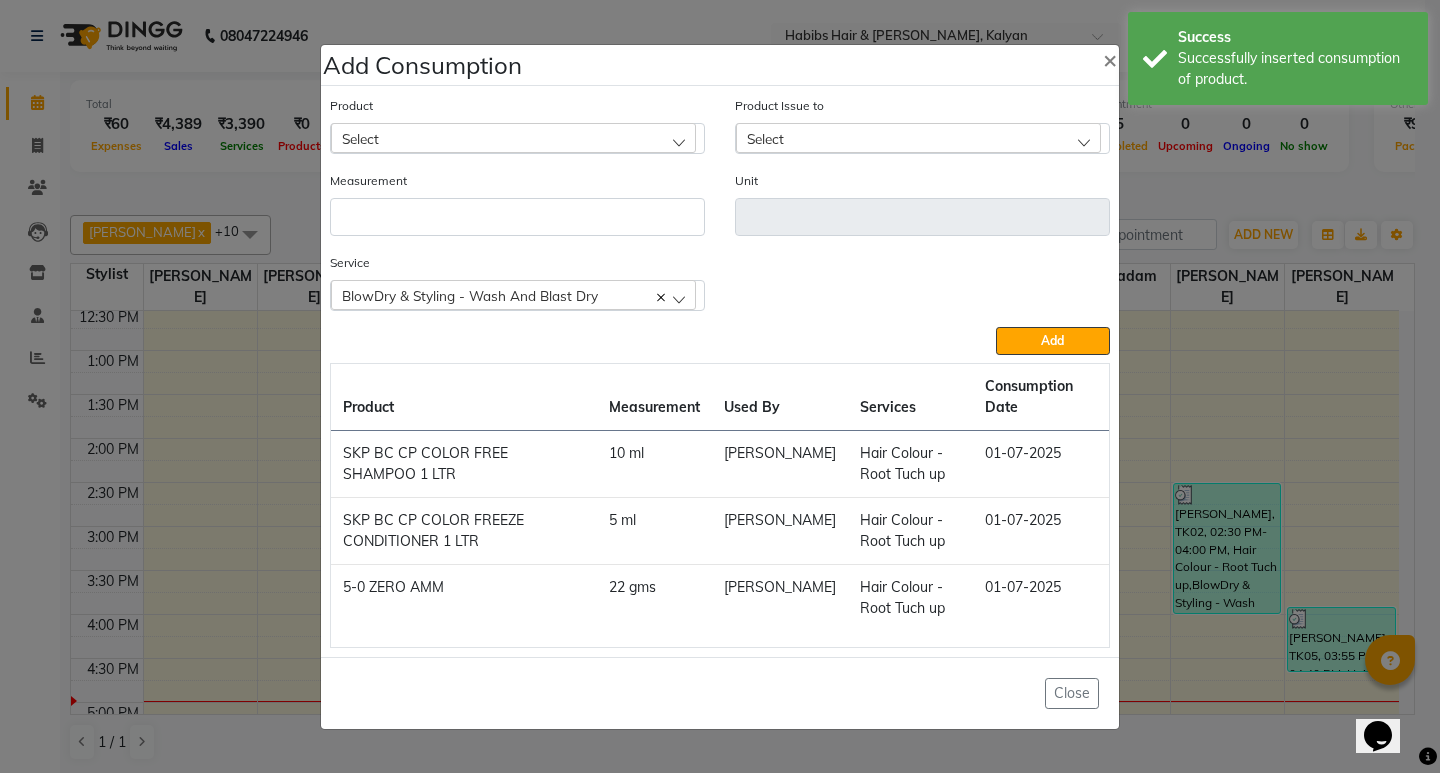 click on "Select" 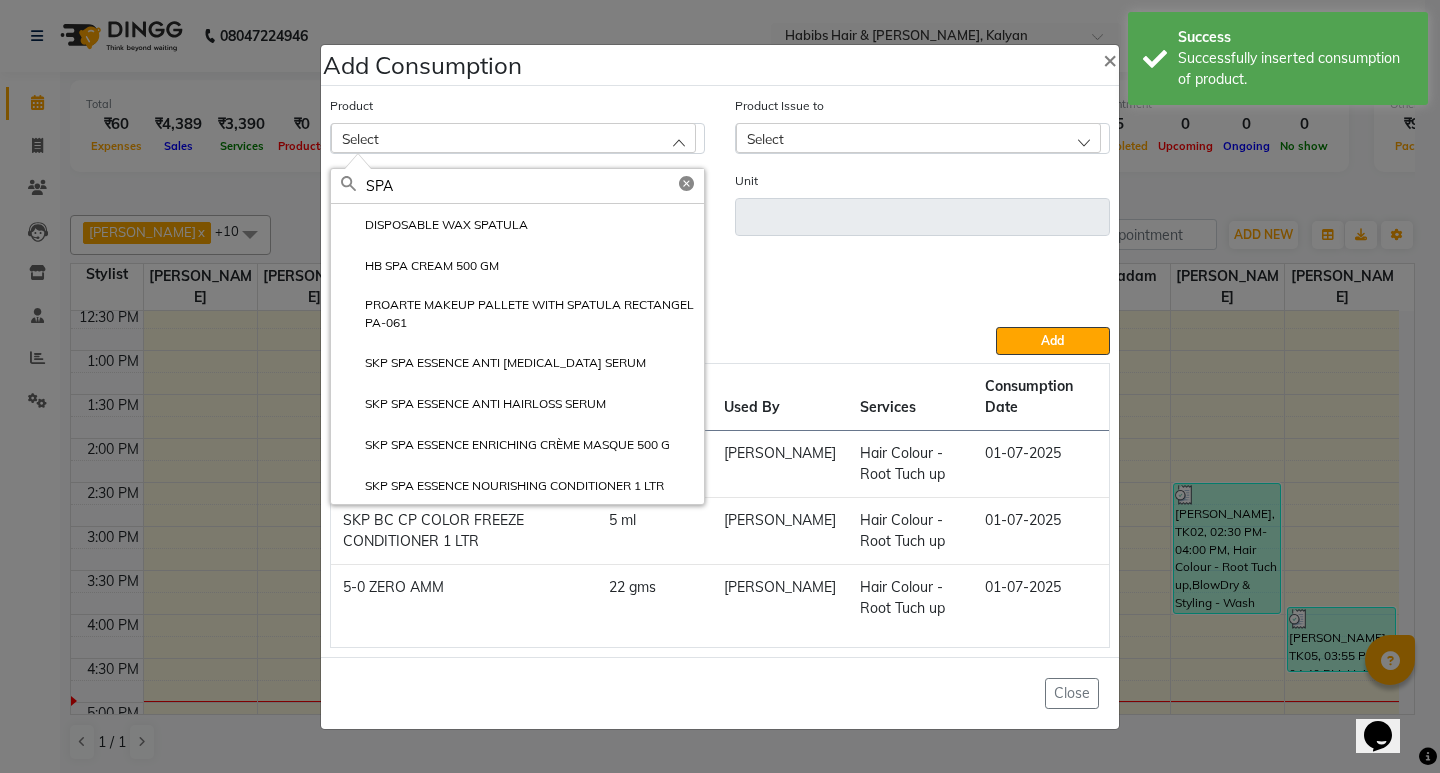 type on "SPA" 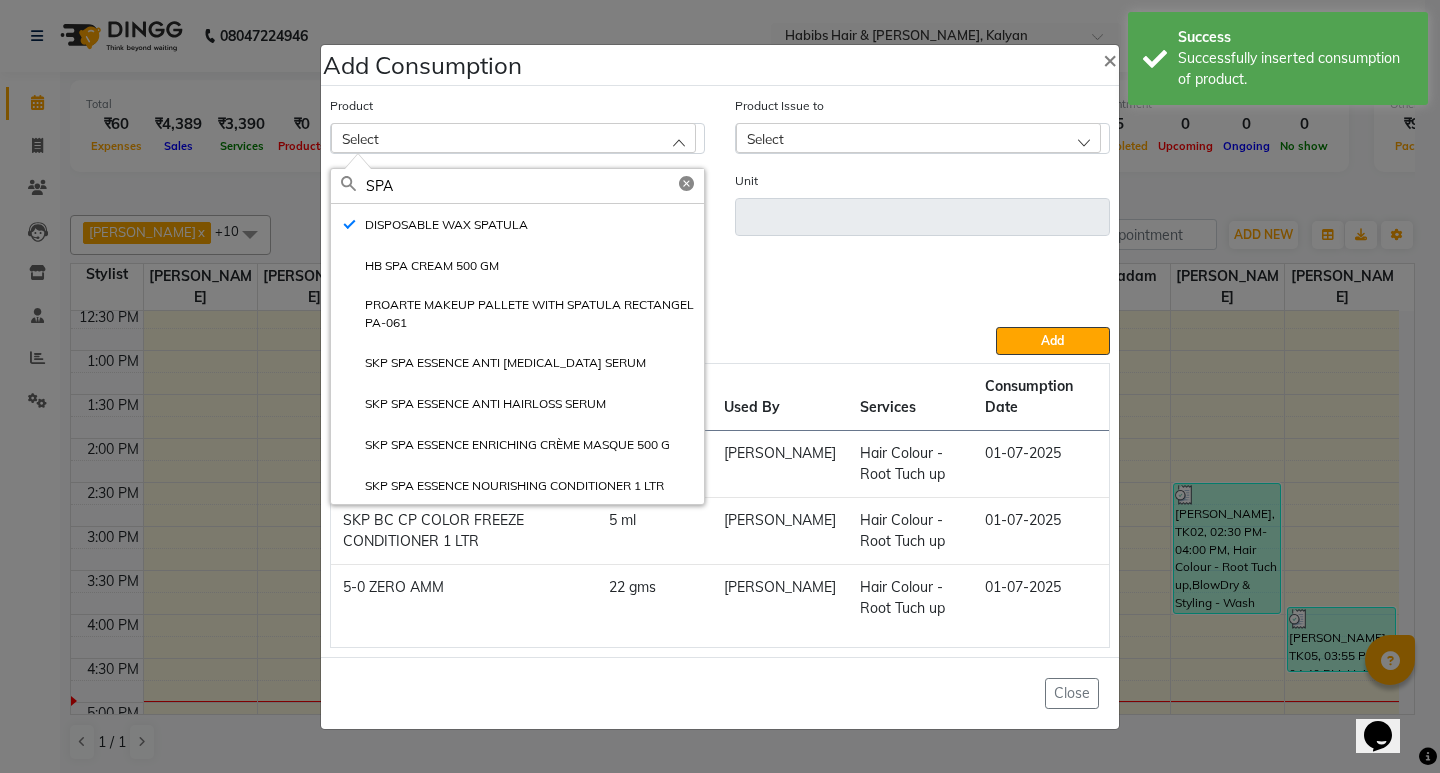 type on "PCS" 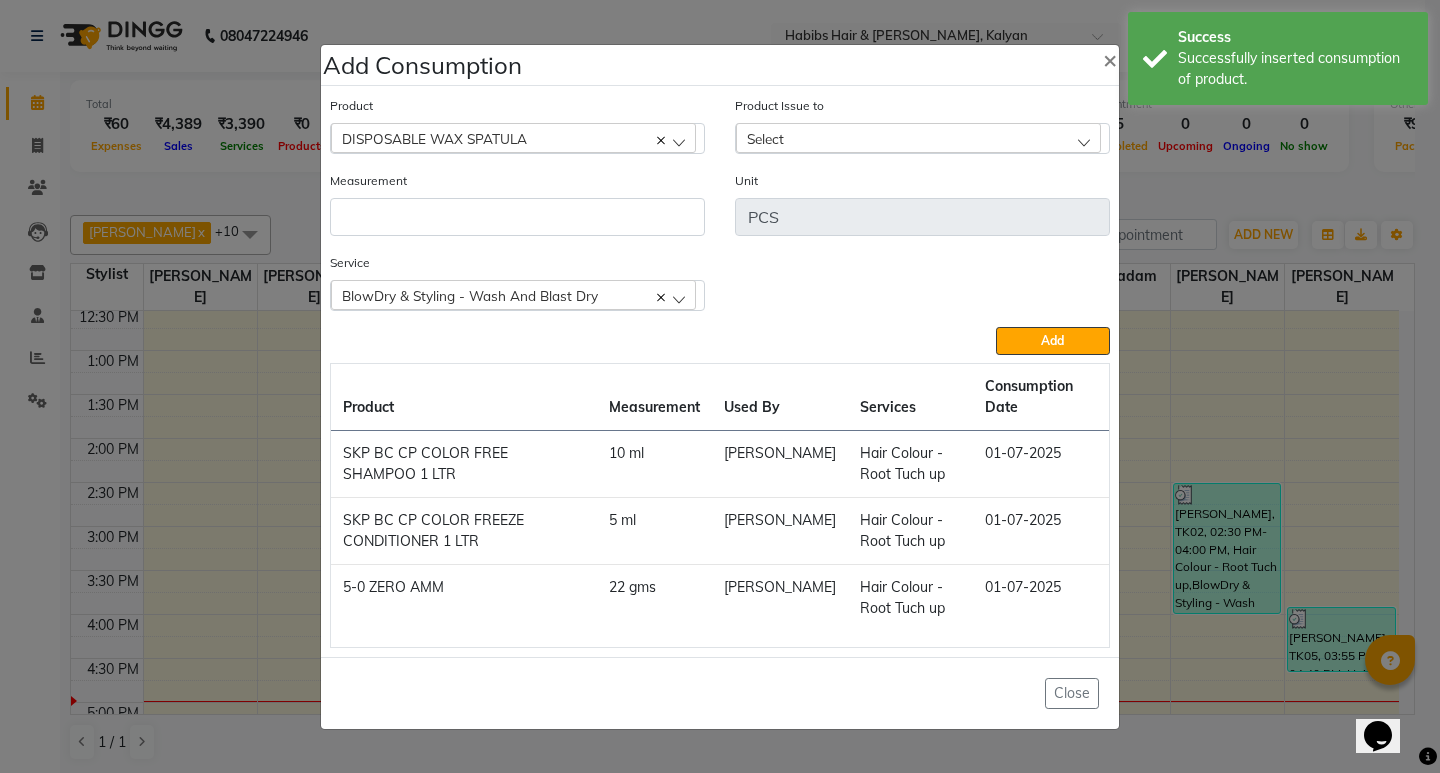 click 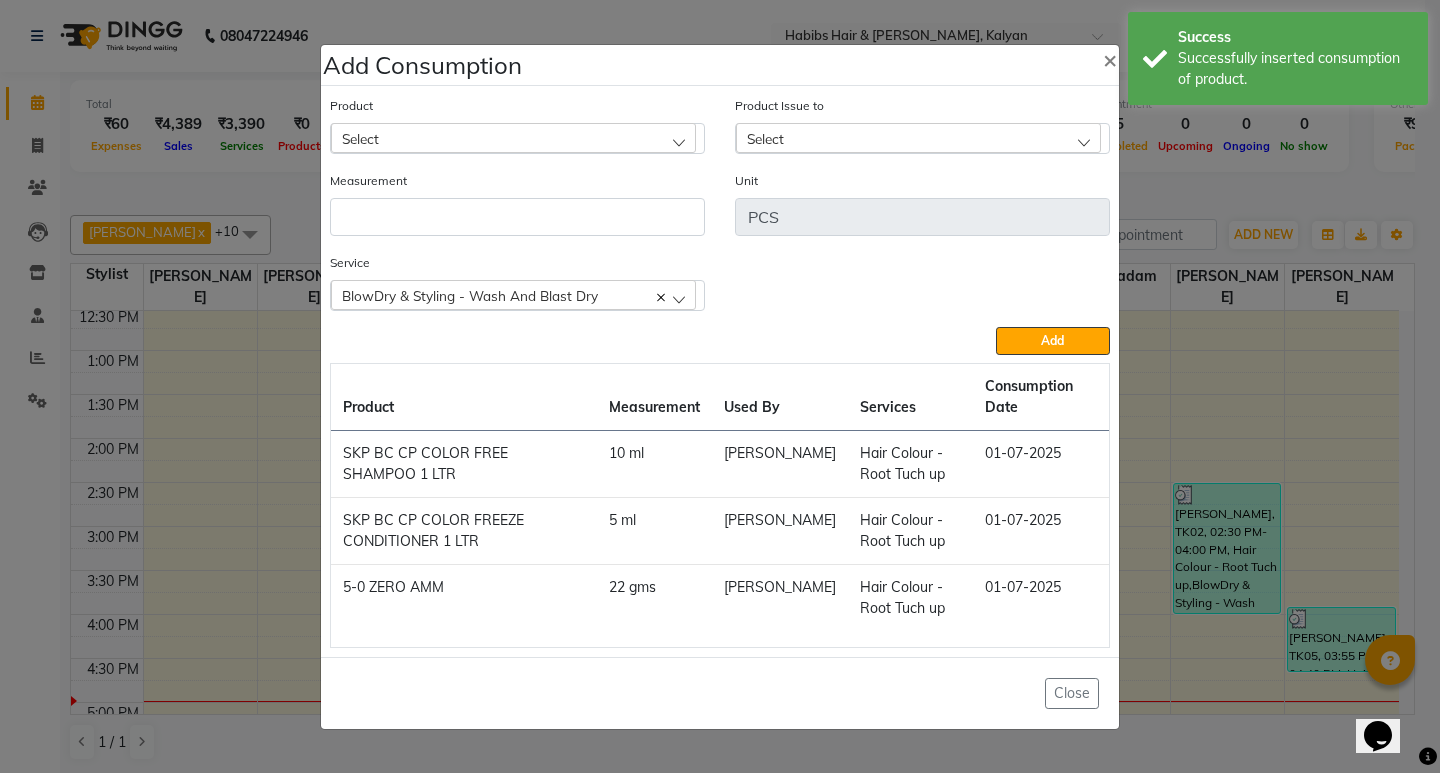 click on "Select" 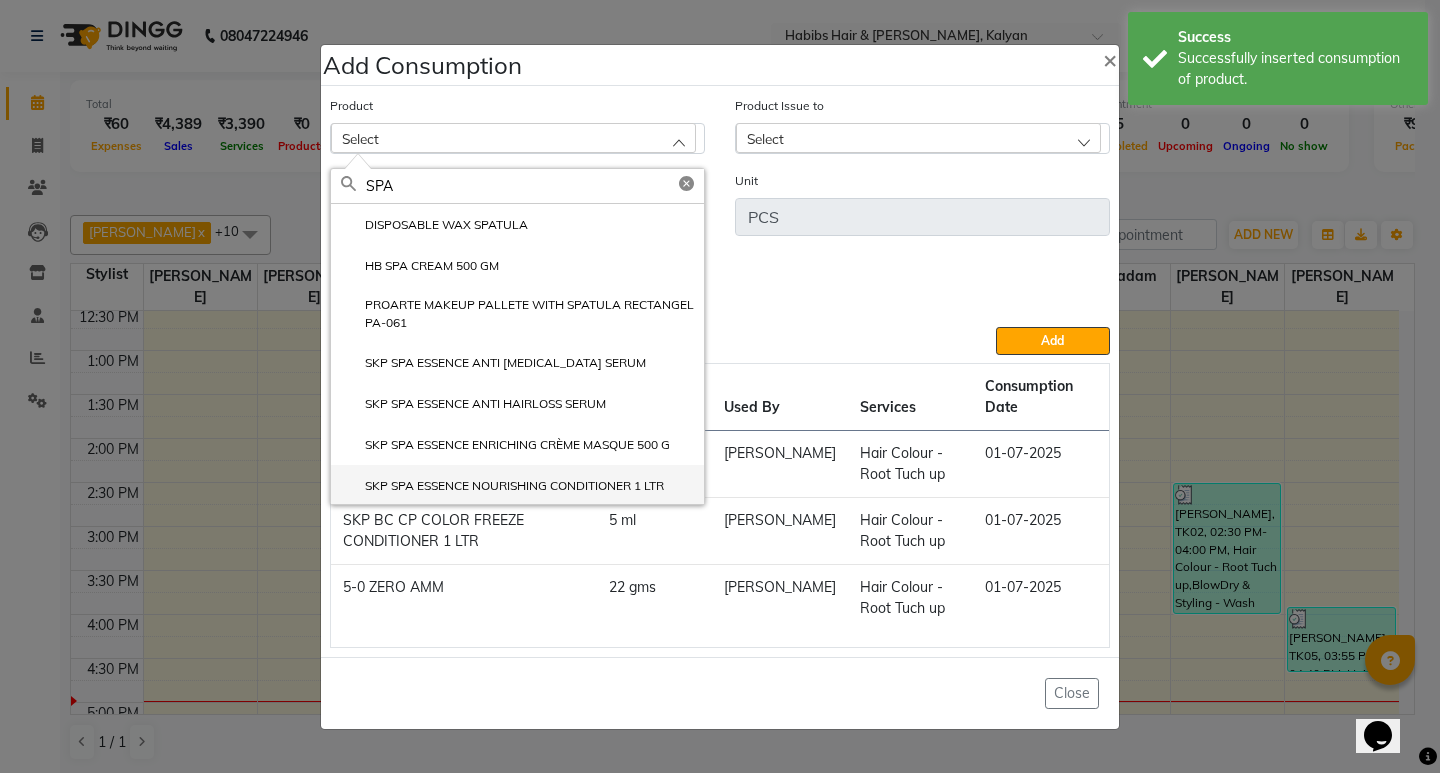 type on "SPA" 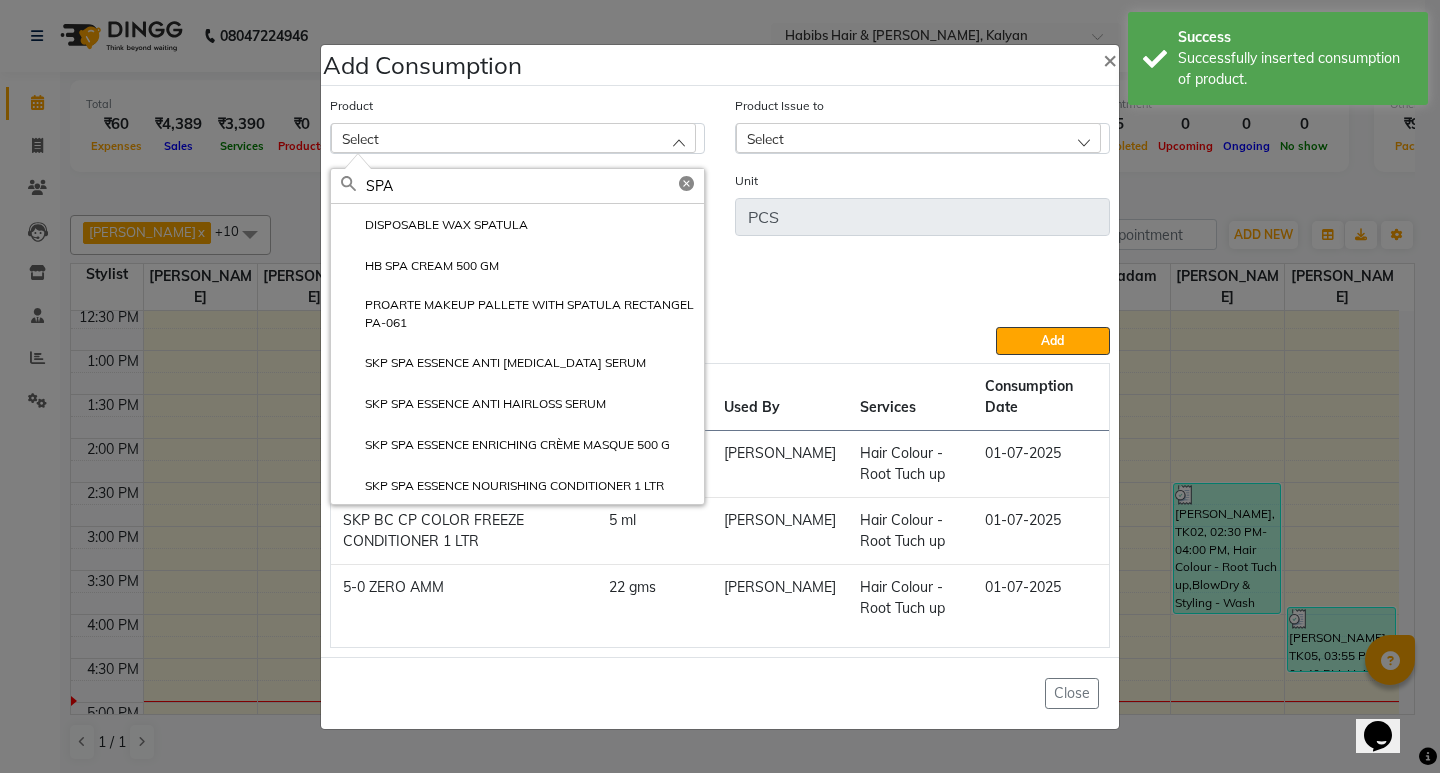 click on "SKP SPA ESSENCE NOURISHING CONDITIONER 1 LTR" 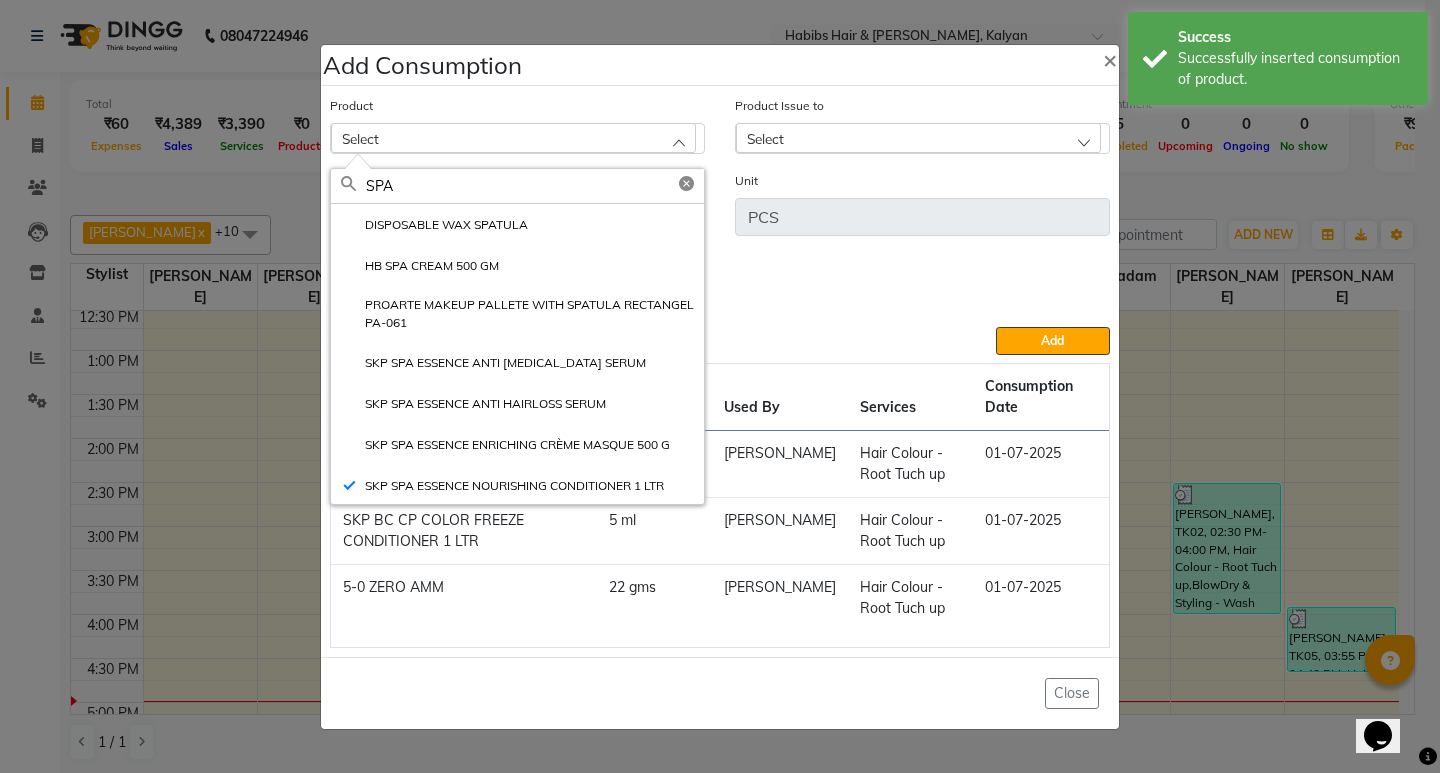 type on "ml" 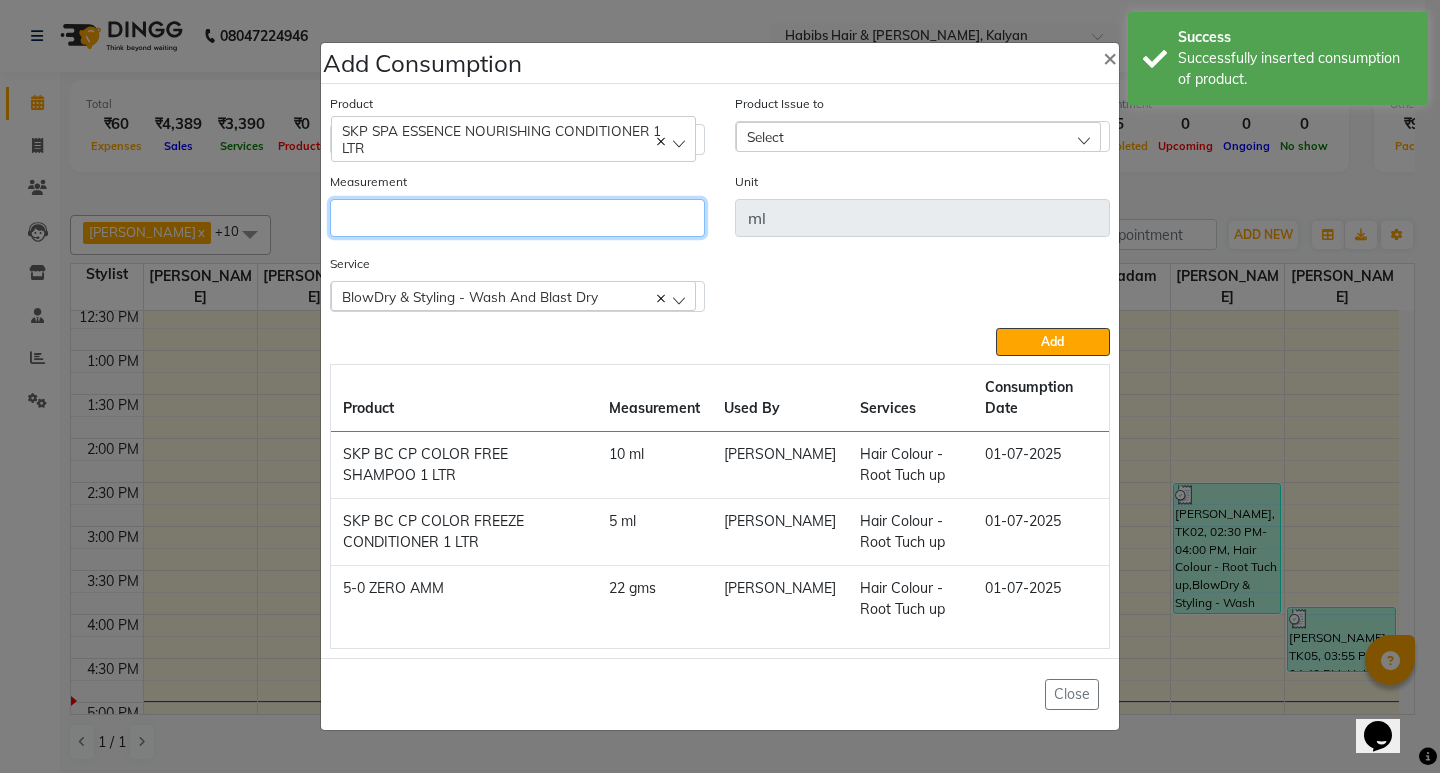click 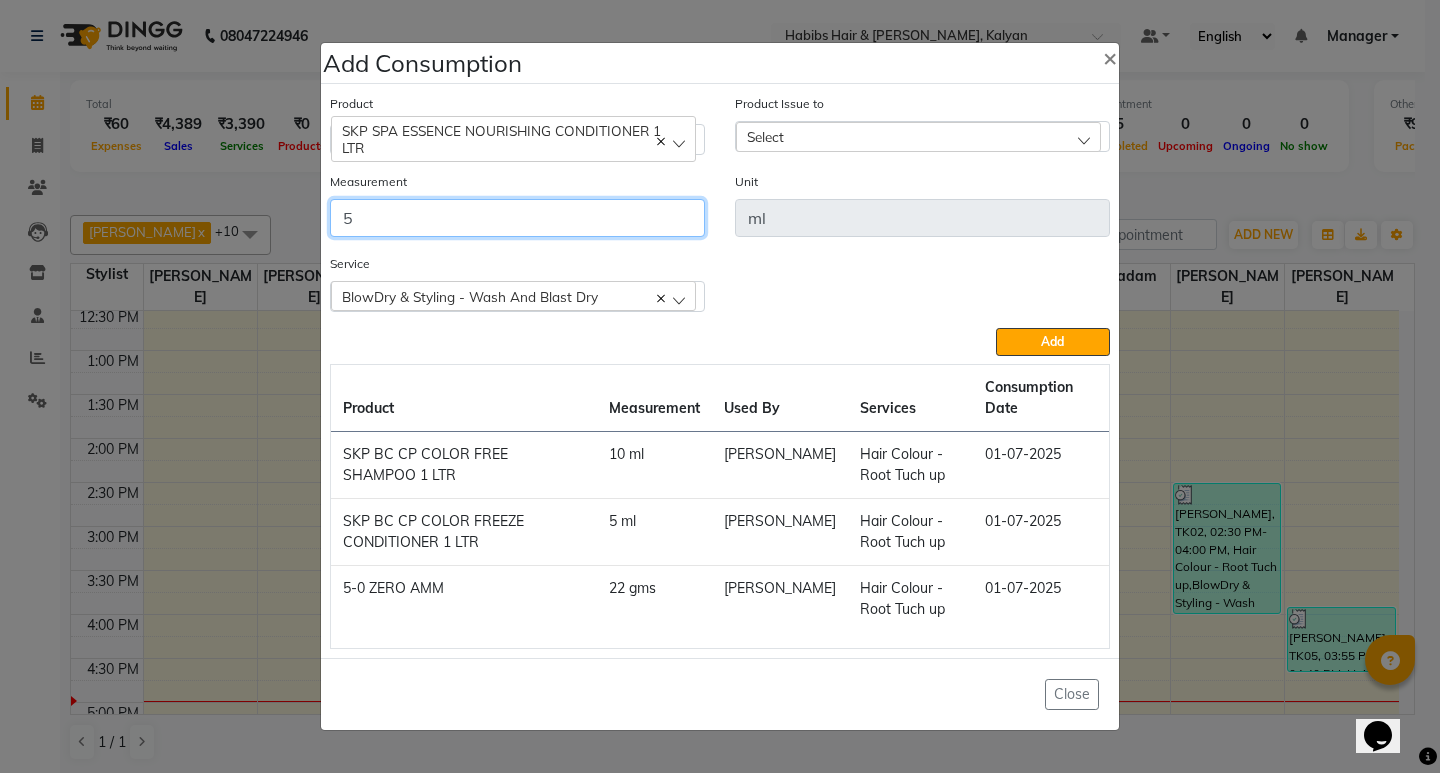 type on "5" 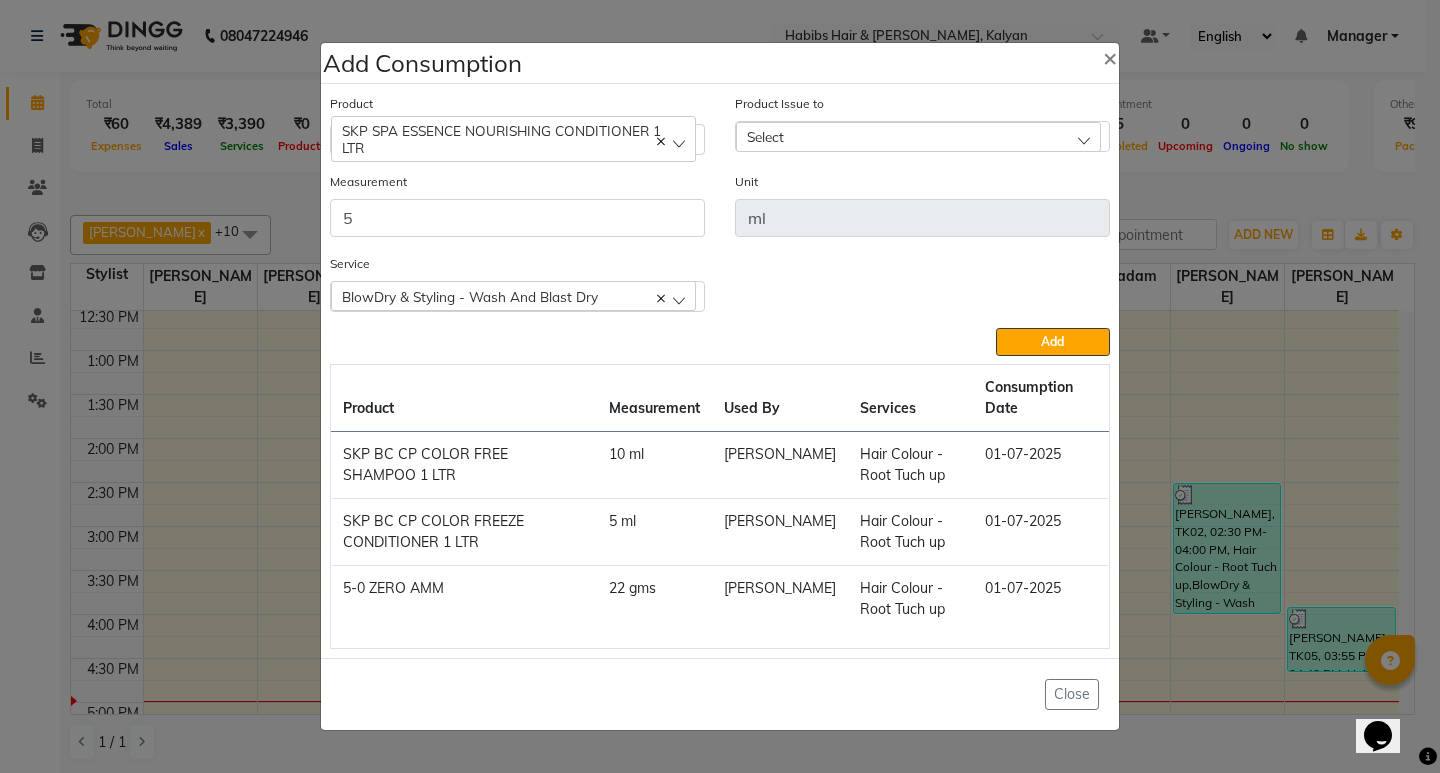 click on "Select" 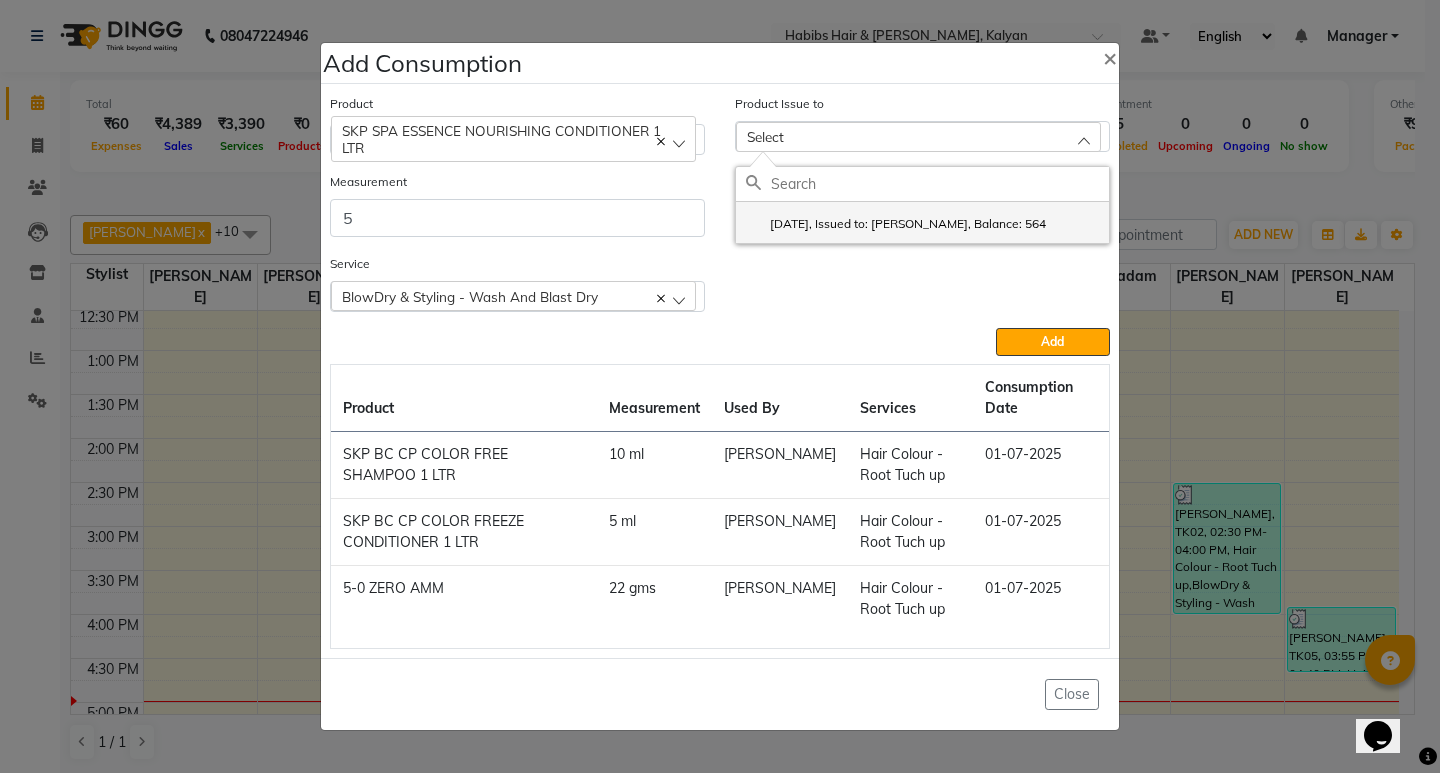 click on "2025-06-02, Issued to: SHALINI, Balance: 564" 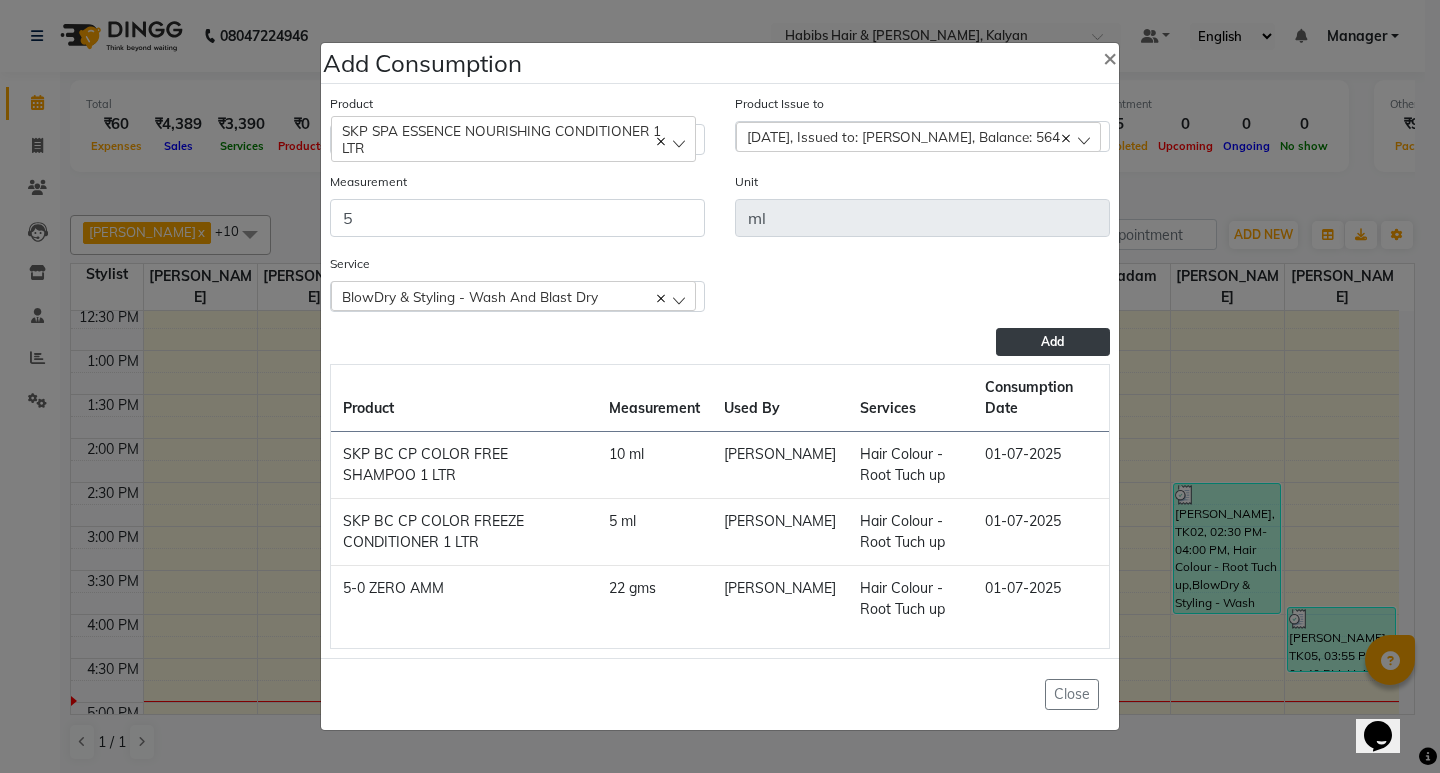 click on "Add" 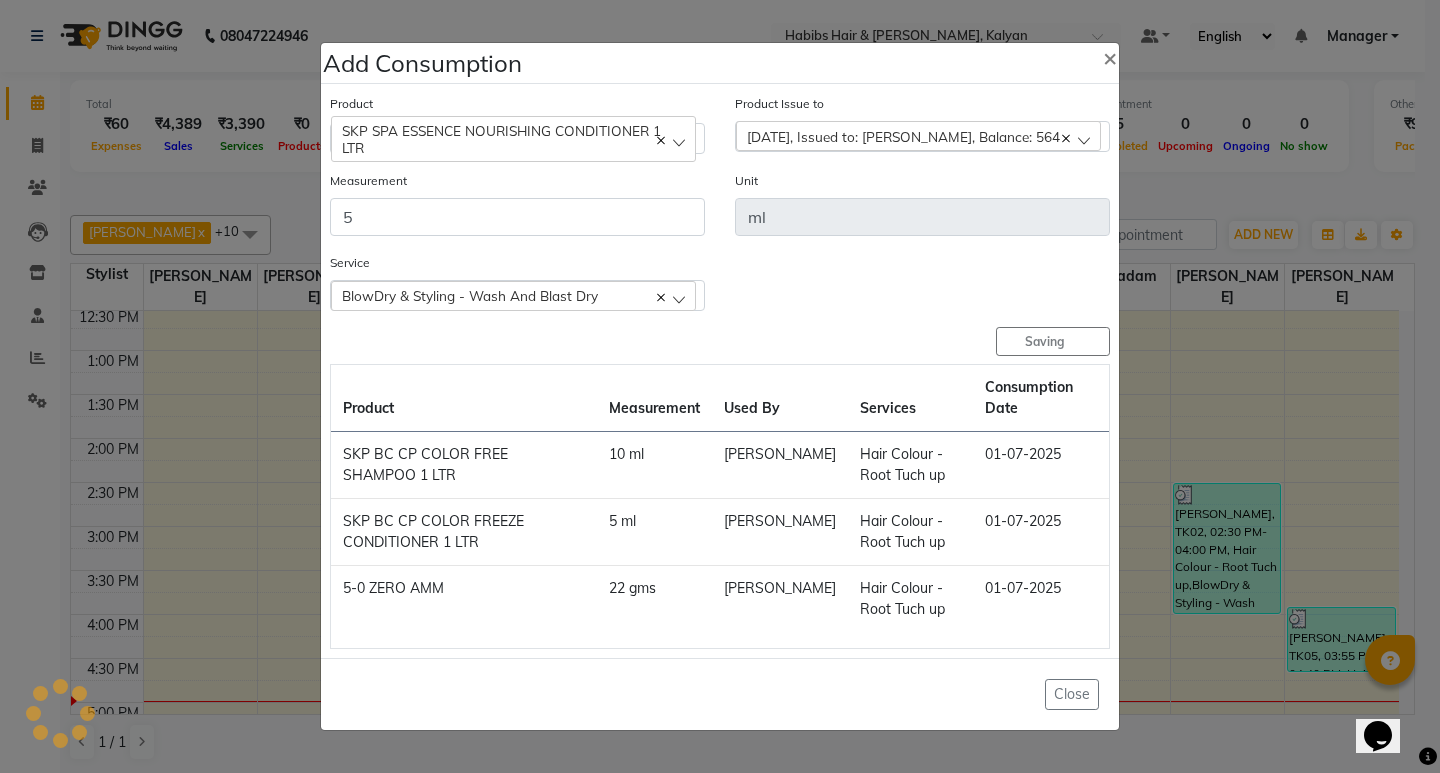 type 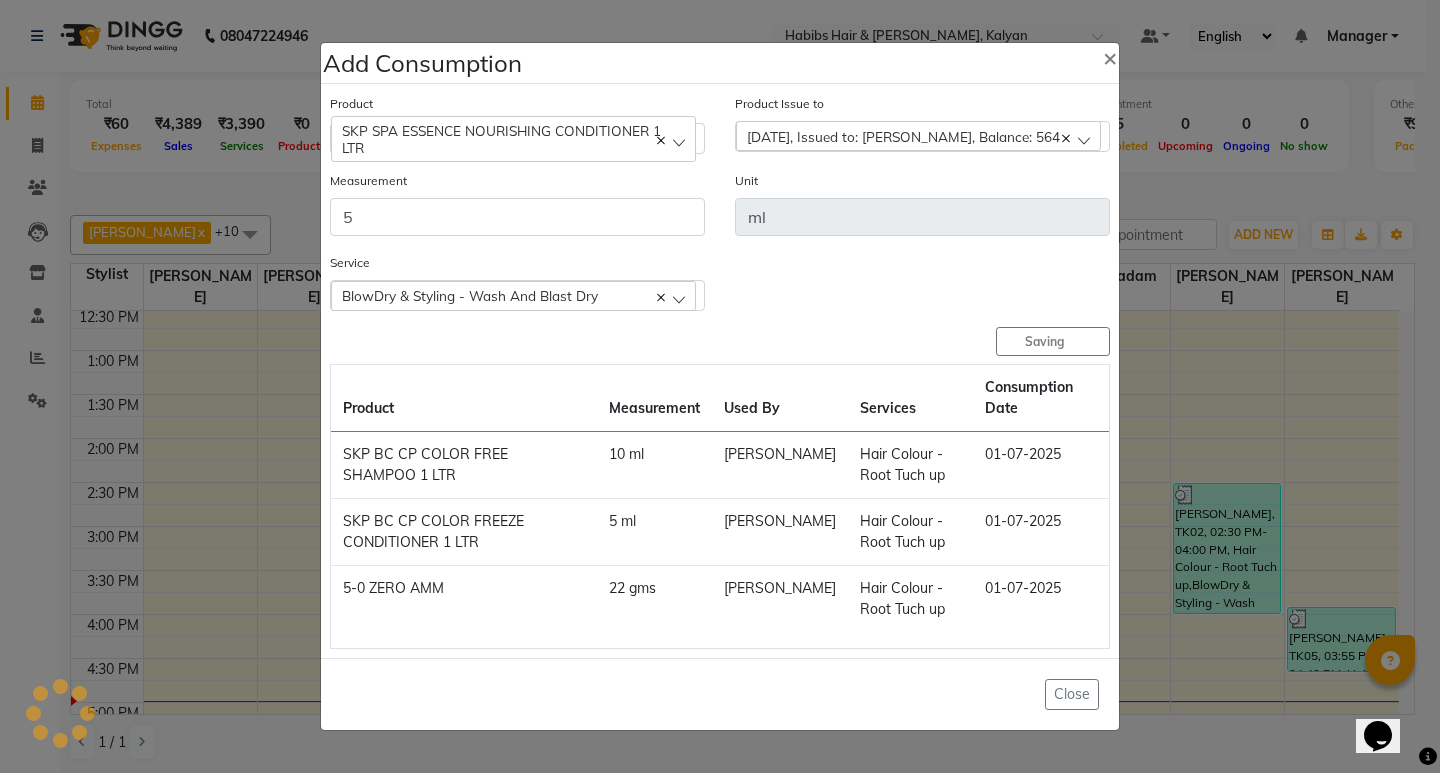 type 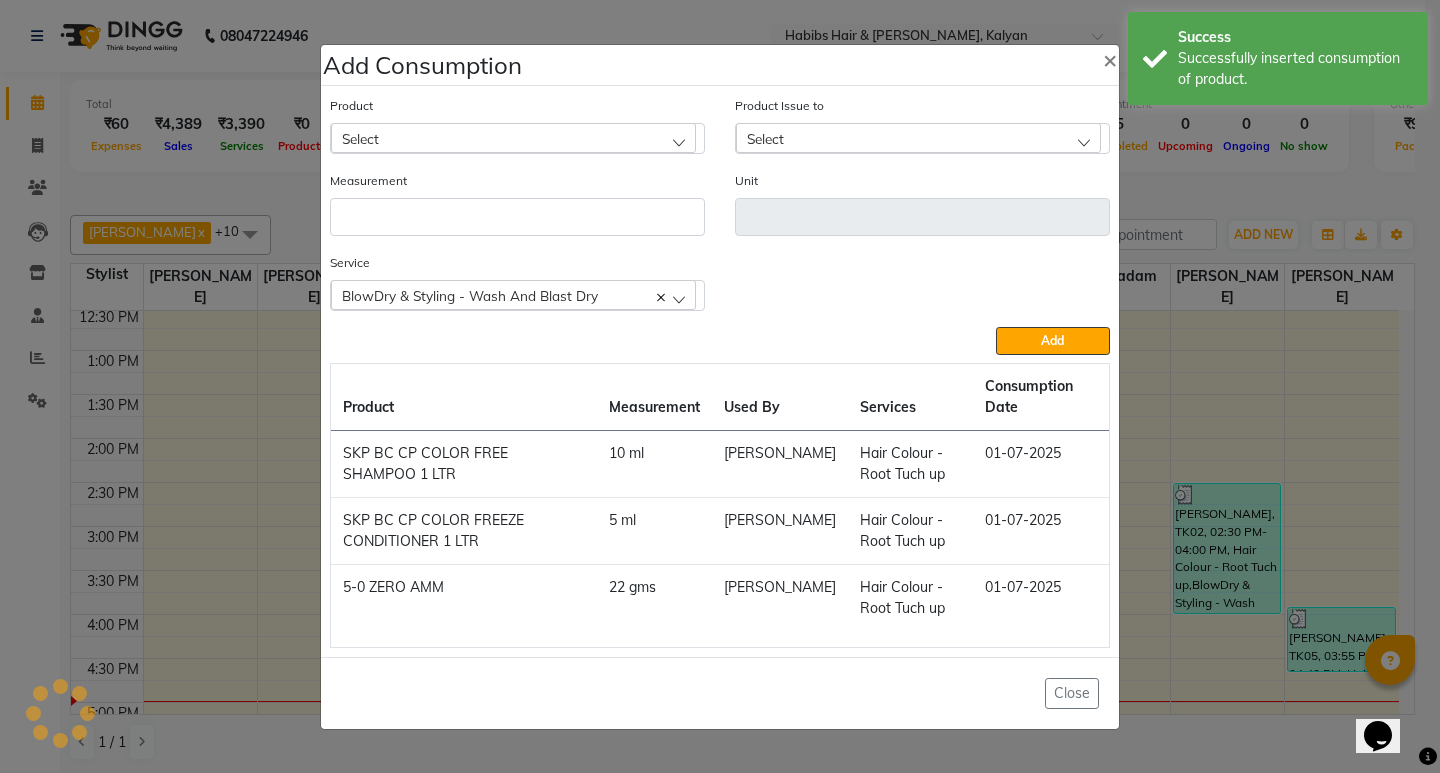 click on "Product Select 001 BANANA POWDER 10GM" 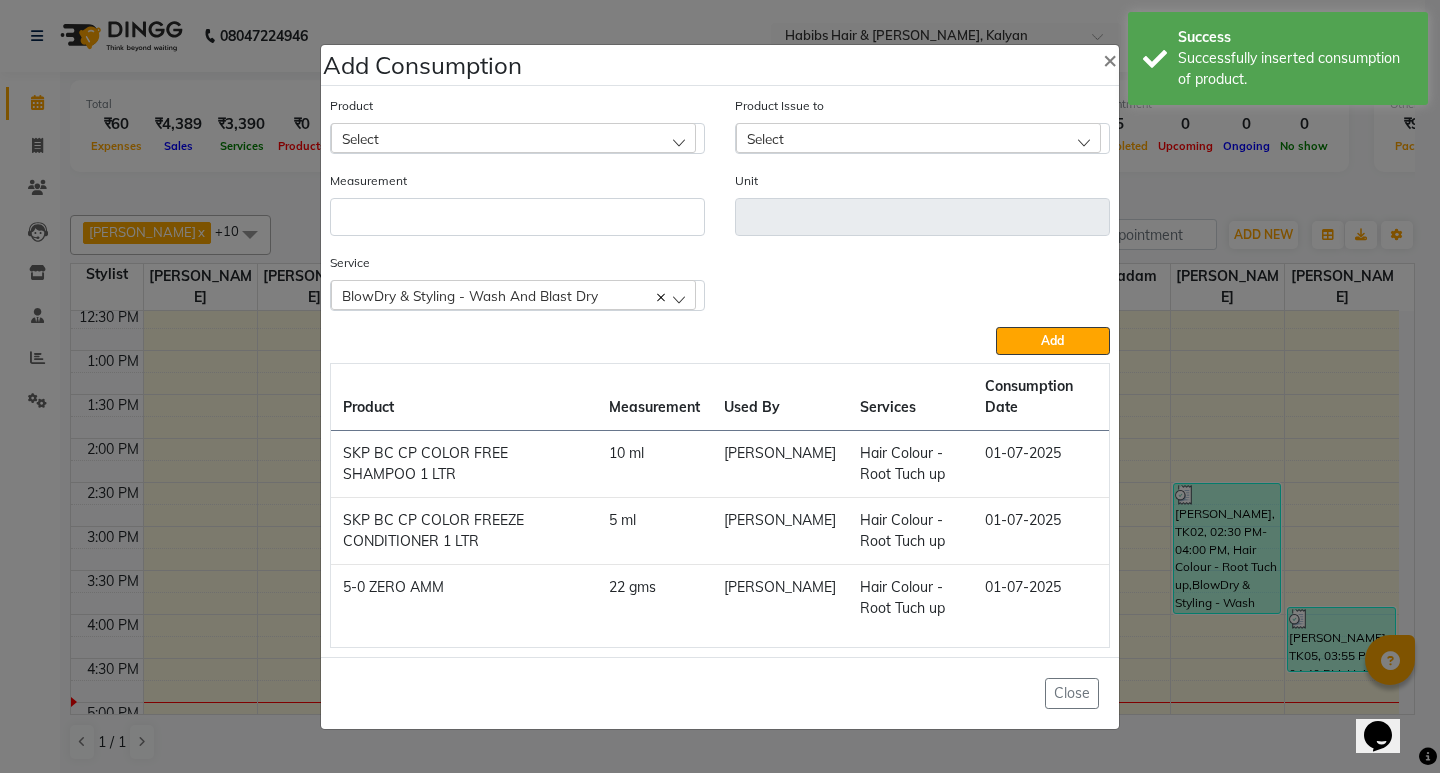 click on "Select" 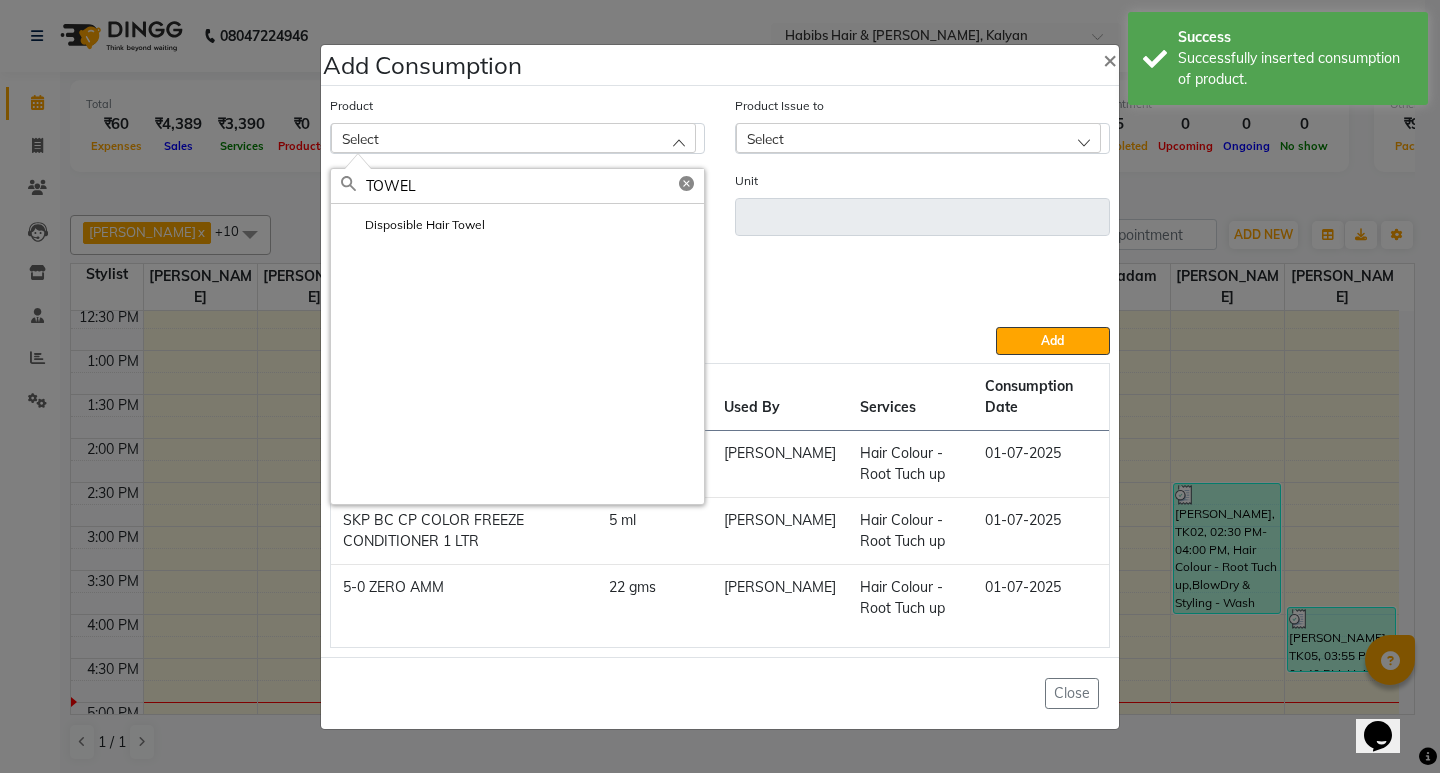 type on "TOWEL" 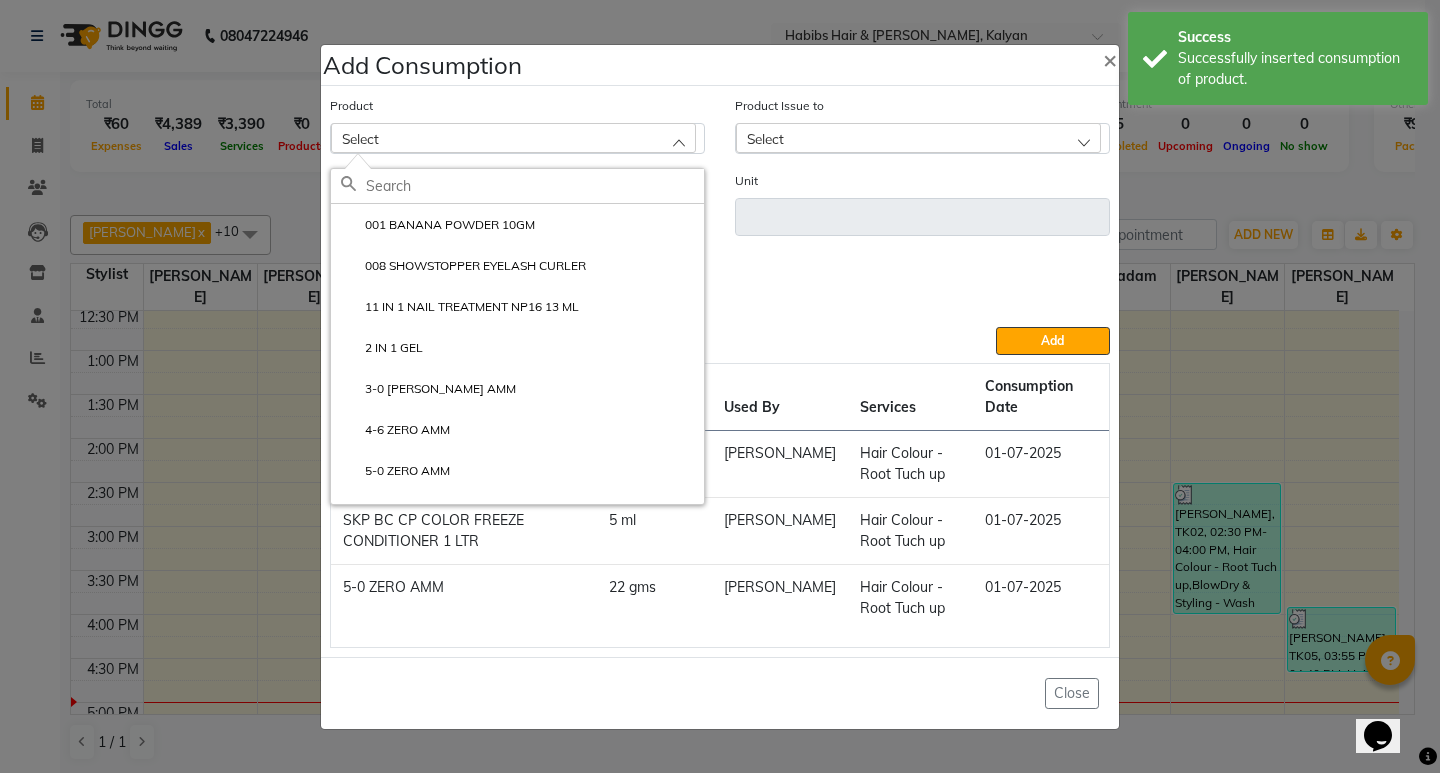 click 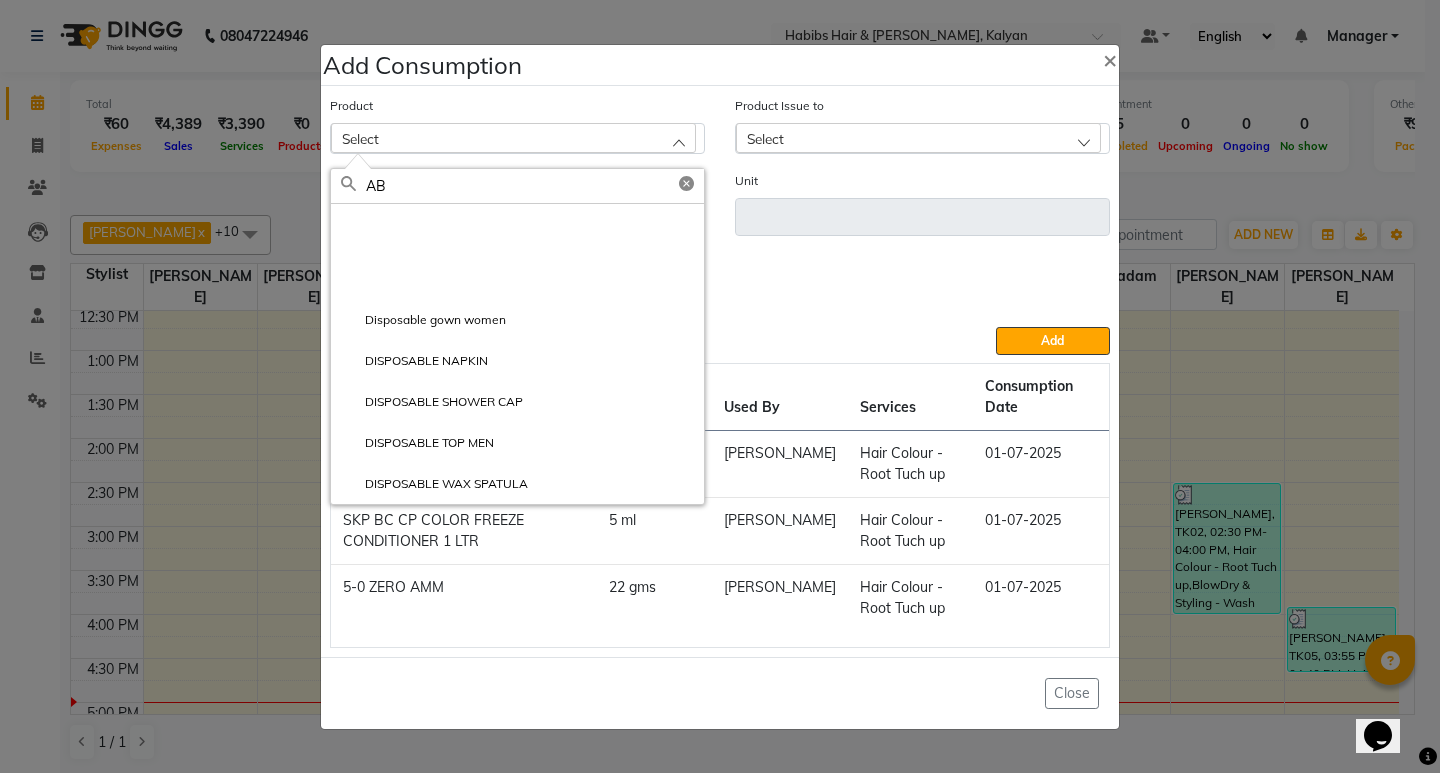 scroll, scrollTop: 438, scrollLeft: 0, axis: vertical 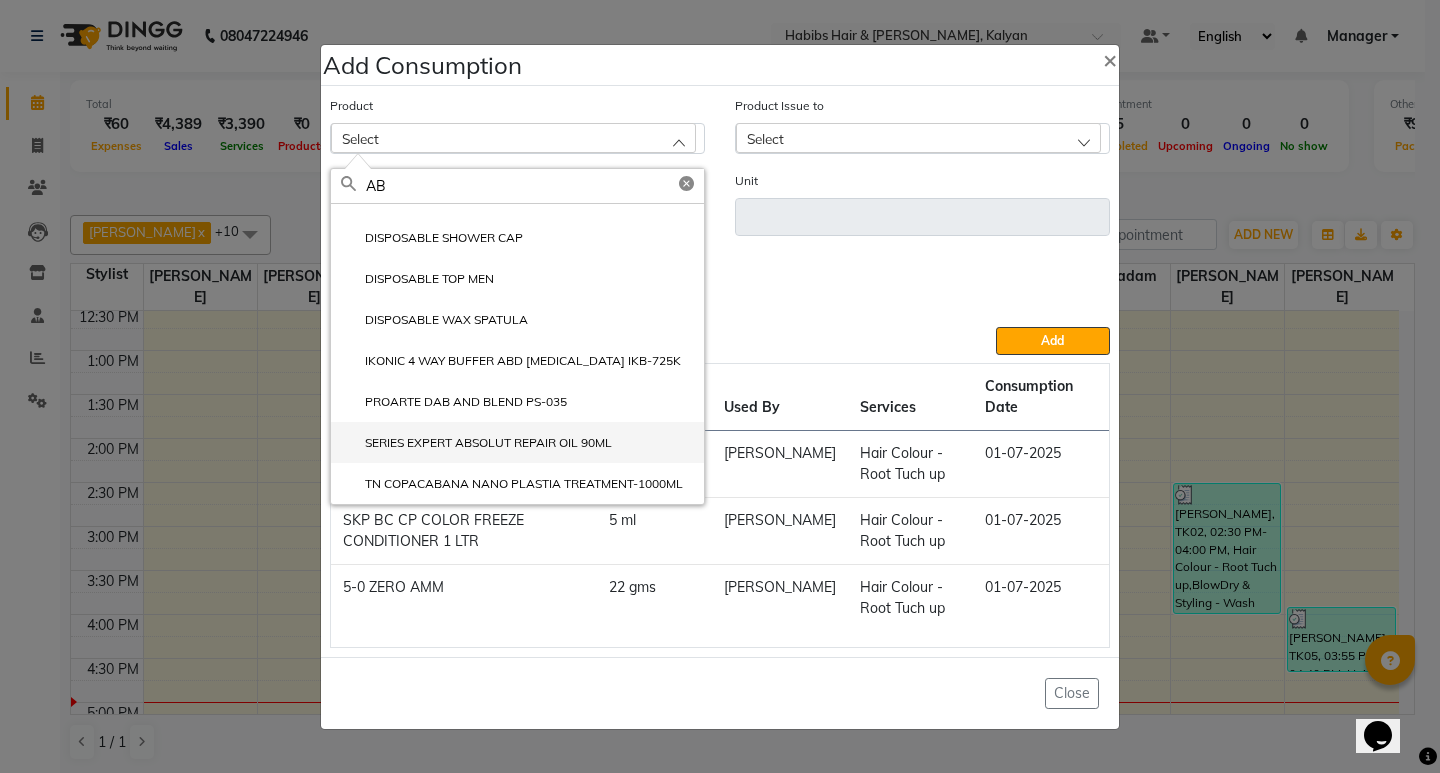 type on "AB" 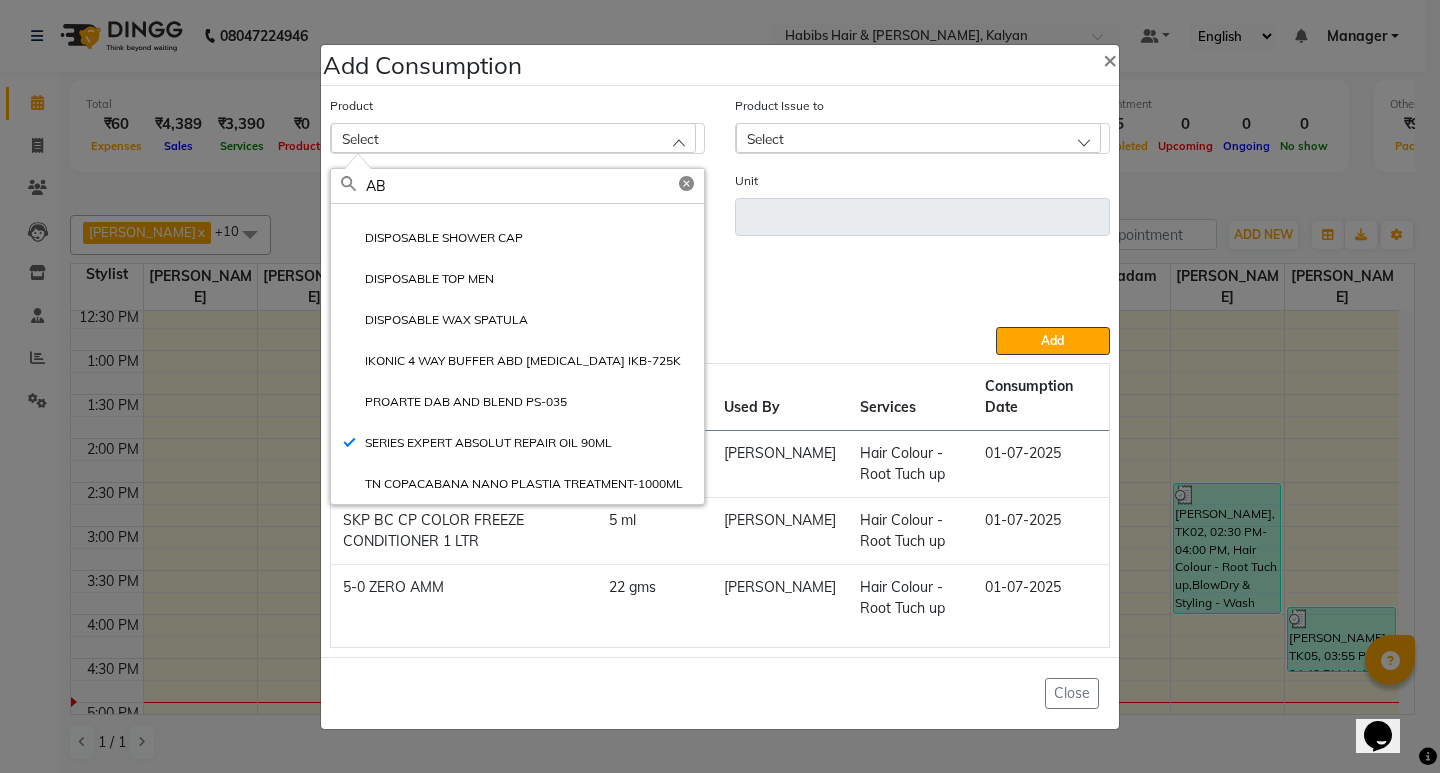 type on "ML" 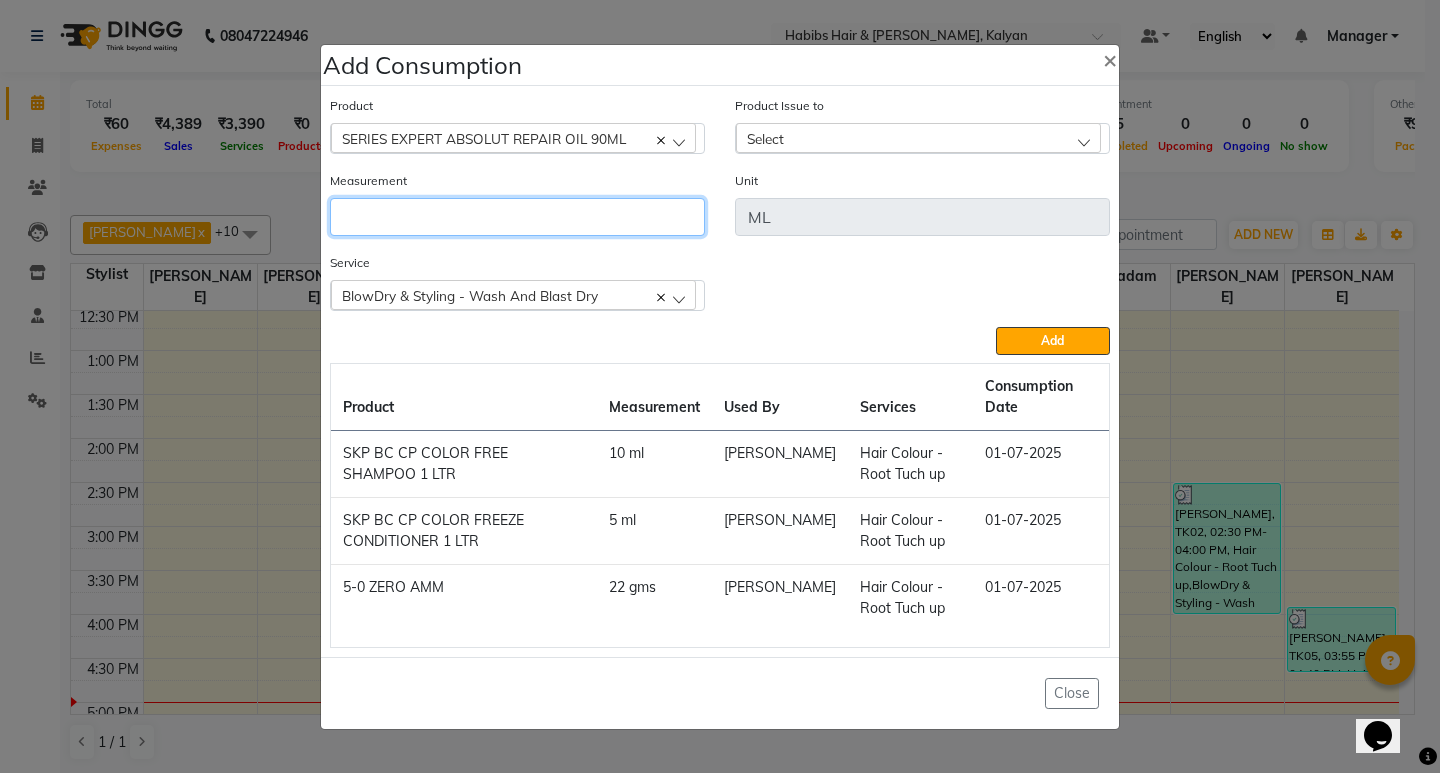 click 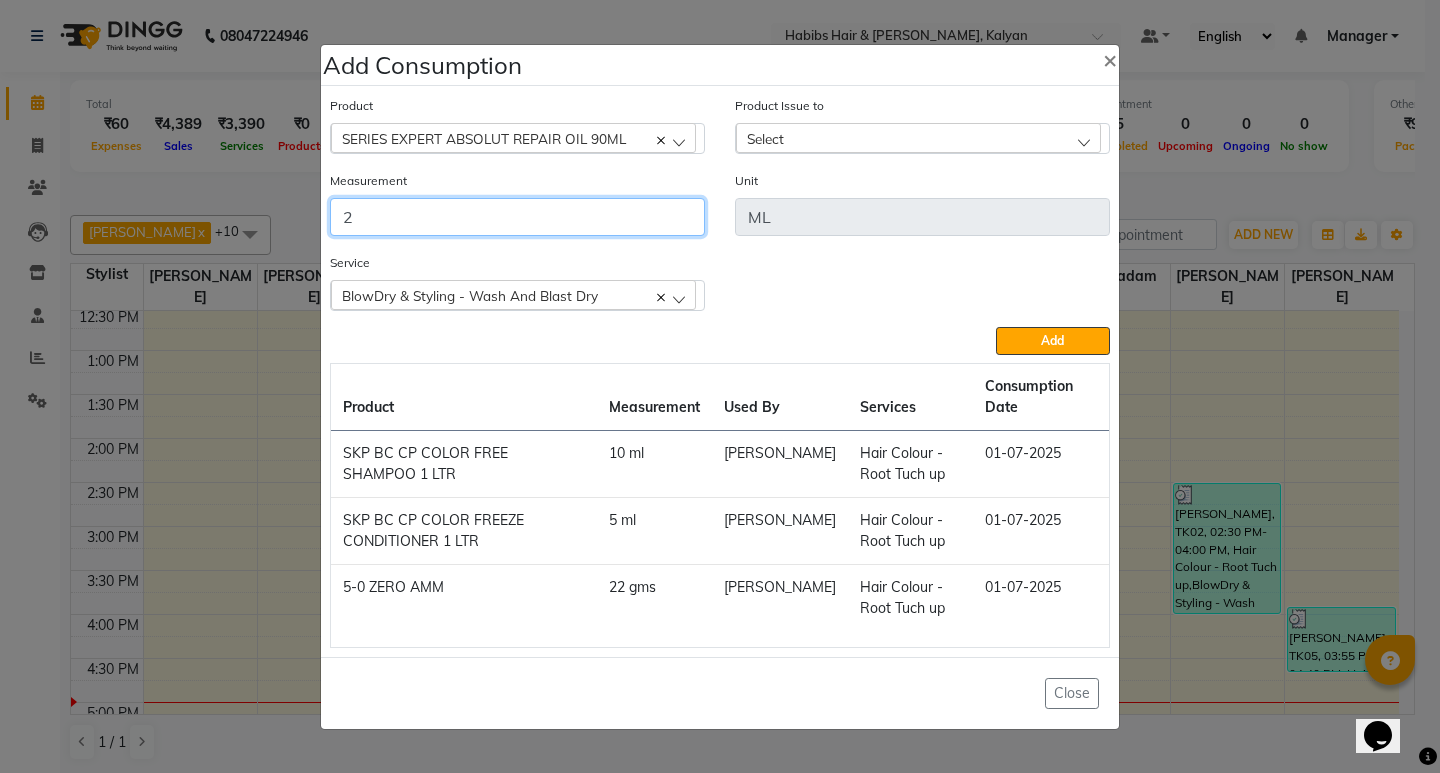 type on "2" 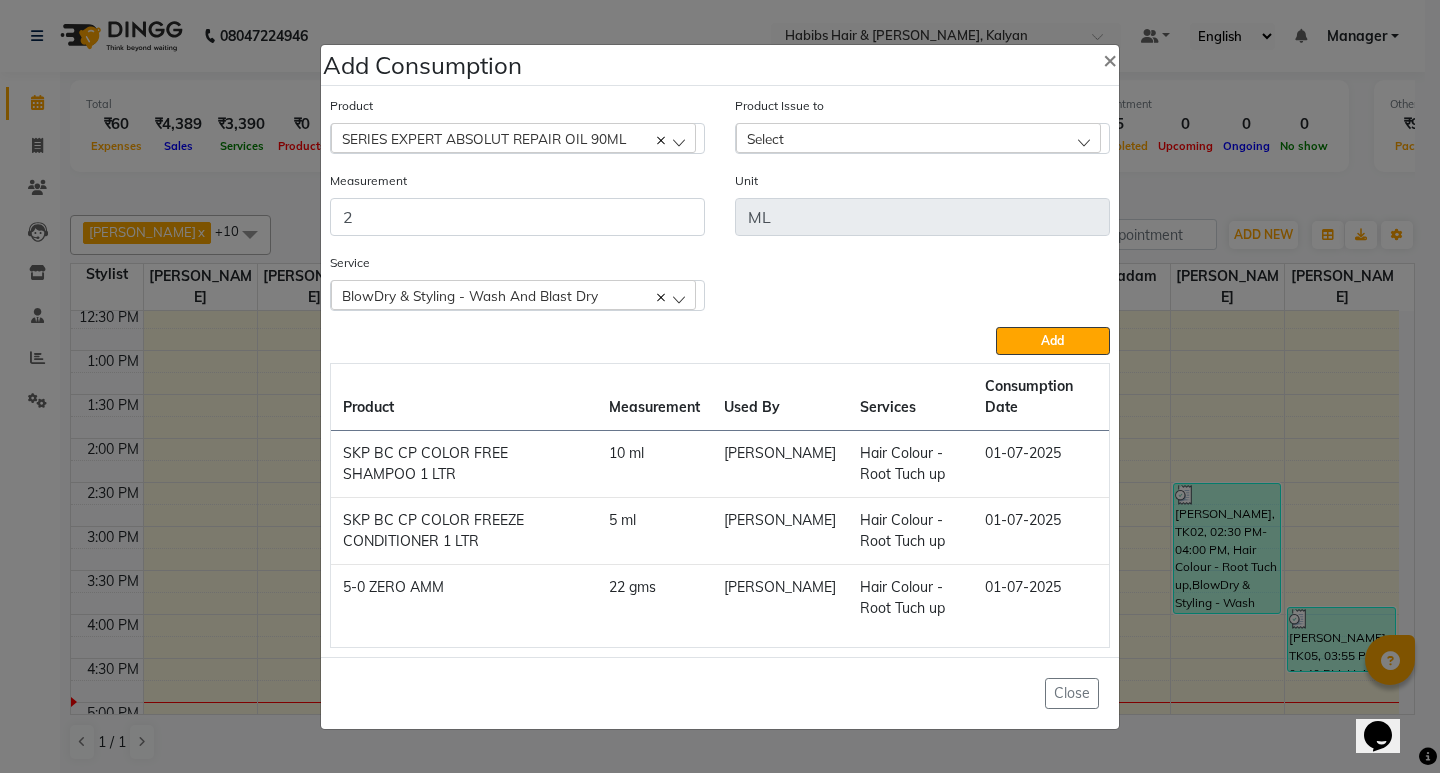 click on "Select" 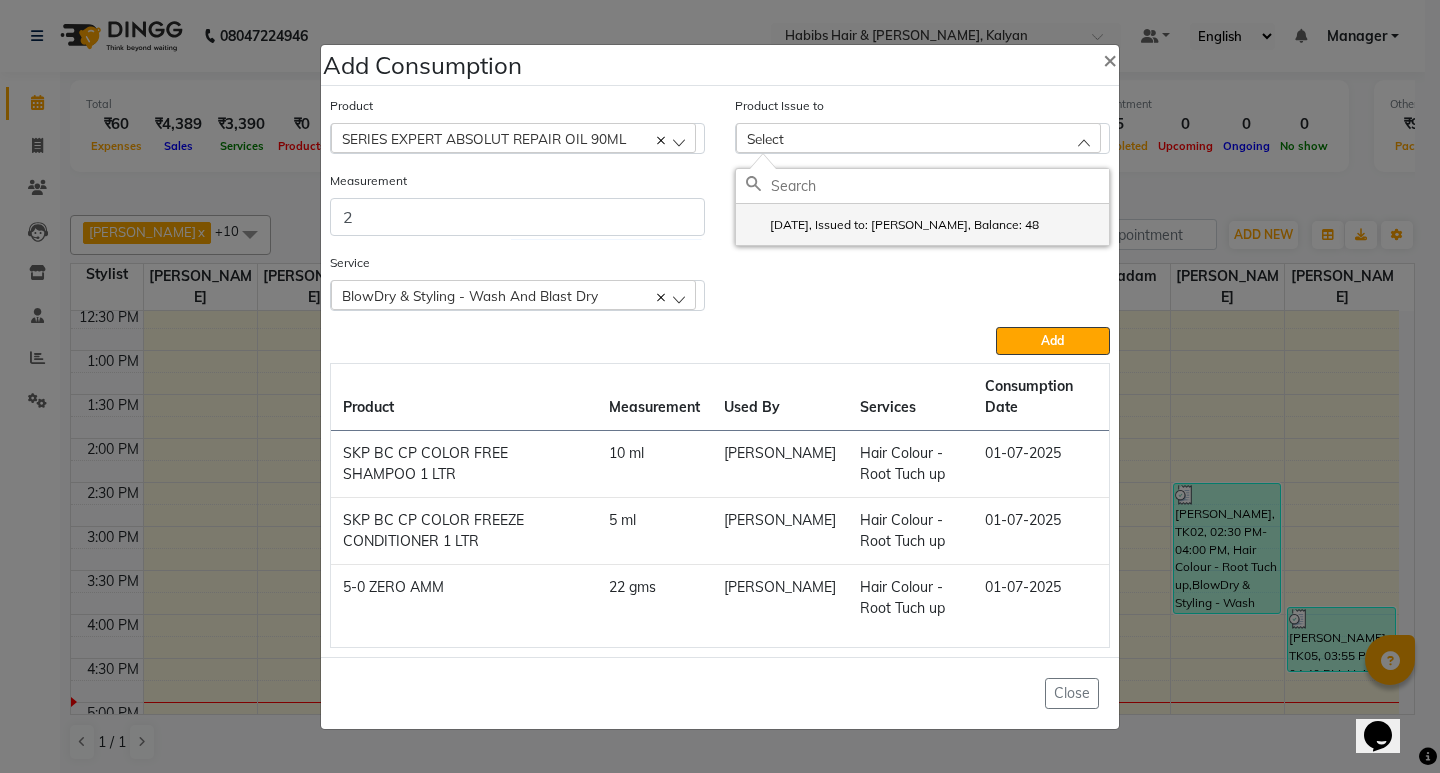 click on "2025-06-09, Issued to: Sagar saindane, Balance: 48" 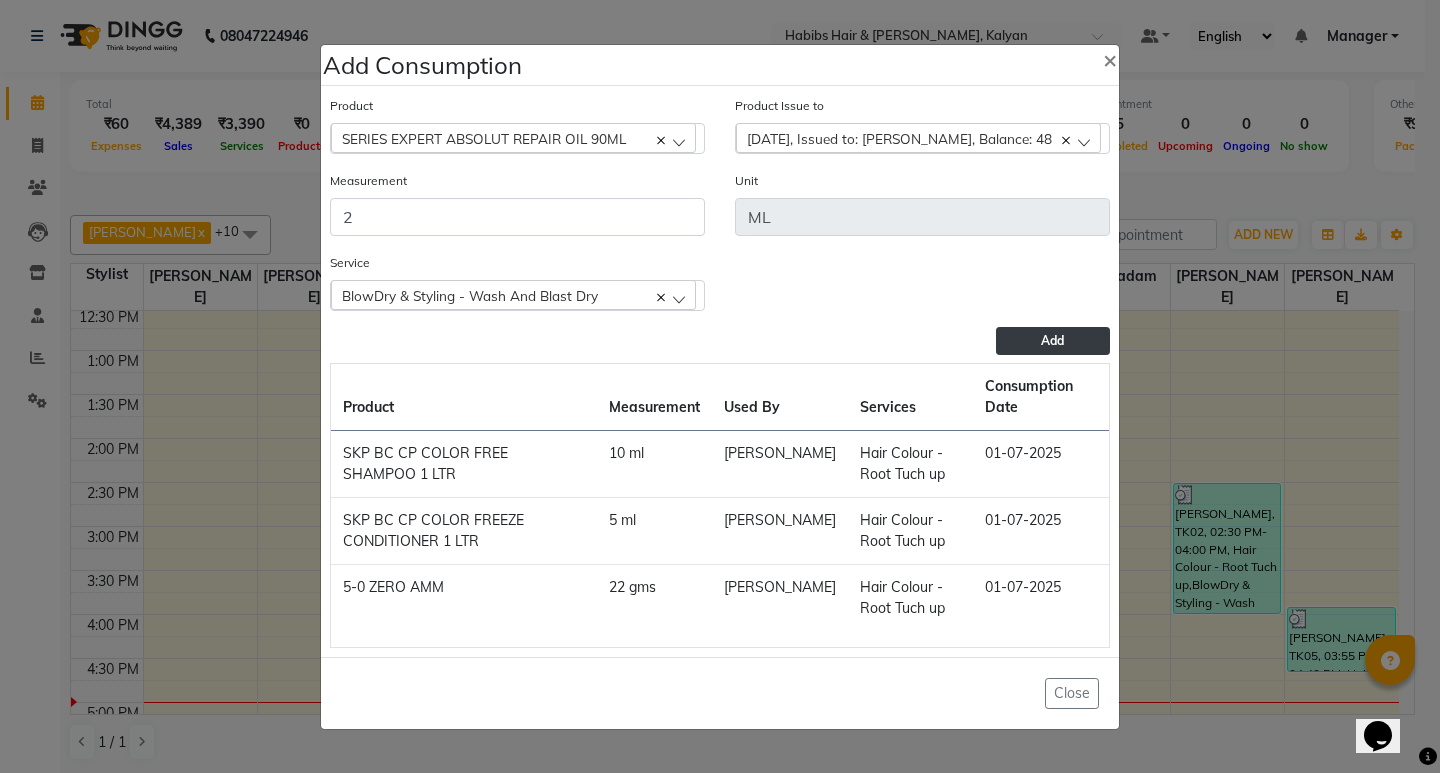 click on "Add" 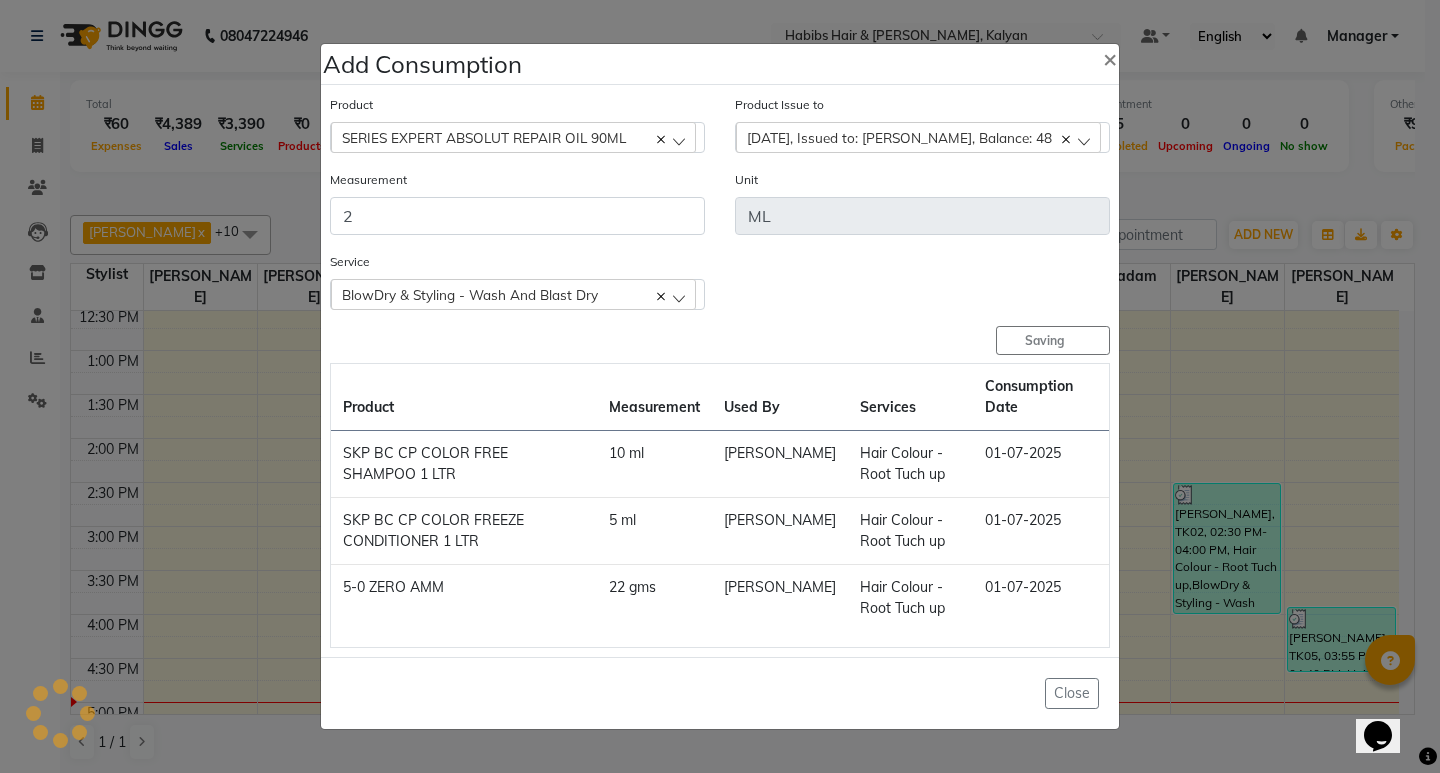 type 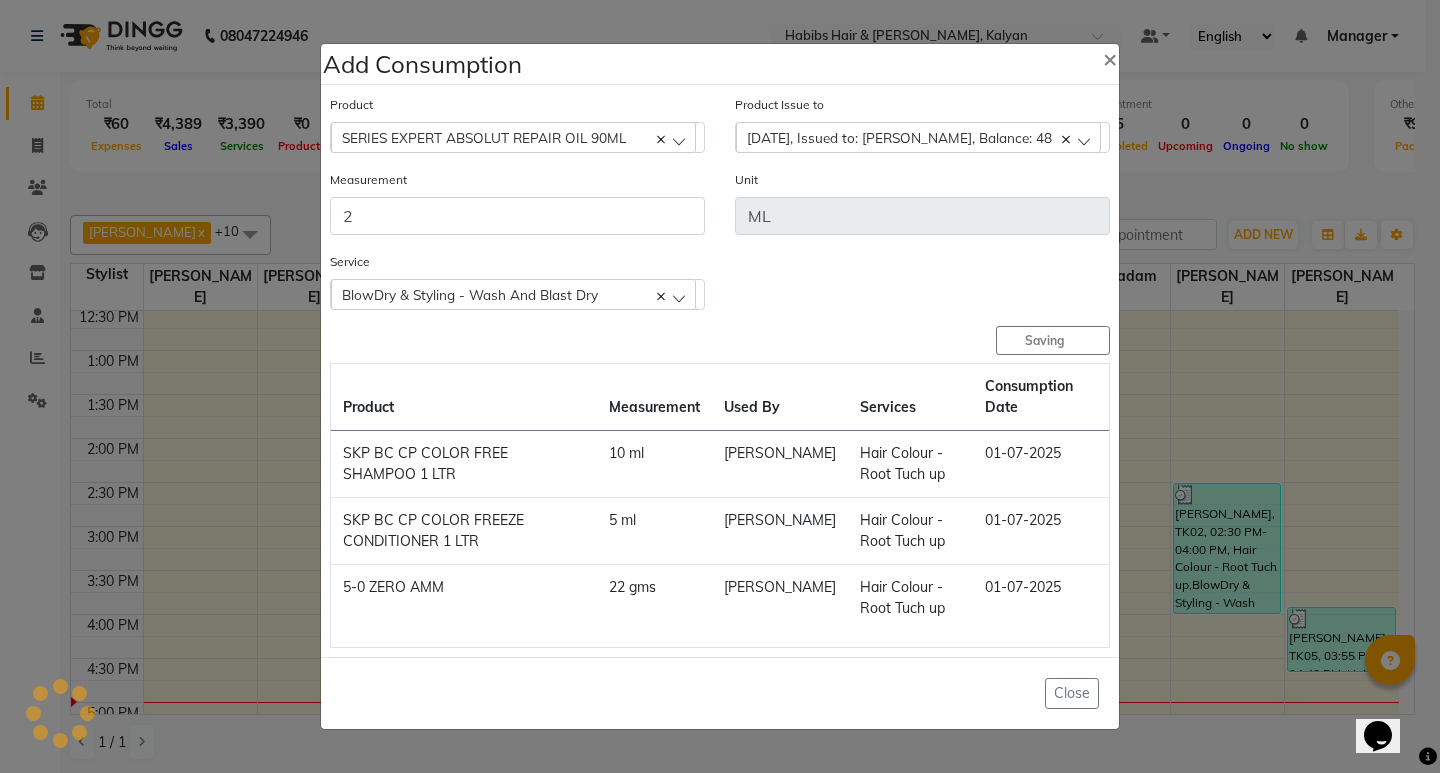 type 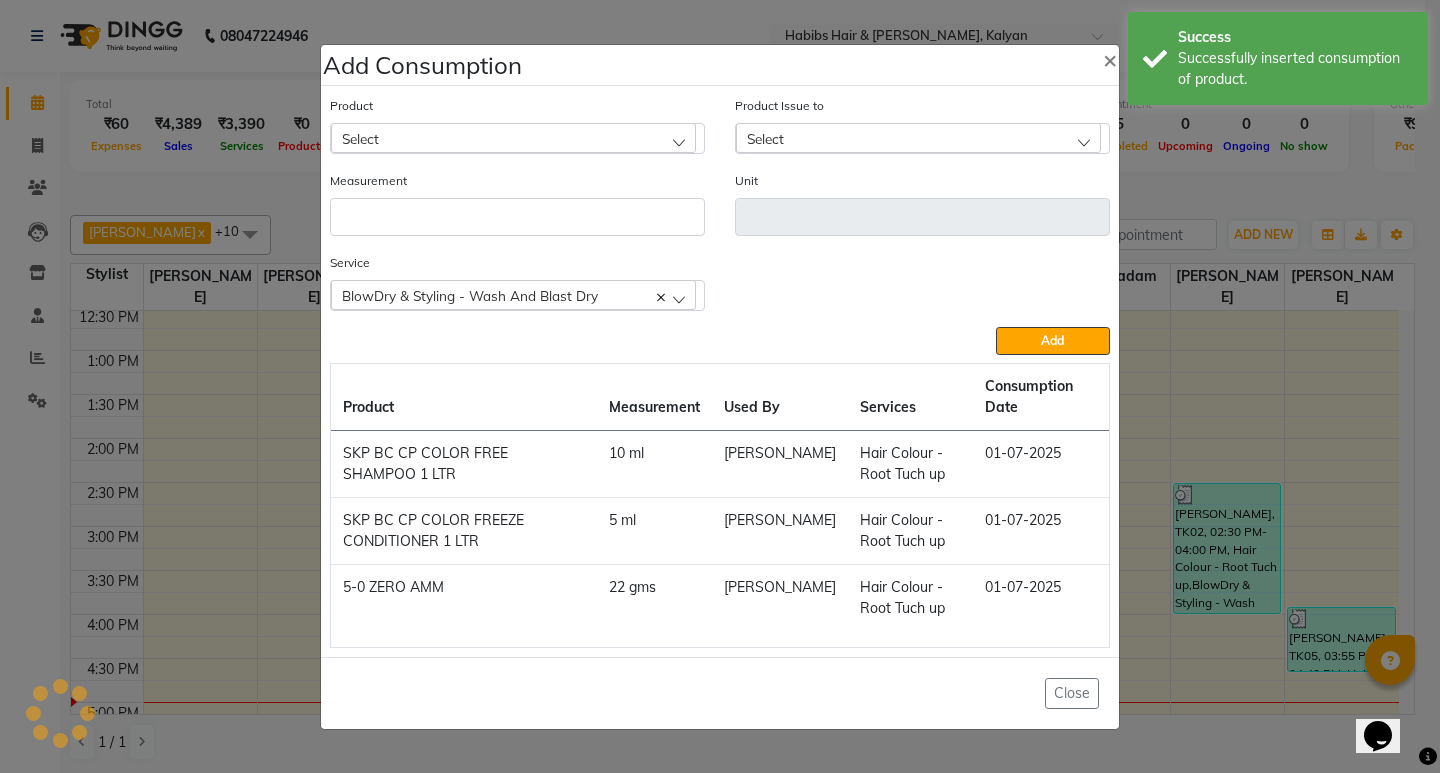 click on "Add Consumption × Product Select 001 BANANA POWDER 10GM Product Issue to Select 2025-06-09, Issued to: Sagar saindane, Balance: 48 Measurement Unit Service  BlowDry & Styling - Wash And Blast Dry  Hair Colour - Root Tuch up BlowDry & Styling - Wash And Blast Dry  Add  Product Measurement Used By Services Consumption Date  SKP BC CP COLOR FREE SHAMPOO 1 LTR   10 ml   SHALINI   Hair Colour - Root Tuch up   01-07-2025   SKP BC CP COLOR FREEZE CONDITIONER 1 LTR   5 ml   SHALINI   Hair Colour - Root Tuch up   01-07-2025   5-0 ZERO AMM   22 gms   SHALINI   Hair Colour - Root Tuch up   01-07-2025   Close" 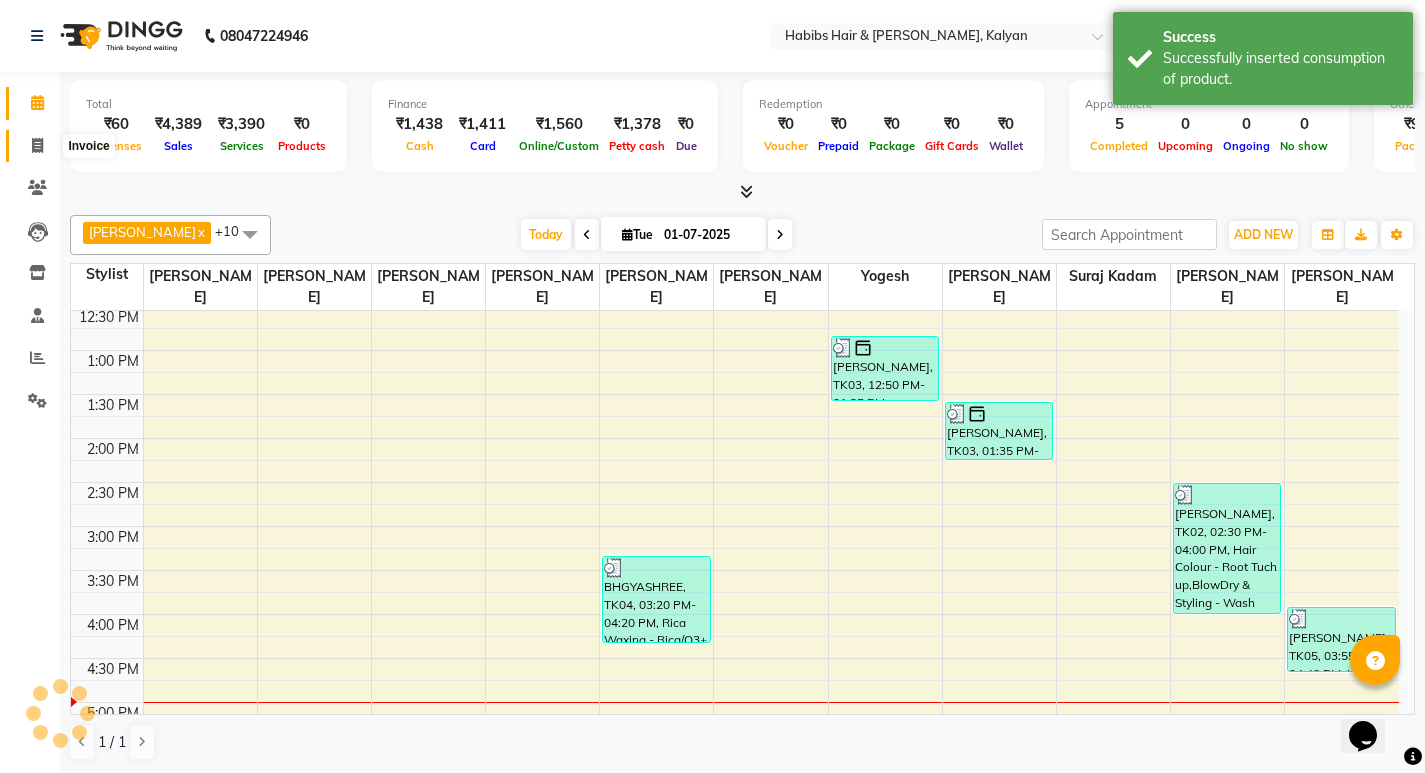 click 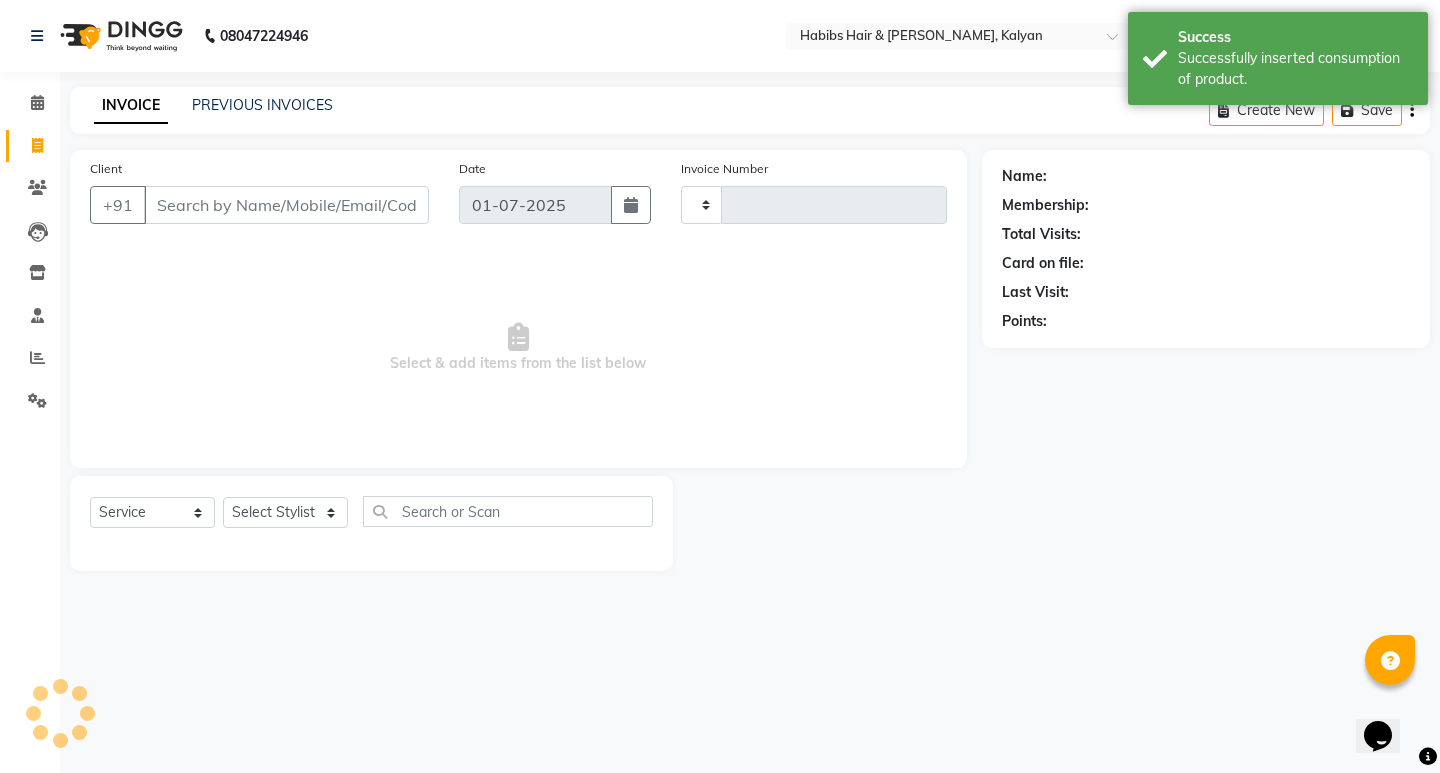 type on "1676" 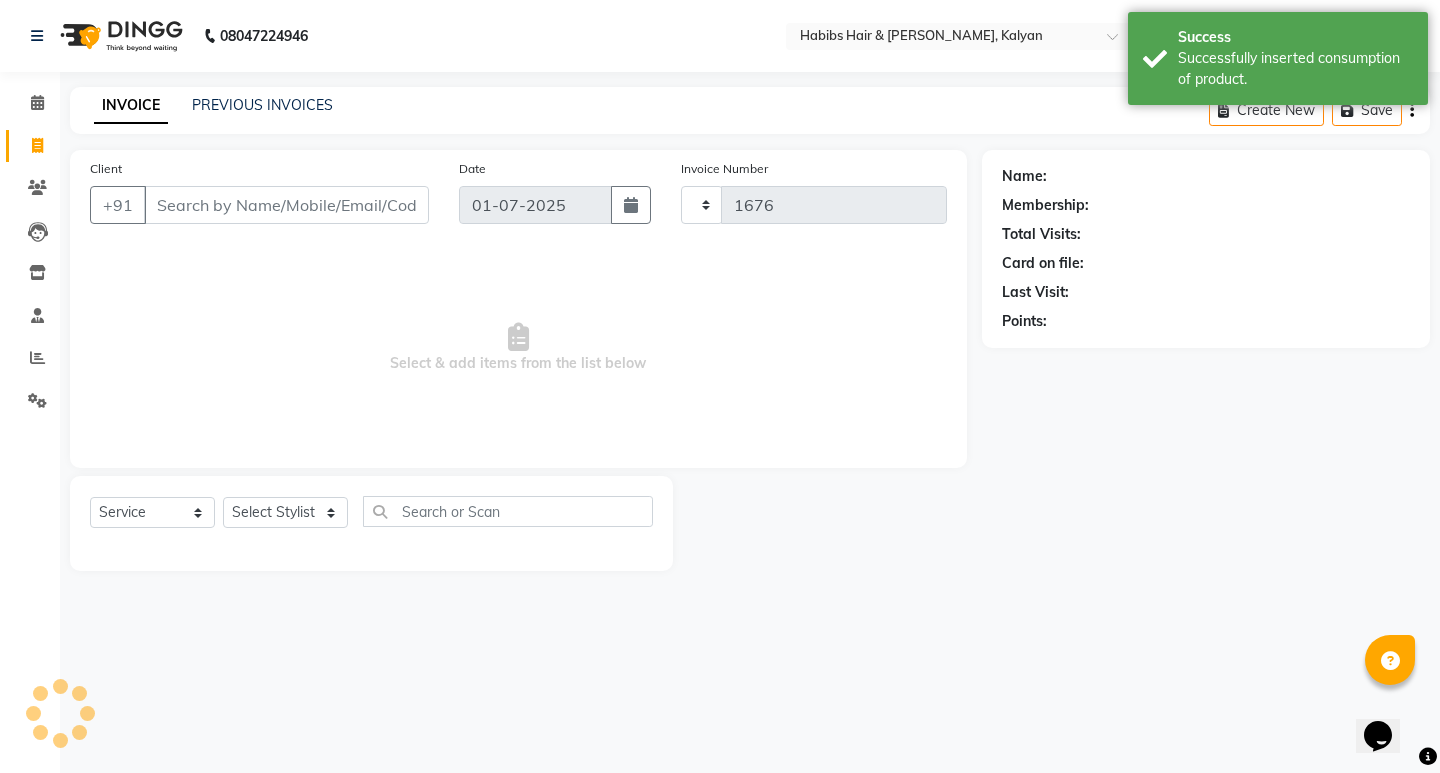 select on "8185" 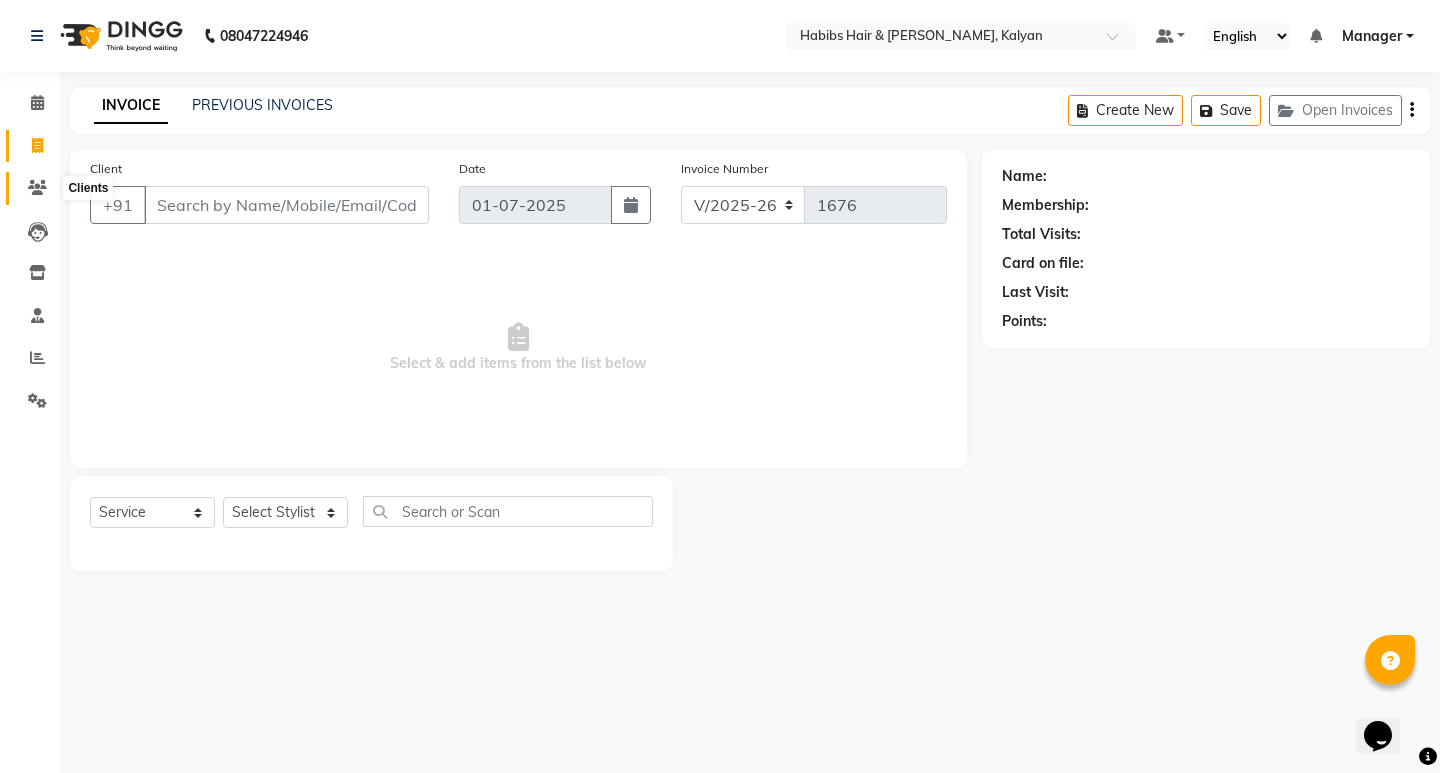 click 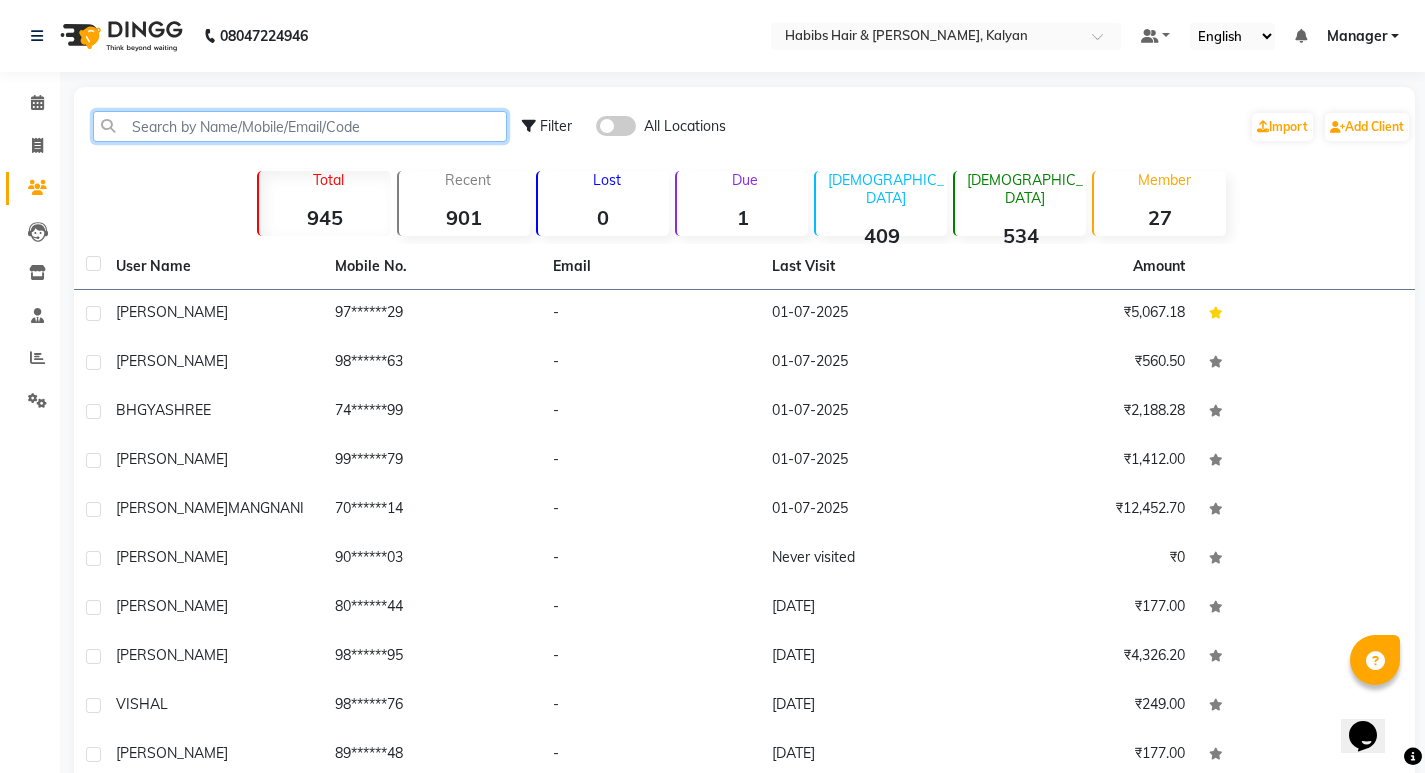 click 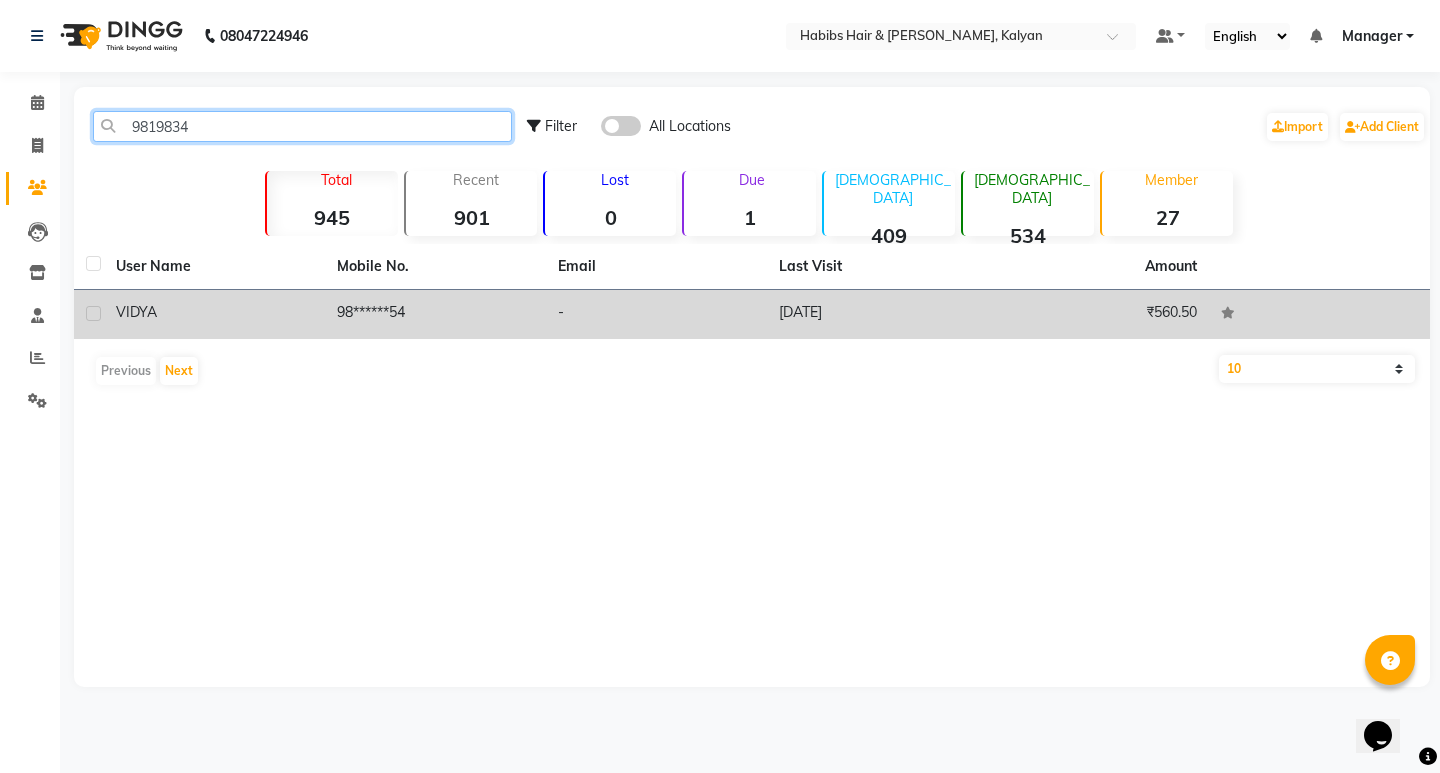 type on "9819834" 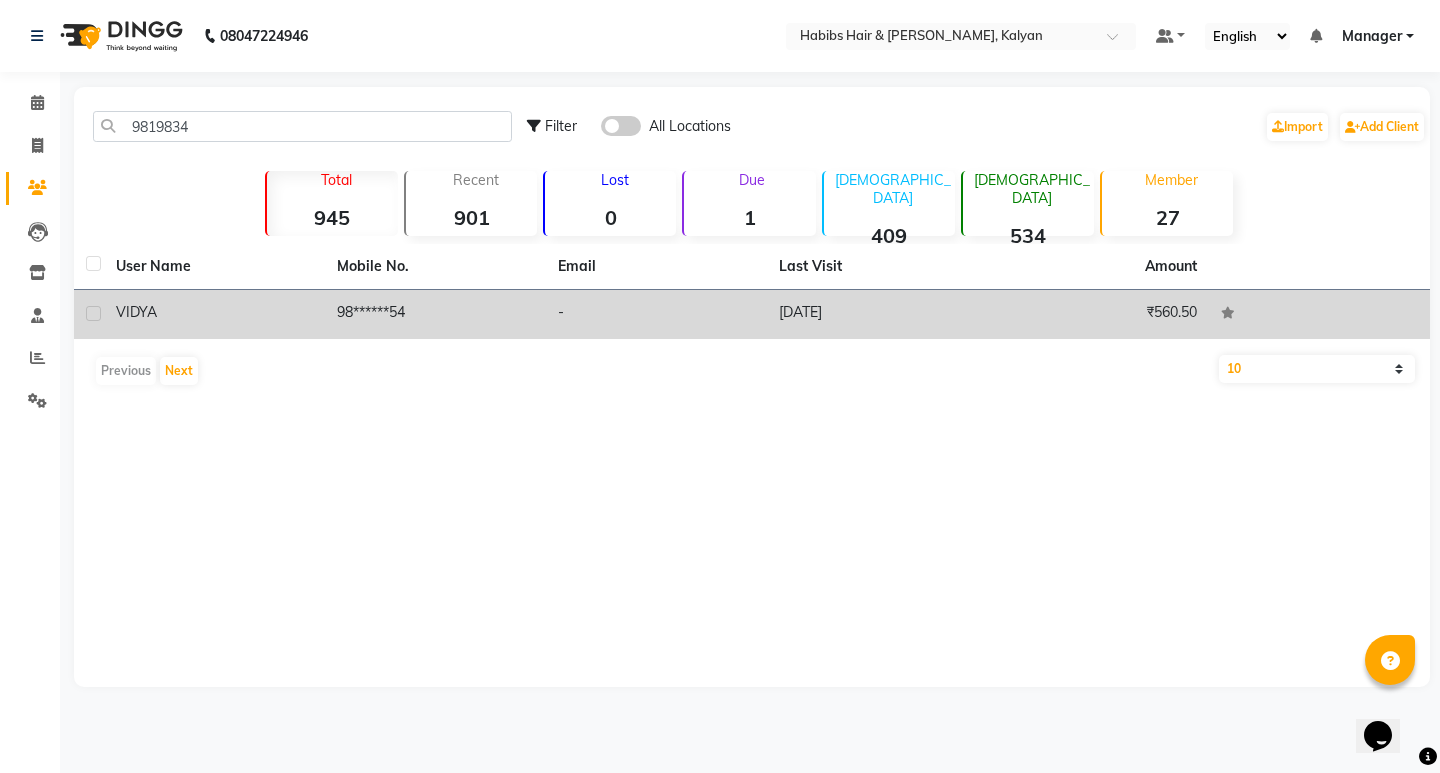 click on "-" 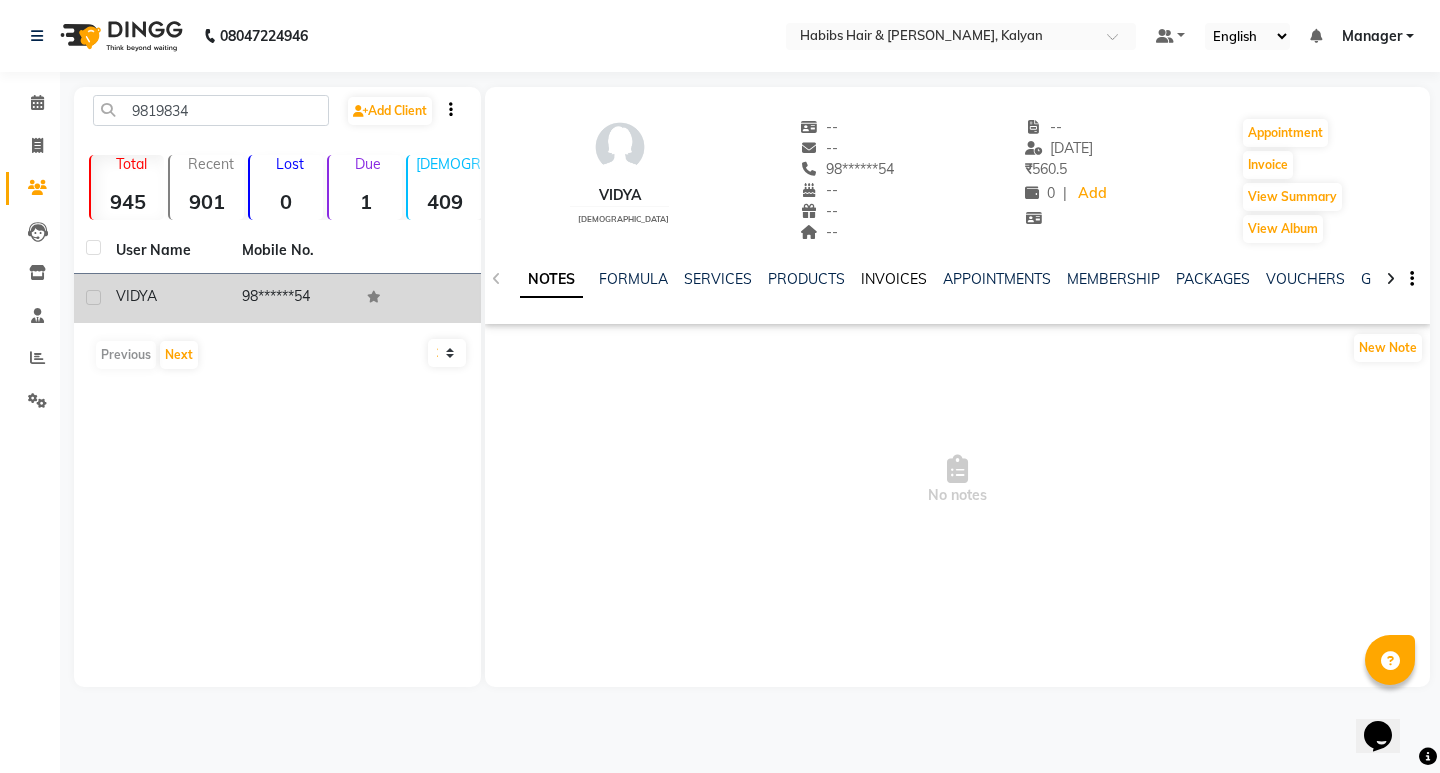 click on "INVOICES" 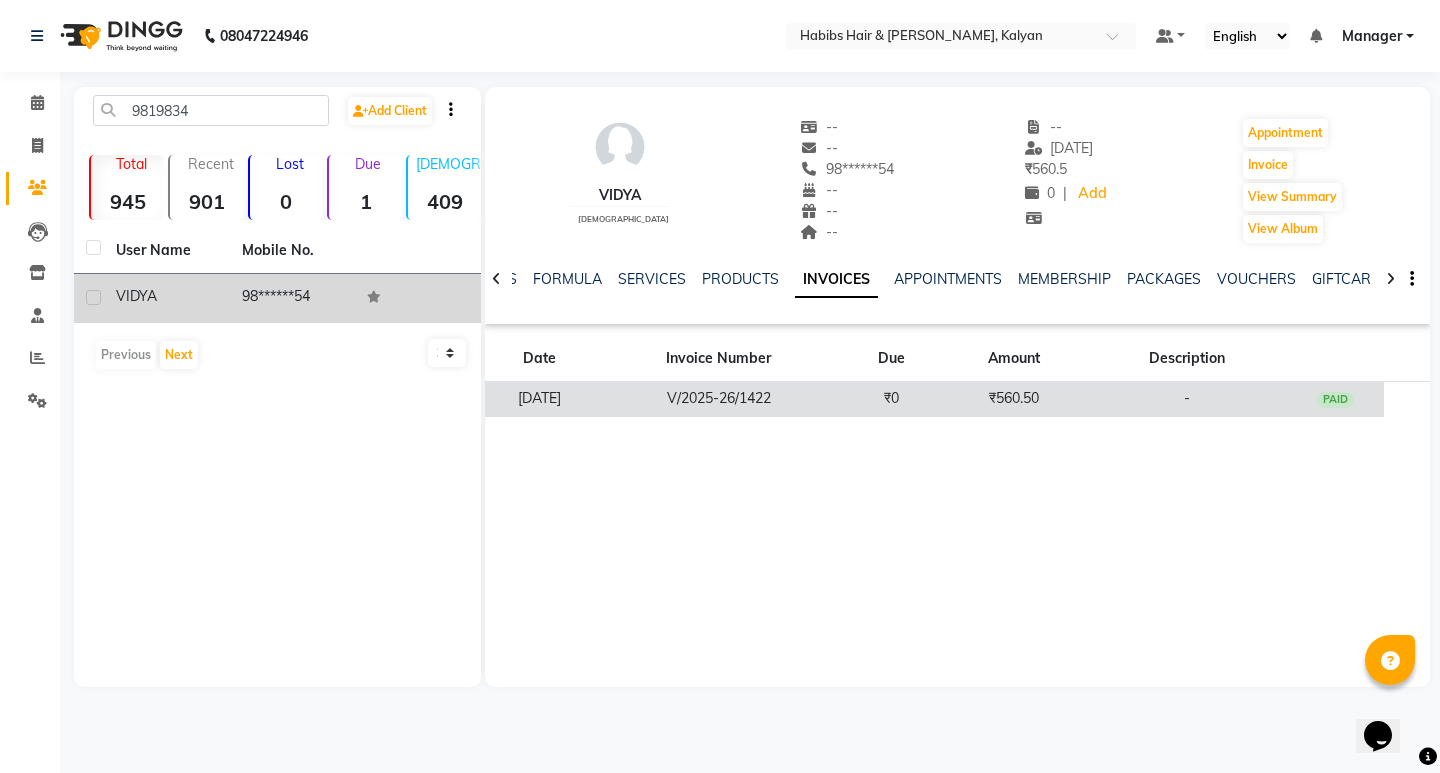 click on "₹0" 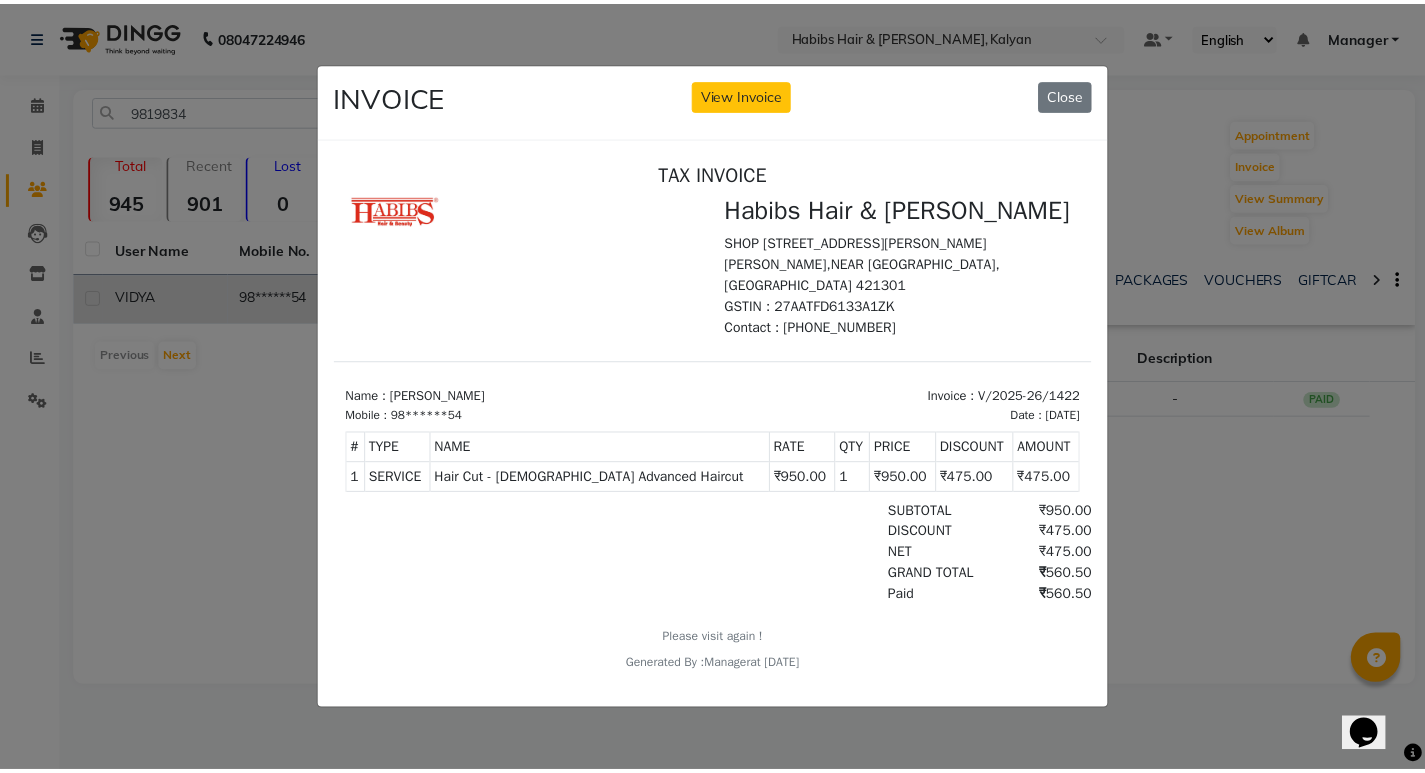 scroll, scrollTop: 0, scrollLeft: 0, axis: both 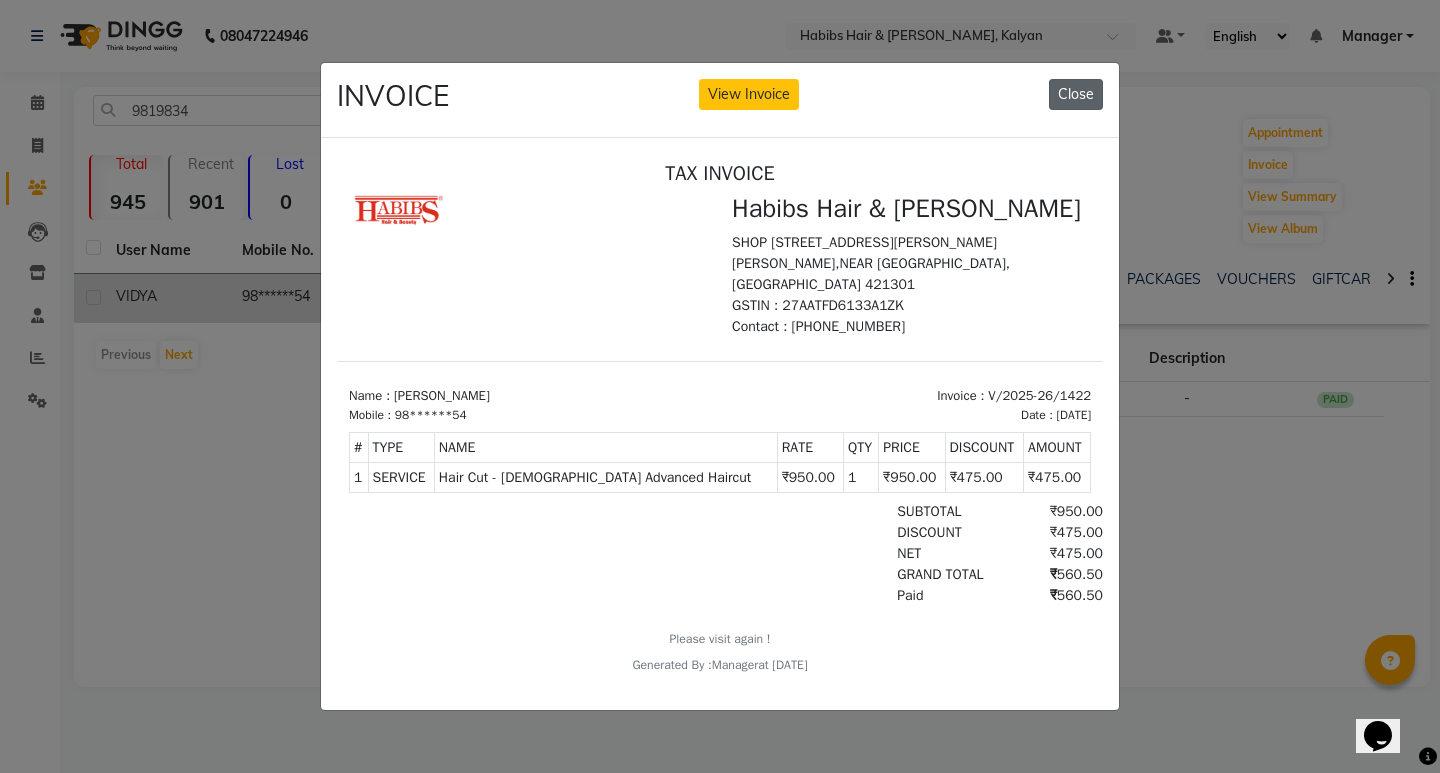 click on "Close" 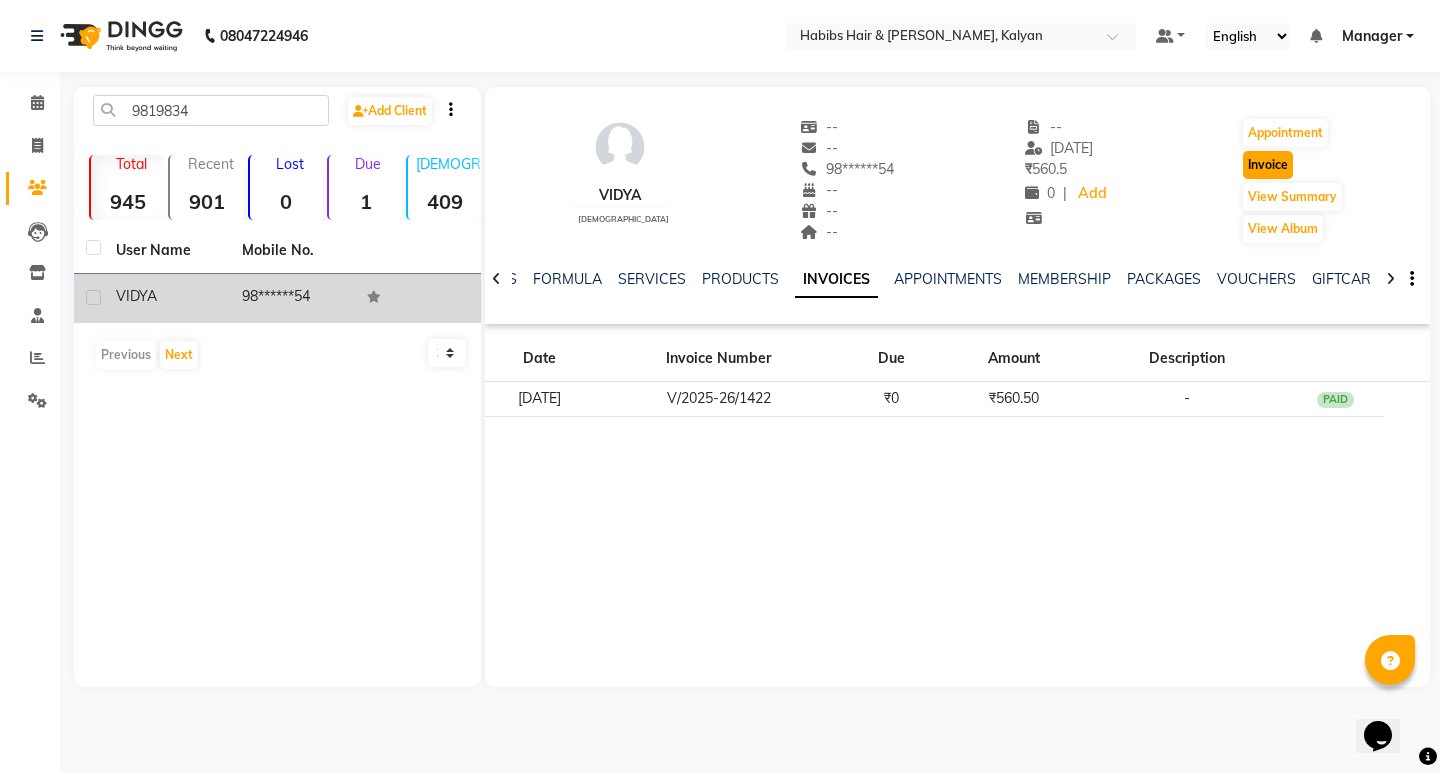 click on "Invoice" 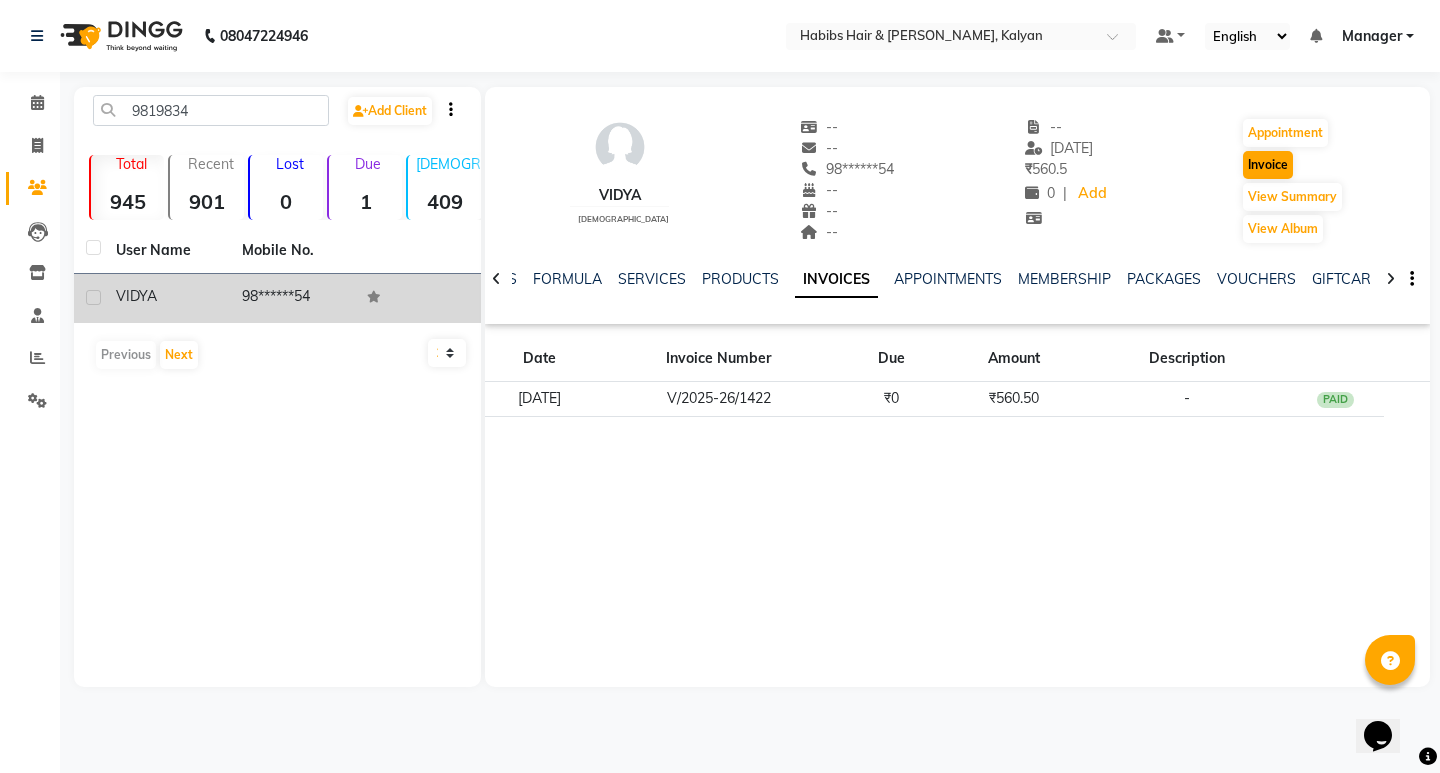 select on "service" 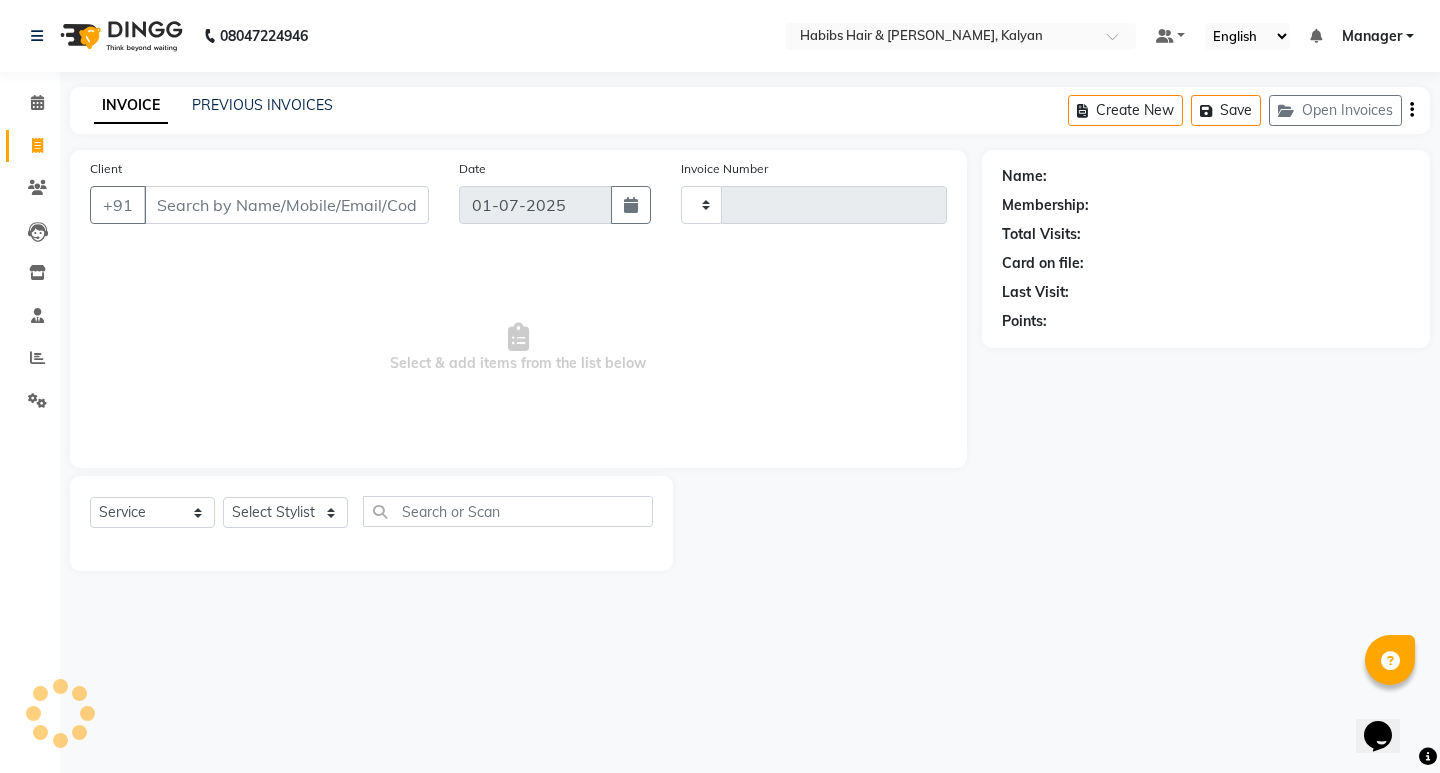 type on "1676" 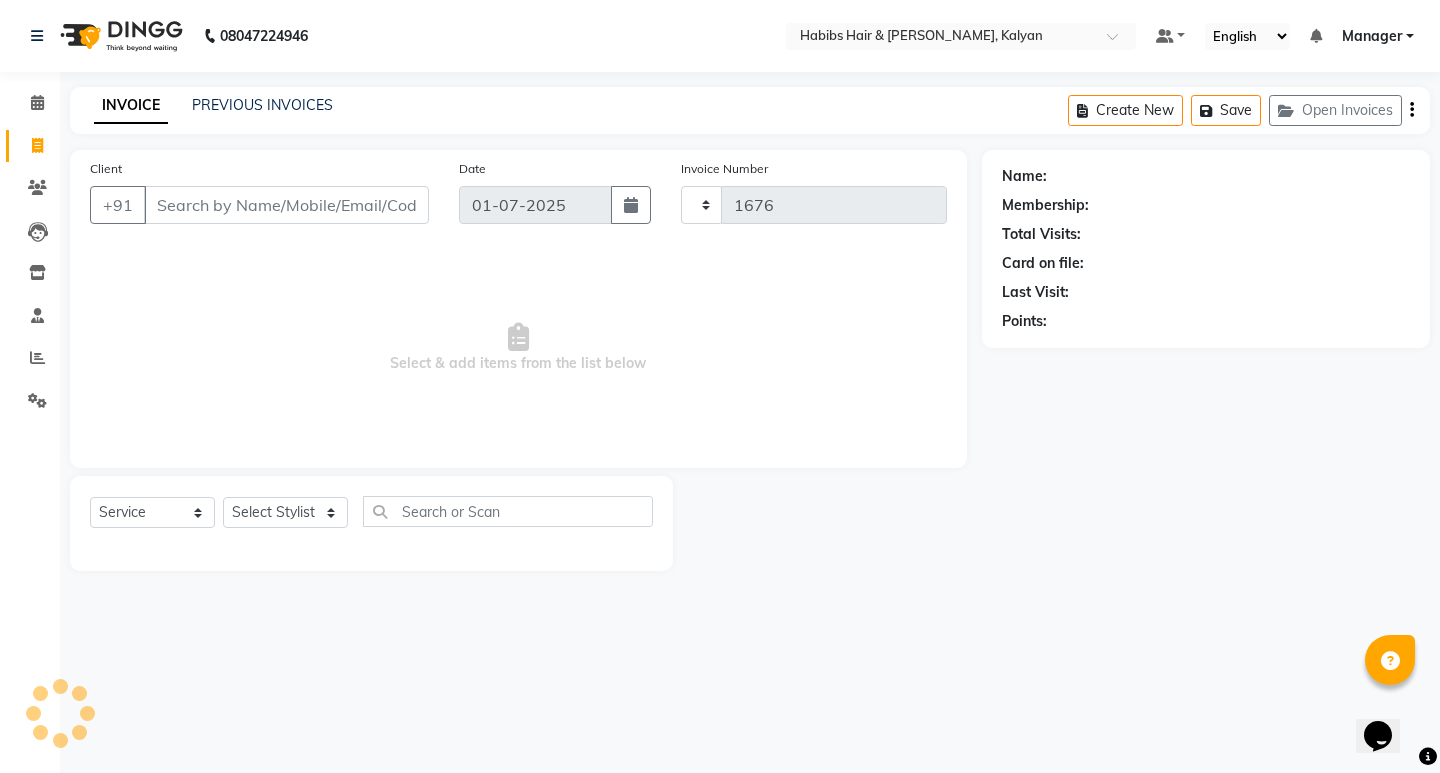 select on "8185" 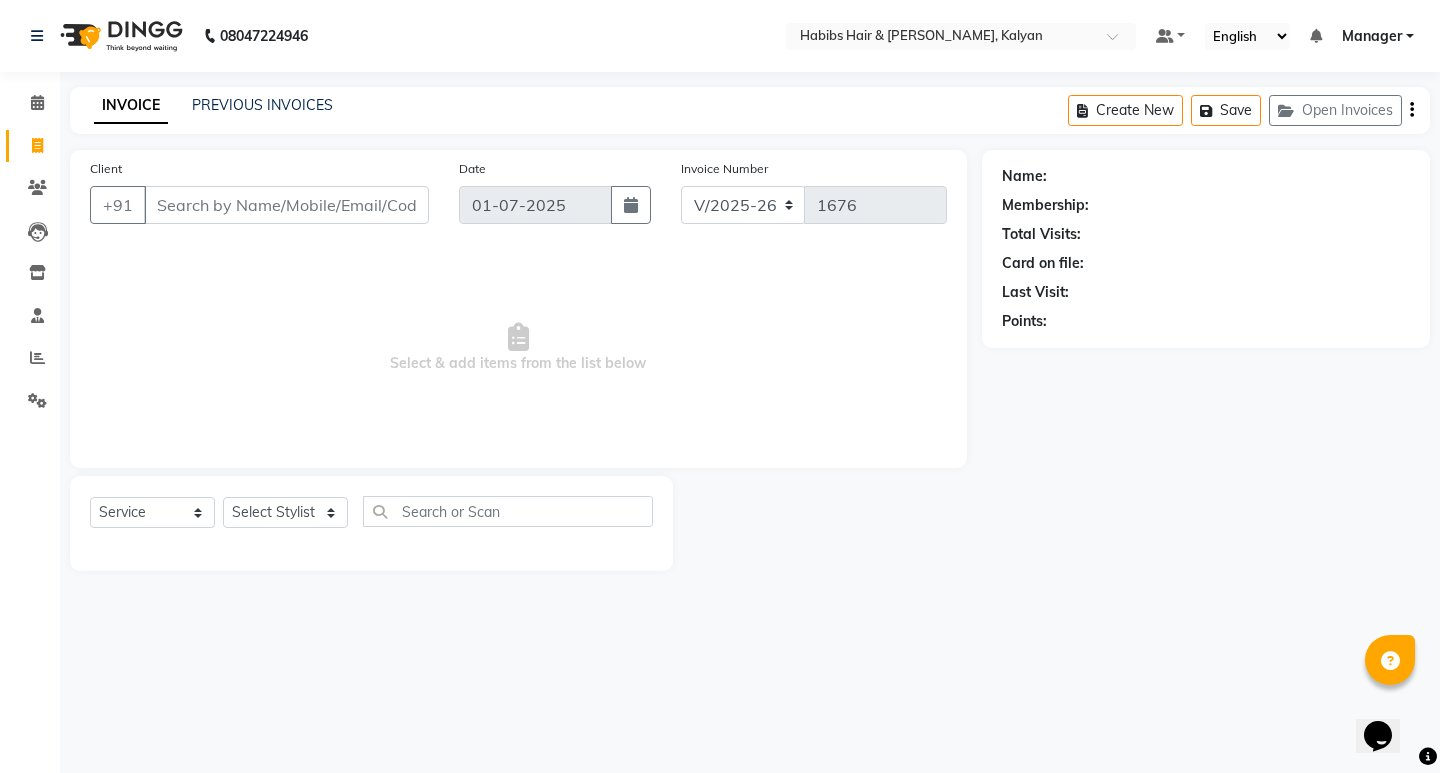 type on "98******54" 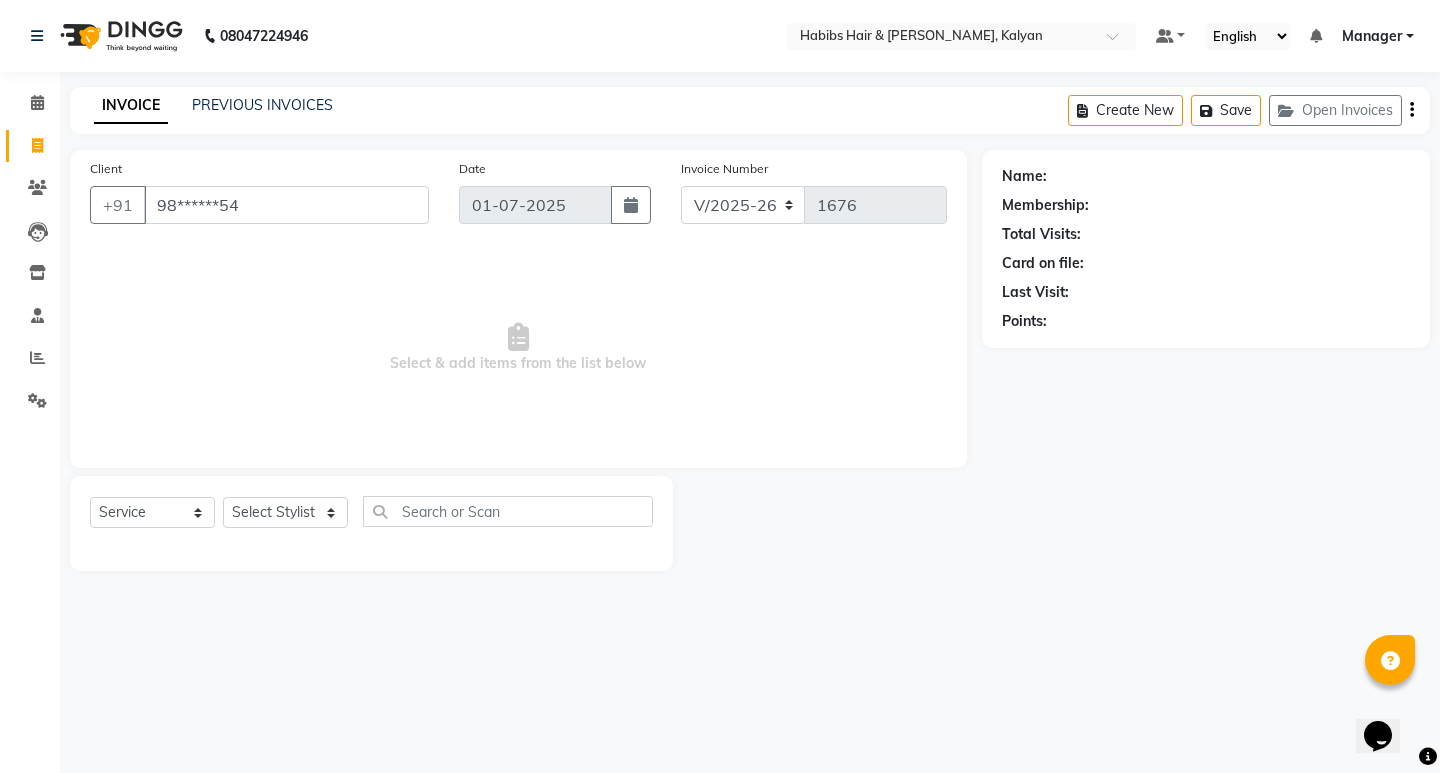 select on "1: Object" 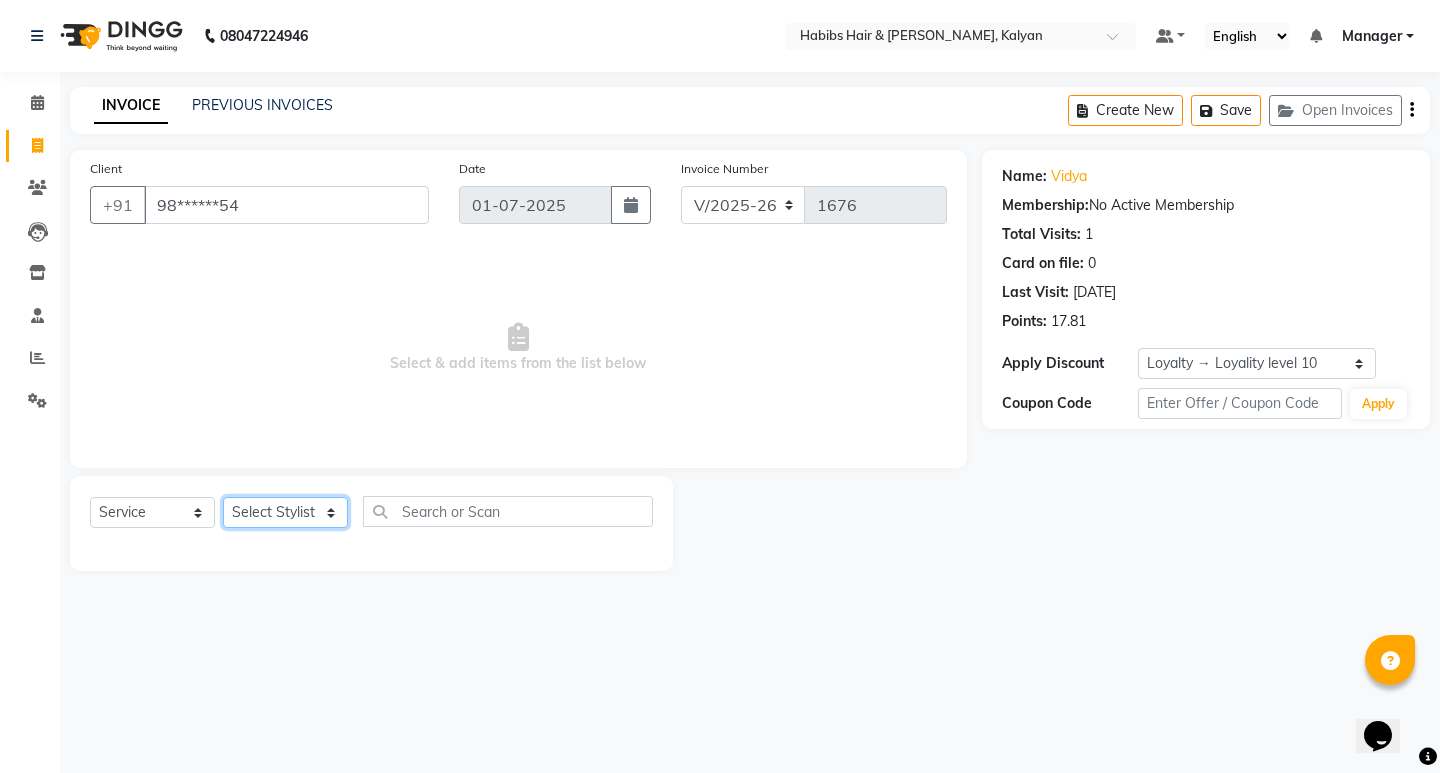 click on "Select Stylist [PERSON_NAME] Manager [PERSON_NAME] [PERSON_NAME] [PERSON_NAME] zipre [PERSON_NAME] [PERSON_NAME]  Sagar [PERSON_NAME] [PERSON_NAME] Suraj [PERSON_NAME]  [PERSON_NAME]" 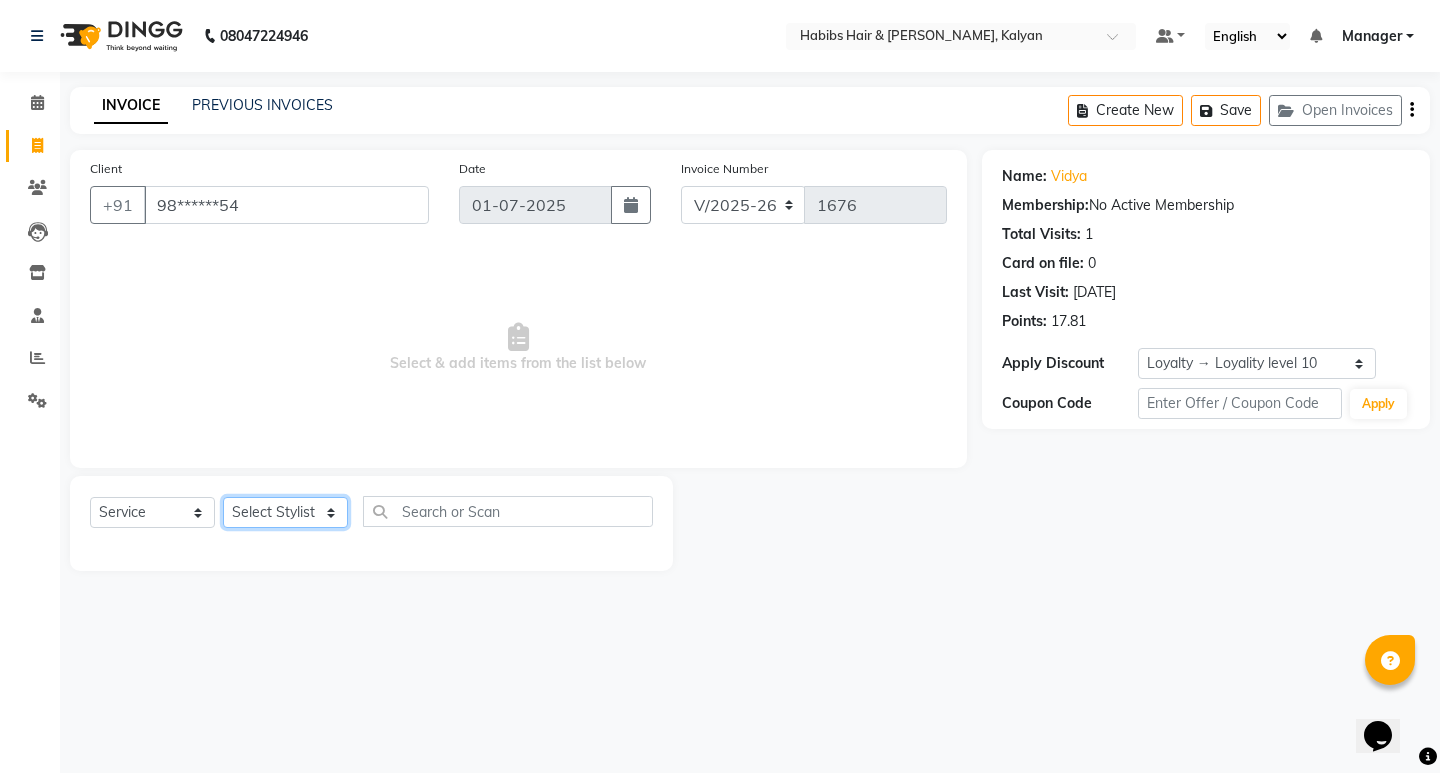 select on "77419" 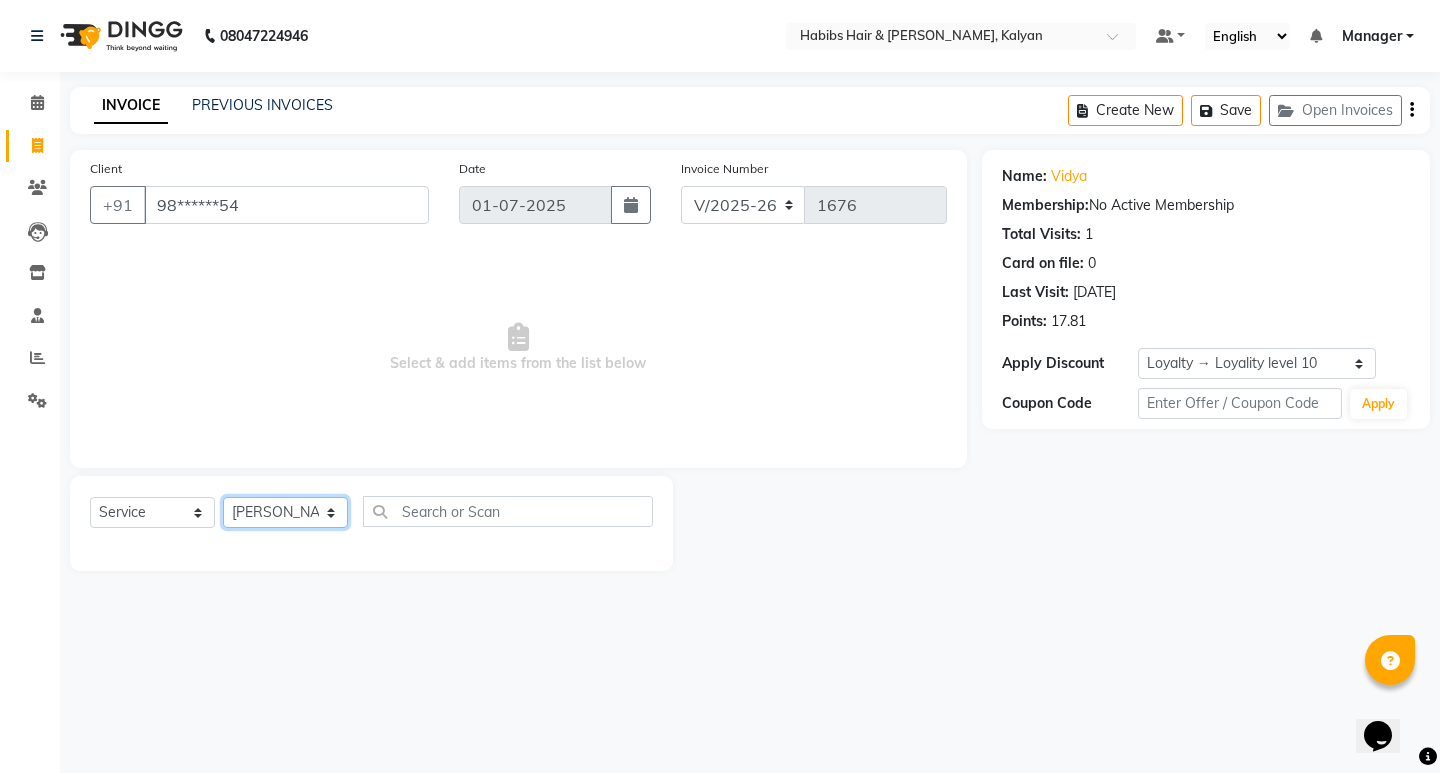 click on "Select Stylist [PERSON_NAME] Manager [PERSON_NAME] [PERSON_NAME] [PERSON_NAME] zipre [PERSON_NAME] [PERSON_NAME]  Sagar [PERSON_NAME] [PERSON_NAME] Suraj [PERSON_NAME]  [PERSON_NAME]" 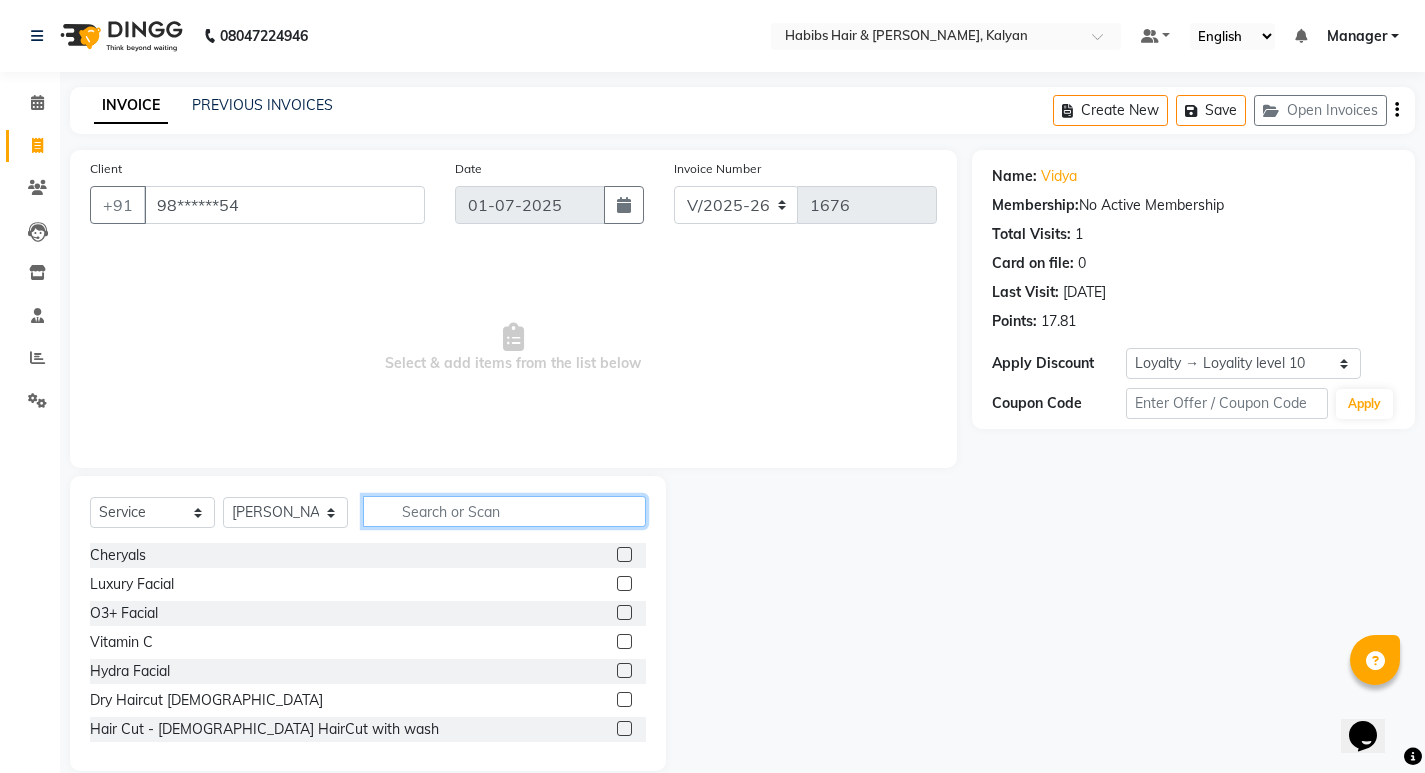 click 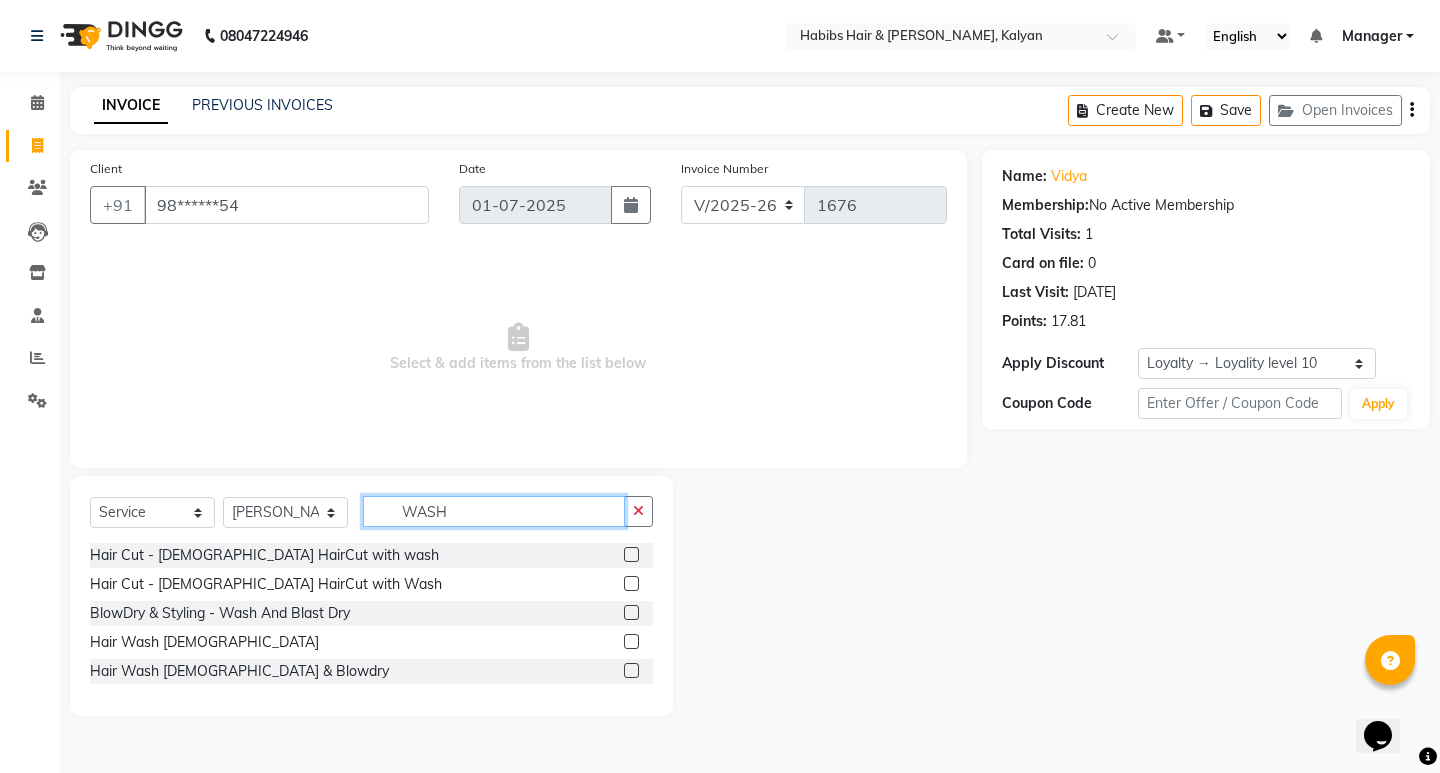 type on "WASH" 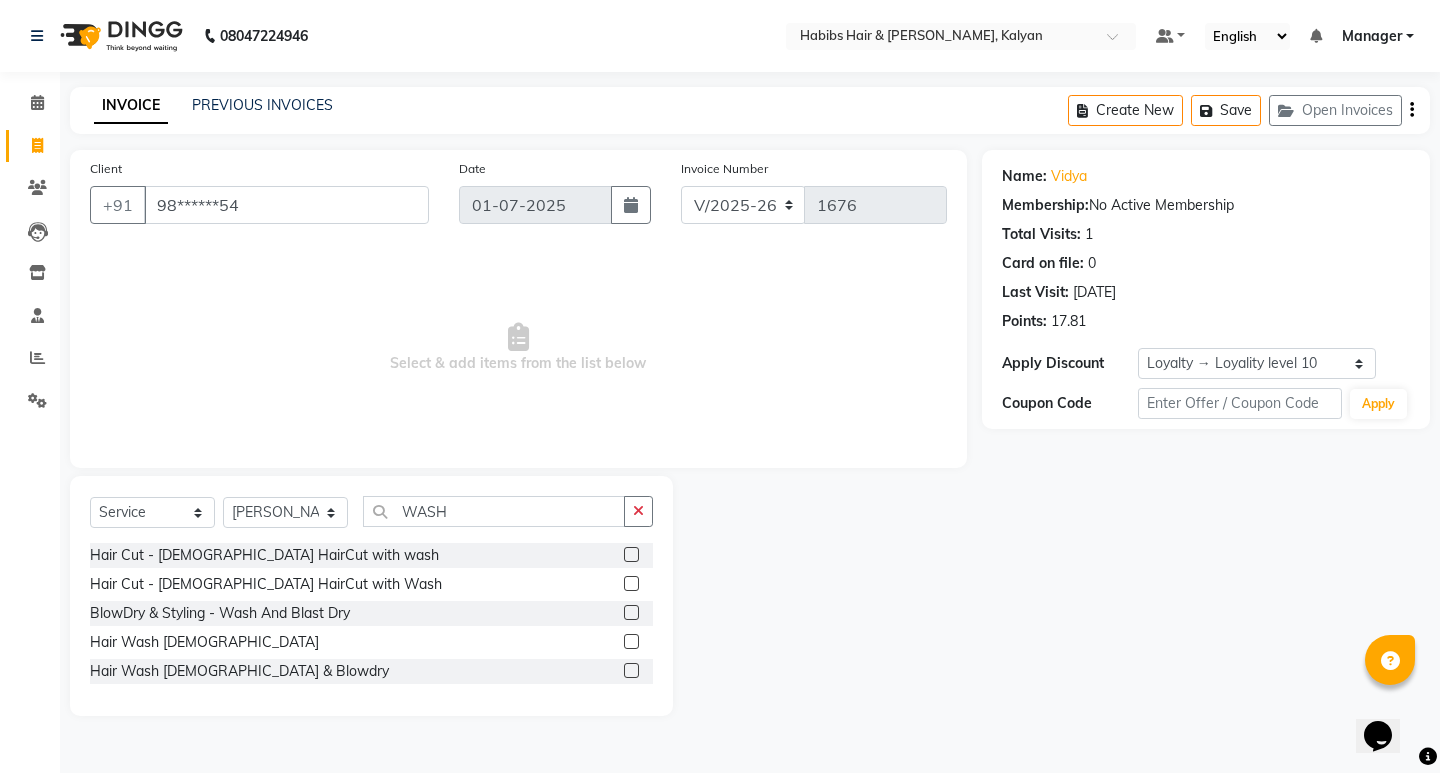click 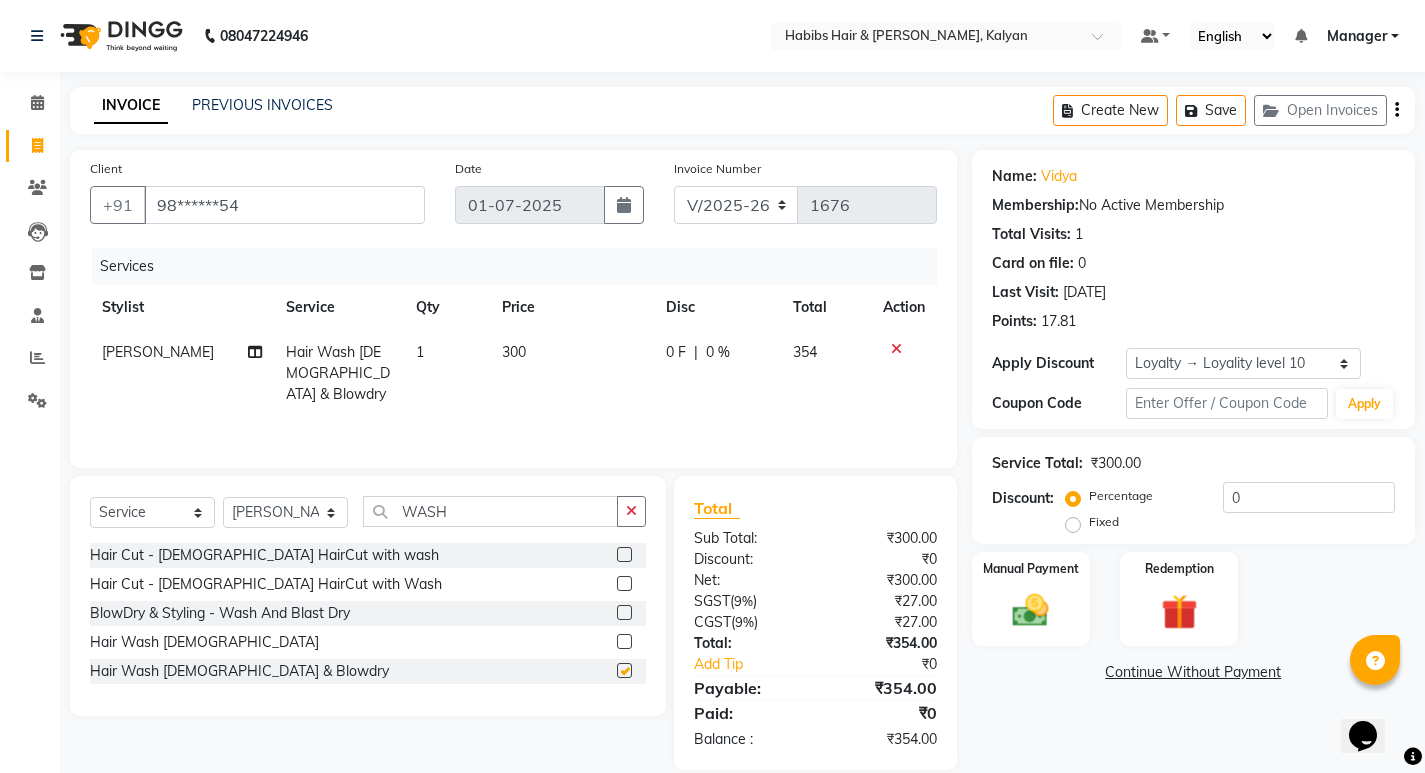 checkbox on "false" 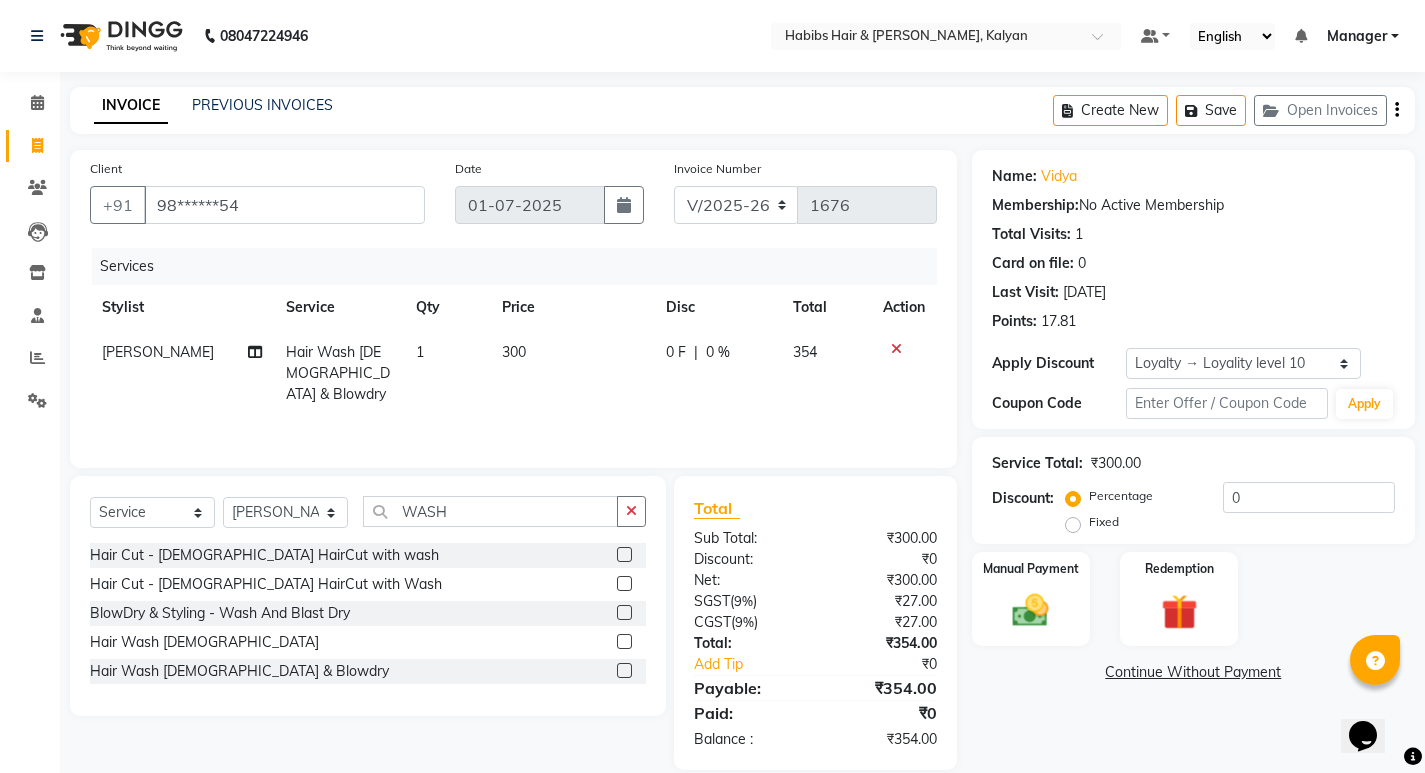 click on "300" 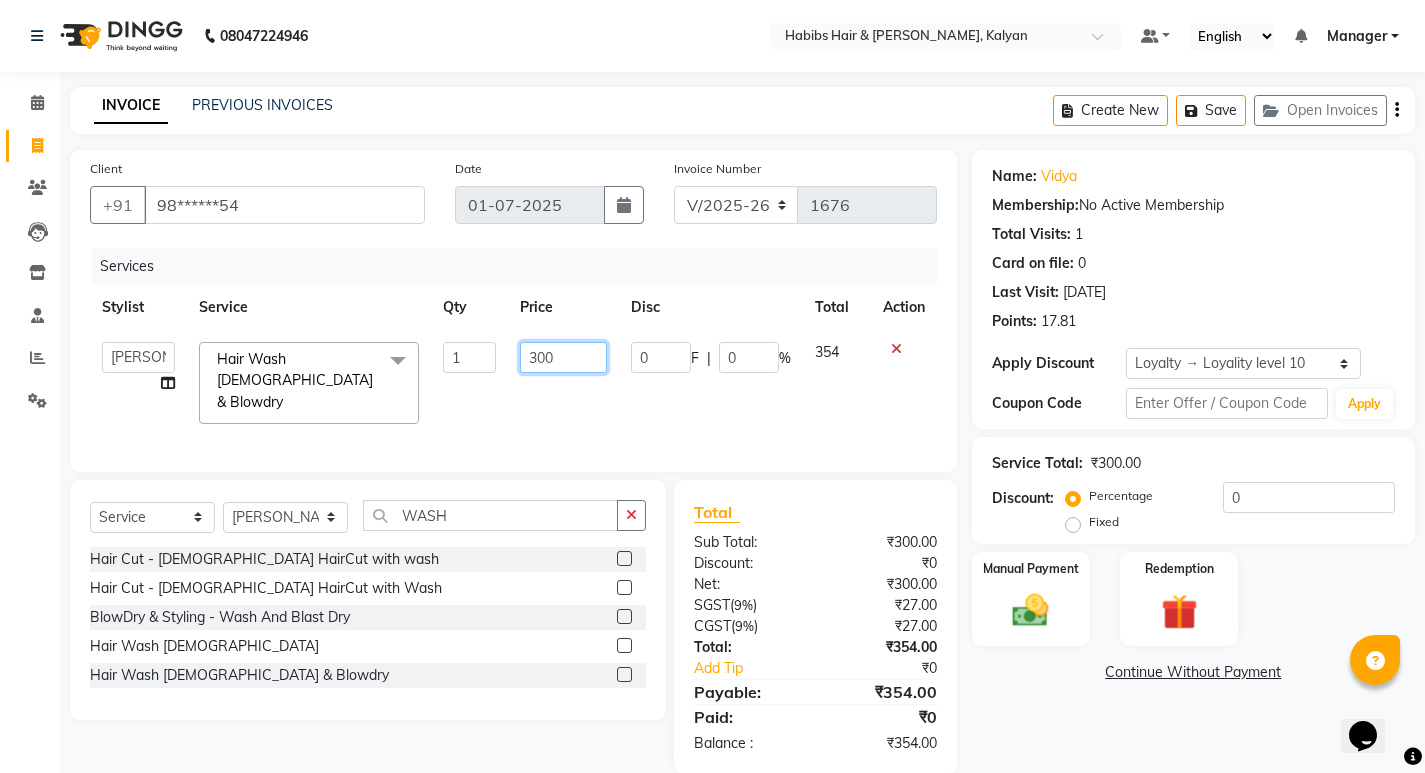 click on "300" 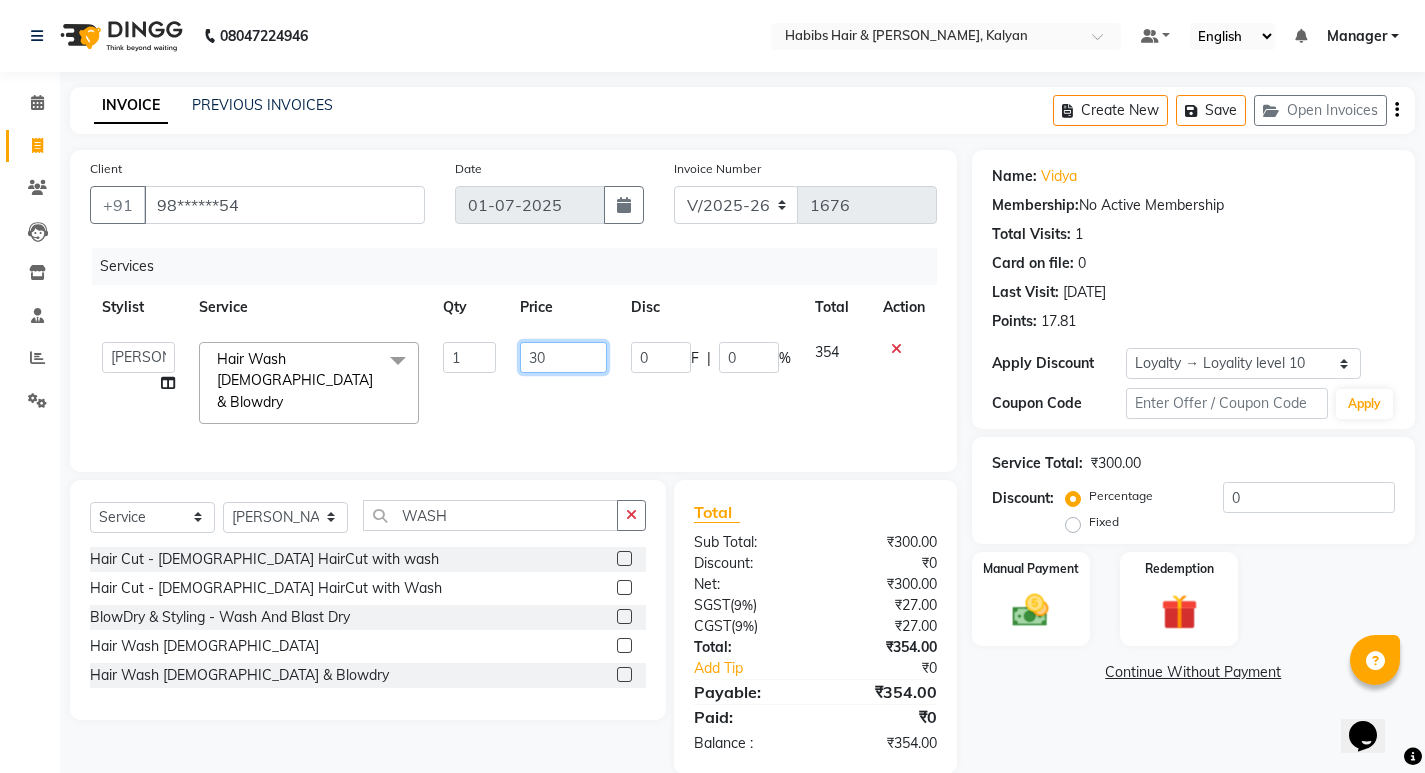 type on "3" 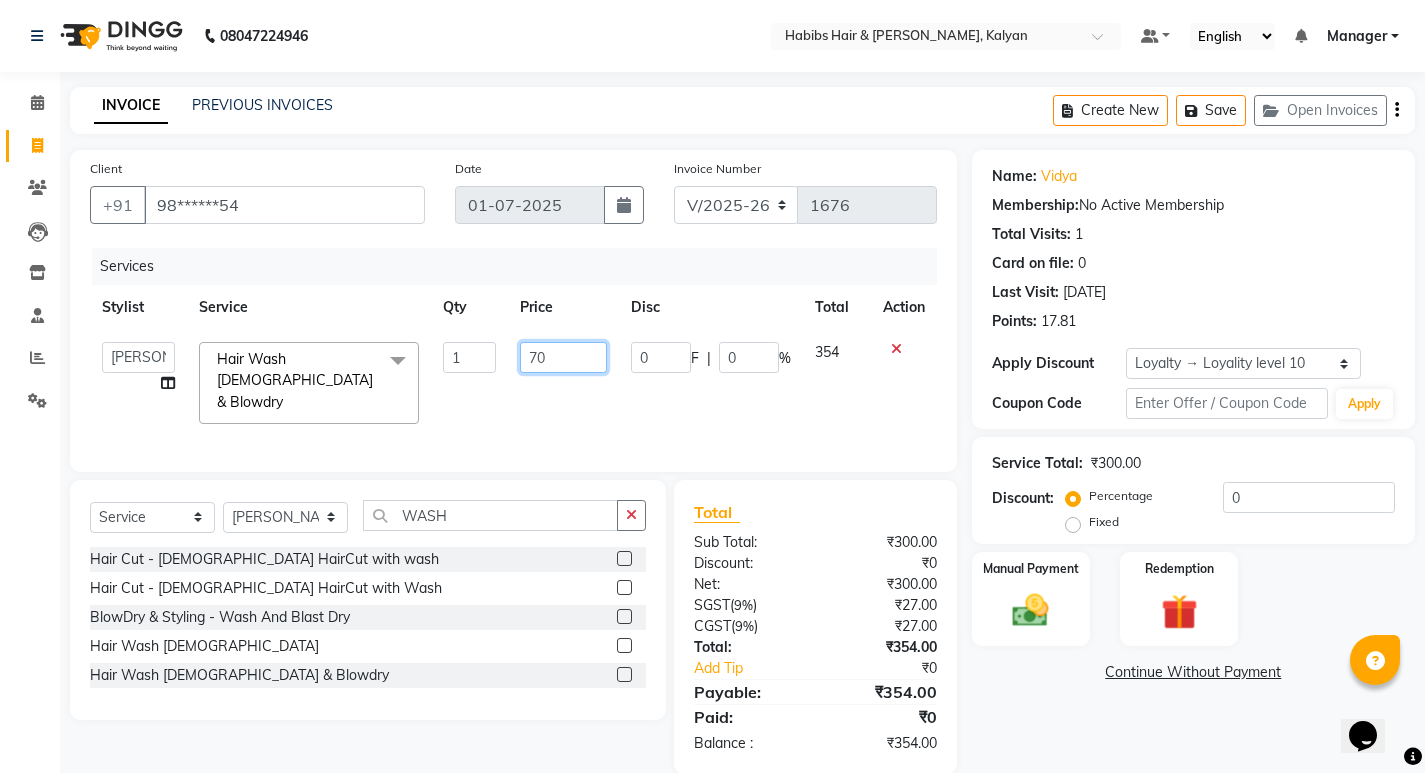 type on "700" 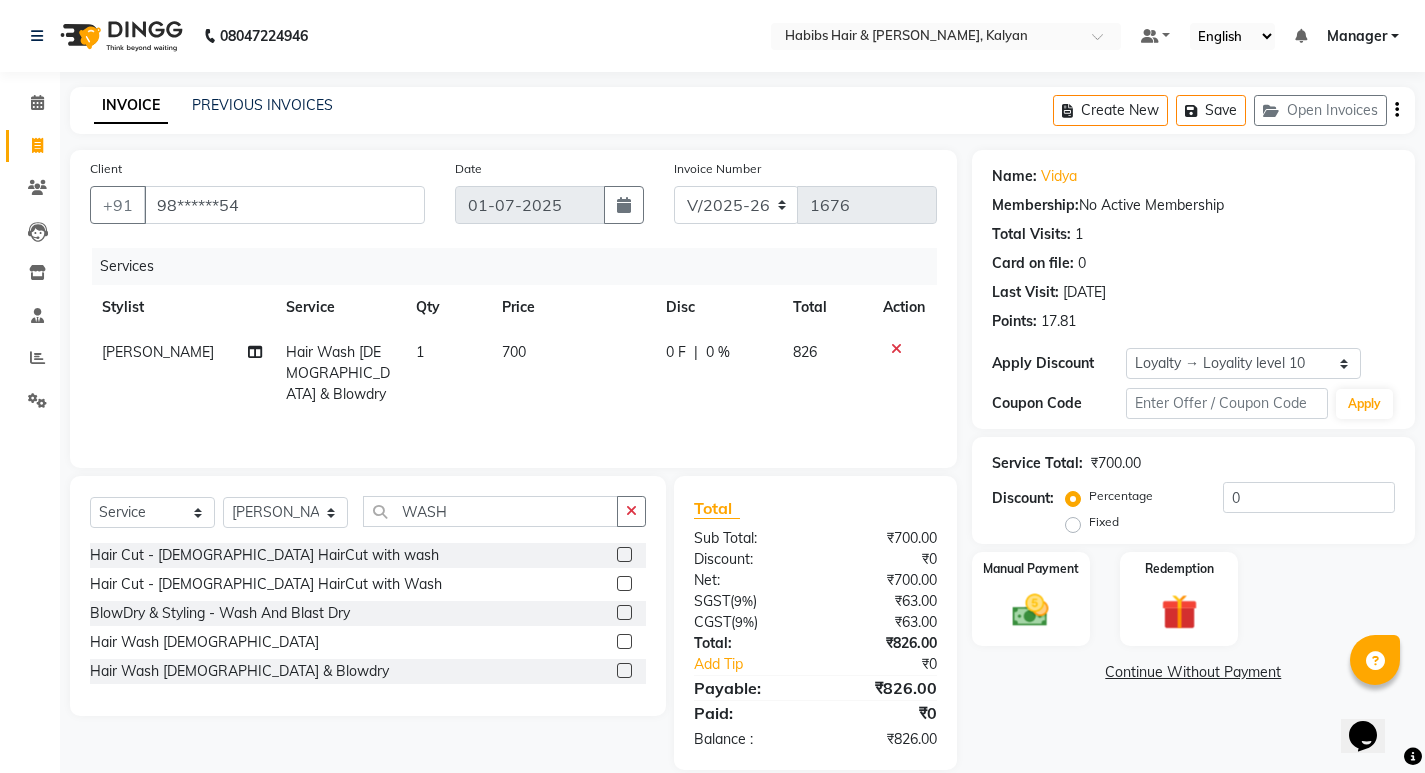 click on "Name: Vidya  Membership:  No Active Membership  Total Visits:  1 Card on file:  0 Last Visit:   22-06-2025 Points:   17.81  Apply Discount Select  Loyalty → Loyality level 10  Coupon Code Apply Service Total:  ₹700.00  Discount:  Percentage   Fixed  0 Manual Payment Redemption  Continue Without Payment" 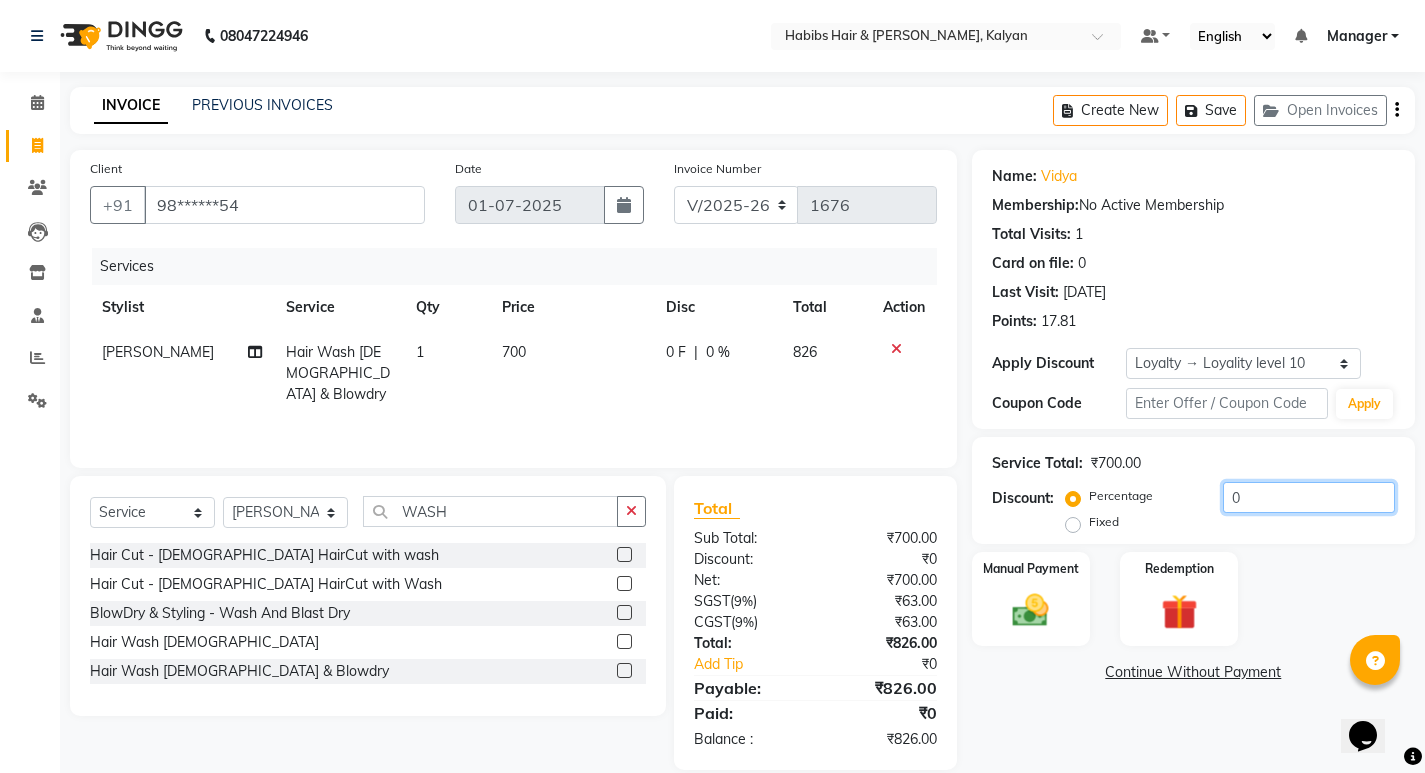 click on "0" 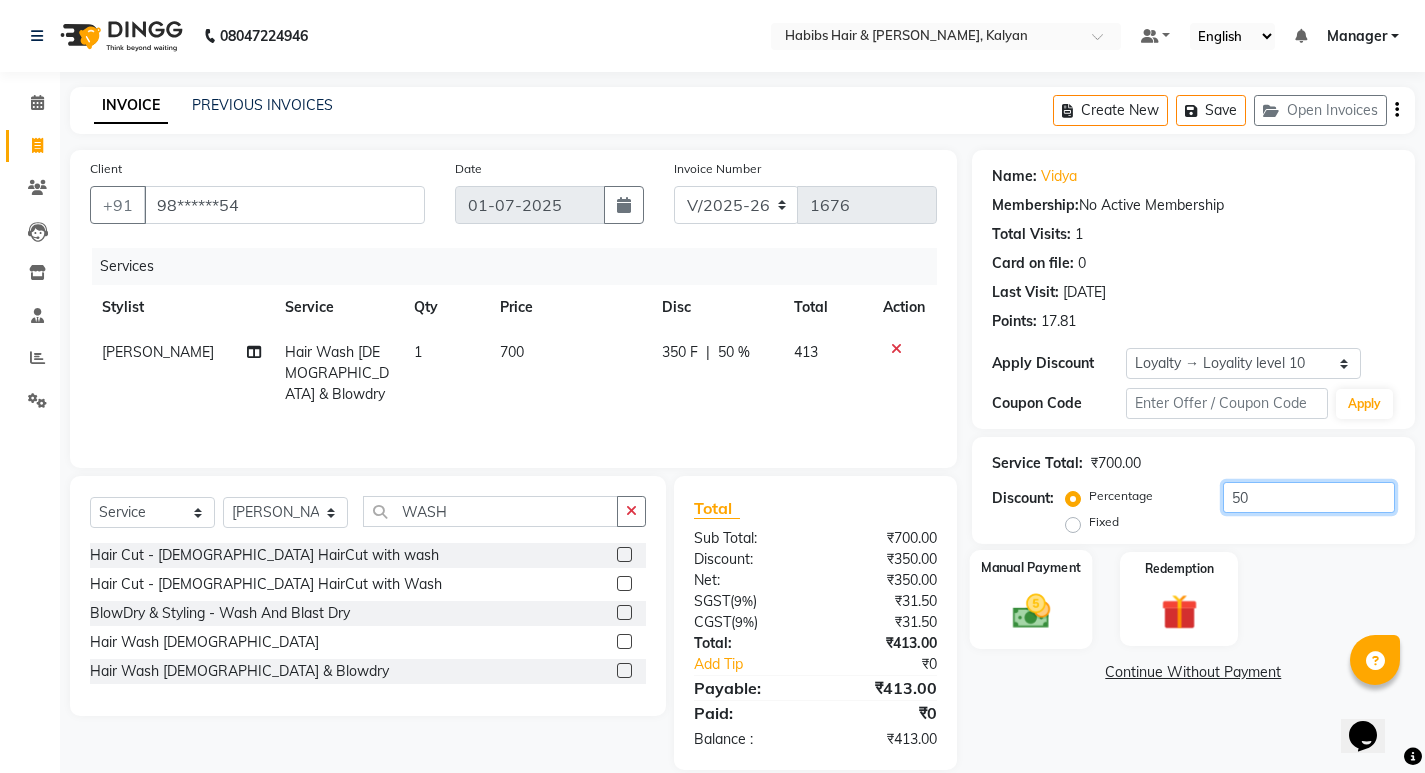 type on "50" 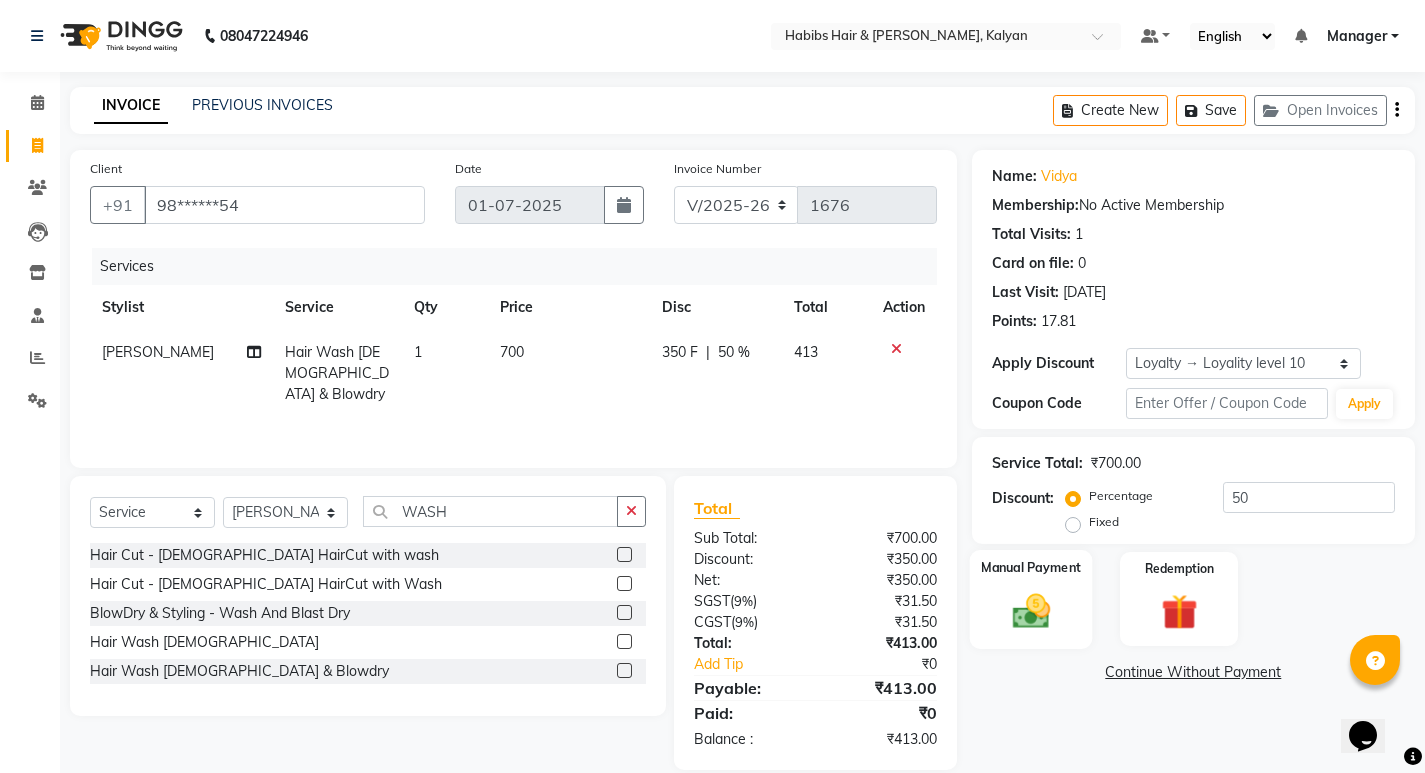 click 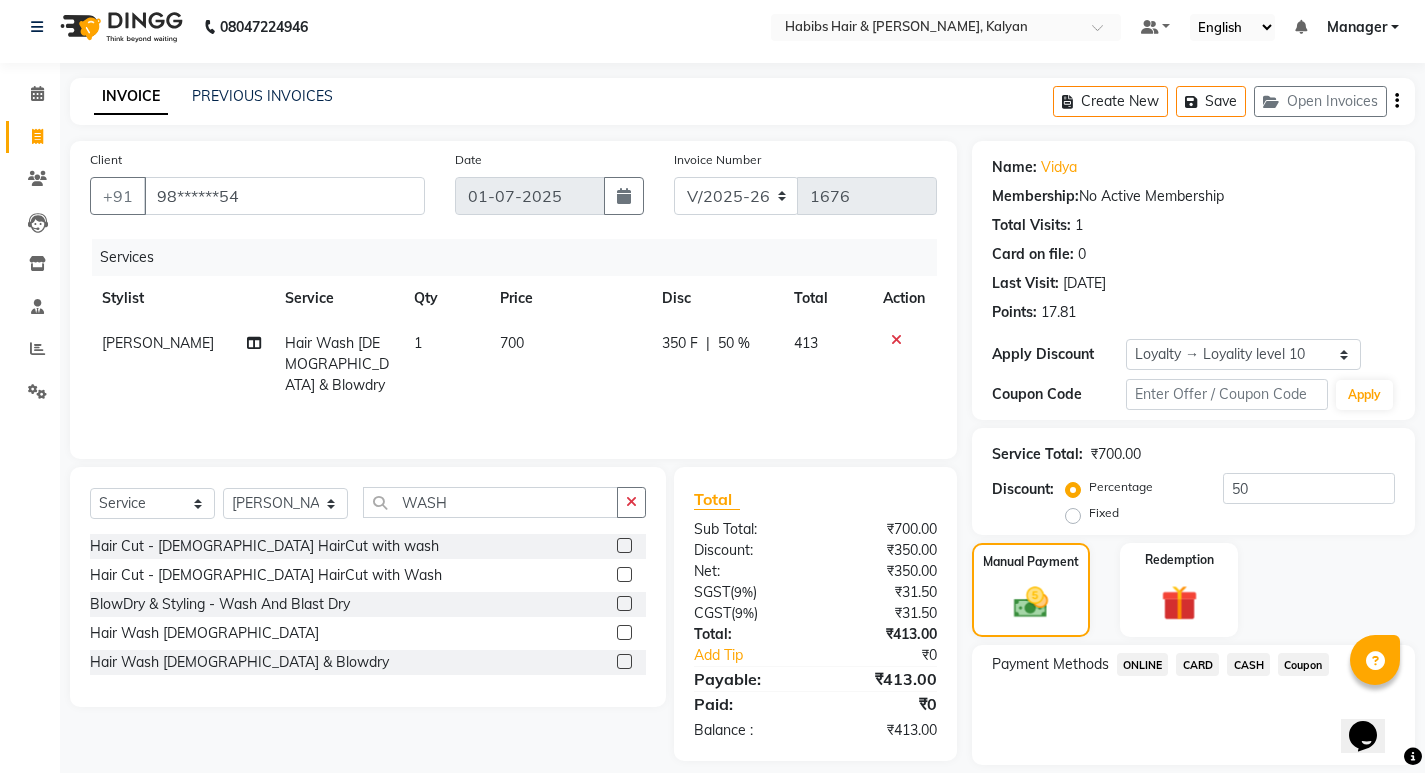 scroll, scrollTop: 0, scrollLeft: 0, axis: both 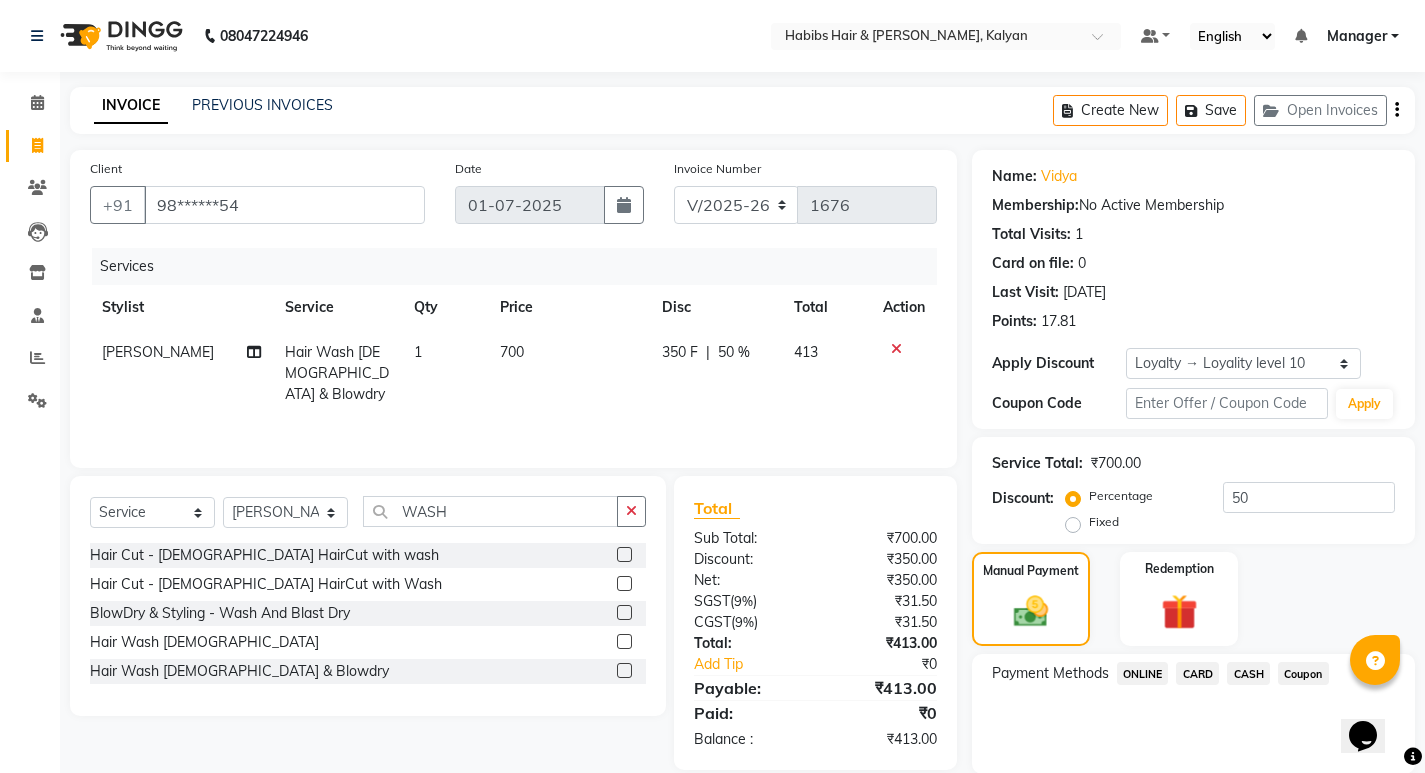 click on "CARD" 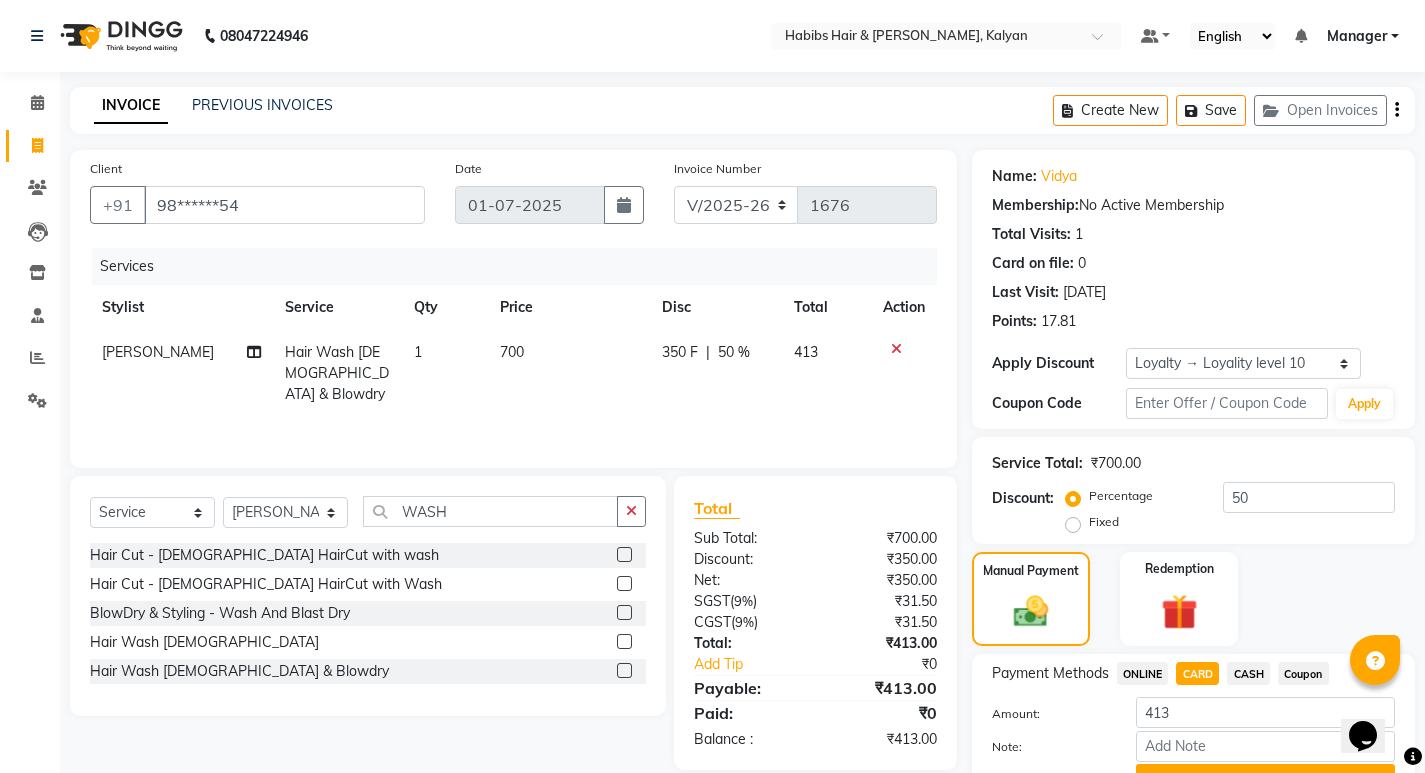scroll, scrollTop: 101, scrollLeft: 0, axis: vertical 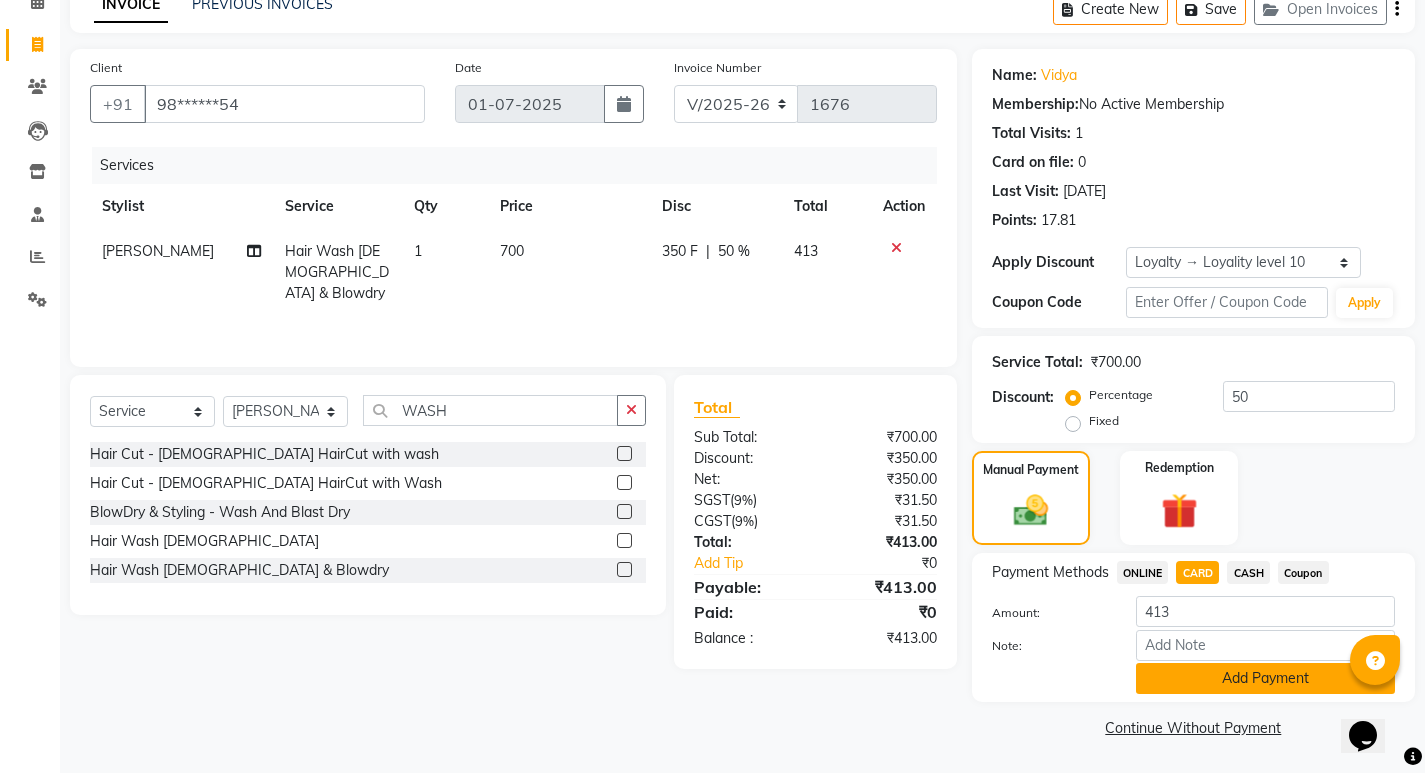 click on "Add Payment" 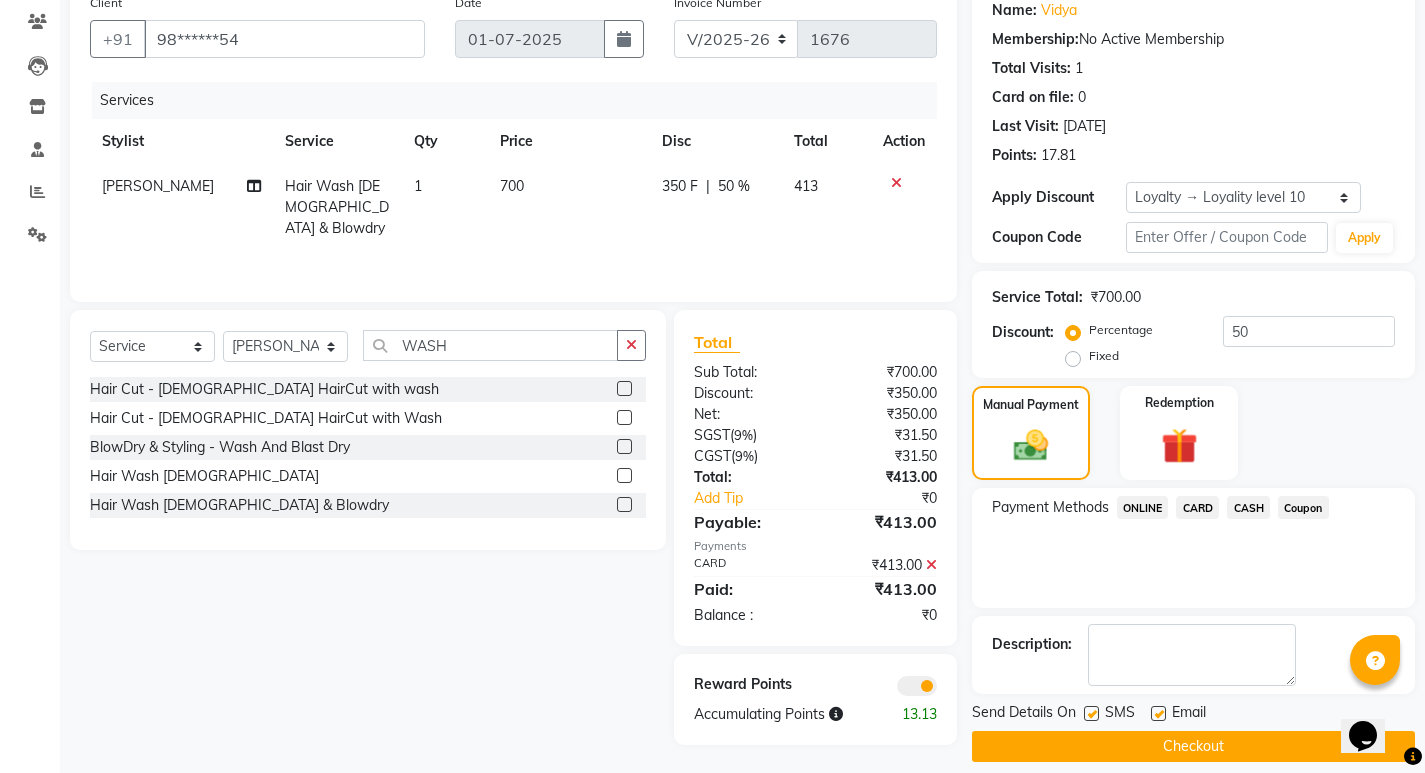scroll, scrollTop: 185, scrollLeft: 0, axis: vertical 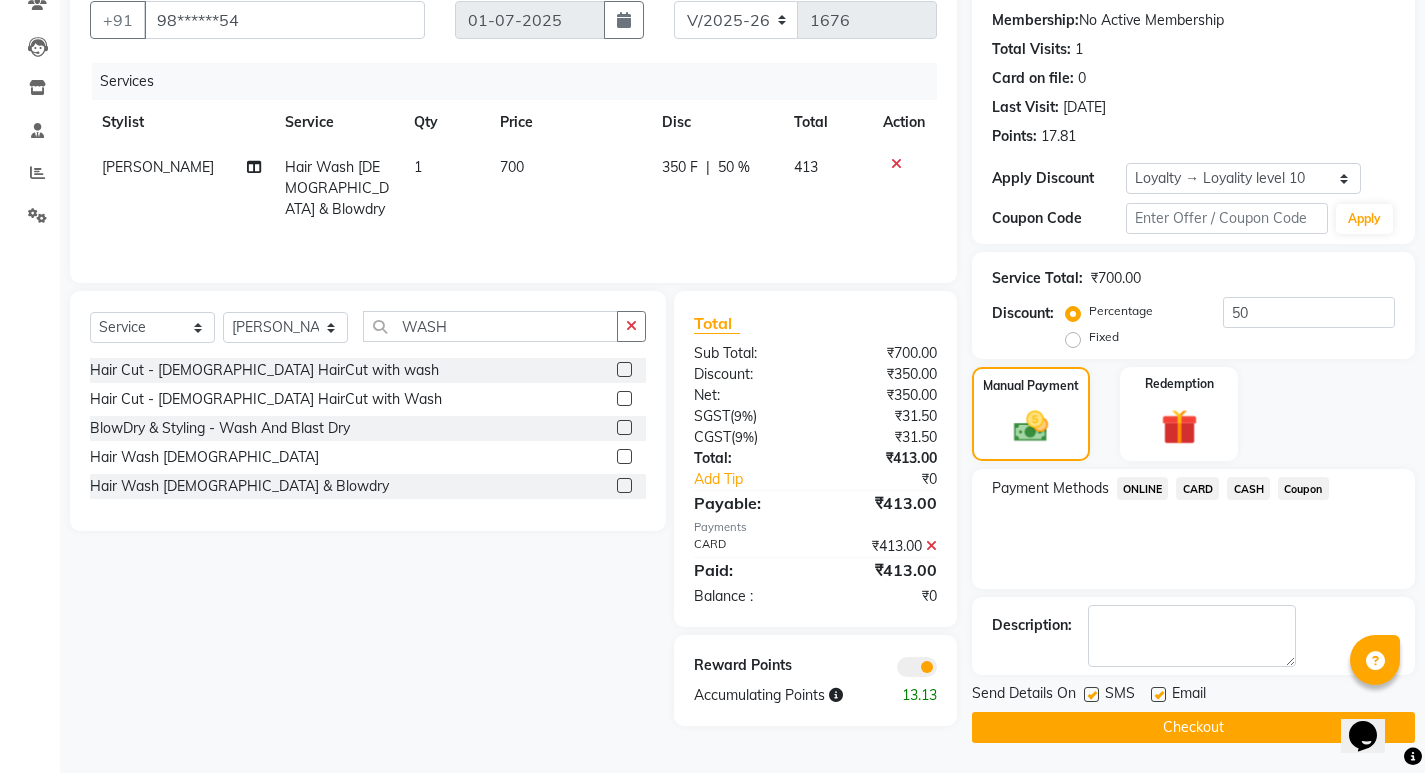 click on "Checkout" 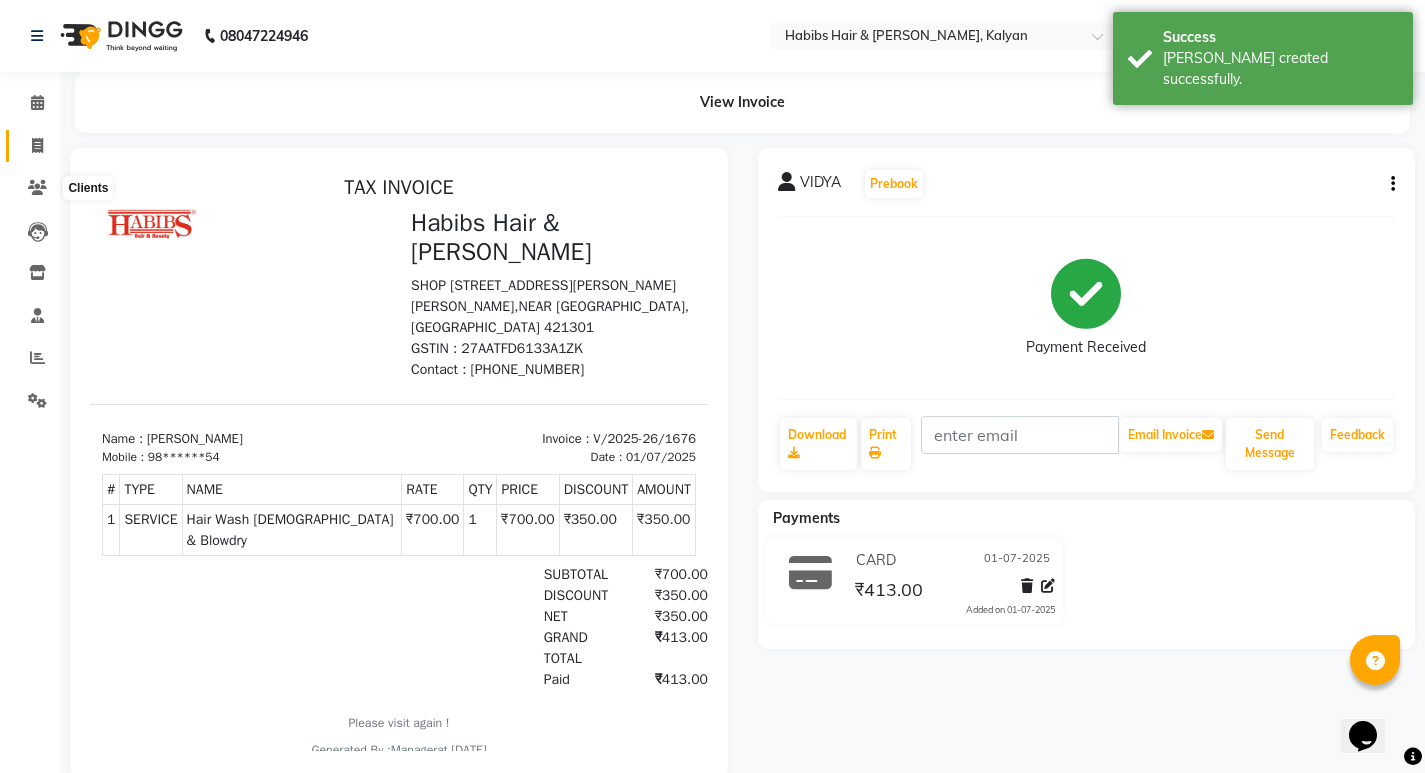 scroll, scrollTop: 0, scrollLeft: 0, axis: both 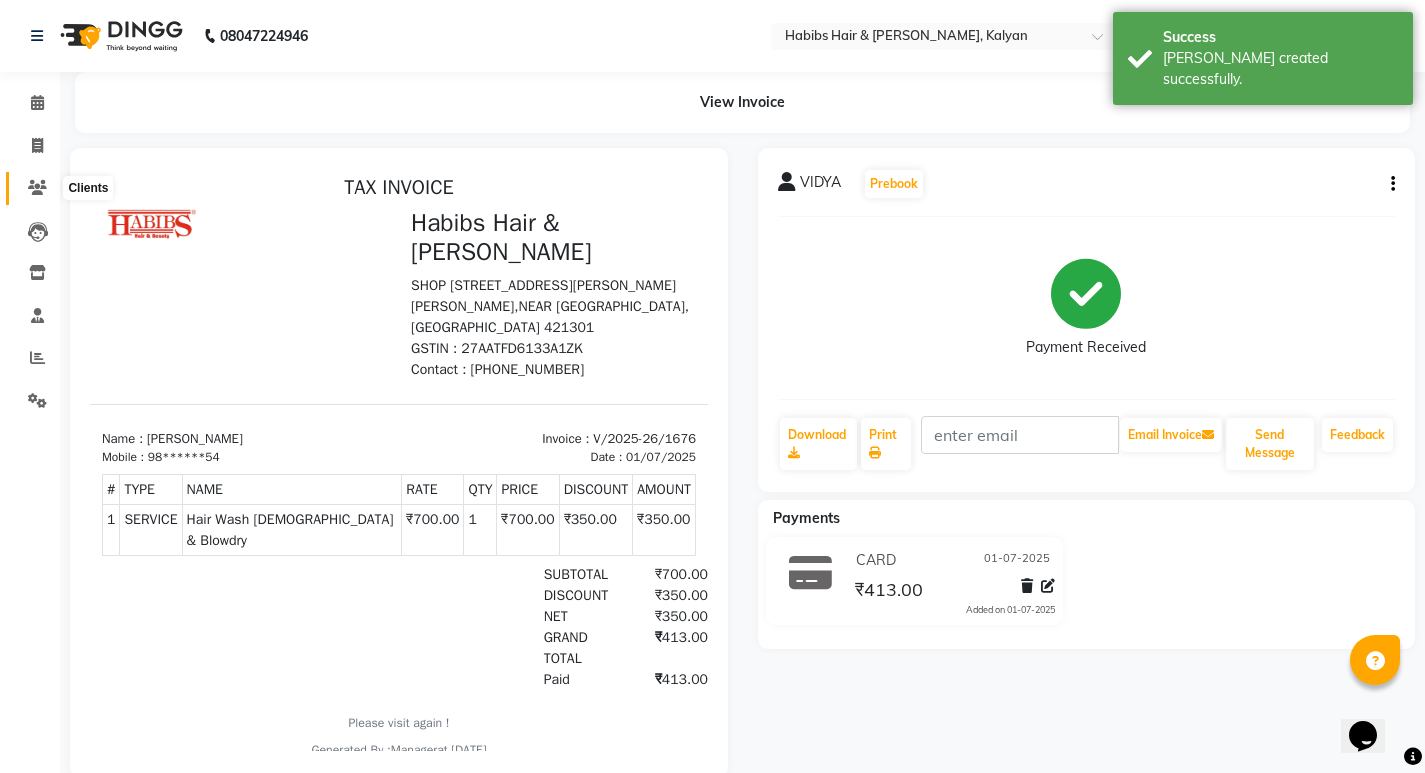 click 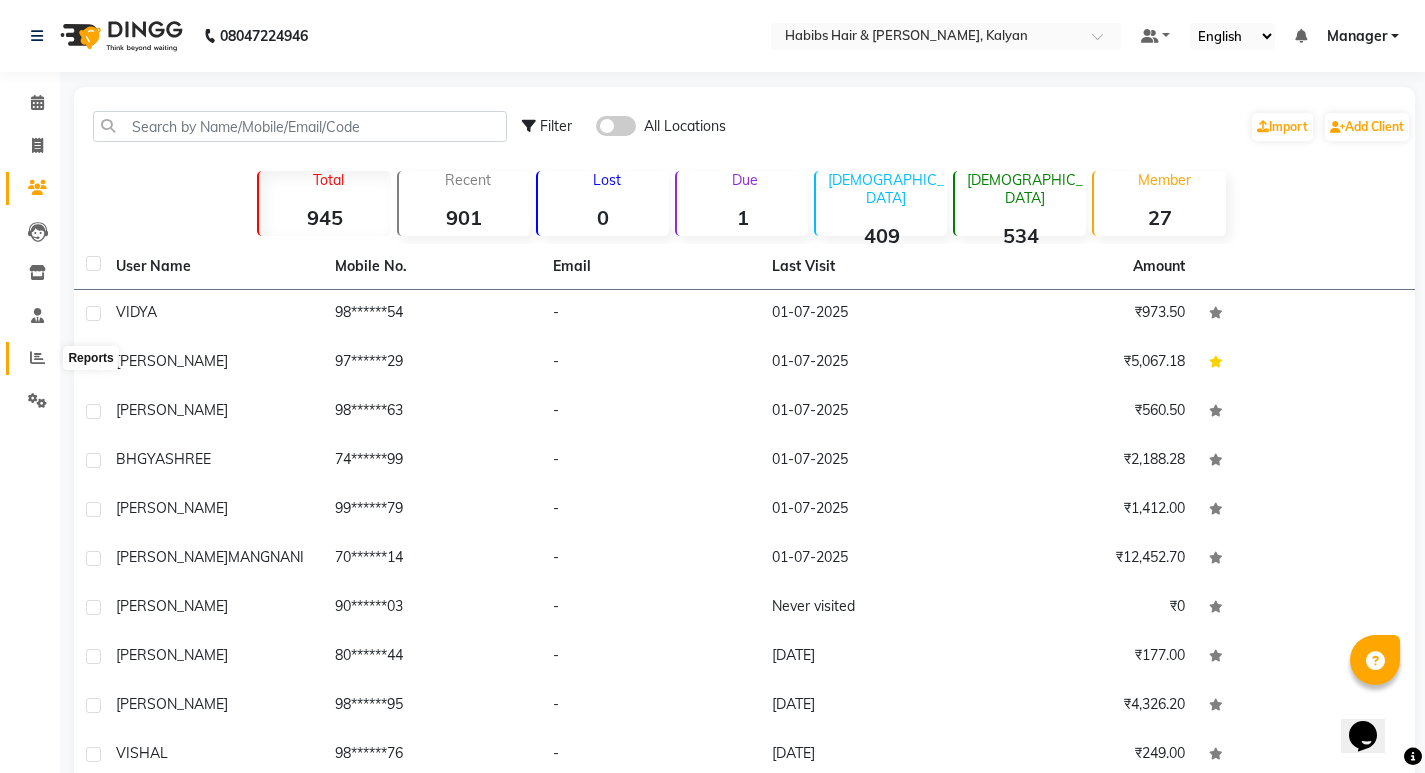click 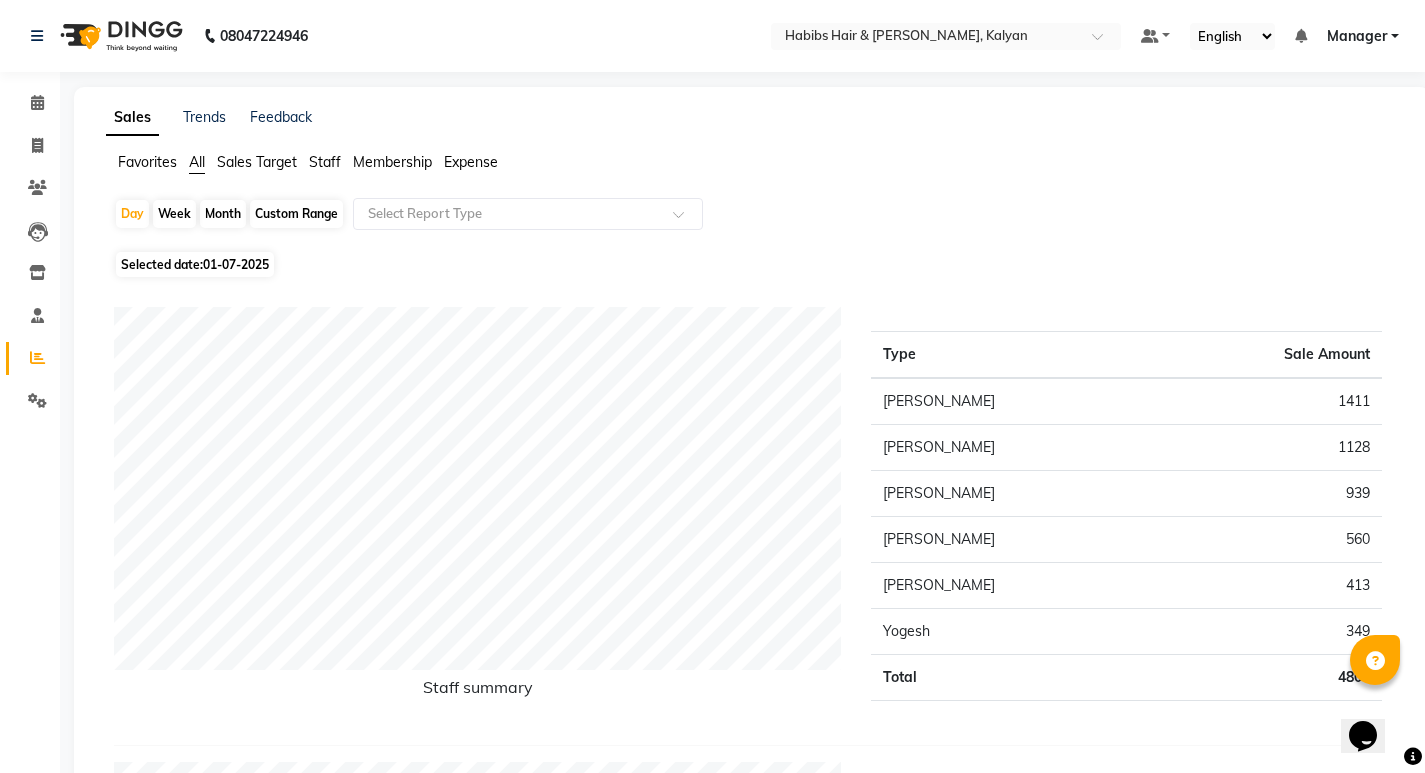 click on "Staff" 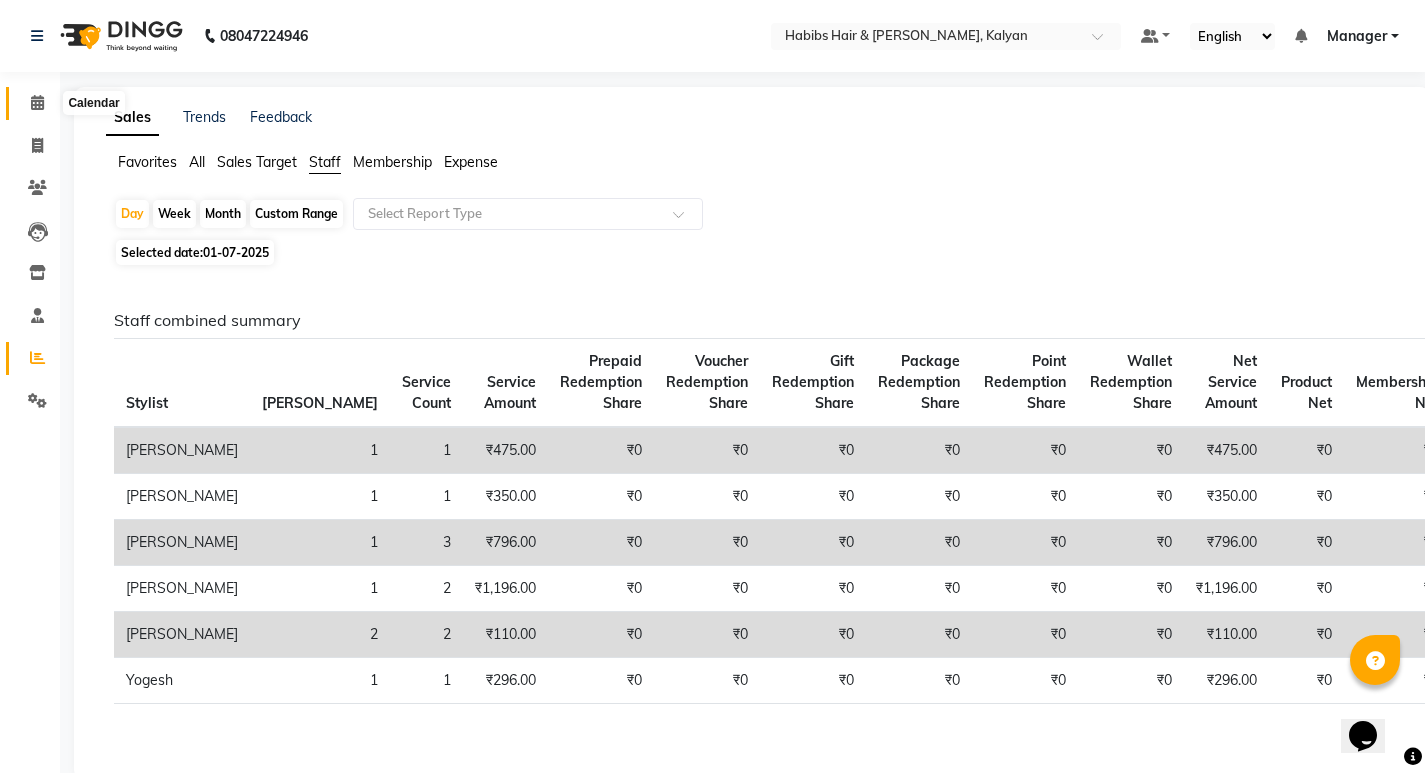 click 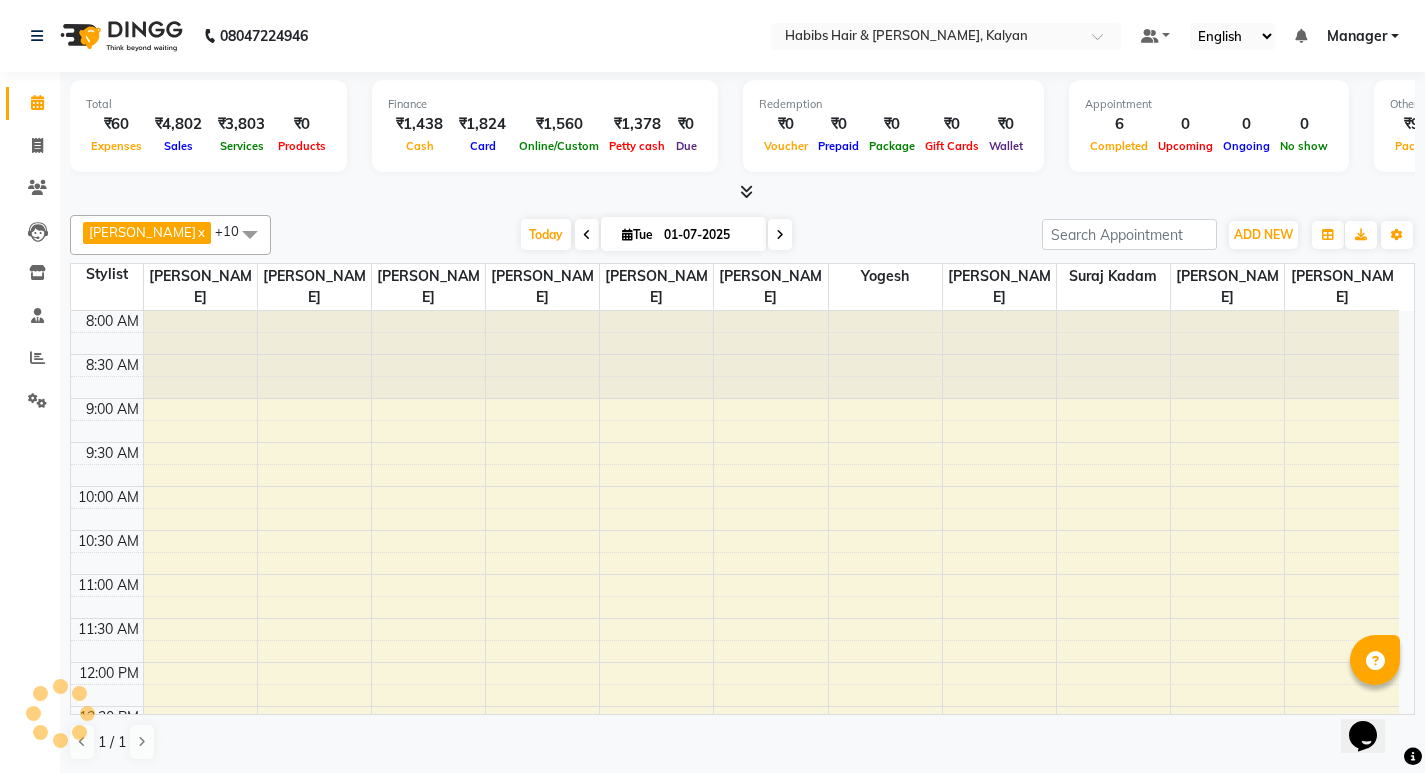 scroll, scrollTop: 0, scrollLeft: 0, axis: both 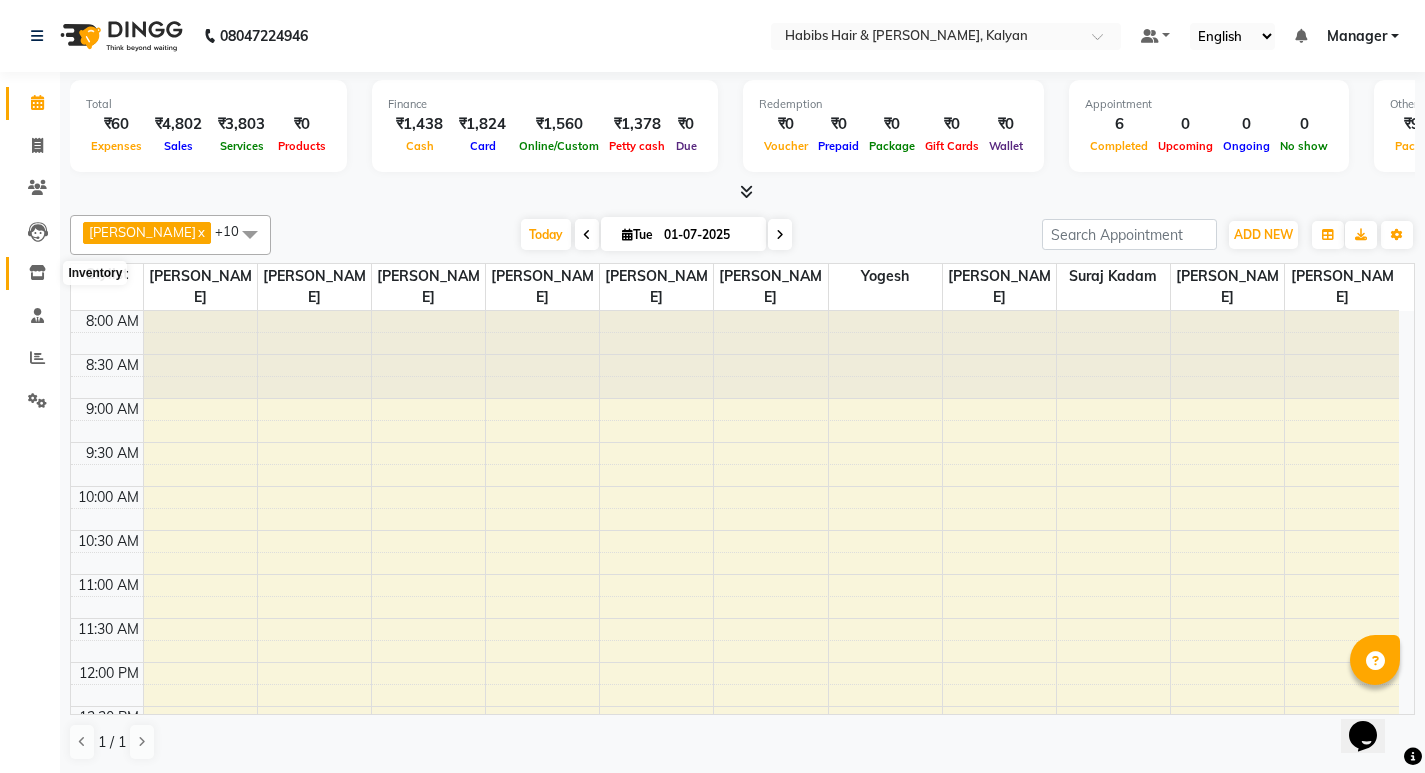 click 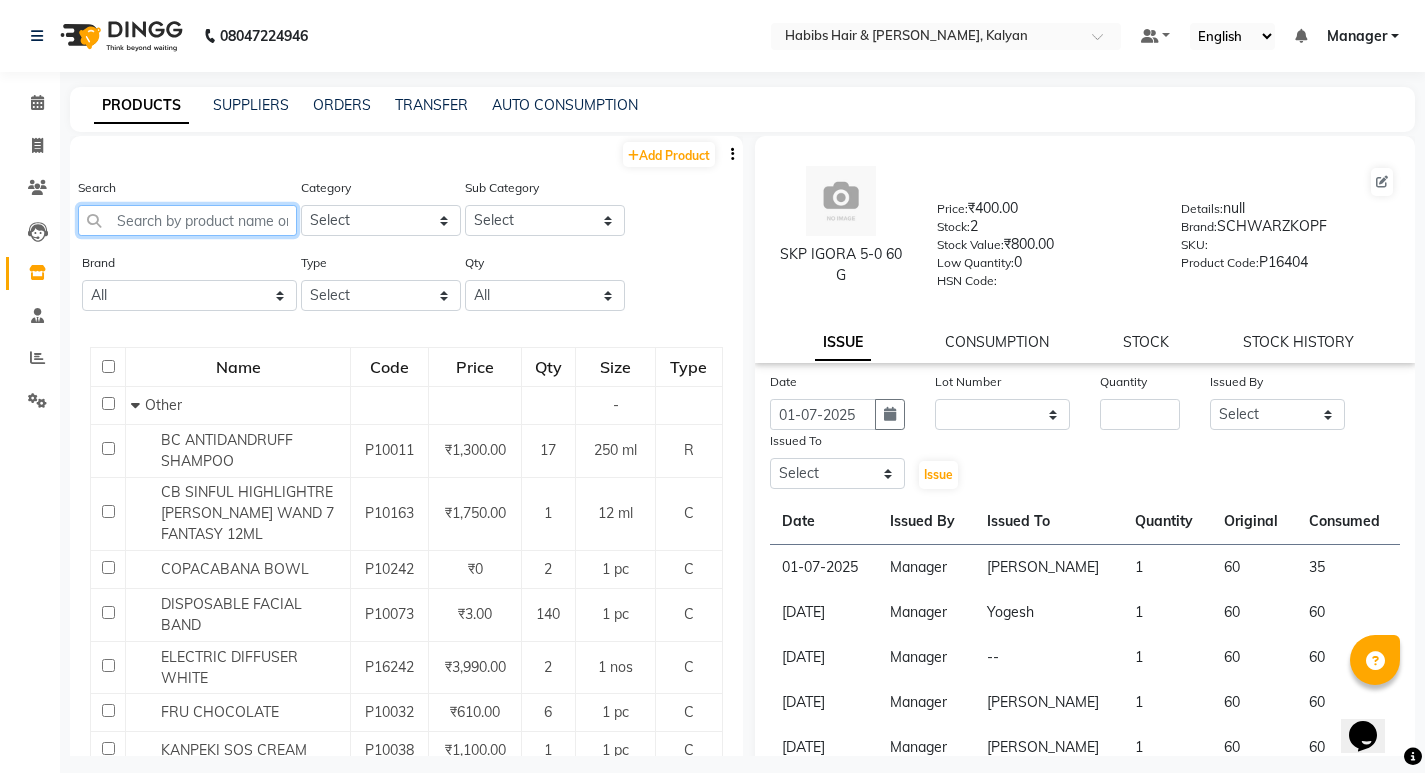 click 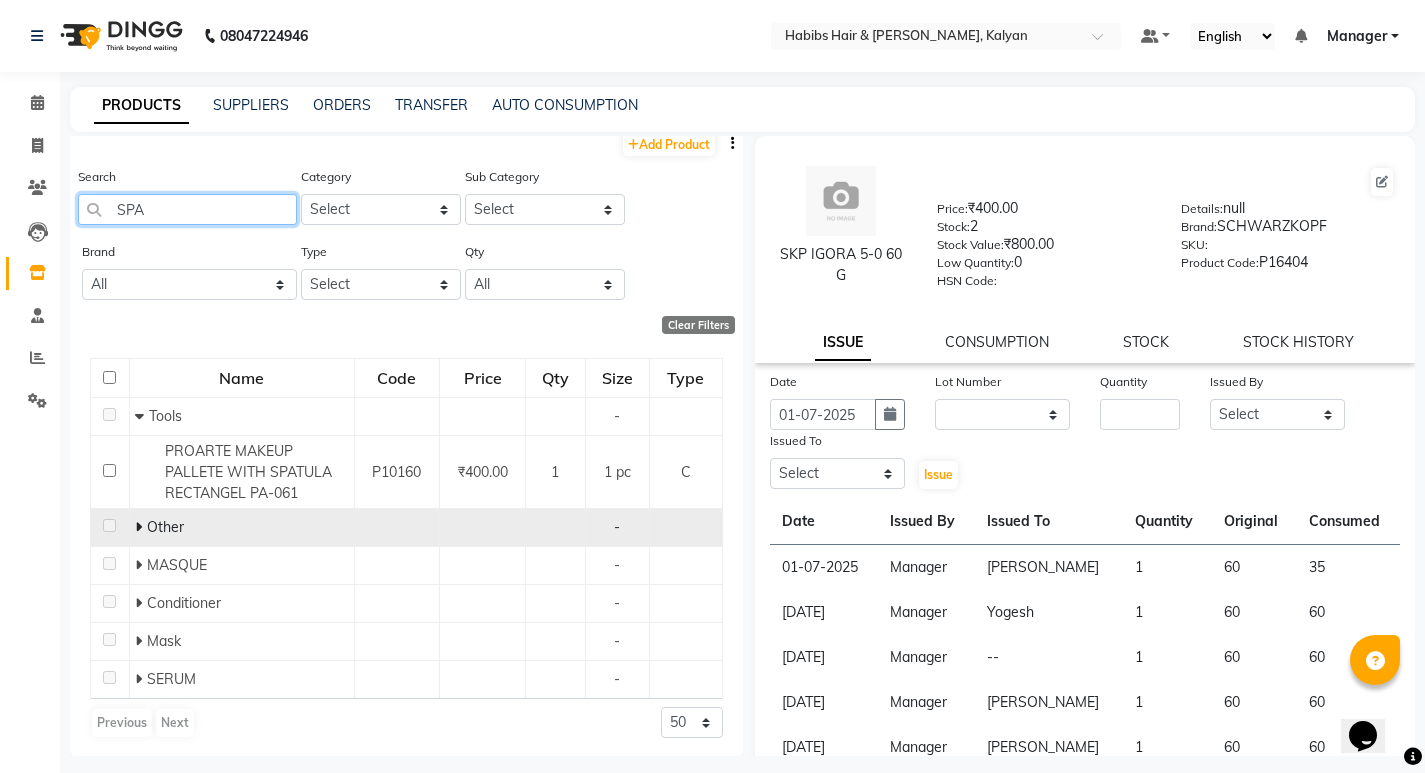 scroll, scrollTop: 14, scrollLeft: 0, axis: vertical 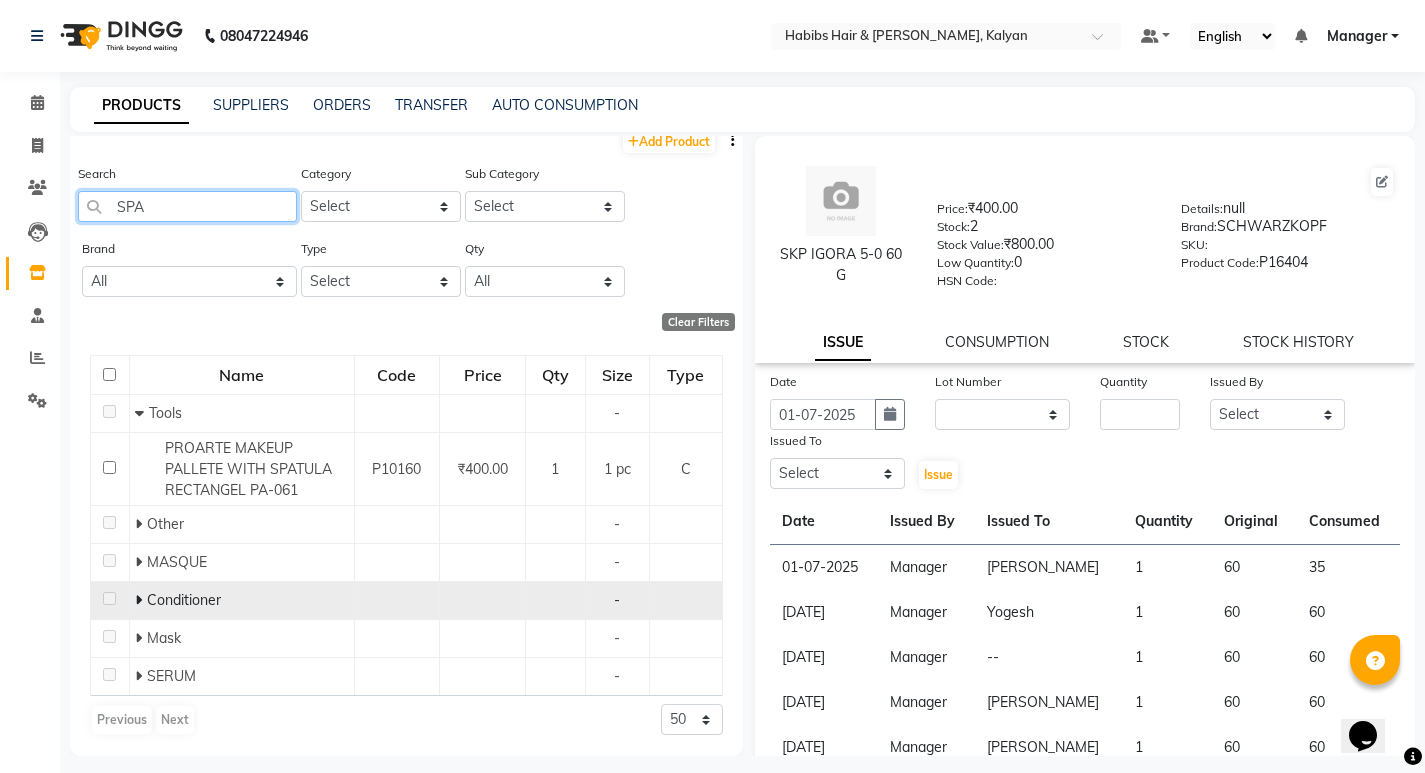 type on "SPA" 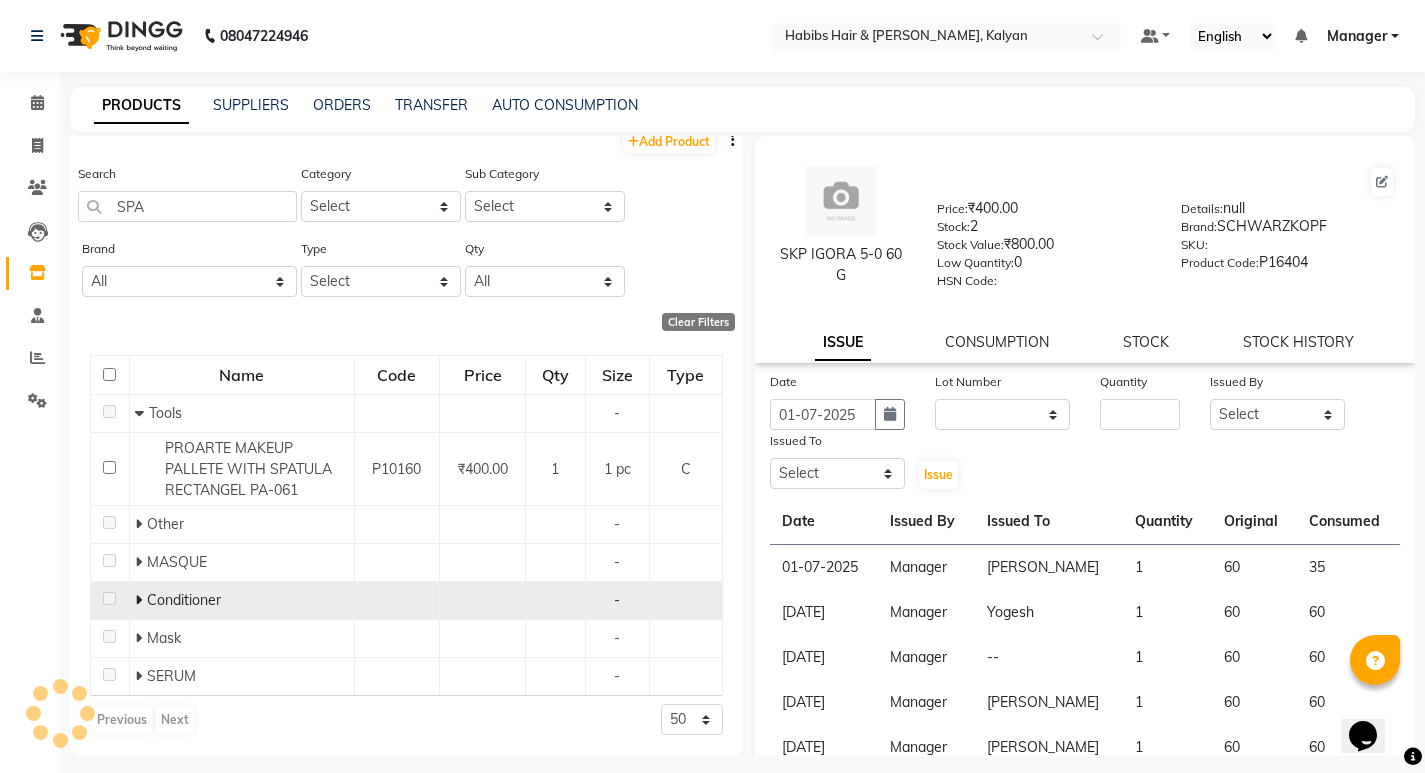 click 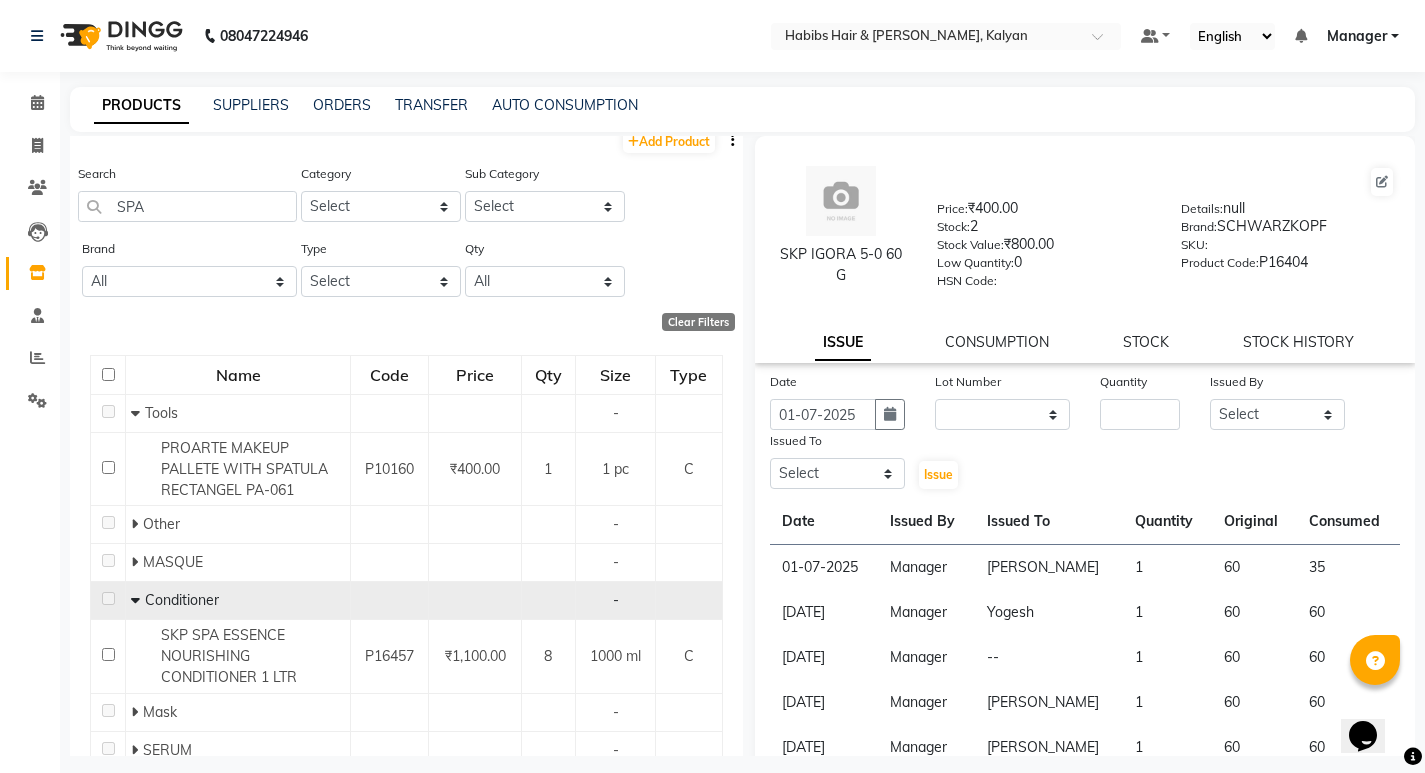 scroll, scrollTop: 88, scrollLeft: 0, axis: vertical 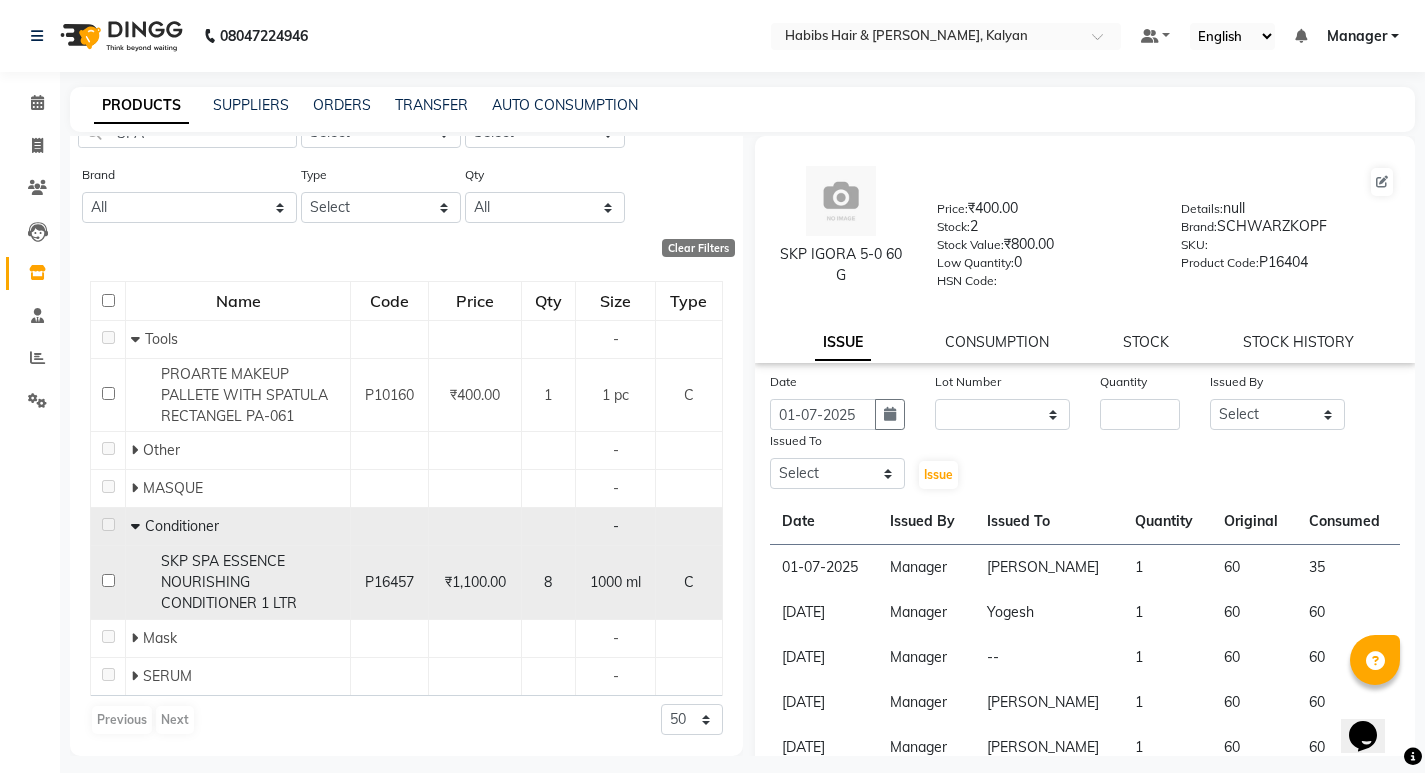 click 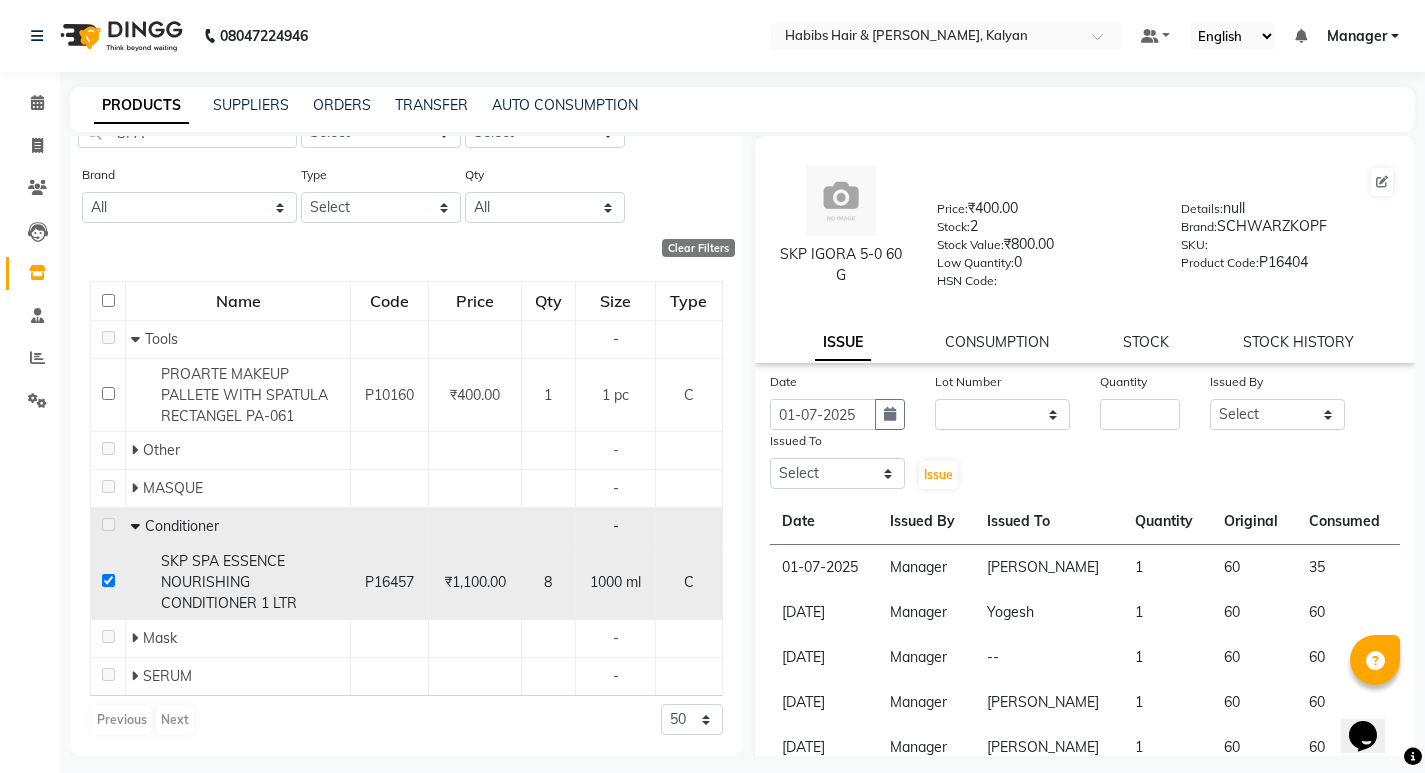checkbox on "true" 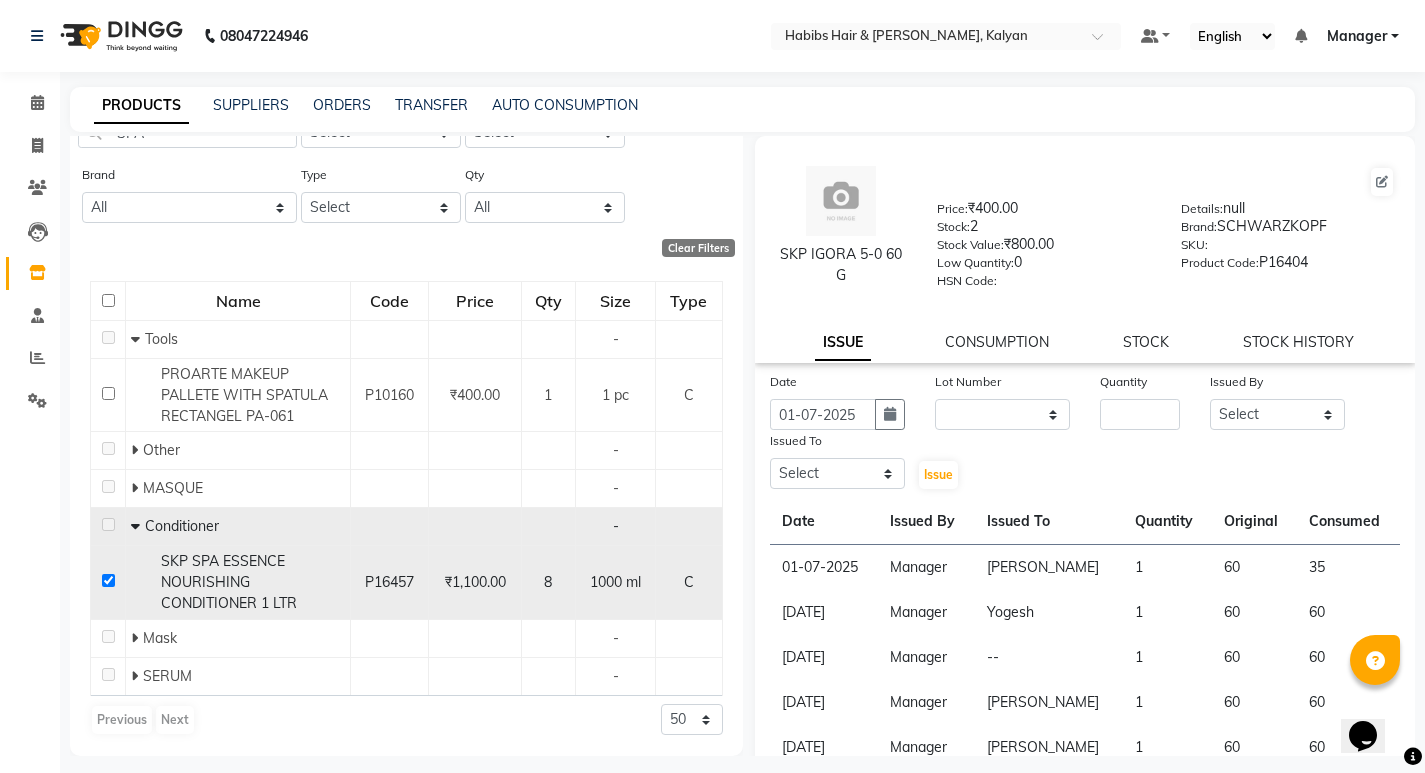 select 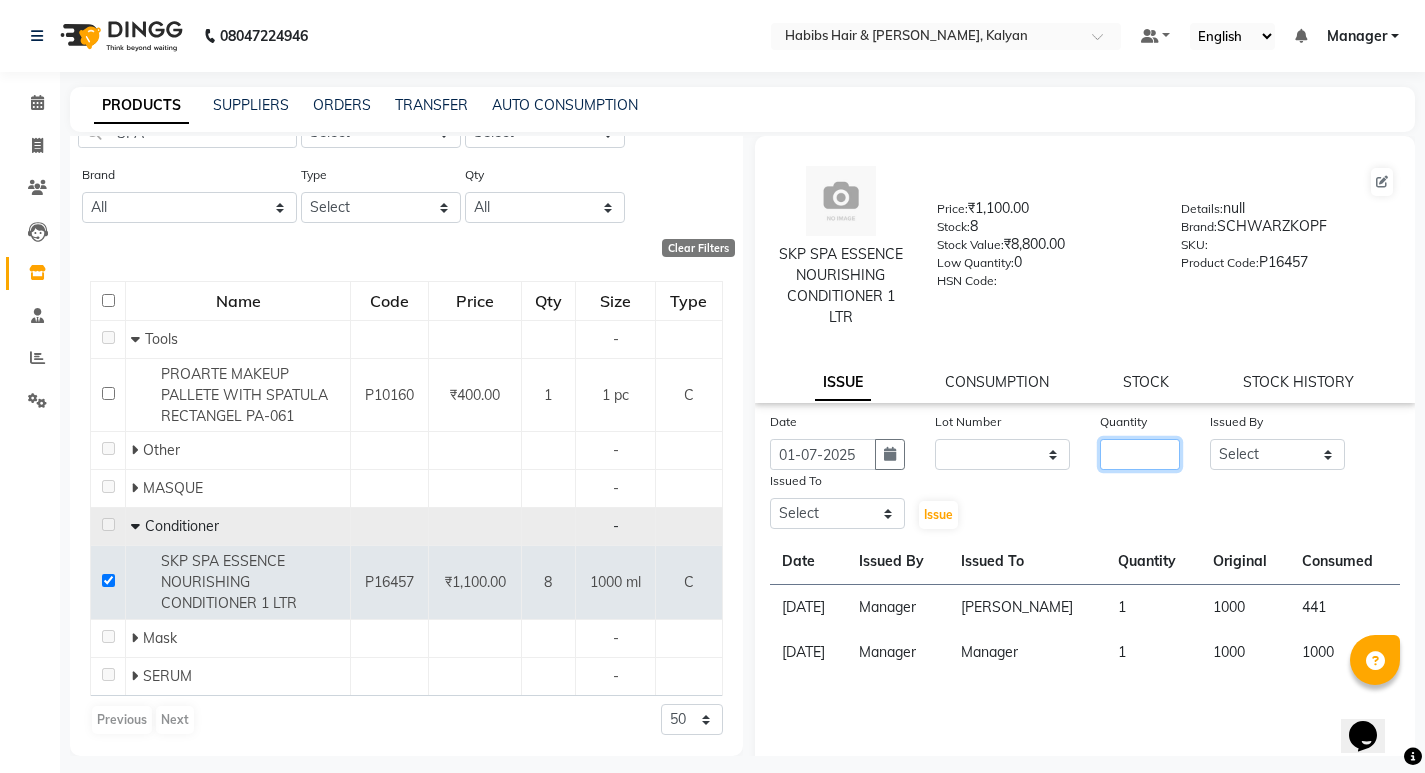 click 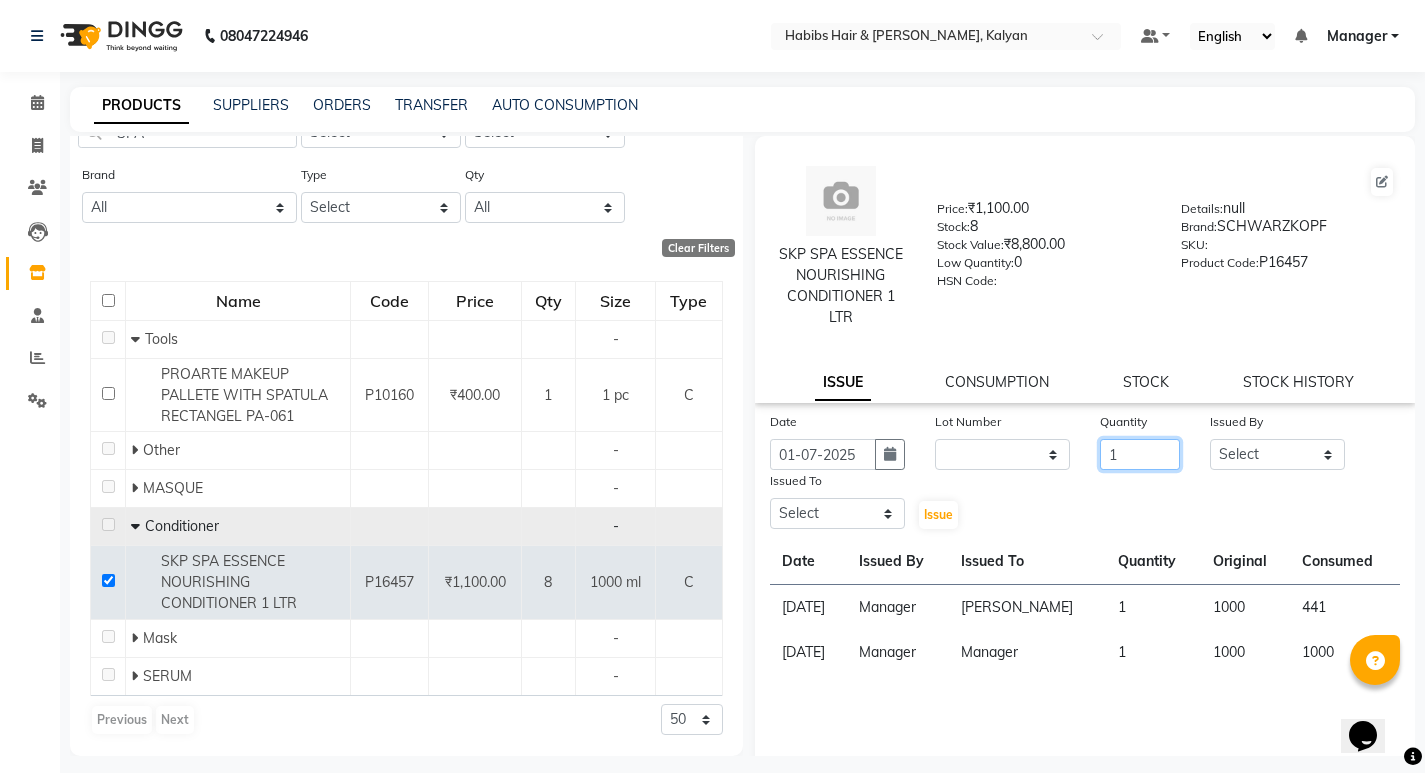 type on "1" 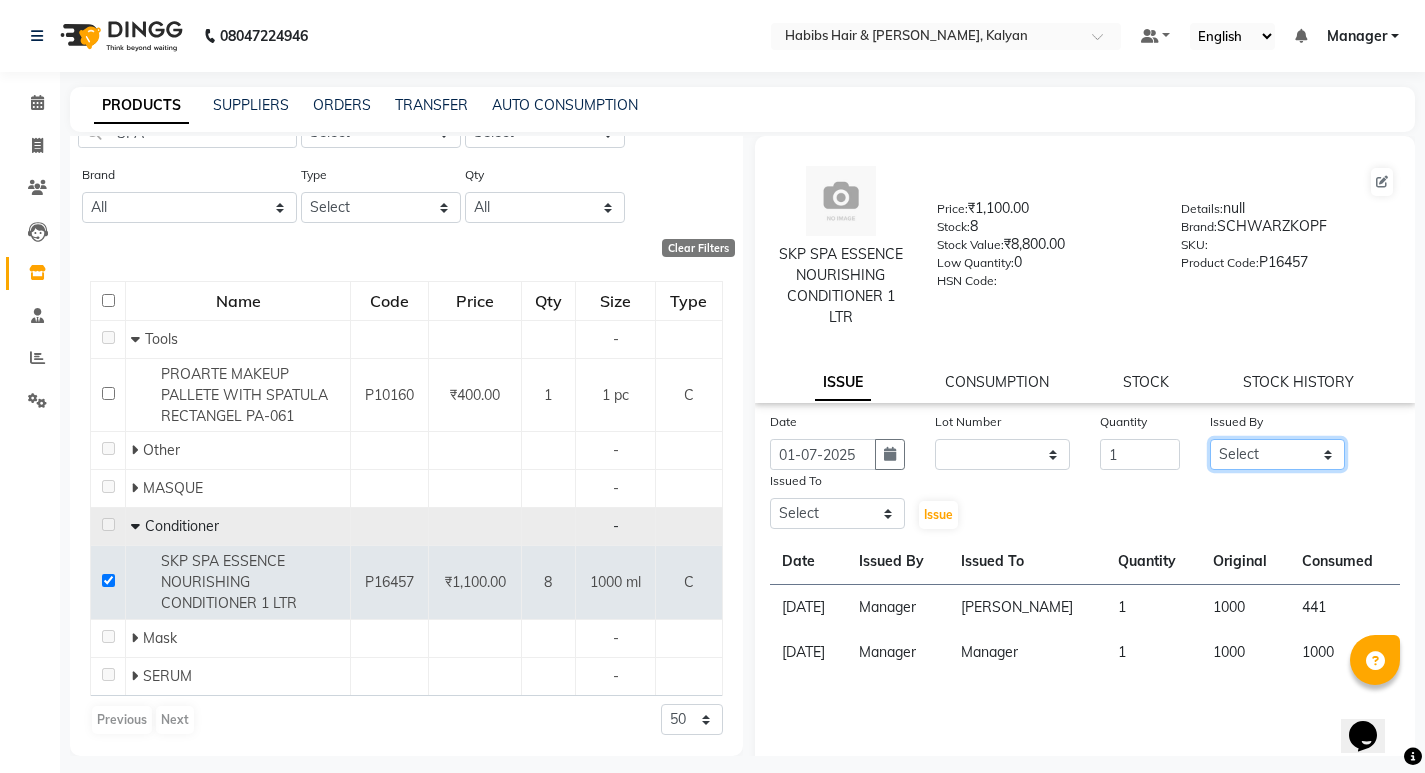 click on "Select ANWAR GANESH SHINDE Gauri Manager Maruf  mulla Meena Kumari Namrata zipre Neha M Omkar Priyanka Ranjana  singh  Sagar saindane SANTOSHI SHALINI Smruti Suraj Kadam Vinaya  Yogesh" 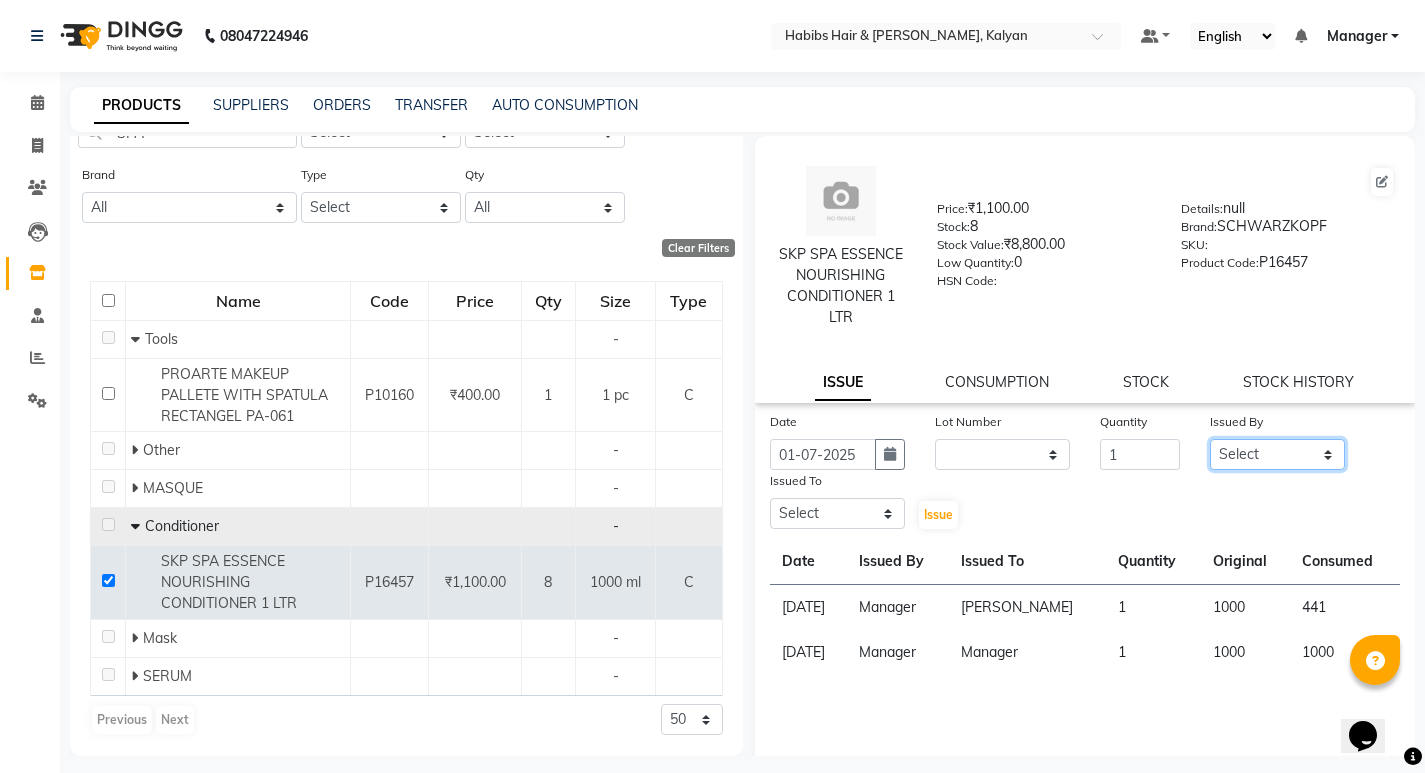 select on "77015" 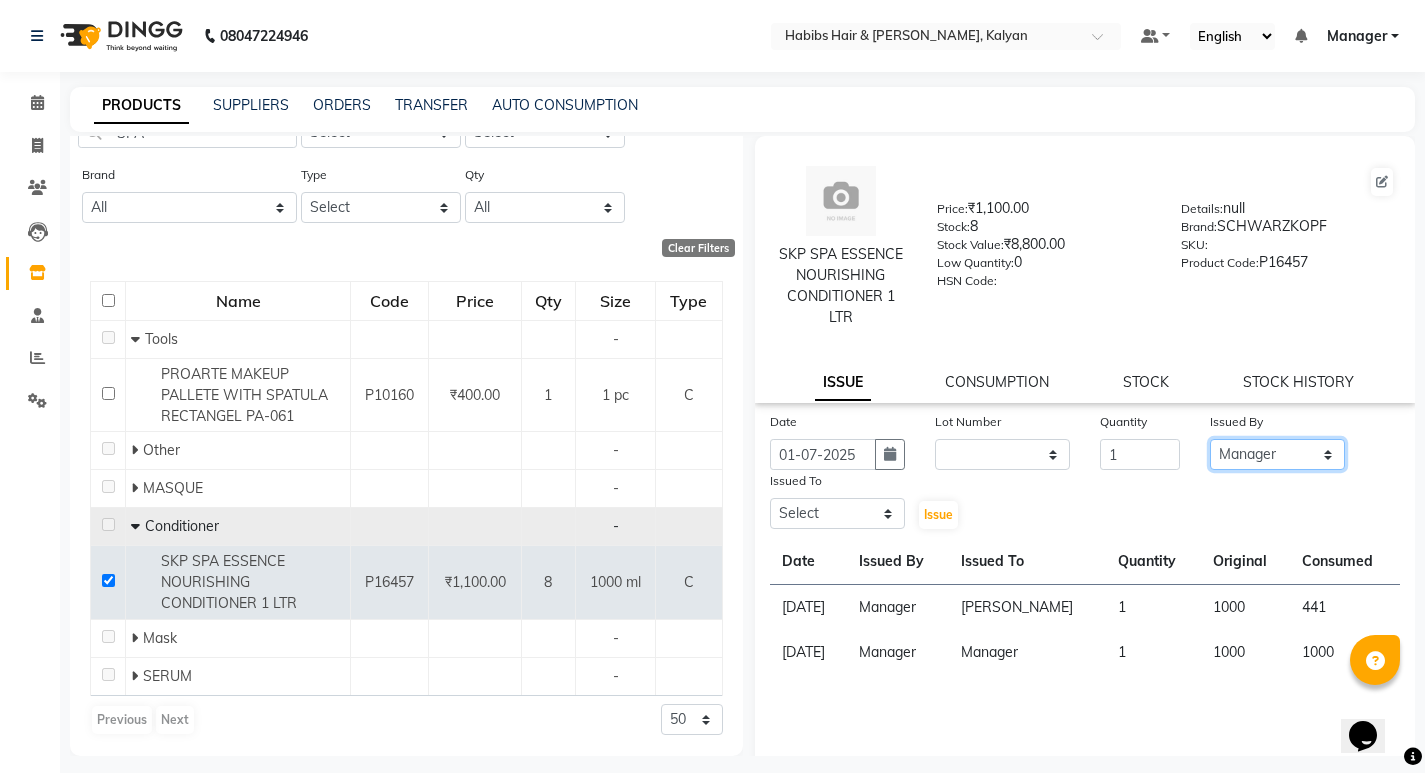 click on "Select ANWAR GANESH SHINDE Gauri Manager Maruf  mulla Meena Kumari Namrata zipre Neha M Omkar Priyanka Ranjana  singh  Sagar saindane SANTOSHI SHALINI Smruti Suraj Kadam Vinaya  Yogesh" 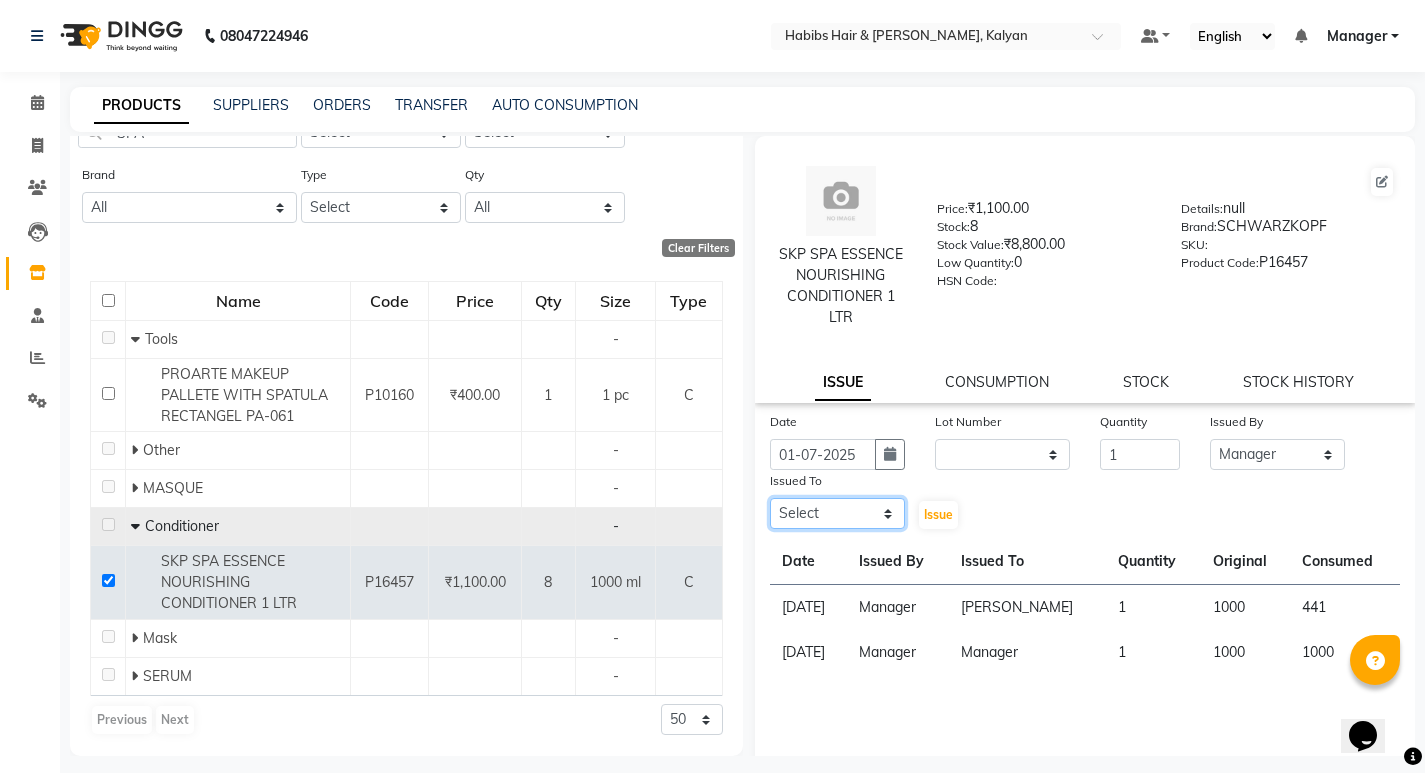 click on "Select ANWAR GANESH SHINDE Gauri Manager Maruf  mulla Meena Kumari Namrata zipre Neha M Omkar Priyanka Ranjana  singh  Sagar saindane SANTOSHI SHALINI Smruti Suraj Kadam Vinaya  Yogesh" 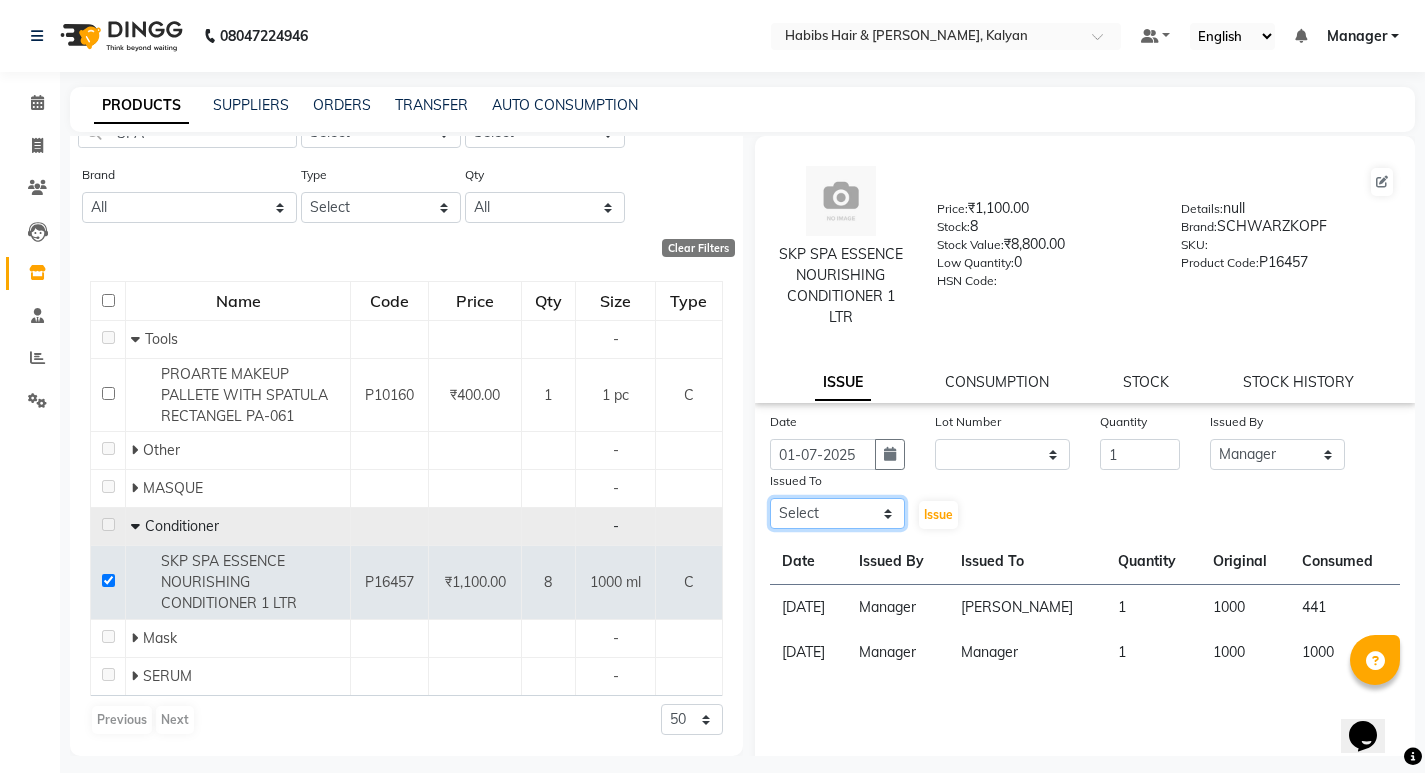 select on "77419" 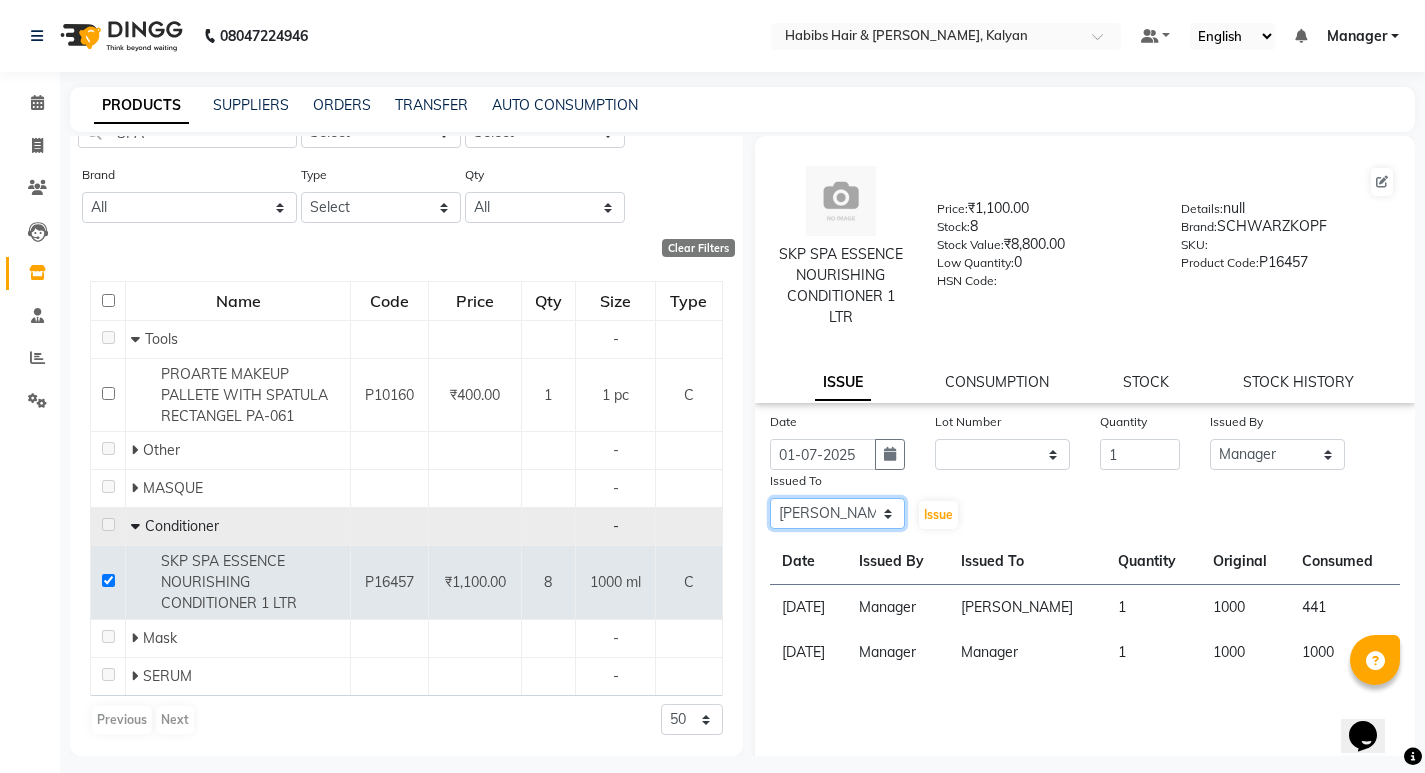 click on "Select ANWAR GANESH SHINDE Gauri Manager Maruf  mulla Meena Kumari Namrata zipre Neha M Omkar Priyanka Ranjana  singh  Sagar saindane SANTOSHI SHALINI Smruti Suraj Kadam Vinaya  Yogesh" 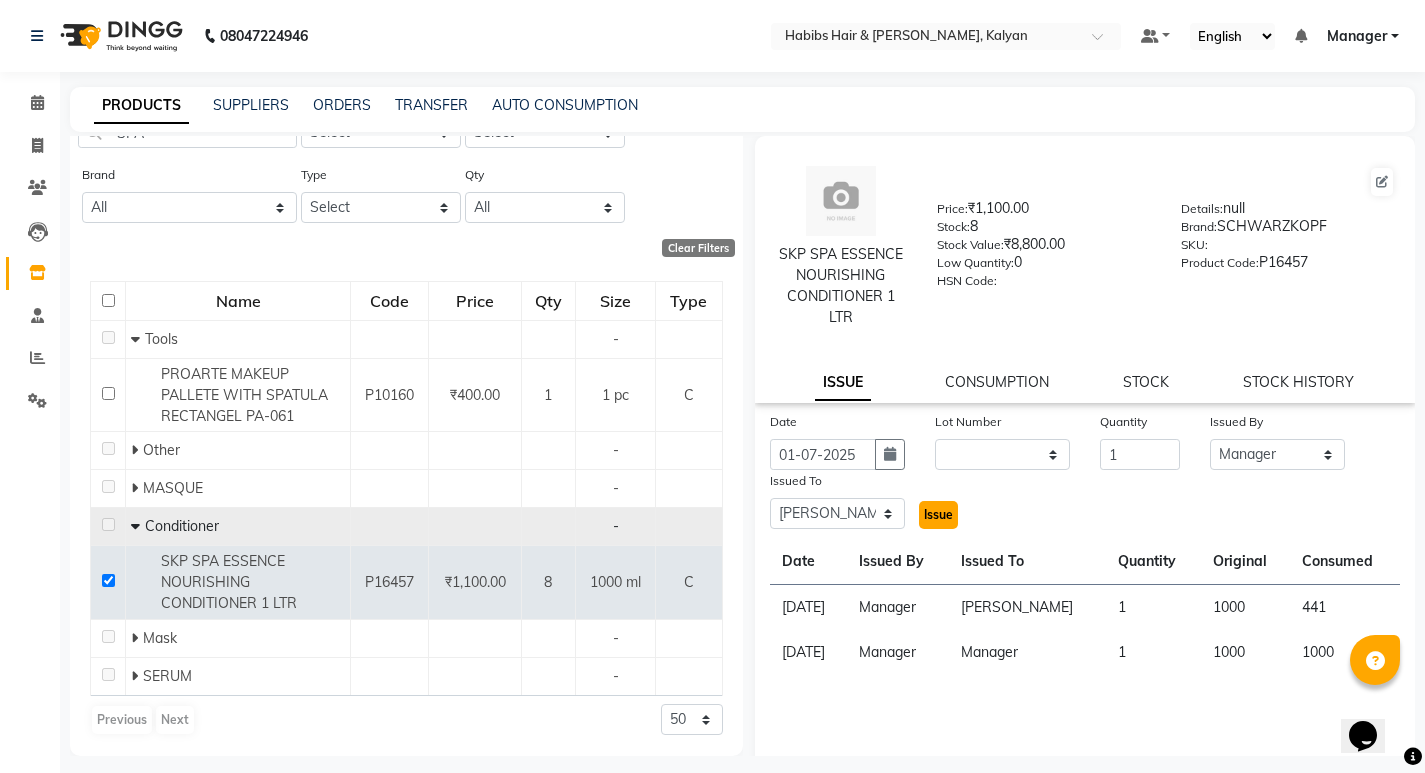 click on "Issue" 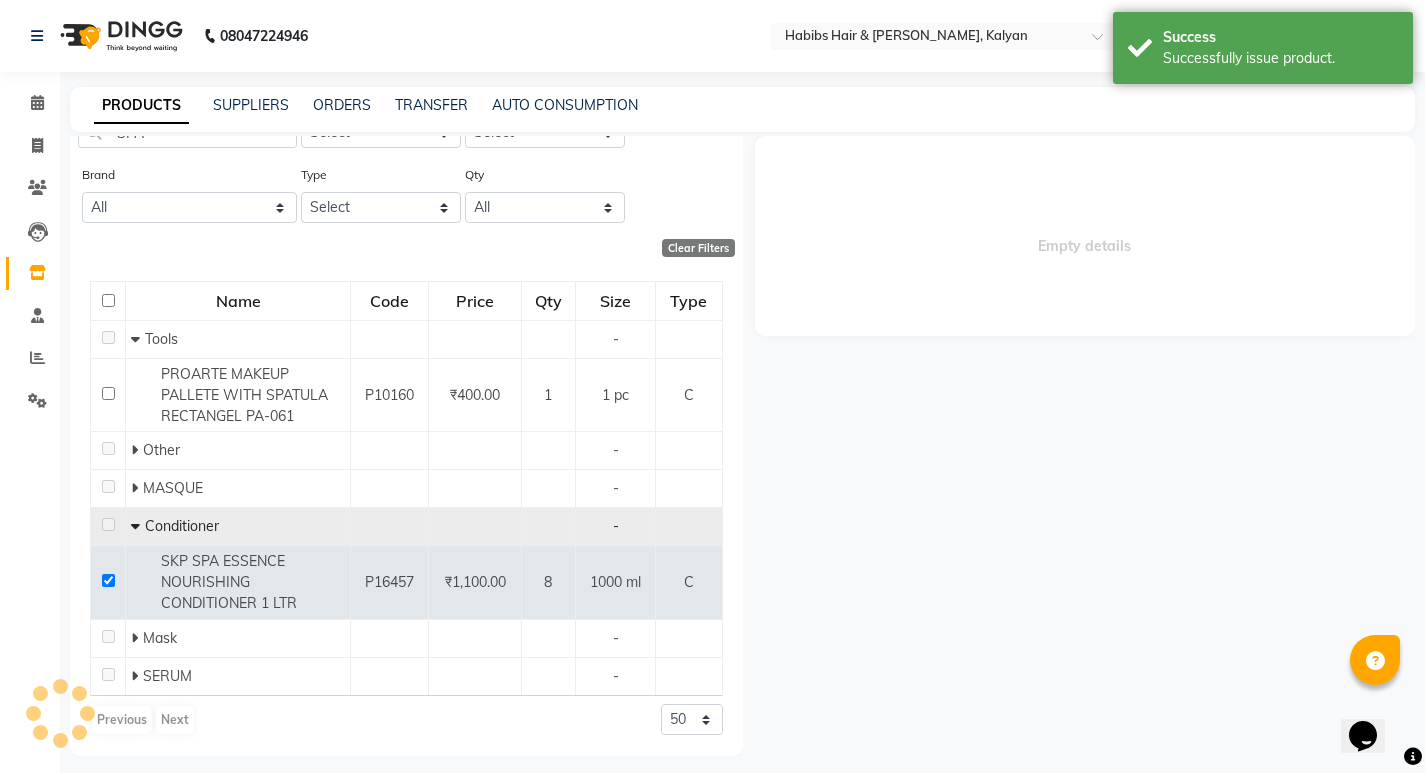 select 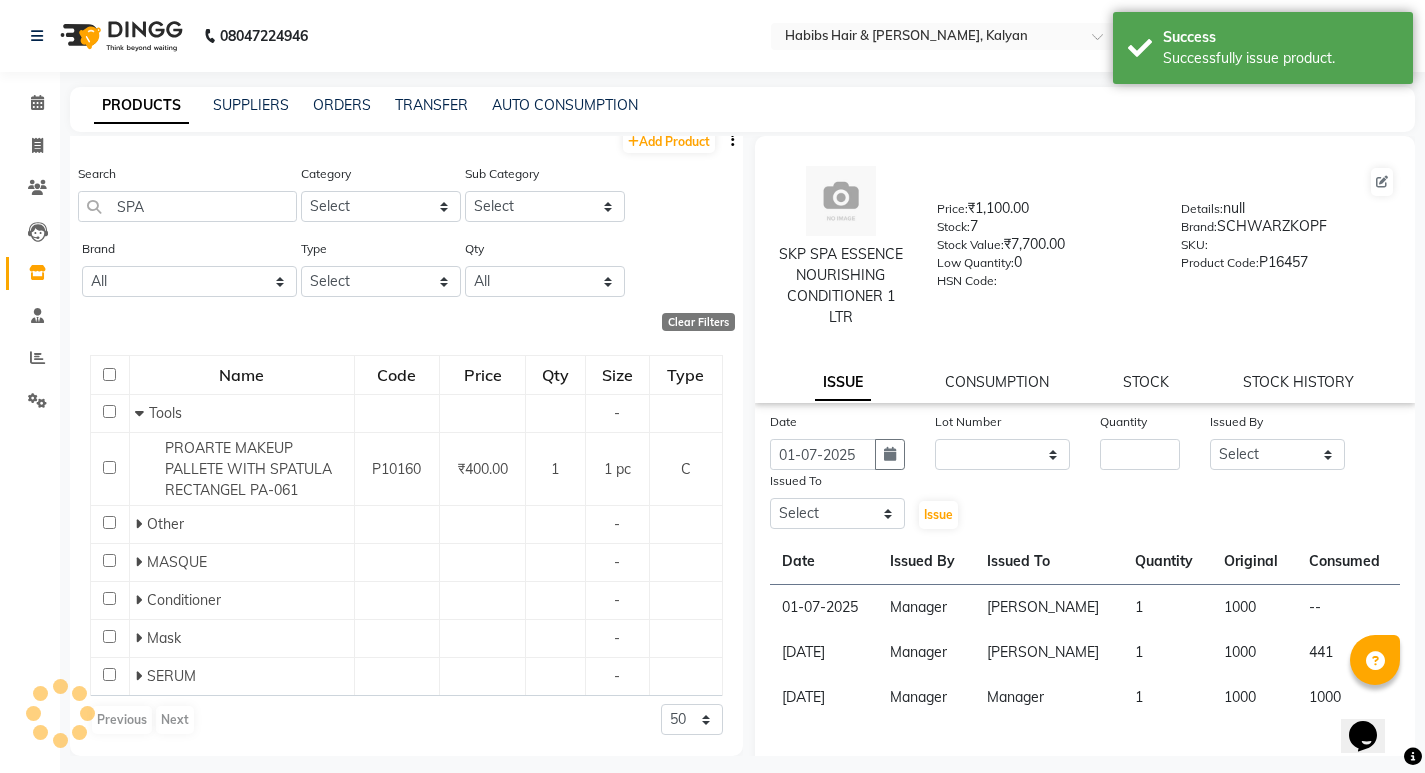 scroll, scrollTop: 0, scrollLeft: 0, axis: both 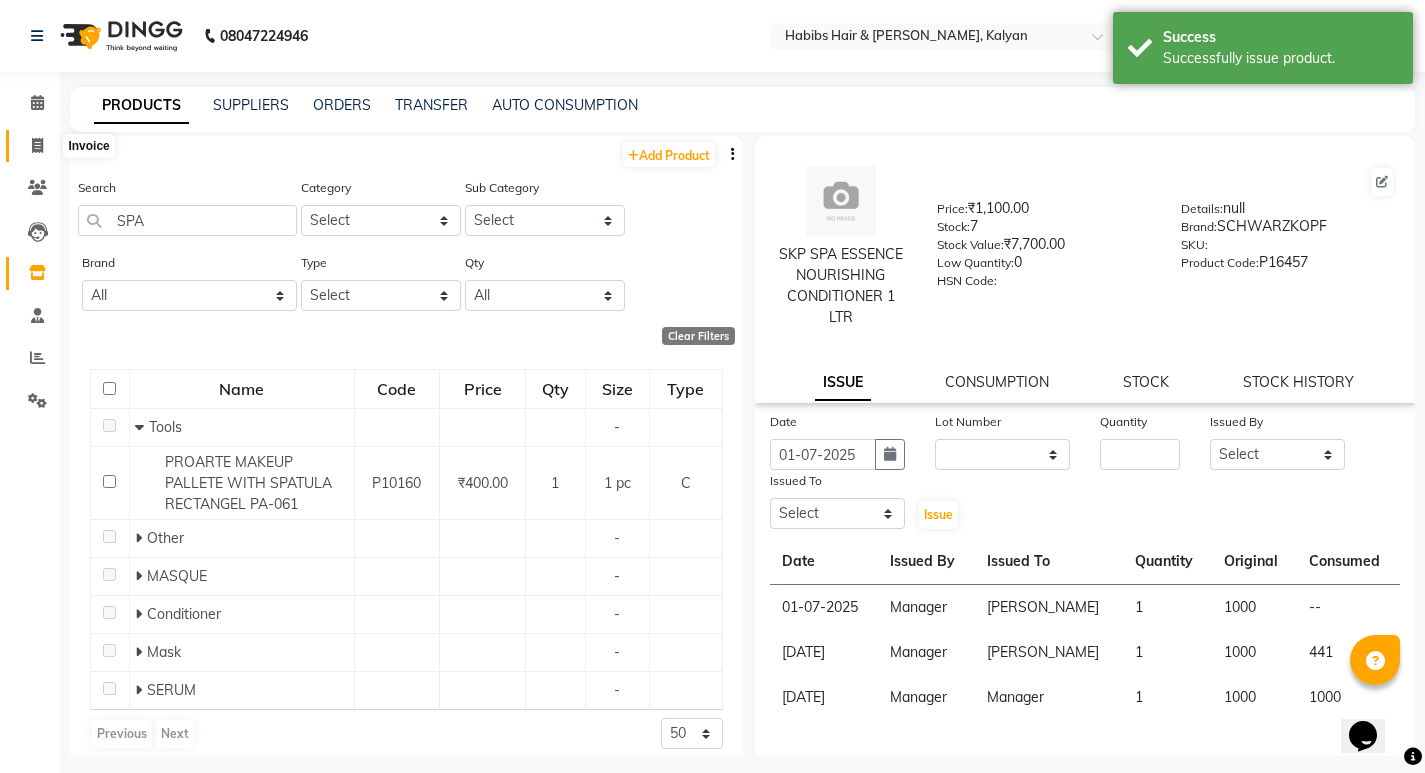 click 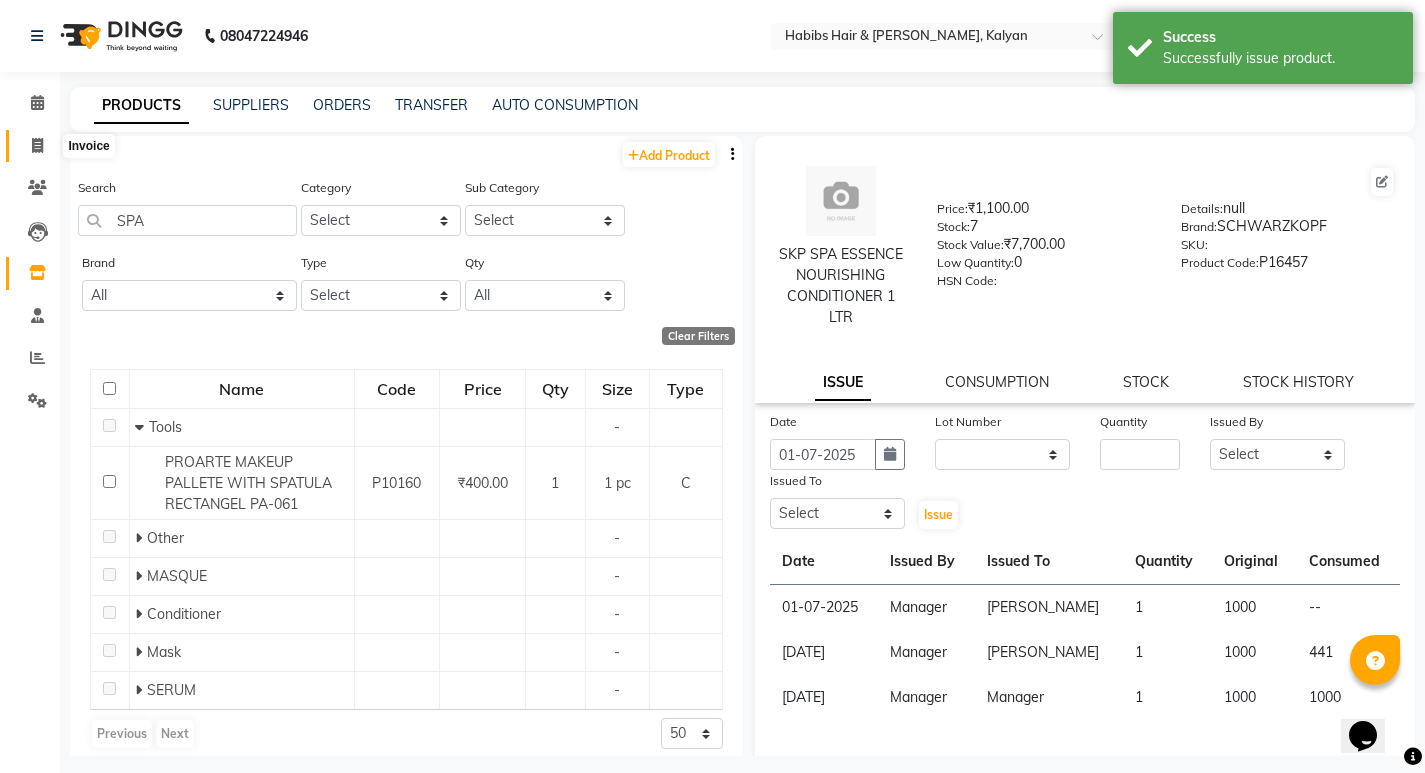 select on "service" 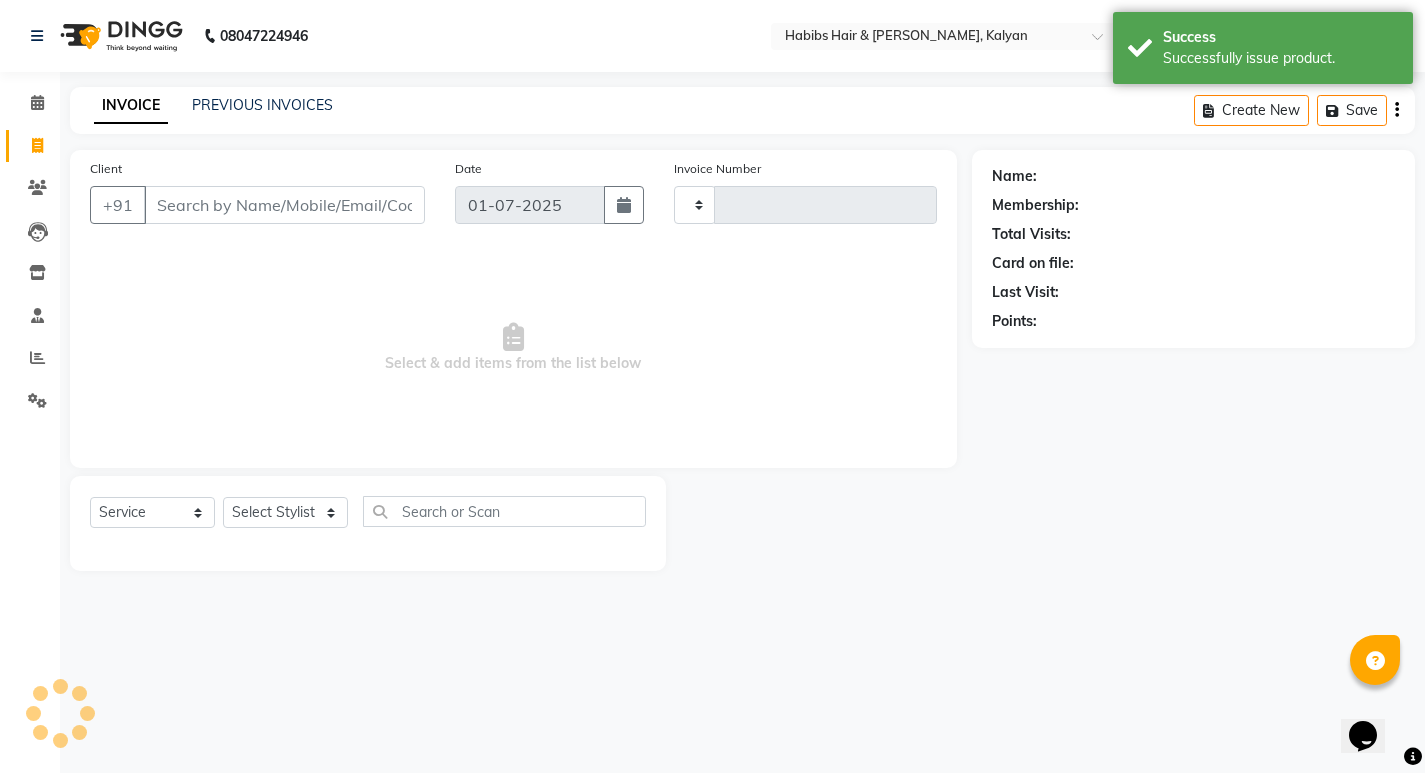 type on "1677" 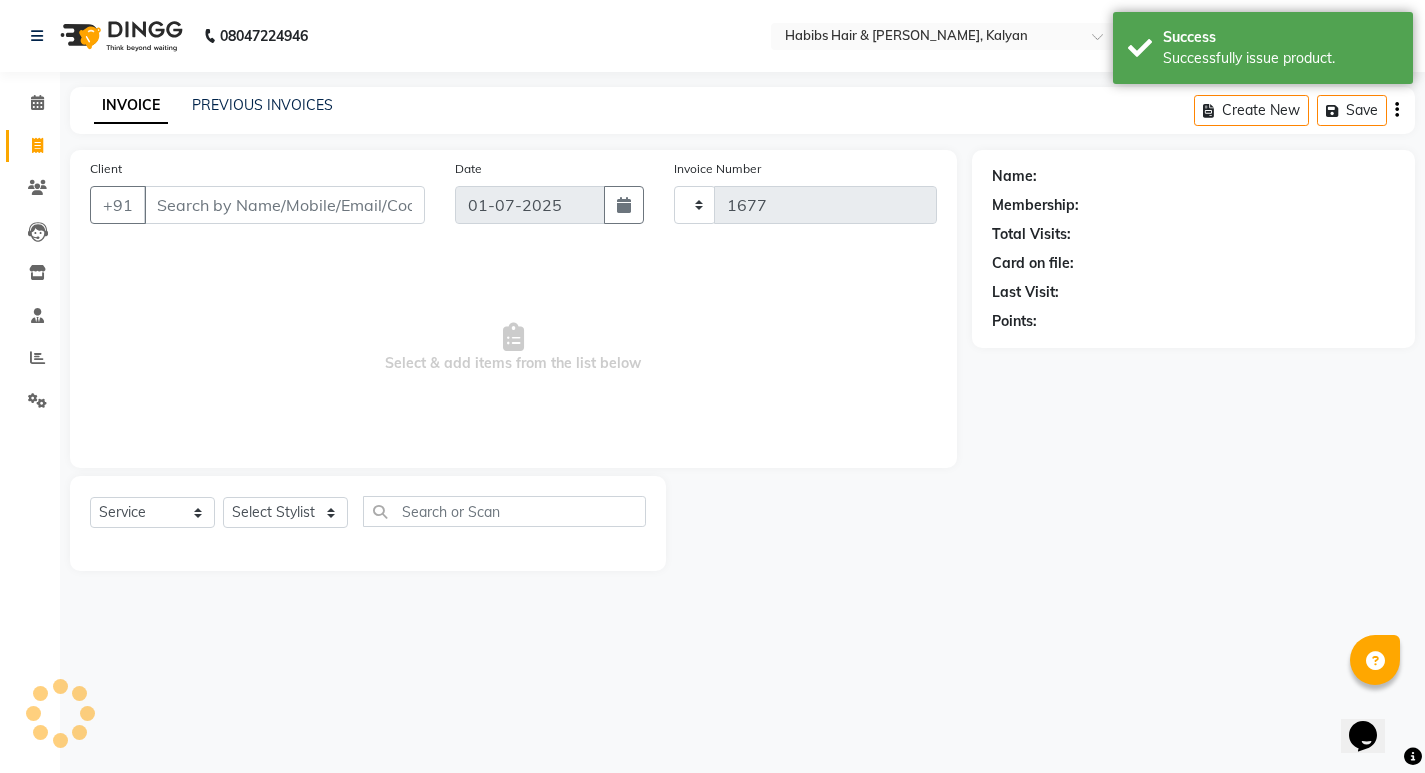 select on "8185" 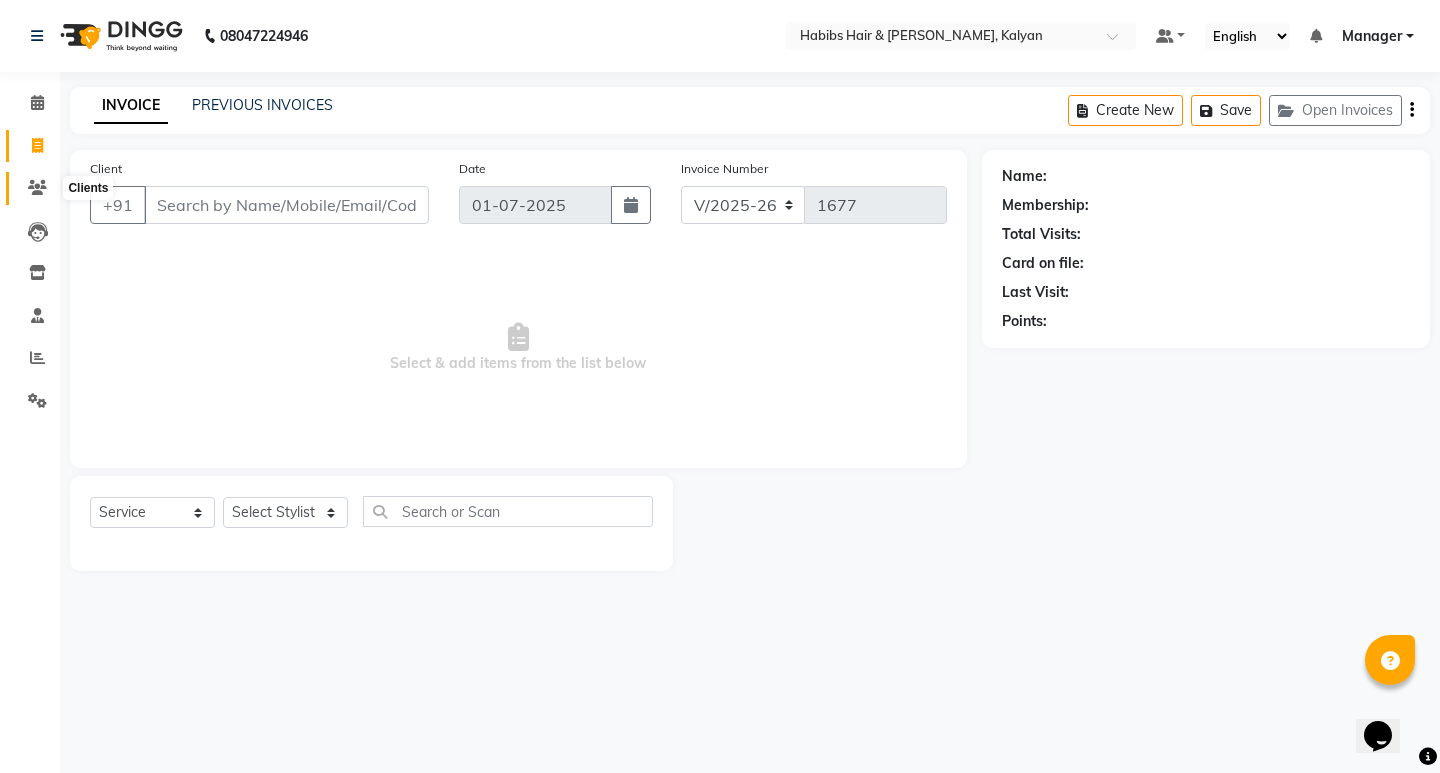 click 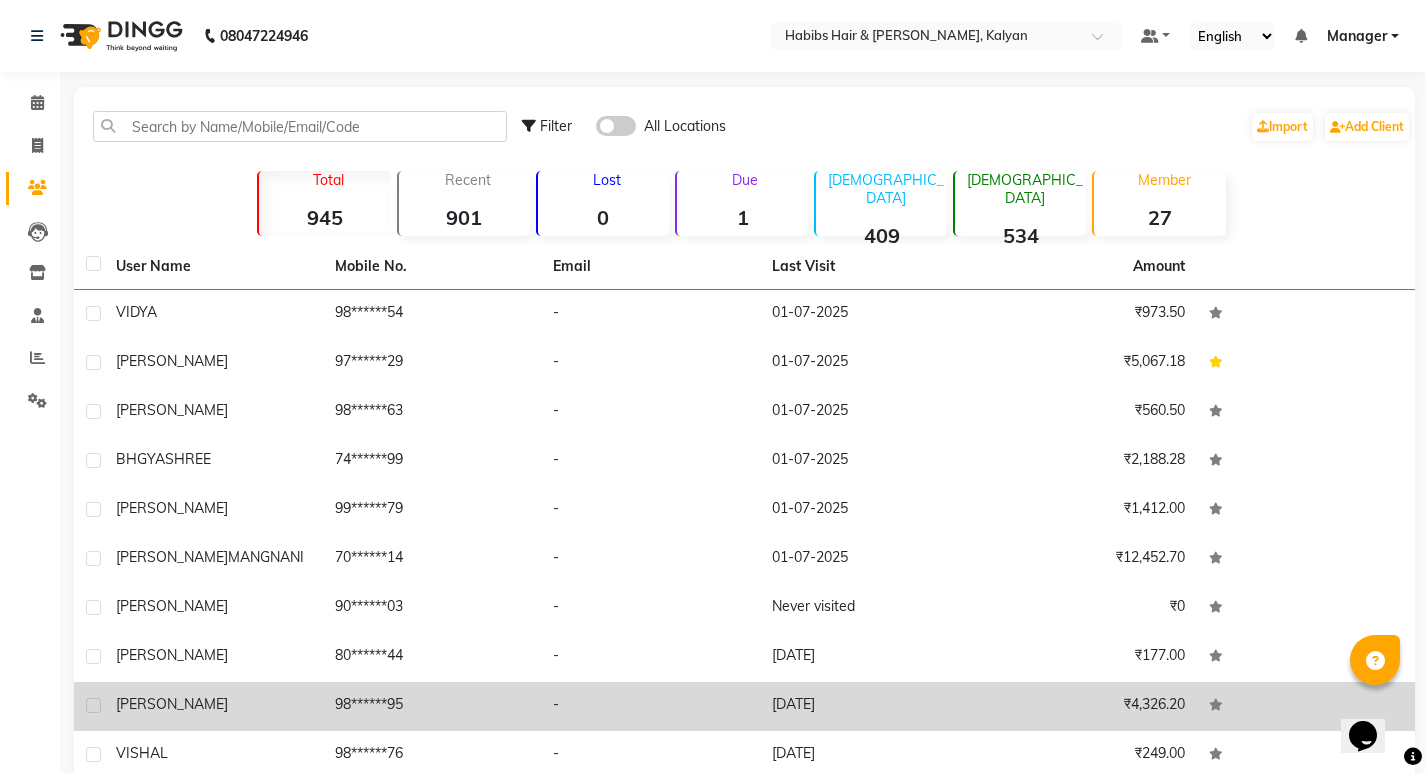 scroll, scrollTop: 93, scrollLeft: 0, axis: vertical 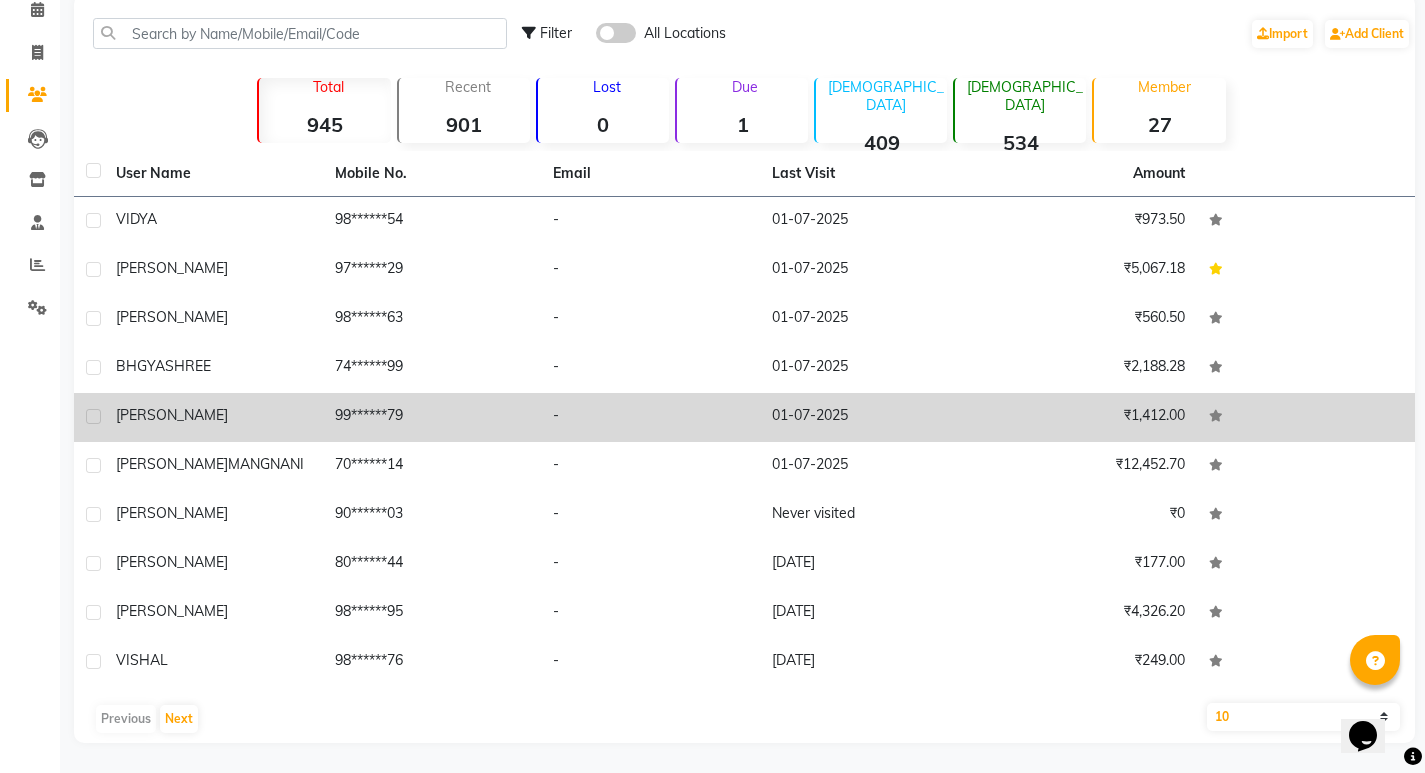 click on "99******79" 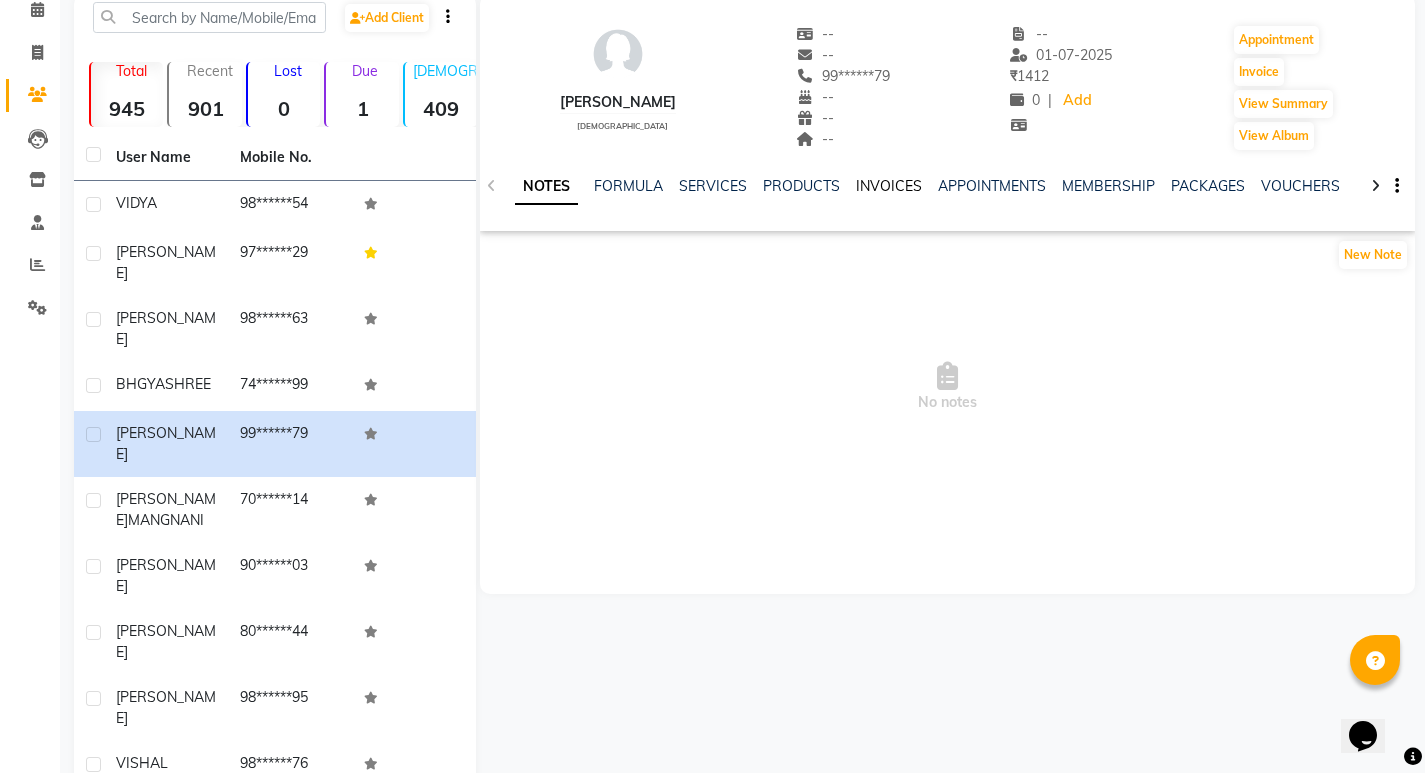 click on "INVOICES" 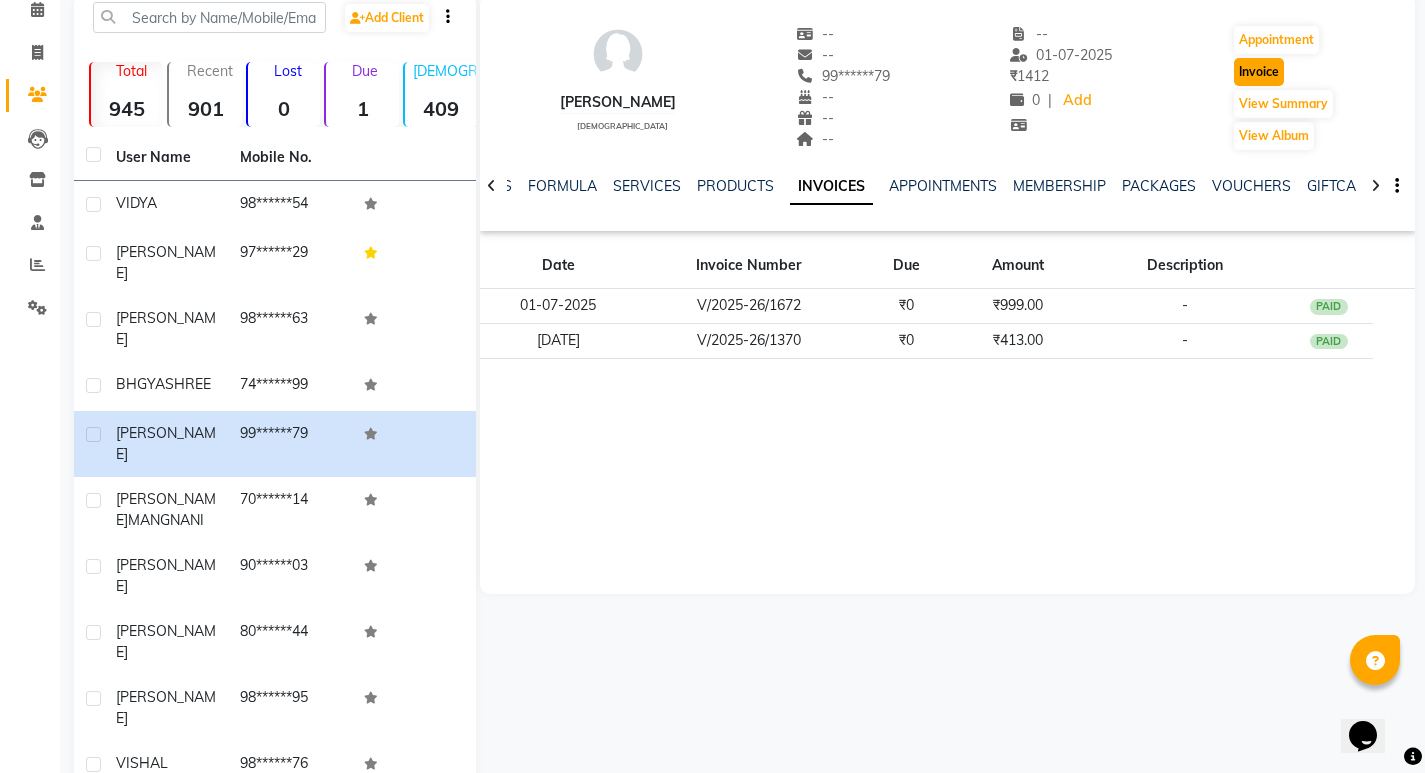 click on "Invoice" 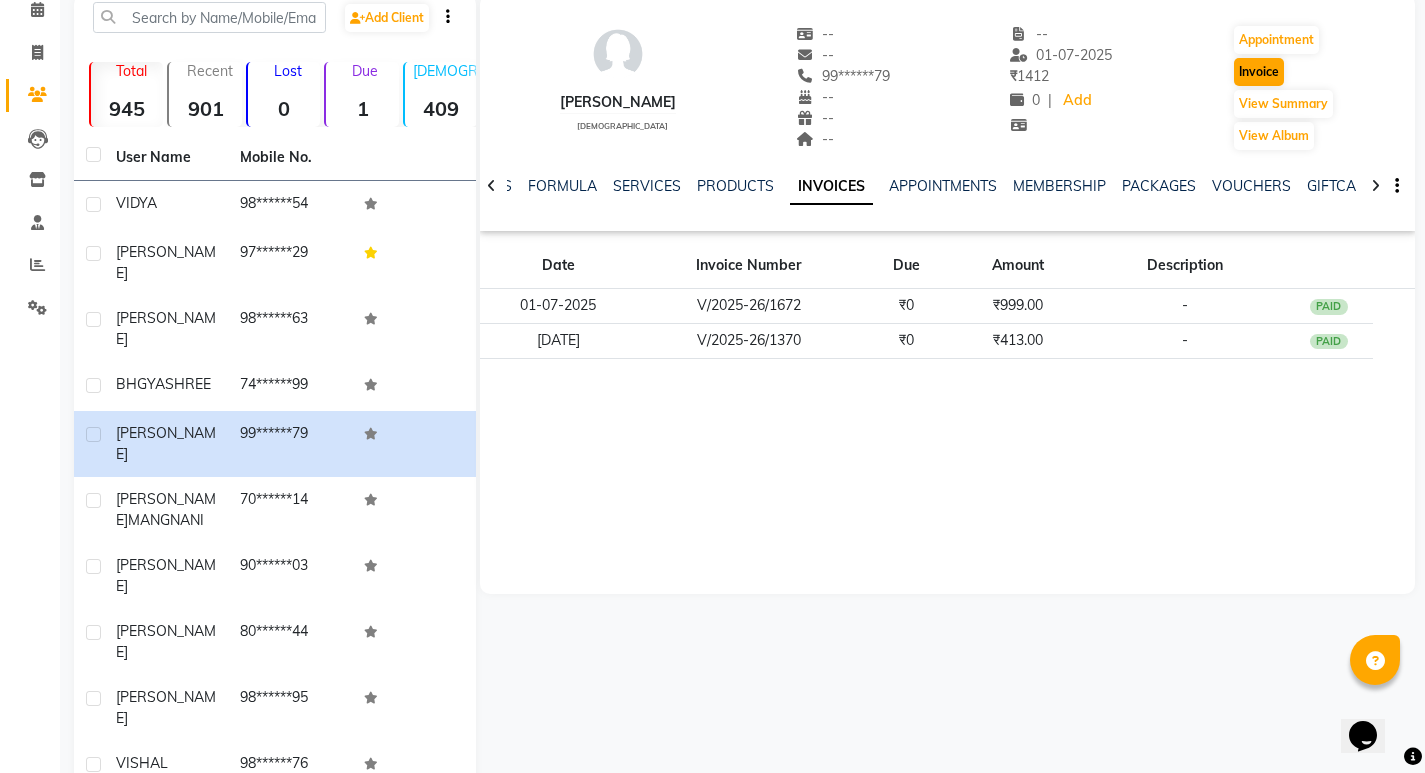 select on "8185" 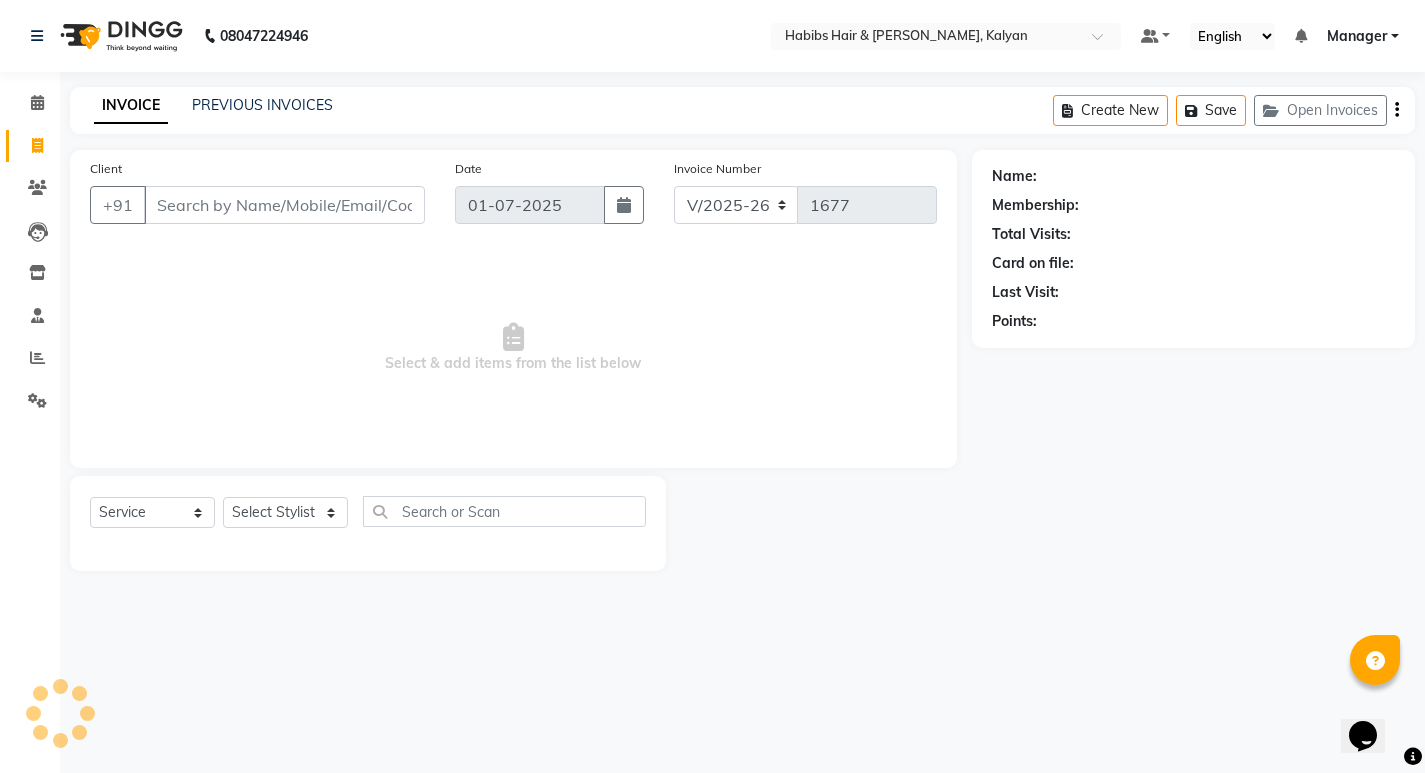 scroll, scrollTop: 0, scrollLeft: 0, axis: both 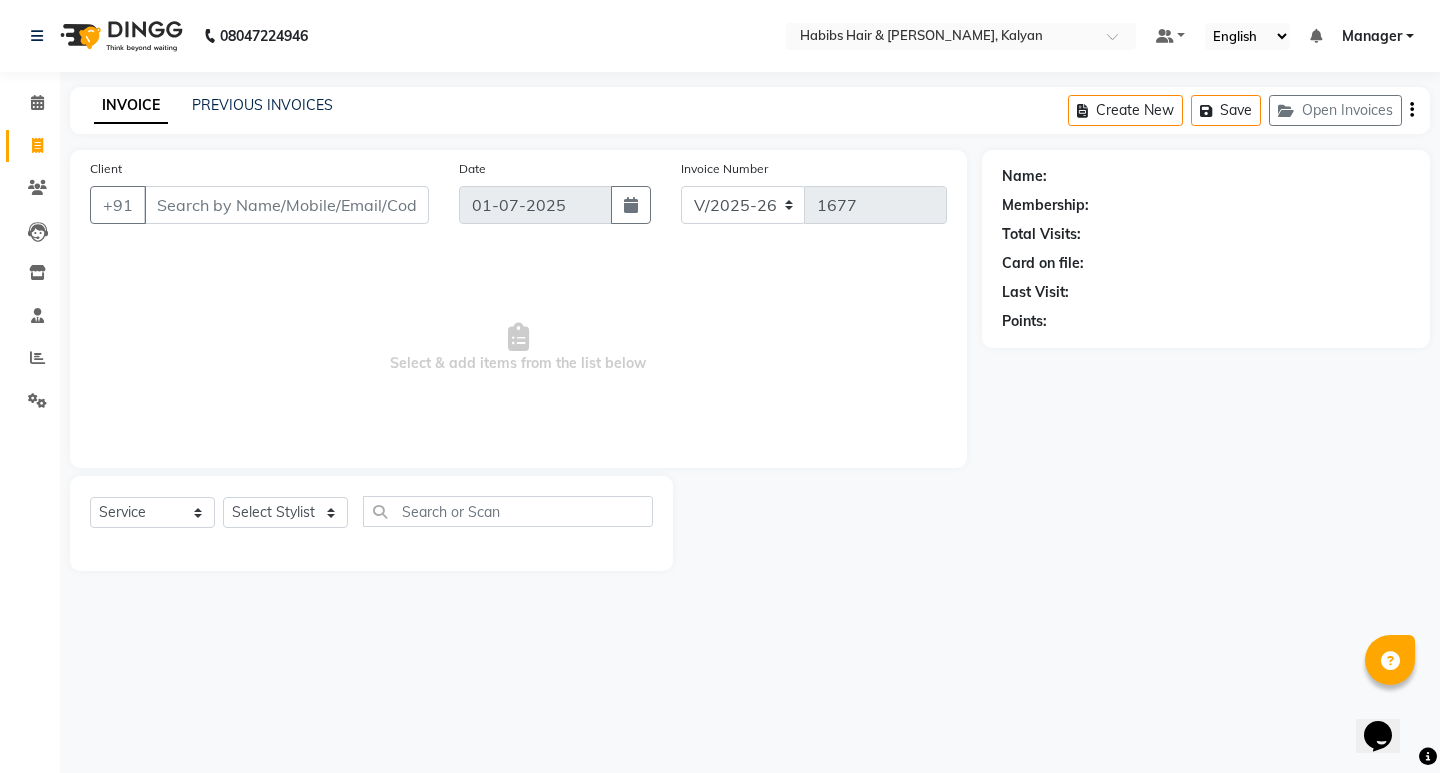 type on "99******79" 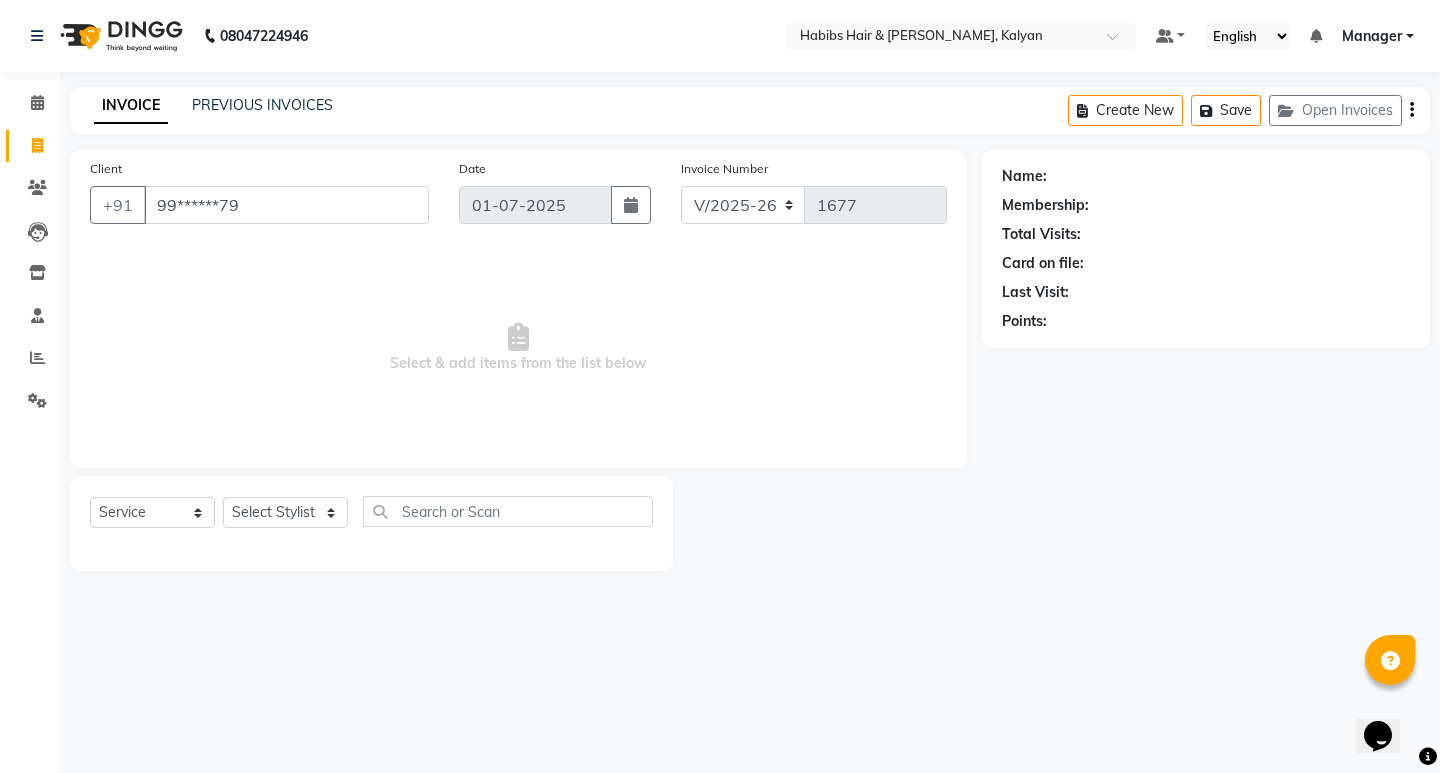 select on "1: Object" 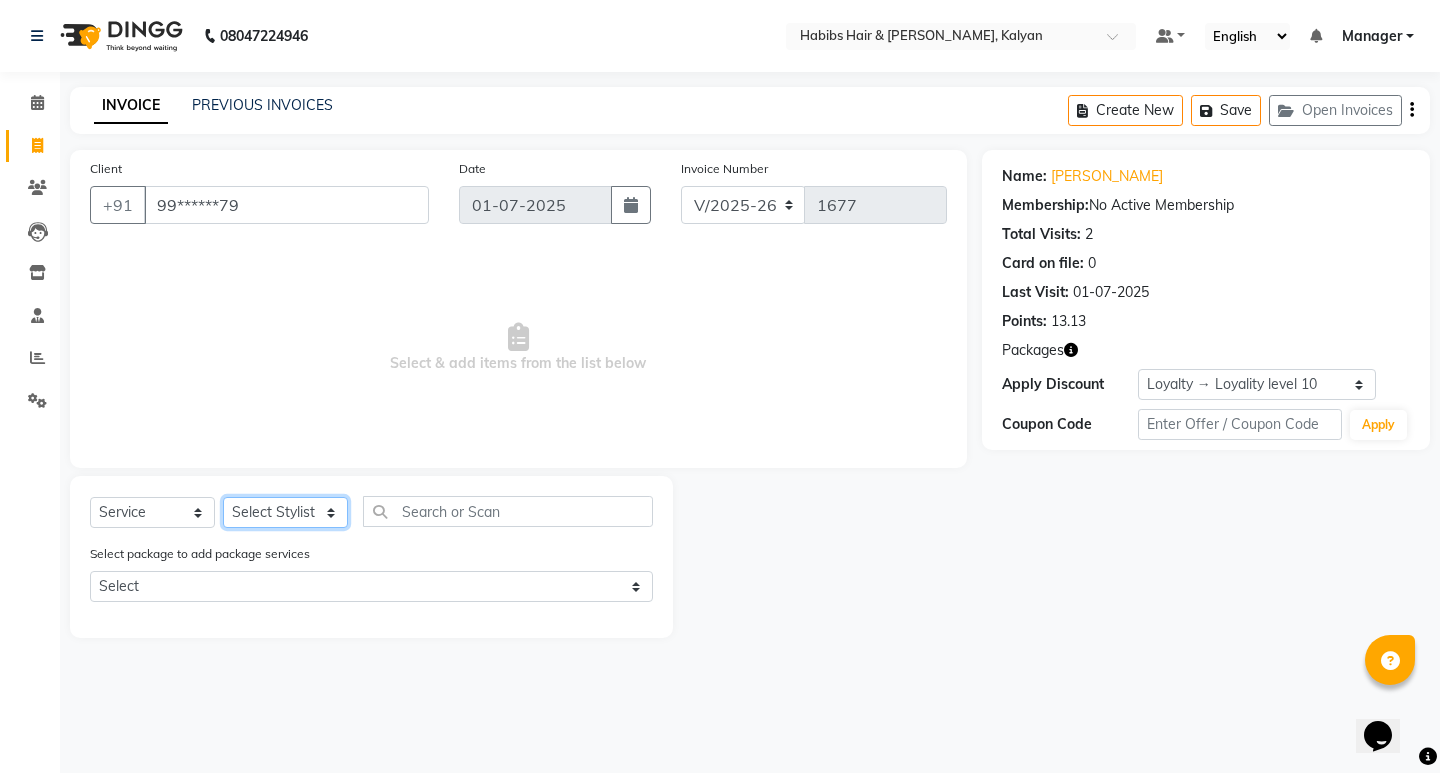 click on "Select Stylist [PERSON_NAME] Manager [PERSON_NAME] [PERSON_NAME] [PERSON_NAME] zipre [PERSON_NAME] [PERSON_NAME]  Sagar [PERSON_NAME] [PERSON_NAME] Suraj [PERSON_NAME]  [PERSON_NAME]" 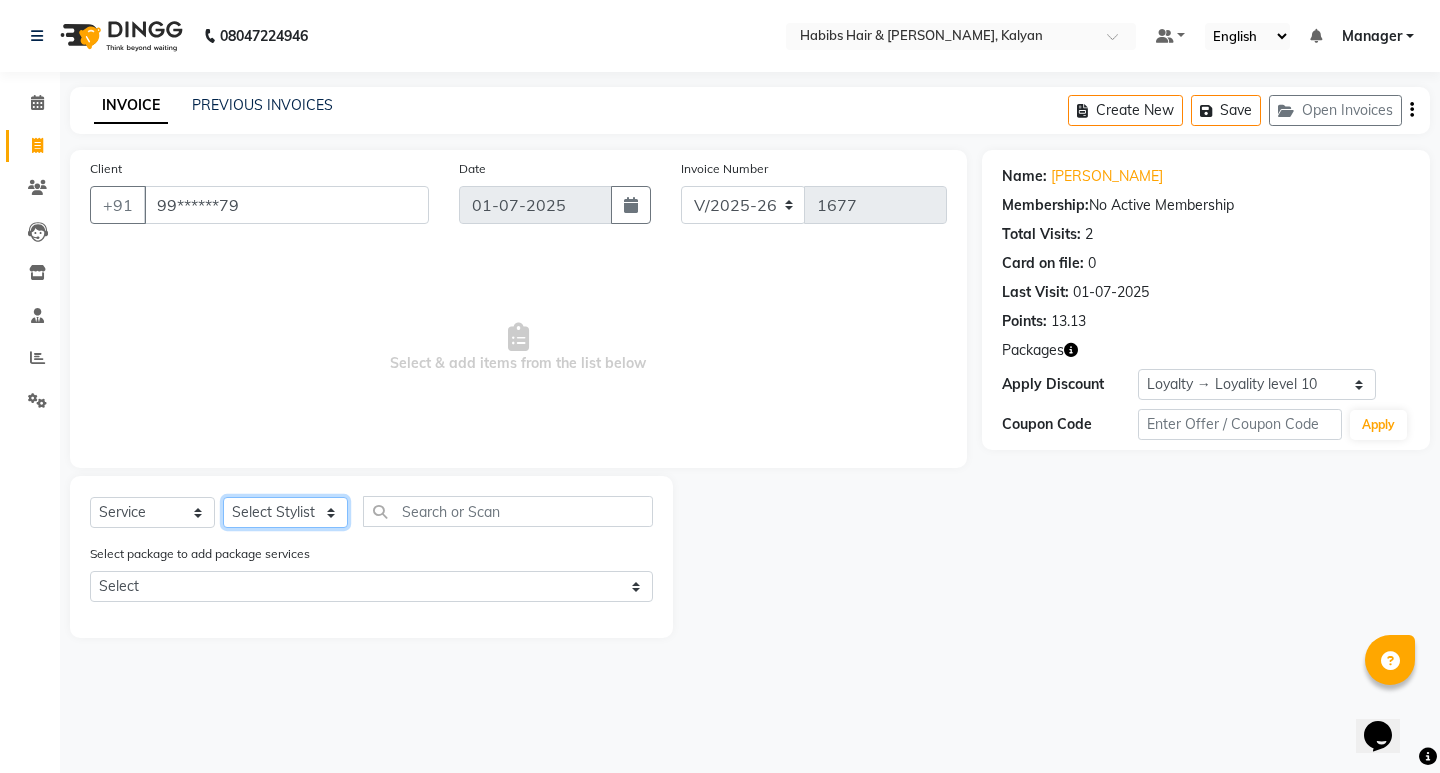 select on "80296" 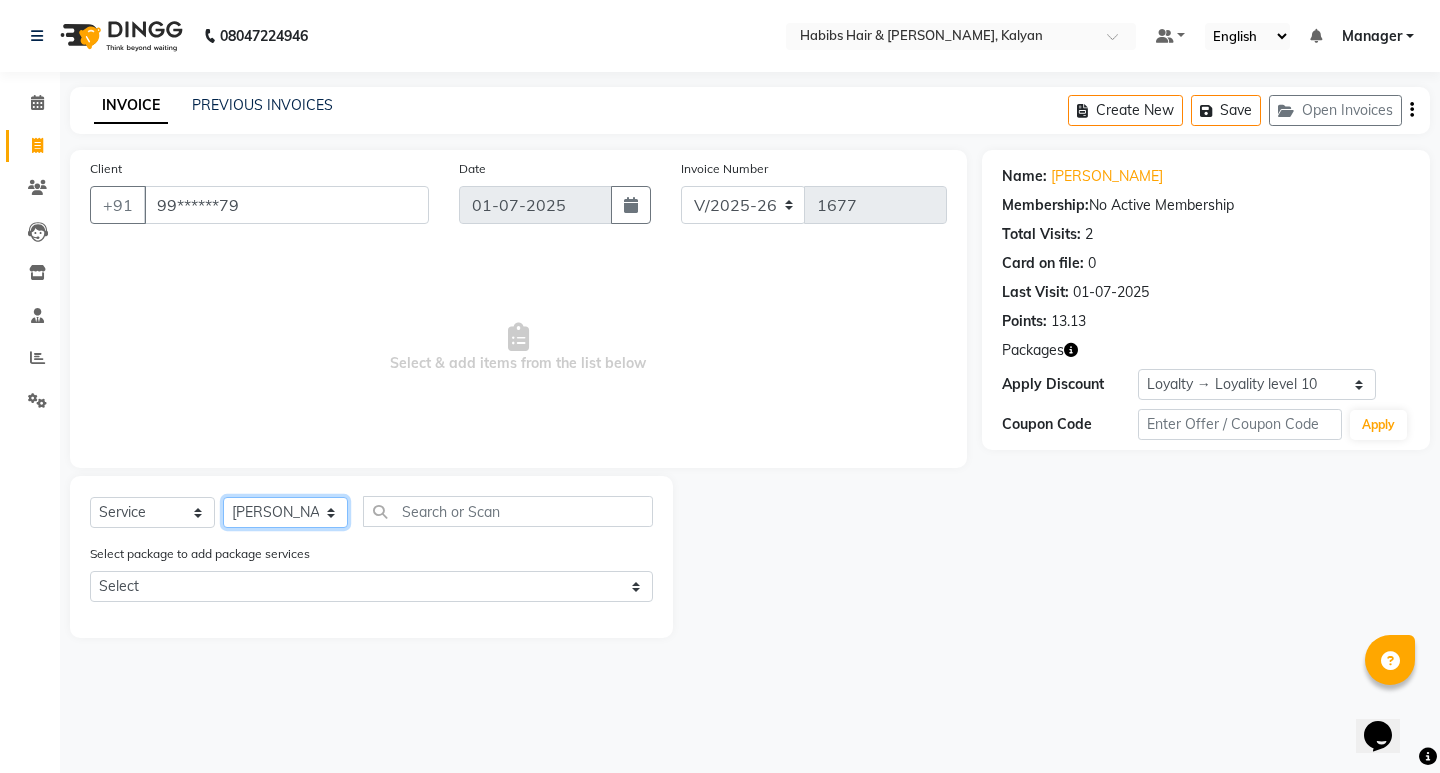 click on "Select Stylist [PERSON_NAME] Manager [PERSON_NAME] [PERSON_NAME] [PERSON_NAME] zipre [PERSON_NAME] [PERSON_NAME]  Sagar [PERSON_NAME] [PERSON_NAME] Suraj [PERSON_NAME]  [PERSON_NAME]" 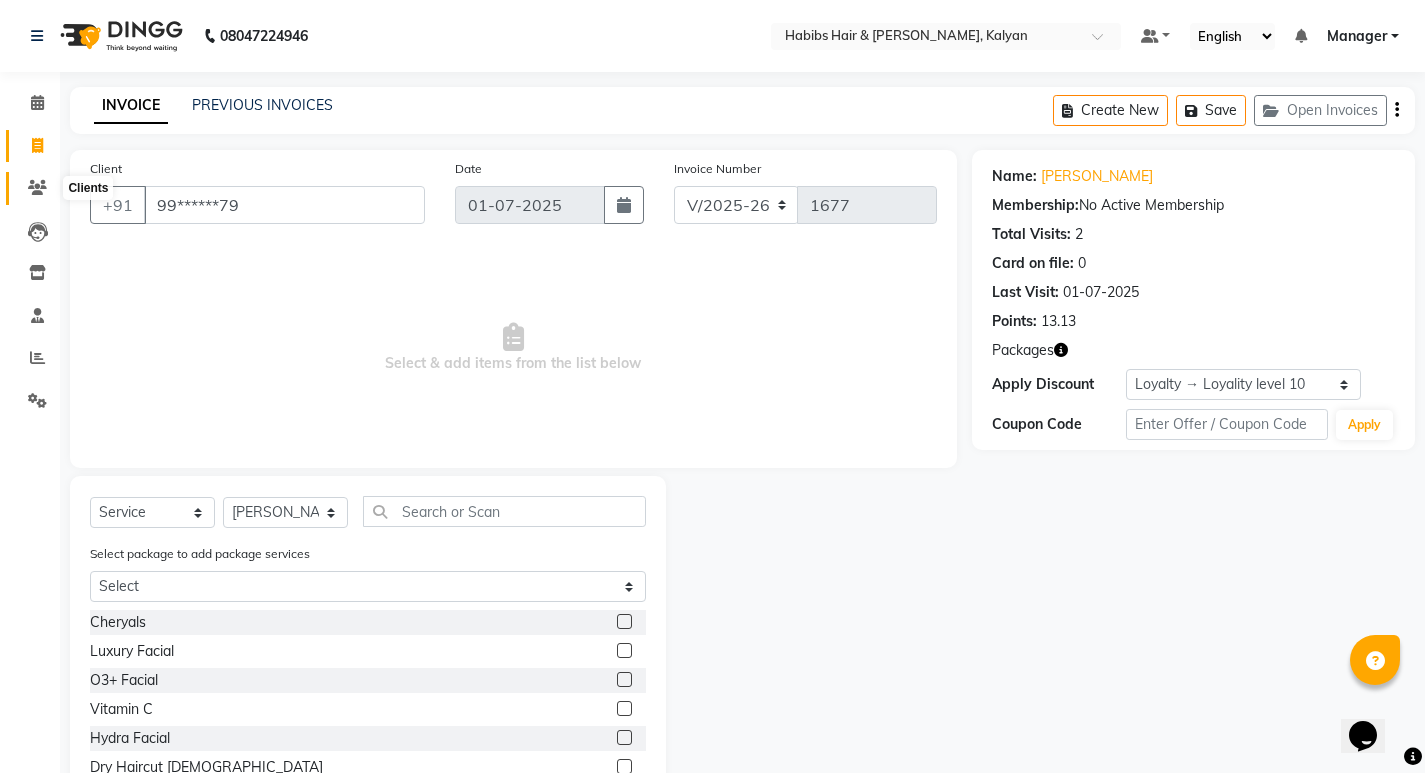 click 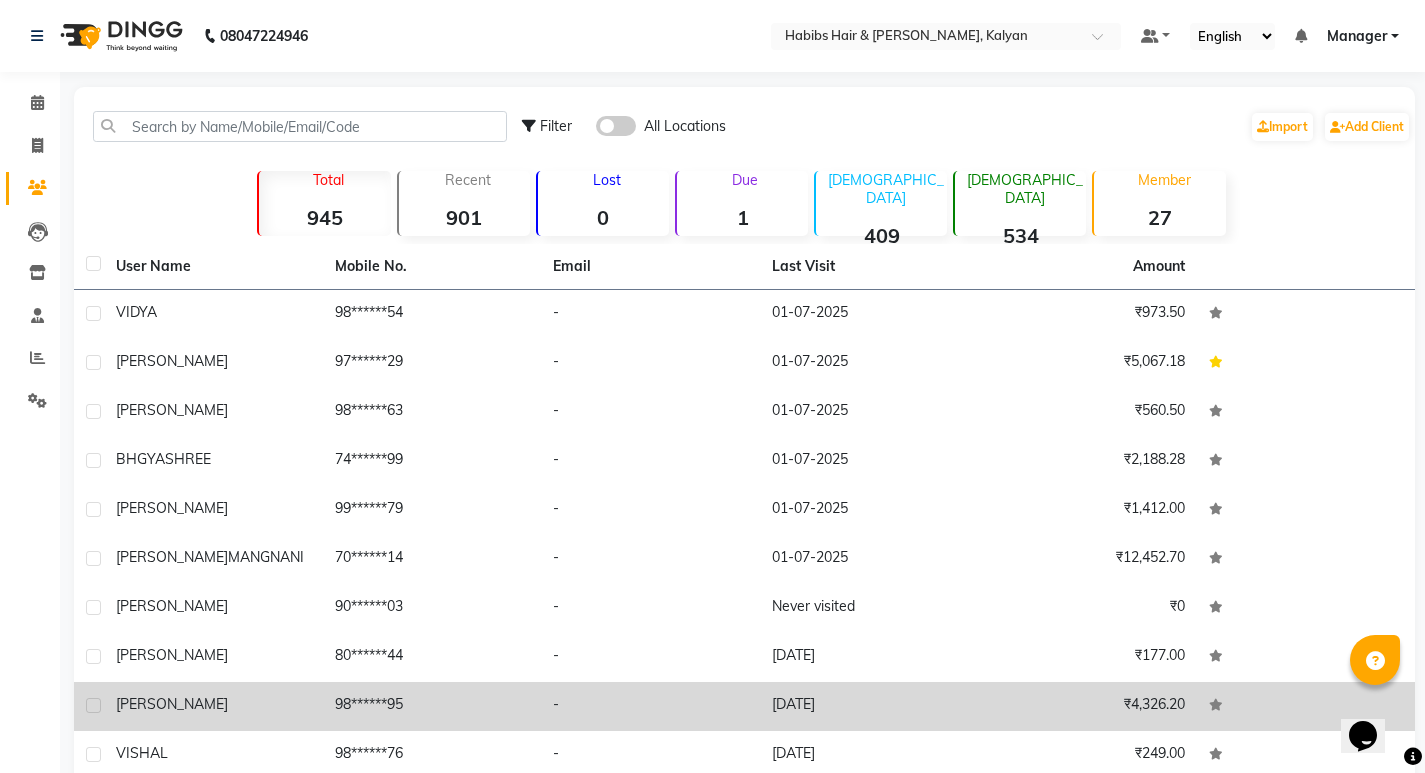 click on "98******95" 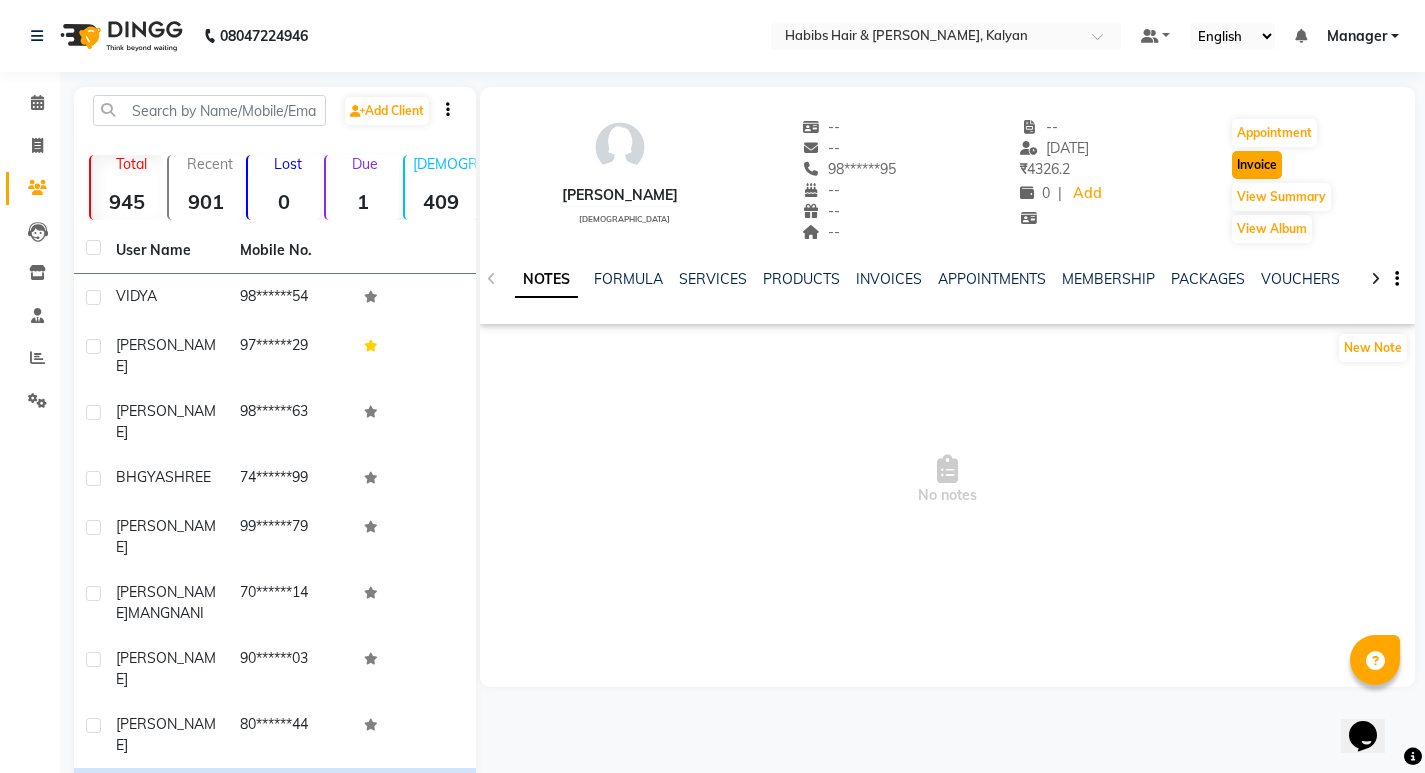 click on "Invoice" 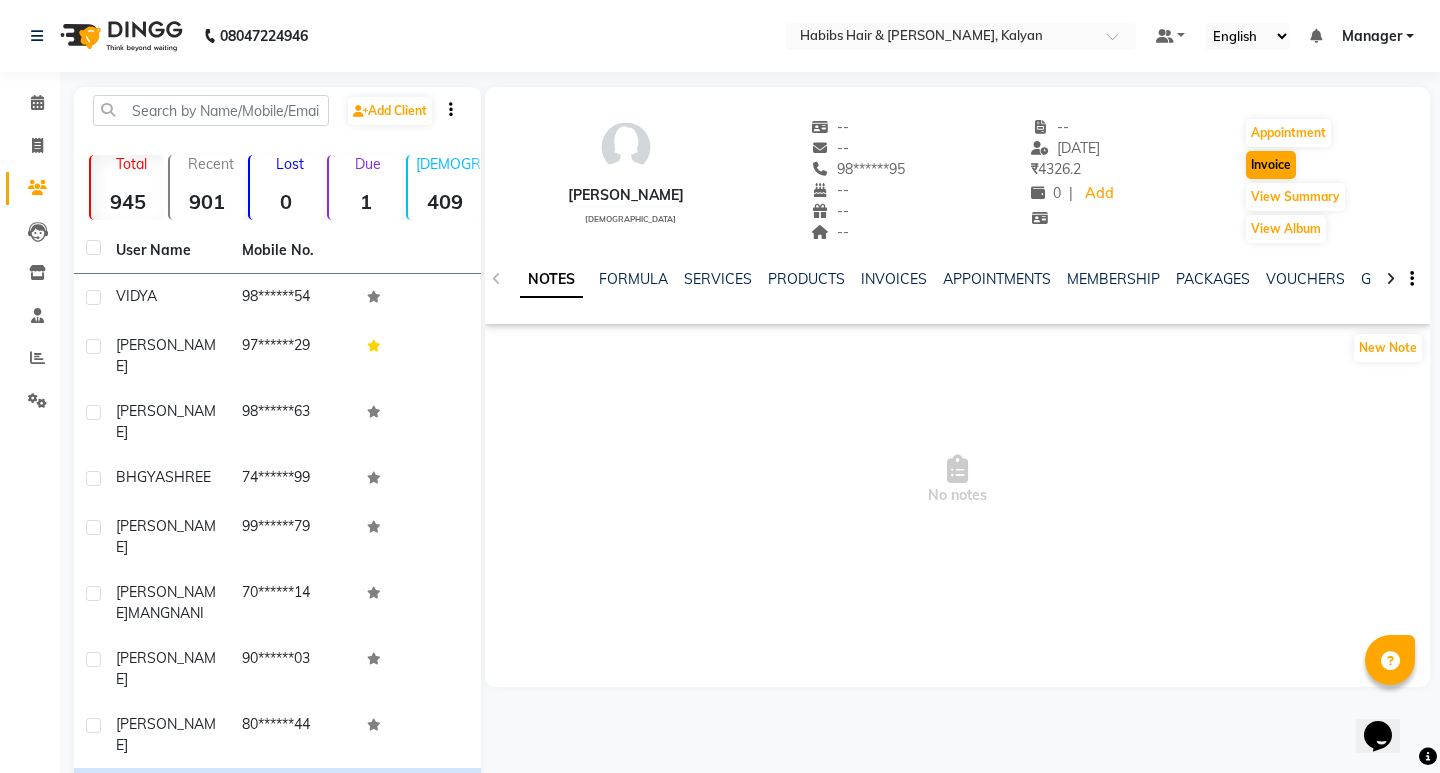 select on "8185" 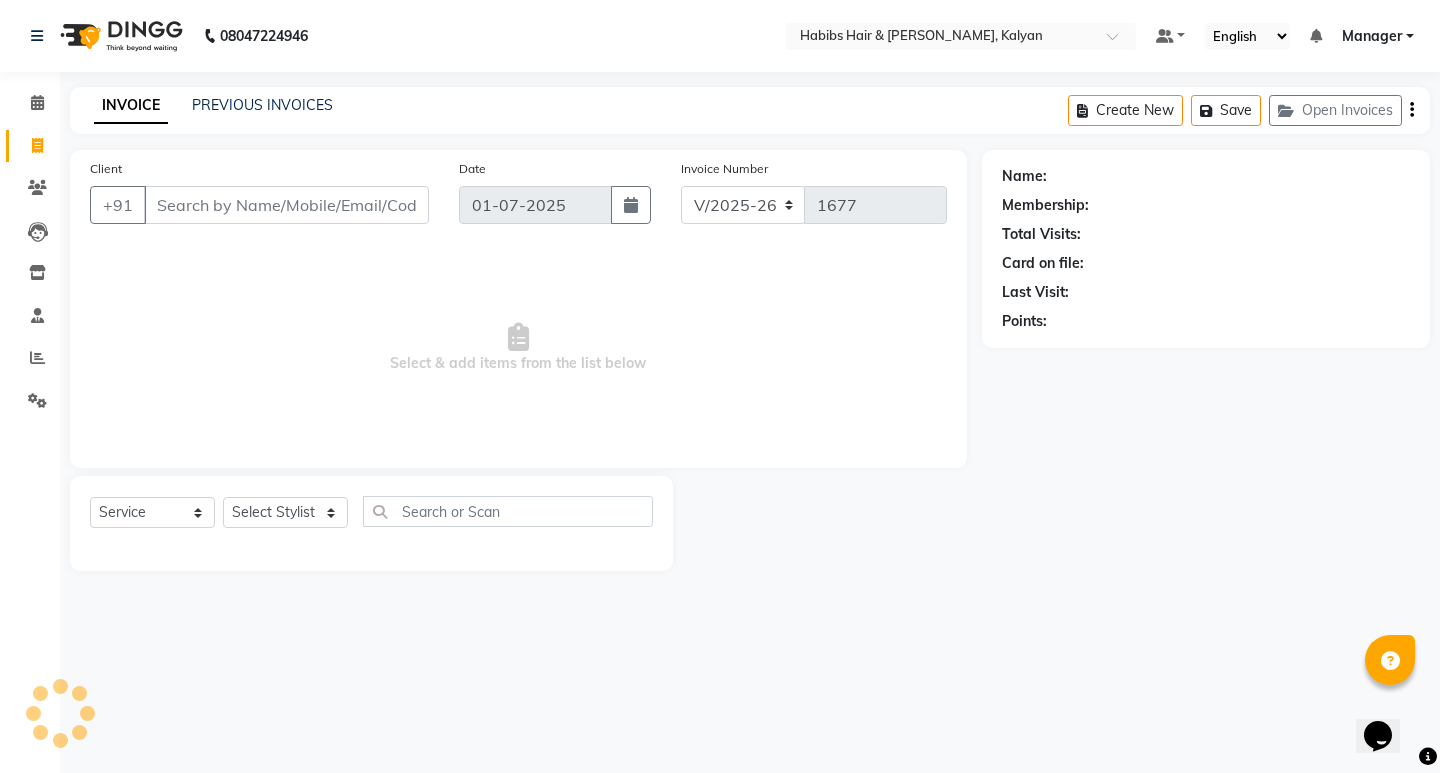 type on "98******95" 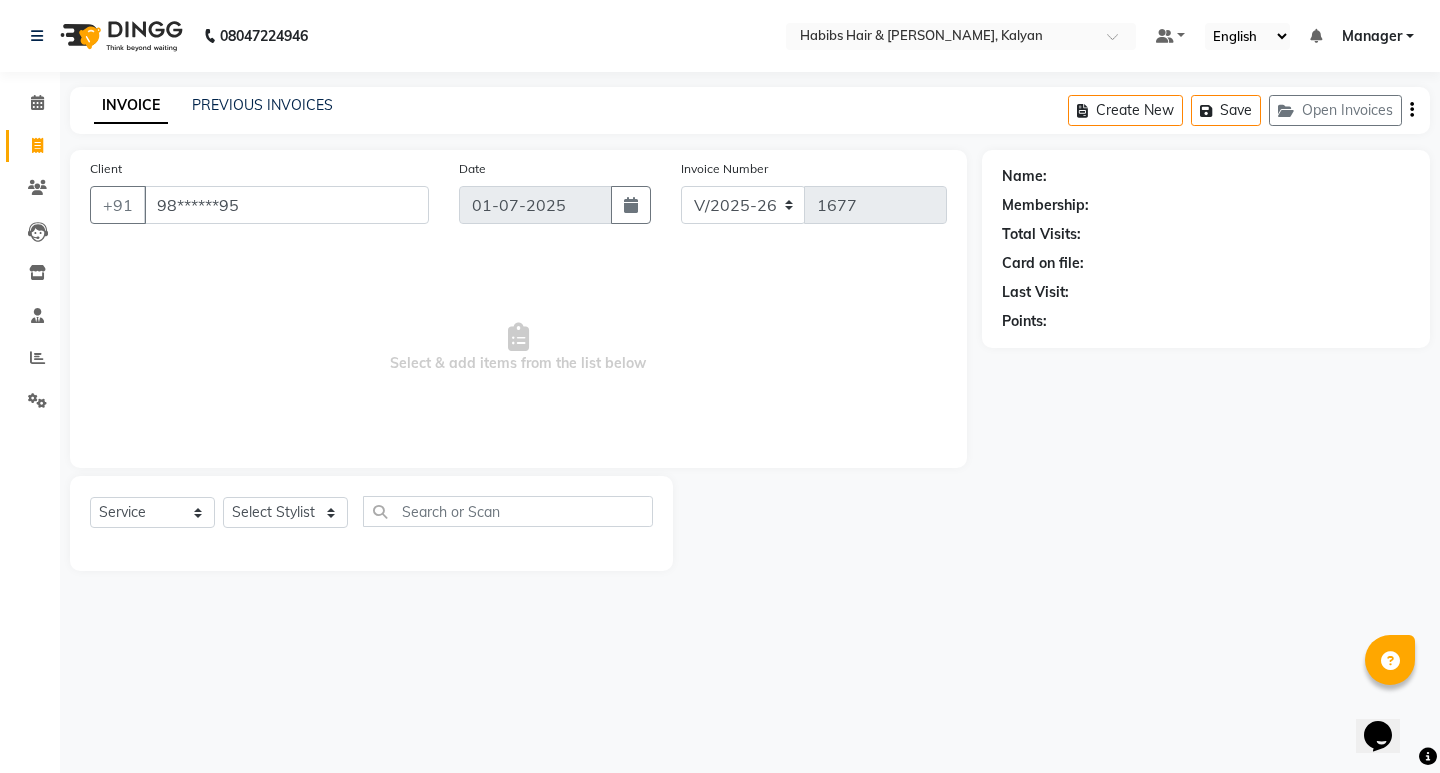 select on "1: Object" 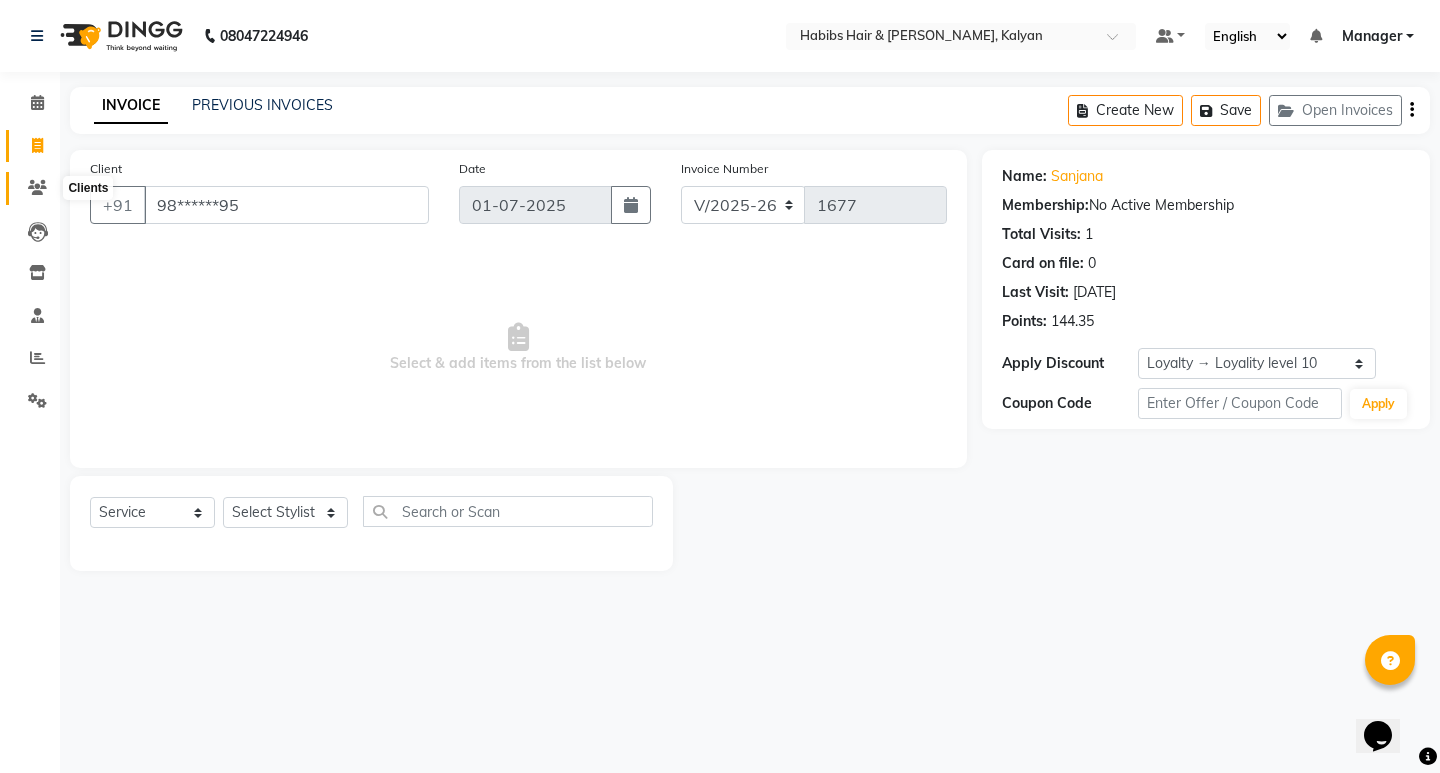 click 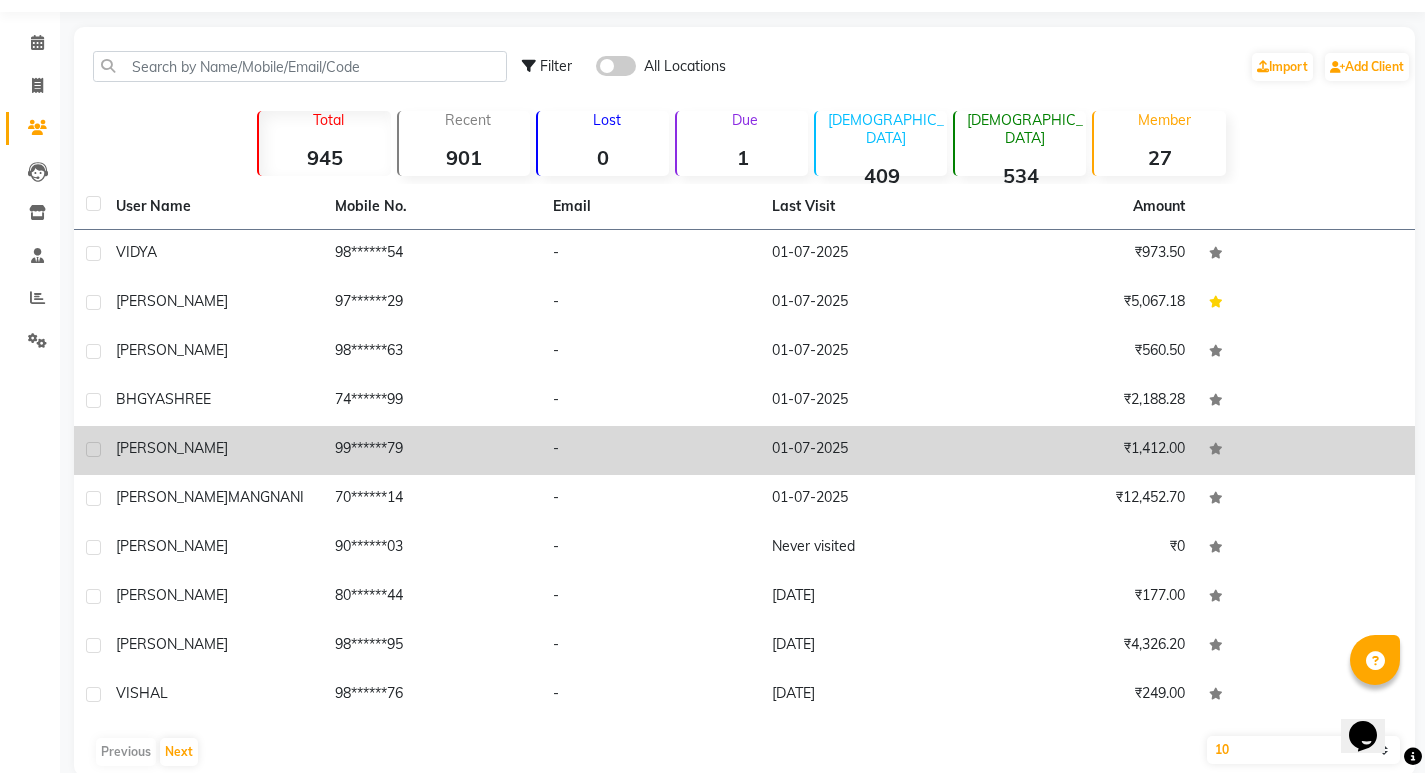 scroll, scrollTop: 93, scrollLeft: 0, axis: vertical 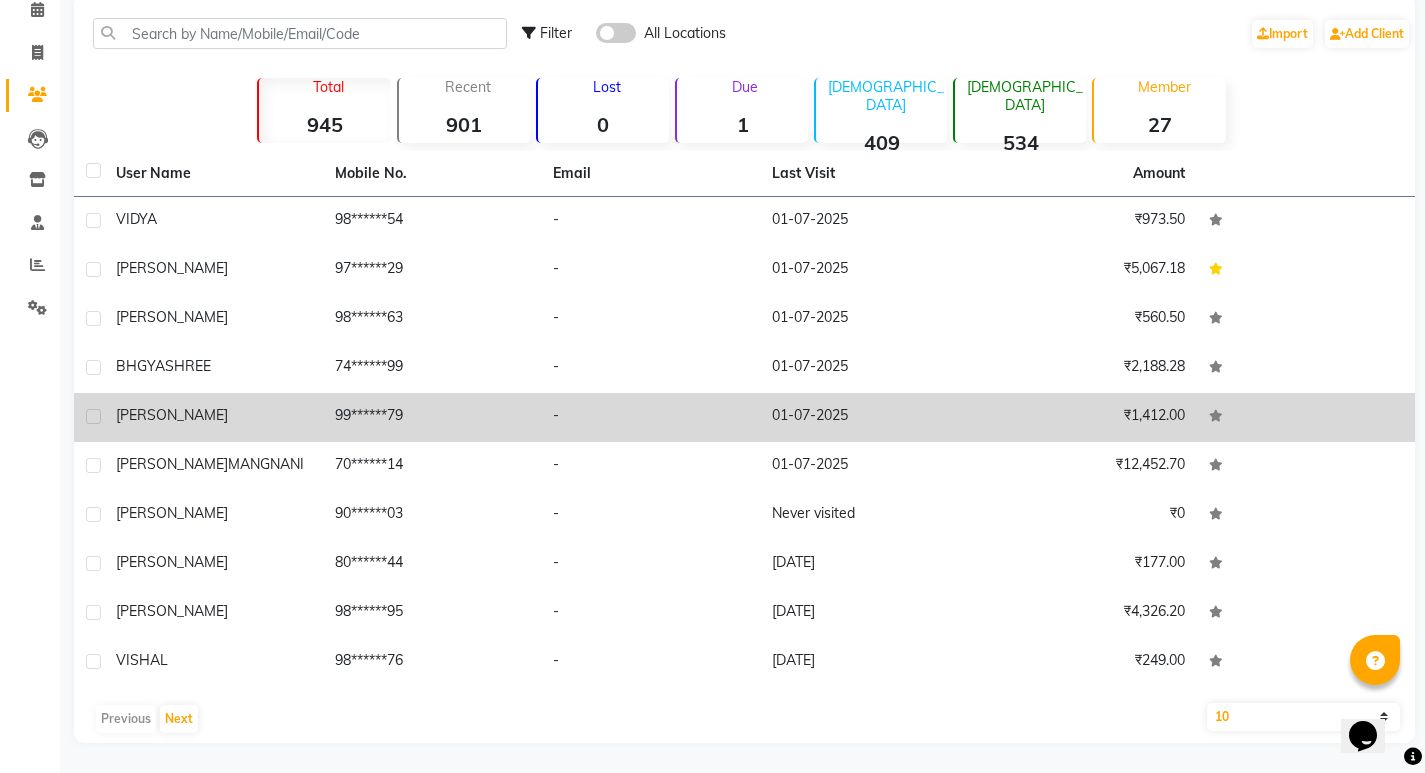 click on "-" 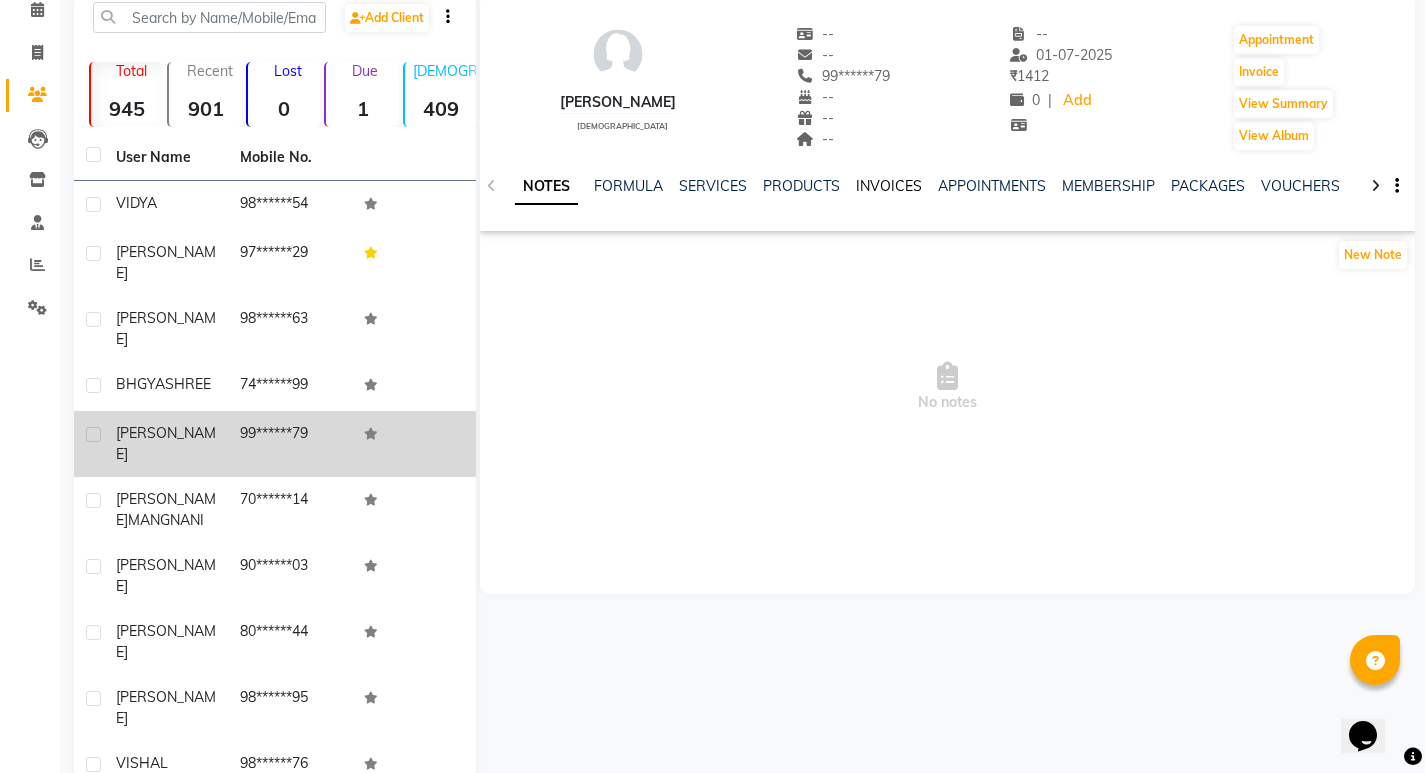 click on "INVOICES" 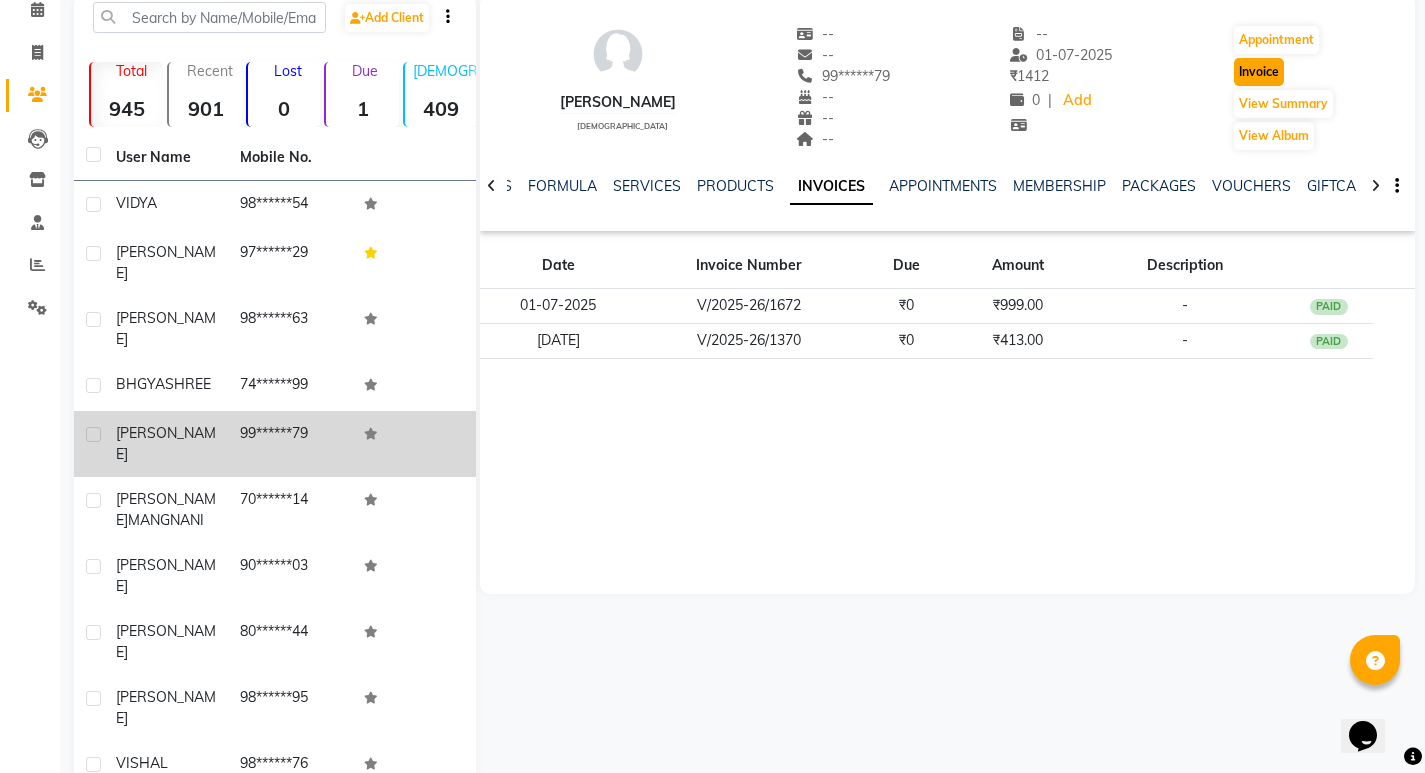 click on "Invoice" 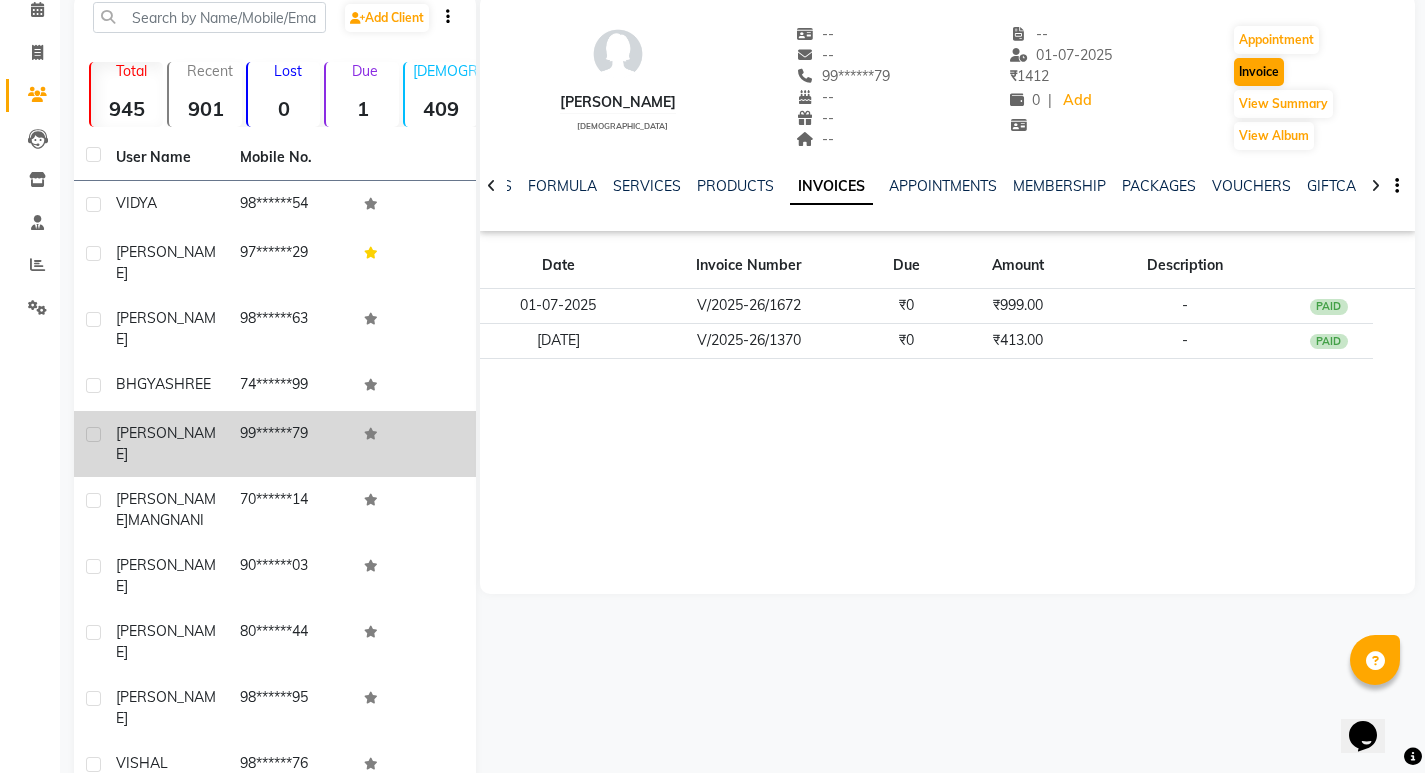 select on "8185" 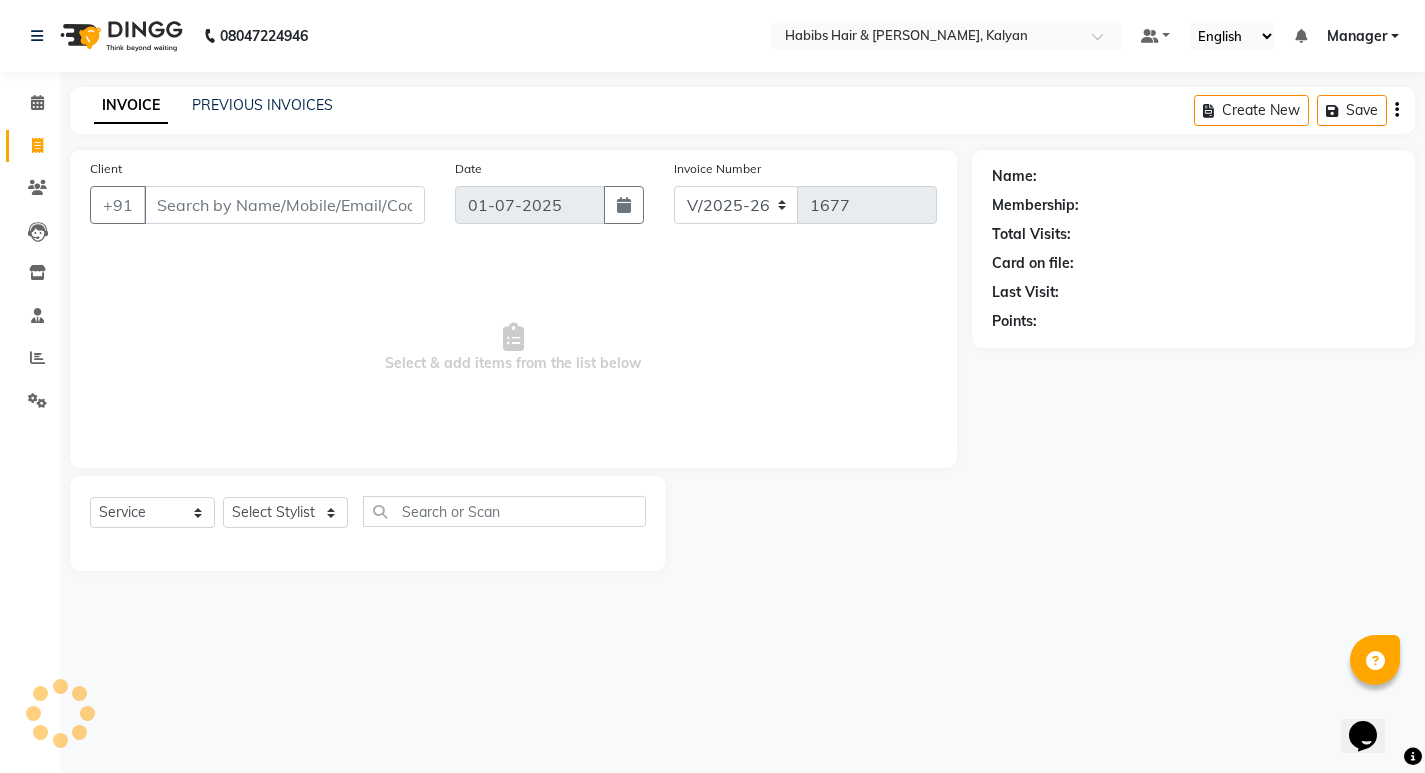 scroll, scrollTop: 0, scrollLeft: 0, axis: both 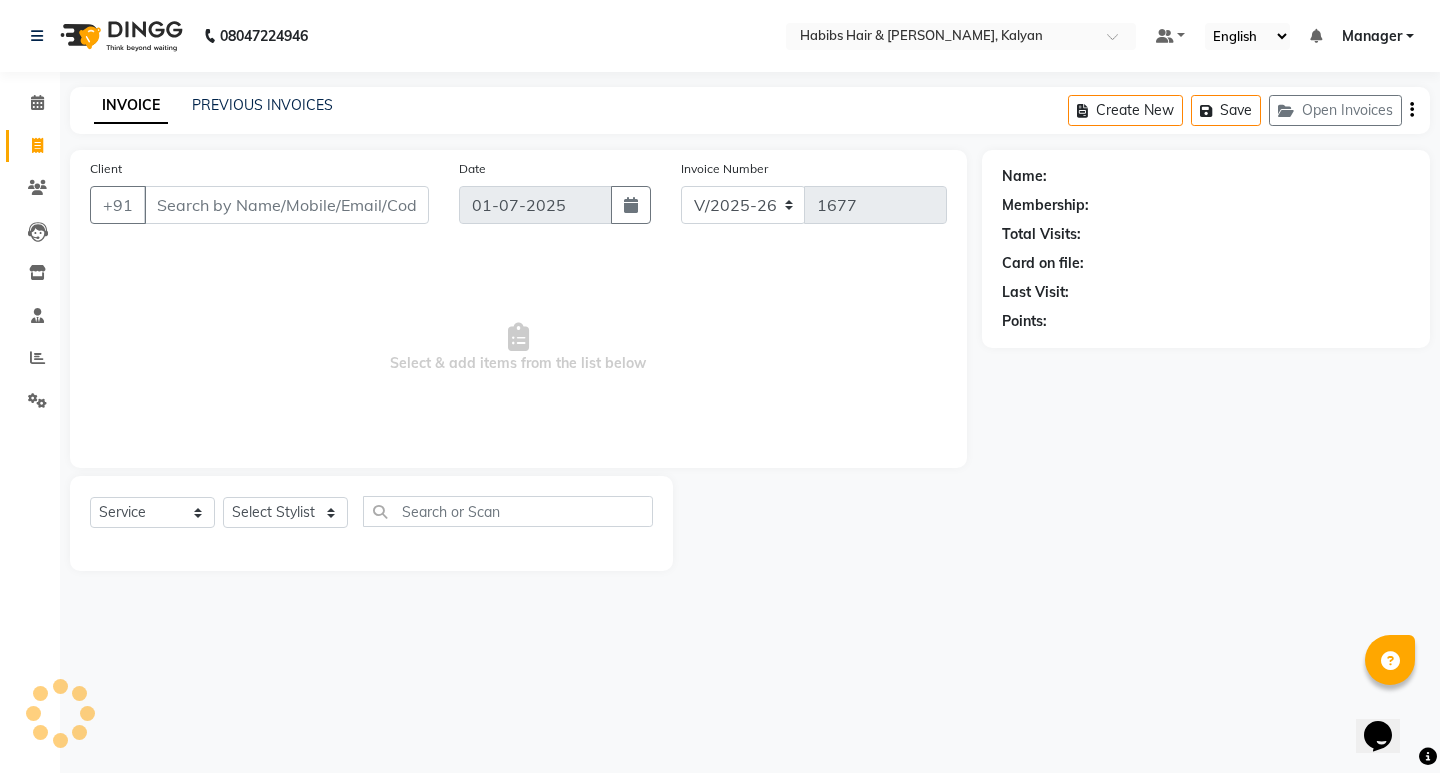 type on "99******79" 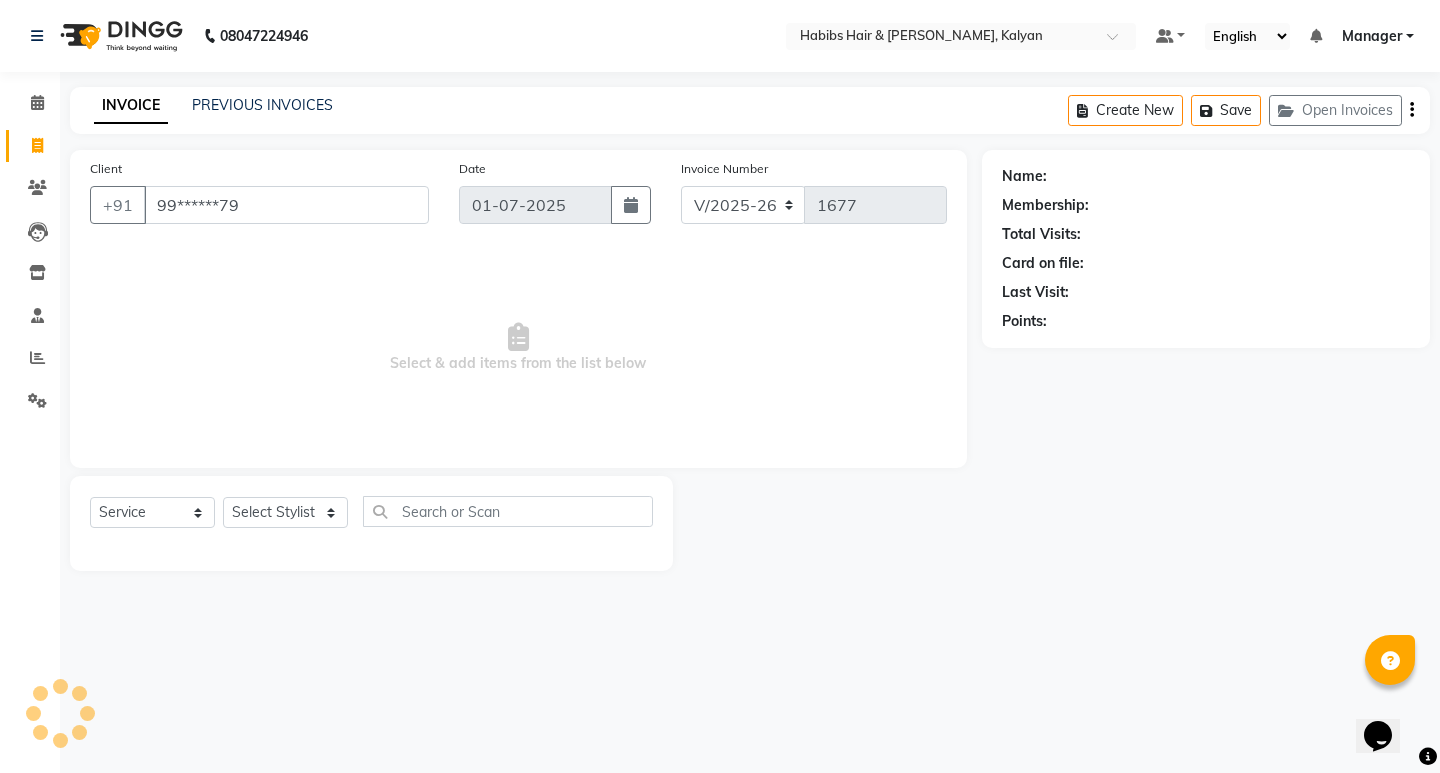 select on "1: Object" 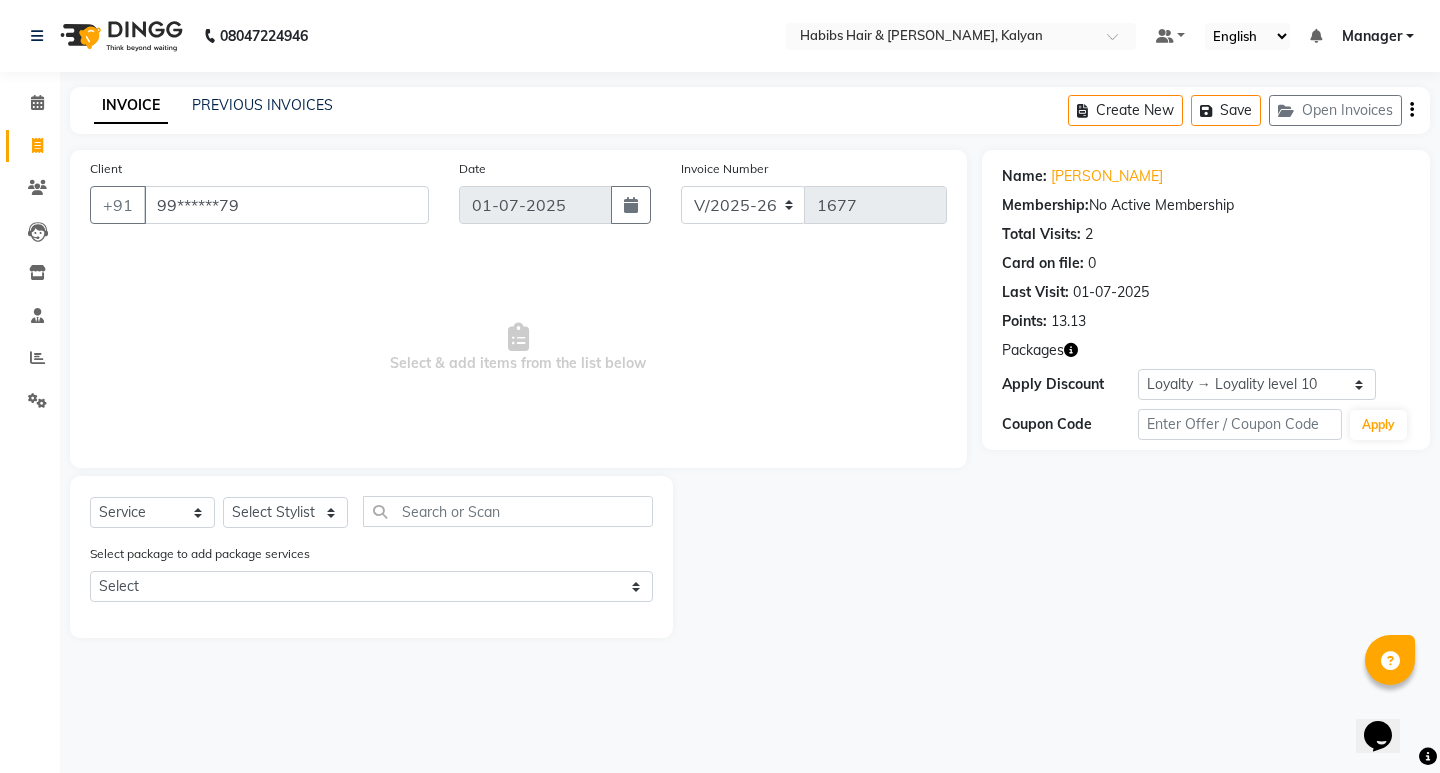 click on "Select & add items from the list below" at bounding box center [518, 348] 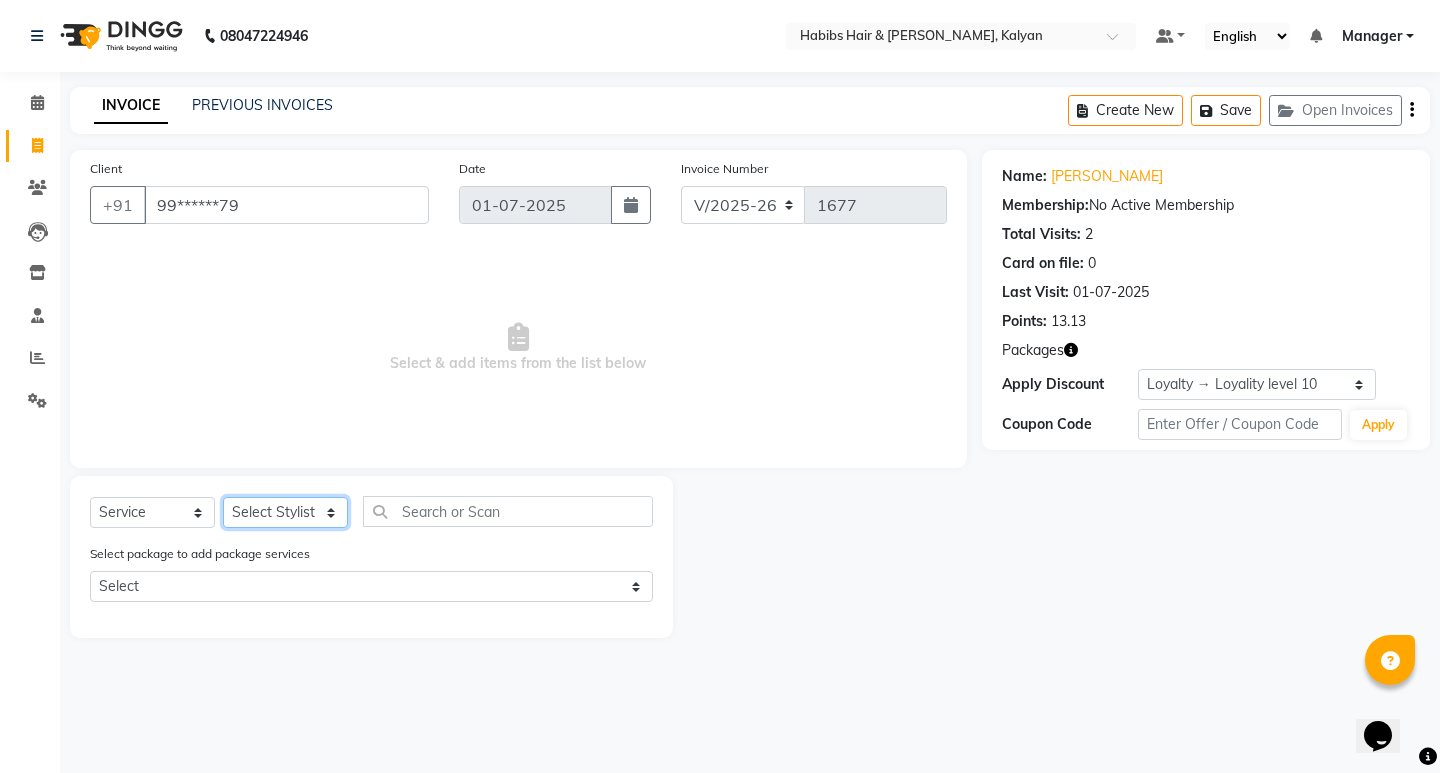 click on "Select Stylist [PERSON_NAME] Manager [PERSON_NAME] [PERSON_NAME] [PERSON_NAME] zipre [PERSON_NAME] [PERSON_NAME]  Sagar [PERSON_NAME] [PERSON_NAME] Suraj [PERSON_NAME]  [PERSON_NAME]" 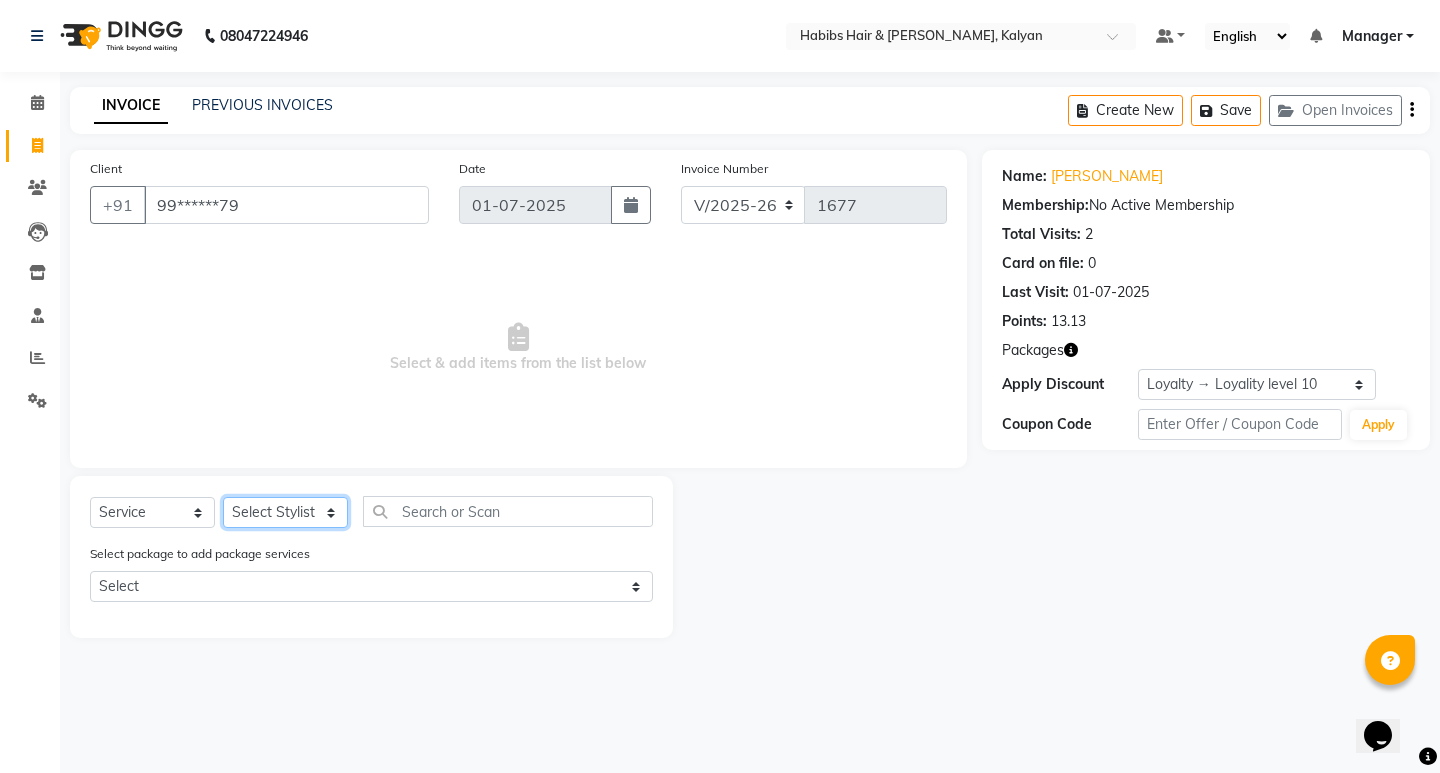 select on "80296" 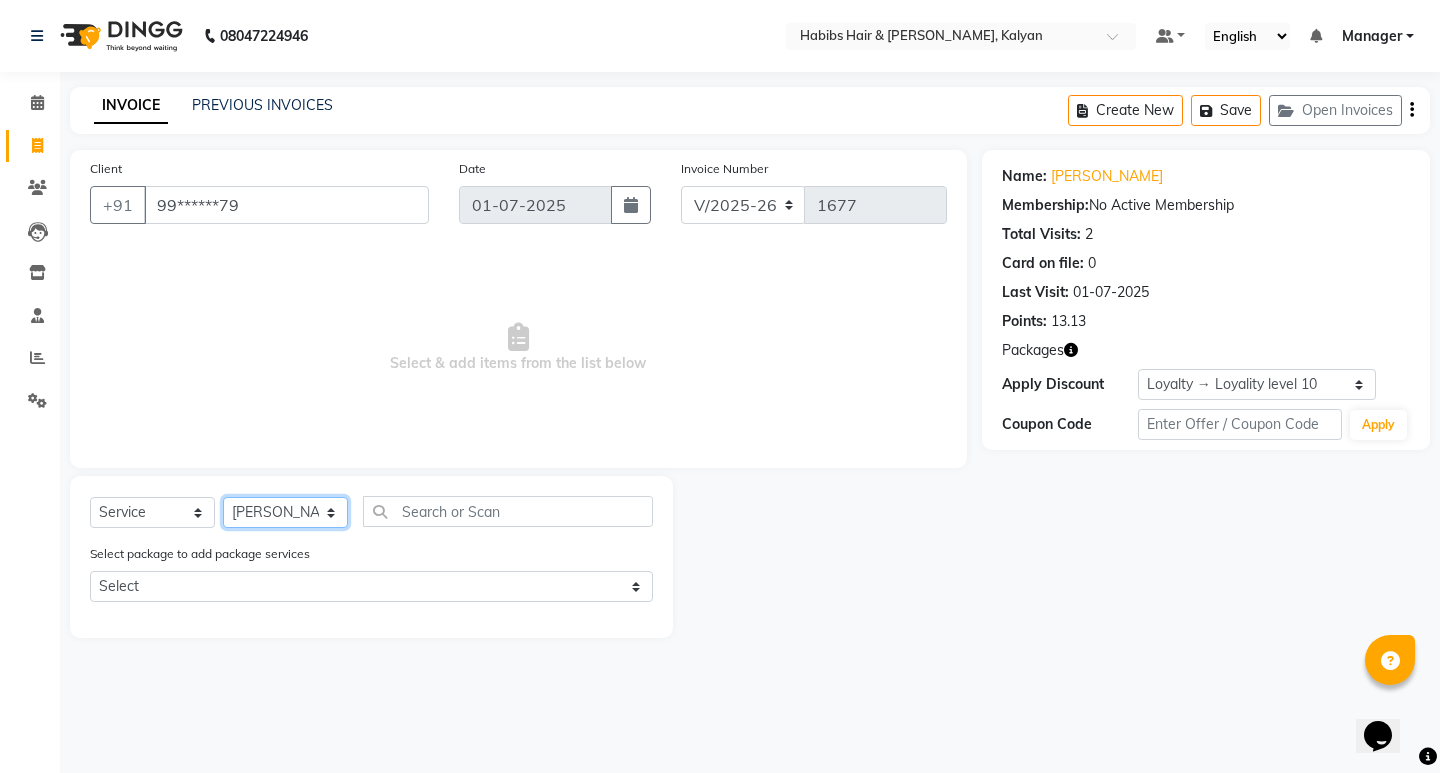 click on "Select Stylist [PERSON_NAME] Manager [PERSON_NAME] [PERSON_NAME] [PERSON_NAME] zipre [PERSON_NAME] [PERSON_NAME]  Sagar [PERSON_NAME] [PERSON_NAME] Suraj [PERSON_NAME]  [PERSON_NAME]" 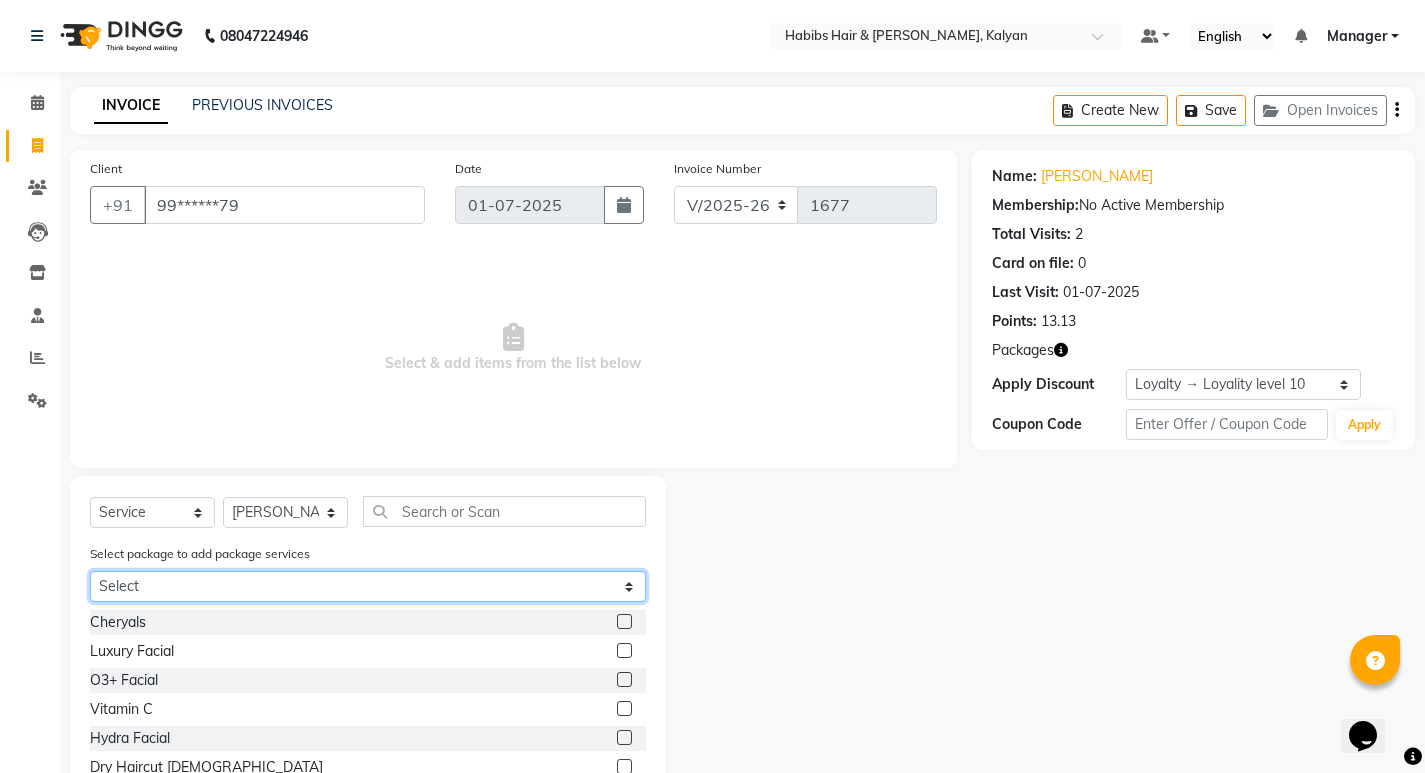 click on "Select MON TO THU @999" 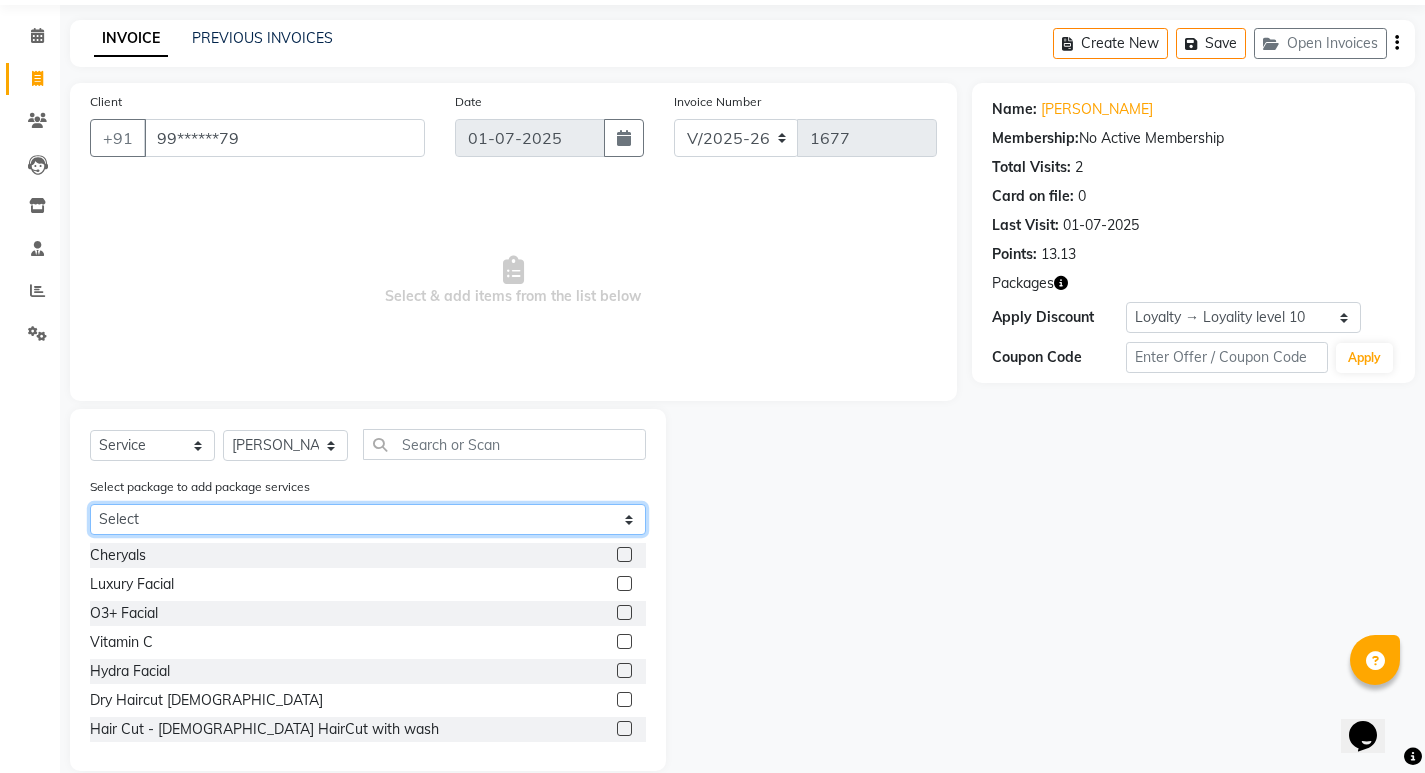scroll, scrollTop: 95, scrollLeft: 0, axis: vertical 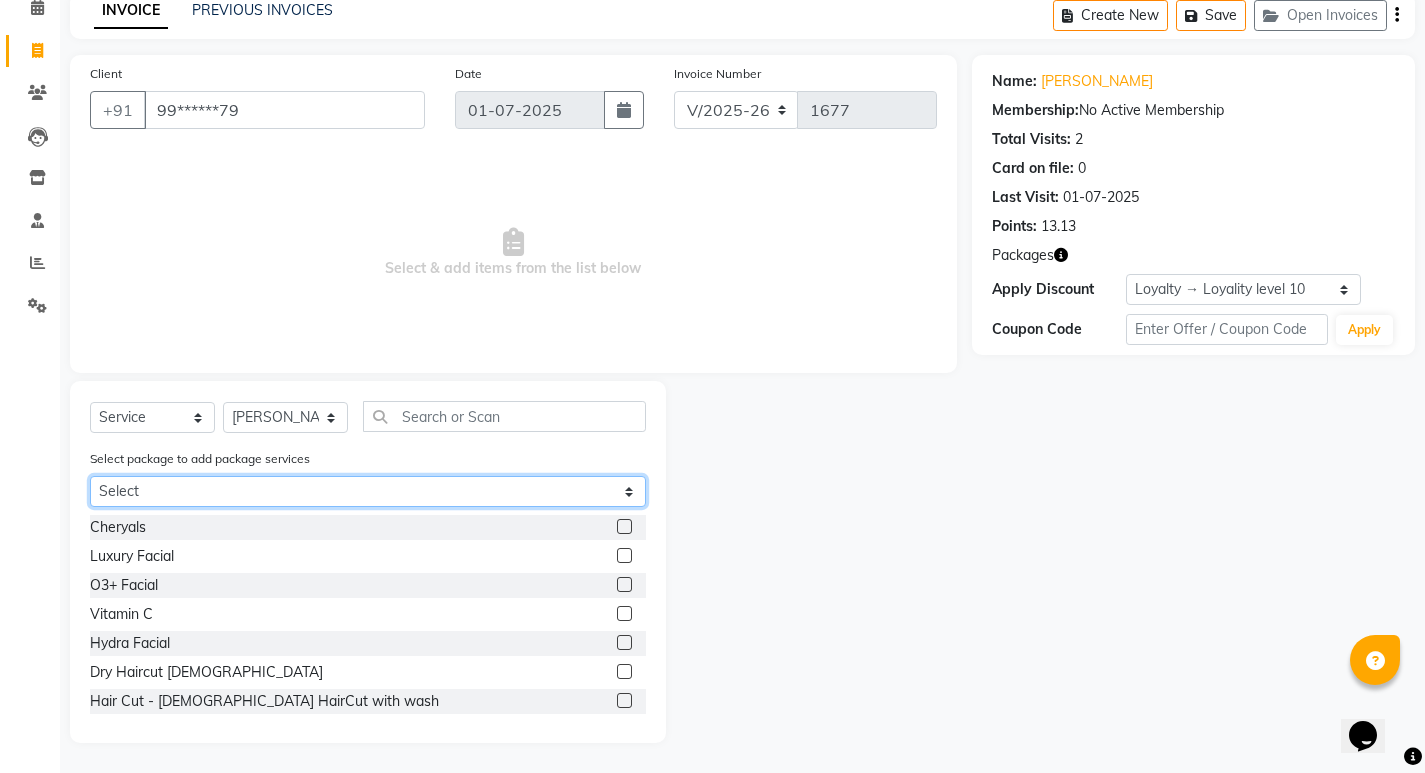 click on "Select MON TO THU @999" 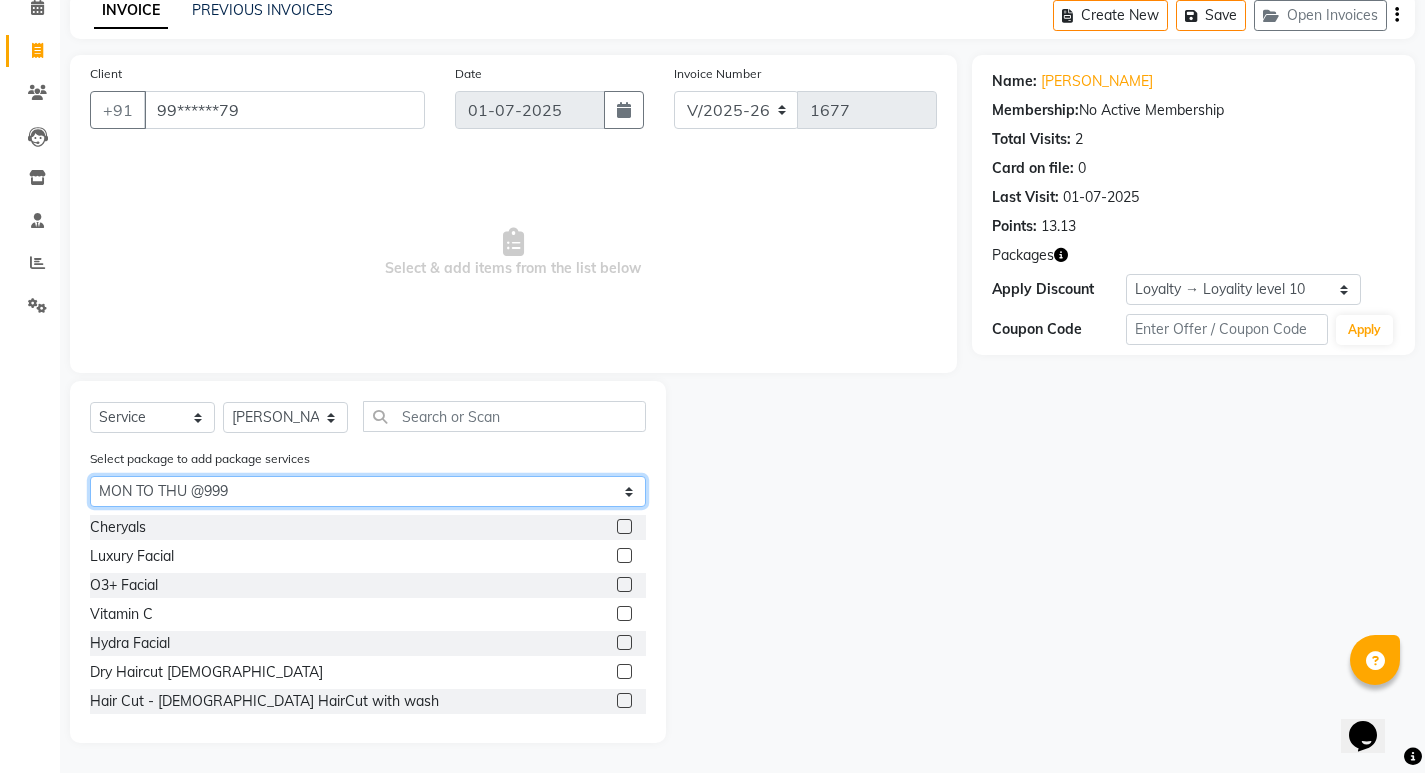 click on "Select MON TO THU @999" 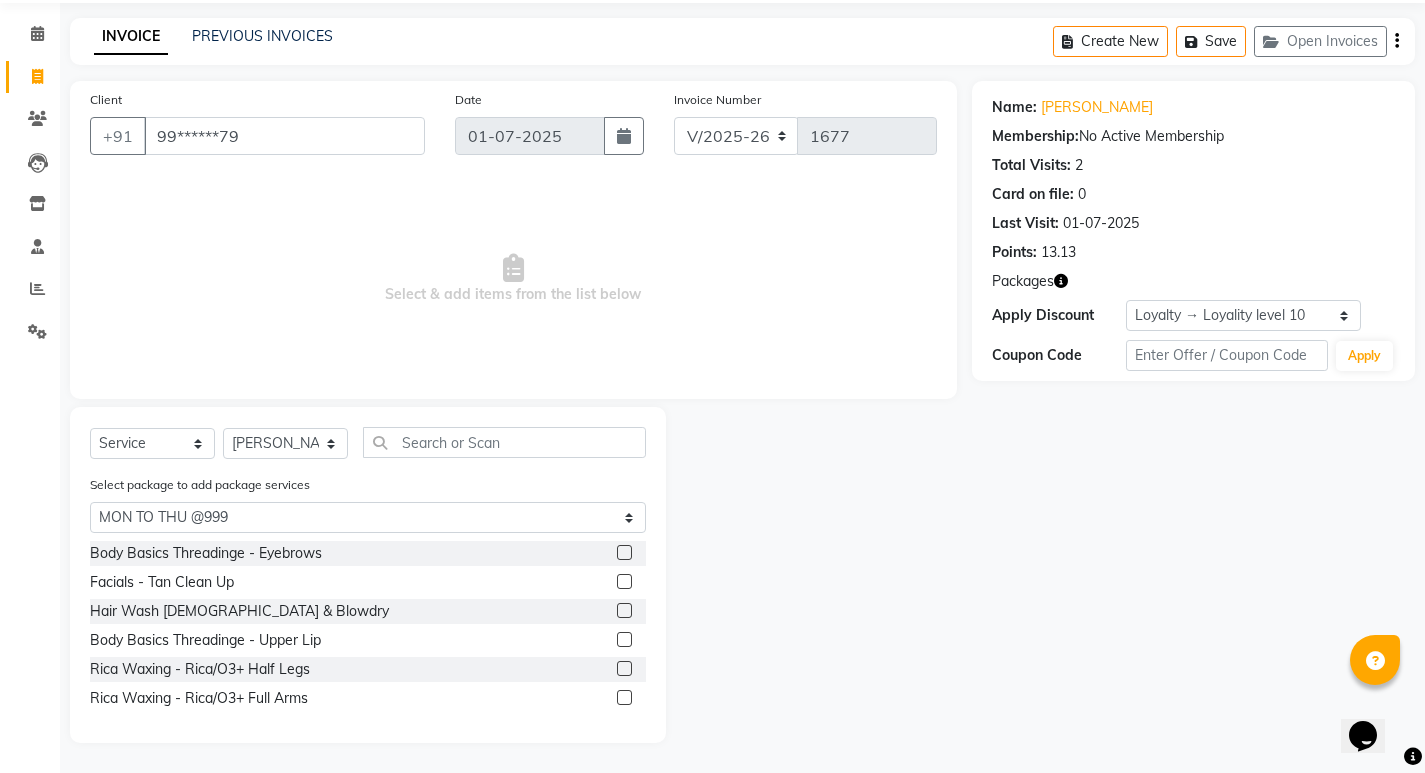 click 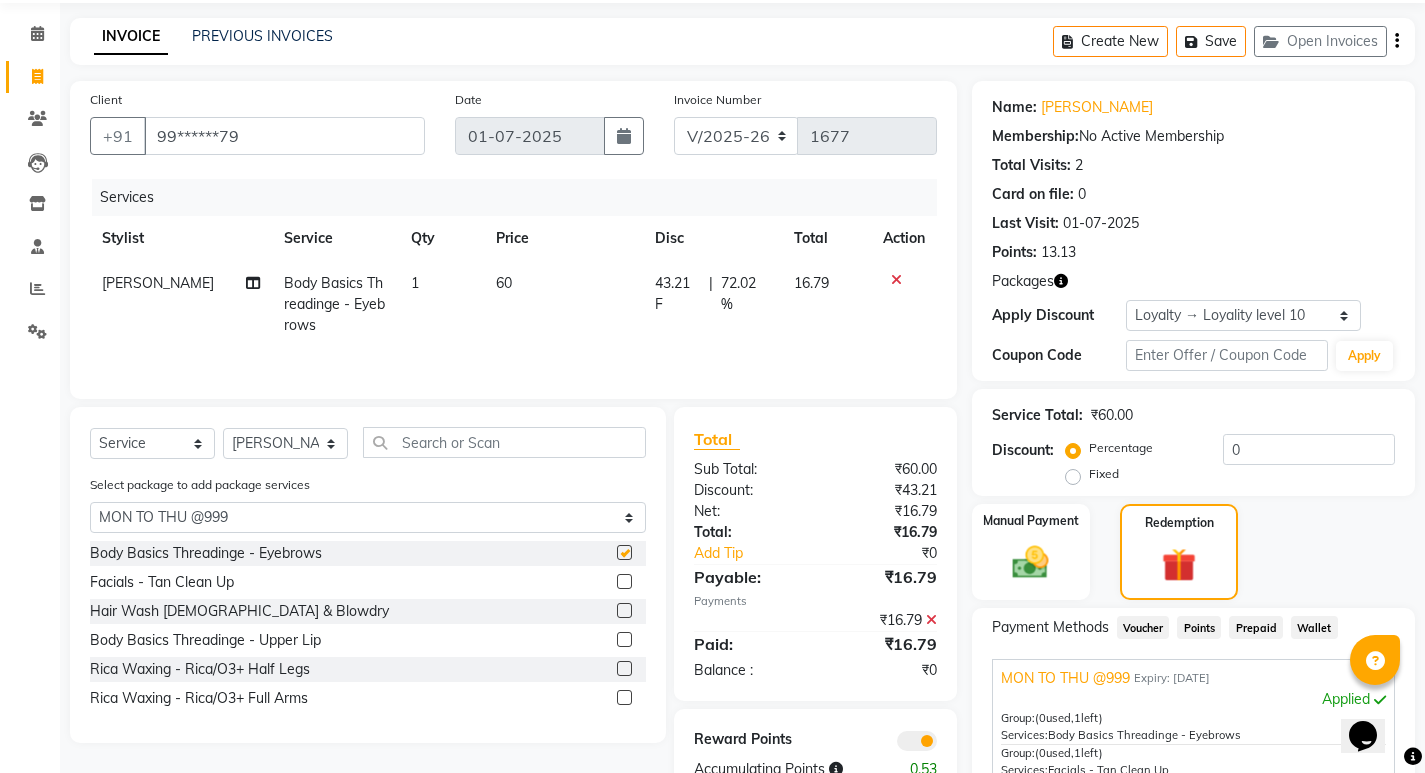 checkbox on "false" 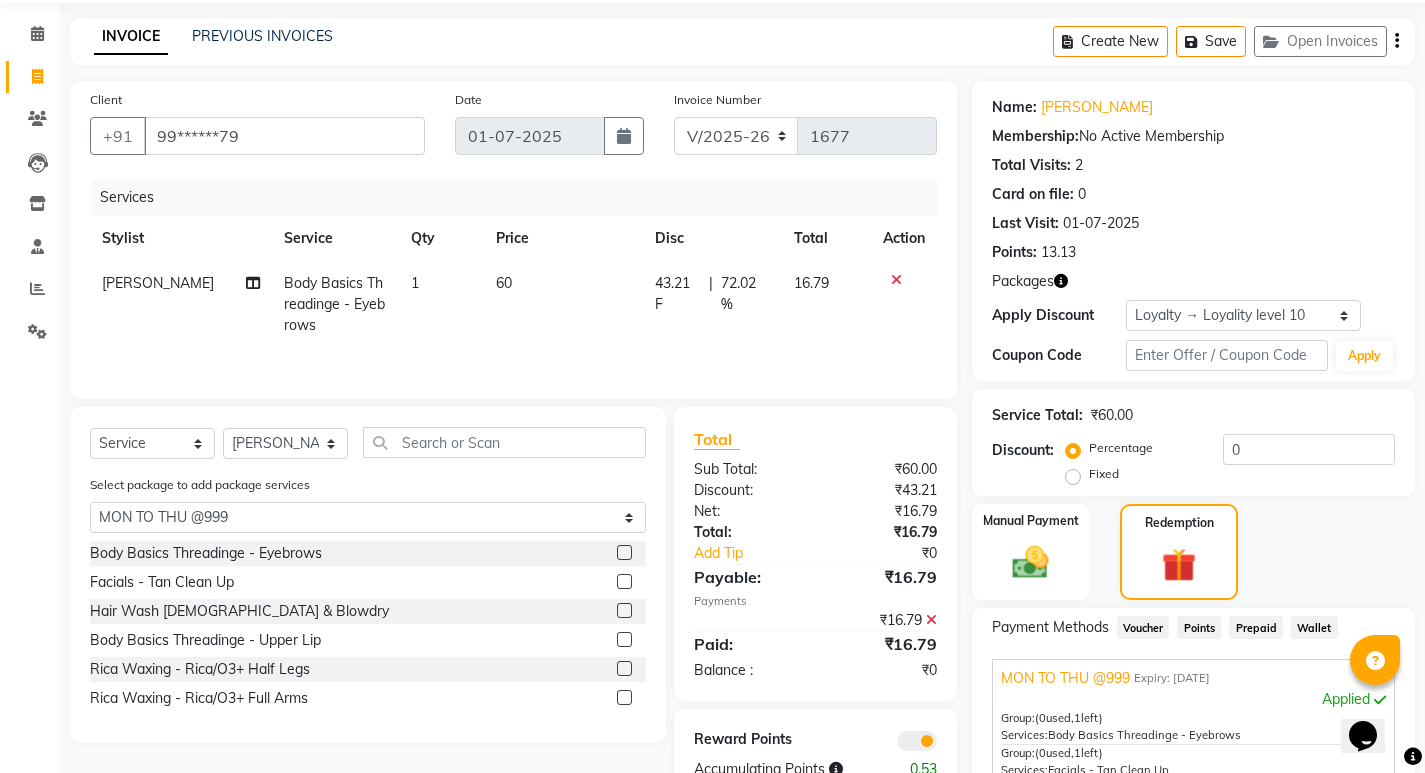click 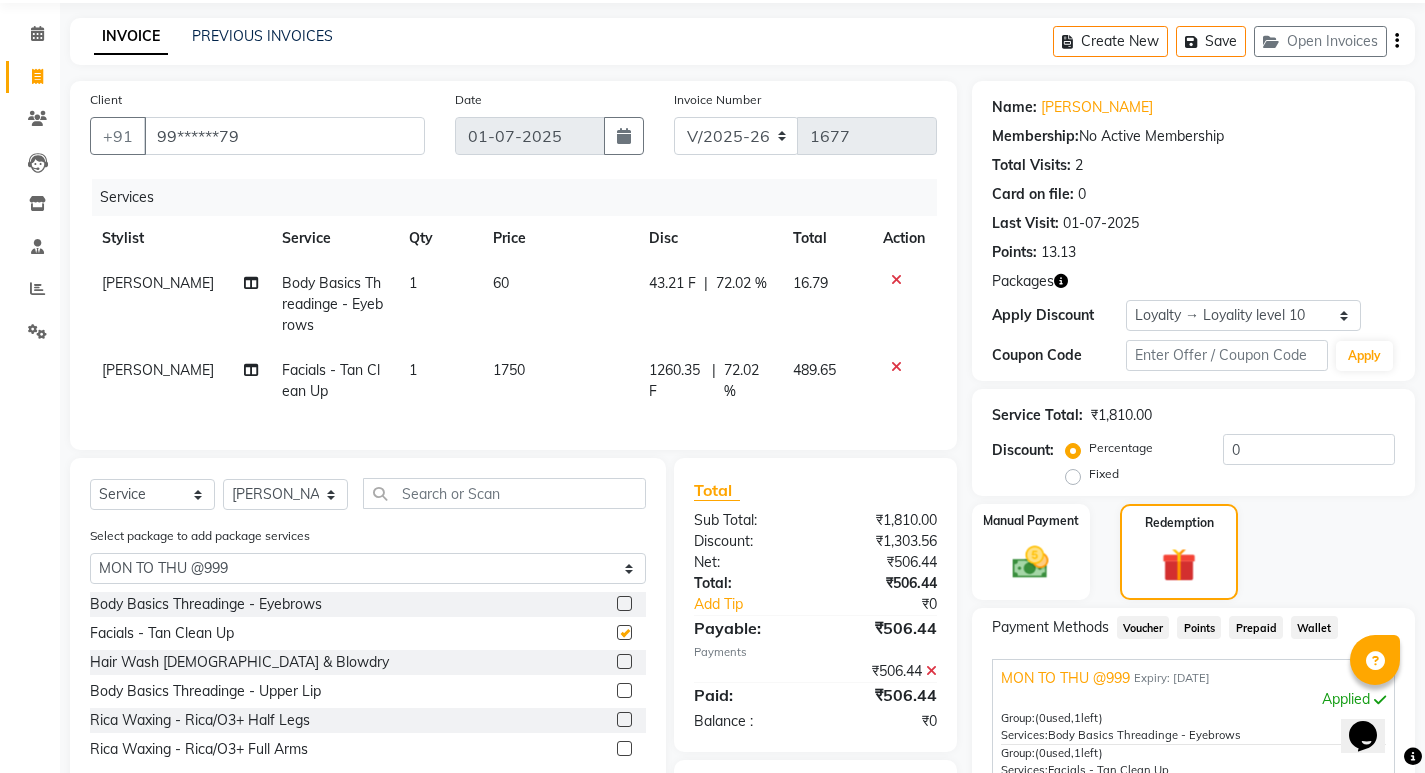 checkbox on "false" 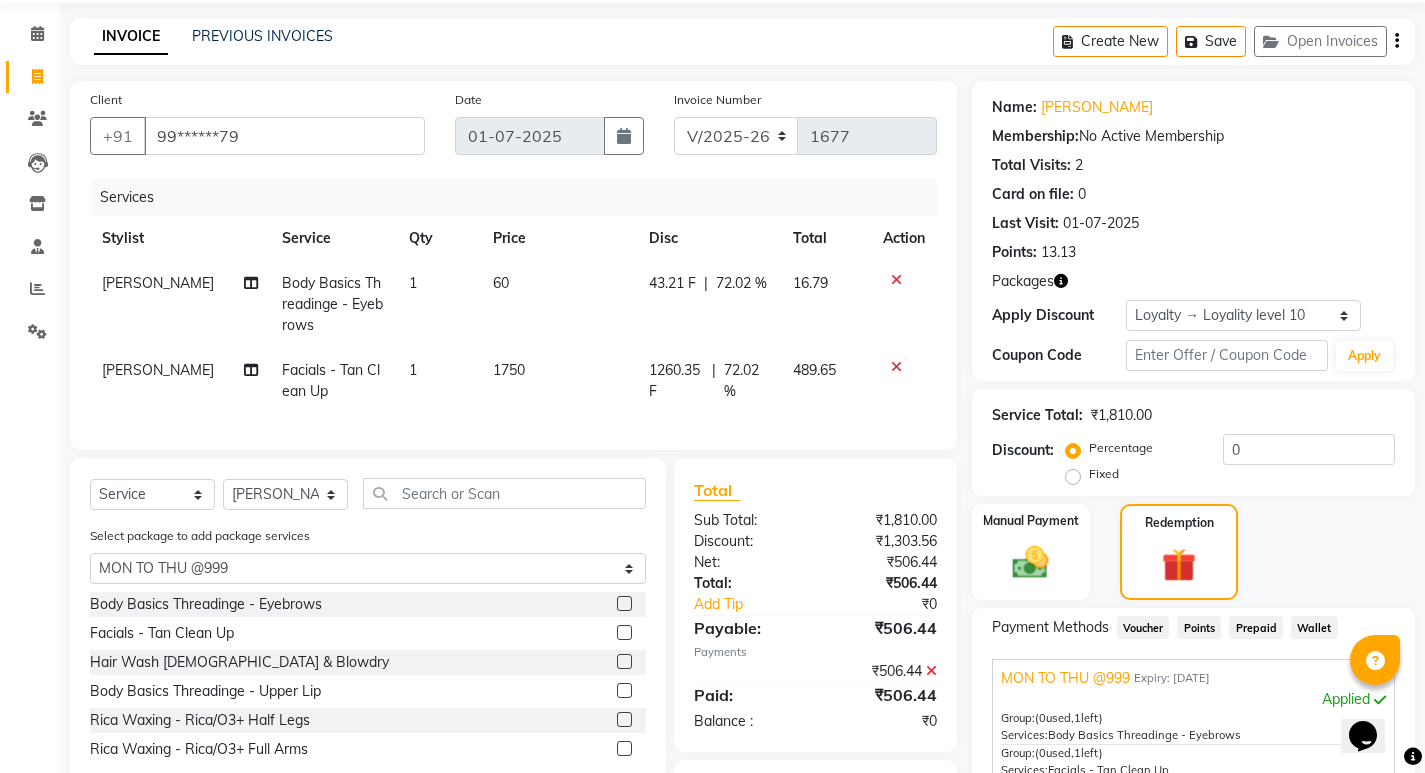 click 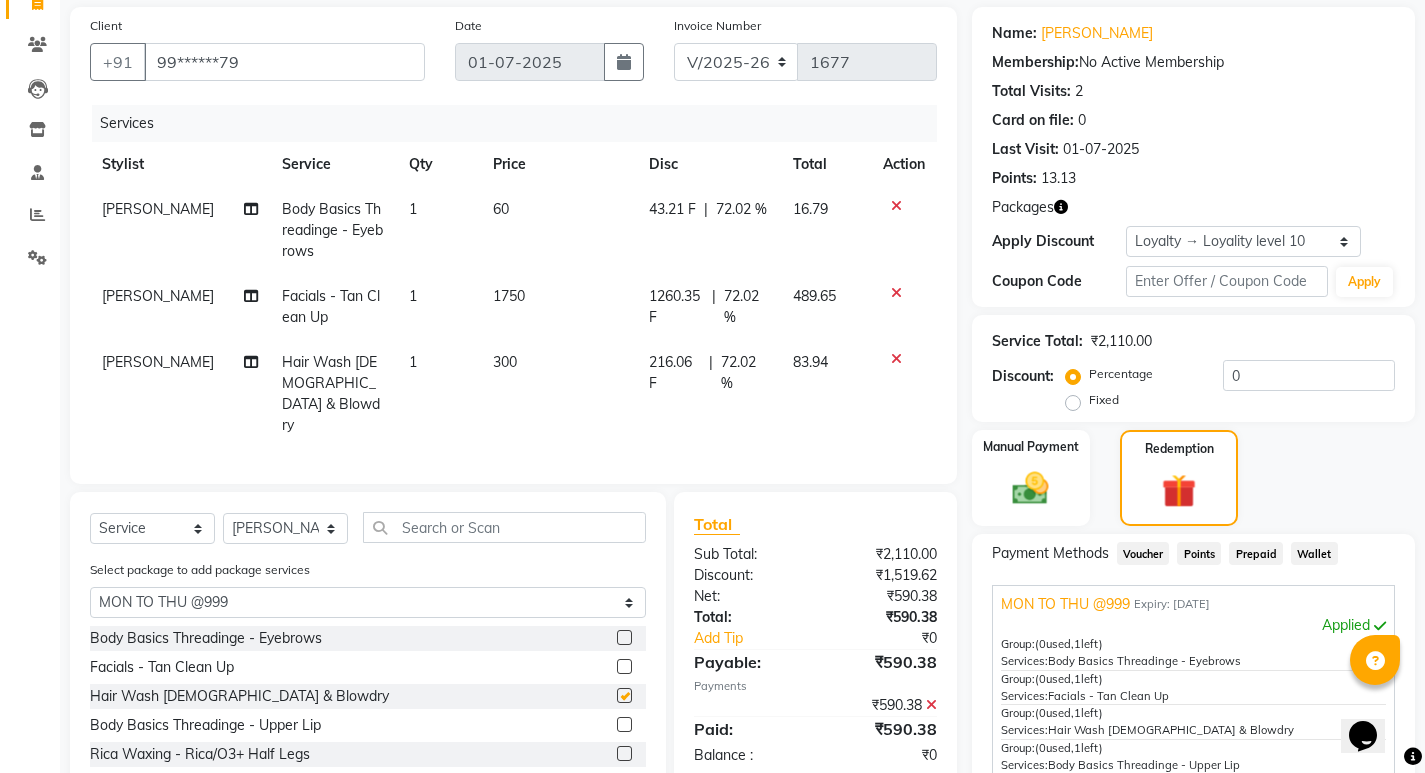 scroll, scrollTop: 269, scrollLeft: 0, axis: vertical 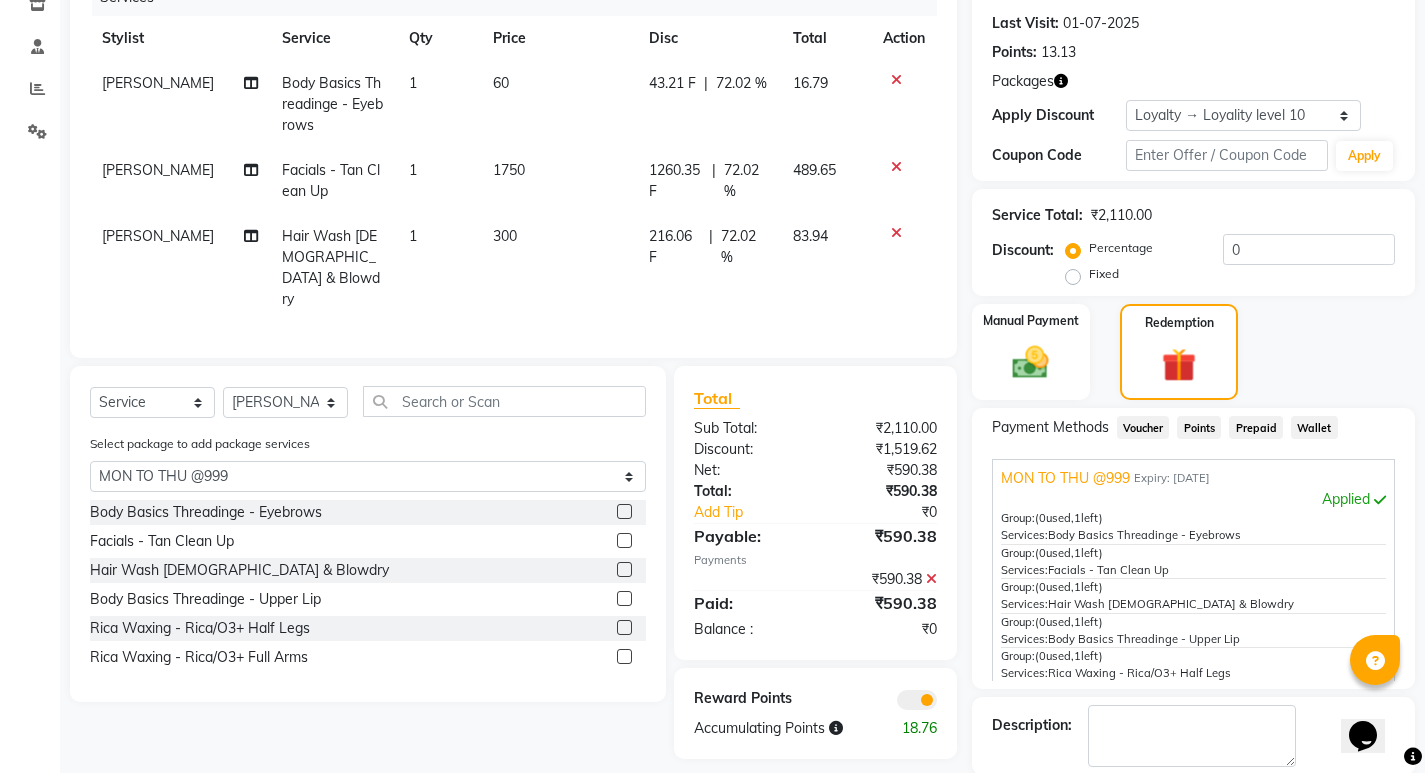 checkbox on "false" 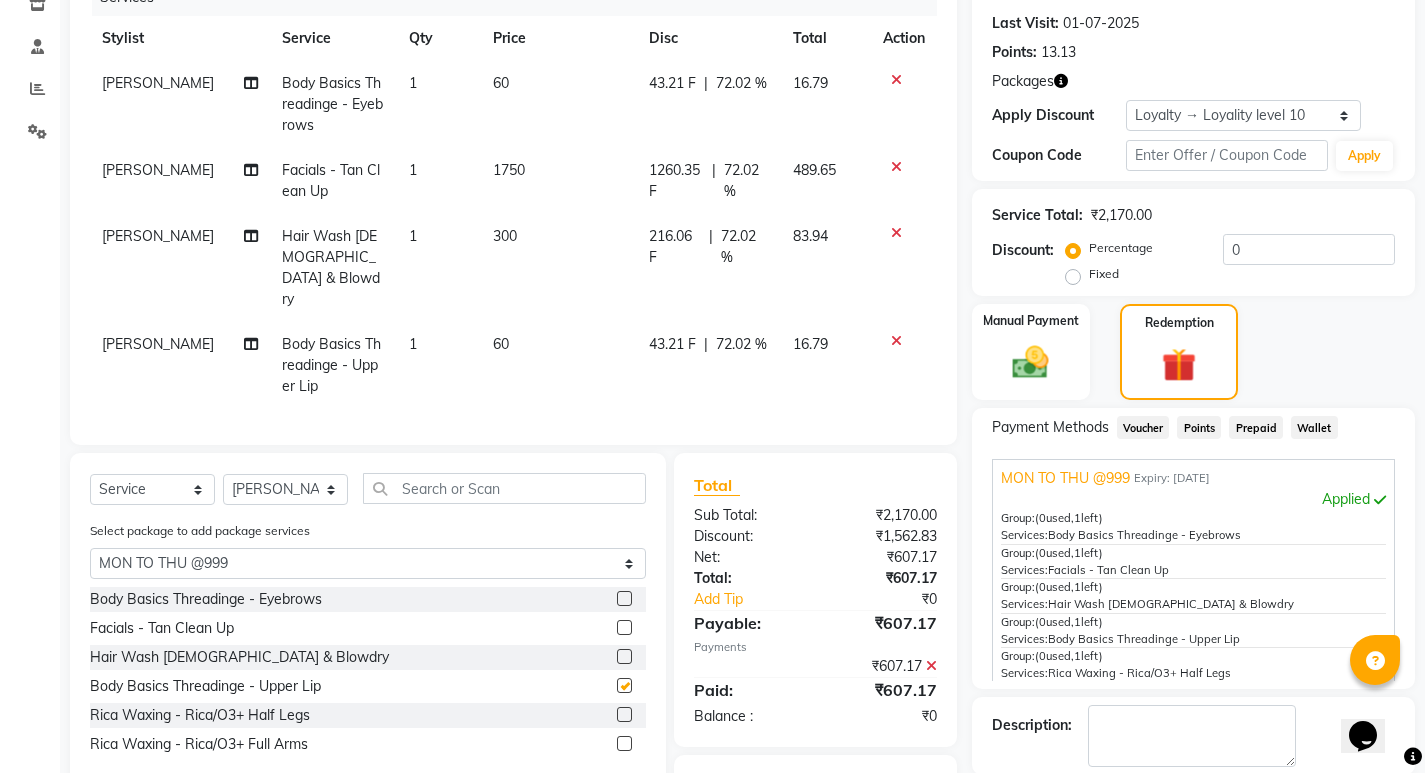 checkbox on "false" 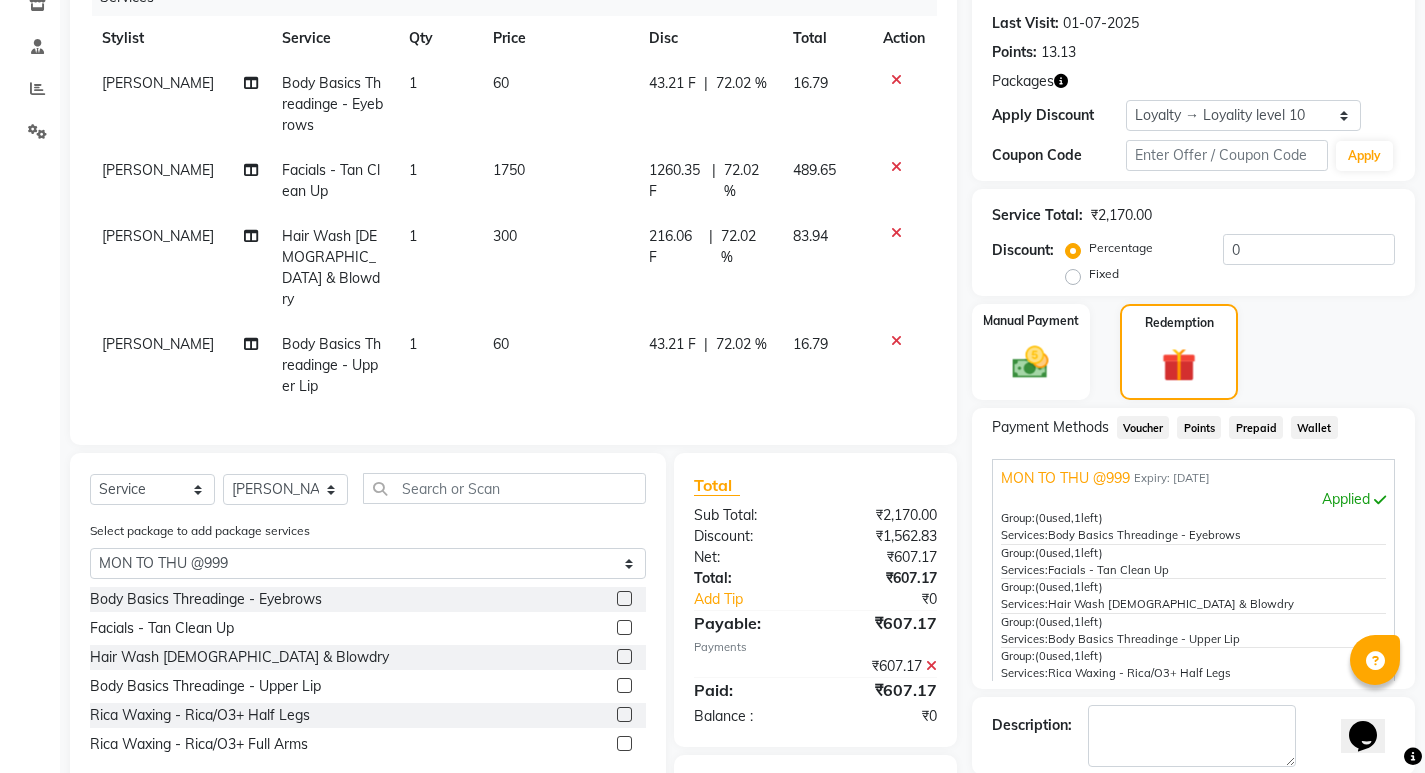click 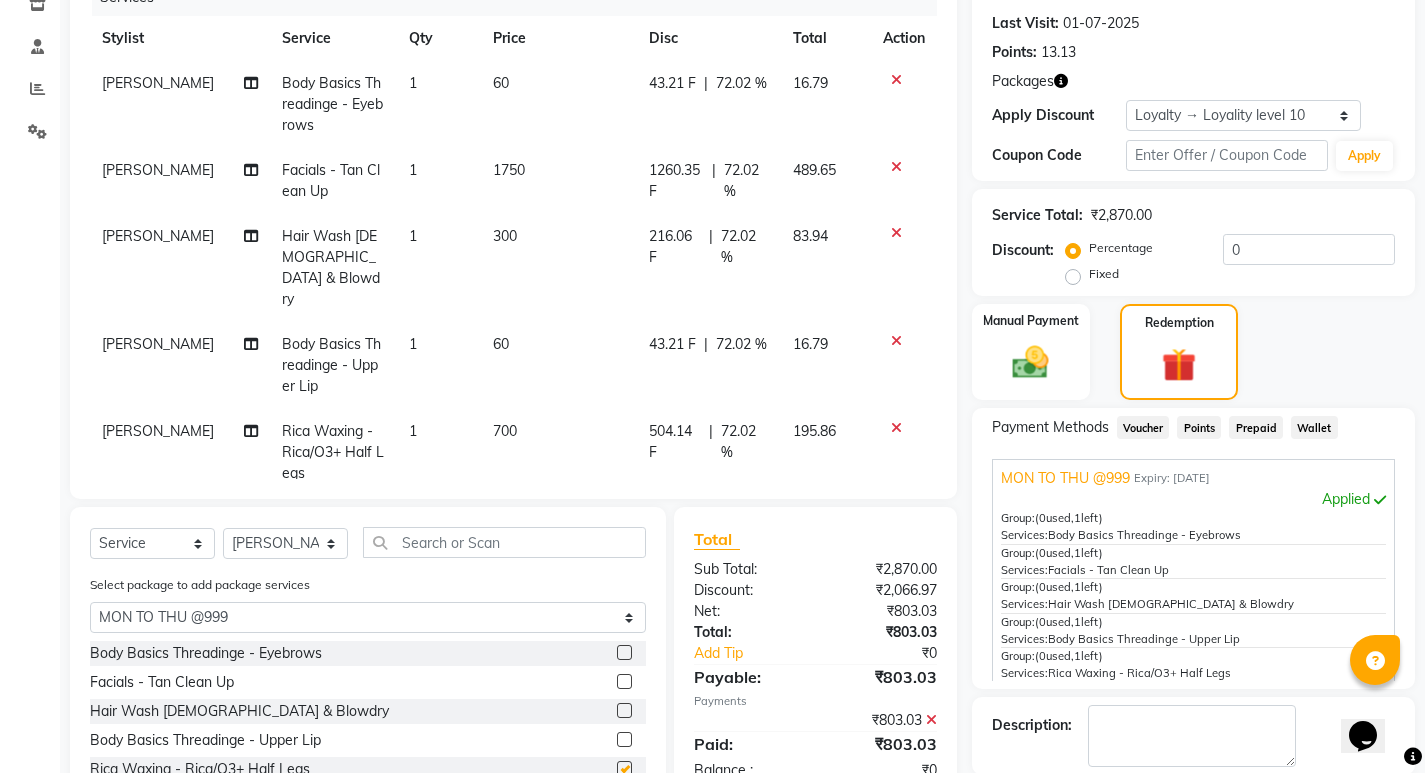 checkbox on "false" 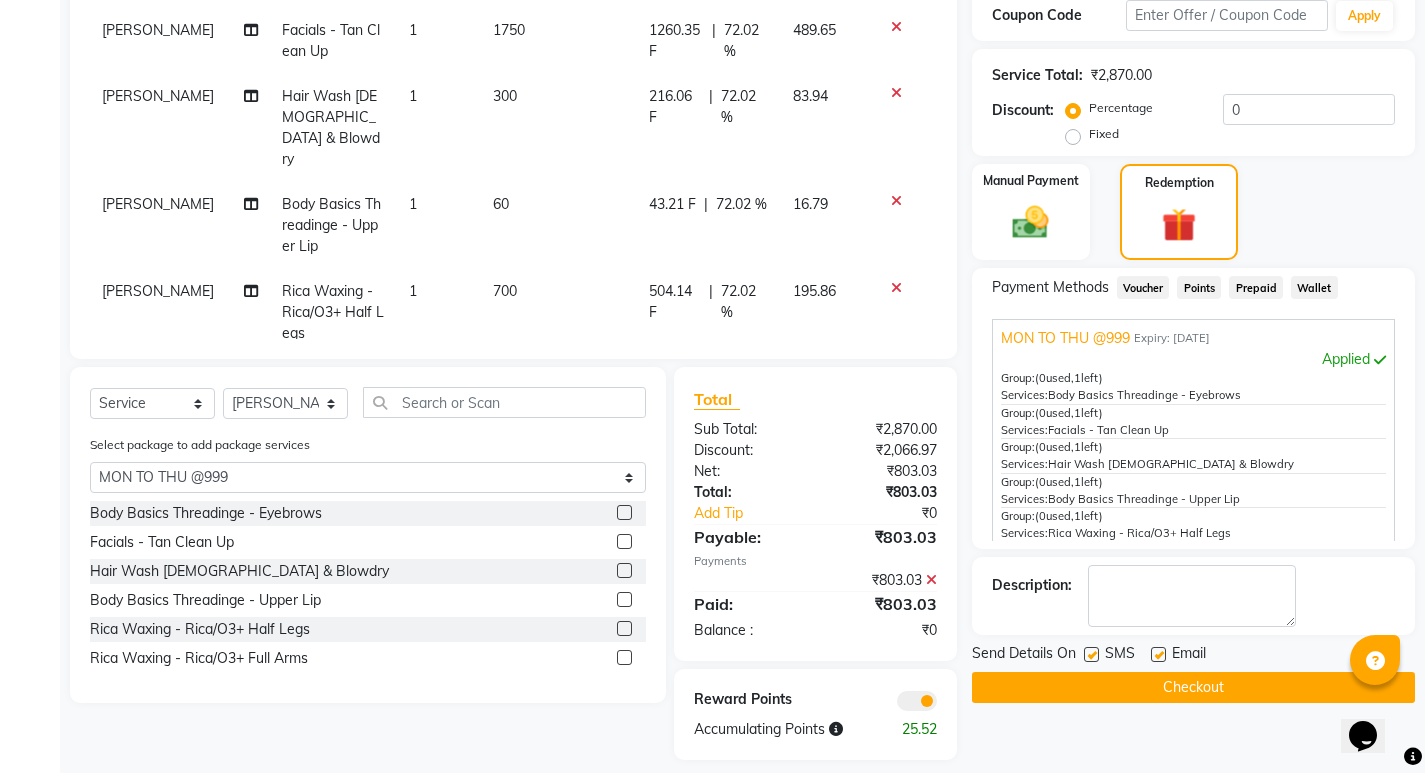 scroll, scrollTop: 426, scrollLeft: 0, axis: vertical 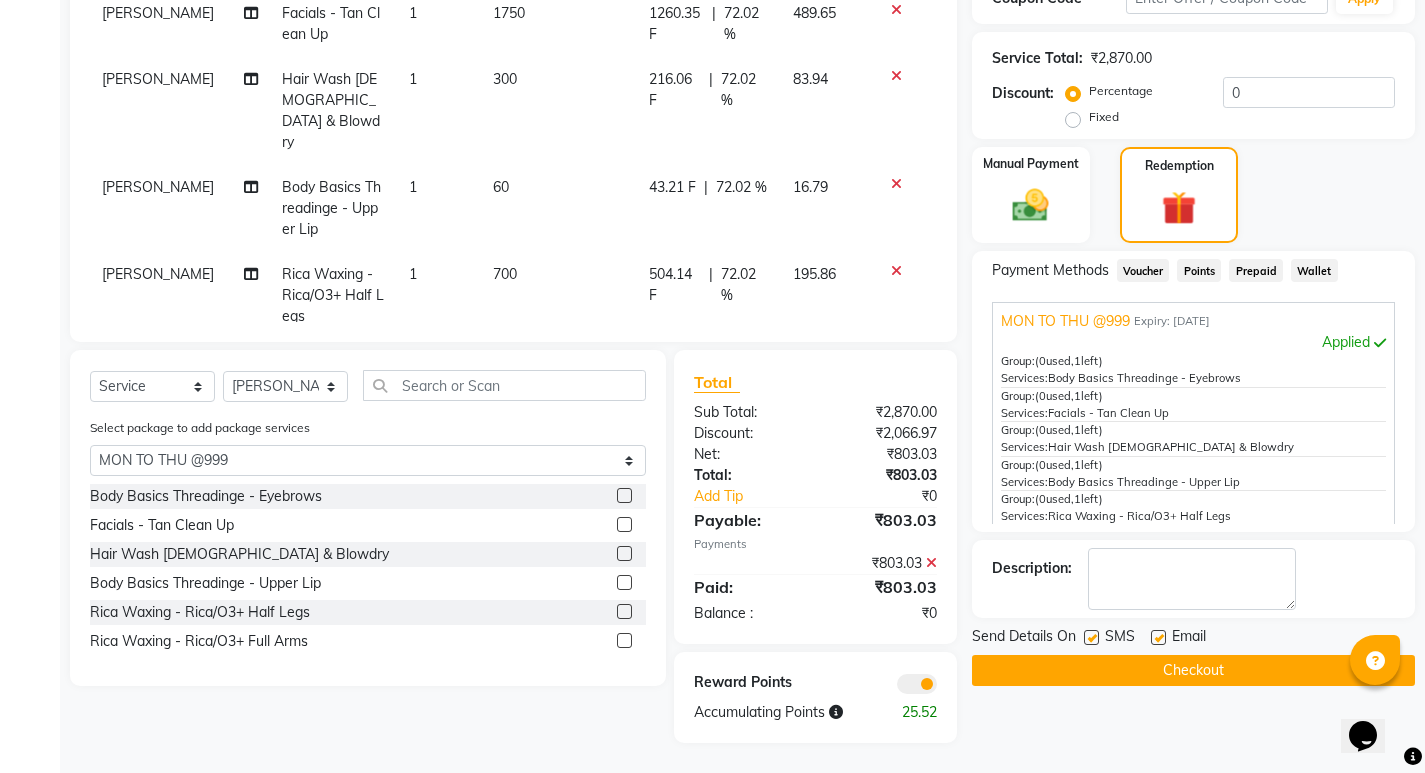 click 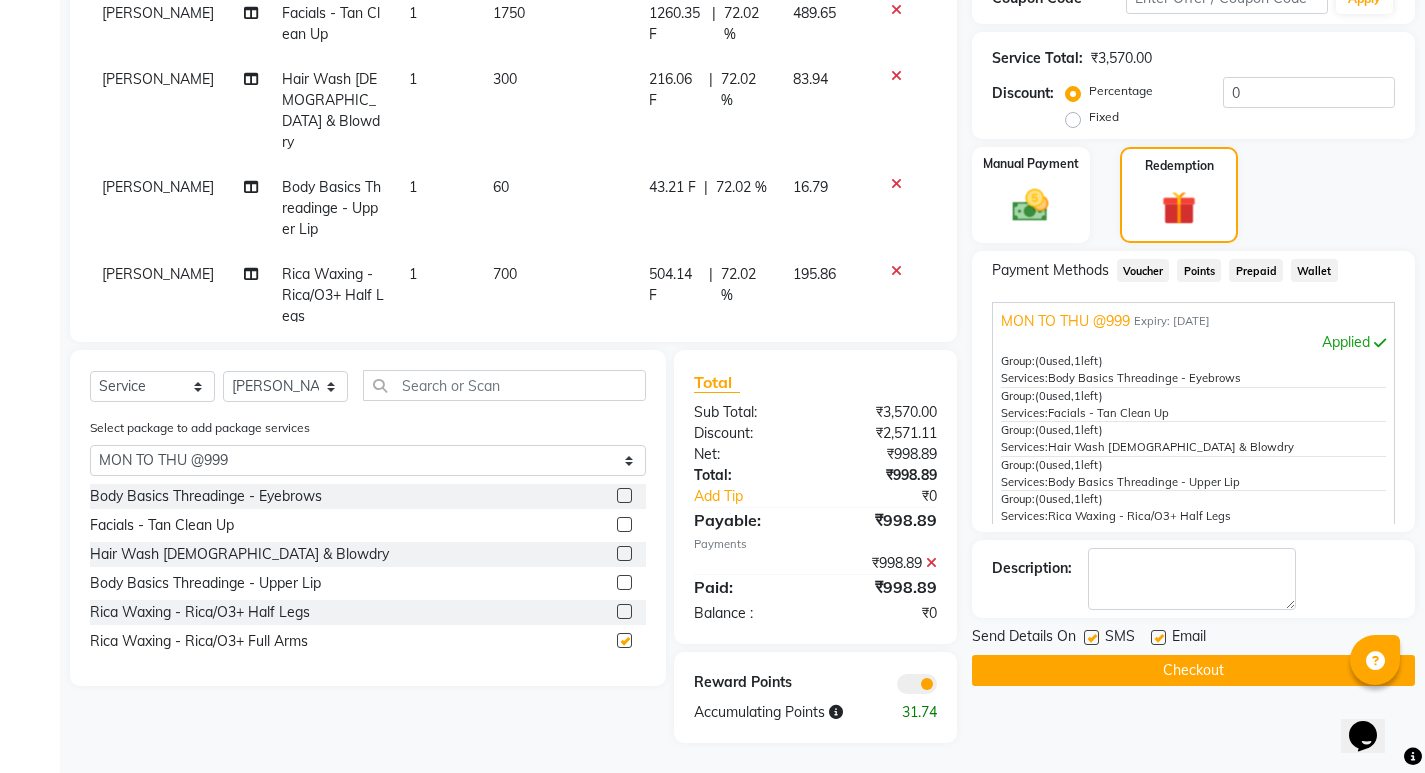checkbox on "false" 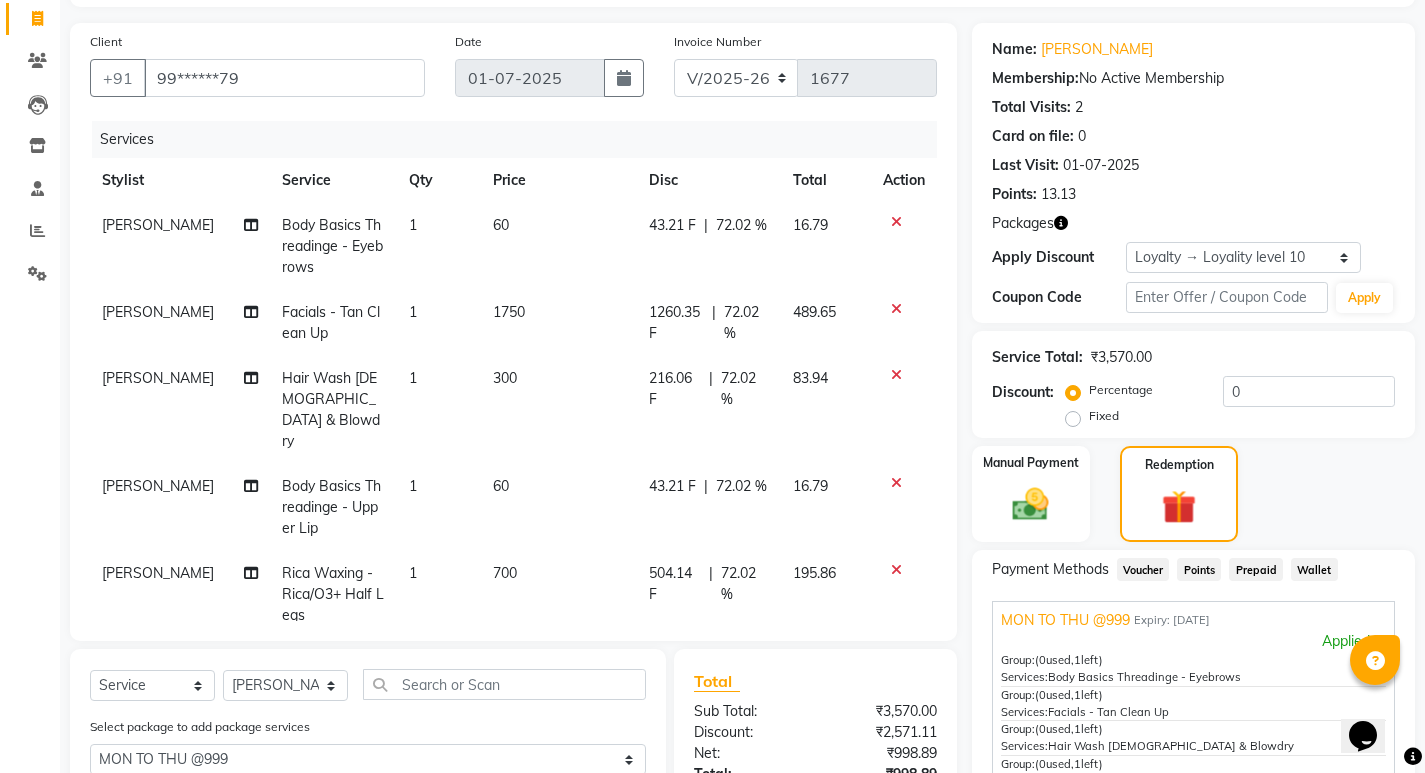 scroll, scrollTop: 126, scrollLeft: 0, axis: vertical 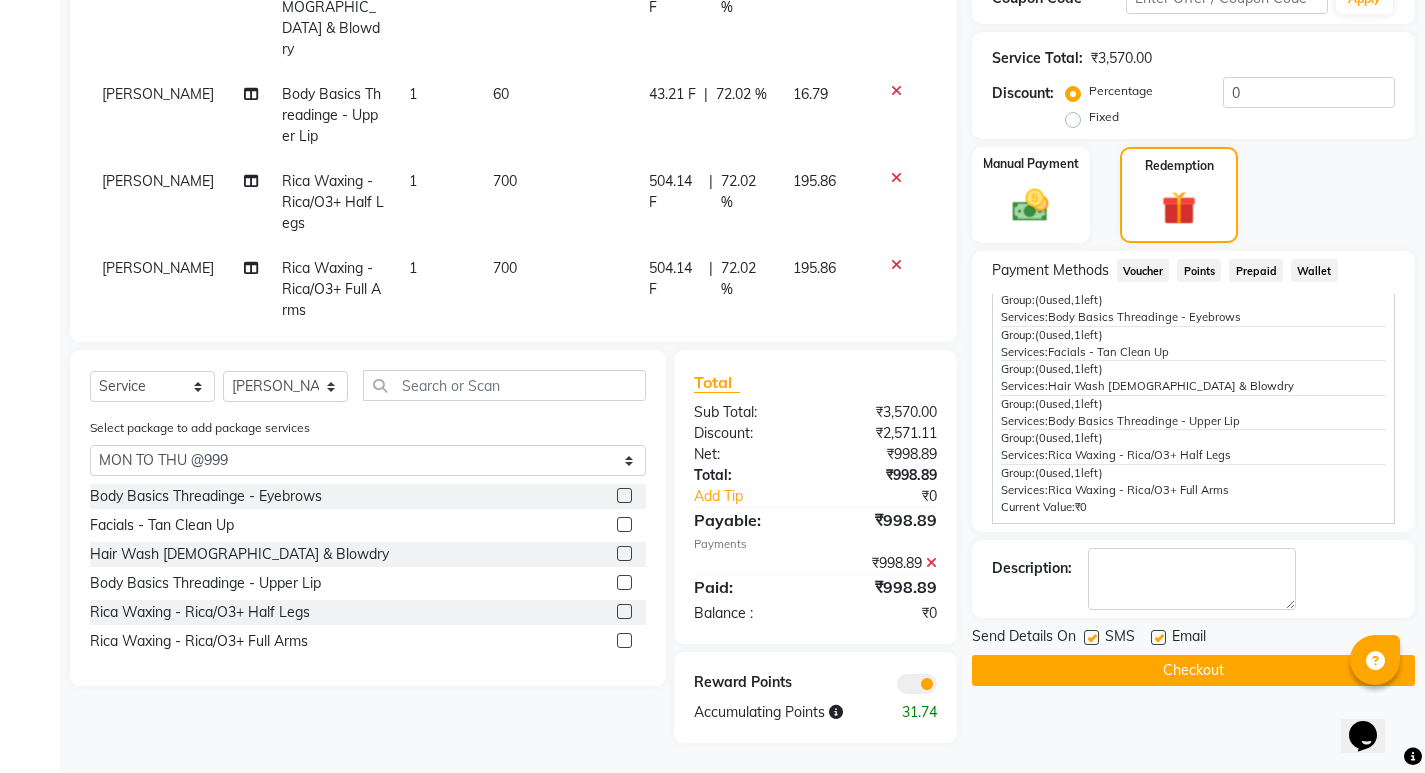 click on "Checkout" 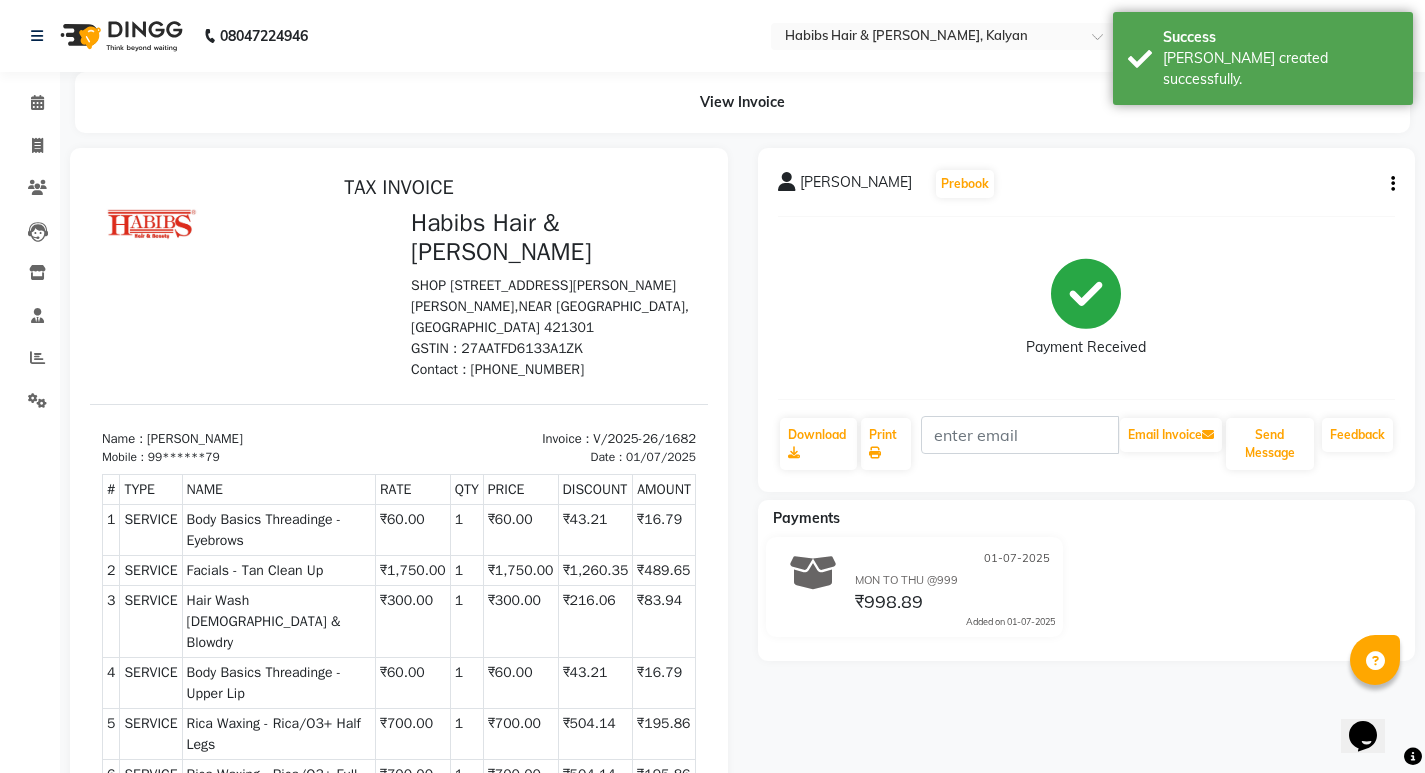 scroll, scrollTop: 0, scrollLeft: 0, axis: both 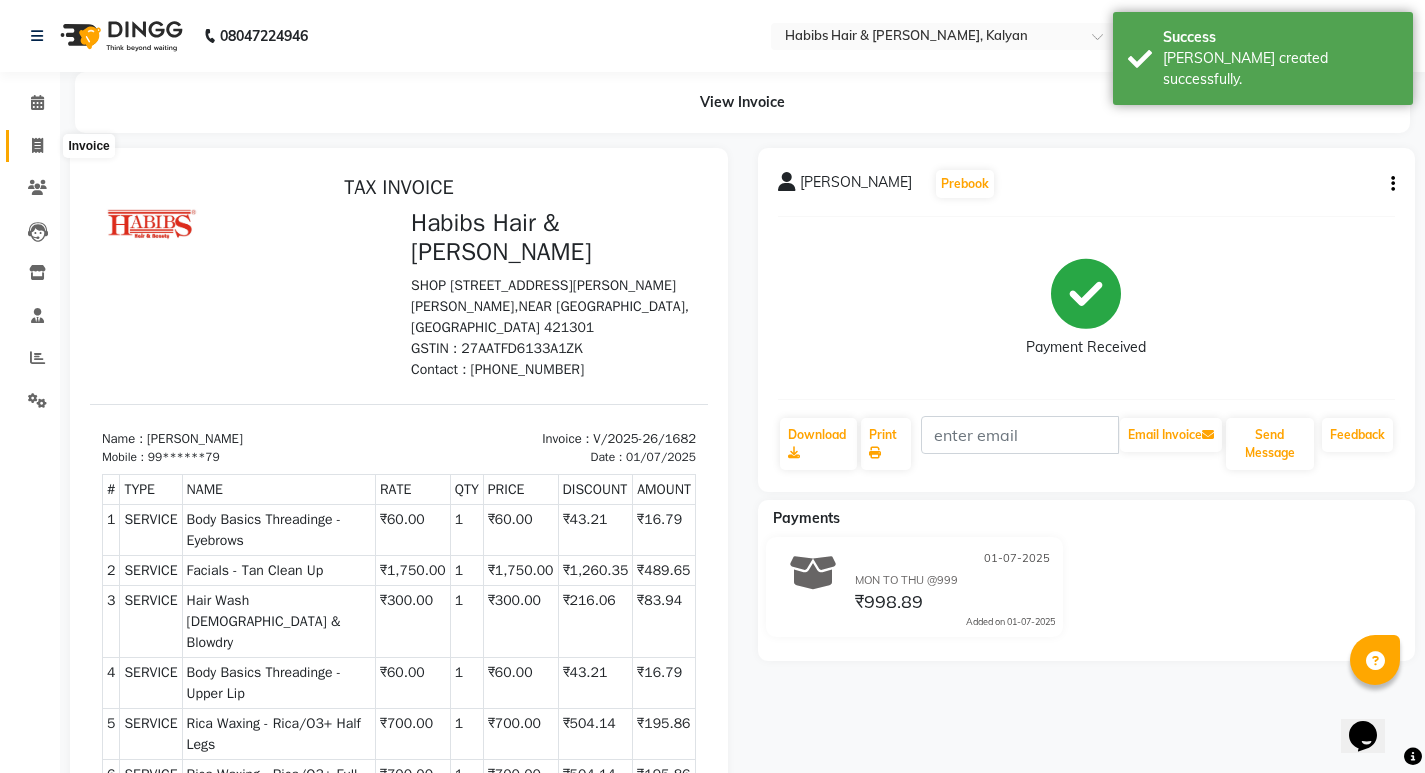 click 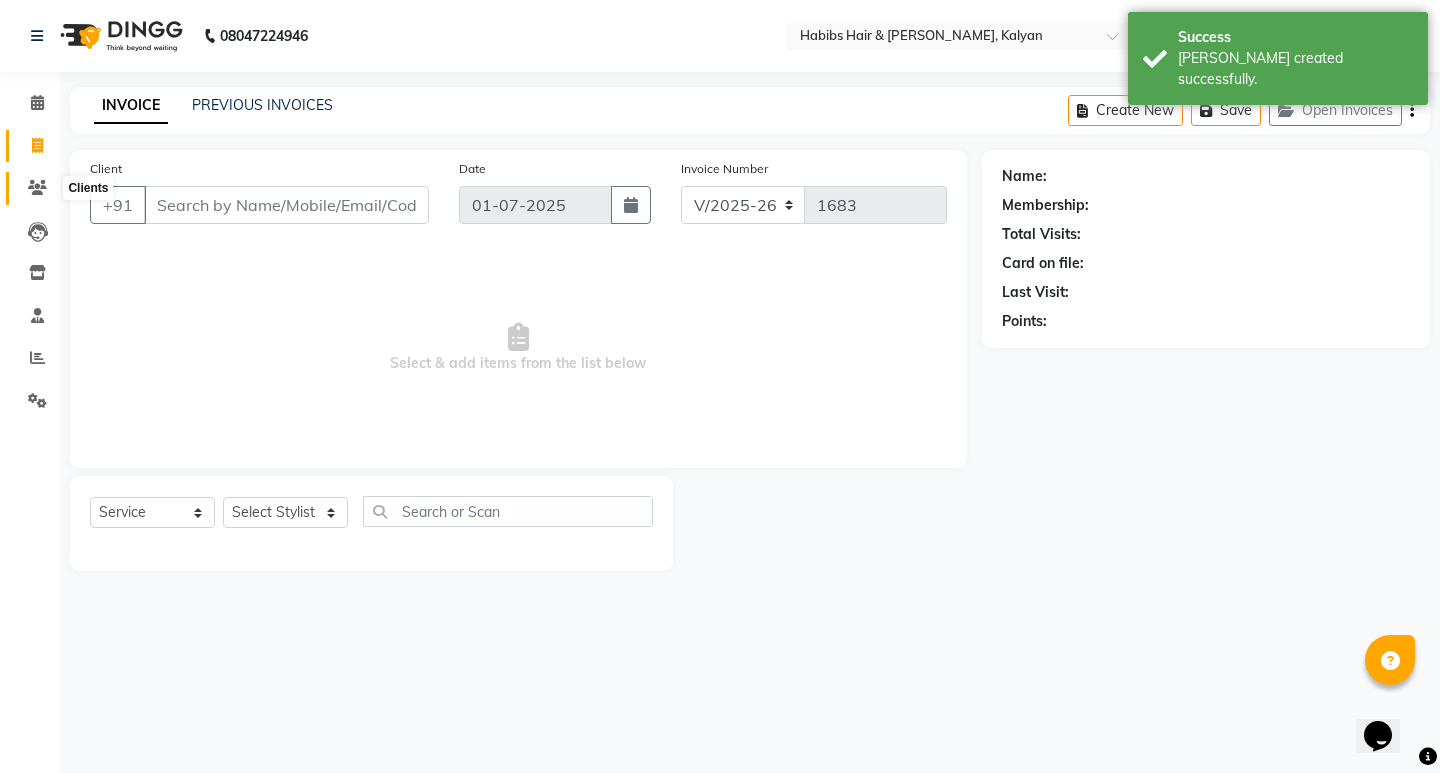 click 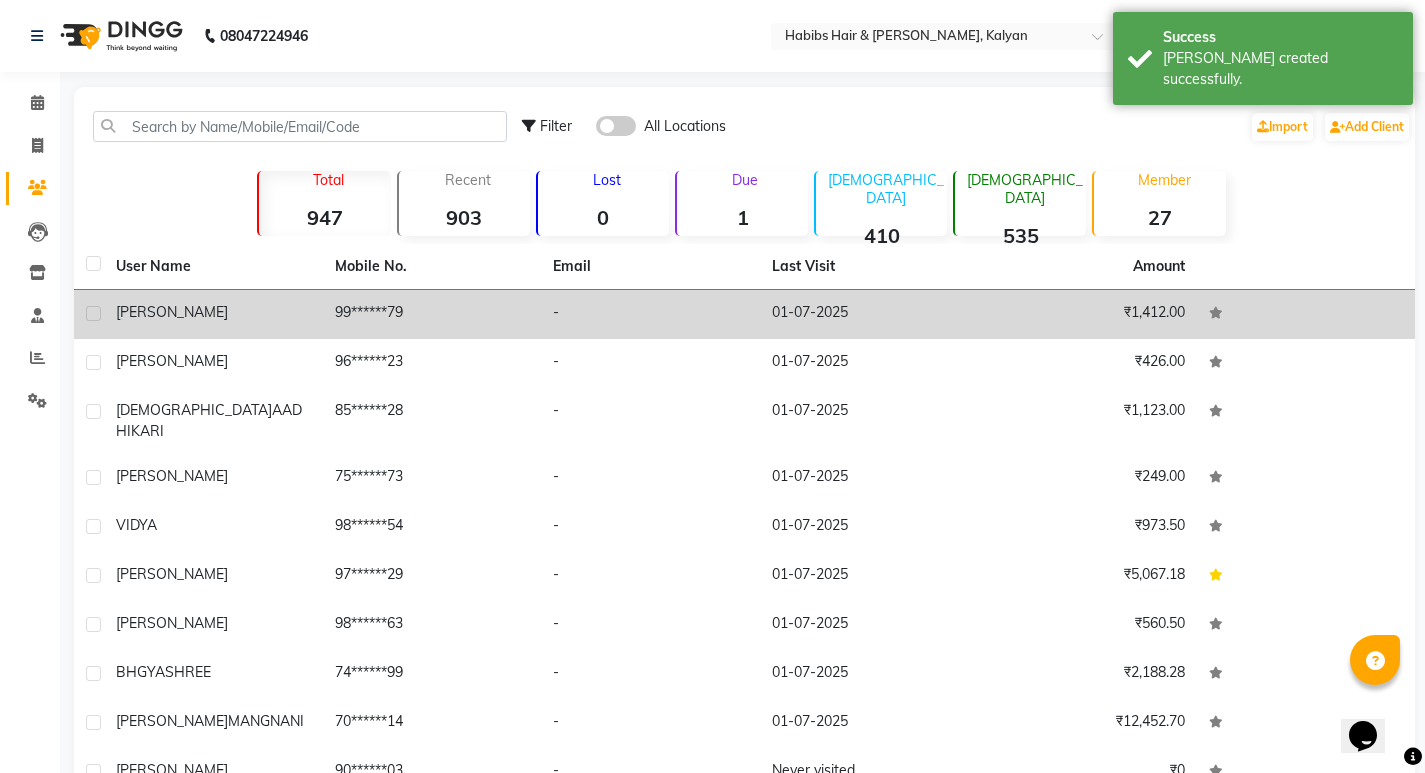 click on "99******79" 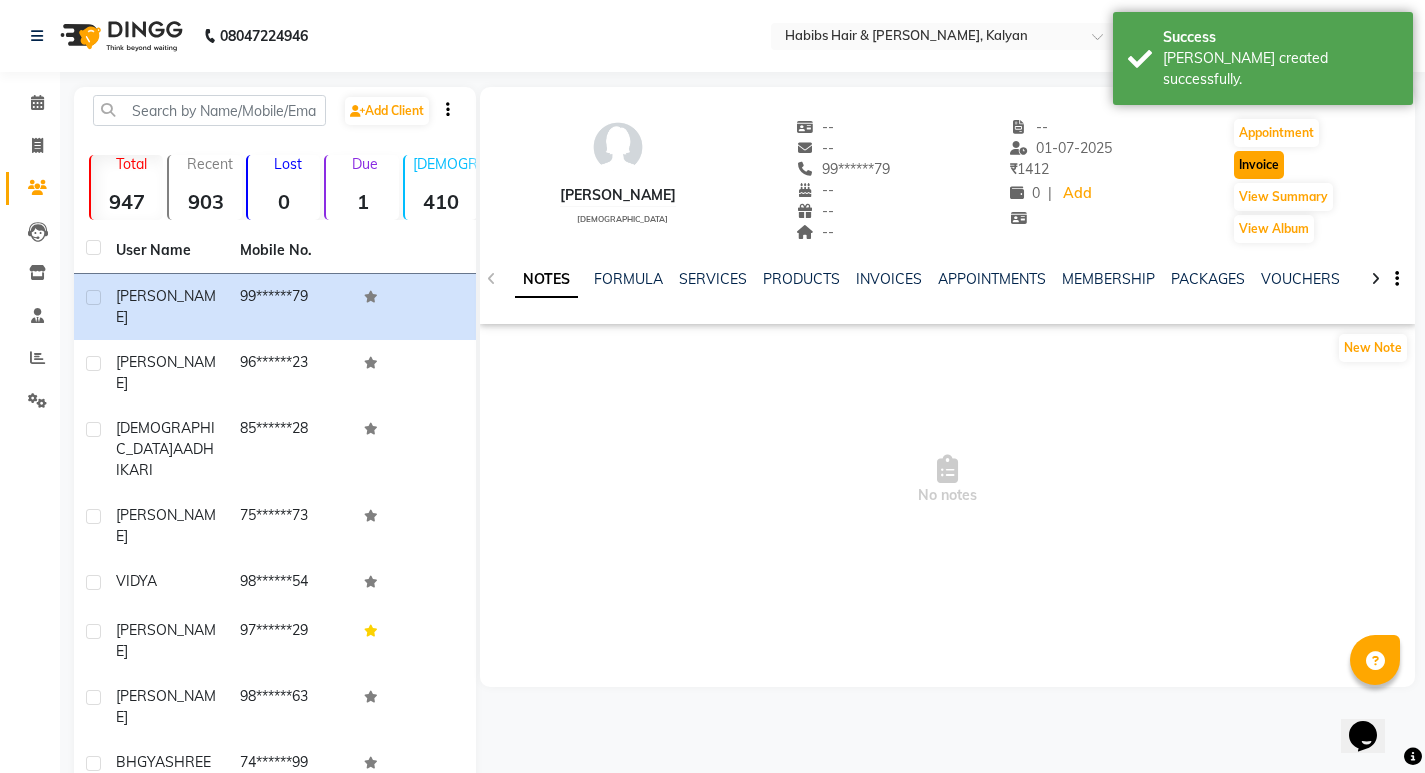 click on "Invoice" 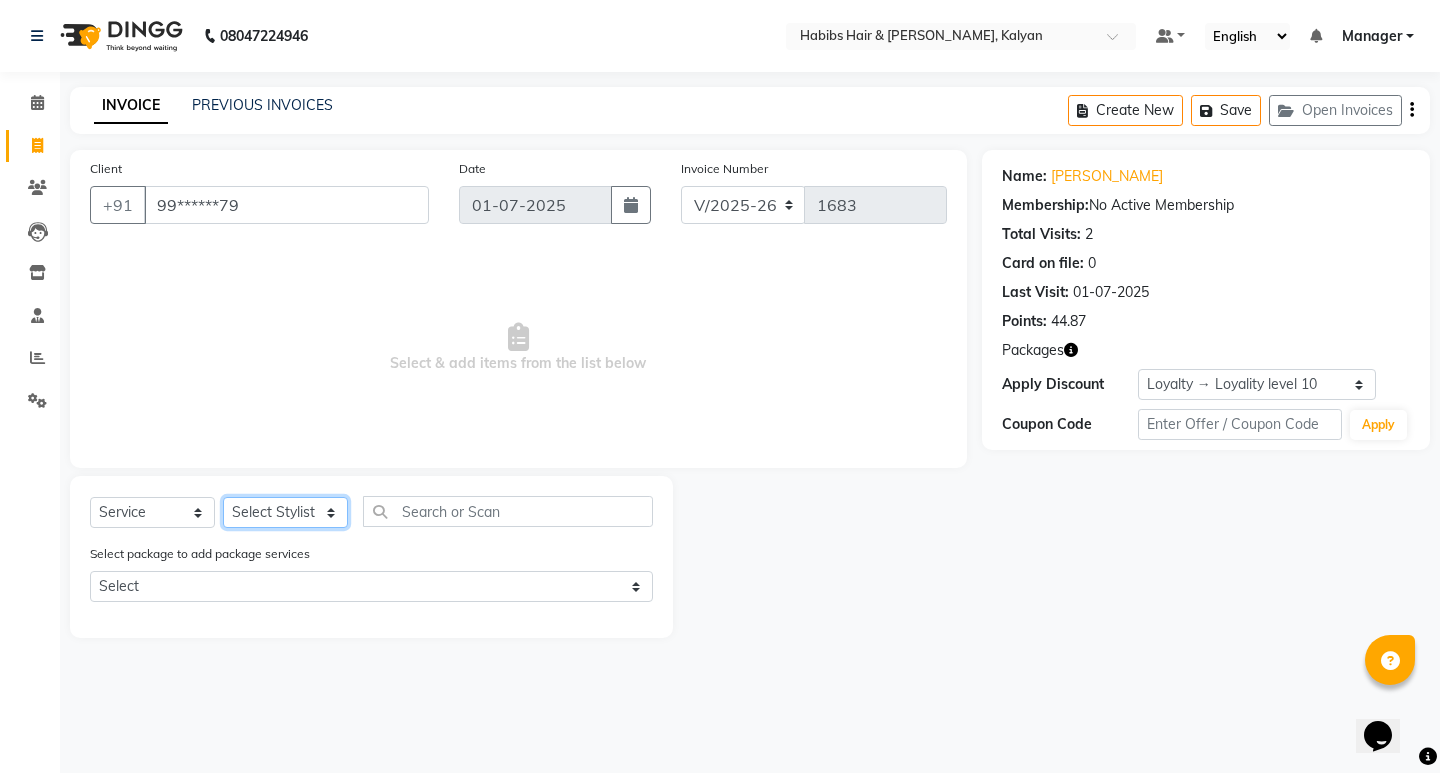 click on "Select Stylist [PERSON_NAME] Manager [PERSON_NAME] [PERSON_NAME] [PERSON_NAME] zipre [PERSON_NAME] [PERSON_NAME]  Sagar [PERSON_NAME] [PERSON_NAME] Suraj [PERSON_NAME]  [PERSON_NAME]" 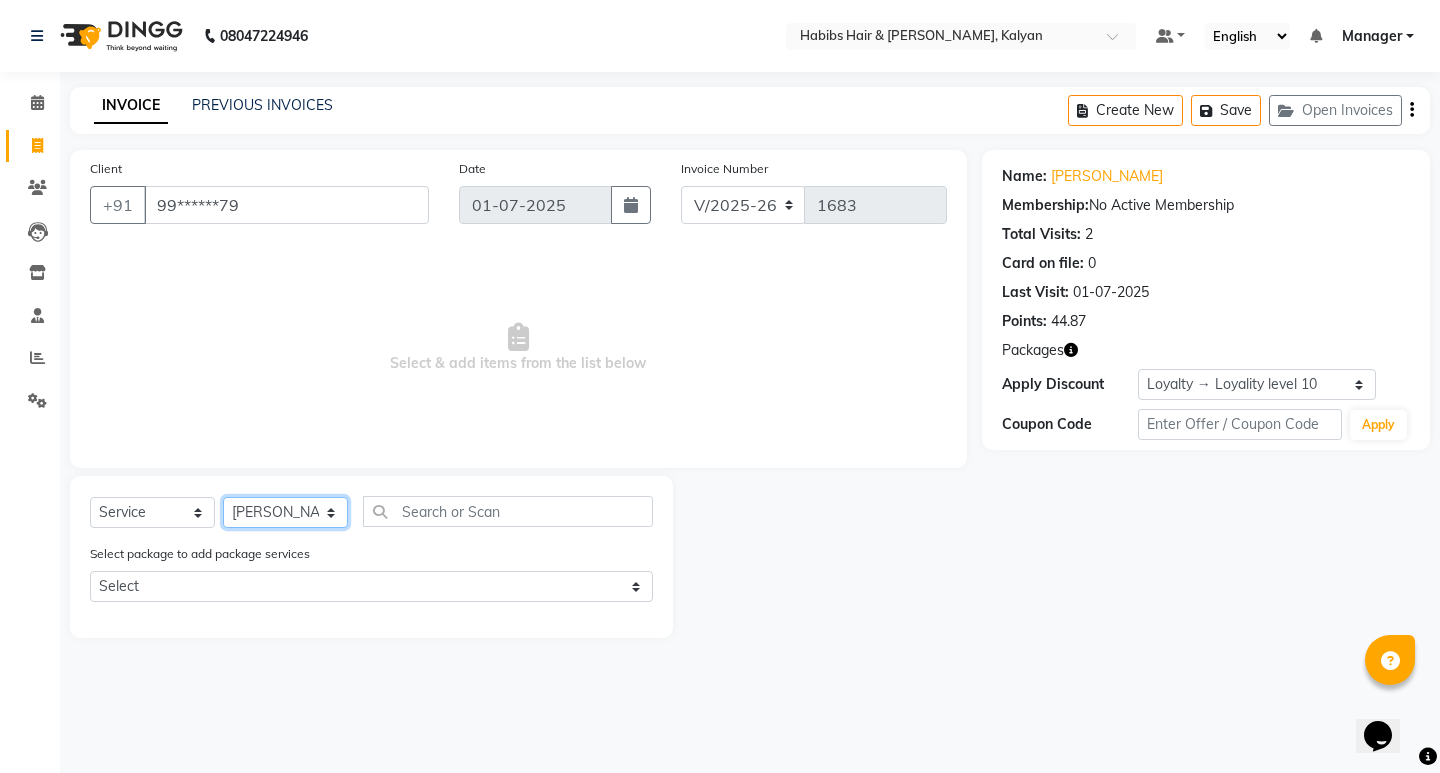 click on "Select Stylist [PERSON_NAME] Manager [PERSON_NAME] [PERSON_NAME] [PERSON_NAME] zipre [PERSON_NAME] [PERSON_NAME]  Sagar [PERSON_NAME] [PERSON_NAME] Suraj [PERSON_NAME]  [PERSON_NAME]" 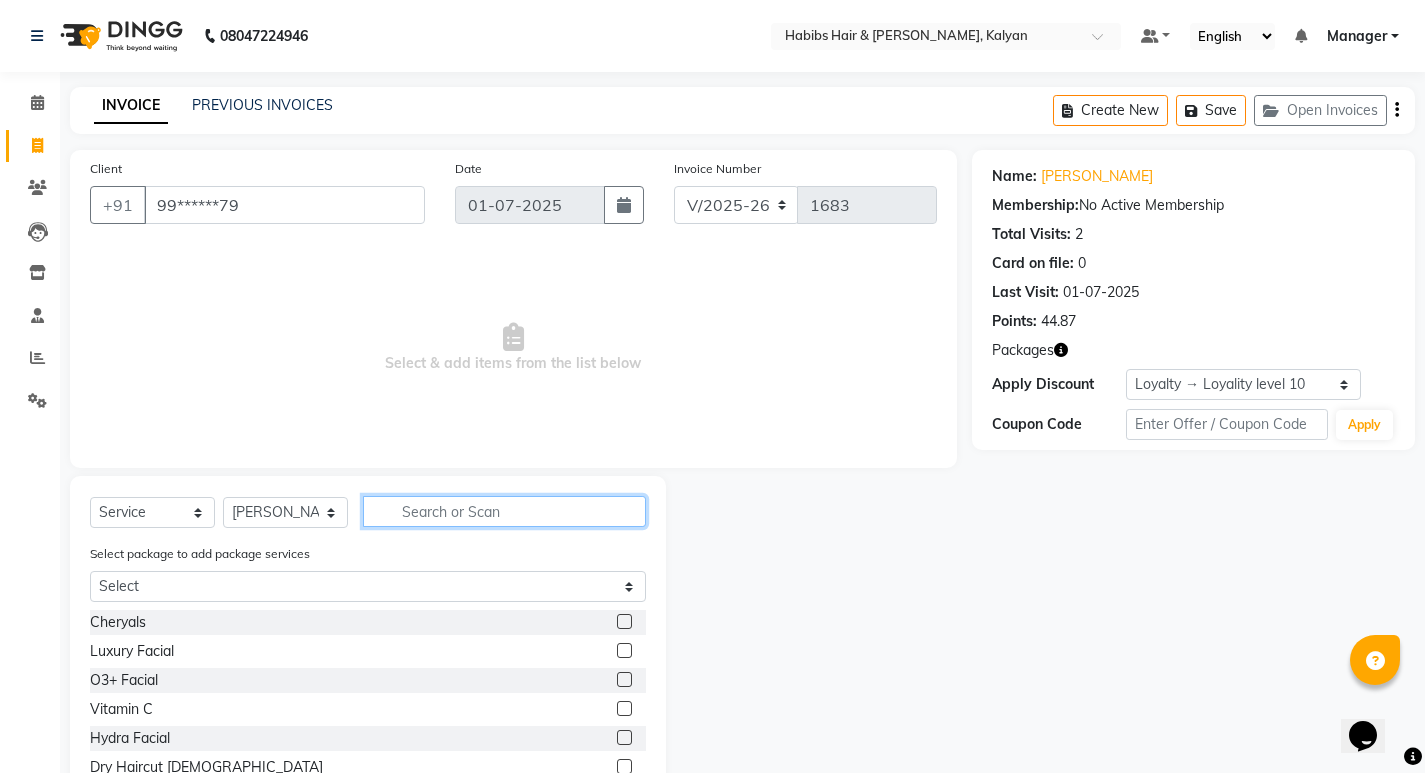click 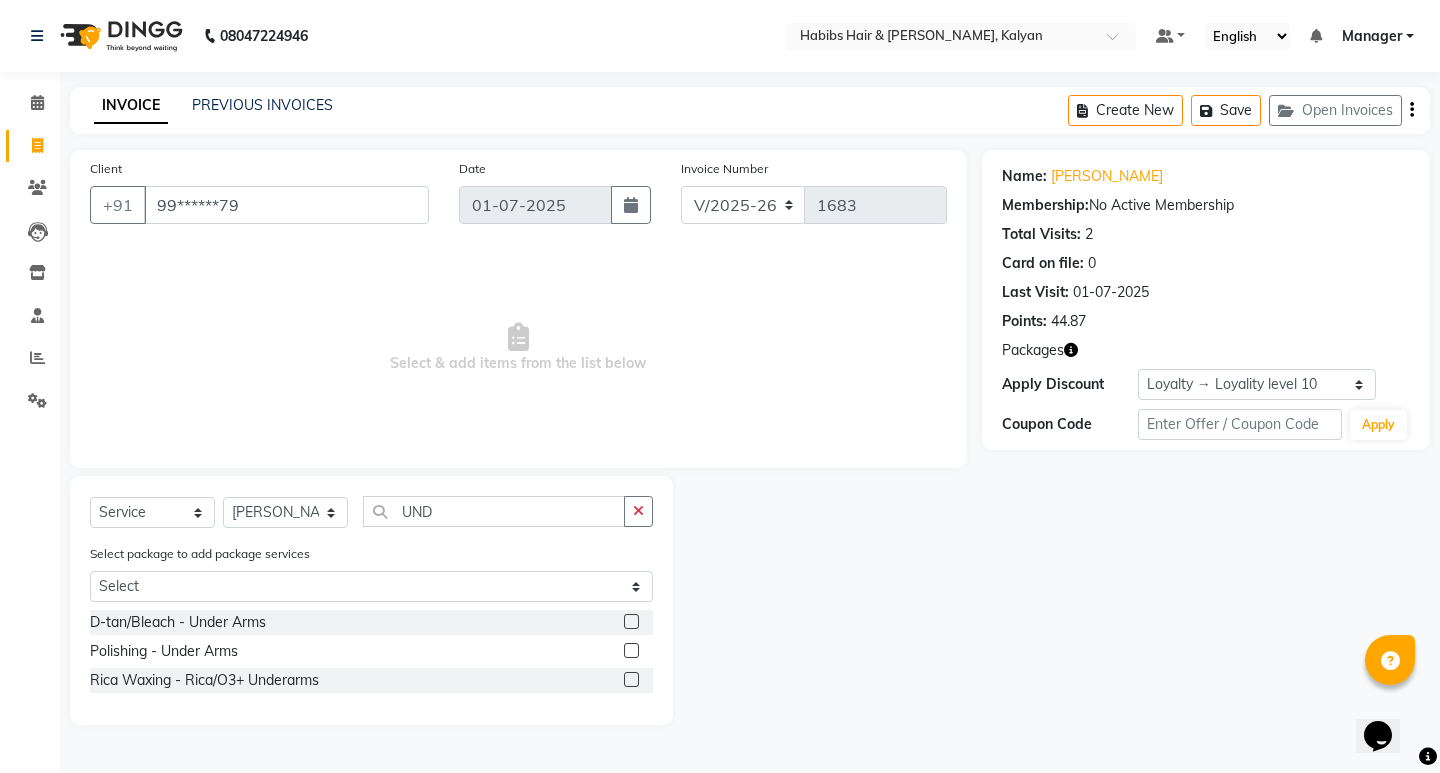 click 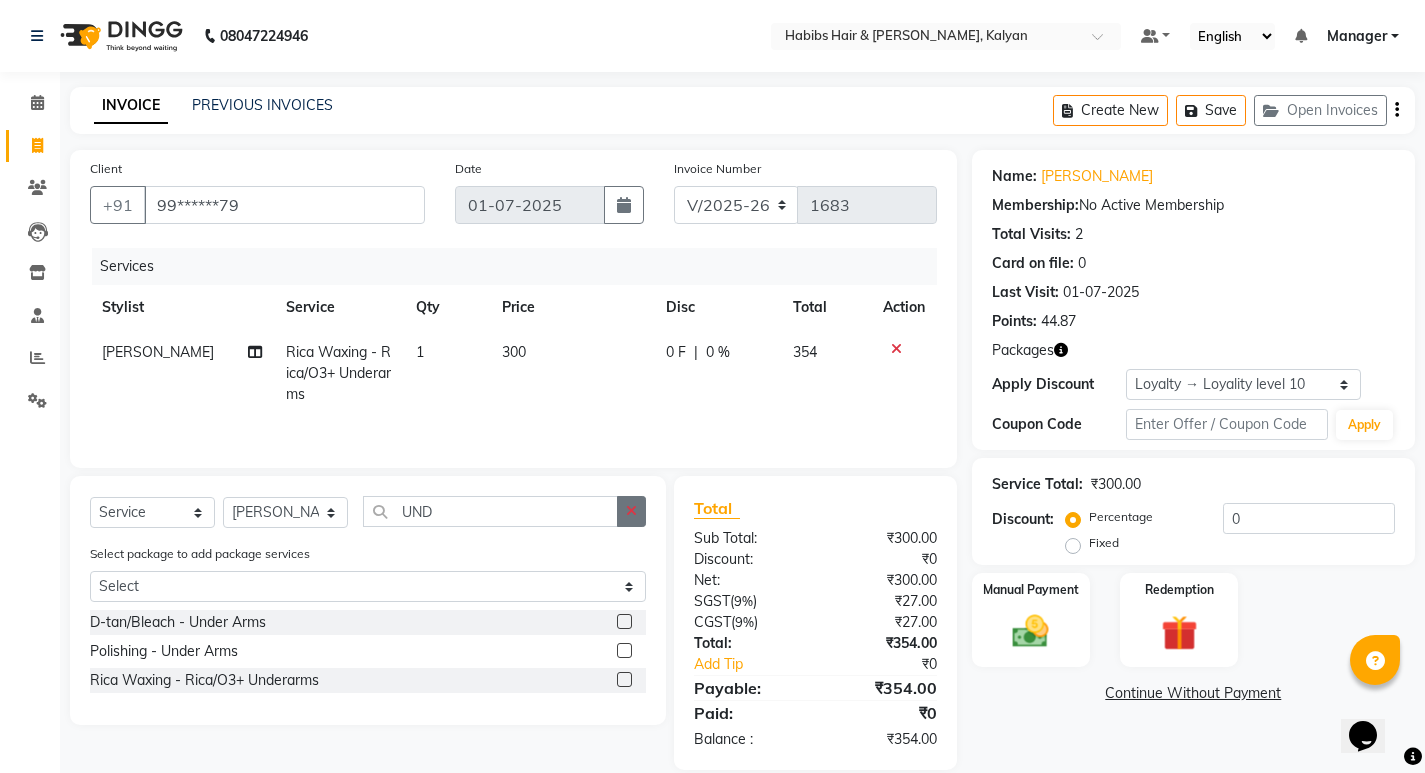 click 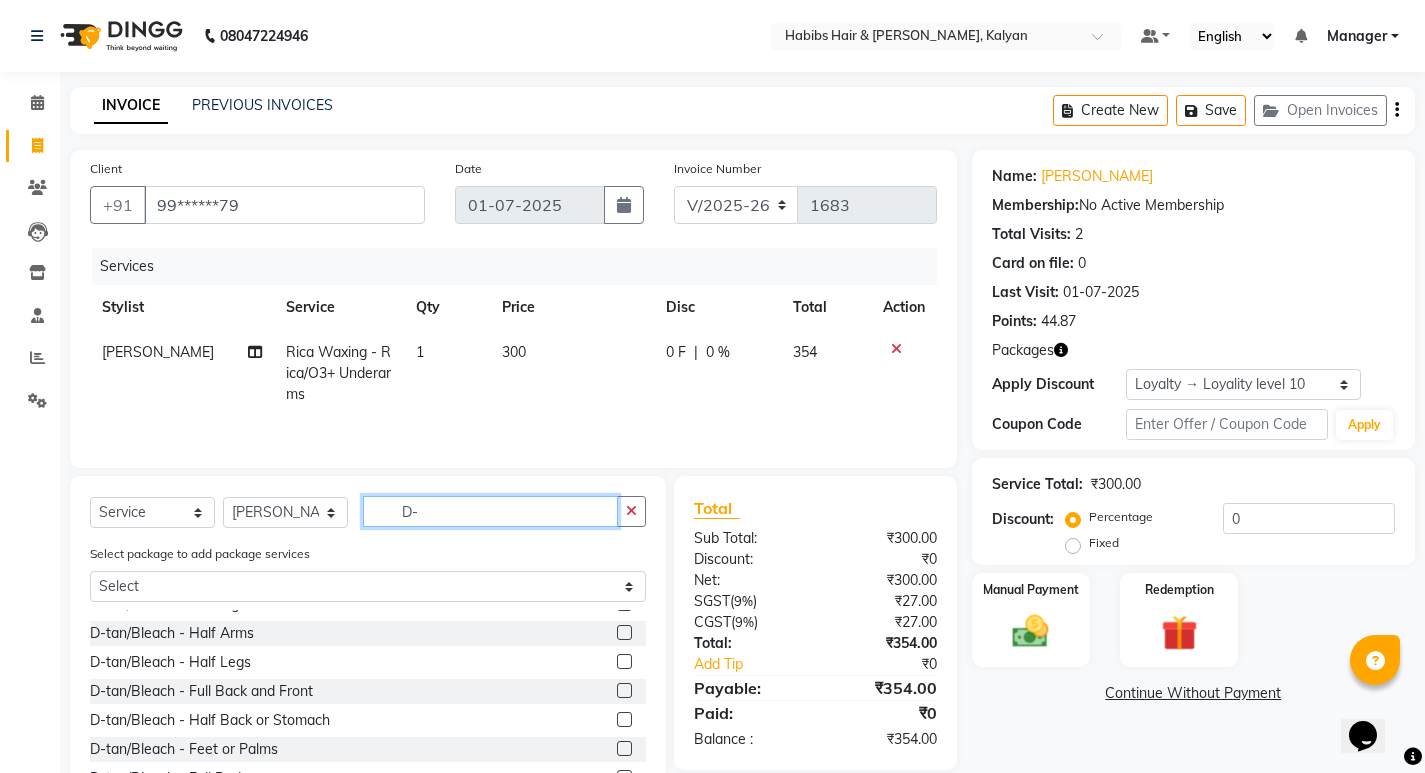 scroll, scrollTop: 177, scrollLeft: 0, axis: vertical 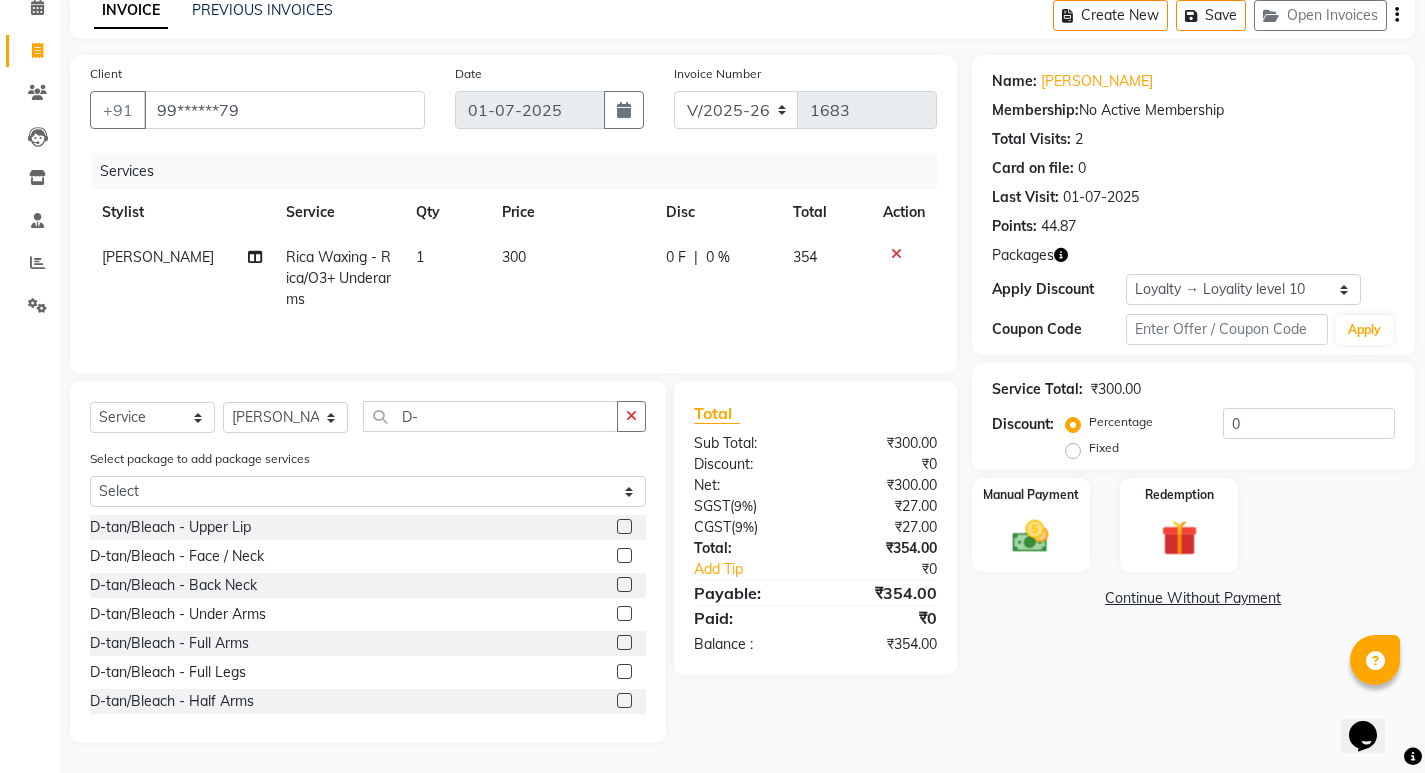 click 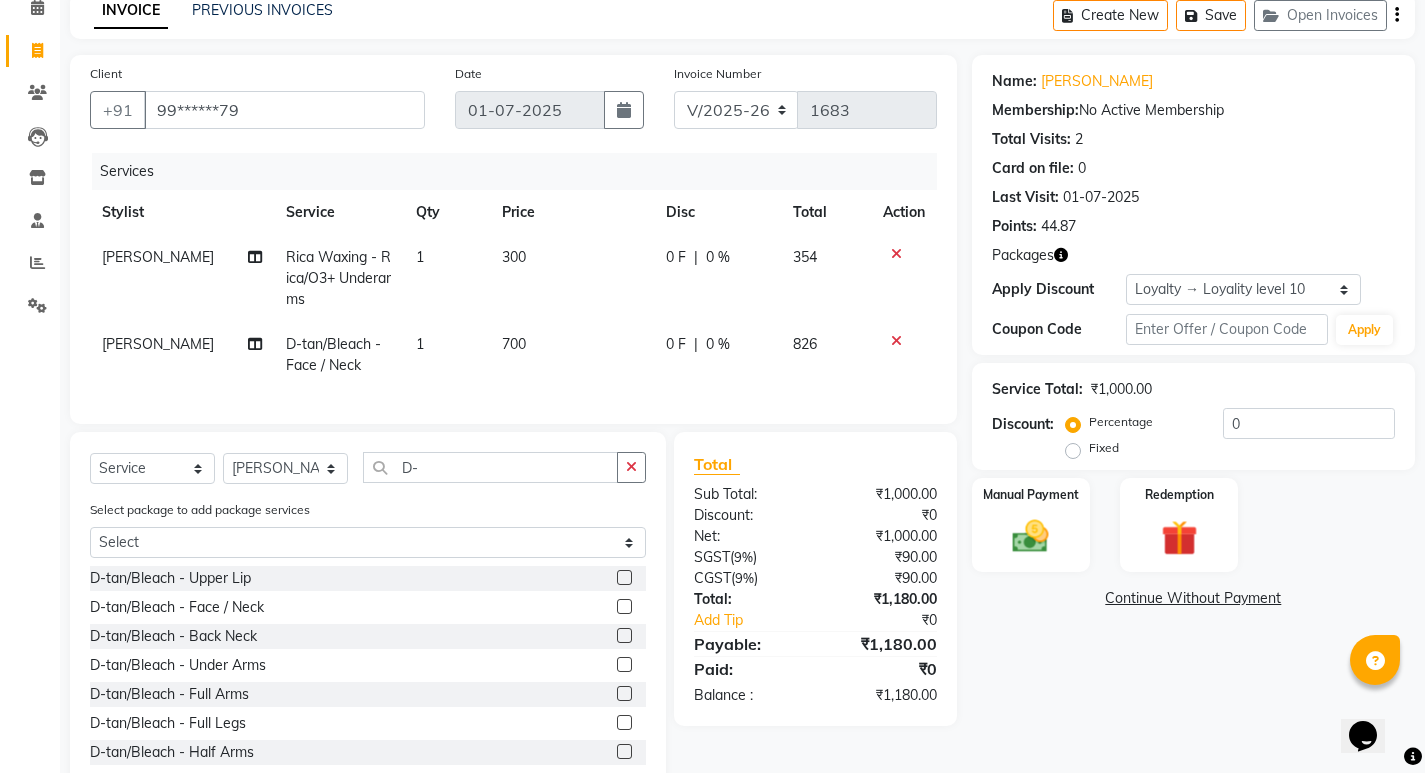 click on "Percentage   Fixed  0" 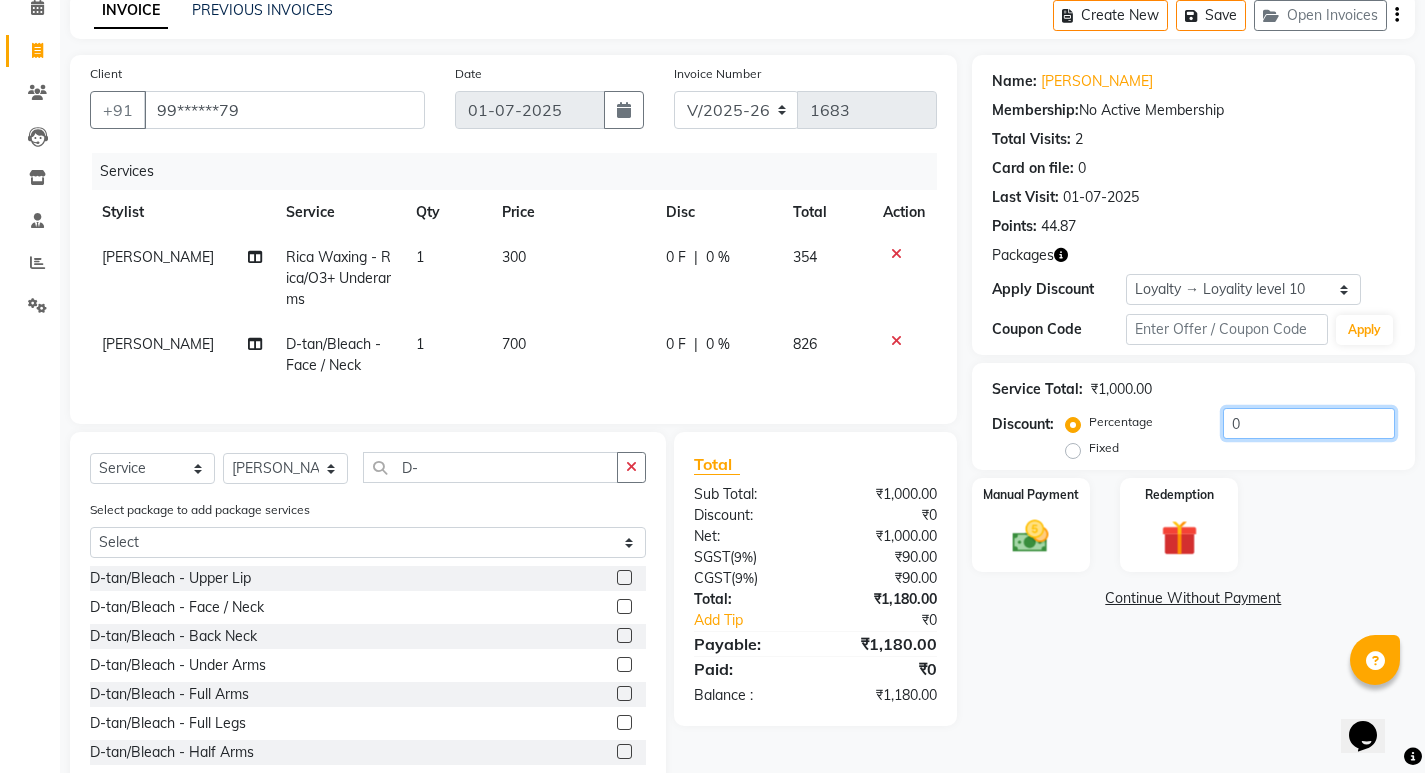 click on "0" 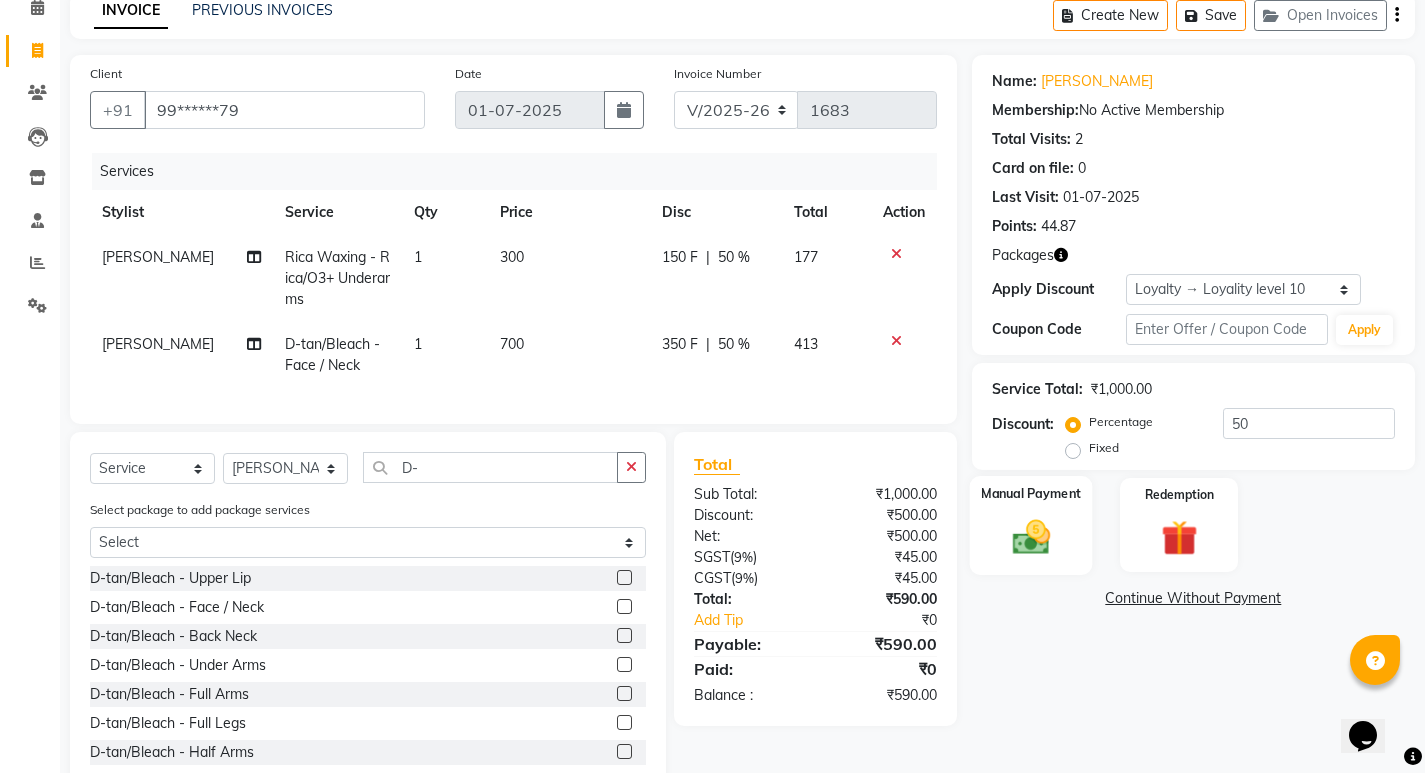 click on "Manual Payment" 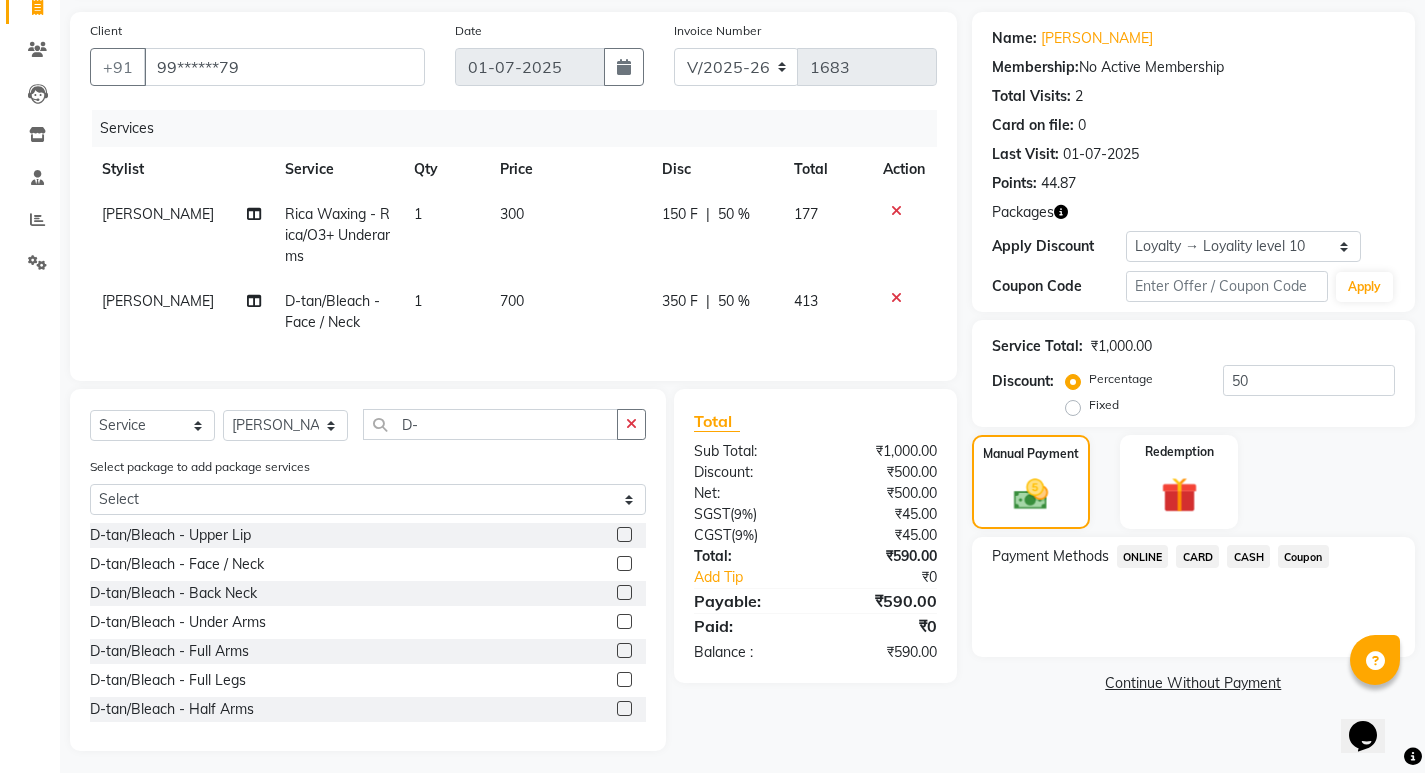 scroll, scrollTop: 161, scrollLeft: 0, axis: vertical 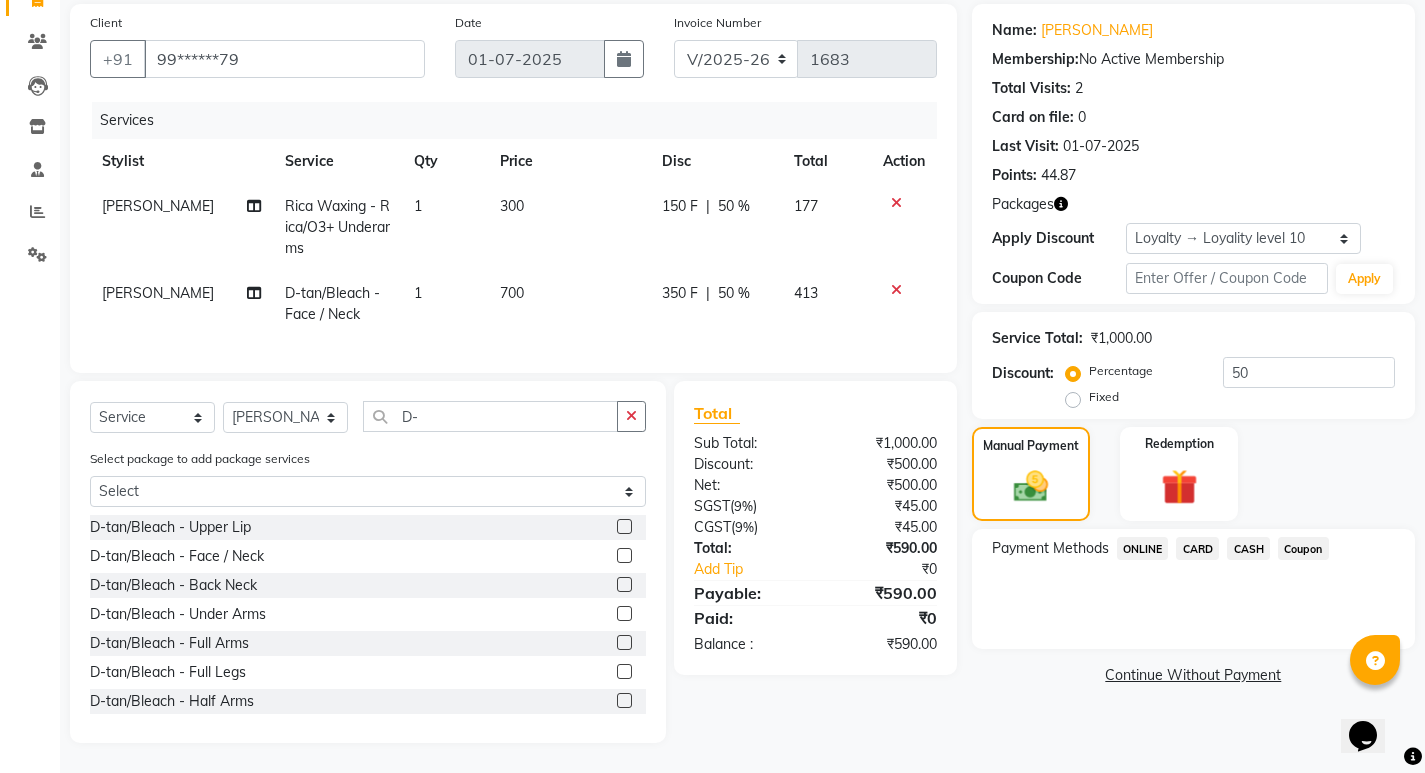 click on "ONLINE" 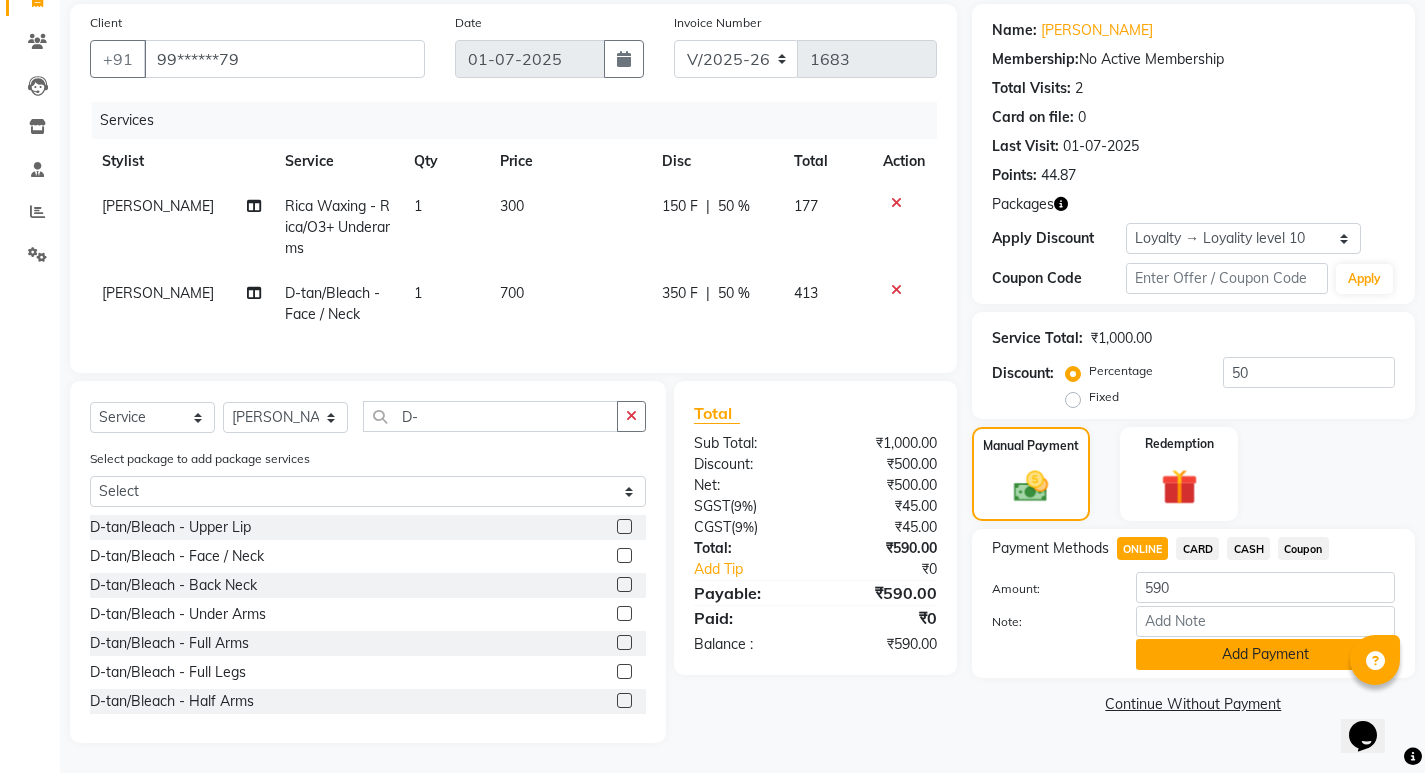click on "Add Payment" 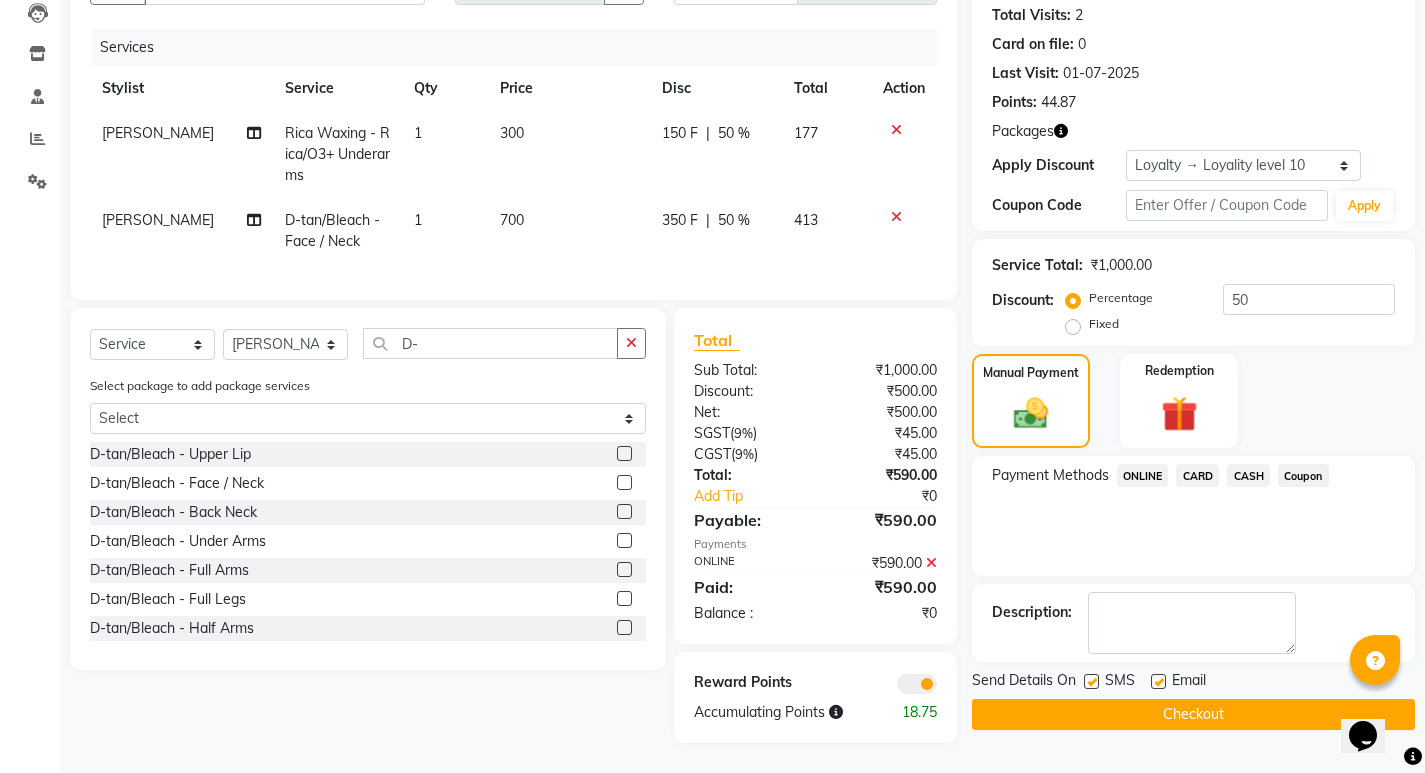 scroll, scrollTop: 234, scrollLeft: 0, axis: vertical 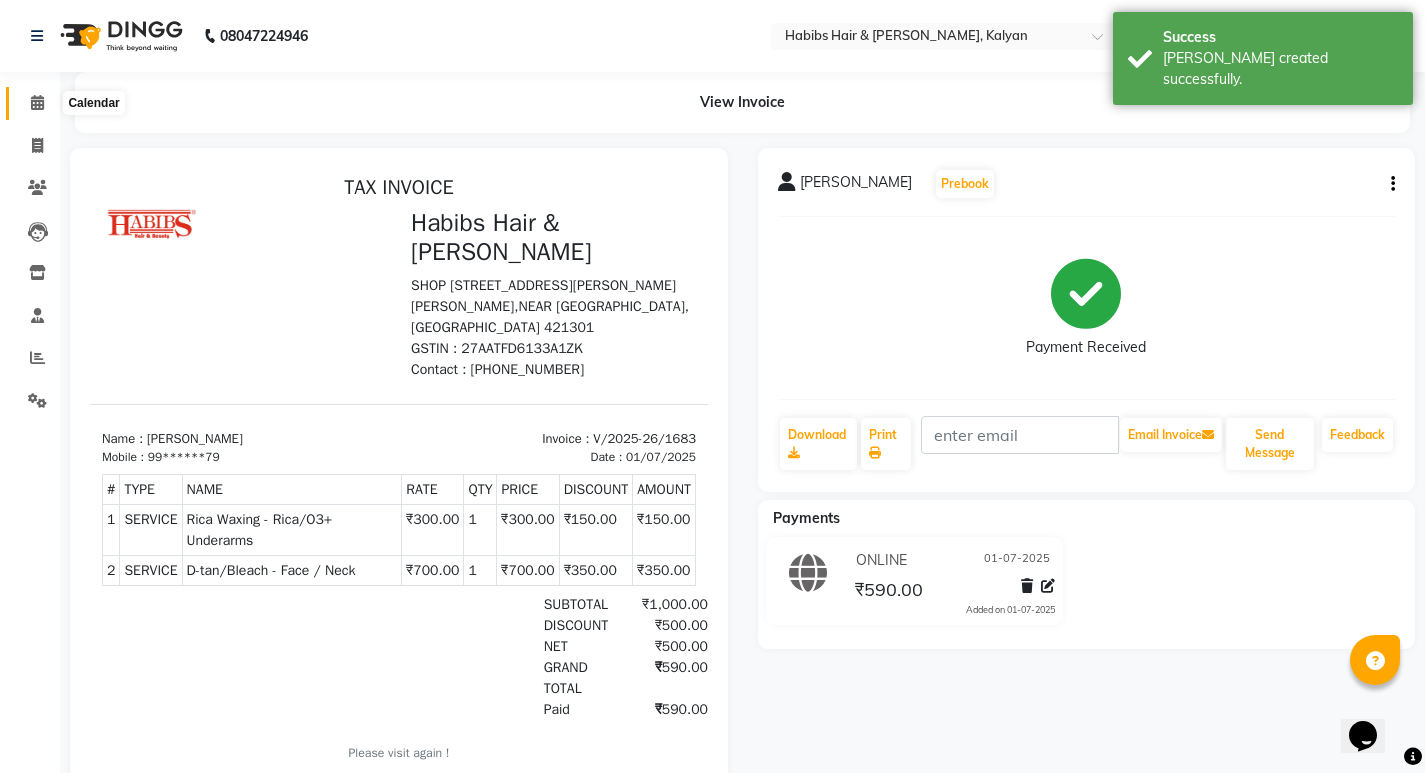 click 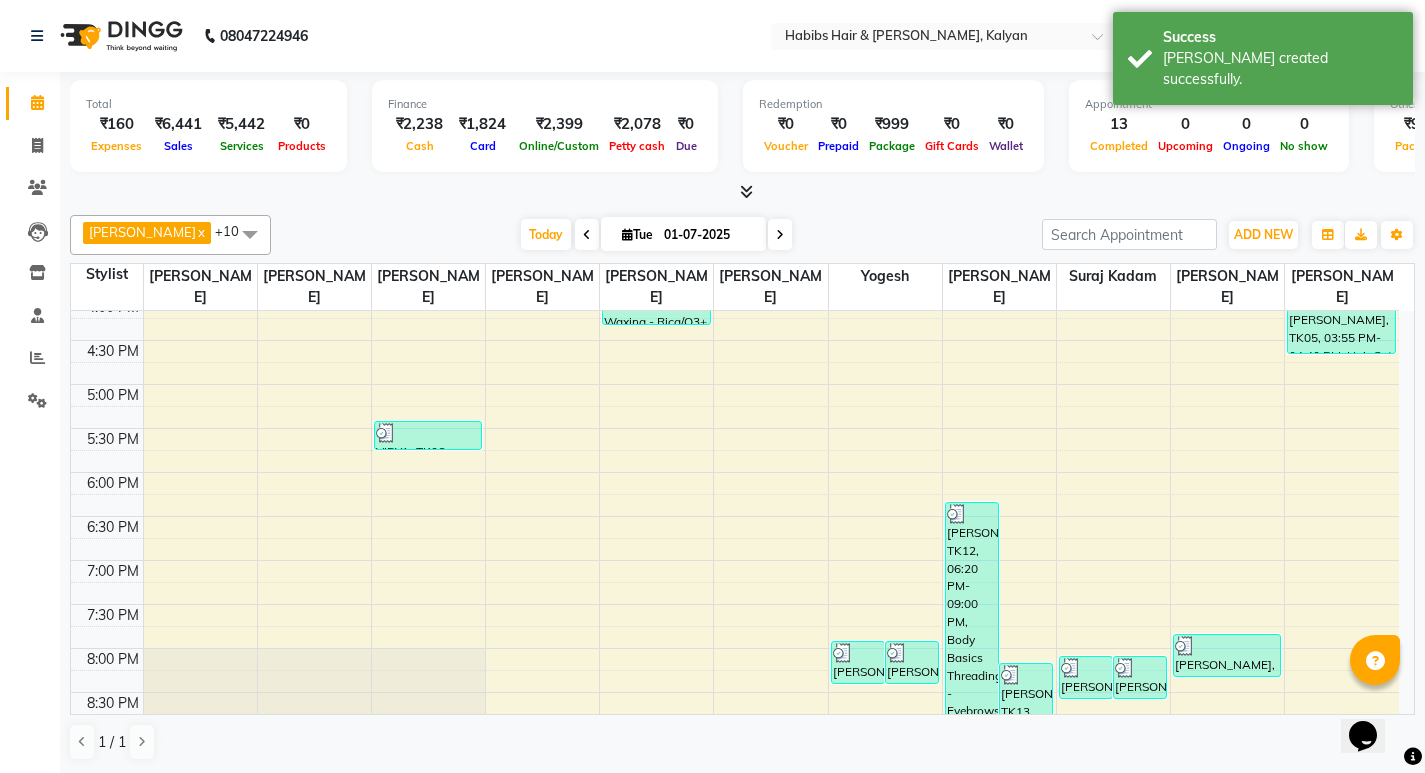 scroll, scrollTop: 716, scrollLeft: 0, axis: vertical 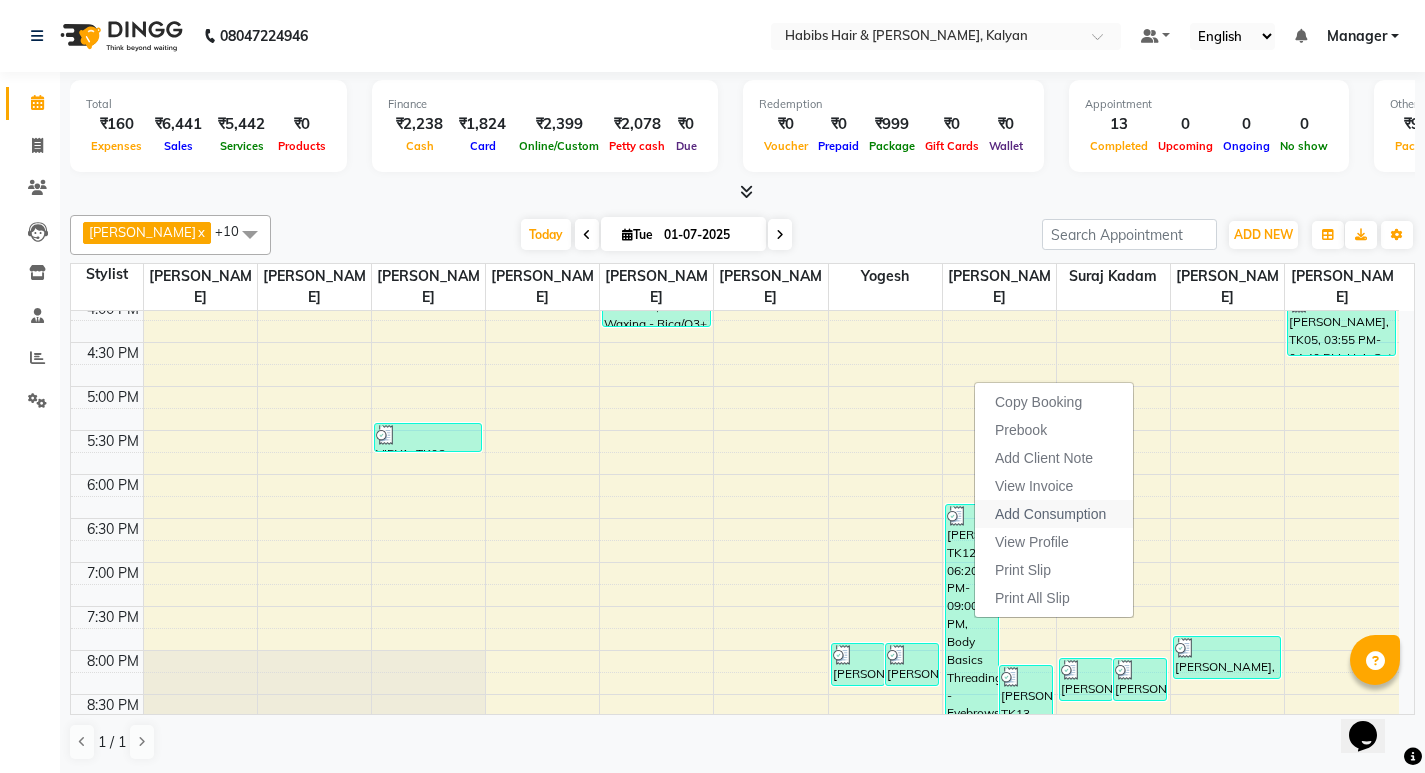click on "Add Consumption" at bounding box center [1050, 514] 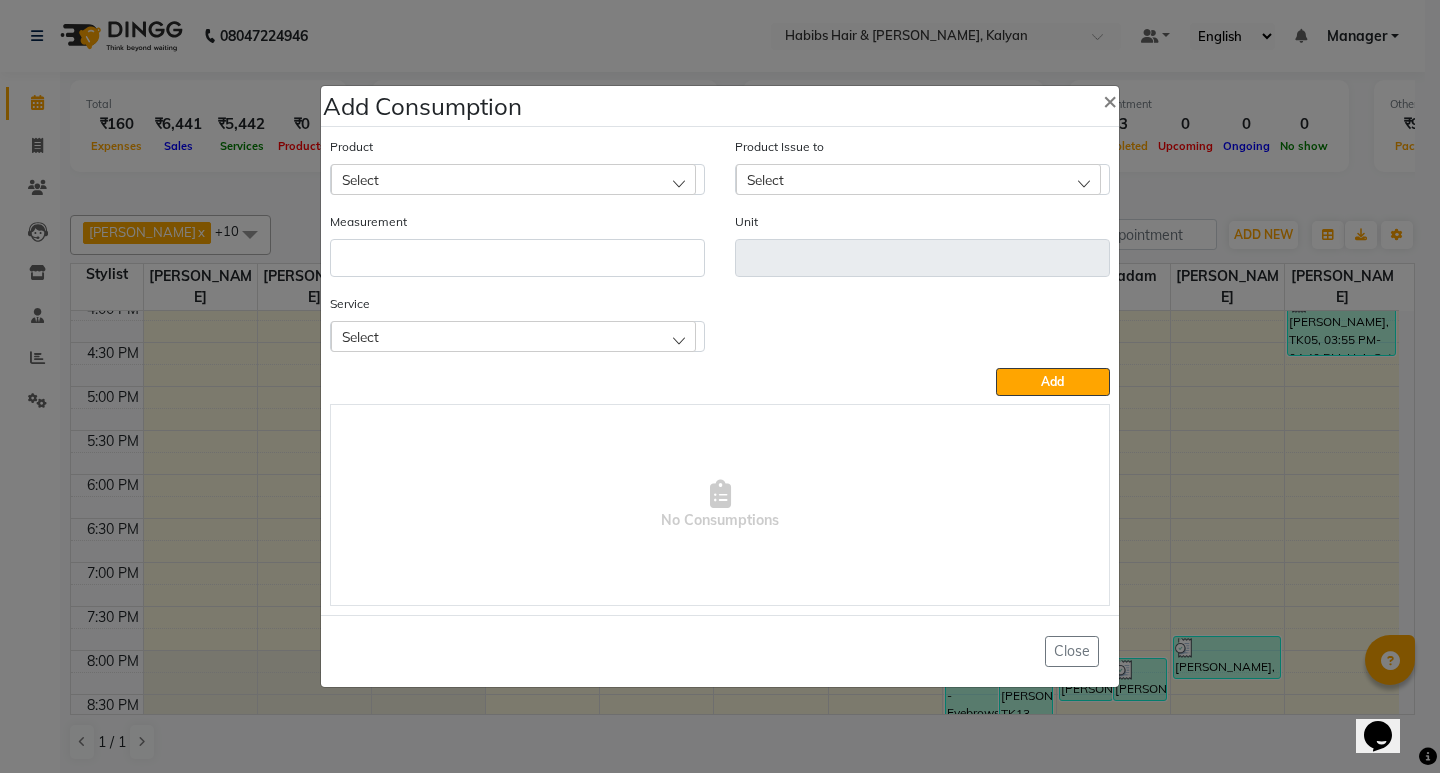 click on "Select" 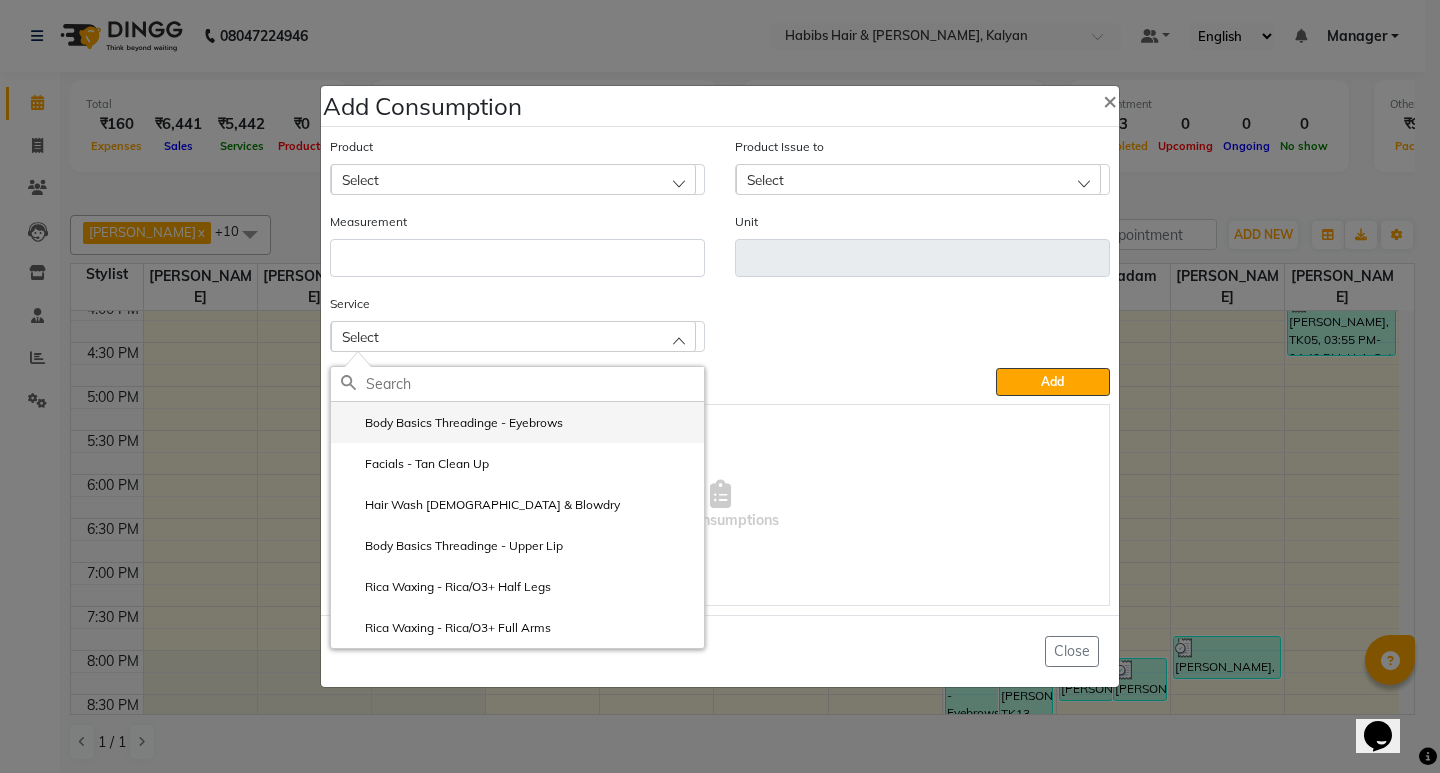 click on "Body Basics Threadinge - Eyebrows" 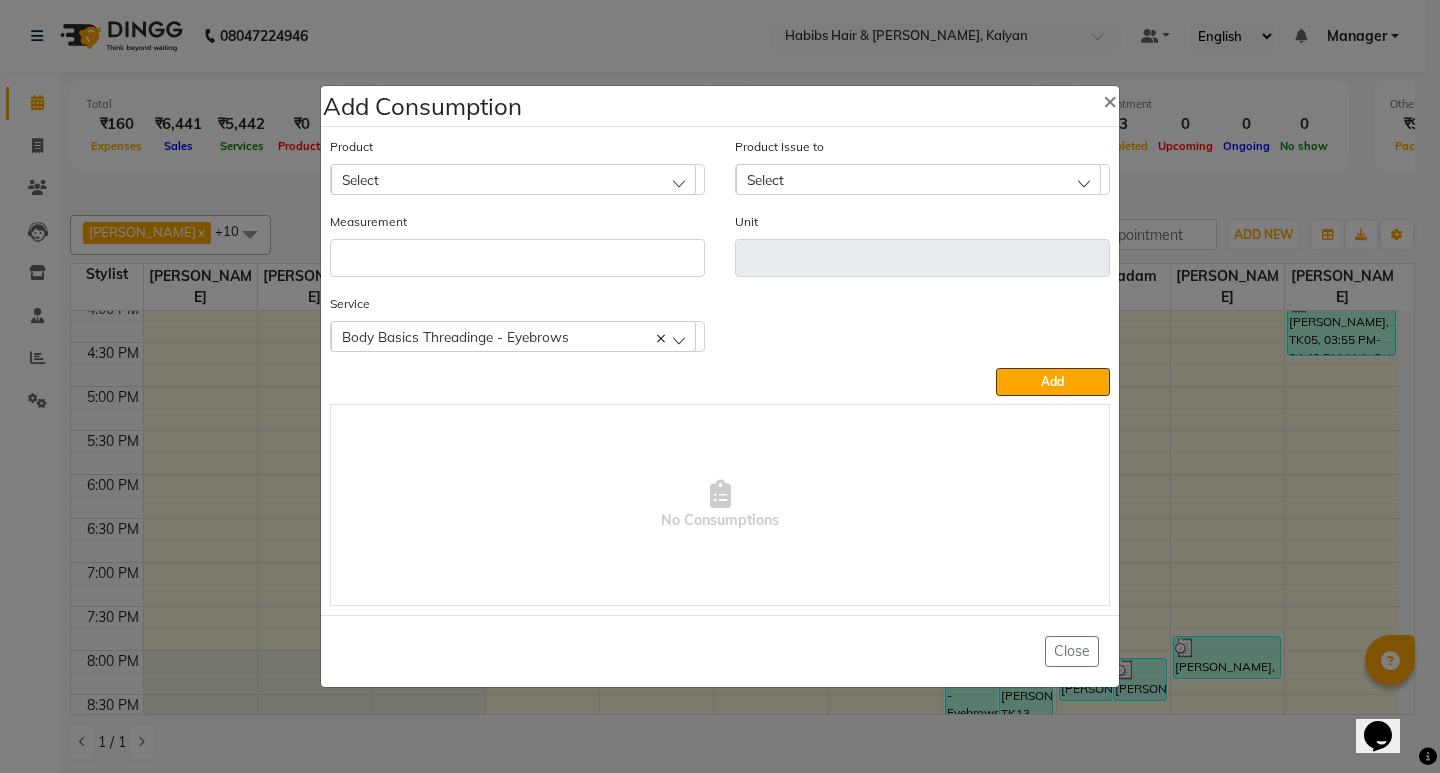click on "Select" 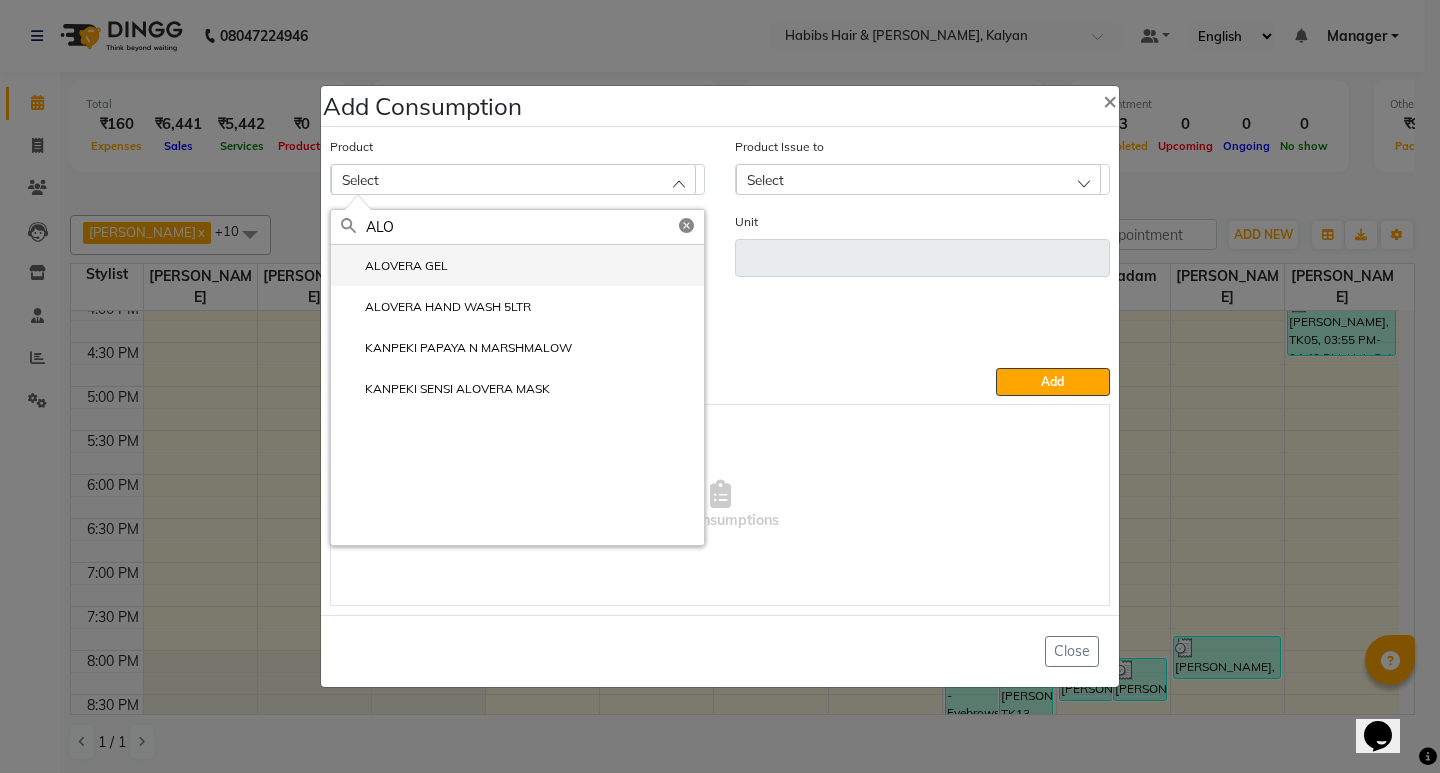 click on "ALOVERA GEL" 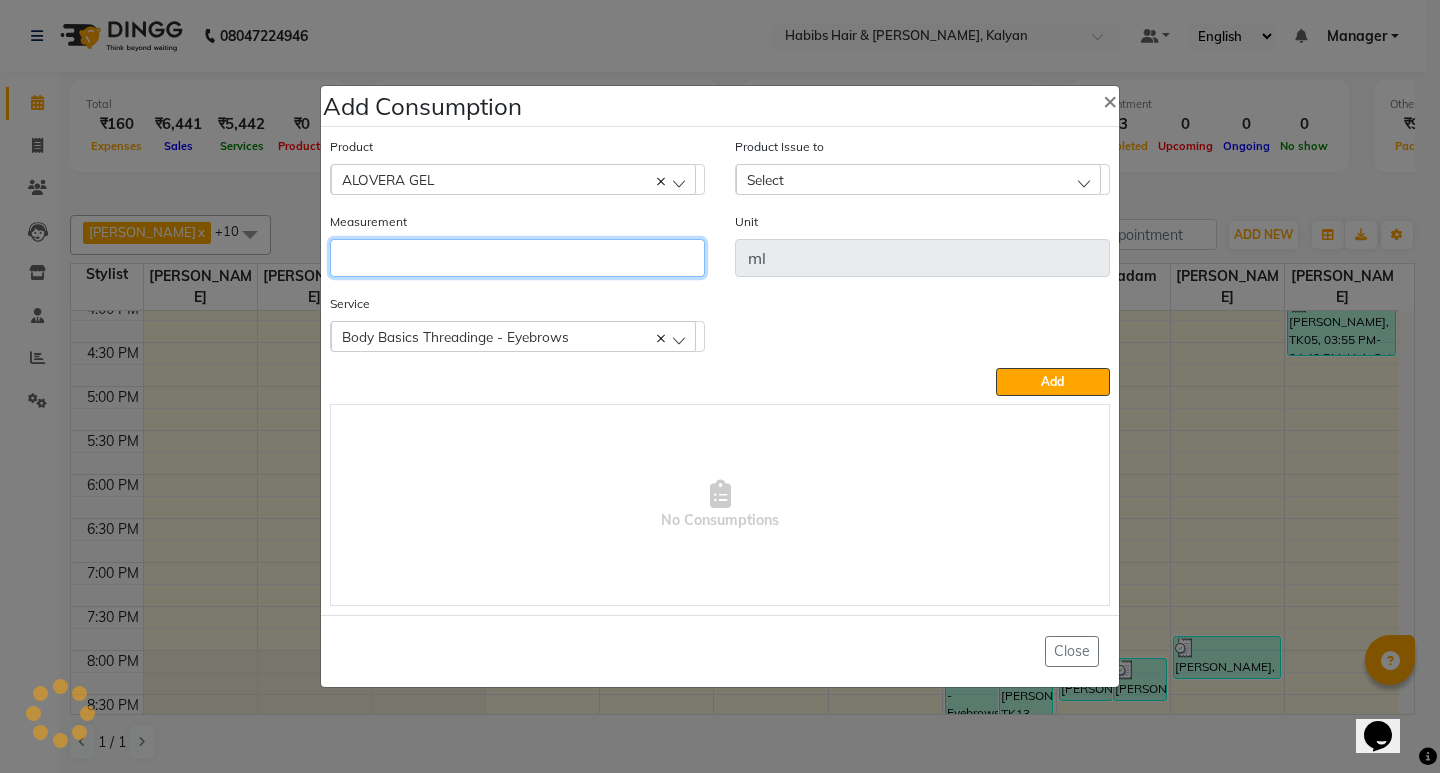 click 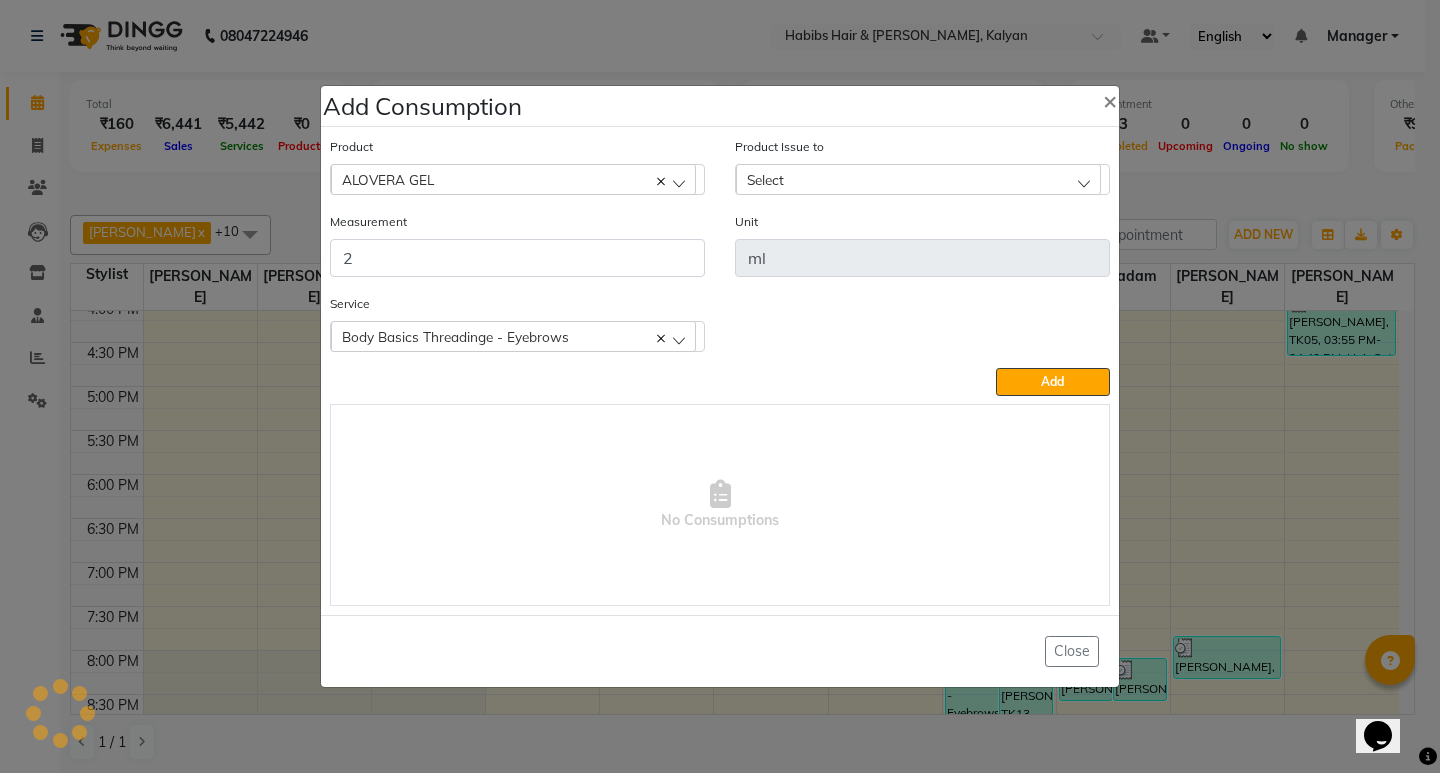 click on "Select" 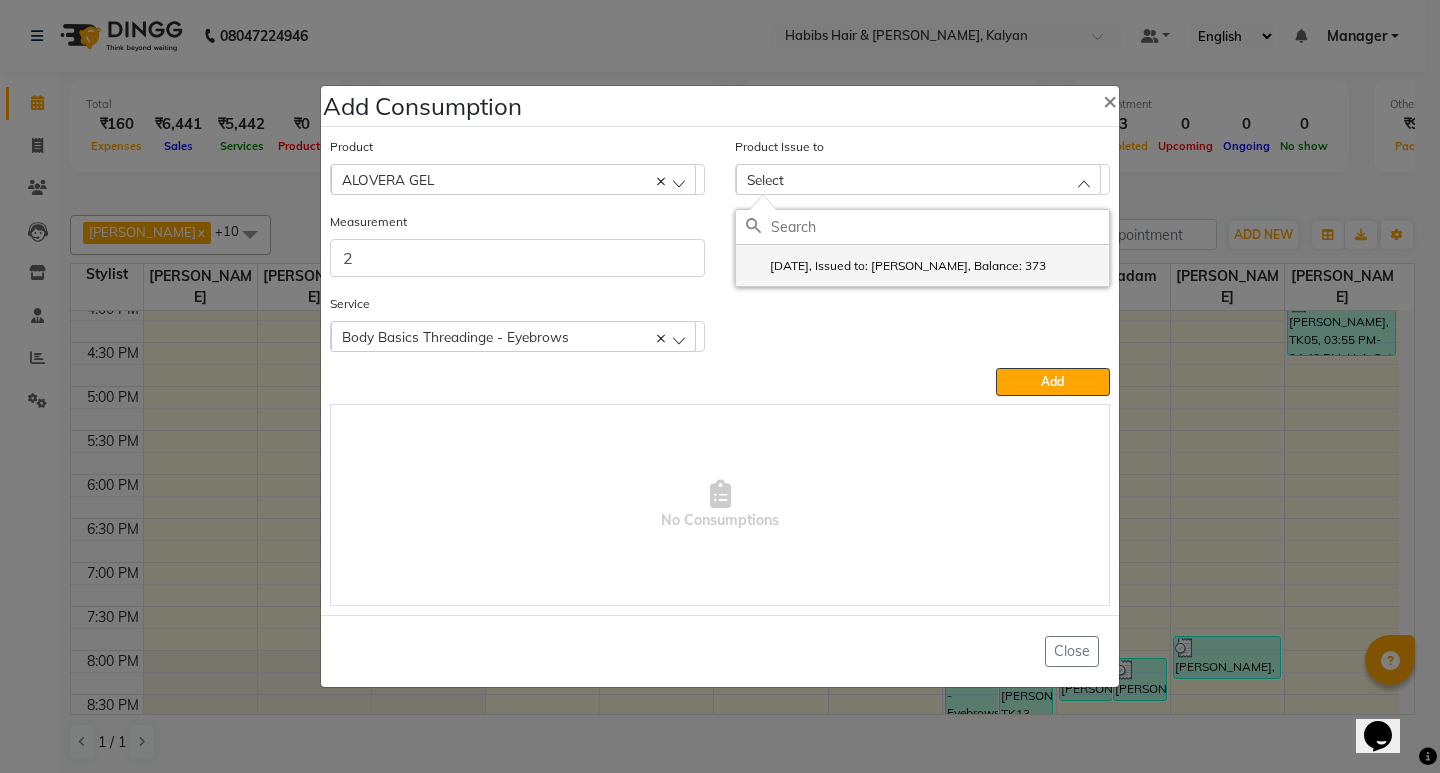 click on "2025-05-14, Issued to: SANTOSHI, Balance: 373" 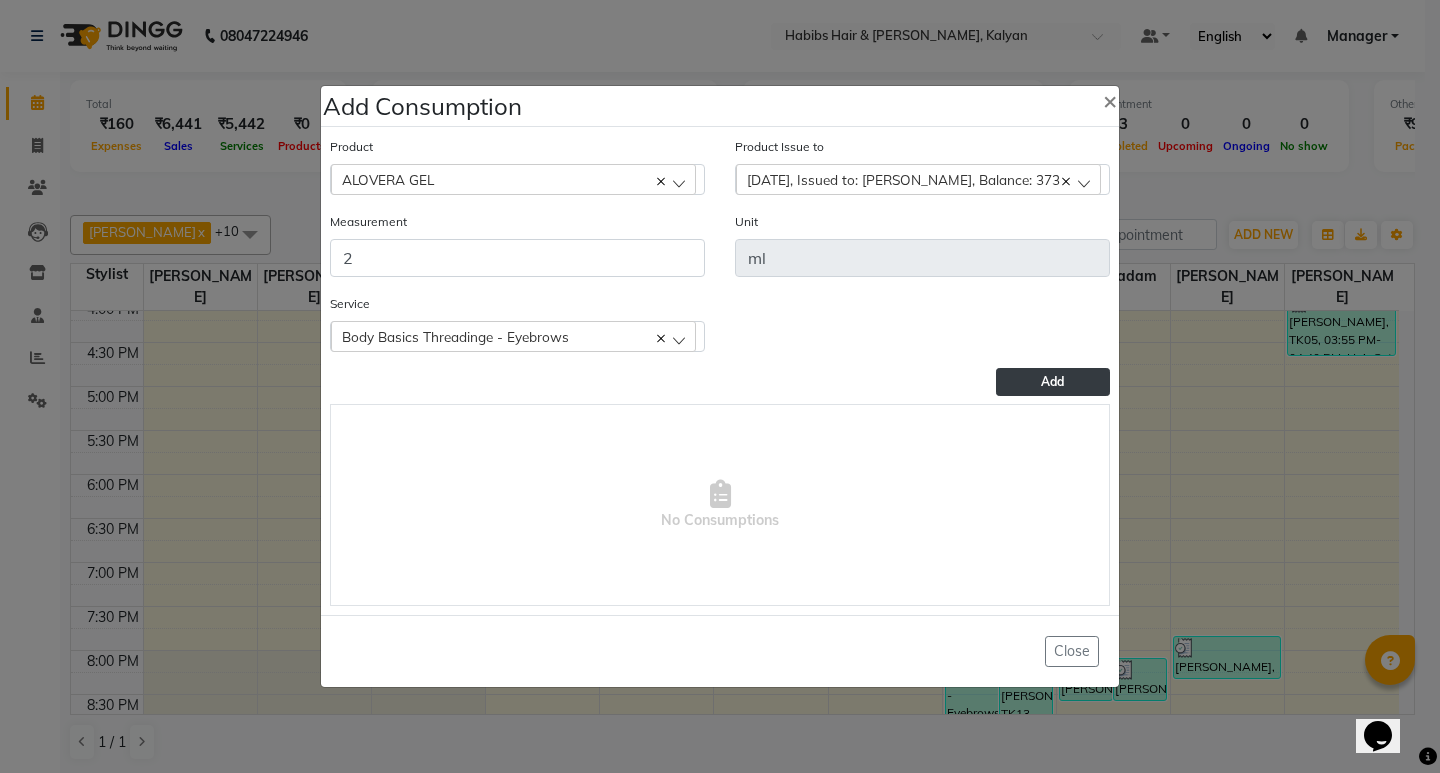 click on "Add" 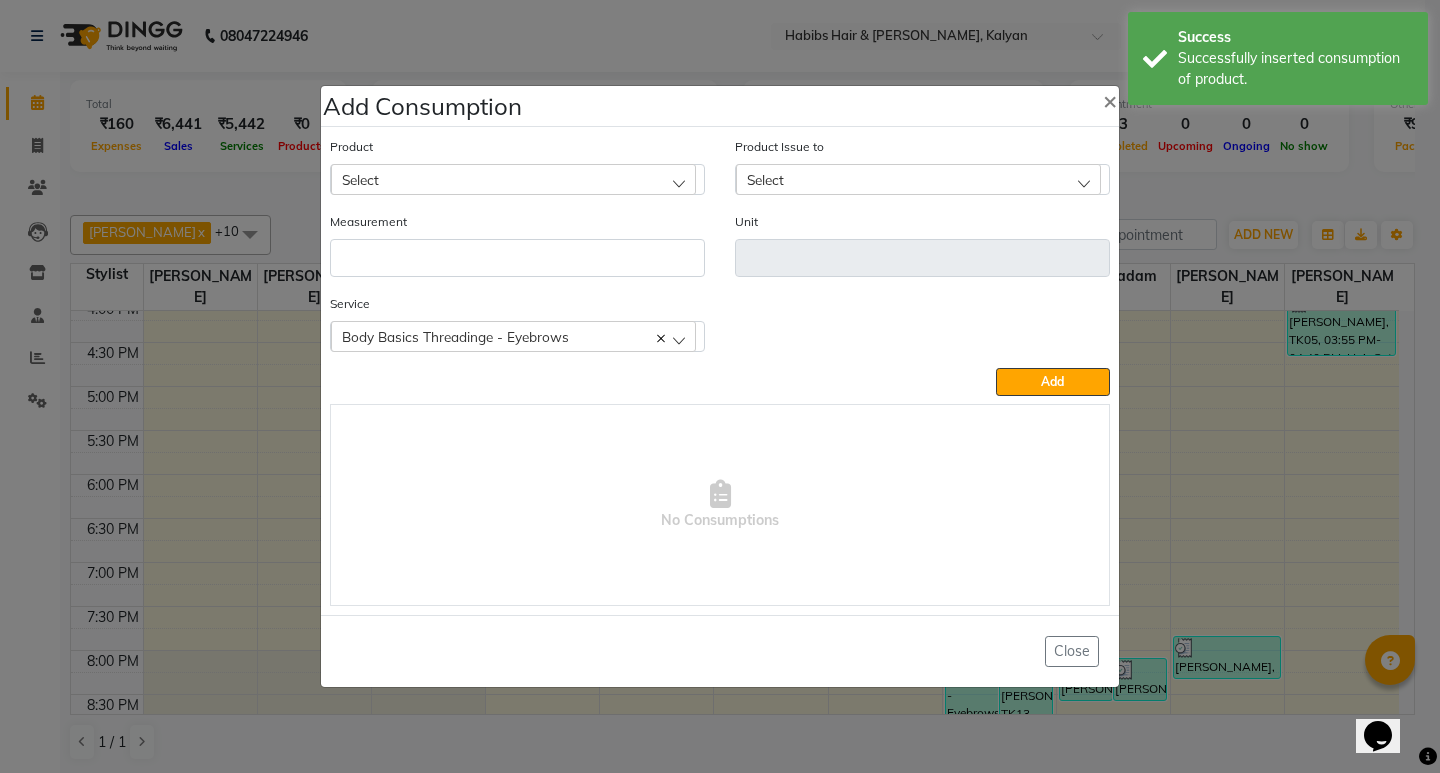 click on "Body Basics Threadinge - Eyebrows" 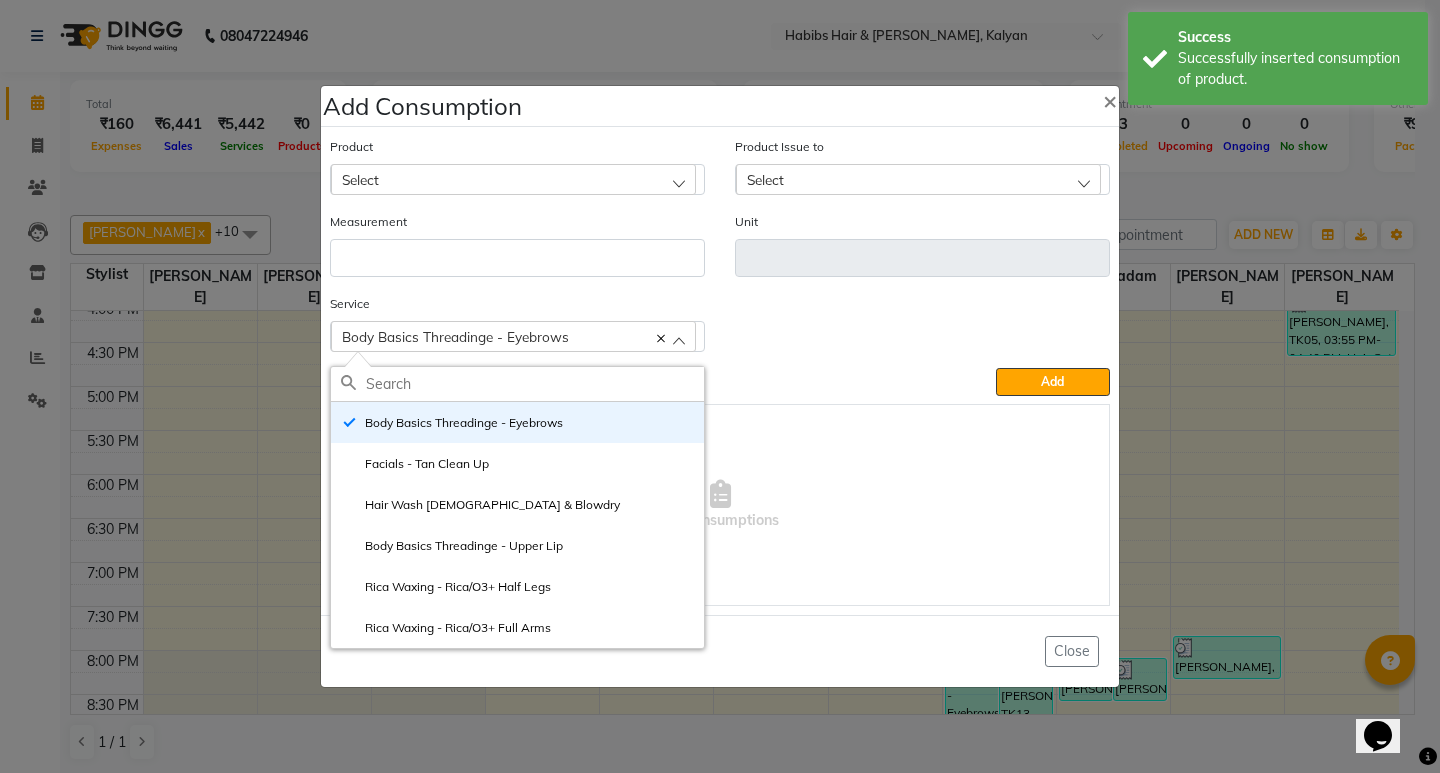 click on "Facials - Tan Clean Up" 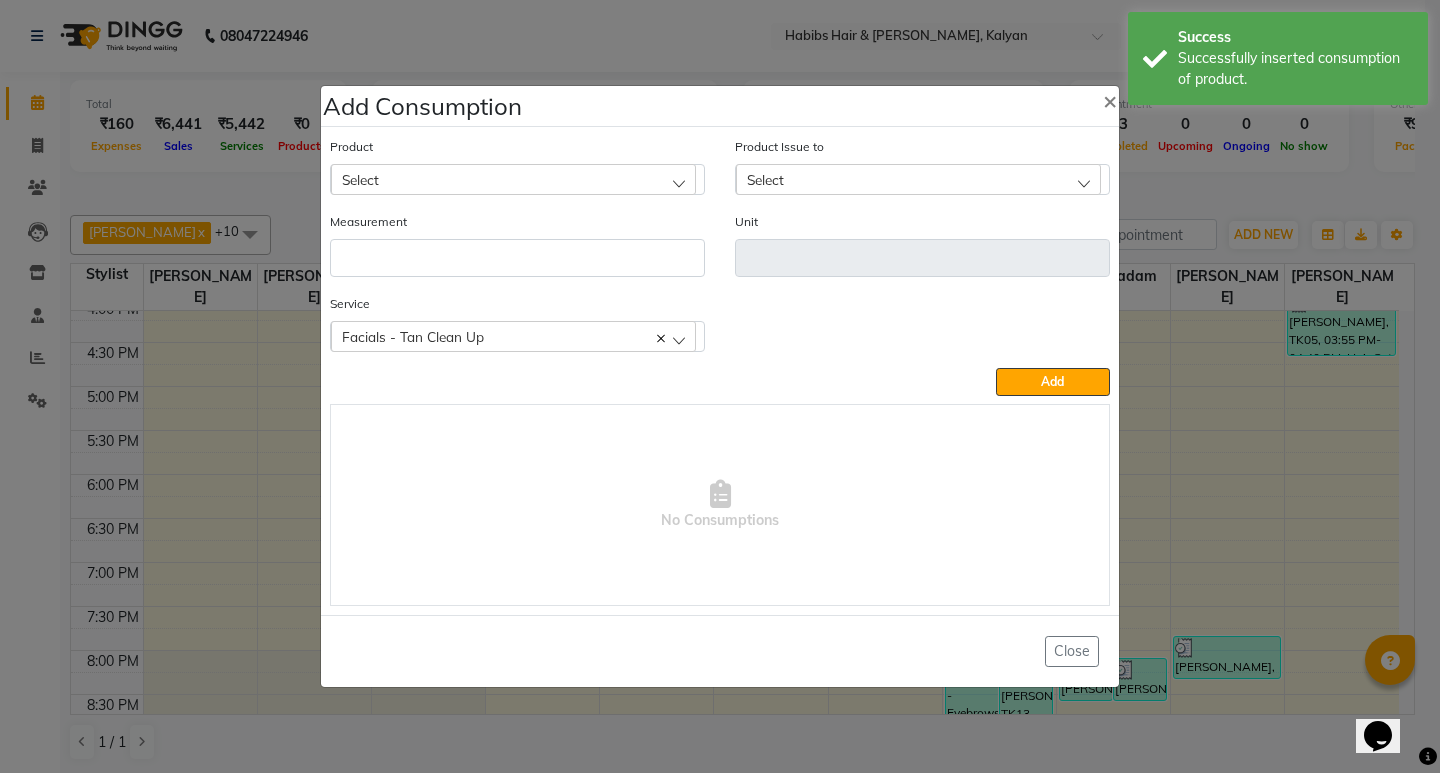 click on "Select" 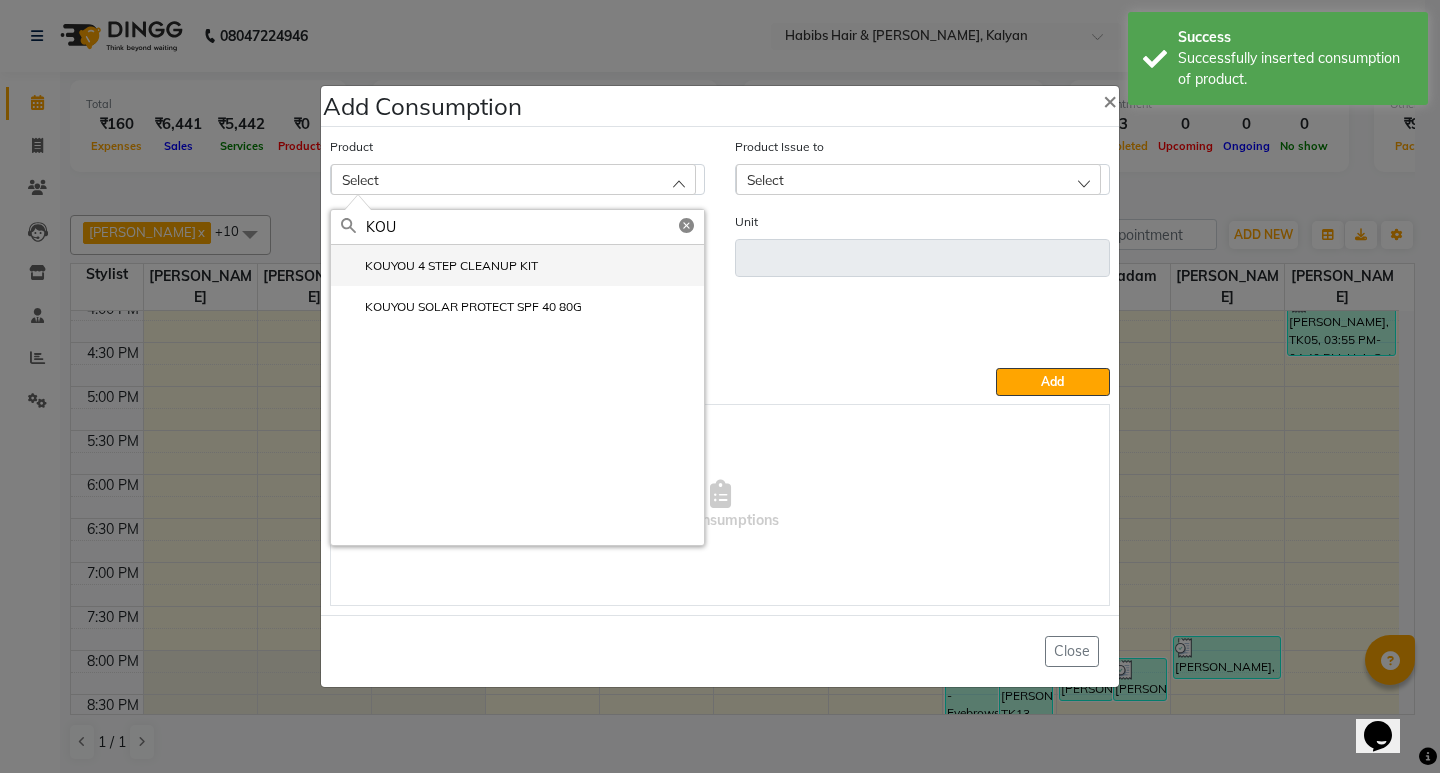 click on "KOUYOU 4 STEP CLEANUP KIT" 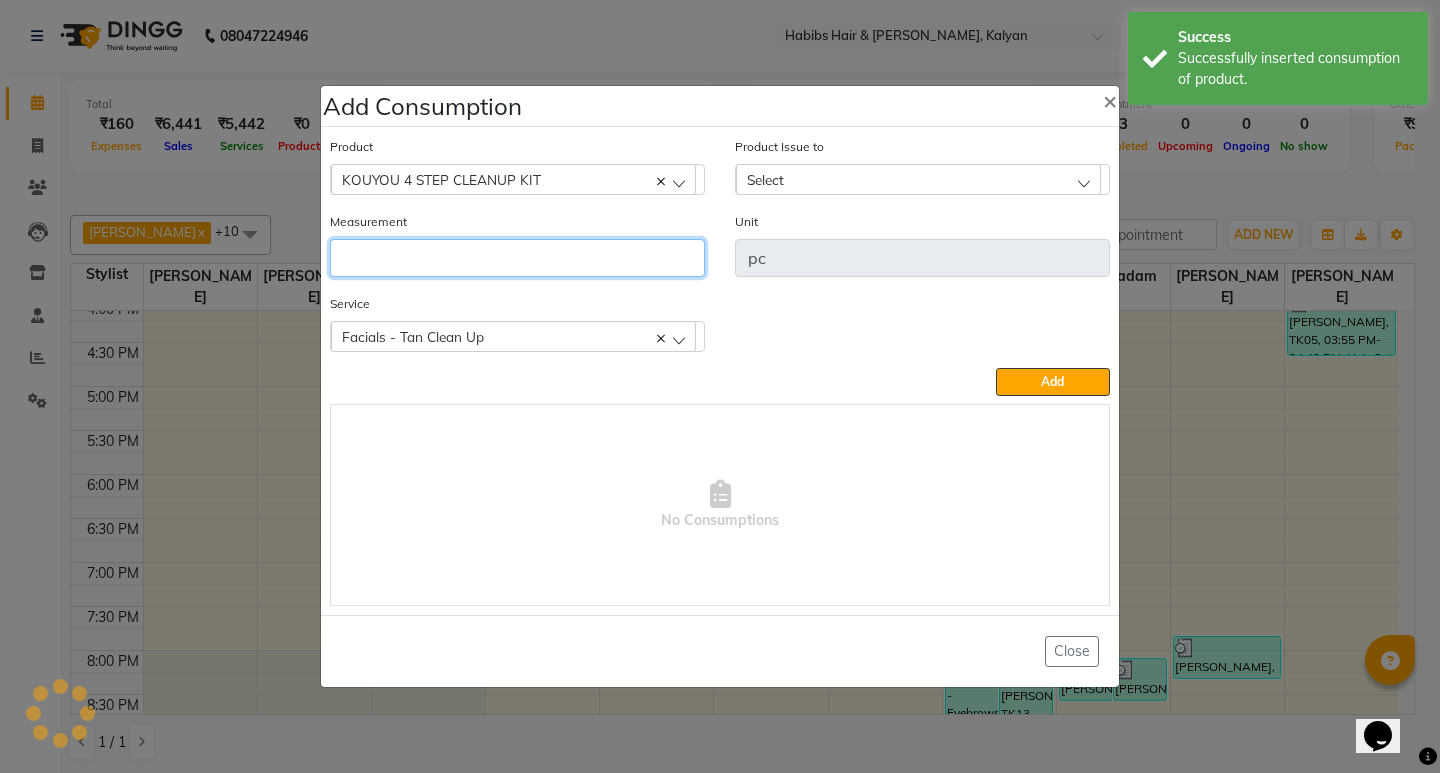 click 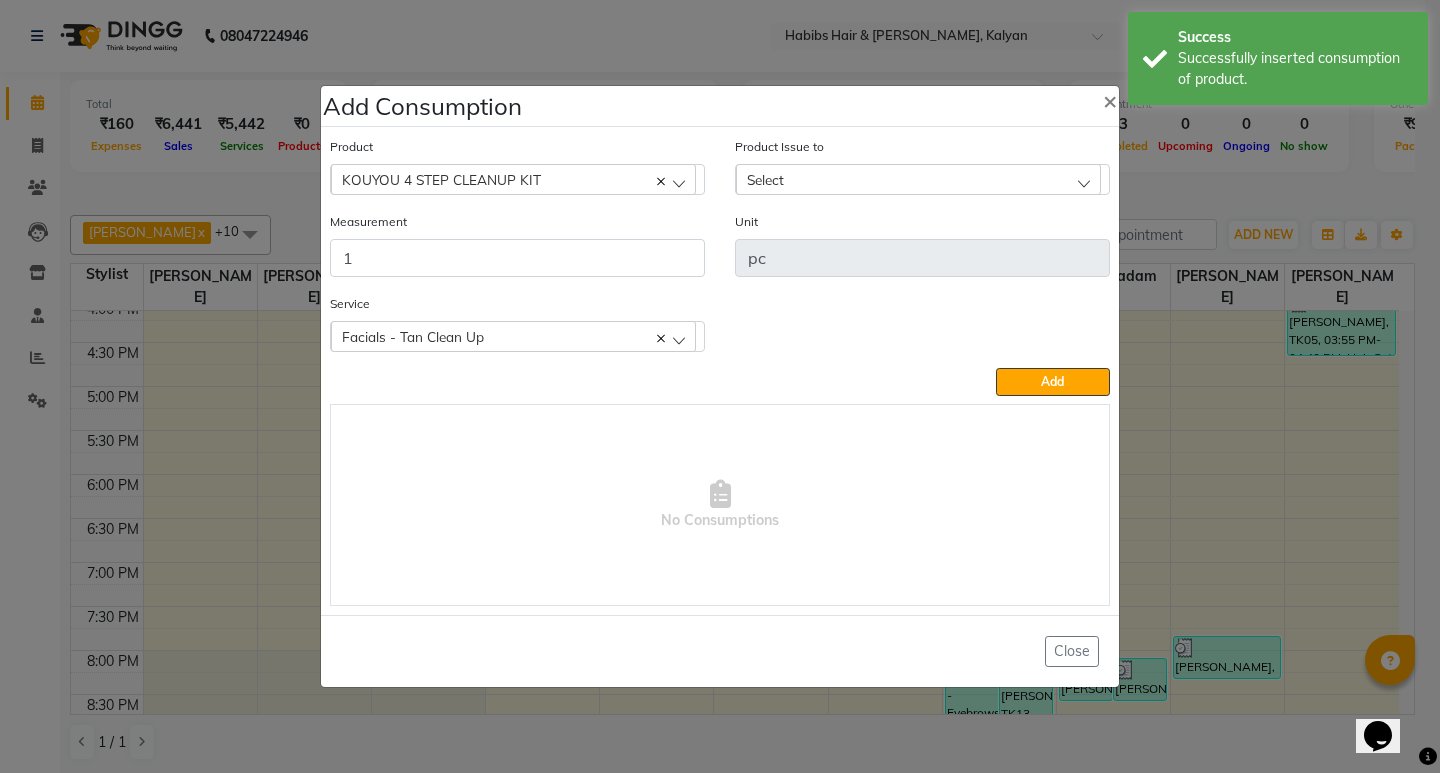 click on "Select" 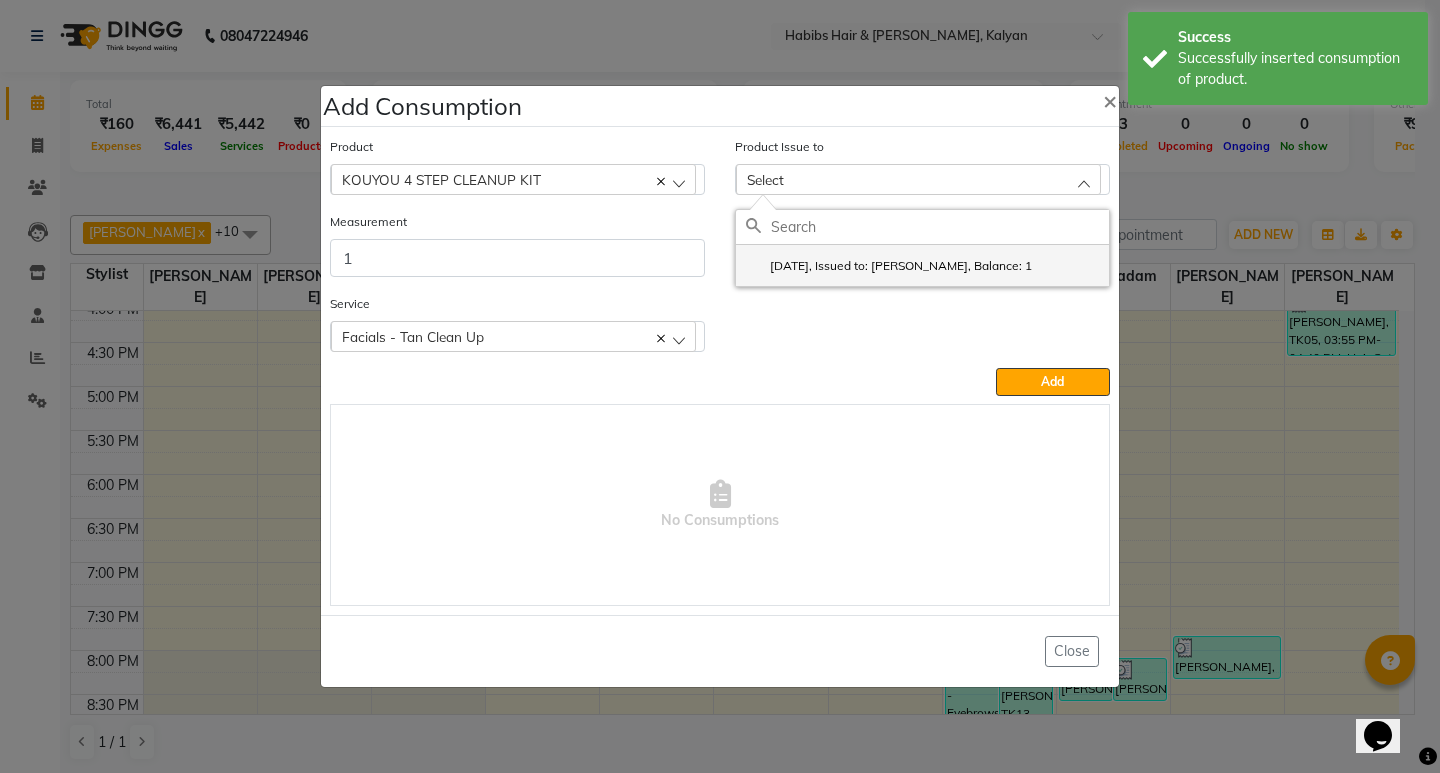 click on "2025-07-01, Issued to: Smruti, Balance: 1" 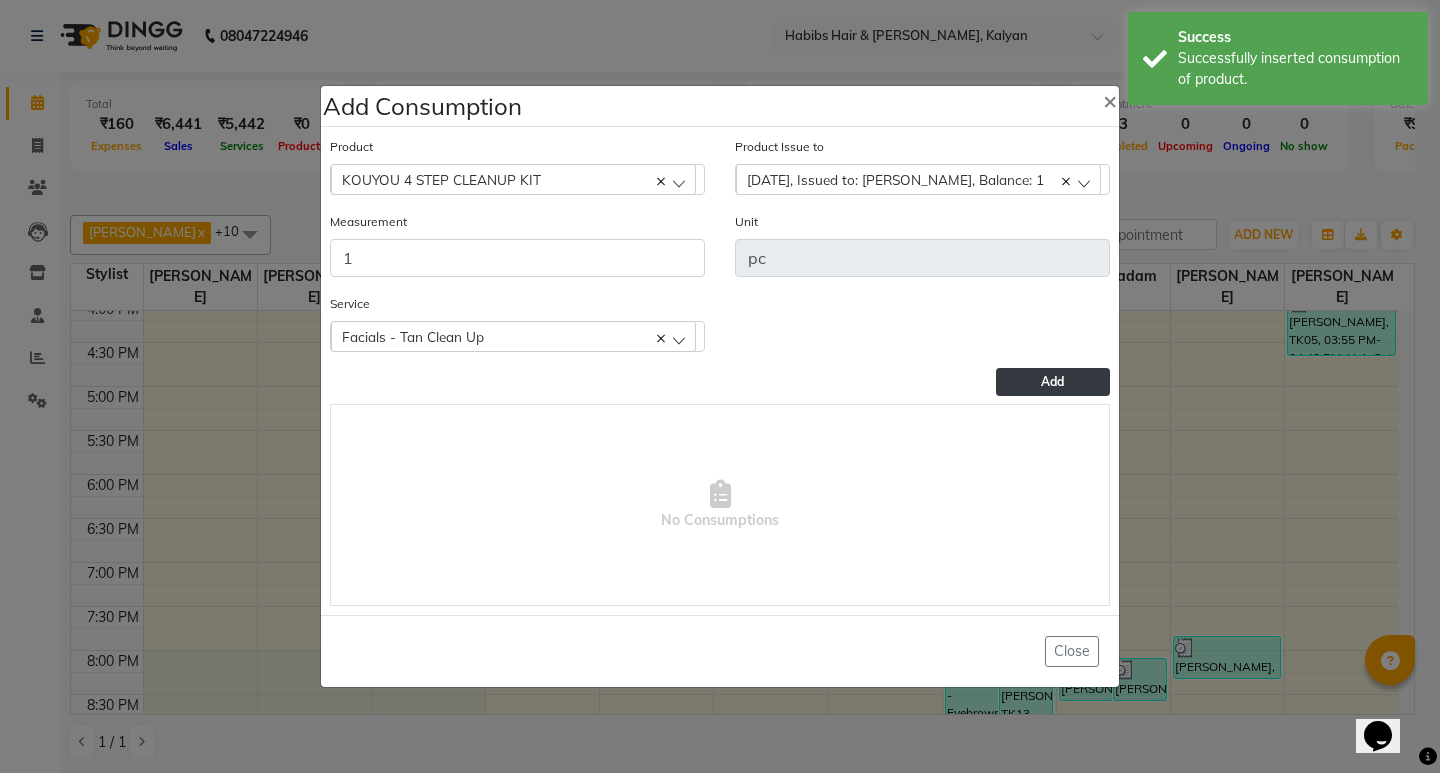 drag, startPoint x: 1070, startPoint y: 379, endPoint x: 951, endPoint y: 355, distance: 121.39605 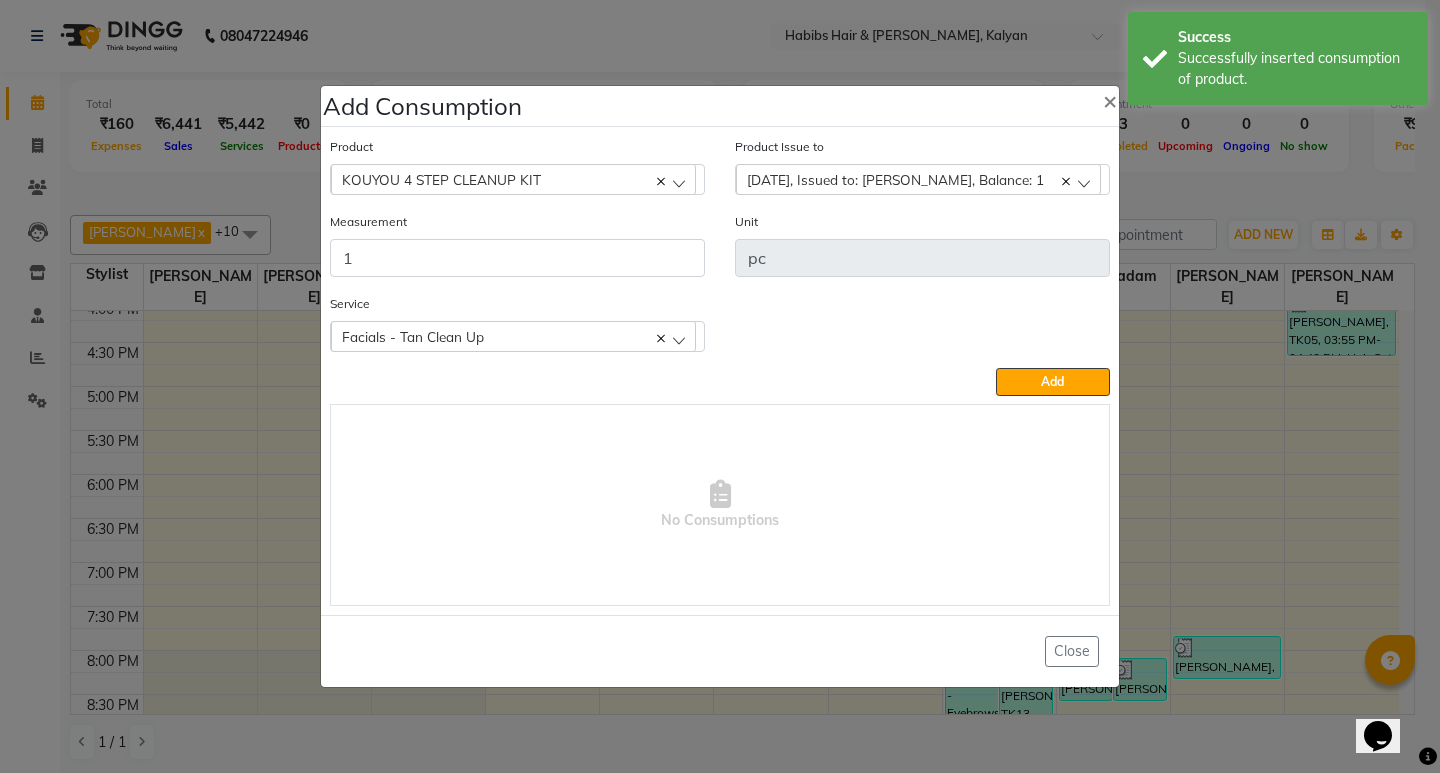 click on "Add" 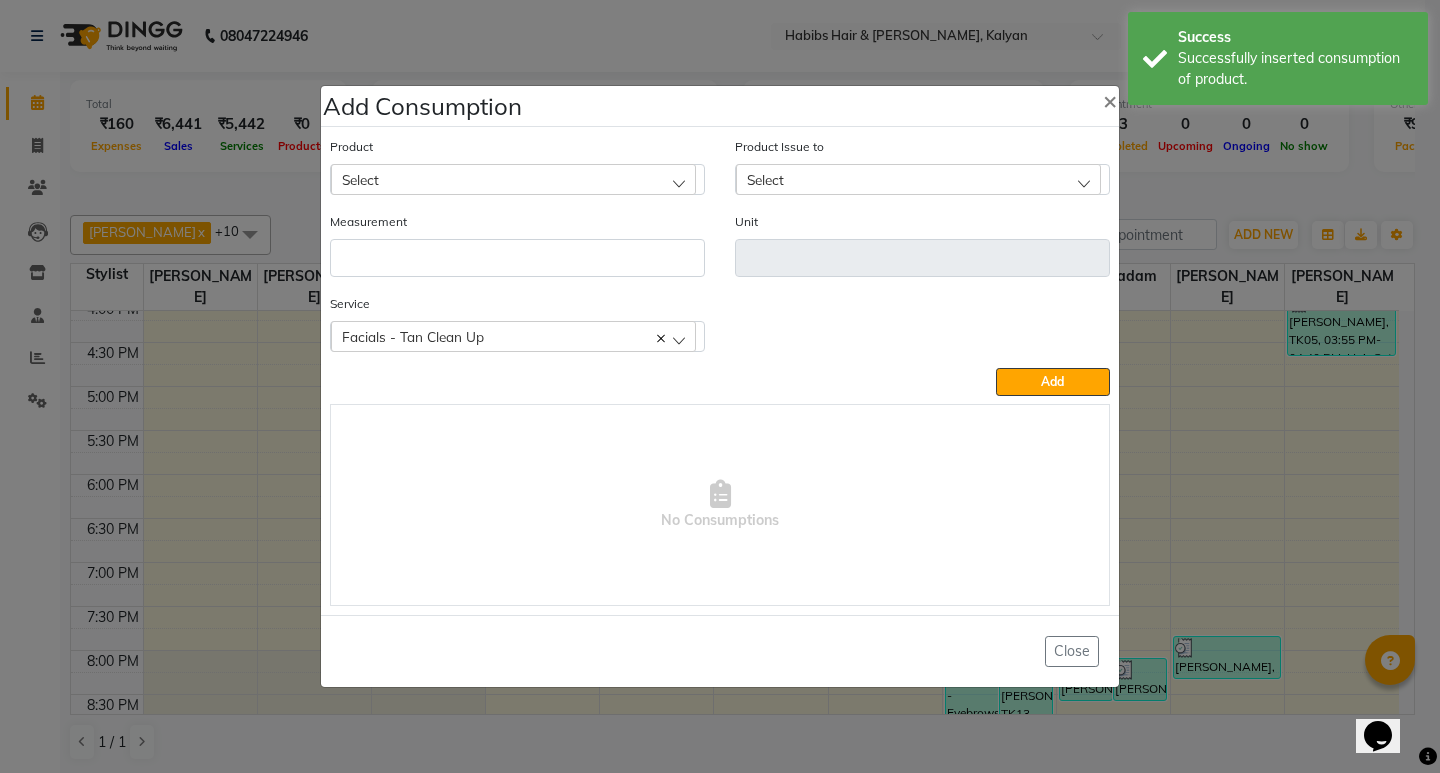 click on "Facials - Tan Clean Up" 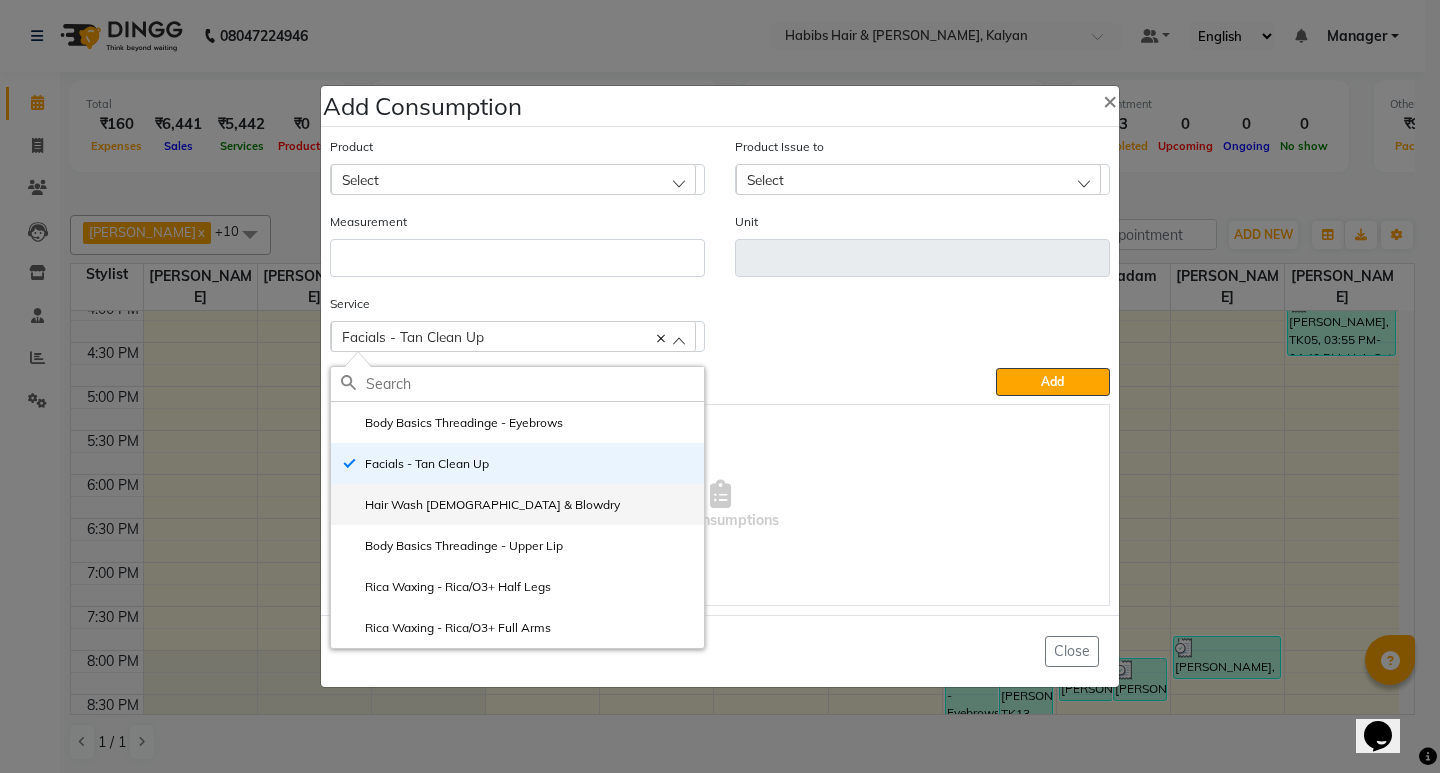 click on "Hair Wash [DEMOGRAPHIC_DATA] & Blowdry" 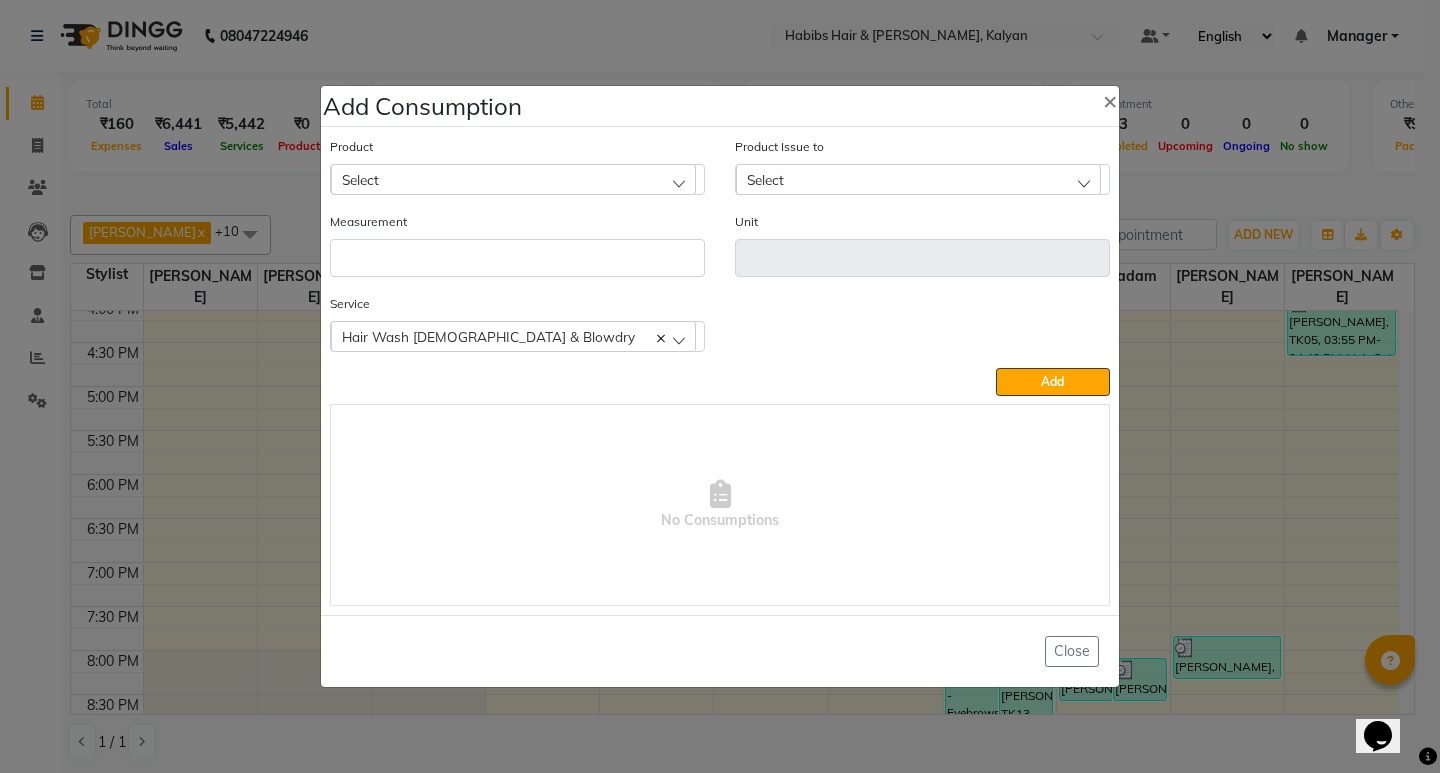 click on "Select" 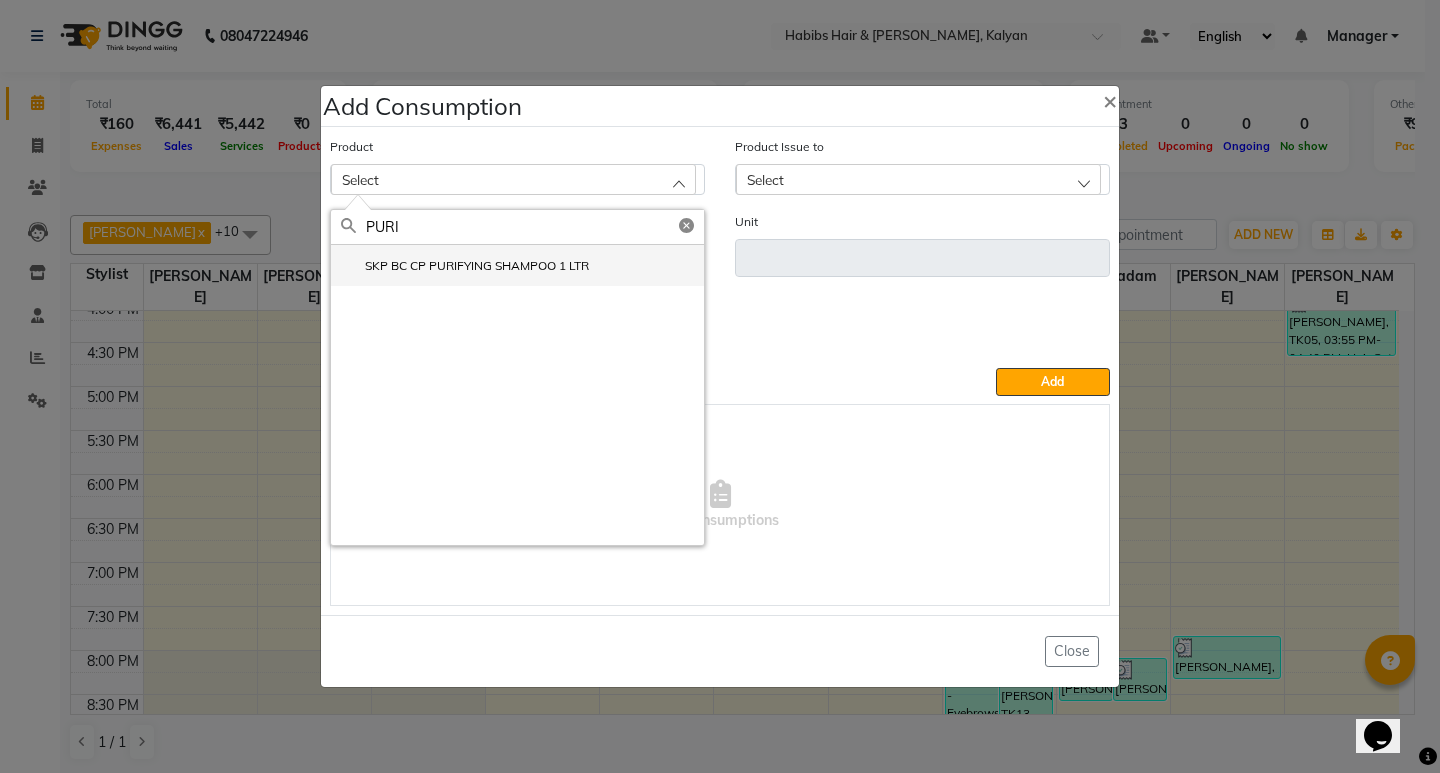 click on "SKP BC CP PURIFYING SHAMPOO 1 LTR" 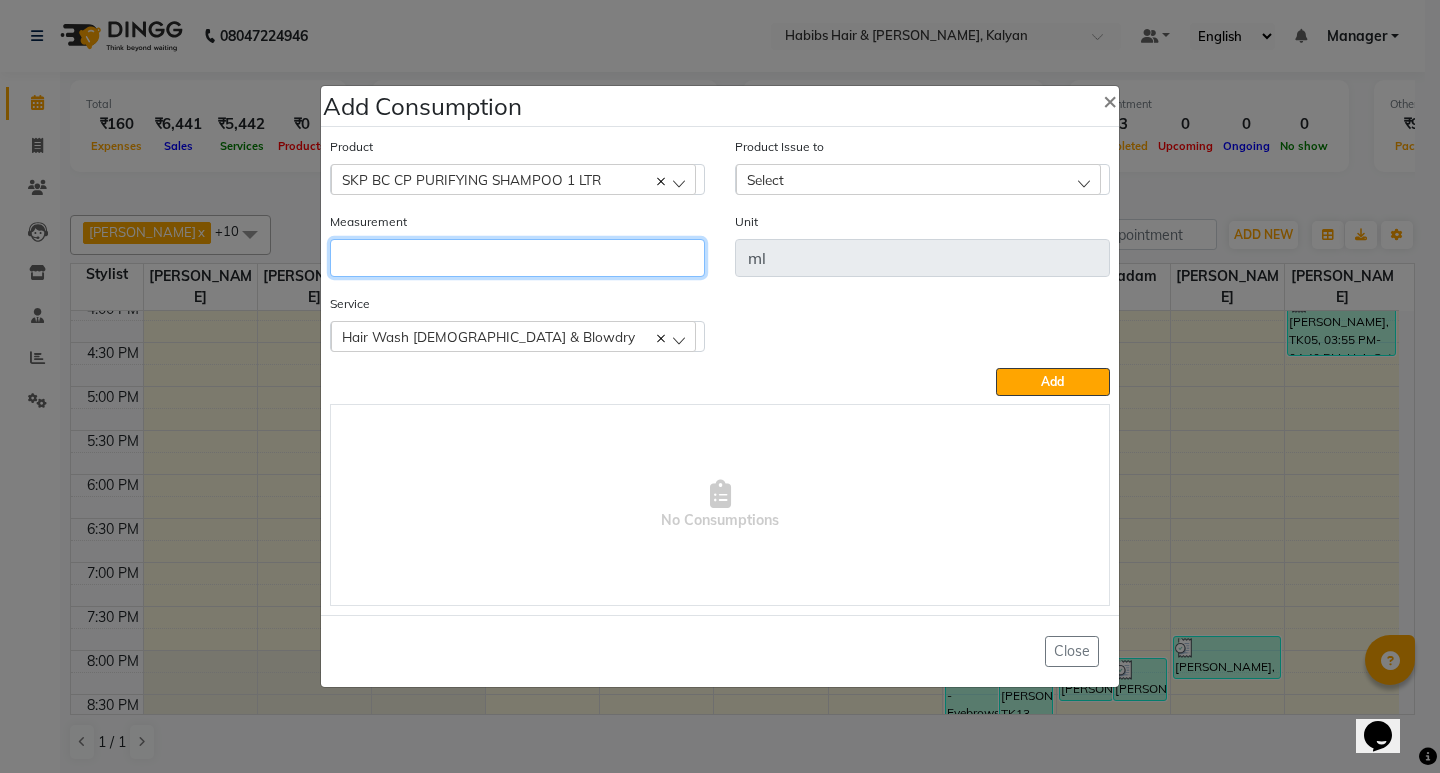 click 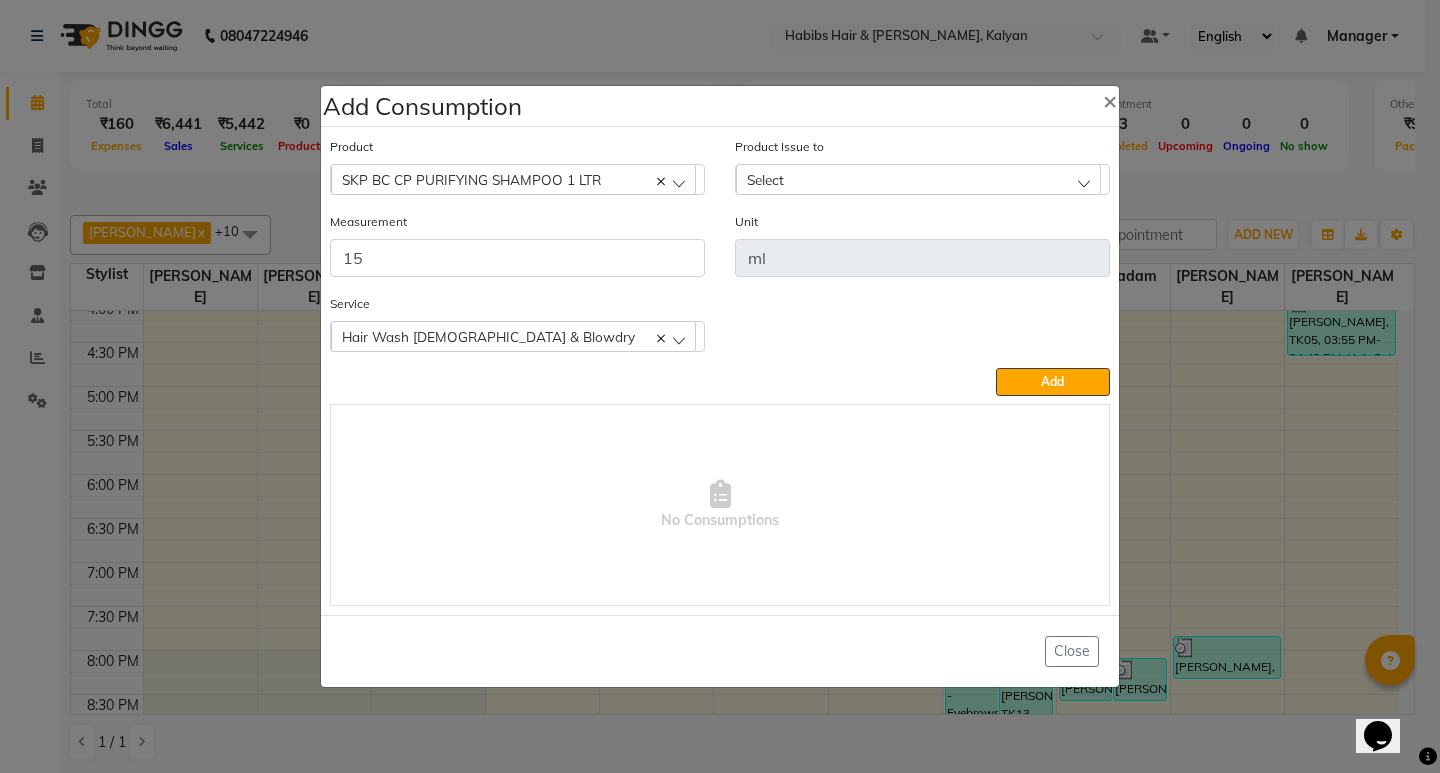 click on "Select" 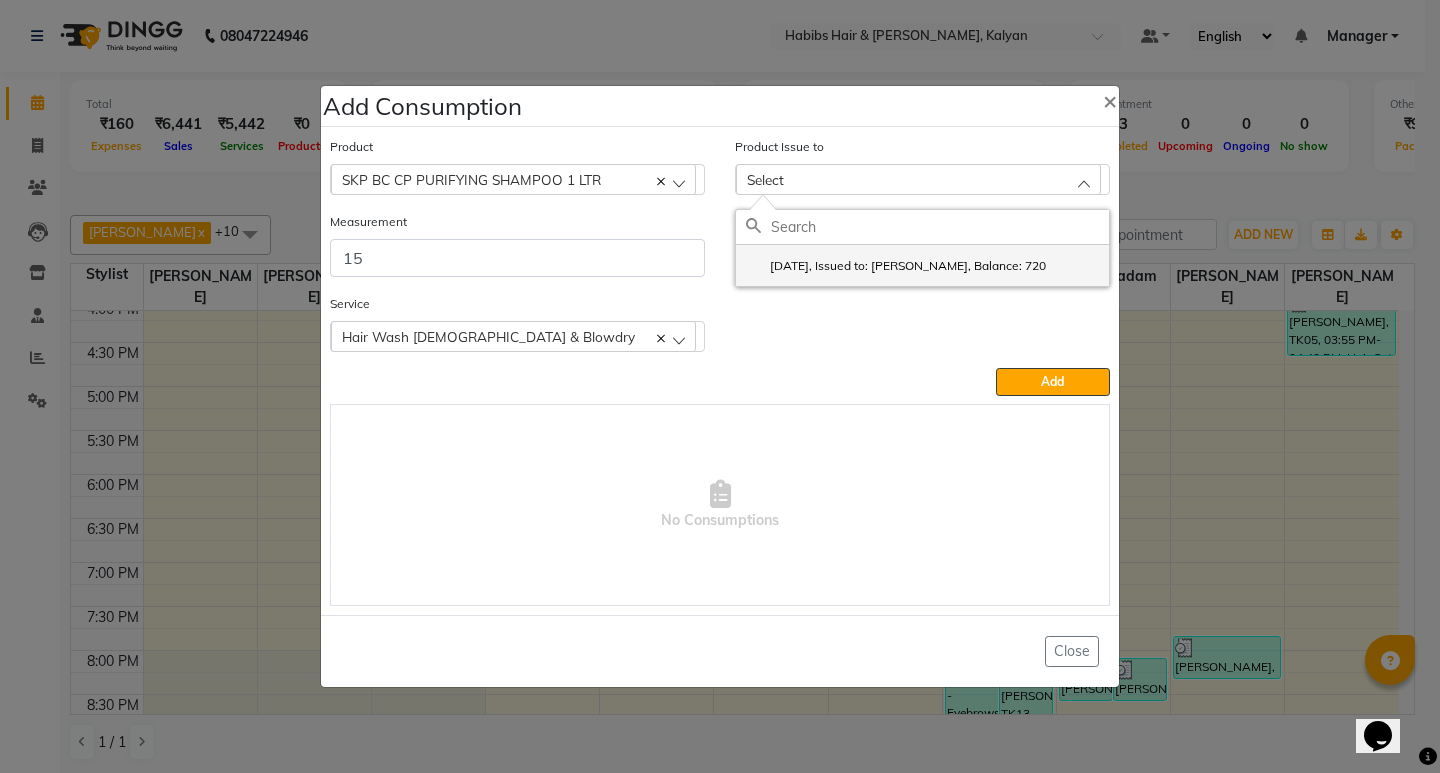 click on "2025-06-13, Issued to: SHALINI, Balance: 720" 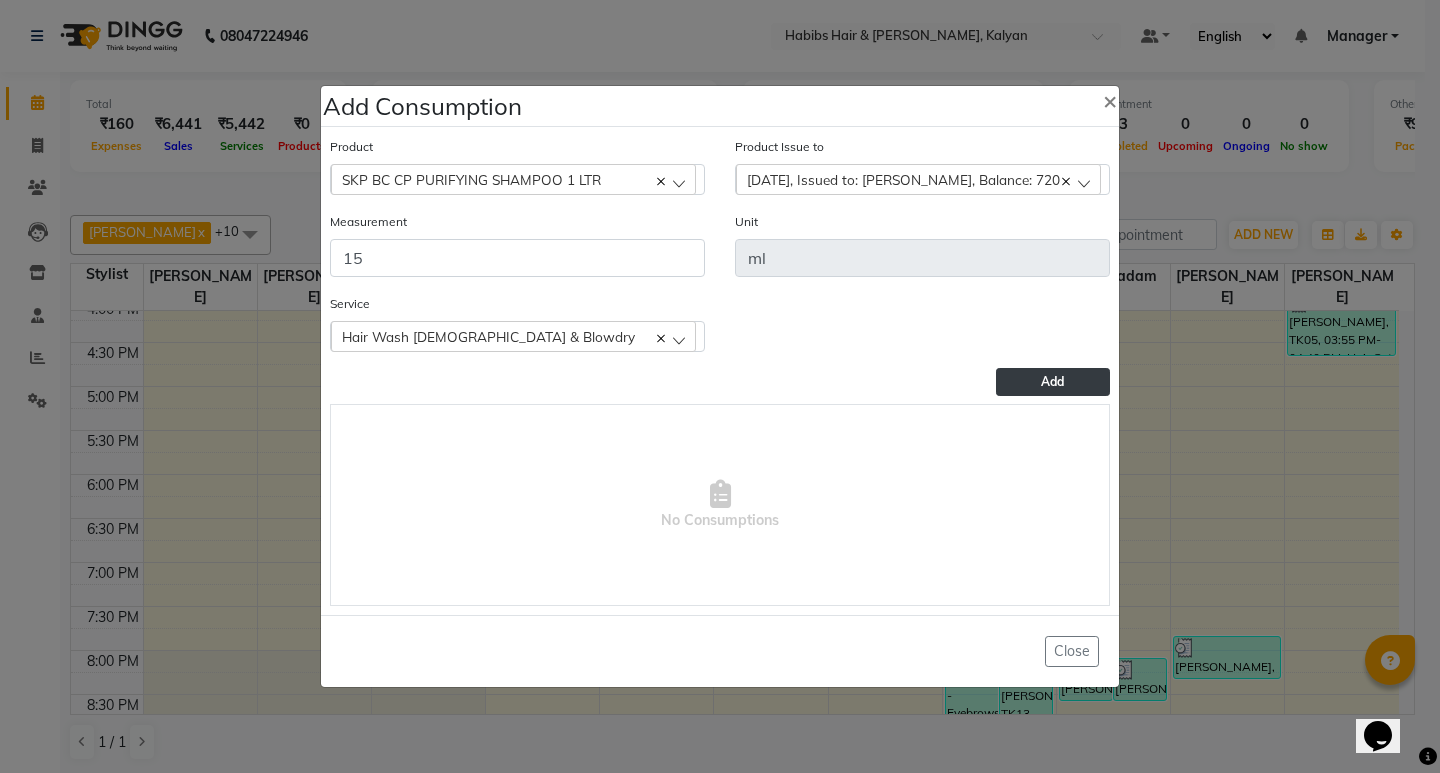 click on "Add" 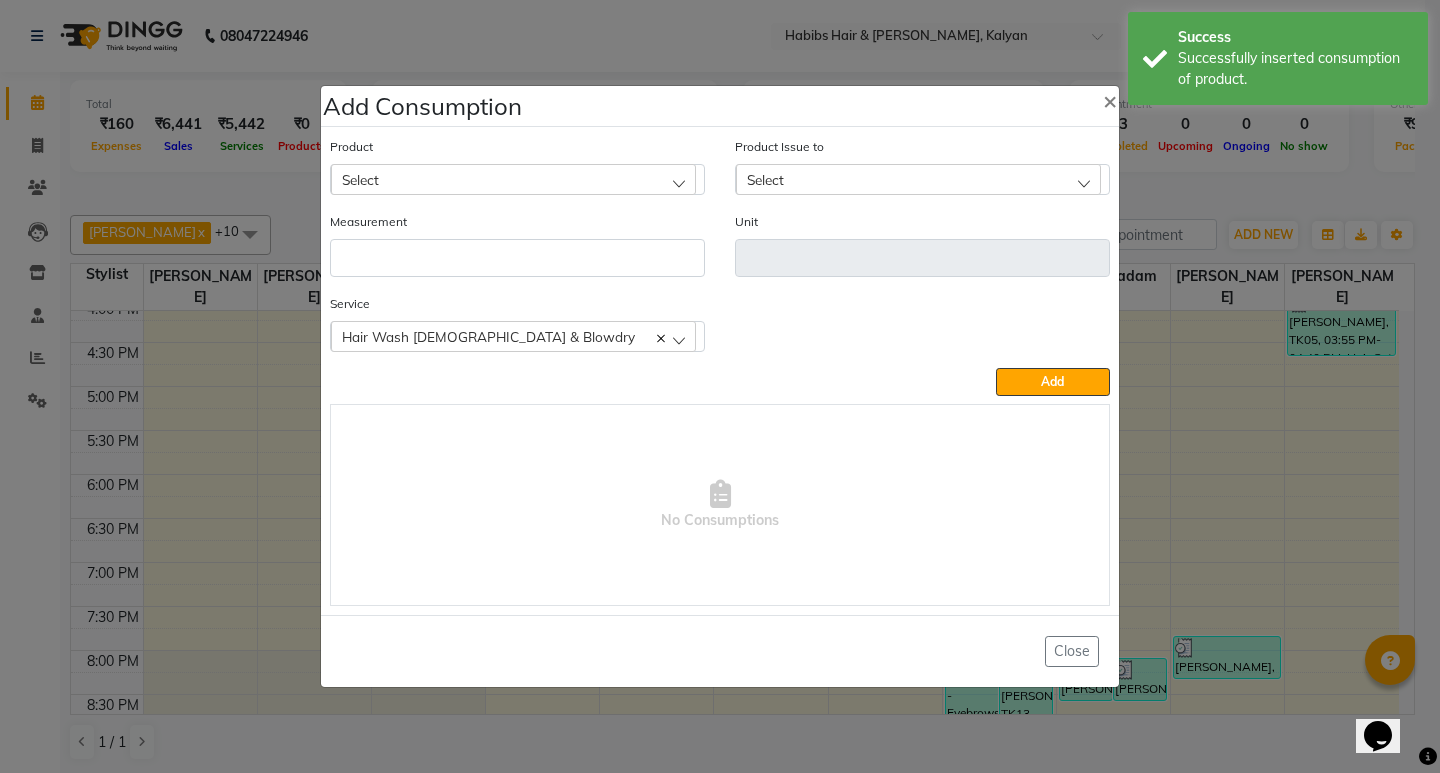 click on "Select" 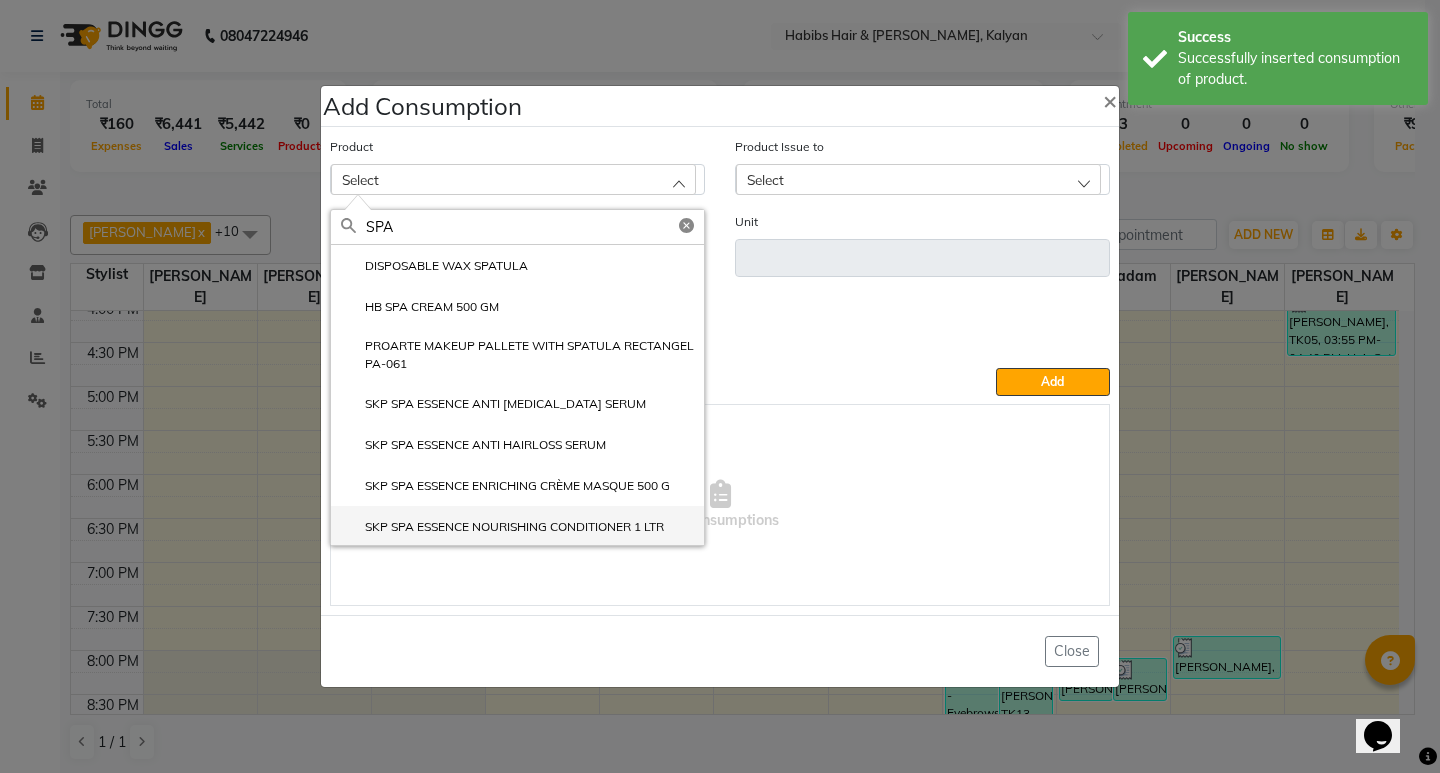 click on "SKP SPA ESSENCE NOURISHING CONDITIONER 1 LTR" 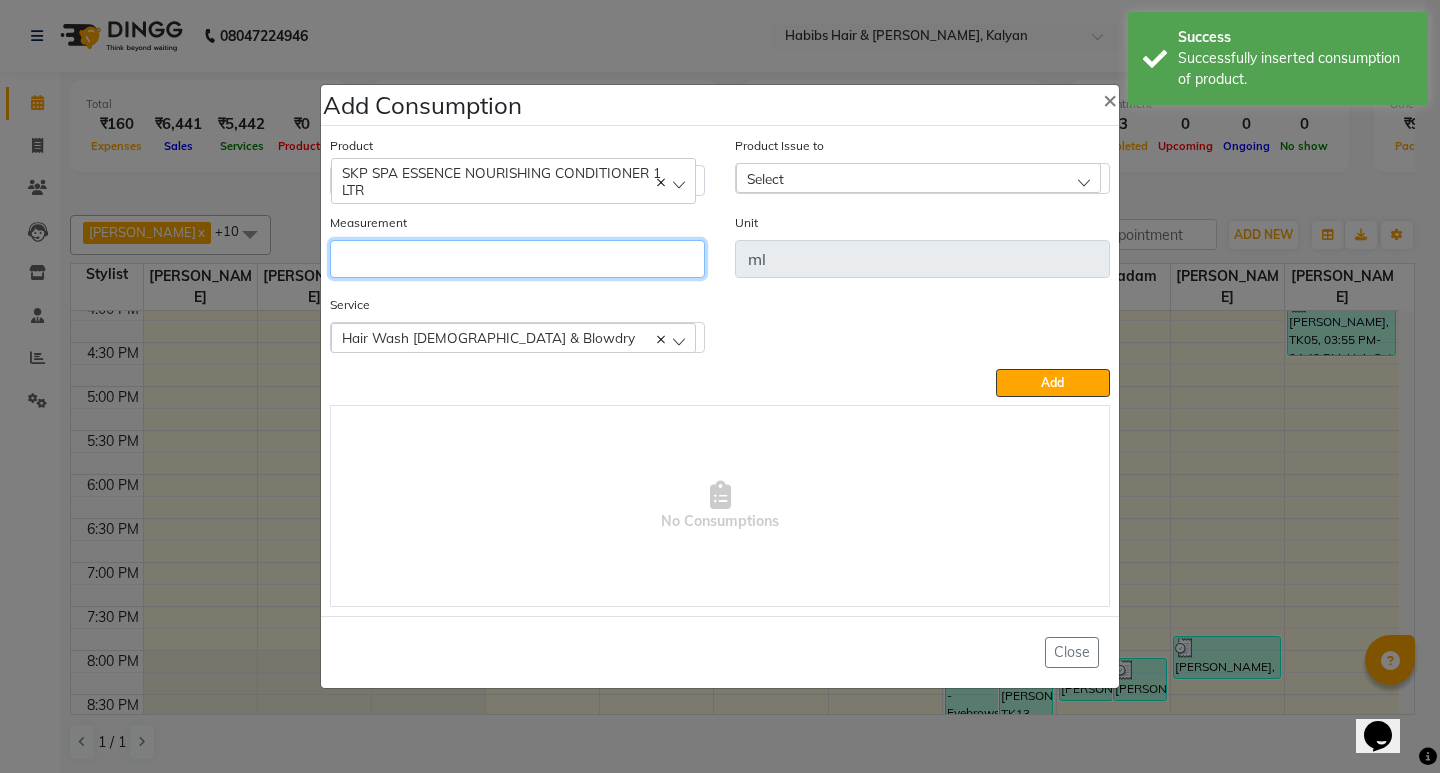 click 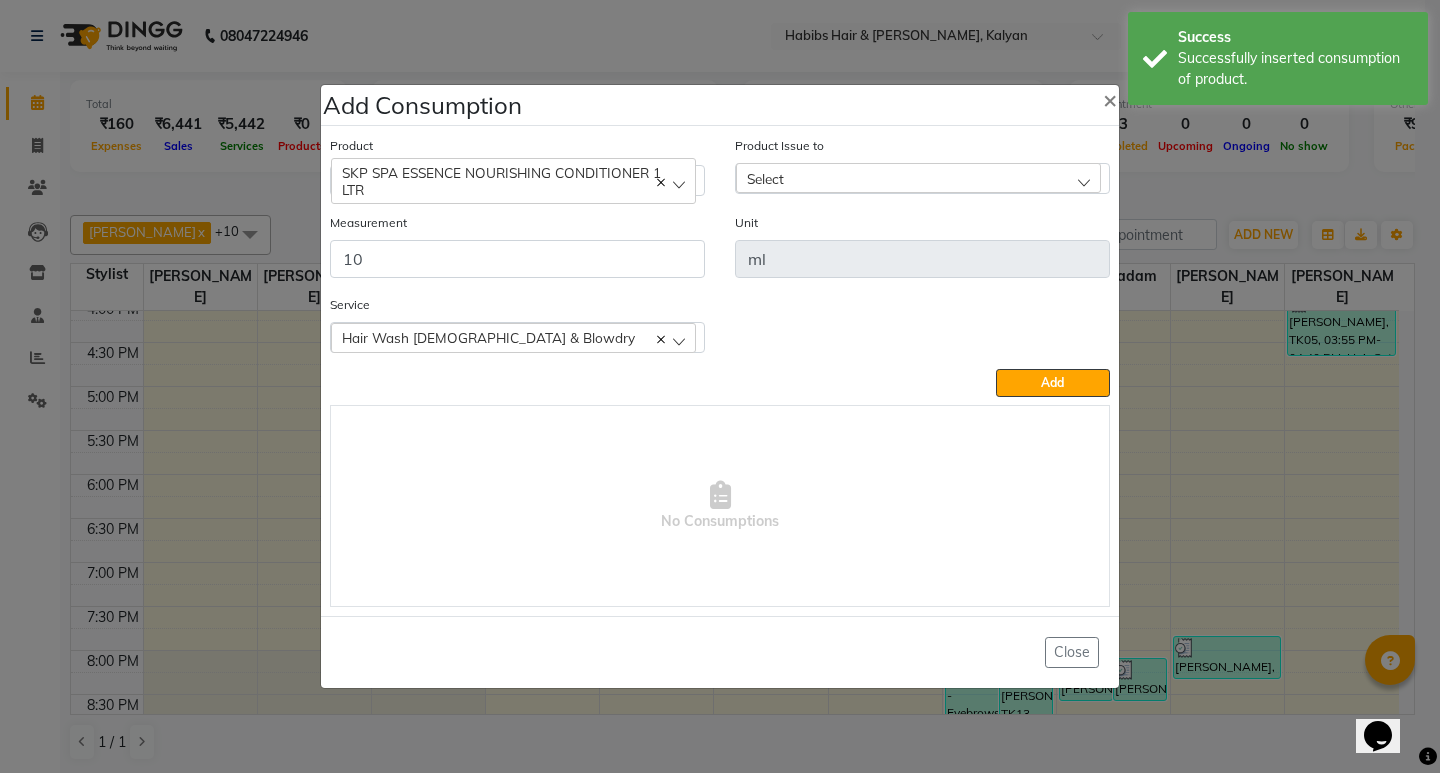 click on "Select" 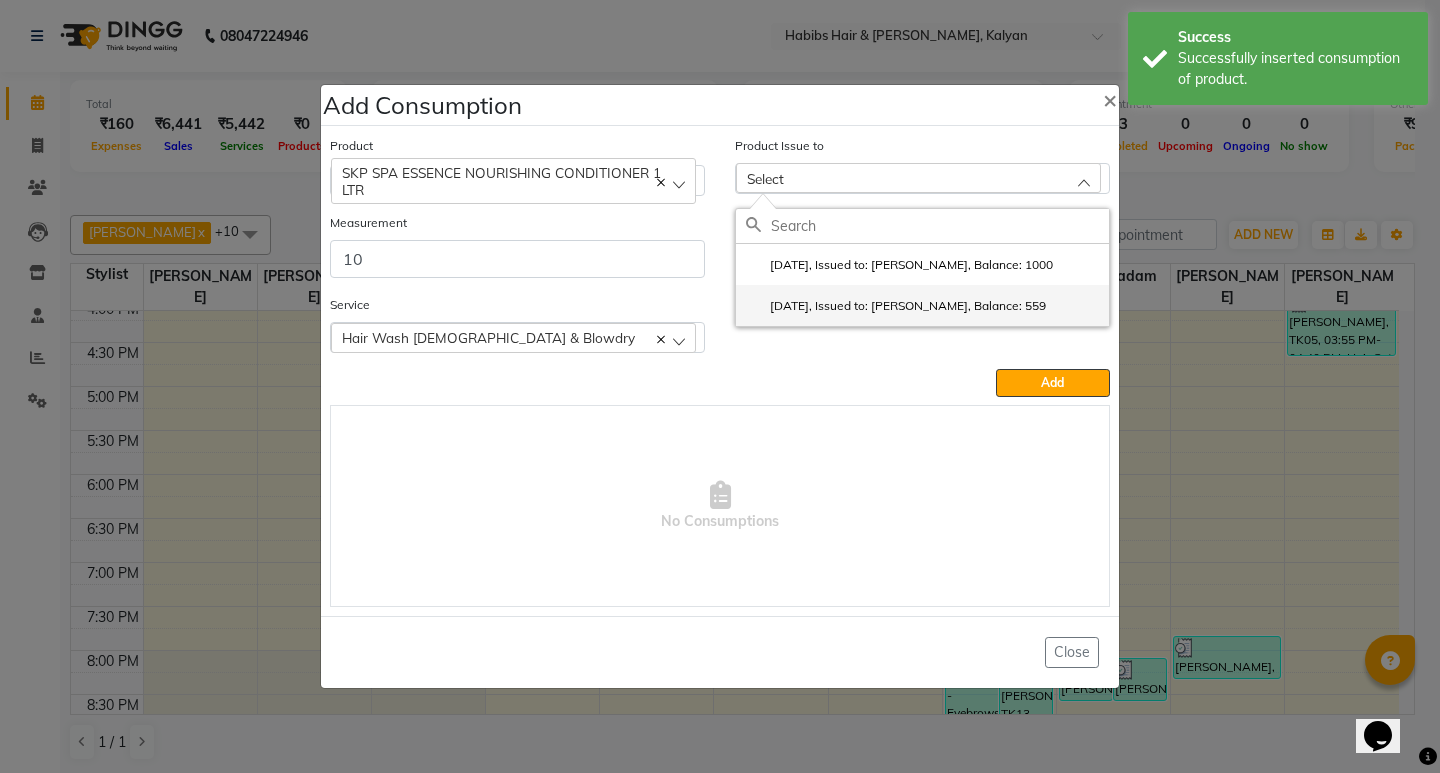 click on "2025-06-02, Issued to: SHALINI, Balance: 559" 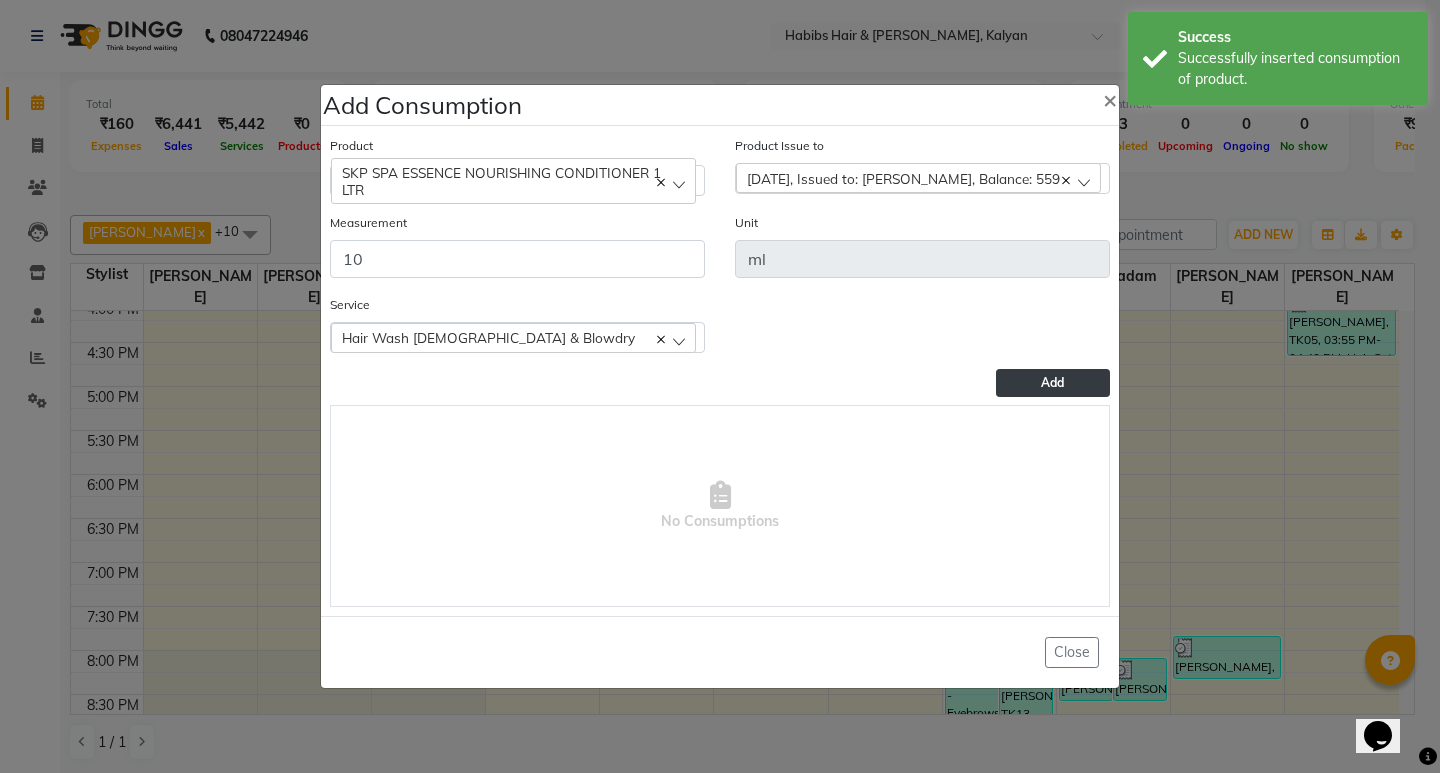 click on "Add" 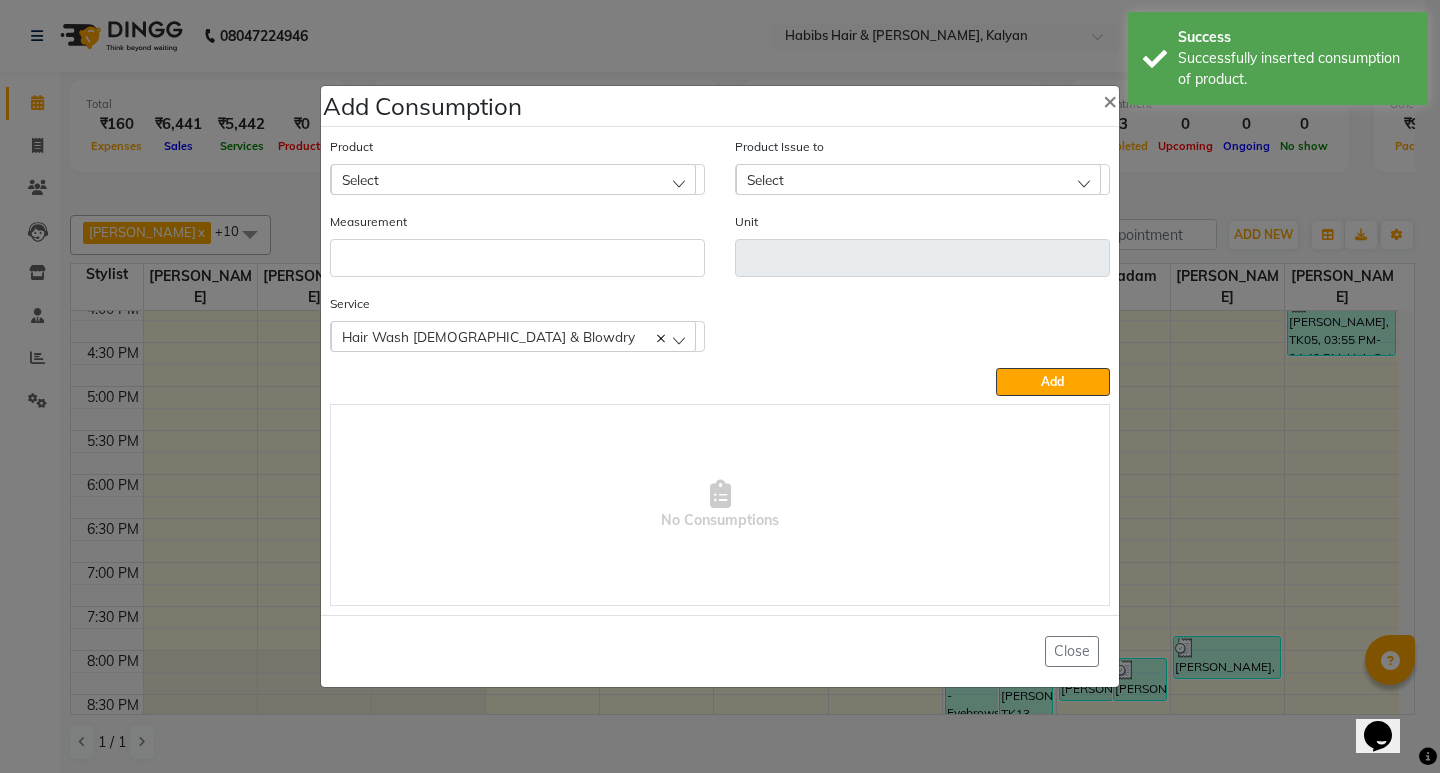 click on "Select" 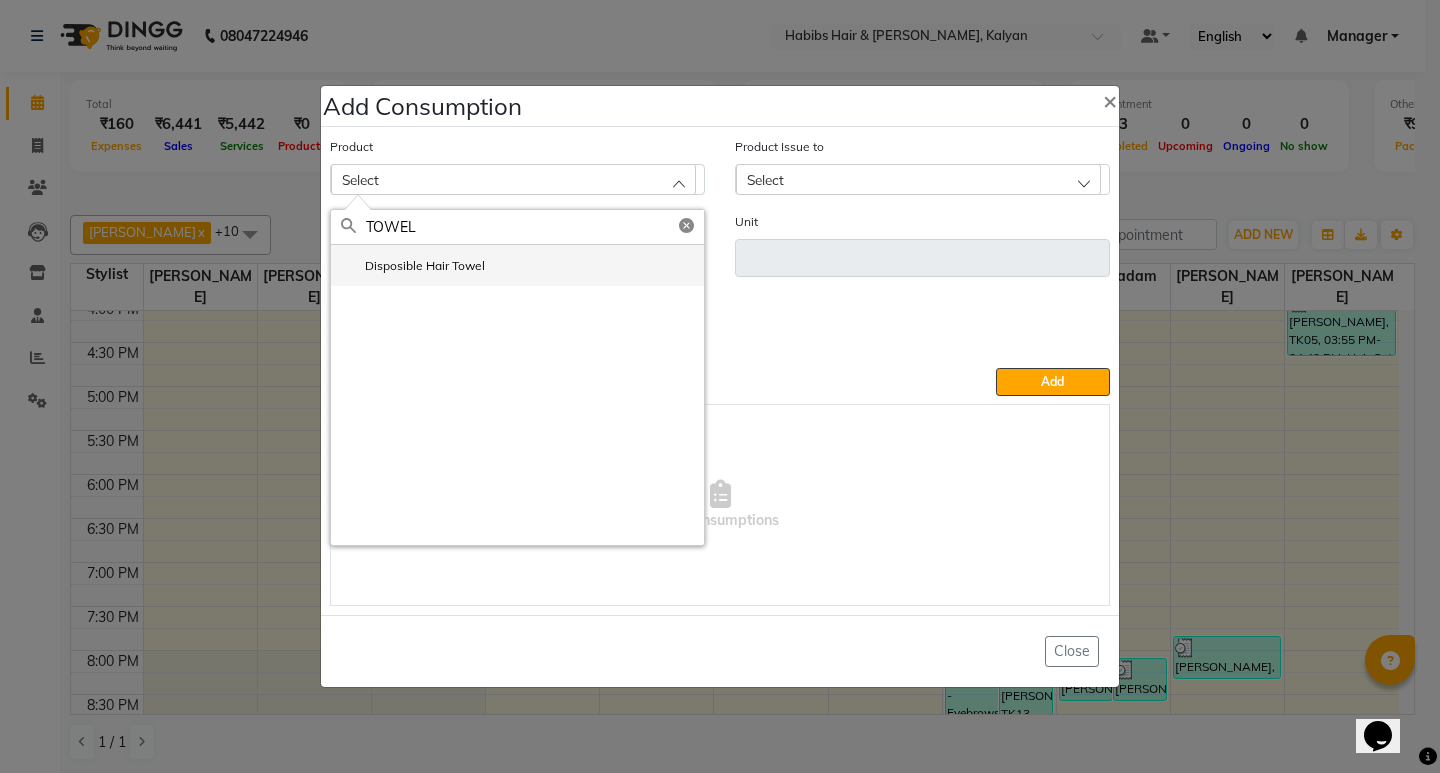click on "Disposible Hair Towel" 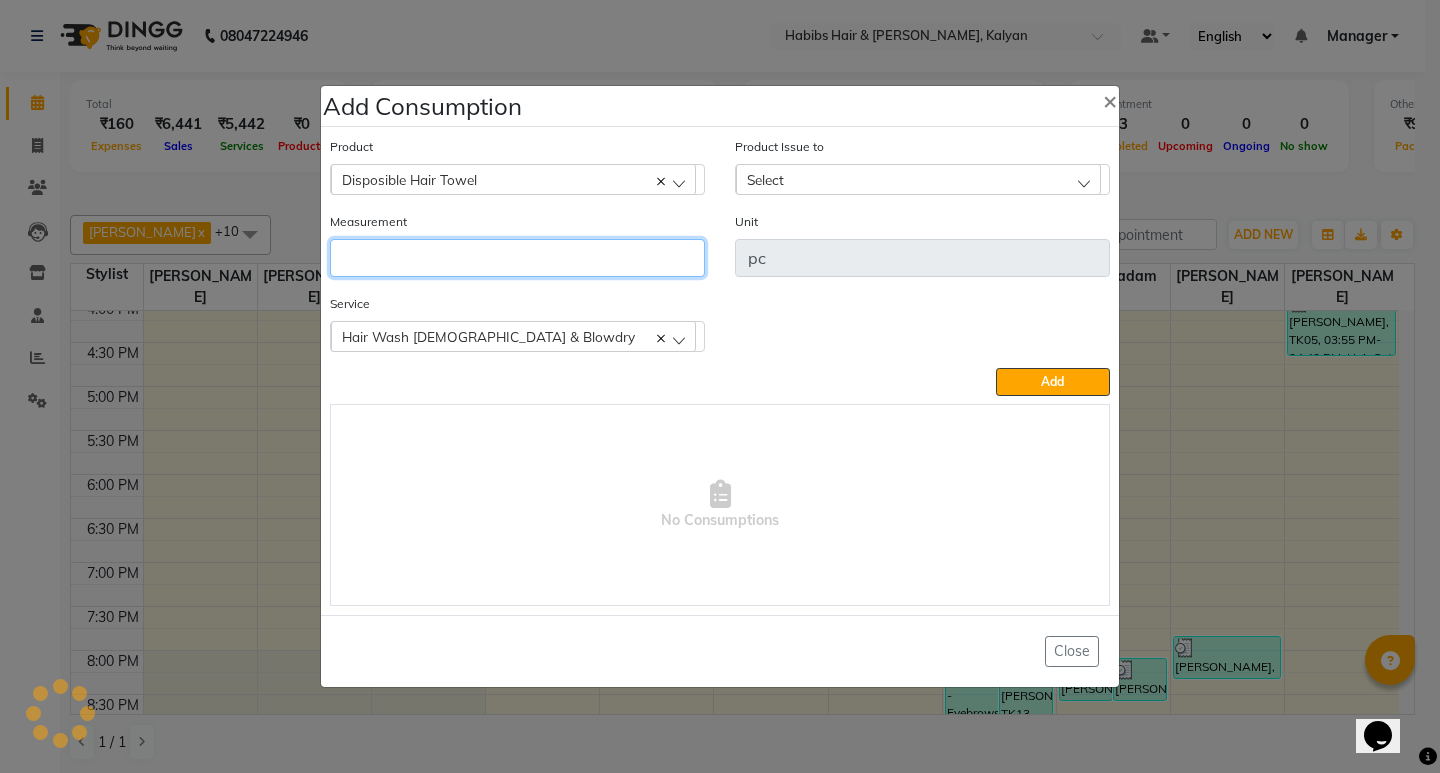click 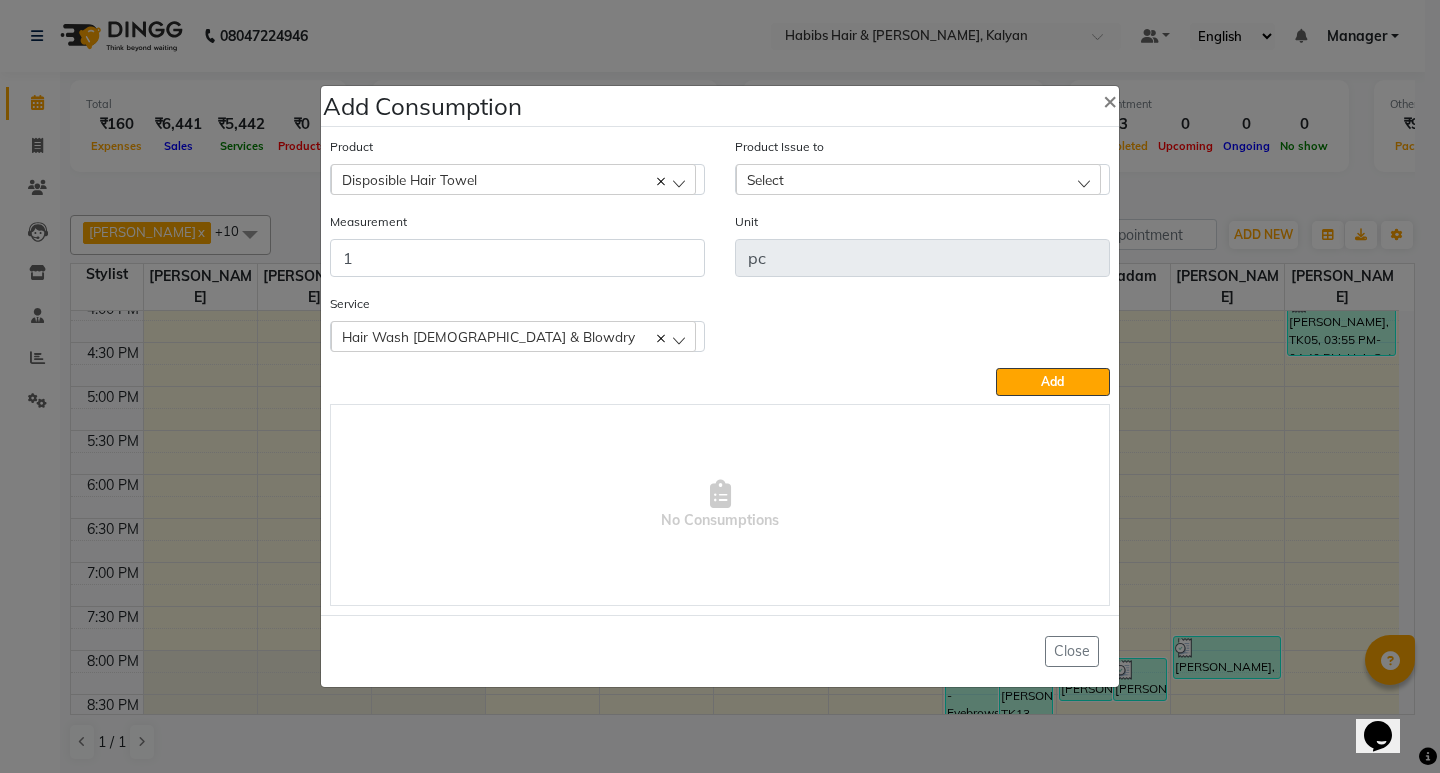 click on "Select" 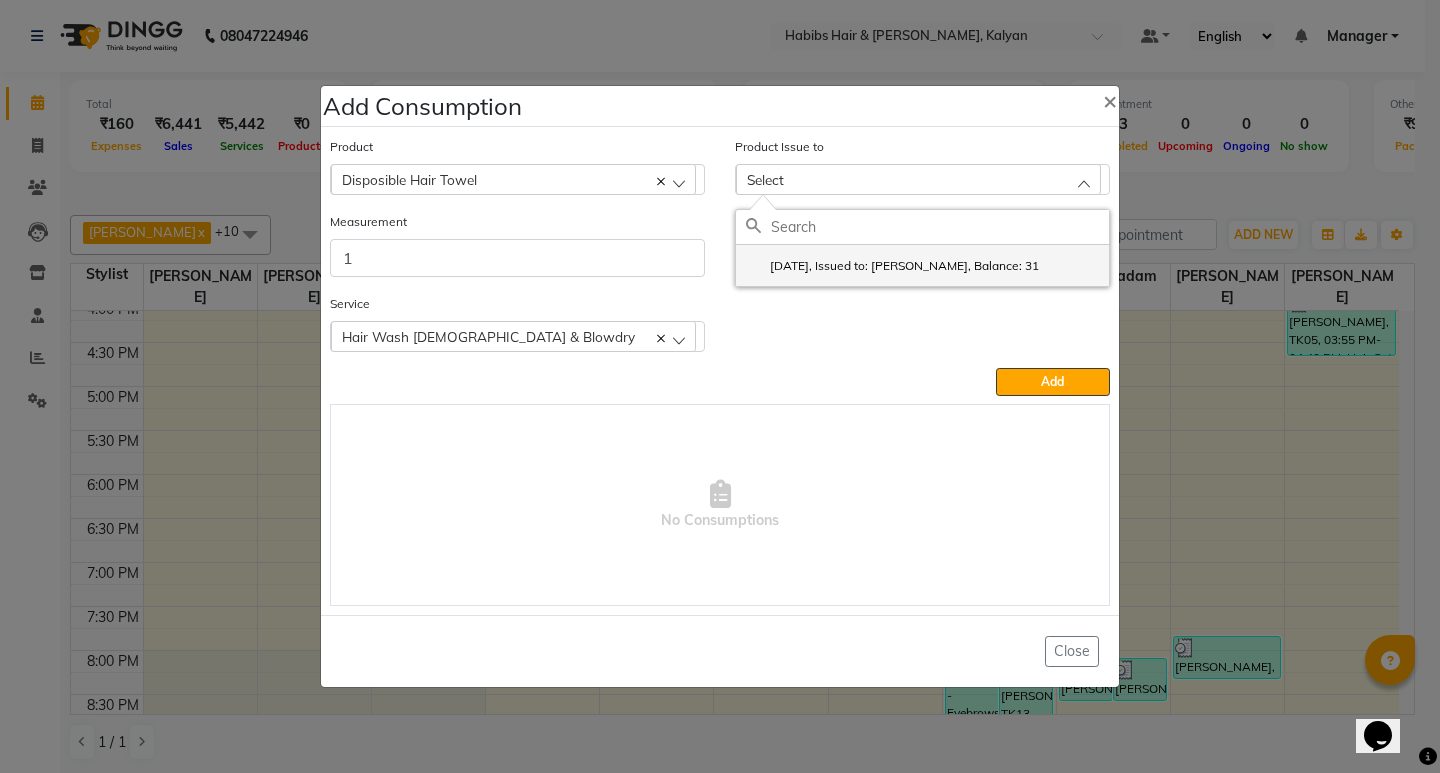 click on "2025-06-29, Issued to: SHALINI, Balance: 31" 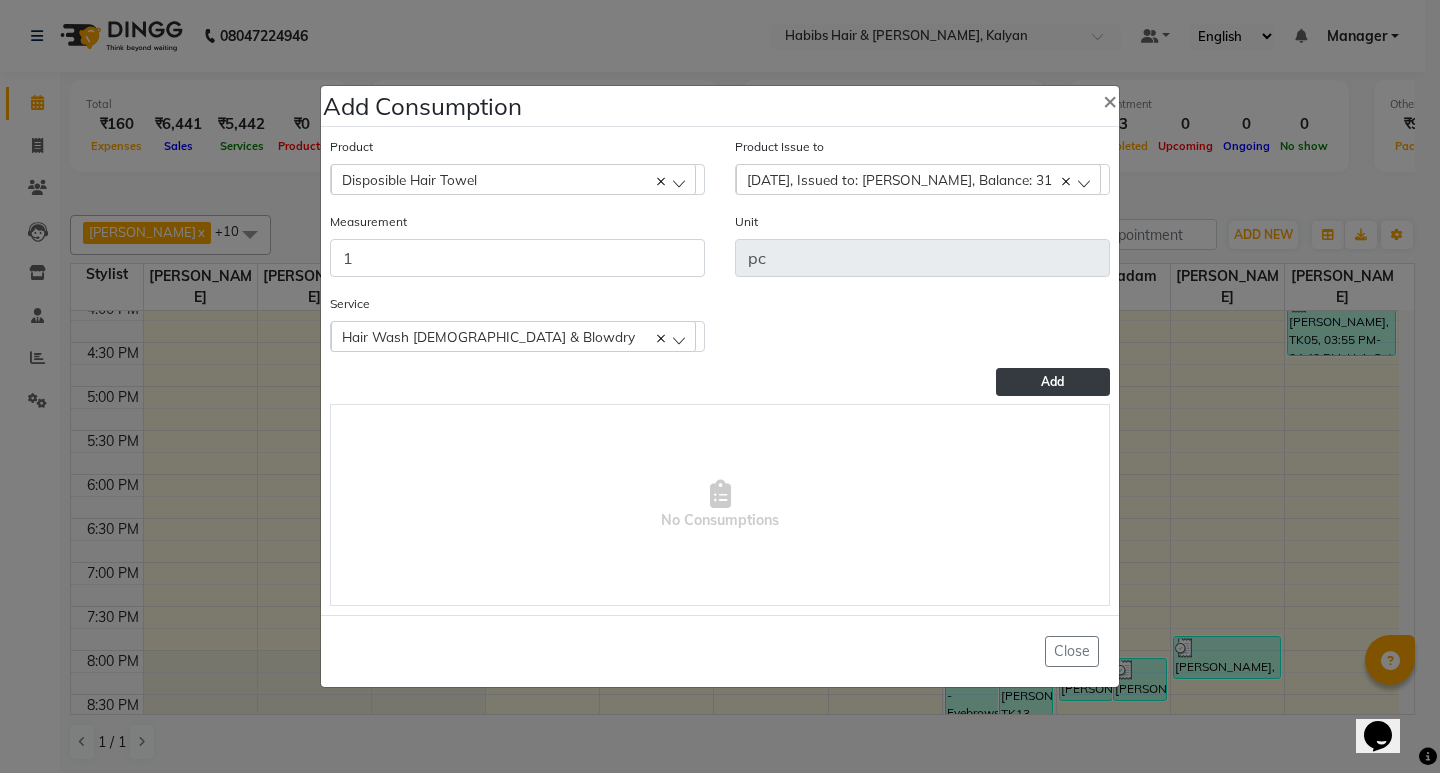 click on "Add" 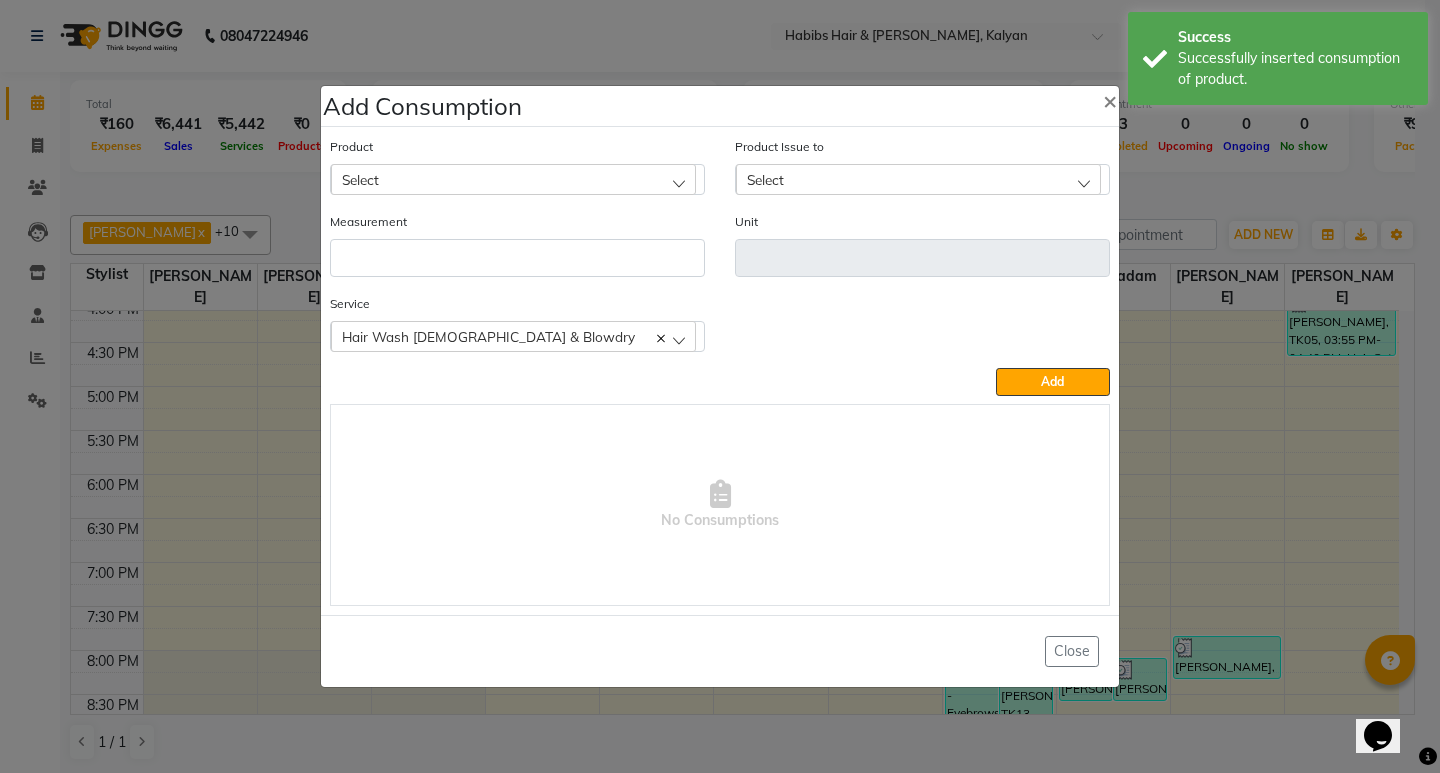 click on "Hair Wash [DEMOGRAPHIC_DATA] & Blowdry" 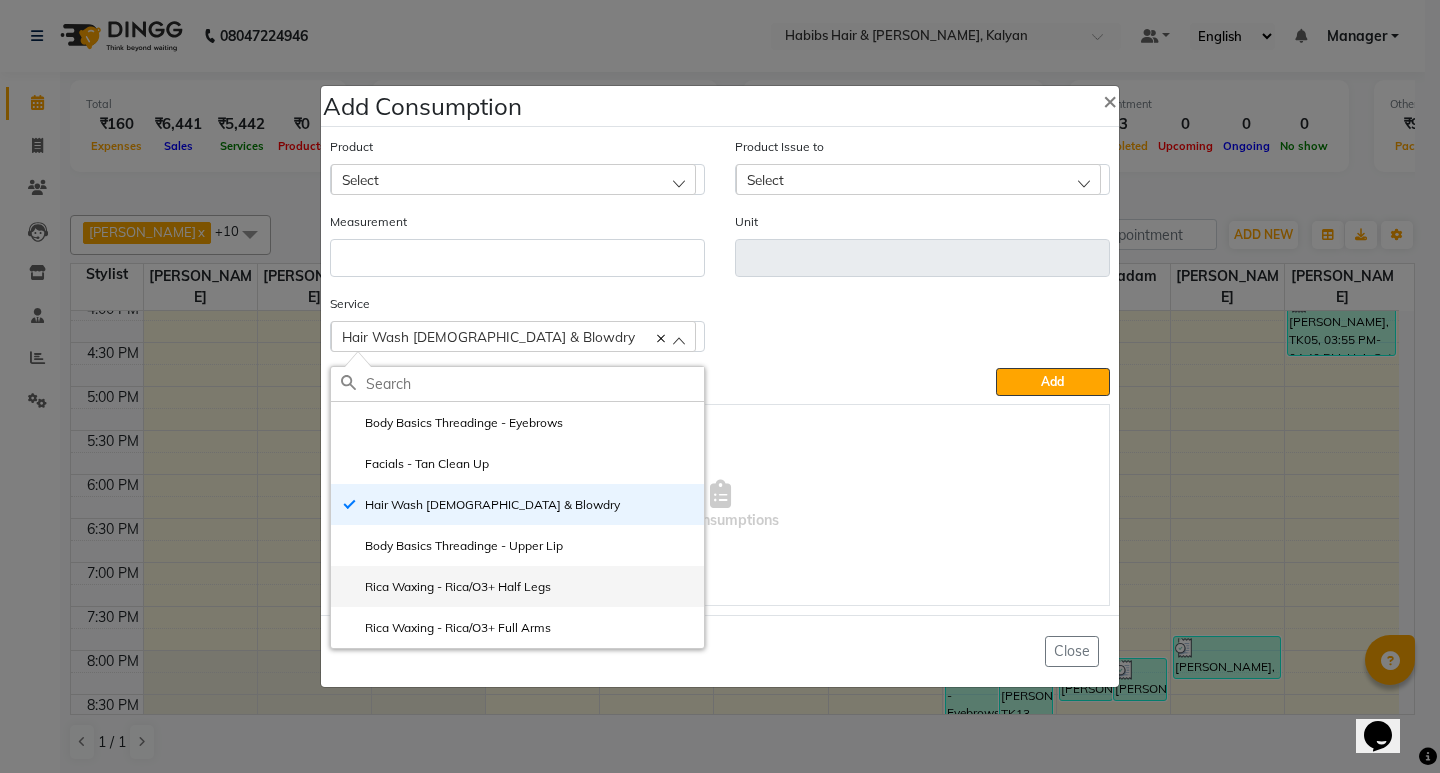 click on "Rica Waxing - Rica/O3+ Half Legs" 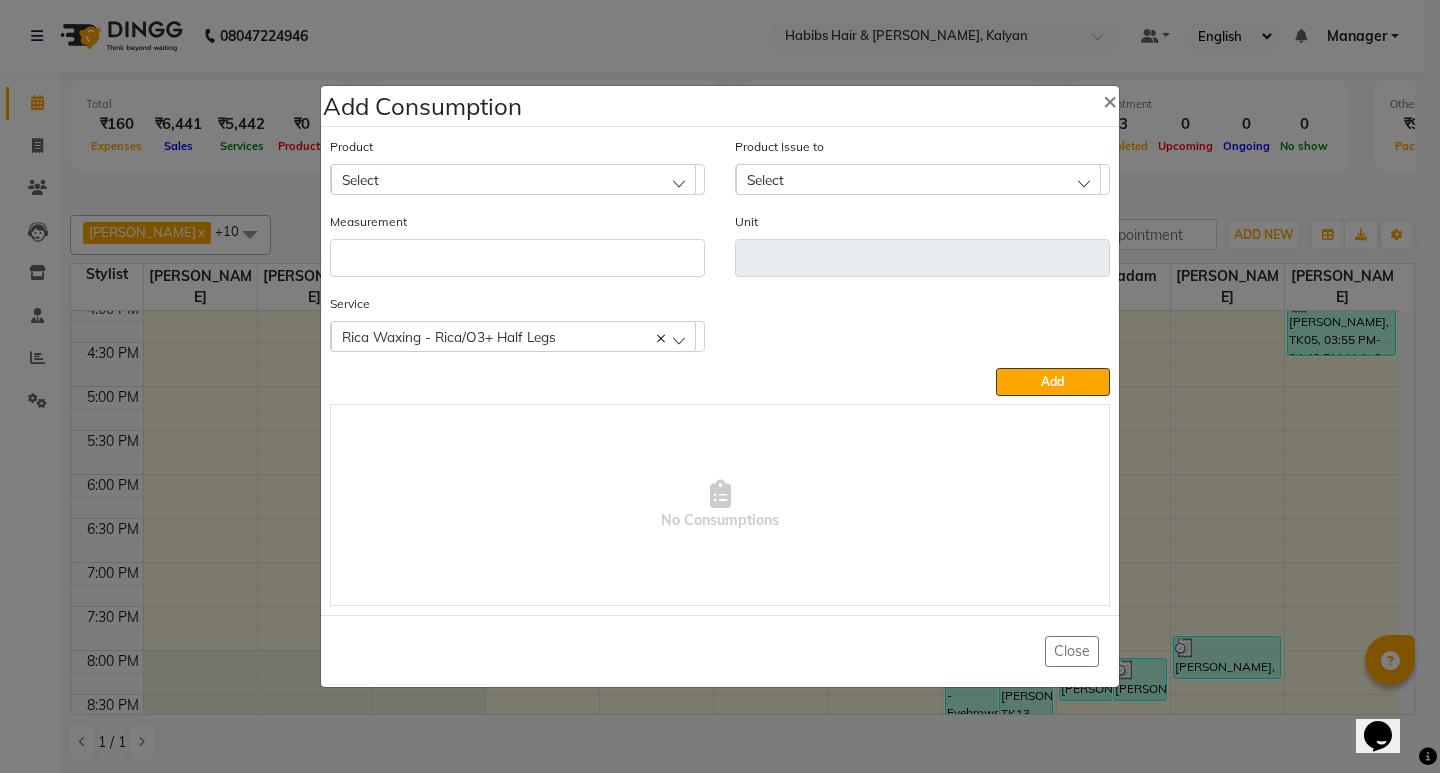 click on "Select" 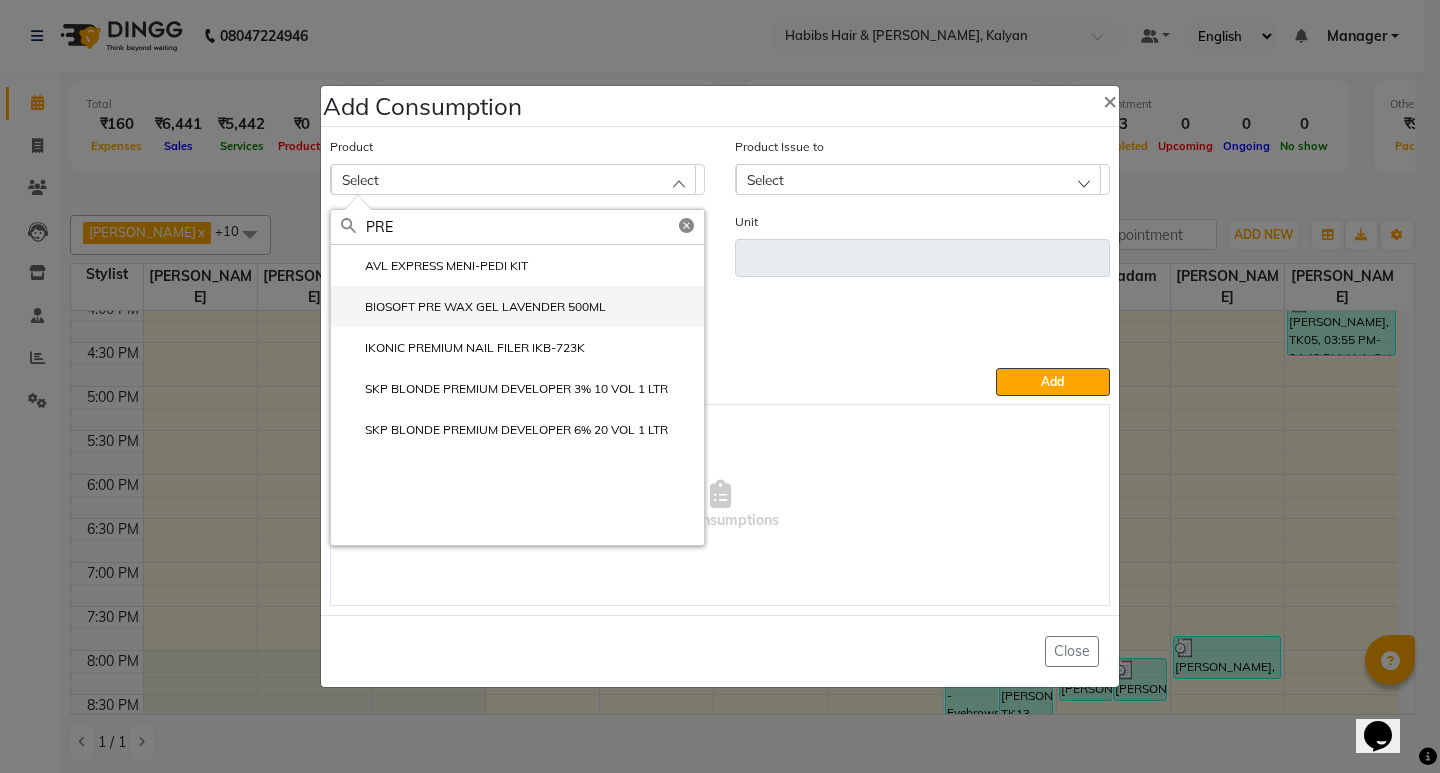 click on "BIOSOFT PRE WAX GEL LAVENDER 500ML" 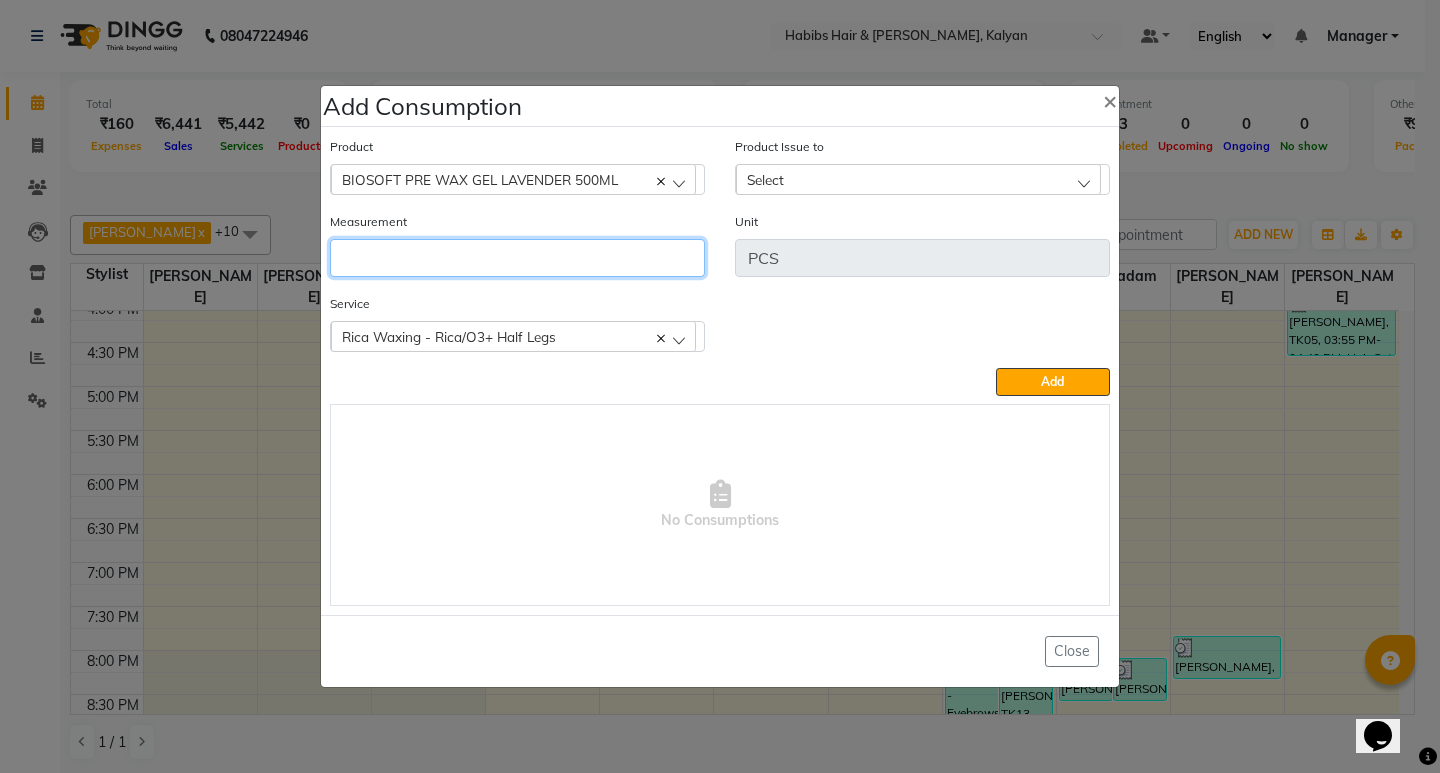 click 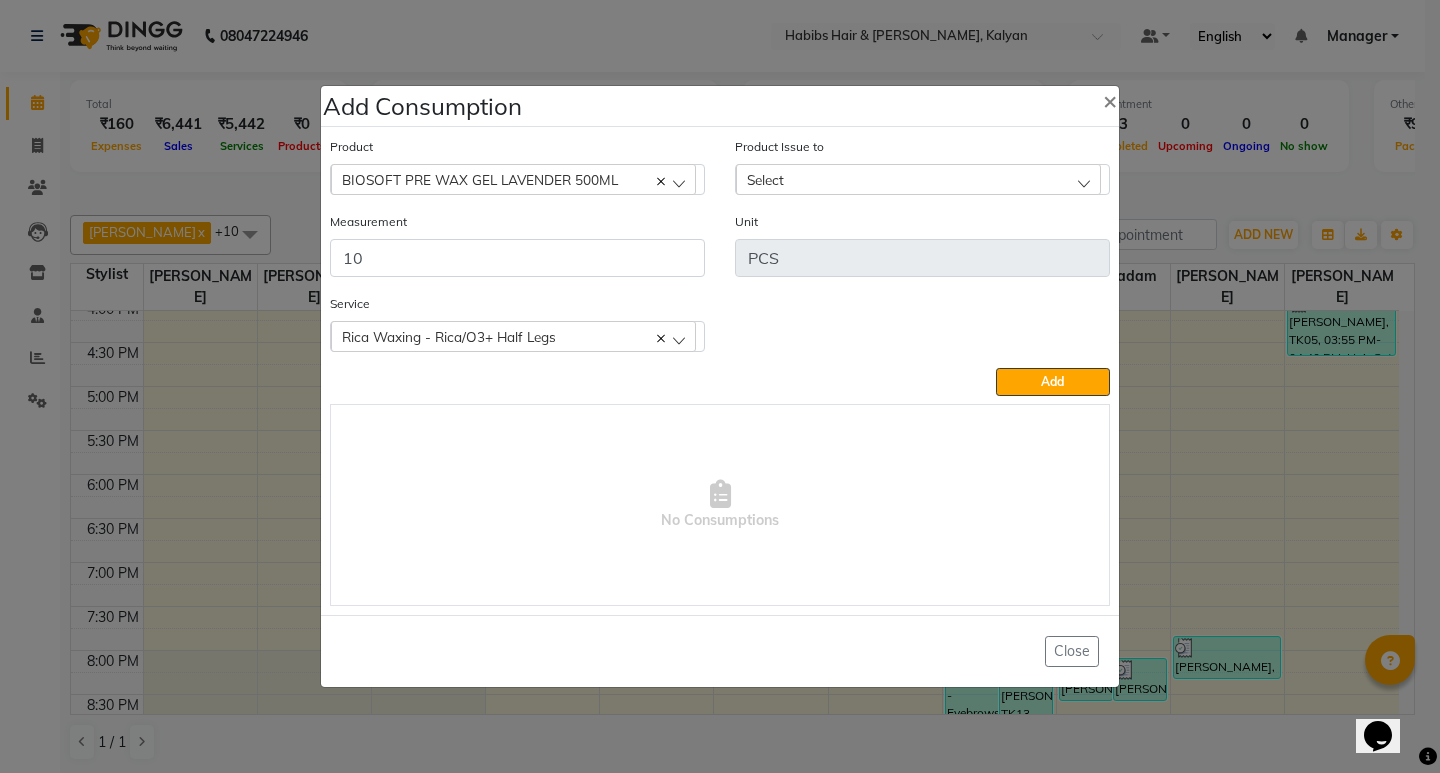 click on "Select" 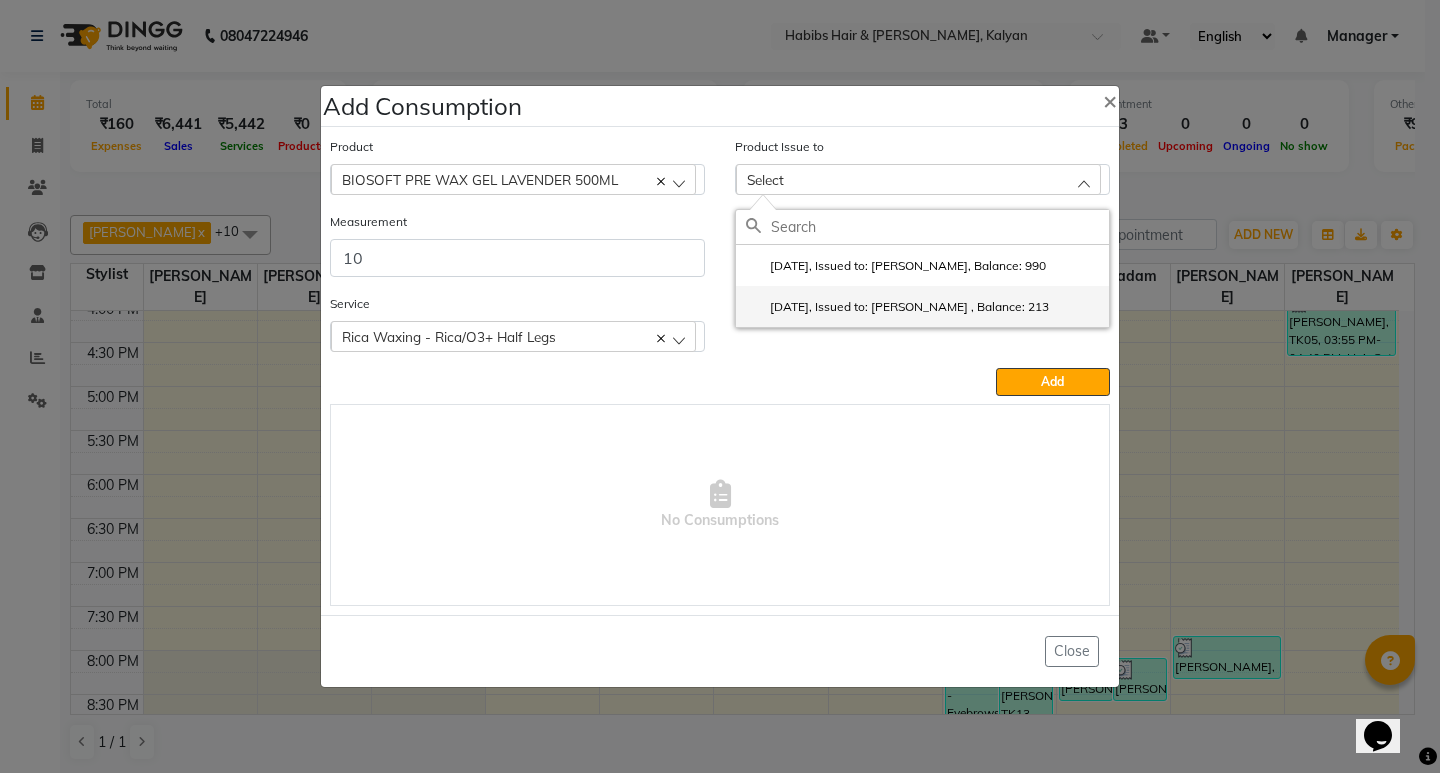click on "2025-05-17, Issued to: Ranjana  singh , Balance: 213" 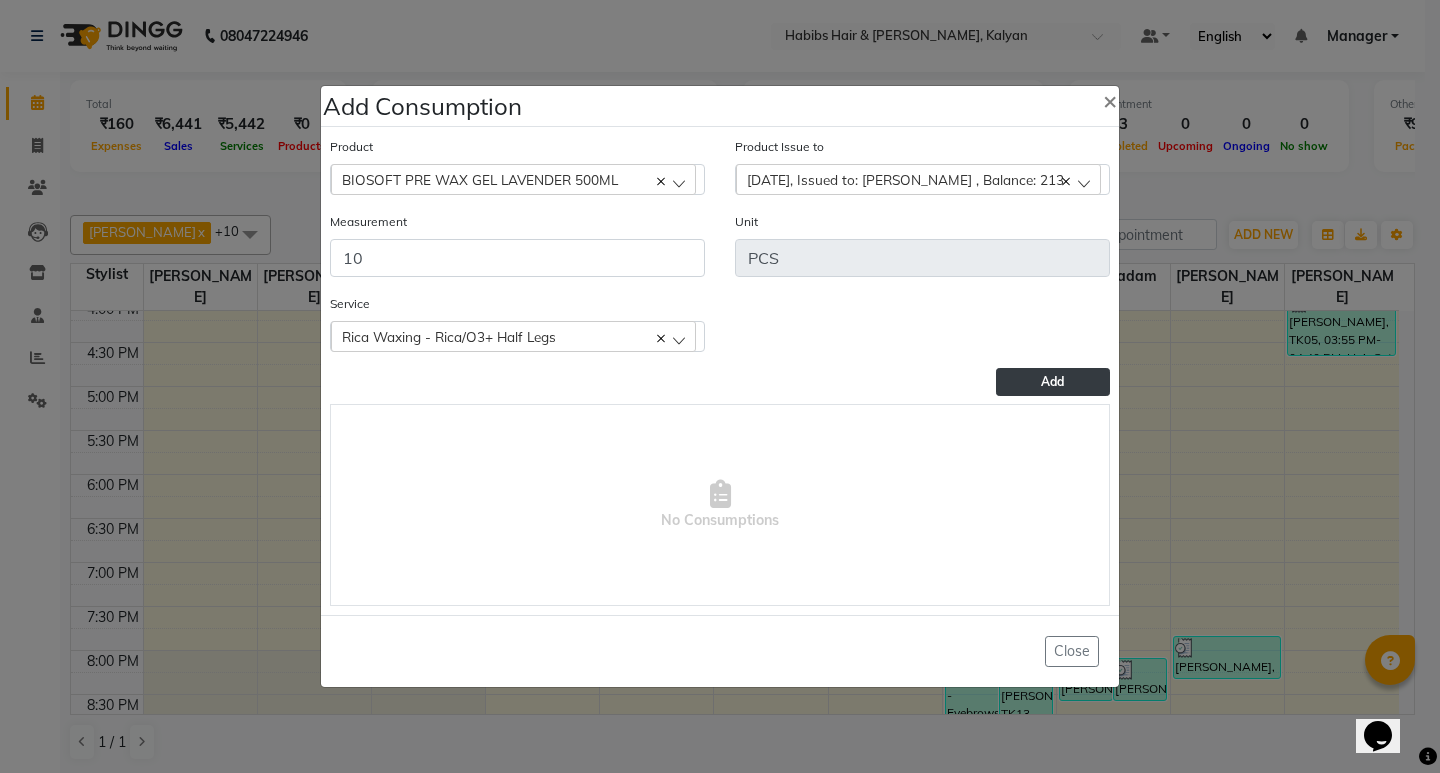click on "Add" 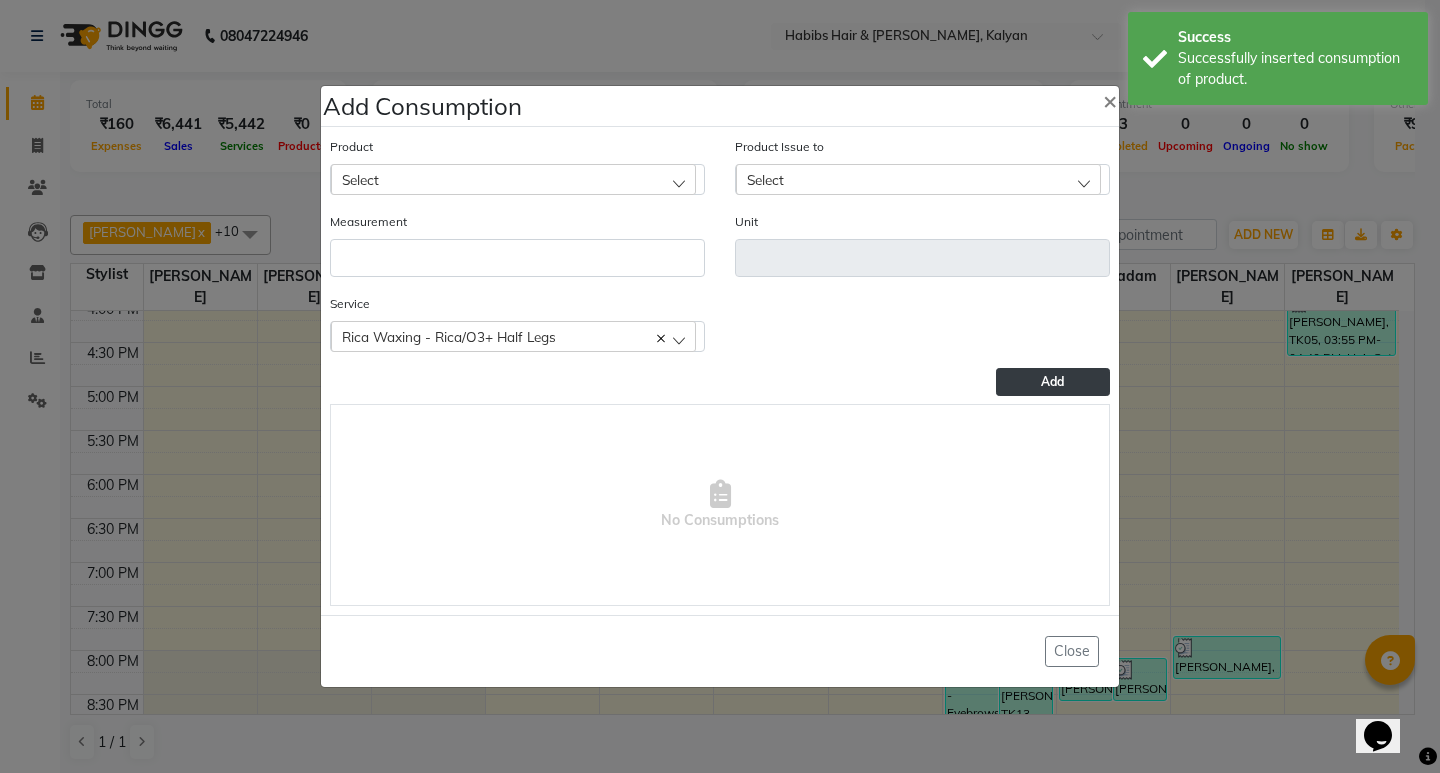 click on "Select" 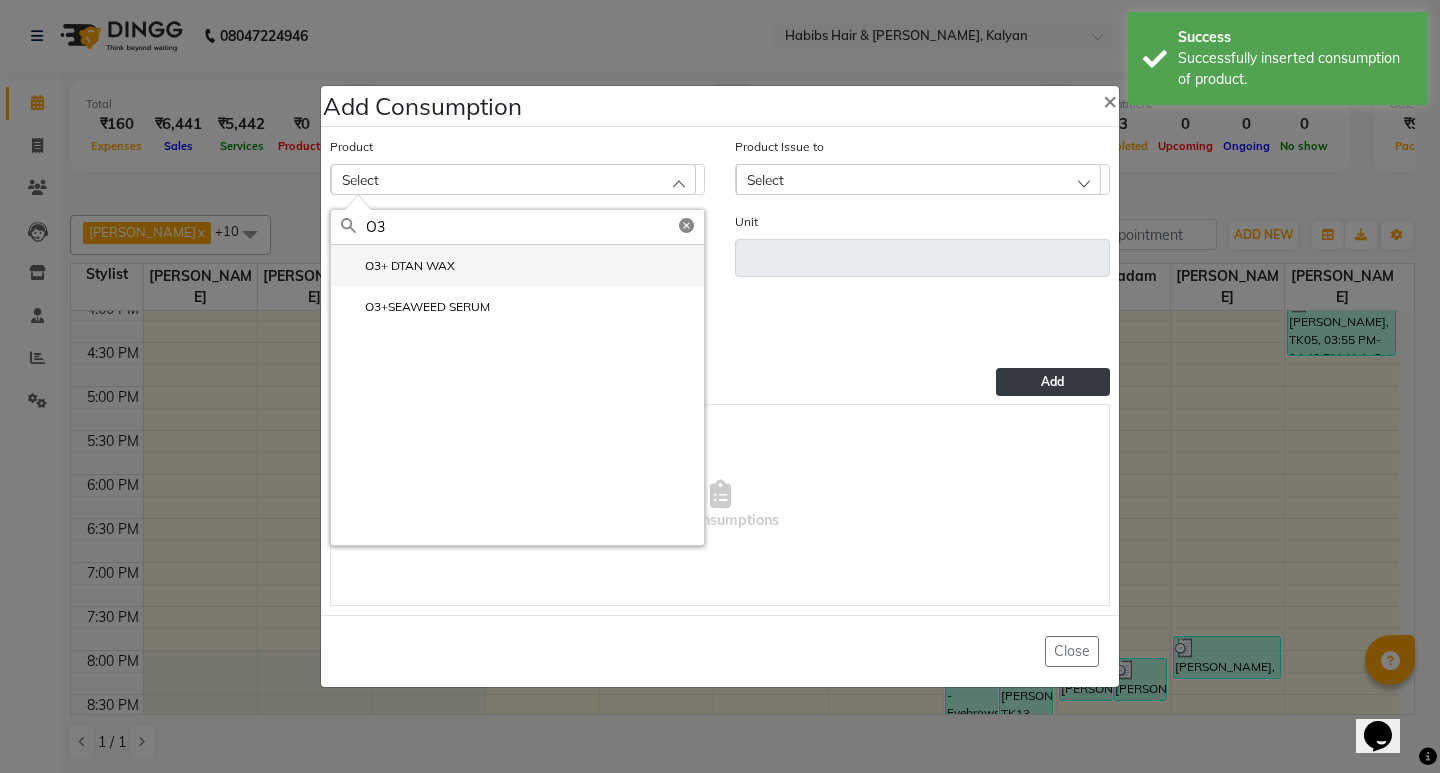 click on "O3+ DTAN WAX" 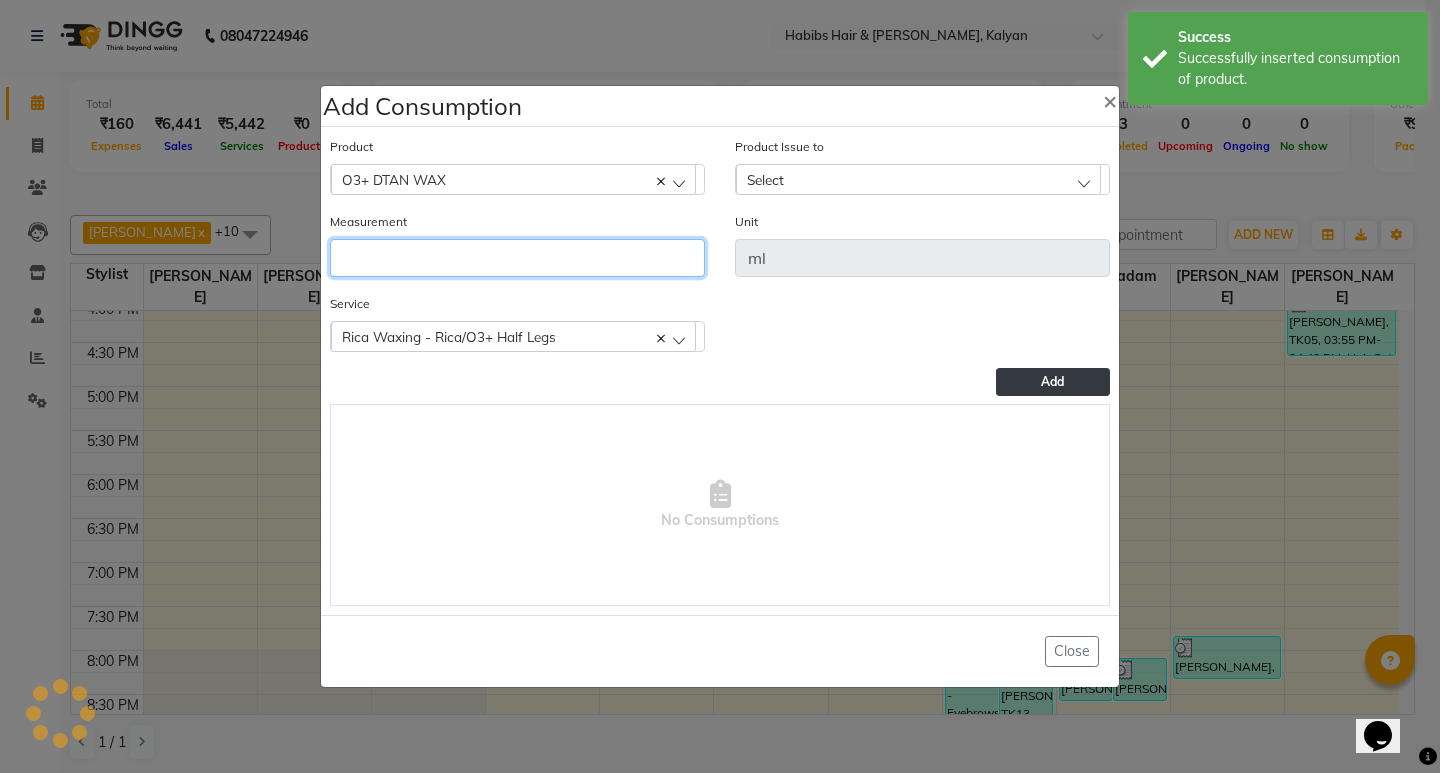 click 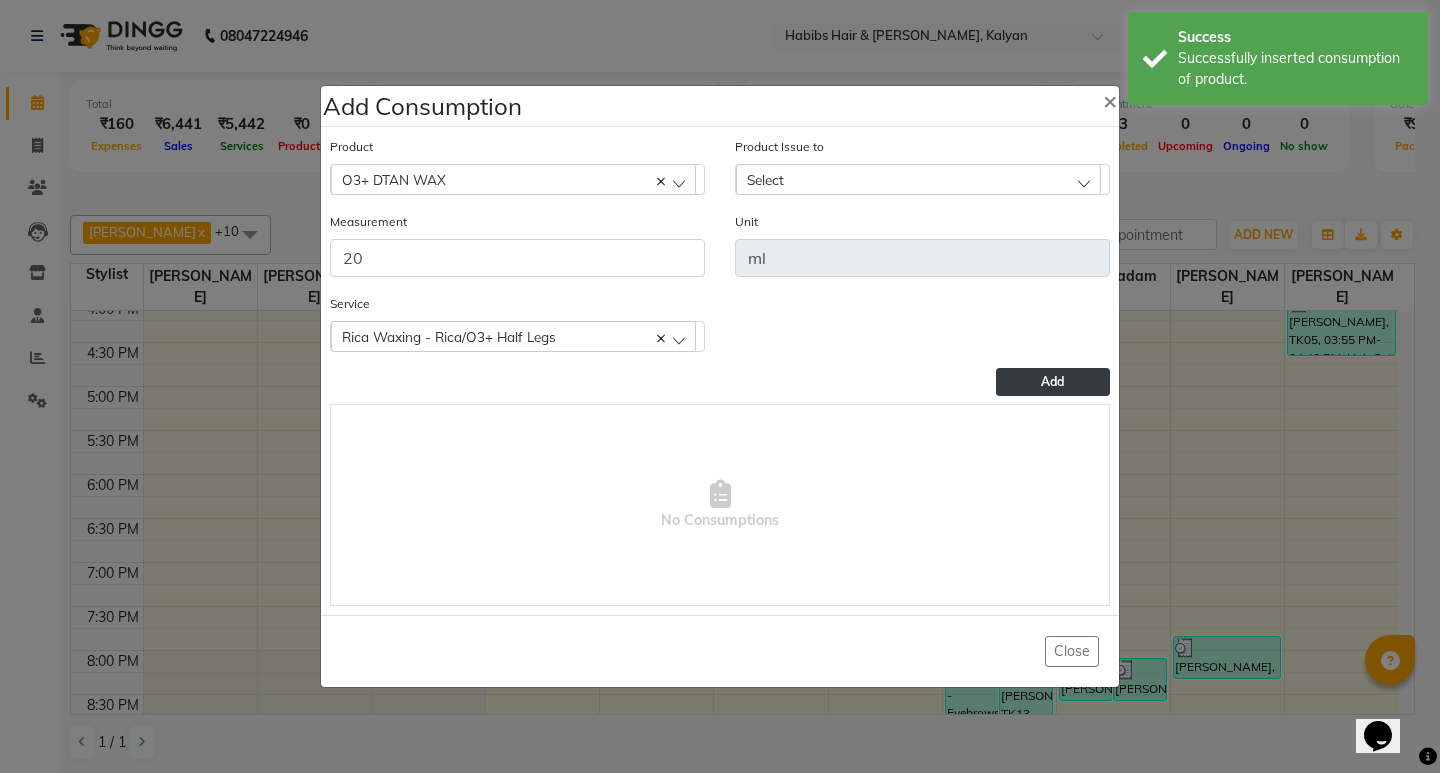 click on "Select" 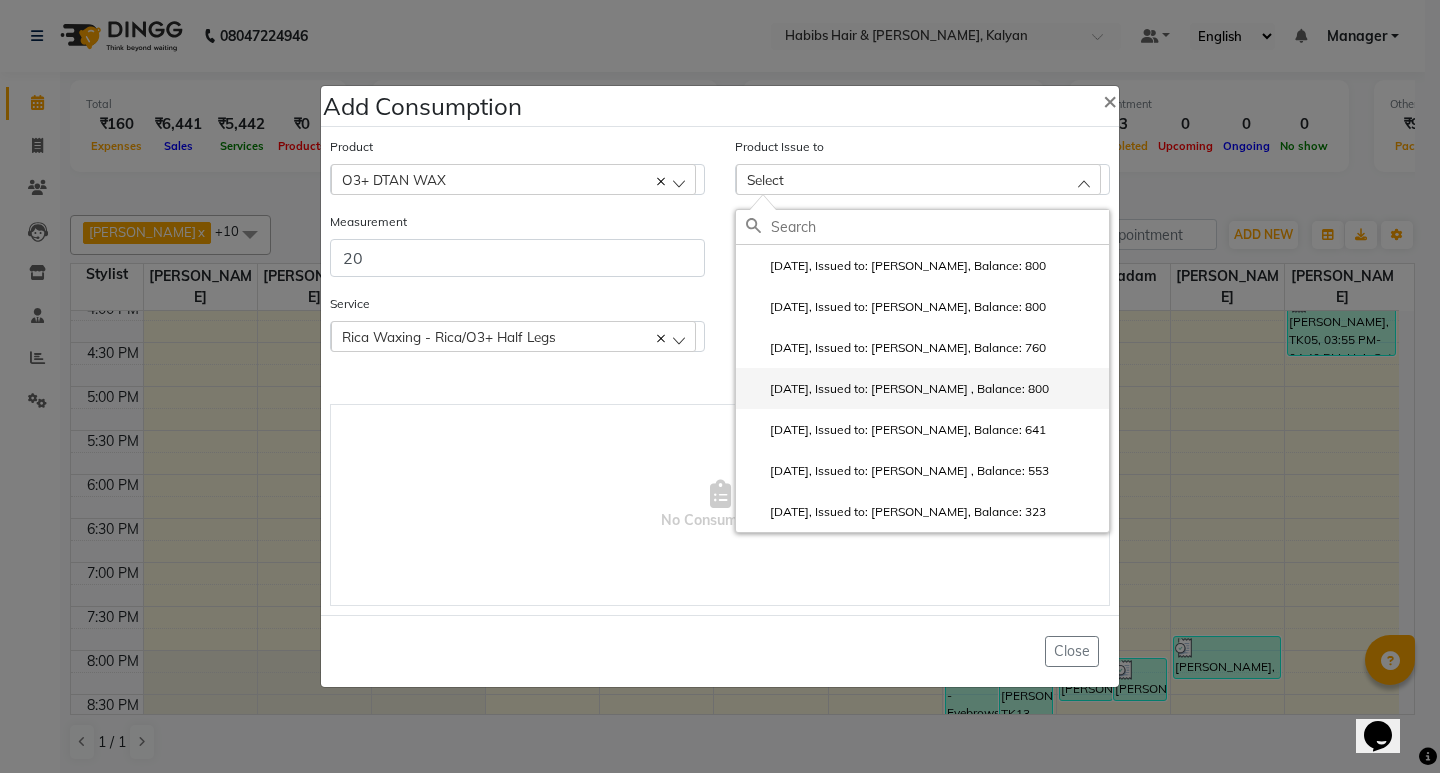 click on "2025-06-02, Issued to: Ranjana  singh , Balance: 800" 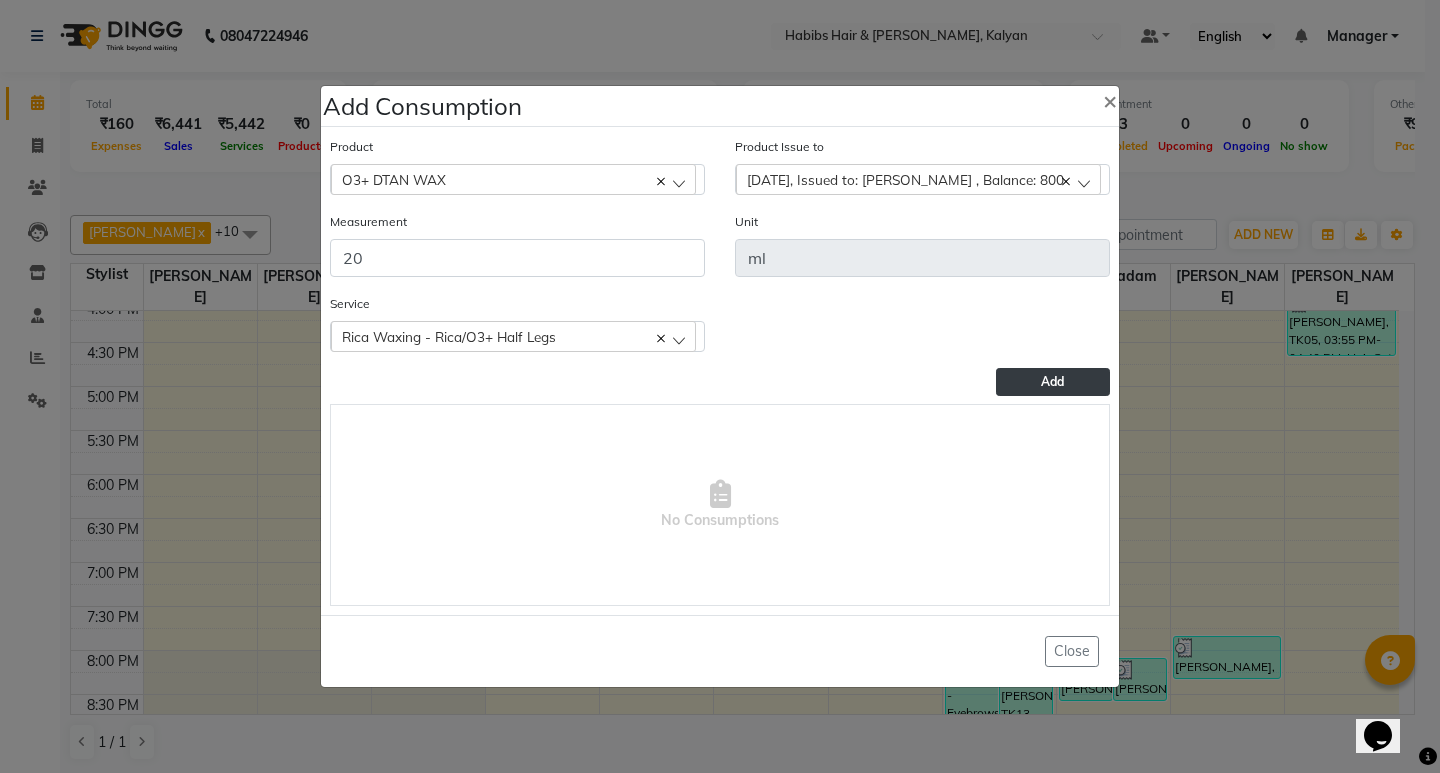 click on "2025-06-02, Issued to: Ranjana  singh , Balance: 800" 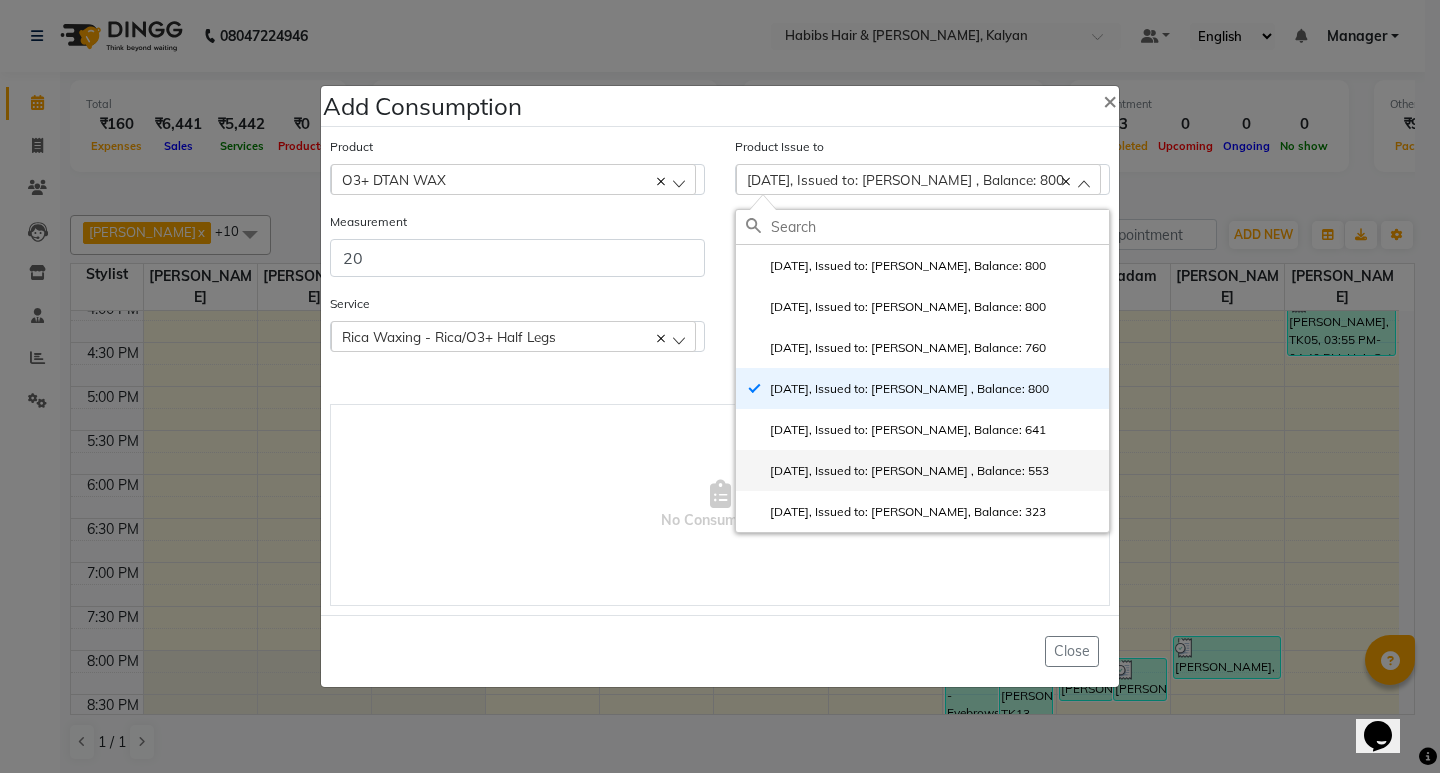 click on "2025-05-19, Issued to: Ranjana  singh , Balance: 553" 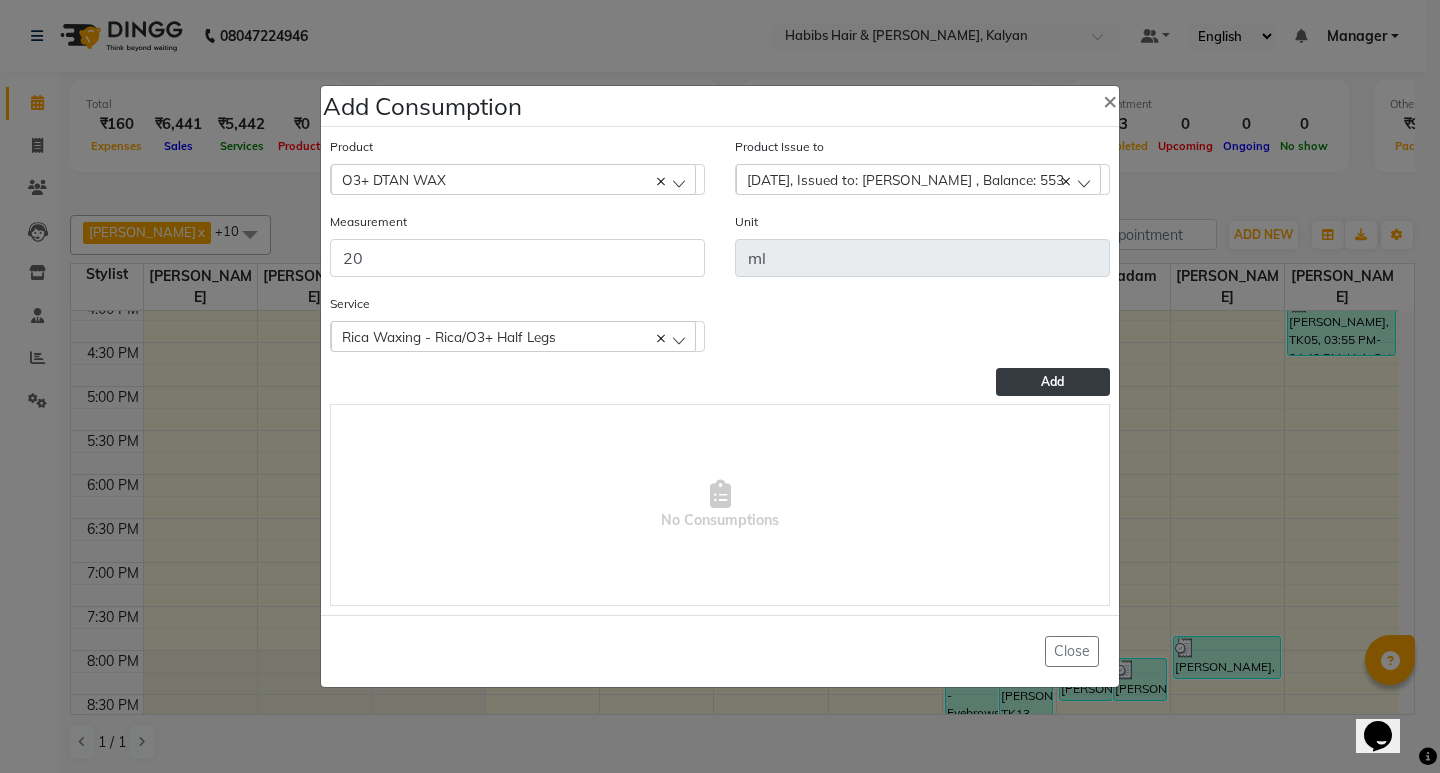 click on "Add" 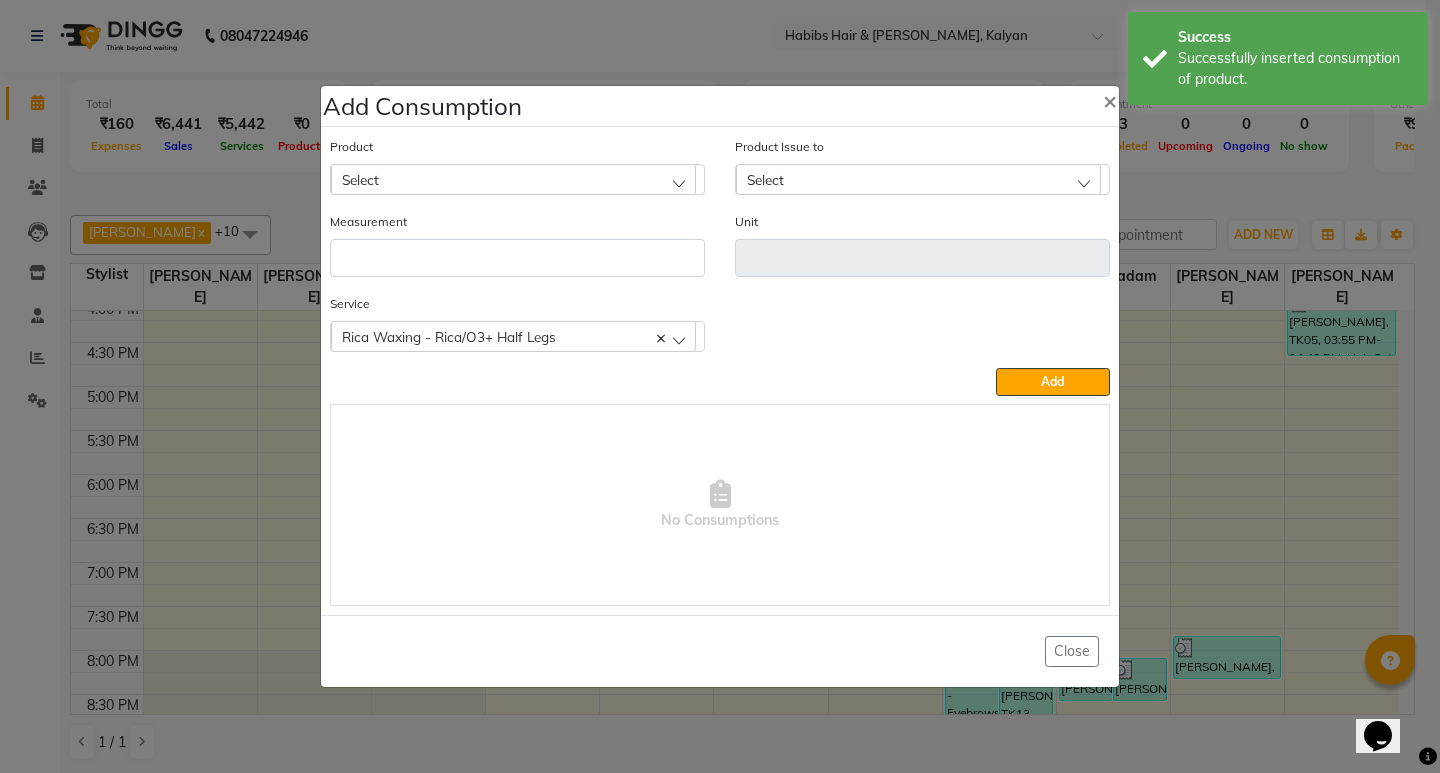 click on "Select" 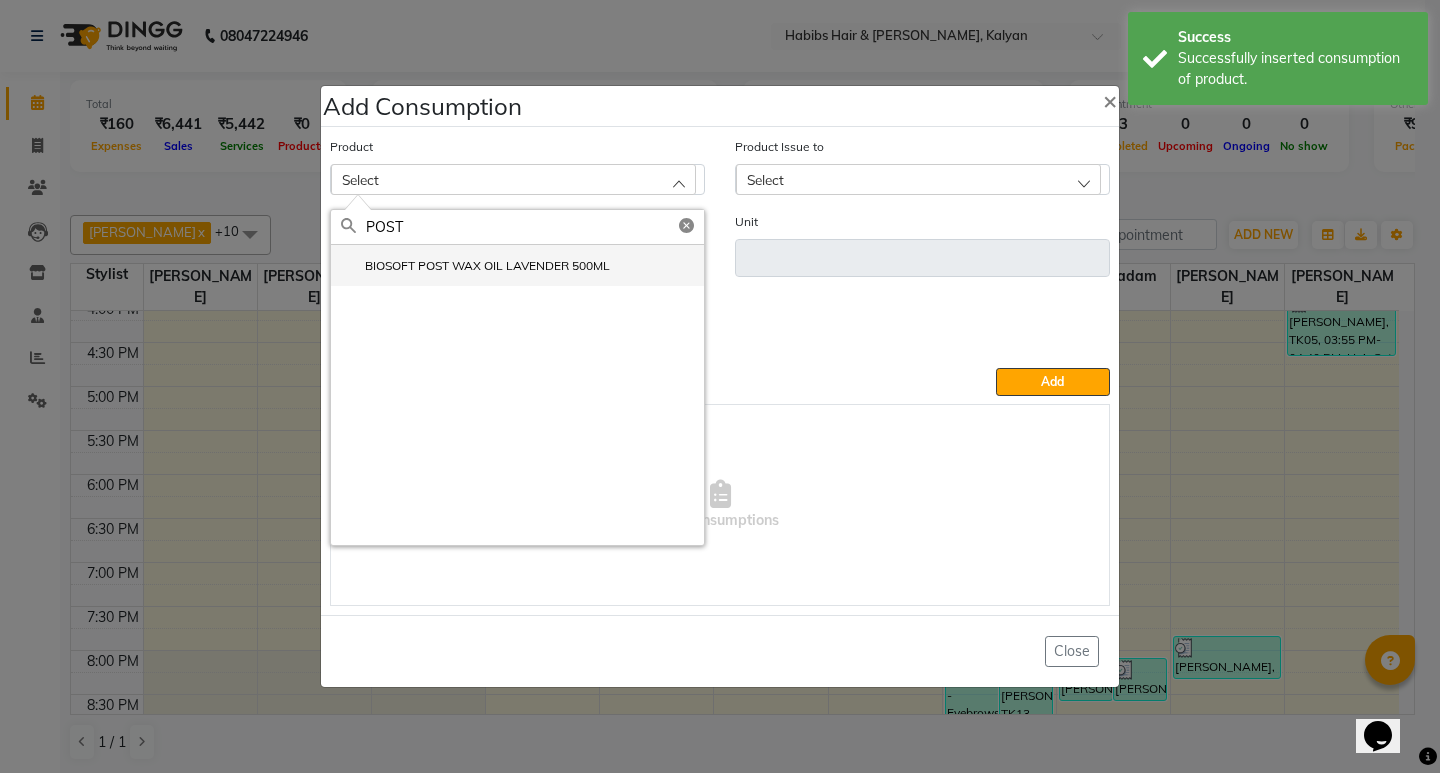 click on "BIOSOFT POST WAX OIL LAVENDER 500ML" 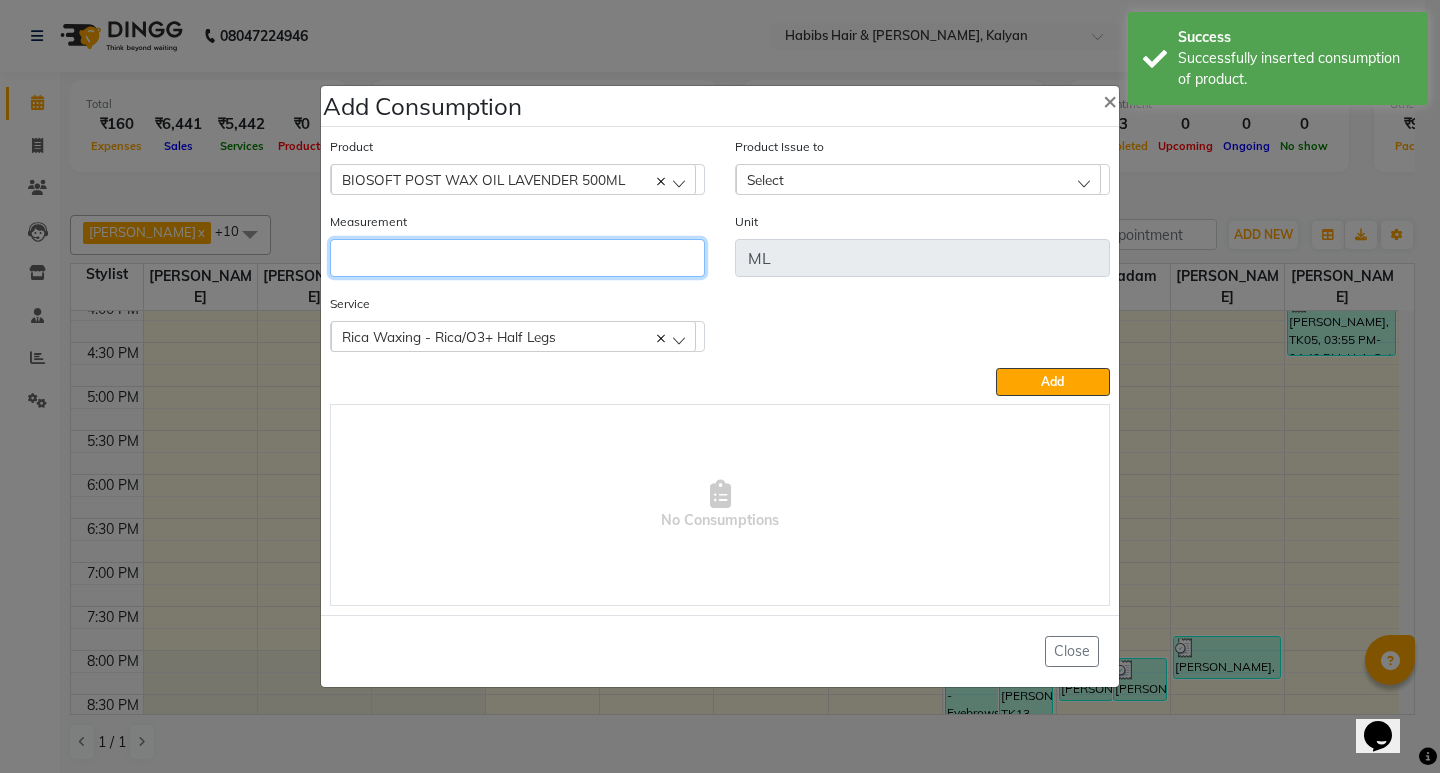 click 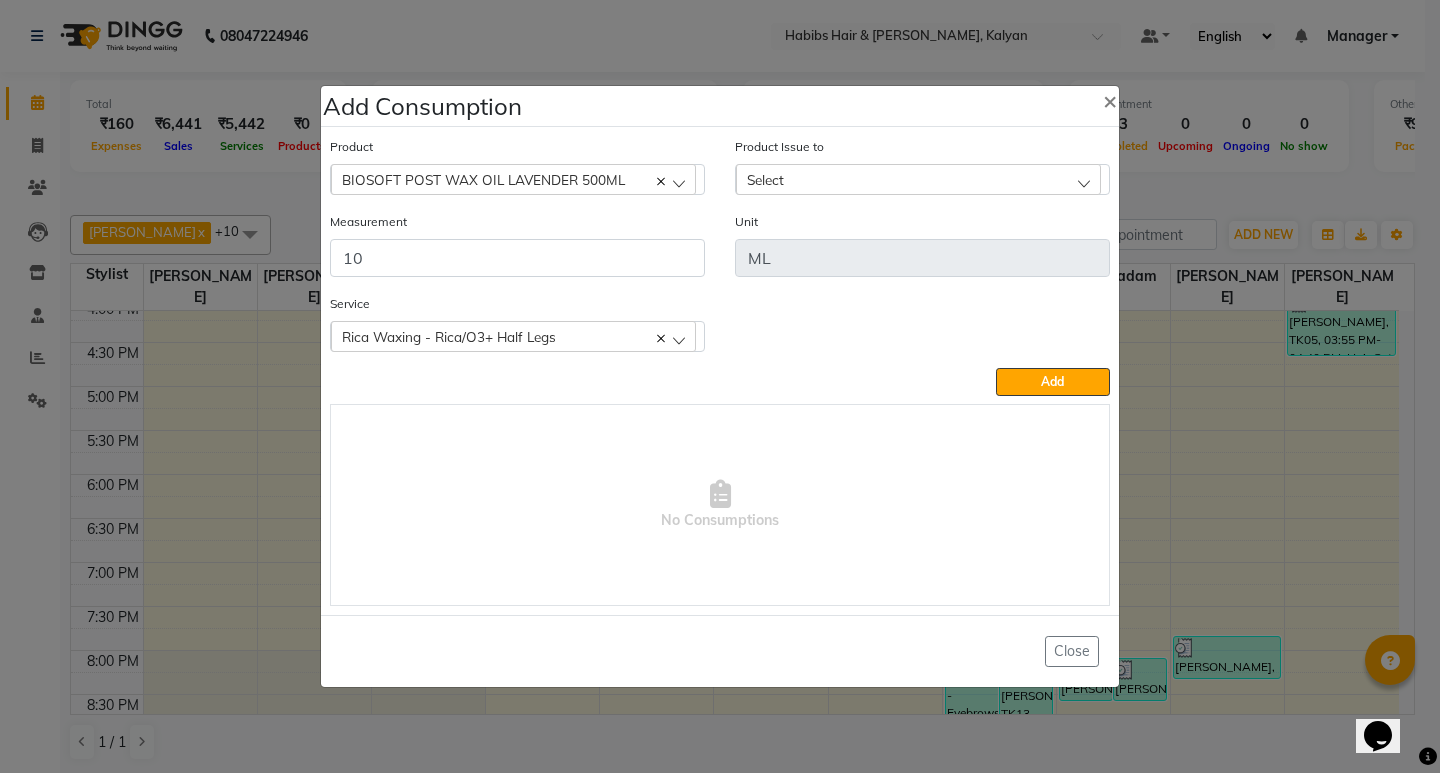 click on "Select" 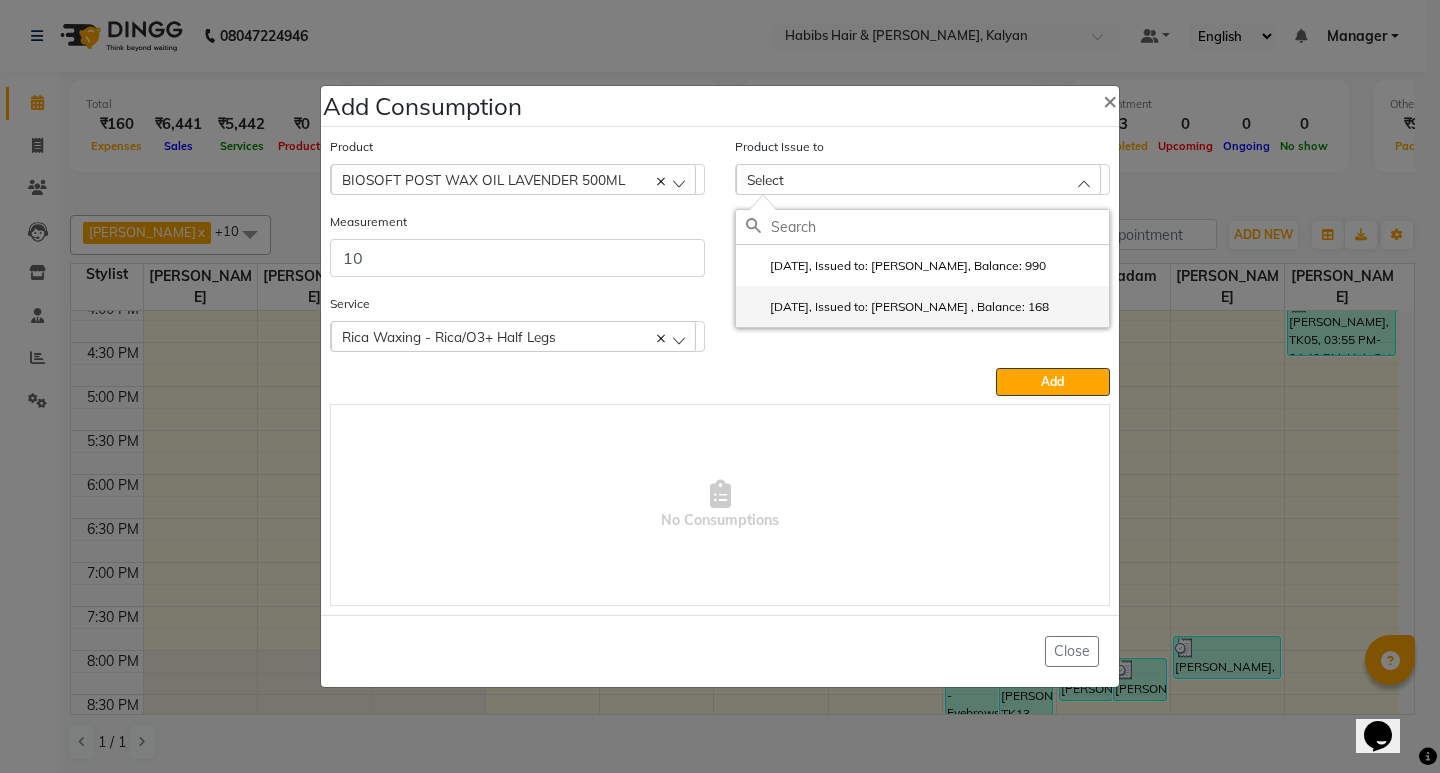 click on "2025-05-17, Issued to: Ranjana  singh , Balance: 168" 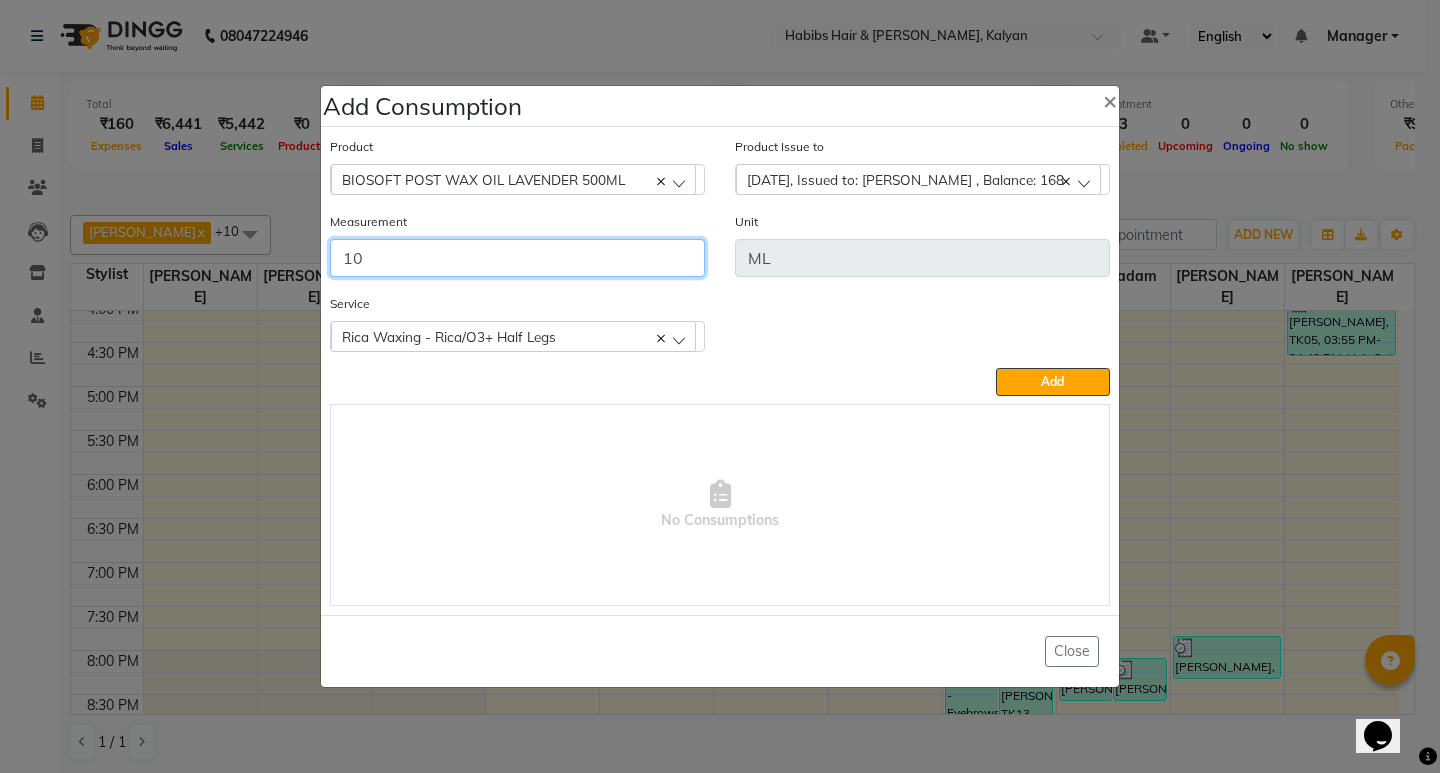 click on "10" 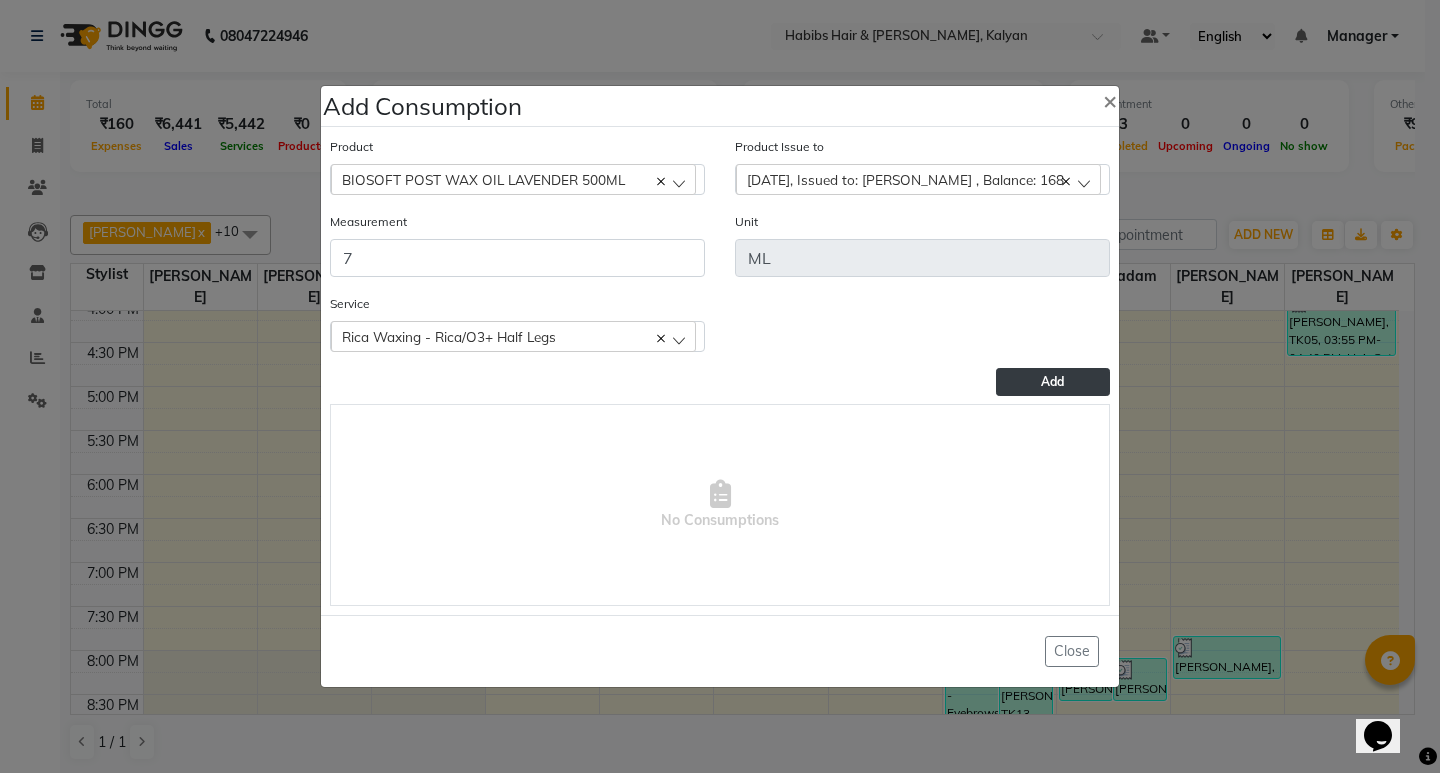 click on "Add" 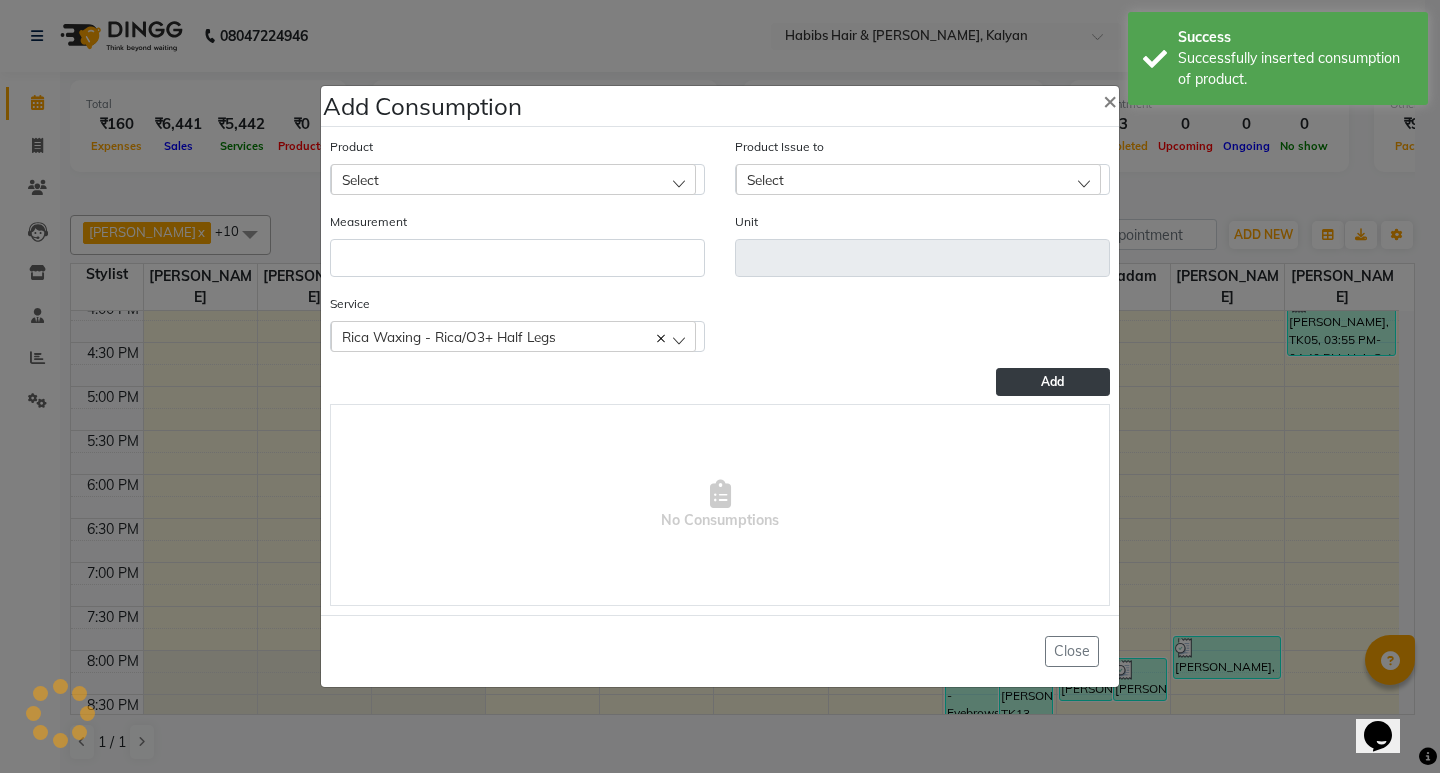 click on "Add Consumption × Product Select 001 BANANA POWDER 10GM Product Issue to Select 2025-05-19, Issued to: Meena Kumari, Balance: 990 2025-05-17, Issued to: Ranjana  singh , Balance: 168 Measurement Unit Service  Rica Waxing - Rica/O3+ Half Legs  Body Basics Threadinge - Eyebrows  Facials - Tan Clean Up Hair Wash Female & Blowdry Body Basics Threadinge - Upper Lip Rica Waxing - Rica/O3+ Half Legs Rica Waxing - Rica/O3+ Full Arms  Add   No Consumptions   Close" 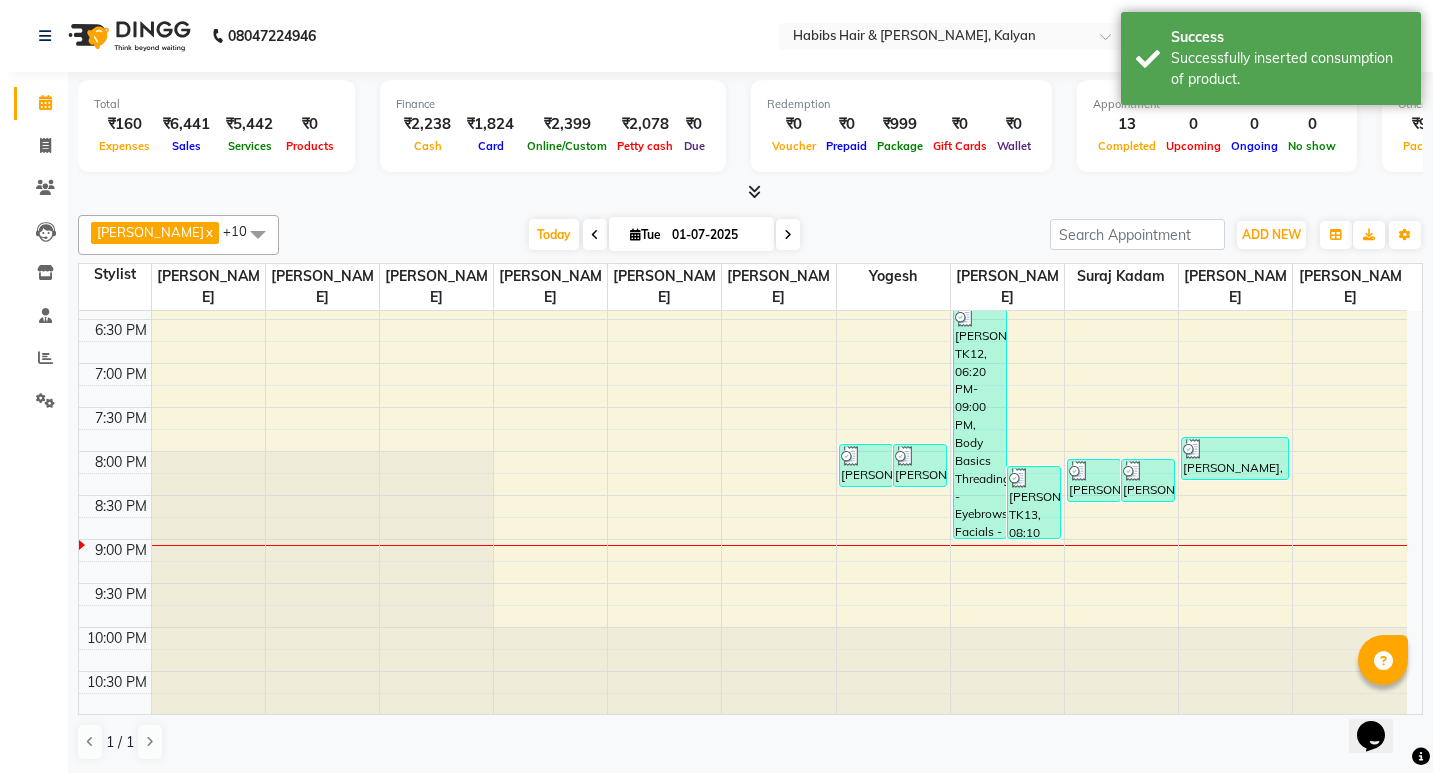 scroll, scrollTop: 916, scrollLeft: 0, axis: vertical 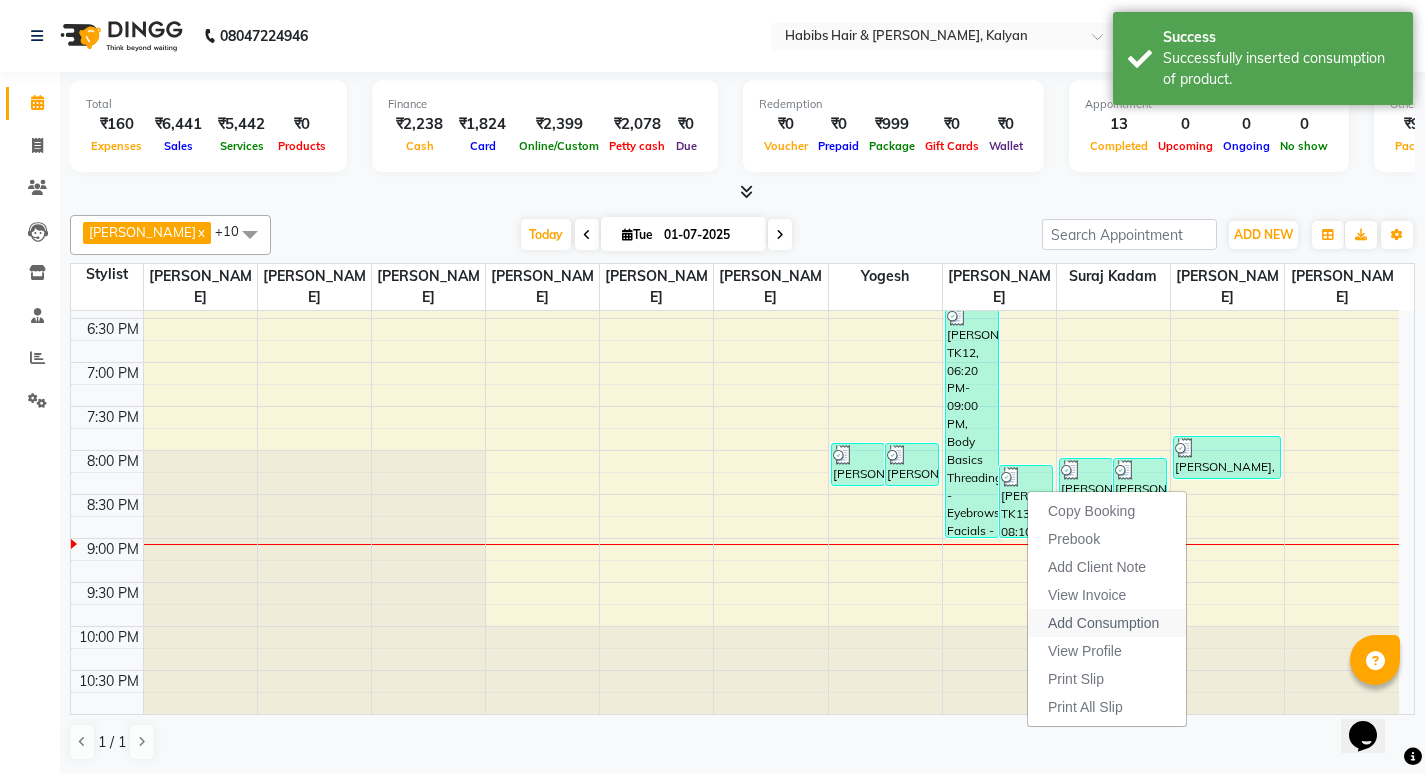 click on "Add Consumption" at bounding box center (1103, 623) 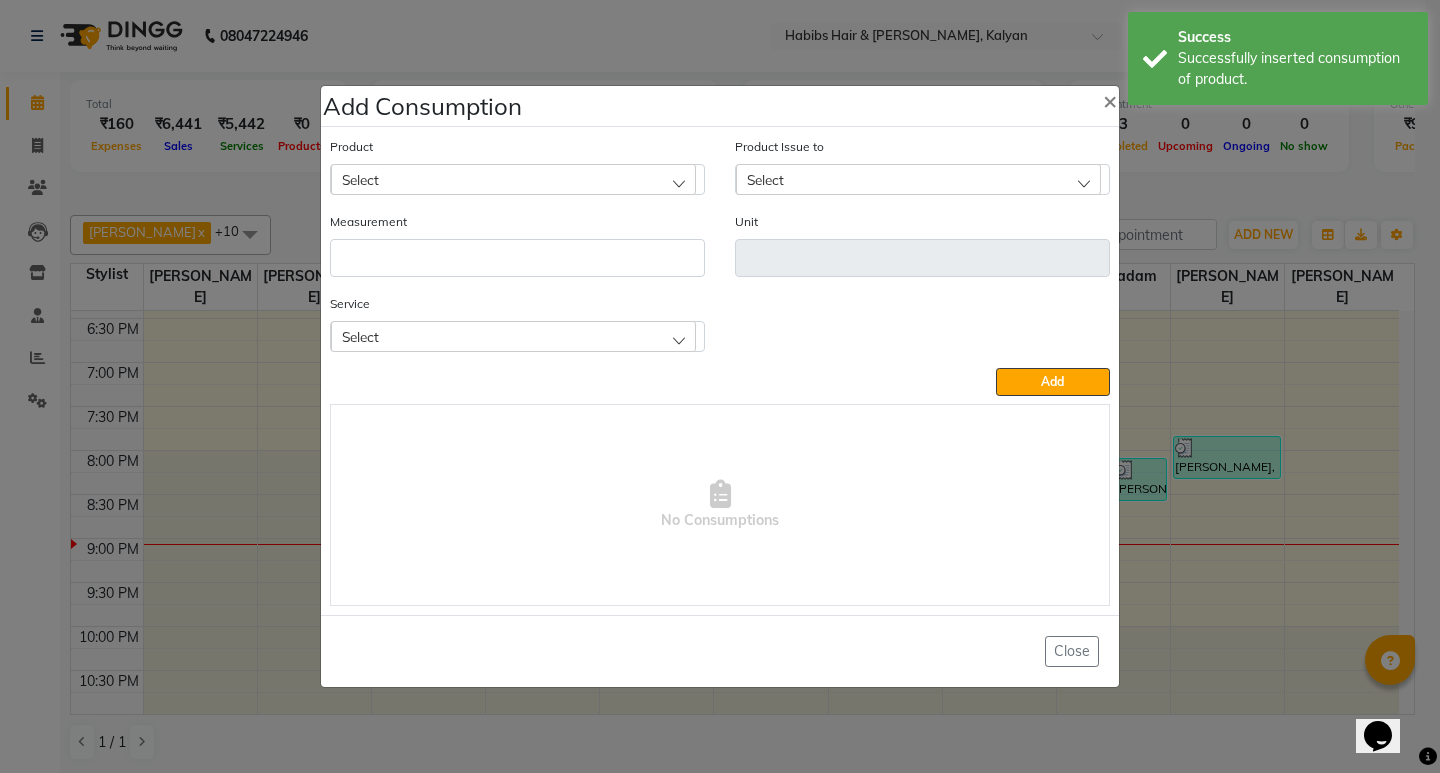 click on "Service Select Rica Waxing - Rica/O3+ Underarms D-tan/Bleach - Face / Neck" 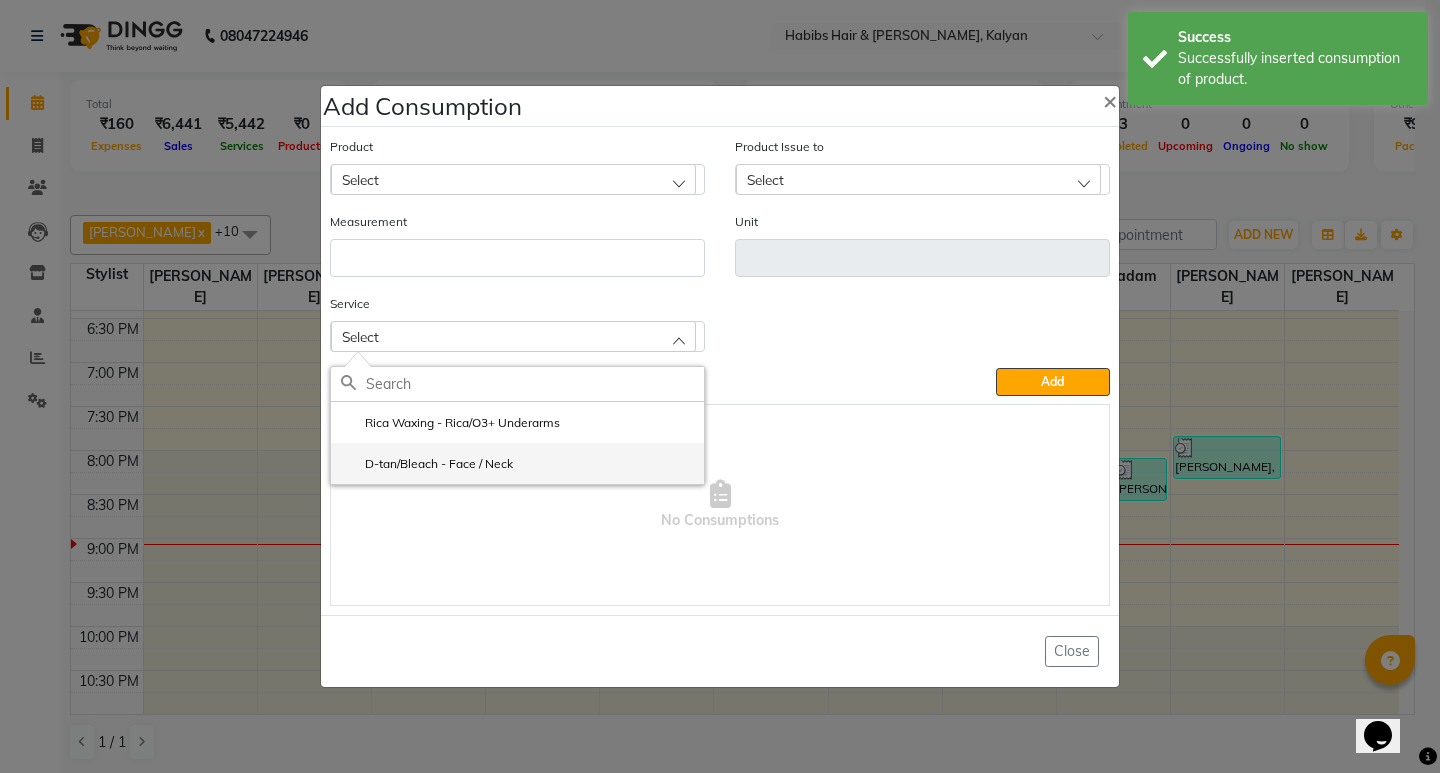 click on "D-tan/Bleach - Face / Neck" 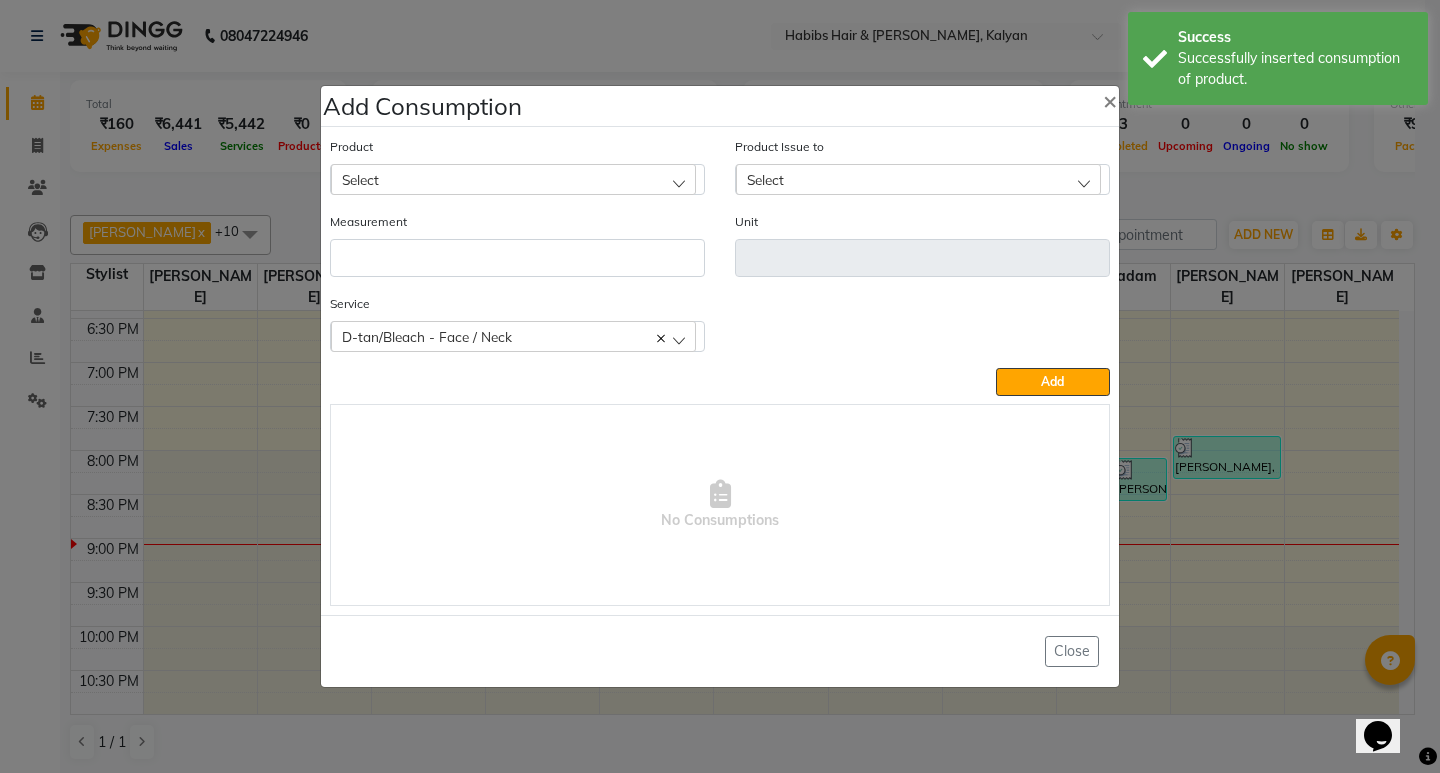 click on "Select" 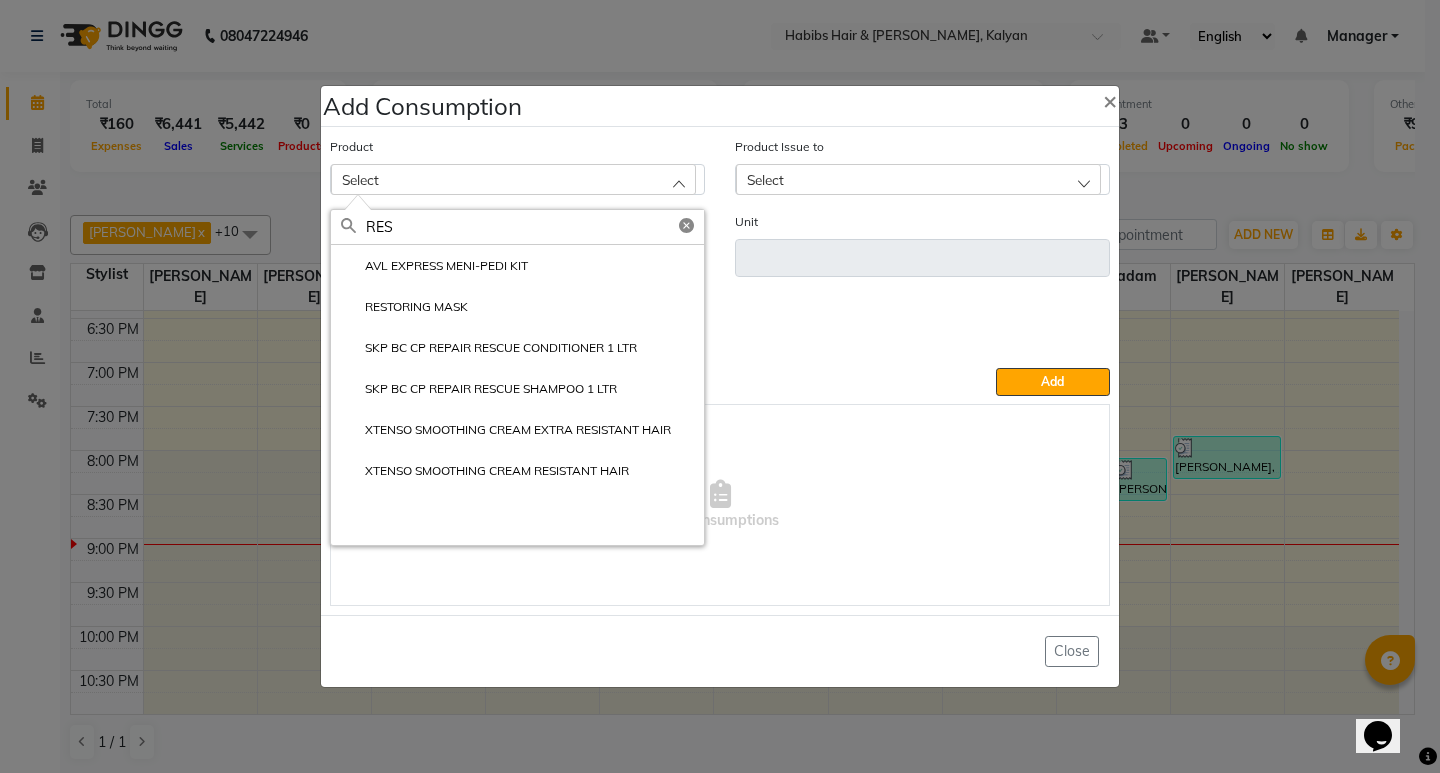 click on "RESTORING MASK" 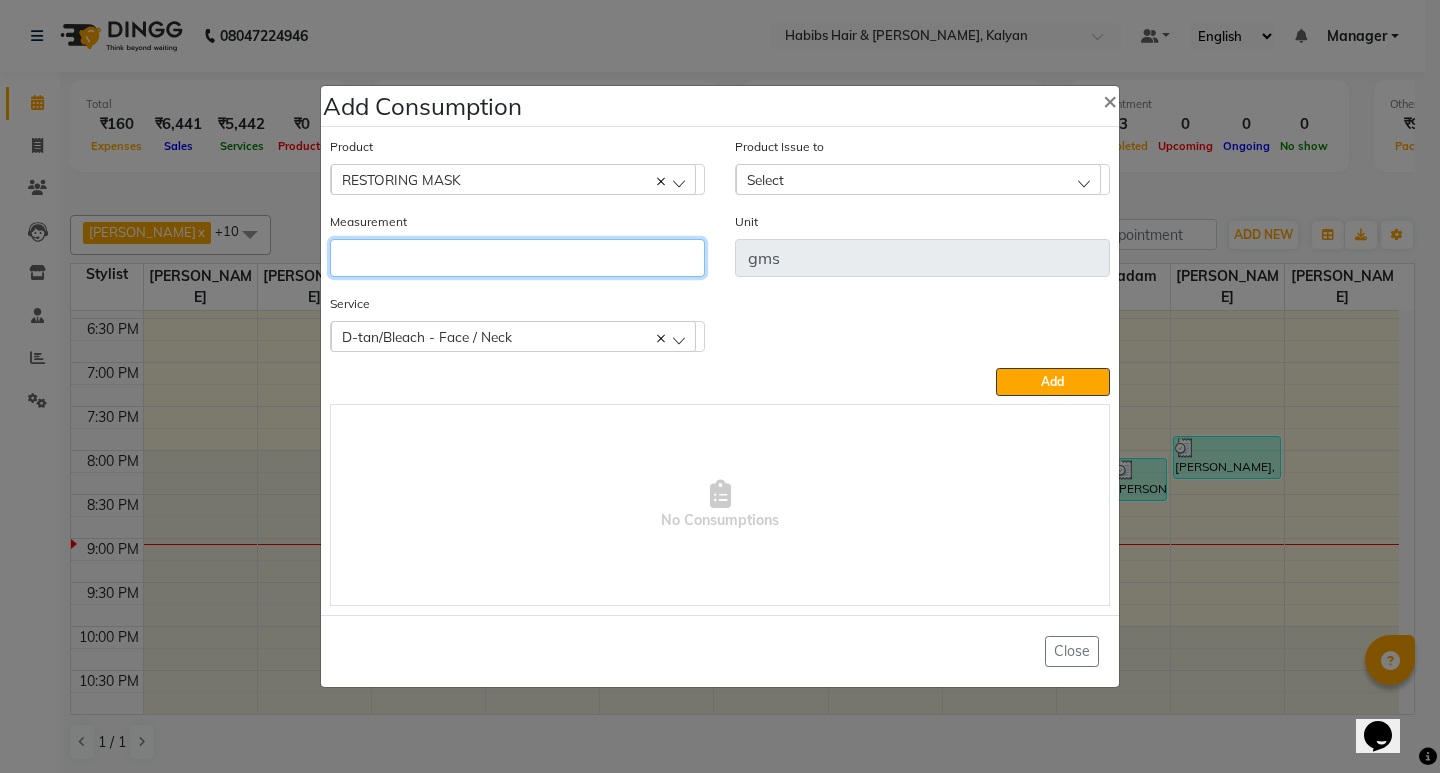 click 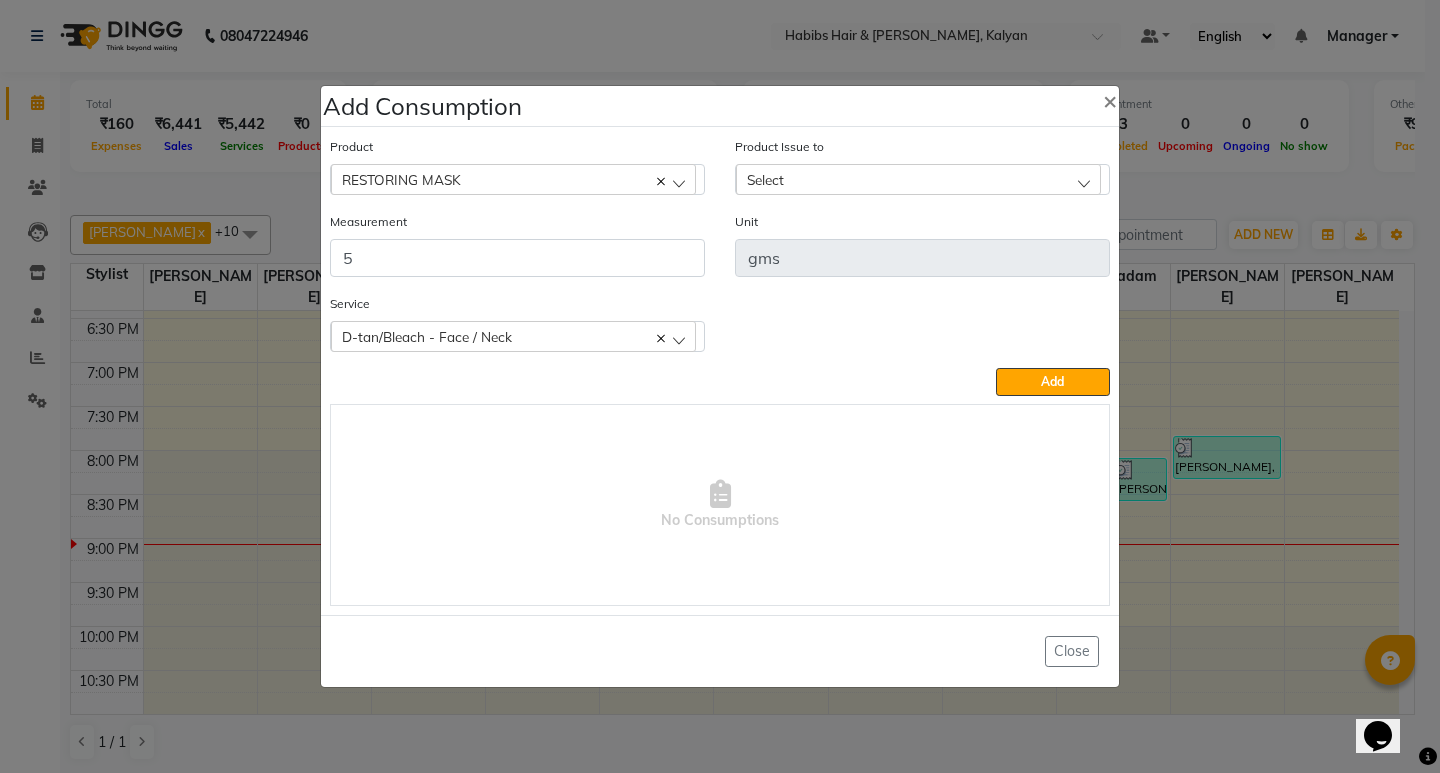 click on "Select" 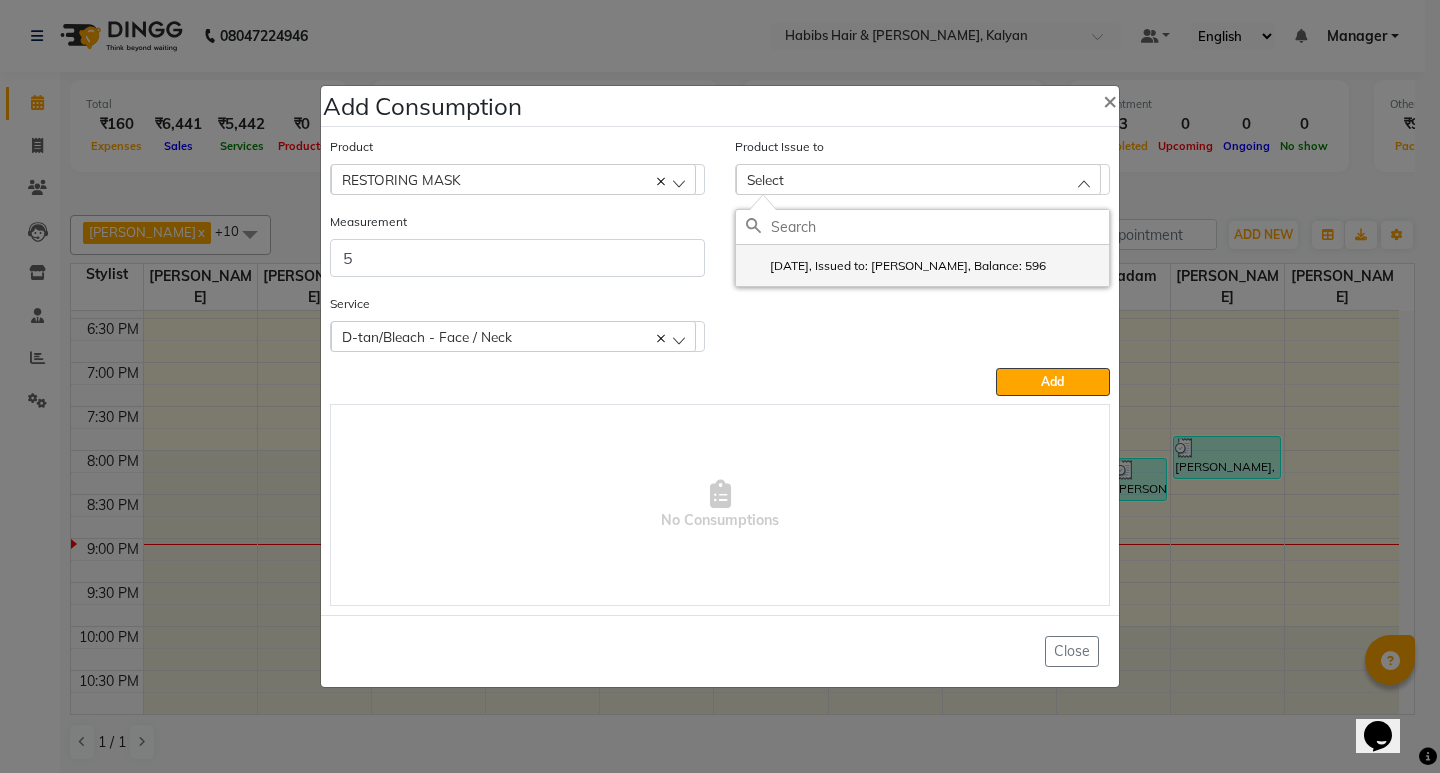 click on "2025-06-15, Issued to: SANTOSHI, Balance: 596" 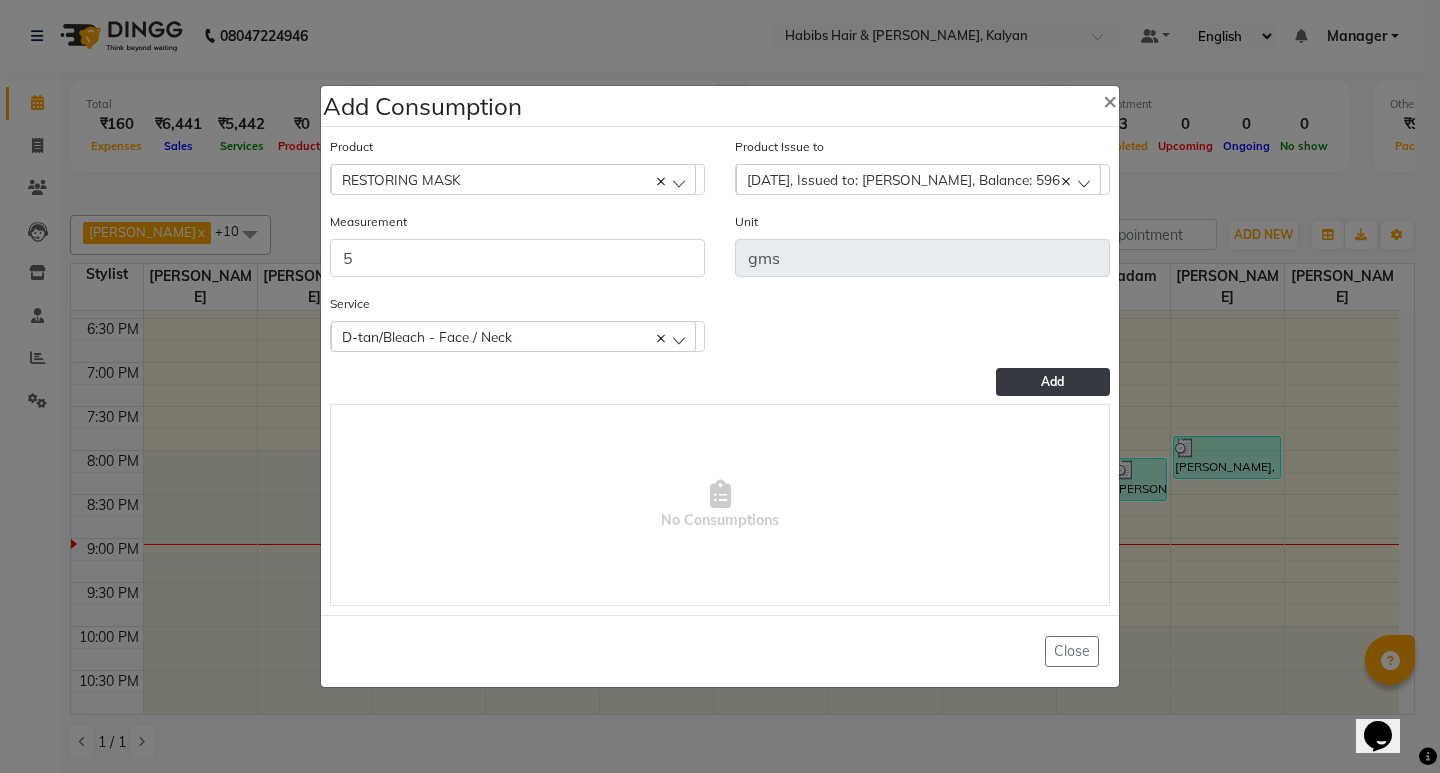 click on "Add" 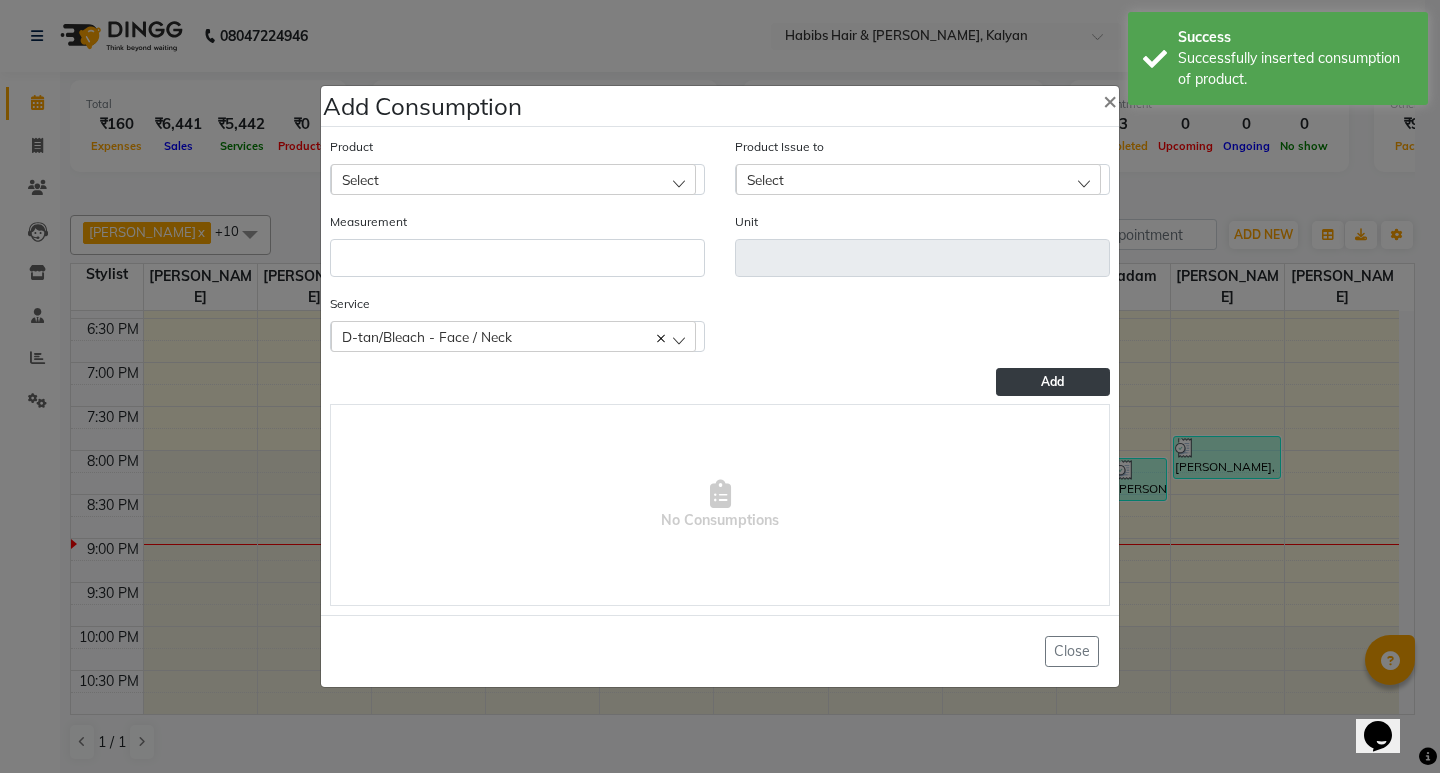 click on "Add Consumption × Product Select 001 BANANA POWDER 10GM Product Issue to Select 2025-06-15, Issued to: SANTOSHI, Balance: 596 Measurement Unit Service  D-tan/Bleach - Face / Neck  Rica Waxing - Rica/O3+ Underarms D-tan/Bleach - Face / Neck  Add   No Consumptions   Close" 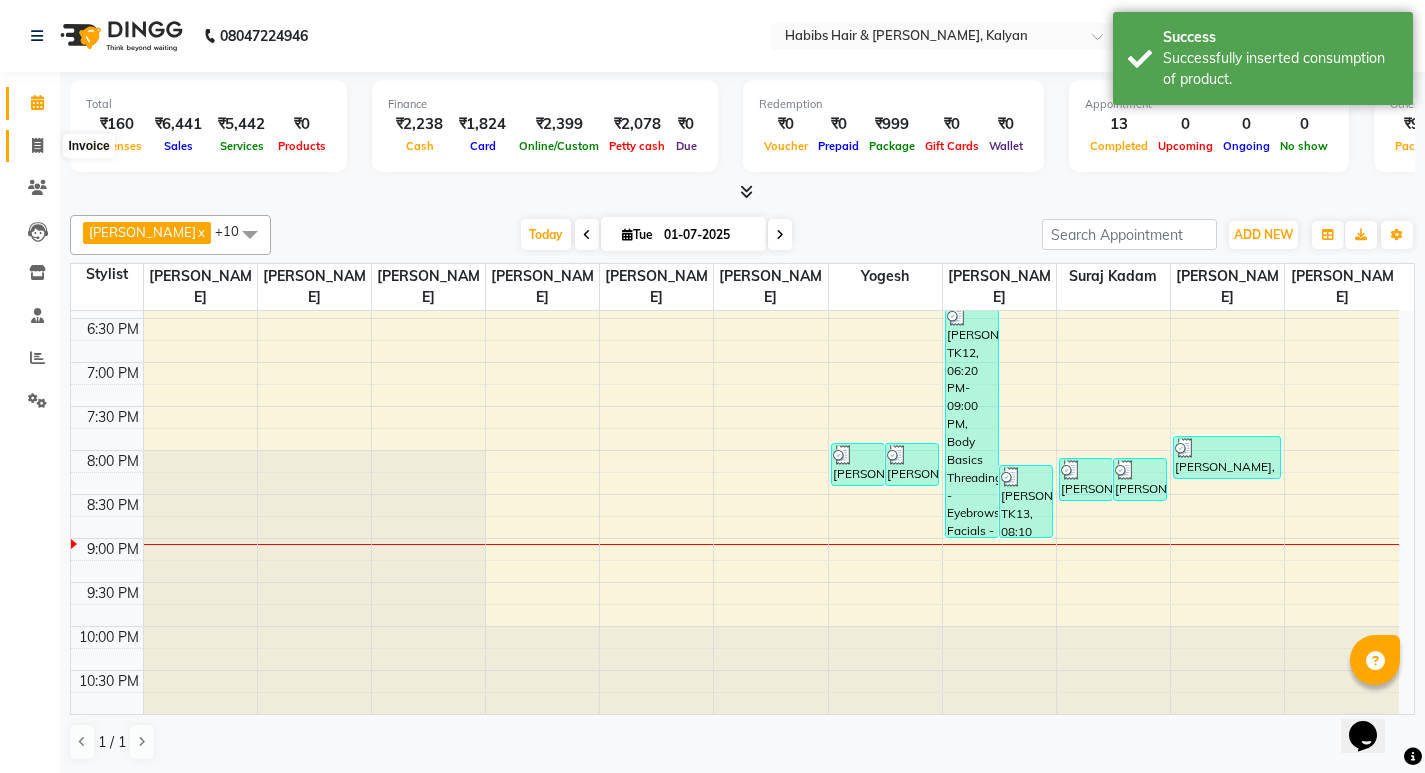 click 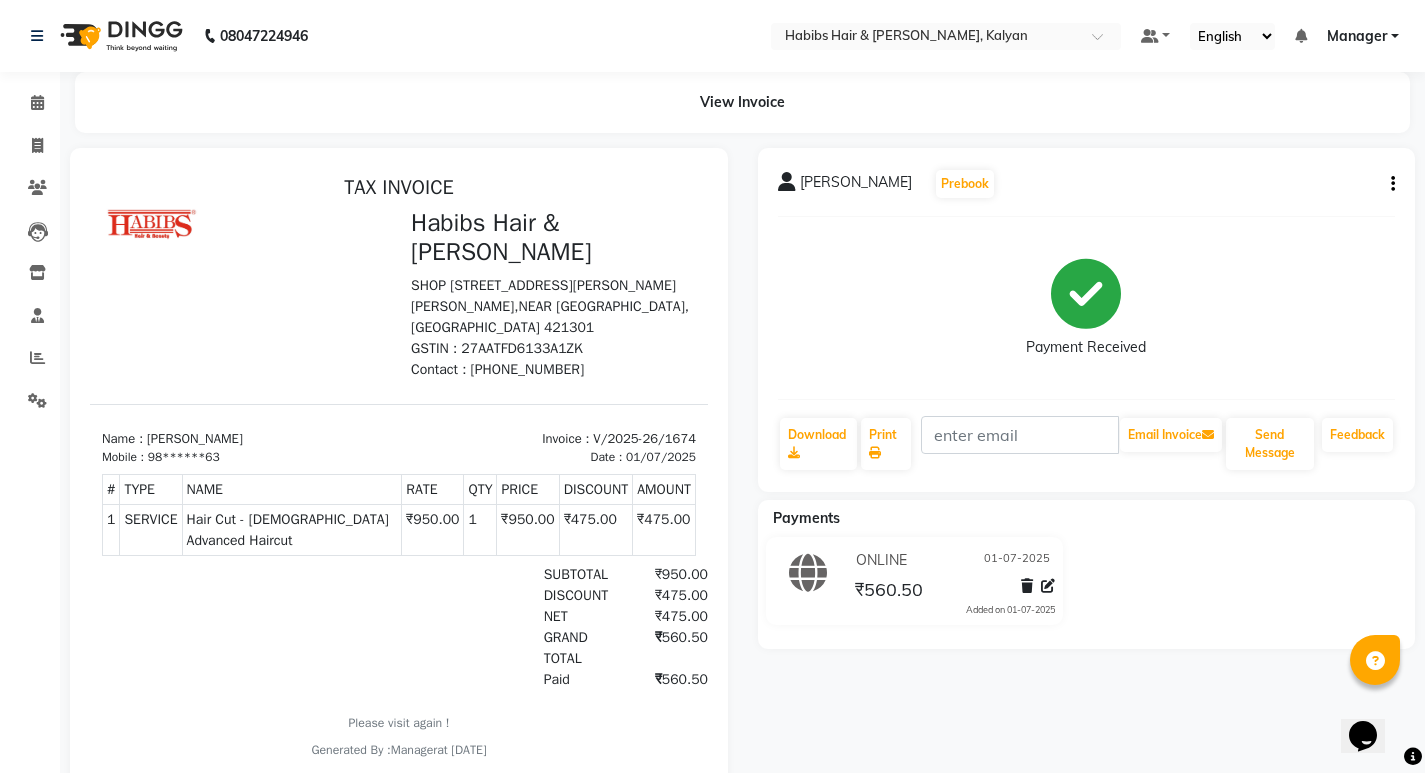 scroll, scrollTop: 0, scrollLeft: 0, axis: both 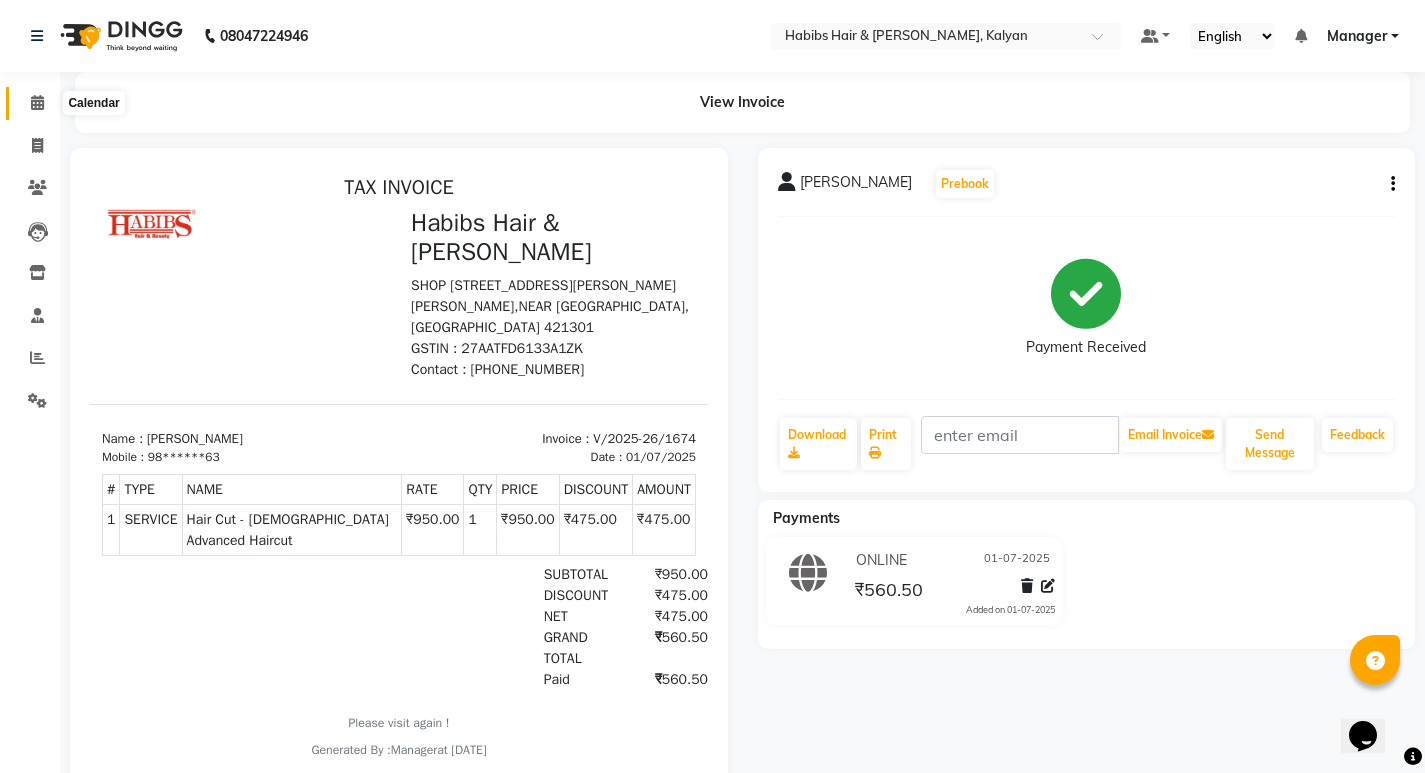 click 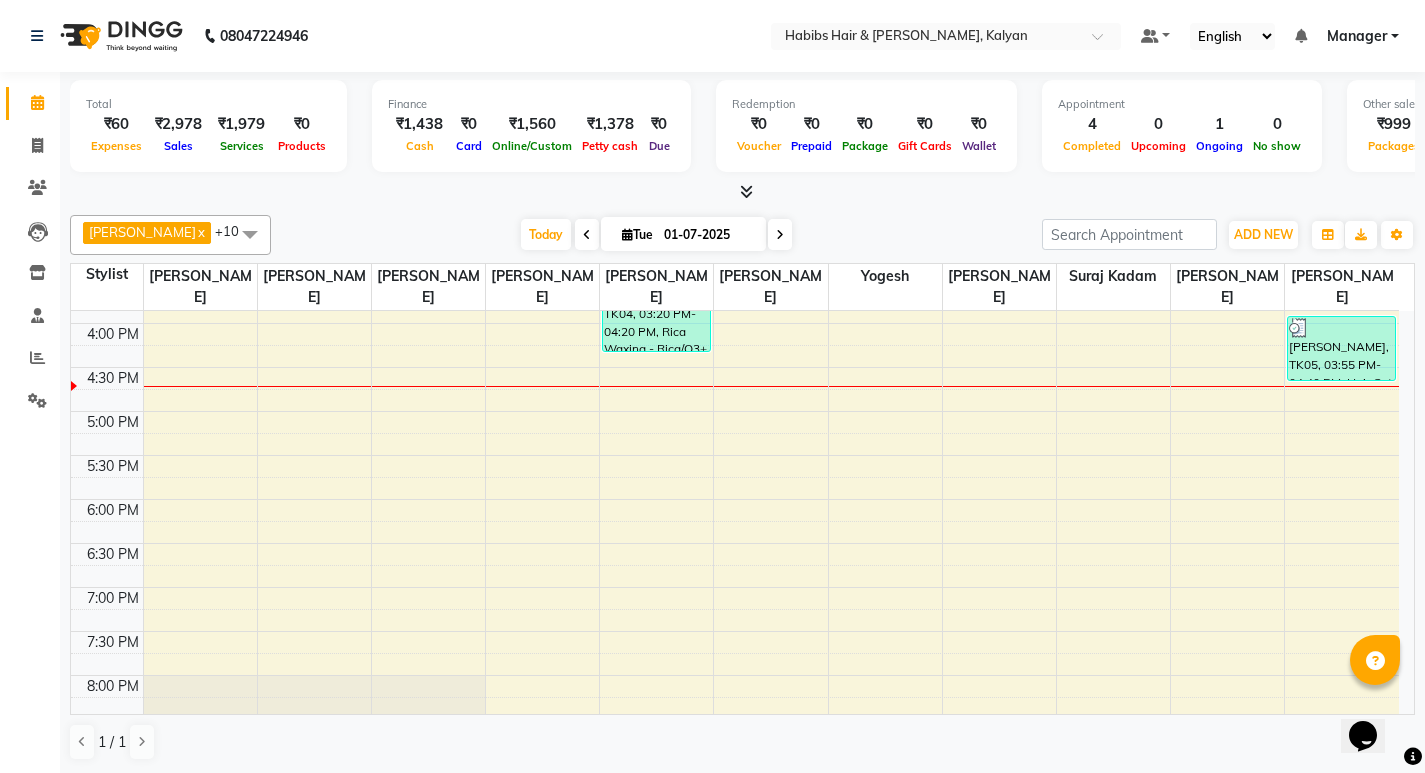 scroll, scrollTop: 700, scrollLeft: 0, axis: vertical 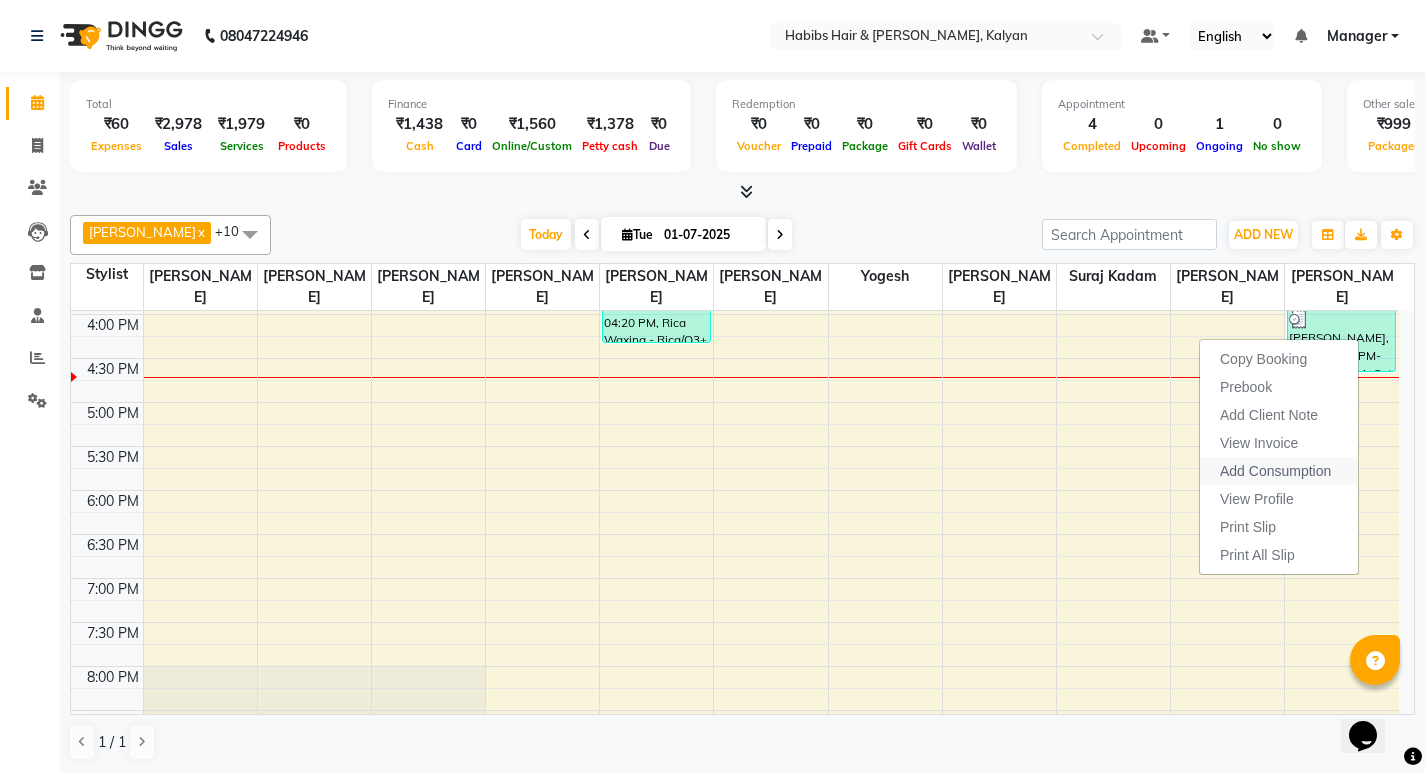 click on "Add Consumption" at bounding box center (1275, 471) 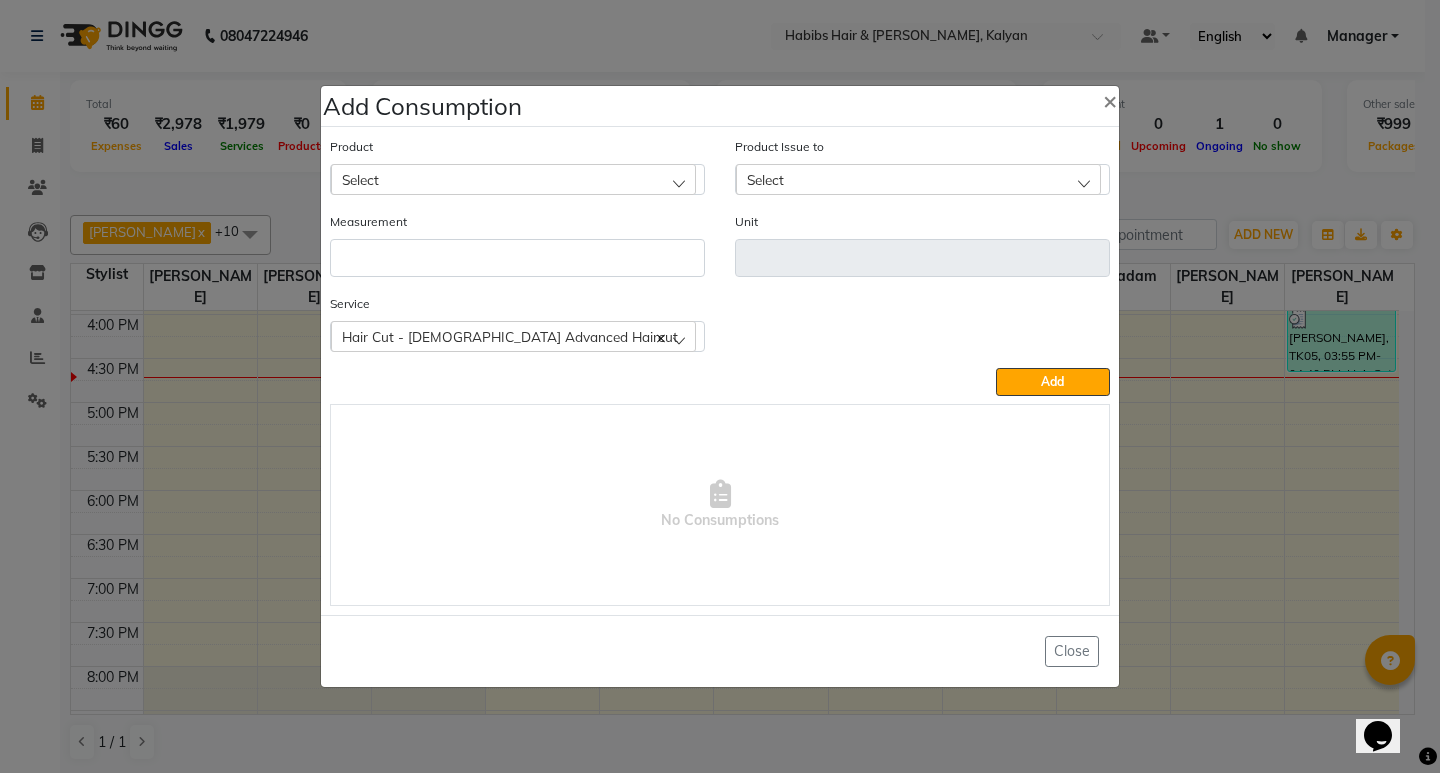 click on "Select" 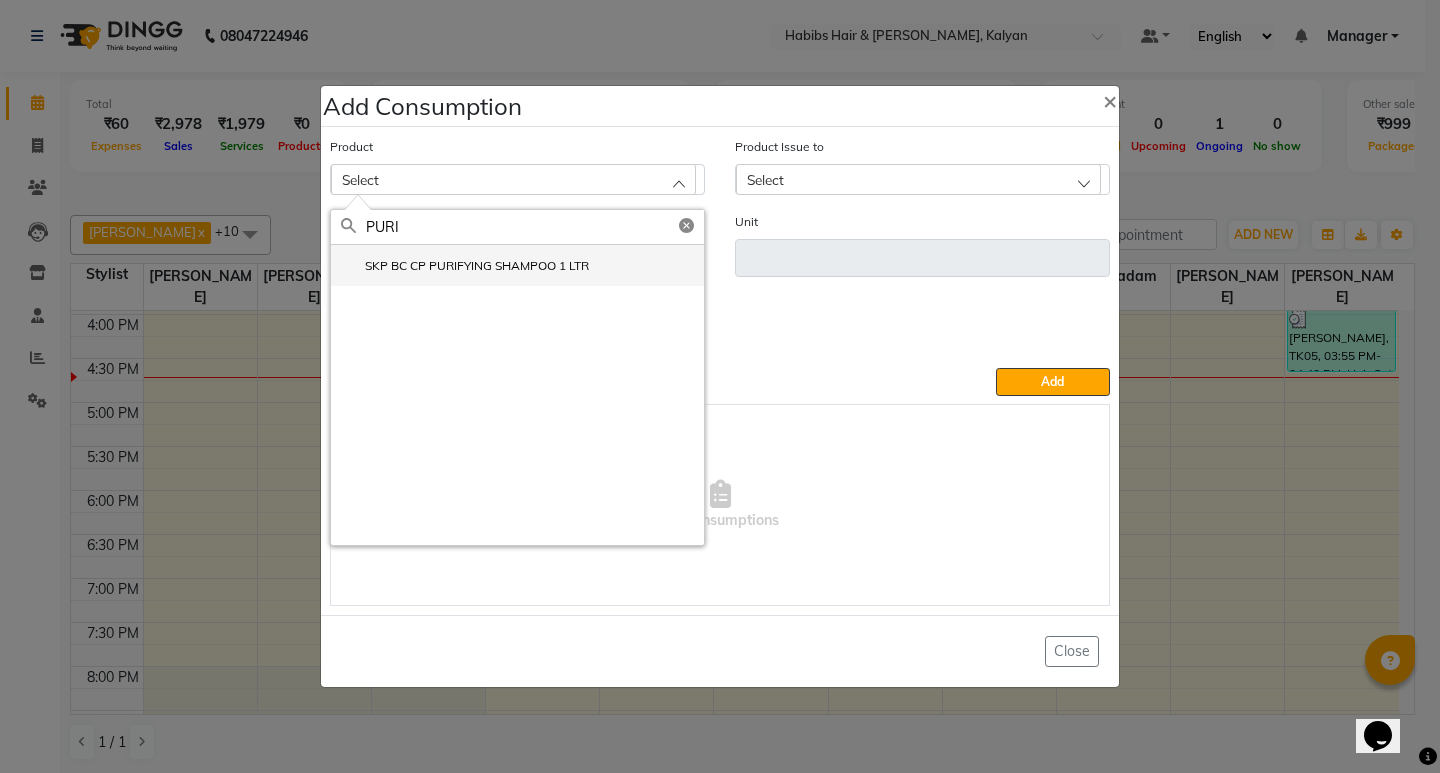 type on "PURI" 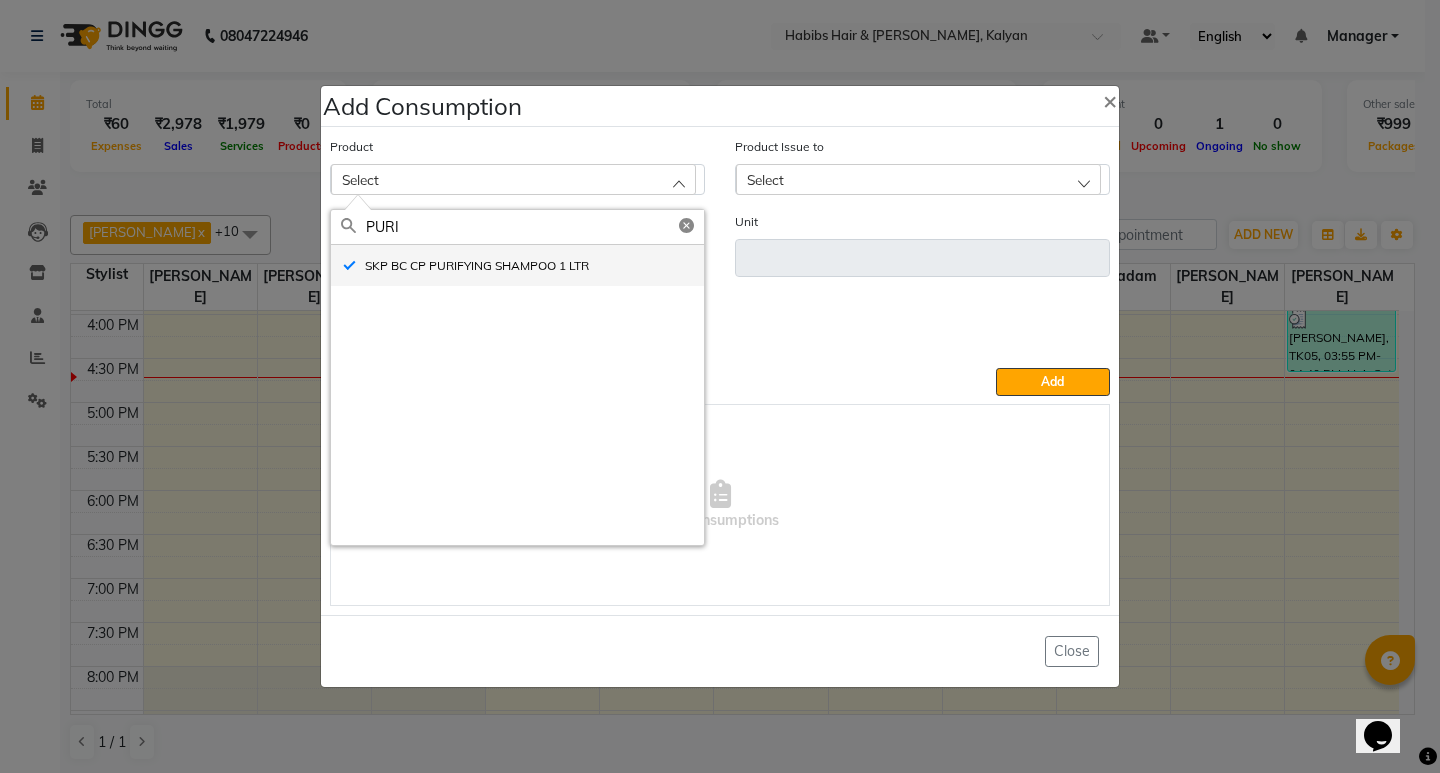 type on "ml" 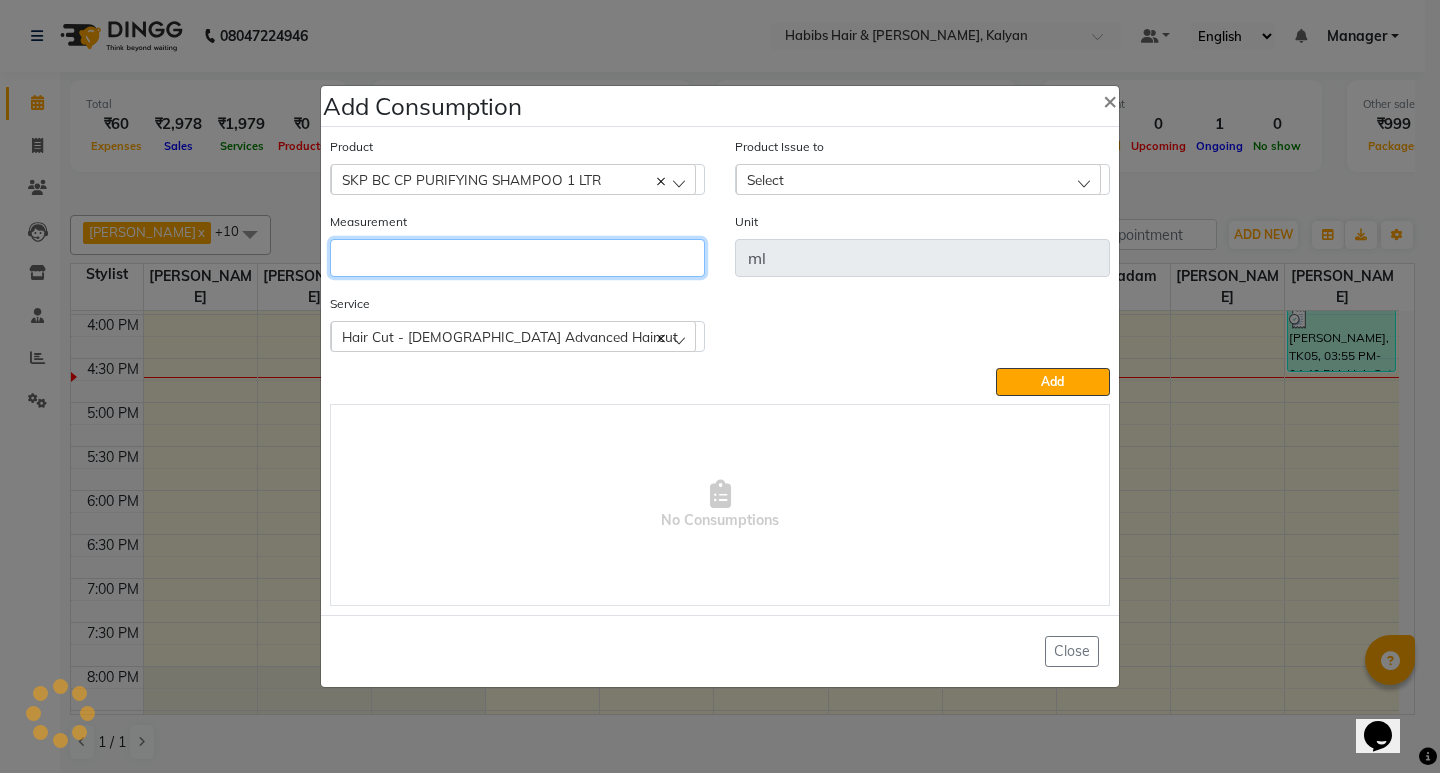 click 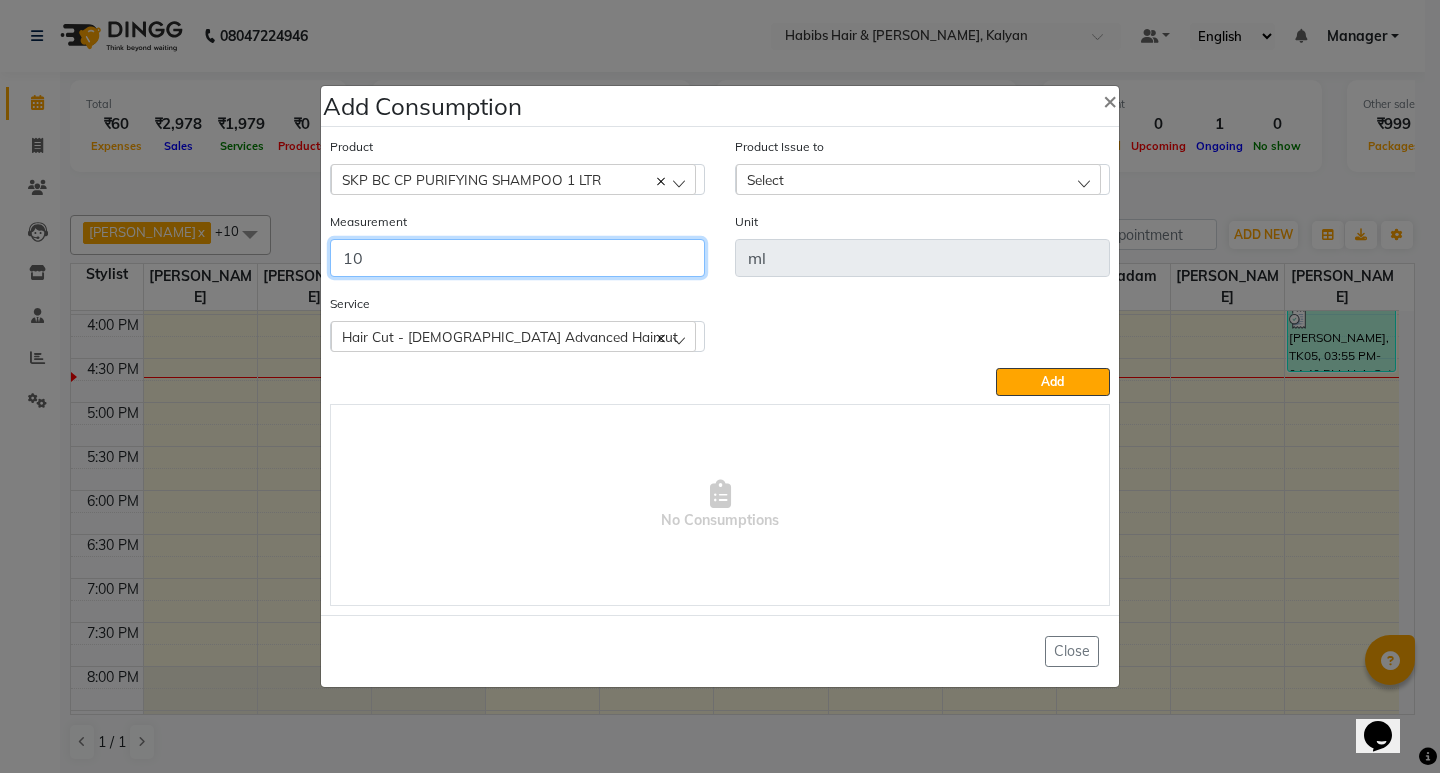 type on "10" 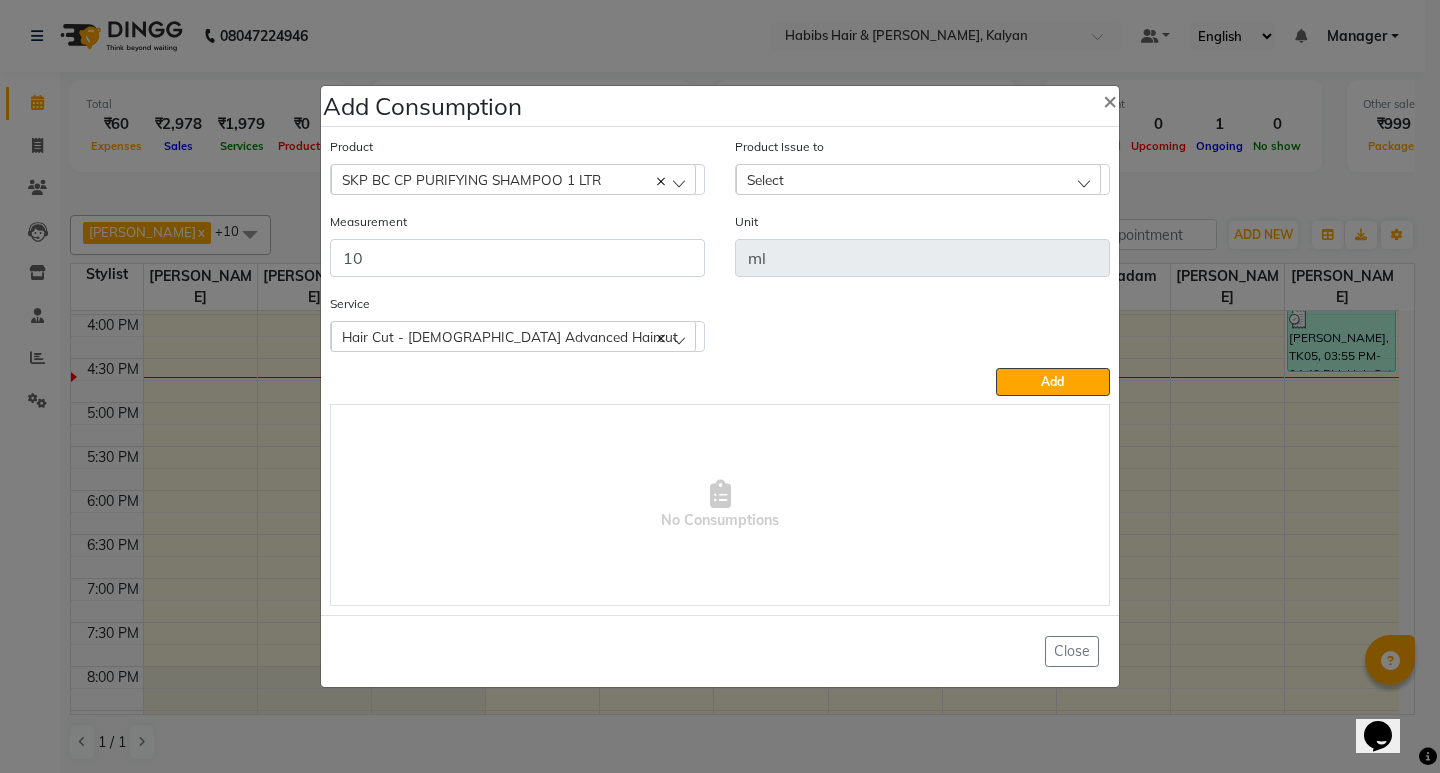 click on "Select" 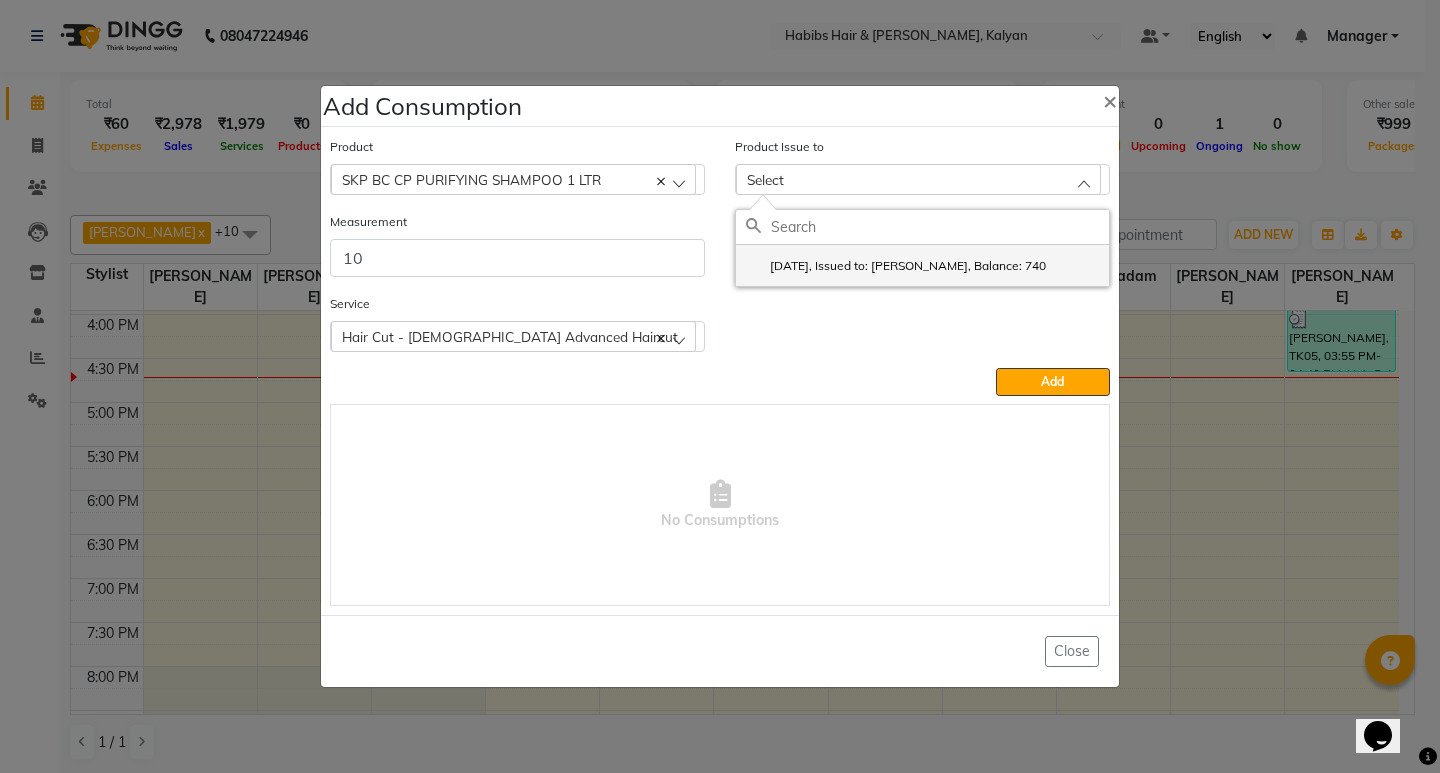 click on "[DATE], Issued to: [PERSON_NAME], Balance: 740" 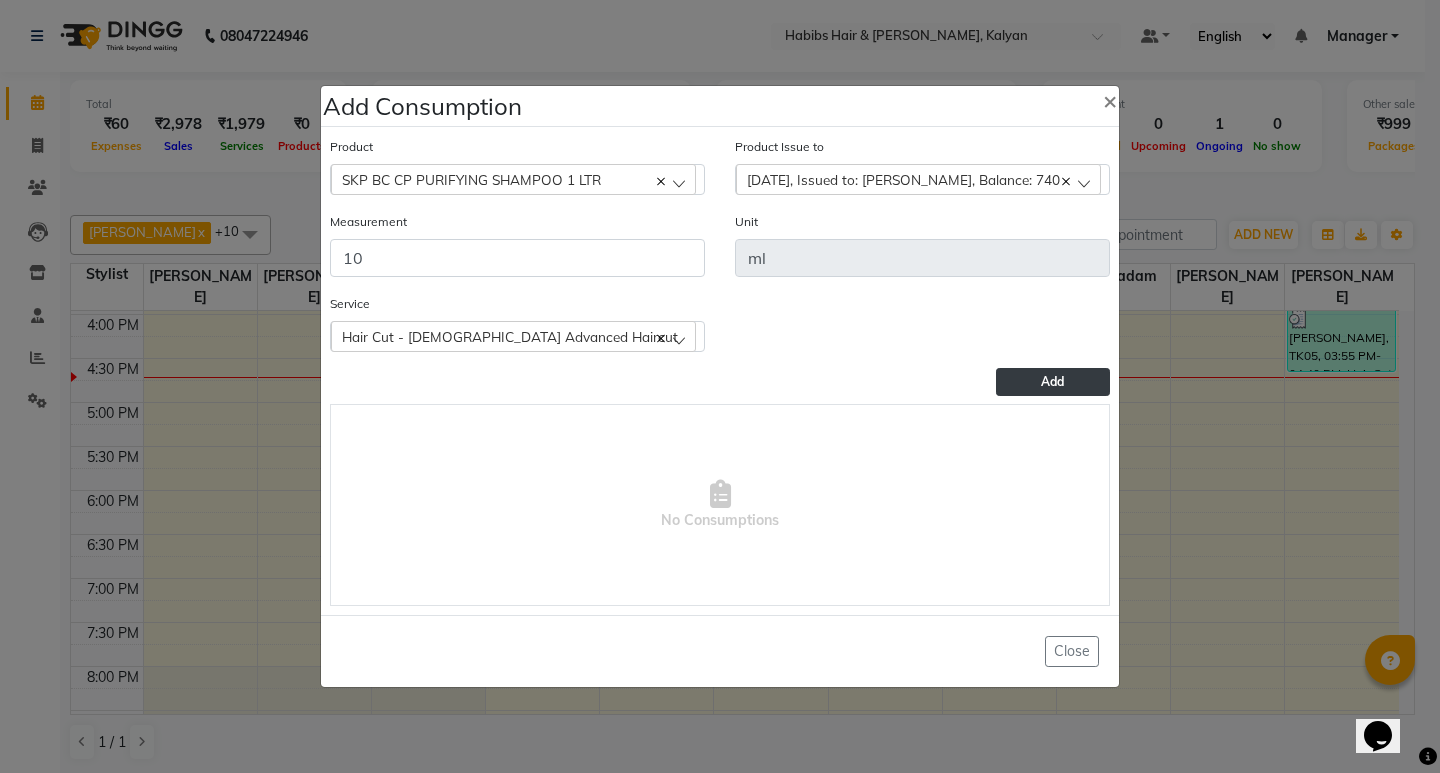 click on "Add" 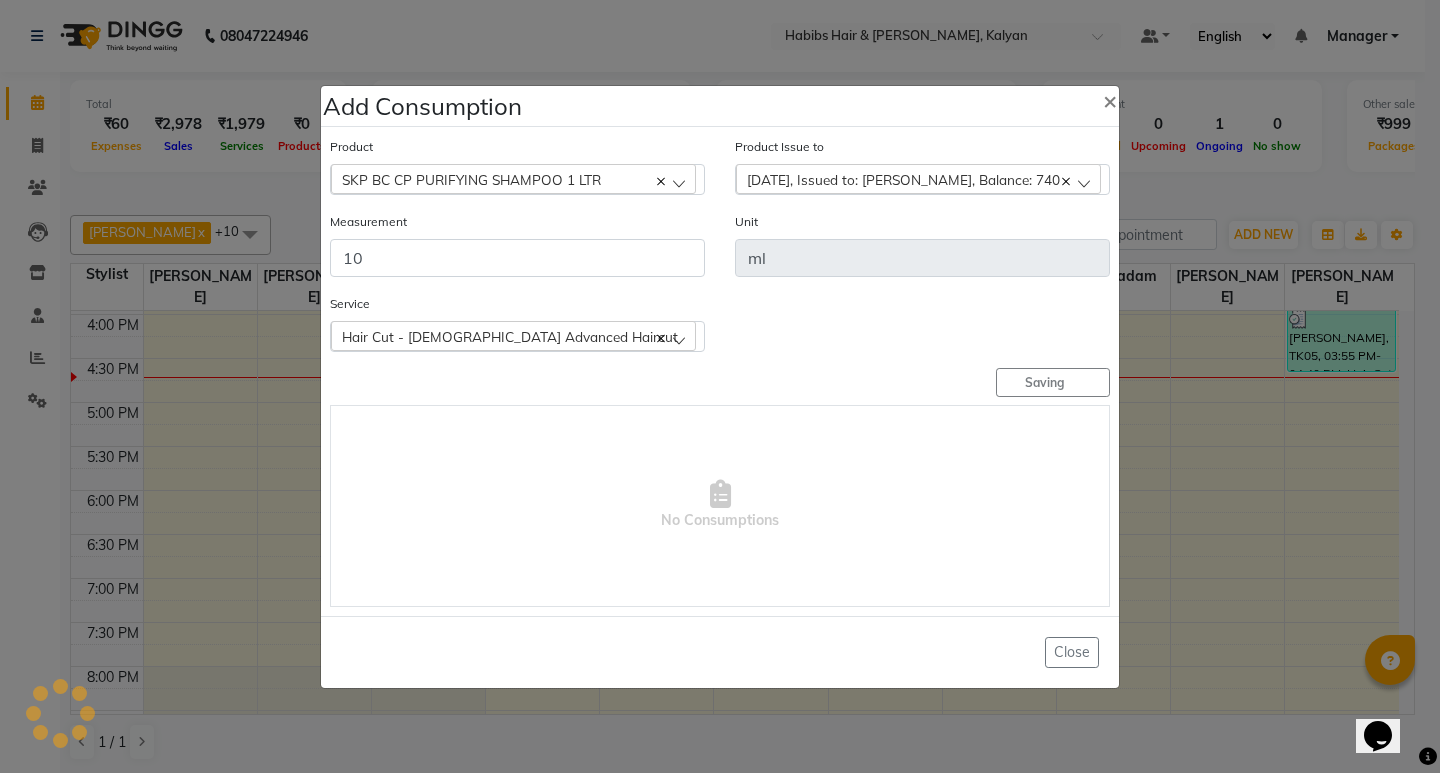 type 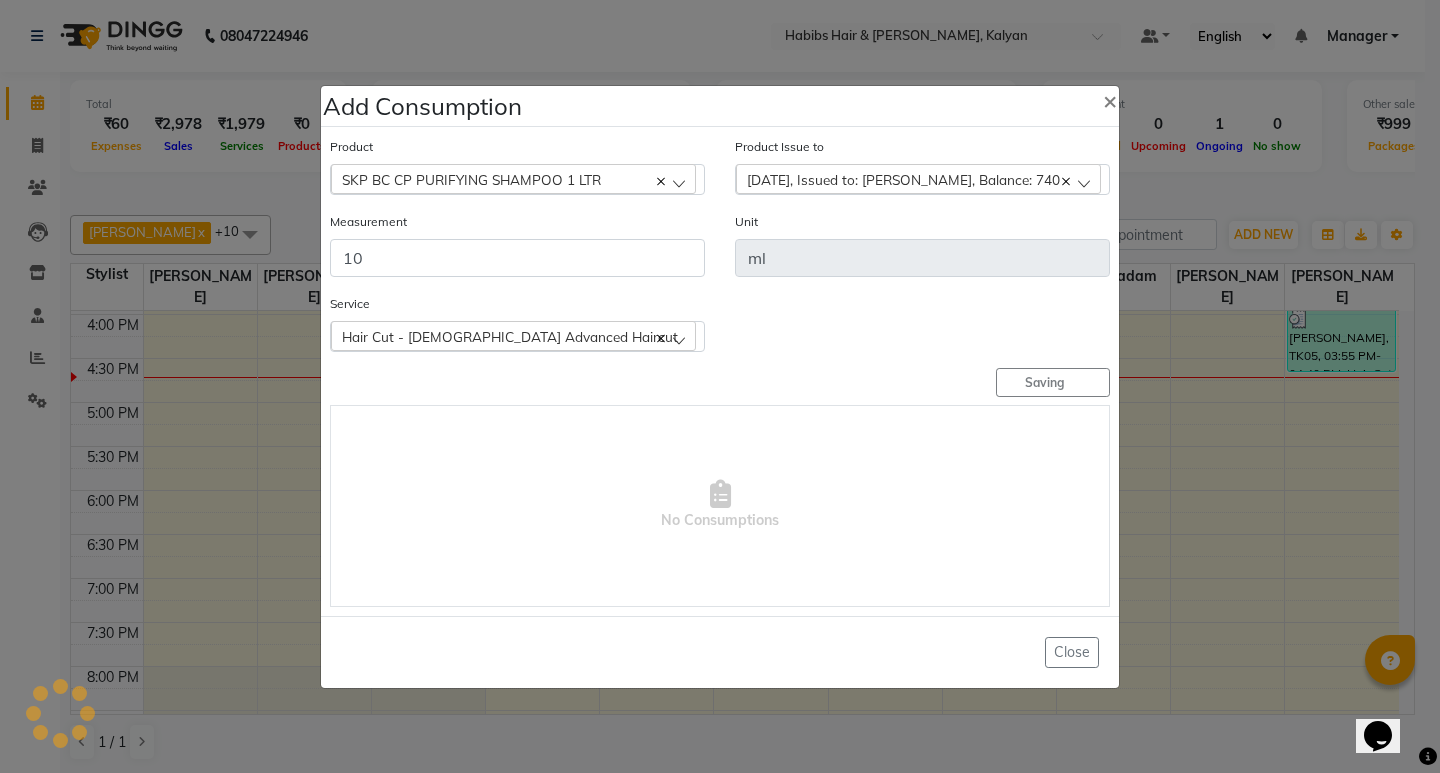 type 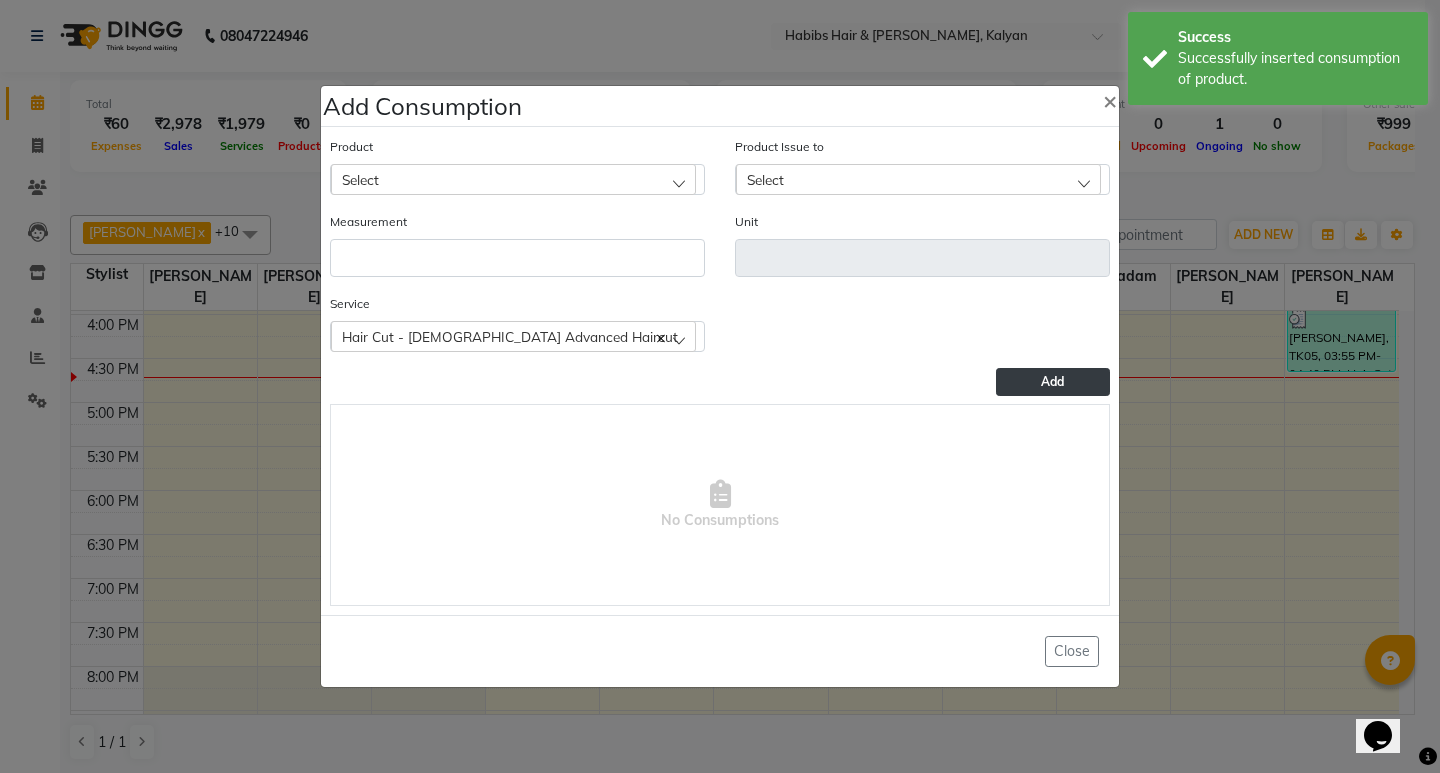 click on "Select" 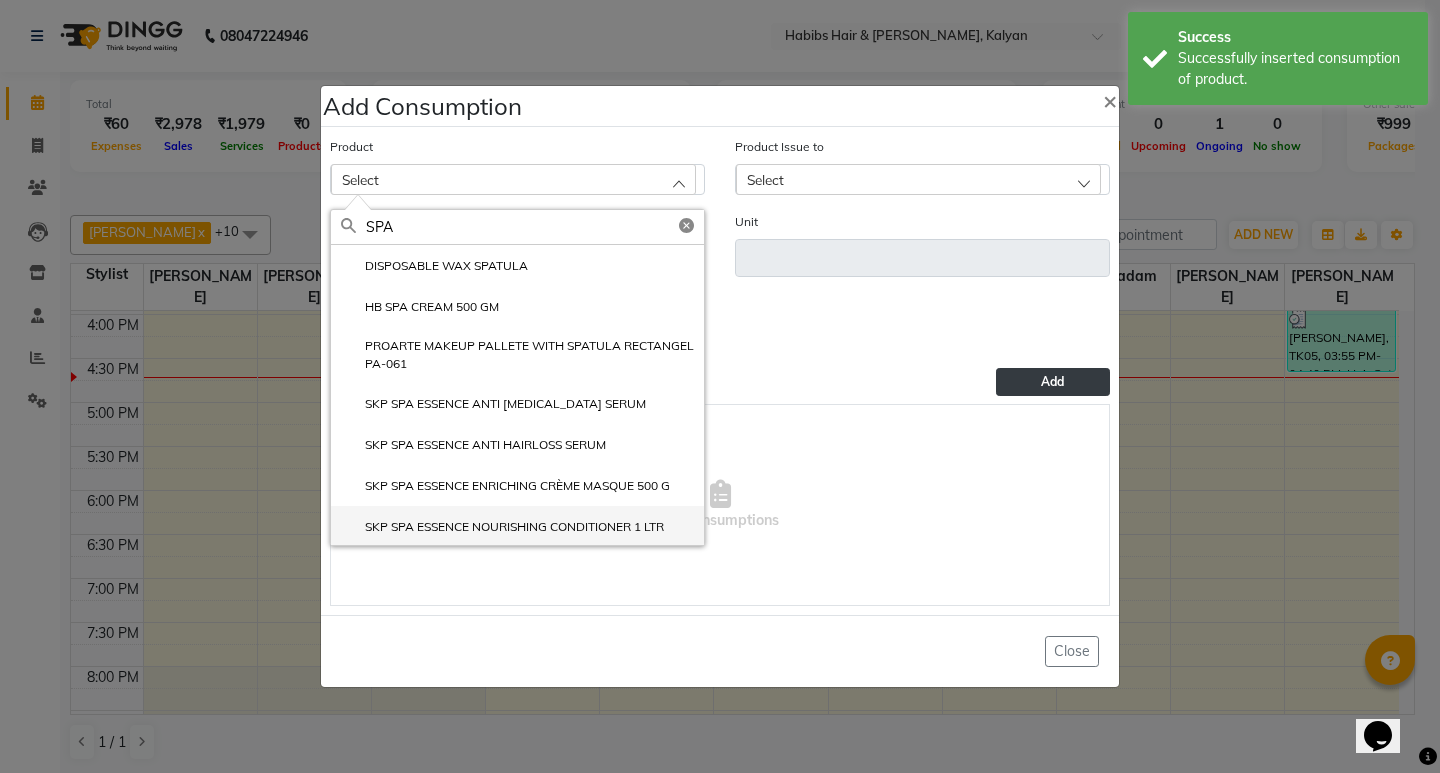 type on "SPA" 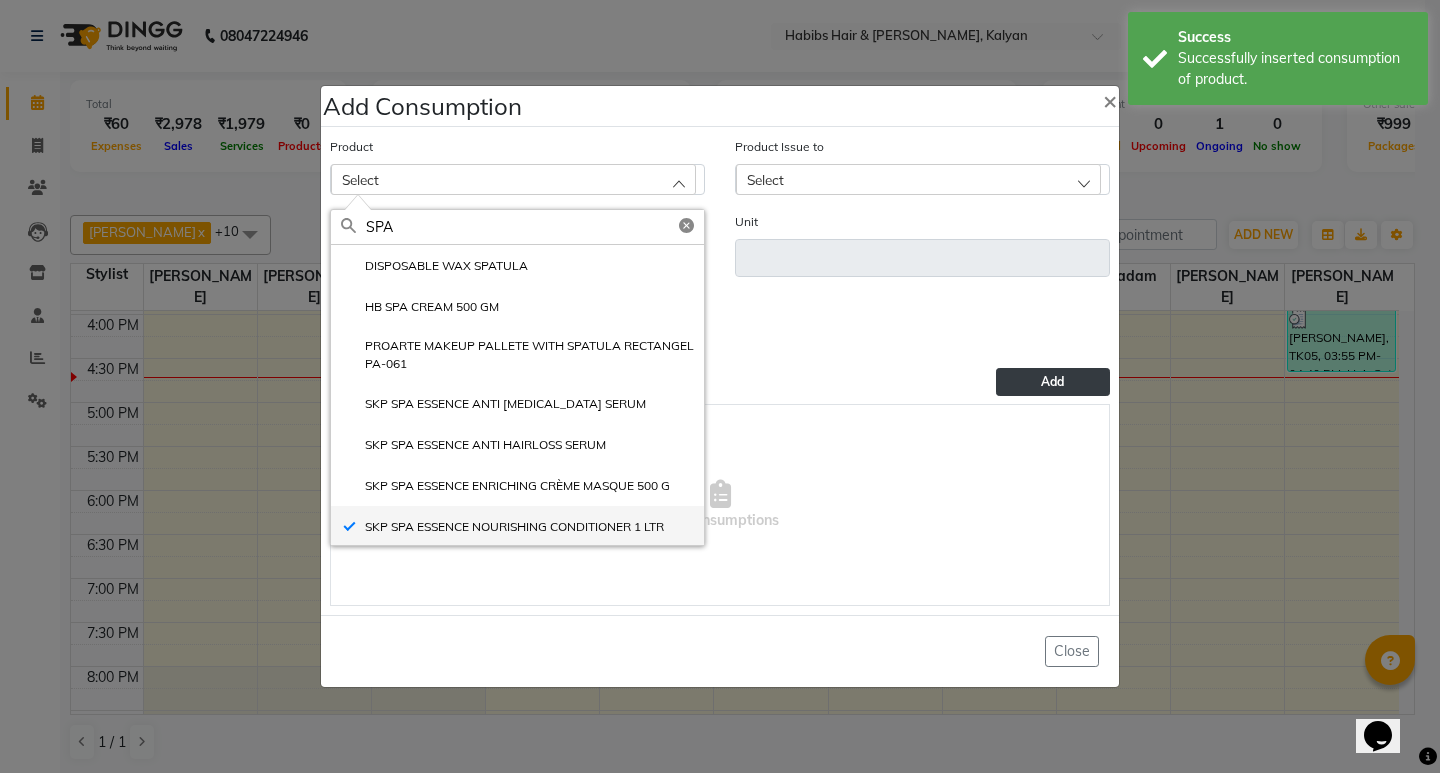 type on "ml" 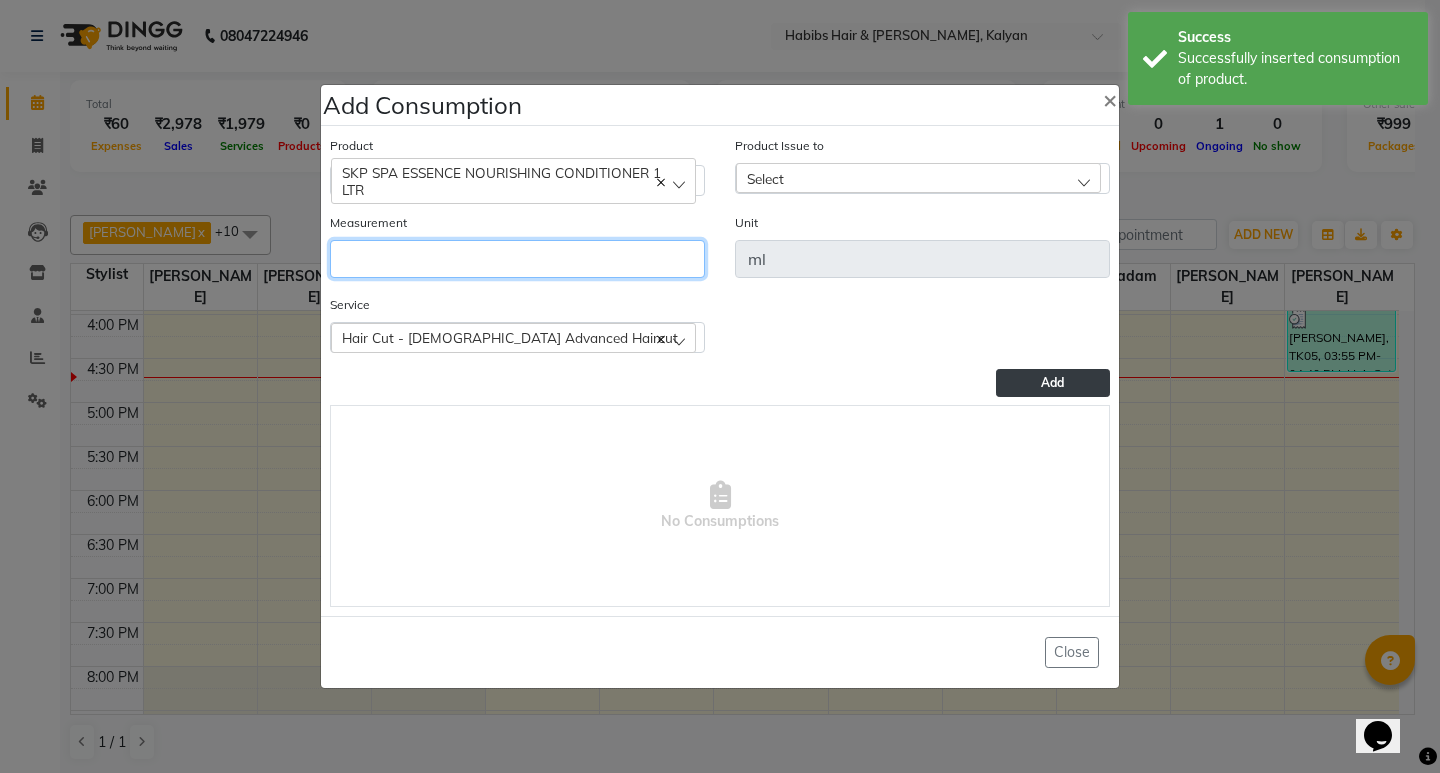 click 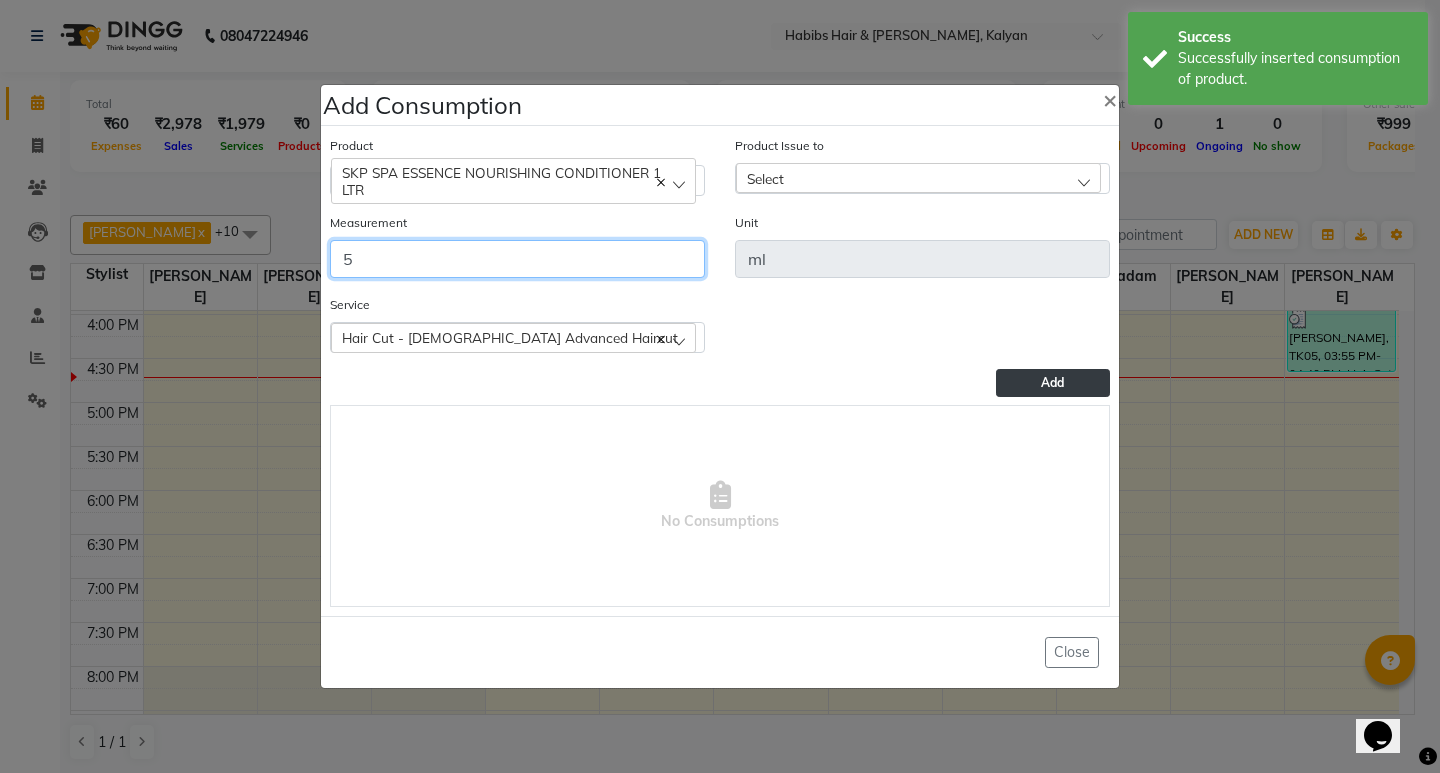 type on "5" 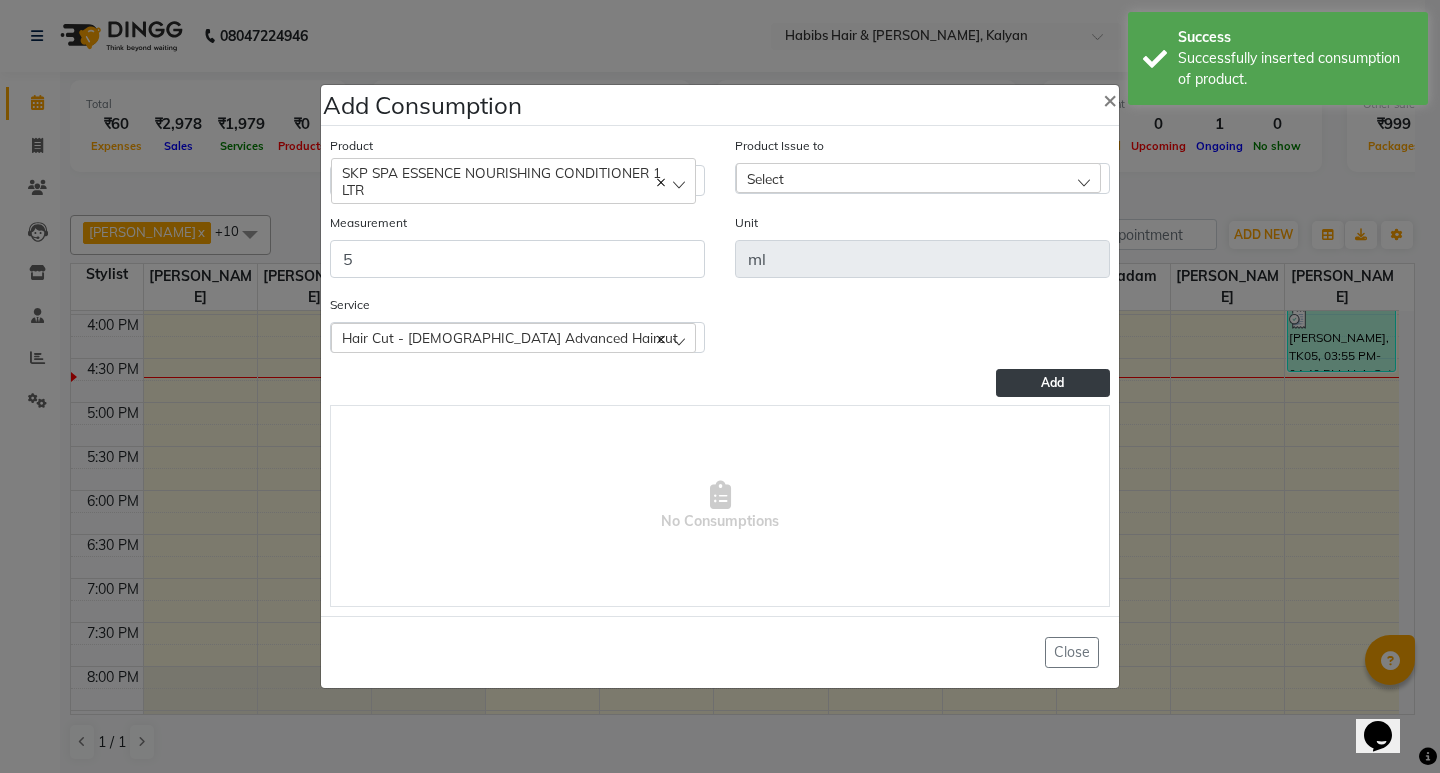 click on "Select" 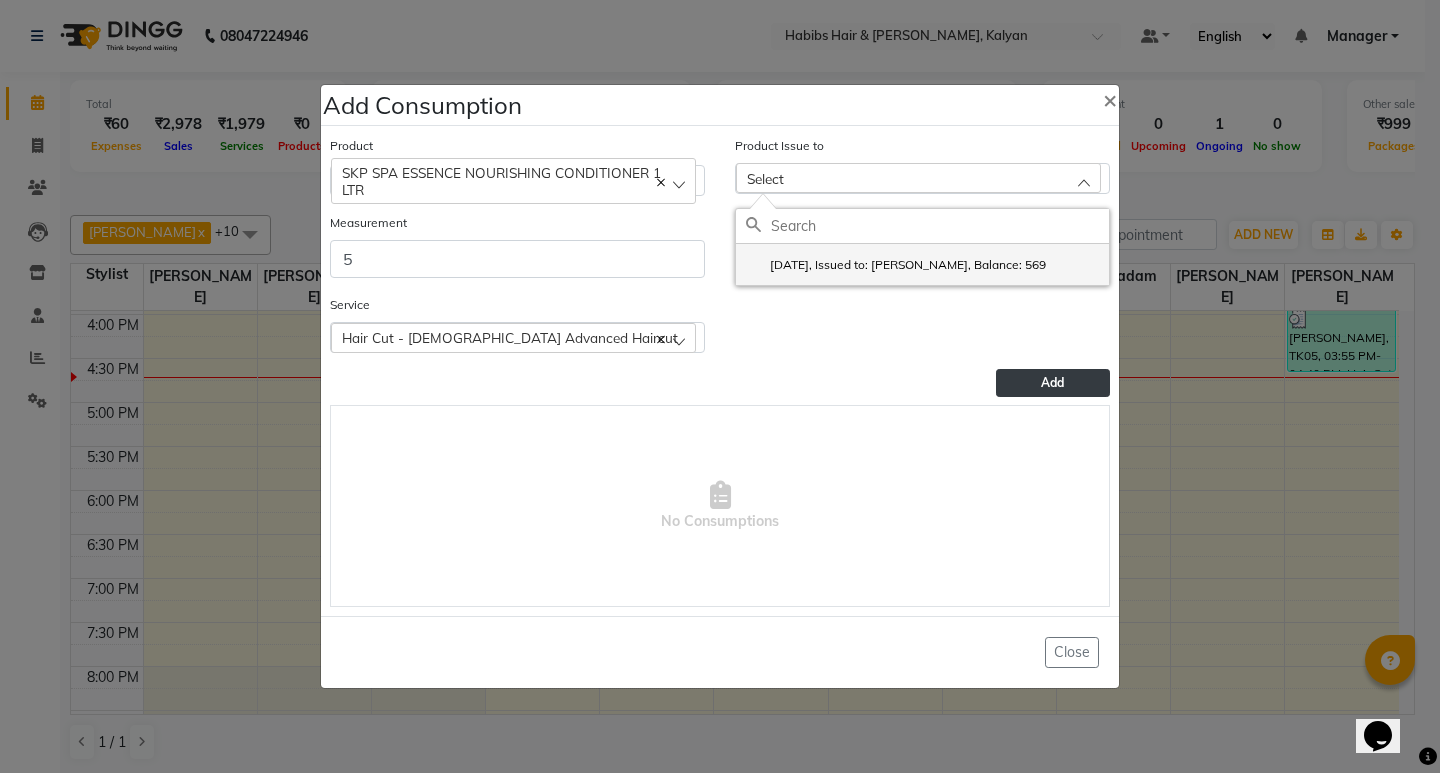 click on "[DATE], Issued to: [PERSON_NAME], Balance: 569" 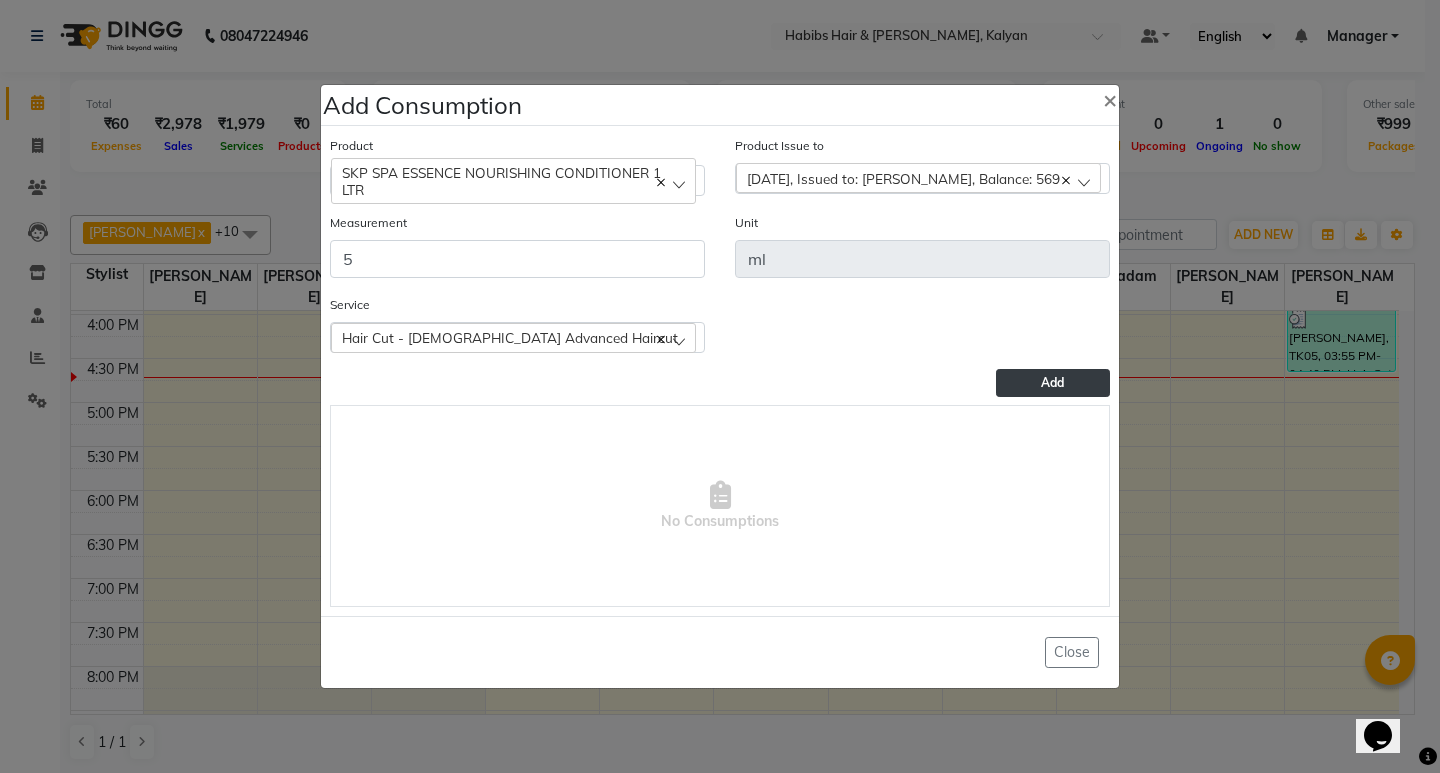 click on "Add" 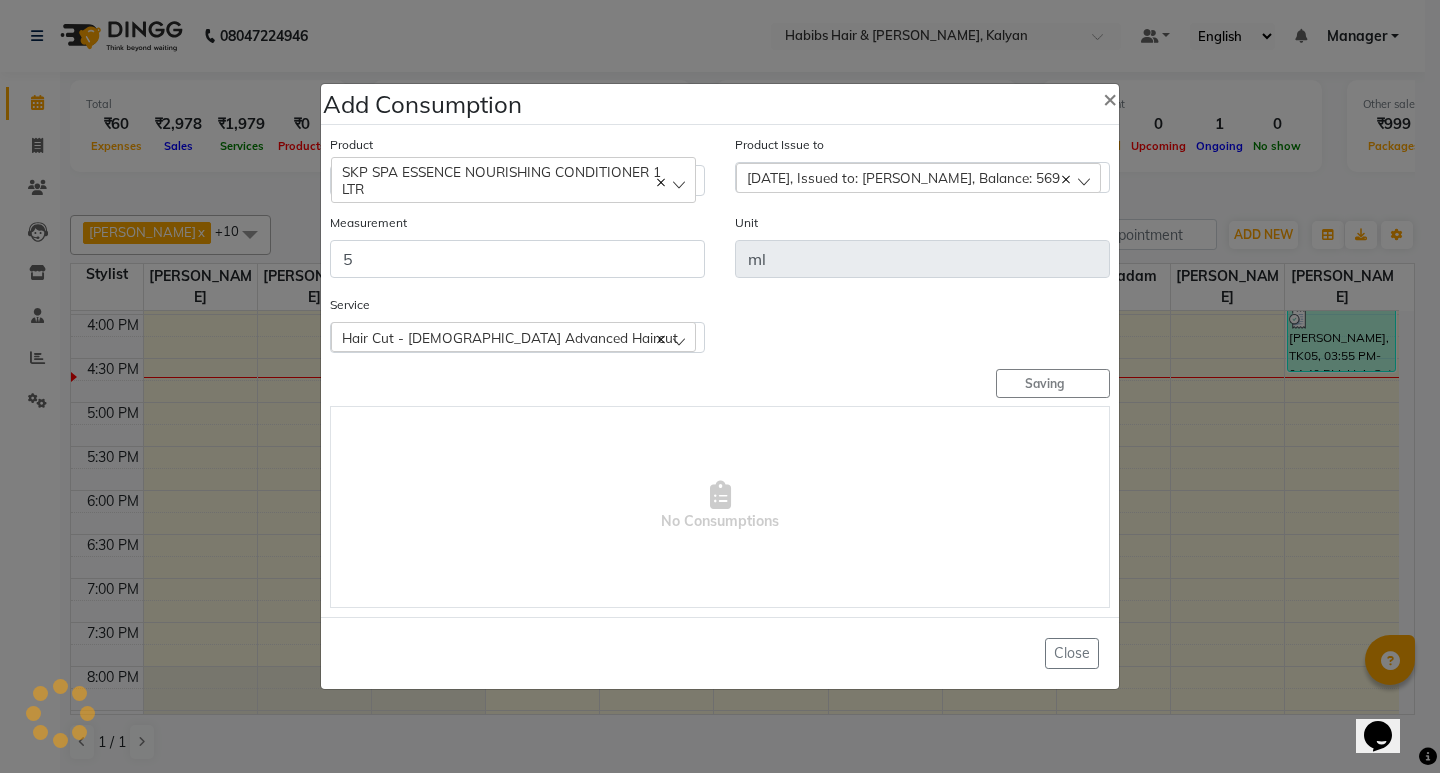type 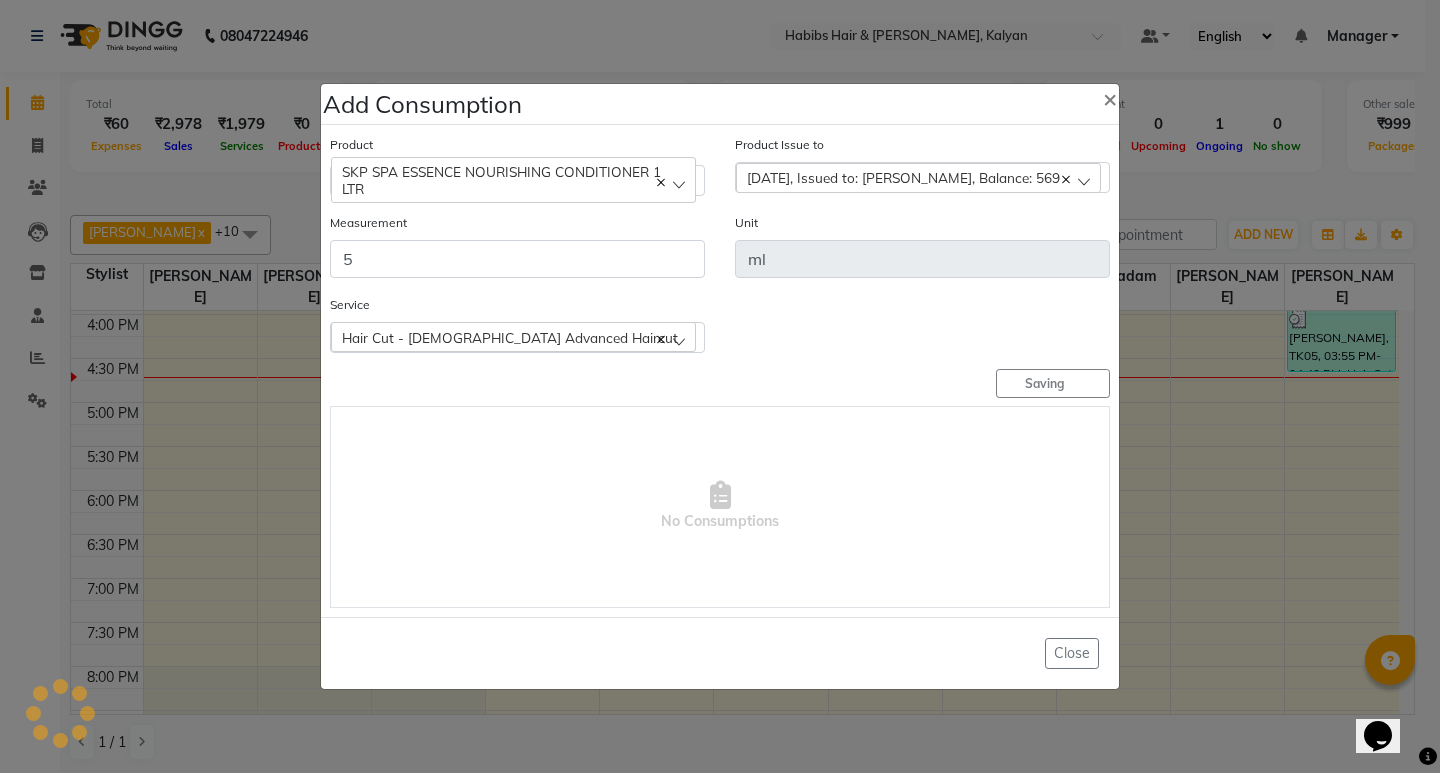 type 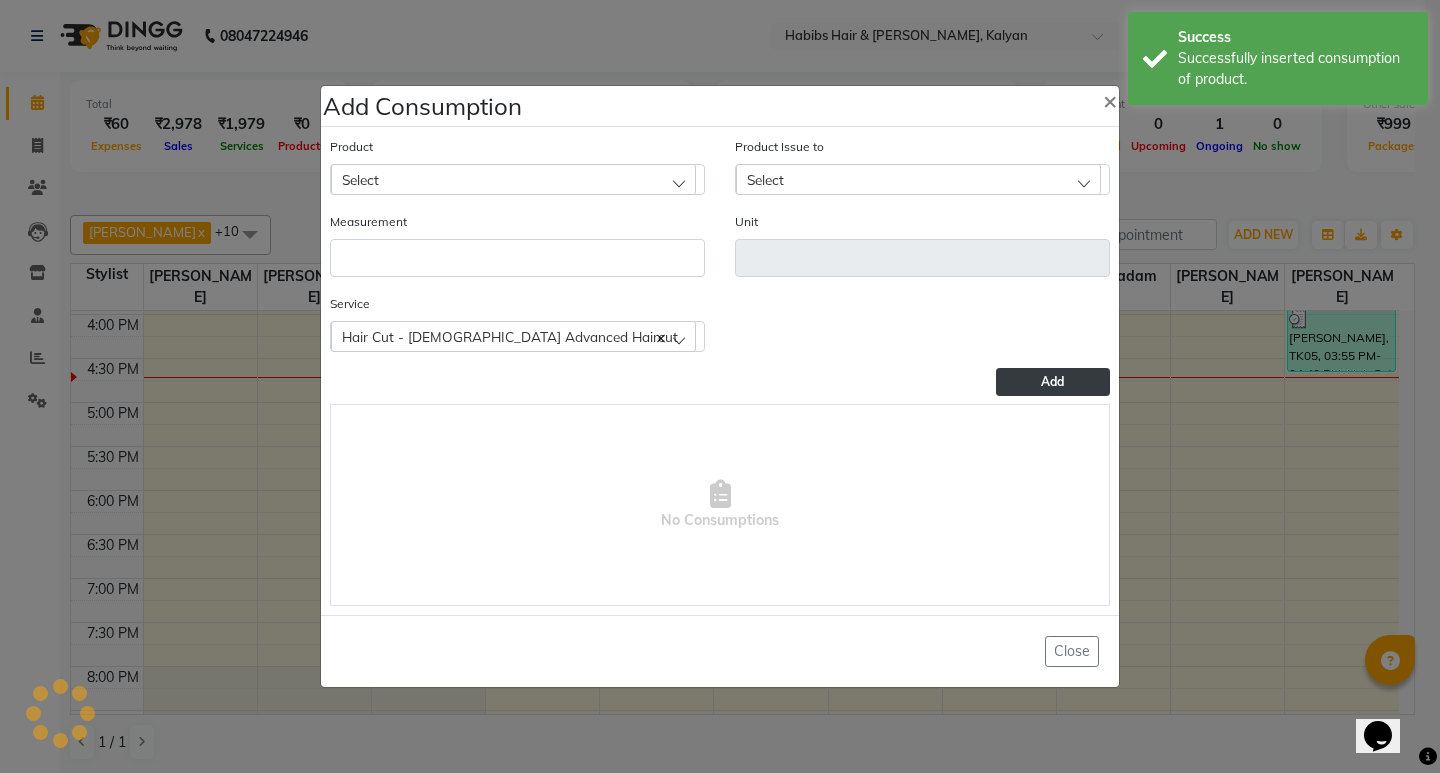 click on "Select" 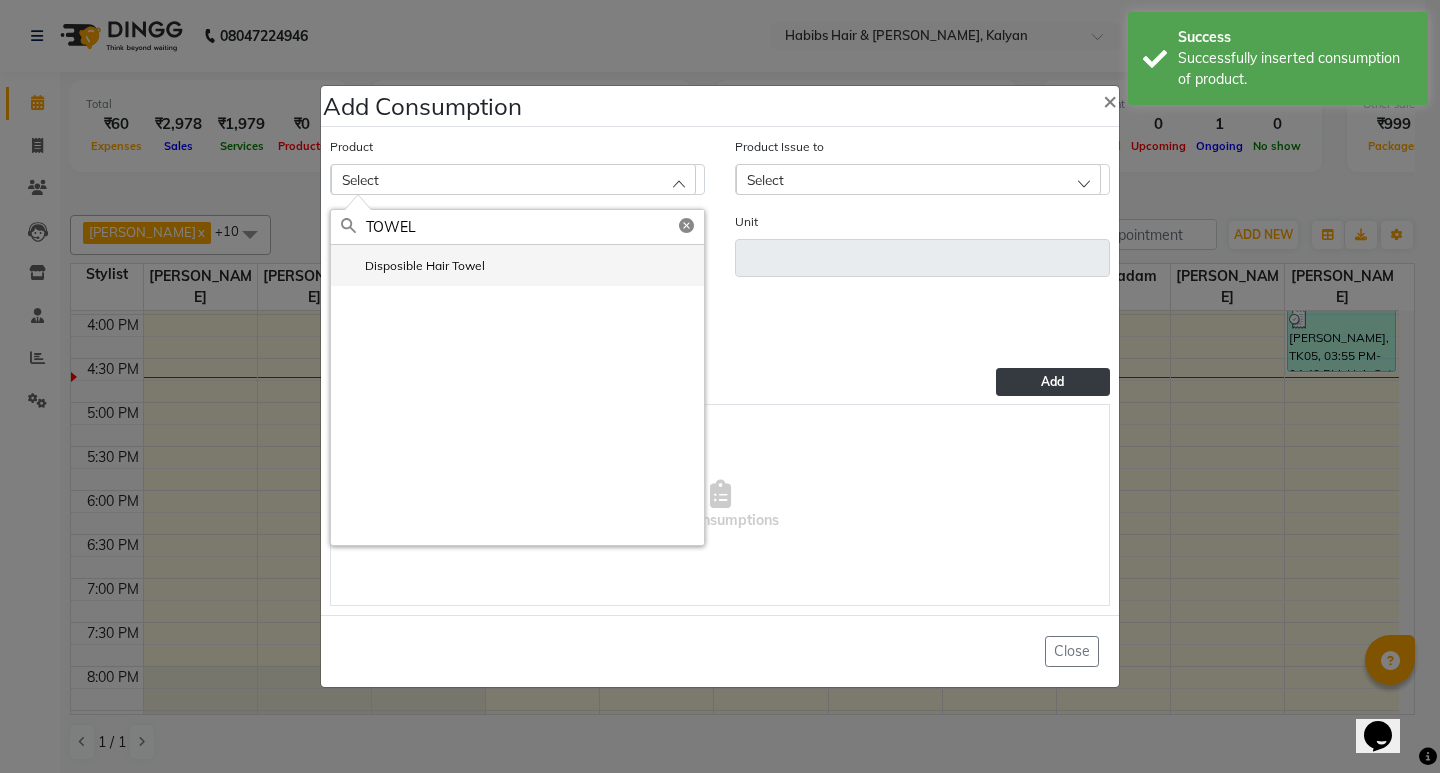 type on "TOWEL" 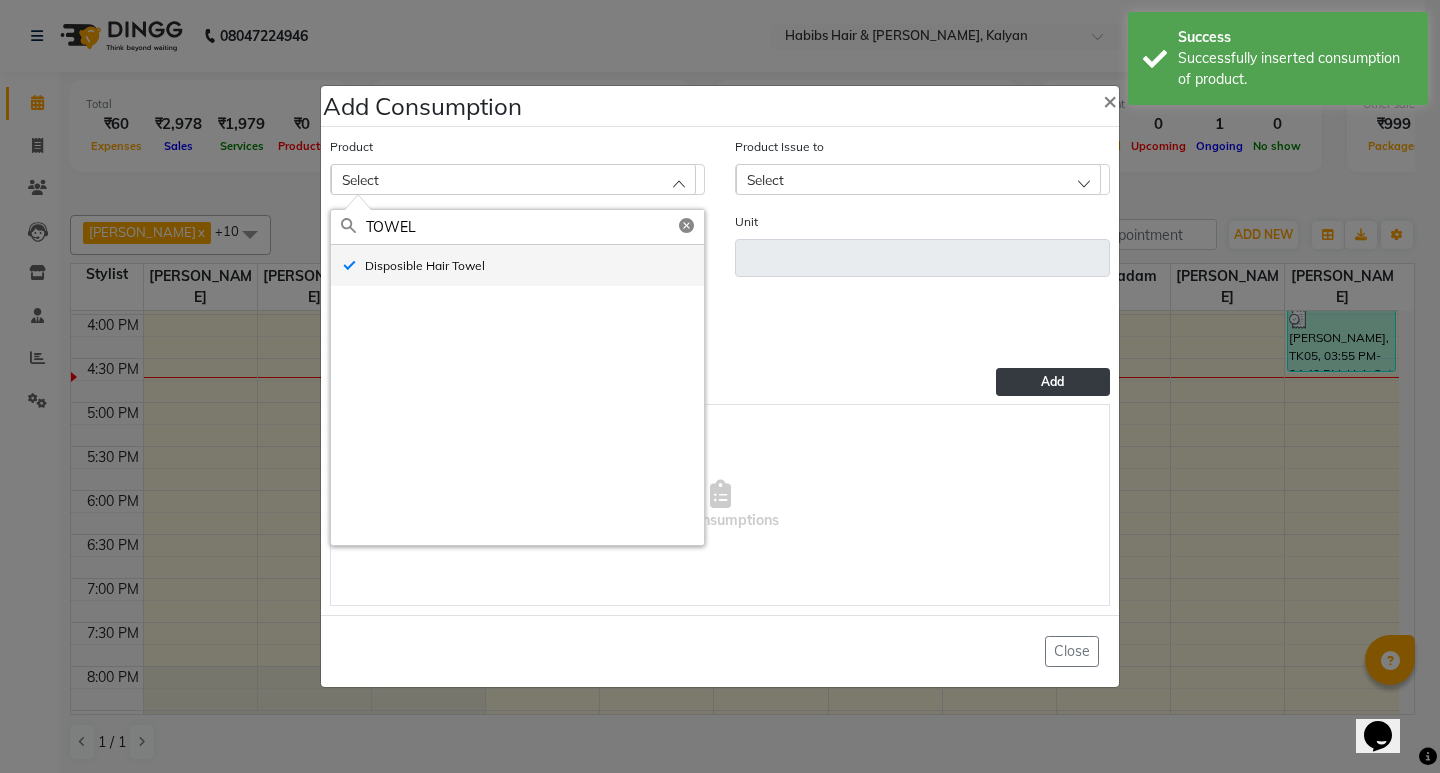type on "pc" 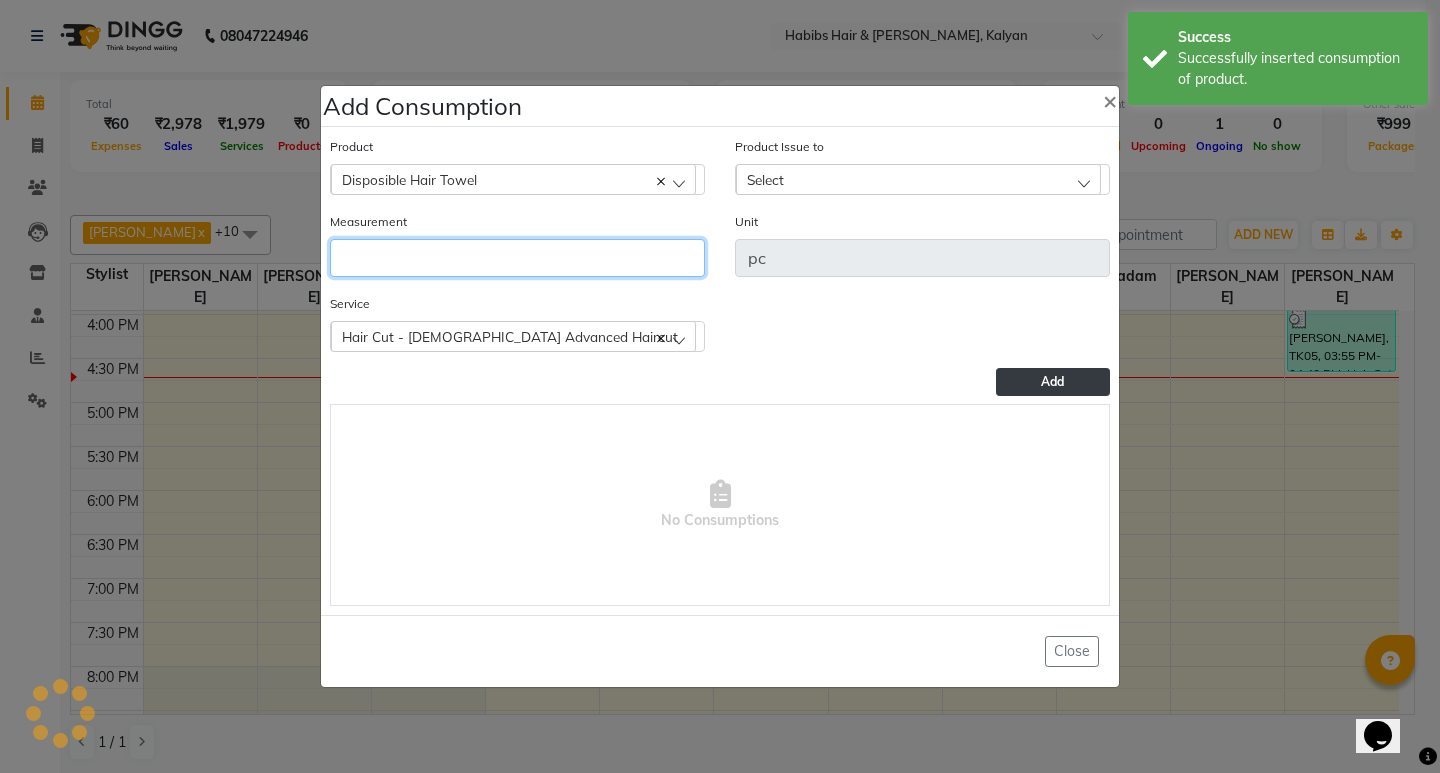 click 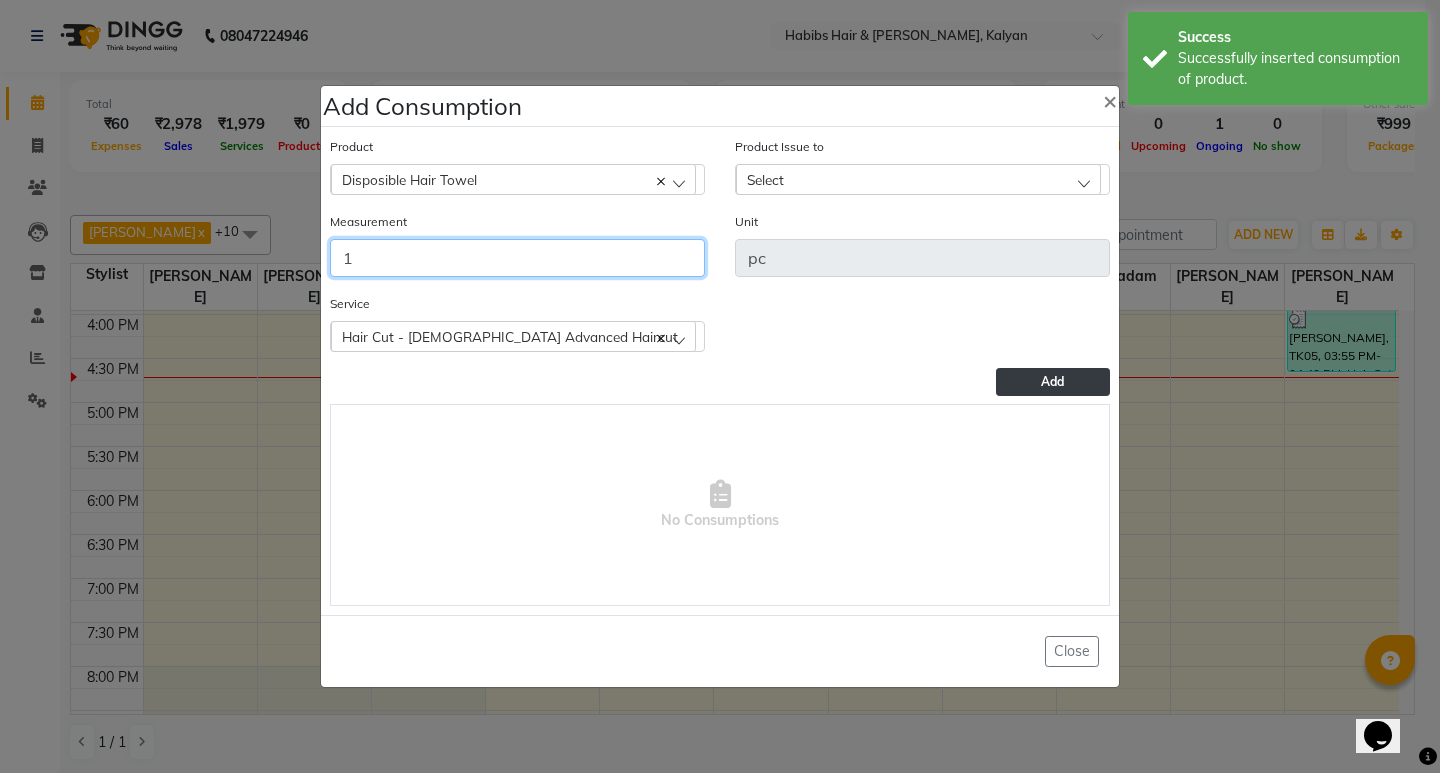 type on "1" 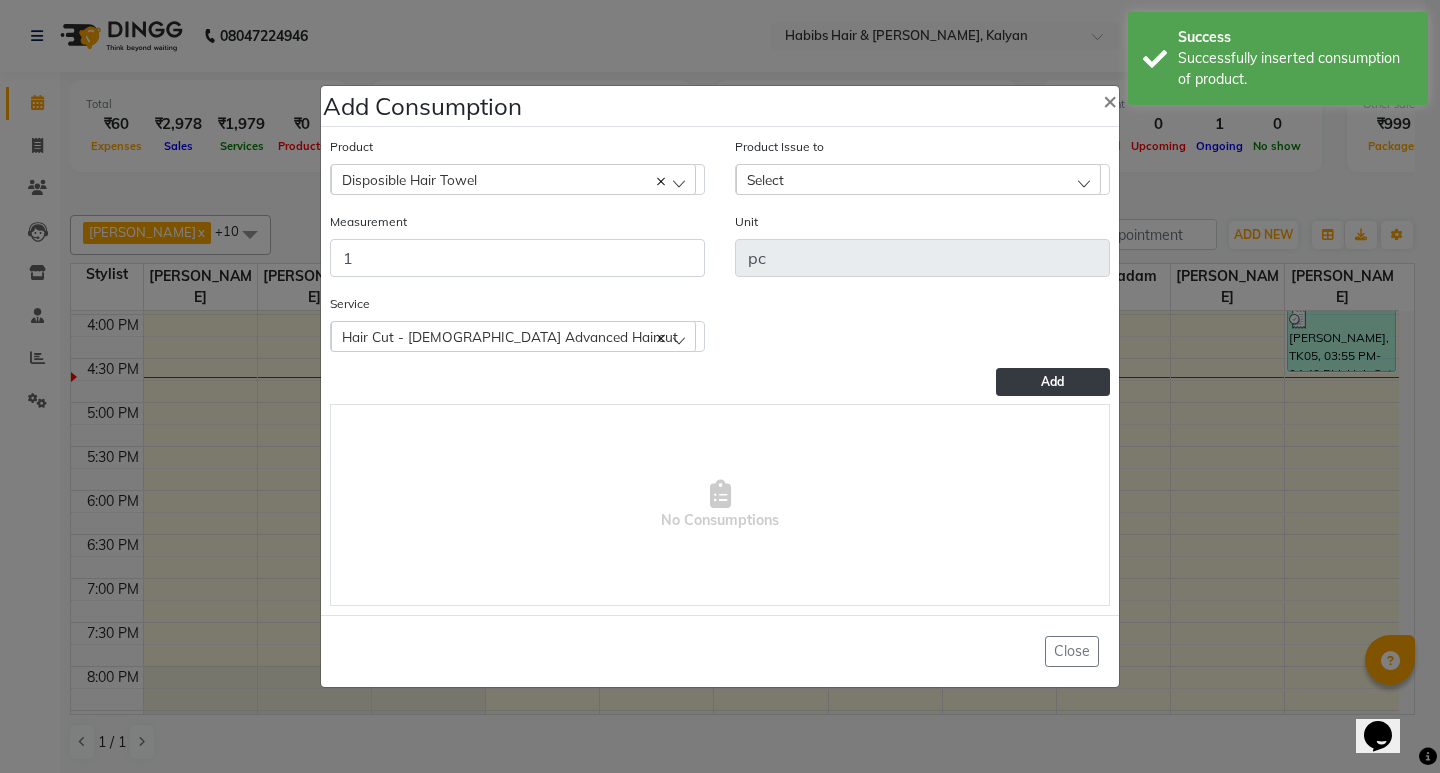 click on "Select" 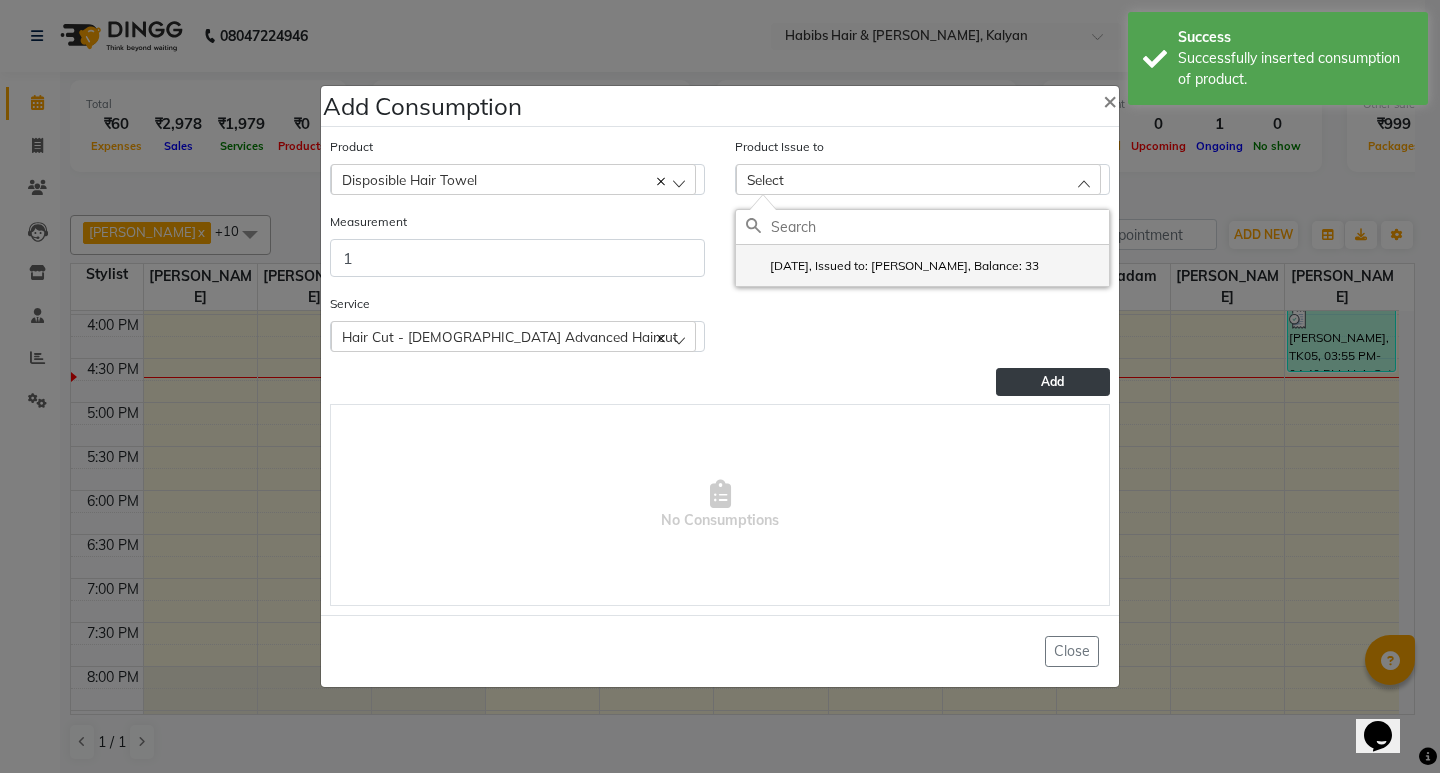 click on "[DATE], Issued to: [PERSON_NAME], Balance: 33" 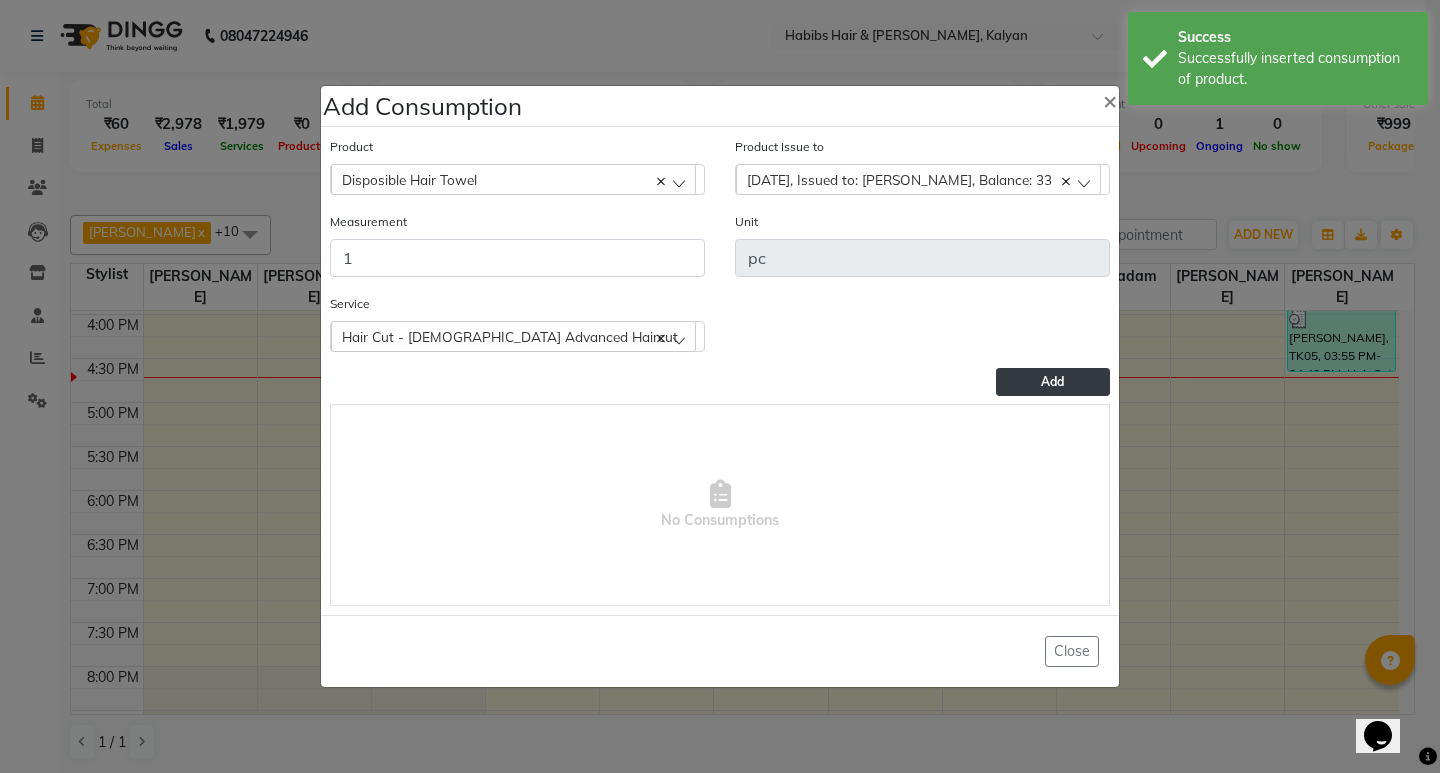 drag, startPoint x: 1069, startPoint y: 378, endPoint x: 786, endPoint y: 232, distance: 318.44153 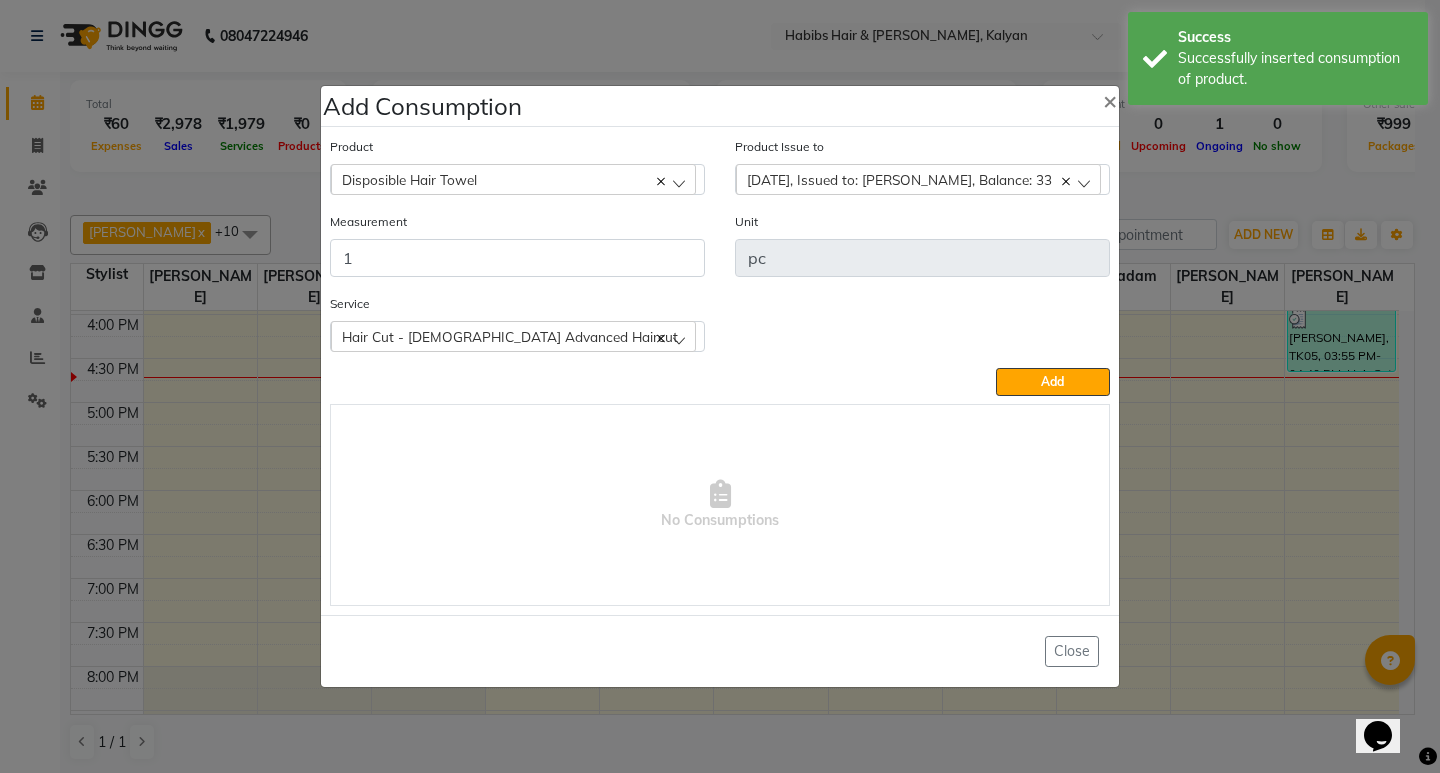click on "Add" 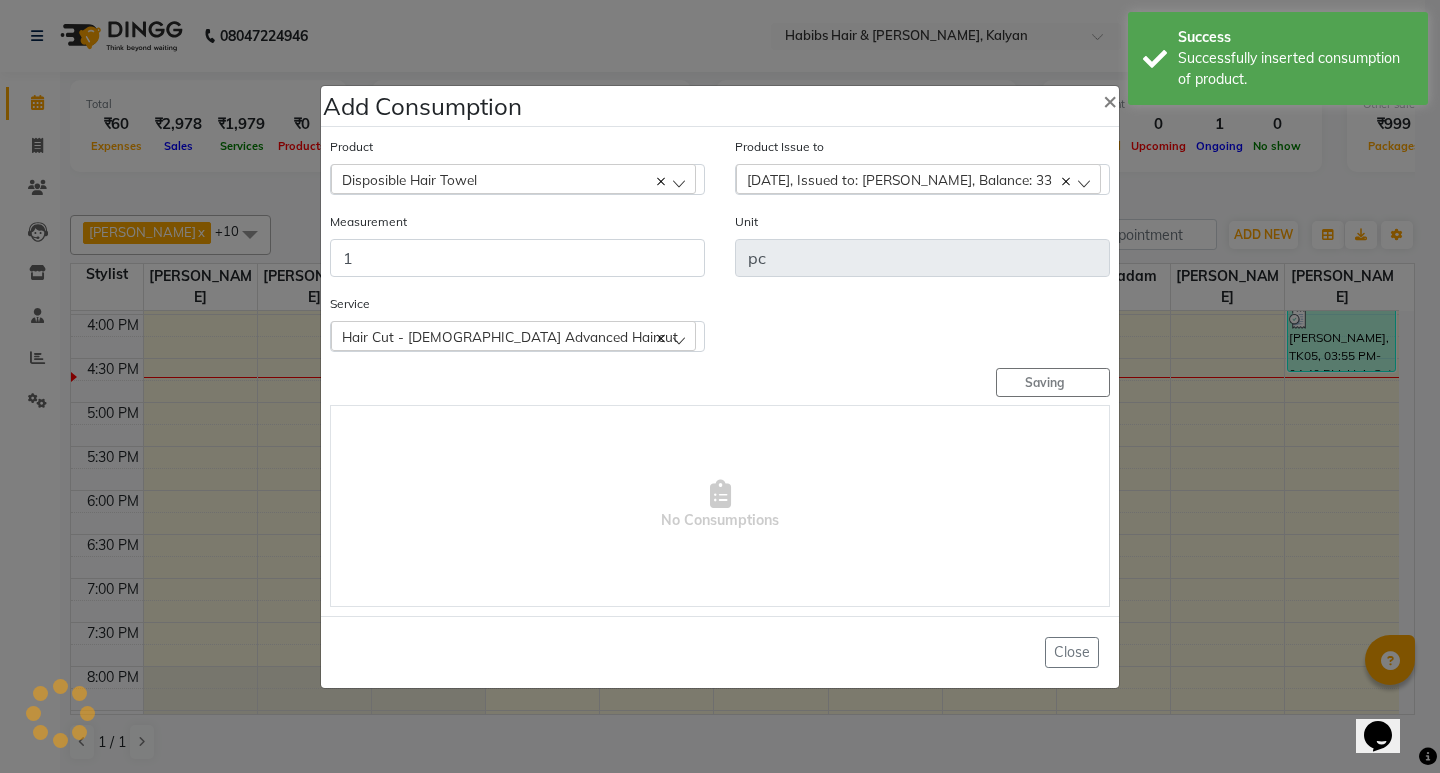 type 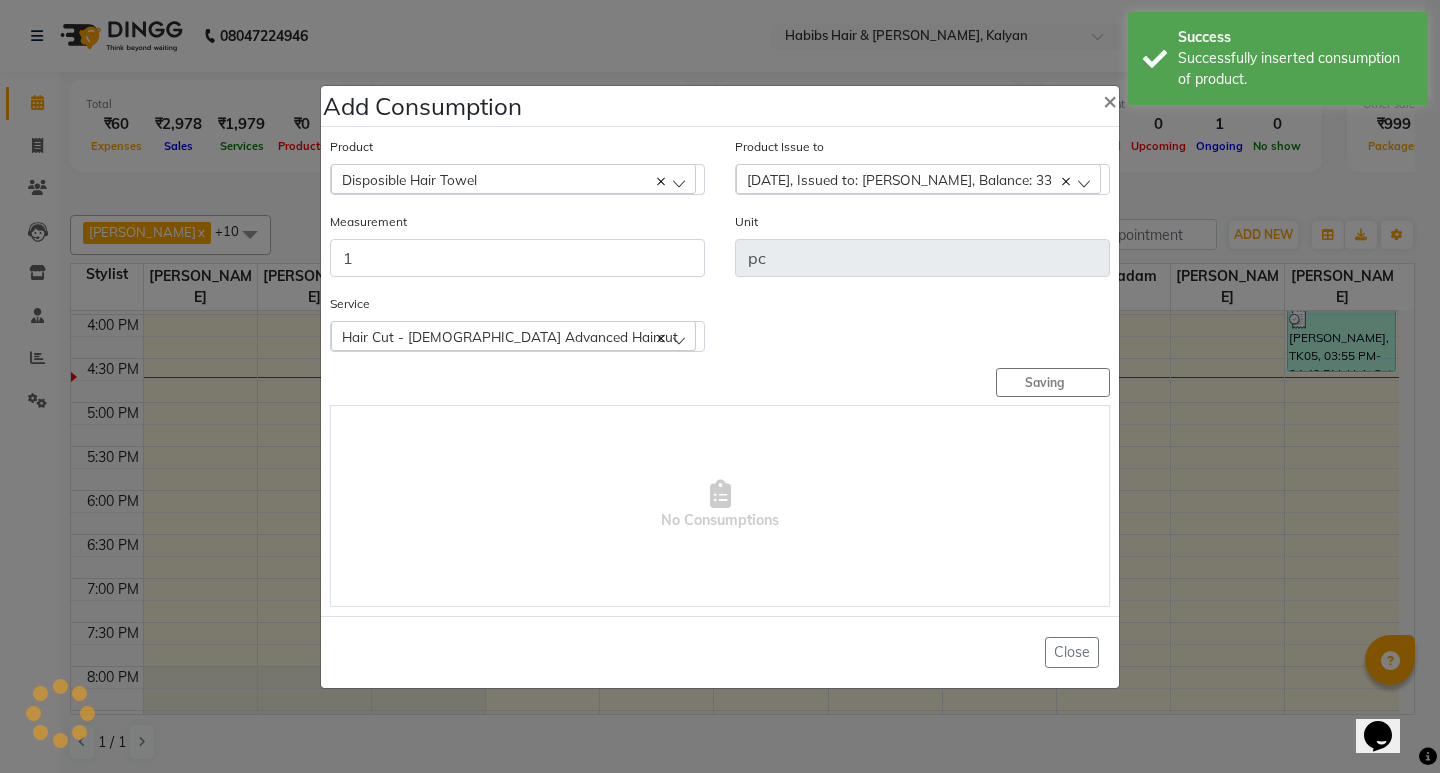 type 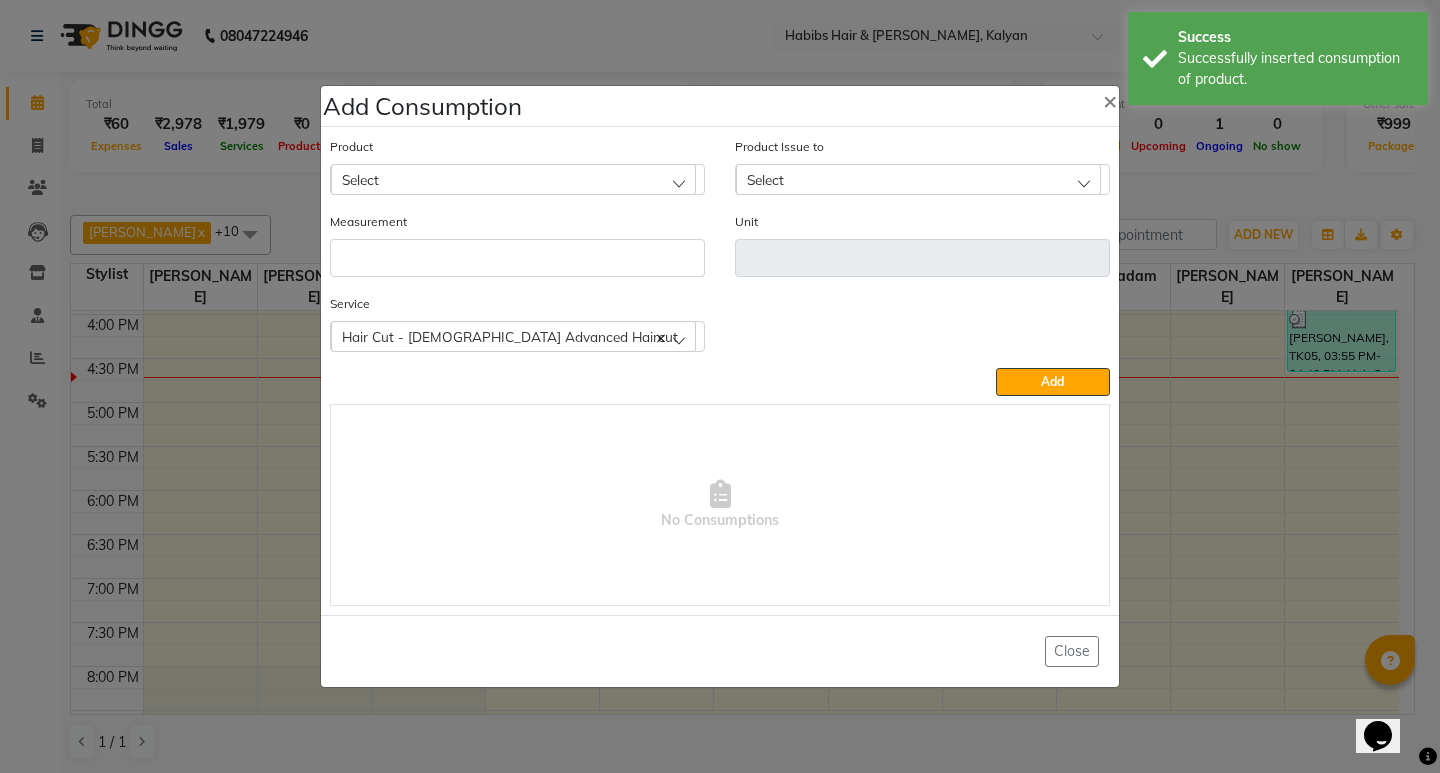 click on "Select" 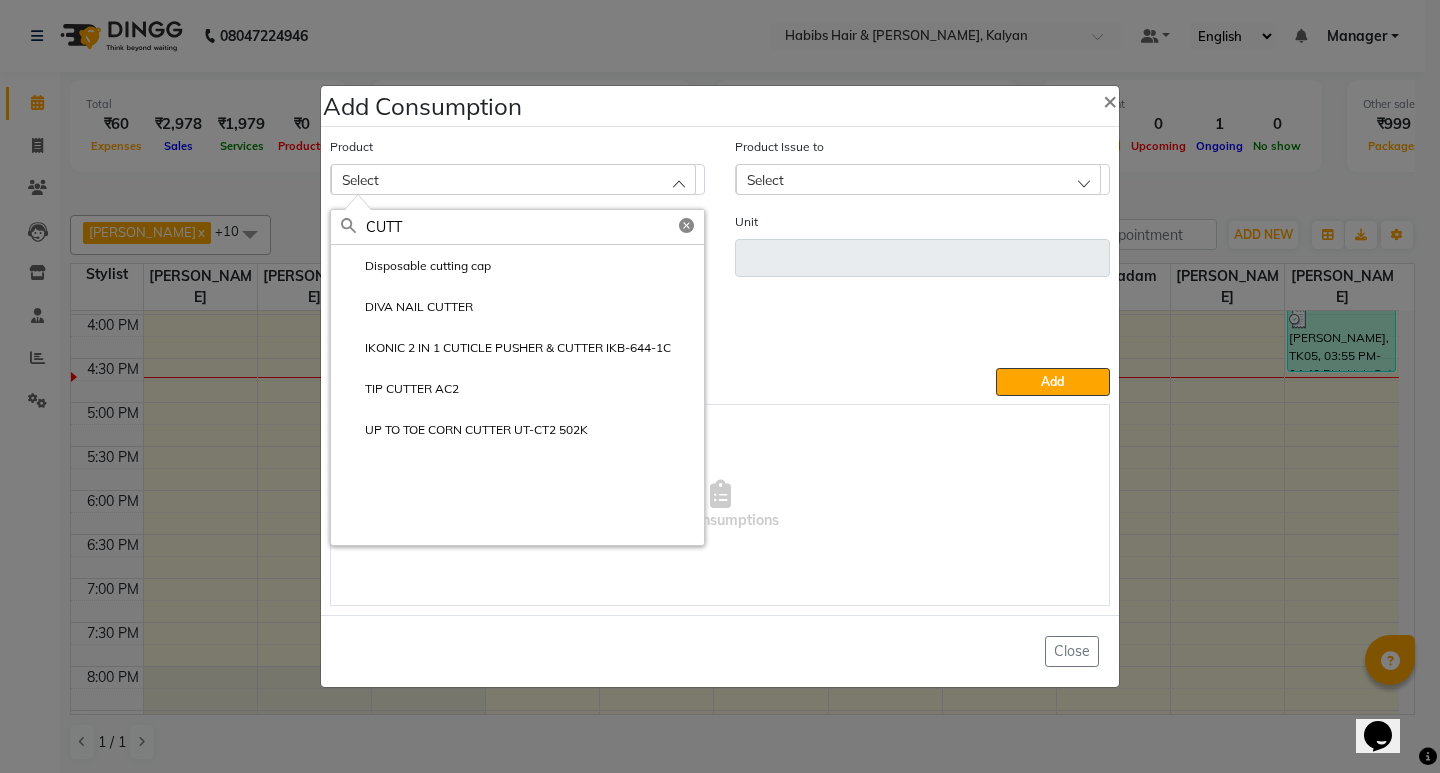 type on "CUTT" 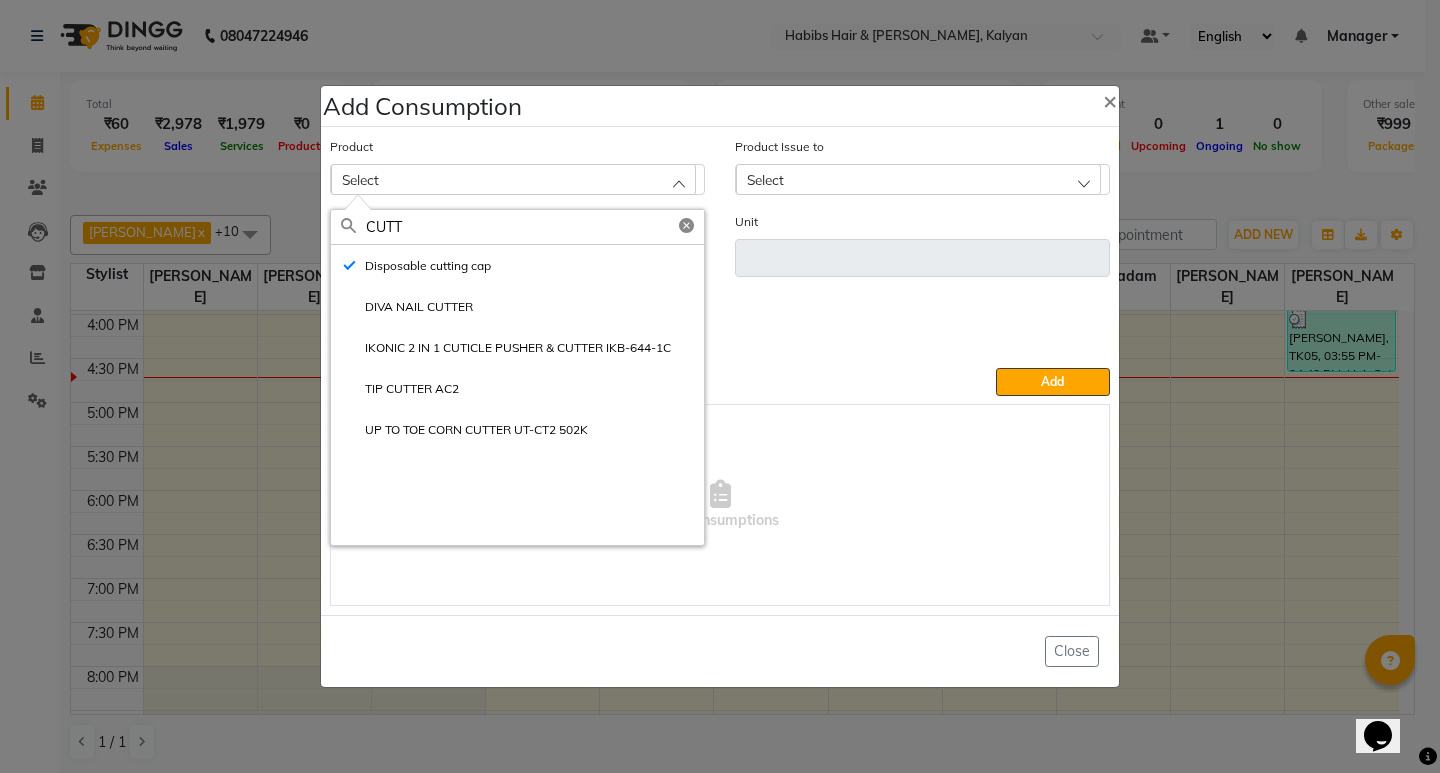 type 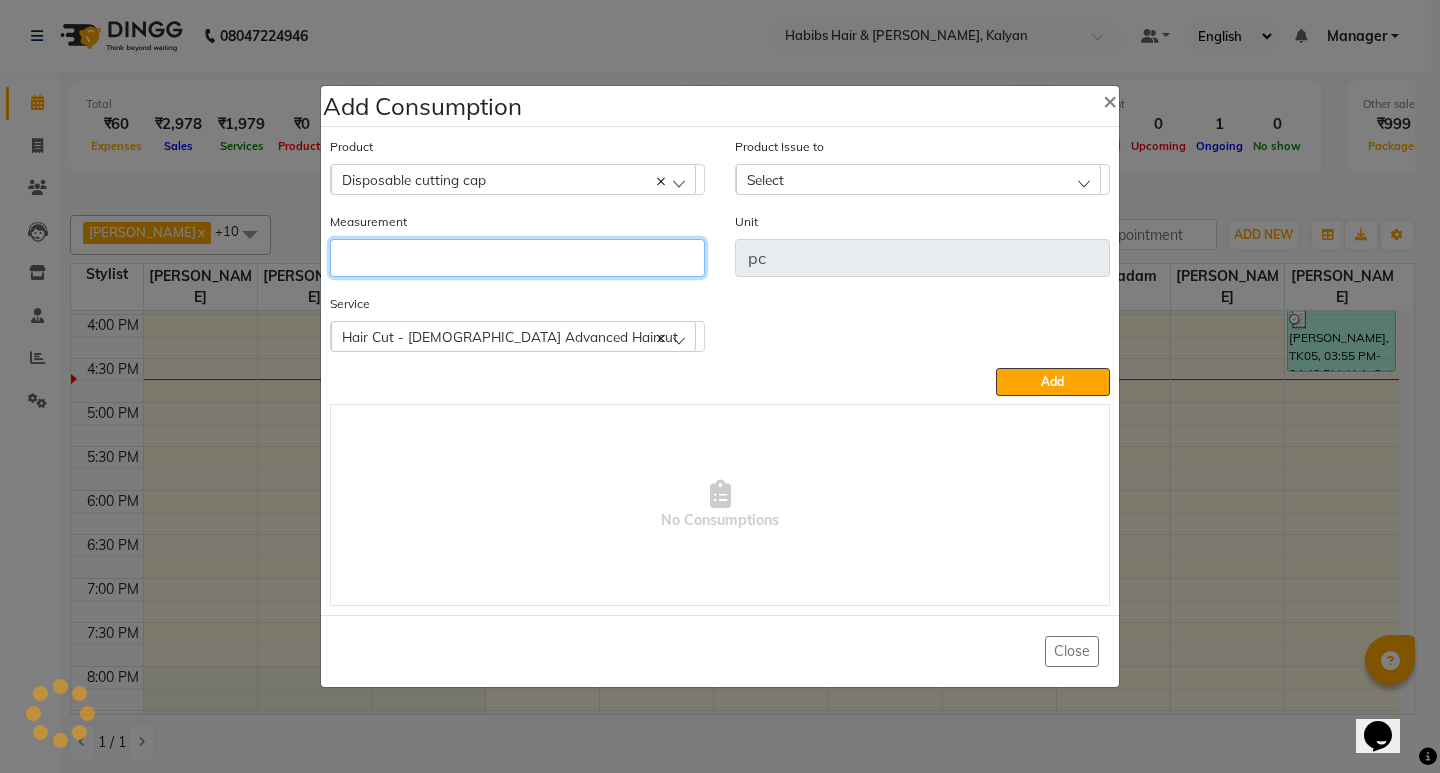 click 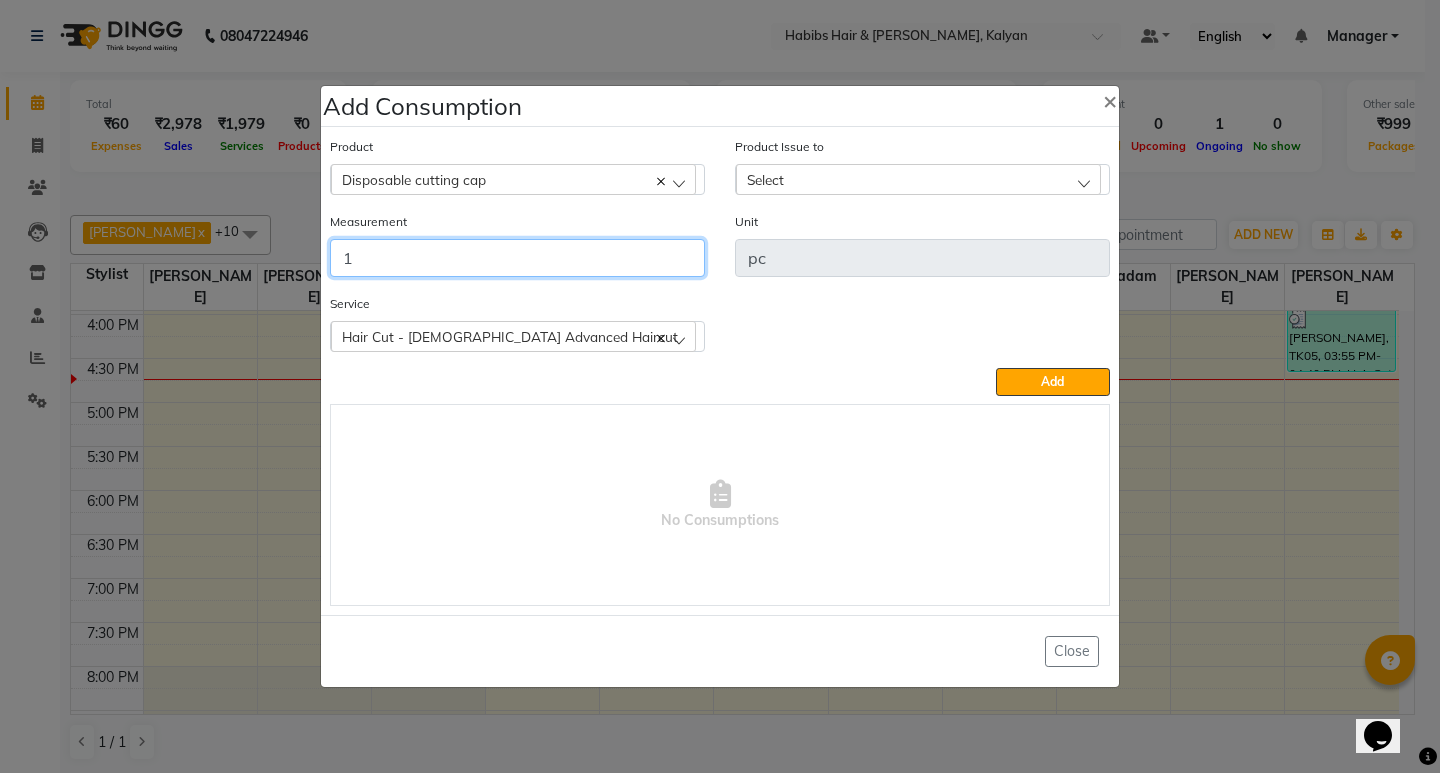 type on "1" 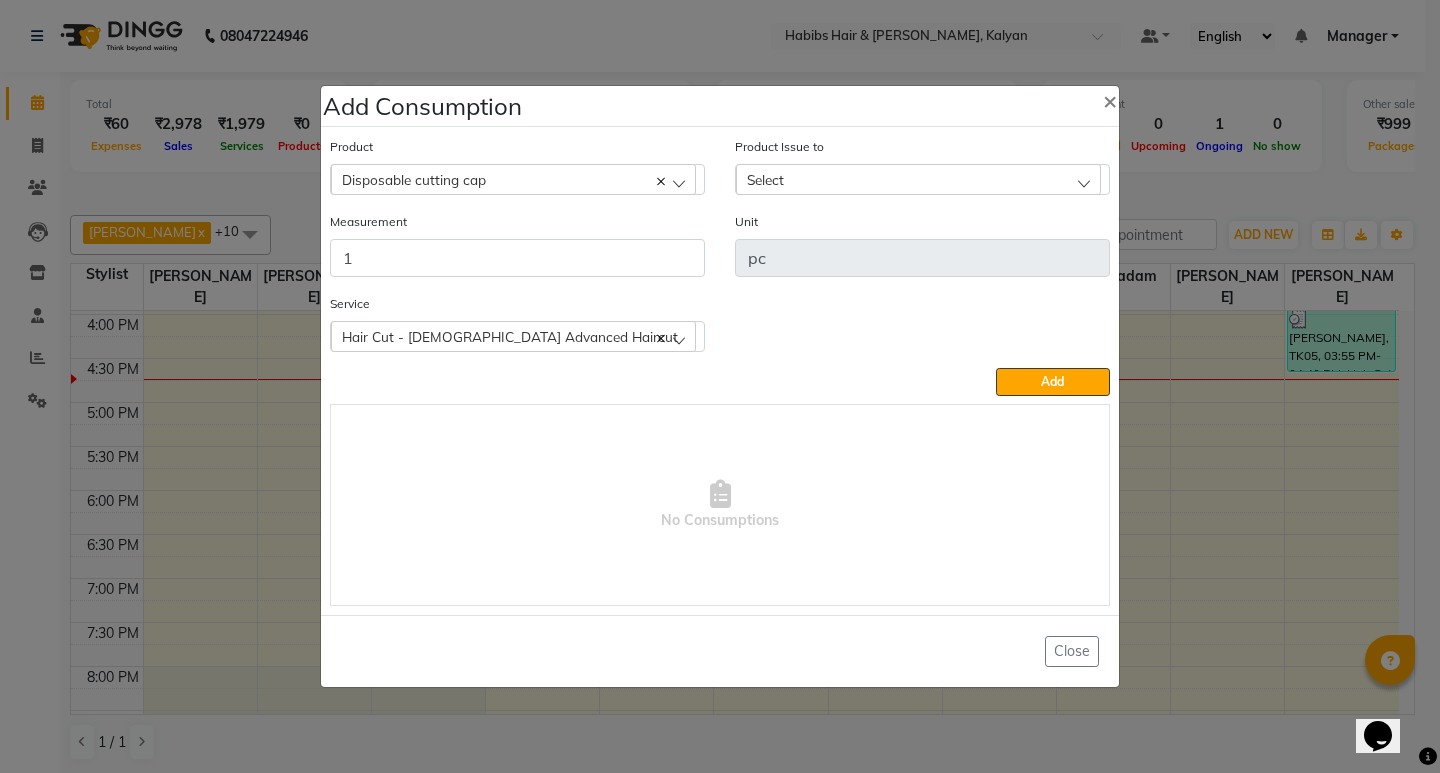 click on "Select" 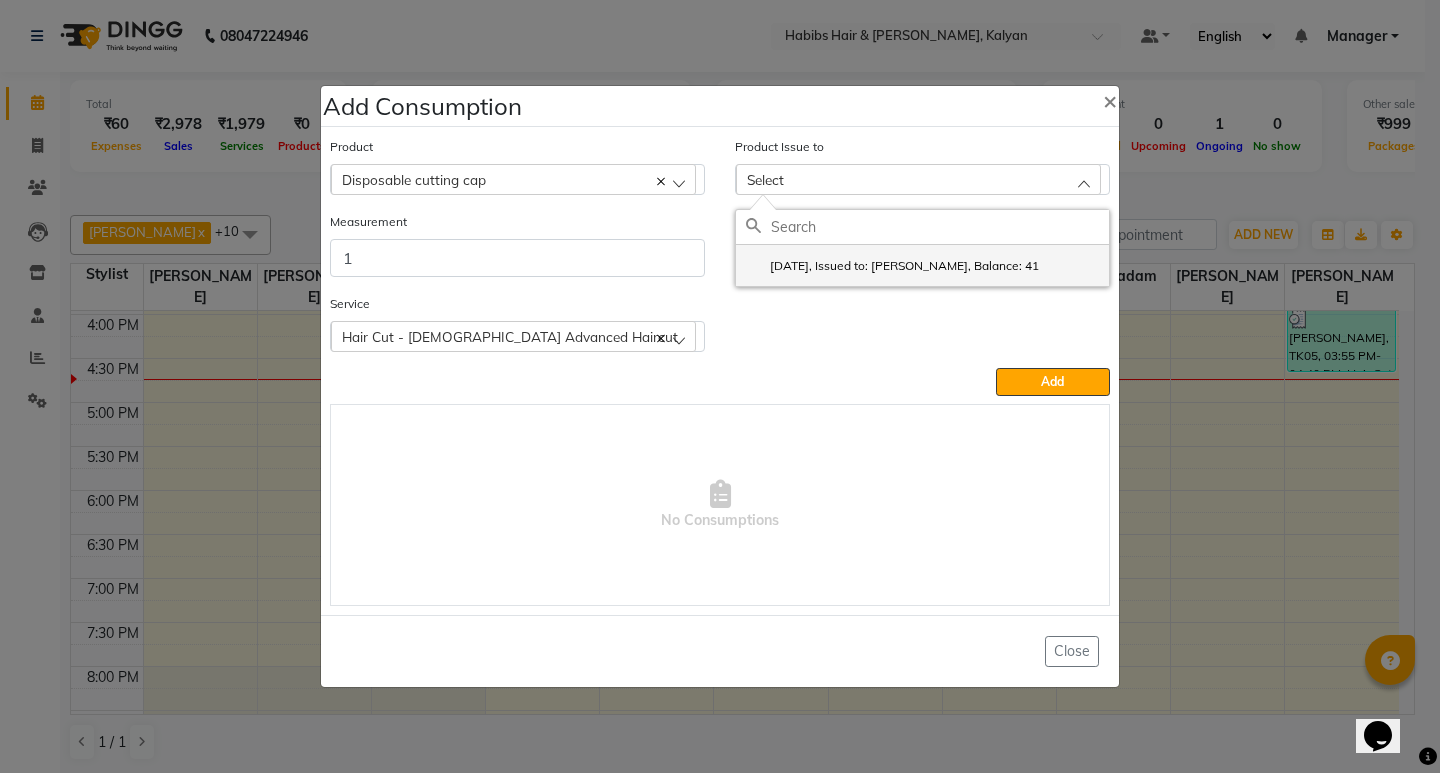 click on "[DATE], Issued to: [PERSON_NAME], Balance: 41" 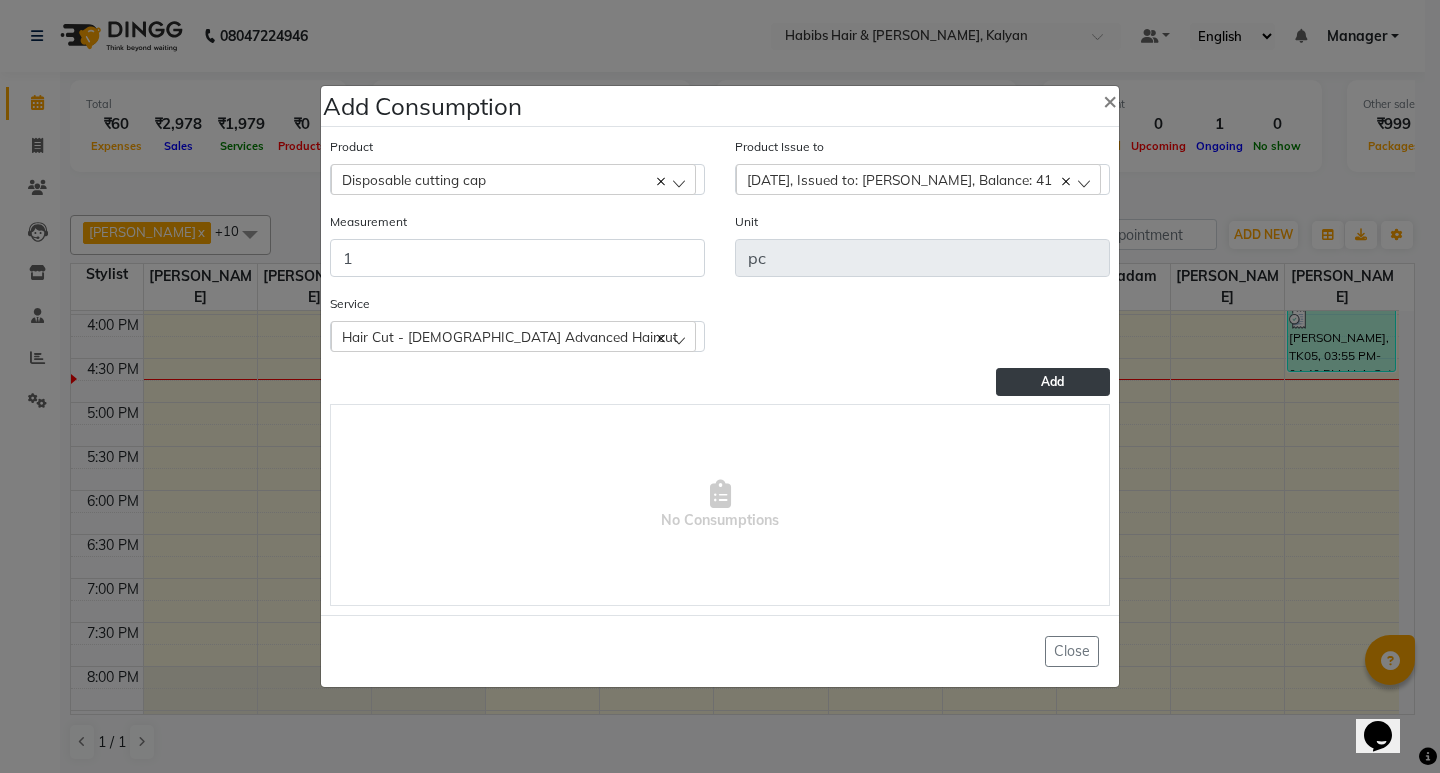 click on "Add" 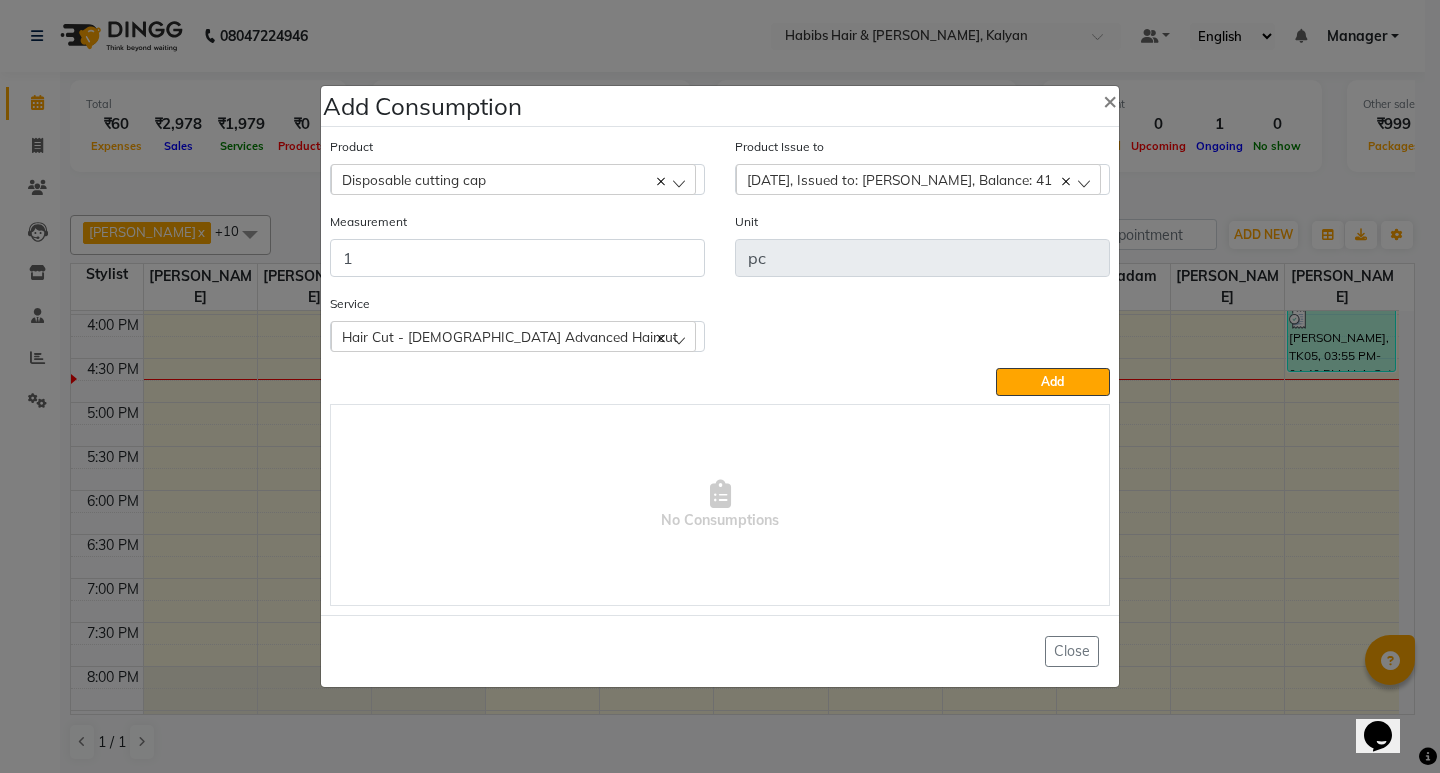type 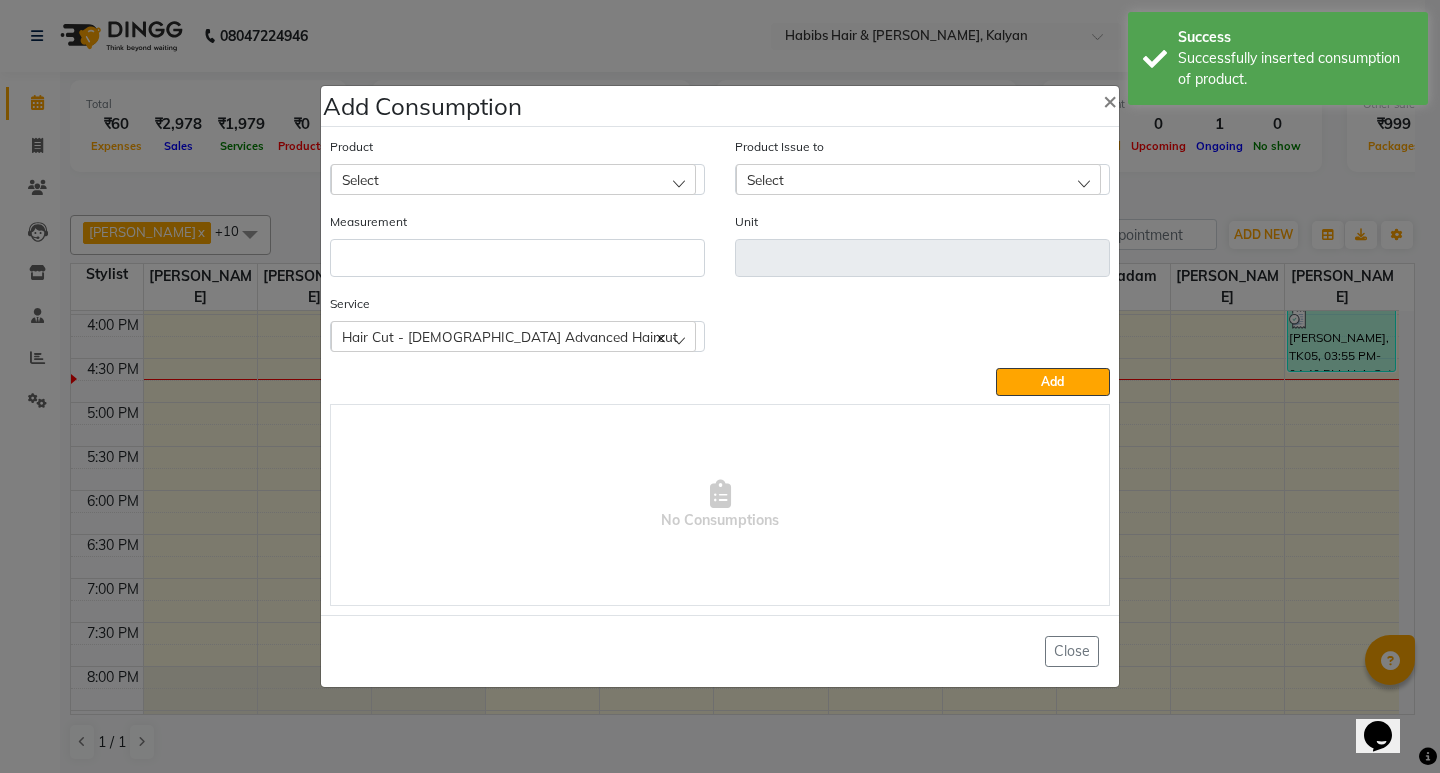 click on "Select" 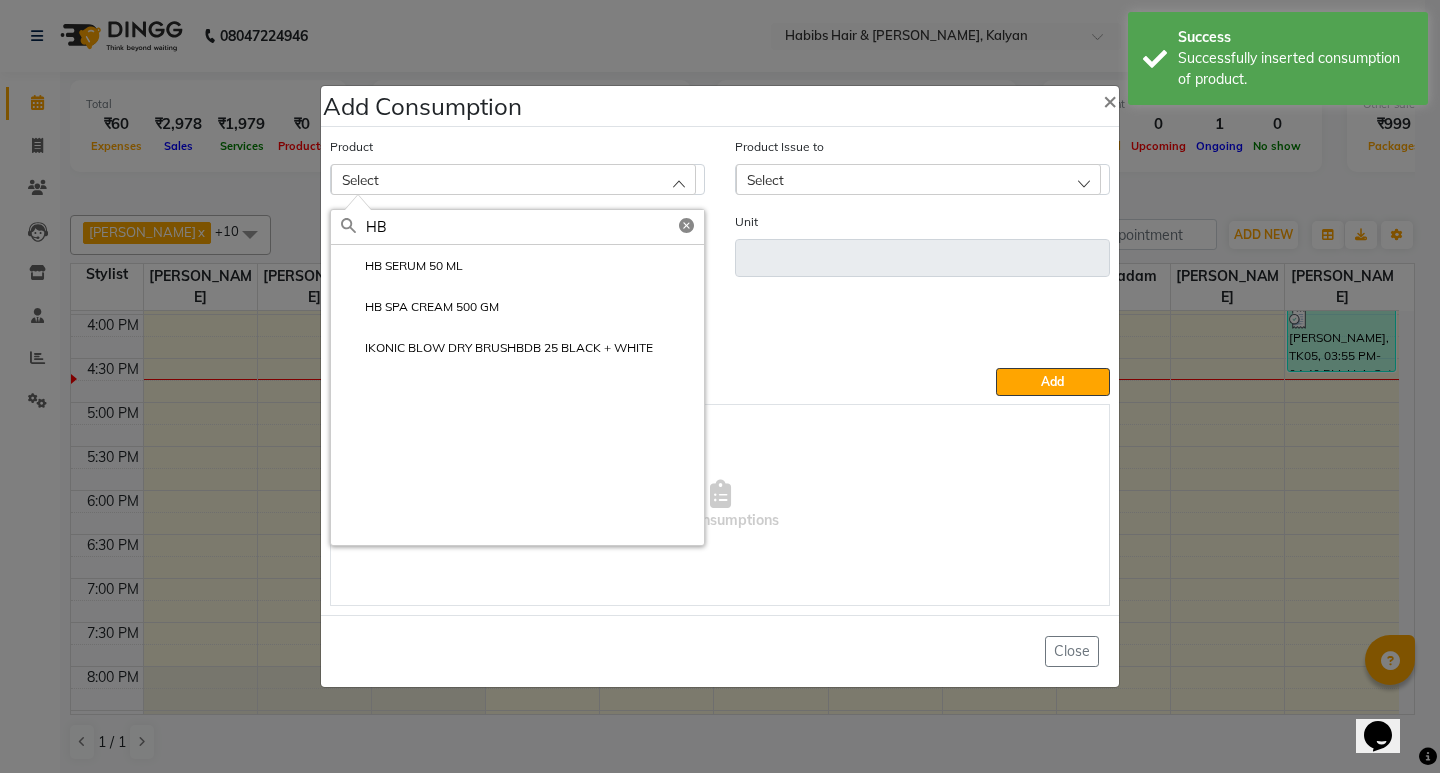 type on "HB" 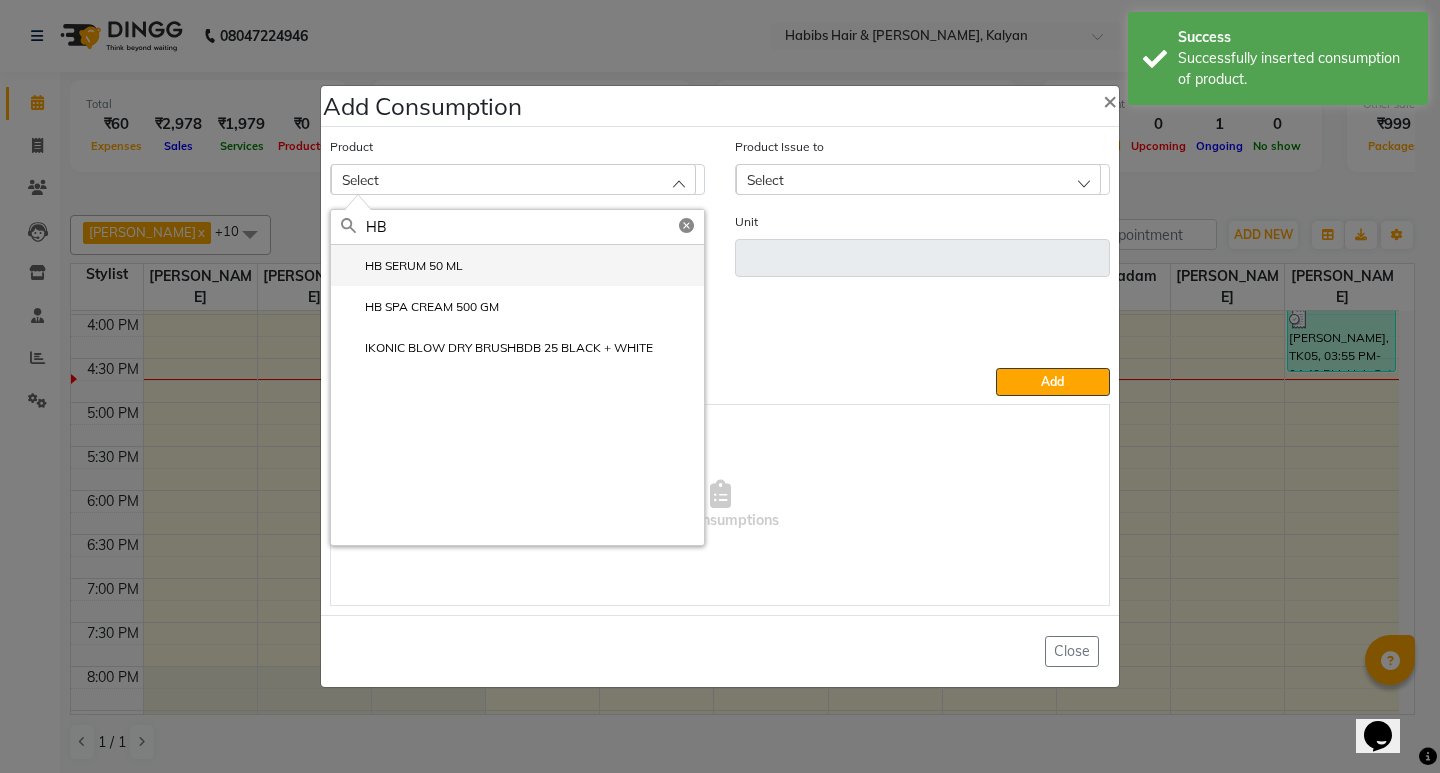 click on "HB SERUM 50 ML" 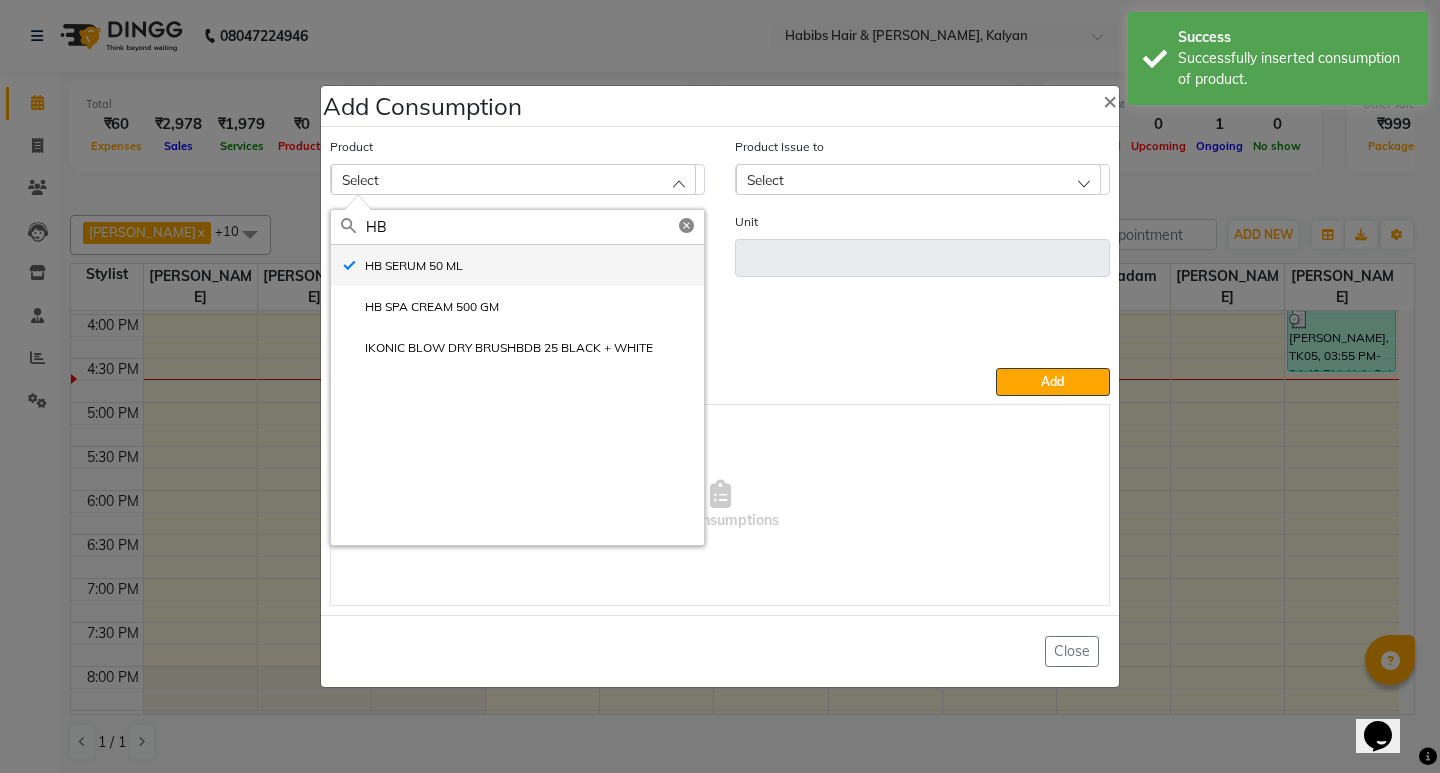 type on "ML" 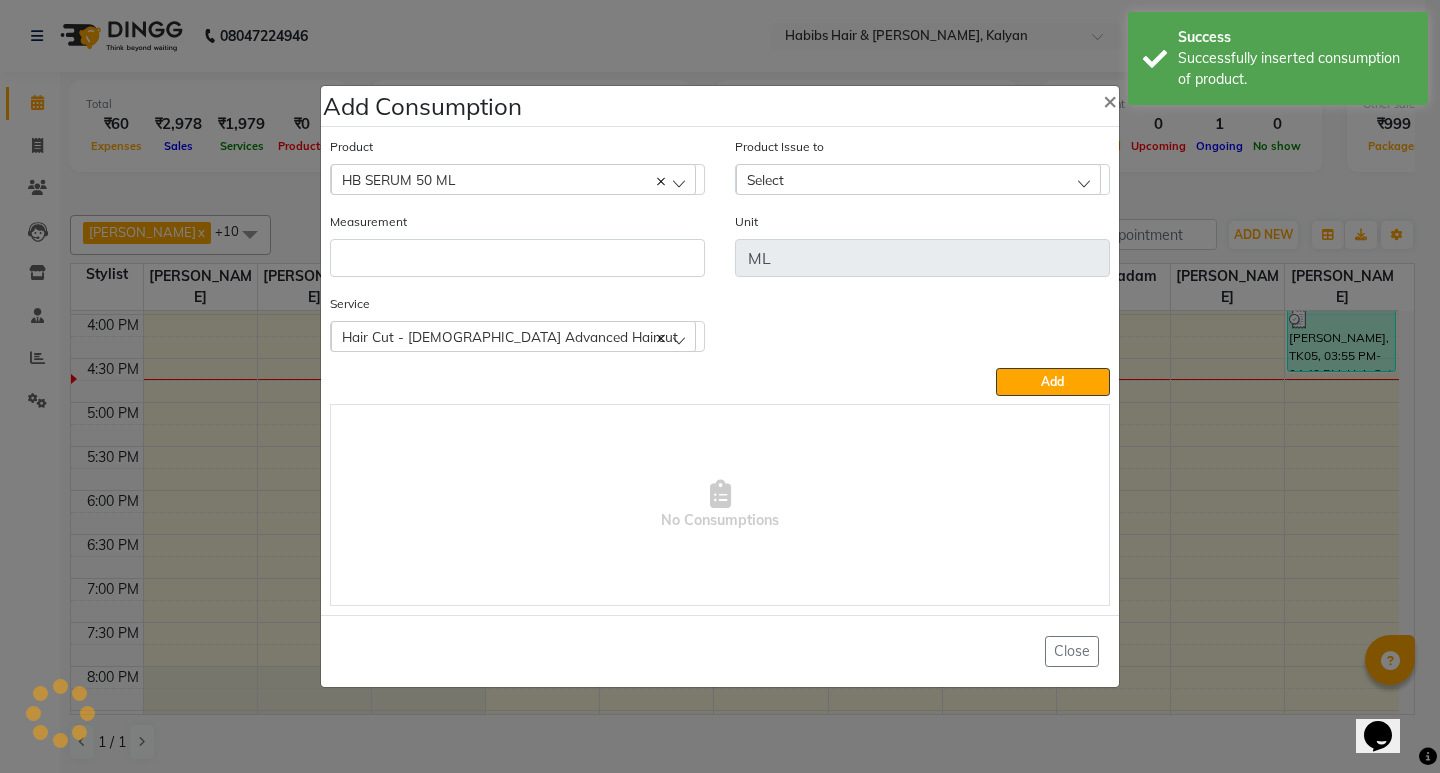 click on "Measurement" 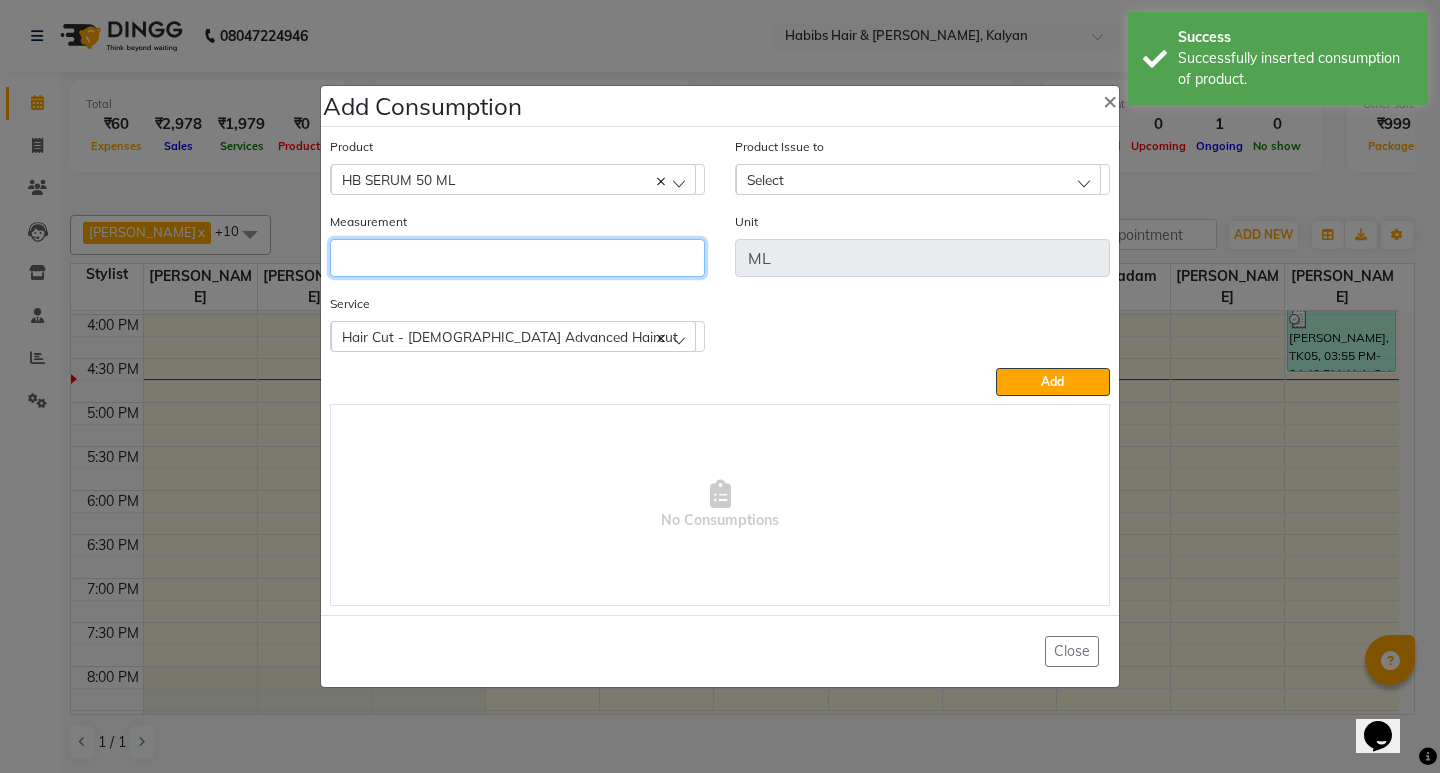 click 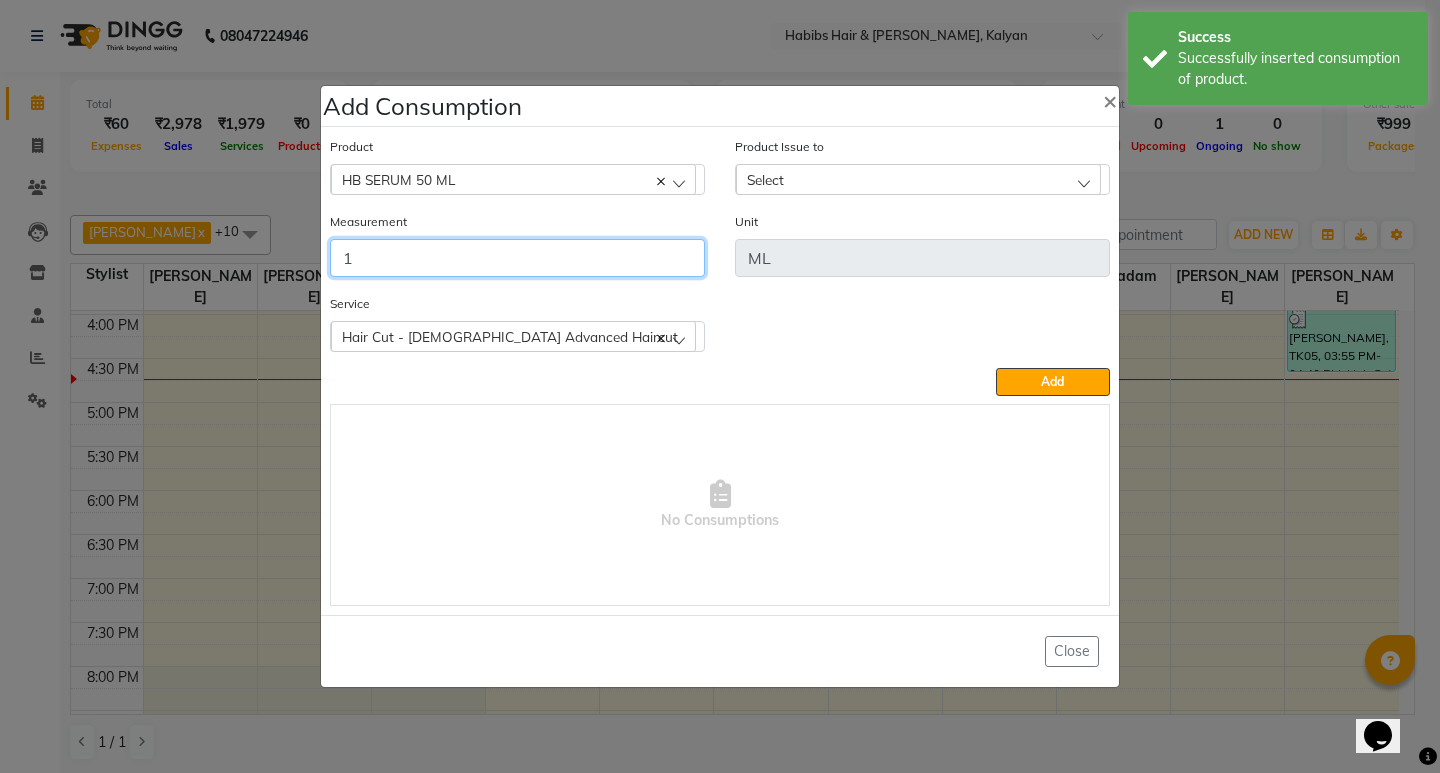 type on "1" 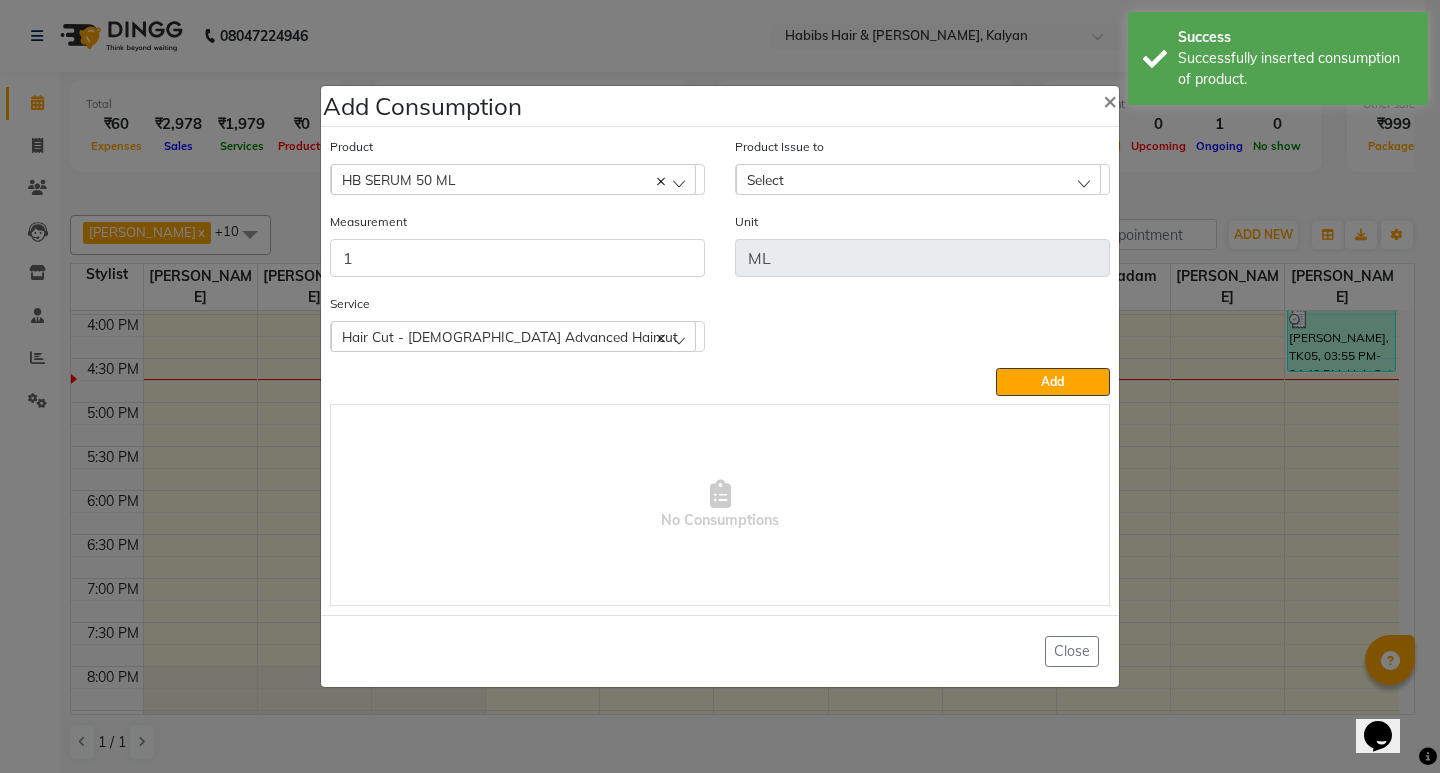 click on "Select" 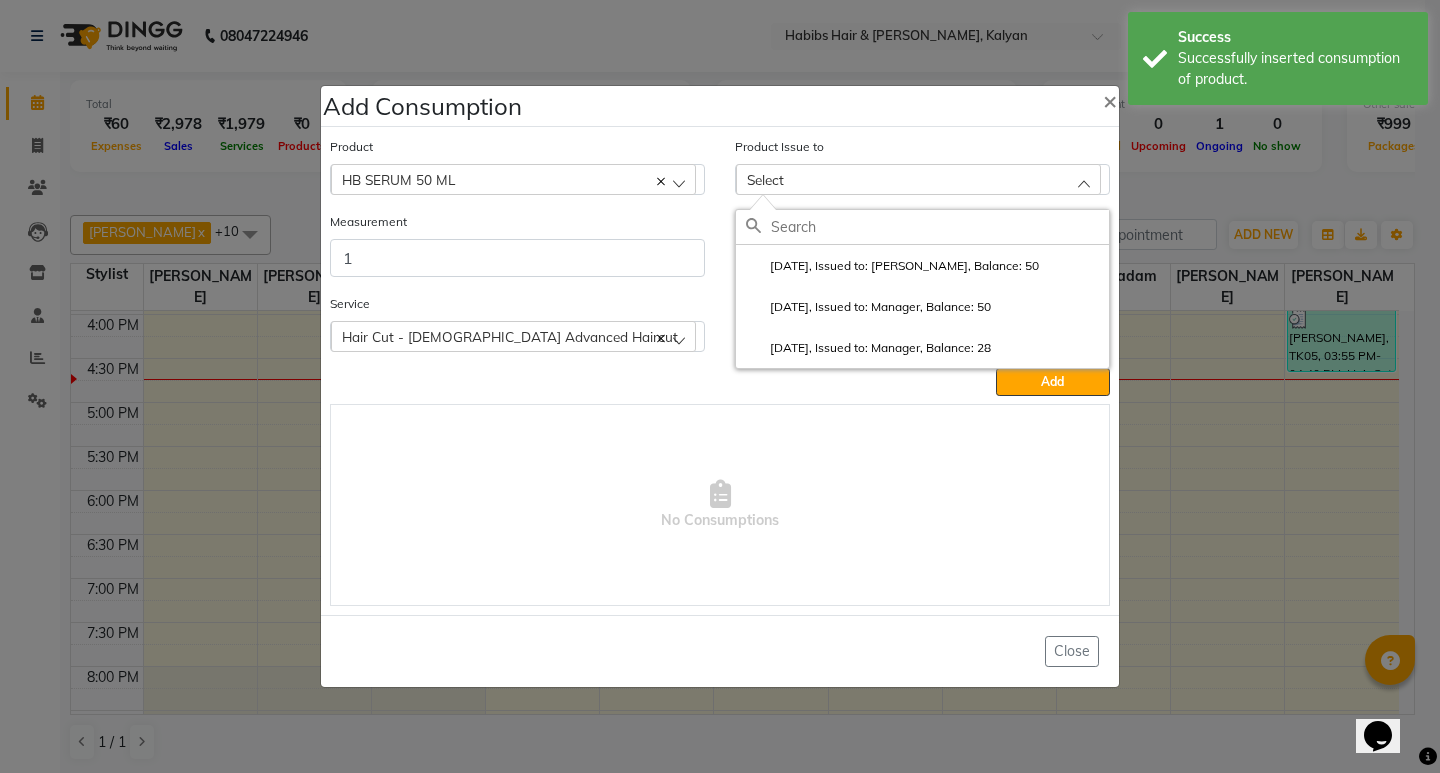 click on "[DATE], Issued to: Manager, Balance: 28" 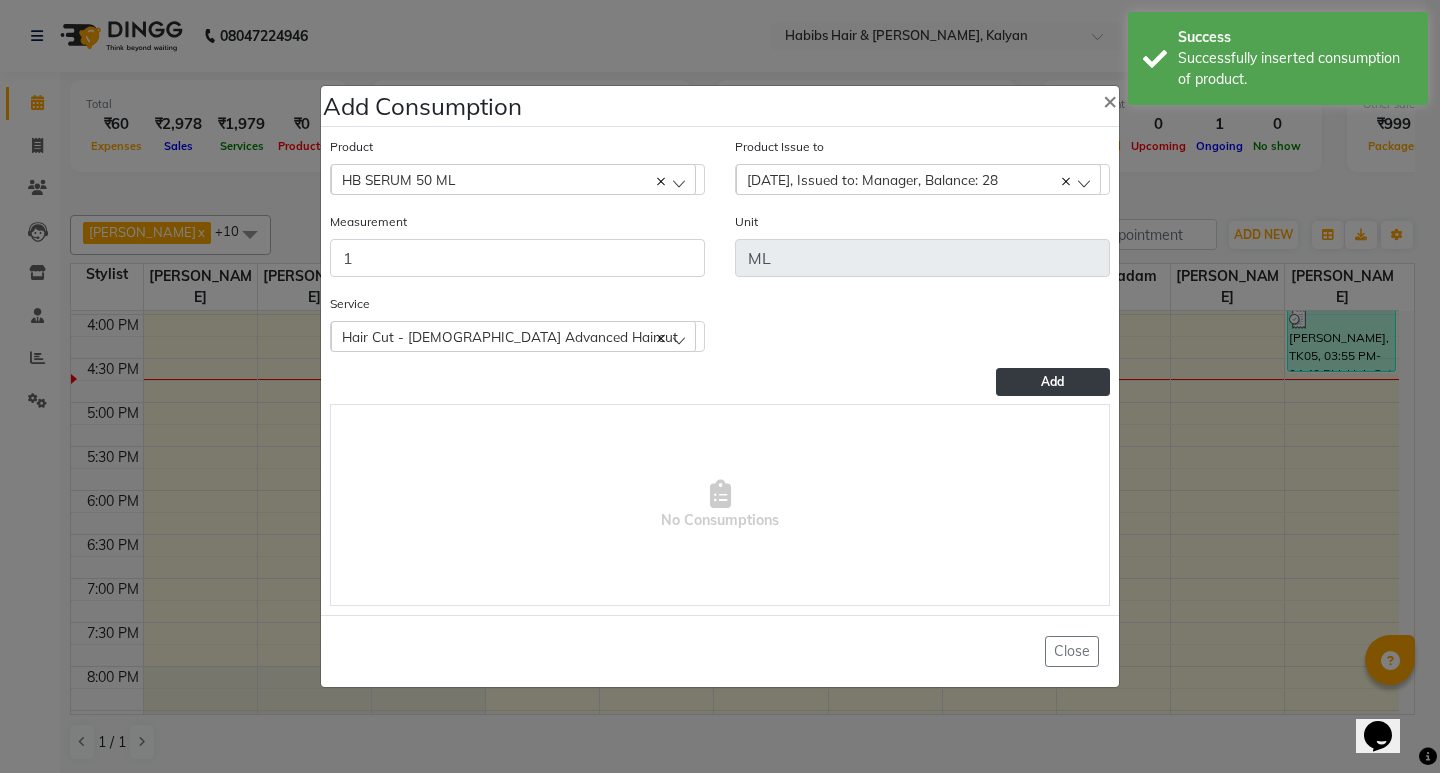 click on "Add" 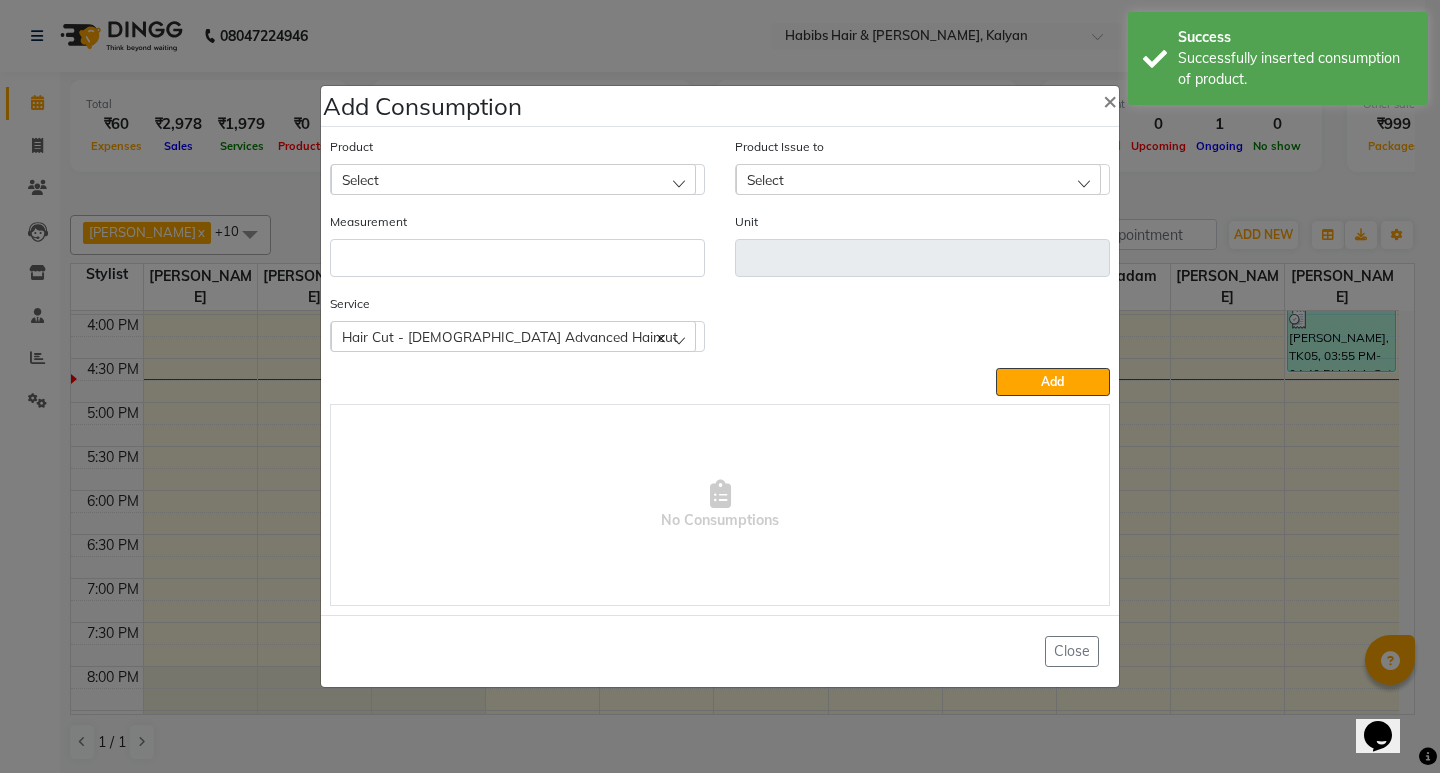 click on "Add Consumption × Product Select 001 BANANA POWDER 10GM Product Issue to Select [DATE], Issued to: [PERSON_NAME], Balance: 50 [DATE], Issued to: Manager, Balance: 50 [DATE], Issued to: Manager, Balance: 28 Measurement Unit Service  Hair Cut - [DEMOGRAPHIC_DATA] Advanced Haircut  Hair Cut - [DEMOGRAPHIC_DATA] Advanced Haircut  Add   No Consumptions   Close" 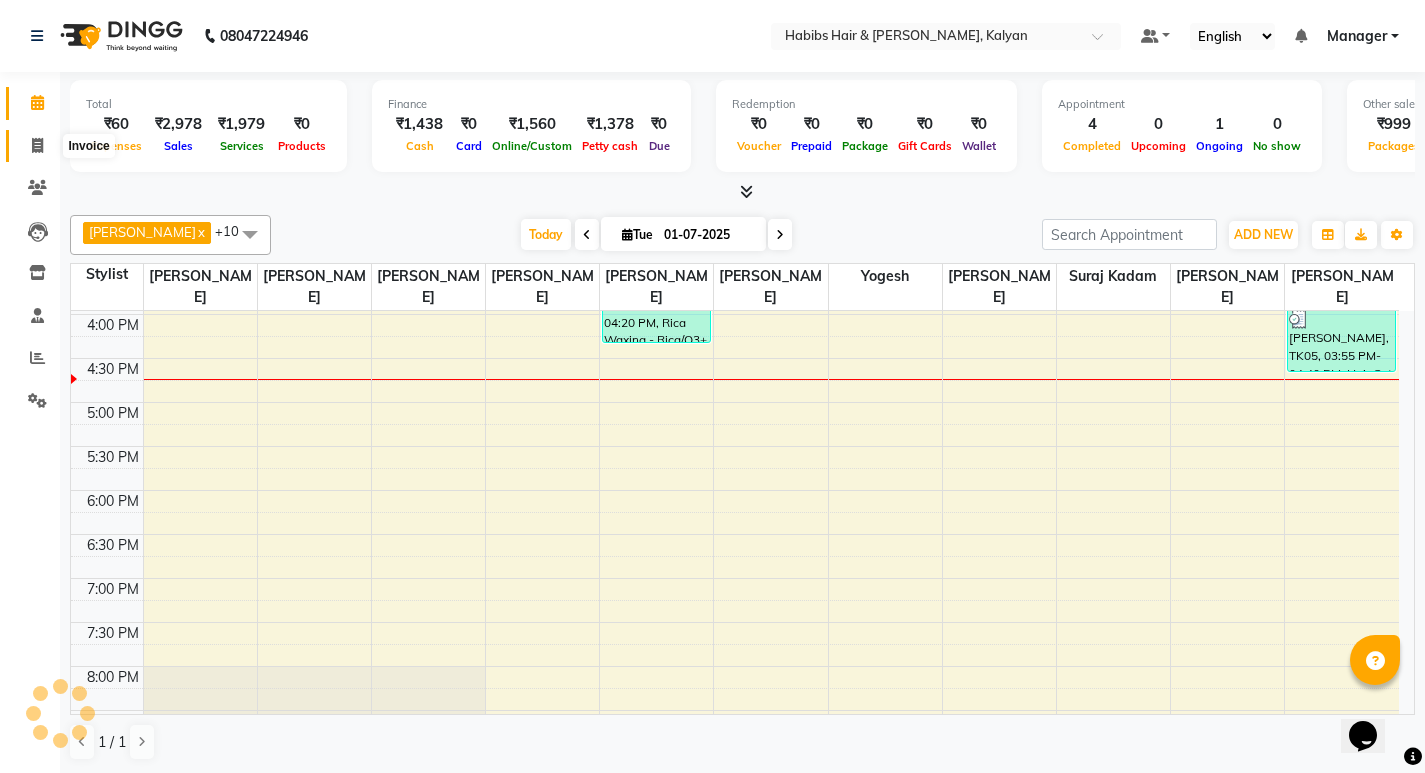 click 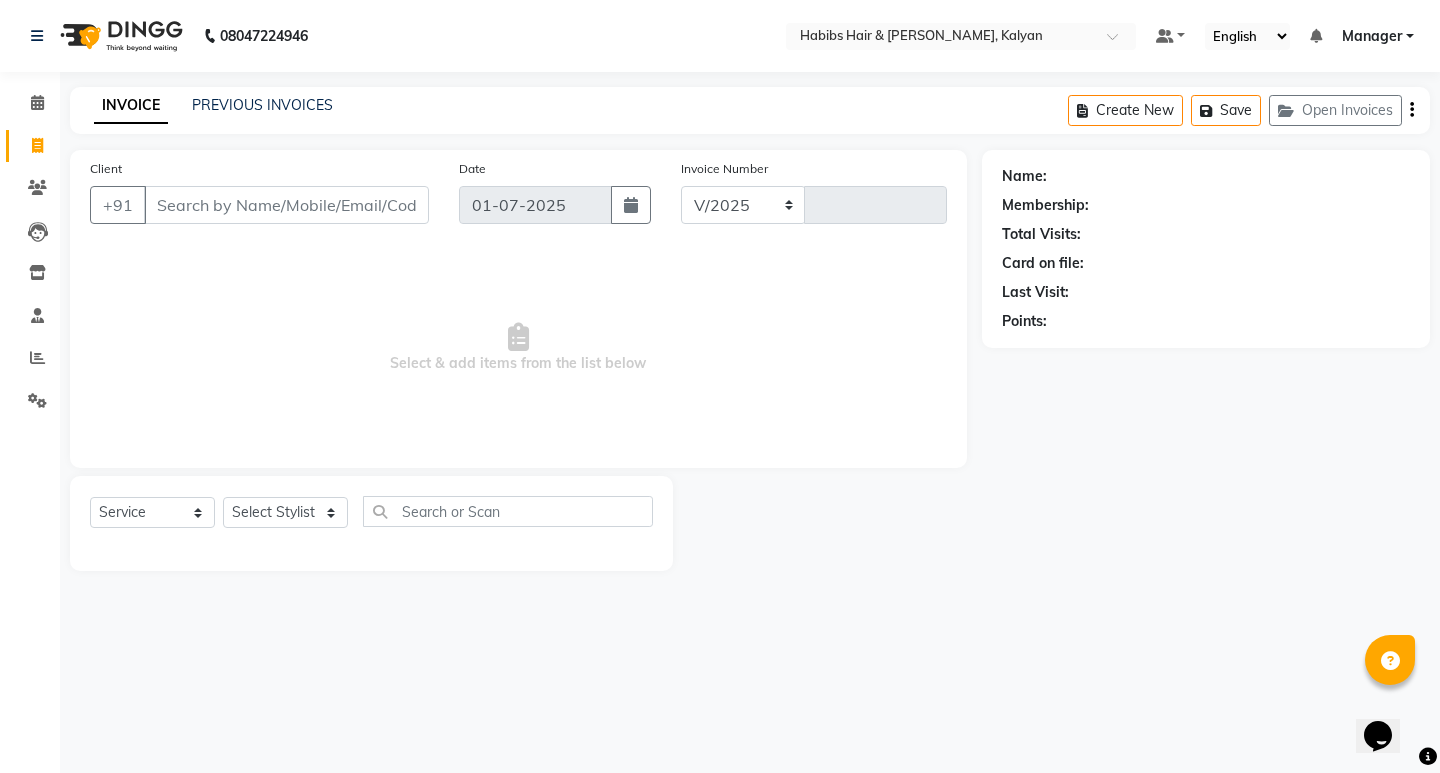 select on "8185" 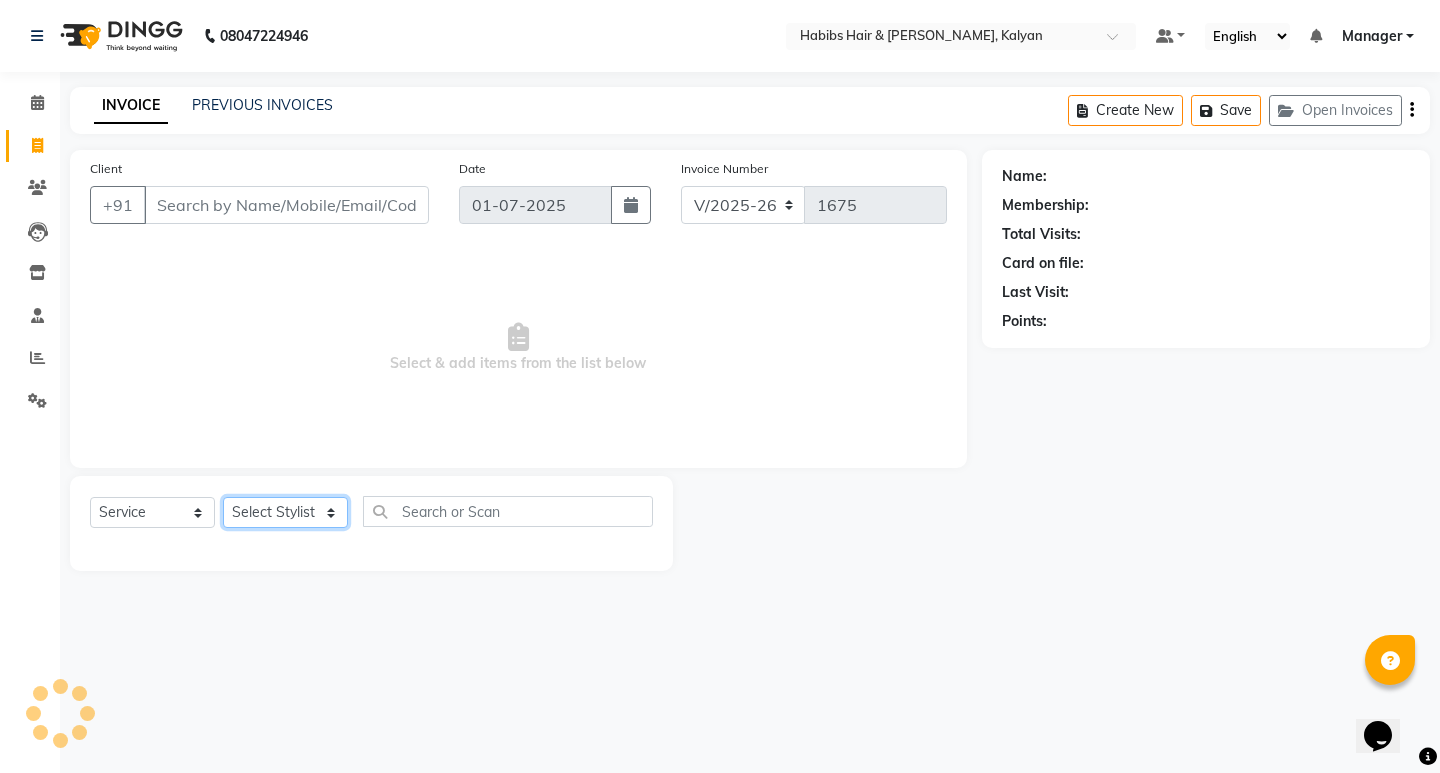 click on "Select Stylist [PERSON_NAME] Manager [PERSON_NAME] [PERSON_NAME] [PERSON_NAME] zipre [PERSON_NAME] [PERSON_NAME]  Sagar [PERSON_NAME] [PERSON_NAME] Suraj [PERSON_NAME]  [PERSON_NAME]" 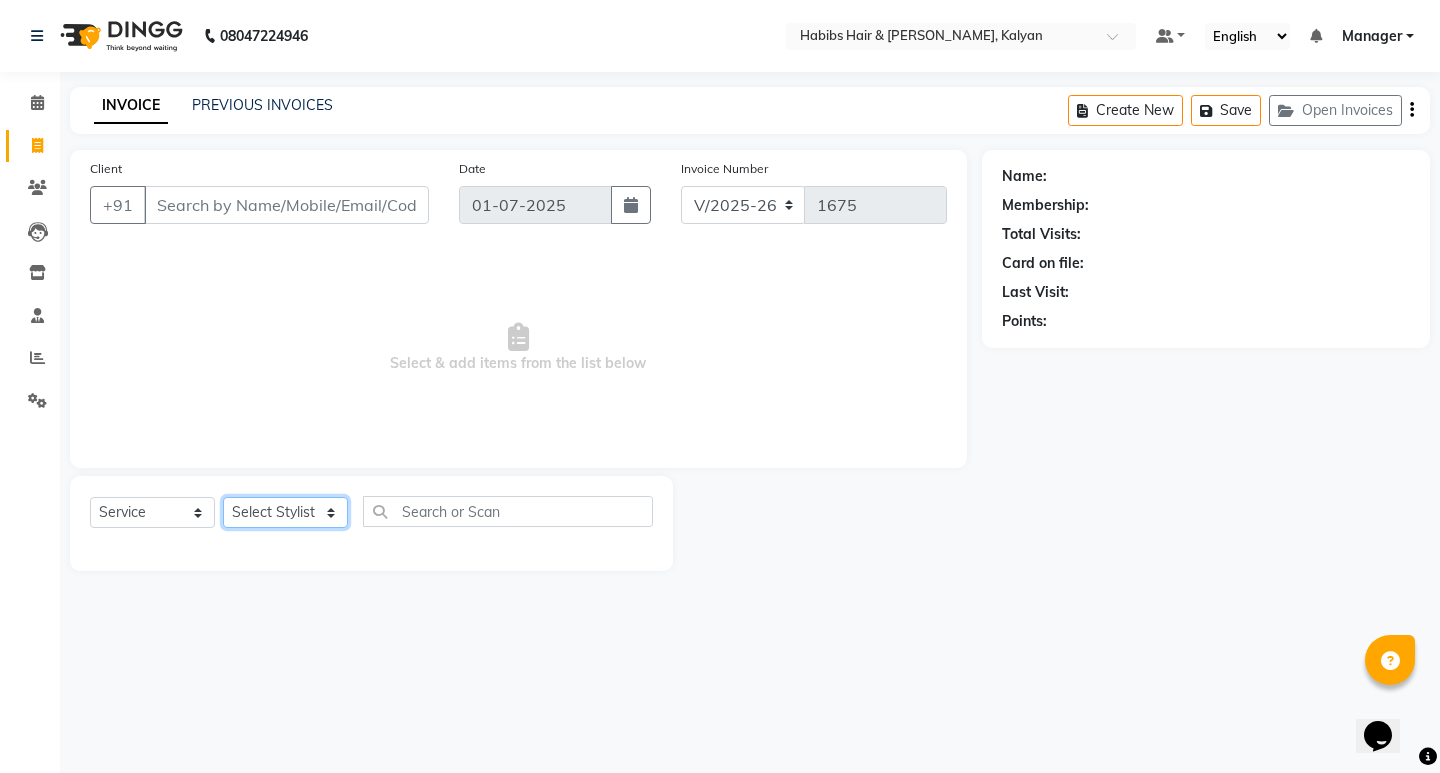 select on "81824" 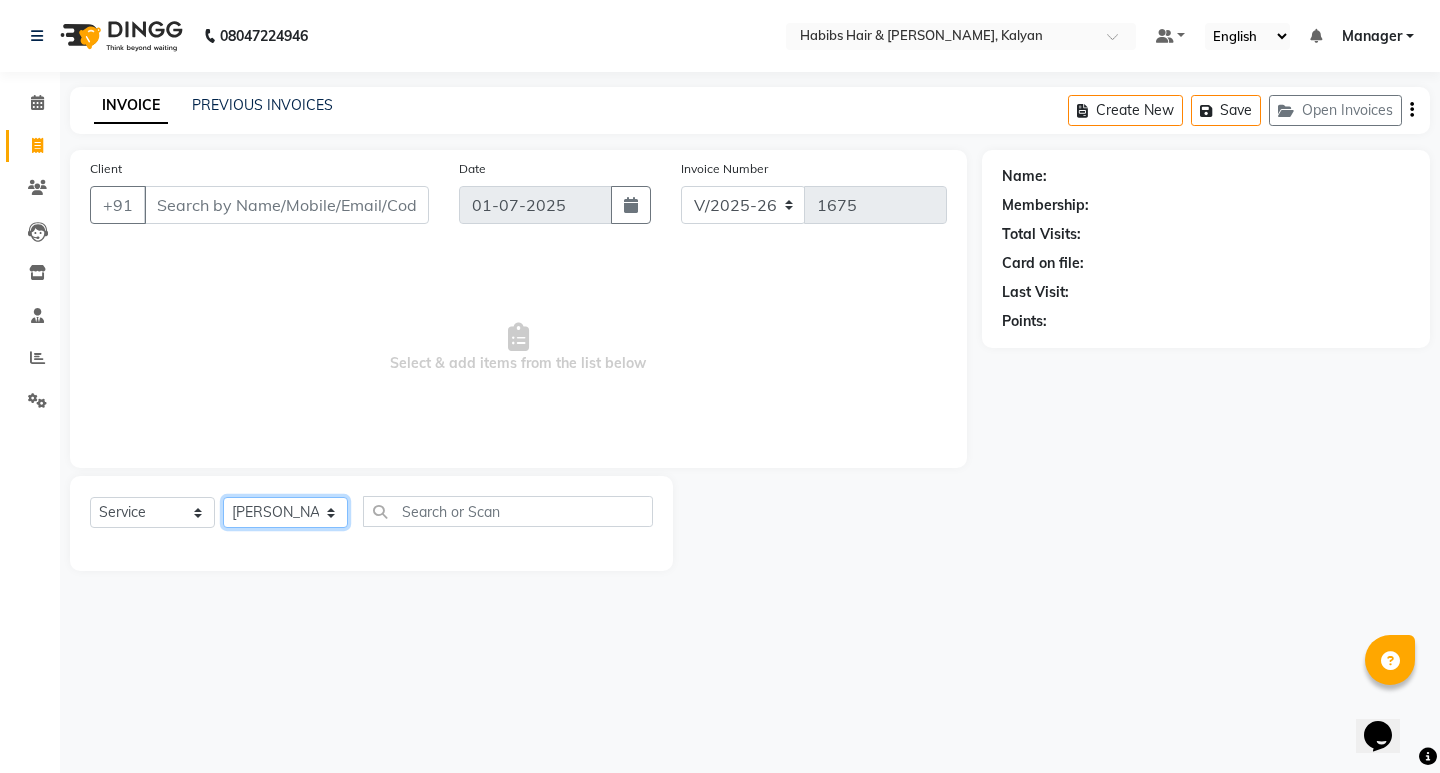 click on "Select Stylist [PERSON_NAME] Manager [PERSON_NAME] [PERSON_NAME] [PERSON_NAME] zipre [PERSON_NAME] [PERSON_NAME]  Sagar [PERSON_NAME] [PERSON_NAME] Suraj [PERSON_NAME]  [PERSON_NAME]" 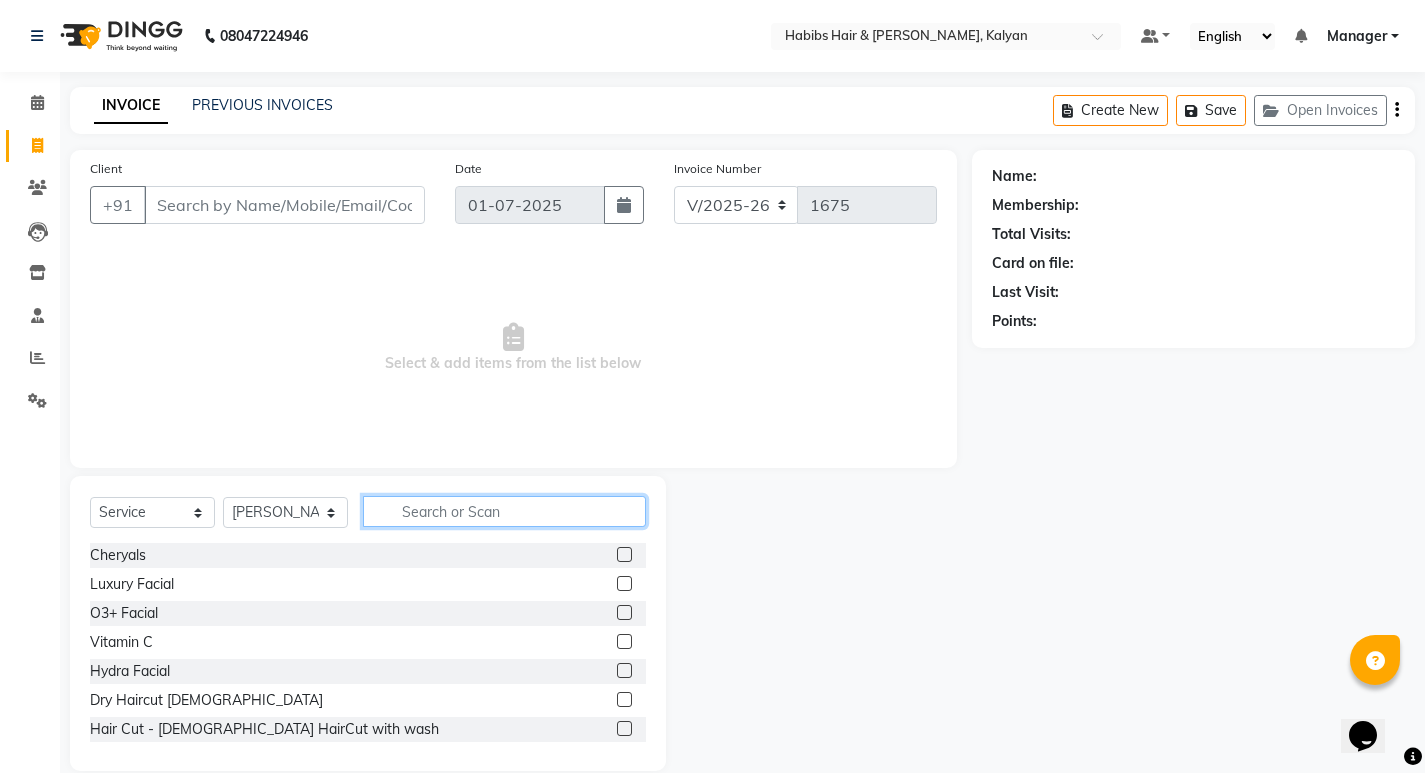 click 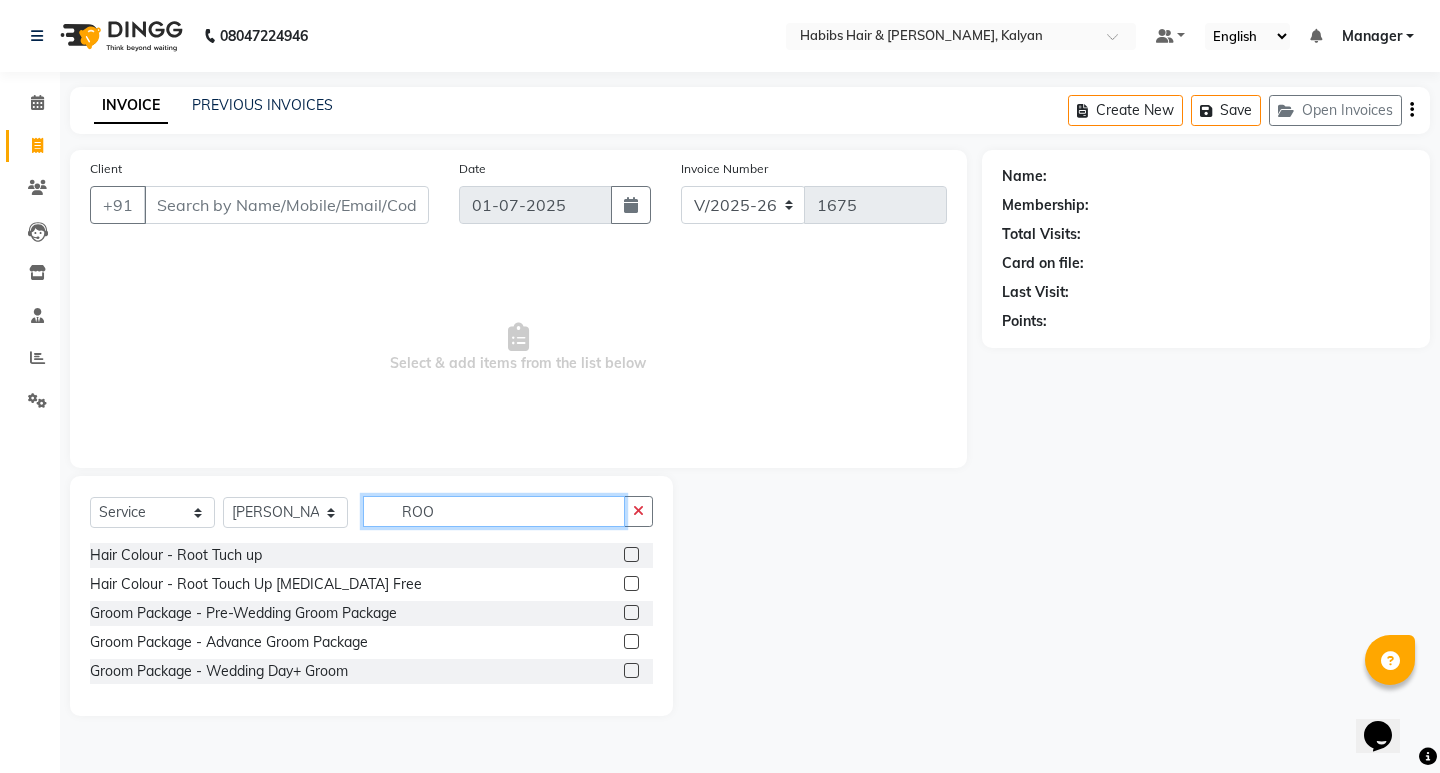 type on "ROO" 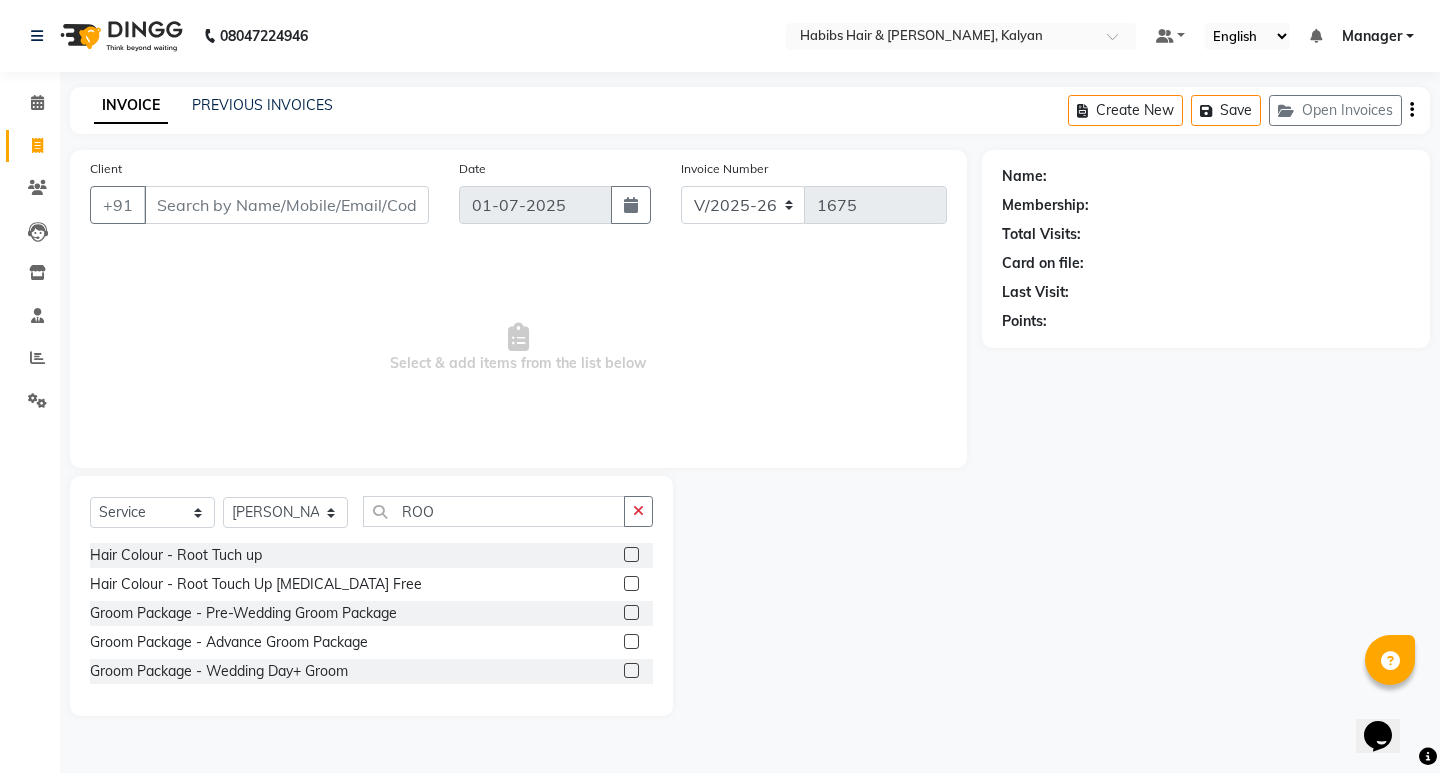 click 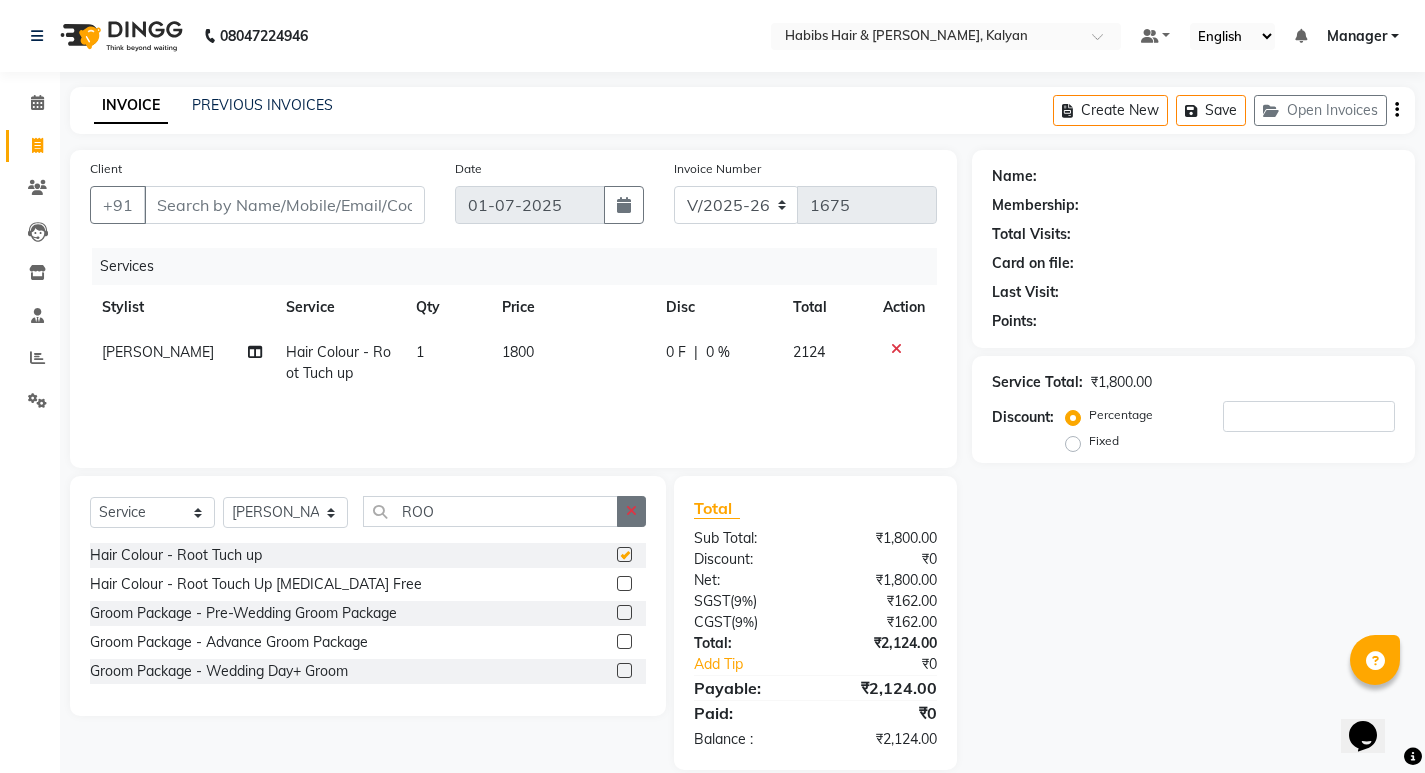 checkbox on "false" 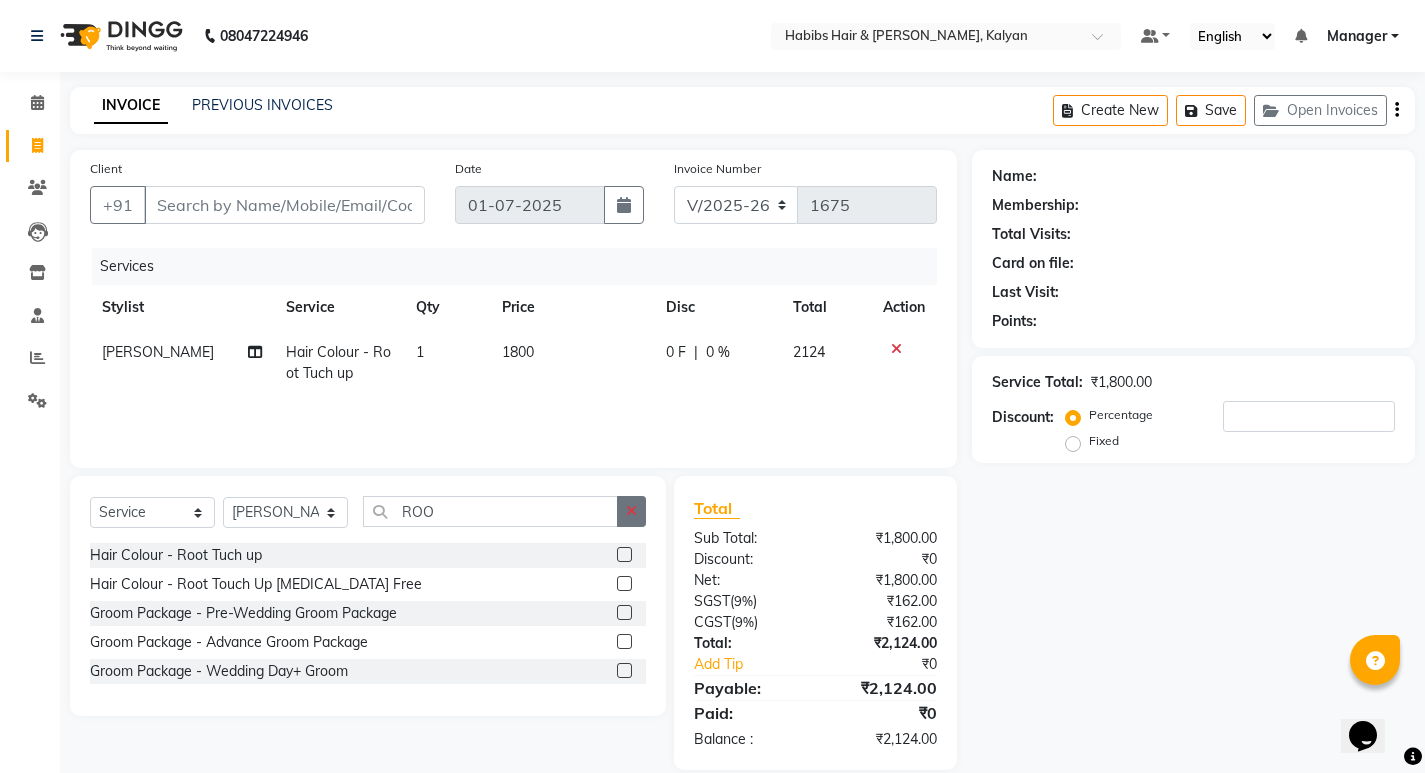 click 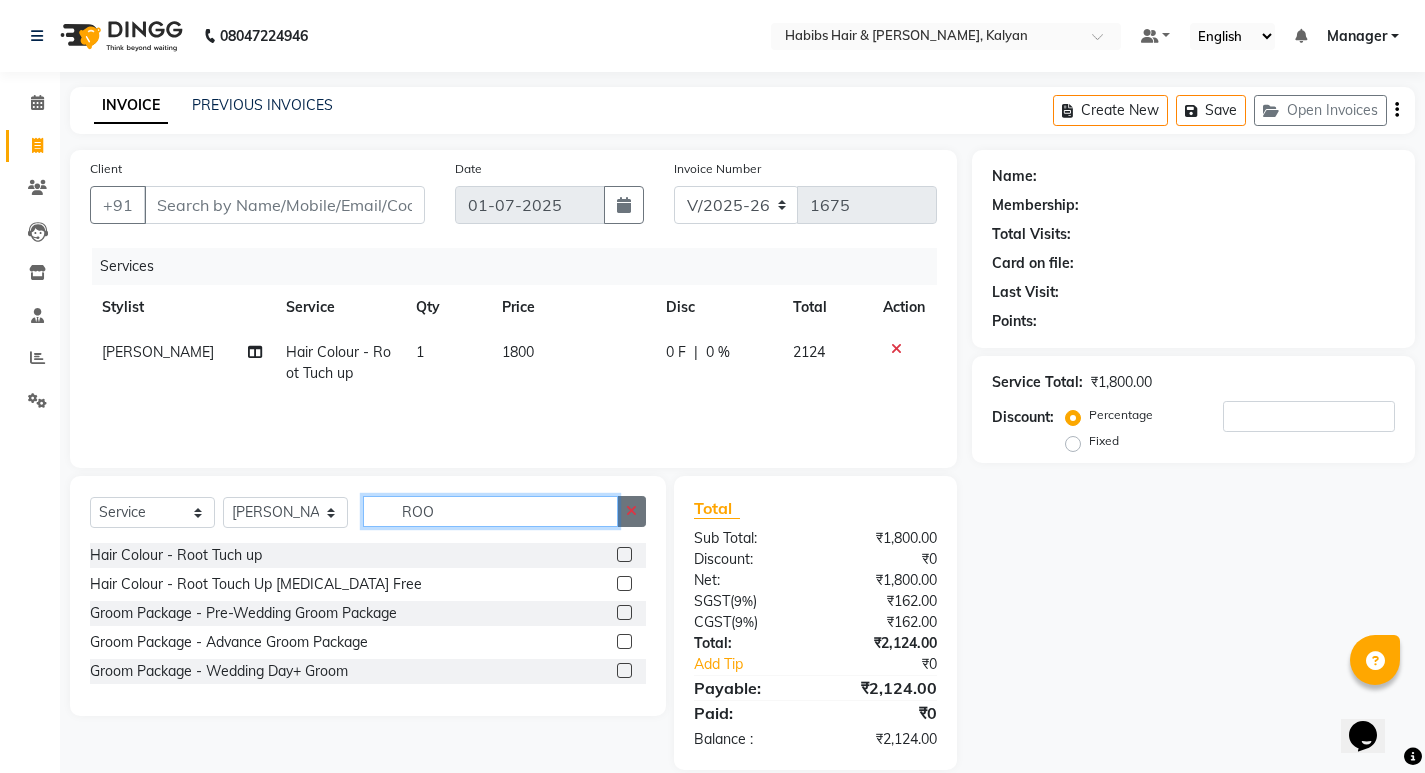 type 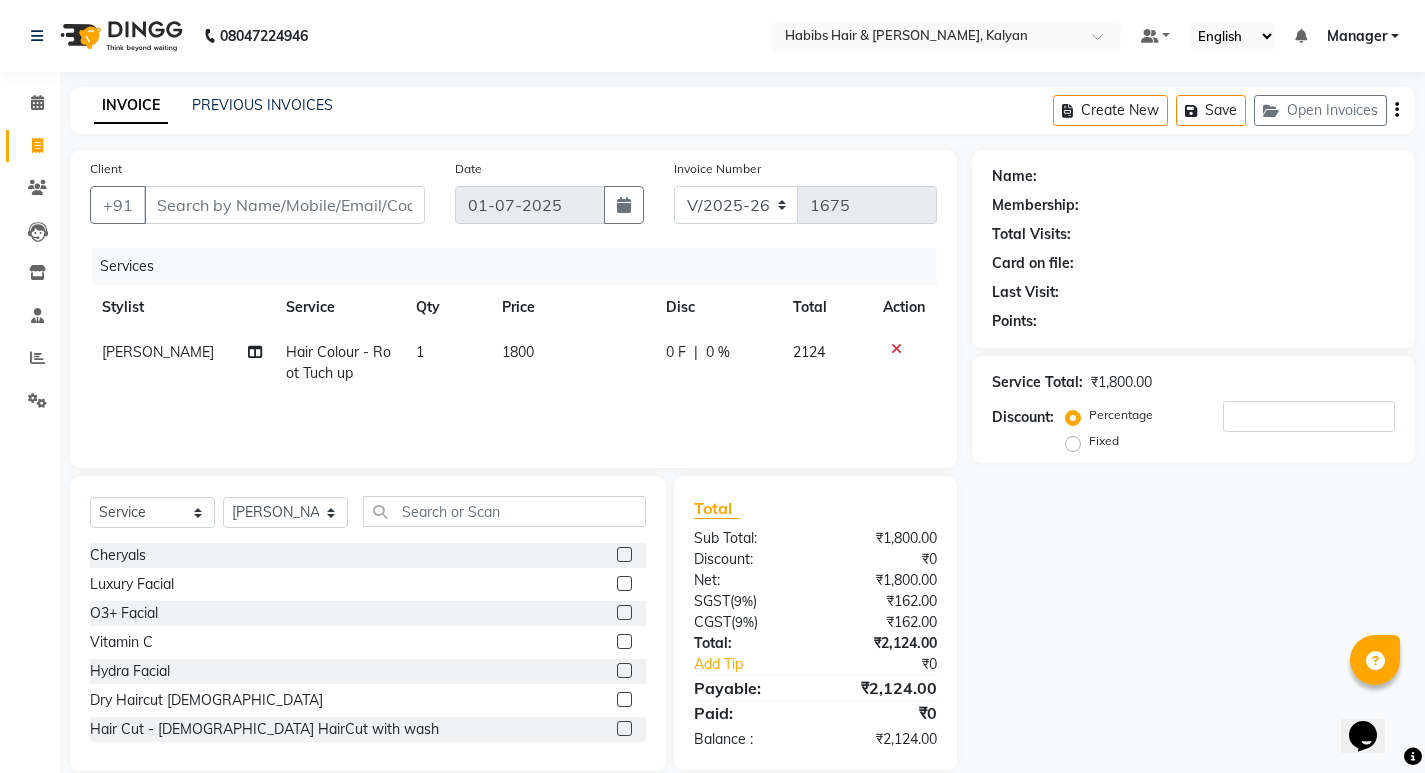 click on "0 %" 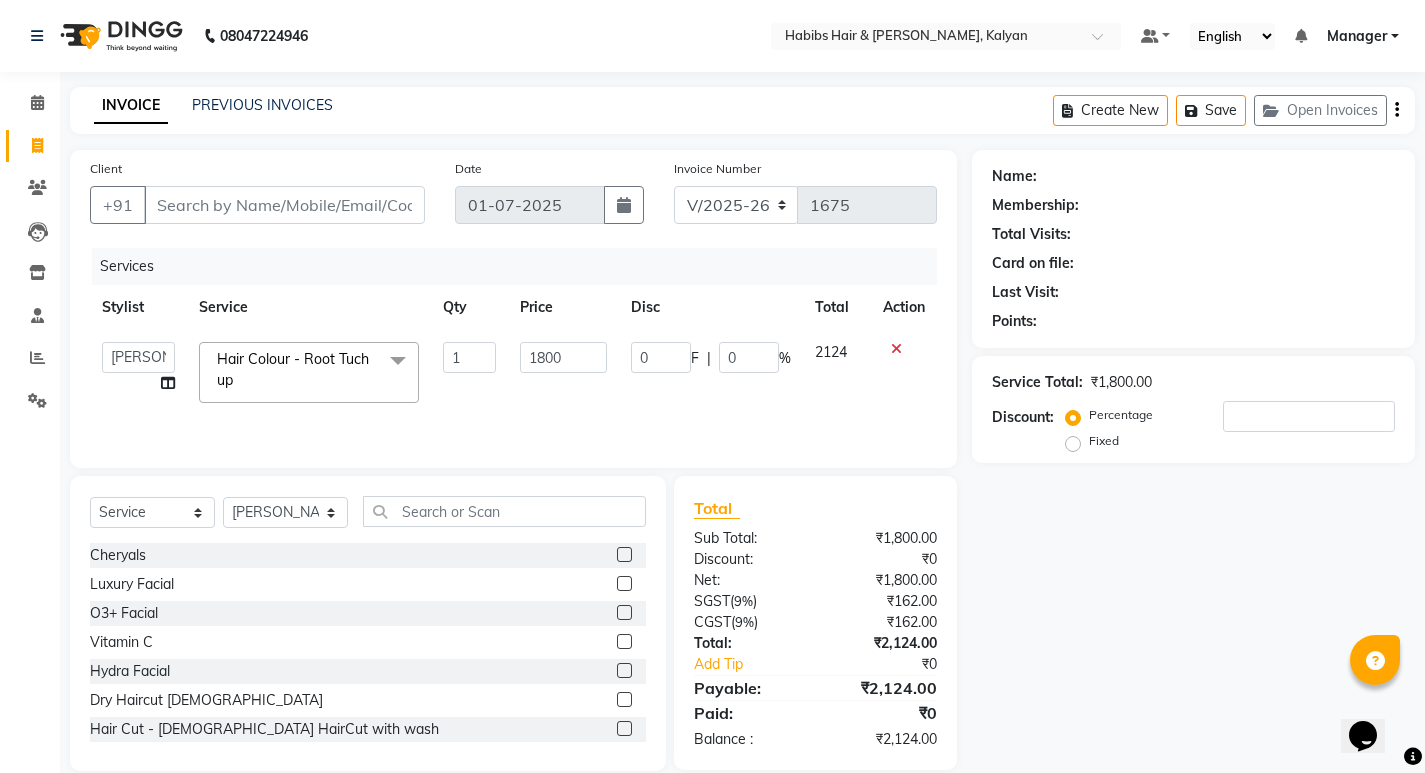 click on "0 F | 0 %" 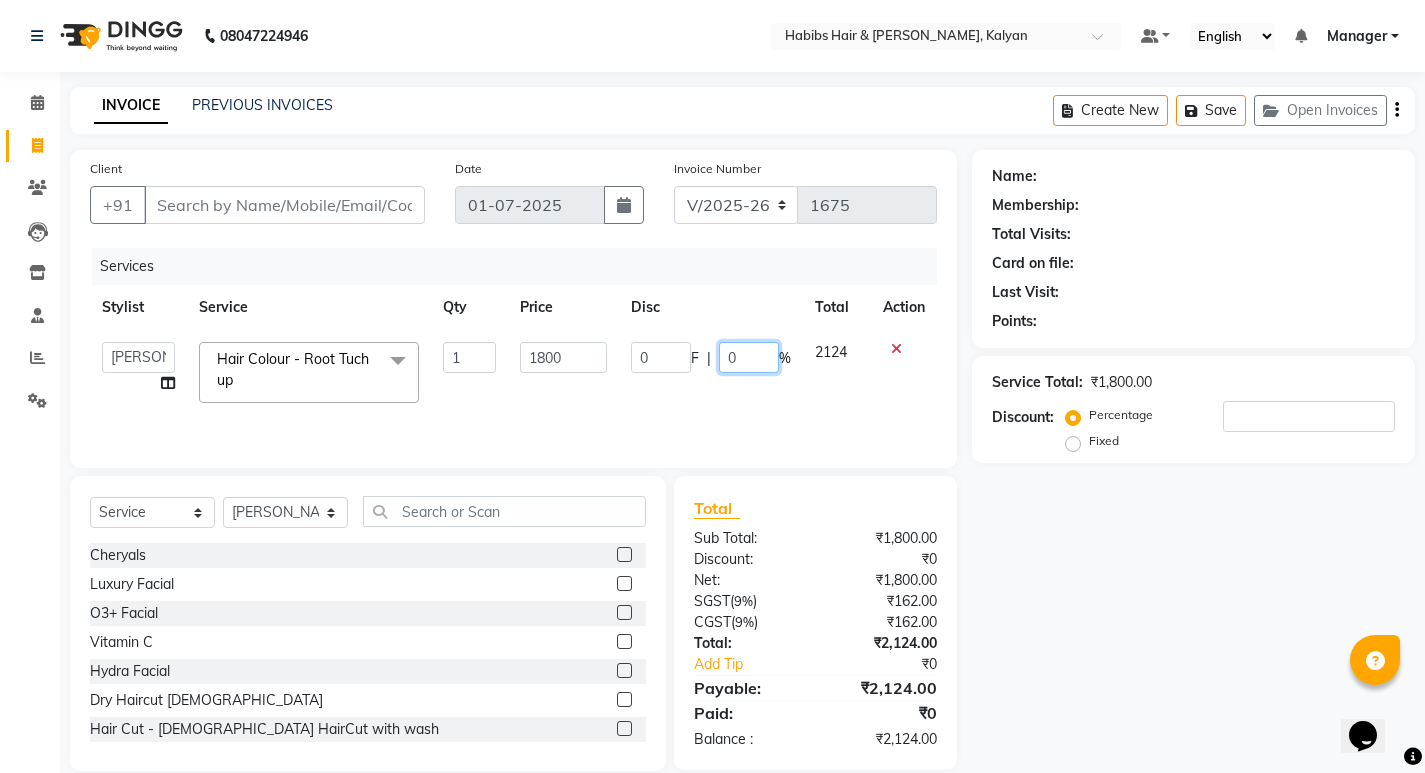 click on "0" 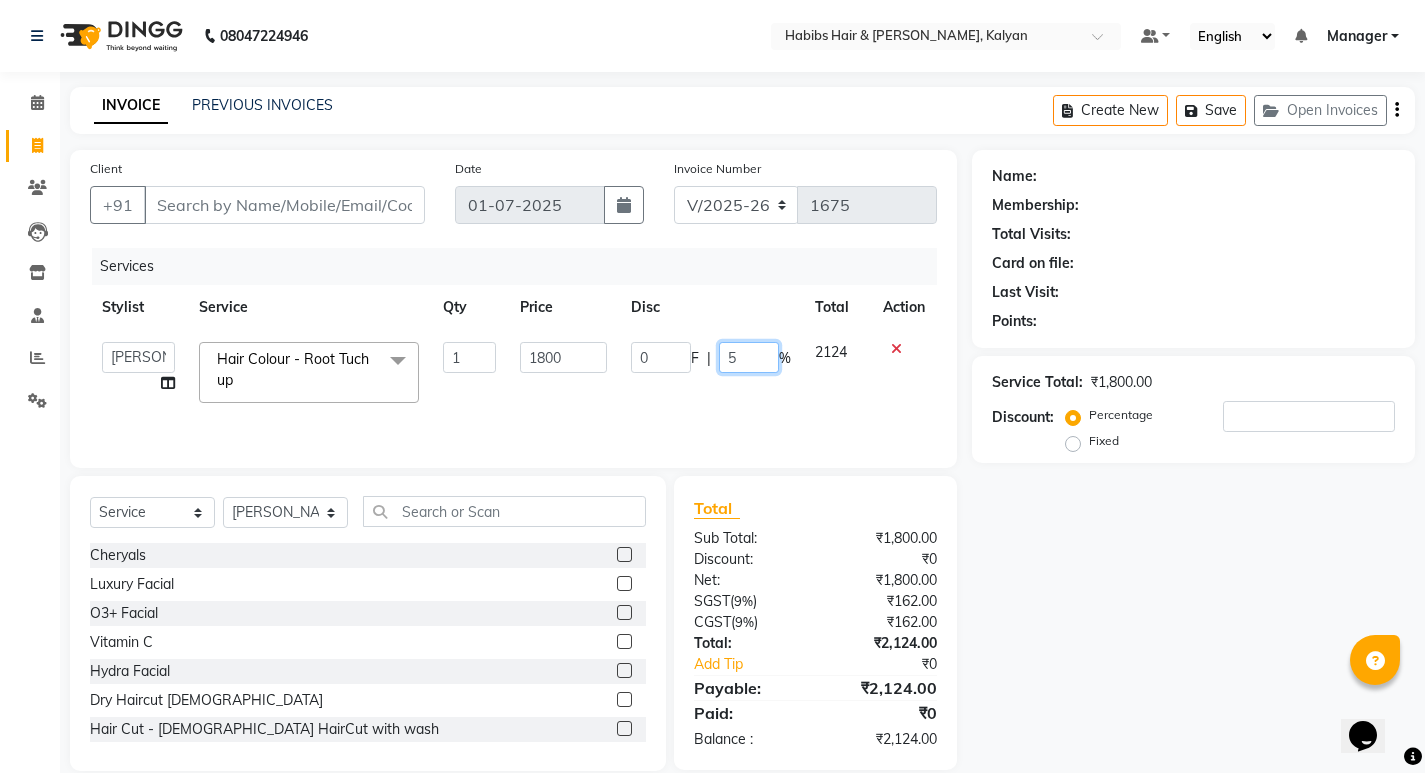 type on "50" 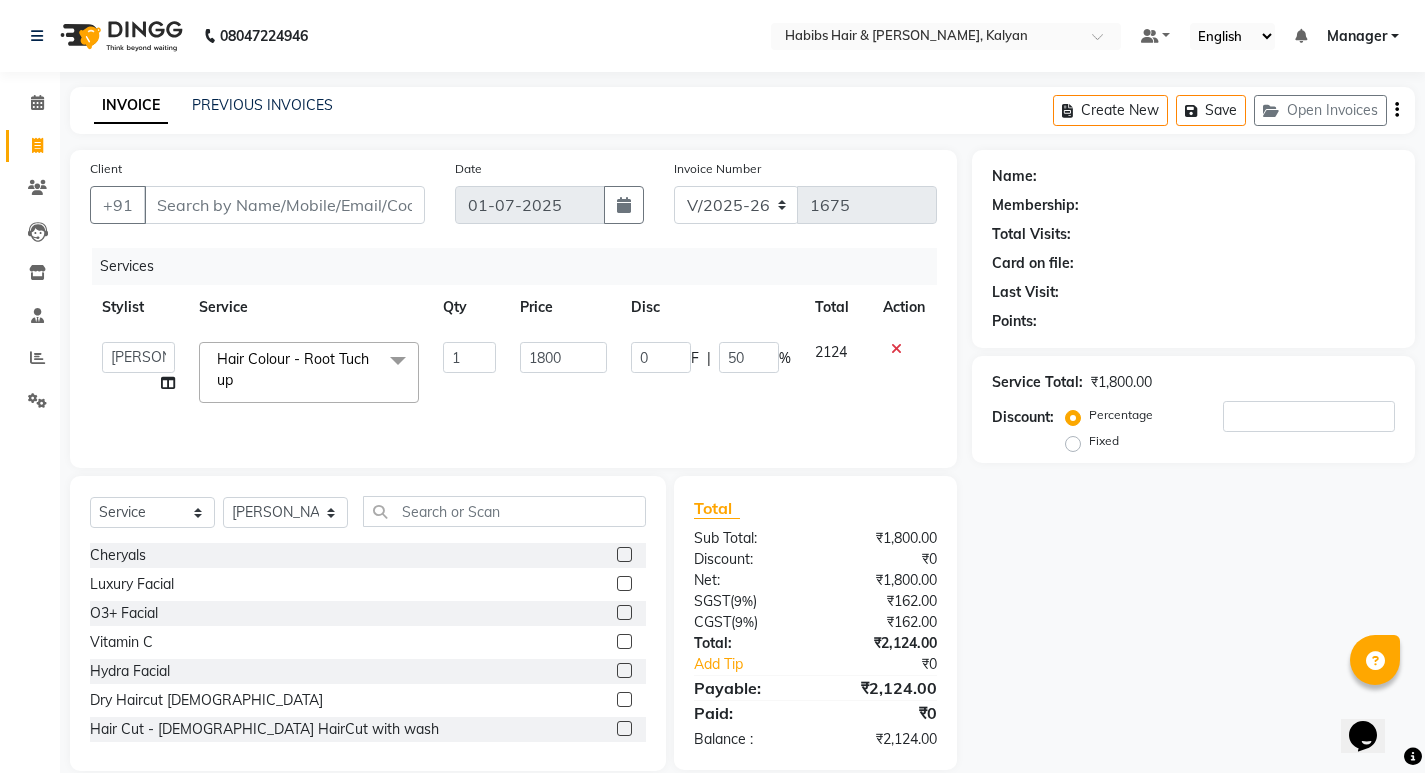 click on "Select  Service  Product  Membership  Package Voucher Prepaid Gift Card  Select Stylist [PERSON_NAME] Manager [PERSON_NAME] [PERSON_NAME] [PERSON_NAME] zipre Neha M [PERSON_NAME] [PERSON_NAME]  Sagar [PERSON_NAME] [PERSON_NAME] Suraj [PERSON_NAME]  [PERSON_NAME] Cheryals  Luxury Facial  O3+ Facial  Vitamin C  Hydra Facial  Dry Haircut [DEMOGRAPHIC_DATA]  Hair Cut - [DEMOGRAPHIC_DATA] HairCut with wash  Hair Cut - [DEMOGRAPHIC_DATA] HairCut with Wash  Hair Cut - [DEMOGRAPHIC_DATA] Advanced Haircut  Hair Cut - Fringe Haircut  Hair Cut - [PERSON_NAME] Trimming  Hair Cut - Child  Haircut Girl  Hair Cut - Child Haircut Boy  Hair Cut - Dry Haircut [DEMOGRAPHIC_DATA]  Hair Cut - Dry Haircut [DEMOGRAPHIC_DATA]  HairCut - Dry Haircut [DEMOGRAPHIC_DATA]+Blowdry  [PERSON_NAME] color  [PERSON_NAME] Sheving  [PERSON_NAME] Trimming  D-tan/Bleach - Upper Lip  D-tan/Bleach - Face / Neck  D-tan/Bleach - Back Neck  D-tan/Bleach - Under Arms  D-tan/Bleach - Full Arms  D-tan/Bleach - Full Legs  D-tan/Bleach - Half Arms  D-tan/Bleach - Half Legs  D-tan/Bleach - Full Back and Front  D-tan/Bleach - Half Back or Stomach  D-tan/Bleach - Full Body" 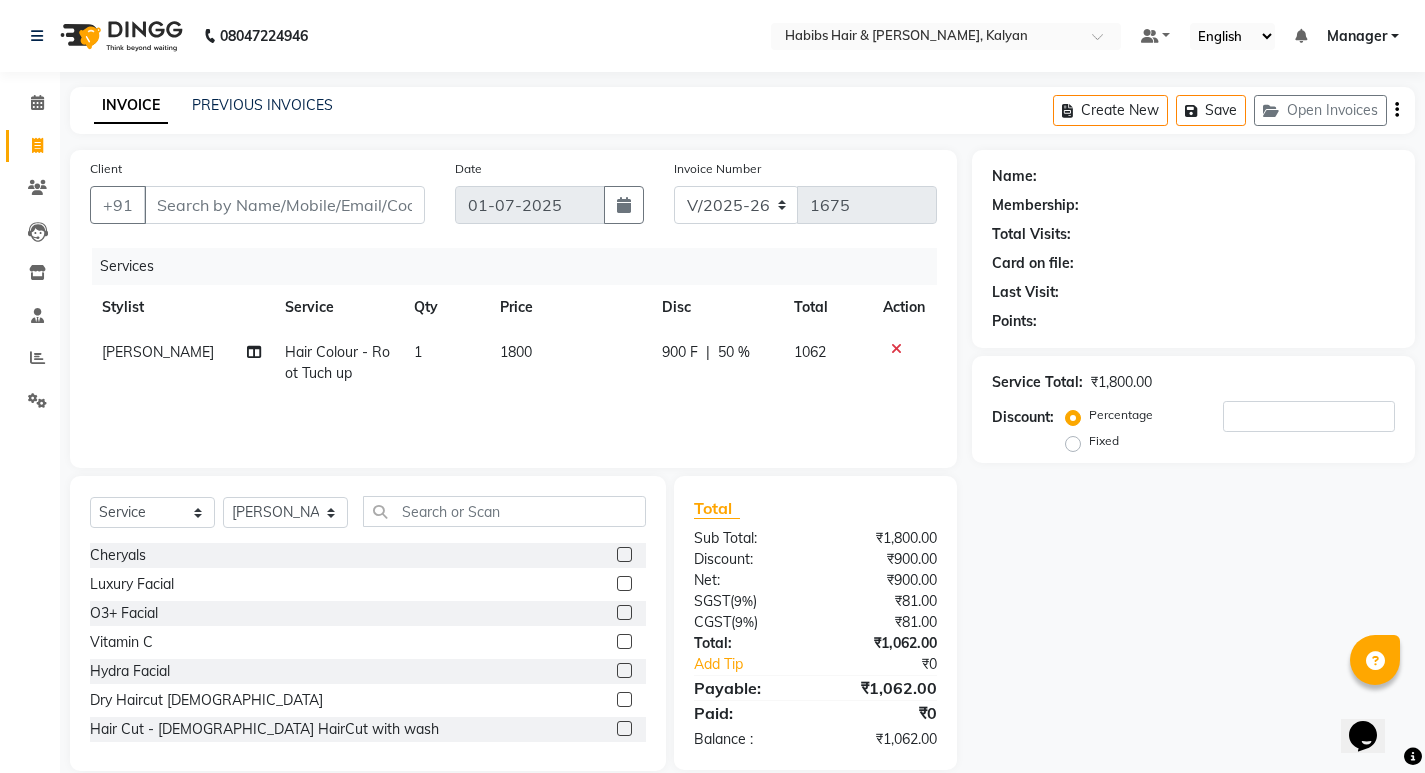 click on "Select  Service  Product  Membership  Package Voucher Prepaid Gift Card  Select Stylist [PERSON_NAME] Manager [PERSON_NAME] [PERSON_NAME] [PERSON_NAME] zipre Neha M [PERSON_NAME] [PERSON_NAME]  Sagar [PERSON_NAME] [PERSON_NAME] Suraj [PERSON_NAME]  [PERSON_NAME]" 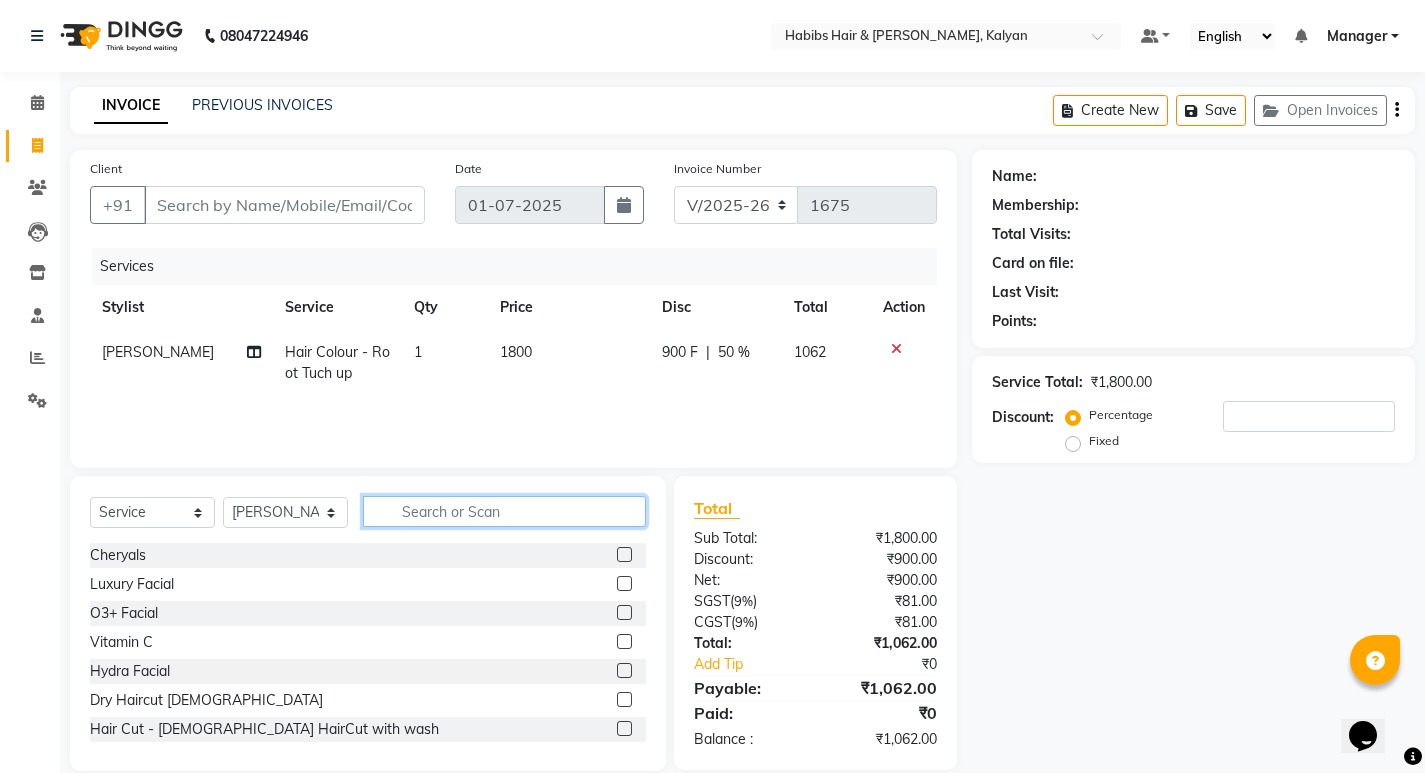 drag, startPoint x: 554, startPoint y: 521, endPoint x: 618, endPoint y: 508, distance: 65.30697 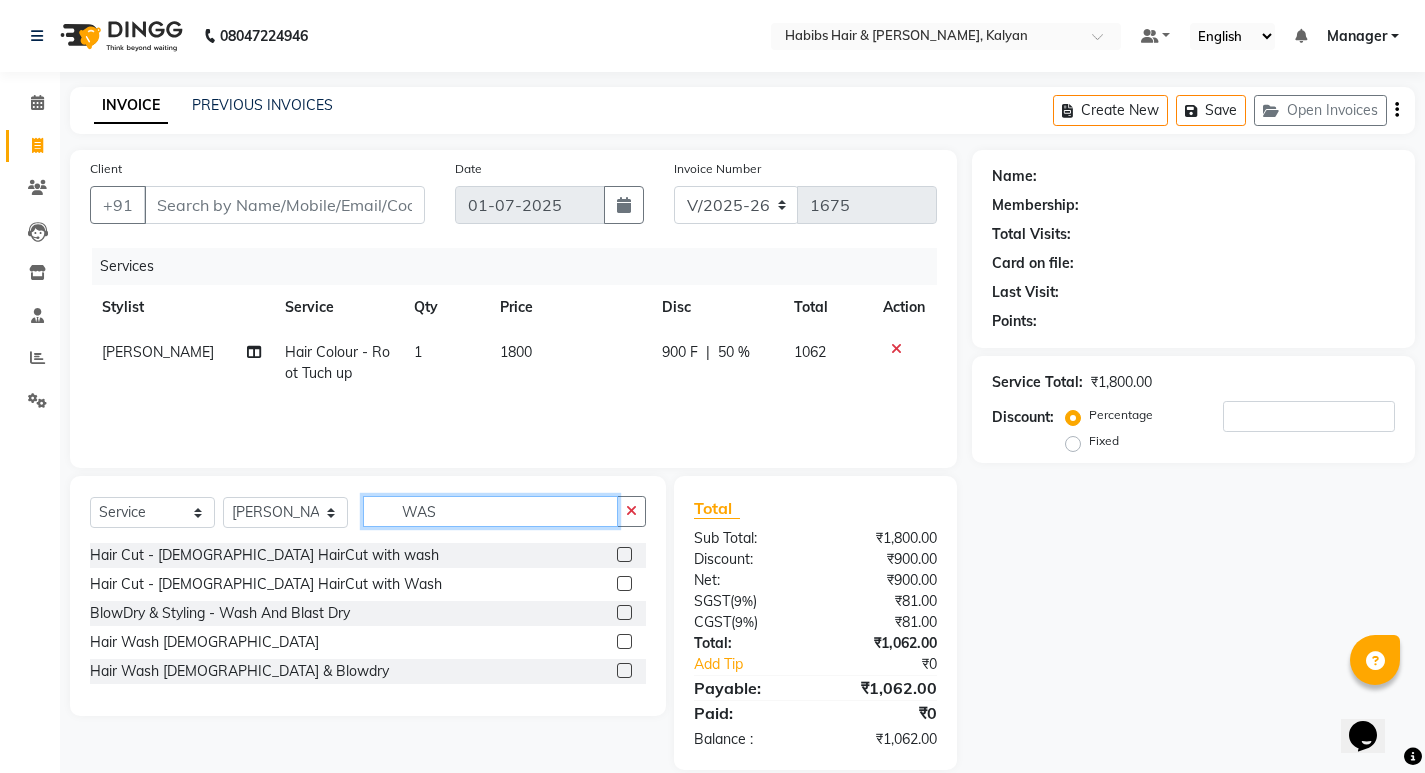 type on "WAS" 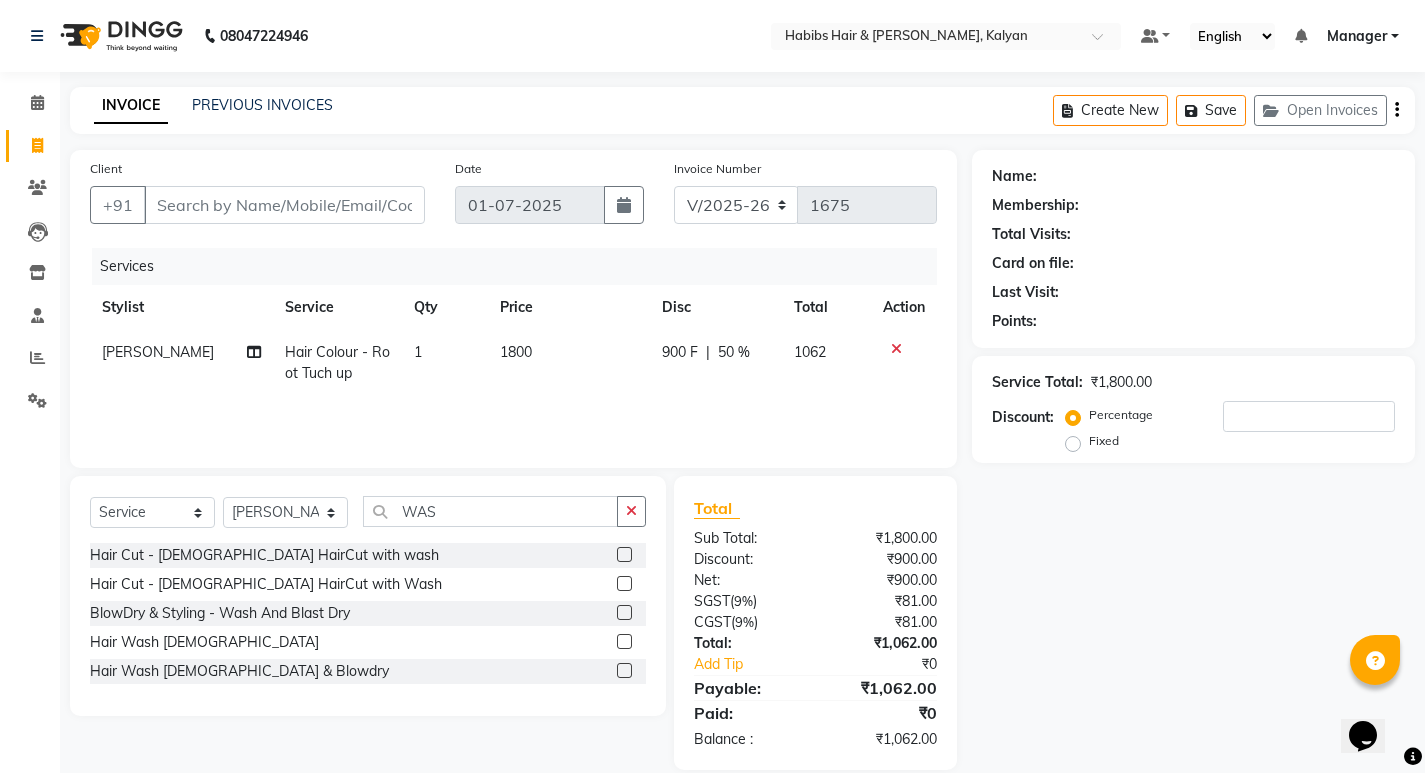 click 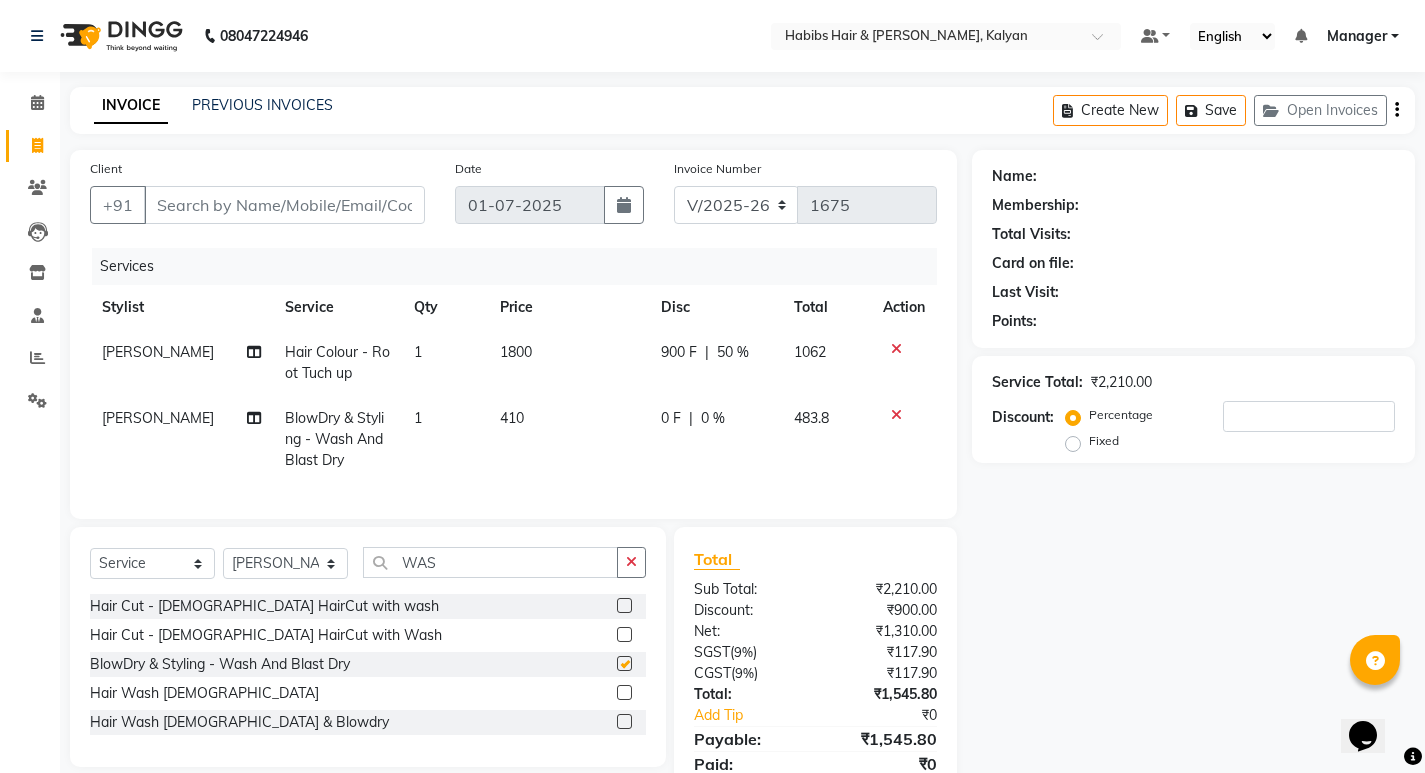 checkbox on "false" 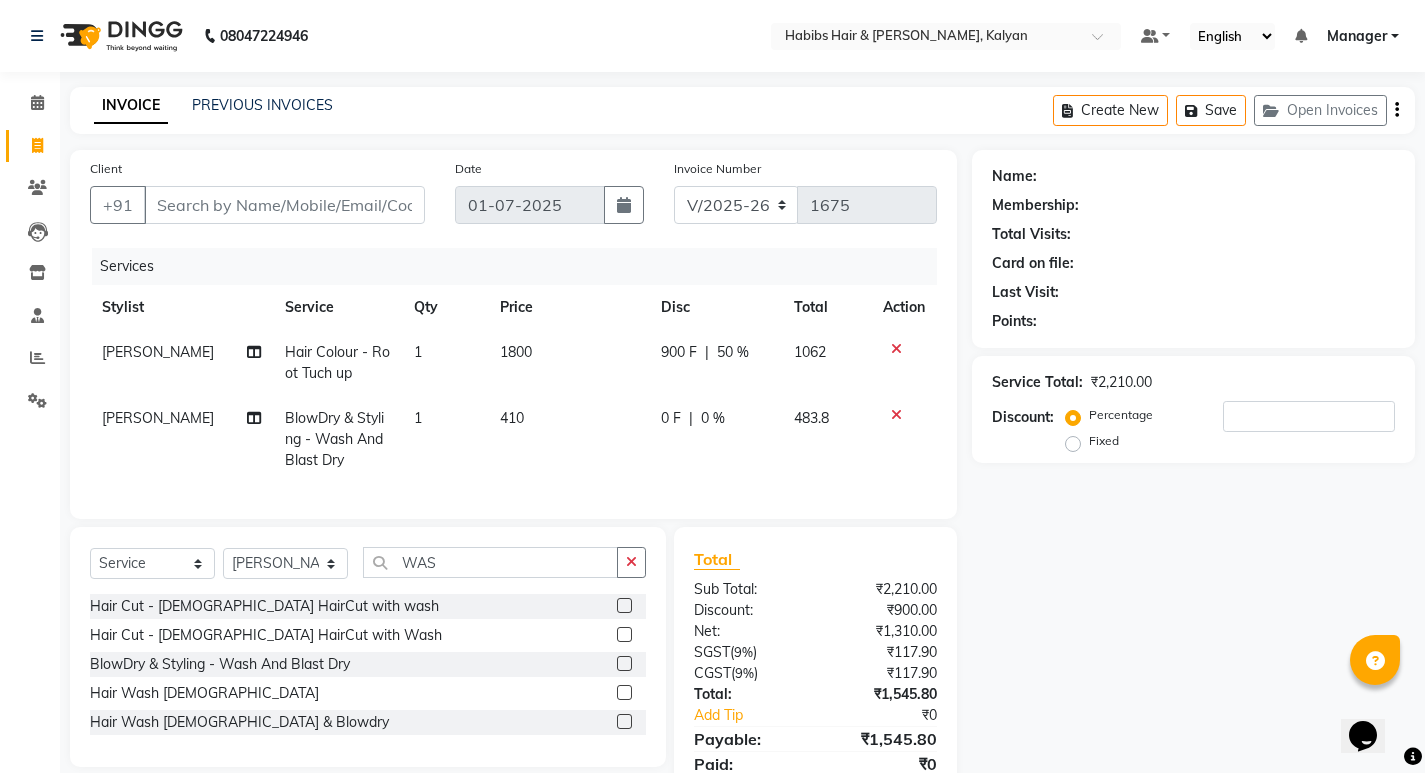 click on "410" 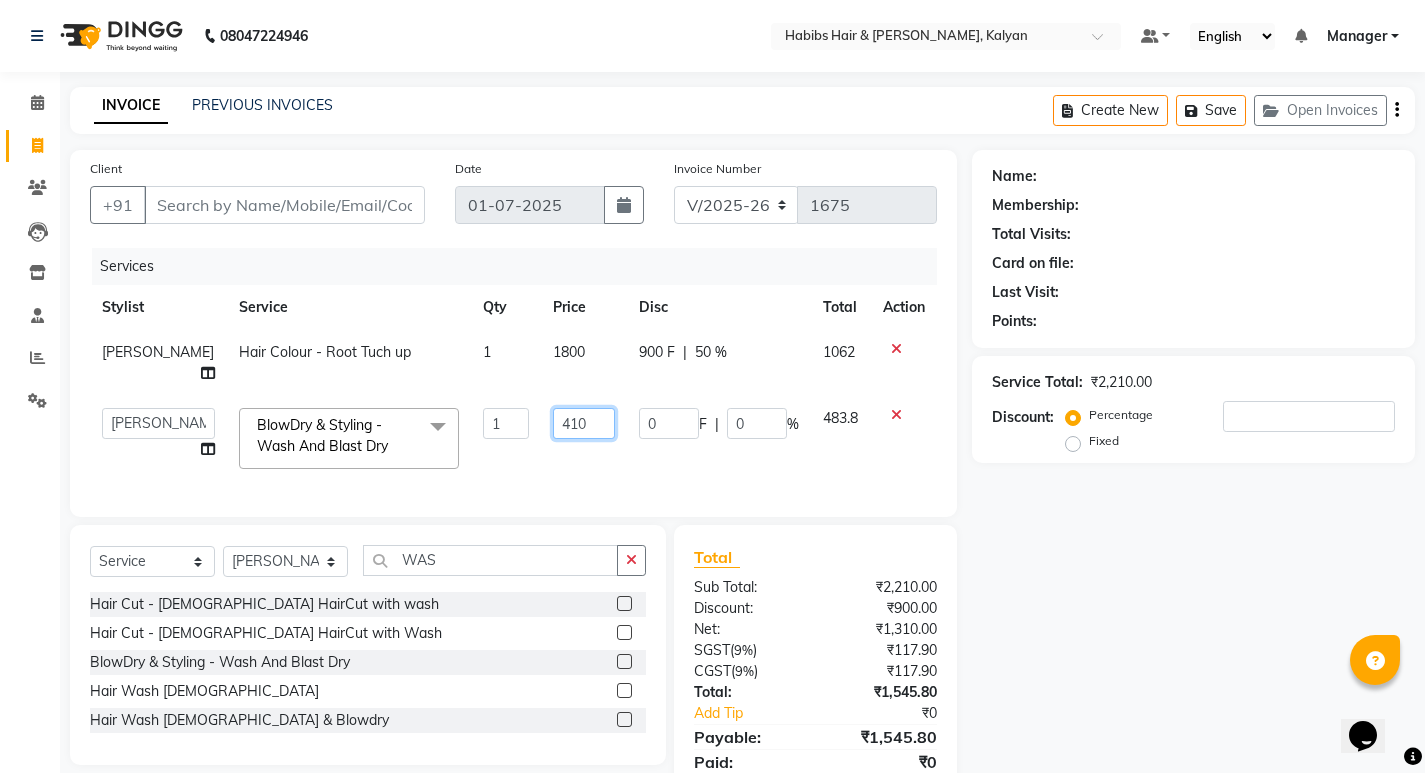 click on "410" 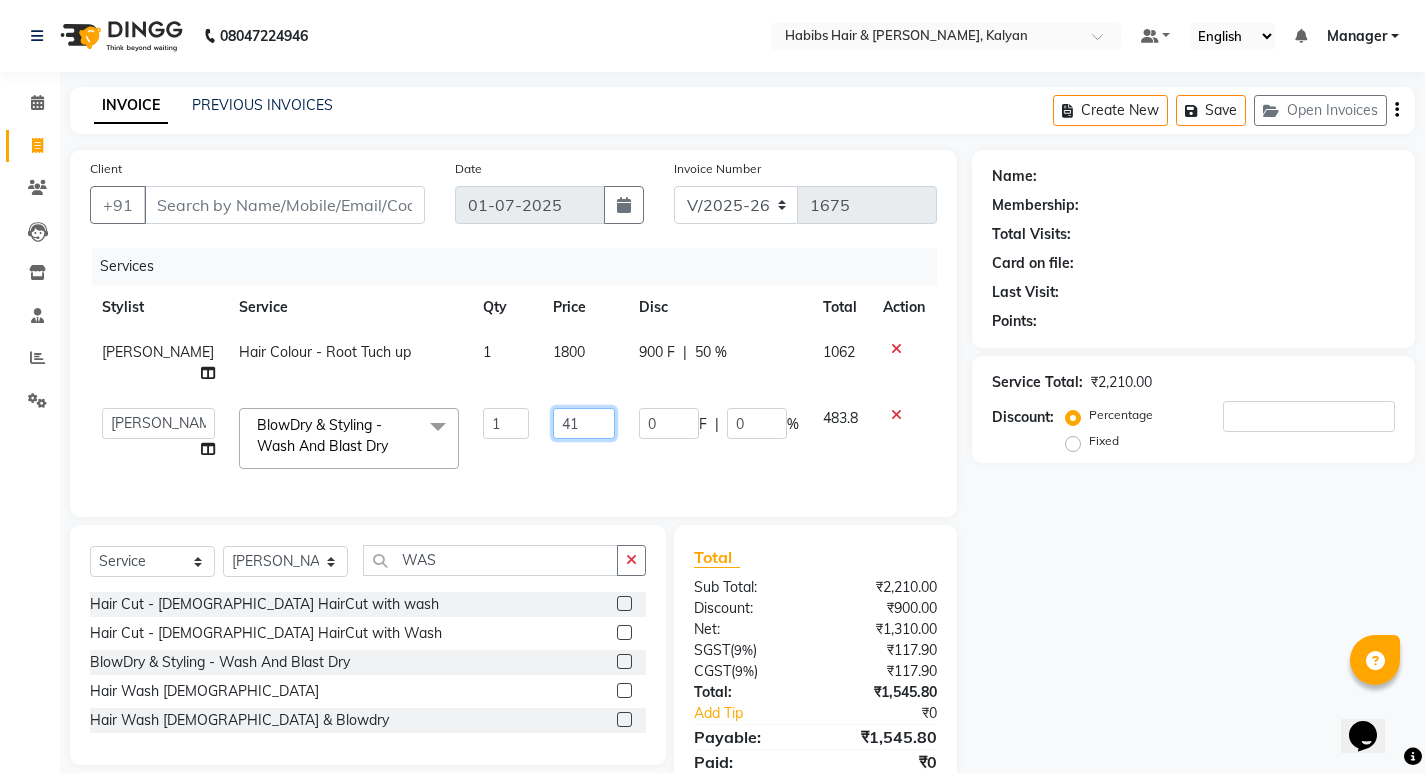 type on "4" 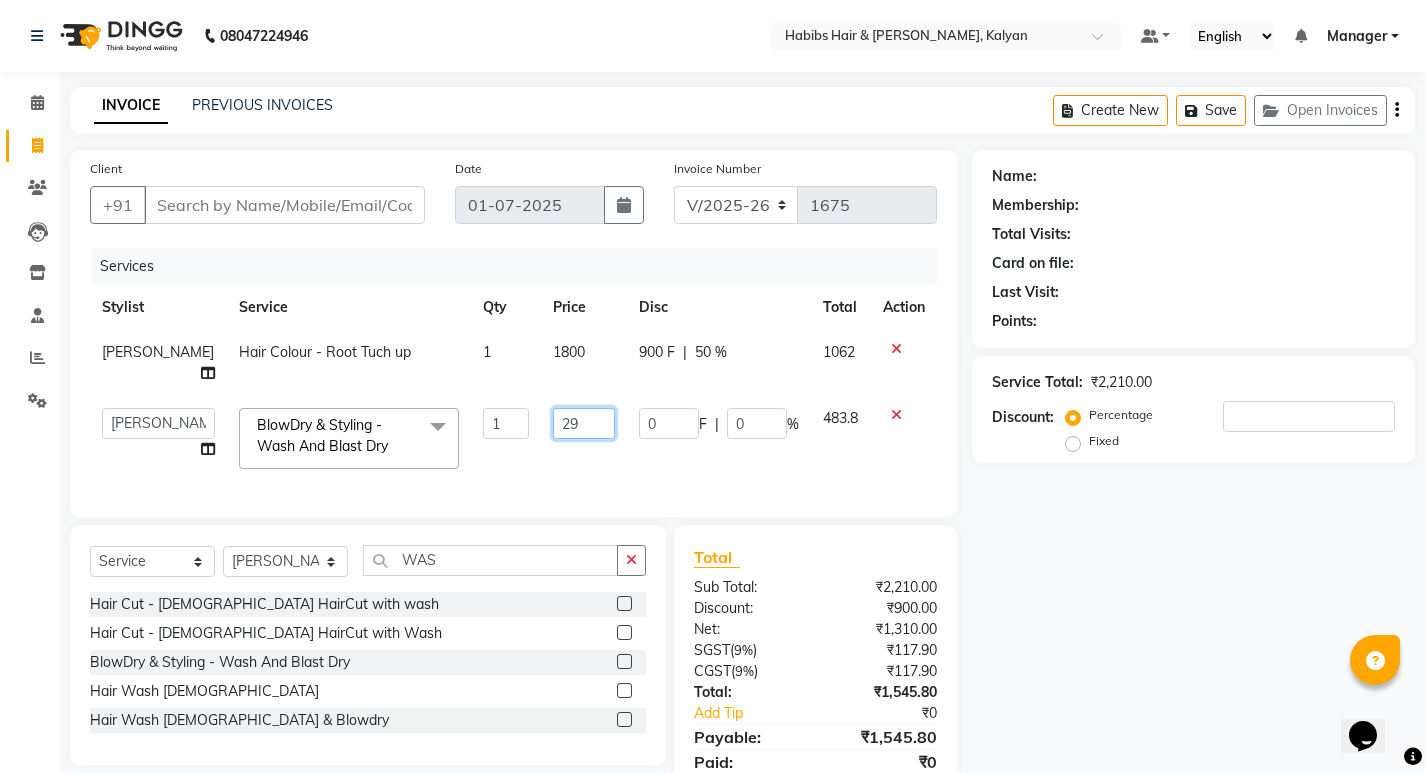 type on "296" 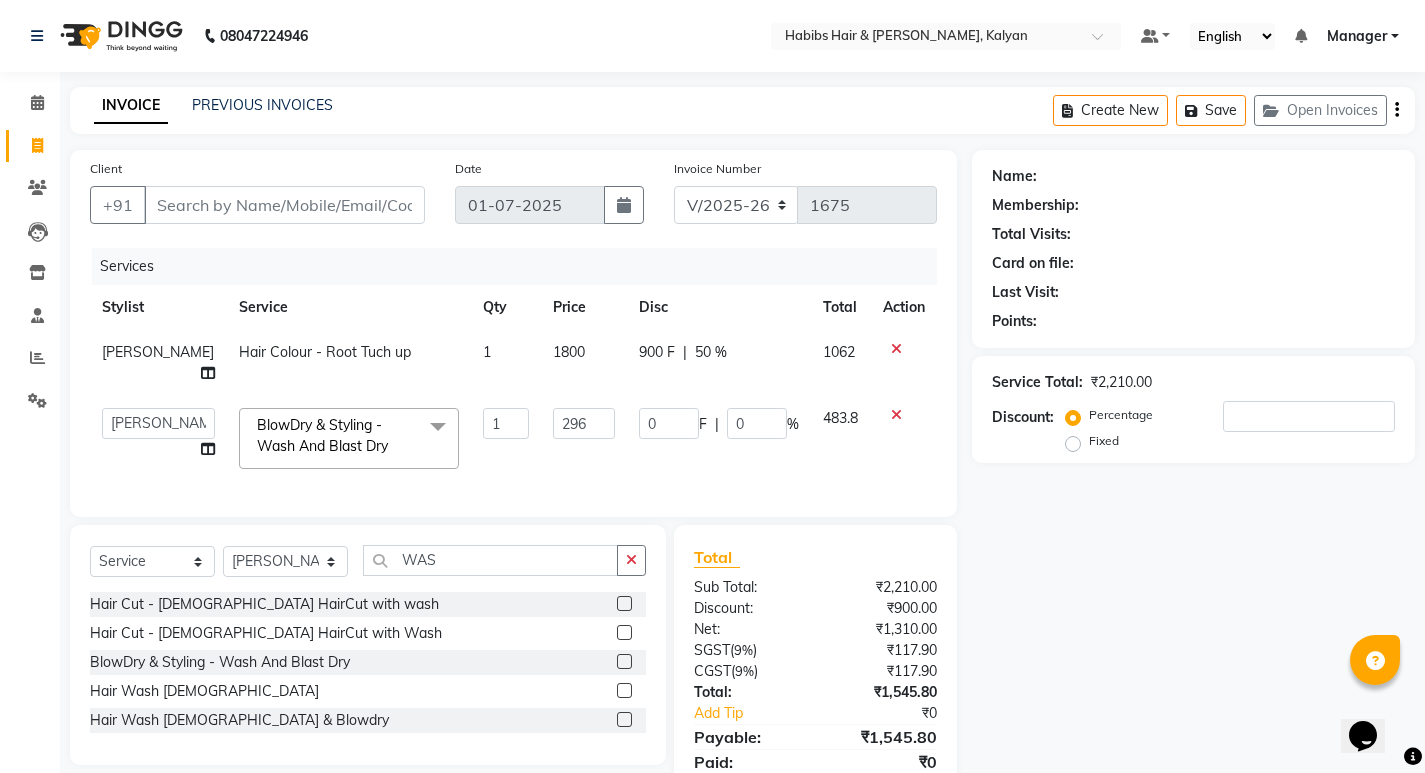 click on "Name: Membership: Total Visits: Card on file: Last Visit:  Points:  Service Total:  ₹2,210.00  Discount:  Percentage   Fixed" 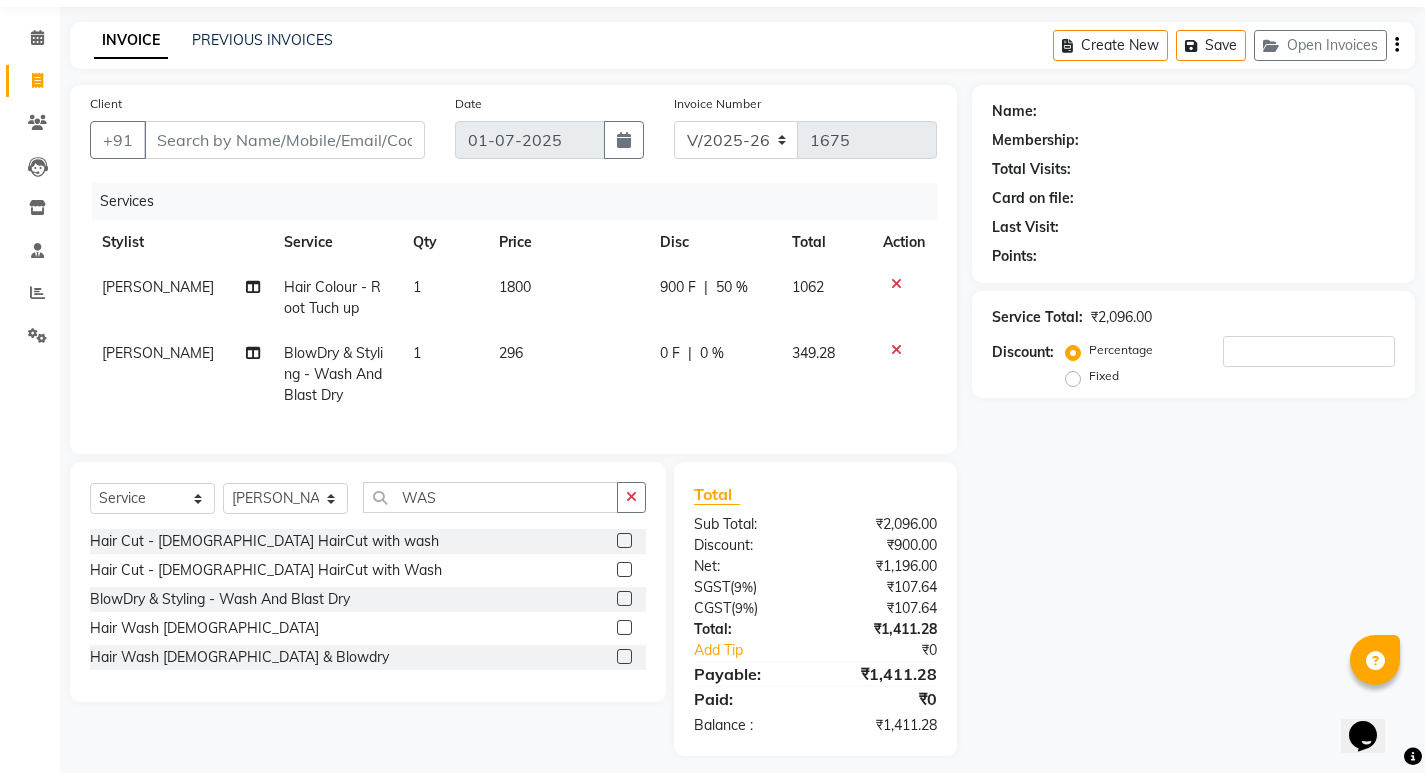 scroll, scrollTop: 93, scrollLeft: 0, axis: vertical 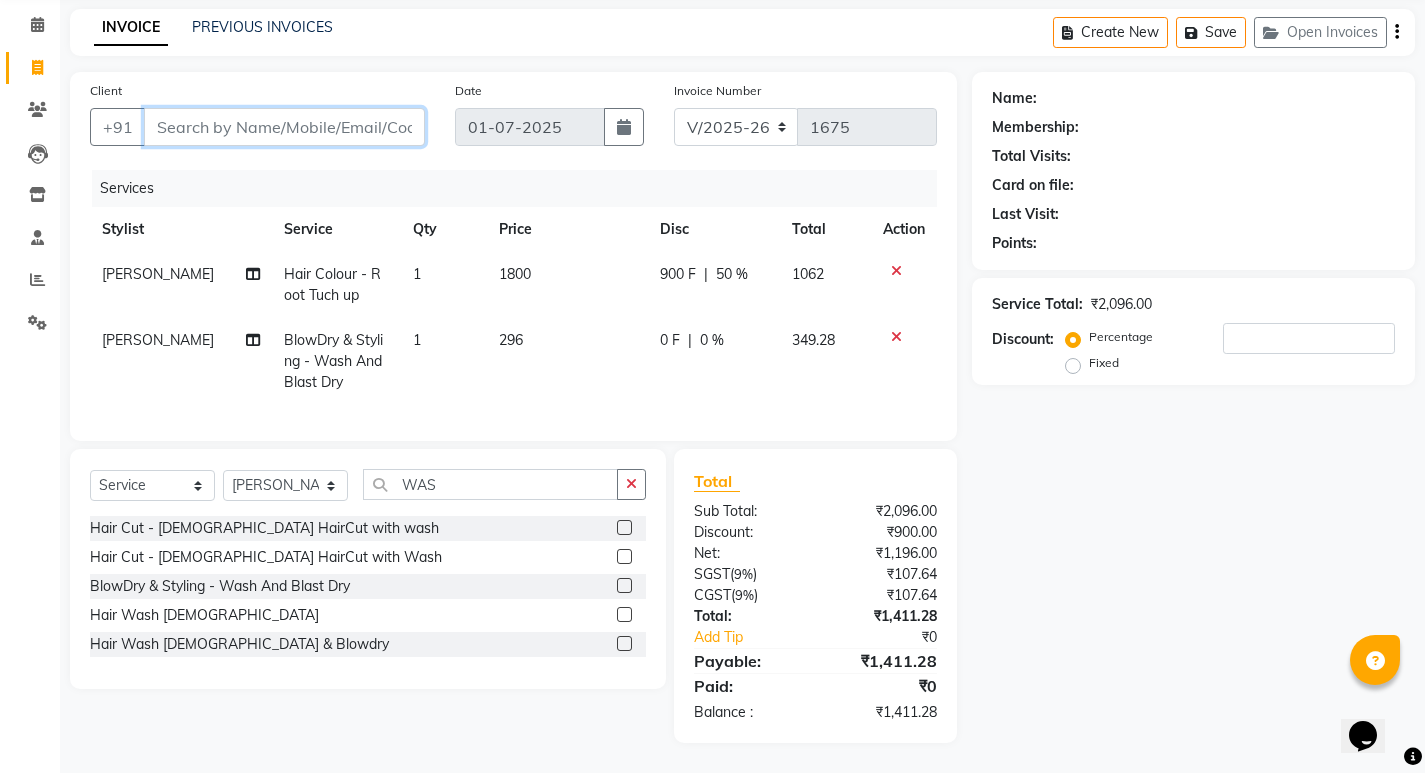 click on "Client" at bounding box center (284, 127) 